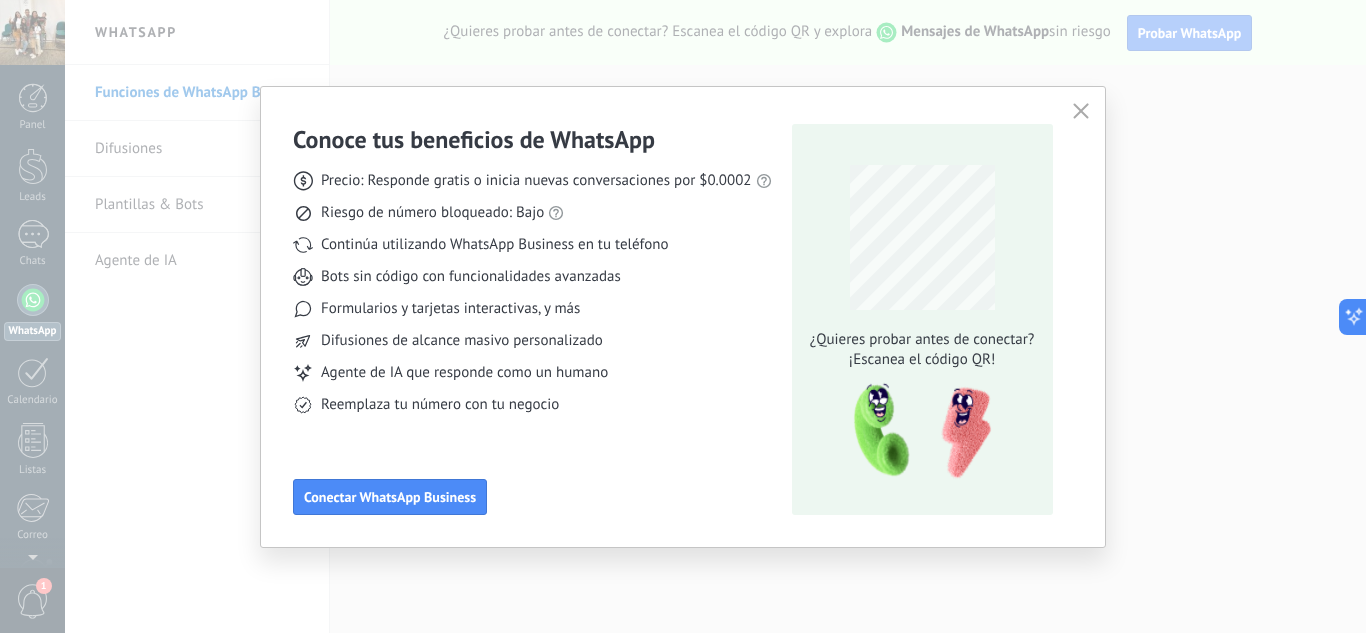scroll, scrollTop: 0, scrollLeft: 0, axis: both 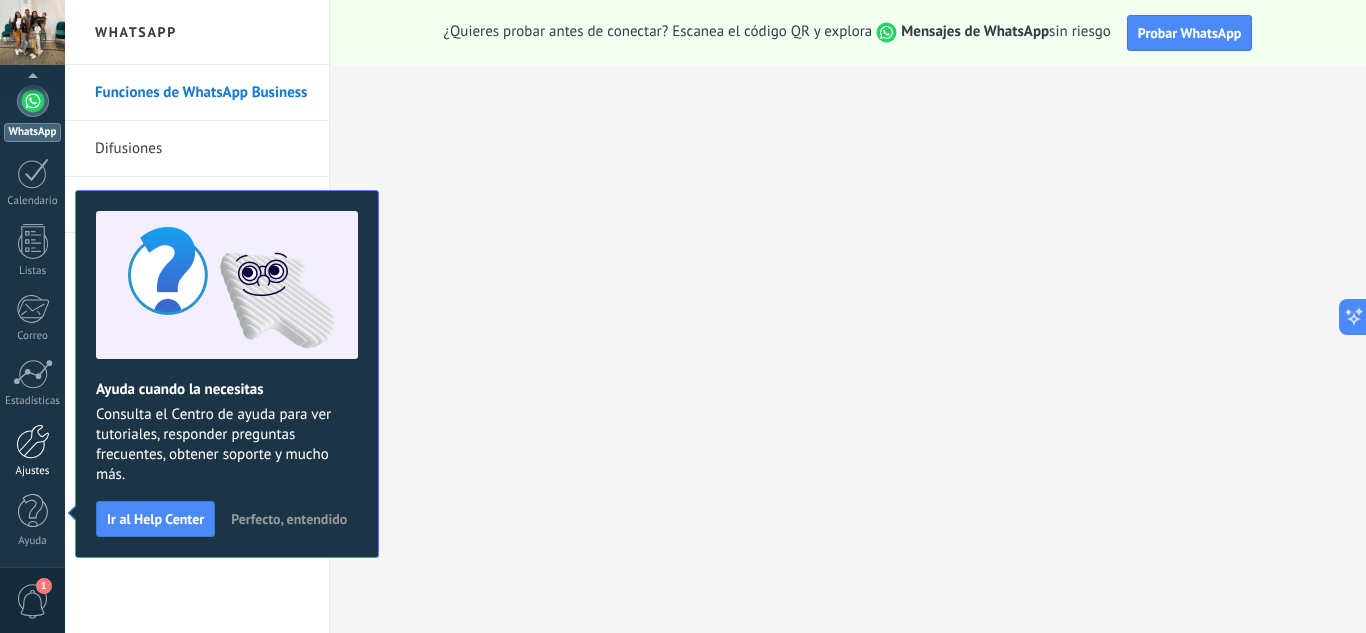 click at bounding box center [33, 441] 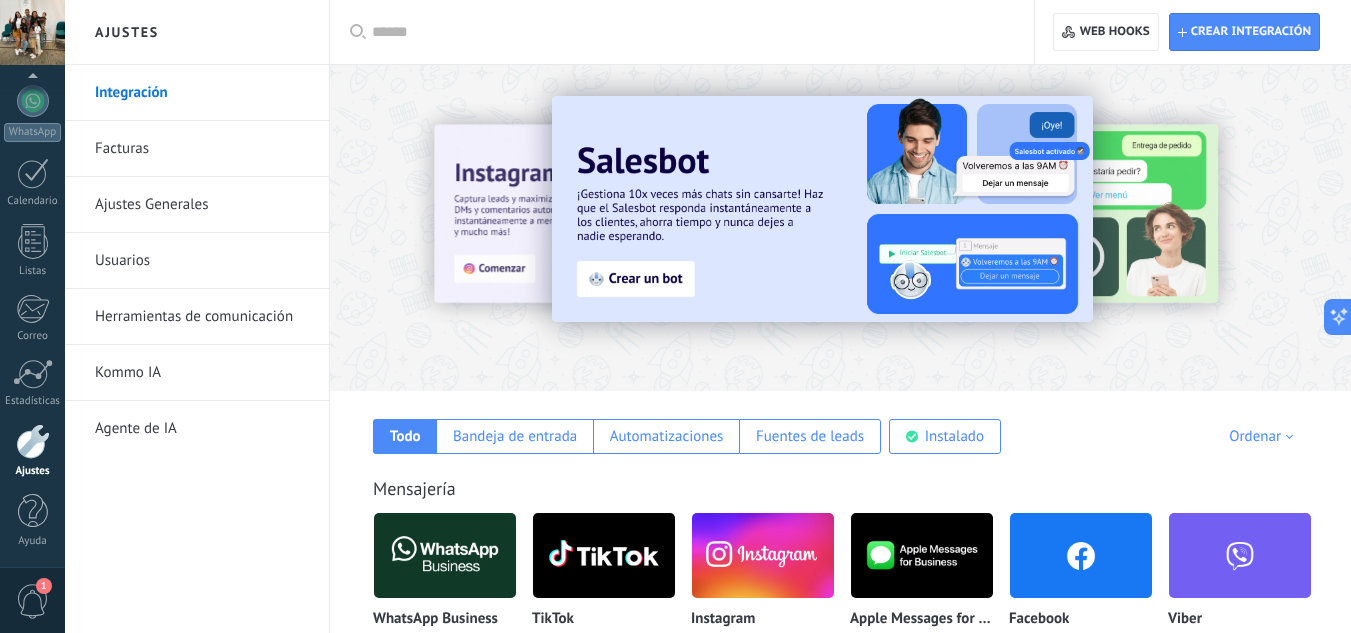 click on "Herramientas de comunicación" at bounding box center (202, 317) 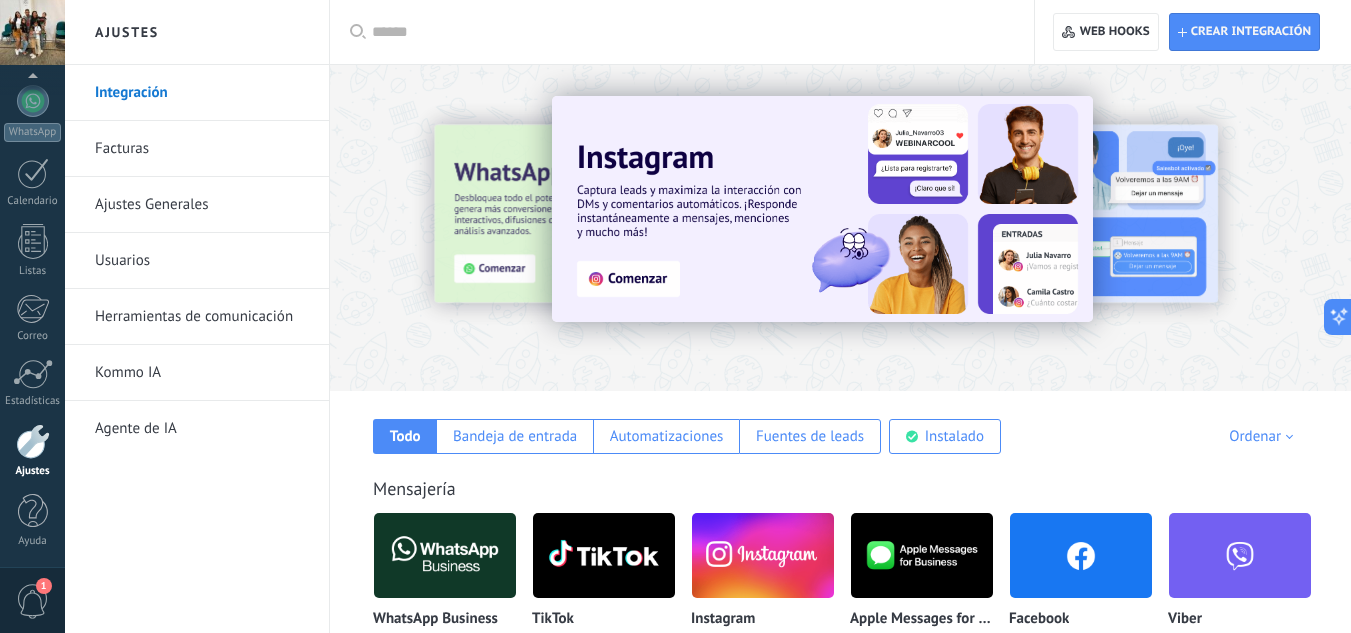 click at bounding box center [689, 32] 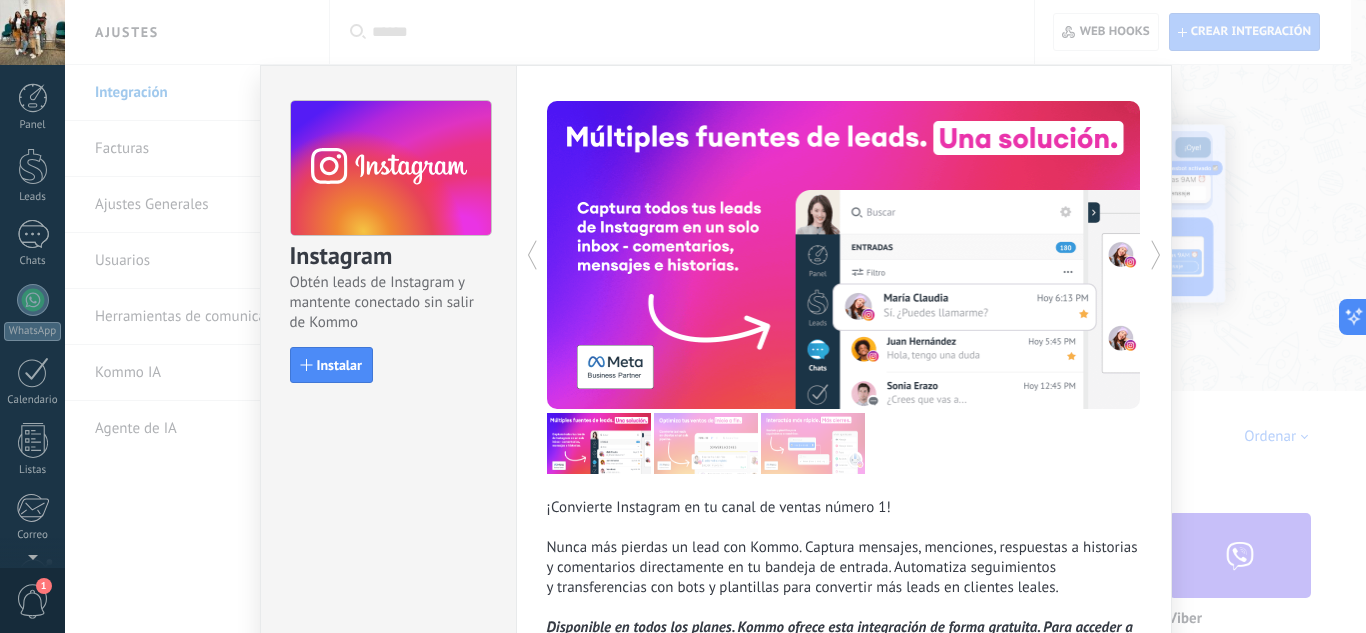 scroll, scrollTop: 199, scrollLeft: 0, axis: vertical 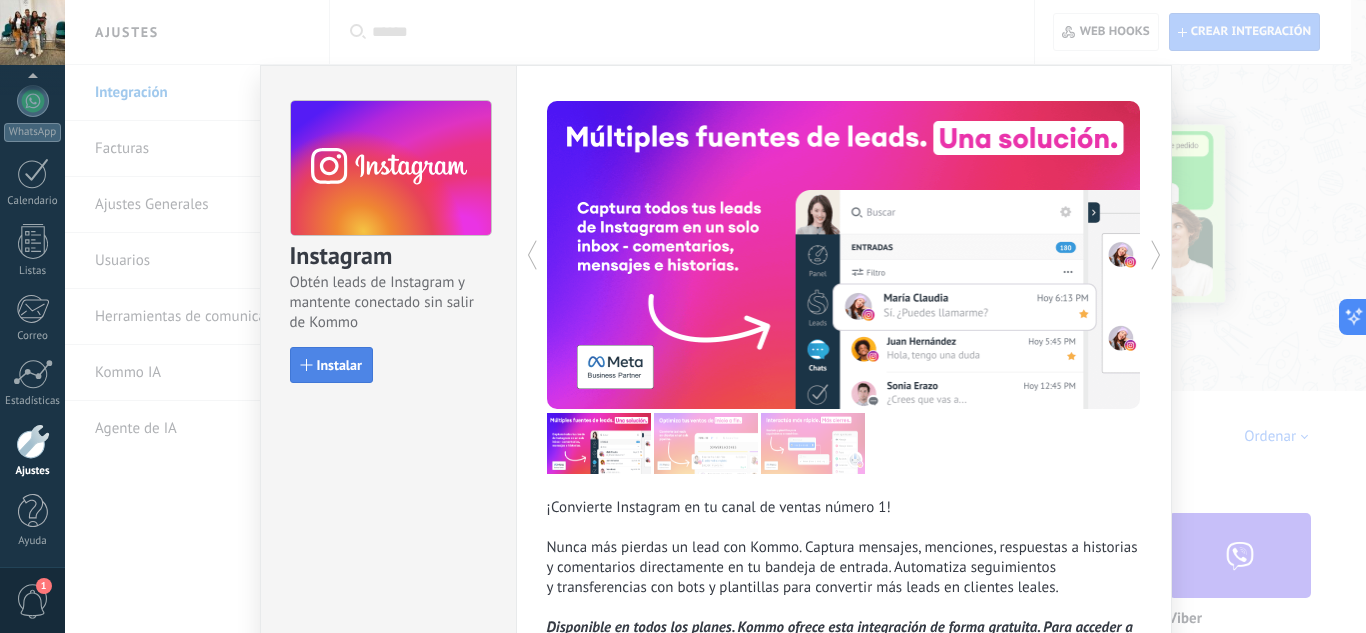 click on "Instalar" at bounding box center [339, 365] 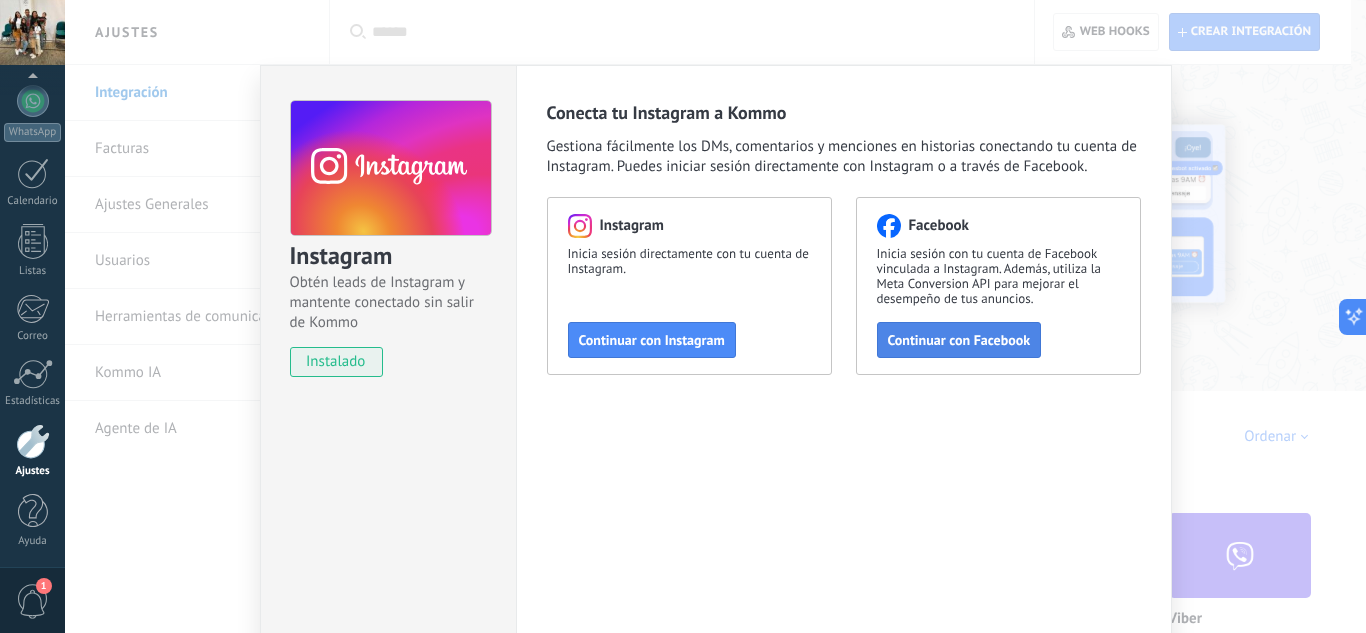 click on "Continuar con Facebook" at bounding box center [959, 340] 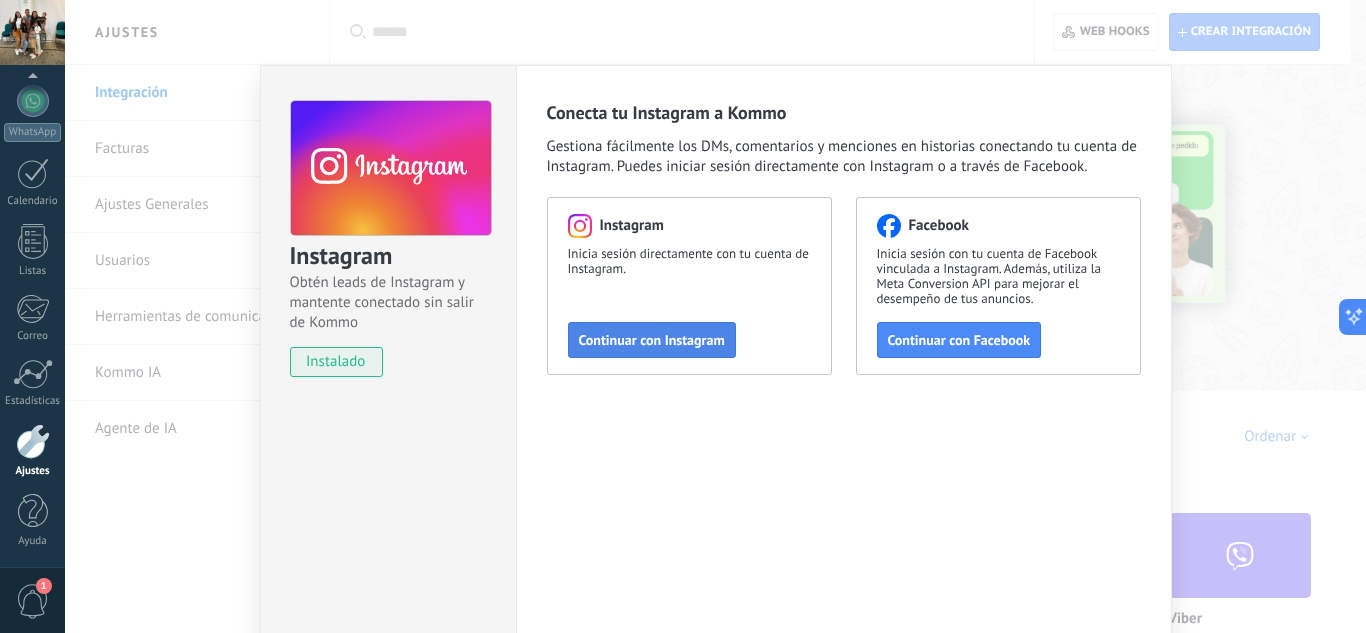 click on "Continuar con Instagram" at bounding box center (652, 340) 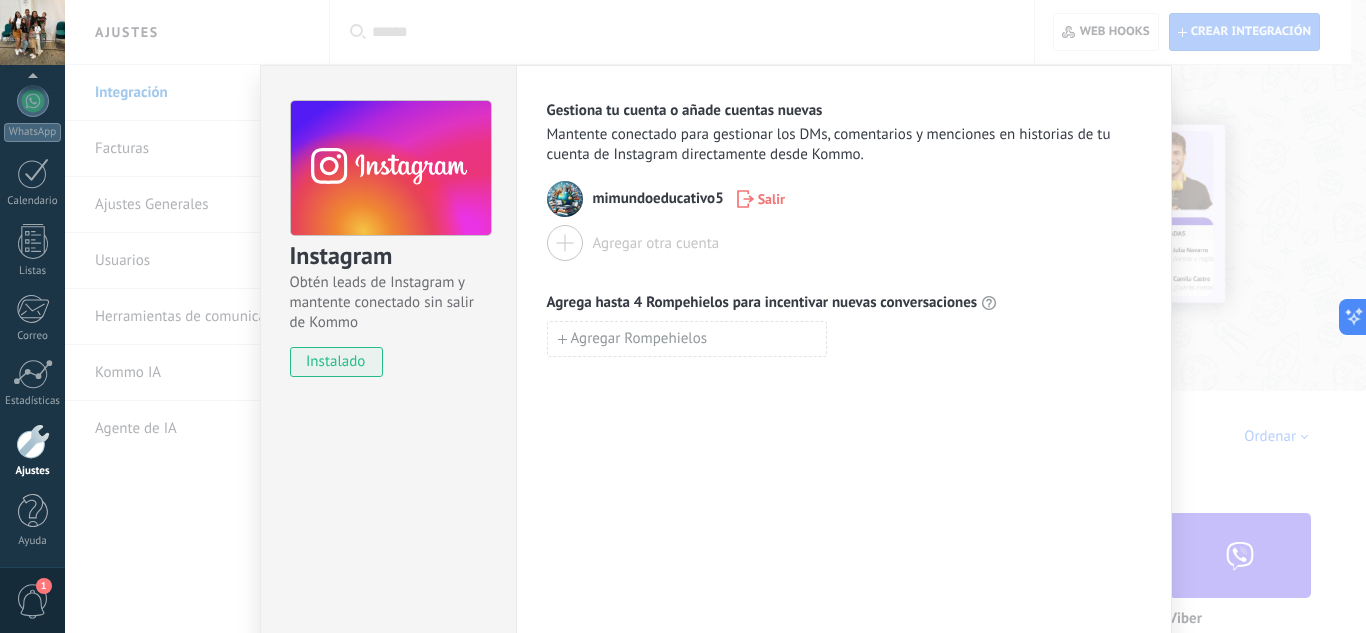 click at bounding box center [565, 243] 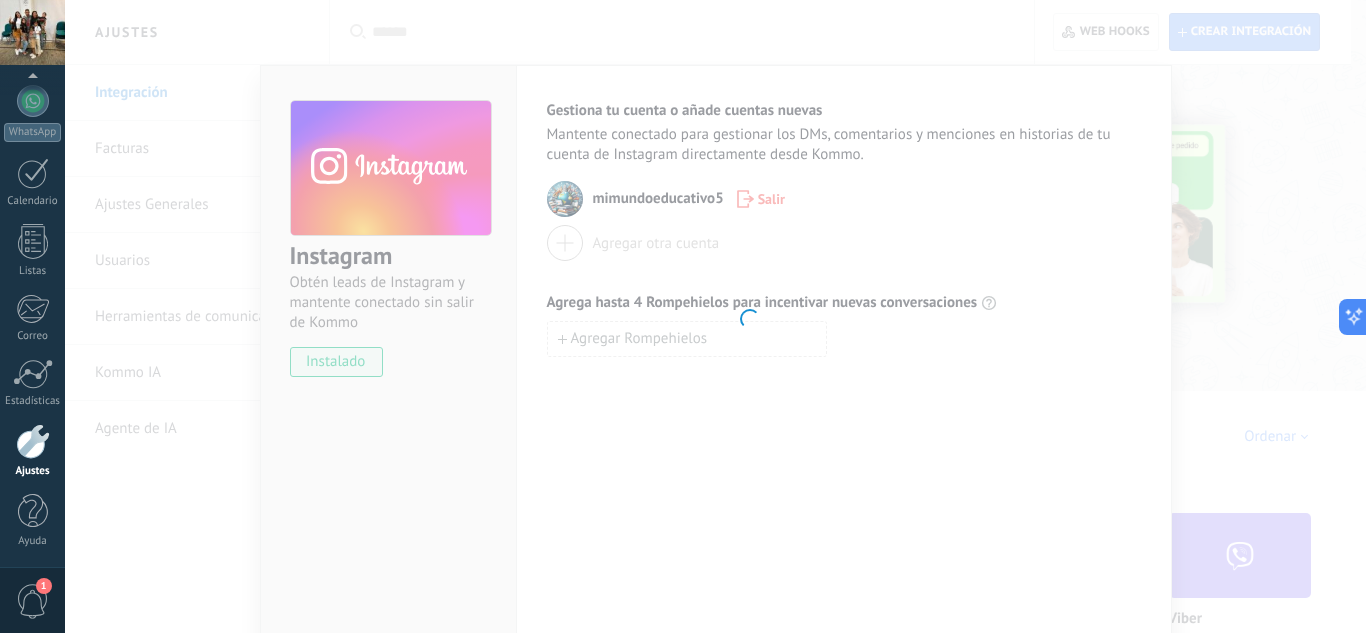 click on ".abccls-1,.abccls-2{fill-rule:evenodd}.abccls-2{fill:#fff} .abfcls-1{fill:none}.abfcls-2{fill:#fff} .abncls-1{isolation:isolate}.abncls-2{opacity:.06}.abncls-2,.abncls-3,.abncls-6{mix-blend-mode:multiply}.abncls-3{opacity:.15}.abncls-4,.abncls-8{fill:#fff}.abncls-5{fill:url(#abnlinear-gradient)}.abncls-6{opacity:.04}.abncls-7{fill:url(#abnlinear-gradient-2)}.abncls-8{fill-rule:evenodd} .abqst0{fill:#ffa200} .abwcls-1{fill:#252525} .cls-1{isolation:isolate} .acicls-1{fill:none} .aclcls-1{fill:#232323} .acnst0{display:none} .addcls-1,.addcls-2{fill:none;stroke-miterlimit:10}.addcls-1{stroke:#dfe0e5}.addcls-2{stroke:#a1a7ab} .adecls-1,.adecls-2{fill:none;stroke-miterlimit:10}.adecls-1{stroke:#dfe0e5}.adecls-2{stroke:#a1a7ab} .adqcls-1{fill:#8591a5;fill-rule:evenodd} .aeccls-1{fill:#5c9f37} .aeecls-1{fill:#f86161} .aejcls-1{fill:#8591a5;fill-rule:evenodd} .aekcls-1{fill-rule:evenodd} .aelcls-1{fill-rule:evenodd;fill:currentColor} .aemcls-1{fill-rule:evenodd;fill:currentColor} .aencls-2{fill:#f86161;opacity:.3}" at bounding box center [683, 316] 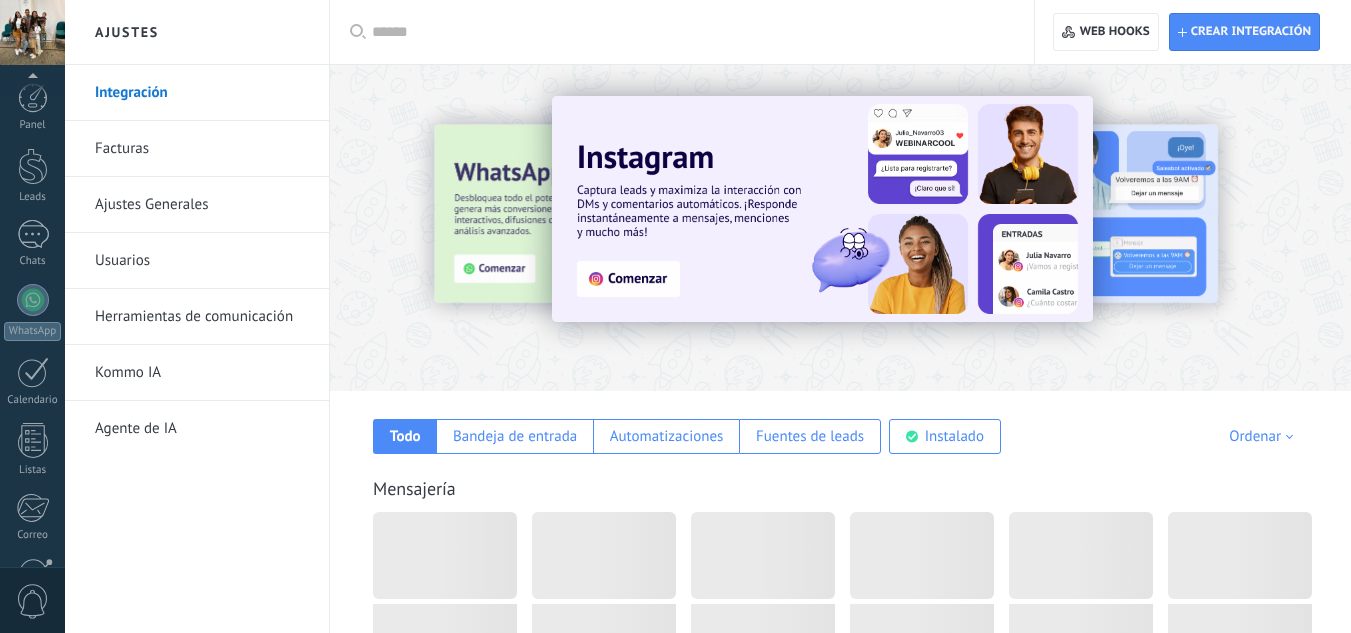 scroll, scrollTop: 0, scrollLeft: 0, axis: both 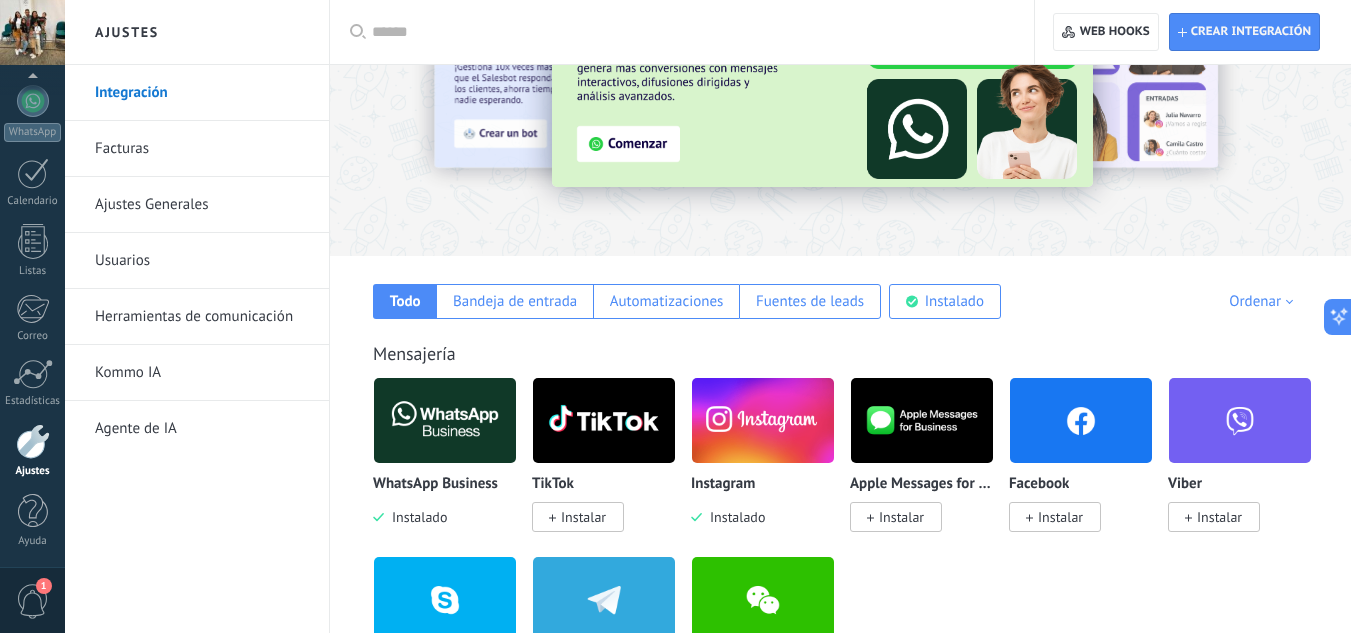 click at bounding box center [763, 420] 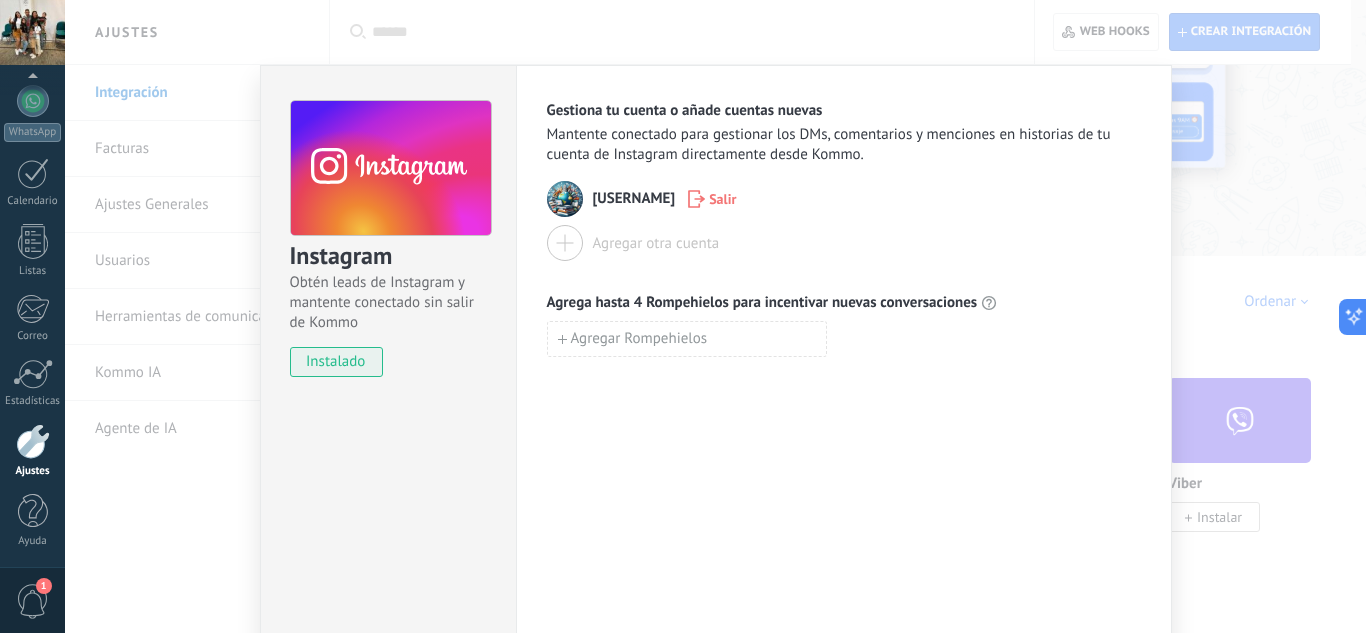 click at bounding box center (565, 243) 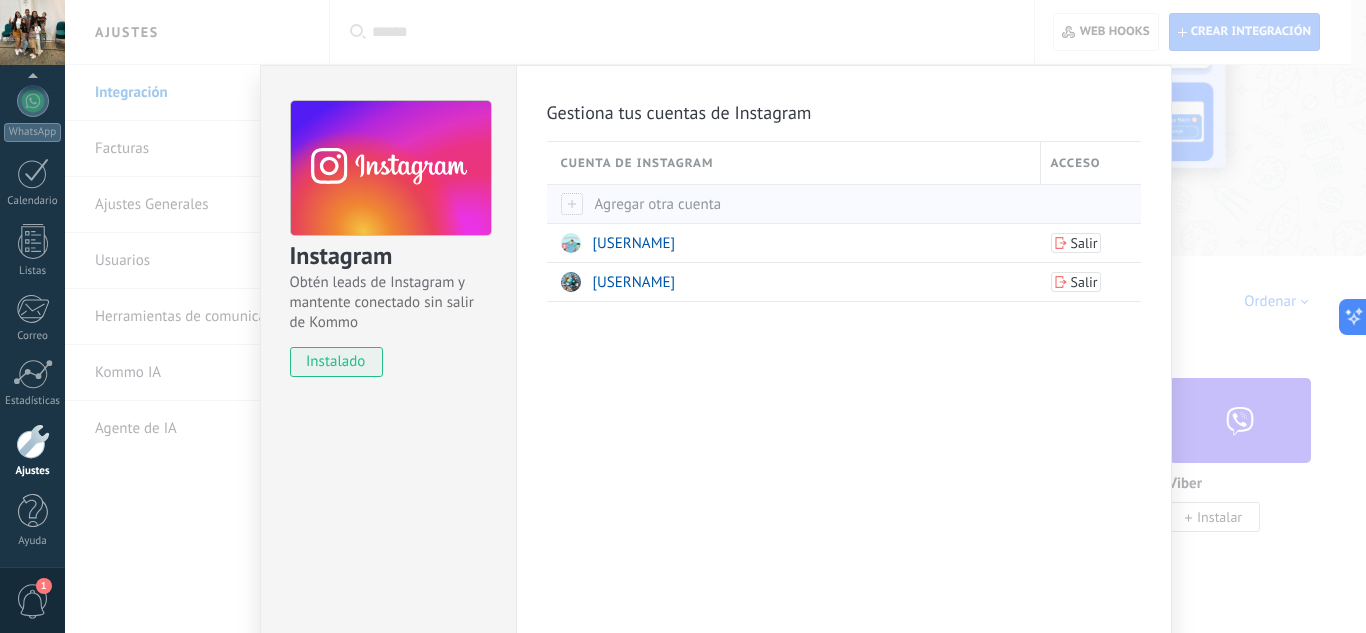 click on "Agregar otra cuenta" at bounding box center [796, 204] 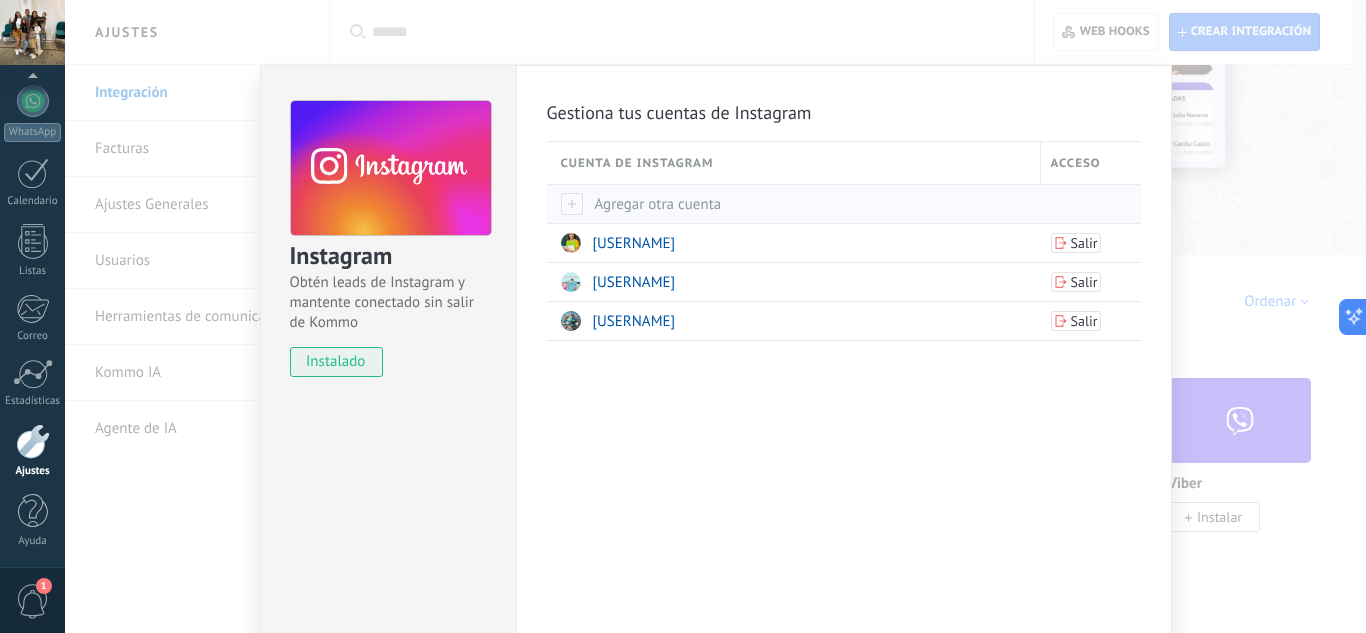 click on "Agregar otra cuenta" at bounding box center (641, 204) 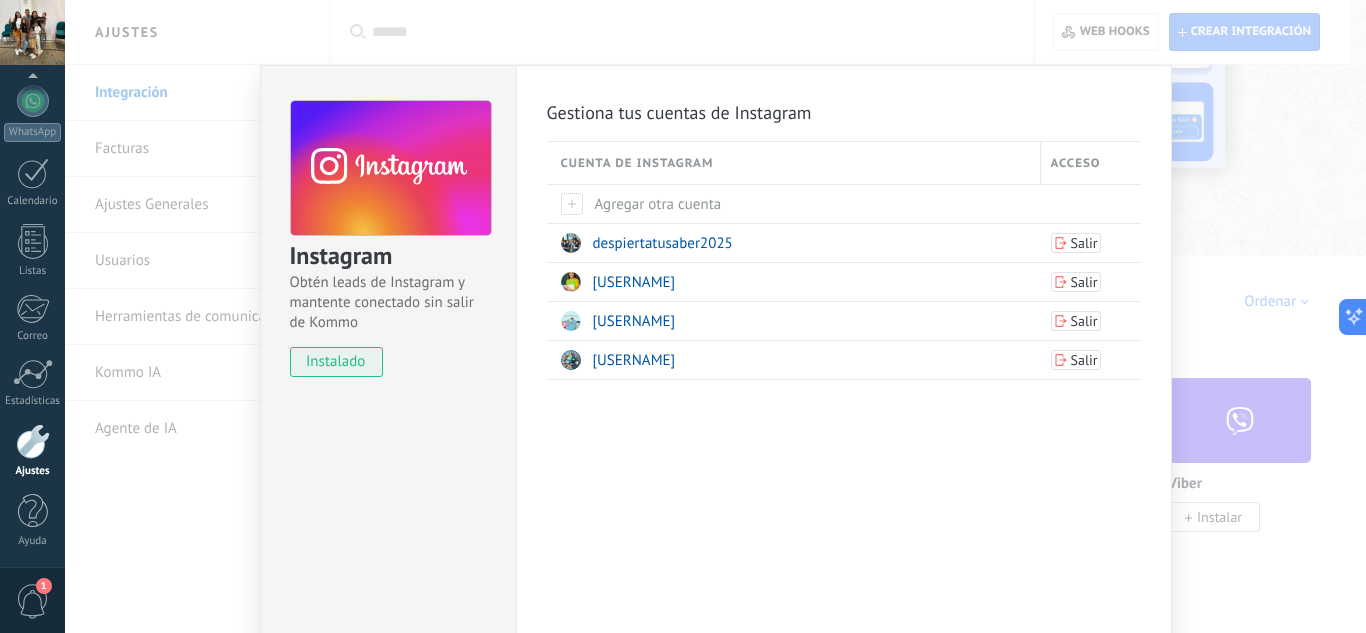 click on "Instagram Obtén leads de Instagram y mantente conectado sin salir de Kommo instalado Gestiona tus cuentas de Instagram Cuenta de Instagram Acceso Agregar otra cuenta [USERNAME] Salir [USERNAME] Salir [USERNAME] Salir [USERNAME] Salir" at bounding box center (715, 316) 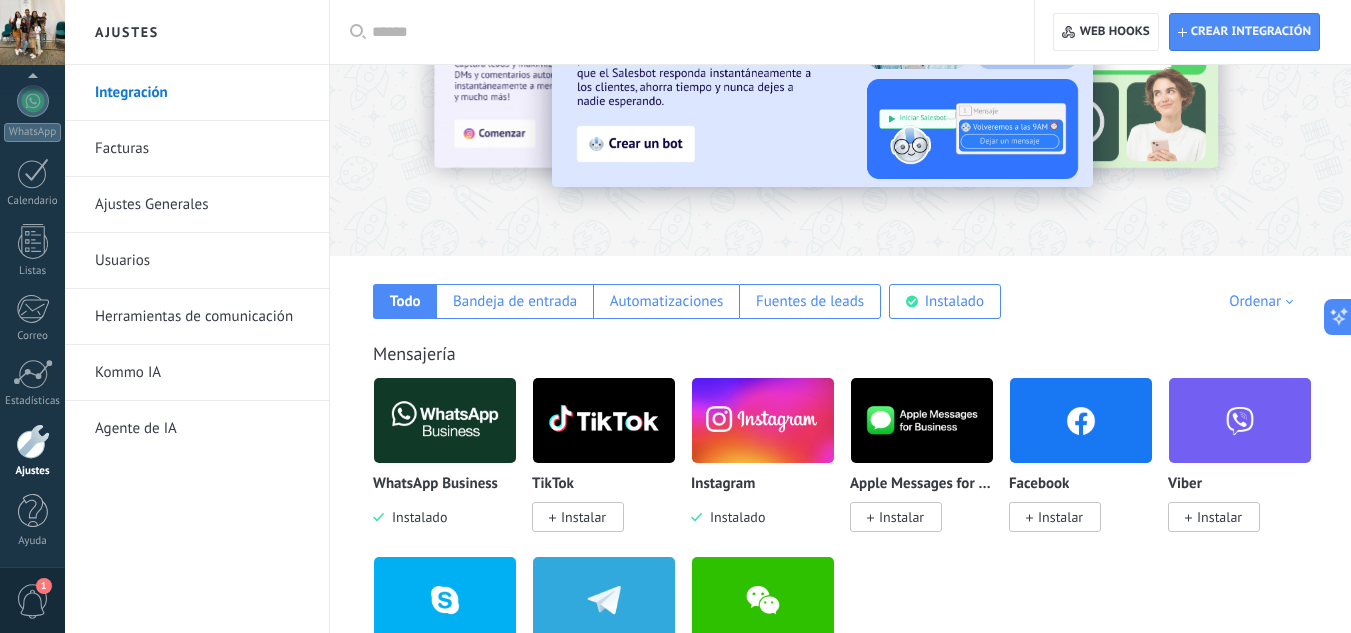 click at bounding box center (1081, 420) 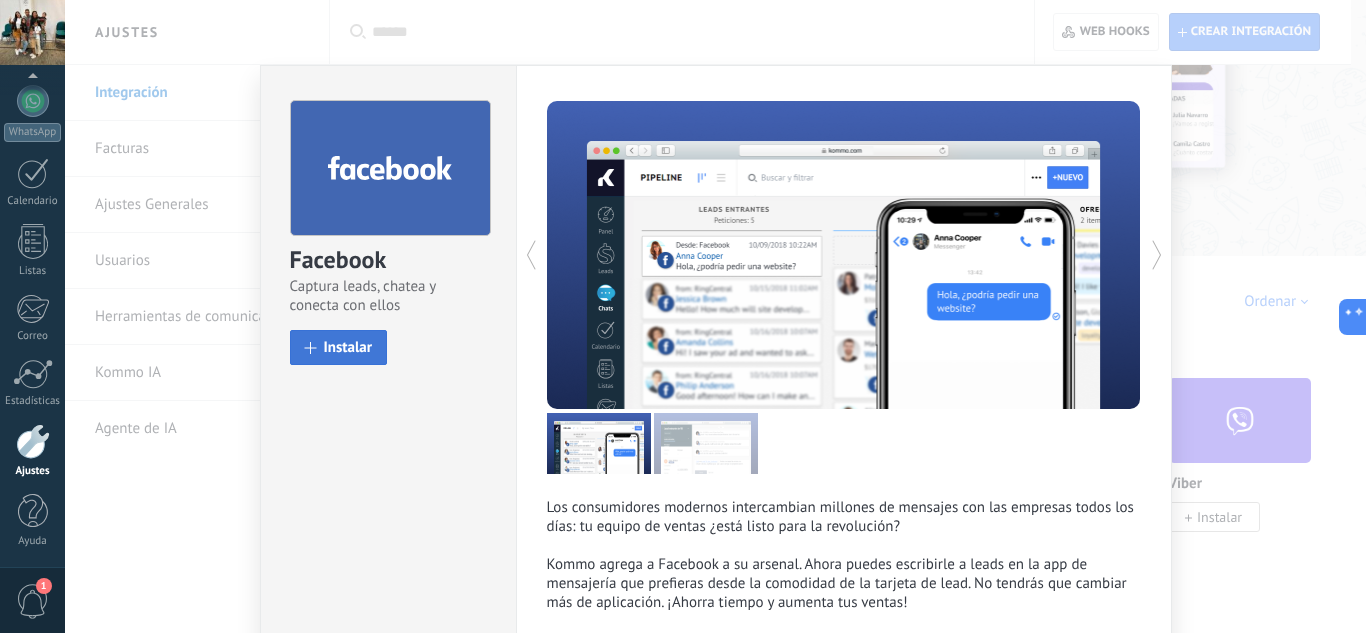 click on "Instalar" at bounding box center [348, 347] 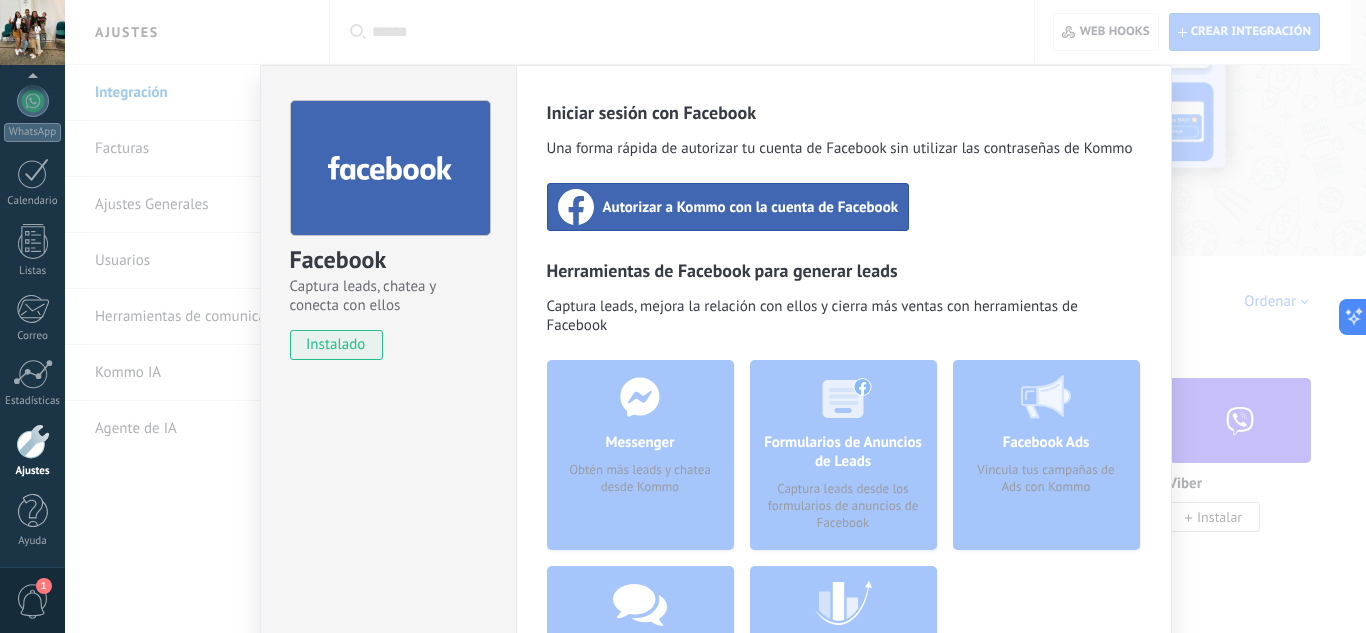 click on "Autorizar a Kommo con la cuenta de Facebook" at bounding box center (751, 207) 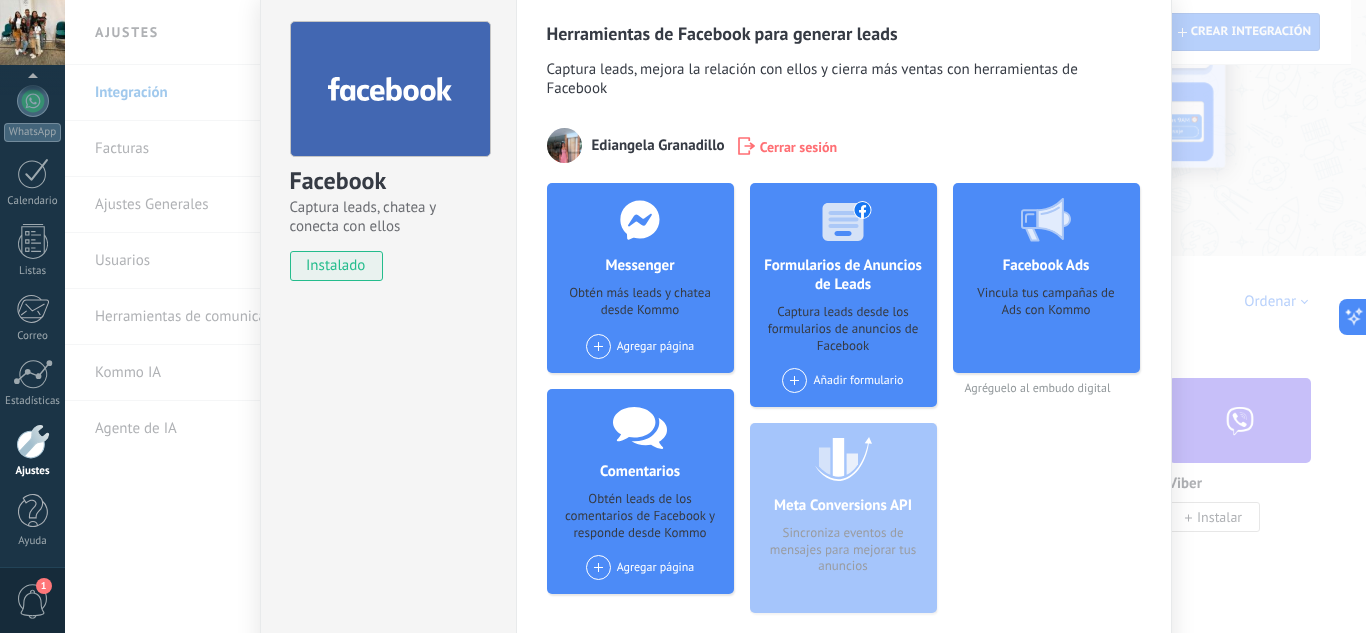 scroll, scrollTop: 100, scrollLeft: 0, axis: vertical 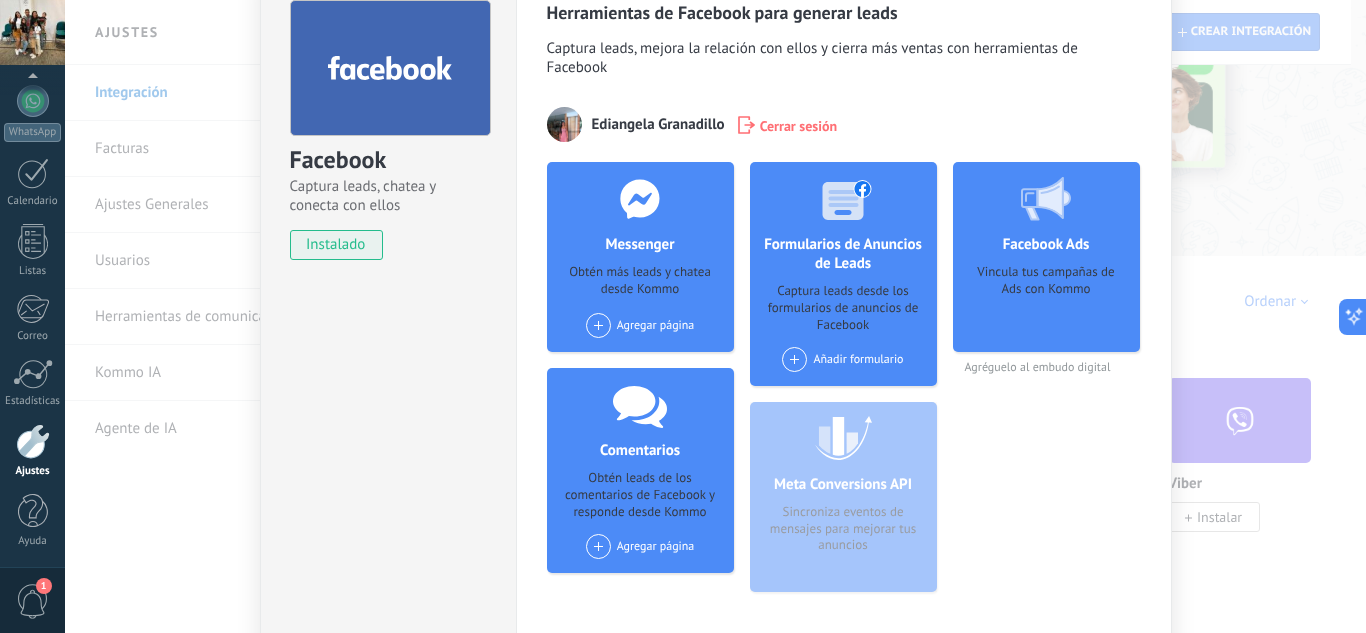 click at bounding box center (598, 325) 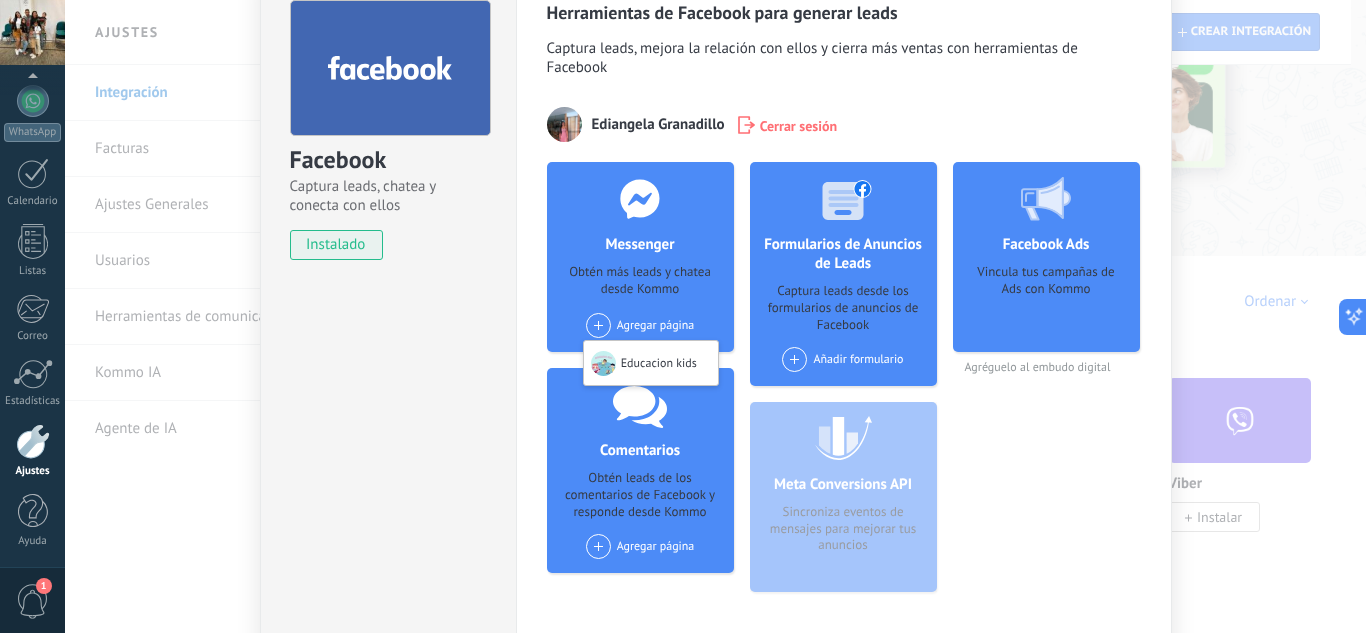 click on "Educacion kids" at bounding box center [651, 363] 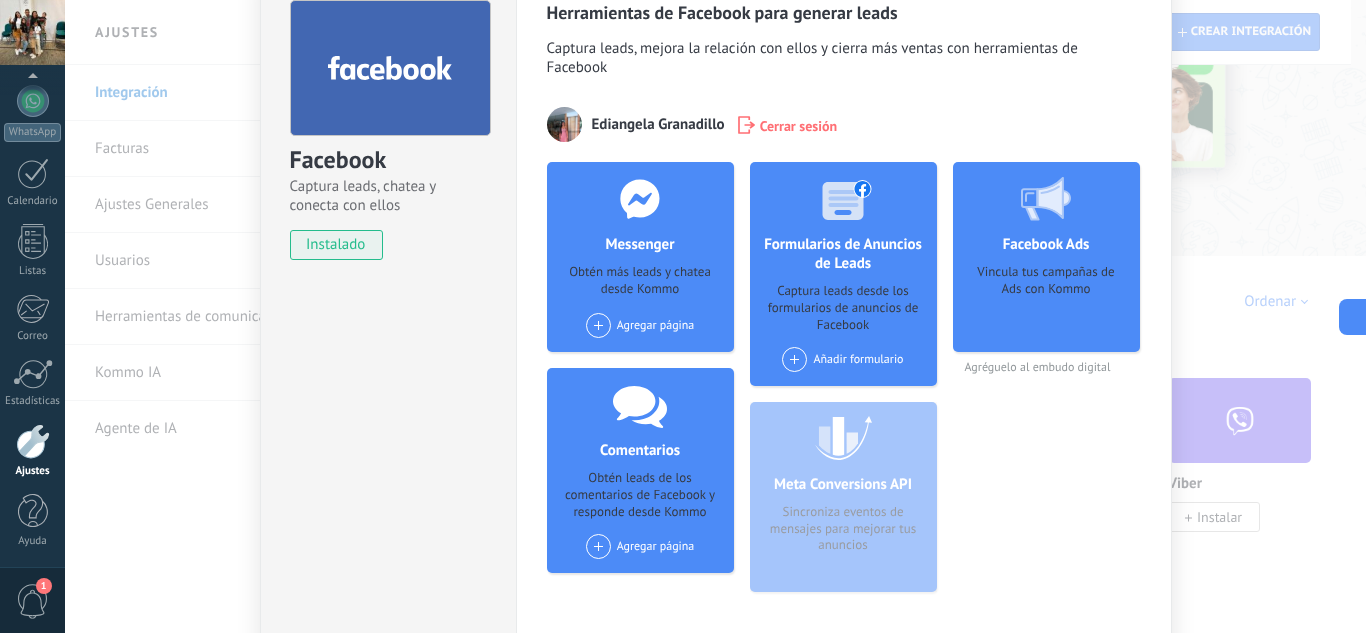 click at bounding box center (598, 325) 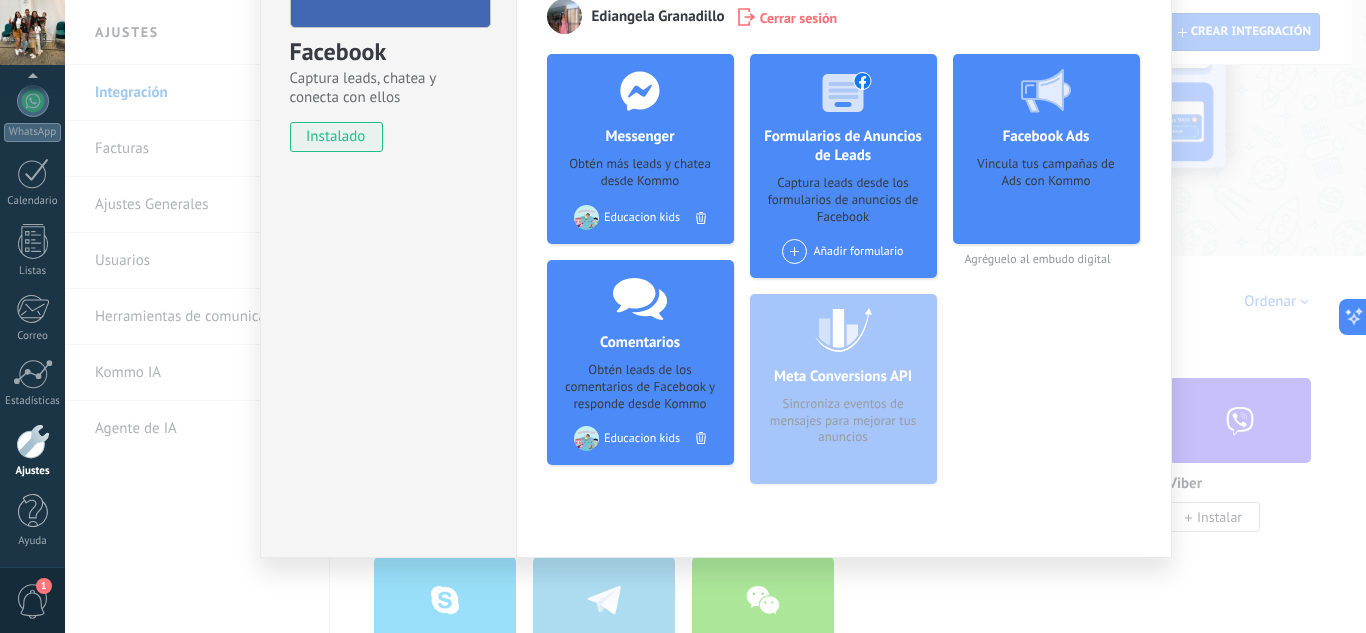 scroll, scrollTop: 8, scrollLeft: 0, axis: vertical 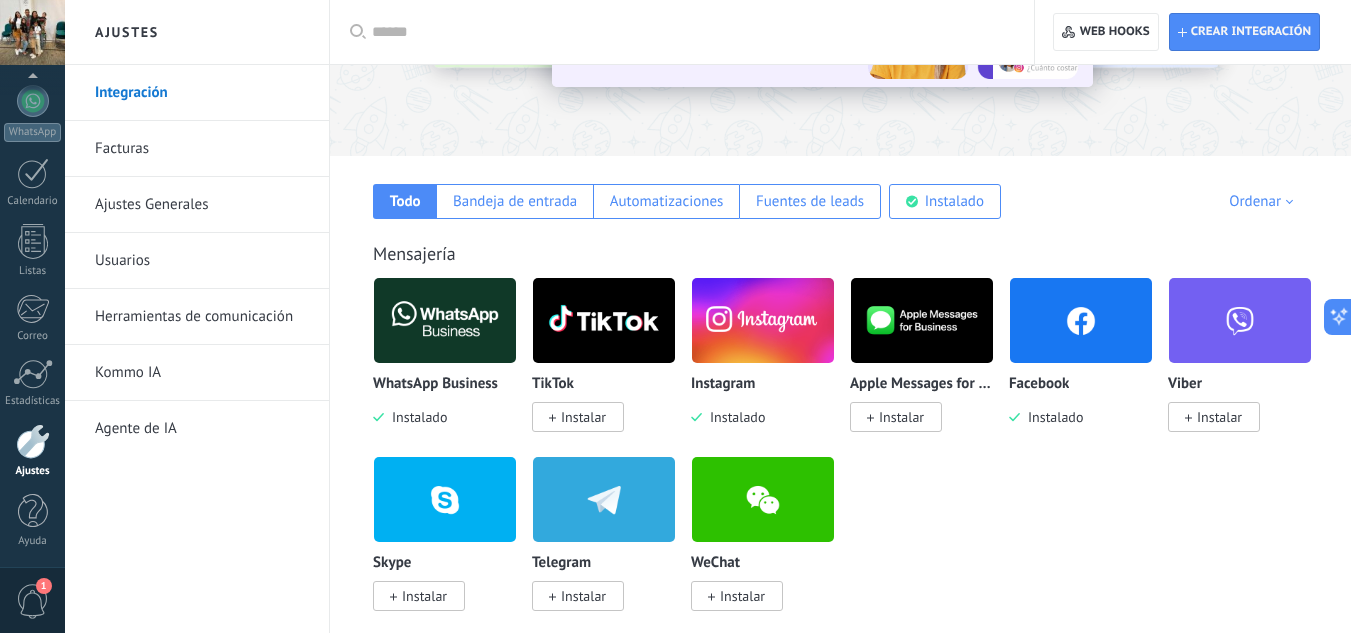 click at bounding box center [1081, 320] 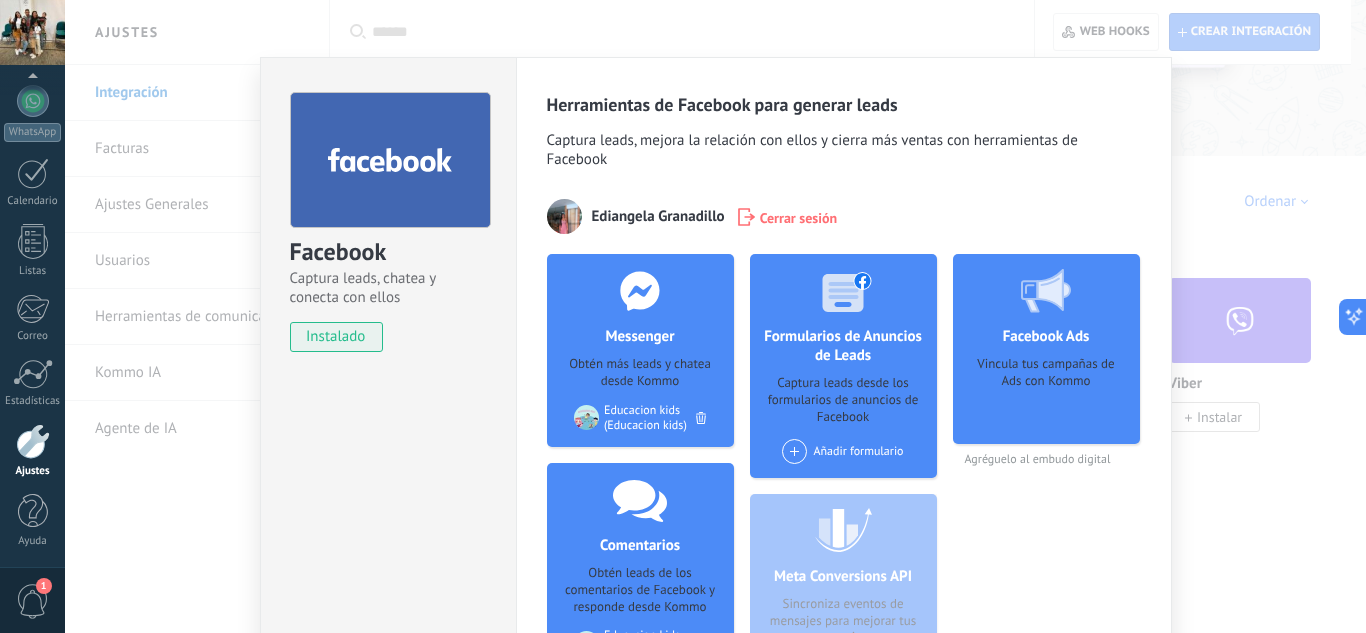 scroll, scrollTop: 208, scrollLeft: 0, axis: vertical 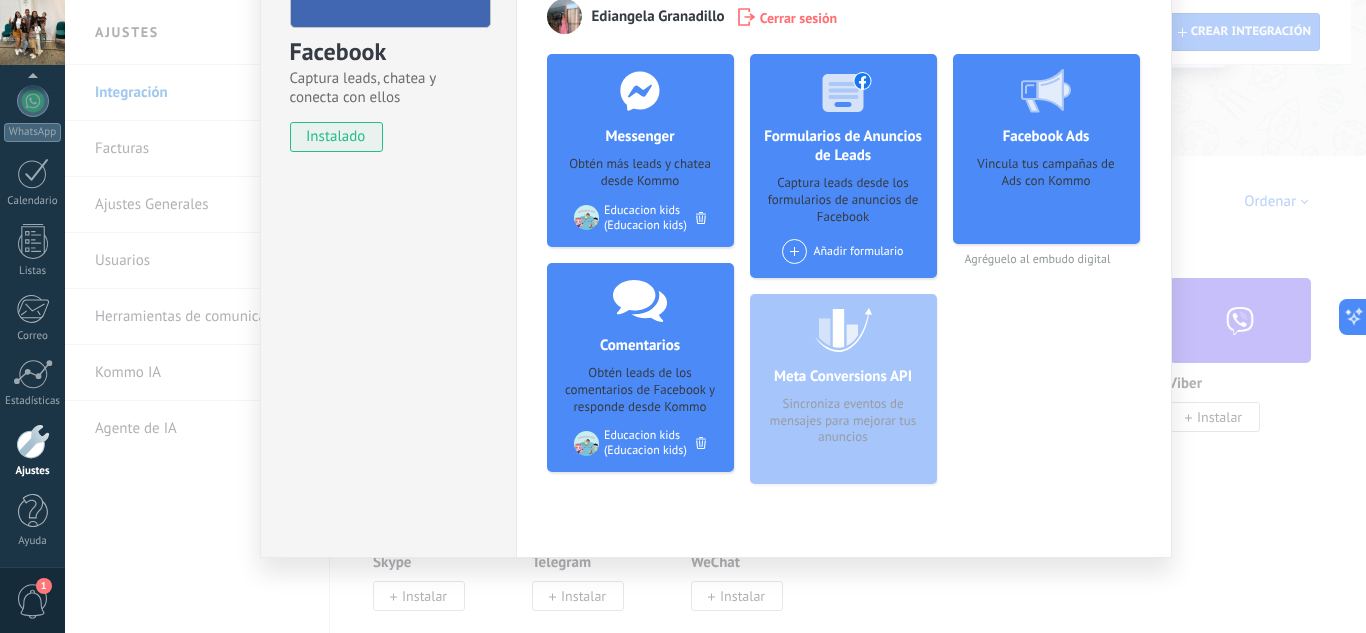 click on "Messenger" at bounding box center [639, 136] 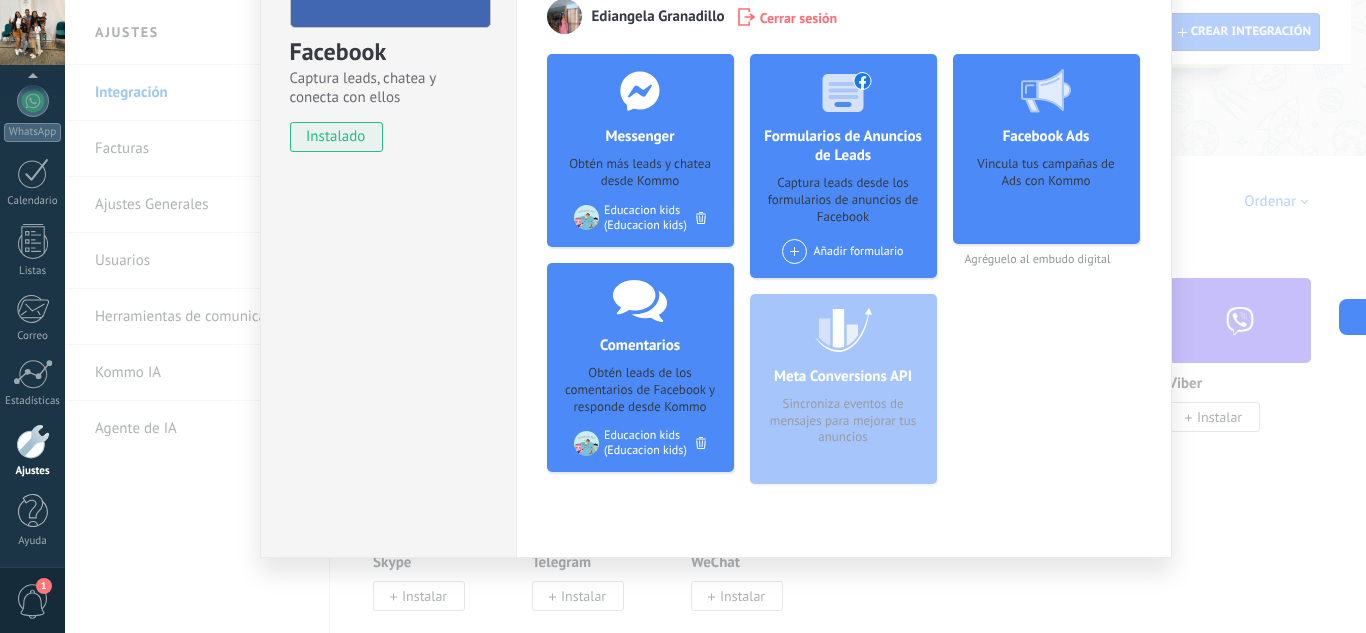 click at bounding box center (794, 251) 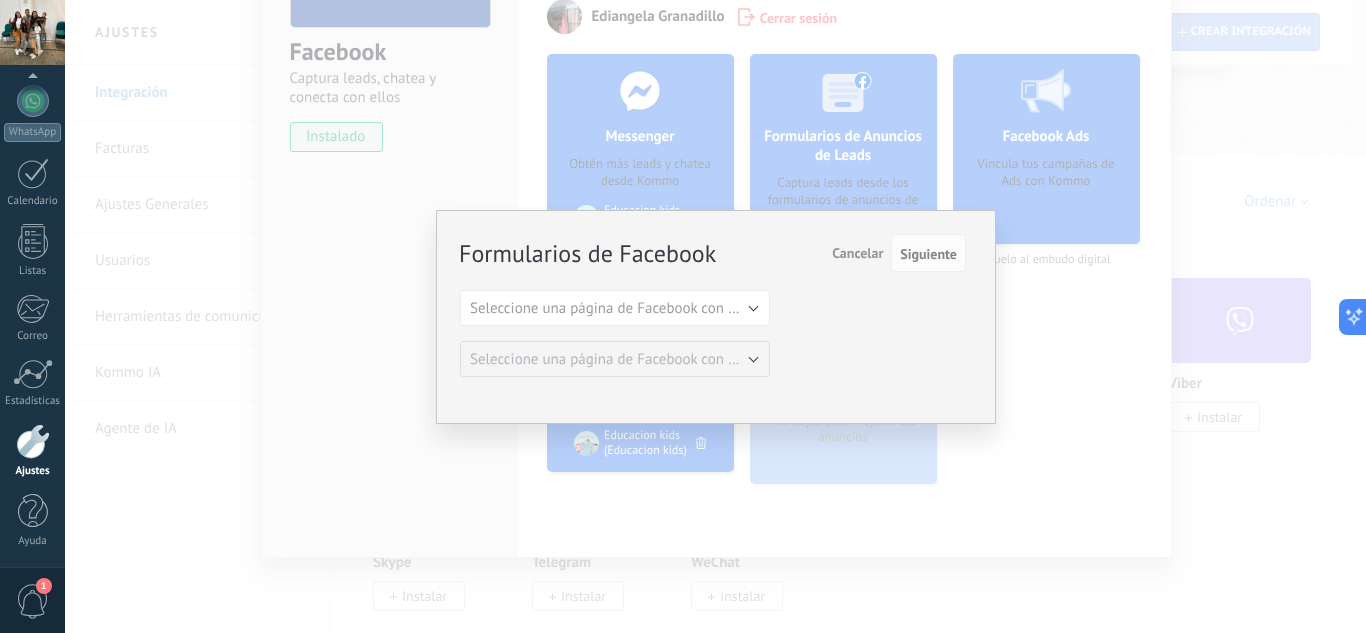 click on "Formularios de Facebook Siguiente Cancelar Seleccione una página de Facebook con formas Educacion kids Seleccione una página de Facebook con formas Seleccione una página de Facebook con formas Seleccione una página de Facebook con formas" at bounding box center [715, 316] 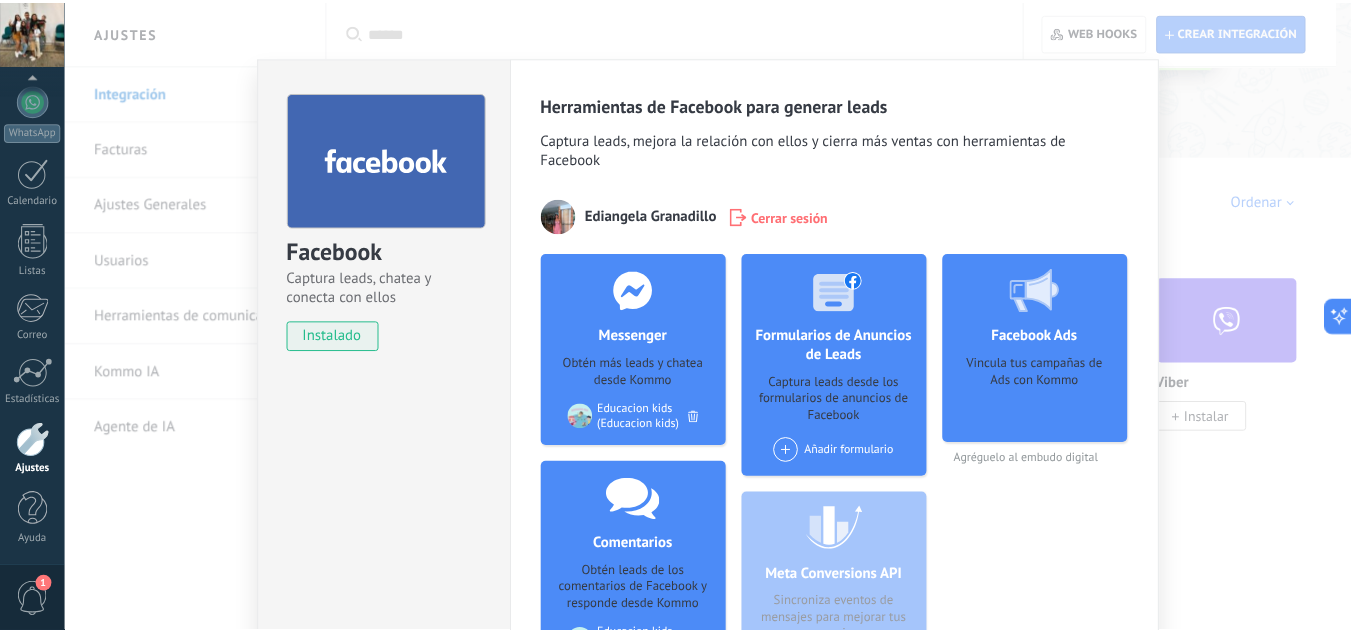 scroll, scrollTop: 0, scrollLeft: 0, axis: both 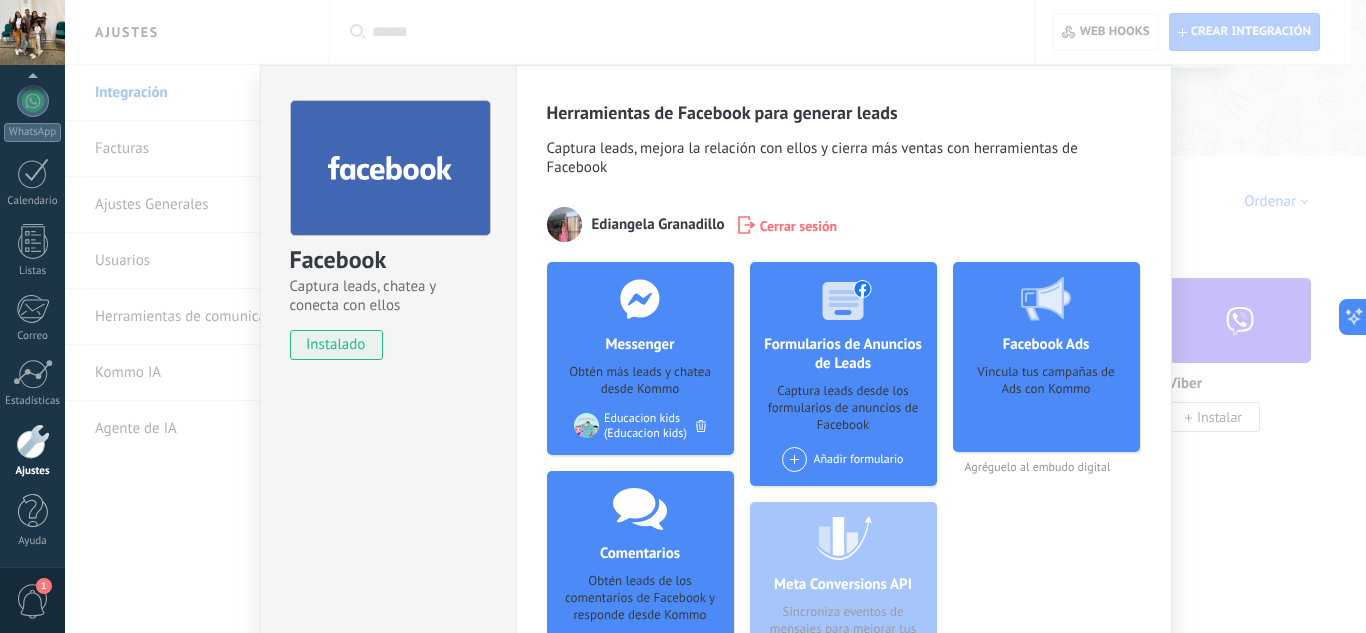 click on "Facebook Captura leads, chatea y conecta con ellos instalado Desinstalar Herramientas de Facebook para generar leads Captura leads, mejora la relación con ellos y cierra más ventas con herramientas de Facebook [NAME] Cerrar sesión Messenger Obtén más leads y chatea desde Kommo Agregar página Educacion kids (Educacion kids) Comentarios Obtén leads de los comentarios de Facebook y responde desde Kommo Agregar página Educacion kids (Educacion kids) Formularios de Anuncios de Leads Captura leads desde los formularios de anuncios de Facebook Añadir formulario Meta Conversions API Sincroniza eventos de mensajes para mejorar tus anuncios Facebook Ads Vincula tus campañas de Ads con Kommo Agréguelo al embudo digital más" at bounding box center [715, 316] 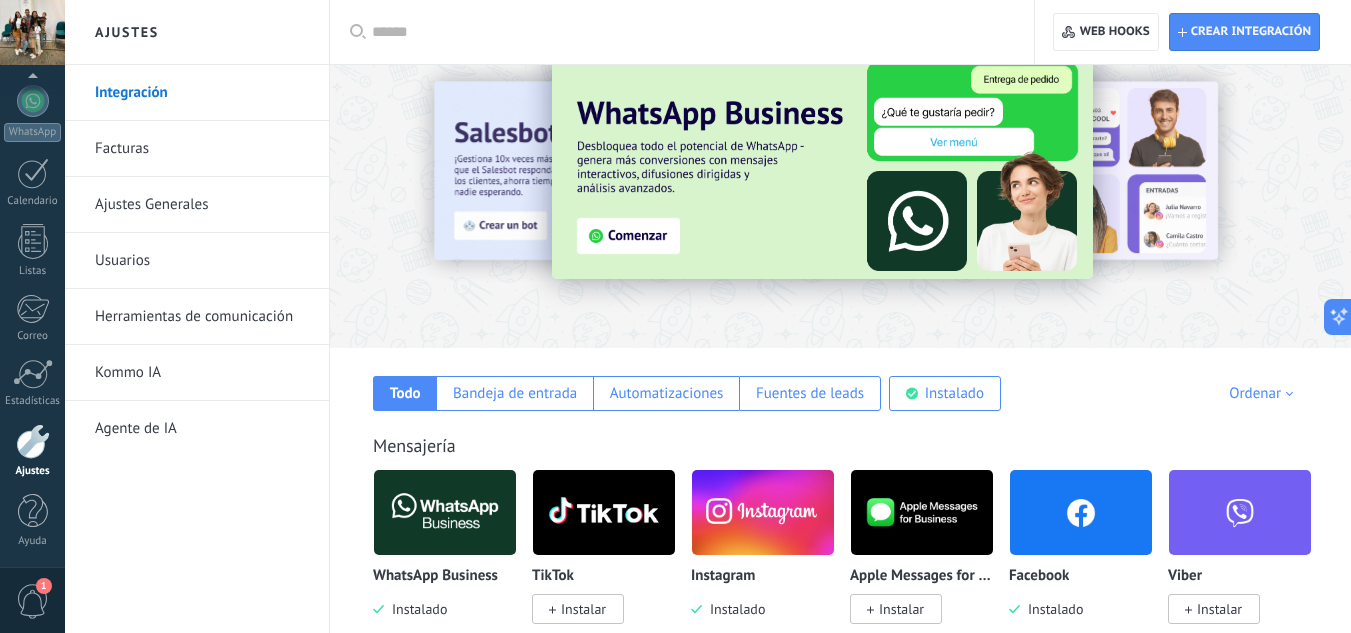 scroll, scrollTop: 35, scrollLeft: 0, axis: vertical 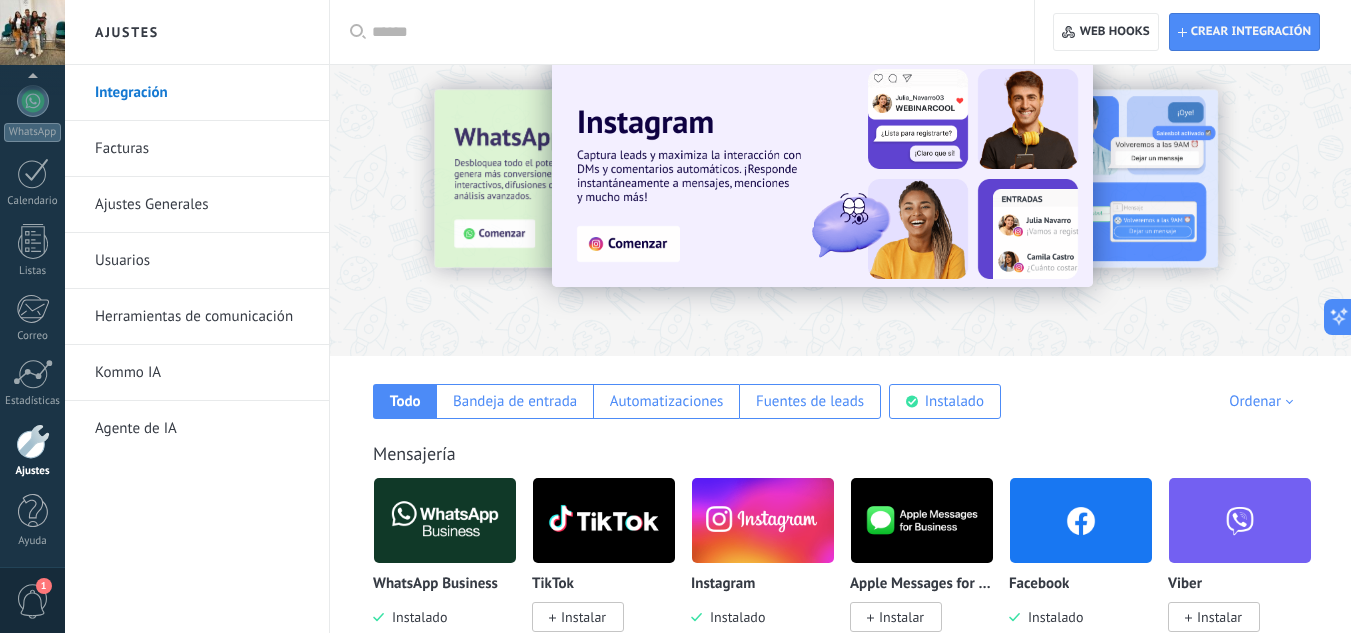 click at bounding box center (1081, 520) 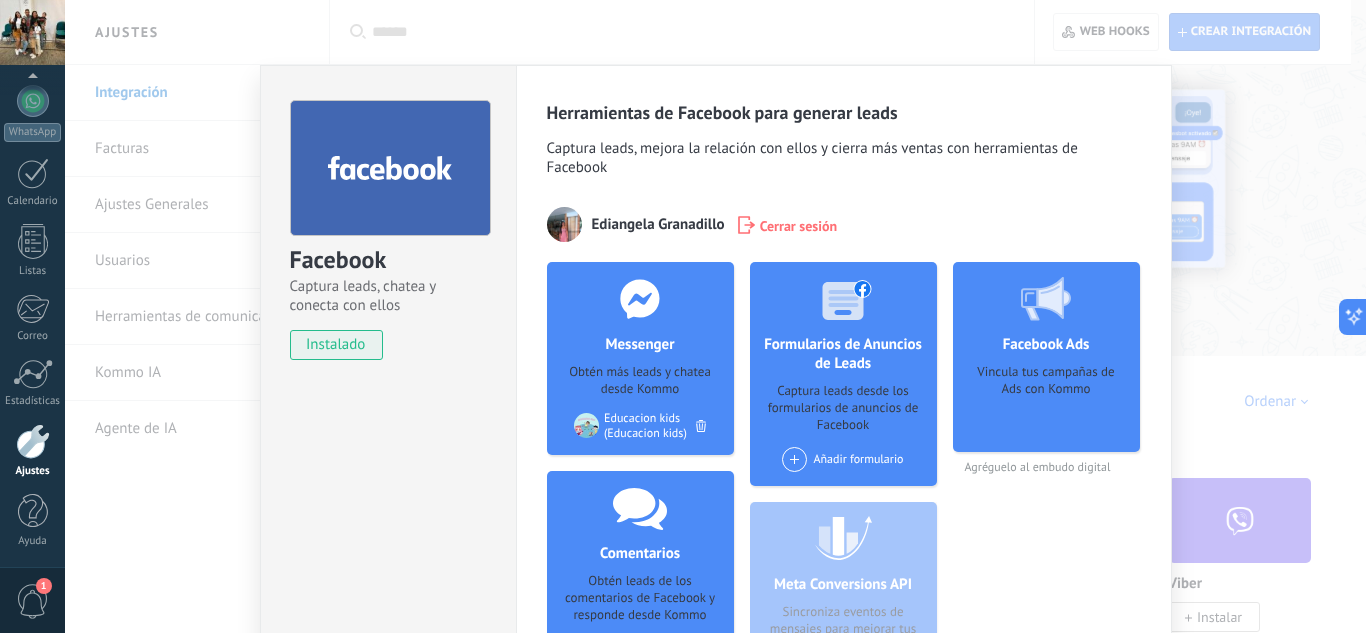 click at bounding box center (640, 298) 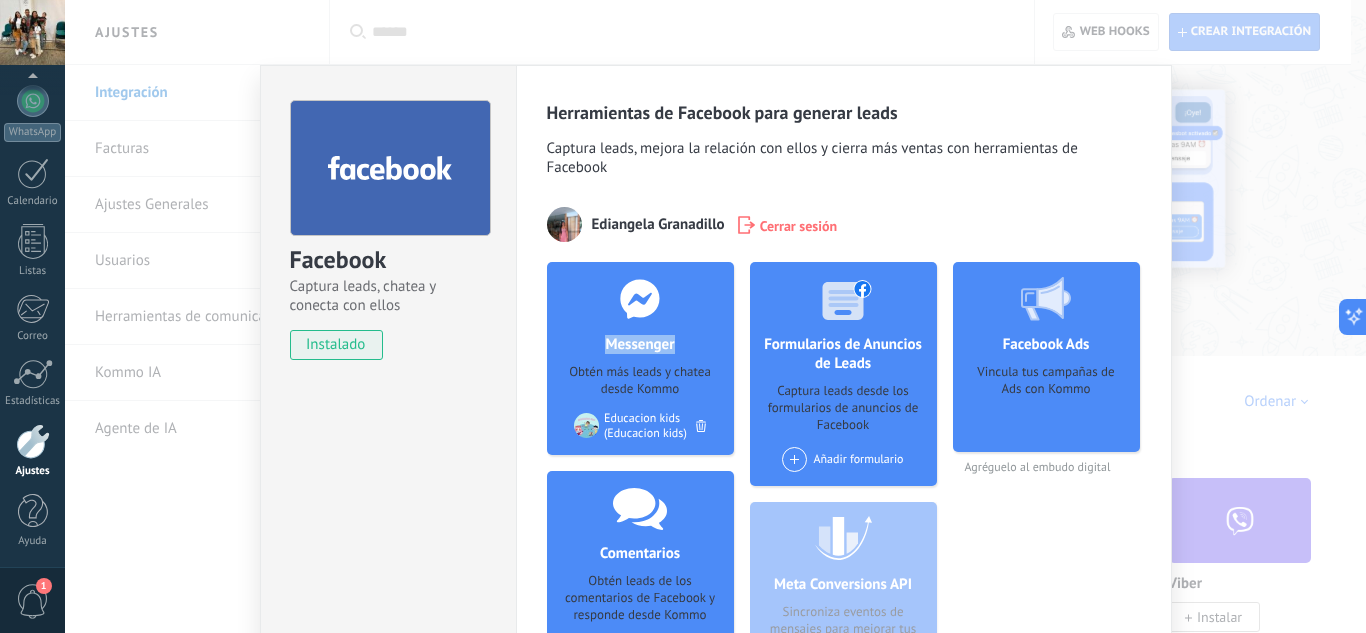 click at bounding box center [640, 298] 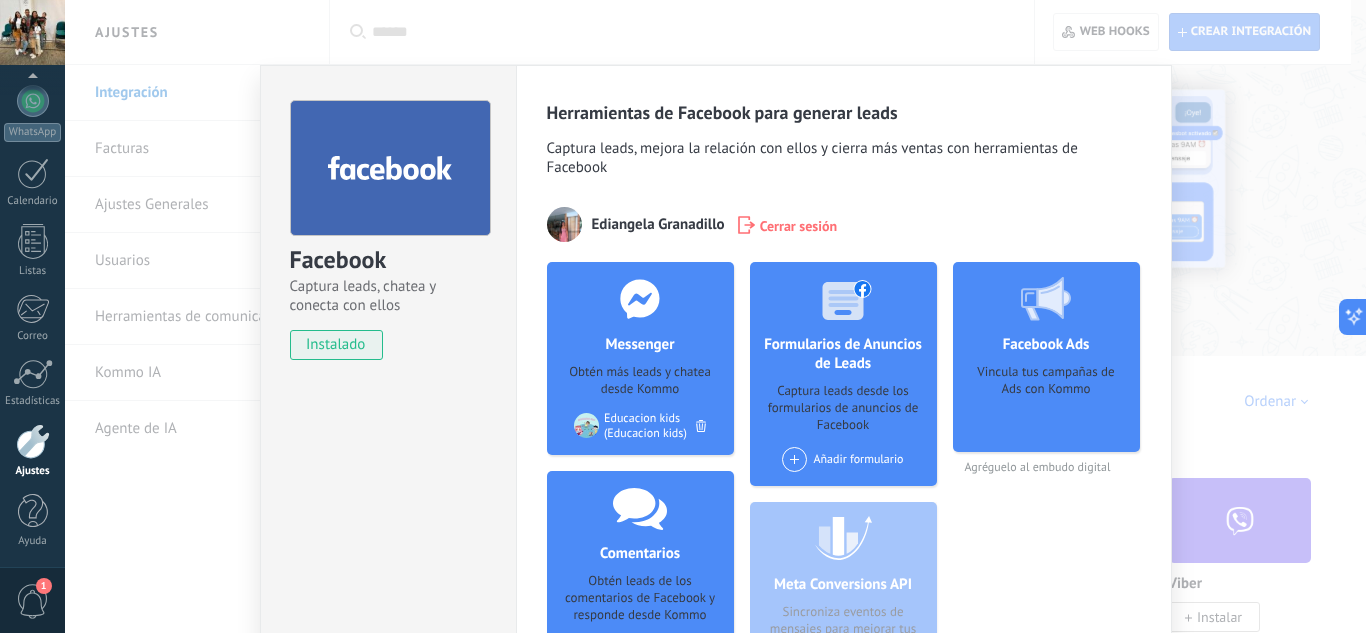click on "Facebook Captura leads, chatea y conecta con ellos instalado Desinstalar Herramientas de Facebook para generar leads Captura leads, mejora la relación con ellos y cierra más ventas con herramientas de Facebook [NAME] Cerrar sesión Messenger Obtén más leads y chatea desde Kommo Agregar página Educacion kids (Educacion kids) Comentarios Obtén leads de los comentarios de Facebook y responde desde Kommo Agregar página Educacion kids (Educacion kids) Formularios de Anuncios de Leads Captura leads desde los formularios de anuncios de Facebook Añadir formulario Meta Conversions API Sincroniza eventos de mensajes para mejorar tus anuncios Facebook Ads Vincula tus campañas de Ads con Kommo Agréguelo al embudo digital más" at bounding box center [715, 316] 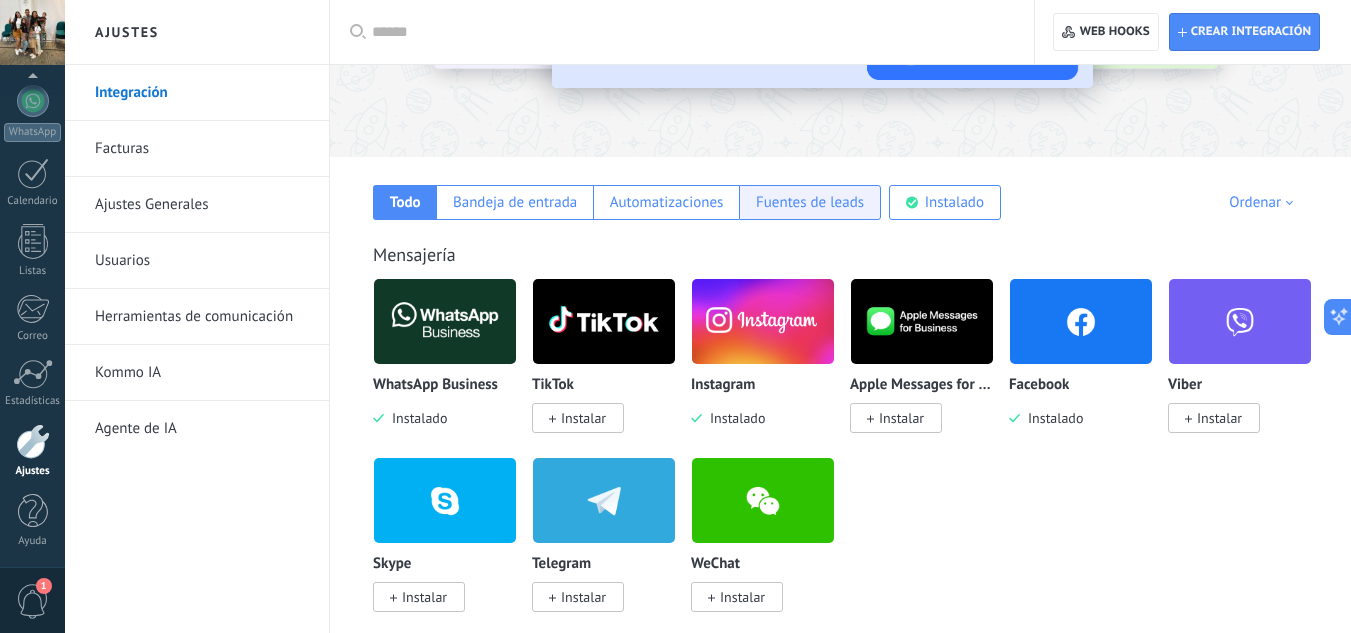 scroll, scrollTop: 235, scrollLeft: 0, axis: vertical 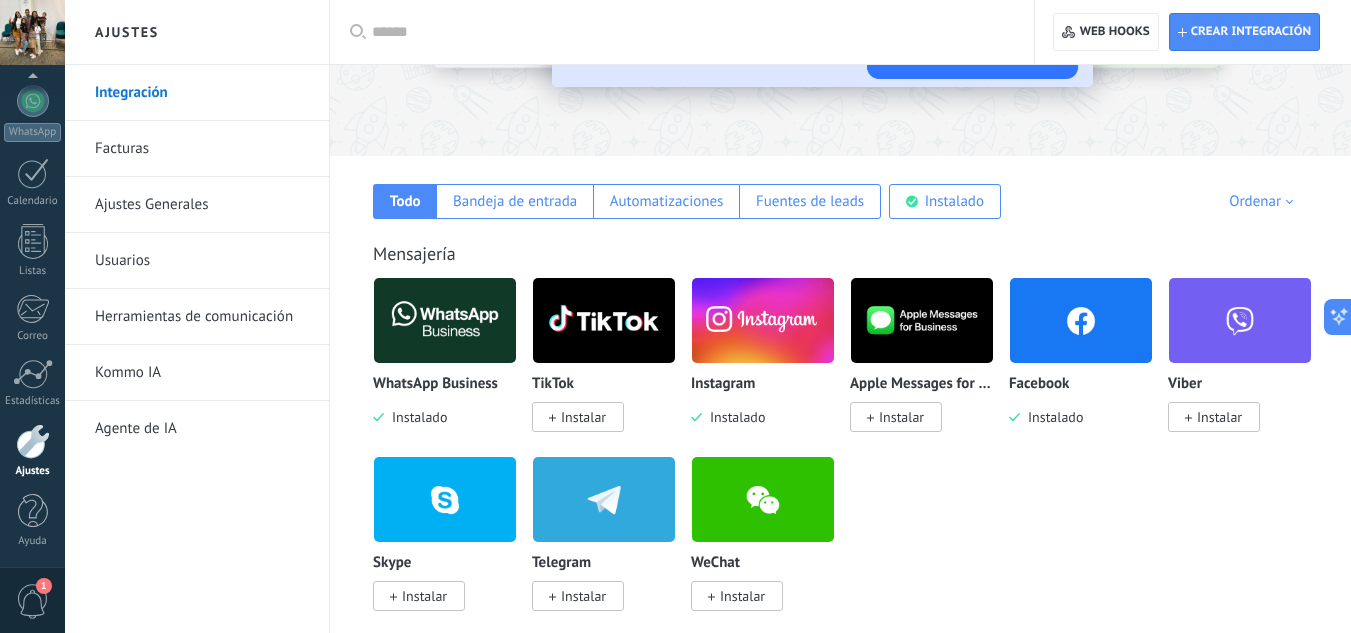 click at bounding box center (1081, 320) 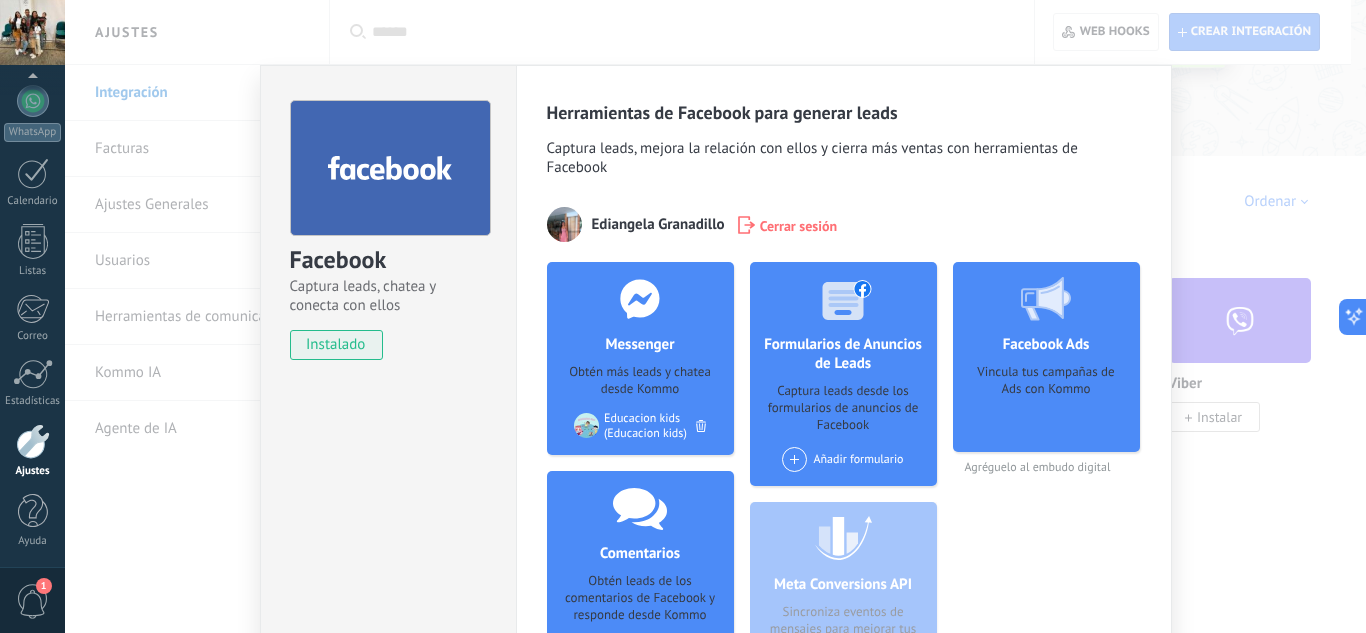 click on "Messenger Obtén más leads y chatea desde Kommo Agregar página Educacion kids (Educacion kids)" at bounding box center (640, 358) 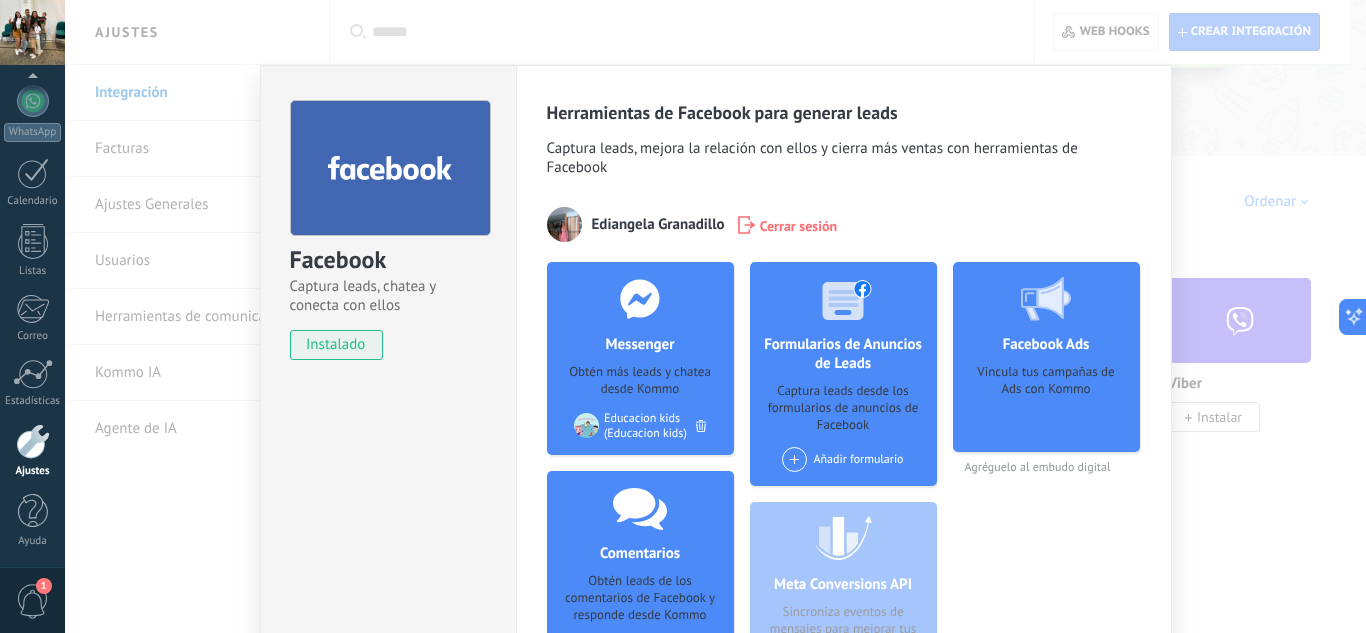 click on "Facebook Captura leads, chatea y conecta con ellos instalado Desinstalar Herramientas de Facebook para generar leads Captura leads, mejora la relación con ellos y cierra más ventas con herramientas de Facebook Ediangela Granadillo Cerrar sesión Messenger Obtén más leads y chatea desde Kommo Agregar página Educacion kids (Educacion kids) Comentarios Obtén leads de los comentarios de Facebook y responde desde Kommo Agregar página Educacion kids (Educacion kids) Formularios de Anuncios de Leads Captura leads desde los formularios de anuncios de Facebook Añadir formulario Meta Conversions API Sincroniza eventos de mensajes para mejorar tus anuncios Facebook Ads Vincula tus campañas de Ads con Kommo Agréguelo al embudo digital más" at bounding box center (715, 316) 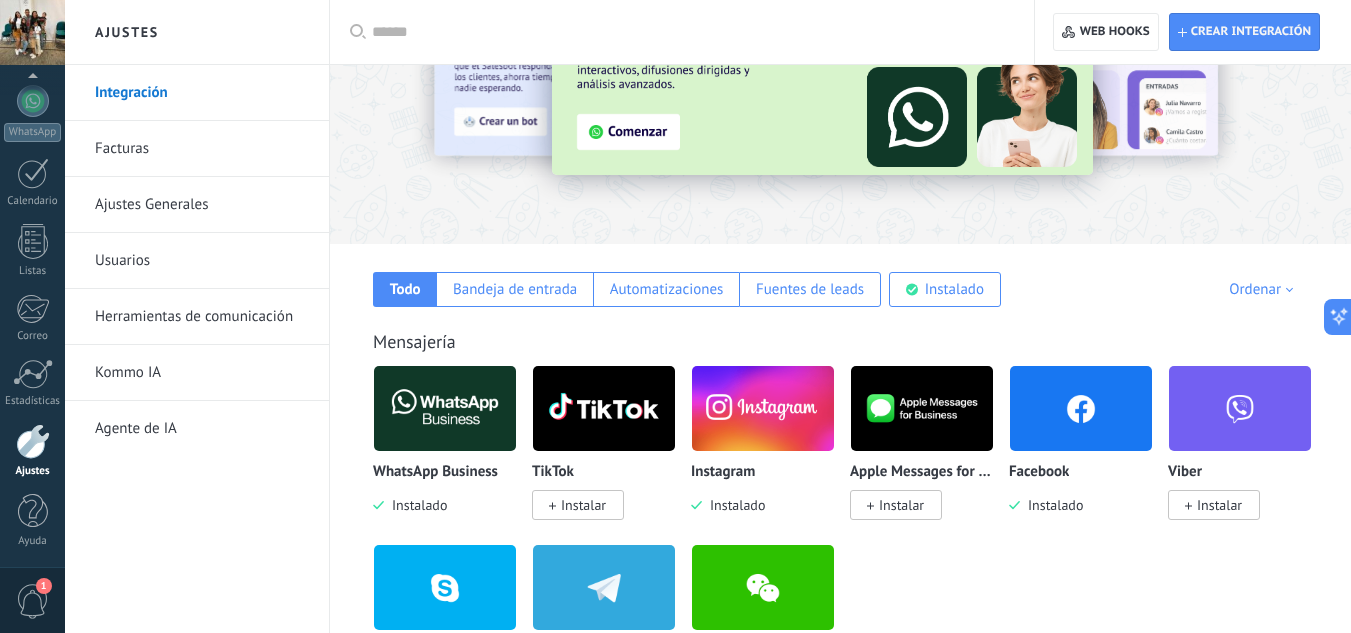 scroll, scrollTop: 35, scrollLeft: 0, axis: vertical 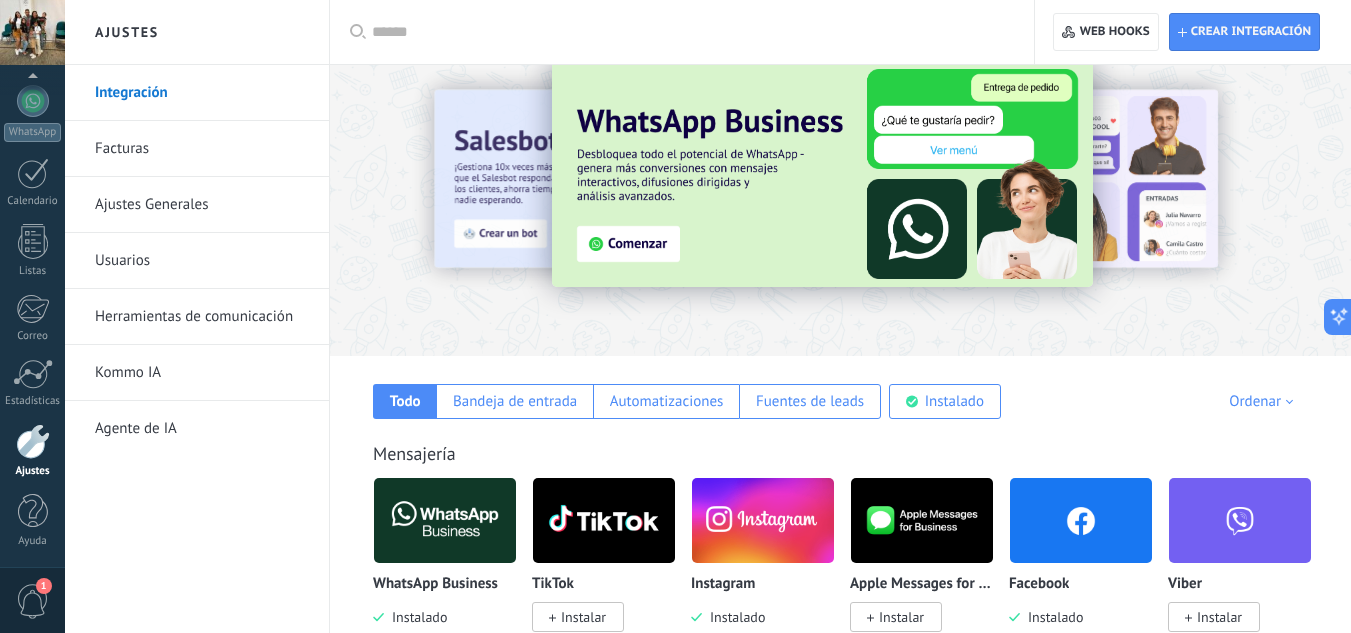 click at bounding box center [689, 32] 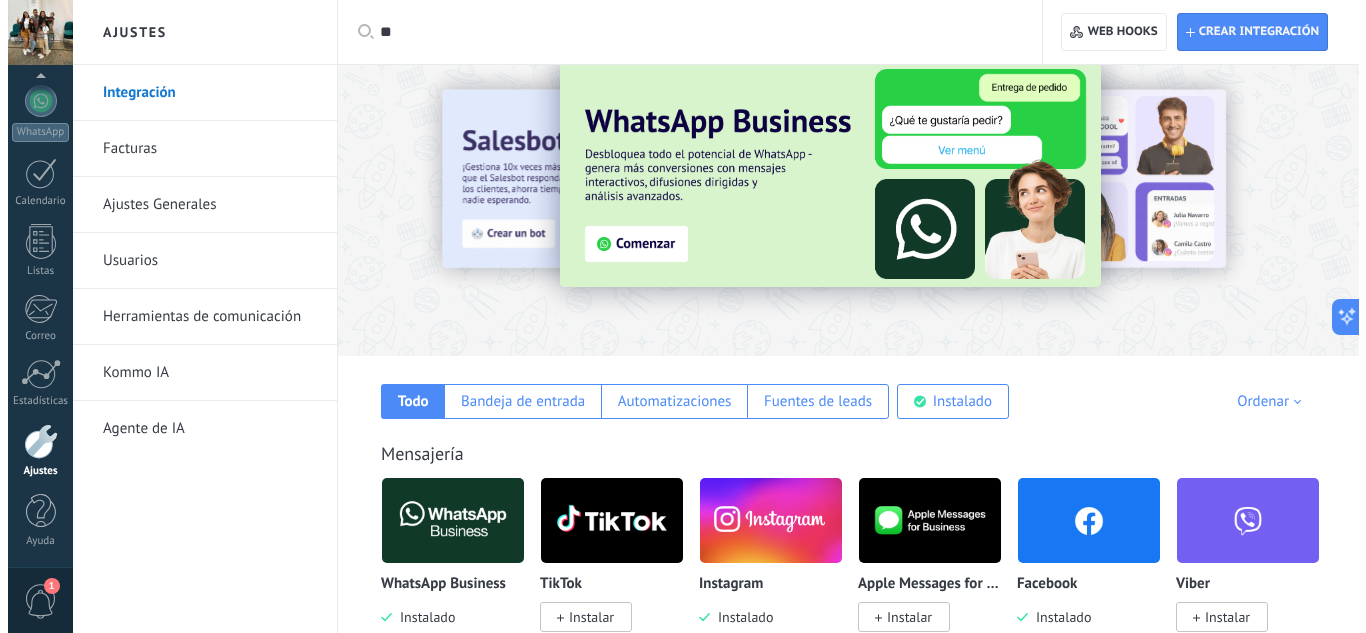 scroll, scrollTop: 0, scrollLeft: 0, axis: both 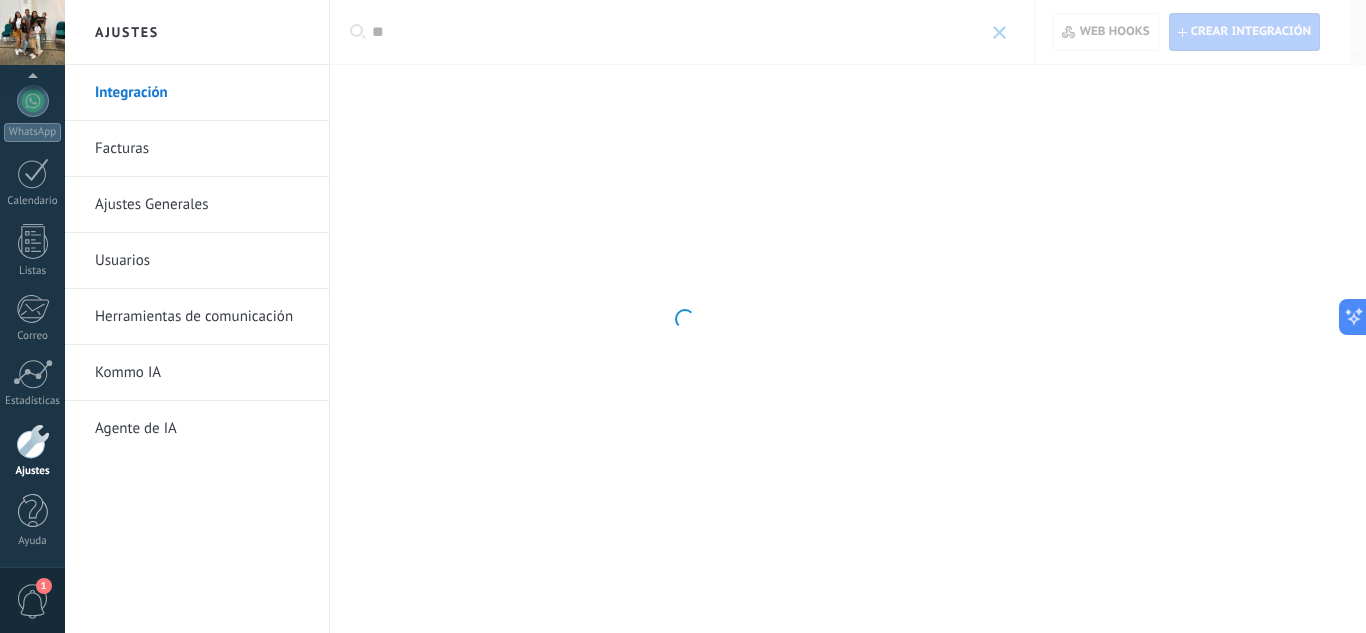 type on "*" 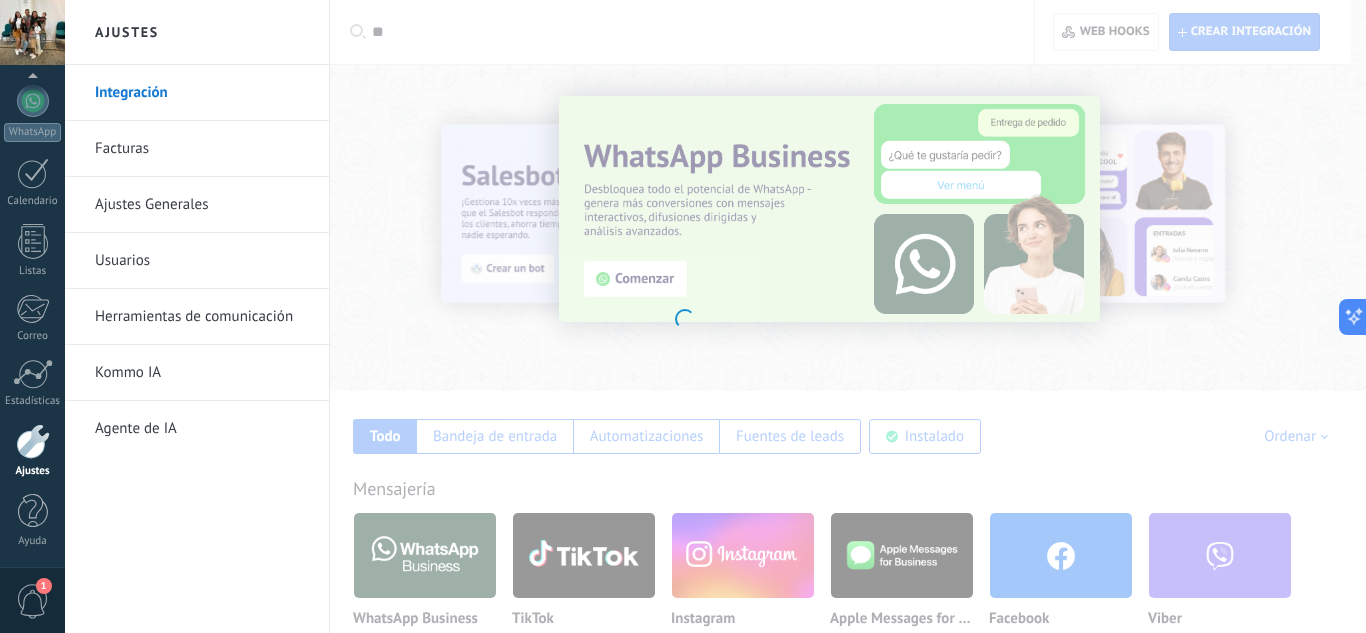type on "*" 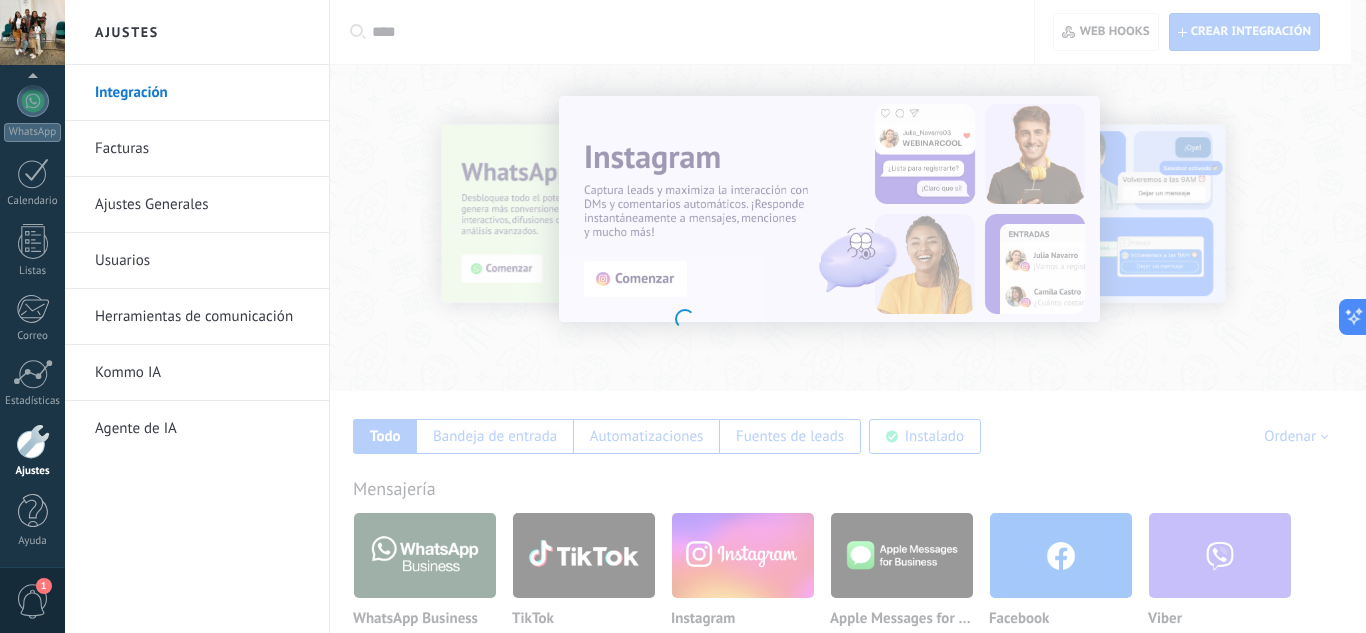 type on "*****" 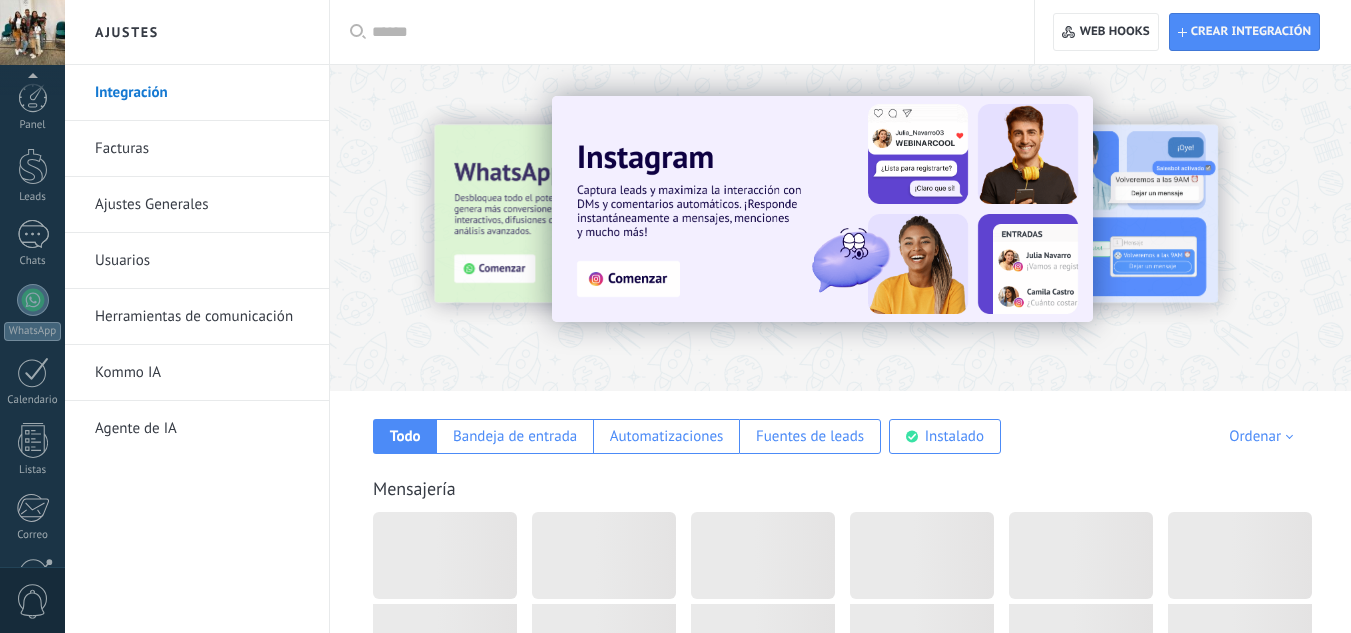 scroll, scrollTop: 0, scrollLeft: 0, axis: both 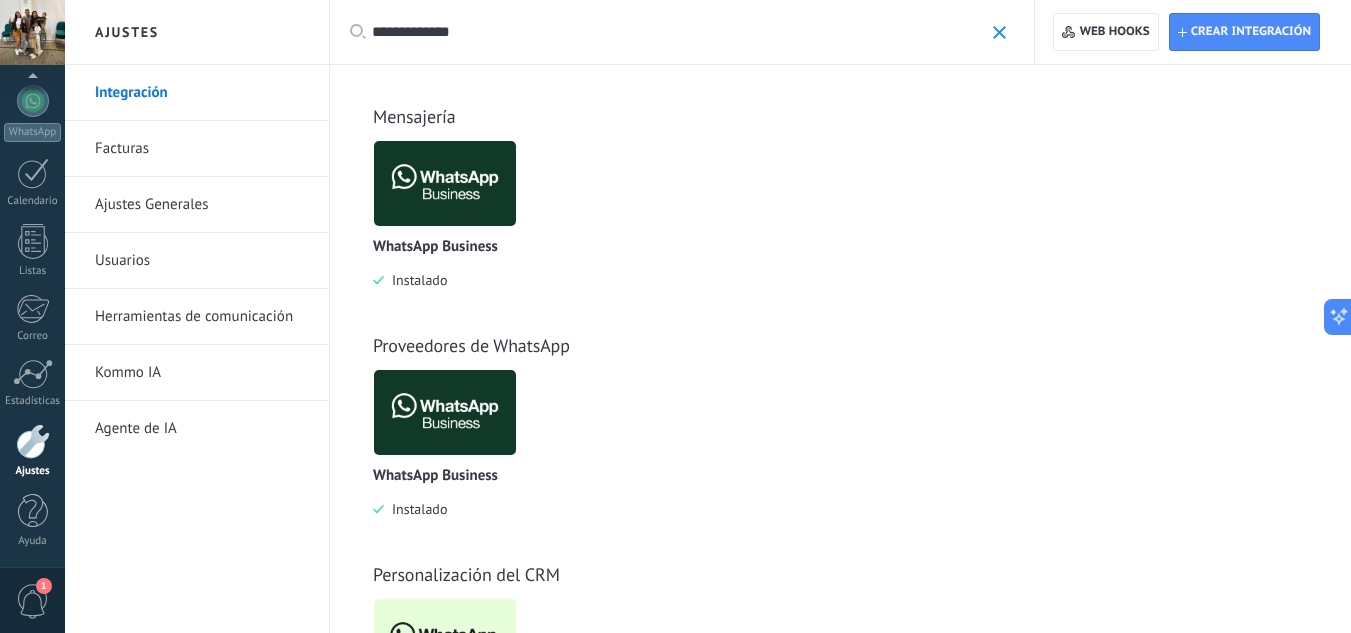 type on "**********" 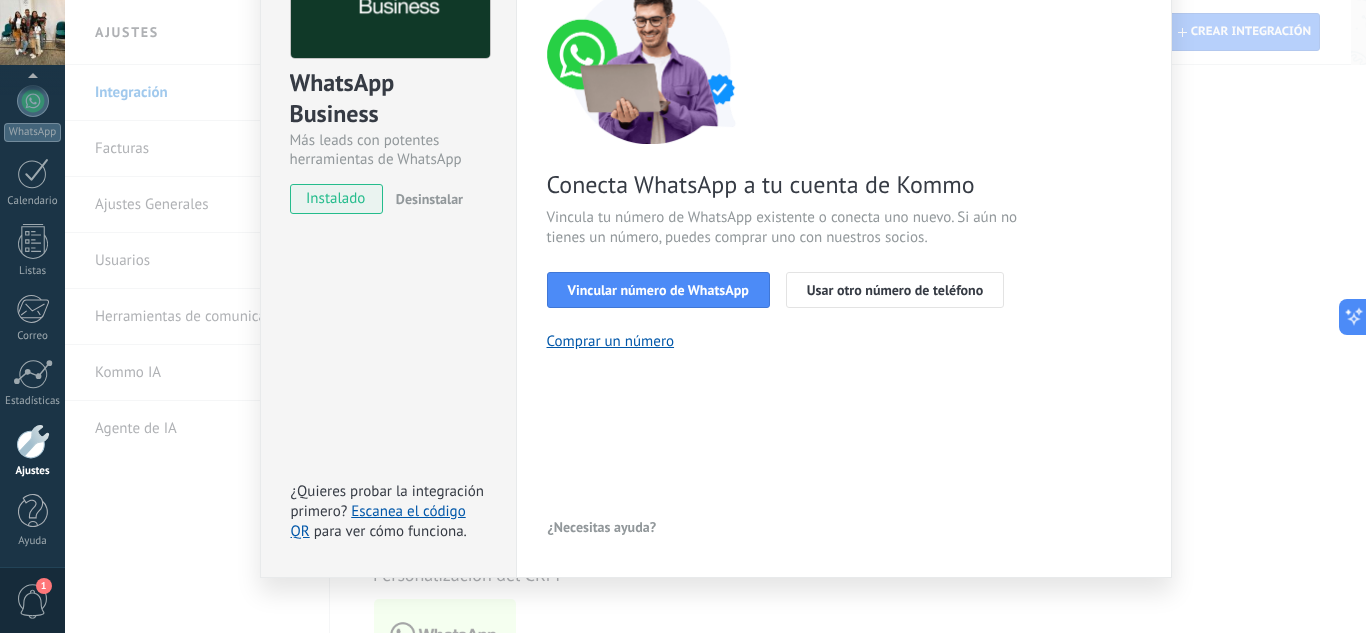 scroll, scrollTop: 197, scrollLeft: 0, axis: vertical 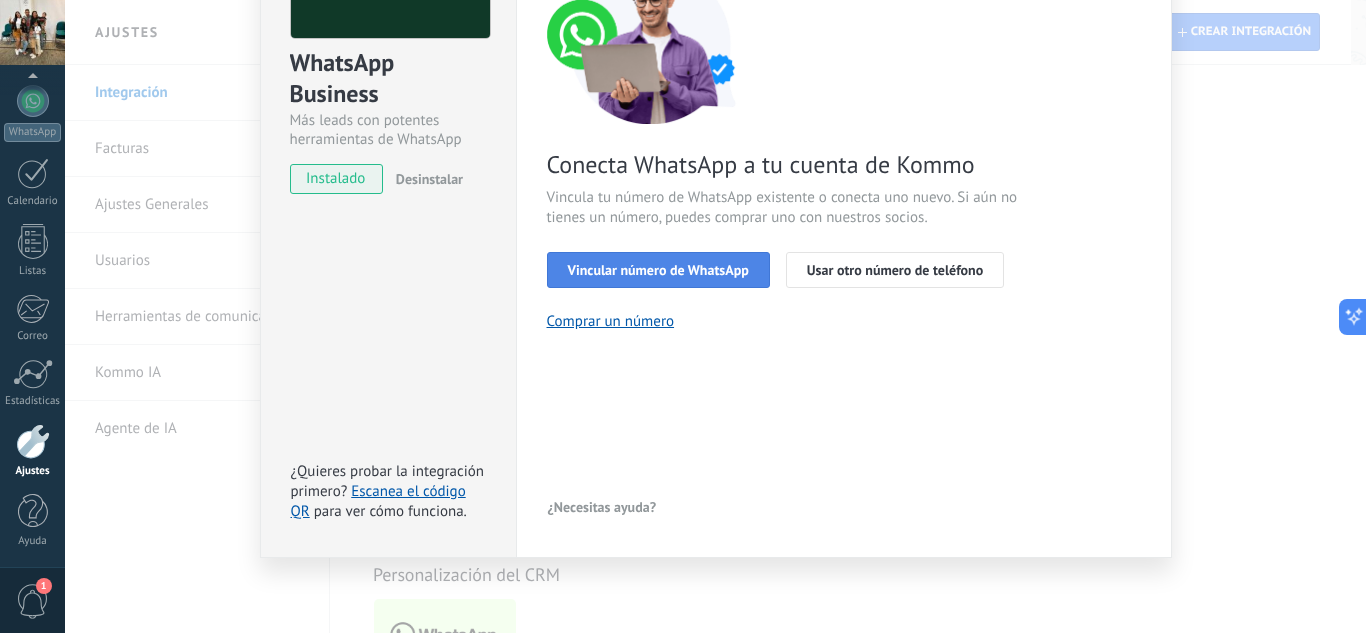 click on "Vincular número de WhatsApp" at bounding box center (658, 270) 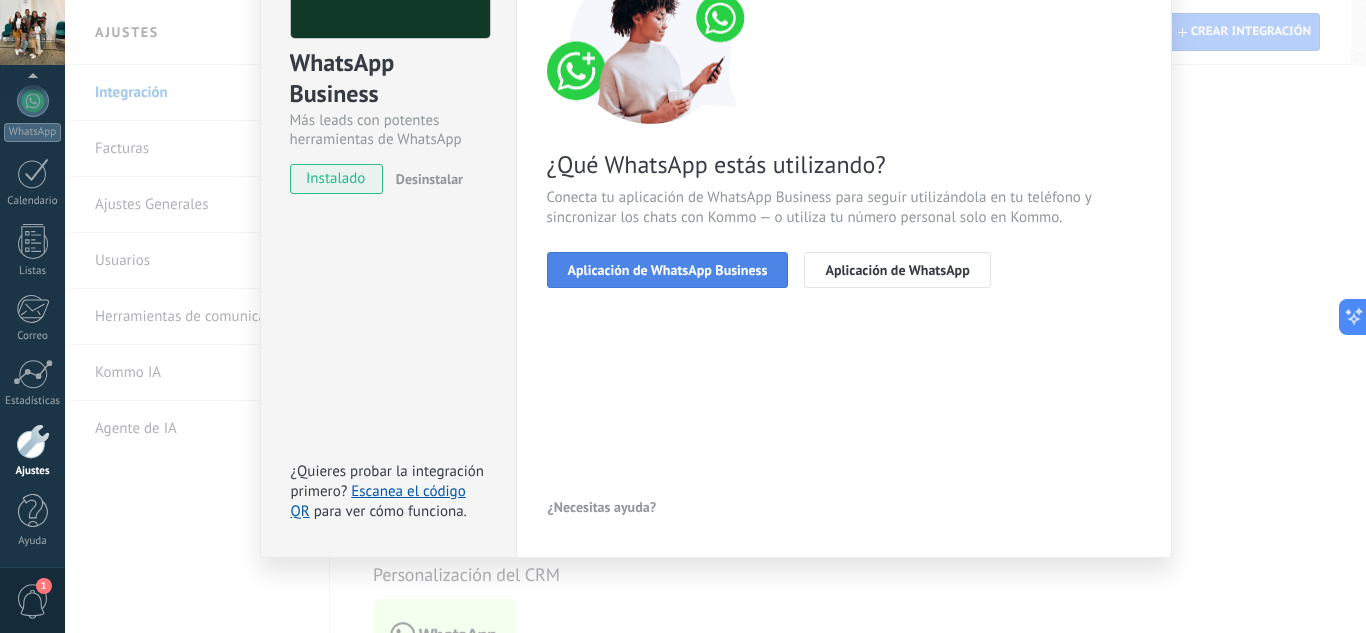 click on "Aplicación de WhatsApp Business" at bounding box center [668, 270] 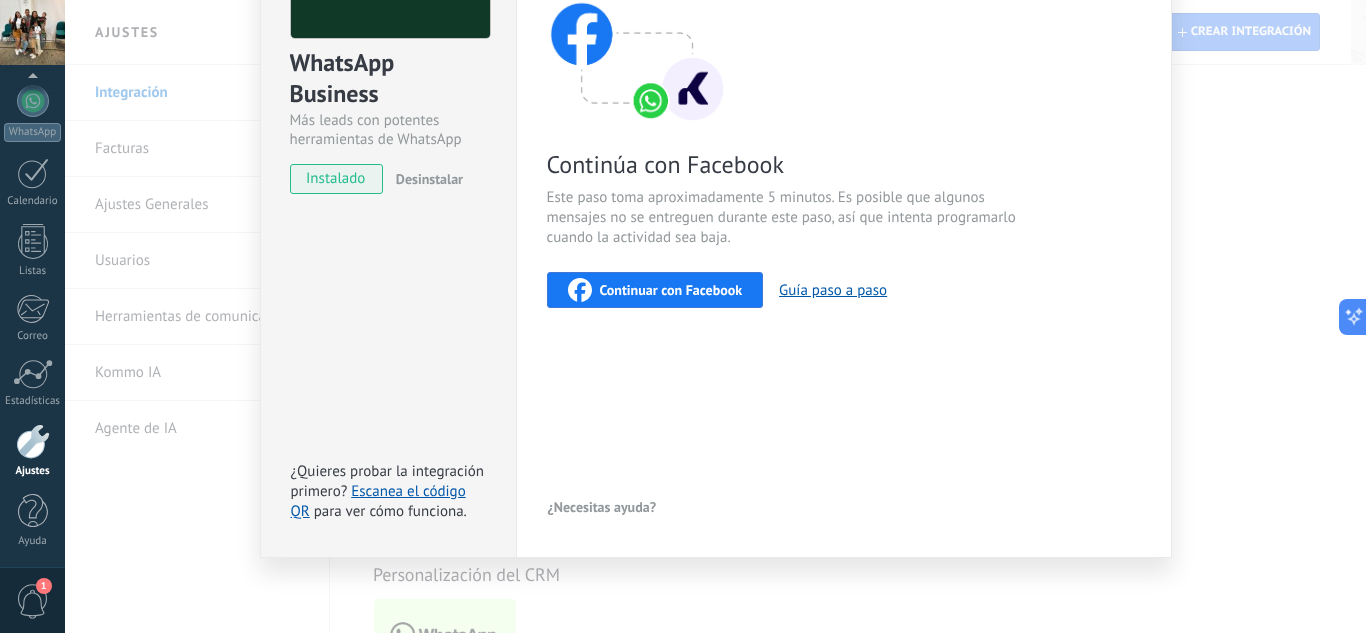 click on "Continuar con Facebook" at bounding box center (671, 290) 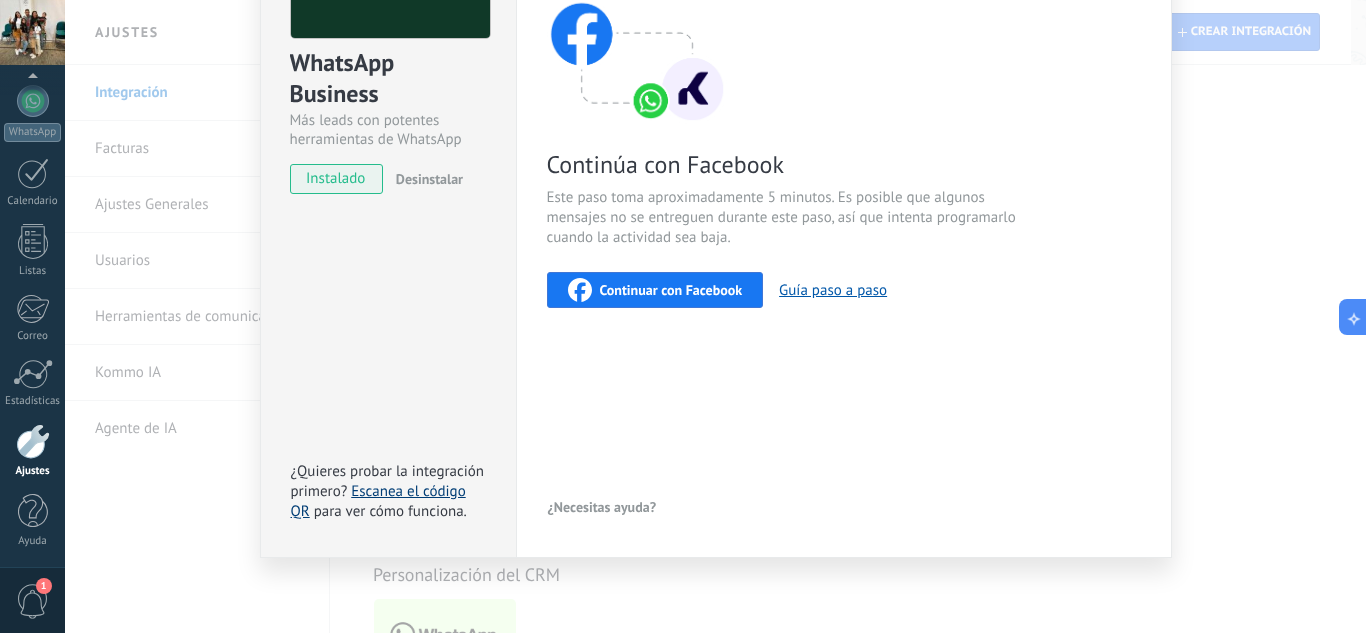 click on "Escanea el código QR" at bounding box center [378, 501] 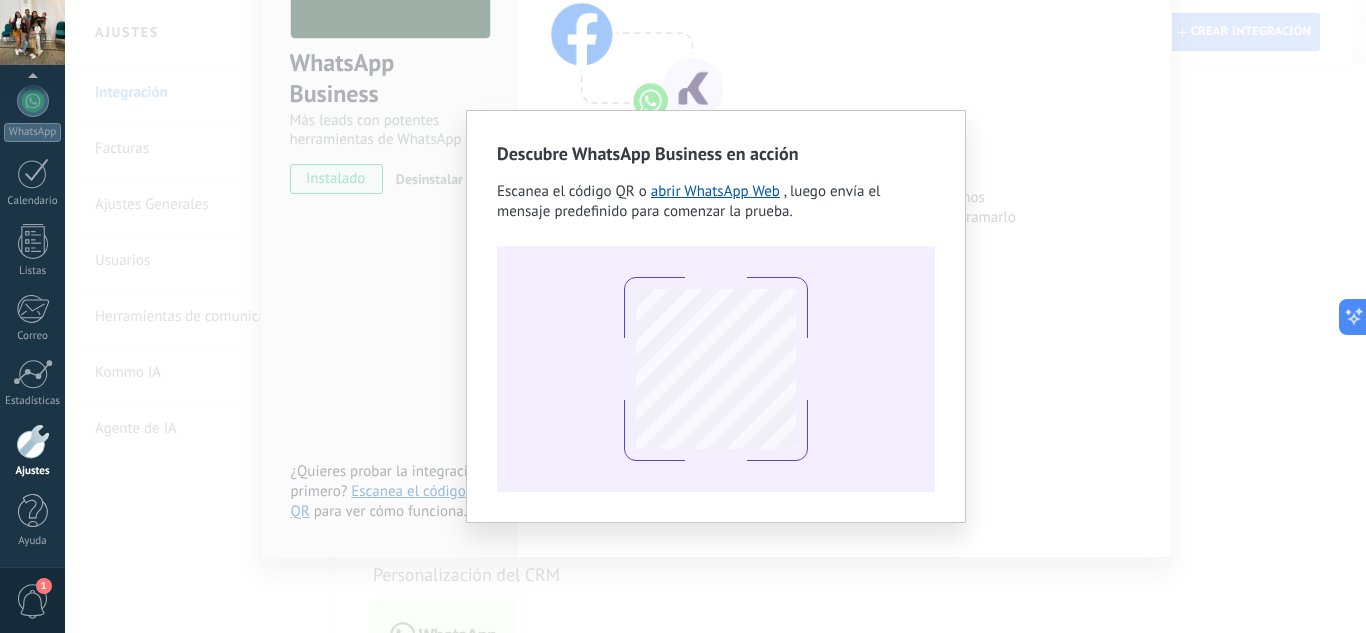 click on "Descubre WhatsApp Business en acción Escanea el código QR o   abrir WhatsApp Web   , luego envía el mensaje predefinido para comenzar la prueba." at bounding box center [715, 316] 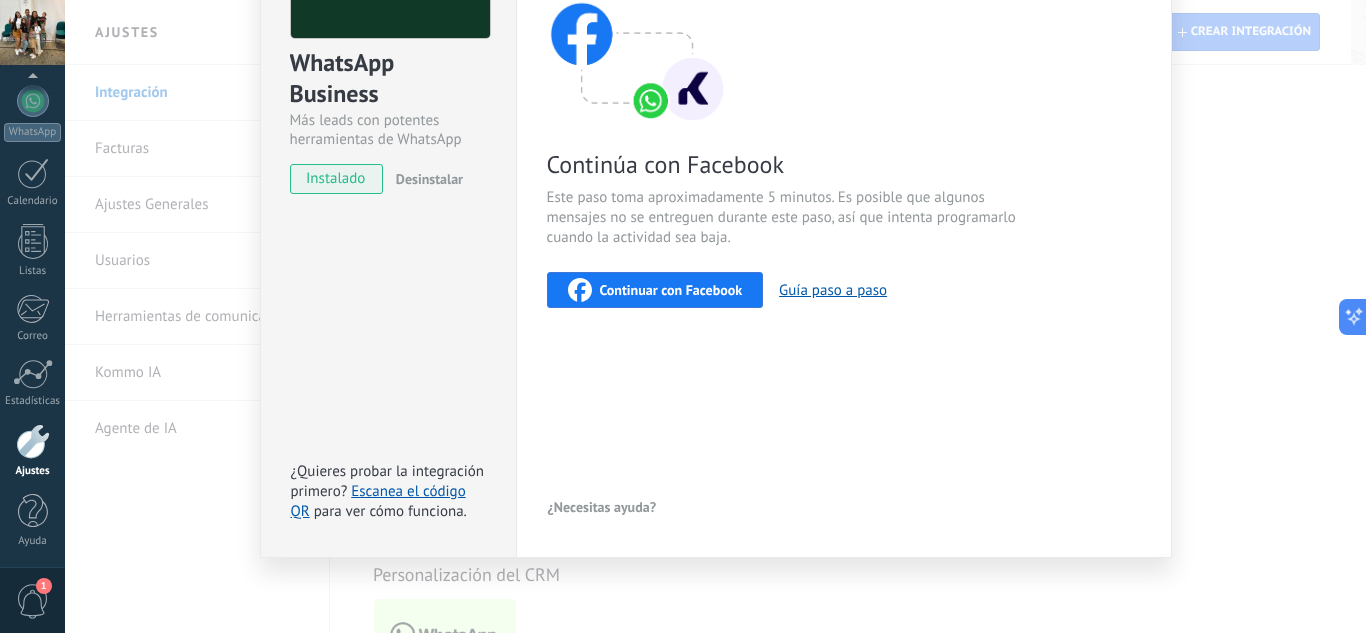 click on "Desinstalar" at bounding box center (429, 179) 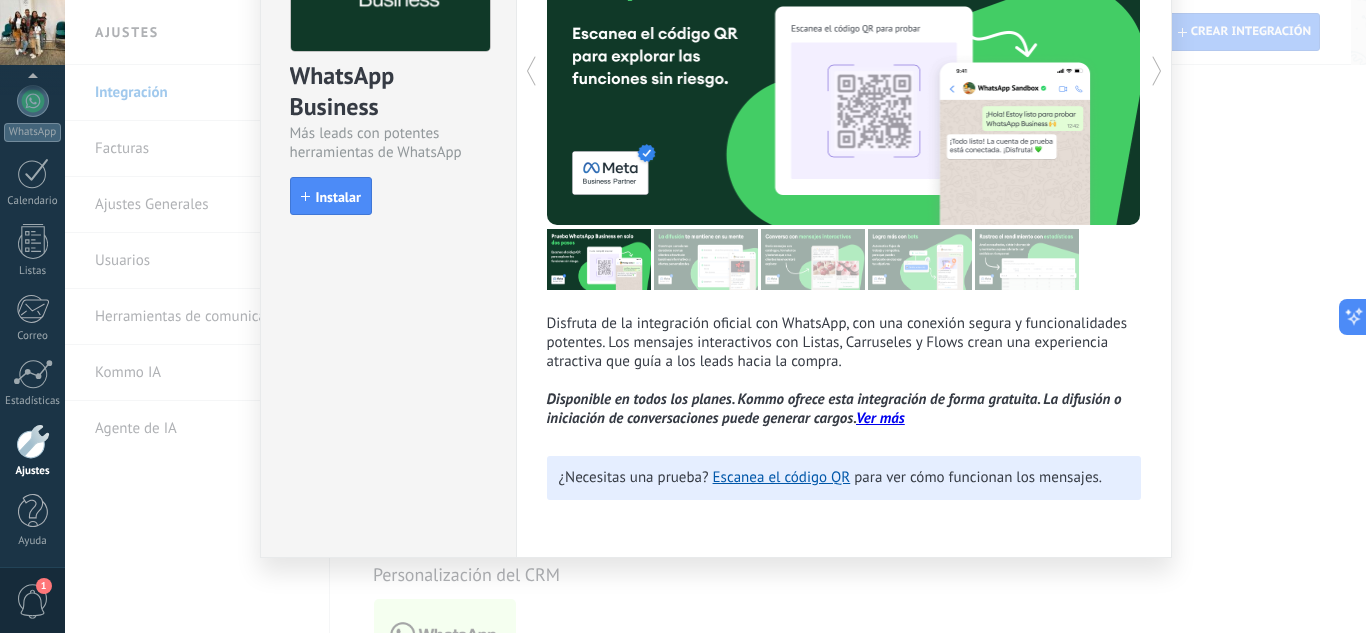 scroll, scrollTop: 184, scrollLeft: 0, axis: vertical 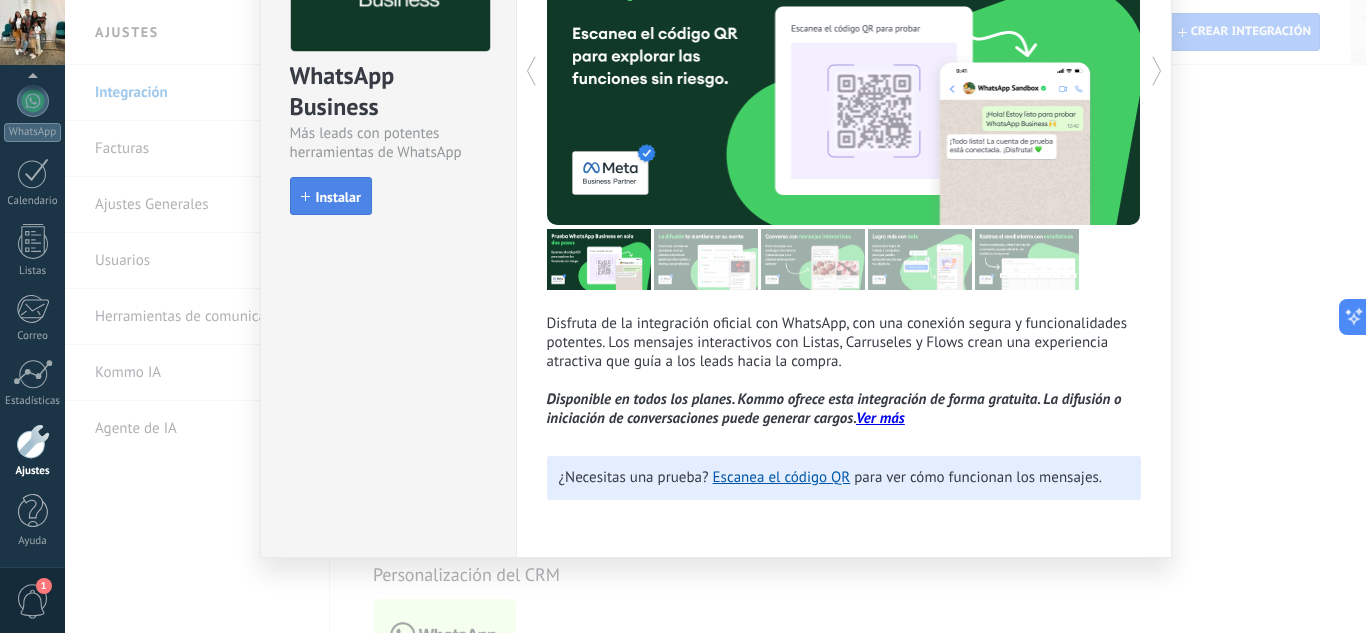 click on "Instalar" at bounding box center (331, 196) 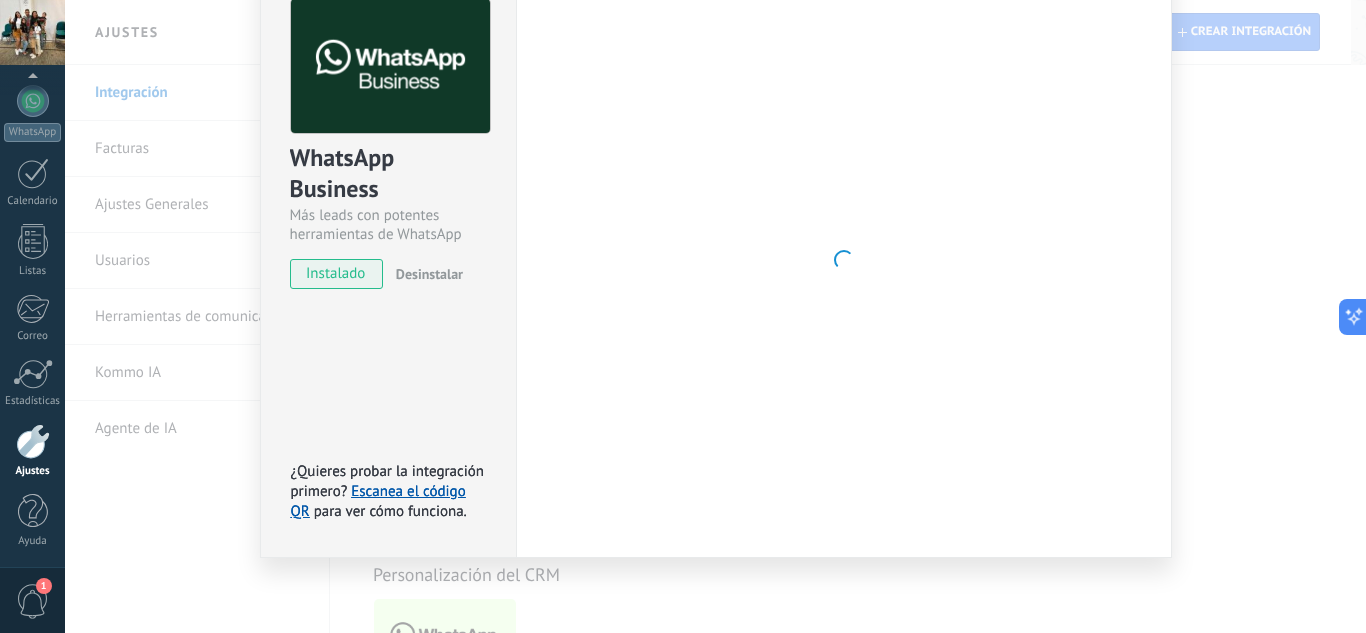 scroll, scrollTop: 184, scrollLeft: 0, axis: vertical 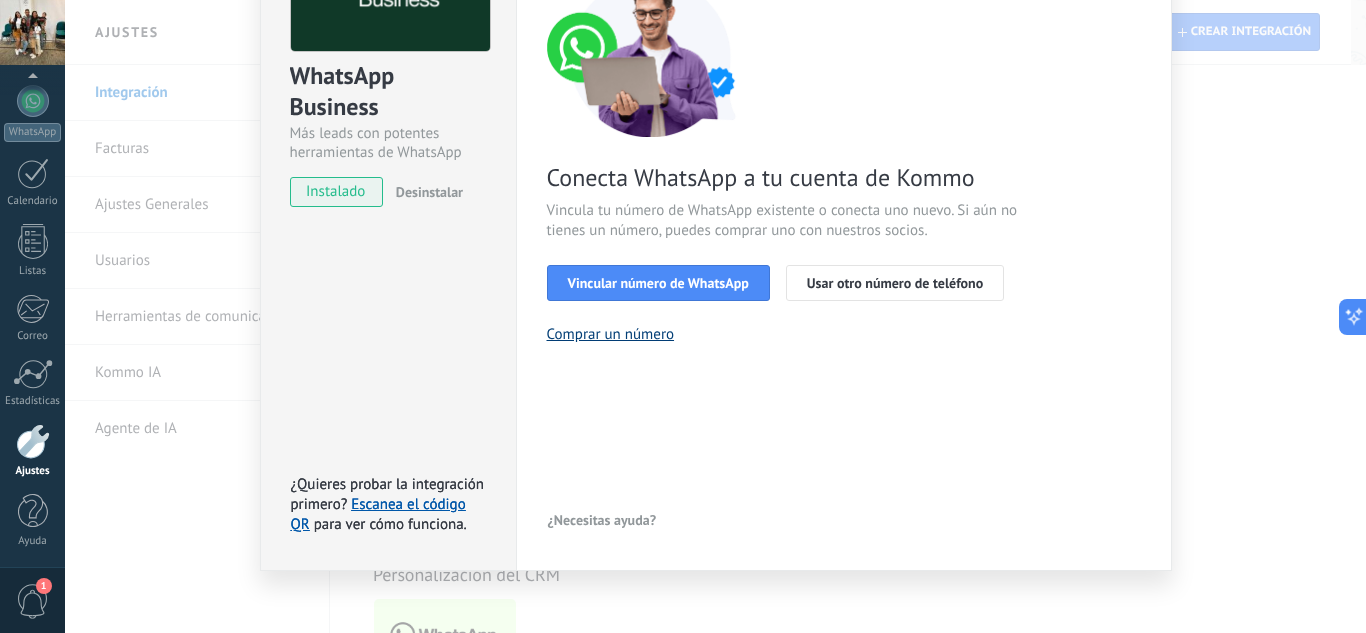 click on "Comprar un número" at bounding box center (611, 334) 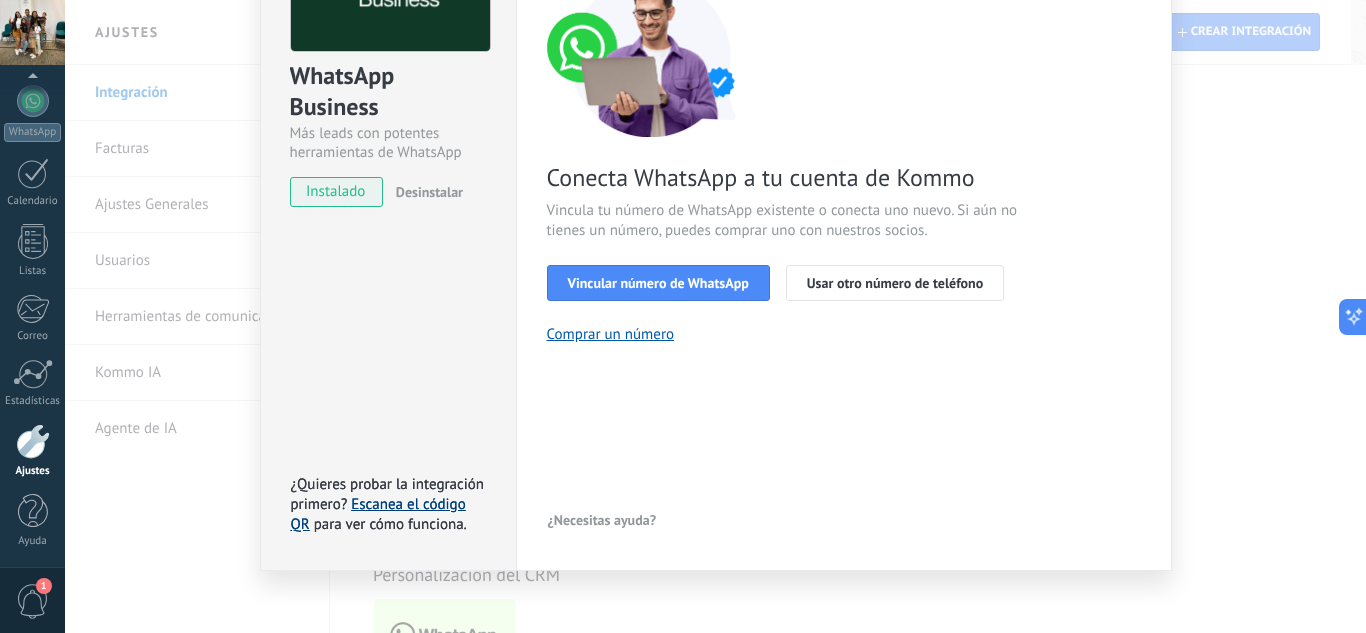click on "Escanea el código QR" at bounding box center [378, 514] 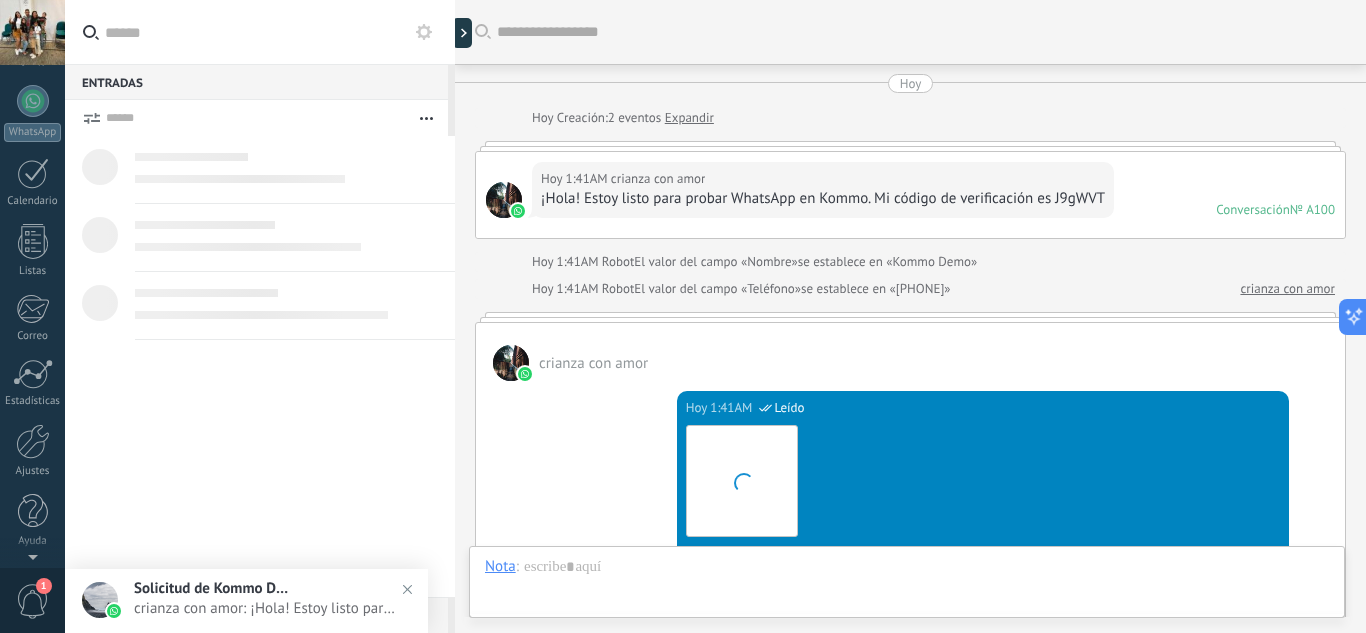 scroll, scrollTop: 0, scrollLeft: 0, axis: both 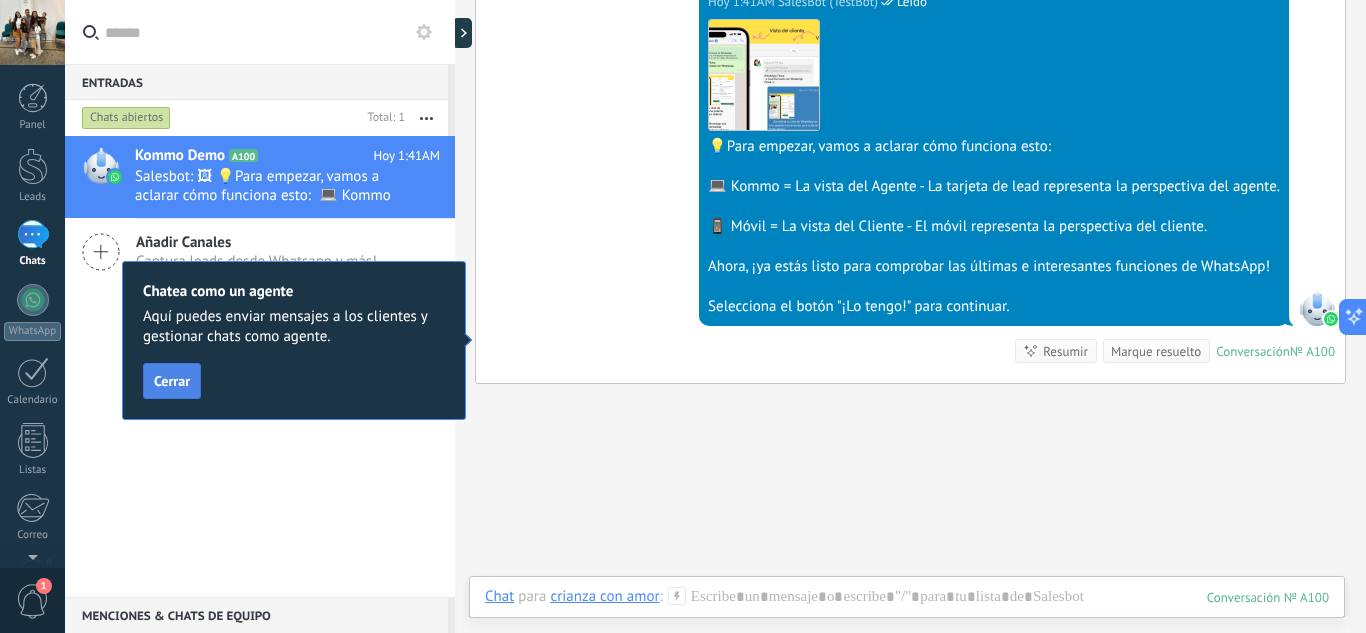 click on "Cerrar" at bounding box center [172, 381] 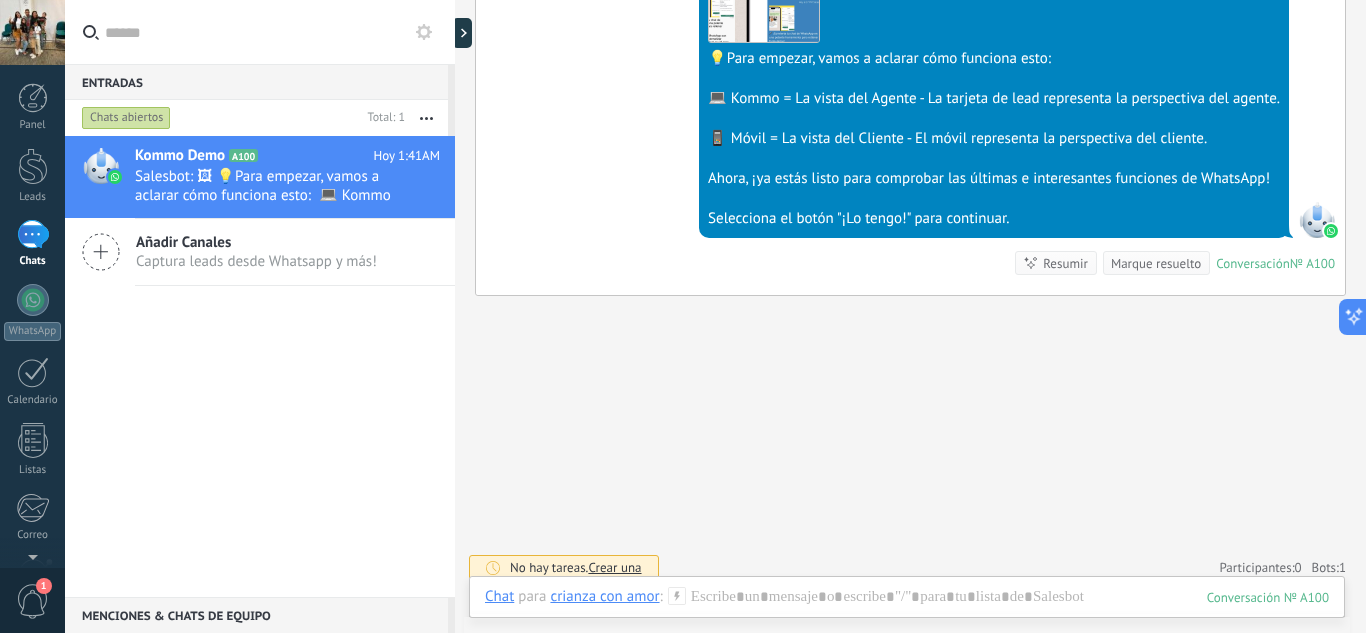 scroll, scrollTop: 712, scrollLeft: 0, axis: vertical 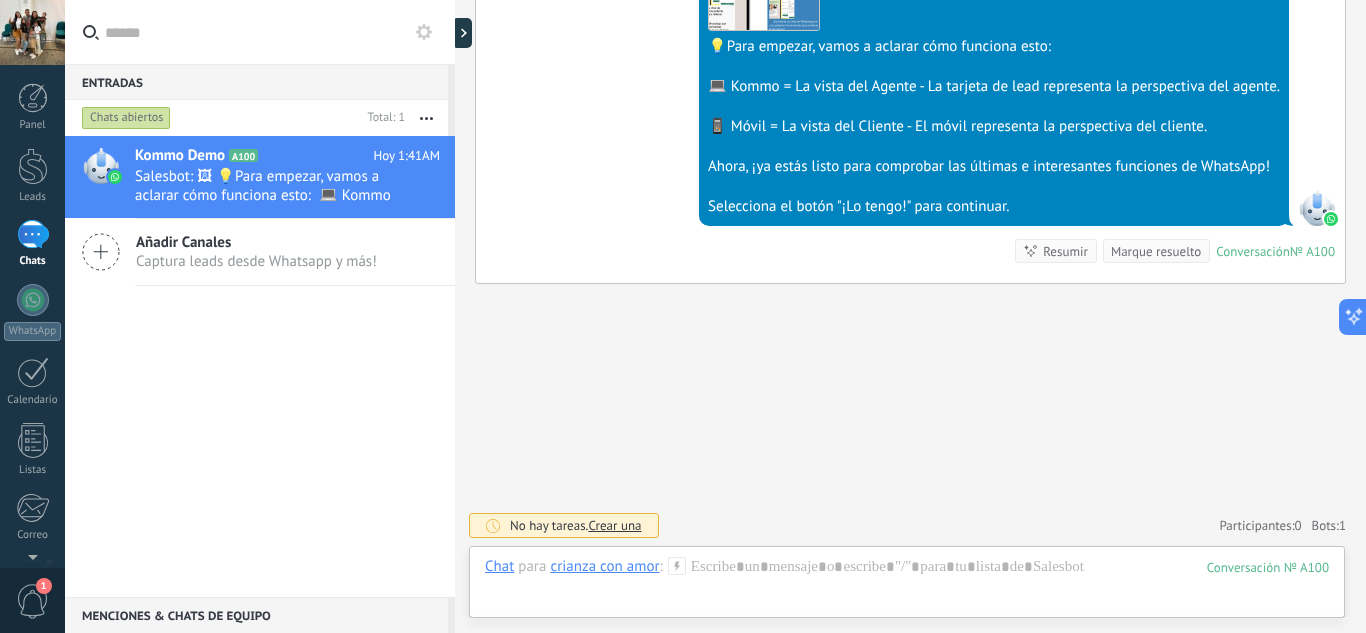 click on "Bots:  1" at bounding box center [1329, 525] 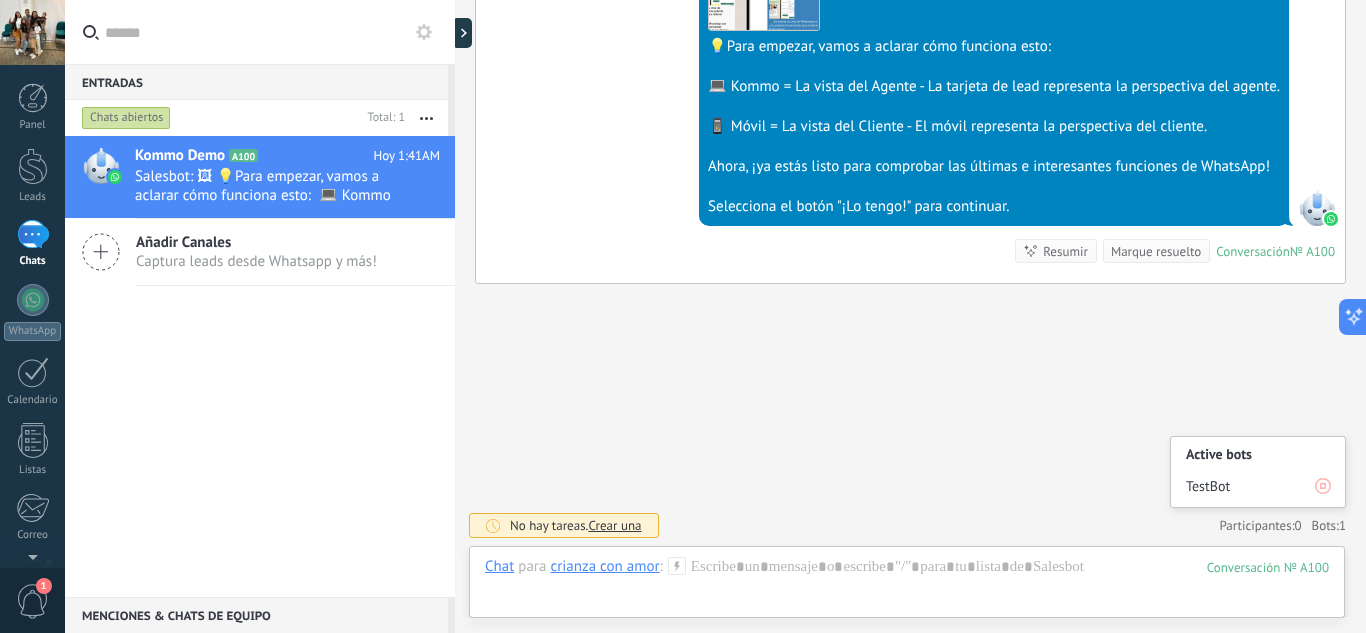 click on "Buscar Carga más Hoy Hoy Creación:  2  eventos   Expandir Hoy 1:41AM crianza con amor  ¡Hola! Estoy listo para probar WhatsApp en Kommo. Mi código de verificación es J9gWVT Conversación  № A100 Conversación № A100 Hoy 1:41AM Robot  El valor del campo «Nombre»  se establece en «Kommo Demo» Hoy 1:41AM Robot  El valor del campo «Teléfono»  se establece en «+573508930902» crianza con amor crianza con amor  Hoy 1:41AM SalesBot (TestBot)  Leído Descargar Hola, soy el Salesbot. ¡Estoy aquí para guiarte a través de las más recientes funciones de WhatsApp! Hoy 1:41AM SalesBot (TestBot)  Leído Descargar 💡Para empezar, vamos a aclarar cómo funciona esto:    💻 Kommo = La vista del Agente - La tarjeta de lead representa la perspectiva del agente.   📱 Móvil = La vista del Cliente - El móvil representa la perspectiva del cliente.   Ahora, ¡ya estás listo para comprobar las últimas e interesantes funciones de WhatsApp!    Conversación  № A100 Resumir Resumir 0 1" at bounding box center [910, -40] 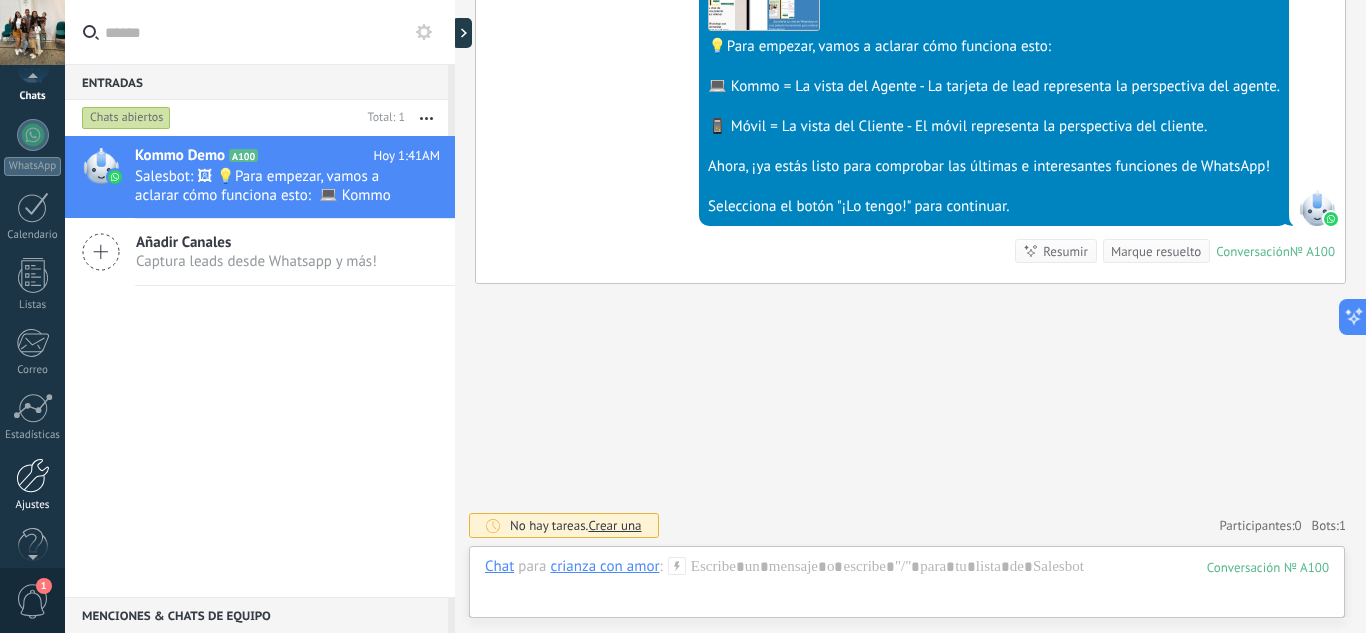 click at bounding box center [33, 475] 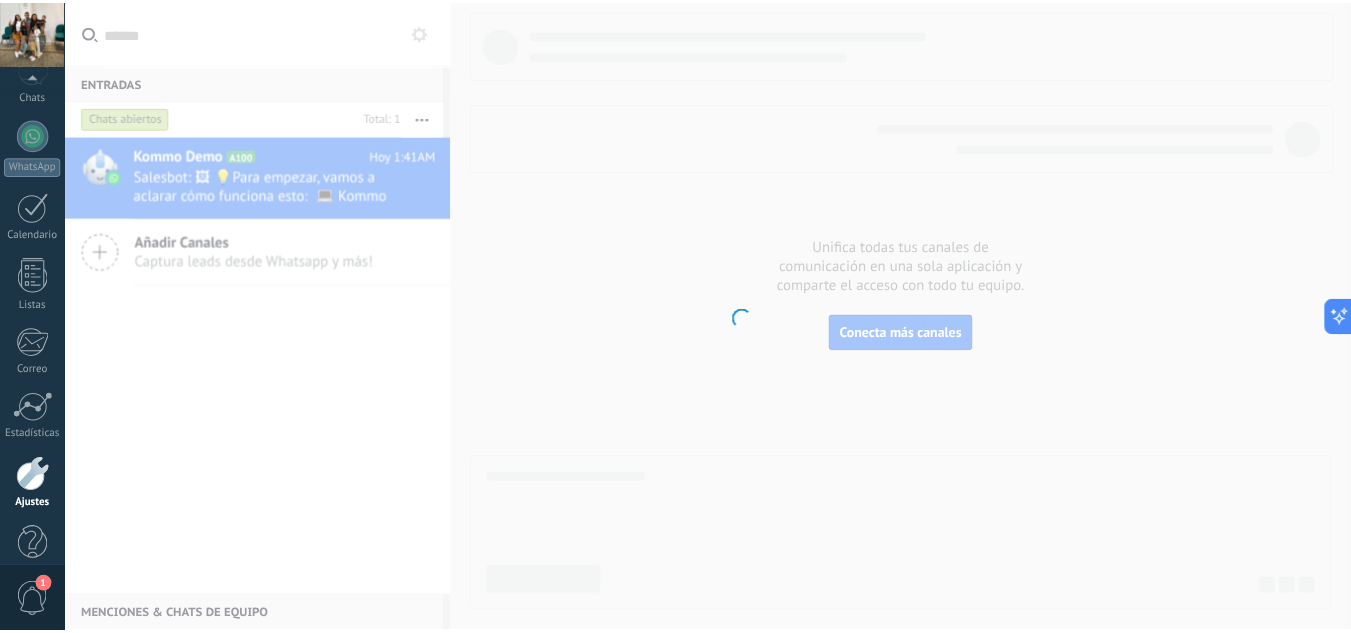scroll, scrollTop: 199, scrollLeft: 0, axis: vertical 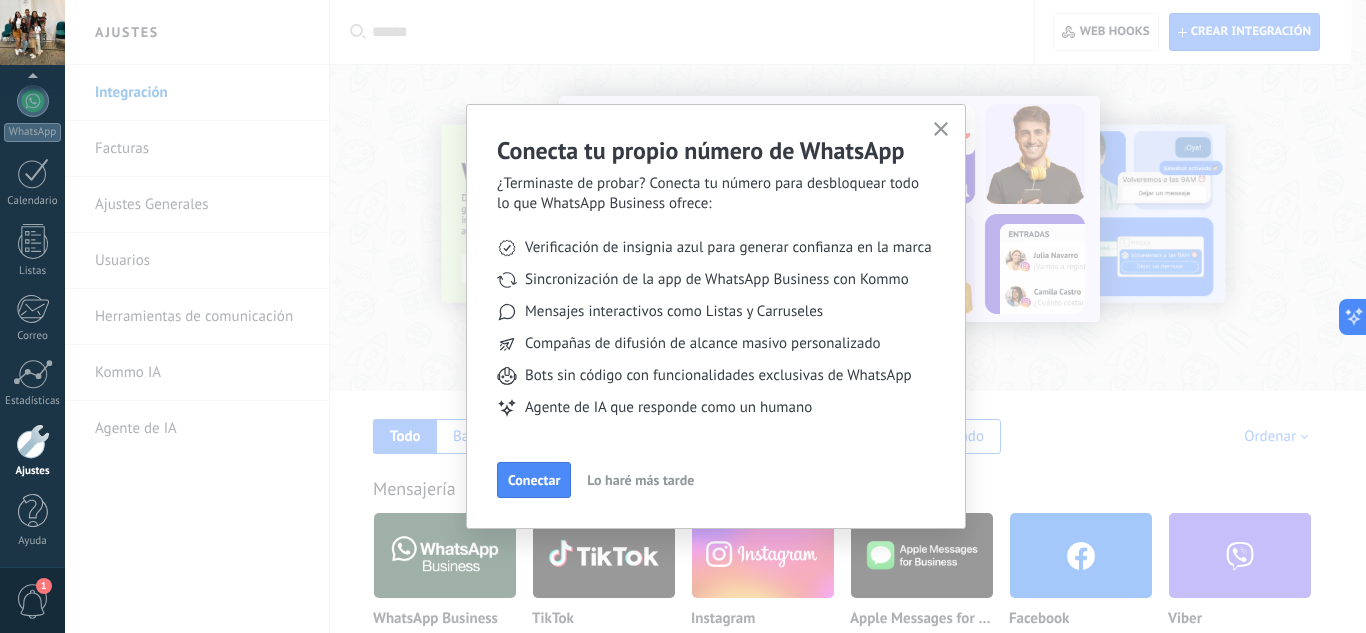 click on "Conecta tu propio número de WhatsApp ¿Terminaste de probar? Conecta tu número para desbloquear todo lo que WhatsApp Business ofrece: Verificación de insignia azul para generar confianza en la marca Sincronización de la app de WhatsApp Business con Kommo Mensajes interactivos como Listas y Carruseles Compañas de difusión de alcance masivo personalizado Bots sin código con funcionalidades exclusivas de WhatsApp Agente de IA que responde como un humano Conectar Lo haré más tarde" at bounding box center [715, 316] 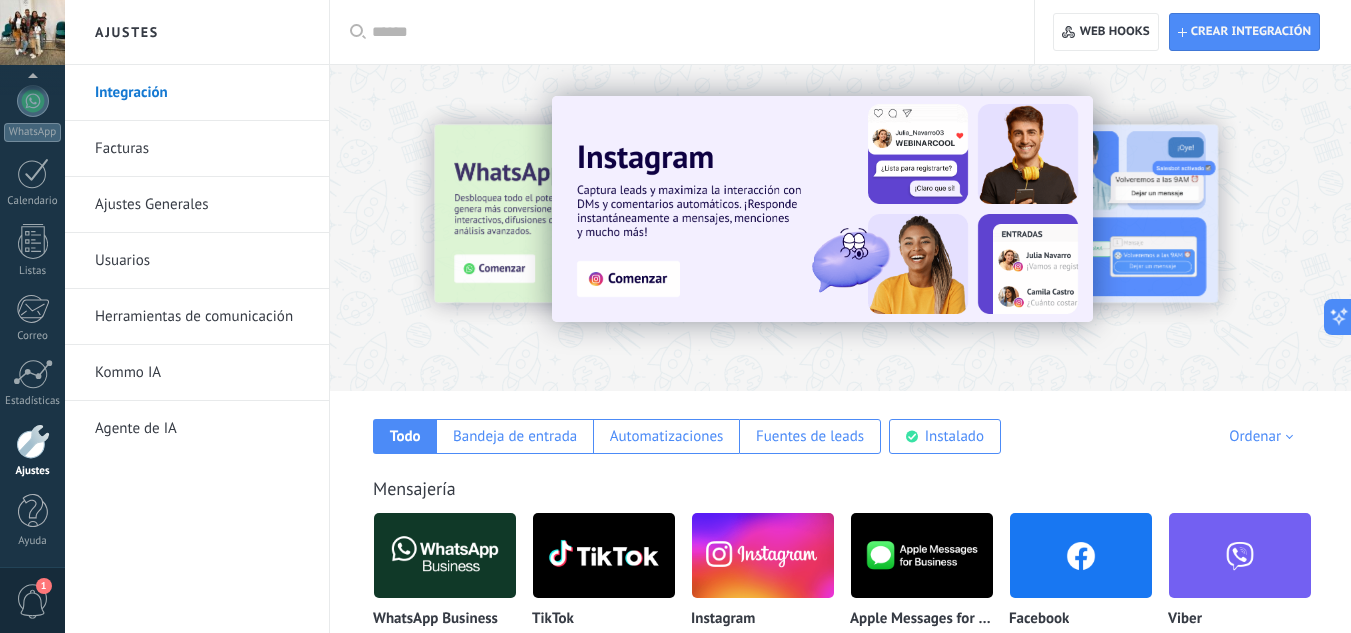 click on "Herramientas de comunicación" at bounding box center [202, 317] 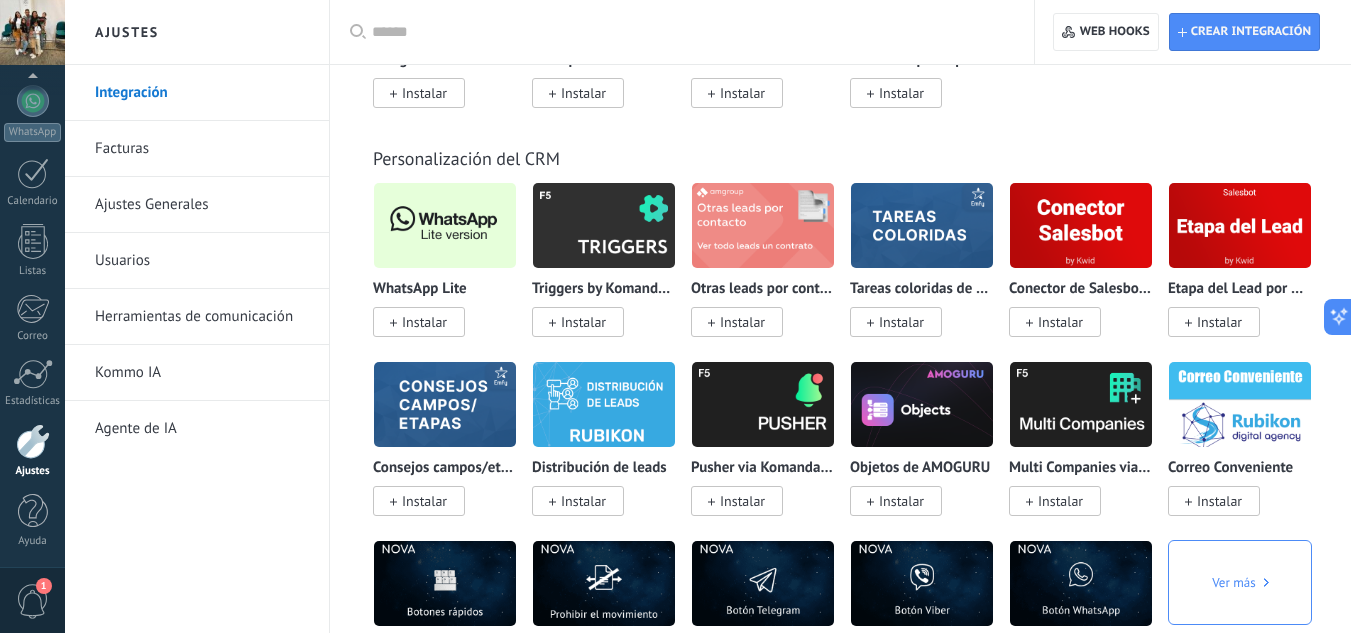 scroll, scrollTop: 4800, scrollLeft: 0, axis: vertical 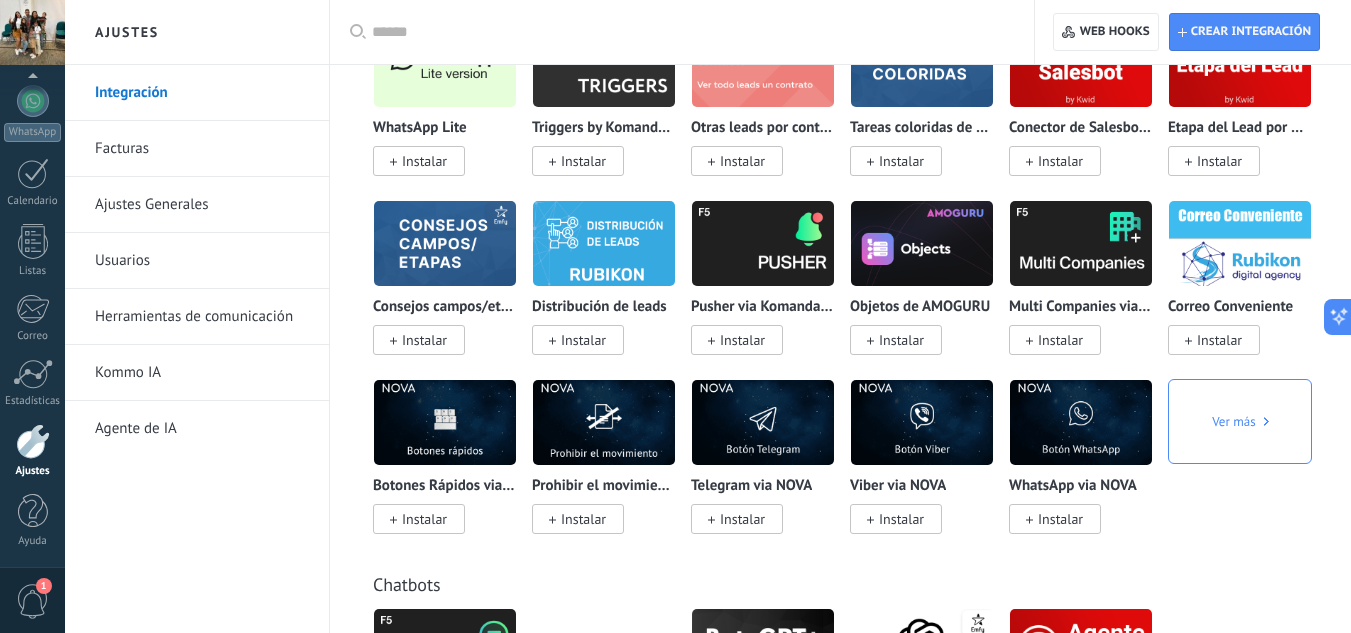 click at bounding box center (689, 32) 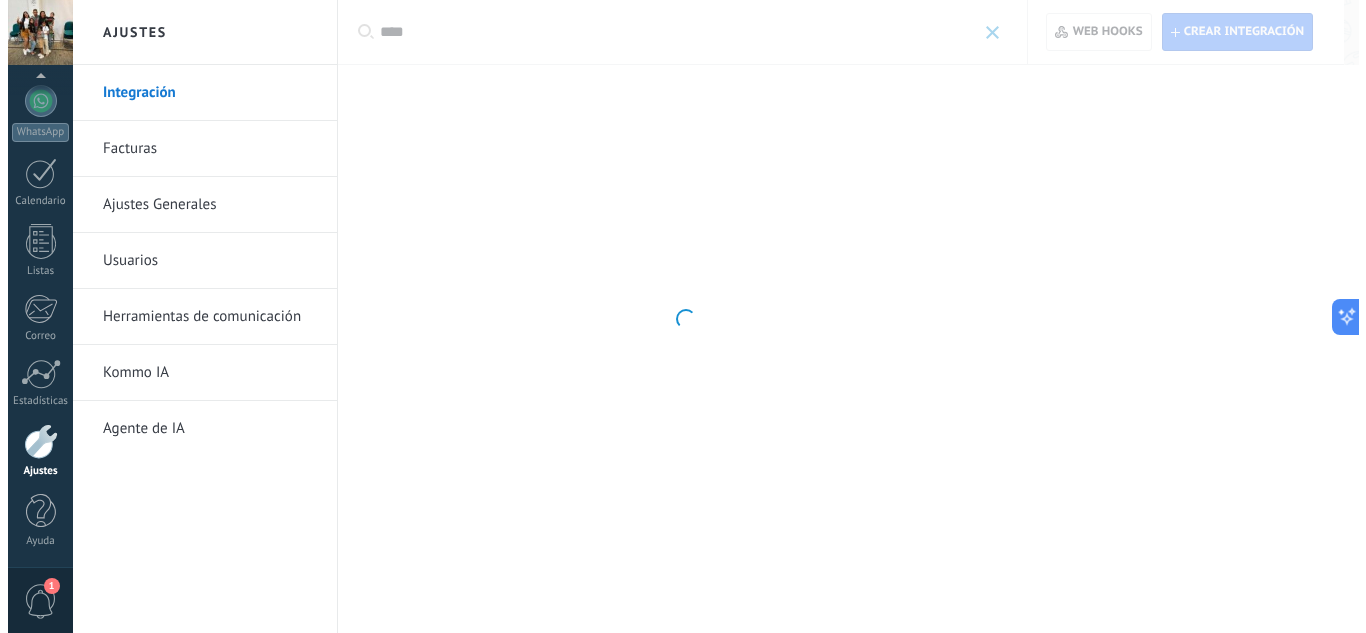 scroll, scrollTop: 0, scrollLeft: 0, axis: both 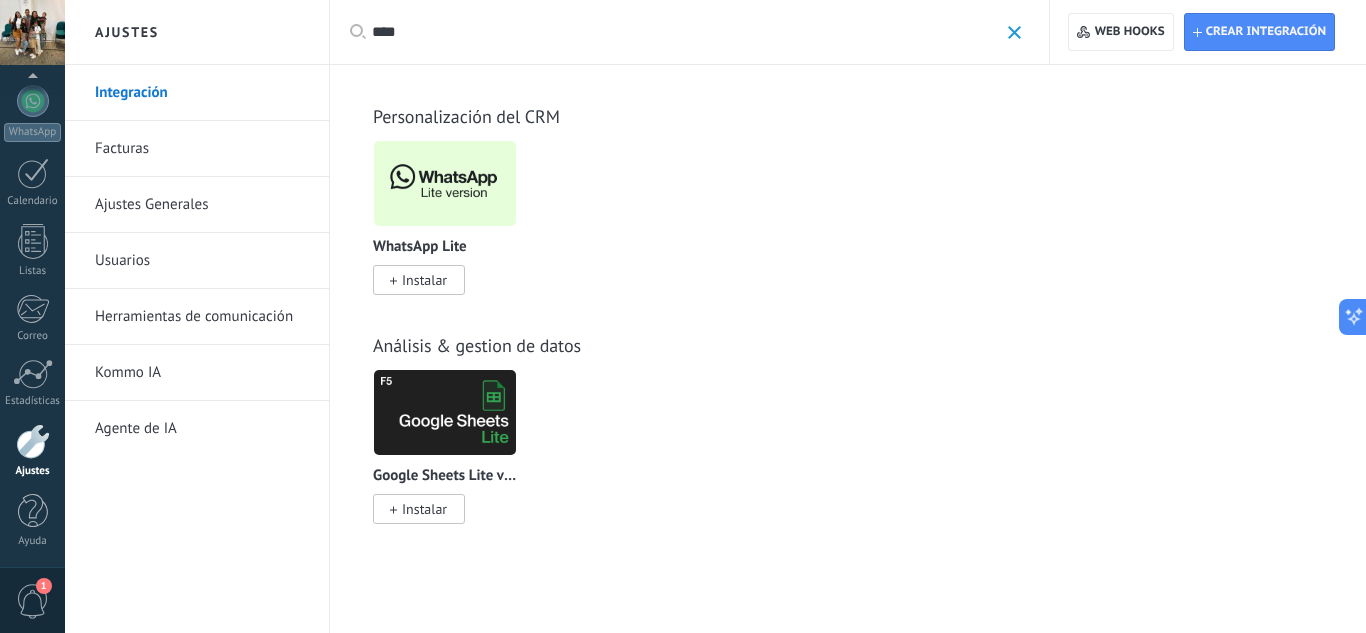 type on "****" 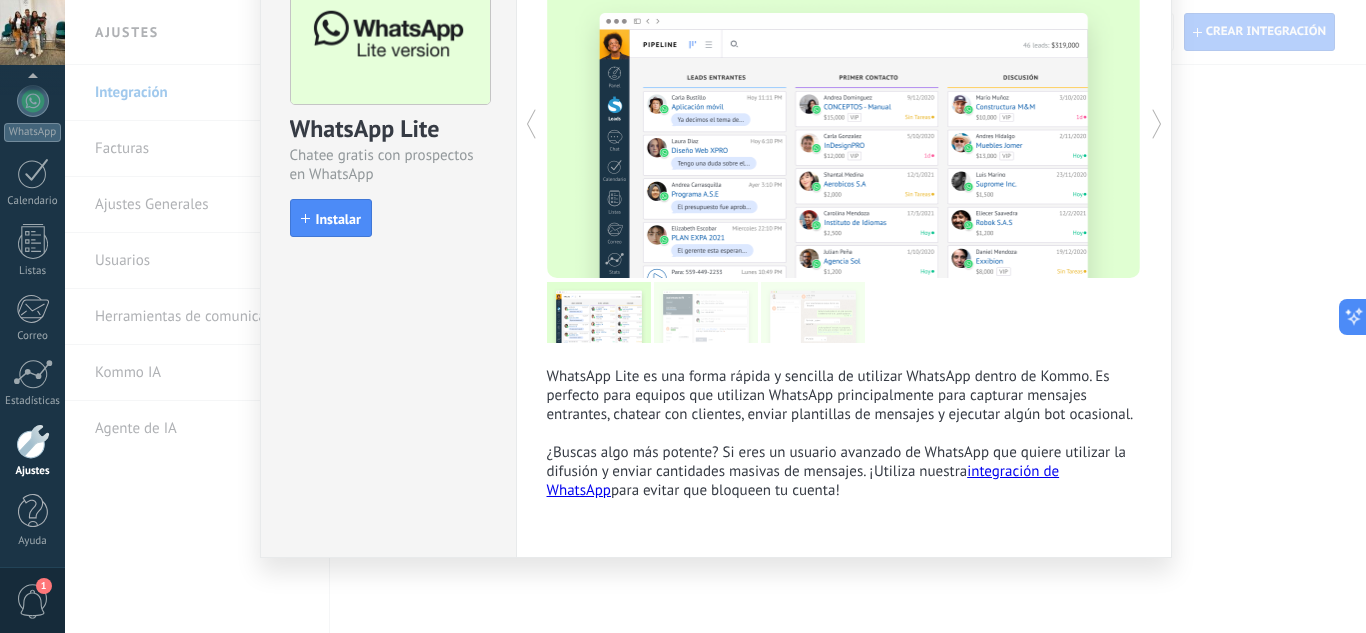 scroll, scrollTop: 0, scrollLeft: 0, axis: both 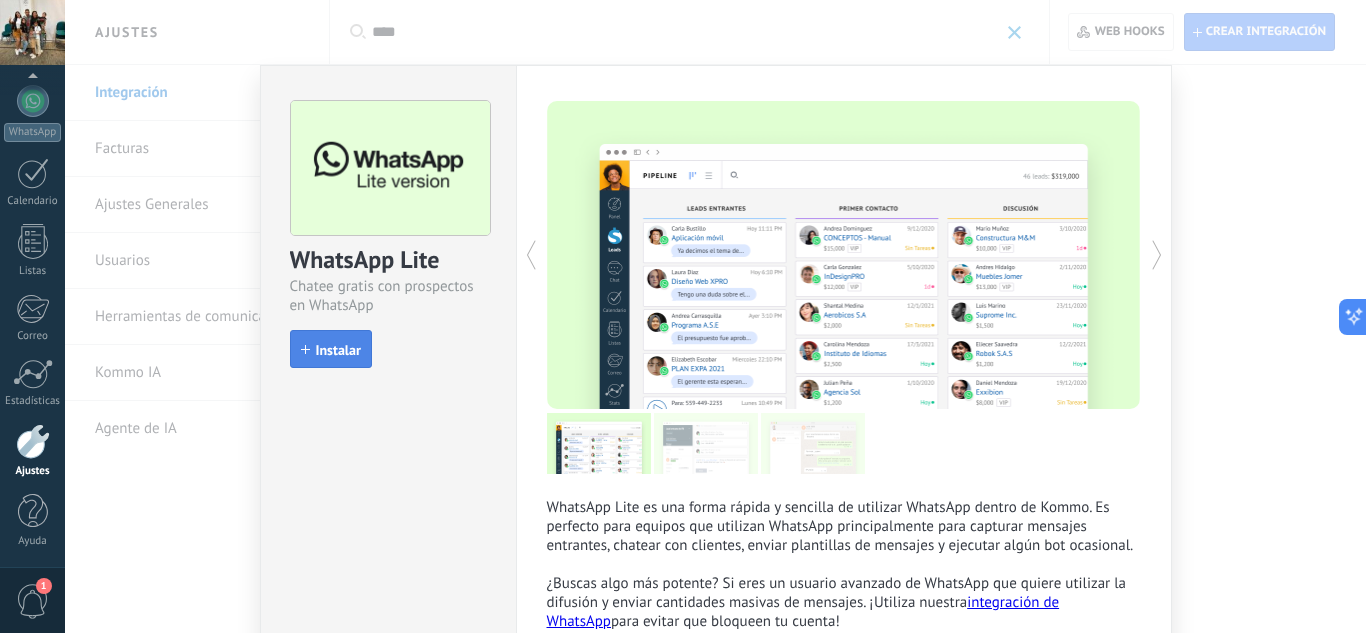 click on "Instalar" at bounding box center (331, 349) 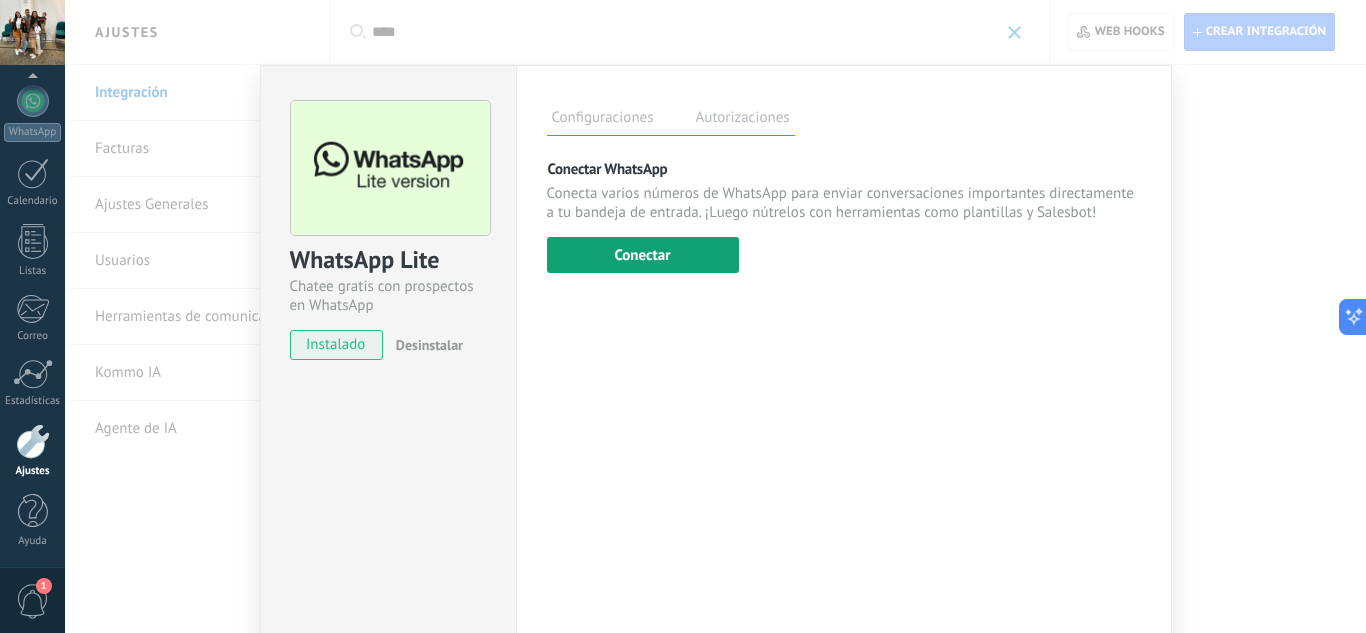 click on "Conectar" at bounding box center [643, 255] 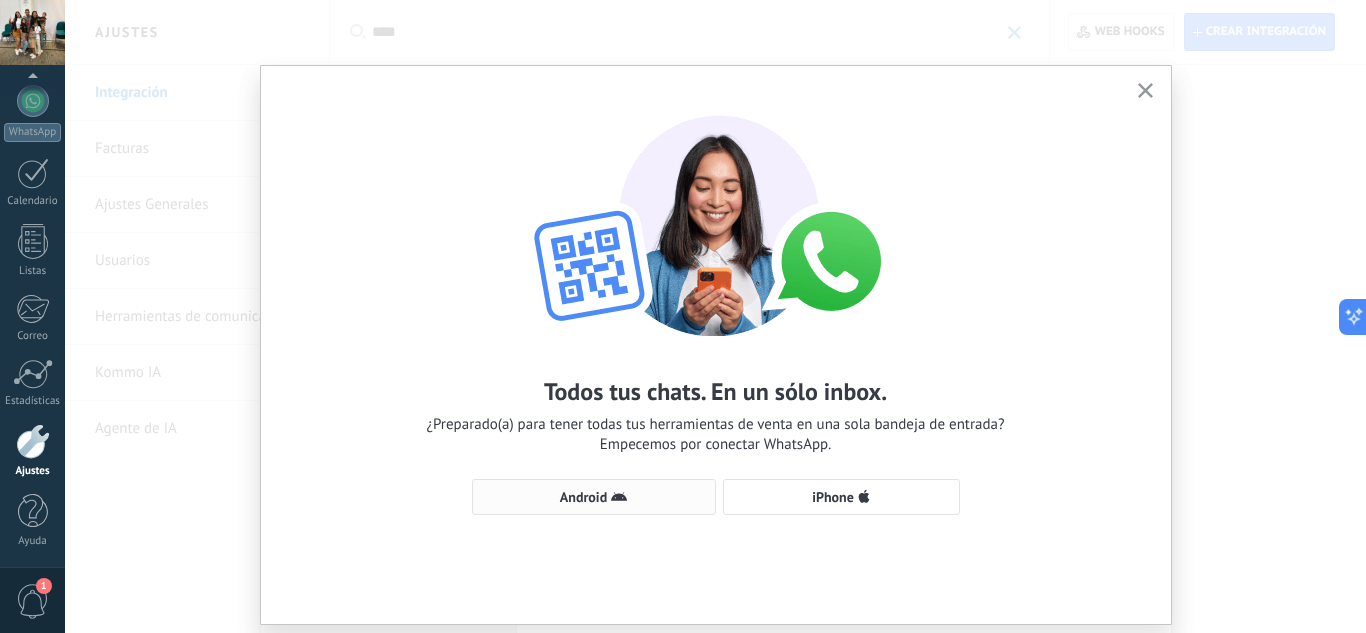 click on "Android" at bounding box center (594, 497) 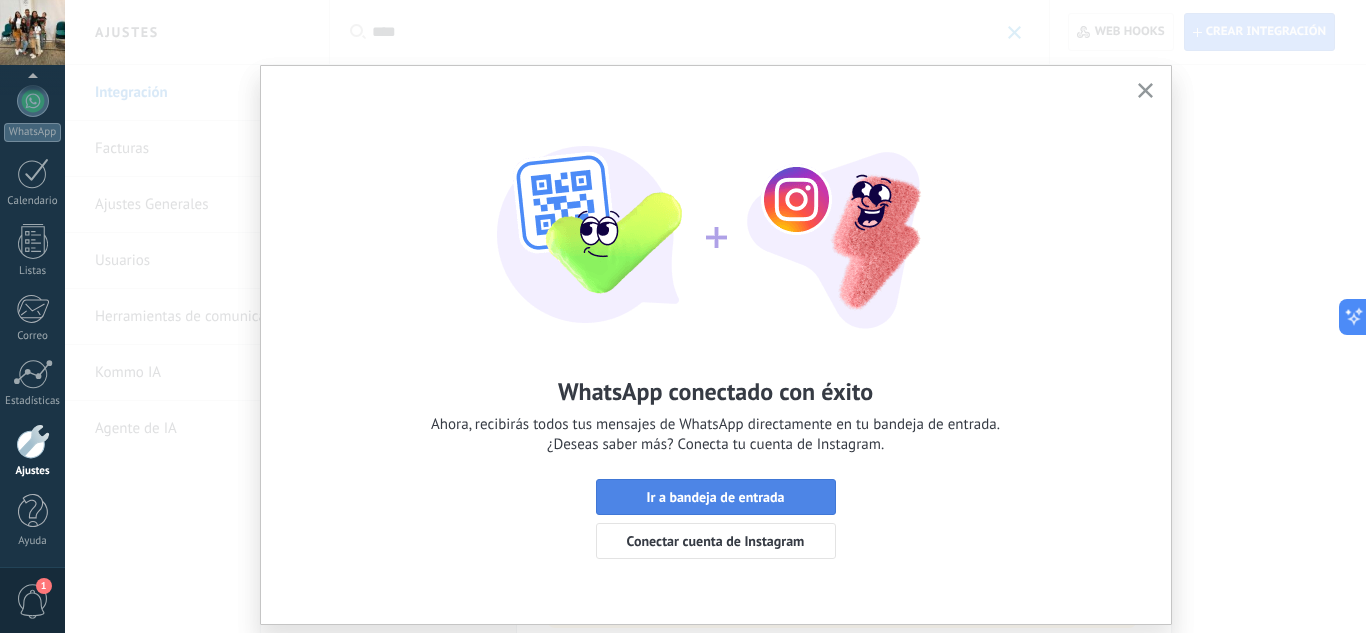click on "Ir a bandeja de entrada" at bounding box center [716, 497] 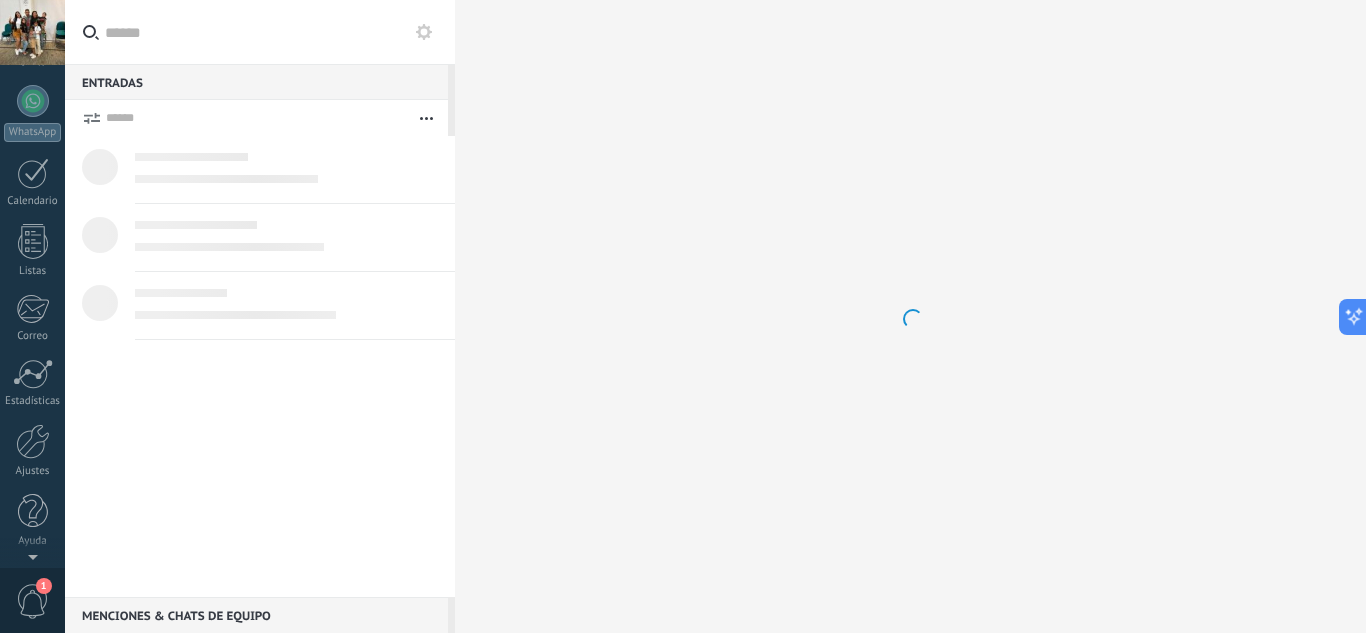 scroll, scrollTop: 0, scrollLeft: 0, axis: both 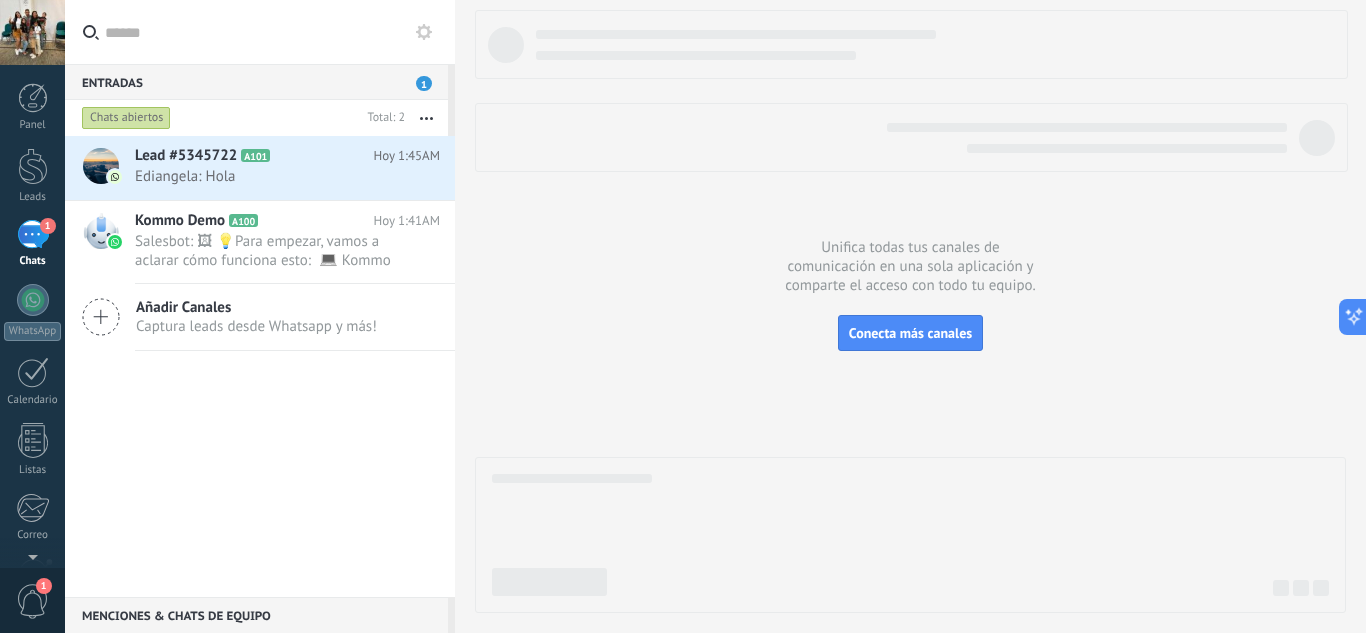 click at bounding box center [910, 311] 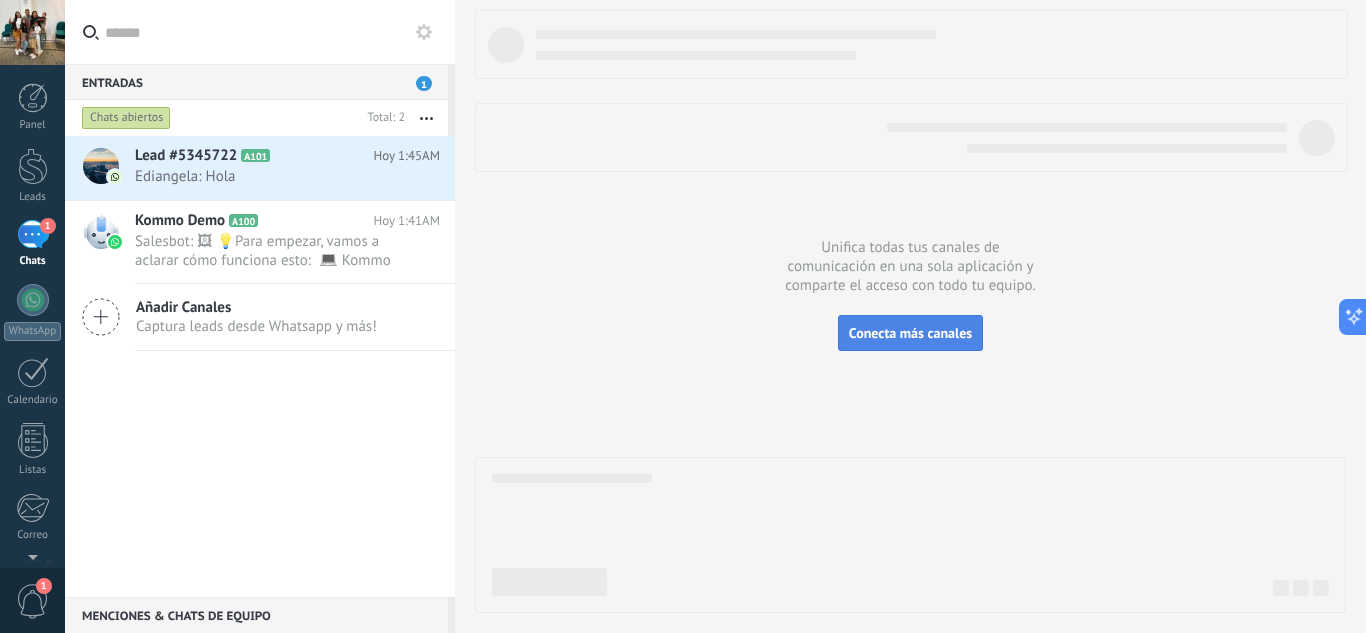 click on "Conecta más canales" at bounding box center (910, 333) 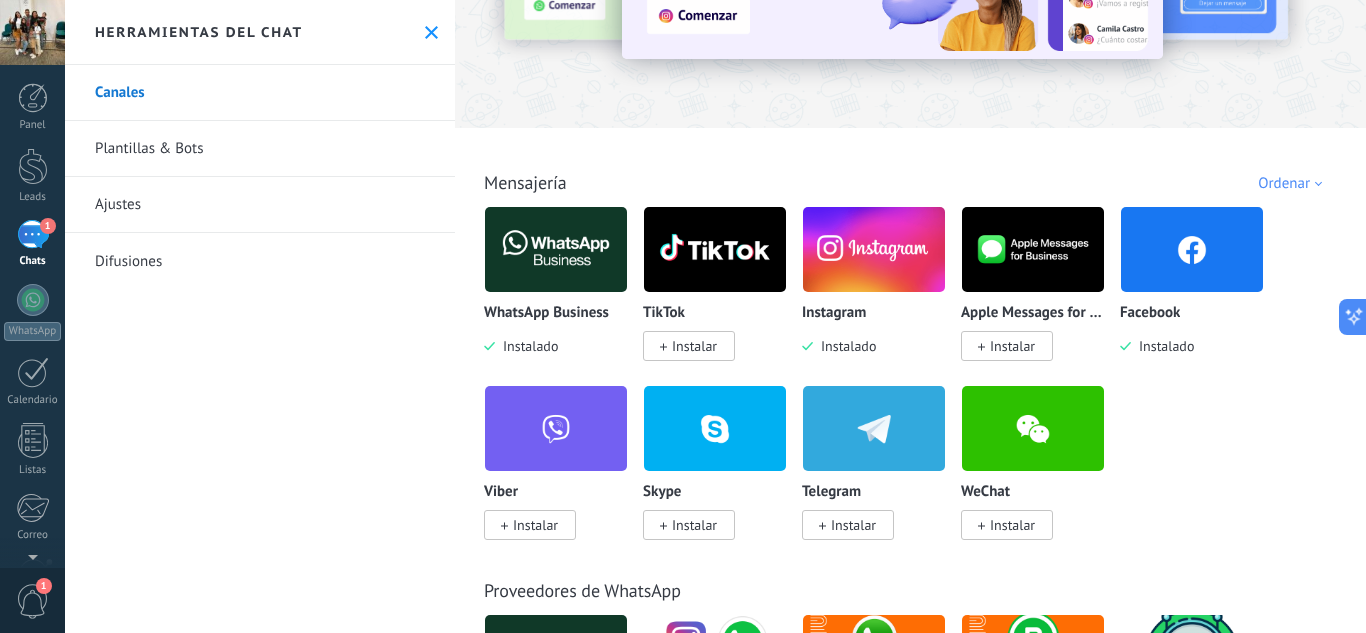 scroll, scrollTop: 200, scrollLeft: 0, axis: vertical 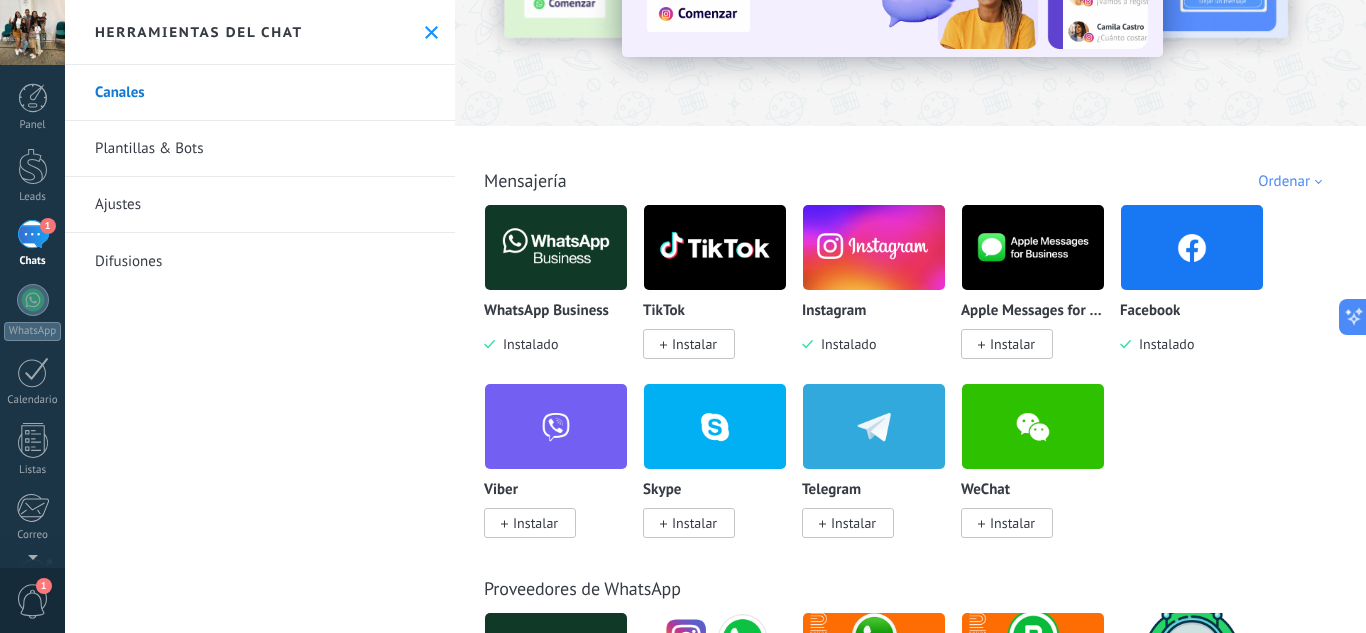 click at bounding box center (1192, 247) 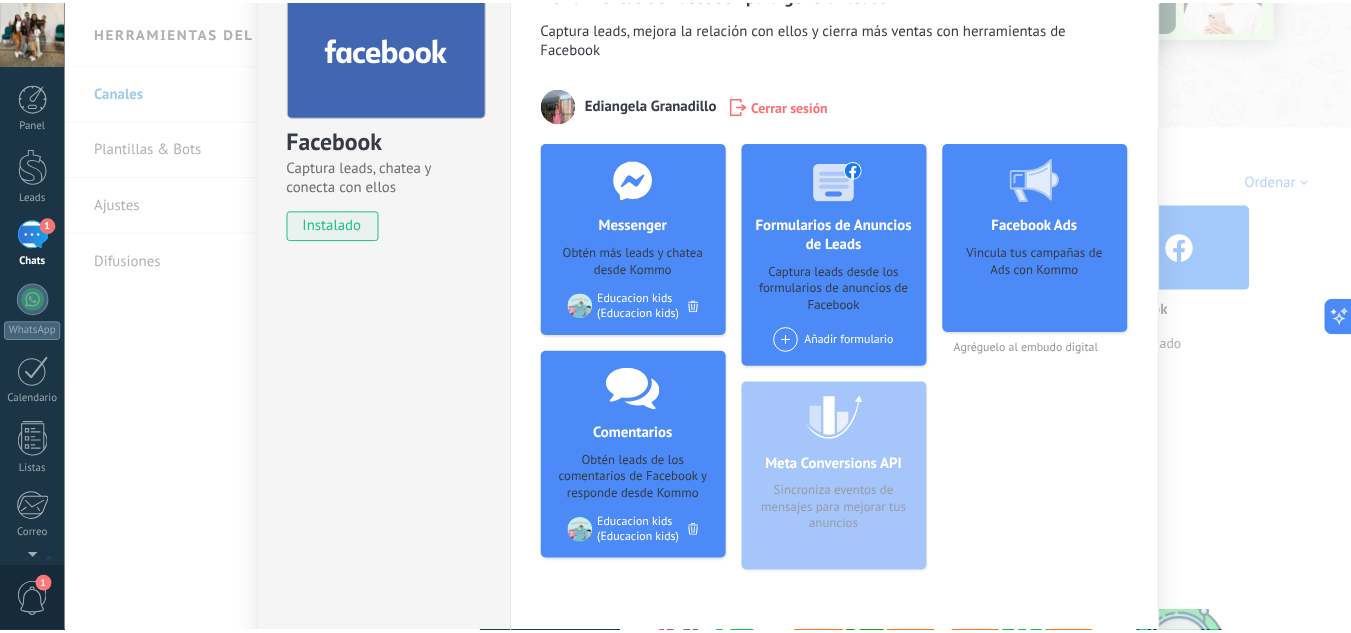 scroll, scrollTop: 0, scrollLeft: 0, axis: both 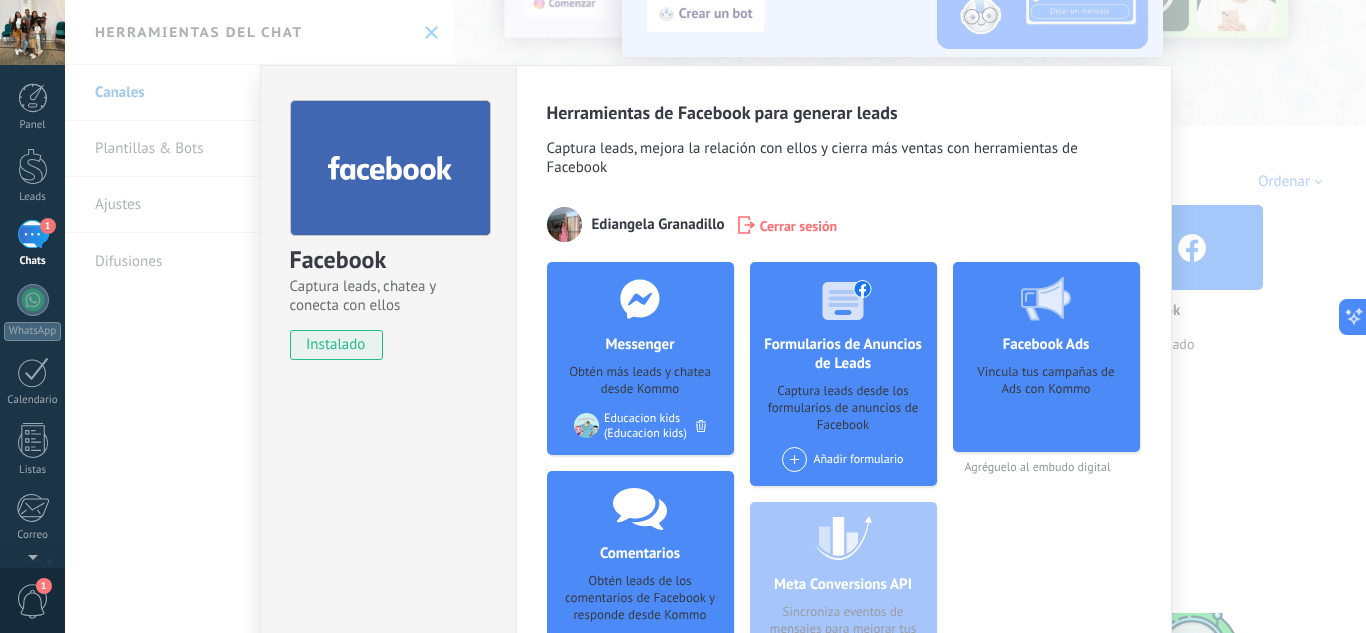 click on "Facebook Captura leads, chatea y conecta con ellos instalado Desinstalar Herramientas de Facebook para generar leads Captura leads, mejora la relación con ellos y cierra más ventas con herramientas de Facebook Ediangela Granadillo Cerrar sesión Messenger Obtén más leads y chatea desde Kommo Agregar página Educacion kids (Educacion kids) Comentarios Obtén leads de los comentarios de Facebook y responde desde Kommo Agregar página Educacion kids (Educacion kids) Formularios de Anuncios de Leads Captura leads desde los formularios de anuncios de Facebook Añadir formulario Meta Conversions API Sincroniza eventos de mensajes para mejorar tus anuncios Facebook Ads Vincula tus campañas de Ads con Kommo Agréguelo al embudo digital más" at bounding box center [715, 316] 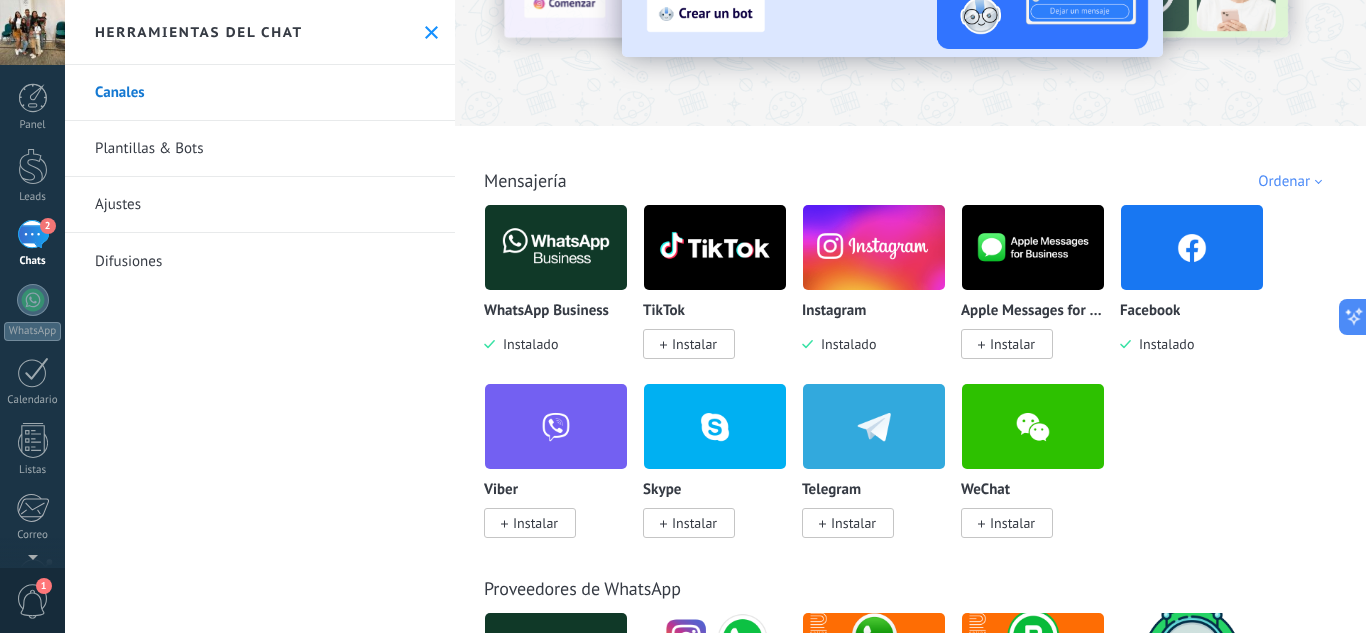 click at bounding box center [874, 247] 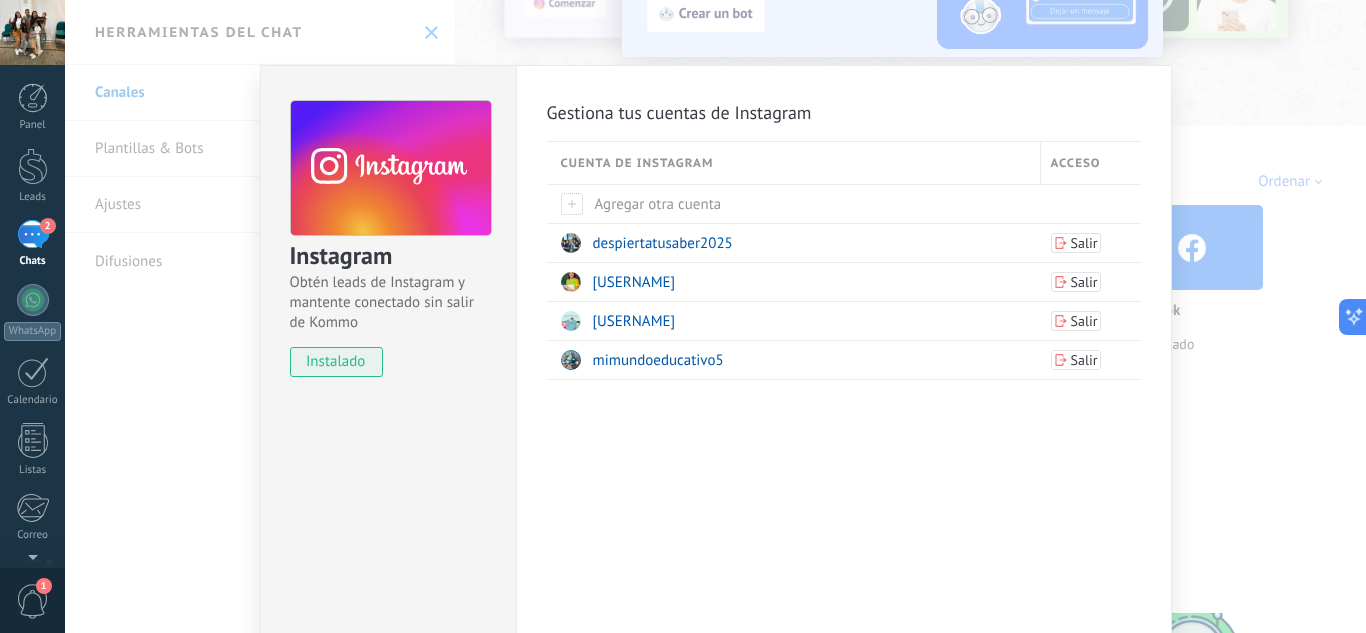 click on "Instagram Obtén leads de Instagram y mantente conectado sin salir de Kommo instalado Gestiona tus cuentas de Instagram Cuenta de Instagram Acceso Agregar otra cuenta despiertatusaber2025 Salir yeraldingranadillo1 Salir edu_cacionkids08 Salir mimundoeducativo5 Salir" at bounding box center (715, 316) 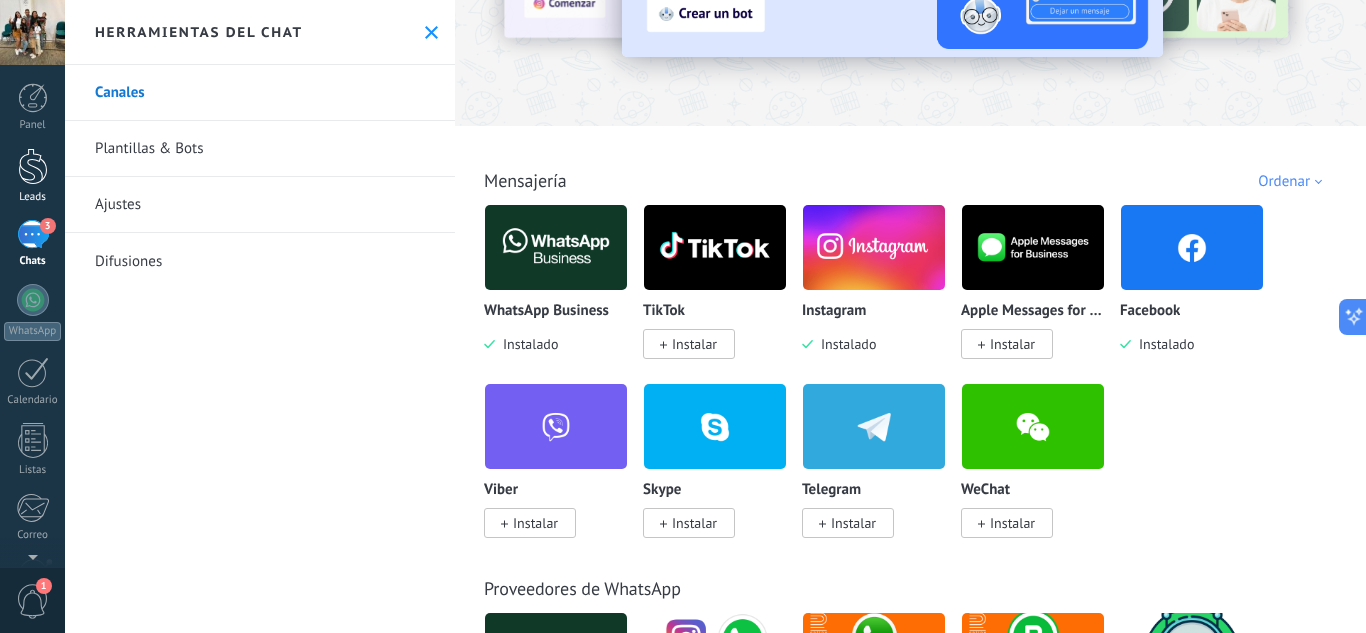 click on "Leads" at bounding box center [32, 176] 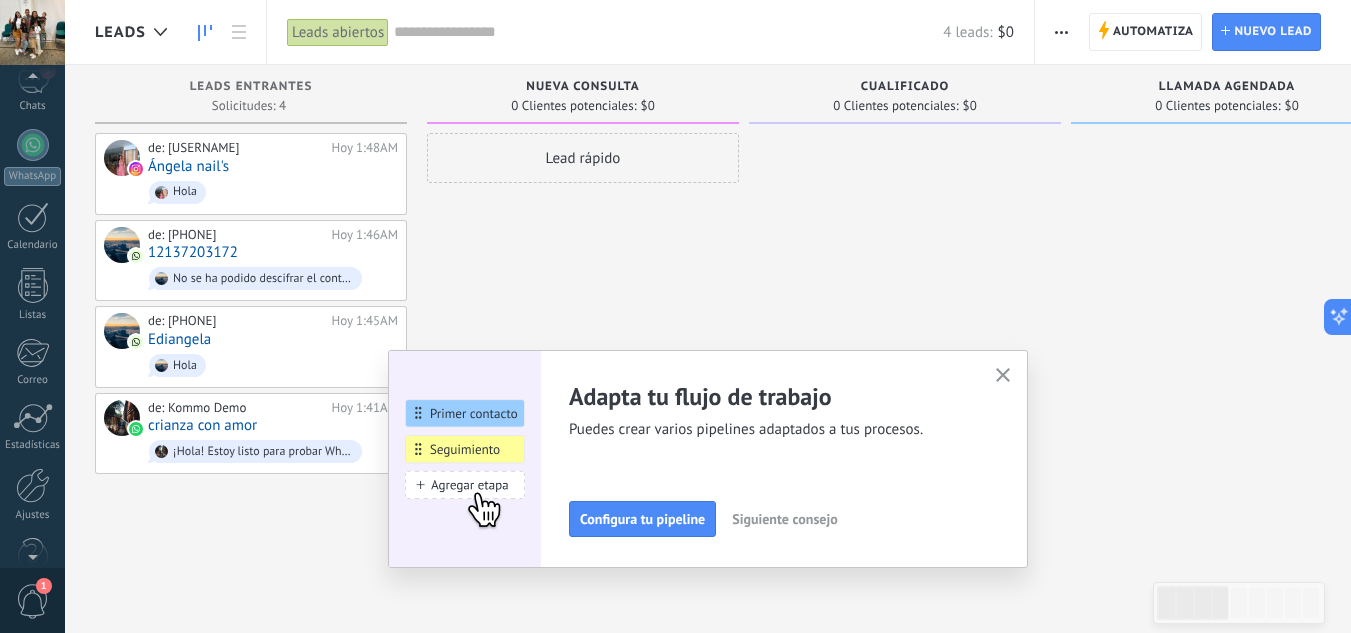 scroll, scrollTop: 199, scrollLeft: 0, axis: vertical 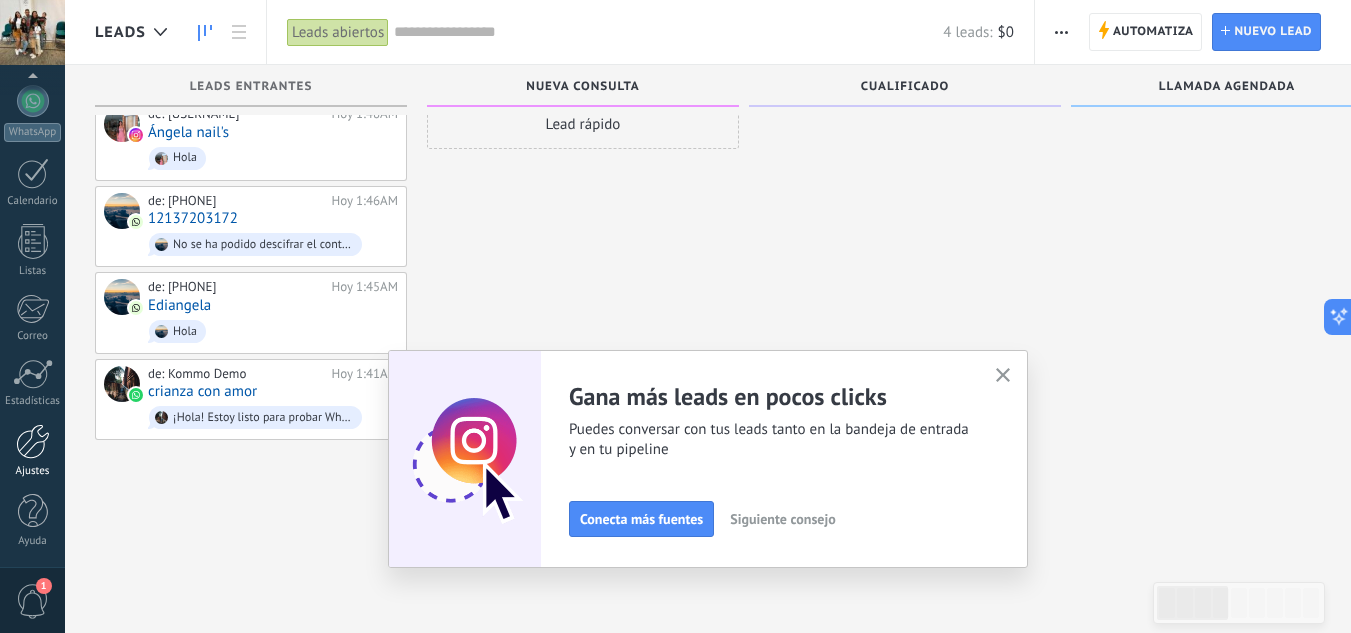 click at bounding box center [33, 441] 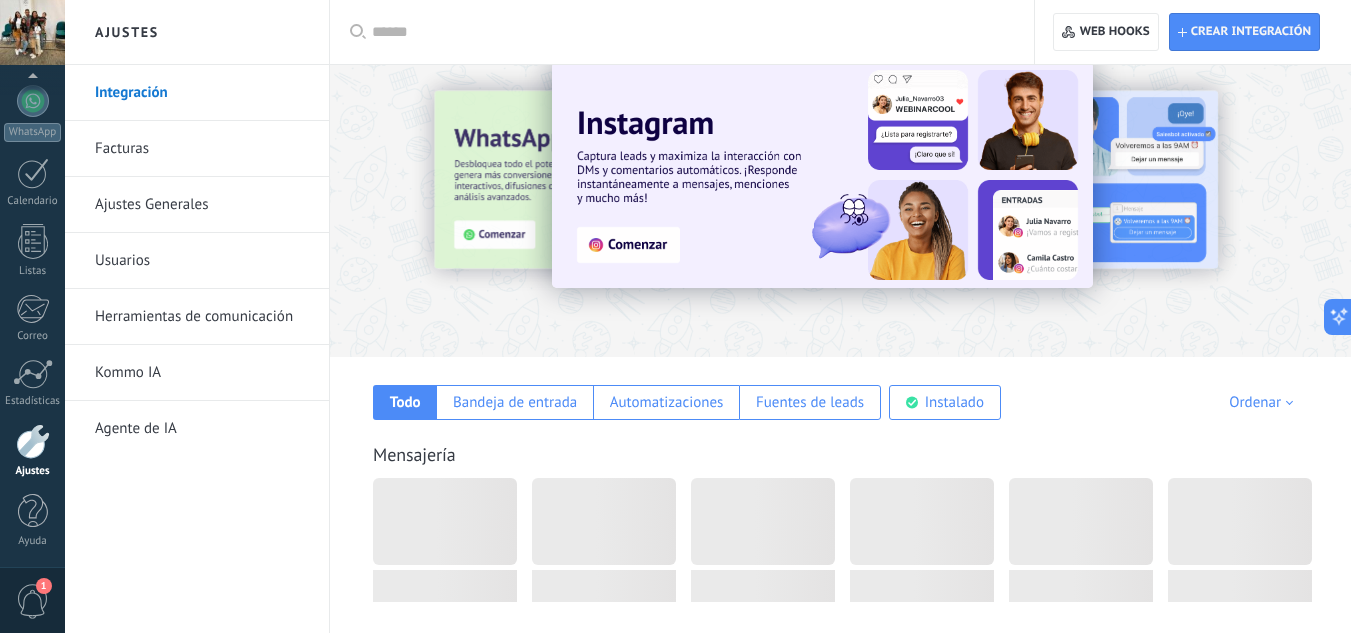 scroll, scrollTop: 0, scrollLeft: 0, axis: both 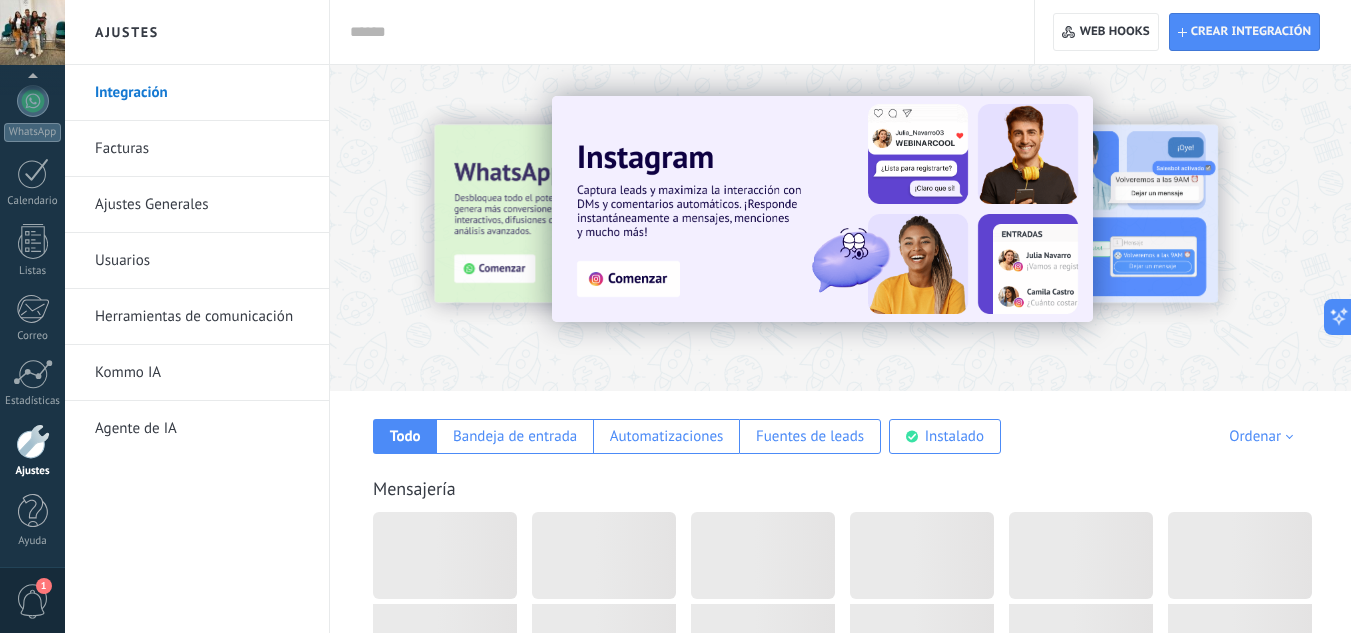 click on "Herramientas de comunicación" at bounding box center (202, 317) 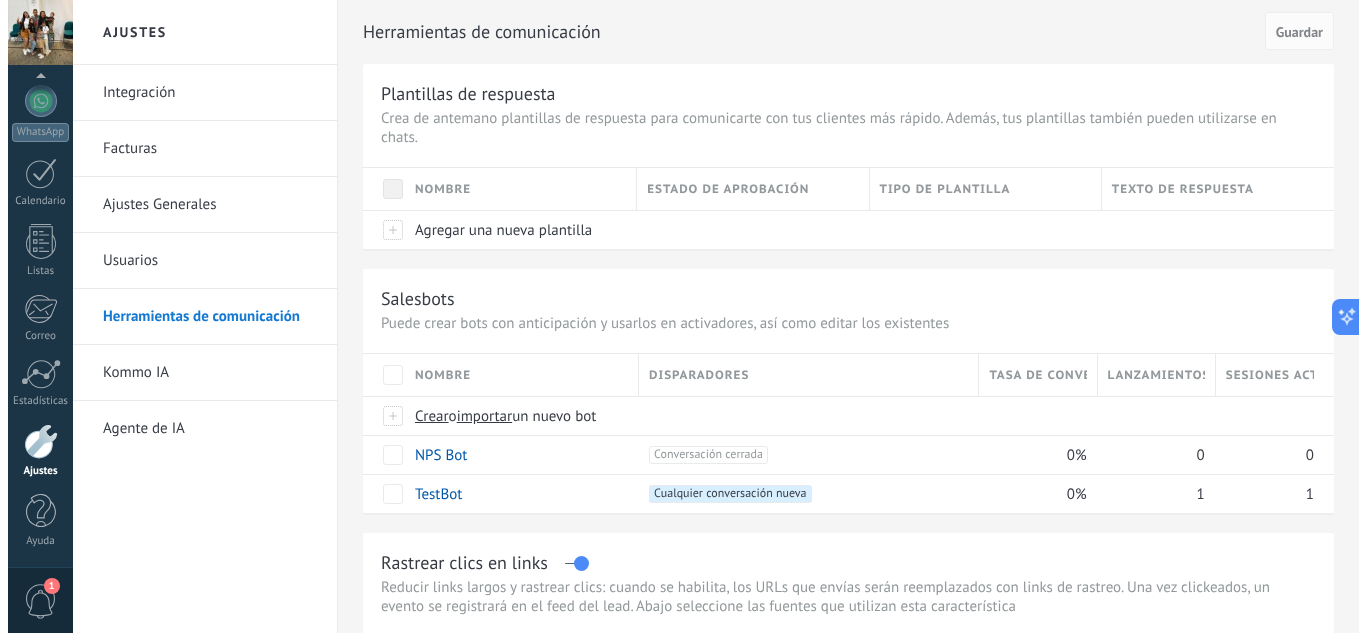 scroll, scrollTop: 100, scrollLeft: 0, axis: vertical 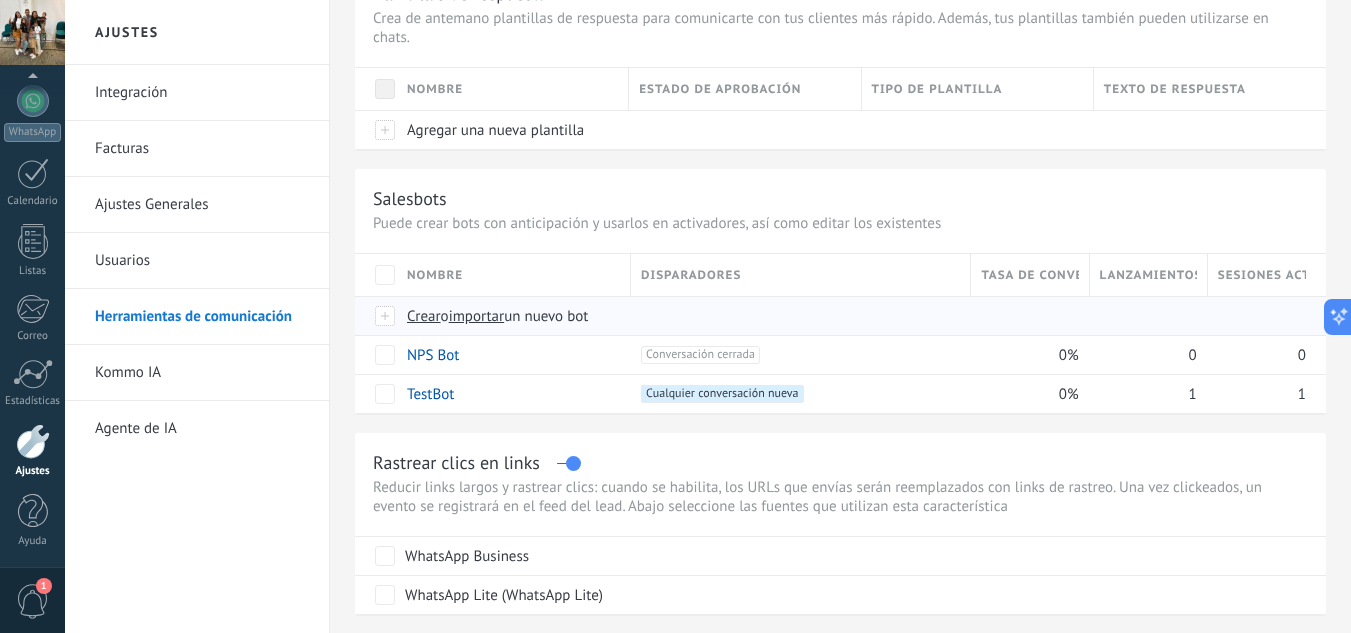 click on "importar" at bounding box center [477, 316] 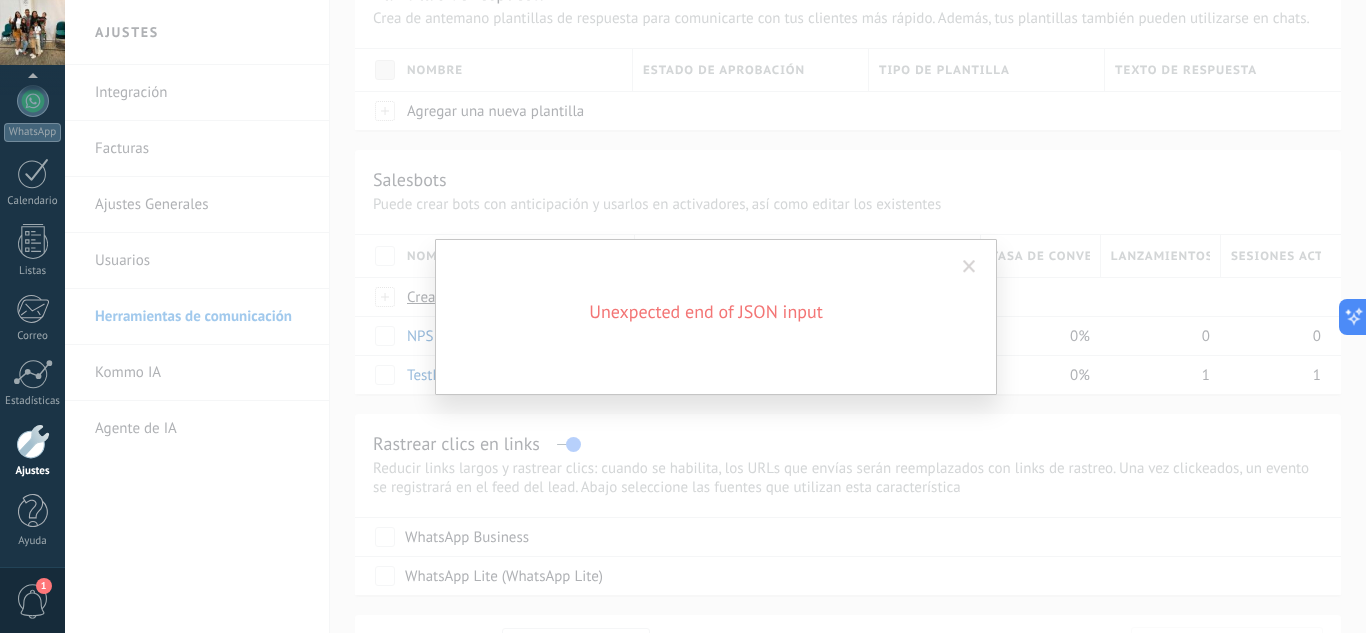 click at bounding box center (969, 267) 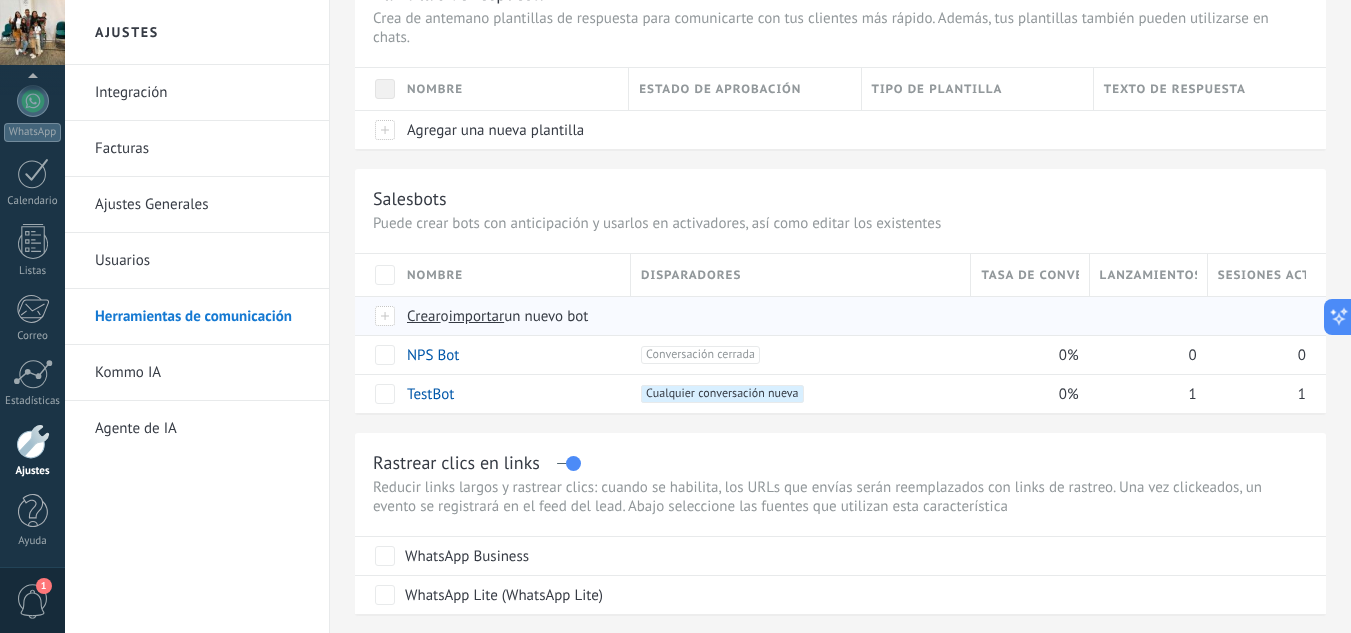 click on "importar" at bounding box center (477, 316) 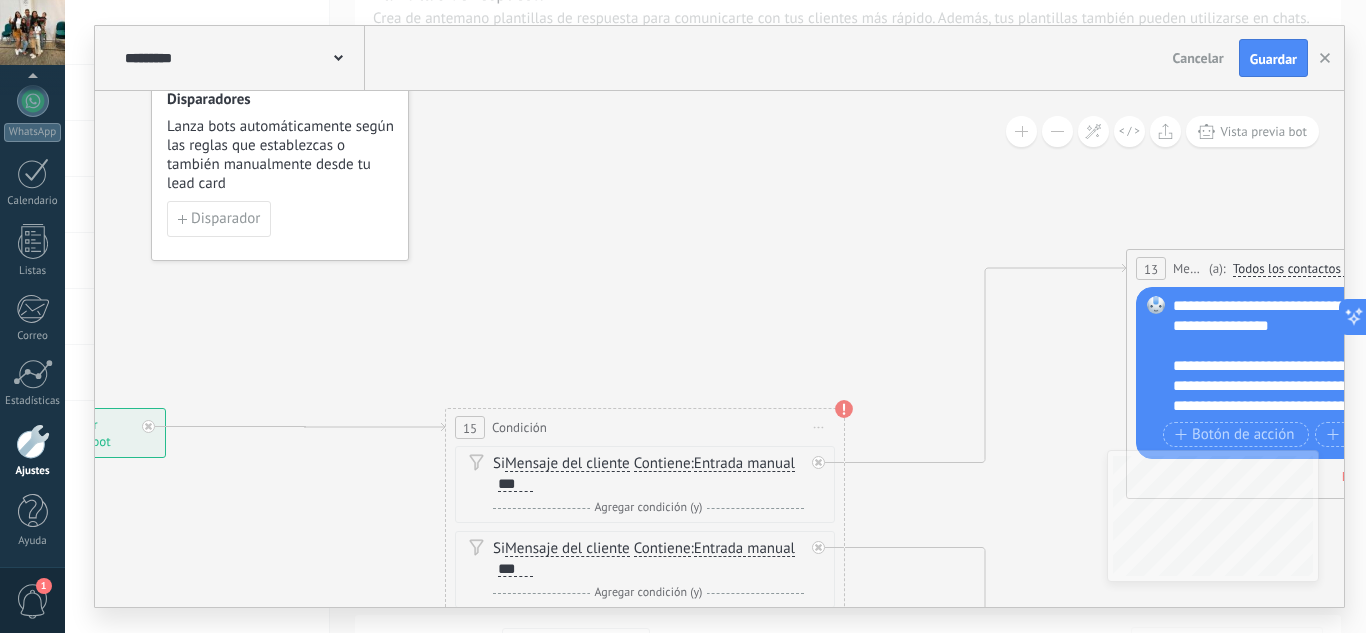 drag, startPoint x: 801, startPoint y: 381, endPoint x: 782, endPoint y: 214, distance: 168.07736 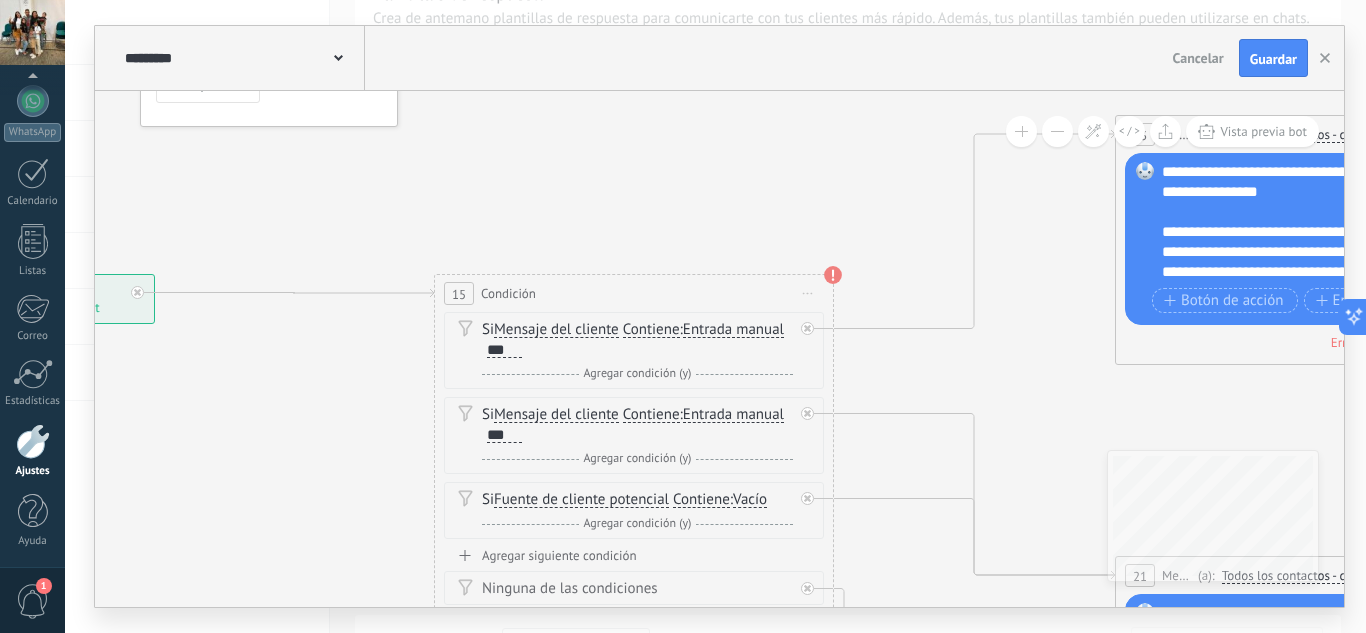 drag, startPoint x: 783, startPoint y: 275, endPoint x: 777, endPoint y: 176, distance: 99.18165 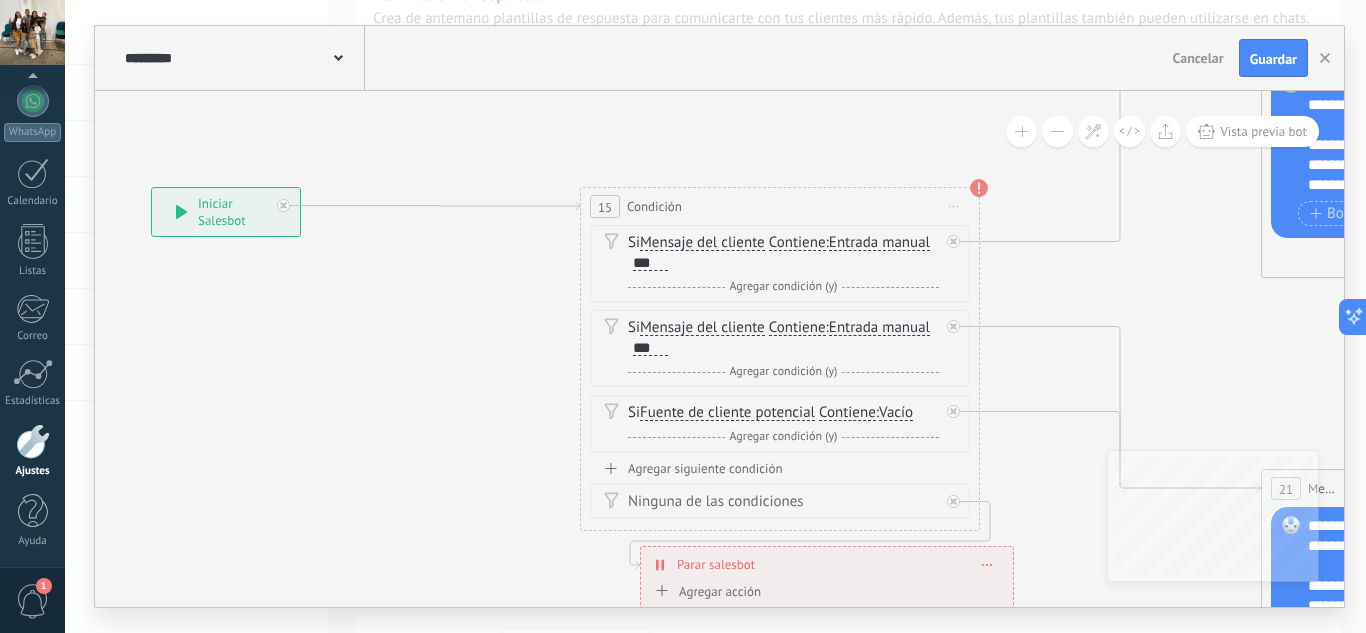drag, startPoint x: 371, startPoint y: 408, endPoint x: 473, endPoint y: 349, distance: 117.83463 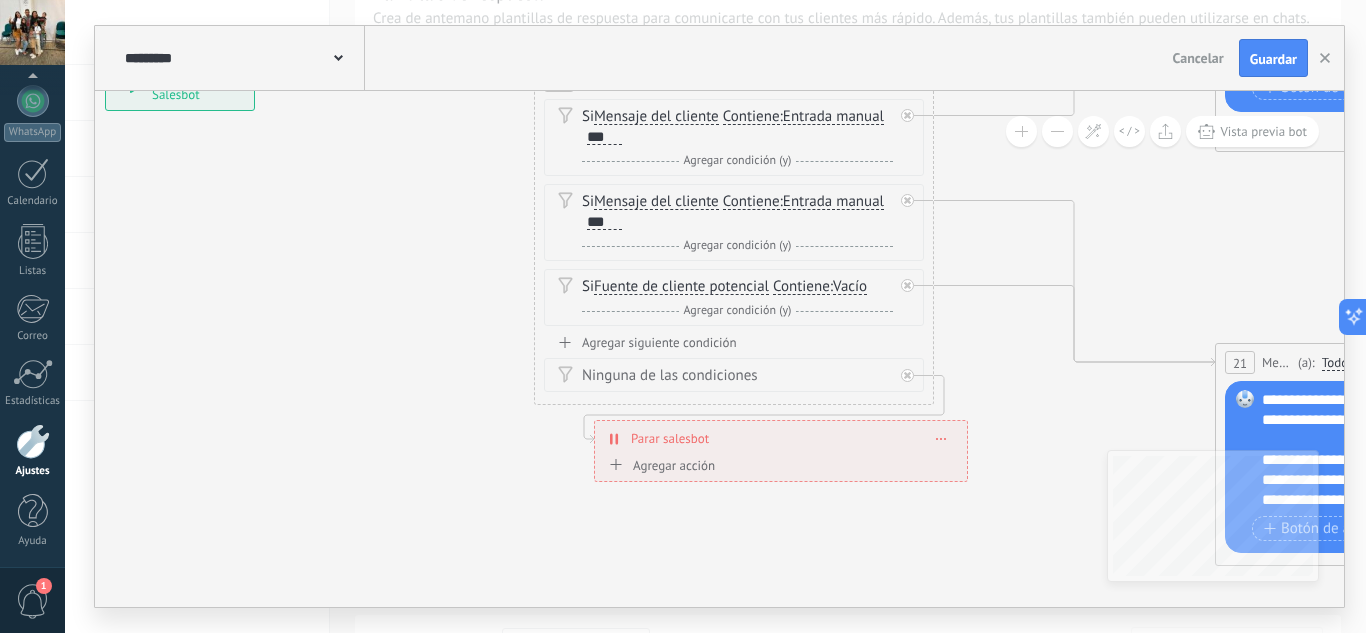 drag, startPoint x: 433, startPoint y: 435, endPoint x: 385, endPoint y: 308, distance: 135.76819 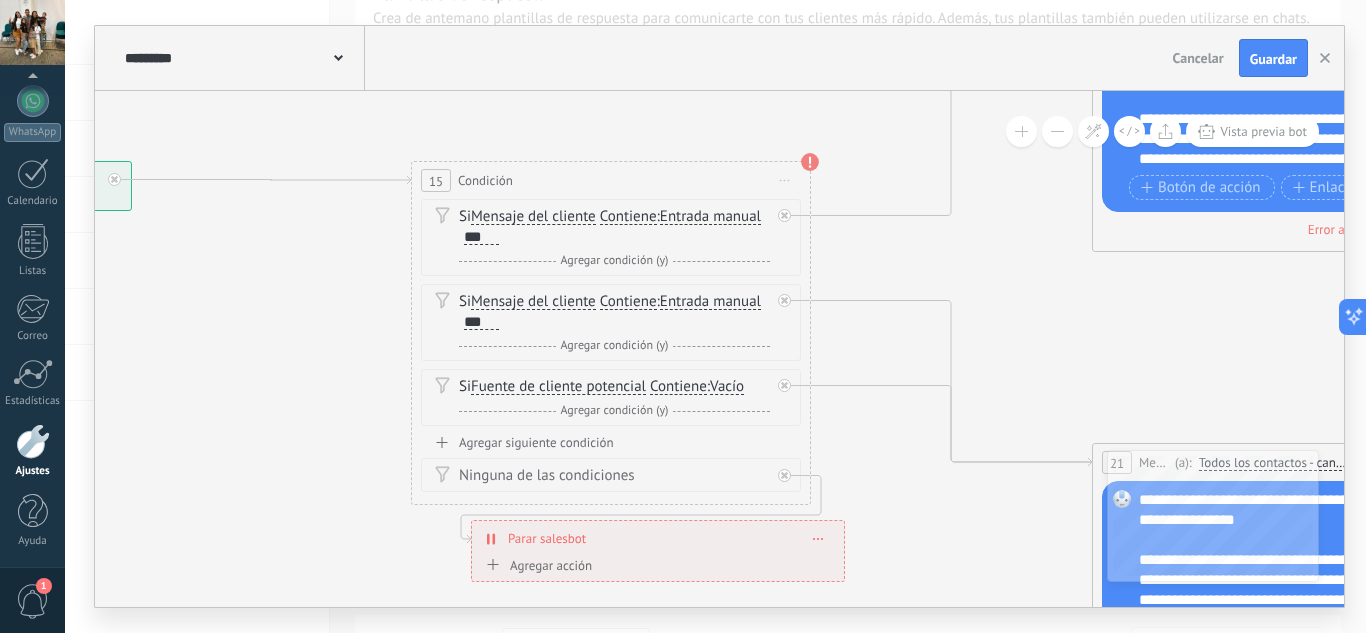 drag, startPoint x: 960, startPoint y: 341, endPoint x: 839, endPoint y: 442, distance: 157.61345 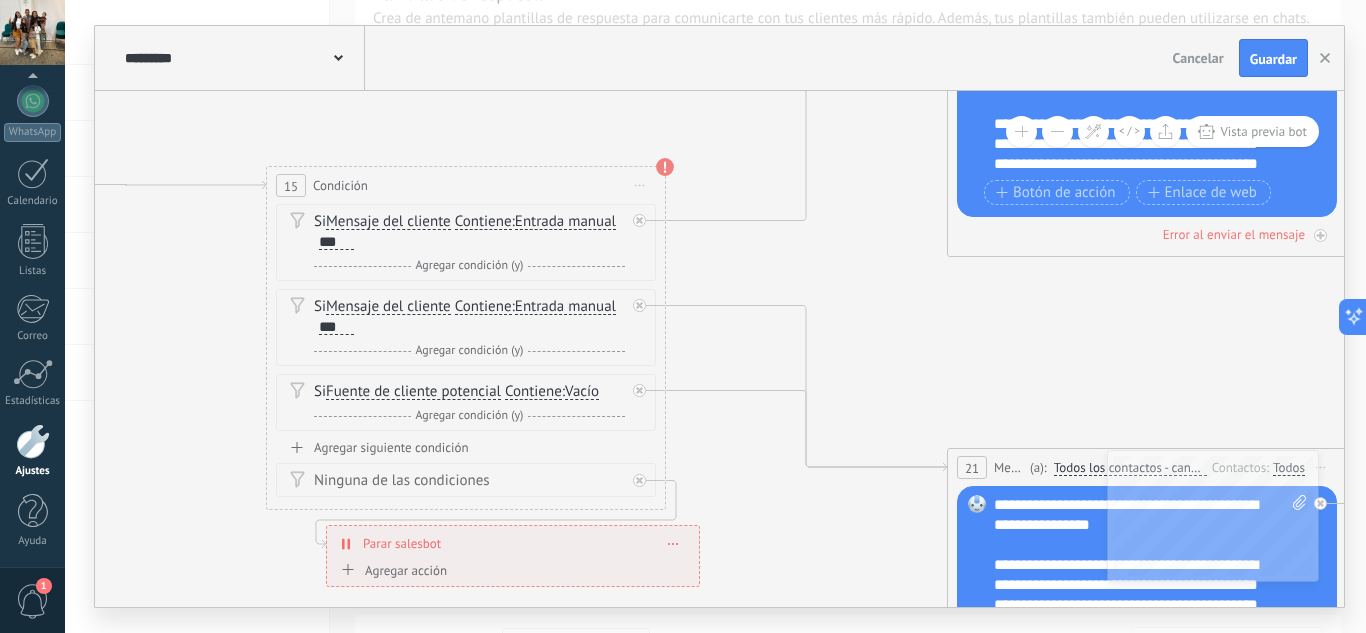 drag, startPoint x: 881, startPoint y: 435, endPoint x: 736, endPoint y: 440, distance: 145.08618 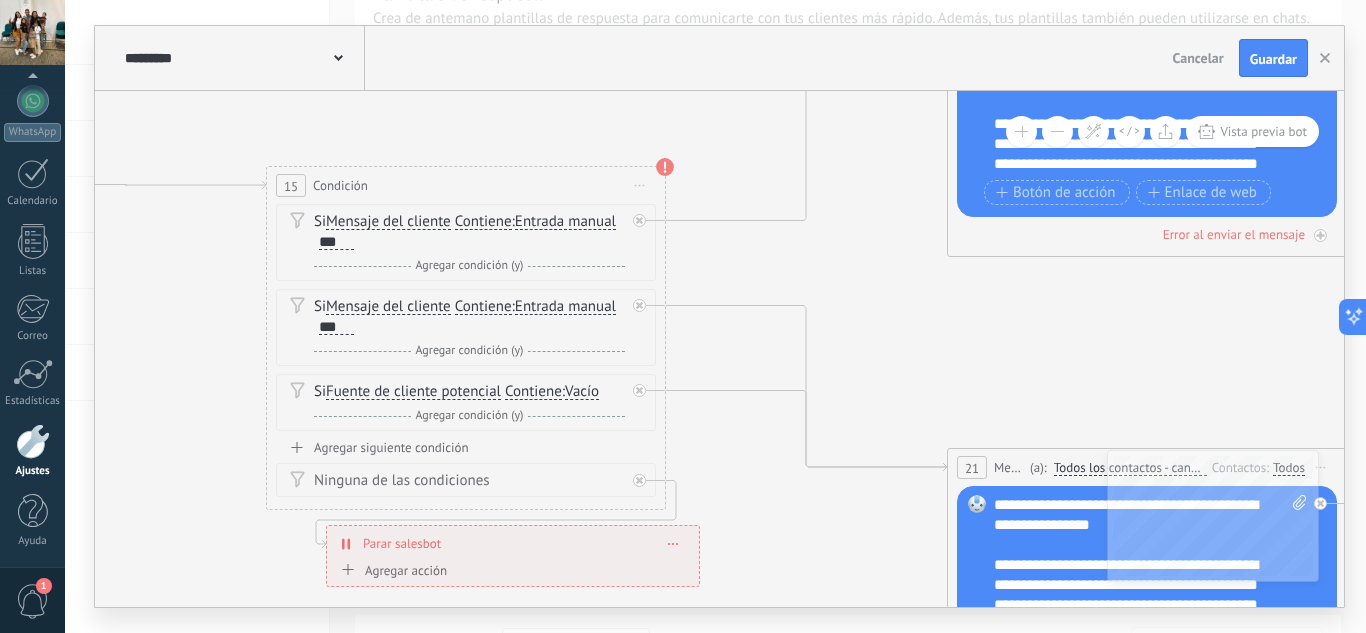 click 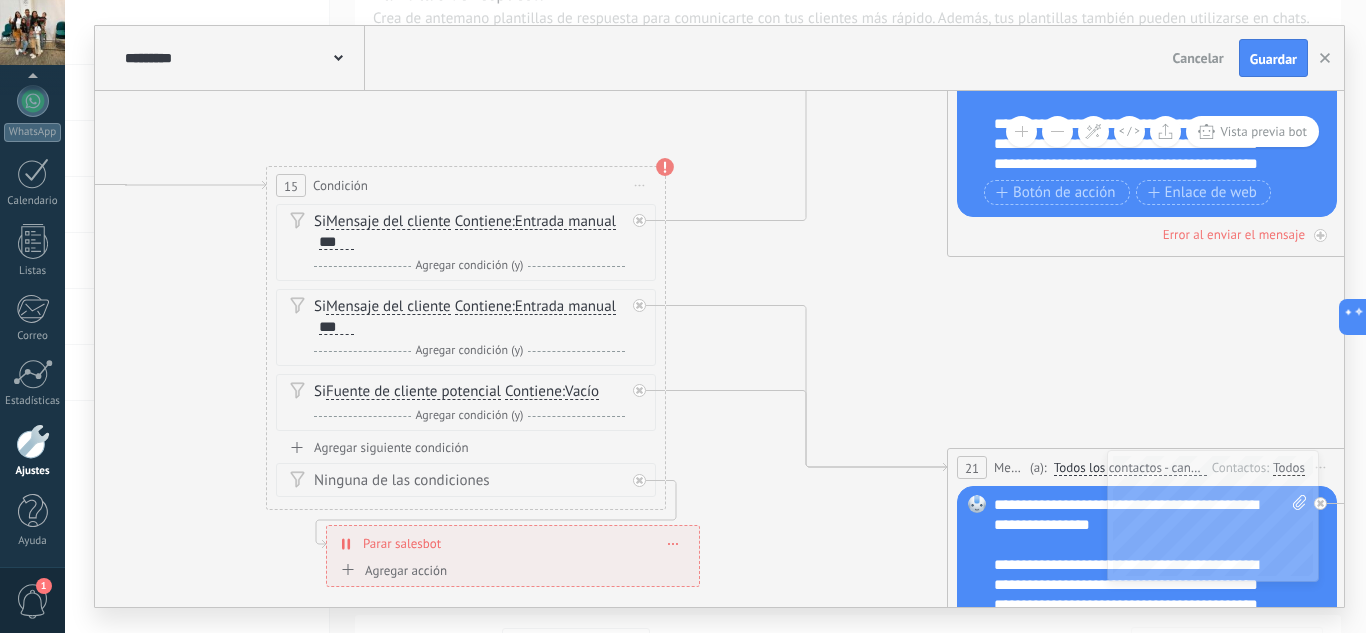 click at bounding box center (1057, 131) 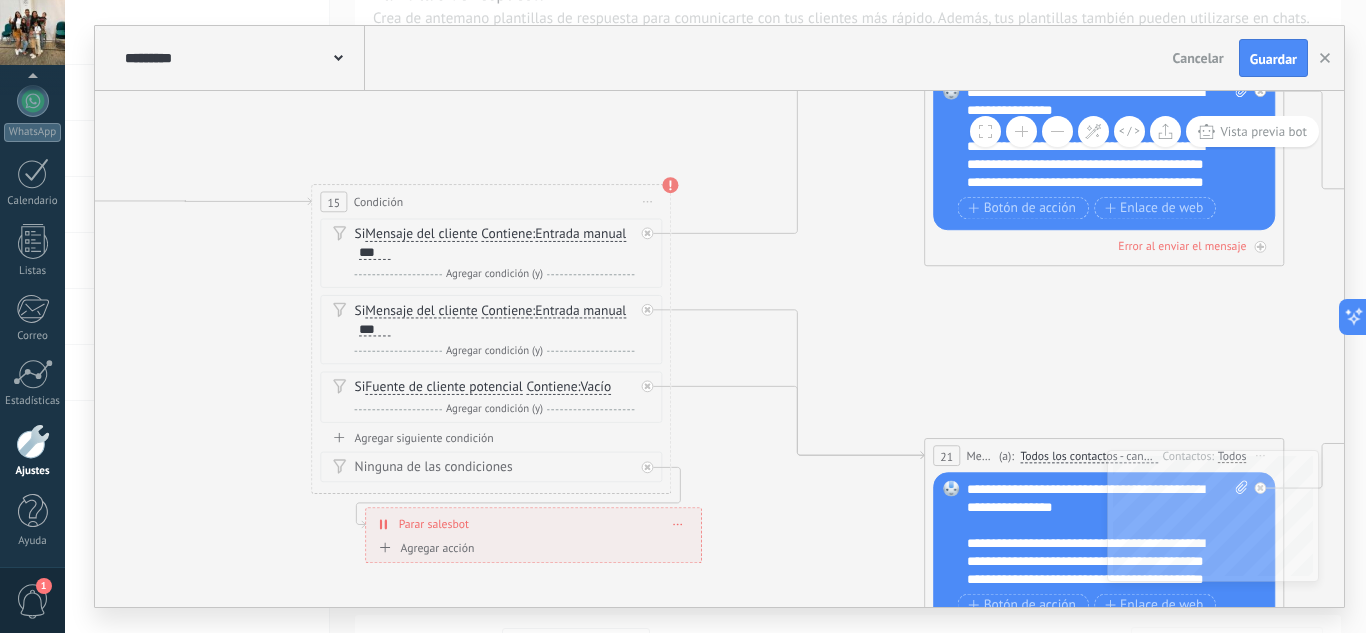 click at bounding box center [1057, 131] 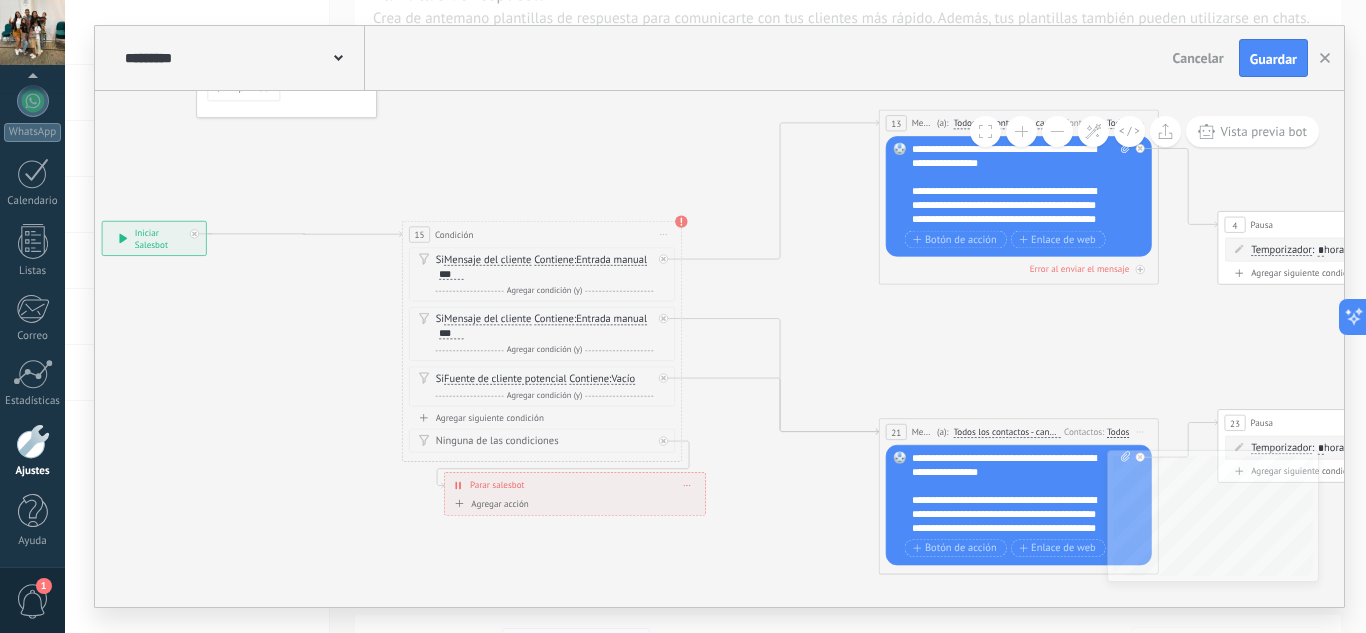 click at bounding box center [1057, 131] 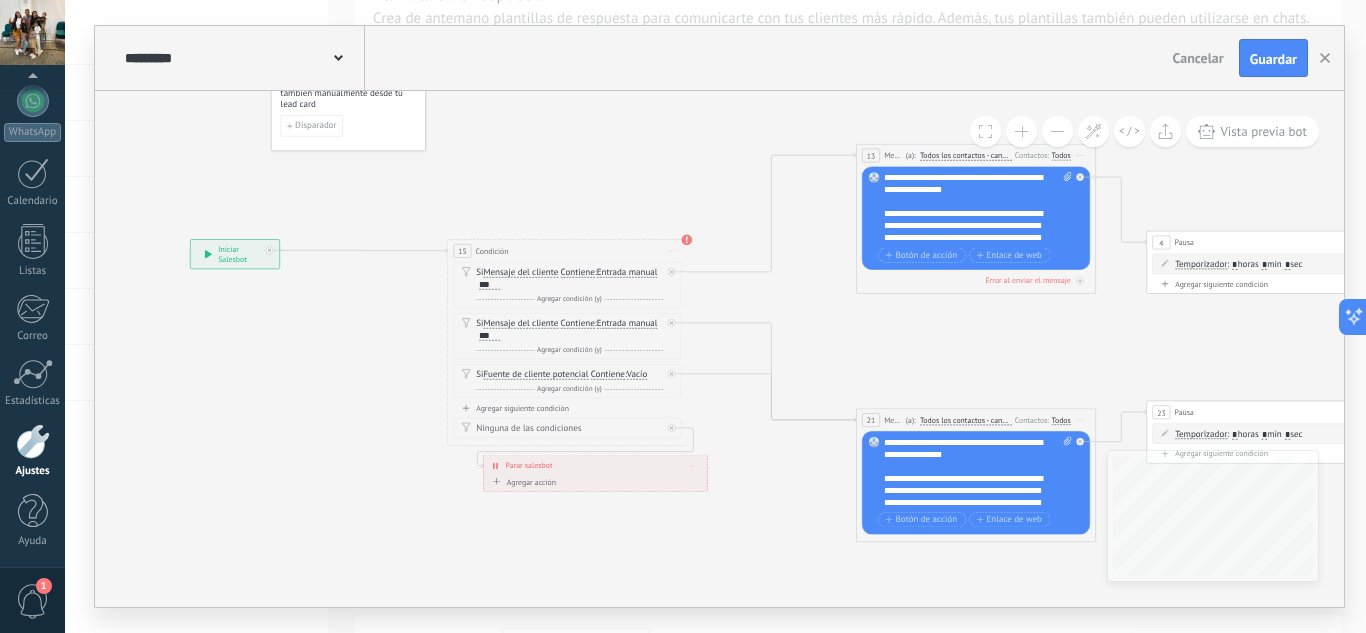 click at bounding box center [1057, 131] 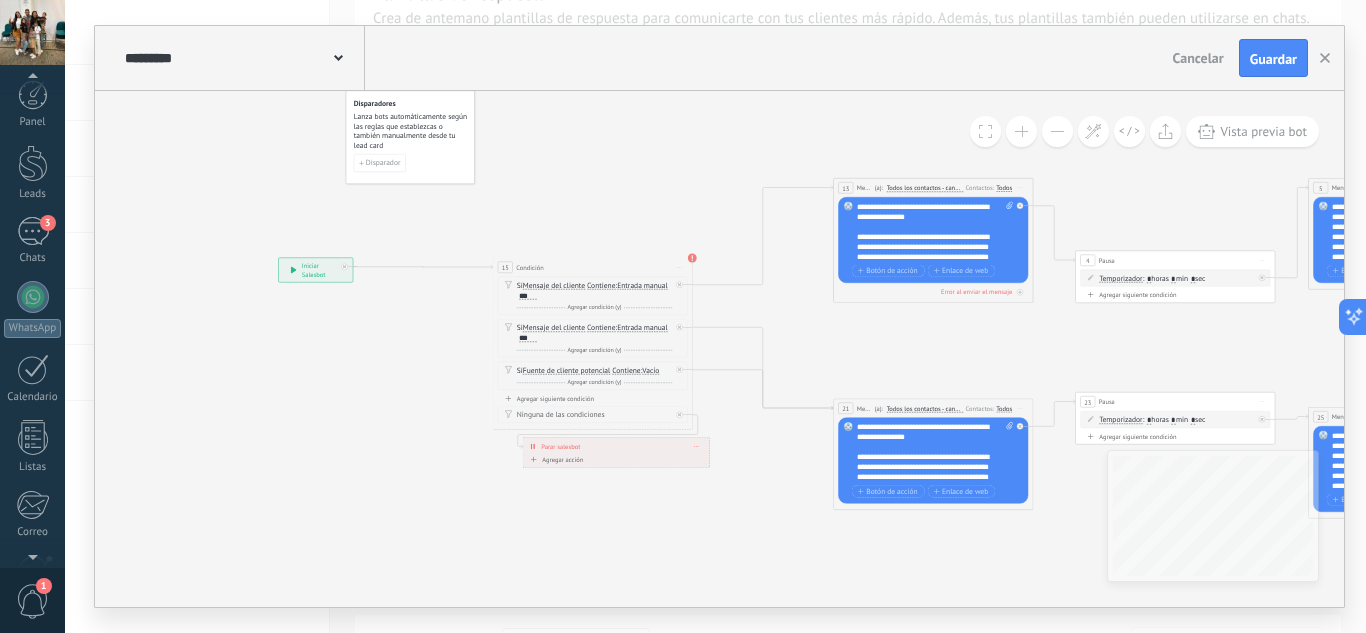 scroll, scrollTop: 199, scrollLeft: 0, axis: vertical 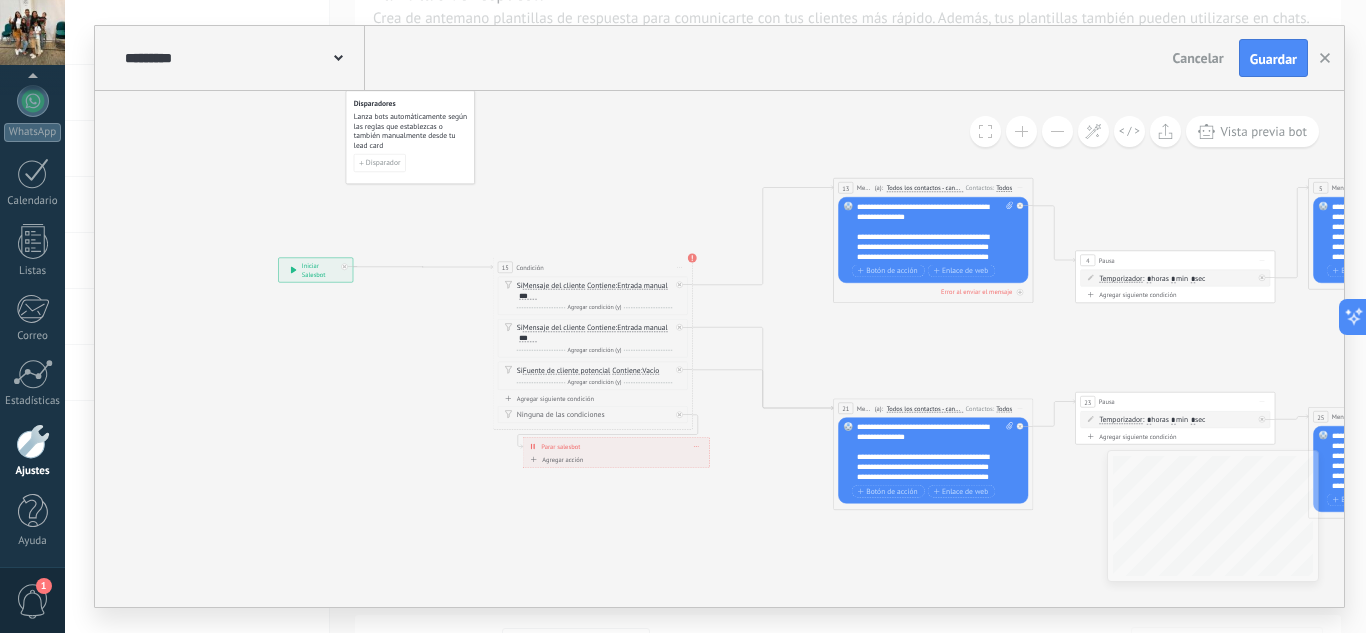 click on "********* Salesbots Cancelar Actualización Cancelar Guardar
13
Mensaje
*******
(a):
Todos los contactos - canales seleccionados
Todos los contactos - canales seleccionados
Todos los contactos - canal primario
Contacto principal - canales seleccionados
Contacto principal - canal primario
Todos los contactos - canales seleccionados
Todos los contactos - canales seleccionados
Todos los contactos - canal primario" at bounding box center [715, 316] 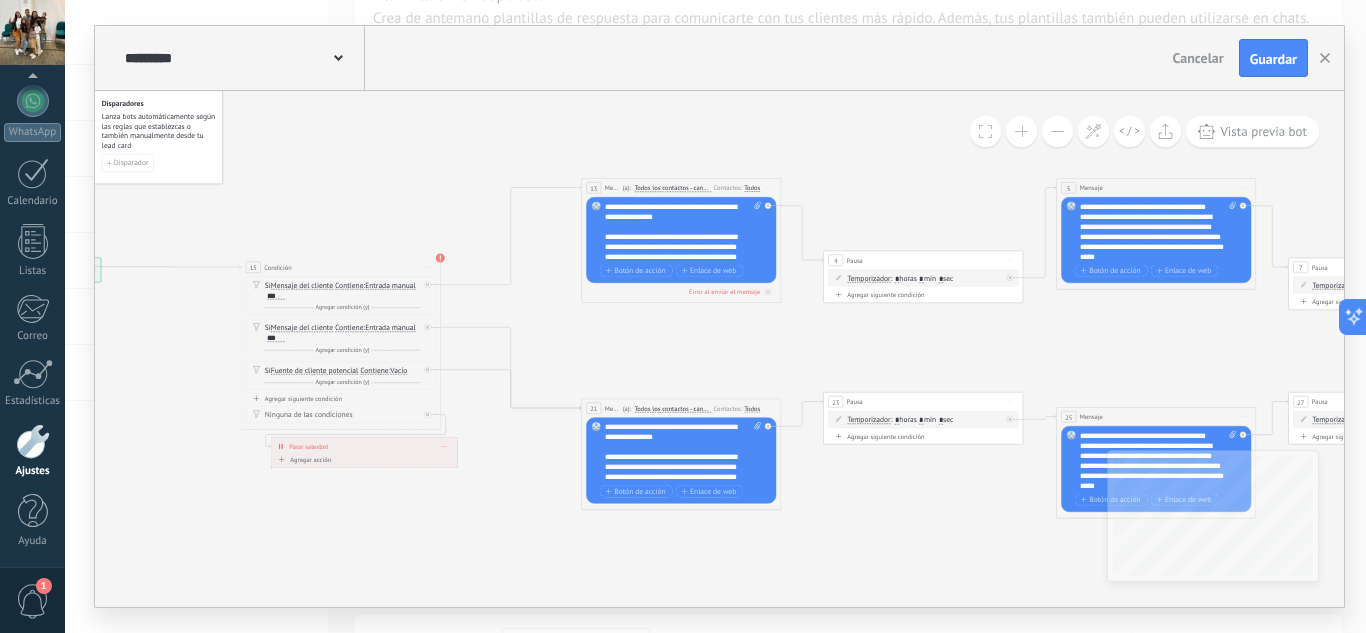 drag, startPoint x: 993, startPoint y: 341, endPoint x: 741, endPoint y: 341, distance: 252 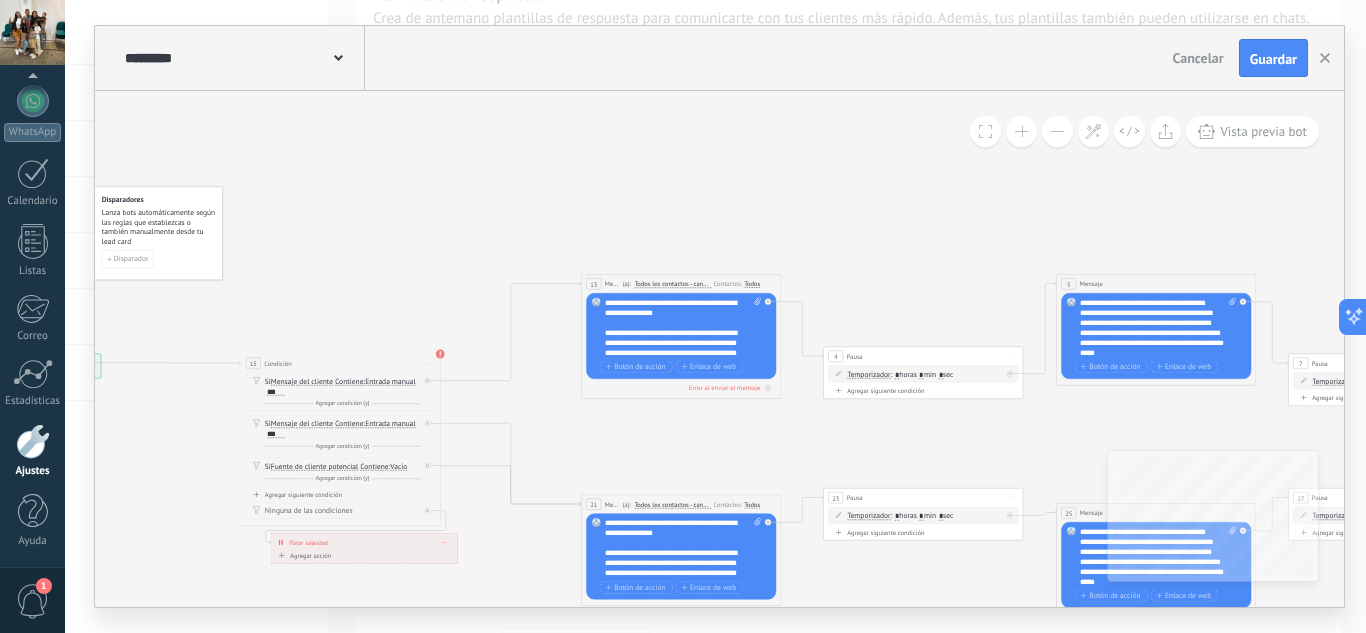 click at bounding box center [1021, 131] 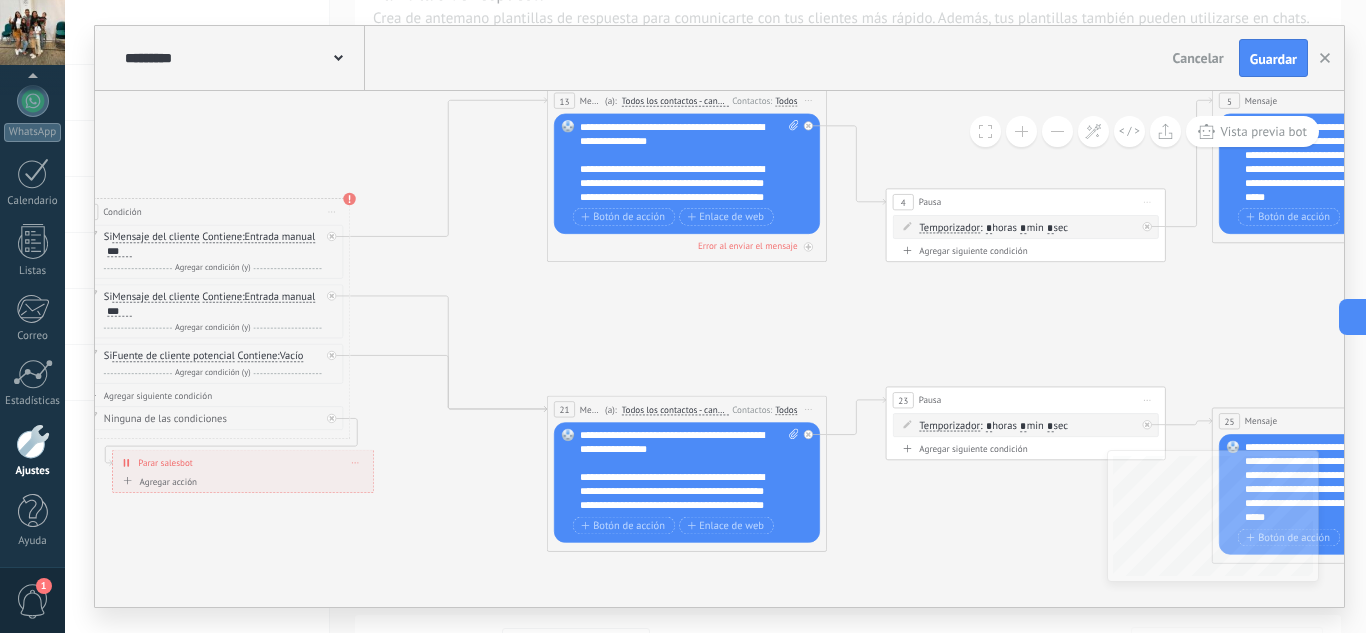 drag, startPoint x: 691, startPoint y: 479, endPoint x: 715, endPoint y: 303, distance: 177.62883 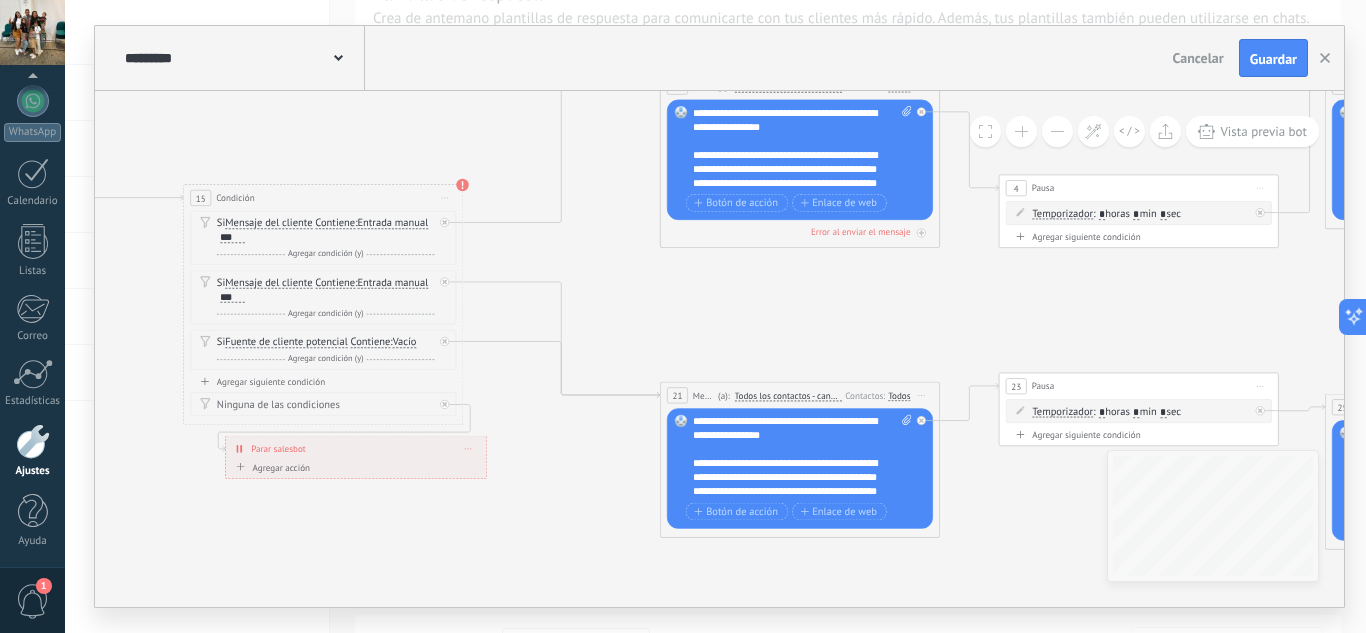 drag, startPoint x: 554, startPoint y: 309, endPoint x: 720, endPoint y: 326, distance: 166.86821 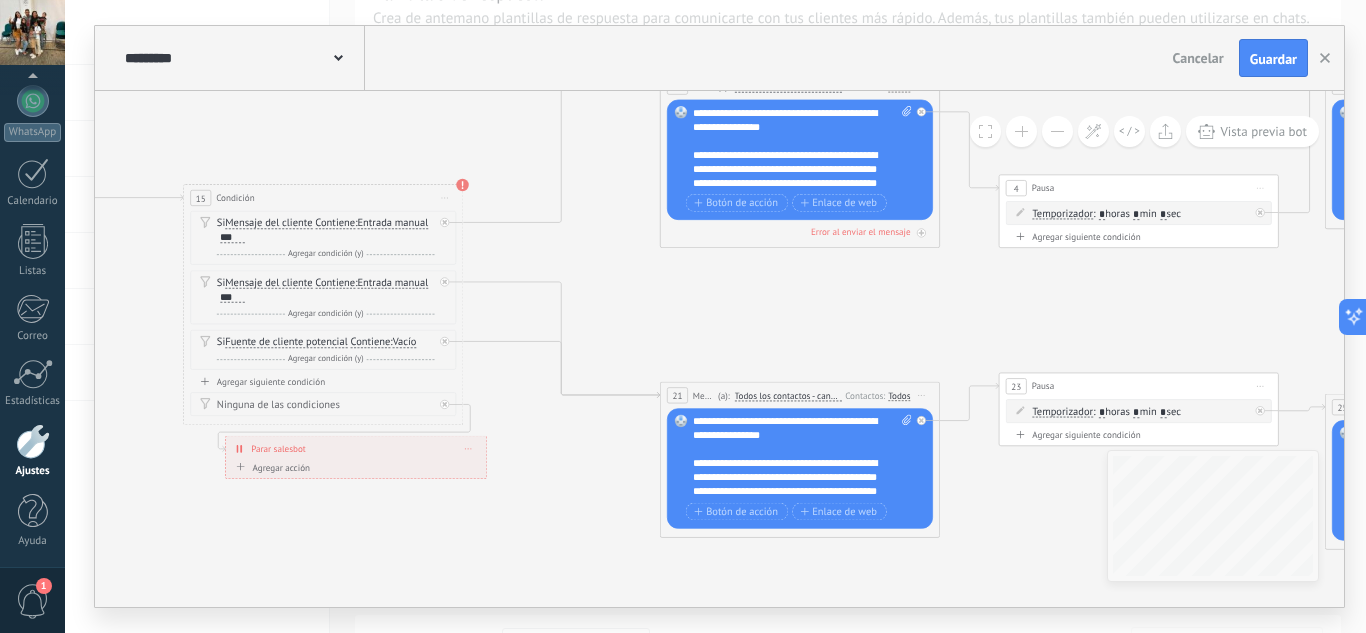 click 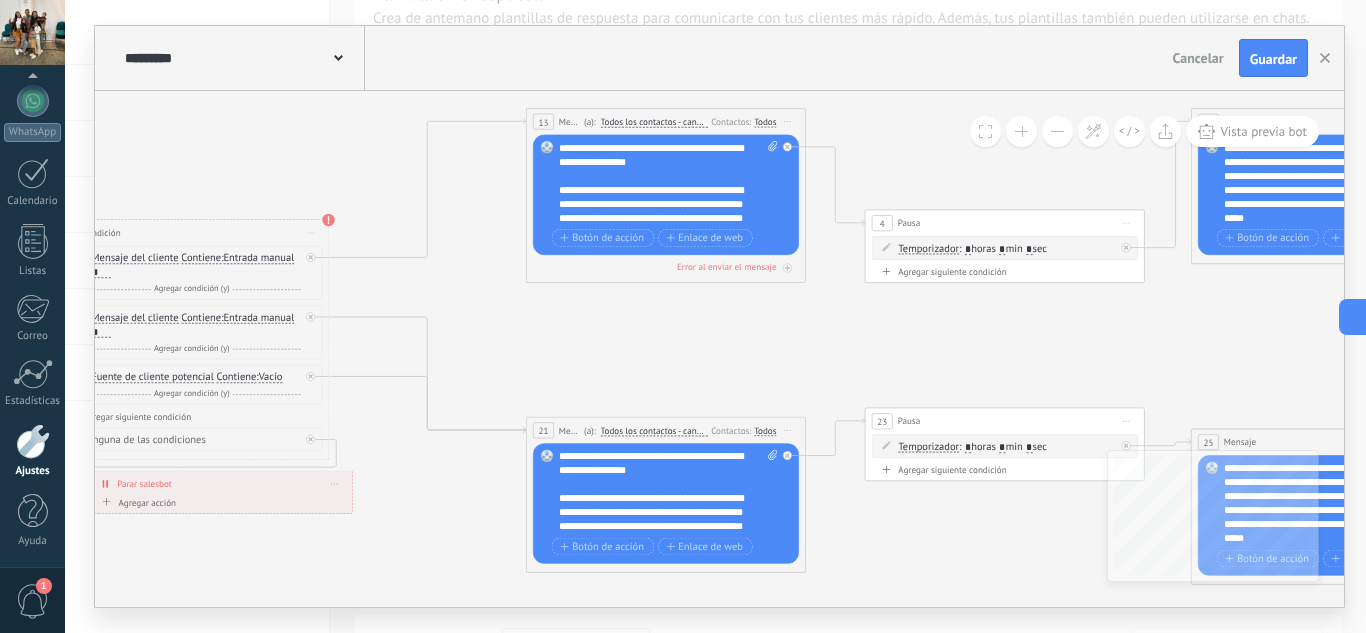 drag, startPoint x: 589, startPoint y: 132, endPoint x: 397, endPoint y: 155, distance: 193.3727 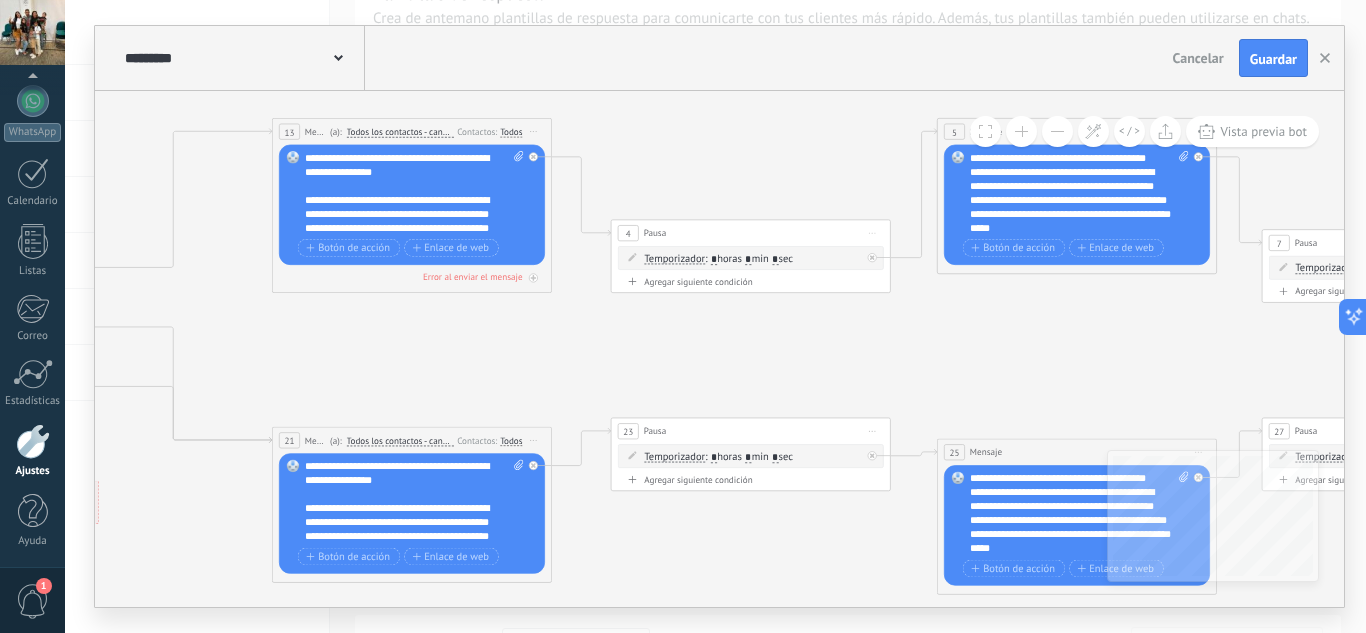 drag, startPoint x: 806, startPoint y: 328, endPoint x: 260, endPoint y: 344, distance: 546.2344 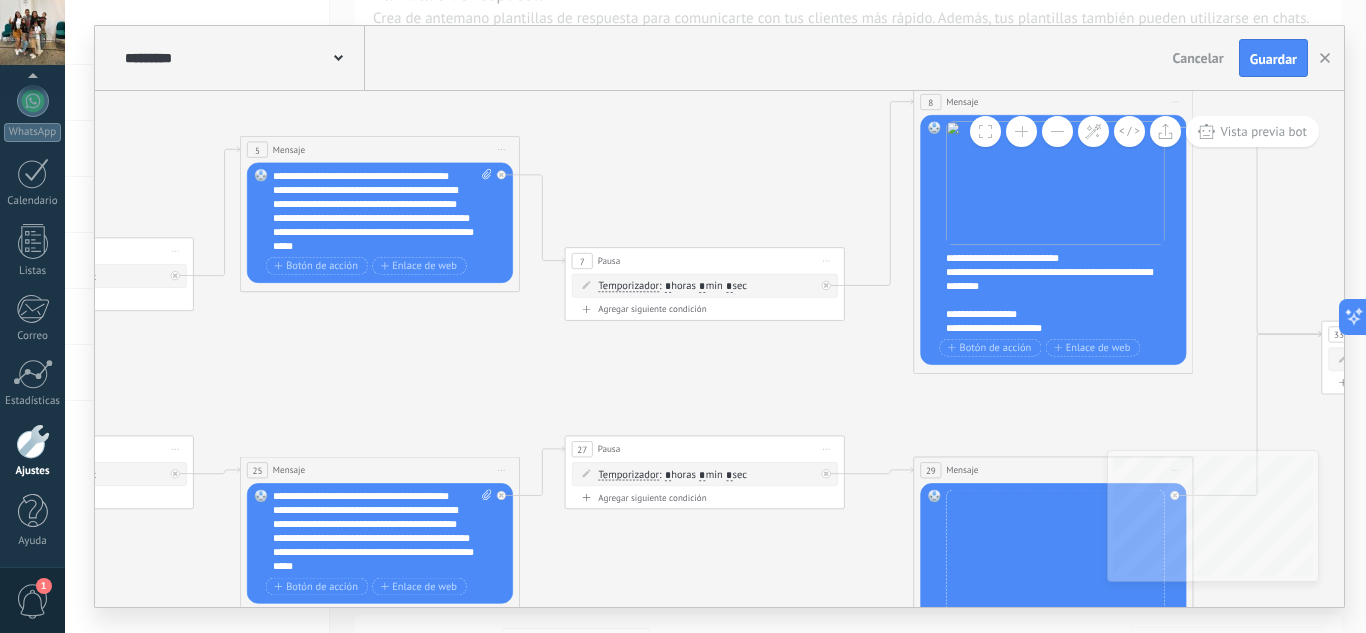 drag, startPoint x: 695, startPoint y: 344, endPoint x: 580, endPoint y: 362, distance: 116.40017 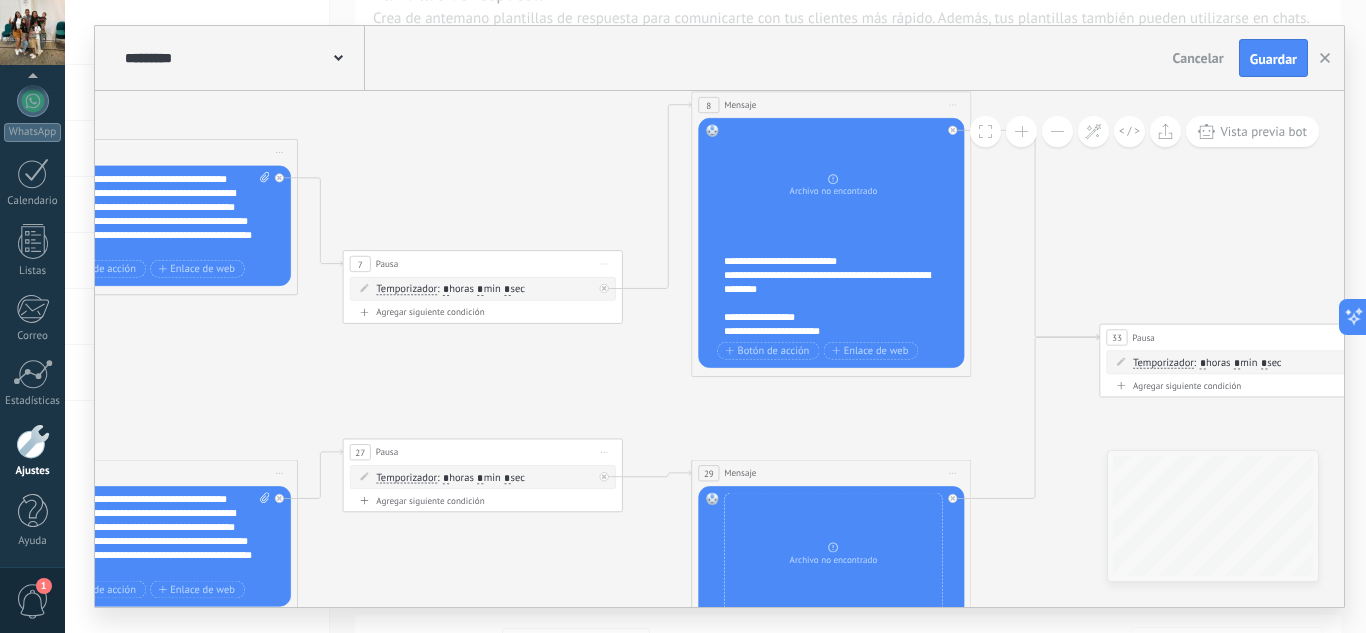 drag, startPoint x: 681, startPoint y: 348, endPoint x: 459, endPoint y: 350, distance: 222.009 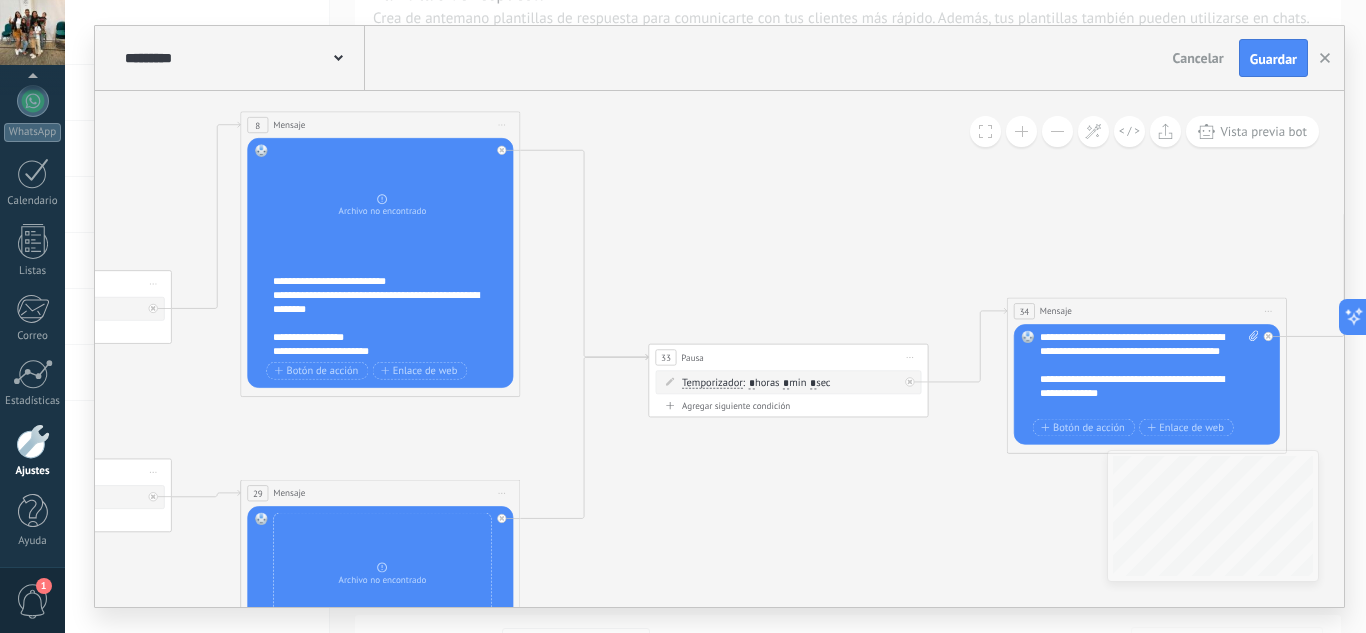 drag, startPoint x: 850, startPoint y: 405, endPoint x: 472, endPoint y: 421, distance: 378.33847 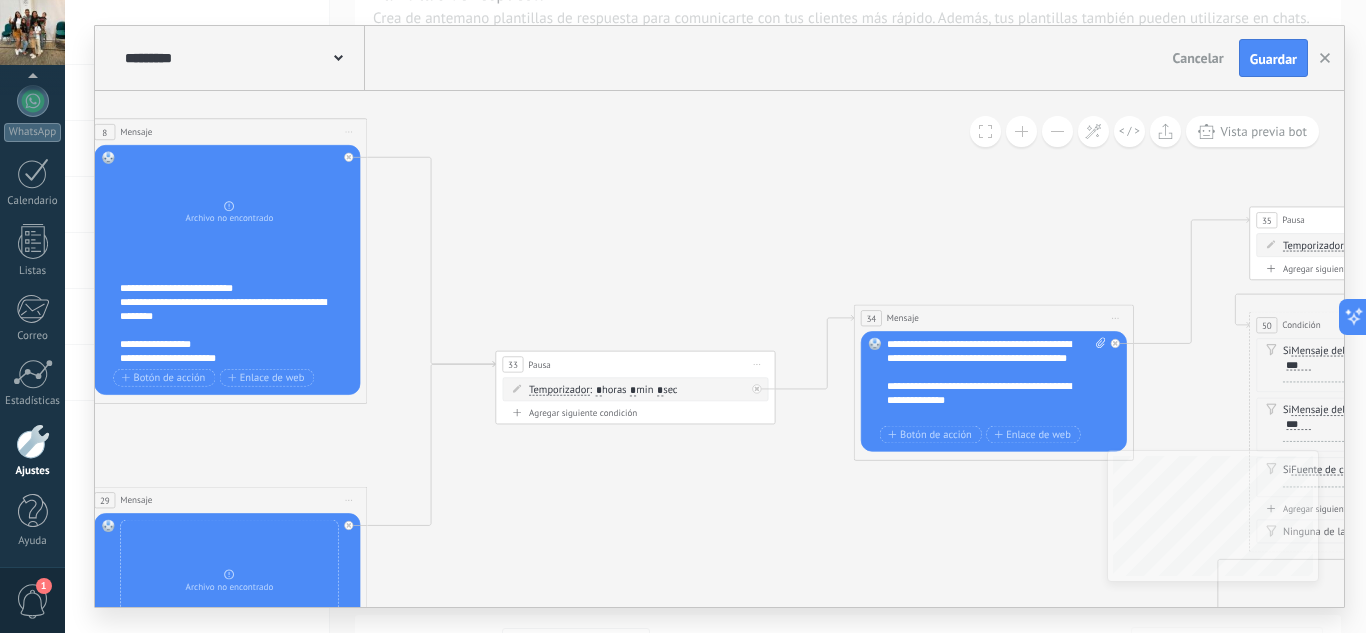 drag, startPoint x: 894, startPoint y: 482, endPoint x: 741, endPoint y: 489, distance: 153.16005 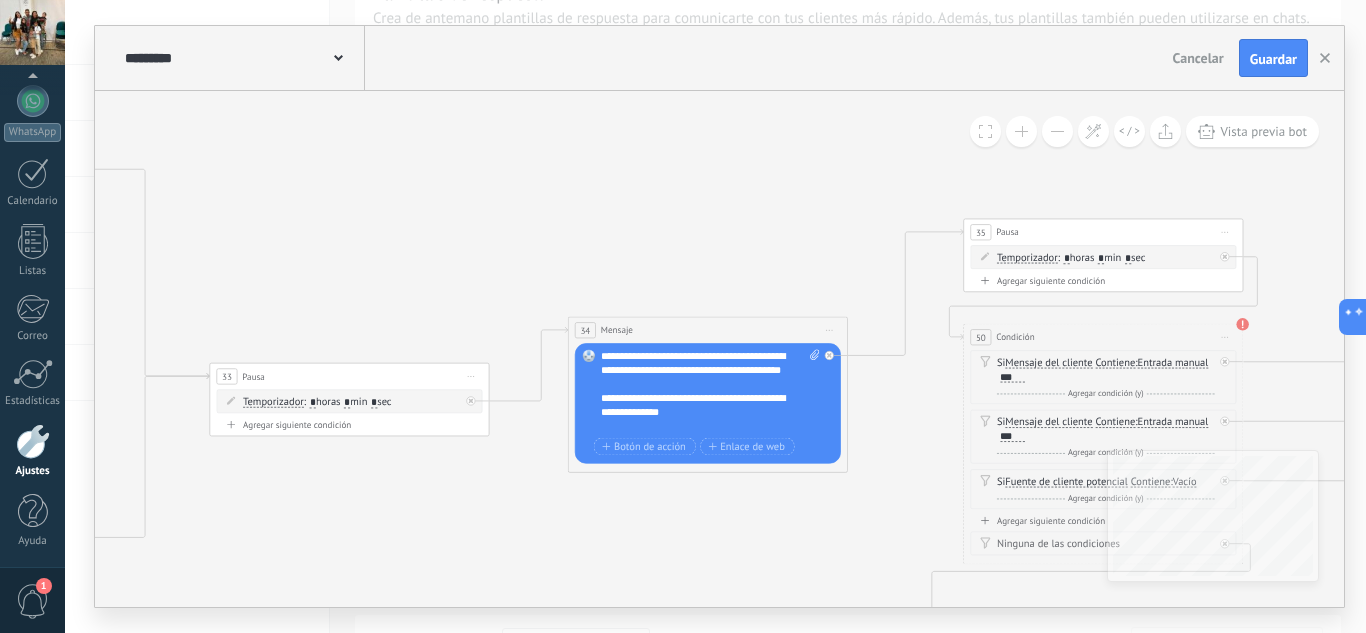 drag, startPoint x: 983, startPoint y: 499, endPoint x: 701, endPoint y: 511, distance: 282.25522 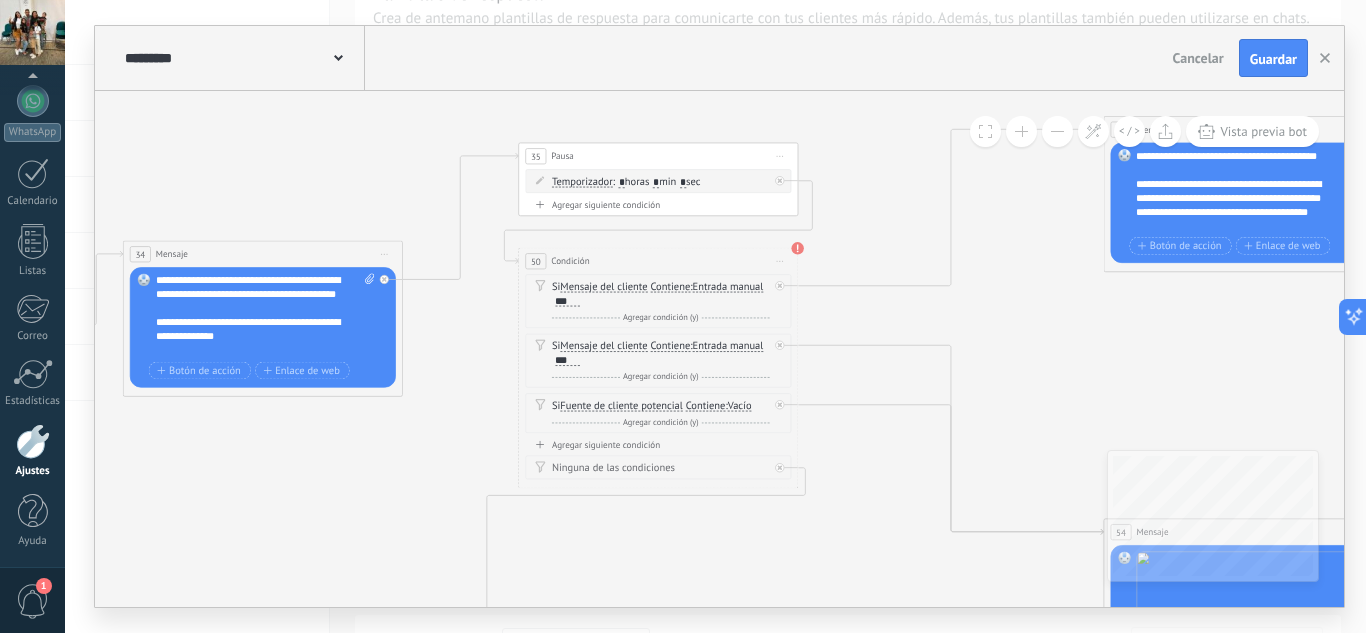 drag, startPoint x: 902, startPoint y: 432, endPoint x: 445, endPoint y: 347, distance: 464.83762 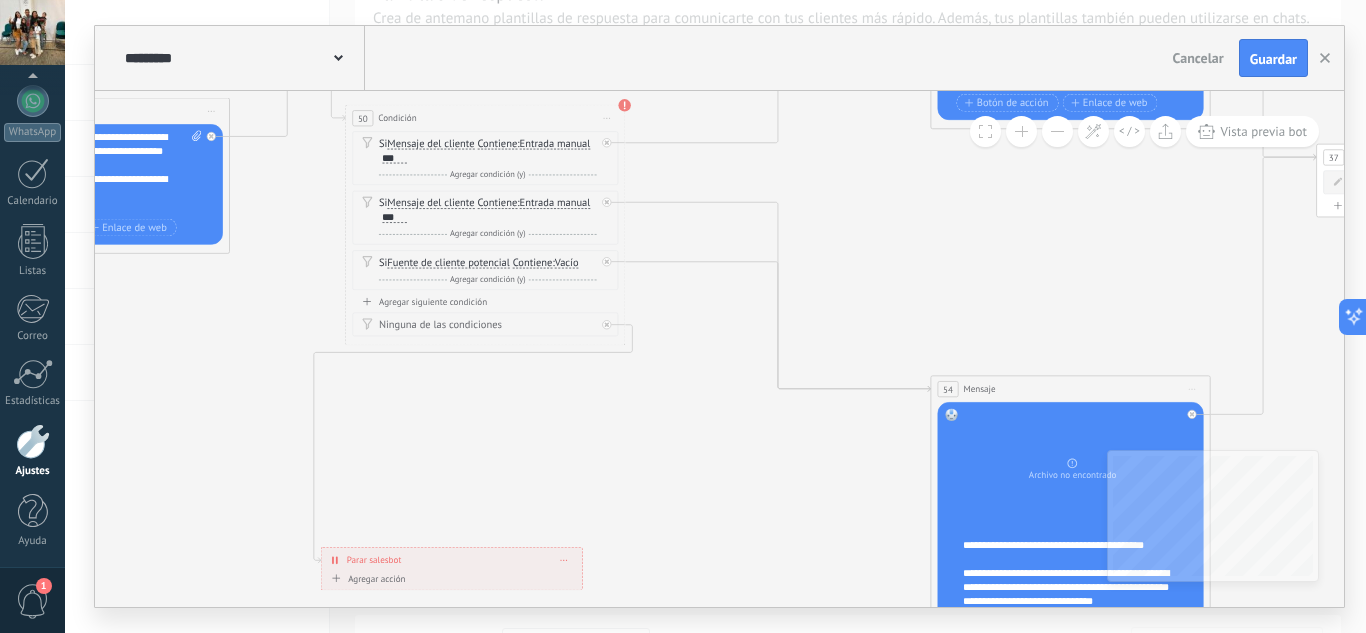 drag, startPoint x: 848, startPoint y: 448, endPoint x: 688, endPoint y: 314, distance: 208.70074 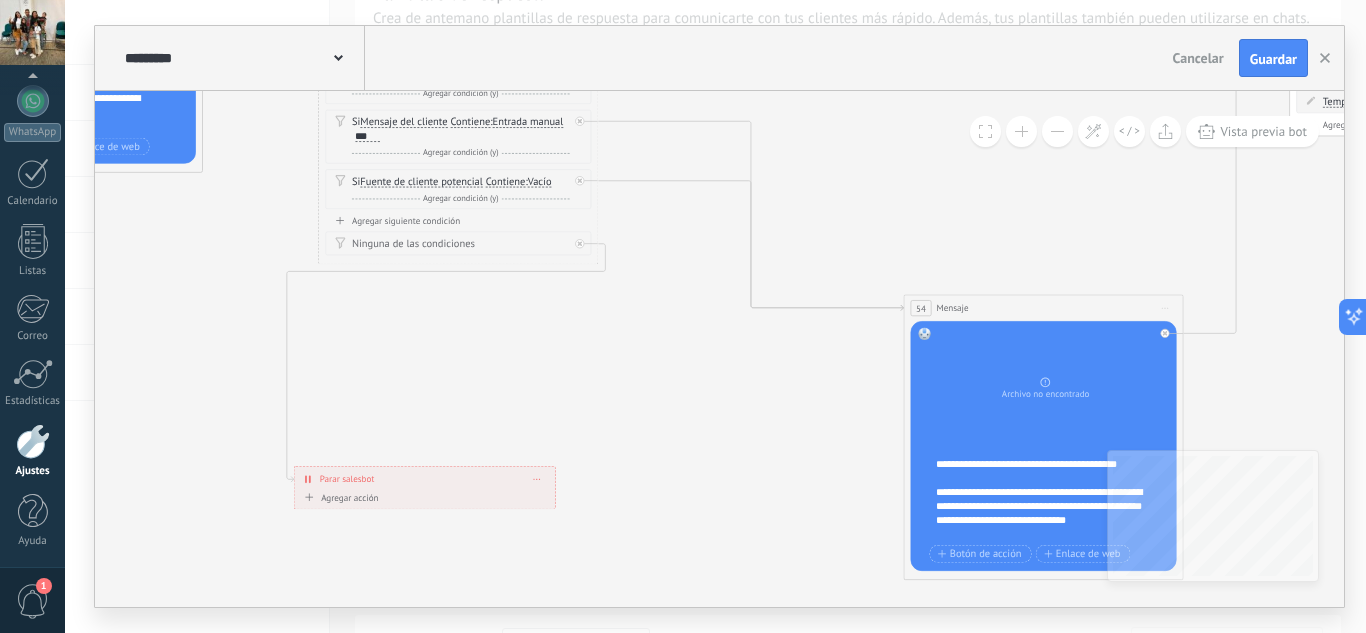 drag, startPoint x: 715, startPoint y: 419, endPoint x: 688, endPoint y: 338, distance: 85.3815 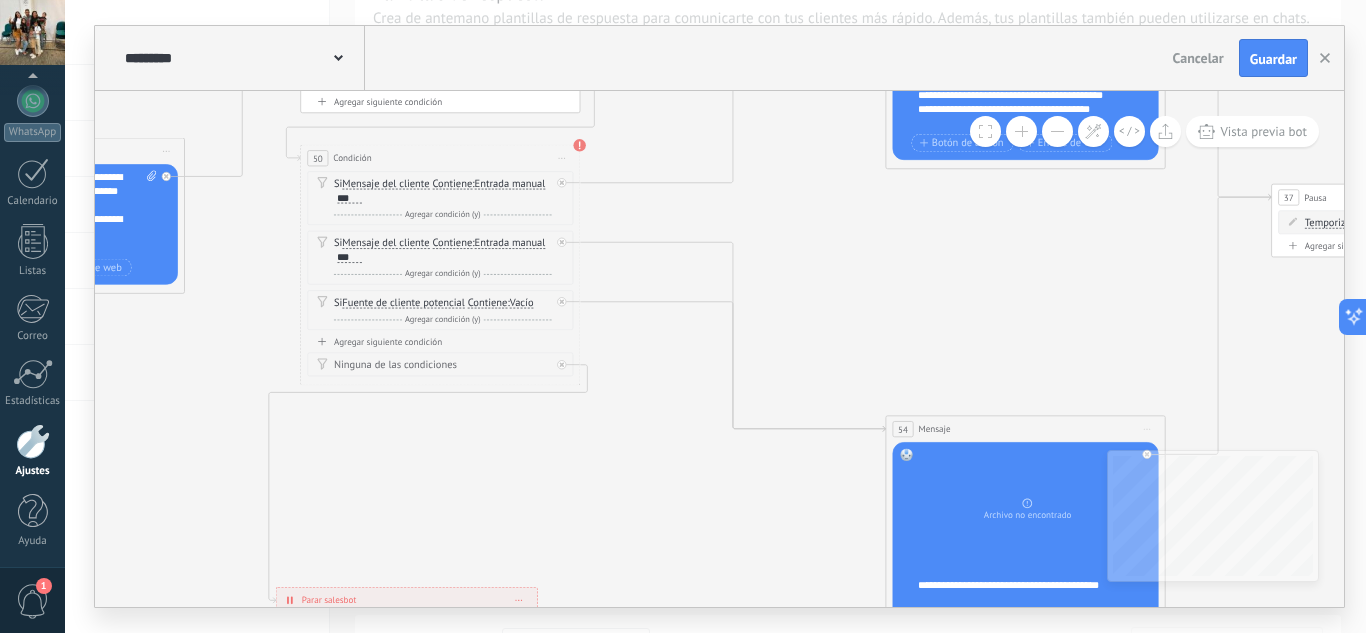 drag, startPoint x: 689, startPoint y: 367, endPoint x: 671, endPoint y: 465, distance: 99.63935 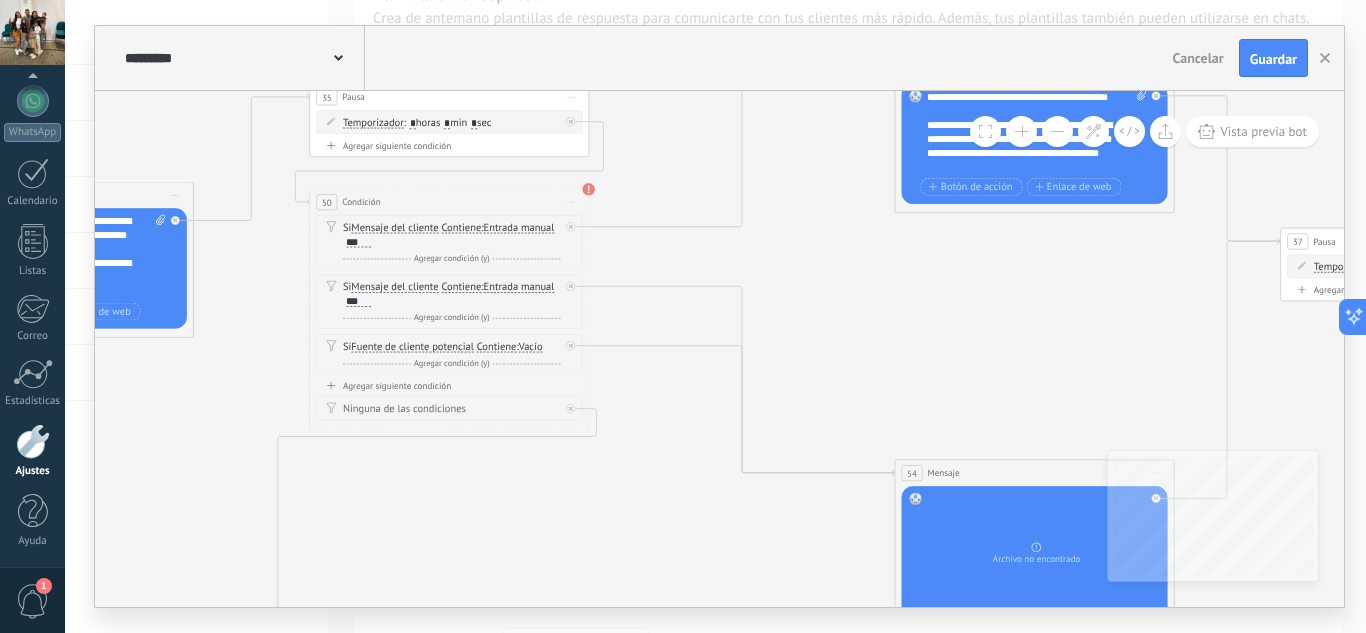 drag, startPoint x: 656, startPoint y: 405, endPoint x: 667, endPoint y: 469, distance: 64.93843 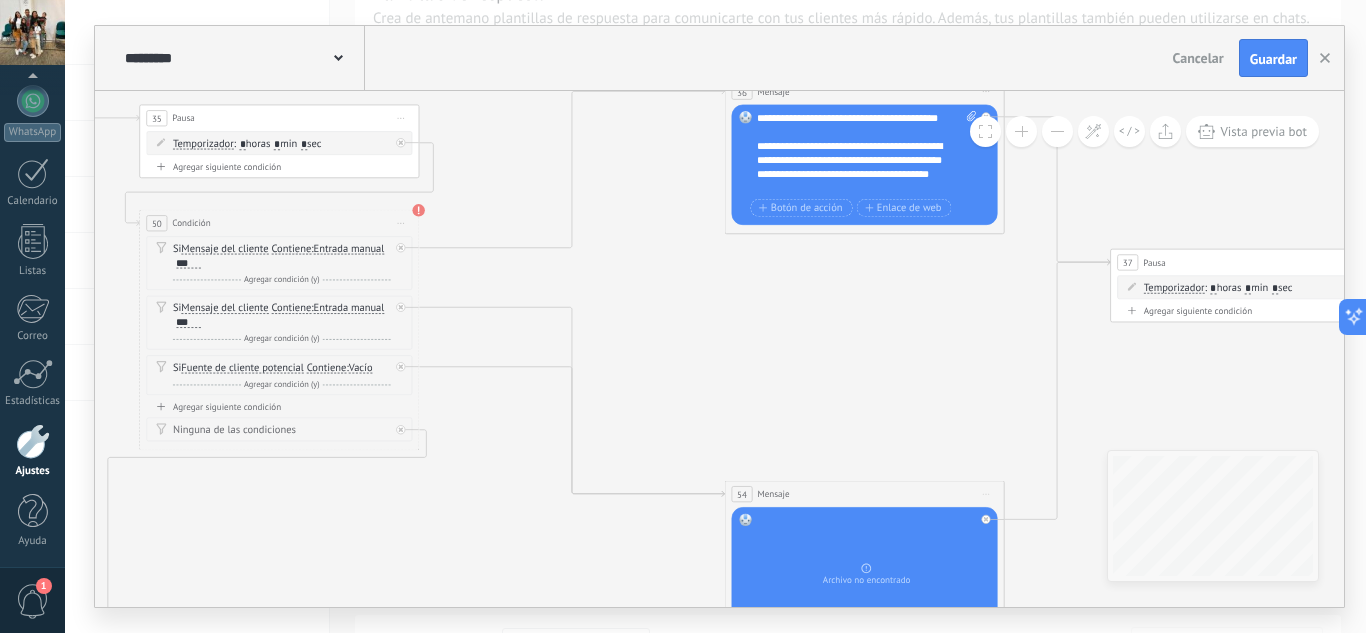 drag, startPoint x: 689, startPoint y: 451, endPoint x: 716, endPoint y: 403, distance: 55.072678 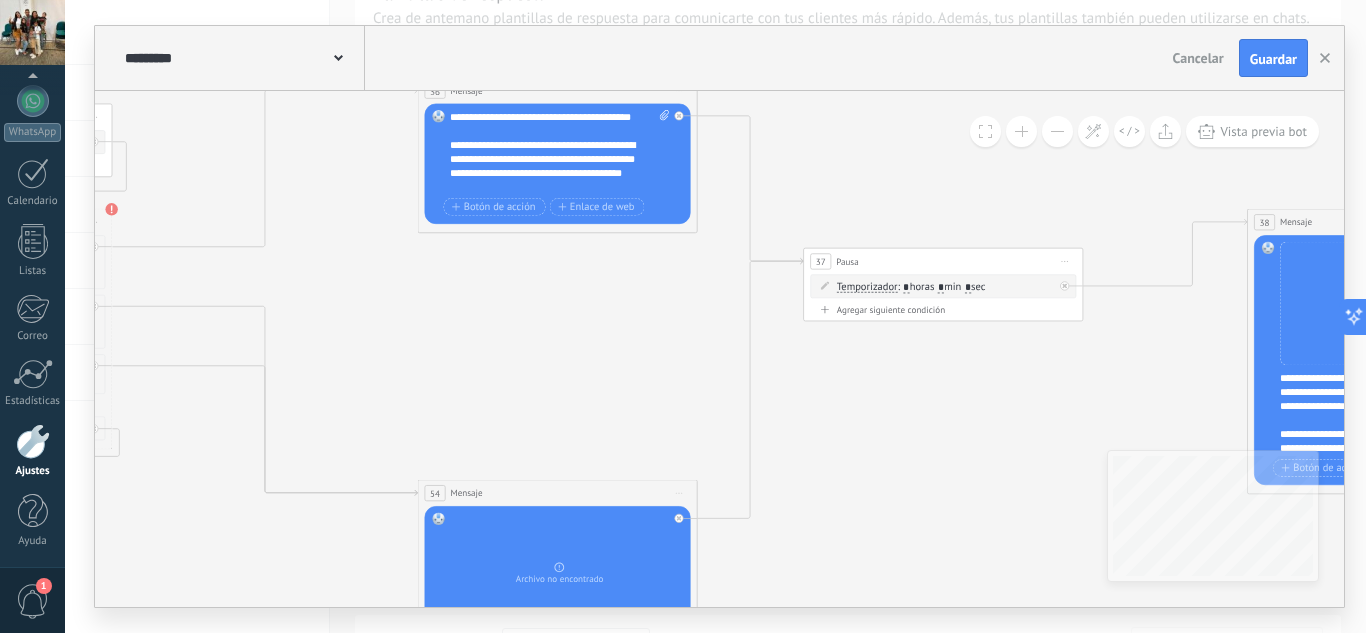 drag, startPoint x: 840, startPoint y: 349, endPoint x: 534, endPoint y: 349, distance: 306 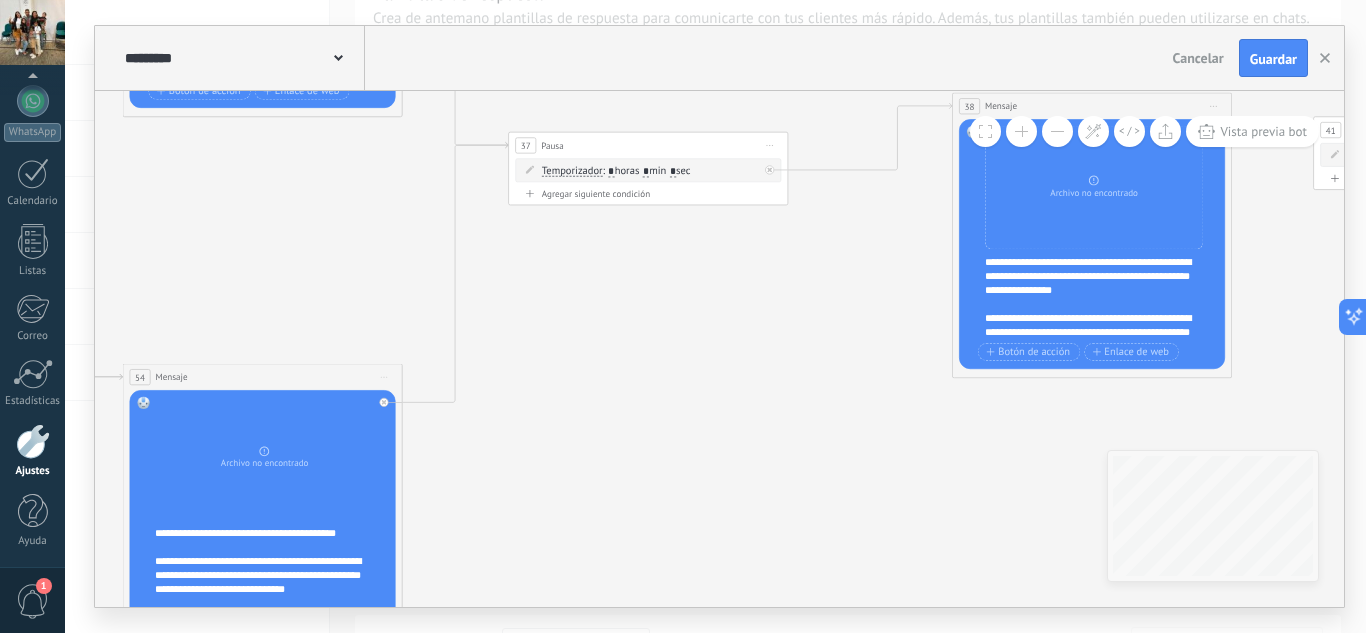 drag, startPoint x: 865, startPoint y: 402, endPoint x: 652, endPoint y: 300, distance: 236.16309 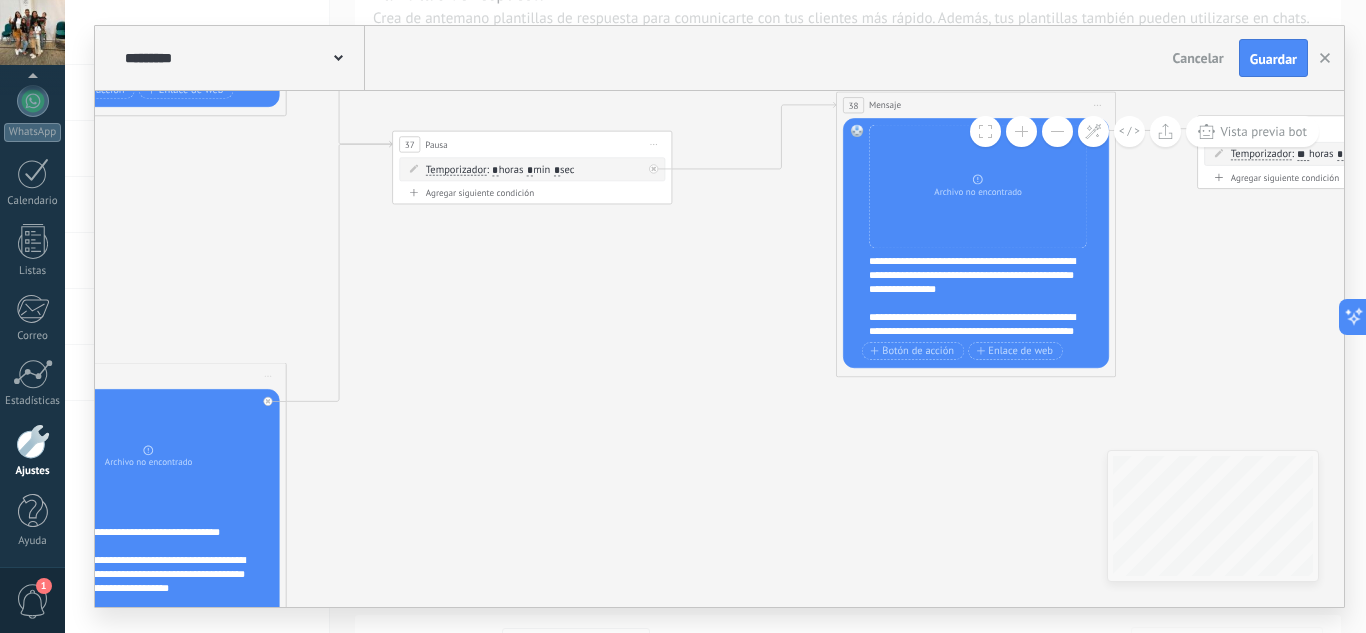 drag, startPoint x: 700, startPoint y: 344, endPoint x: 609, endPoint y: 344, distance: 91 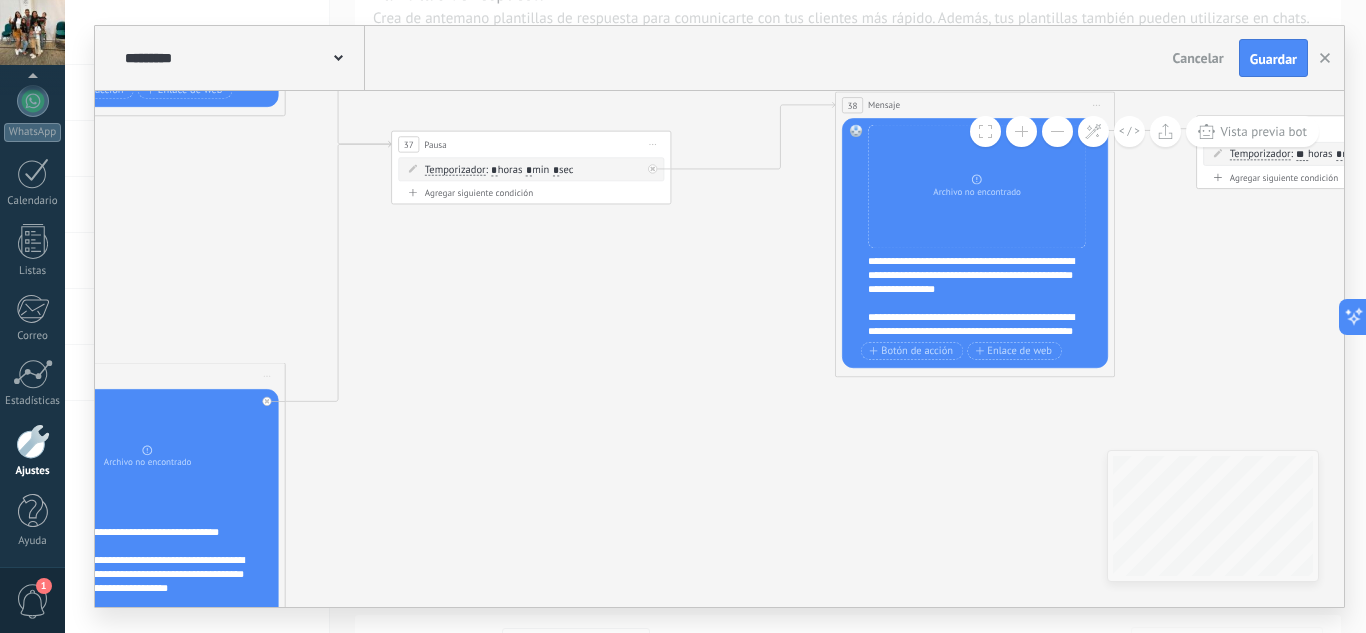 drag, startPoint x: 463, startPoint y: 379, endPoint x: 684, endPoint y: 337, distance: 224.95555 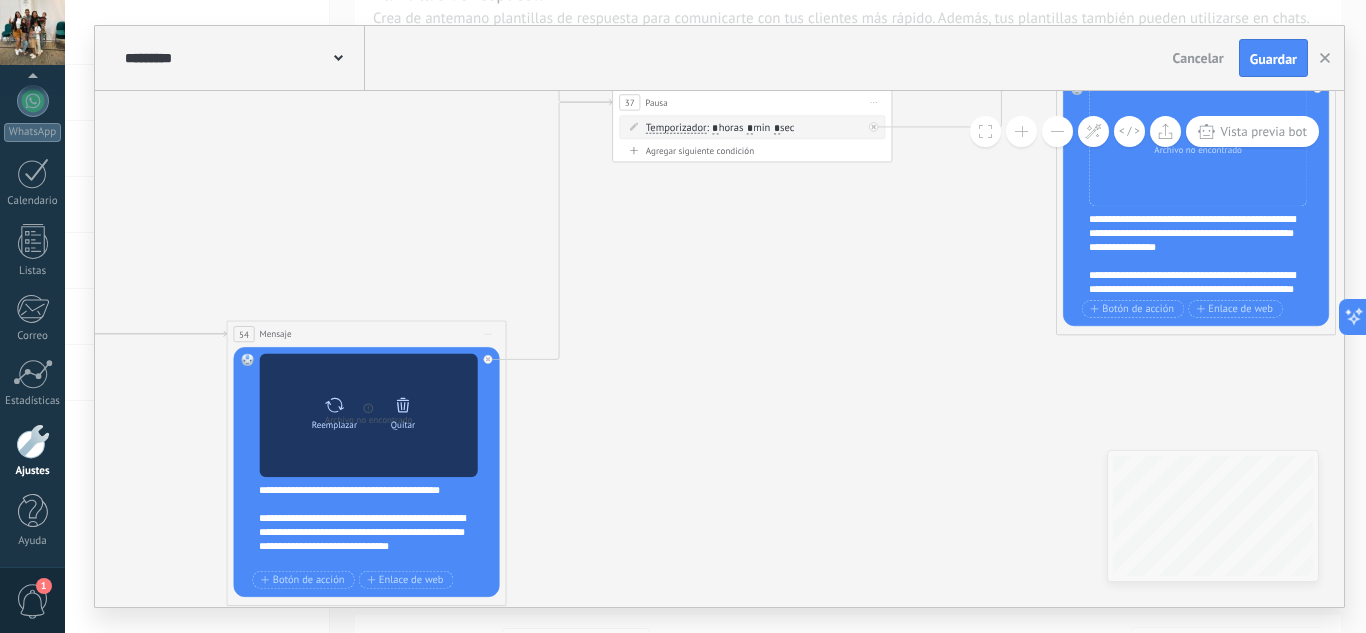 click 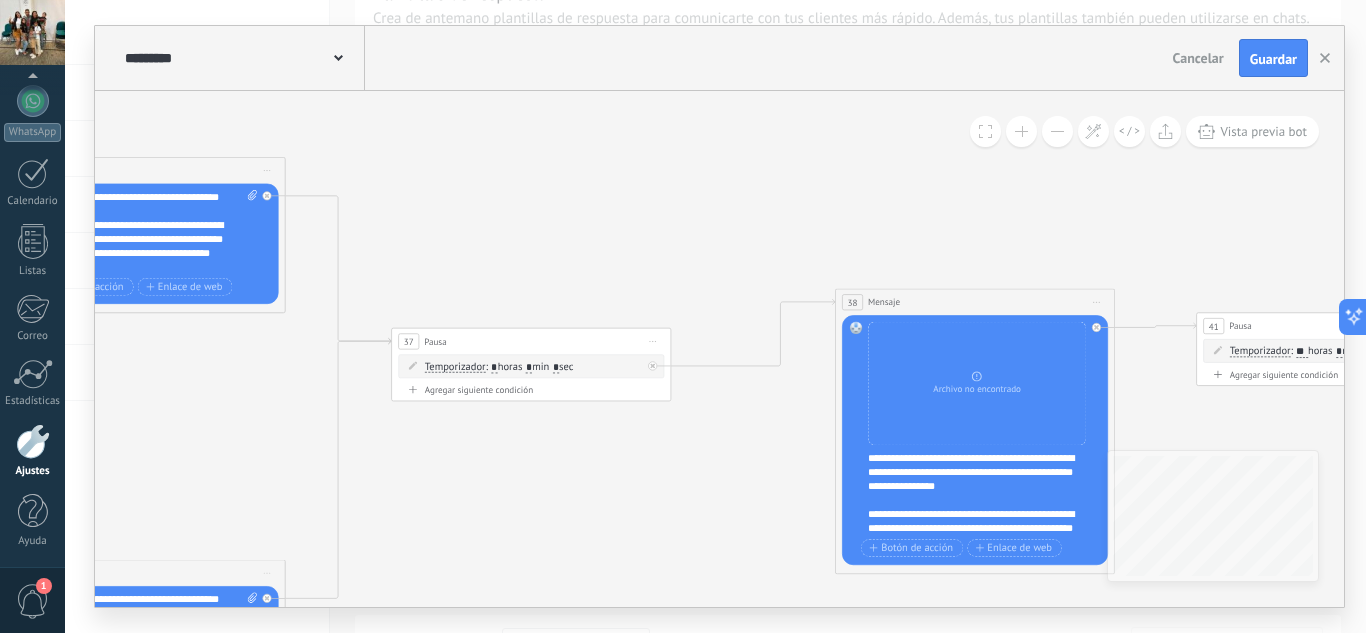 drag, startPoint x: 818, startPoint y: 351, endPoint x: 601, endPoint y: 570, distance: 308.3018 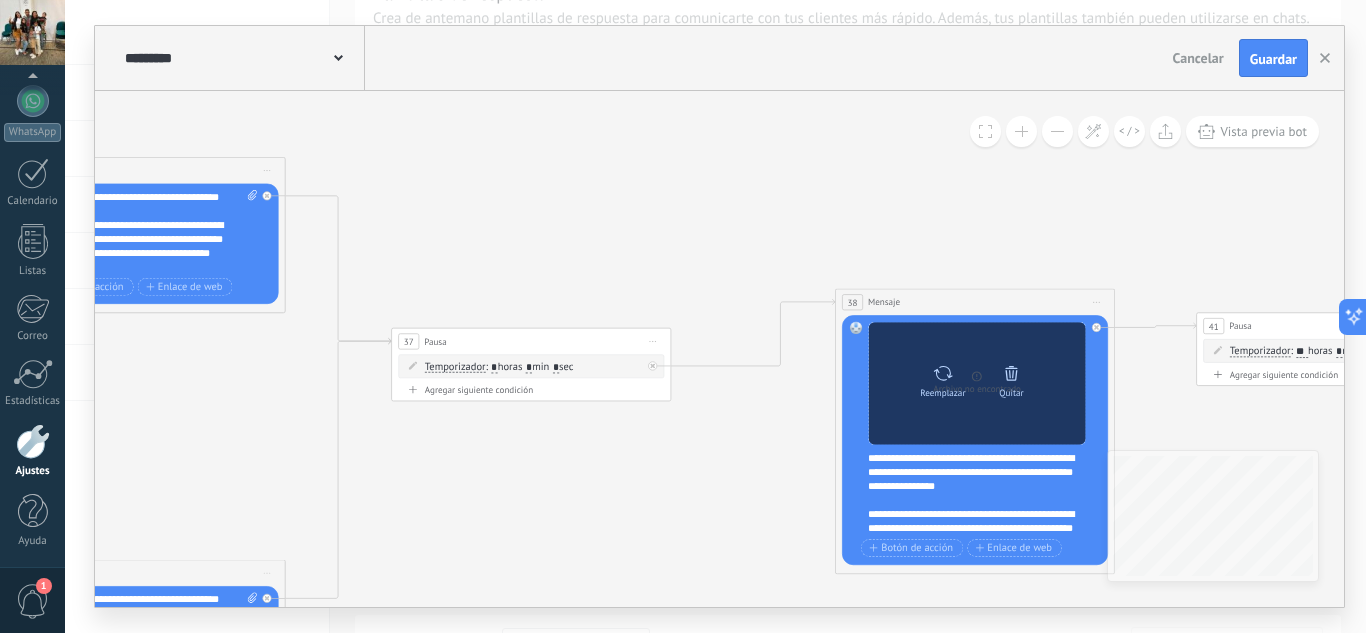 click 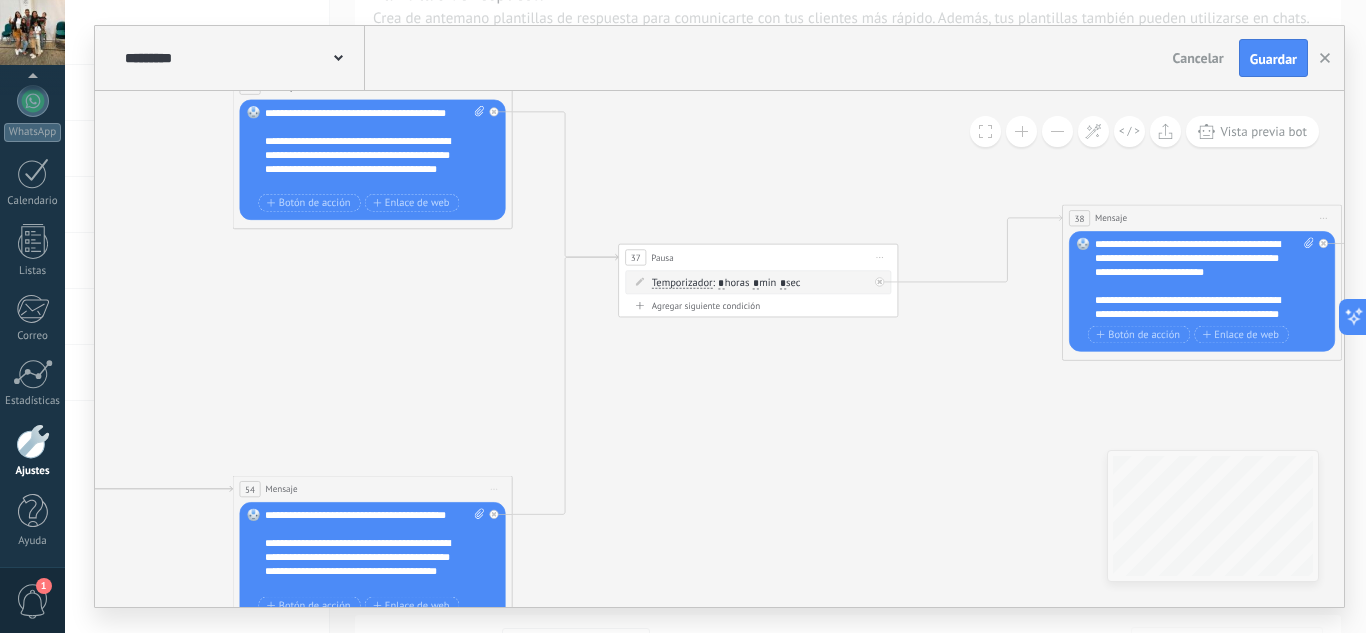 drag, startPoint x: 741, startPoint y: 541, endPoint x: 999, endPoint y: 444, distance: 275.632 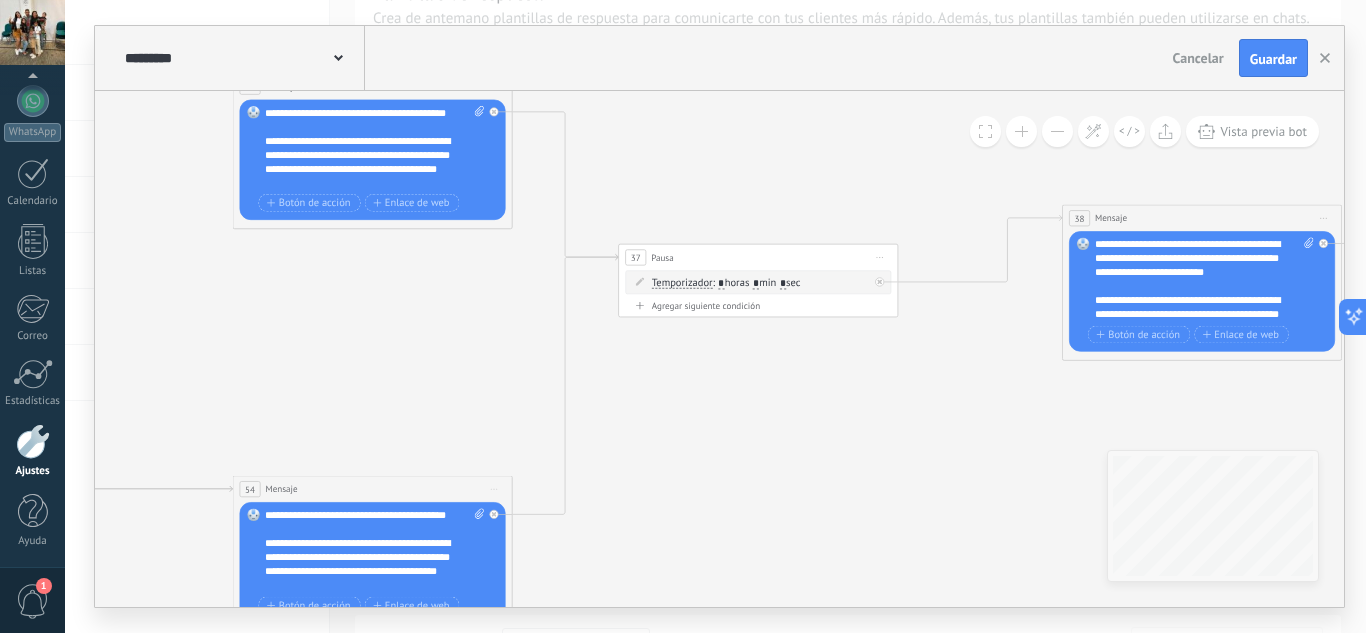 click 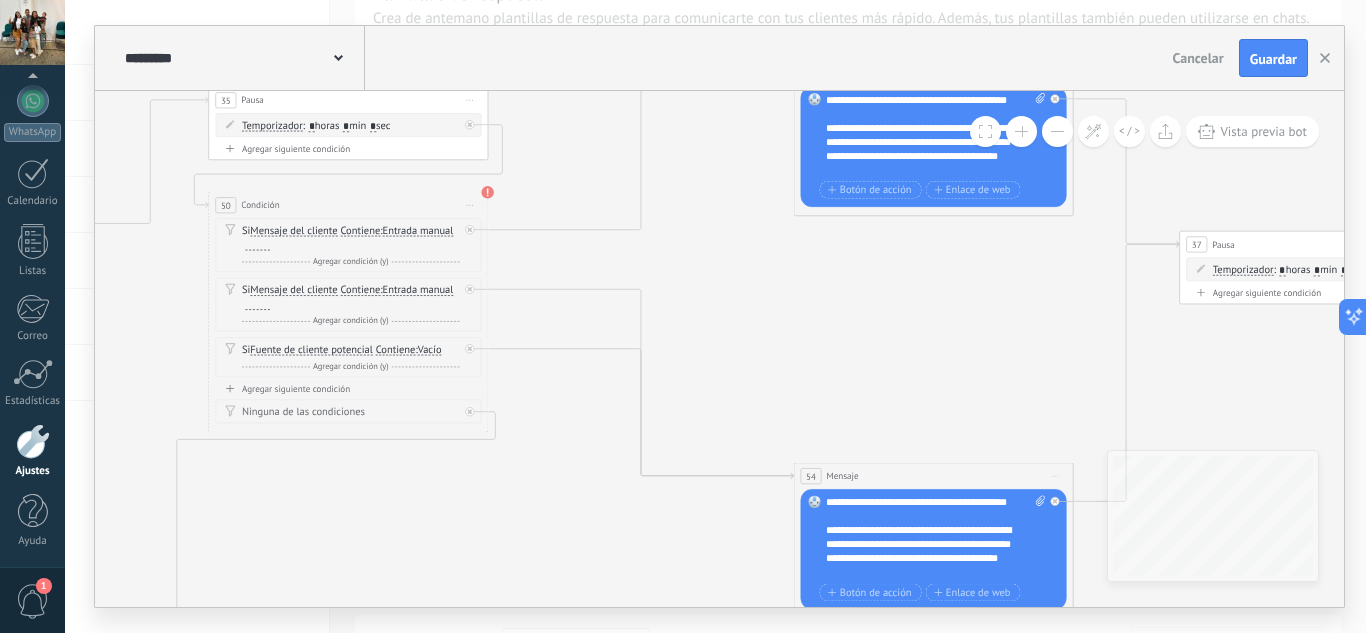 drag, startPoint x: 469, startPoint y: 362, endPoint x: 993, endPoint y: 362, distance: 524 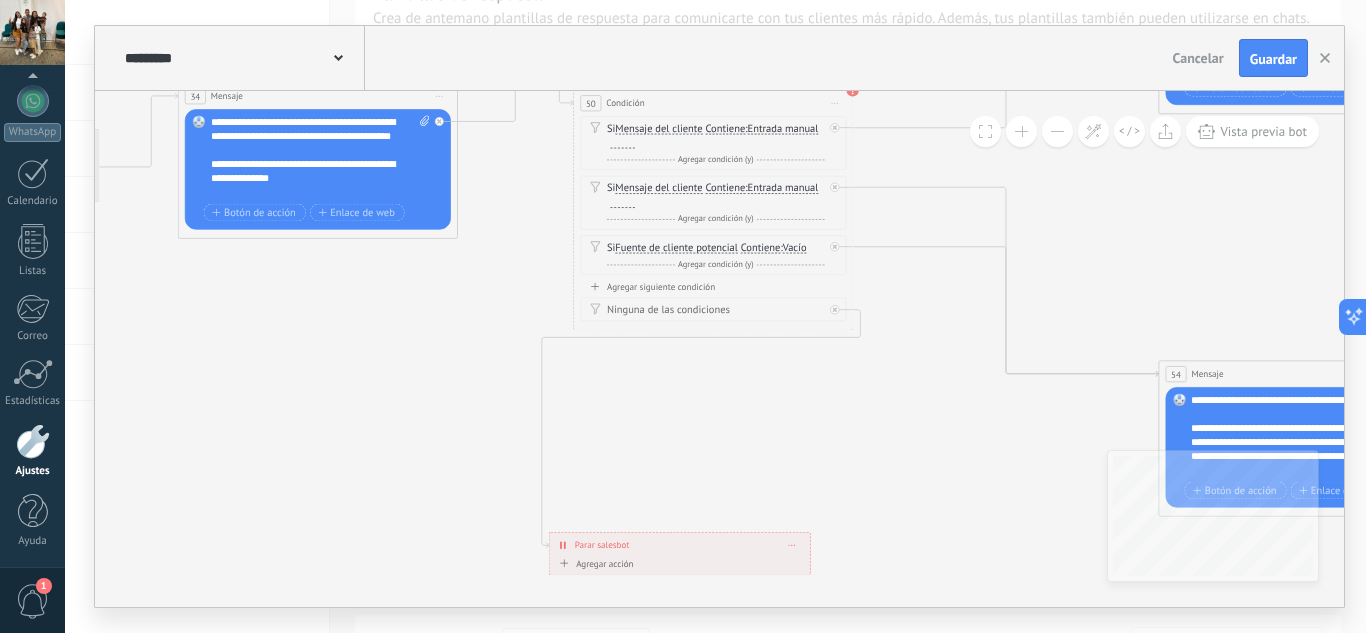 drag, startPoint x: 412, startPoint y: 504, endPoint x: 860, endPoint y: 368, distance: 468.188 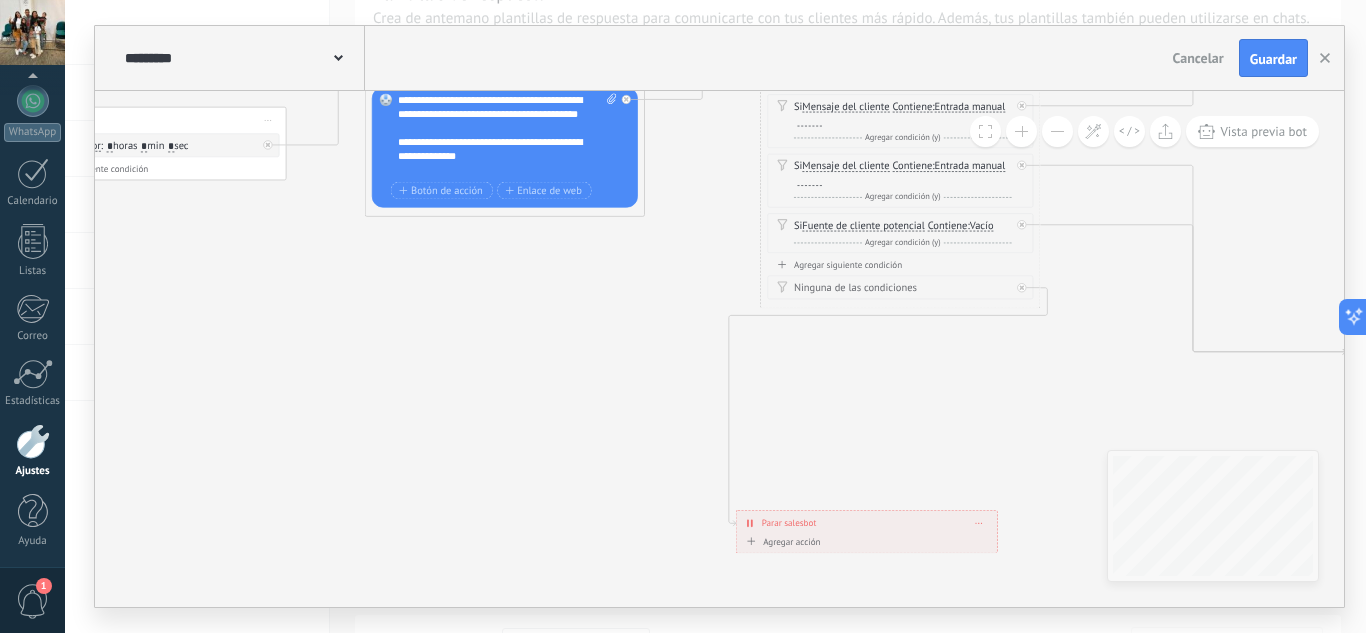drag, startPoint x: 424, startPoint y: 367, endPoint x: 782, endPoint y: 559, distance: 406.2364 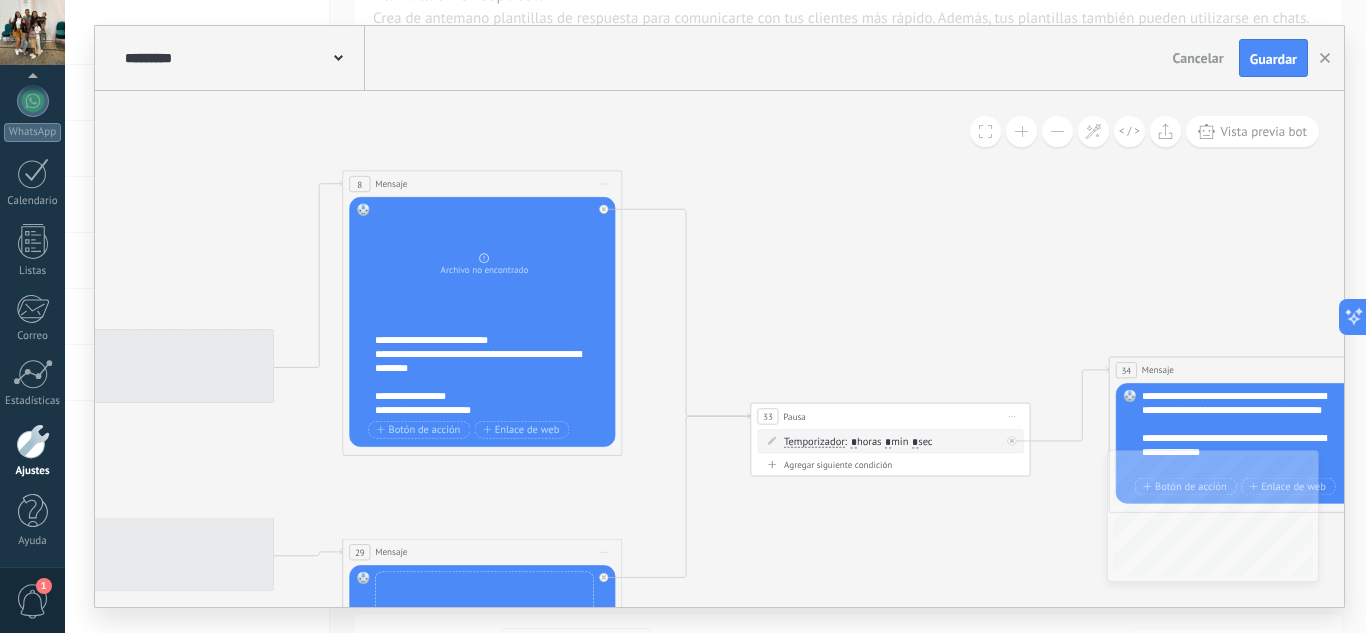drag, startPoint x: 807, startPoint y: 578, endPoint x: 850, endPoint y: 568, distance: 44.14748 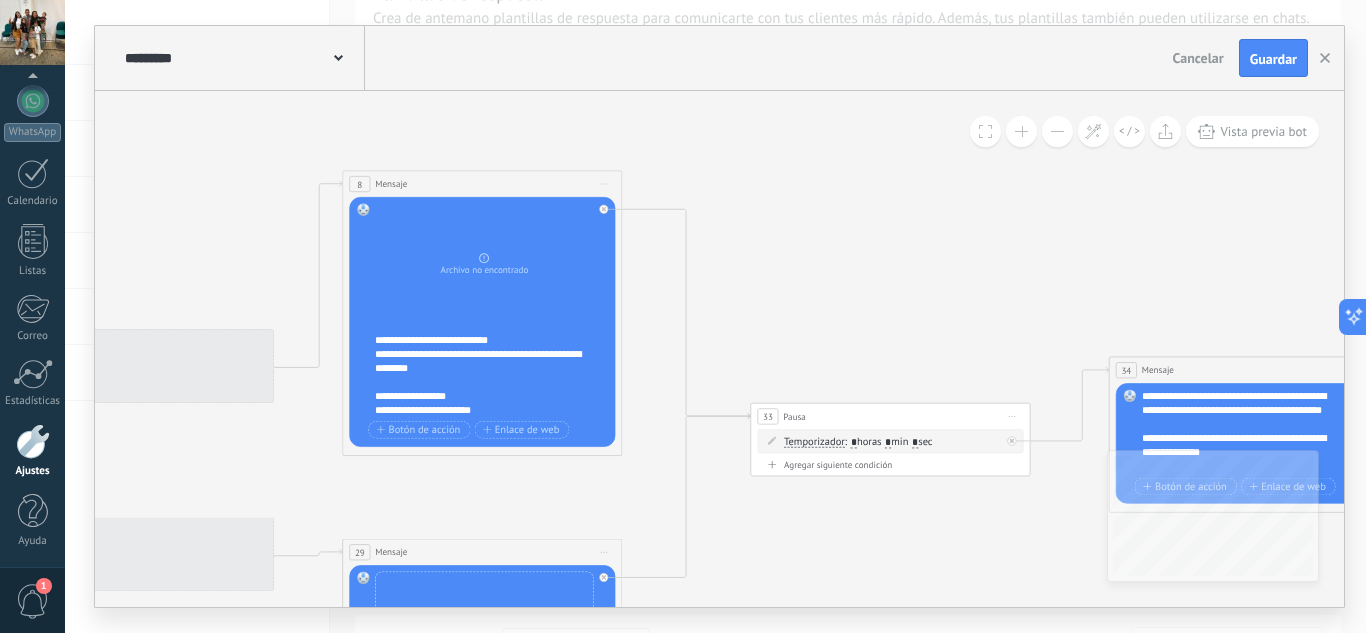 click 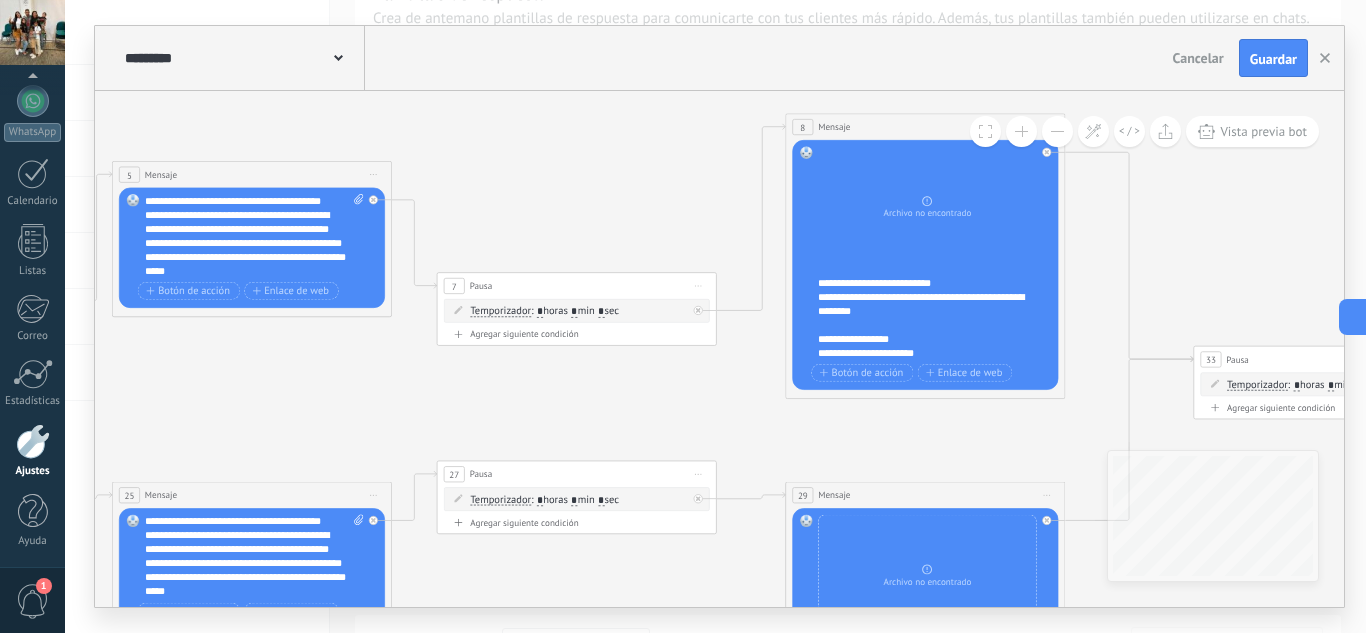 drag, startPoint x: 345, startPoint y: 494, endPoint x: 748, endPoint y: 409, distance: 411.8665 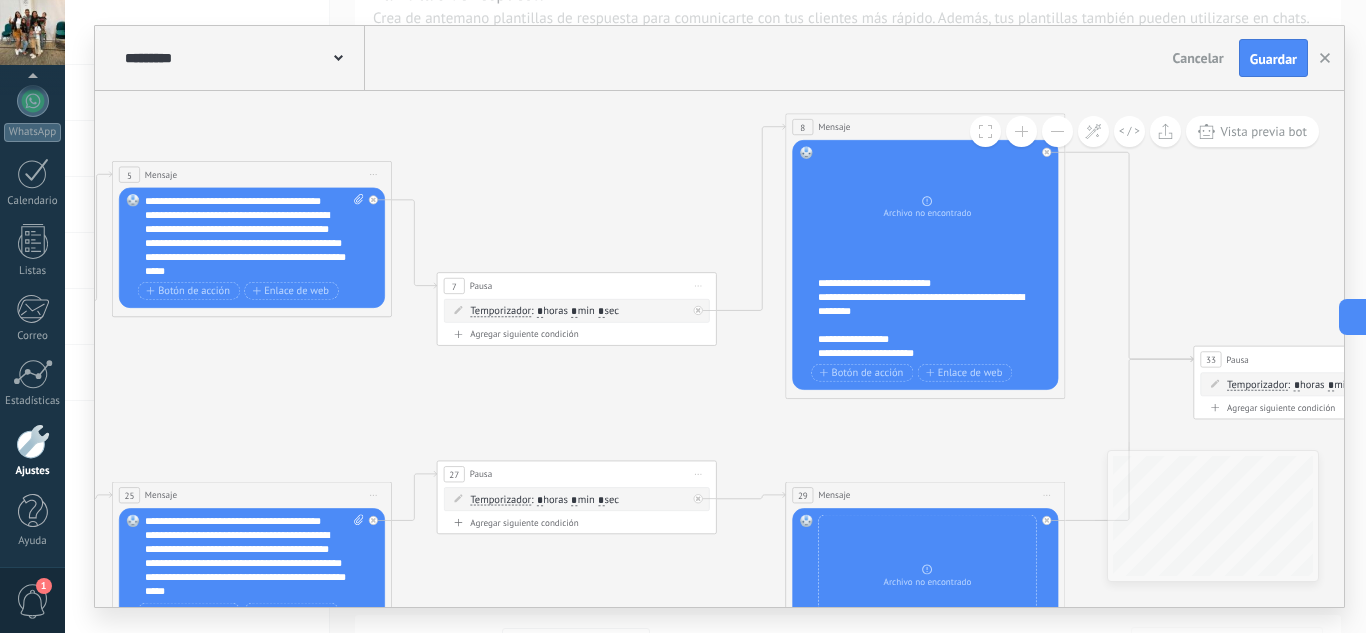 click 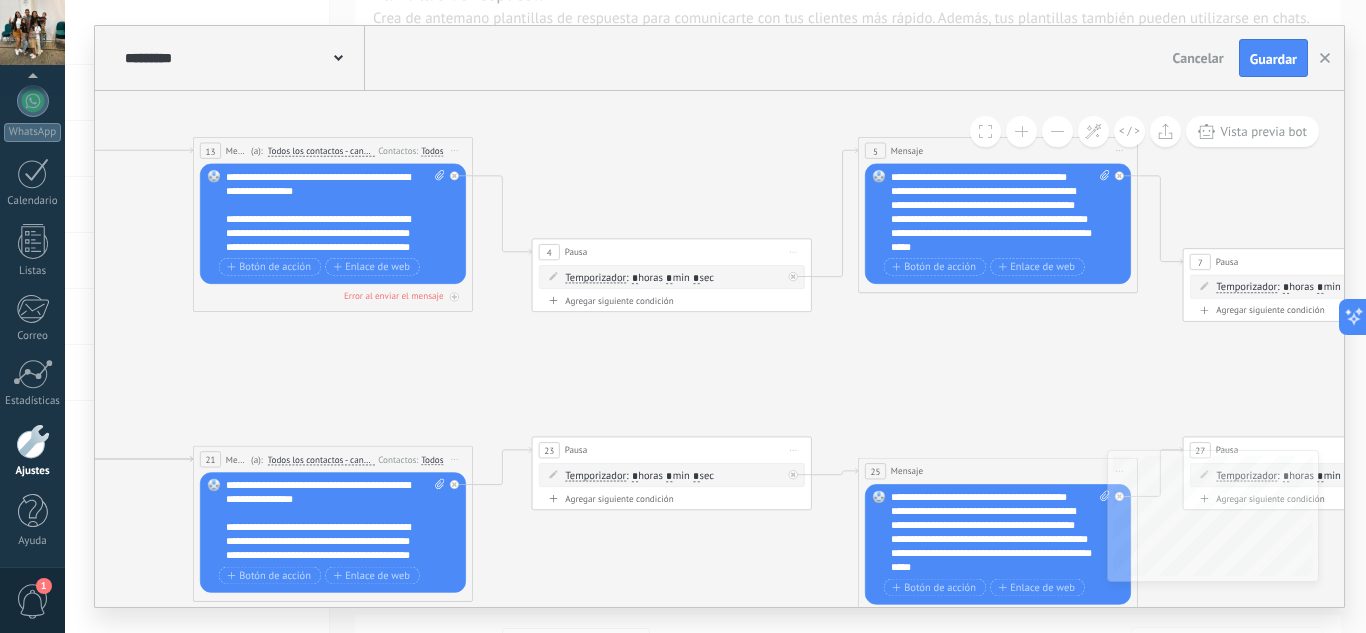 drag, startPoint x: 363, startPoint y: 398, endPoint x: 984, endPoint y: 395, distance: 621.00726 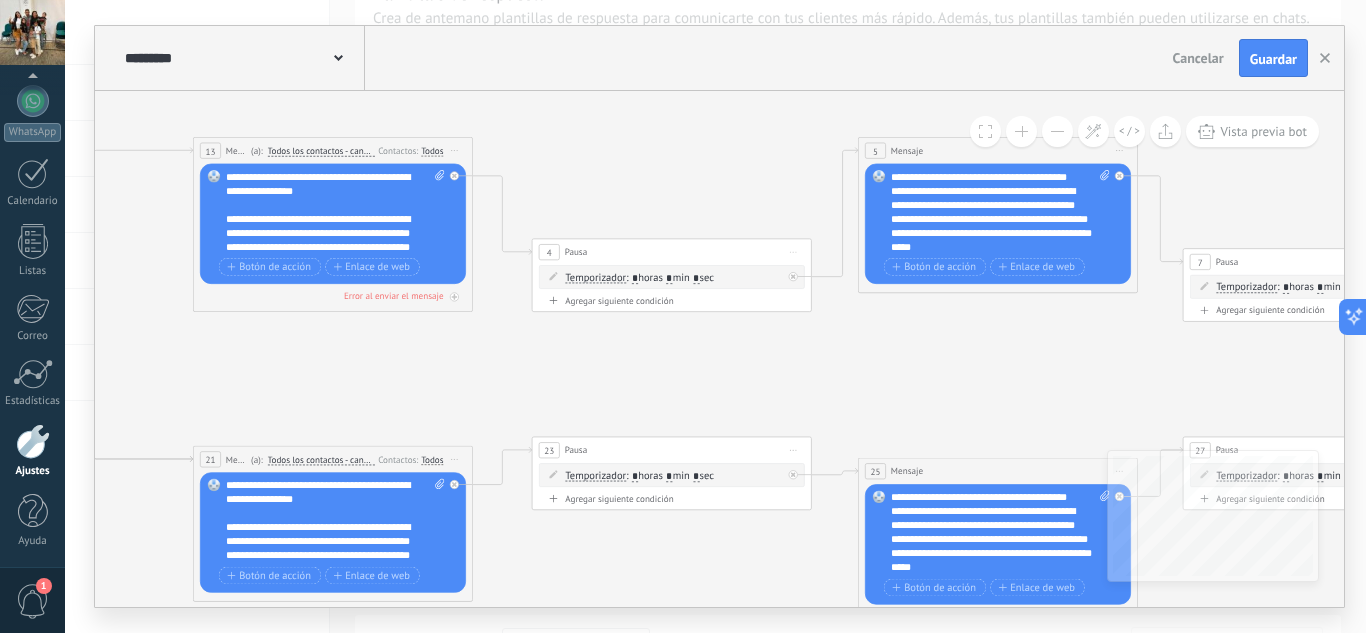 click 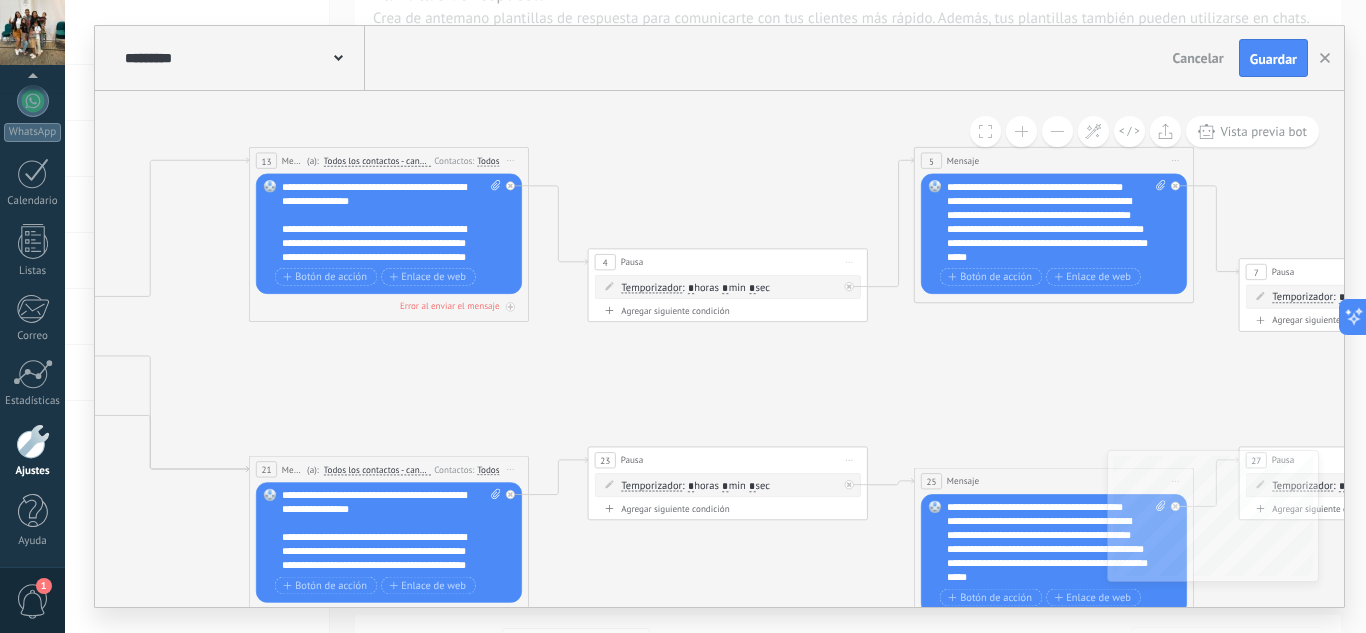 drag, startPoint x: 500, startPoint y: 389, endPoint x: 993, endPoint y: 384, distance: 493.02536 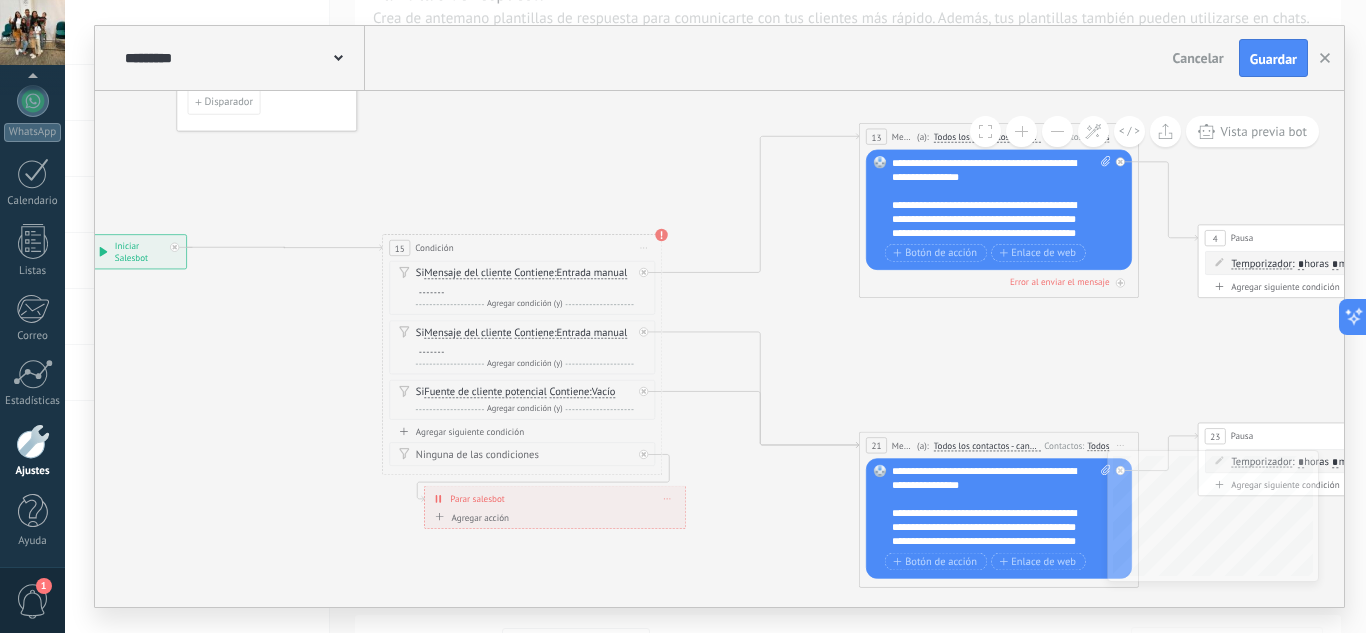 drag, startPoint x: 748, startPoint y: 389, endPoint x: 839, endPoint y: 368, distance: 93.39165 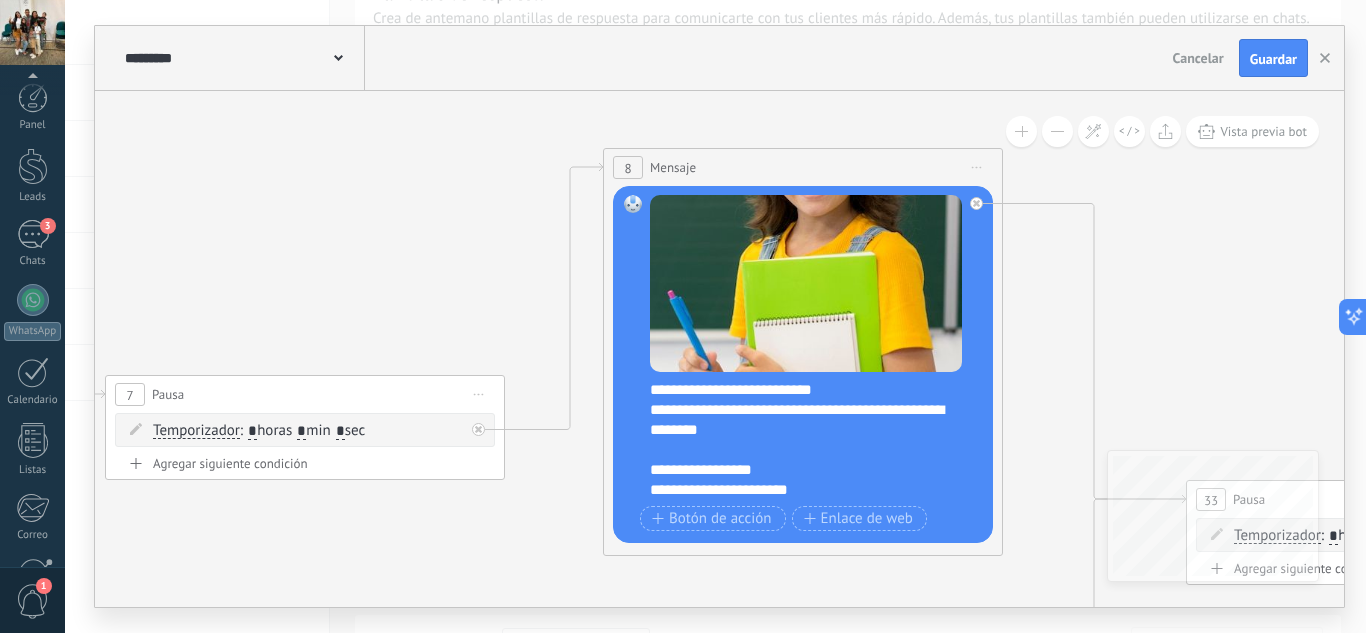 scroll, scrollTop: 0, scrollLeft: 0, axis: both 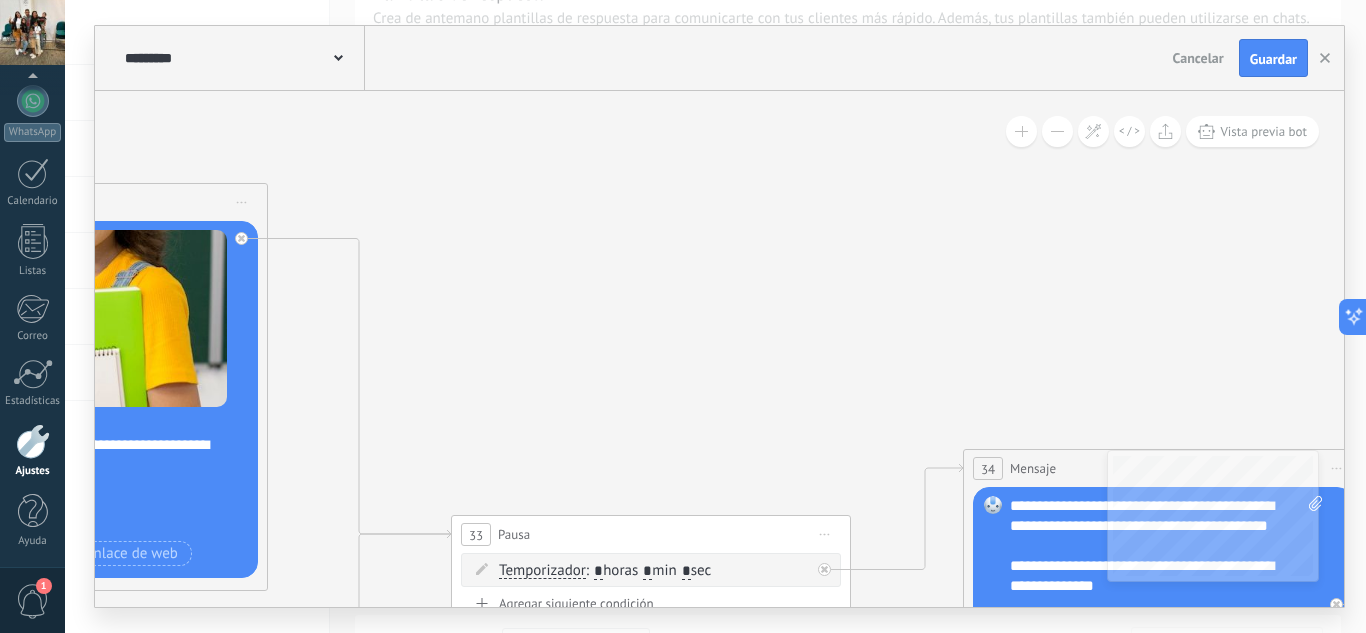 drag, startPoint x: 1179, startPoint y: 217, endPoint x: 394, endPoint y: 268, distance: 786.65497 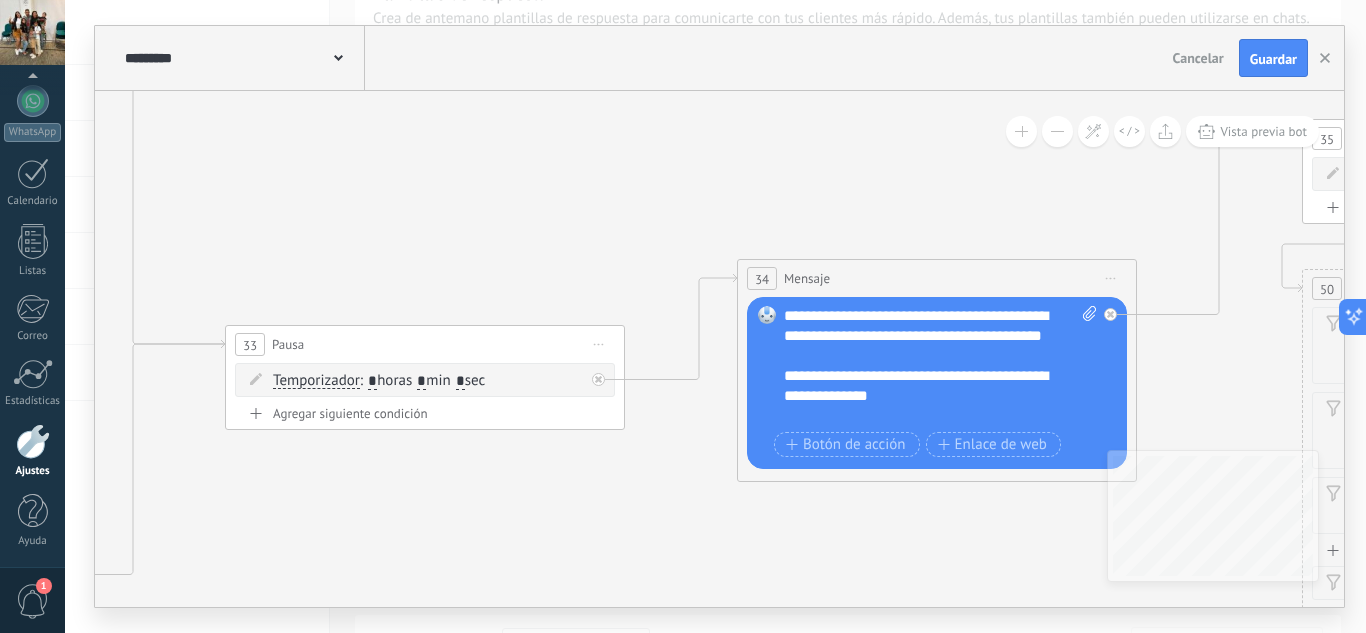 drag, startPoint x: 866, startPoint y: 351, endPoint x: 688, endPoint y: 143, distance: 273.76633 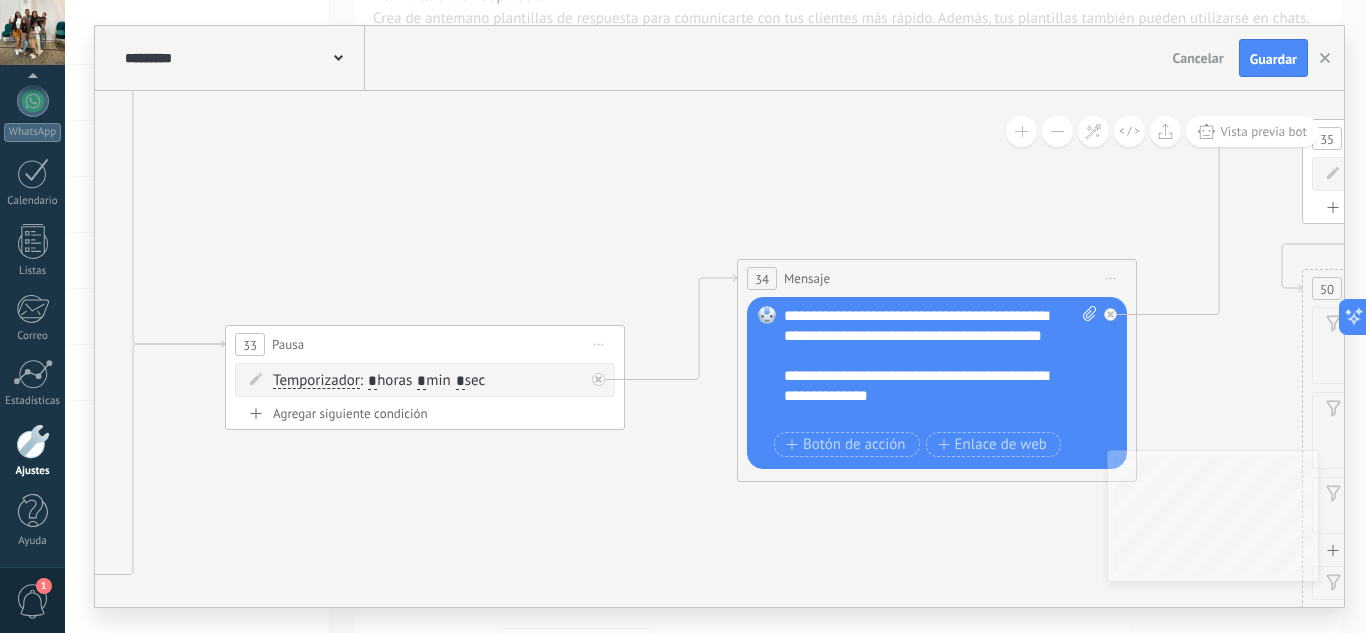 click 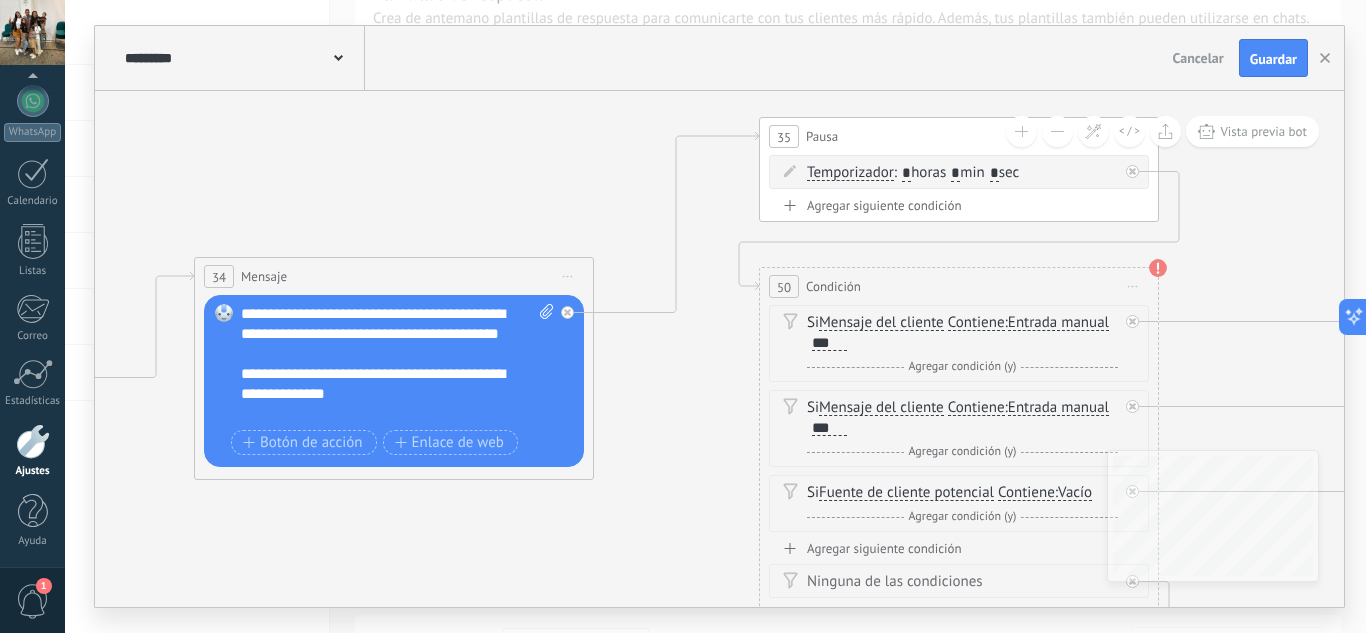 drag, startPoint x: 1165, startPoint y: 355, endPoint x: 454, endPoint y: 355, distance: 711 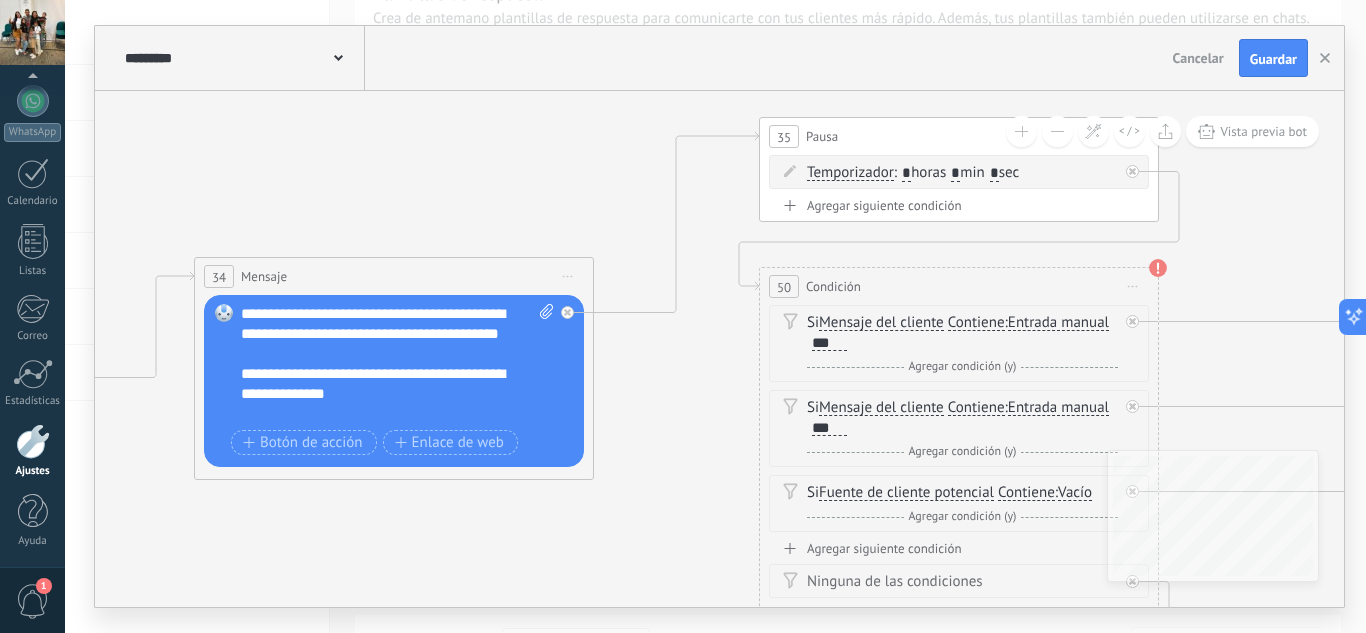 click 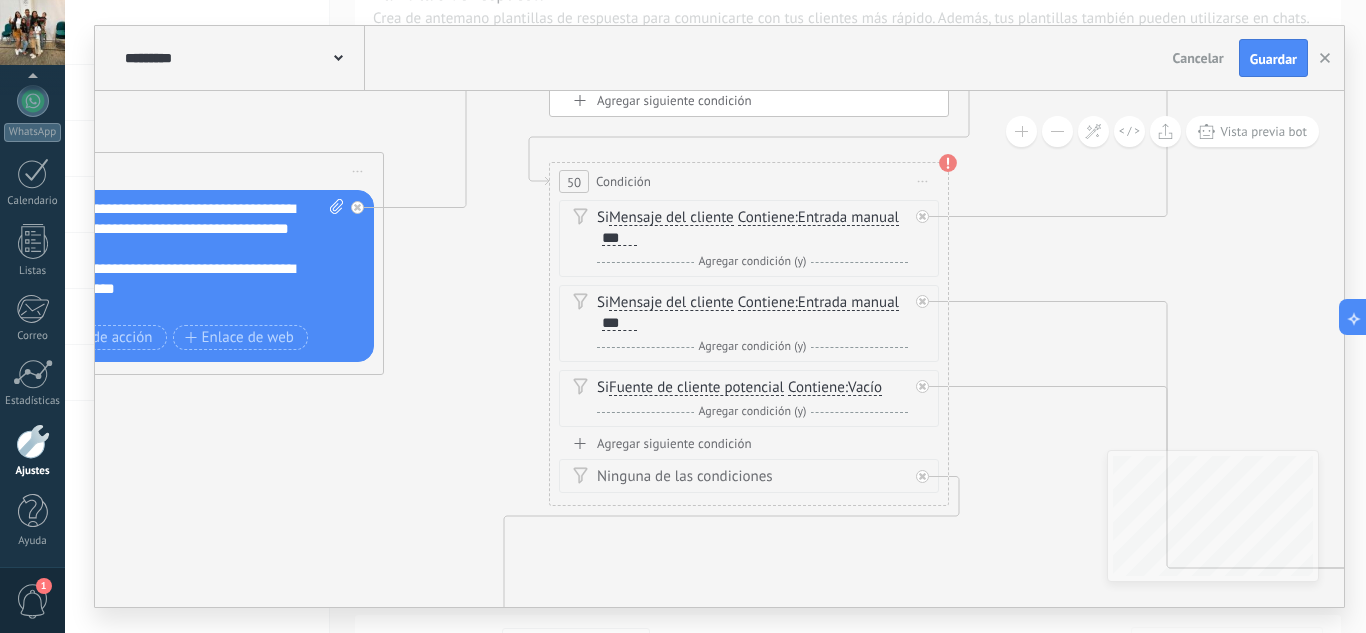 drag, startPoint x: 1075, startPoint y: 263, endPoint x: 1035, endPoint y: 157, distance: 113.296074 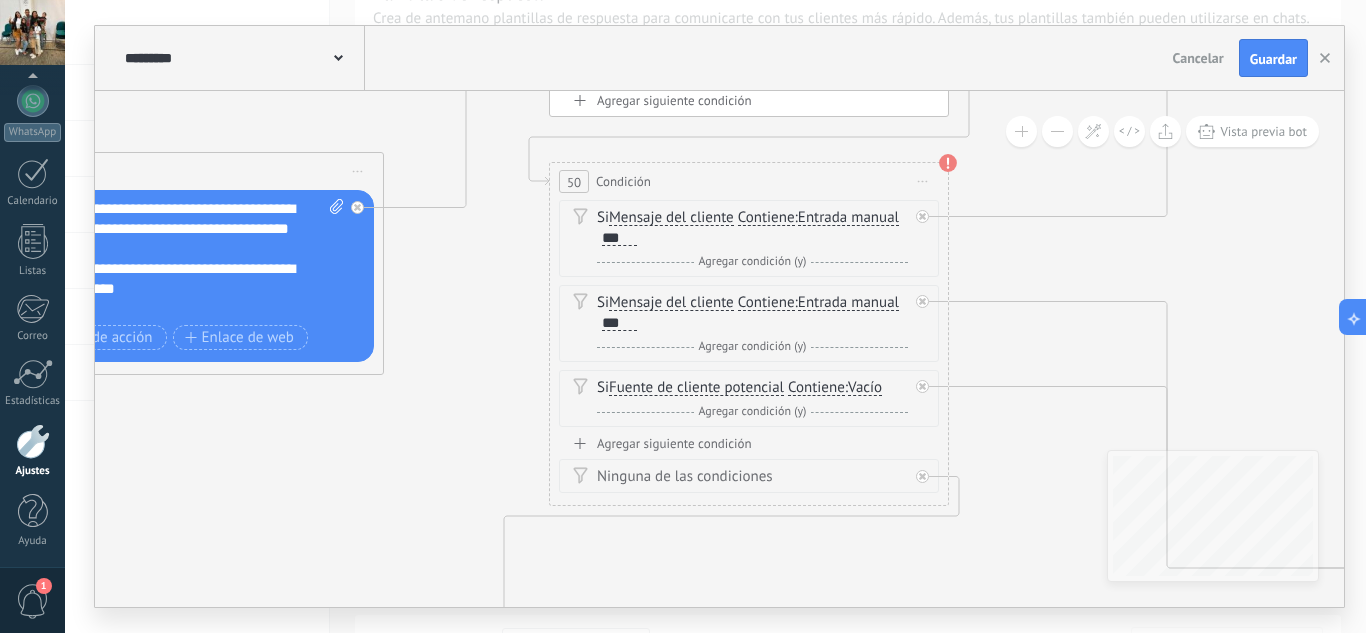 click 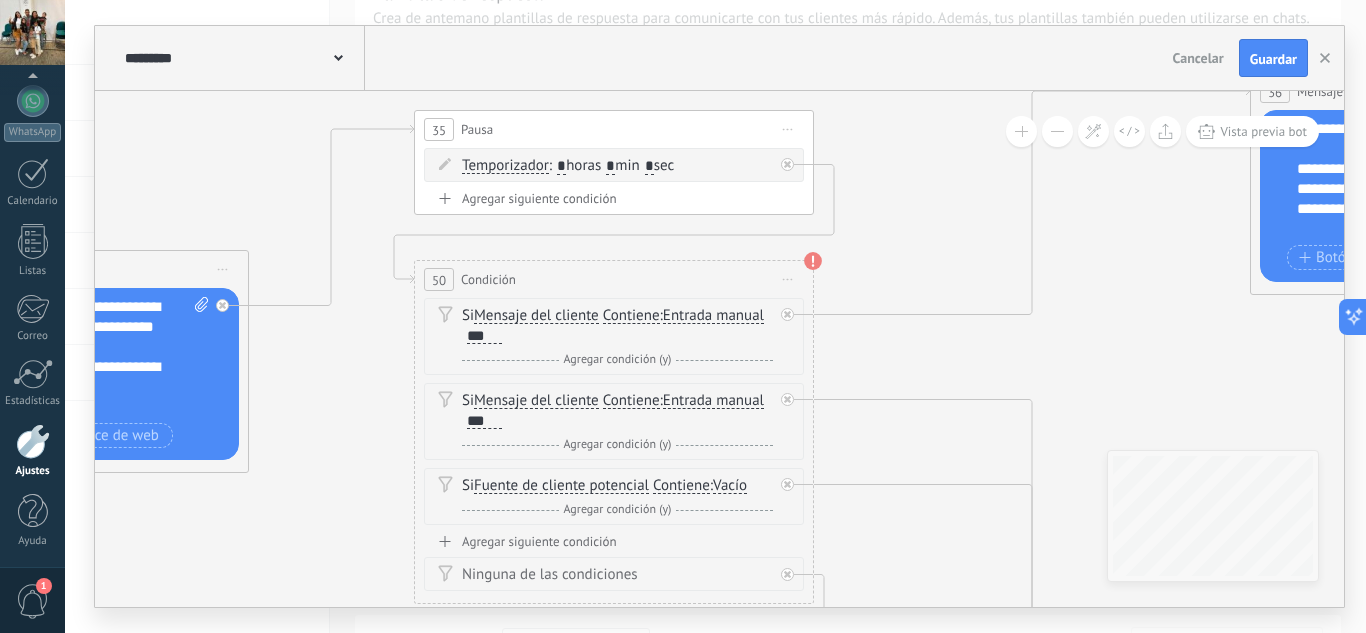 drag, startPoint x: 1018, startPoint y: 296, endPoint x: 916, endPoint y: 371, distance: 126.60569 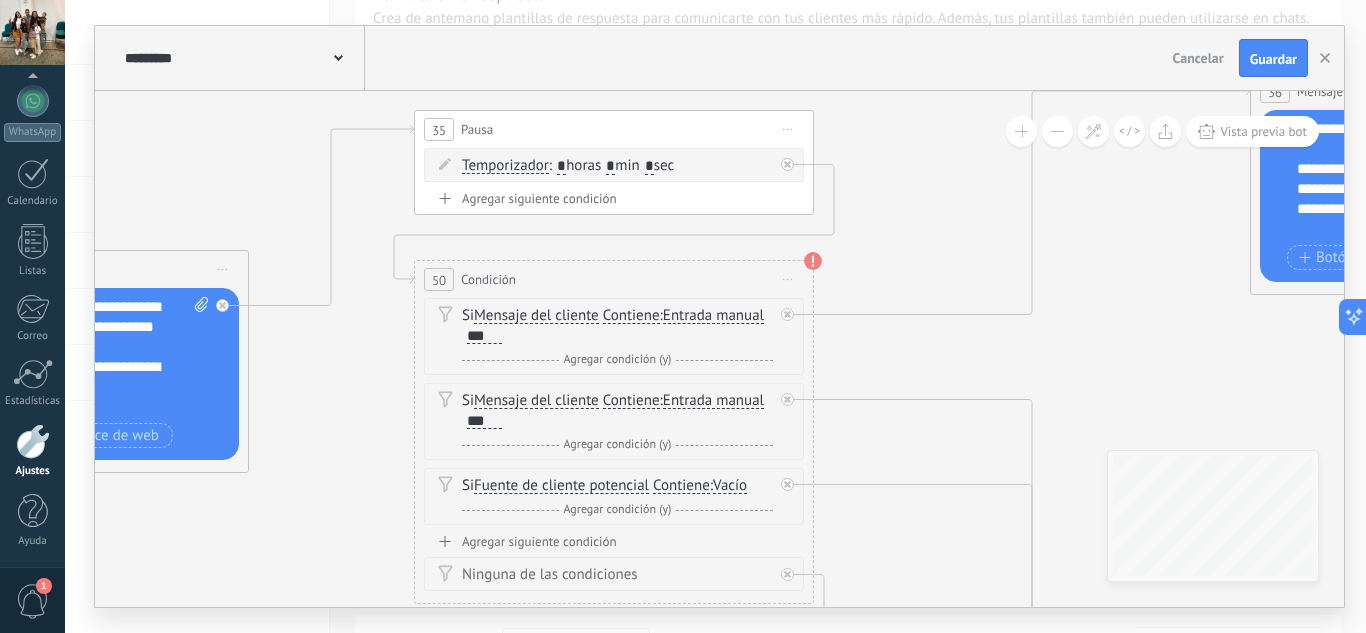 click 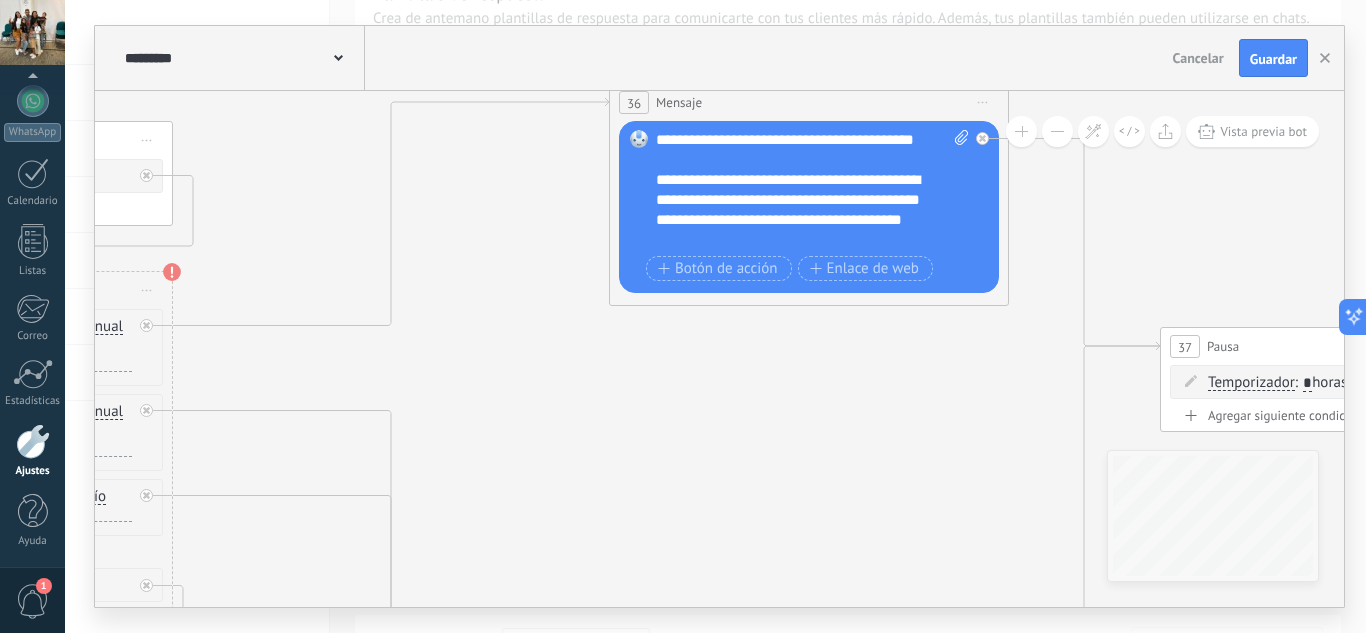 drag, startPoint x: 1093, startPoint y: 342, endPoint x: 521, endPoint y: 339, distance: 572.0079 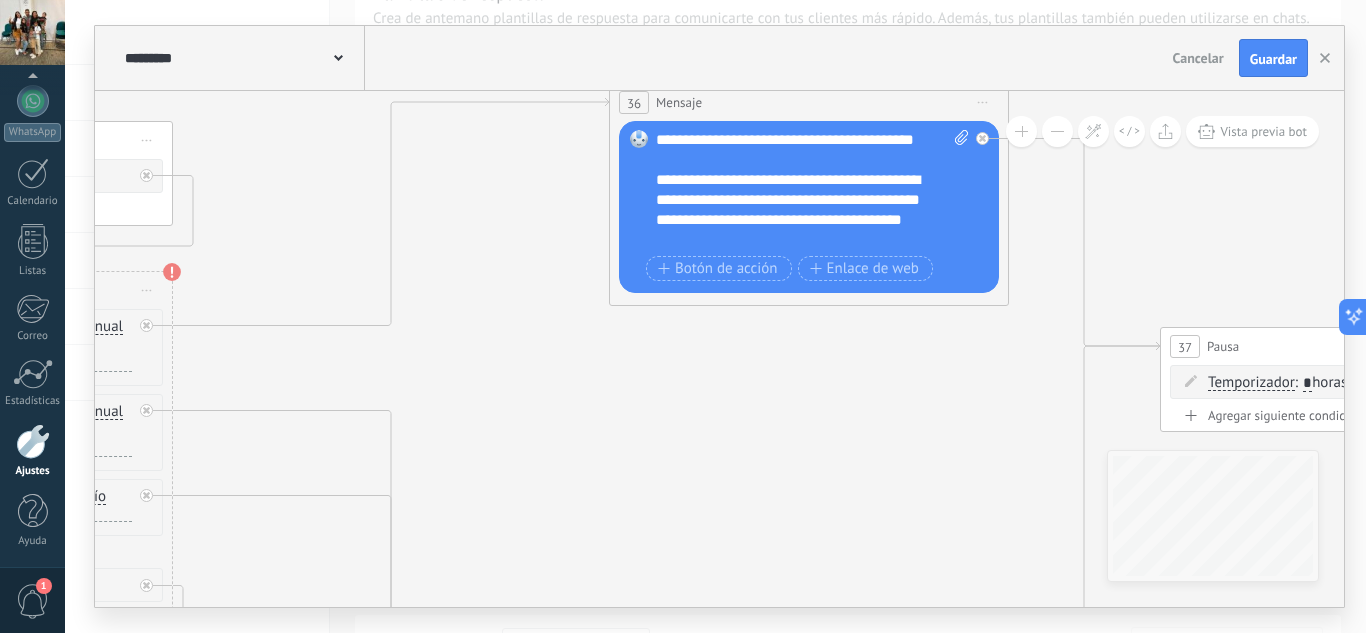 click 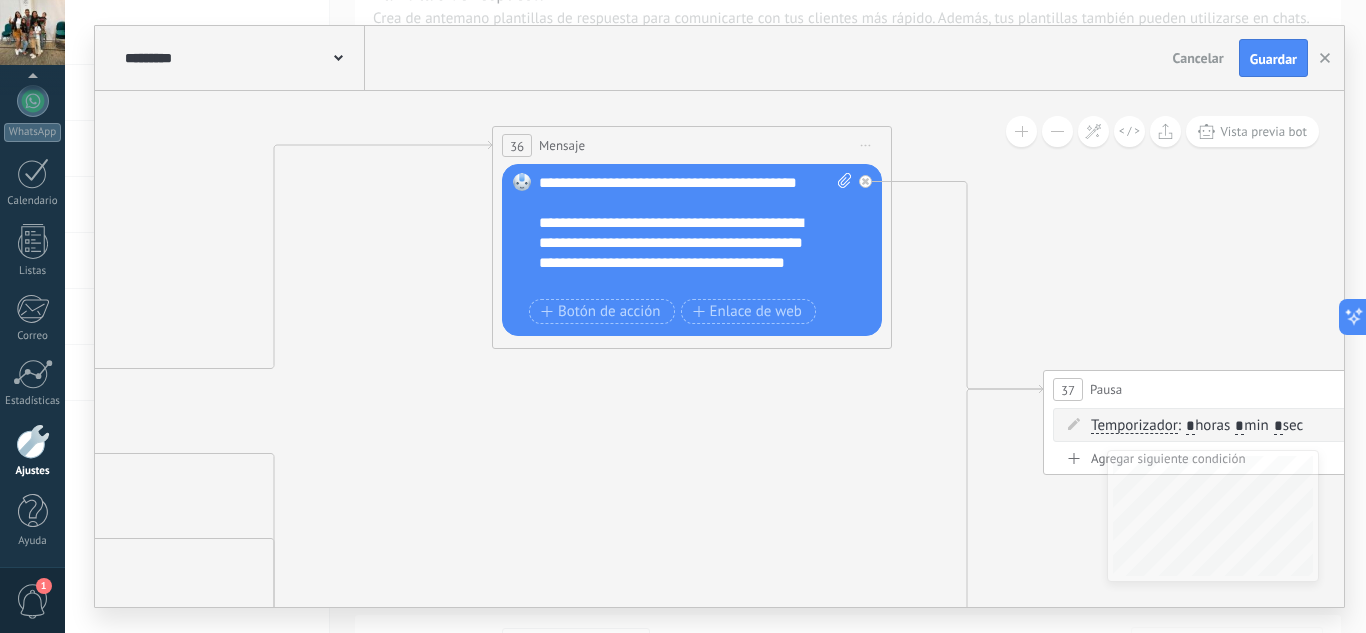 drag, startPoint x: 623, startPoint y: 366, endPoint x: 506, endPoint y: 409, distance: 124.65151 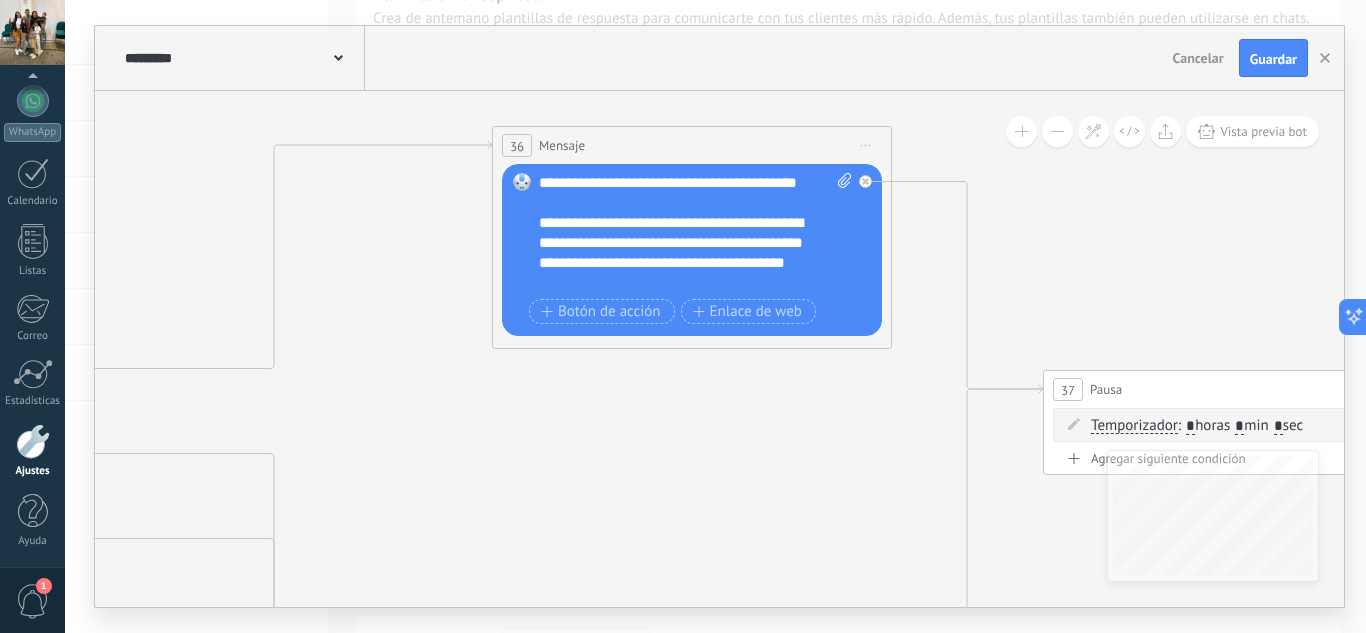 click 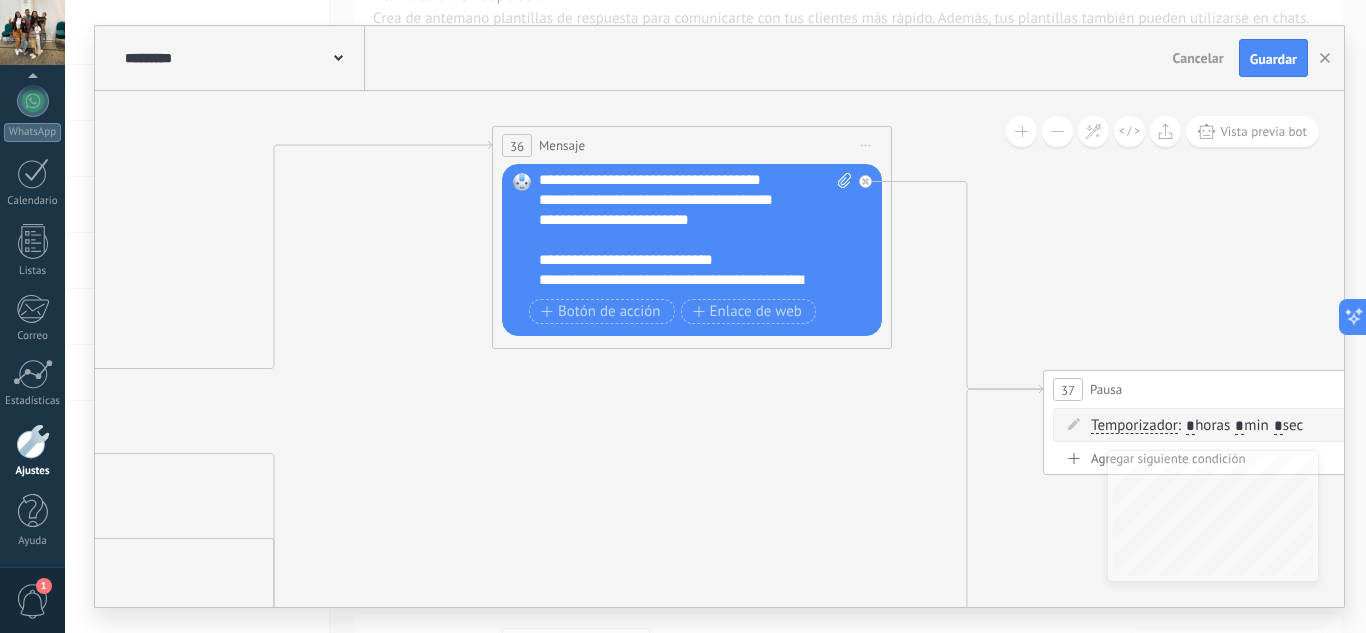 scroll, scrollTop: 240, scrollLeft: 0, axis: vertical 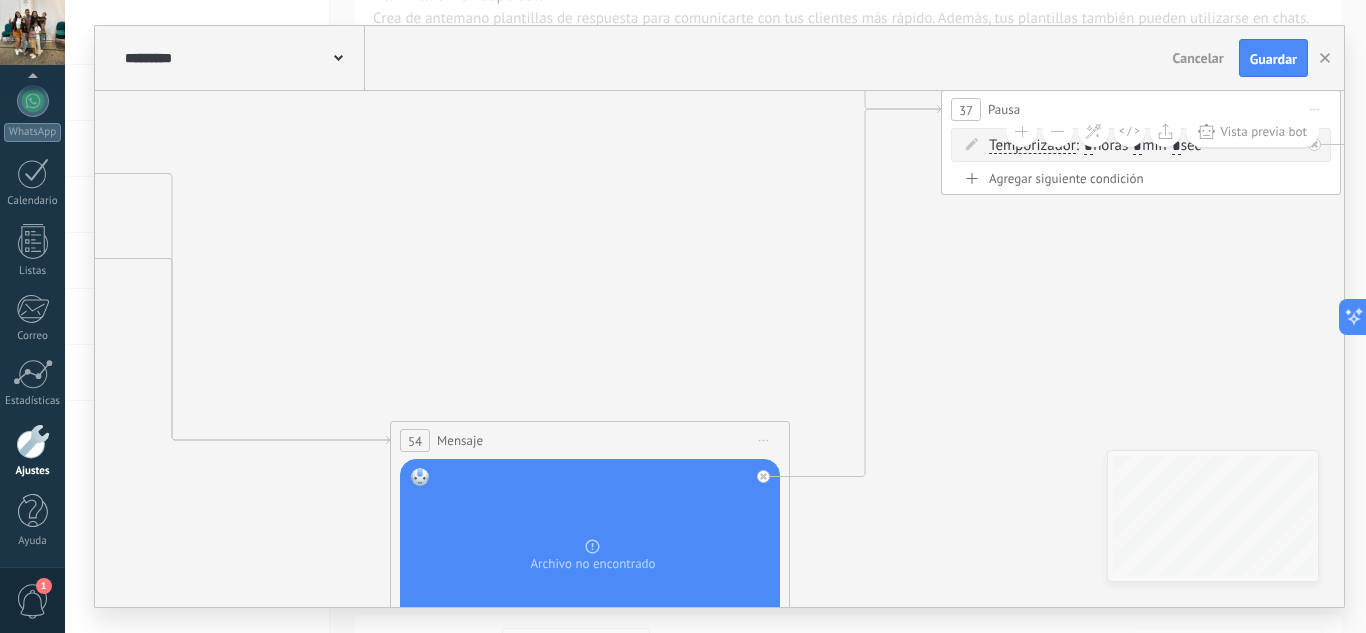 drag, startPoint x: 857, startPoint y: 512, endPoint x: 751, endPoint y: 202, distance: 327.62173 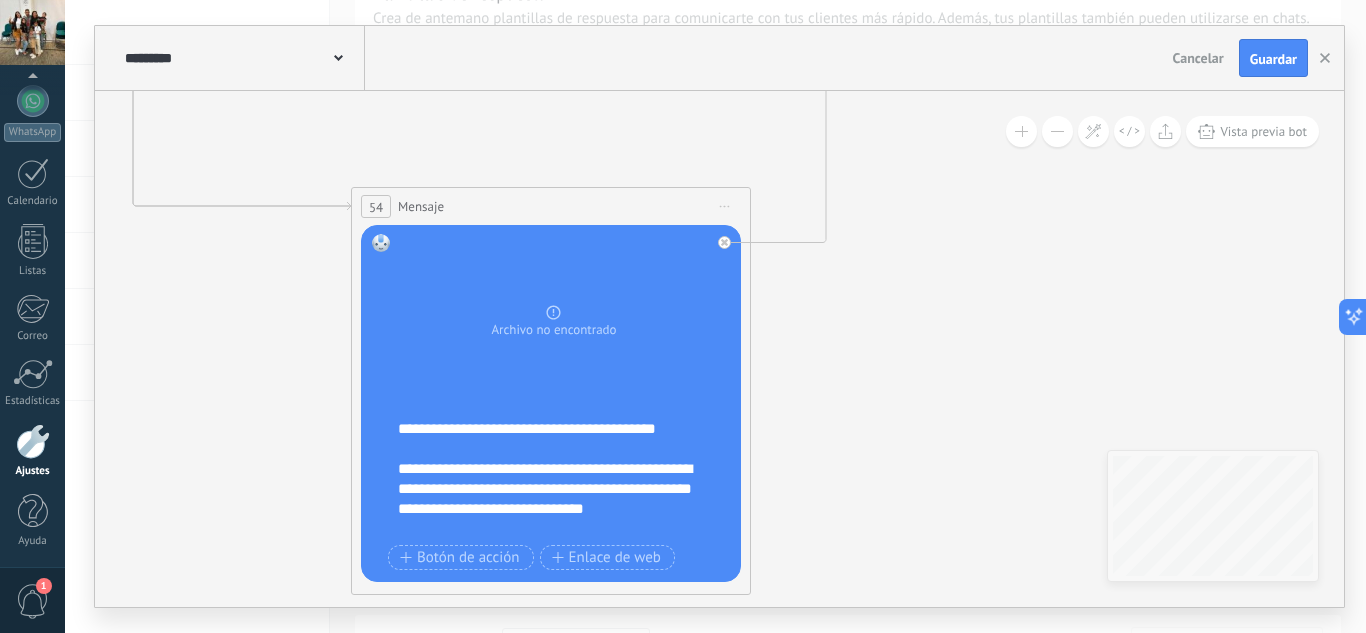 drag, startPoint x: 740, startPoint y: 147, endPoint x: 740, endPoint y: 100, distance: 47 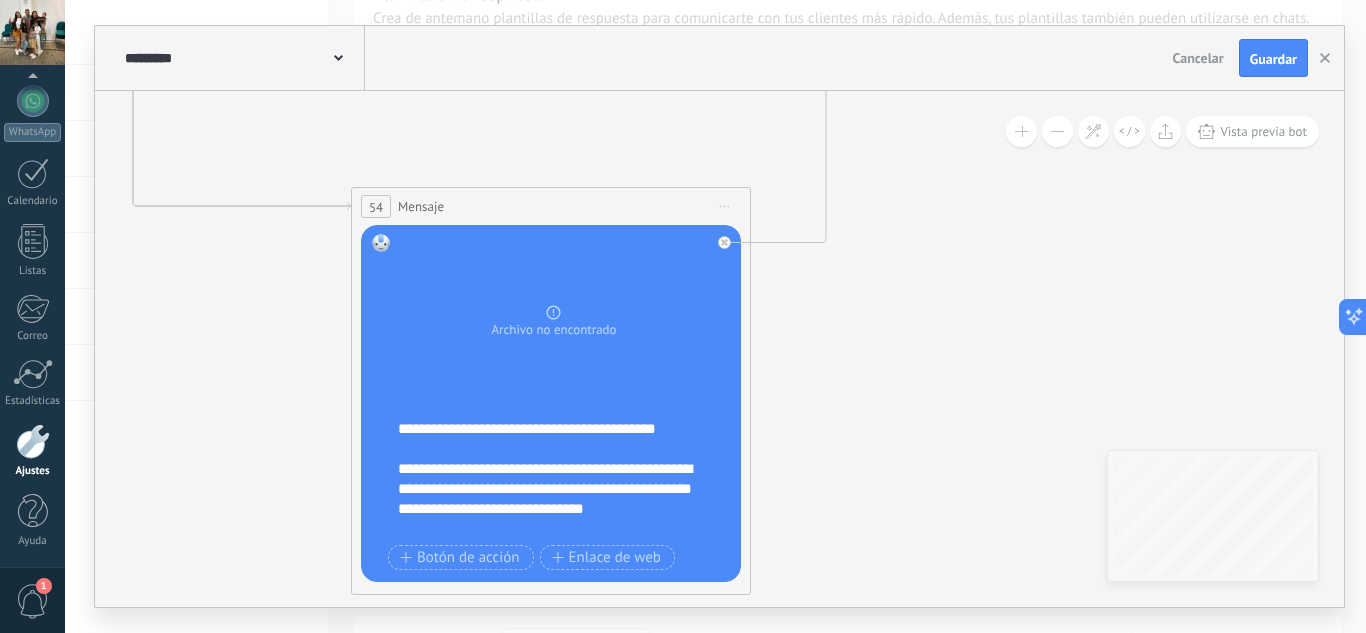 click 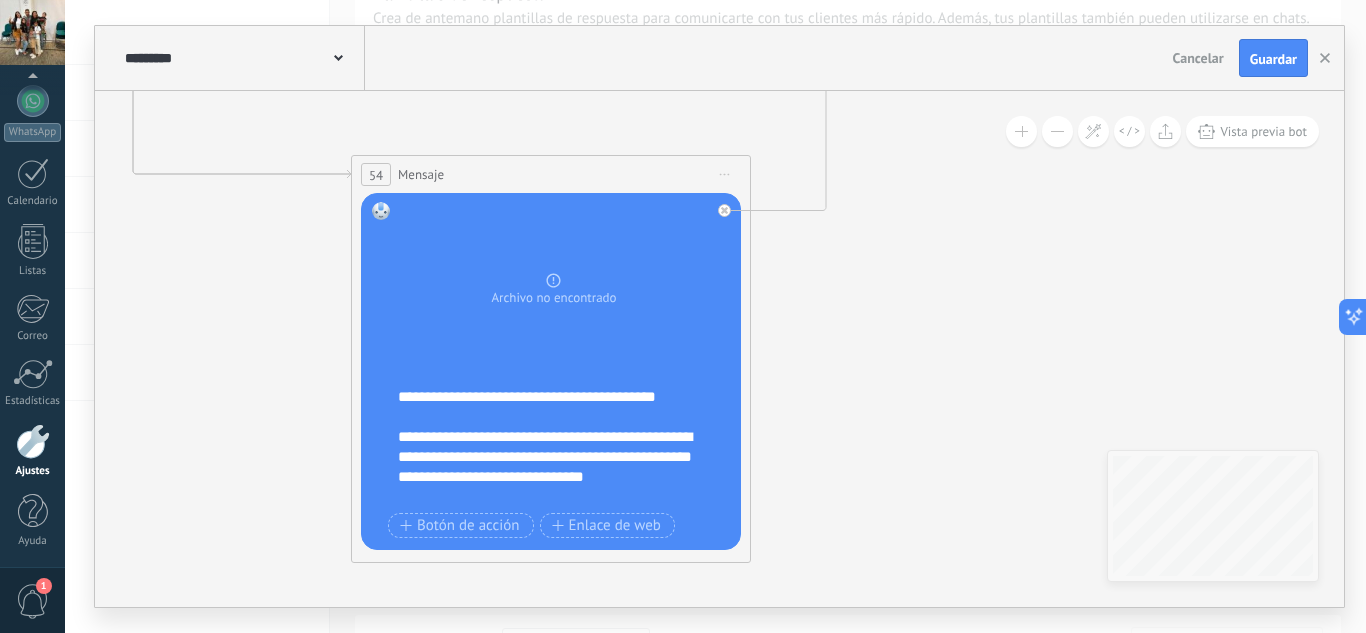 click 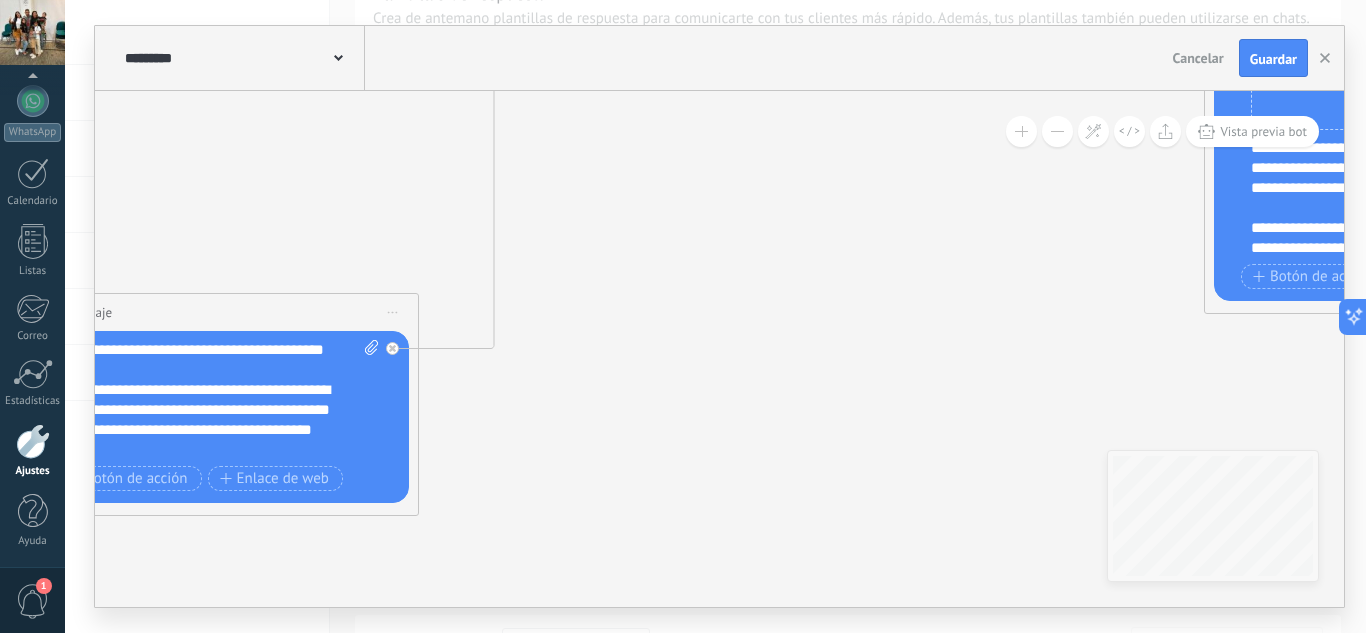 drag, startPoint x: 928, startPoint y: 326, endPoint x: 603, endPoint y: 436, distance: 343.11078 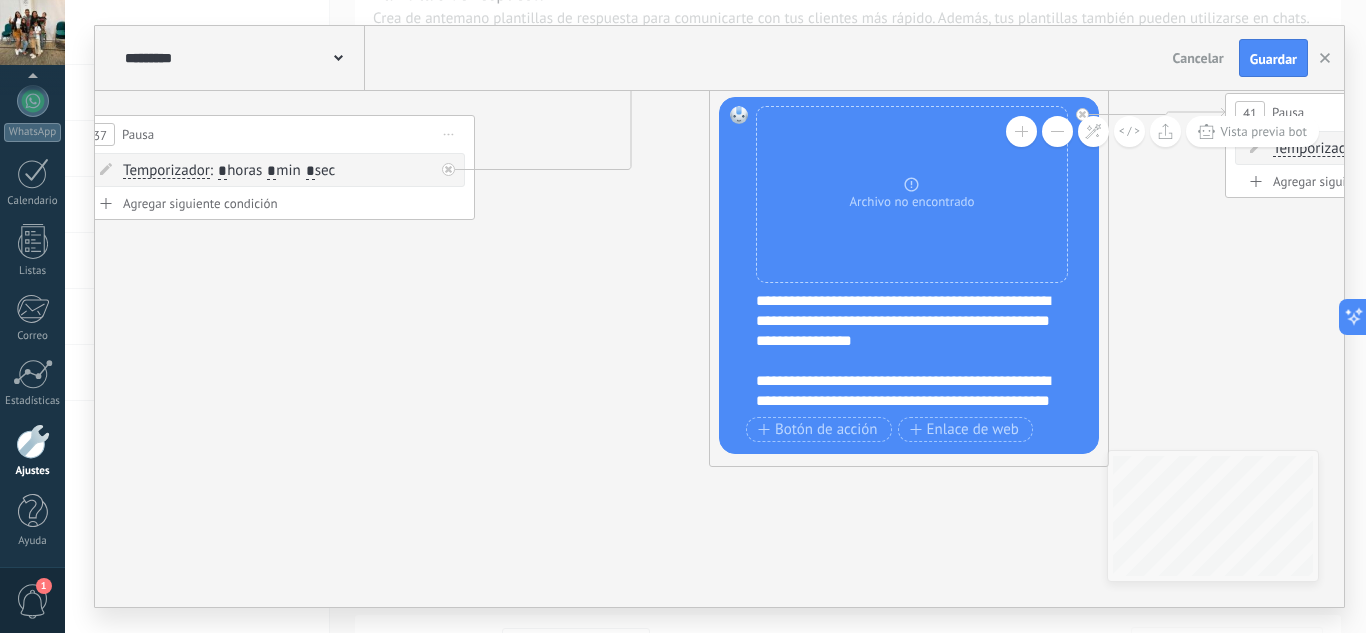 drag, startPoint x: 781, startPoint y: 322, endPoint x: 277, endPoint y: 470, distance: 525.2809 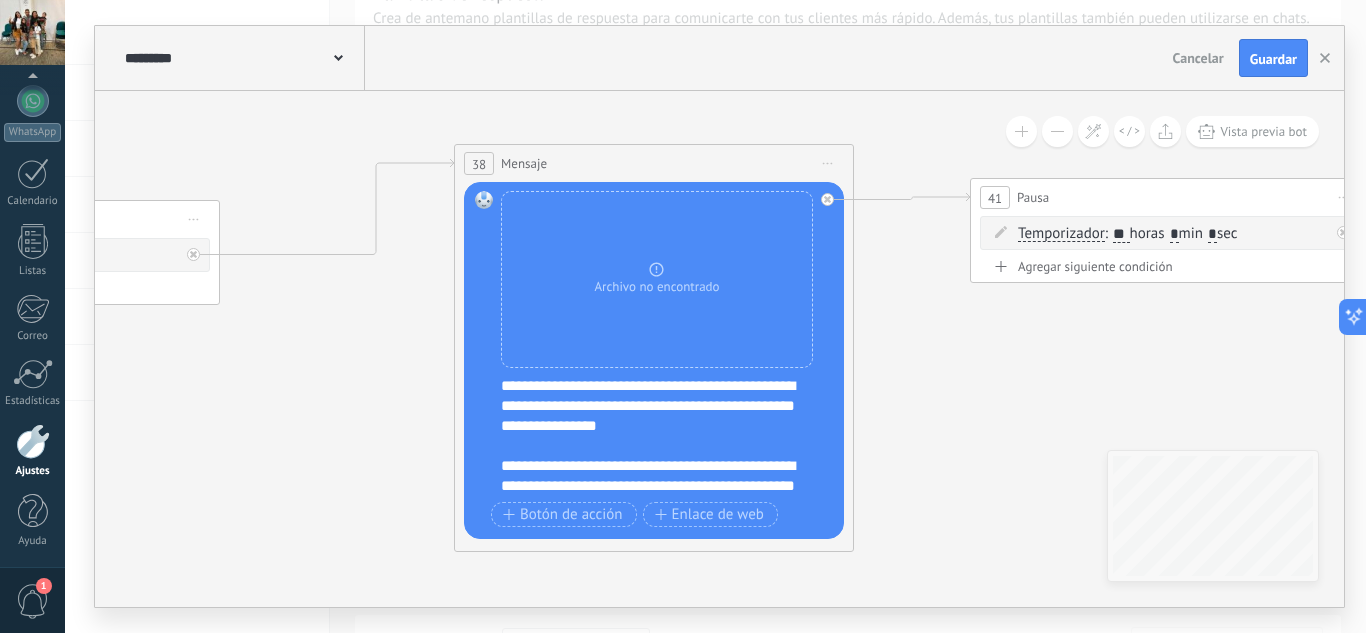 drag, startPoint x: 456, startPoint y: 381, endPoint x: 250, endPoint y: 447, distance: 216.31459 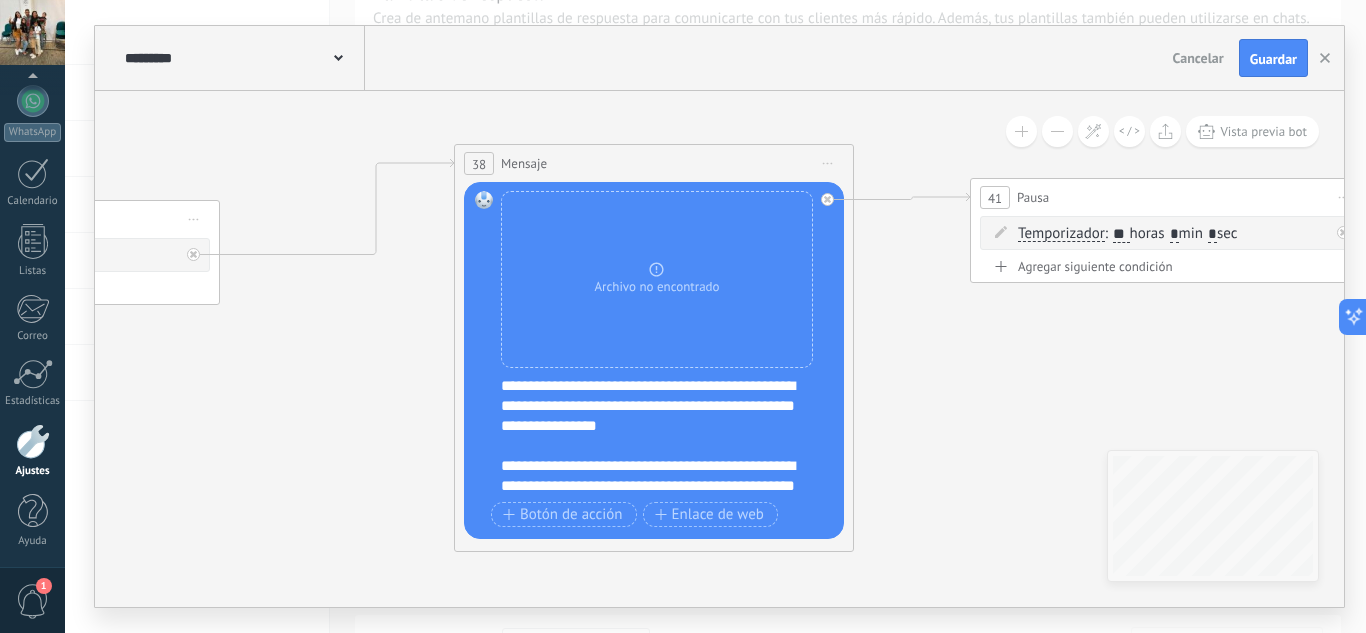 click 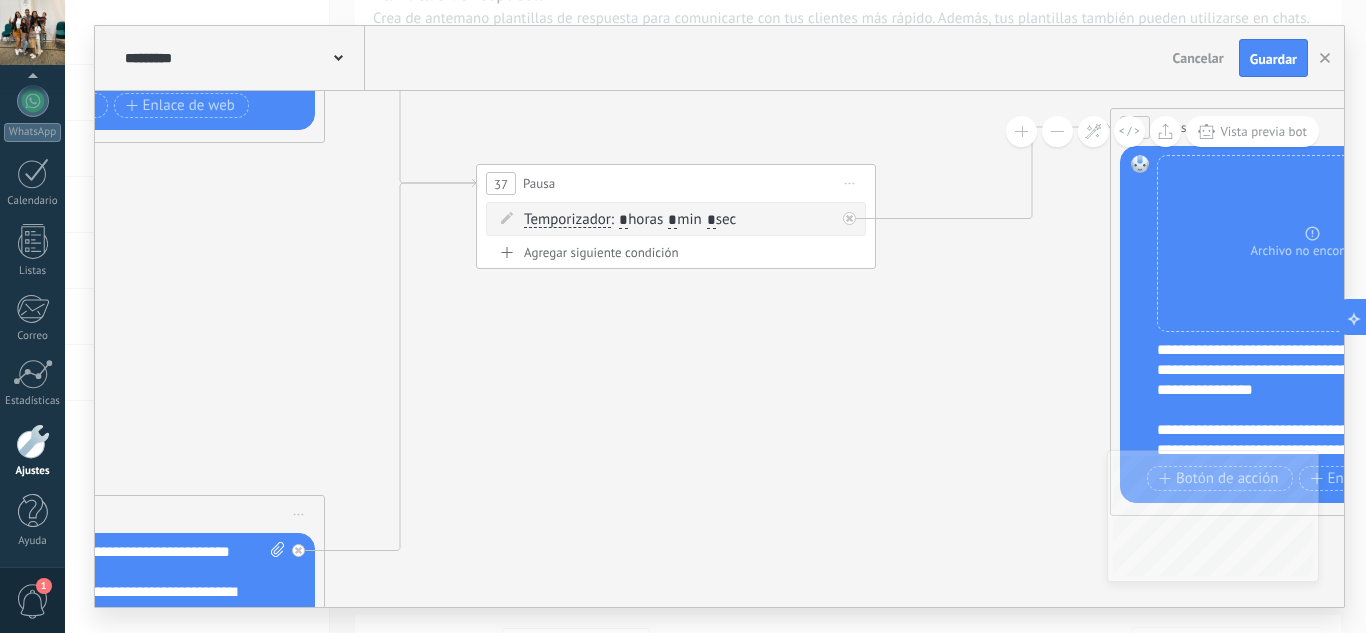 drag, startPoint x: 230, startPoint y: 409, endPoint x: 886, endPoint y: 373, distance: 656.98706 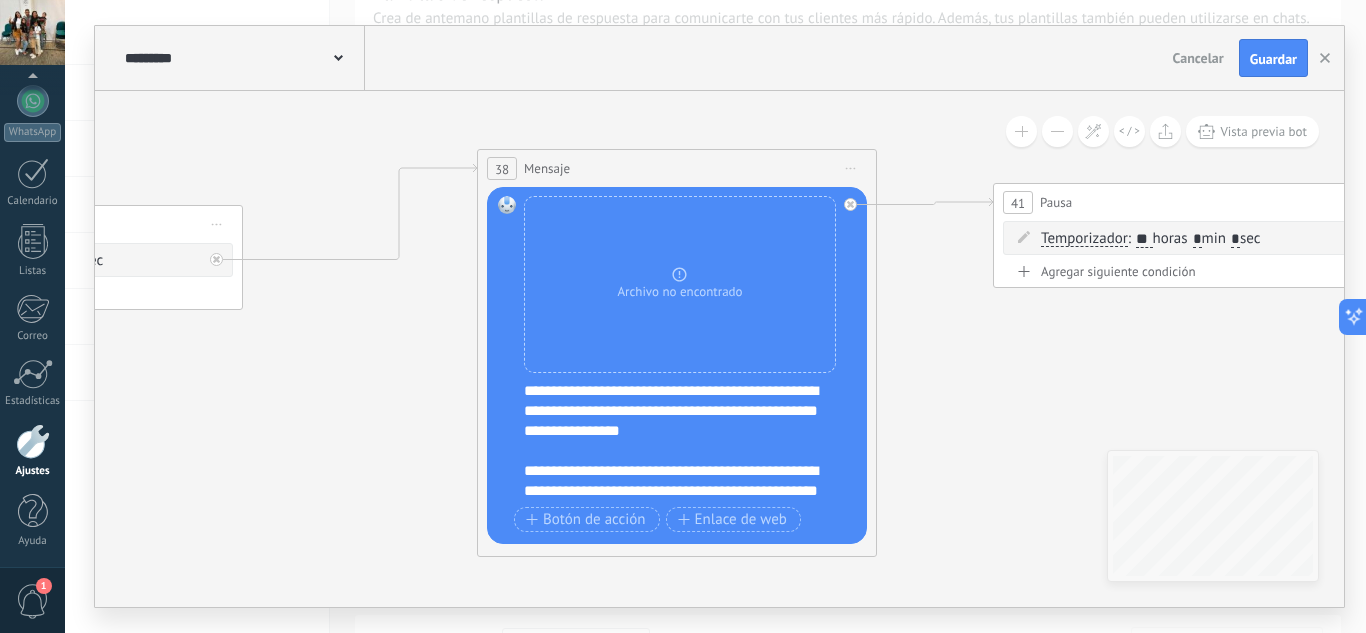 drag, startPoint x: 1028, startPoint y: 299, endPoint x: 332, endPoint y: 342, distance: 697.327 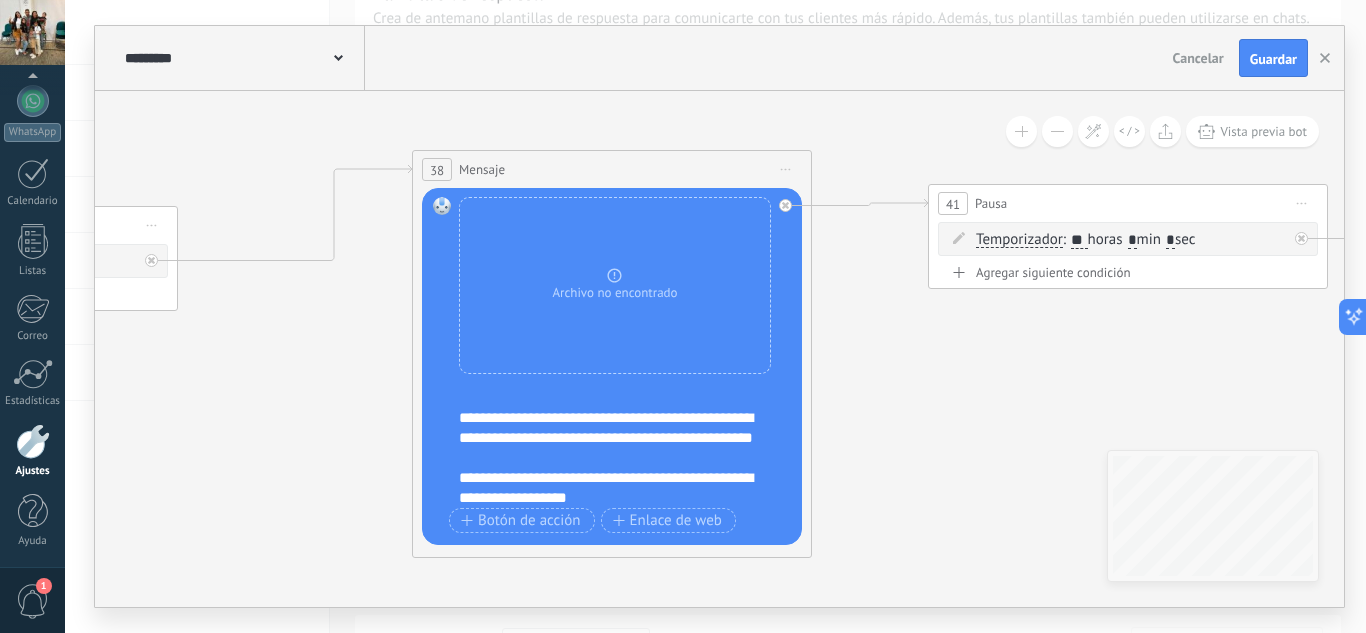 scroll, scrollTop: 80, scrollLeft: 0, axis: vertical 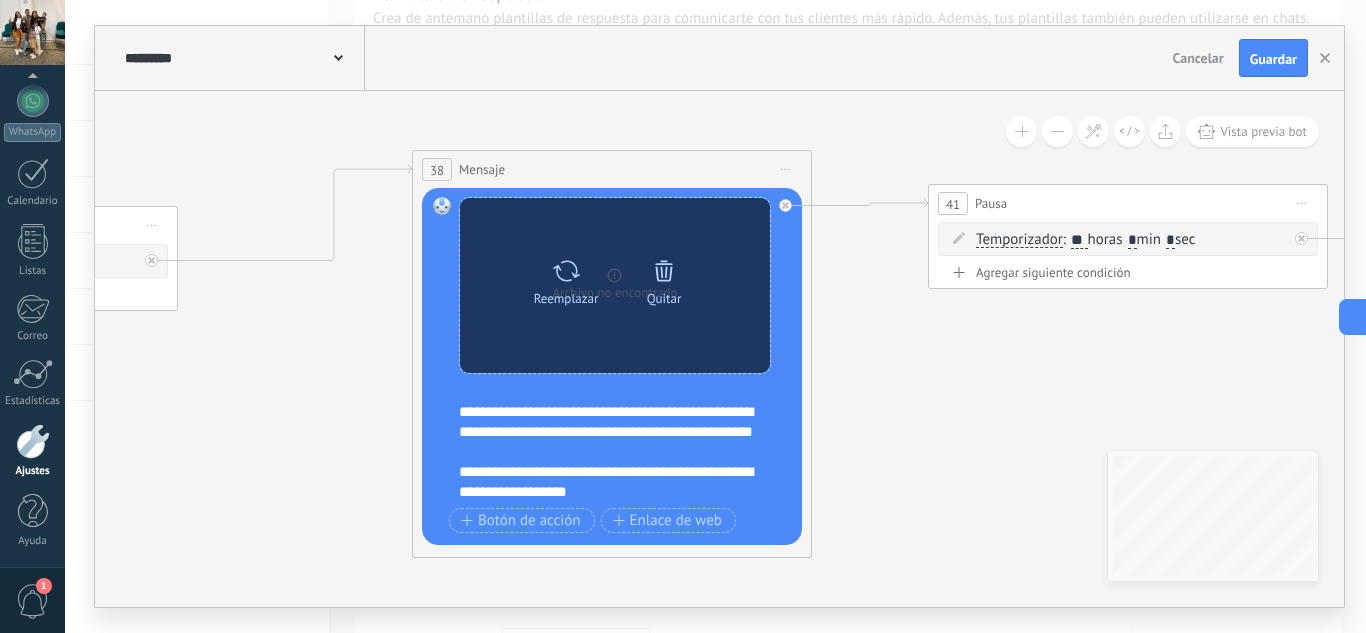 click 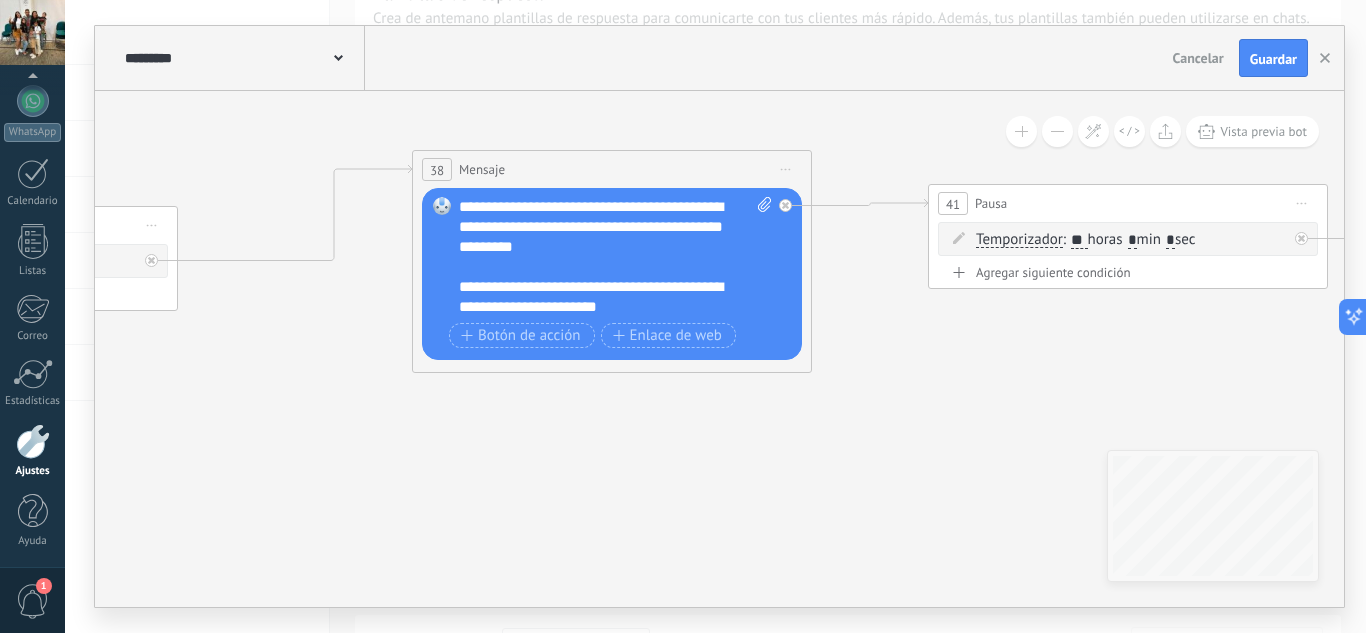 click 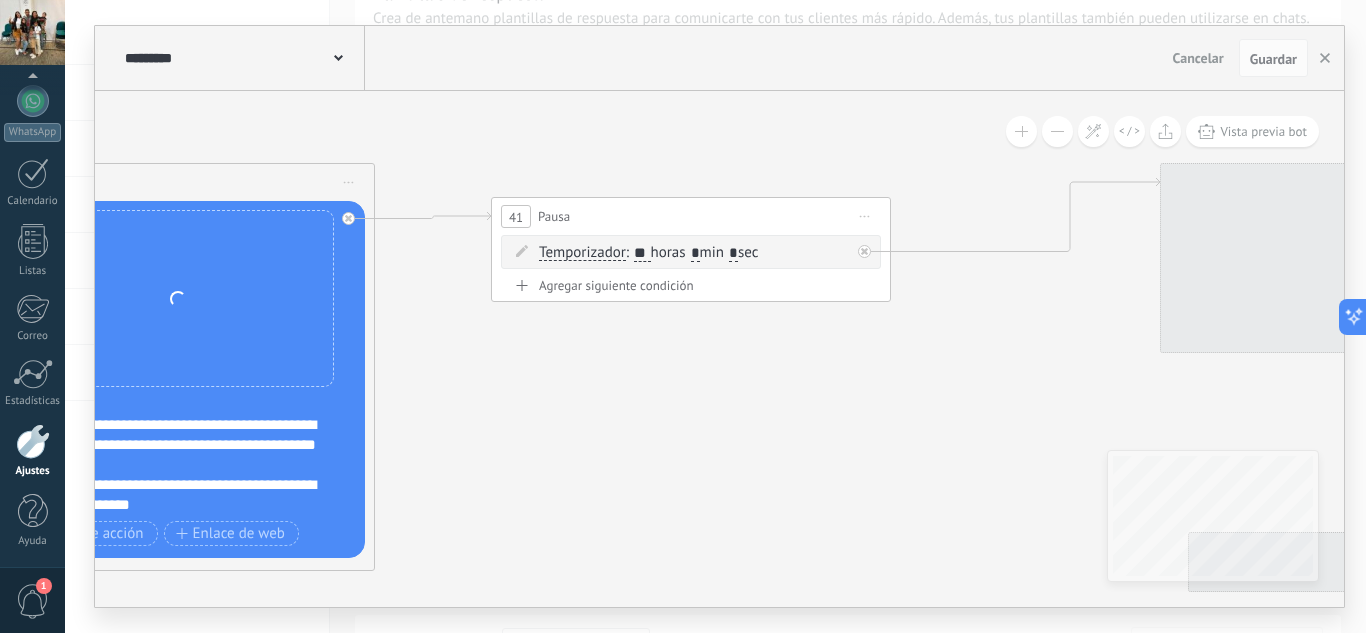 drag, startPoint x: 1132, startPoint y: 388, endPoint x: 928, endPoint y: 415, distance: 205.779 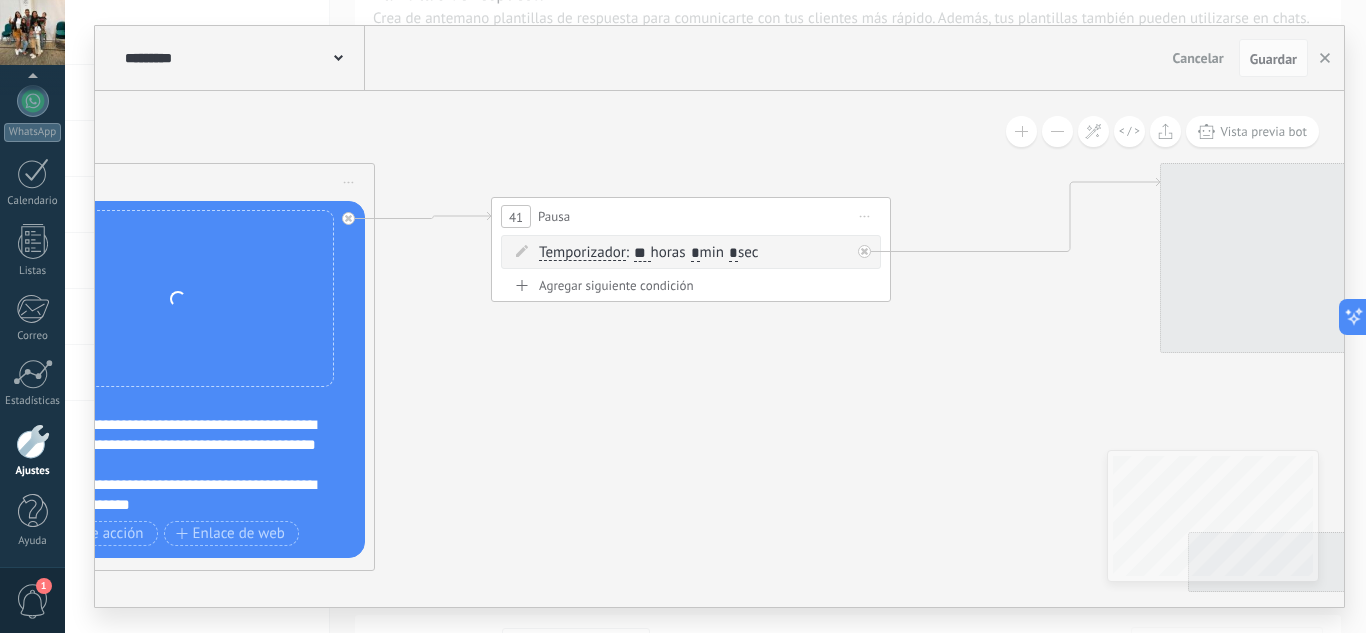 click 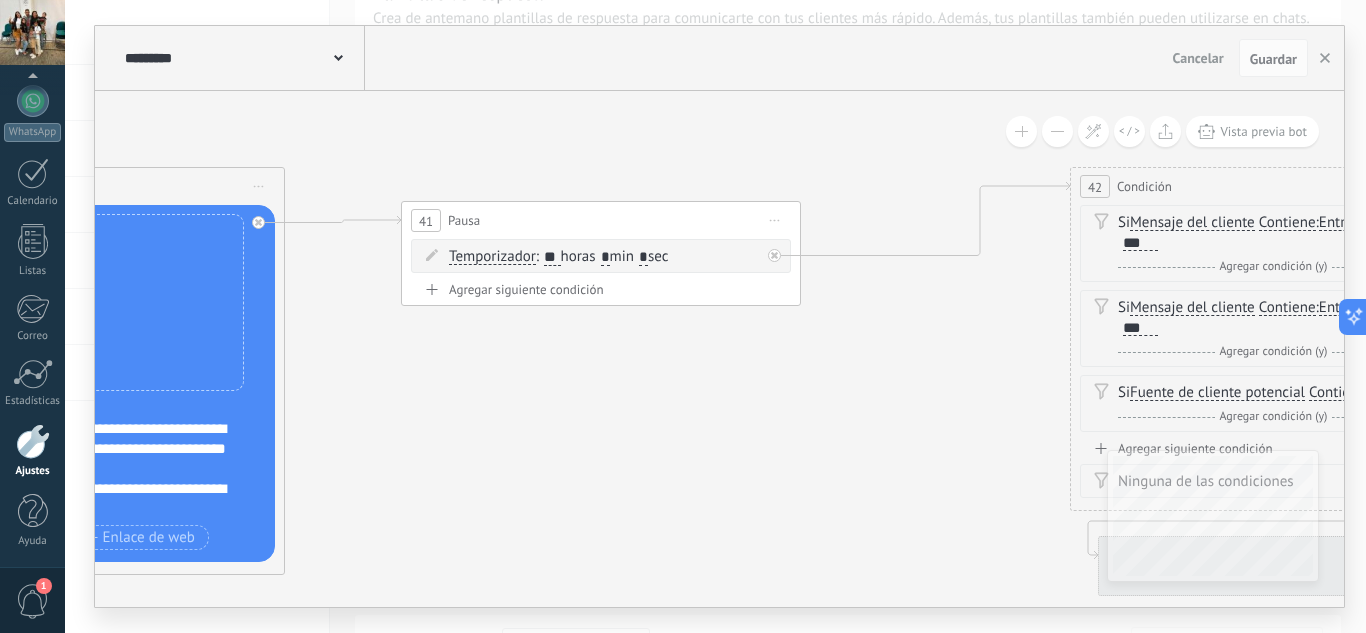 drag, startPoint x: 928, startPoint y: 415, endPoint x: 537, endPoint y: 417, distance: 391.00513 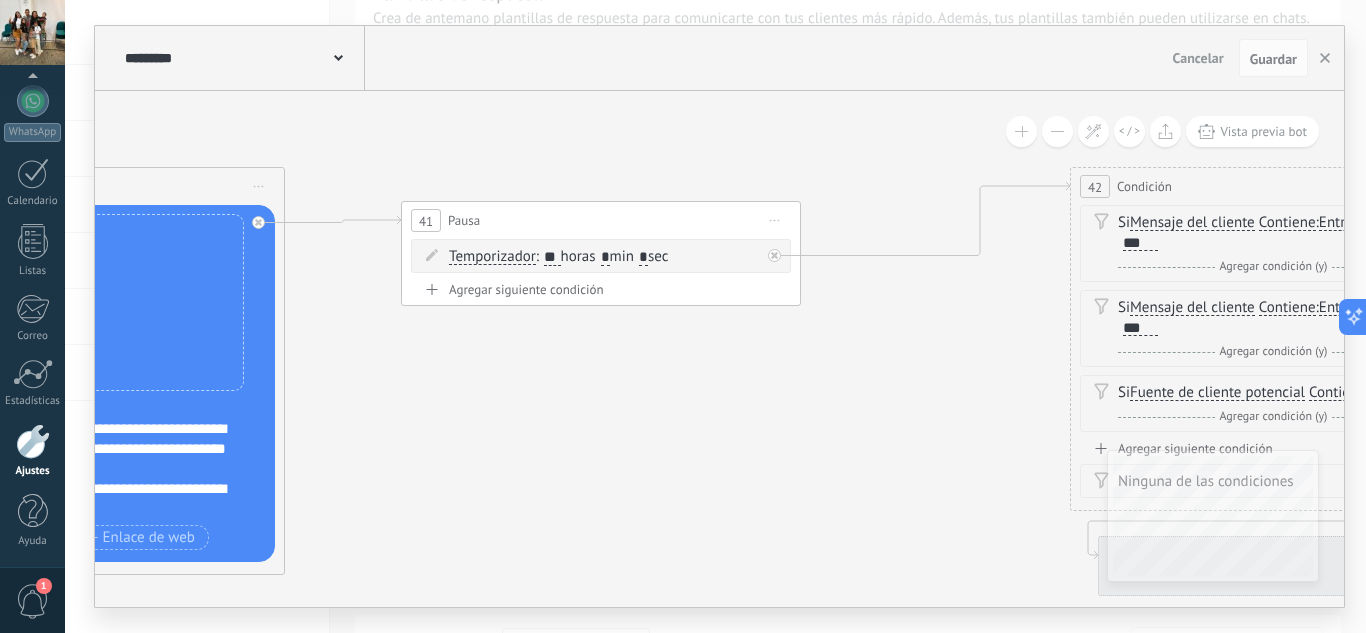 click 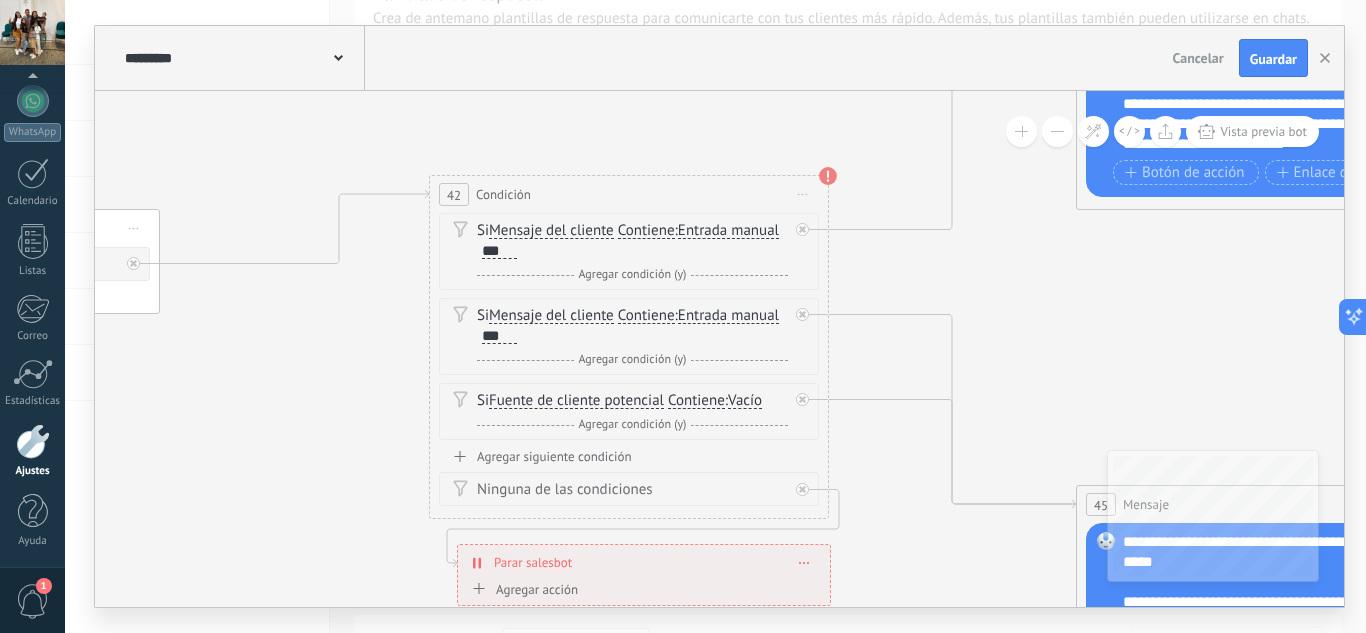 drag, startPoint x: 608, startPoint y: 359, endPoint x: 429, endPoint y: 368, distance: 179.22612 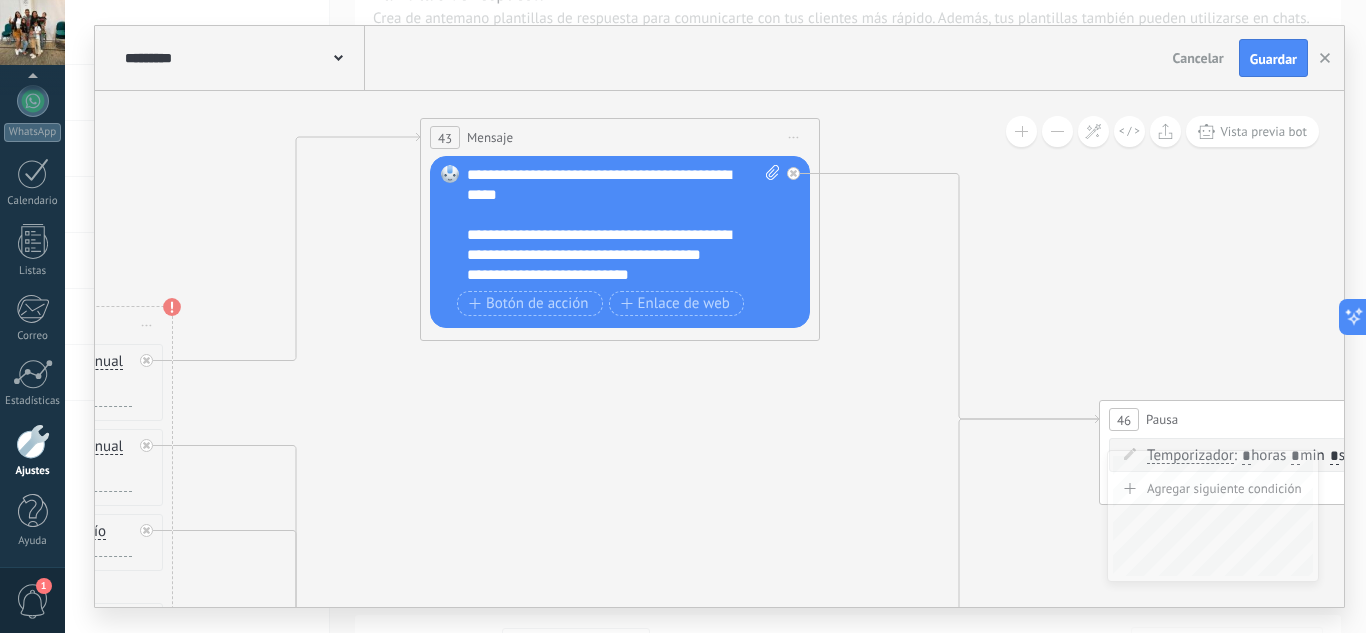 drag, startPoint x: 1223, startPoint y: 307, endPoint x: 647, endPoint y: 434, distance: 589.8347 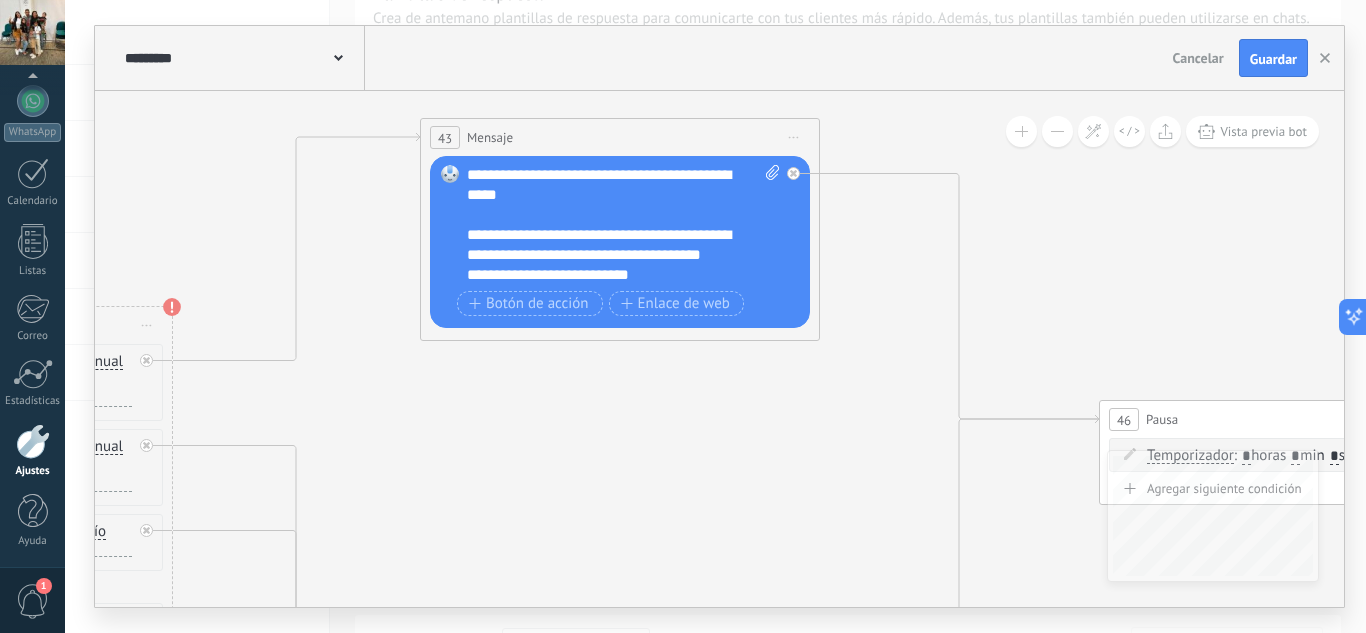 click 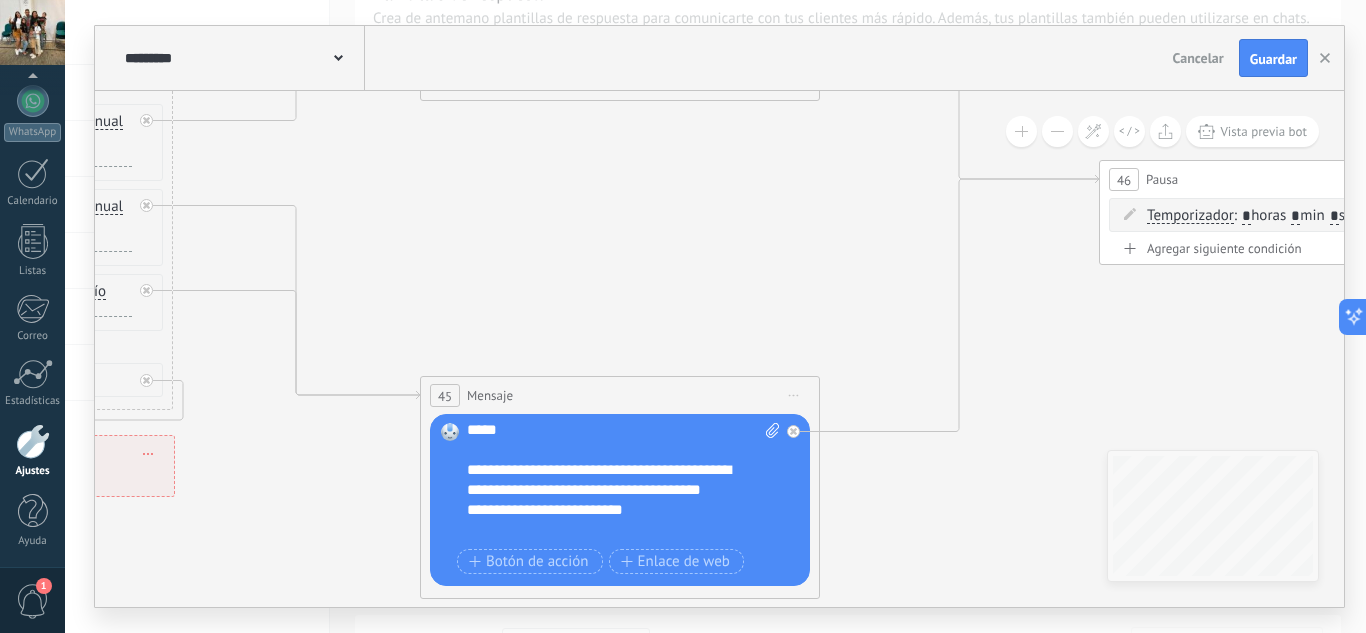 scroll, scrollTop: 0, scrollLeft: 0, axis: both 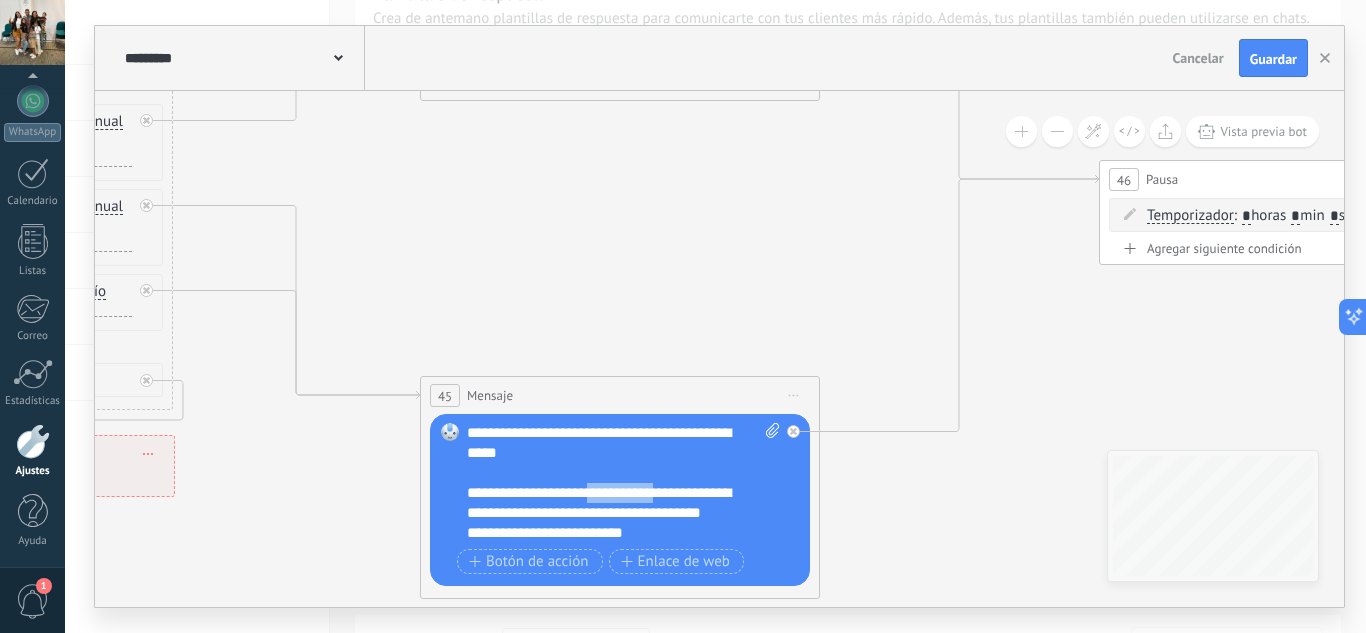 drag, startPoint x: 601, startPoint y: 488, endPoint x: 679, endPoint y: 488, distance: 78 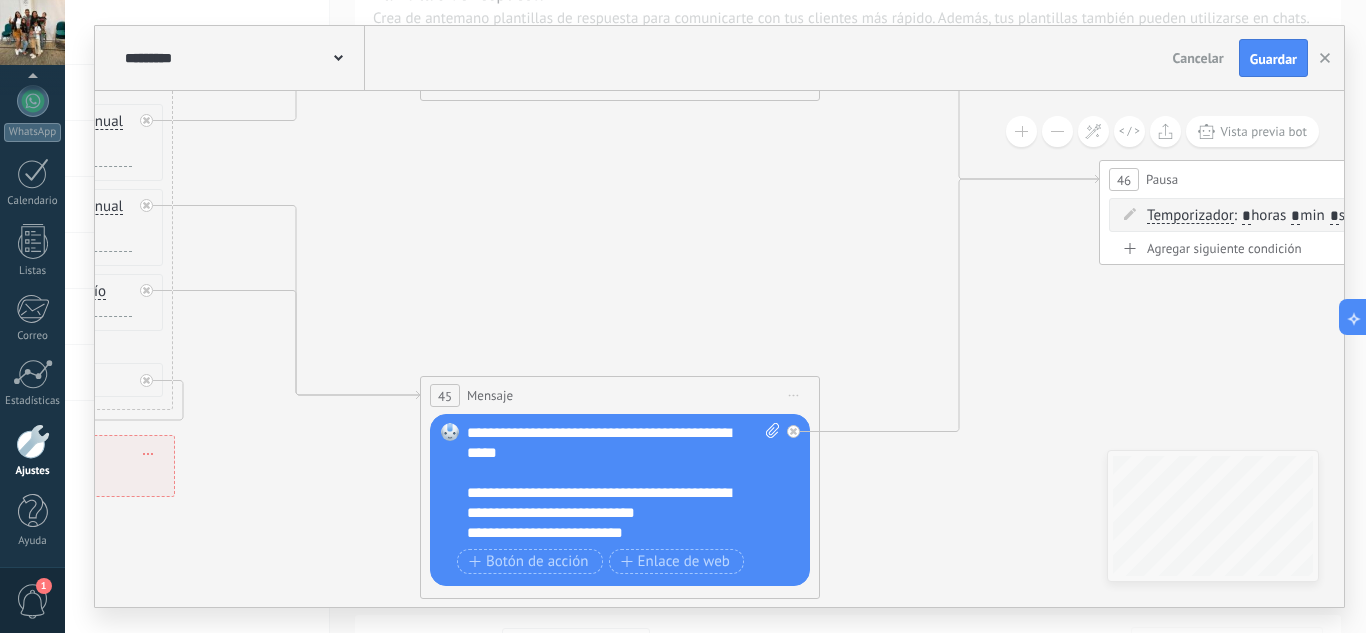 click on "Cancelar" at bounding box center (1198, 58) 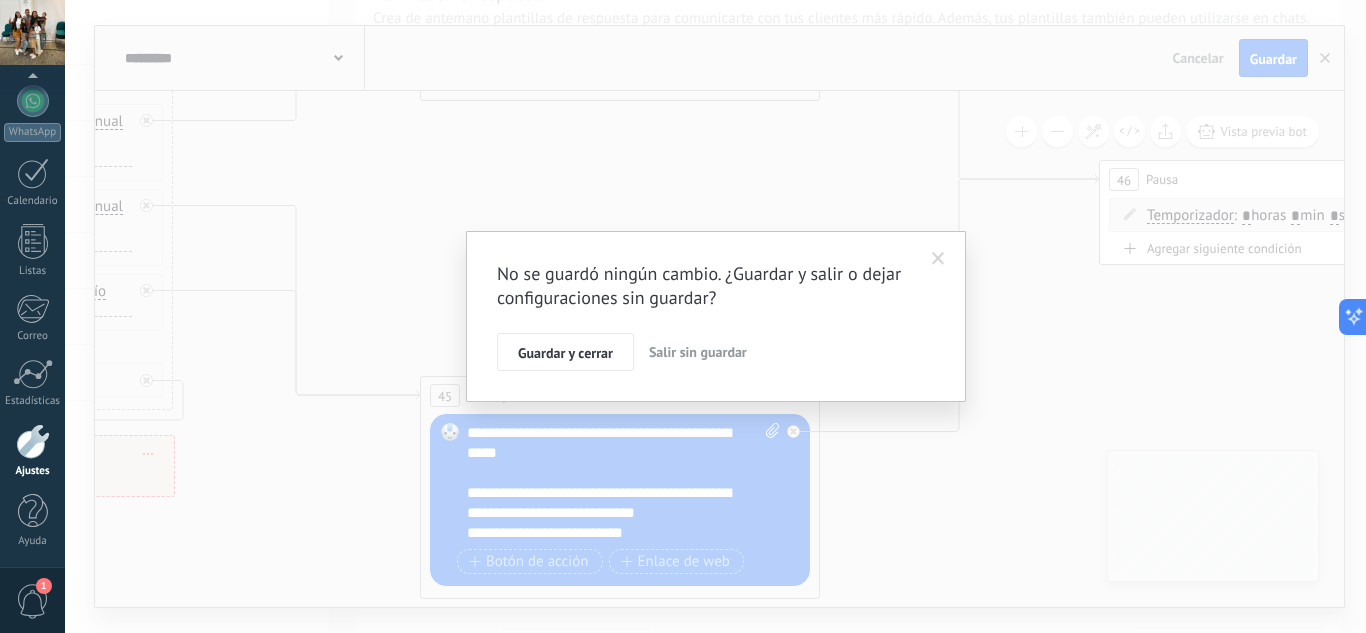 click on "No se guardó ningún cambio. ¿Guardar y salir o dejar configuraciones sin guardar? Guardar y cerrar Salir sin guardar" at bounding box center [715, 316] 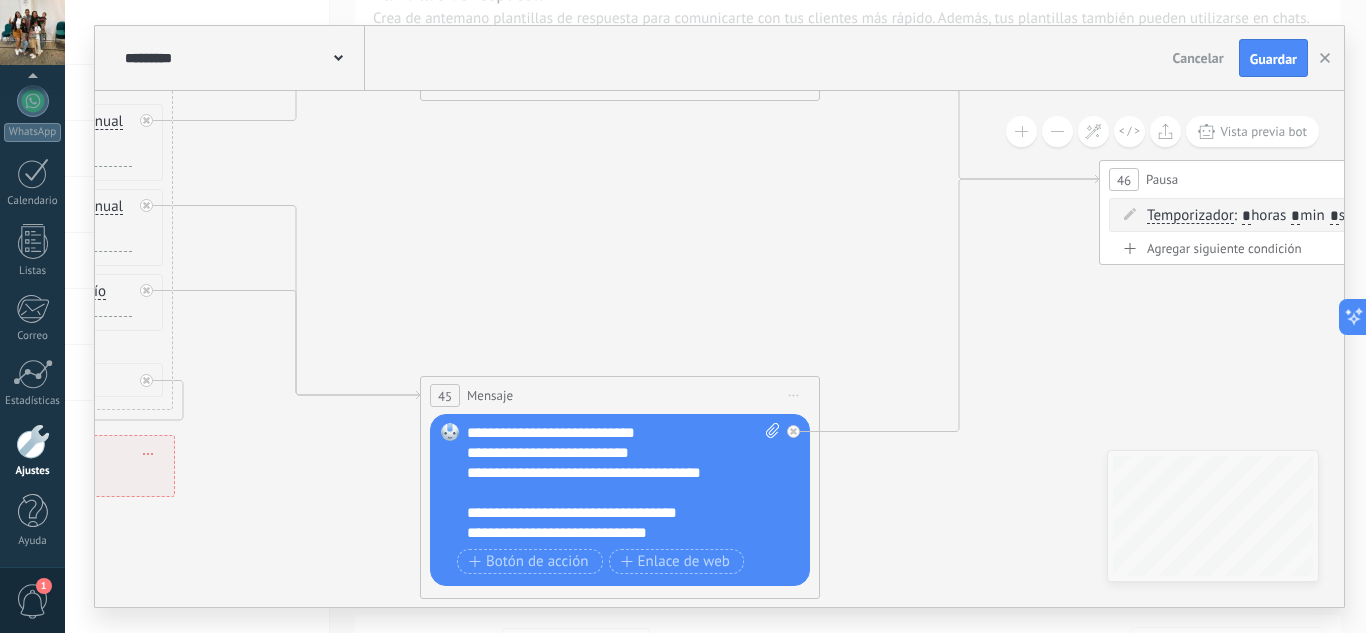 scroll, scrollTop: 0, scrollLeft: 0, axis: both 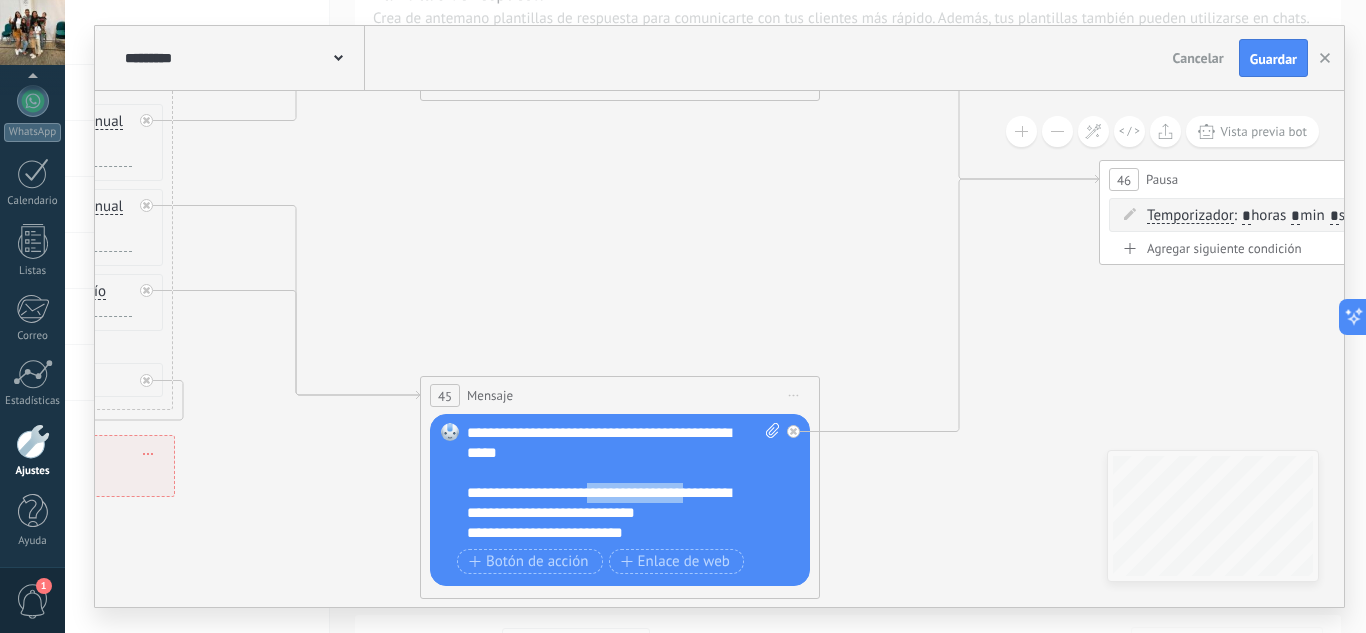 drag, startPoint x: 626, startPoint y: 491, endPoint x: 697, endPoint y: 489, distance: 71.02816 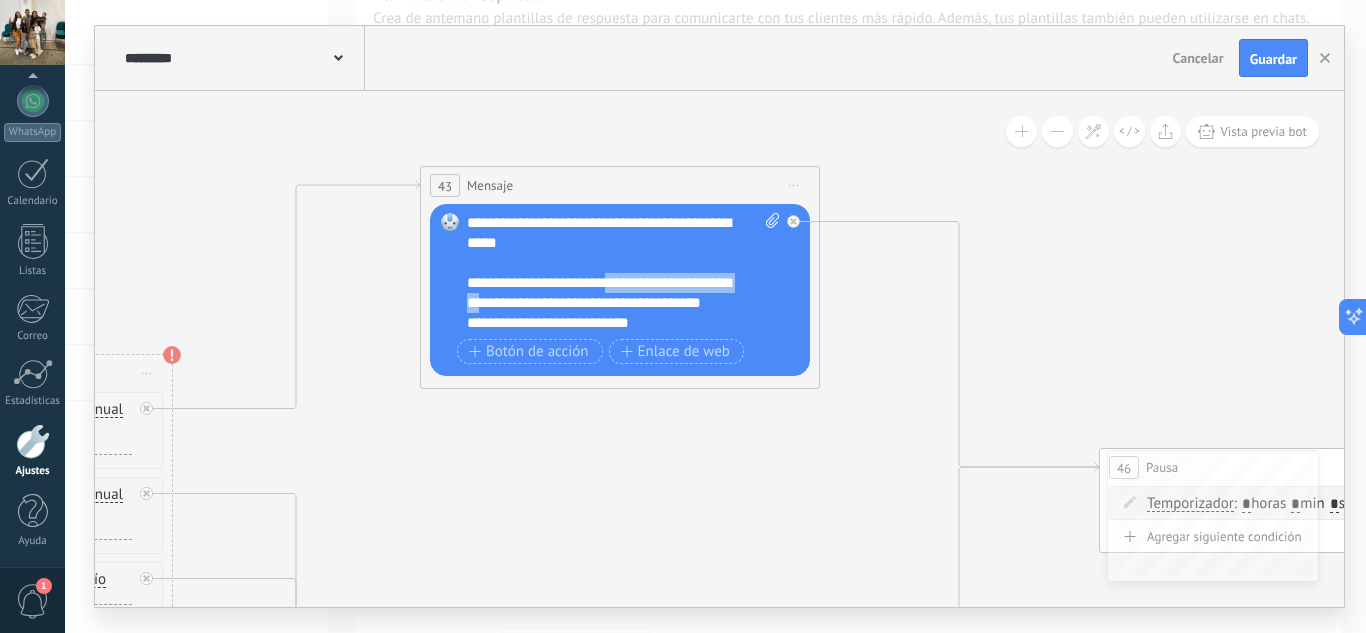 drag, startPoint x: 633, startPoint y: 281, endPoint x: 566, endPoint y: 315, distance: 75.13322 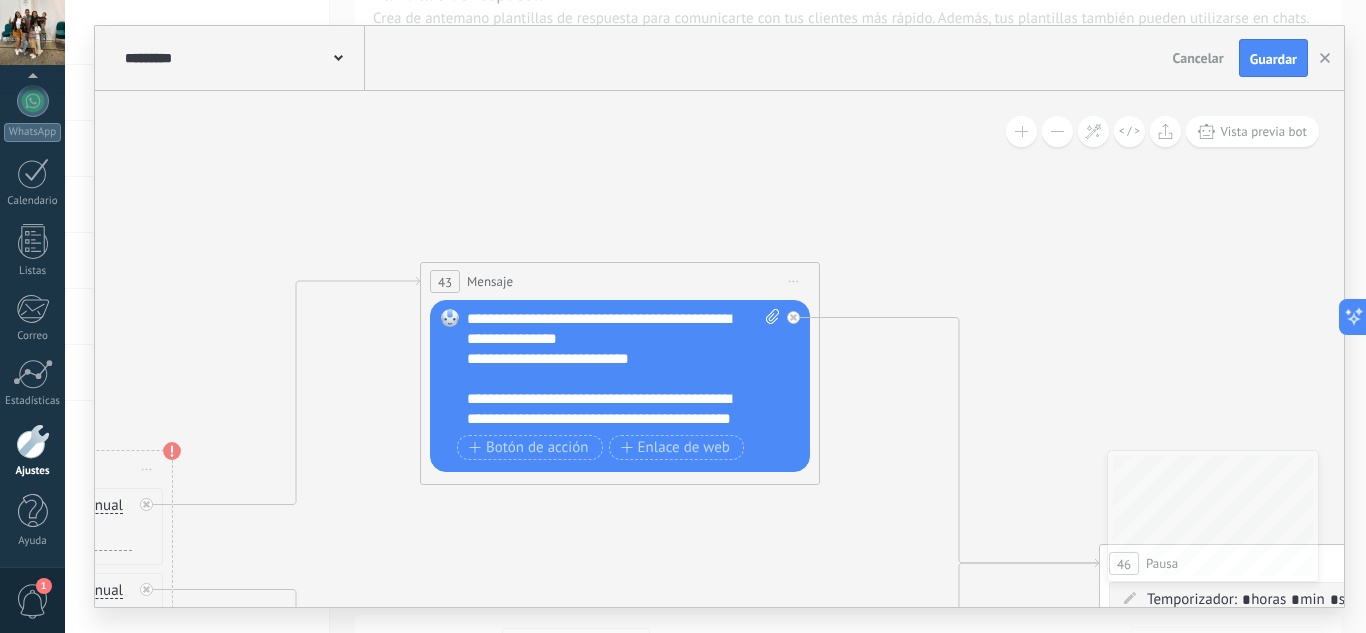 scroll, scrollTop: 0, scrollLeft: 0, axis: both 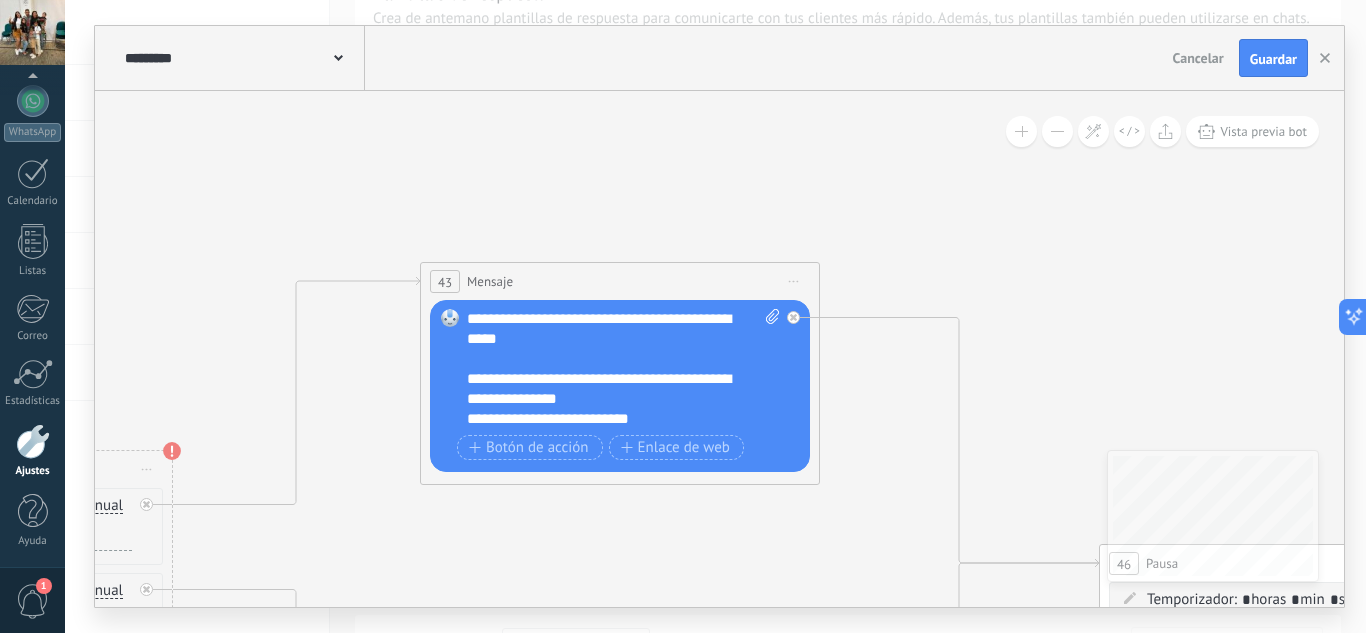 click on "**********" at bounding box center (623, 369) 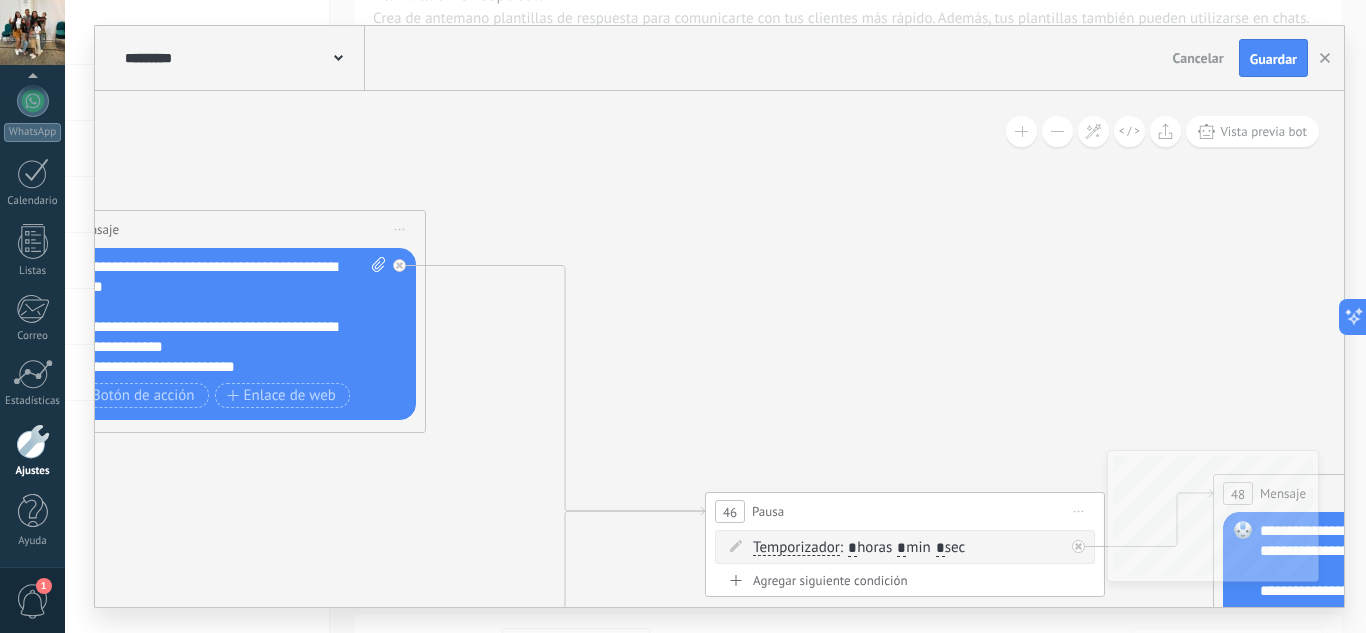 drag, startPoint x: 900, startPoint y: 417, endPoint x: 506, endPoint y: 365, distance: 397.41666 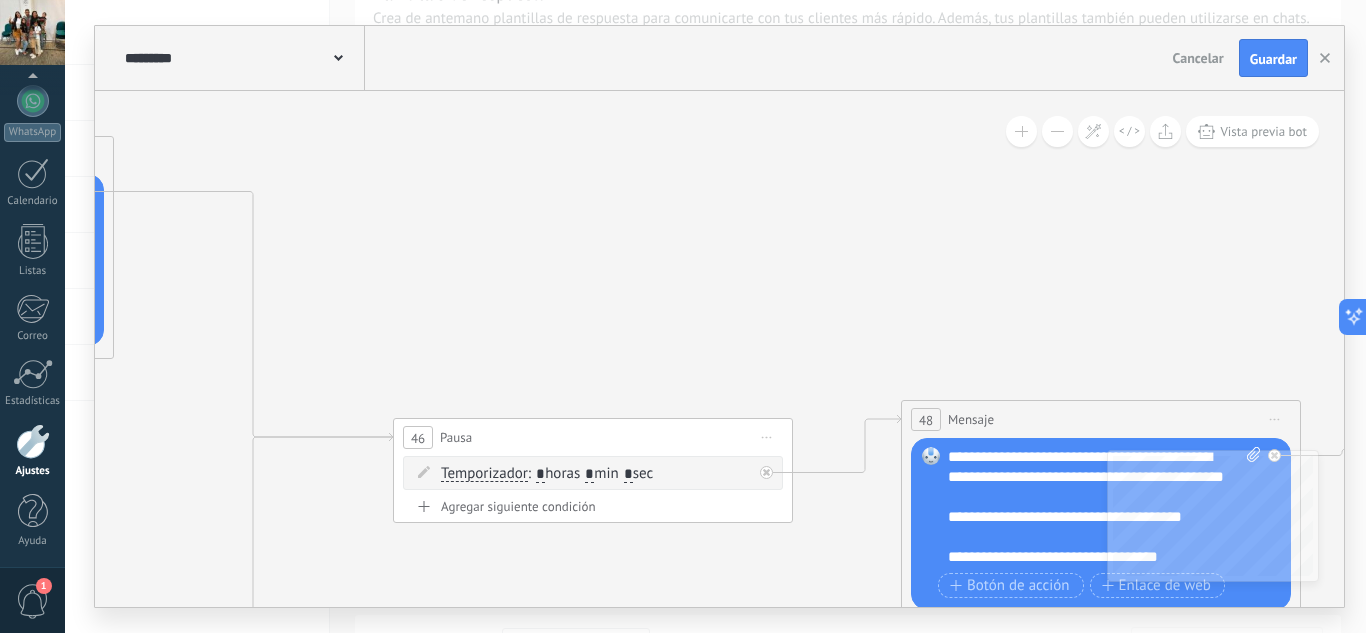 drag, startPoint x: 946, startPoint y: 364, endPoint x: 647, endPoint y: 288, distance: 308.5077 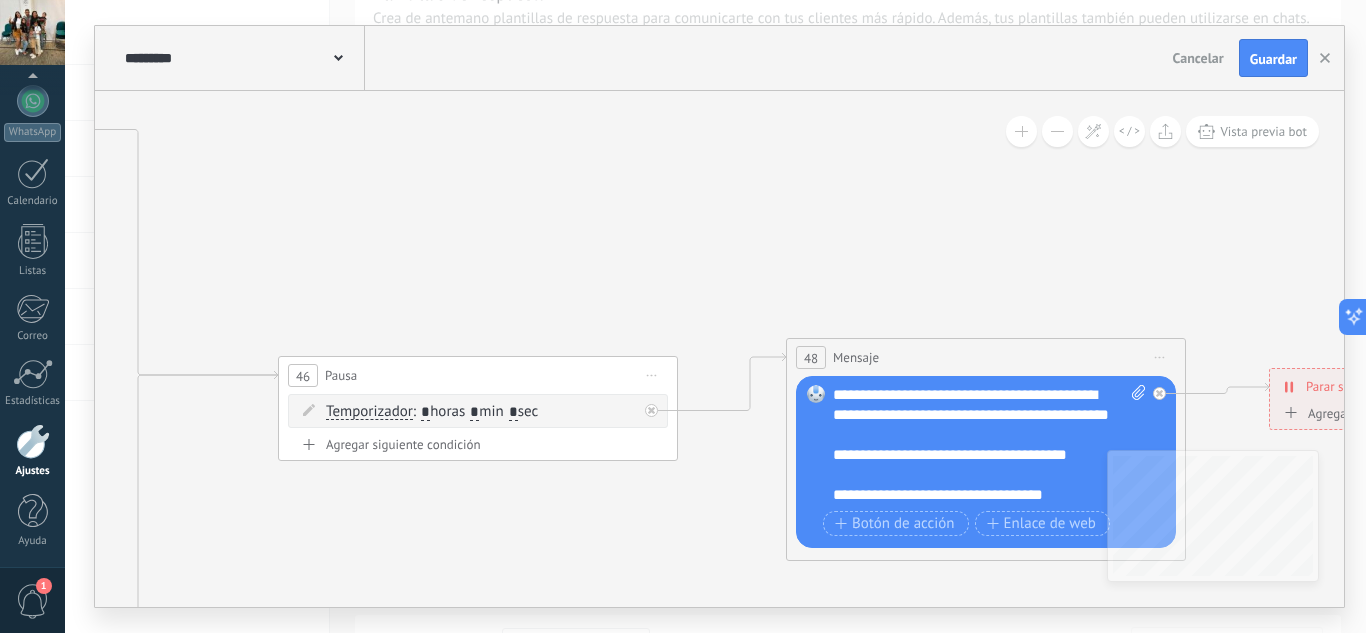 drag, startPoint x: 726, startPoint y: 307, endPoint x: 404, endPoint y: 96, distance: 384.97403 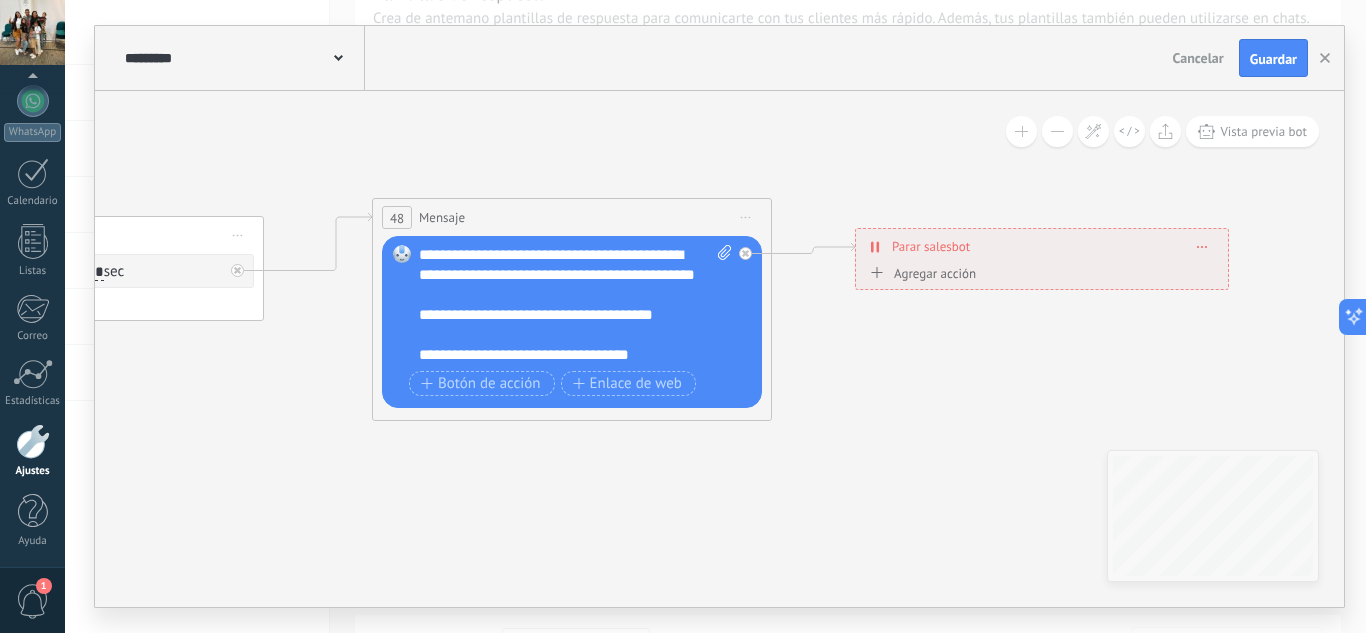 drag, startPoint x: 624, startPoint y: 509, endPoint x: 466, endPoint y: 538, distance: 160.63934 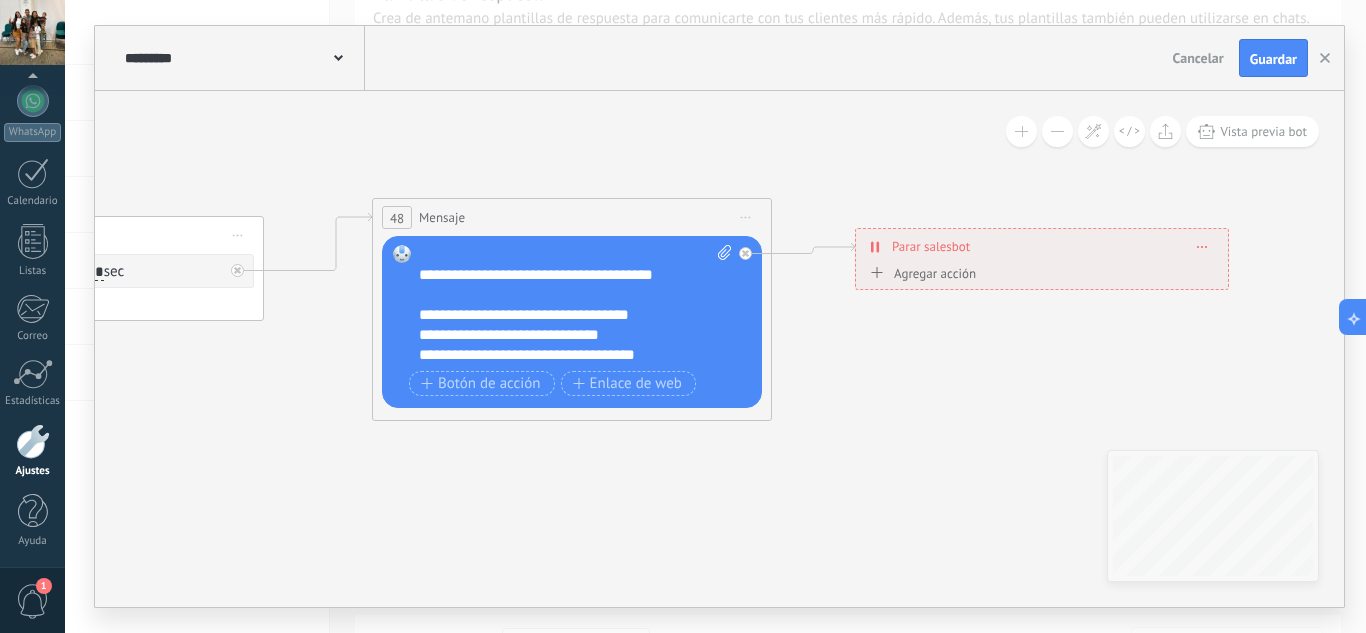 scroll, scrollTop: 0, scrollLeft: 0, axis: both 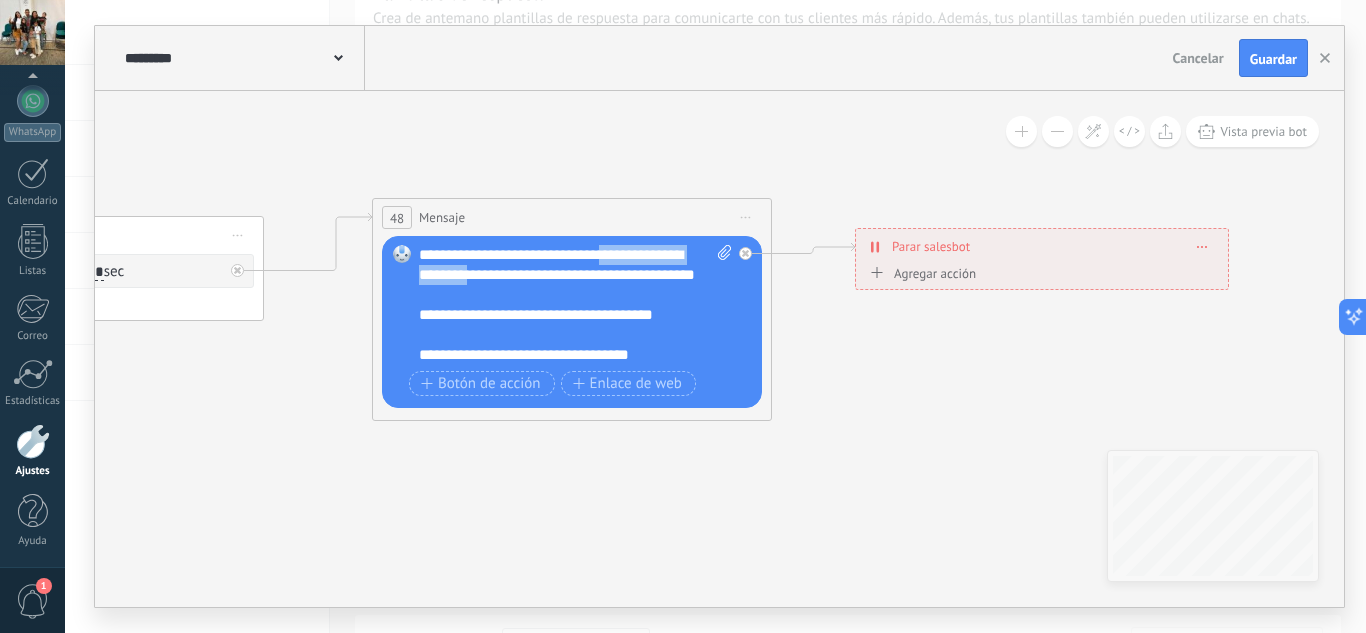 drag, startPoint x: 612, startPoint y: 252, endPoint x: 508, endPoint y: 275, distance: 106.51291 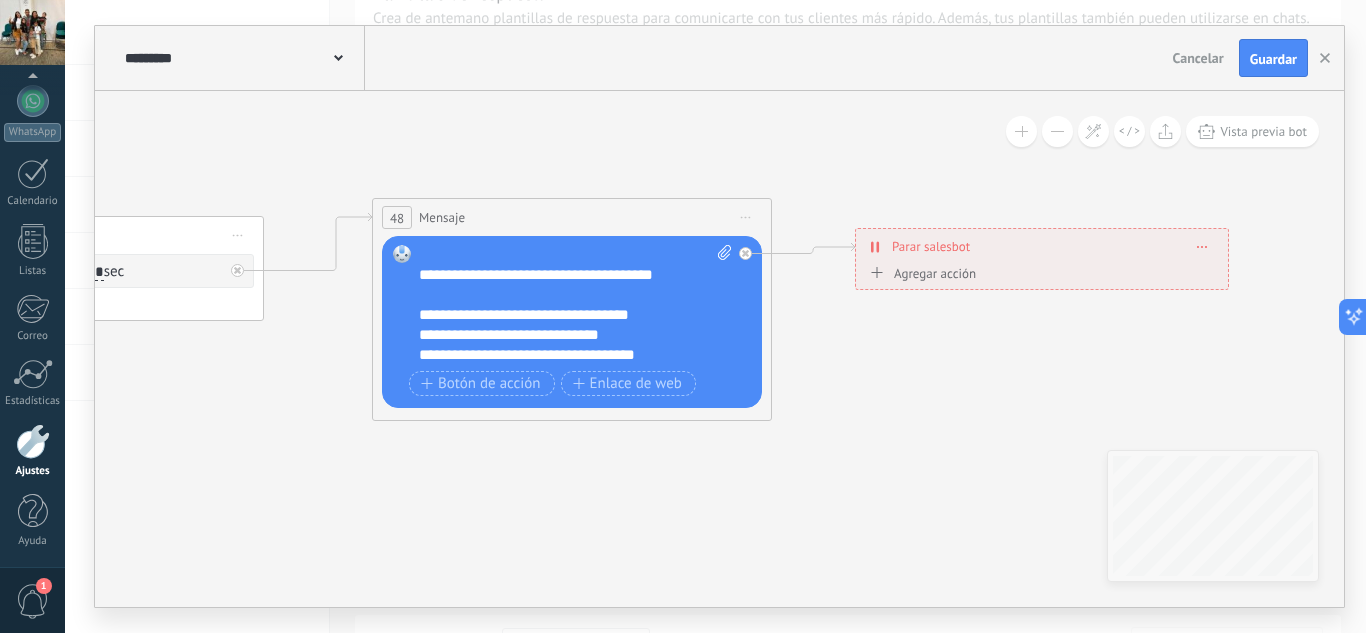 scroll, scrollTop: 0, scrollLeft: 0, axis: both 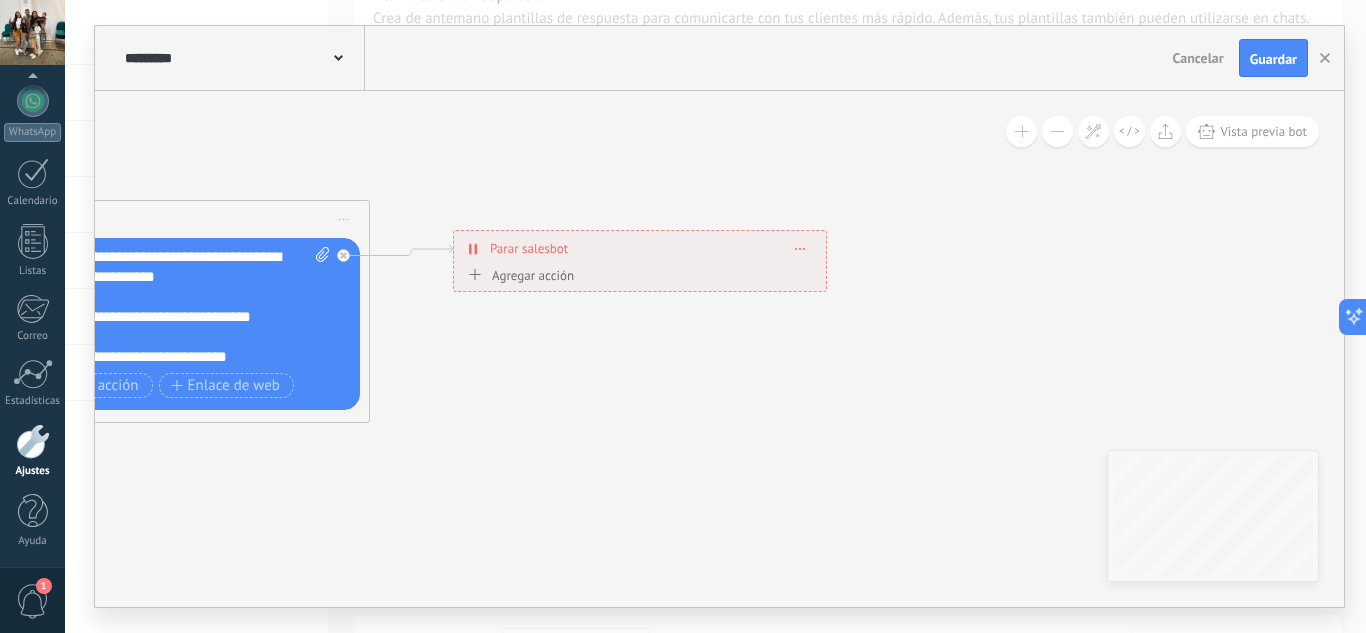 drag, startPoint x: 1056, startPoint y: 434, endPoint x: 630, endPoint y: 439, distance: 426.02933 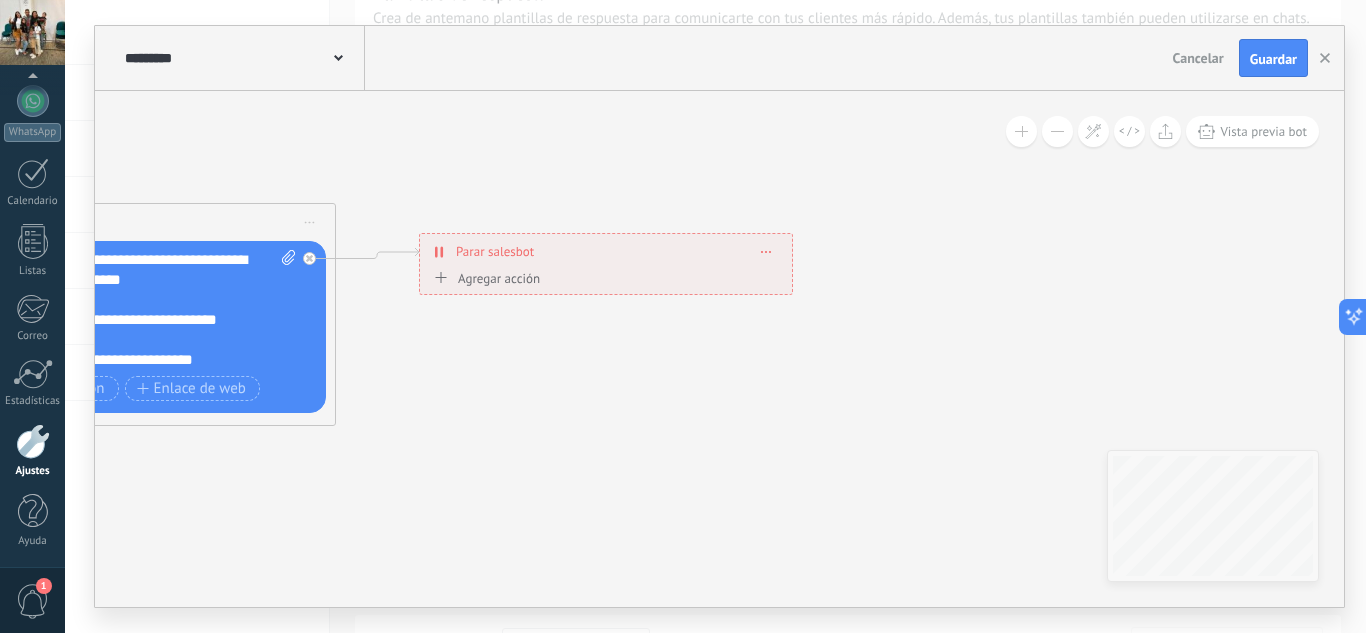 click on "Agregar acción" at bounding box center (484, 278) 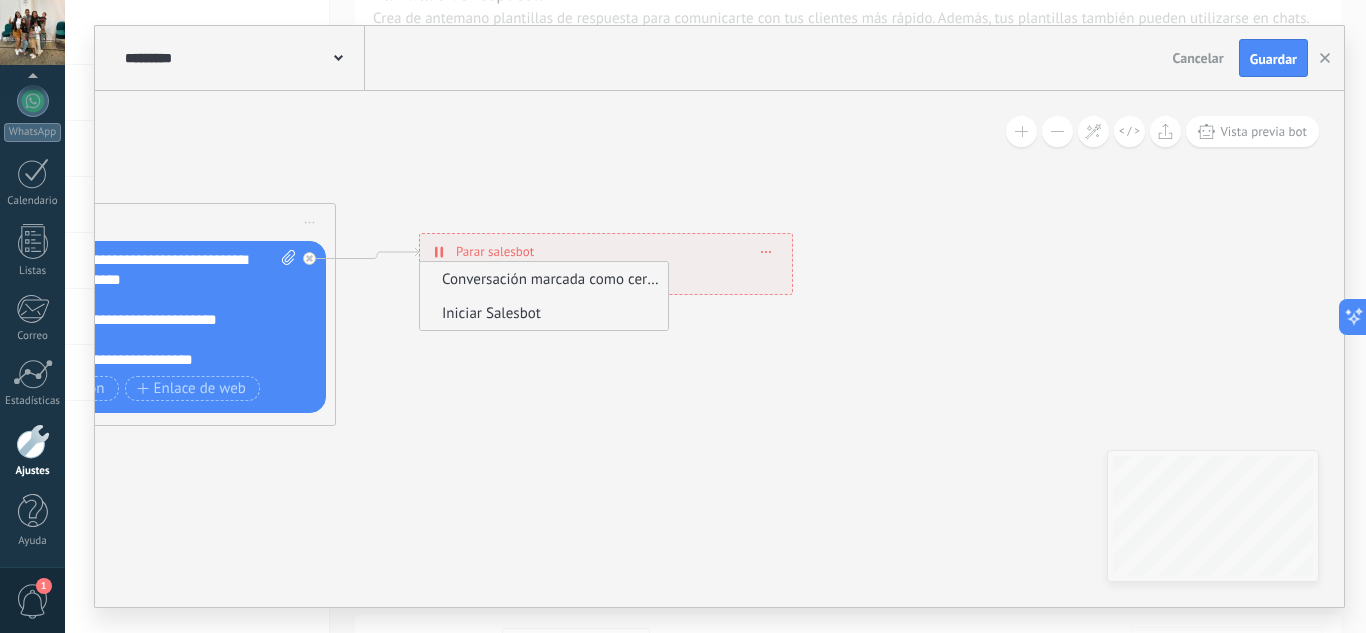 click on "Iniciar Salesbot" at bounding box center (541, 313) 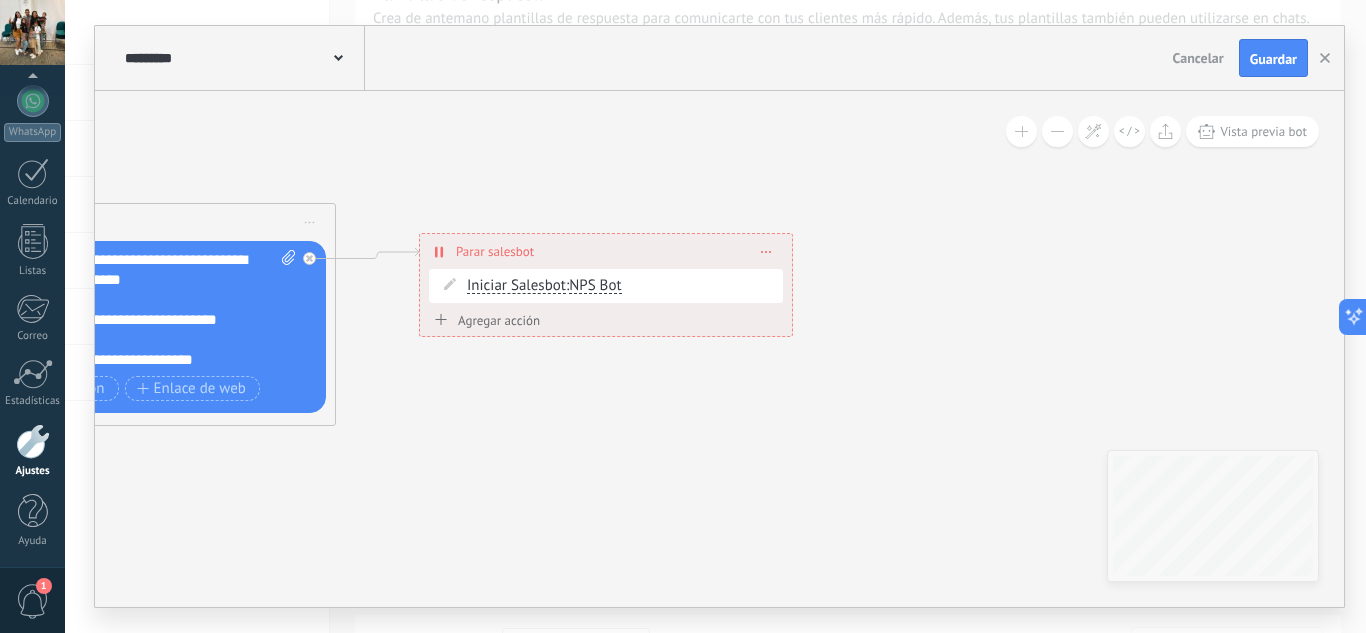 click at bounding box center (1057, 131) 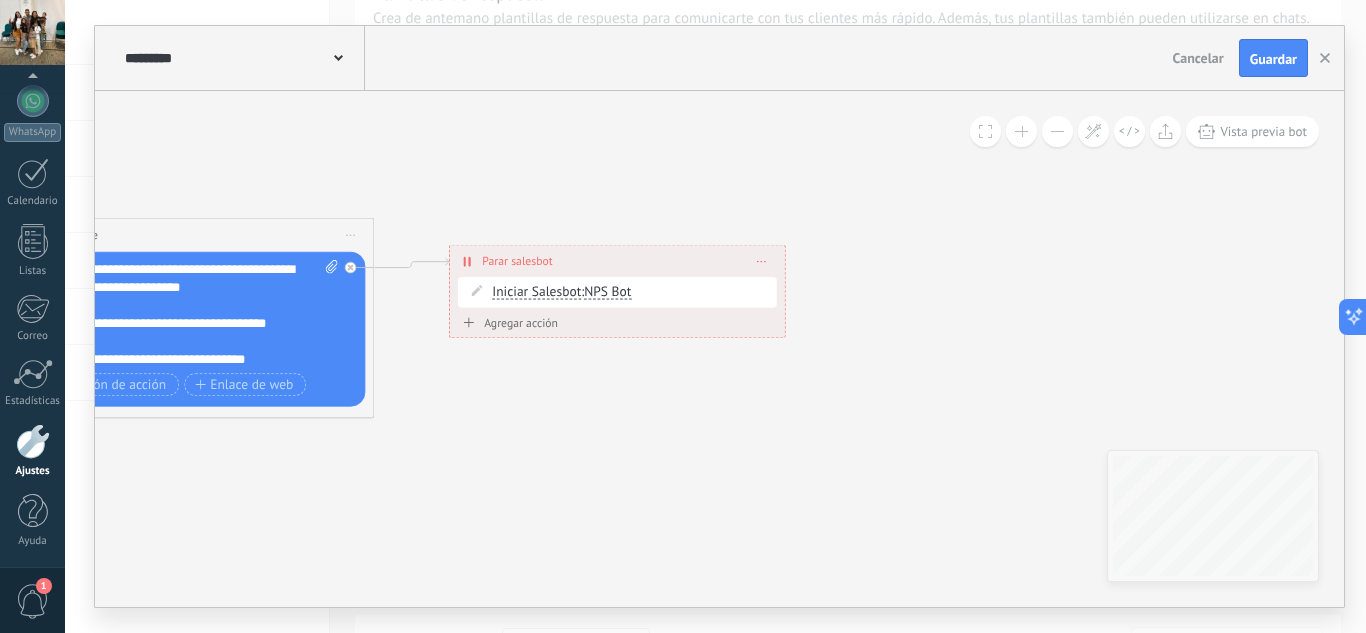 click at bounding box center [1057, 131] 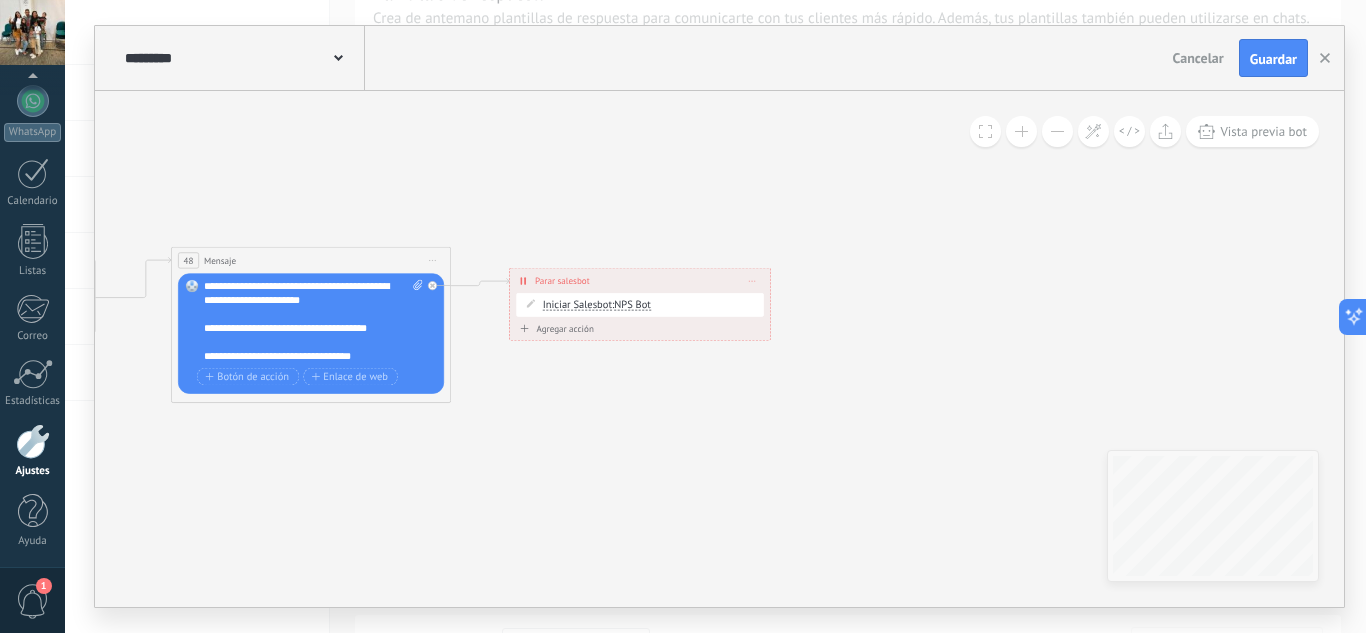 click at bounding box center [1057, 131] 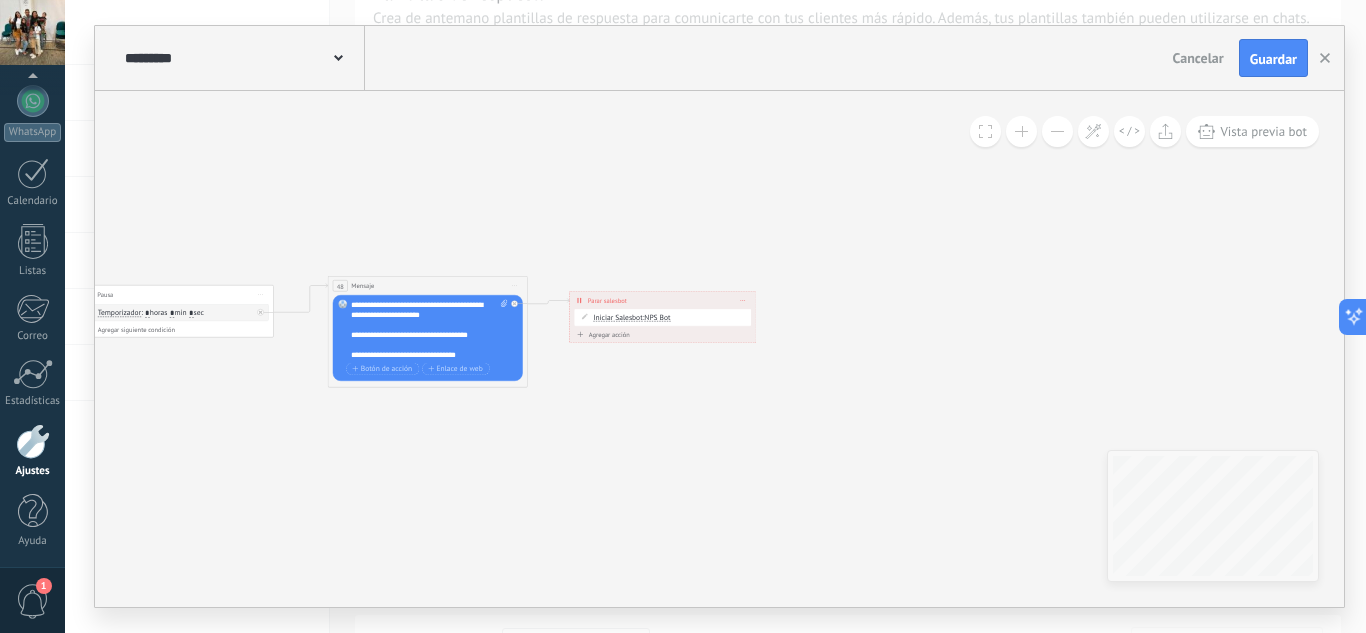 click at bounding box center (1057, 131) 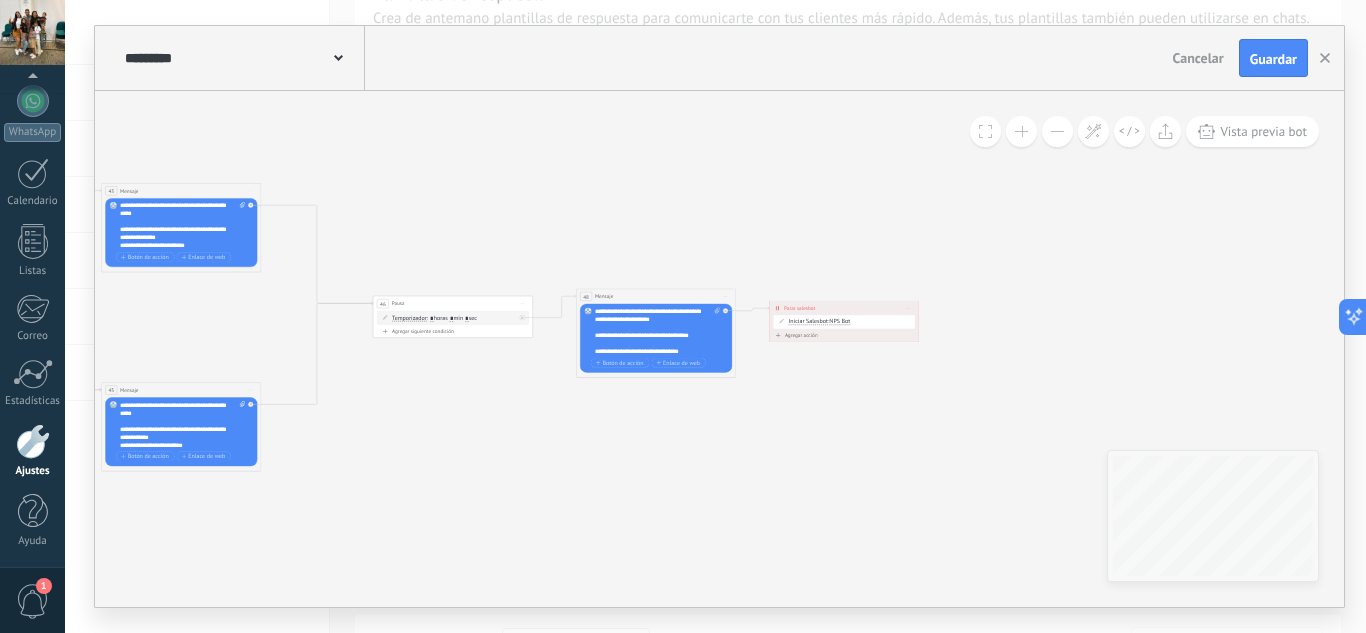 drag, startPoint x: 448, startPoint y: 457, endPoint x: 622, endPoint y: 455, distance: 174.01149 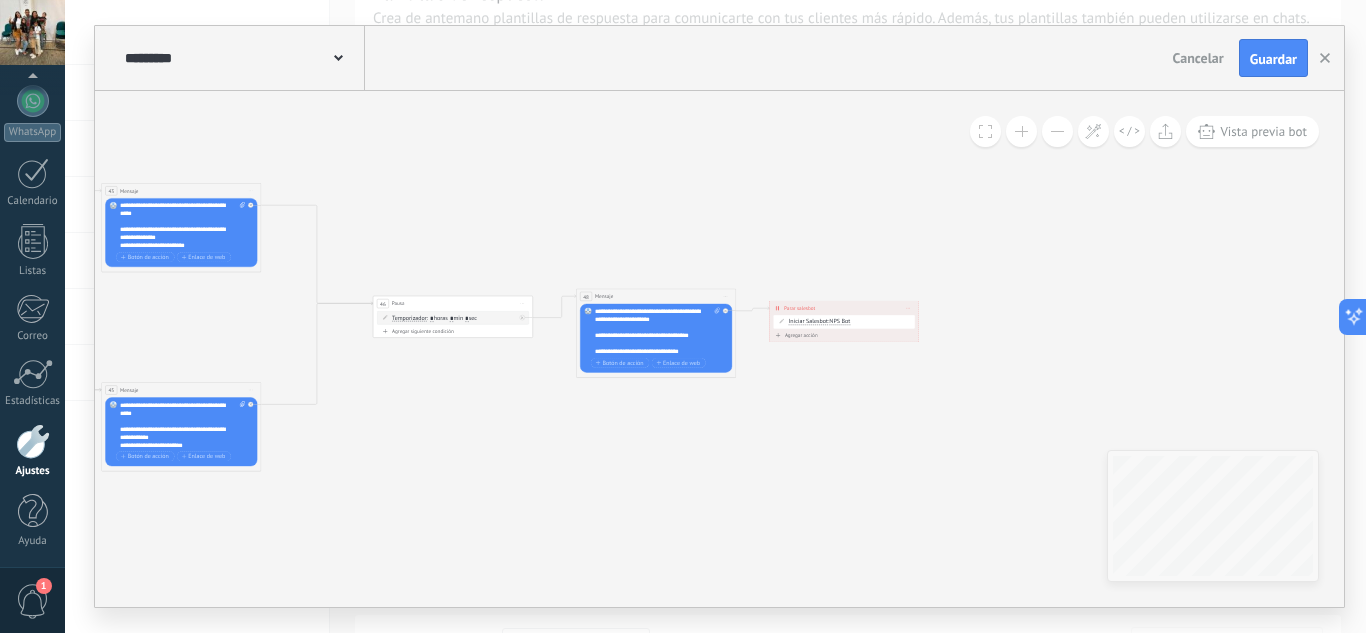 click 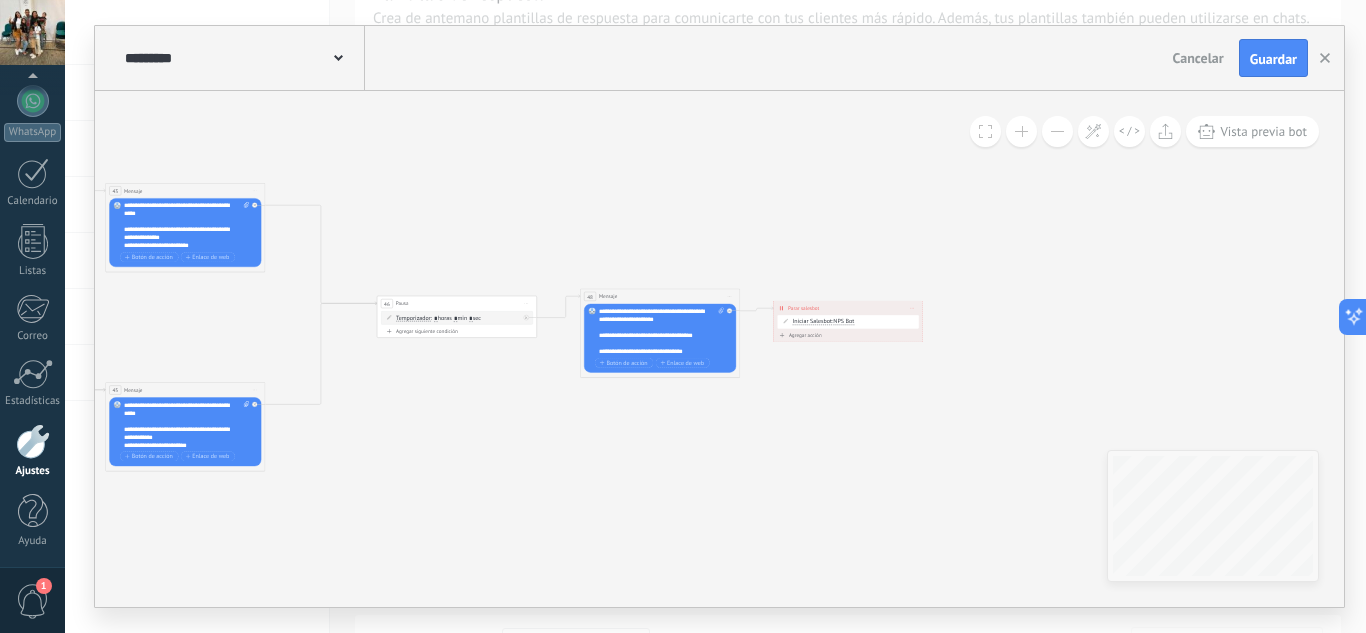 click at bounding box center [1021, 131] 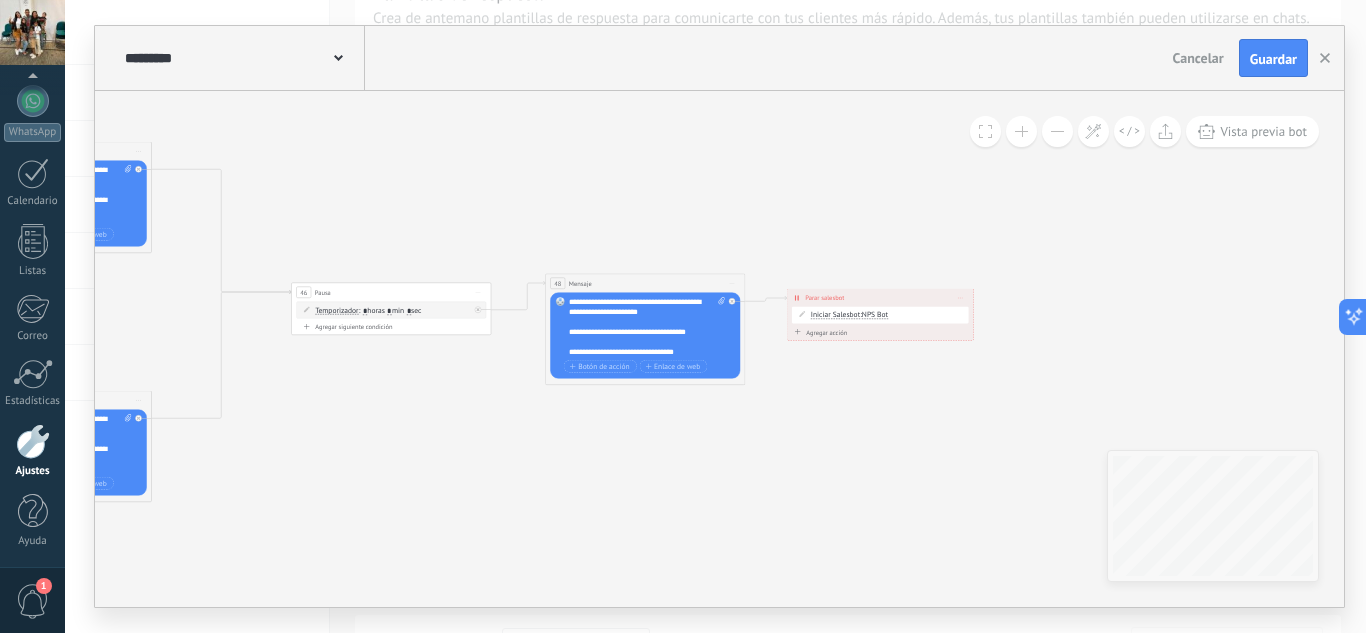 click at bounding box center [1021, 131] 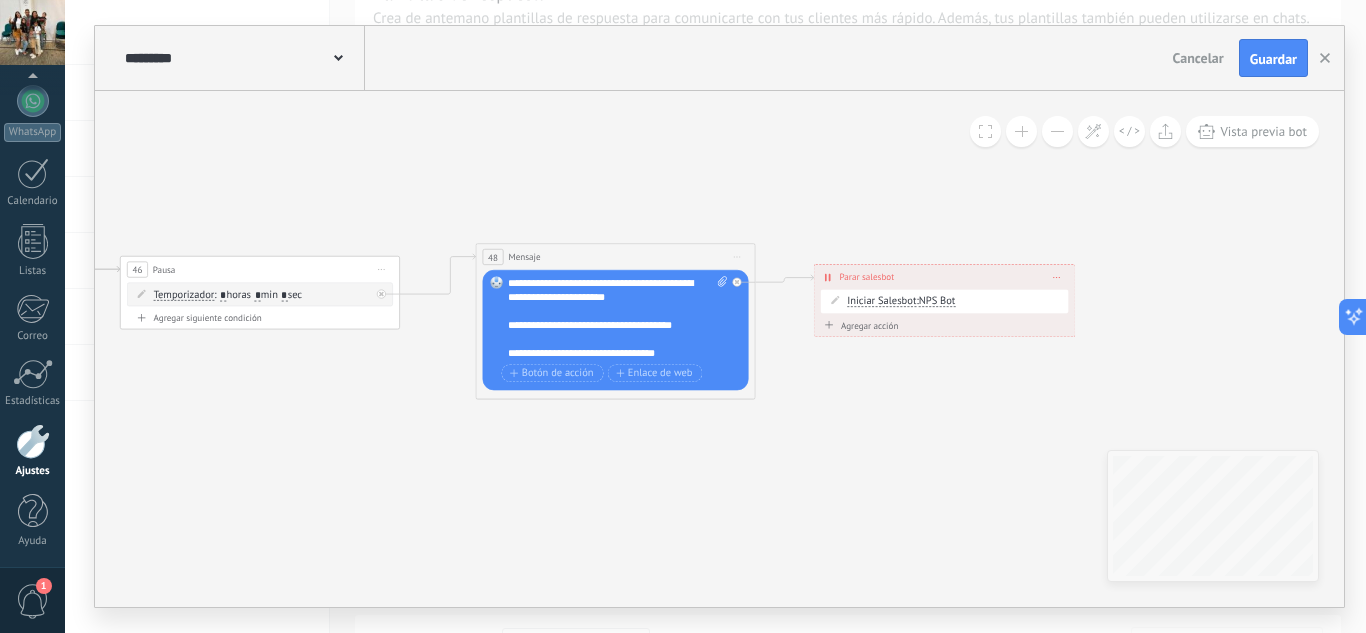 click at bounding box center (1021, 131) 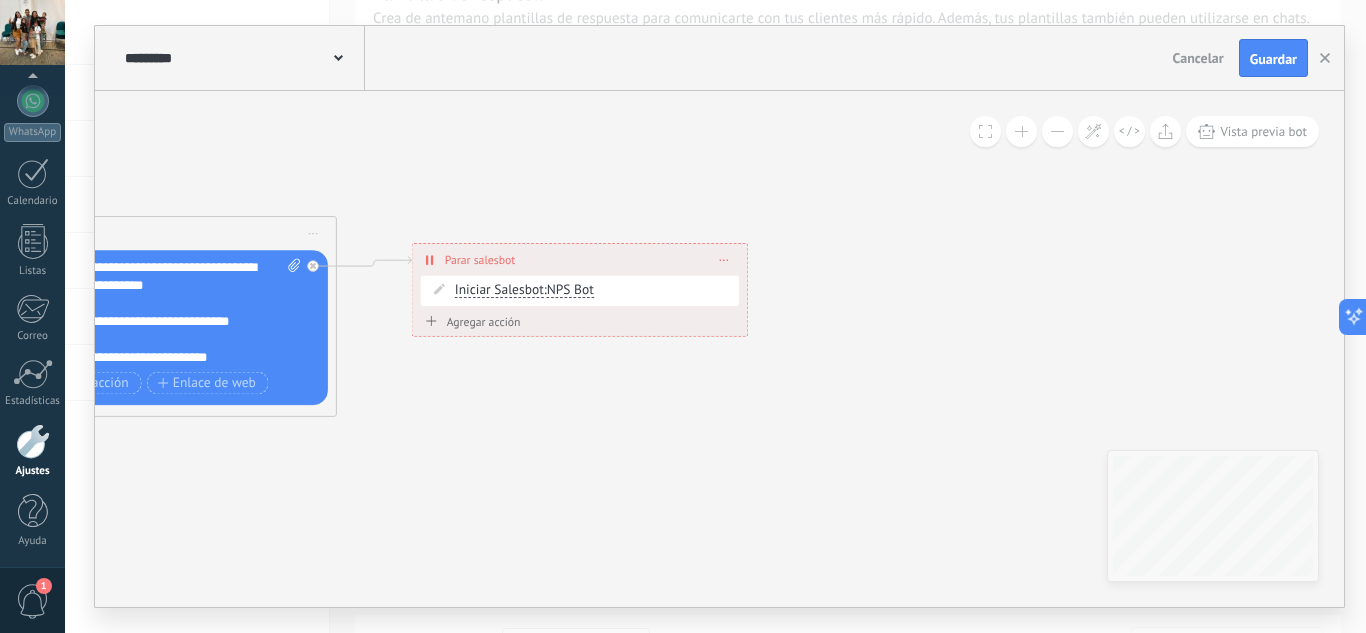 drag, startPoint x: 811, startPoint y: 480, endPoint x: 558, endPoint y: 483, distance: 253.01779 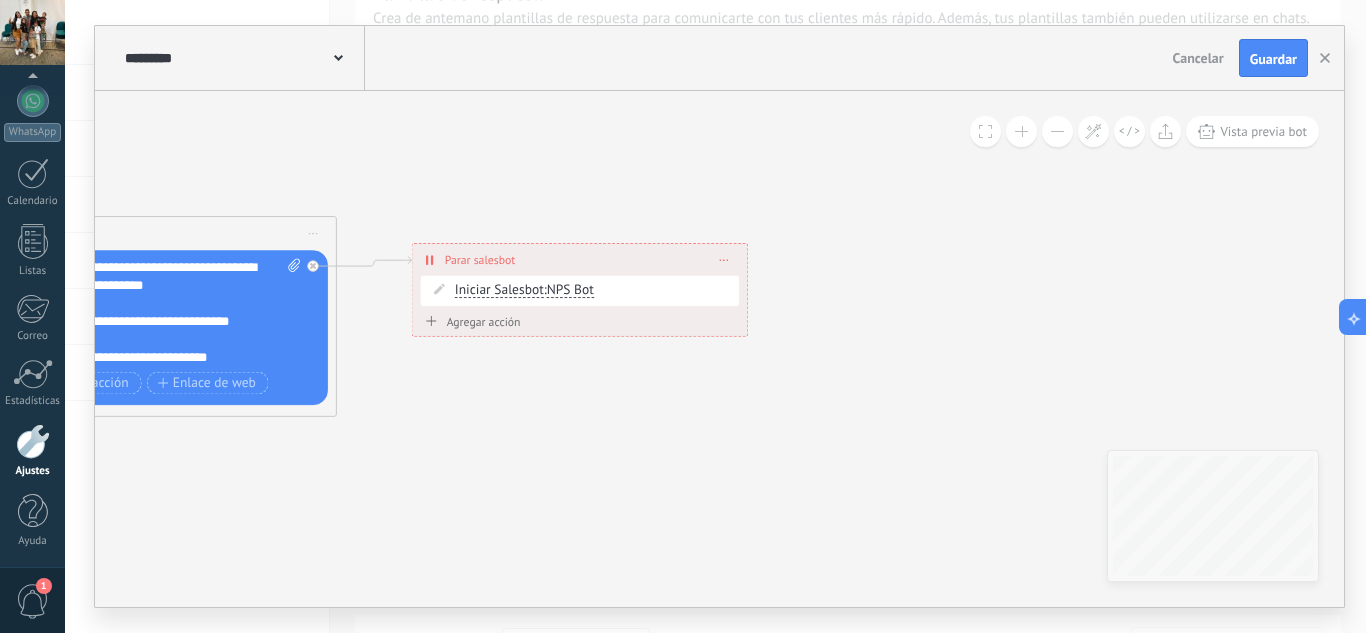 click on "Agregar acción" at bounding box center (471, 325) 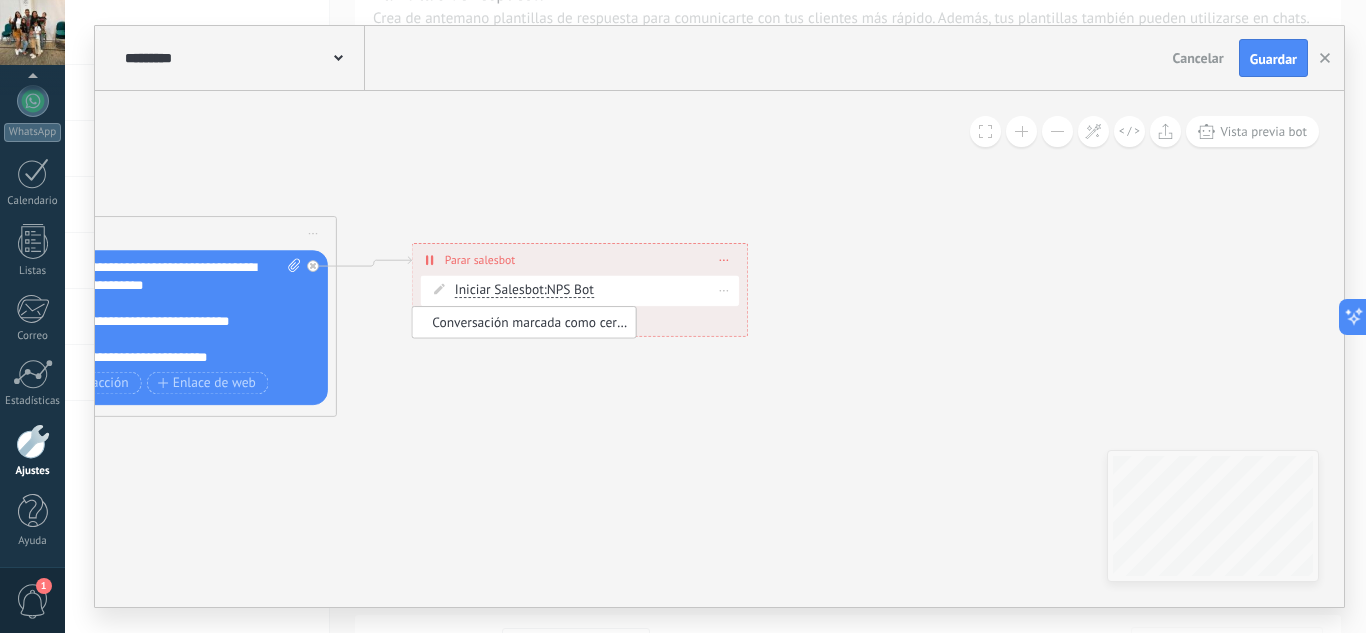 click on "NPS Bot" at bounding box center [570, 290] 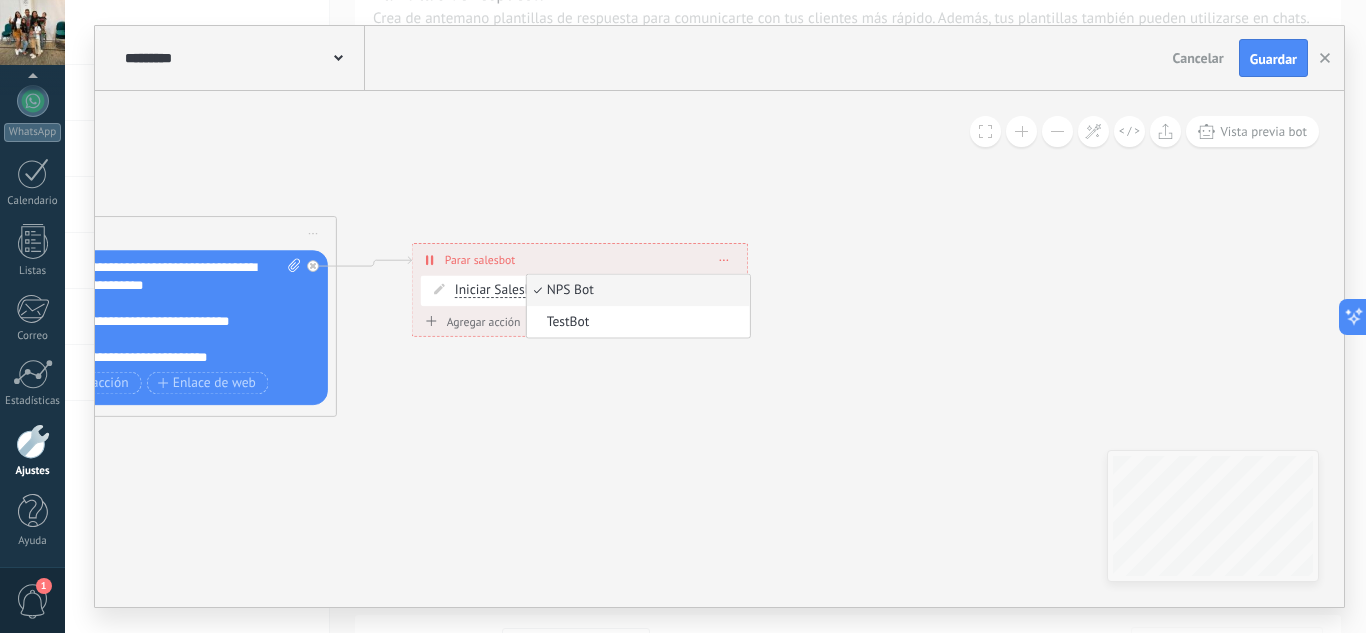 click 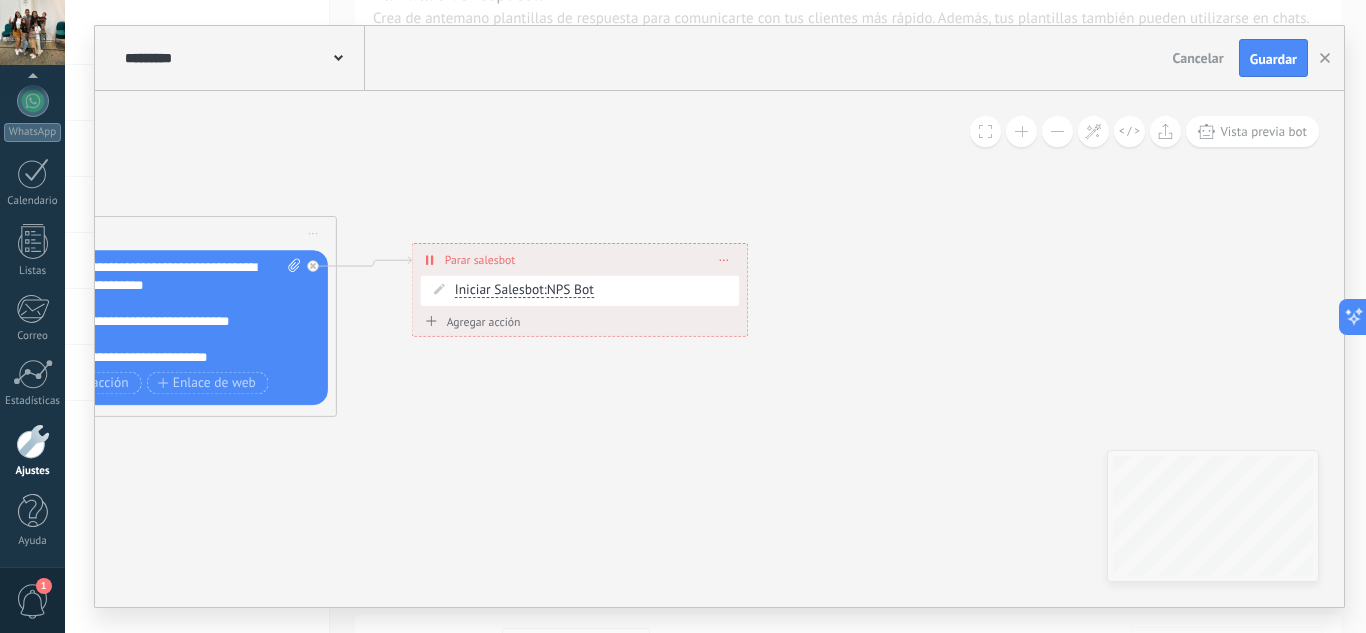 click 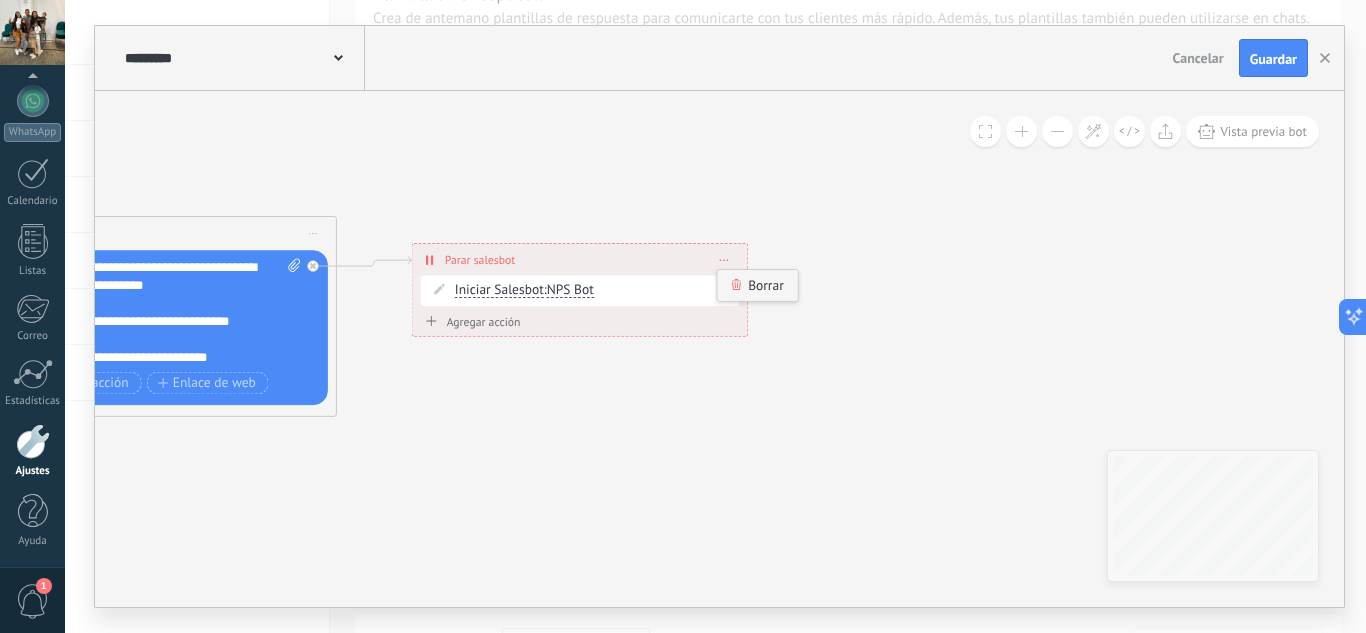 click on "Borrar" at bounding box center (758, 285) 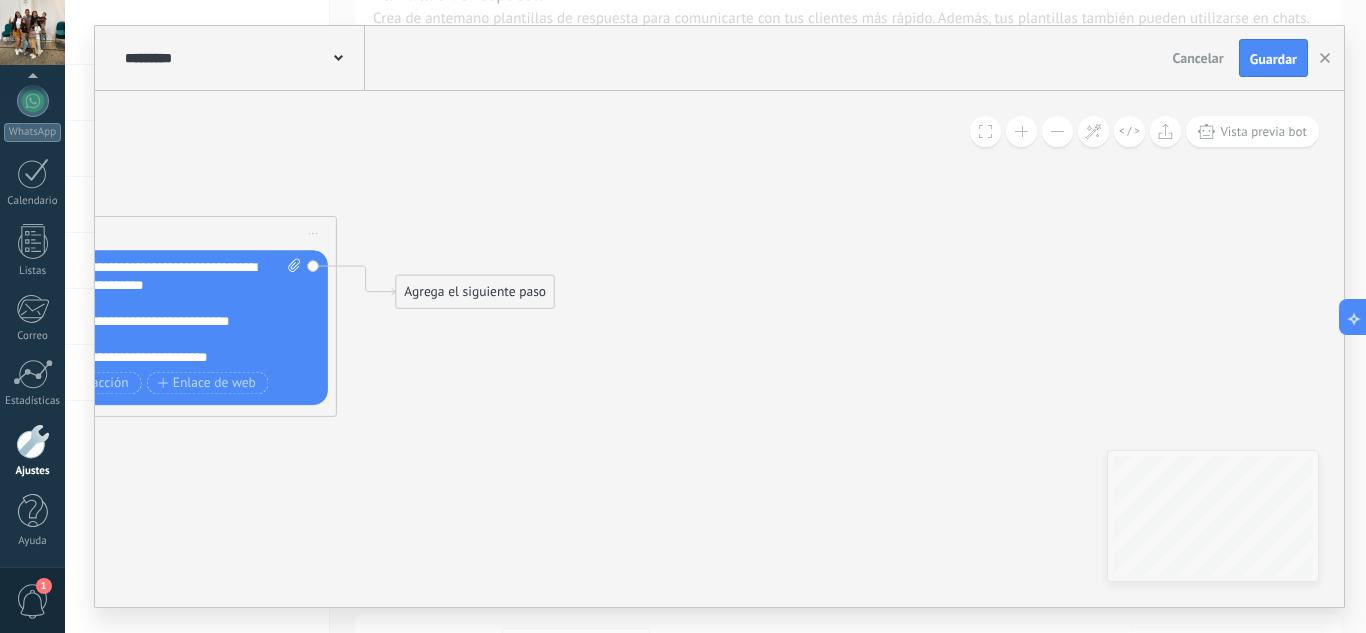 click on "Agrega el siguiente paso" at bounding box center [475, 292] 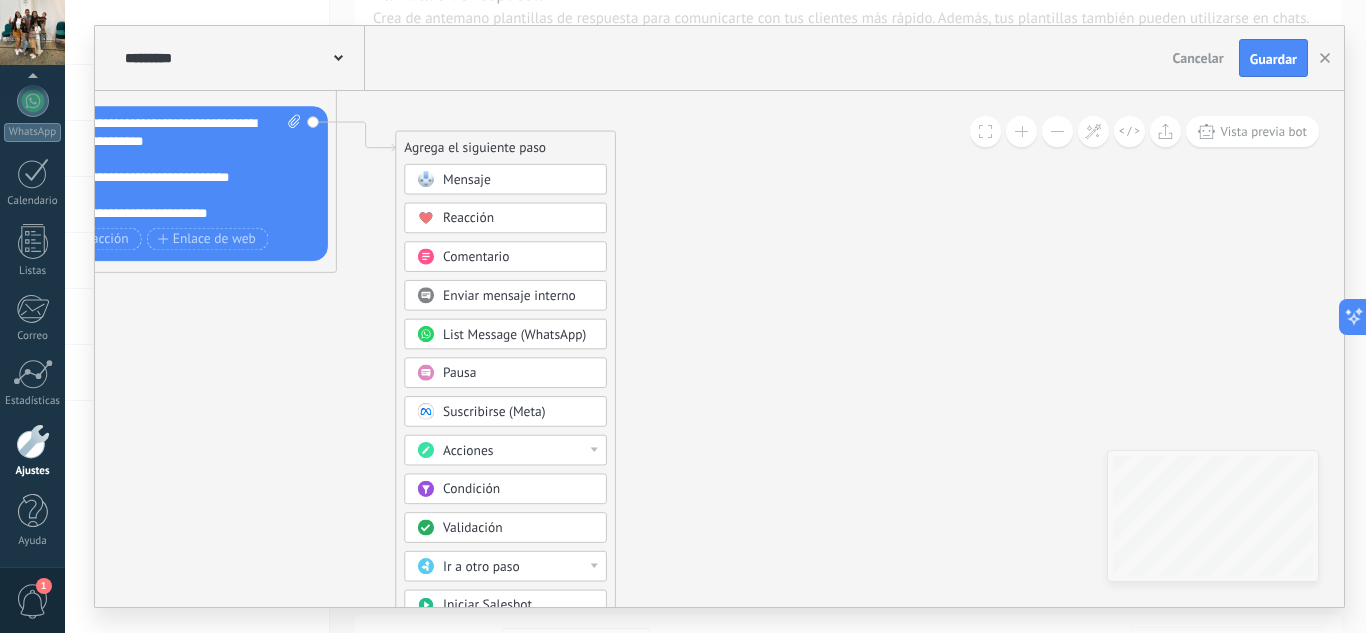 click on "Pausa" at bounding box center (459, 373) 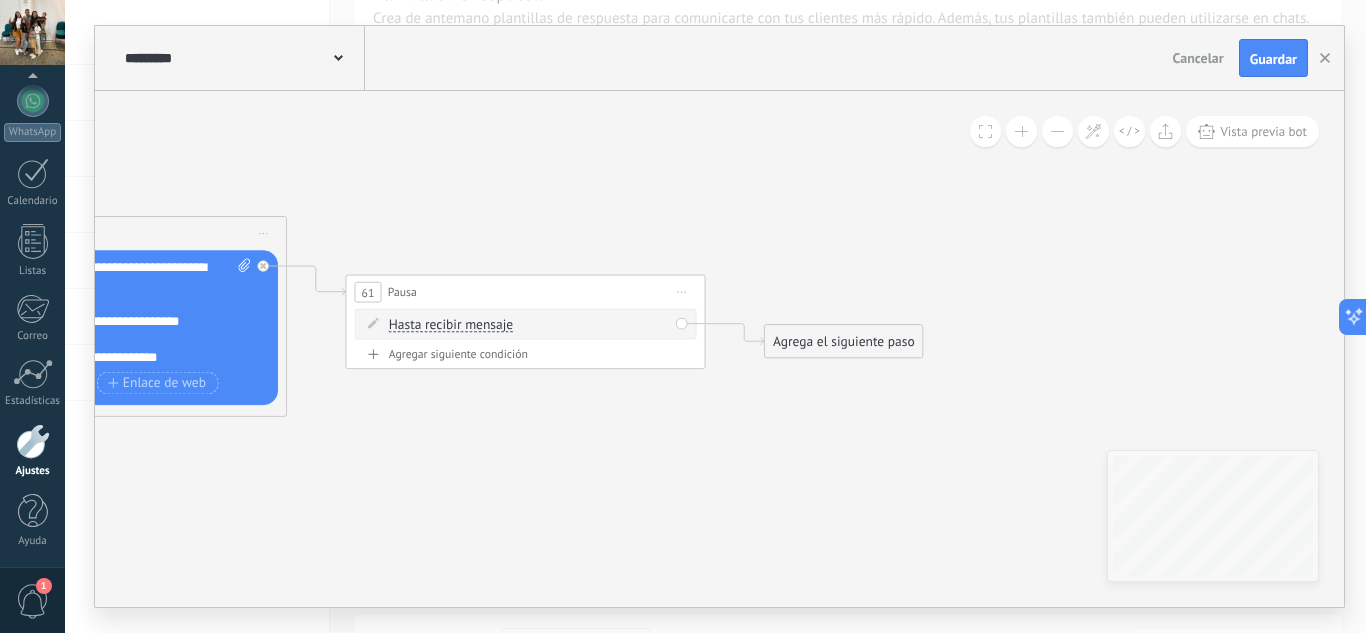 drag, startPoint x: 677, startPoint y: 355, endPoint x: 465, endPoint y: 506, distance: 260.2787 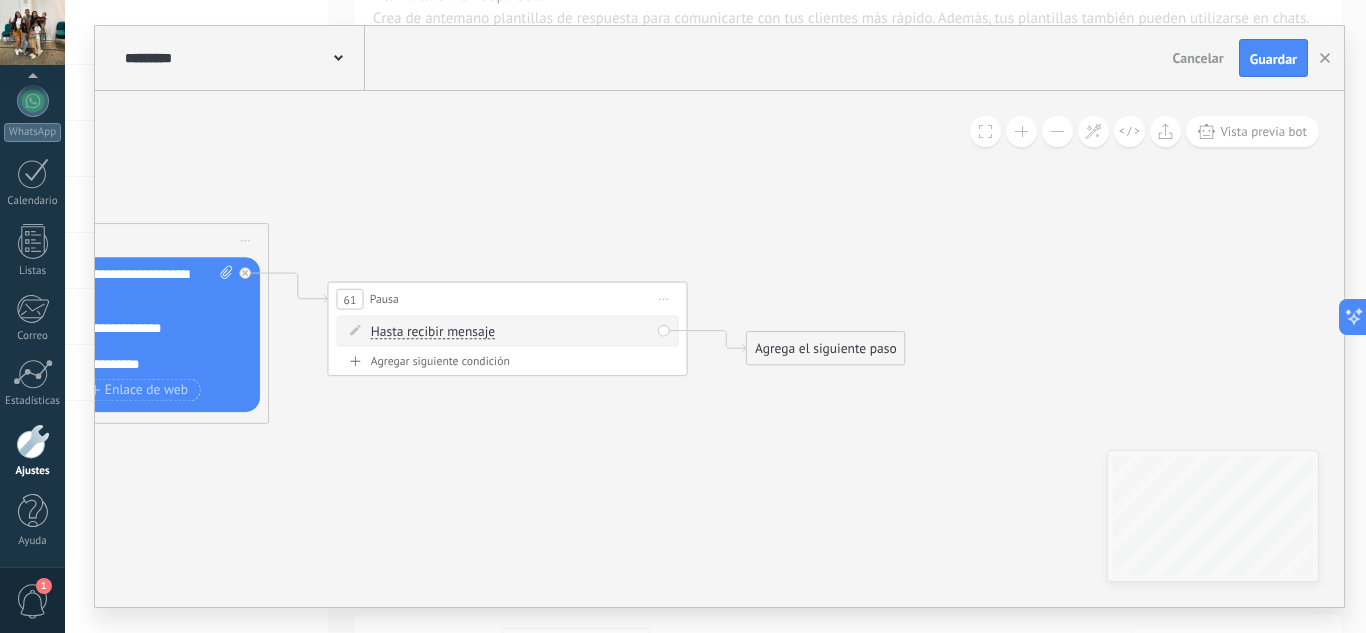 click on "Agregar siguiente condición" at bounding box center (508, 361) 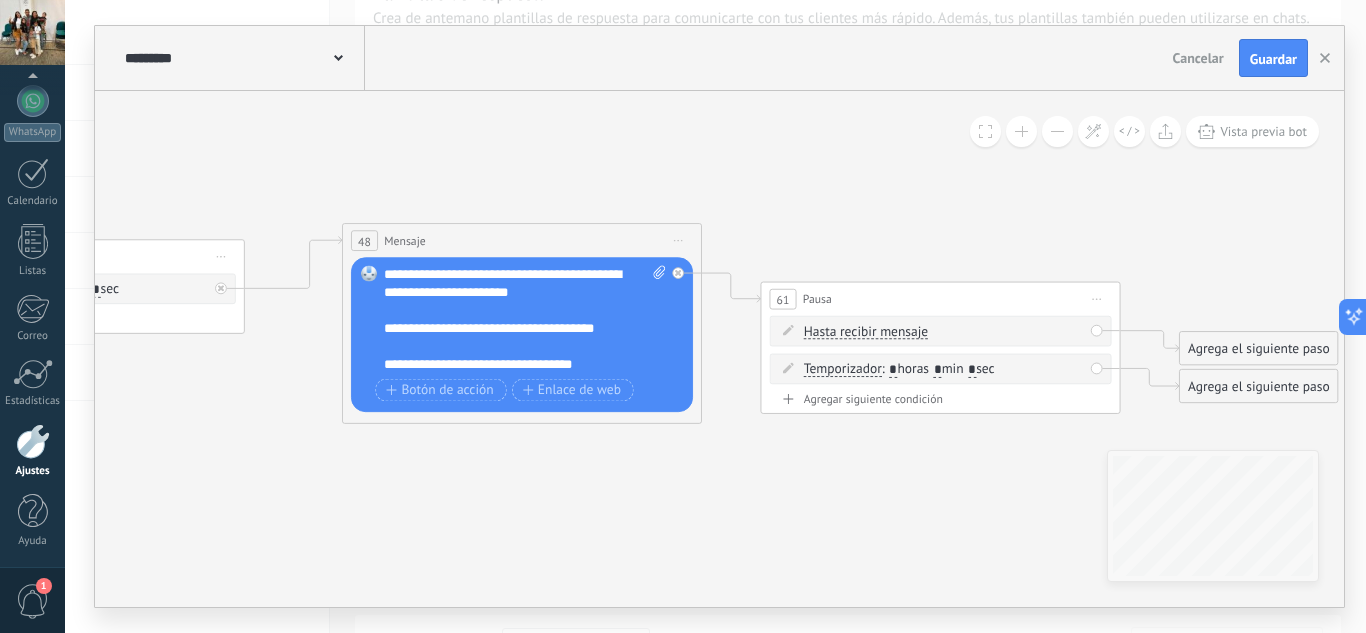 drag, startPoint x: 503, startPoint y: 455, endPoint x: 846, endPoint y: 455, distance: 343 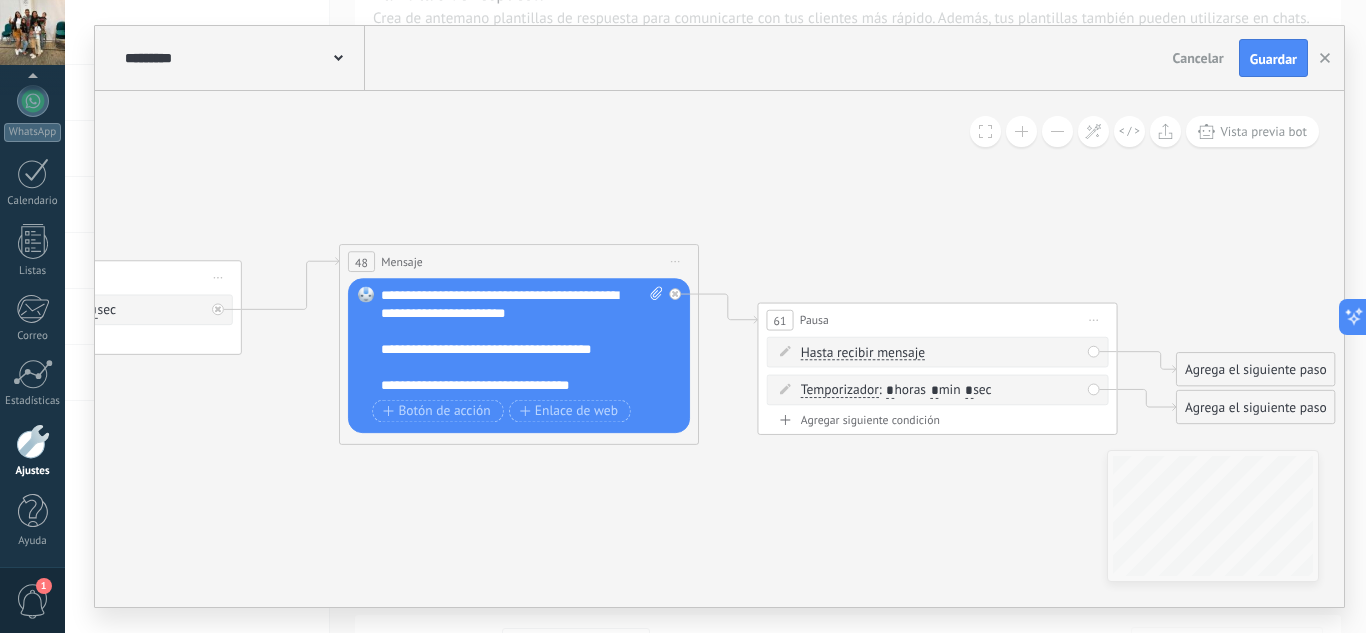 drag, startPoint x: 534, startPoint y: 473, endPoint x: 416, endPoint y: 494, distance: 119.85408 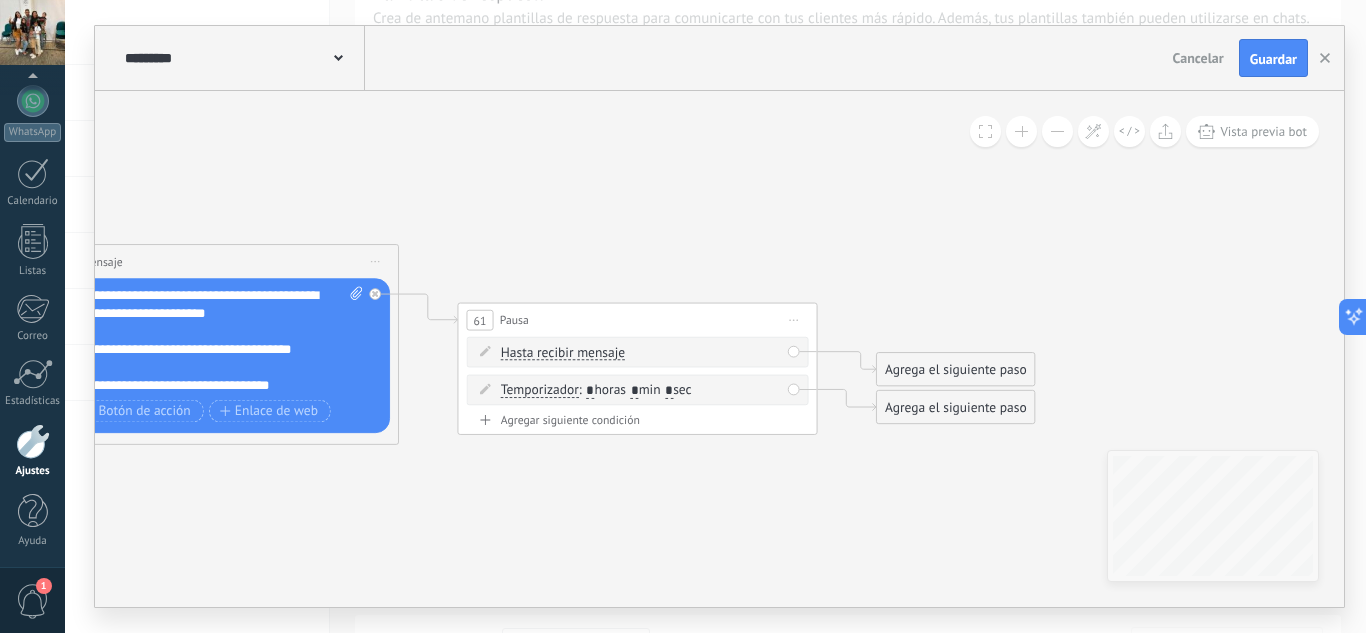drag, startPoint x: 743, startPoint y: 494, endPoint x: 556, endPoint y: 494, distance: 187 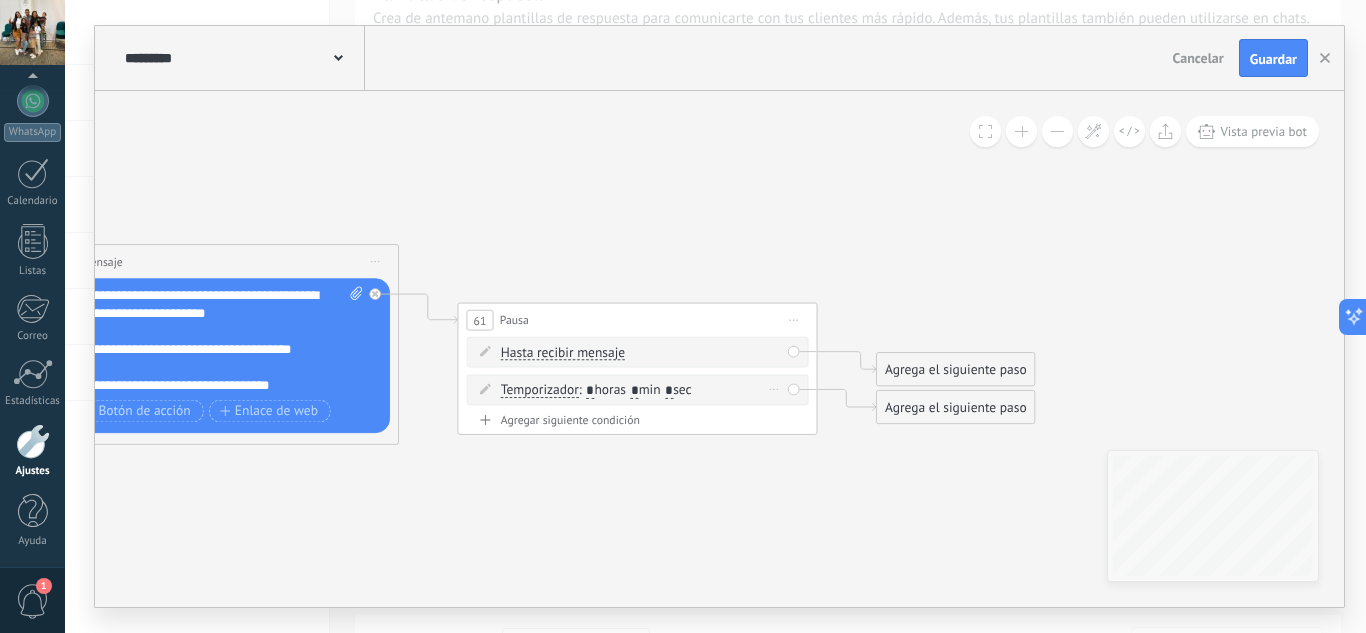click on "*" at bounding box center (590, 391) 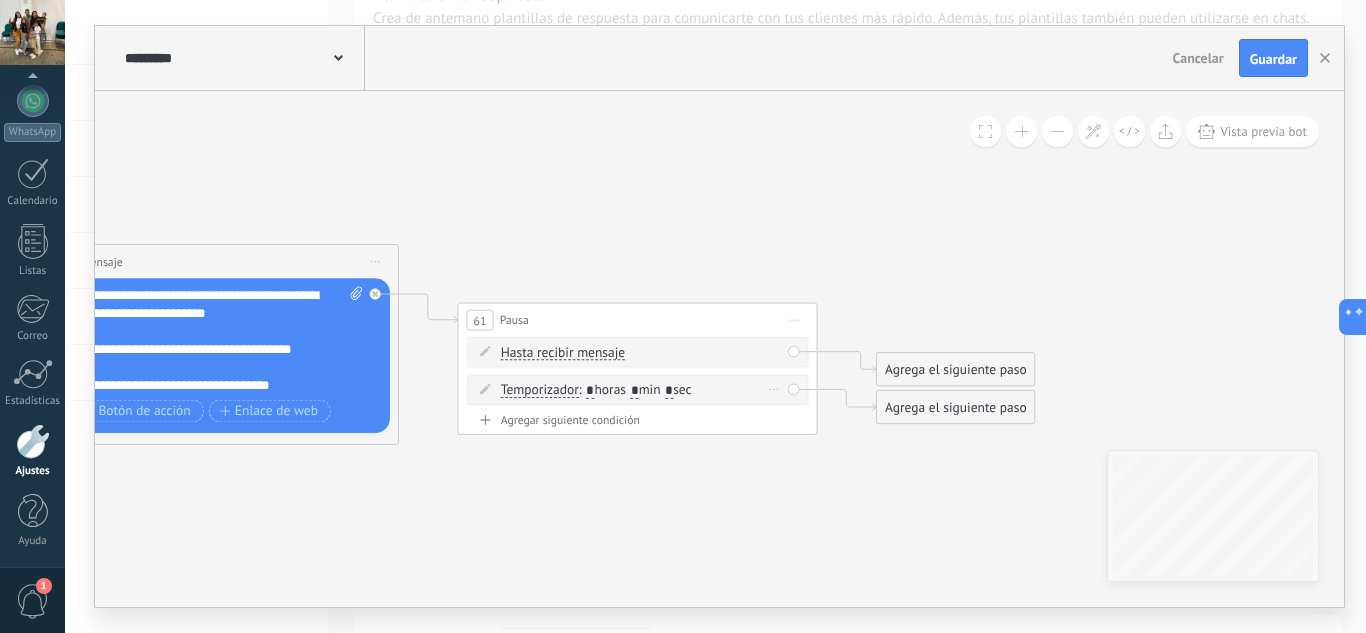 type on "*" 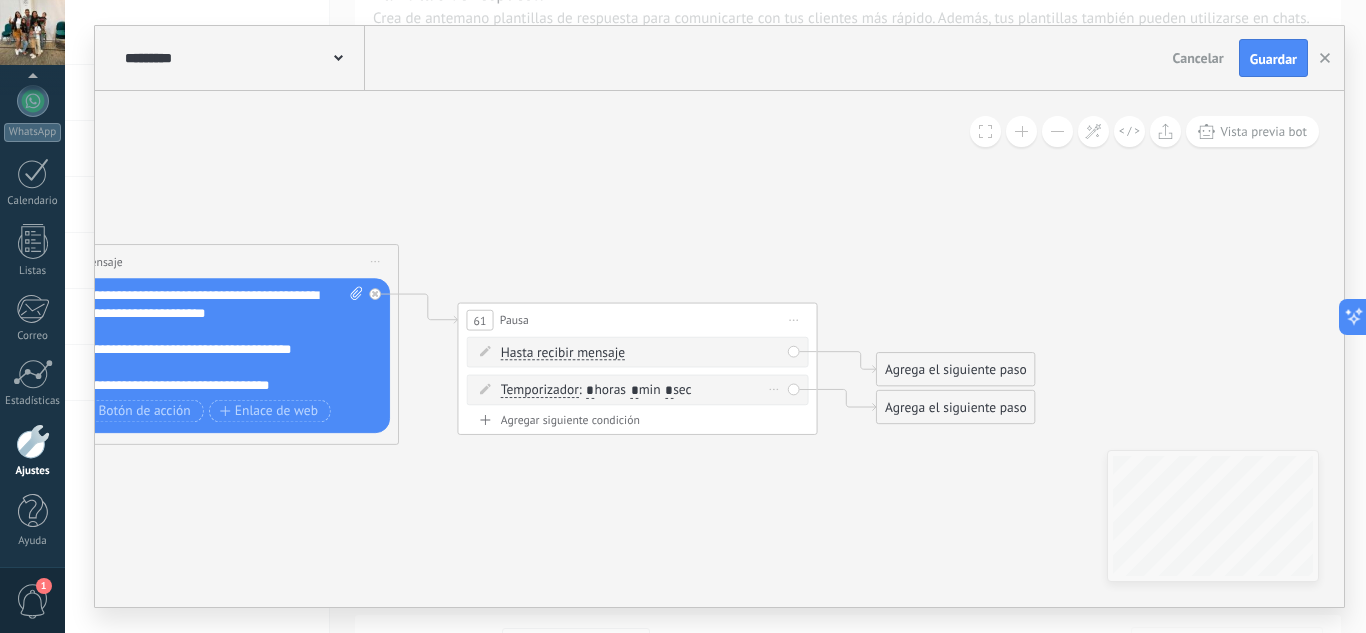 click on "*" at bounding box center (635, 391) 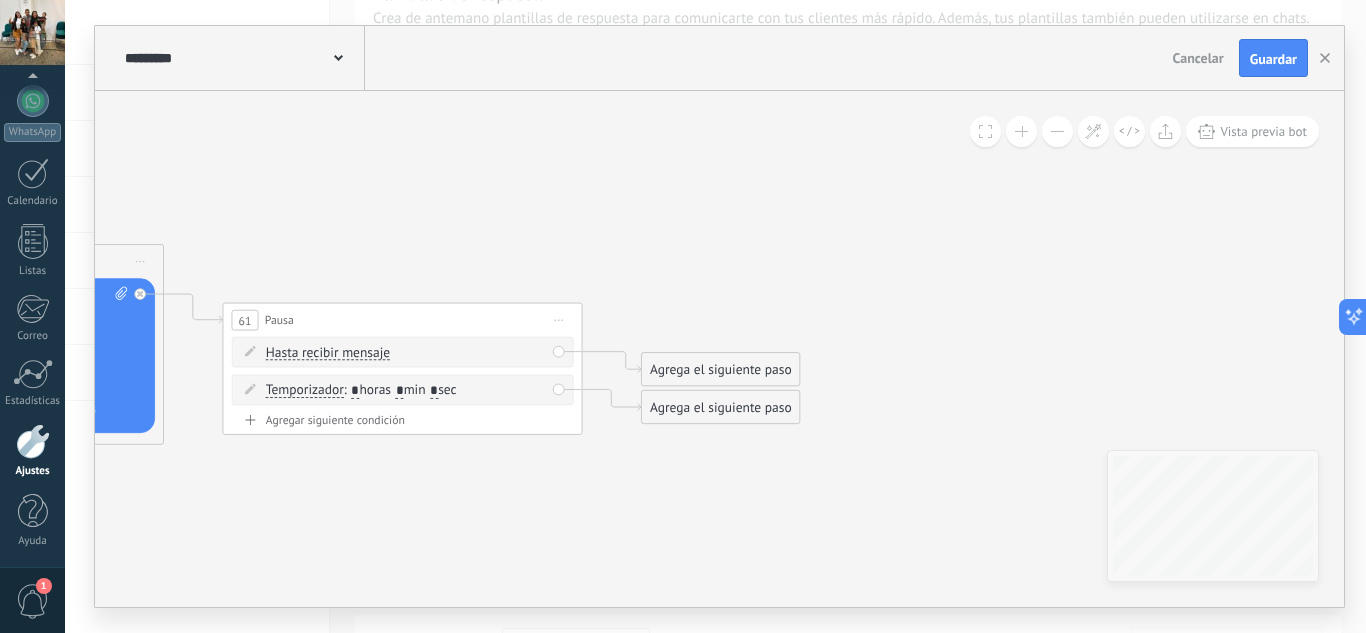 drag, startPoint x: 766, startPoint y: 517, endPoint x: 518, endPoint y: 514, distance: 248.01814 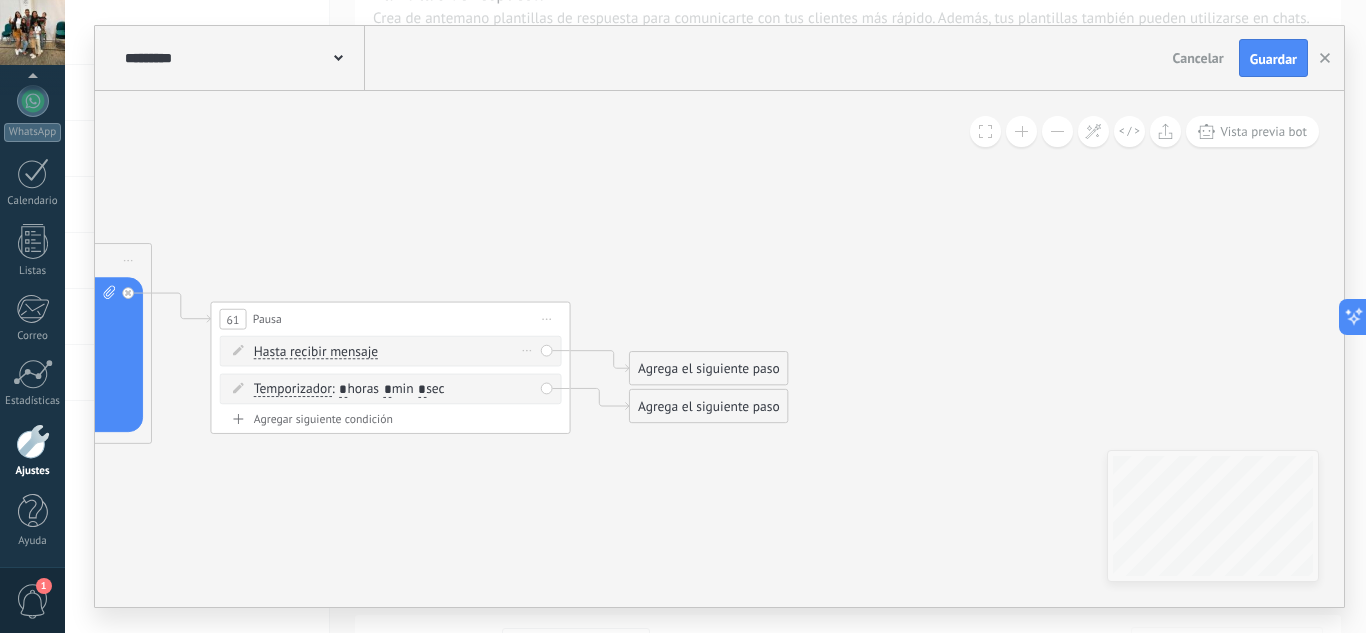 click 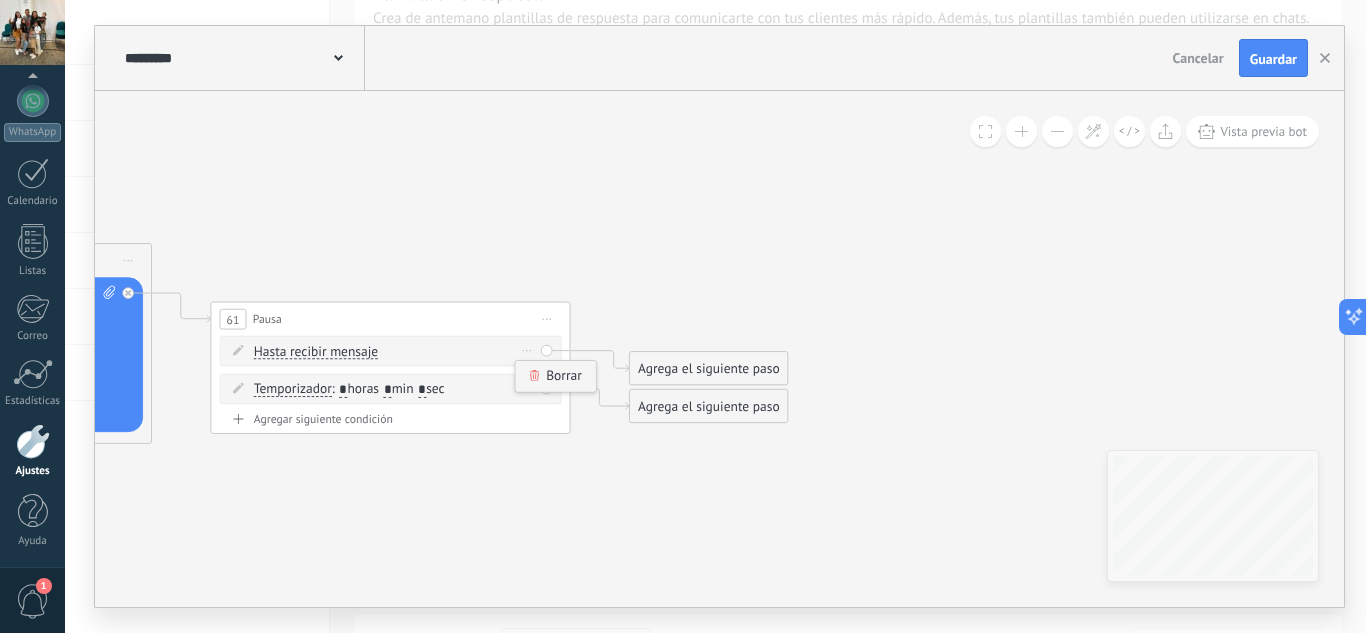 click on "Borrar" at bounding box center (556, 376) 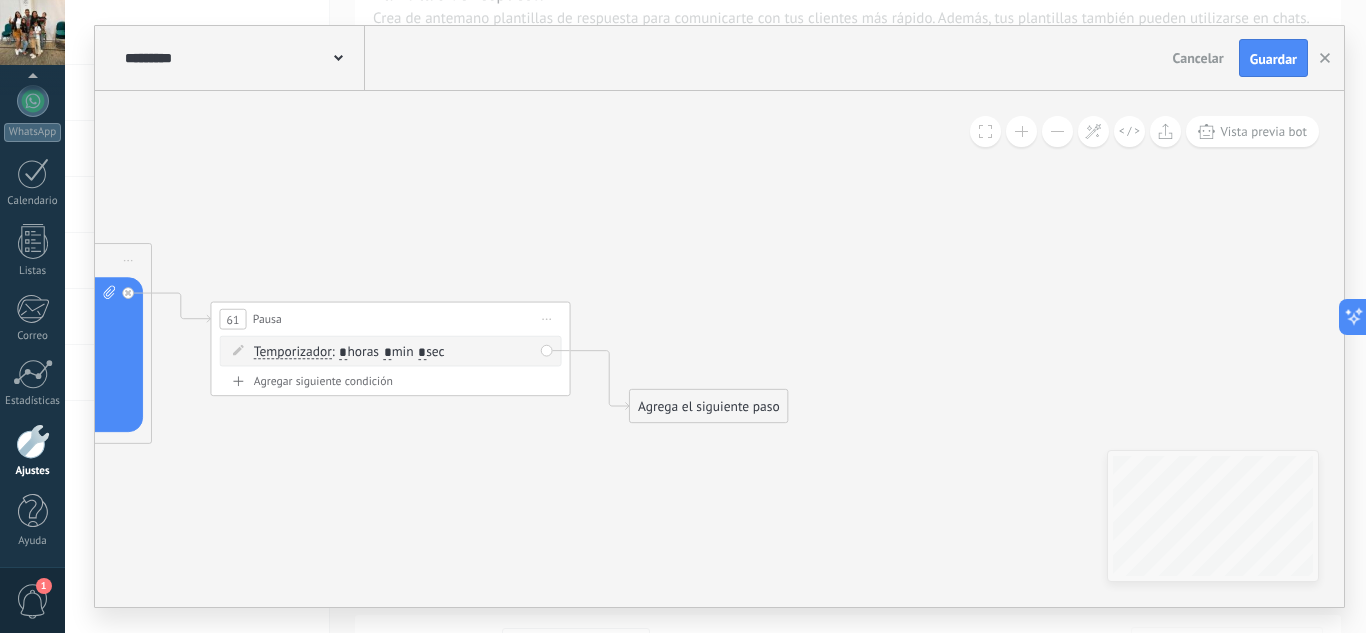 click on "Agrega el siguiente paso" at bounding box center [709, 407] 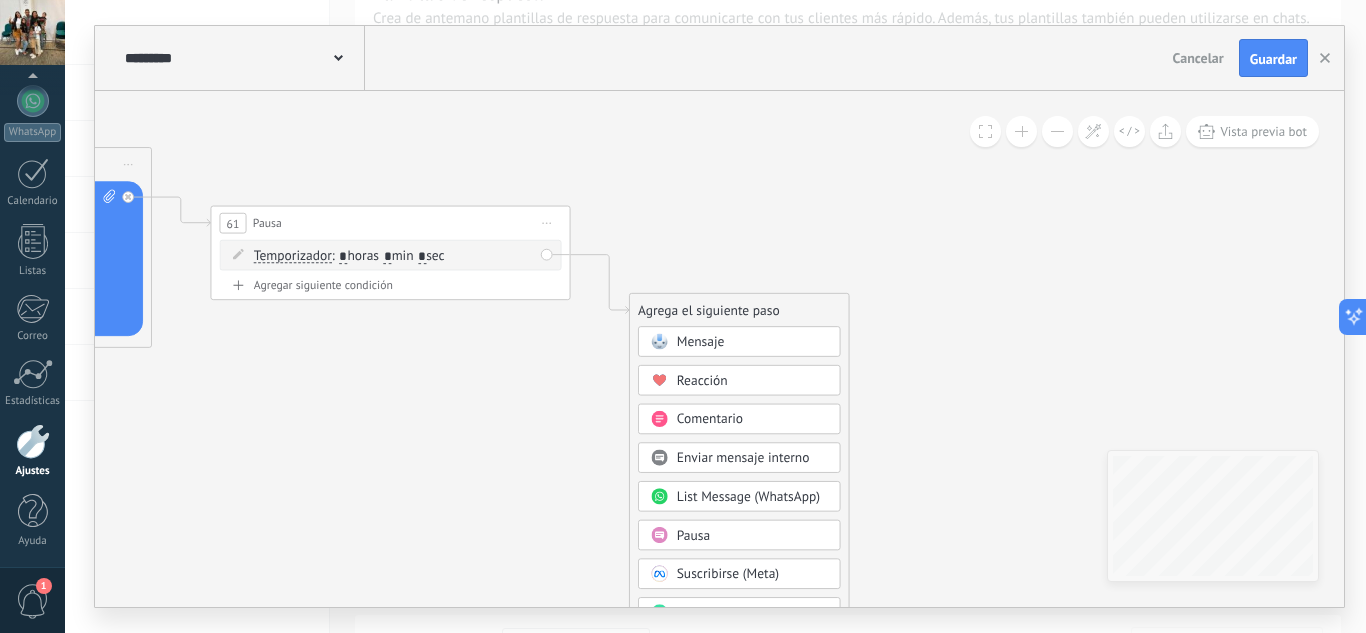 click on "Mensaje" at bounding box center [701, 341] 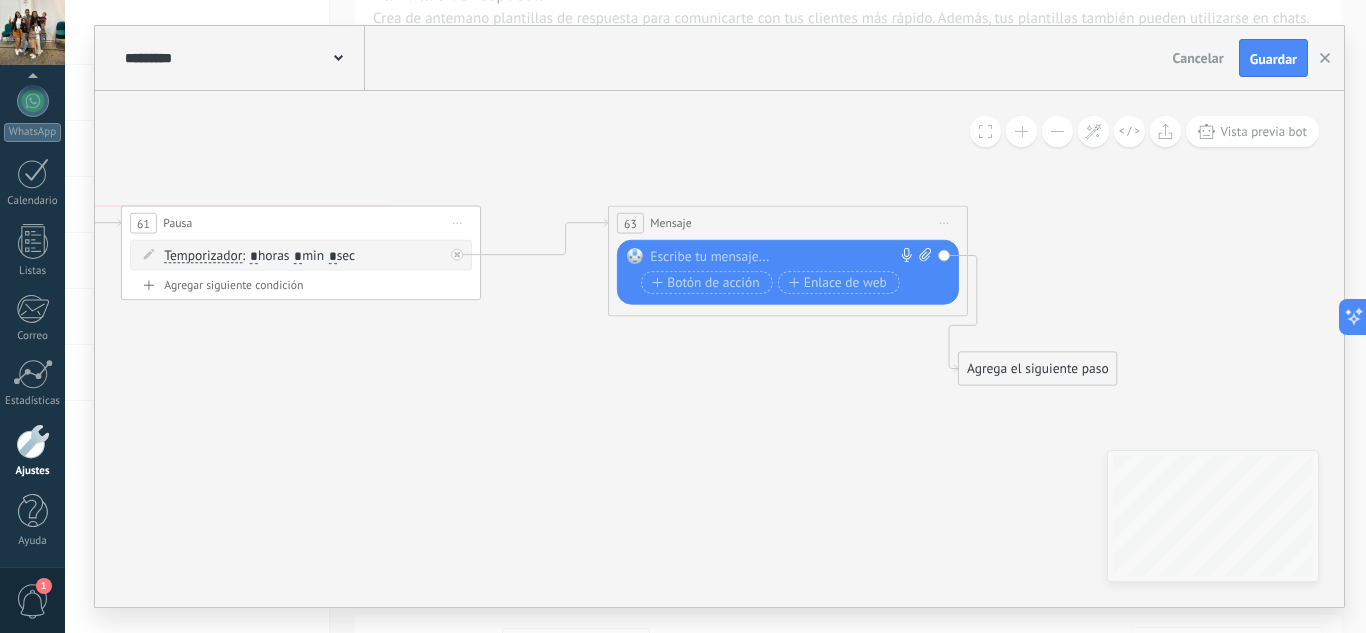 drag, startPoint x: 718, startPoint y: 294, endPoint x: 781, endPoint y: 215, distance: 101.04455 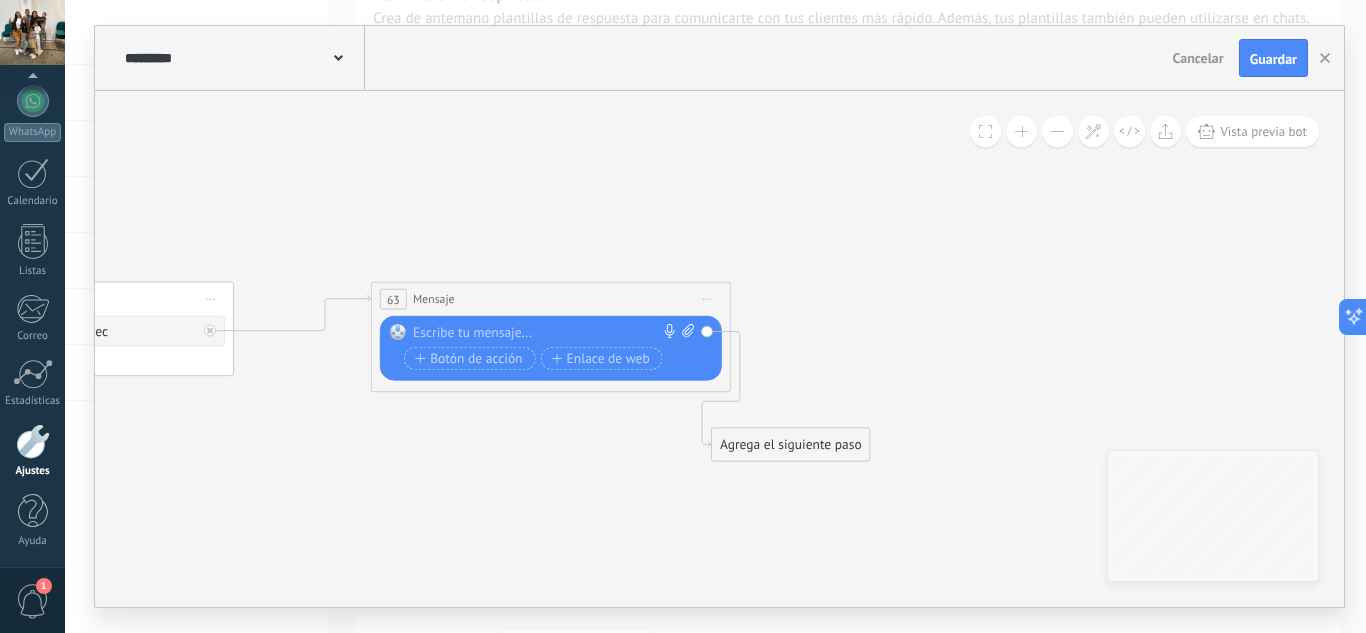 drag, startPoint x: 825, startPoint y: 433, endPoint x: 591, endPoint y: 507, distance: 245.42209 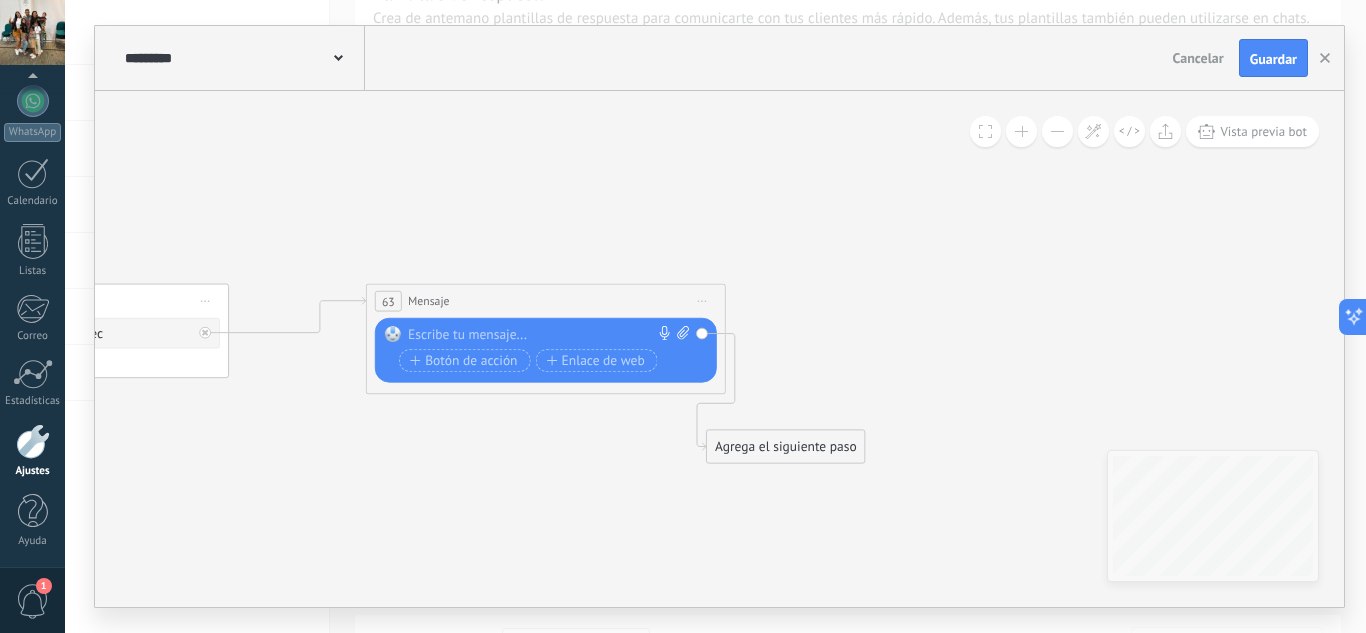 click at bounding box center (541, 335) 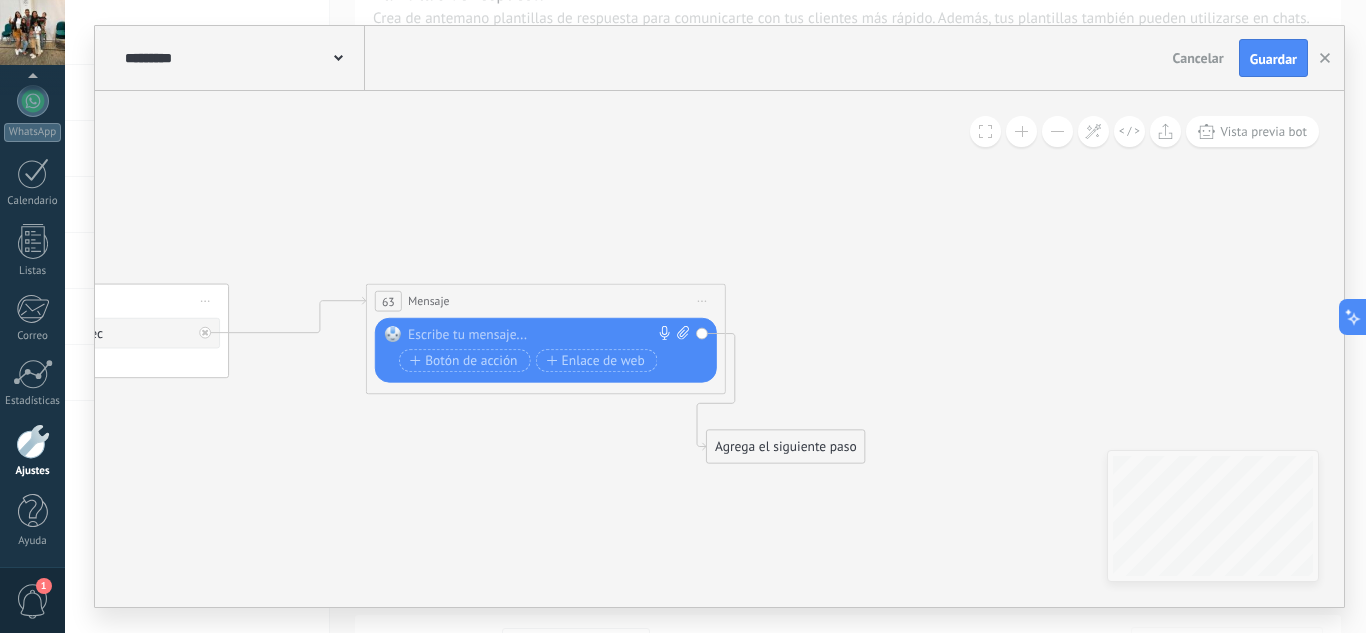 click at bounding box center [541, 335] 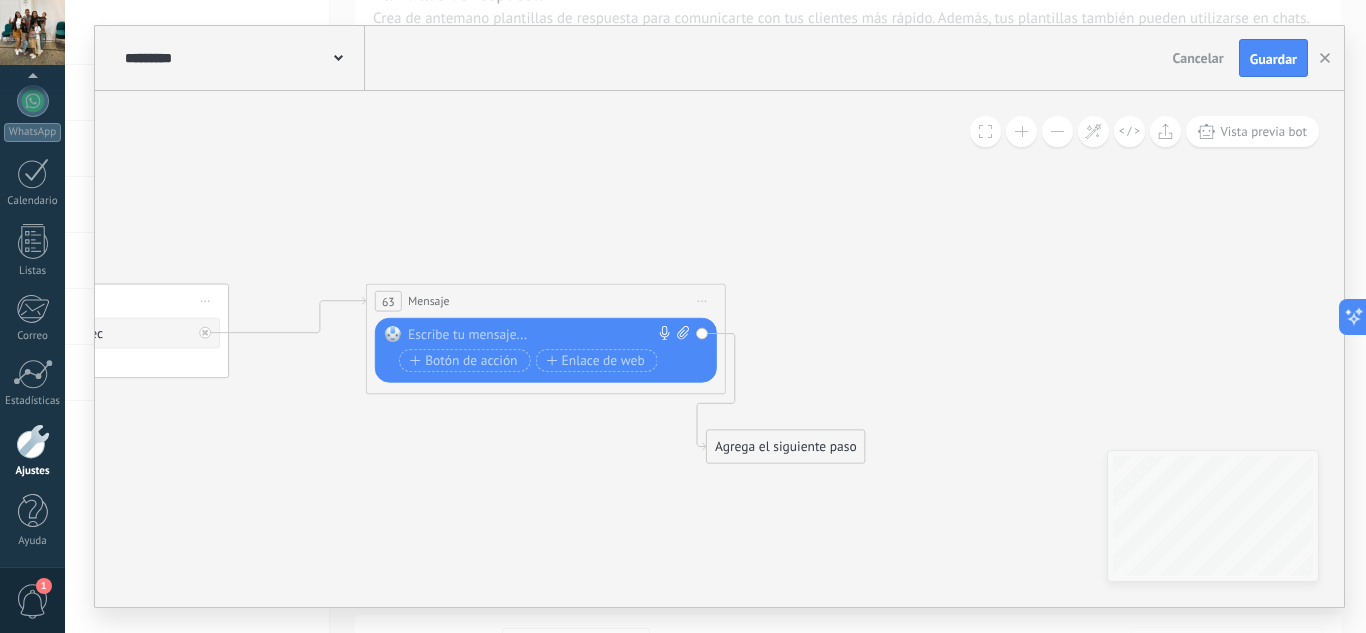 paste 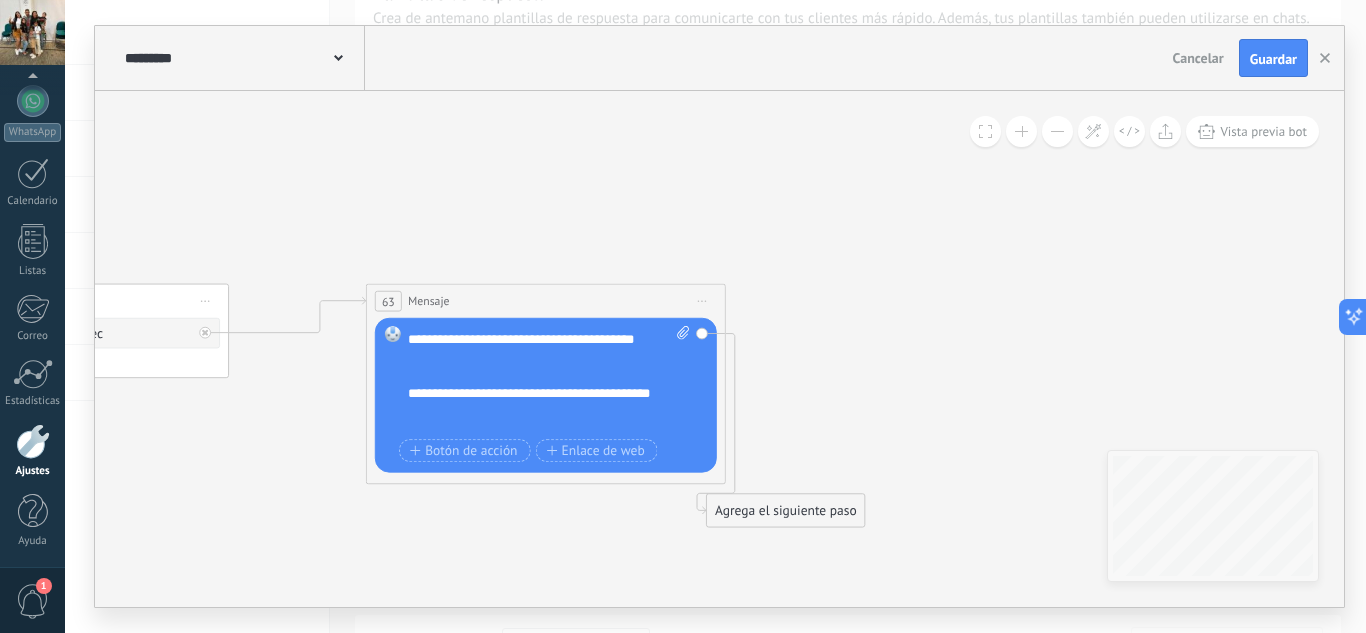 scroll, scrollTop: 500, scrollLeft: 0, axis: vertical 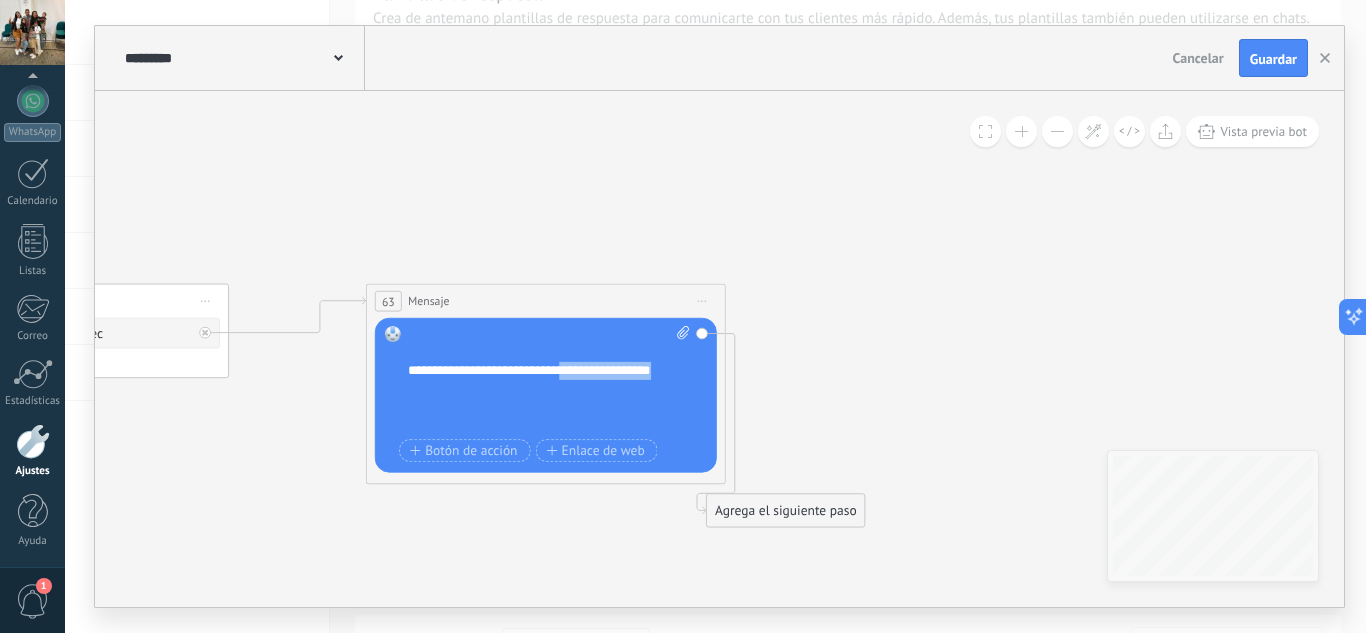 drag, startPoint x: 577, startPoint y: 373, endPoint x: 638, endPoint y: 381, distance: 61.522354 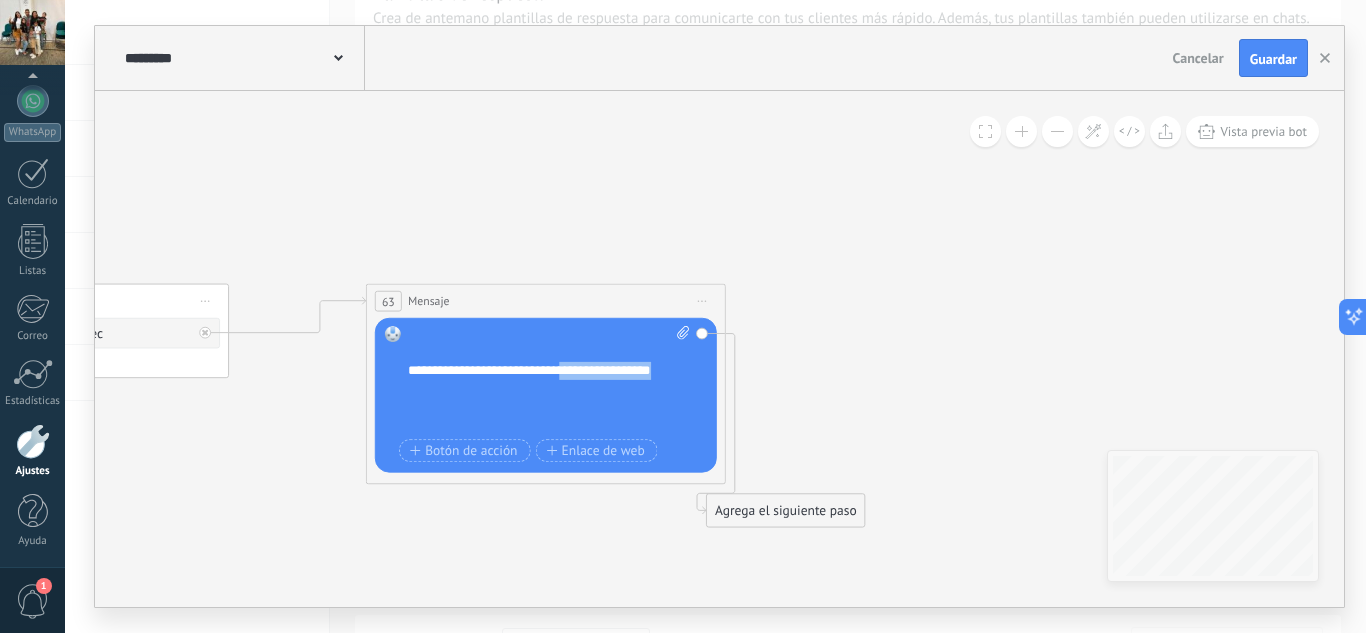 click on "**********" at bounding box center (533, 380) 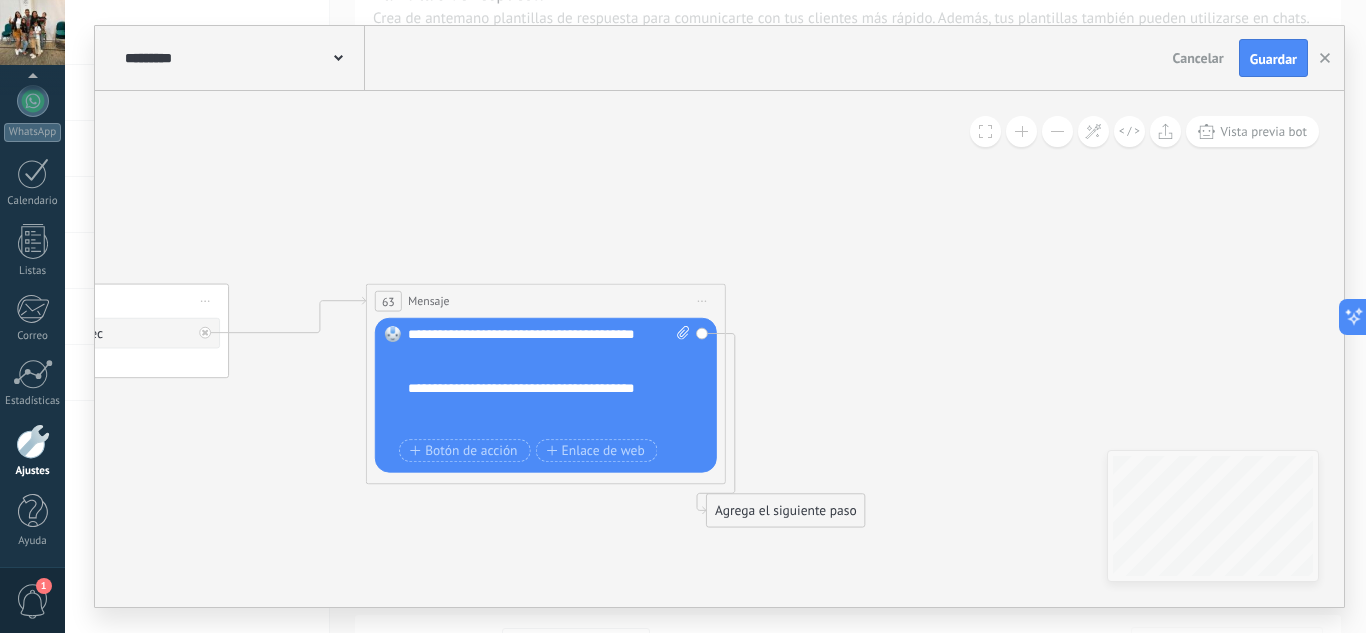 scroll, scrollTop: 500, scrollLeft: 0, axis: vertical 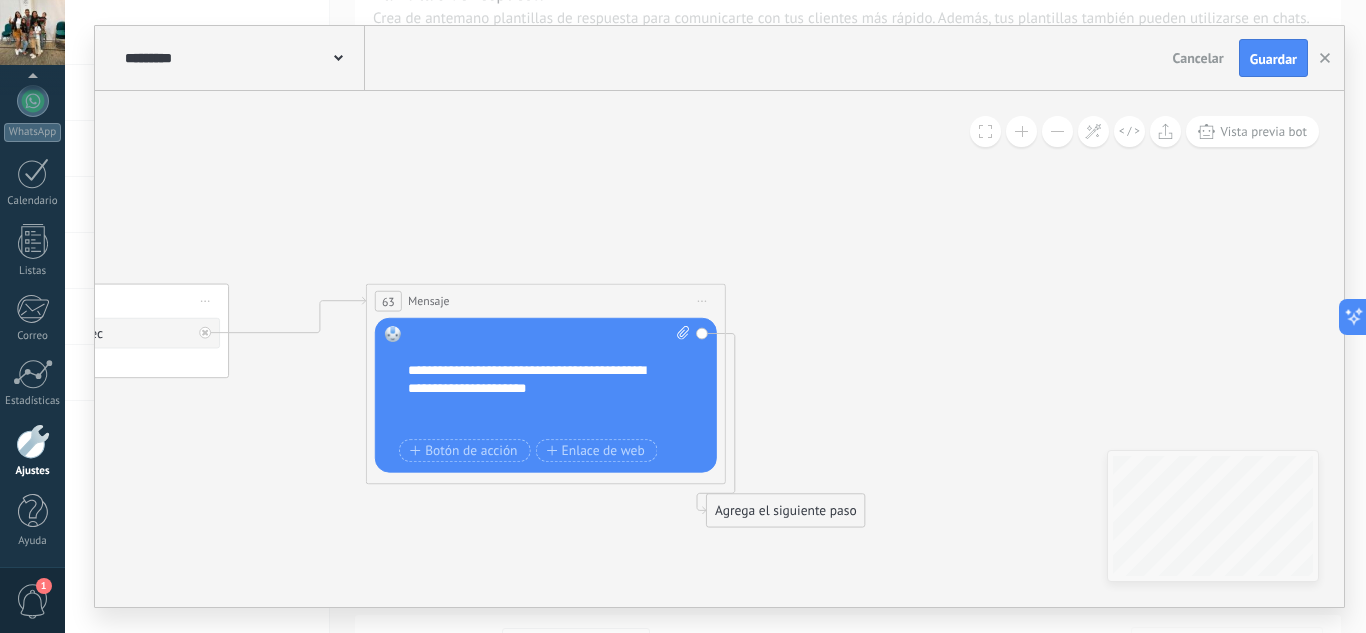 click 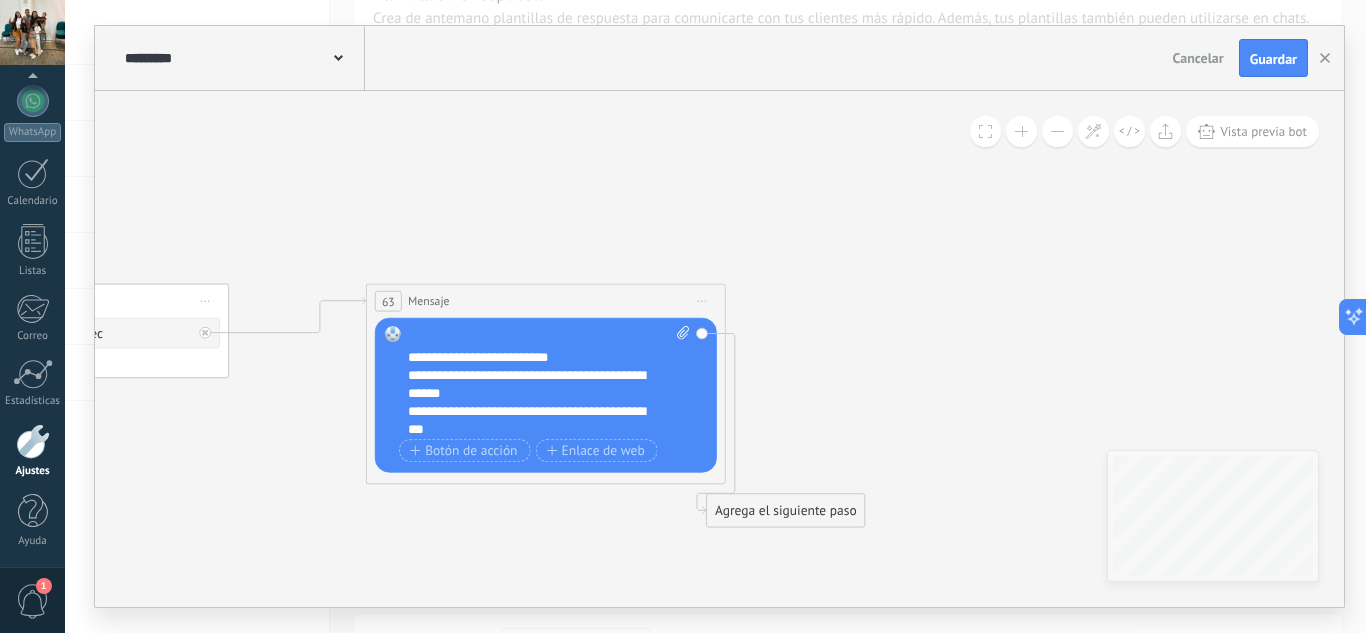 scroll, scrollTop: 0, scrollLeft: 0, axis: both 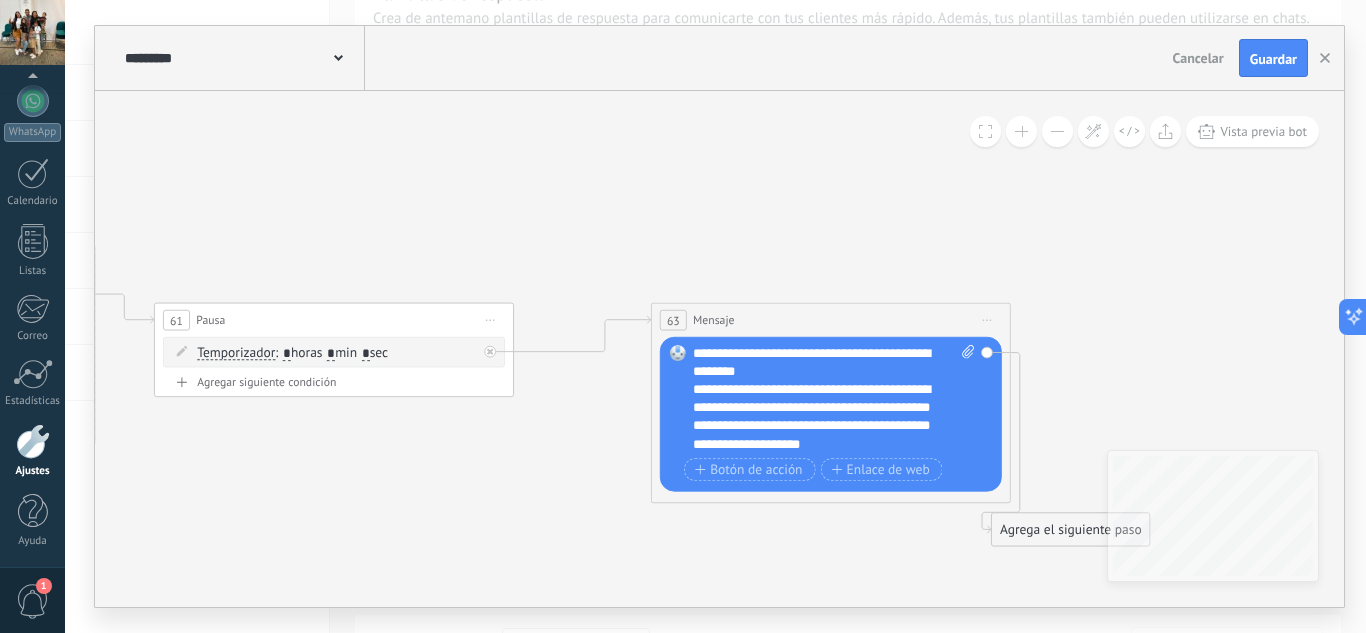 drag, startPoint x: 538, startPoint y: 206, endPoint x: 999, endPoint y: 203, distance: 461.00977 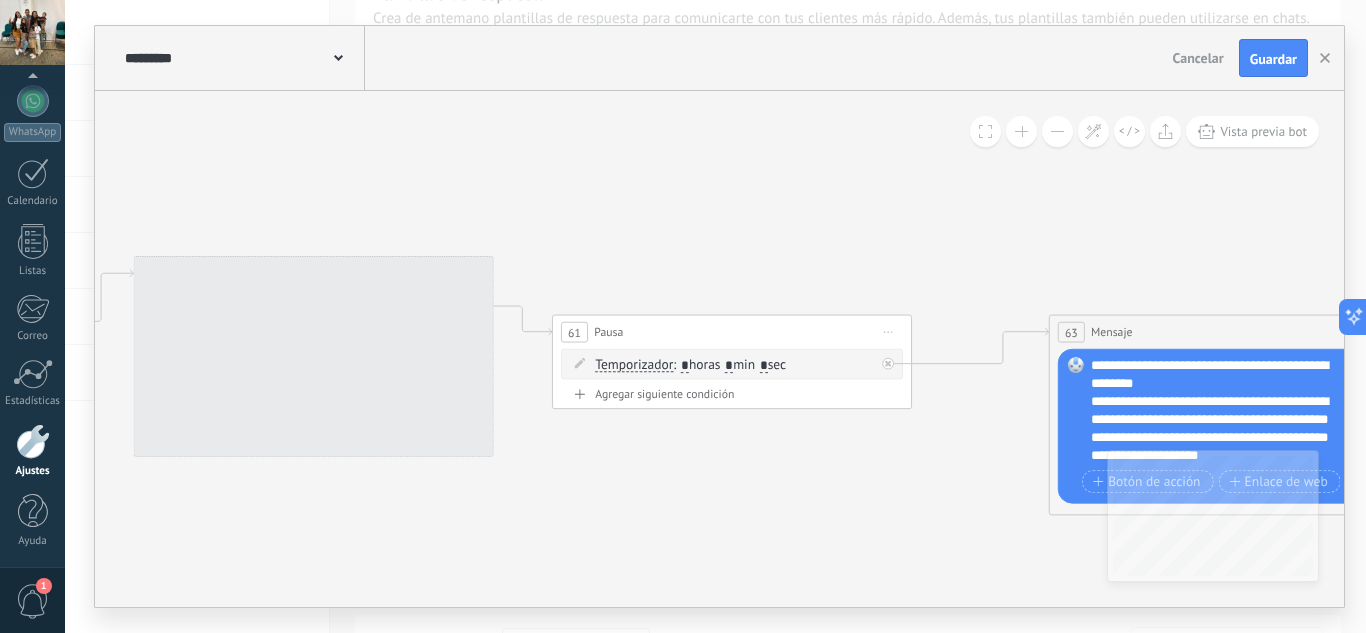 drag, startPoint x: 750, startPoint y: 220, endPoint x: 941, endPoint y: 230, distance: 191.2616 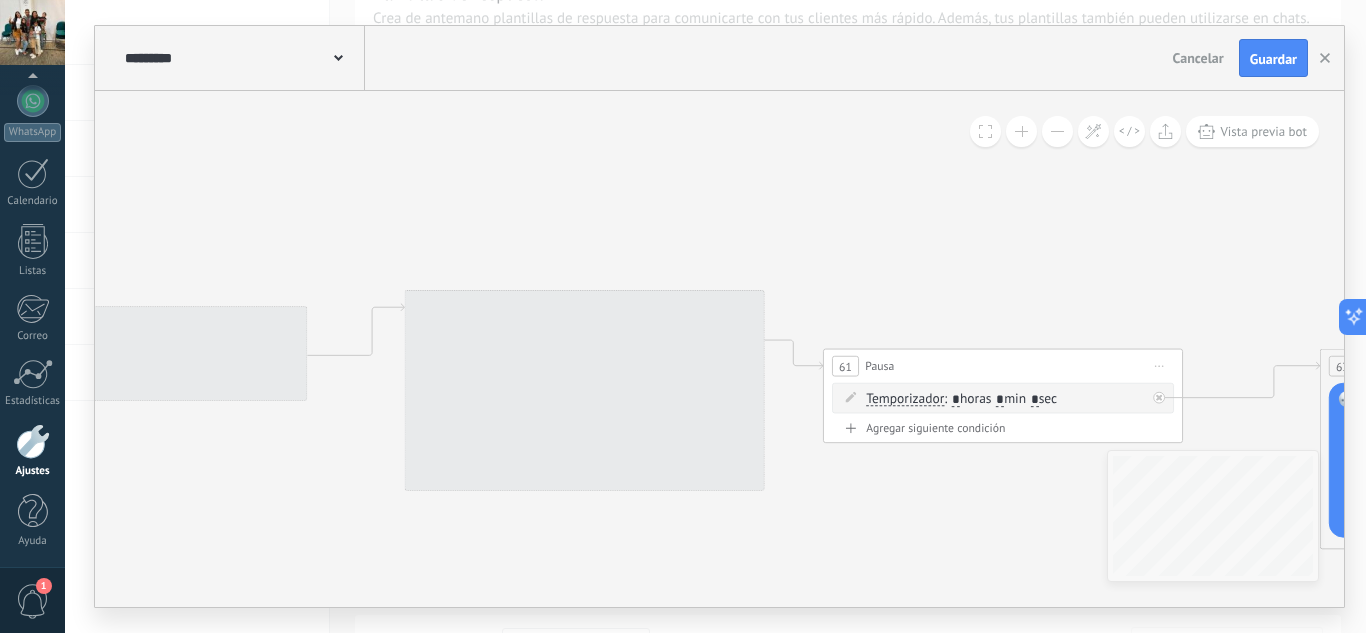 drag, startPoint x: 666, startPoint y: 186, endPoint x: 951, endPoint y: 192, distance: 285.06314 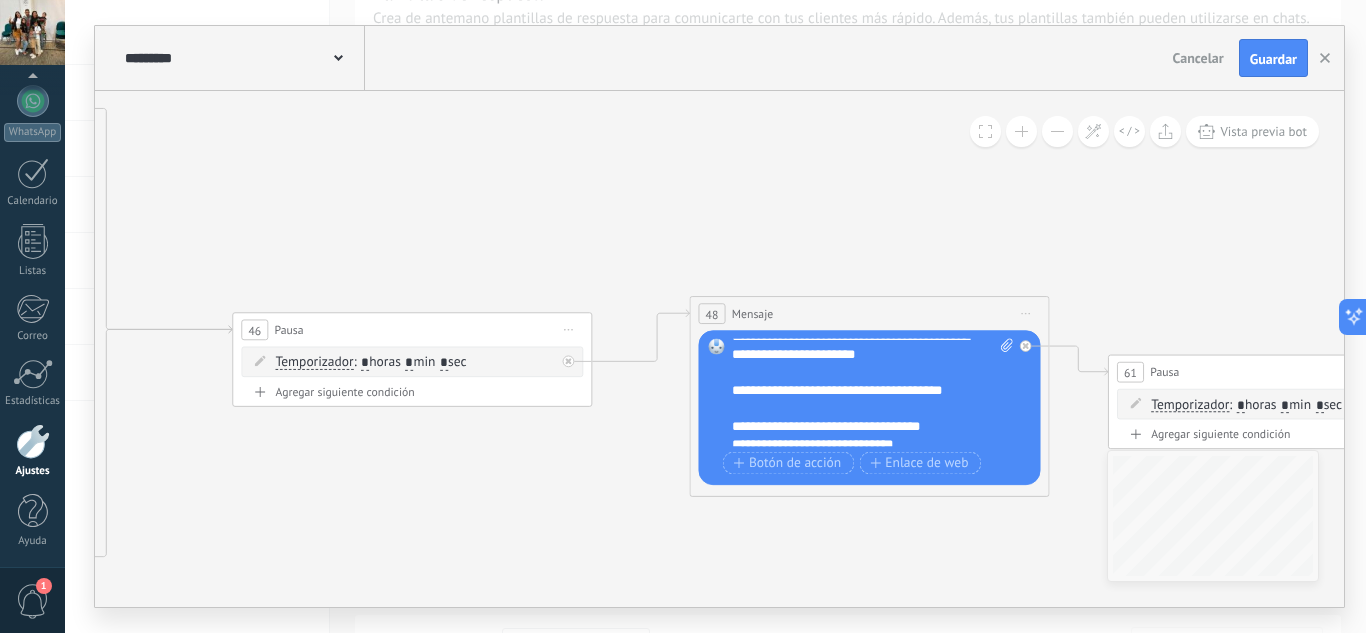 scroll, scrollTop: 0, scrollLeft: 0, axis: both 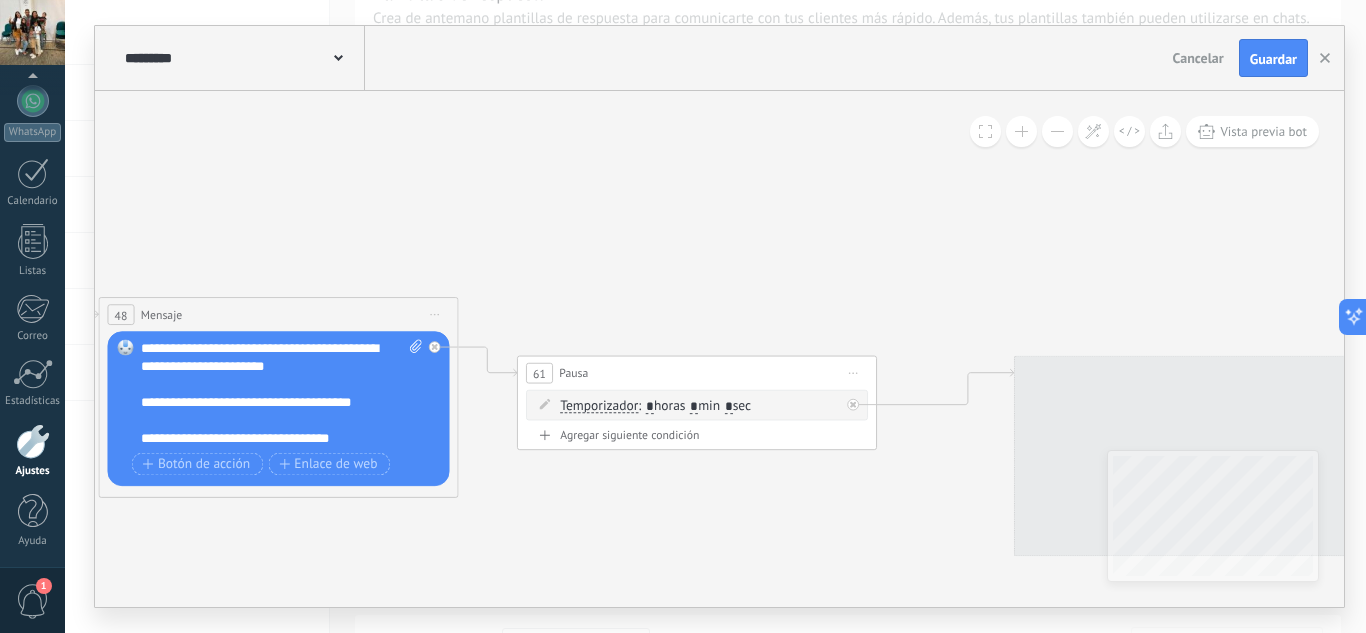 drag, startPoint x: 1042, startPoint y: 190, endPoint x: 439, endPoint y: 194, distance: 603.01324 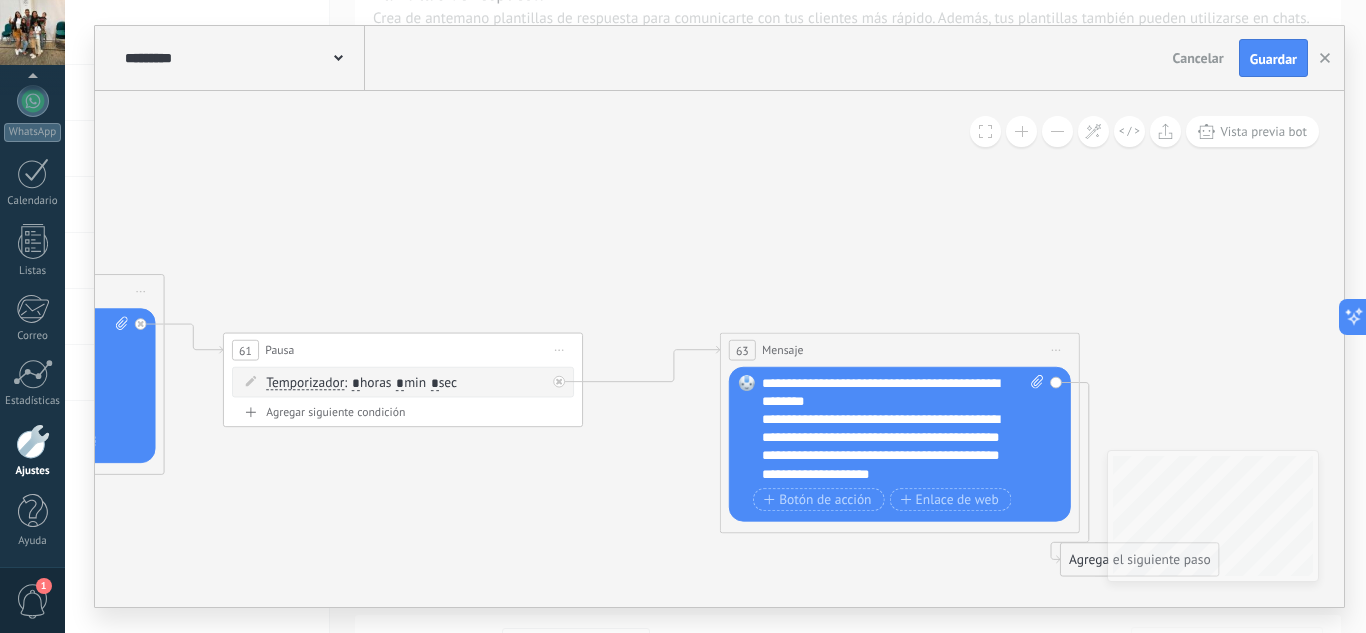 drag, startPoint x: 798, startPoint y: 260, endPoint x: 510, endPoint y: 235, distance: 289.08304 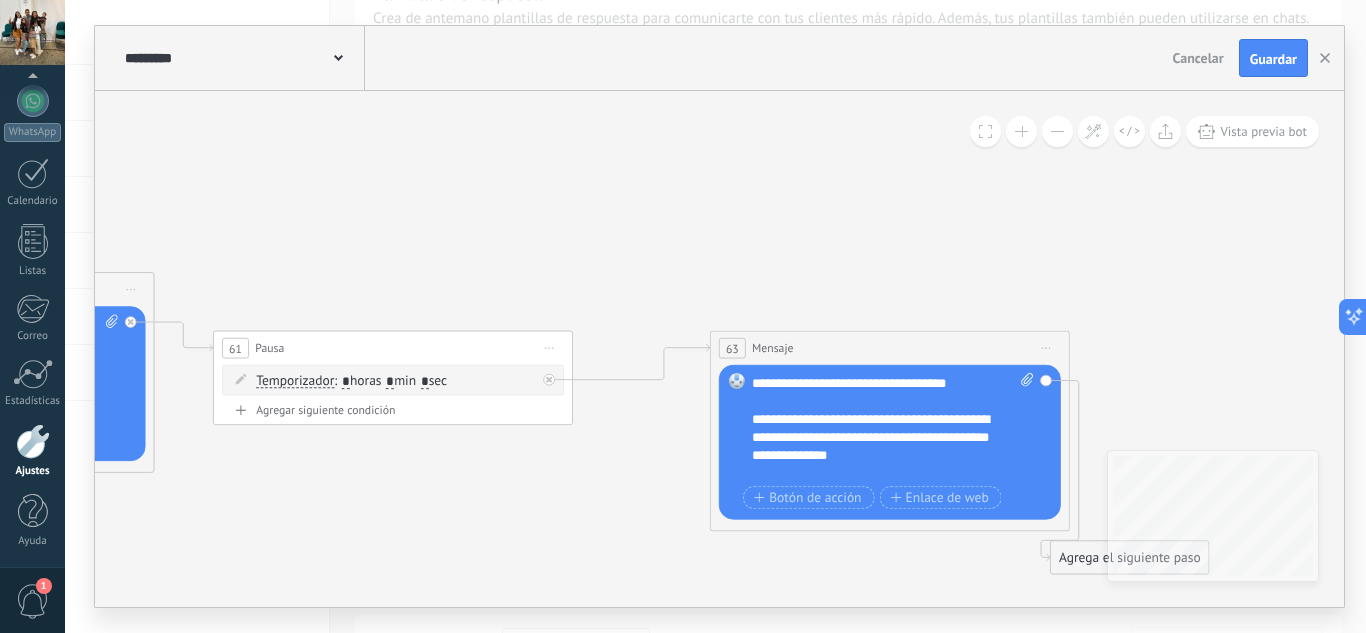 scroll, scrollTop: 0, scrollLeft: 0, axis: both 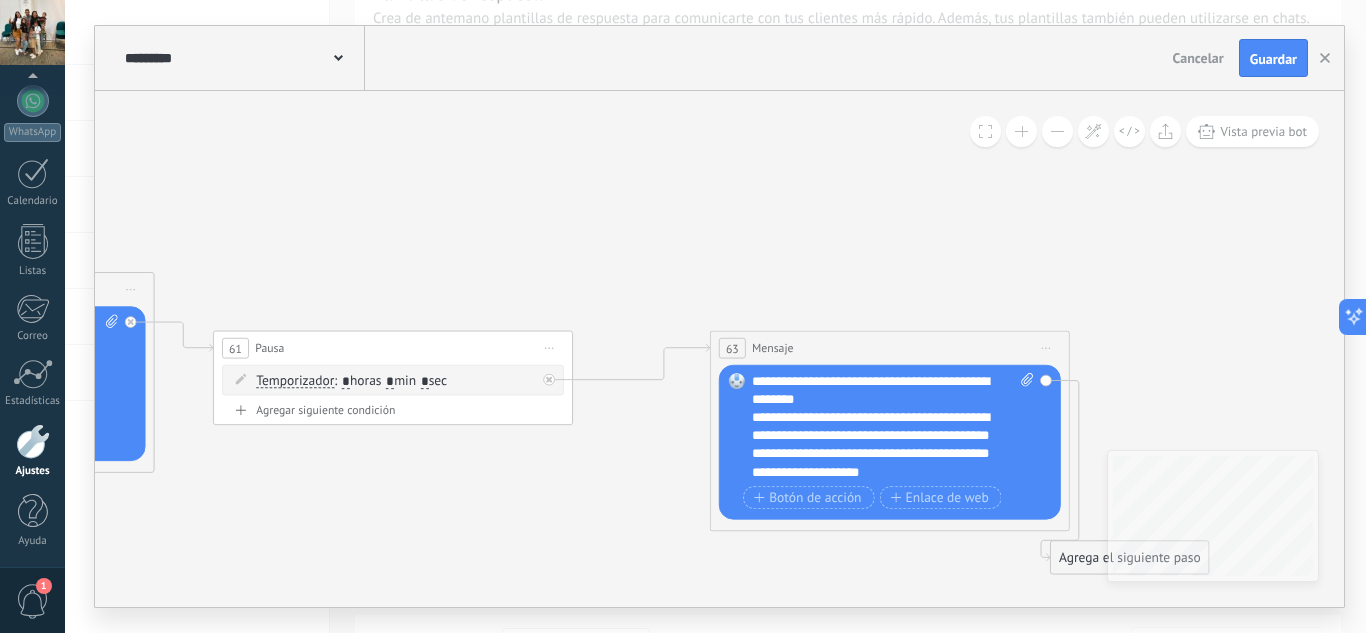 click on "**********" at bounding box center (893, 427) 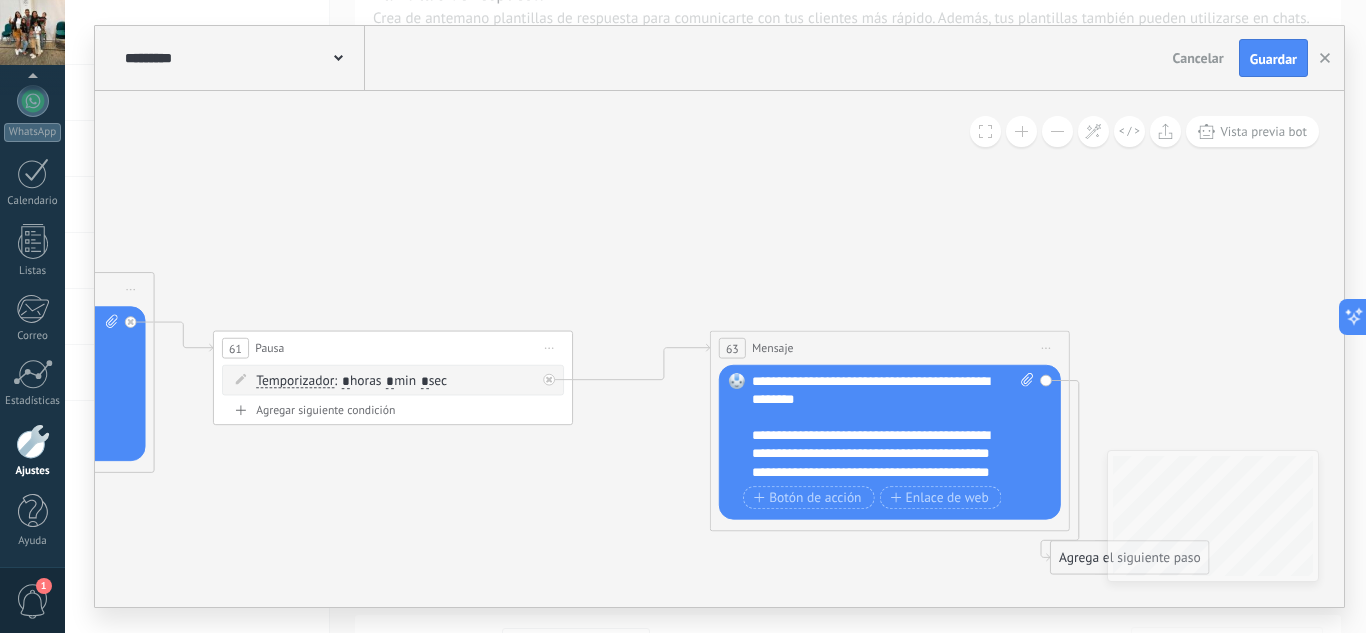 click on "**********" at bounding box center (893, 427) 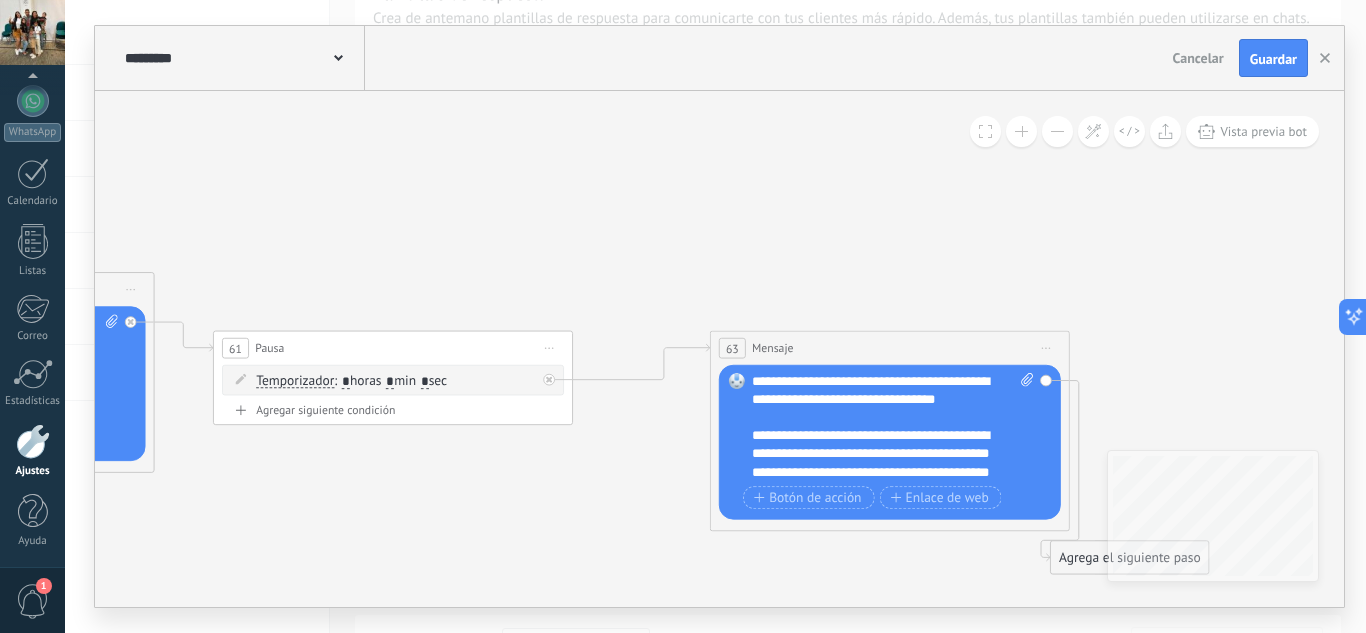 click on "**********" at bounding box center (893, 427) 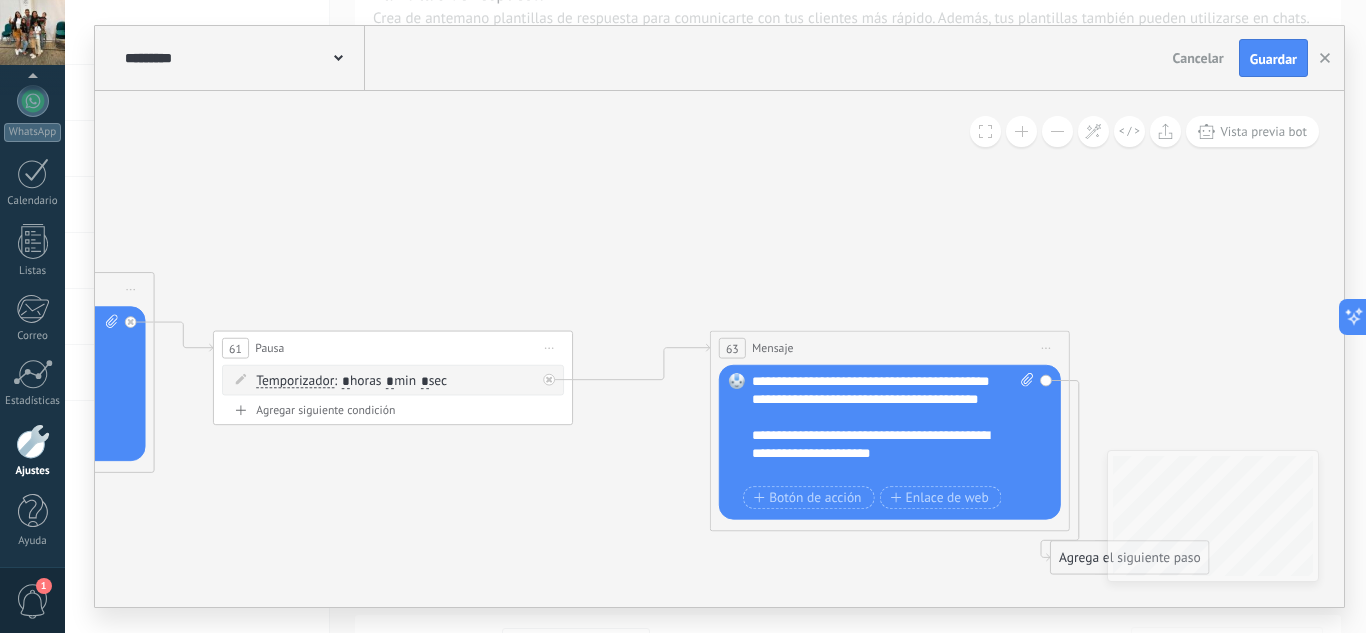 scroll, scrollTop: 500, scrollLeft: 0, axis: vertical 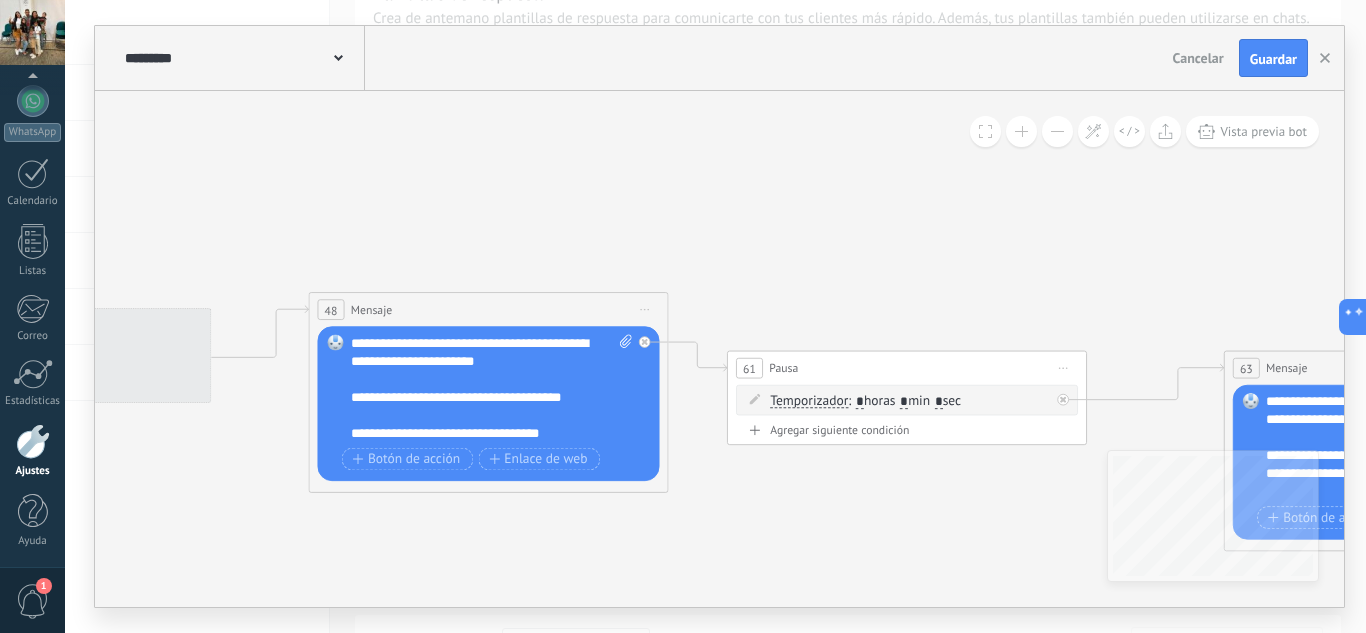 drag, startPoint x: 427, startPoint y: 168, endPoint x: 945, endPoint y: 188, distance: 518.386 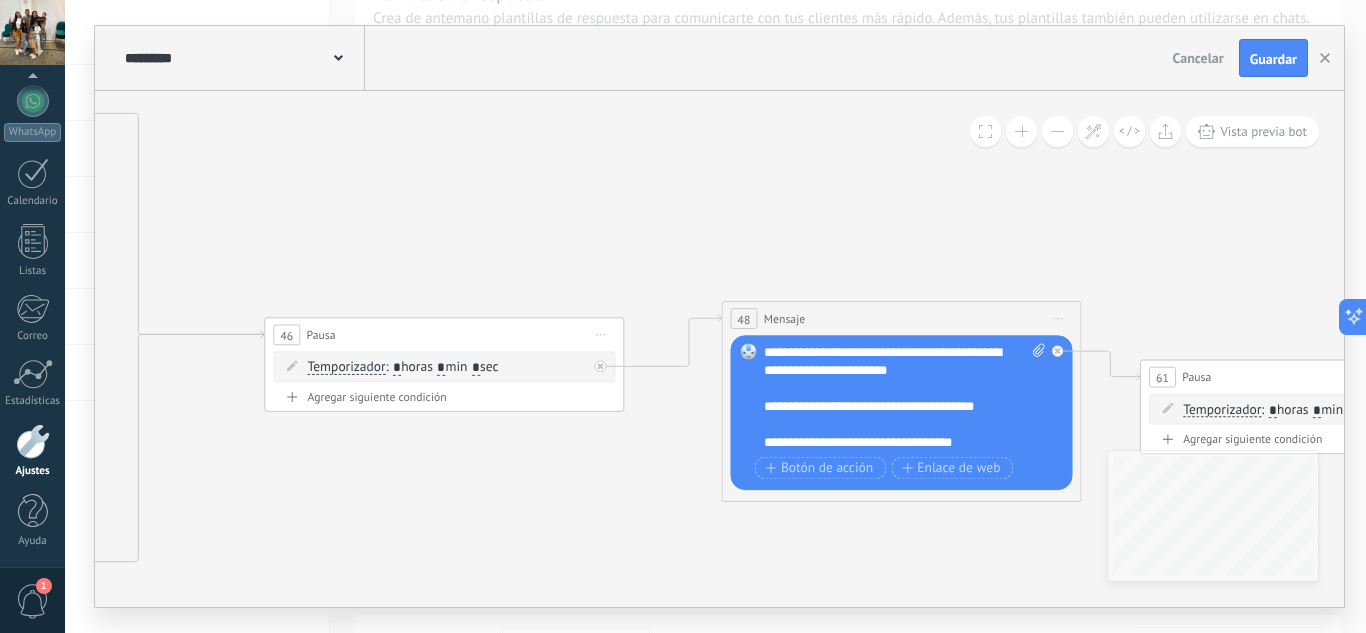 drag, startPoint x: 504, startPoint y: 193, endPoint x: 518, endPoint y: 210, distance: 22.022715 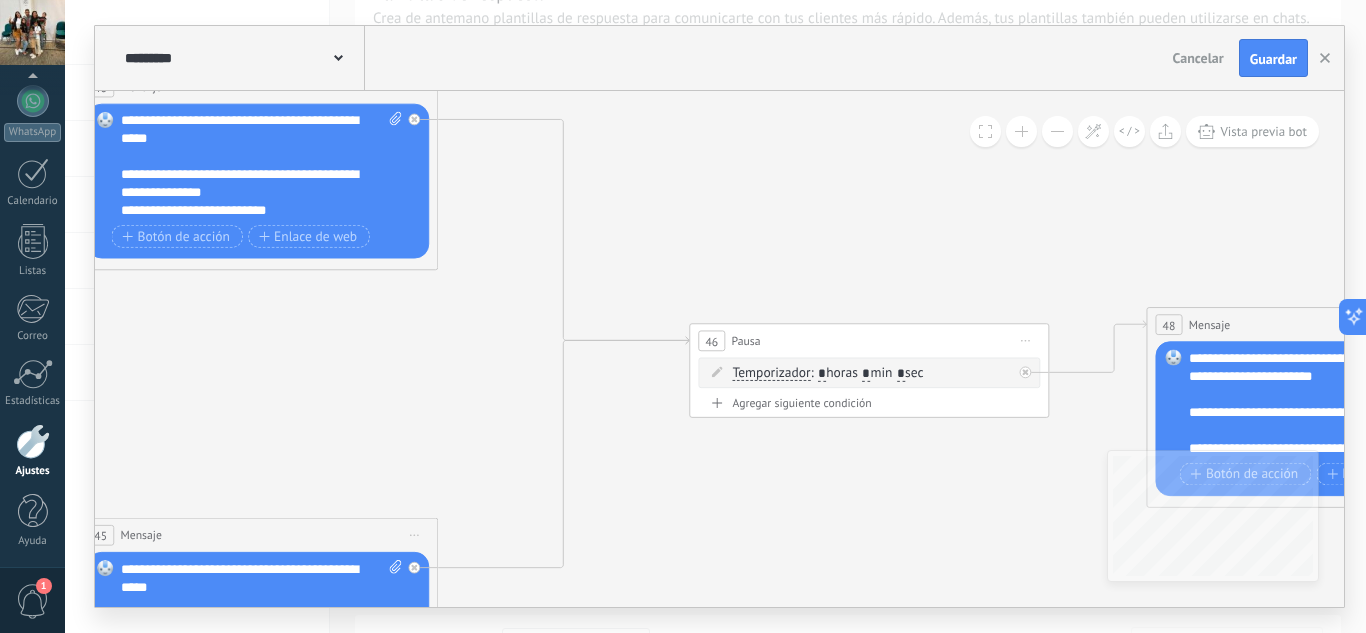 drag, startPoint x: 517, startPoint y: 210, endPoint x: 587, endPoint y: 221, distance: 70.85902 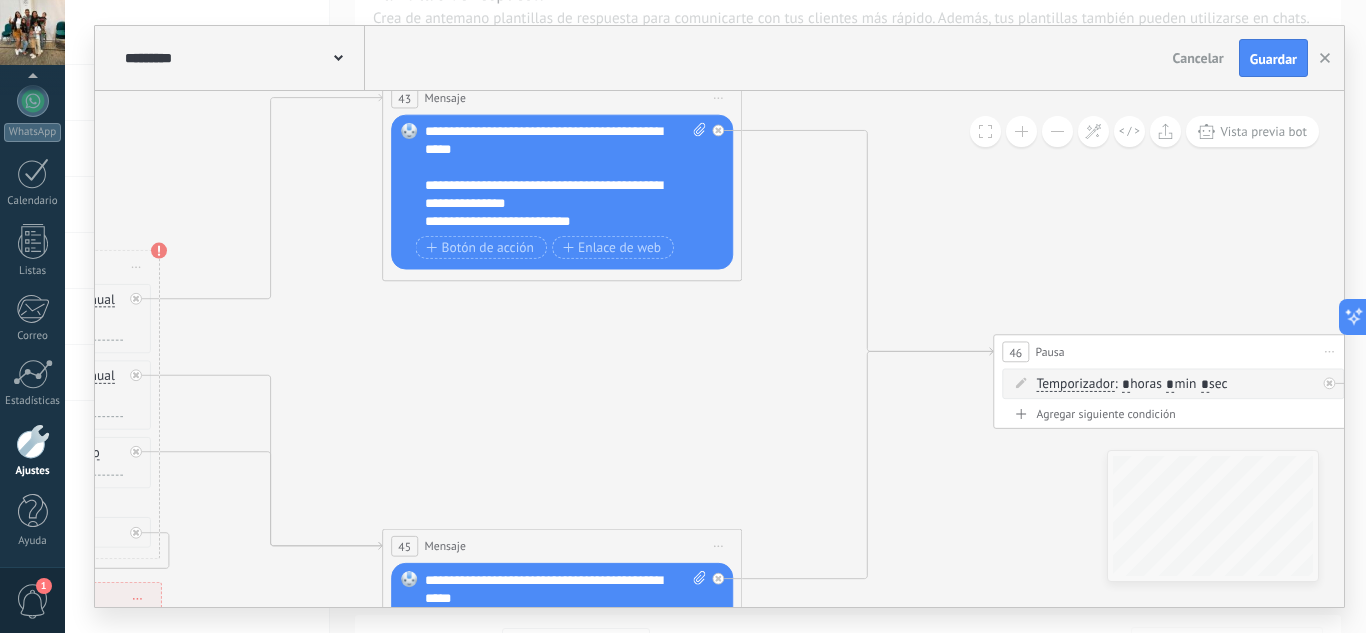drag, startPoint x: 587, startPoint y: 221, endPoint x: 891, endPoint y: 231, distance: 304.16443 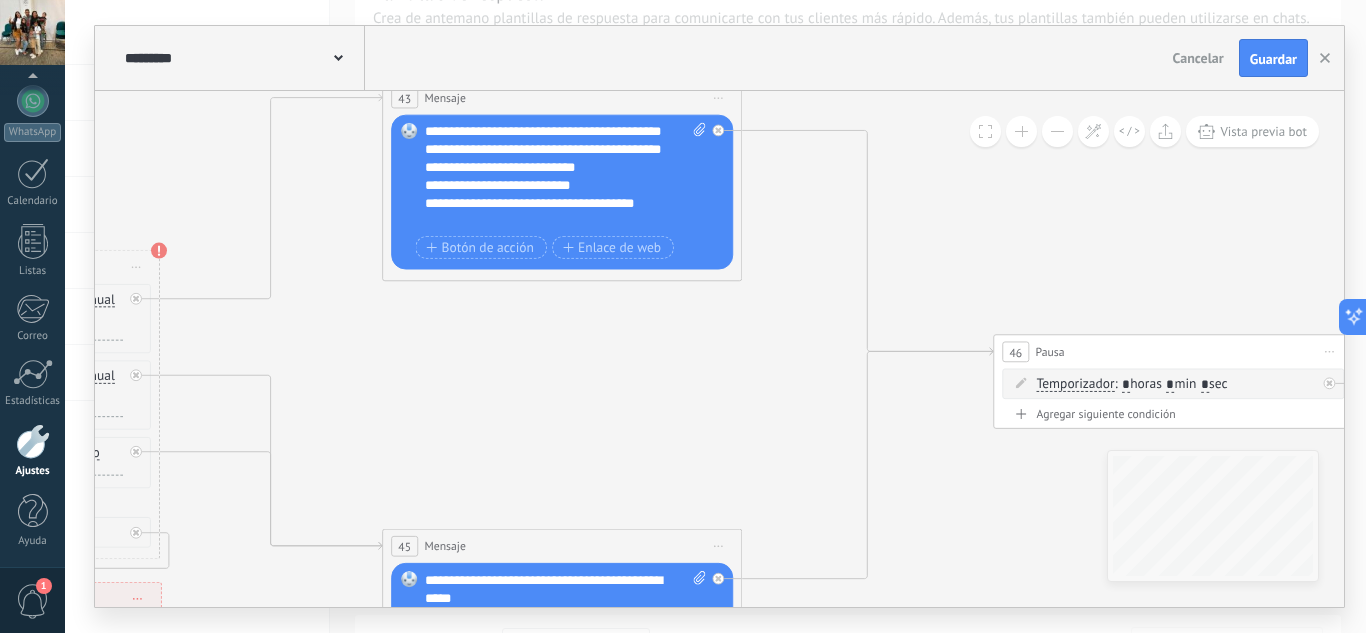 scroll, scrollTop: 260, scrollLeft: 0, axis: vertical 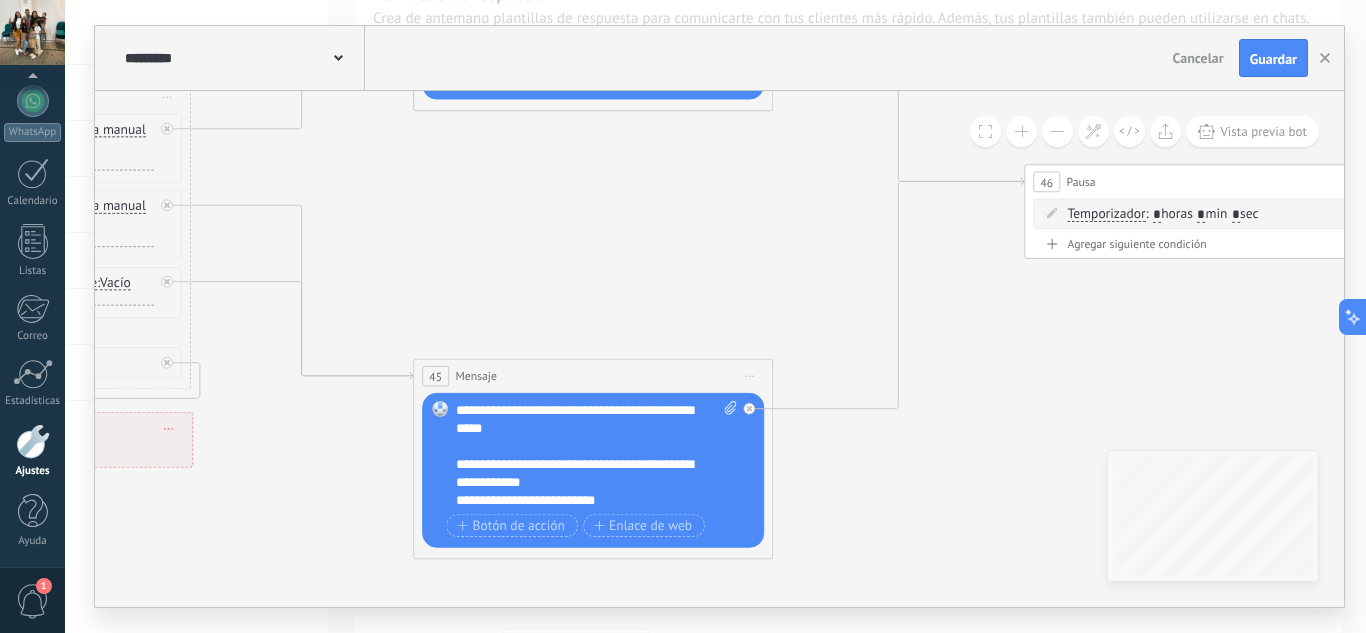 drag, startPoint x: 624, startPoint y: 343, endPoint x: 646, endPoint y: 218, distance: 126.921234 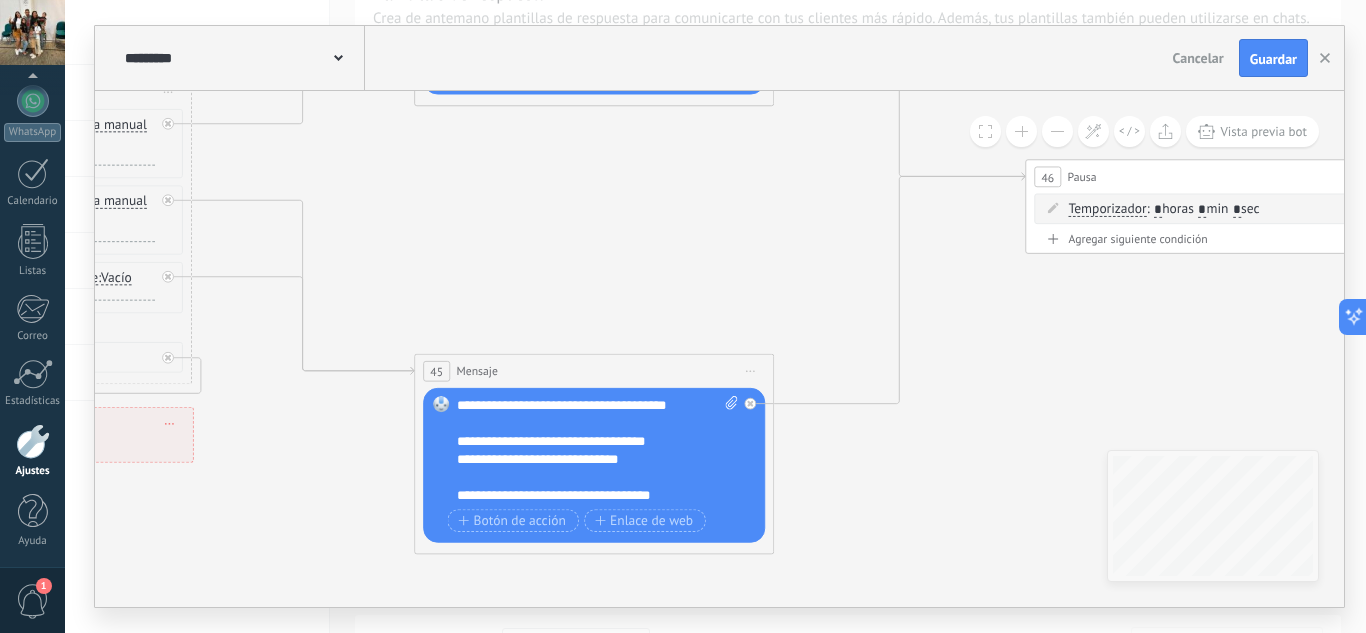scroll, scrollTop: 260, scrollLeft: 0, axis: vertical 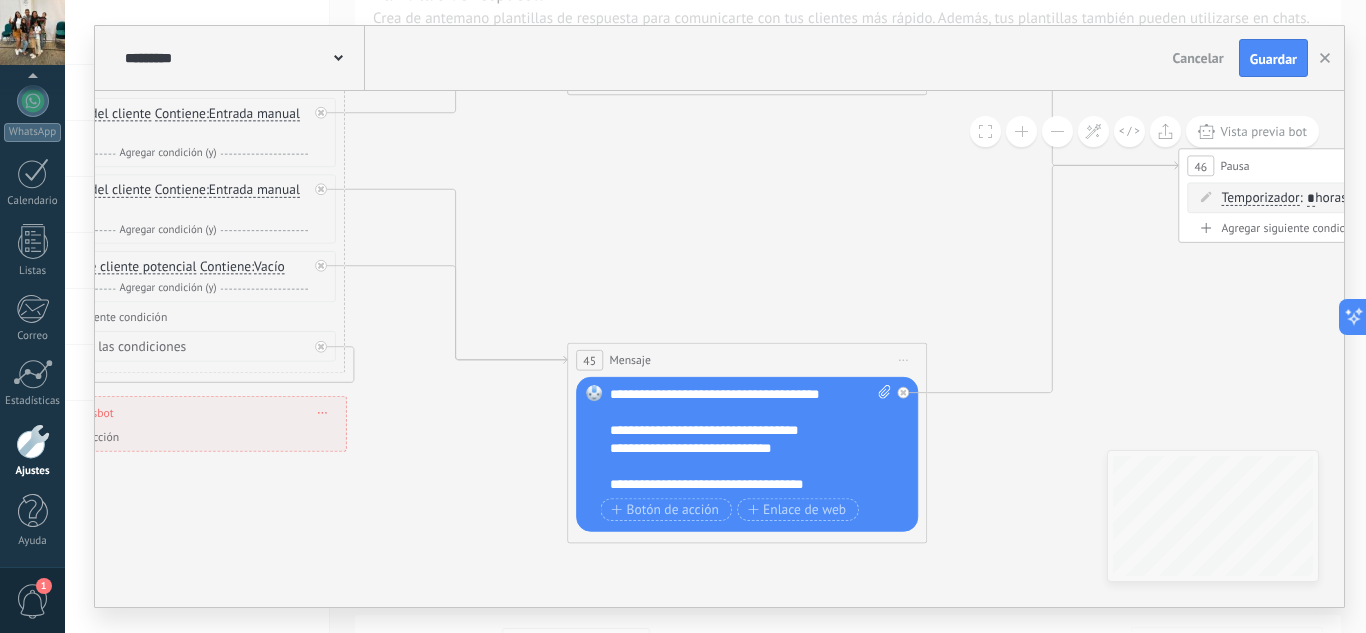 drag, startPoint x: 603, startPoint y: 299, endPoint x: 1075, endPoint y: 297, distance: 472.00424 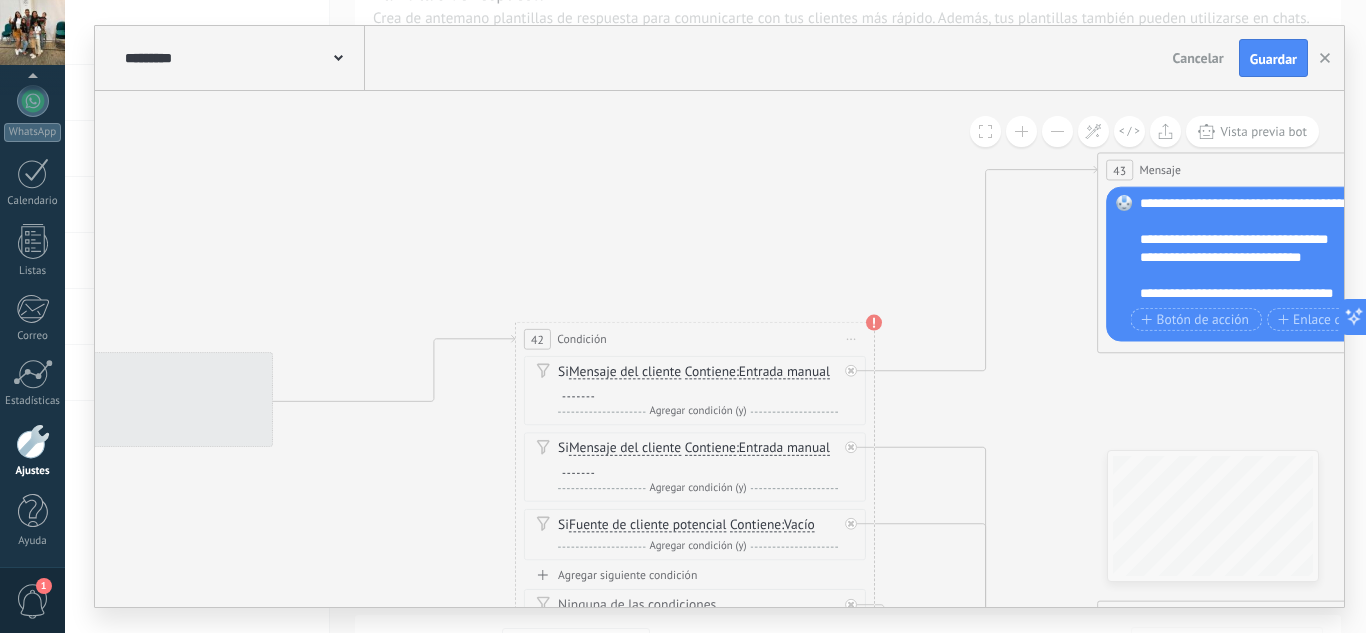 drag, startPoint x: 353, startPoint y: 273, endPoint x: 468, endPoint y: 508, distance: 261.62952 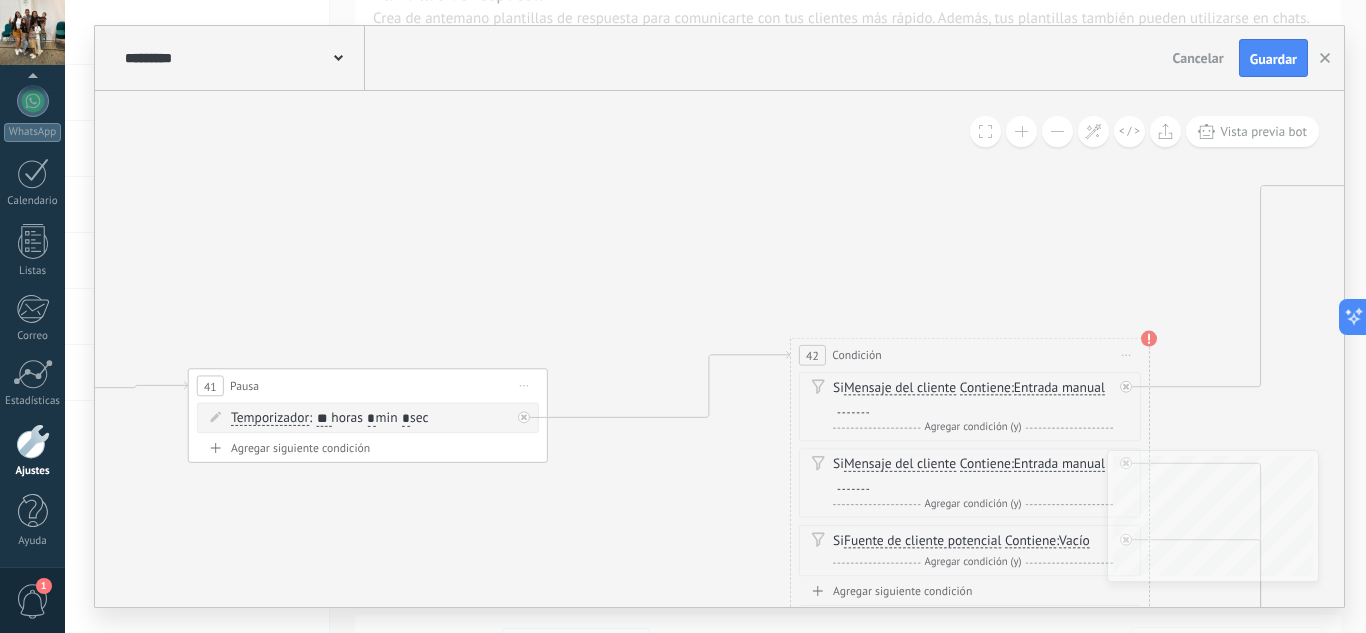 drag, startPoint x: 480, startPoint y: 241, endPoint x: 733, endPoint y: 245, distance: 253.03162 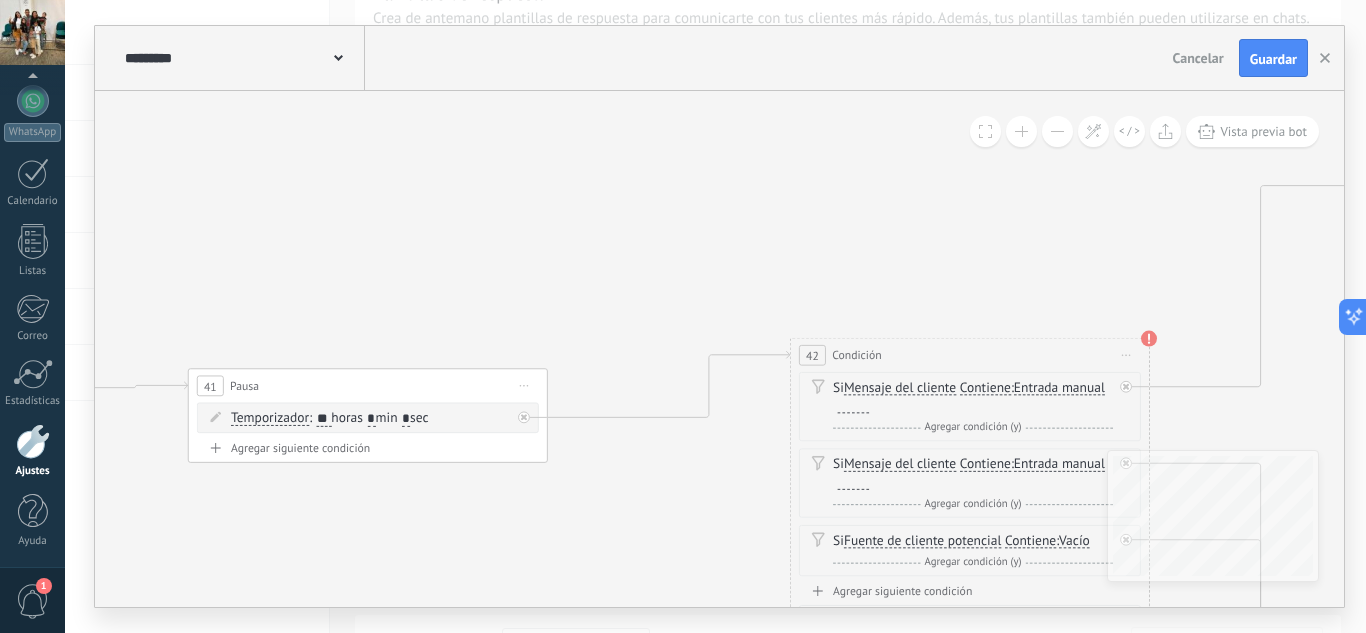 click 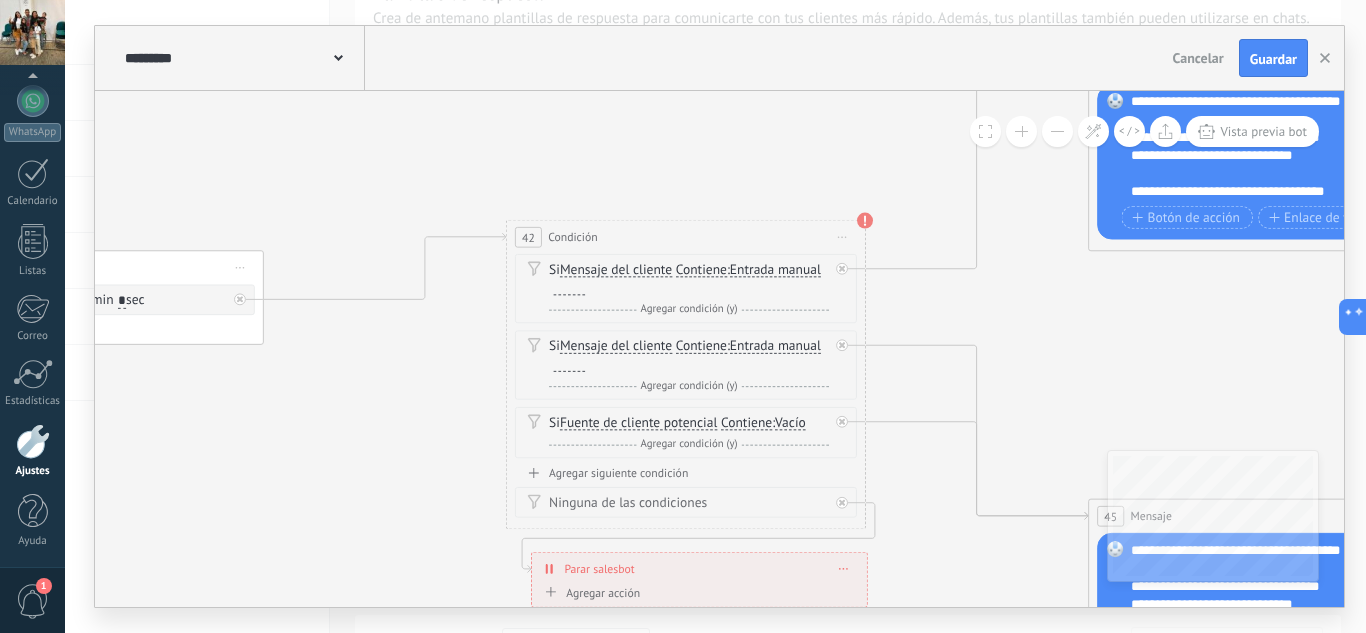 drag, startPoint x: 617, startPoint y: 210, endPoint x: 353, endPoint y: 74, distance: 296.97137 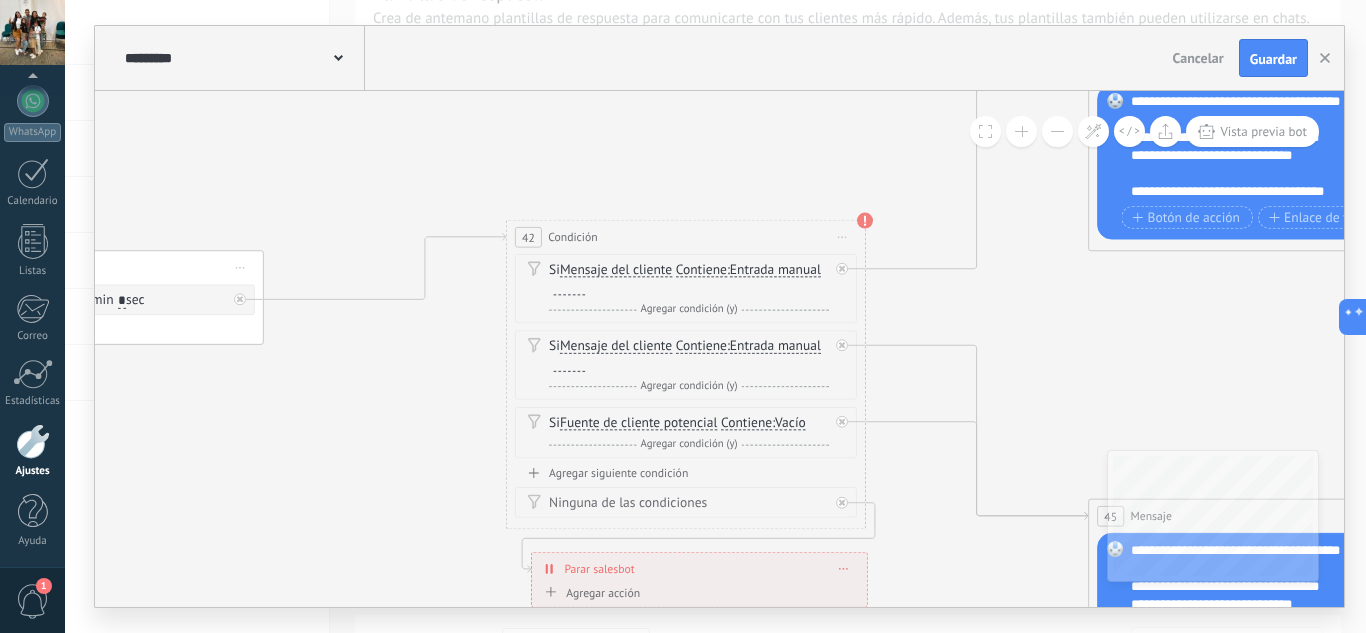 click on "**********" at bounding box center (719, 316) 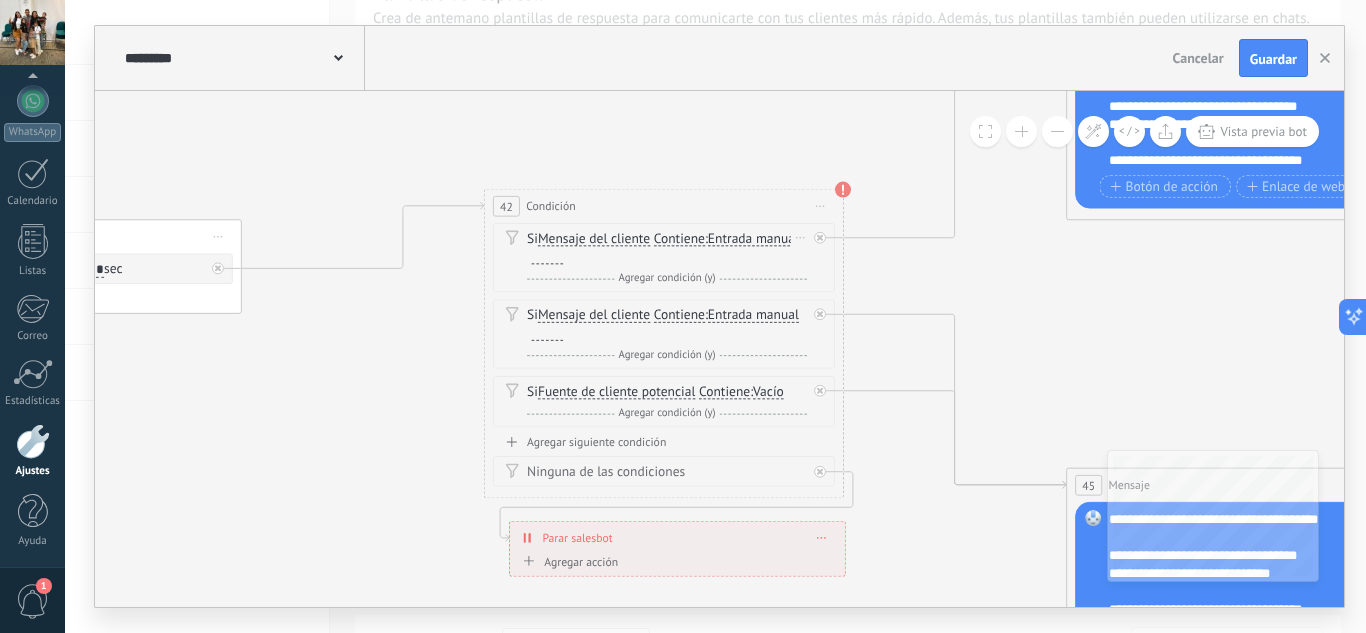 click on "Entrada manual" at bounding box center [753, 239] 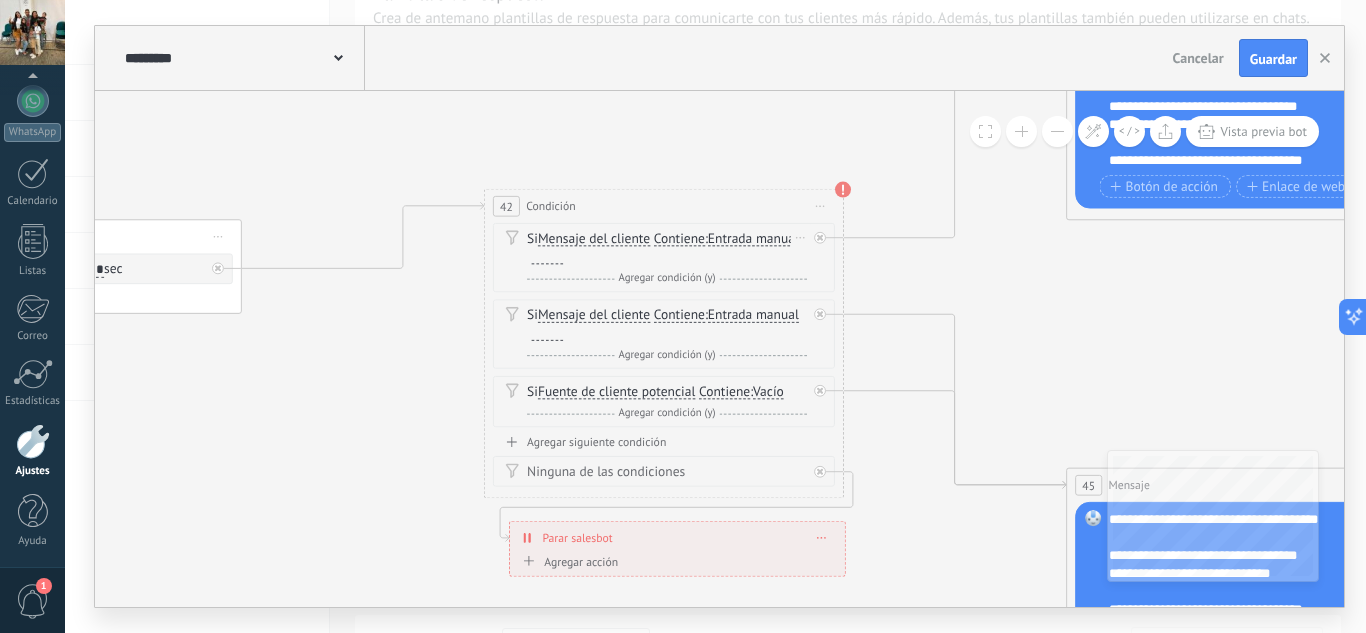 click on "Entrada manual" at bounding box center (811, 239) 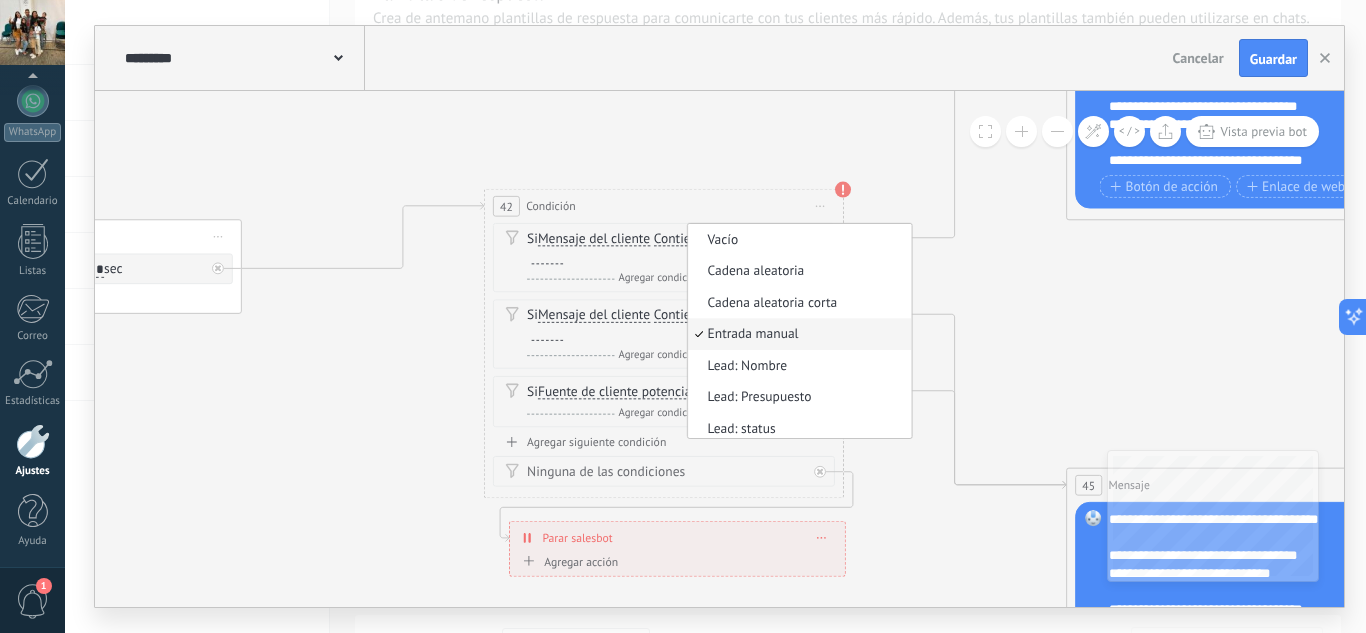 click on "Entrada manual" at bounding box center (797, 335) 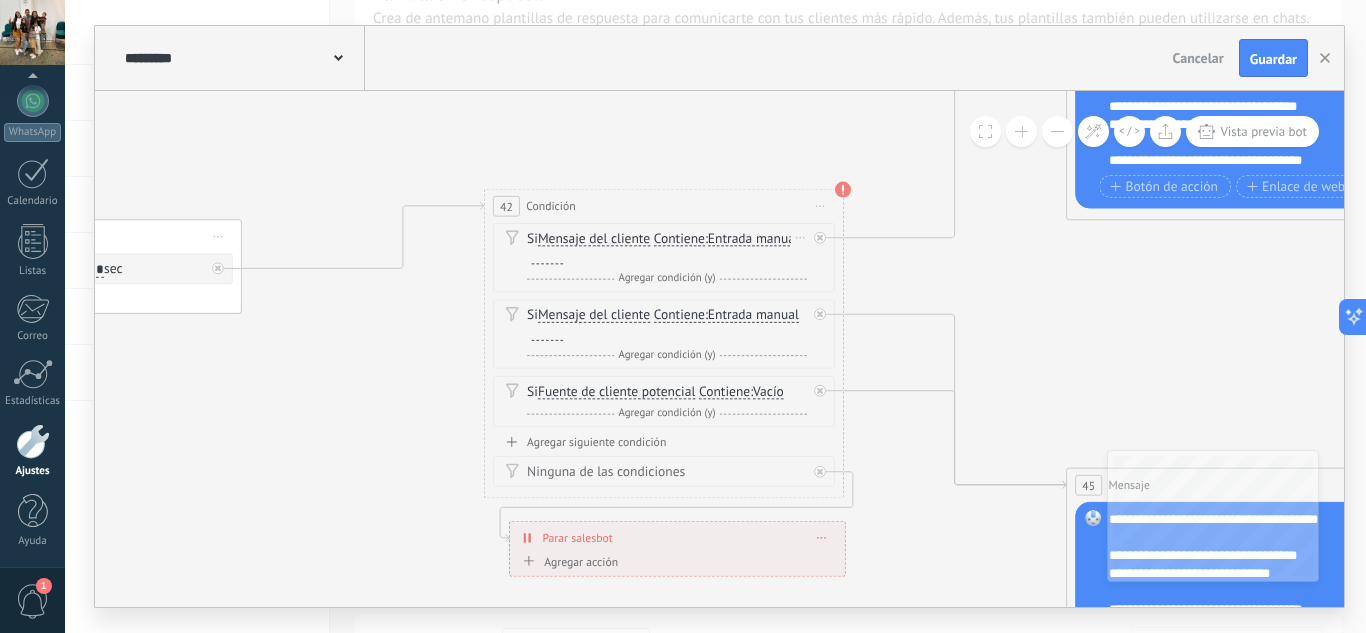 click at bounding box center [548, 257] 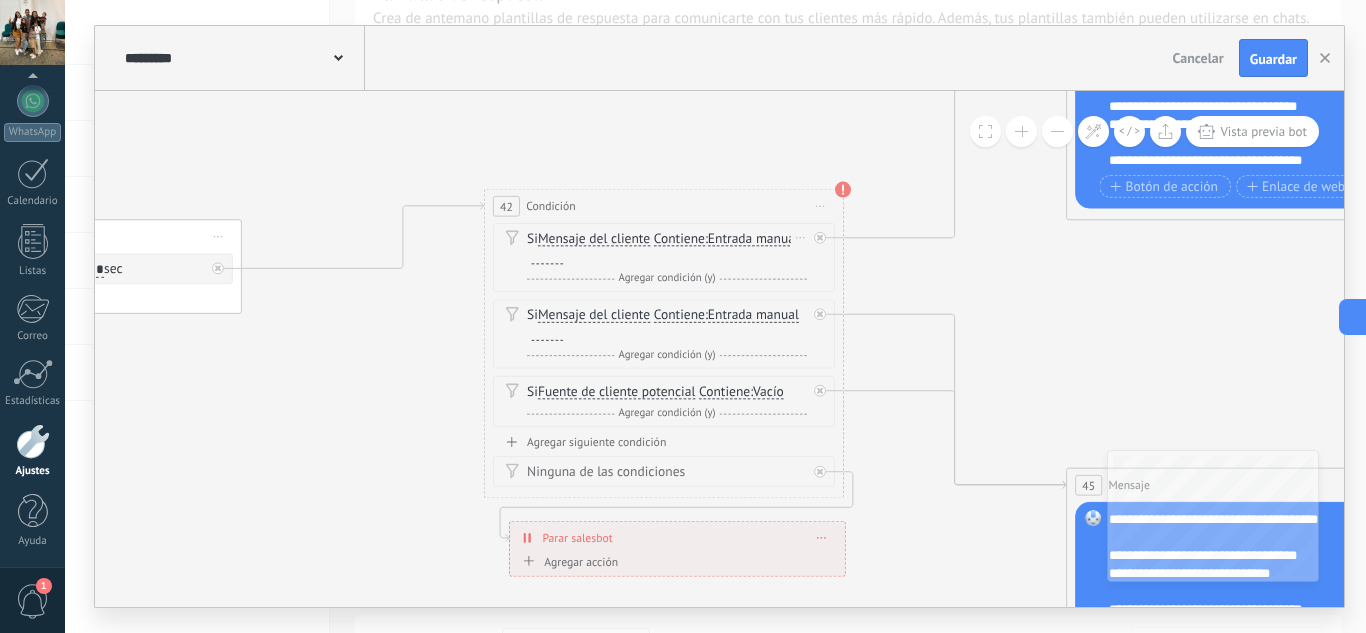 click at bounding box center (548, 257) 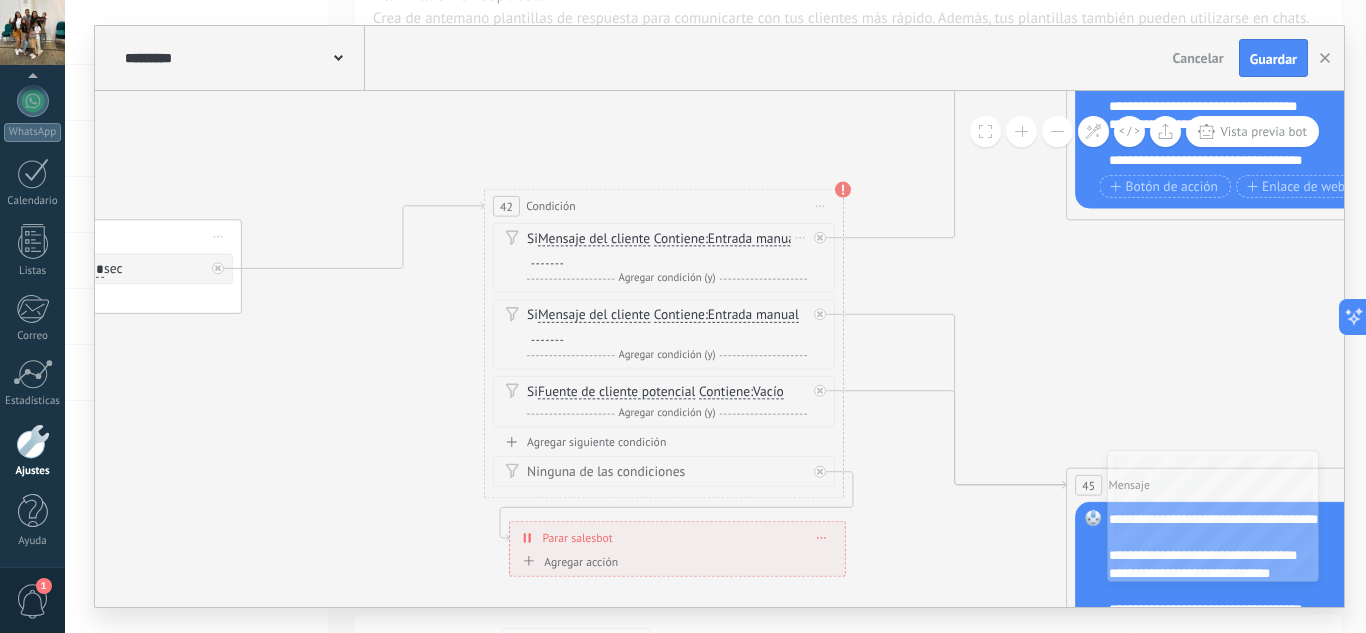 click 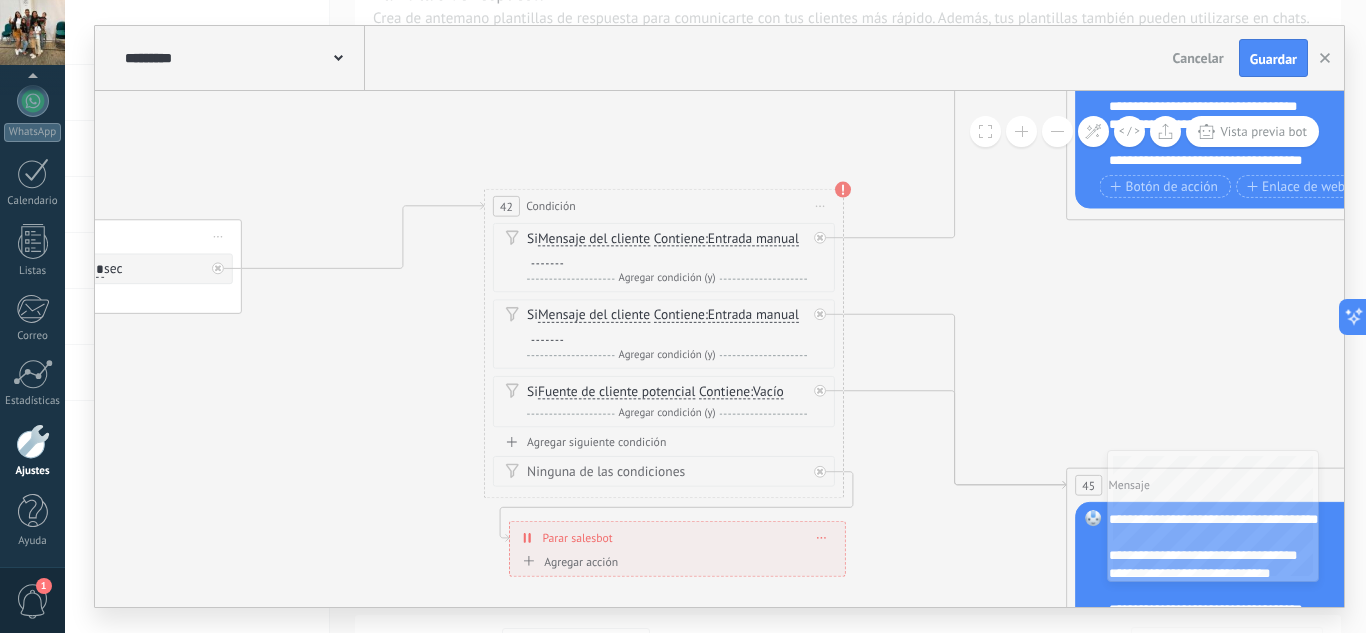 click 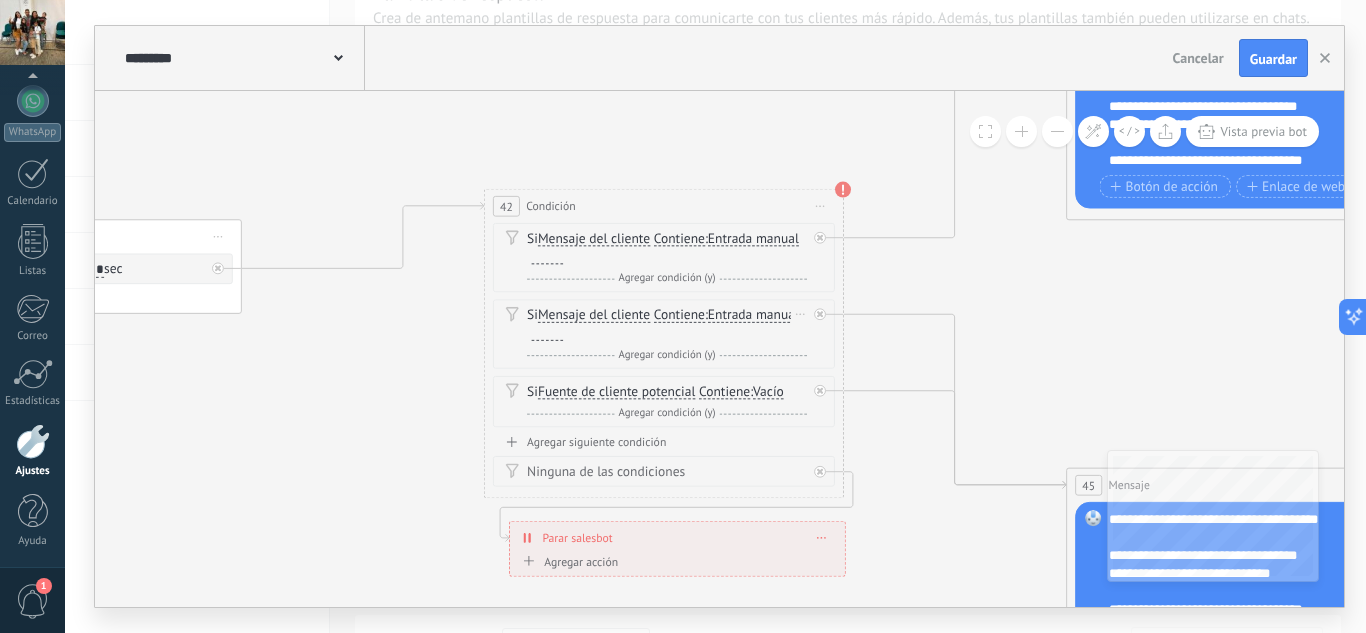 click on "Entrada manual" at bounding box center [753, 315] 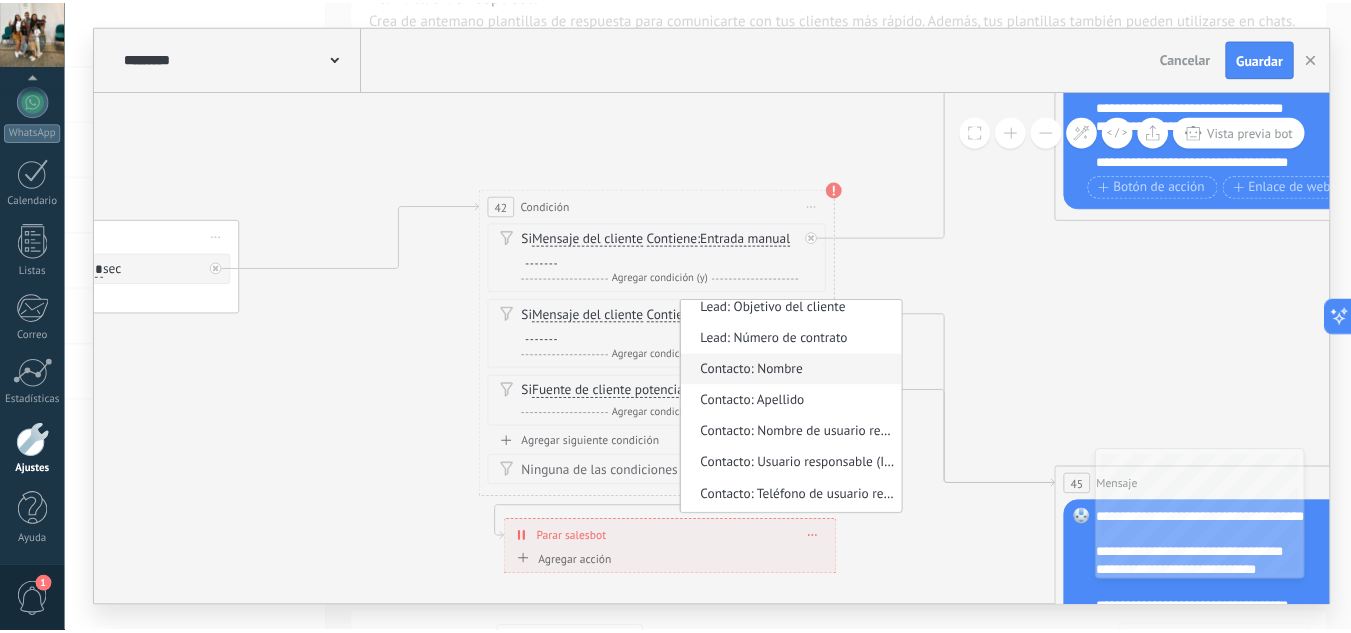 scroll, scrollTop: 600, scrollLeft: 0, axis: vertical 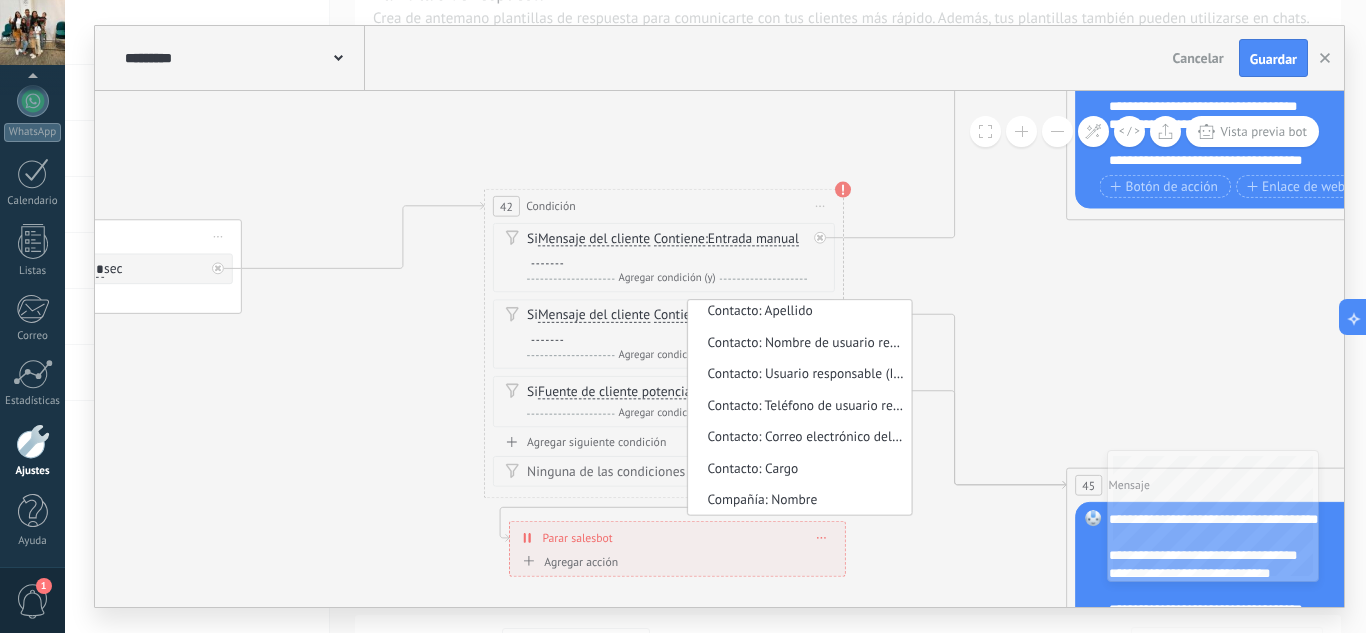 click 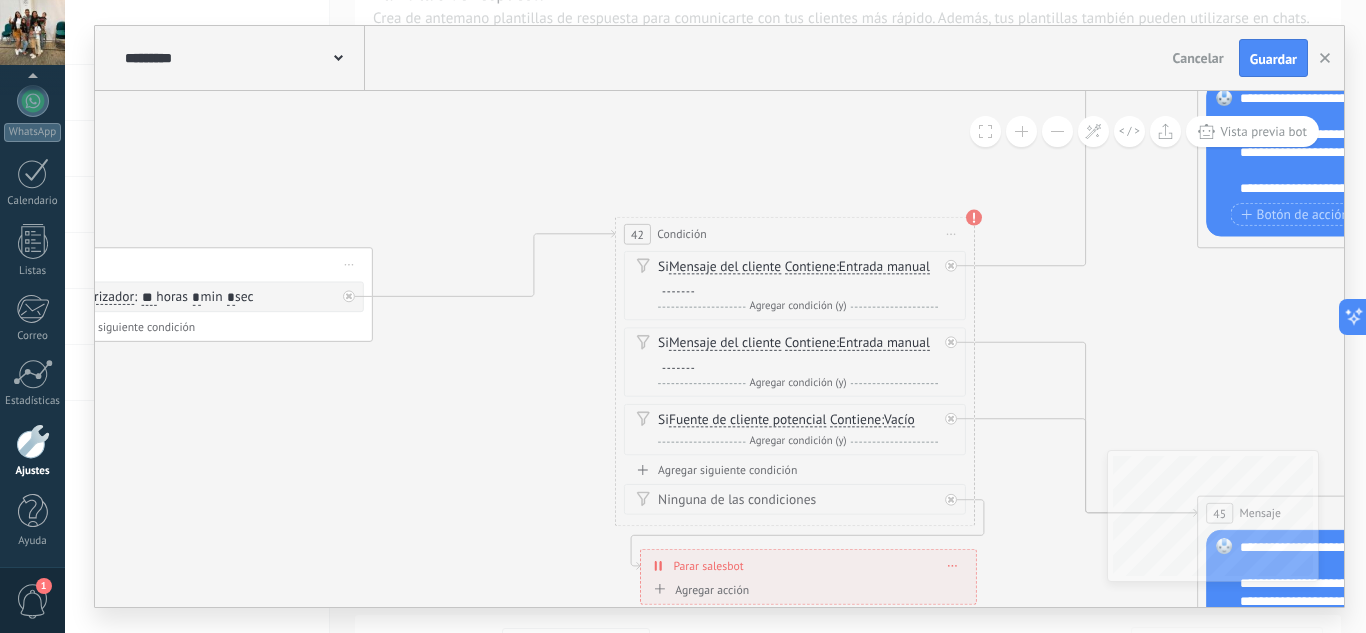 drag, startPoint x: 581, startPoint y: 138, endPoint x: 697, endPoint y: 146, distance: 116.275536 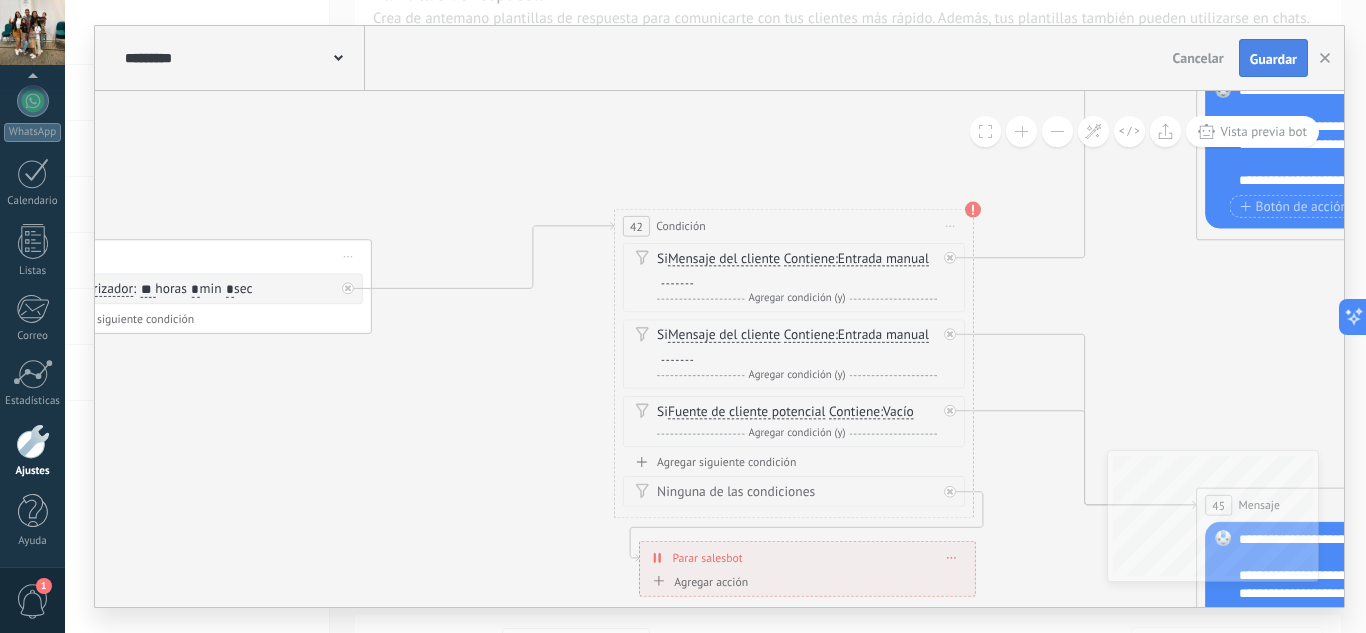 click on "Guardar" at bounding box center [1273, 59] 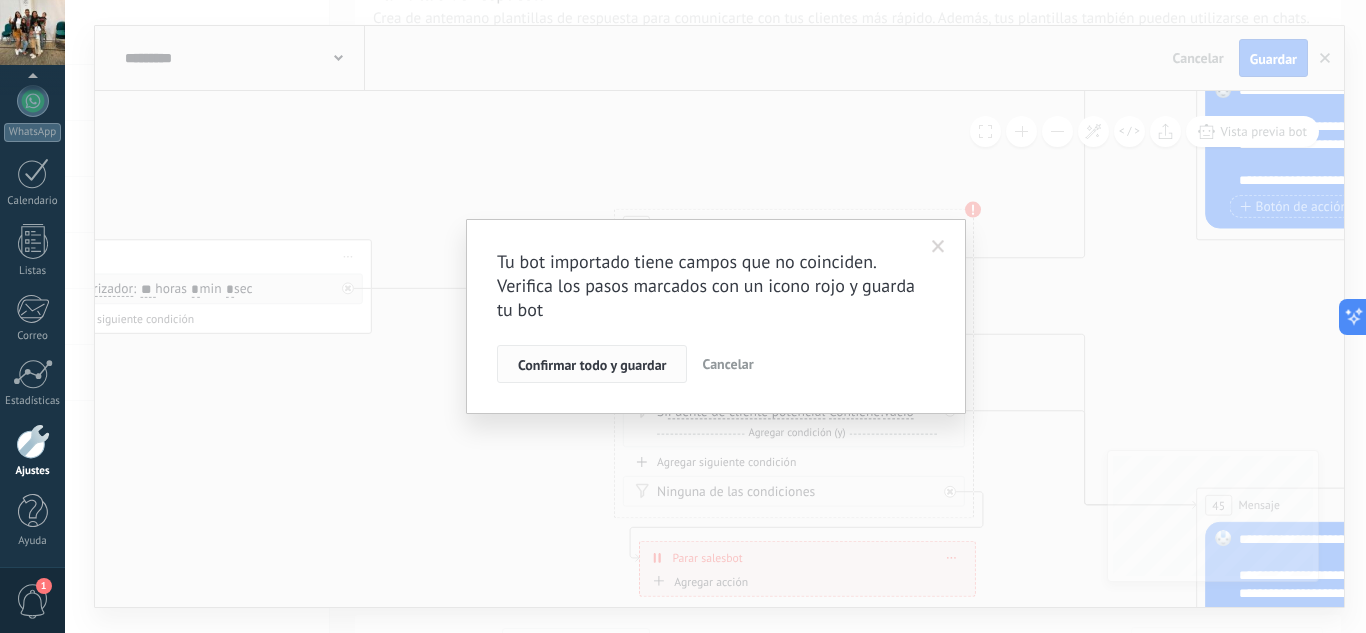 click on "Confirmar todo y guardar" at bounding box center (592, 365) 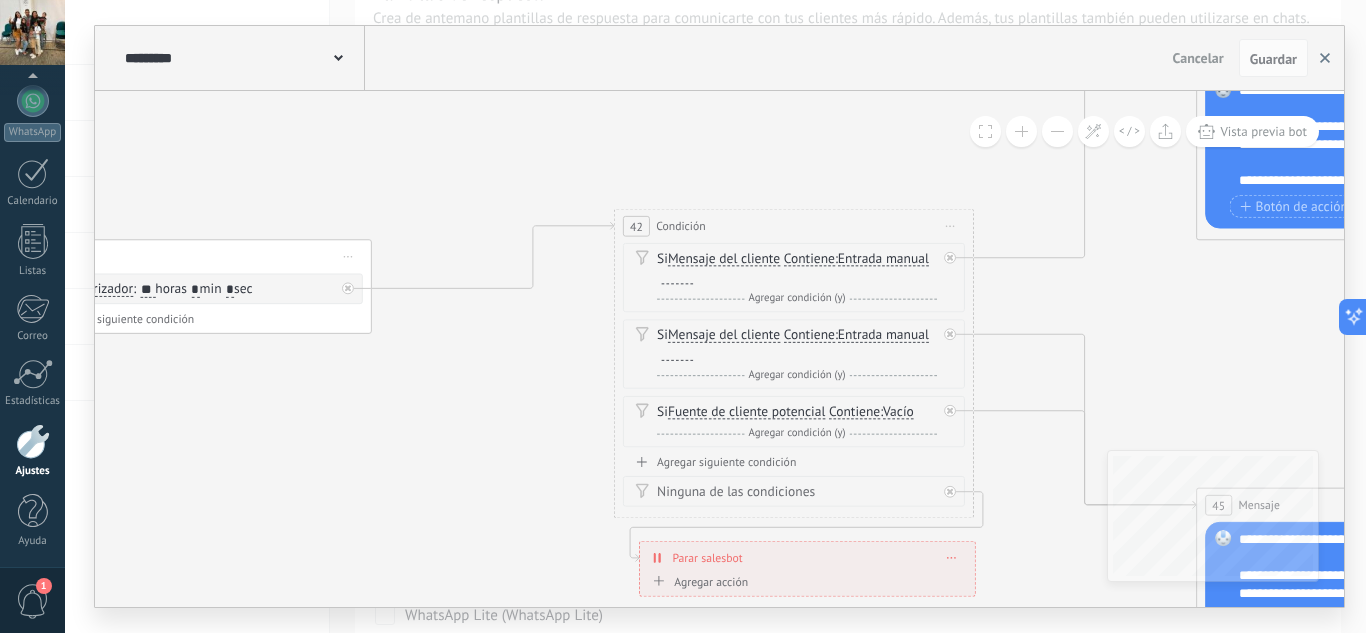 click 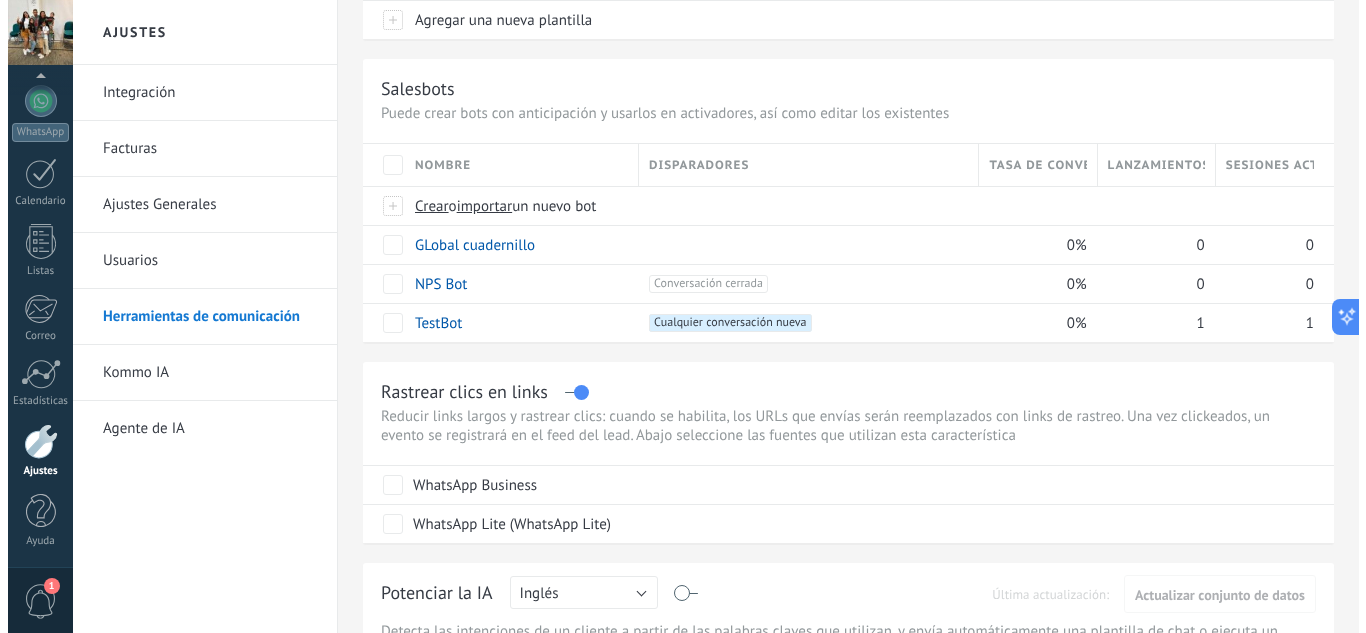 scroll, scrollTop: 0, scrollLeft: 0, axis: both 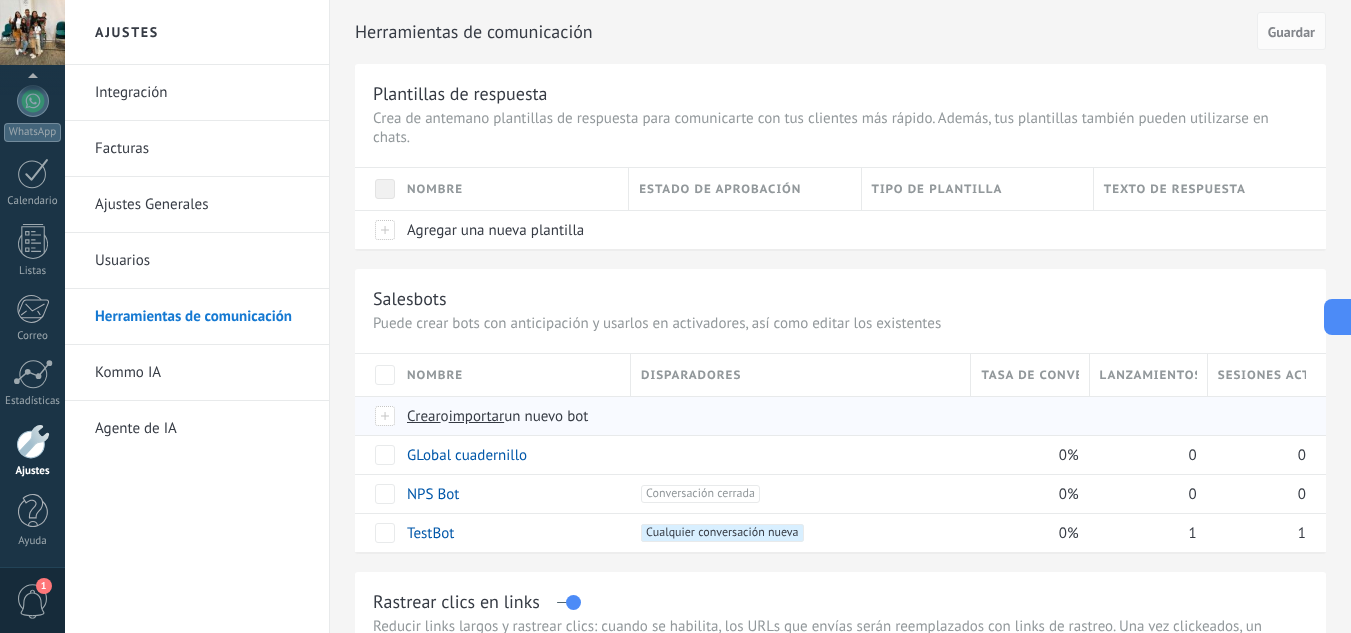 click on "Crear" at bounding box center [424, 416] 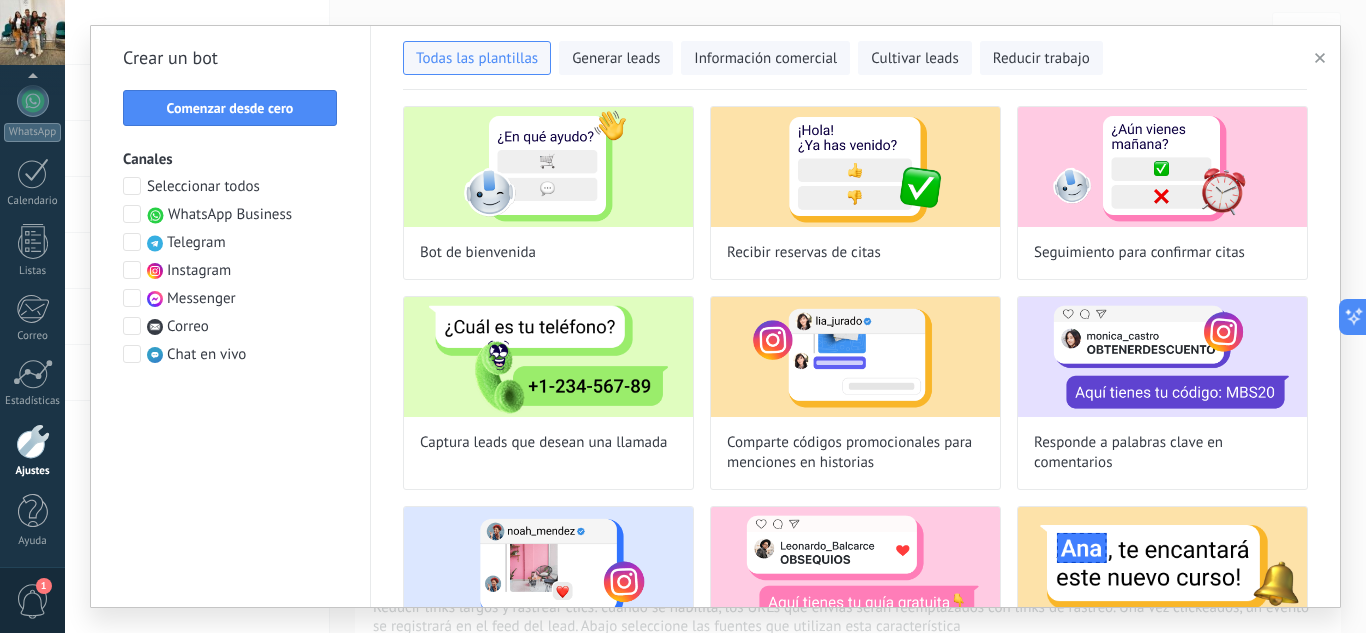 click on "Crear un bot Comenzar desde cero Canales Seleccionar todos WhatsApp Business Telegram Instagram Messenger Correo Chat en vivo" at bounding box center [231, 316] 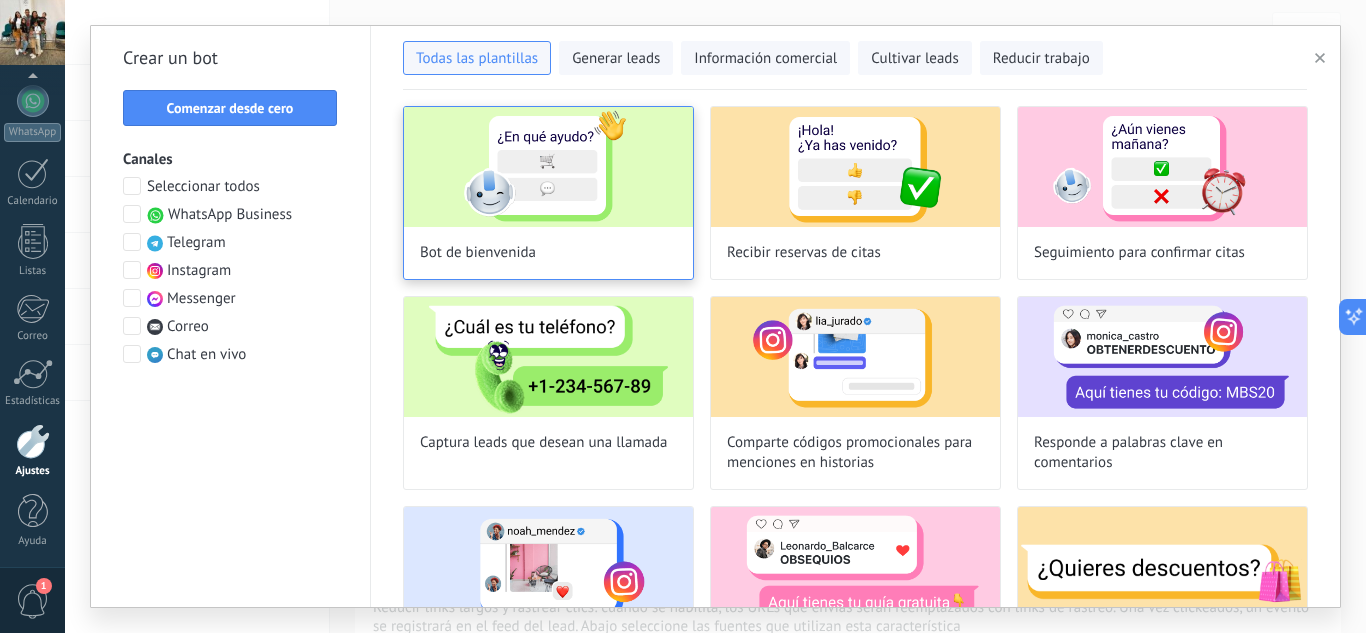 click at bounding box center (548, 167) 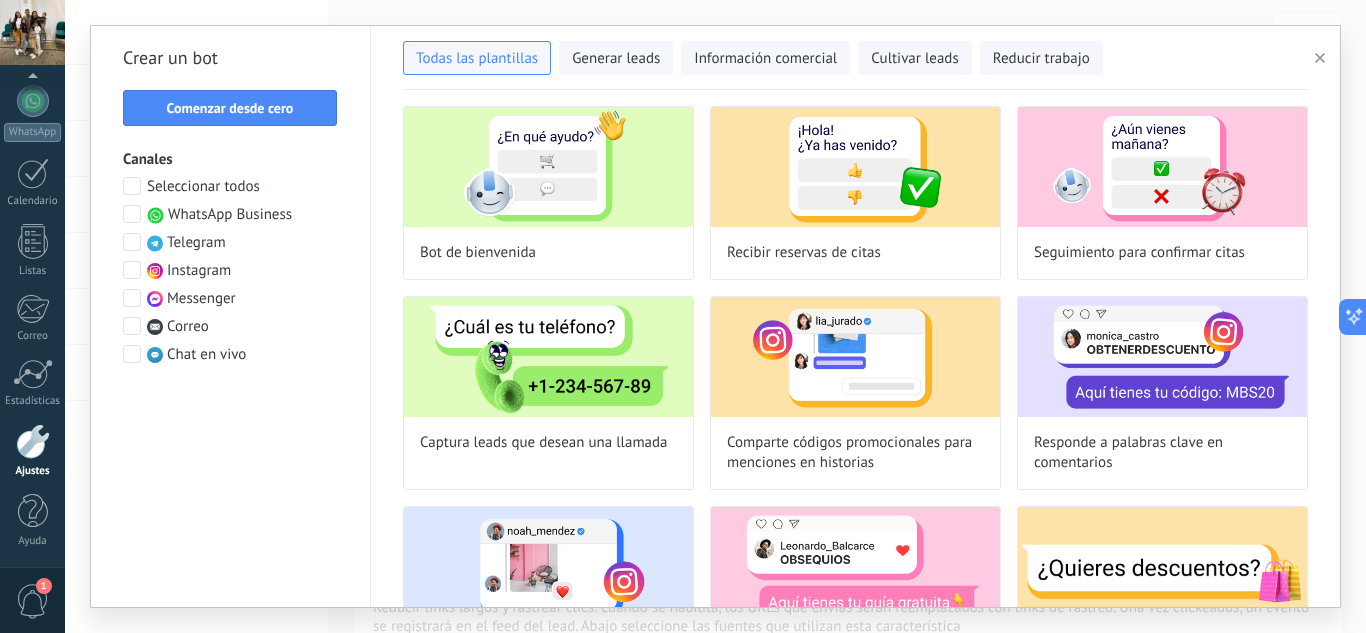 type on "**********" 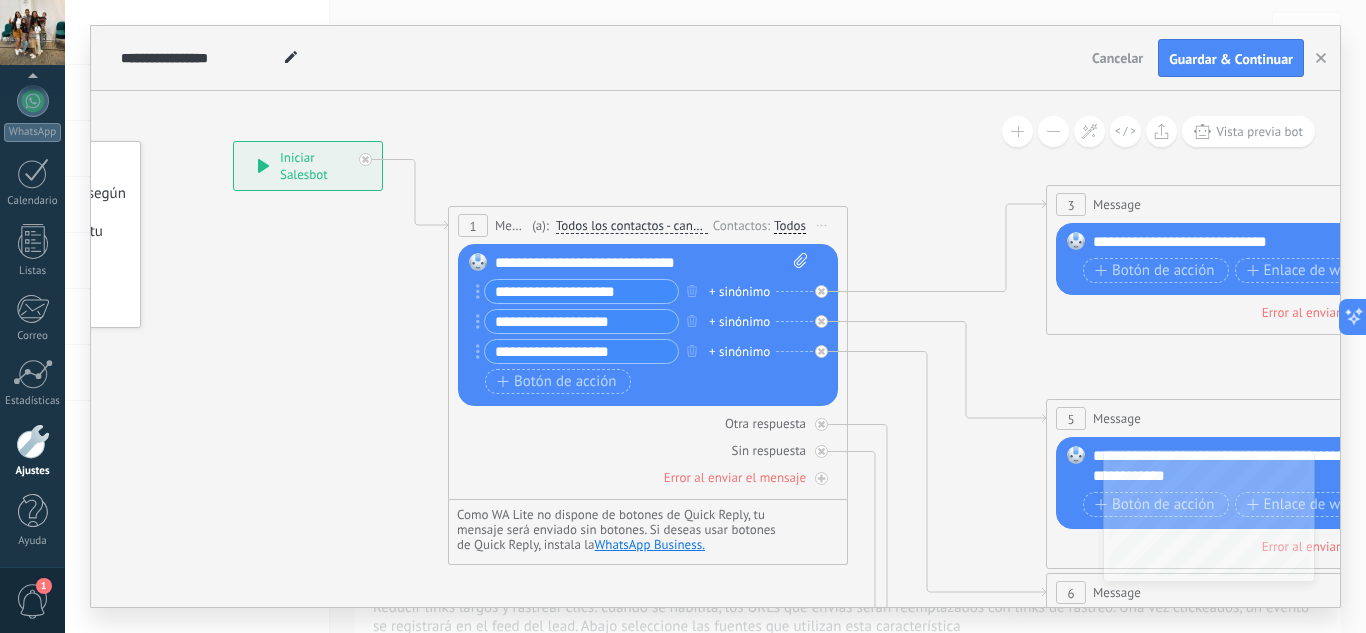drag, startPoint x: 464, startPoint y: 405, endPoint x: 326, endPoint y: 337, distance: 153.84407 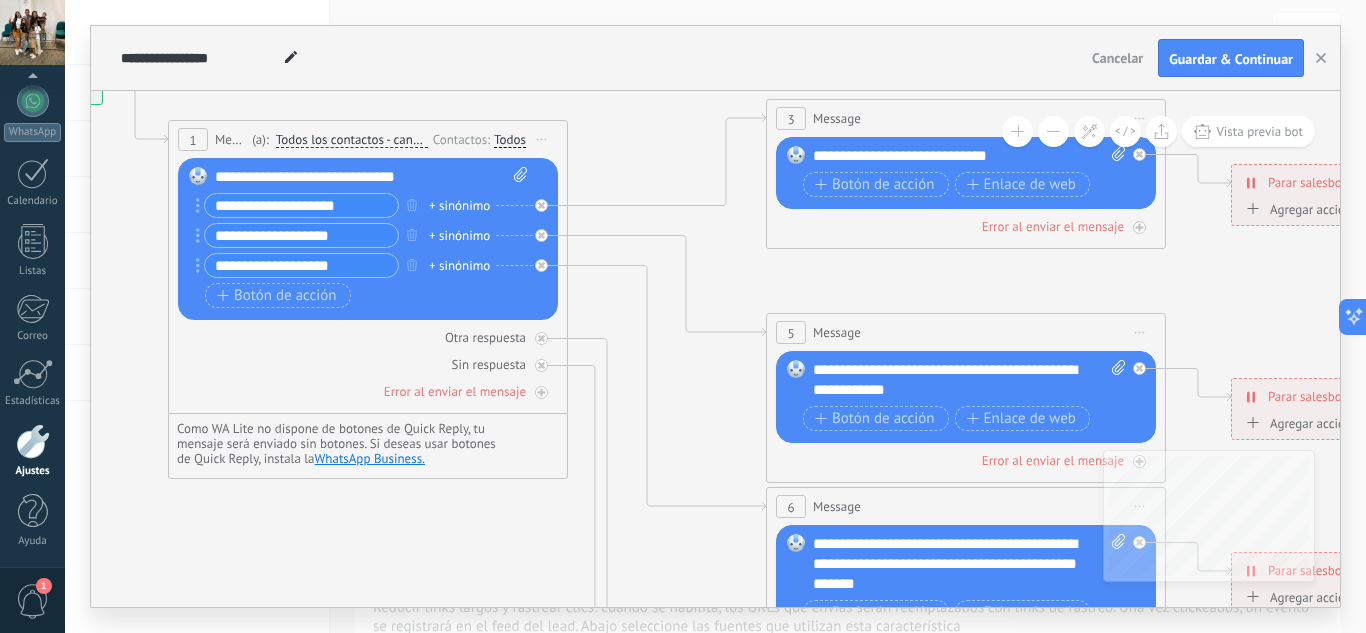 drag, startPoint x: 885, startPoint y: 227, endPoint x: 605, endPoint y: 141, distance: 292.90955 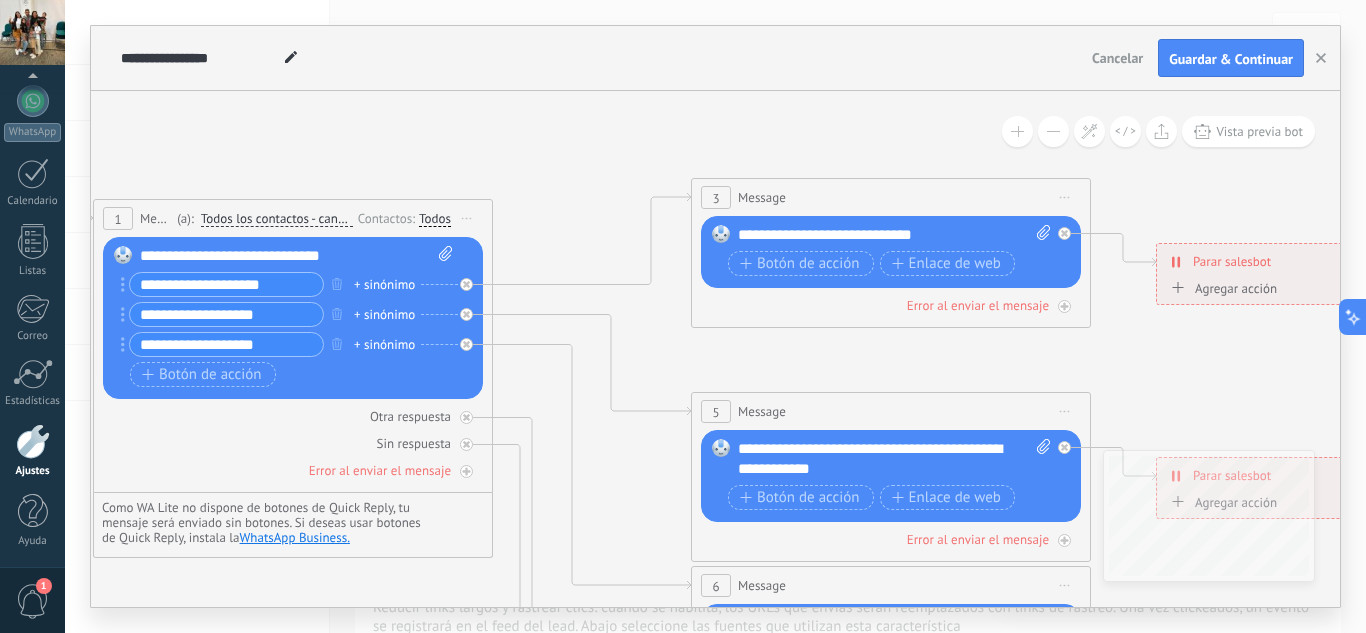 drag, startPoint x: 736, startPoint y: 258, endPoint x: 661, endPoint y: 337, distance: 108.93117 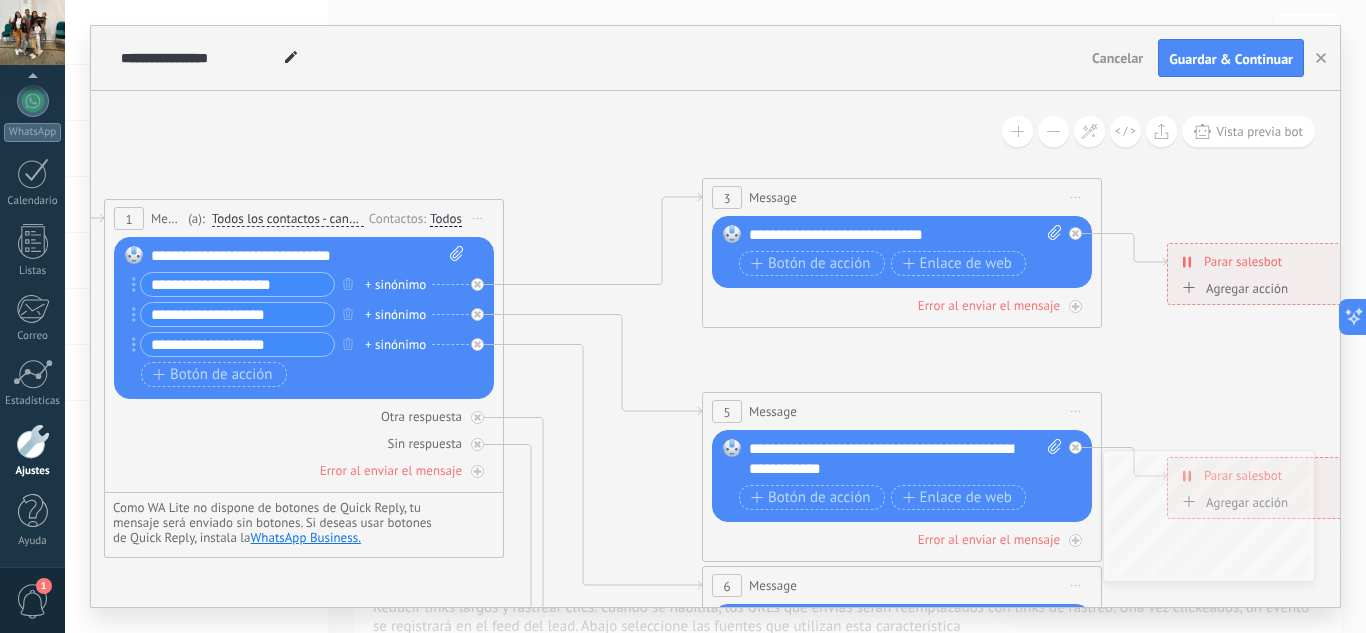 drag, startPoint x: 568, startPoint y: 226, endPoint x: 635, endPoint y: 199, distance: 72.235725 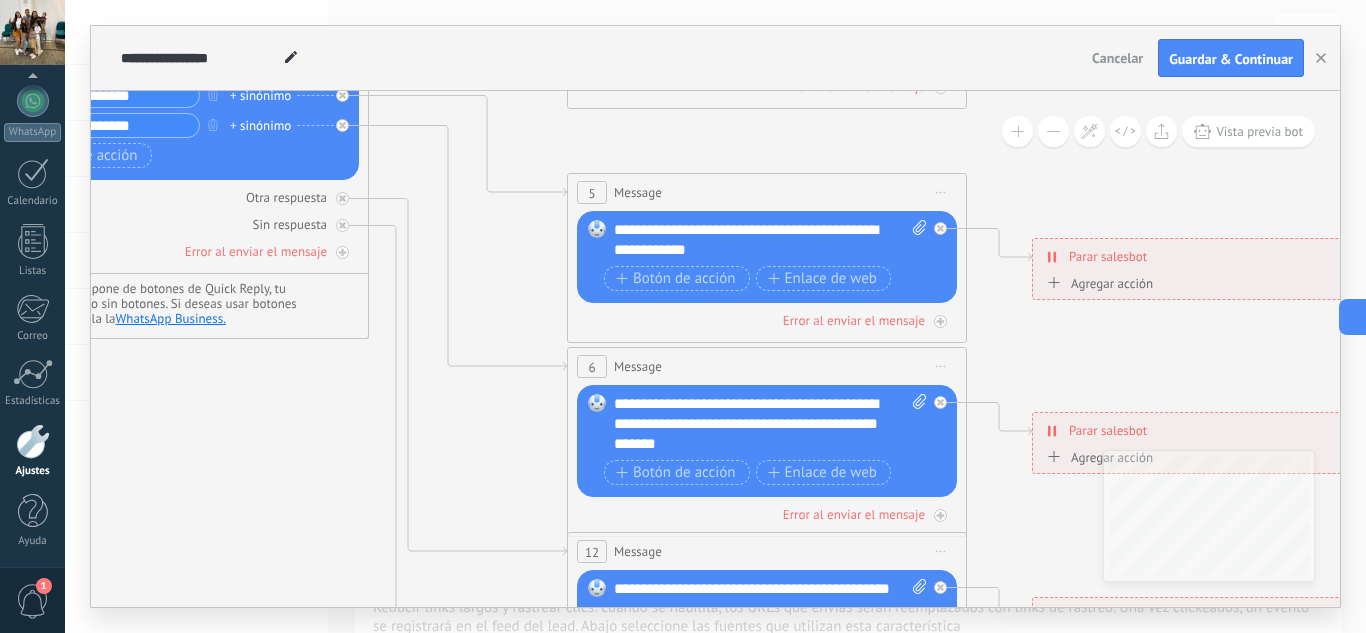 drag, startPoint x: 627, startPoint y: 402, endPoint x: 355, endPoint y: 402, distance: 272 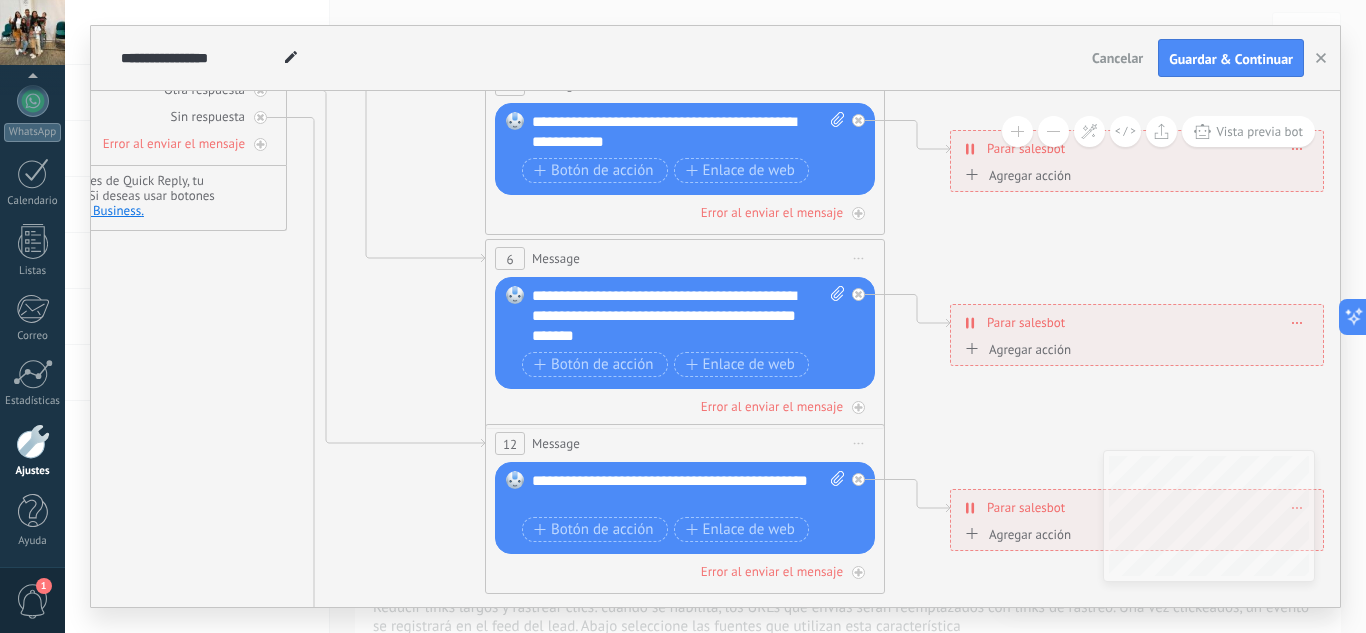 drag, startPoint x: 974, startPoint y: 345, endPoint x: 967, endPoint y: 236, distance: 109.22454 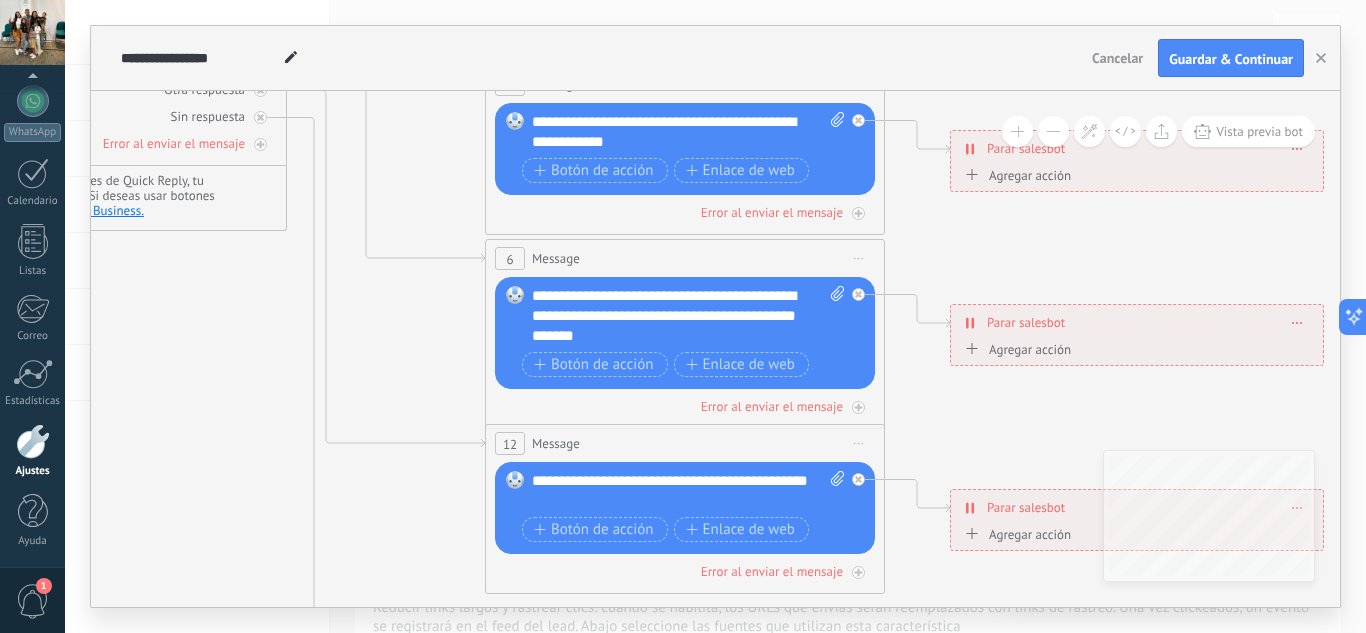 click 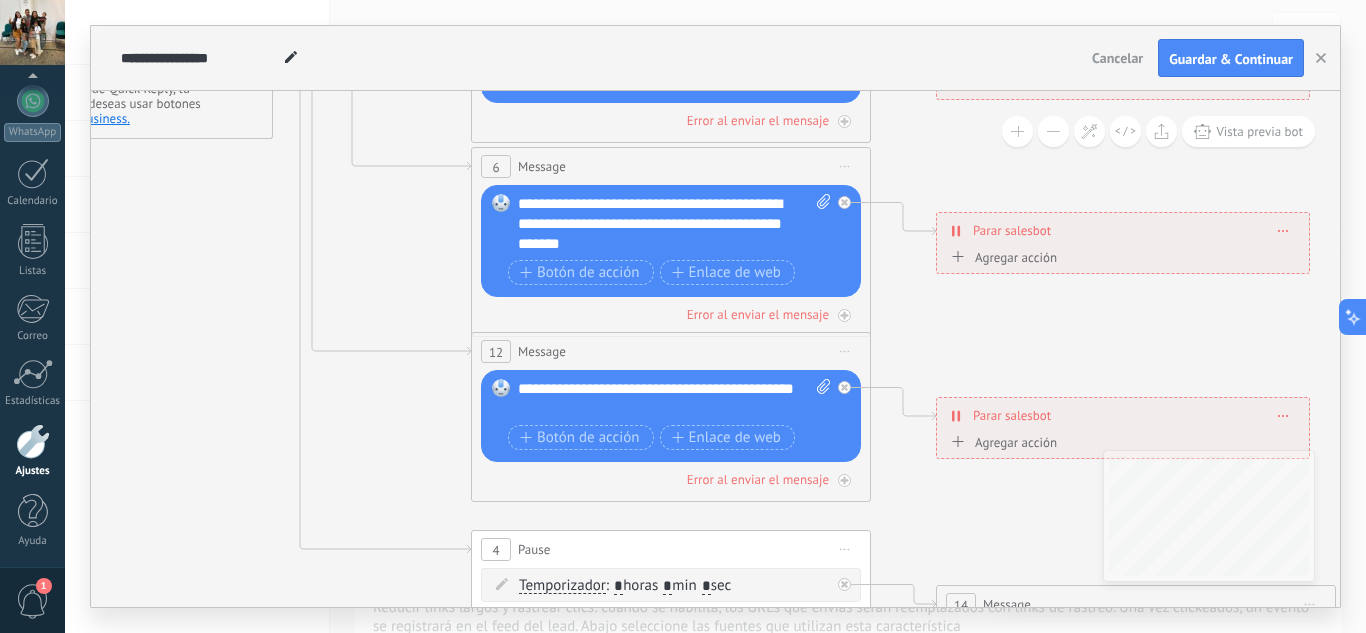 drag, startPoint x: 953, startPoint y: 440, endPoint x: 939, endPoint y: 349, distance: 92.070625 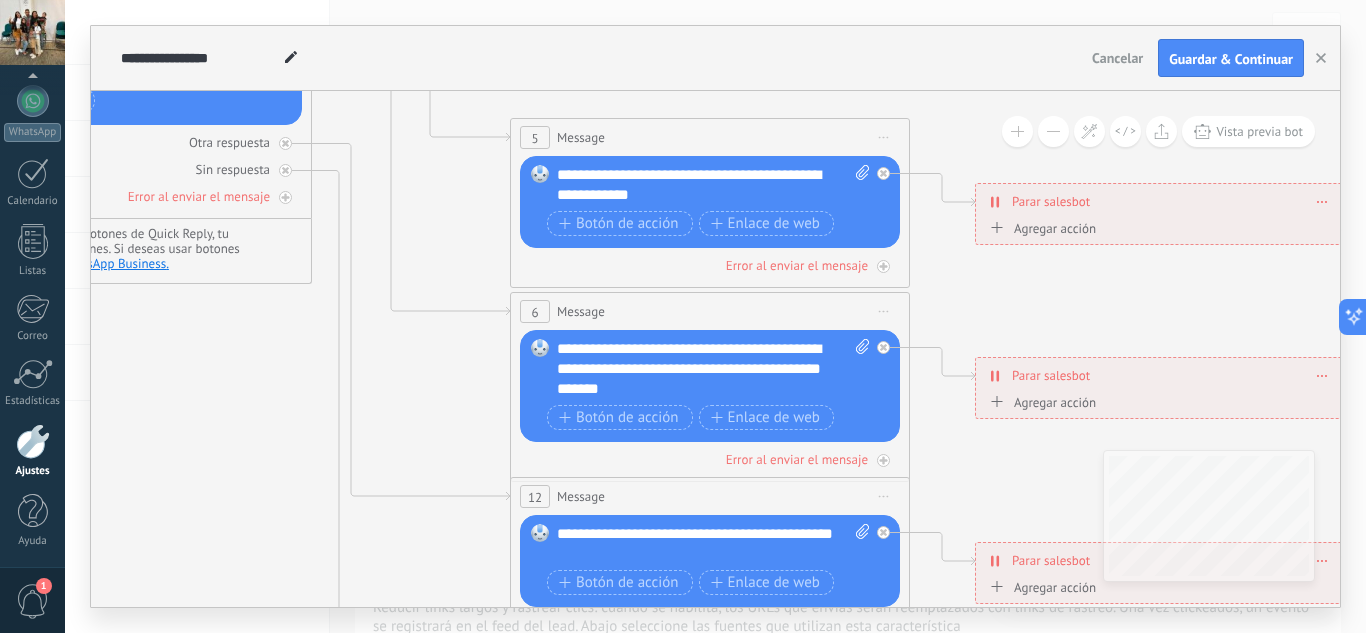 drag, startPoint x: 943, startPoint y: 351, endPoint x: 967, endPoint y: 472, distance: 123.35721 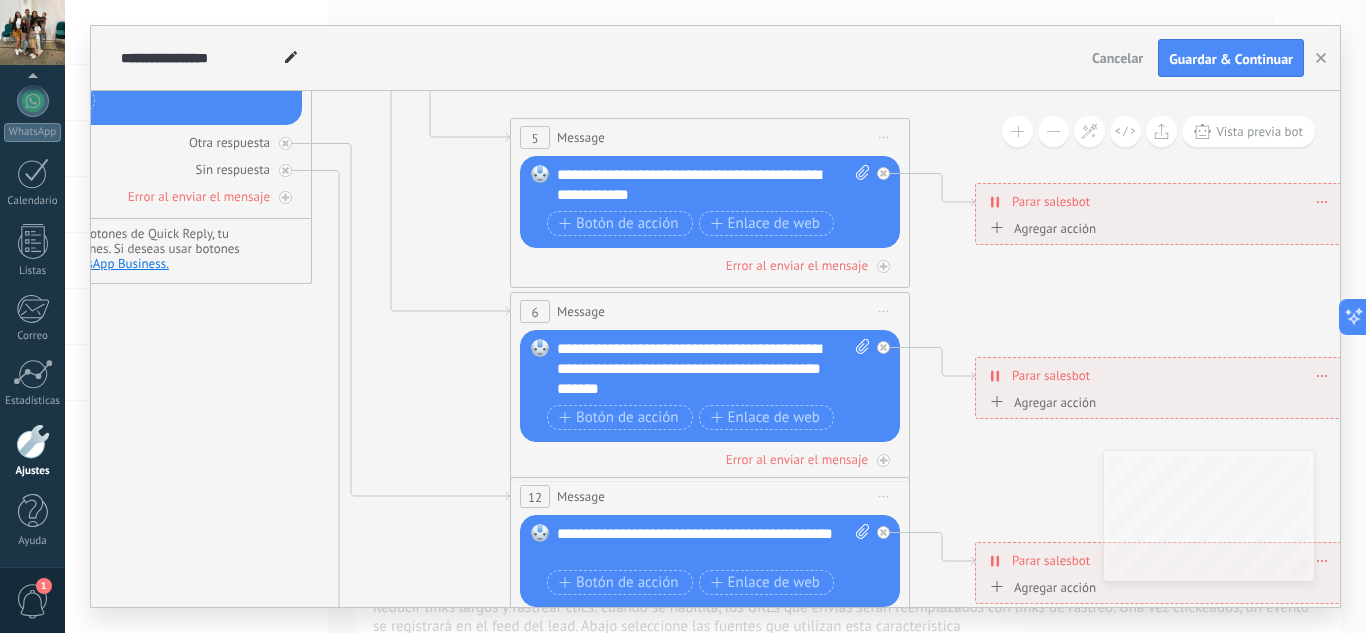 click 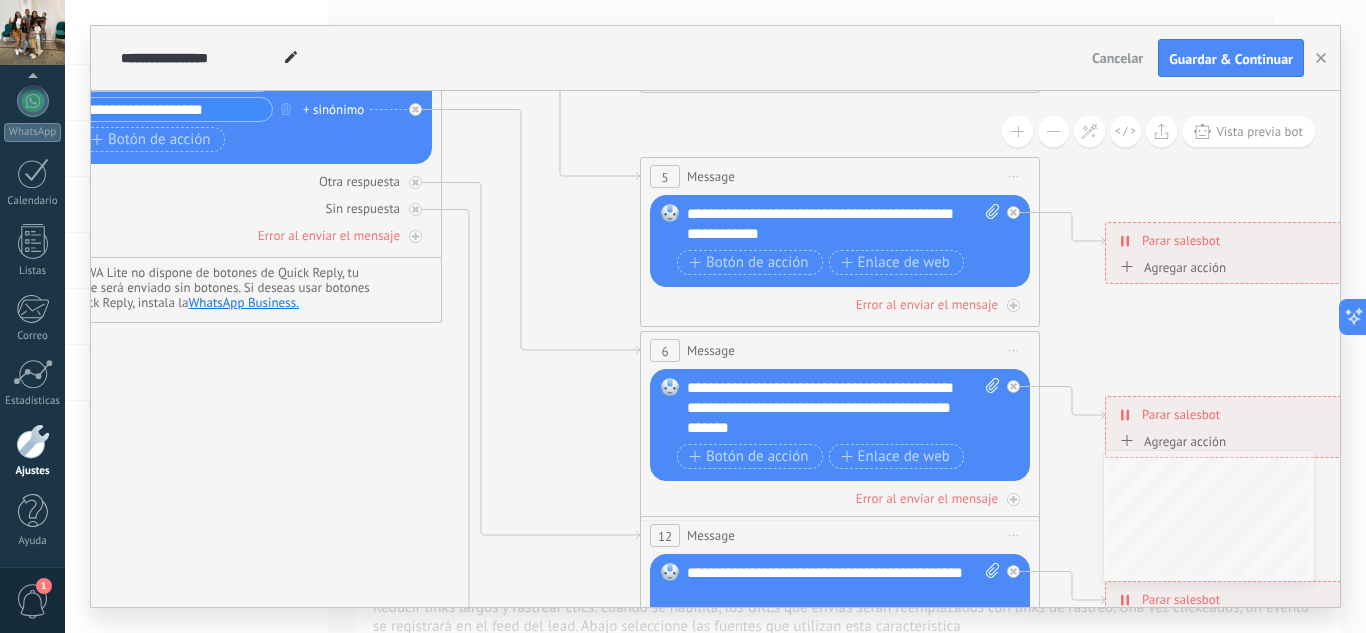 drag, startPoint x: 959, startPoint y: 288, endPoint x: 1113, endPoint y: 323, distance: 157.9272 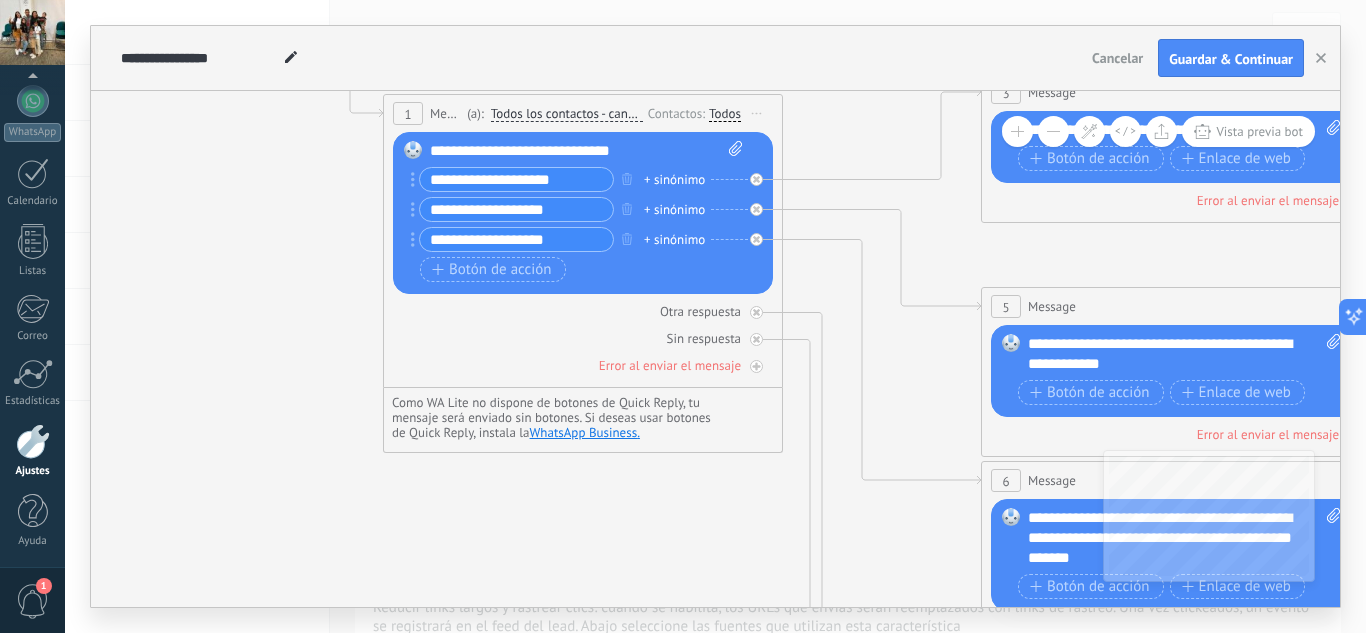 drag, startPoint x: 399, startPoint y: 473, endPoint x: 759, endPoint y: 625, distance: 390.7736 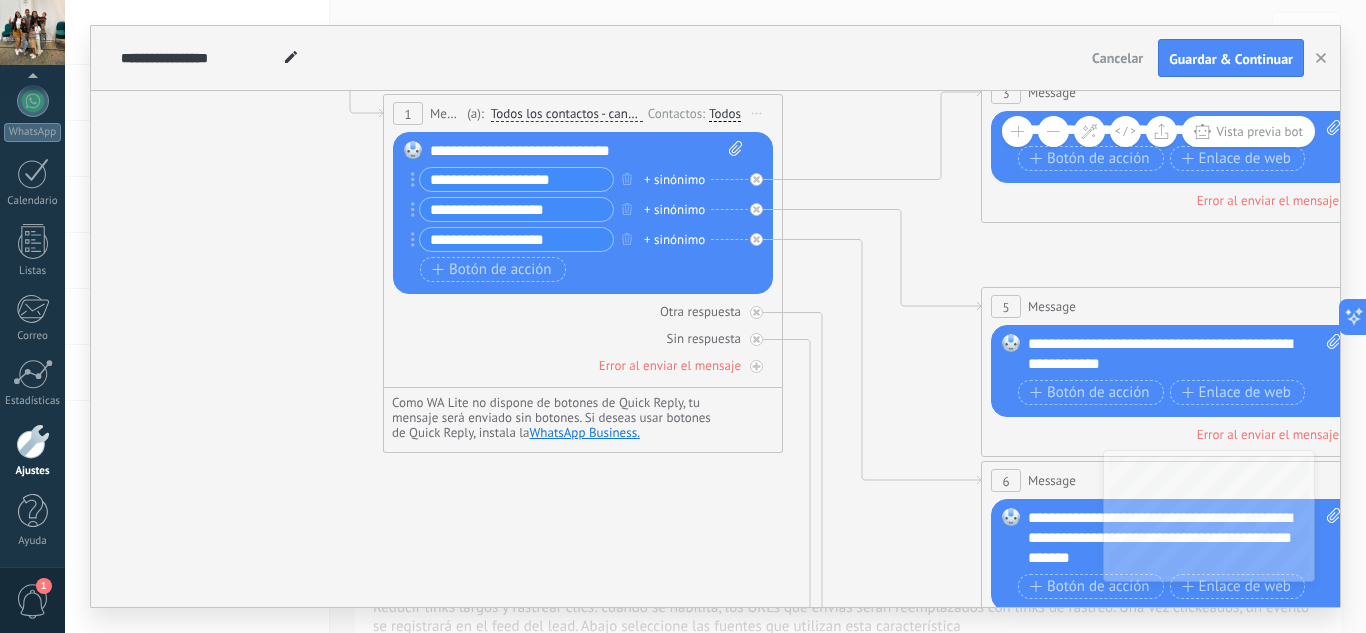 click on "**********" at bounding box center (715, 316) 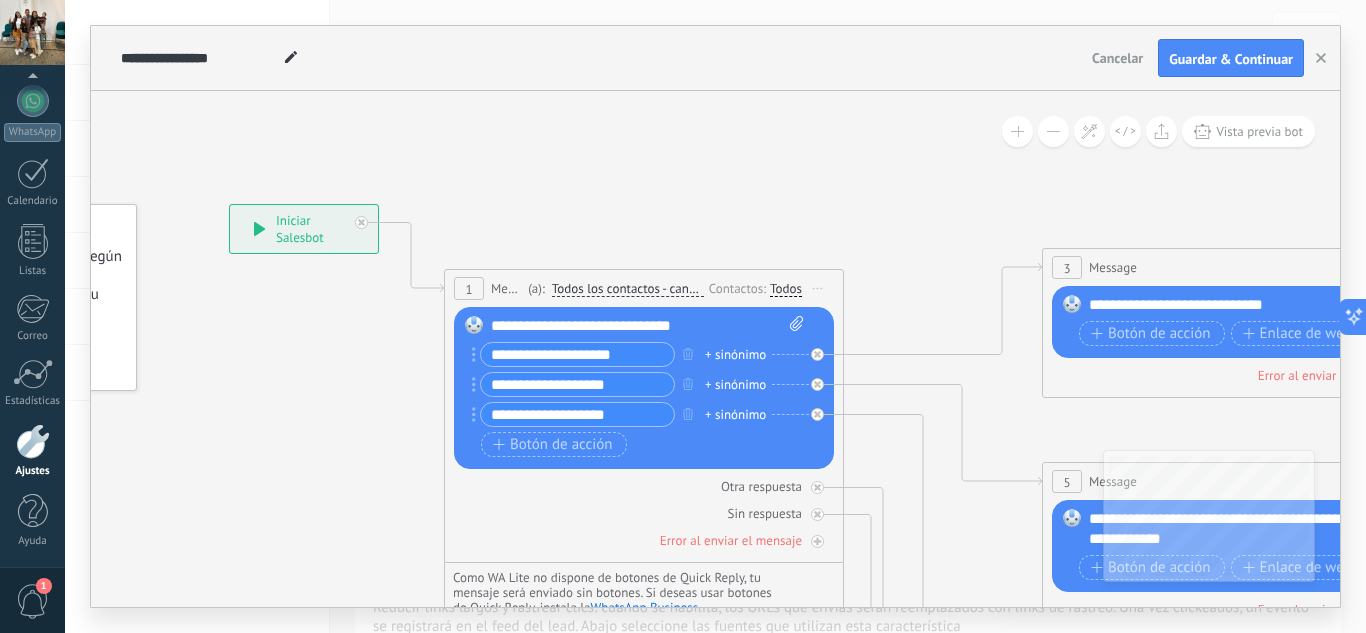 drag, startPoint x: 401, startPoint y: 427, endPoint x: 401, endPoint y: 524, distance: 97 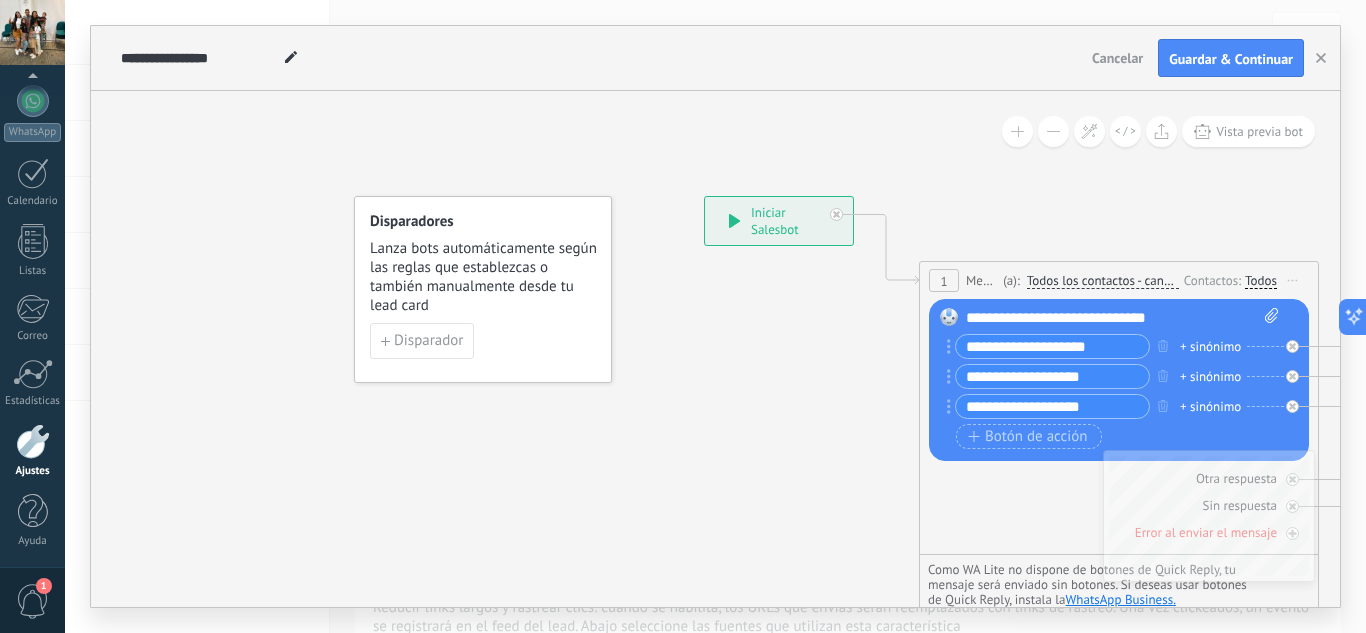drag, startPoint x: 329, startPoint y: 499, endPoint x: 799, endPoint y: 491, distance: 470.06808 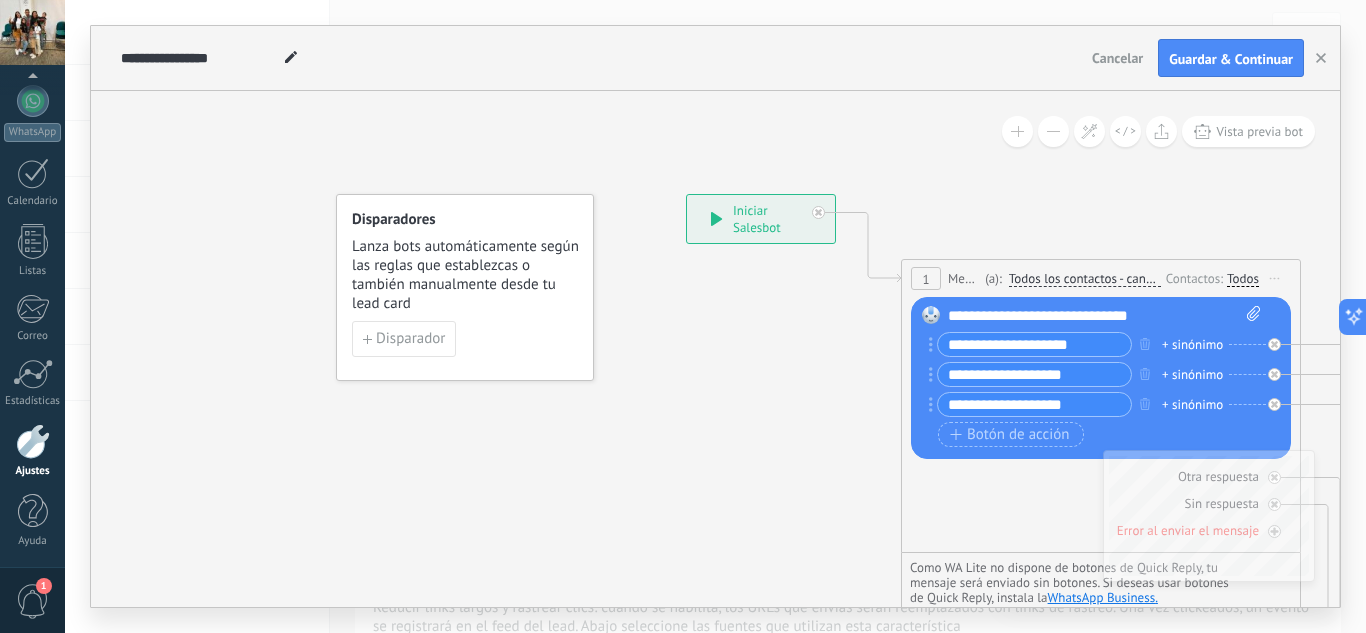 drag, startPoint x: 797, startPoint y: 389, endPoint x: 625, endPoint y: 372, distance: 172.83807 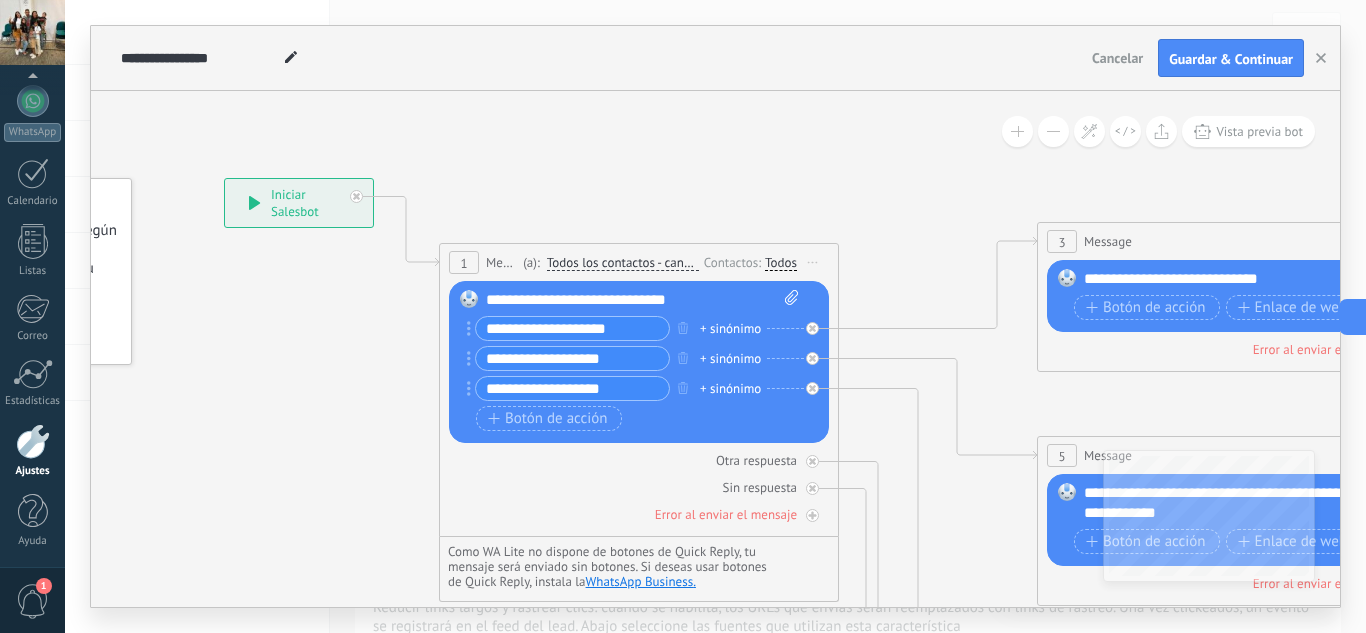 drag, startPoint x: 944, startPoint y: 186, endPoint x: 574, endPoint y: 167, distance: 370.48752 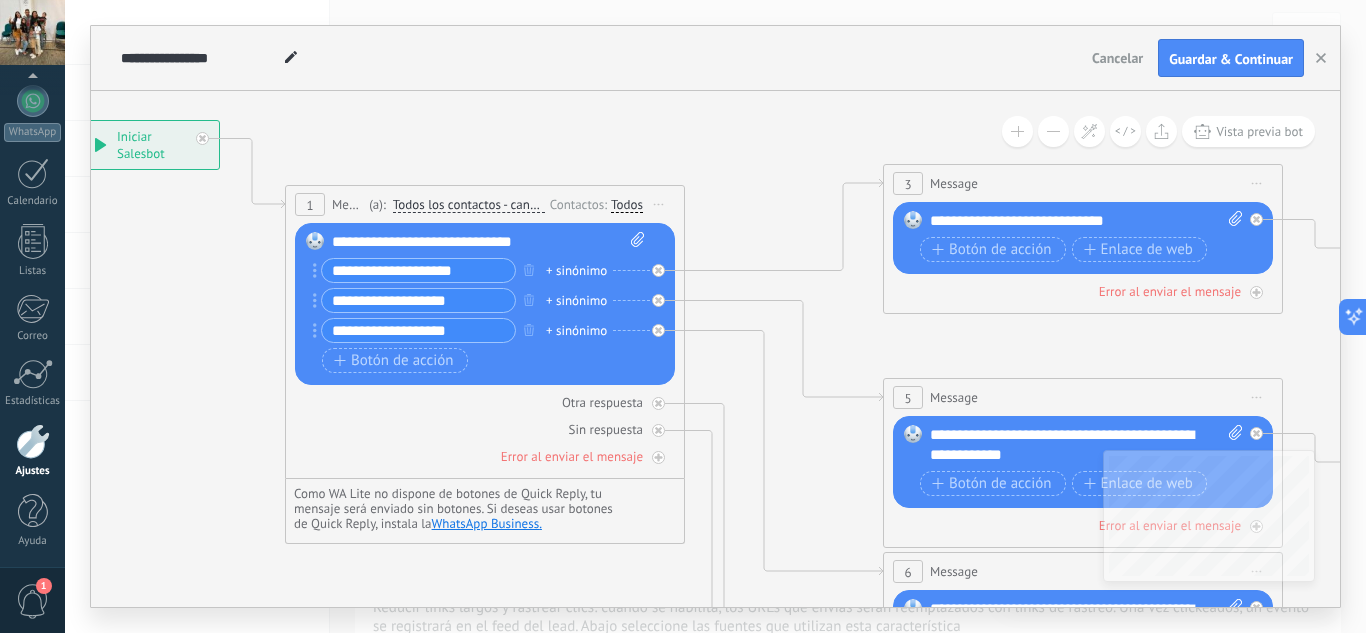 drag, startPoint x: 833, startPoint y: 191, endPoint x: 811, endPoint y: 143, distance: 52.801514 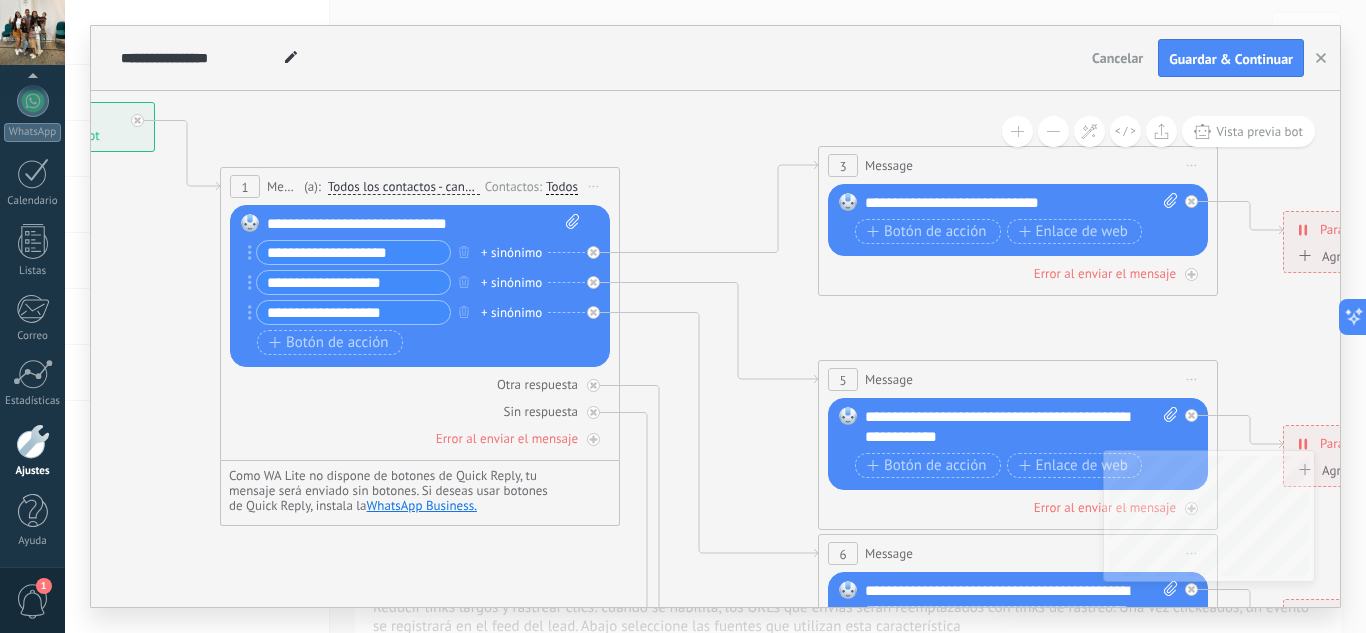 drag, startPoint x: 716, startPoint y: 152, endPoint x: 676, endPoint y: 204, distance: 65.60488 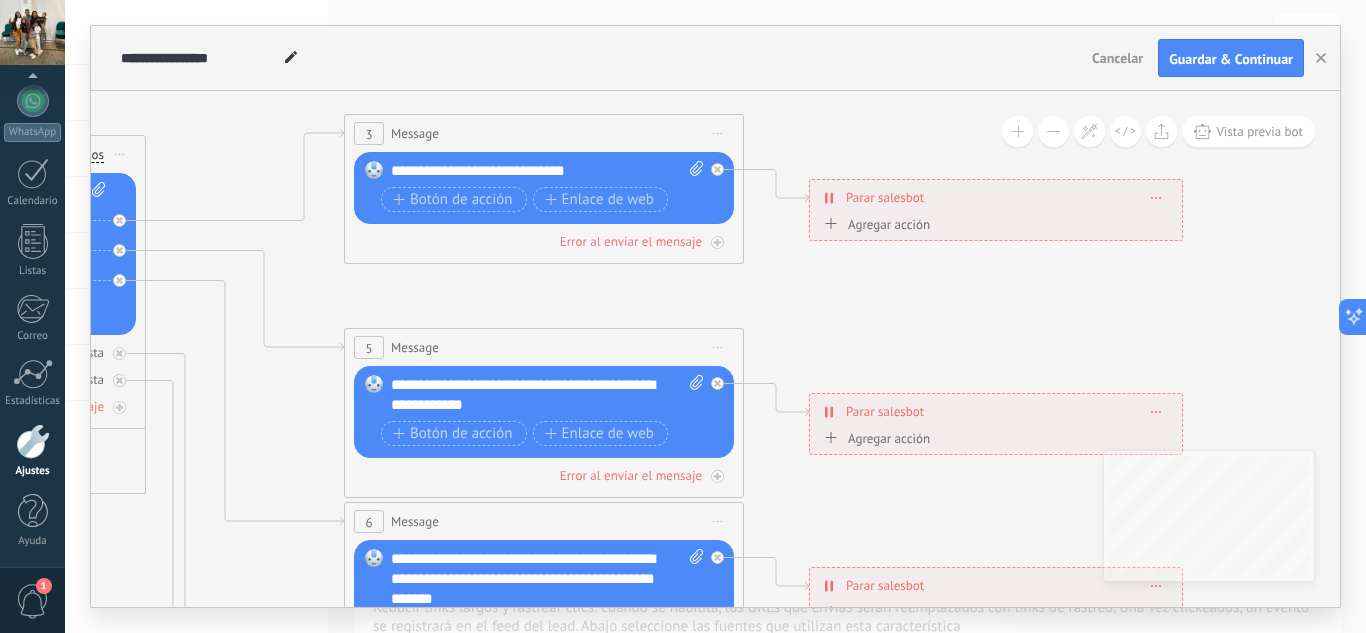 drag, startPoint x: 1239, startPoint y: 280, endPoint x: 747, endPoint y: 237, distance: 493.8755 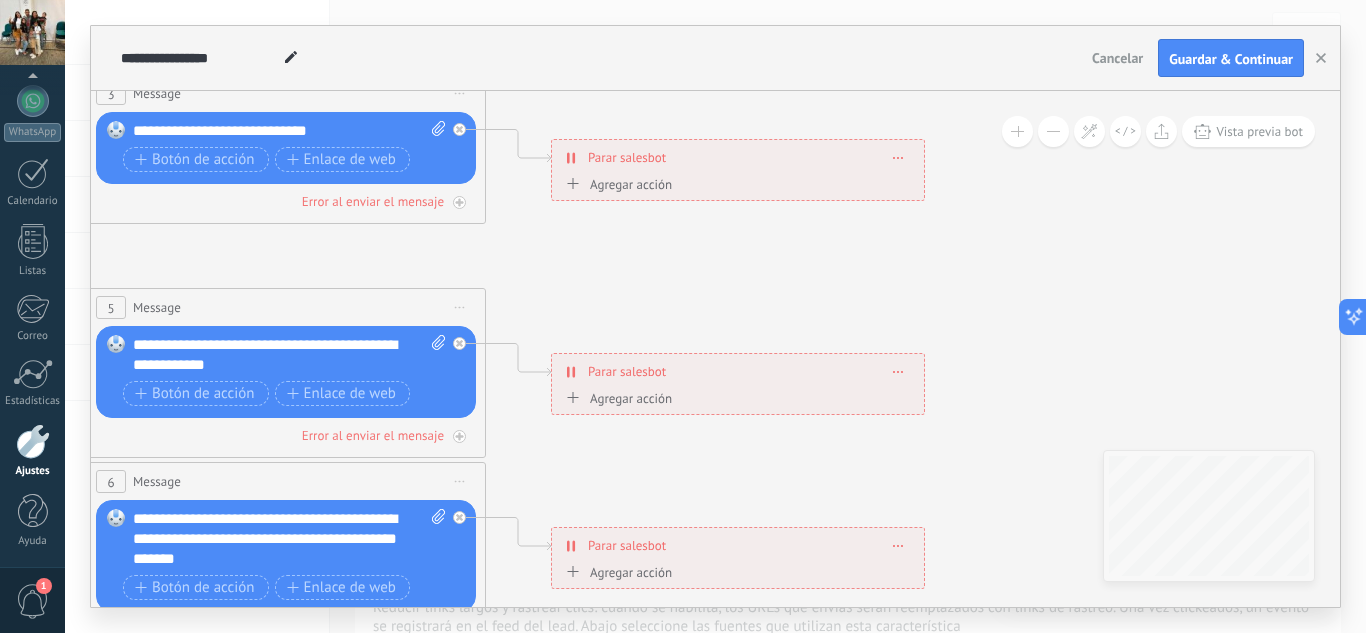 drag, startPoint x: 882, startPoint y: 300, endPoint x: 690, endPoint y: 278, distance: 193.2563 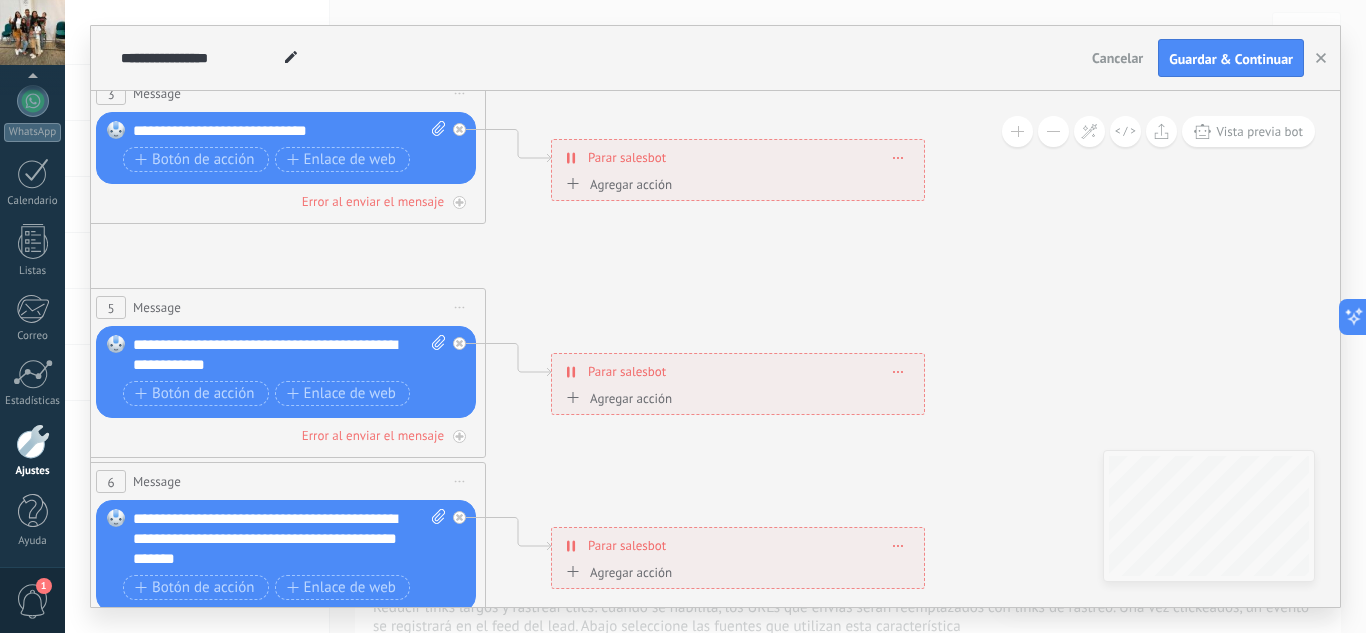 click 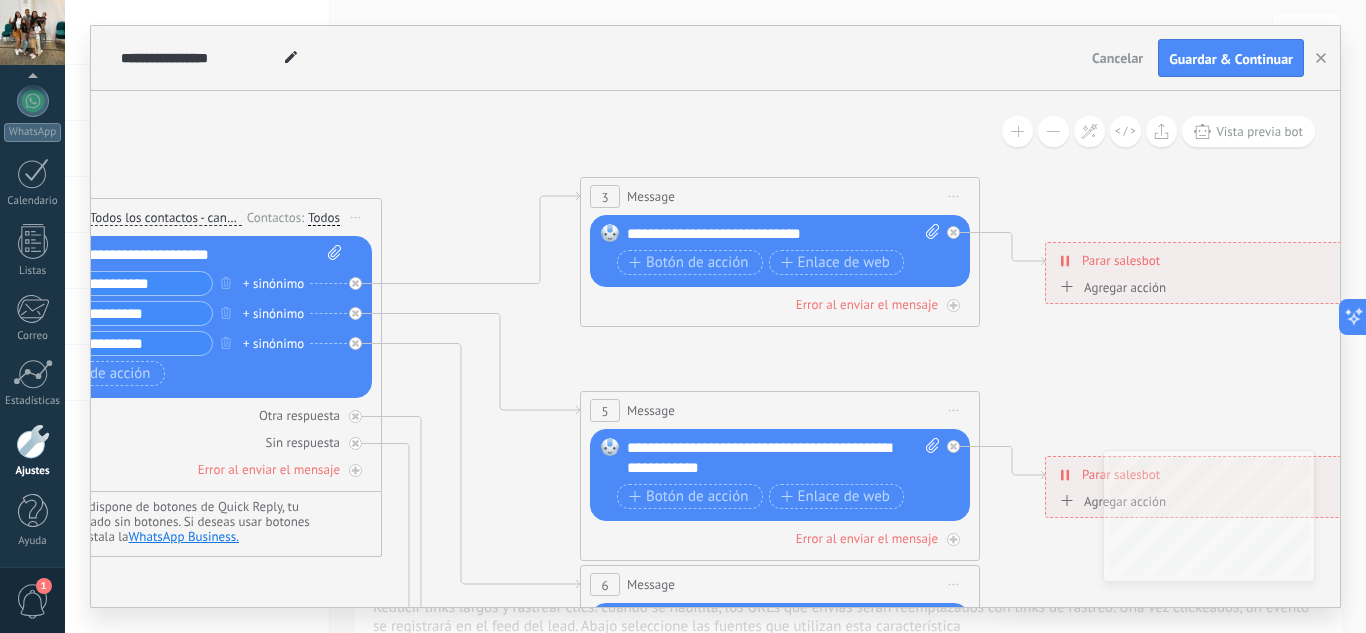 drag, startPoint x: 652, startPoint y: 235, endPoint x: 1241, endPoint y: 338, distance: 597.9381 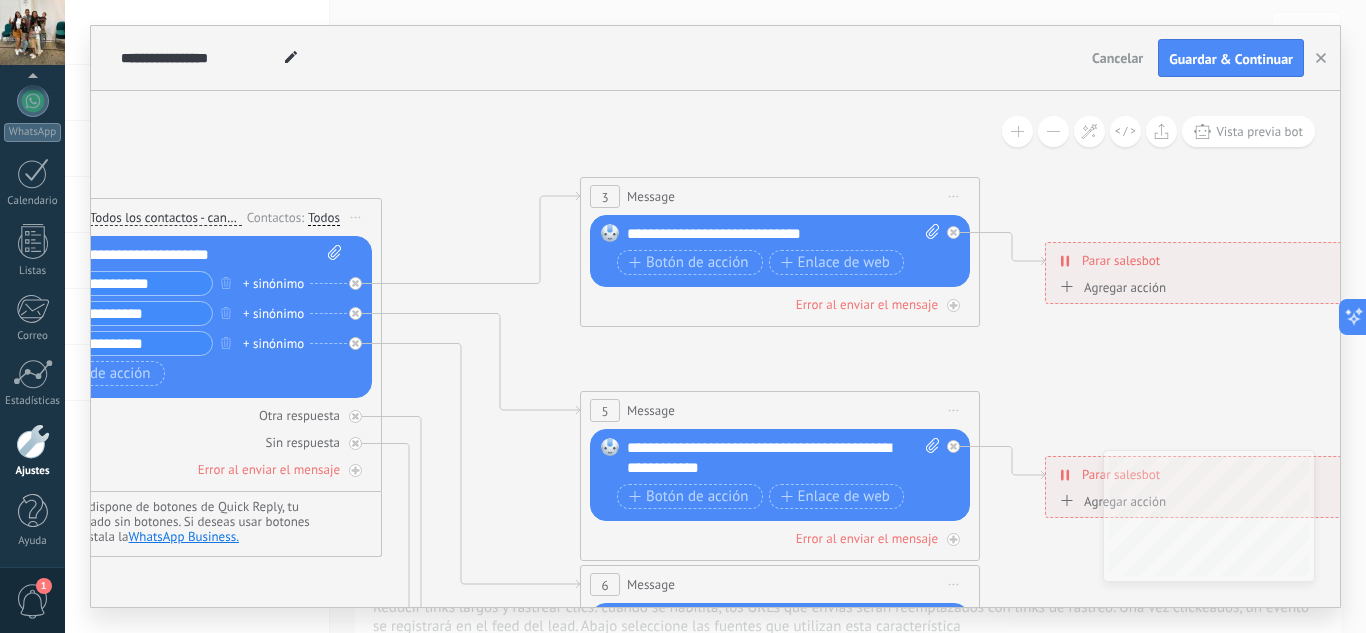 click 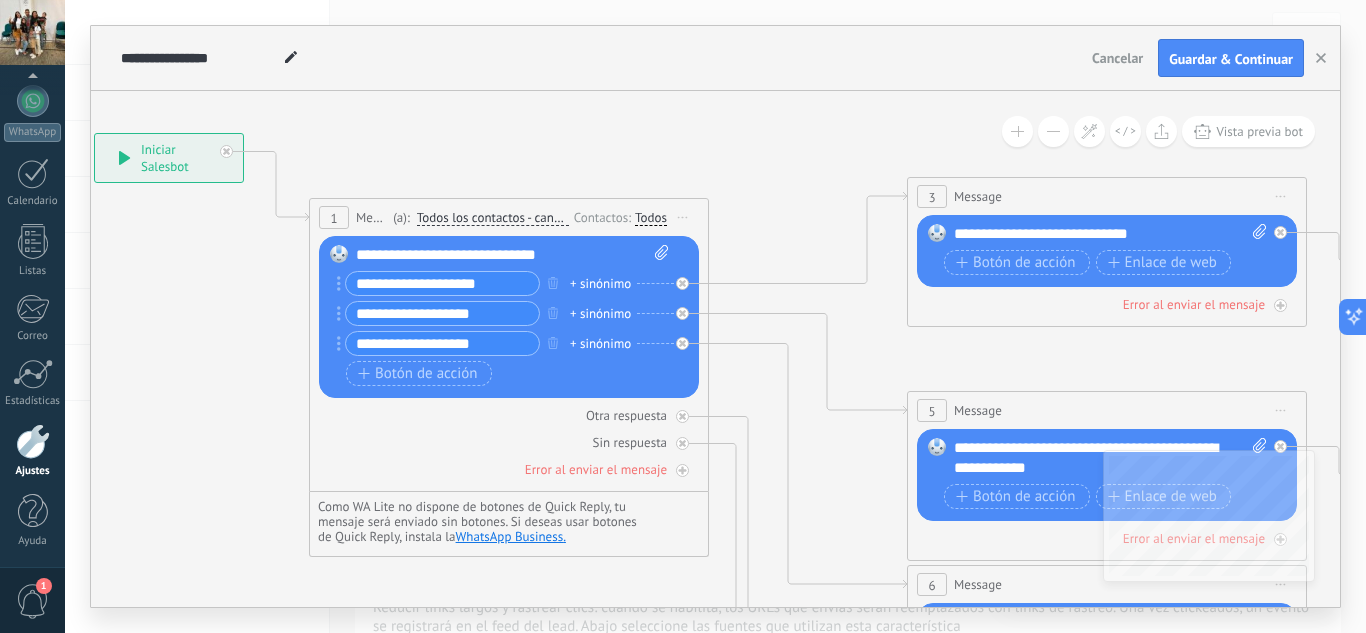 drag, startPoint x: 782, startPoint y: 348, endPoint x: 1015, endPoint y: 348, distance: 233 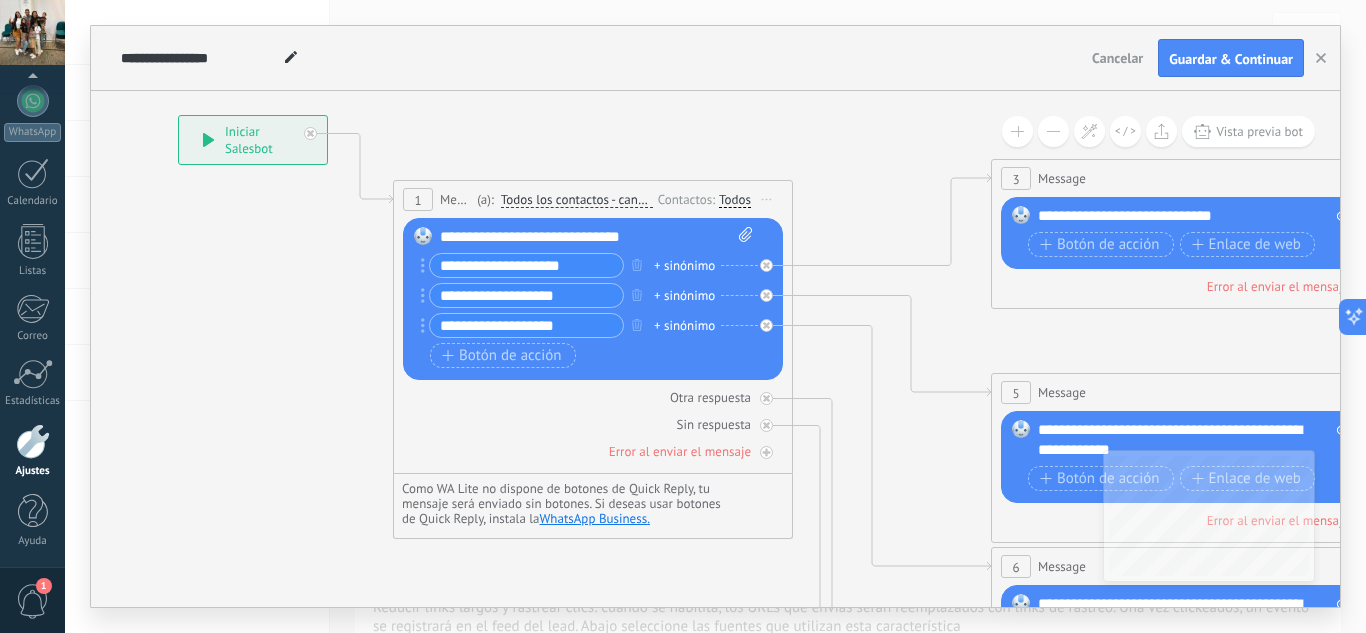 drag, startPoint x: 796, startPoint y: 173, endPoint x: 879, endPoint y: 155, distance: 84.92938 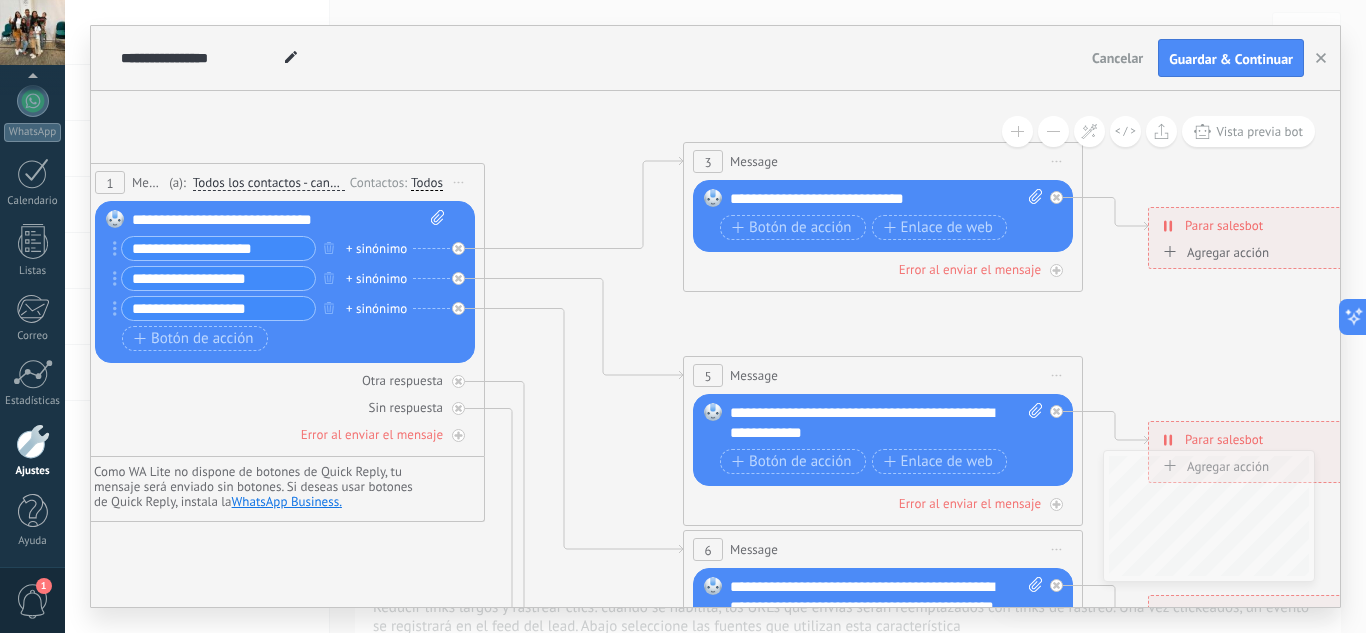 drag, startPoint x: 849, startPoint y: 178, endPoint x: 594, endPoint y: 174, distance: 255.03137 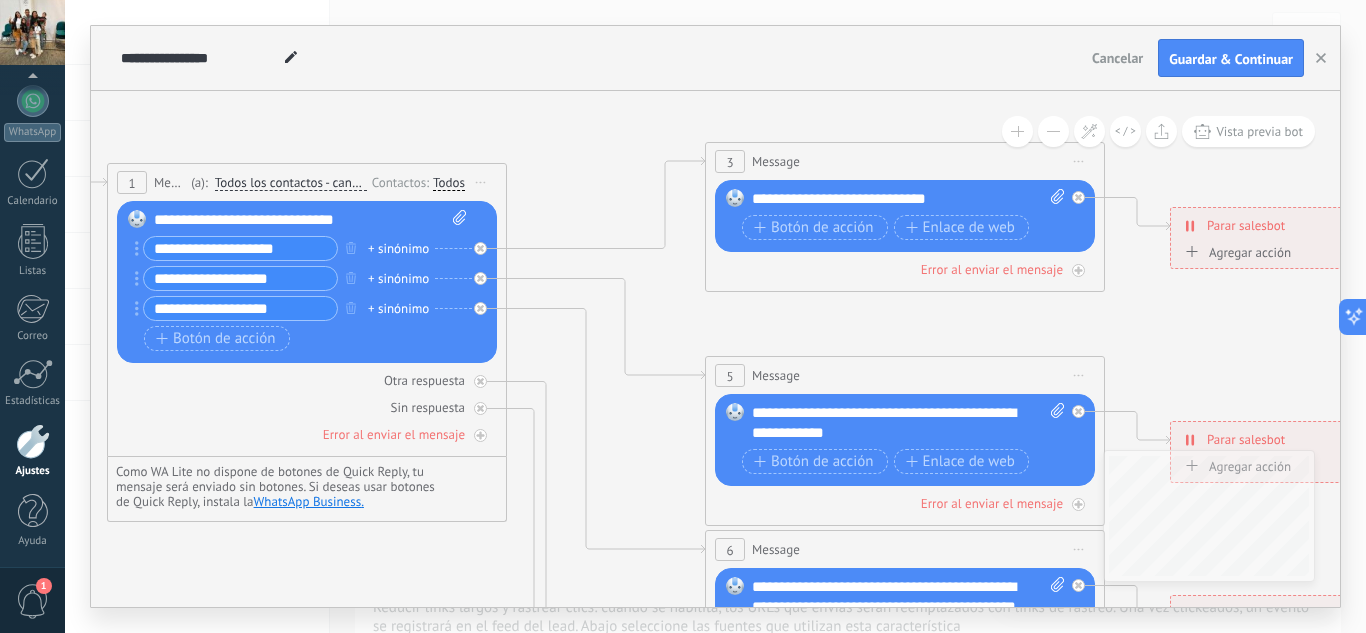 drag, startPoint x: 636, startPoint y: 174, endPoint x: 647, endPoint y: 173, distance: 11.045361 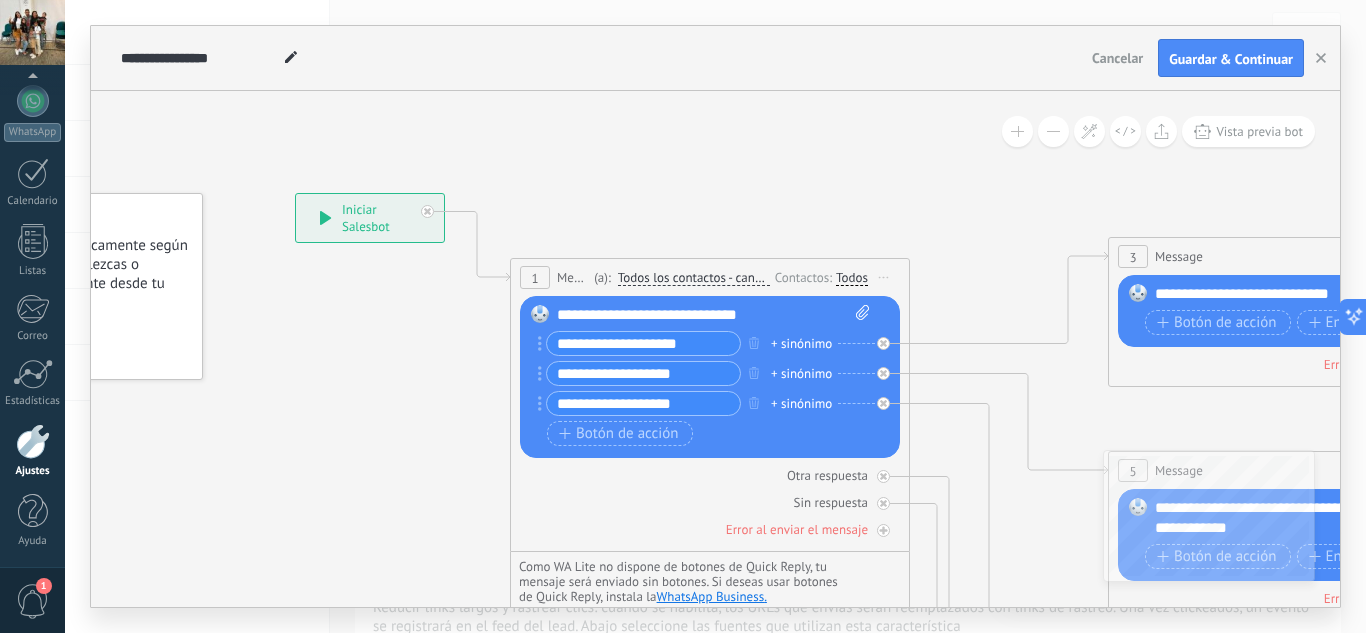 drag, startPoint x: 617, startPoint y: 182, endPoint x: 1045, endPoint y: 288, distance: 440.93085 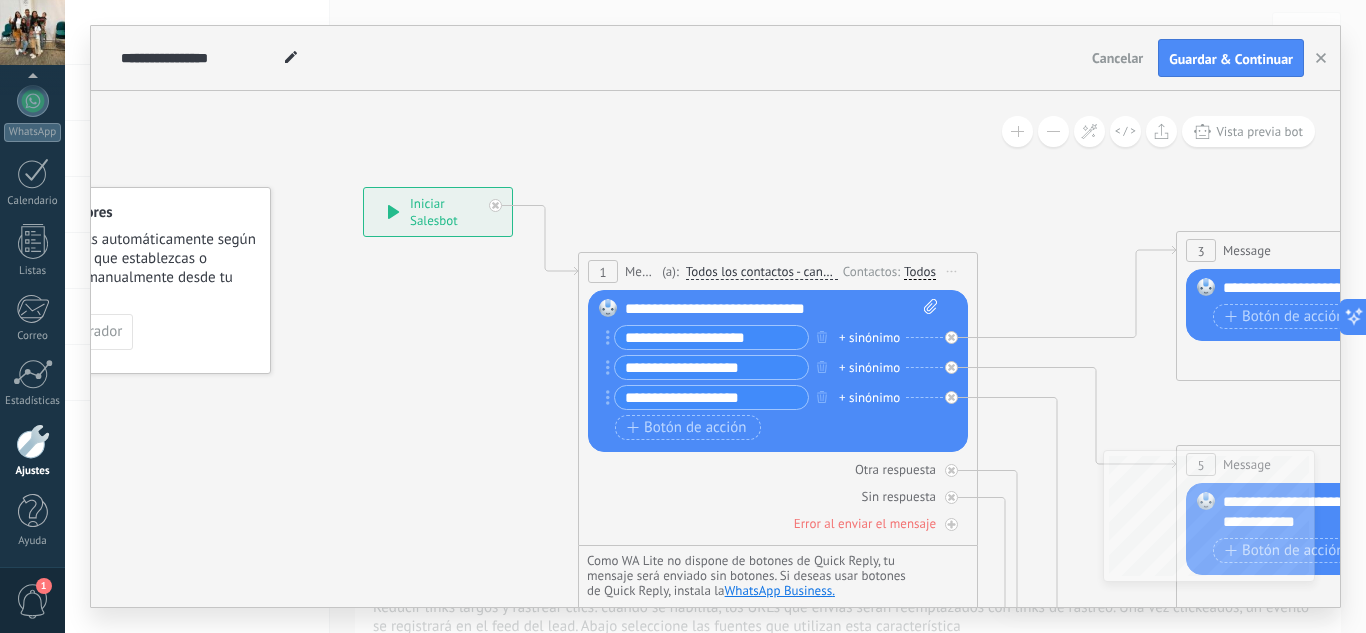 drag, startPoint x: 843, startPoint y: 223, endPoint x: 850, endPoint y: 144, distance: 79.30952 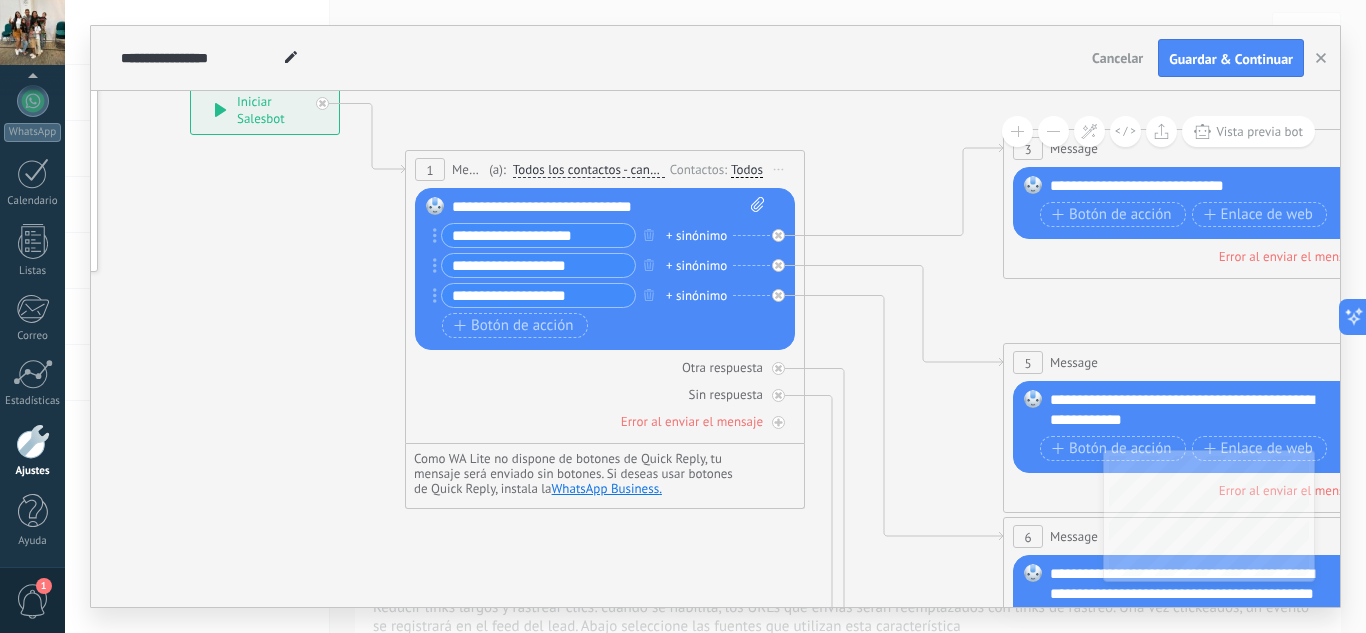 drag, startPoint x: 957, startPoint y: 137, endPoint x: 761, endPoint y: 103, distance: 198.92712 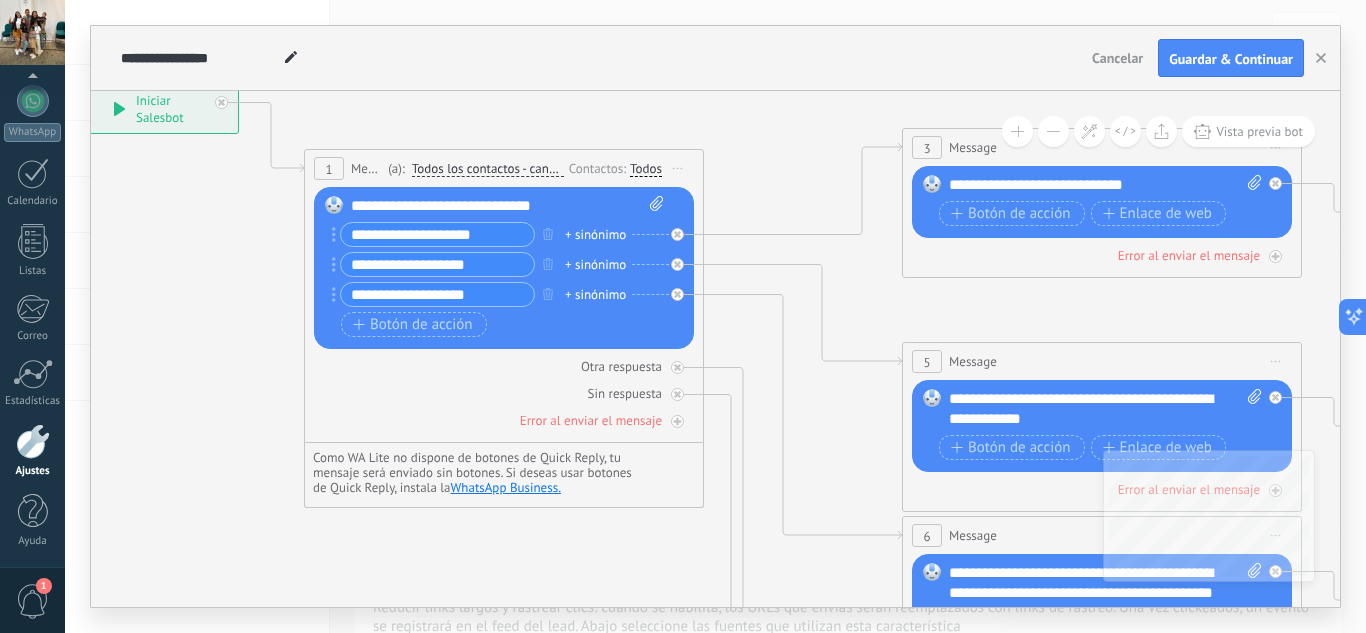 drag, startPoint x: 858, startPoint y: 164, endPoint x: 689, endPoint y: 168, distance: 169.04733 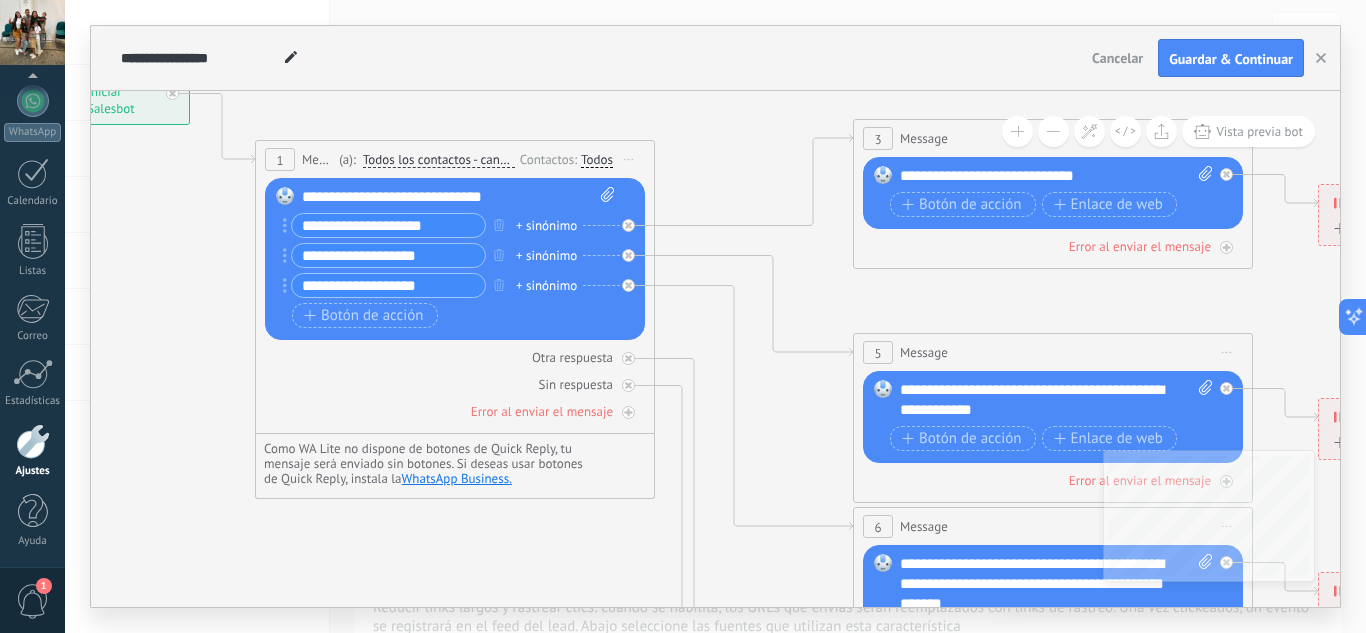 drag, startPoint x: 700, startPoint y: 177, endPoint x: 757, endPoint y: 151, distance: 62.649822 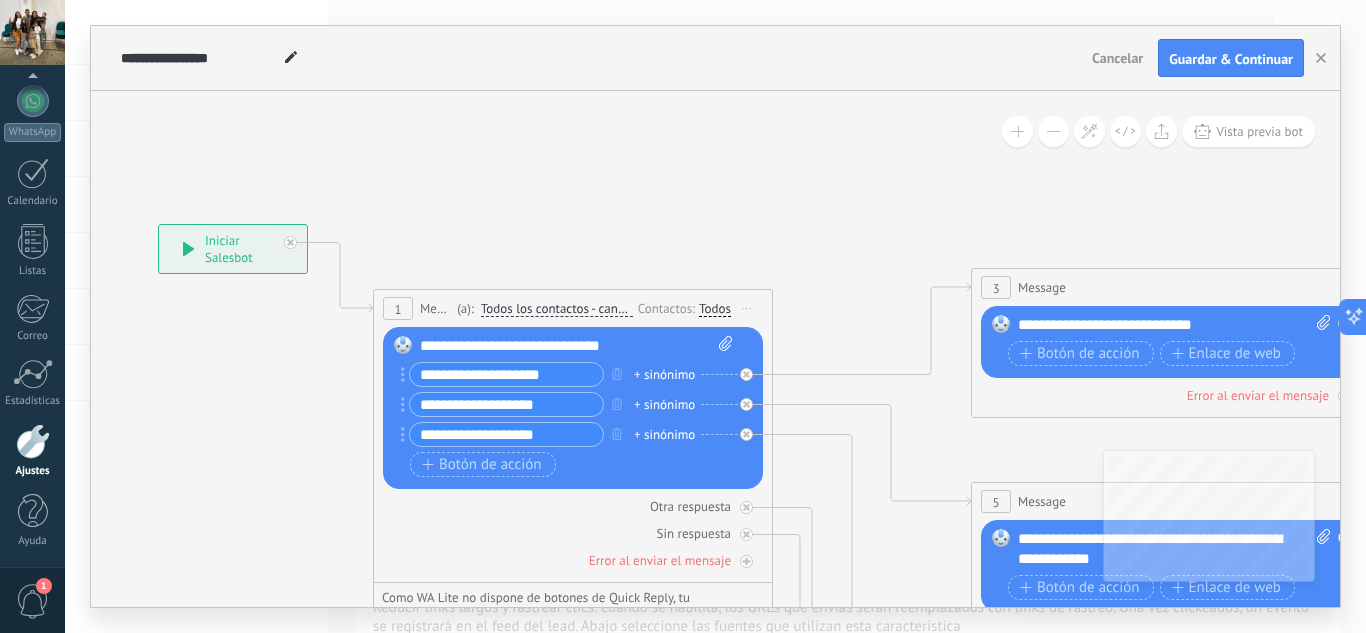 drag, startPoint x: 234, startPoint y: 230, endPoint x: 325, endPoint y: 388, distance: 182.3321 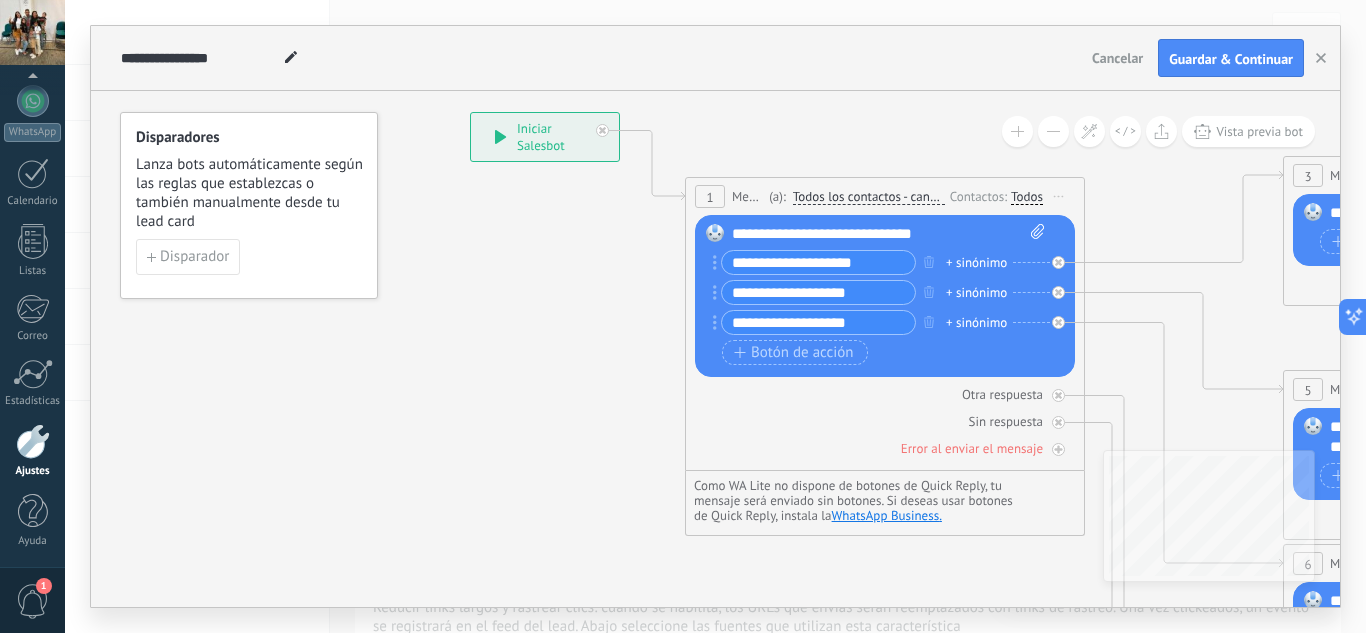 drag, startPoint x: 571, startPoint y: 244, endPoint x: 867, endPoint y: 123, distance: 319.7765 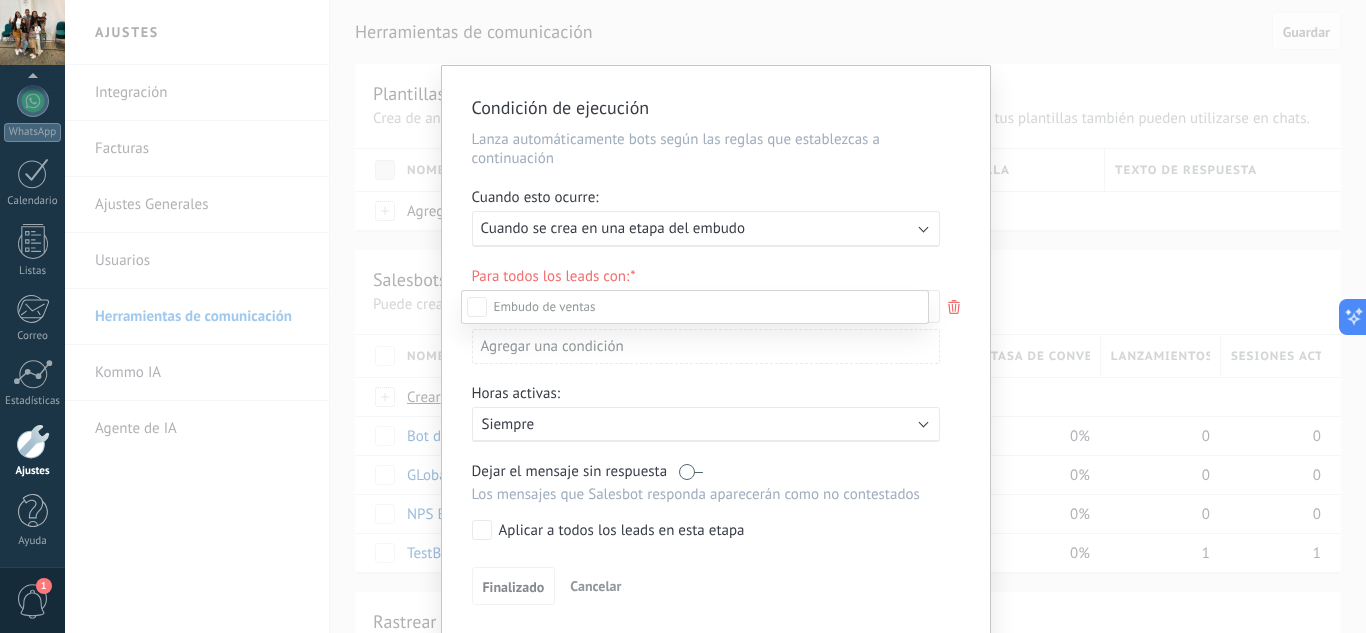 scroll, scrollTop: 100, scrollLeft: 0, axis: vertical 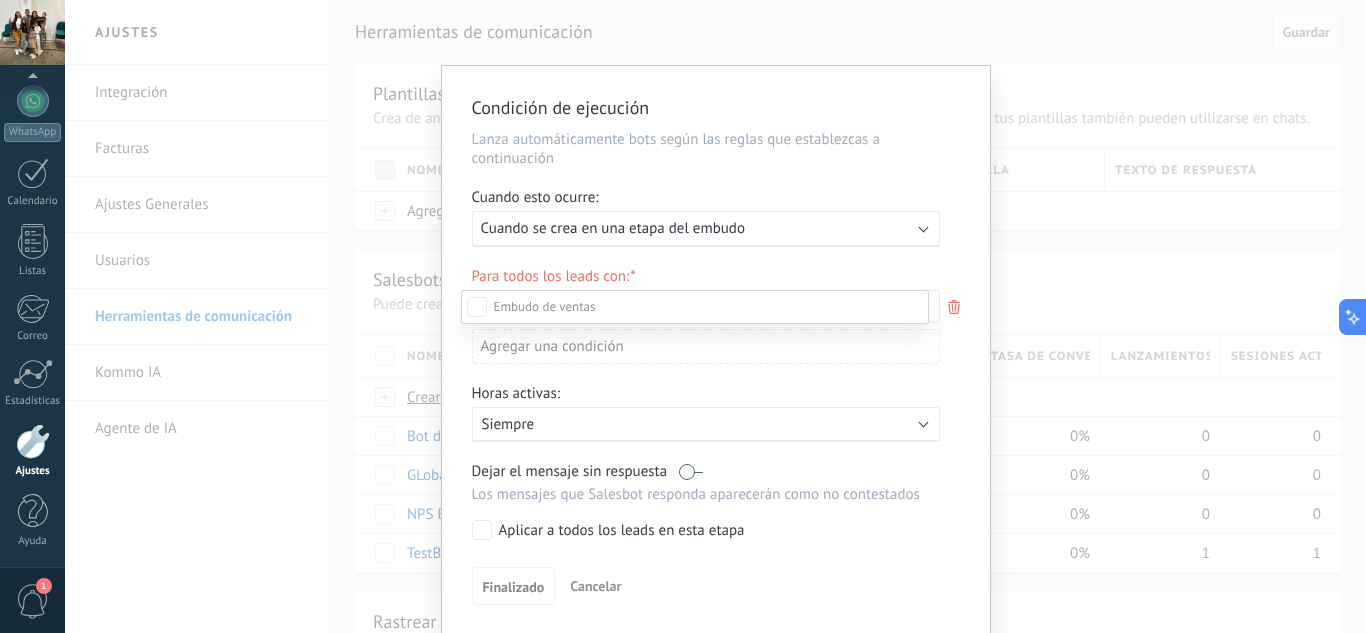 drag, startPoint x: 773, startPoint y: 330, endPoint x: 944, endPoint y: 114, distance: 275.4941 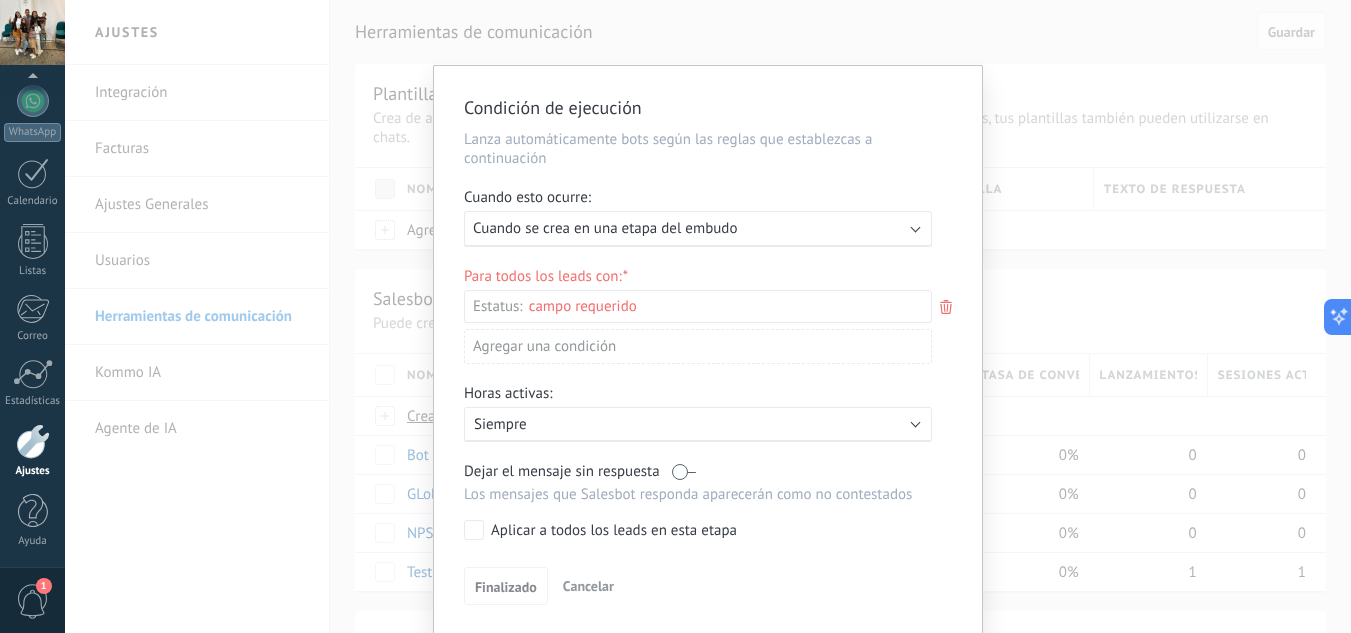 click on "Ejecutar:  Cuando se crea en una etapa del embudo" at bounding box center (698, 229) 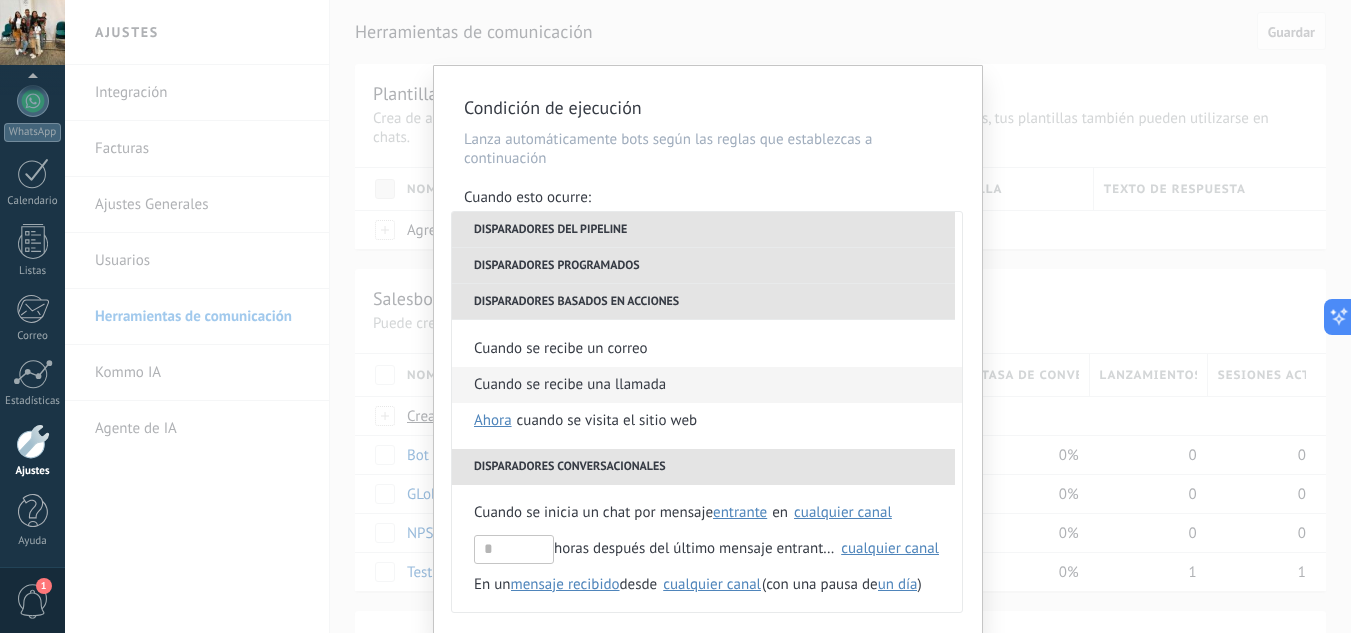 scroll, scrollTop: 400, scrollLeft: 0, axis: vertical 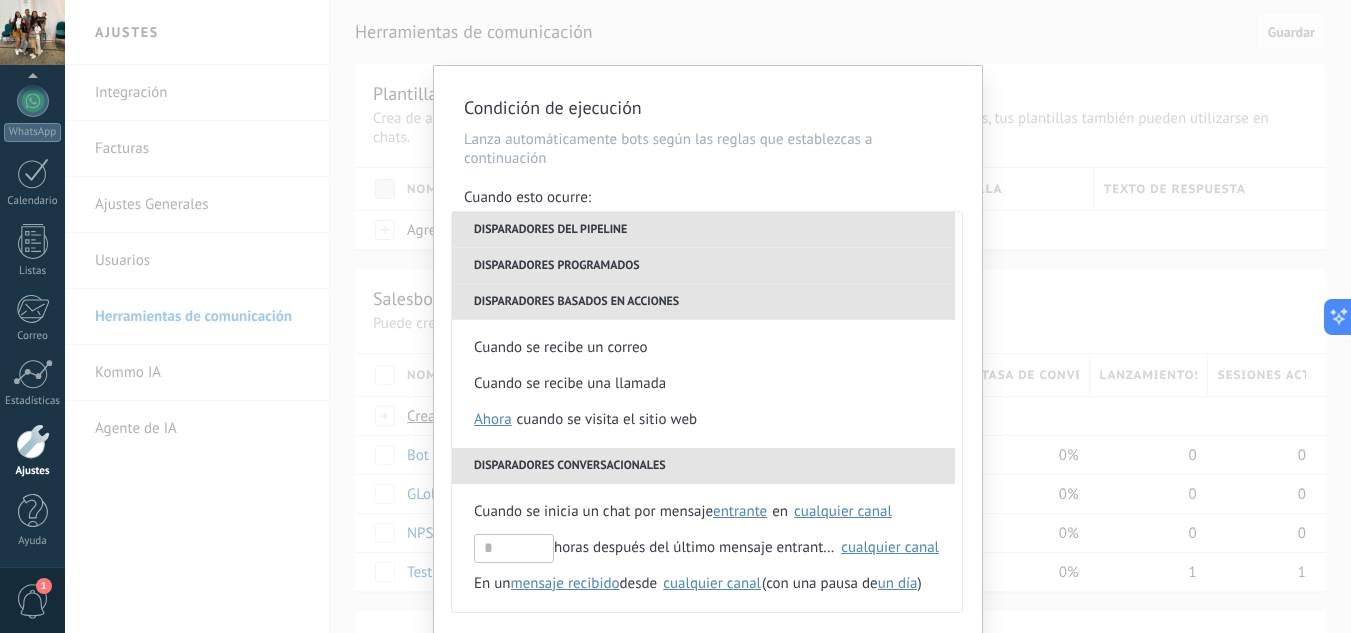 click on "Condición de ejecución  Lanza automáticamente bots según las reglas que establezcas a continuación Cuando esto ocurre: Ejecutar:  Cuando se crea en una etapa del embudo Disparadores del pipeline Cuando se crea en una etapa del embudo ahora después de 5 minutos después de 10 minutos un día Seleccionar un intervalo ahora Cuando se mueve lead a una etapa del embudo ahora después de 5 minutos después de 10 minutos un día Seleccionar un intervalo ahora Cuando se mueve lead o se crea en una etapa del embudo ahora después de 5 minutos después de 10 minutos un día Seleccionar un intervalo ahora Cuando se cambia el usuario responsable en lead Cuando un usuario  añade elimina añade  etiquetas en  lead contacto compañía lead : #añadir etiquetas Cuando un campo en  Productos contacto compañía lead Productos  es actualizado:  SKU Grupo Precio Descripción External ID Unit Oferta especial 1 Precio al por mayor Puntos por compra Imagen SKU Disparadores programados horas antes después antes El 12:00AM" at bounding box center (708, 350) 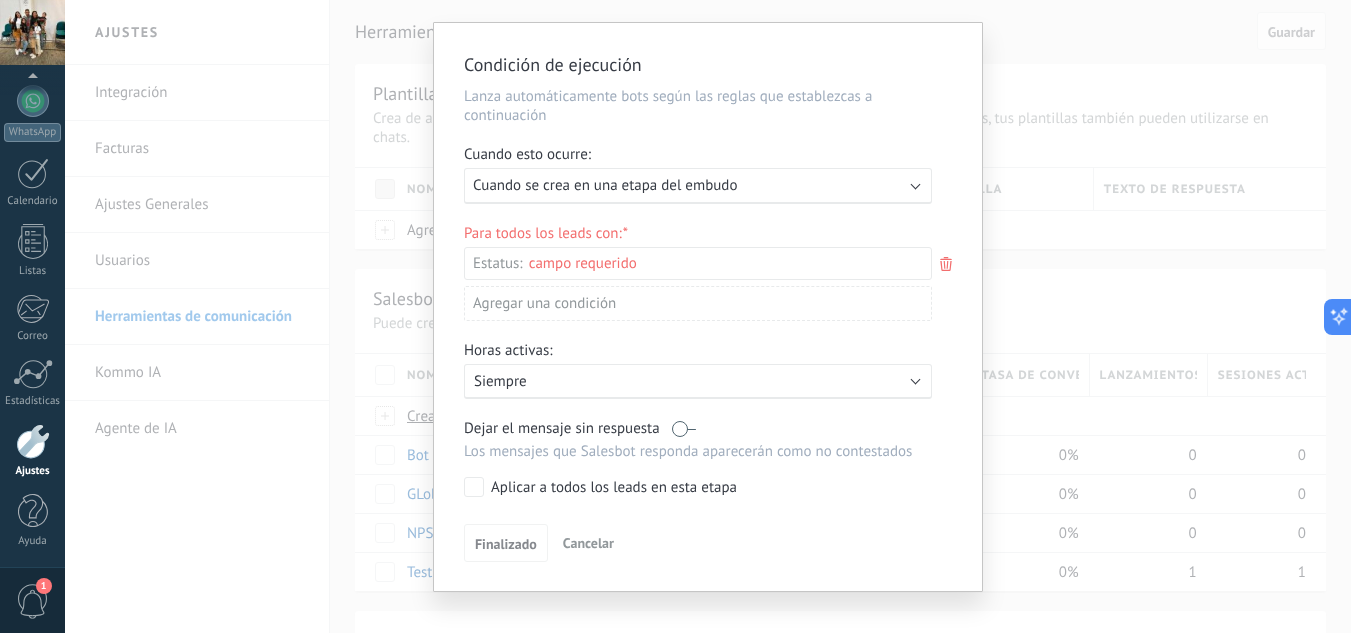 scroll, scrollTop: 67, scrollLeft: 0, axis: vertical 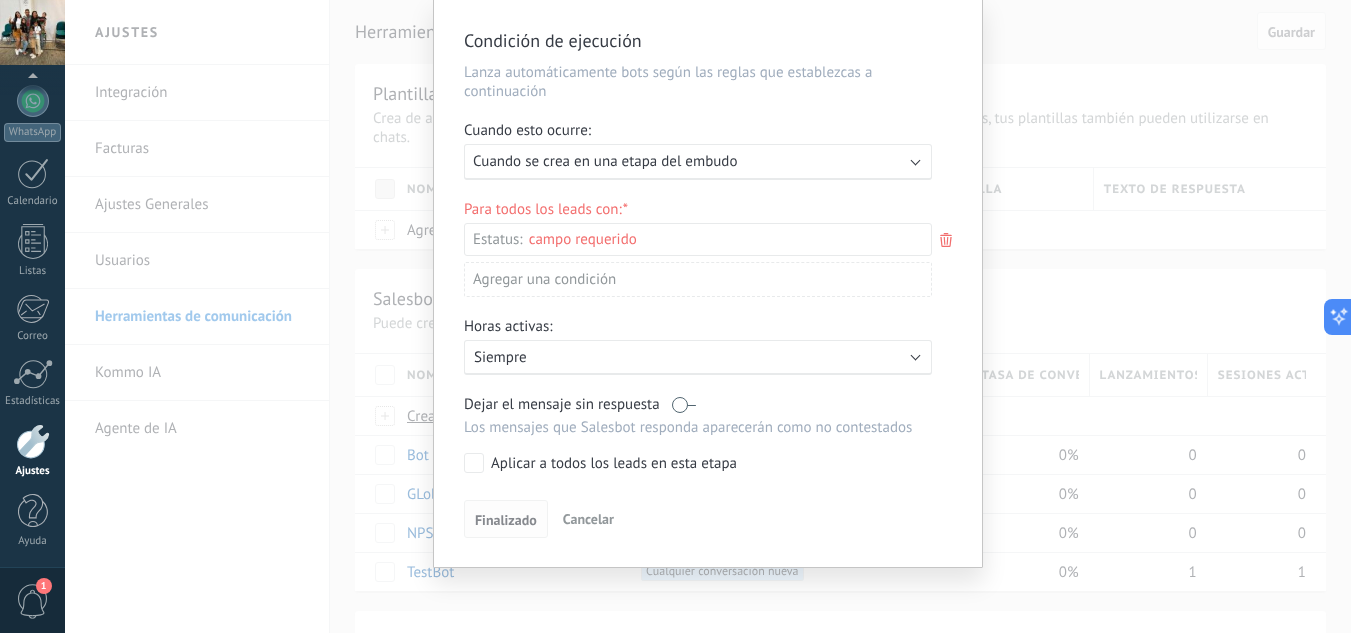 click on "Finalizado" at bounding box center [506, 520] 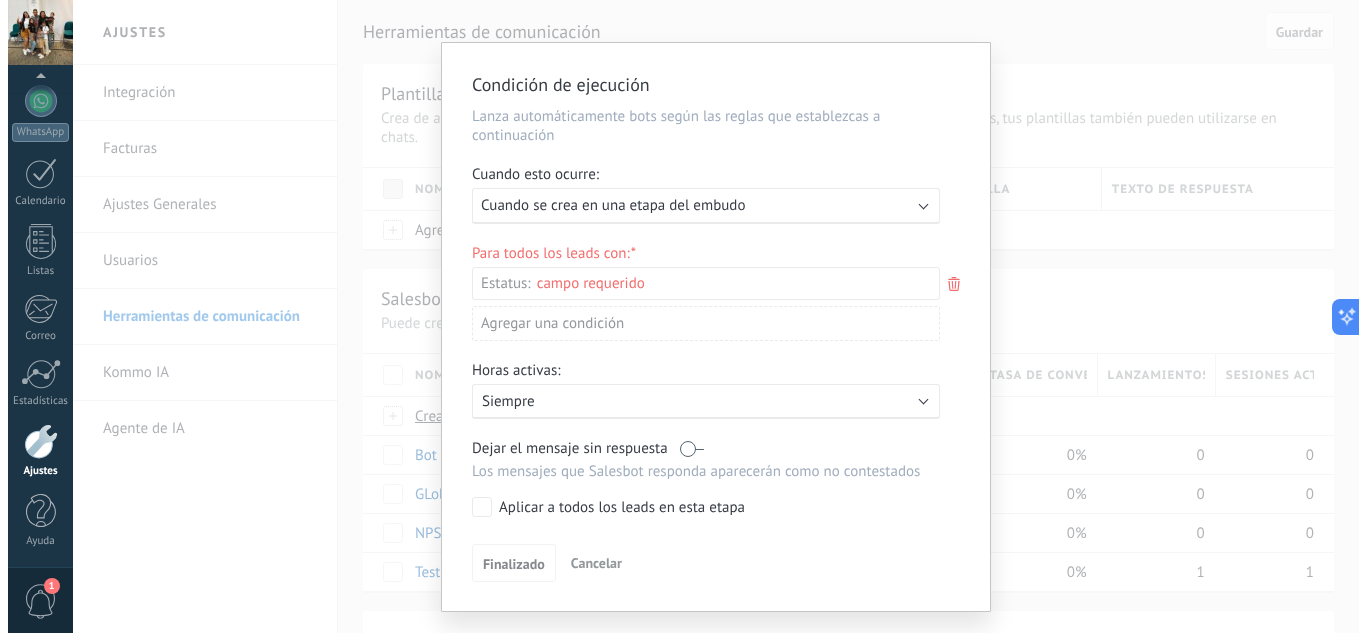 scroll, scrollTop: 0, scrollLeft: 0, axis: both 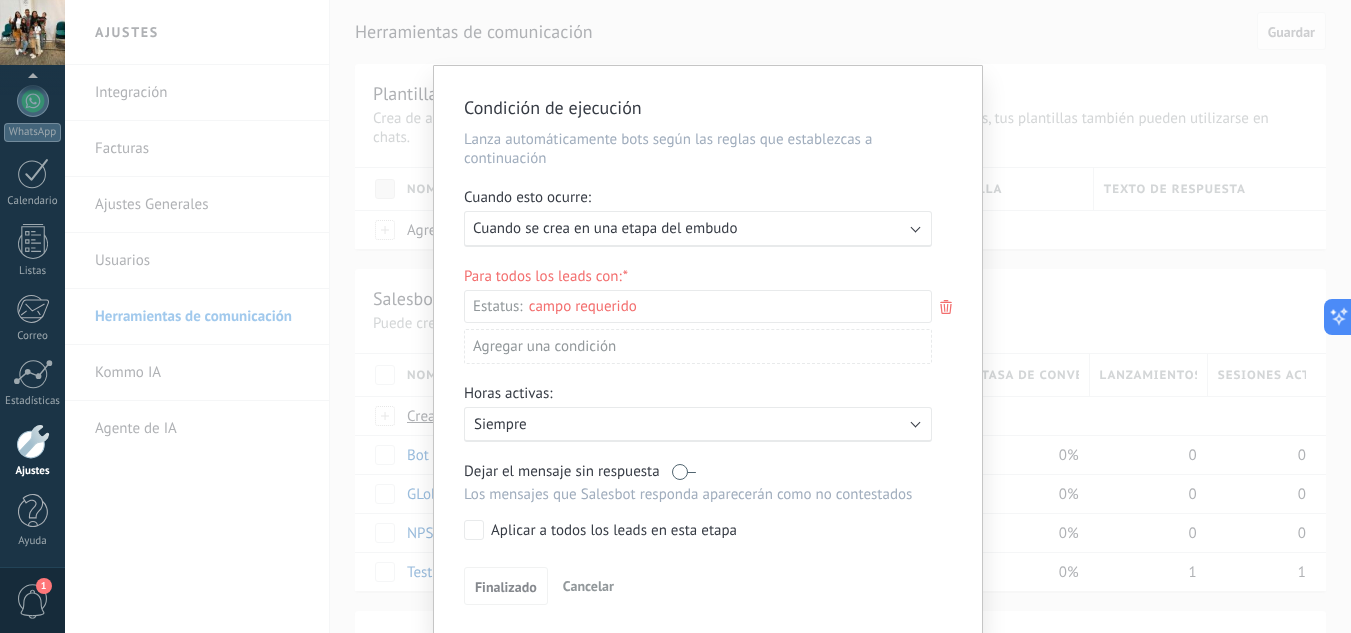 click on "Leads Entrantes Nueva consulta Cualificado Llamada agendada Propuesta en preparación Propuesta enviada Seguimiento Negociación Factura enviada Factura pagada – ganado Proyecto cancelado – perdido" at bounding box center (0, 0) 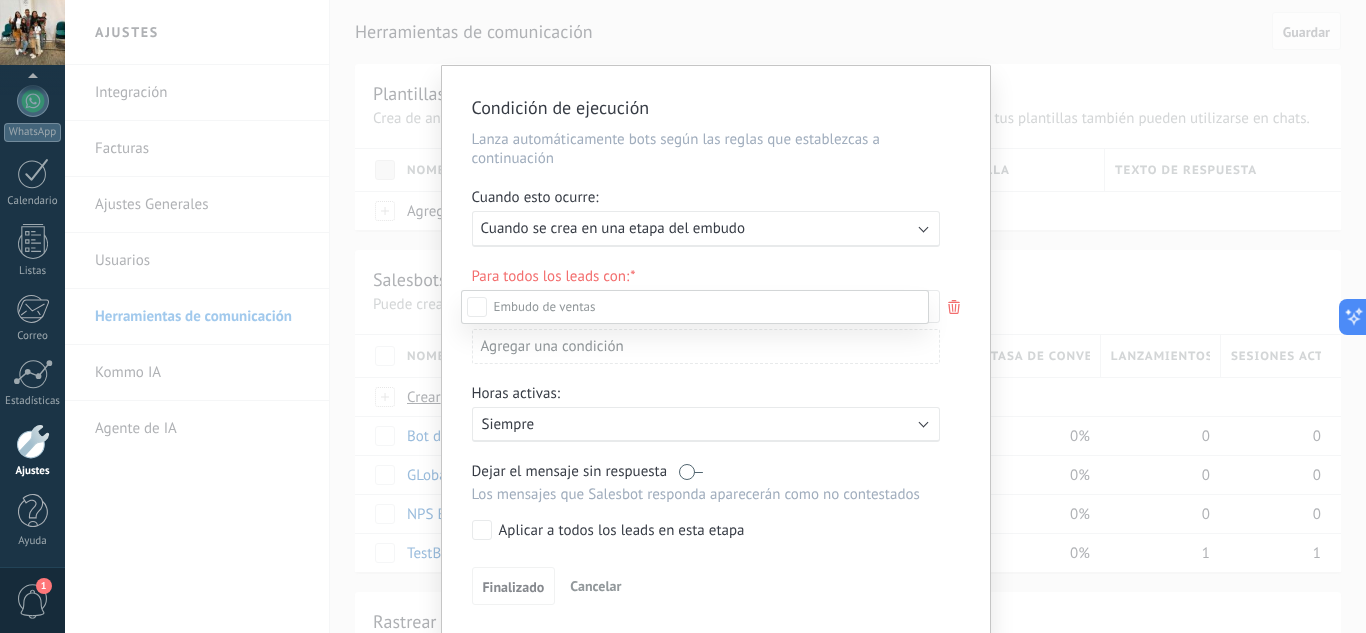 scroll, scrollTop: 100, scrollLeft: 0, axis: vertical 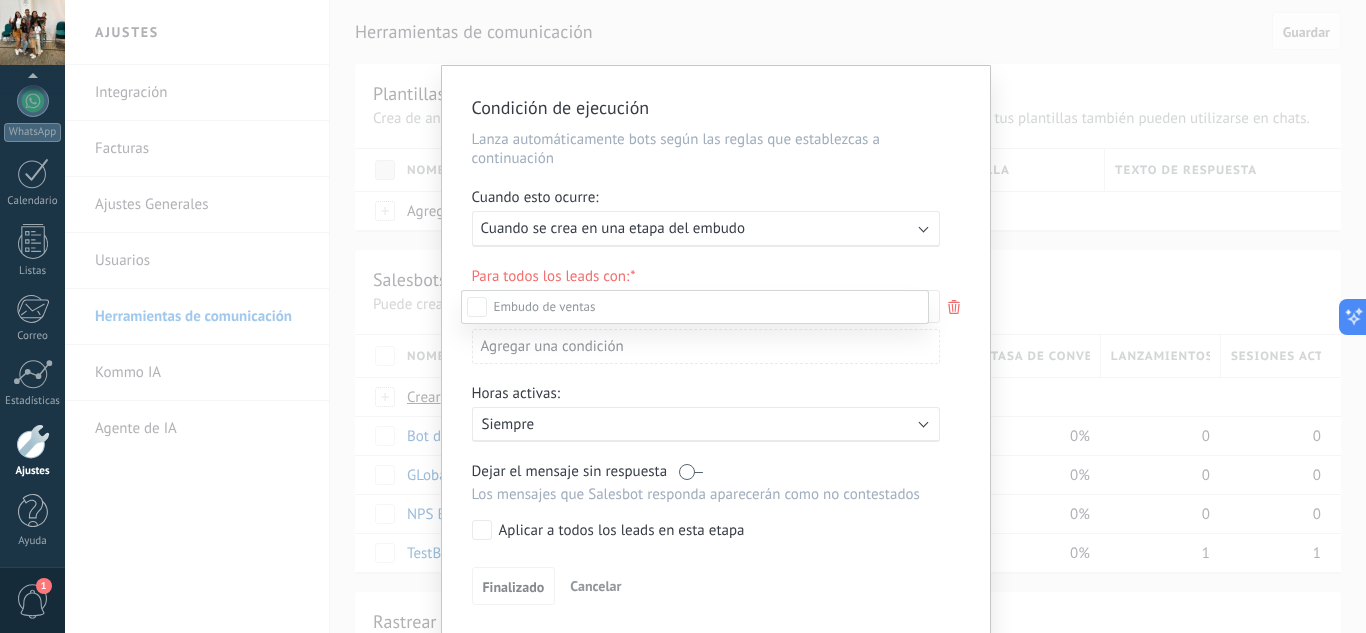 click at bounding box center (715, 316) 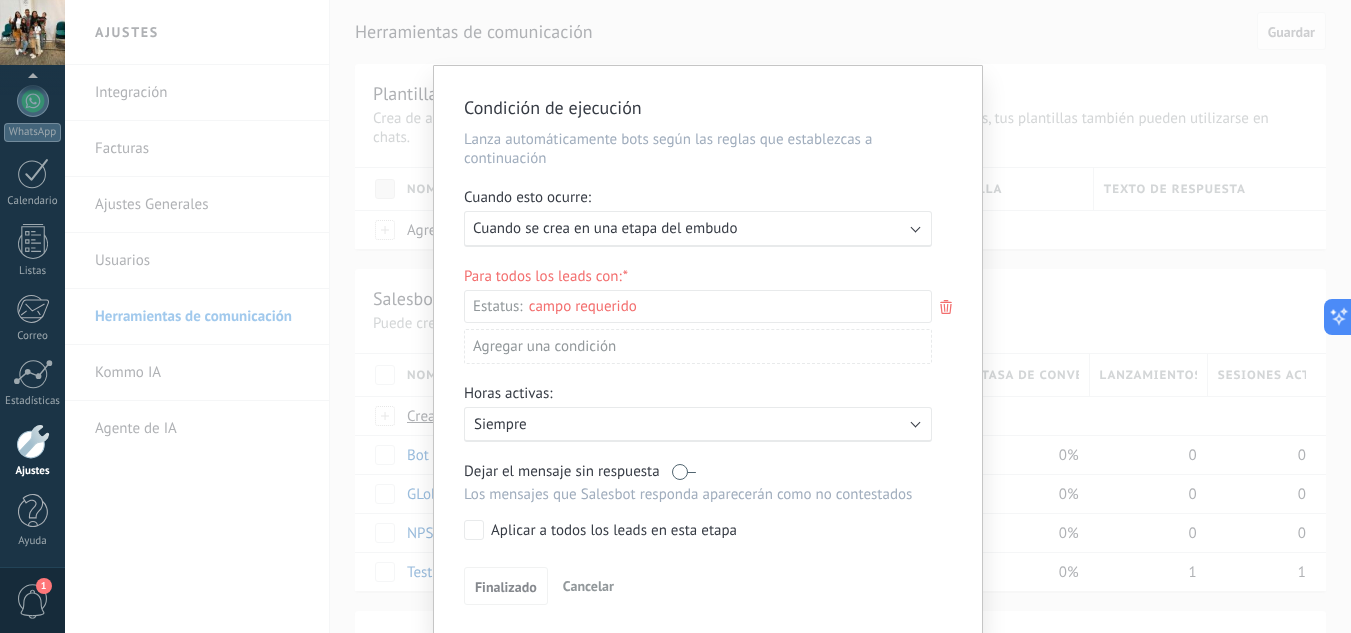 click on "Condición de ejecución  Lanza automáticamente bots según las reglas que establezcas a continuación Cuando esto ocurre: Ejecutar:  Cuando se crea en una etapa del embudo  Para todos los leads con: Estatus: Leads Entrantes Nueva consulta Cualificado Llamada agendada Propuesta en preparación Propuesta enviada Seguimiento Negociación Factura enviada Factura pagada – ganado Proyecto cancelado – perdido Agregar una condición Horas activas: Activo:  Siempre Dejar el mensaje sin respuesta Los mensajes que Salesbot responda aparecerán como no contestados Aplicar a todos los leads en esta etapa Finalizado Cancelar" at bounding box center [708, 316] 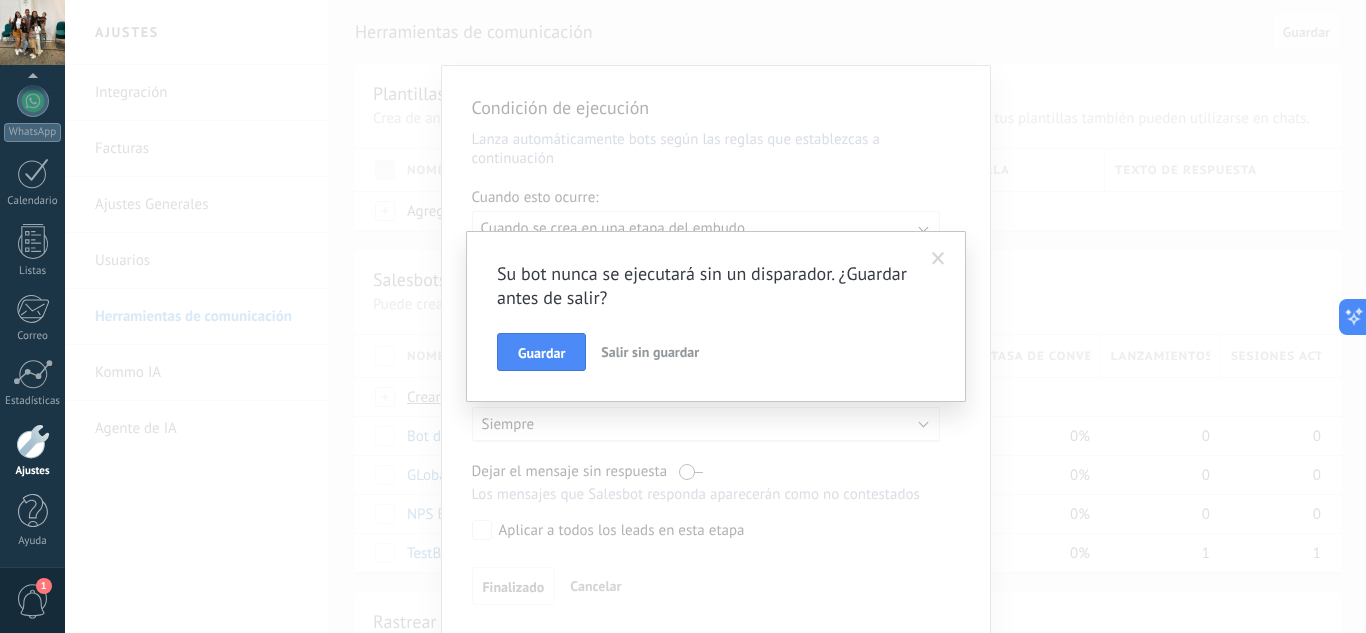 click at bounding box center (938, 259) 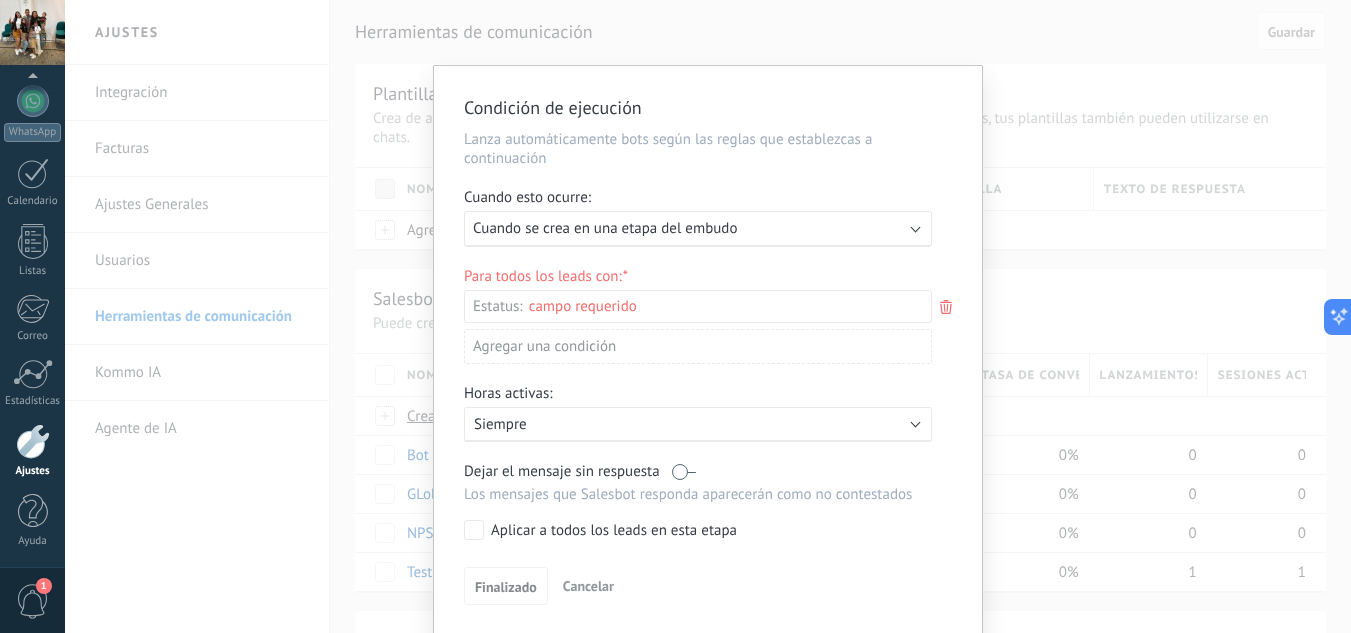 click on "Condición de ejecución  Lanza automáticamente bots según las reglas que establezcas a continuación Cuando esto ocurre: Ejecutar:  Cuando se crea en una etapa del embudo  Para todos los leads con: Estatus: Leads Entrantes Nueva consulta Cualificado Llamada agendada Propuesta en preparación Propuesta enviada Seguimiento Negociación Factura enviada Factura pagada – ganado Proyecto cancelado – perdido Agregar una condición Horas activas: Activo:  Siempre Dejar el mensaje sin respuesta Los mensajes que Salesbot responda aparecerán como no contestados Aplicar a todos los leads en esta etapa Finalizado Cancelar" at bounding box center (708, 316) 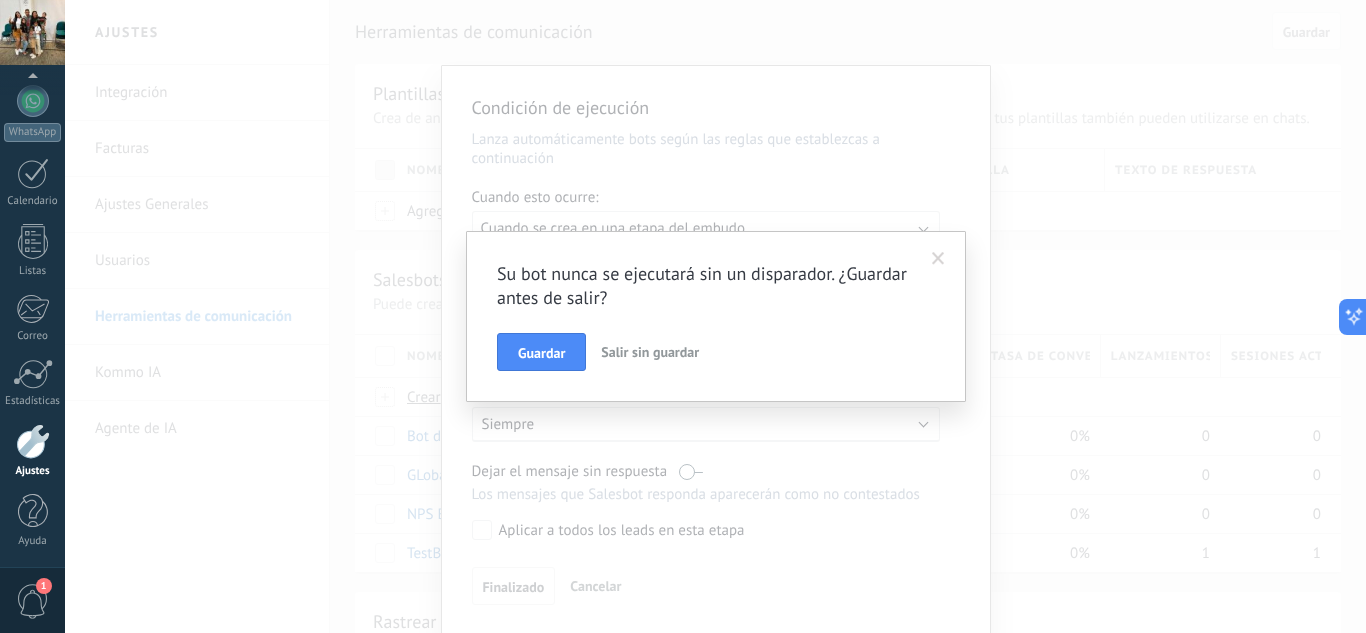 click on "Salir sin guardar" at bounding box center (650, 352) 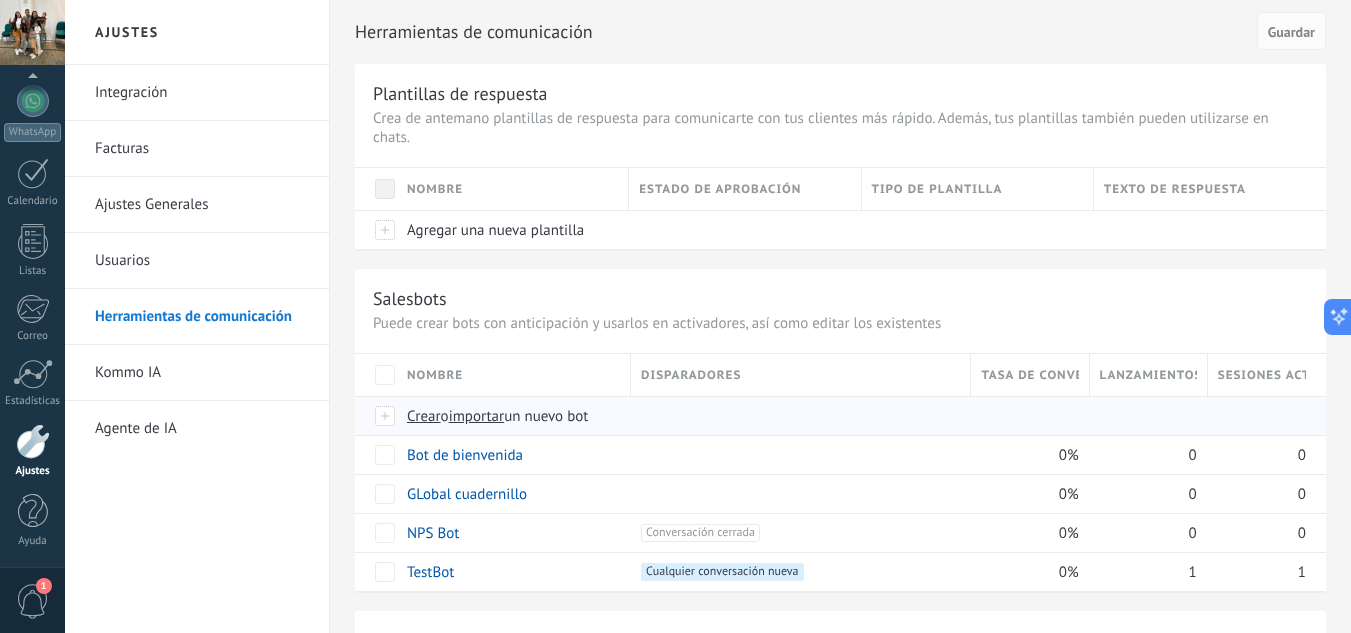 click on "Crear" at bounding box center (424, 416) 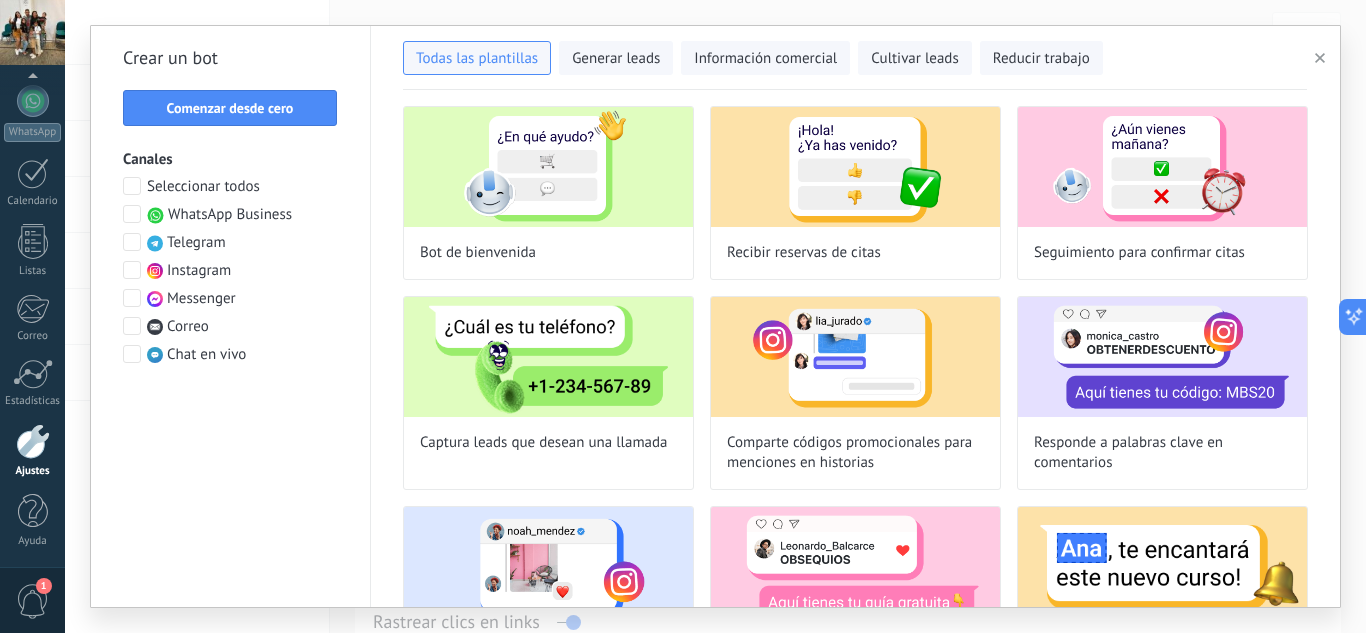 click at bounding box center [132, 270] 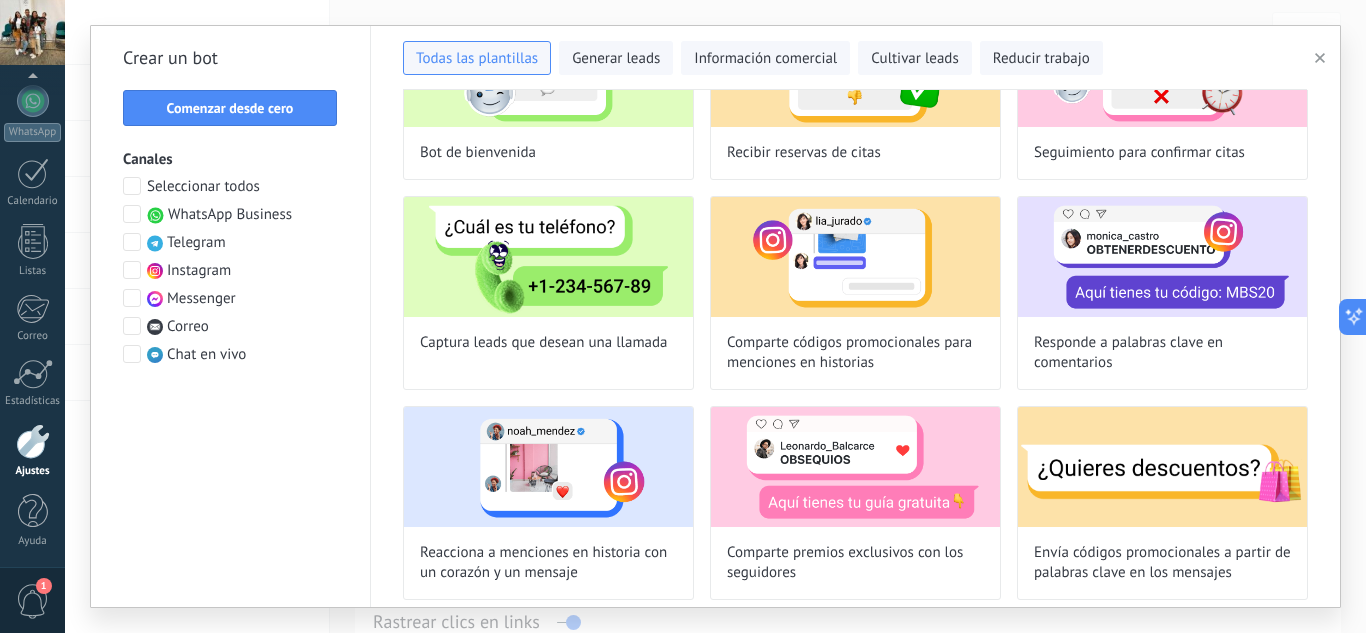 scroll, scrollTop: 0, scrollLeft: 0, axis: both 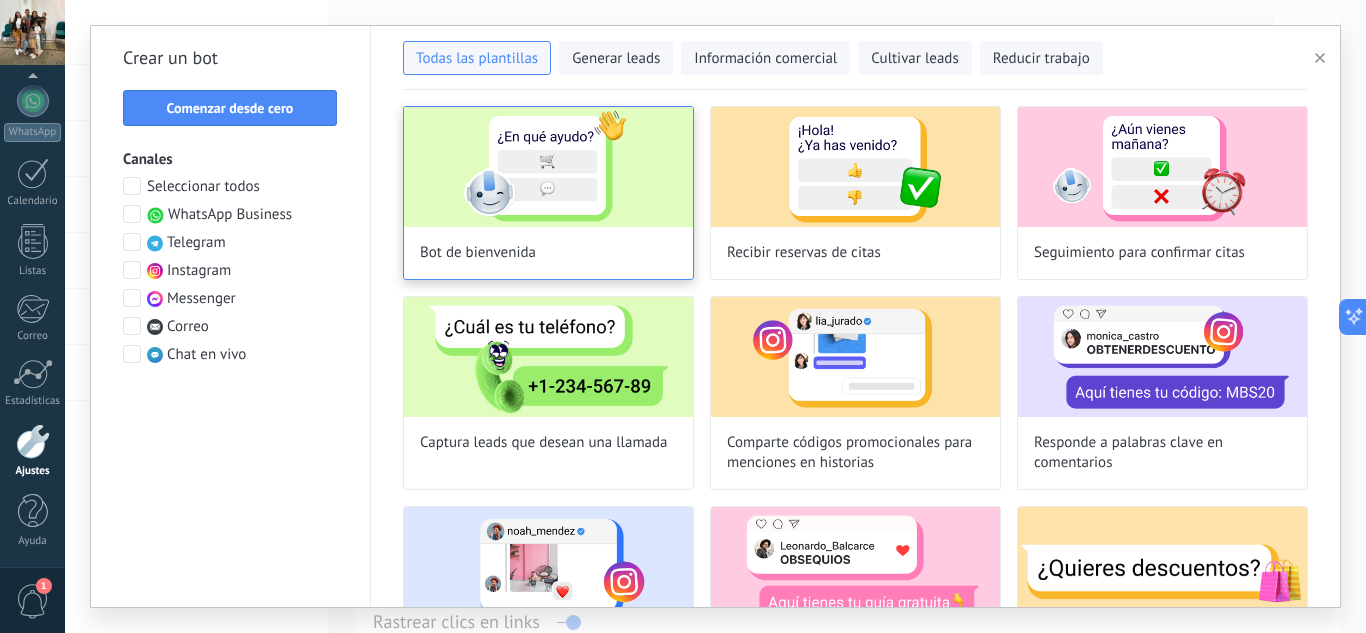 click at bounding box center (548, 167) 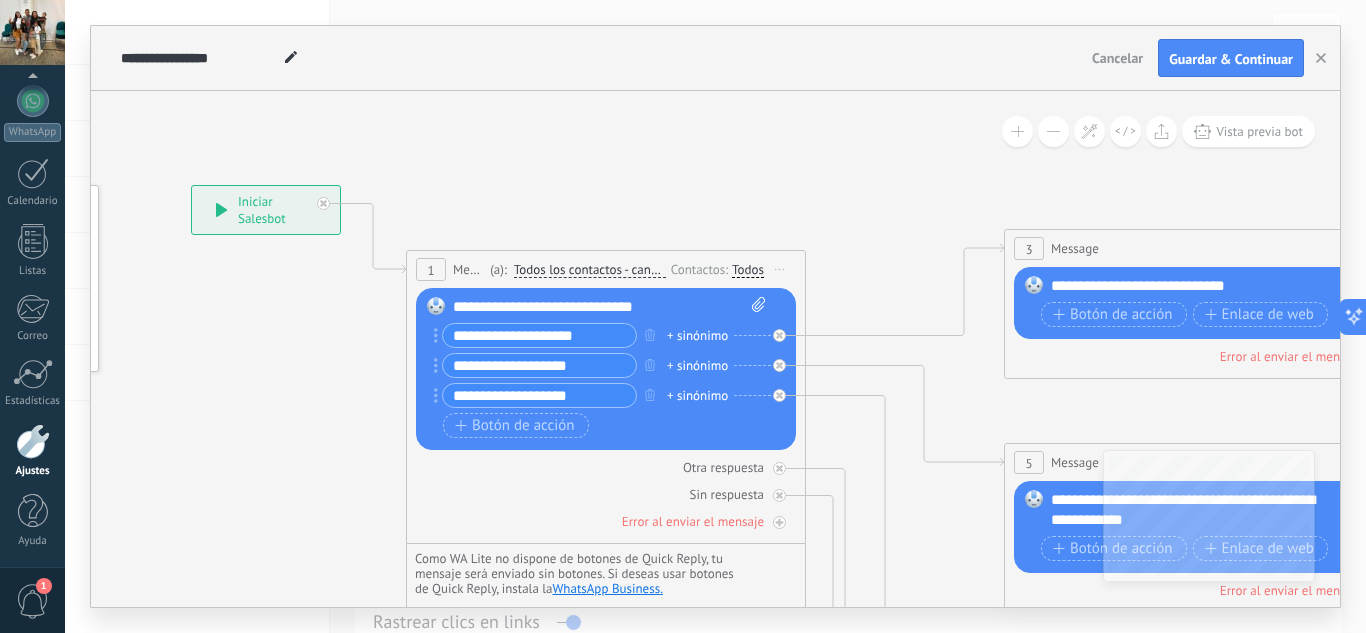 drag, startPoint x: 862, startPoint y: 228, endPoint x: 474, endPoint y: 163, distance: 393.40692 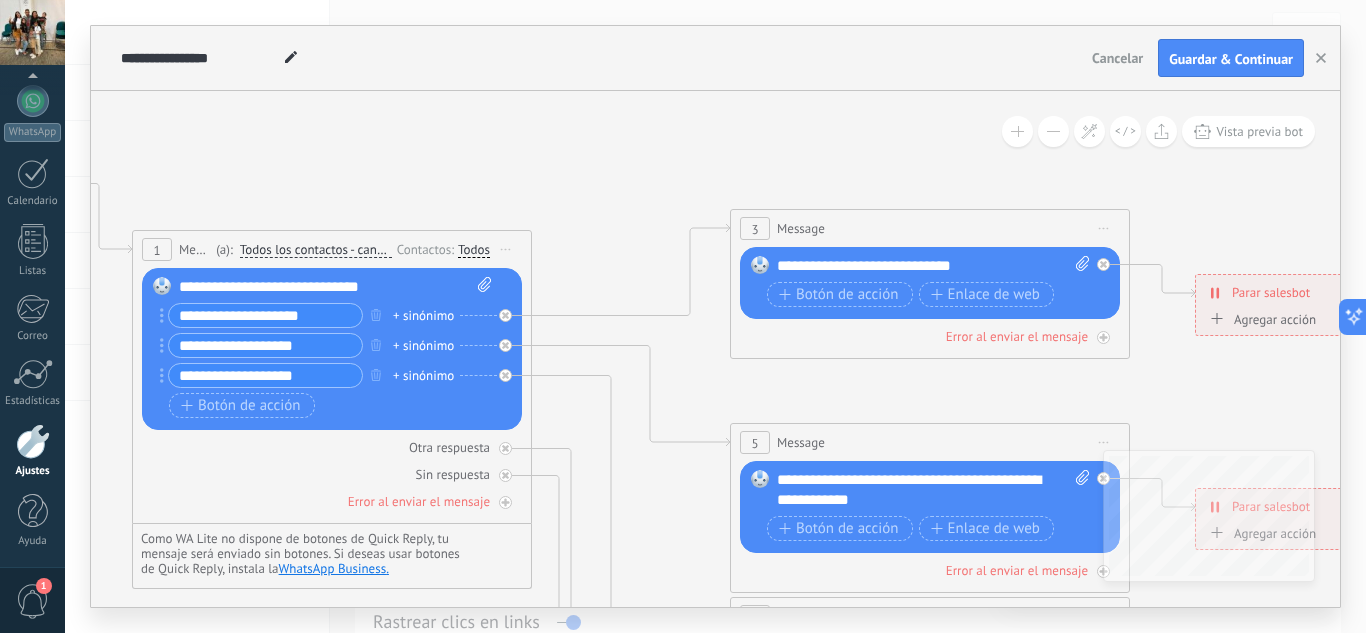drag, startPoint x: 681, startPoint y: 180, endPoint x: 465, endPoint y: 168, distance: 216.33308 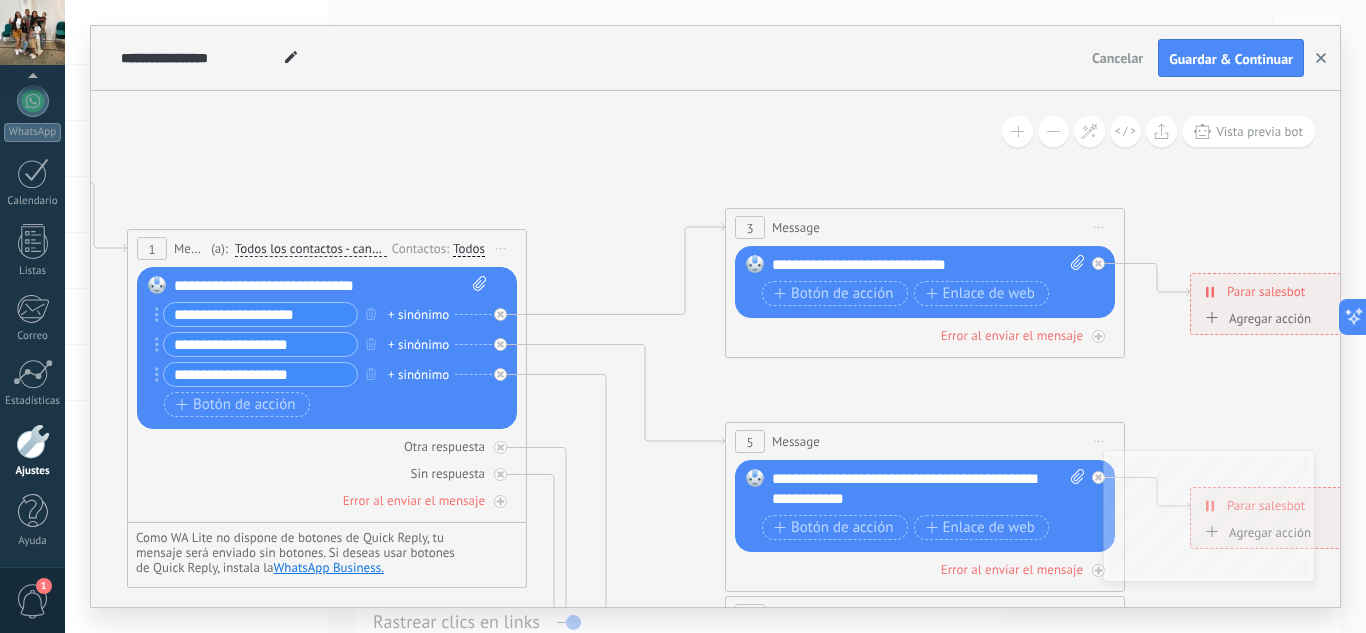 click at bounding box center [1321, 58] 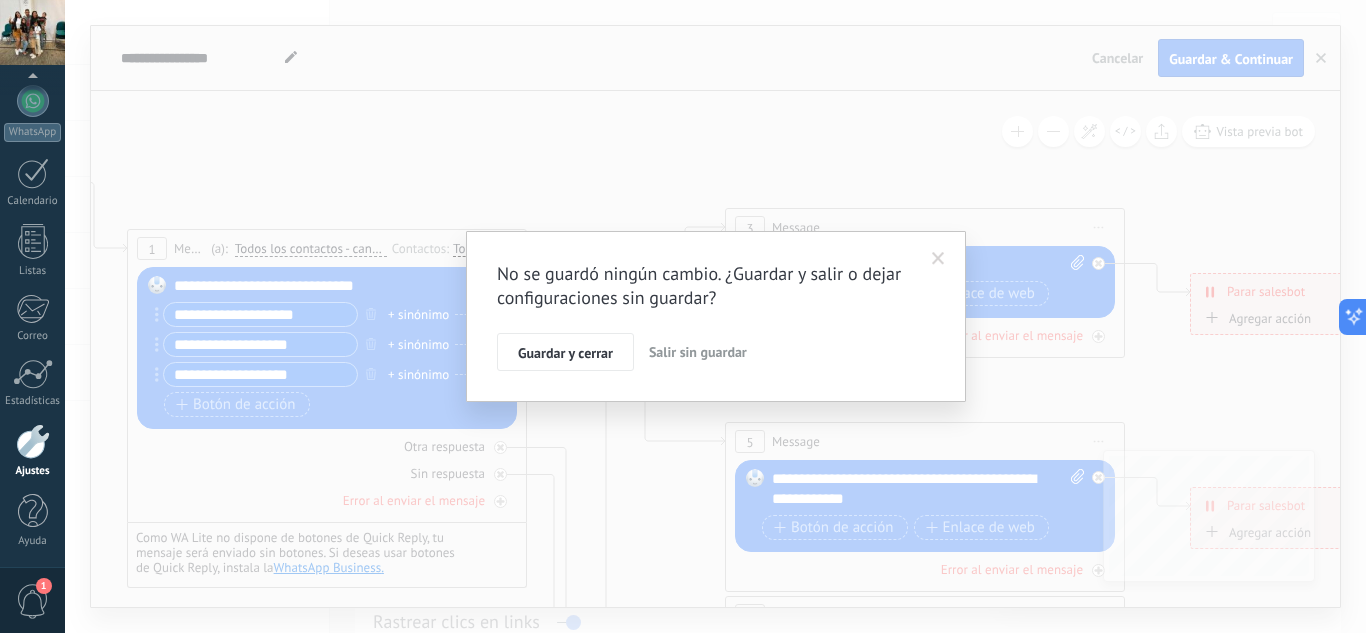 click on "Salir sin guardar" at bounding box center [698, 352] 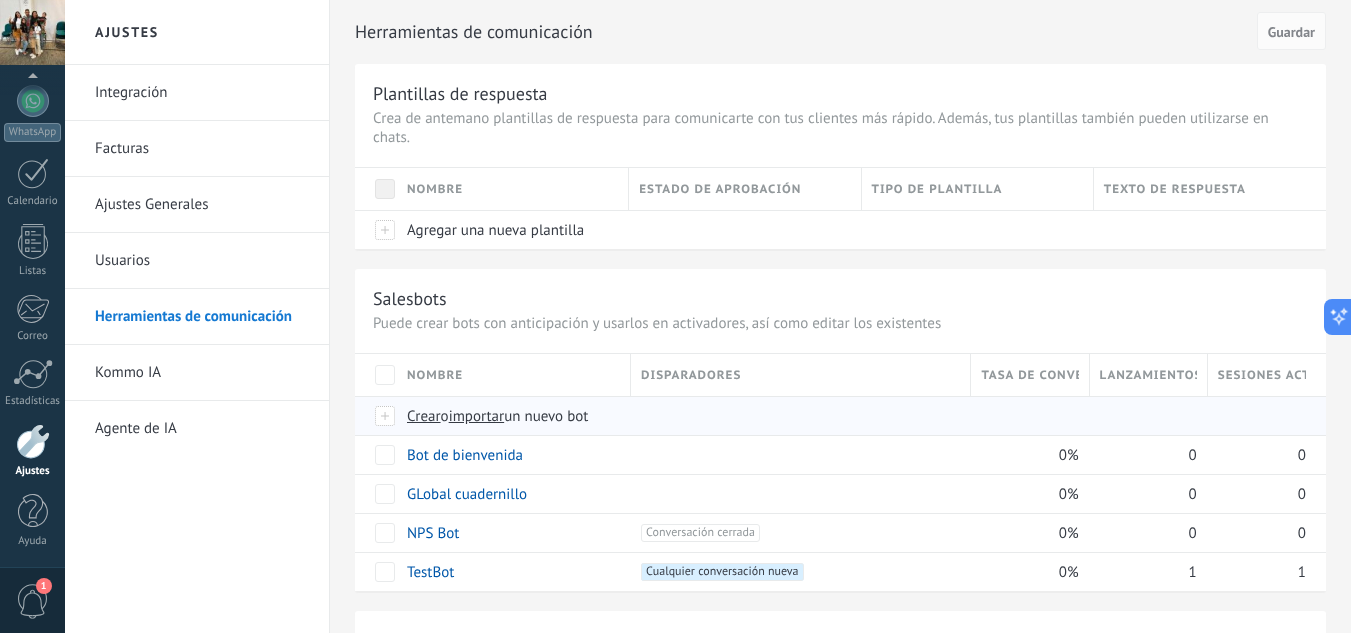 click on "Crear" at bounding box center (424, 416) 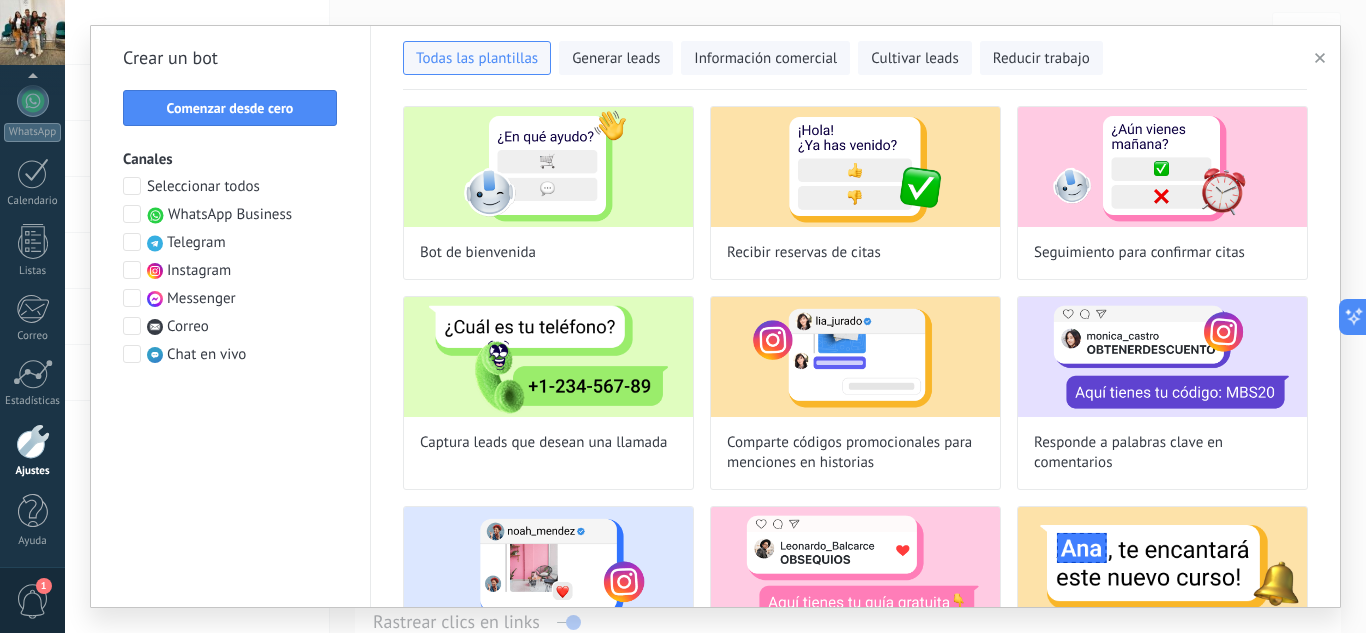 click at bounding box center (132, 214) 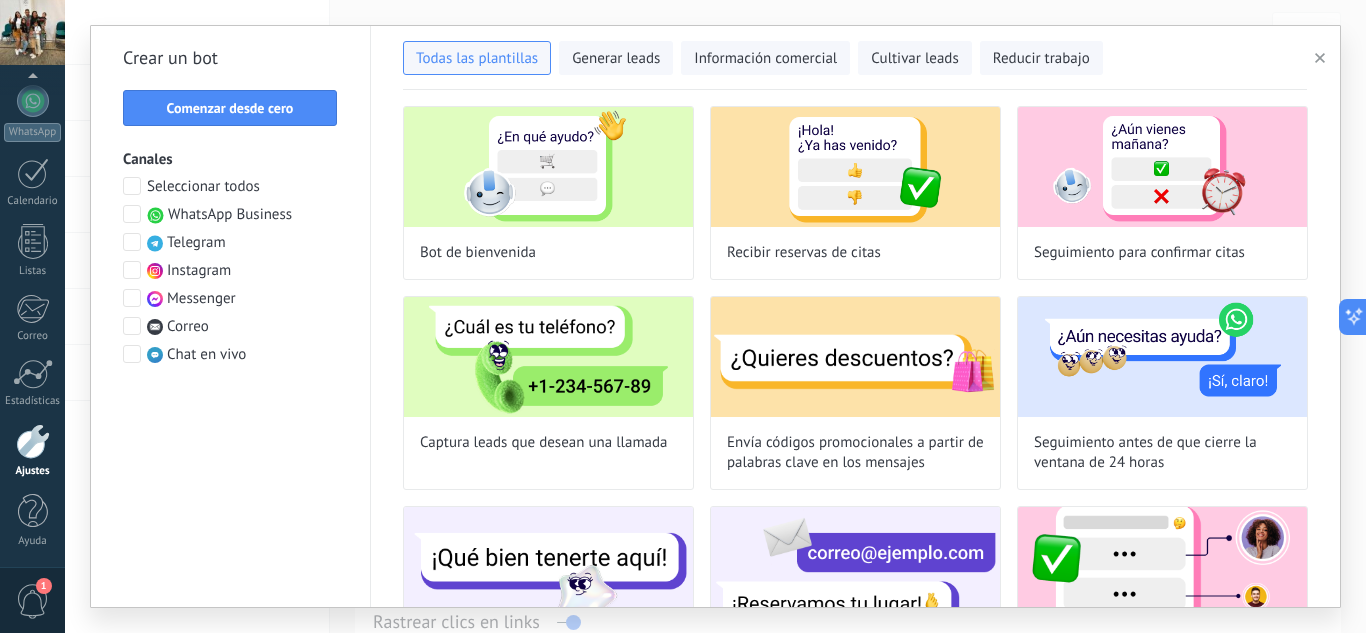 click at bounding box center (132, 214) 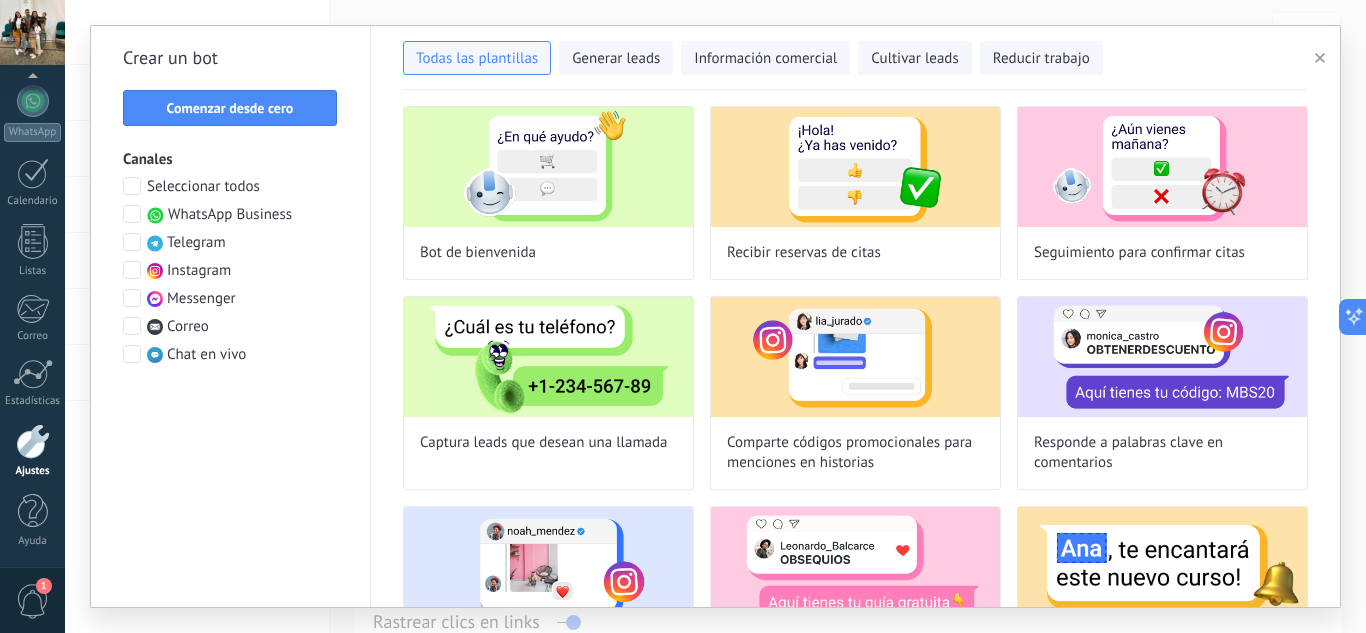 click at bounding box center (132, 298) 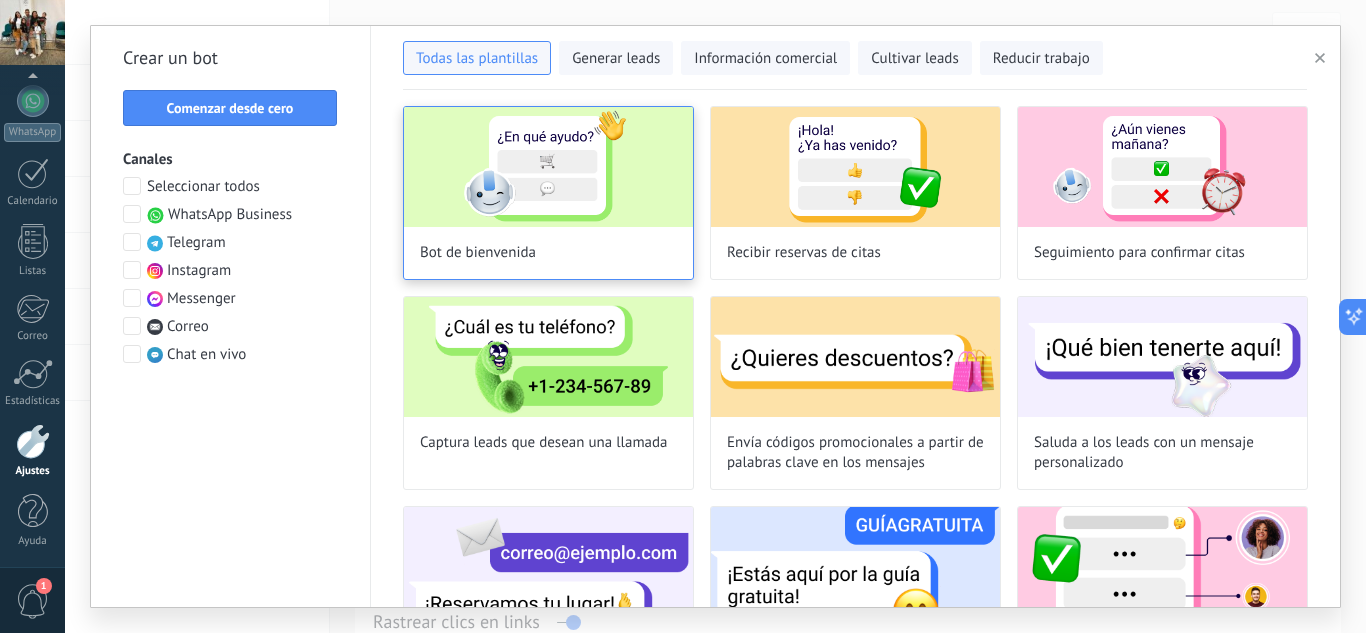 click at bounding box center [548, 167] 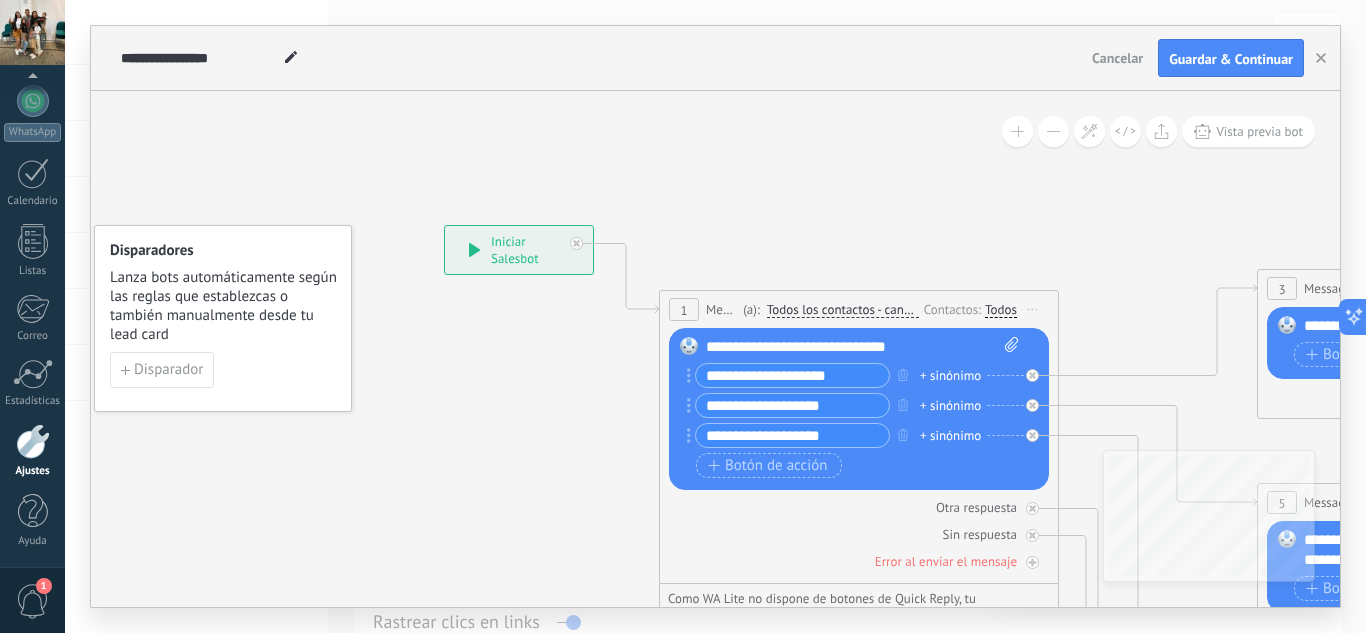 drag, startPoint x: 937, startPoint y: 224, endPoint x: 564, endPoint y: 139, distance: 382.5624 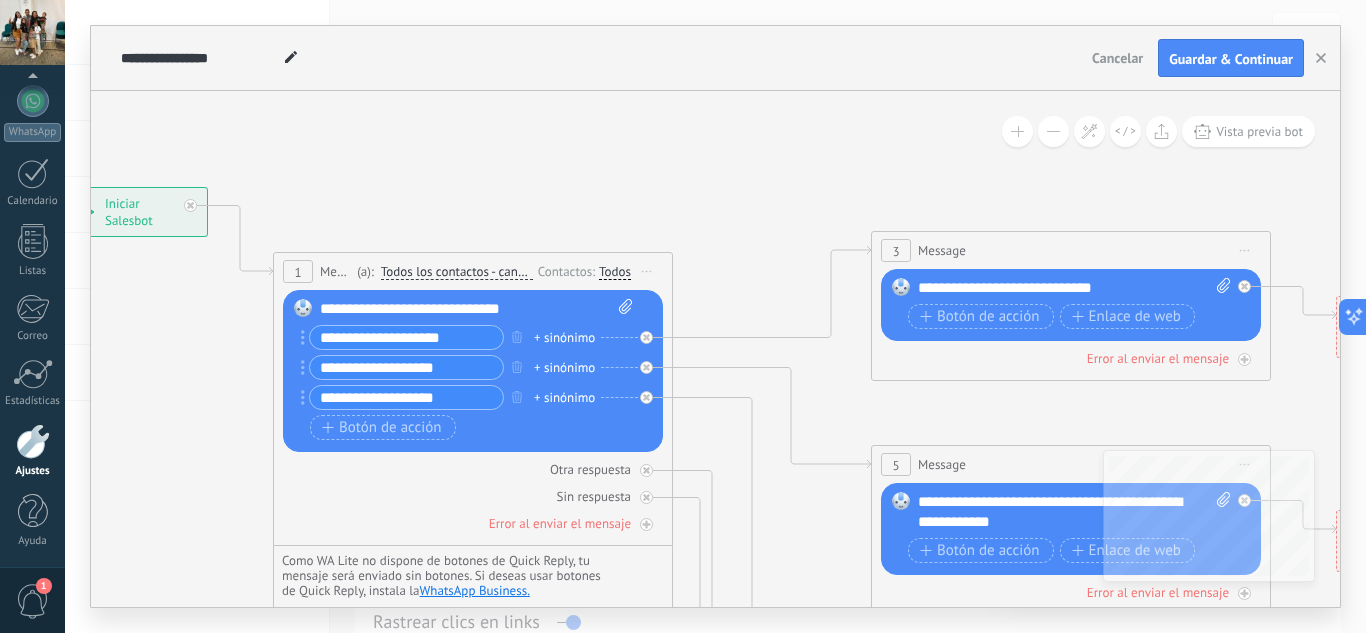 drag, startPoint x: 739, startPoint y: 159, endPoint x: 726, endPoint y: 205, distance: 47.801674 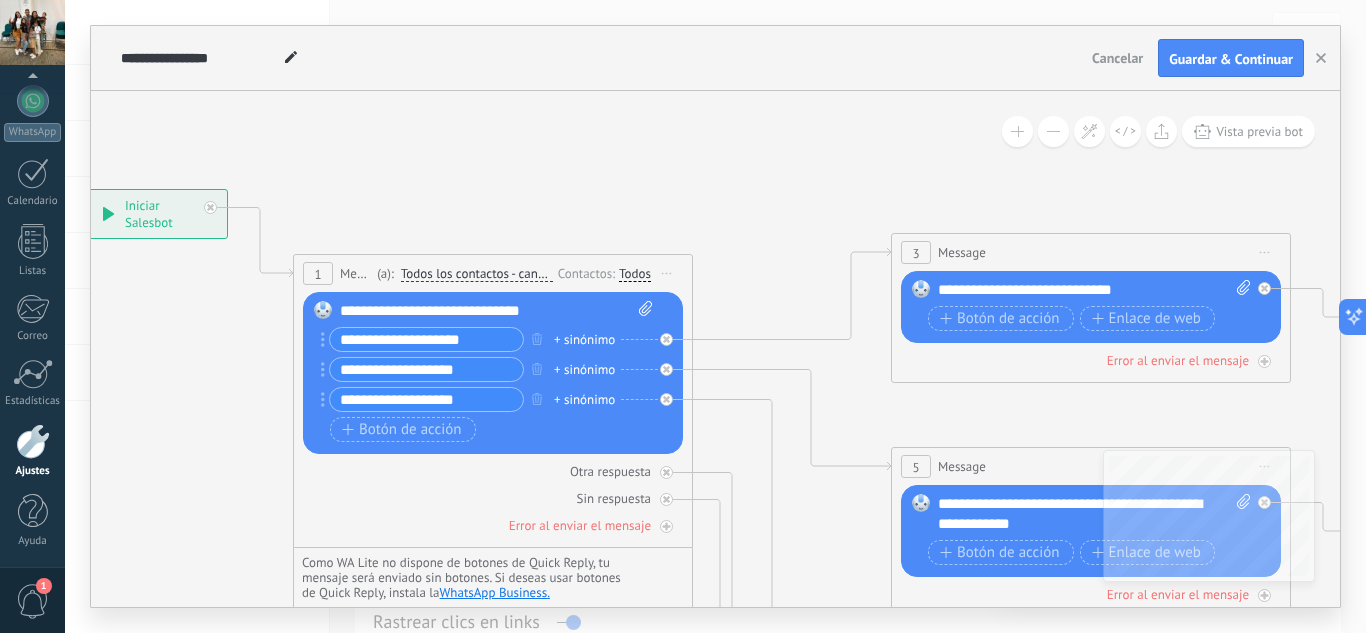 drag, startPoint x: 558, startPoint y: 175, endPoint x: 642, endPoint y: 175, distance: 84 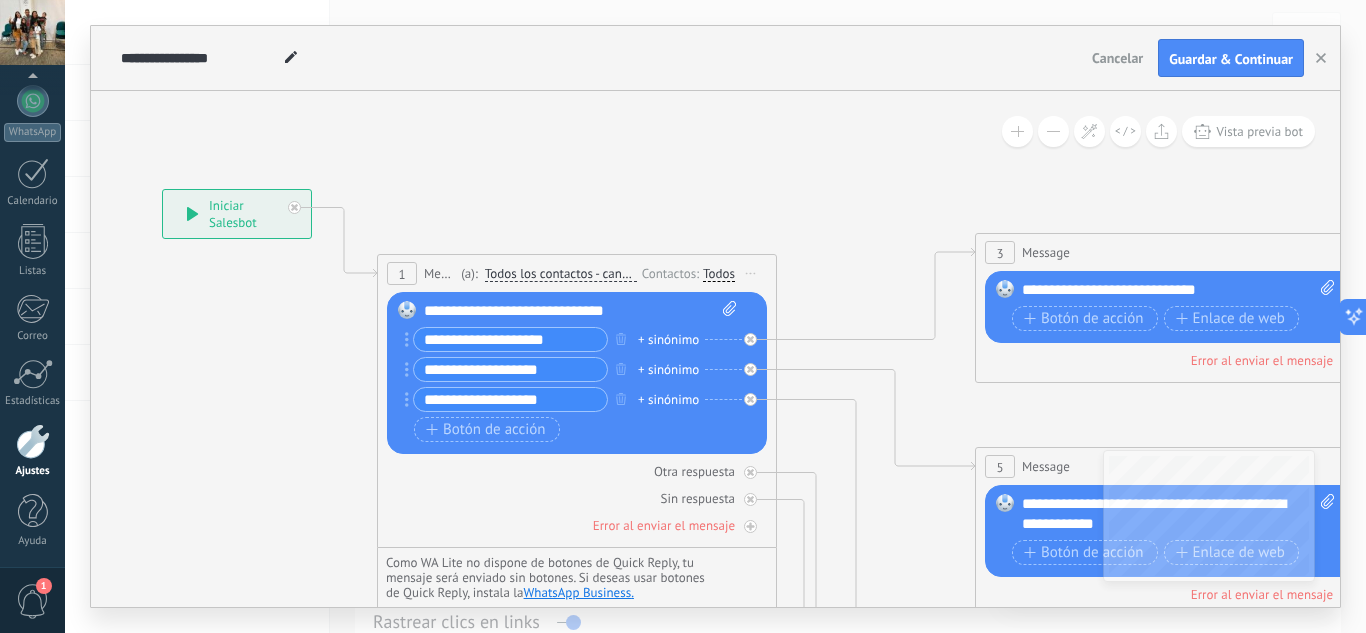 click on "Todos" at bounding box center (719, 274) 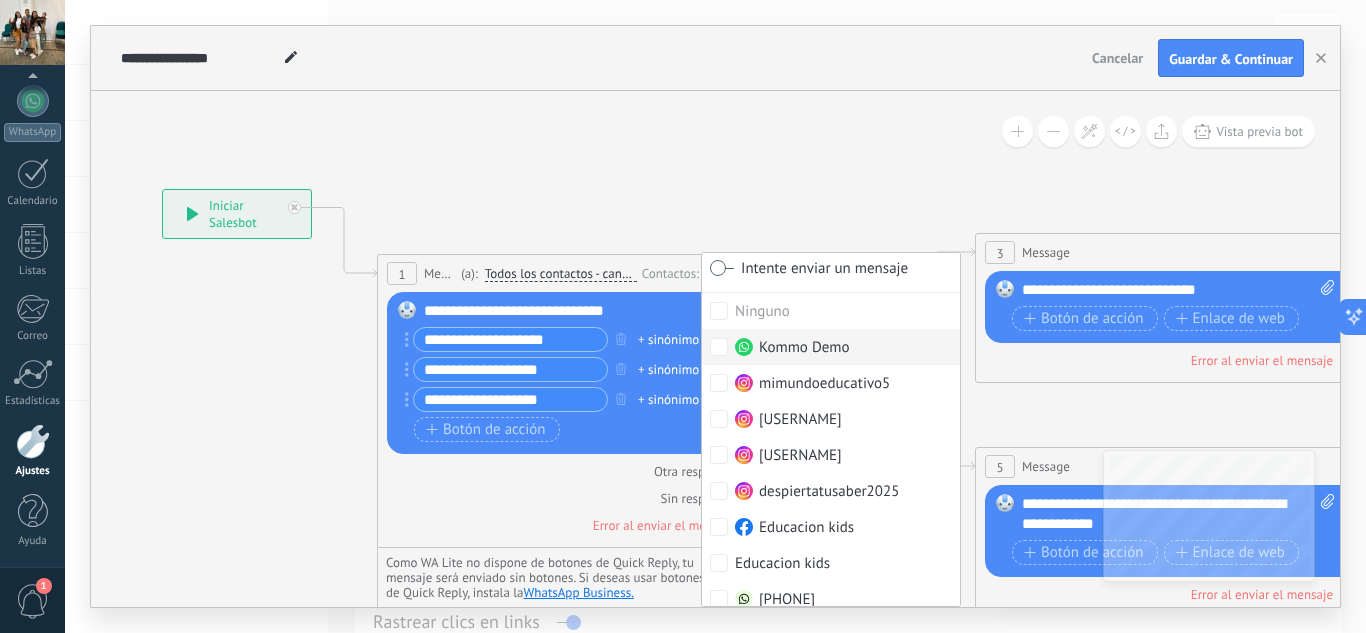 scroll, scrollTop: 38, scrollLeft: 0, axis: vertical 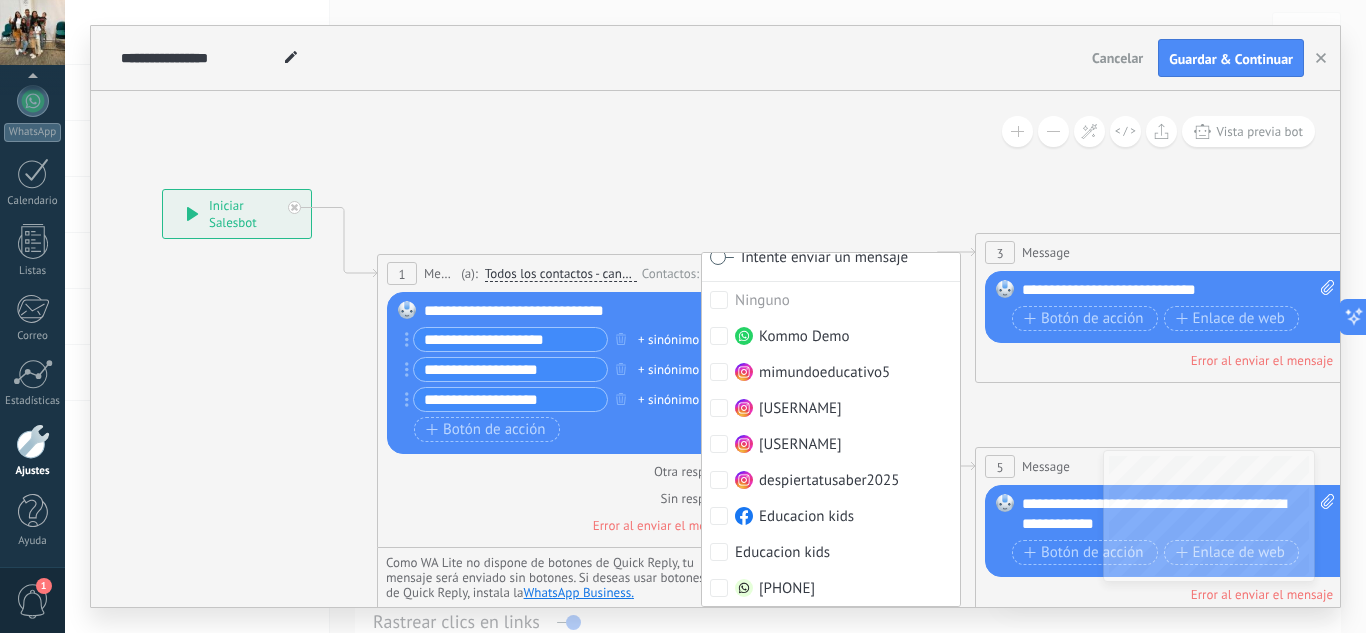click 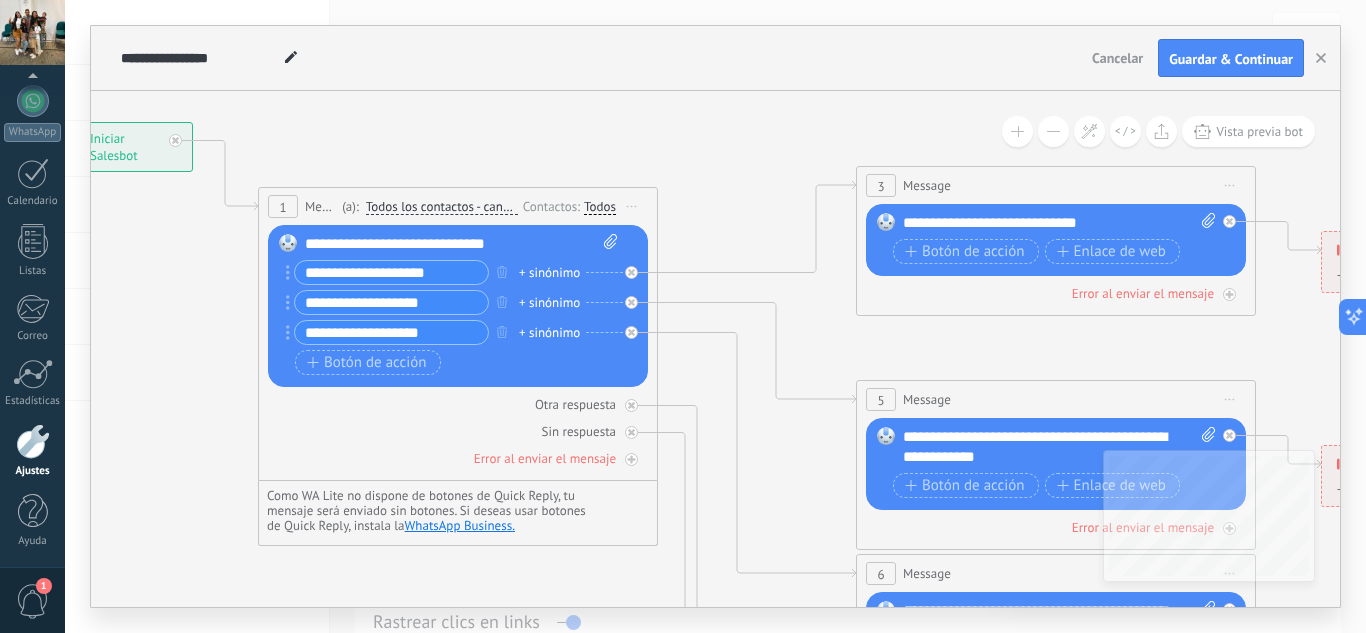 drag, startPoint x: 743, startPoint y: 169, endPoint x: 704, endPoint y: 156, distance: 41.109608 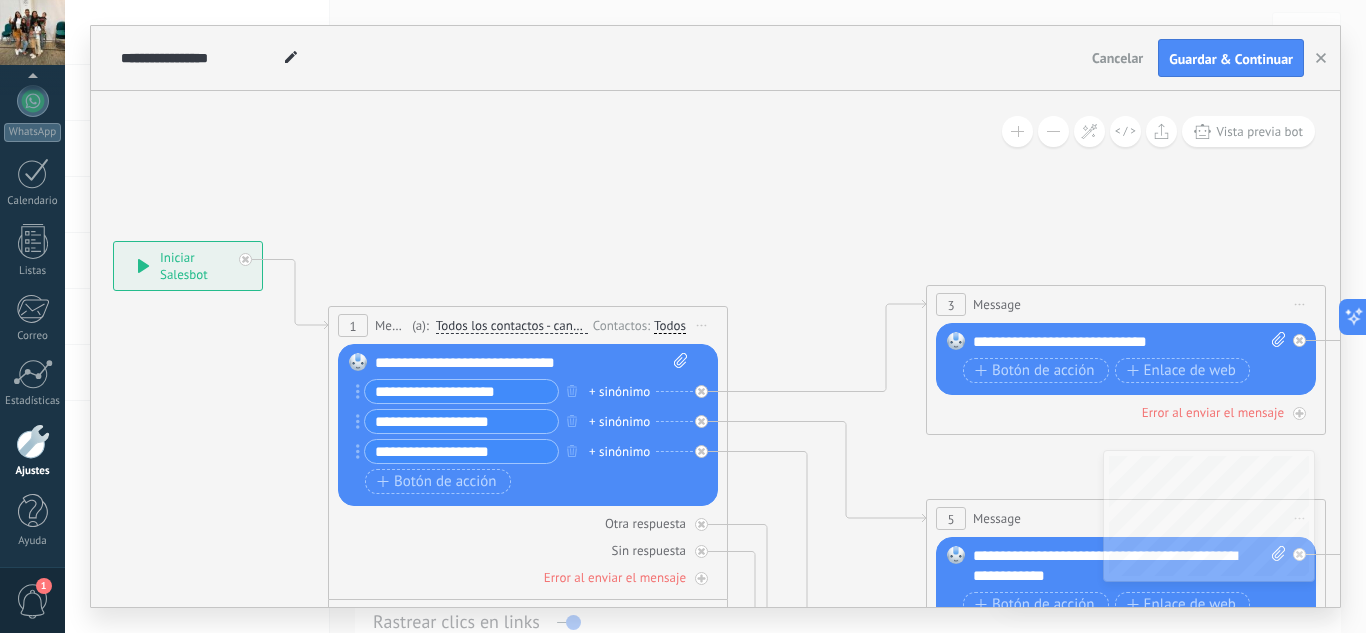 drag, startPoint x: 687, startPoint y: 136, endPoint x: 758, endPoint y: 256, distance: 139.43098 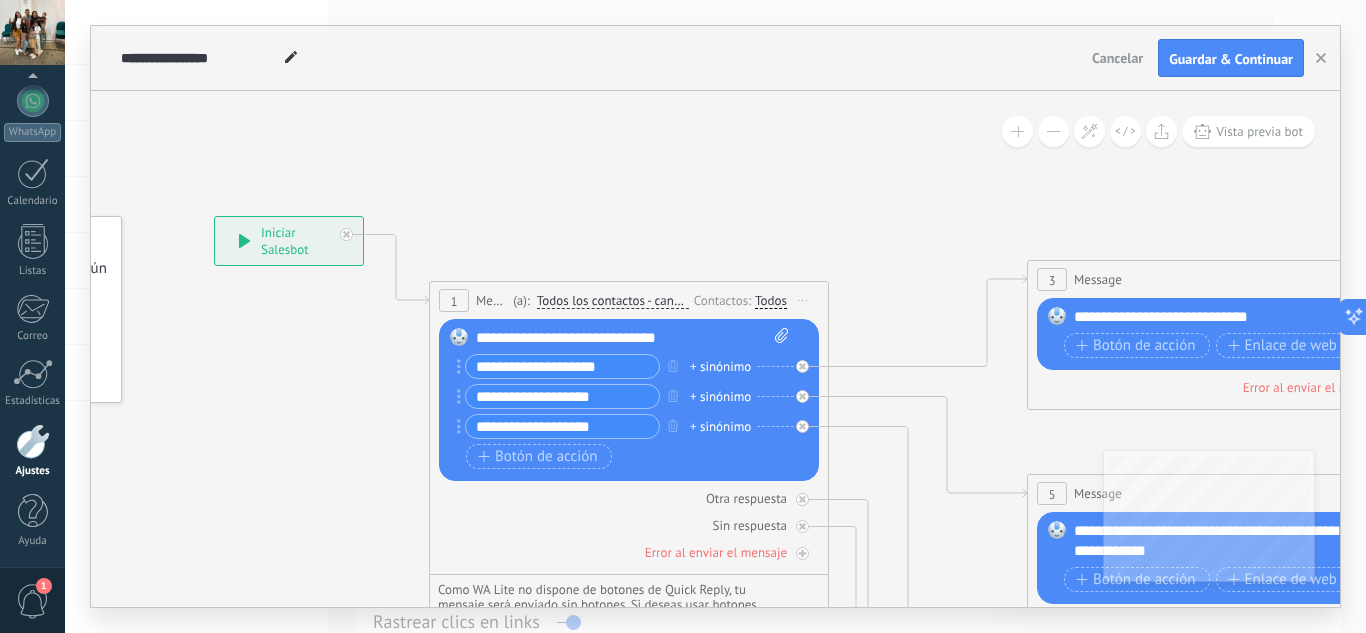 drag, startPoint x: 549, startPoint y: 215, endPoint x: 650, endPoint y: 189, distance: 104.292854 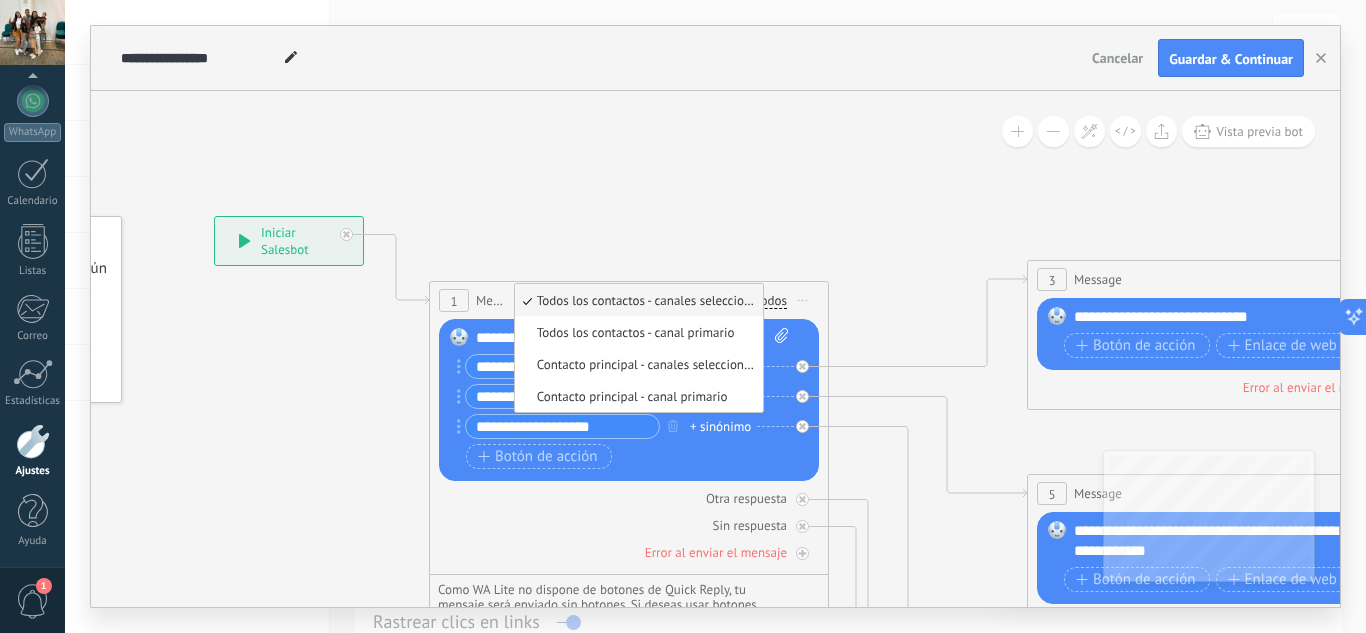 click 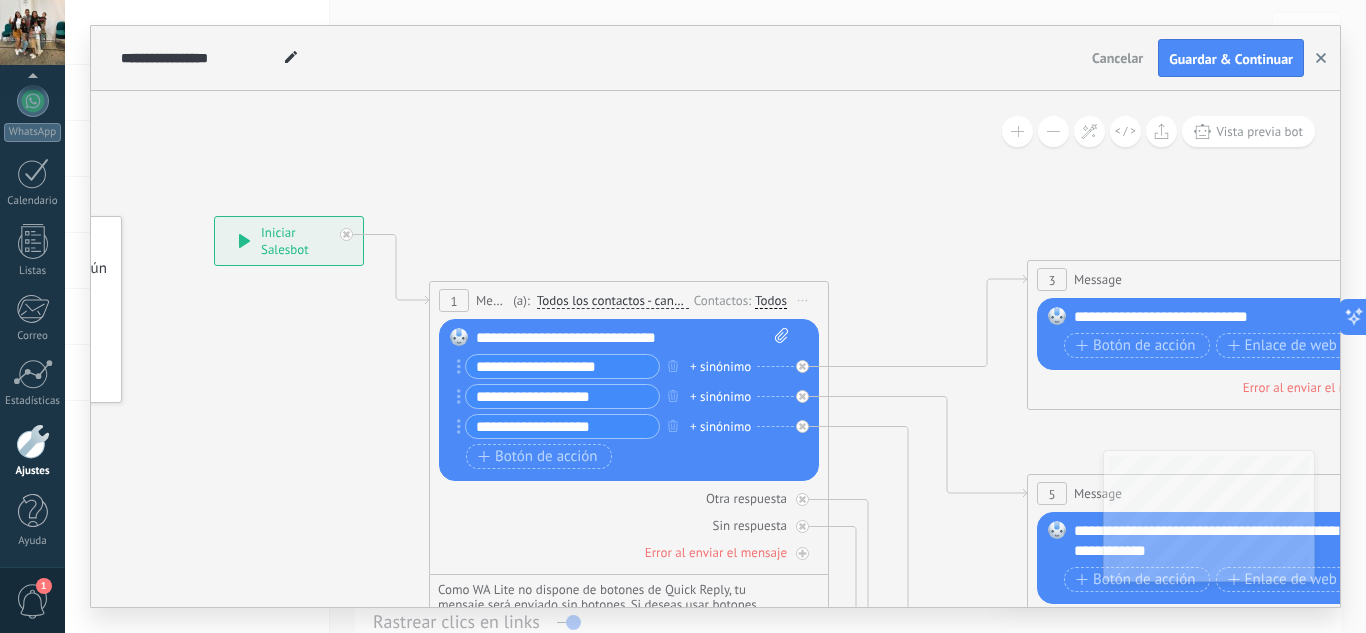 click at bounding box center (1321, 58) 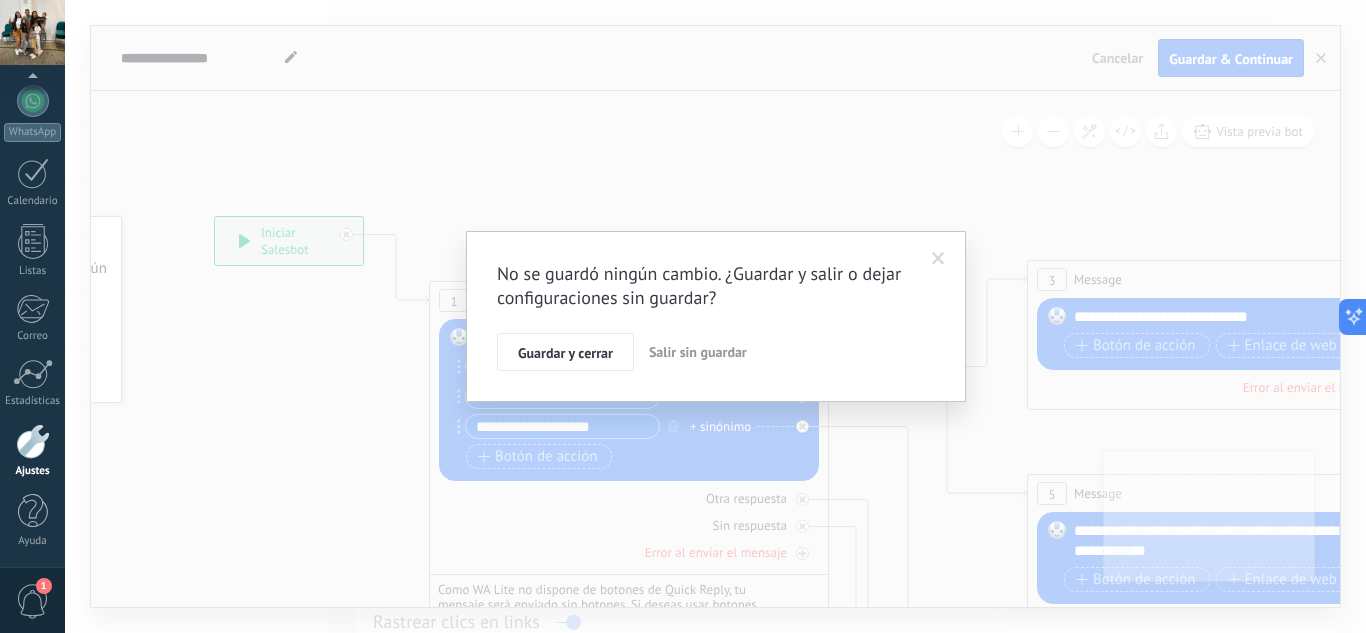 drag, startPoint x: 707, startPoint y: 351, endPoint x: 711, endPoint y: 336, distance: 15.524175 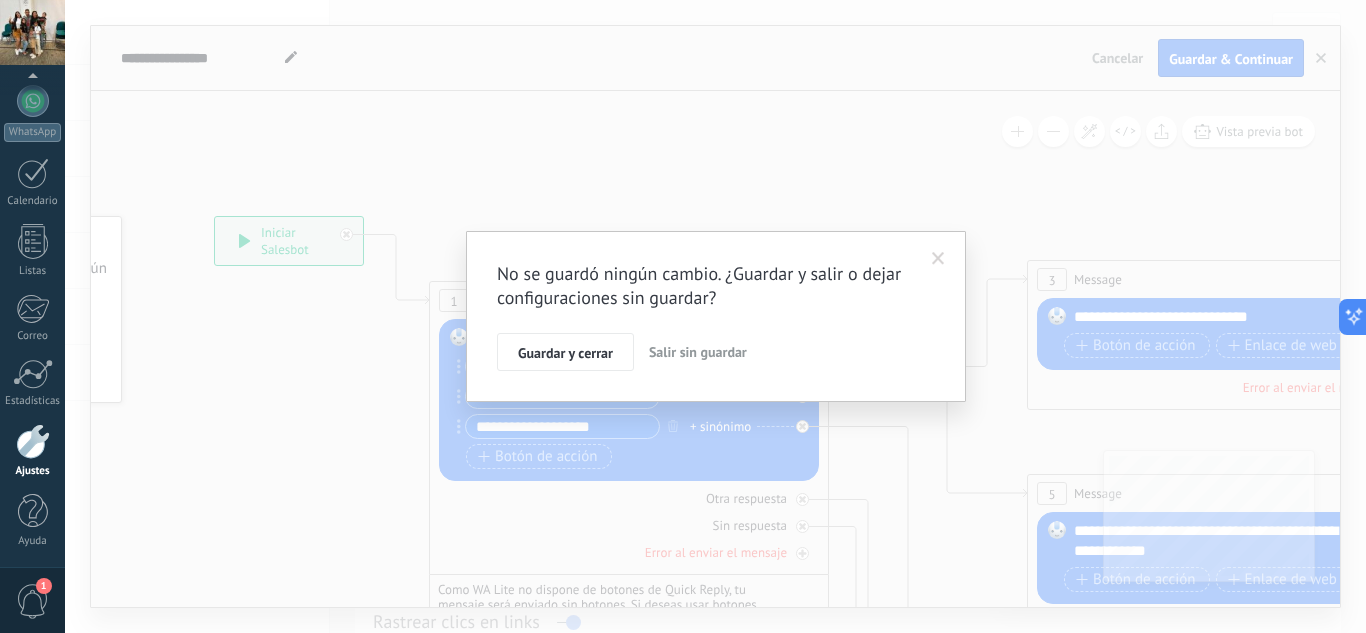 click on "Salir sin guardar" at bounding box center (698, 352) 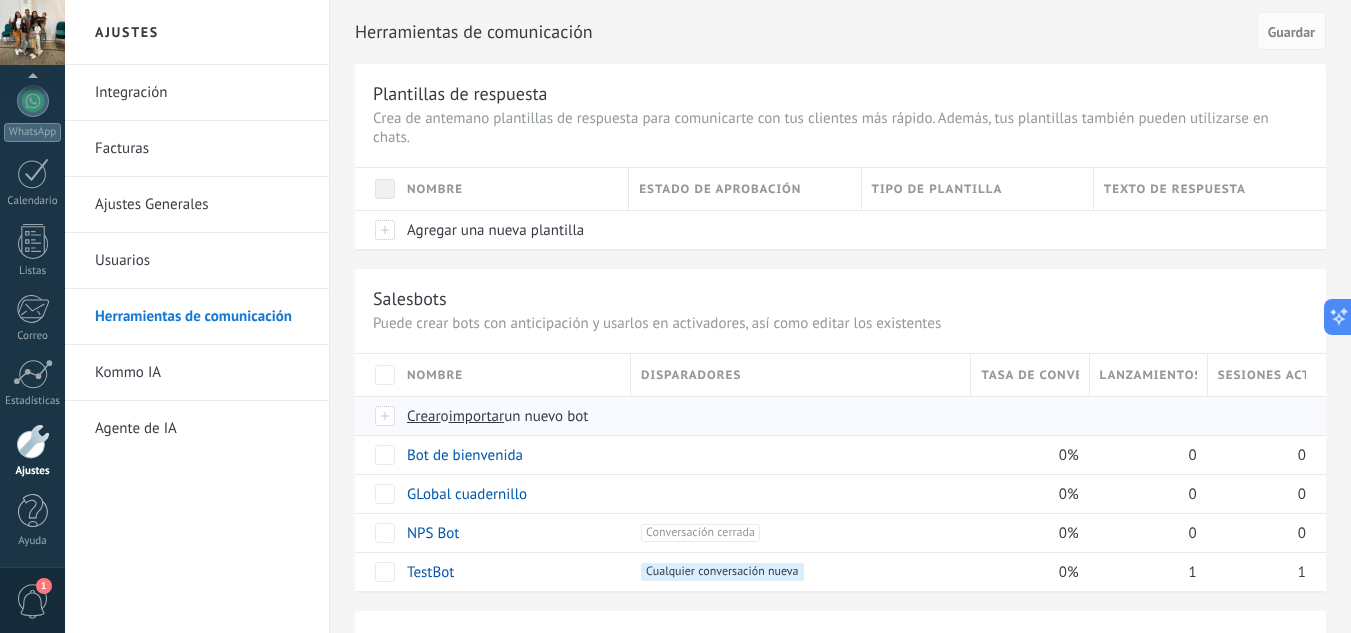 click on "Crear" at bounding box center (424, 416) 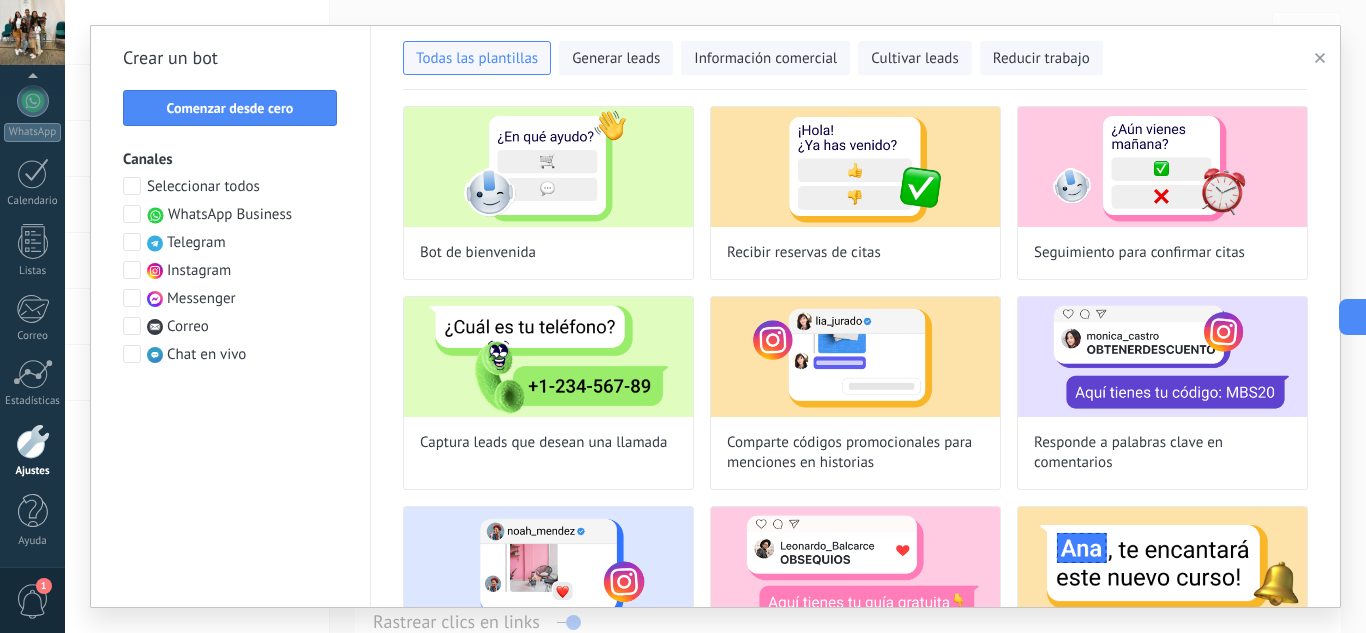 click at bounding box center [132, 186] 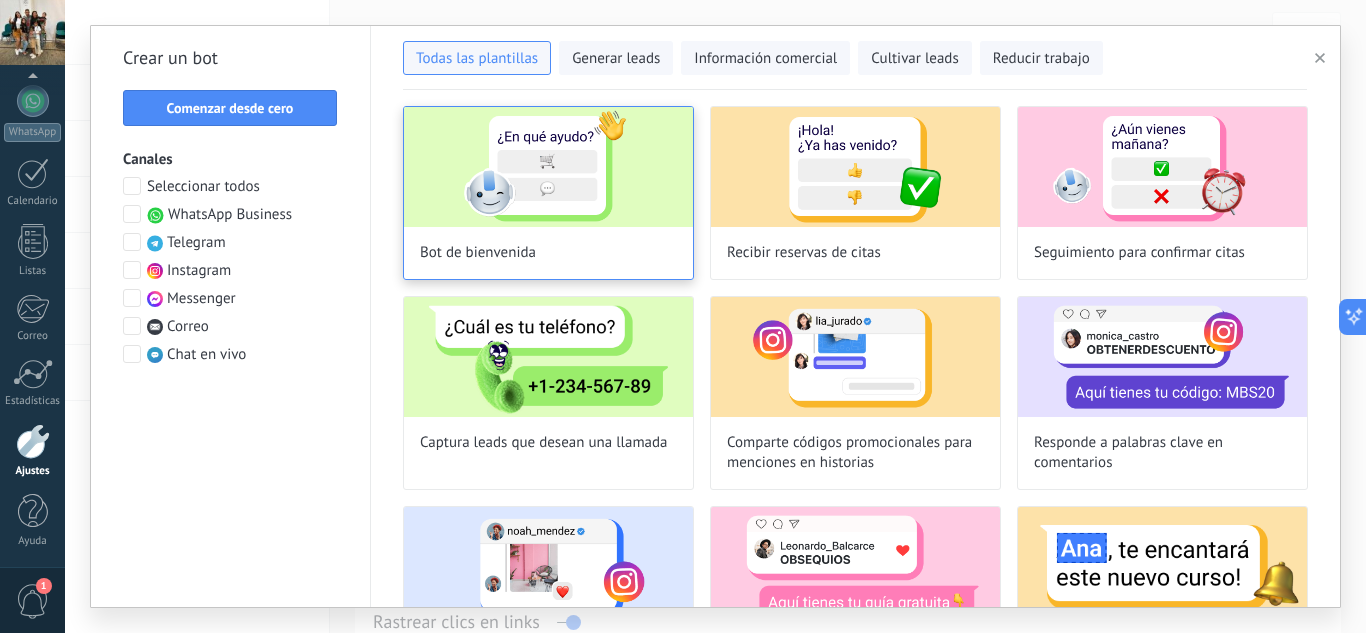 click at bounding box center (548, 167) 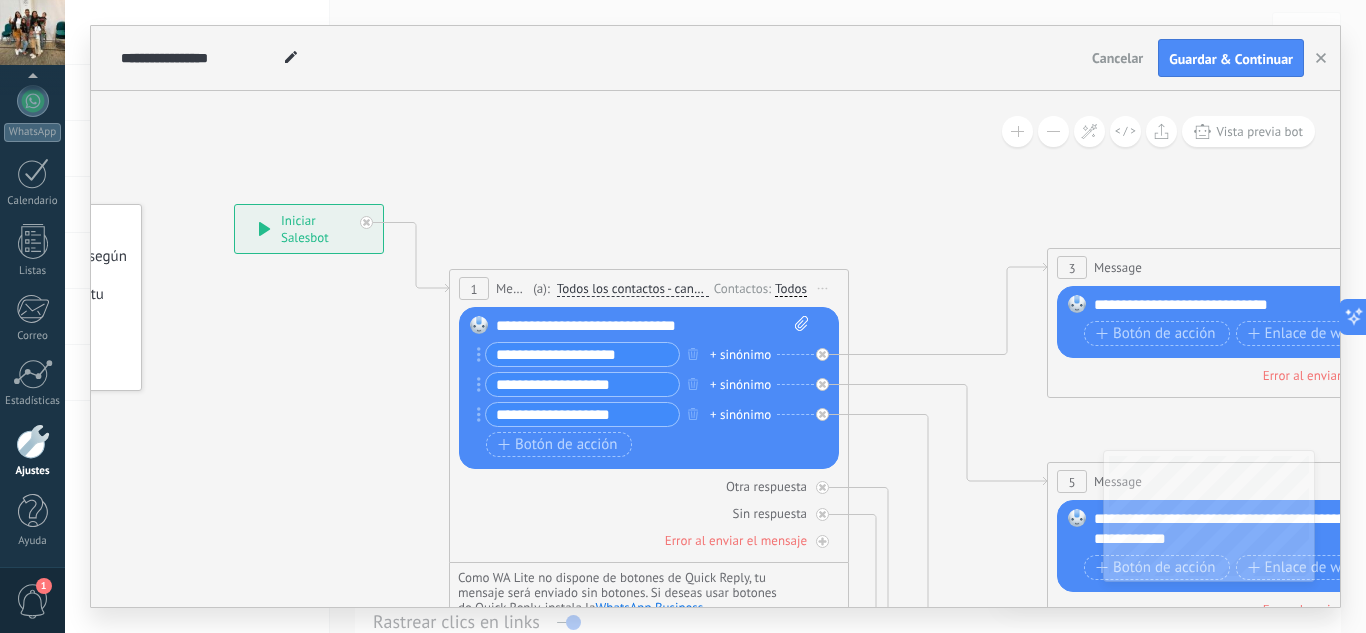 drag, startPoint x: 593, startPoint y: 251, endPoint x: 557, endPoint y: 250, distance: 36.013885 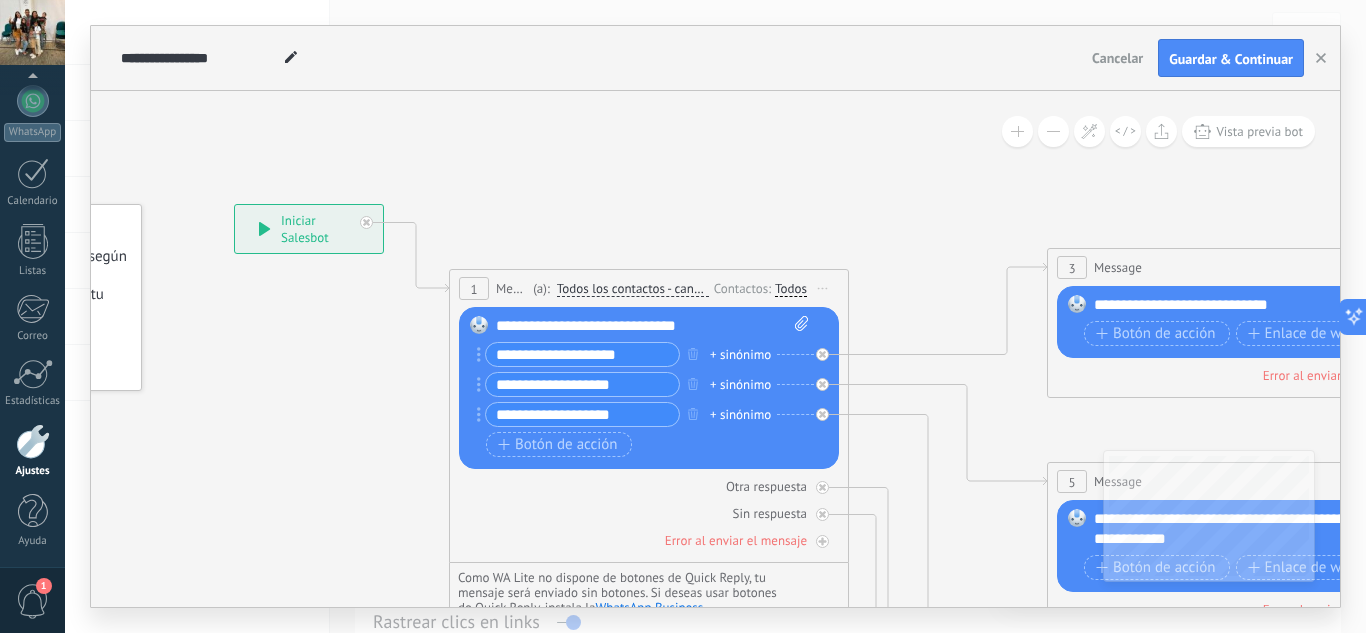 click 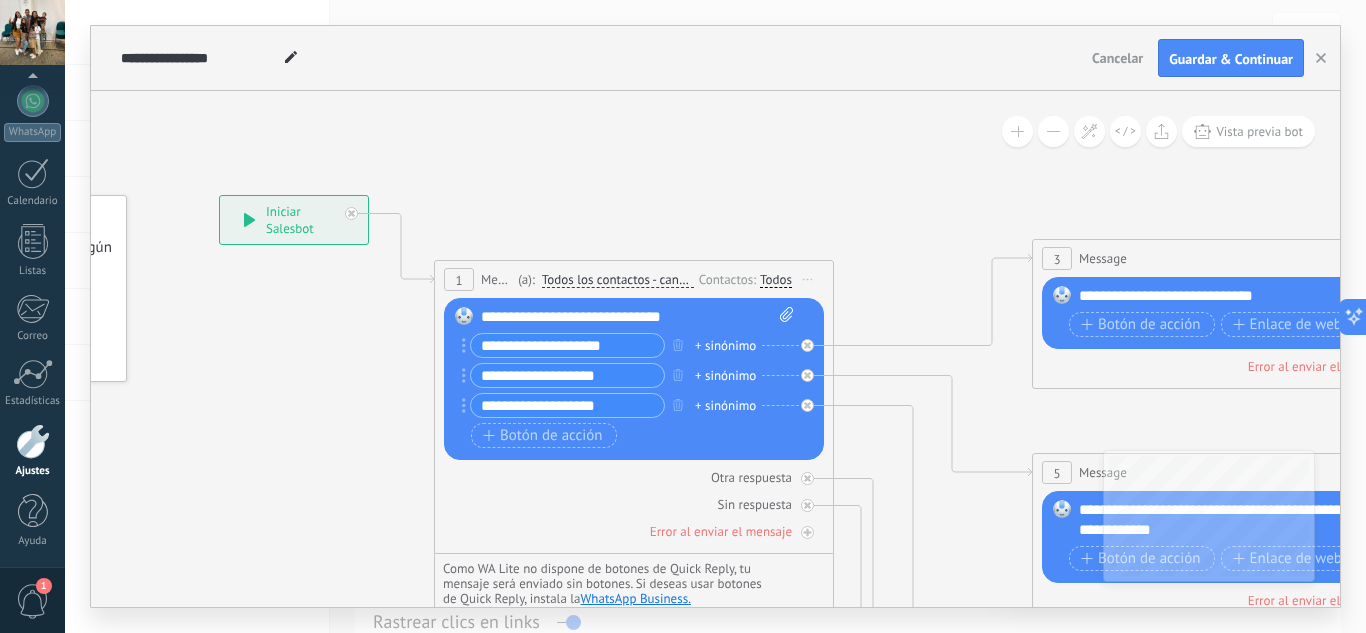 drag, startPoint x: 840, startPoint y: 202, endPoint x: 765, endPoint y: 135, distance: 100.56838 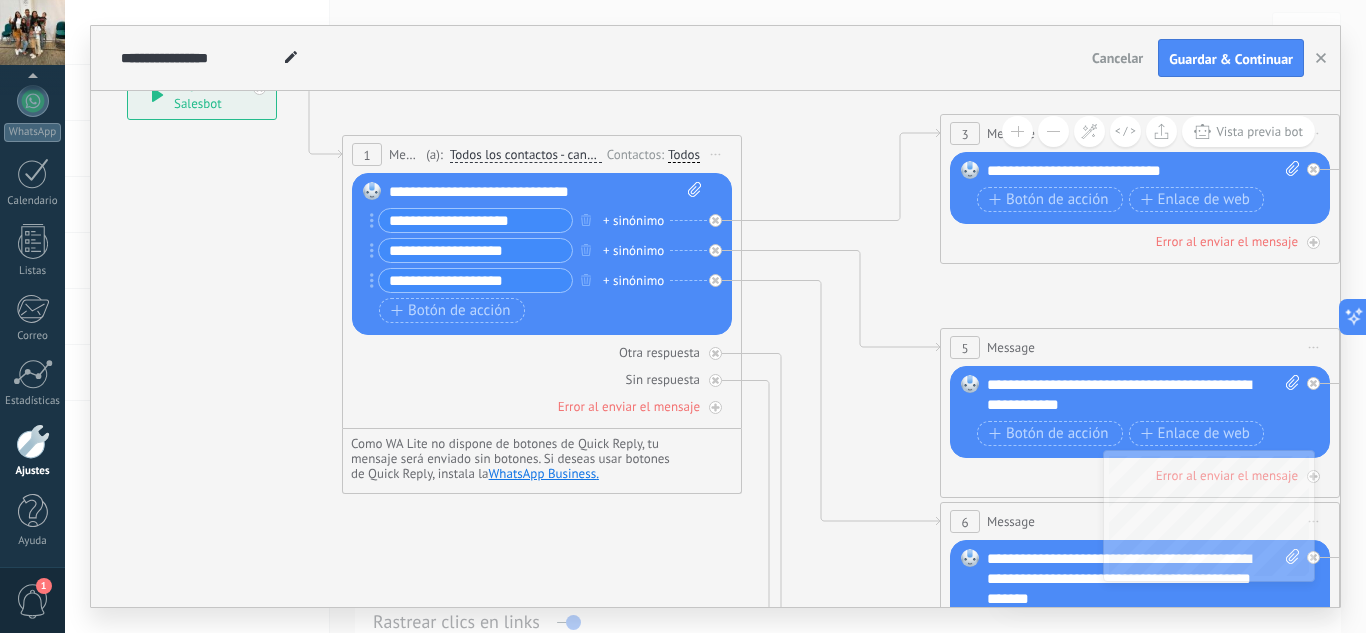 drag, startPoint x: 796, startPoint y: 189, endPoint x: 779, endPoint y: 131, distance: 60.440052 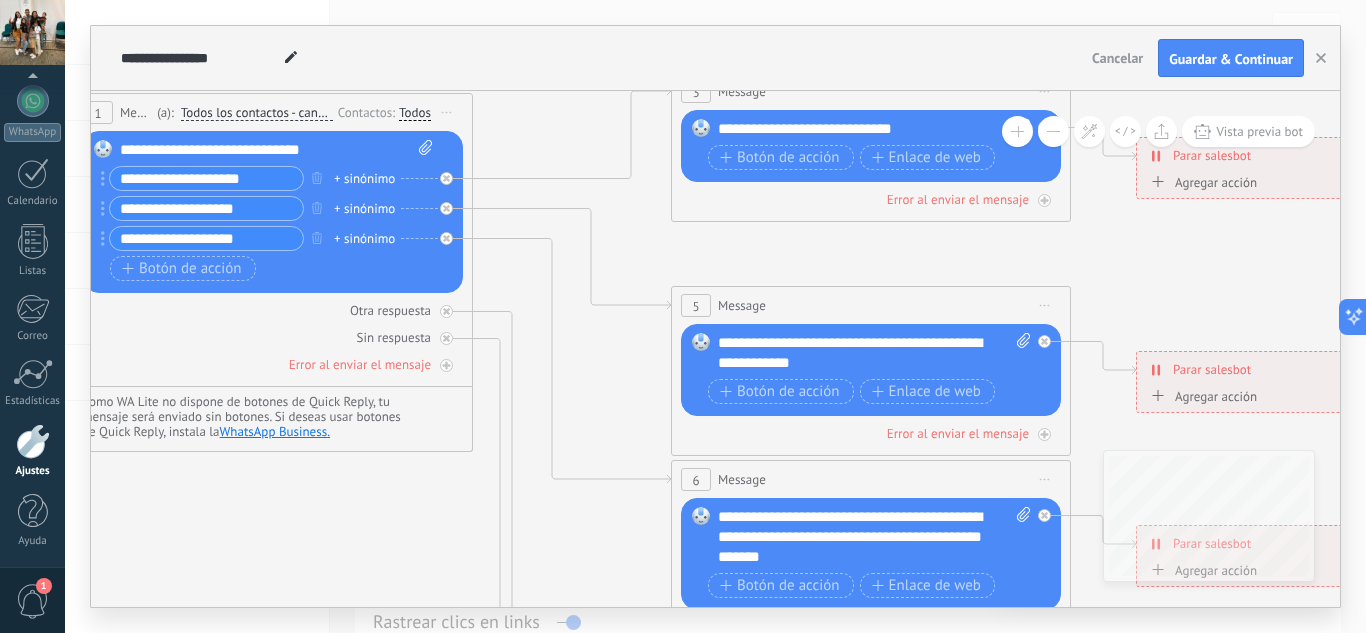 drag, startPoint x: 867, startPoint y: 395, endPoint x: 598, endPoint y: 353, distance: 272.25906 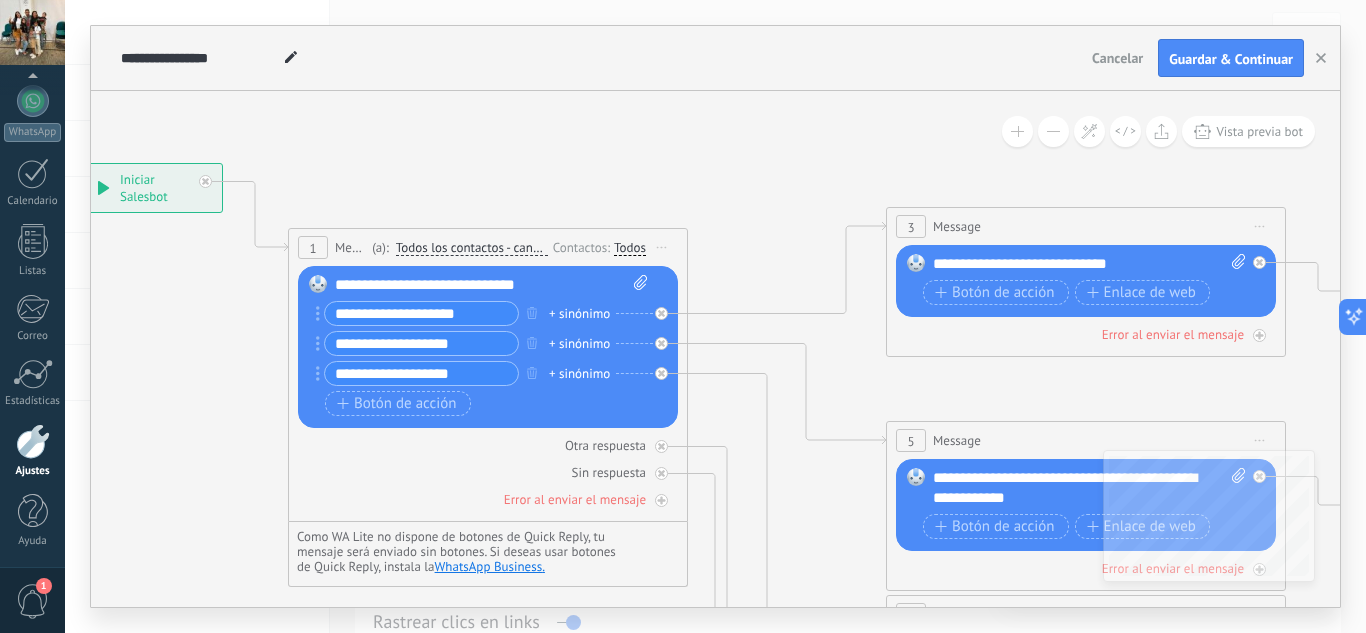 drag, startPoint x: 633, startPoint y: 258, endPoint x: 772, endPoint y: 276, distance: 140.16063 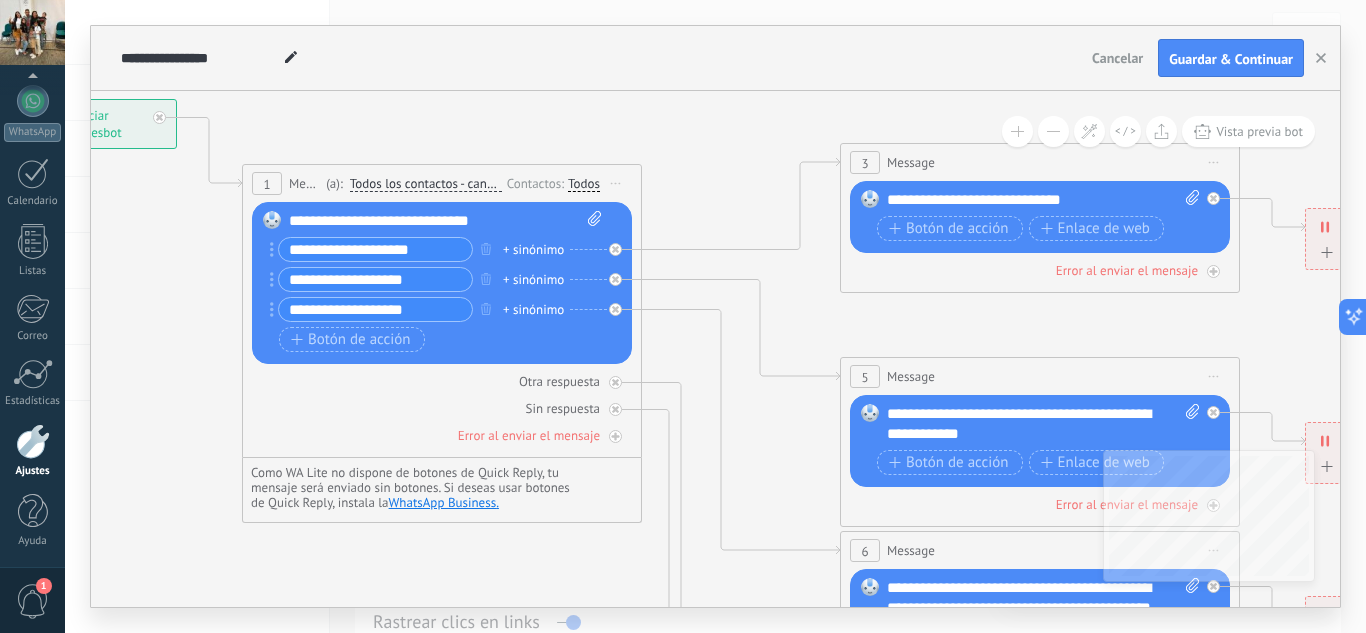 drag, startPoint x: 732, startPoint y: 232, endPoint x: 707, endPoint y: 190, distance: 48.8774 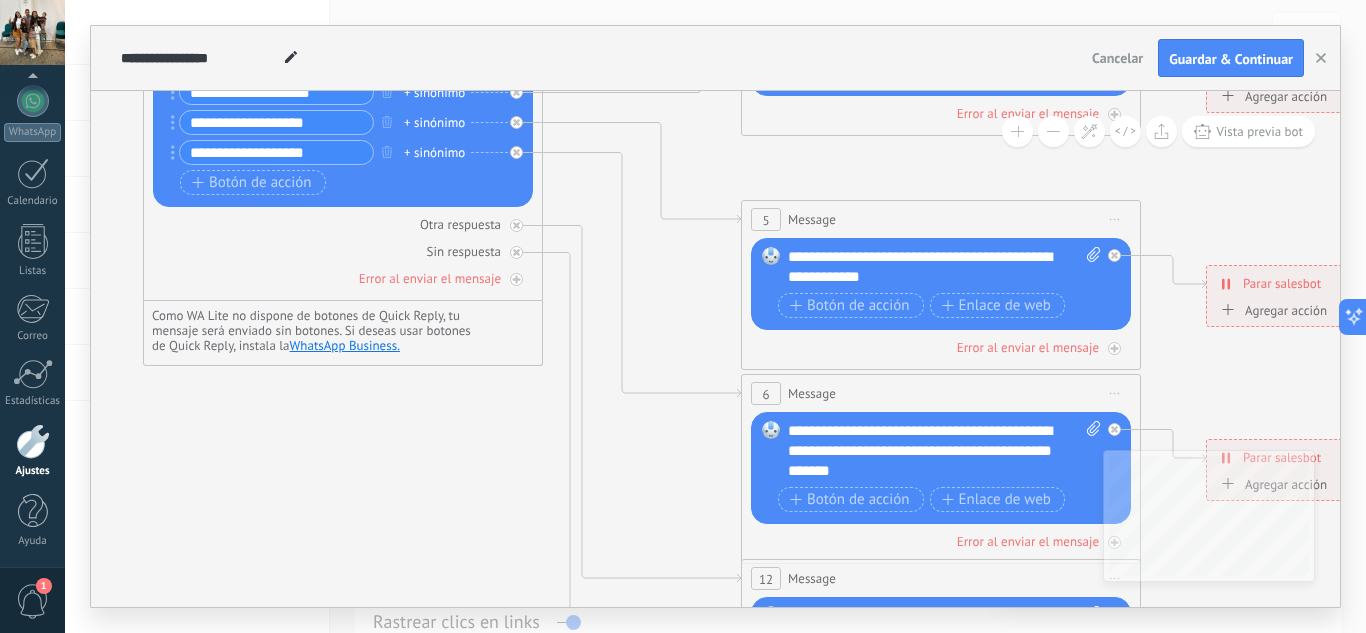 drag, startPoint x: 764, startPoint y: 452, endPoint x: 689, endPoint y: 342, distance: 133.13527 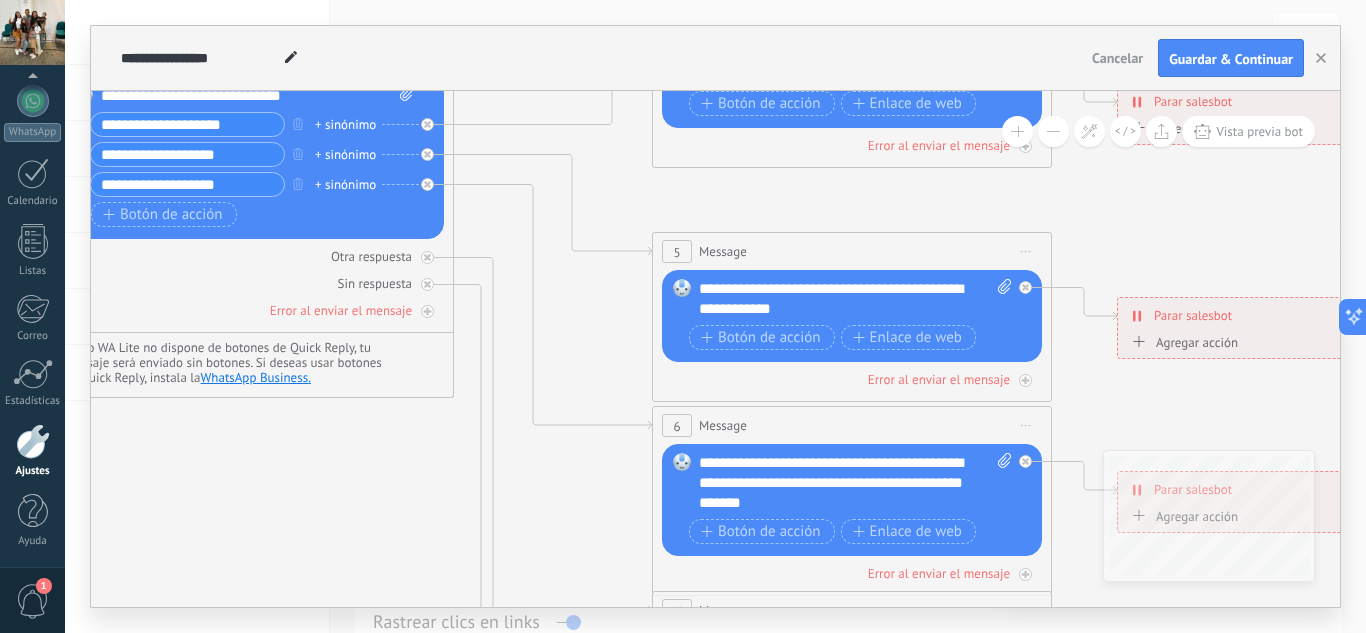 drag, startPoint x: 689, startPoint y: 327, endPoint x: 510, endPoint y: 372, distance: 184.56976 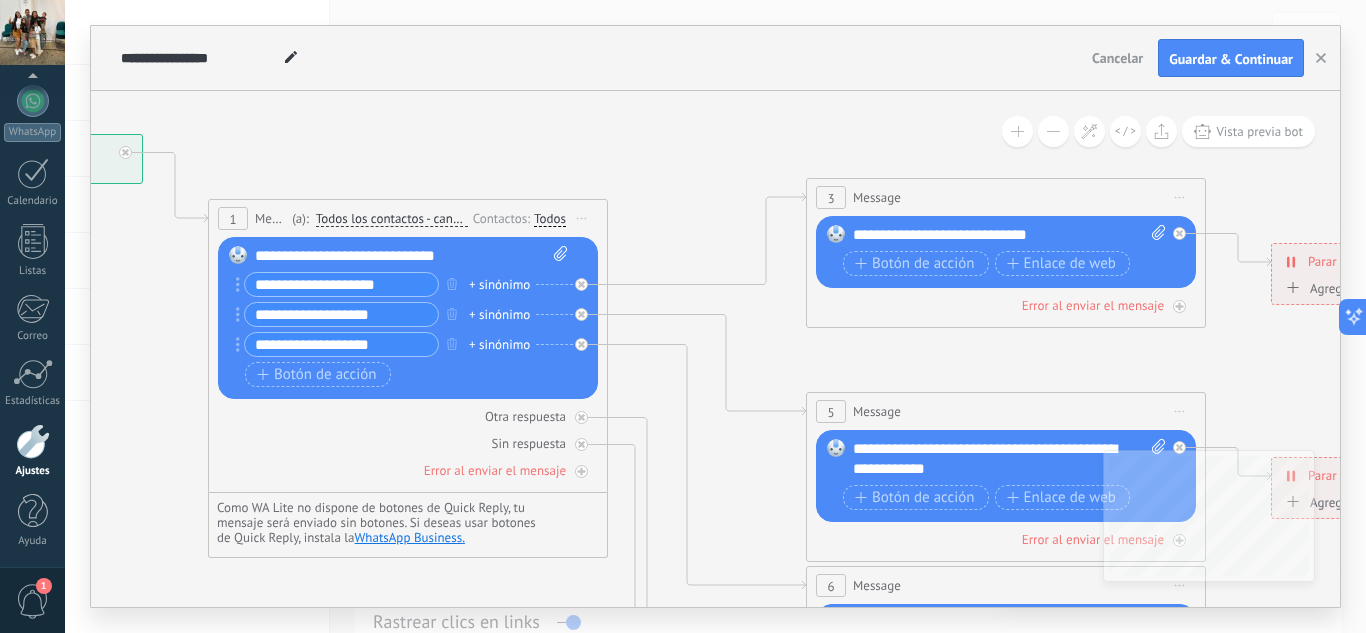 drag, startPoint x: 590, startPoint y: 181, endPoint x: 734, endPoint y: 194, distance: 144.58562 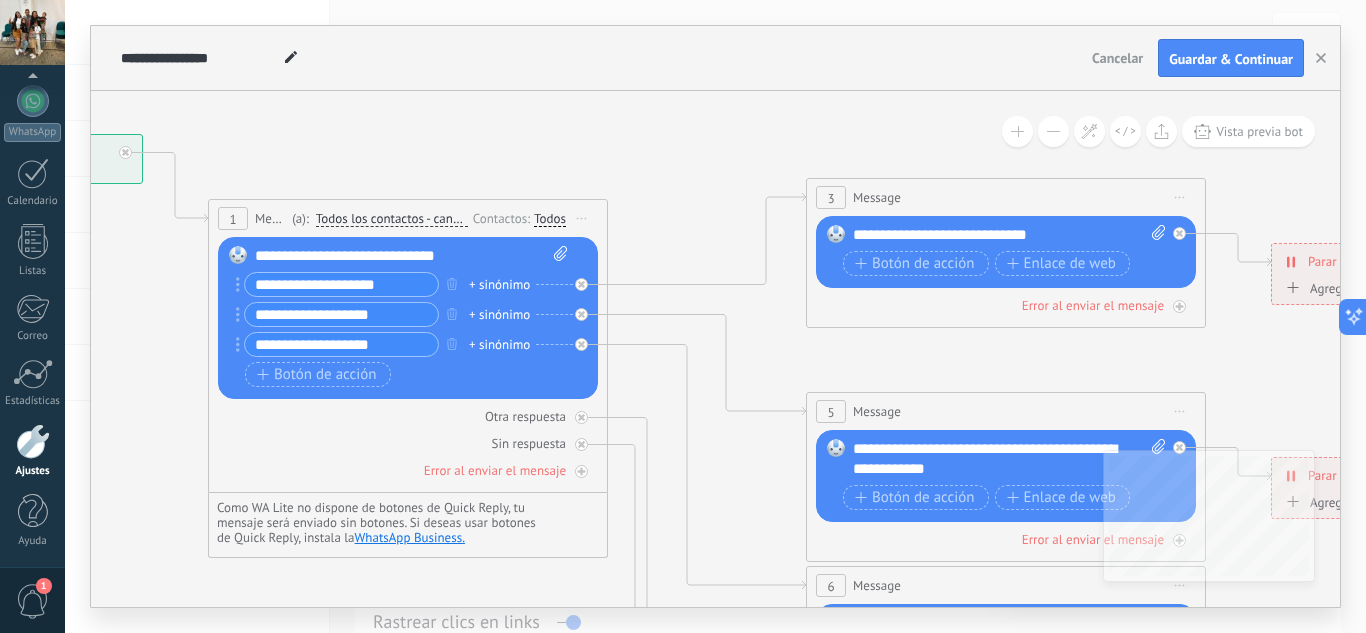 click 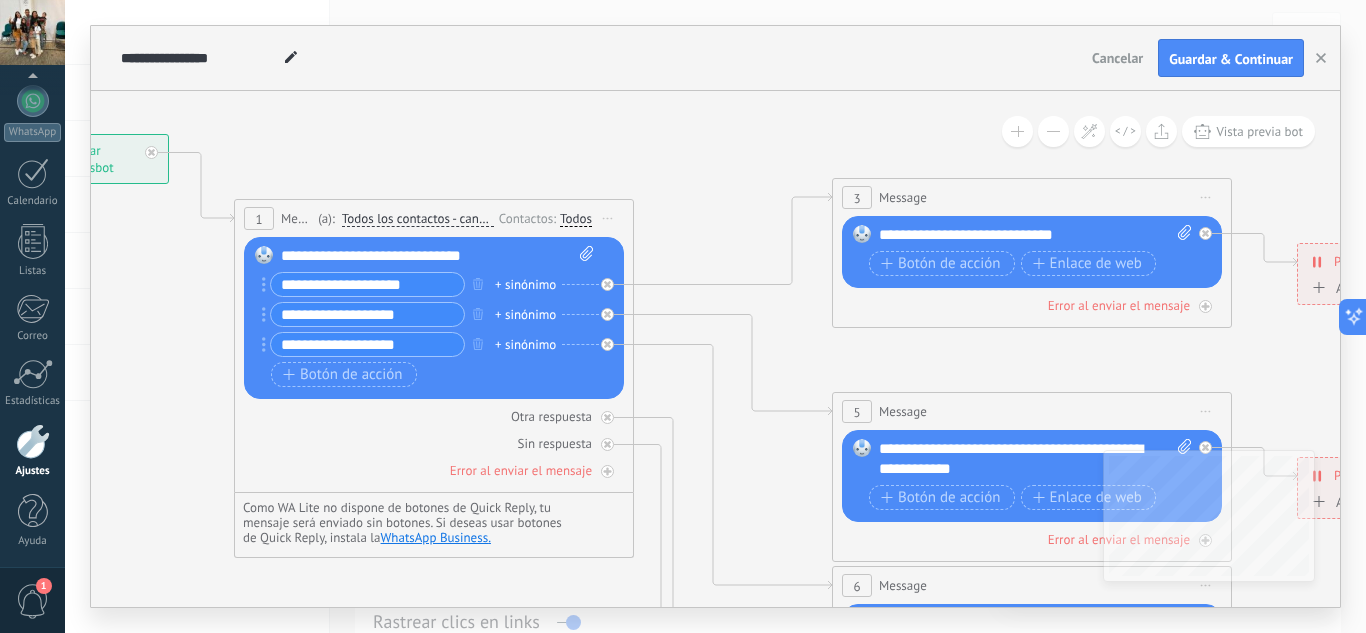 click on "**********" at bounding box center (367, 314) 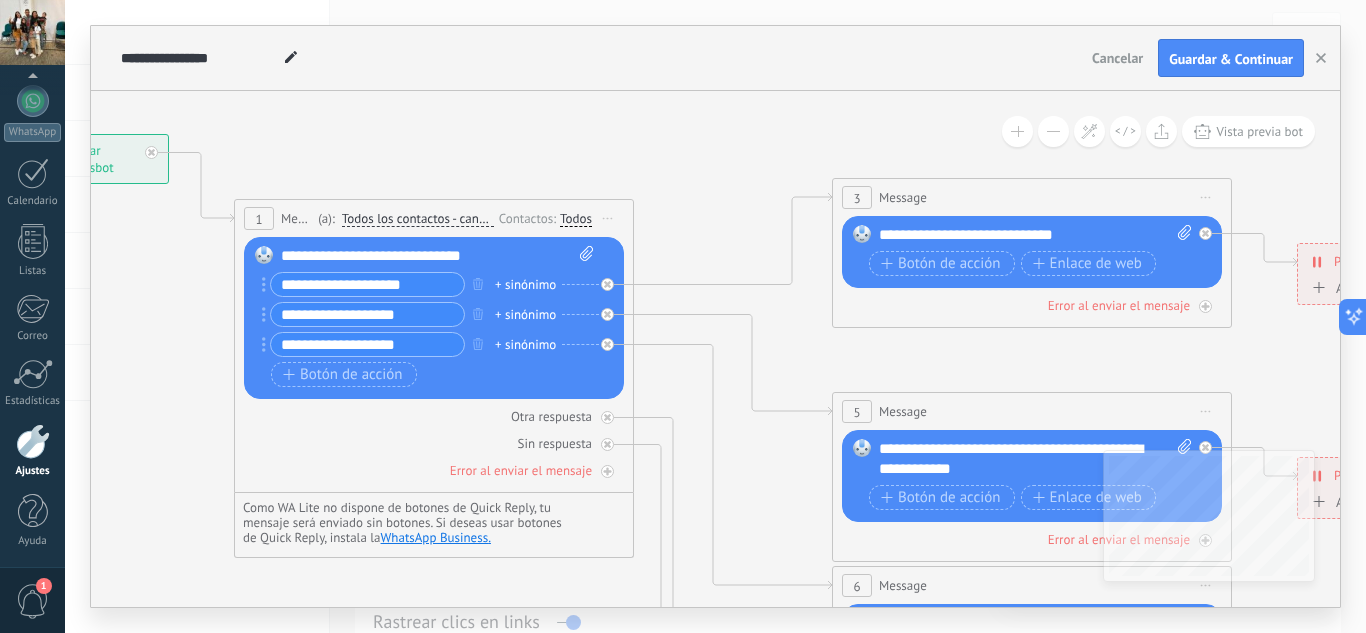 type on "**********" 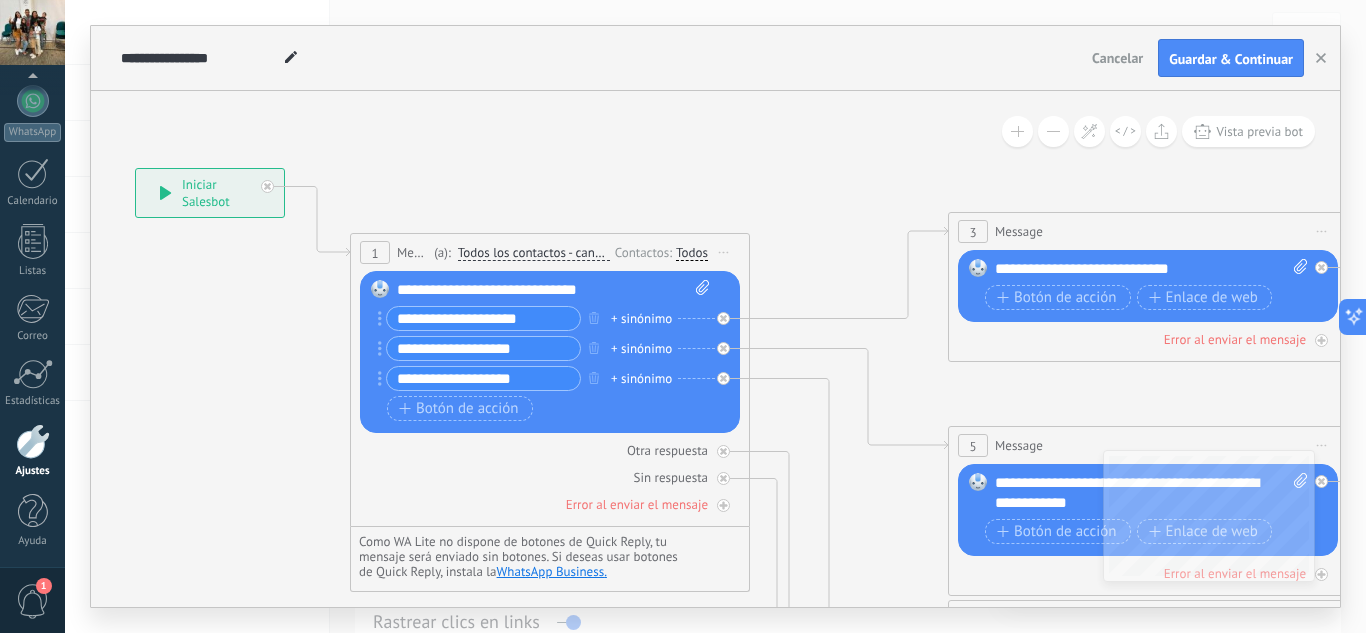 drag, startPoint x: 647, startPoint y: 164, endPoint x: 841, endPoint y: 209, distance: 199.1507 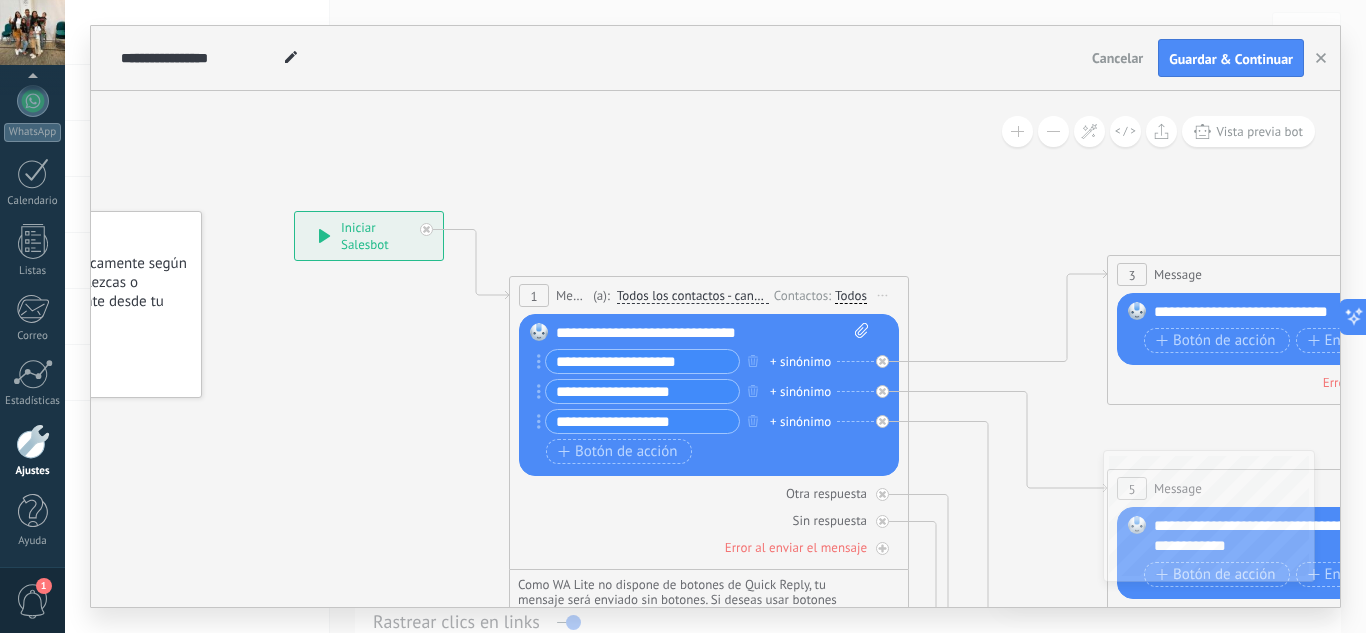 drag, startPoint x: 796, startPoint y: 198, endPoint x: 562, endPoint y: 218, distance: 234.85315 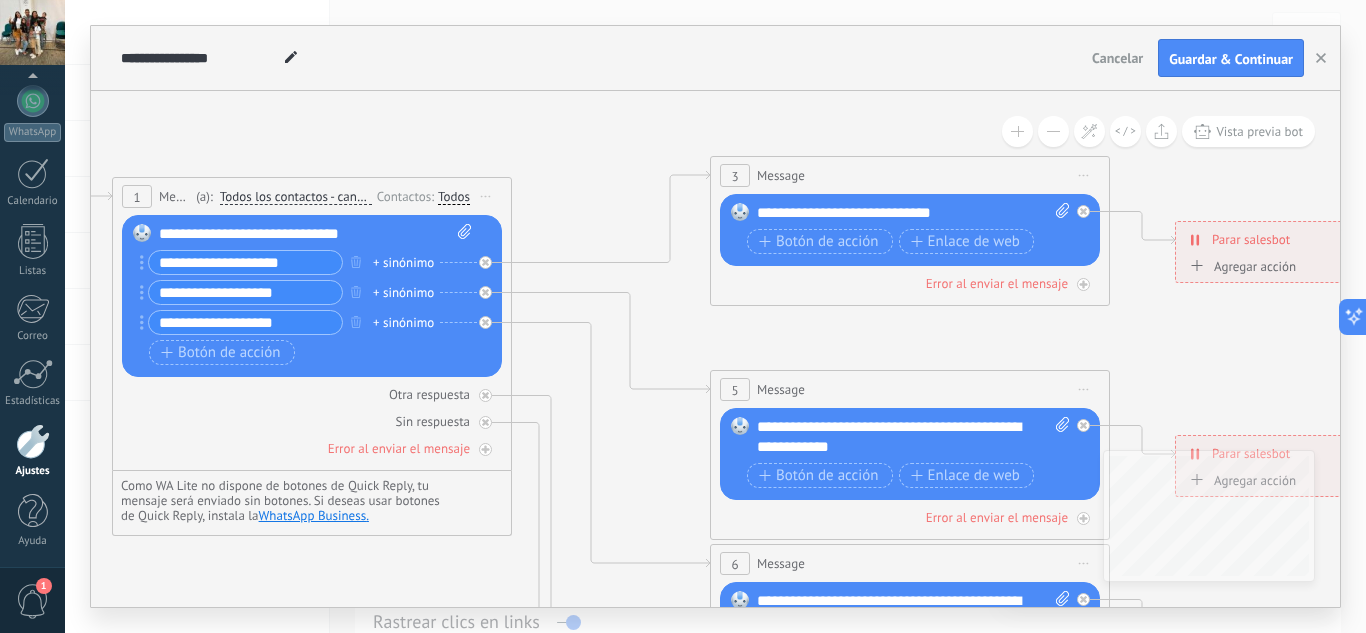 drag, startPoint x: 763, startPoint y: 246, endPoint x: 636, endPoint y: 147, distance: 161.02795 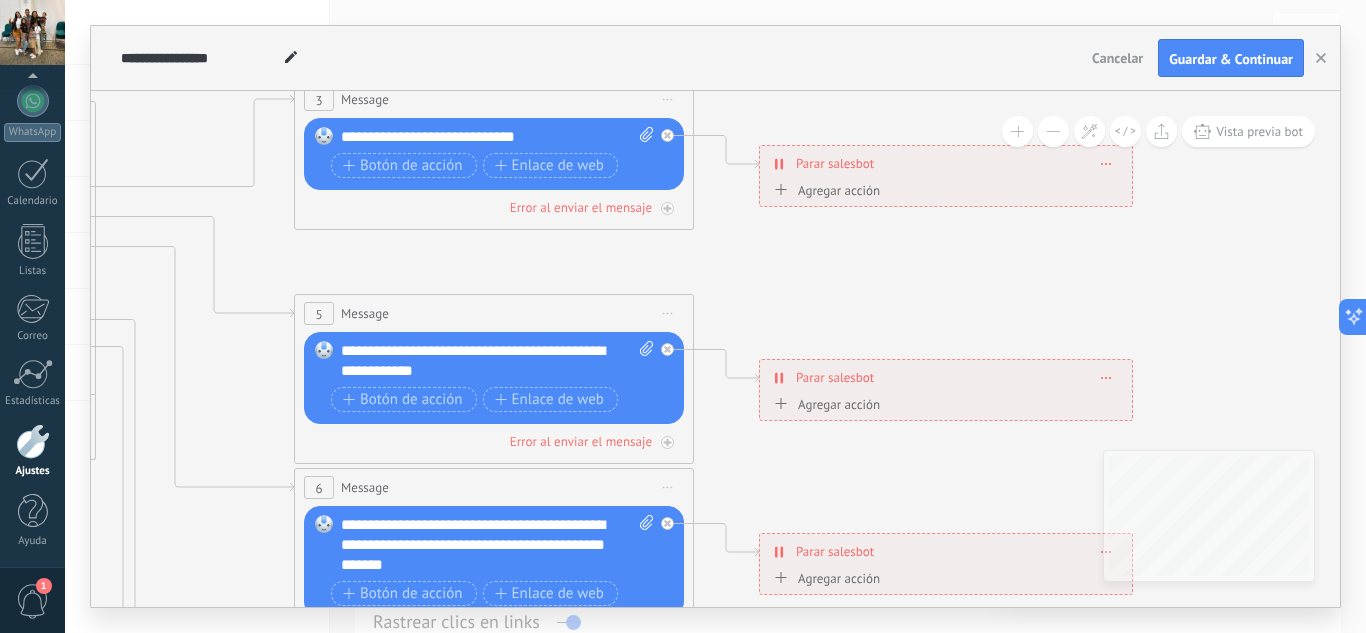 drag, startPoint x: 948, startPoint y: 324, endPoint x: 532, endPoint y: 248, distance: 422.8853 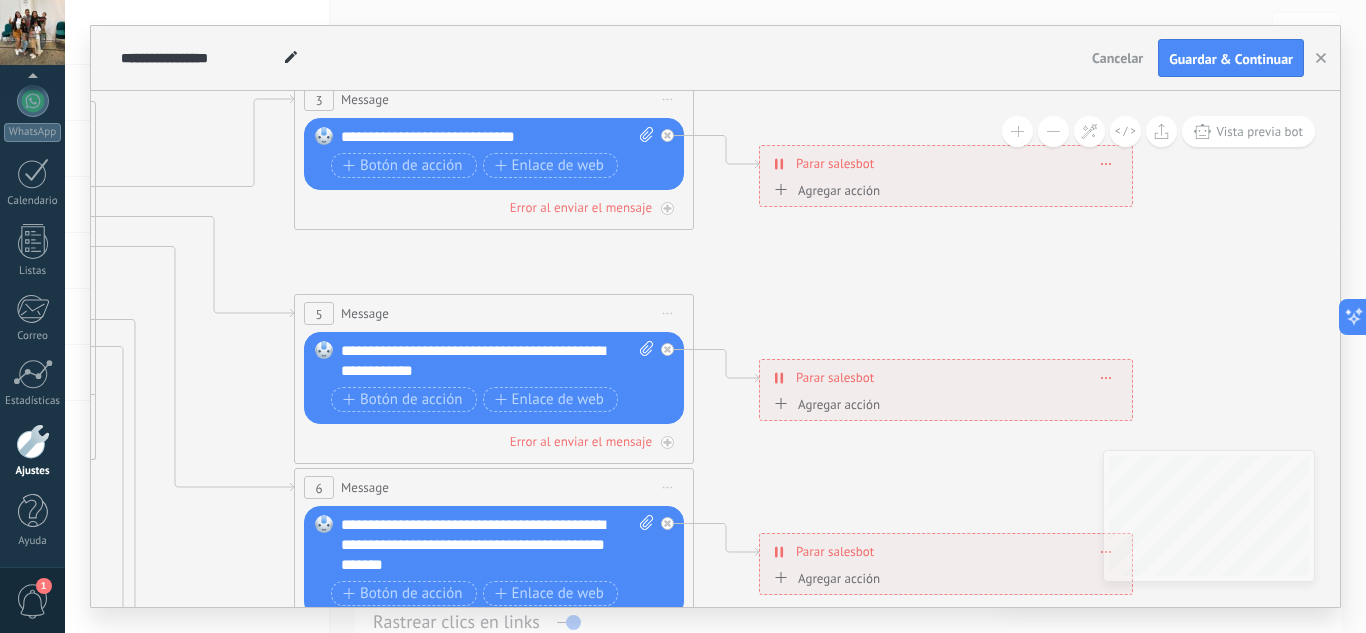 click 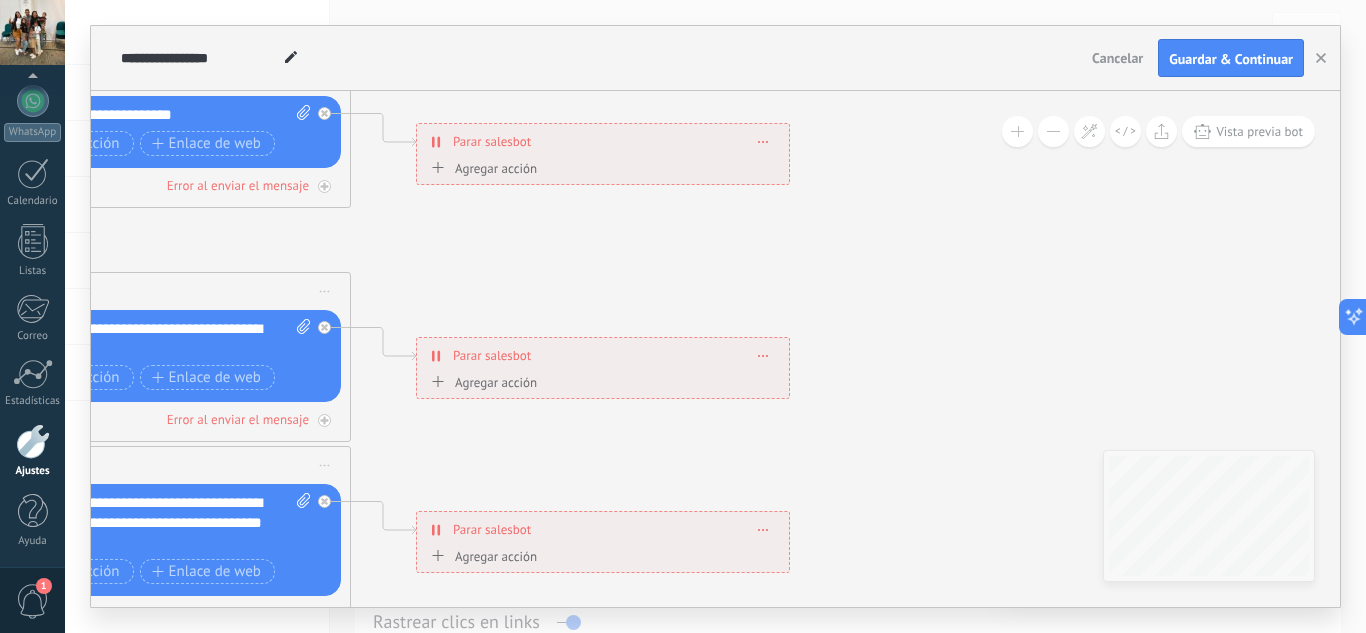 drag, startPoint x: 952, startPoint y: 292, endPoint x: 607, endPoint y: 269, distance: 345.7658 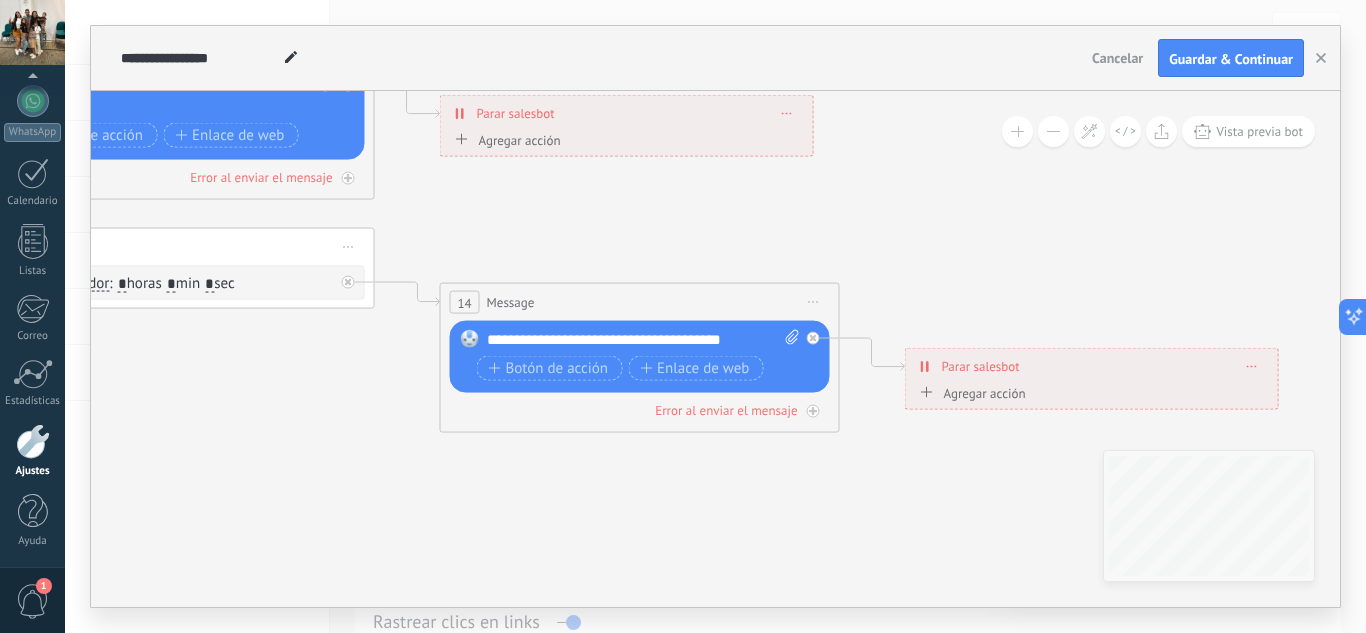 drag, startPoint x: 872, startPoint y: 283, endPoint x: 1017, endPoint y: 275, distance: 145.22052 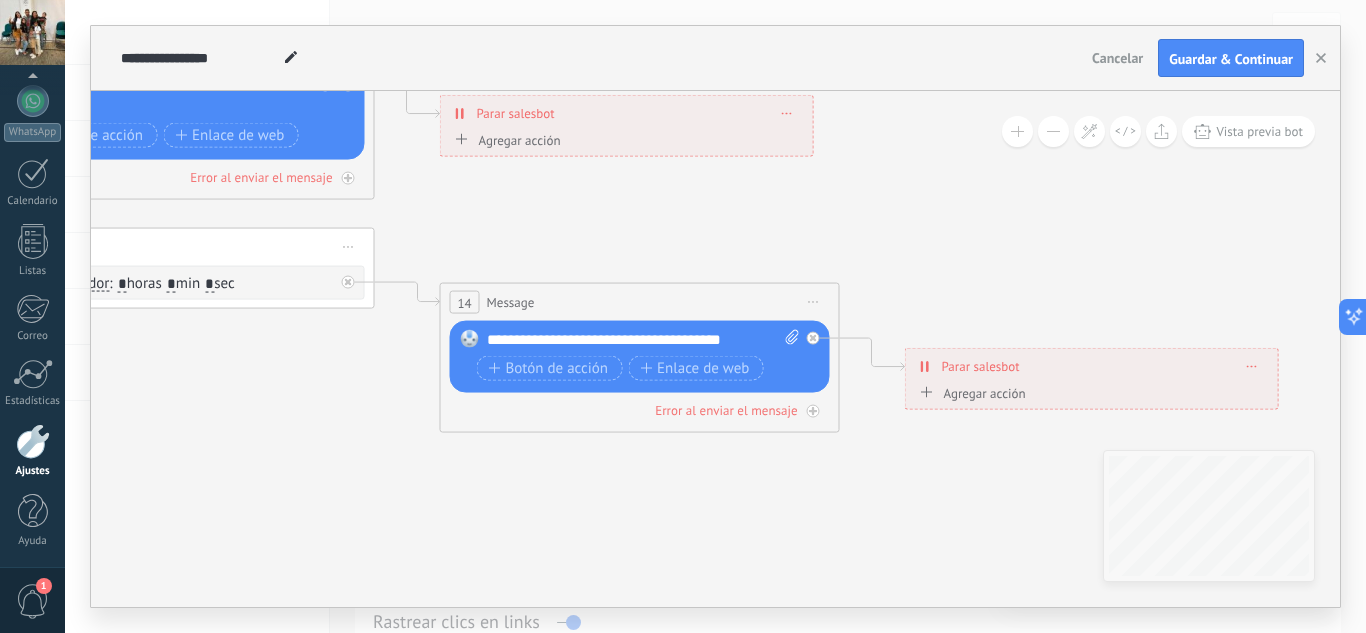 click 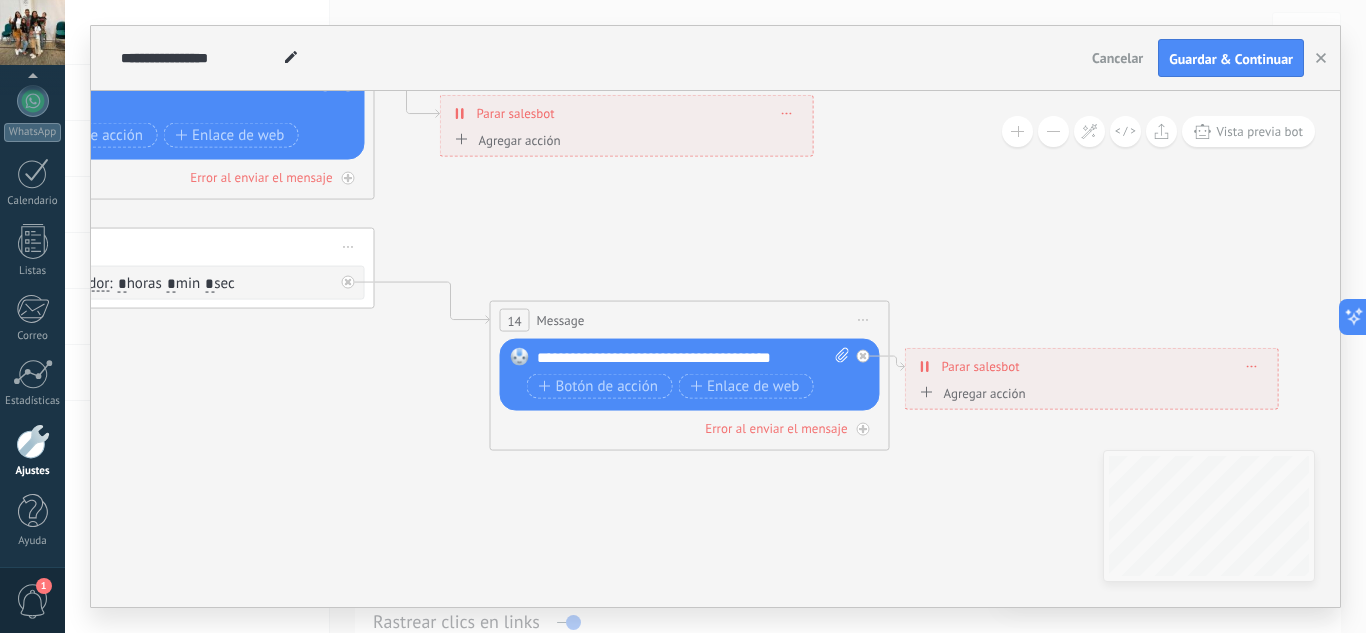 drag, startPoint x: 814, startPoint y: 283, endPoint x: 864, endPoint y: 301, distance: 53.14132 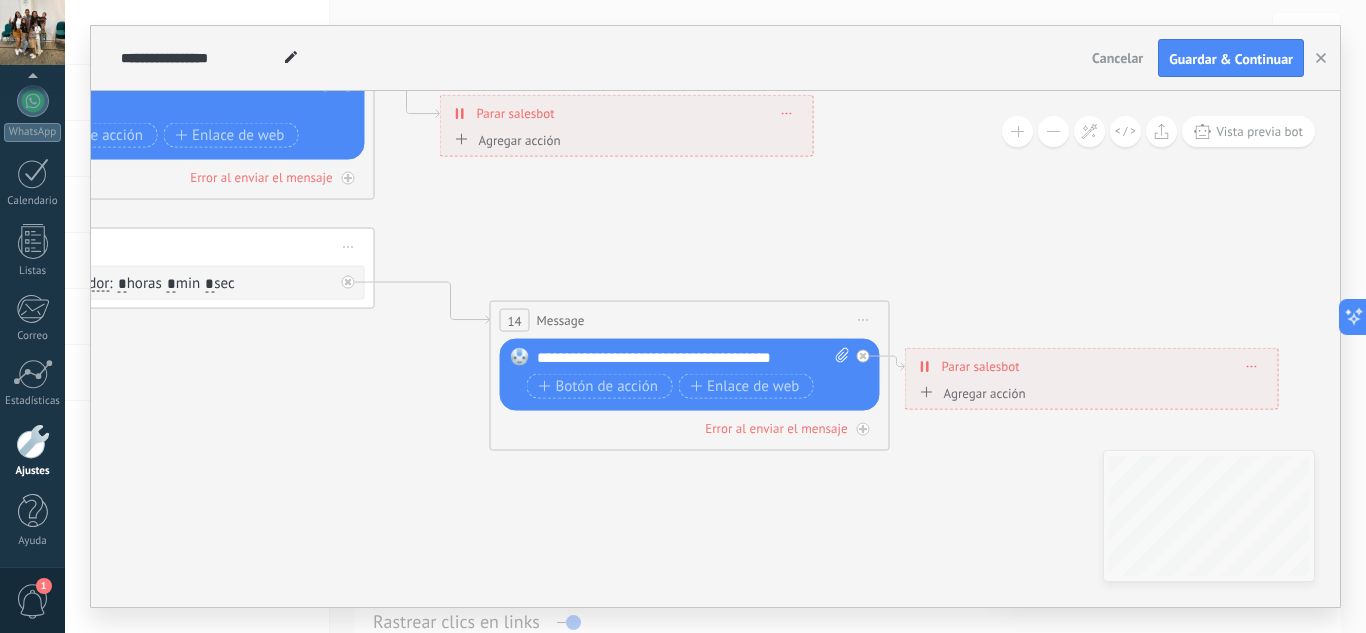 click on "14
Message
*******
(a):
Todos los contactos - canales seleccionados
Todos los contactos - canales seleccionados
Todos los contactos - canal primario
Contacto principal - canales seleccionados
Contacto principal - canal primario
Todos los contactos - canales seleccionados
Todos los contactos - canales seleccionados
Todos los contactos - canal primario
Contacto principal - canales seleccionados" at bounding box center [690, 320] 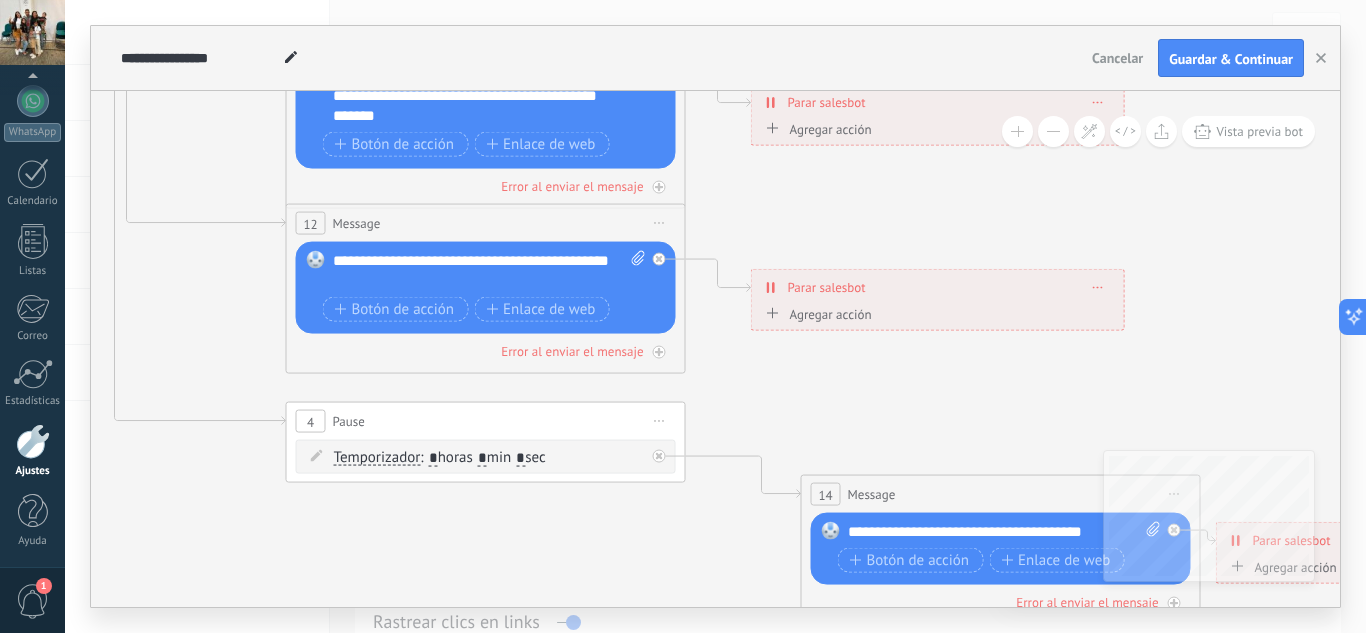 drag, startPoint x: 789, startPoint y: 249, endPoint x: 1094, endPoint y: 418, distance: 348.69183 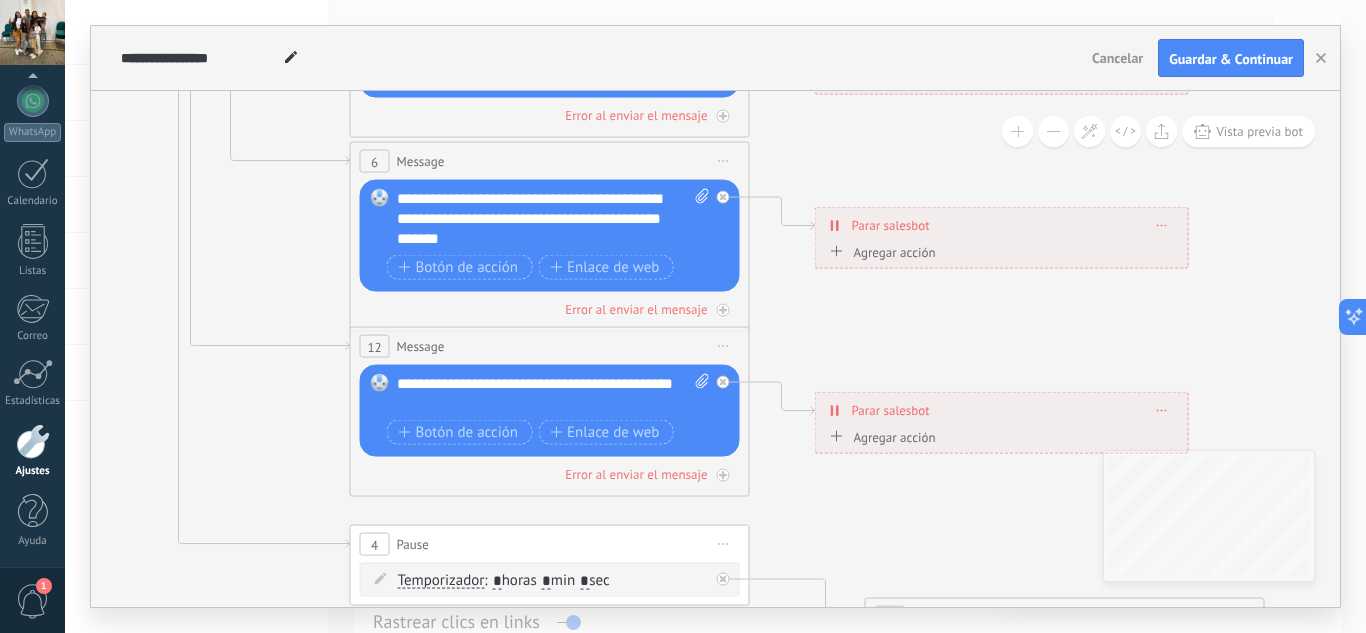 drag, startPoint x: 851, startPoint y: 437, endPoint x: 915, endPoint y: 560, distance: 138.65425 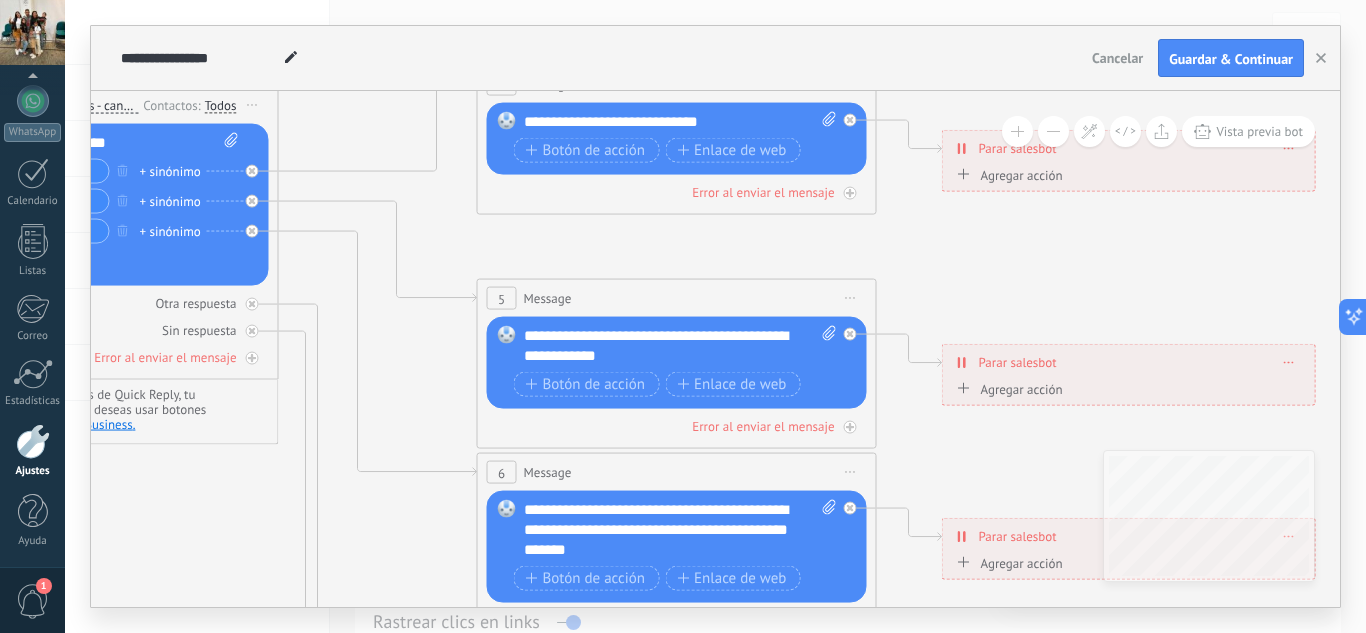 drag, startPoint x: 882, startPoint y: 314, endPoint x: 954, endPoint y: 439, distance: 144.25325 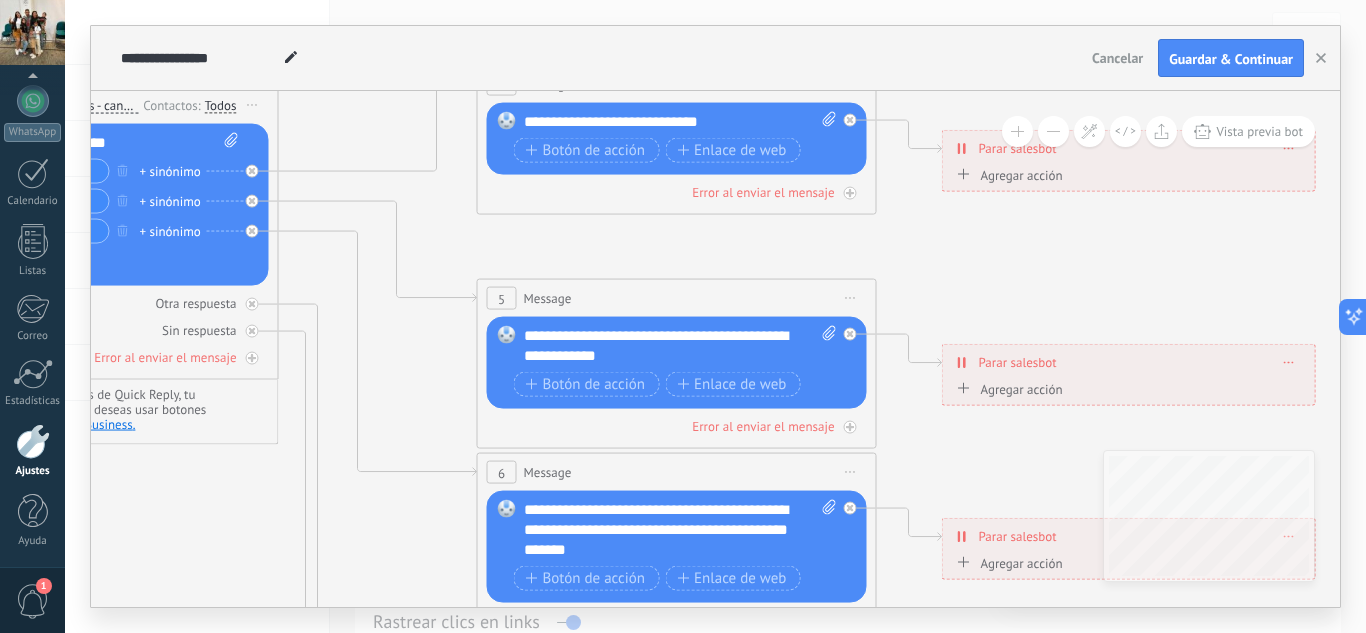 click 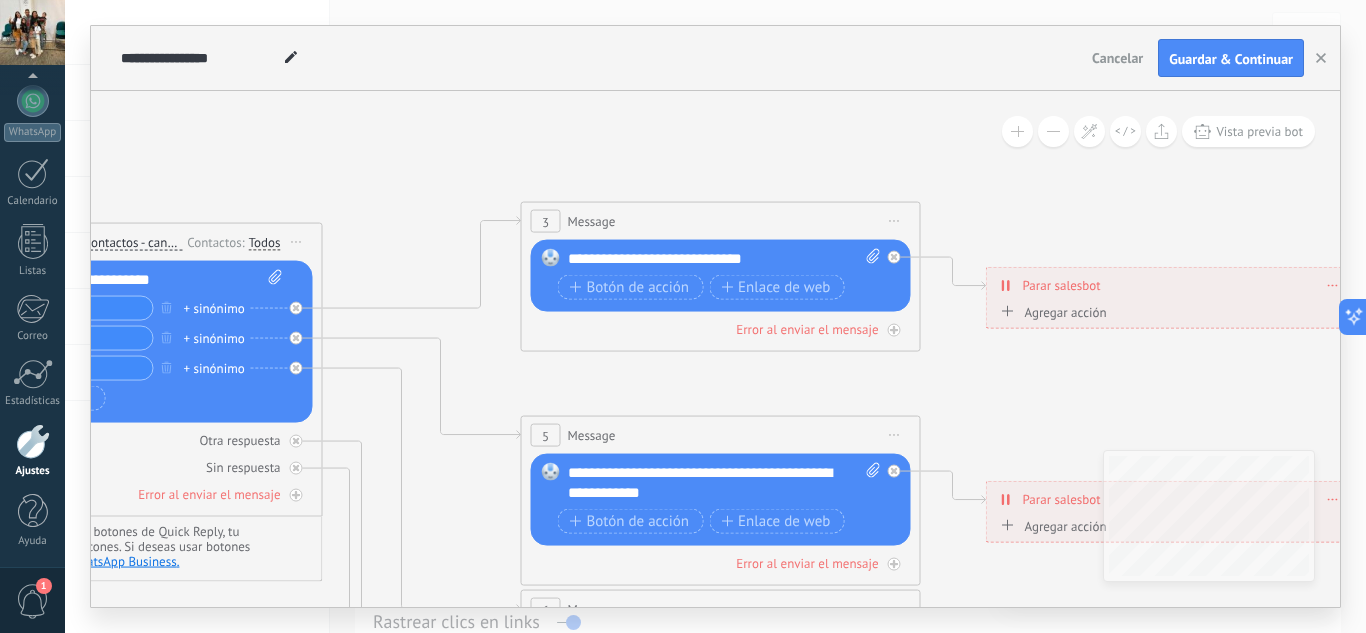 drag, startPoint x: 903, startPoint y: 241, endPoint x: 942, endPoint y: 371, distance: 135.72398 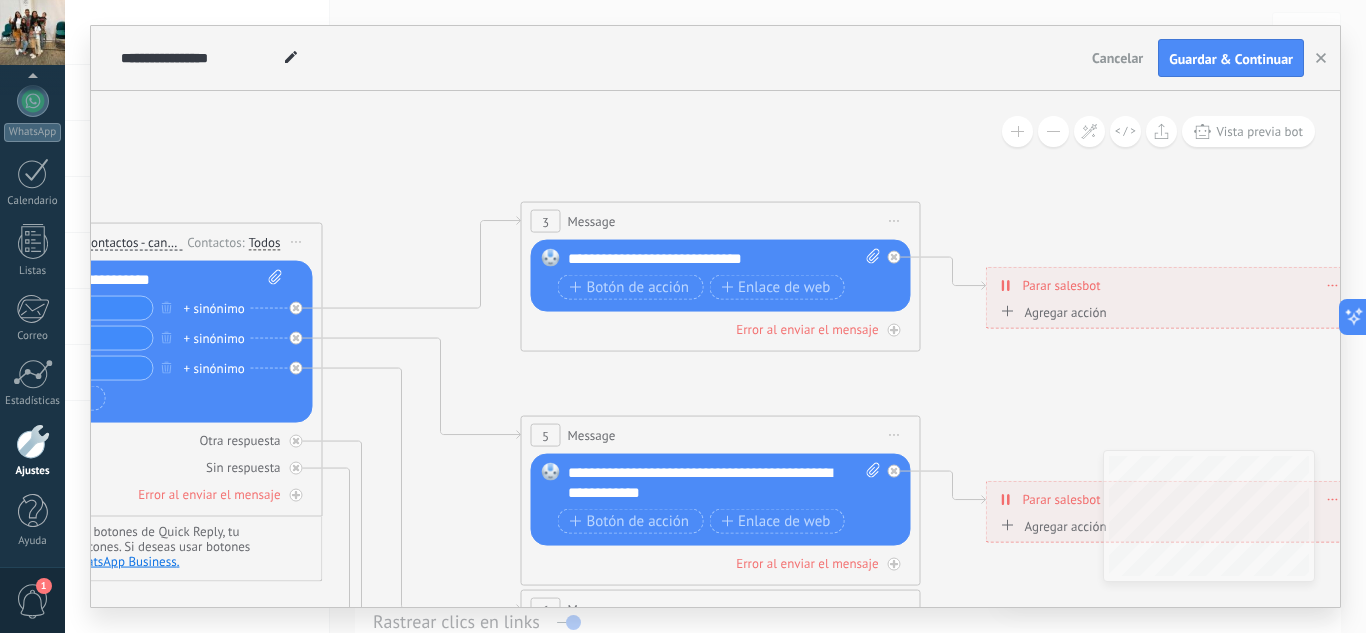 click 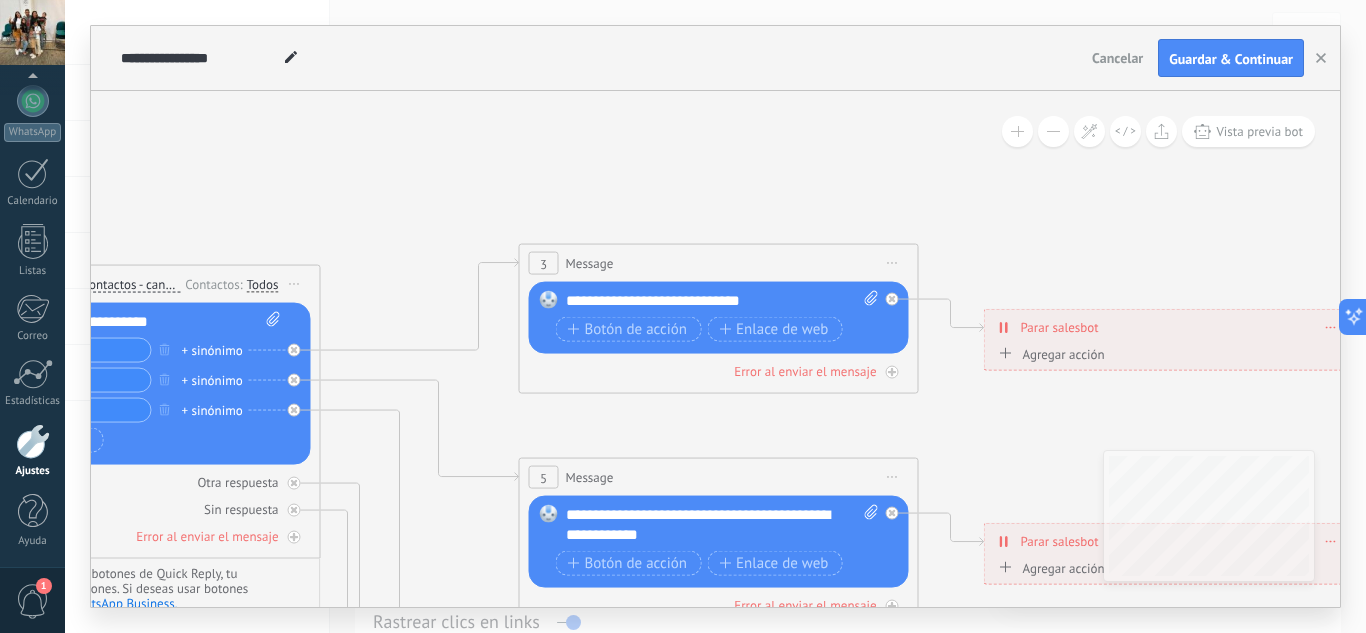 drag, startPoint x: 955, startPoint y: 181, endPoint x: 935, endPoint y: 242, distance: 64.195015 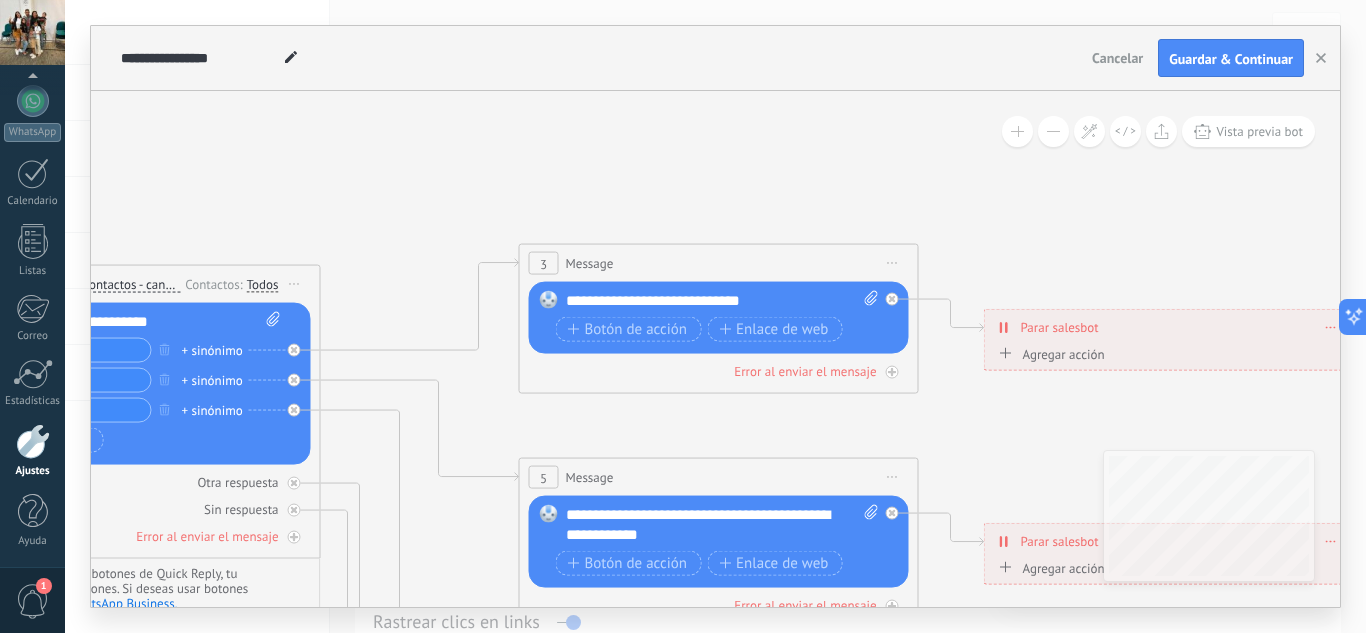 click 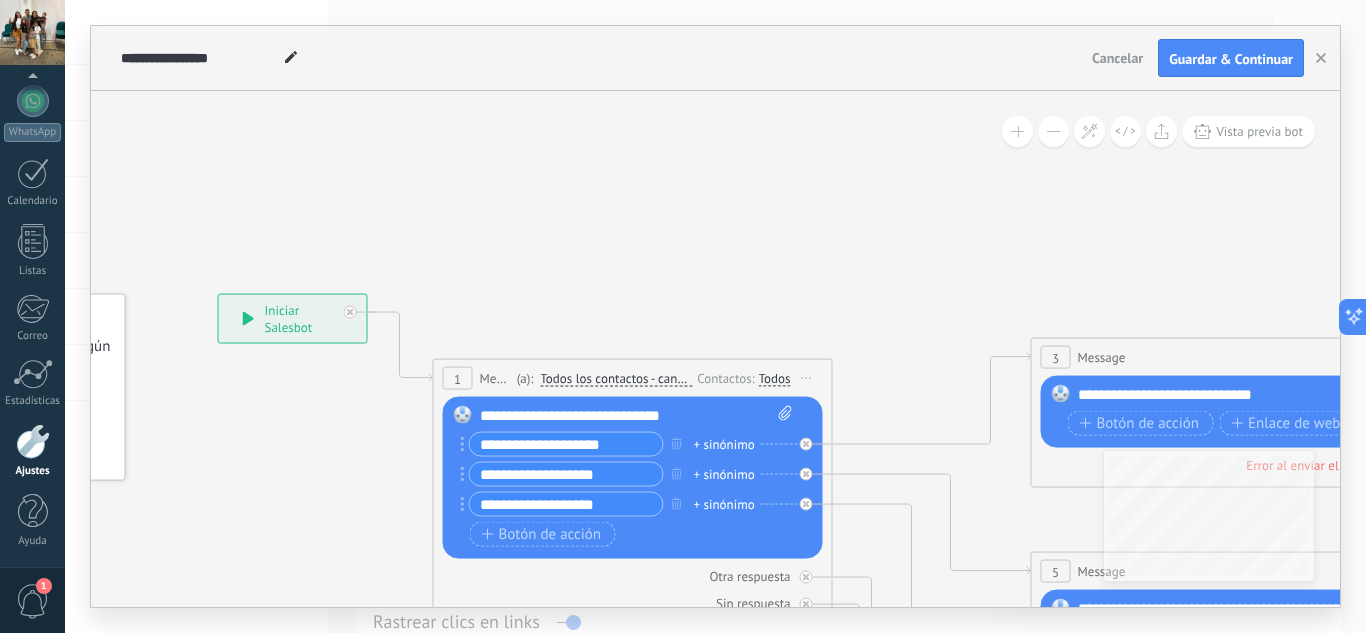 drag, startPoint x: 425, startPoint y: 195, endPoint x: 947, endPoint y: 267, distance: 526.94214 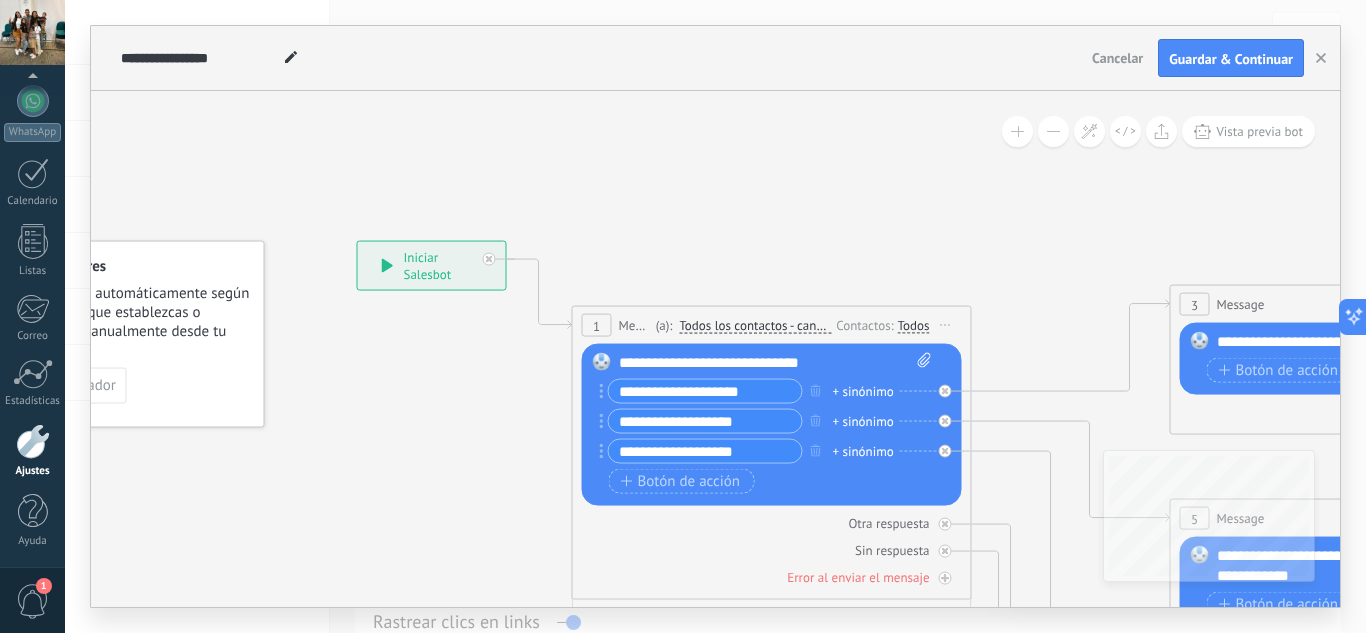 drag, startPoint x: 645, startPoint y: 254, endPoint x: 754, endPoint y: 210, distance: 117.54574 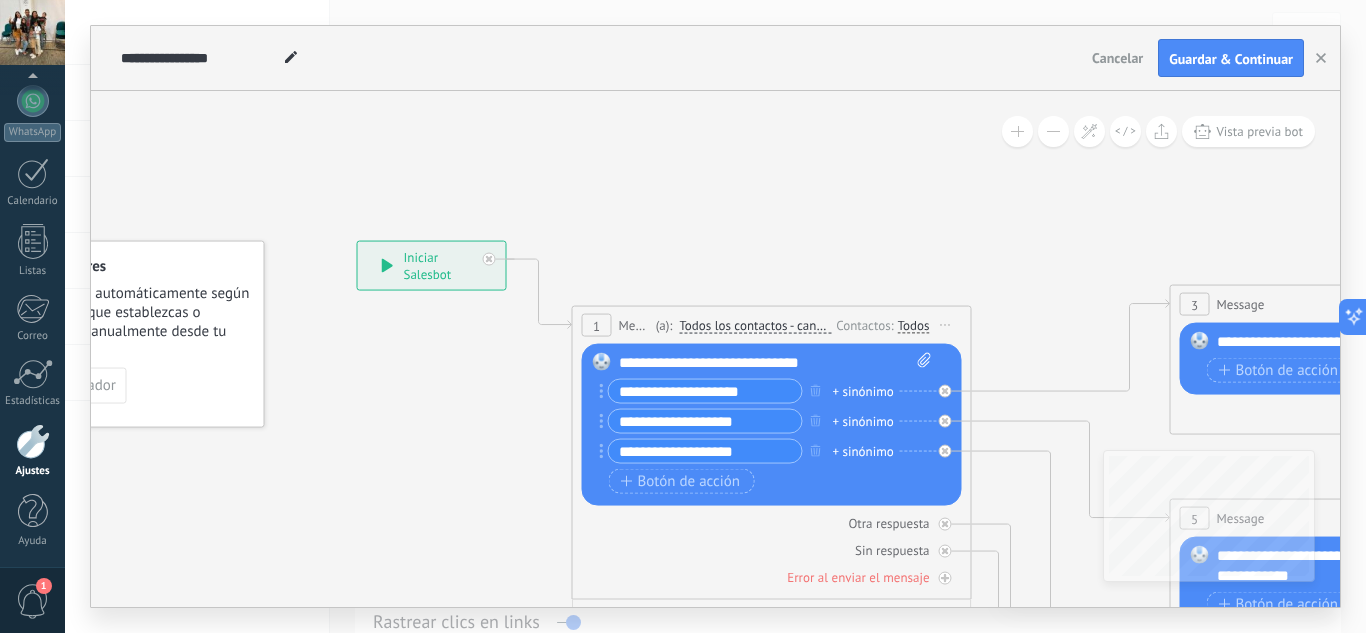 click 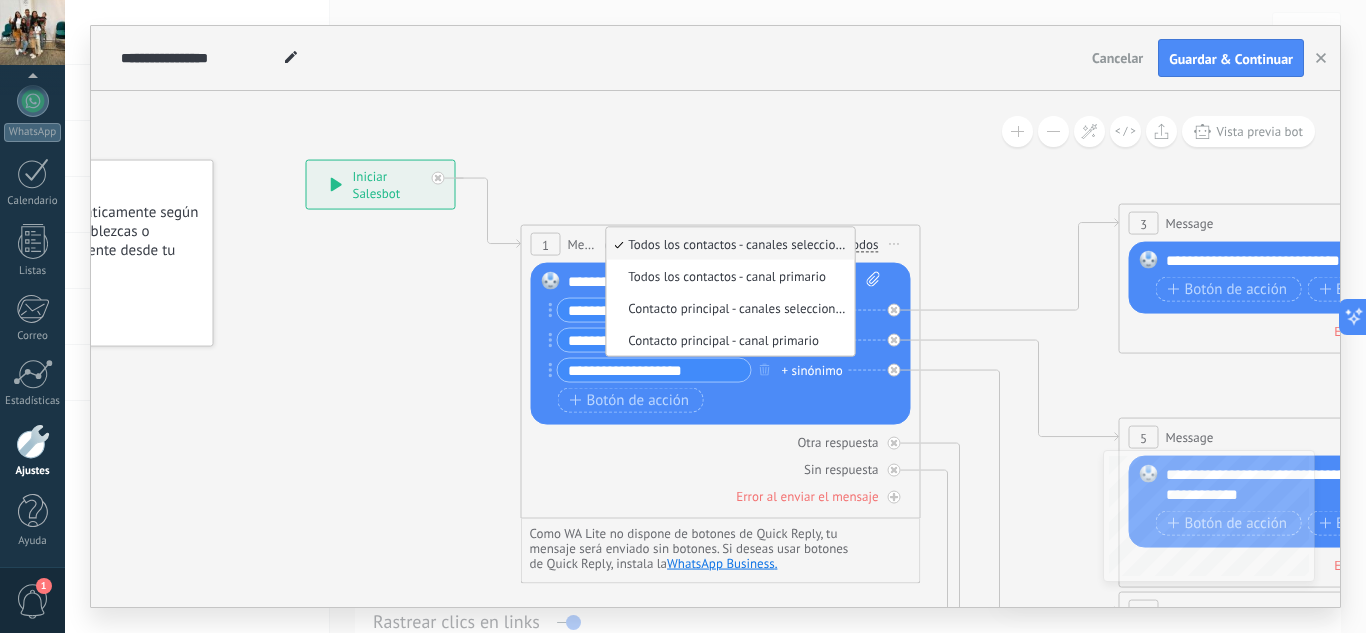 drag, startPoint x: 749, startPoint y: 247, endPoint x: 700, endPoint y: 170, distance: 91.26884 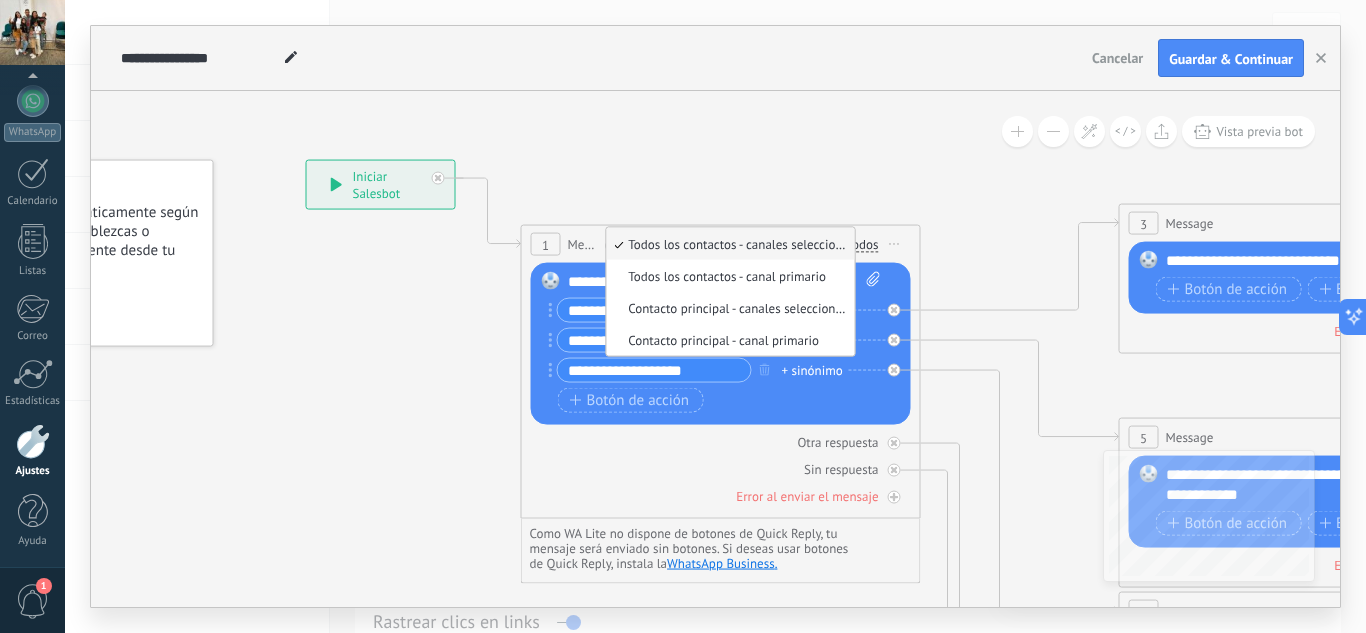 click 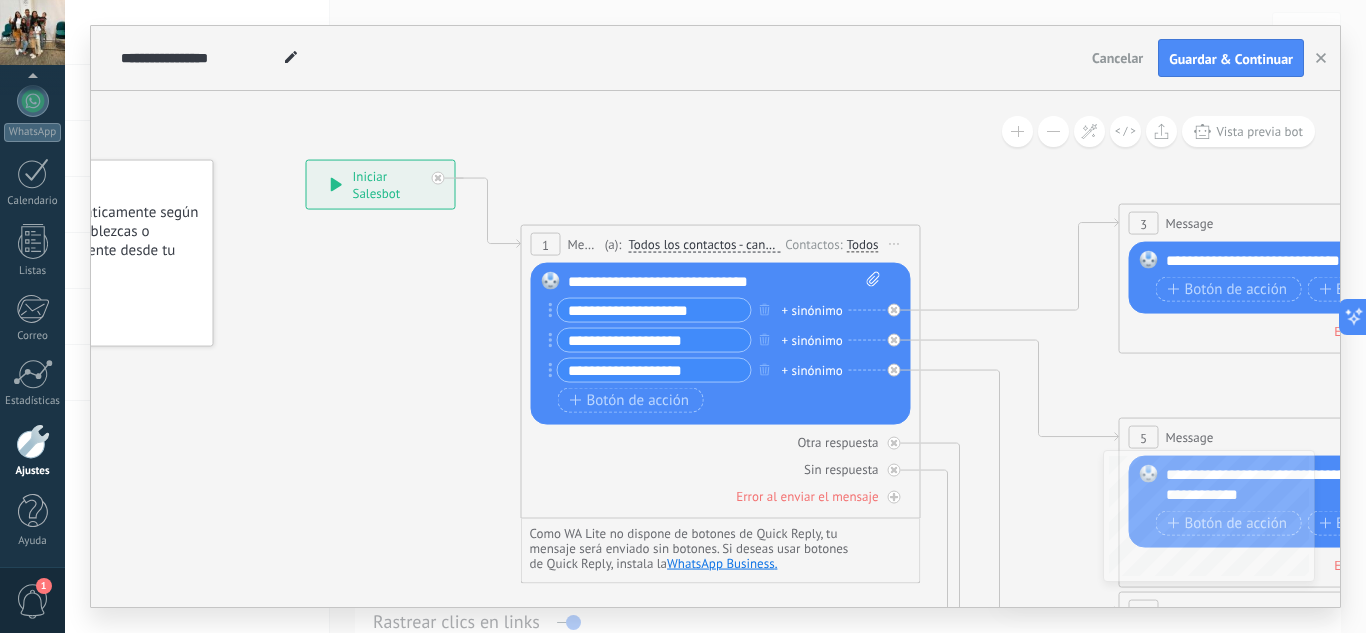 click on "Todos" at bounding box center [863, 244] 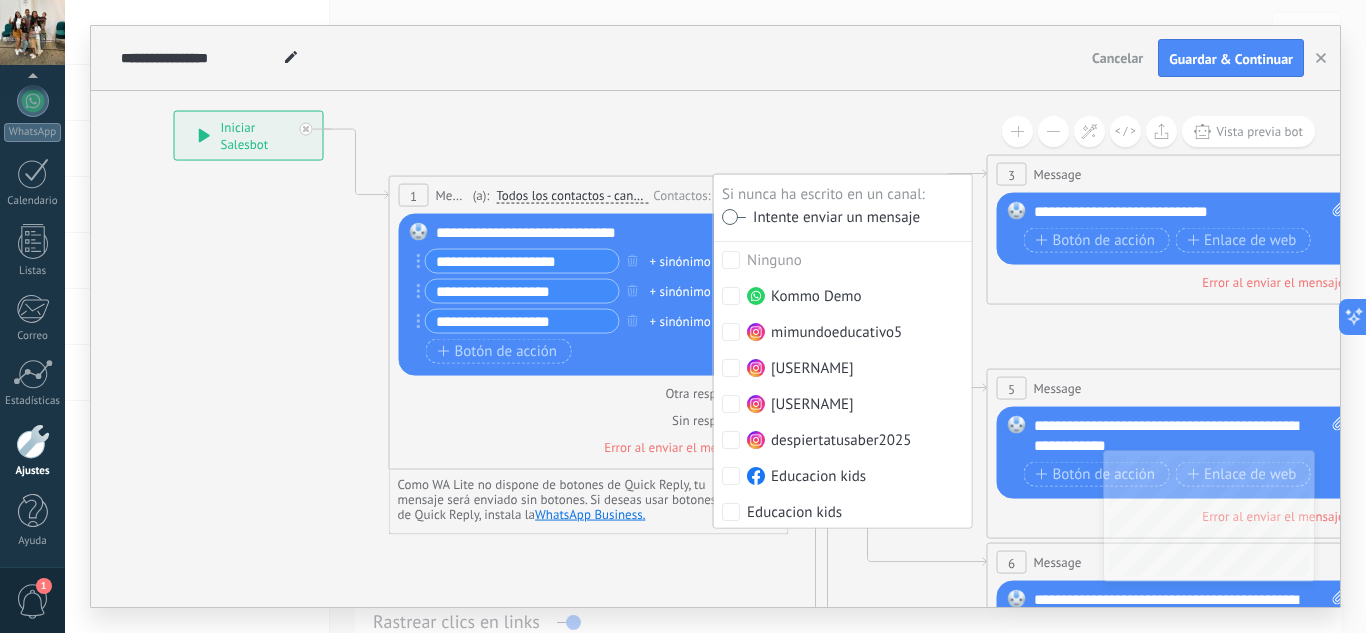drag, startPoint x: 779, startPoint y: 188, endPoint x: 648, endPoint y: 139, distance: 139.86423 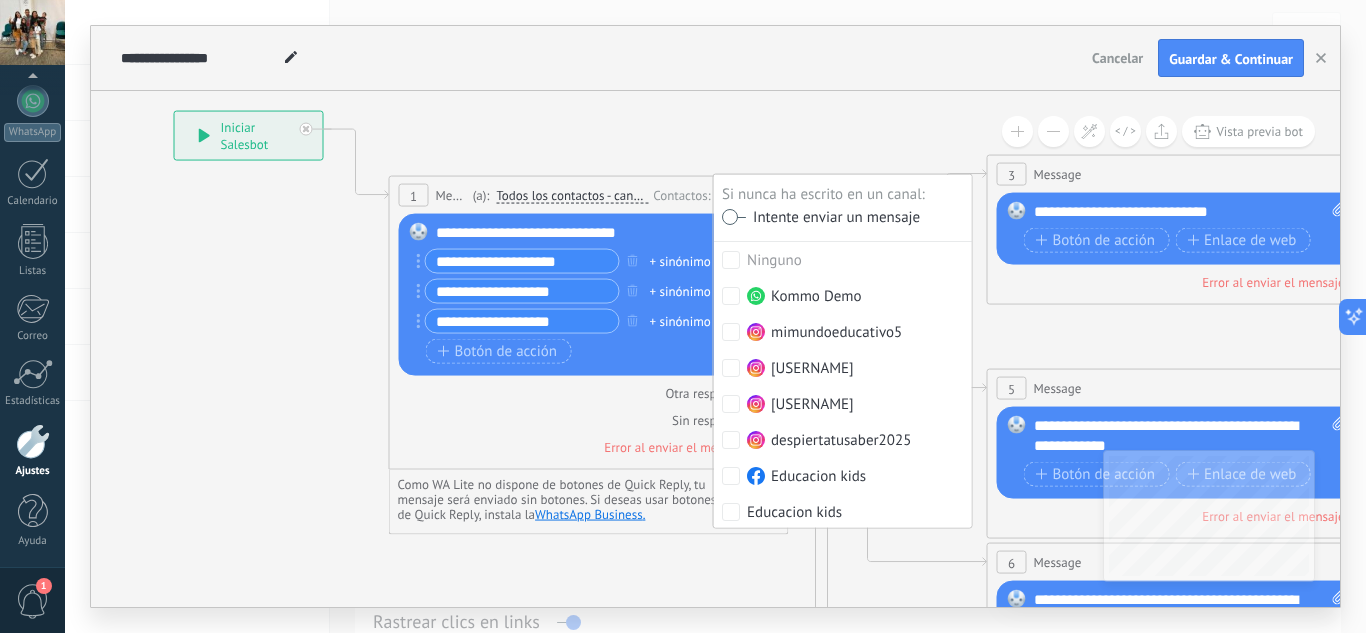 click 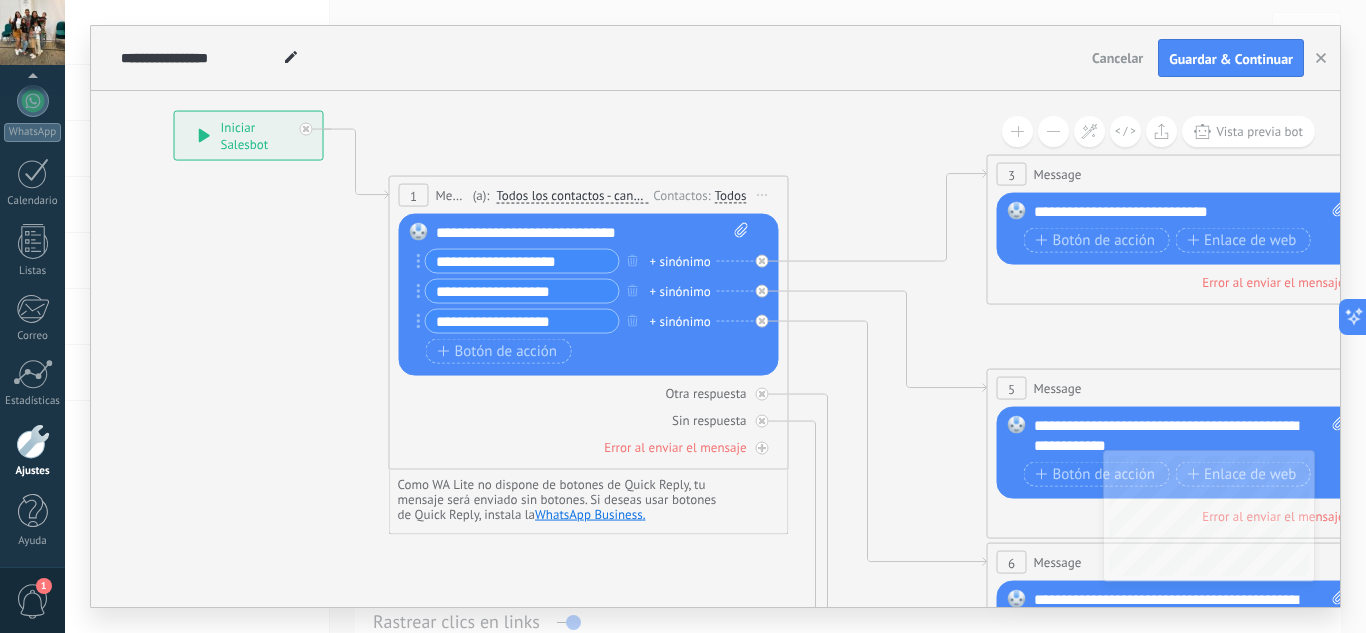 click on "Todos" at bounding box center (731, 195) 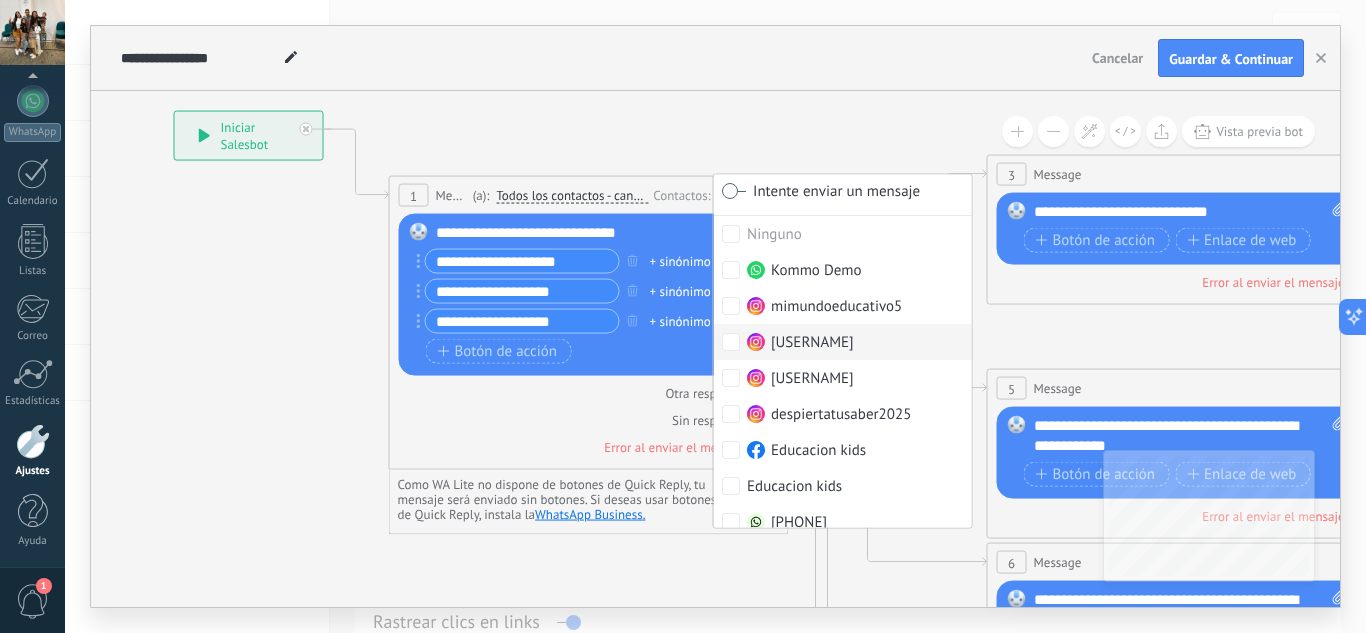 scroll, scrollTop: 38, scrollLeft: 0, axis: vertical 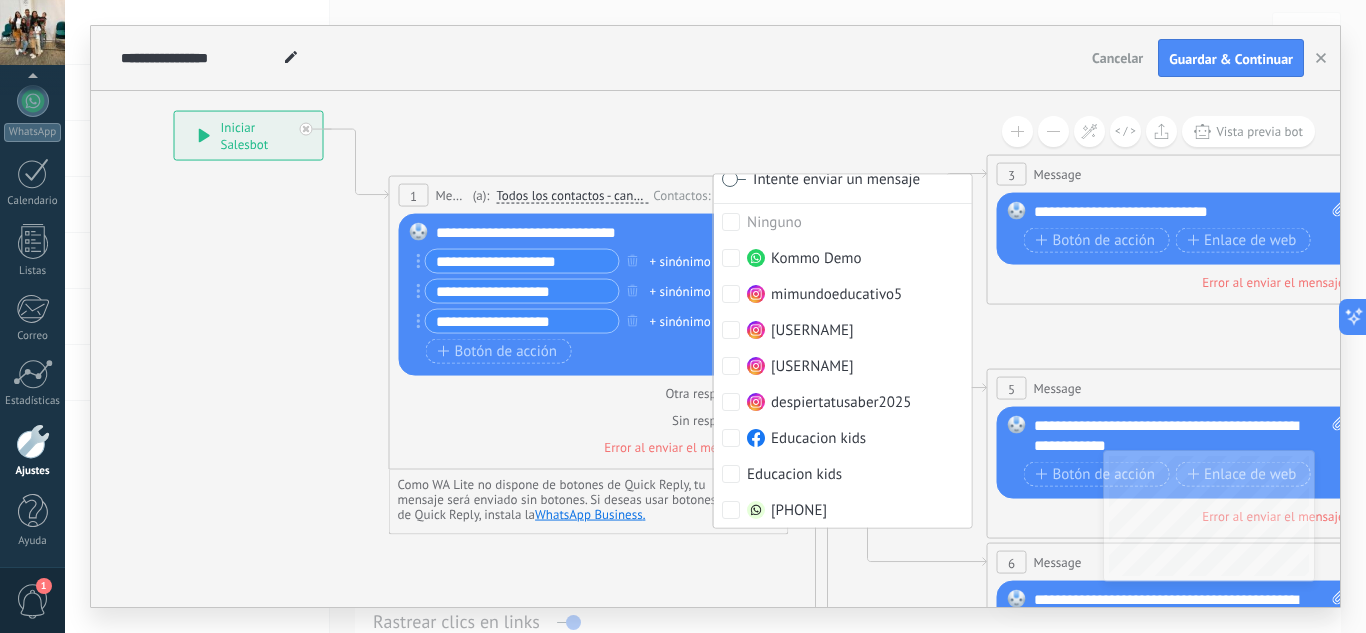 click 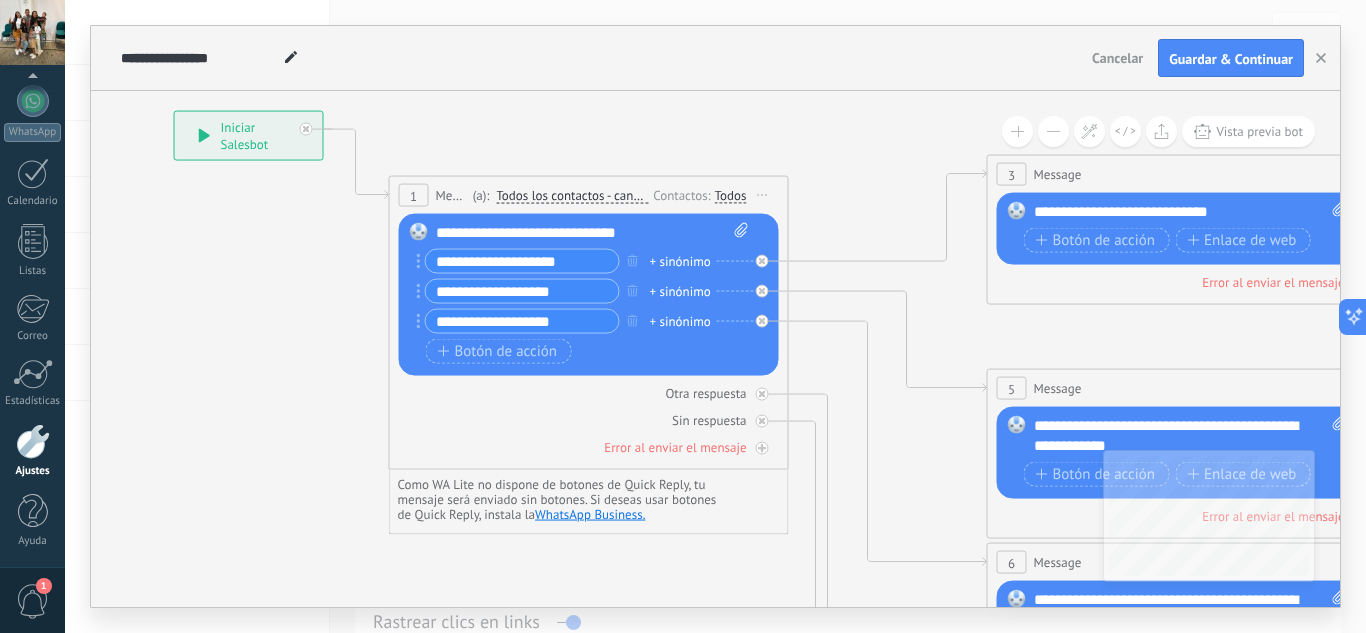 click on "**********" at bounding box center [592, 233] 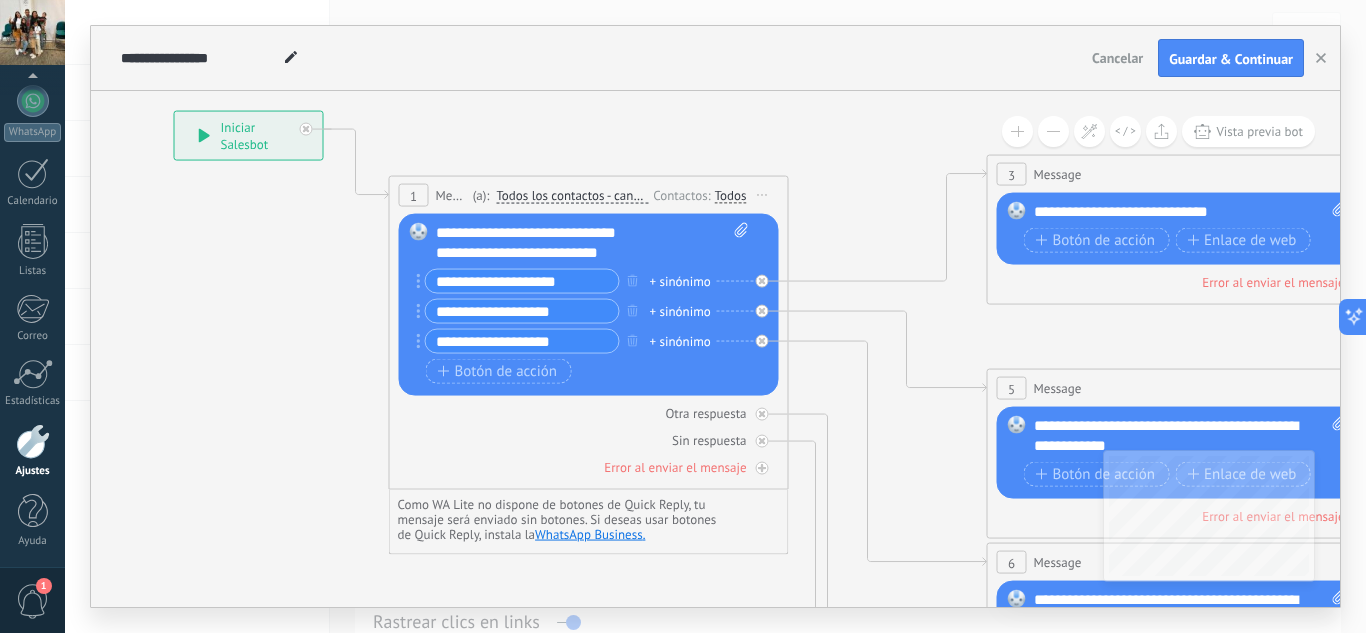 click on "**********" at bounding box center [592, 243] 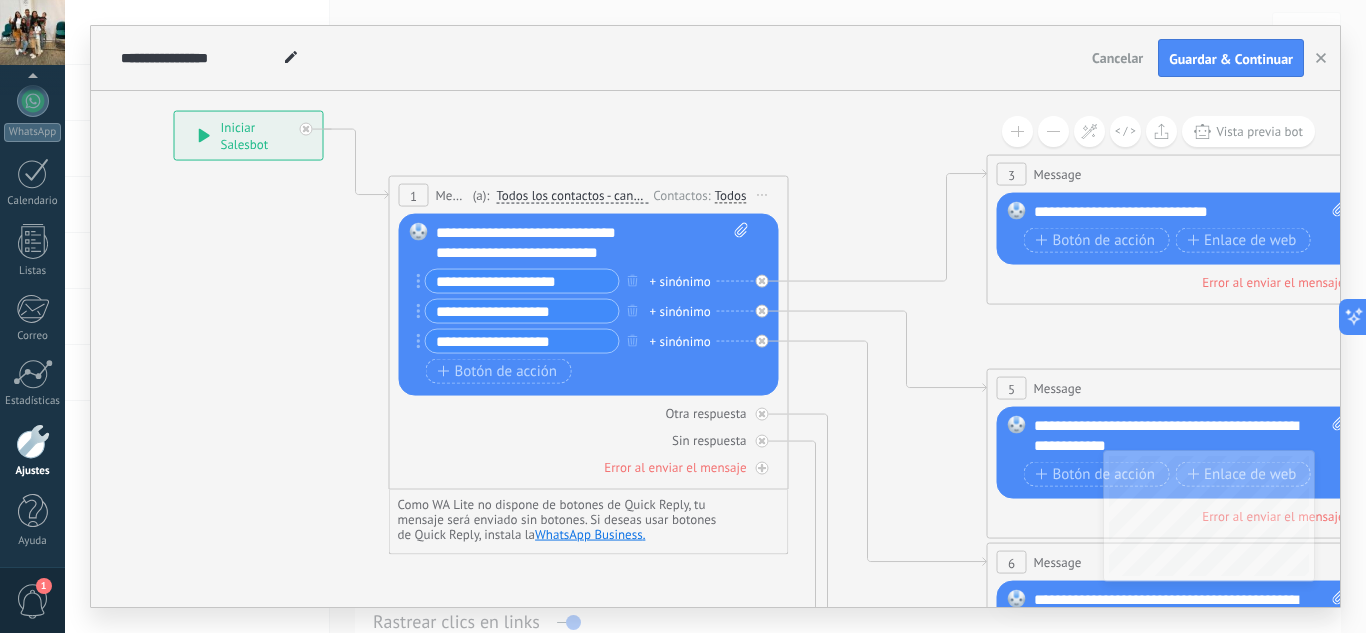 click on "**********" at bounding box center (592, 243) 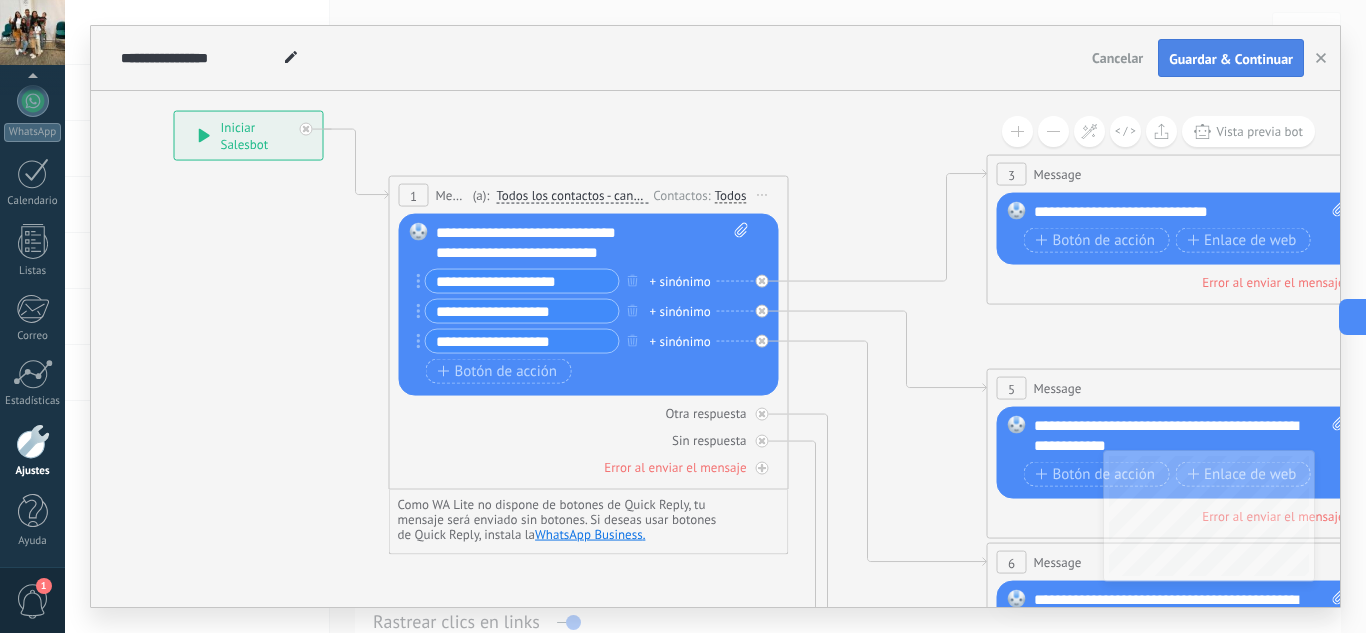 click on "Guardar & Continuar" at bounding box center (1231, 59) 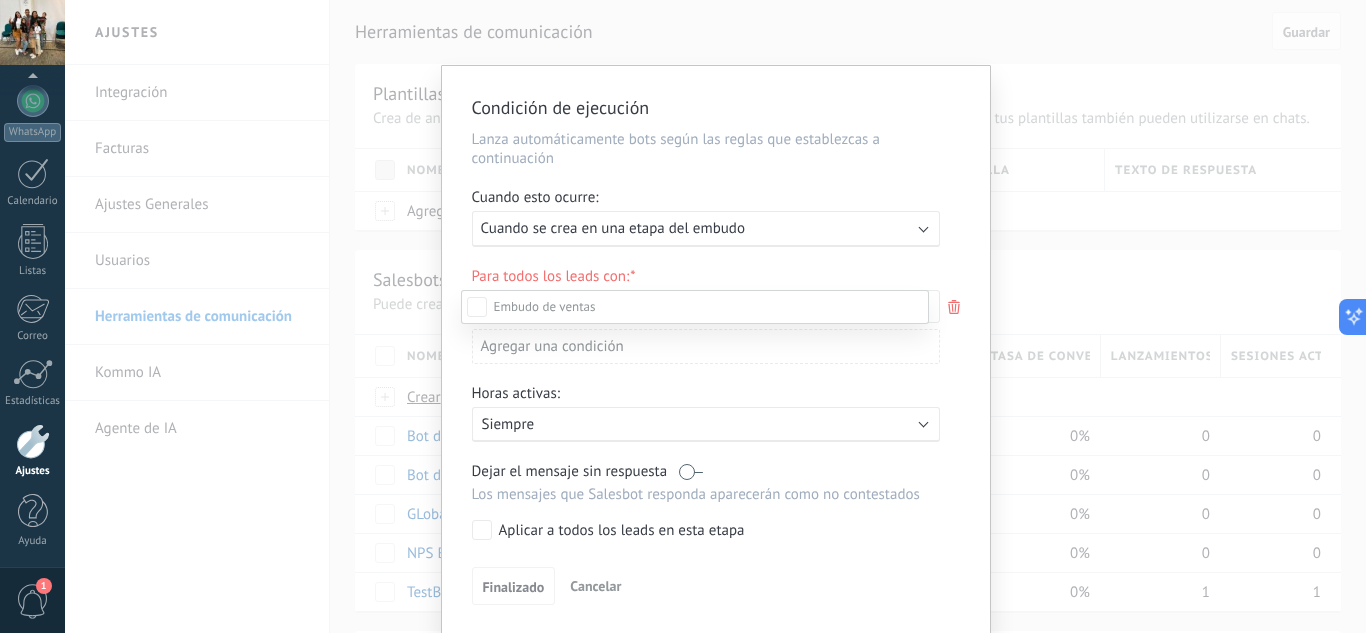 click on "Leads Entrantes" at bounding box center [0, 0] 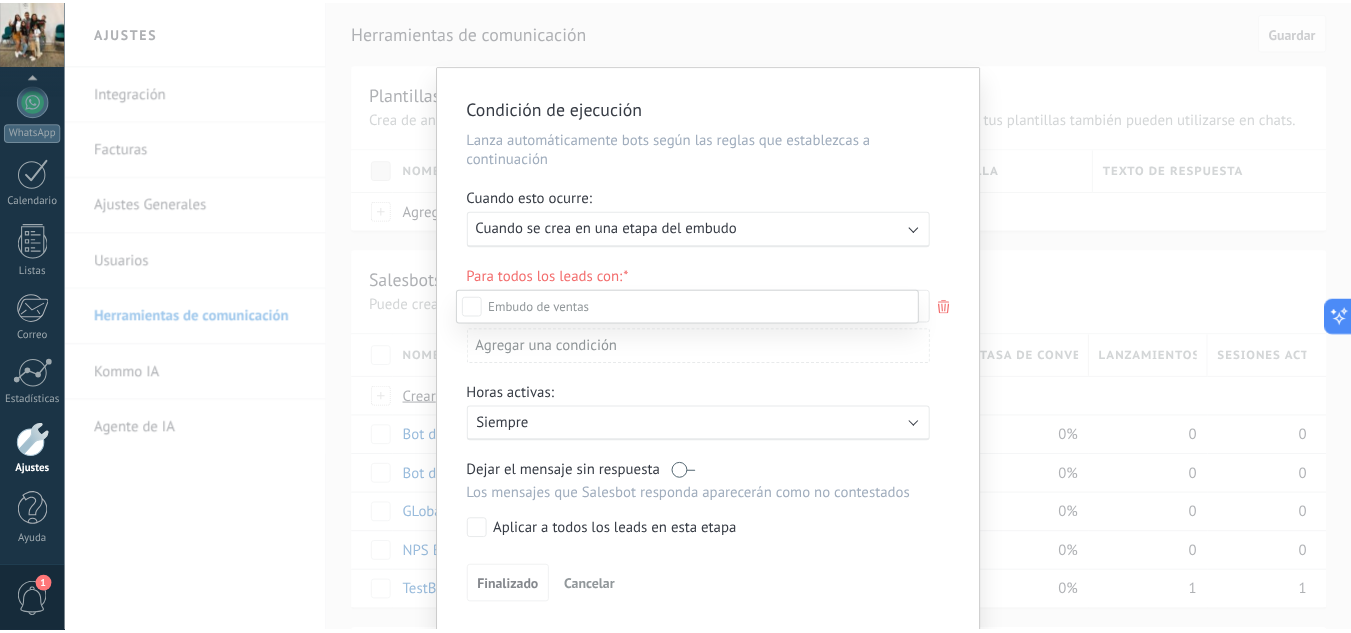 scroll, scrollTop: 334, scrollLeft: 0, axis: vertical 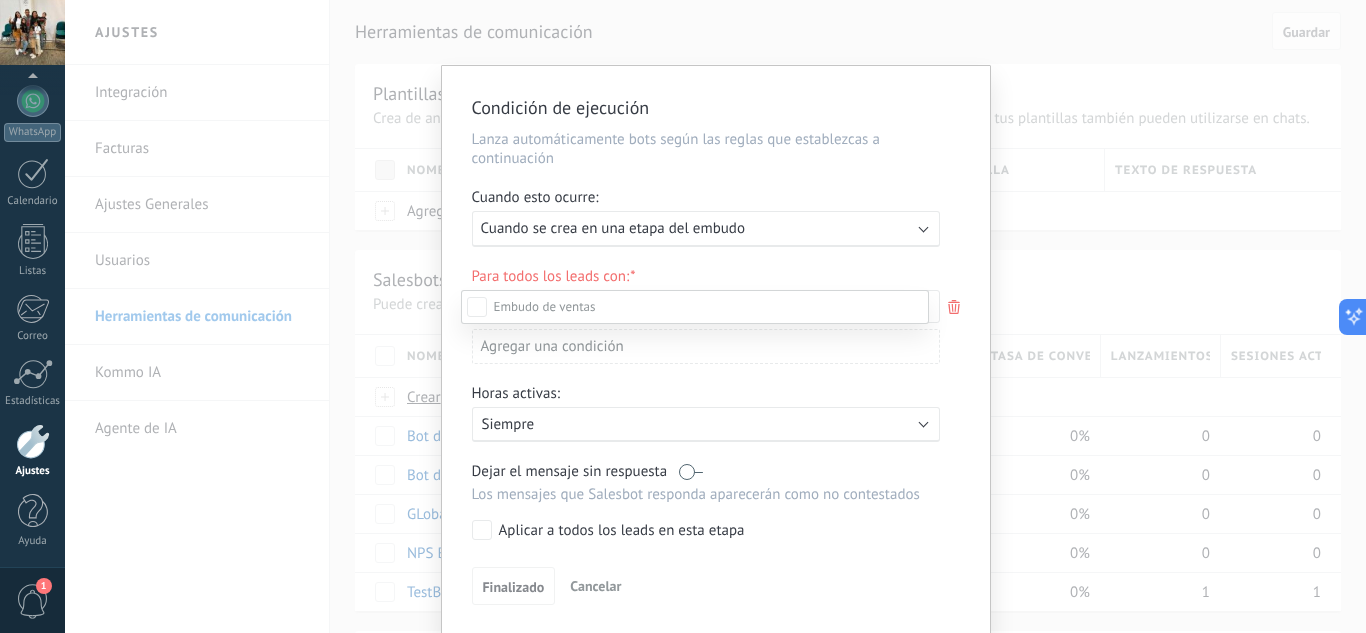 click on "Leads Entrantes Nueva consulta Cualificado Llamada agendada Propuesta en preparación Propuesta enviada Seguimiento Negociación Factura enviada Factura pagada – ganado Proyecto cancelado – perdido" at bounding box center [695, 460] 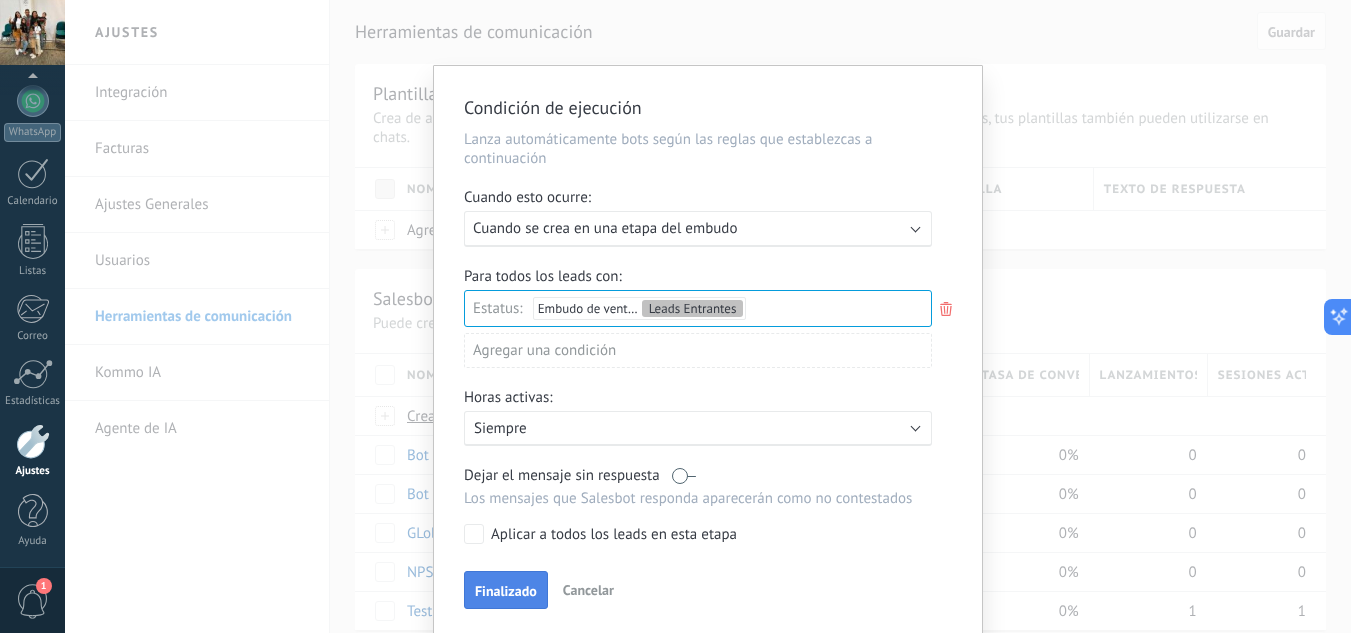 click on "Finalizado" at bounding box center [506, 591] 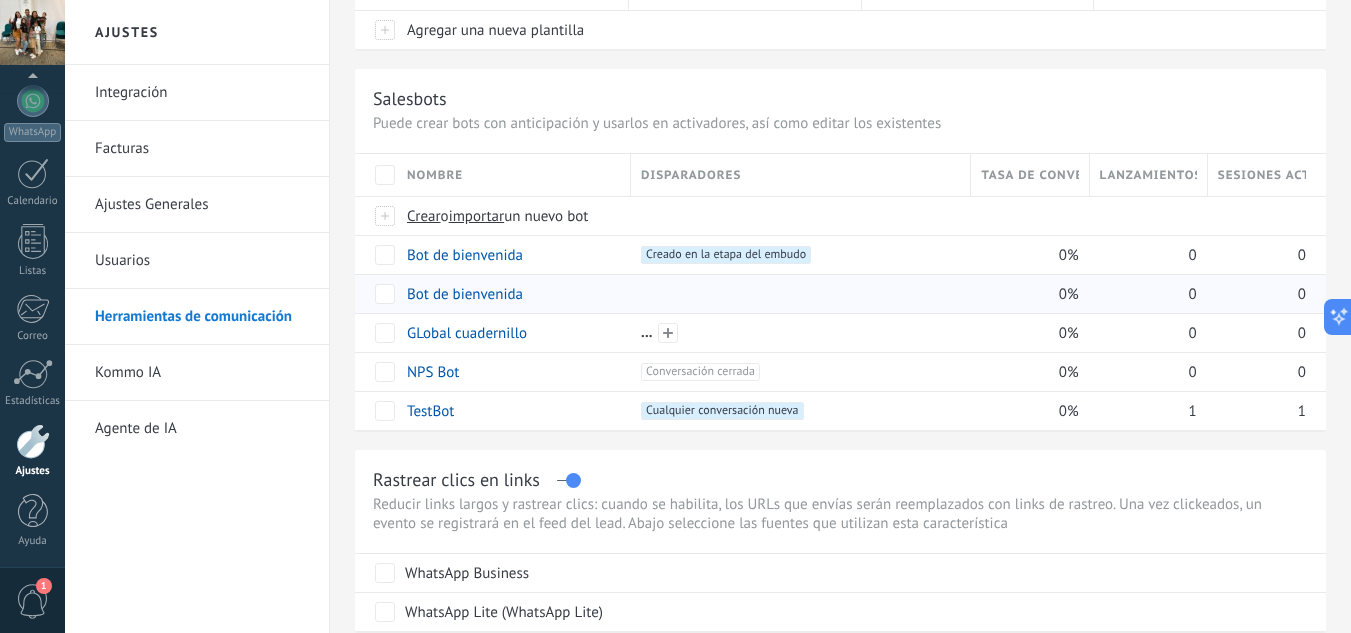 scroll, scrollTop: 0, scrollLeft: 0, axis: both 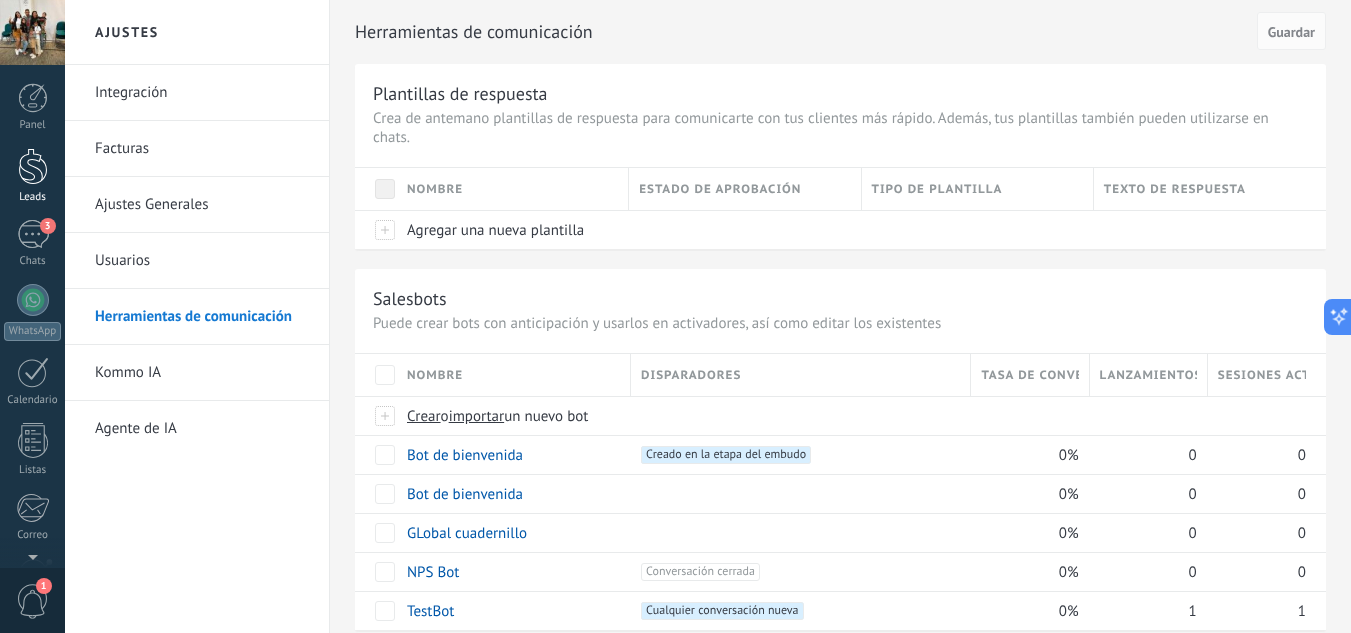 click at bounding box center [33, 166] 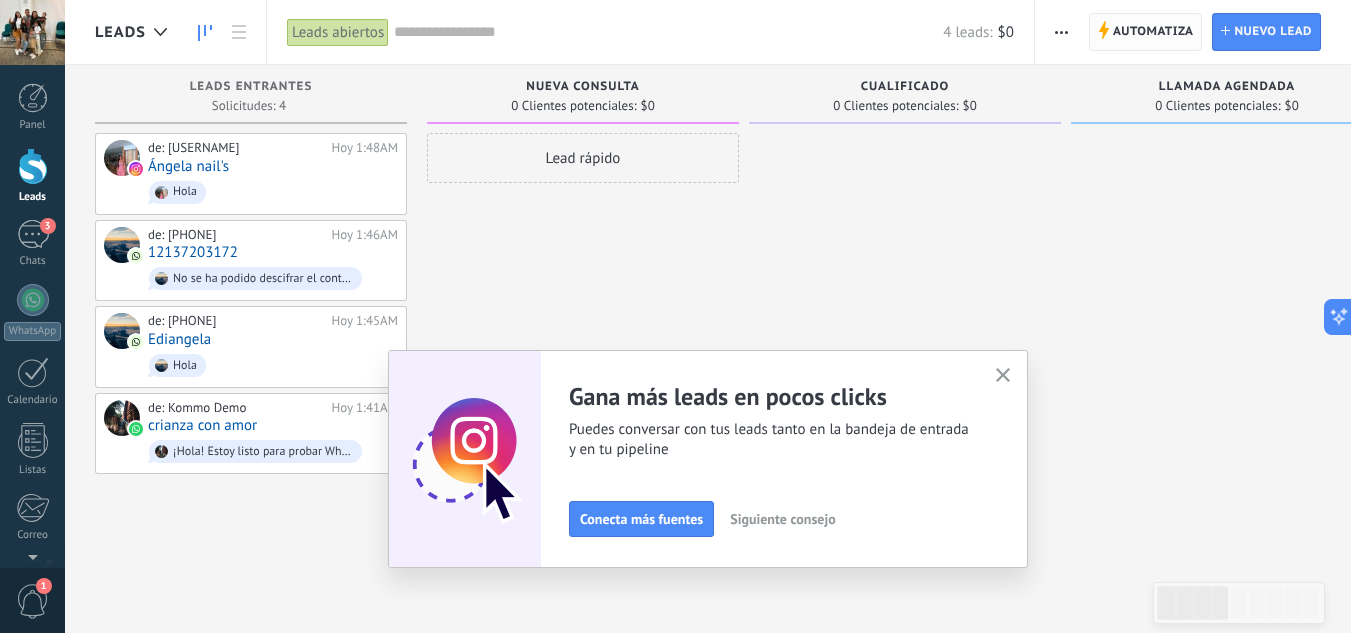 click on "Automatiza" at bounding box center [1153, 32] 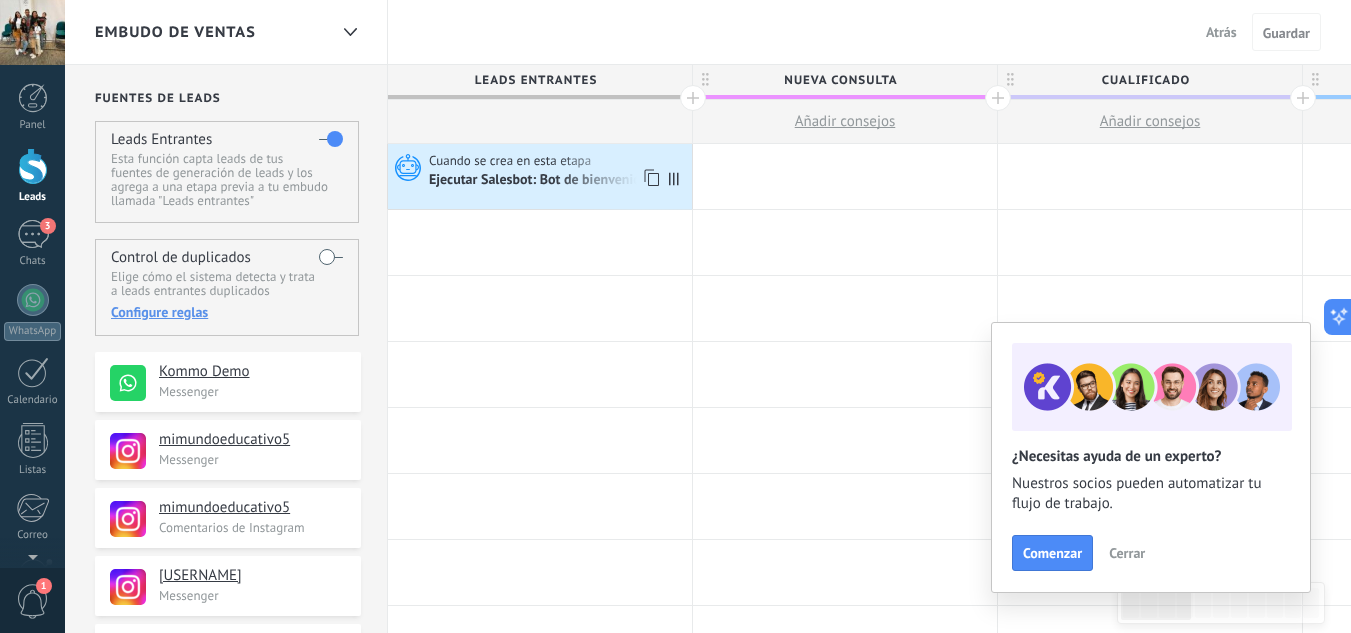 click on "Ejecutar Salesbot: Bot de bienvenida" at bounding box center (540, 181) 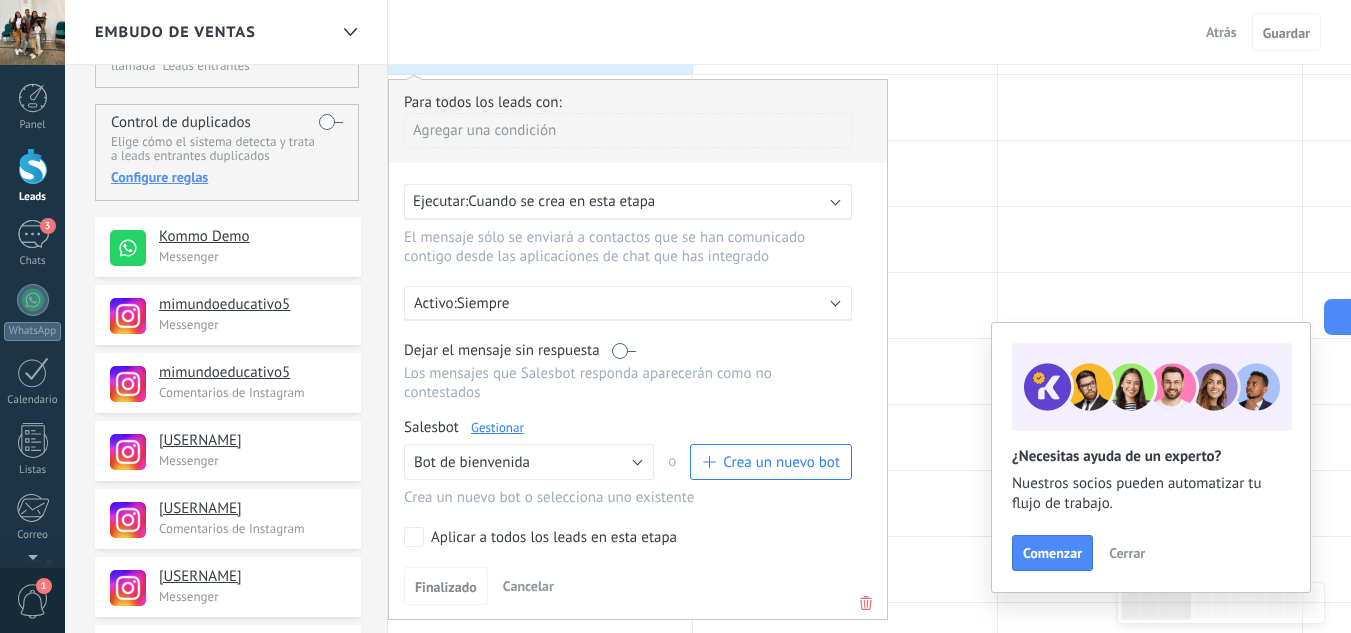scroll, scrollTop: 100, scrollLeft: 0, axis: vertical 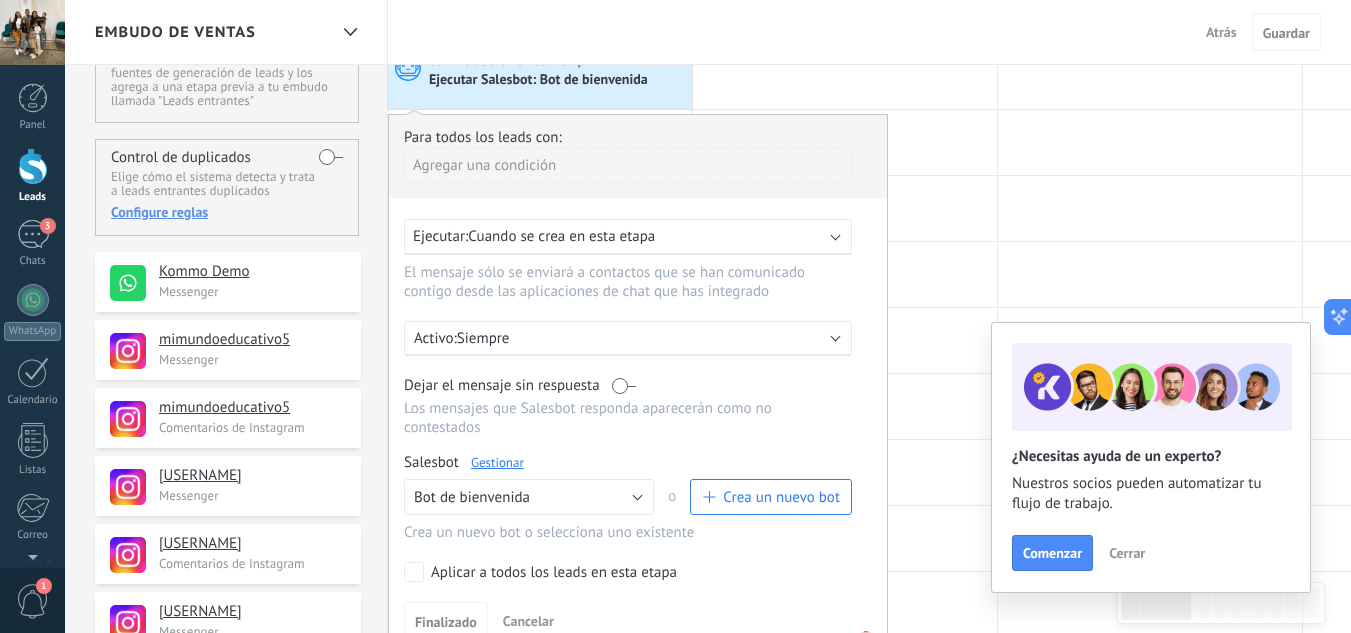 click on "Cuando se crea en esta etapa" at bounding box center [561, 236] 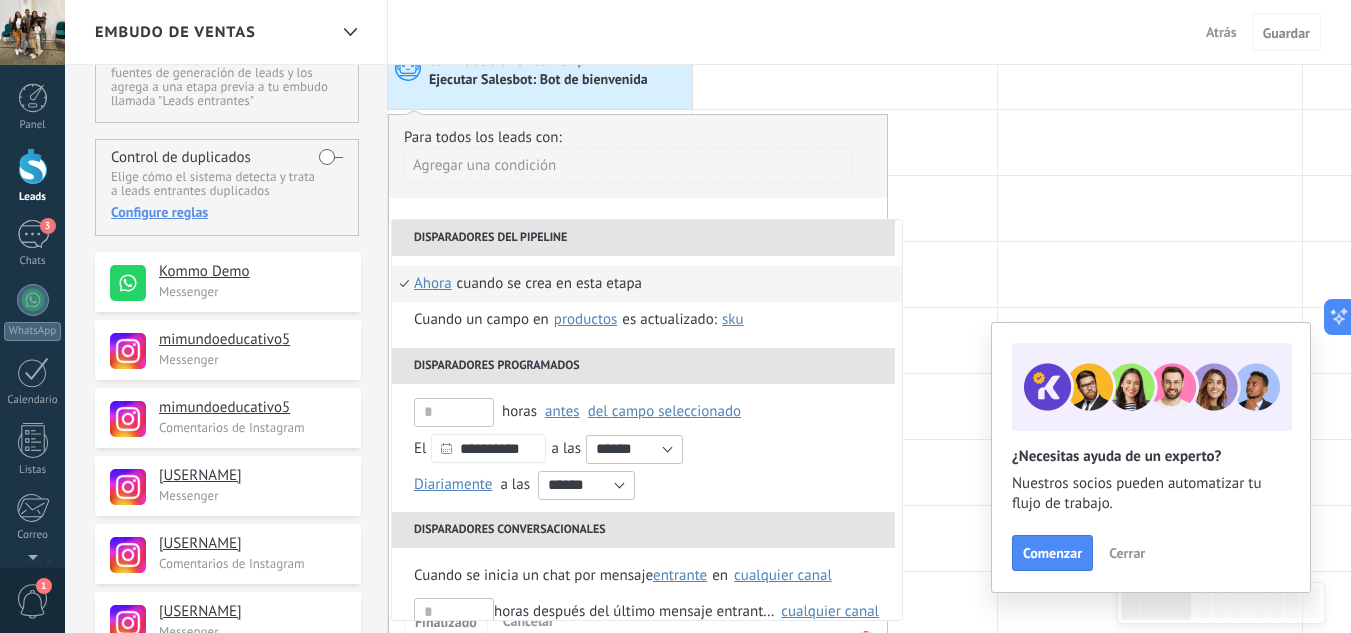 click on "Para todos los leads con: Agregar una condición" at bounding box center (638, 163) 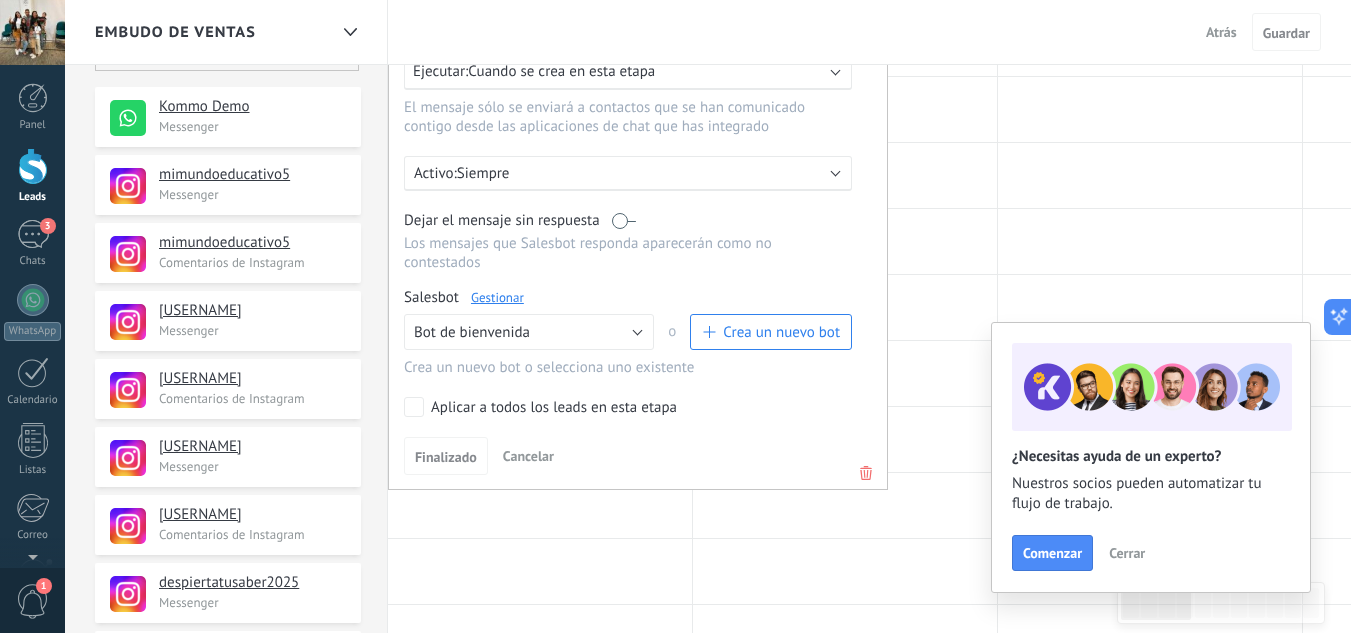 scroll, scrollTop: 300, scrollLeft: 0, axis: vertical 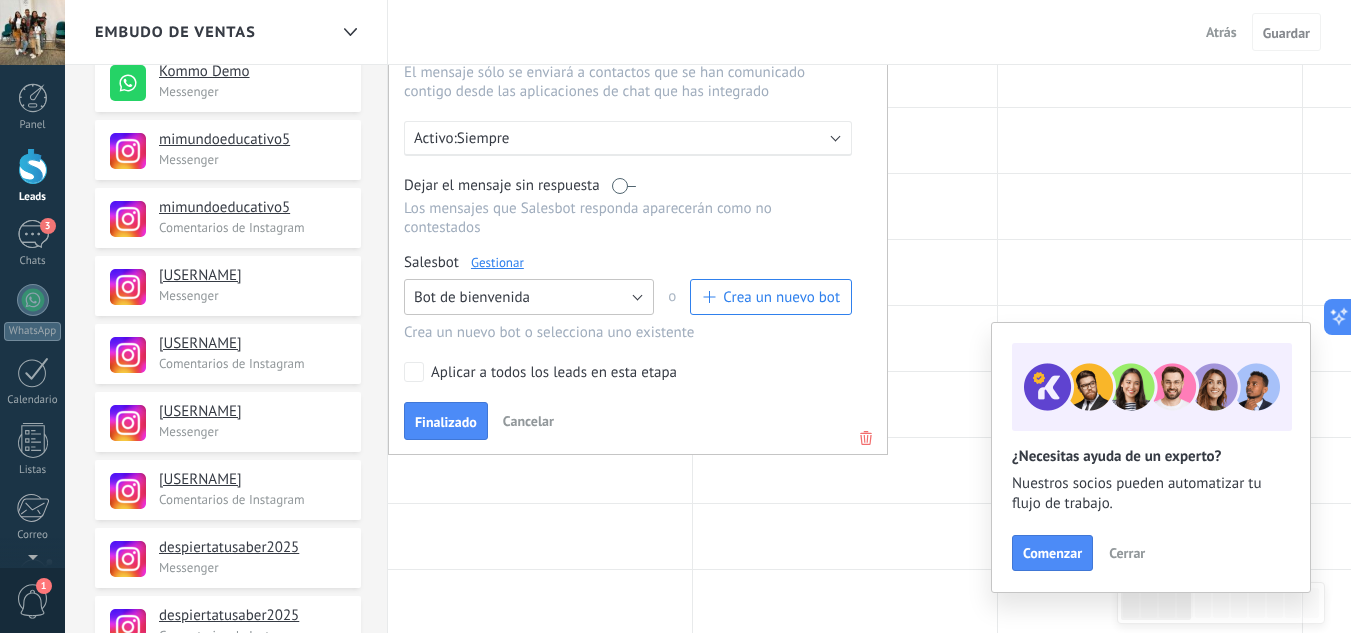 click on "Bot de bienvenida" at bounding box center (529, 297) 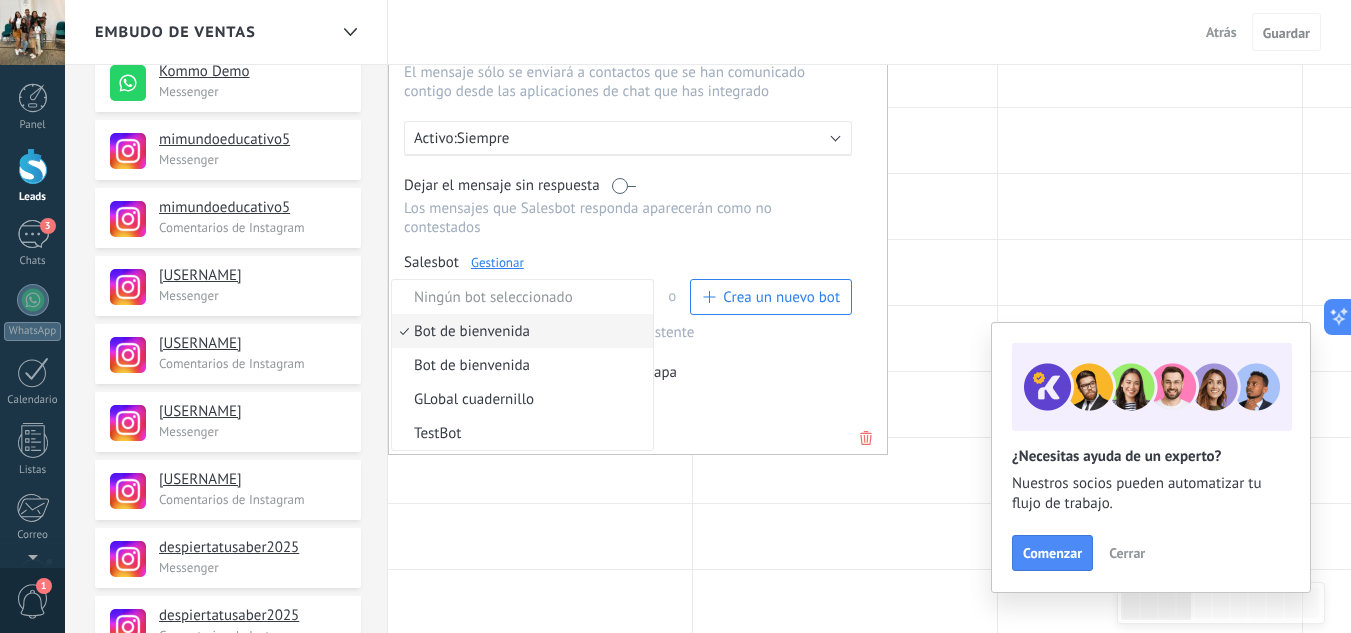 click on "Para todos los leads con: Agregar una condición Ejecutar:  Cuando se crea en esta etapa  El mensaje sólo se enviará a contactos que se han comunicado contigo desde las aplicaciones de chat que has integrado Activo:  Siempre Dejar el mensaje sin respuesta Los mensajes que Salesbot responda aparecerán como no contestados    Salesbot Gestionar Ningún bot seleccionado Bot de bienvenida Bot de bienvenida GLobal cuadernillo TestBot Bot de bienvenida o Crea un nuevo bot Crea un nuevo bot o selecciona uno existente Aplicar a todos los leads en esta etapa Finalizado Cancelar" at bounding box center (638, 184) 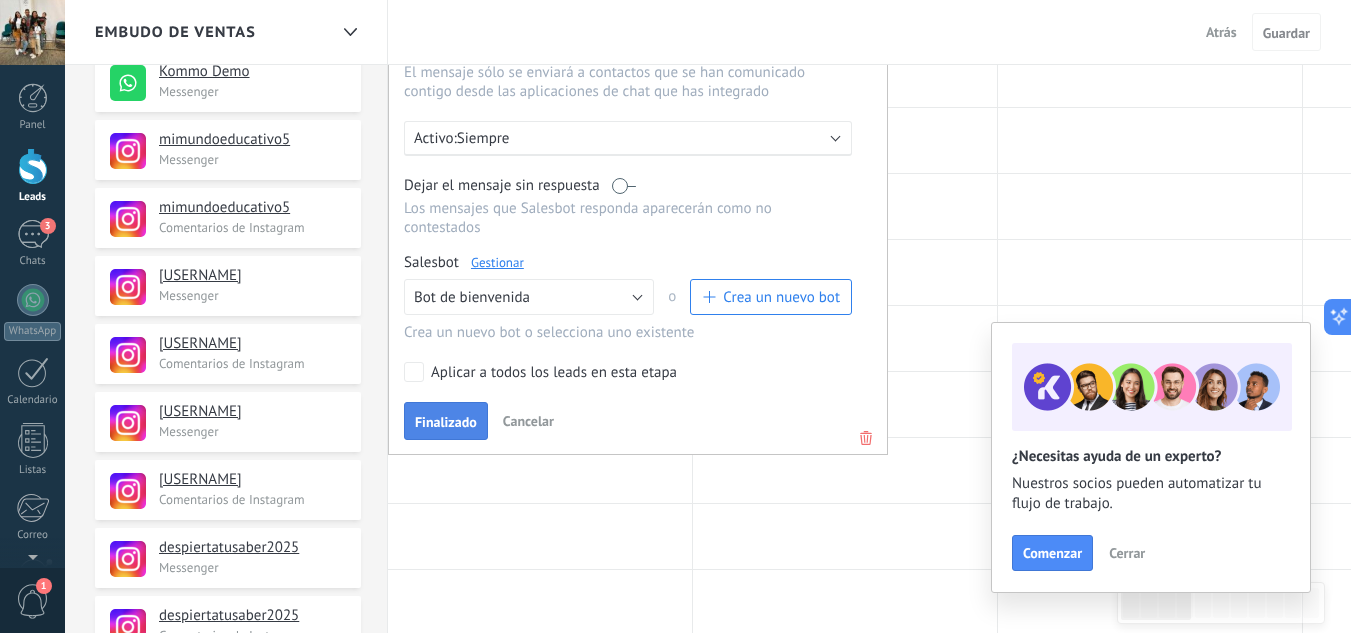 click on "Finalizado" at bounding box center (446, 422) 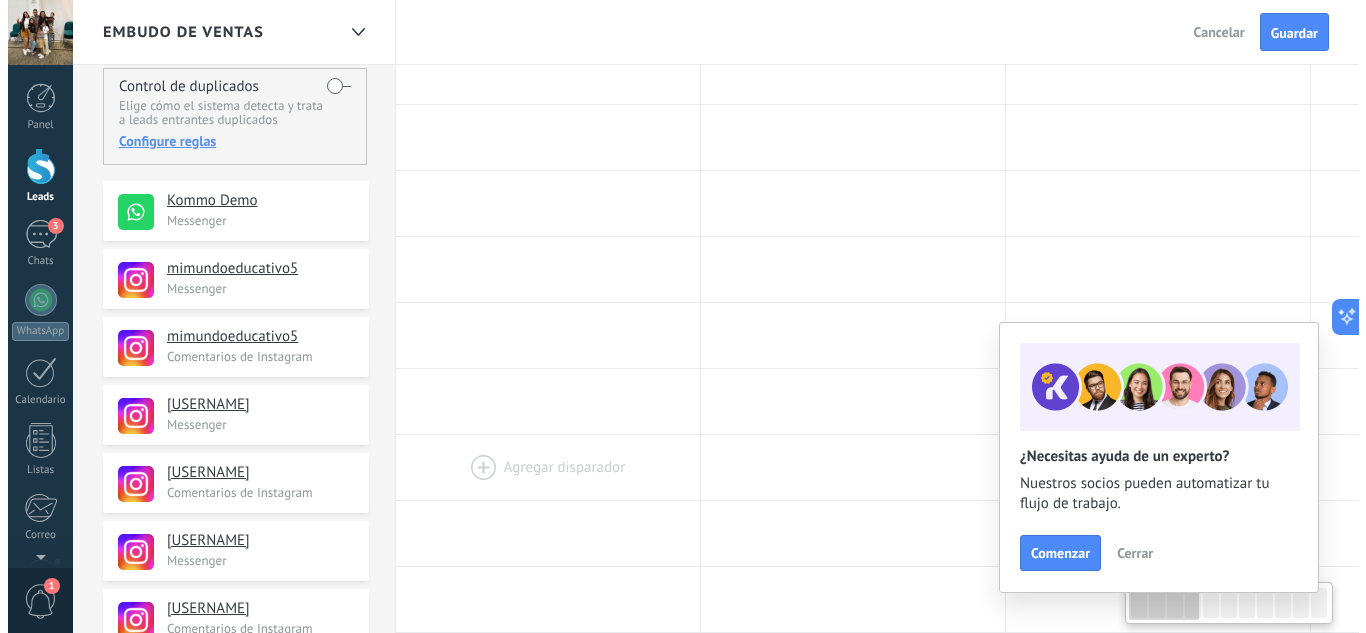scroll, scrollTop: 0, scrollLeft: 0, axis: both 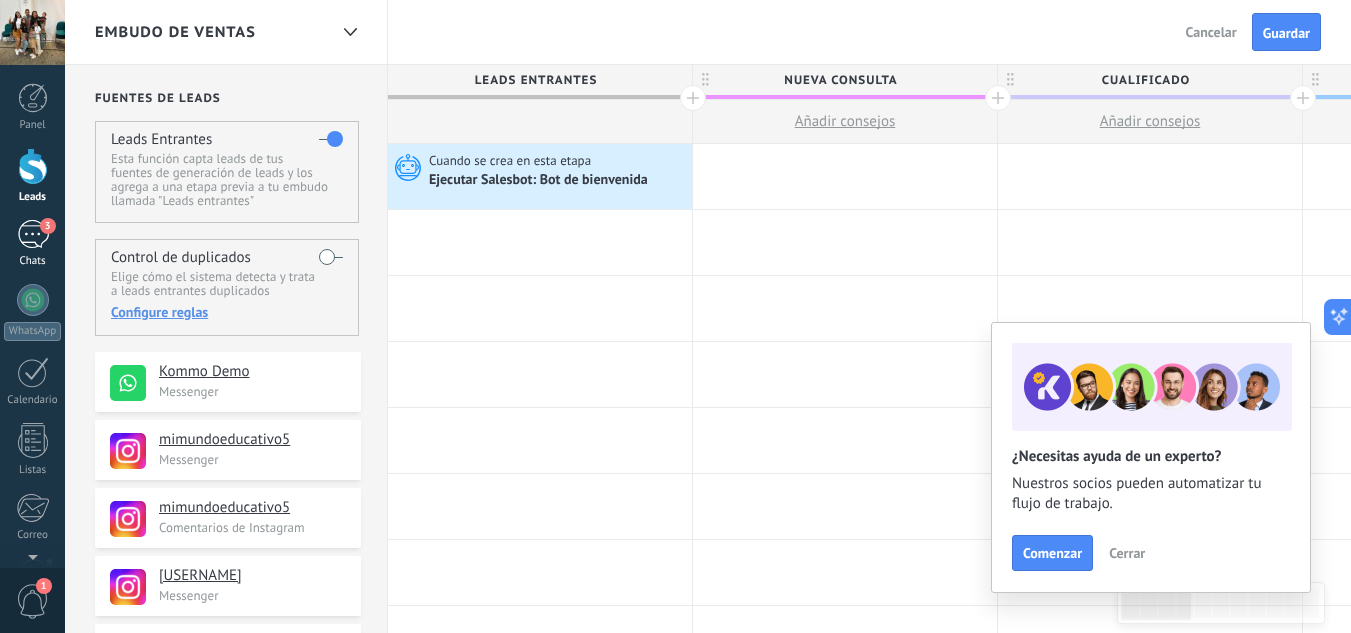 click on "3" at bounding box center [33, 234] 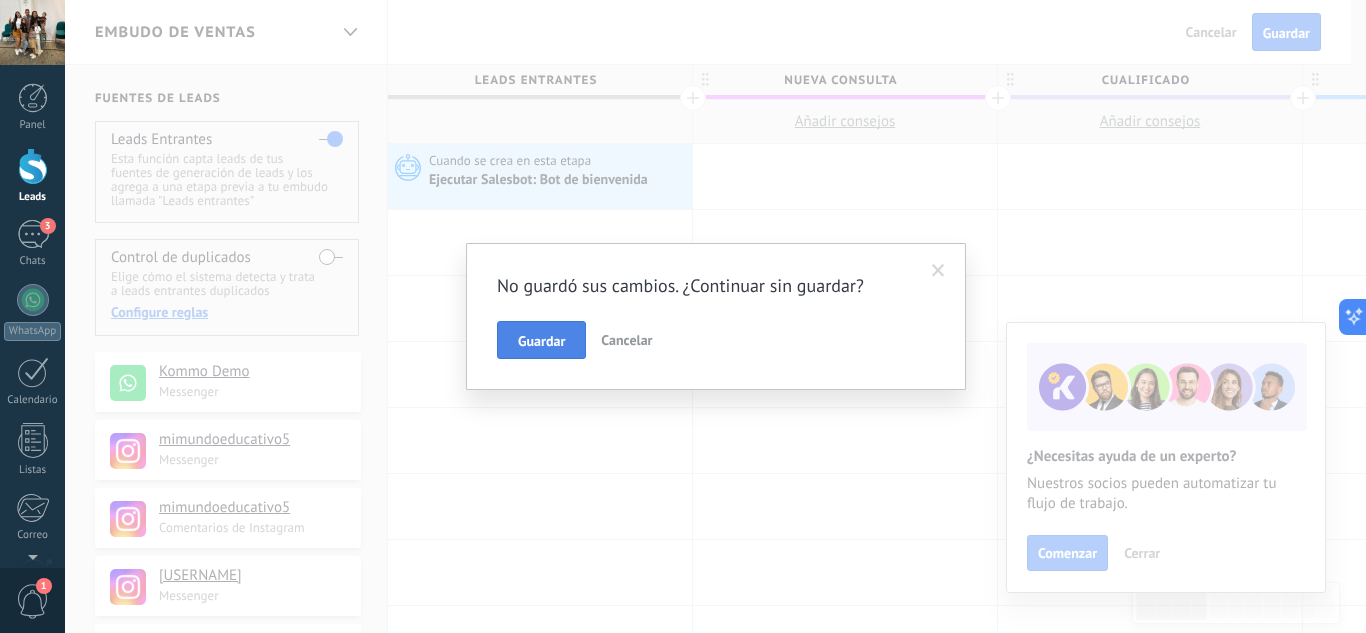 click on "Guardar" at bounding box center (541, 340) 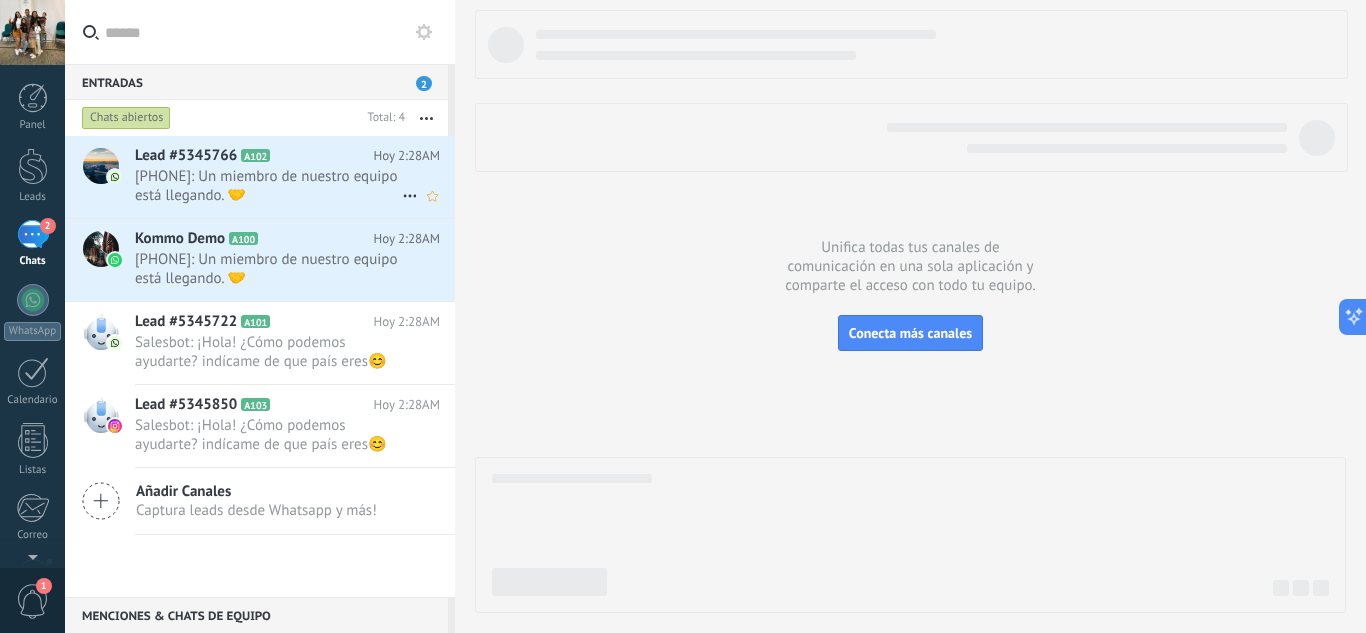 click on "12137203172: Un miembro de nuestro equipo está llegando. 🤝" at bounding box center (268, 186) 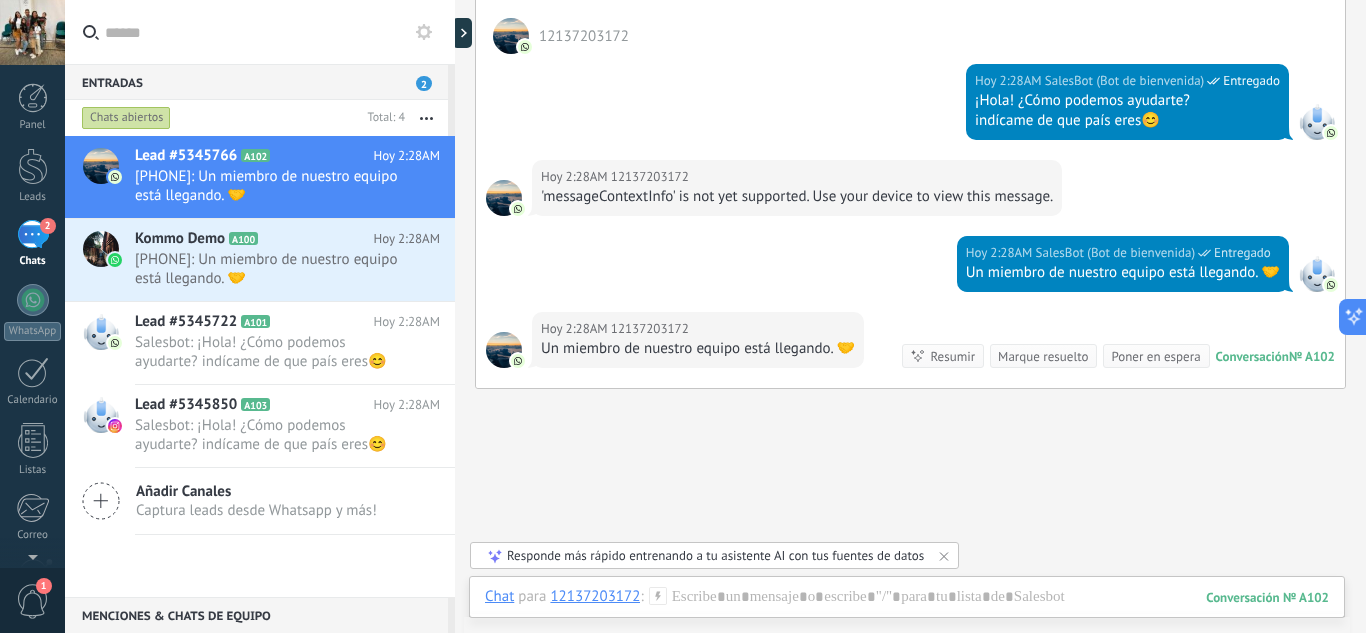 scroll, scrollTop: 200, scrollLeft: 0, axis: vertical 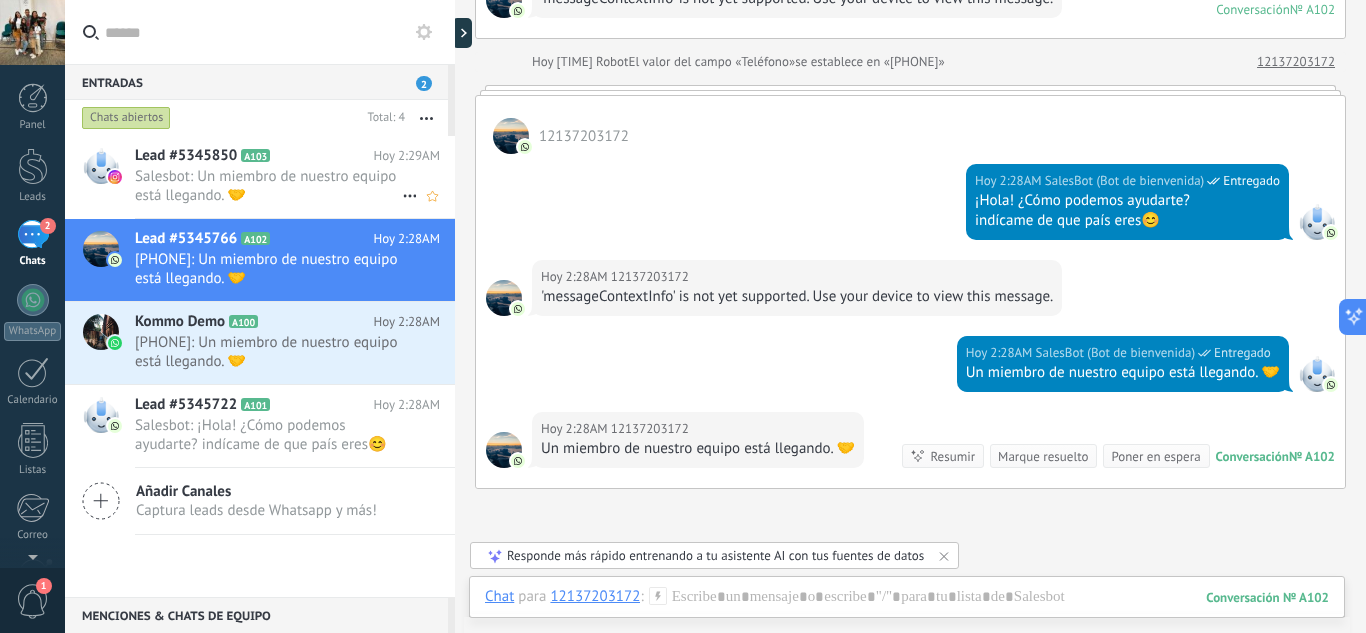 click on "Salesbot: Un miembro de nuestro equipo está llegando. 🤝" at bounding box center [268, 186] 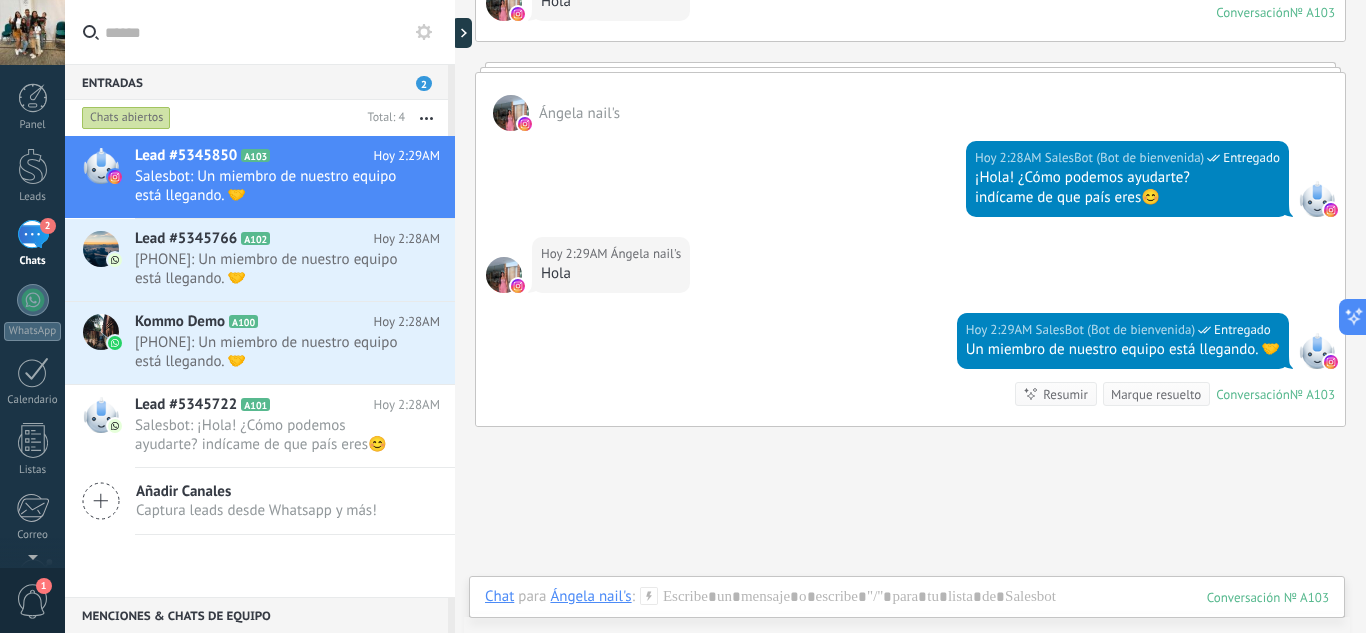 scroll, scrollTop: 200, scrollLeft: 0, axis: vertical 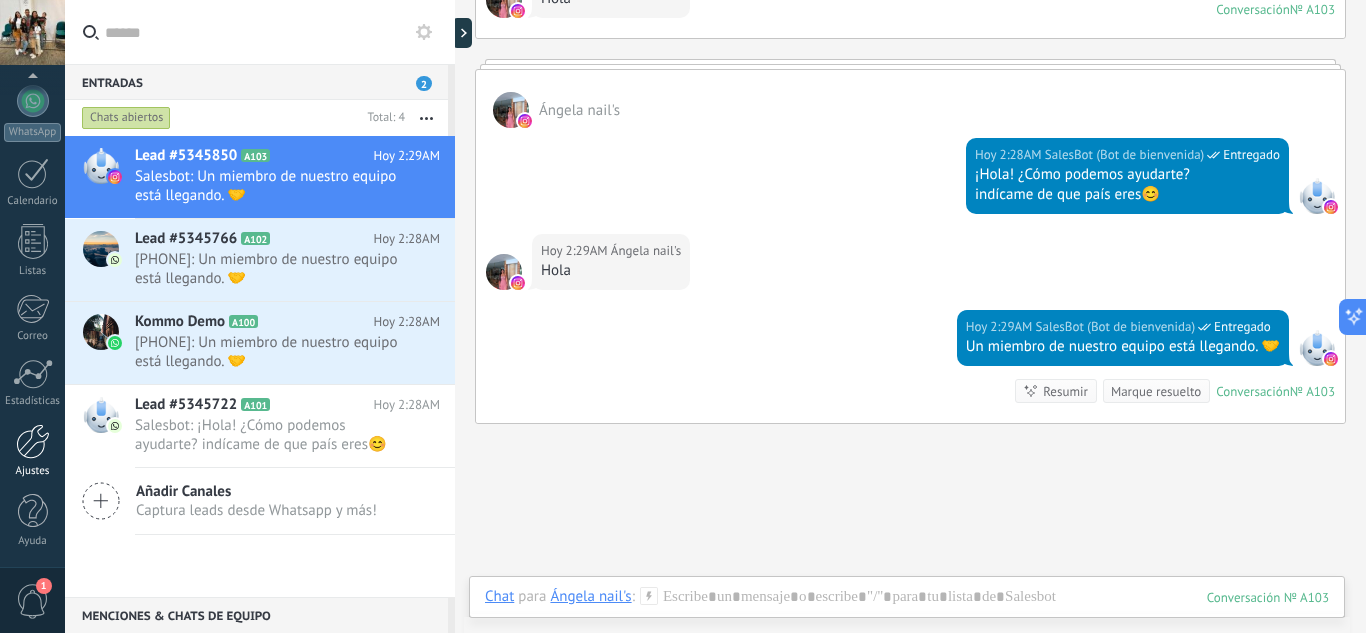 click at bounding box center (33, 441) 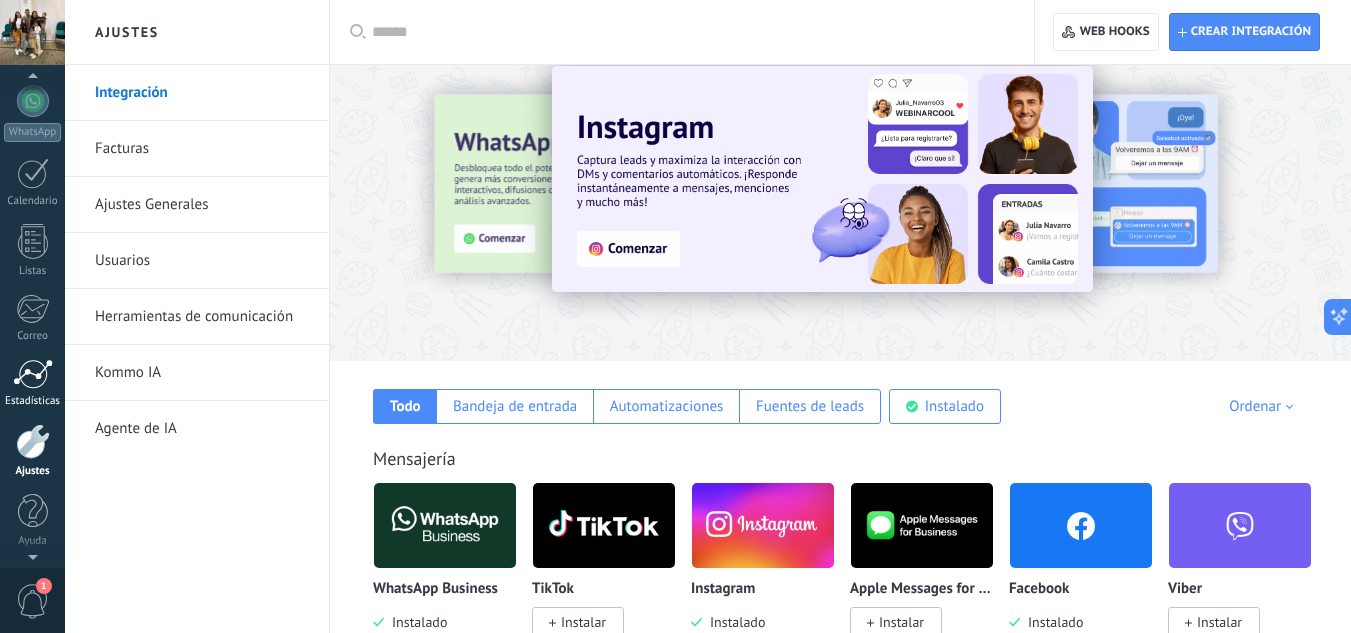 scroll, scrollTop: 0, scrollLeft: 0, axis: both 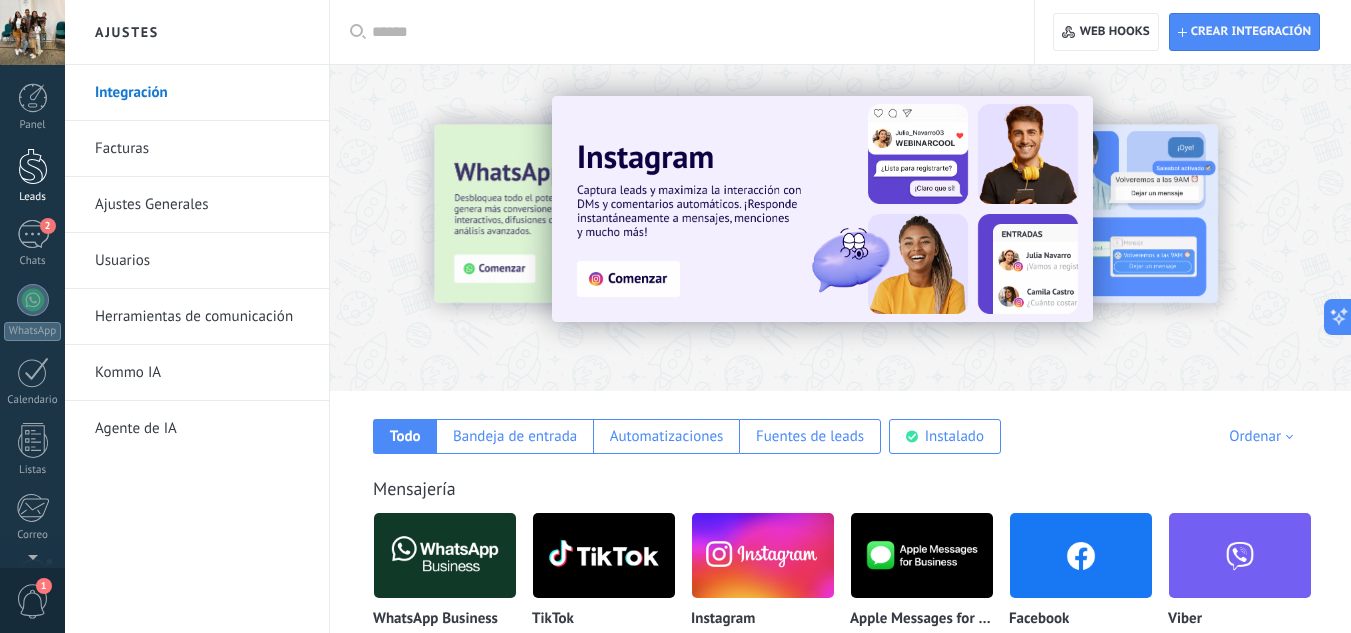 click at bounding box center [33, 166] 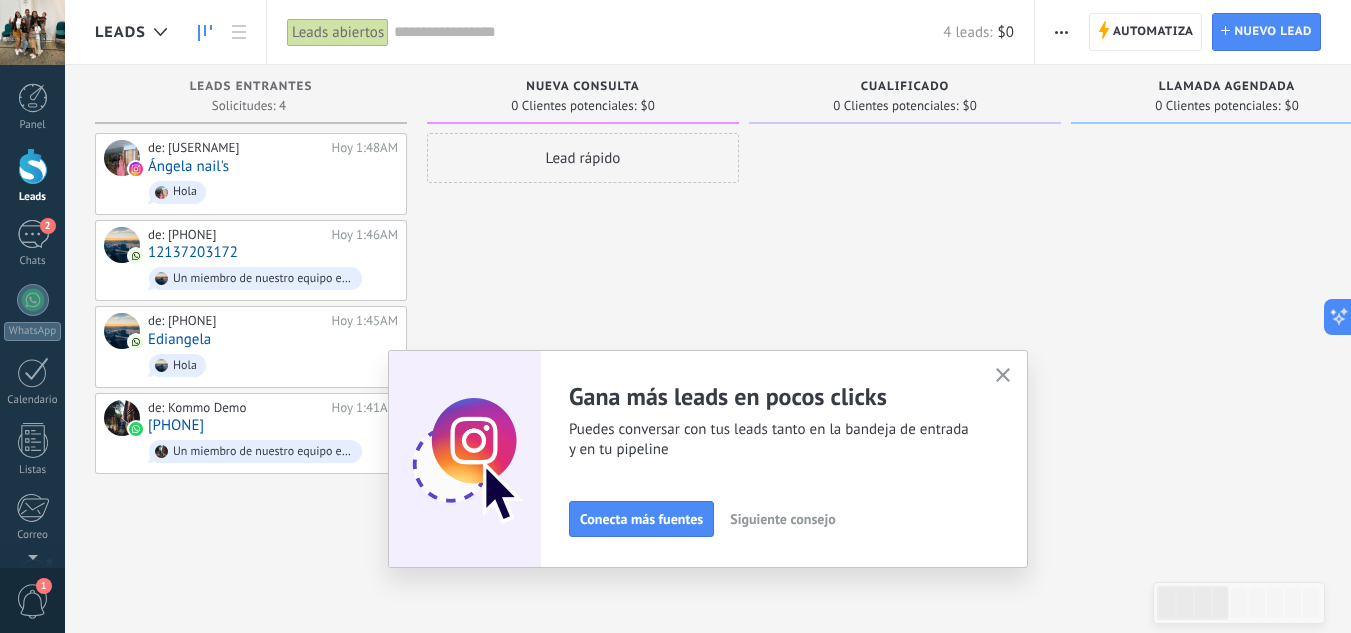 click on "Automatiza" at bounding box center (1153, 32) 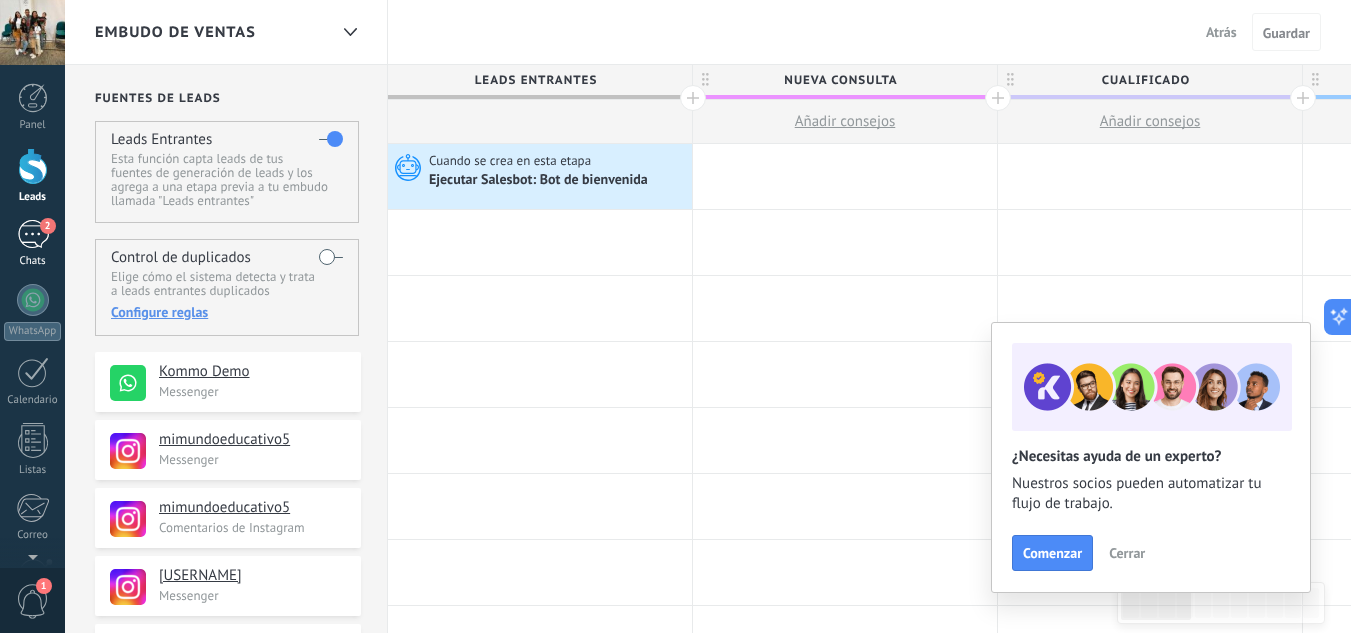click on "2" at bounding box center (33, 234) 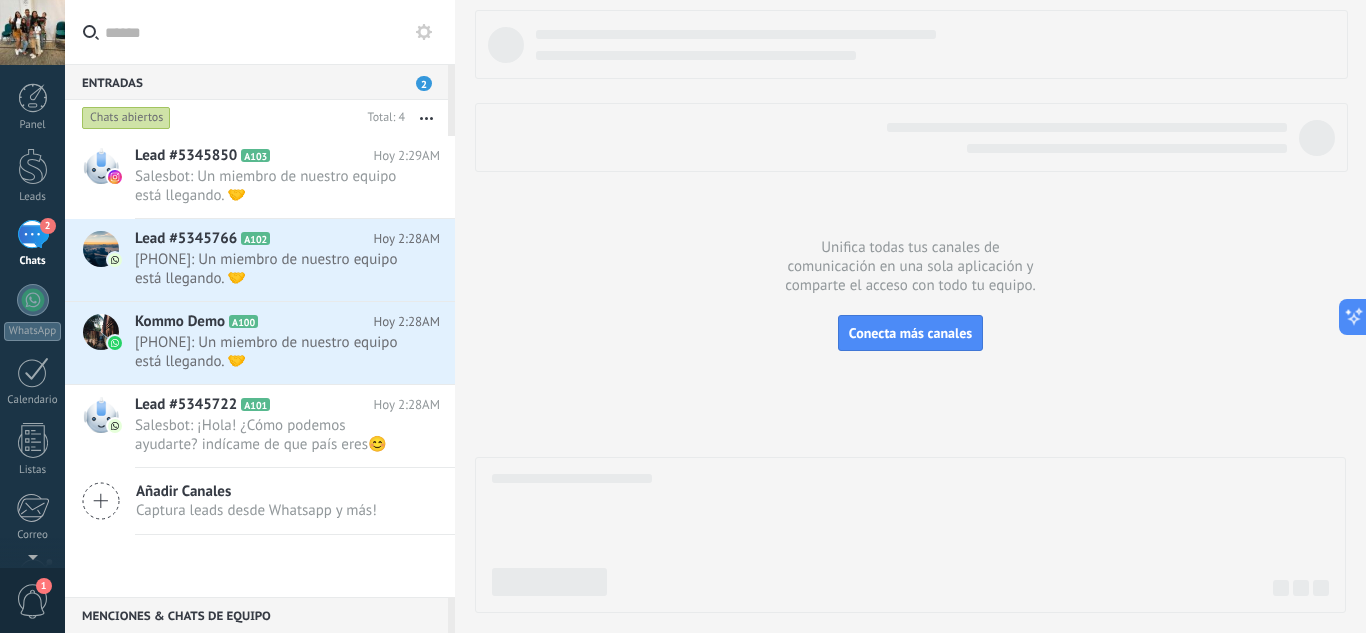 click at bounding box center [910, 311] 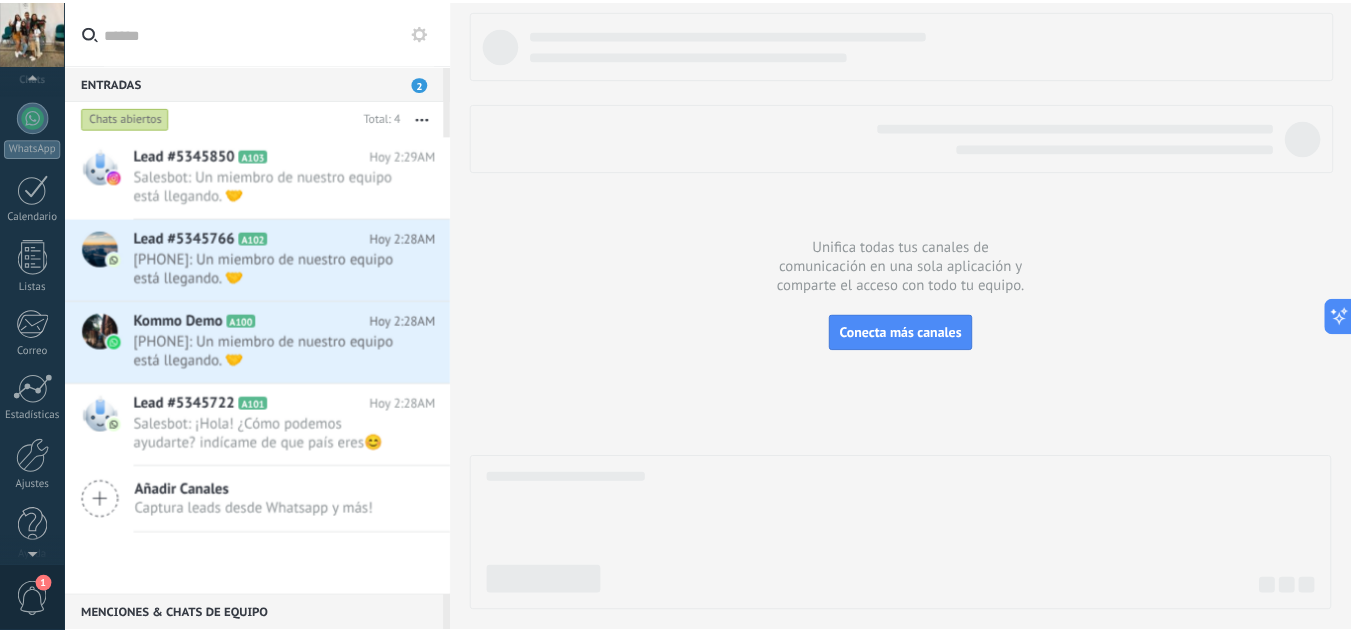 scroll, scrollTop: 199, scrollLeft: 0, axis: vertical 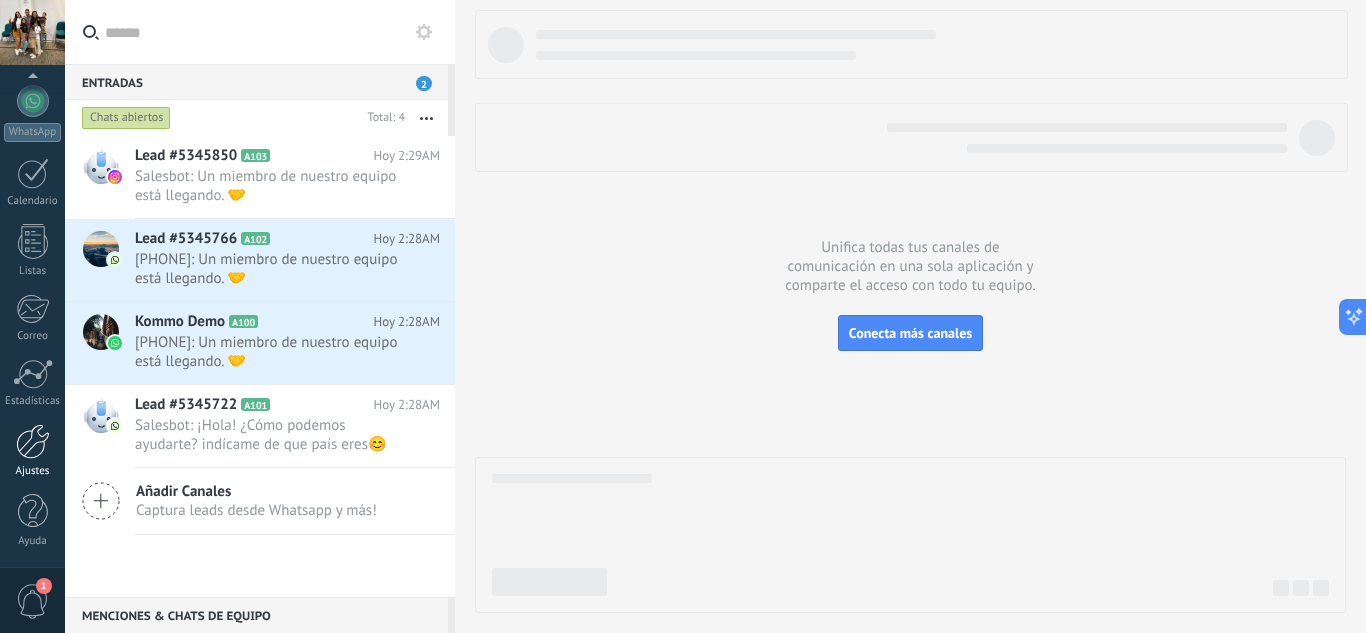 click at bounding box center [33, 441] 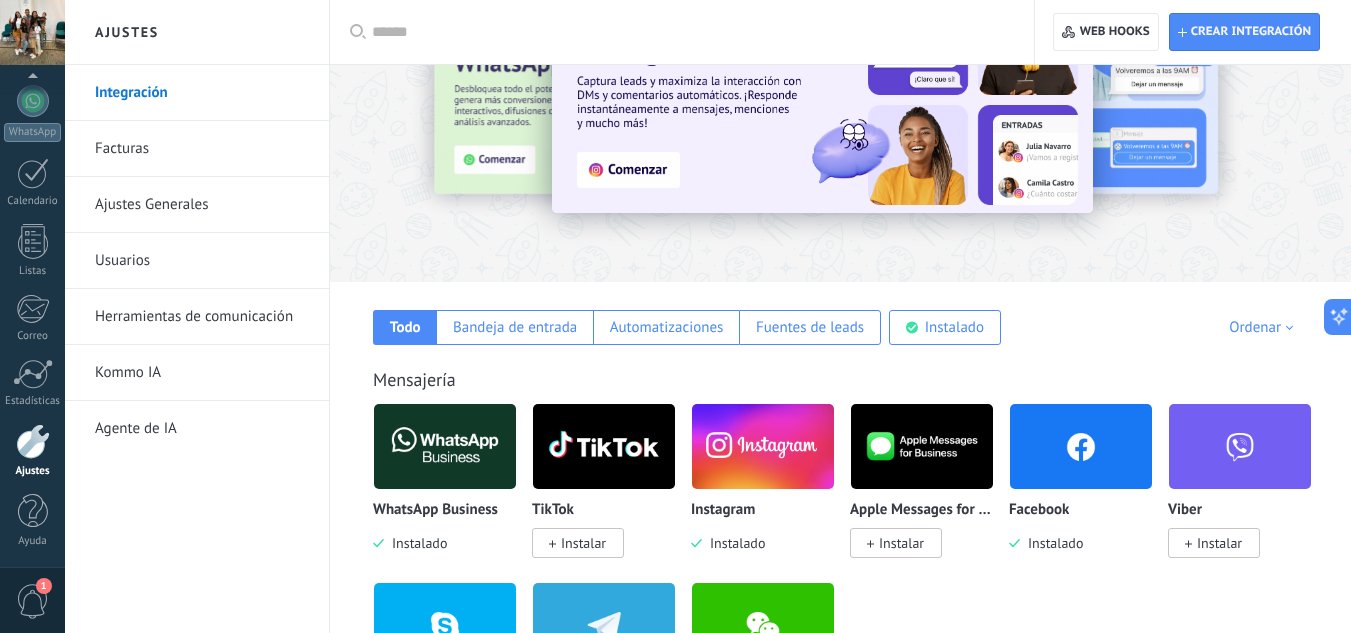 scroll, scrollTop: 100, scrollLeft: 0, axis: vertical 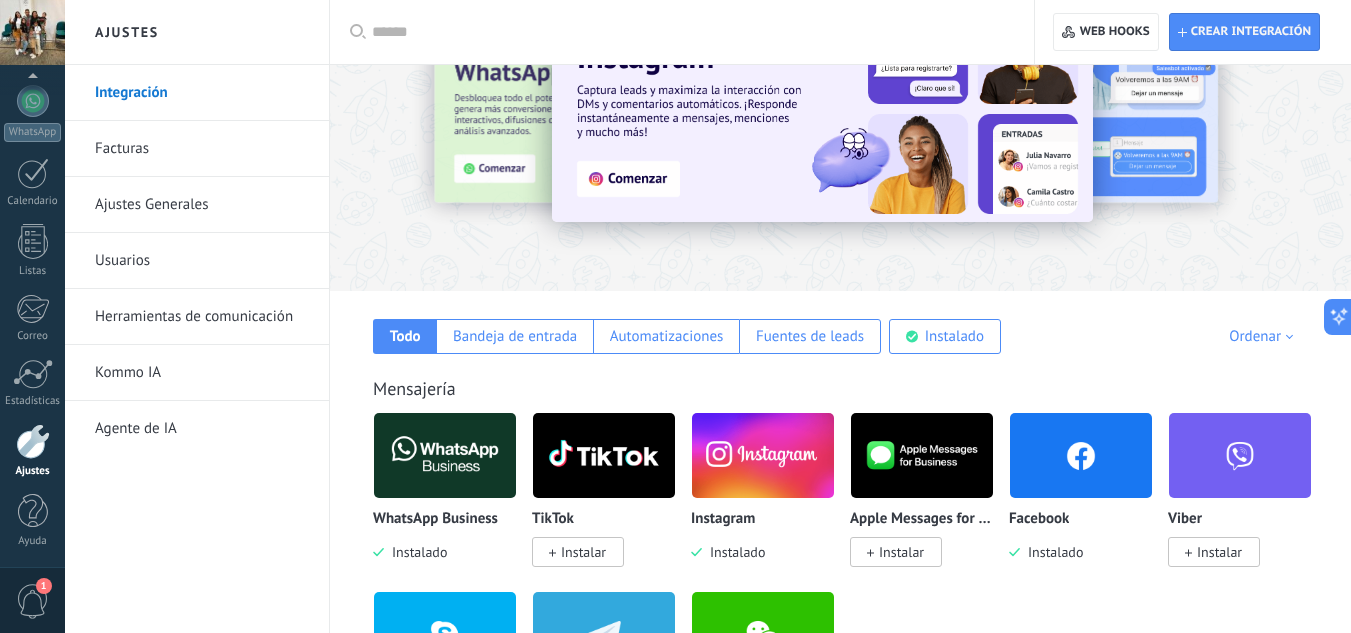 click on "Herramientas de comunicación" at bounding box center (202, 317) 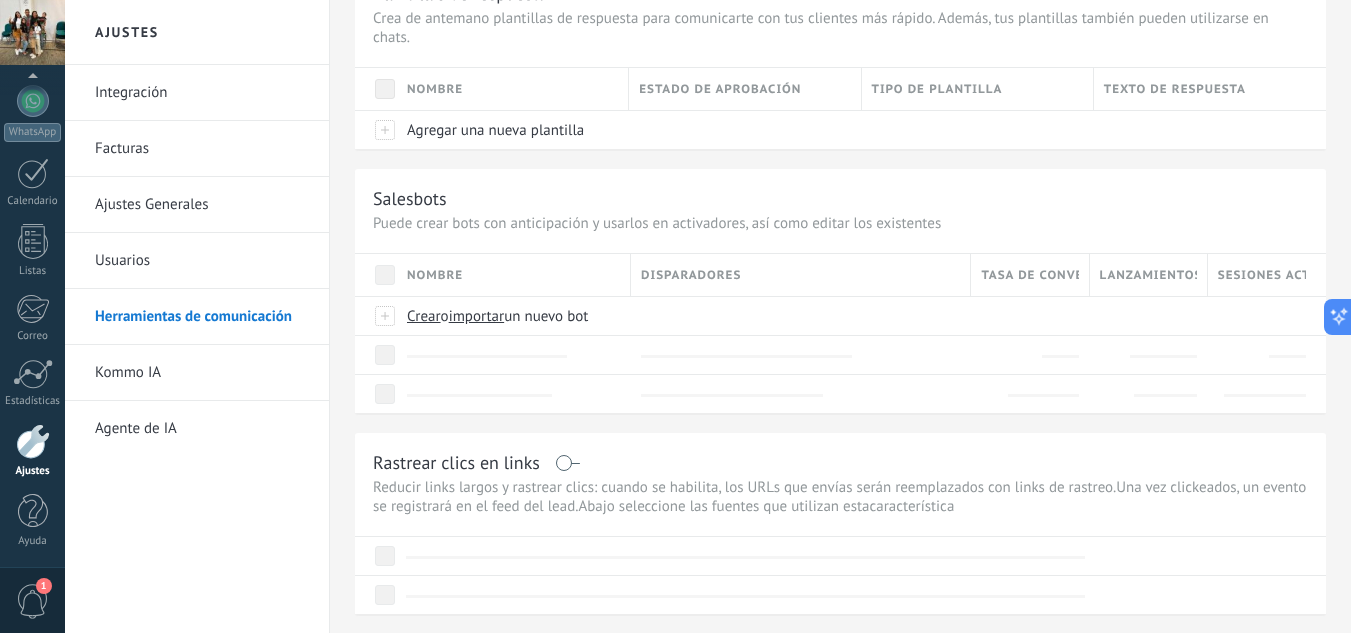 scroll, scrollTop: 0, scrollLeft: 0, axis: both 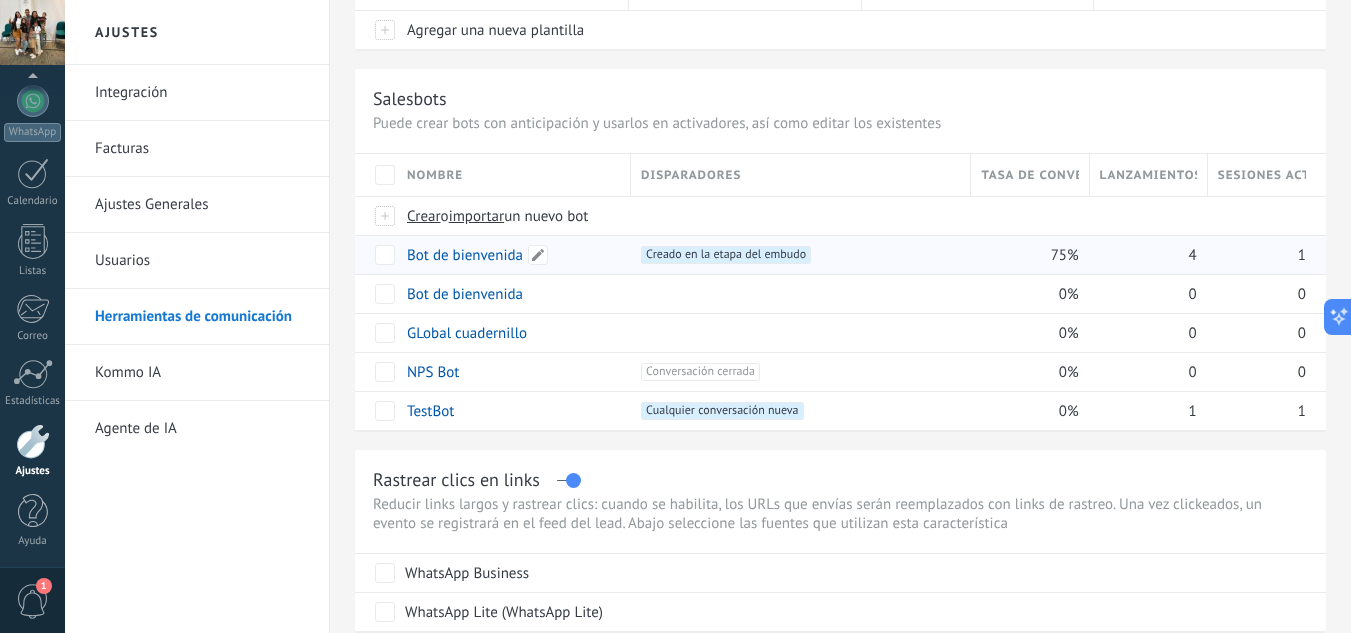 drag, startPoint x: 0, startPoint y: 0, endPoint x: 473, endPoint y: 254, distance: 536.8845 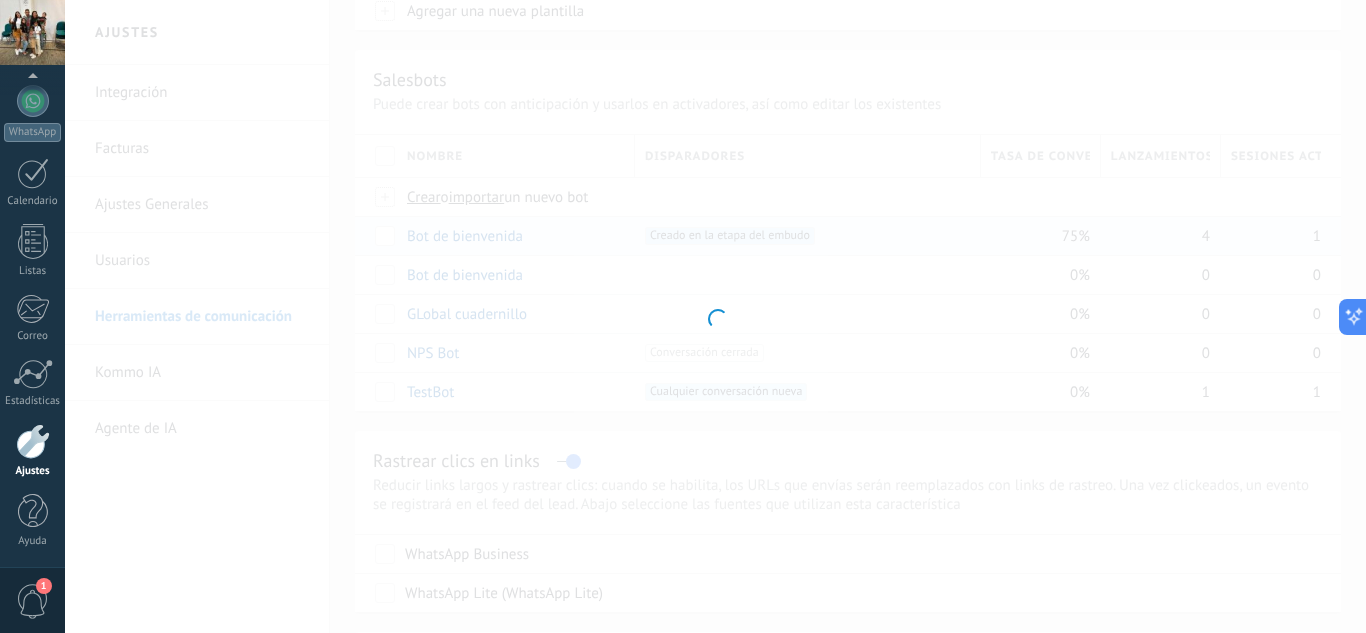 type on "**********" 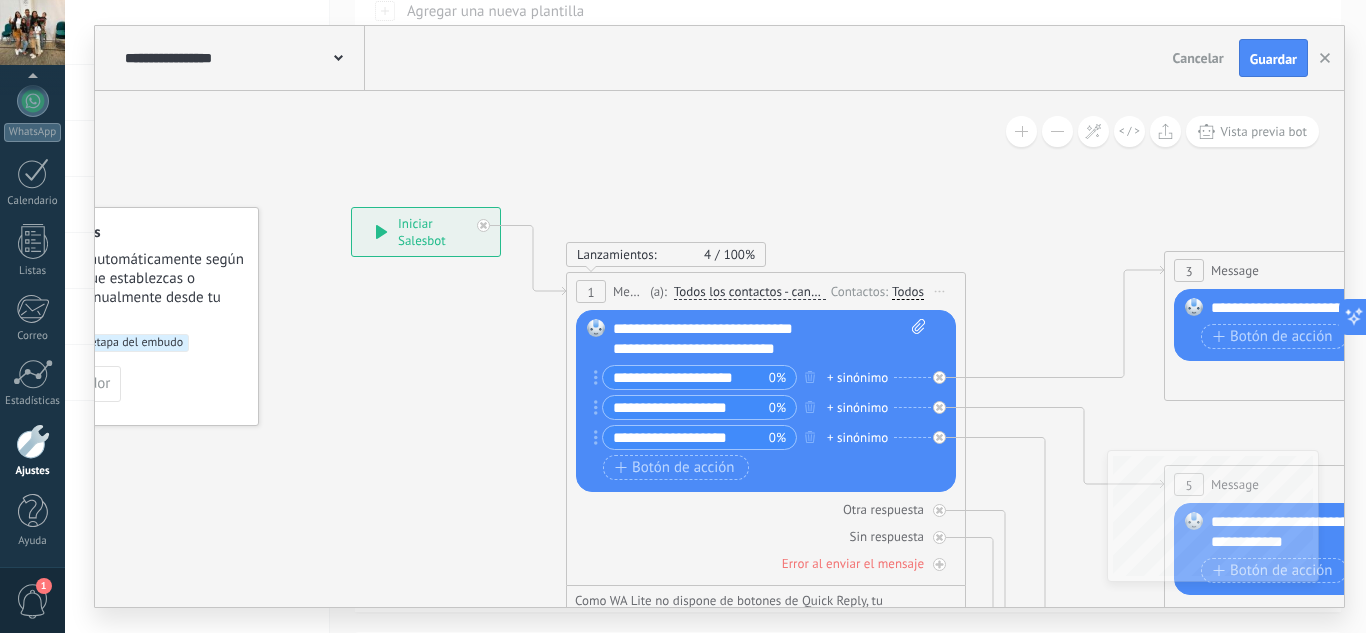 drag, startPoint x: 876, startPoint y: 204, endPoint x: 679, endPoint y: 168, distance: 200.26233 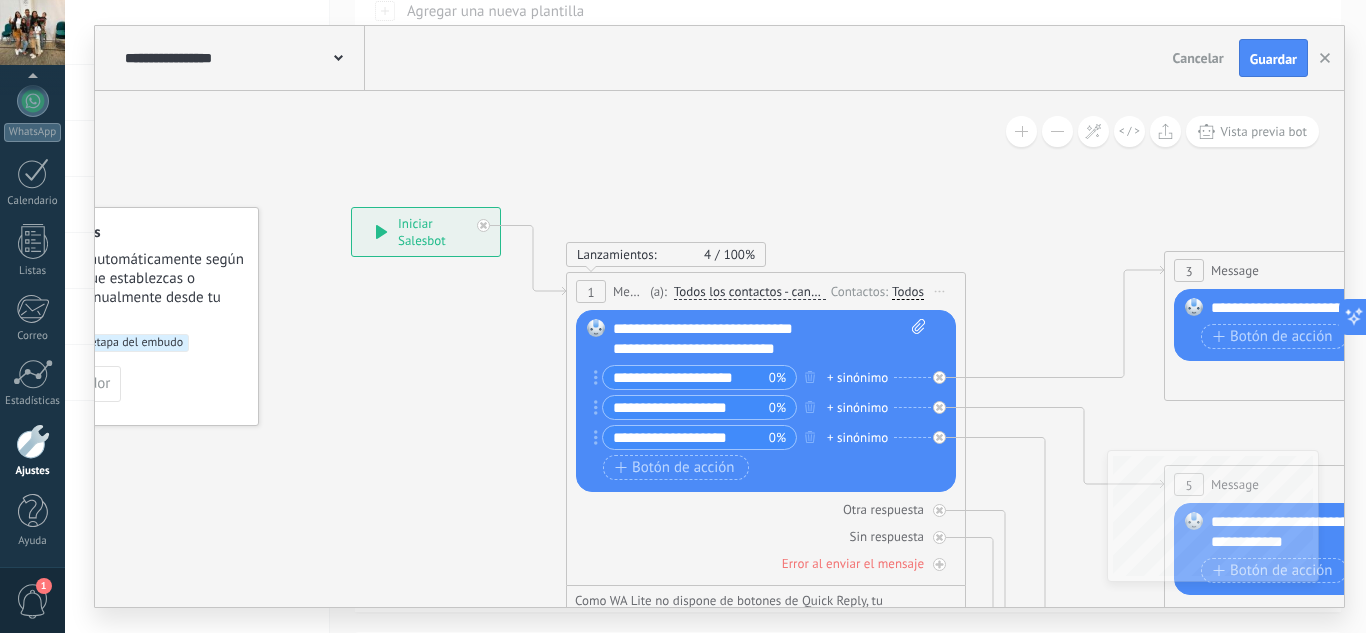 click 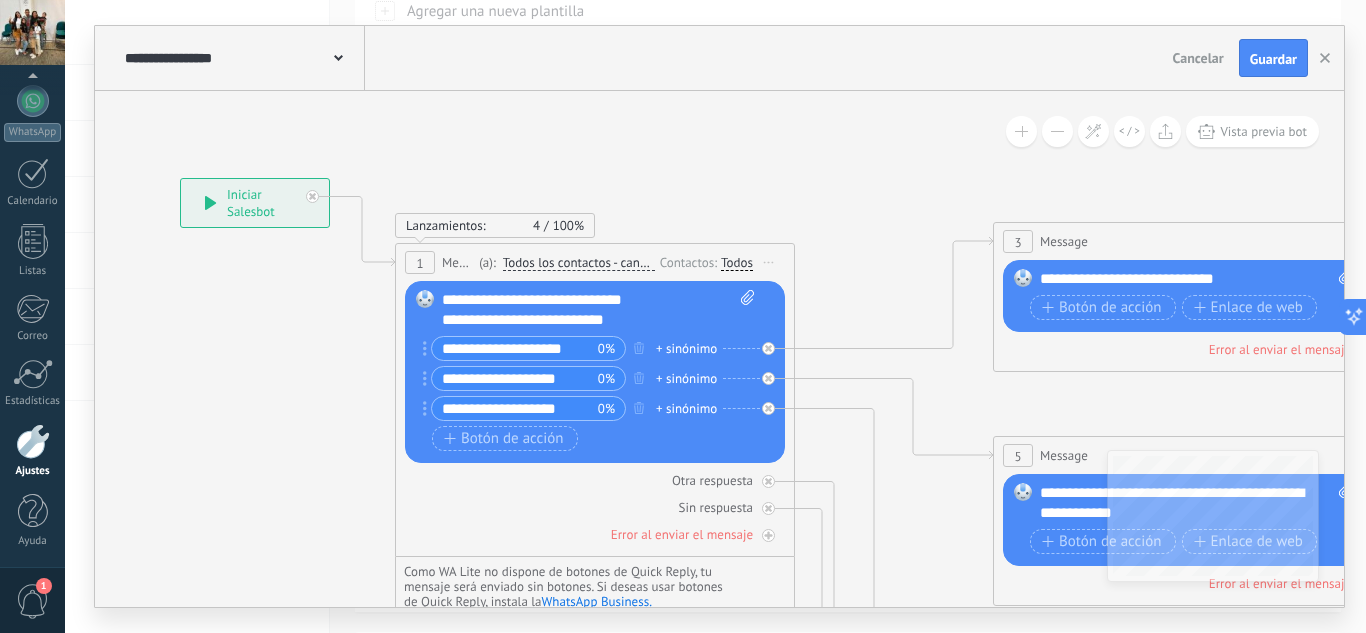 drag, startPoint x: 906, startPoint y: 224, endPoint x: 763, endPoint y: 197, distance: 145.52663 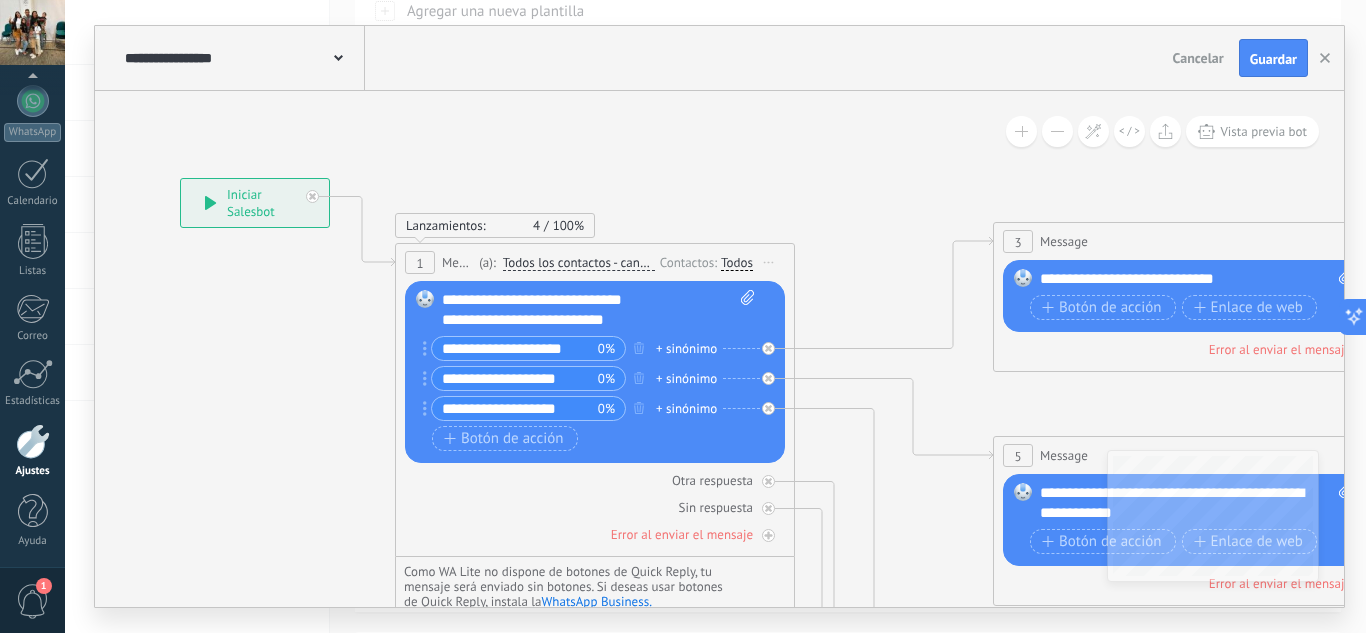 click 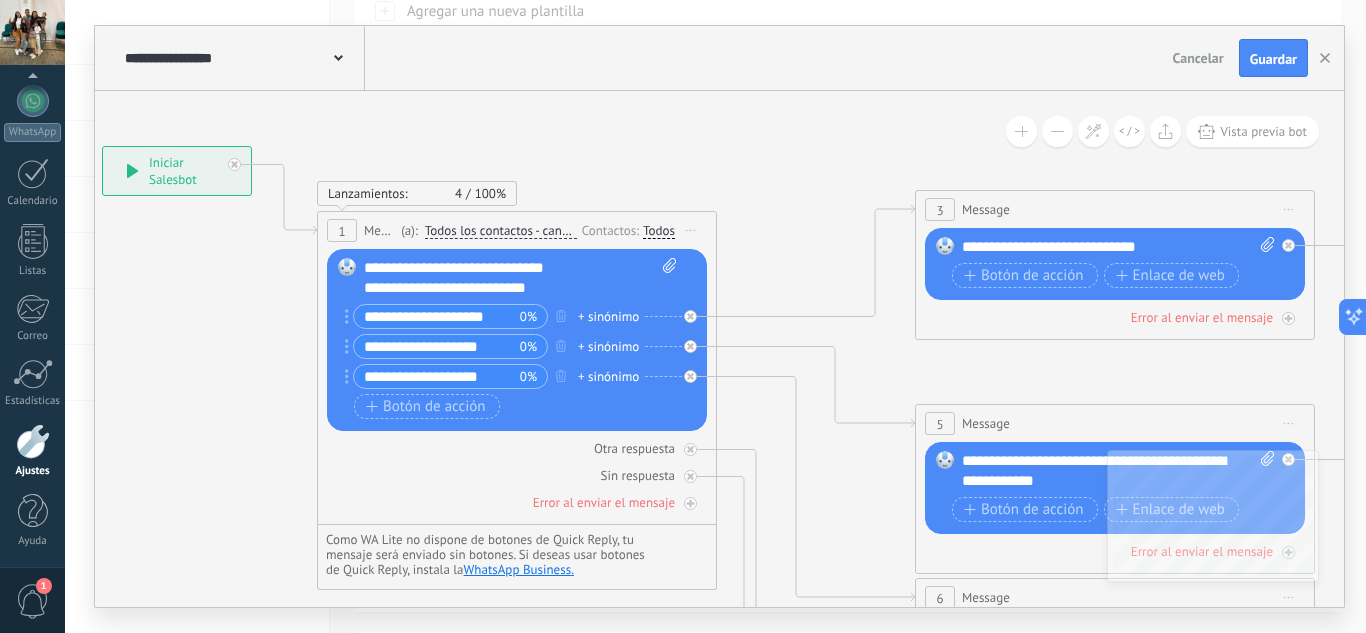 drag, startPoint x: 857, startPoint y: 280, endPoint x: 779, endPoint y: 248, distance: 84.30895 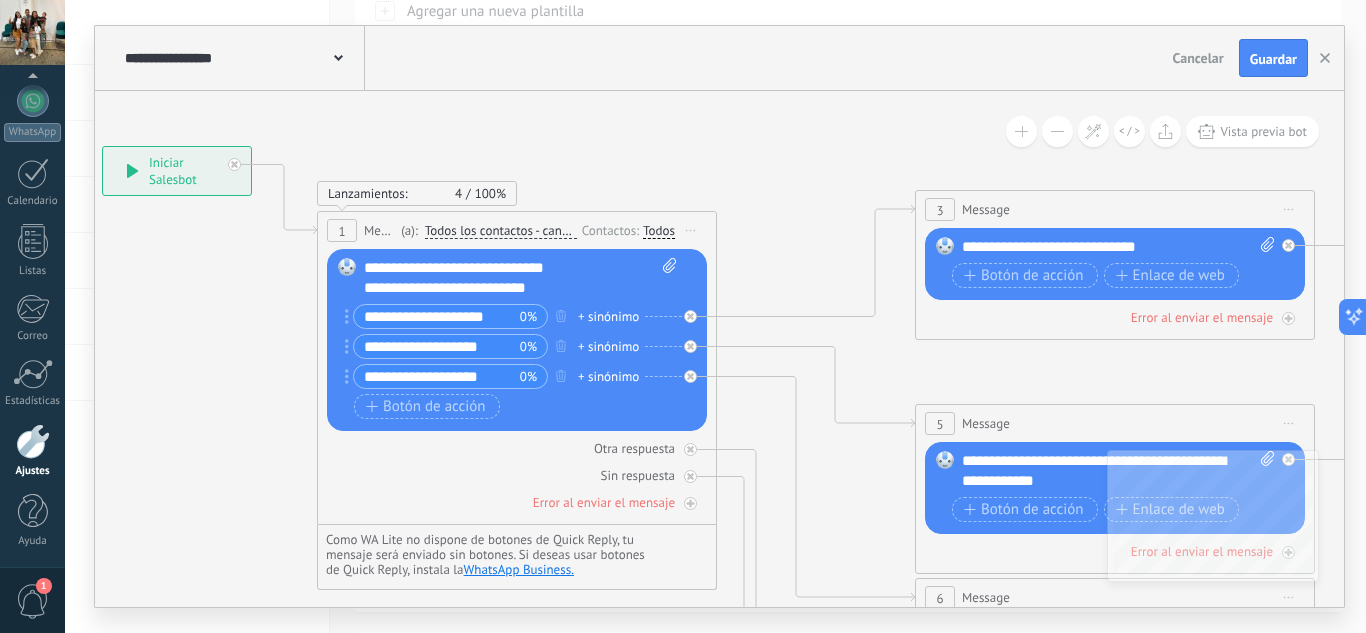 click 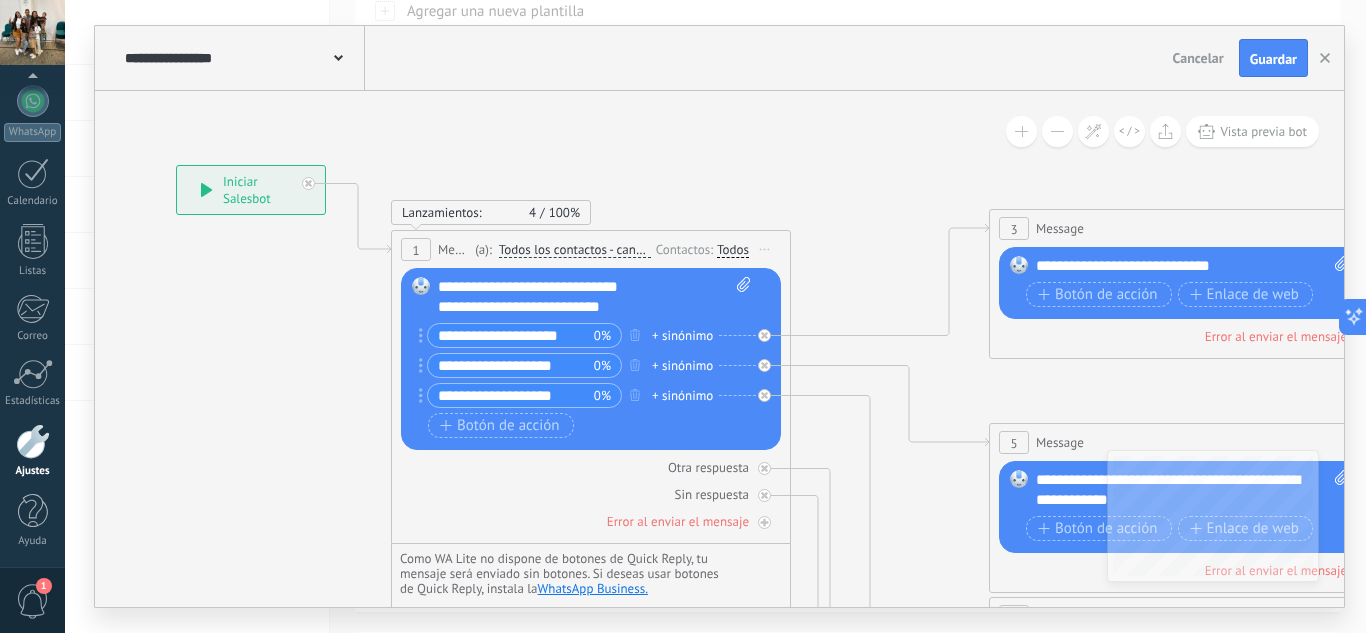 drag, startPoint x: 803, startPoint y: 215, endPoint x: 877, endPoint y: 234, distance: 76.40026 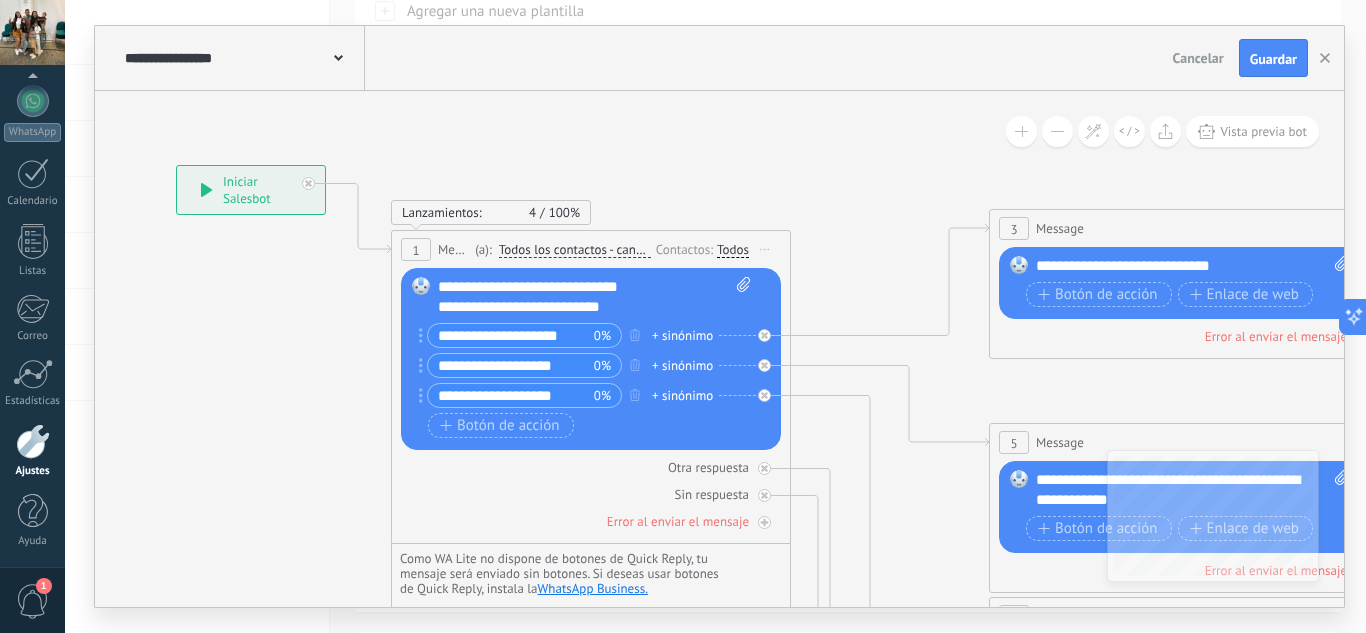 click 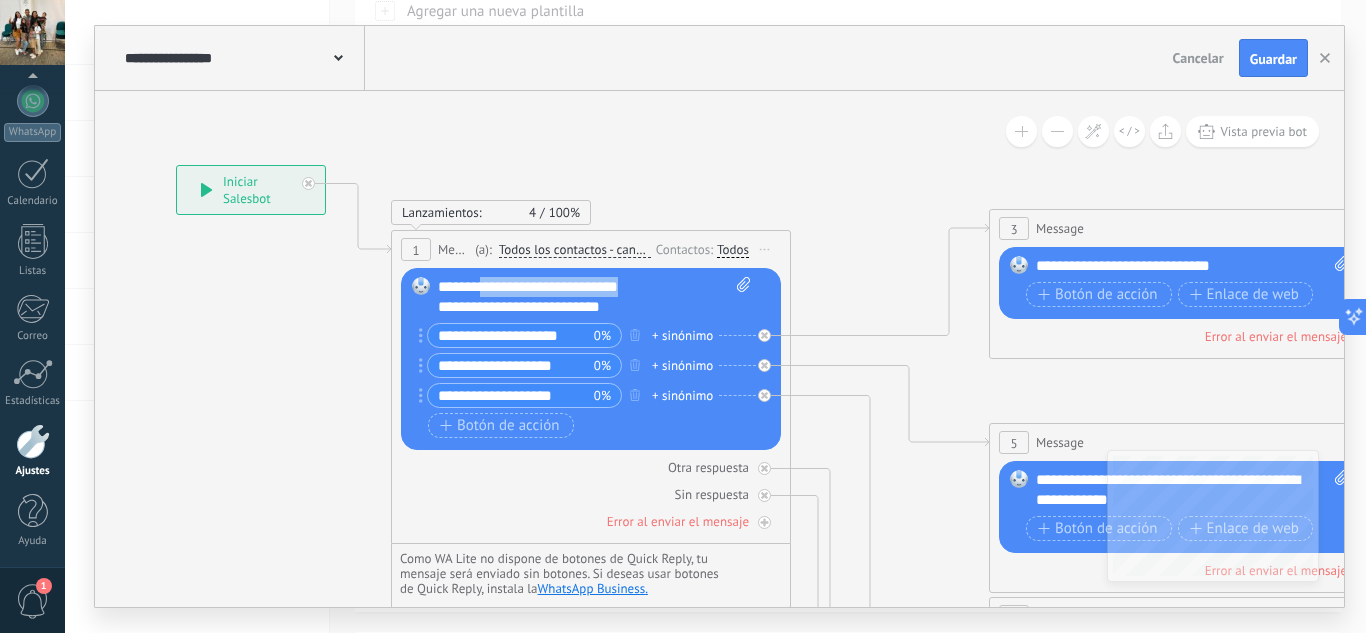 drag, startPoint x: 672, startPoint y: 282, endPoint x: 481, endPoint y: 282, distance: 191 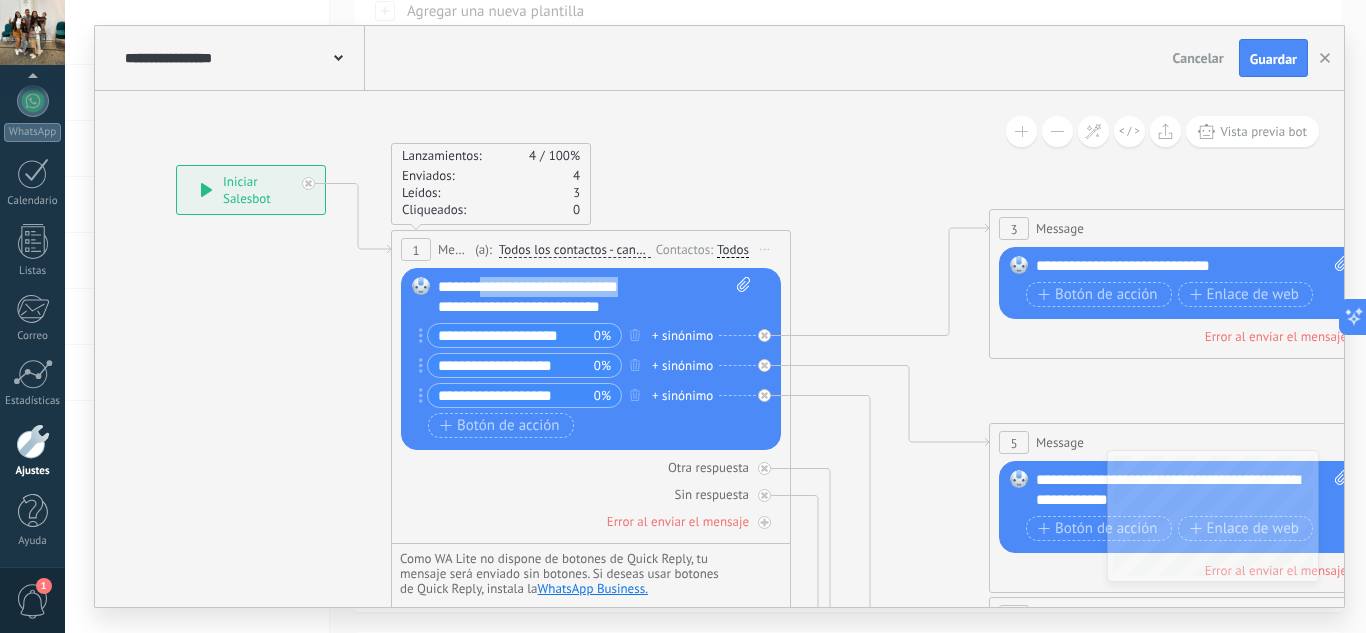 type 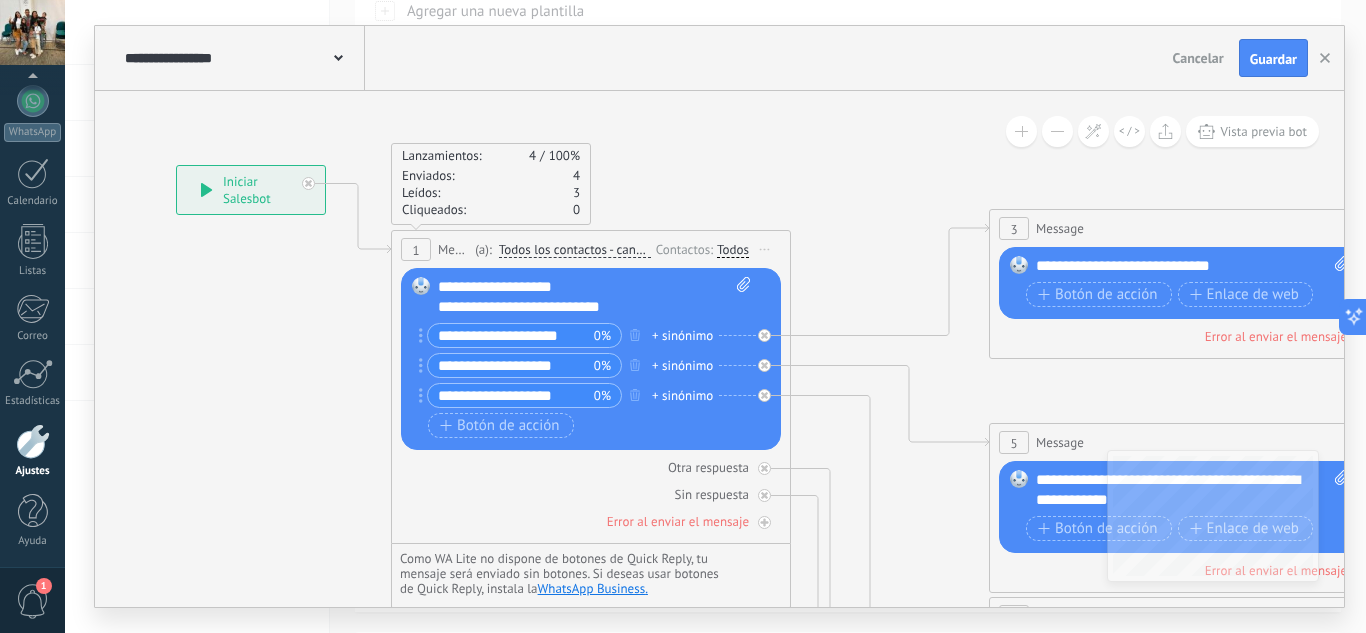 click on "**********" at bounding box center (594, 297) 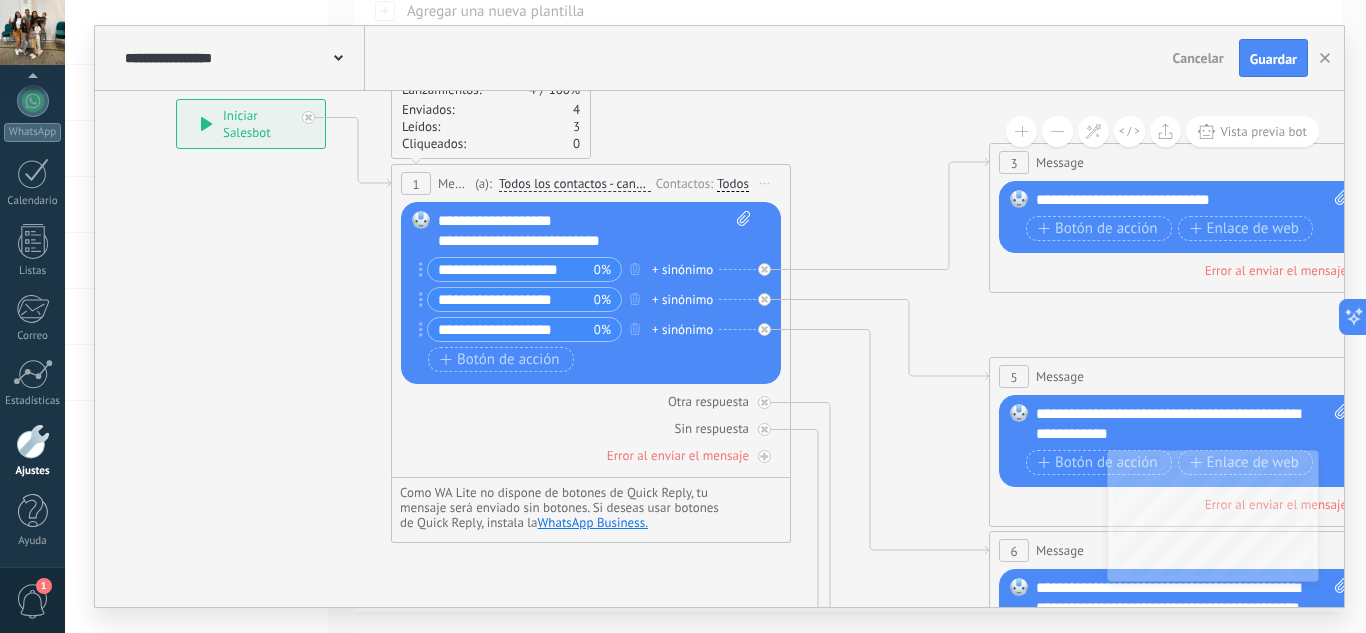 drag, startPoint x: 838, startPoint y: 271, endPoint x: 838, endPoint y: 206, distance: 65 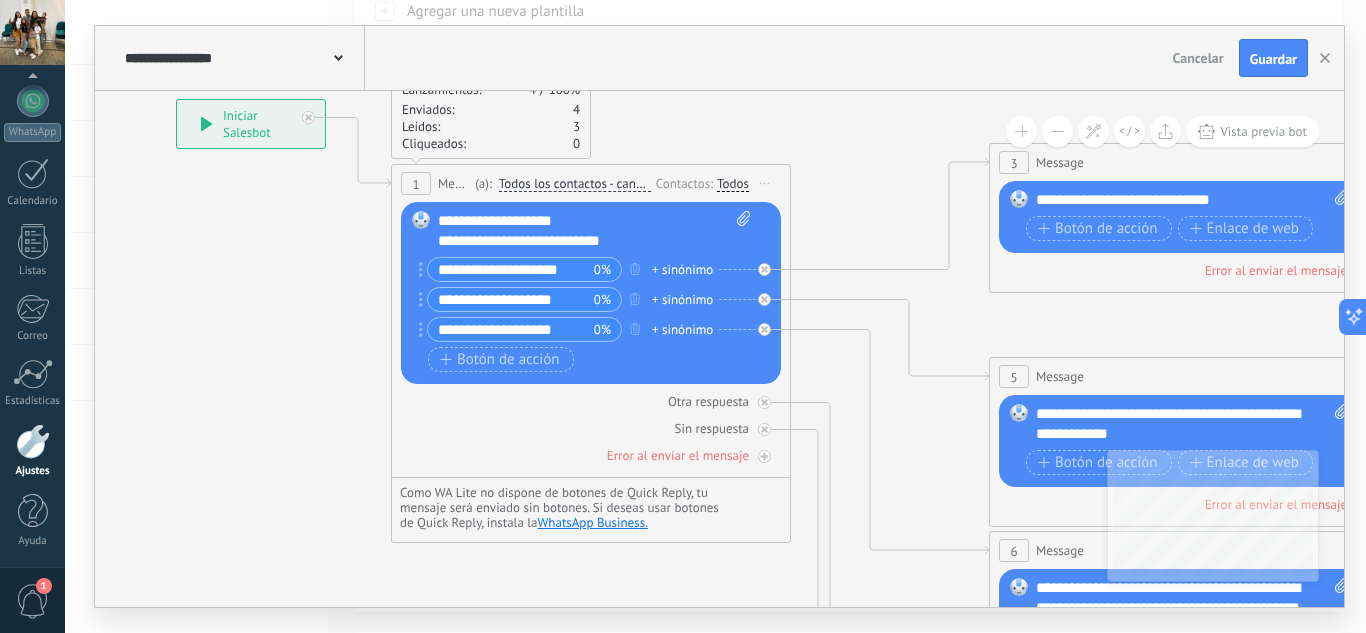 click 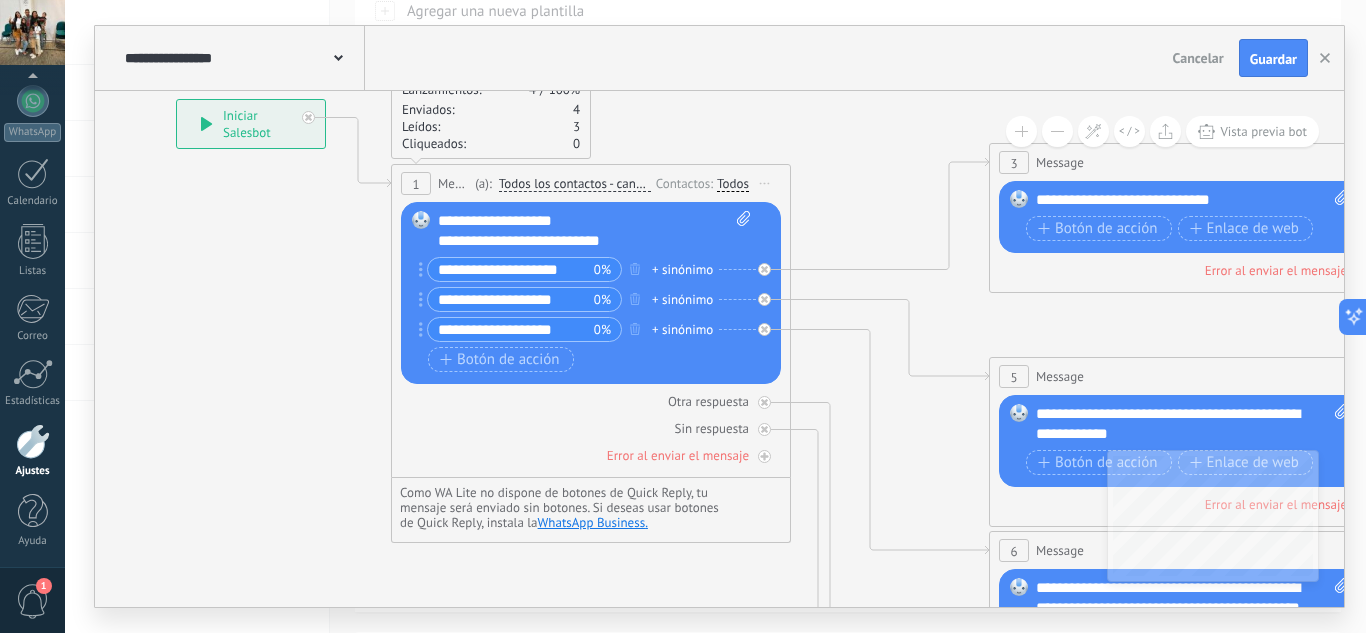 click on "0%" at bounding box center (602, 270) 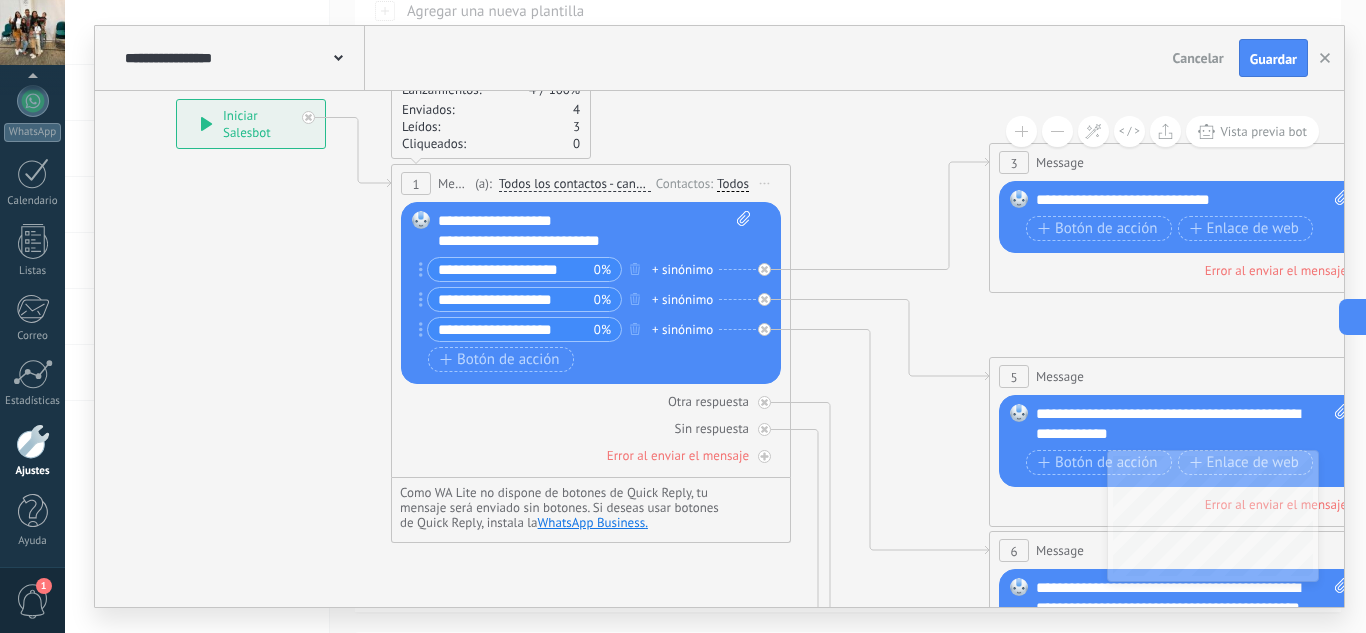 click 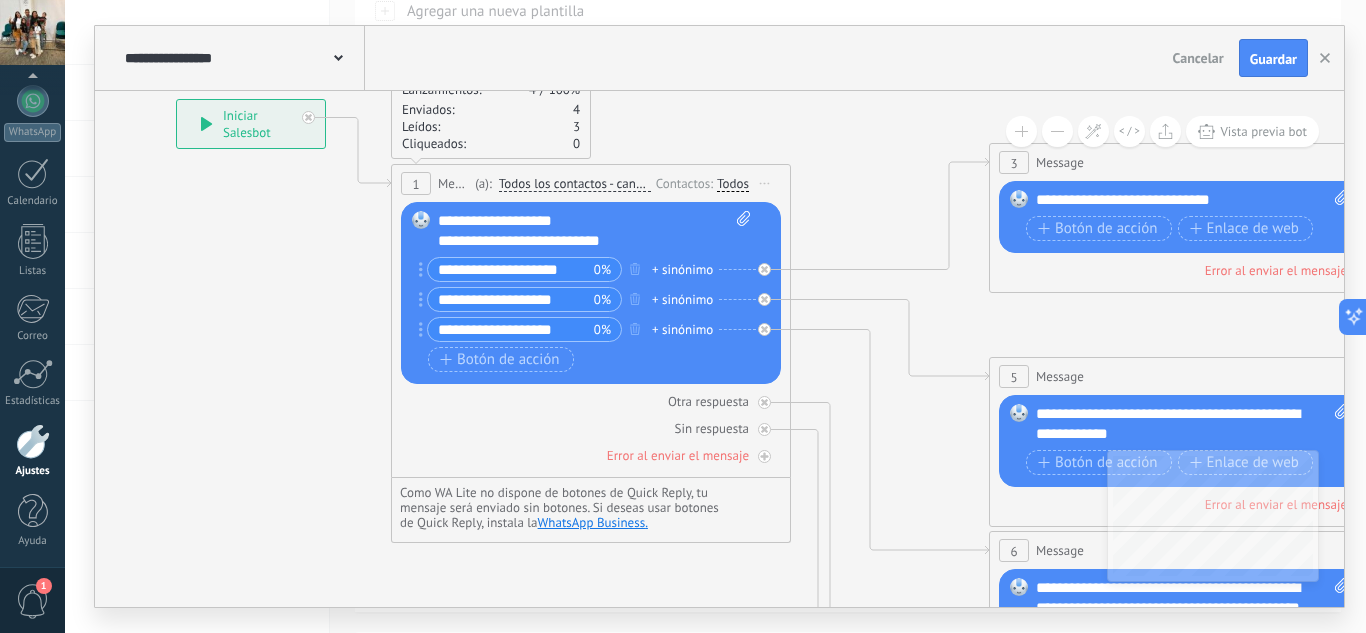 click 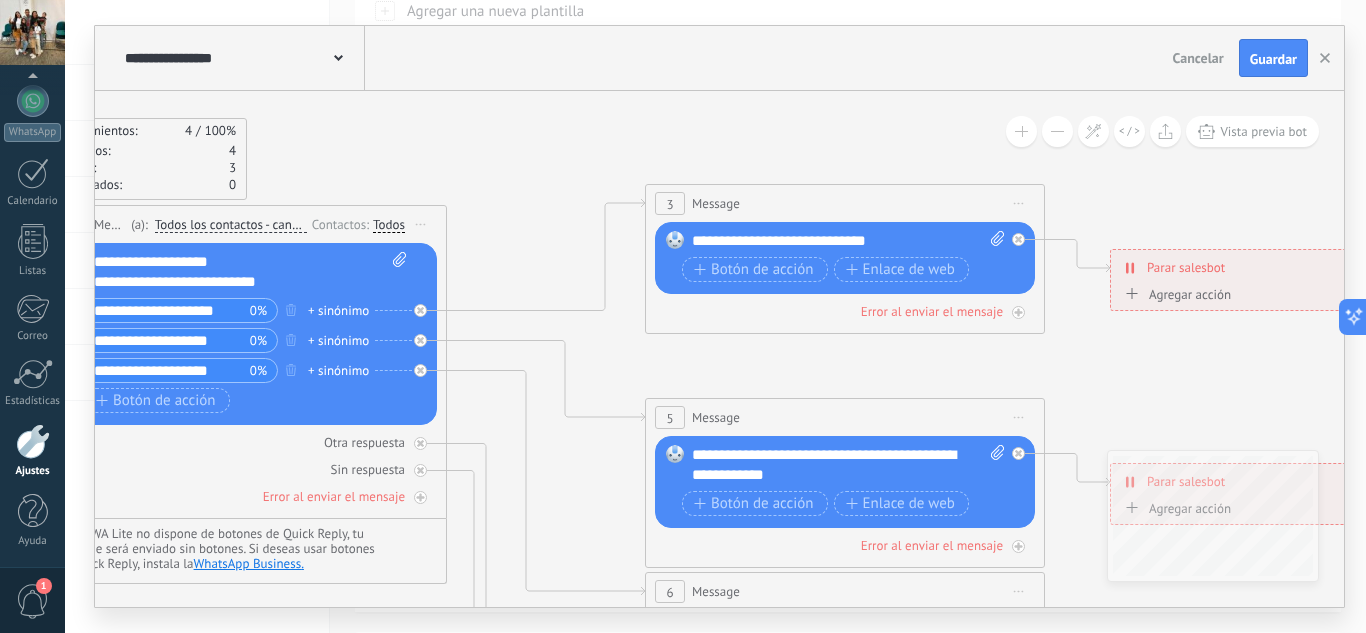 drag, startPoint x: 846, startPoint y: 173, endPoint x: 489, endPoint y: 206, distance: 358.52197 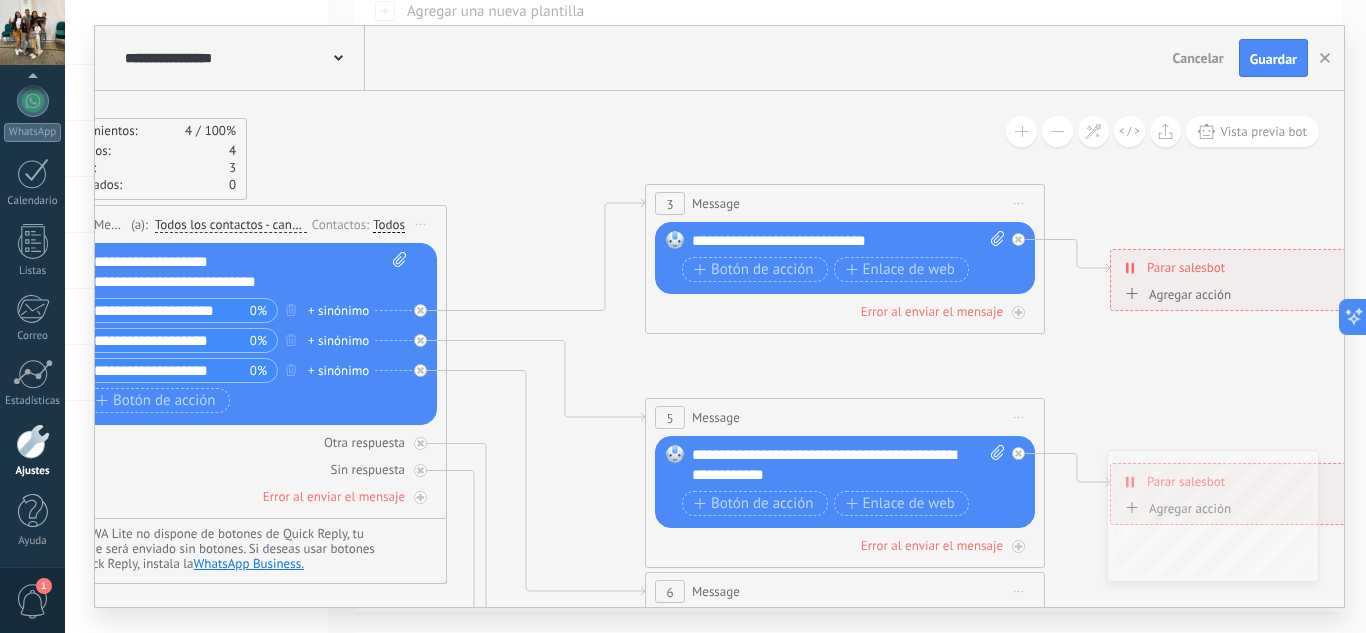click 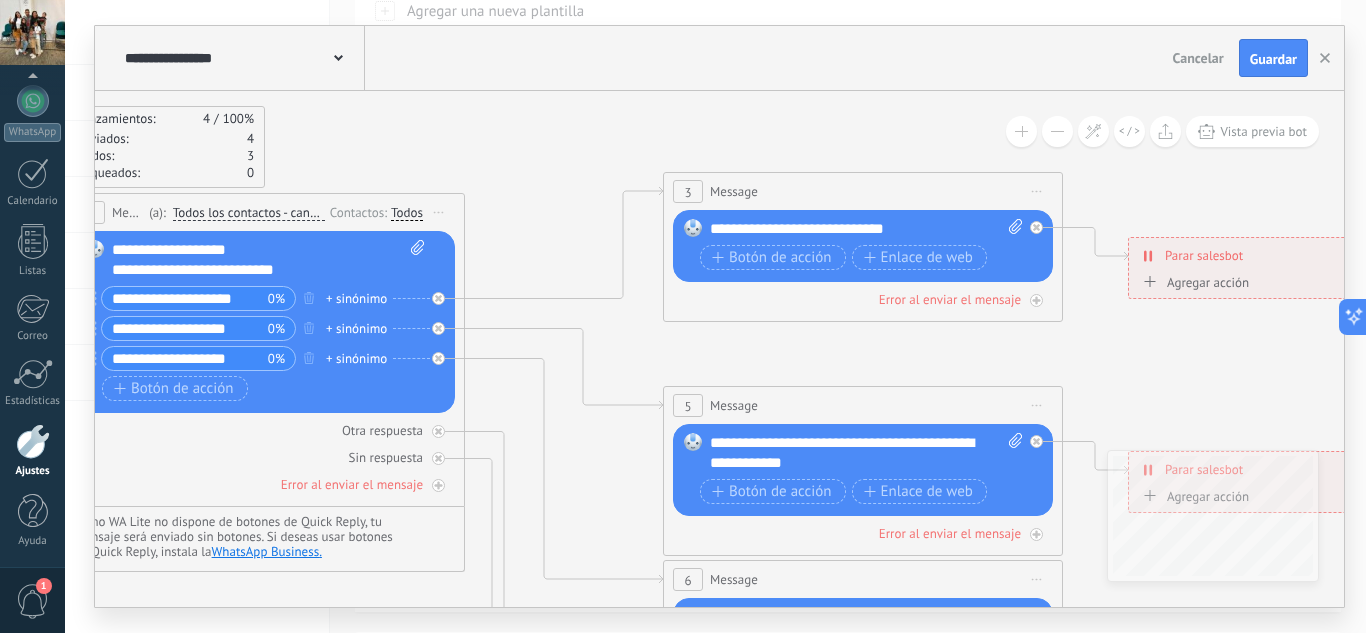 drag, startPoint x: 543, startPoint y: 224, endPoint x: 561, endPoint y: 220, distance: 18.439089 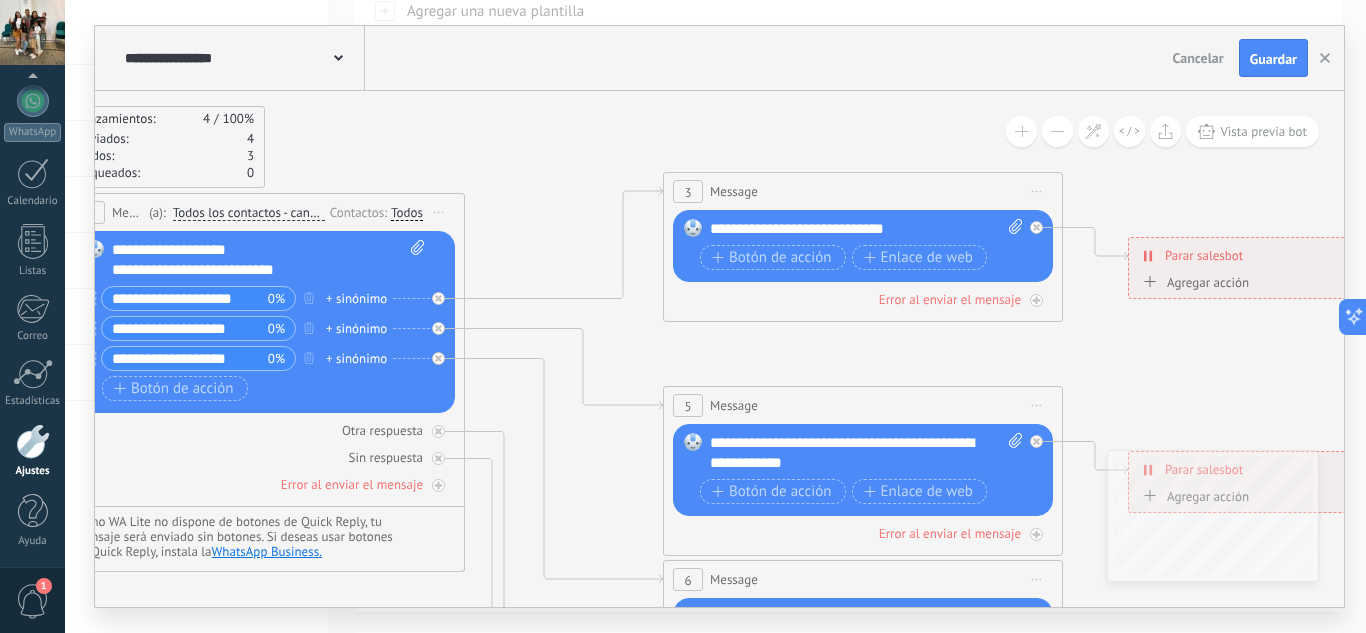 click 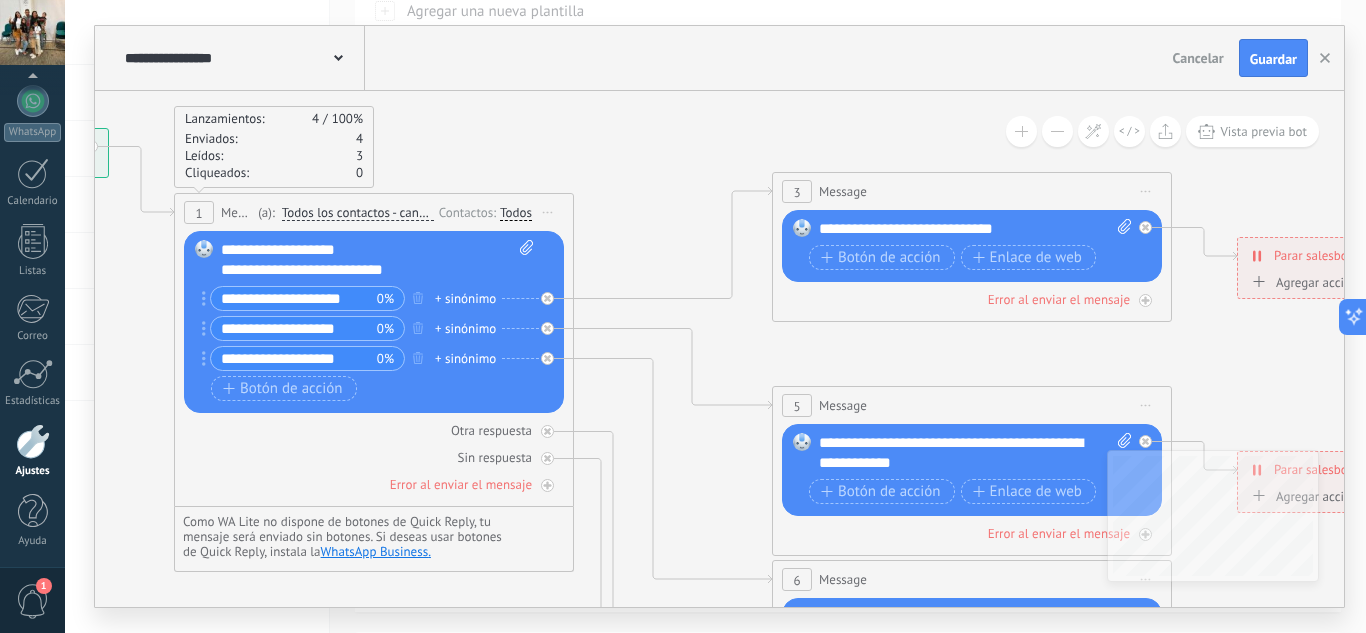 drag, startPoint x: 607, startPoint y: 226, endPoint x: 693, endPoint y: 229, distance: 86.05231 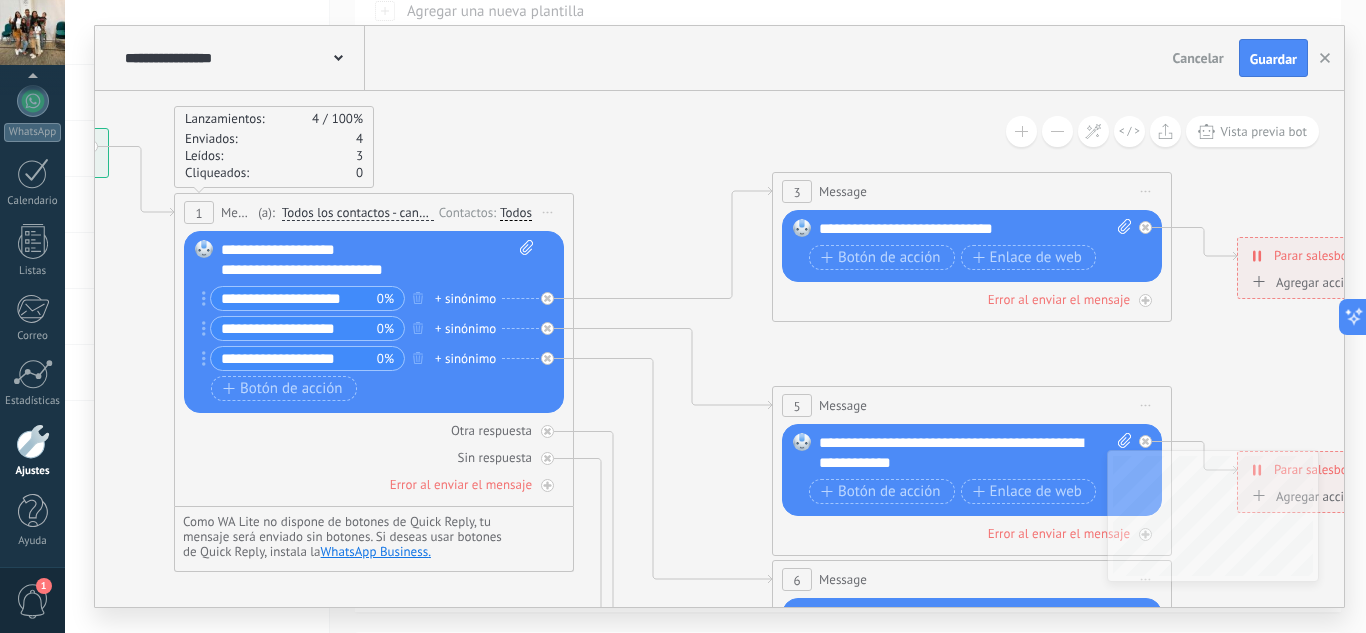 click 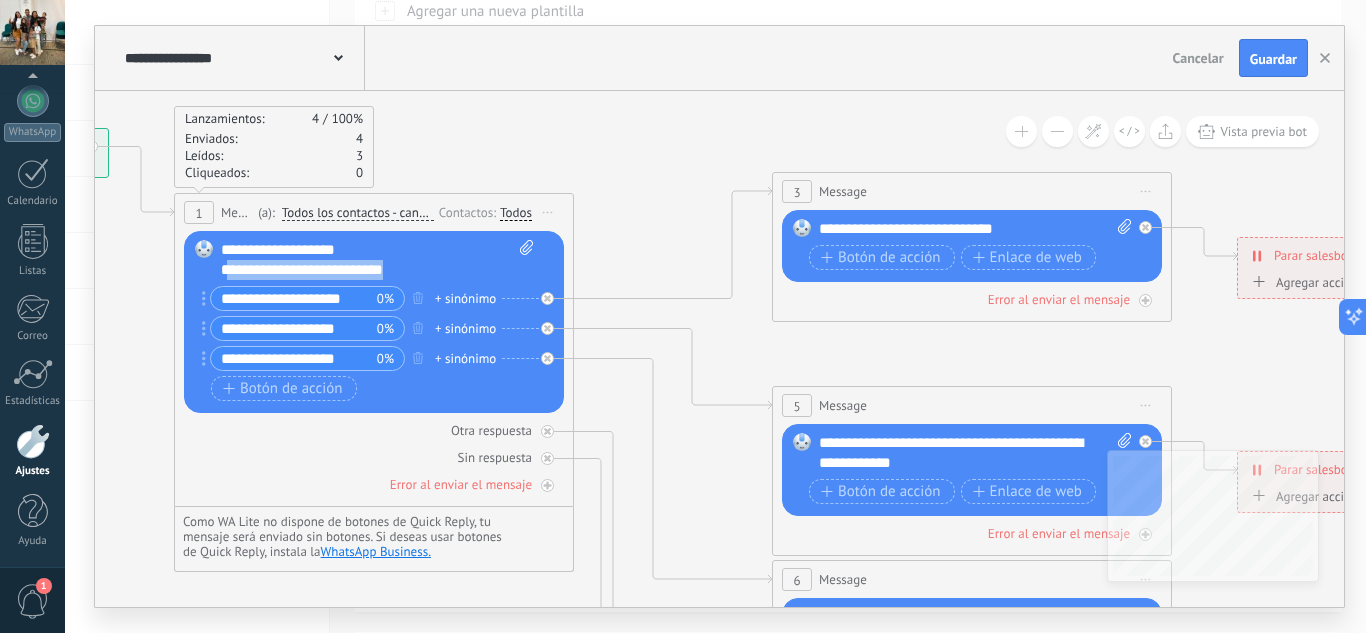 drag, startPoint x: 423, startPoint y: 271, endPoint x: 225, endPoint y: 277, distance: 198.09088 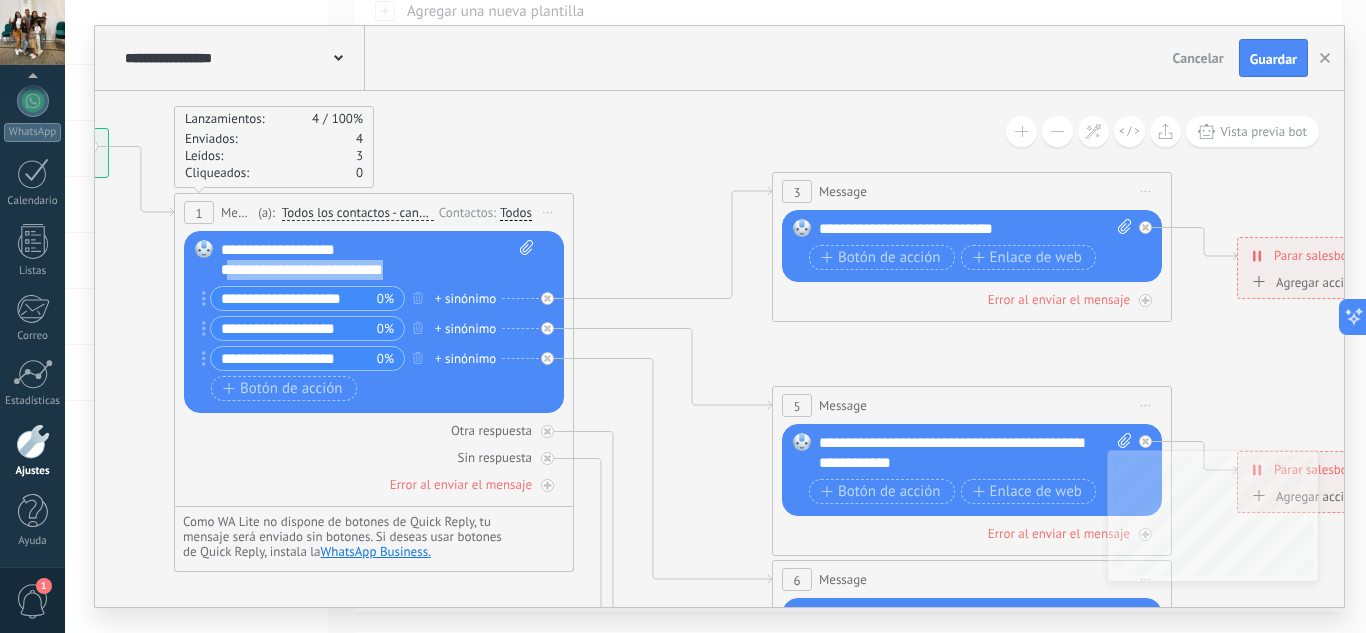 click on "**********" at bounding box center [377, 260] 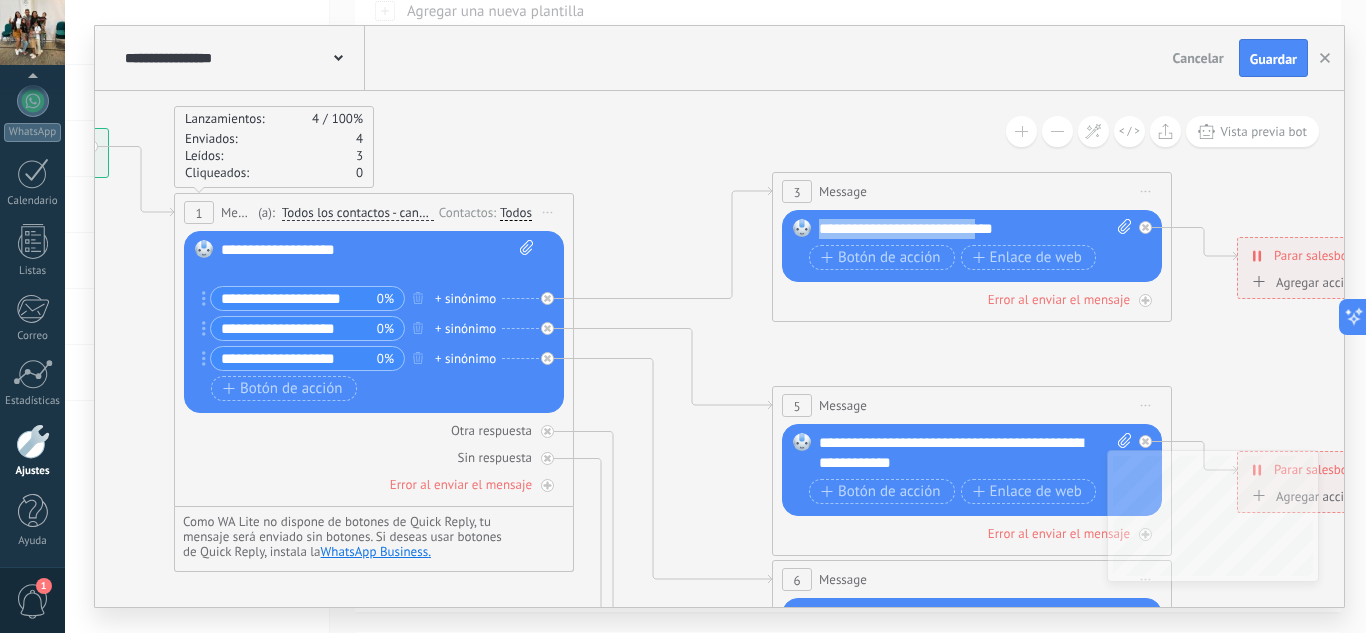 drag, startPoint x: 990, startPoint y: 226, endPoint x: 821, endPoint y: 240, distance: 169.57889 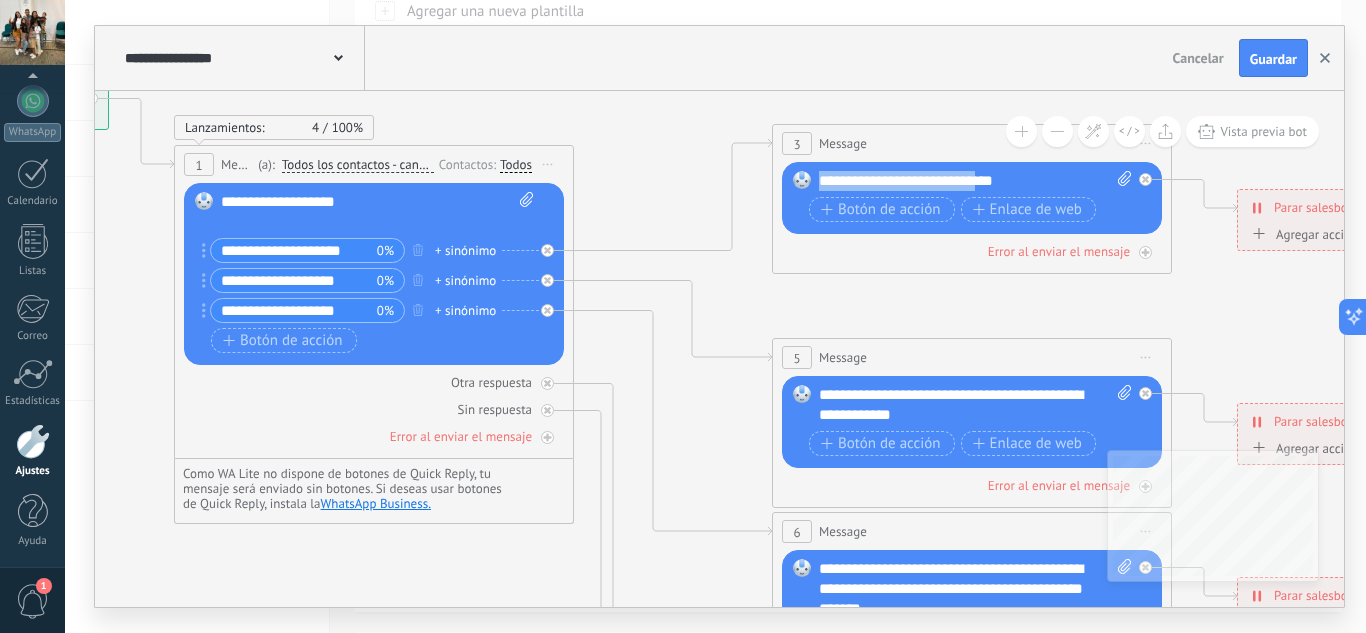 click on "**********" at bounding box center (719, 58) 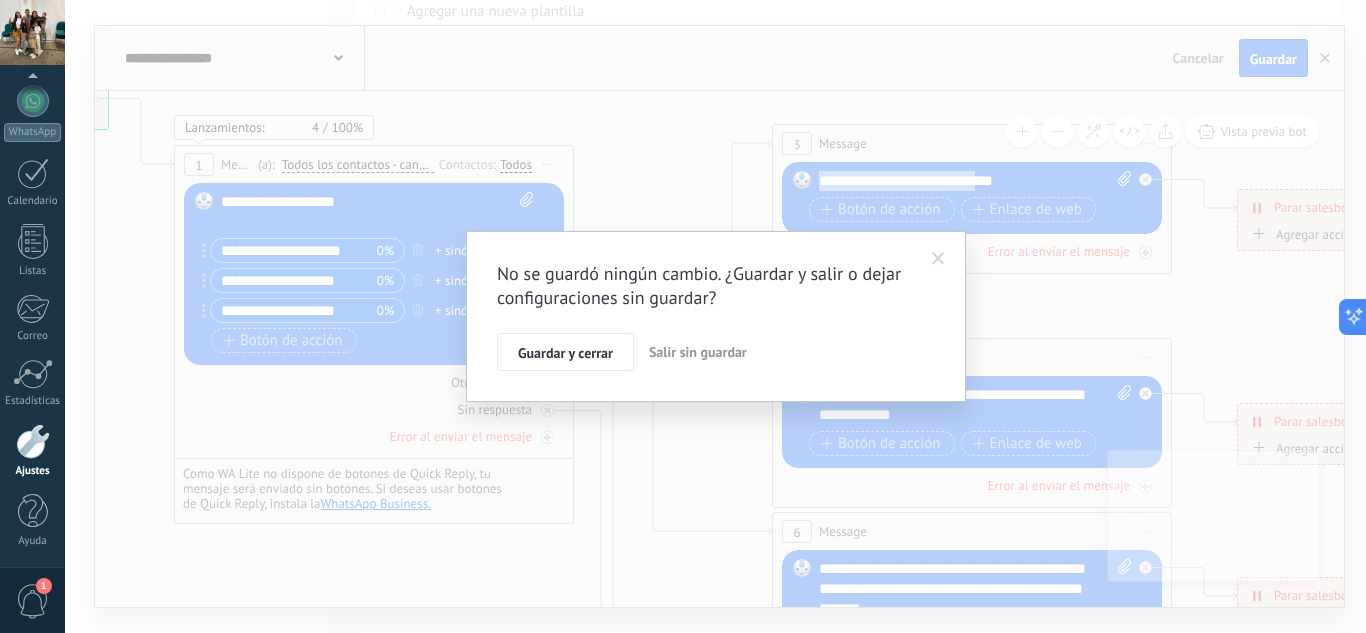 click on "Salir sin guardar" at bounding box center [698, 352] 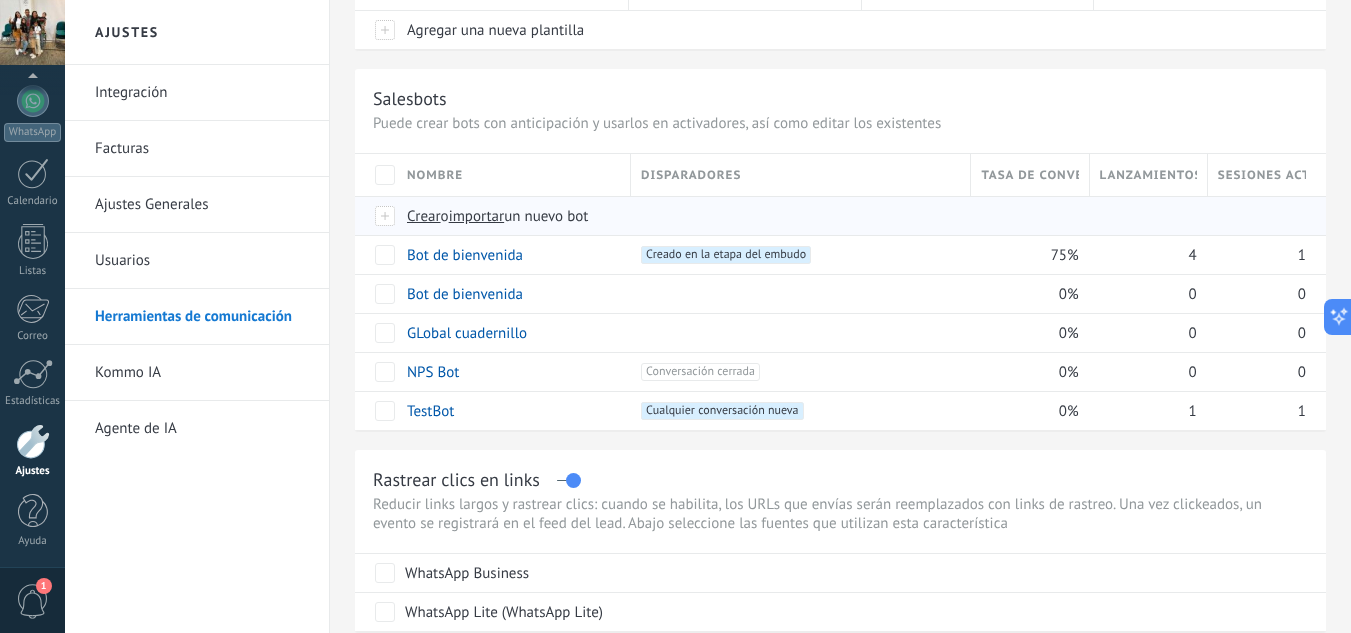 click on "Crear" at bounding box center (424, 216) 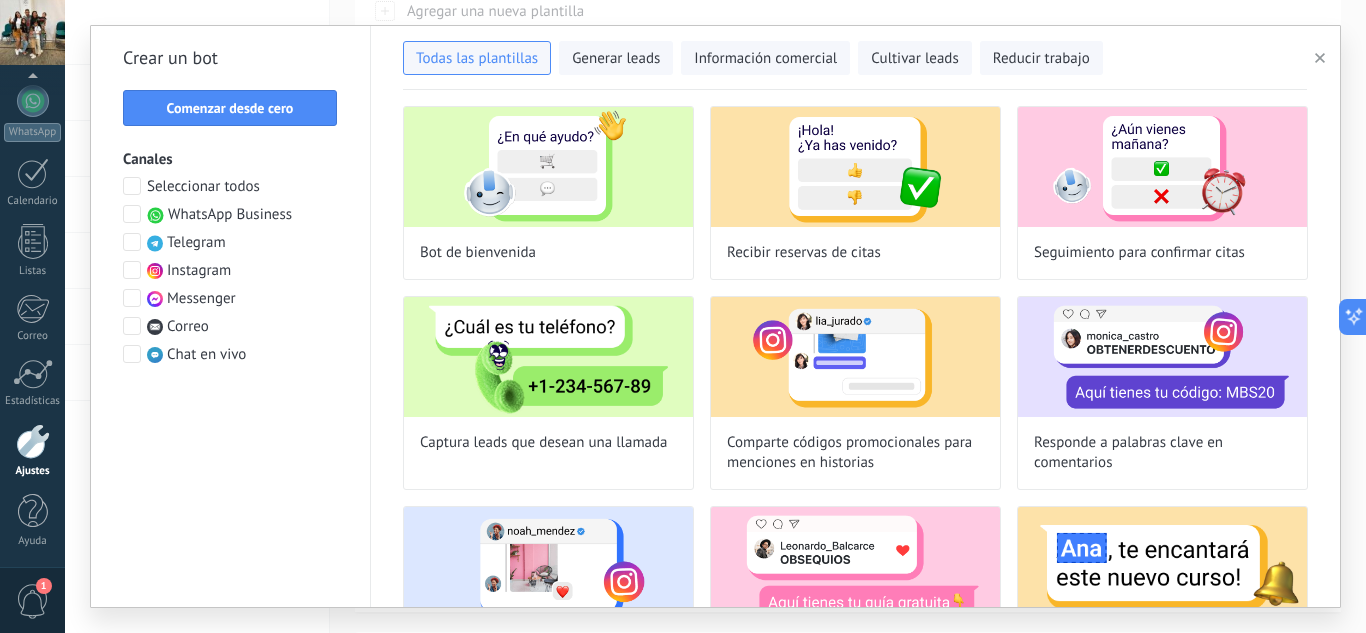 click at bounding box center (132, 186) 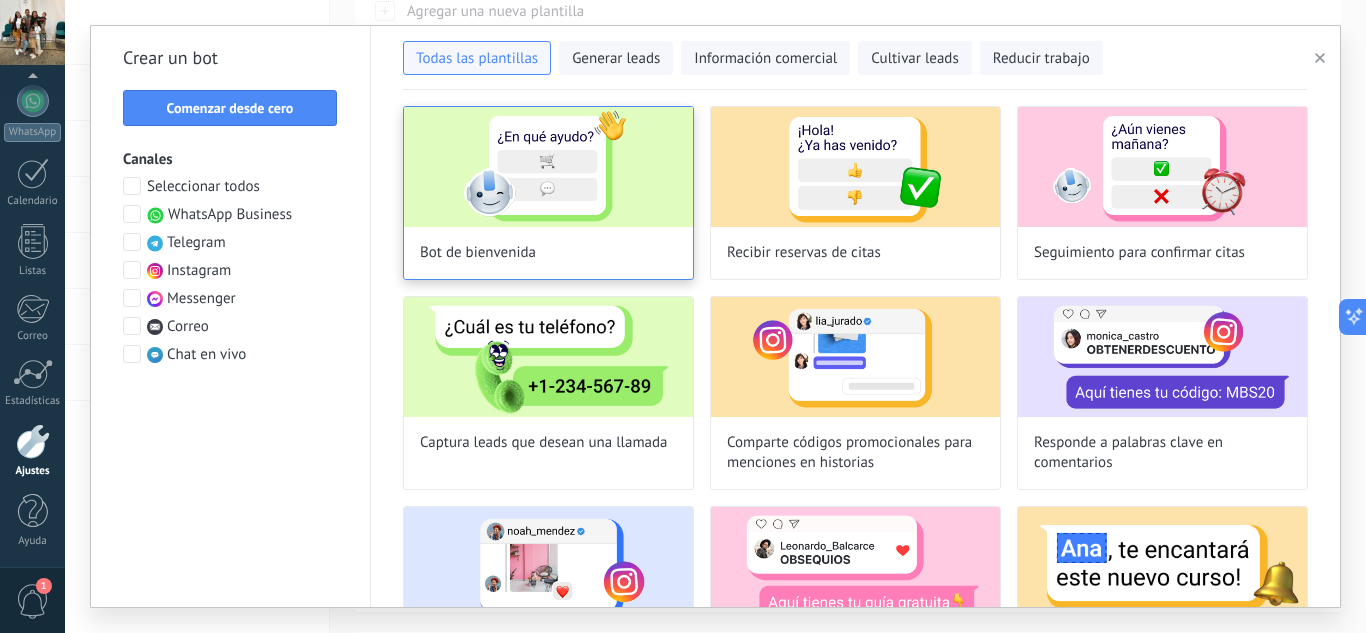 click at bounding box center (548, 167) 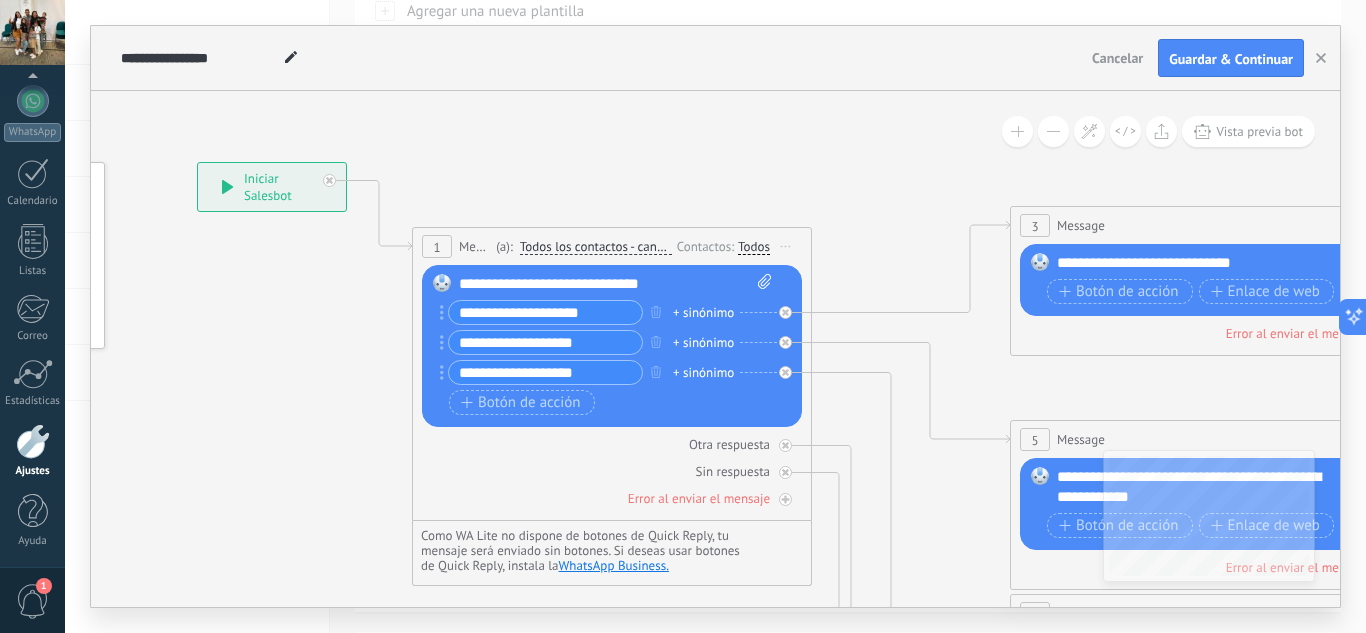 drag, startPoint x: 1000, startPoint y: 212, endPoint x: 686, endPoint y: 135, distance: 323.30325 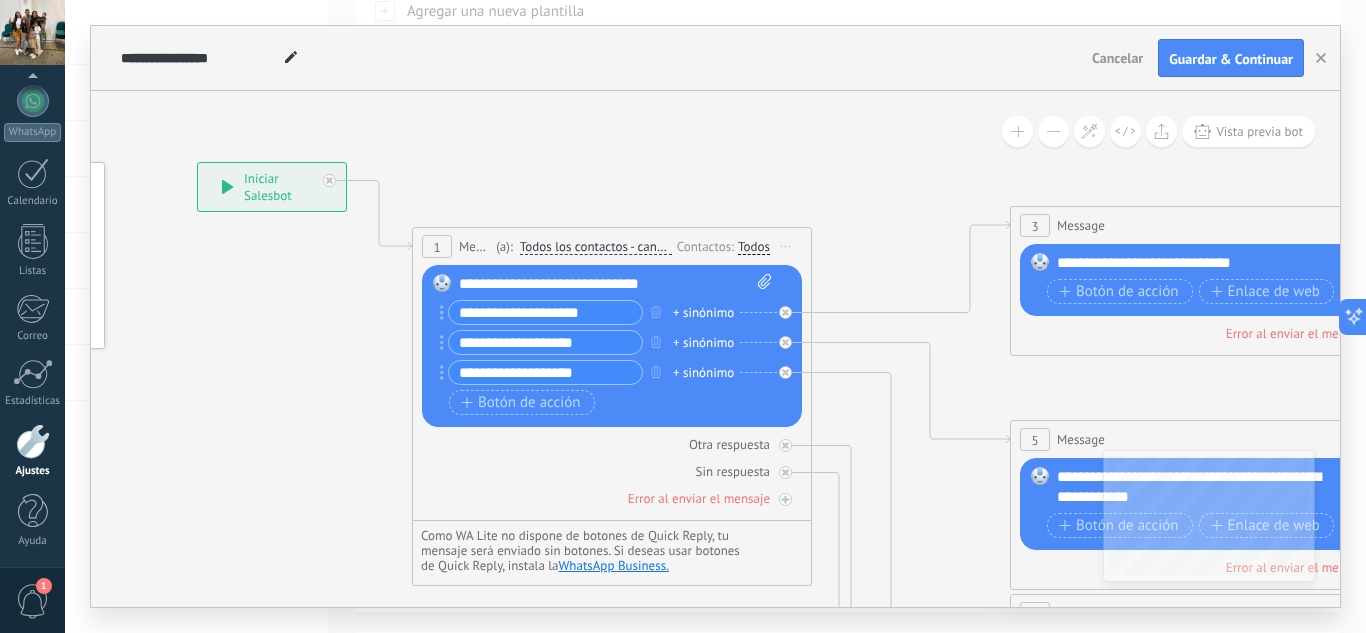 click 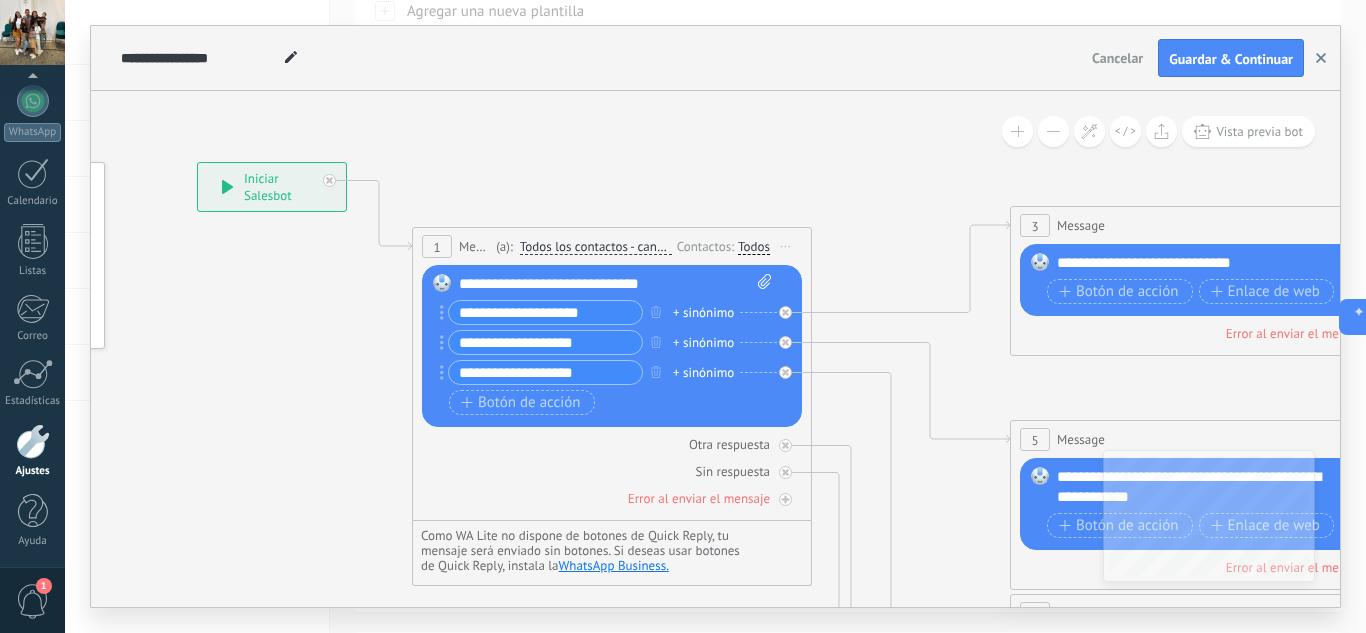 click 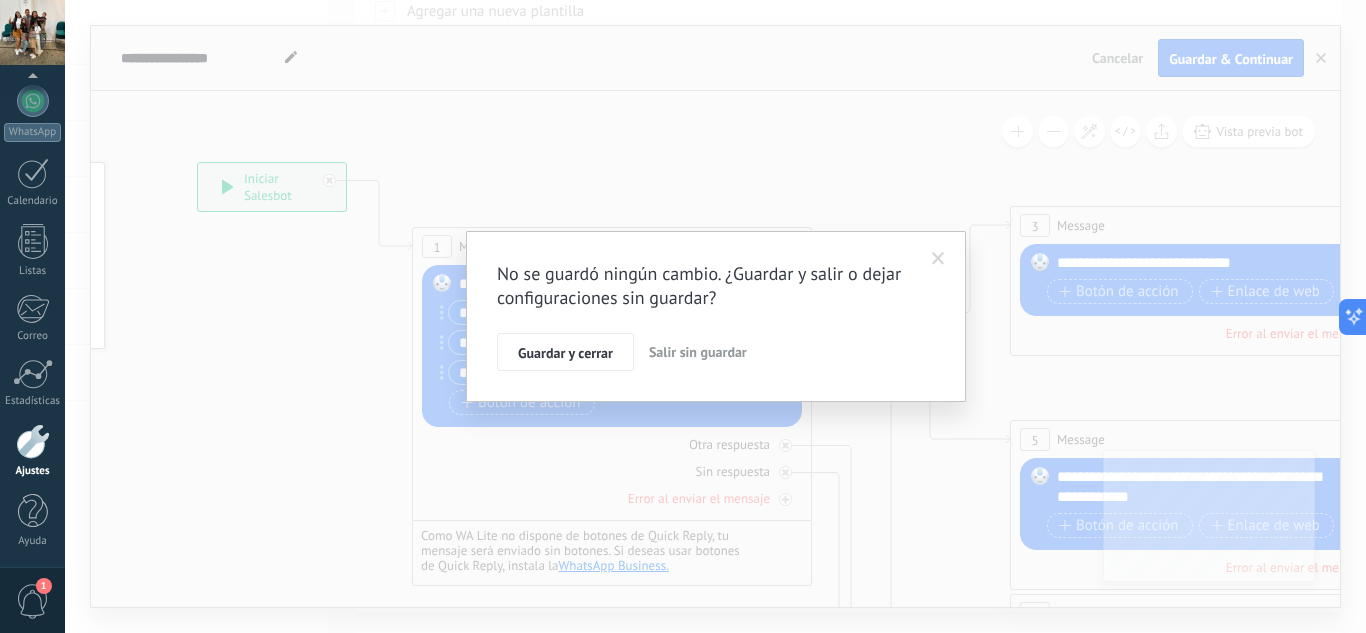 click on "Salir sin guardar" at bounding box center (698, 352) 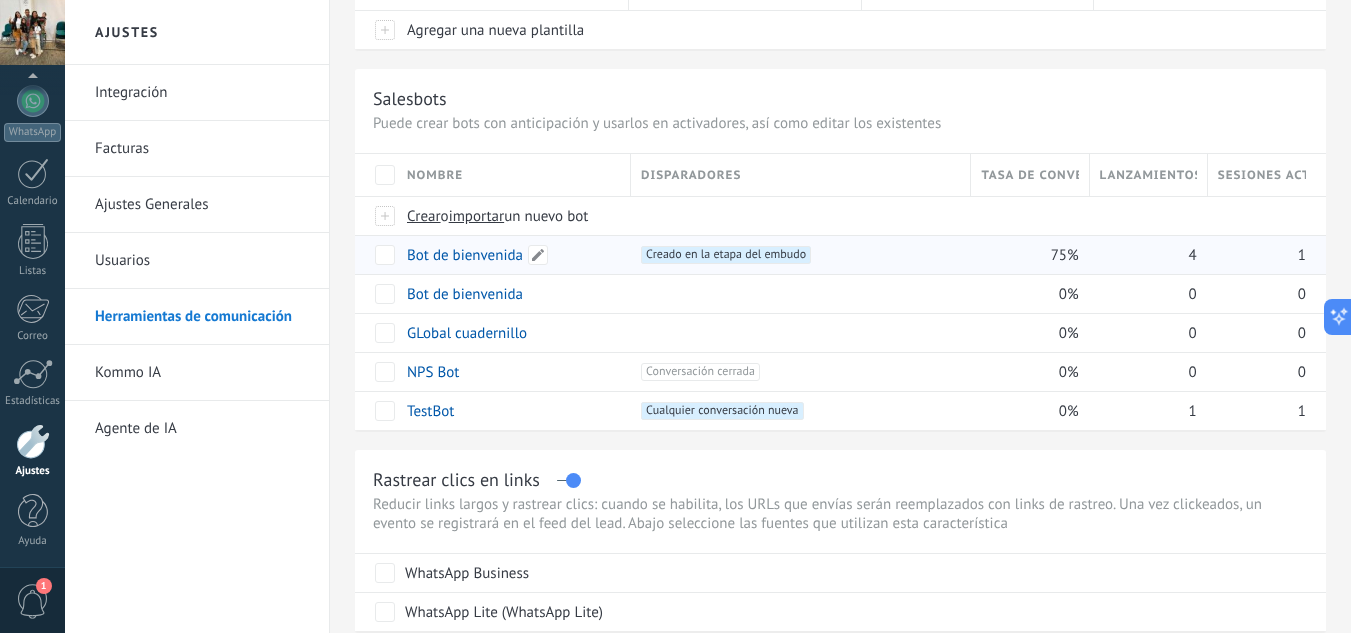 click on "Bot de bienvenida" at bounding box center (465, 255) 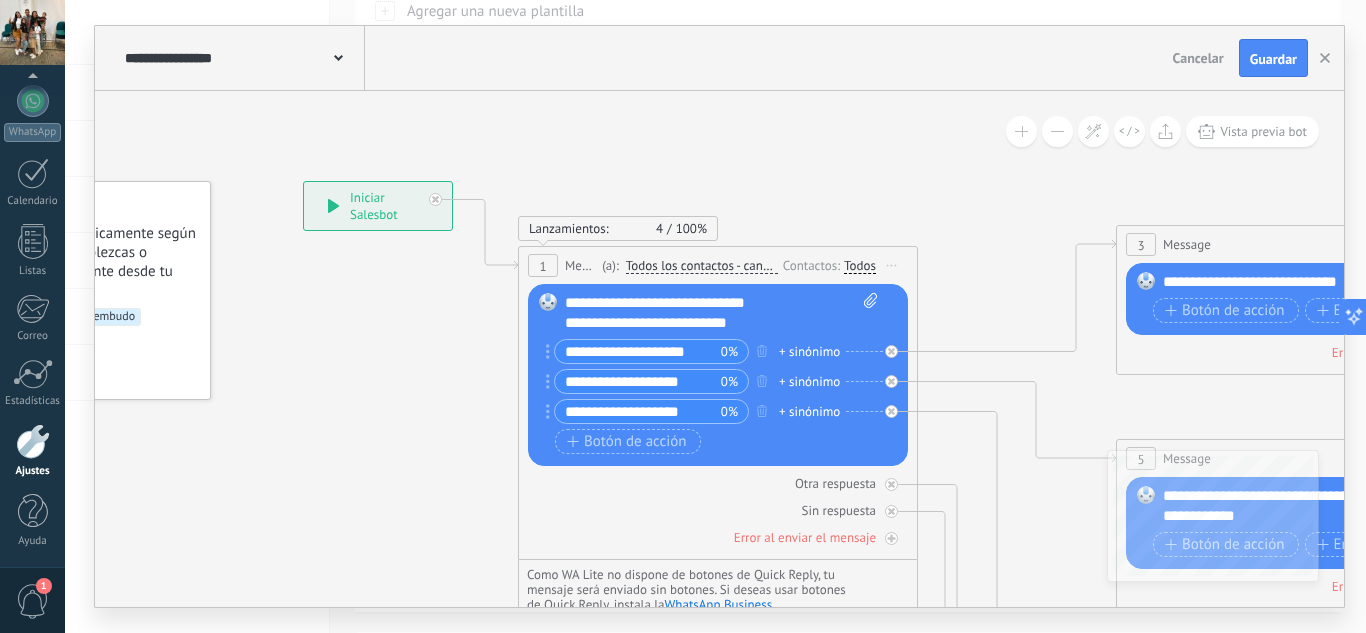 drag, startPoint x: 1050, startPoint y: 234, endPoint x: 840, endPoint y: 176, distance: 217.86234 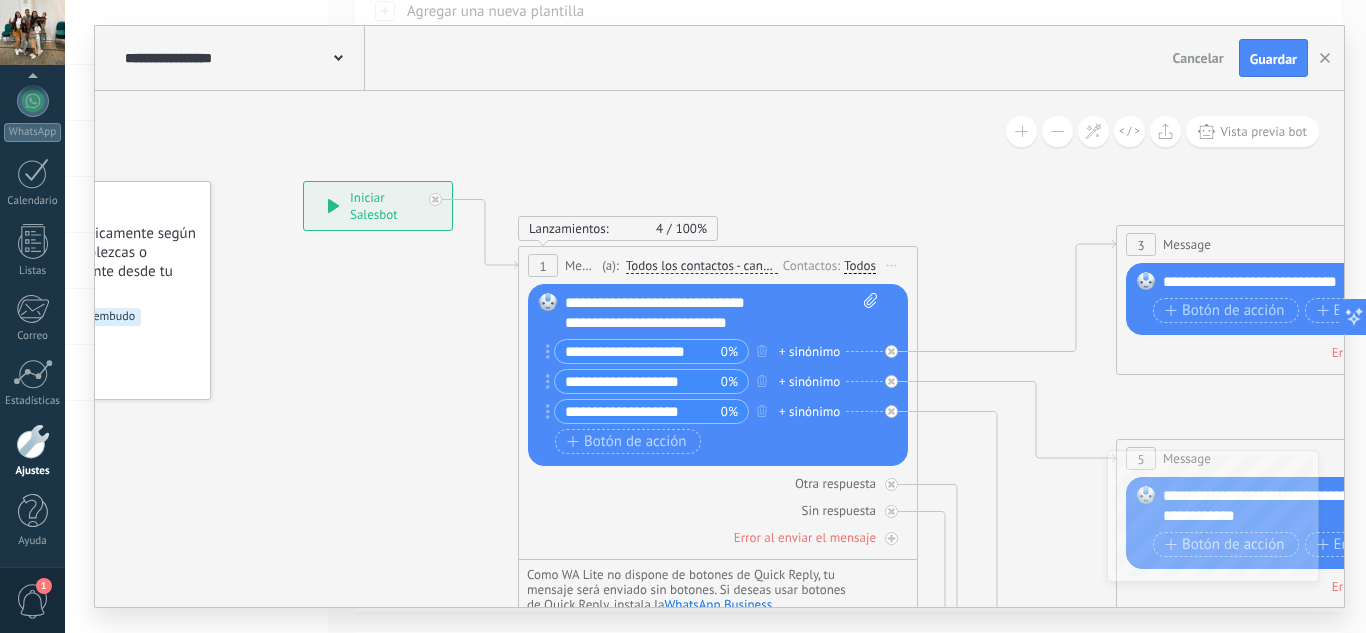 click 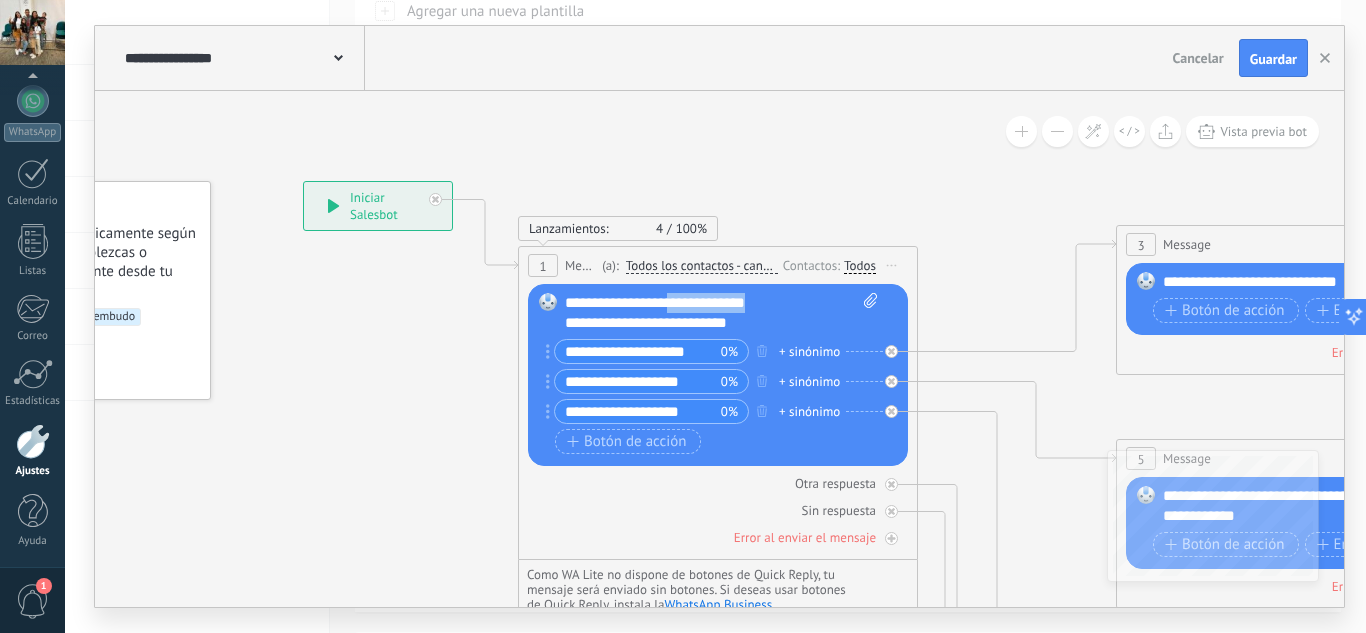 drag, startPoint x: 788, startPoint y: 299, endPoint x: 690, endPoint y: 299, distance: 98 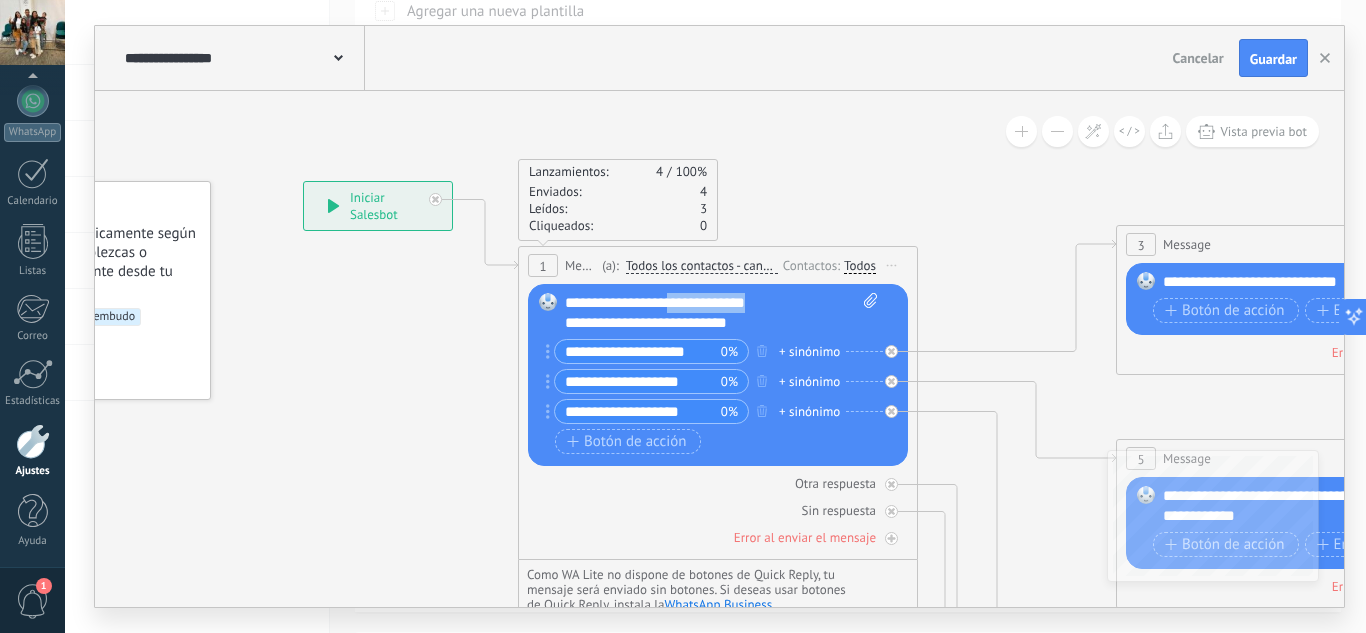 click on "**********" at bounding box center (721, 313) 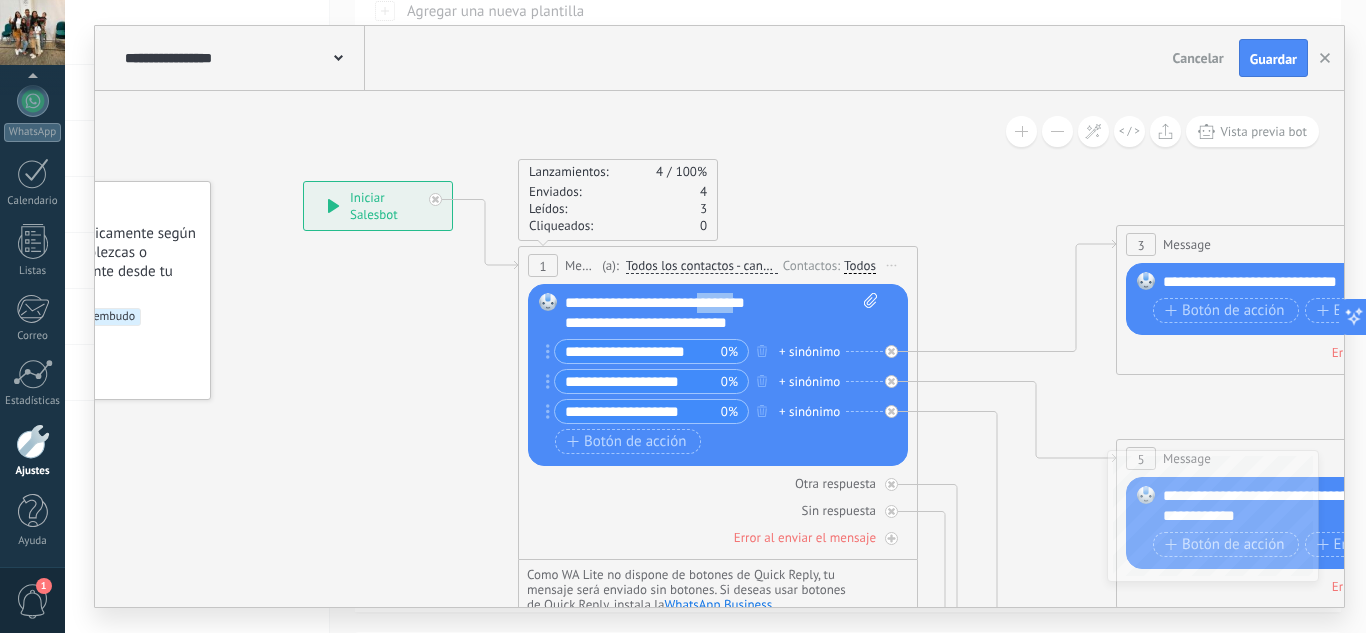 drag, startPoint x: 769, startPoint y: 301, endPoint x: 727, endPoint y: 301, distance: 42 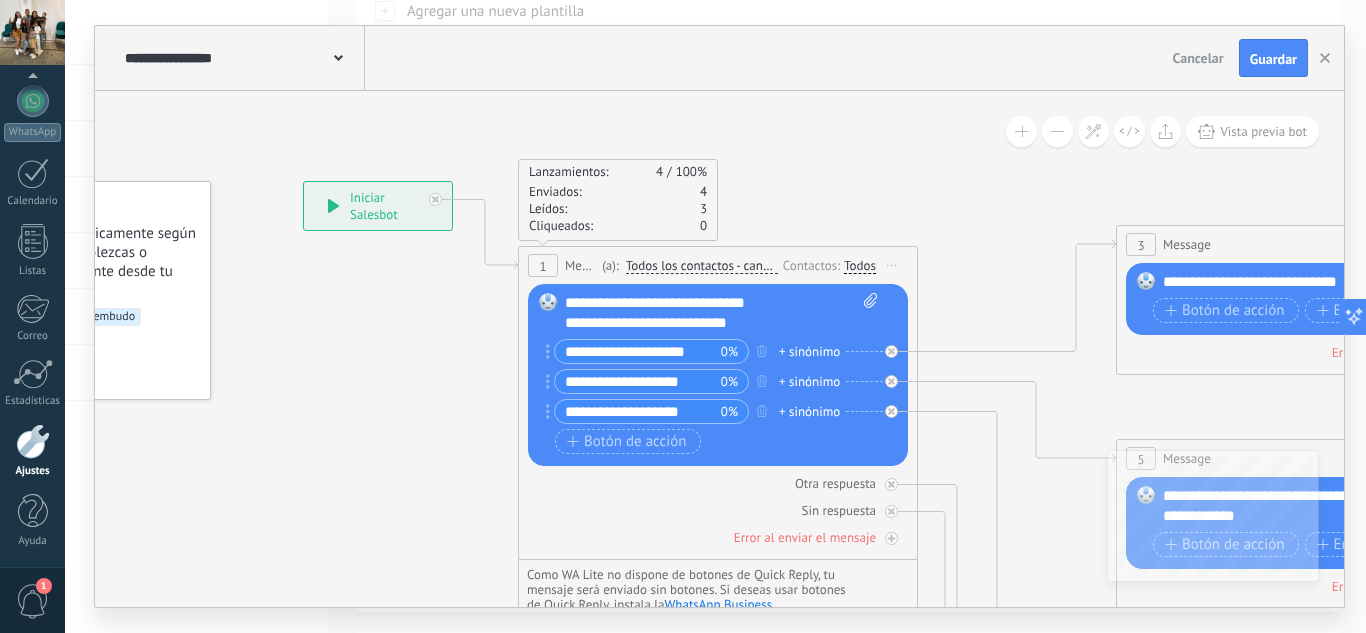 click on "**********" at bounding box center [721, 313] 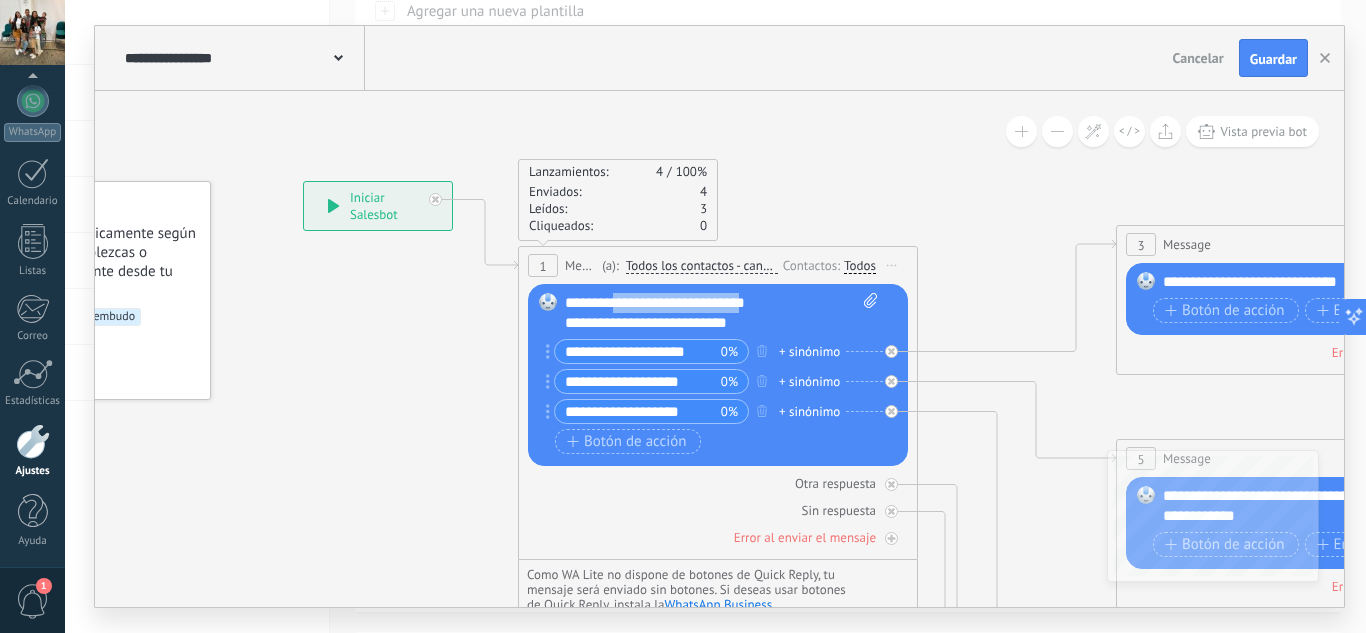 drag, startPoint x: 769, startPoint y: 304, endPoint x: 614, endPoint y: 301, distance: 155.02902 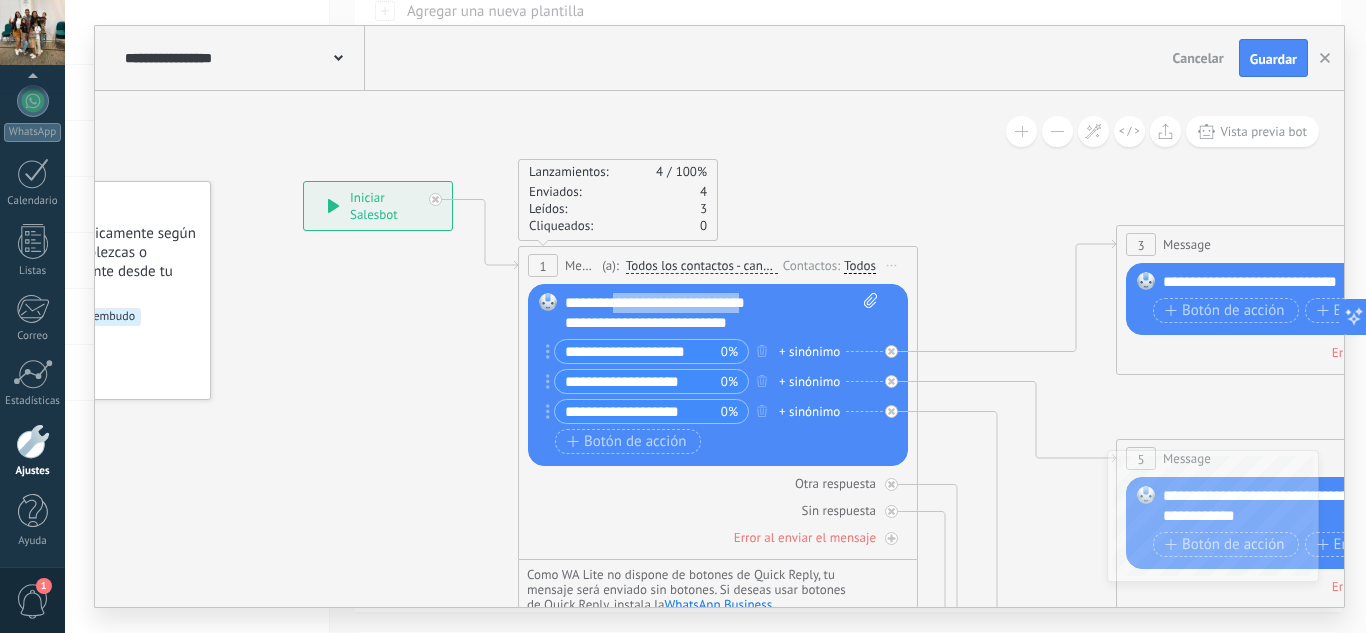 click on "**********" at bounding box center (721, 313) 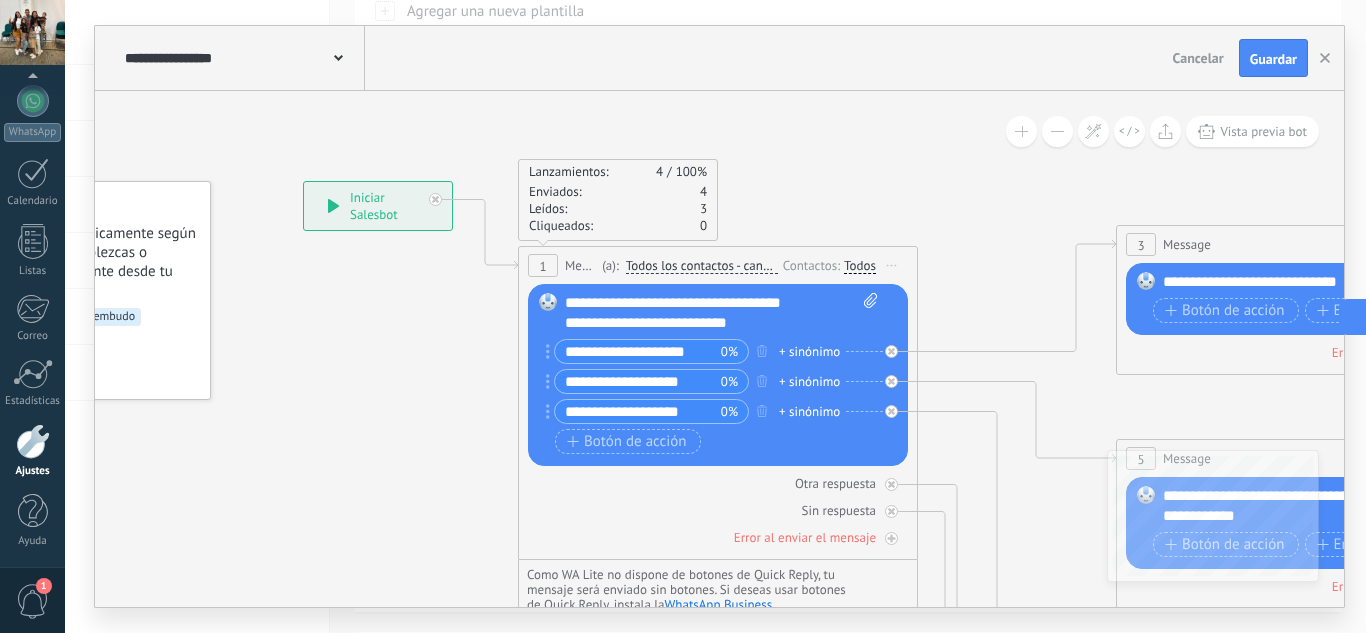 click 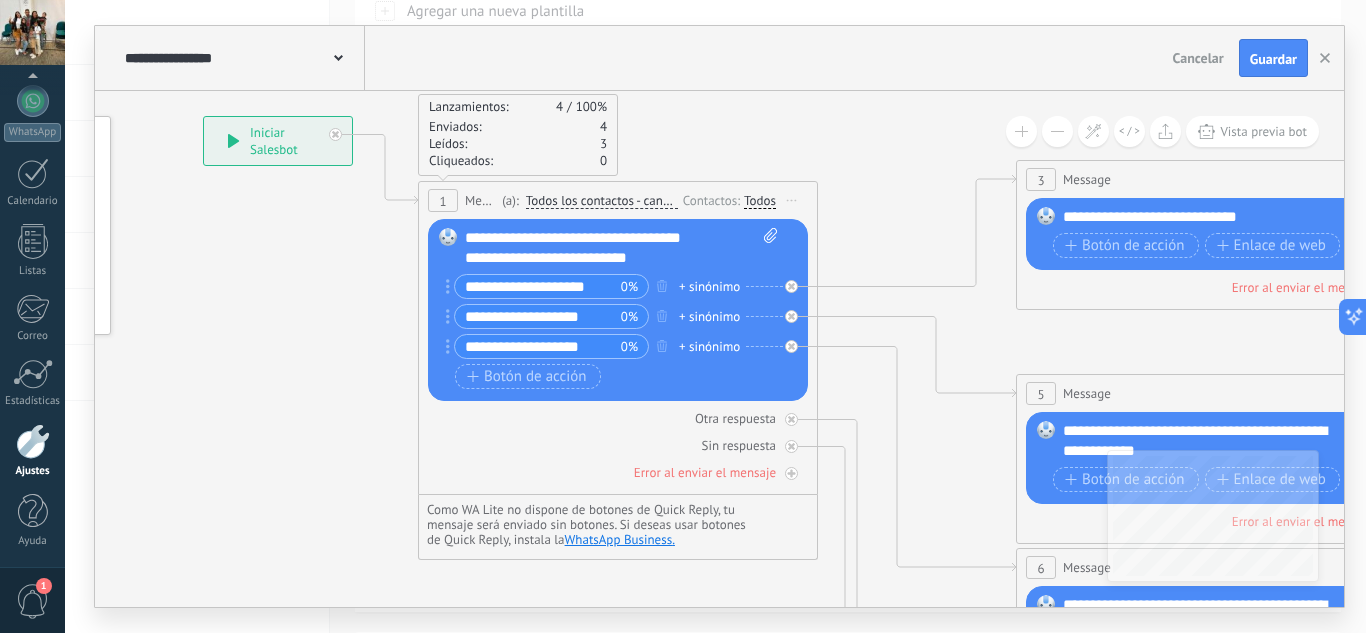 drag, startPoint x: 980, startPoint y: 255, endPoint x: 877, endPoint y: 188, distance: 122.87392 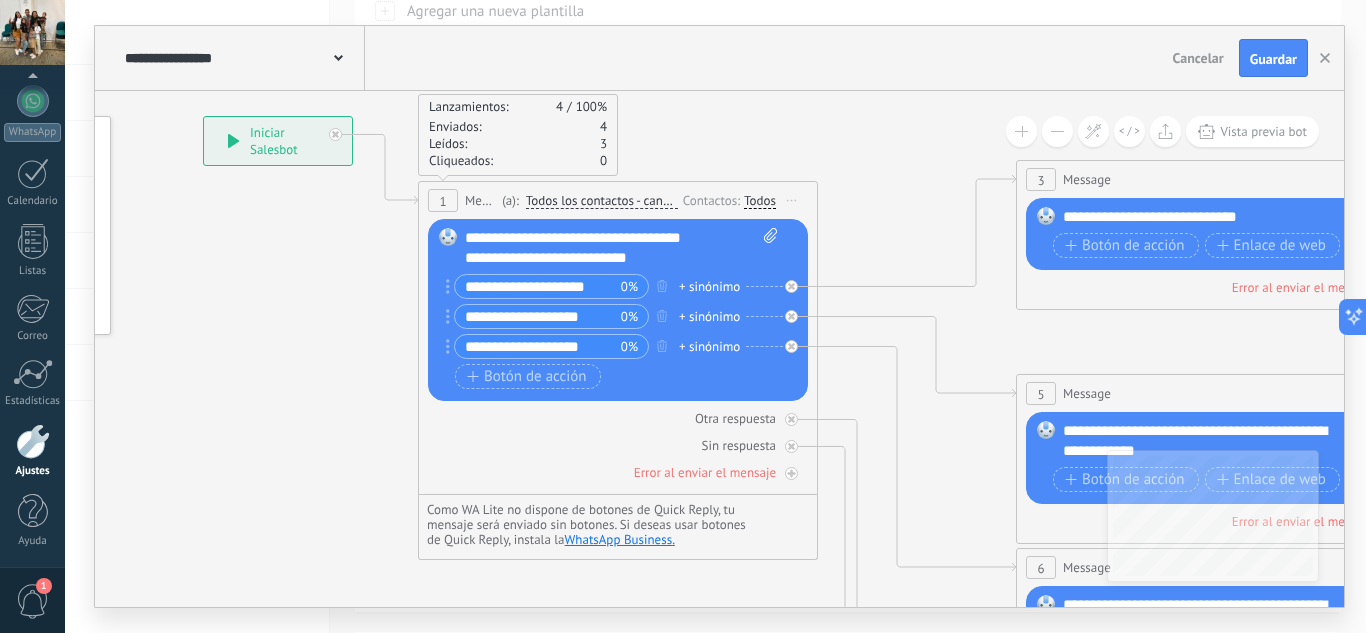 click 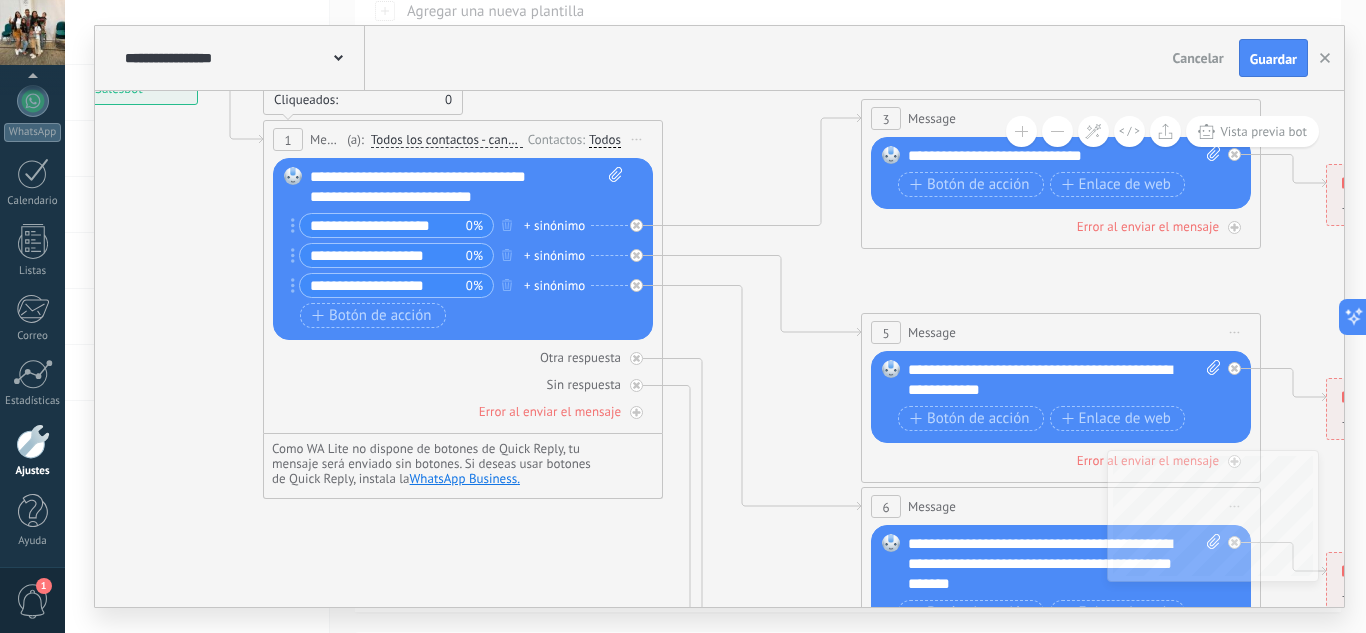 drag, startPoint x: 902, startPoint y: 221, endPoint x: 737, endPoint y: 157, distance: 176.9774 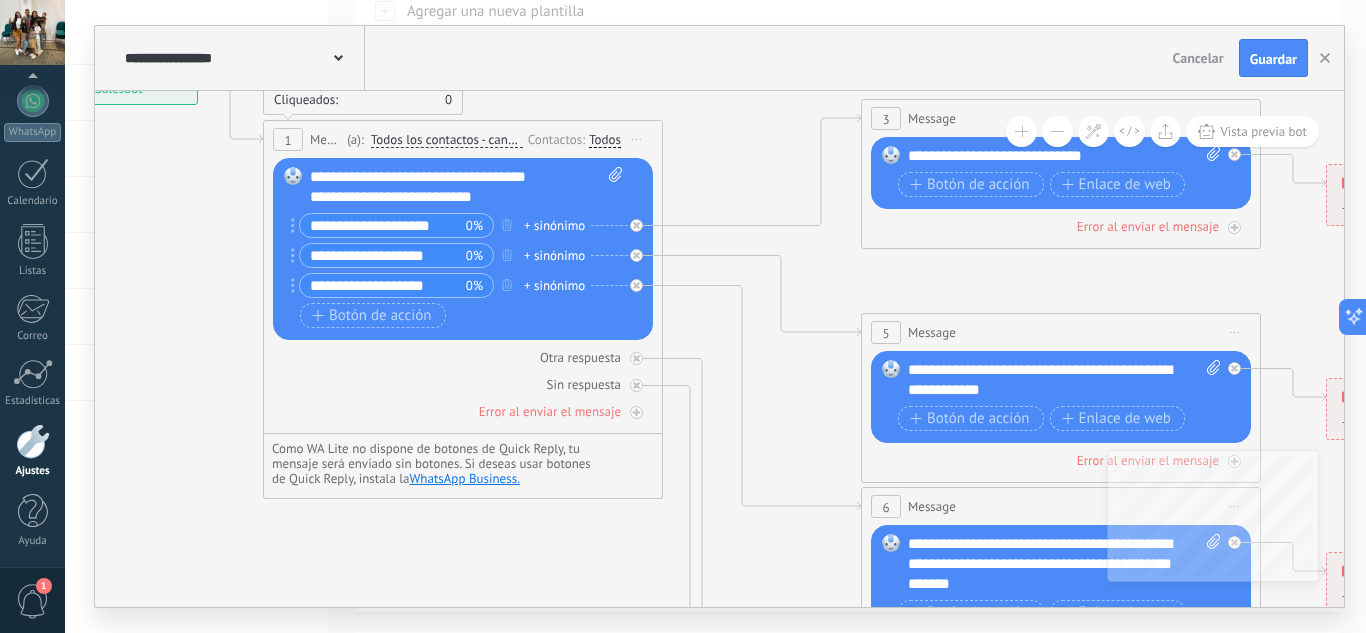 click 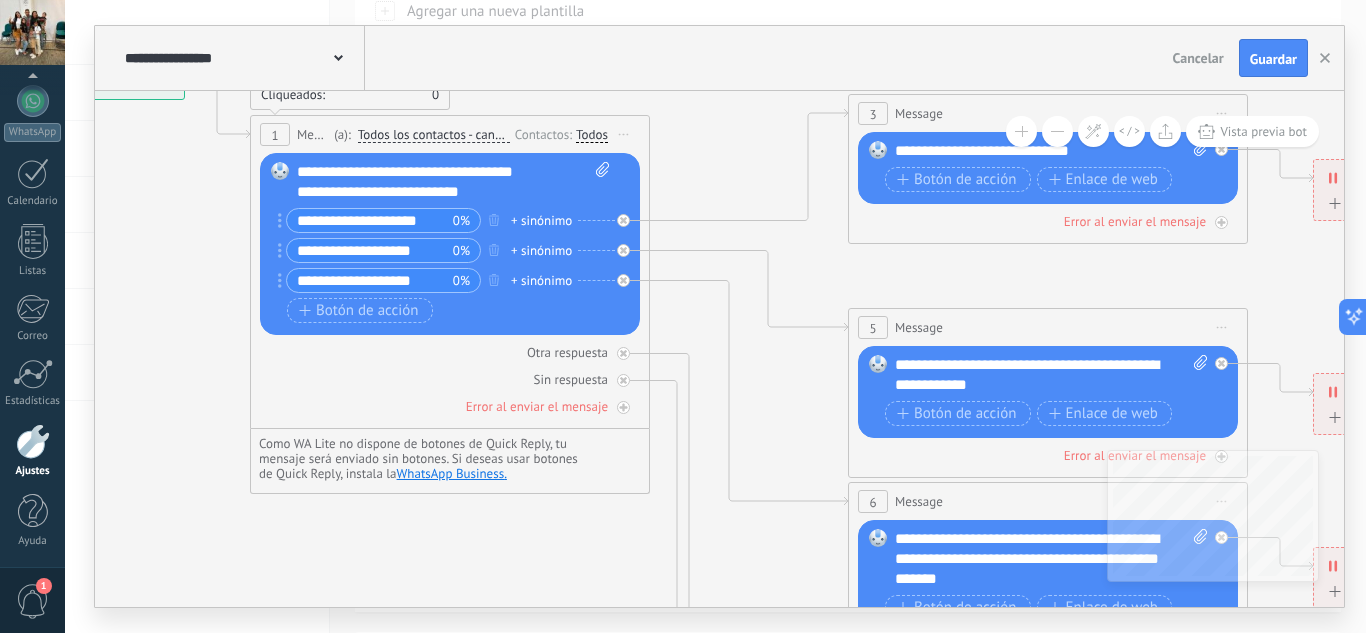 drag, startPoint x: 856, startPoint y: 230, endPoint x: 727, endPoint y: 240, distance: 129.38702 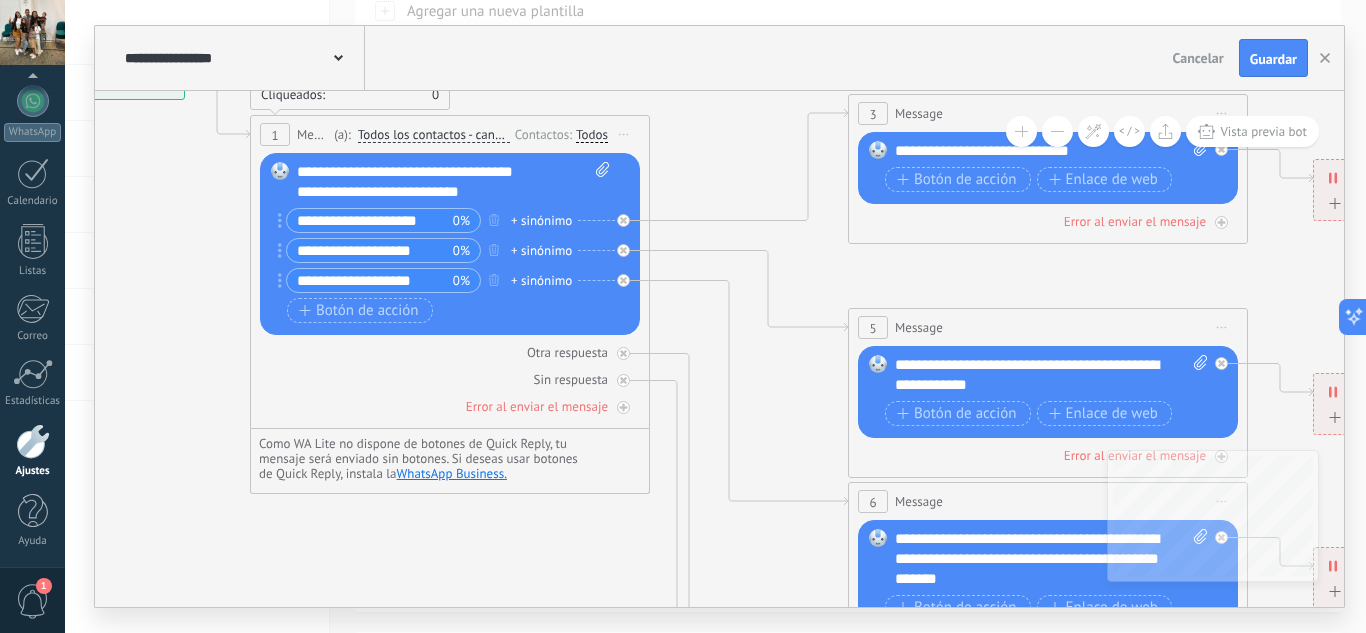 click on "**********" at bounding box center [35, 50] 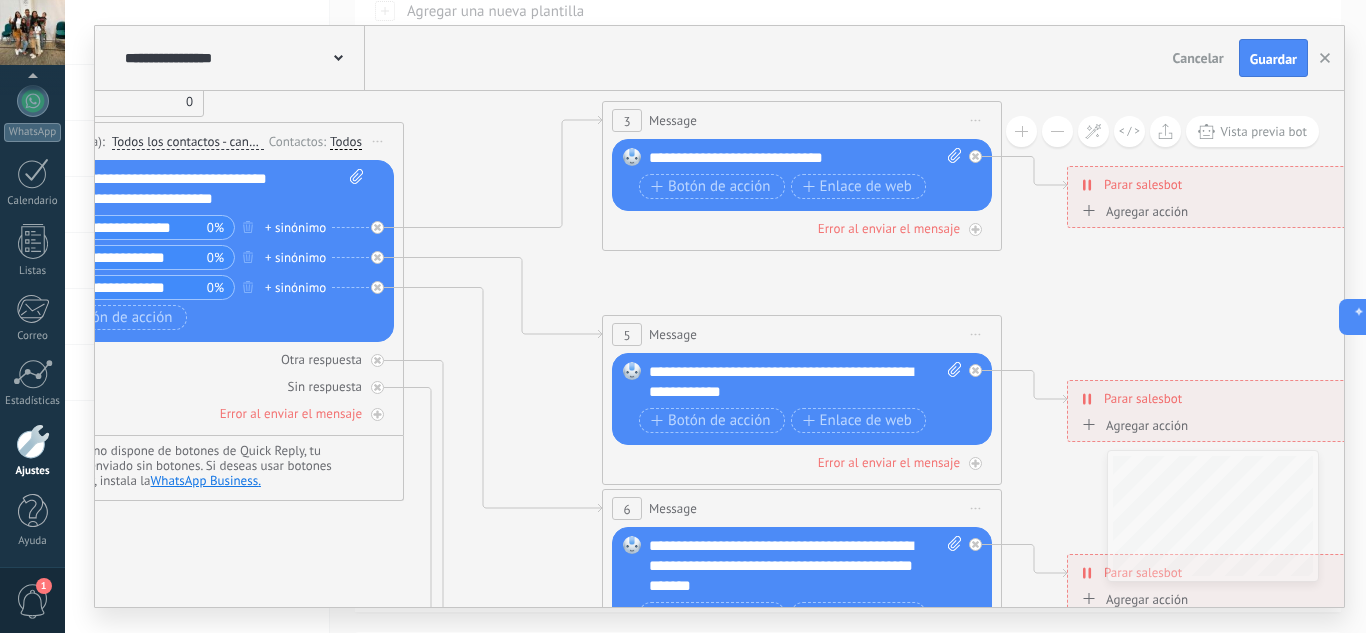 drag, startPoint x: 884, startPoint y: 271, endPoint x: 637, endPoint y: 283, distance: 247.29132 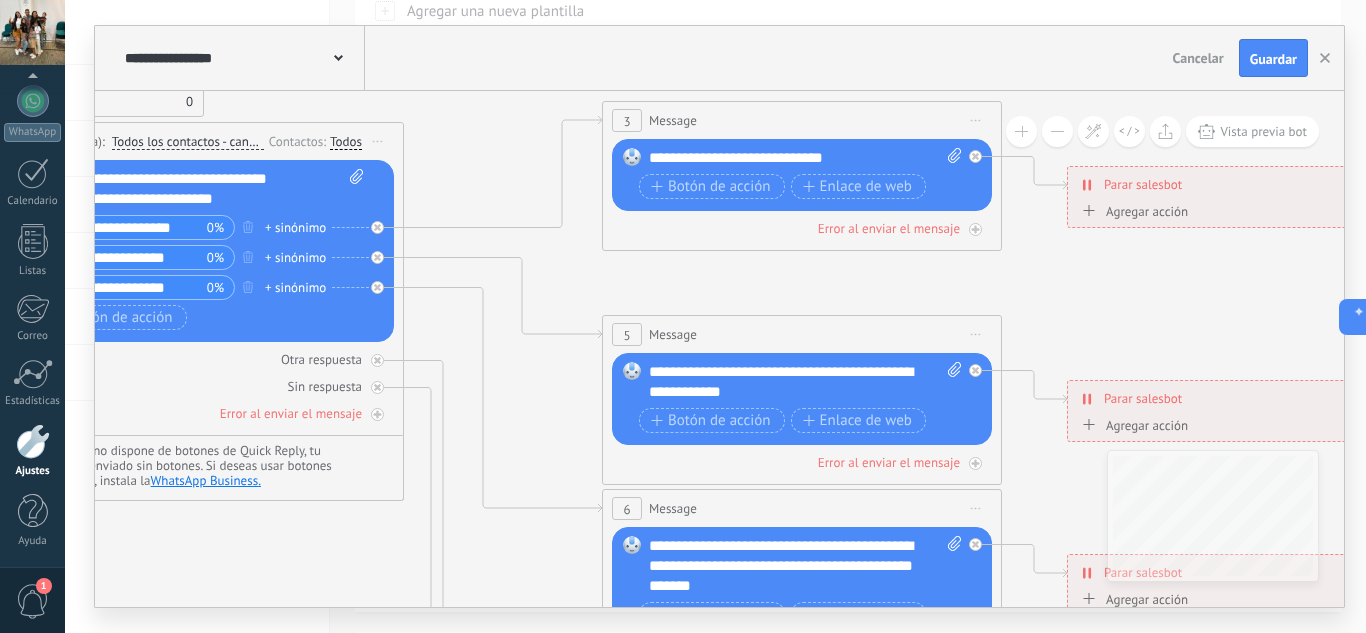 click 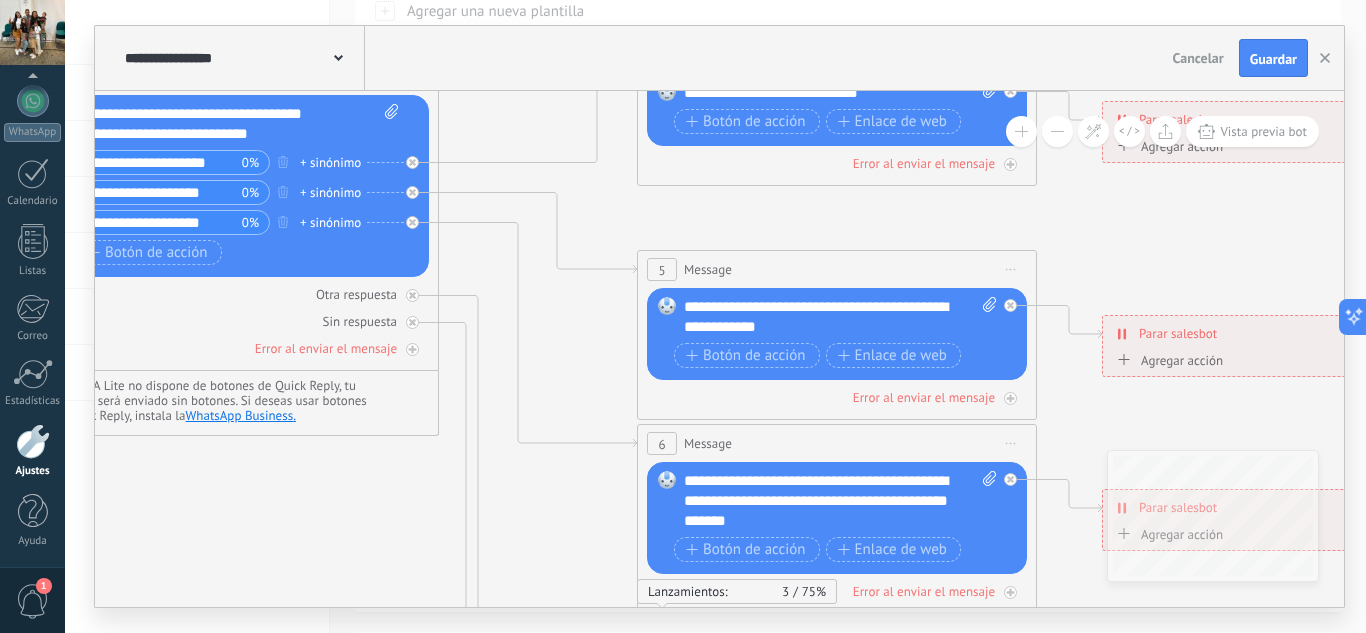 drag, startPoint x: 792, startPoint y: 248, endPoint x: 818, endPoint y: 204, distance: 51.10773 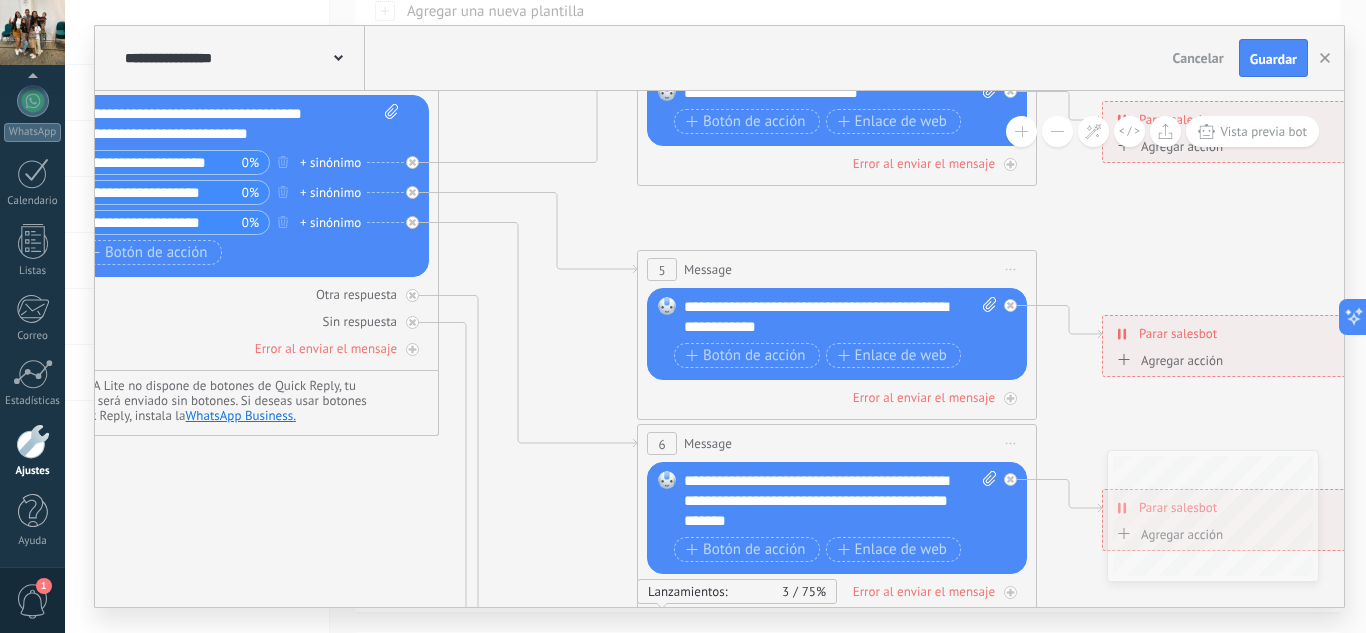 click 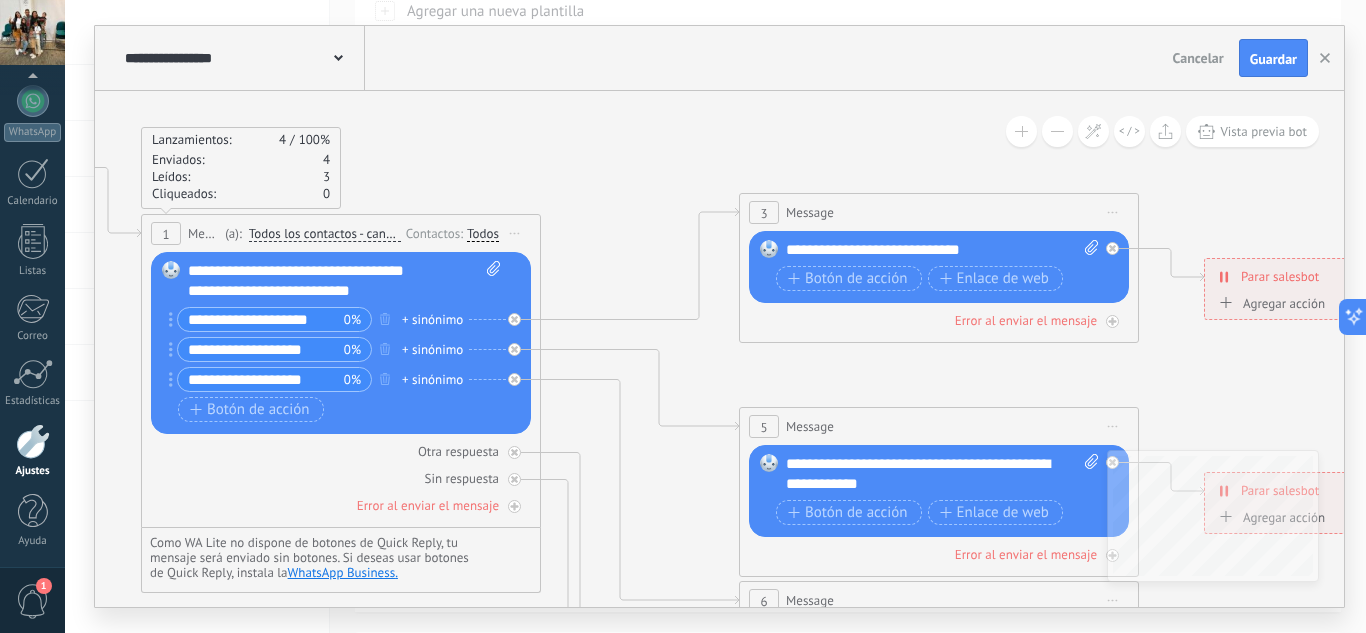 drag, startPoint x: 506, startPoint y: 254, endPoint x: 587, endPoint y: 412, distance: 177.55281 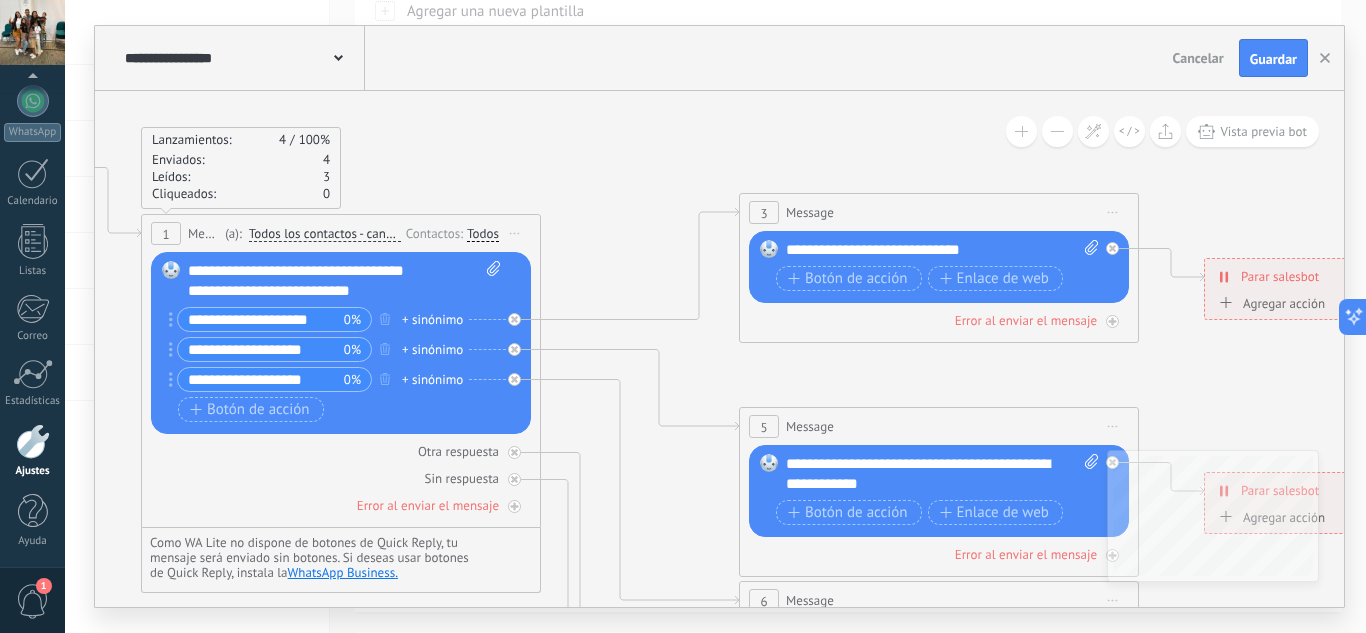 click 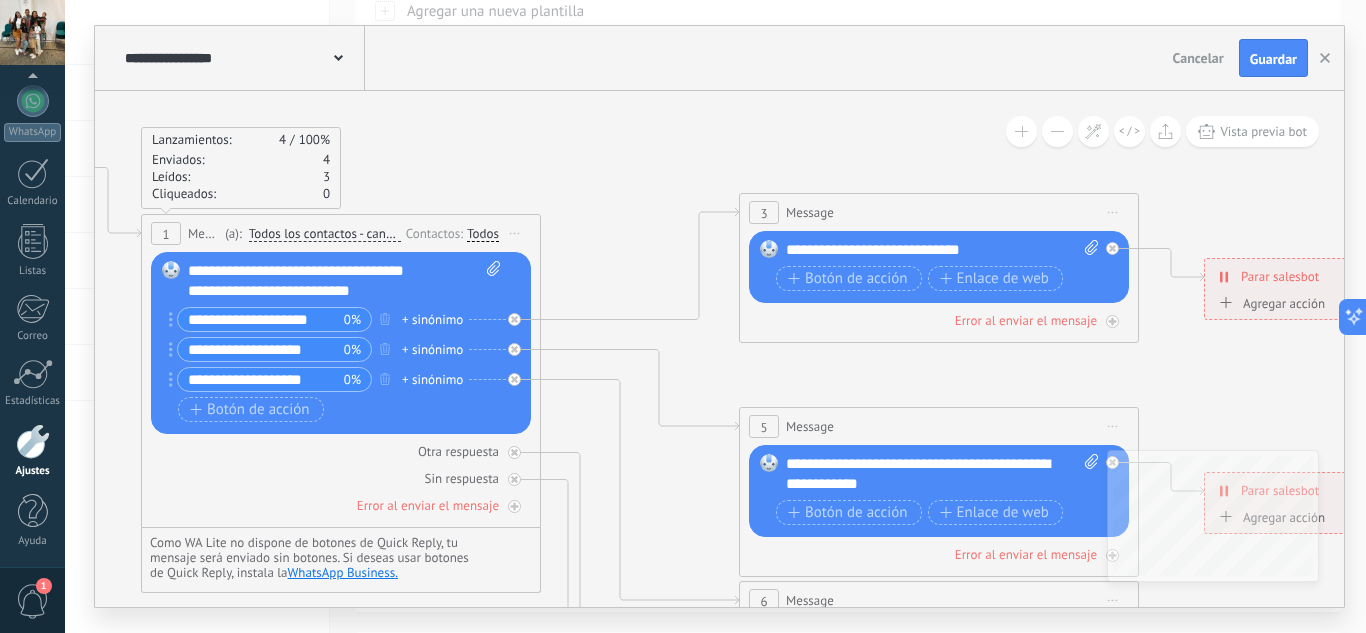 click on "+ sinónimo" at bounding box center [432, 320] 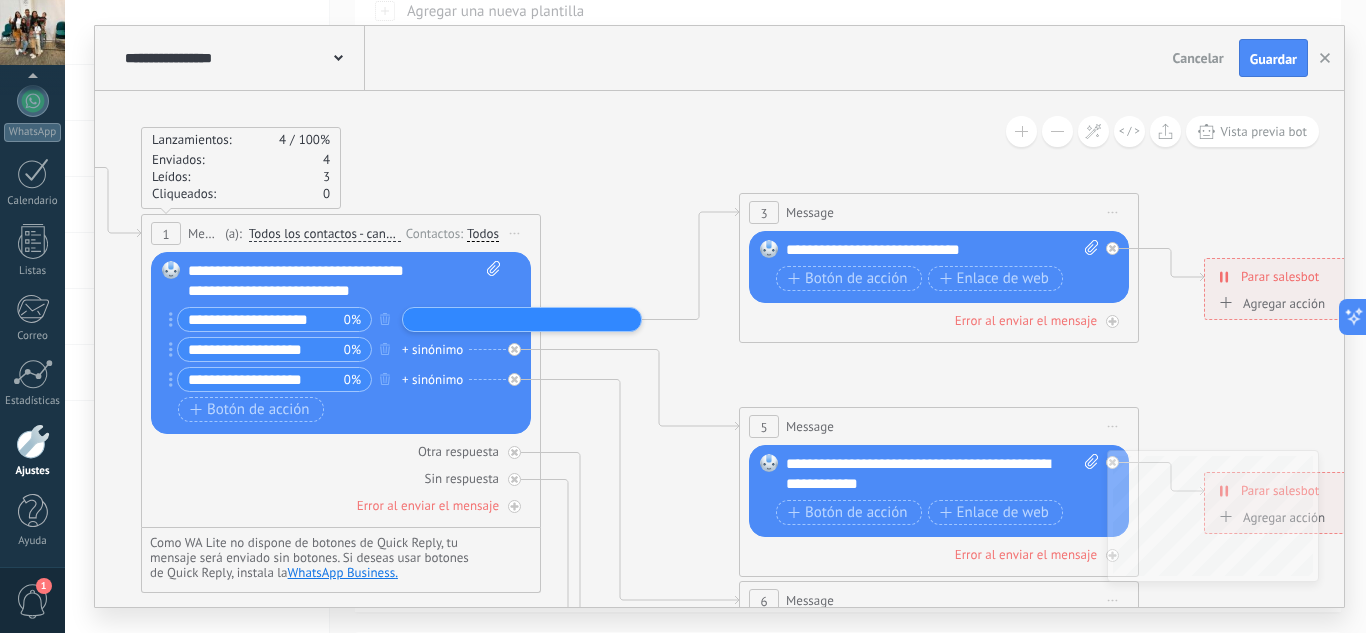 click 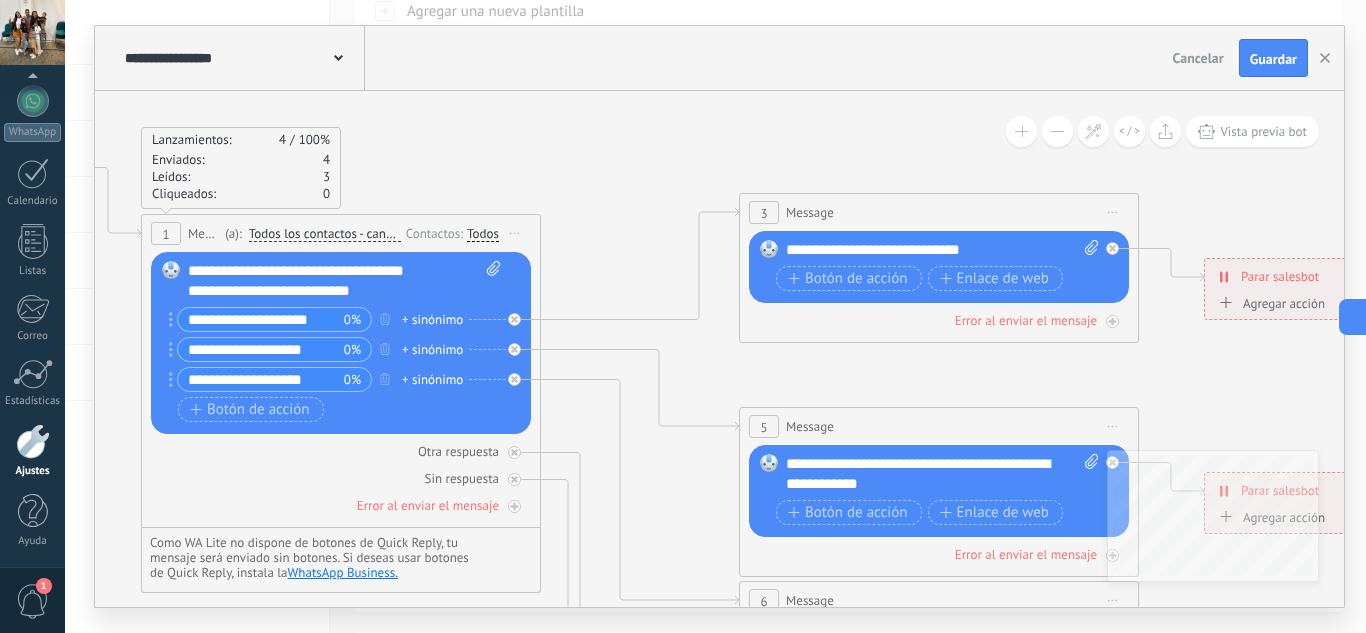 click on "+ sinónimo" at bounding box center (432, 380) 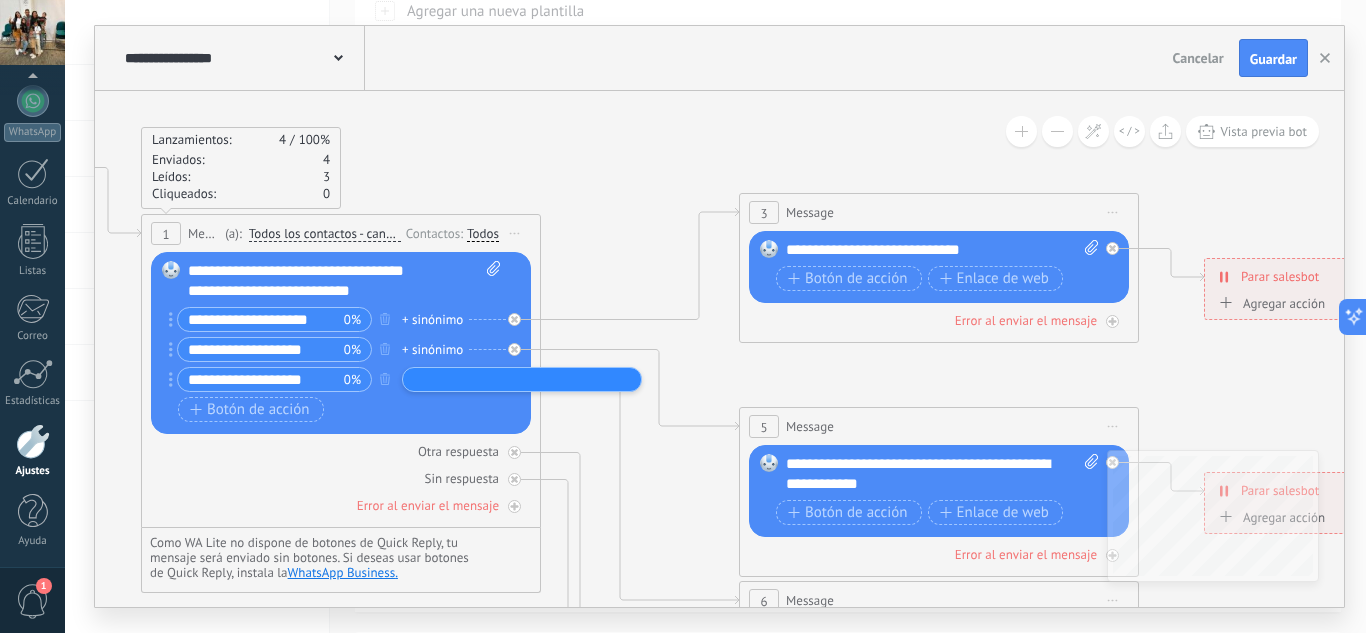 click 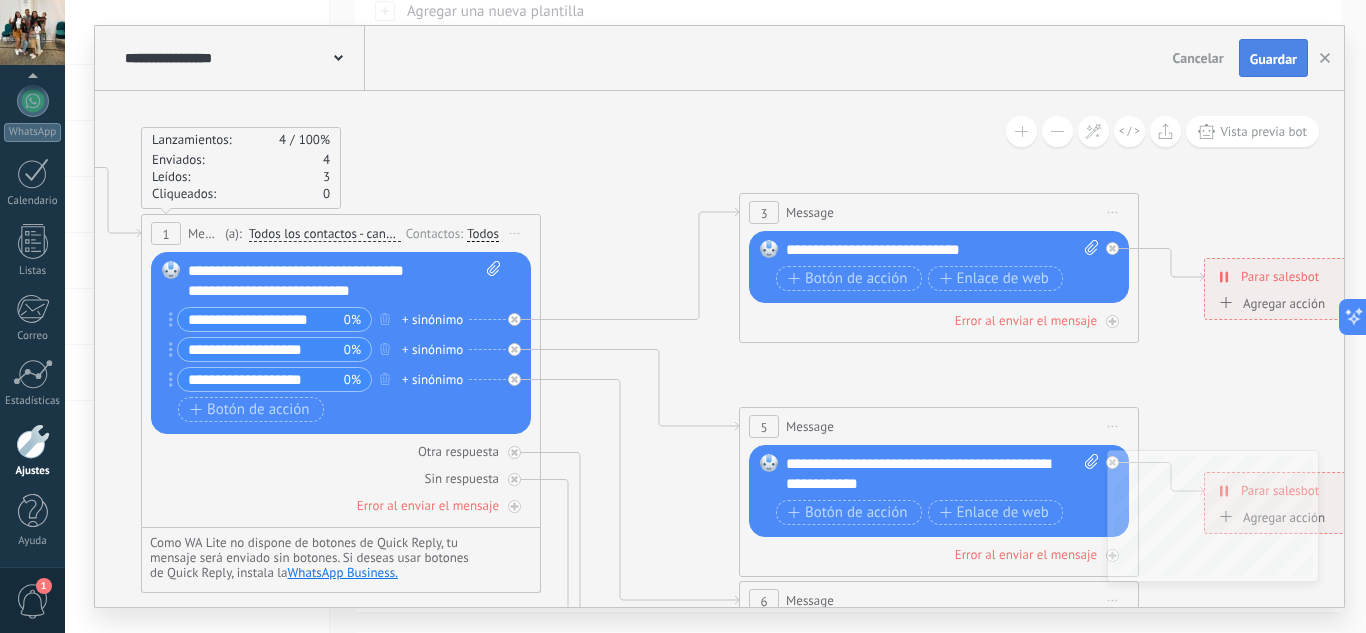 click on "Guardar" at bounding box center (1273, 59) 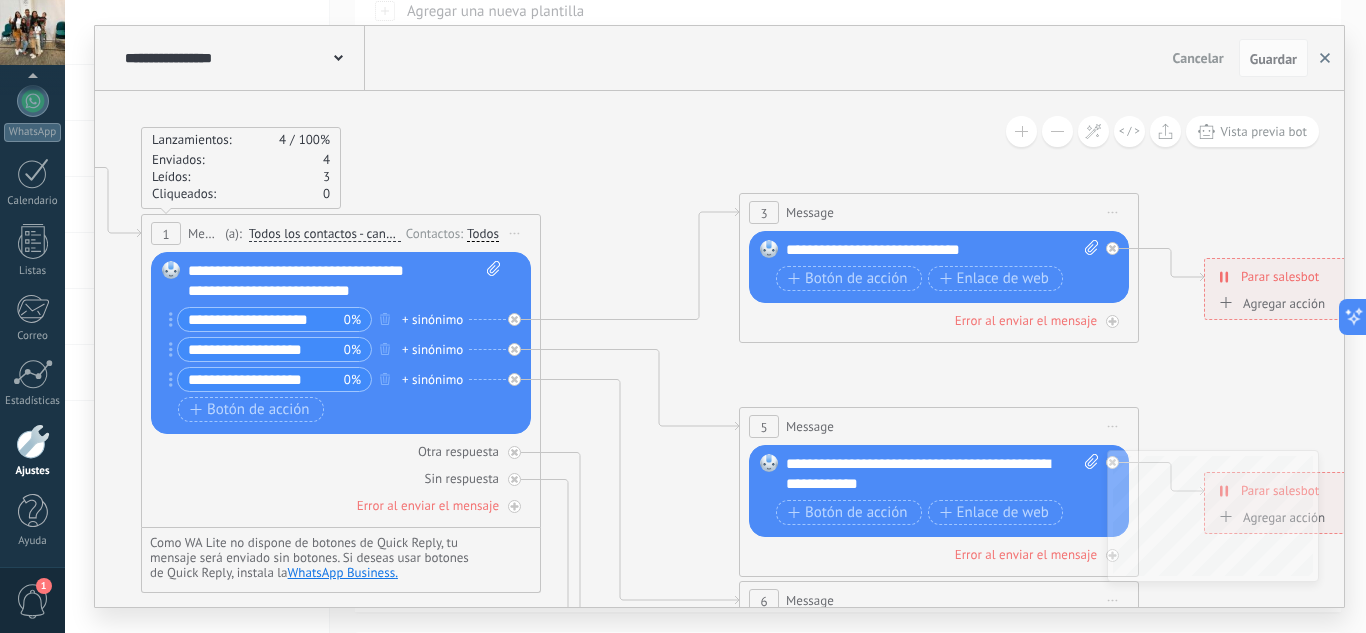 click 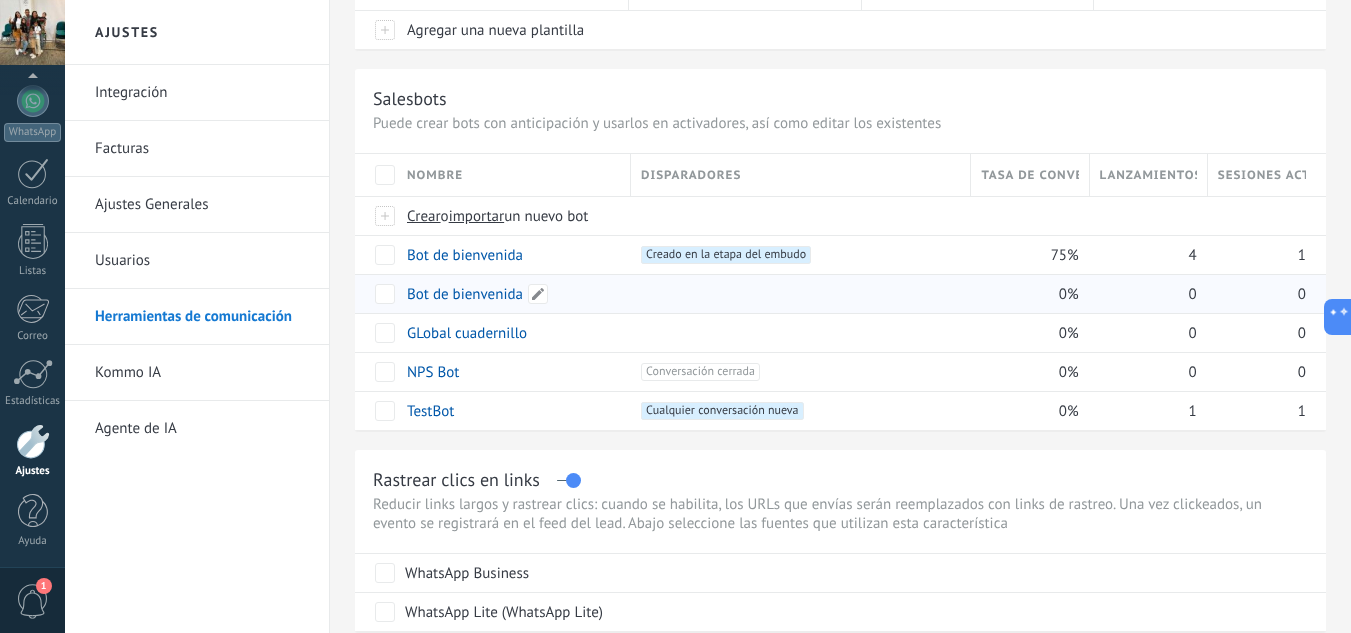 click on "Bot de bienvenida" at bounding box center [465, 294] 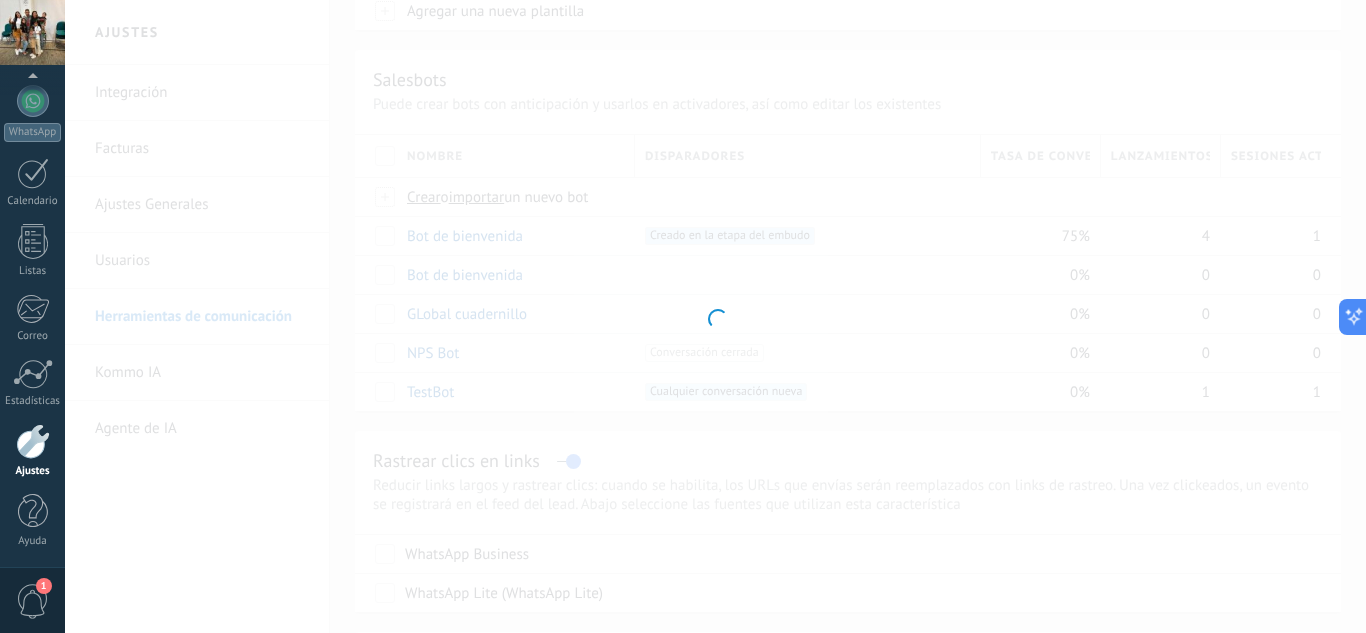 type on "**********" 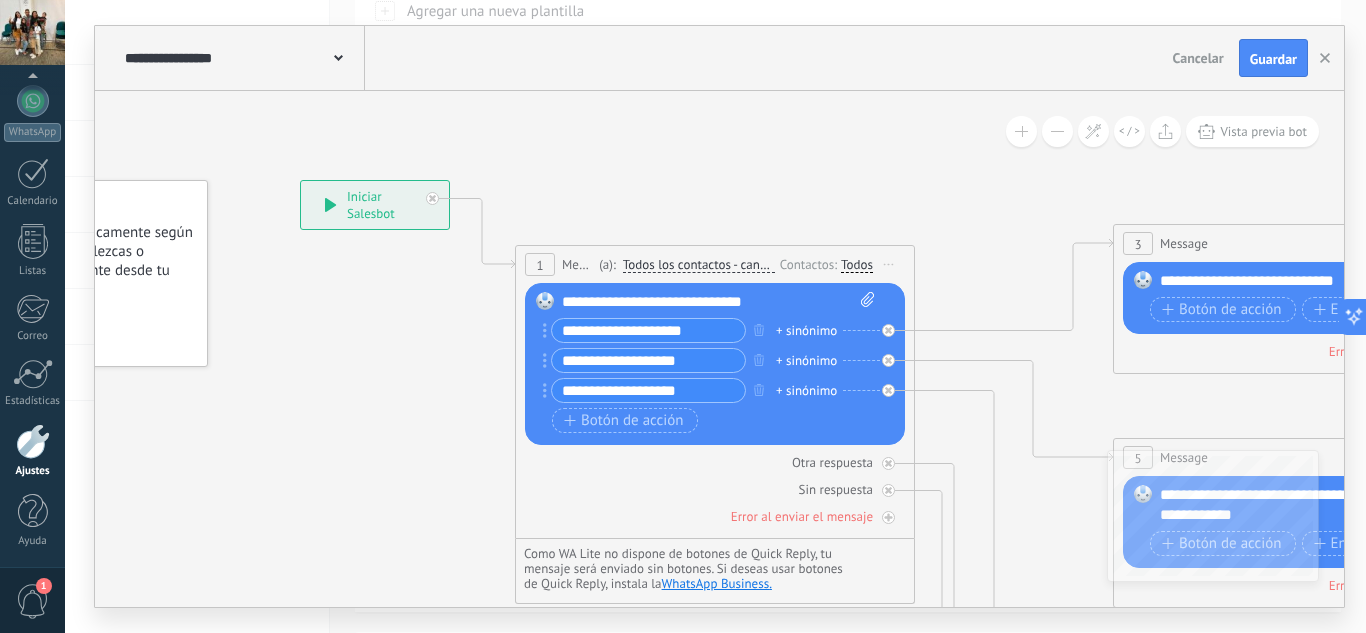 drag, startPoint x: 860, startPoint y: 202, endPoint x: 659, endPoint y: 142, distance: 209.76416 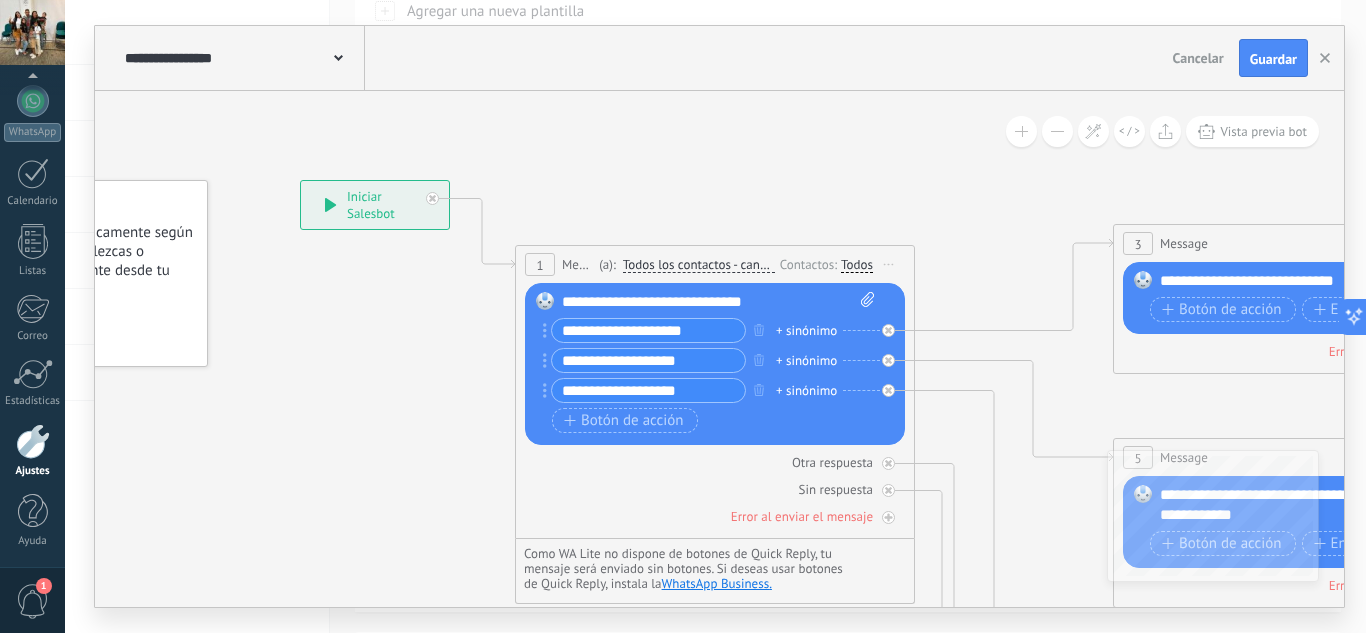 click 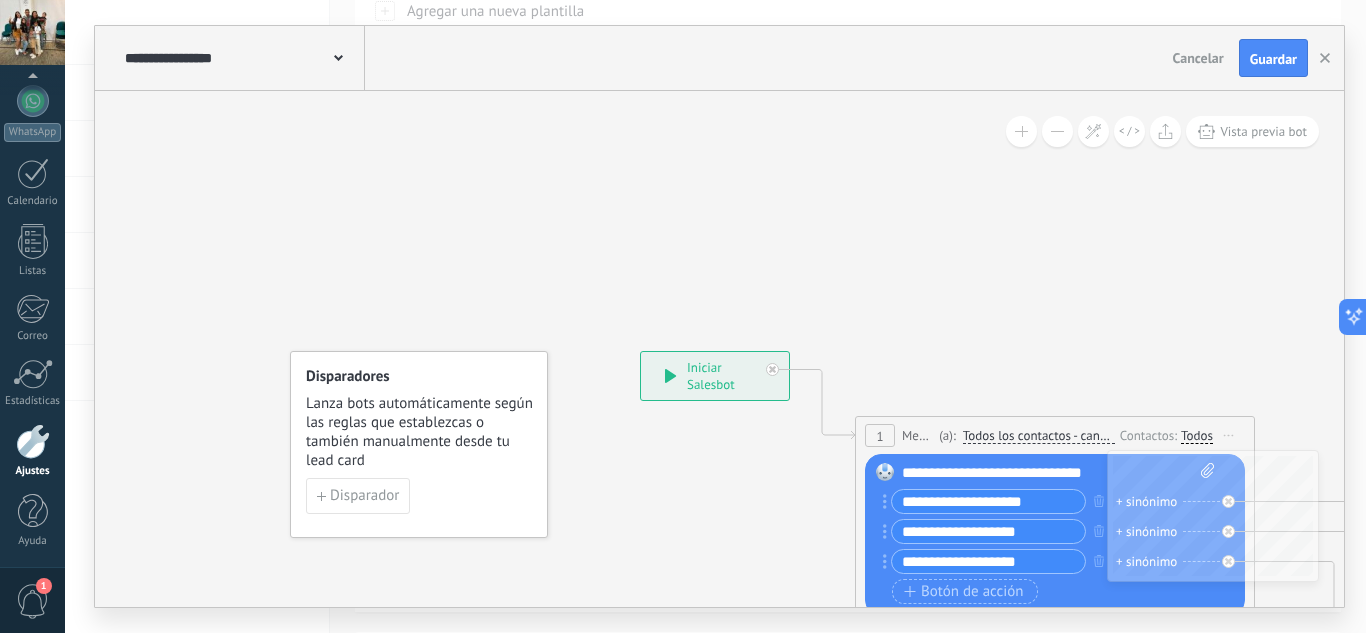 drag, startPoint x: 630, startPoint y: 134, endPoint x: 977, endPoint y: 316, distance: 391.8329 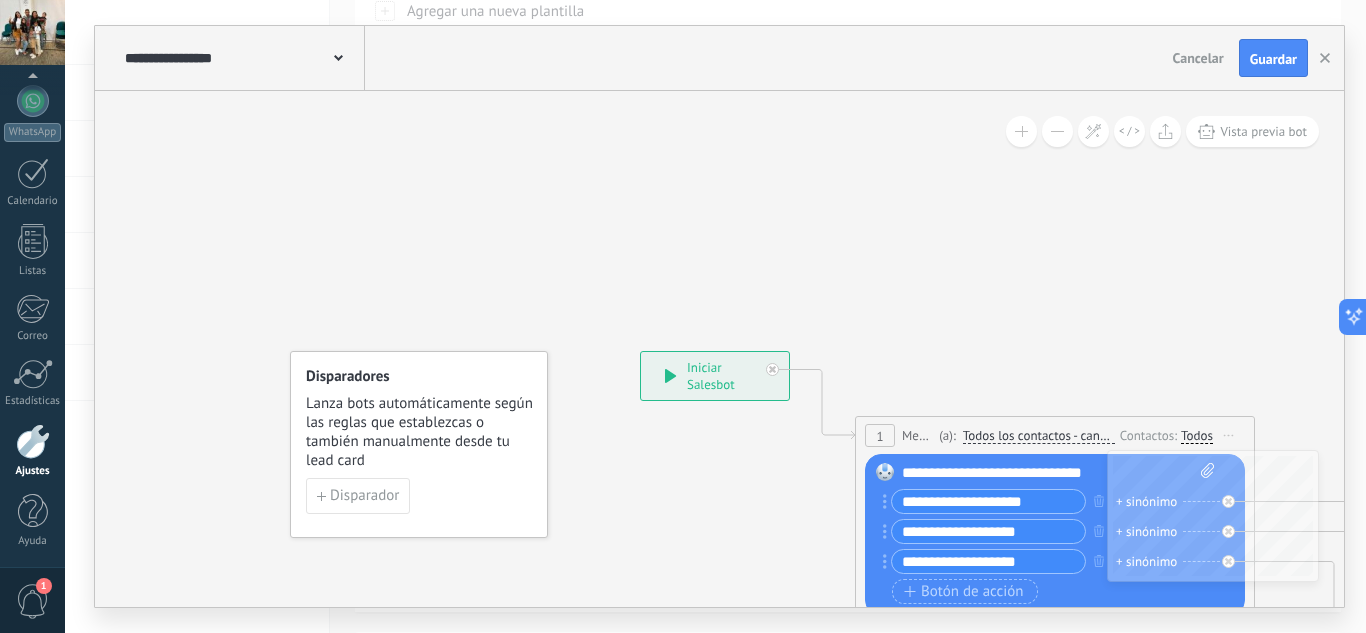 click 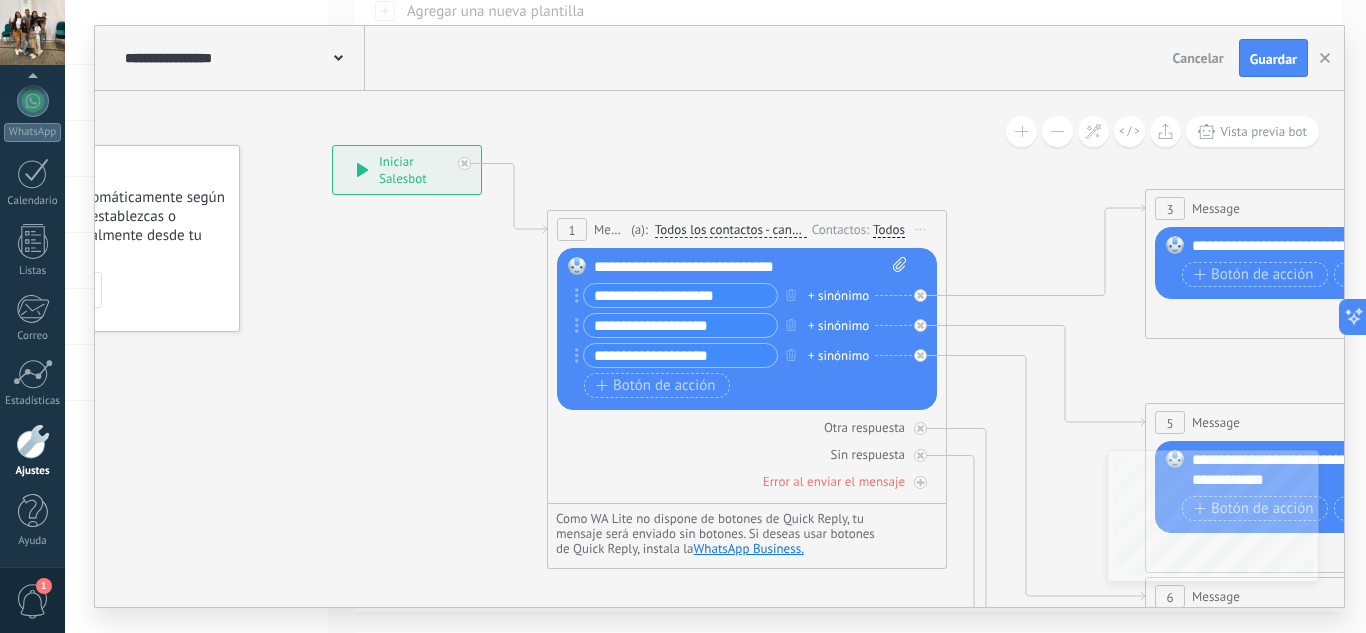 drag, startPoint x: 974, startPoint y: 315, endPoint x: 619, endPoint y: 72, distance: 430.20227 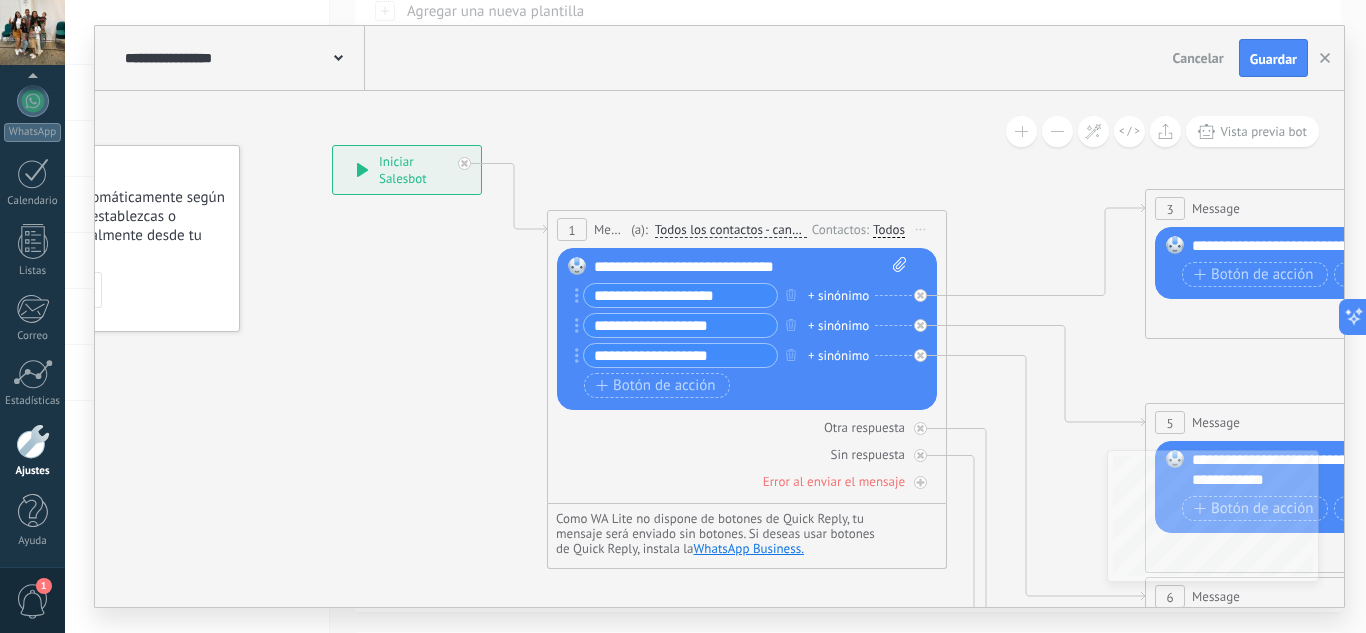 click on "**********" at bounding box center [719, 316] 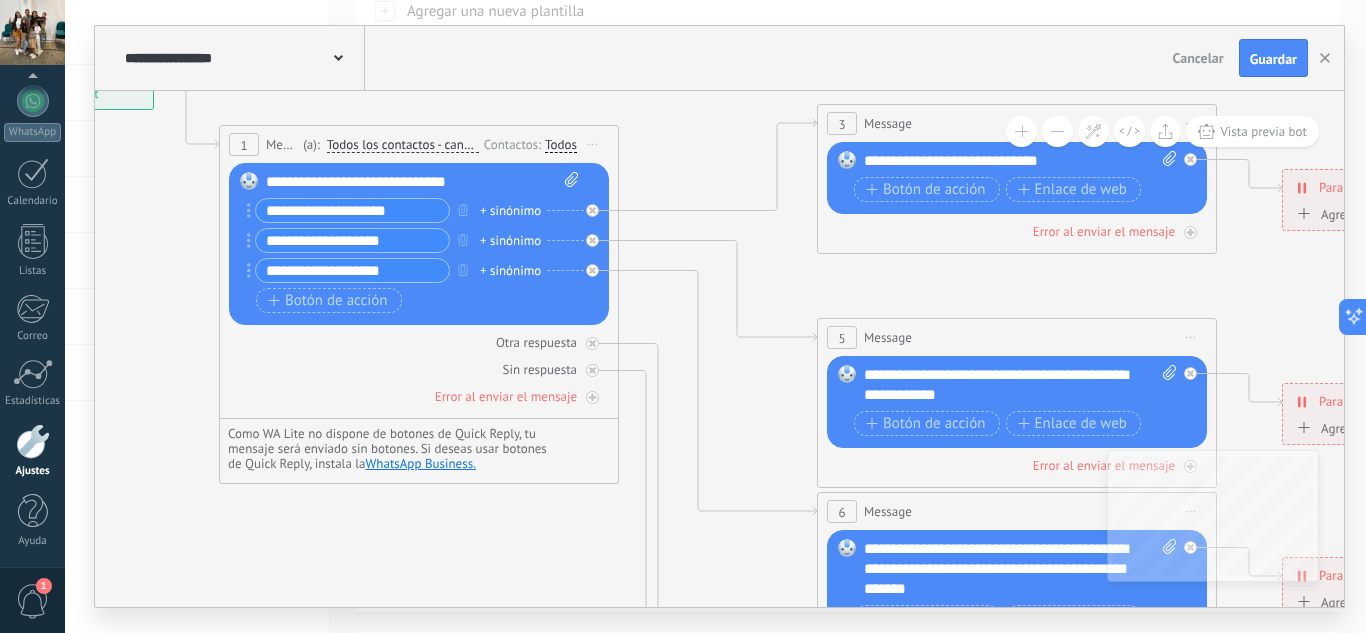 drag, startPoint x: 933, startPoint y: 210, endPoint x: 752, endPoint y: 172, distance: 184.94594 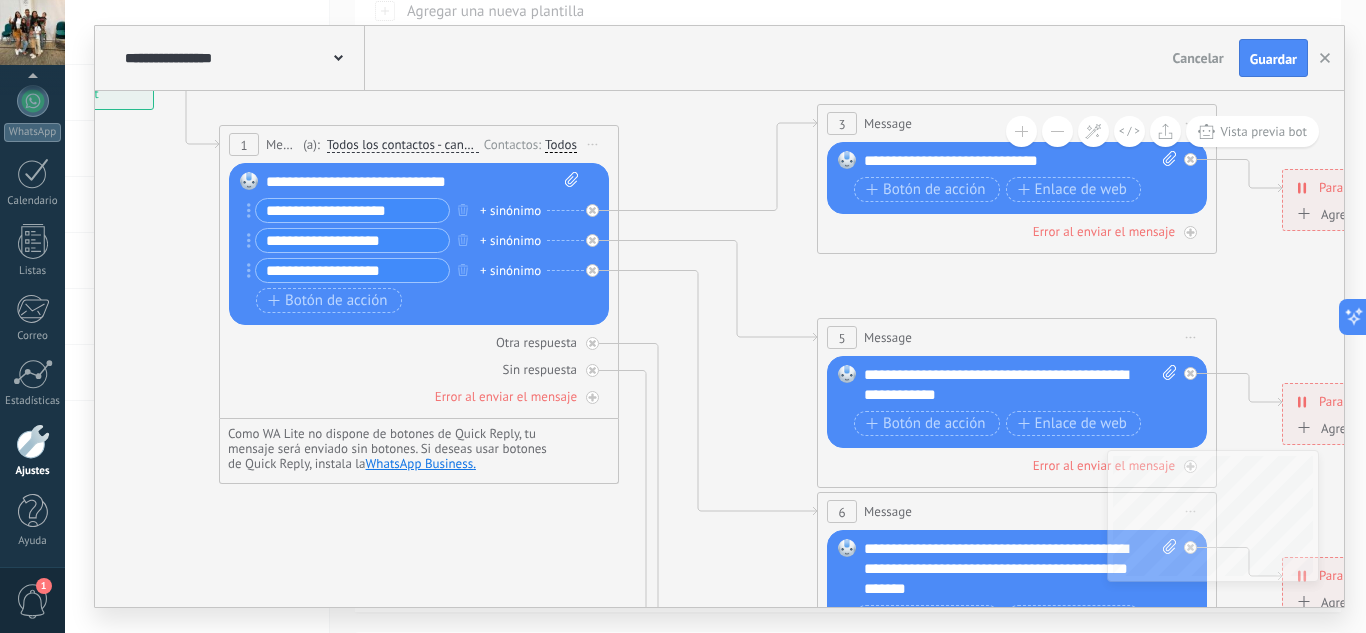 click 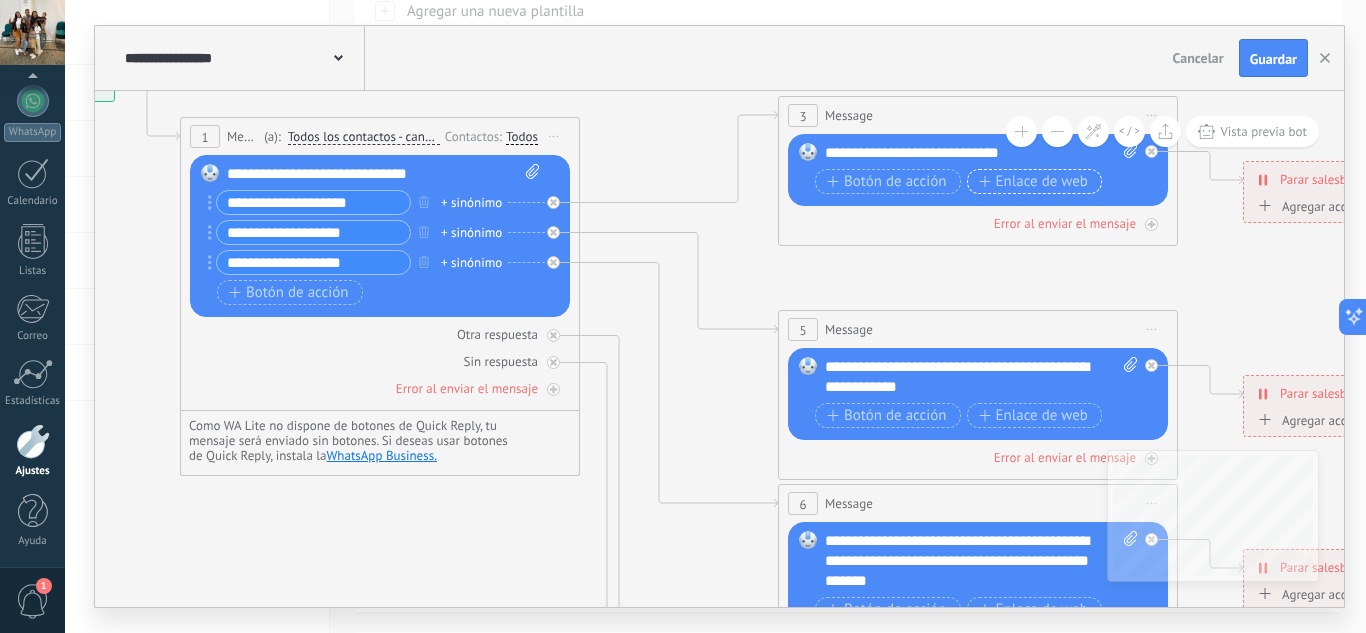 click on "Enlace de web" at bounding box center (1034, 181) 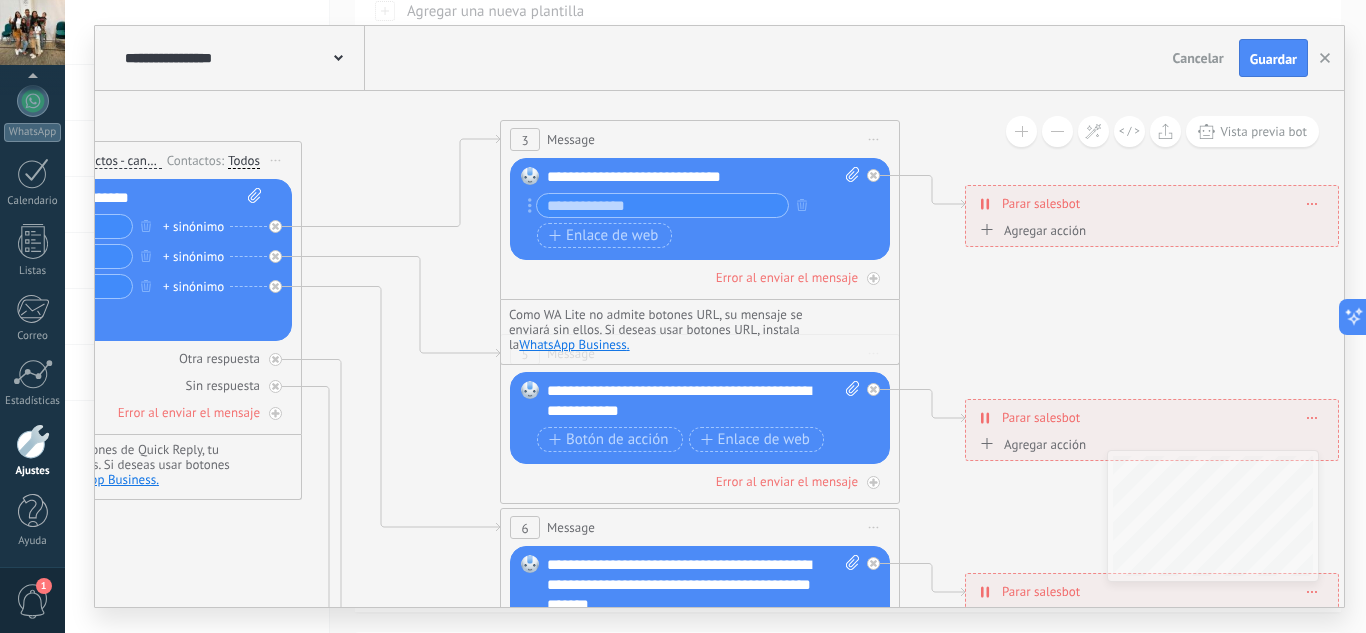 drag, startPoint x: 1195, startPoint y: 265, endPoint x: 916, endPoint y: 289, distance: 280.03036 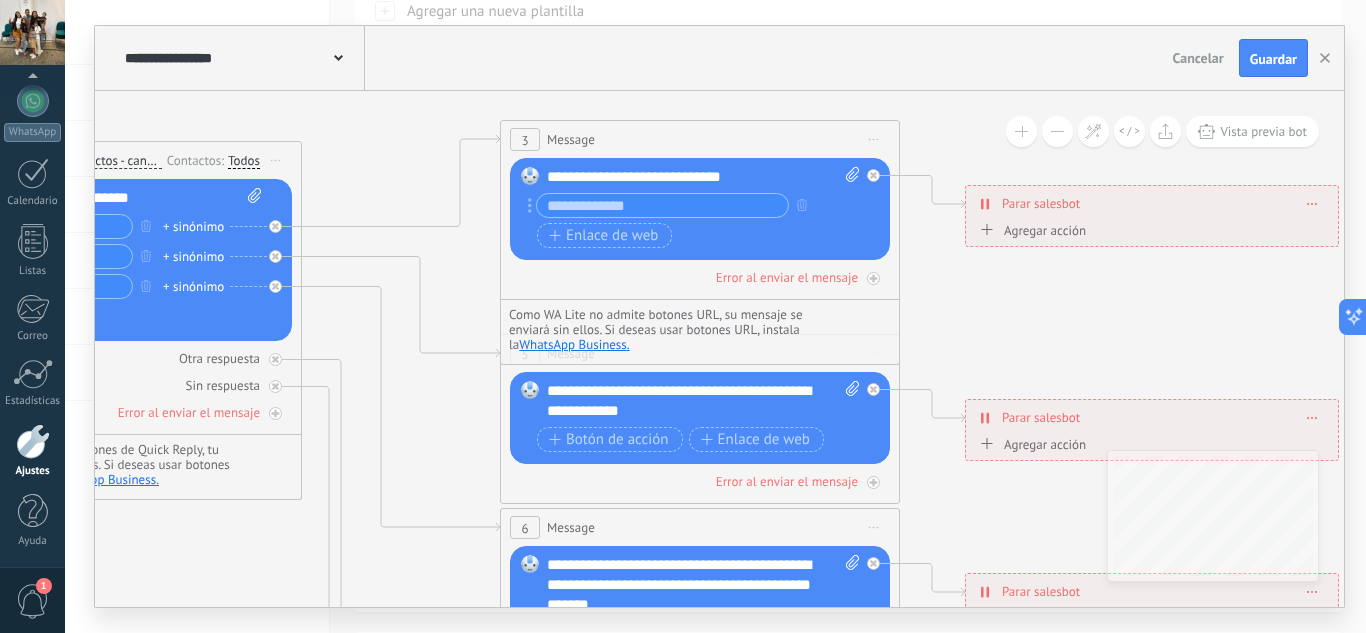 click 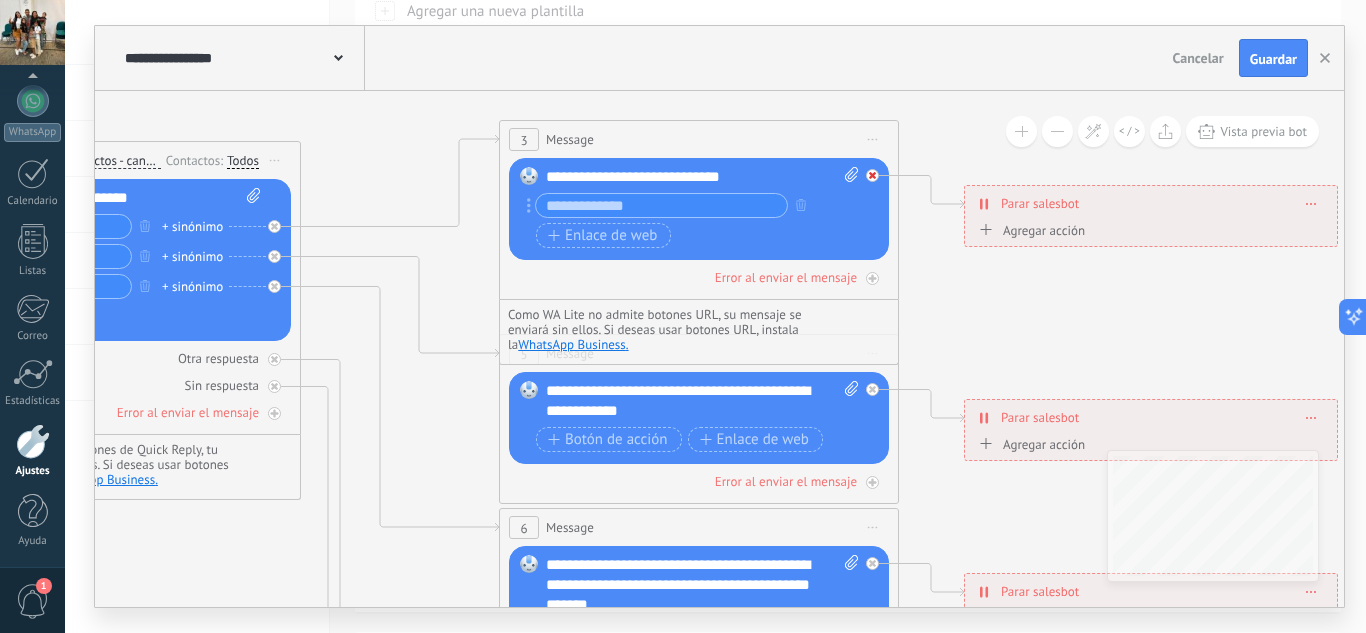click 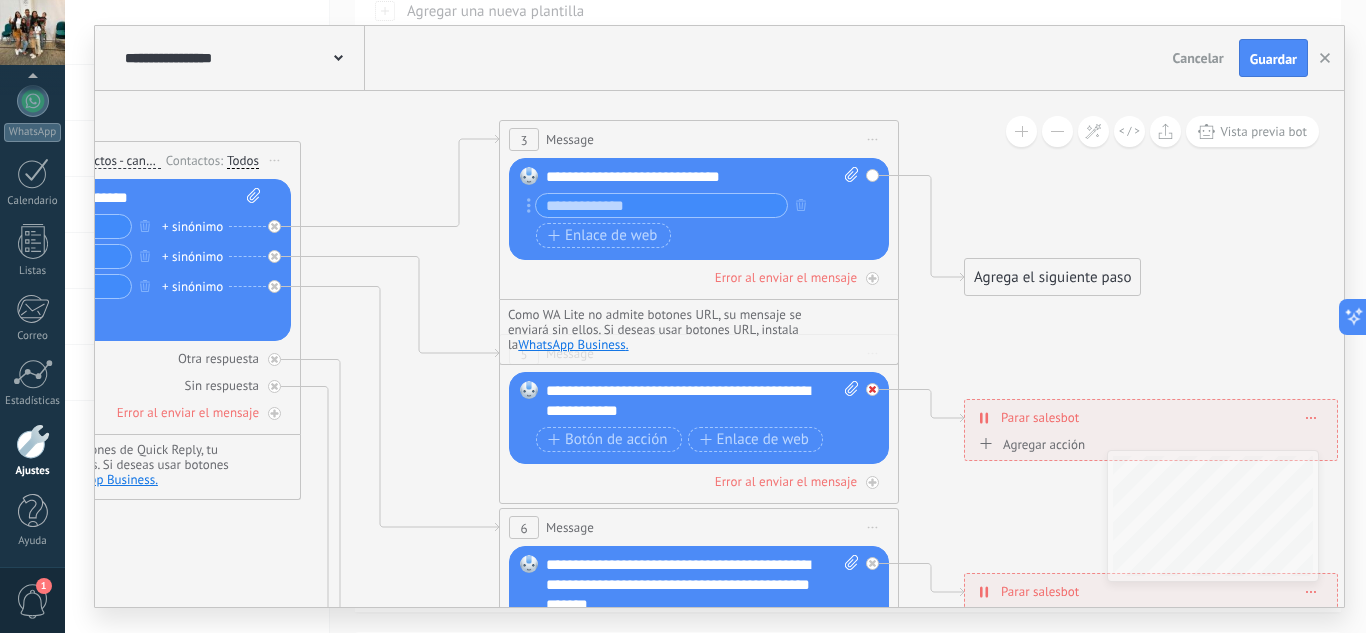 click at bounding box center (872, 389) 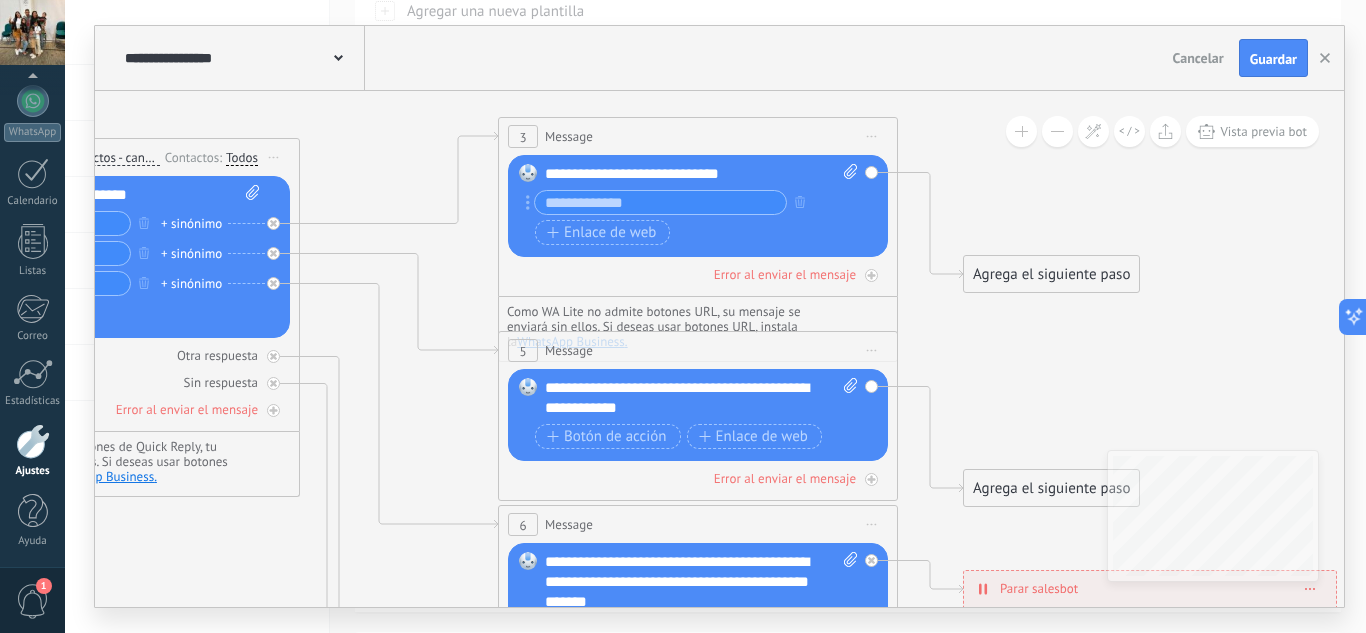 drag, startPoint x: 940, startPoint y: 346, endPoint x: 928, endPoint y: 239, distance: 107.67079 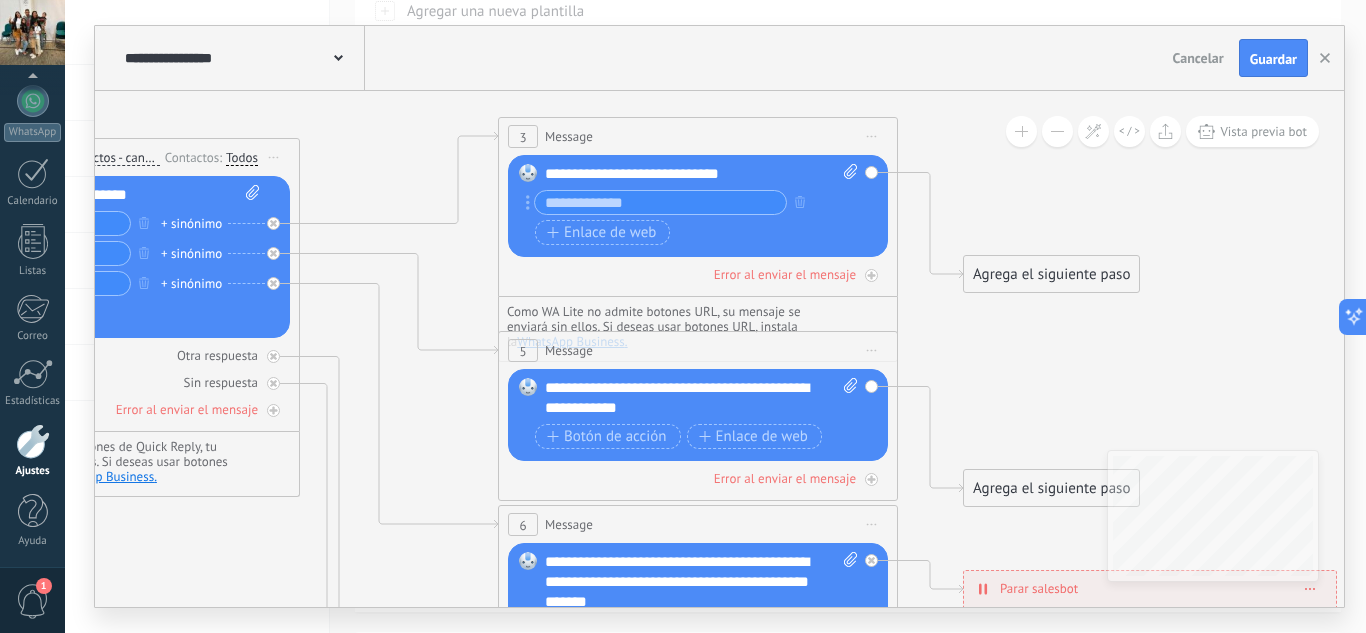 click 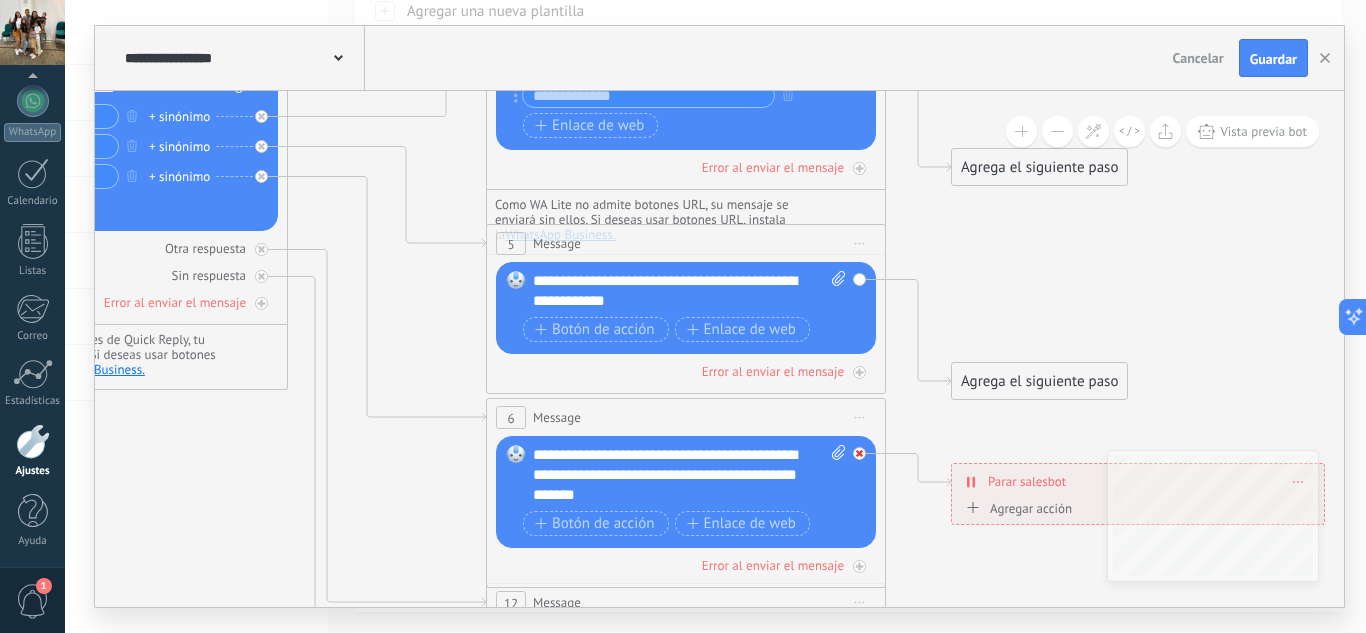 click at bounding box center (859, 453) 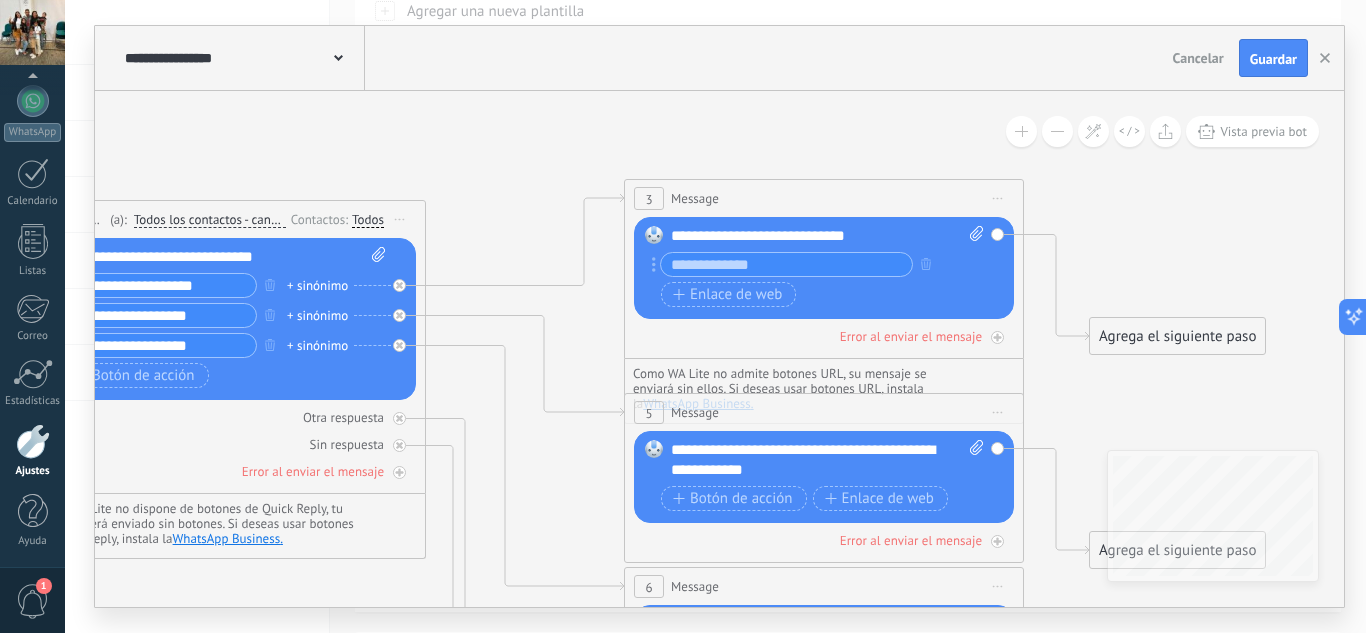 drag, startPoint x: 494, startPoint y: 261, endPoint x: 578, endPoint y: 376, distance: 142.41138 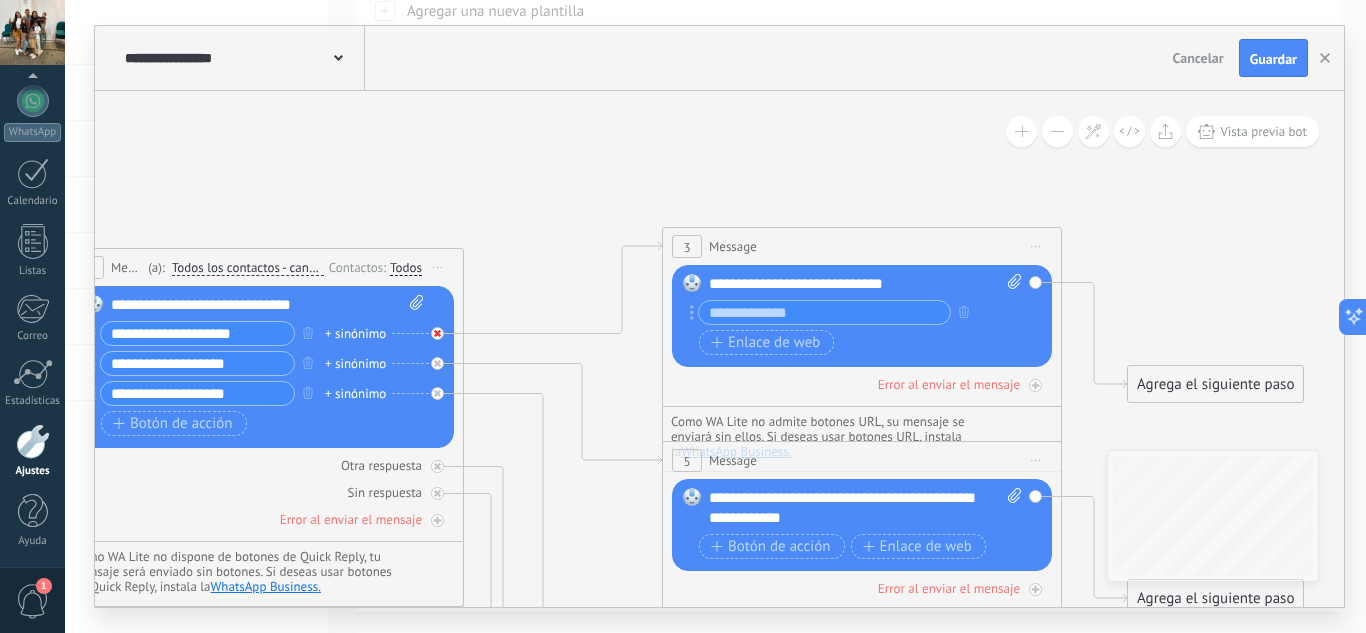 click 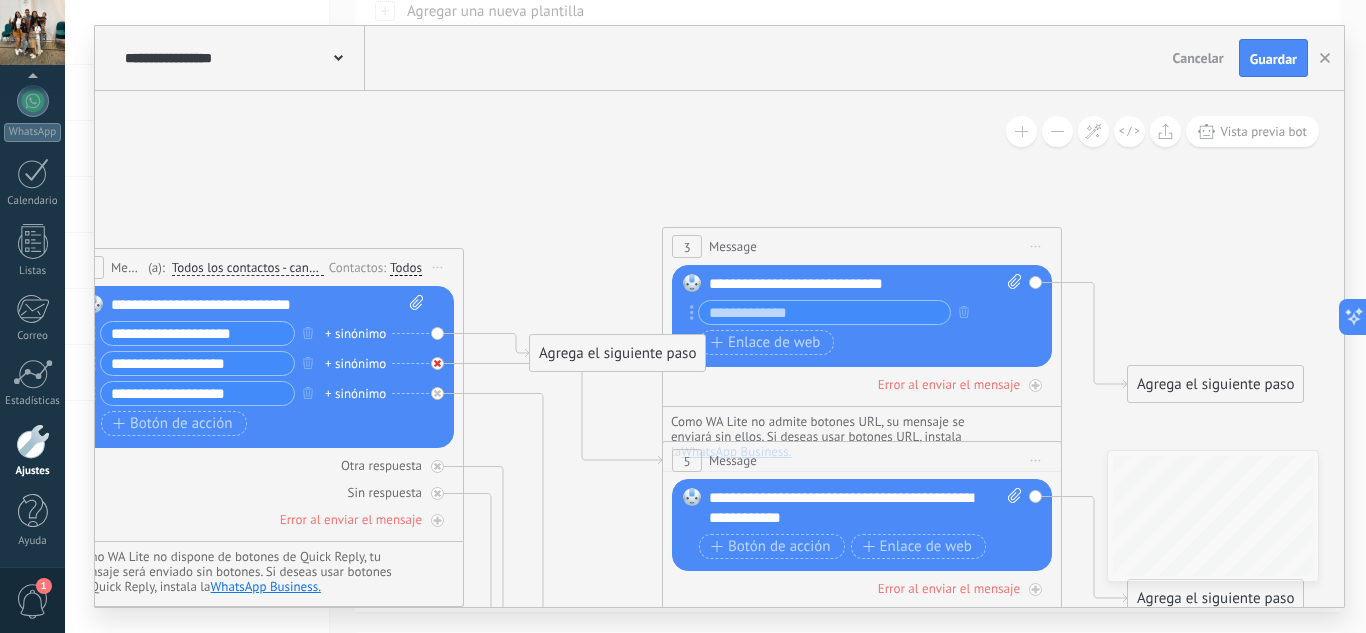 click at bounding box center (437, 363) 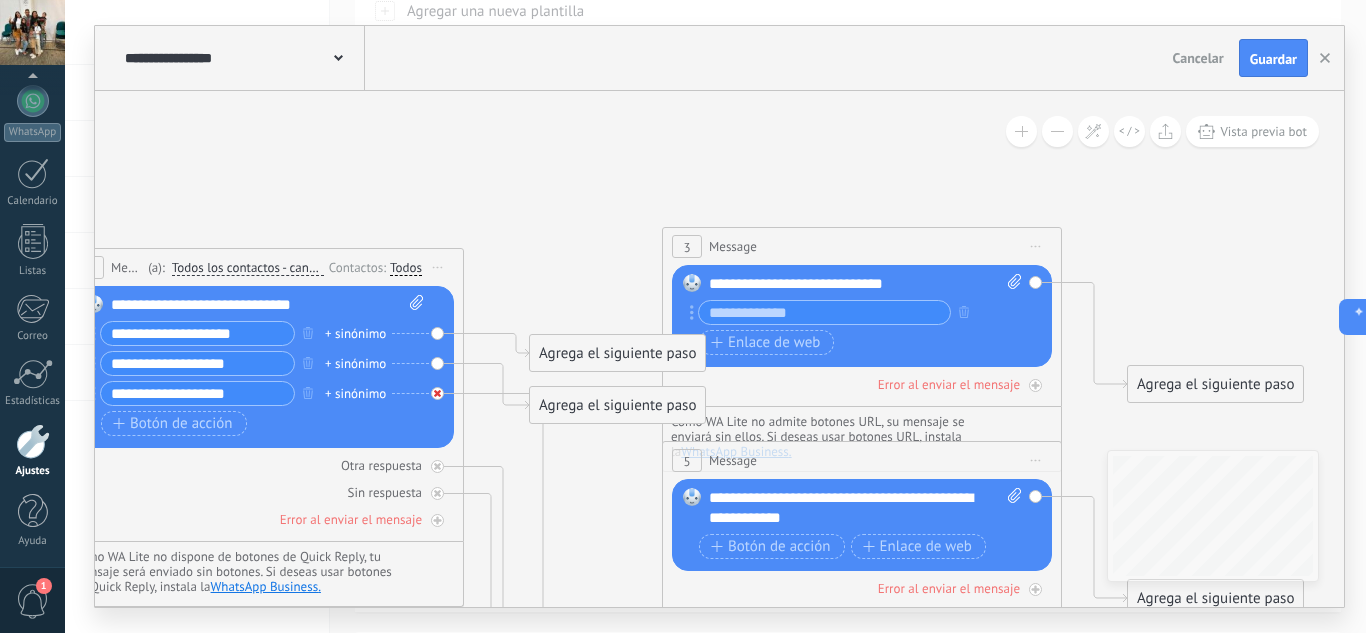 click 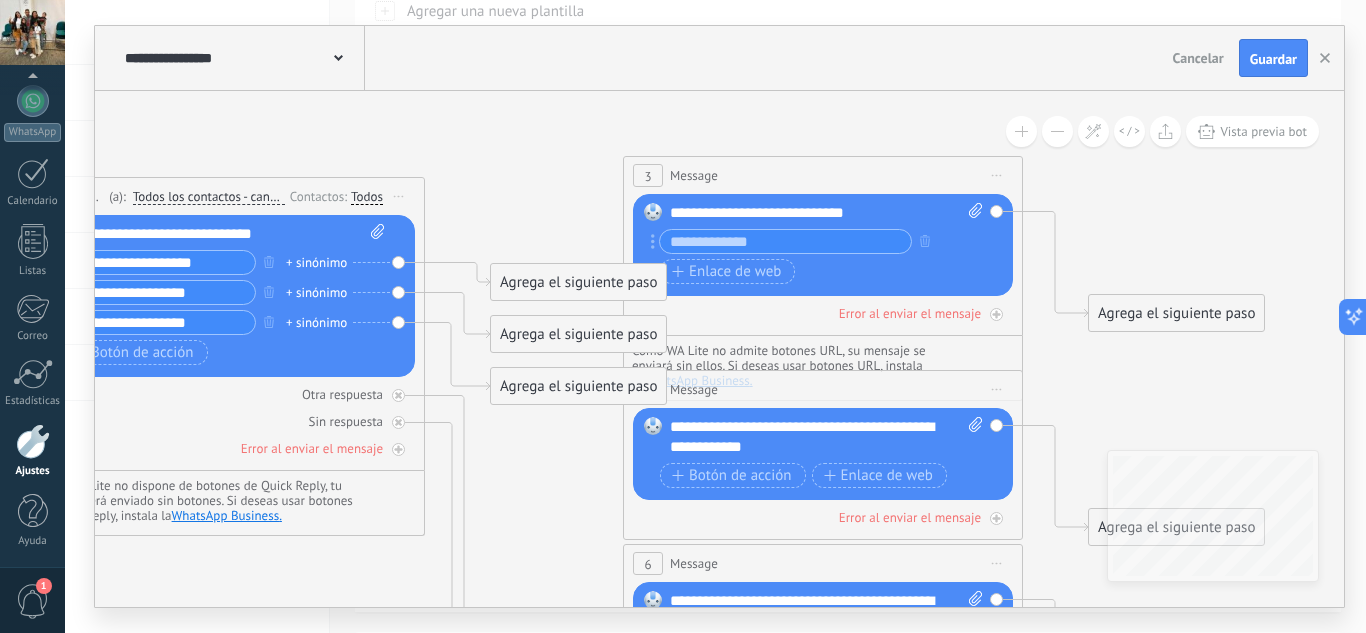 drag, startPoint x: 548, startPoint y: 255, endPoint x: 509, endPoint y: 184, distance: 81.00617 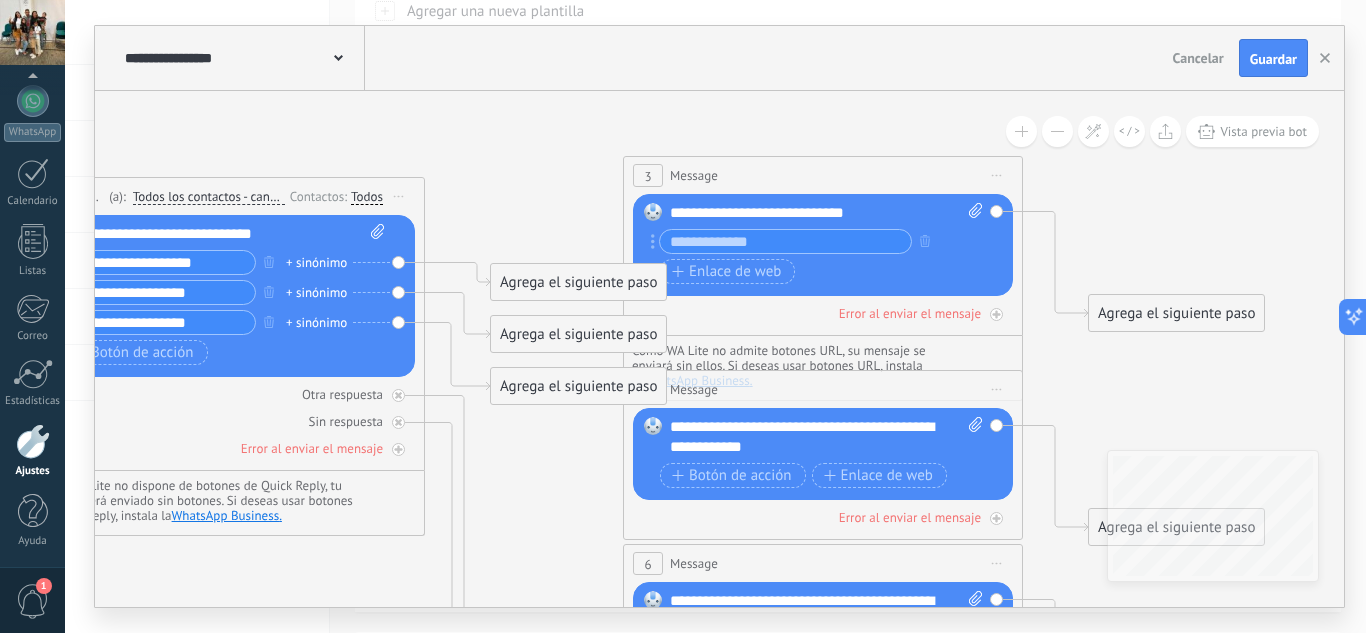 click 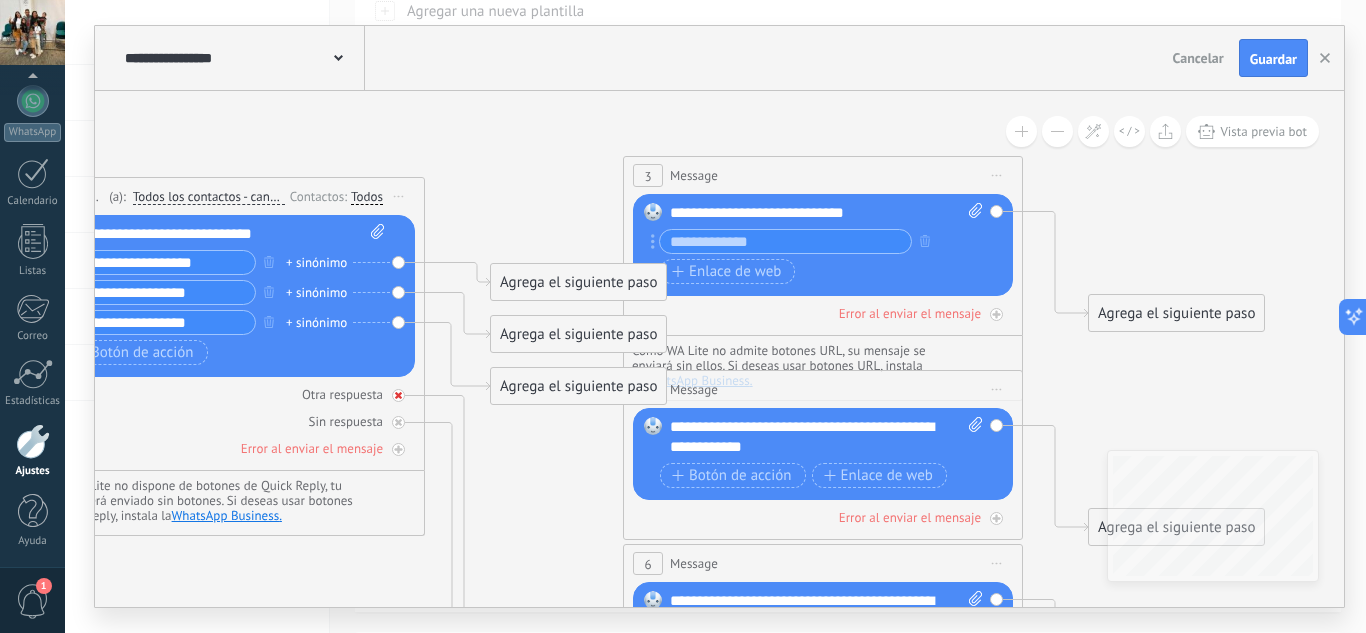 click 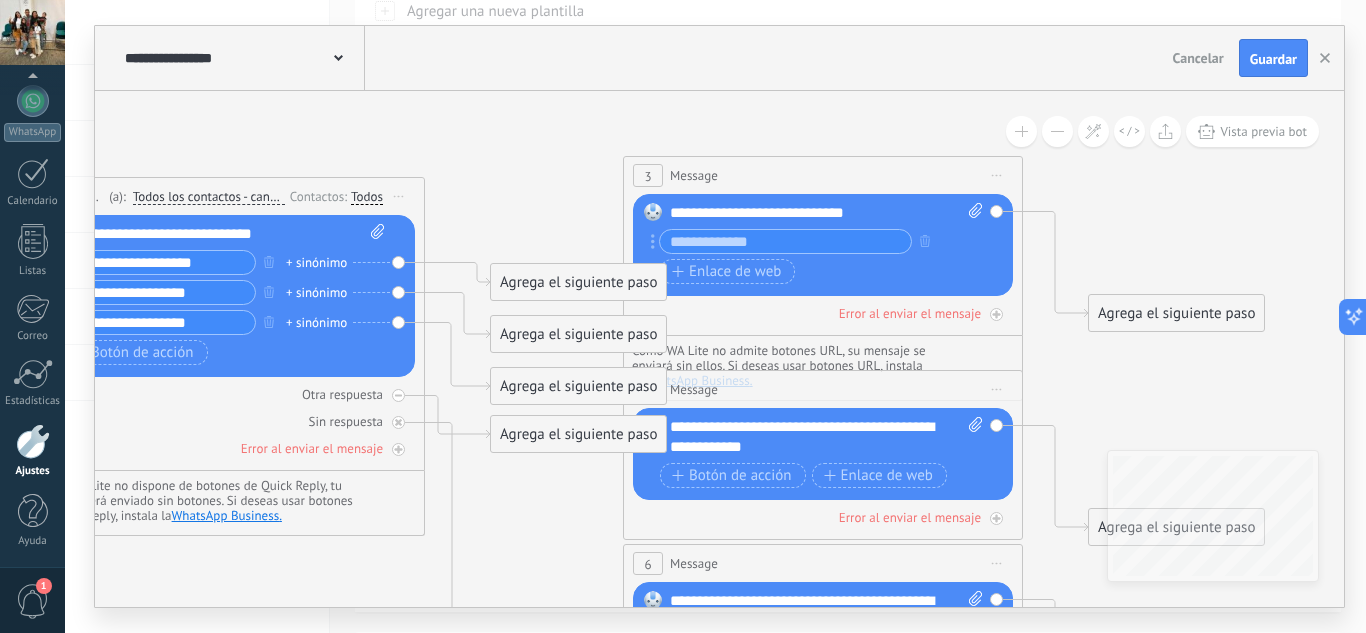 click at bounding box center [398, 422] 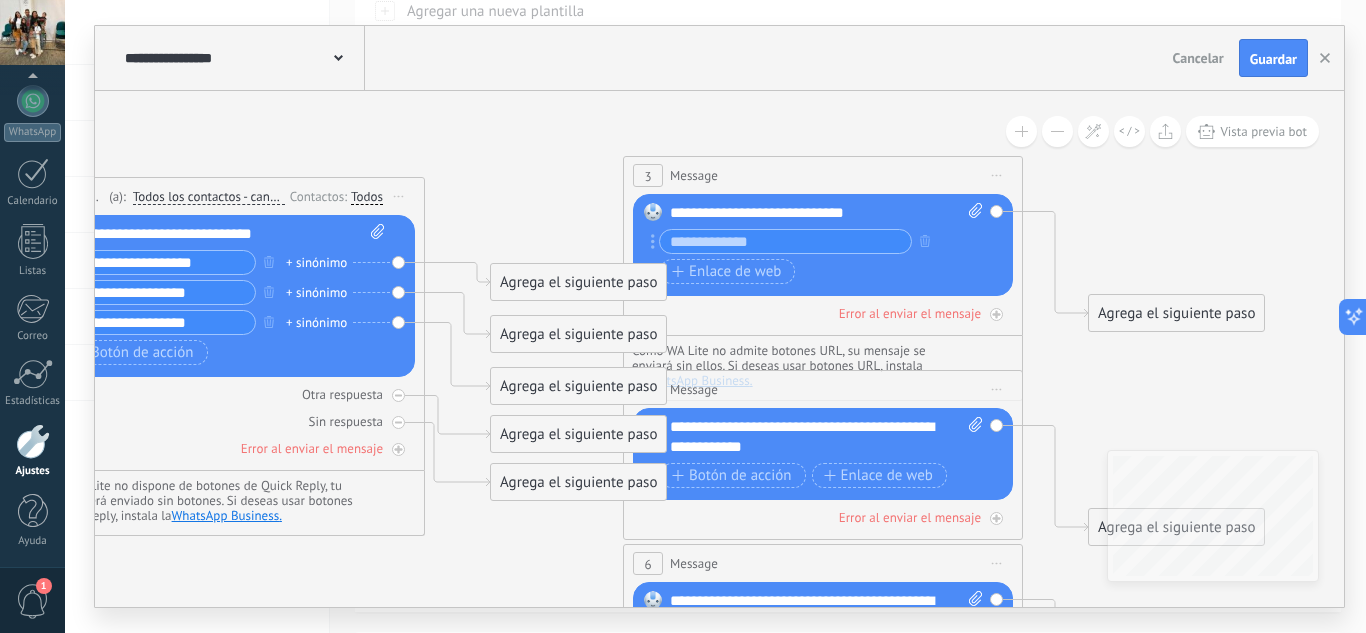 click 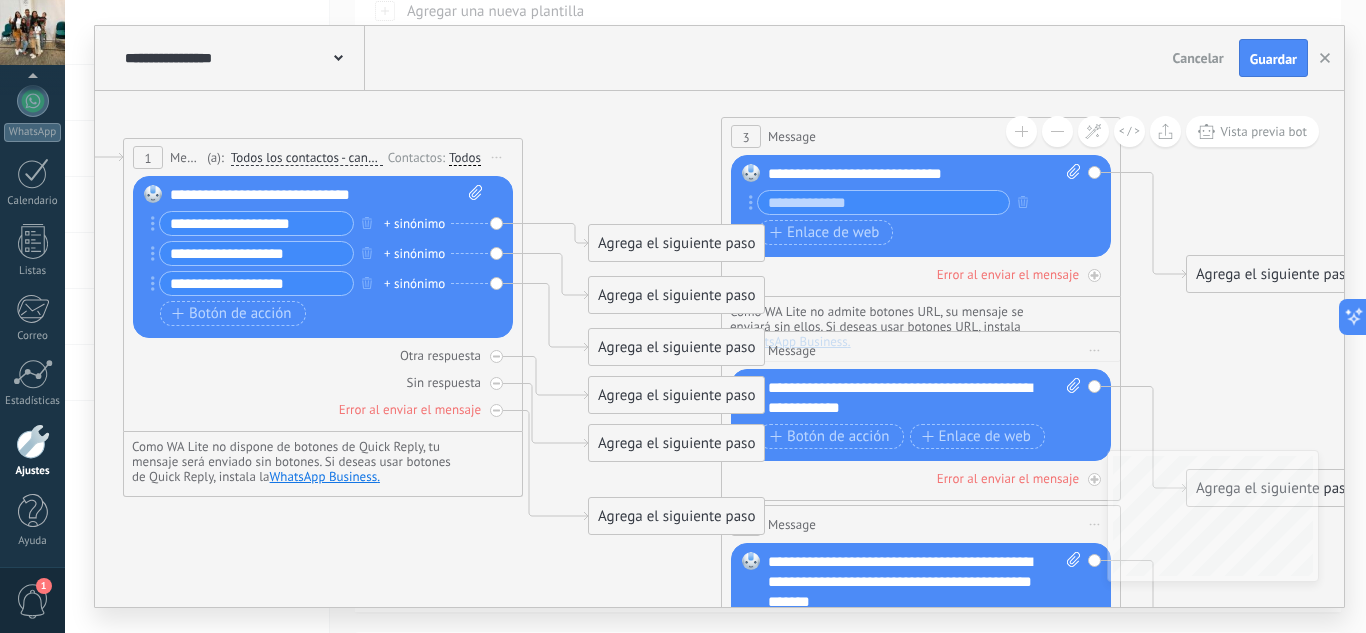 drag, startPoint x: 498, startPoint y: 208, endPoint x: 596, endPoint y: 169, distance: 105.47511 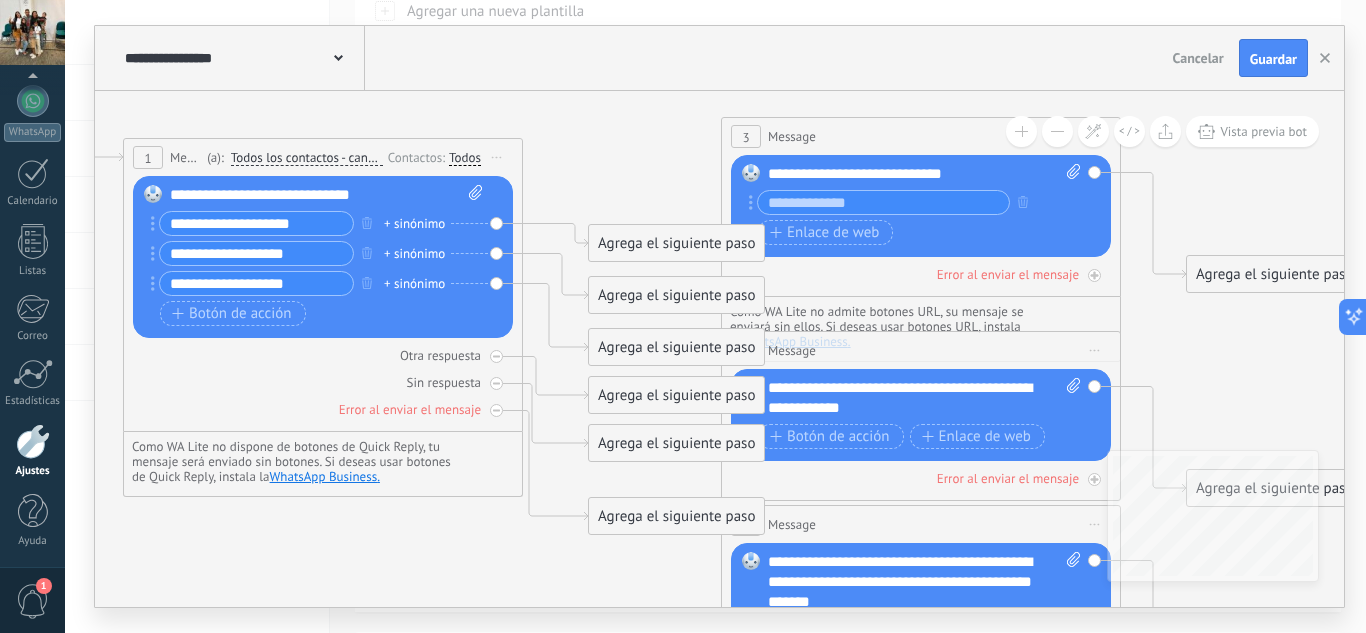 click 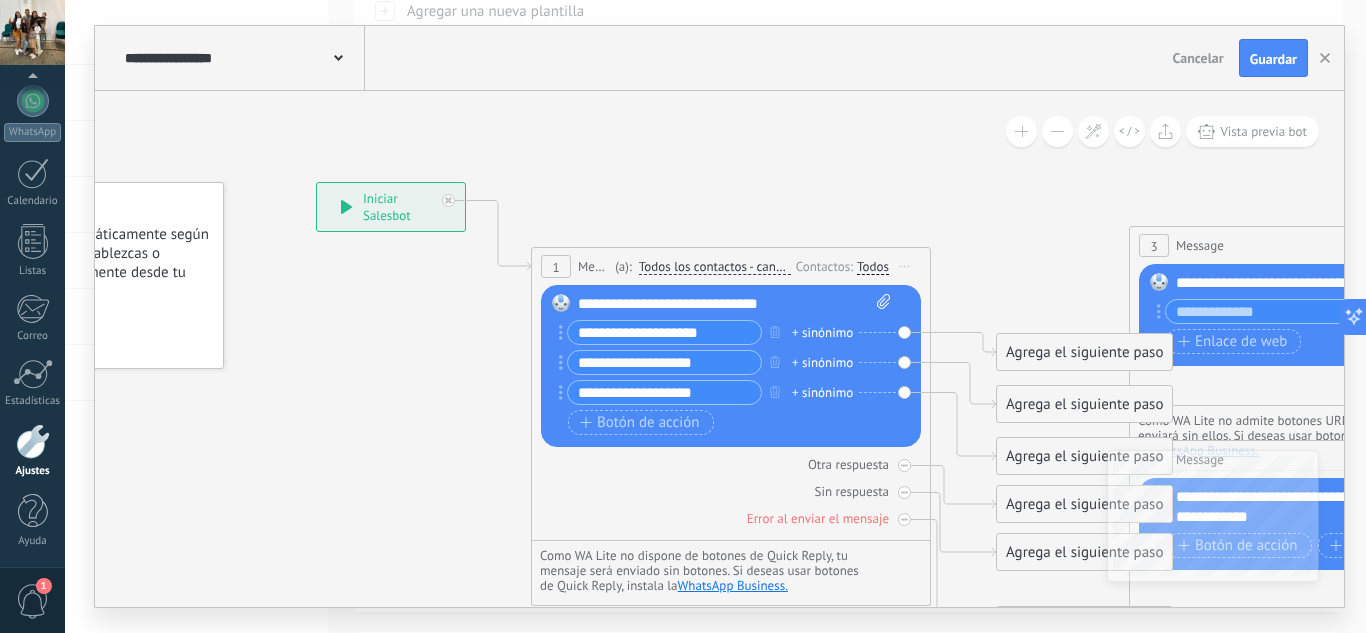 drag, startPoint x: 284, startPoint y: 116, endPoint x: 701, endPoint y: 227, distance: 431.52057 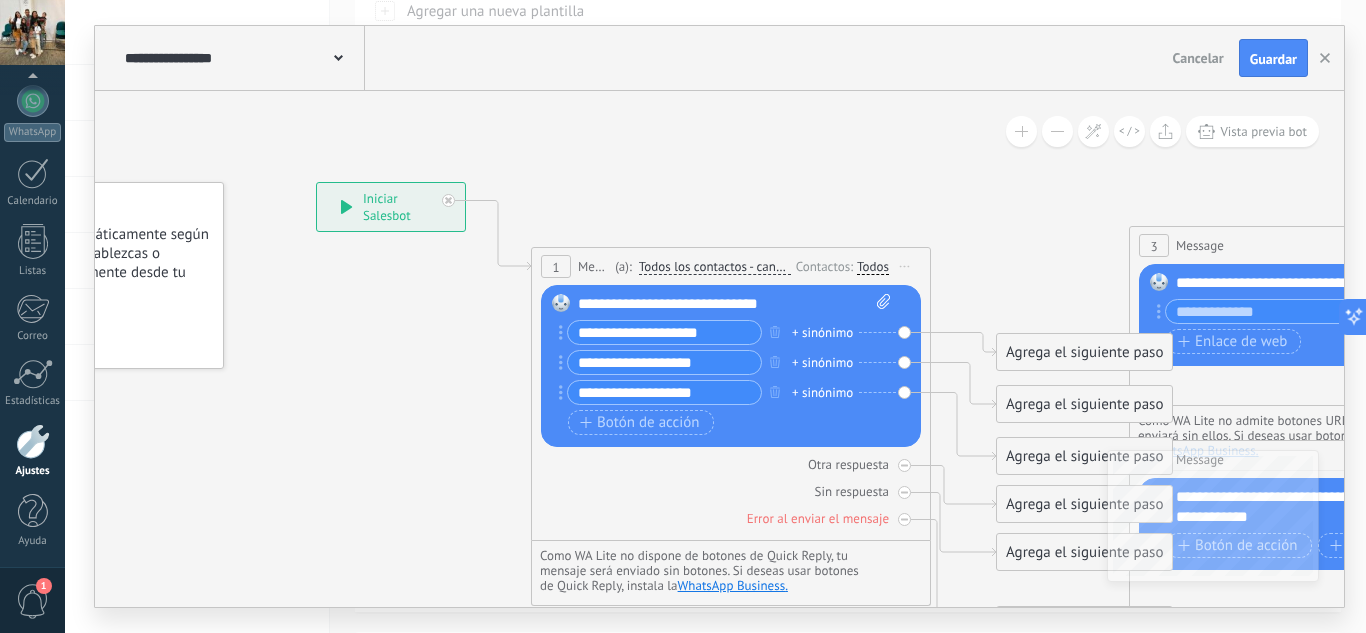 click 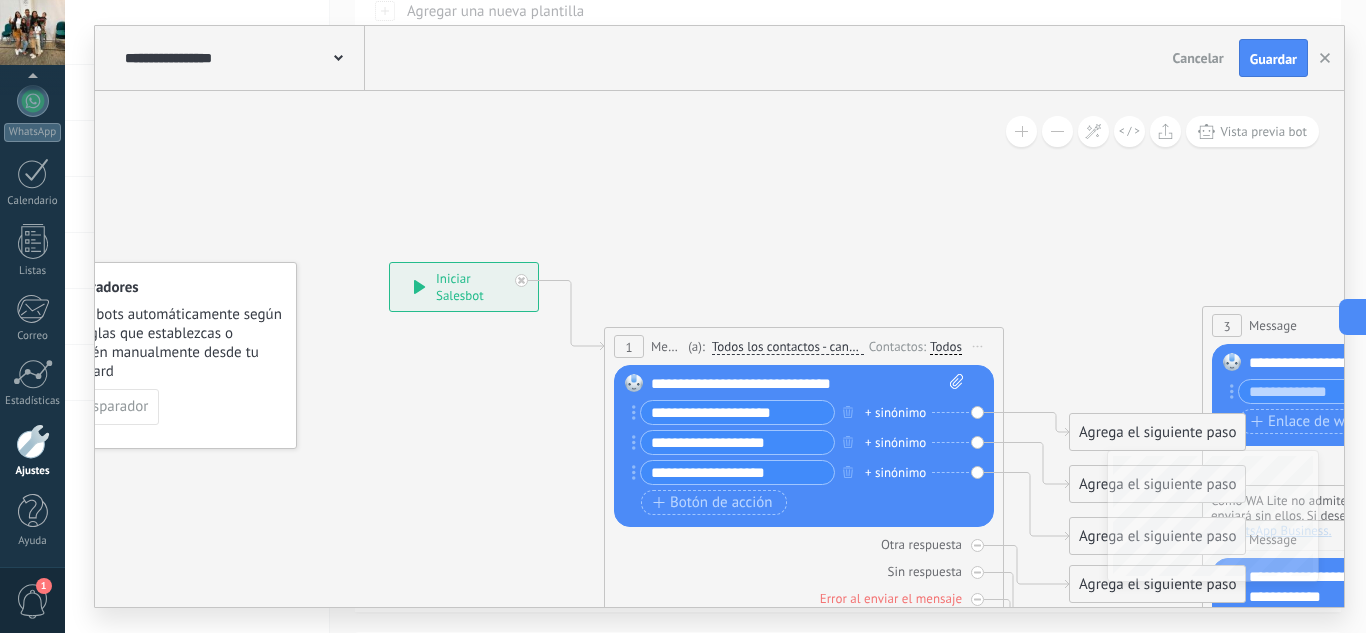 drag, startPoint x: 409, startPoint y: 402, endPoint x: 427, endPoint y: 429, distance: 32.449963 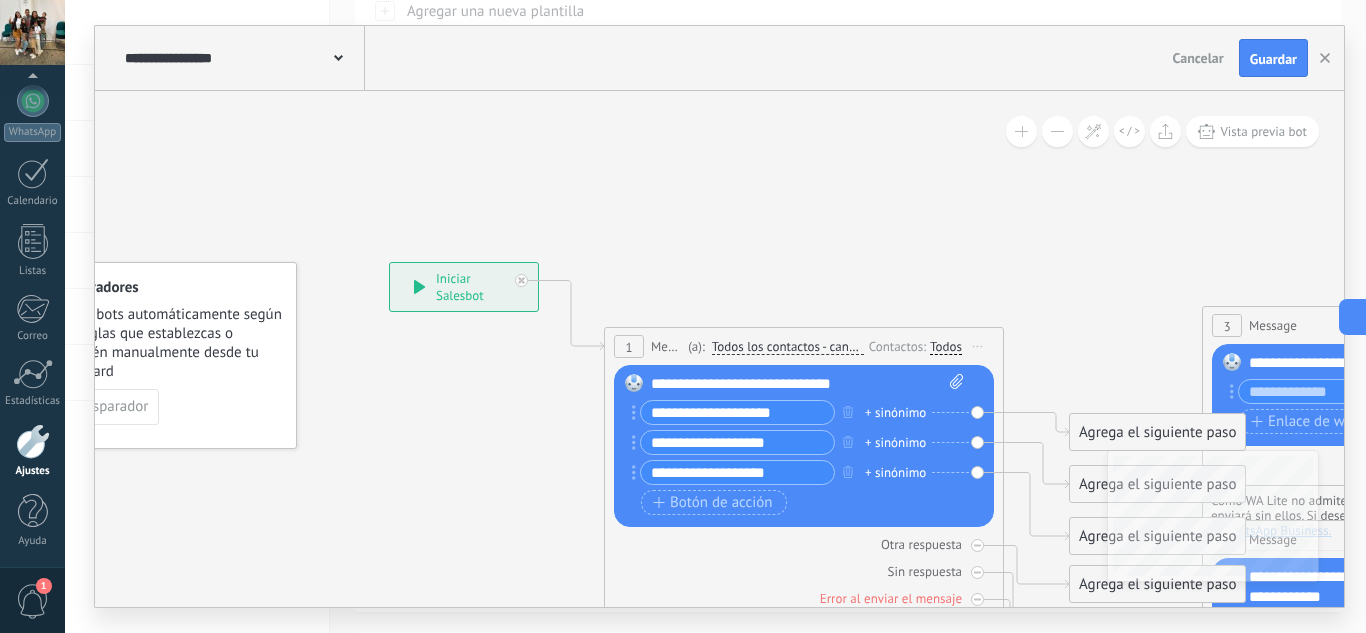 click 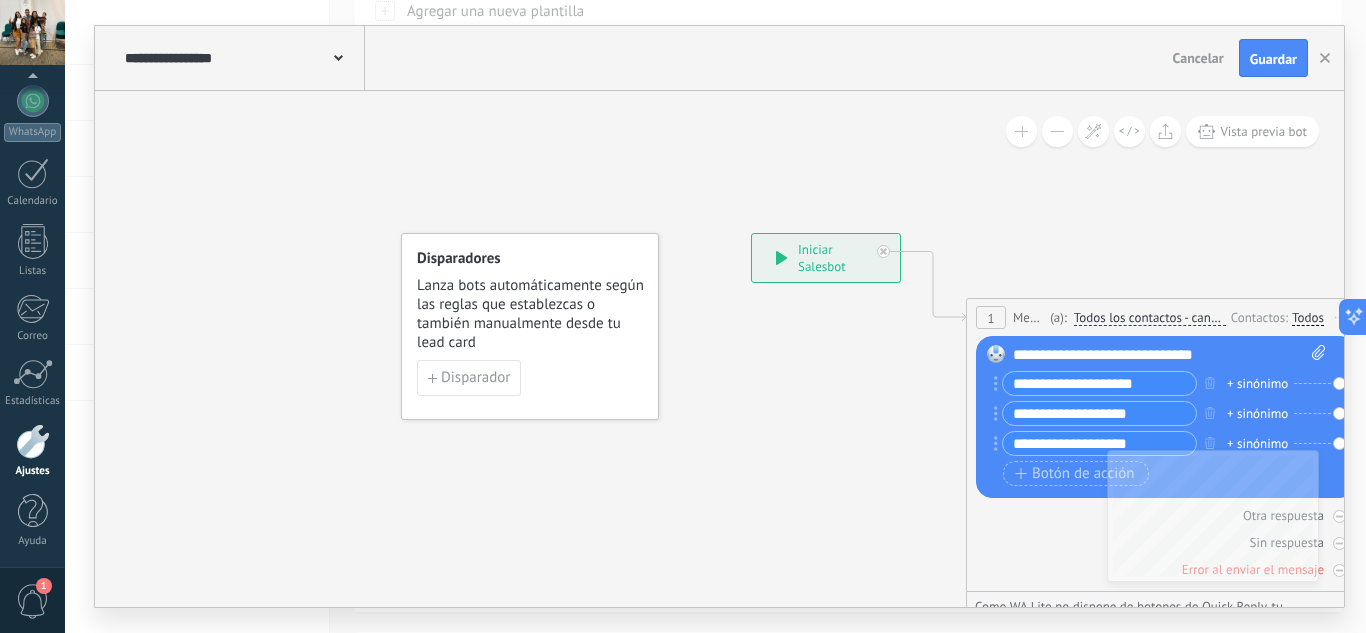 drag, startPoint x: 721, startPoint y: 410, endPoint x: 754, endPoint y: 403, distance: 33.734257 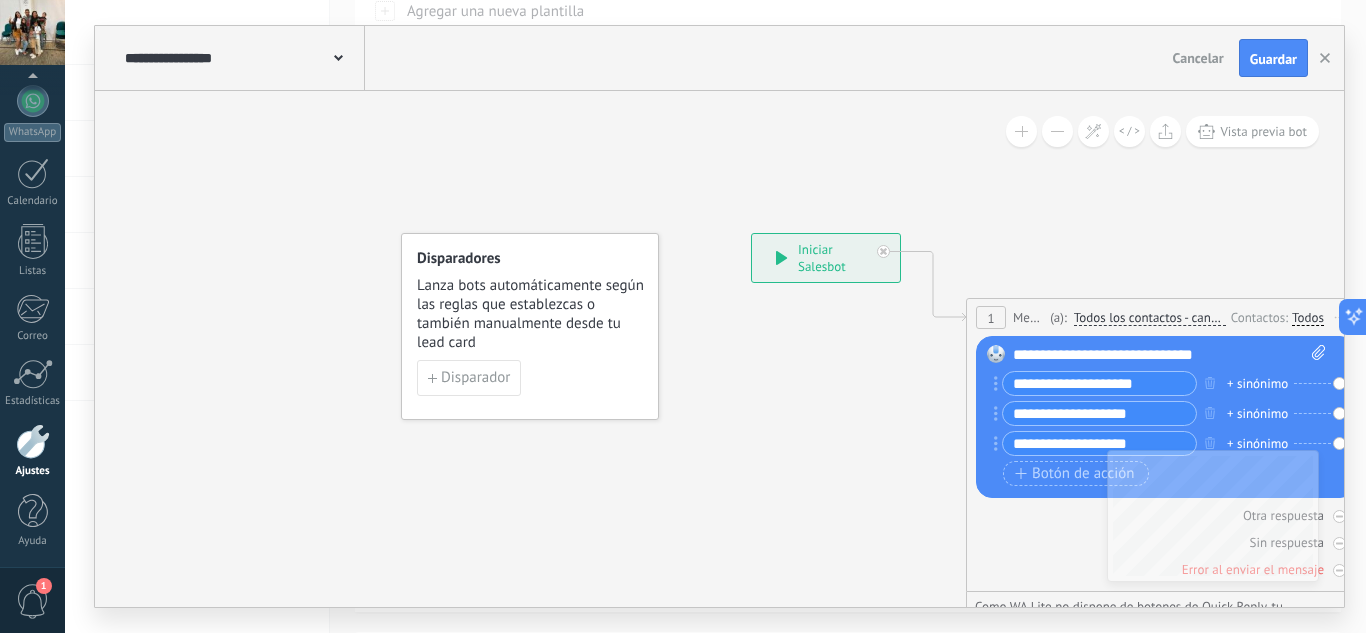 click 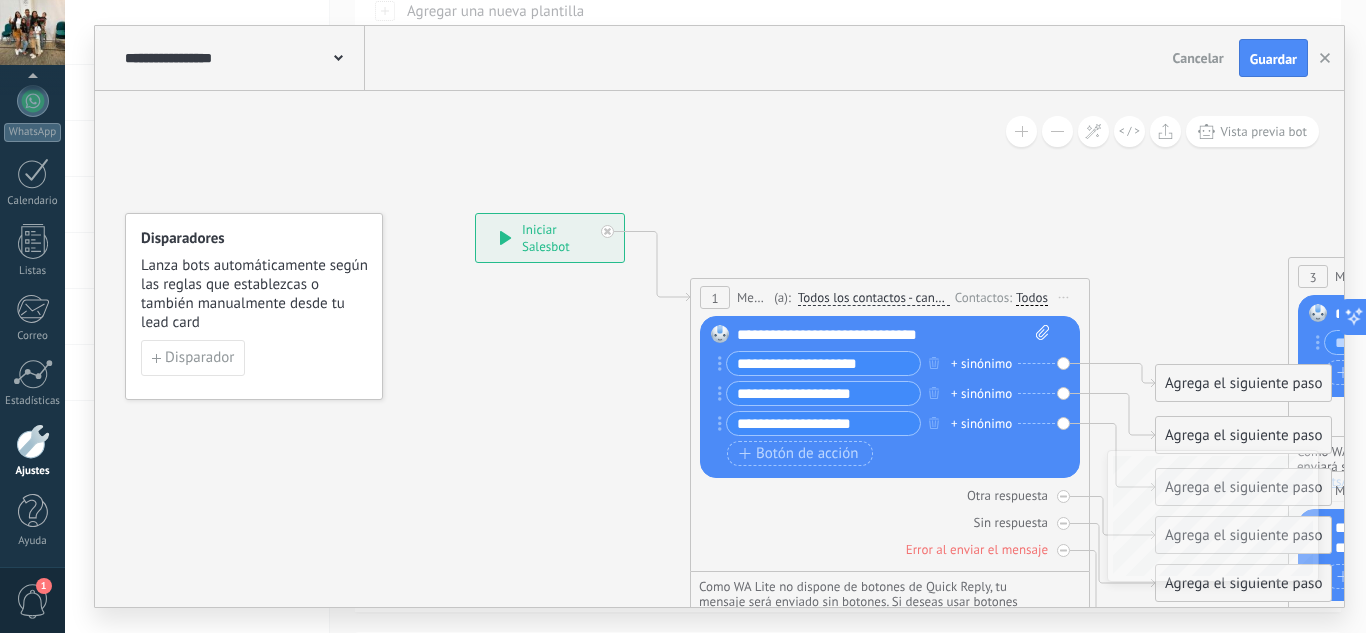 drag, startPoint x: 827, startPoint y: 395, endPoint x: 374, endPoint y: 340, distance: 456.32663 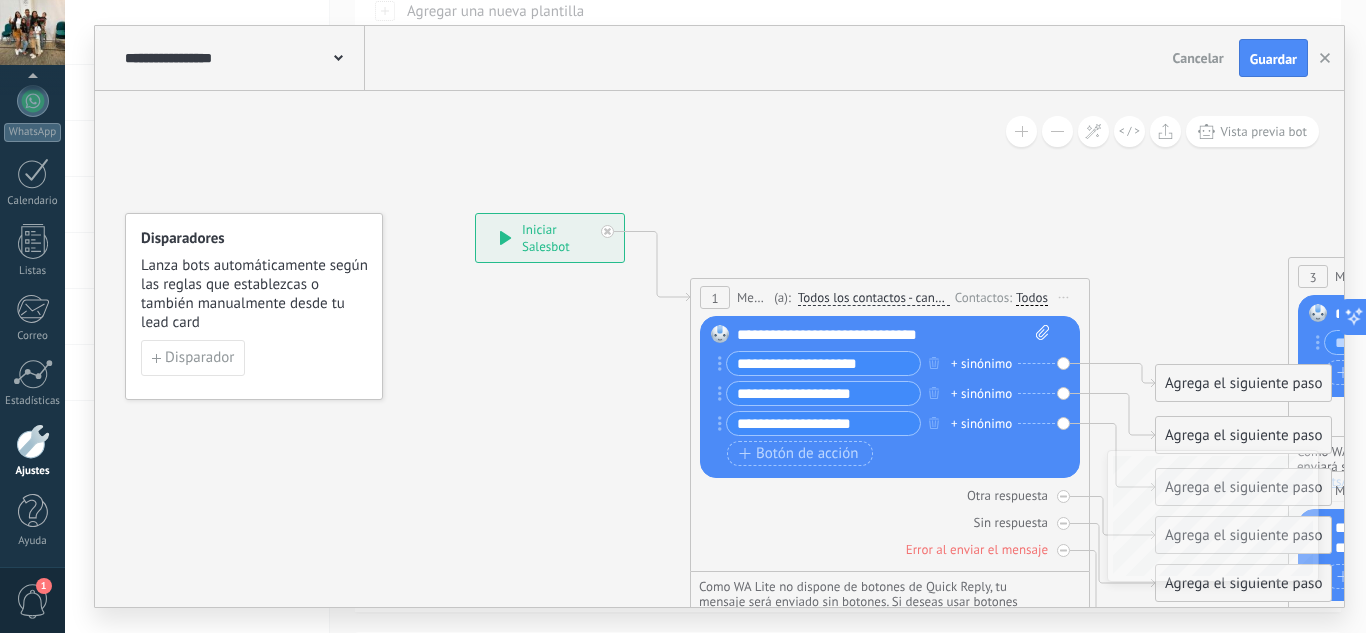 click 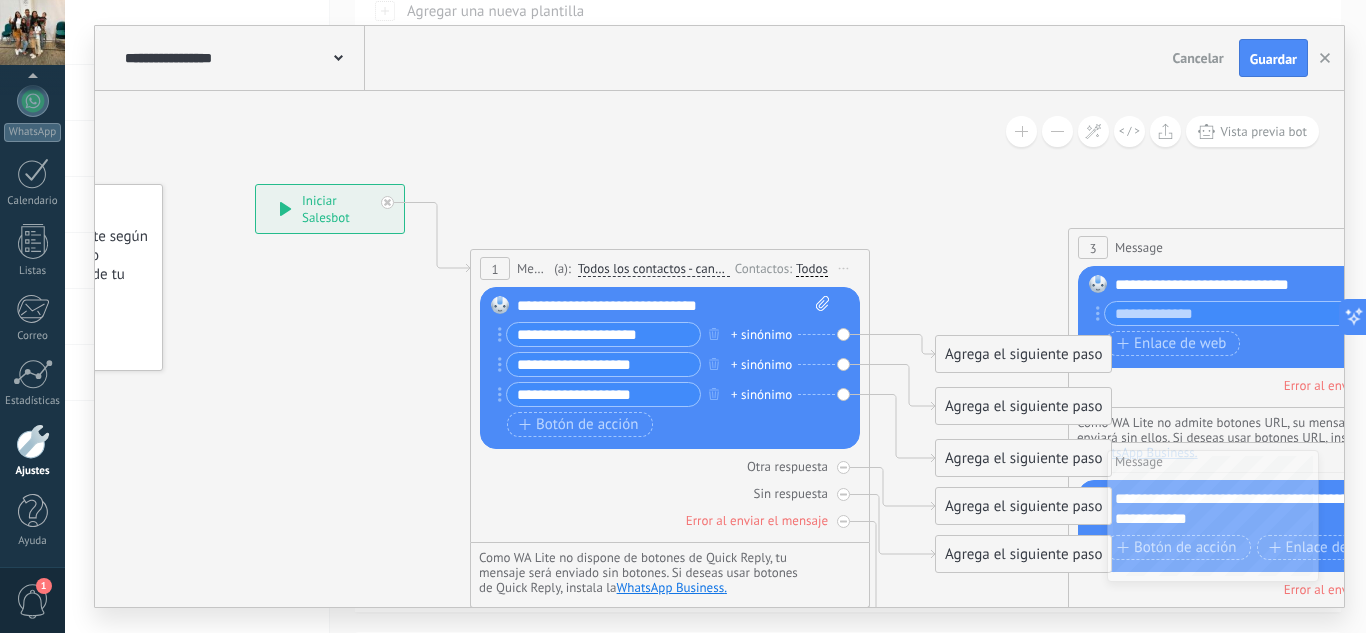 drag, startPoint x: 829, startPoint y: 151, endPoint x: 629, endPoint y: 190, distance: 203.76703 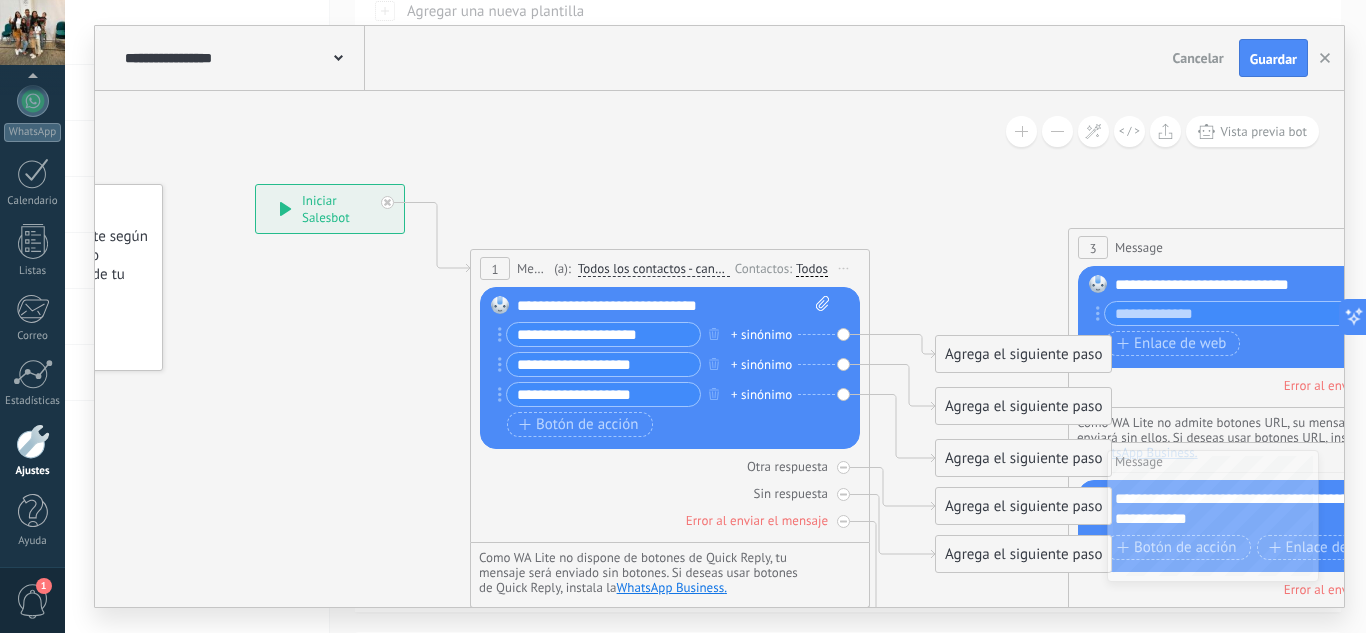 click 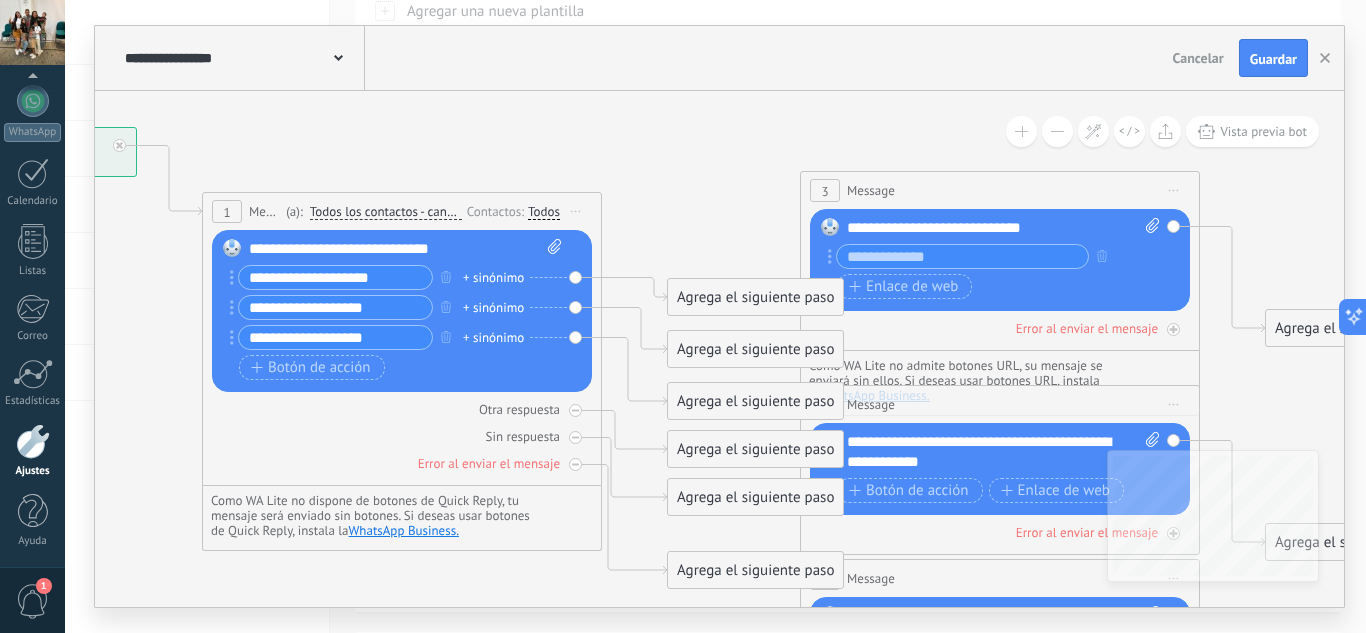 drag, startPoint x: 801, startPoint y: 253, endPoint x: 727, endPoint y: 182, distance: 102.55243 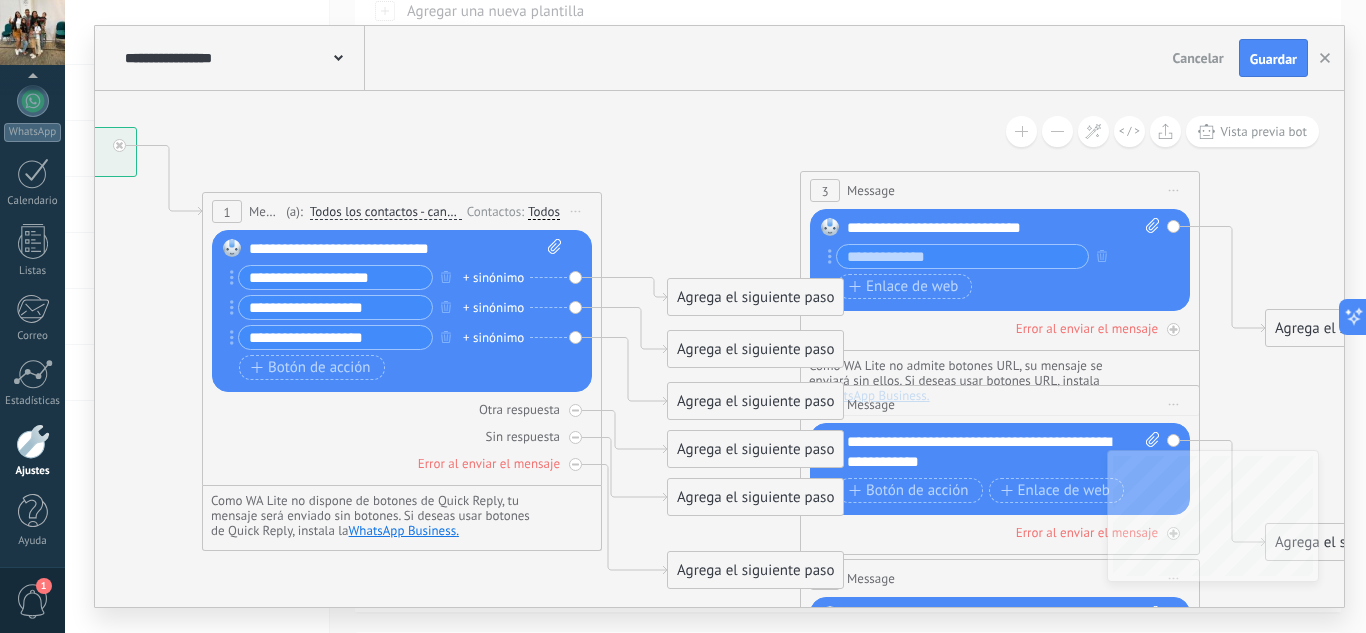 click 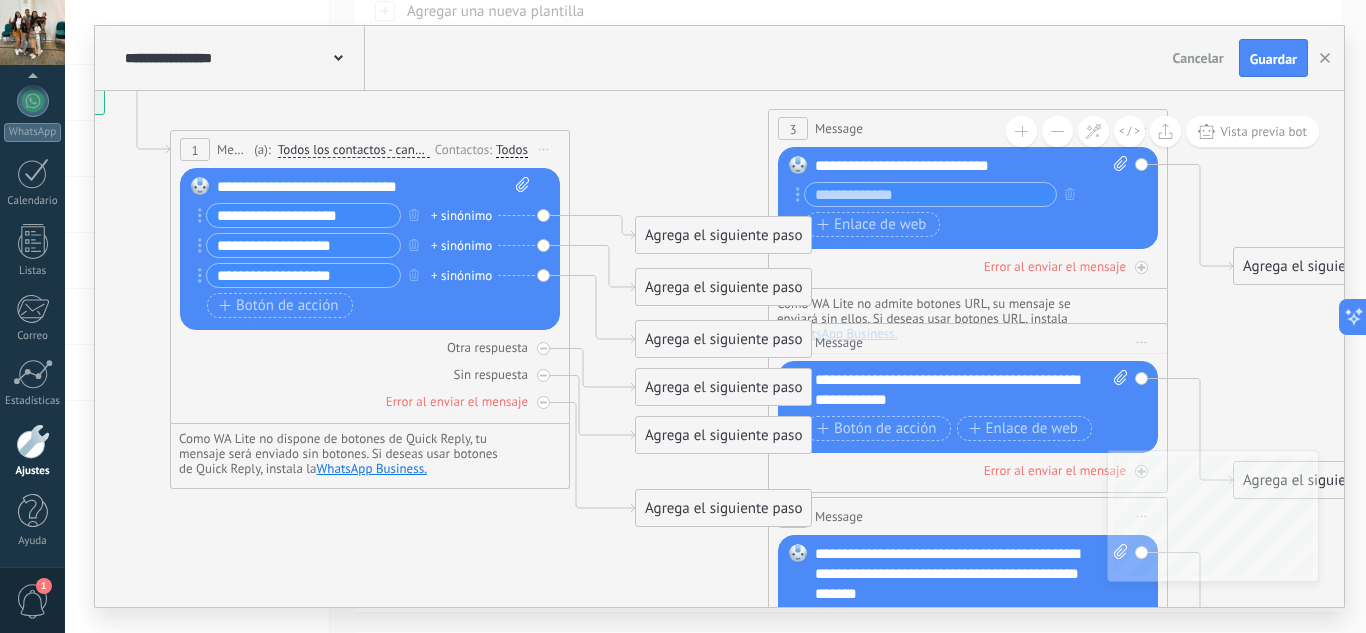 drag, startPoint x: 698, startPoint y: 220, endPoint x: 667, endPoint y: 140, distance: 85.79627 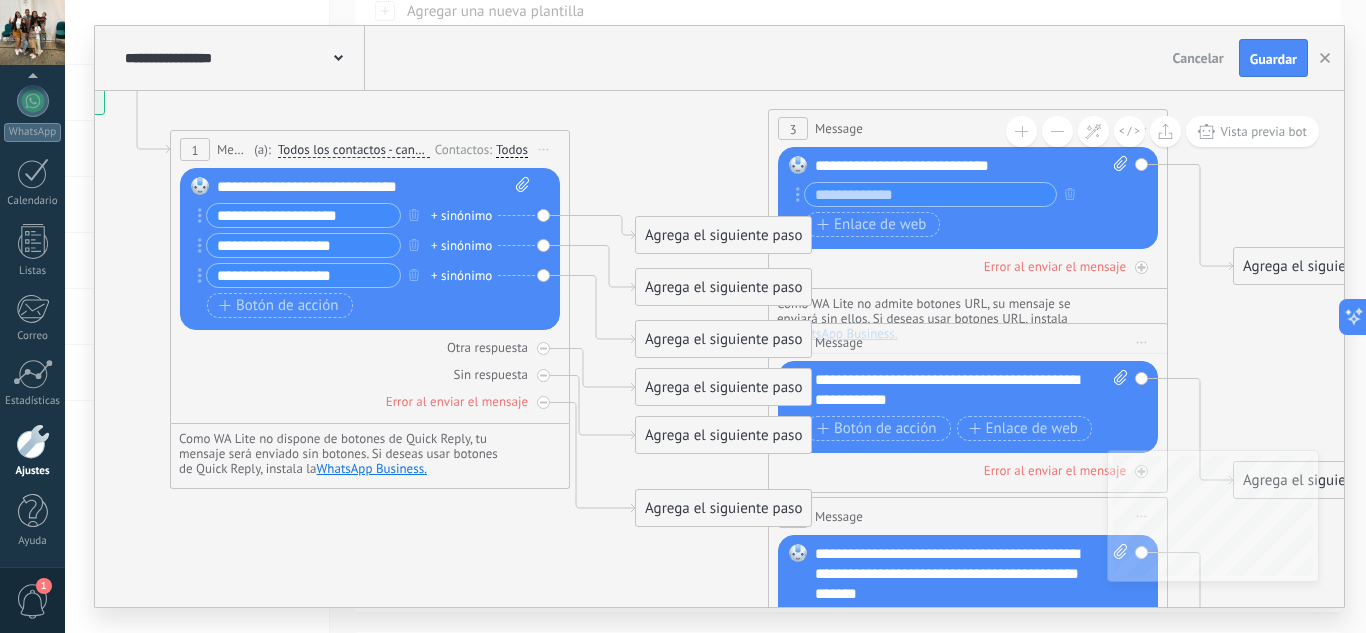 click 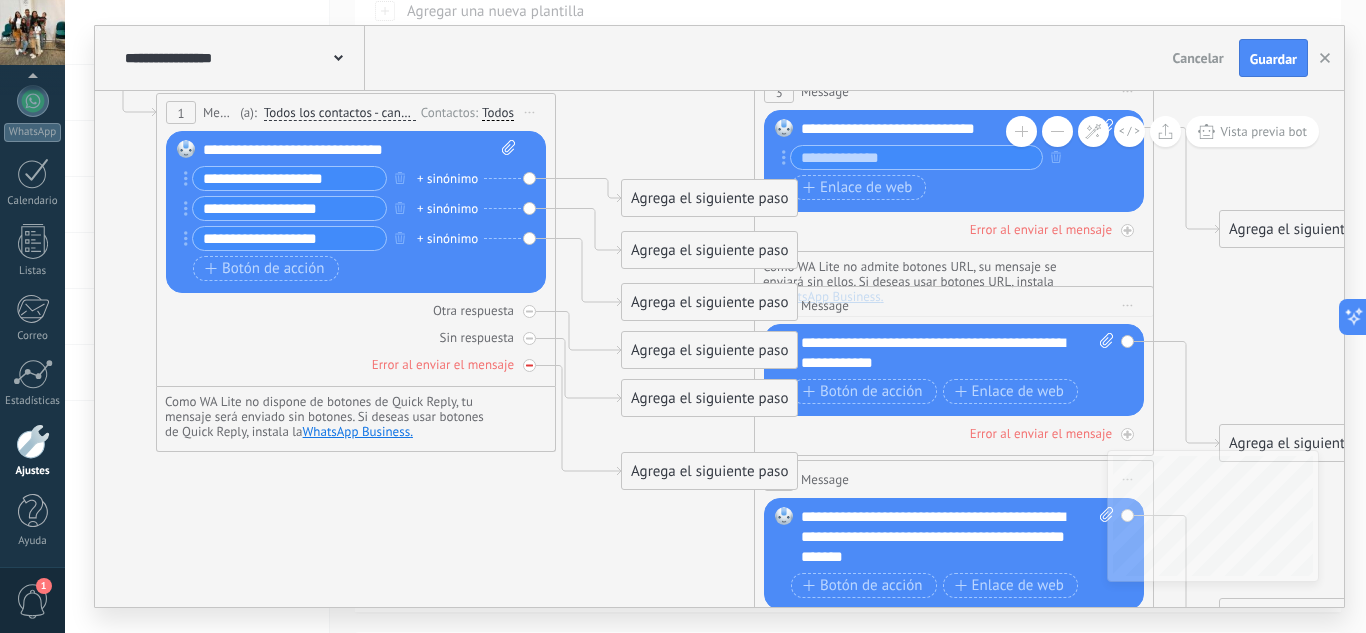 click at bounding box center [529, 365] 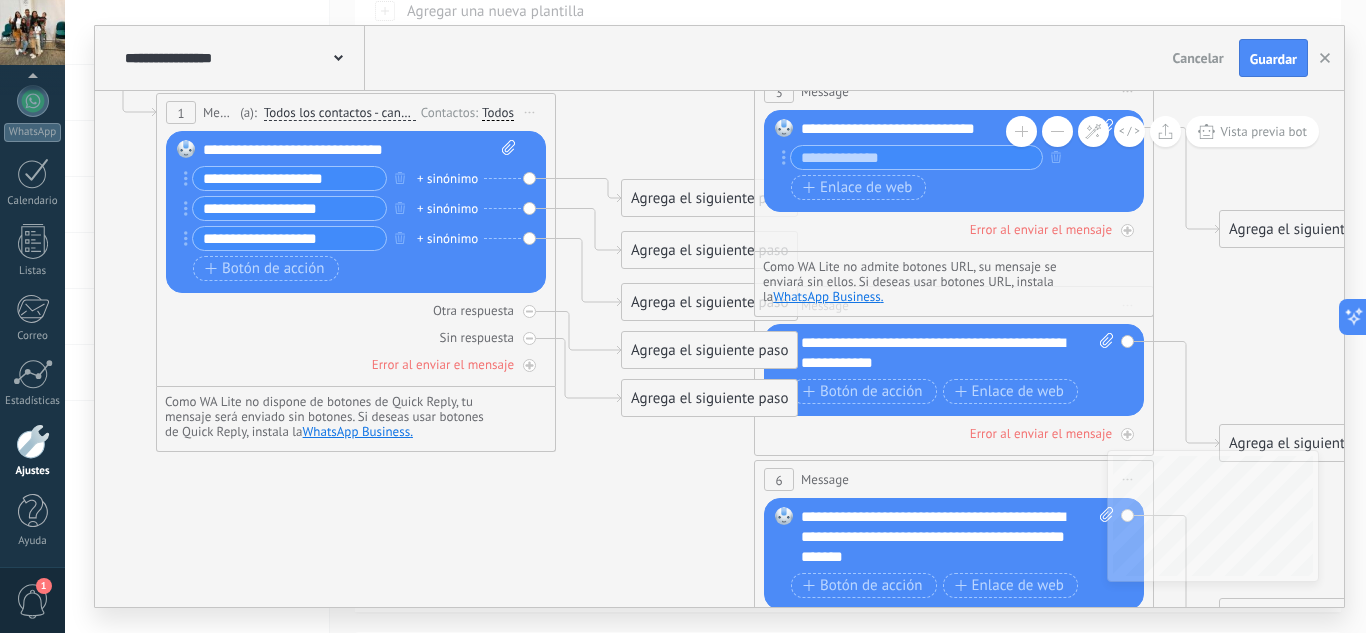 drag, startPoint x: 910, startPoint y: 201, endPoint x: 795, endPoint y: 266, distance: 132.09845 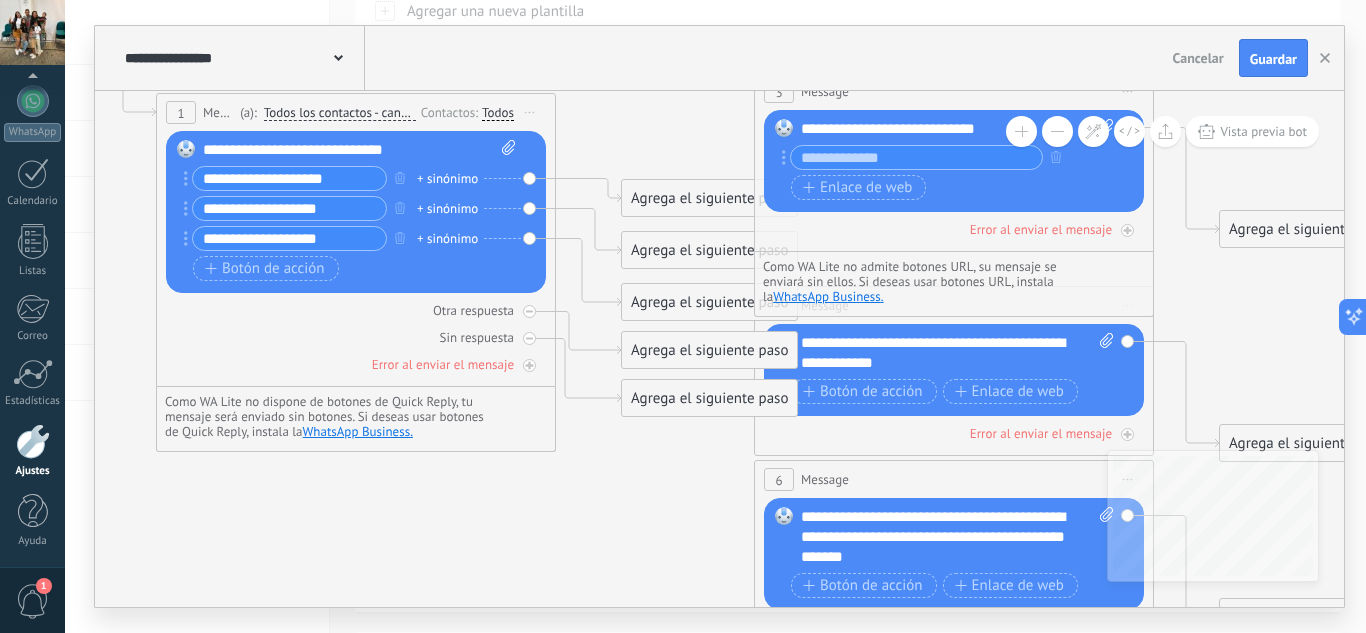 click on "3
Message
*******
(a):
Todos los contactos - canales seleccionados
Todos los contactos - canales seleccionados
Todos los contactos - canal primario
Contacto principal - canales seleccionados
Contacto principal - canal primario
Todos los contactos - canales seleccionados
Todos los contactos - canales seleccionados
Todos los contactos - canal primario
Contacto principal - canales seleccionados" at bounding box center [954, 162] 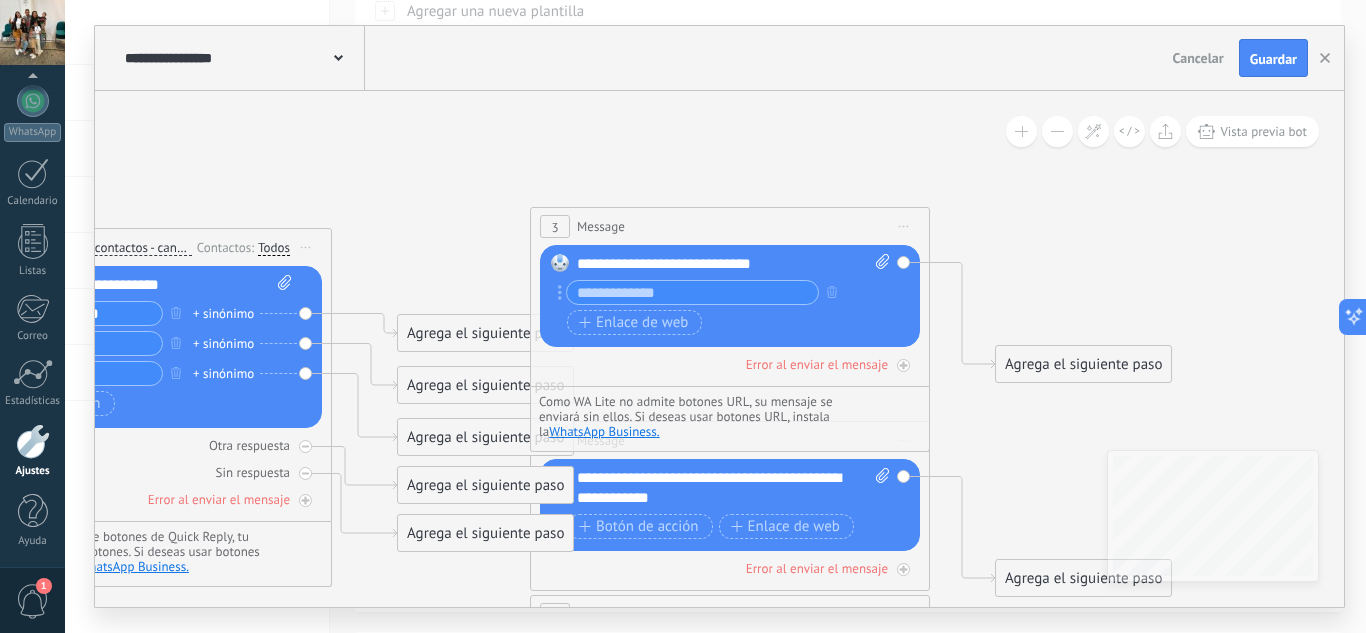 drag, startPoint x: 736, startPoint y: 133, endPoint x: 513, endPoint y: 268, distance: 260.67987 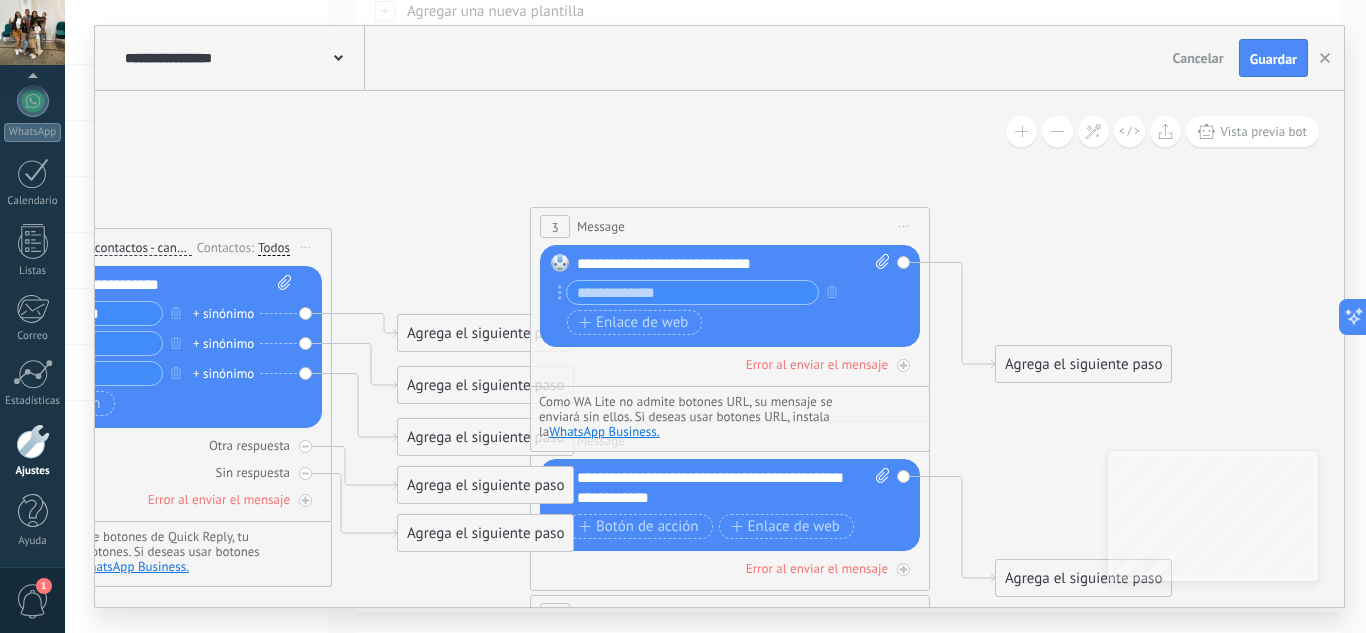 click 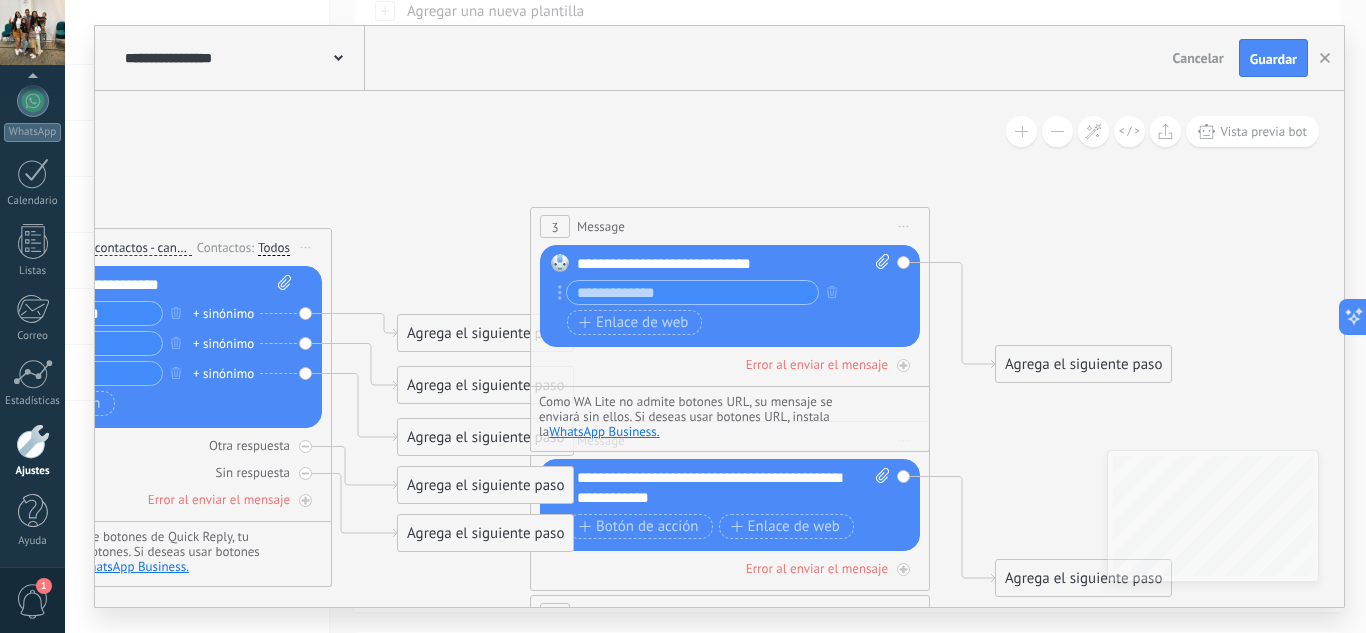click on "Reemplazar
Quitar
Convertir a mensaje de voz
Arrastre la imagen aquí para adjuntarla.
Añadir imagen
Subir
Arrastrar y soltar
Archivo no encontrado
Escribe tu mensaje..." at bounding box center (730, 296) 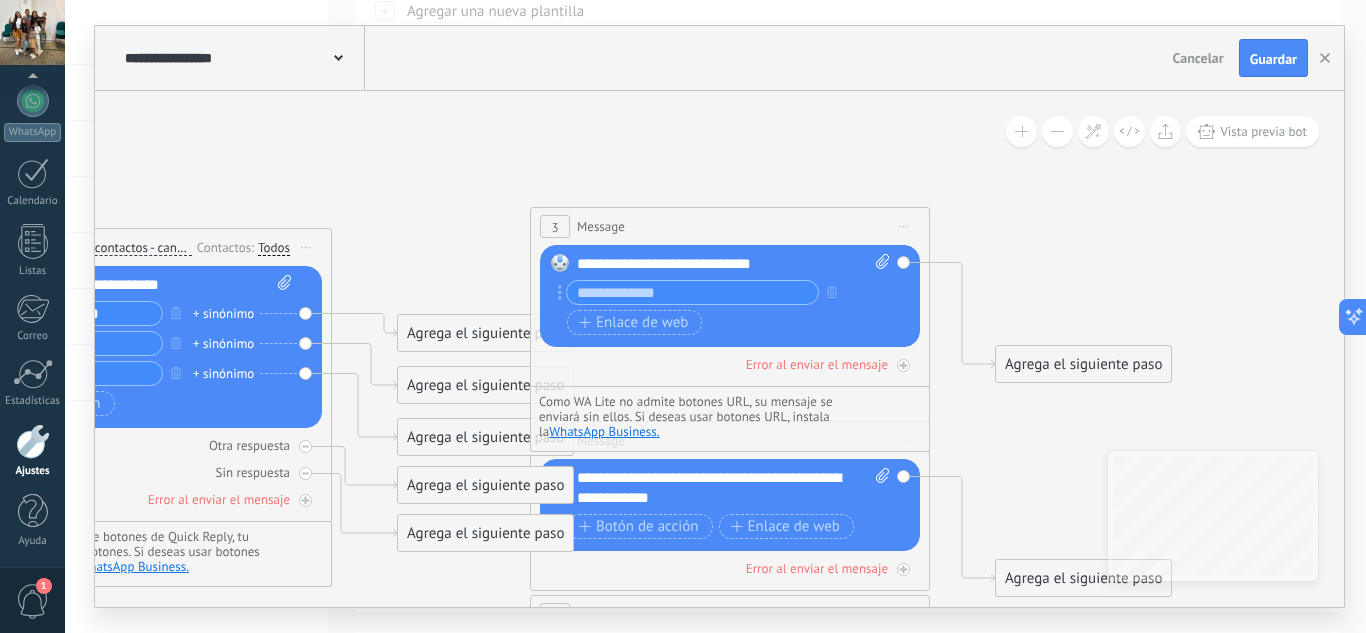 click on "Reemplazar
Quitar
Convertir a mensaje de voz
Arrastre la imagen aquí para adjuntarla.
Añadir imagen
Subir
Arrastrar y soltar
Archivo no encontrado
Escribe tu mensaje..." at bounding box center [730, 296] 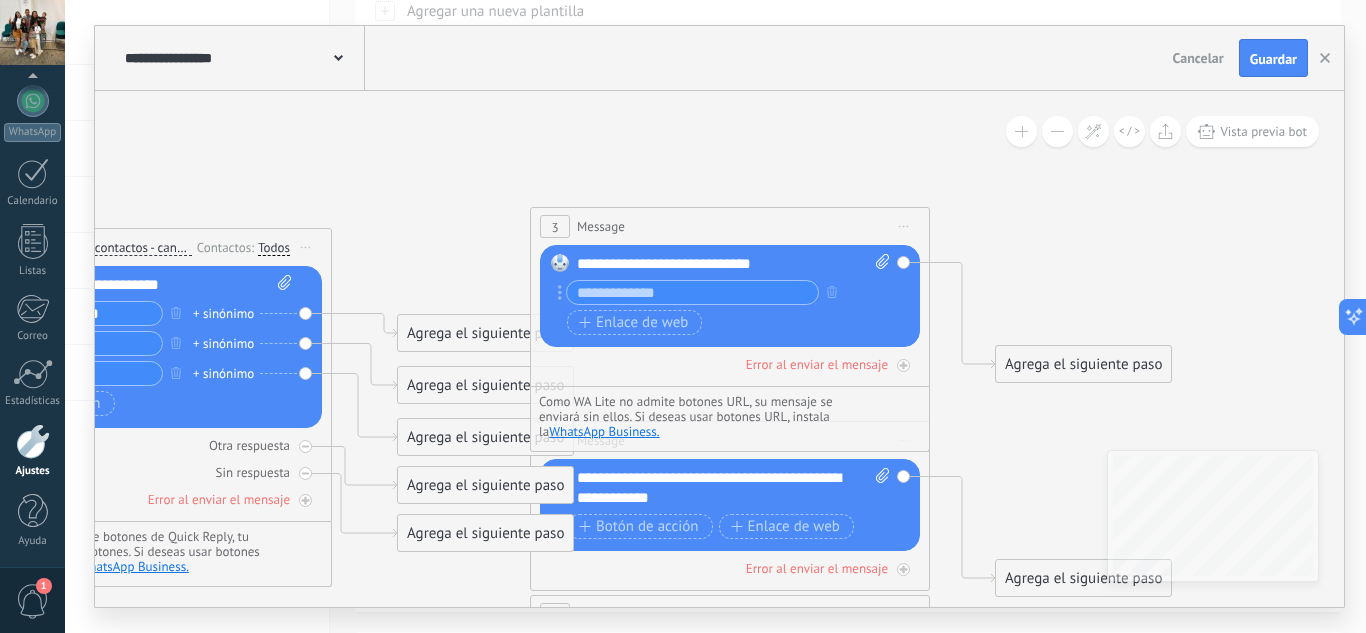 click on "Reemplazar
Quitar
Convertir a mensaje de voz
Arrastre la imagen aquí para adjuntarla.
Añadir imagen
Subir
Arrastrar y soltar
Archivo no encontrado
Escribe tu mensaje..." at bounding box center (730, 296) 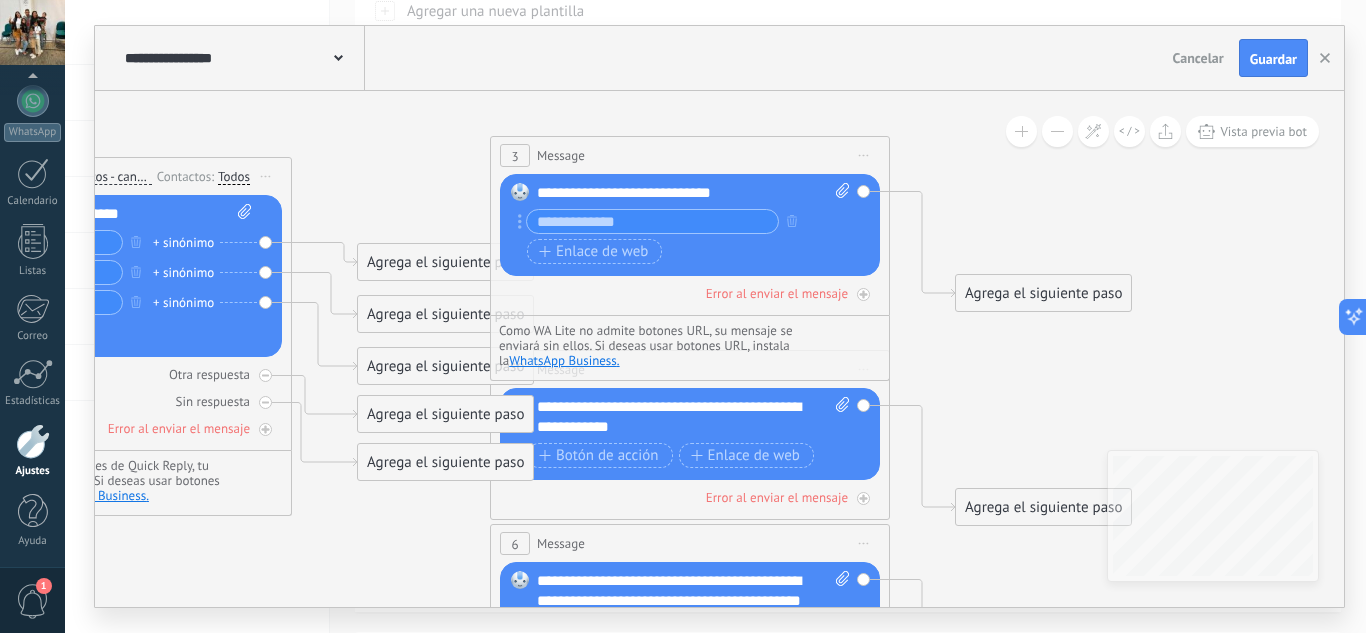 drag, startPoint x: 1033, startPoint y: 242, endPoint x: 981, endPoint y: 160, distance: 97.097885 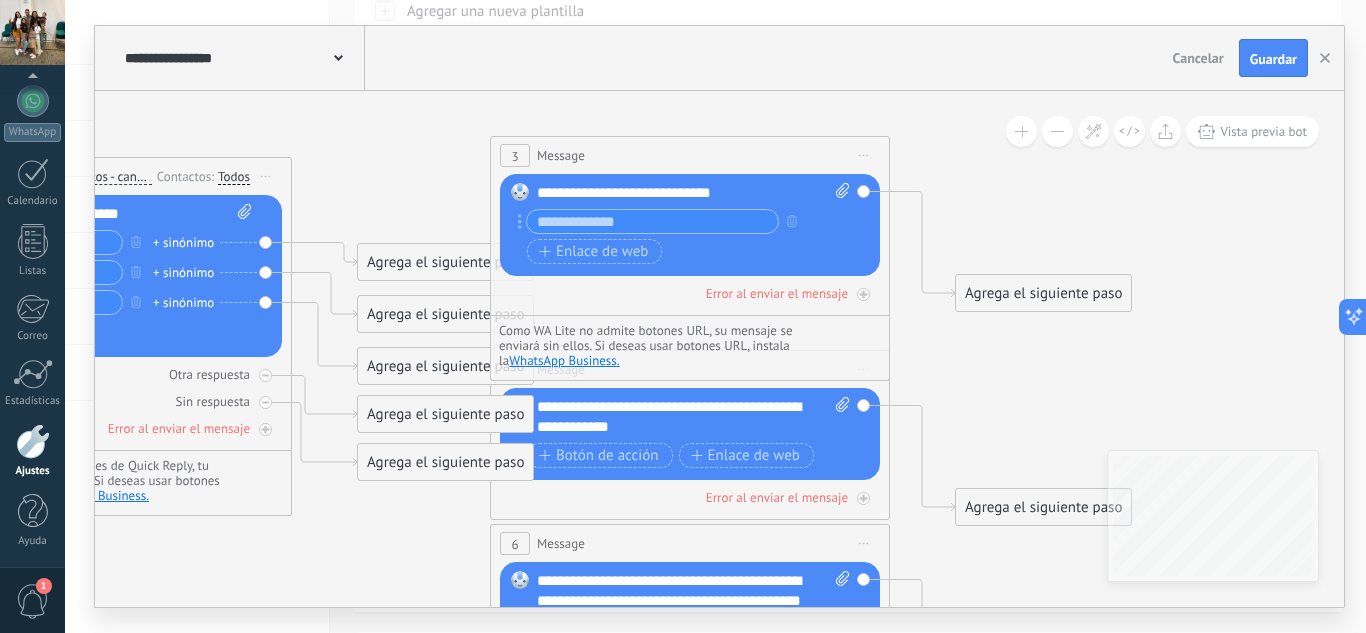 click 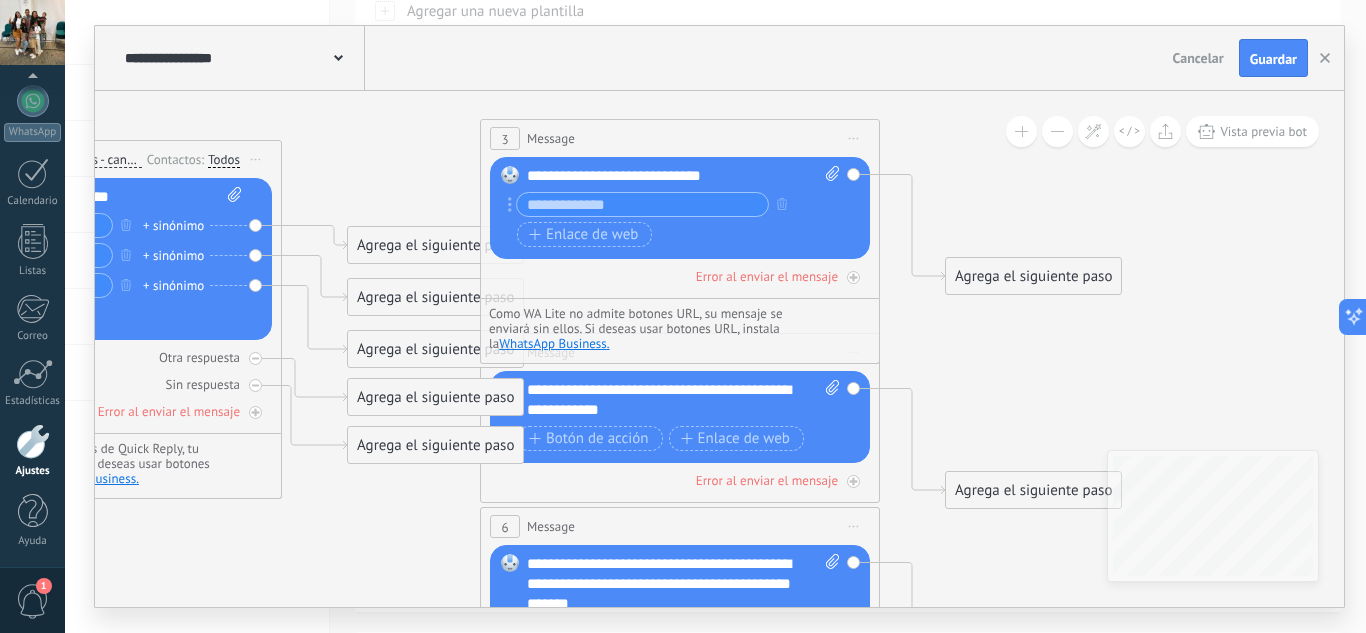 drag, startPoint x: 976, startPoint y: 387, endPoint x: 987, endPoint y: 349, distance: 39.56008 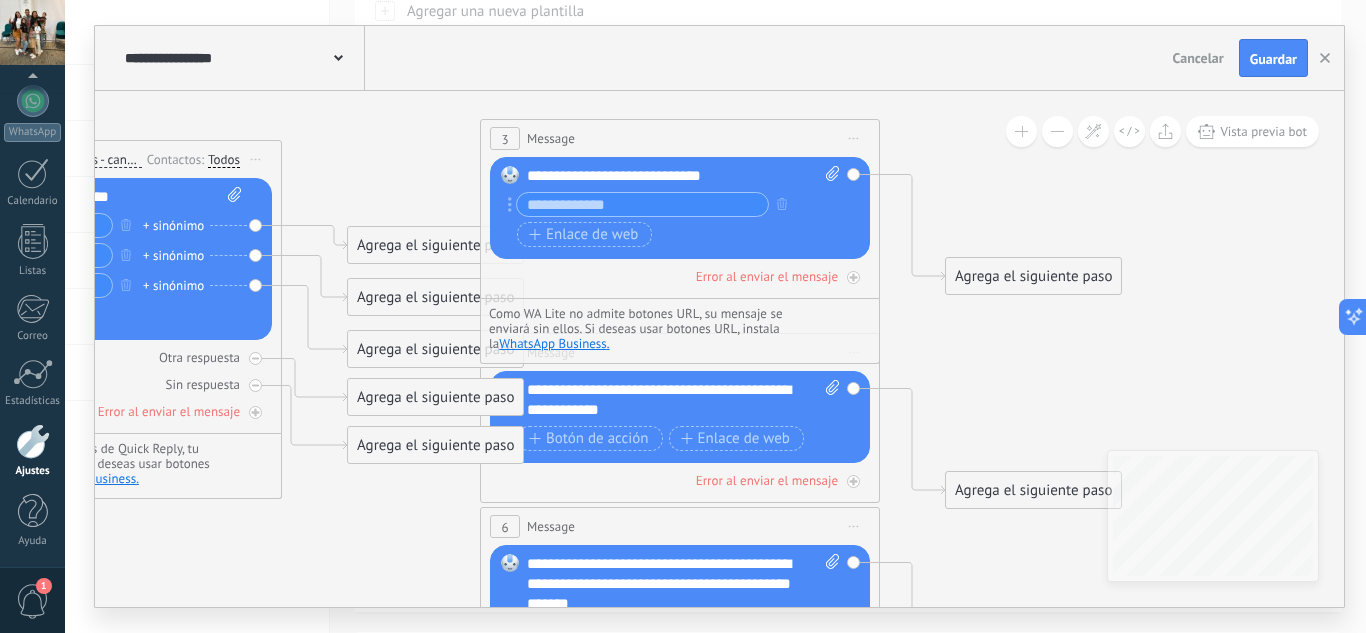 click 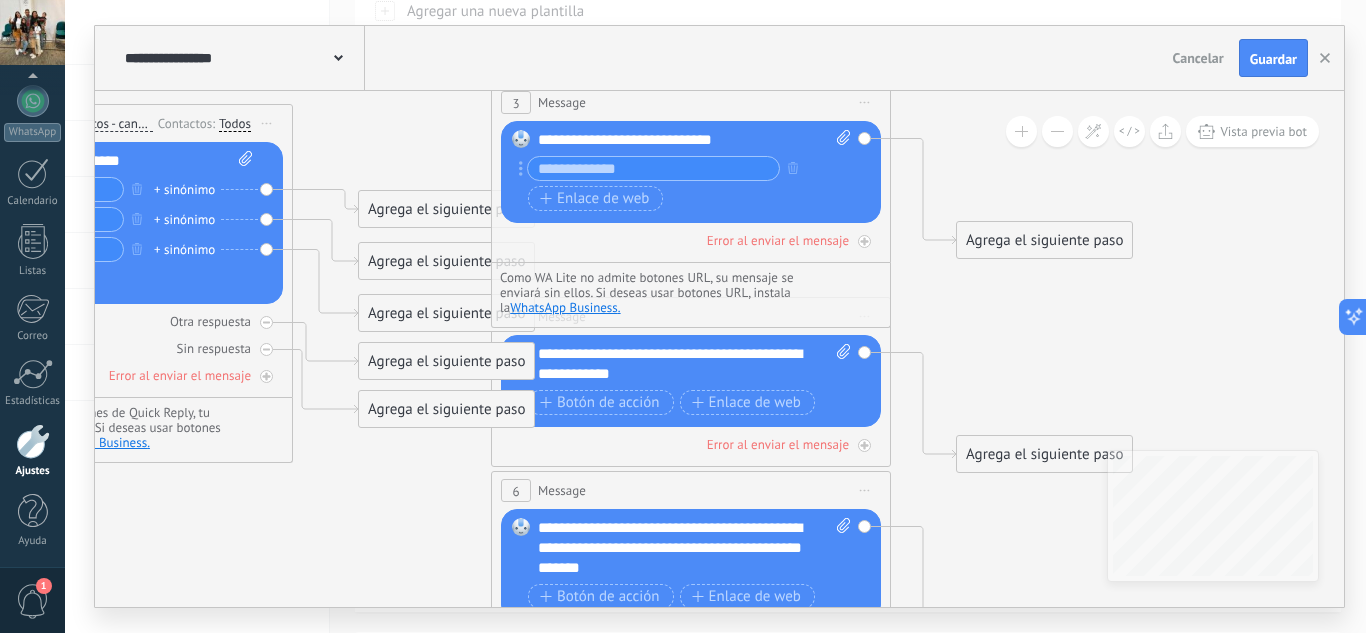 click on "Iniciar vista previa aquí
Cambiar nombre
Duplicar
Borrar" at bounding box center (865, 102) 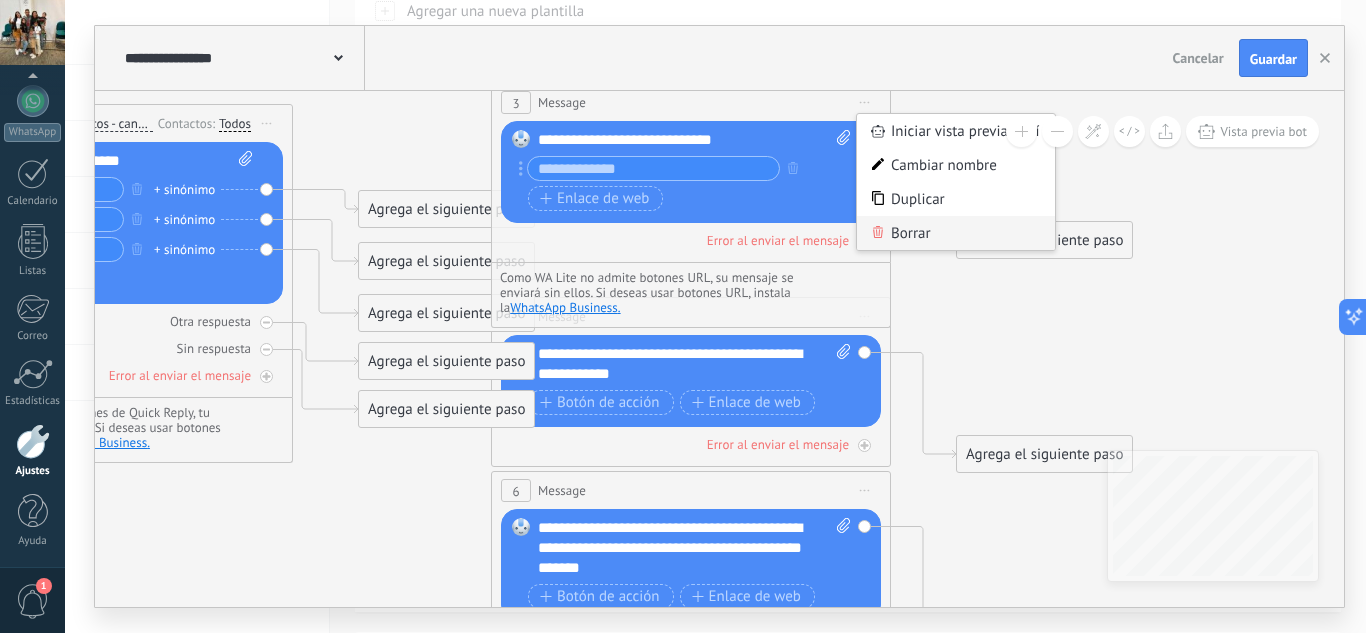 click on "Borrar" at bounding box center (956, 233) 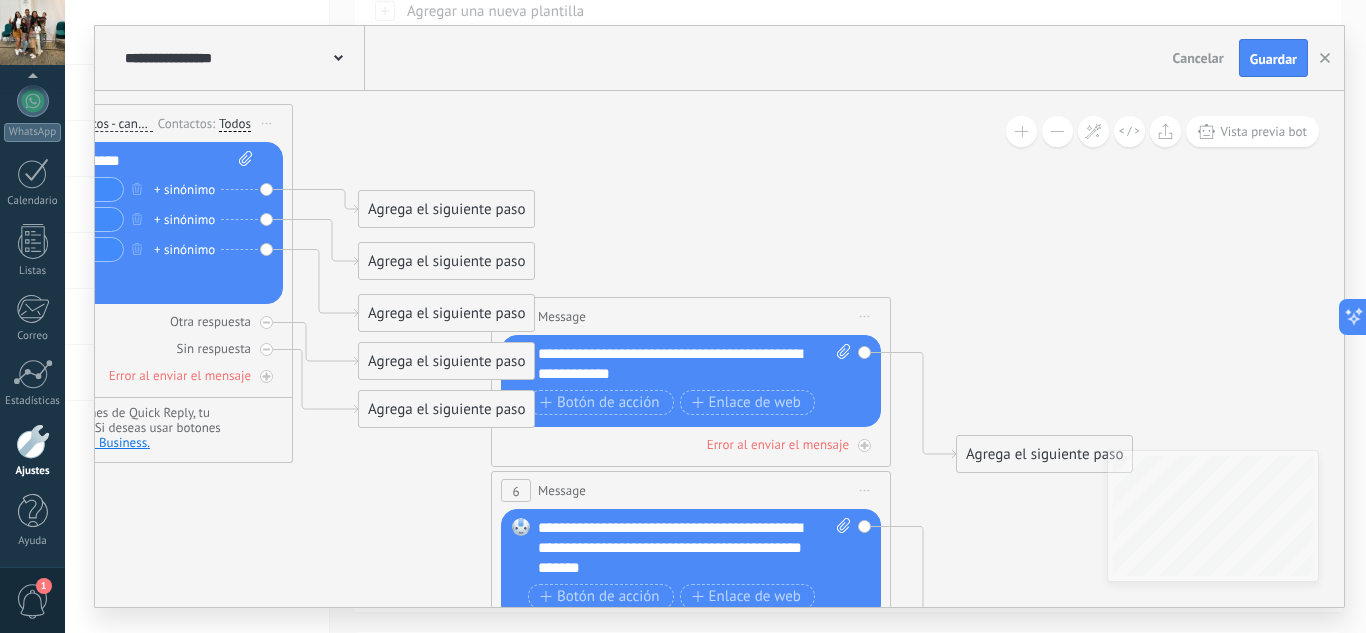 click on "Iniciar vista previa aquí
Cambiar nombre
Duplicar
Borrar" at bounding box center (865, 316) 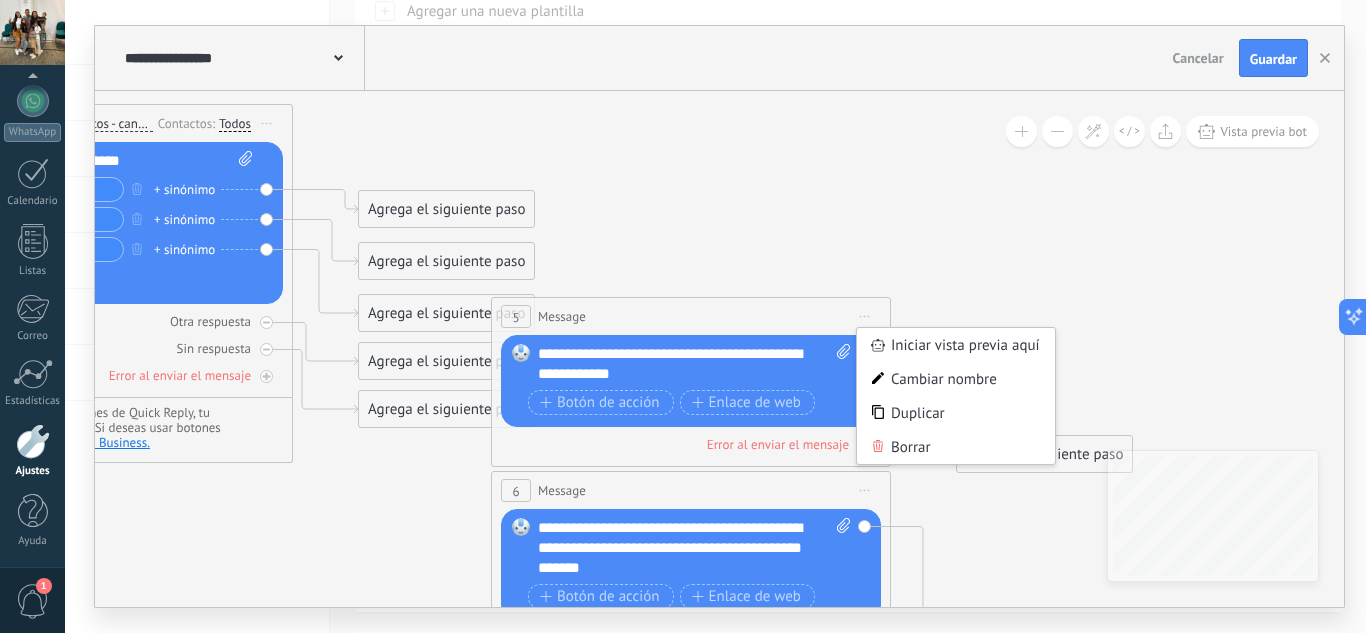 drag, startPoint x: 874, startPoint y: 450, endPoint x: 882, endPoint y: 443, distance: 10.630146 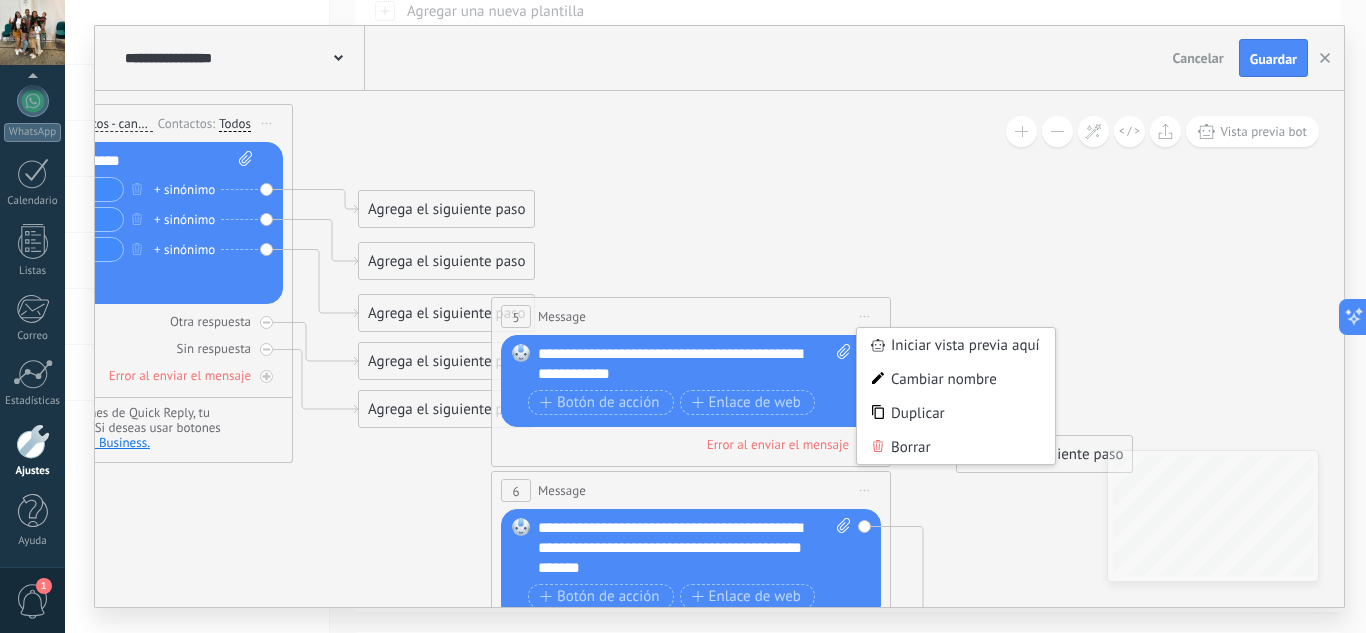 click 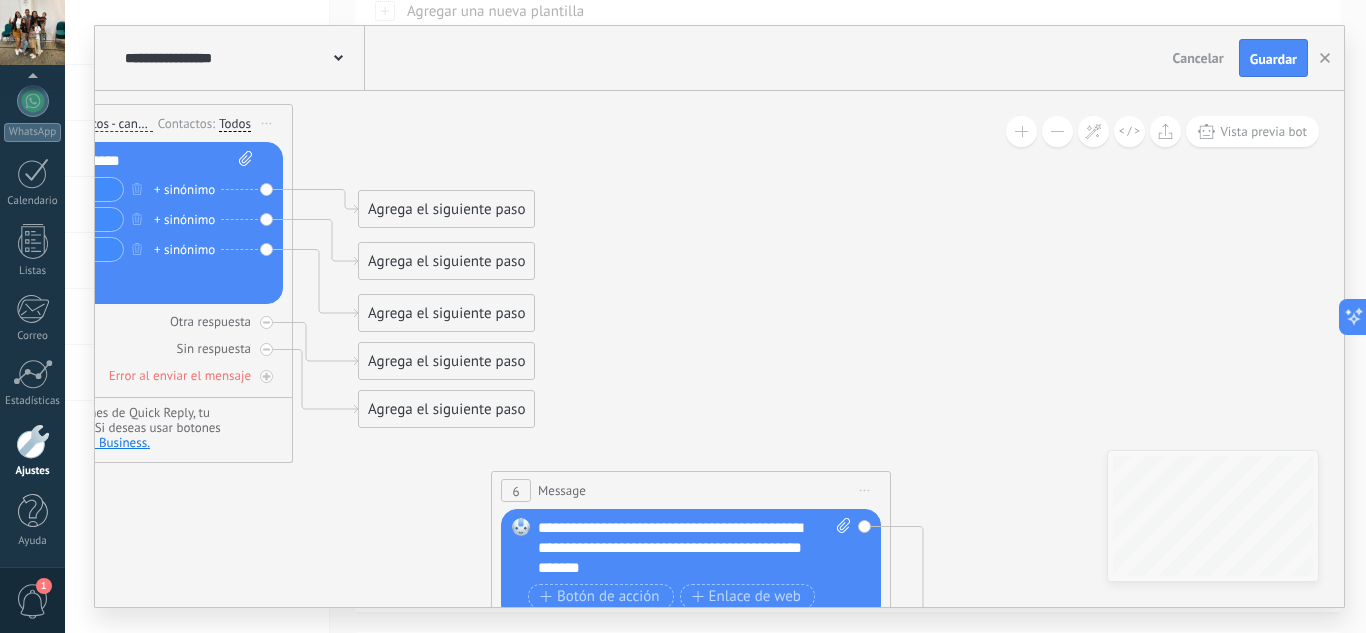 click on "Iniciar vista previa aquí
Cambiar nombre
Duplicar
Borrar" at bounding box center [865, 490] 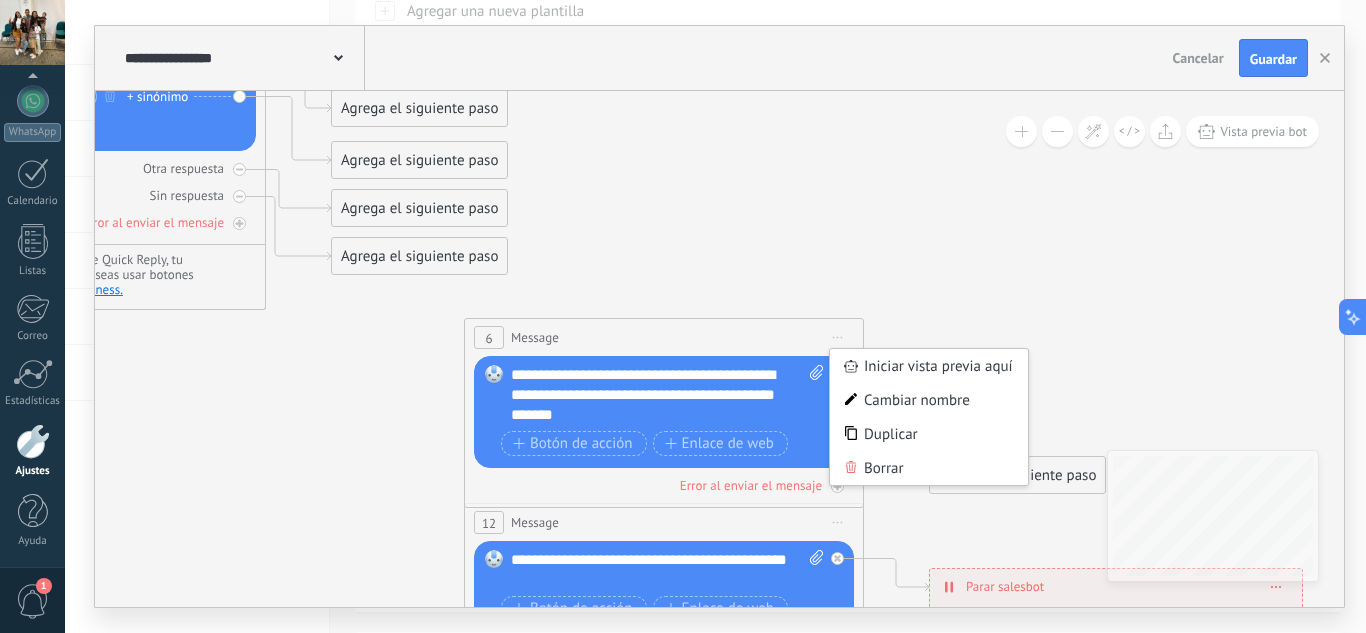 drag, startPoint x: 881, startPoint y: 334, endPoint x: 880, endPoint y: 304, distance: 30.016663 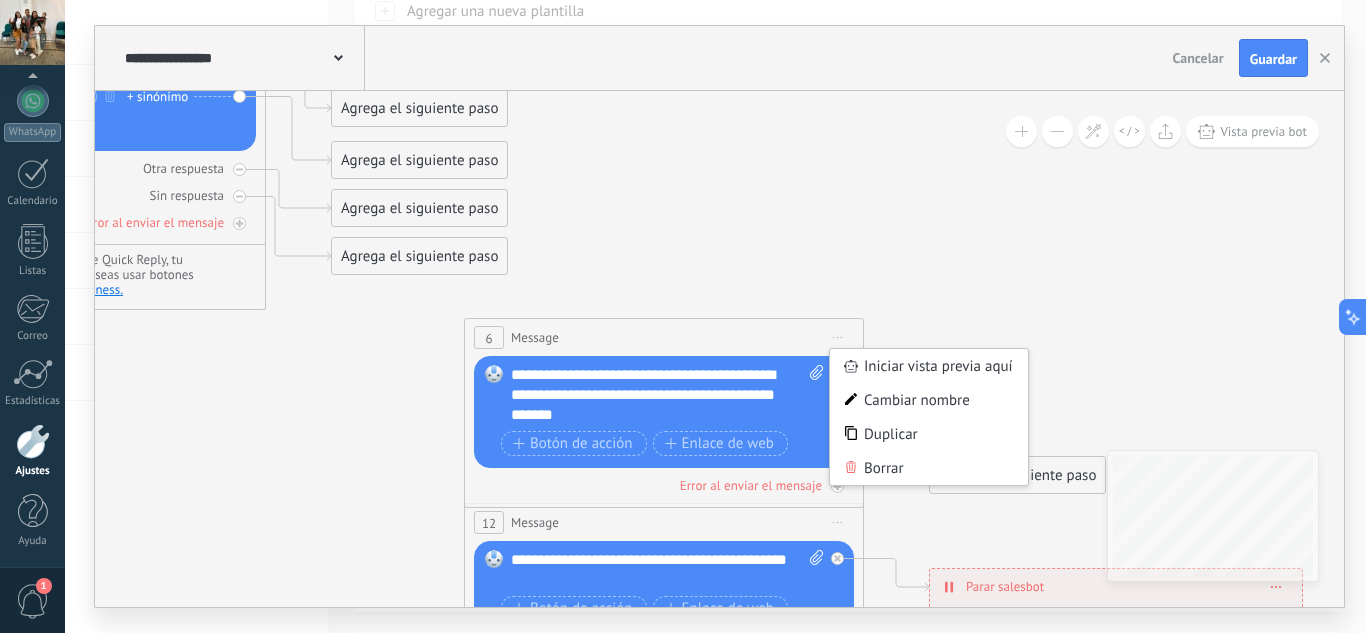 click 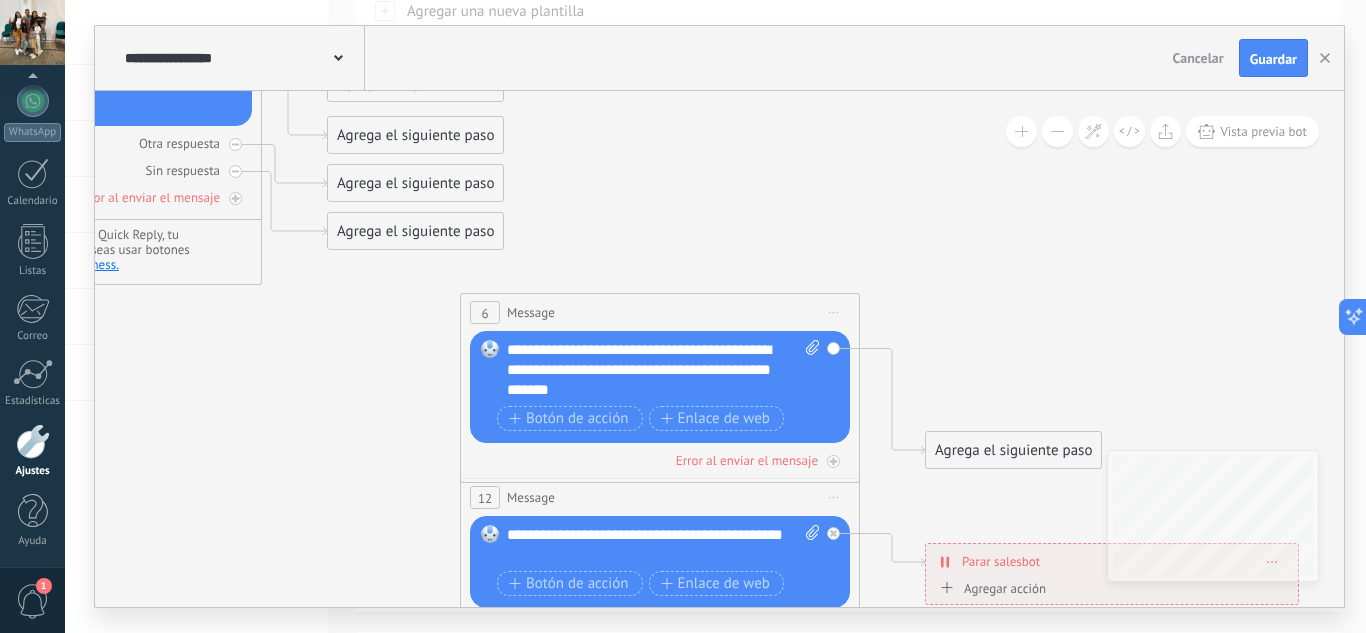 click on "Iniciar vista previa aquí
Cambiar nombre
Duplicar
Borrar" at bounding box center [834, 312] 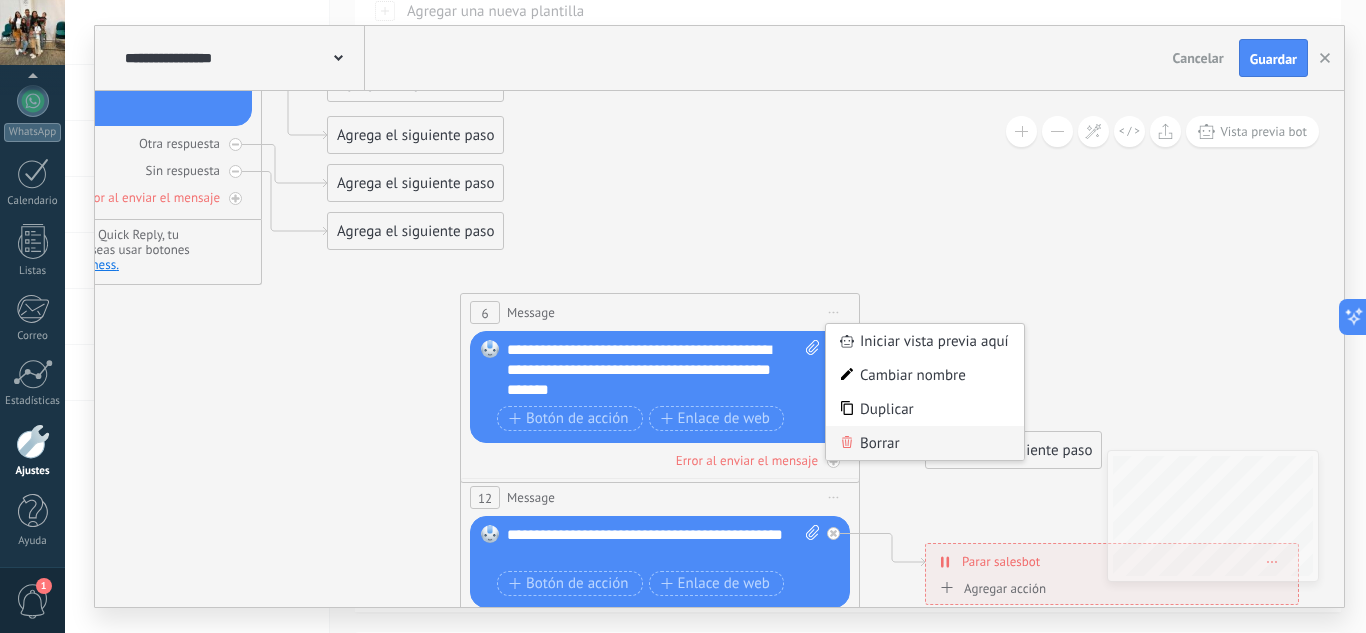 click on "Borrar" at bounding box center (925, 443) 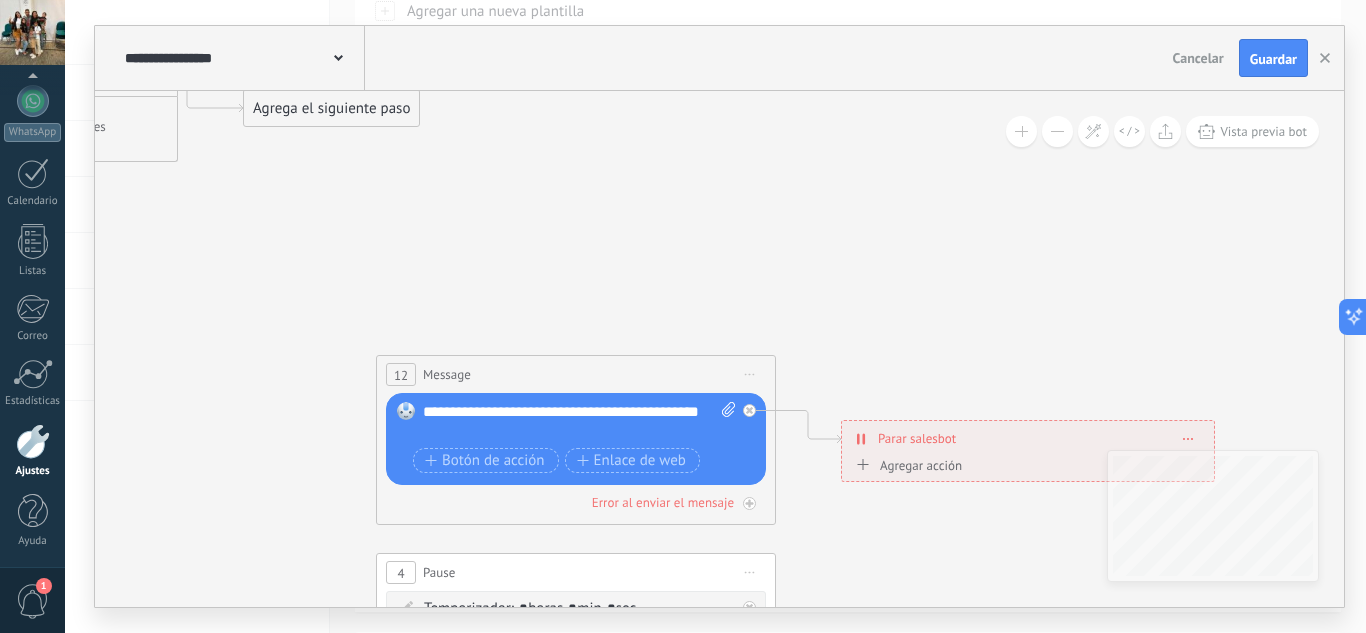 drag, startPoint x: 929, startPoint y: 315, endPoint x: 822, endPoint y: 217, distance: 145.09653 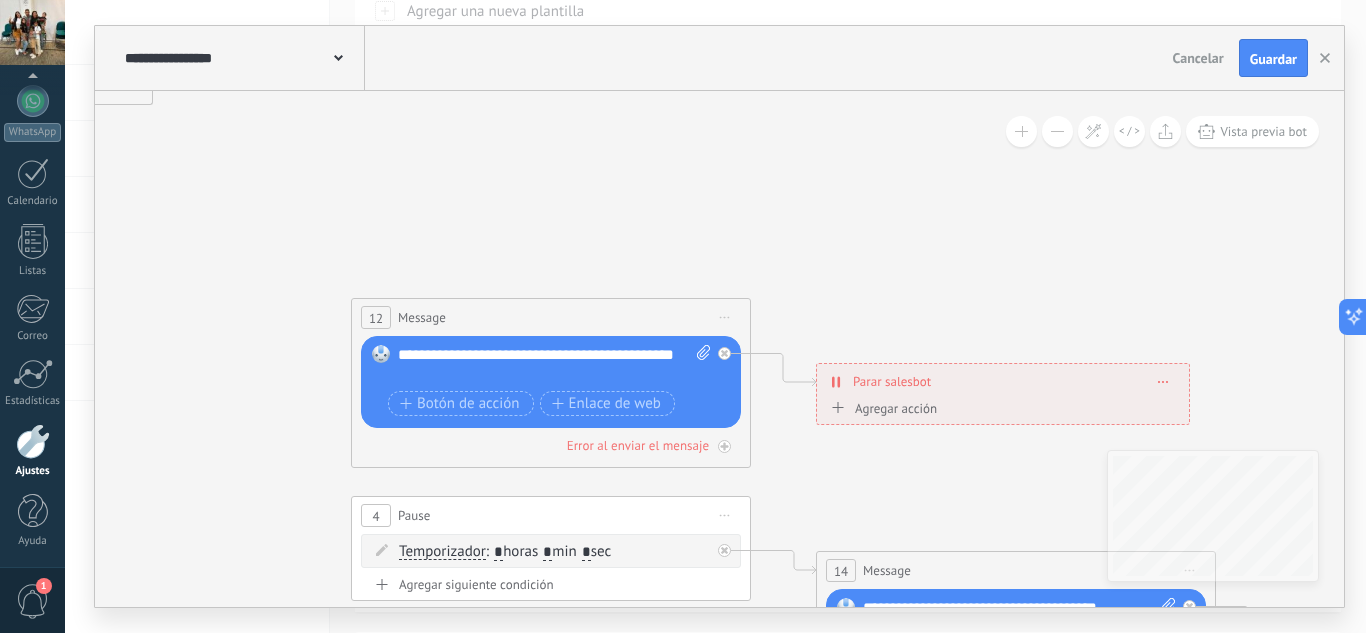 click on "Iniciar vista previa aquí
Cambiar nombre
Duplicar
Borrar" at bounding box center [725, 317] 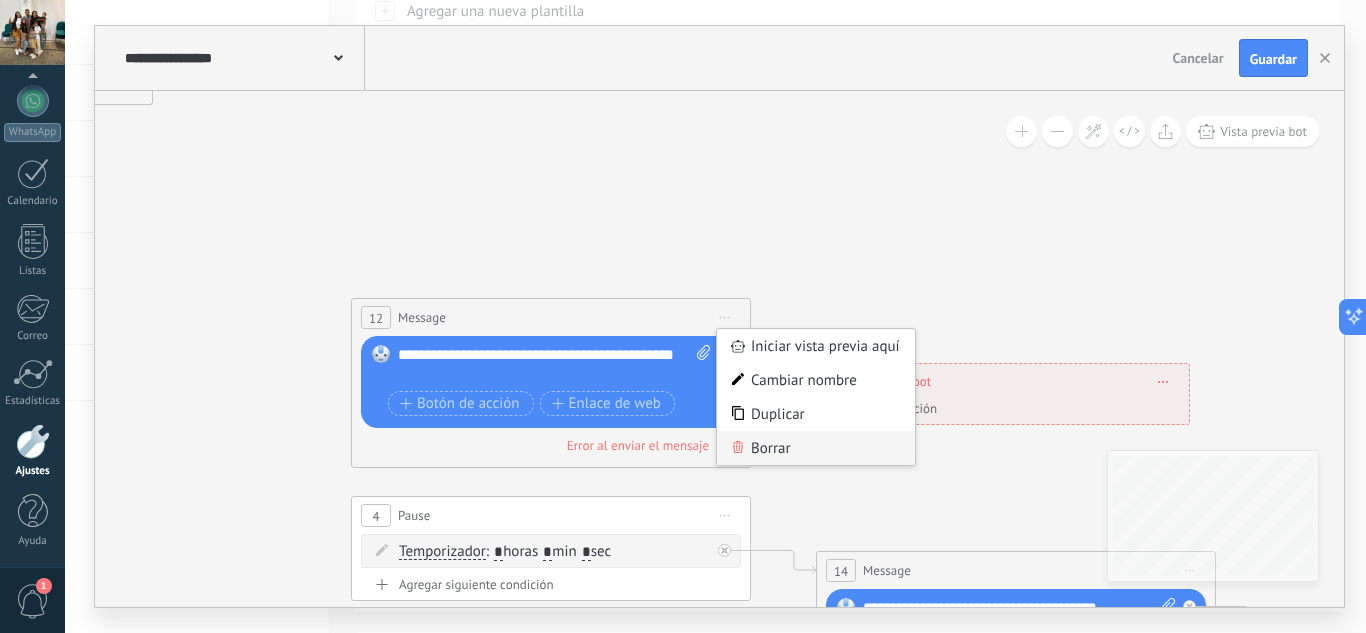 click on "Borrar" at bounding box center (816, 448) 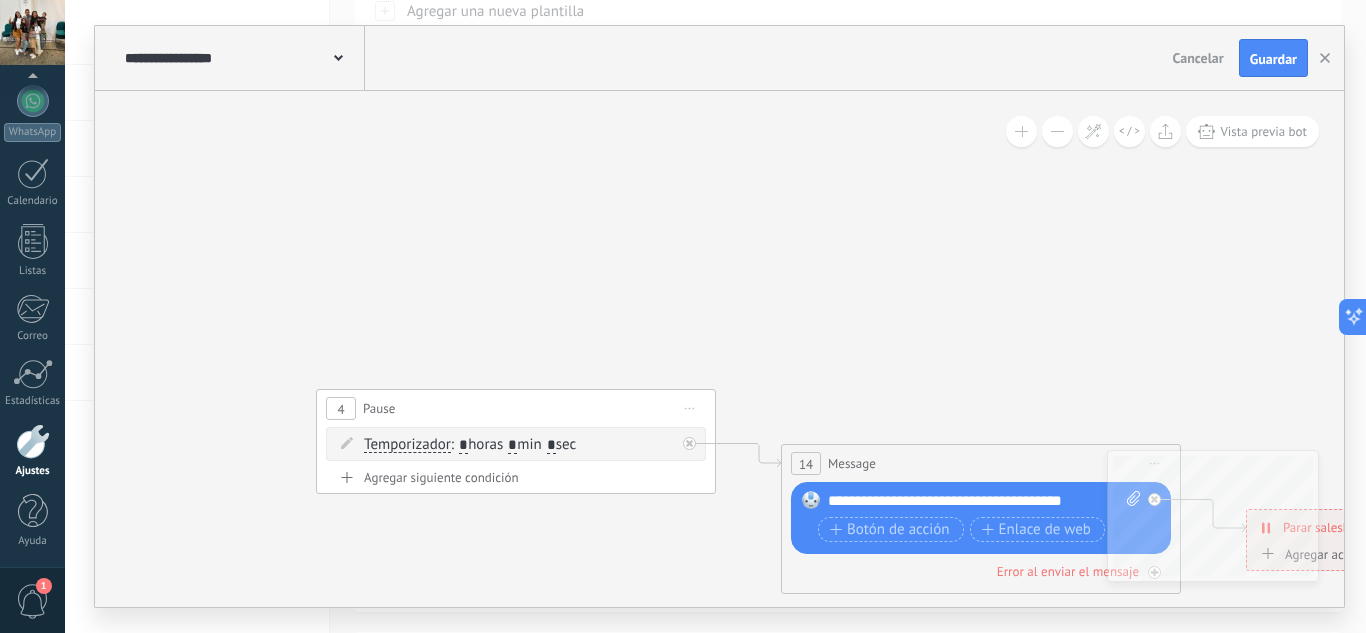 drag, startPoint x: 789, startPoint y: 265, endPoint x: 746, endPoint y: 40, distance: 229.07204 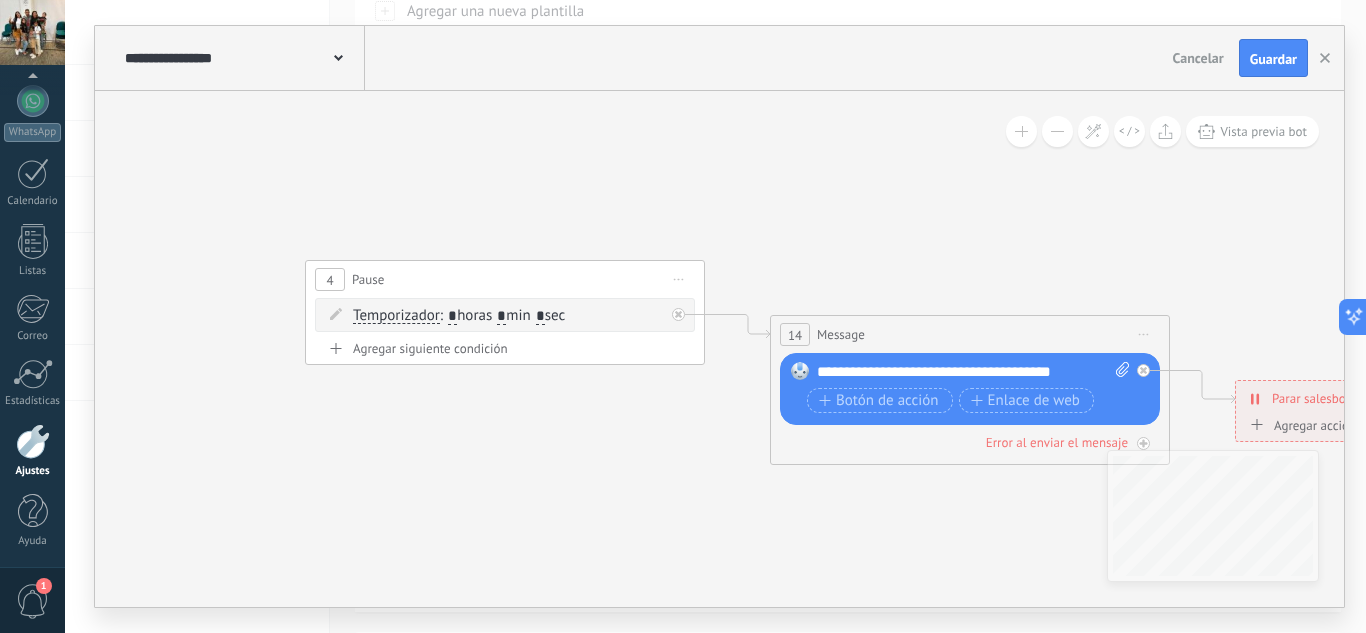 click on "Iniciar vista previa aquí
Cambiar nombre
Duplicar
Borrar" at bounding box center [679, 279] 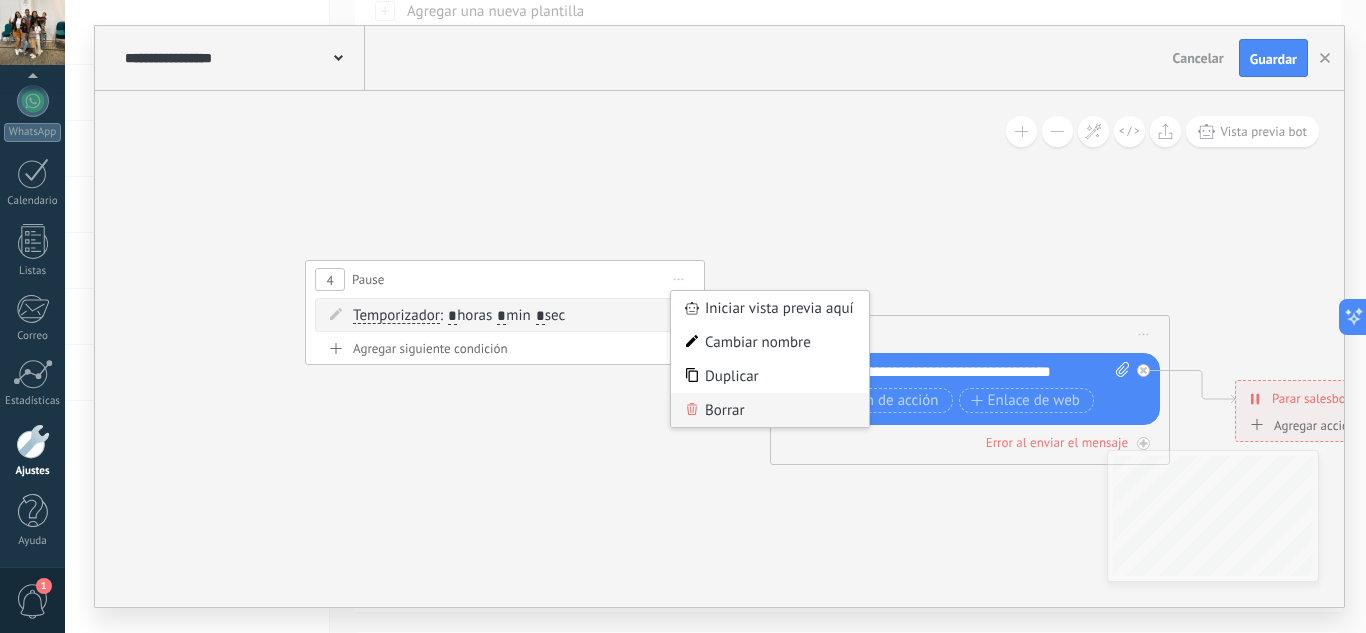 click on "Borrar" at bounding box center [770, 410] 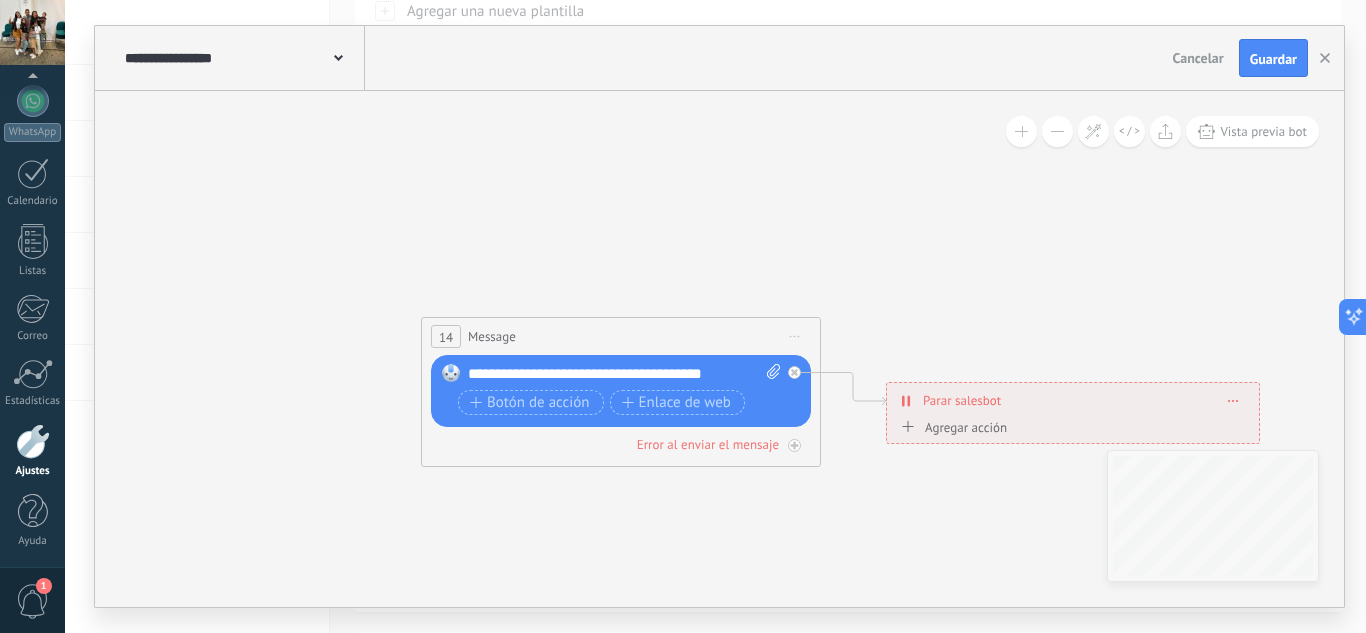 drag, startPoint x: 850, startPoint y: 236, endPoint x: 611, endPoint y: 235, distance: 239.00209 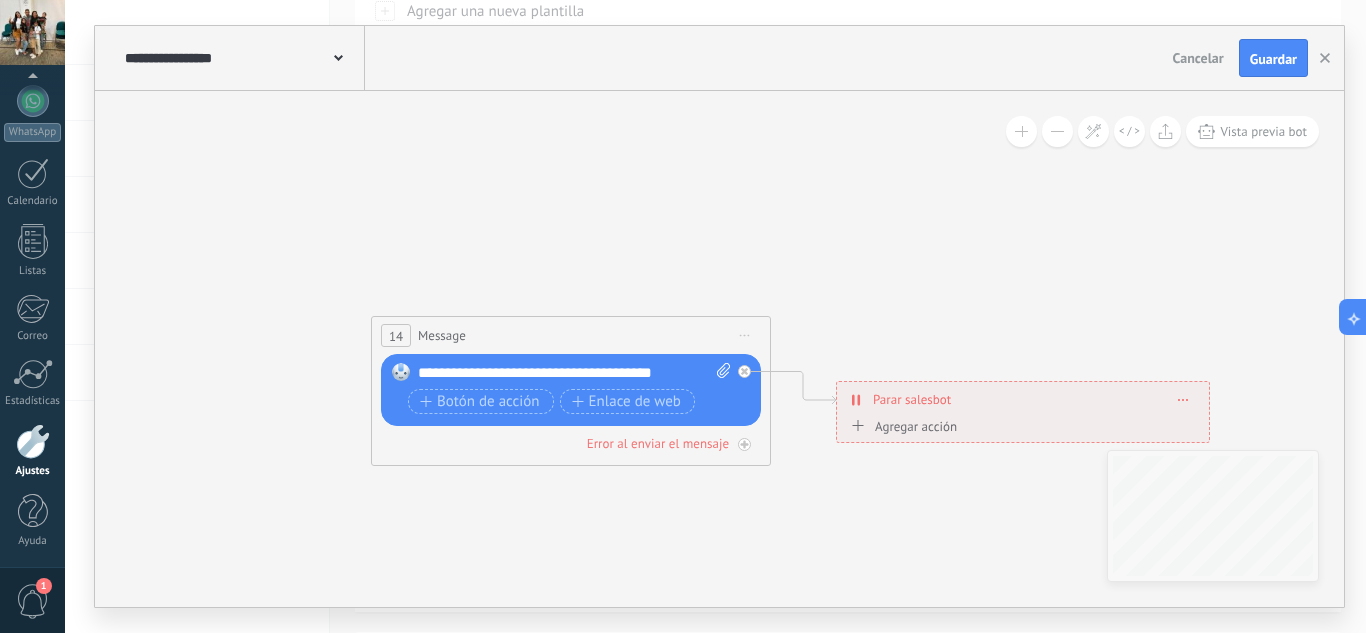 click on "Iniciar vista previa aquí
Cambiar nombre
Duplicar
Borrar" at bounding box center (745, 335) 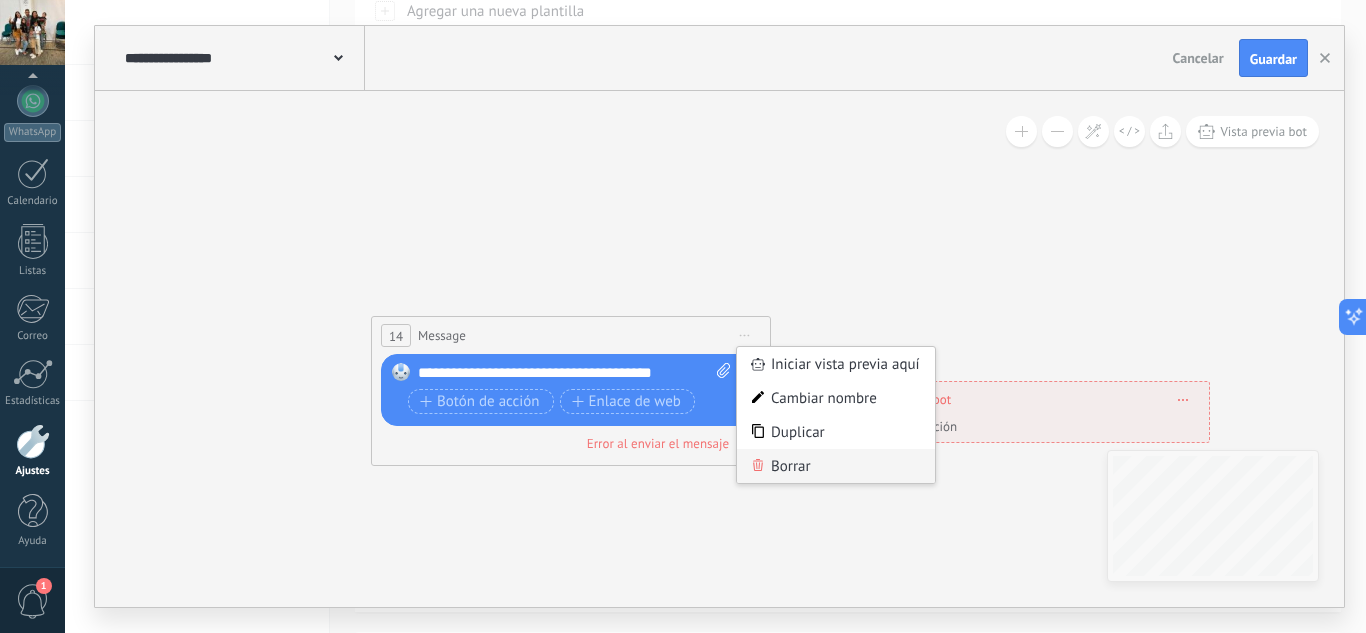 click on "Borrar" at bounding box center (836, 466) 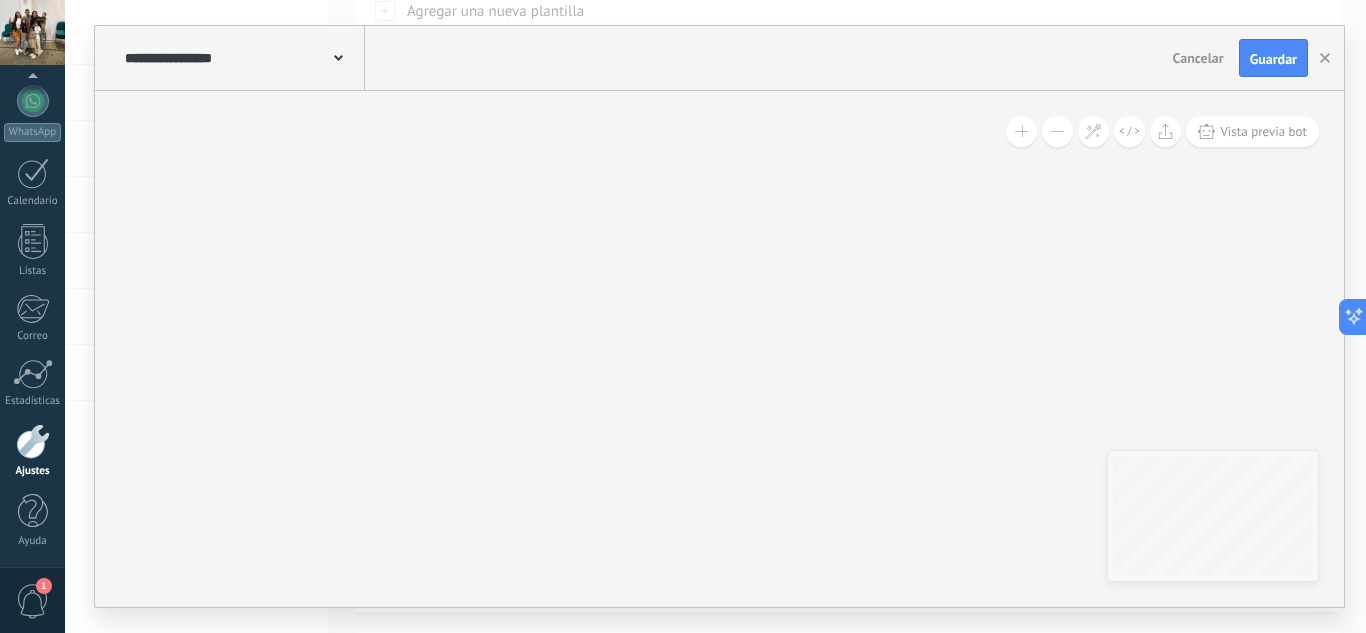 drag, startPoint x: 408, startPoint y: 238, endPoint x: 829, endPoint y: 506, distance: 499.06412 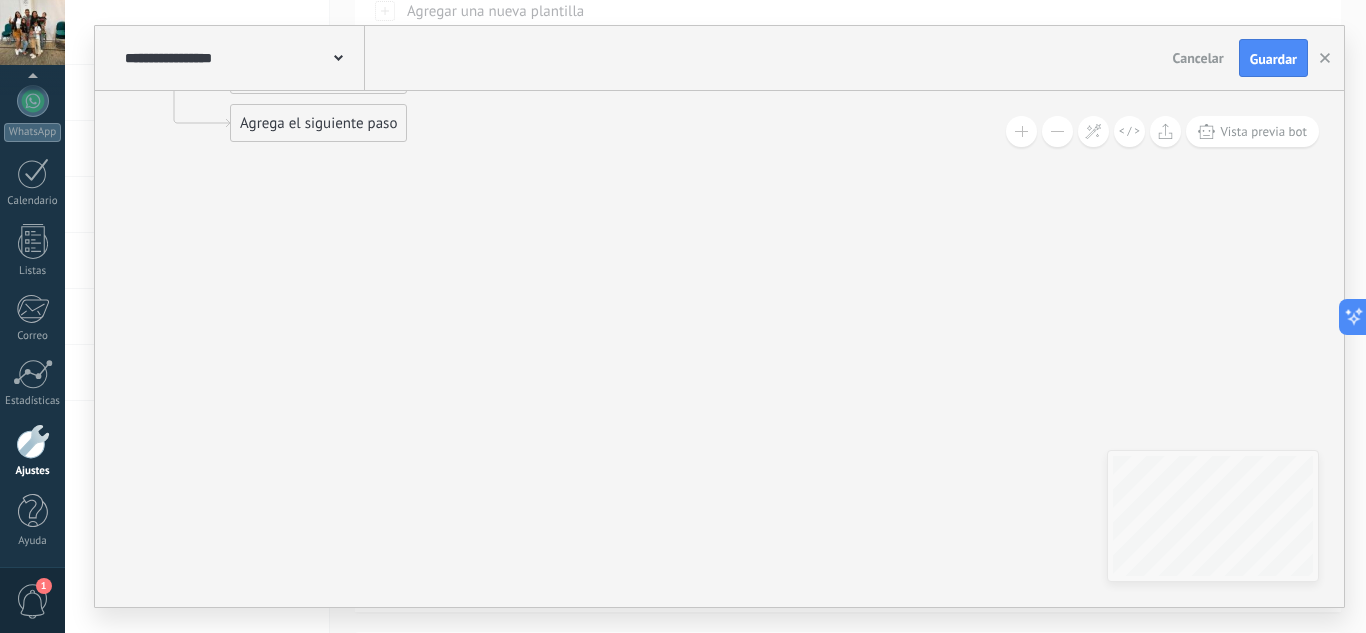 drag, startPoint x: 566, startPoint y: 280, endPoint x: 619, endPoint y: 267, distance: 54.571056 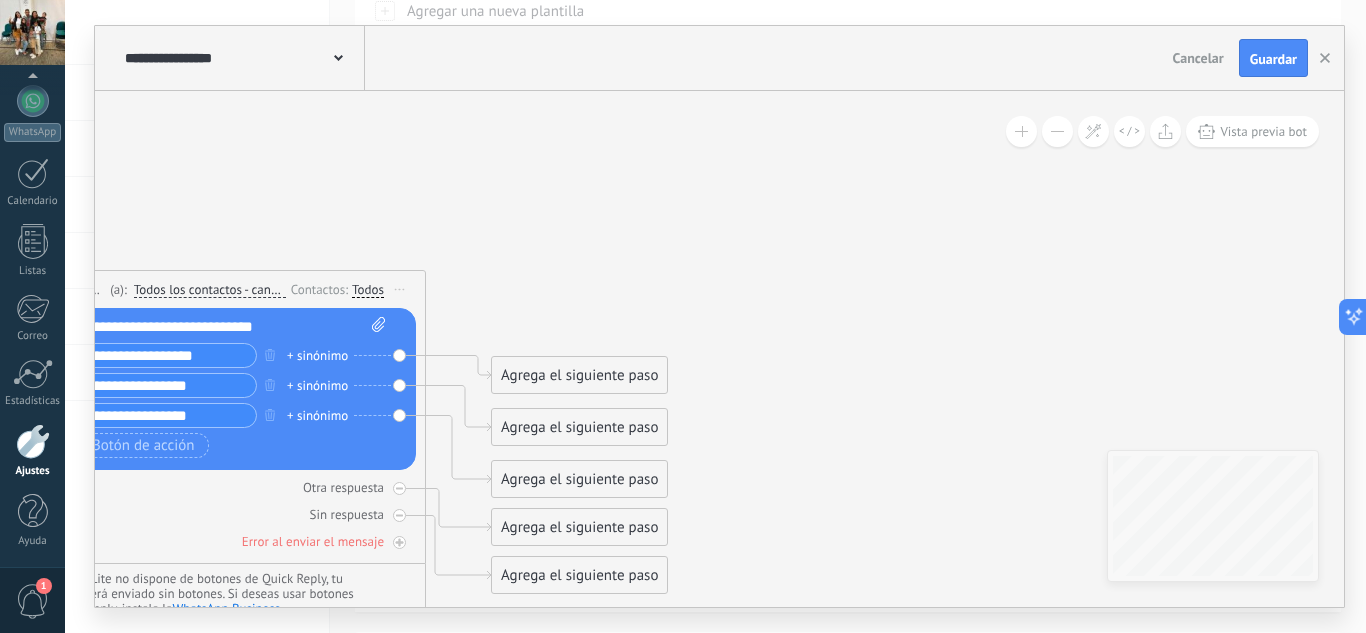 drag, startPoint x: 731, startPoint y: 433, endPoint x: 686, endPoint y: 320, distance: 121.630585 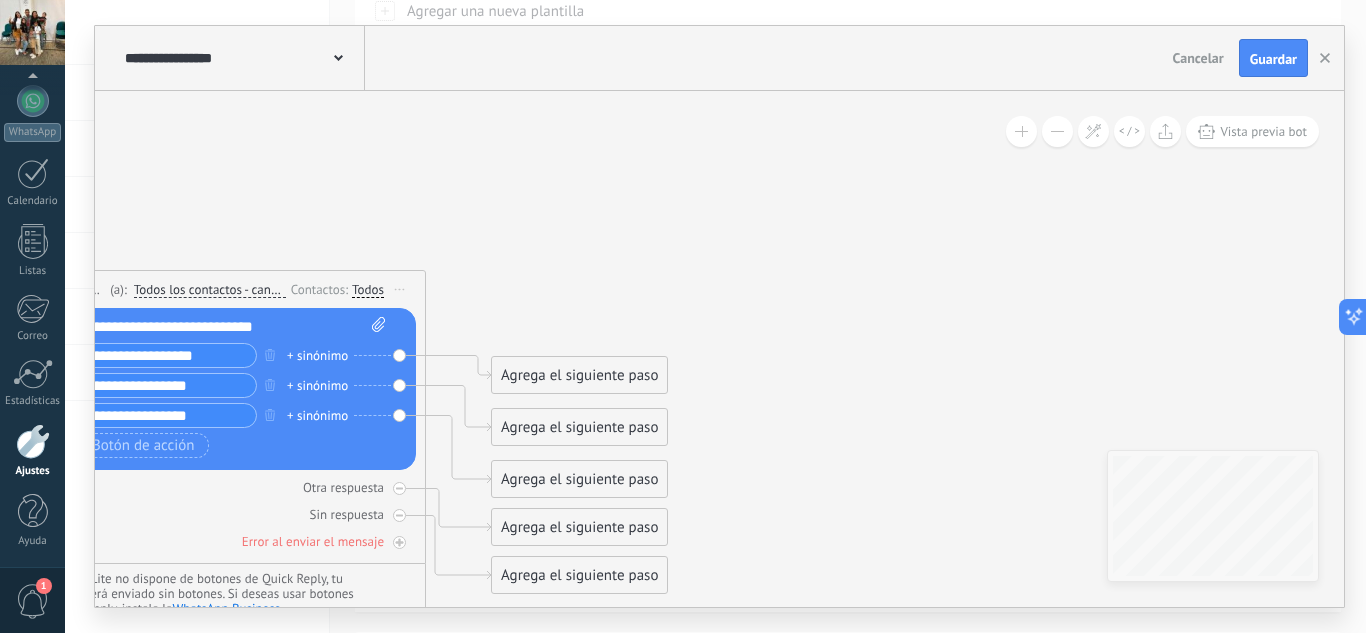click 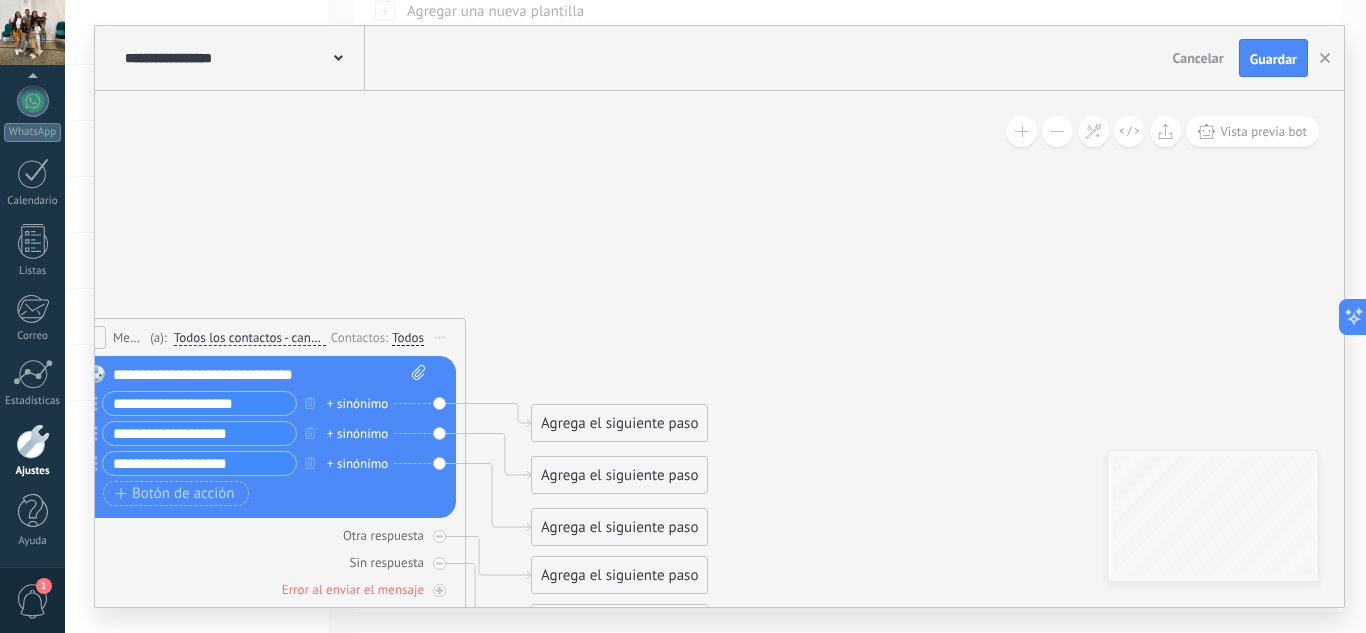 drag, startPoint x: 713, startPoint y: 324, endPoint x: 860, endPoint y: 281, distance: 153.16005 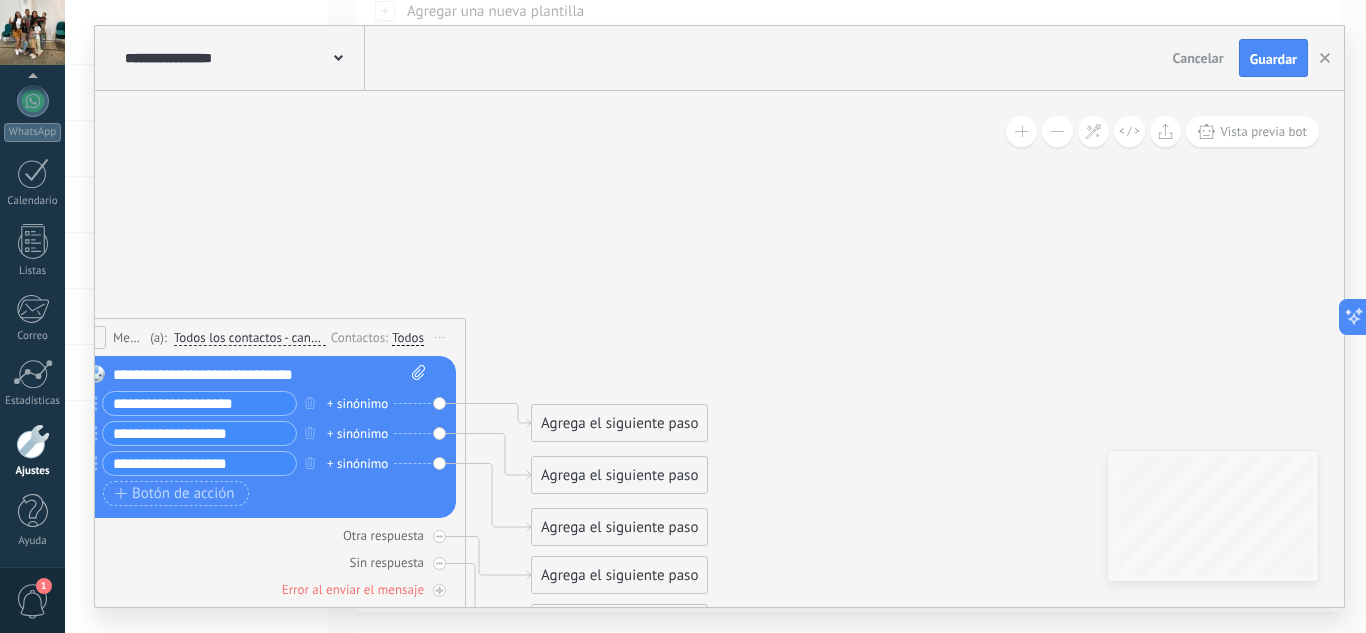 click 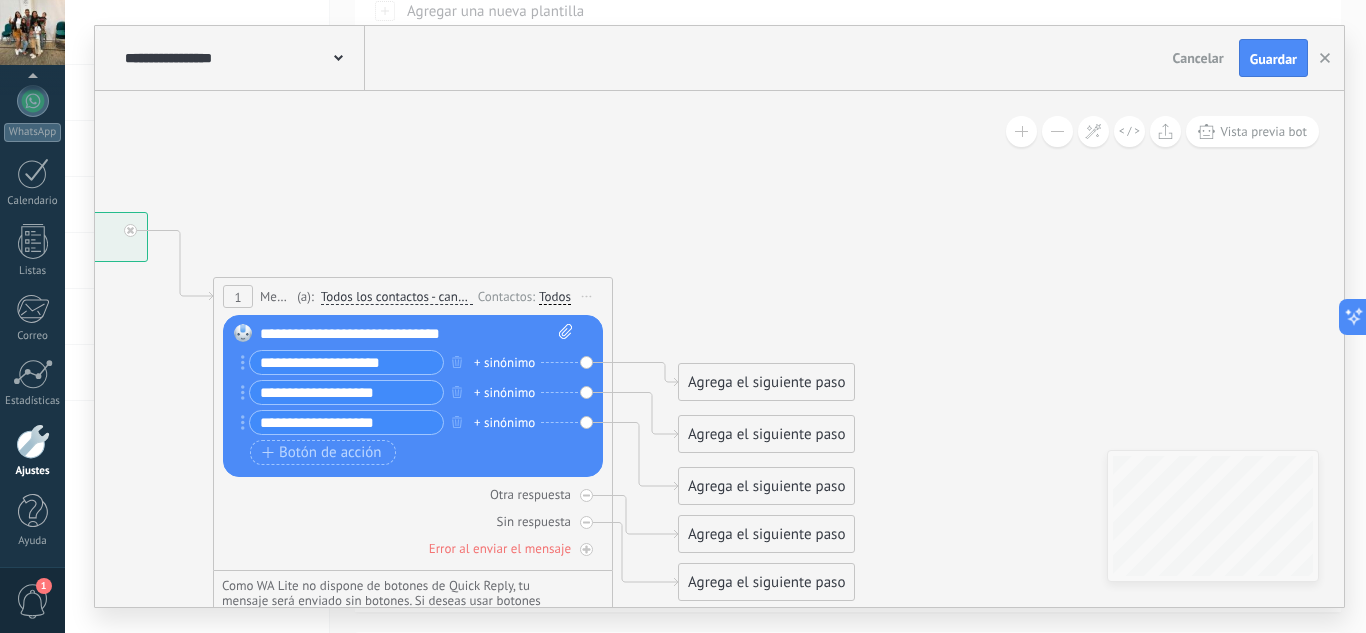 click on "Iniciar vista previa aquí
Cambiar nombre
Duplicar
Borrar" at bounding box center [587, 296] 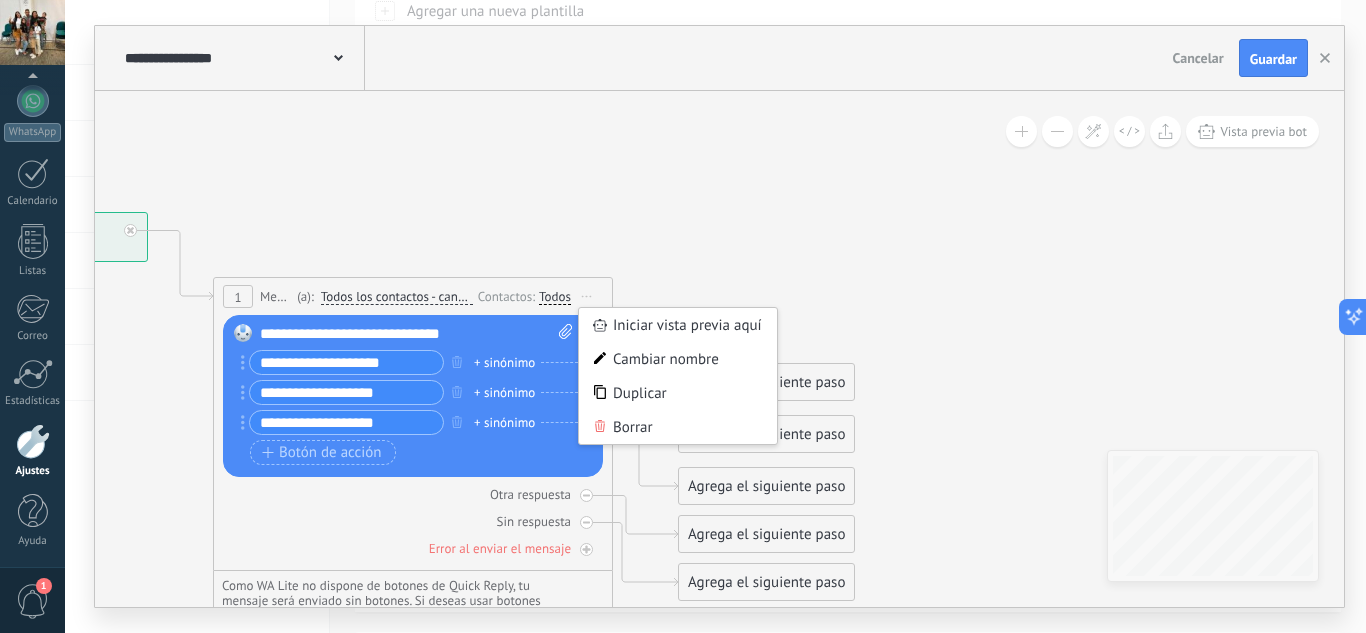 click on "Borrar" at bounding box center (678, 427) 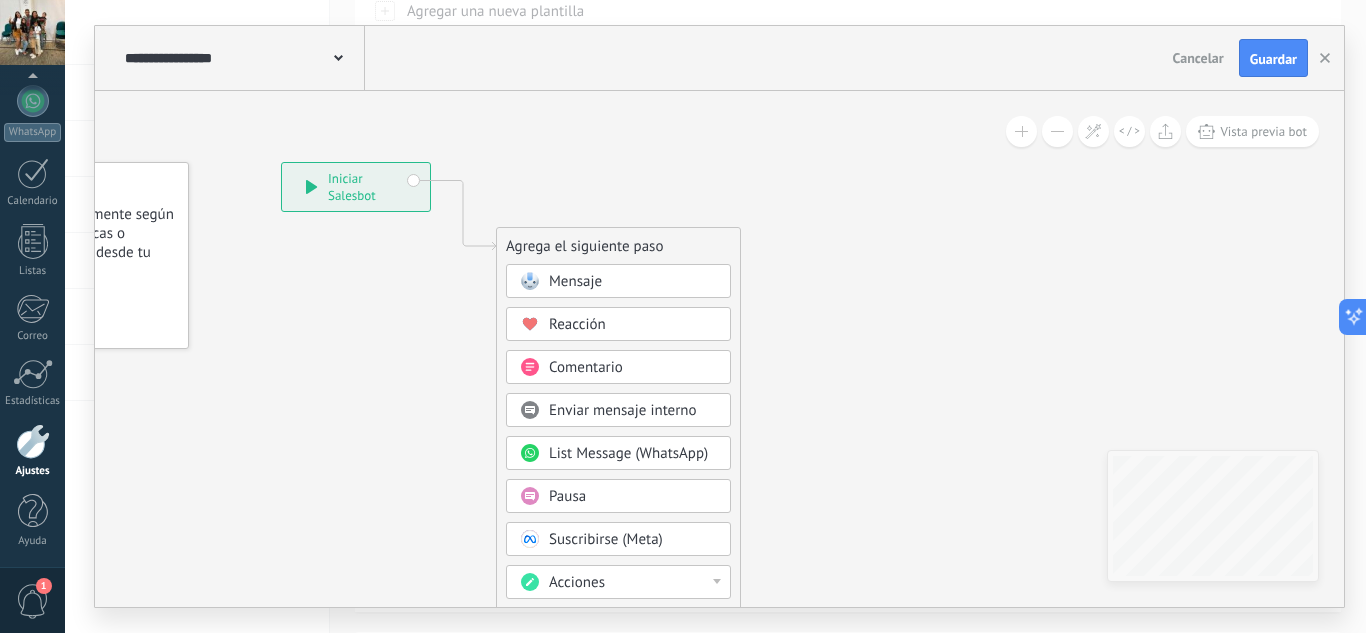 drag, startPoint x: 612, startPoint y: 329, endPoint x: 895, endPoint y: 279, distance: 287.38303 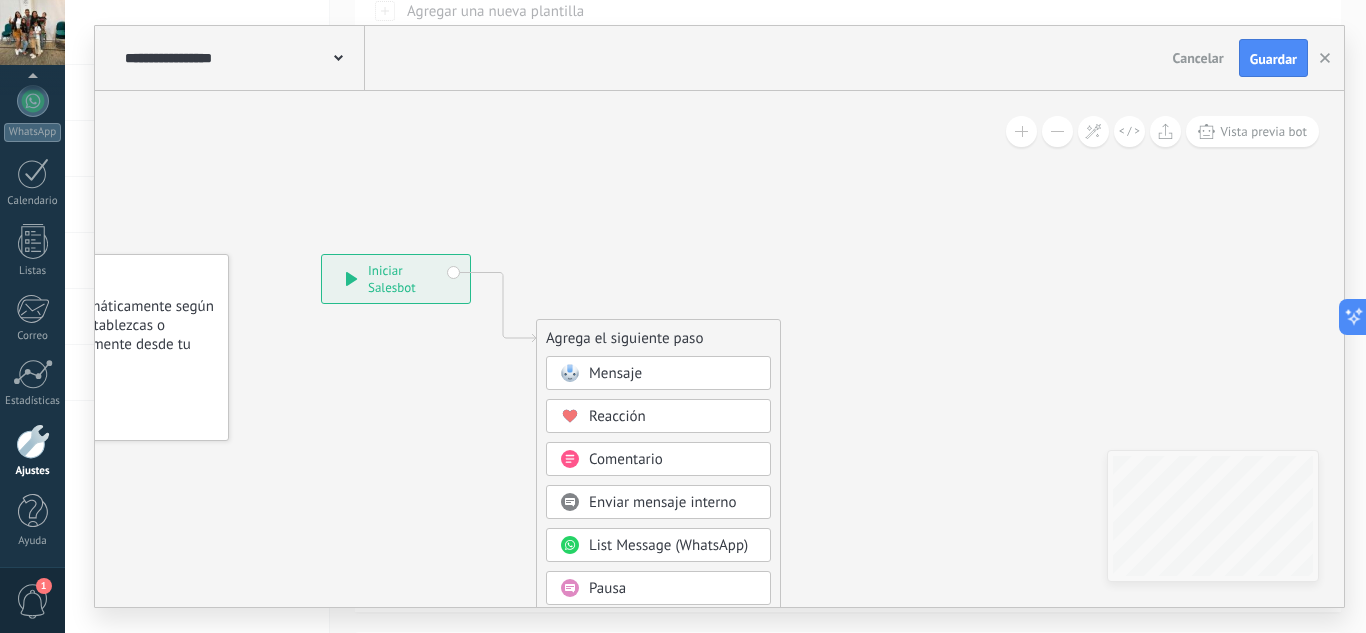 drag, startPoint x: 344, startPoint y: 361, endPoint x: 363, endPoint y: 419, distance: 61.03278 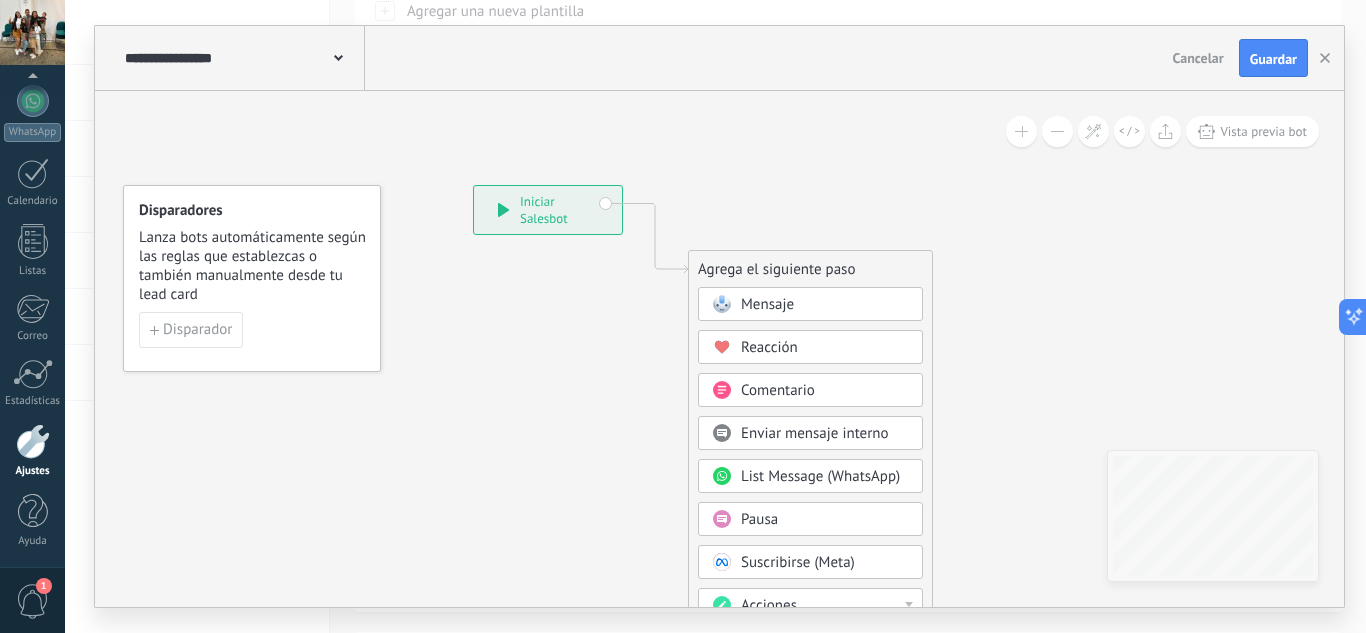 drag, startPoint x: 398, startPoint y: 400, endPoint x: 516, endPoint y: 347, distance: 129.3561 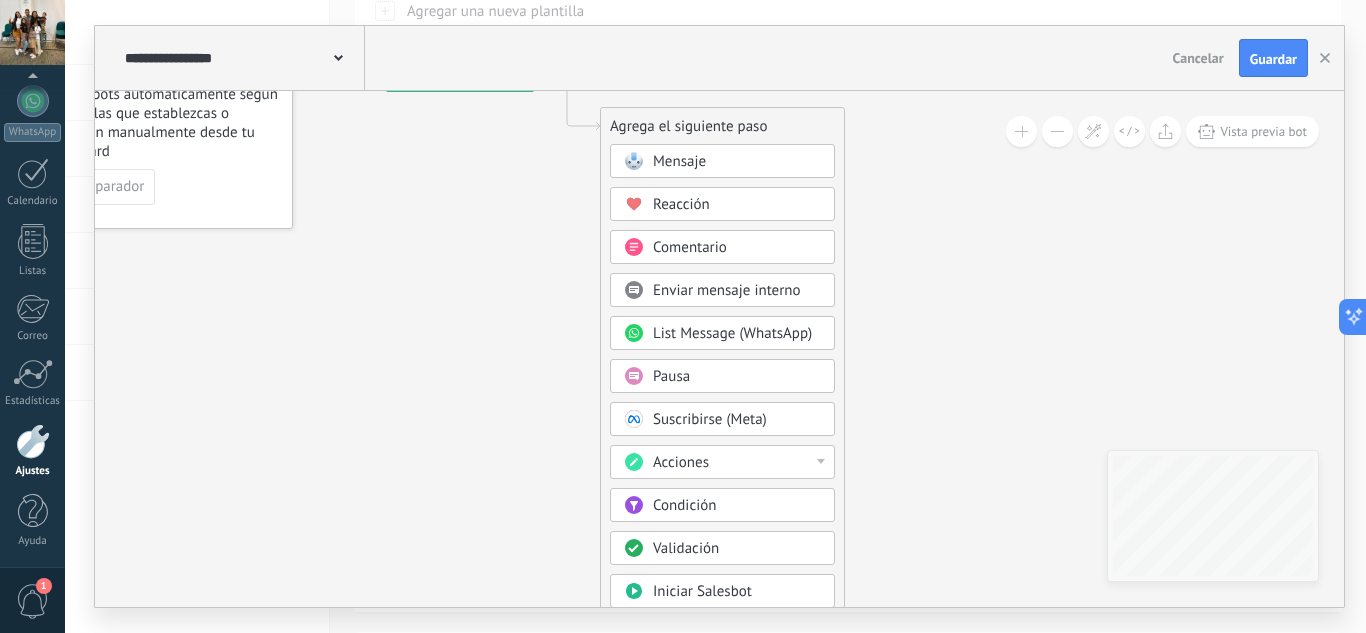 drag, startPoint x: 518, startPoint y: 398, endPoint x: 416, endPoint y: 245, distance: 183.88312 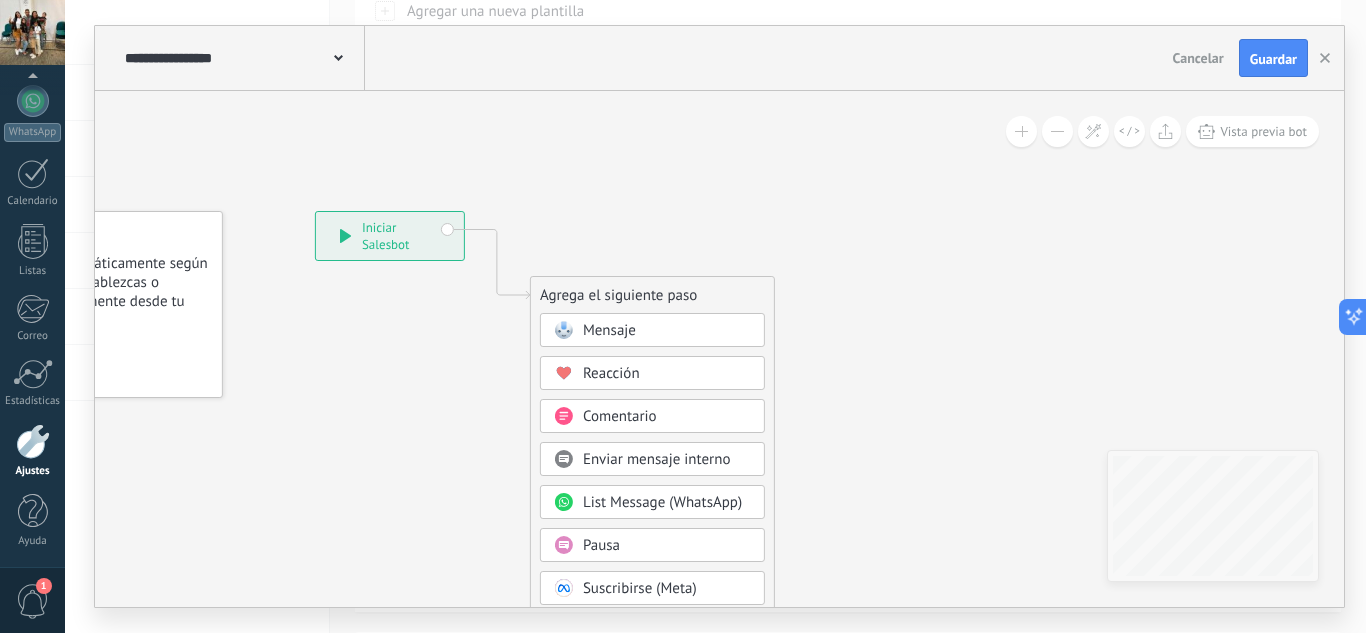 drag, startPoint x: 897, startPoint y: 228, endPoint x: 672, endPoint y: 149, distance: 238.46593 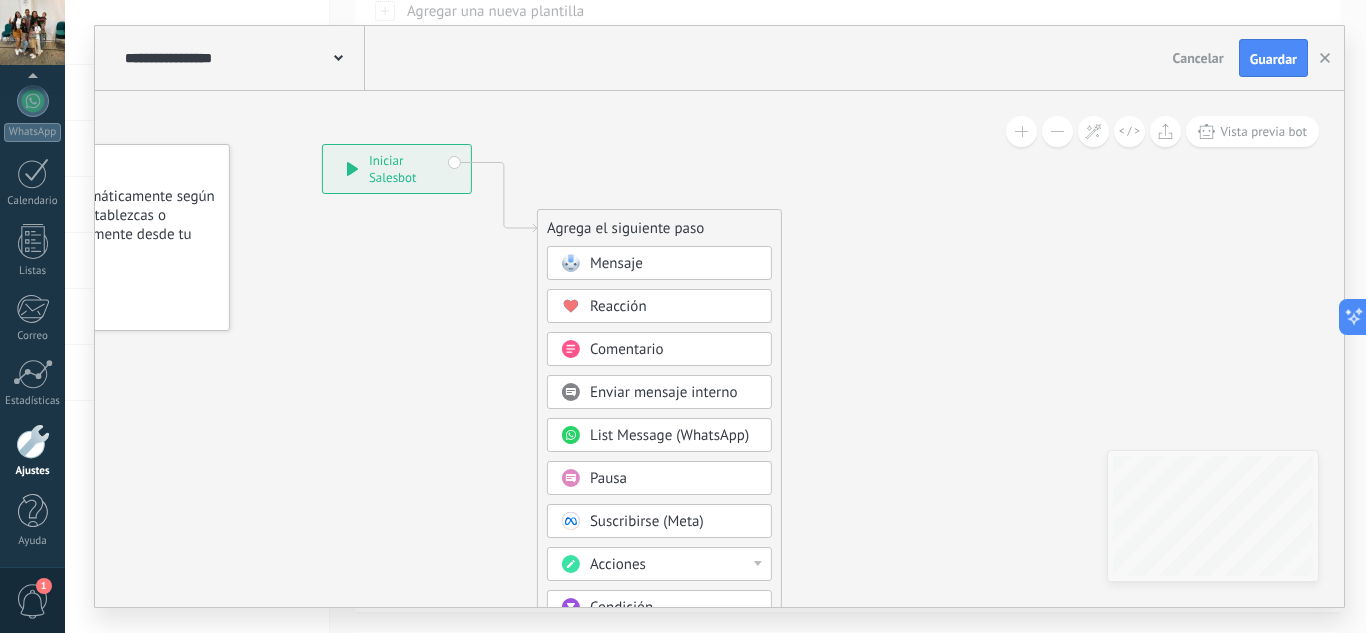 drag, startPoint x: 884, startPoint y: 319, endPoint x: 926, endPoint y: 261, distance: 71.610054 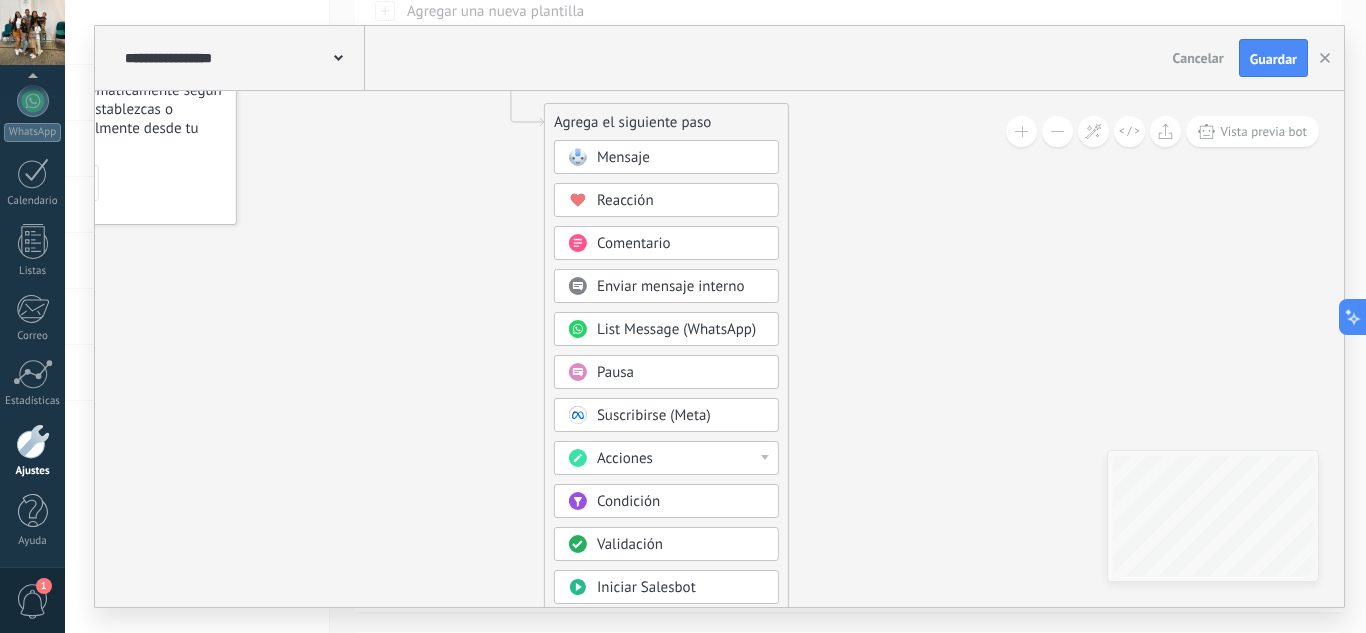 click on "Condición" at bounding box center (628, 501) 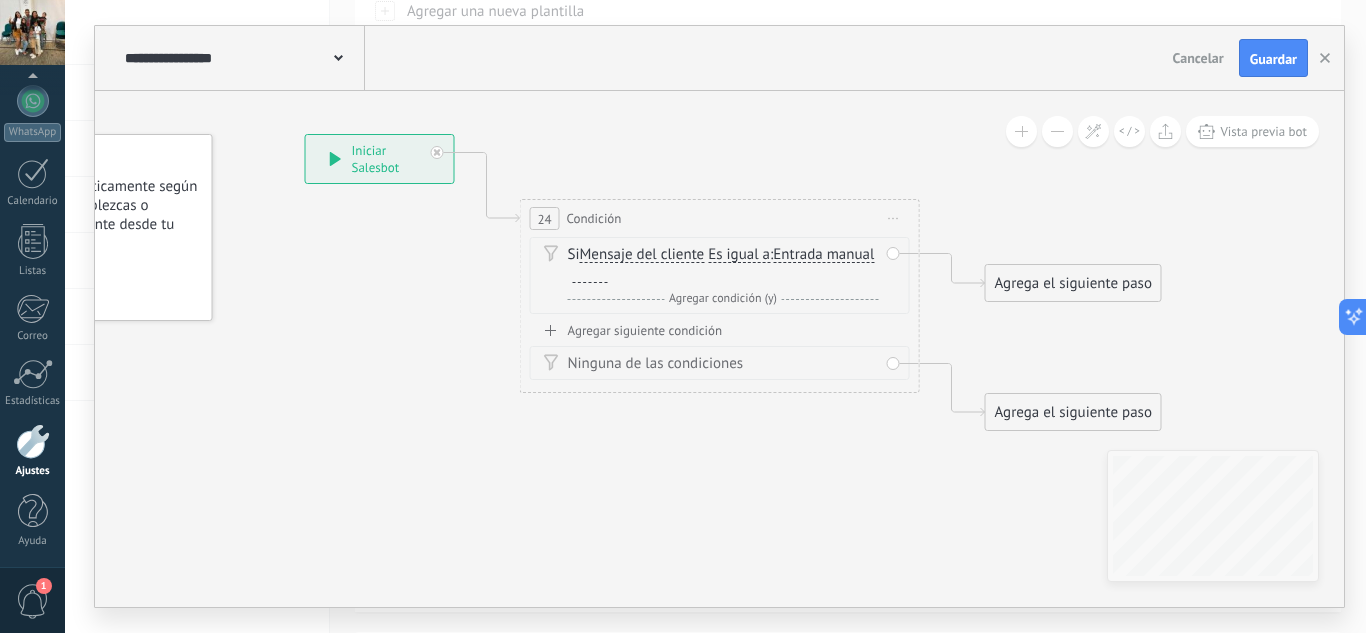 click on "Mensaje del cliente" at bounding box center (642, 255) 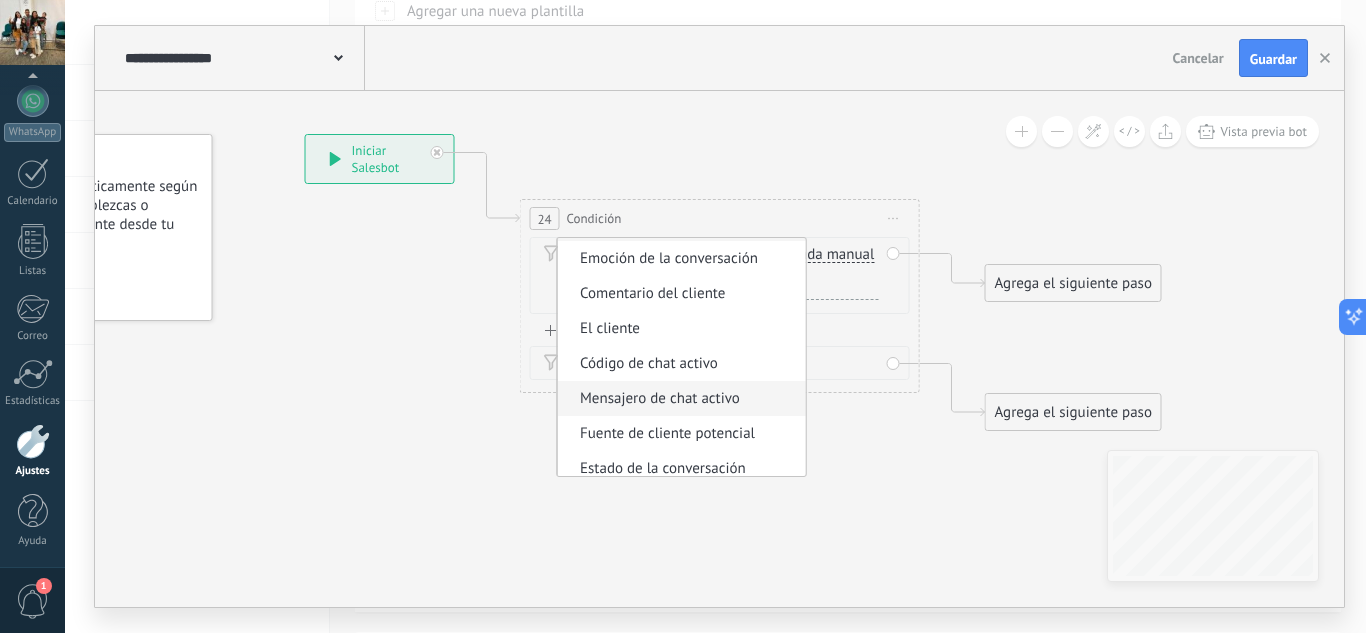 scroll, scrollTop: 0, scrollLeft: 0, axis: both 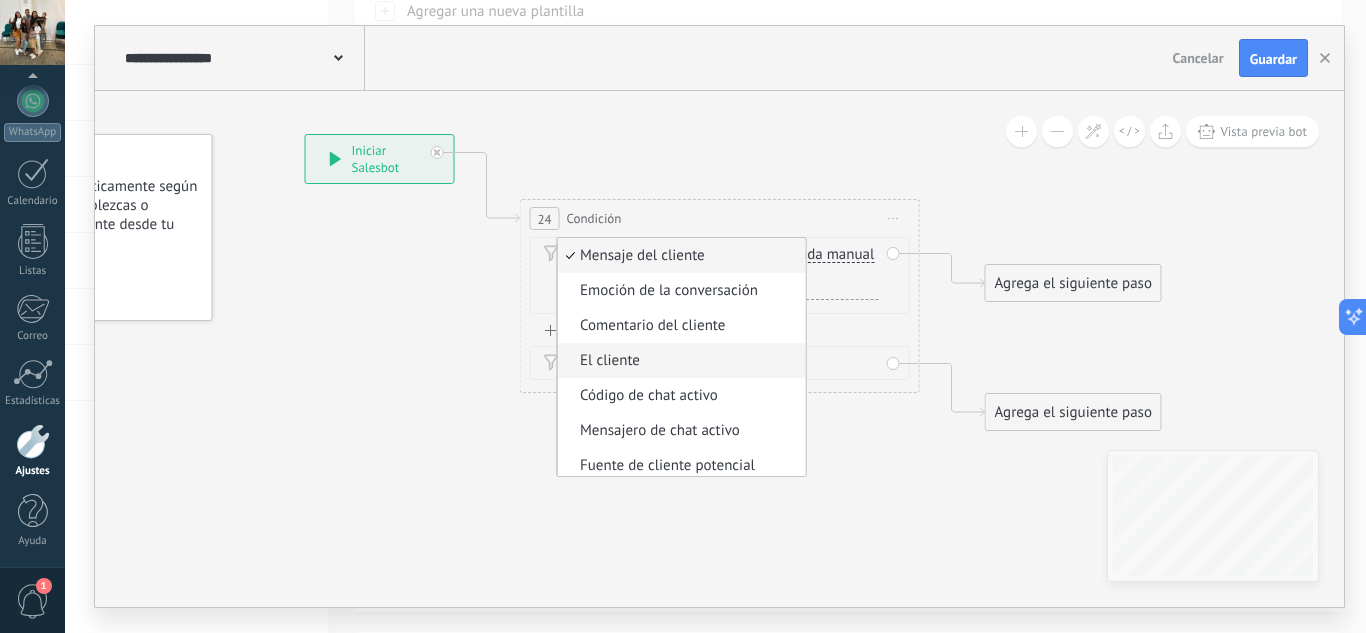 click on "El cliente" at bounding box center [679, 361] 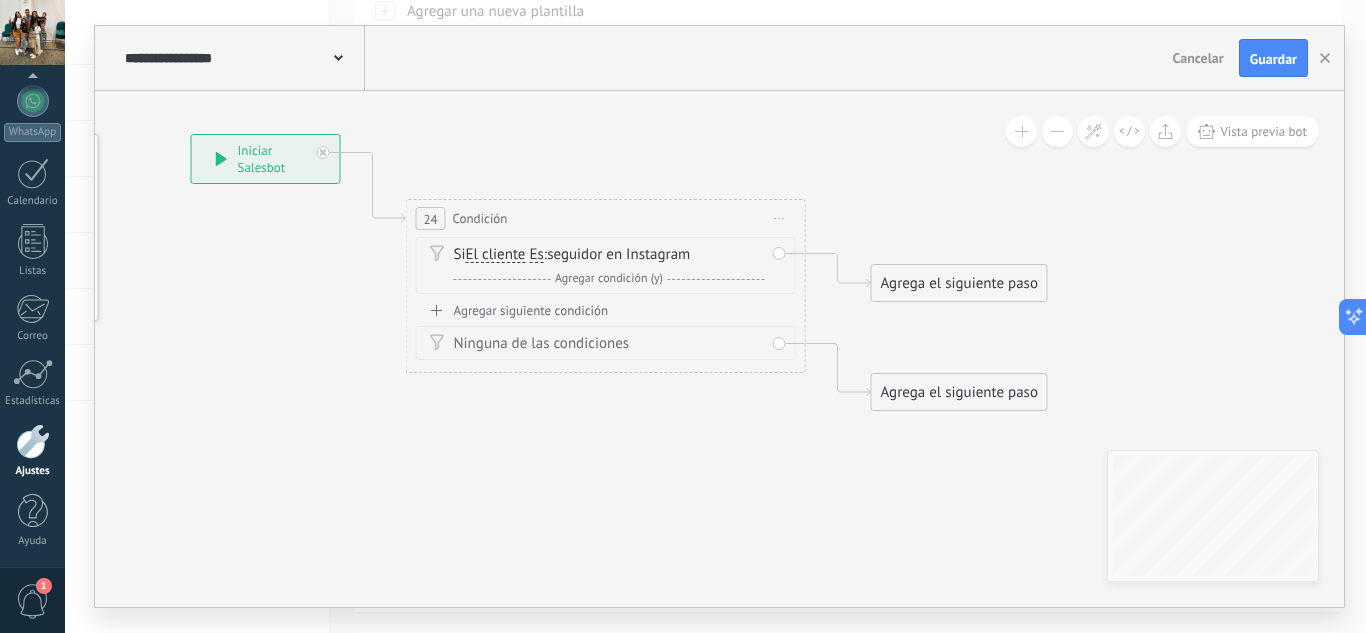 drag, startPoint x: 1028, startPoint y: 181, endPoint x: 900, endPoint y: 183, distance: 128.01562 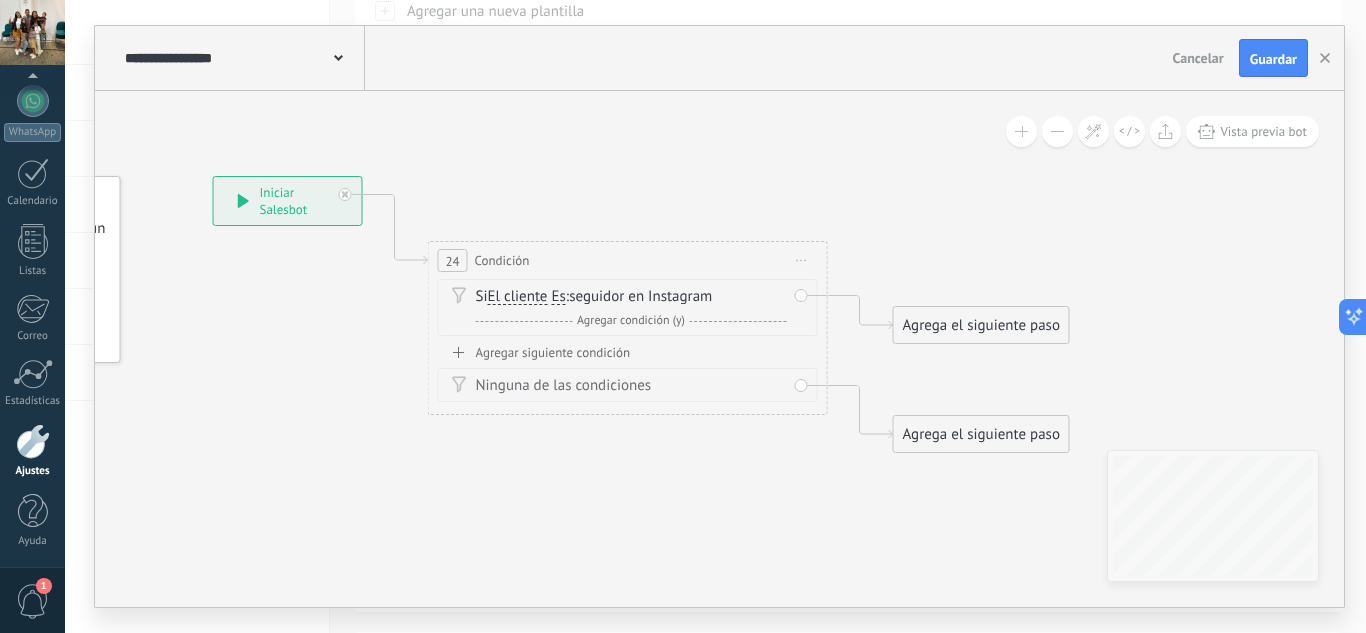 drag, startPoint x: 772, startPoint y: 190, endPoint x: 785, endPoint y: 204, distance: 19.104973 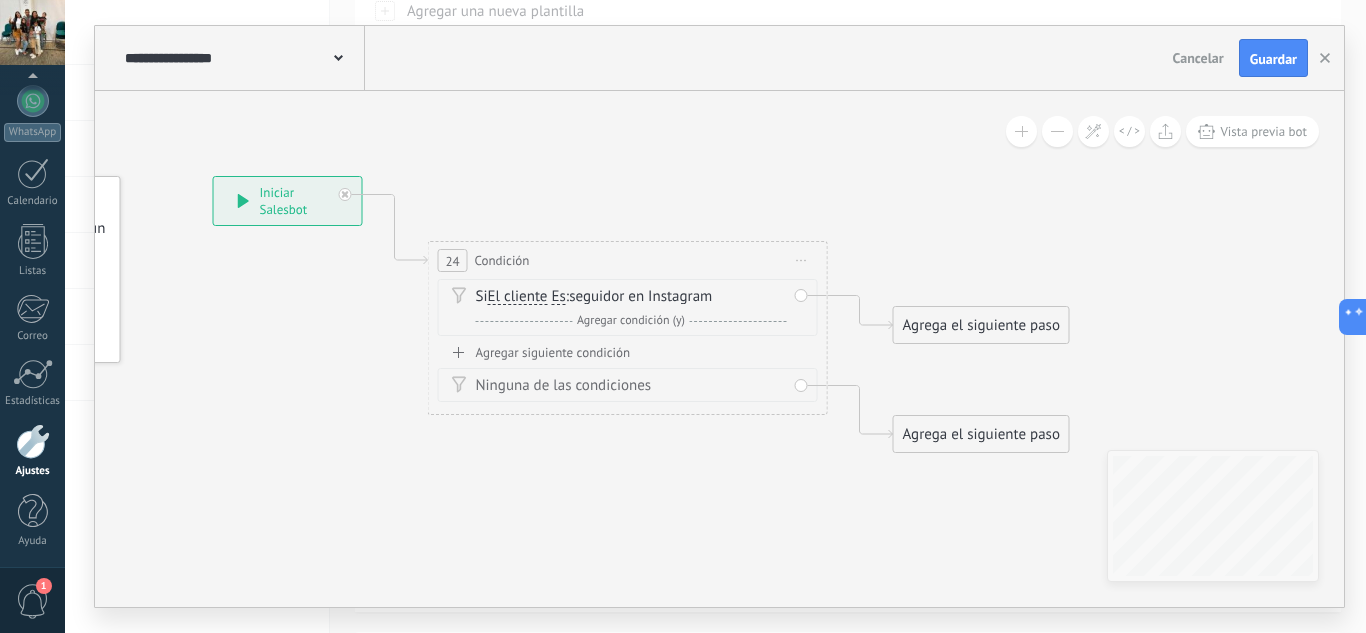 click on "El cliente" at bounding box center (518, 297) 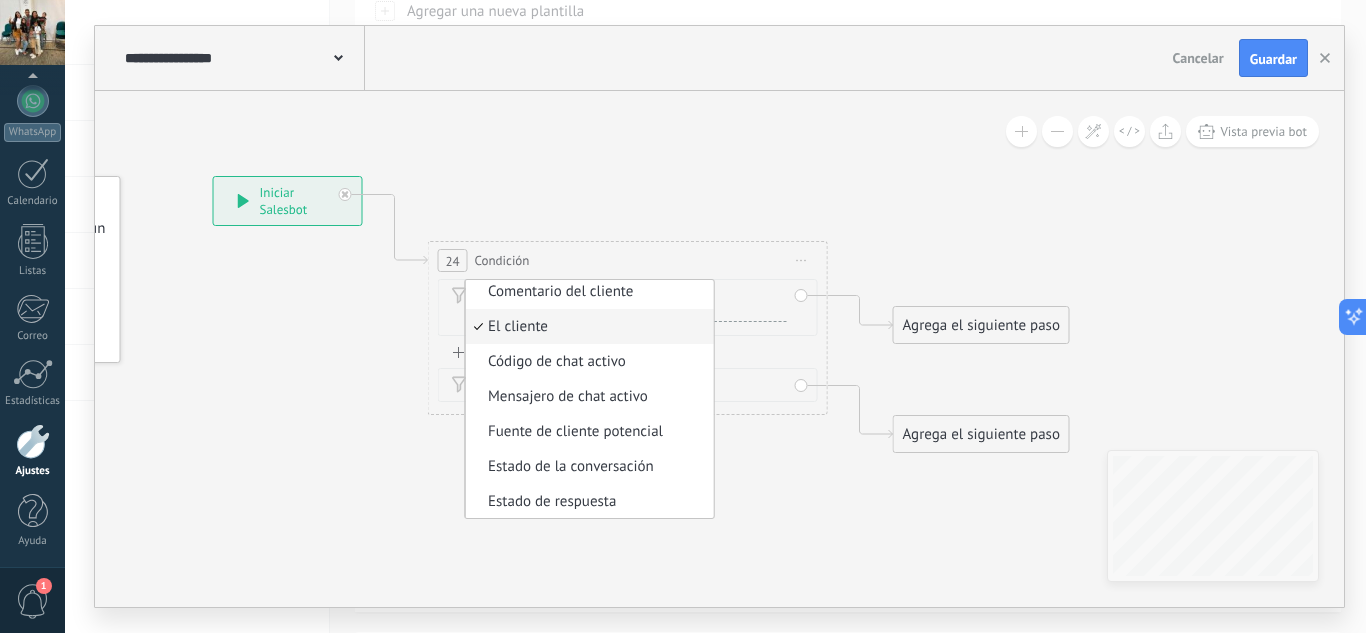 scroll, scrollTop: 106, scrollLeft: 0, axis: vertical 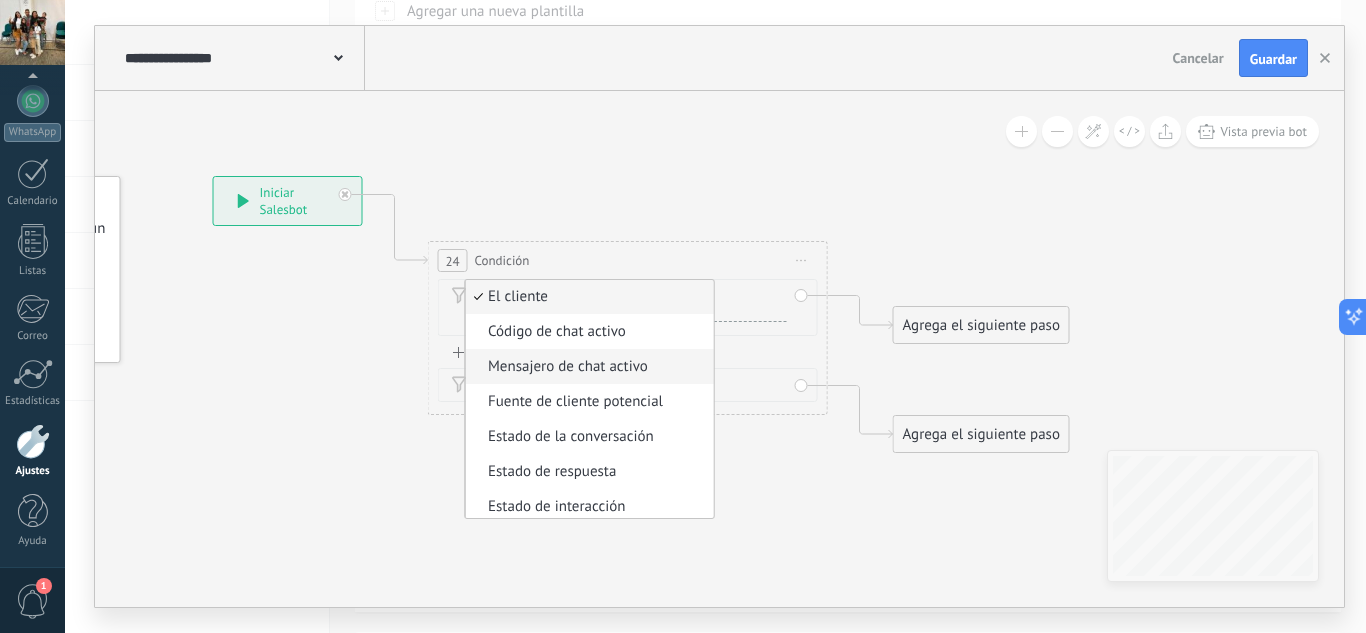 click on "Mensajero de chat activo" at bounding box center [587, 367] 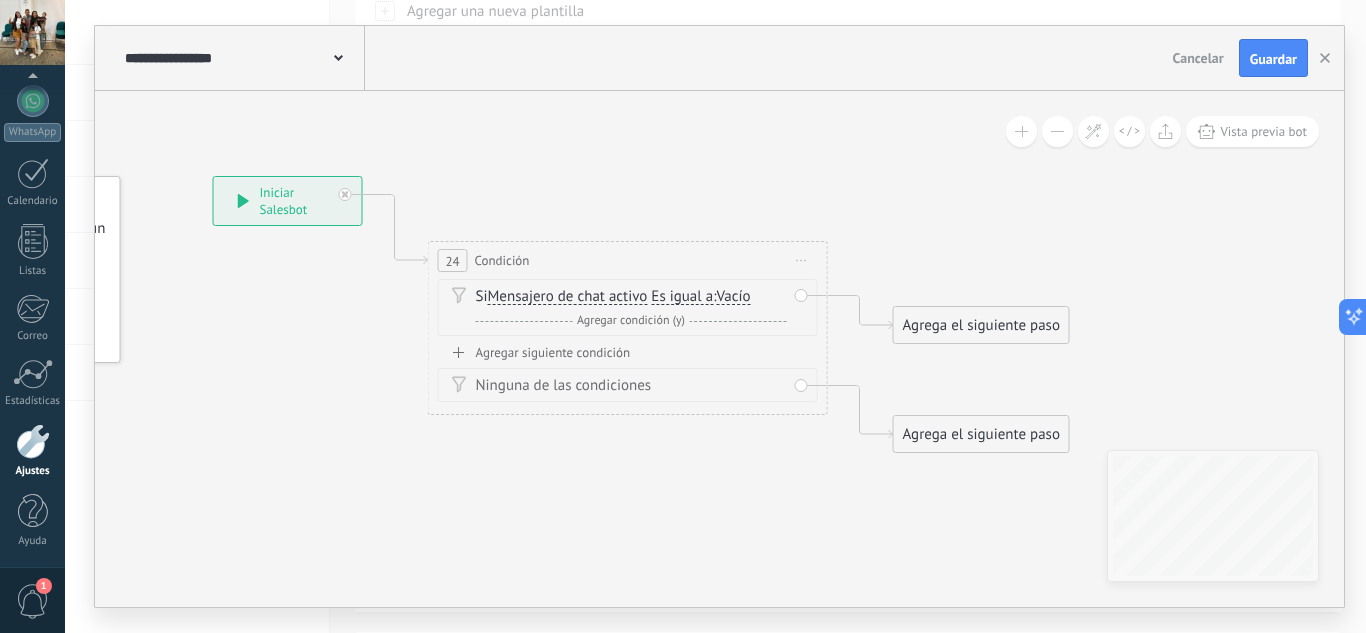 click on "Vacío" at bounding box center [733, 297] 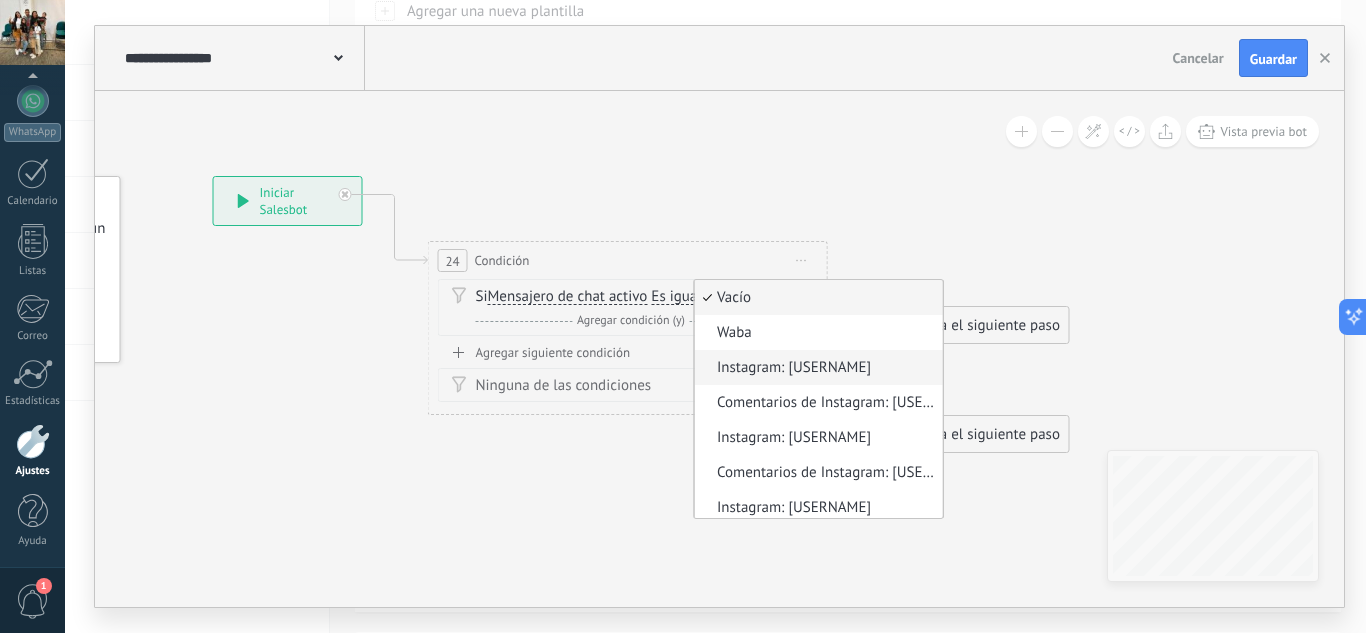 click on "Instagram: [USERNAME]" at bounding box center [815, 368] 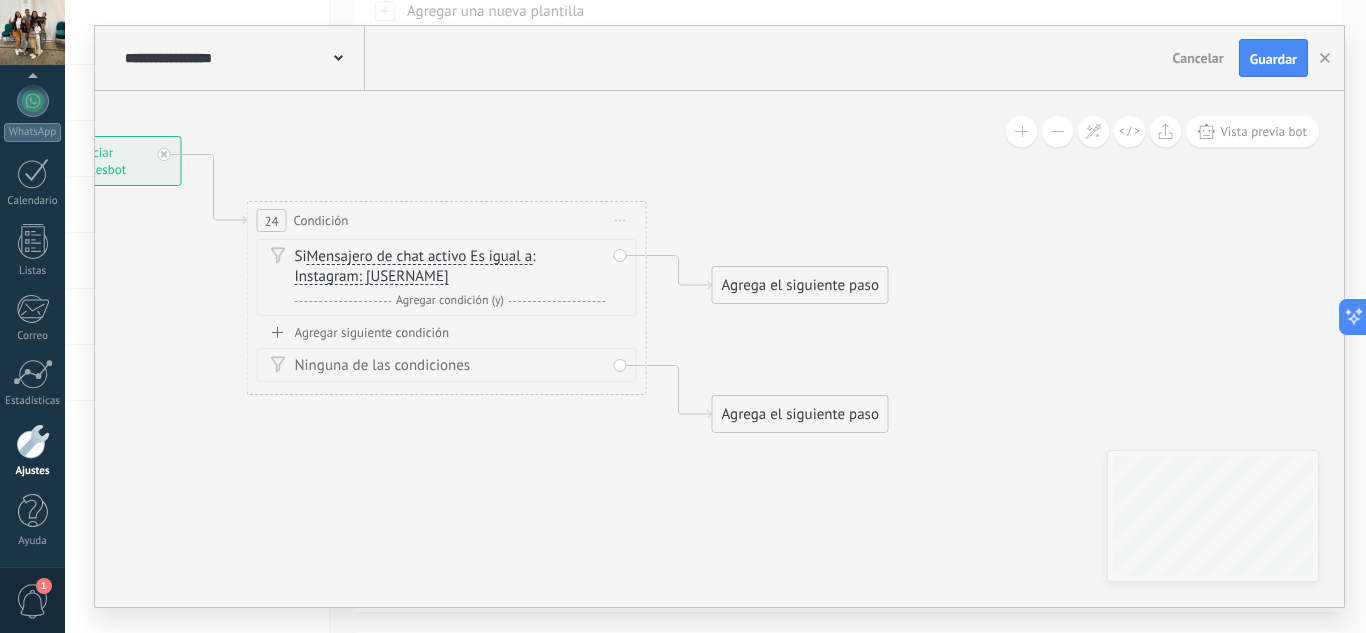 drag, startPoint x: 892, startPoint y: 195, endPoint x: 714, endPoint y: 155, distance: 182.43903 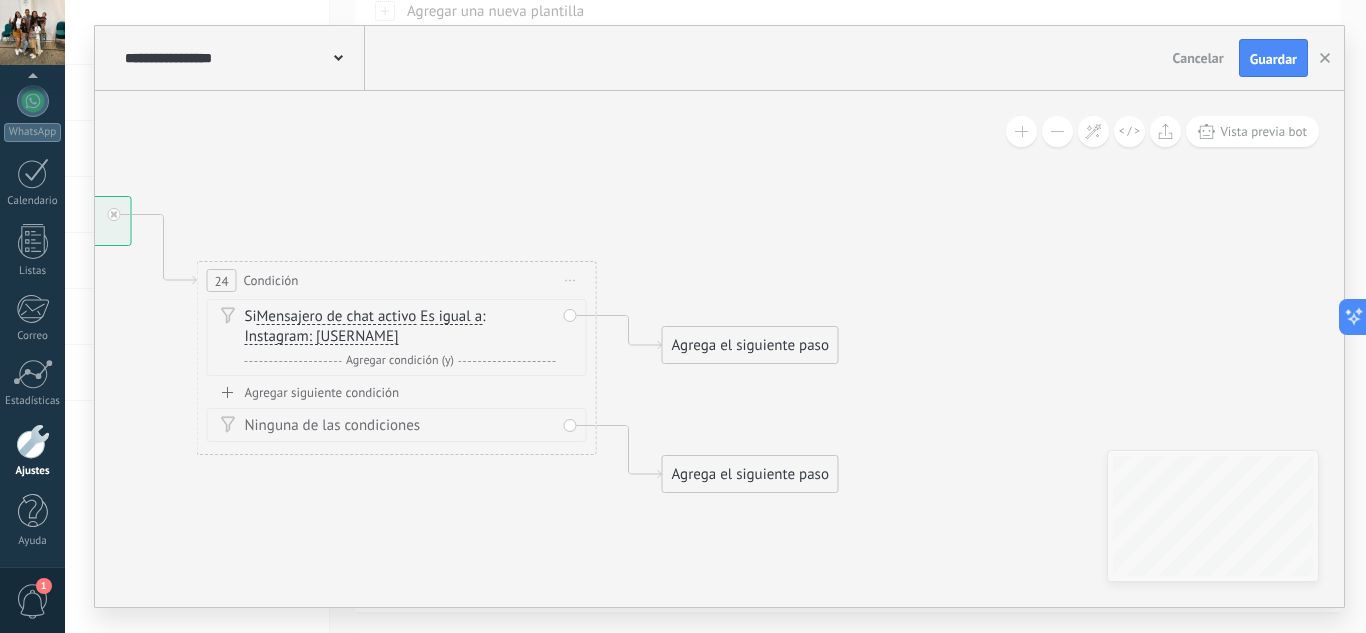 drag, startPoint x: 713, startPoint y: 138, endPoint x: 663, endPoint y: 198, distance: 78.10249 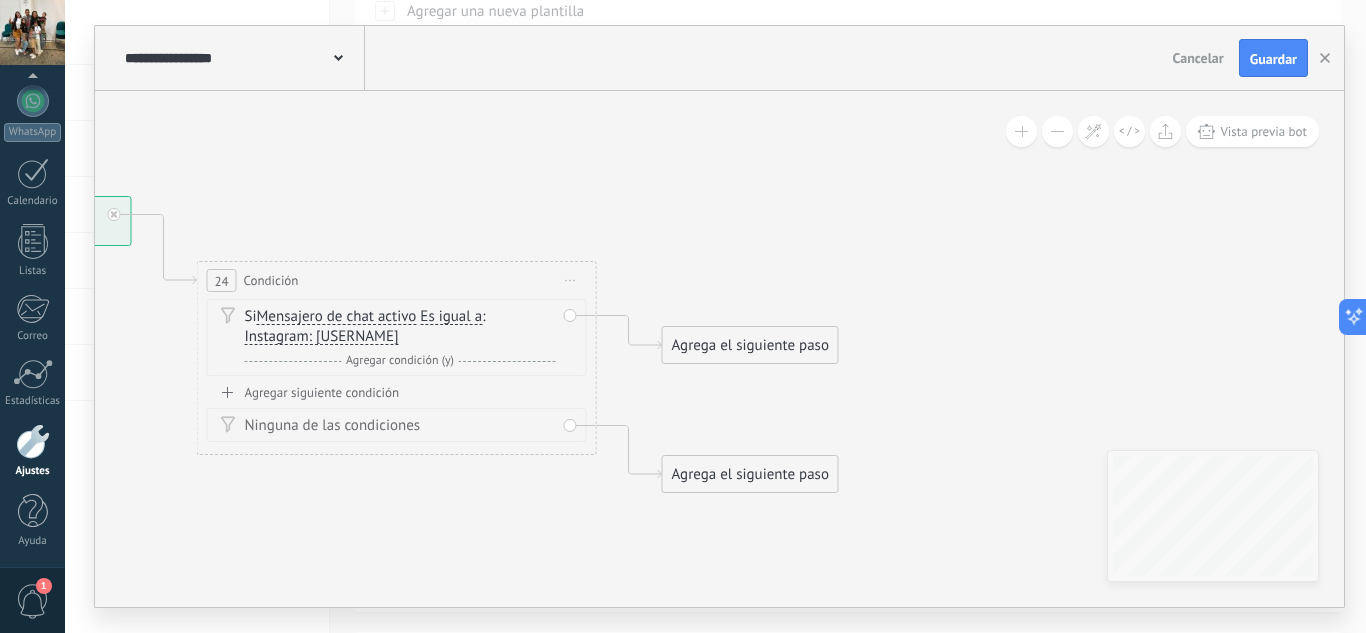 click on "Agrega el siguiente paso" at bounding box center (750, 345) 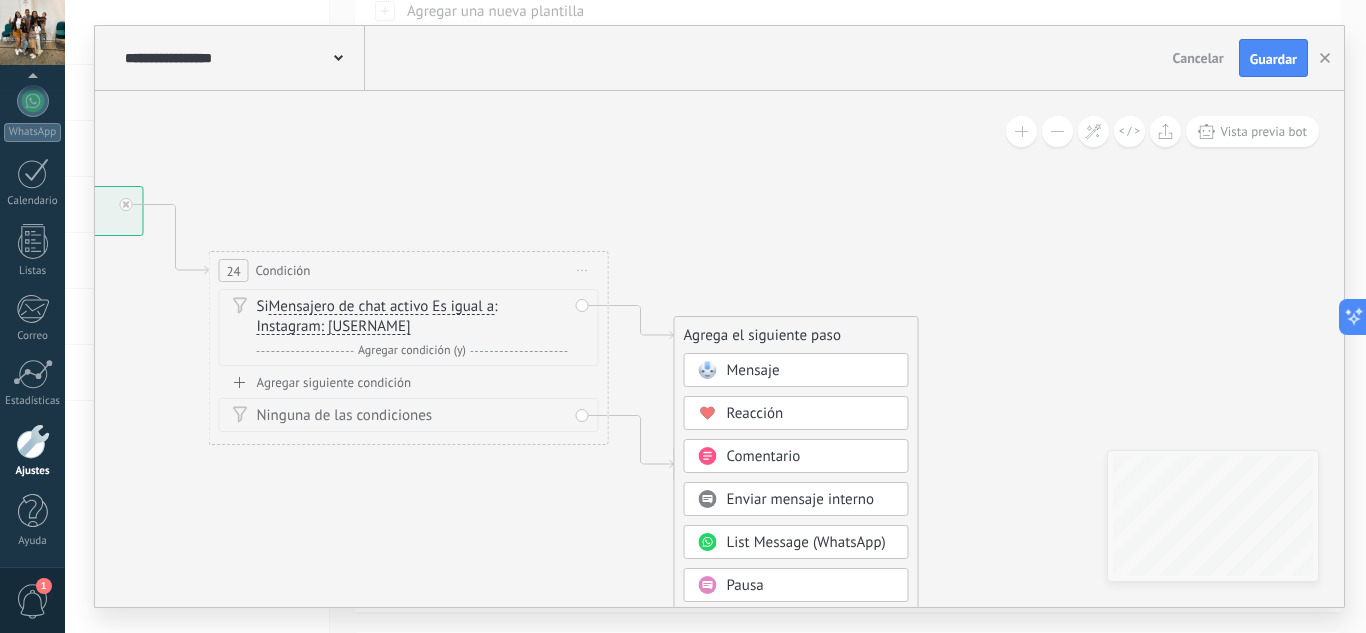 drag, startPoint x: 718, startPoint y: 263, endPoint x: 743, endPoint y: 228, distance: 43.011627 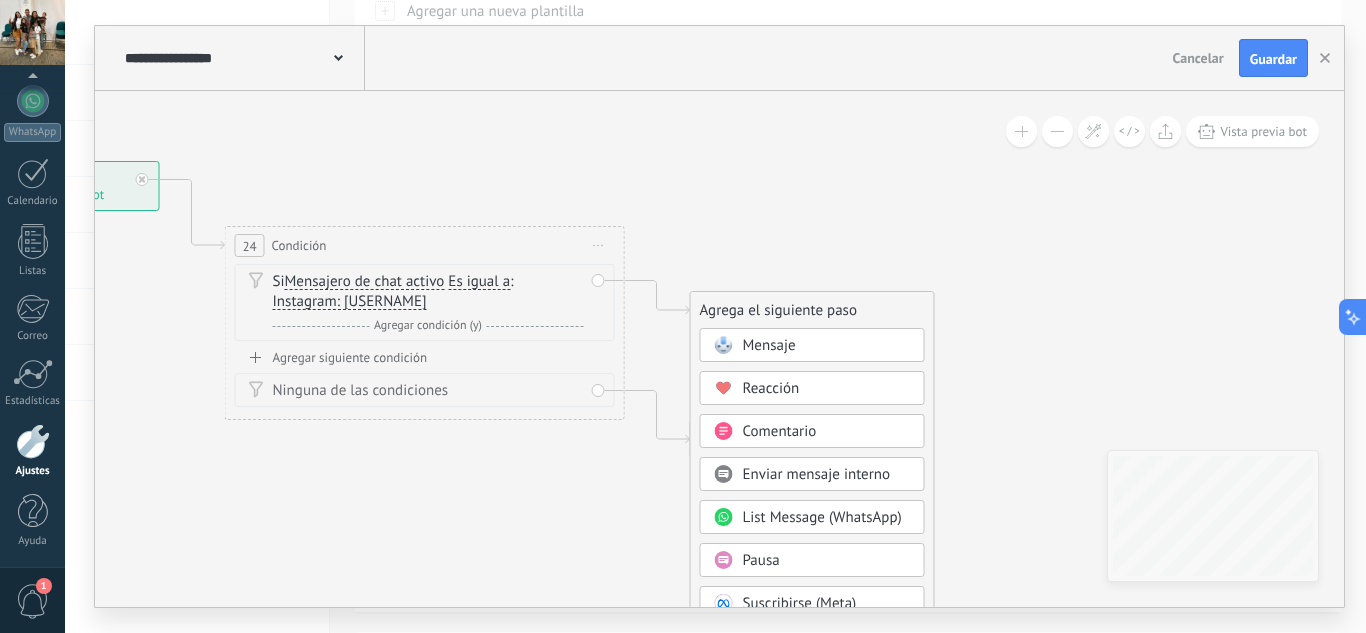 click on "Mensaje" at bounding box center (769, 345) 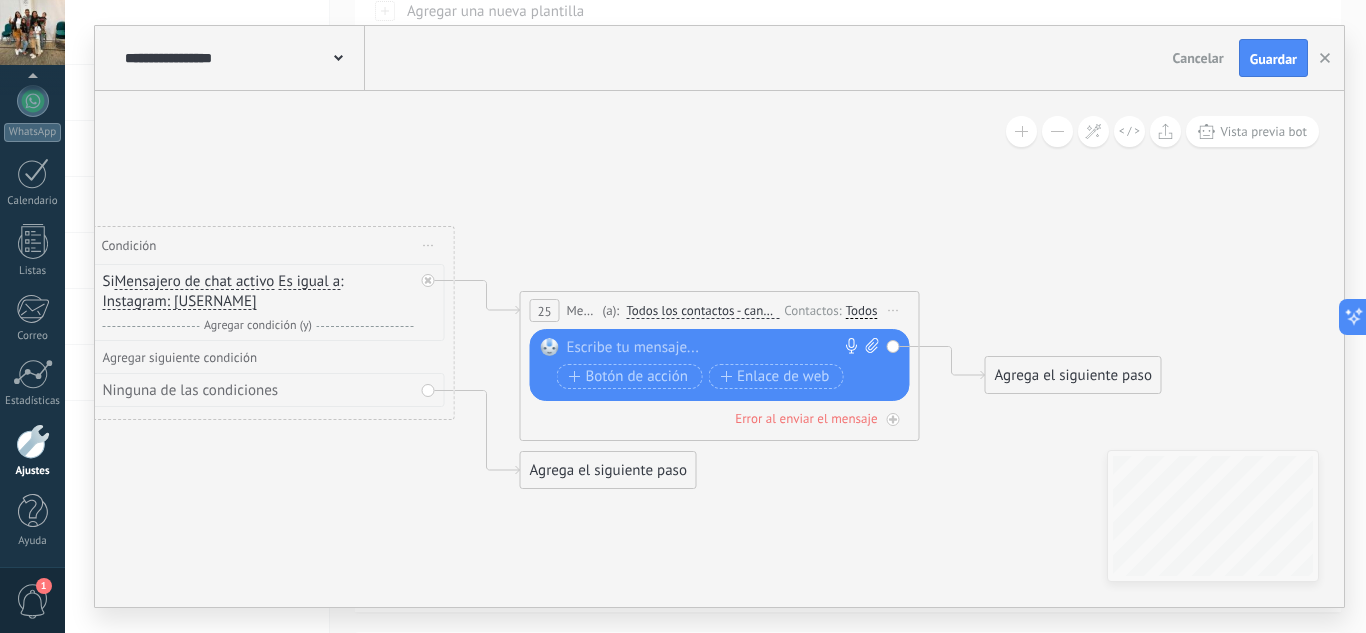 click at bounding box center [715, 348] 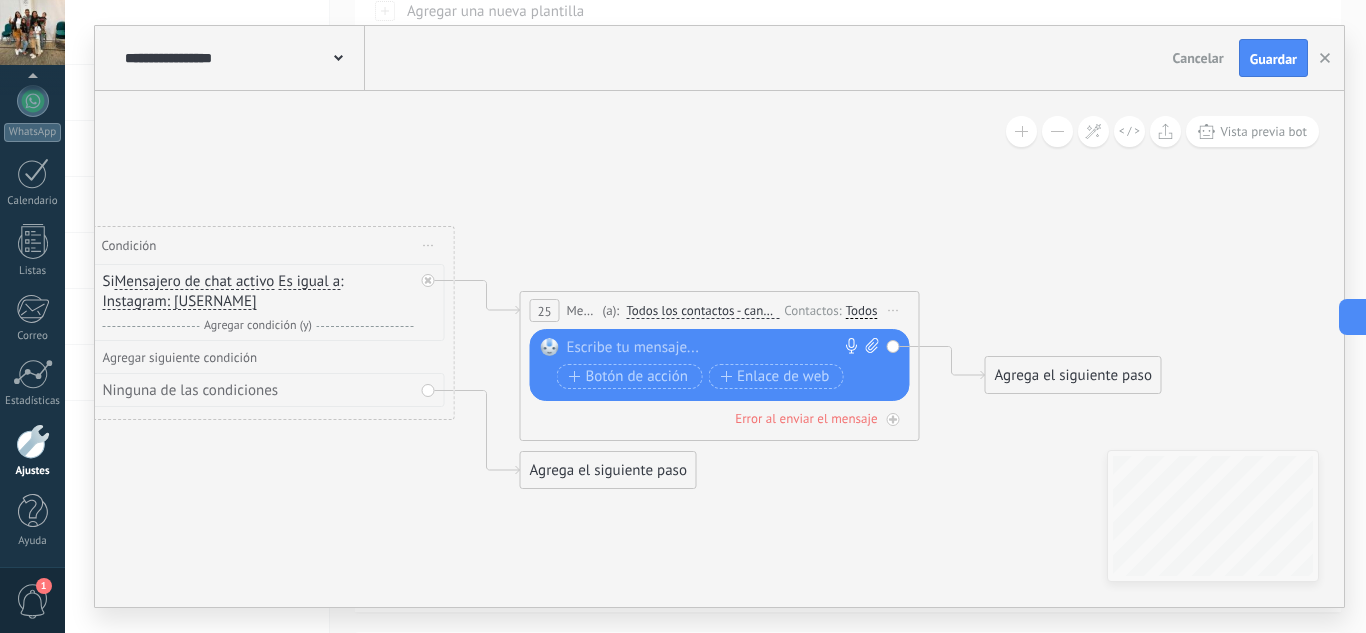 paste 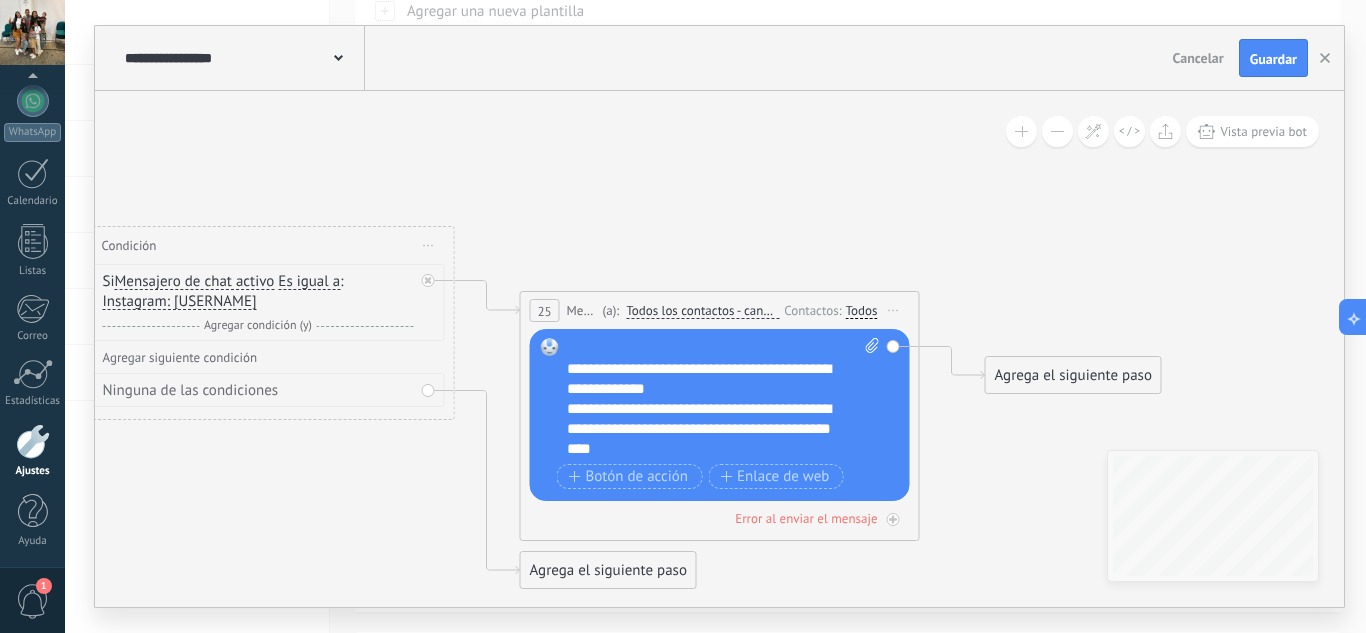 scroll, scrollTop: 300, scrollLeft: 0, axis: vertical 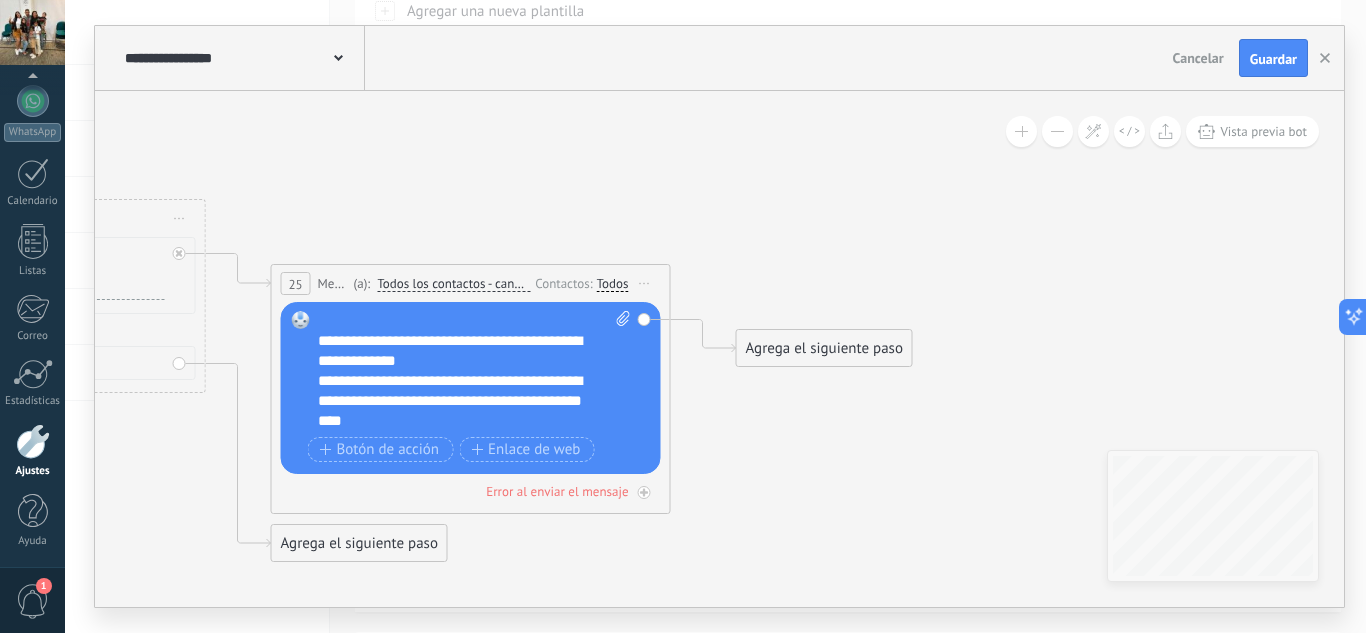 drag, startPoint x: 987, startPoint y: 438, endPoint x: 734, endPoint y: 407, distance: 254.89214 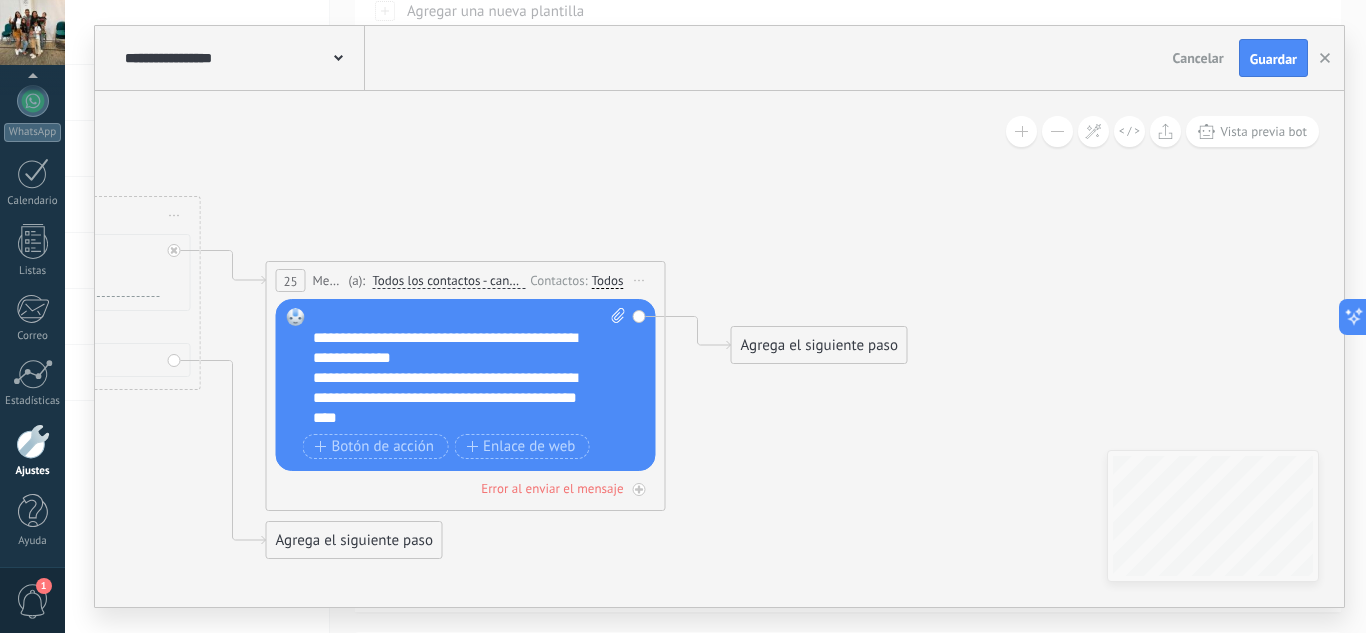 click on "Agrega el siguiente paso" at bounding box center (819, 345) 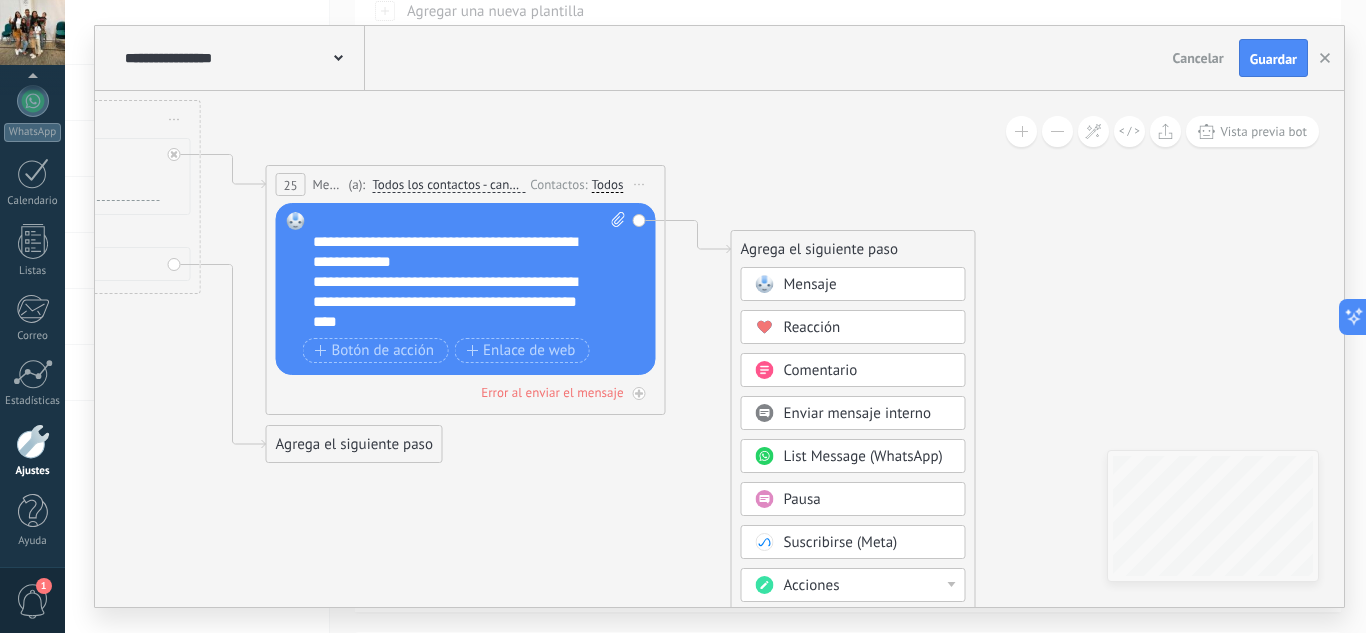 click on "Pausa" at bounding box center (853, 499) 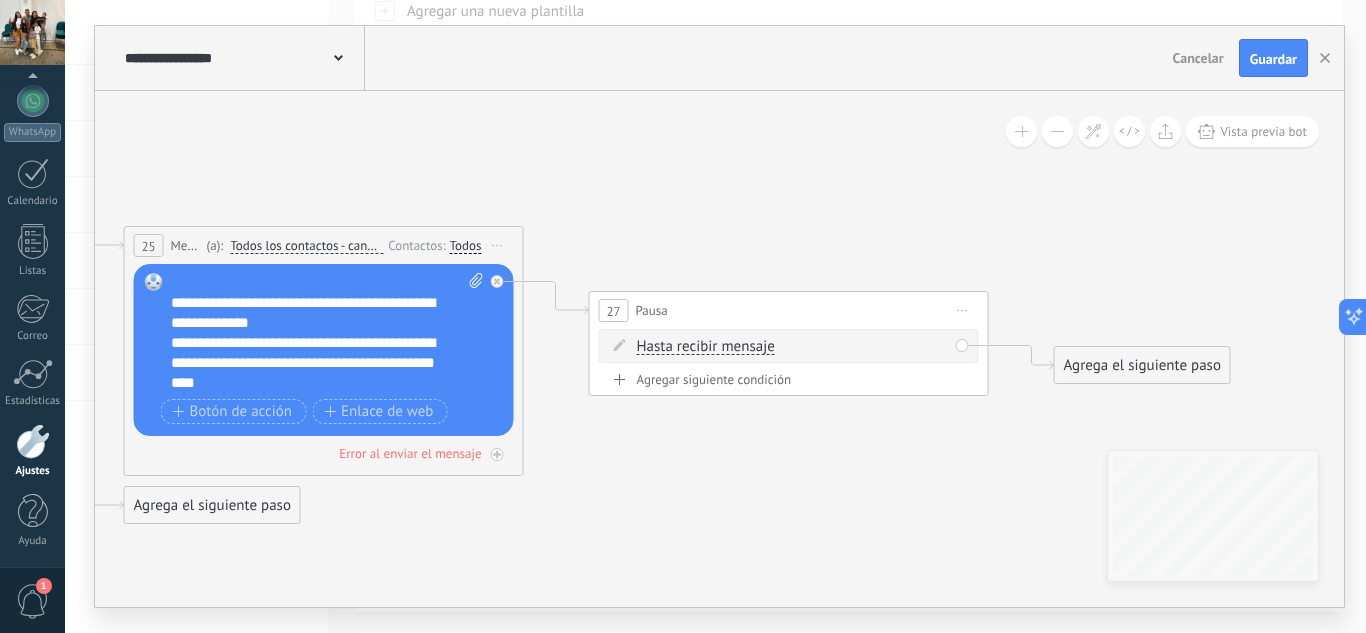 drag, startPoint x: 731, startPoint y: 230, endPoint x: 752, endPoint y: 253, distance: 31.144823 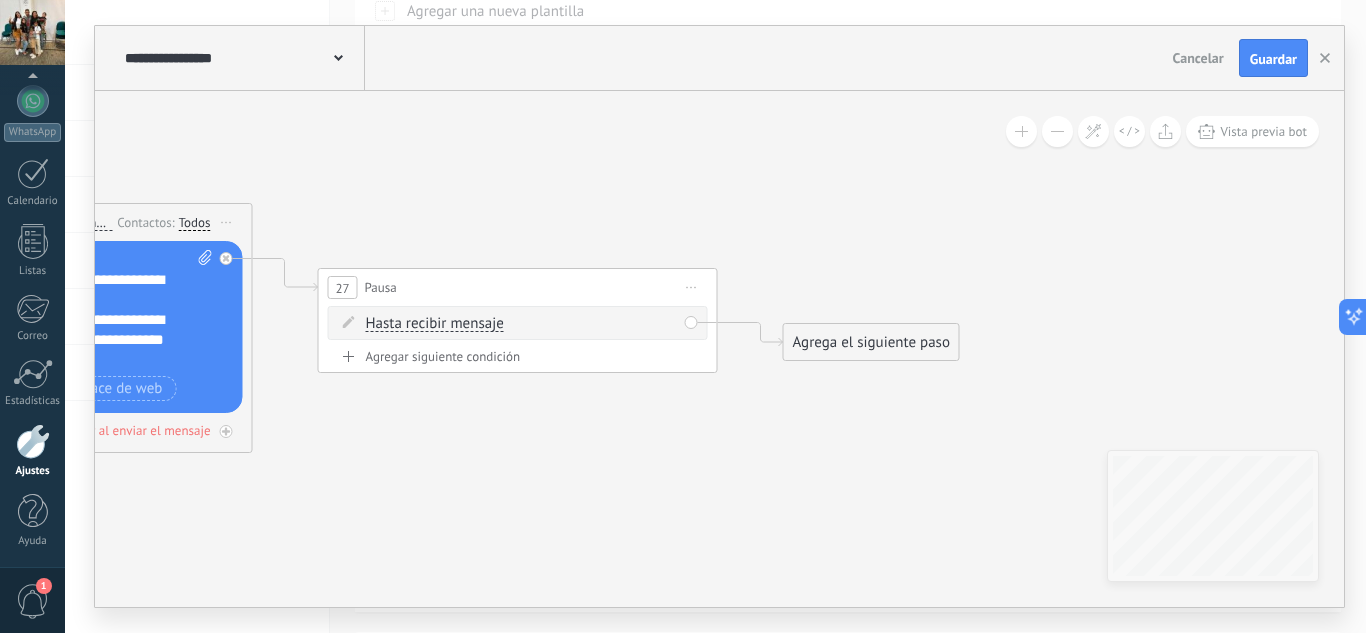 drag, startPoint x: 966, startPoint y: 269, endPoint x: 668, endPoint y: 229, distance: 300.67258 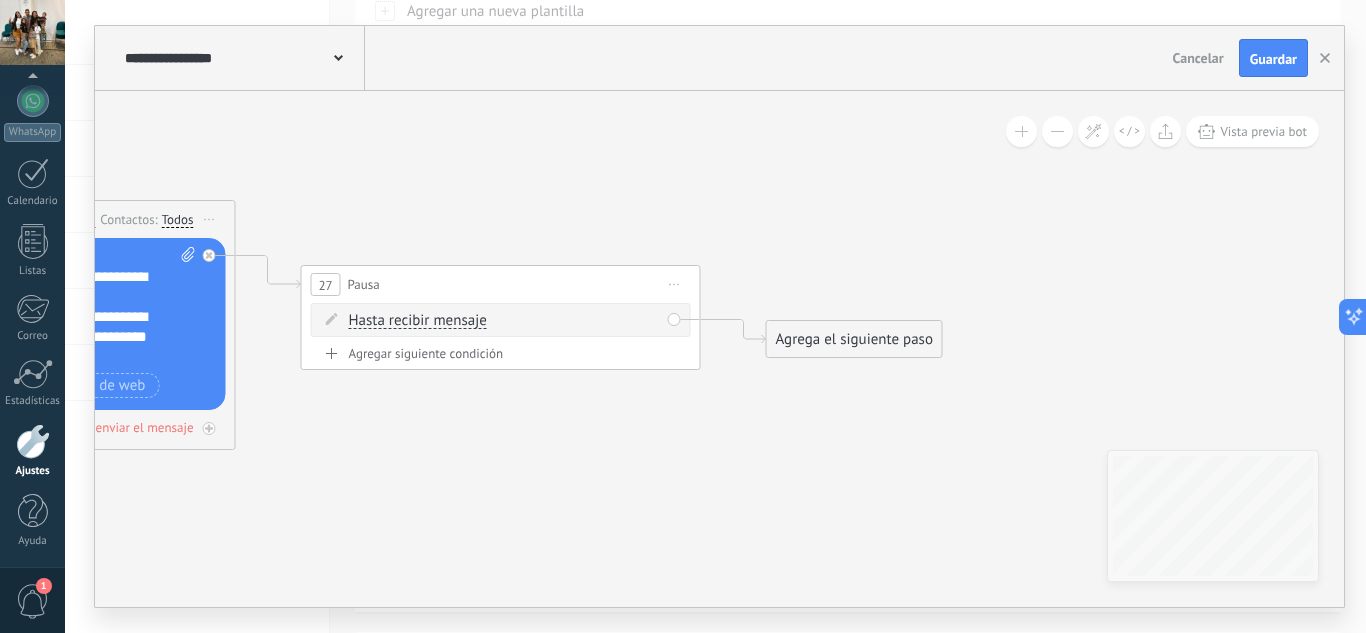 click on "Hasta recibir mensaje" at bounding box center [418, 321] 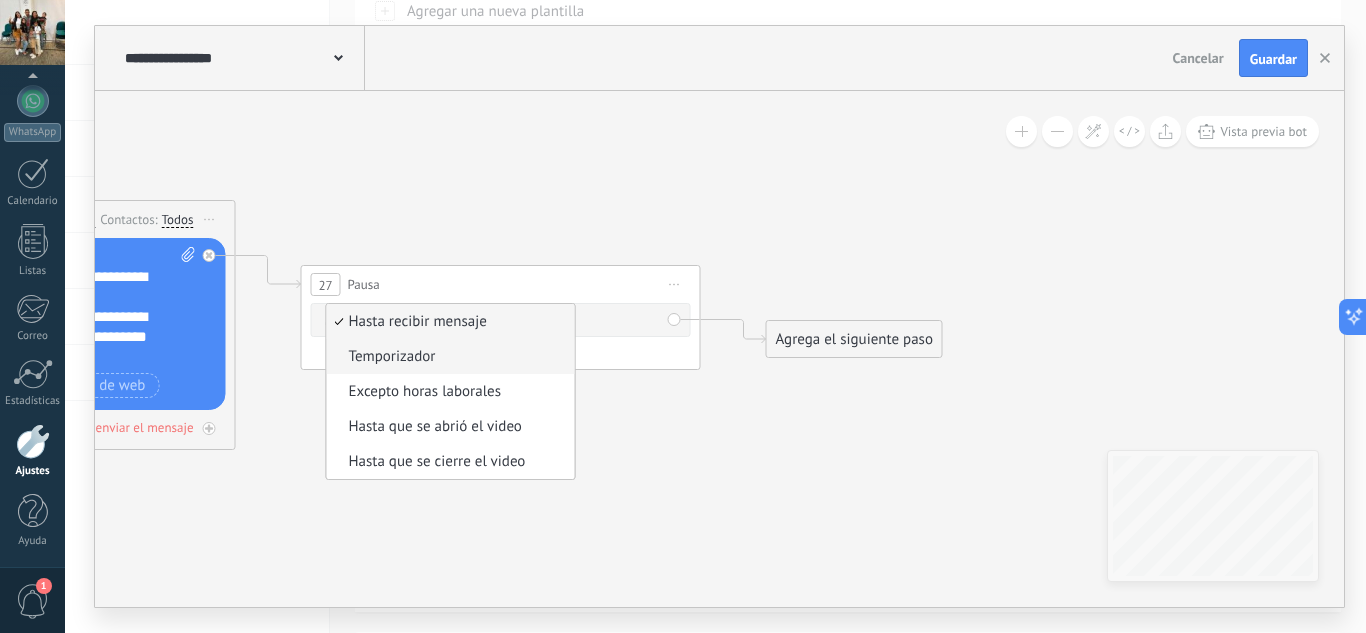 click on "Temporizador" at bounding box center (448, 357) 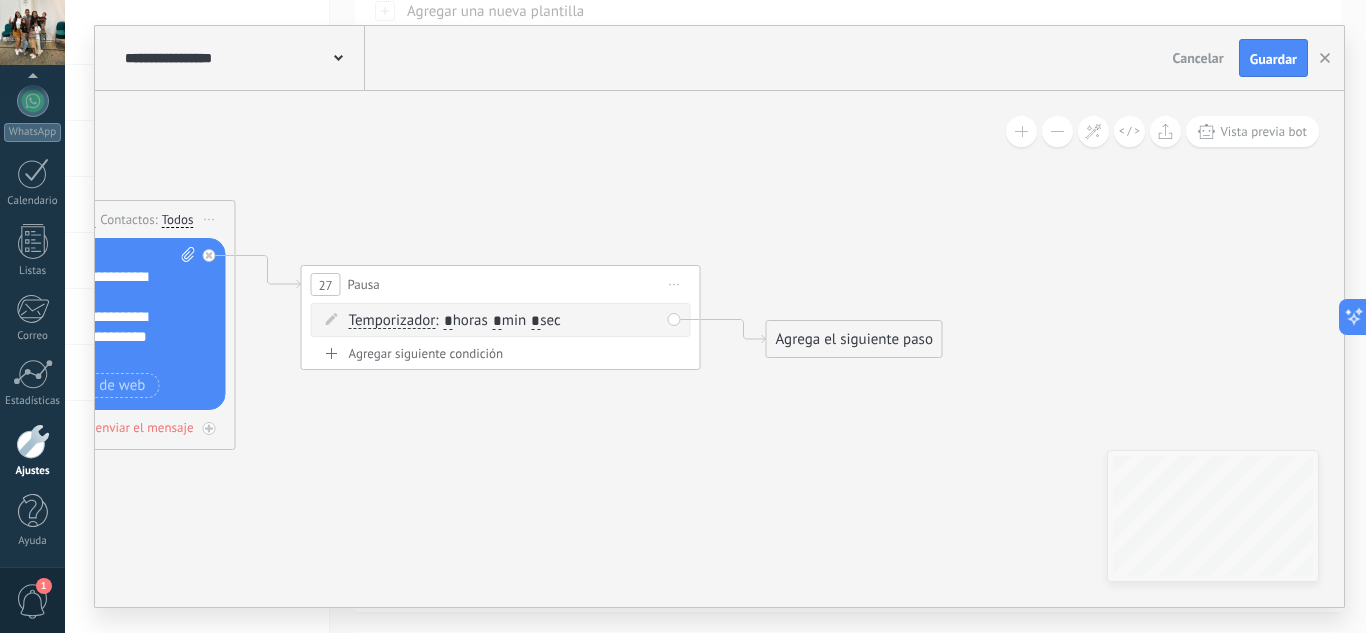 click on "*" at bounding box center [497, 322] 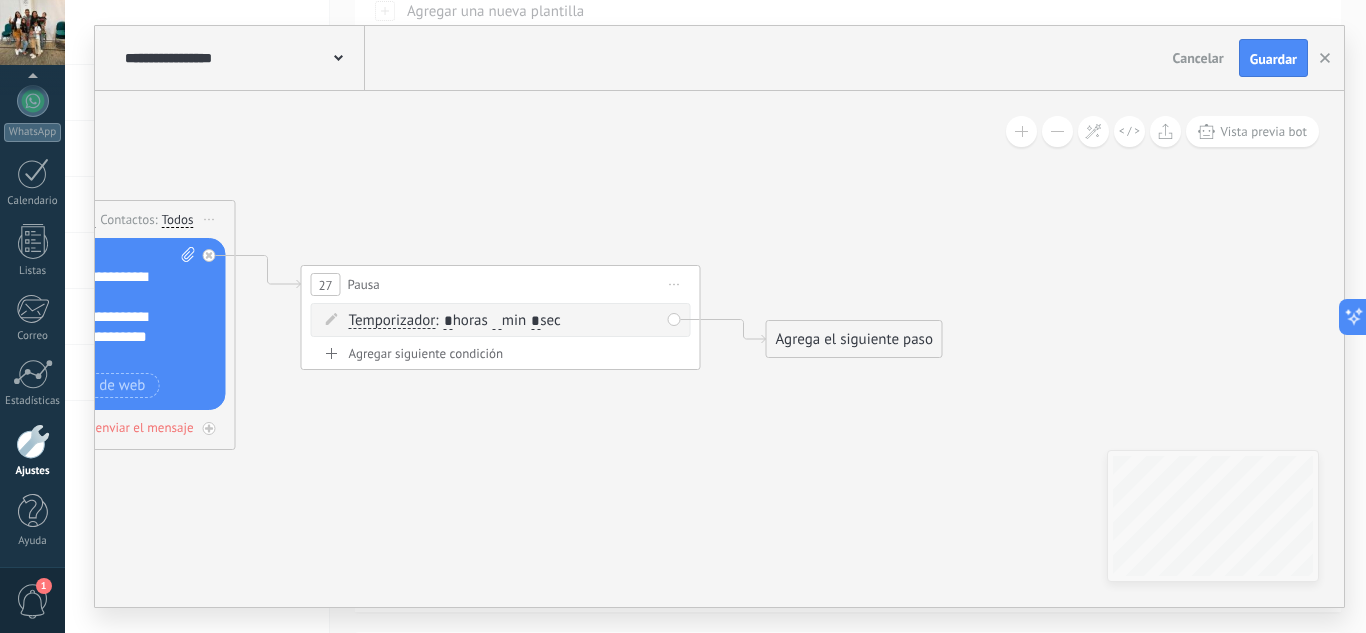 type on "*" 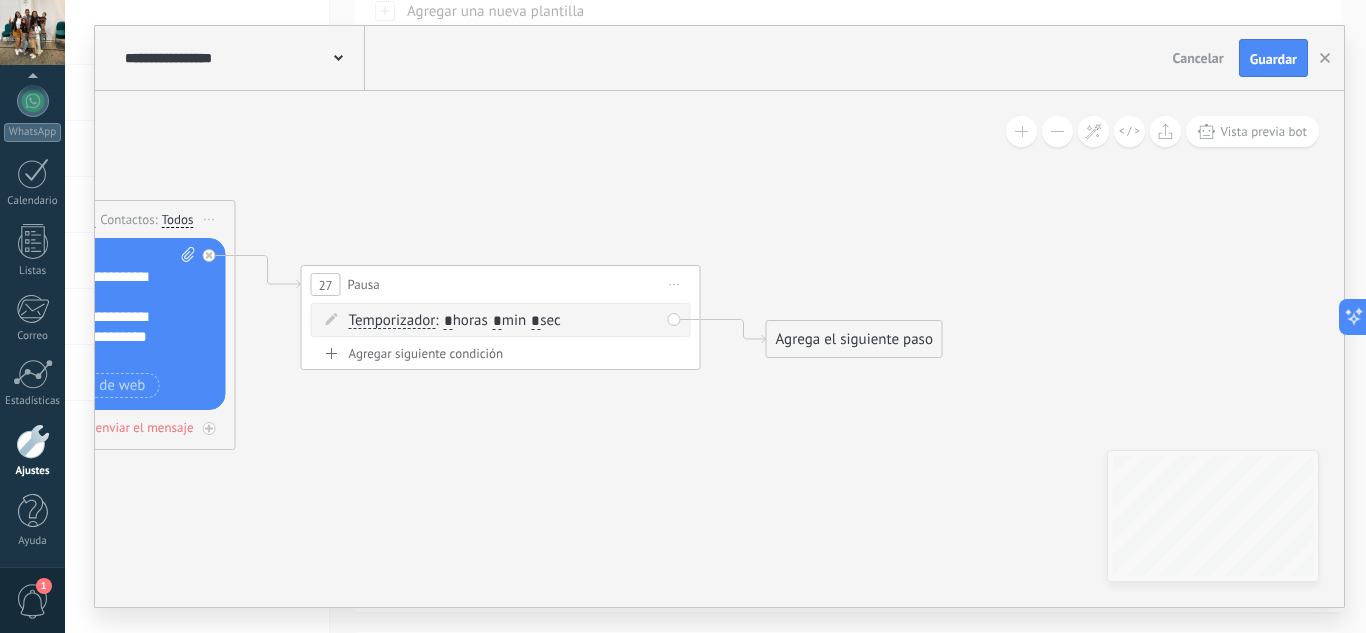 type on "*" 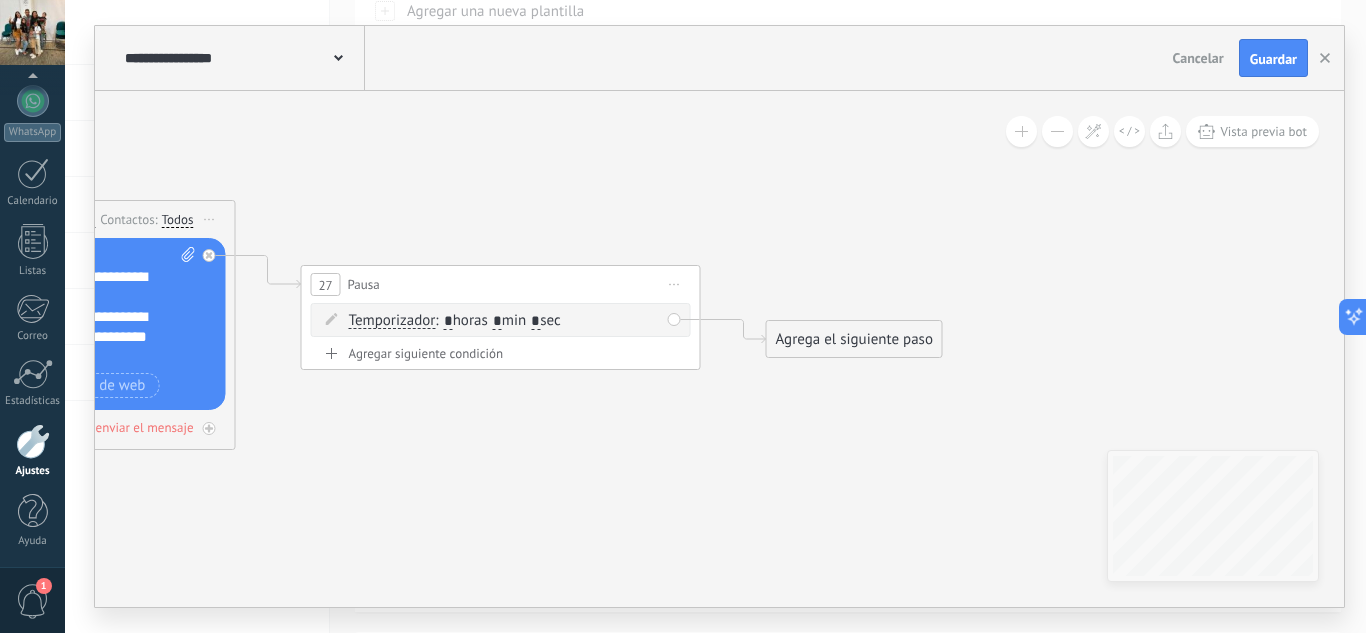 type on "*" 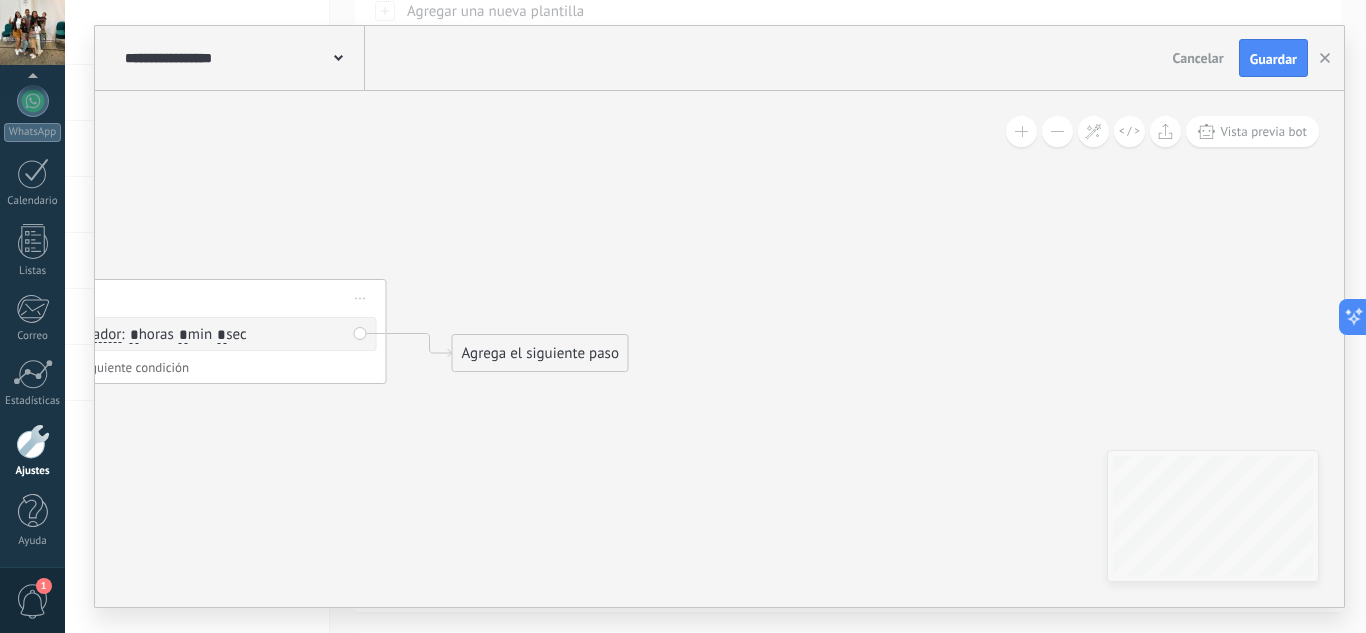 drag, startPoint x: 765, startPoint y: 192, endPoint x: 460, endPoint y: 202, distance: 305.16388 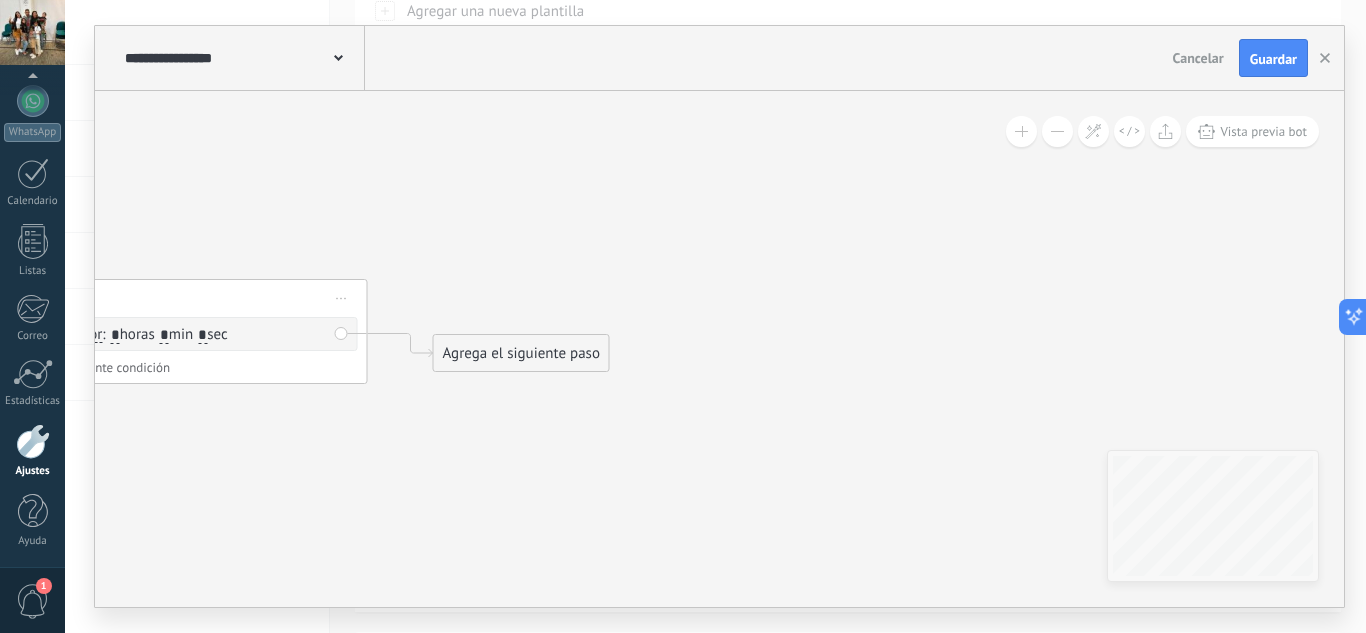 click on "Agrega el siguiente paso" at bounding box center (521, 353) 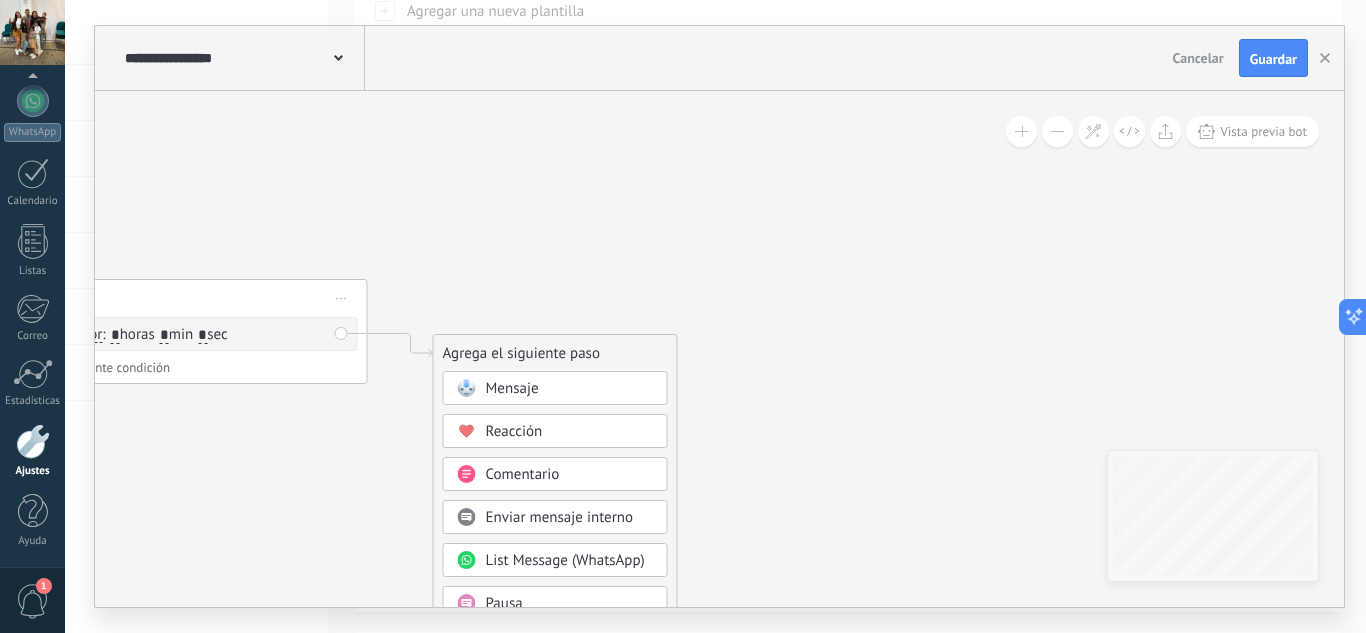 click on "Mensaje" at bounding box center (512, 388) 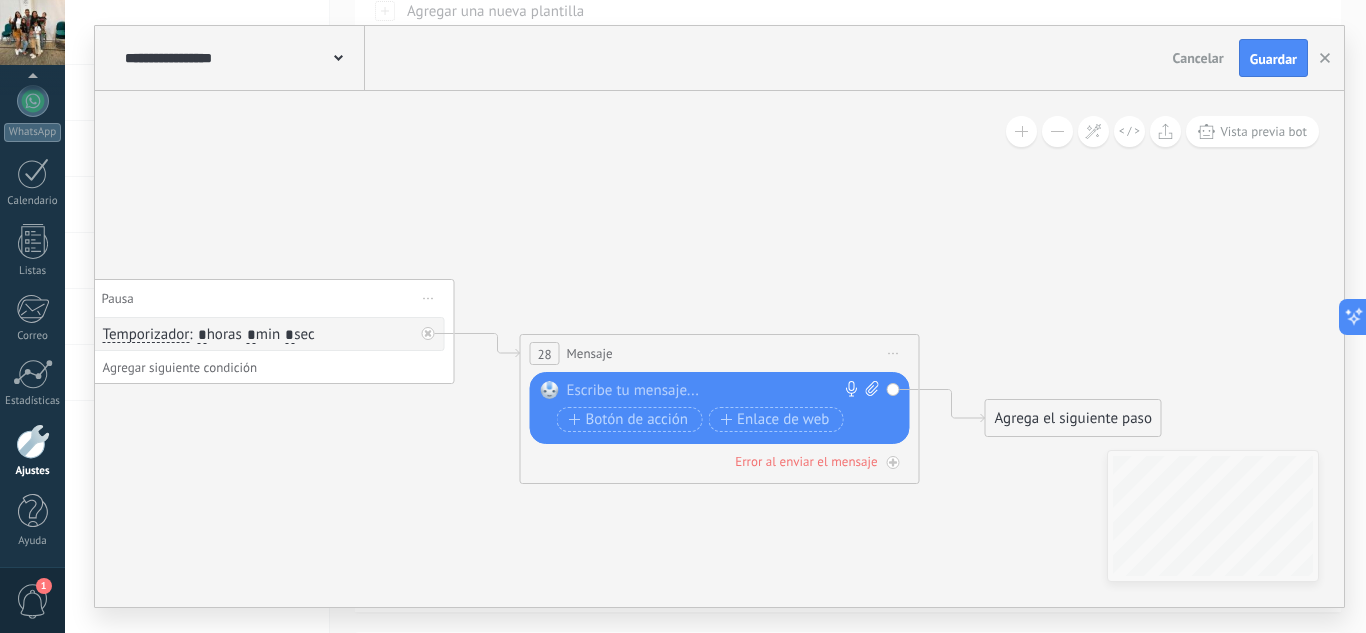 click at bounding box center [715, 391] 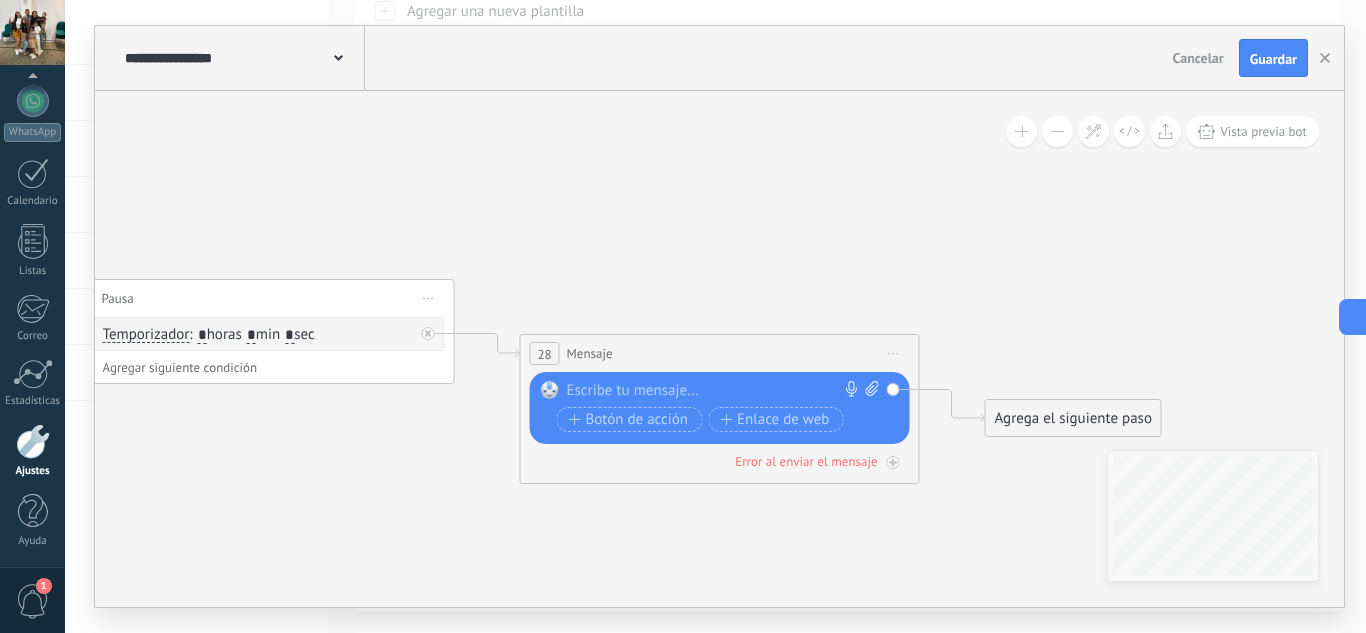 paste 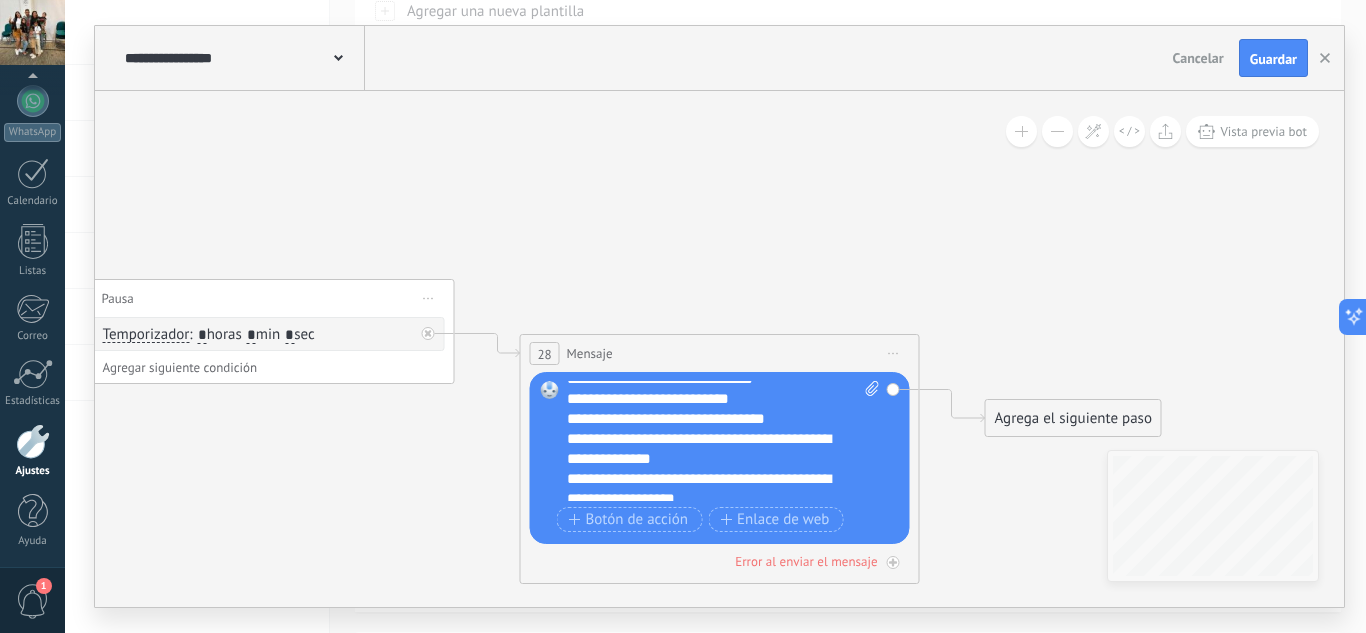 scroll, scrollTop: 100, scrollLeft: 0, axis: vertical 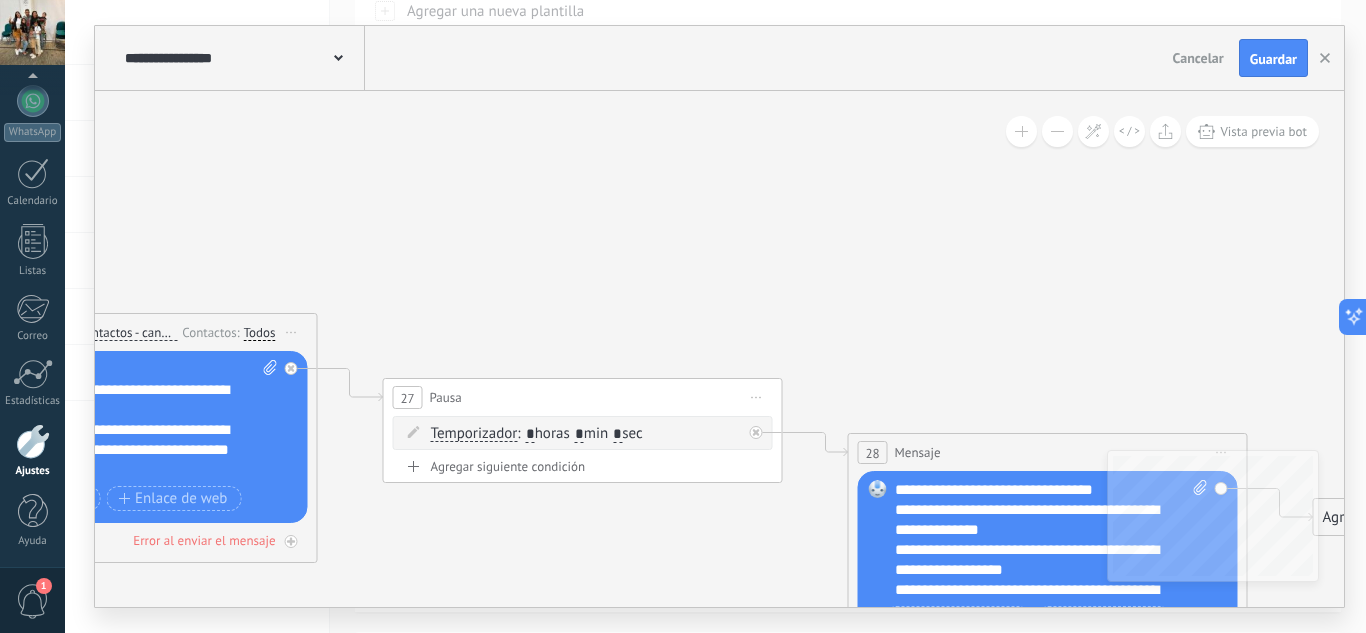 drag, startPoint x: 391, startPoint y: 496, endPoint x: 710, endPoint y: 523, distance: 320.1406 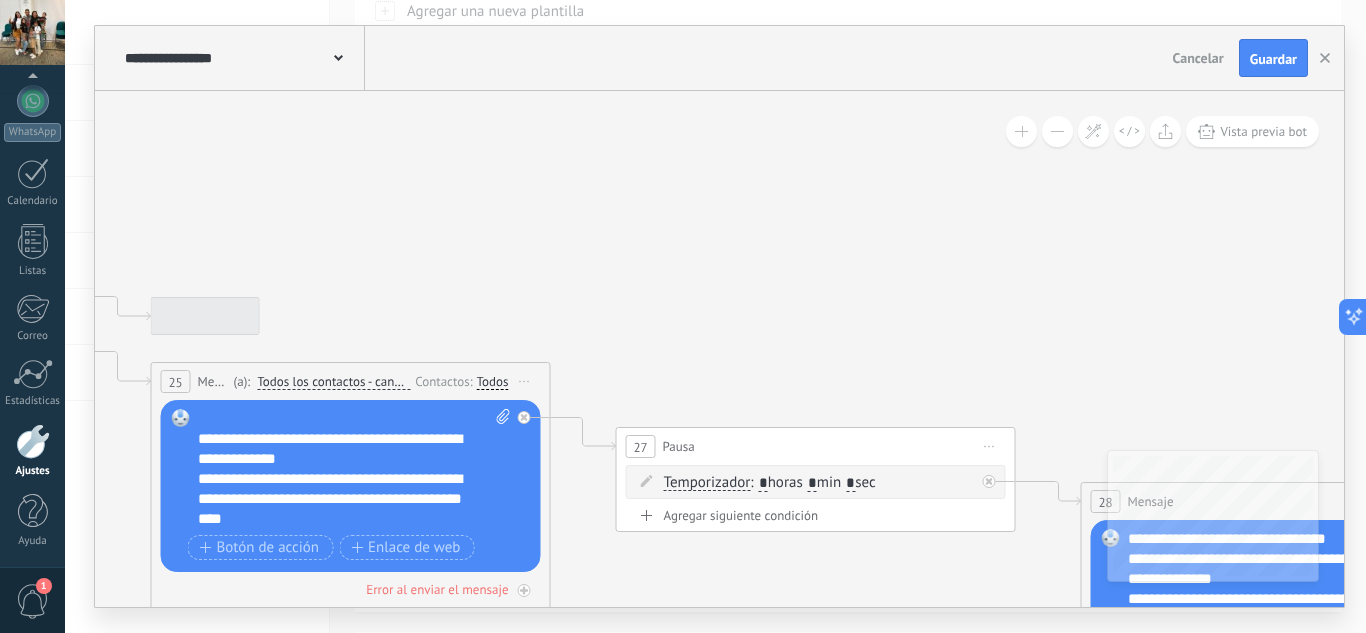 drag, startPoint x: 452, startPoint y: 337, endPoint x: 943, endPoint y: 327, distance: 491.10184 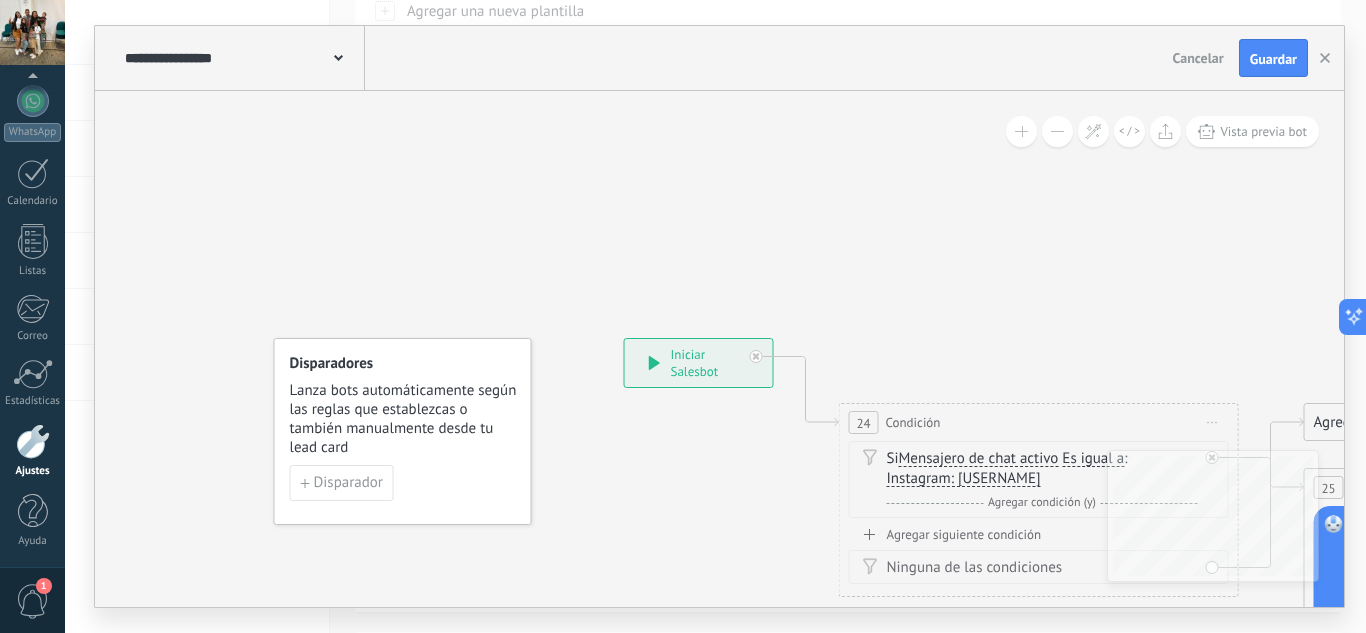 drag, startPoint x: 890, startPoint y: 352, endPoint x: 1114, endPoint y: 348, distance: 224.0357 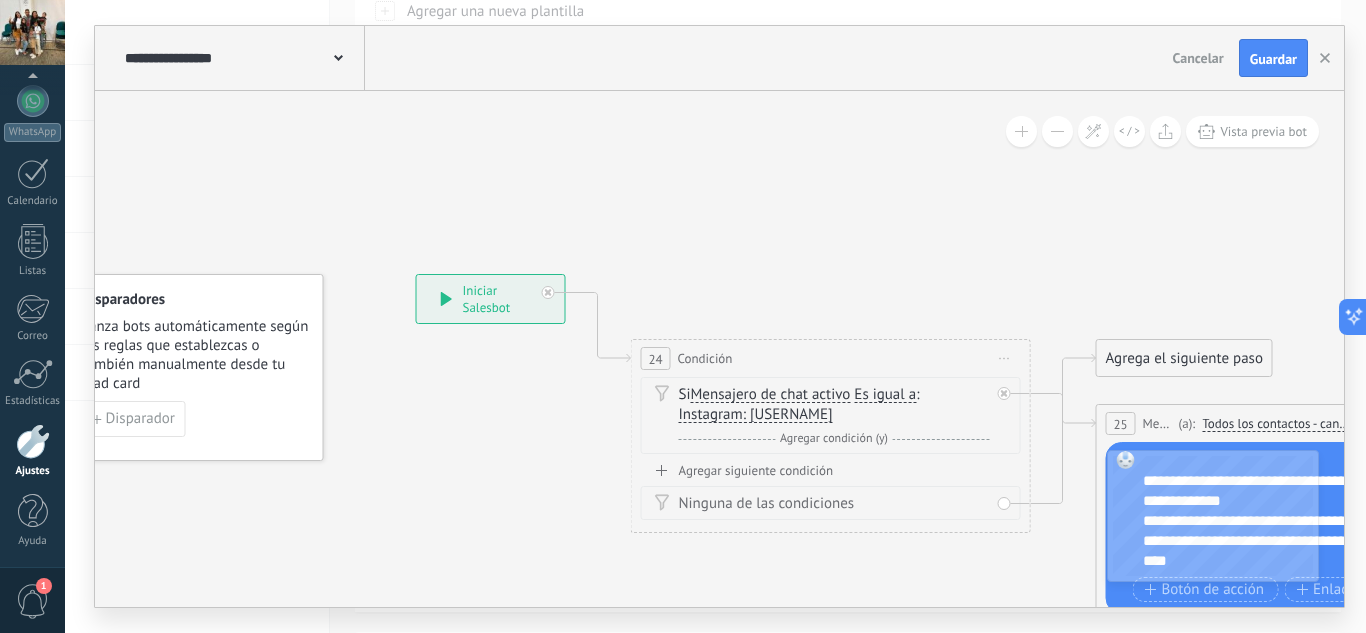drag, startPoint x: 960, startPoint y: 296, endPoint x: 619, endPoint y: 178, distance: 360.8393 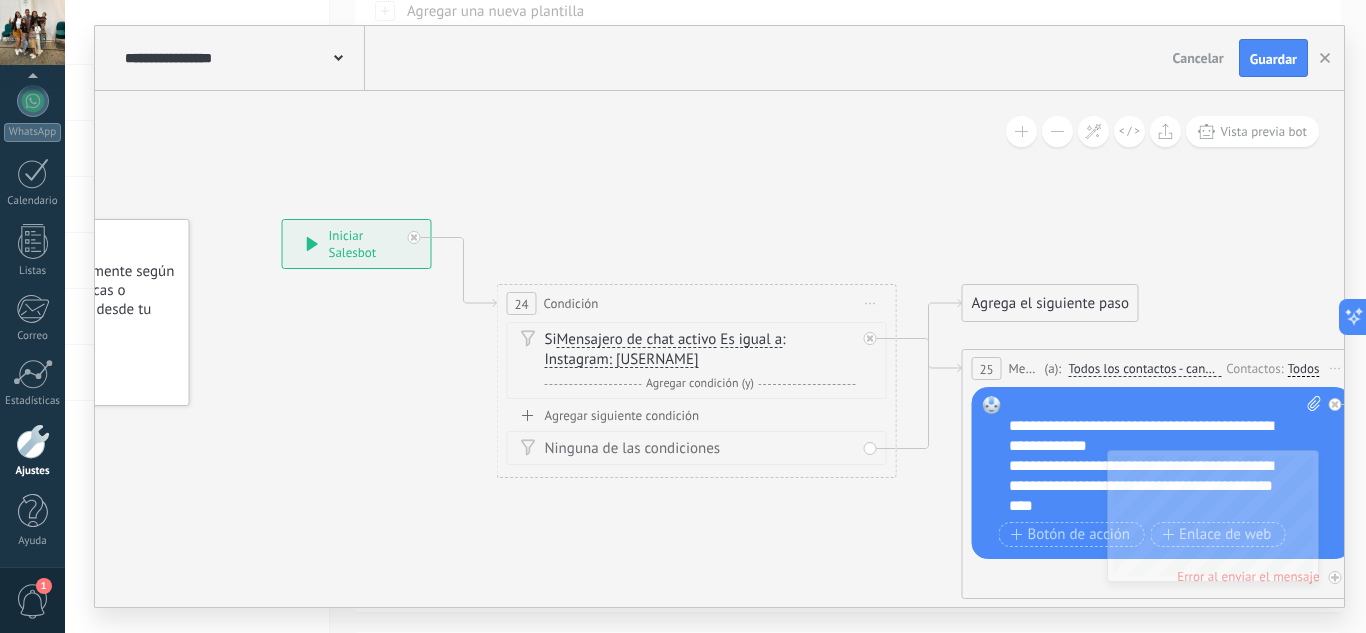 click on "Mensajero de chat activo" at bounding box center [637, 340] 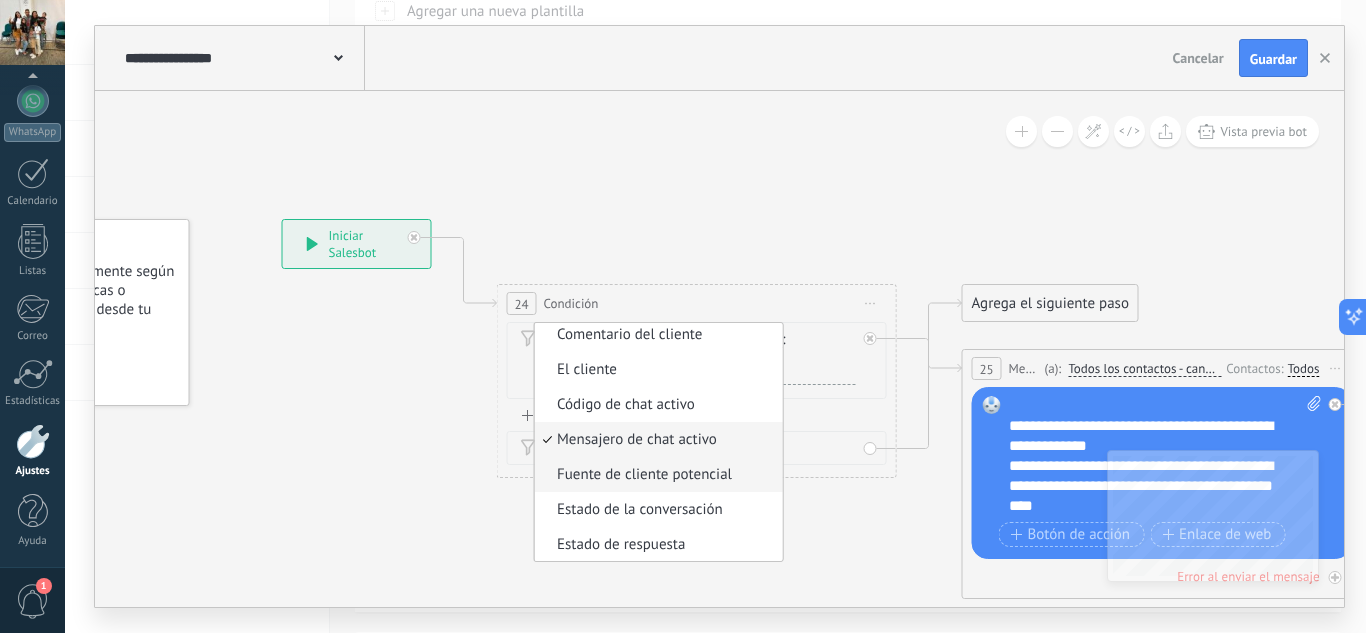 click on "Fuente de cliente potencial" at bounding box center [656, 475] 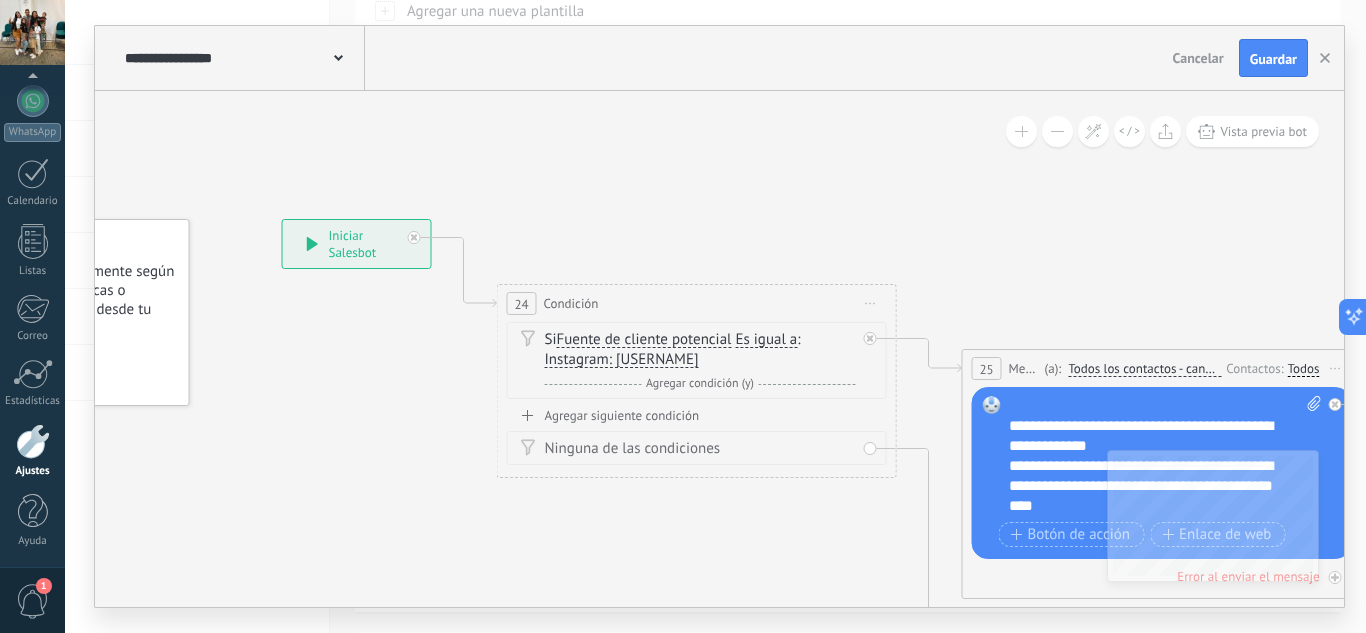 click on "Fuente de cliente potencial" at bounding box center [644, 340] 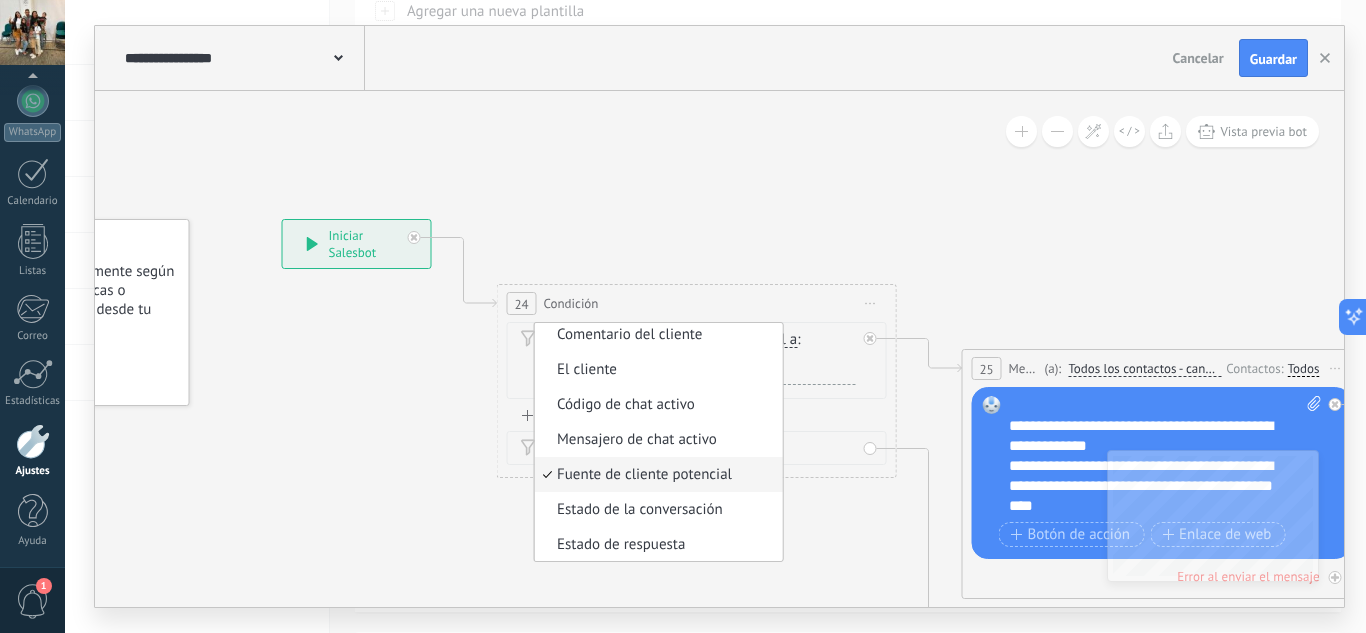 scroll, scrollTop: 111, scrollLeft: 0, axis: vertical 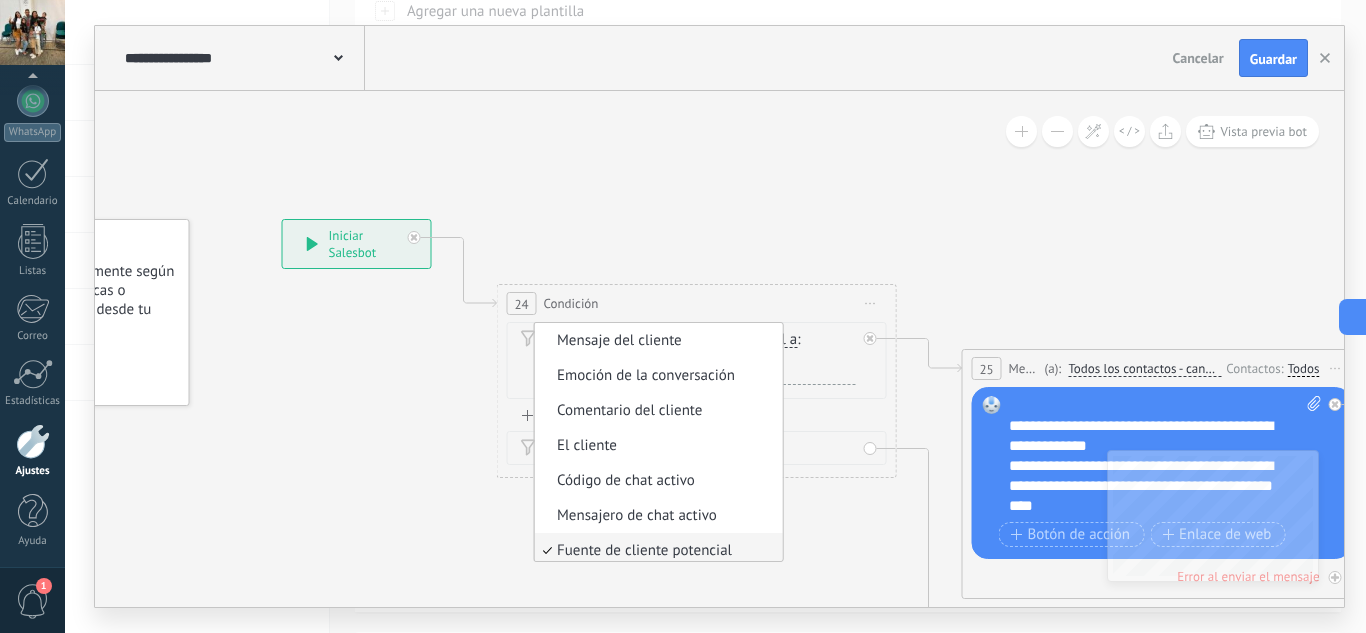 click 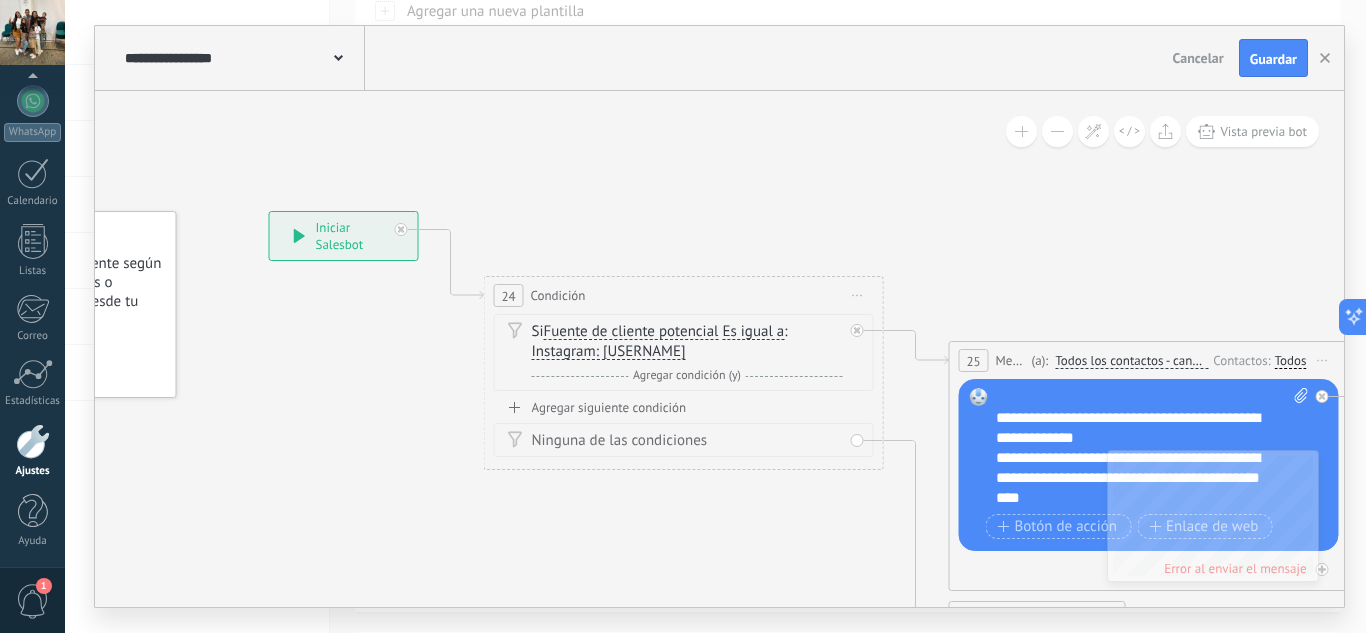 drag, startPoint x: 709, startPoint y: 188, endPoint x: 614, endPoint y: 152, distance: 101.59232 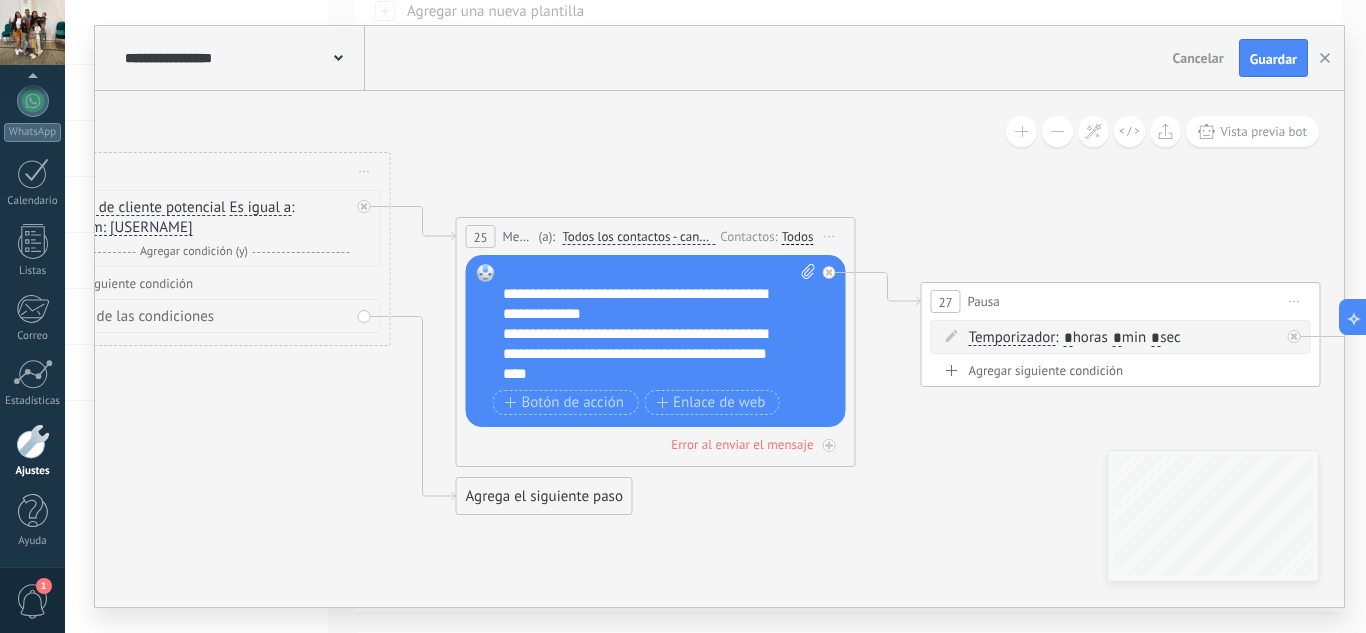 drag, startPoint x: 872, startPoint y: 186, endPoint x: 474, endPoint y: 98, distance: 407.61255 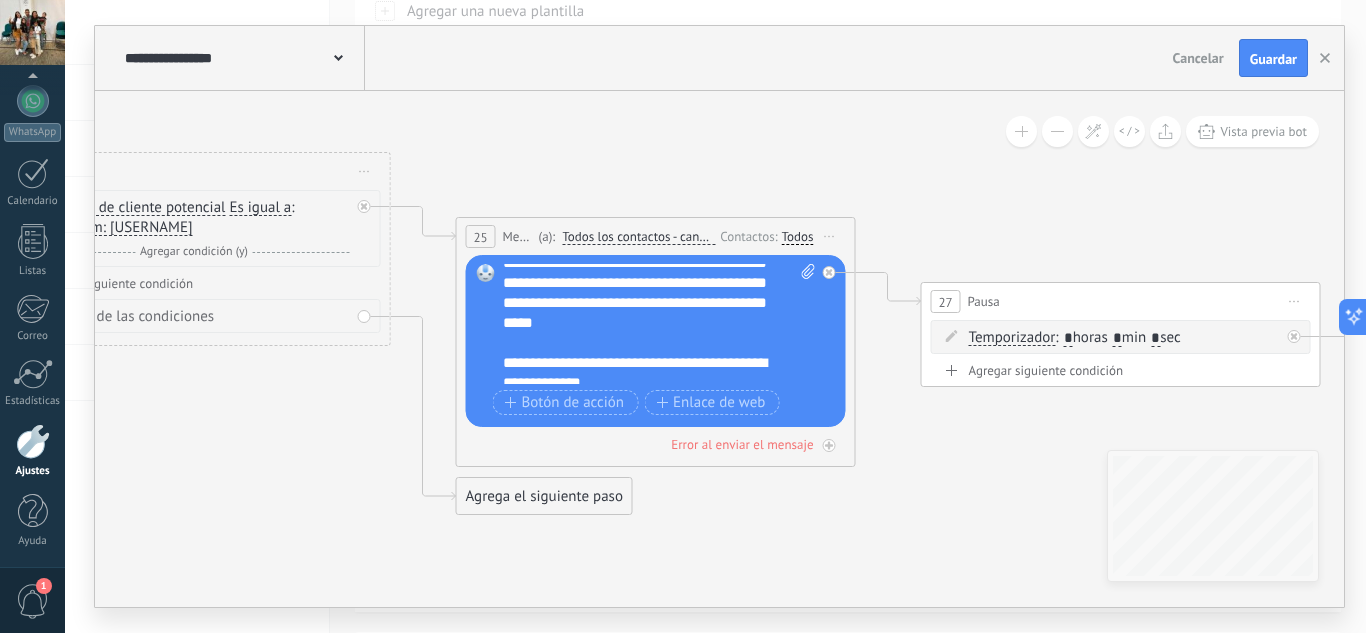 scroll, scrollTop: 300, scrollLeft: 0, axis: vertical 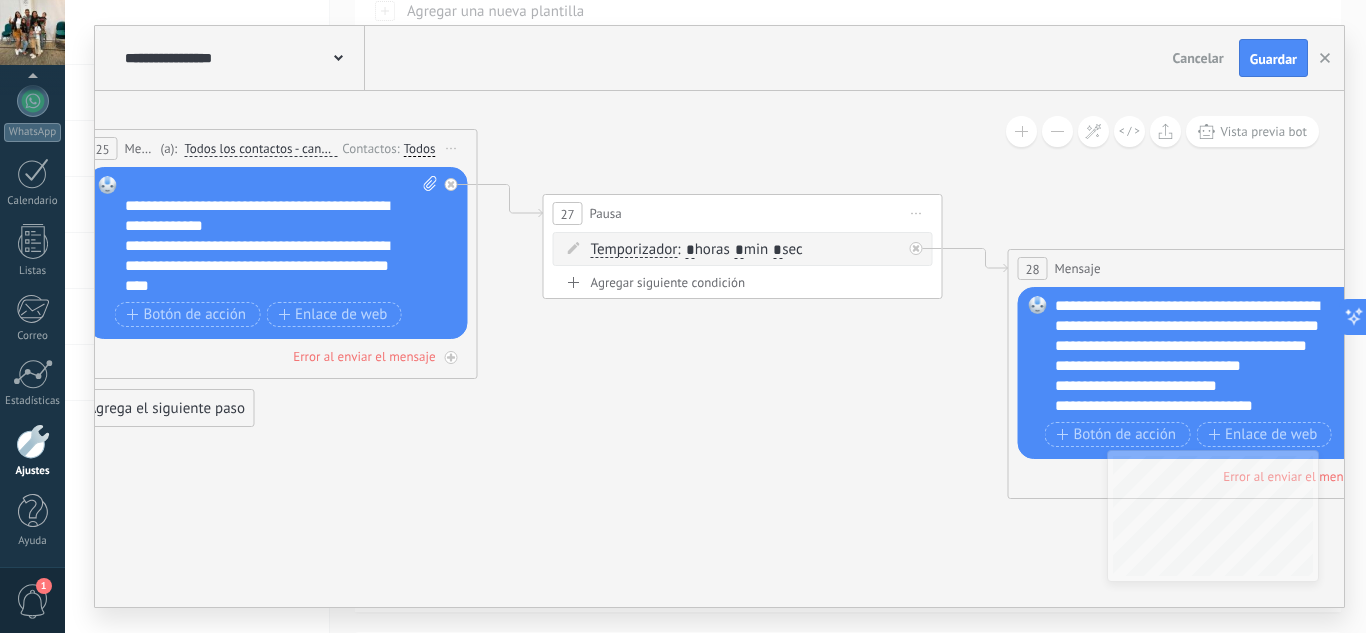 drag, startPoint x: 627, startPoint y: 123, endPoint x: 381, endPoint y: 67, distance: 252.29347 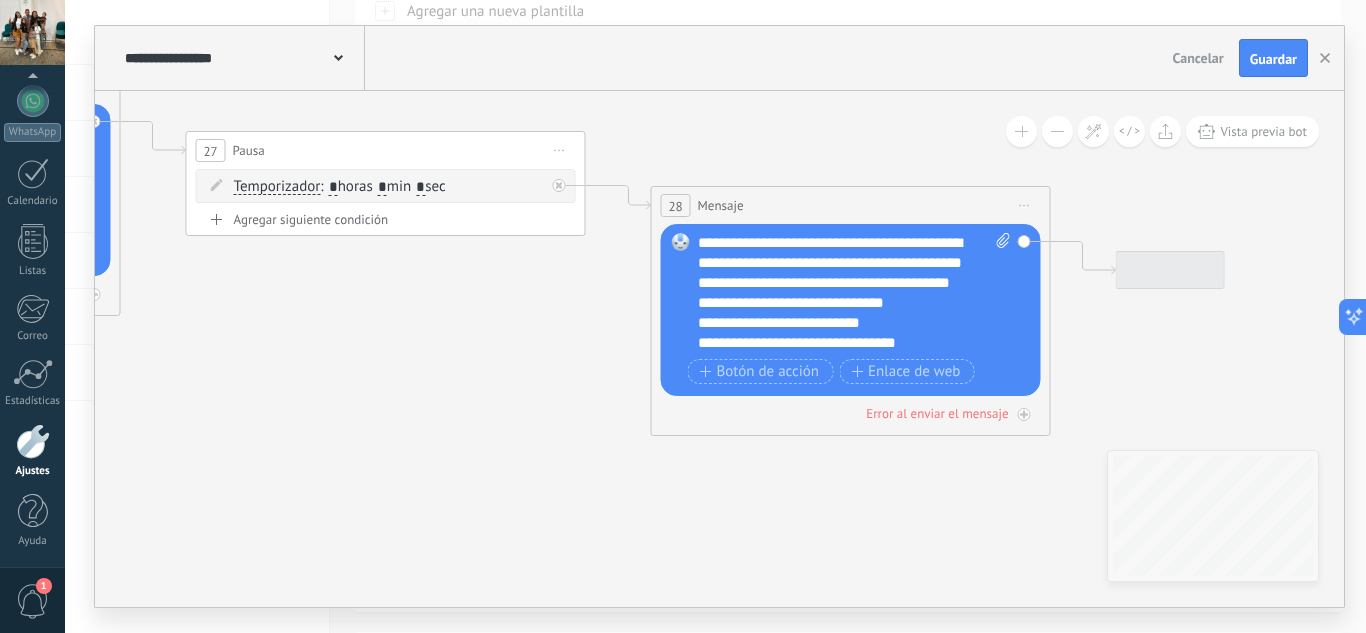 drag, startPoint x: 733, startPoint y: 401, endPoint x: 542, endPoint y: 375, distance: 192.7615 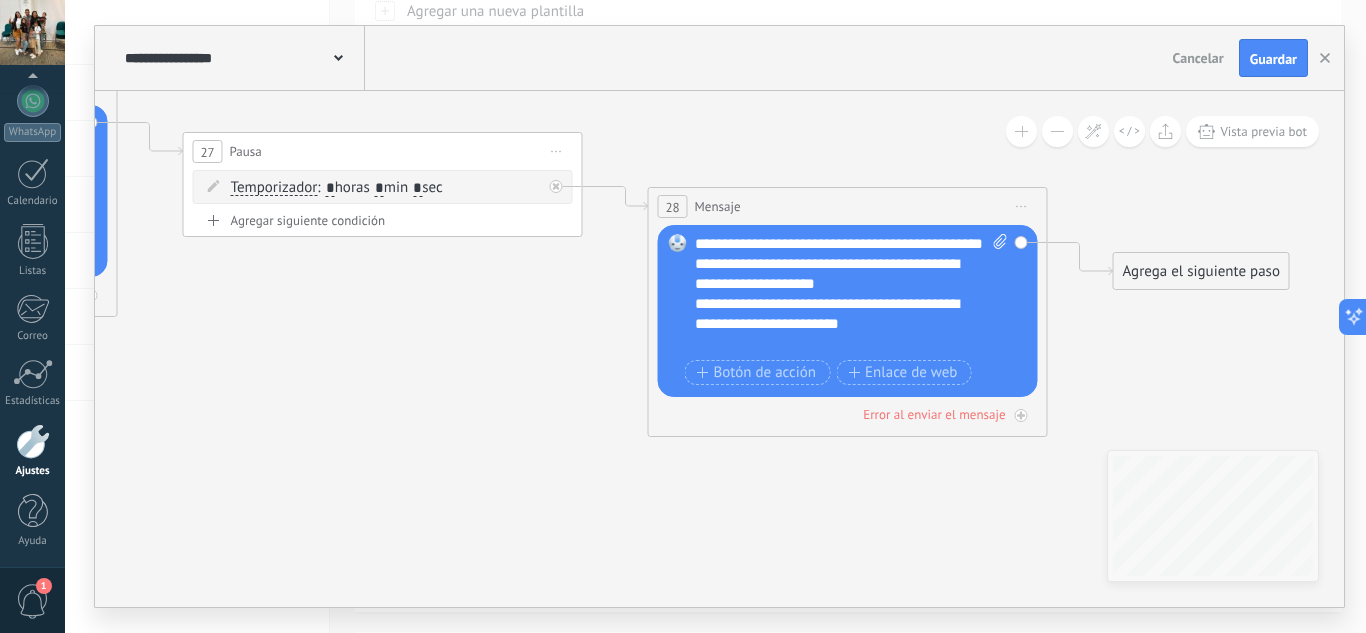 scroll, scrollTop: 280, scrollLeft: 0, axis: vertical 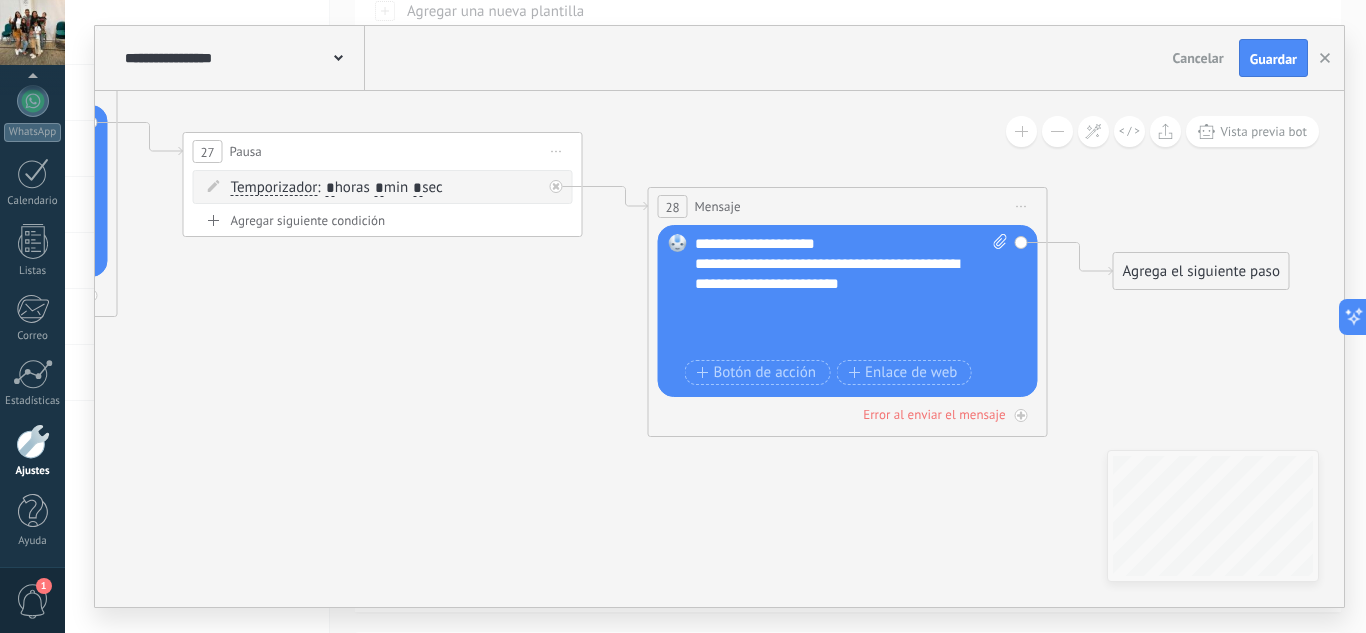 click on "**********" at bounding box center [851, 294] 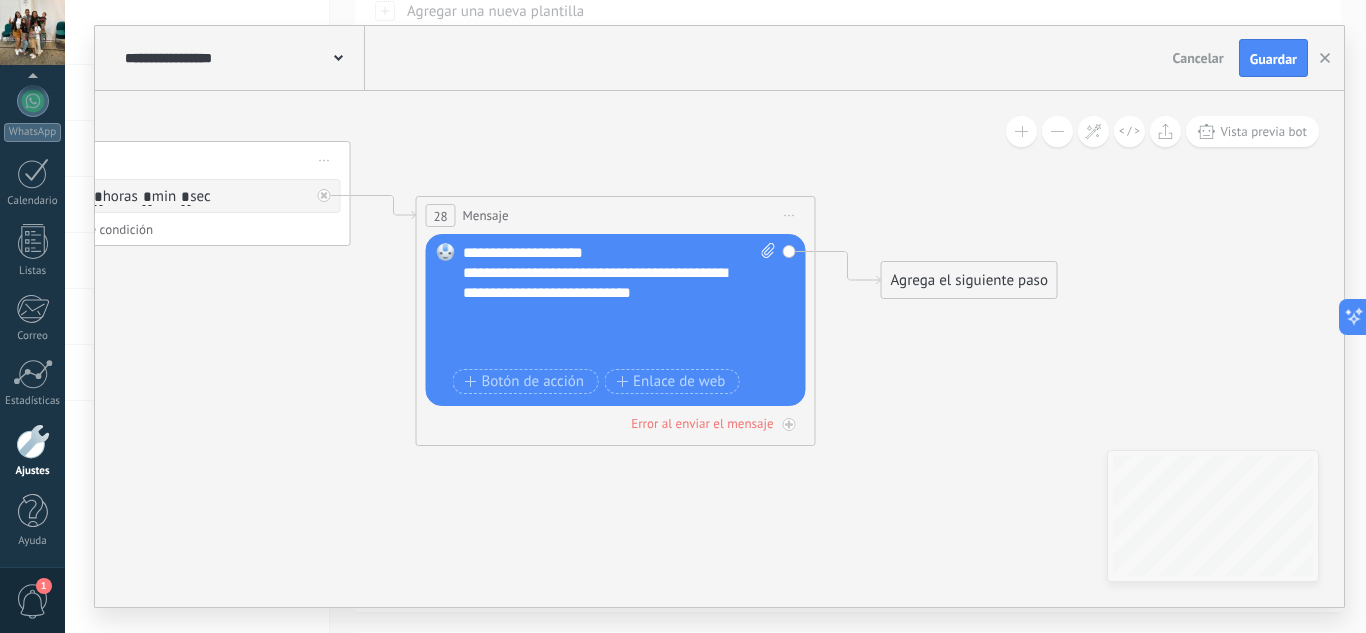 drag, startPoint x: 1120, startPoint y: 381, endPoint x: 647, endPoint y: 435, distance: 476.07248 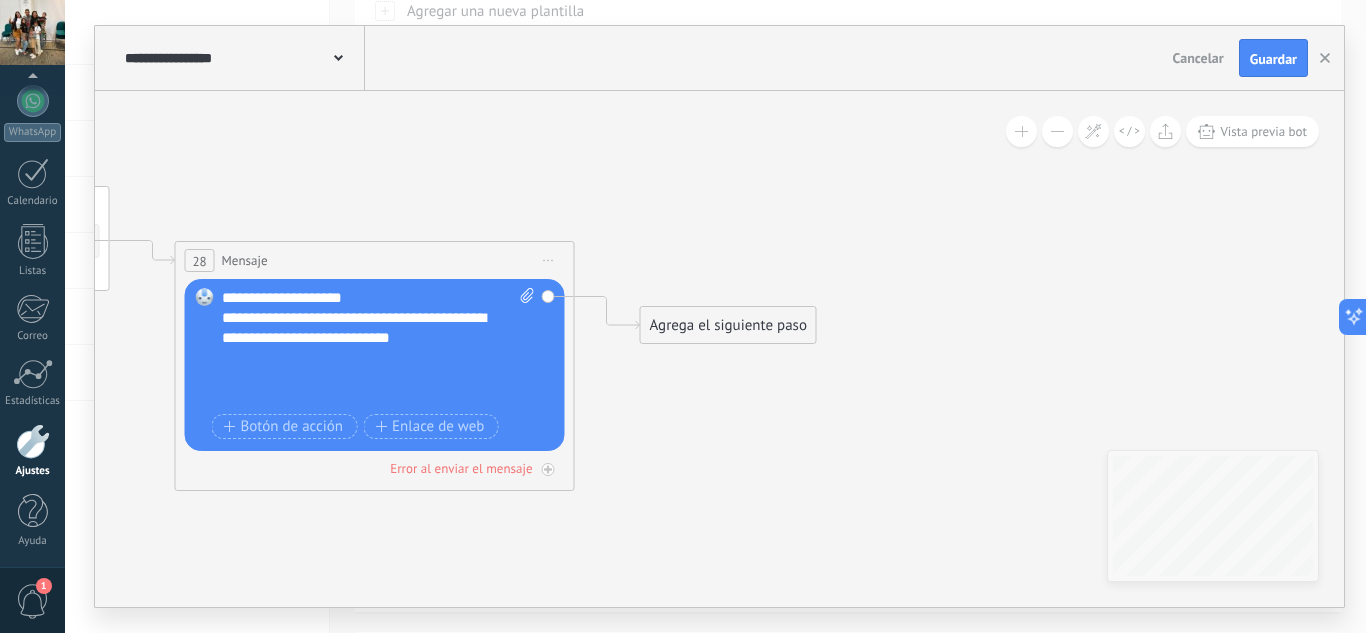 click on "Agrega el siguiente paso" at bounding box center [728, 325] 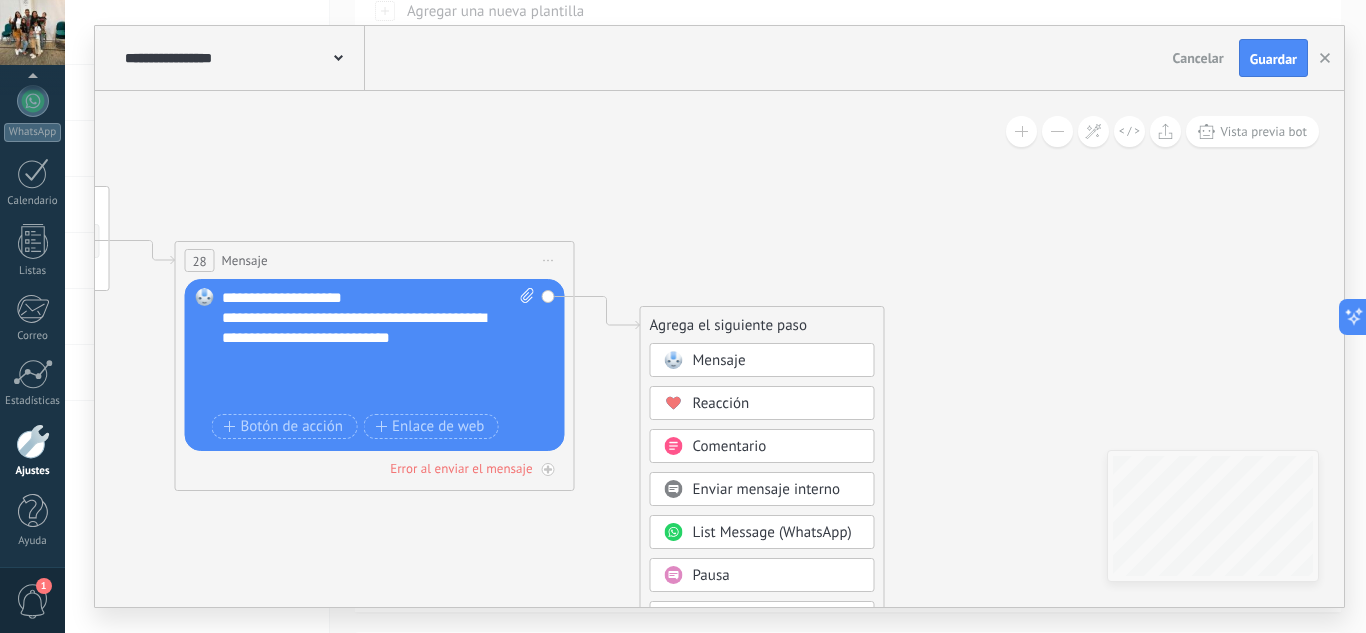 click on "Pausa" at bounding box center (777, 576) 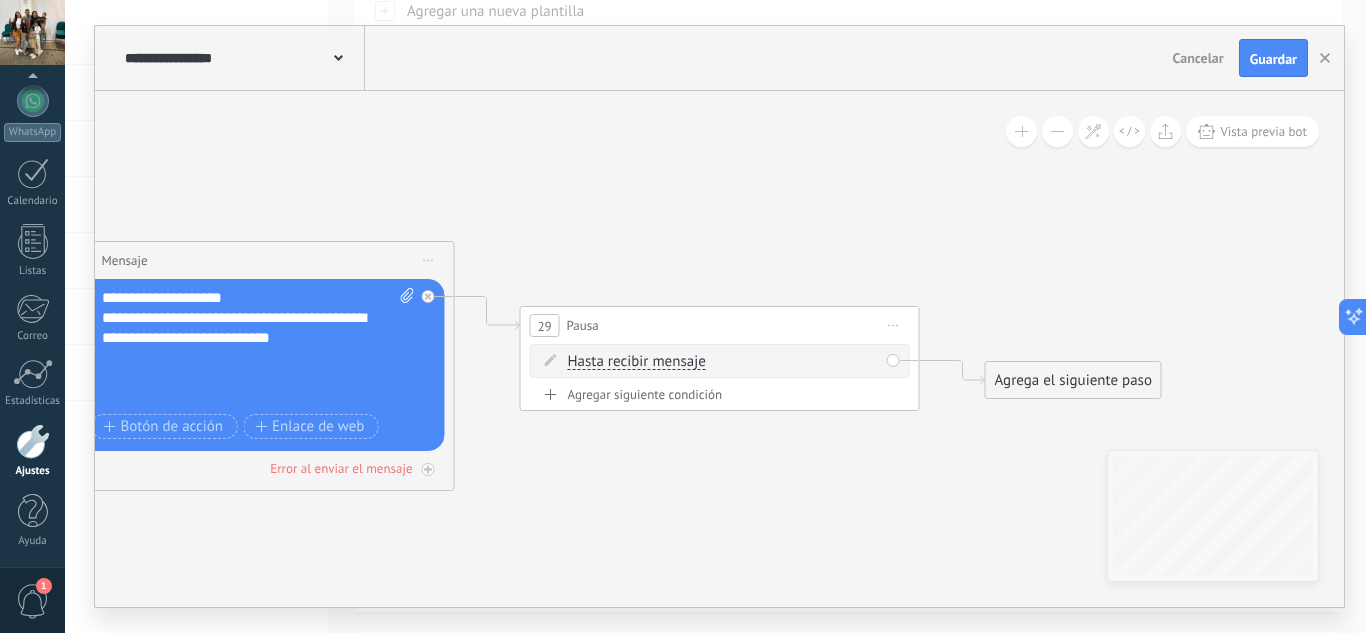 click on "Hasta recibir mensaje" at bounding box center (637, 362) 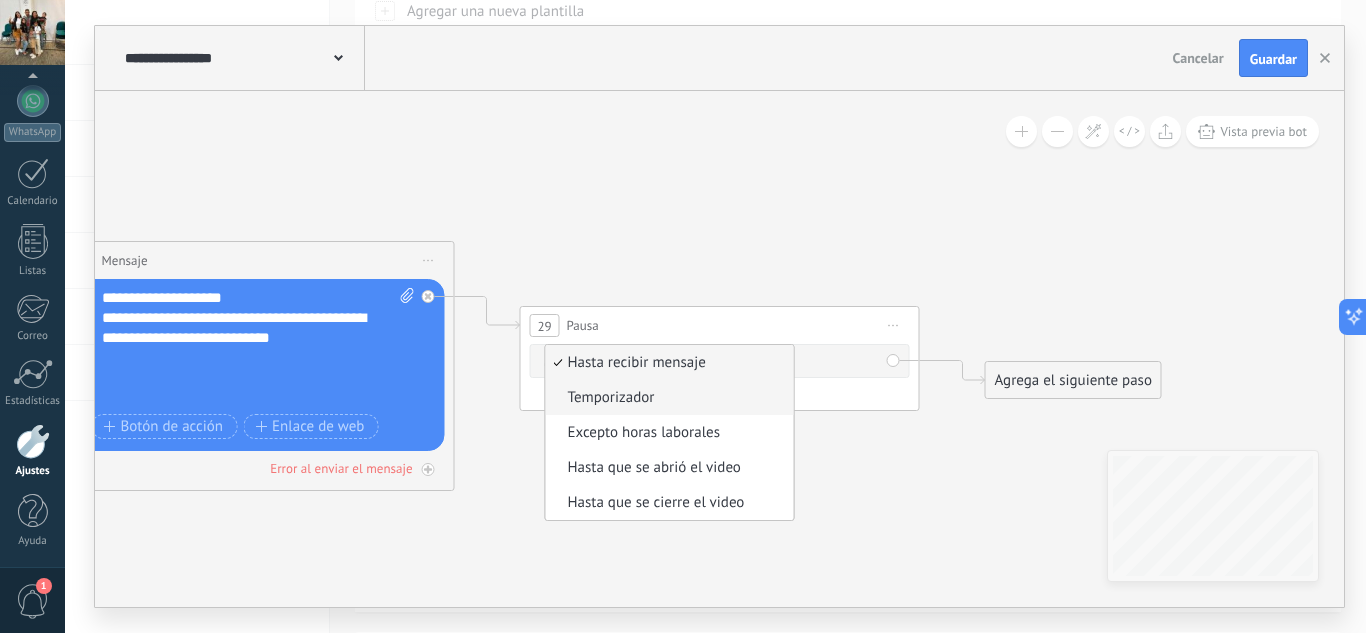click on "Temporizador" at bounding box center [667, 398] 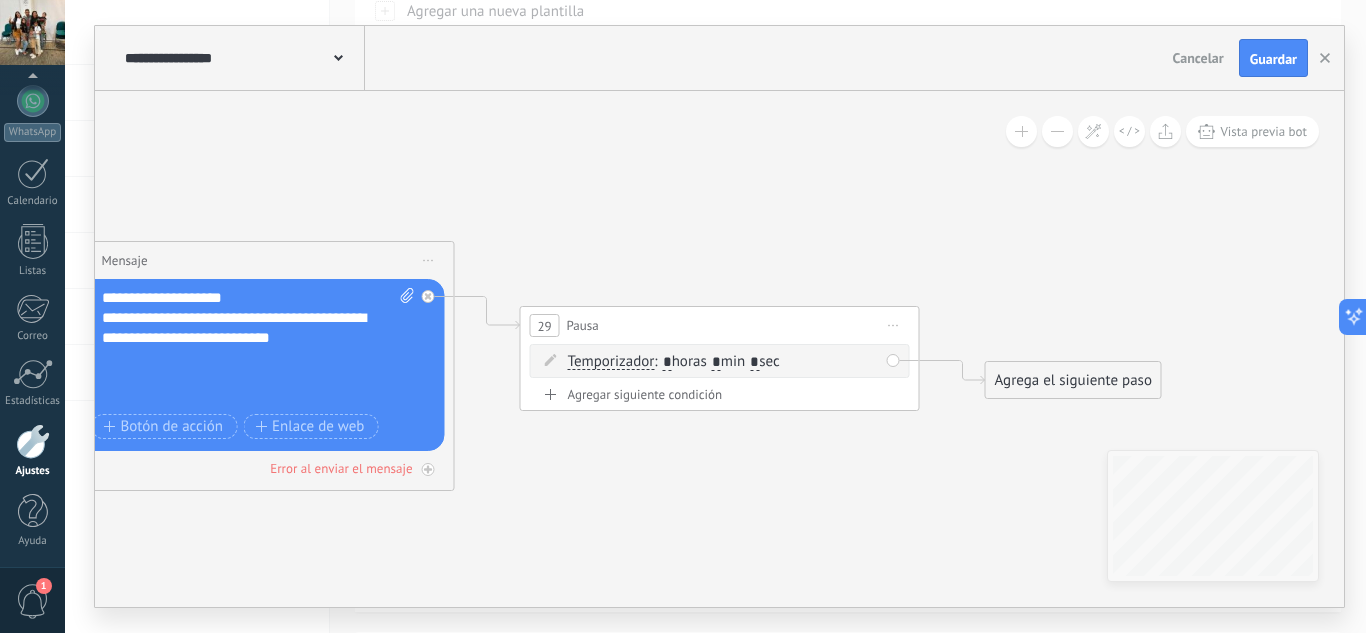 click on "*" at bounding box center [716, 363] 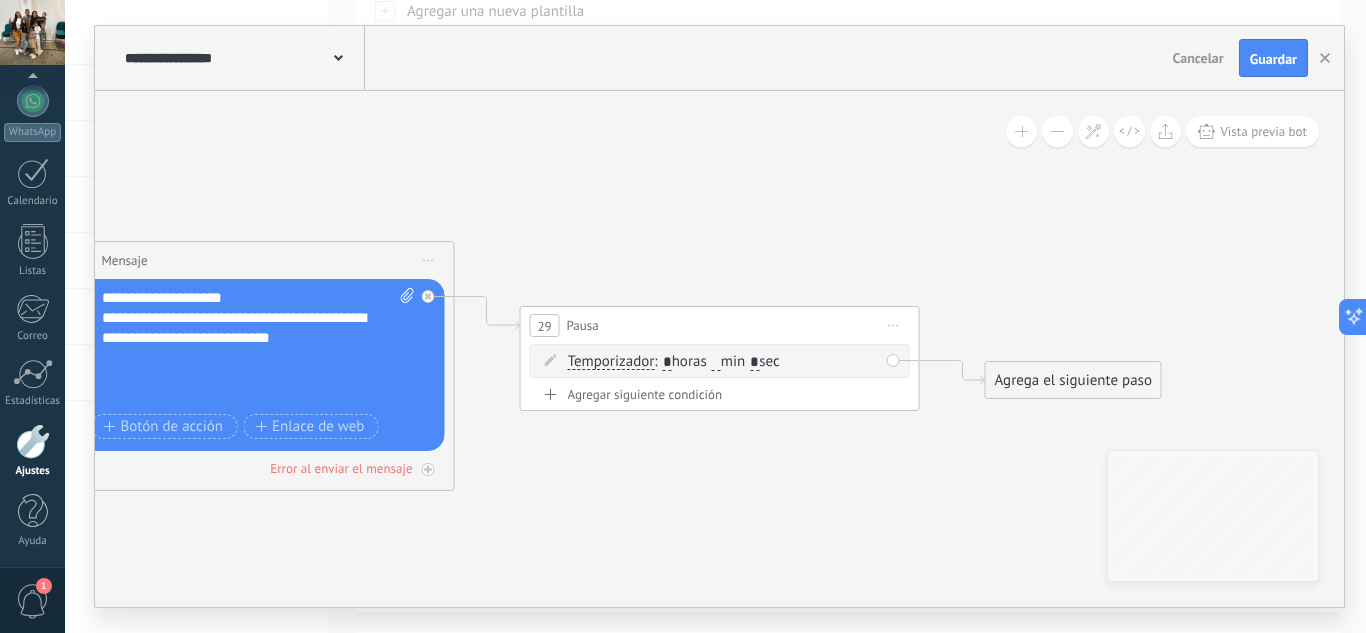type on "*" 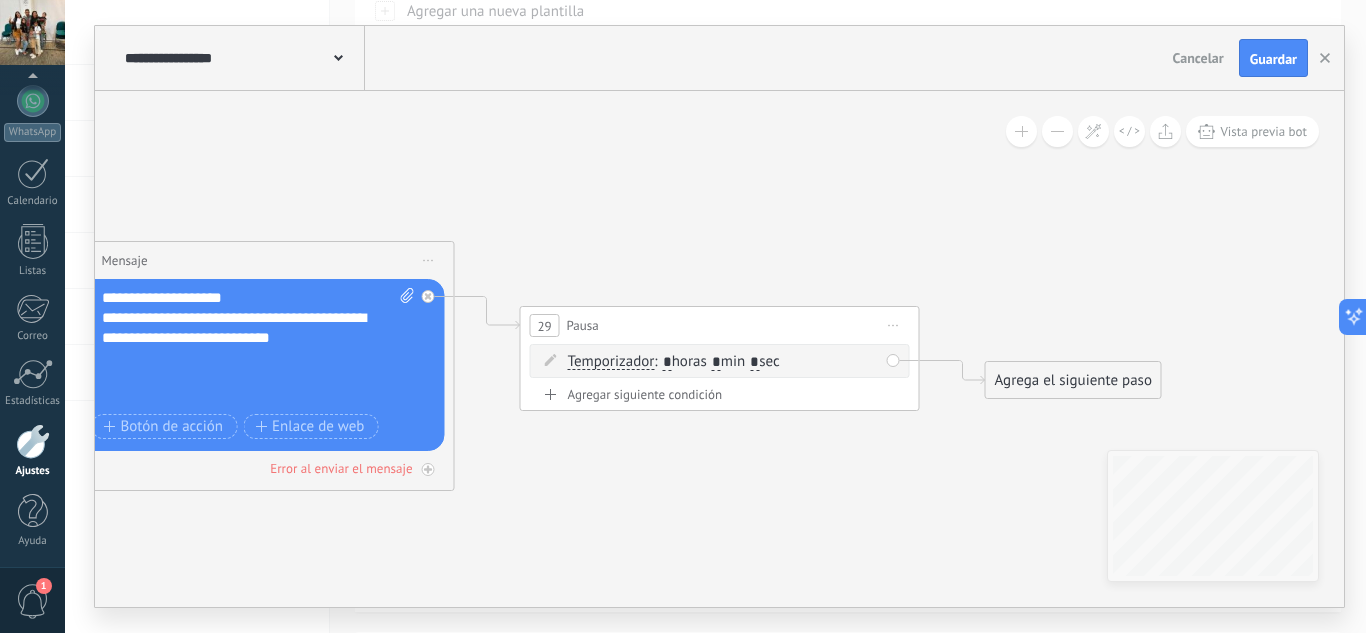 click on "*" at bounding box center (754, 363) 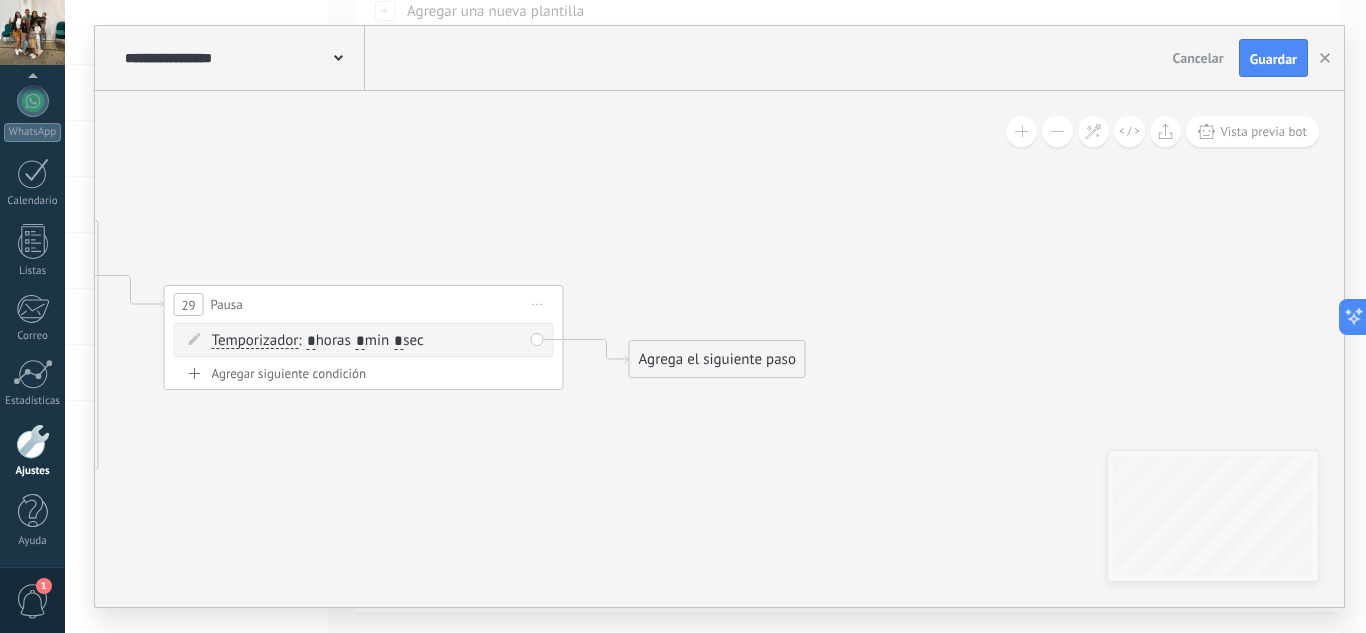 drag, startPoint x: 908, startPoint y: 255, endPoint x: 553, endPoint y: 233, distance: 355.68103 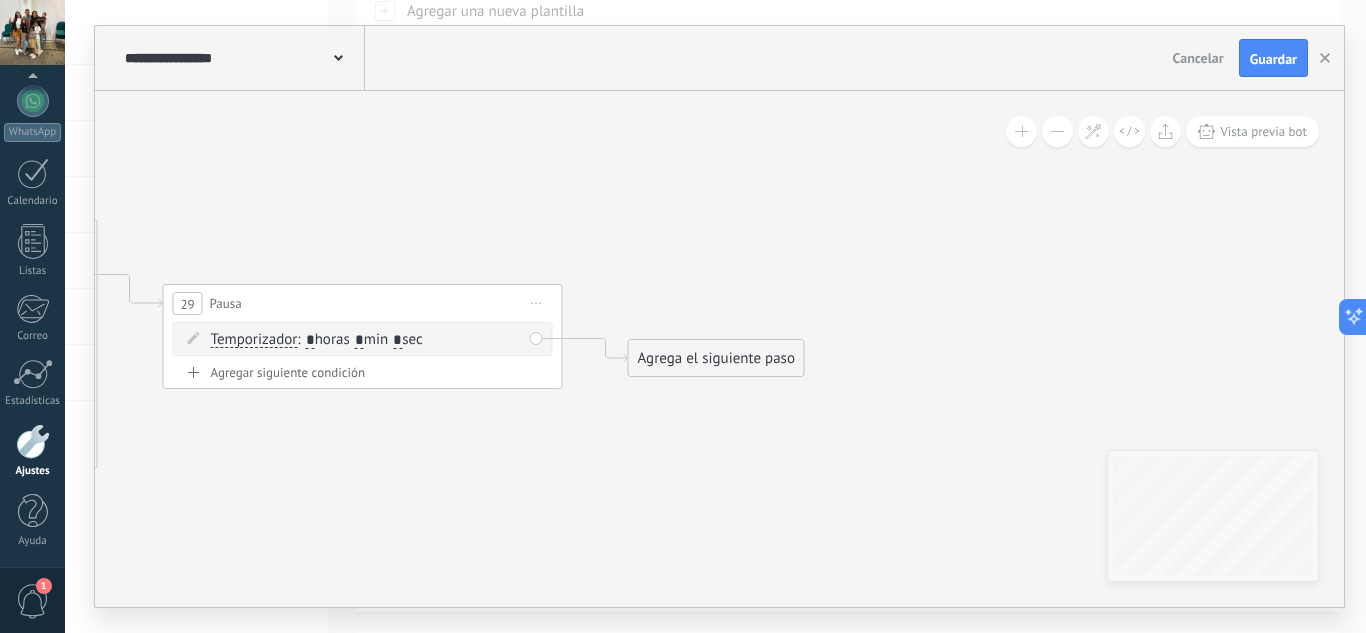 click on "*" at bounding box center [359, 341] 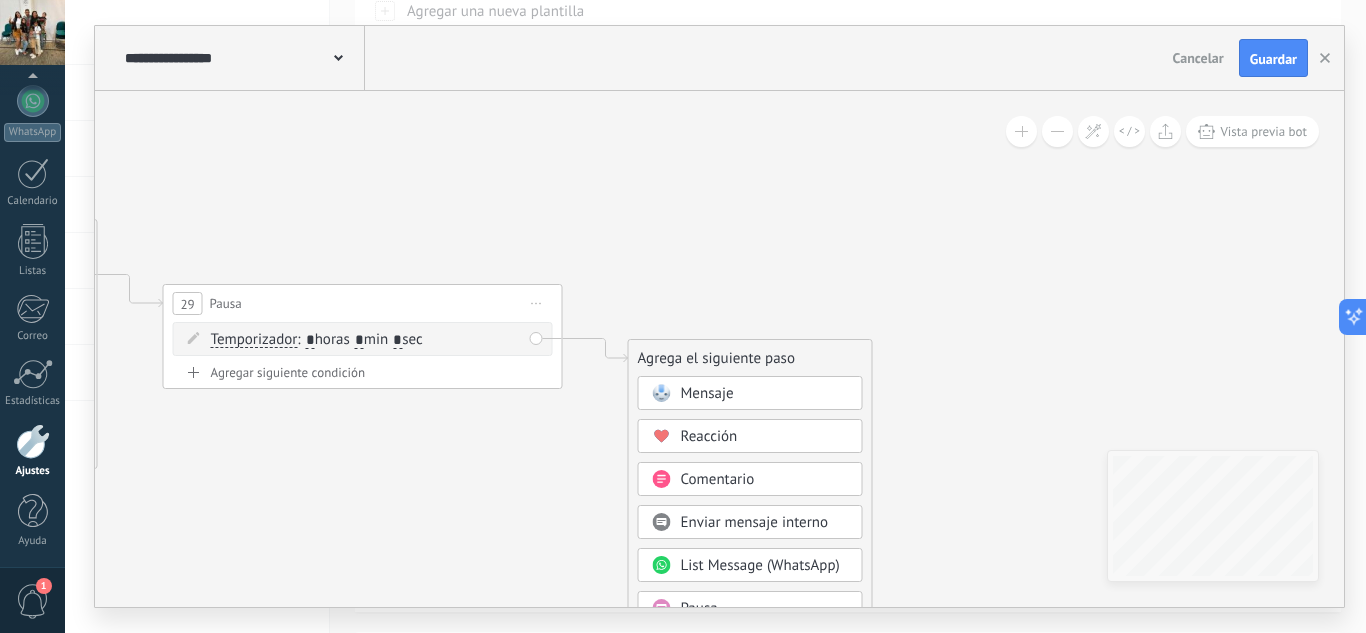click on "Mensaje" at bounding box center (707, 393) 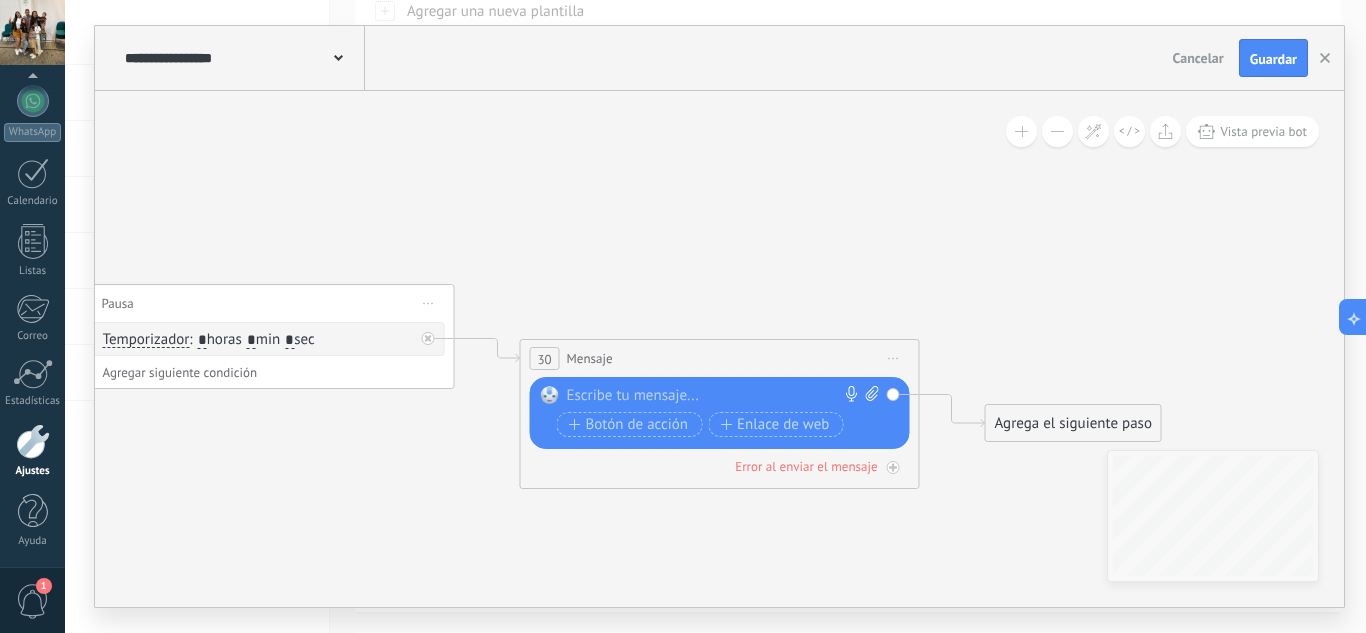 click at bounding box center (715, 396) 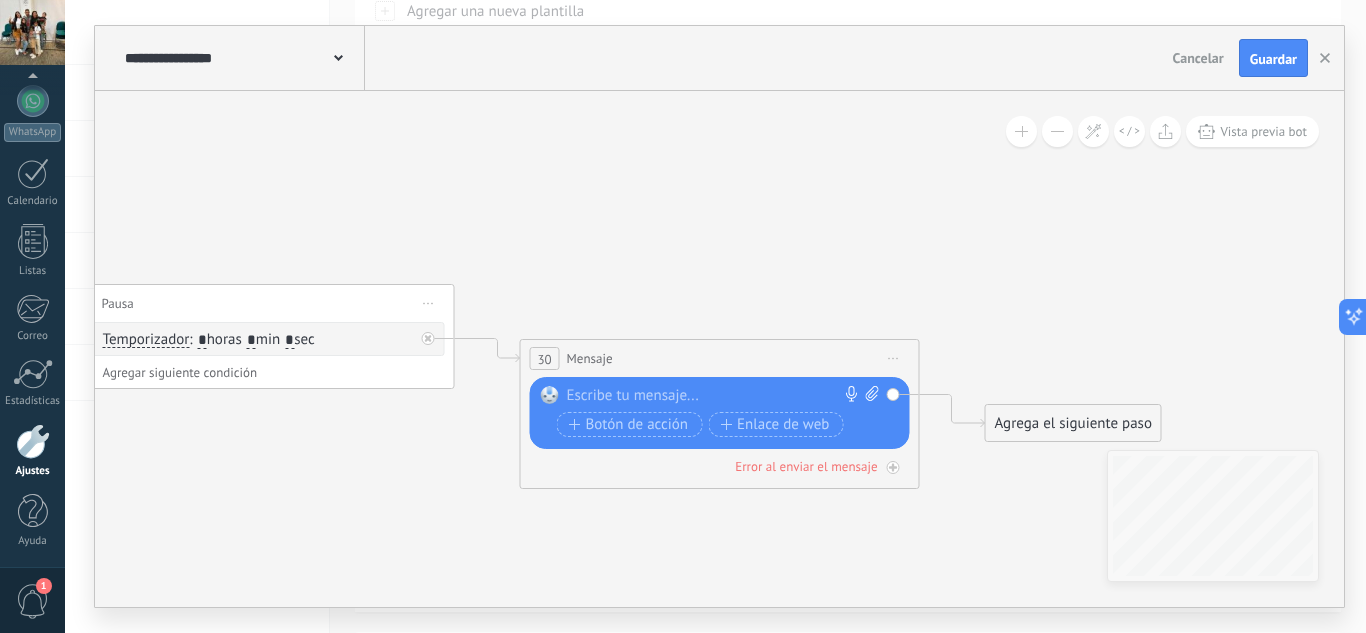 paste 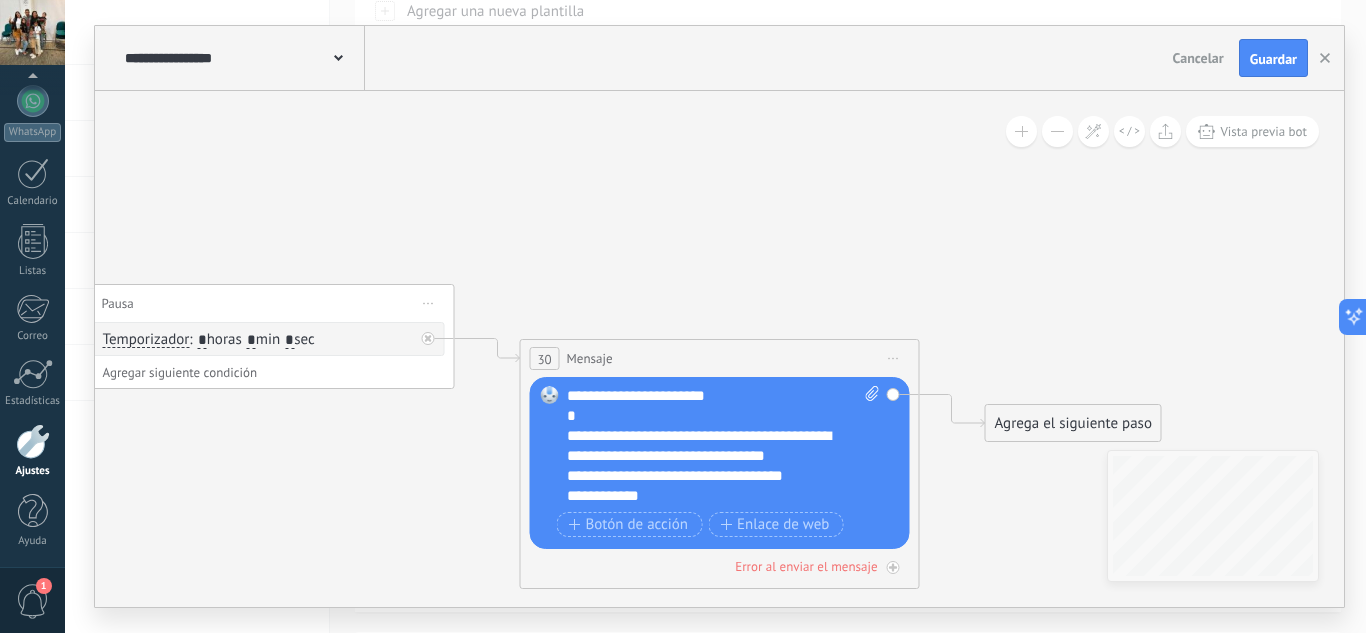 scroll, scrollTop: 0, scrollLeft: 0, axis: both 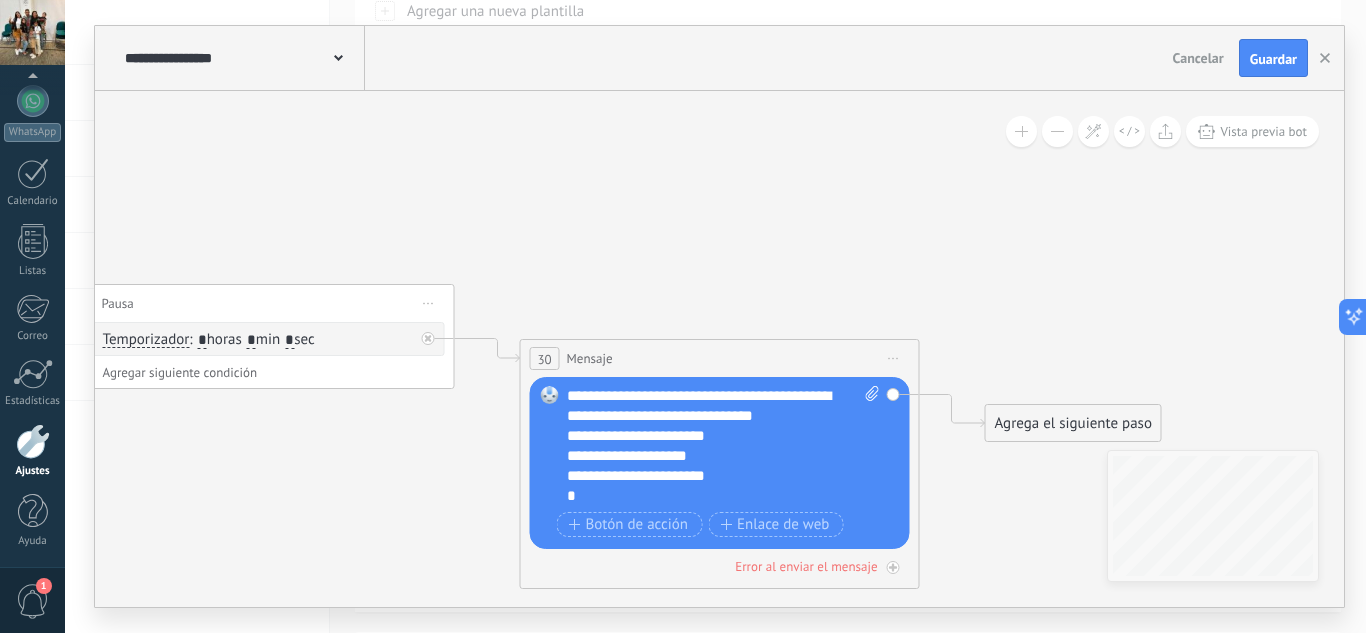 click on "**********" at bounding box center [706, 456] 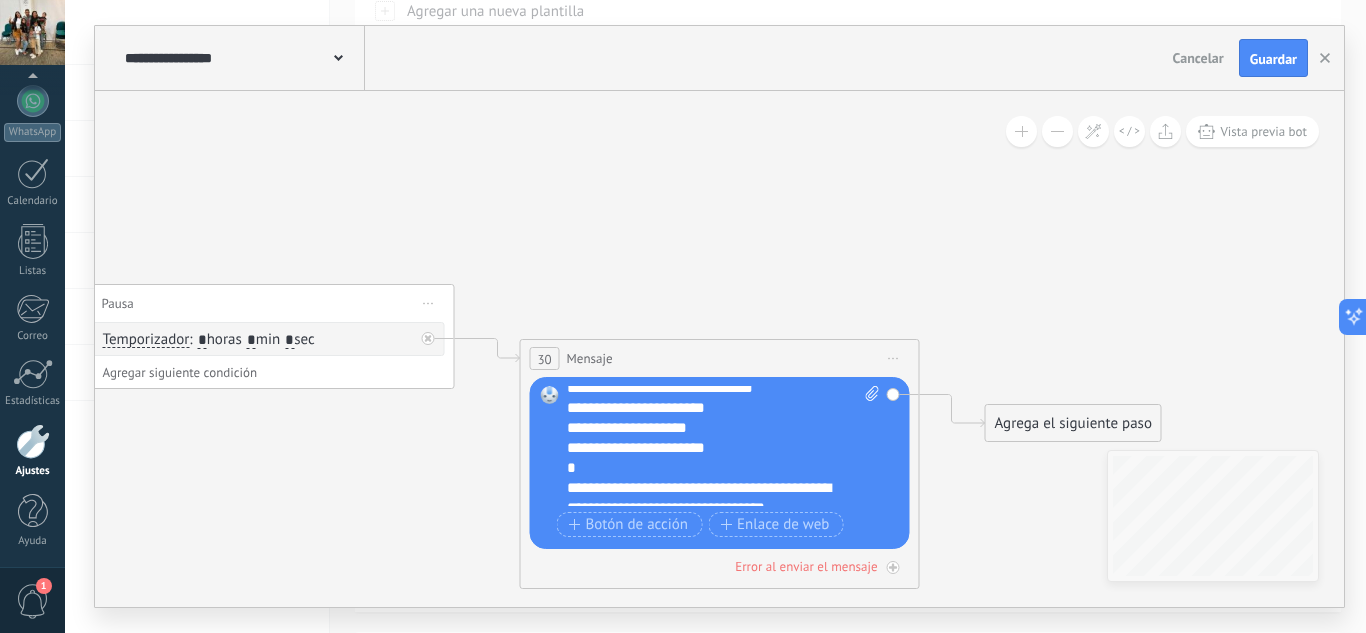 scroll, scrollTop: 0, scrollLeft: 0, axis: both 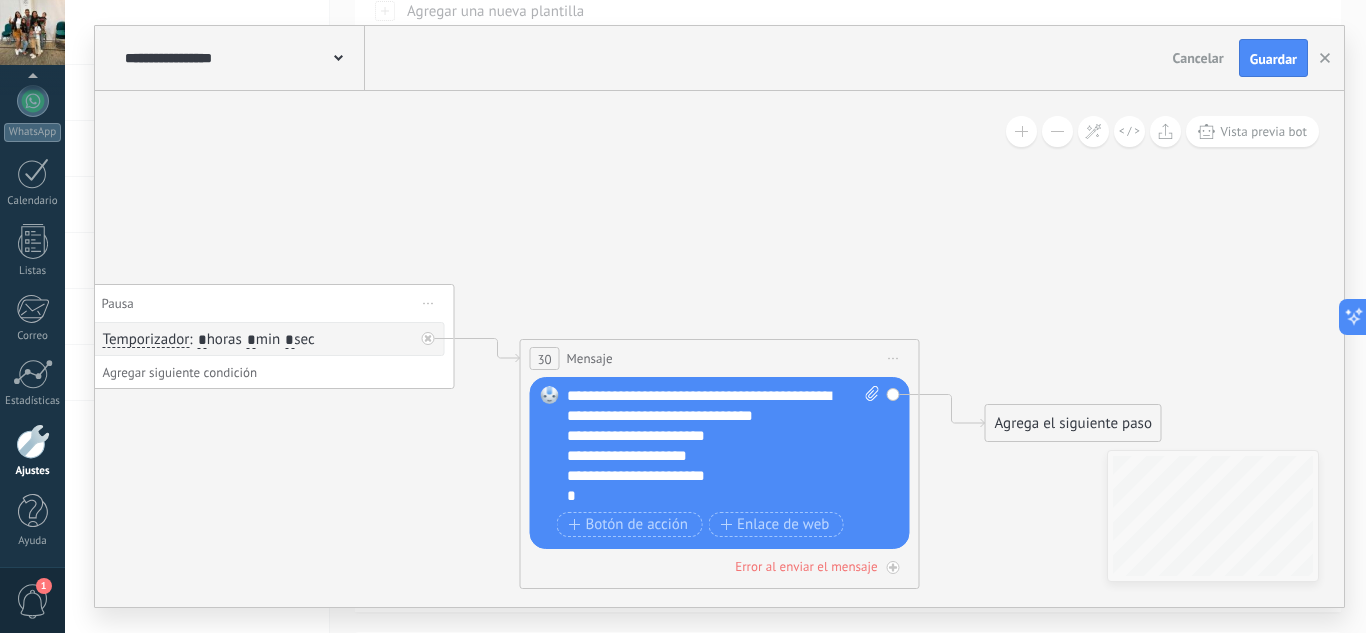 click on "**********" at bounding box center [706, 456] 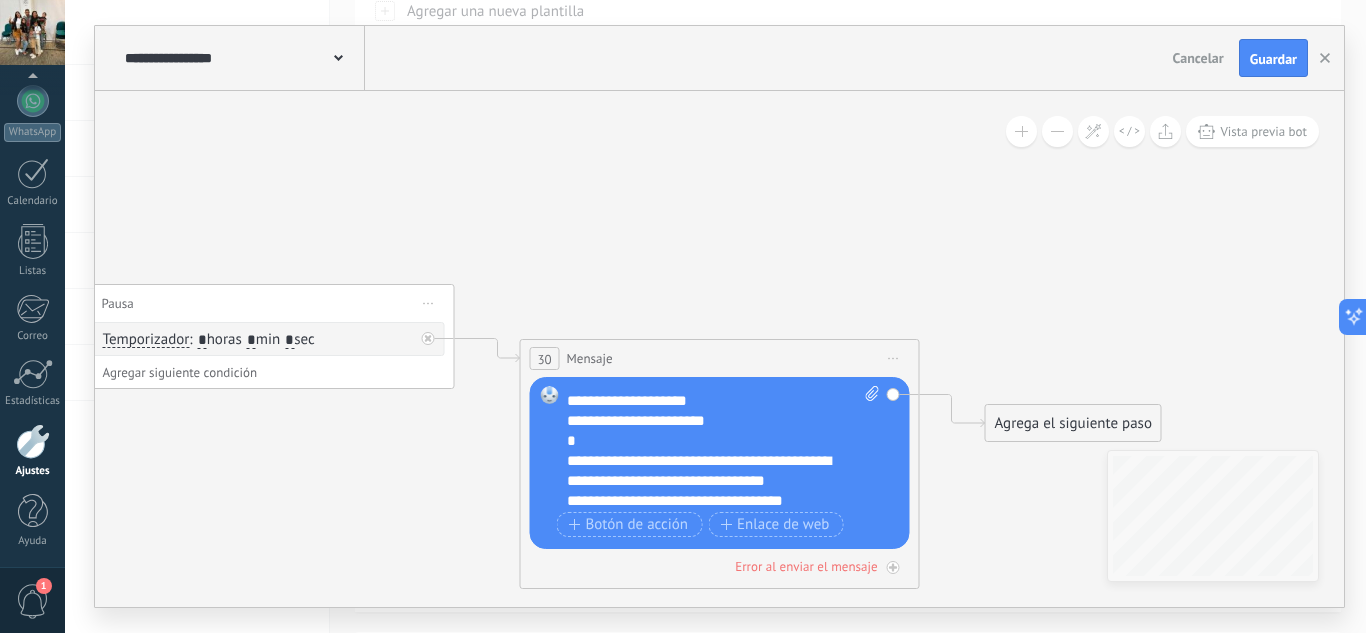 scroll, scrollTop: 80, scrollLeft: 0, axis: vertical 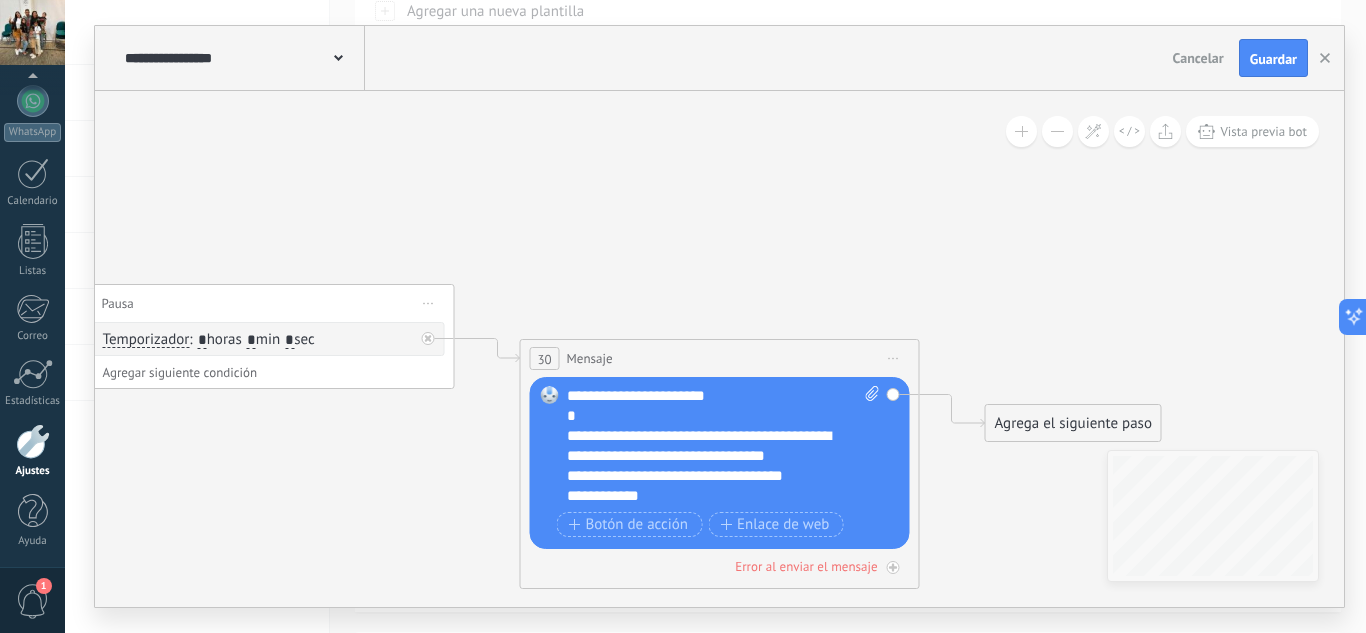 drag, startPoint x: 977, startPoint y: 476, endPoint x: 962, endPoint y: 428, distance: 50.289165 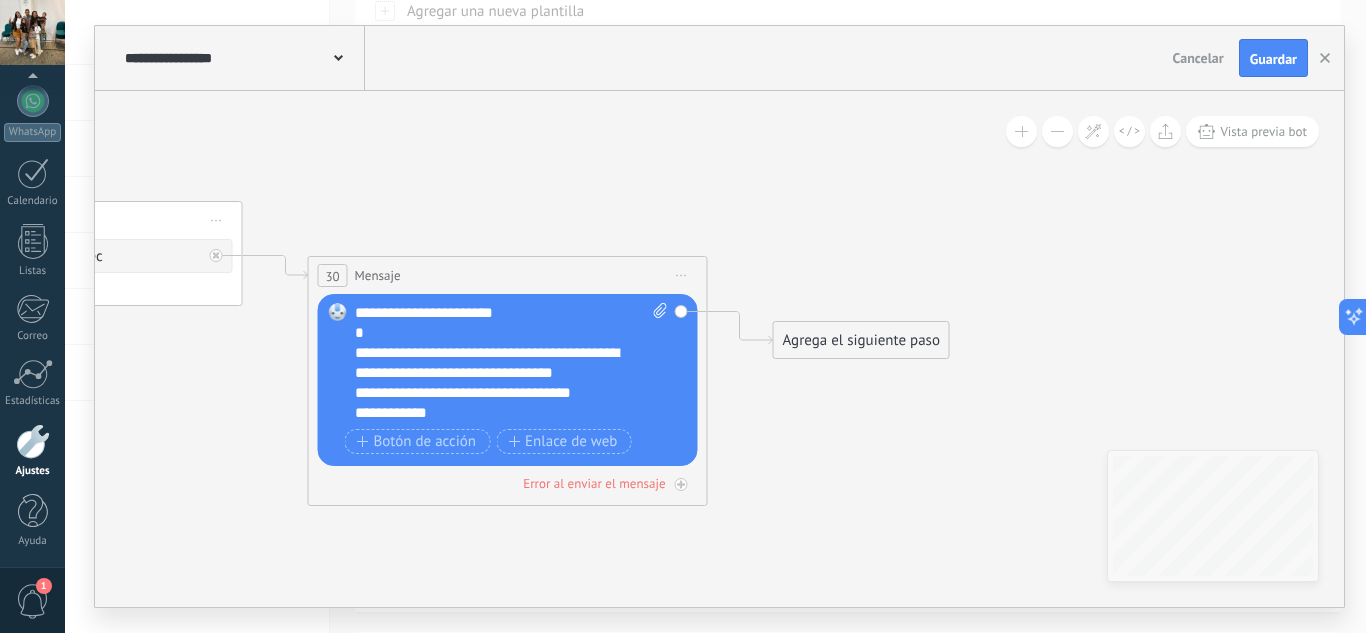 drag, startPoint x: 995, startPoint y: 295, endPoint x: 731, endPoint y: 173, distance: 290.82642 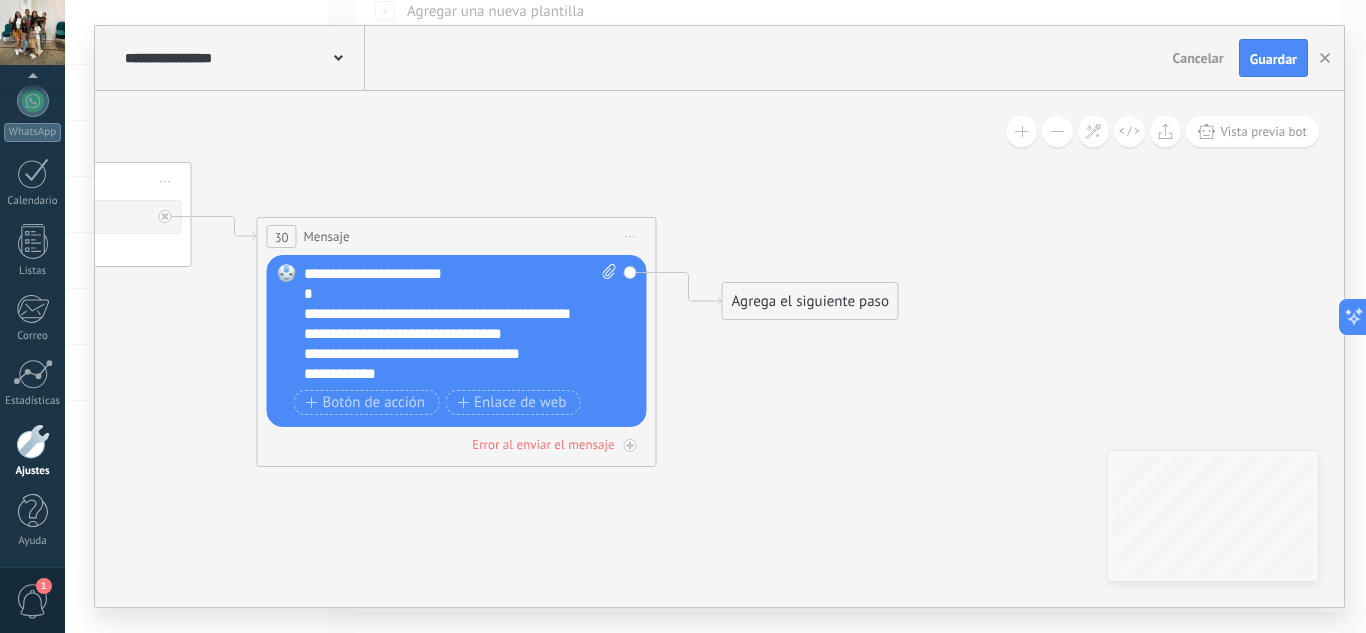 click on "Agrega el siguiente paso" at bounding box center (810, 301) 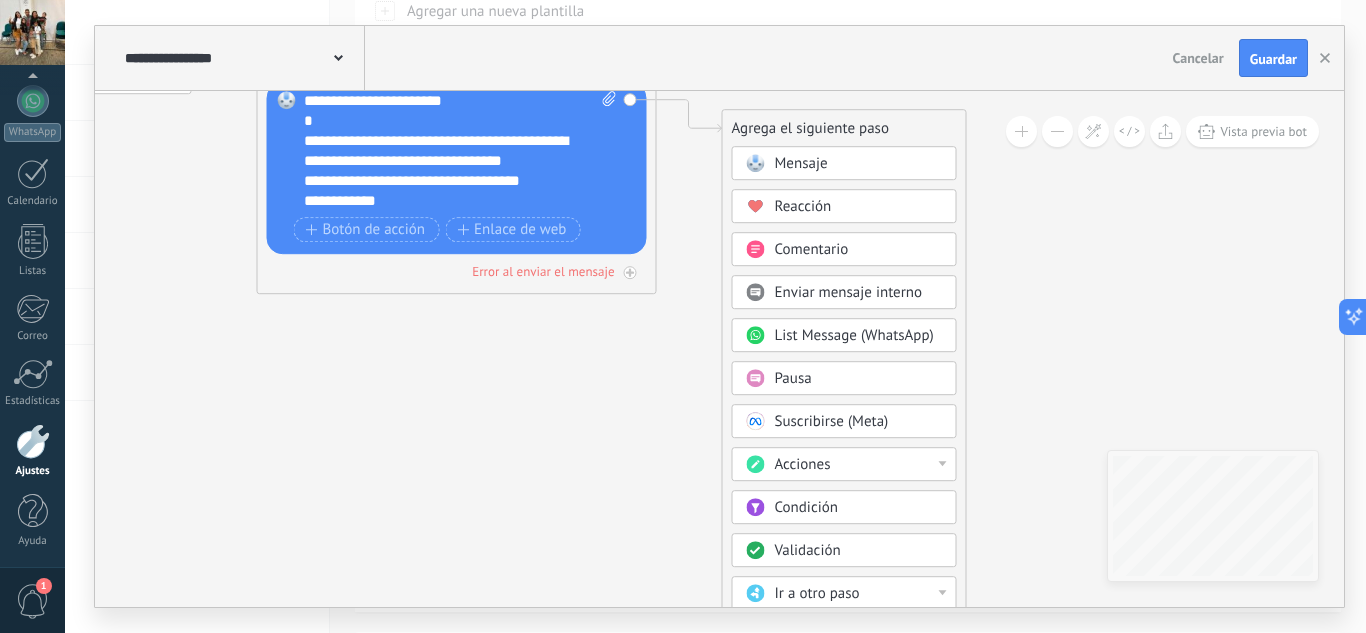 click on "Condición" at bounding box center (806, 507) 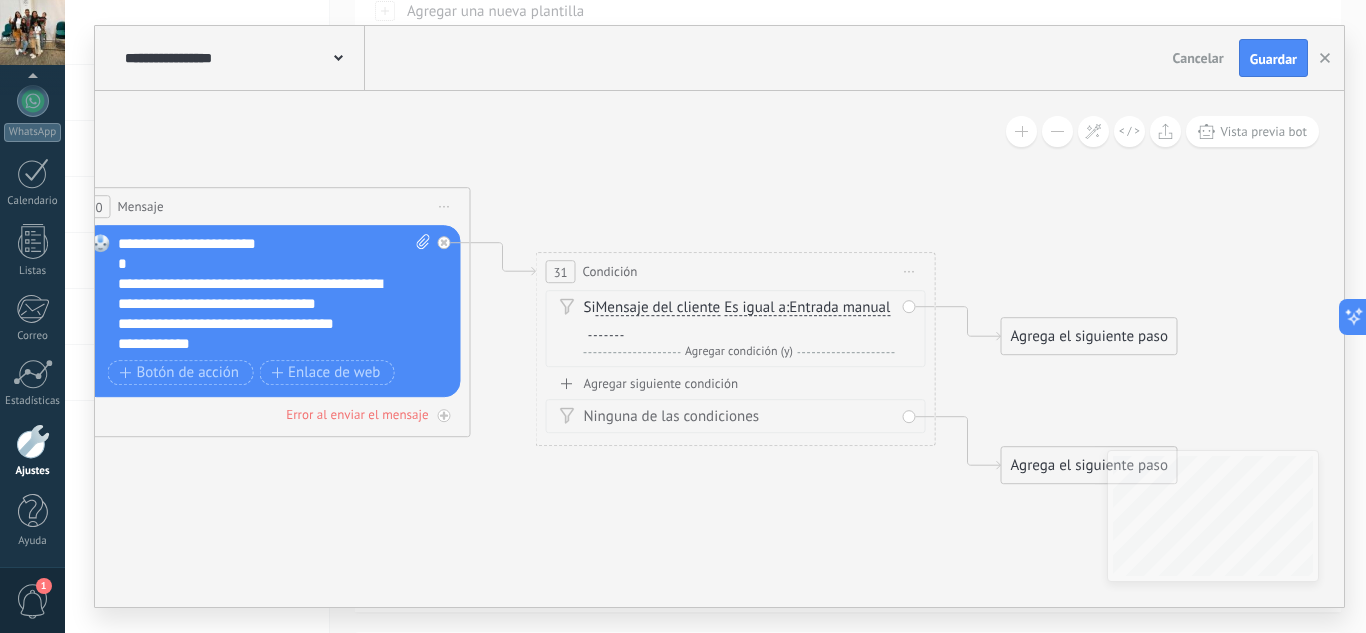 drag, startPoint x: 700, startPoint y: 383, endPoint x: 714, endPoint y: 534, distance: 151.64761 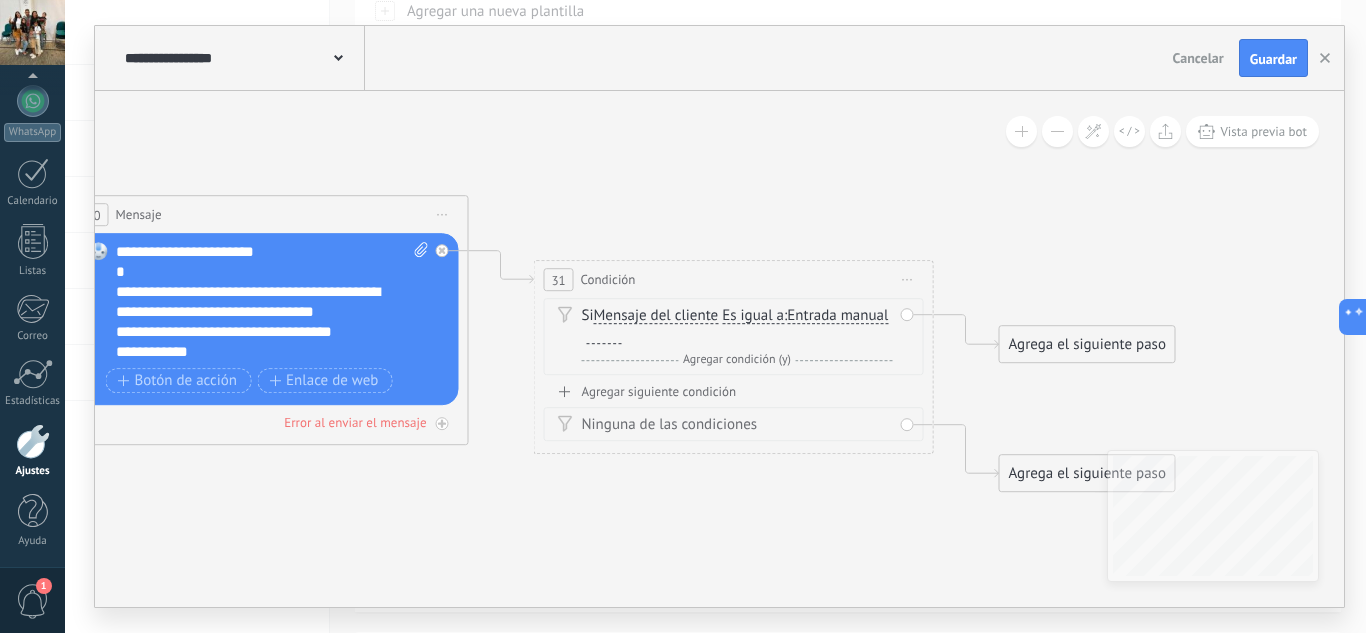 click on "Es igual a" at bounding box center (753, 316) 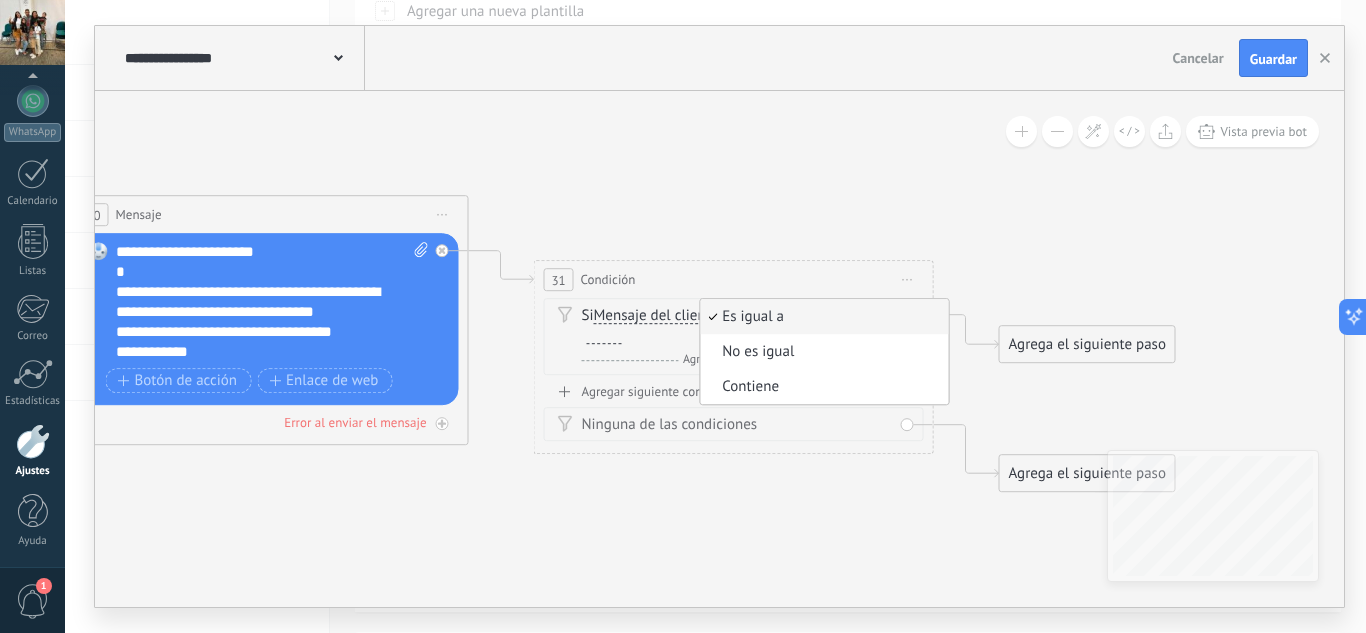 click 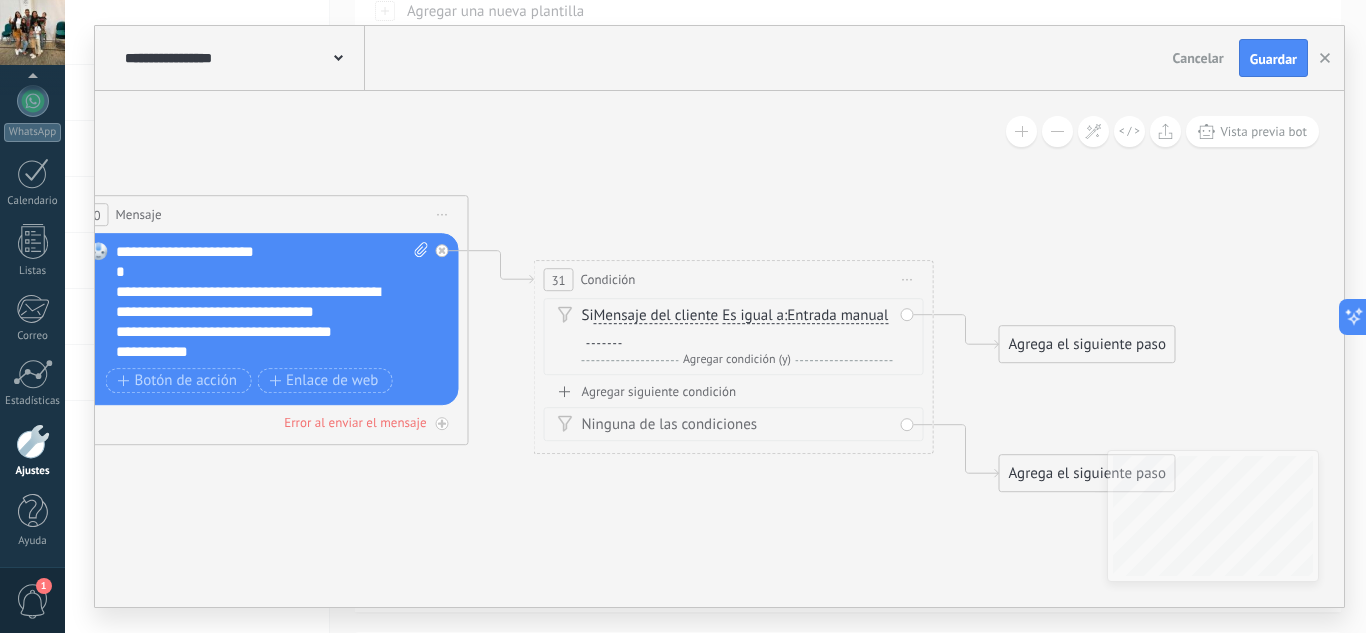 click on "Es igual a" at bounding box center [753, 316] 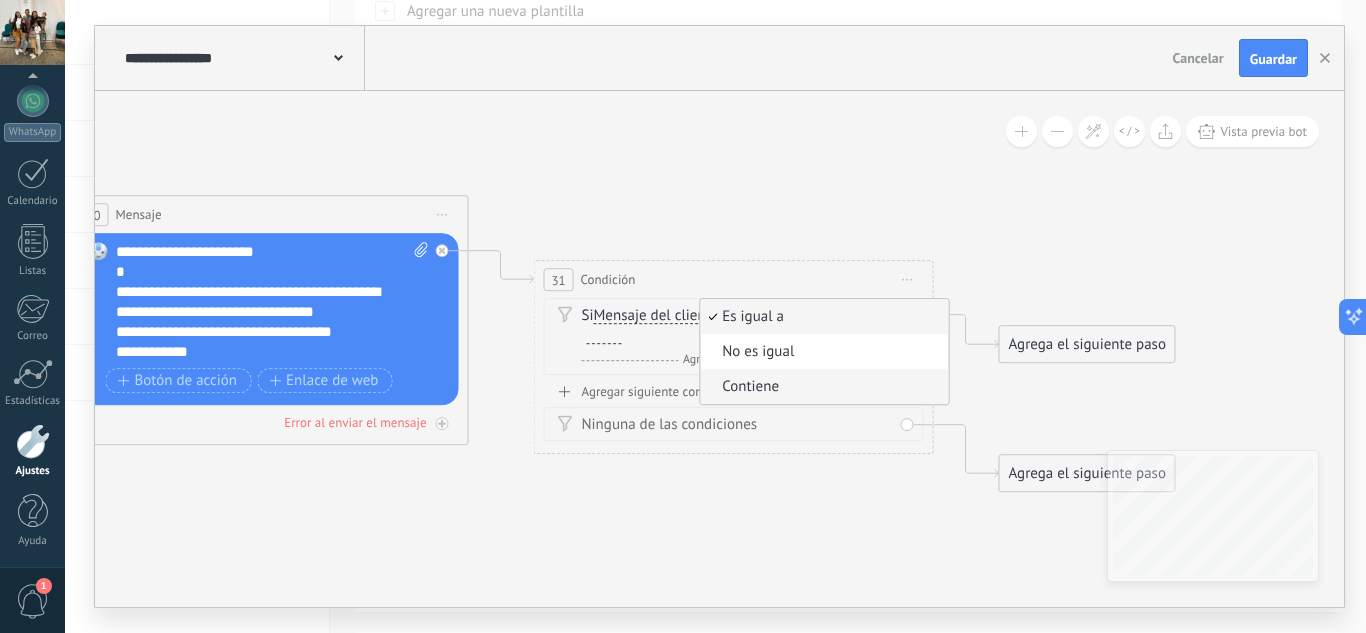 click on "Contiene" at bounding box center (821, 387) 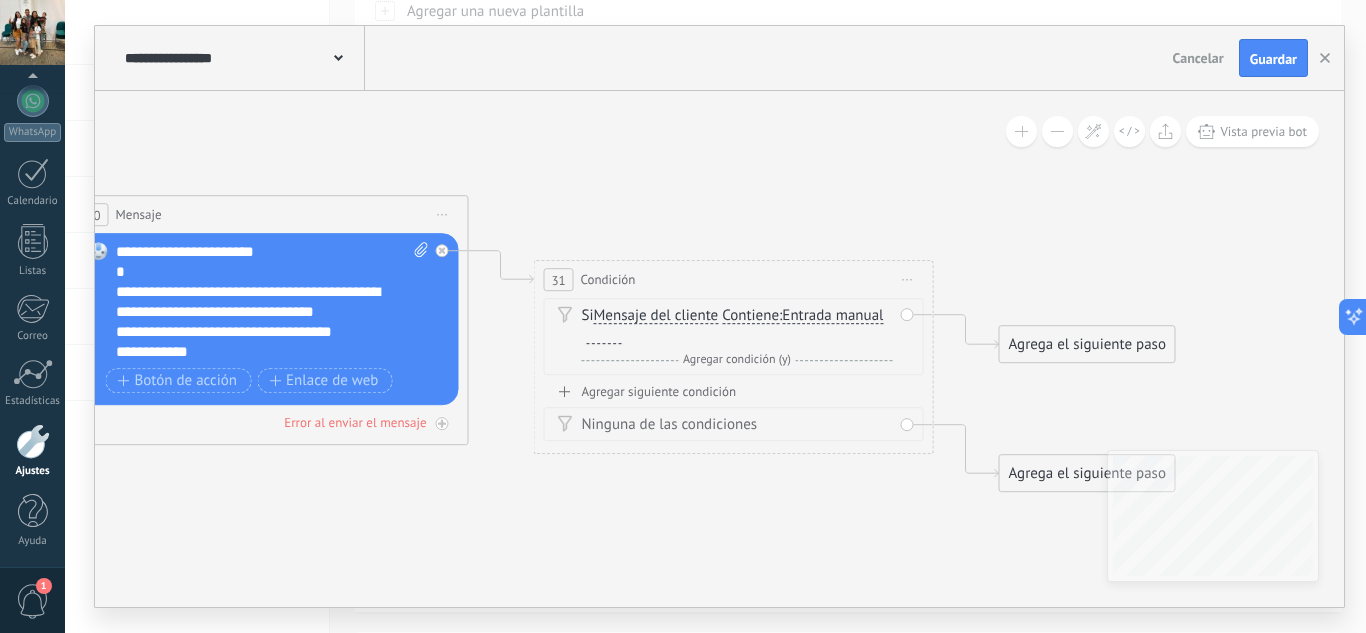 click on "Entrada manual" at bounding box center (832, 316) 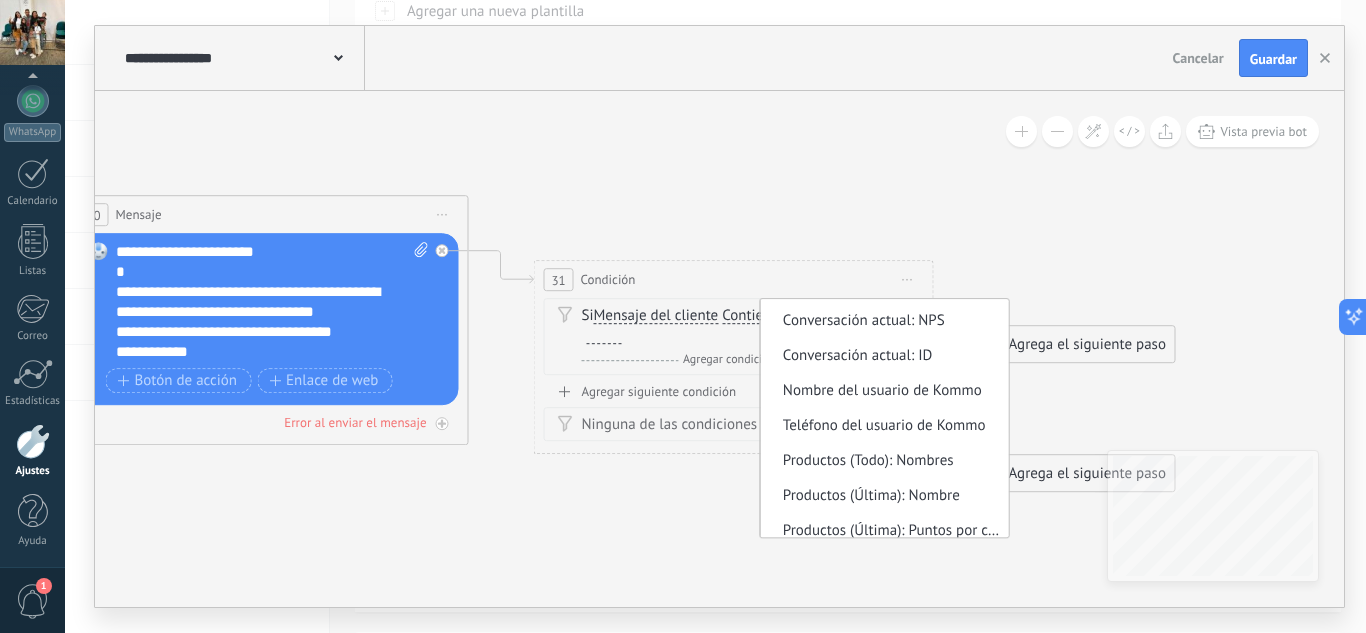 scroll, scrollTop: 1057, scrollLeft: 0, axis: vertical 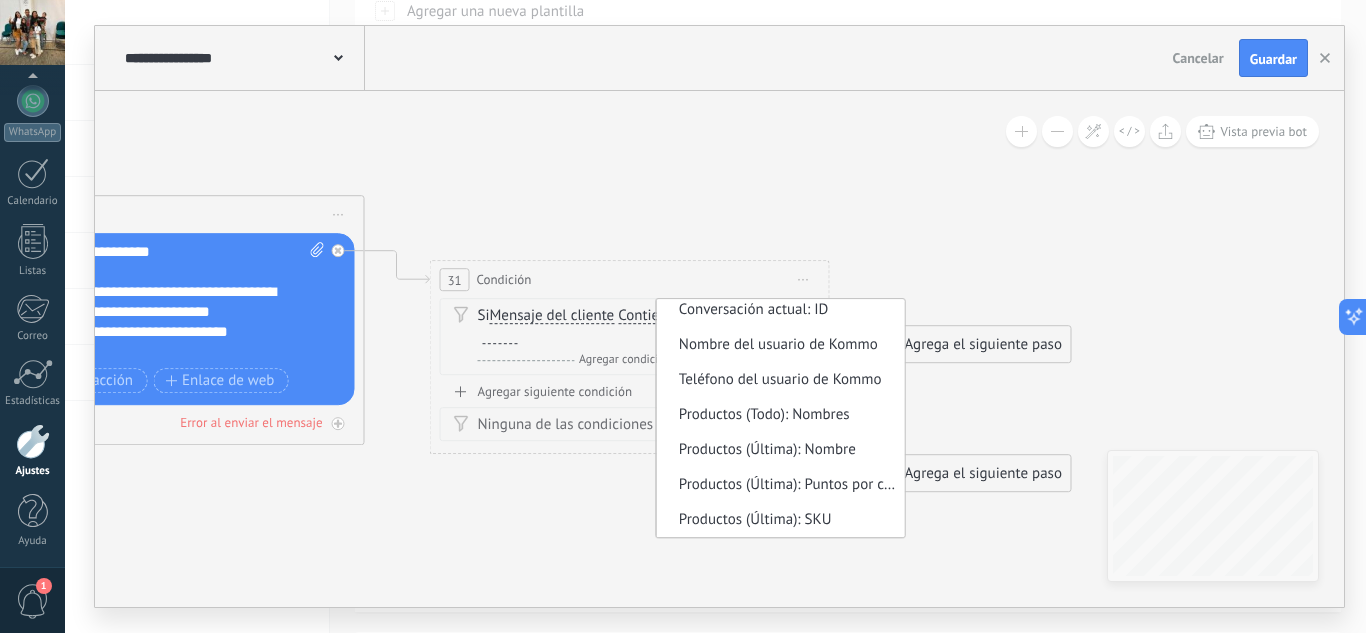 drag, startPoint x: 1026, startPoint y: 254, endPoint x: 922, endPoint y: 254, distance: 104 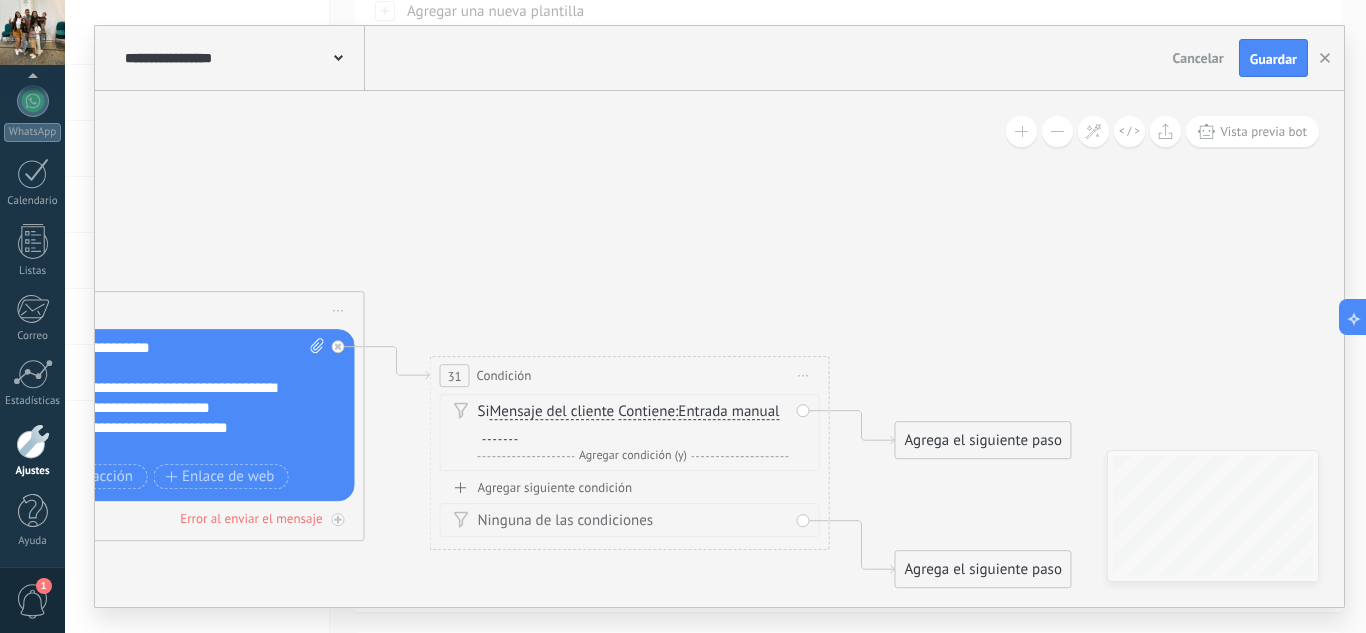 click on "Entrada manual" at bounding box center (728, 412) 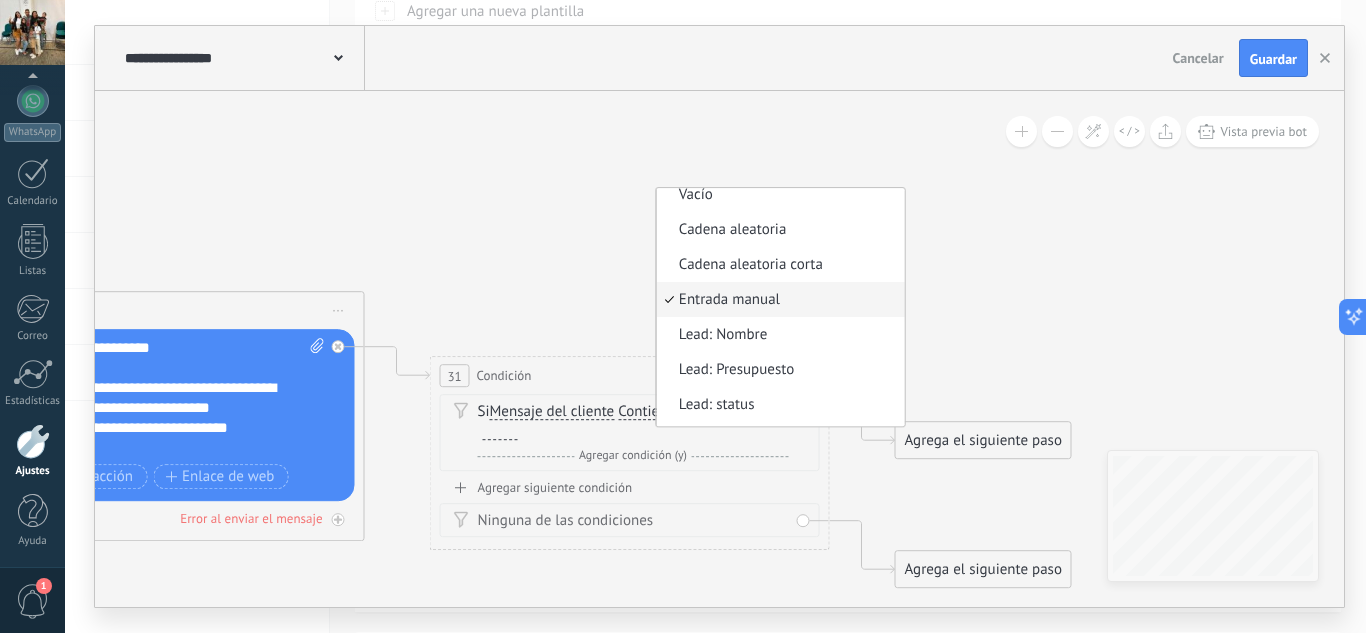 scroll, scrollTop: 0, scrollLeft: 0, axis: both 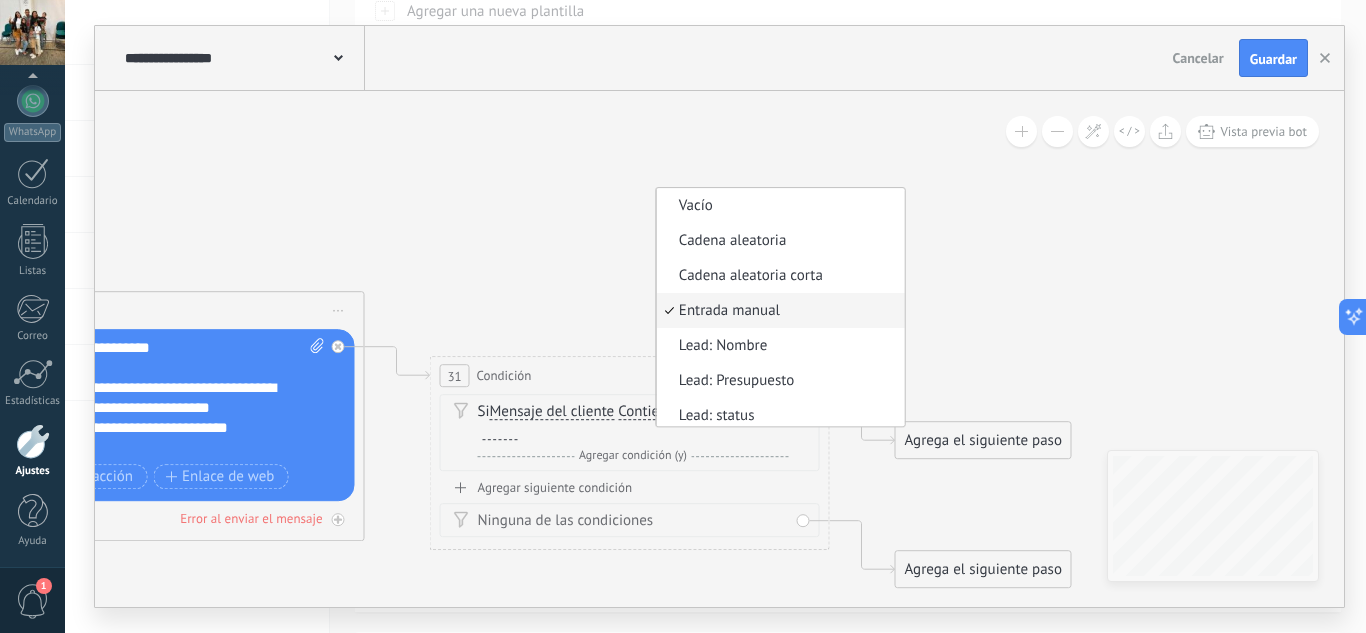 click 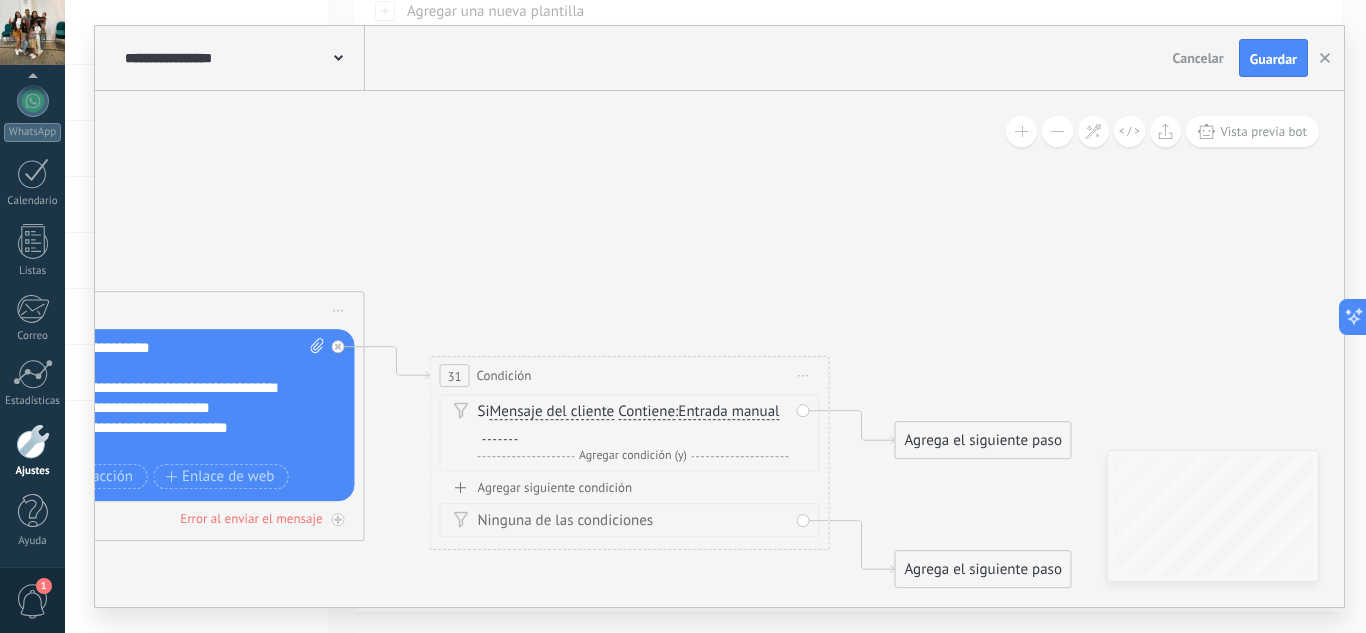 click on "Mensaje del cliente" at bounding box center [552, 412] 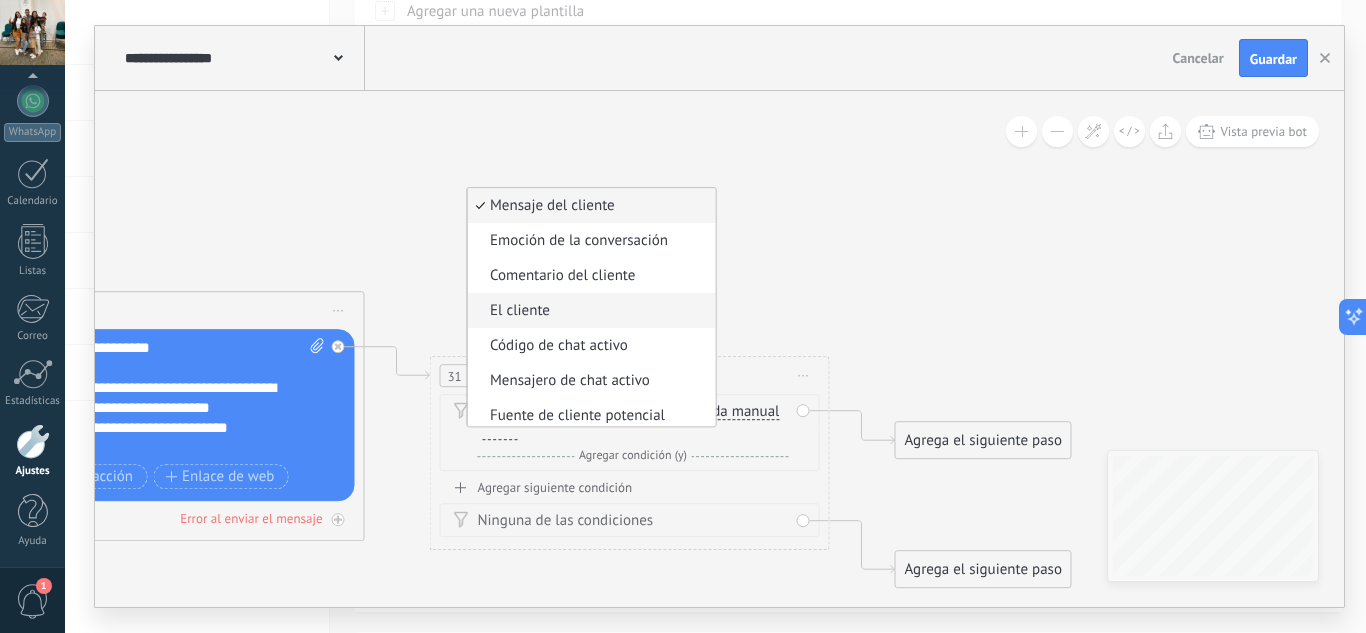 scroll, scrollTop: 100, scrollLeft: 0, axis: vertical 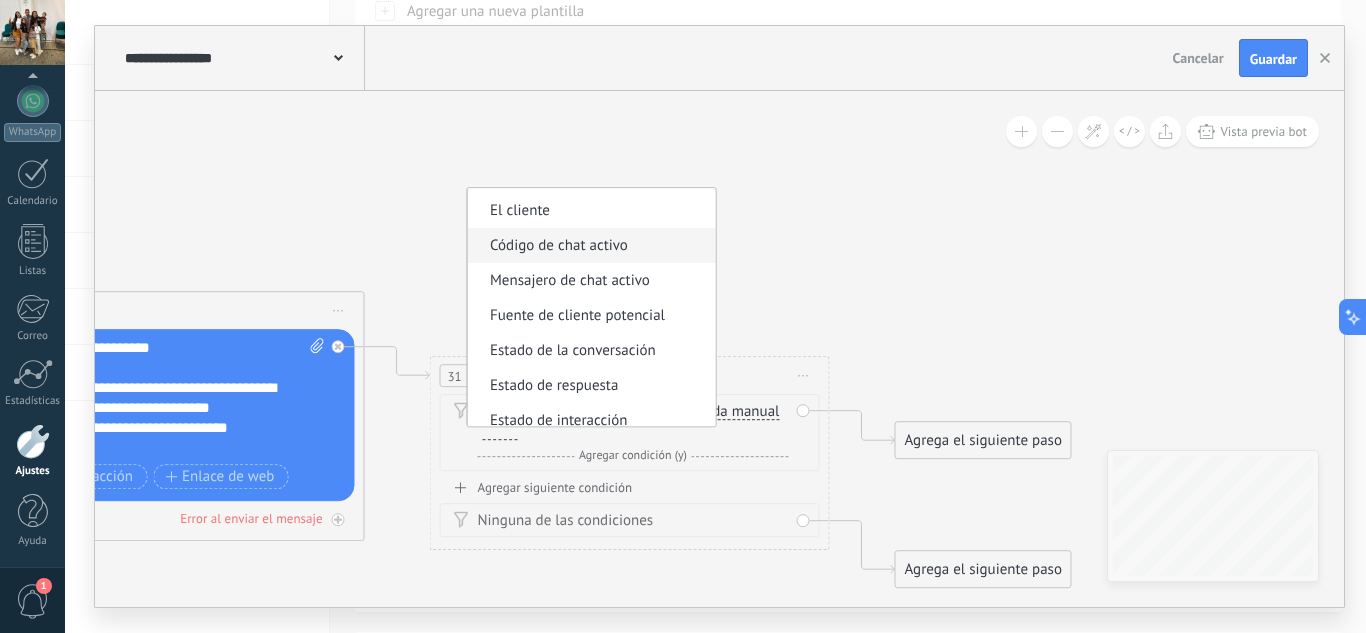 click on "Código de chat activo" at bounding box center [589, 246] 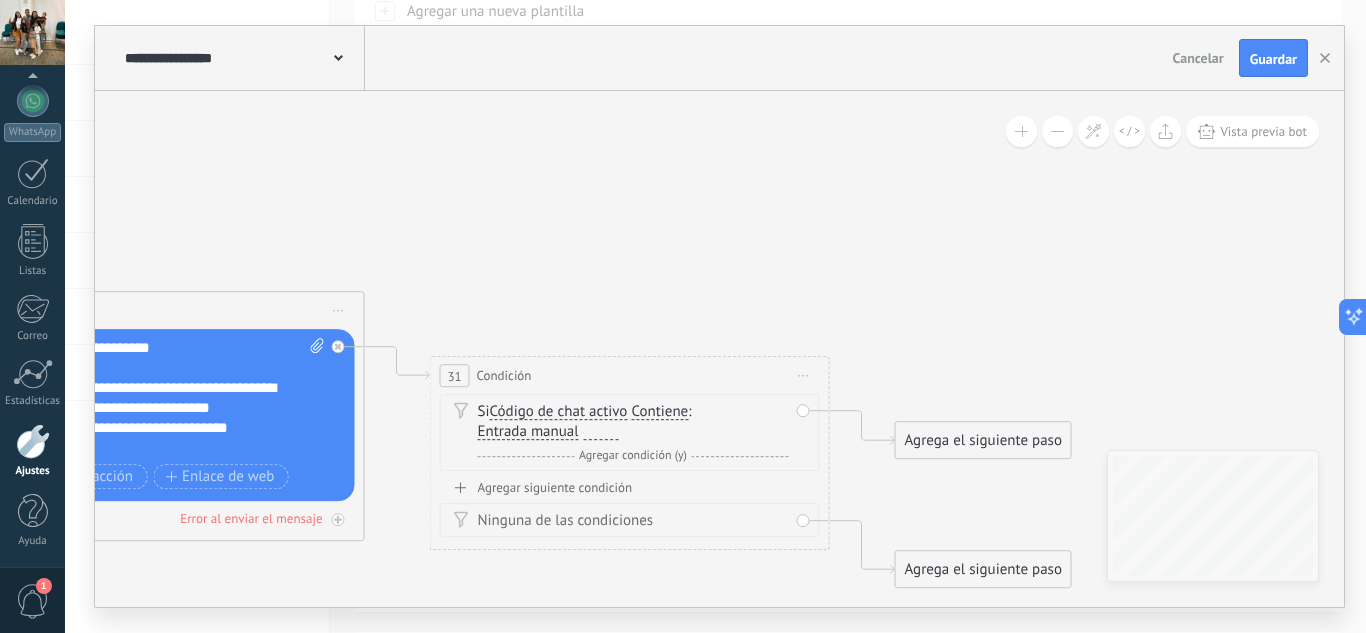 click on "Contiene" at bounding box center (659, 412) 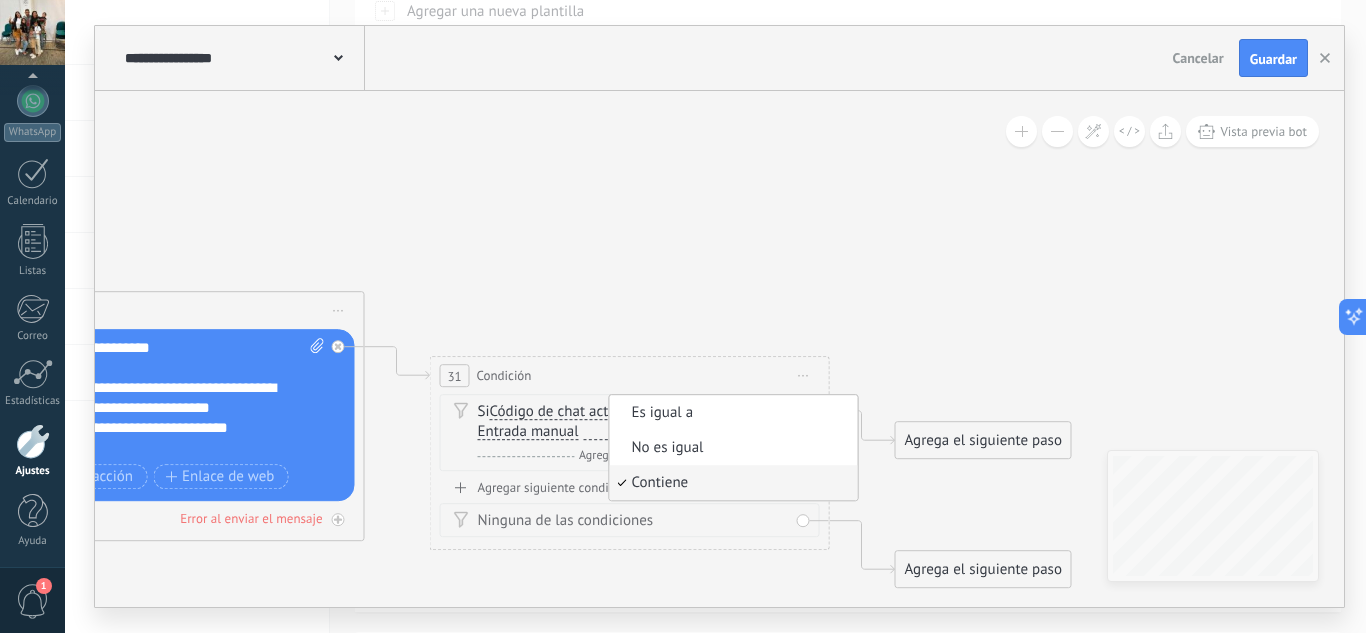 click 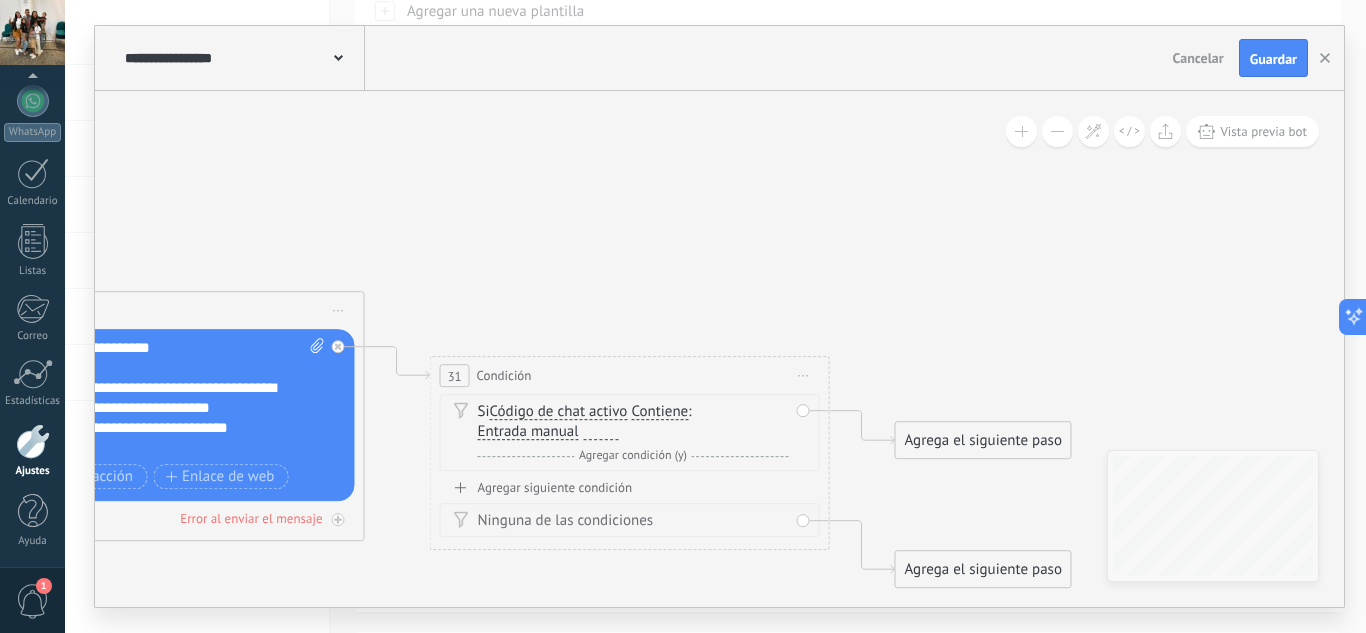 click on "Entrada manual" at bounding box center (528, 432) 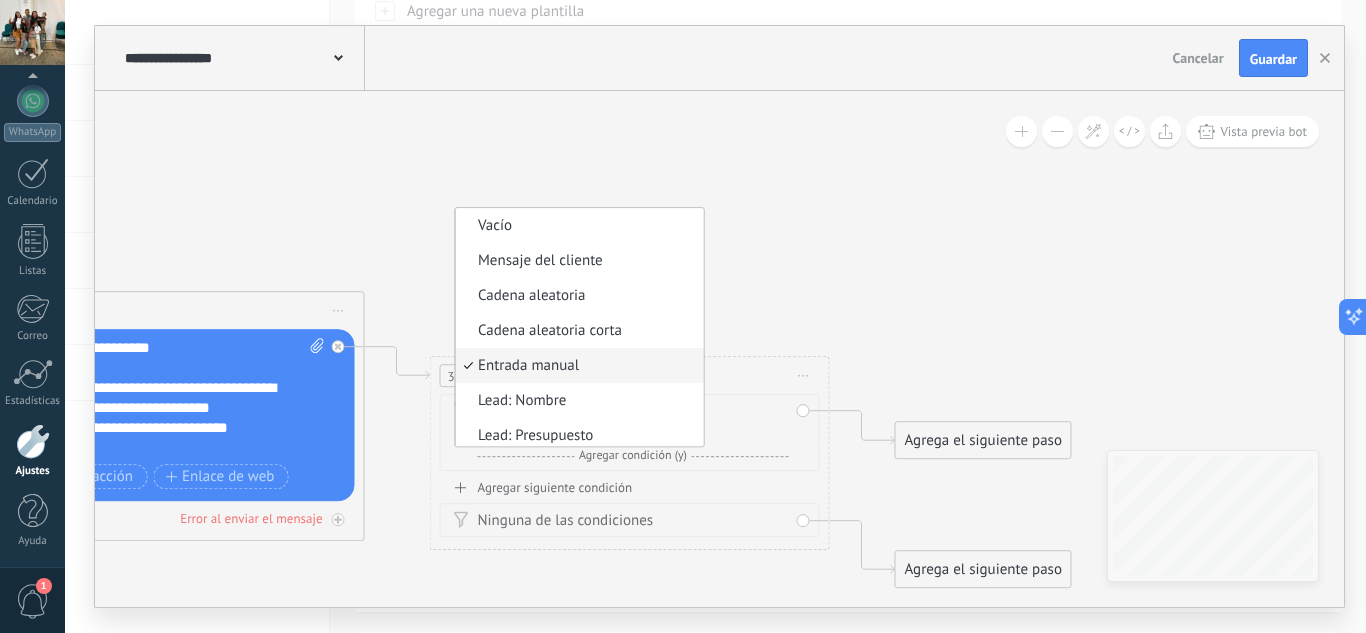 scroll, scrollTop: 41, scrollLeft: 0, axis: vertical 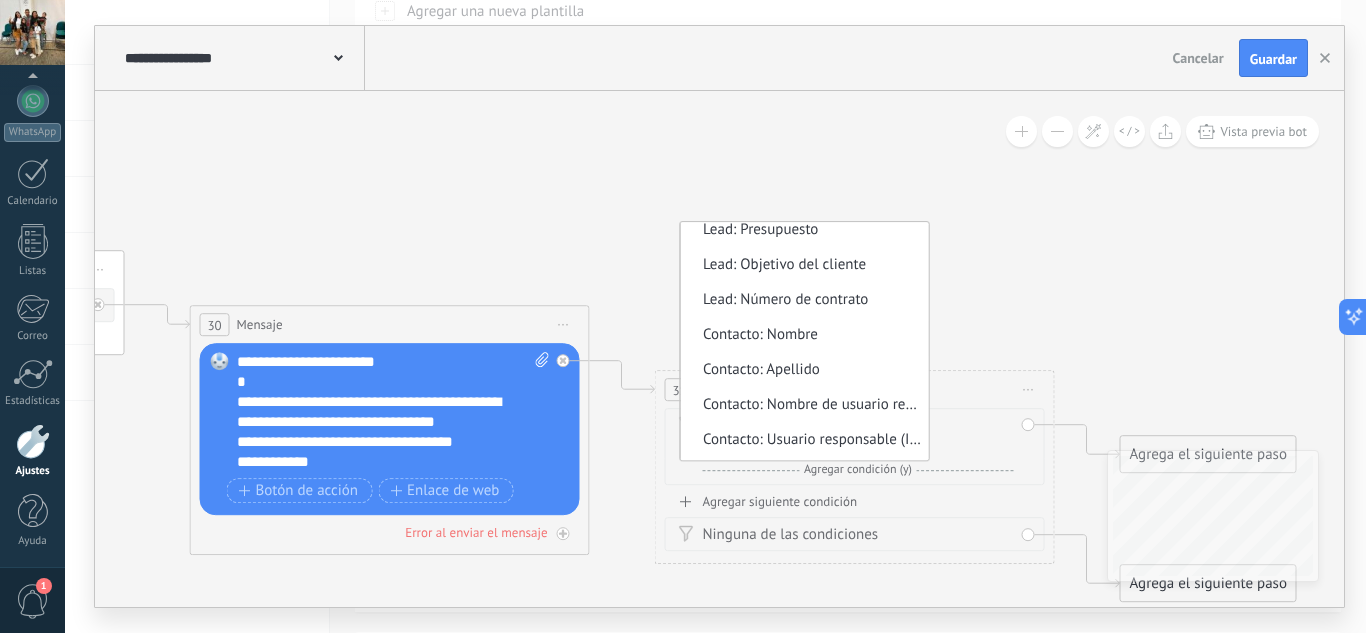 drag, startPoint x: 350, startPoint y: 142, endPoint x: 573, endPoint y: 155, distance: 223.3786 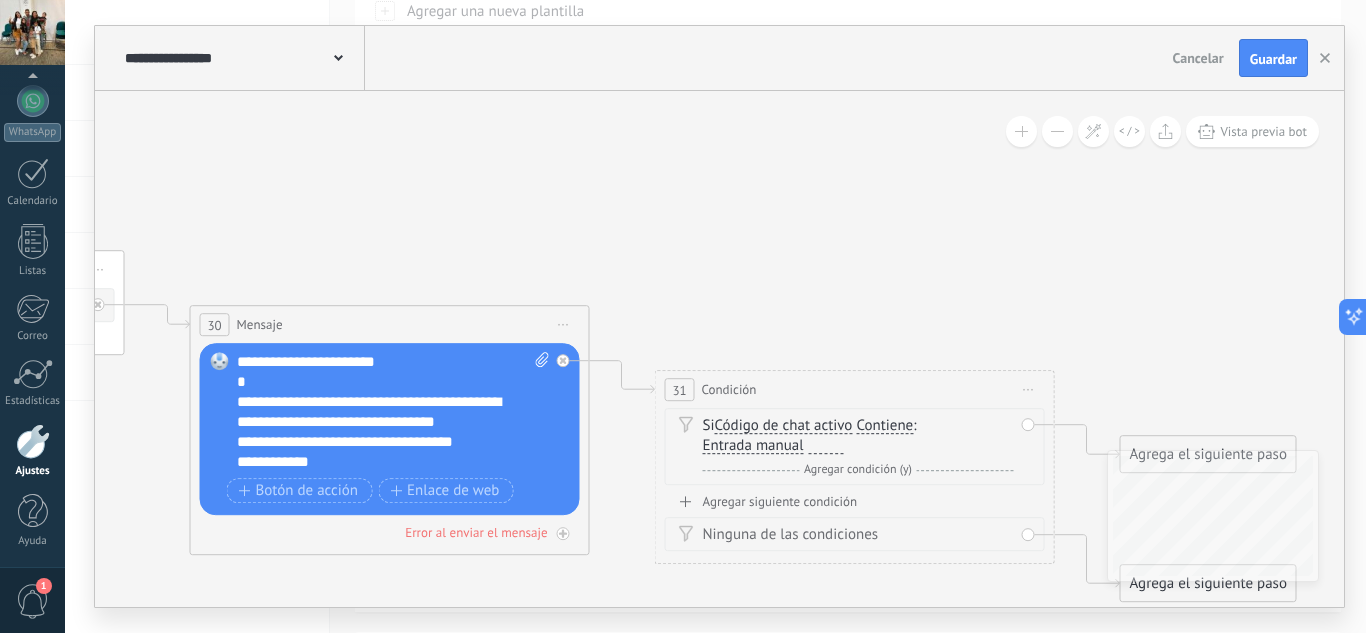 click on "Entrada manual" at bounding box center [753, 446] 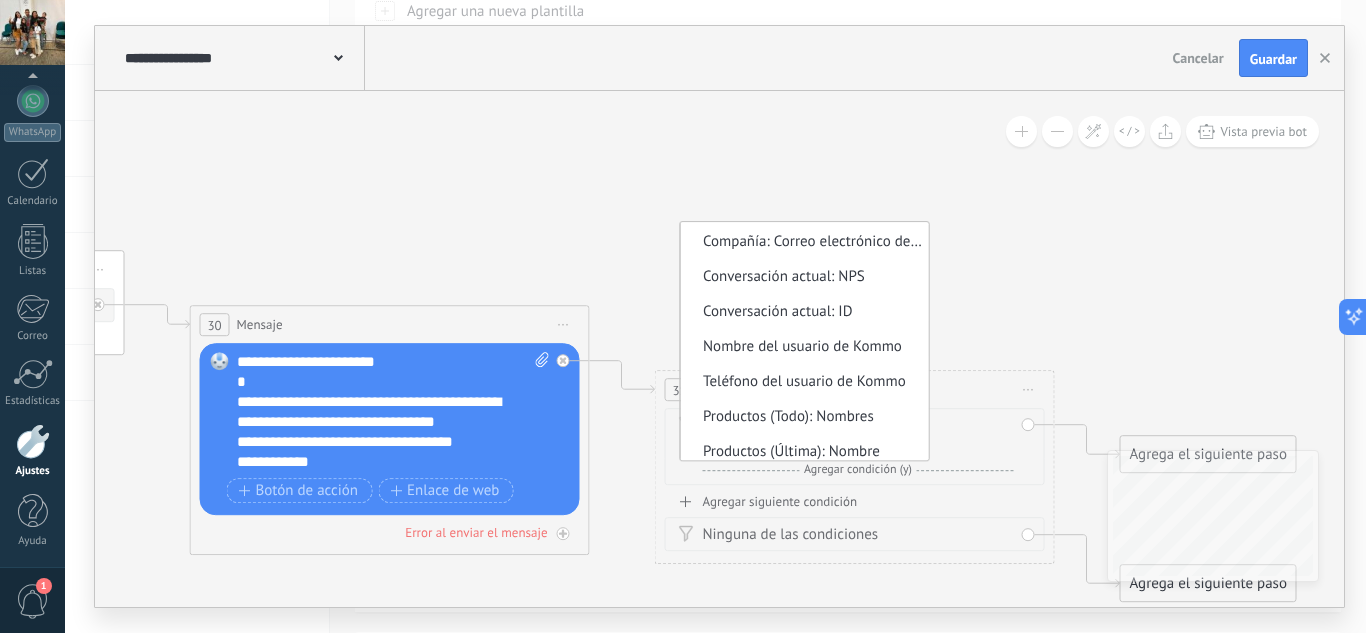 scroll, scrollTop: 1002, scrollLeft: 0, axis: vertical 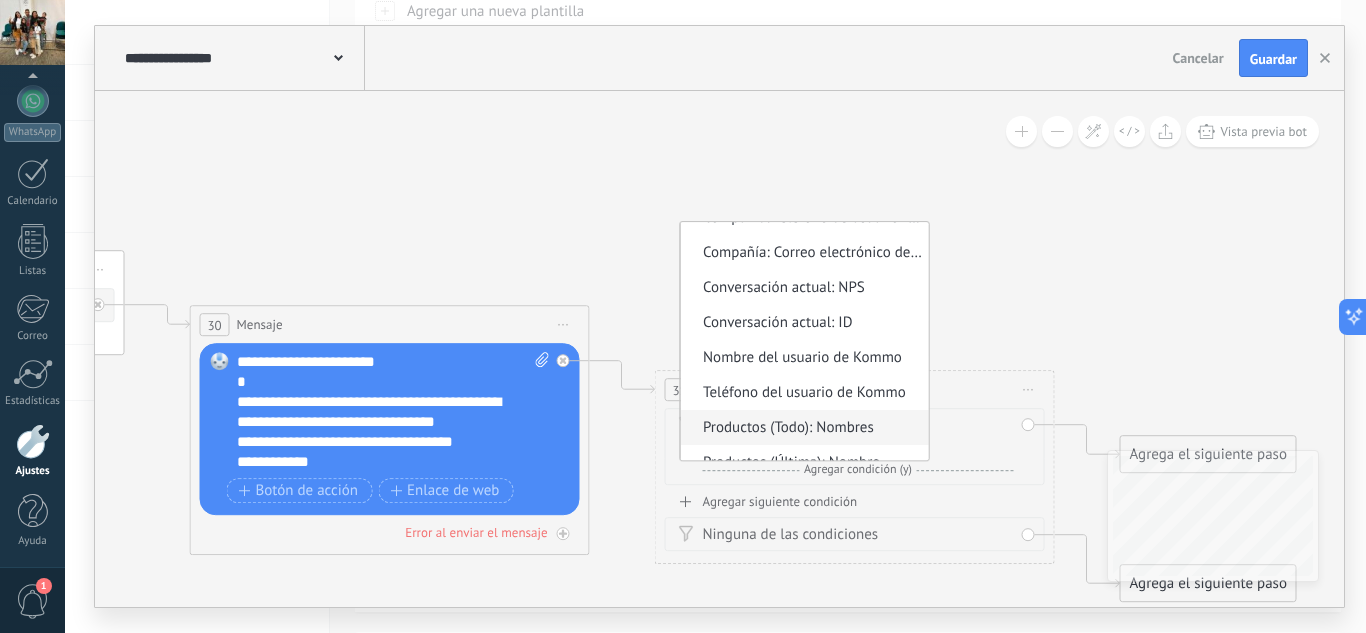 click on "Productos (Todo): Nombres" at bounding box center [802, 428] 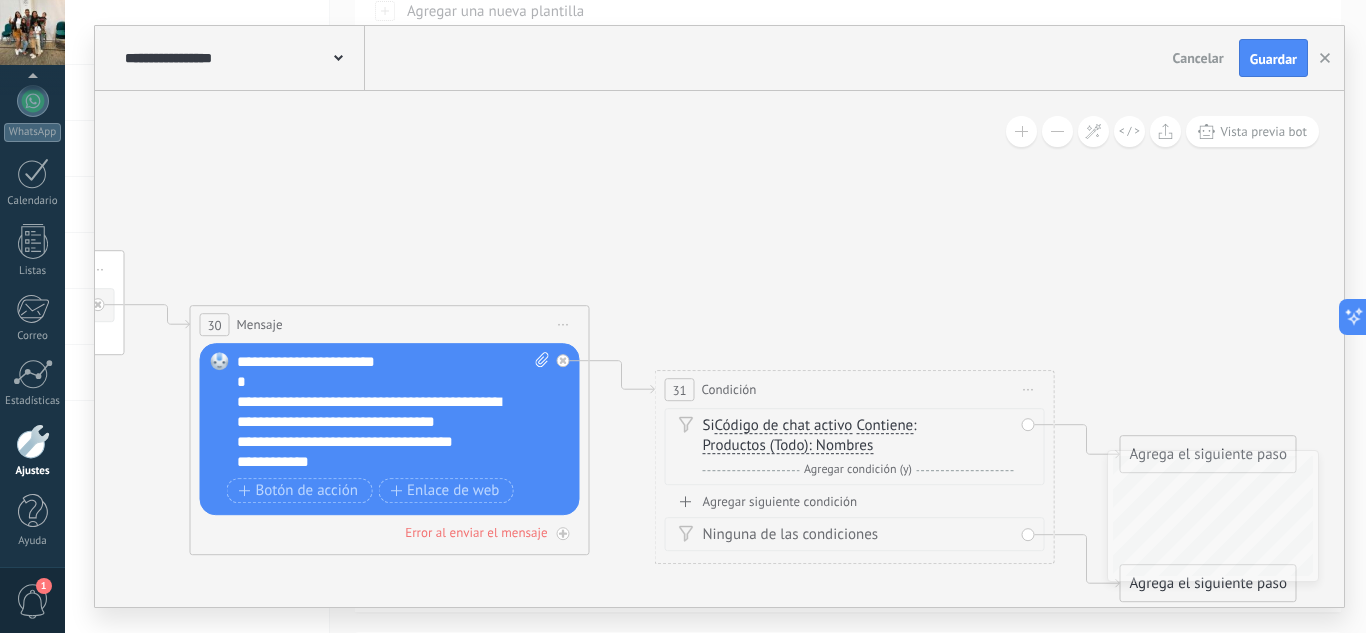 click on "Productos (Todo): Nombres" at bounding box center (788, 446) 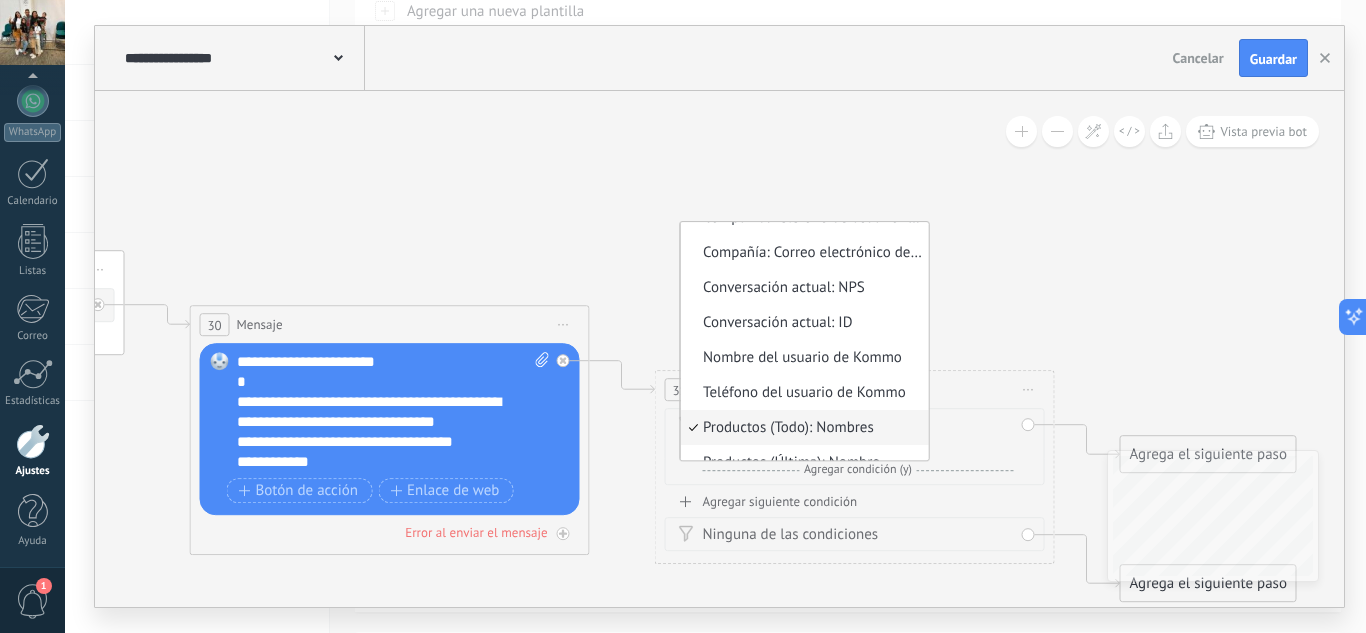 scroll, scrollTop: 1091, scrollLeft: 0, axis: vertical 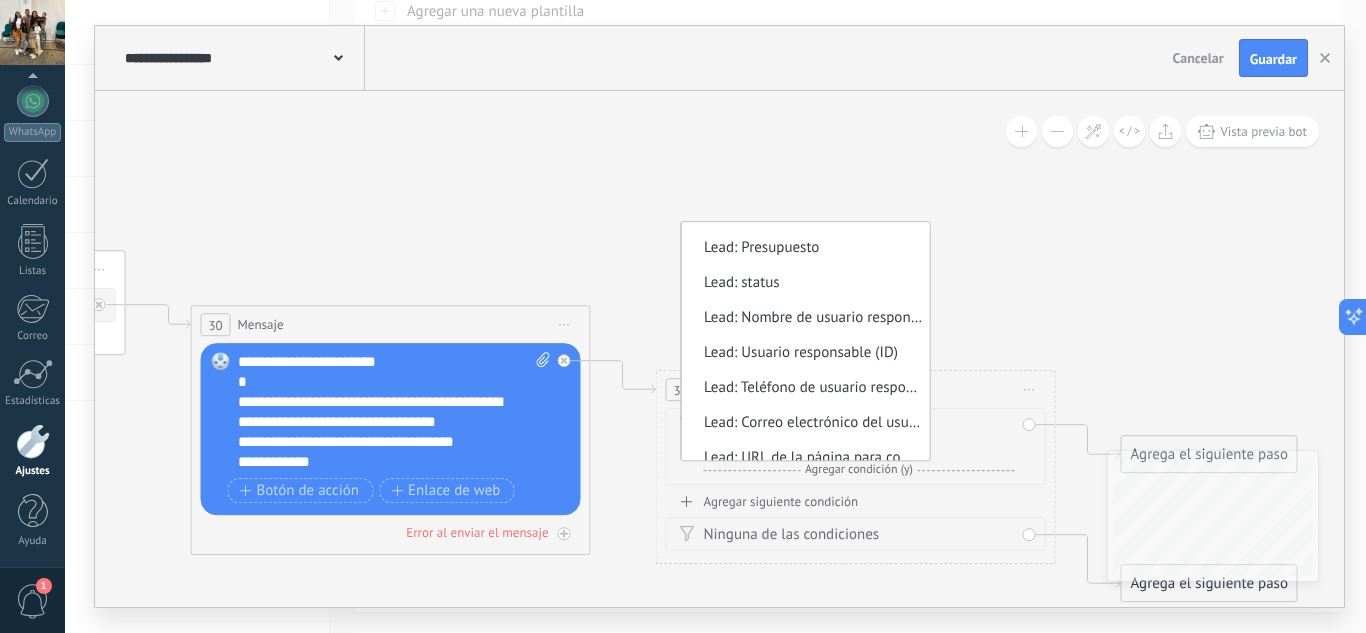 click 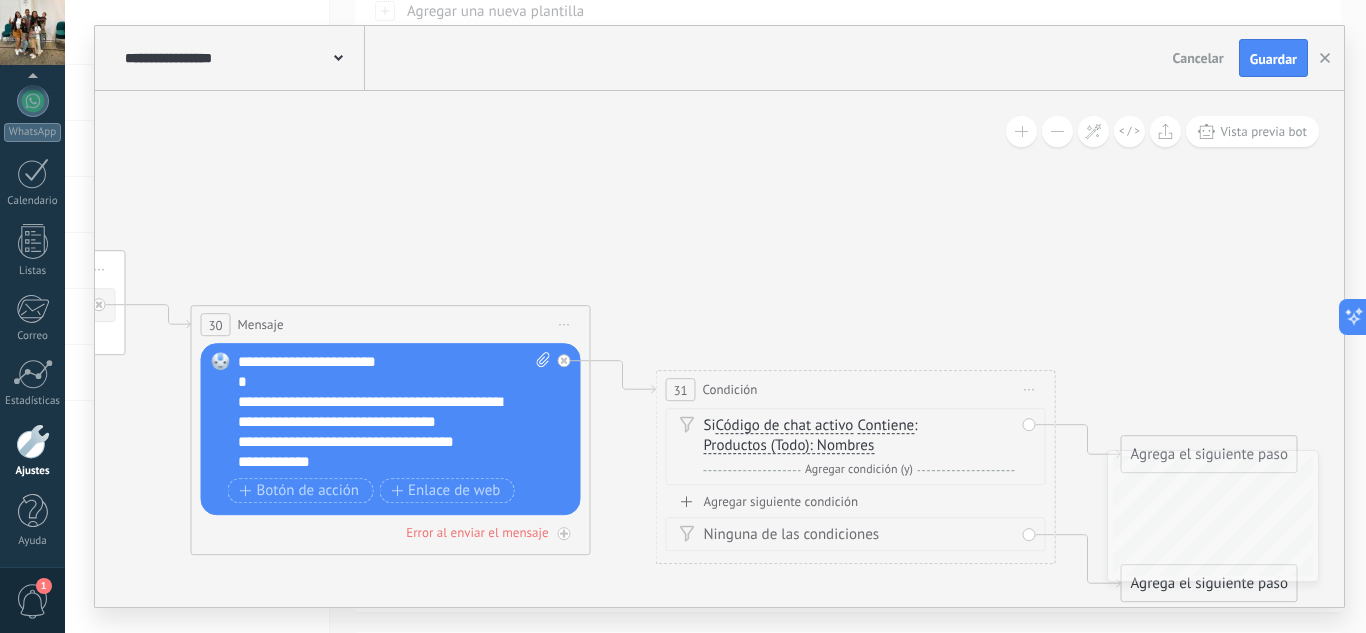 click on "Condición" at bounding box center [730, 389] 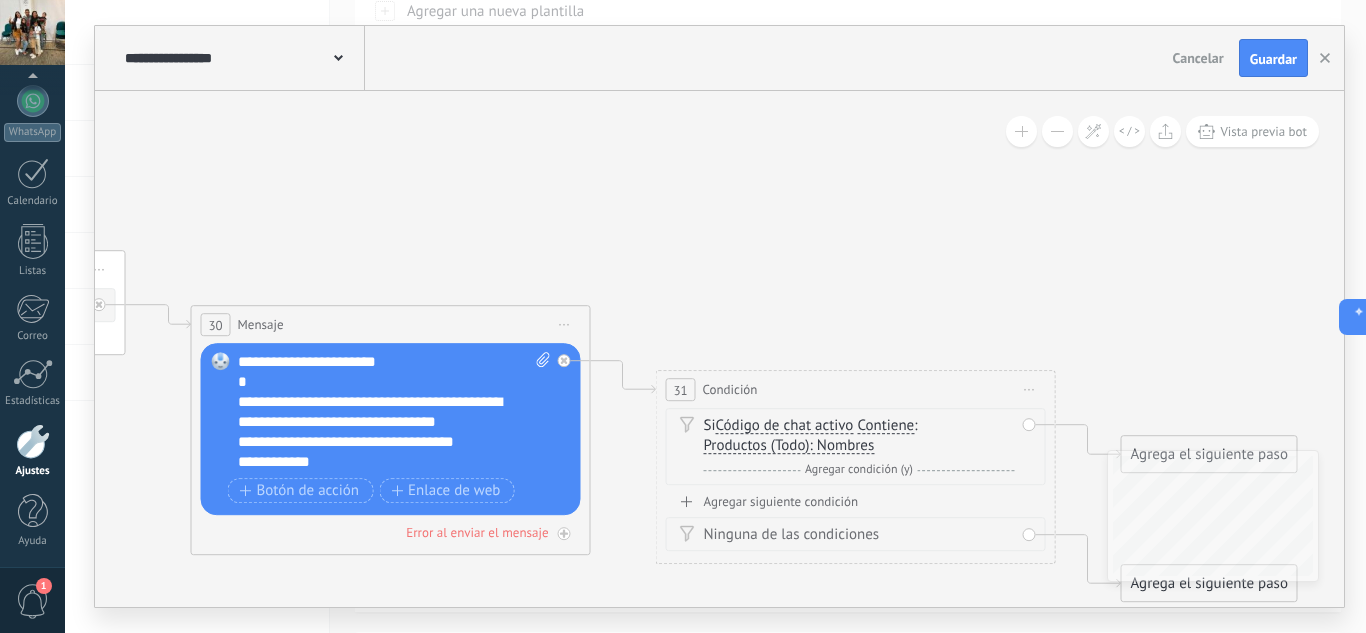 click 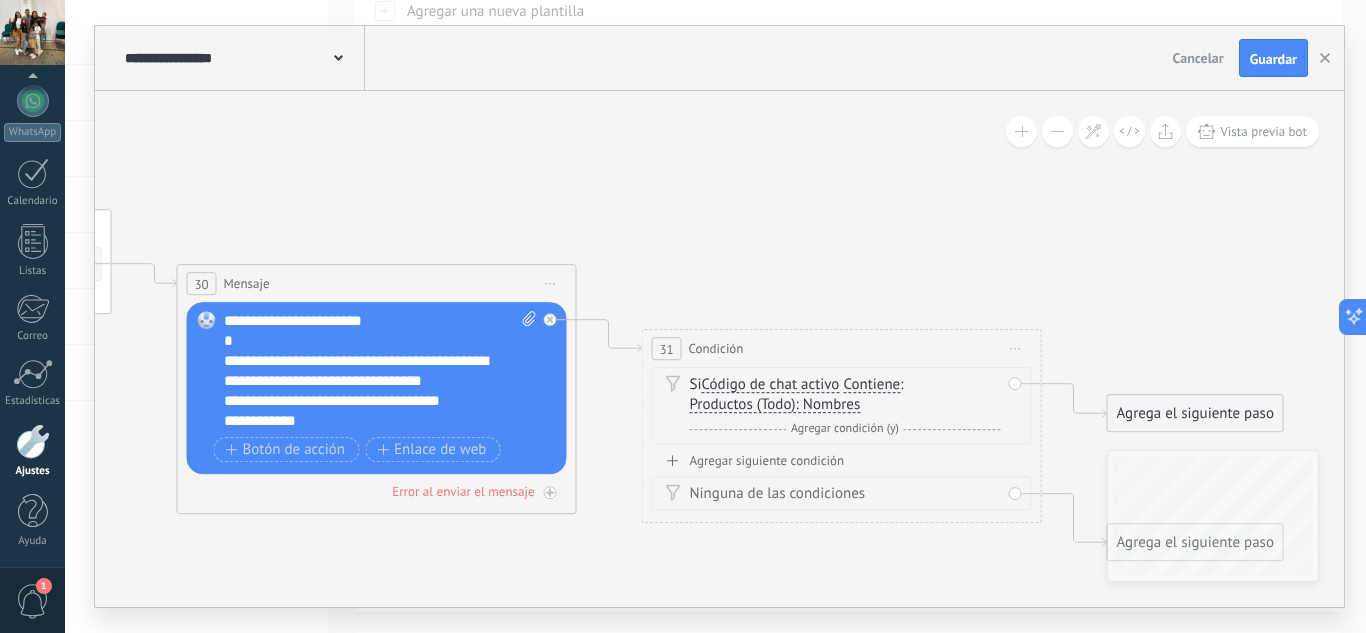 drag, startPoint x: 771, startPoint y: 278, endPoint x: 762, endPoint y: 233, distance: 45.891174 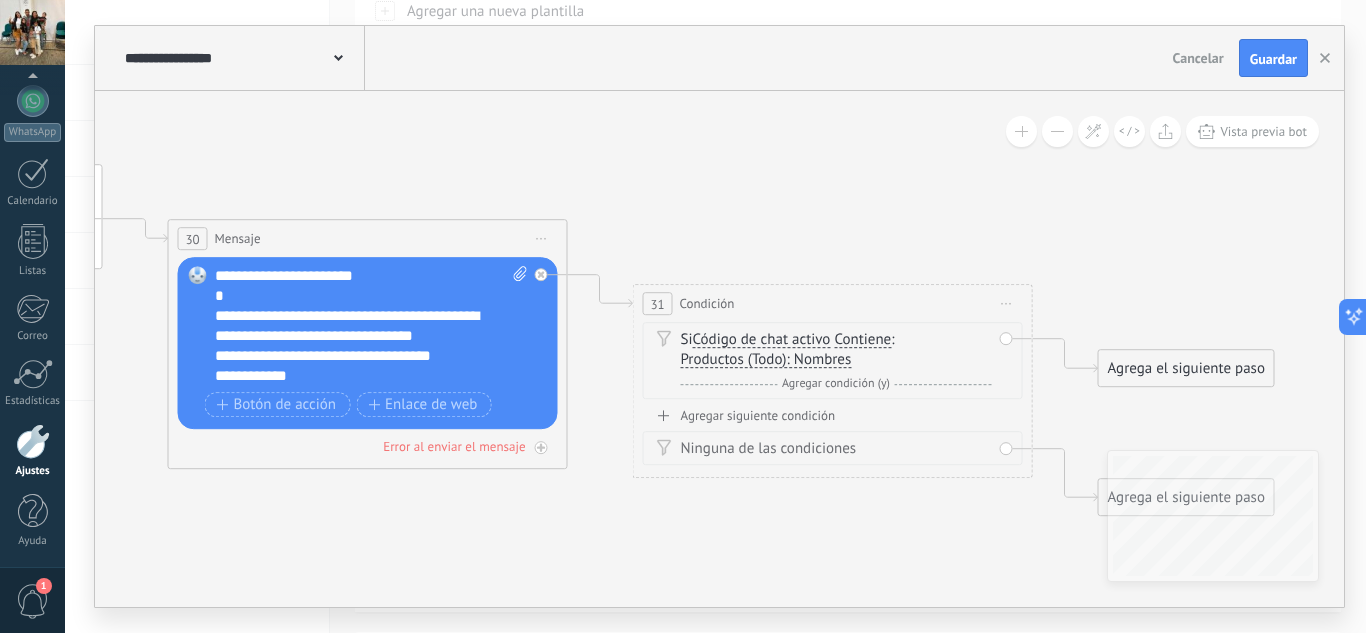 click on "Productos (Todo): Nombres" at bounding box center [766, 360] 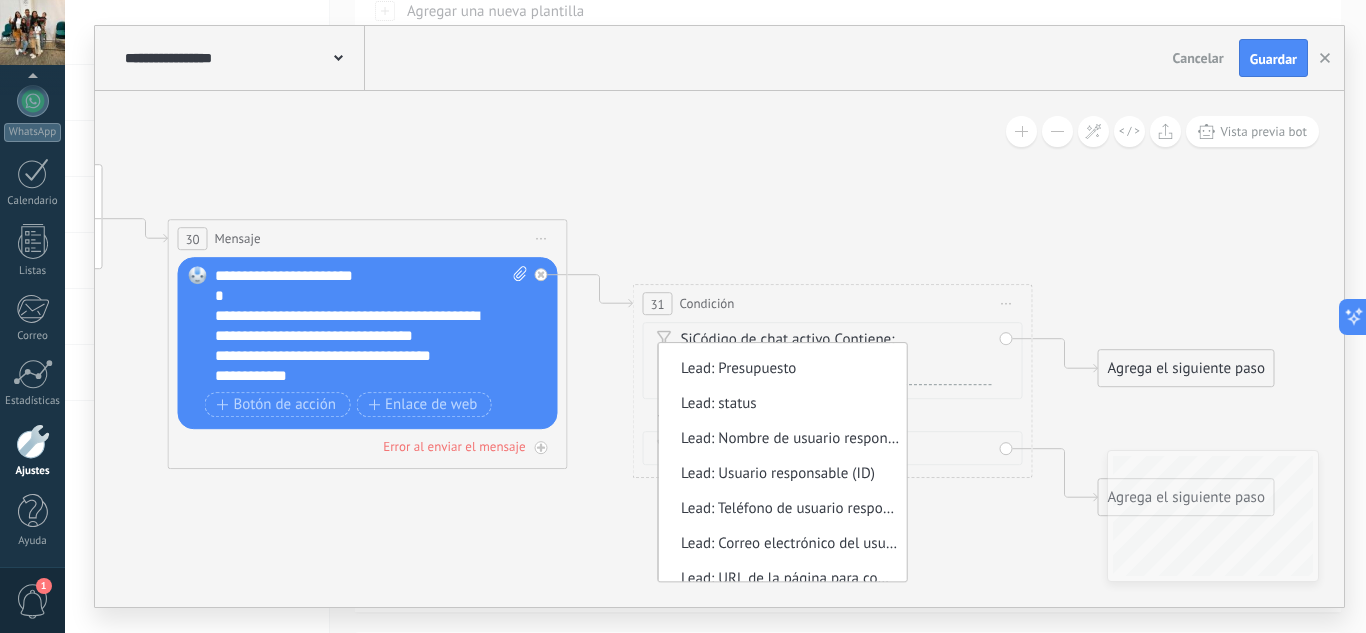 scroll, scrollTop: 1091, scrollLeft: 0, axis: vertical 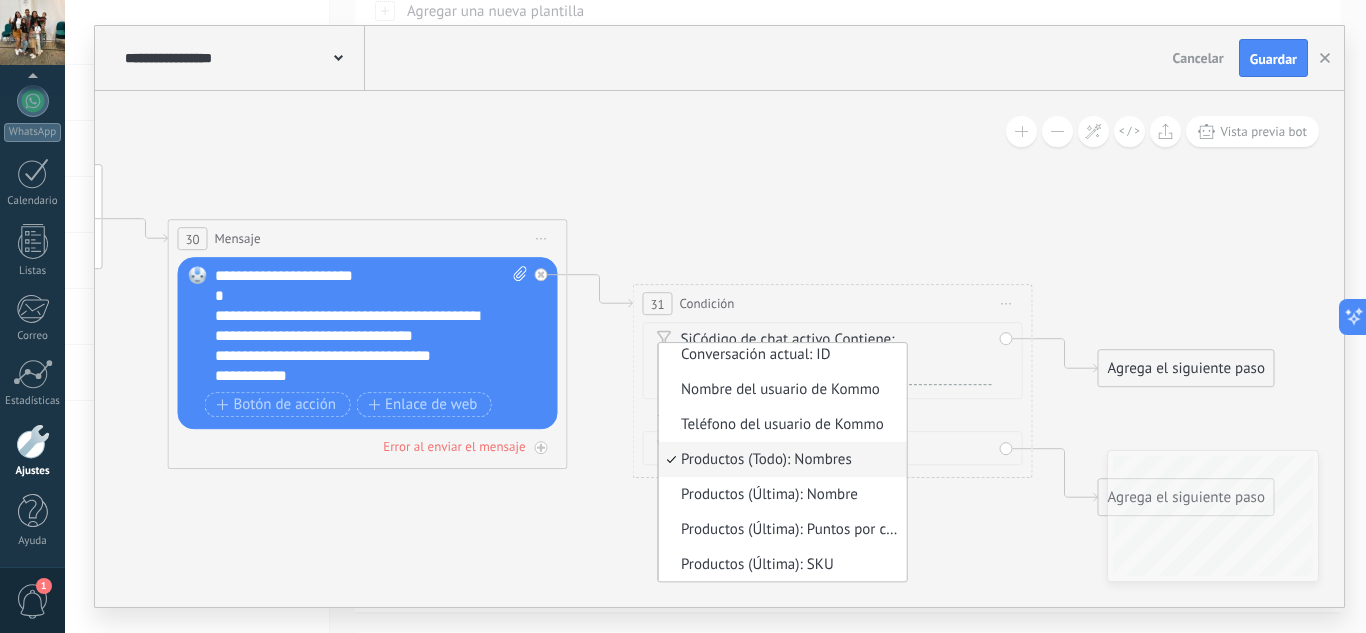 click 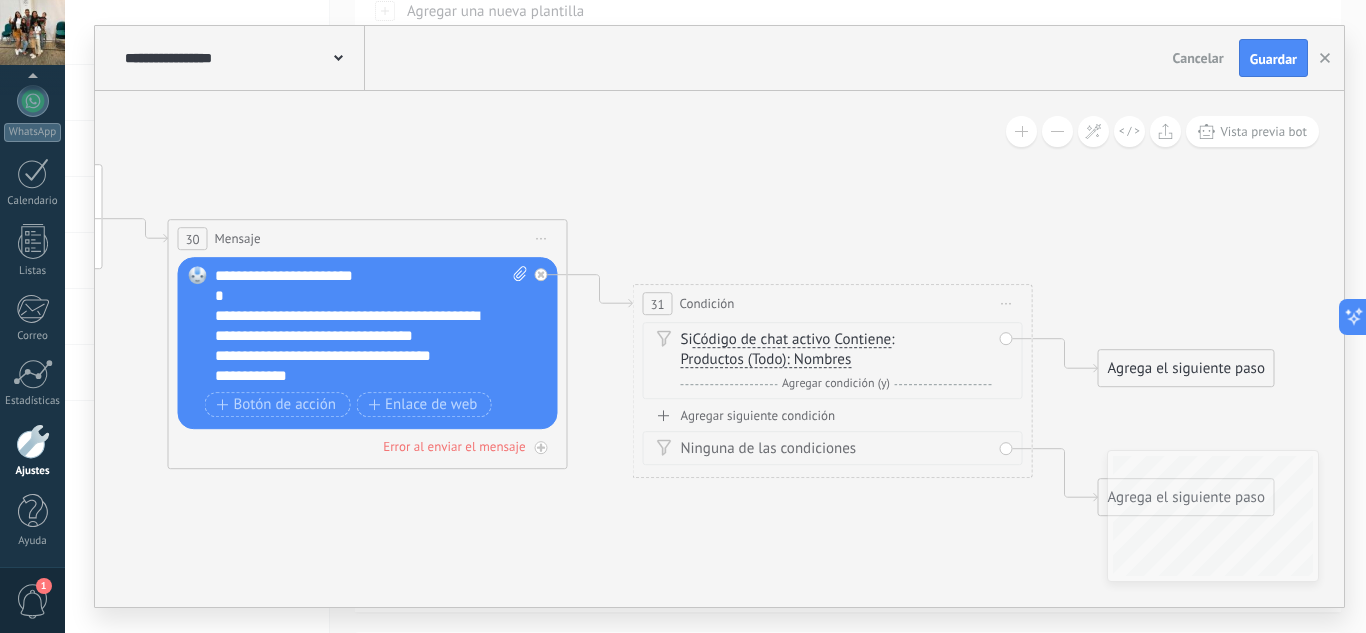click on "Iniciar vista previa aquí
Cambiar nombre
Duplicar
Borrar" at bounding box center (1007, 303) 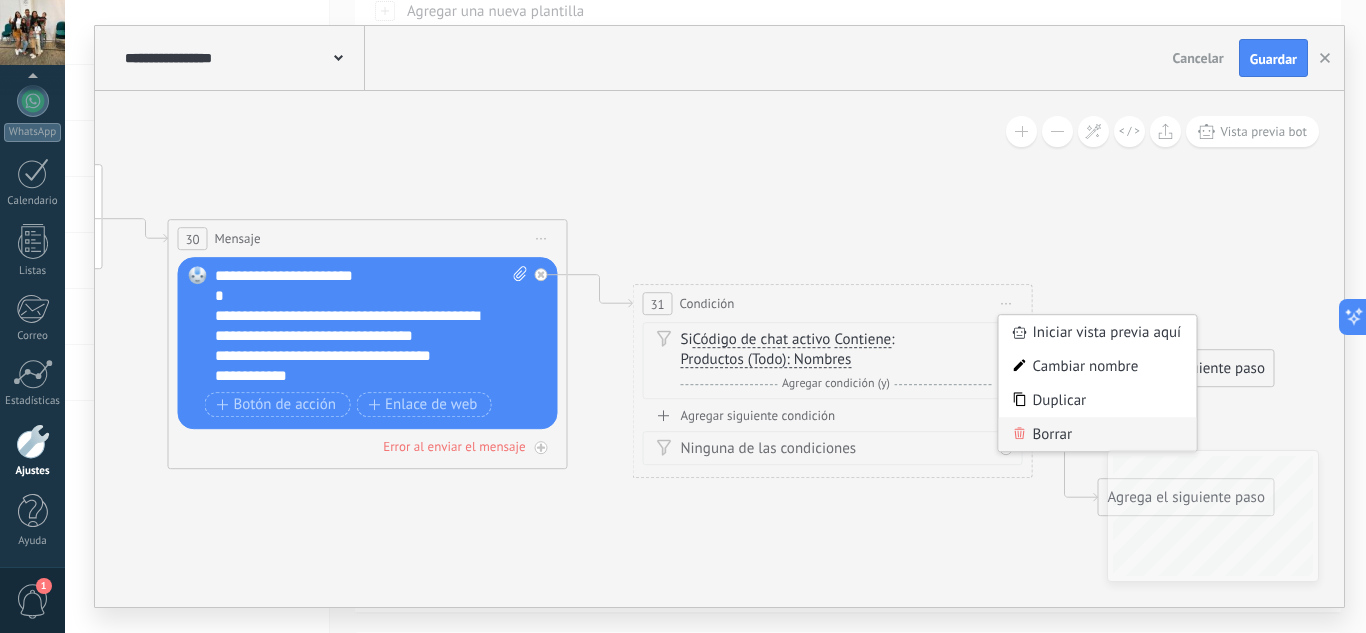 click on "Borrar" at bounding box center (1098, 434) 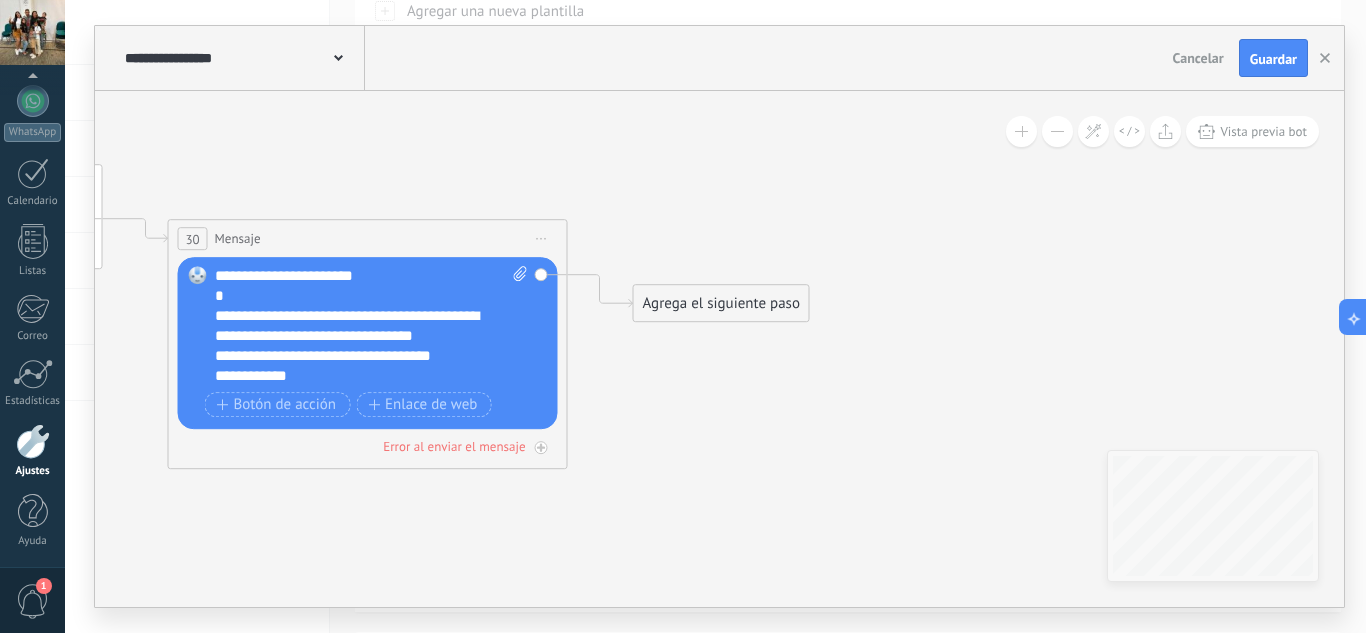 click on "Agrega el siguiente paso" at bounding box center [721, 303] 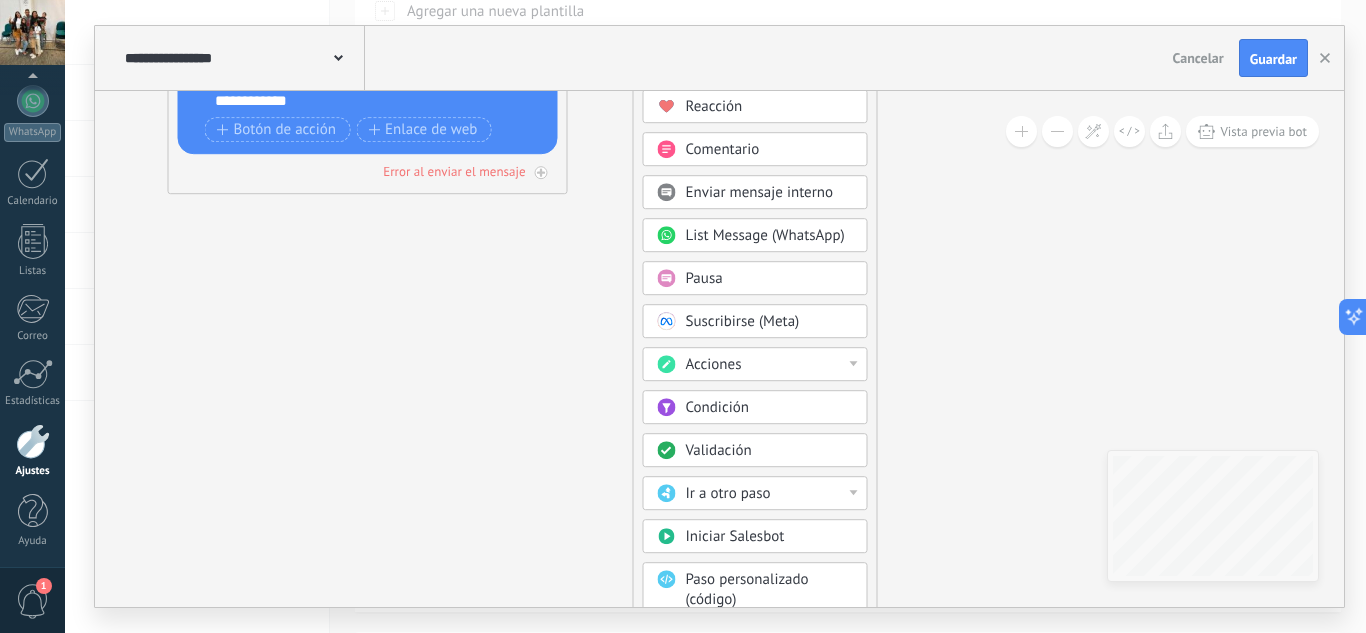 click on "Paso personalizado (código)" at bounding box center (747, 589) 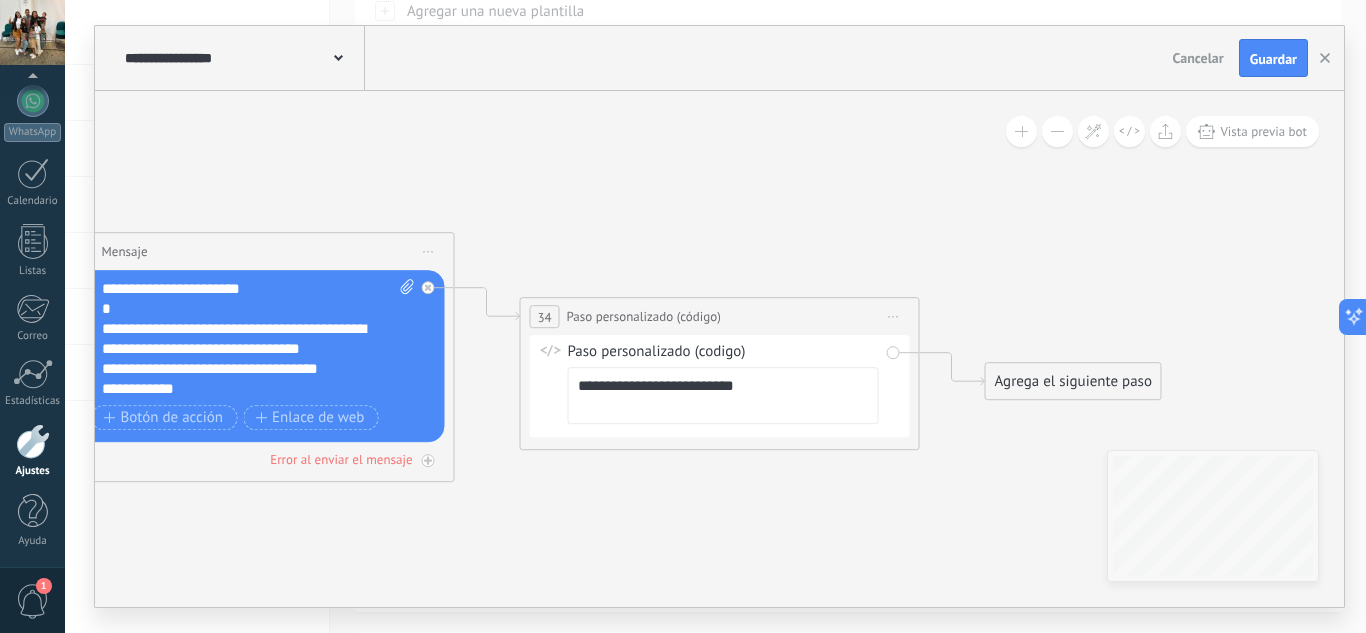 click on "**********" at bounding box center [723, 395] 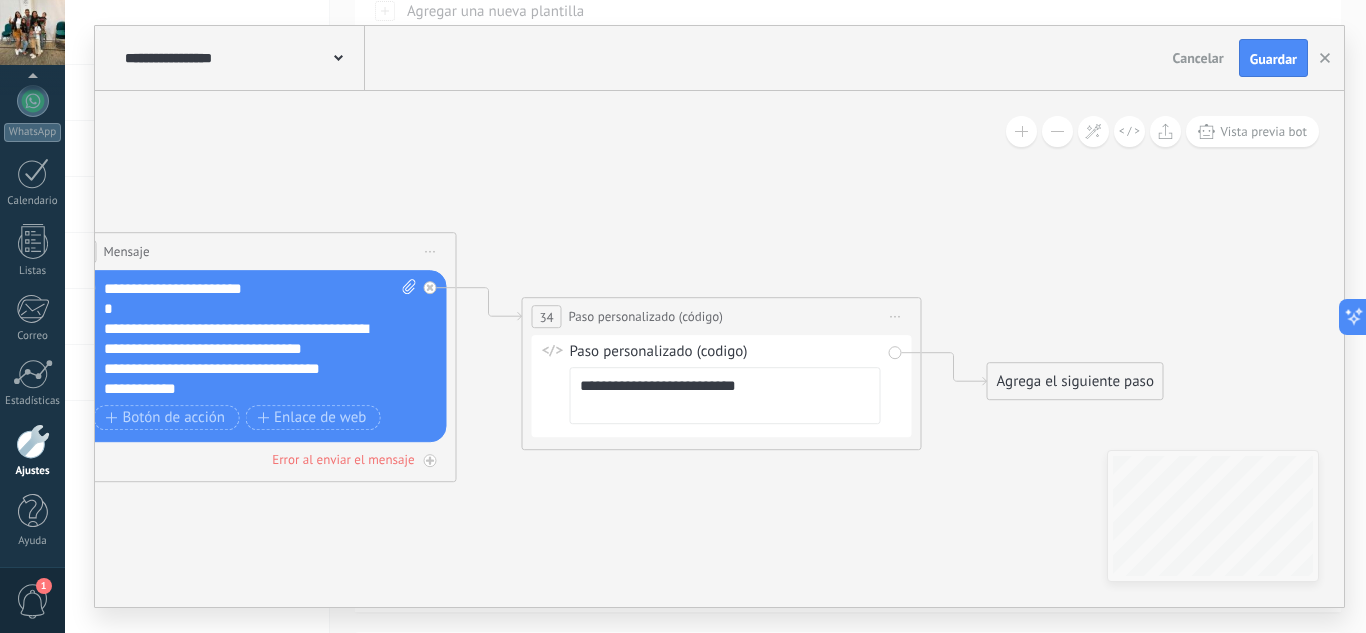 click 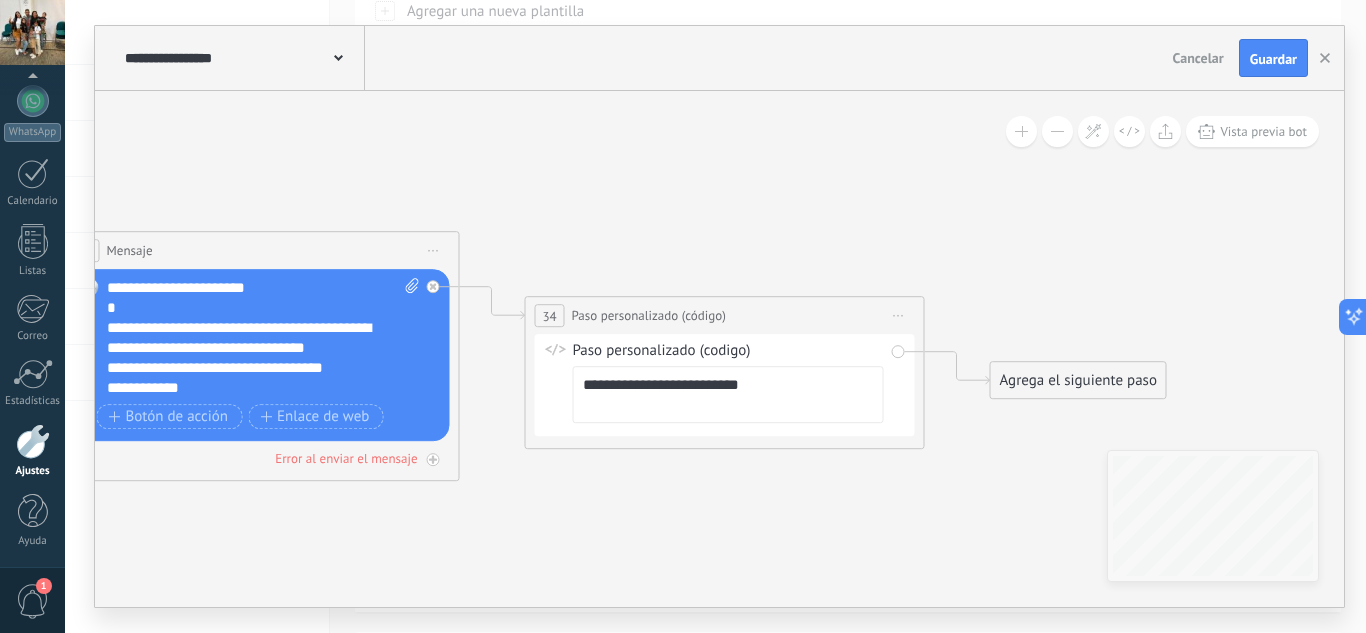 click on "Paso personalizado (código)" at bounding box center [649, 315] 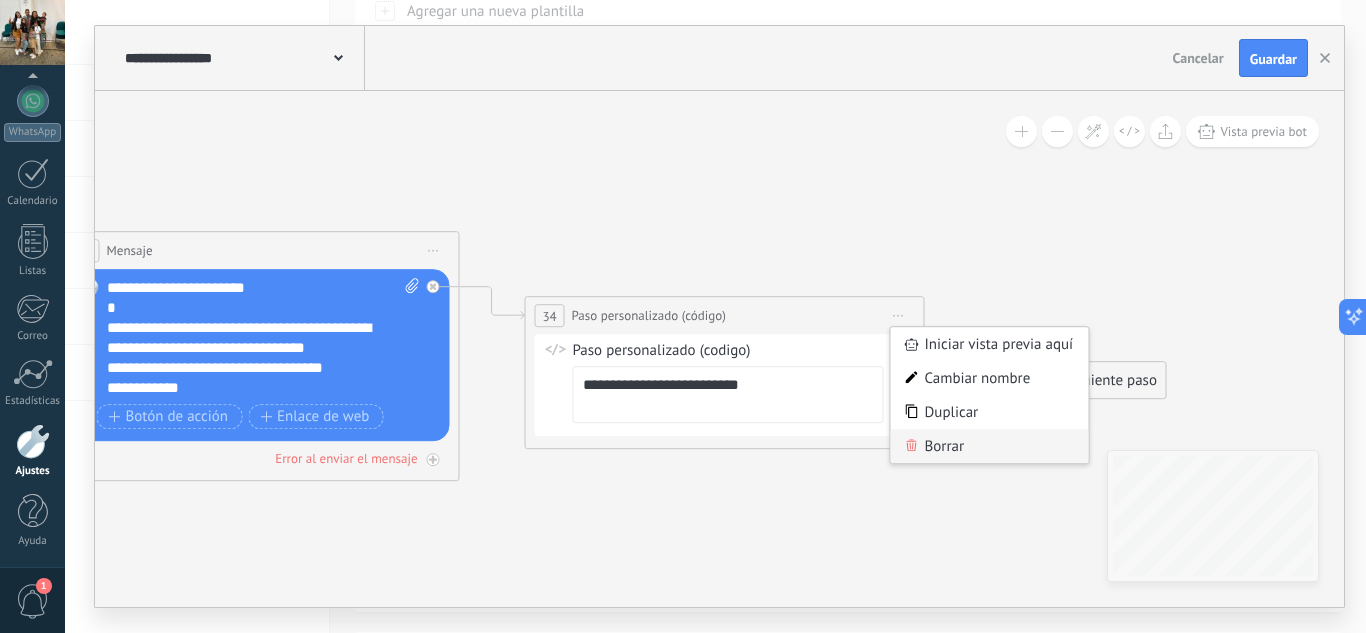 click on "Borrar" at bounding box center (990, 446) 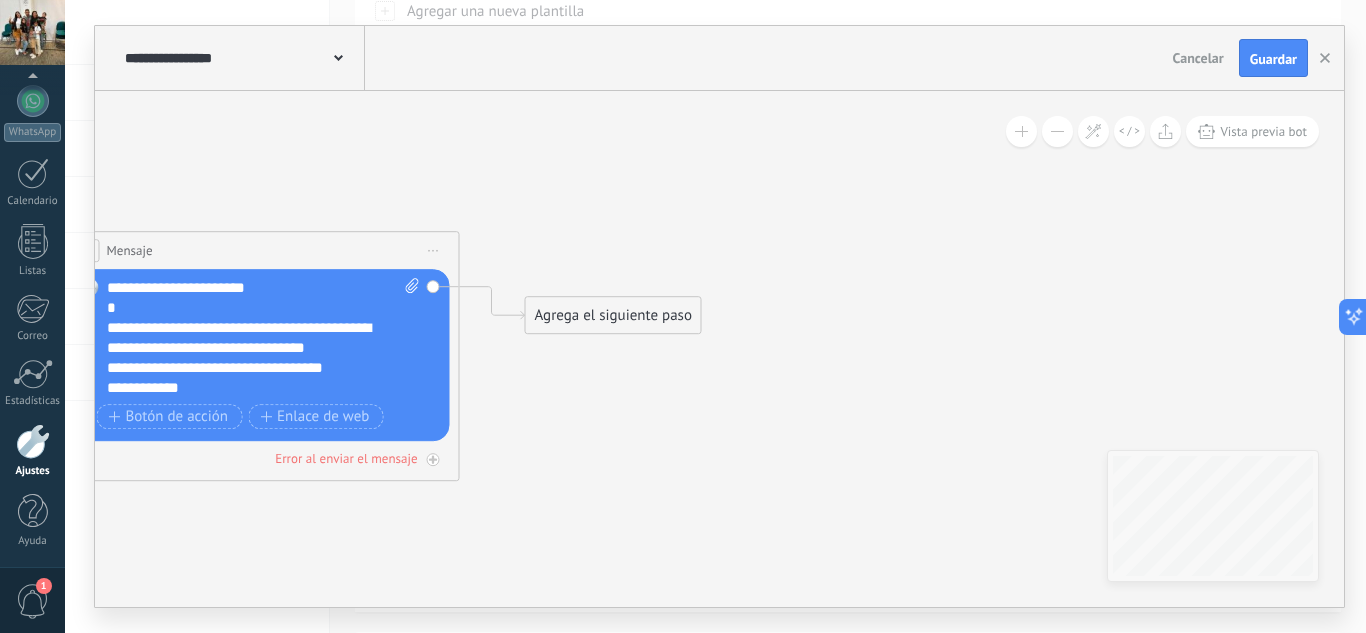 click on "Agrega el siguiente paso" at bounding box center (613, 315) 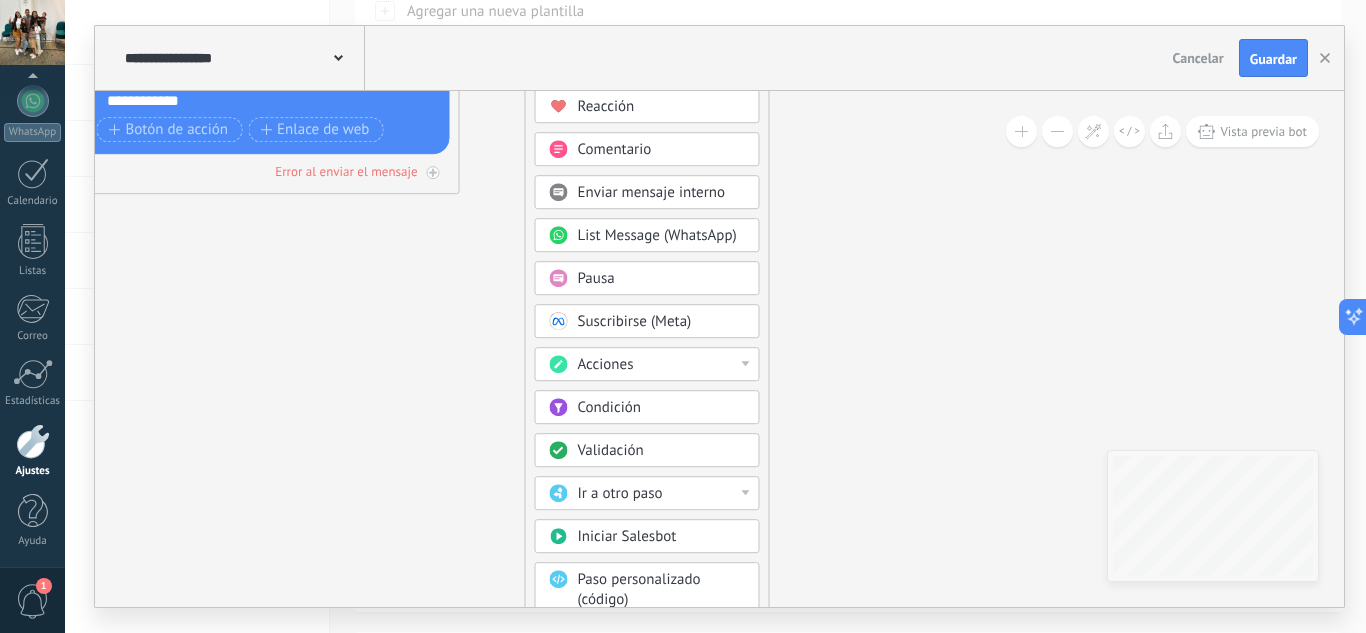 click on "Acciones" at bounding box center (662, 365) 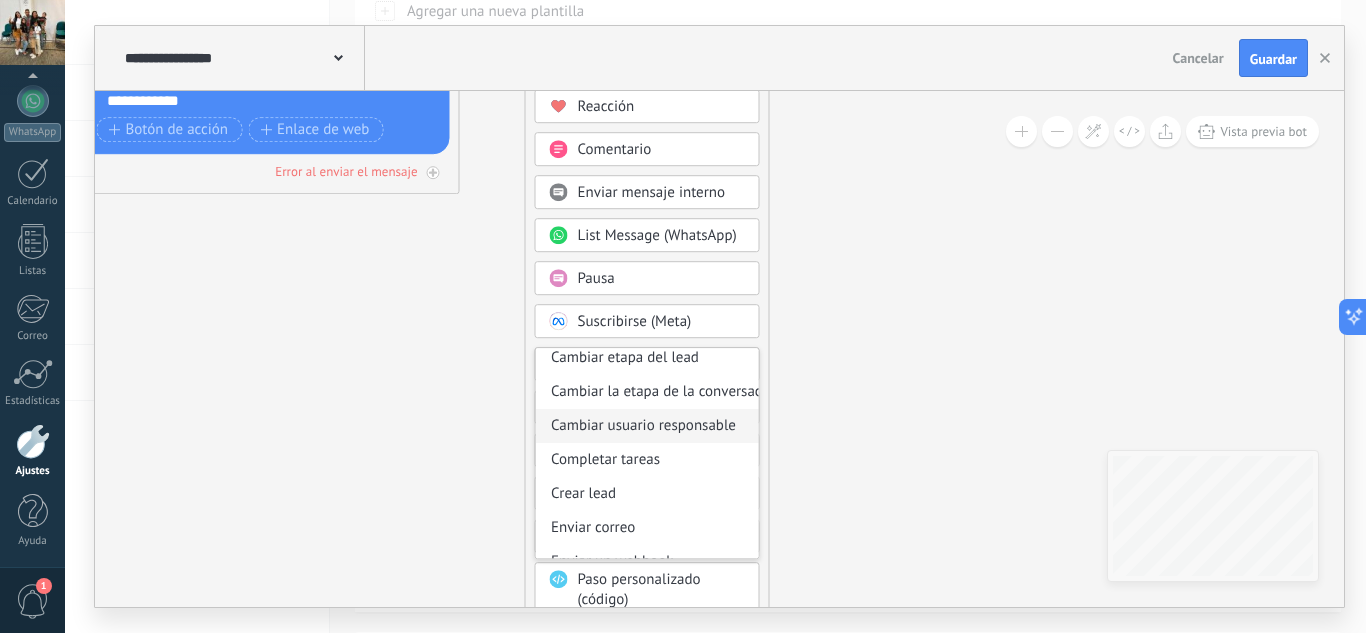 scroll, scrollTop: 0, scrollLeft: 0, axis: both 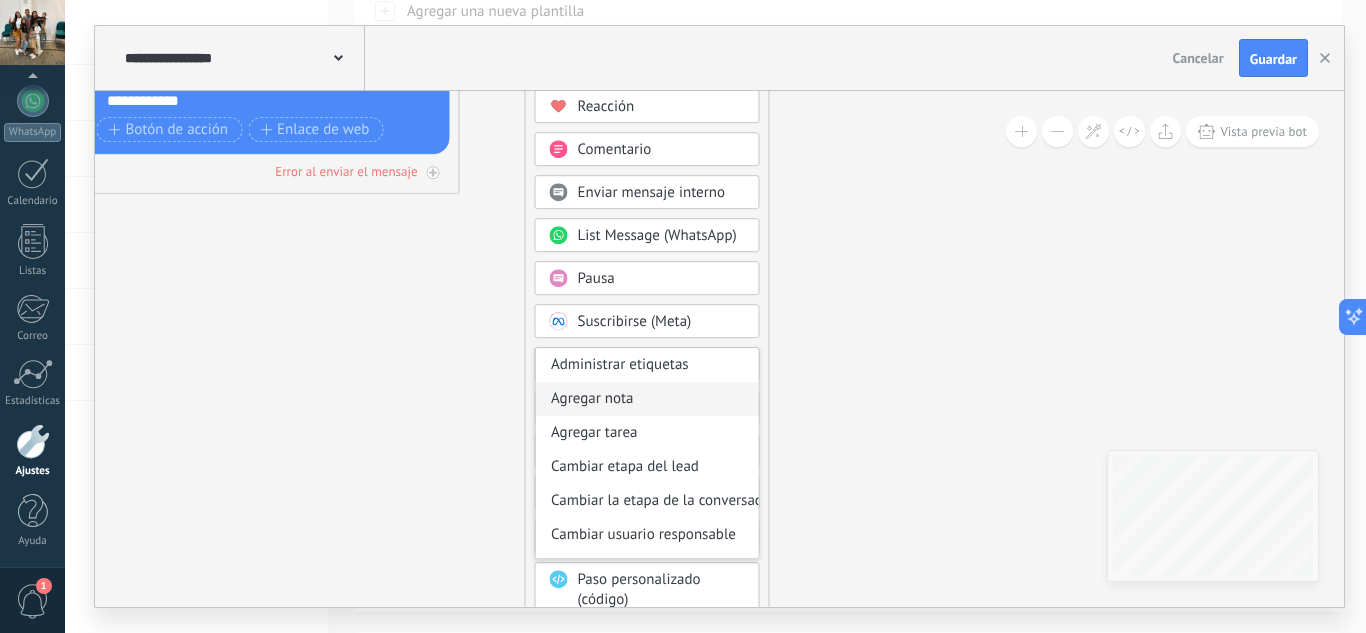 click on "Agregar nota" at bounding box center [647, 399] 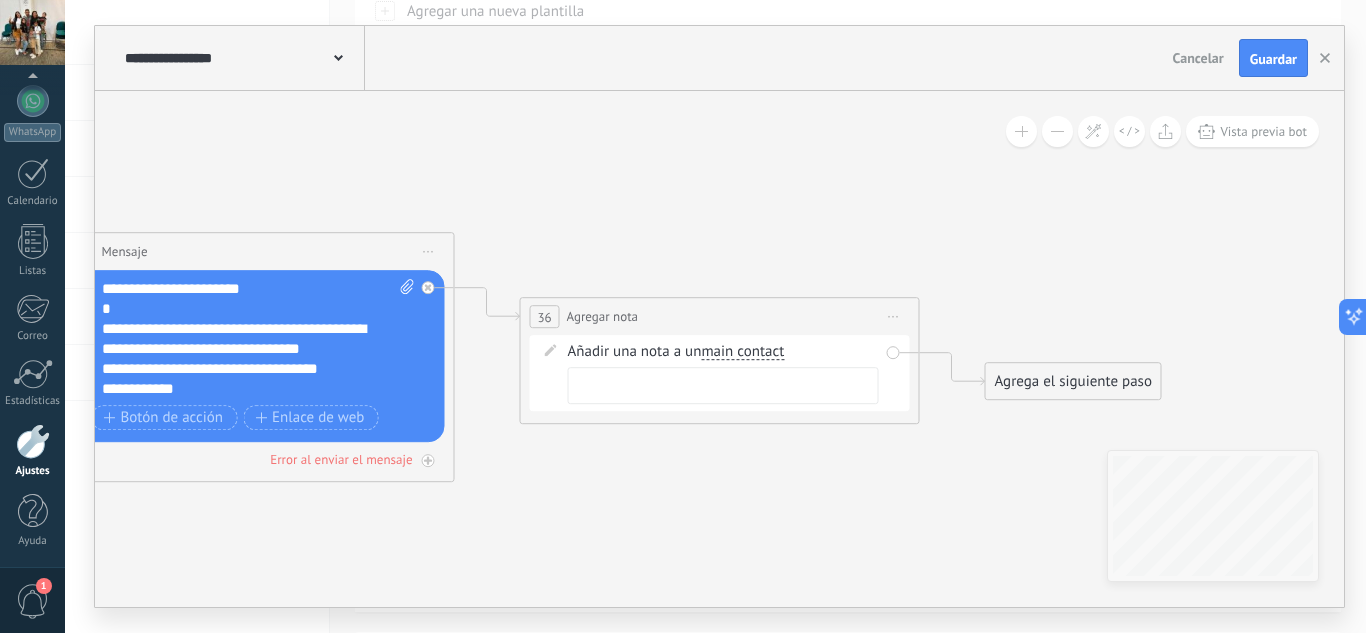 click 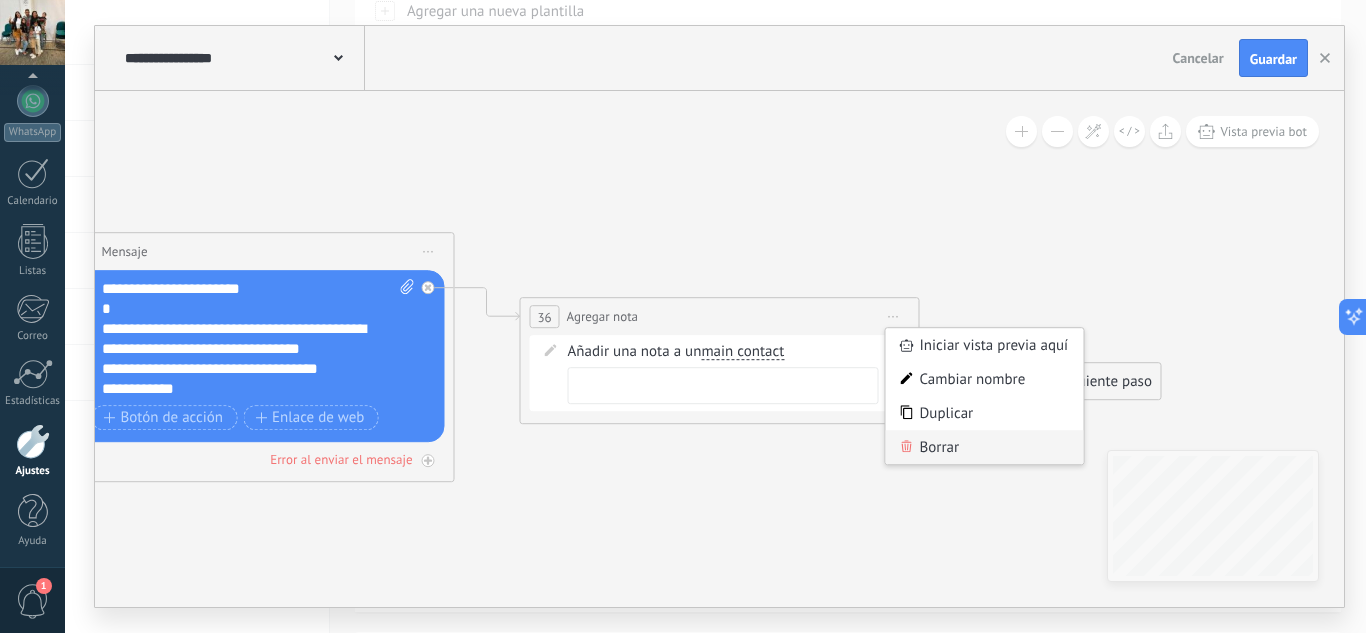 click on "Borrar" at bounding box center (985, 447) 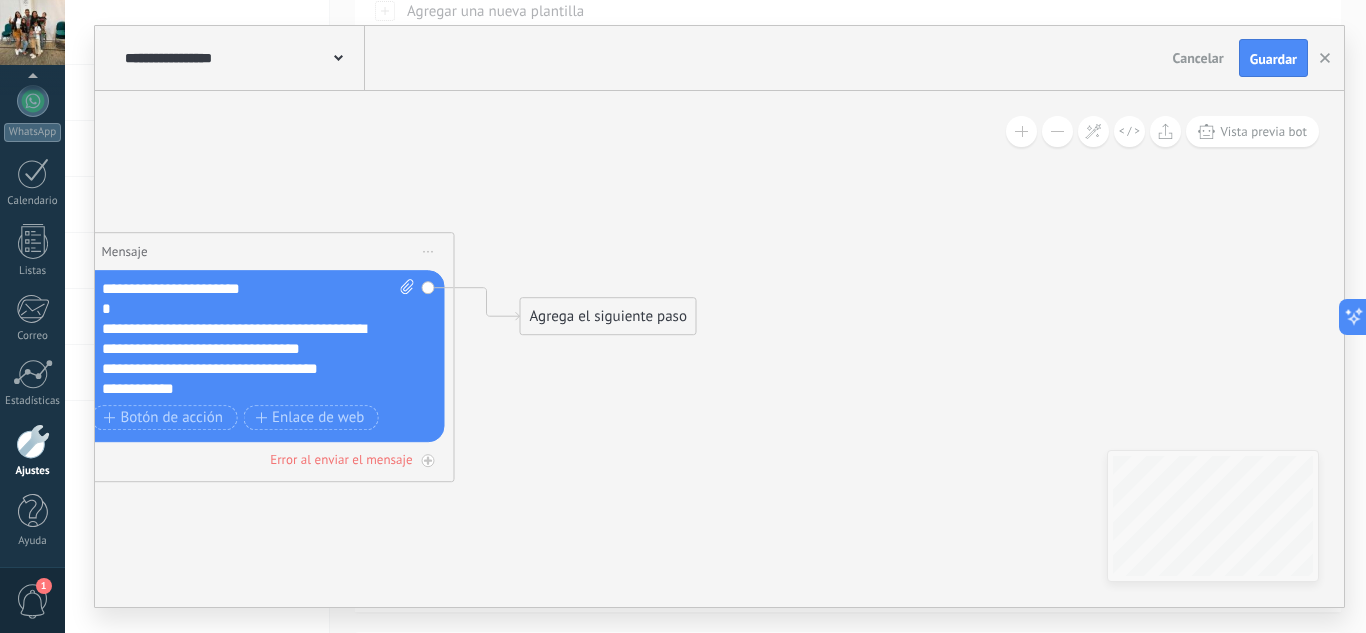 click on "Agrega el siguiente paso" at bounding box center (608, 316) 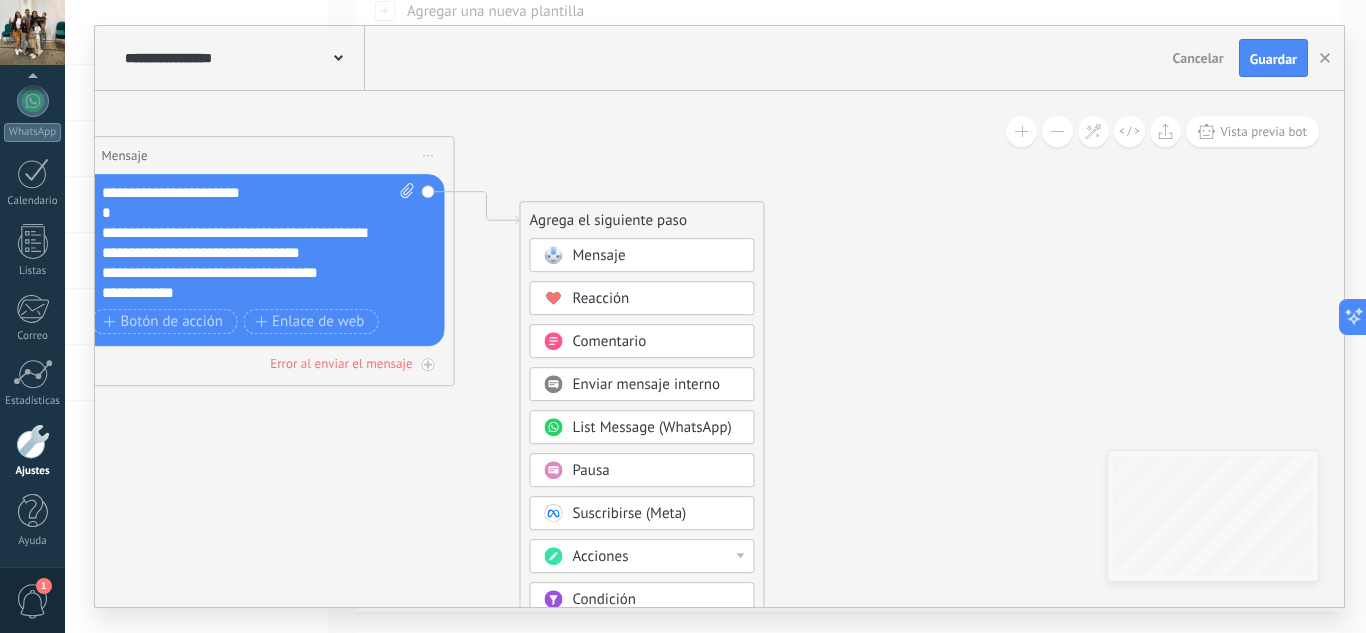 click on "Pausa" at bounding box center [591, 470] 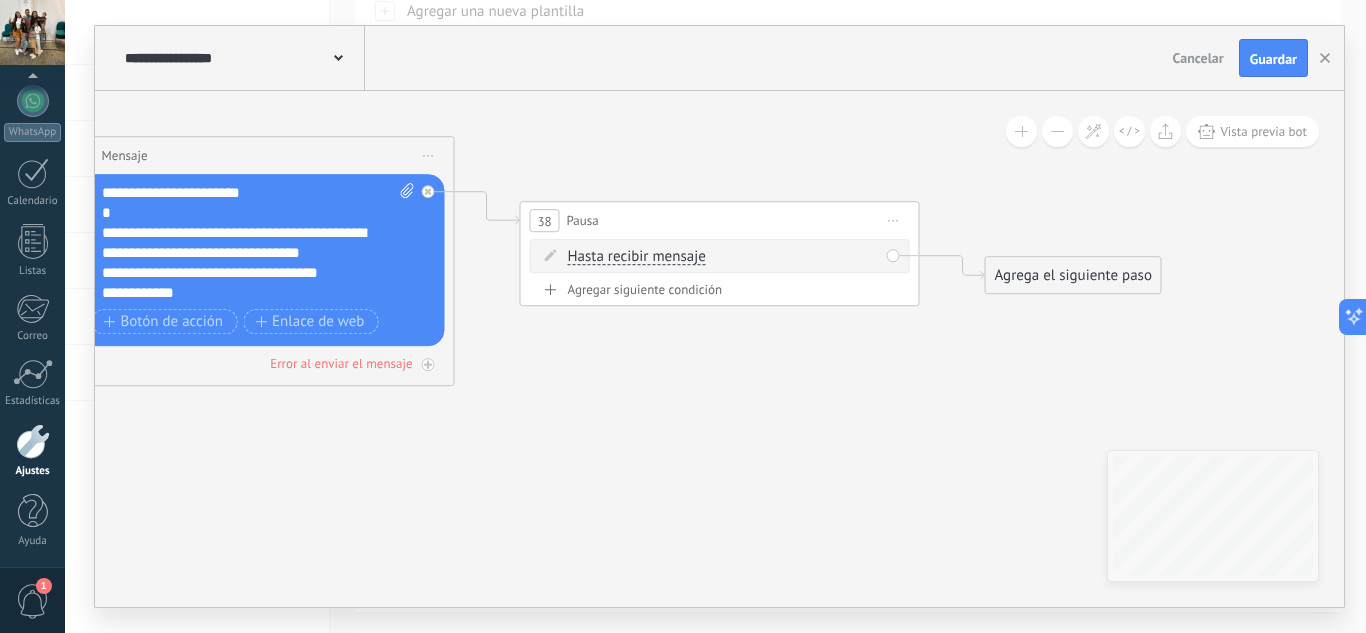 click on "Hasta recibir mensaje" at bounding box center [637, 257] 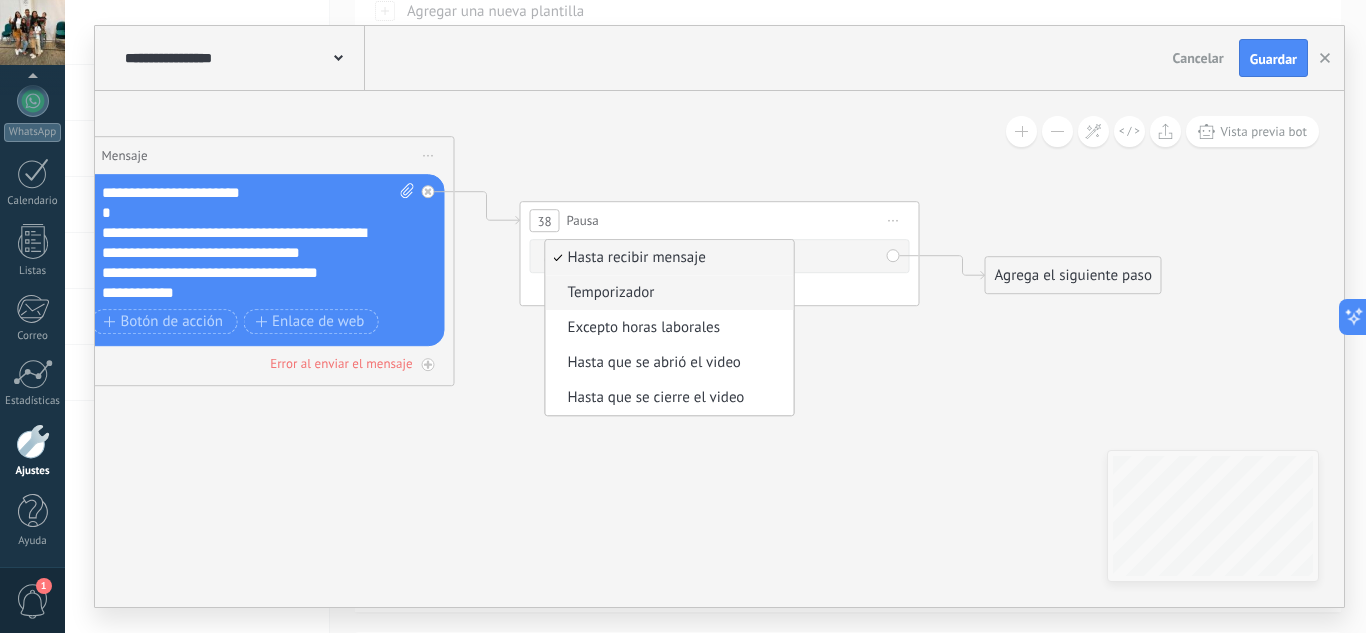 click on "Temporizador" at bounding box center [667, 293] 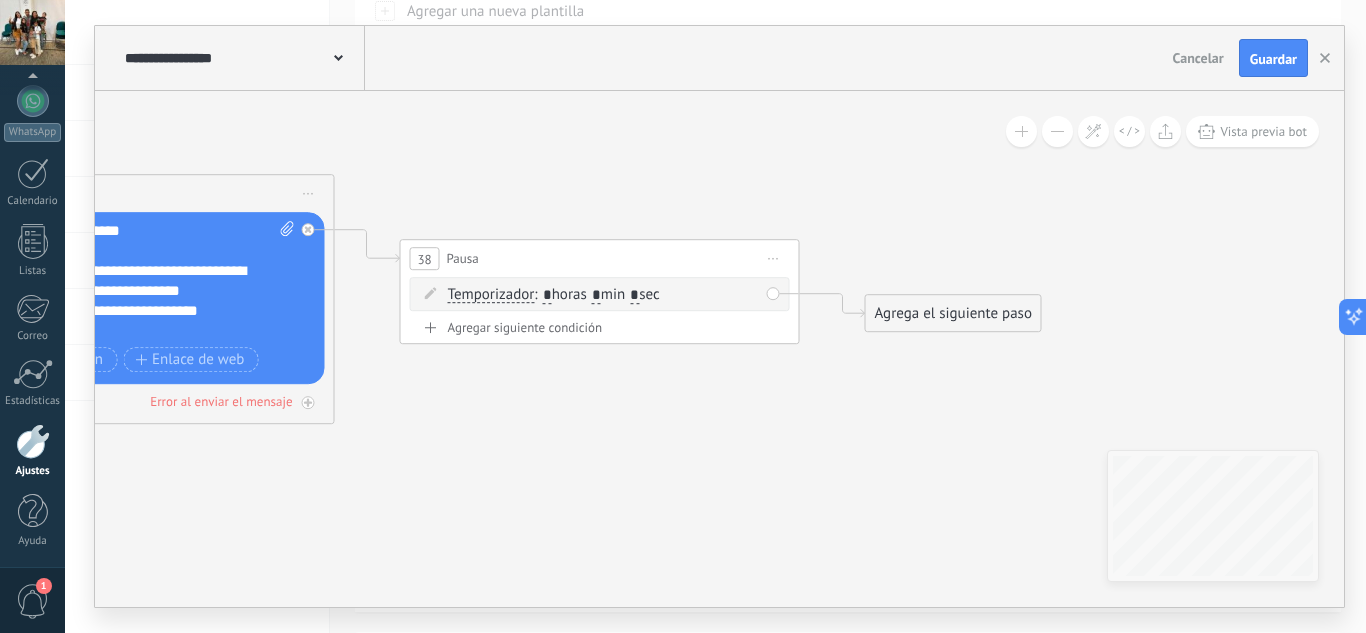 drag, startPoint x: 872, startPoint y: 326, endPoint x: 714, endPoint y: 361, distance: 161.83015 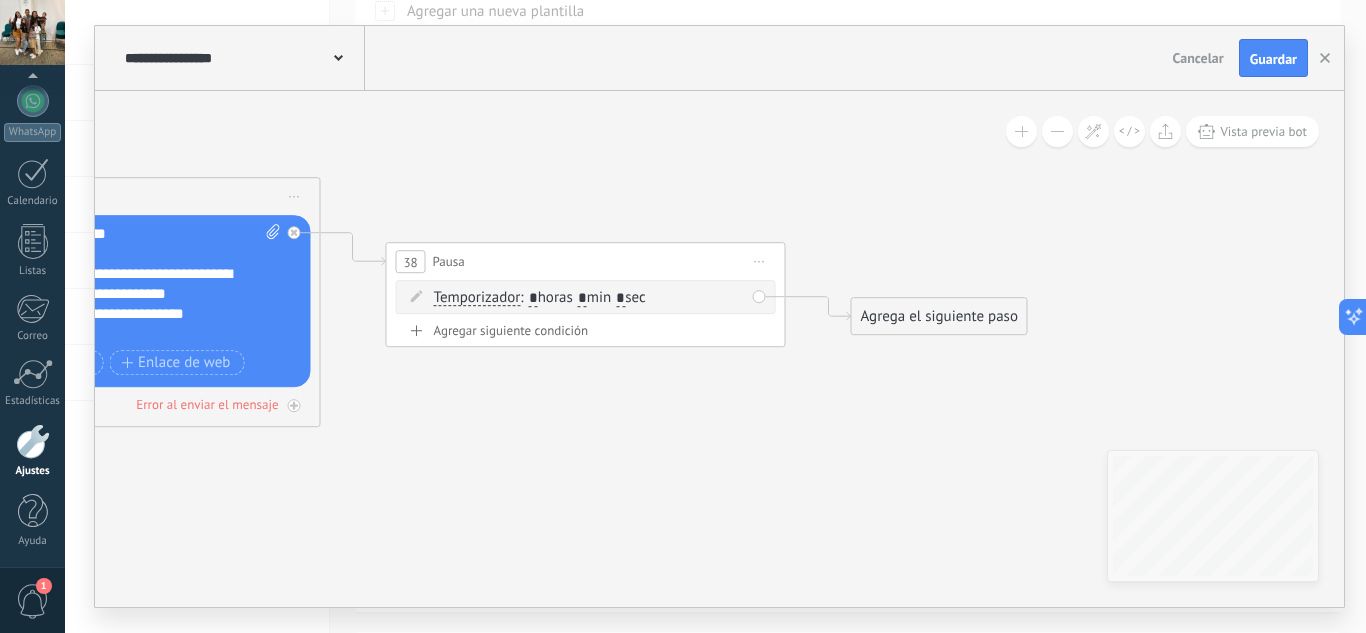 click on "*" at bounding box center [582, 299] 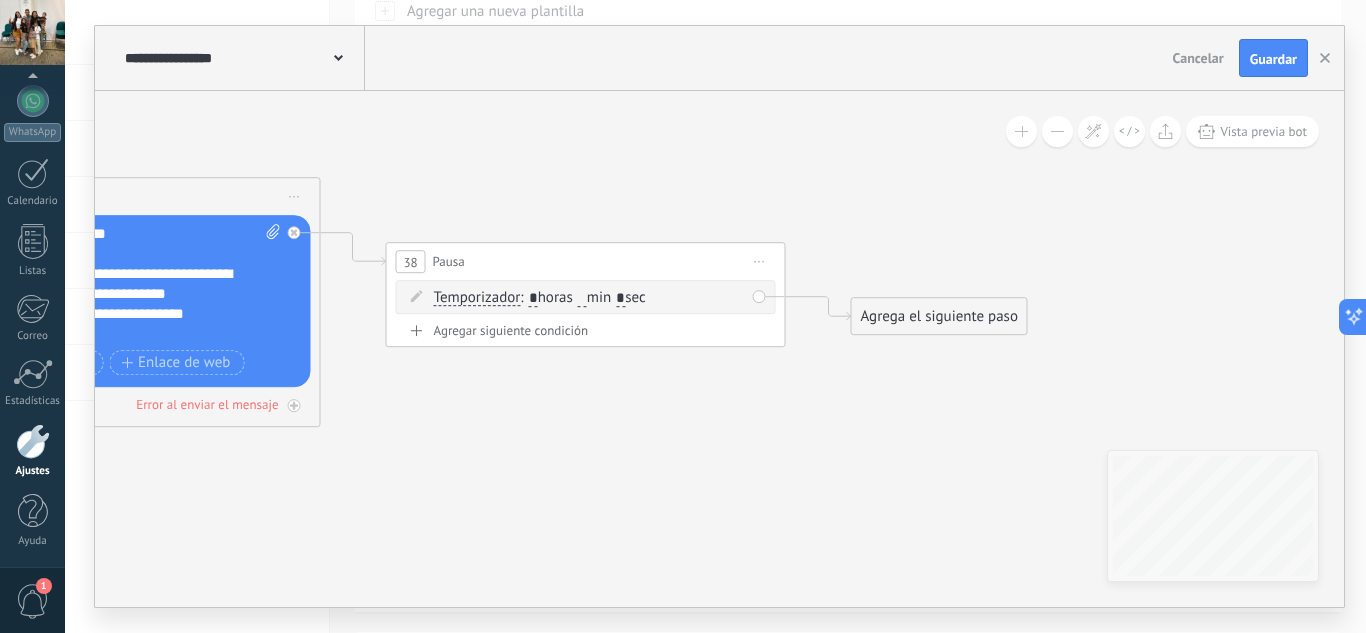 type on "*" 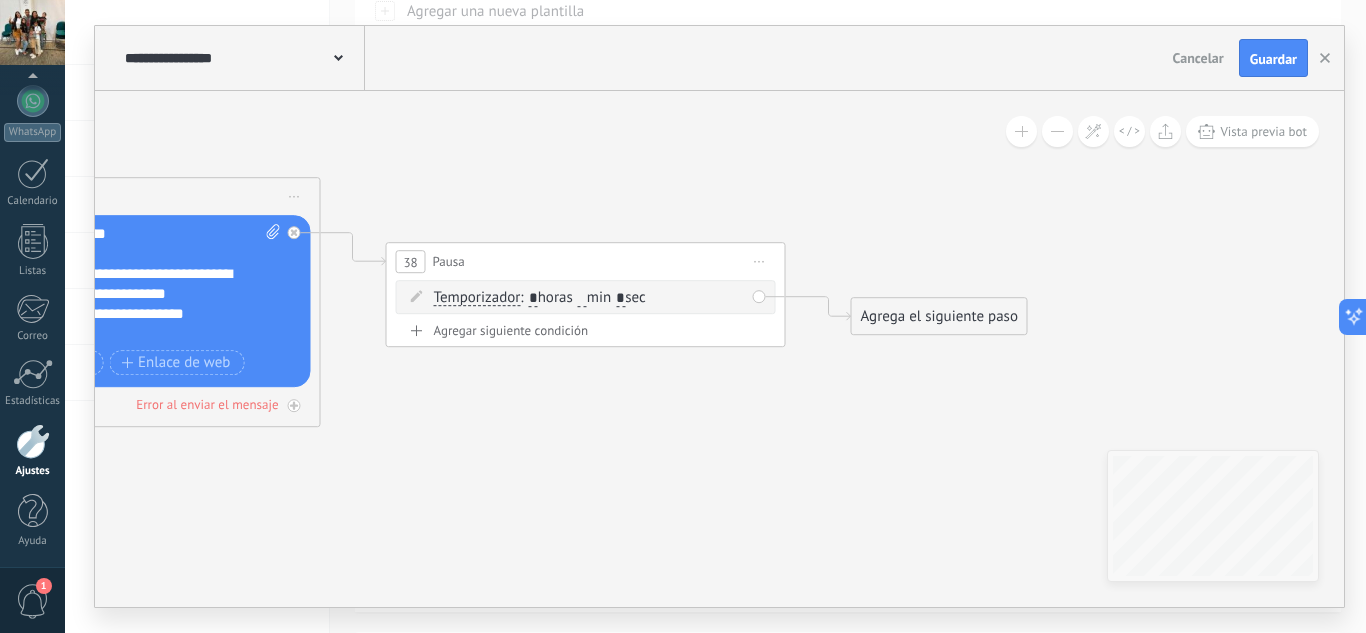type 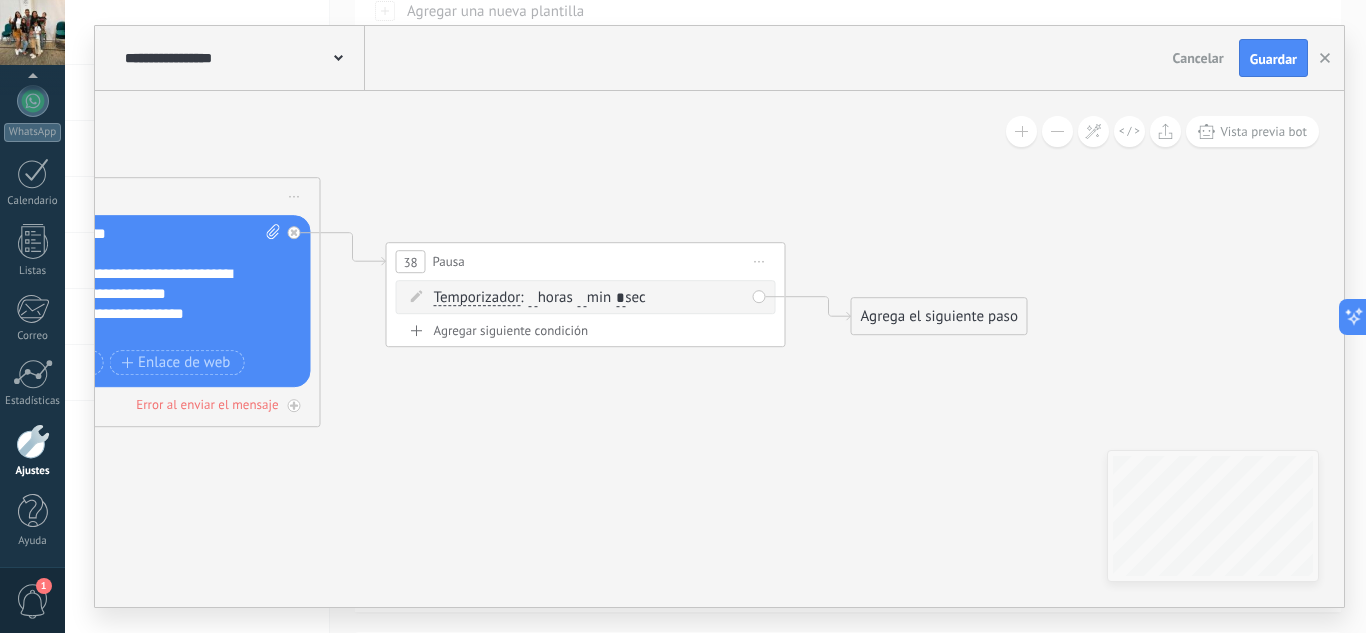 type on "*" 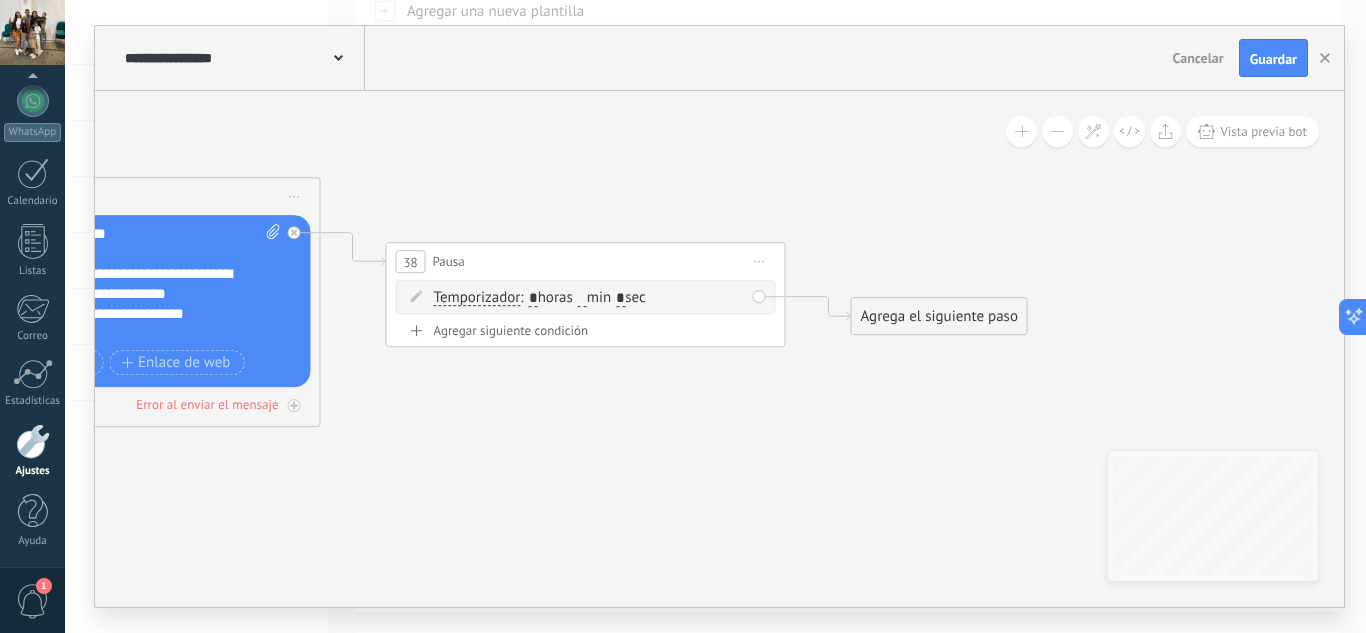 type on "*" 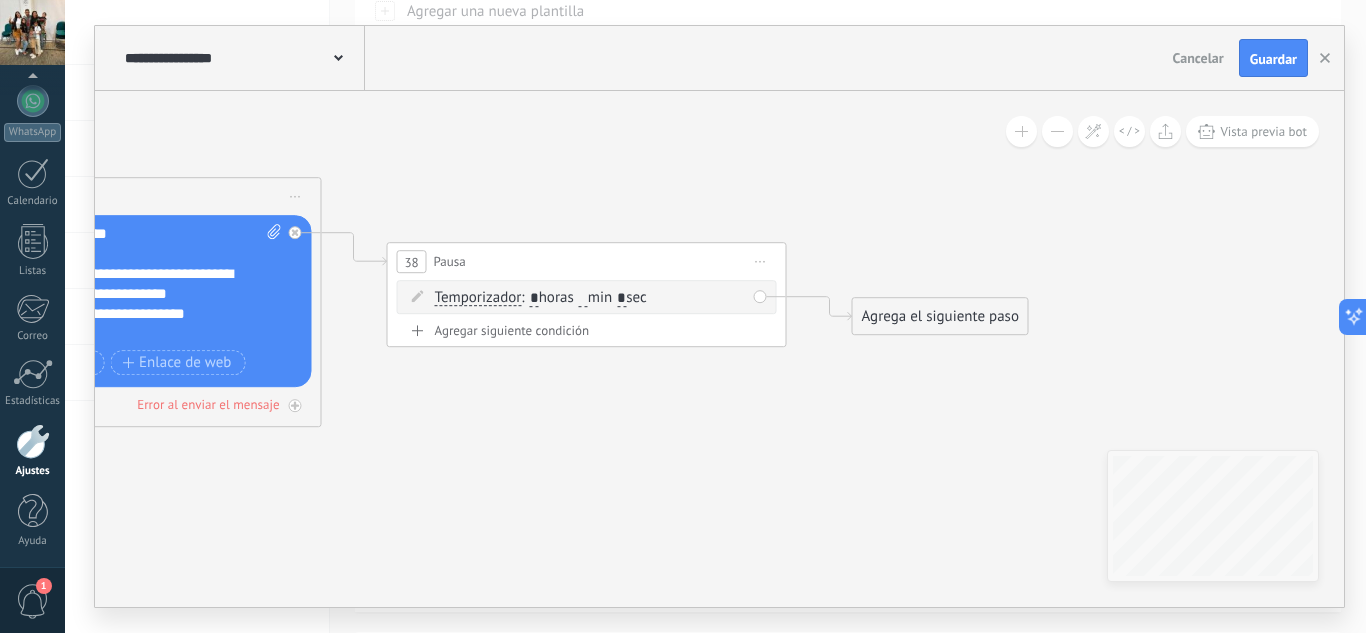 click 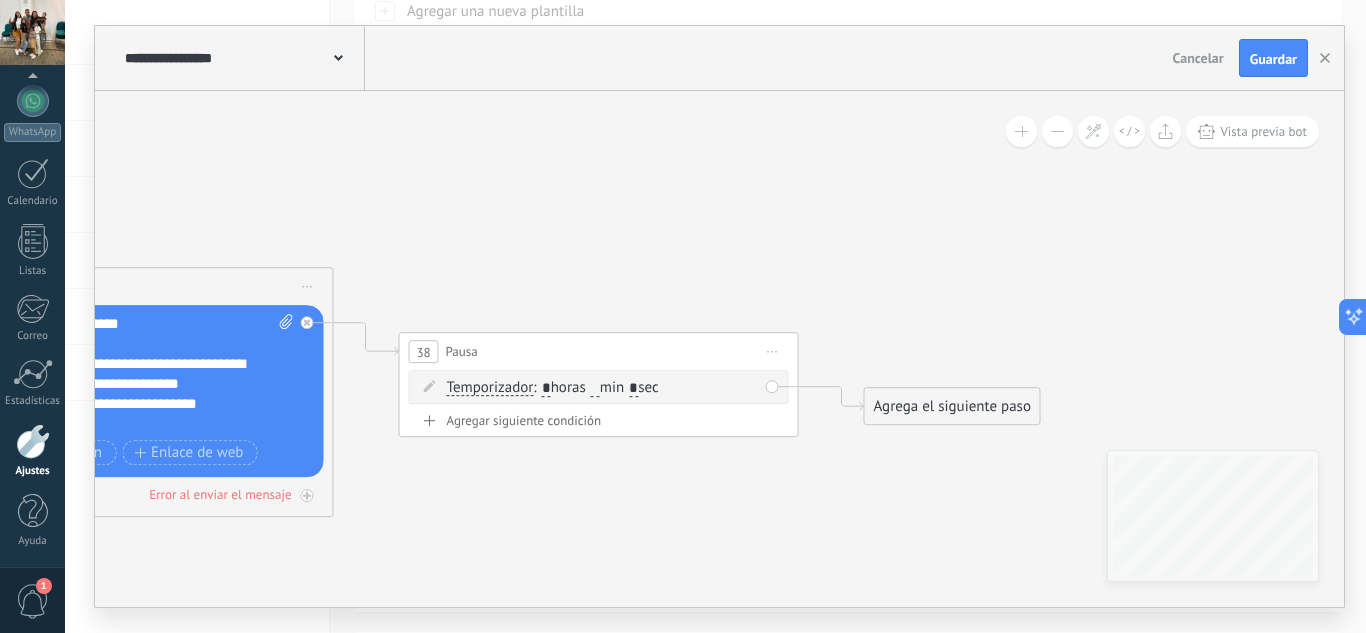 drag, startPoint x: 902, startPoint y: 229, endPoint x: 883, endPoint y: 348, distance: 120.50726 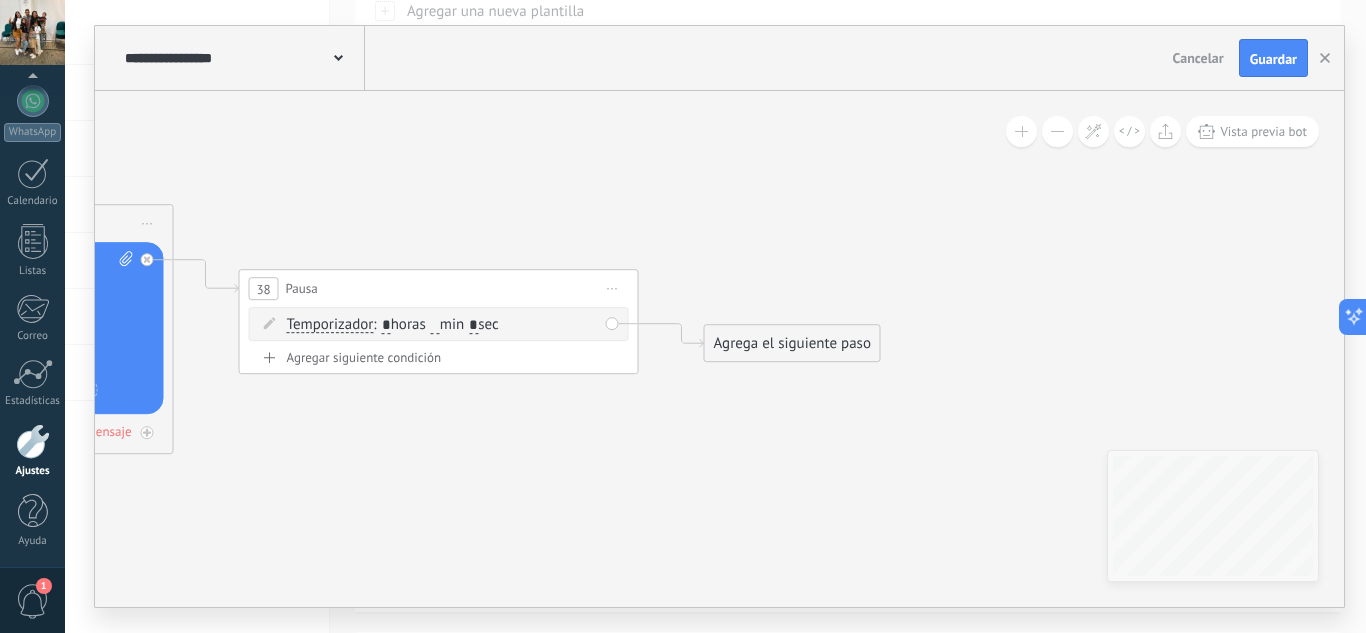 drag, startPoint x: 942, startPoint y: 351, endPoint x: 806, endPoint y: 247, distance: 171.20747 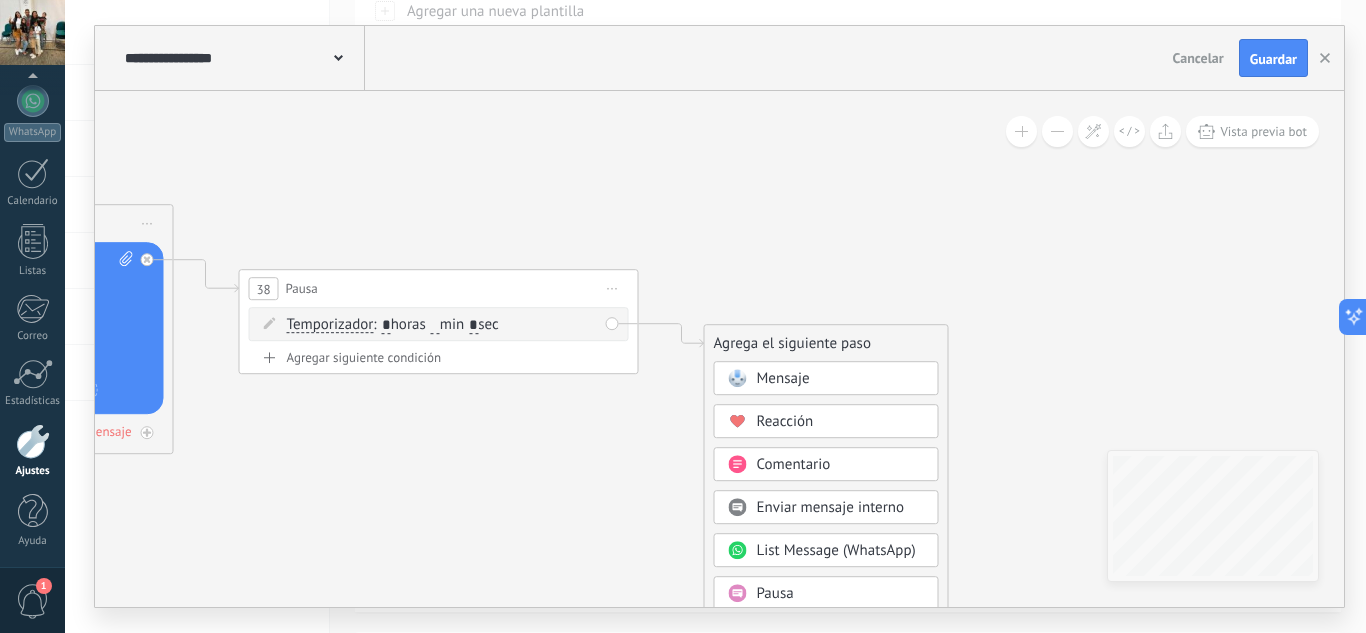 drag, startPoint x: 784, startPoint y: 271, endPoint x: 719, endPoint y: 205, distance: 92.63369 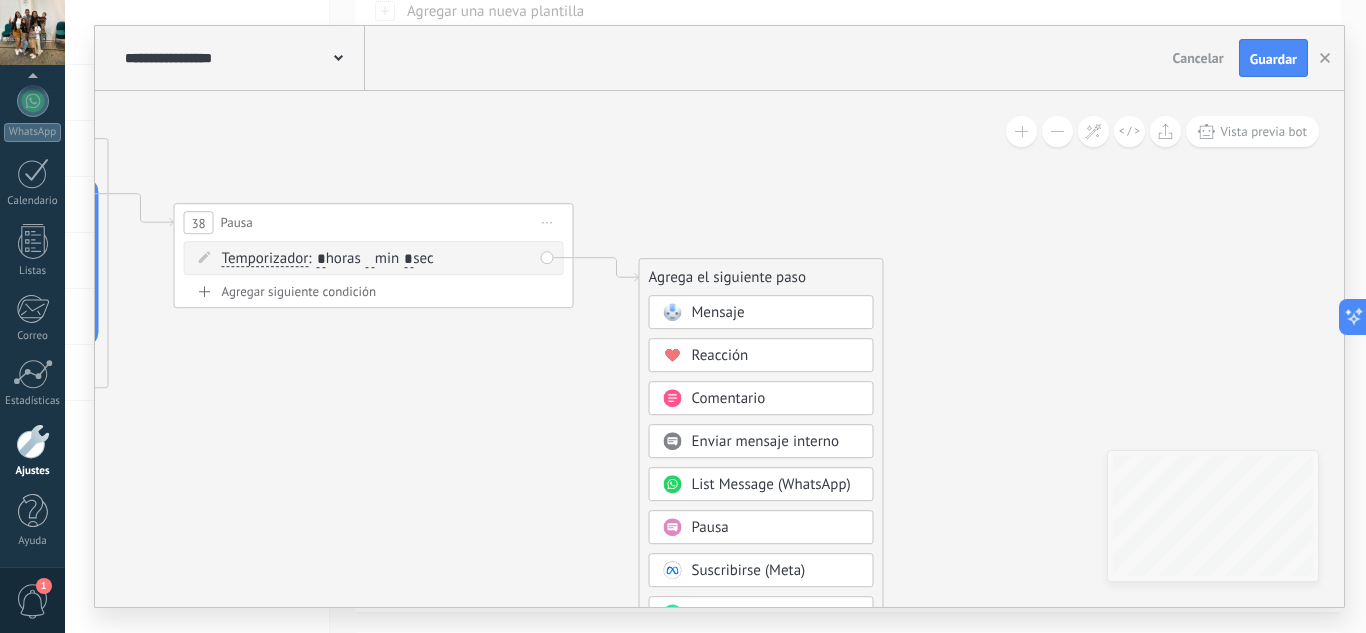 click on "Mensaje" at bounding box center [718, 312] 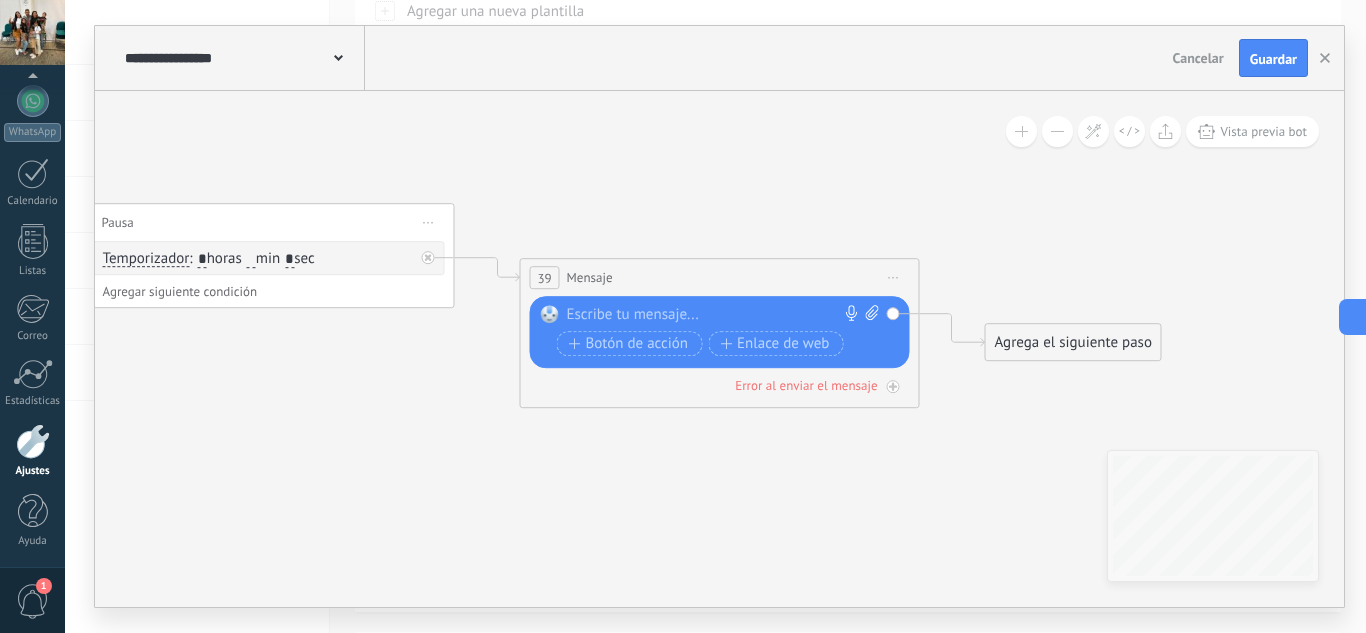 click at bounding box center [715, 315] 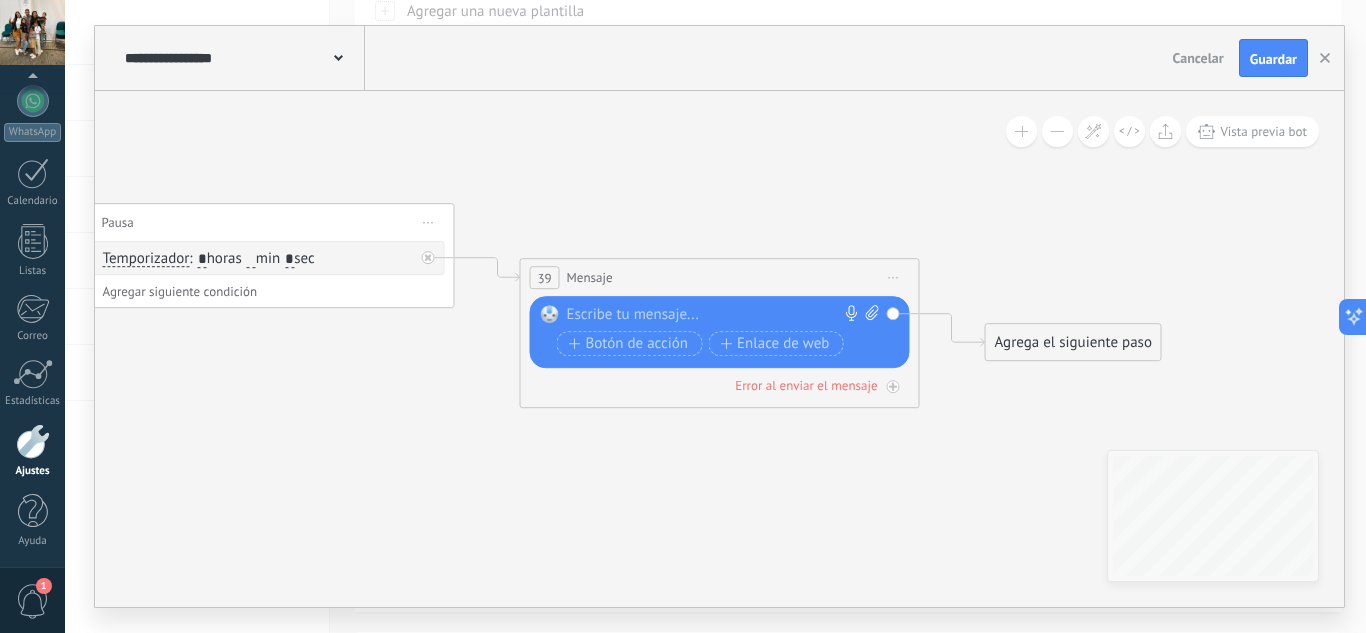 paste 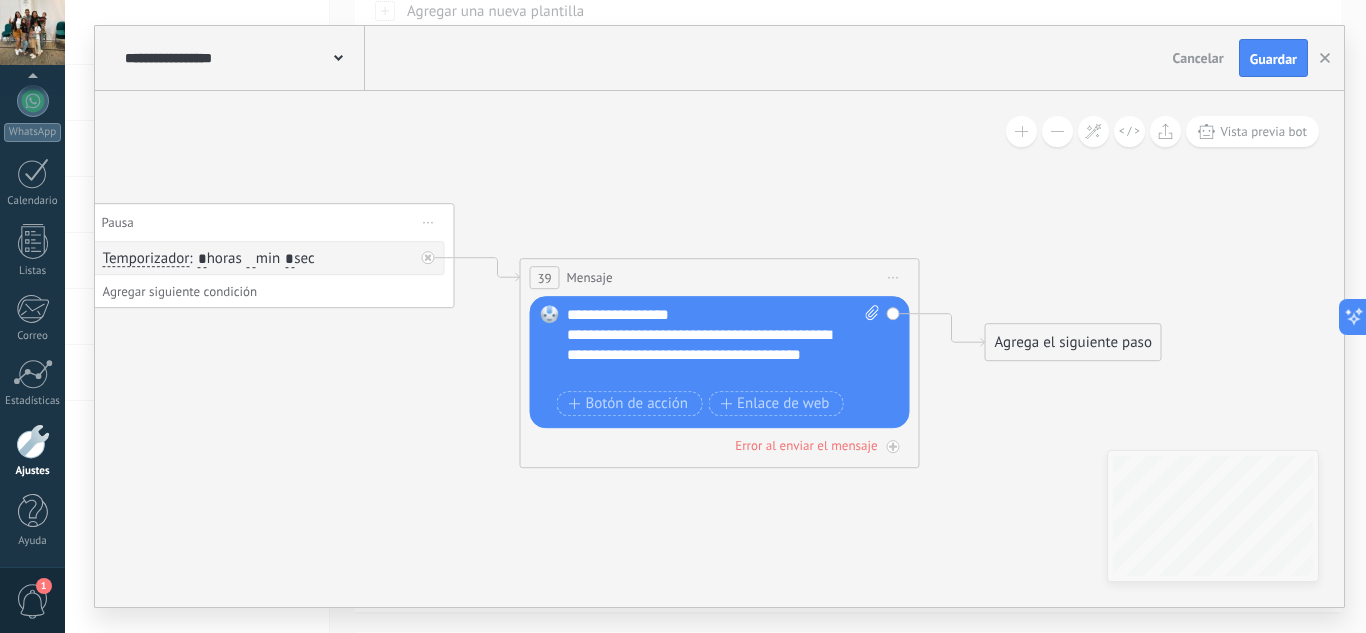click on "**********" at bounding box center [723, 345] 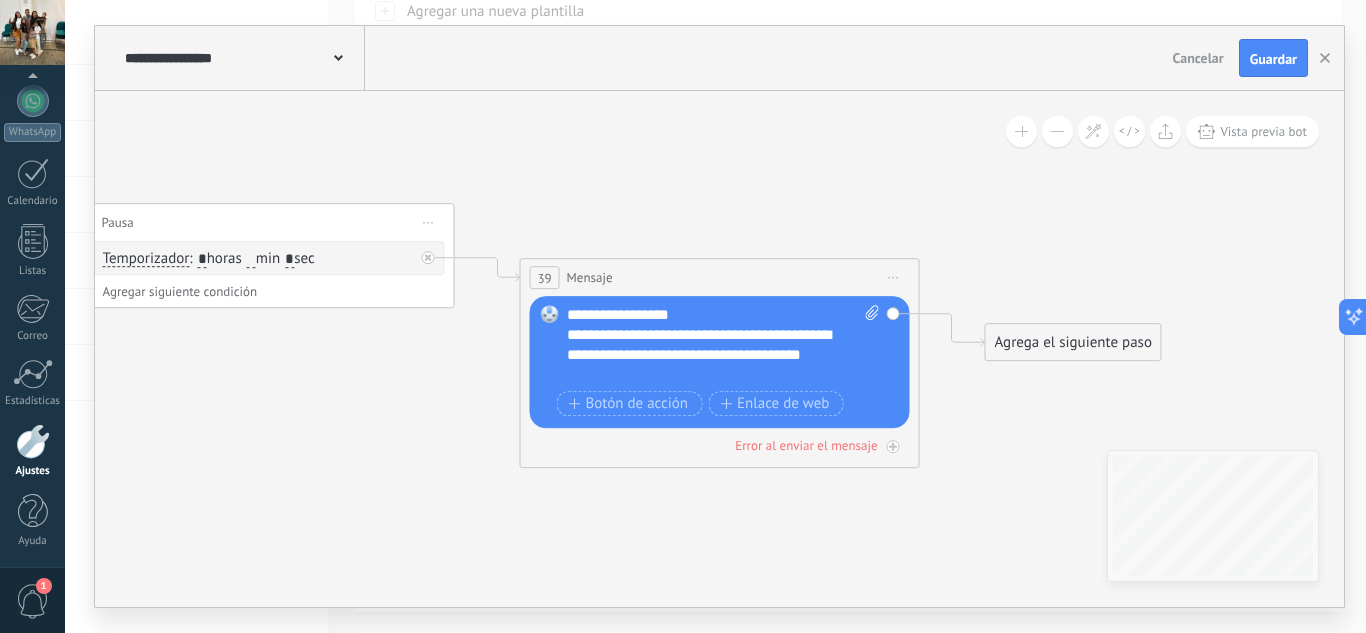 click on "**********" at bounding box center [706, 355] 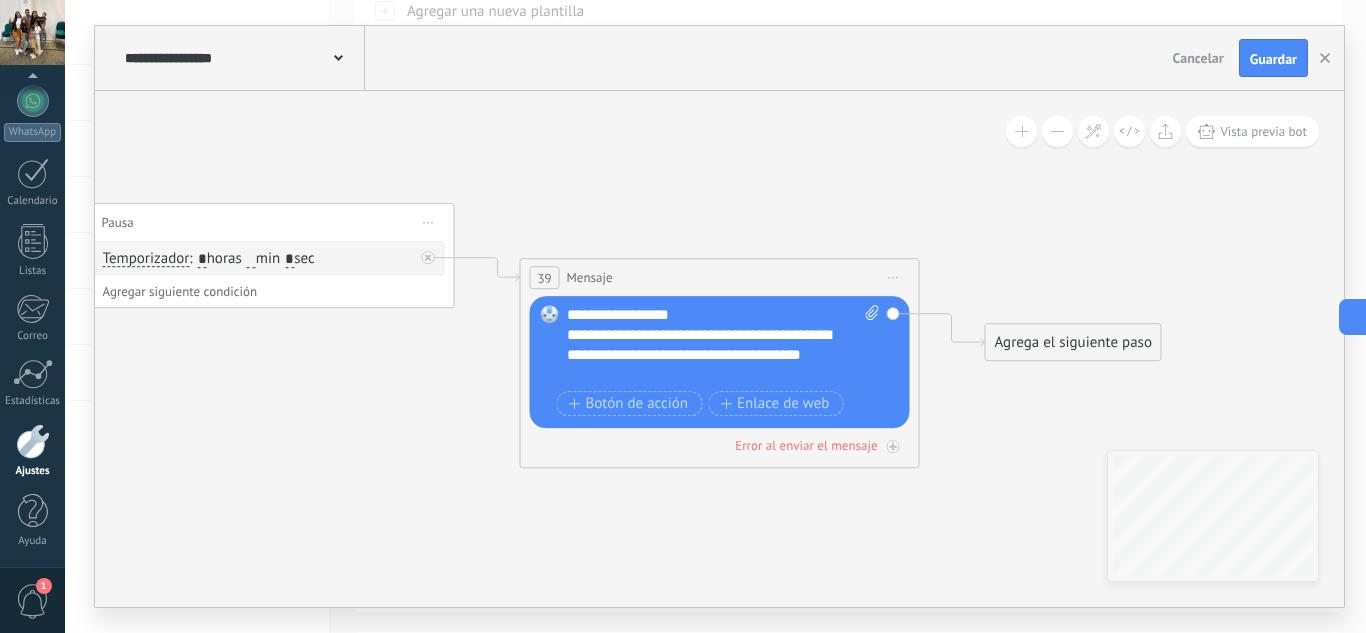 click on "**********" at bounding box center (706, 355) 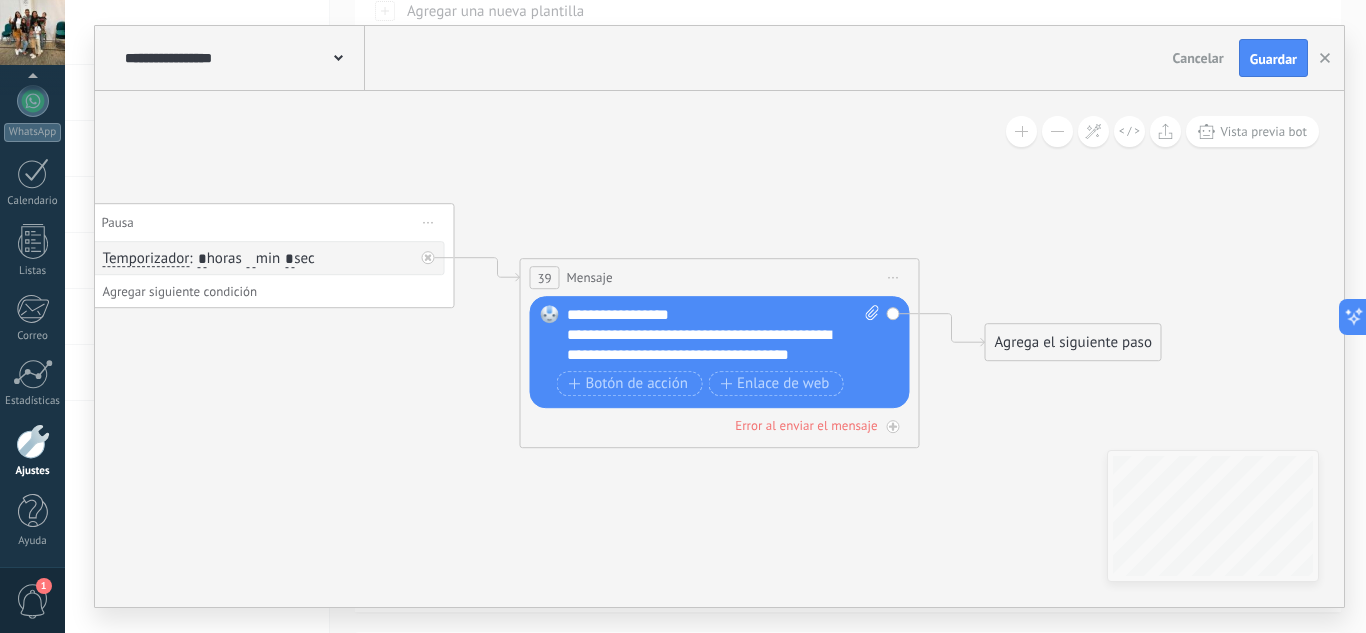click 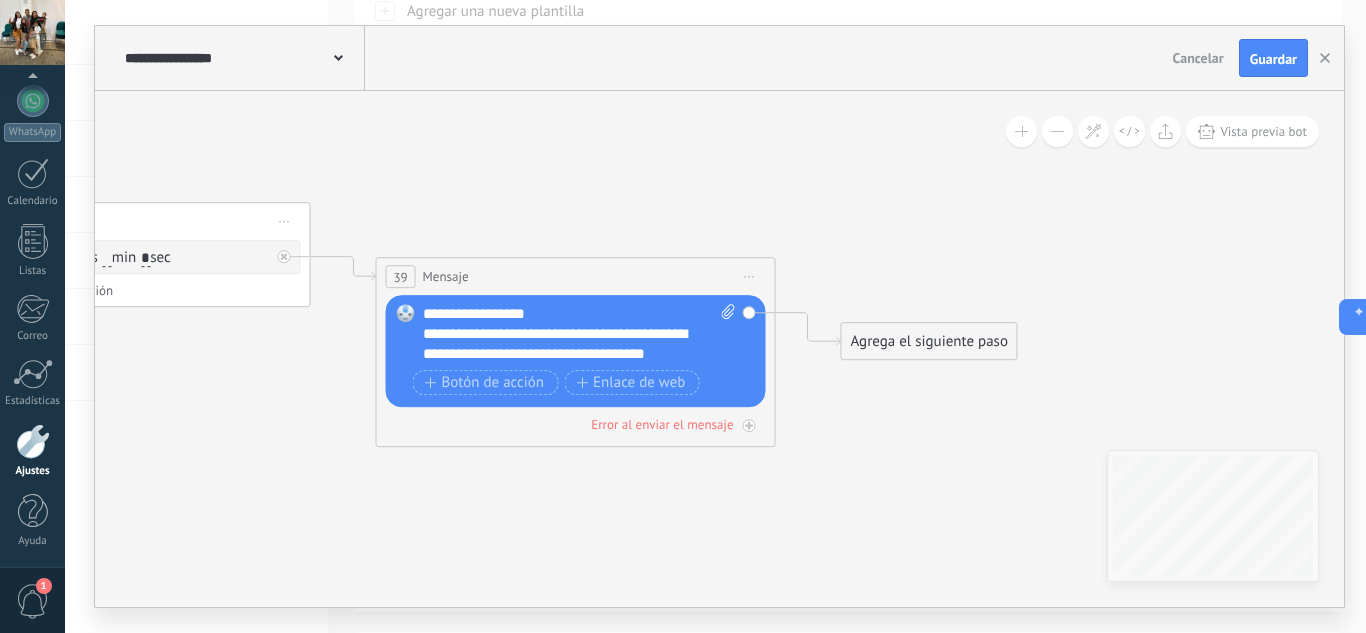 drag, startPoint x: 880, startPoint y: 179, endPoint x: 589, endPoint y: 176, distance: 291.01547 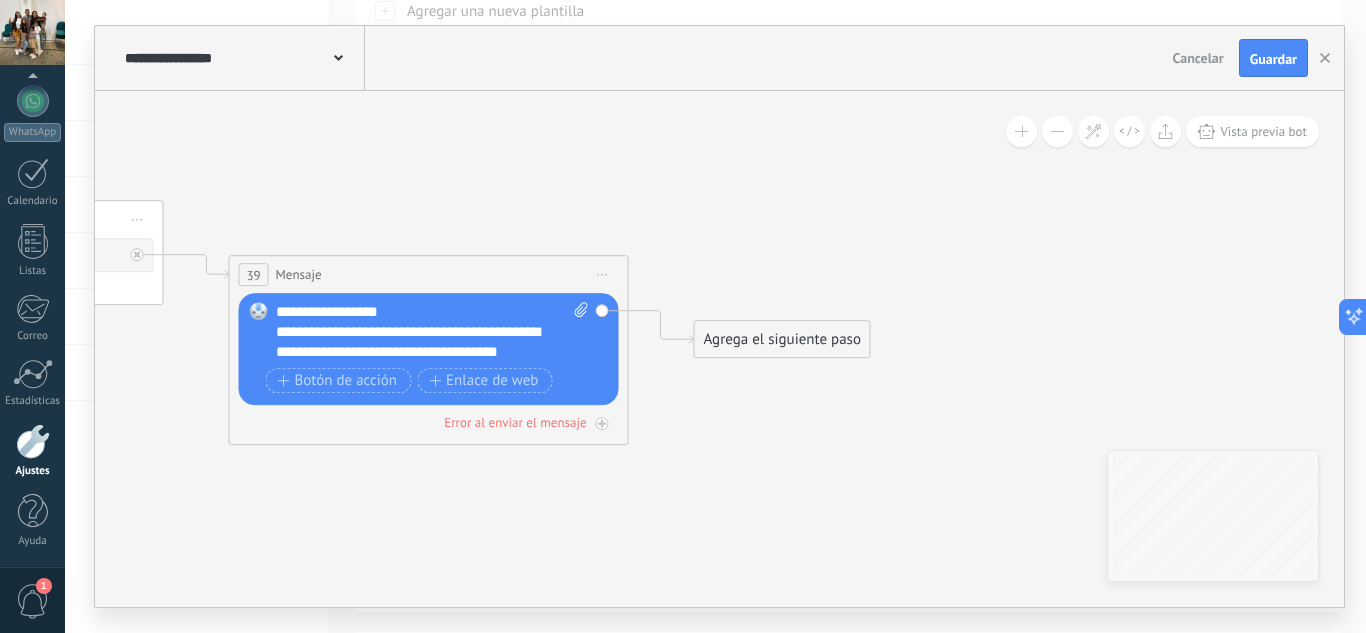 click on "Agrega el siguiente paso" at bounding box center [782, 339] 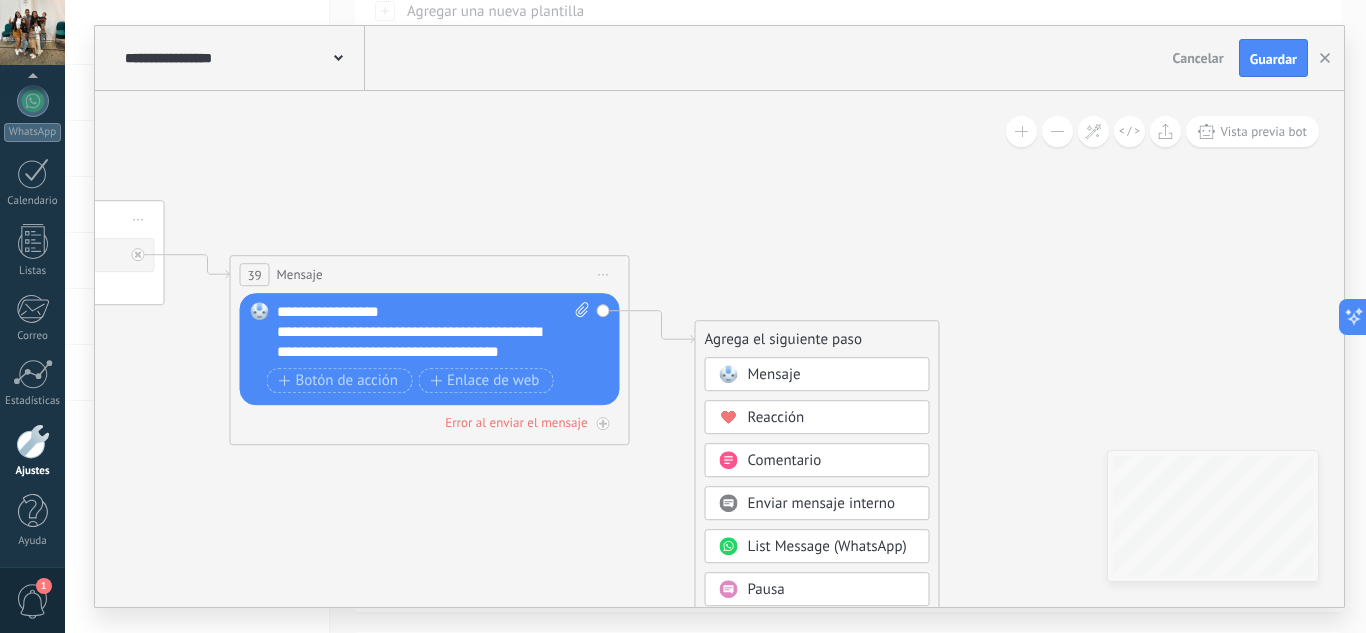 drag, startPoint x: 745, startPoint y: 232, endPoint x: 1015, endPoint y: 325, distance: 285.56784 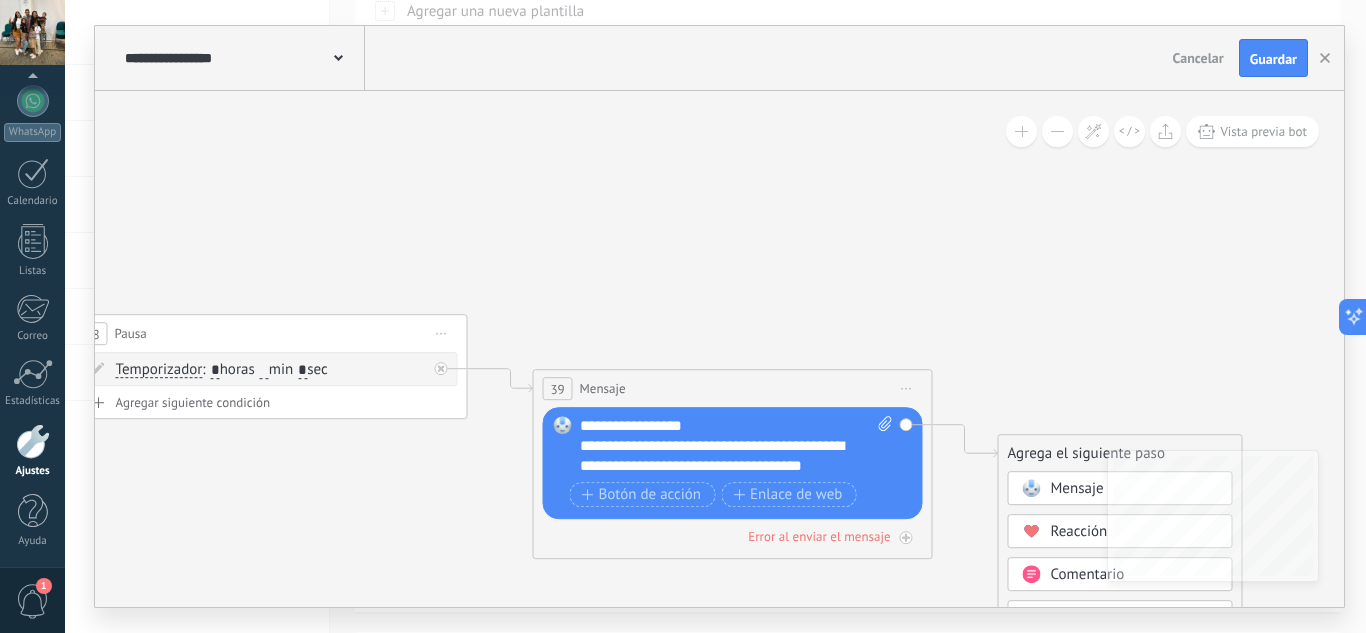 click 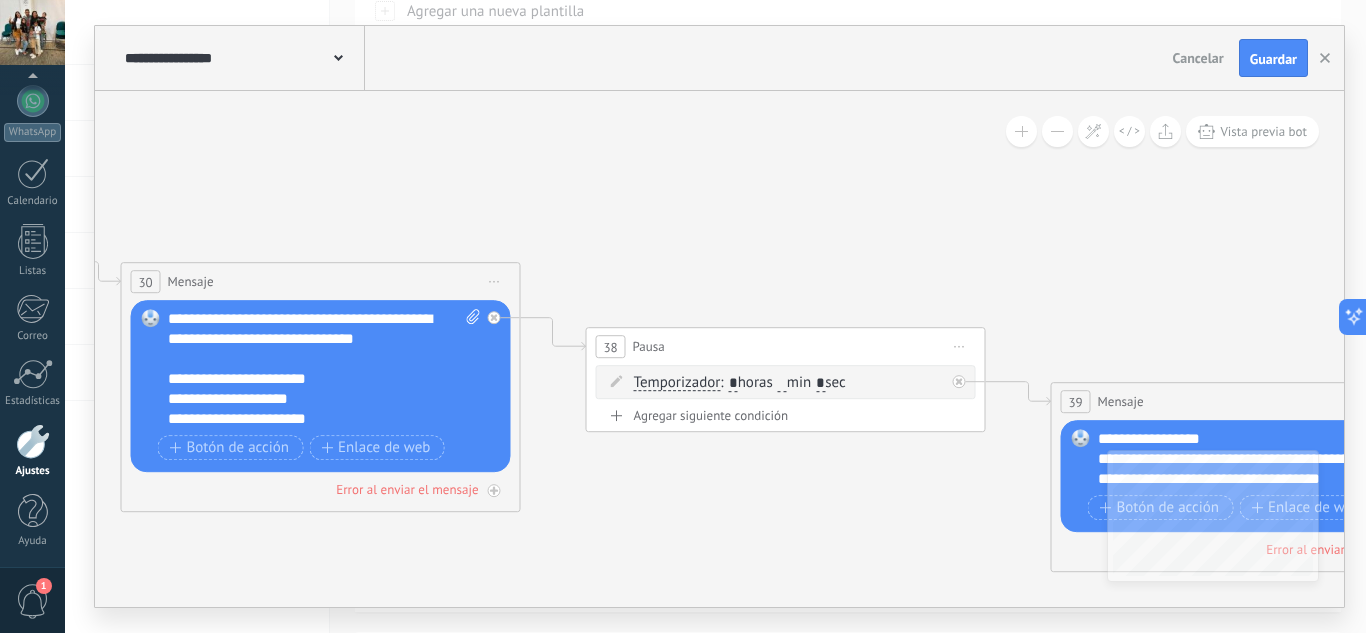 drag, startPoint x: 741, startPoint y: 224, endPoint x: 754, endPoint y: 224, distance: 13 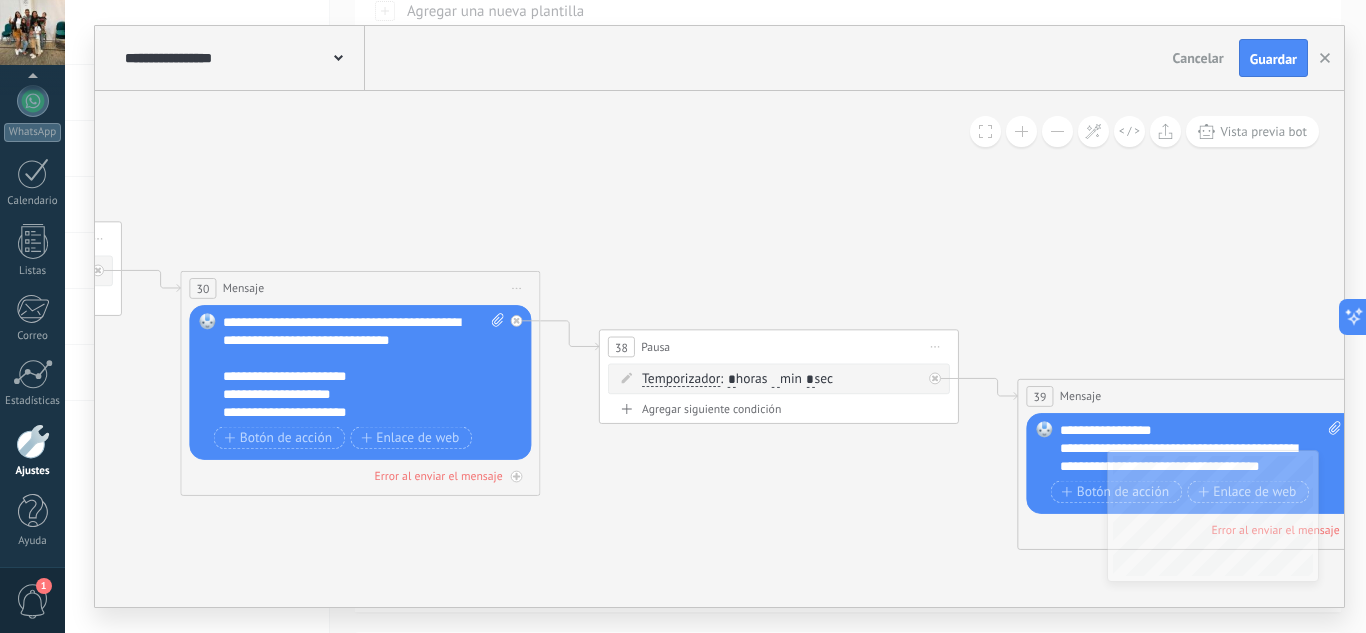 click at bounding box center [1057, 131] 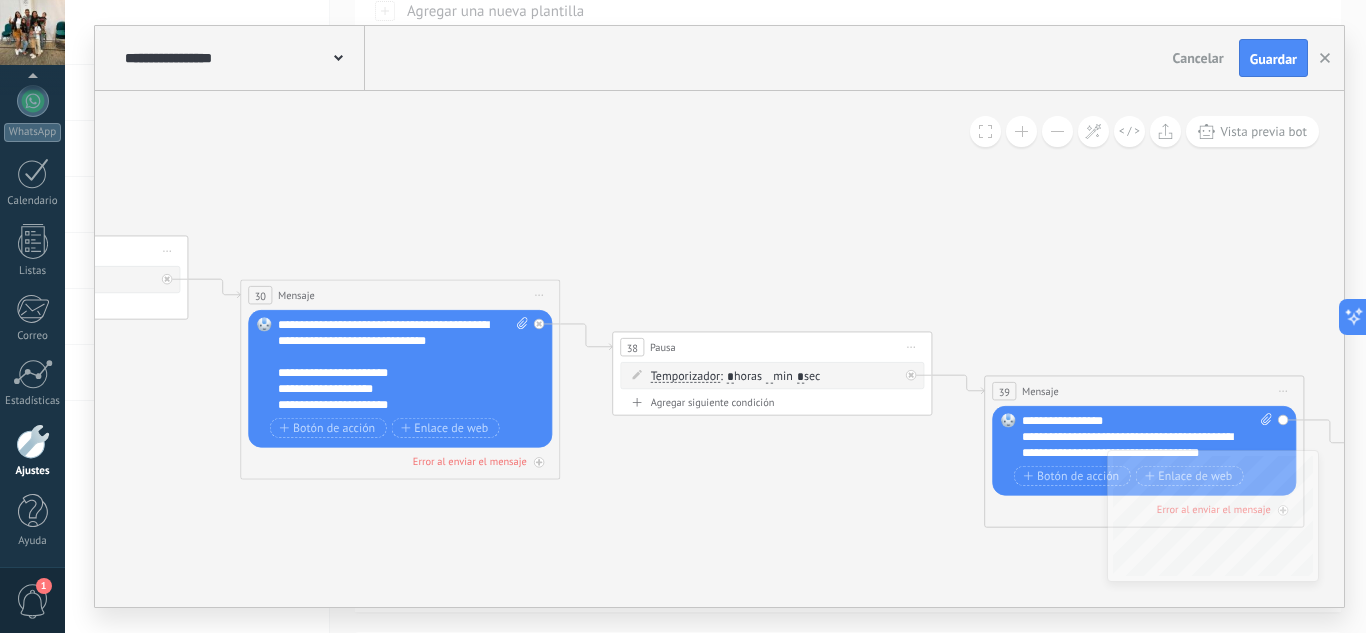 click at bounding box center [1057, 131] 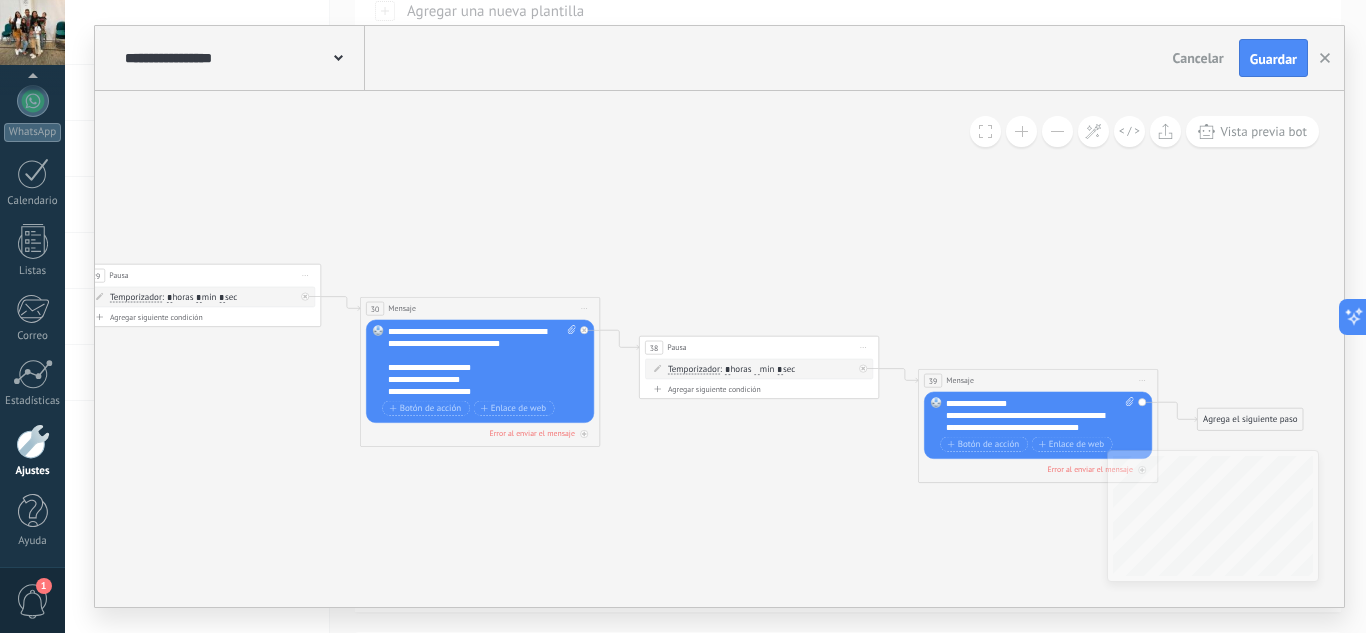 click at bounding box center (1057, 131) 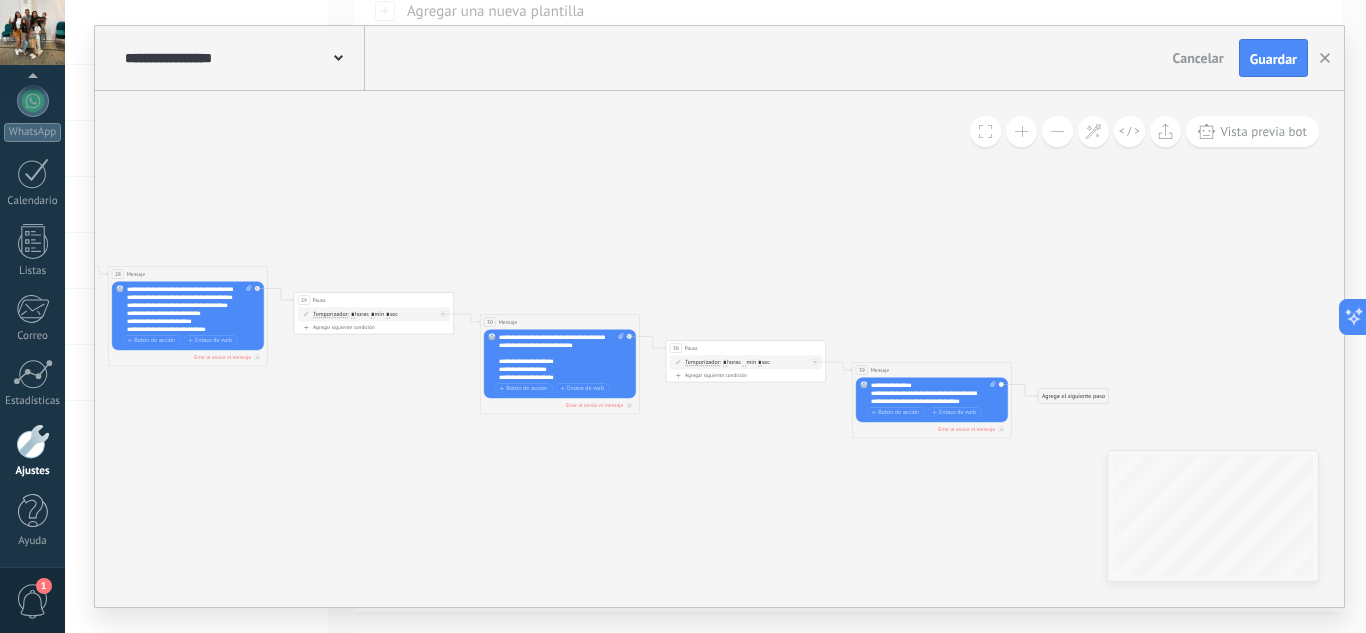 click at bounding box center [1057, 131] 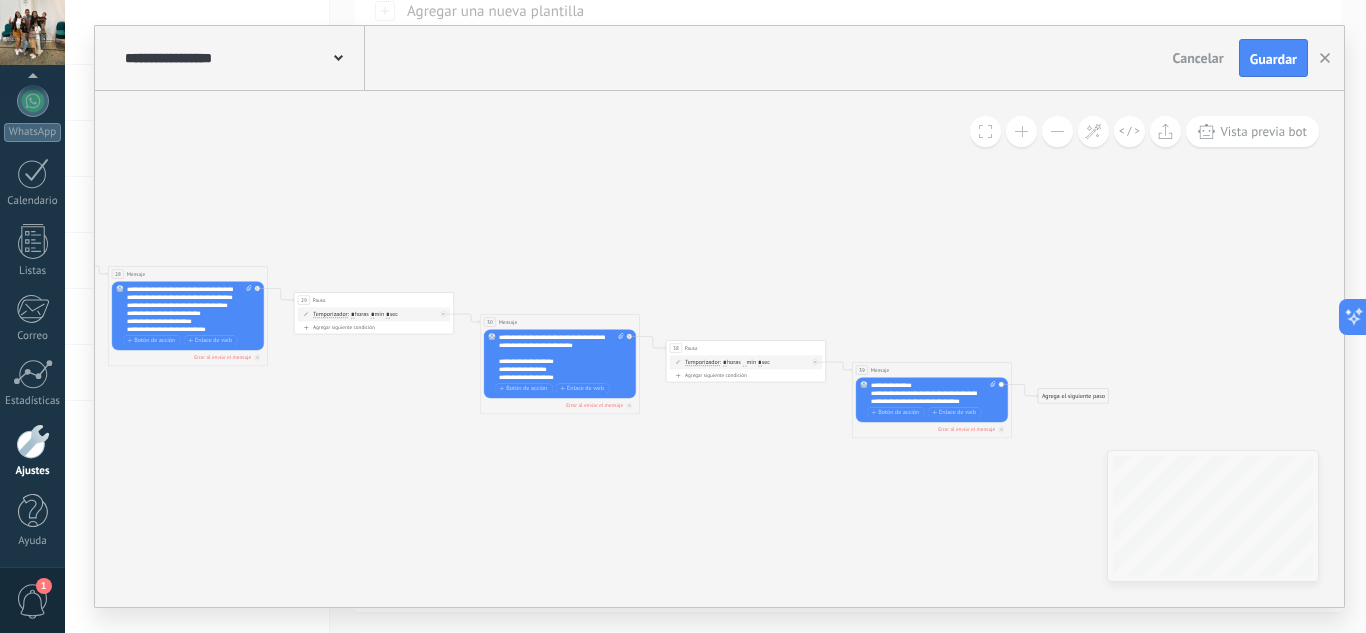 click at bounding box center (1057, 131) 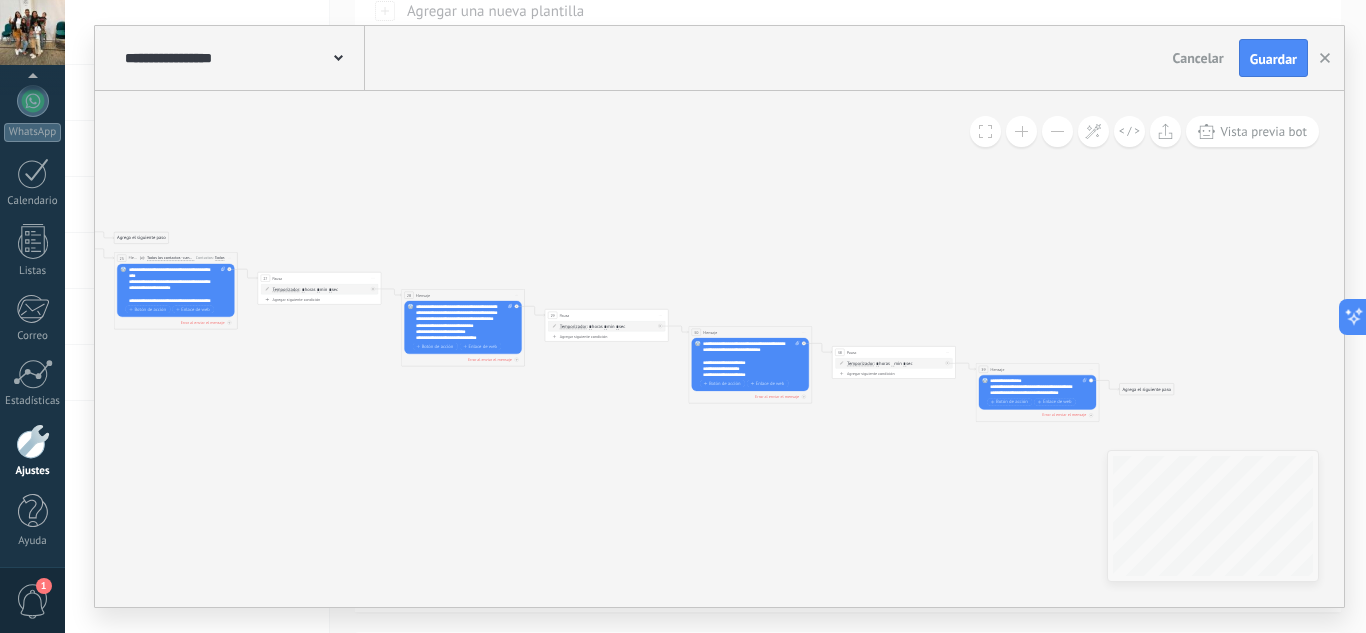 drag, startPoint x: 596, startPoint y: 436, endPoint x: 882, endPoint y: 436, distance: 286 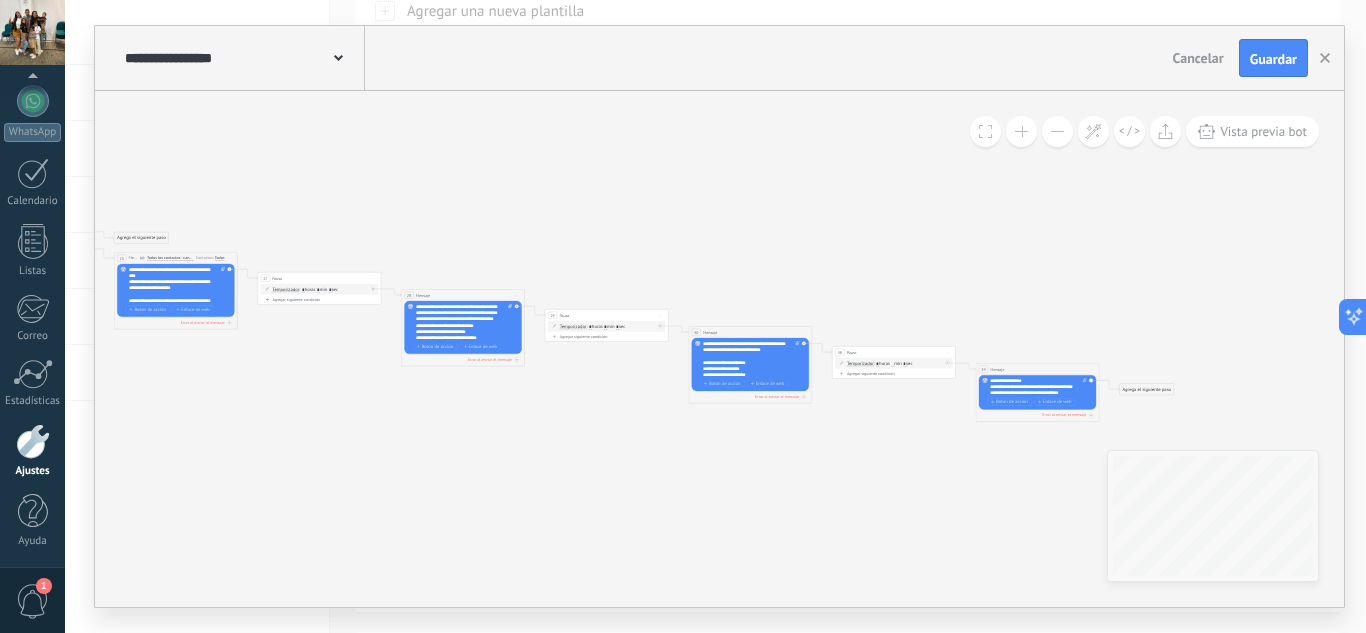 click 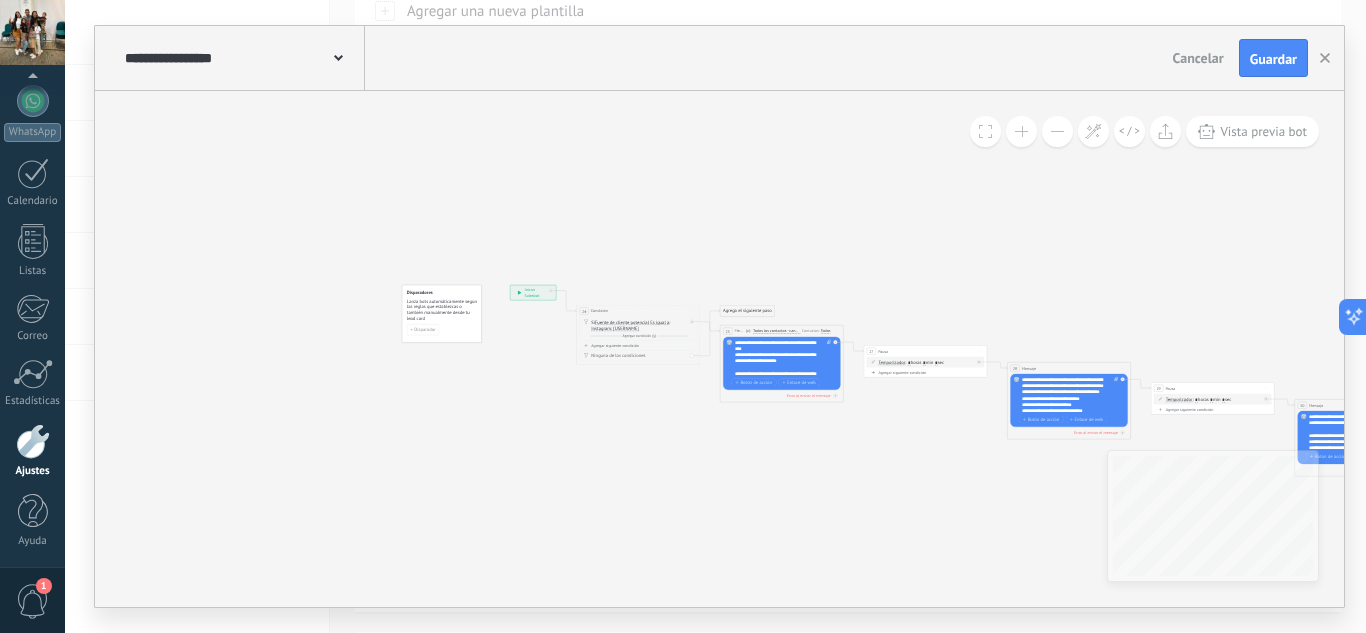 drag, startPoint x: 729, startPoint y: 480, endPoint x: 825, endPoint y: 504, distance: 98.95454 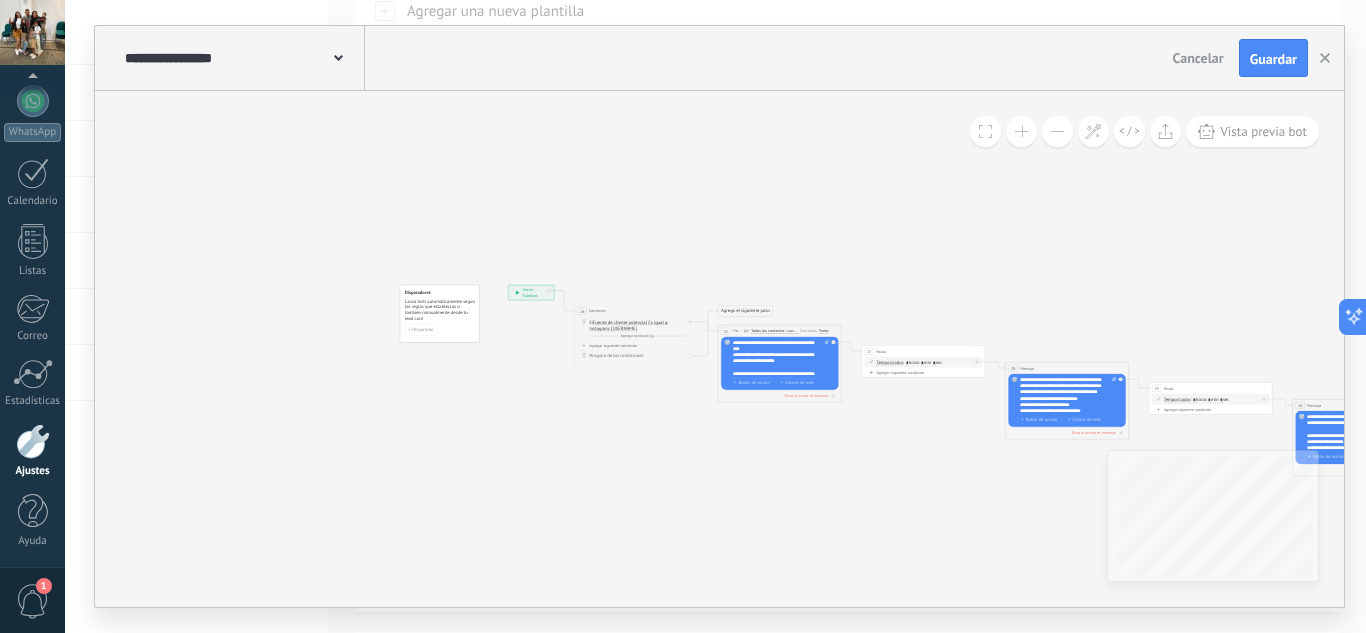 click at bounding box center [1021, 131] 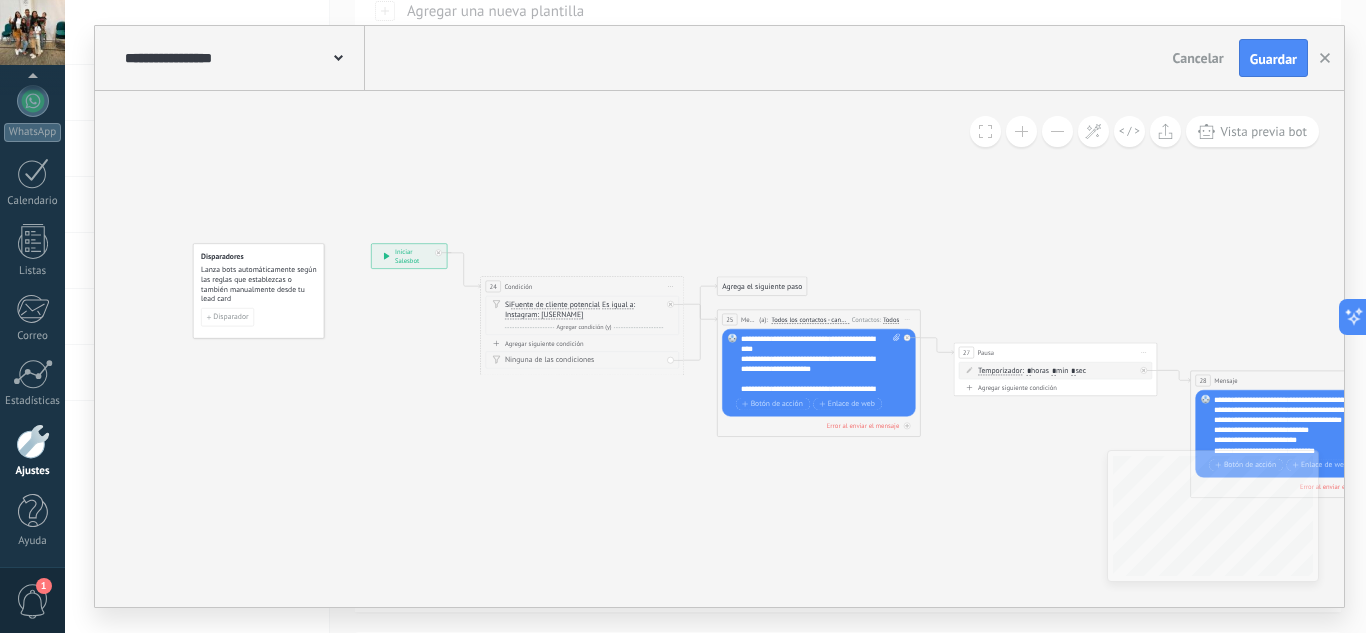 click at bounding box center (1021, 131) 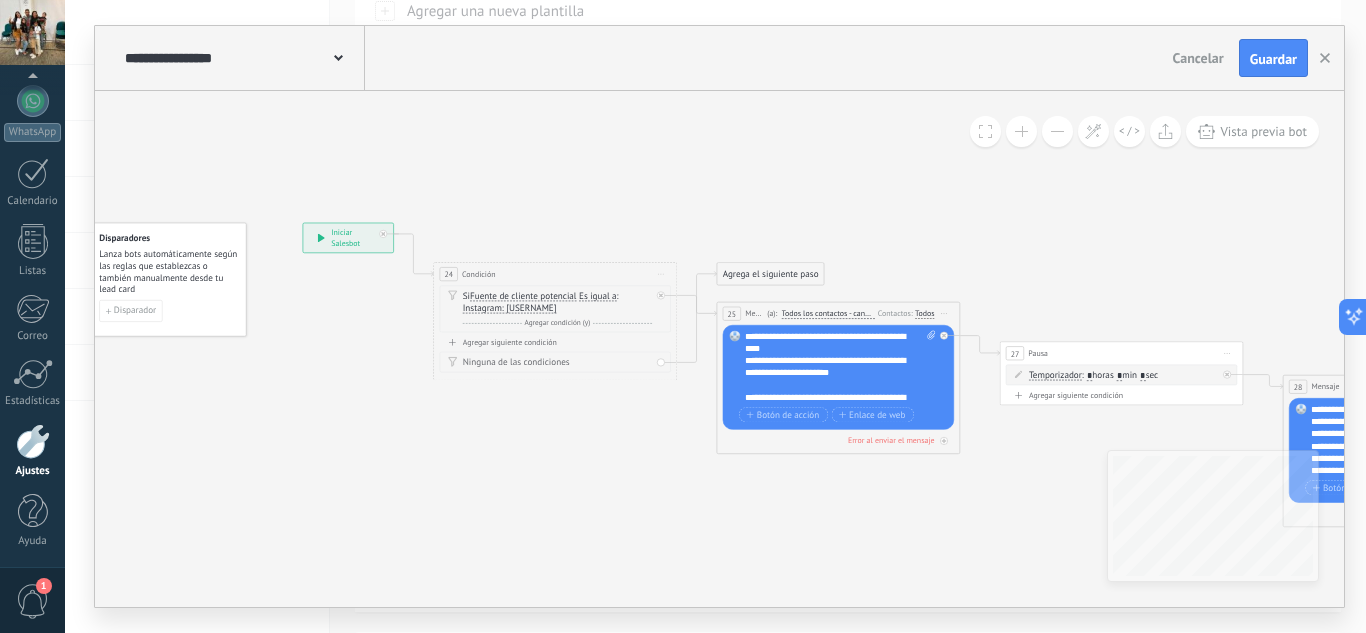 click at bounding box center [1021, 131] 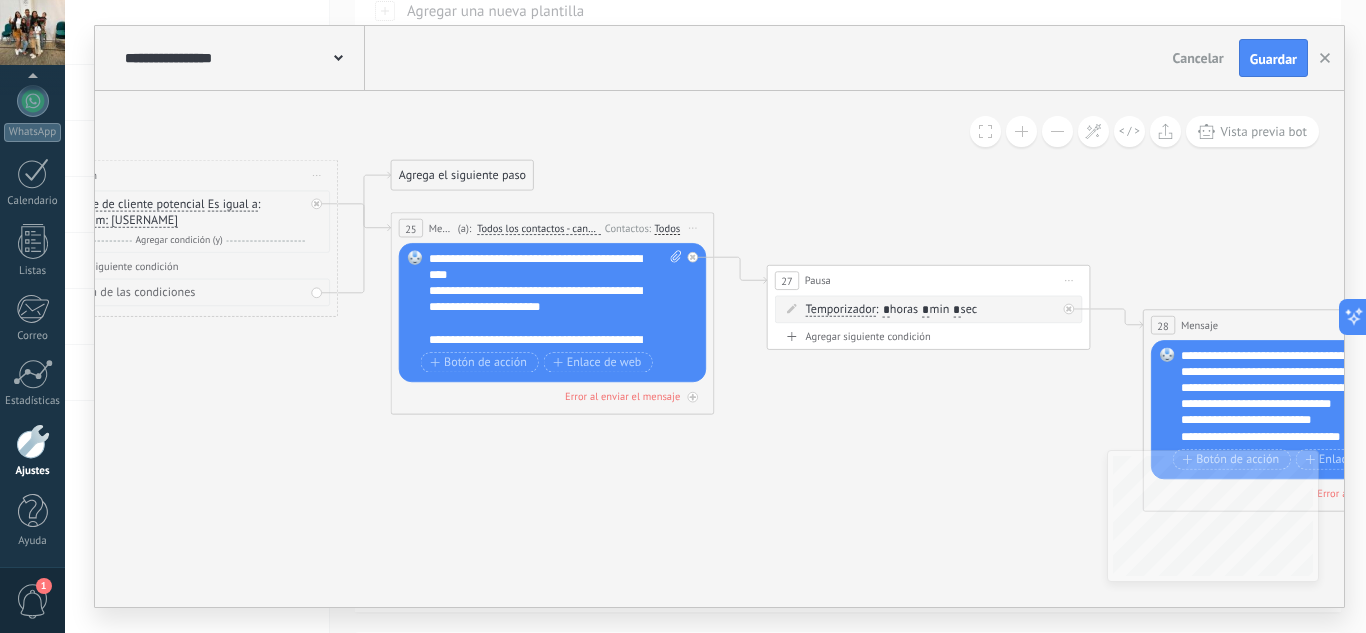 drag, startPoint x: 1103, startPoint y: 245, endPoint x: 778, endPoint y: 171, distance: 333.31818 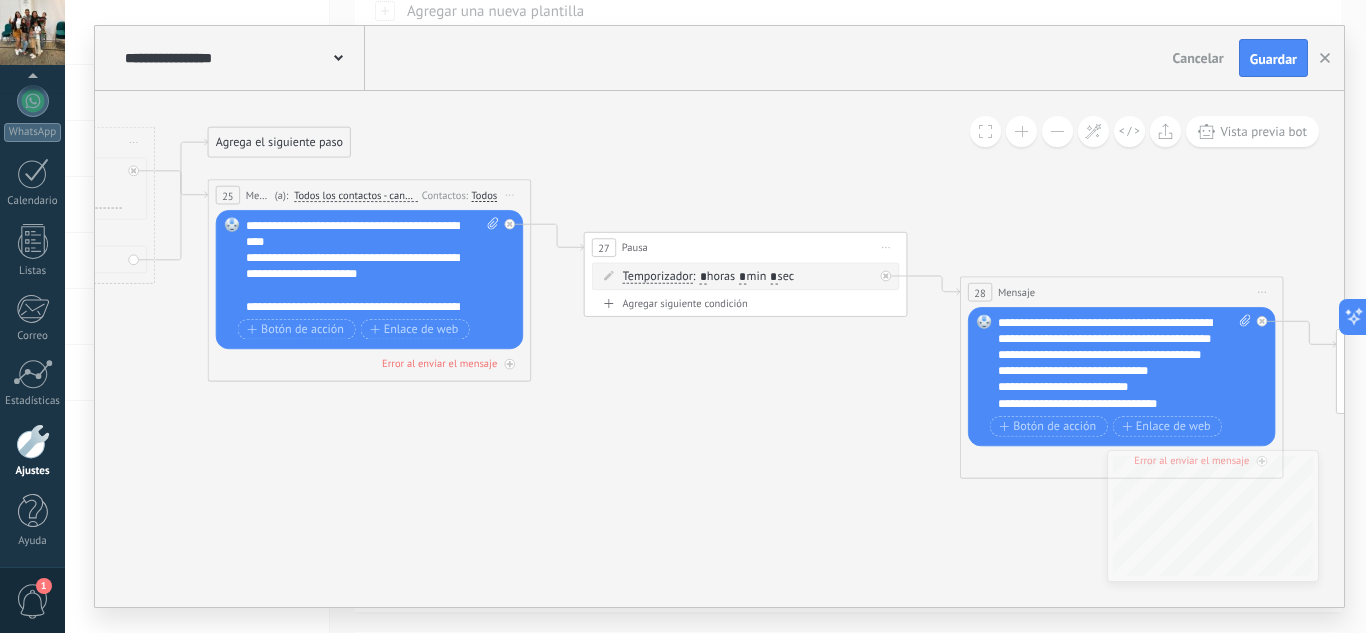 drag, startPoint x: 838, startPoint y: 206, endPoint x: 612, endPoint y: 163, distance: 230.05434 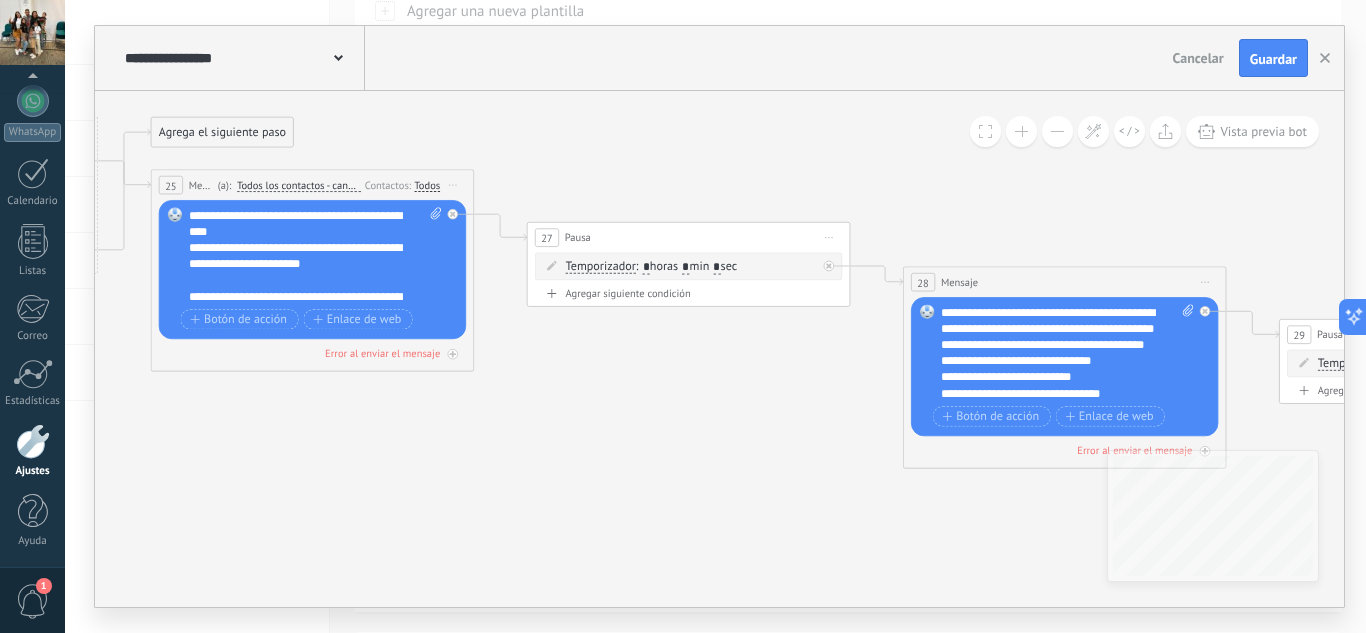 drag, startPoint x: 809, startPoint y: 175, endPoint x: 444, endPoint y: 175, distance: 365 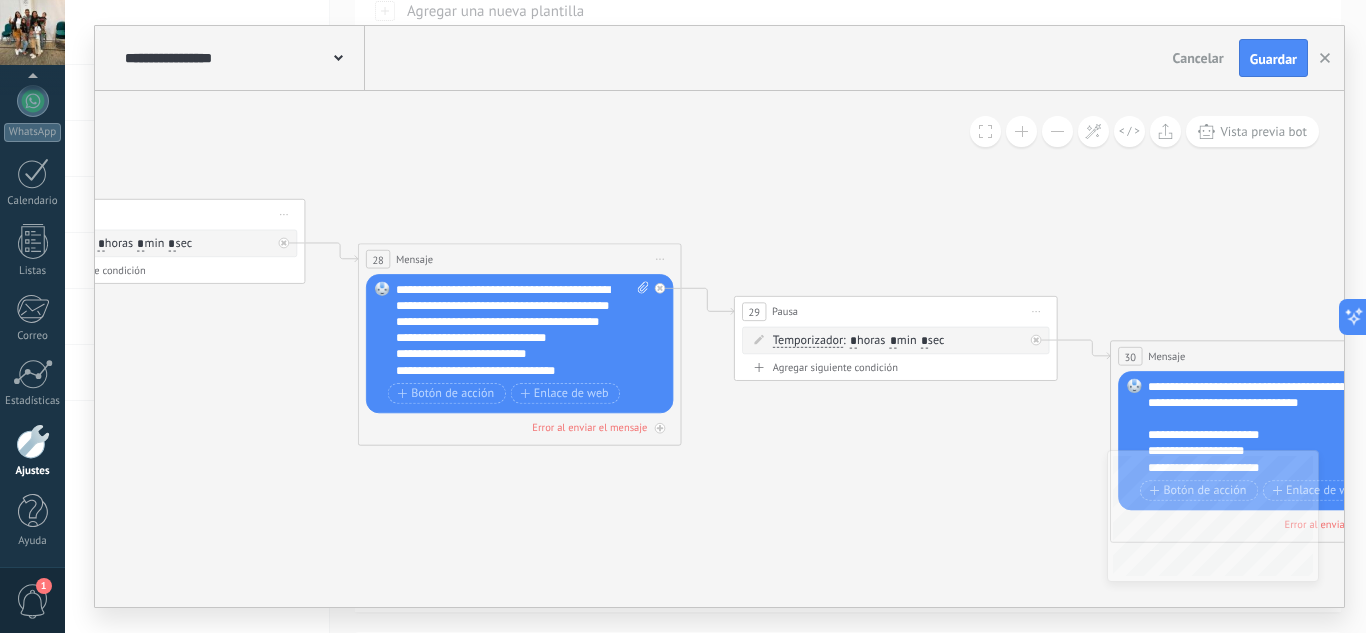 drag, startPoint x: 786, startPoint y: 199, endPoint x: 615, endPoint y: 176, distance: 172.53986 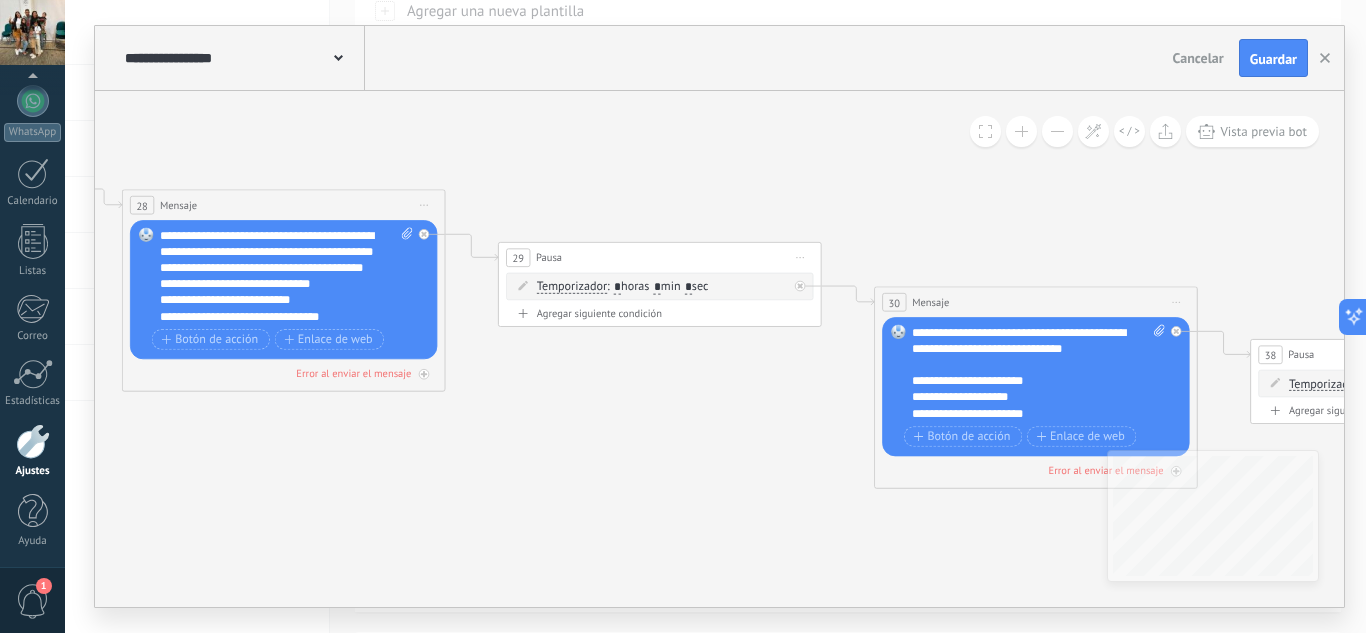 drag, startPoint x: 832, startPoint y: 214, endPoint x: 378, endPoint y: 112, distance: 465.3171 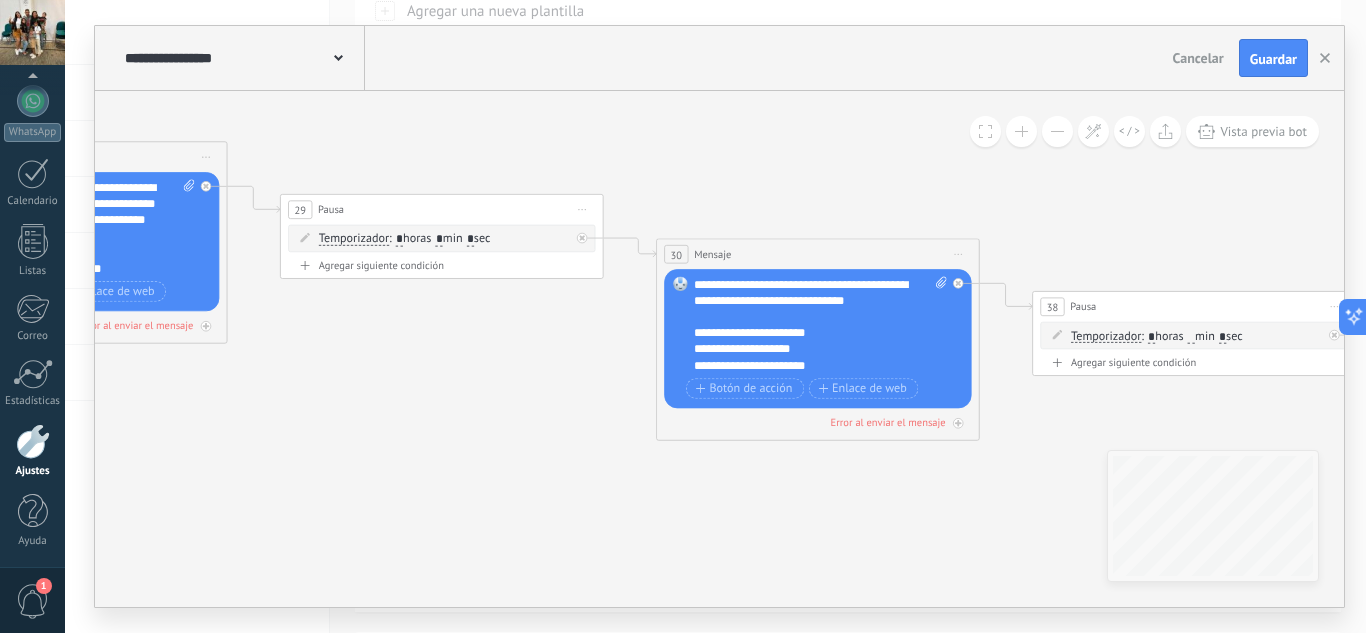 click on "*" at bounding box center (439, 239) 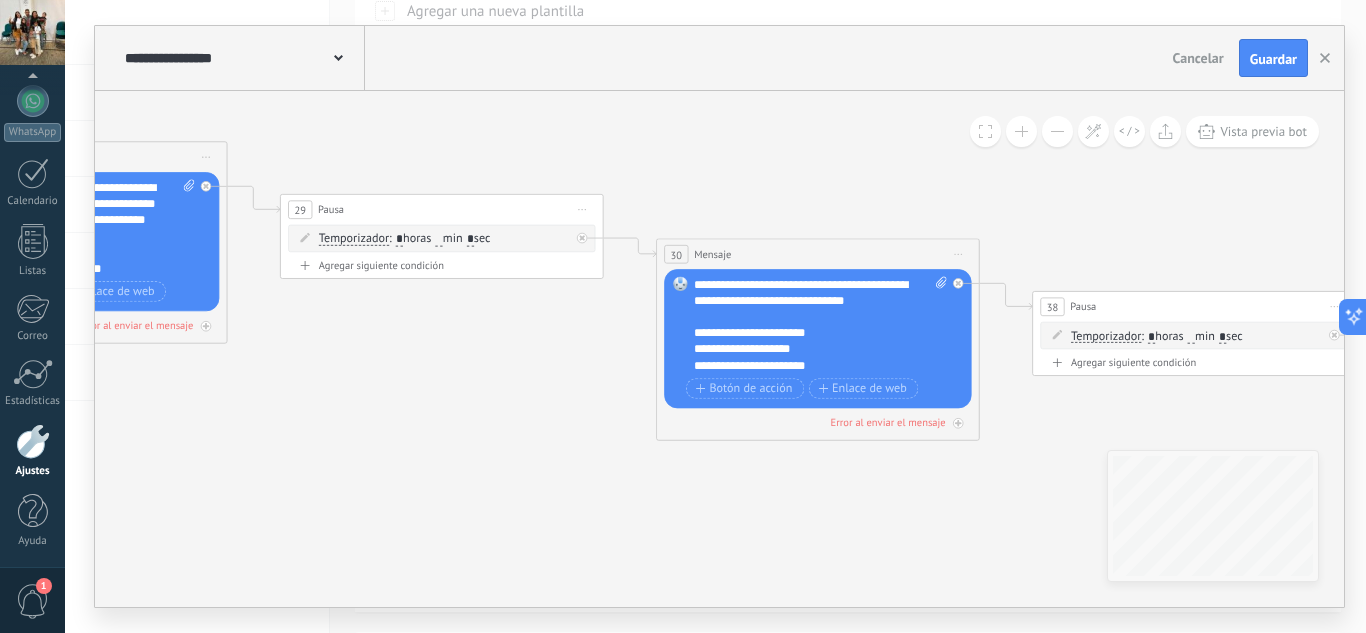 type 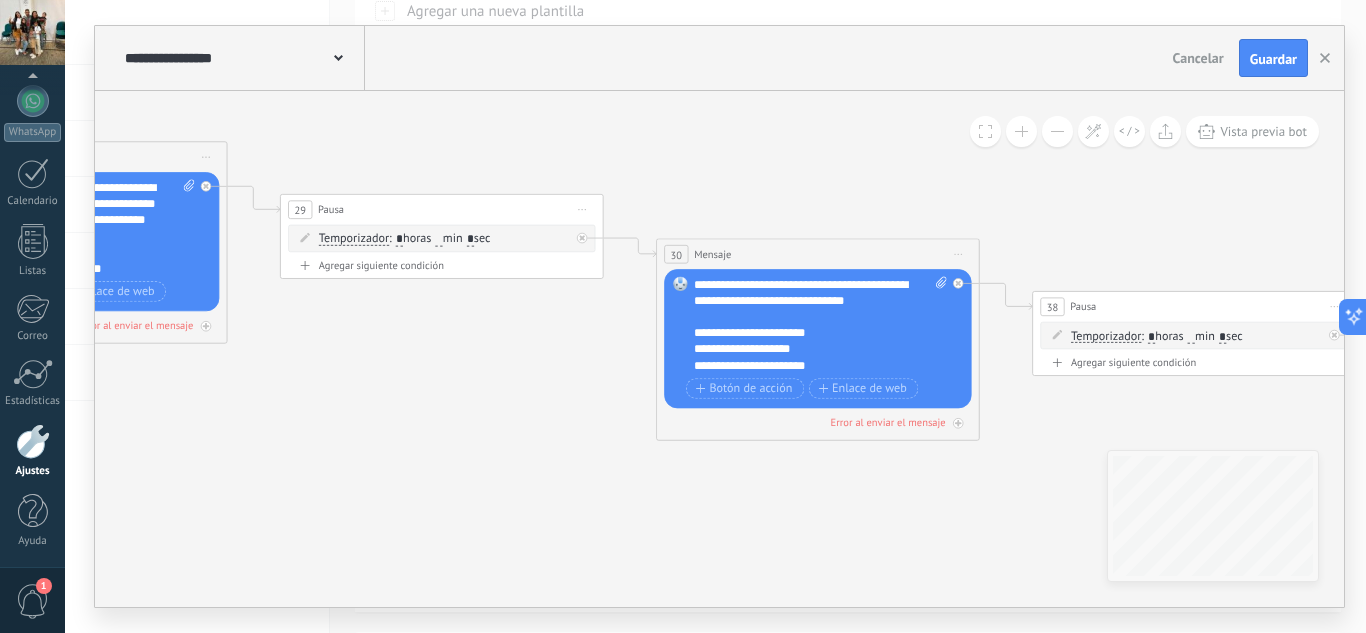 type on "*" 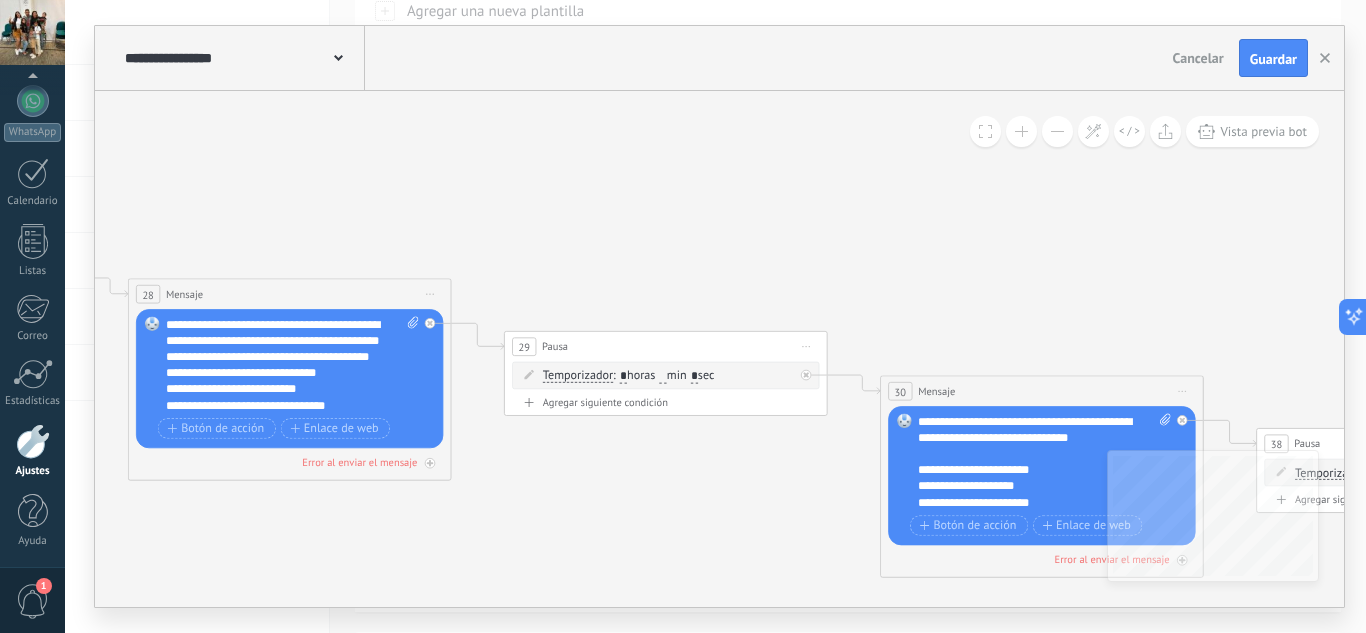 drag, startPoint x: 524, startPoint y: 164, endPoint x: 831, endPoint y: 312, distance: 340.81226 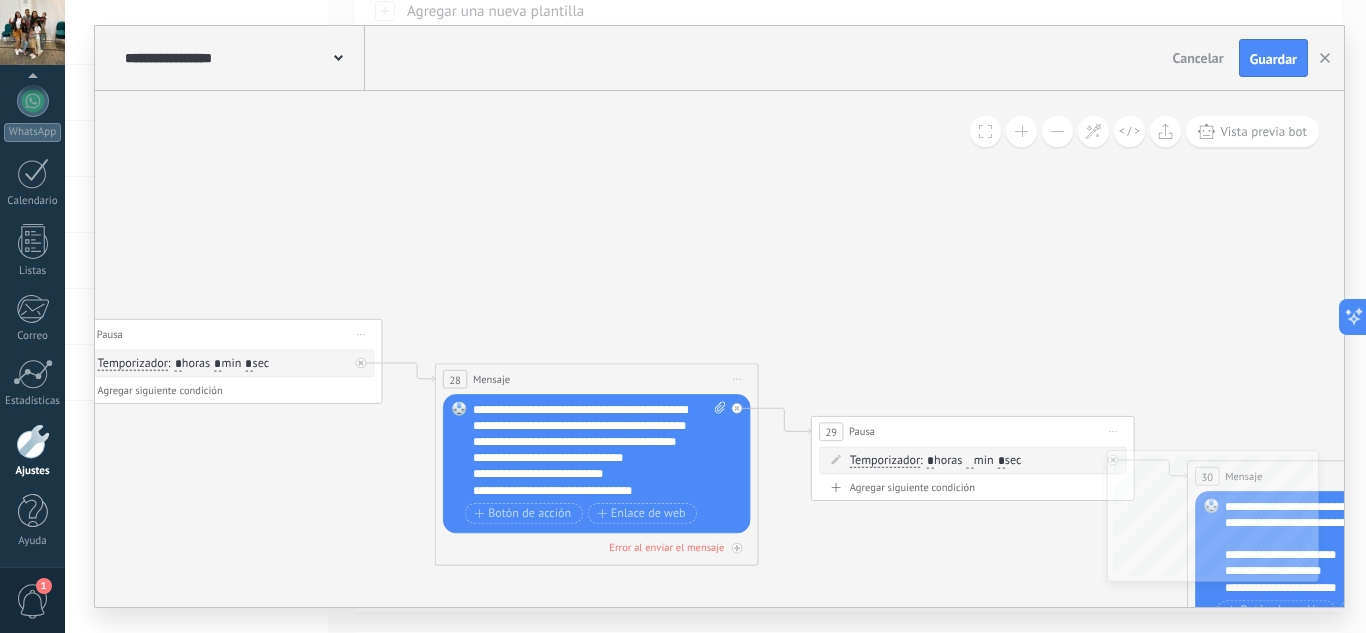 drag, startPoint x: 497, startPoint y: 280, endPoint x: 790, endPoint y: 288, distance: 293.1092 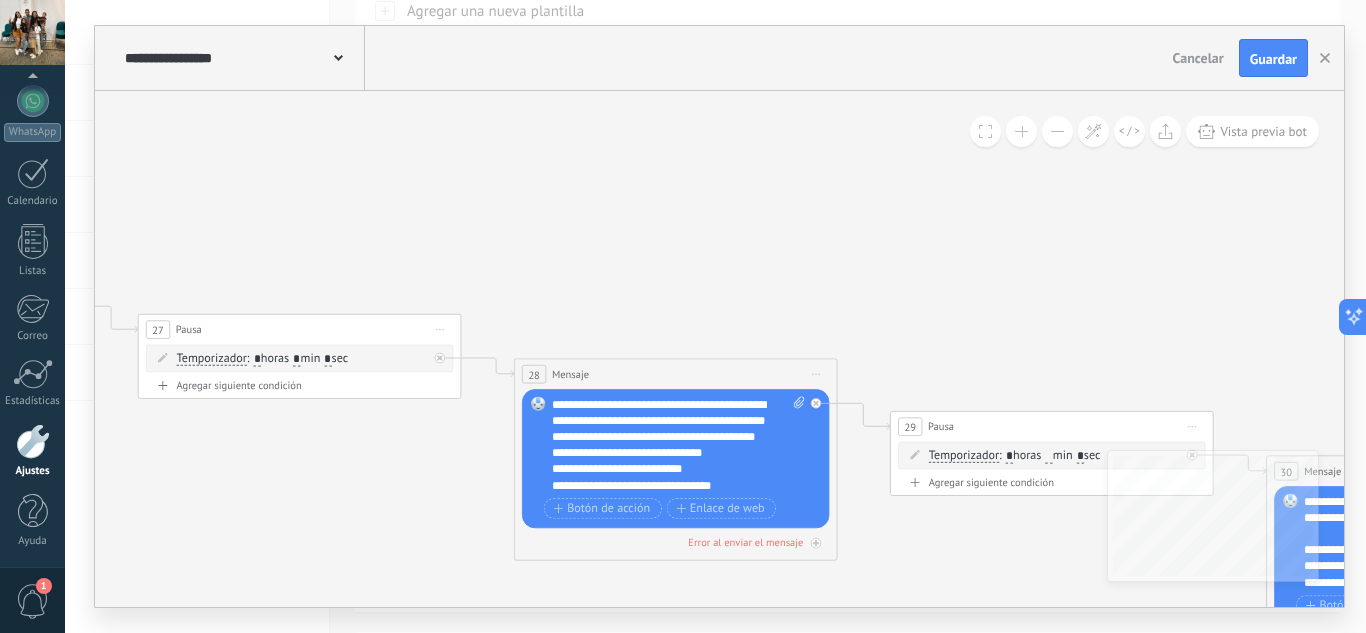 drag, startPoint x: 994, startPoint y: 294, endPoint x: 425, endPoint y: 308, distance: 569.1722 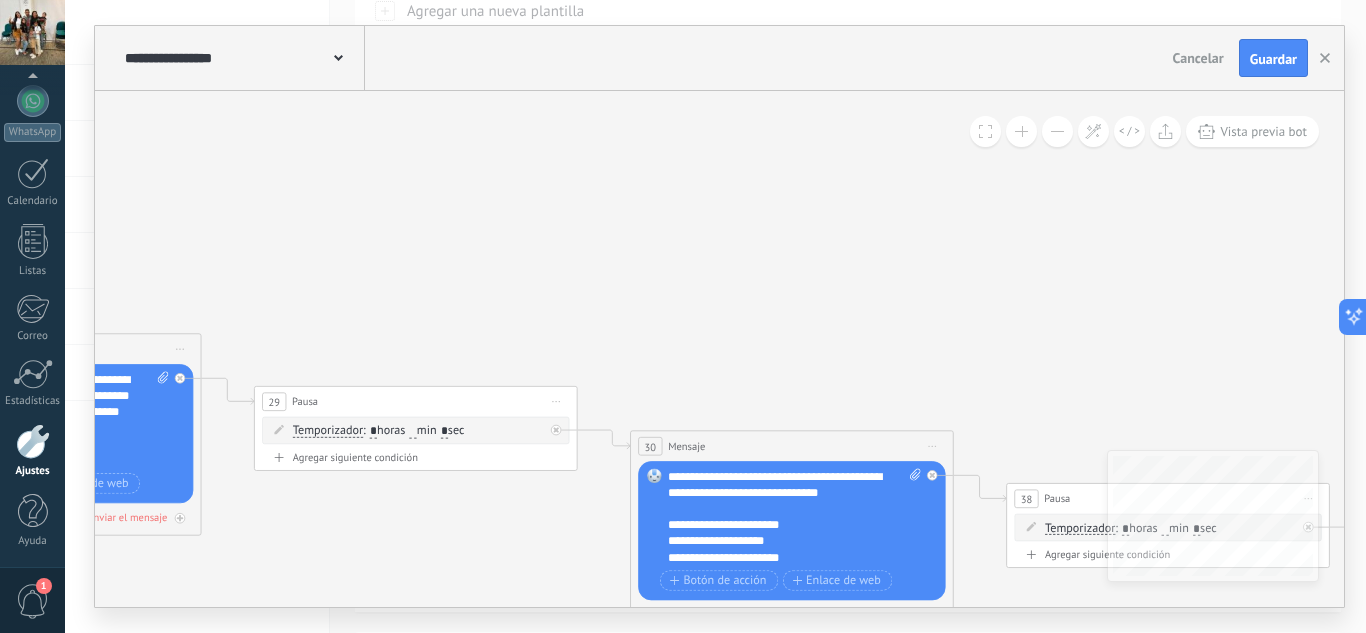 drag, startPoint x: 773, startPoint y: 318, endPoint x: 371, endPoint y: 216, distance: 414.73846 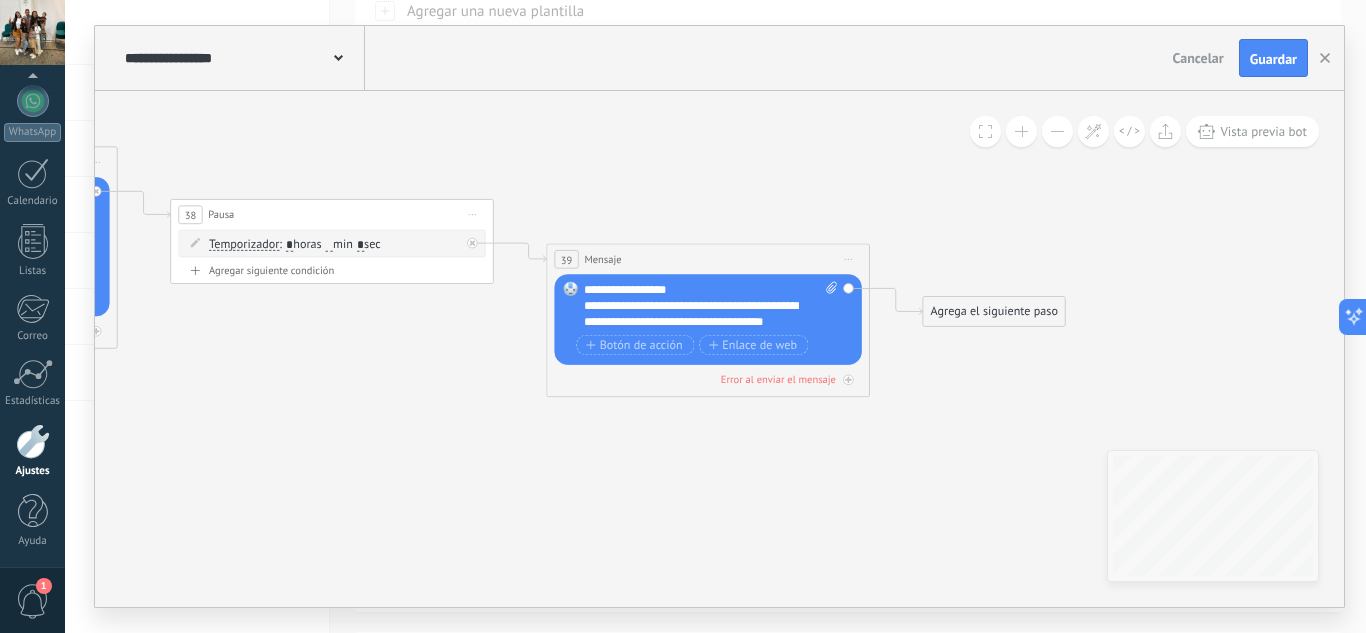 drag, startPoint x: 383, startPoint y: 152, endPoint x: 333, endPoint y: 128, distance: 55.461697 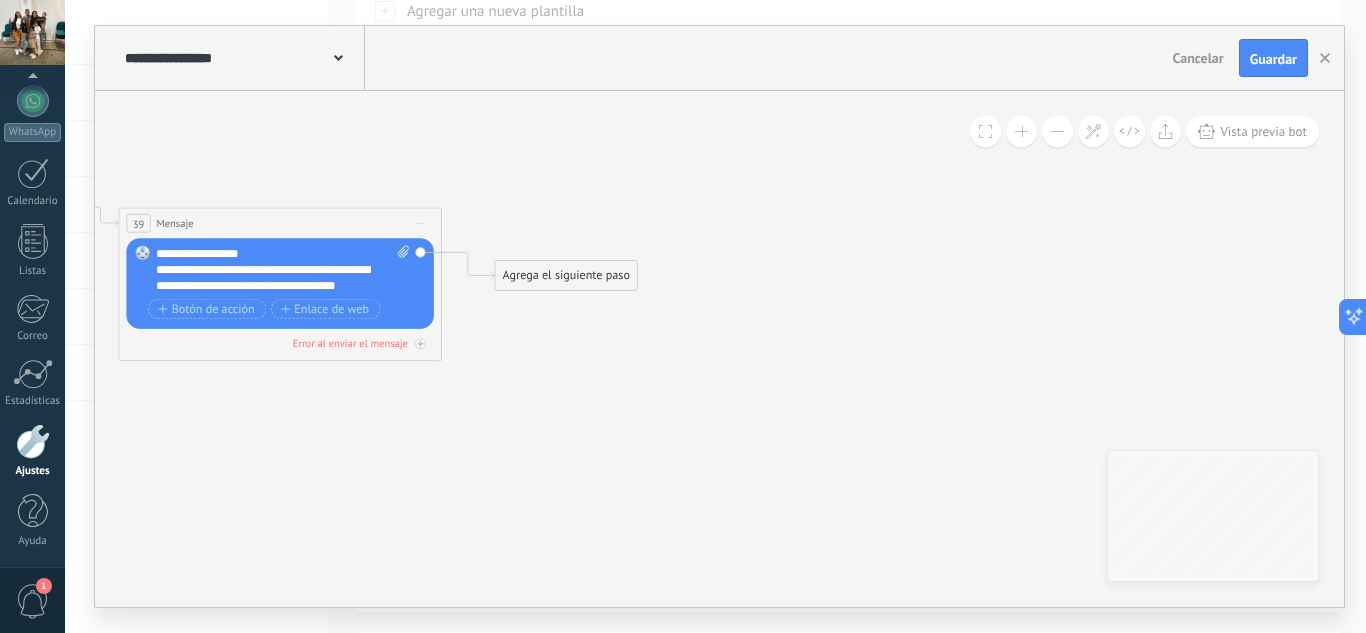 drag, startPoint x: 573, startPoint y: 157, endPoint x: 256, endPoint y: 136, distance: 317.69482 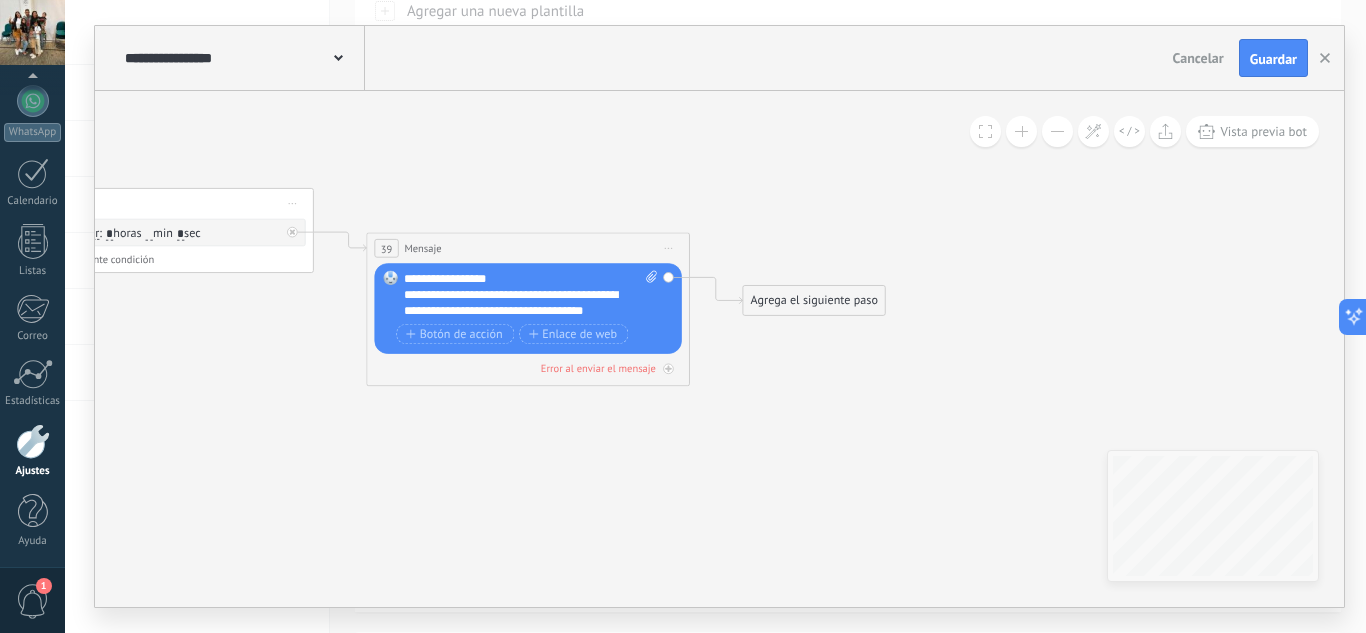 drag, startPoint x: 353, startPoint y: 463, endPoint x: 602, endPoint y: 488, distance: 250.25188 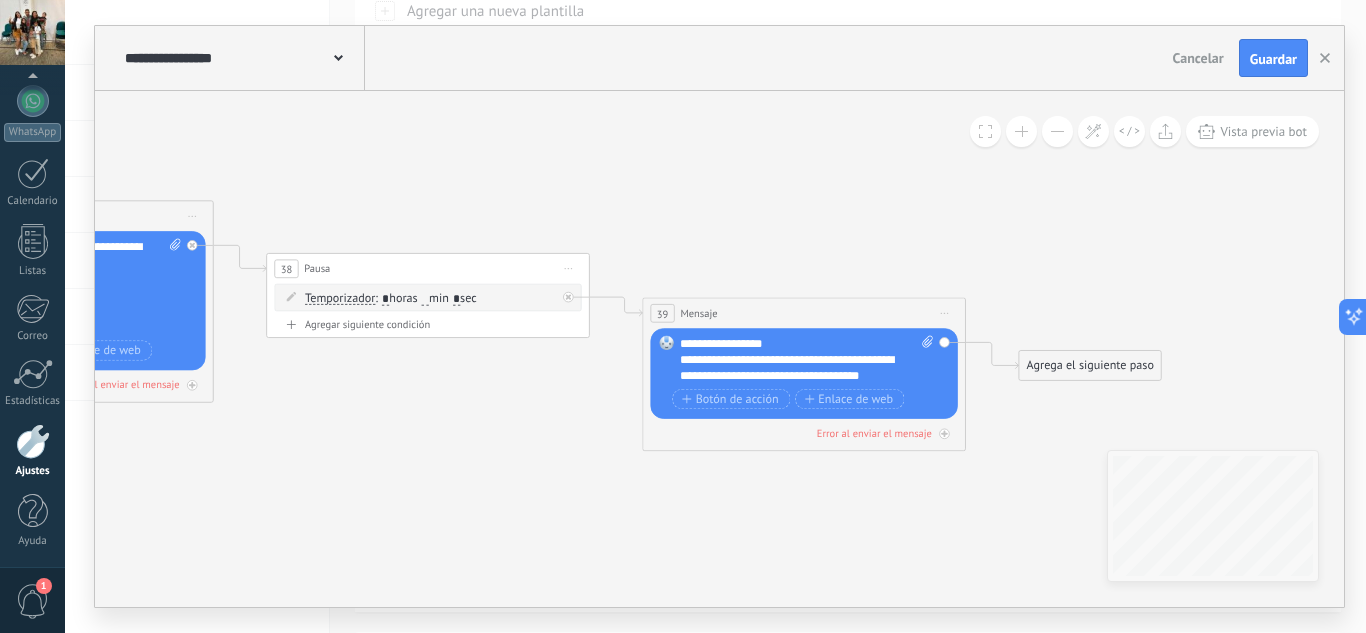 drag, startPoint x: 328, startPoint y: 428, endPoint x: 541, endPoint y: 478, distance: 218.78986 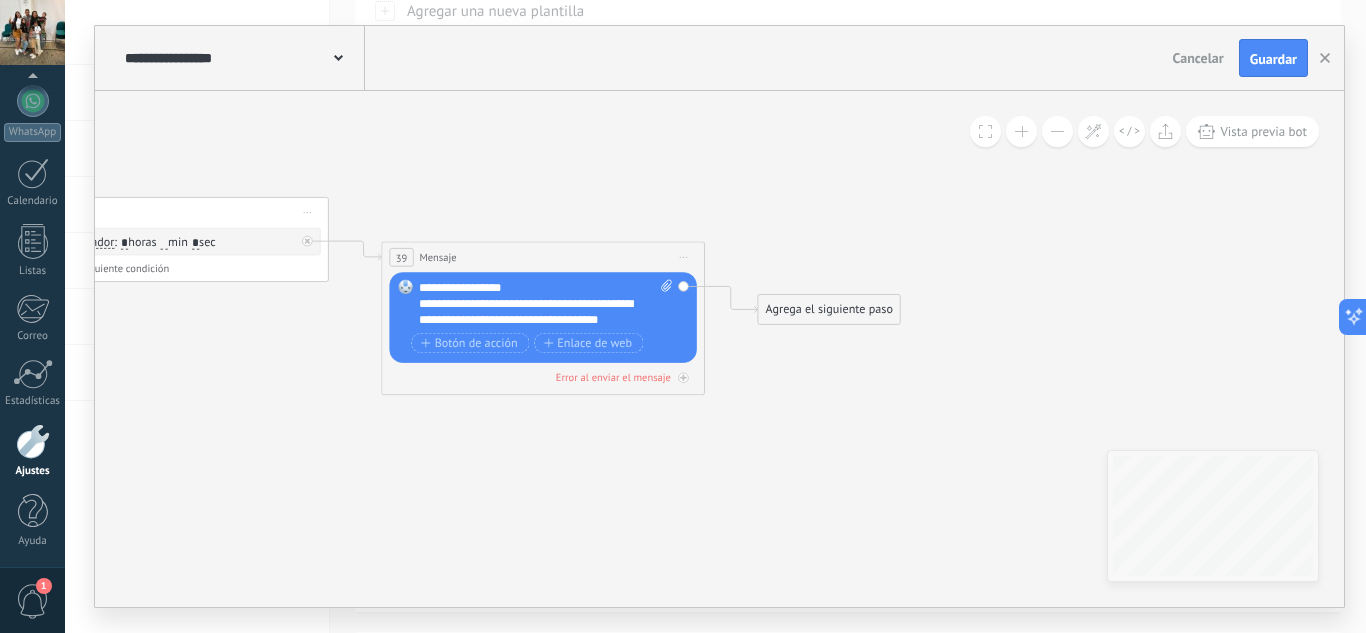 click 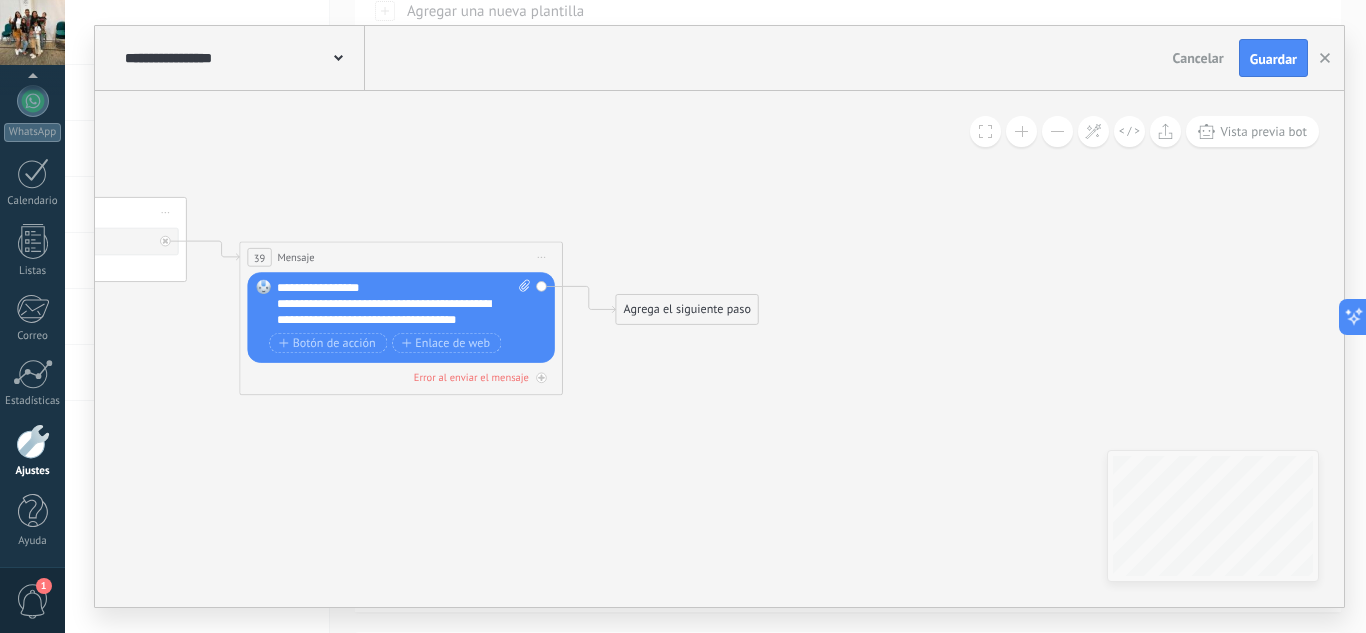 drag, startPoint x: 795, startPoint y: 455, endPoint x: 653, endPoint y: 455, distance: 142 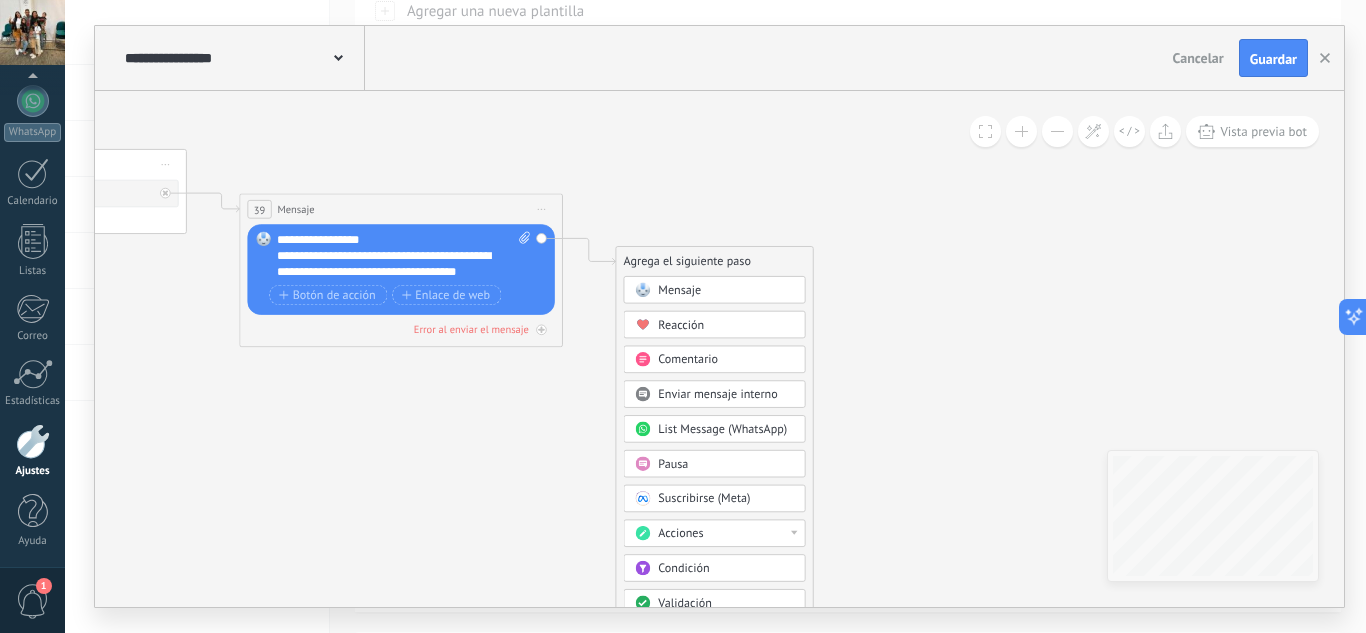 click 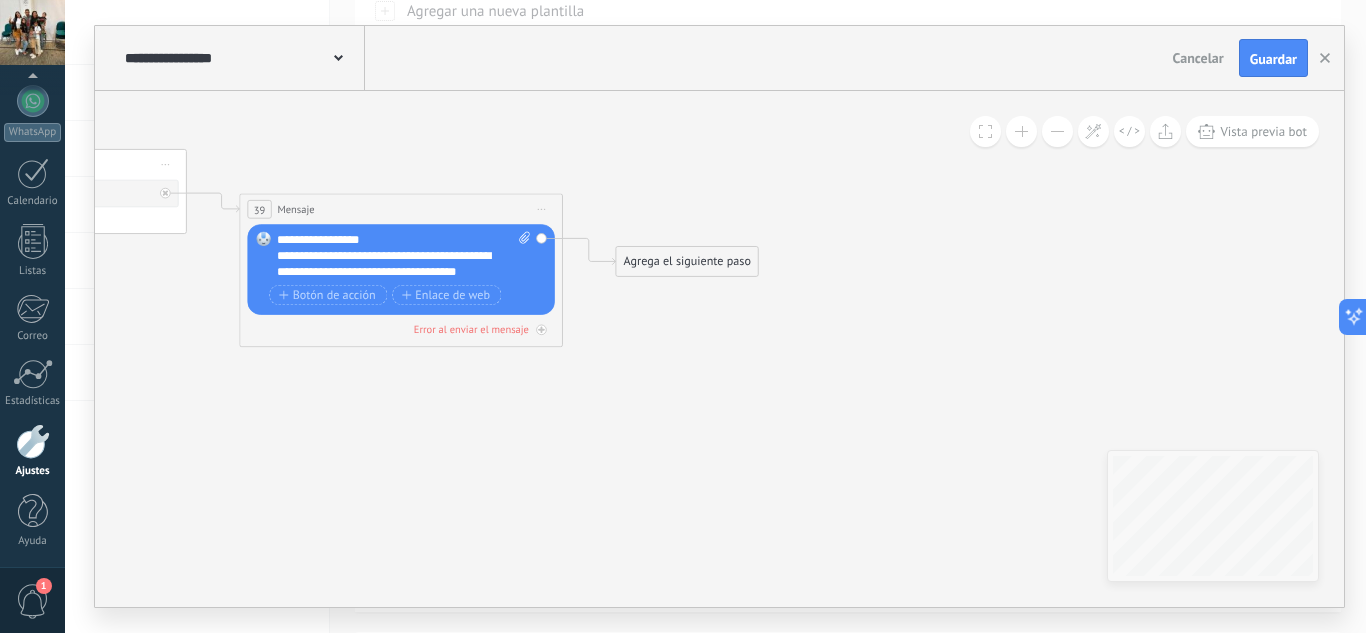 click on "Agrega el siguiente paso" at bounding box center [687, 262] 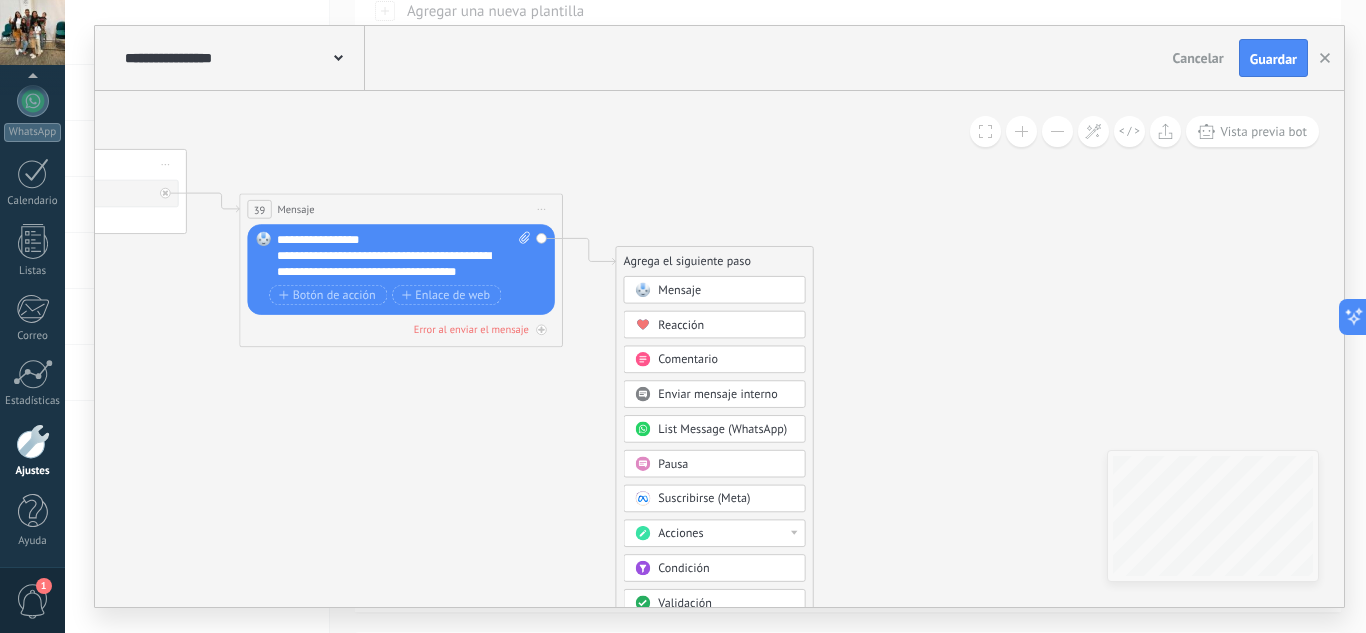 click on "Mensaje" at bounding box center (679, 289) 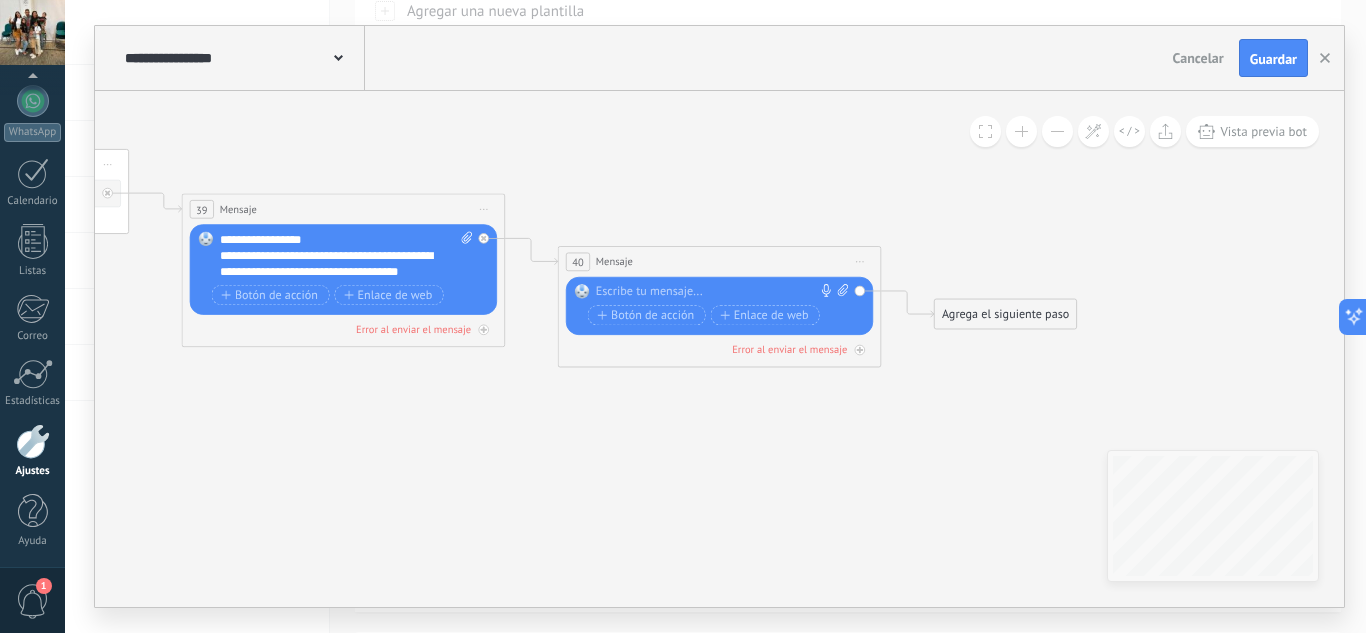 click 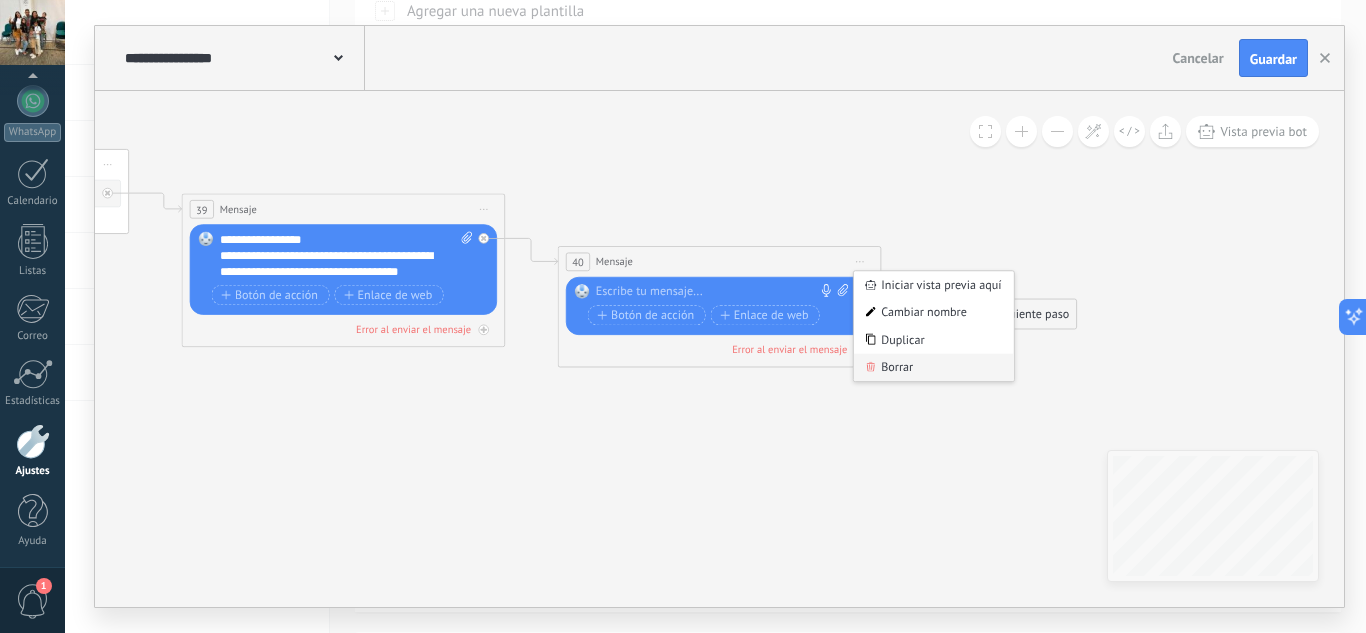 click on "Borrar" at bounding box center (934, 368) 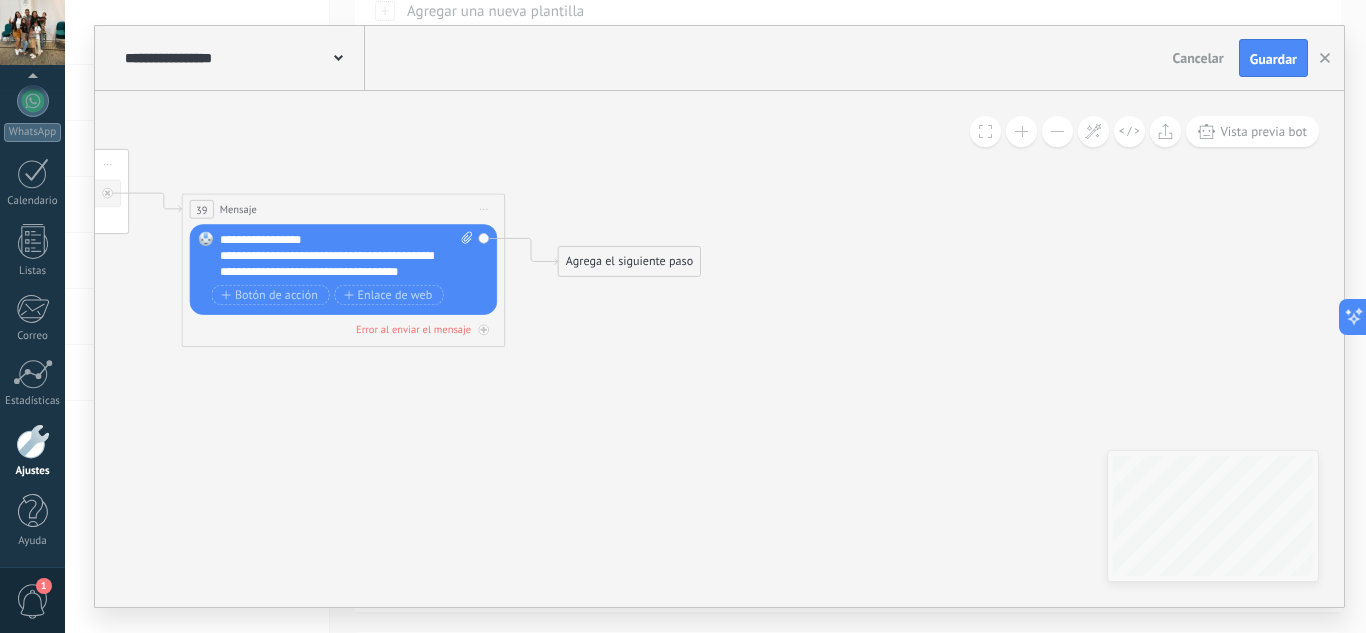 click on "Agrega el siguiente paso" at bounding box center [630, 262] 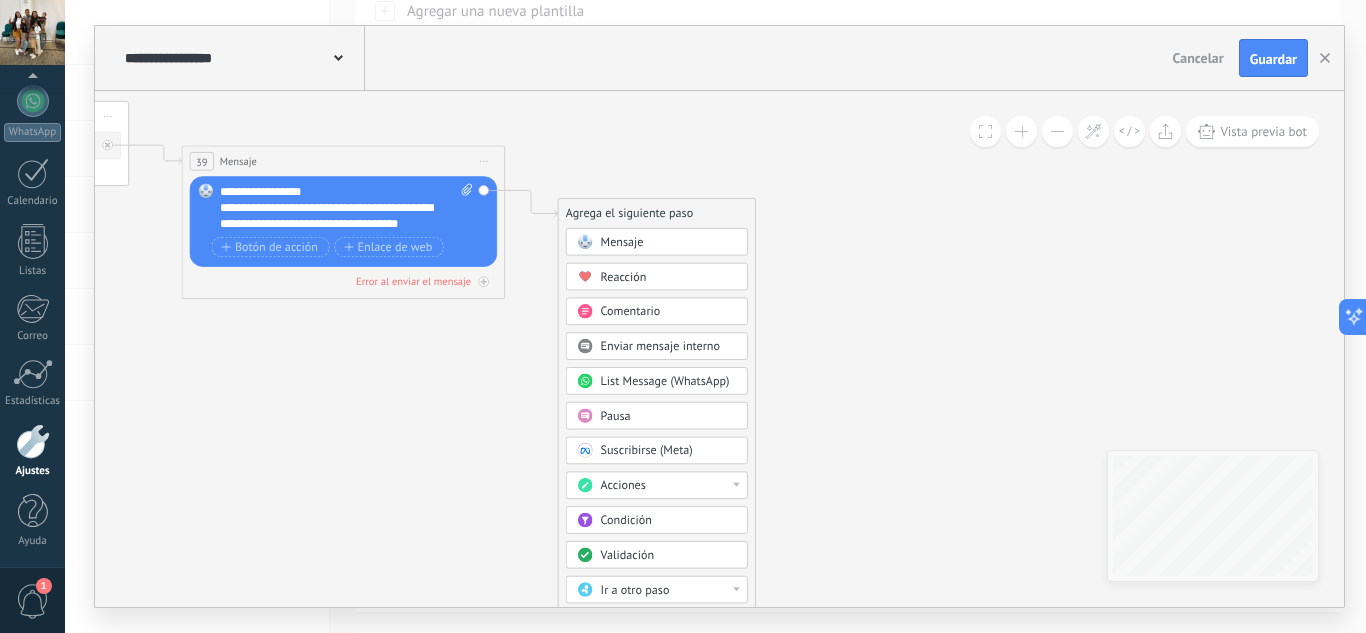 click on "Pausa" at bounding box center [669, 416] 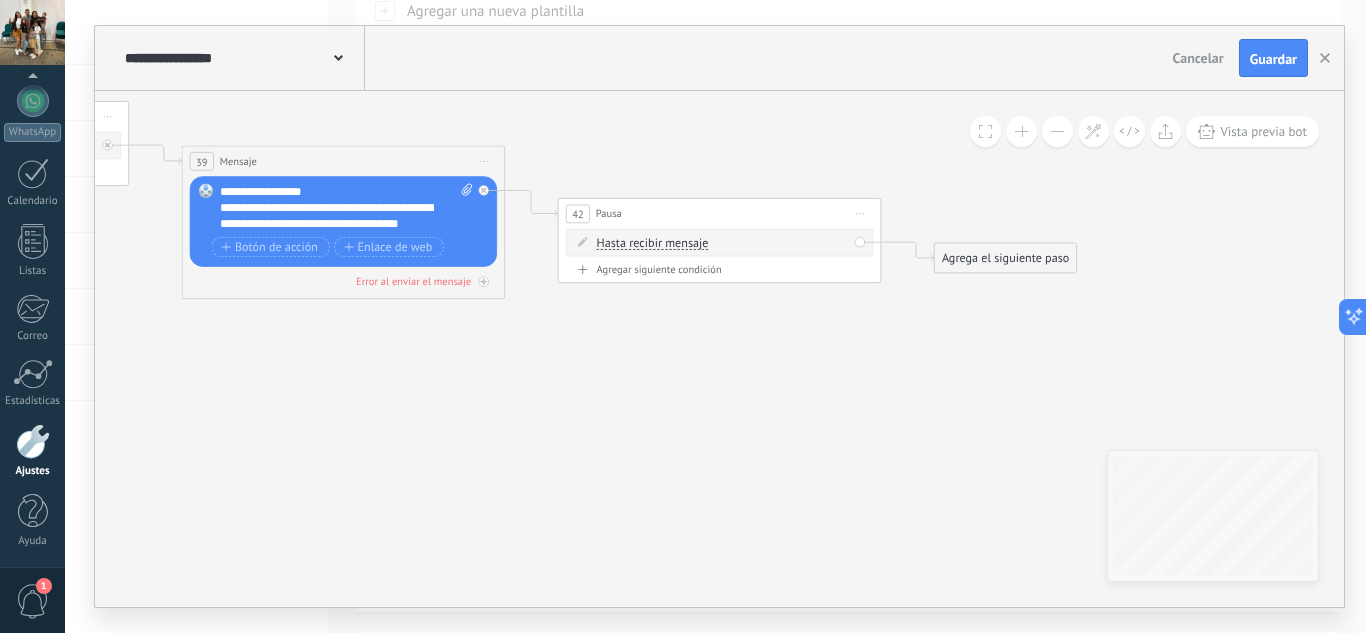 click on "Hasta recibir mensaje" at bounding box center (653, 243) 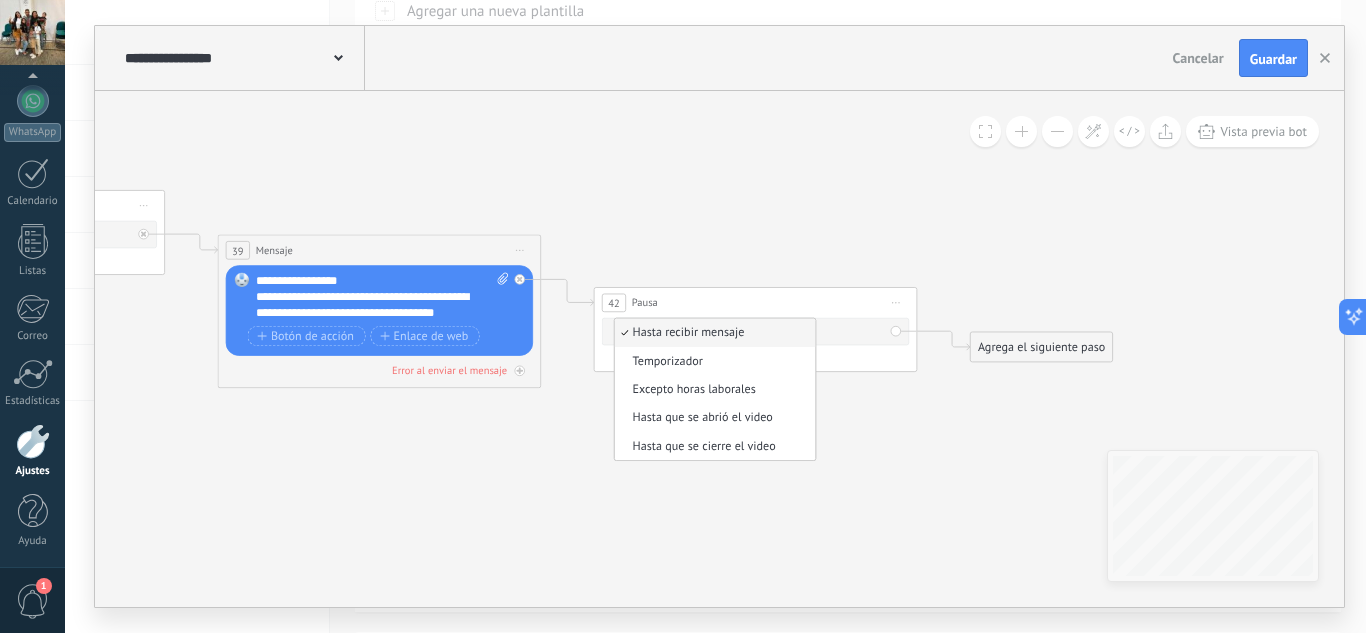 drag, startPoint x: 861, startPoint y: 358, endPoint x: 899, endPoint y: 451, distance: 100.46392 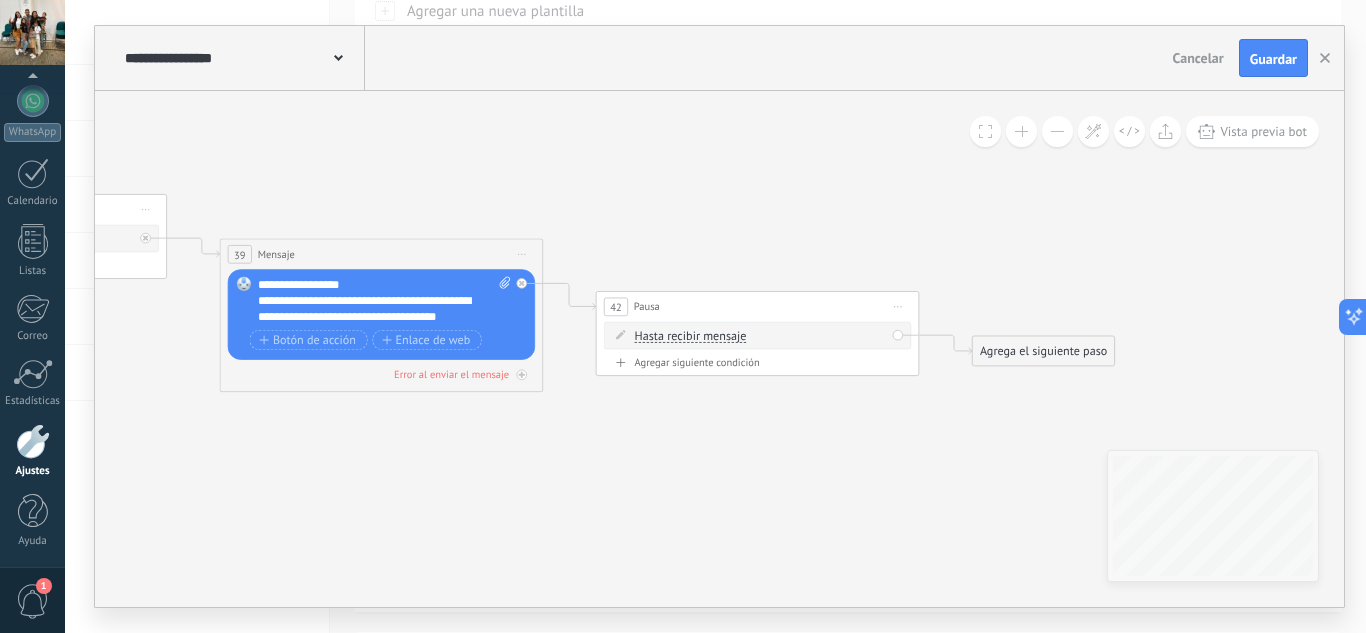 click on "Hasta recibir mensaje
Hasta recibir mensaje
Temporizador
Excepto horas laborales
Hasta que se abrió el video
Hasta que se cierre el video
Hasta recibir mensaje
Hasta recibir mensaje
Temporizador
Excepto horas laborales
* *" at bounding box center [761, 336] 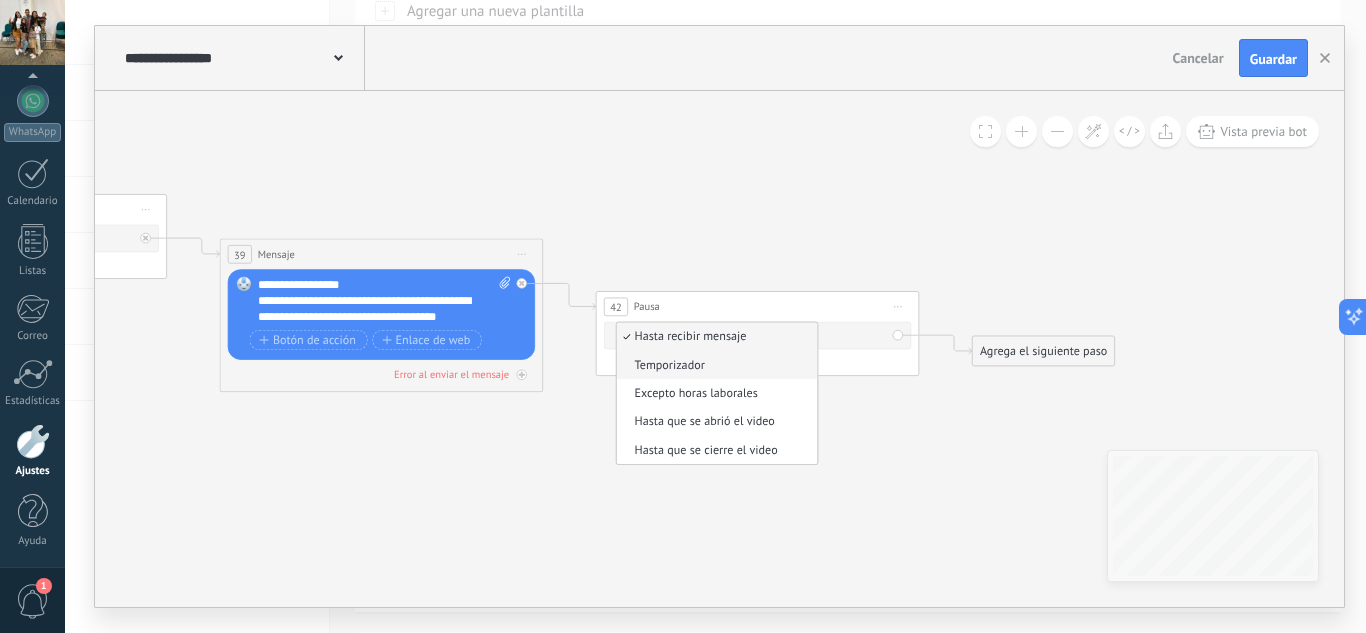 click on "Temporizador" at bounding box center [715, 365] 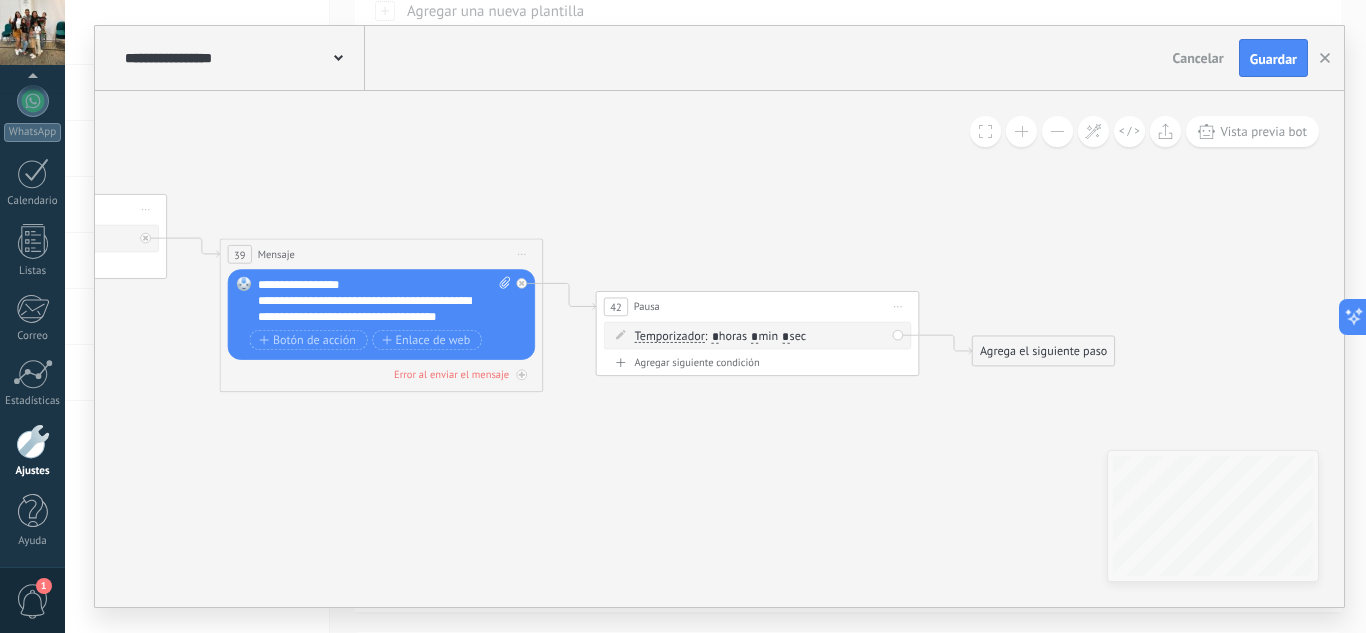 click on "*" at bounding box center [715, 336] 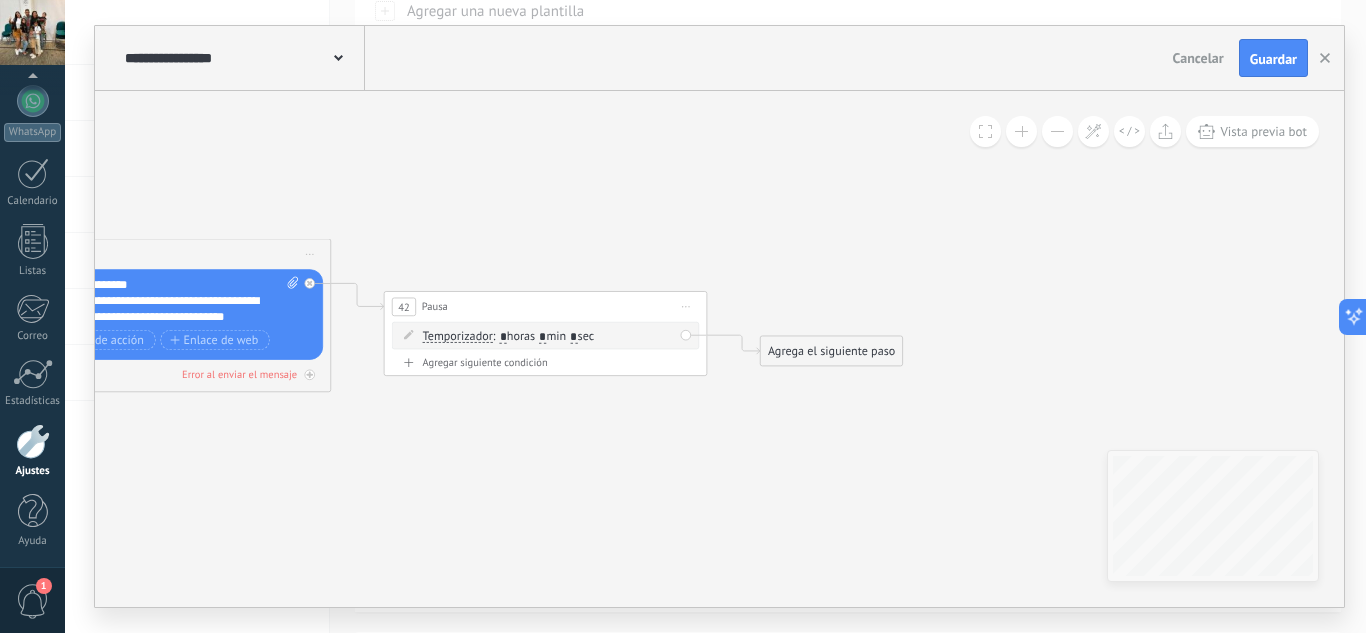 drag, startPoint x: 894, startPoint y: 249, endPoint x: 683, endPoint y: 249, distance: 211 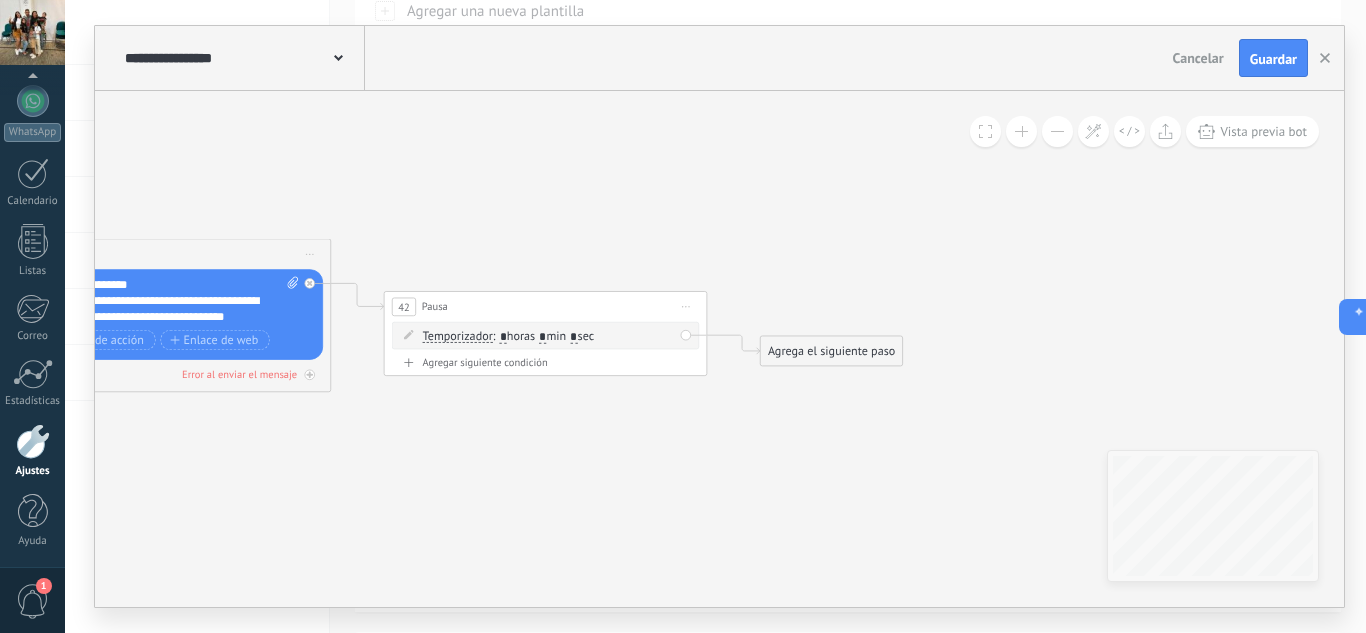 click on "Agrega el siguiente paso" at bounding box center (832, 351) 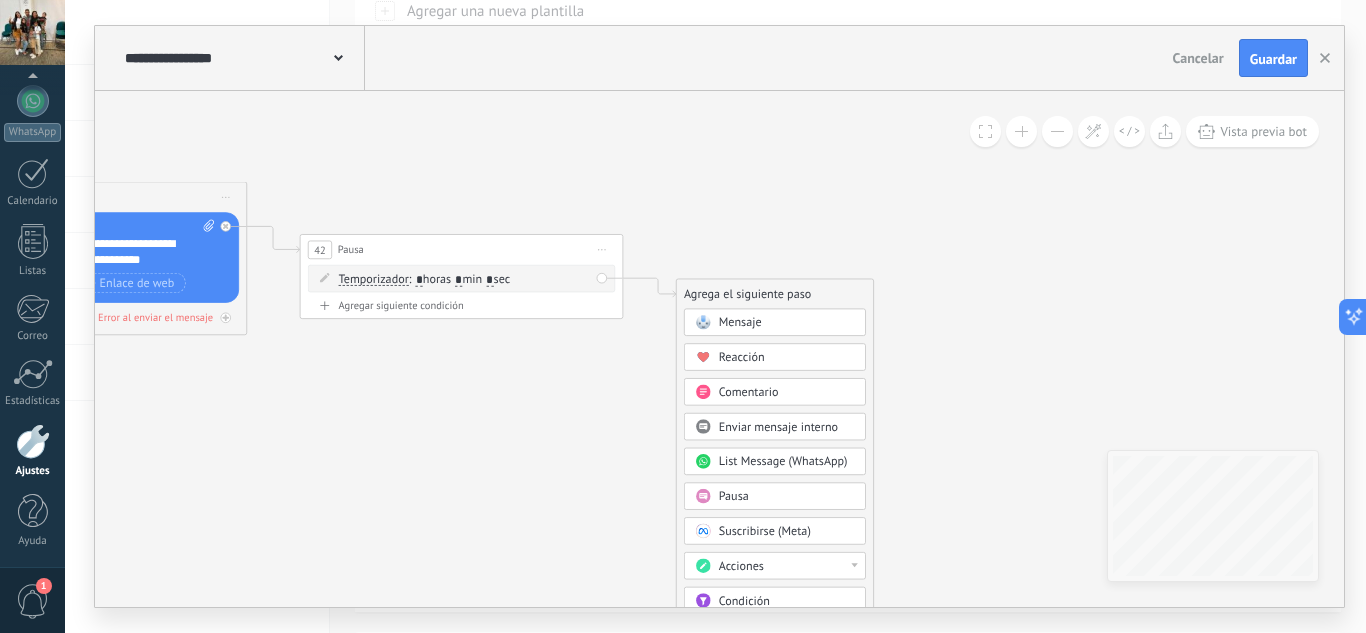 click 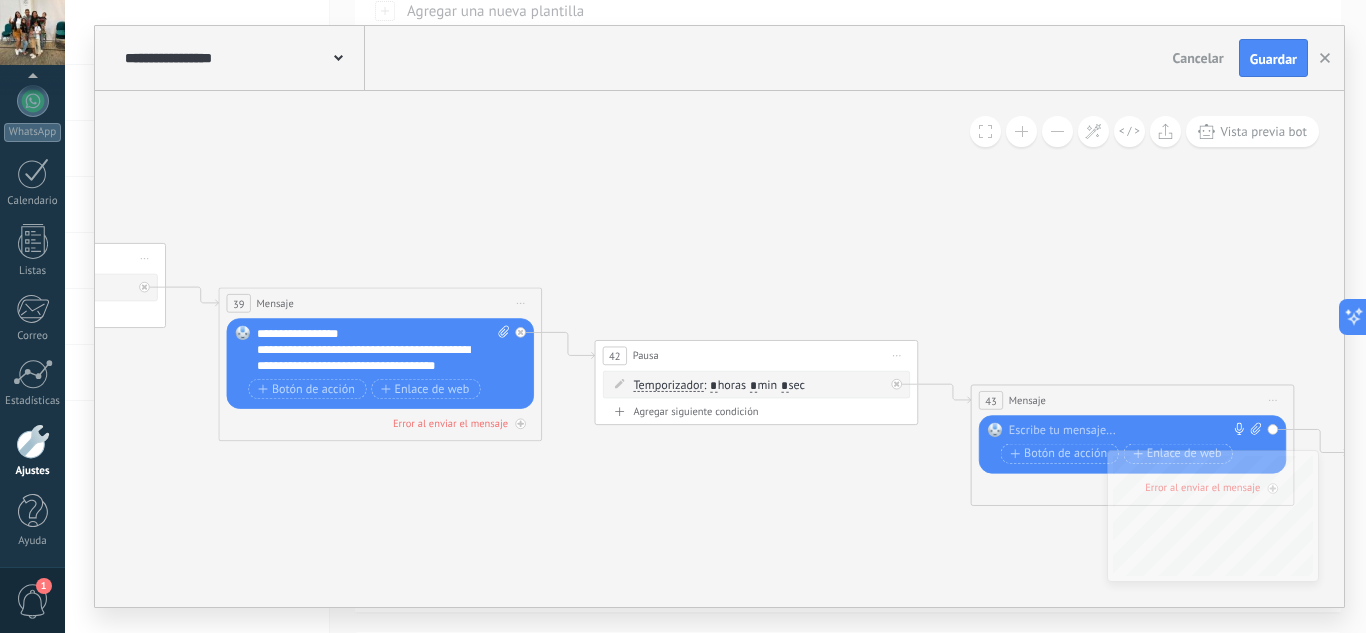 drag, startPoint x: 630, startPoint y: 527, endPoint x: 747, endPoint y: 542, distance: 117.95762 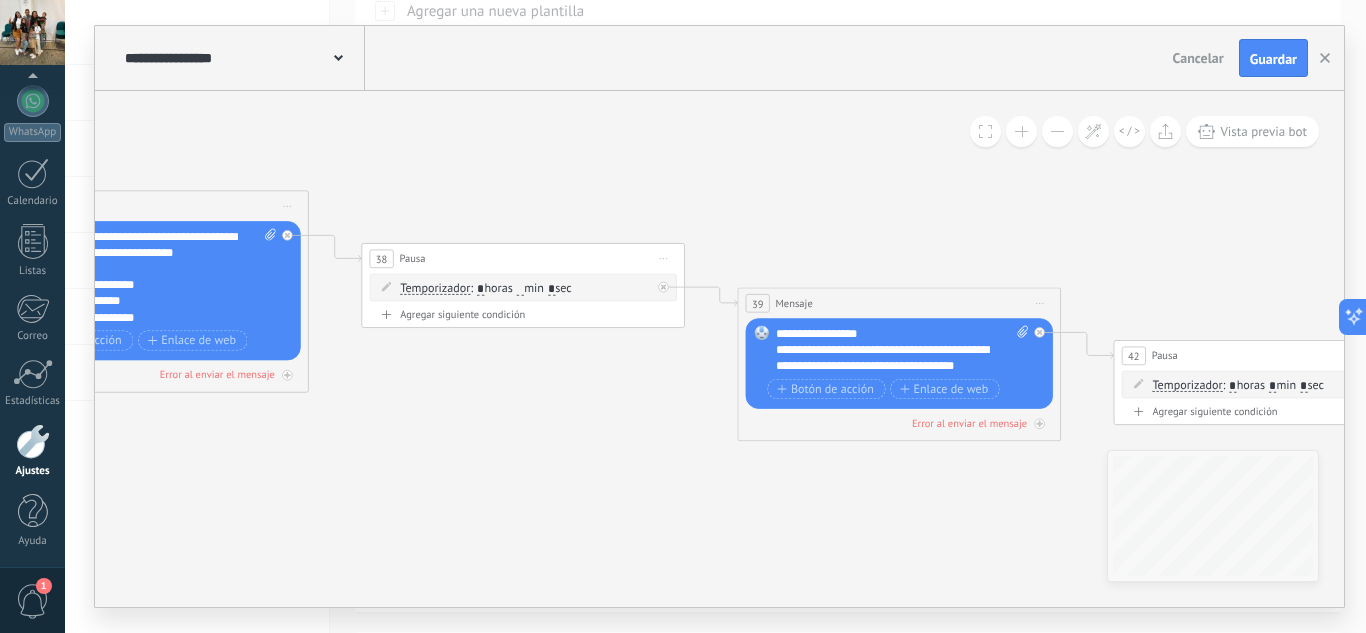 drag, startPoint x: 456, startPoint y: 518, endPoint x: 948, endPoint y: 520, distance: 492.00406 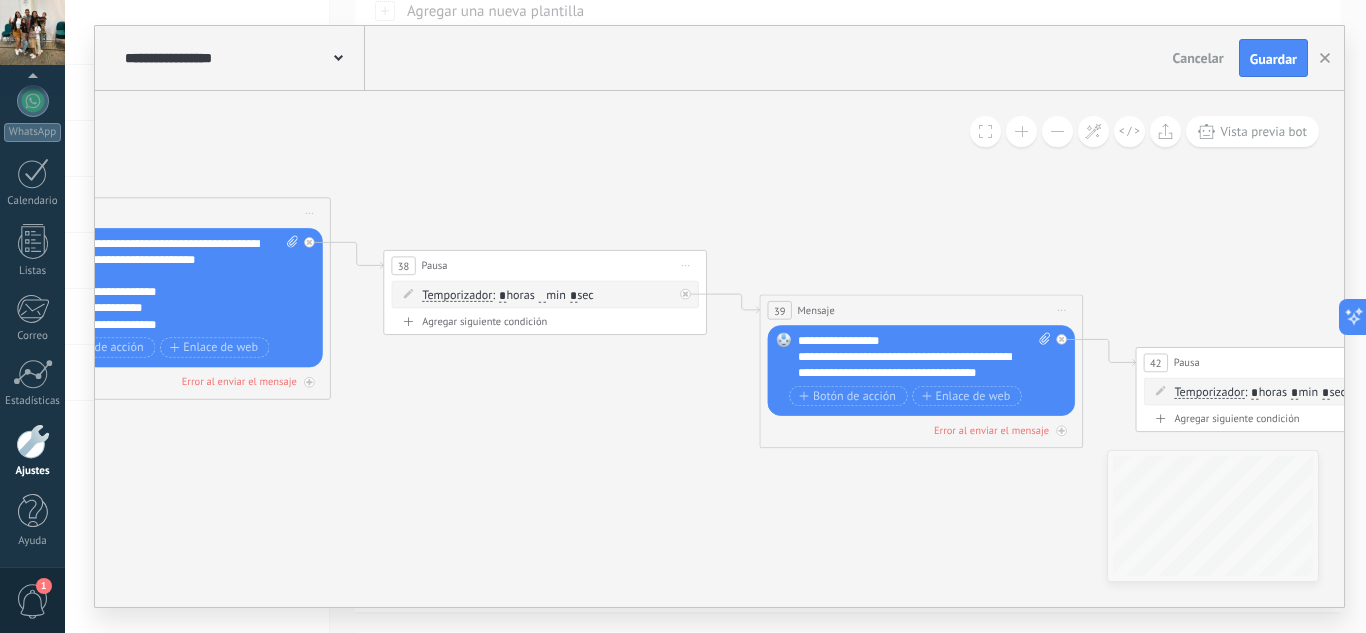 drag, startPoint x: 491, startPoint y: 499, endPoint x: 953, endPoint y: 528, distance: 462.90927 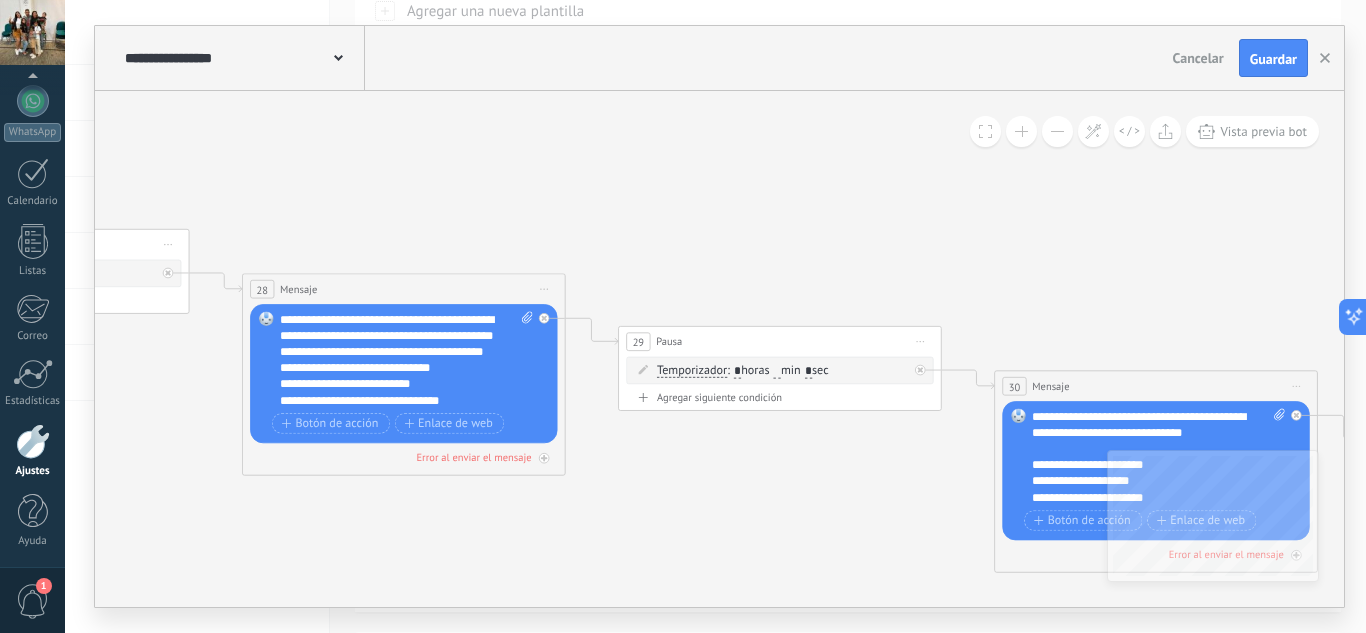 drag, startPoint x: 468, startPoint y: 448, endPoint x: 985, endPoint y: 587, distance: 535.3597 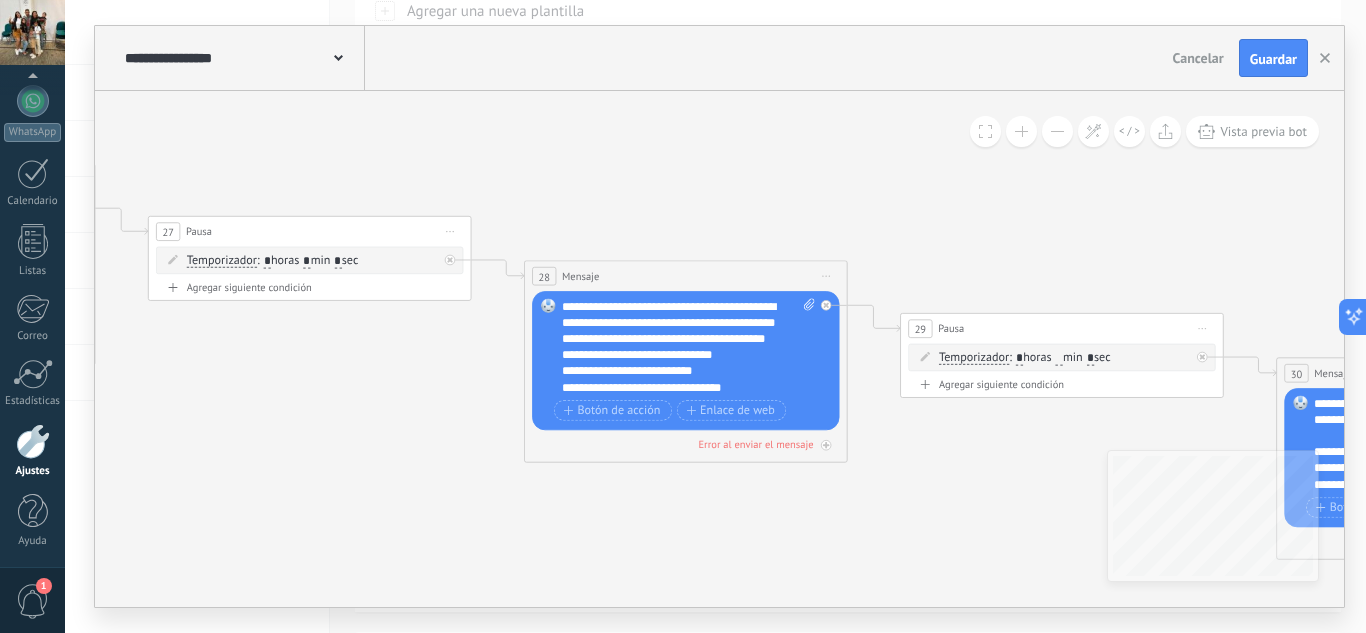 drag, startPoint x: 643, startPoint y: 549, endPoint x: 920, endPoint y: 531, distance: 277.58423 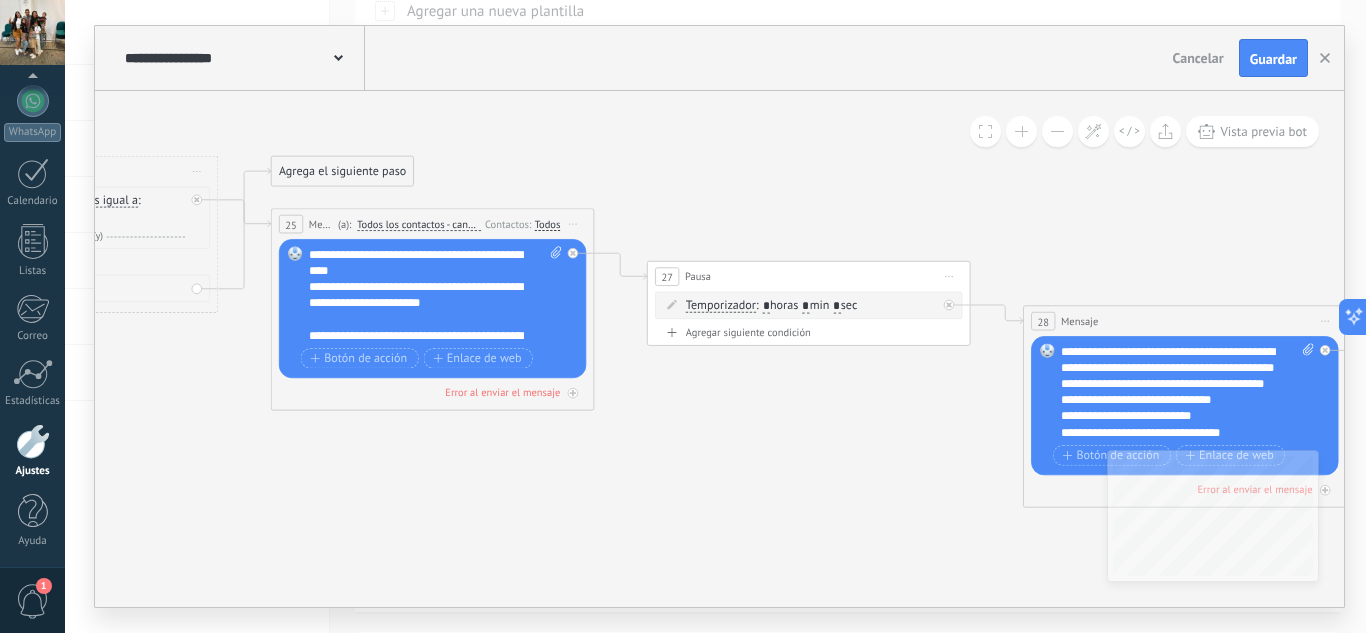 drag, startPoint x: 362, startPoint y: 456, endPoint x: 836, endPoint y: 495, distance: 475.6017 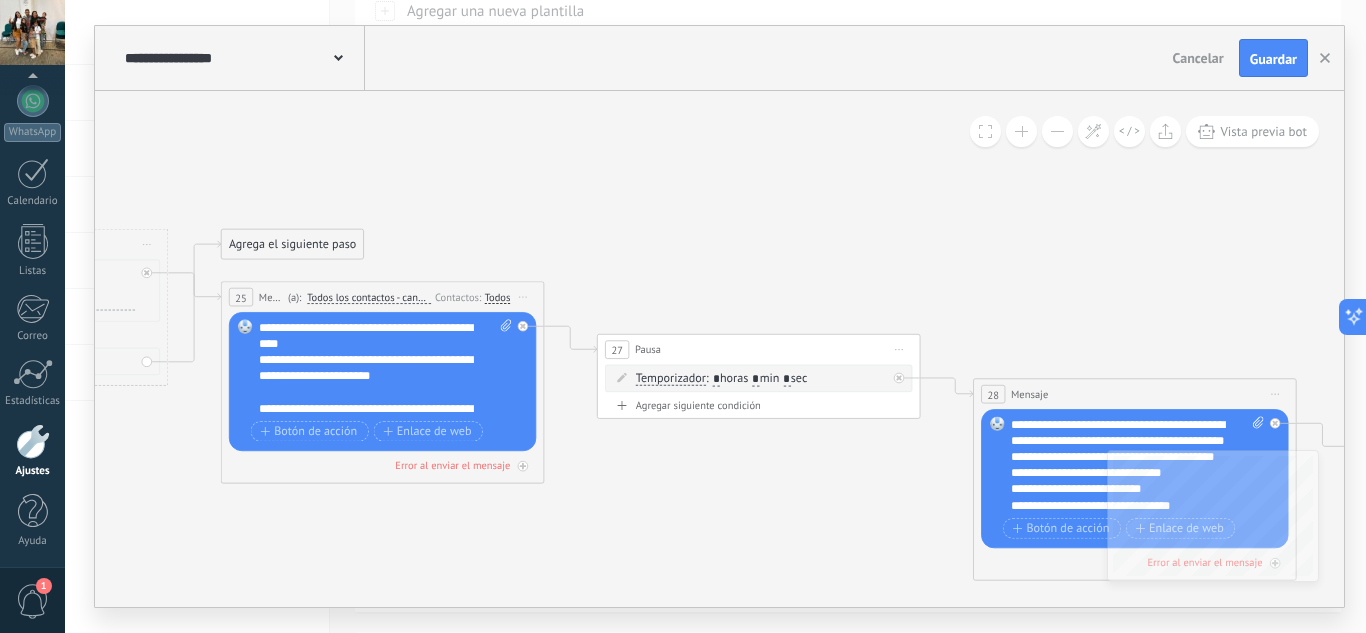 drag, startPoint x: 884, startPoint y: 517, endPoint x: 907, endPoint y: 564, distance: 52.3259 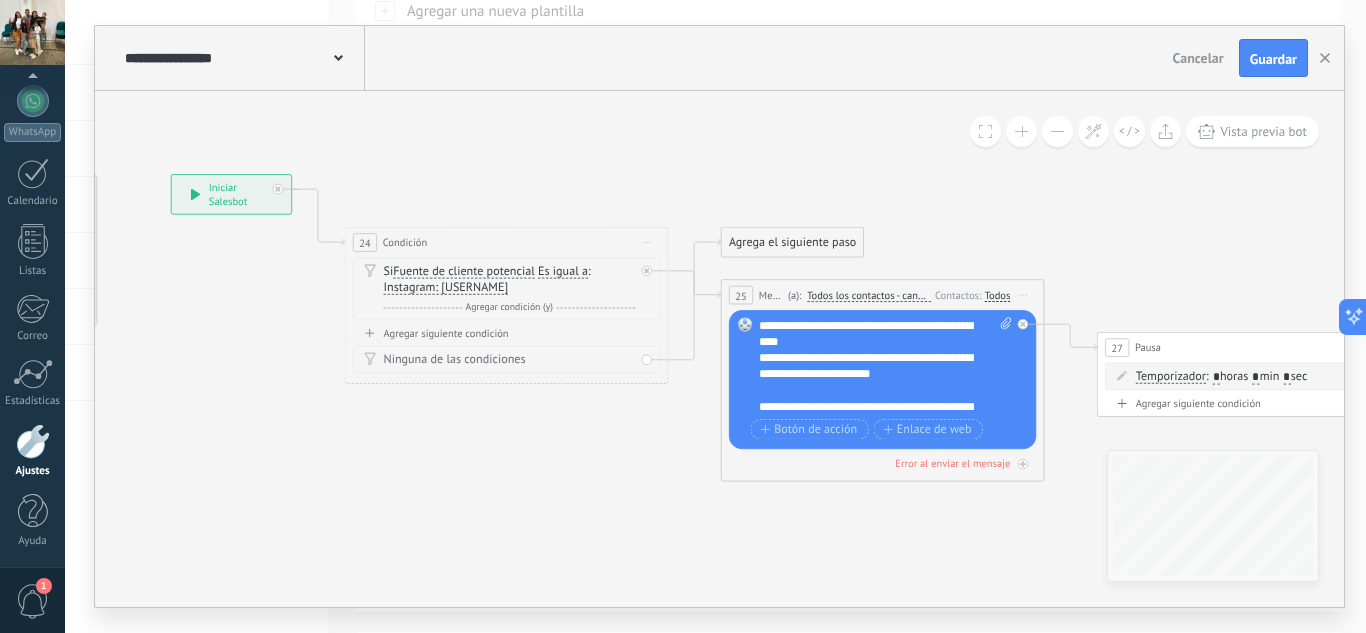 drag, startPoint x: 467, startPoint y: 474, endPoint x: 858, endPoint y: 491, distance: 391.3694 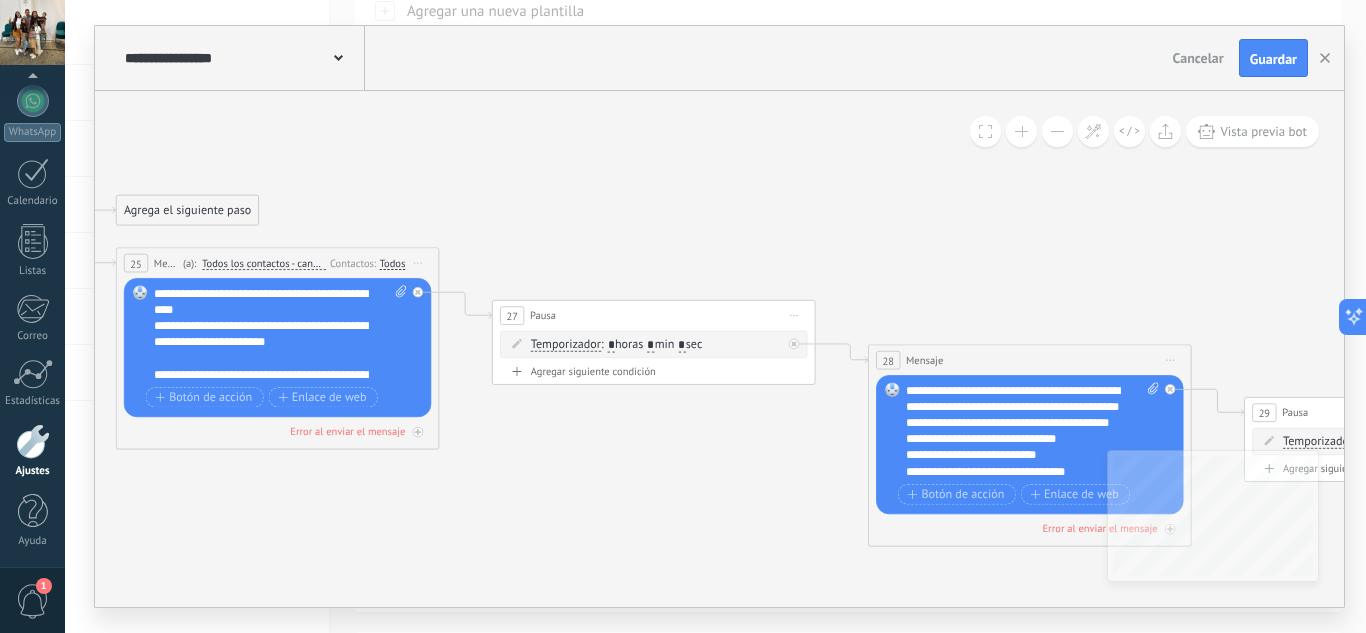 drag, startPoint x: 917, startPoint y: 494, endPoint x: 306, endPoint y: 461, distance: 611.8905 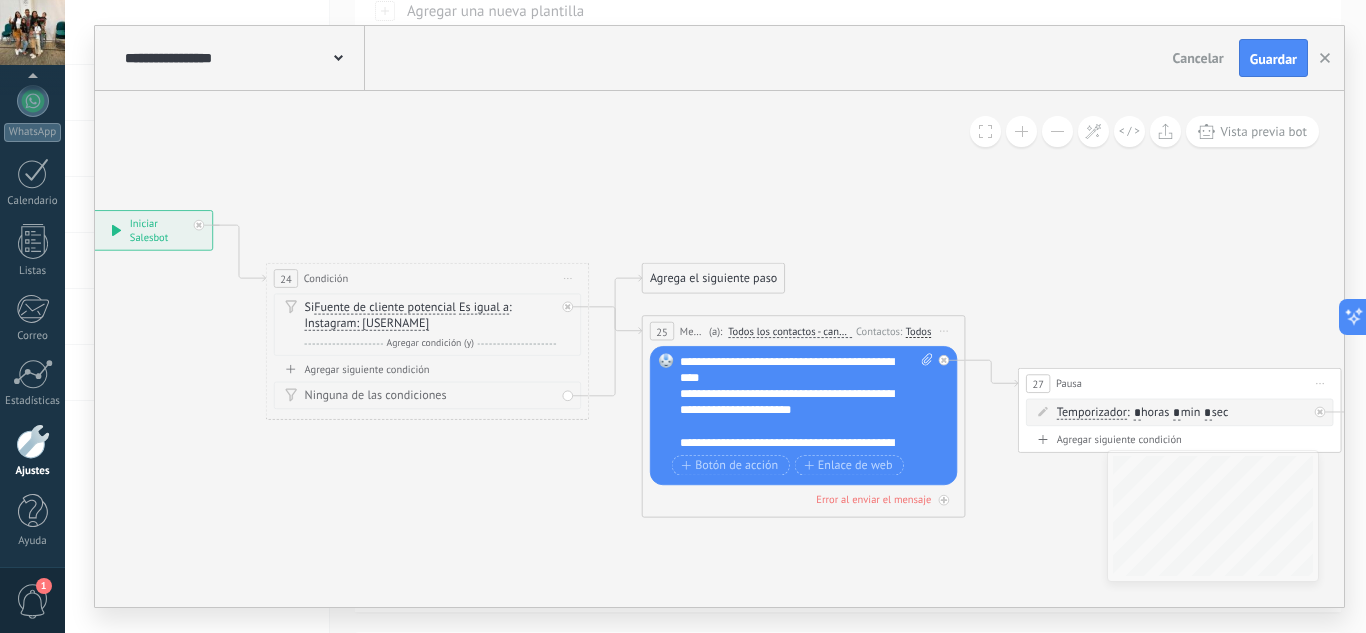 drag, startPoint x: 337, startPoint y: 478, endPoint x: 861, endPoint y: 540, distance: 527.6552 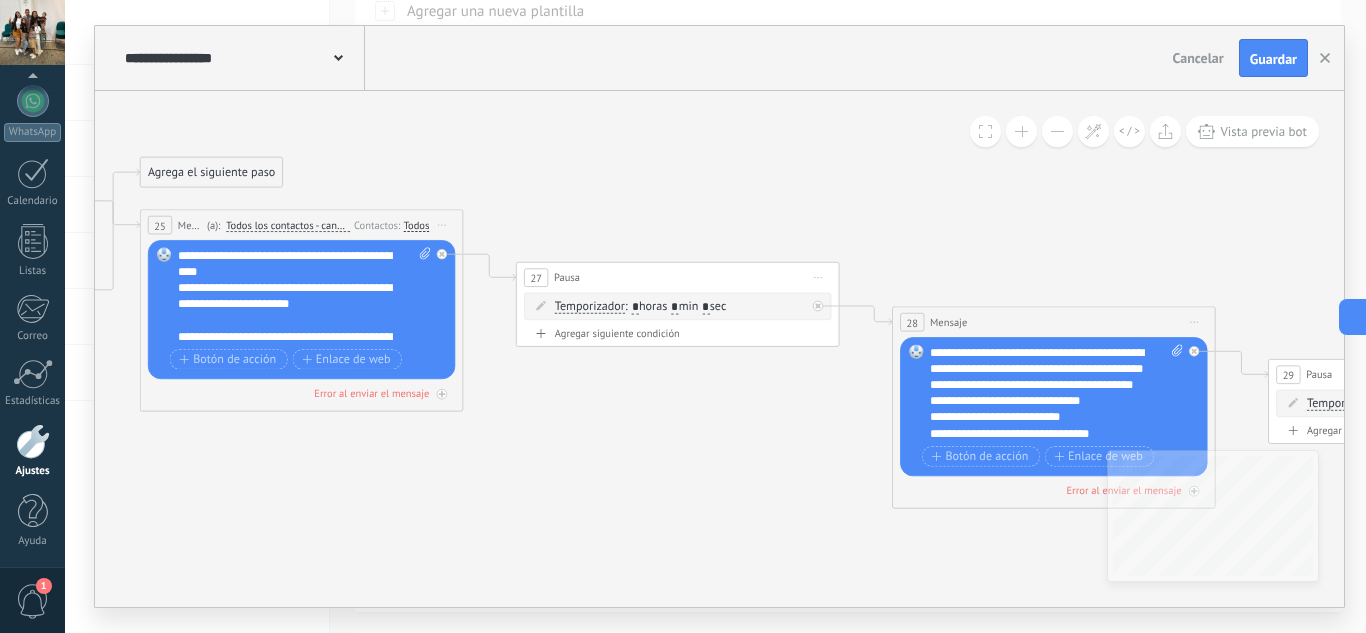 drag, startPoint x: 1033, startPoint y: 531, endPoint x: 379, endPoint y: 392, distance: 668.6083 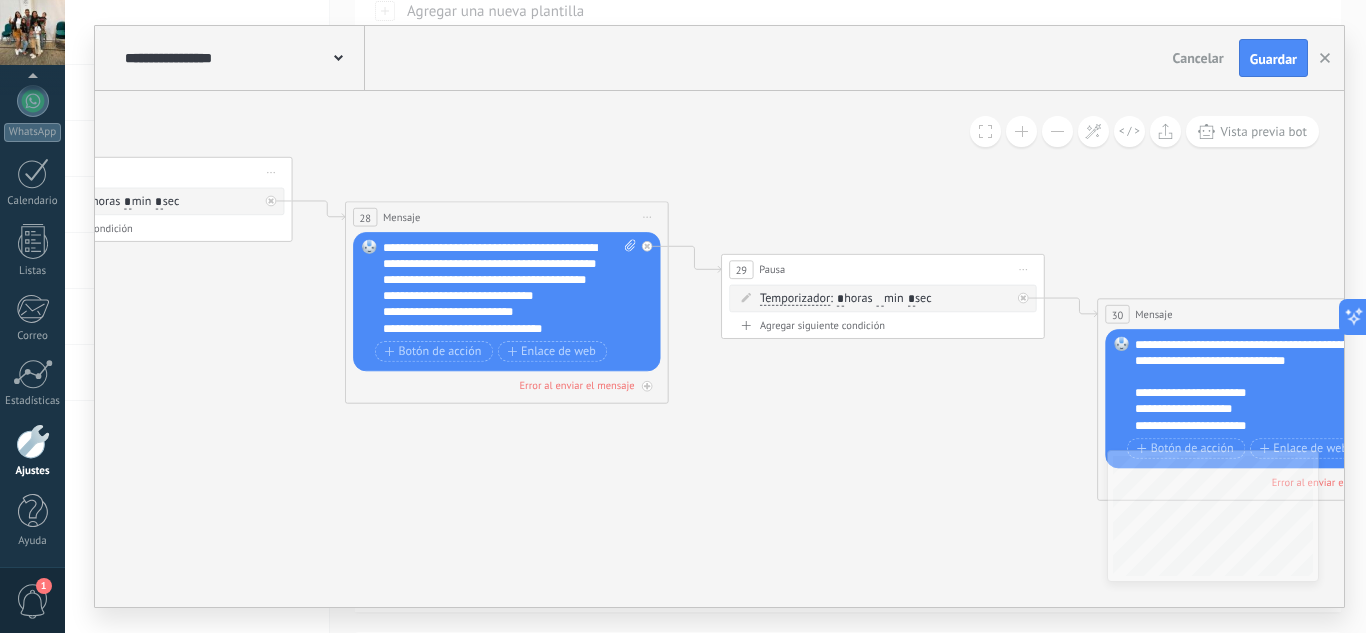 drag, startPoint x: 856, startPoint y: 534, endPoint x: 477, endPoint y: 464, distance: 385.41016 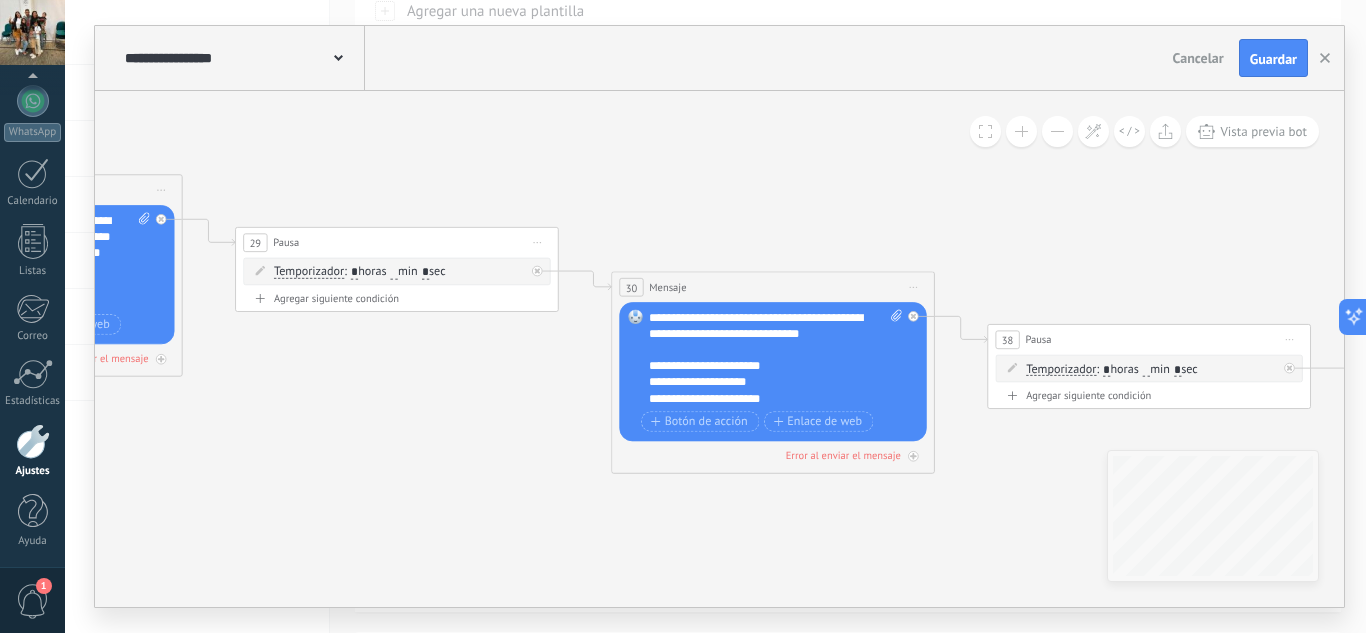 drag, startPoint x: 861, startPoint y: 441, endPoint x: 397, endPoint y: 414, distance: 464.78488 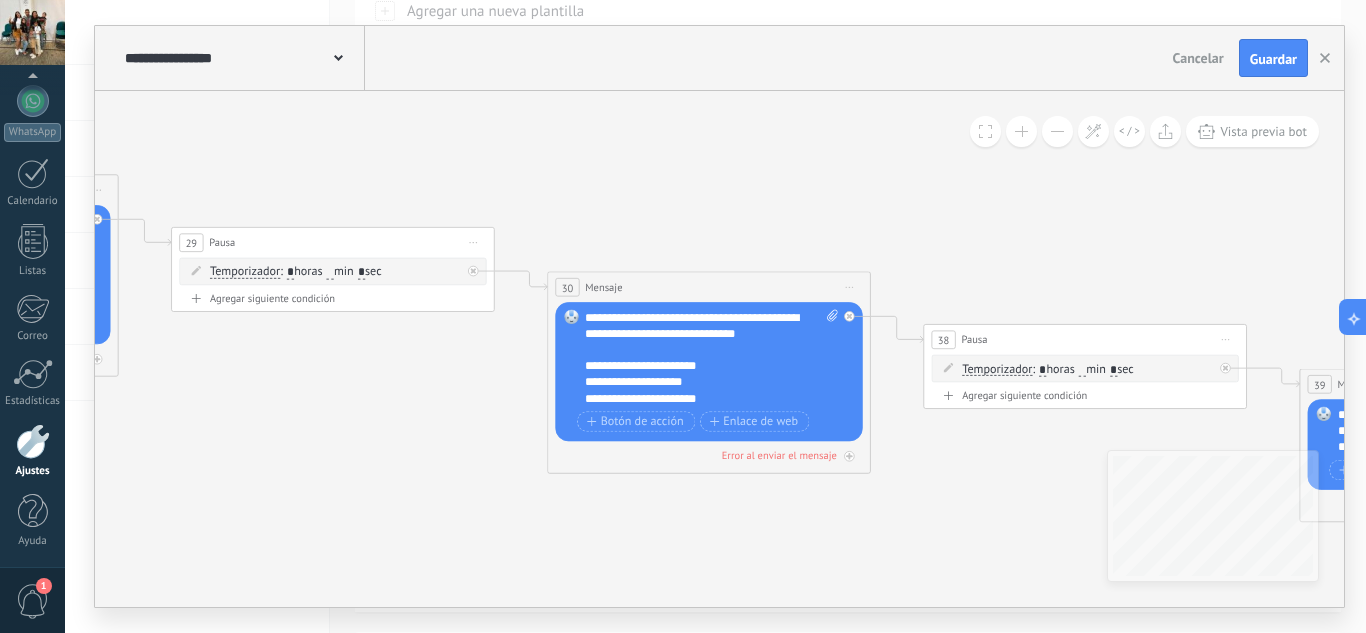 drag, startPoint x: 750, startPoint y: 221, endPoint x: 686, endPoint y: 220, distance: 64.00781 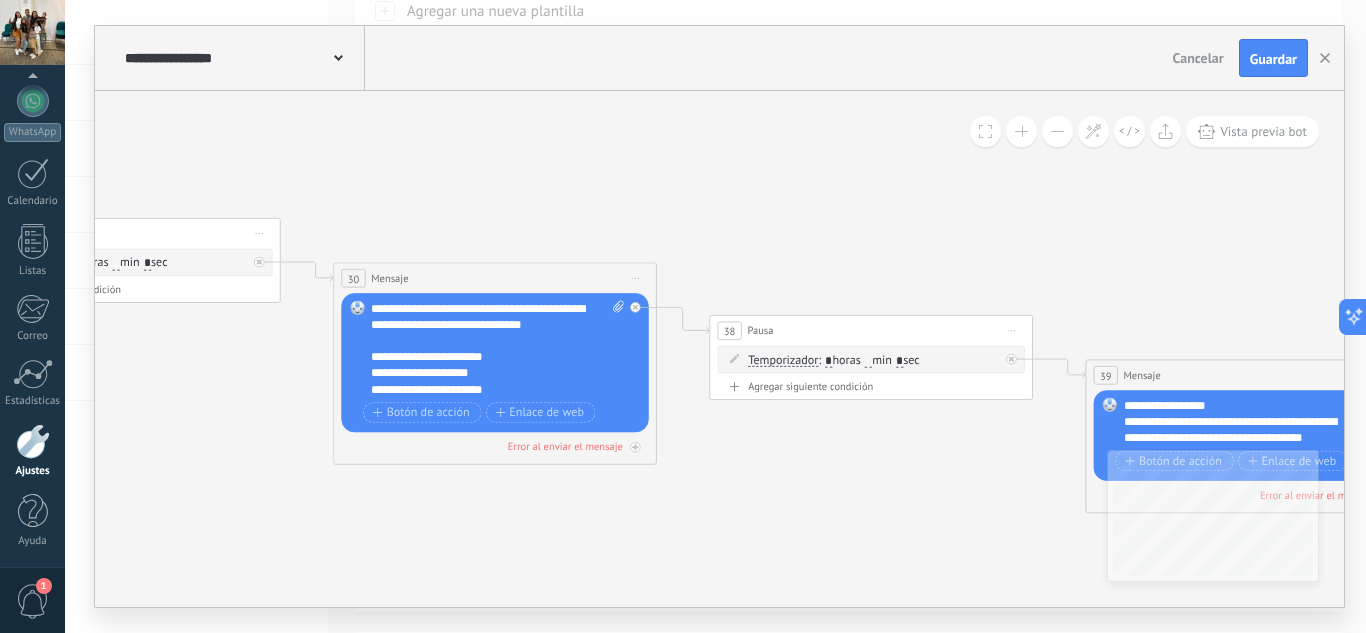 drag, startPoint x: 845, startPoint y: 215, endPoint x: 631, endPoint y: 207, distance: 214.14948 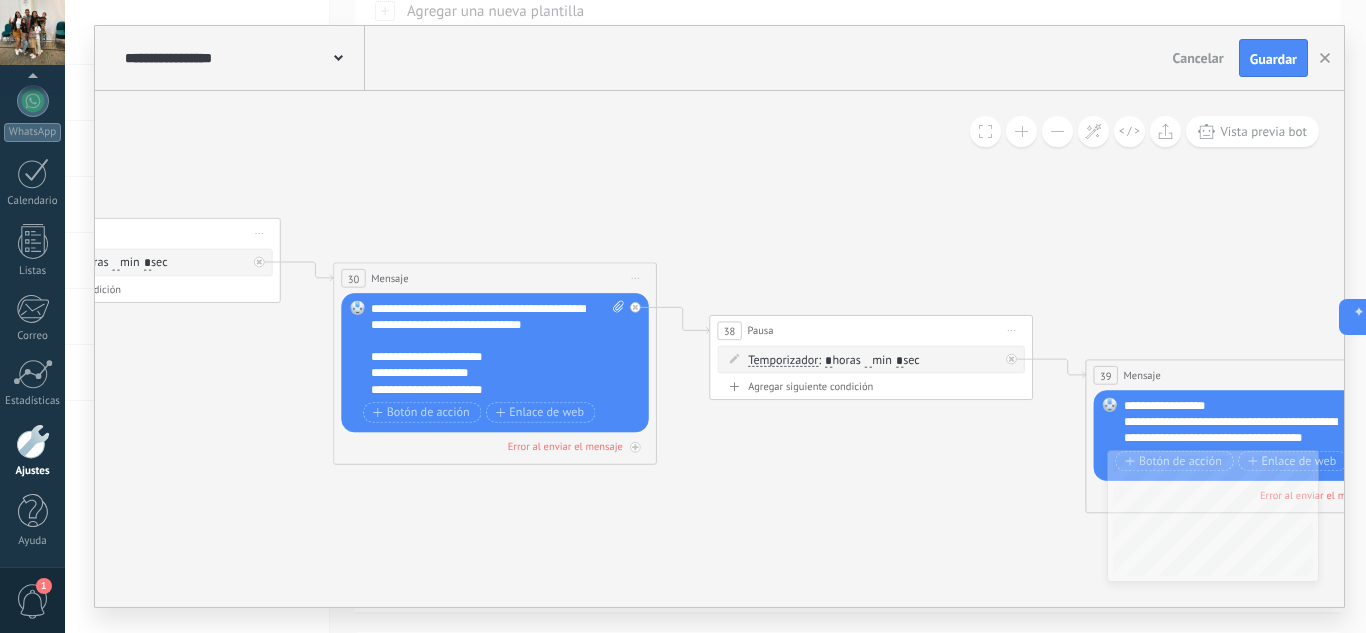 click on "**********" at bounding box center [242, 58] 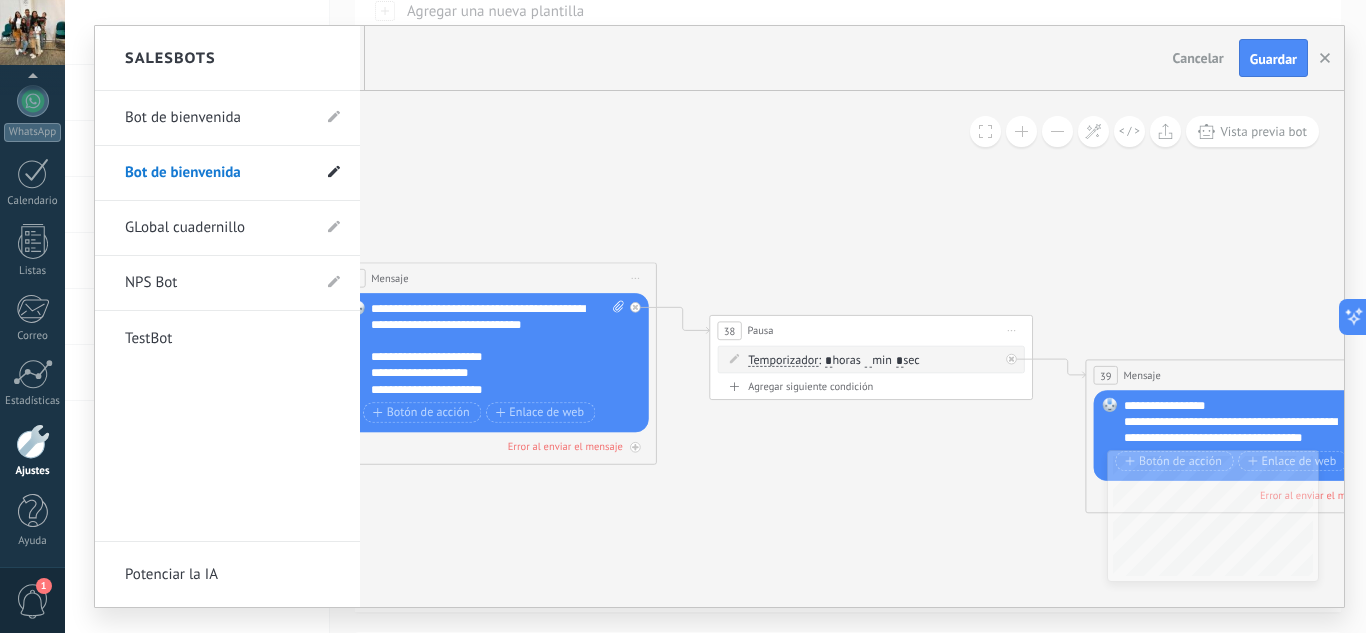 click 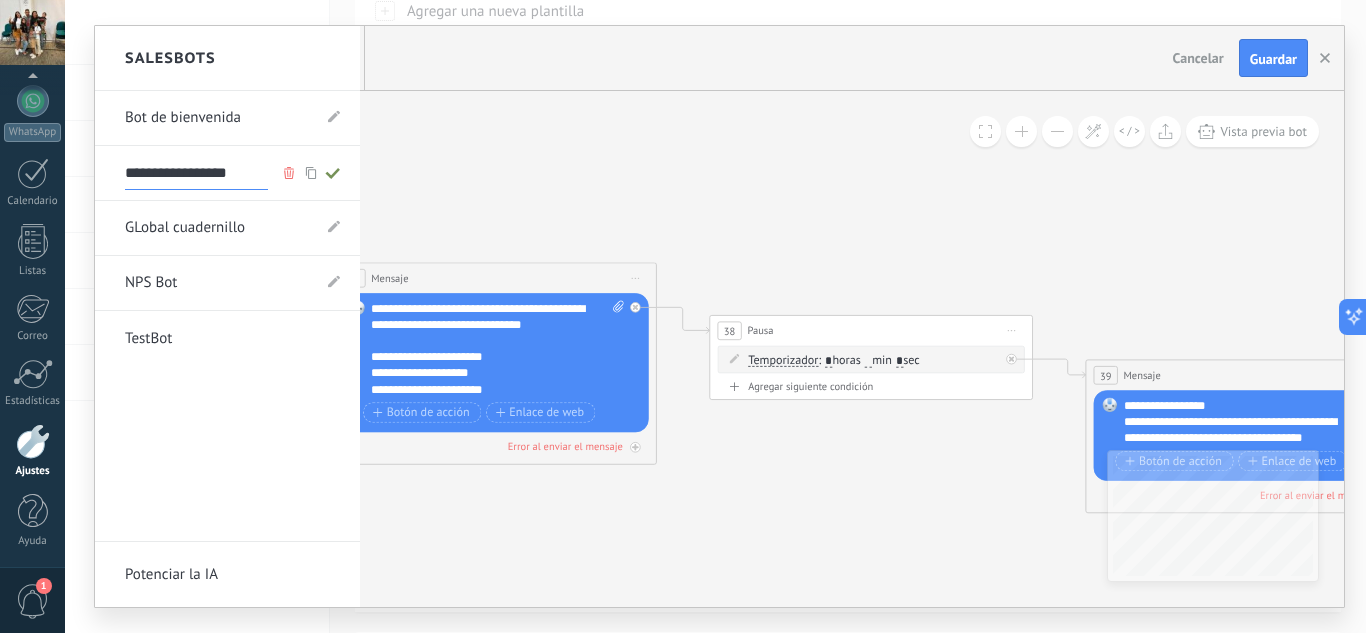 click on "**********" at bounding box center (196, 174) 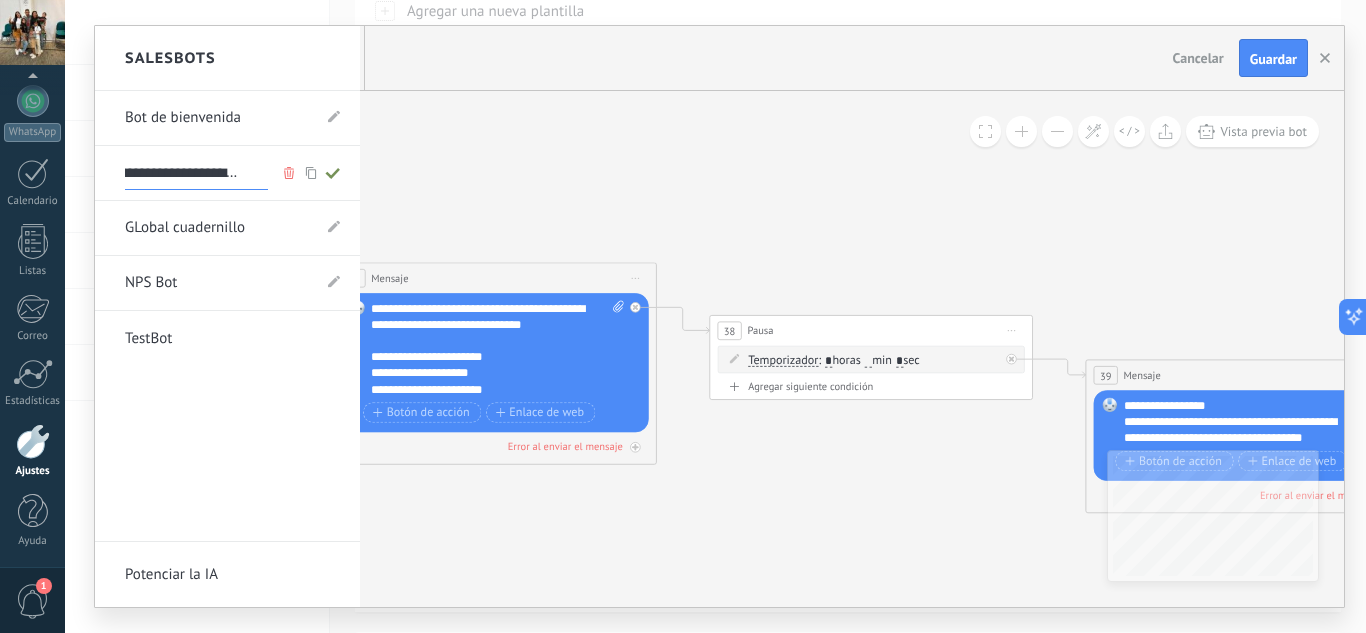 scroll, scrollTop: 0, scrollLeft: 42, axis: horizontal 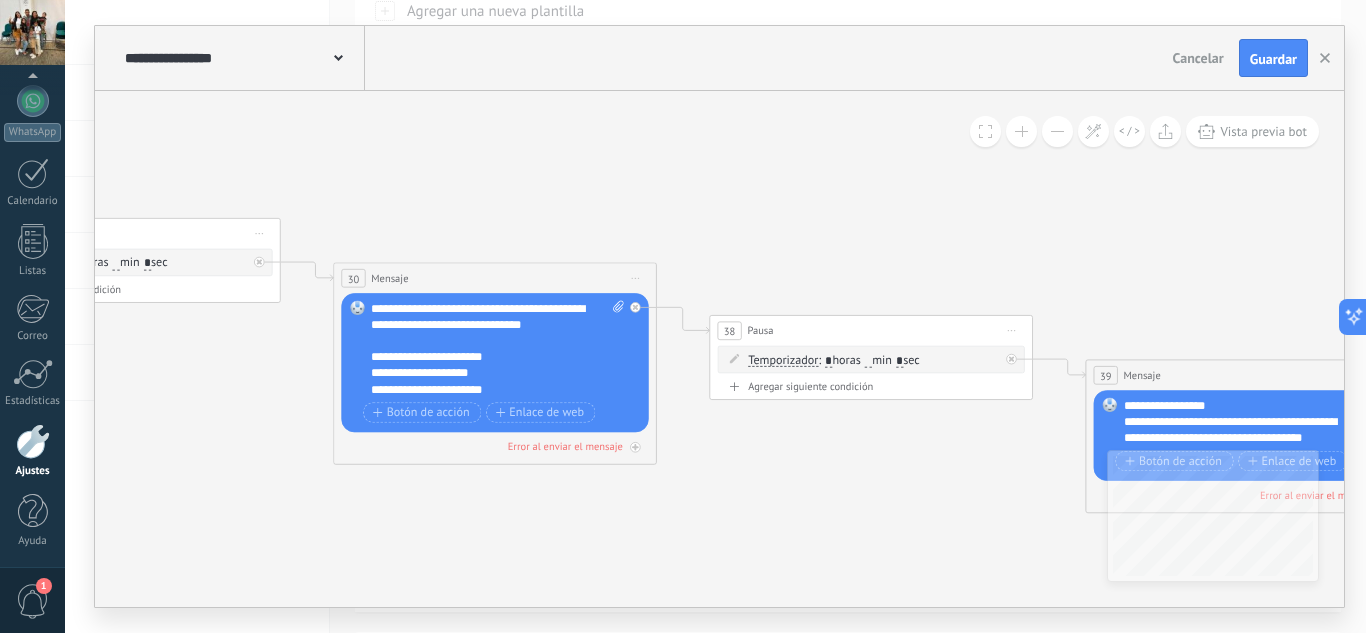 click 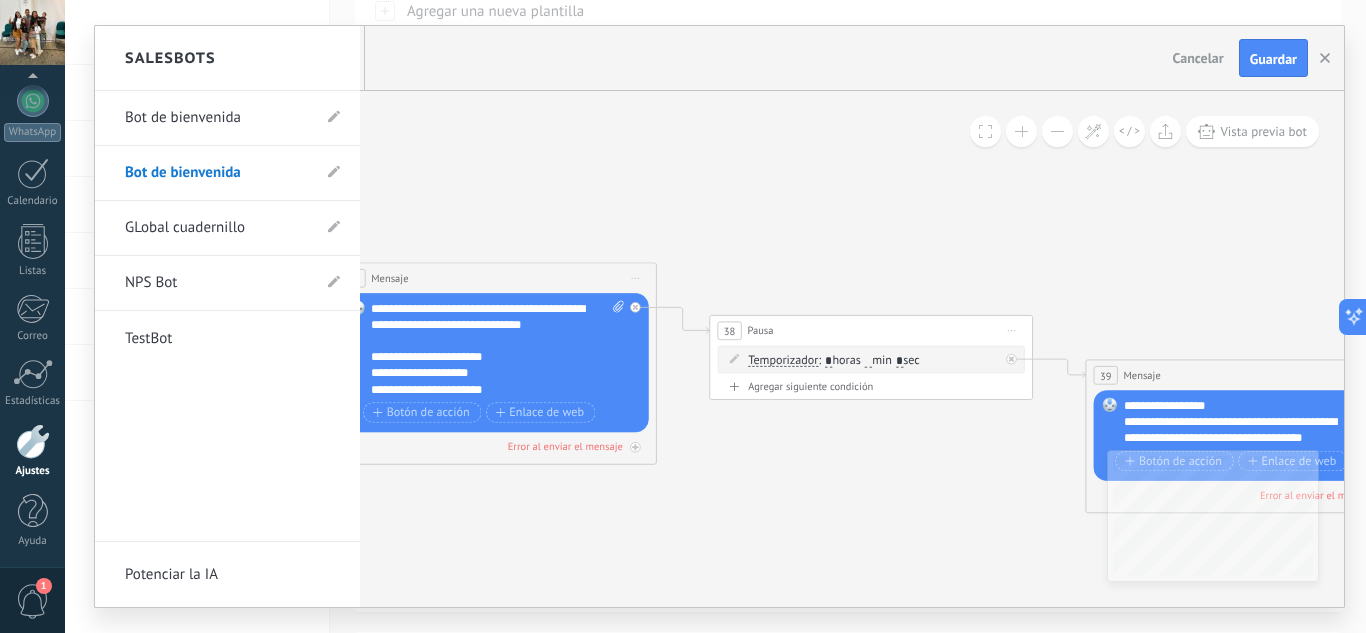 click on "Bot de bienvenida" at bounding box center [227, 173] 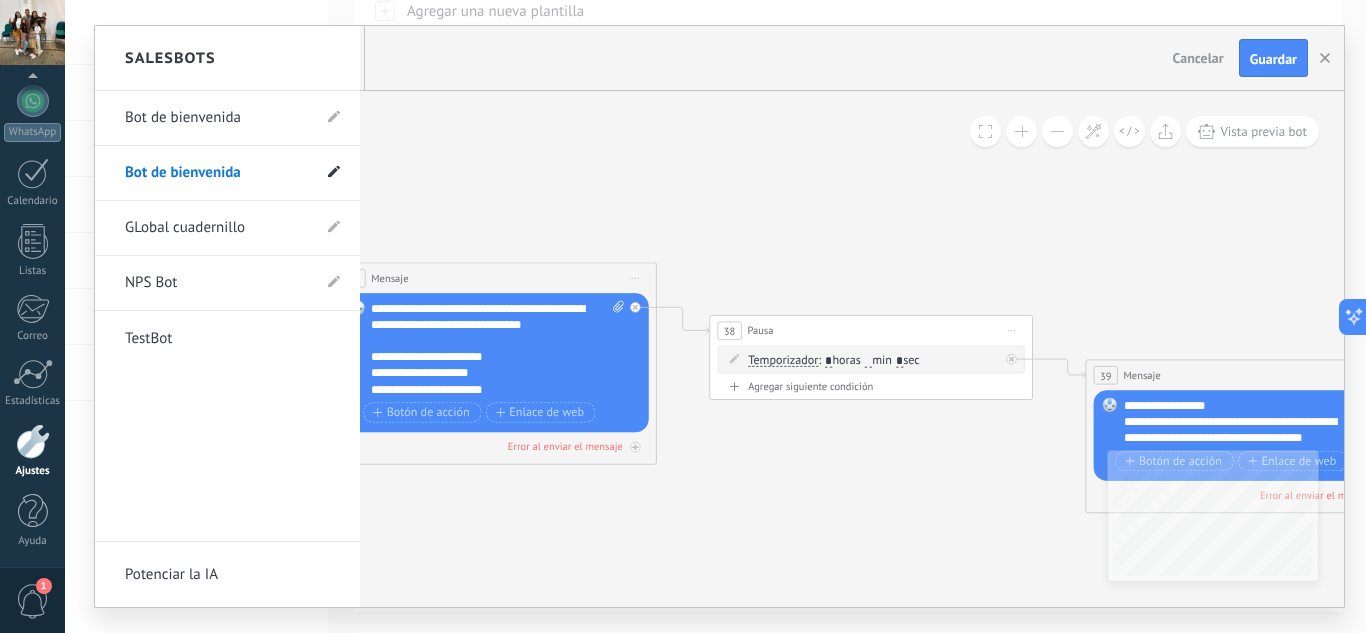 click 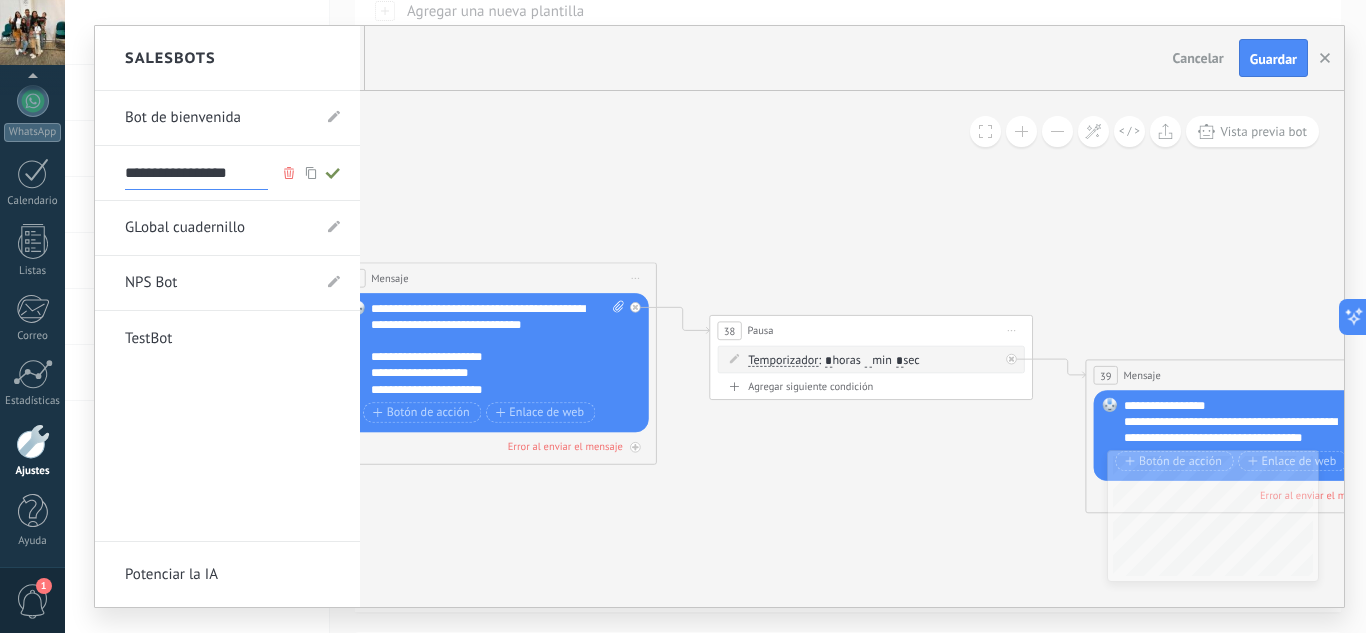 click on "**********" at bounding box center (196, 174) 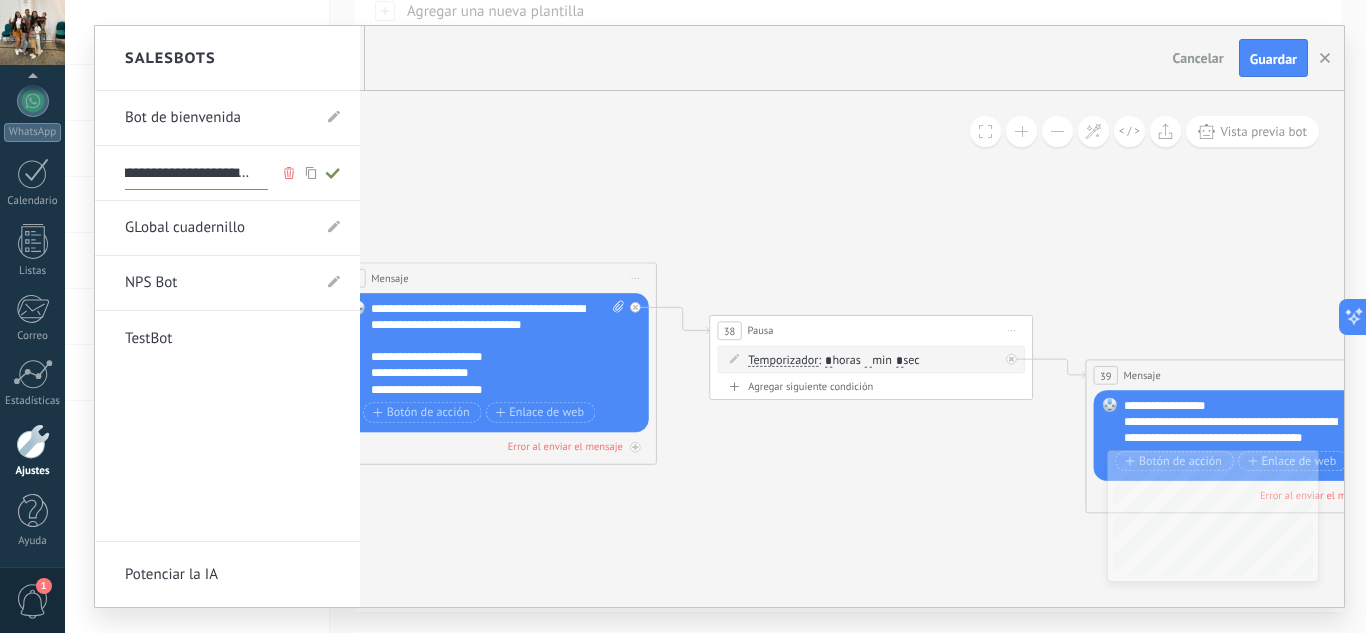 scroll, scrollTop: 0, scrollLeft: 28, axis: horizontal 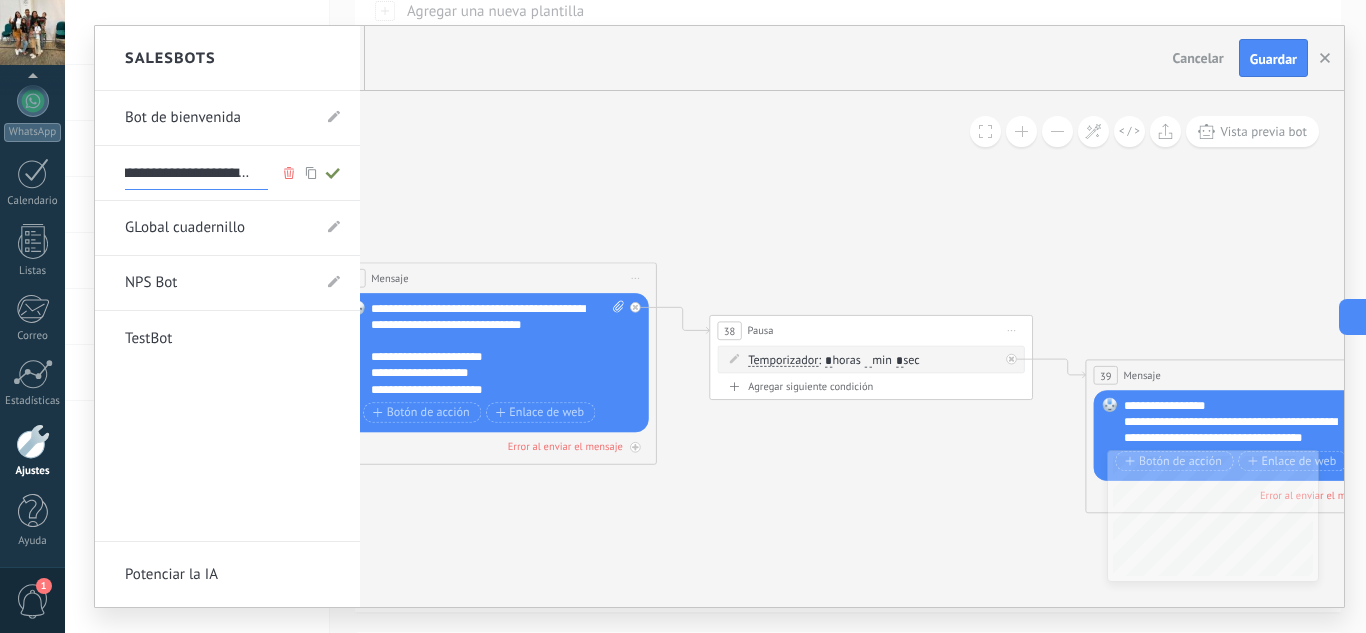 type on "**********" 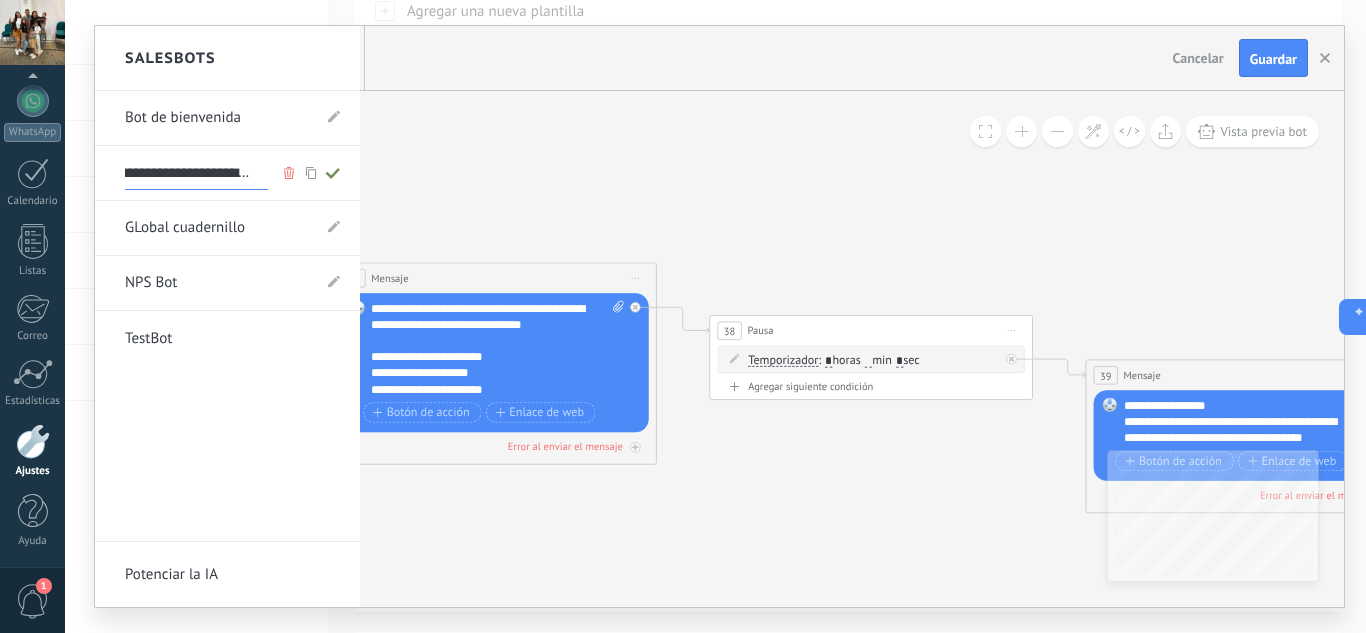 click 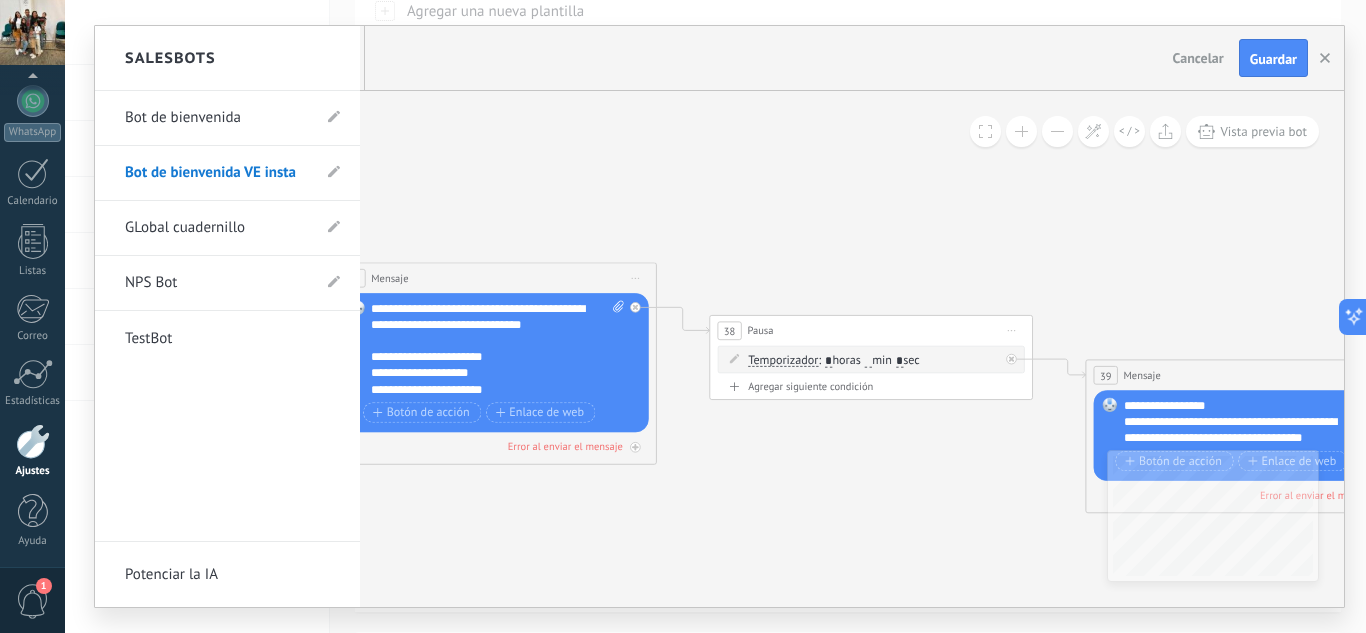 drag, startPoint x: 851, startPoint y: 201, endPoint x: 514, endPoint y: 175, distance: 338.00146 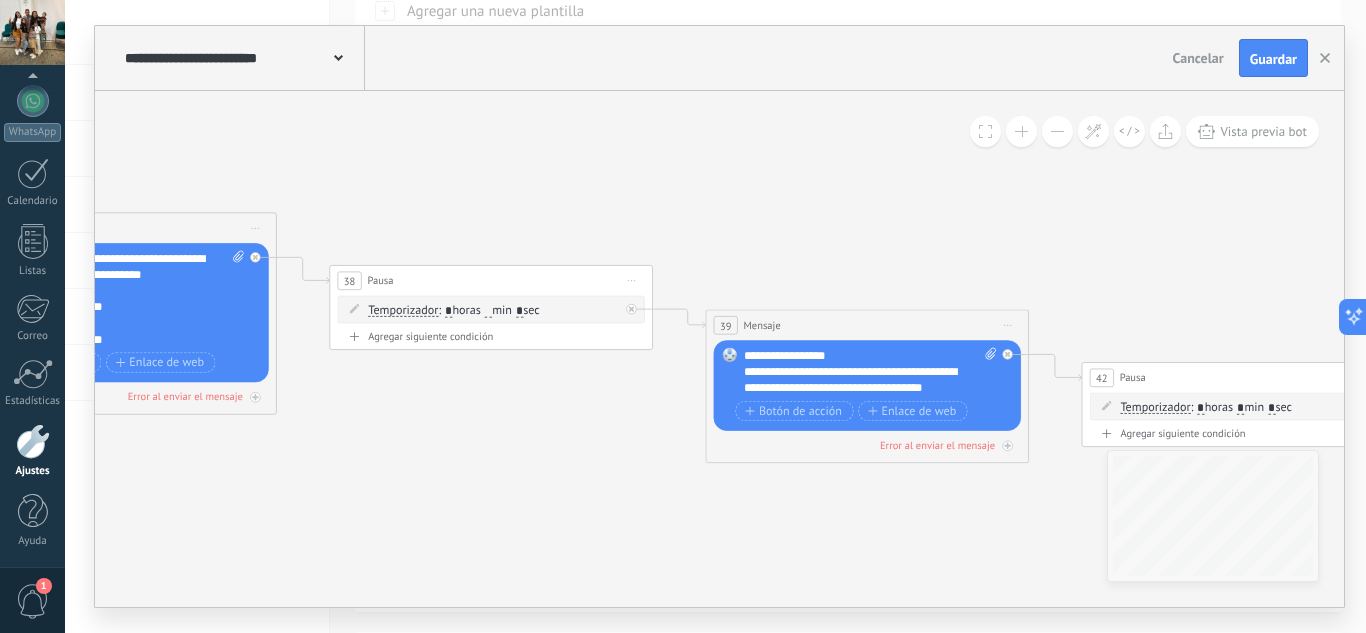 drag, startPoint x: 922, startPoint y: 244, endPoint x: 504, endPoint y: 182, distance: 422.57306 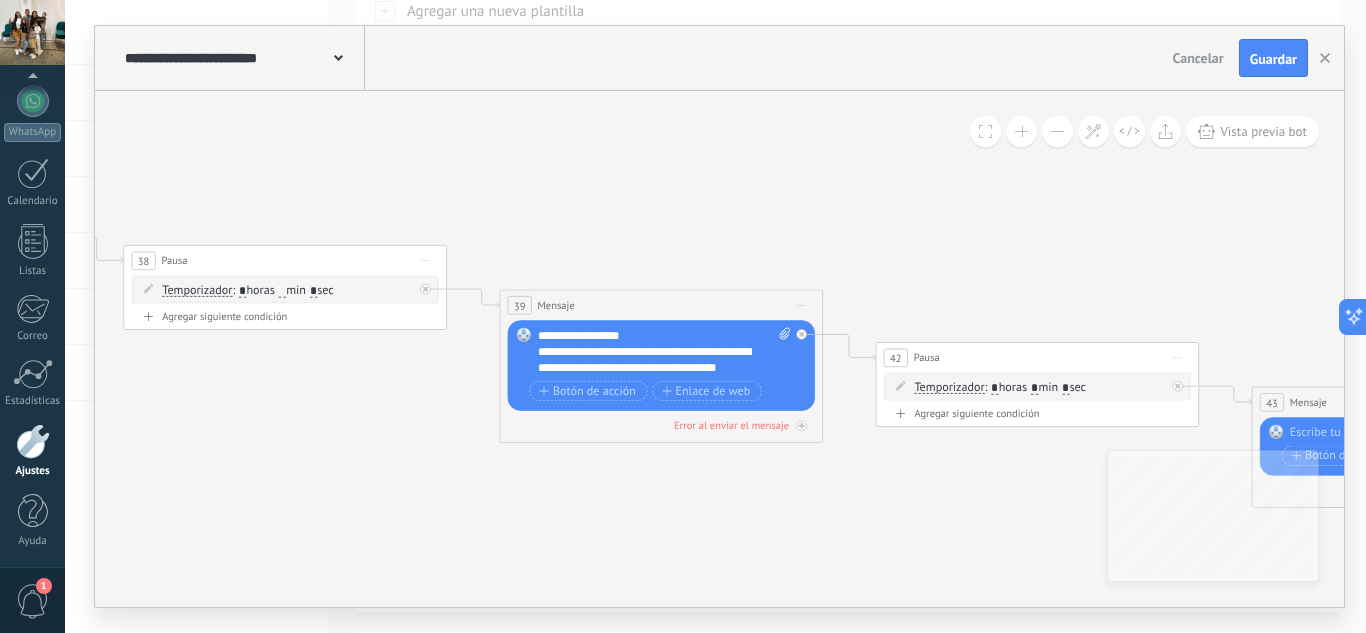 drag, startPoint x: 786, startPoint y: 224, endPoint x: 491, endPoint y: 166, distance: 300.64764 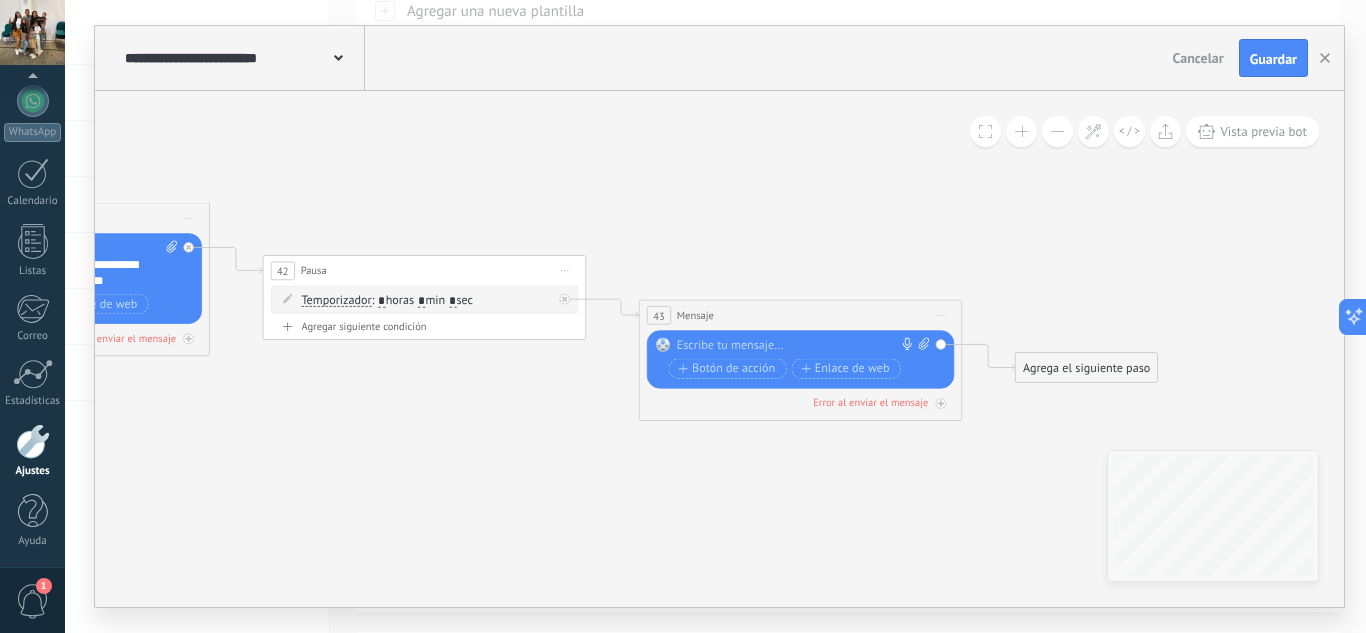 drag, startPoint x: 743, startPoint y: 167, endPoint x: 369, endPoint y: 126, distance: 376.2406 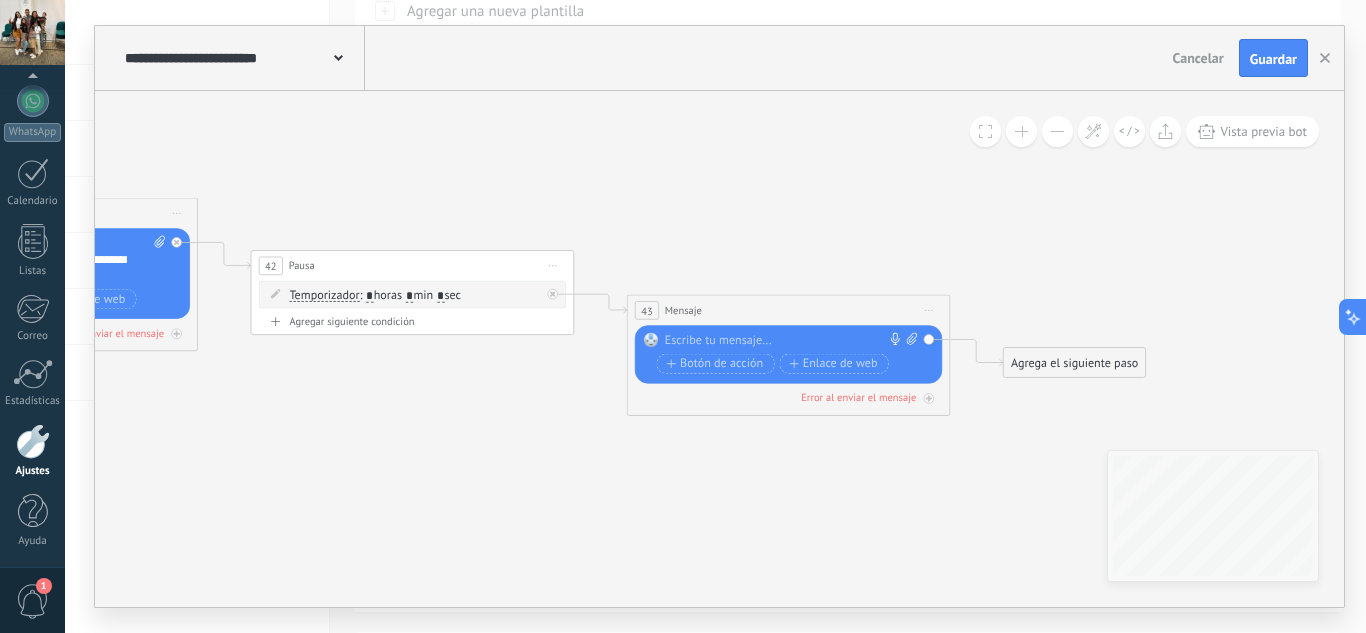 click on "Reemplazar
Quitar
Convertir a mensaje de voz
Arrastre la imagen aquí para adjuntarla.
Añadir imagen
Subir
Arrastrar y soltar
Archivo no encontrado
Escribe tu mensaje..." at bounding box center (788, 354) 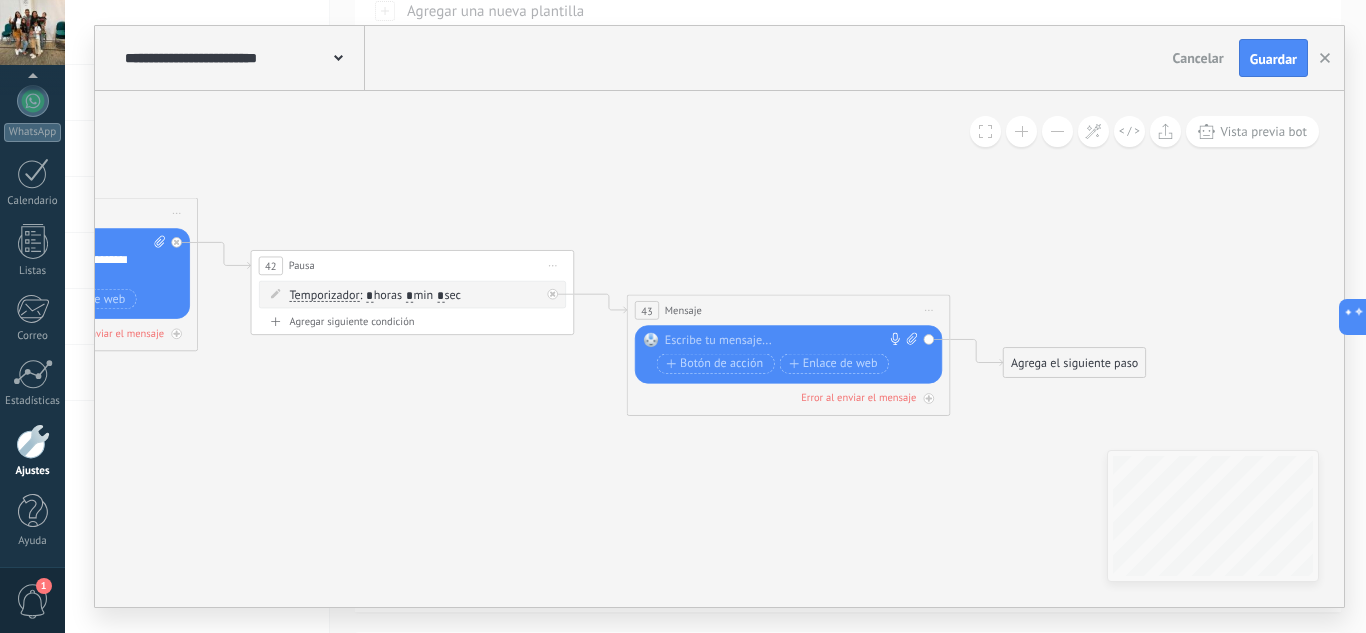 click at bounding box center (785, 341) 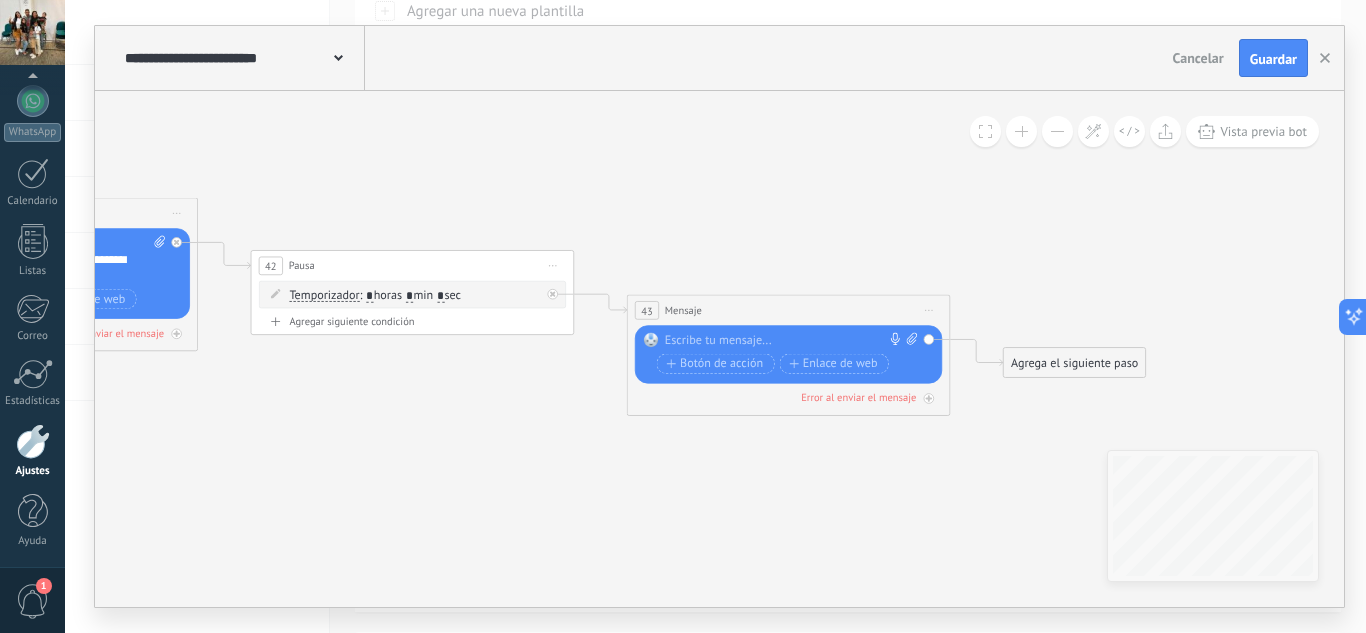 paste 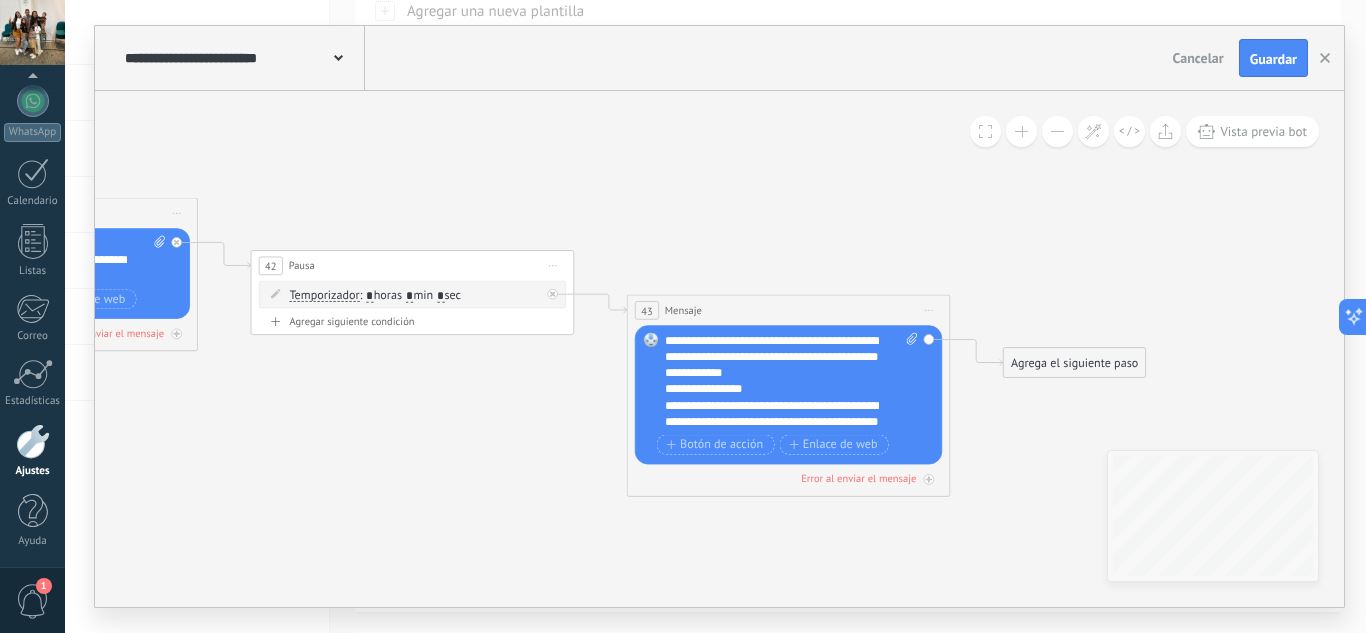 type 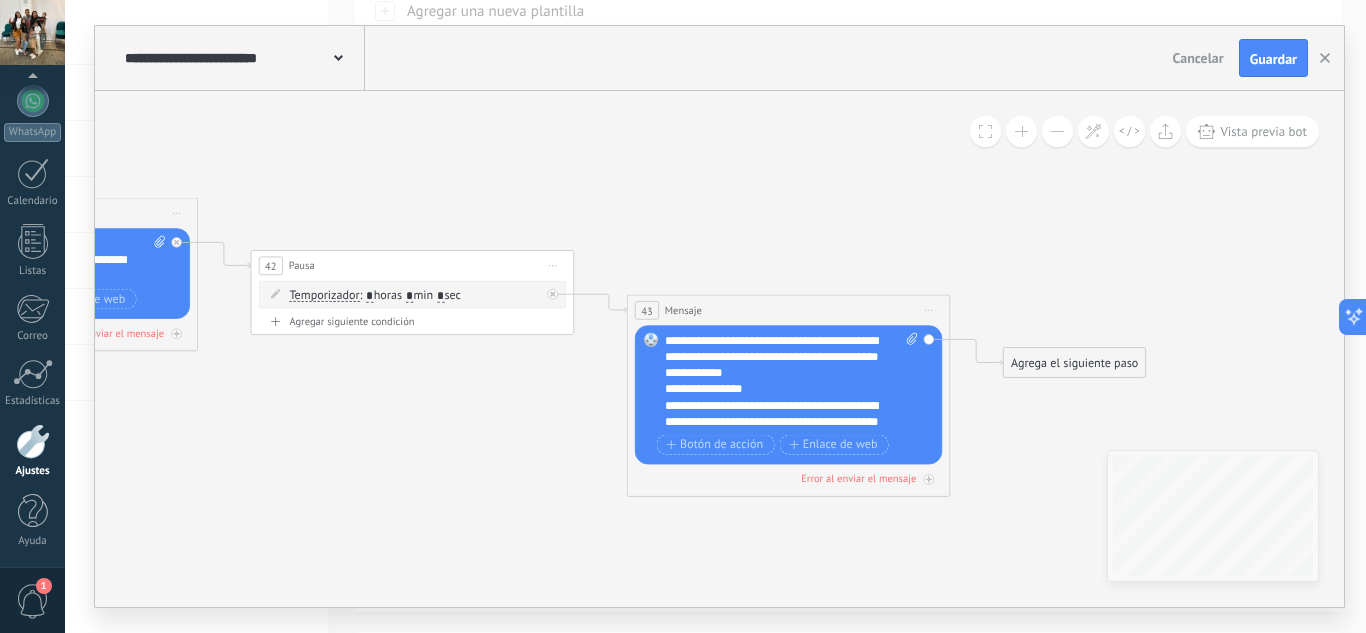 scroll, scrollTop: 200, scrollLeft: 0, axis: vertical 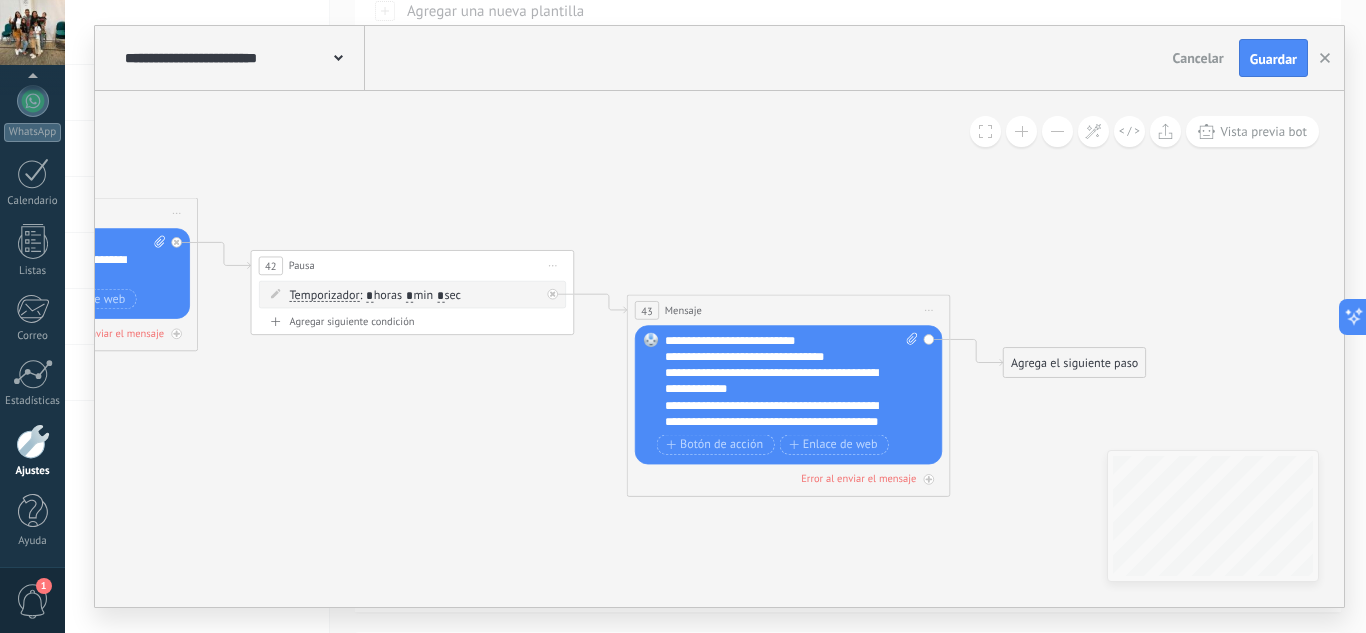 click 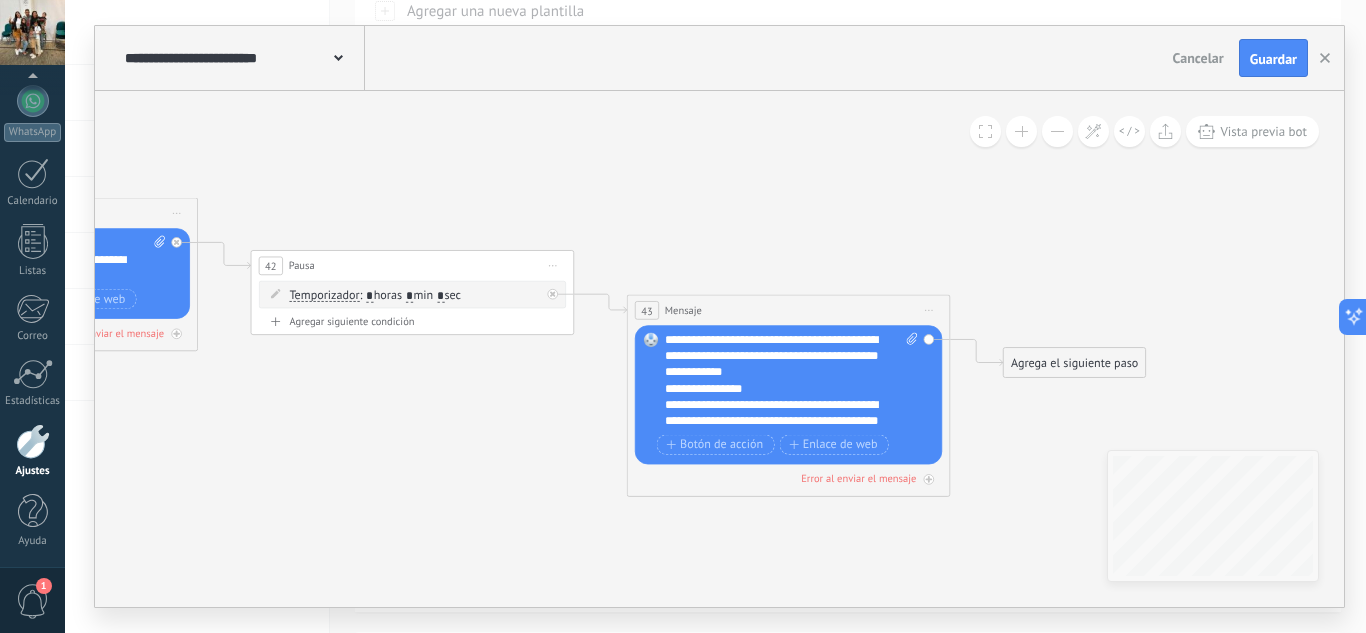 scroll, scrollTop: 0, scrollLeft: 0, axis: both 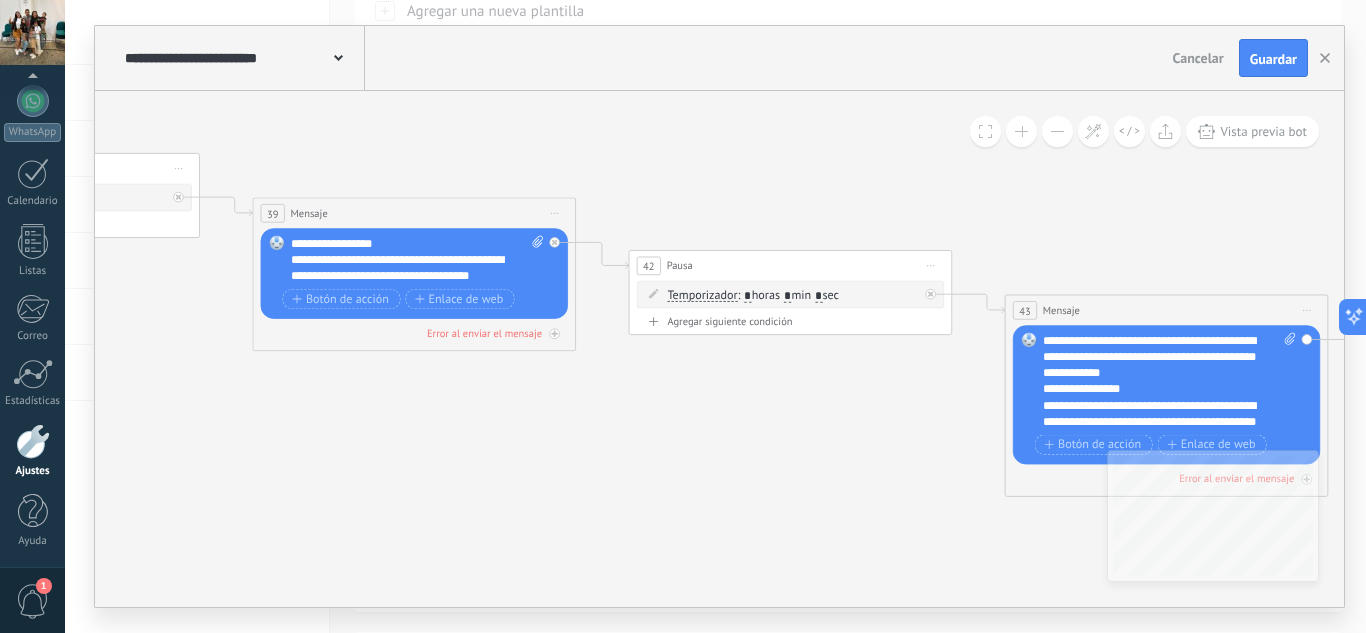drag, startPoint x: 371, startPoint y: 496, endPoint x: 724, endPoint y: 496, distance: 353 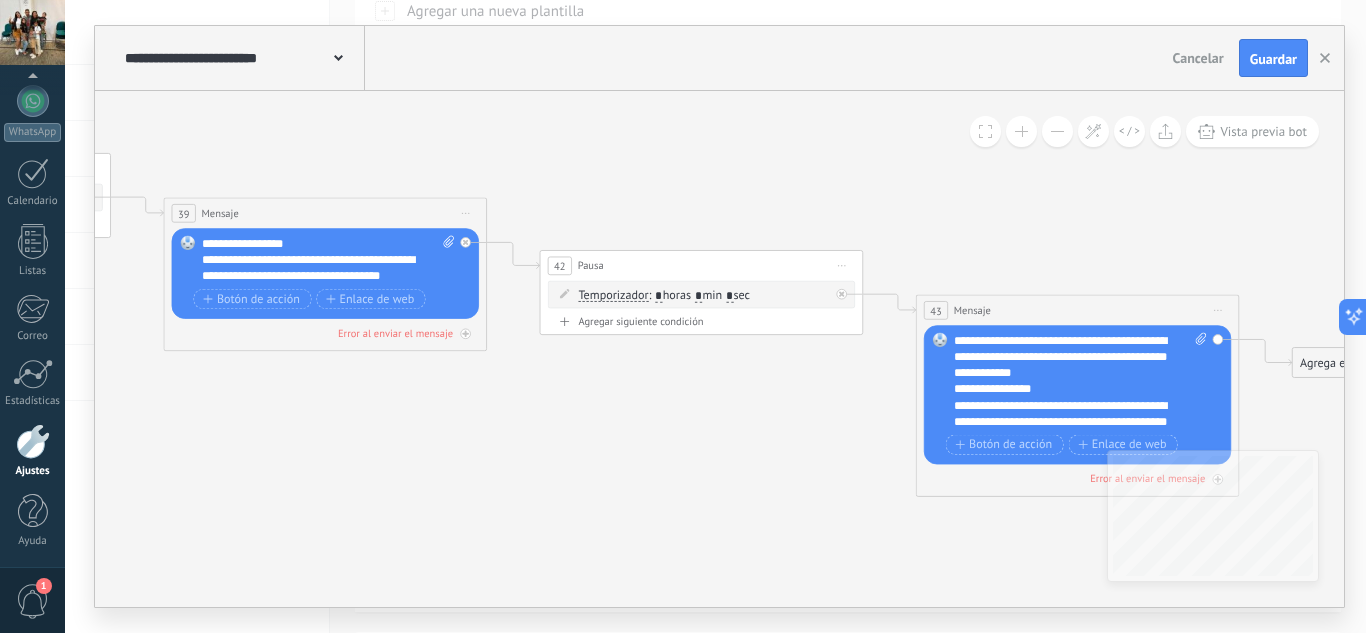 drag, startPoint x: 874, startPoint y: 436, endPoint x: 363, endPoint y: 391, distance: 512.9776 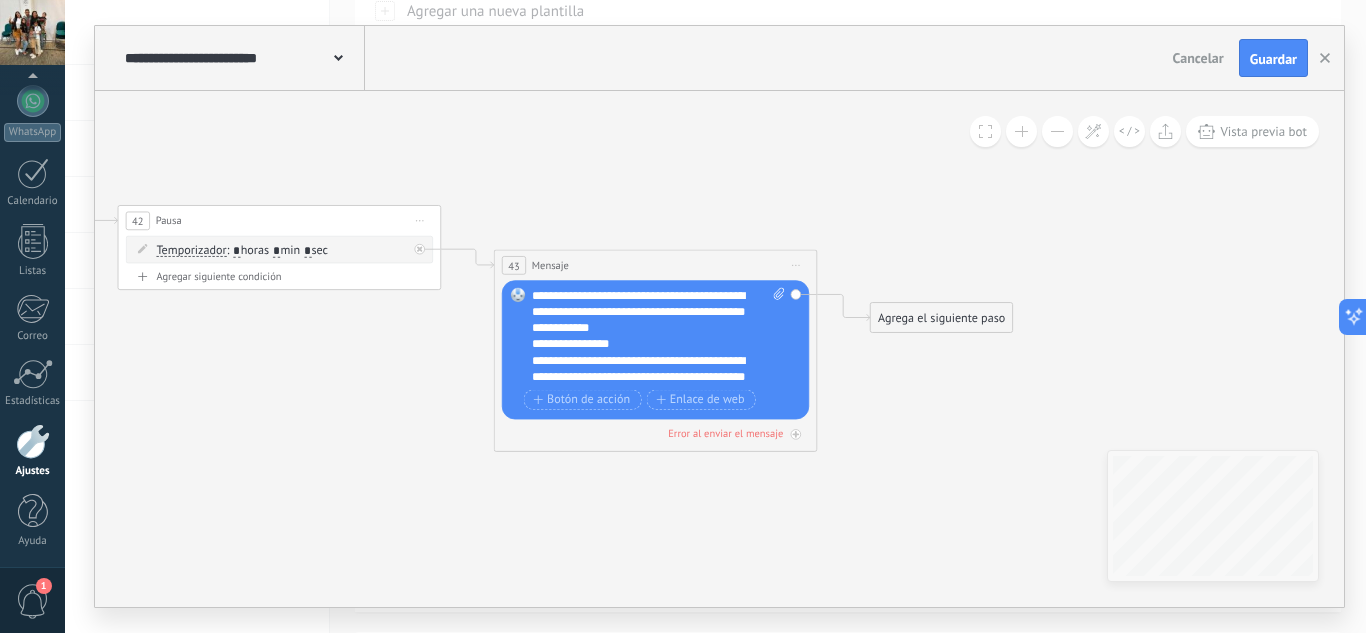 drag, startPoint x: 628, startPoint y: 499, endPoint x: 486, endPoint y: 485, distance: 142.68848 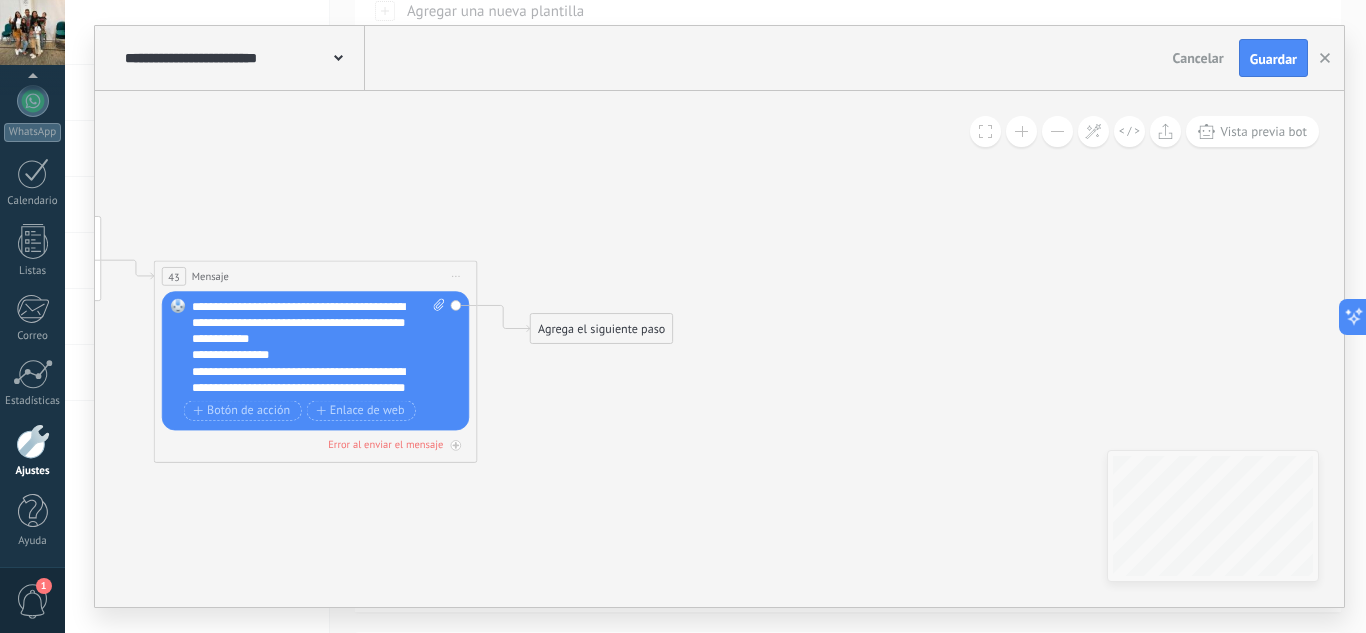 drag, startPoint x: 658, startPoint y: 442, endPoint x: 612, endPoint y: 443, distance: 46.010868 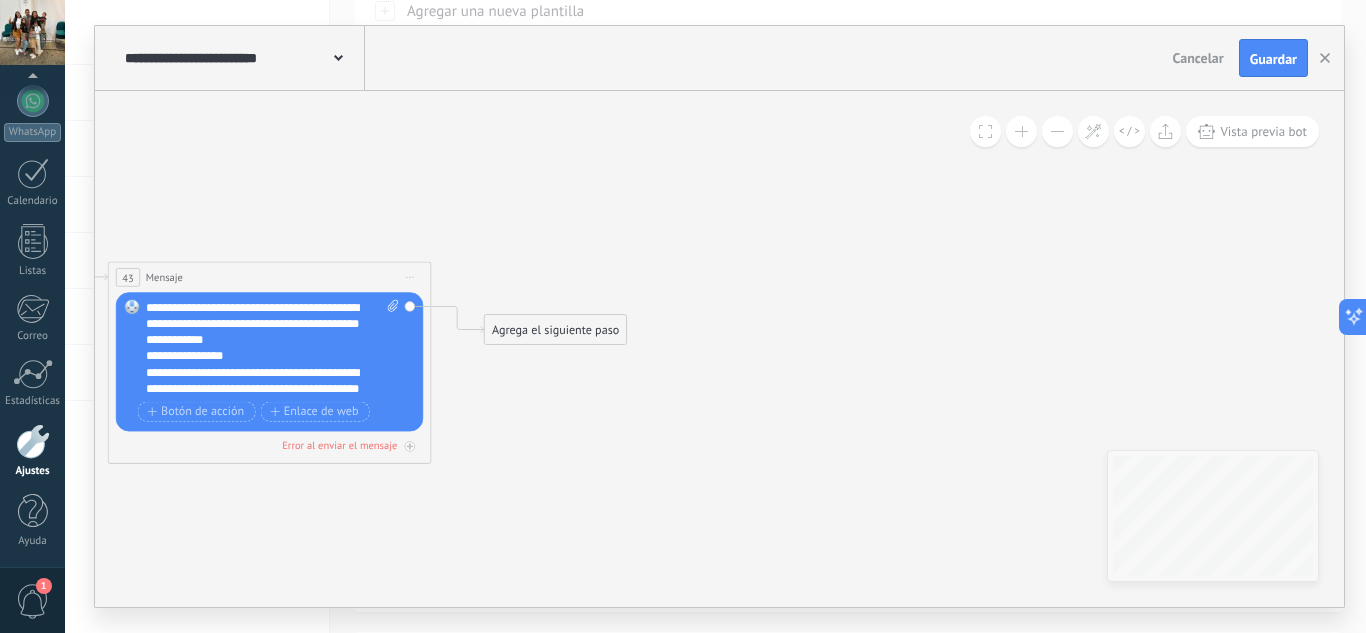 click on "Agrega el siguiente paso" at bounding box center [556, 330] 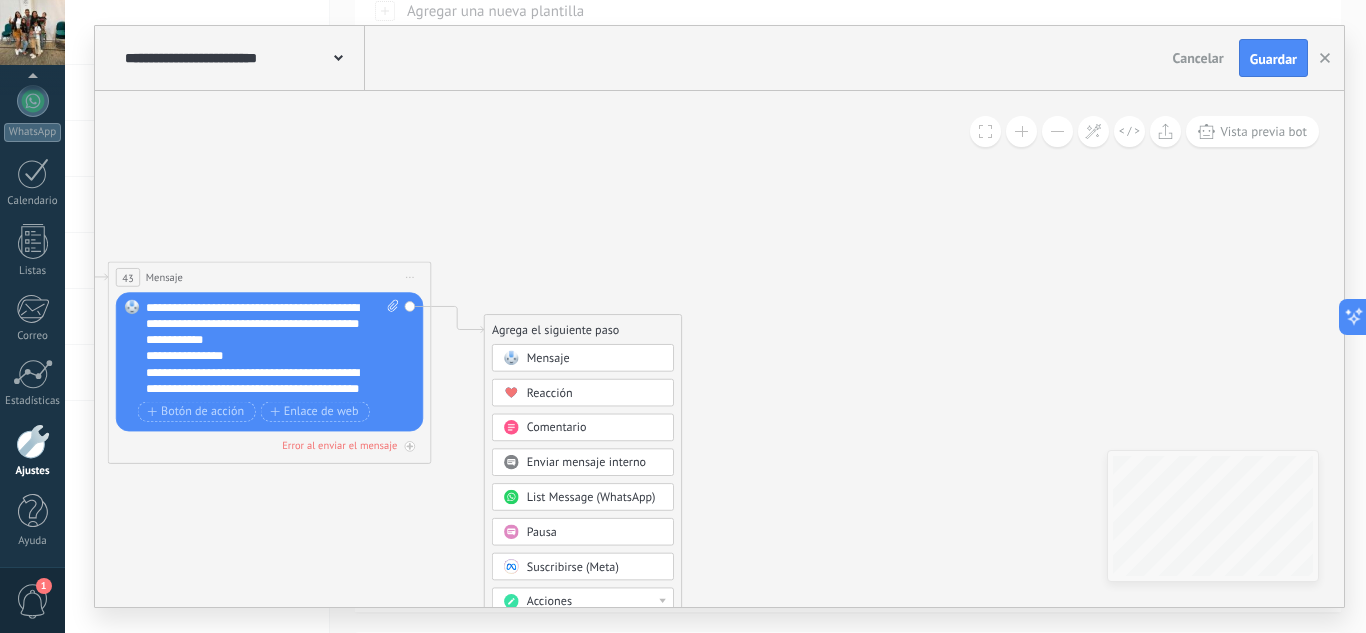click on "Pausa" at bounding box center (595, 532) 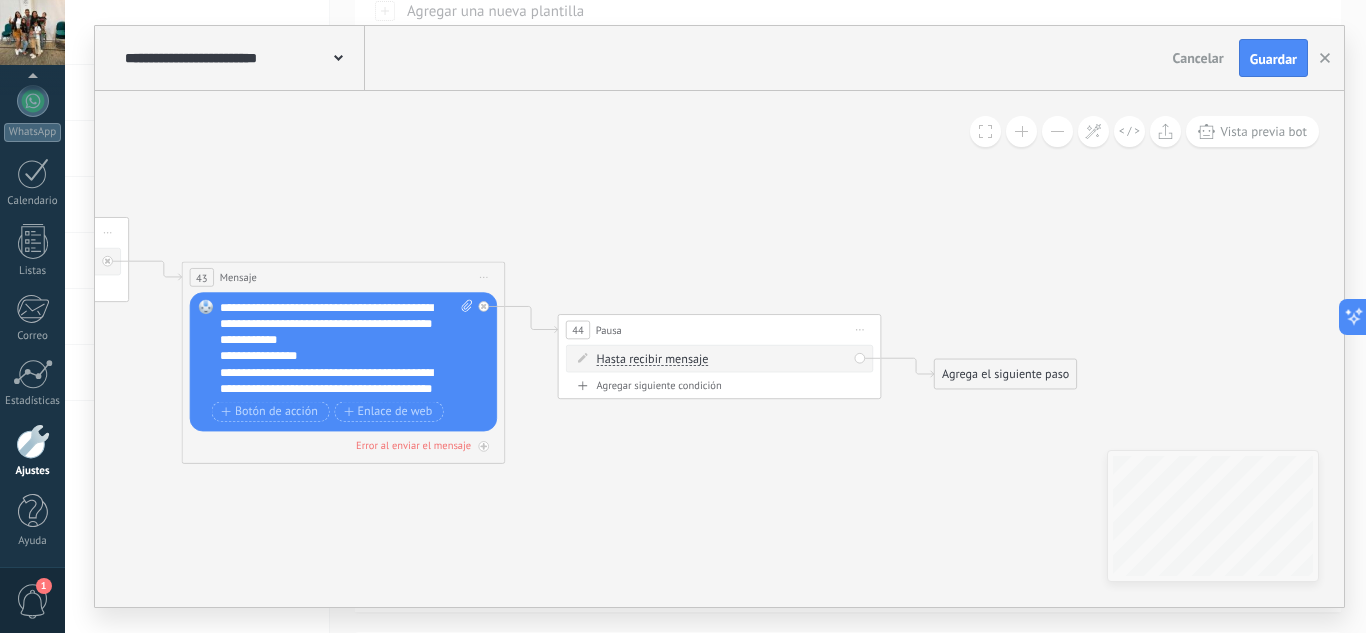 click on "Hasta recibir mensaje" at bounding box center (653, 359) 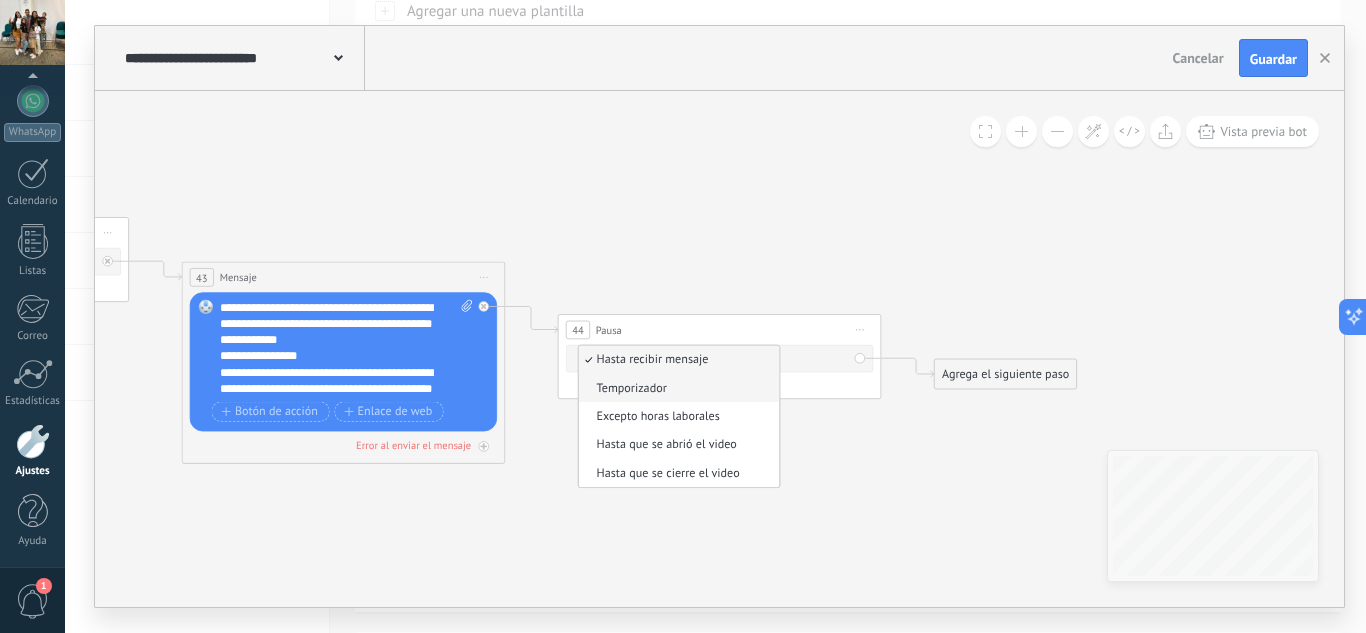 click on "Temporizador" at bounding box center (677, 388) 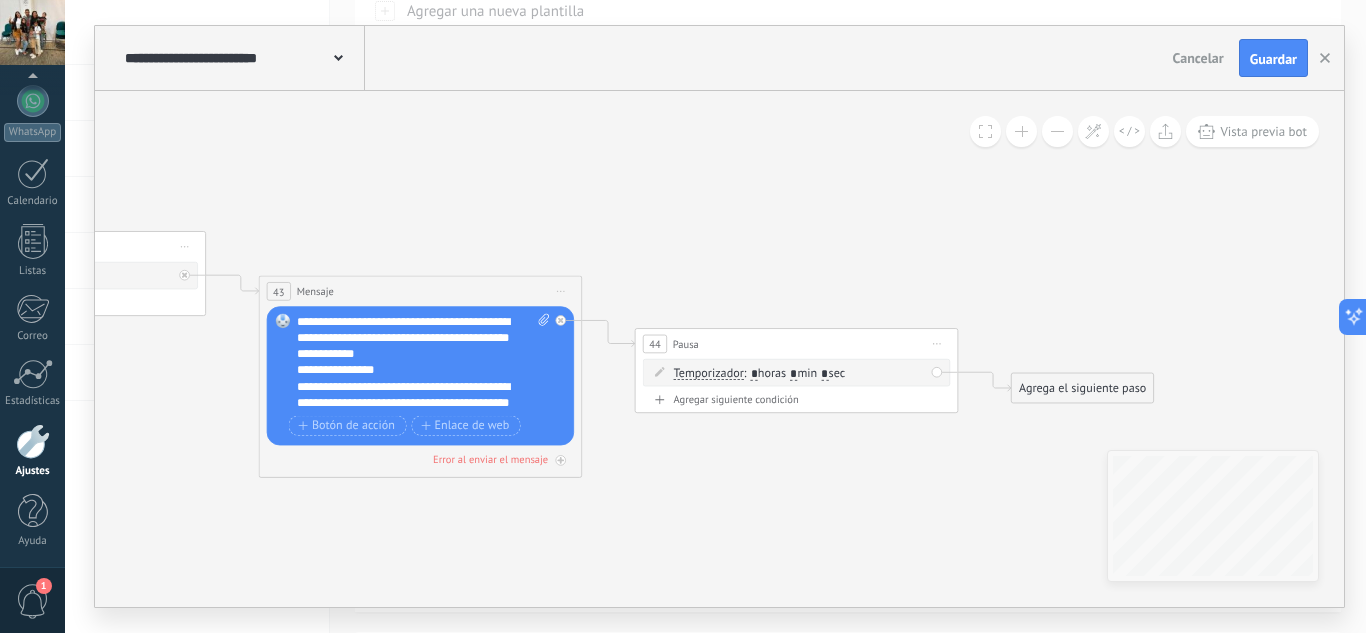 drag, startPoint x: 673, startPoint y: 486, endPoint x: 722, endPoint y: 495, distance: 49.819675 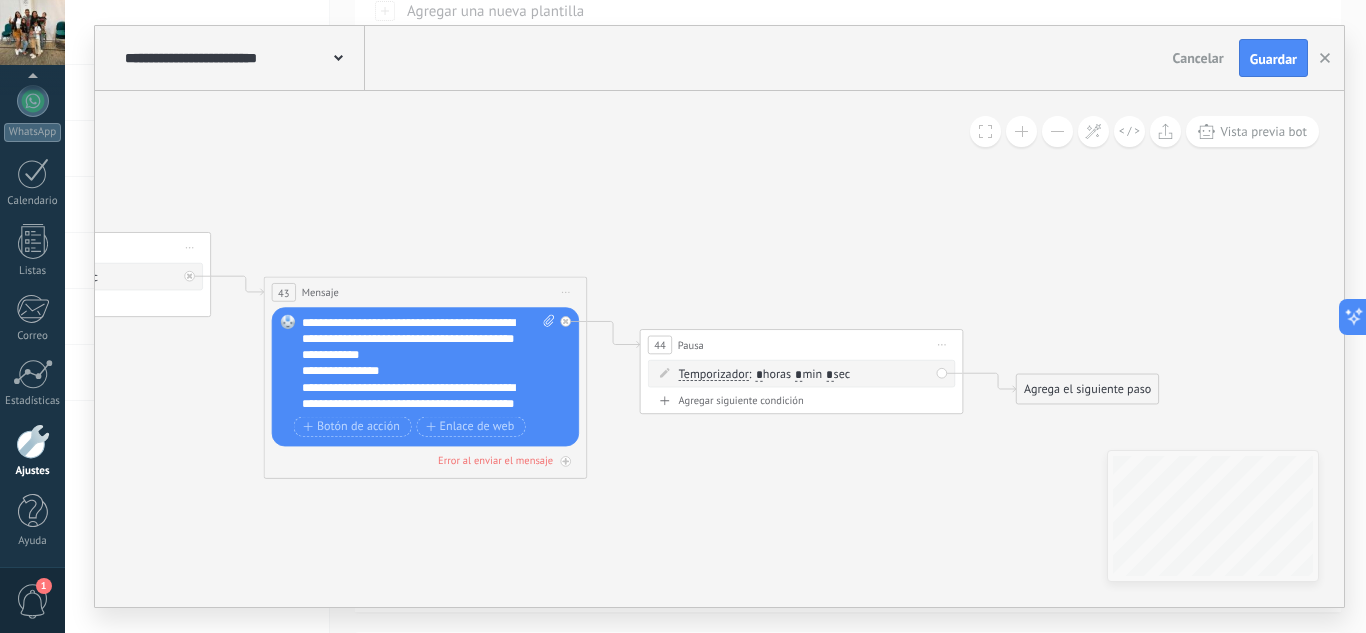click on "*" at bounding box center (759, 374) 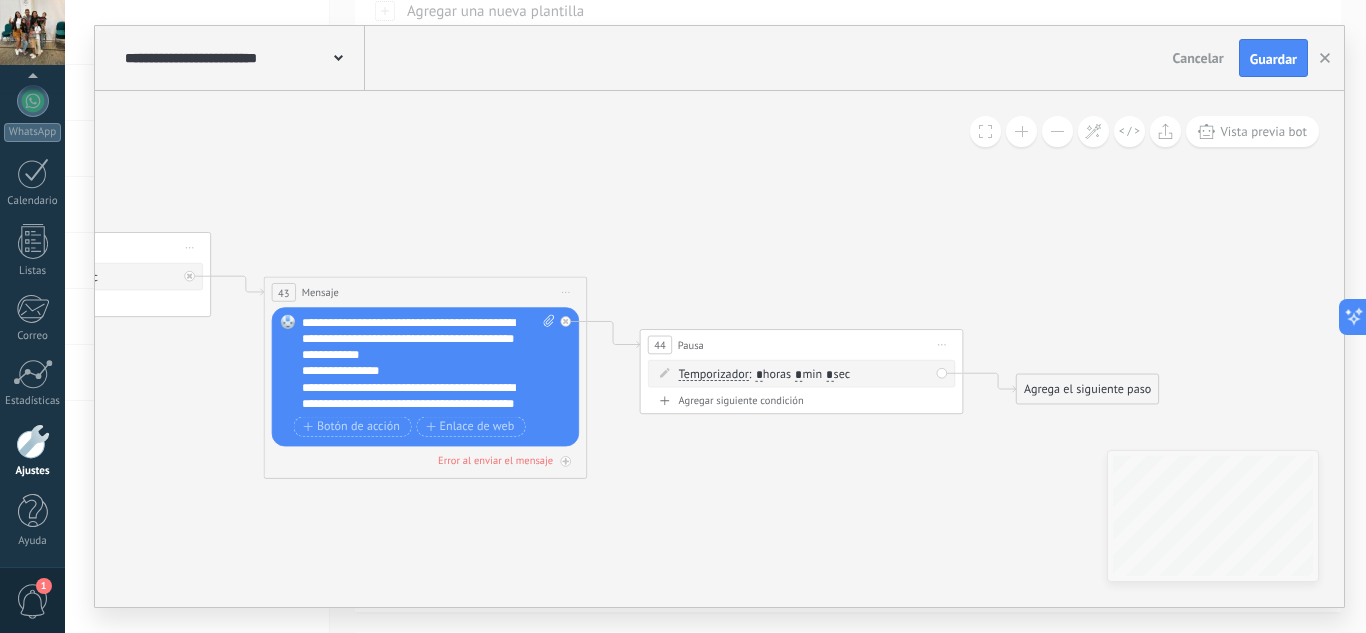 click on "Agregar siguiente condición" at bounding box center (801, 401) 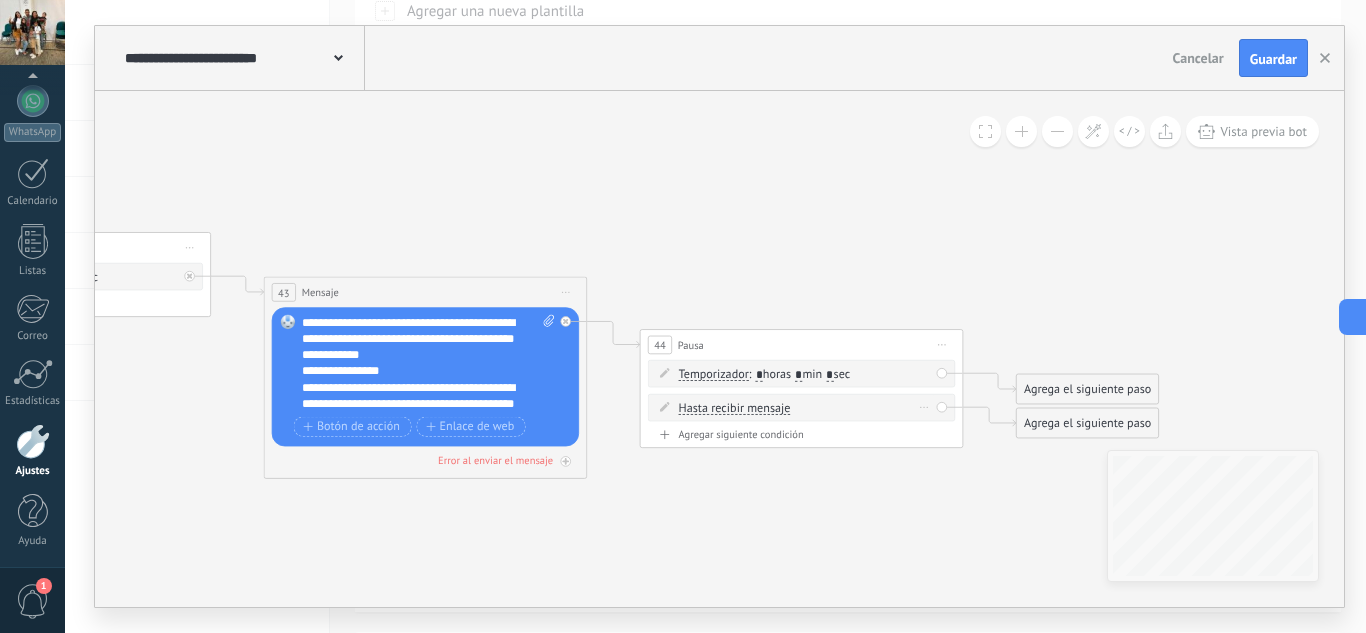 click on "Hasta recibir mensaje" at bounding box center [735, 408] 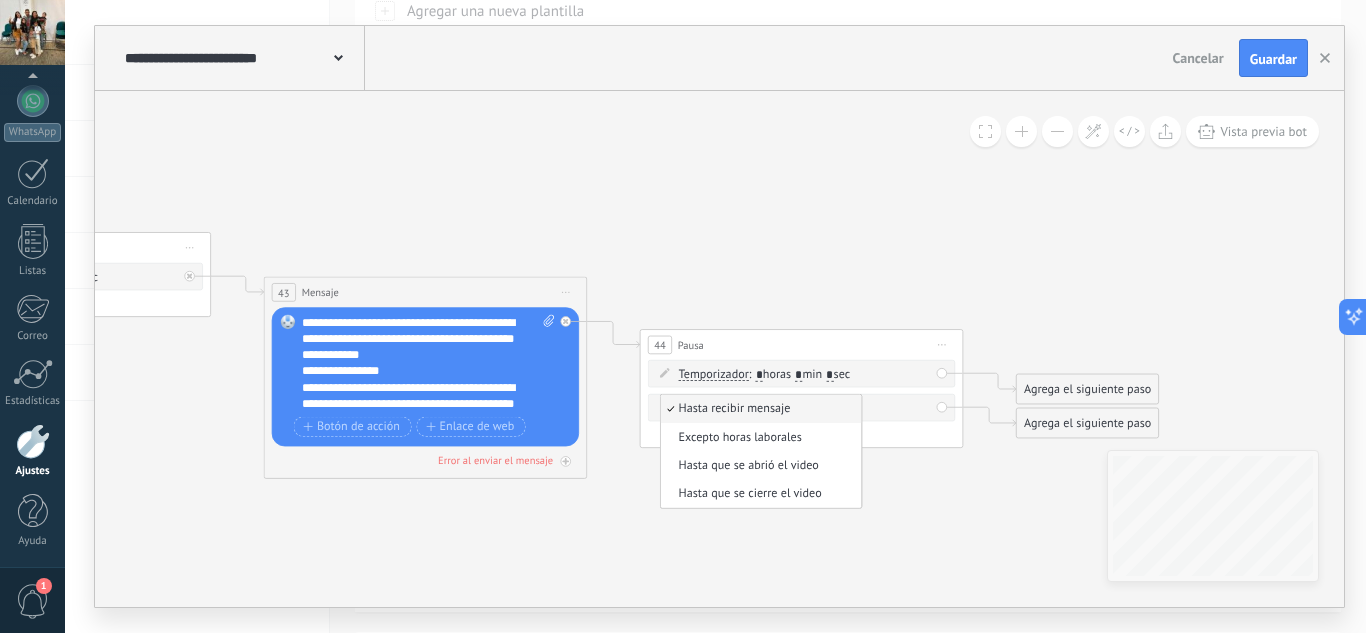 click 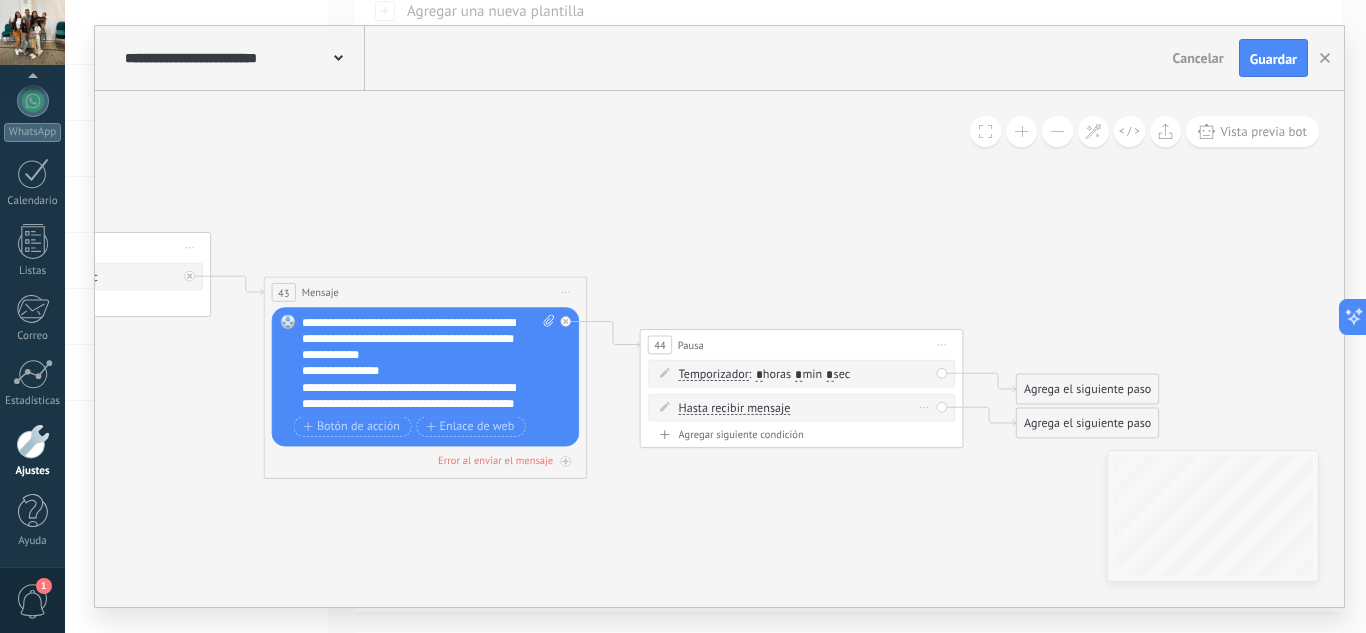 click 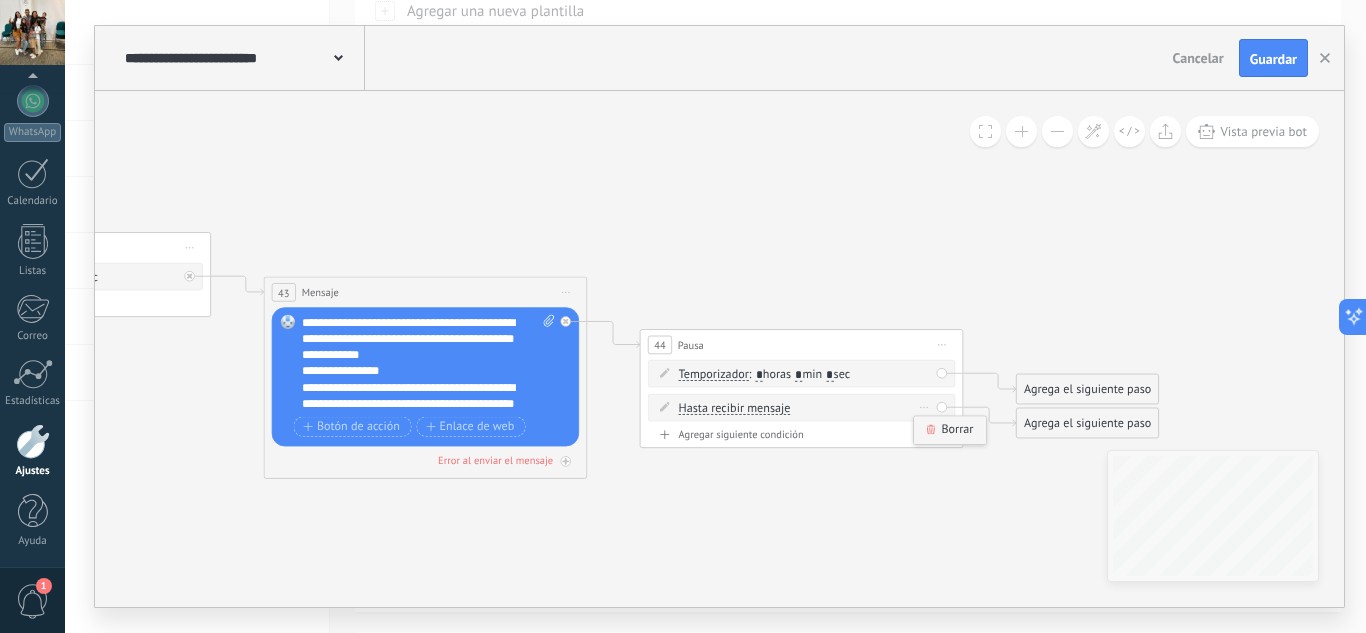 click 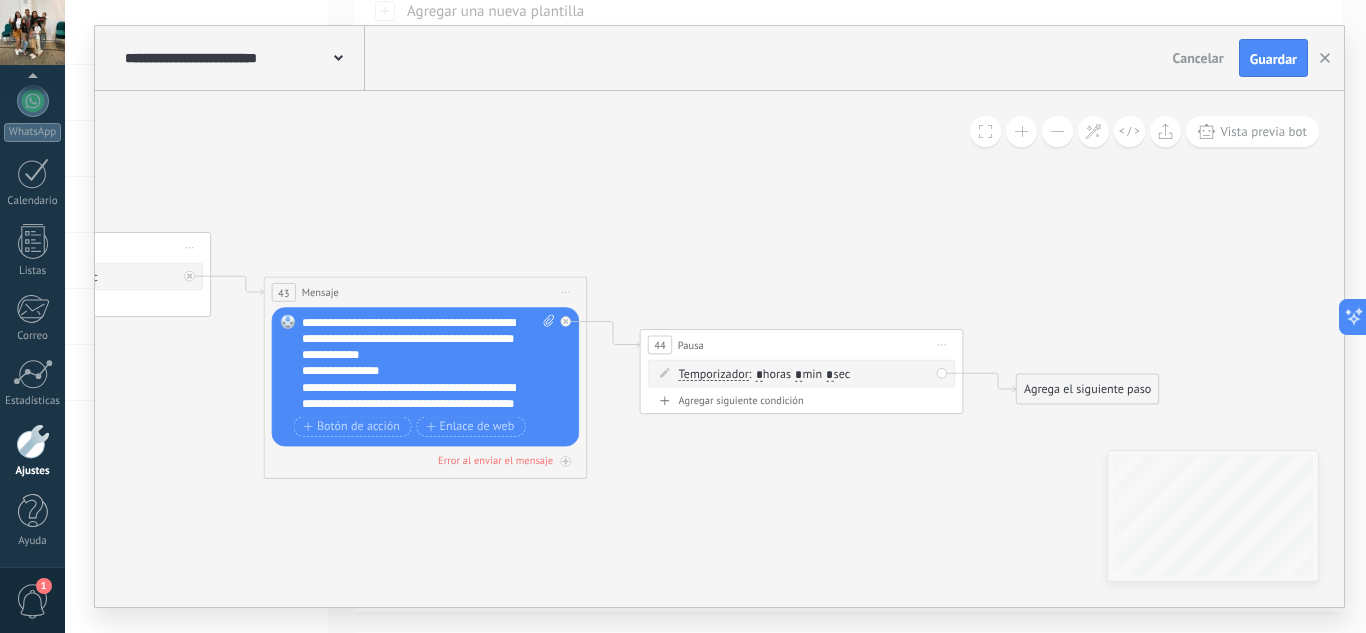 click 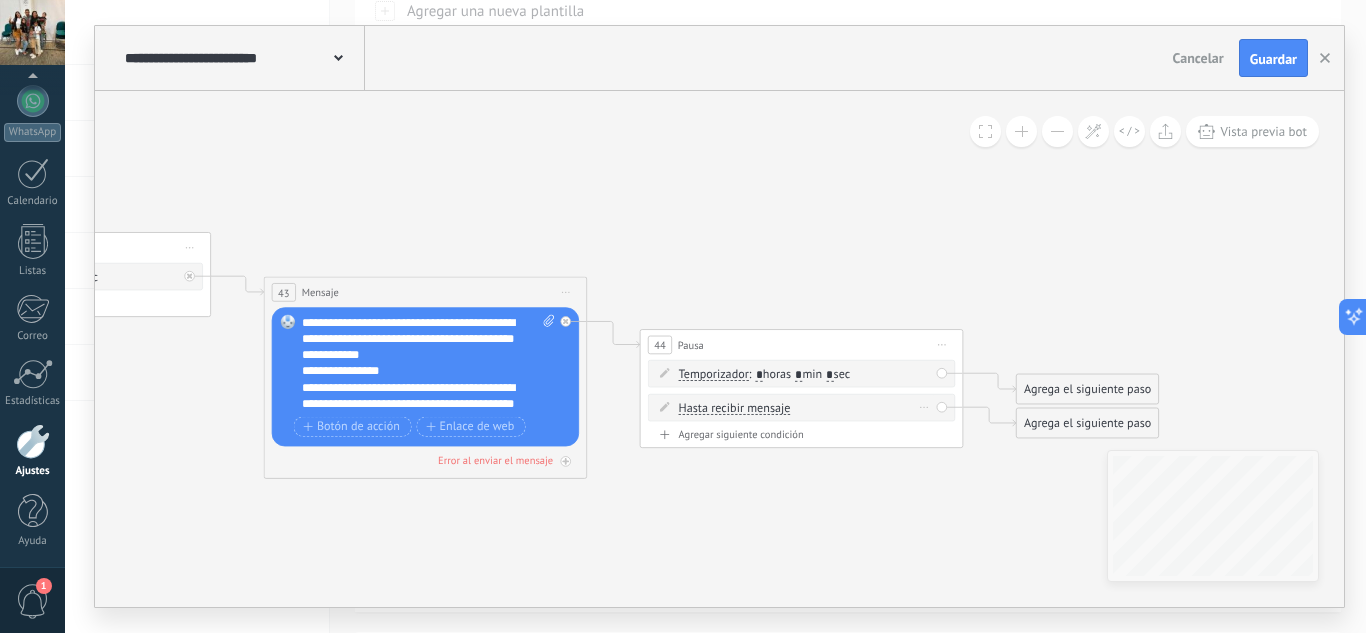 click 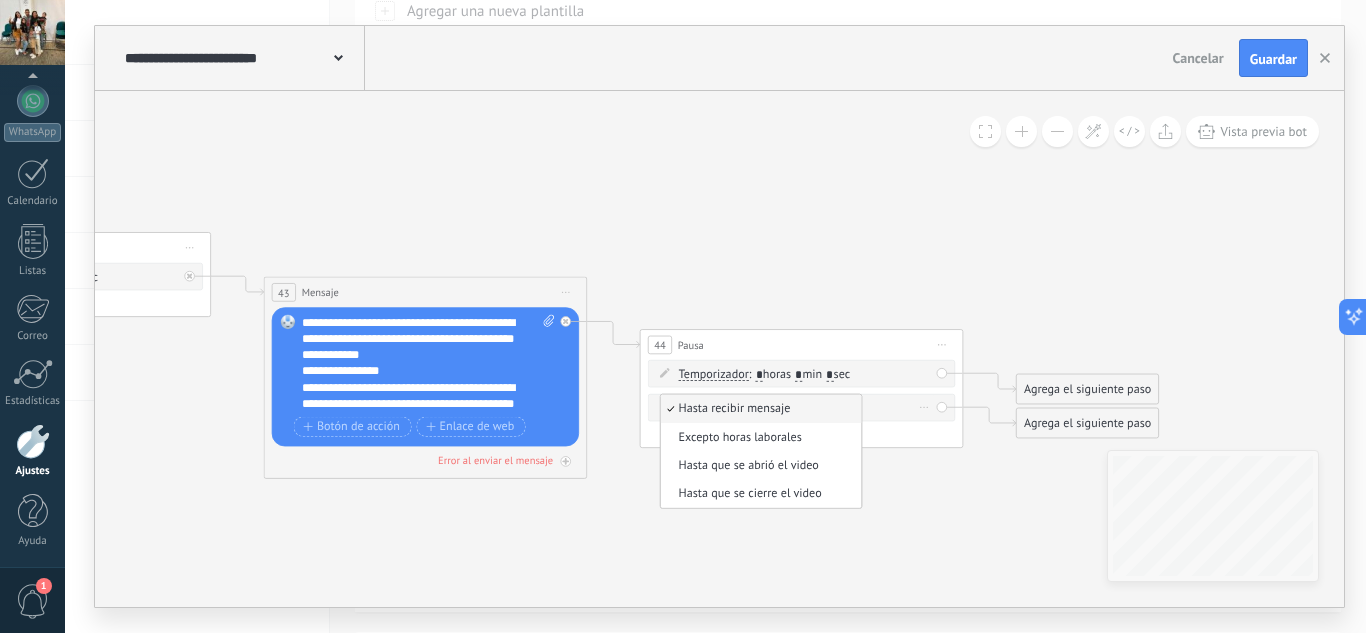 click on "Hasta recibir mensaje" at bounding box center (759, 409) 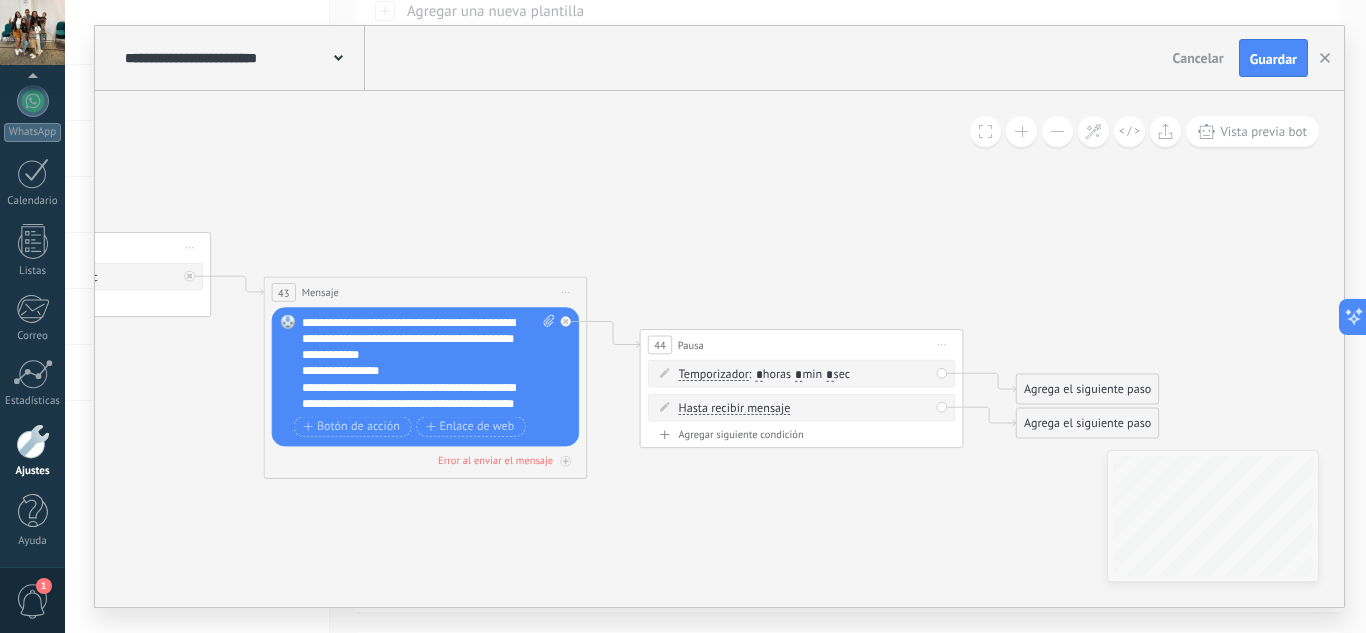 click 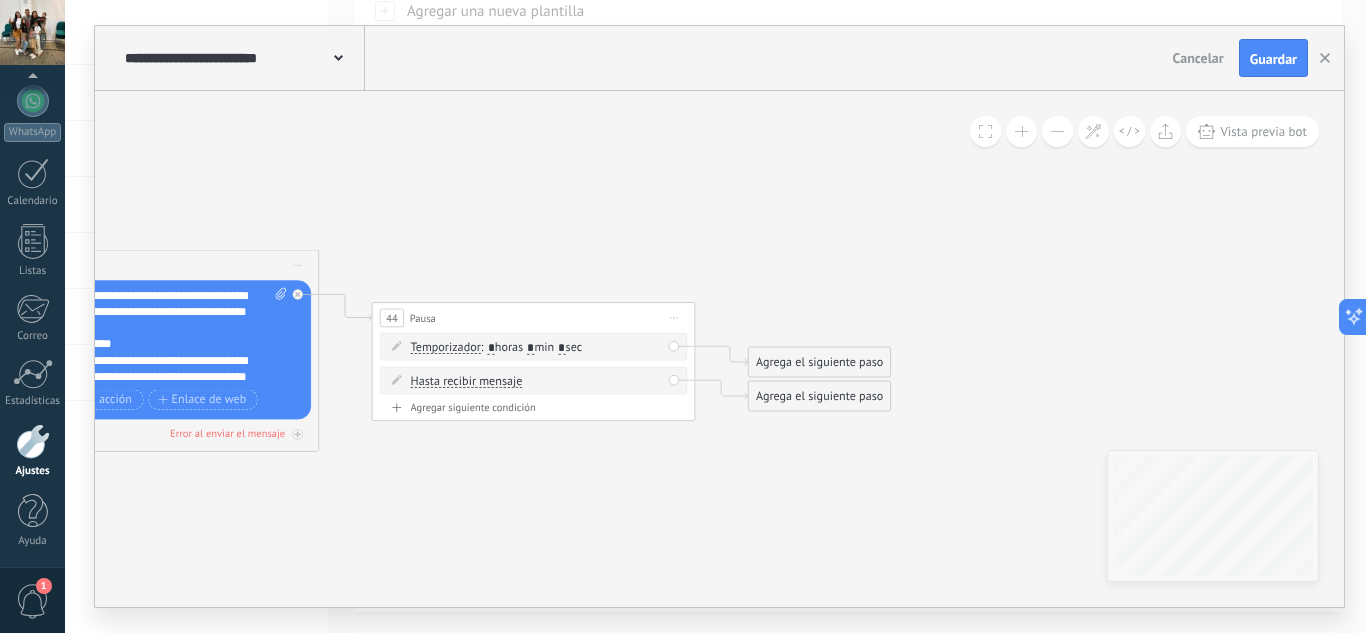 drag, startPoint x: 966, startPoint y: 472, endPoint x: 694, endPoint y: 442, distance: 273.6494 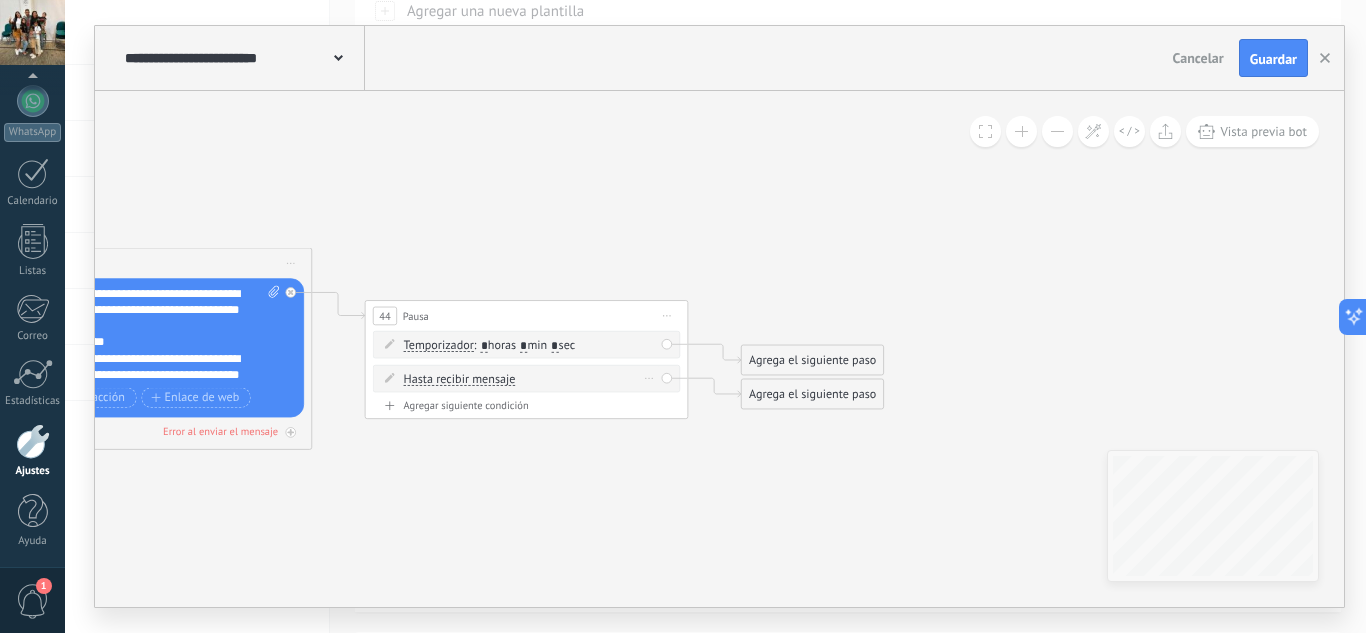 click on "Hasta recibir mensaje" at bounding box center [460, 379] 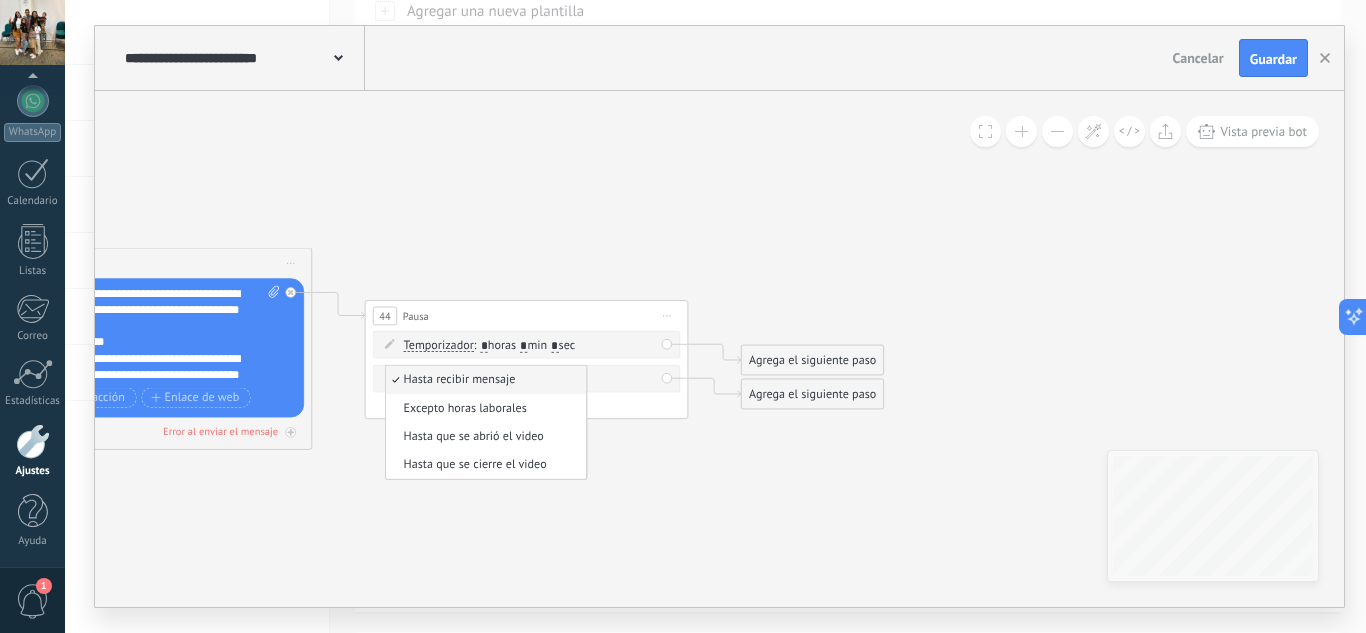 click 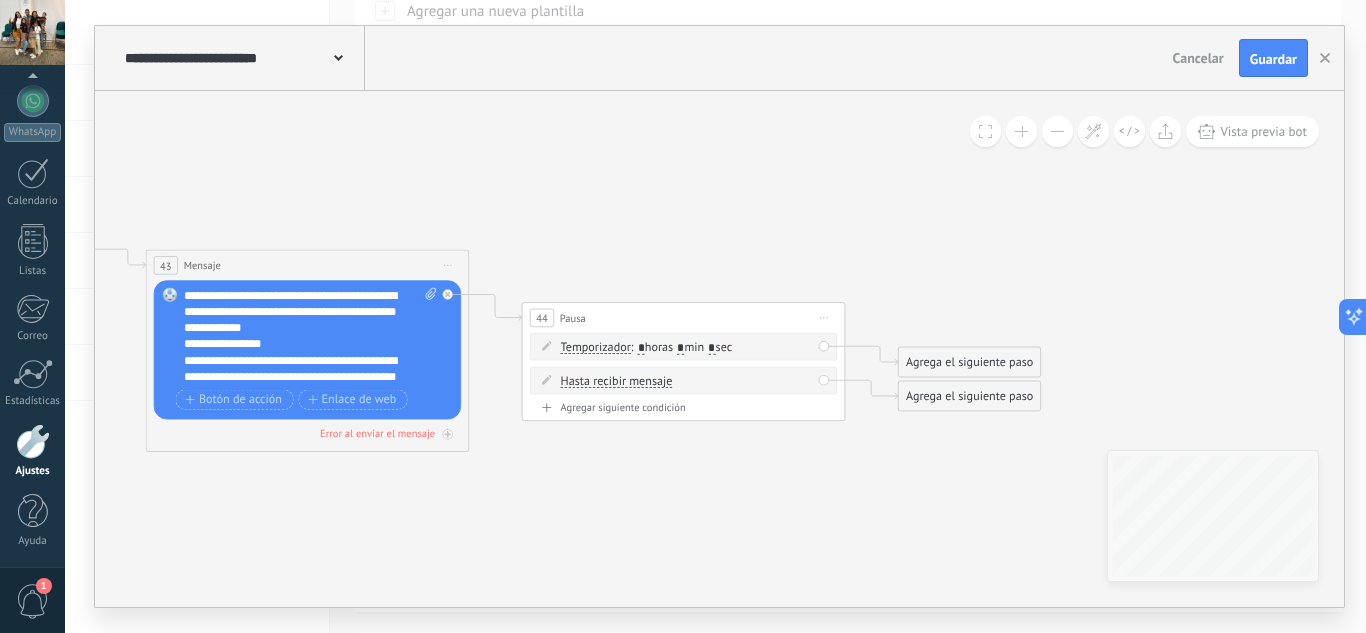 drag, startPoint x: 461, startPoint y: 544, endPoint x: 636, endPoint y: 546, distance: 175.01143 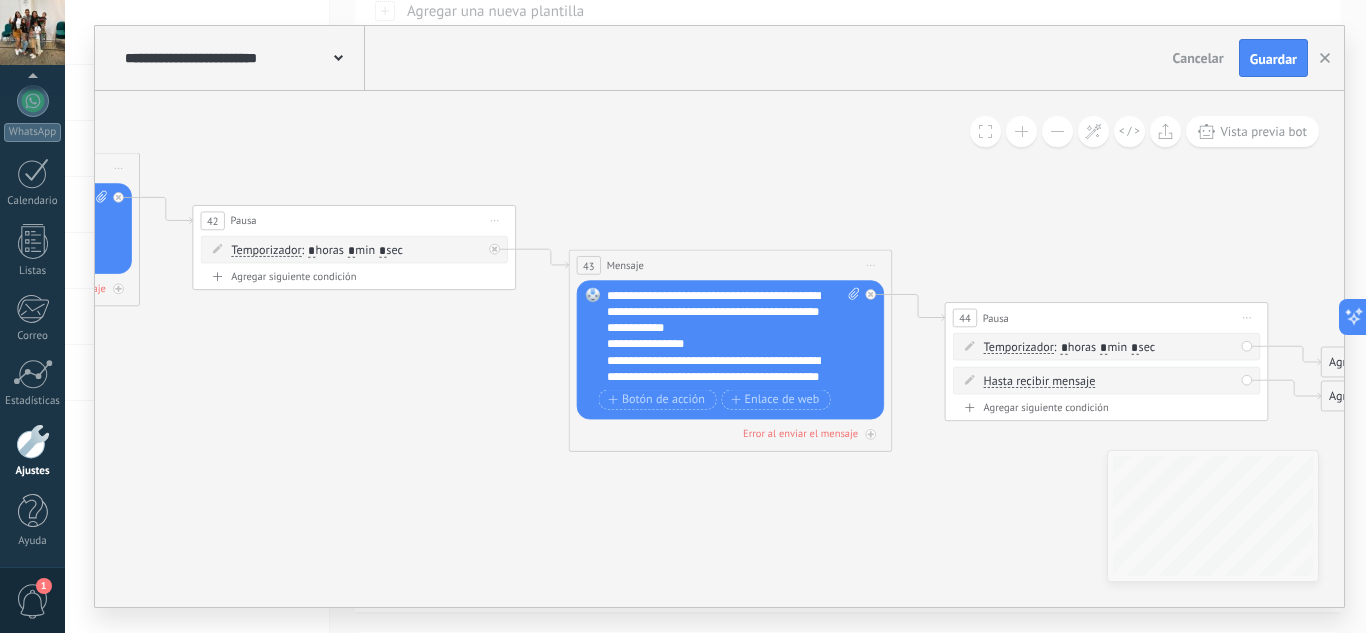 drag, startPoint x: 486, startPoint y: 539, endPoint x: 871, endPoint y: 519, distance: 385.51913 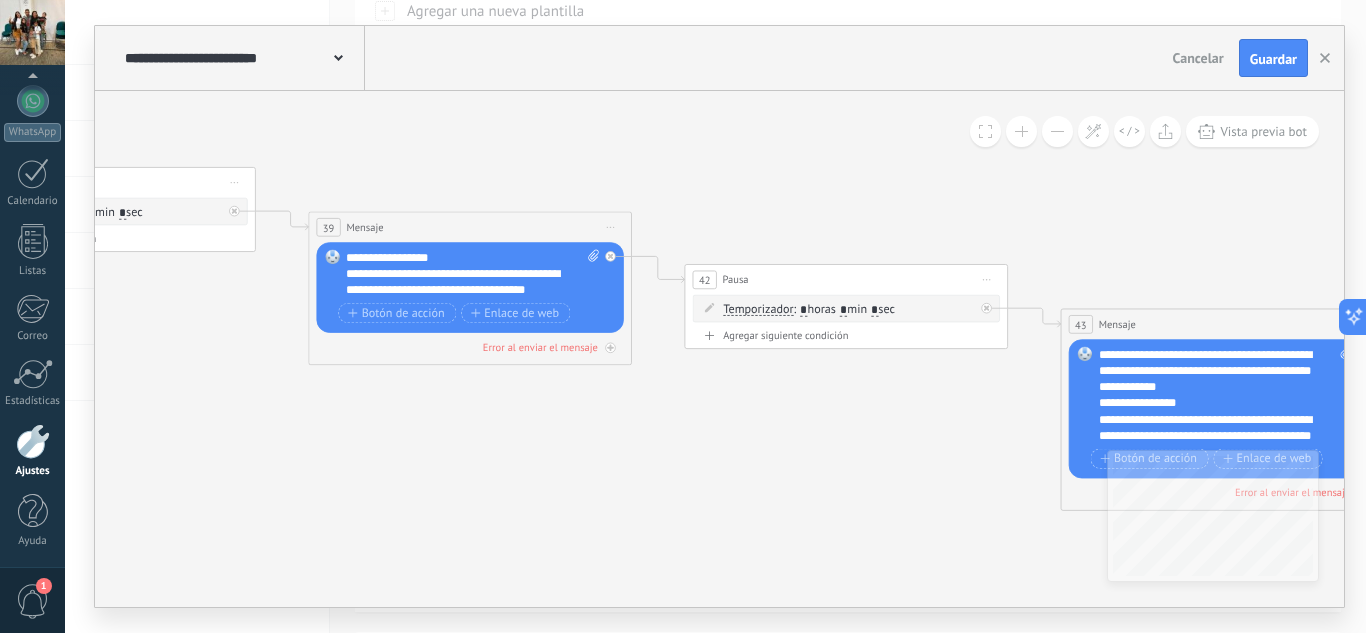 drag, startPoint x: 455, startPoint y: 483, endPoint x: 768, endPoint y: 561, distance: 322.57248 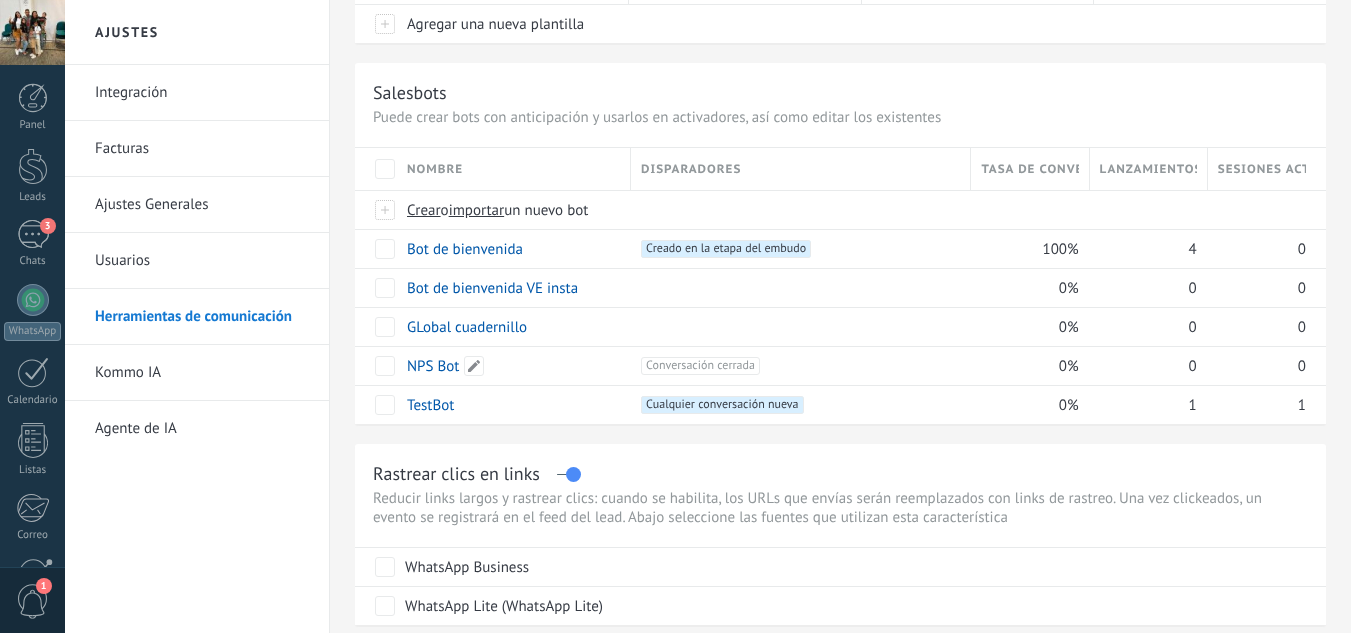 scroll, scrollTop: 206, scrollLeft: 0, axis: vertical 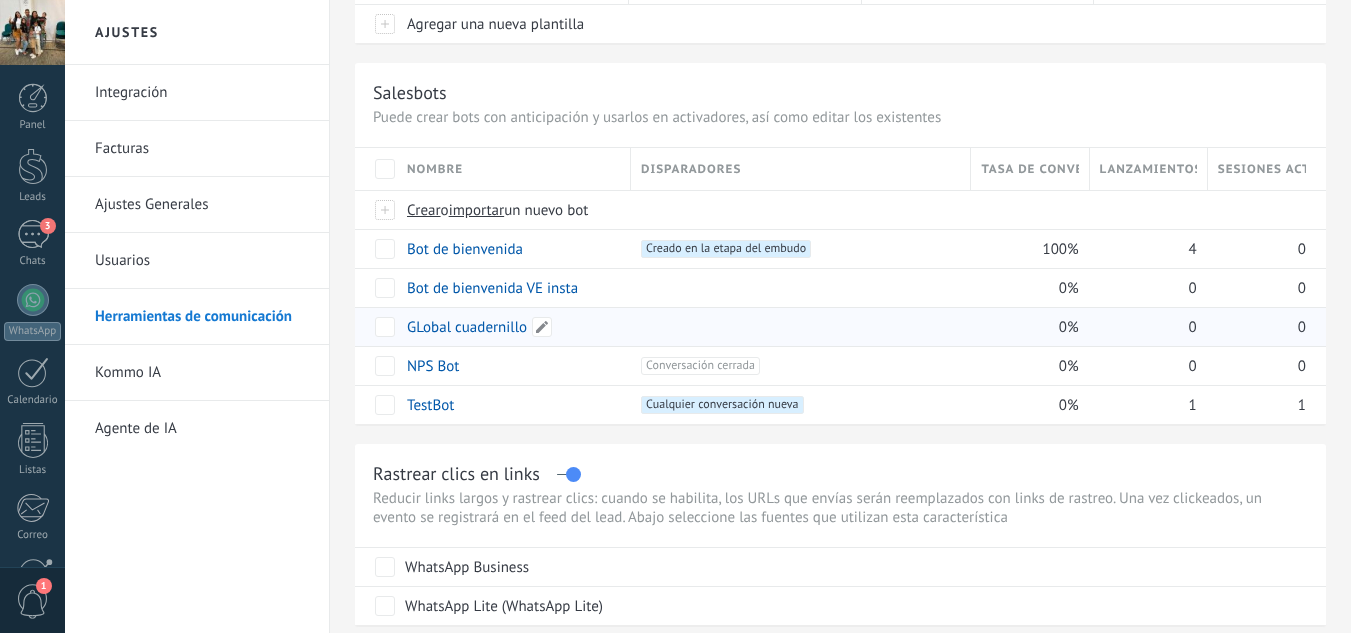 click on "GLobal cuadernillo" at bounding box center [467, 327] 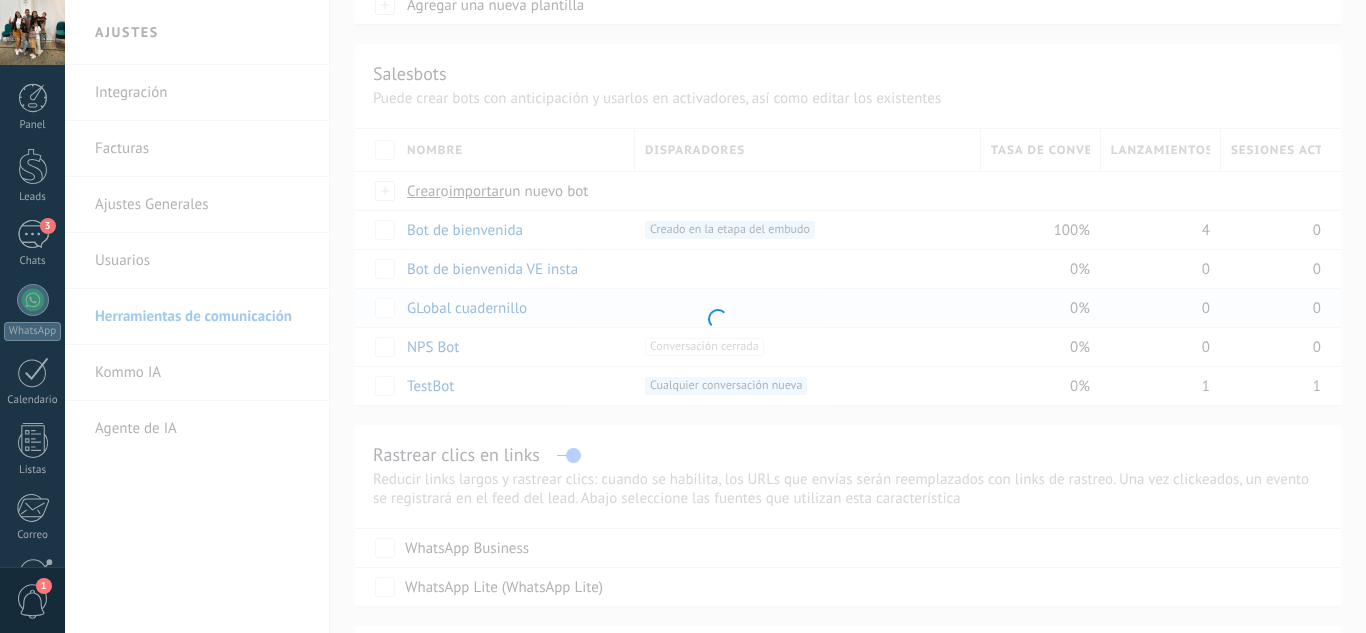 scroll, scrollTop: 200, scrollLeft: 0, axis: vertical 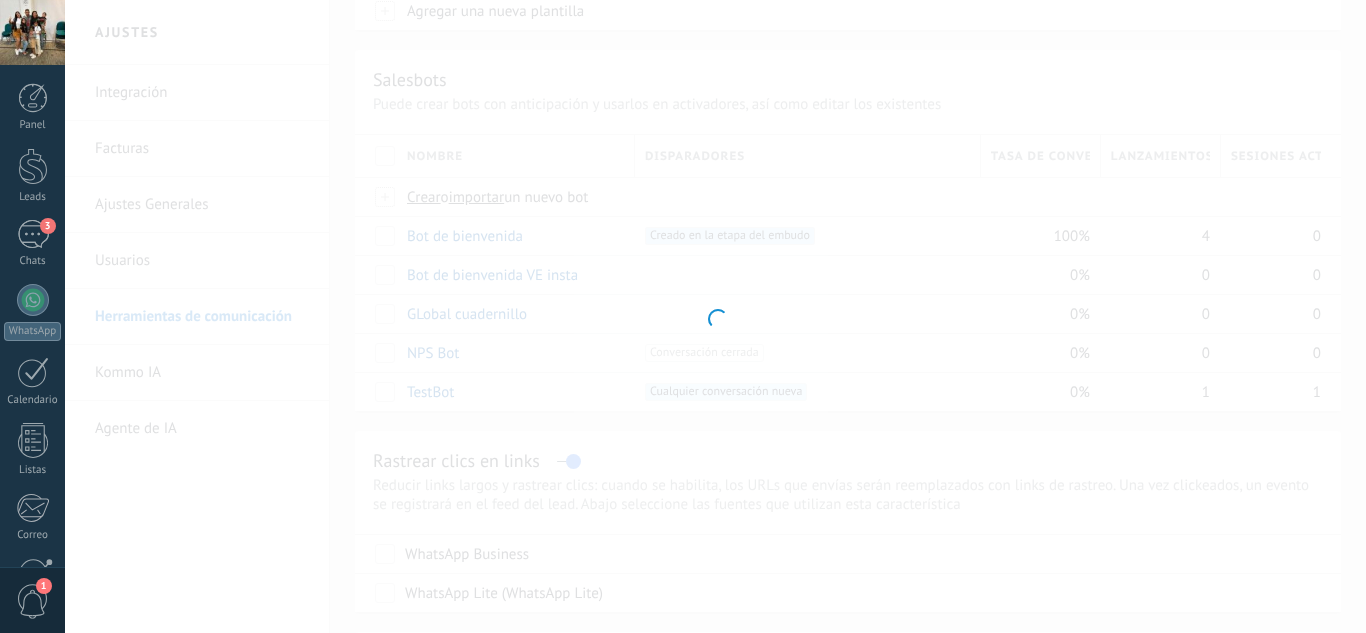 type on "**********" 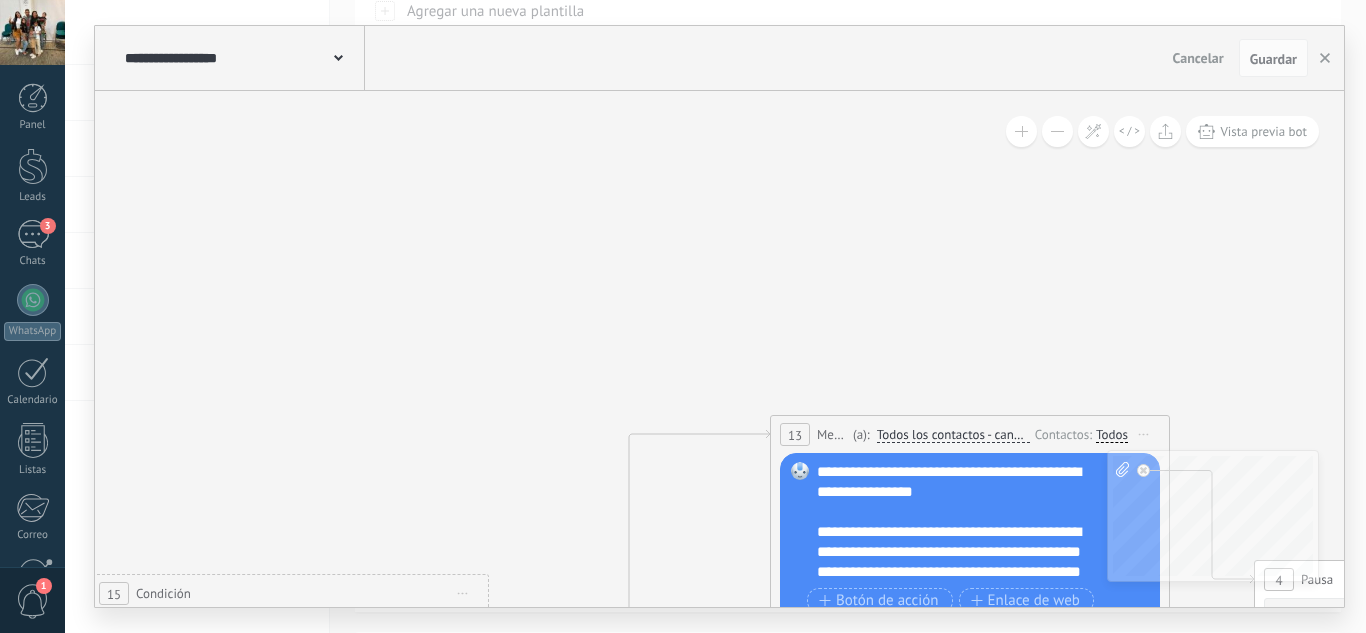 drag, startPoint x: 1024, startPoint y: 279, endPoint x: 428, endPoint y: 254, distance: 596.5241 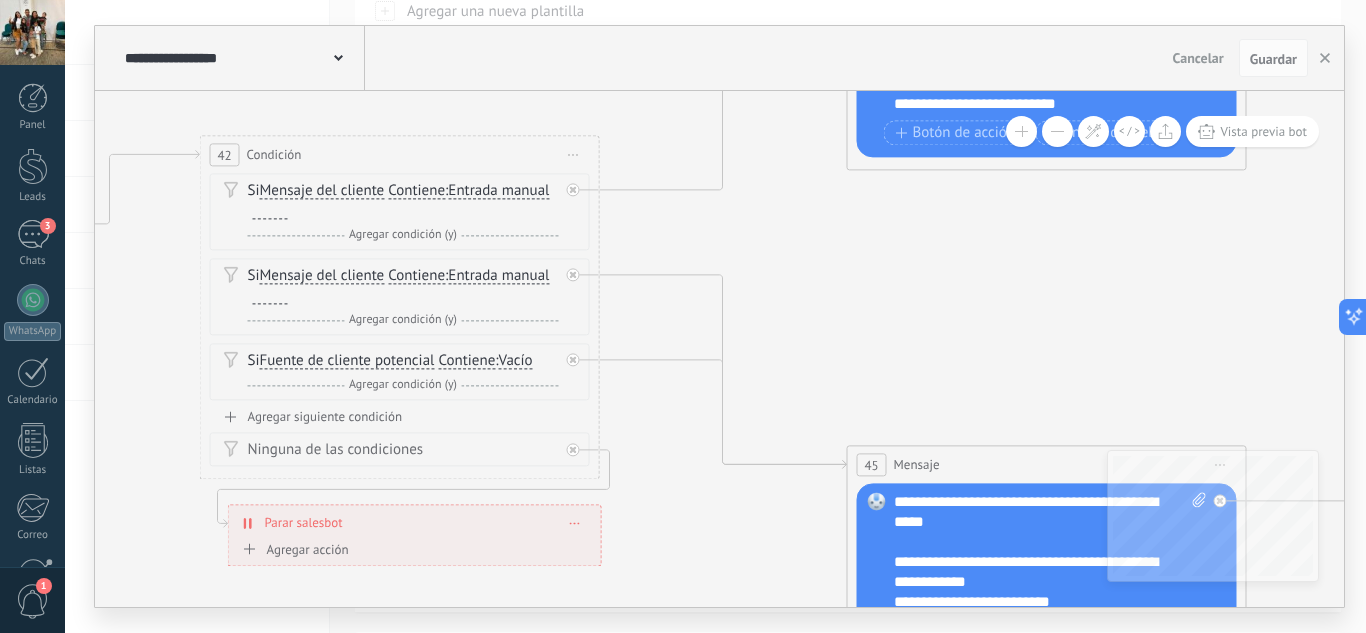 drag, startPoint x: 819, startPoint y: 530, endPoint x: 726, endPoint y: 599, distance: 115.80155 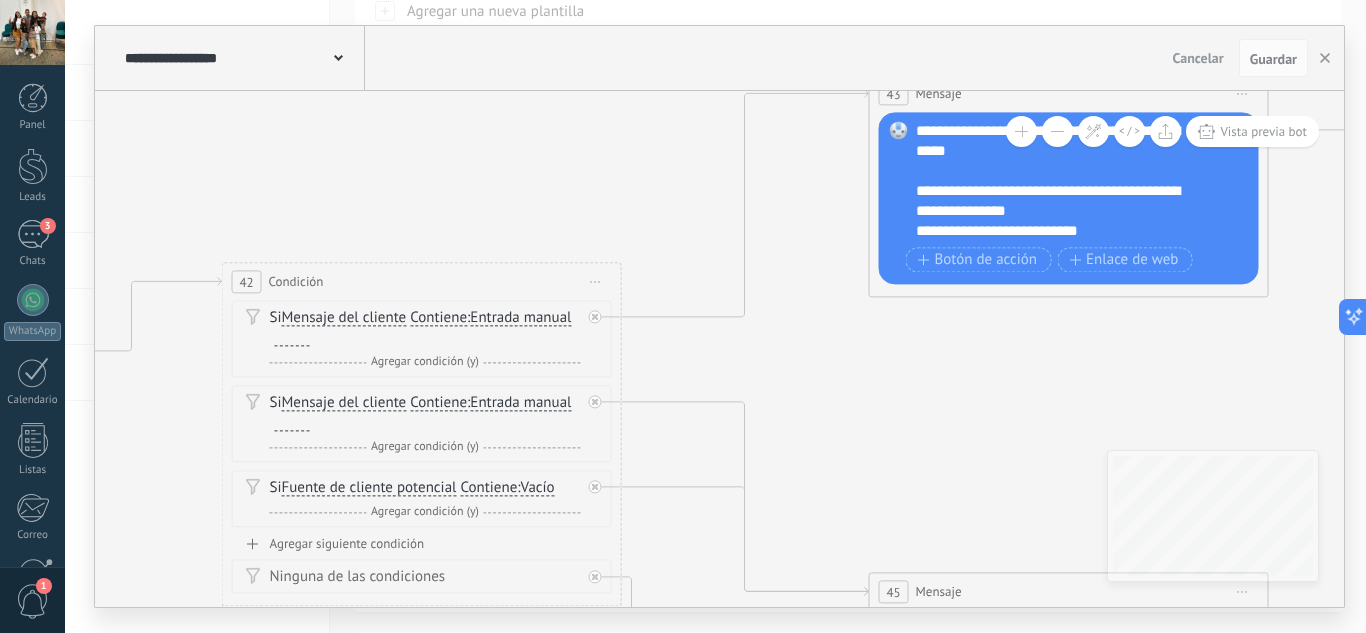 drag, startPoint x: 856, startPoint y: 473, endPoint x: 880, endPoint y: 518, distance: 51 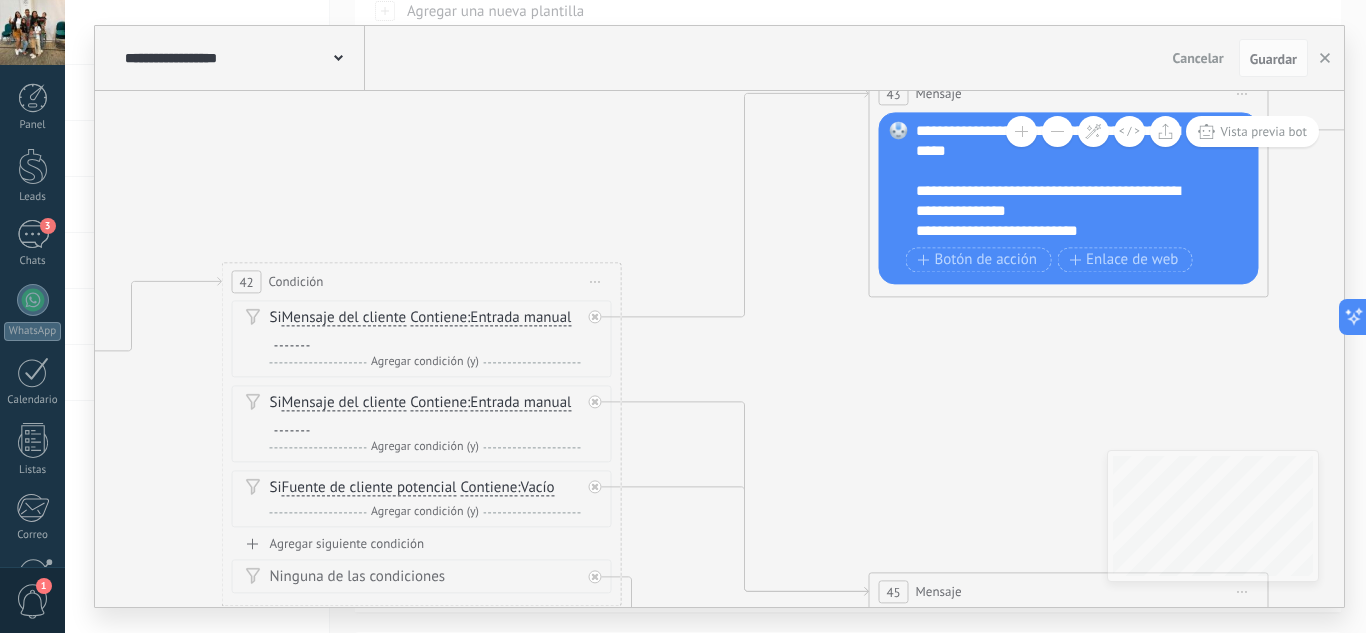 click 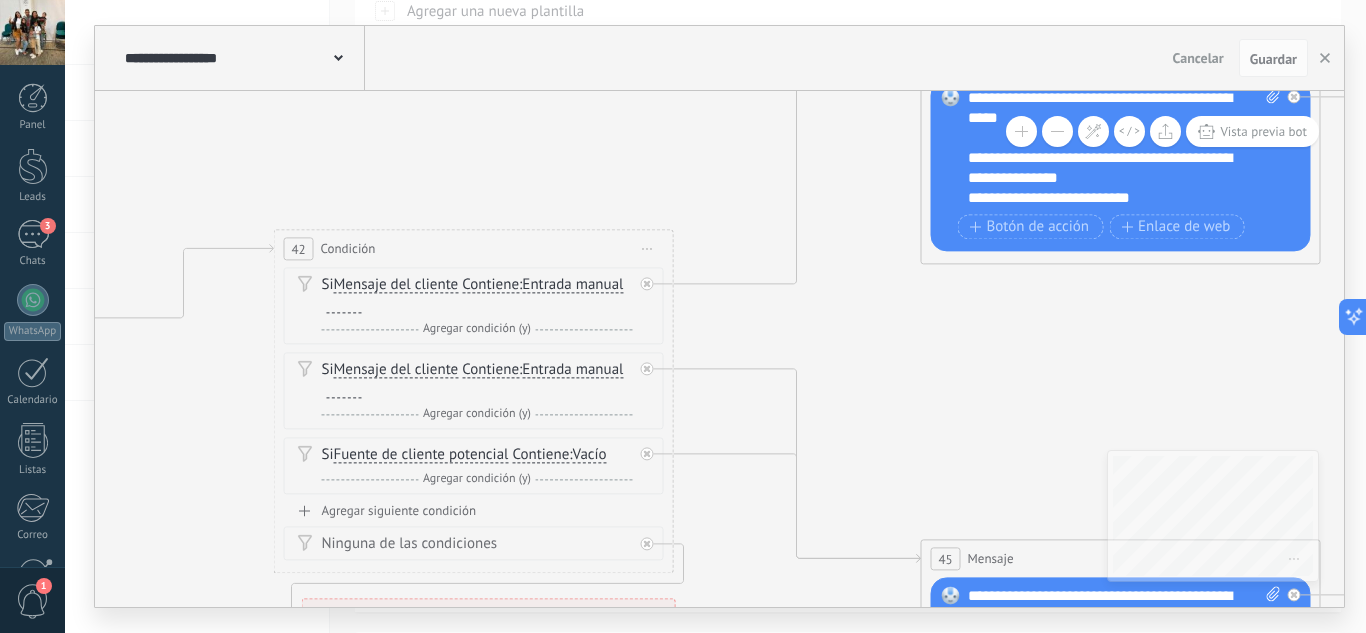 drag, startPoint x: 590, startPoint y: 257, endPoint x: 625, endPoint y: 205, distance: 62.681736 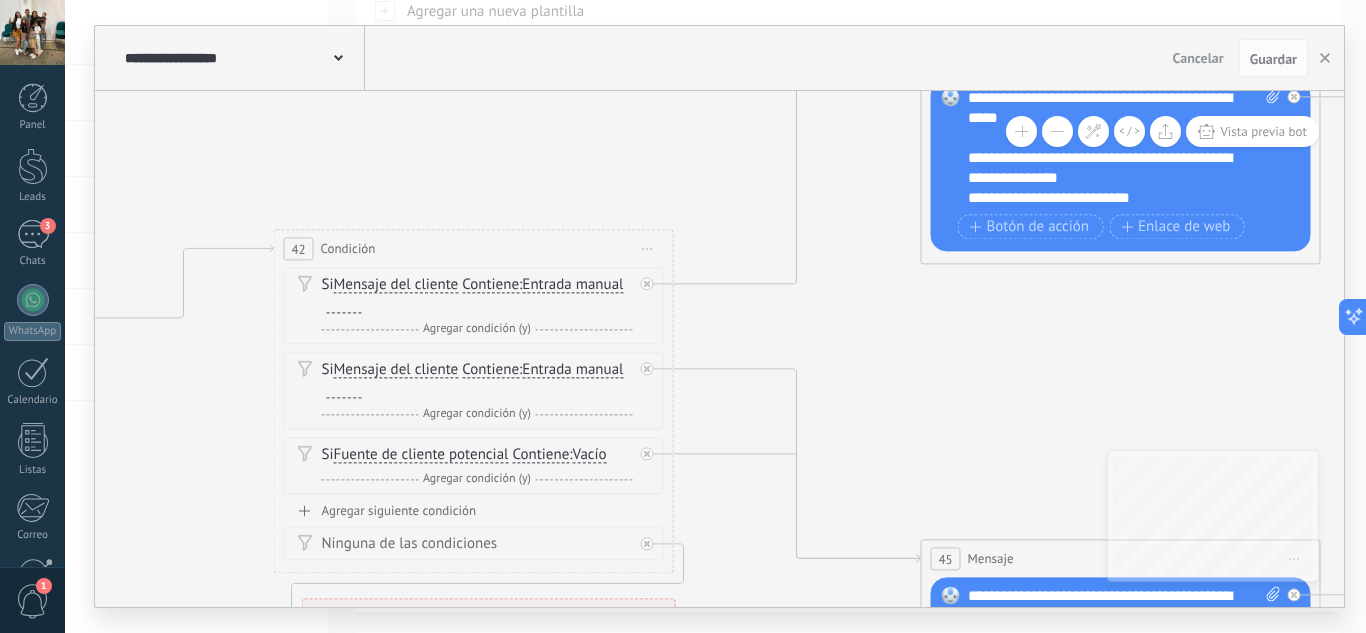 click 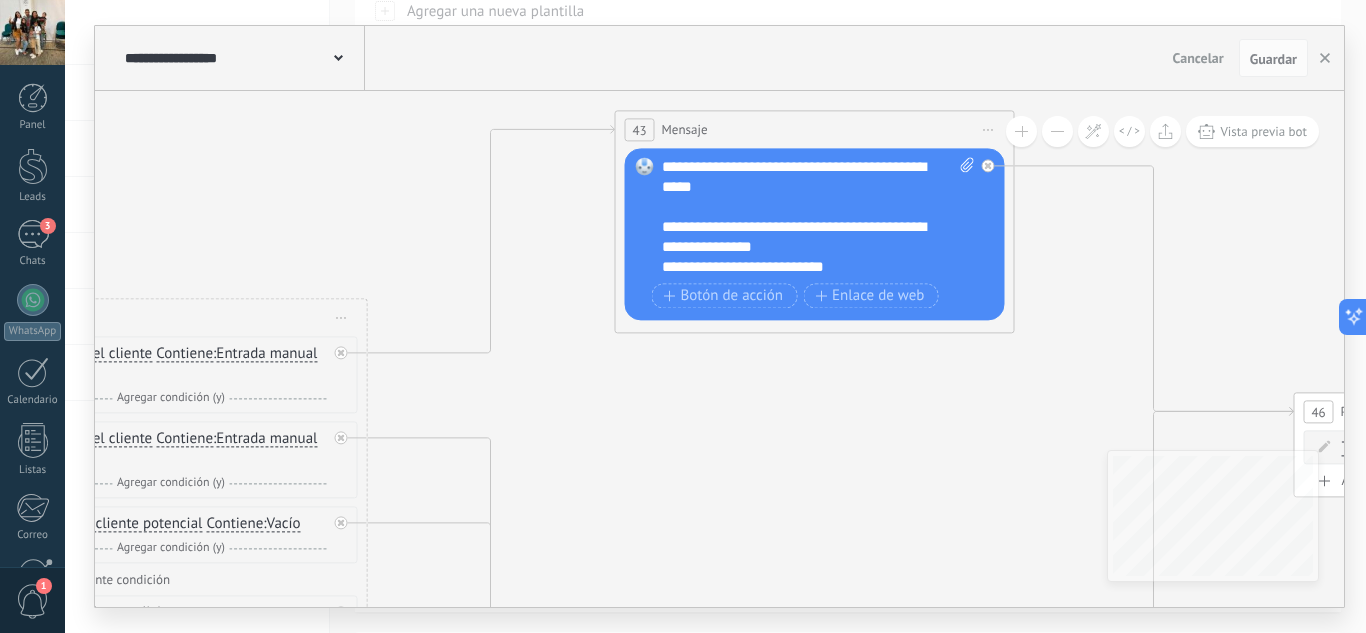 drag, startPoint x: 749, startPoint y: 369, endPoint x: 453, endPoint y: 419, distance: 300.19327 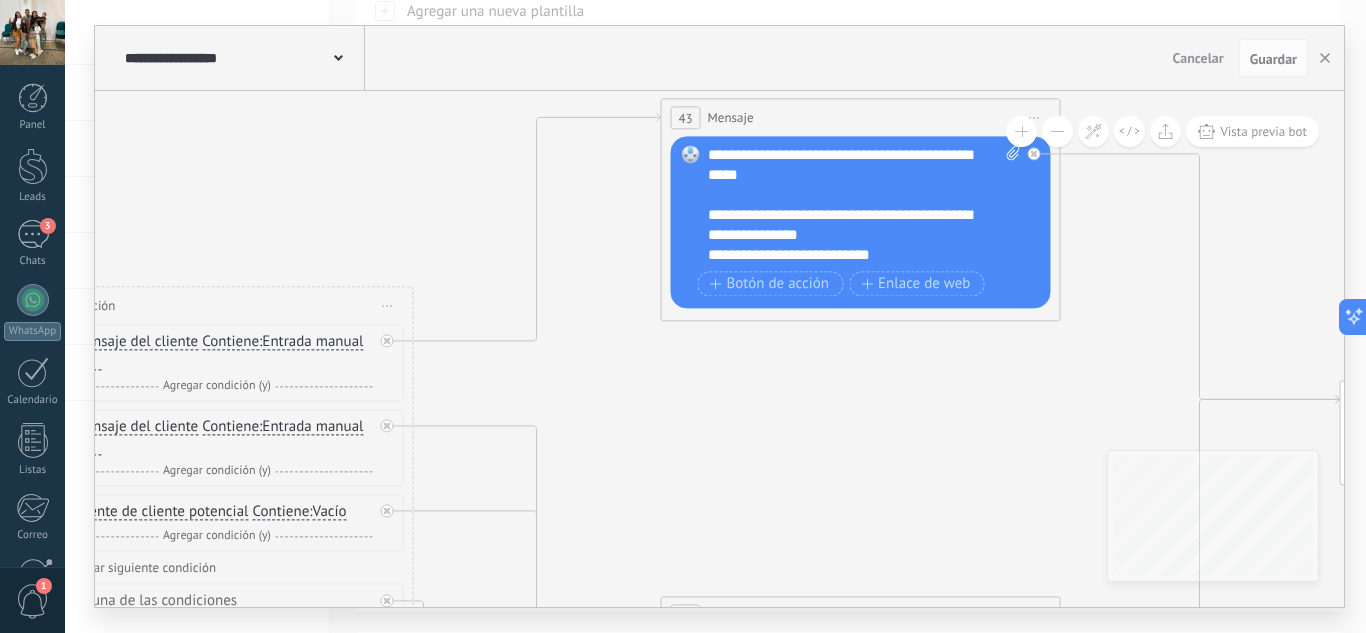 drag, startPoint x: 591, startPoint y: 478, endPoint x: 891, endPoint y: 420, distance: 305.55524 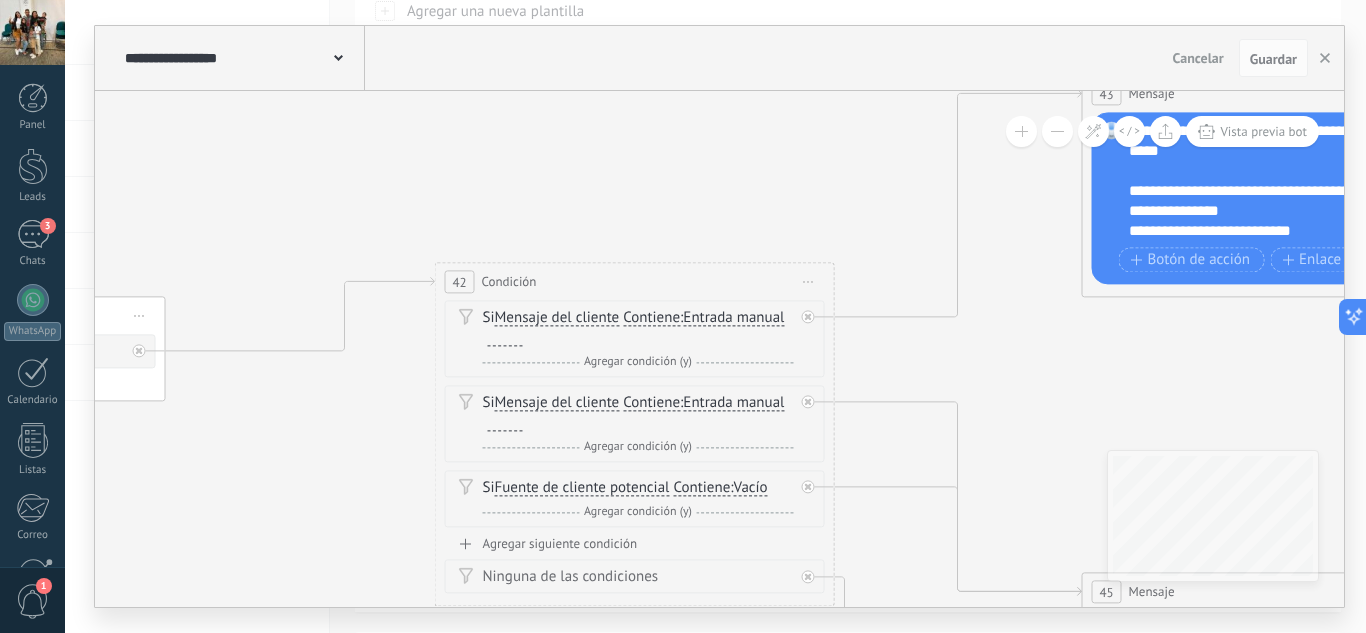 drag, startPoint x: 844, startPoint y: 433, endPoint x: 1144, endPoint y: 433, distance: 300 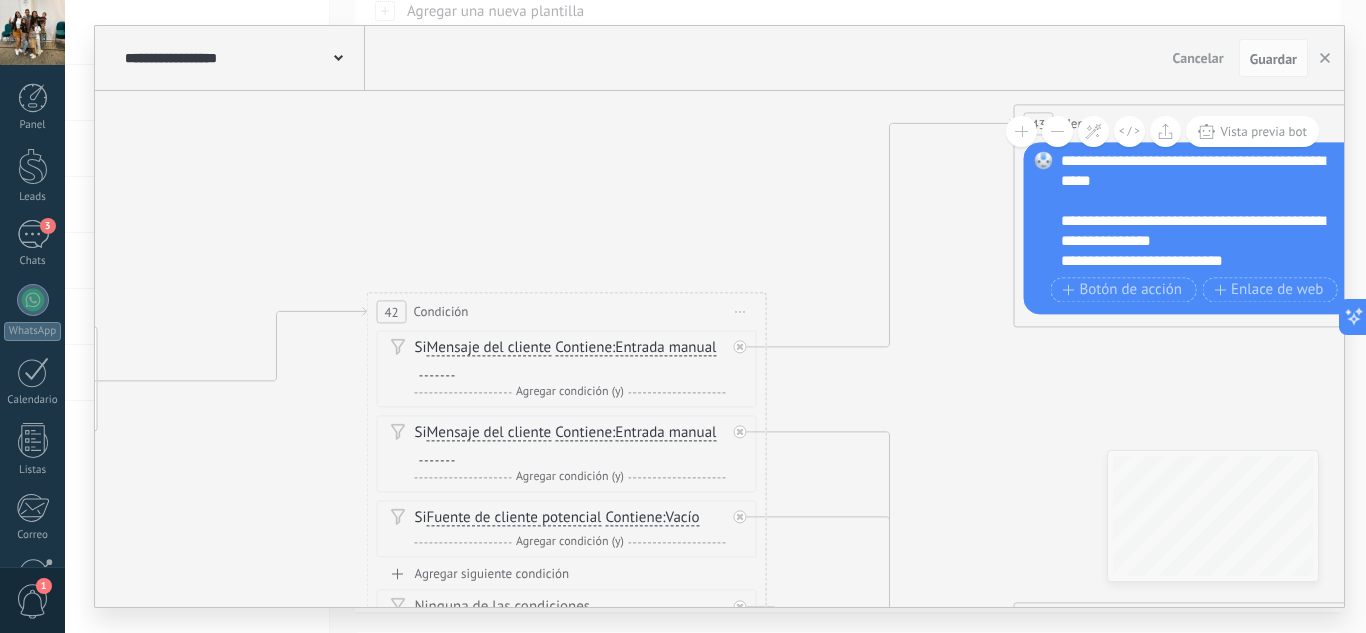 drag, startPoint x: 1104, startPoint y: 446, endPoint x: 1016, endPoint y: 471, distance: 91.48224 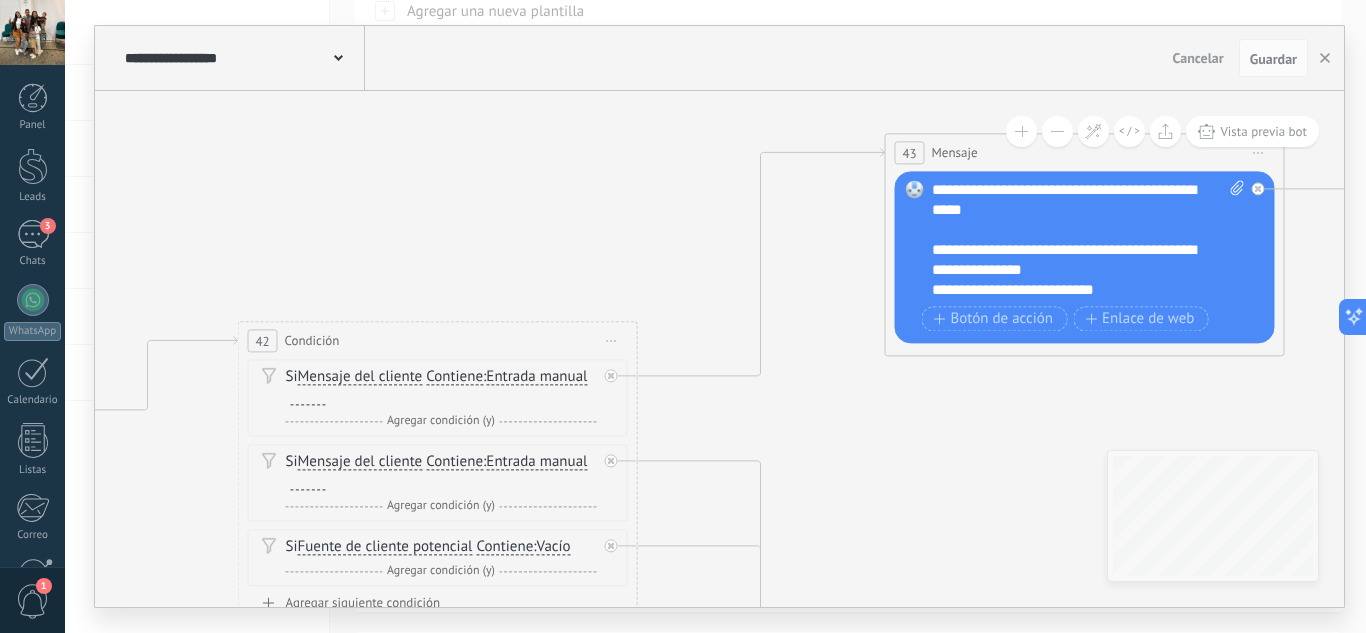 drag, startPoint x: 1122, startPoint y: 446, endPoint x: 1005, endPoint y: 469, distance: 119.23926 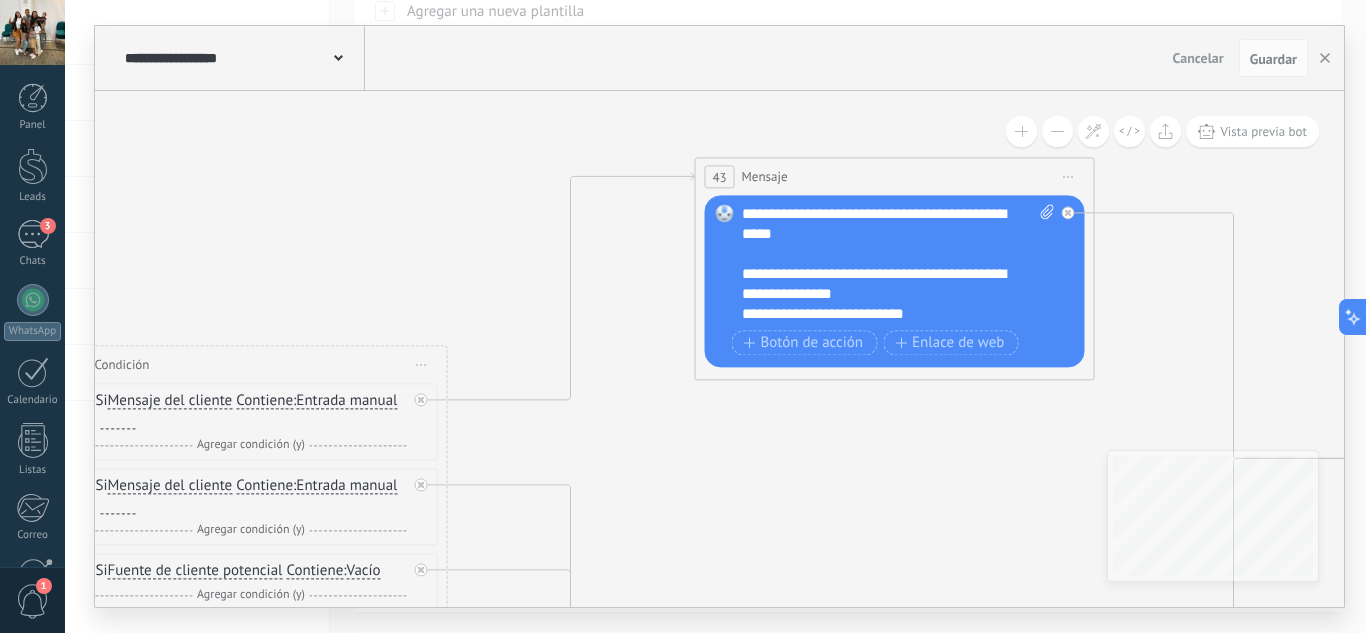 drag, startPoint x: 1006, startPoint y: 462, endPoint x: 851, endPoint y: 481, distance: 156.16017 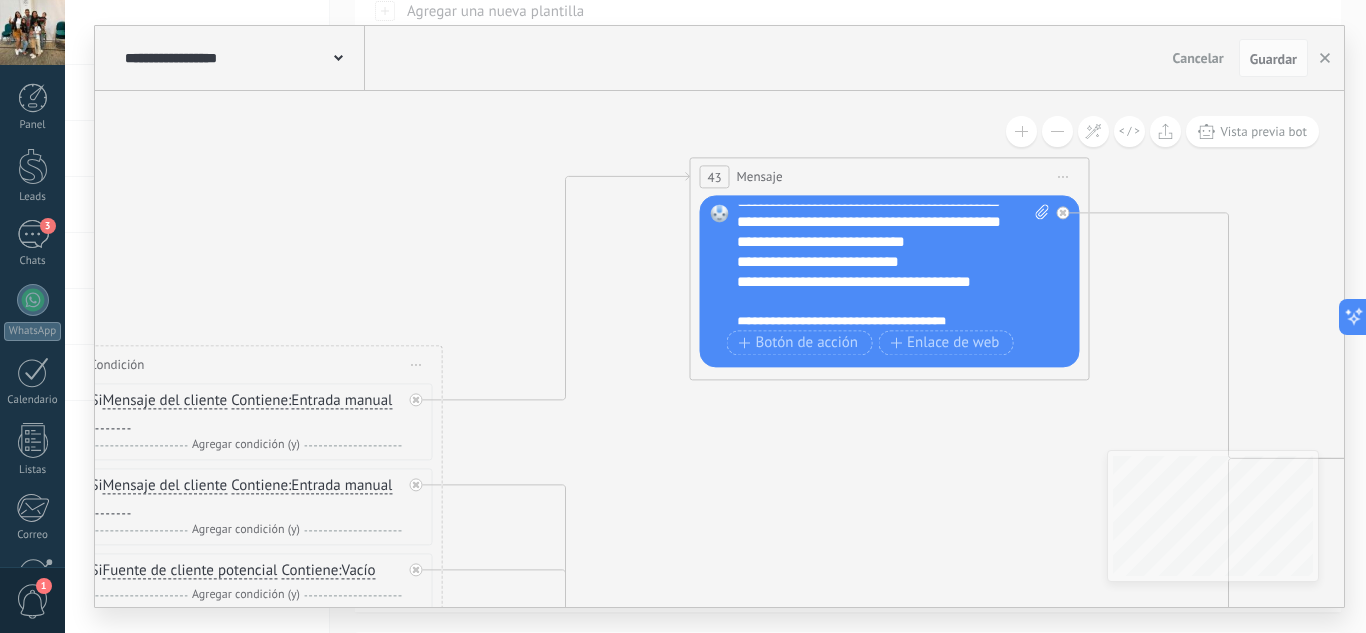 scroll, scrollTop: 260, scrollLeft: 0, axis: vertical 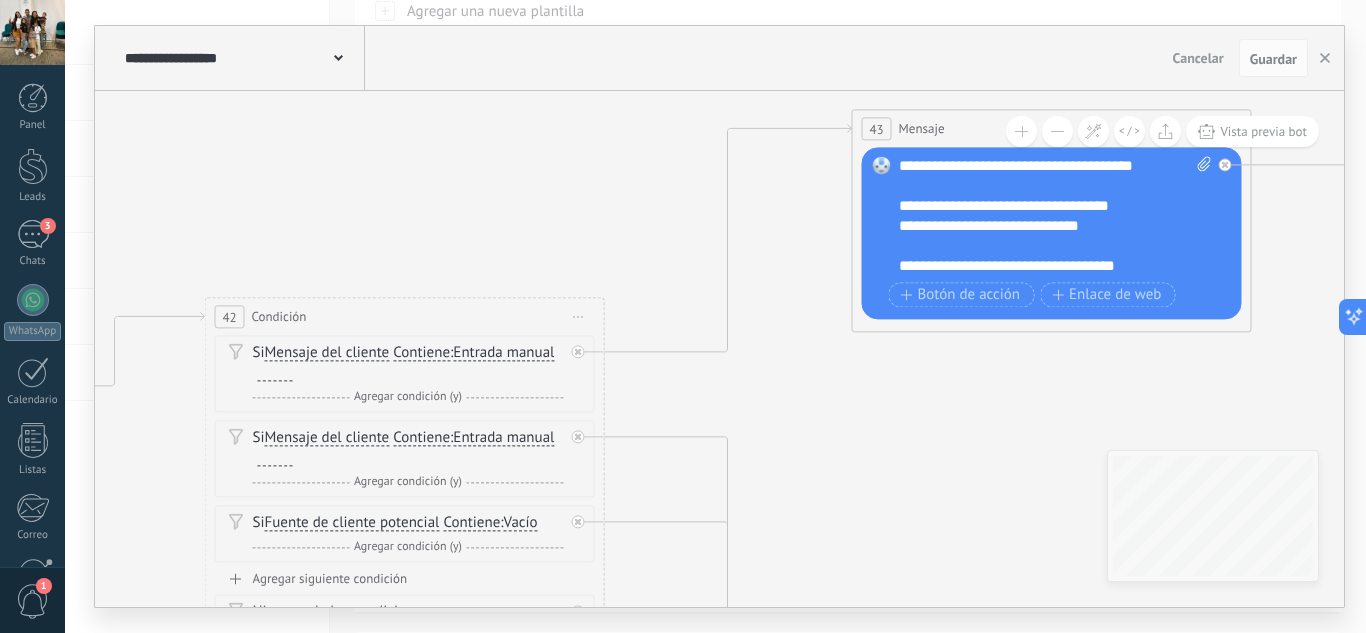 drag, startPoint x: 908, startPoint y: 461, endPoint x: 975, endPoint y: 428, distance: 74.68601 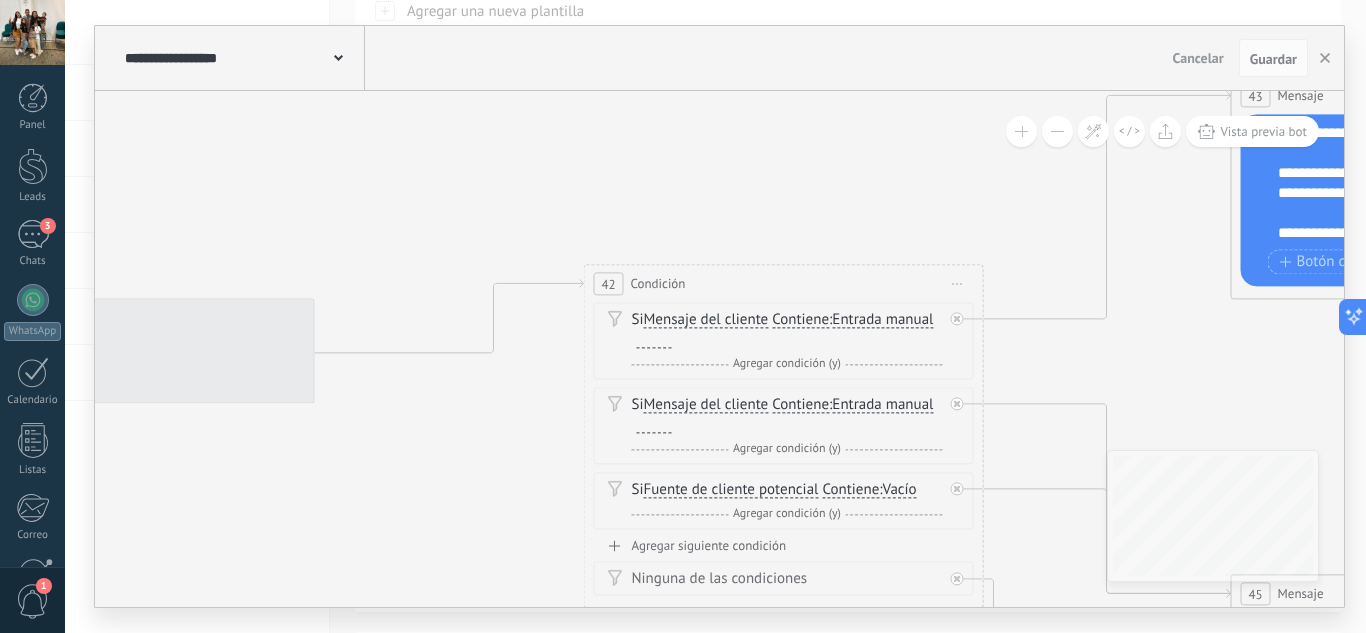 drag, startPoint x: 932, startPoint y: 401, endPoint x: 1272, endPoint y: 411, distance: 340.14703 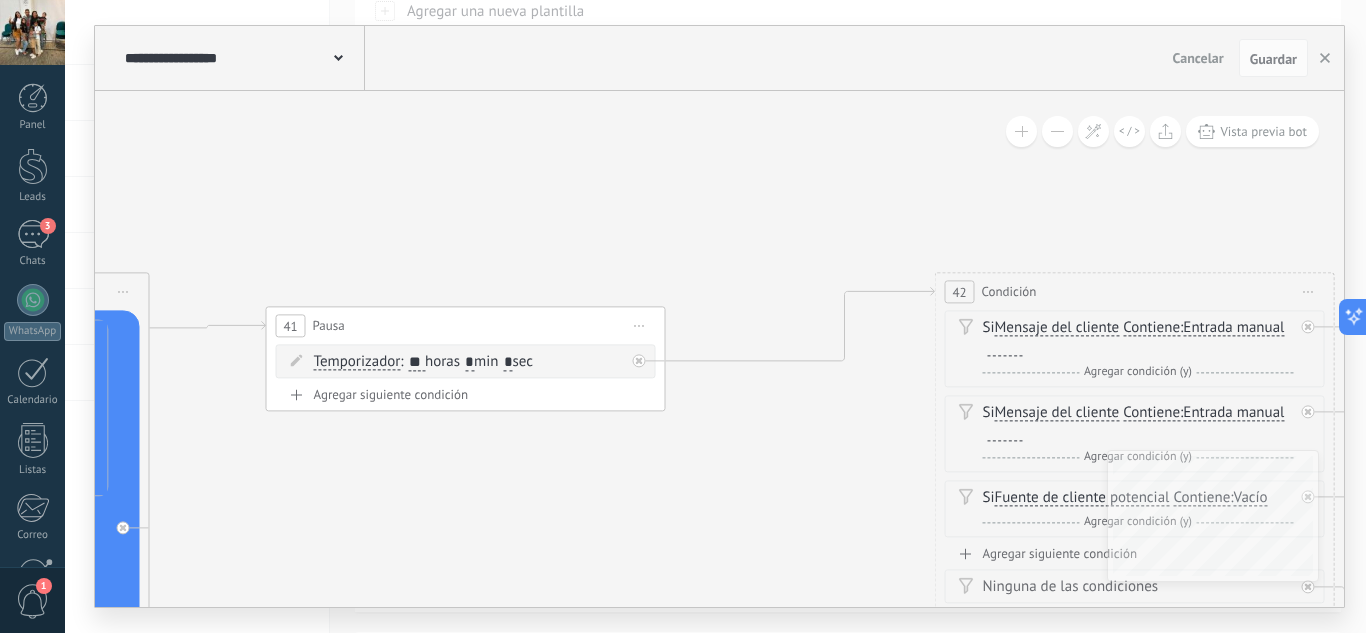 drag, startPoint x: 499, startPoint y: 484, endPoint x: 823, endPoint y: 482, distance: 324.00616 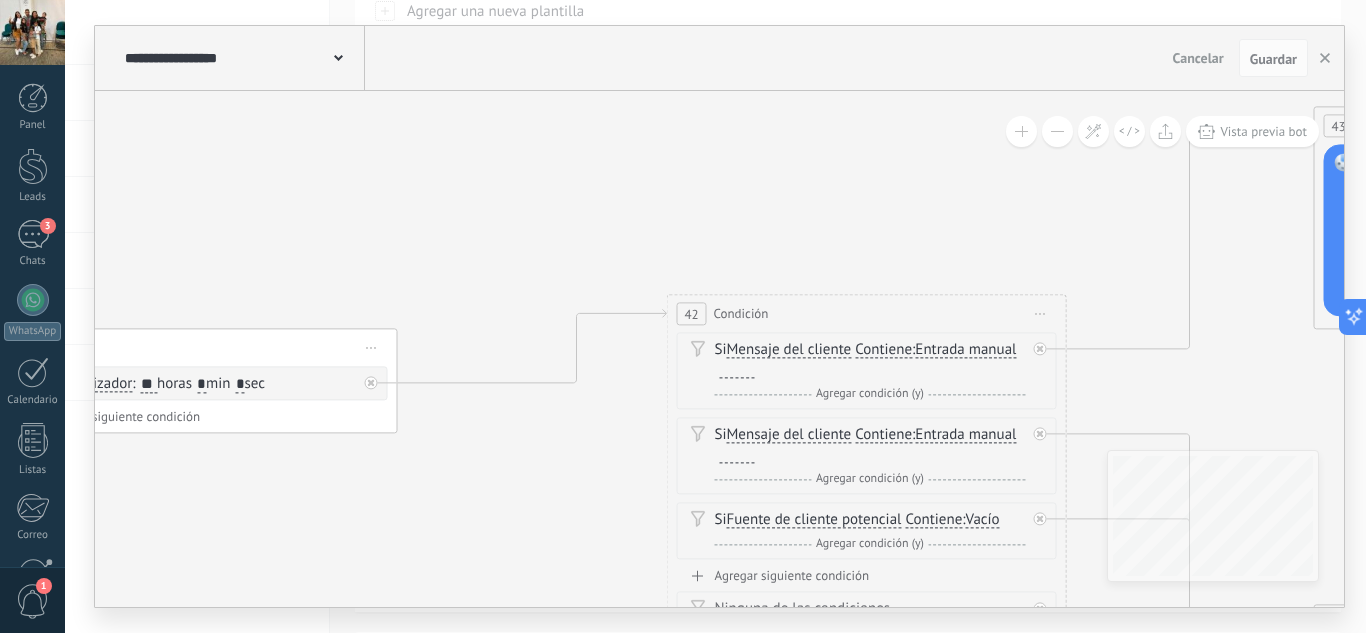 drag, startPoint x: 847, startPoint y: 451, endPoint x: 577, endPoint y: 474, distance: 270.97784 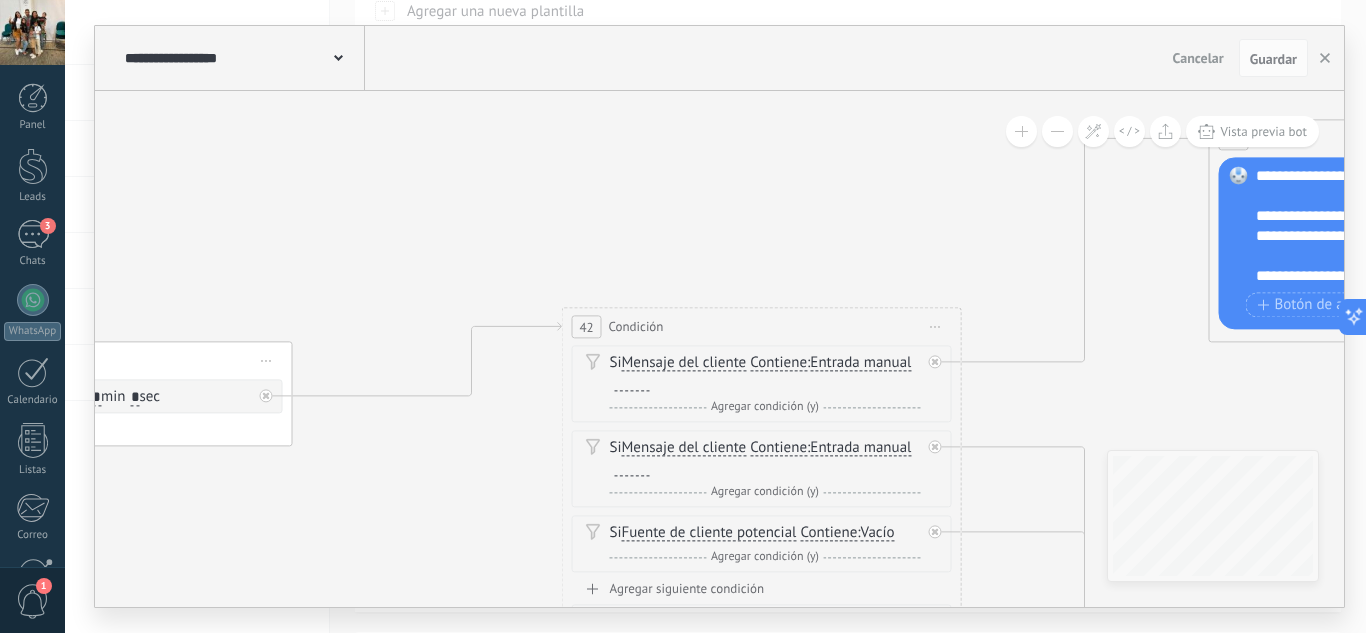 drag, startPoint x: 887, startPoint y: 241, endPoint x: 408, endPoint y: 259, distance: 479.33807 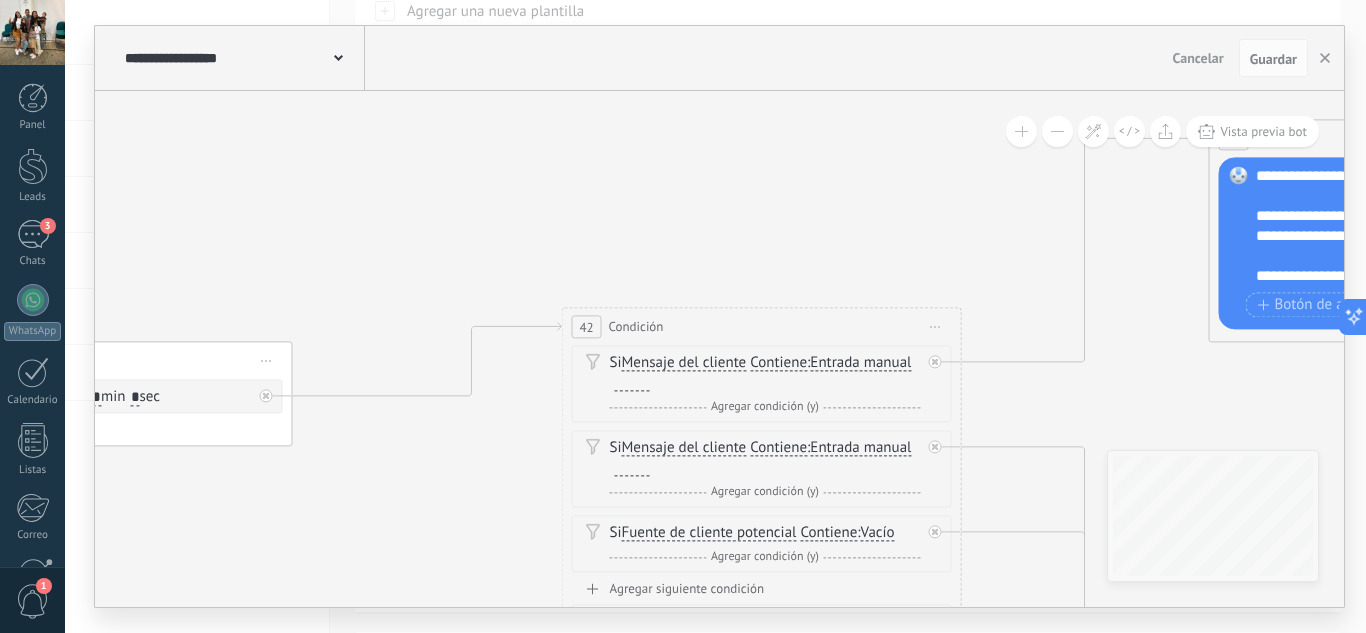 click 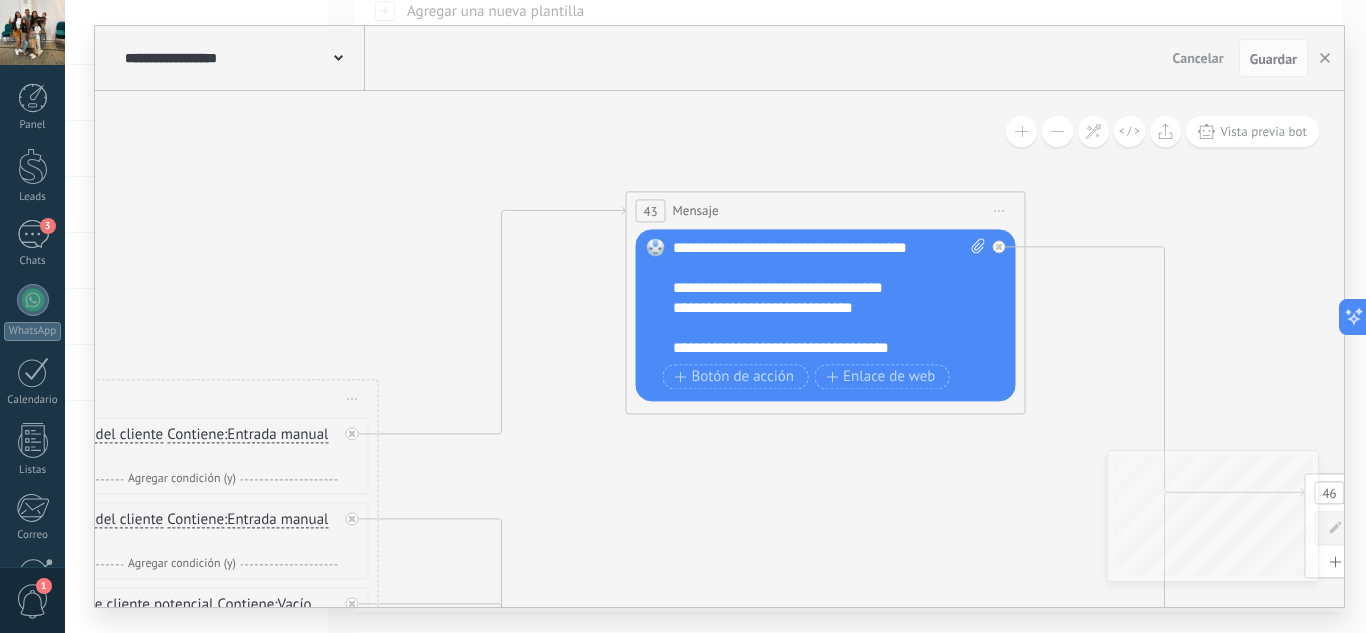 drag, startPoint x: 829, startPoint y: 381, endPoint x: 656, endPoint y: 434, distance: 180.93645 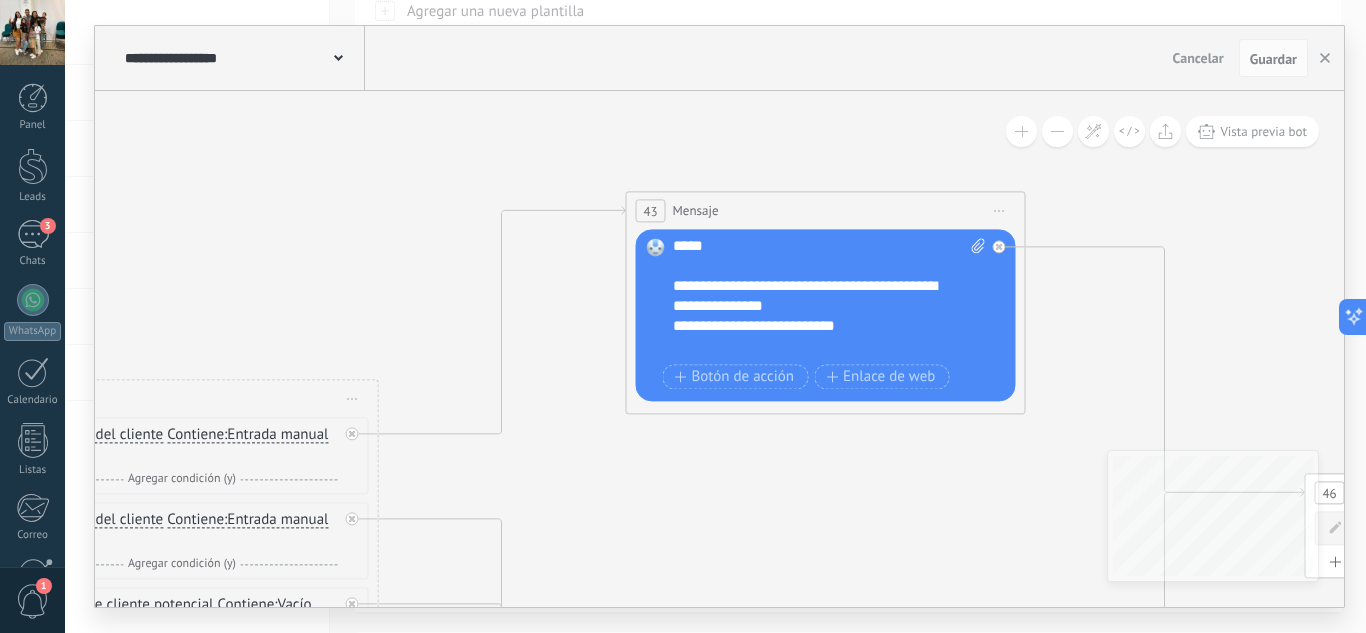 scroll, scrollTop: 0, scrollLeft: 0, axis: both 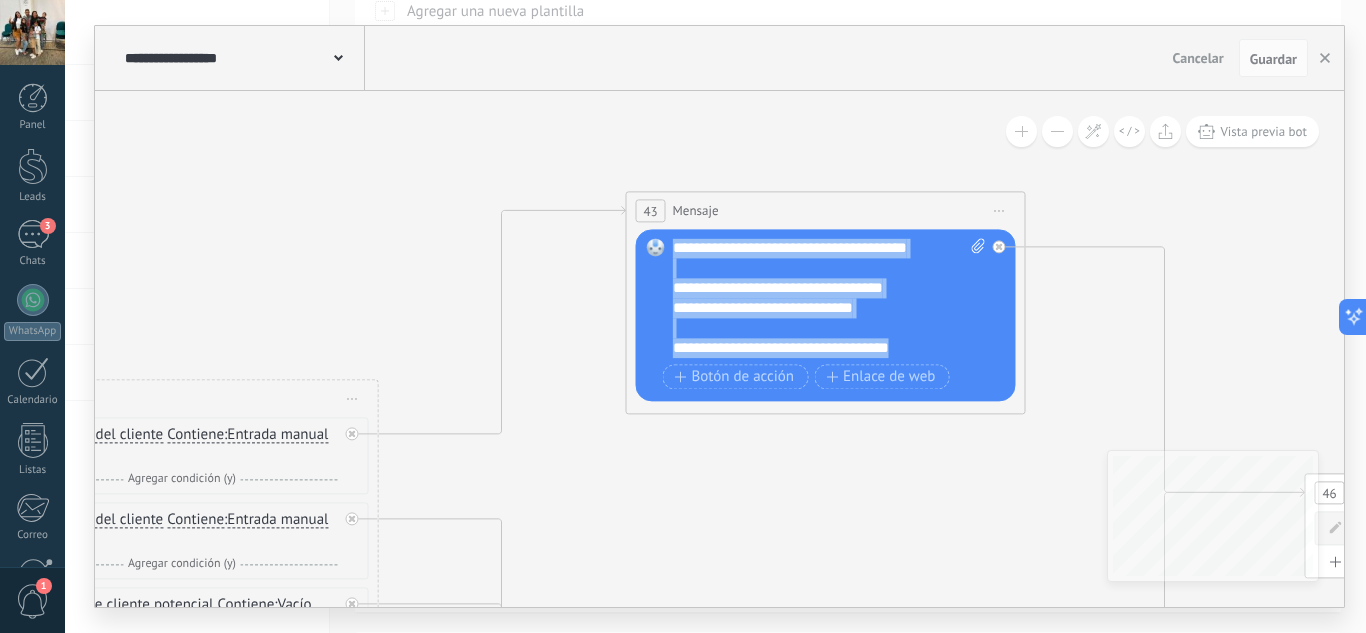 drag, startPoint x: 672, startPoint y: 248, endPoint x: 930, endPoint y: 356, distance: 279.6927 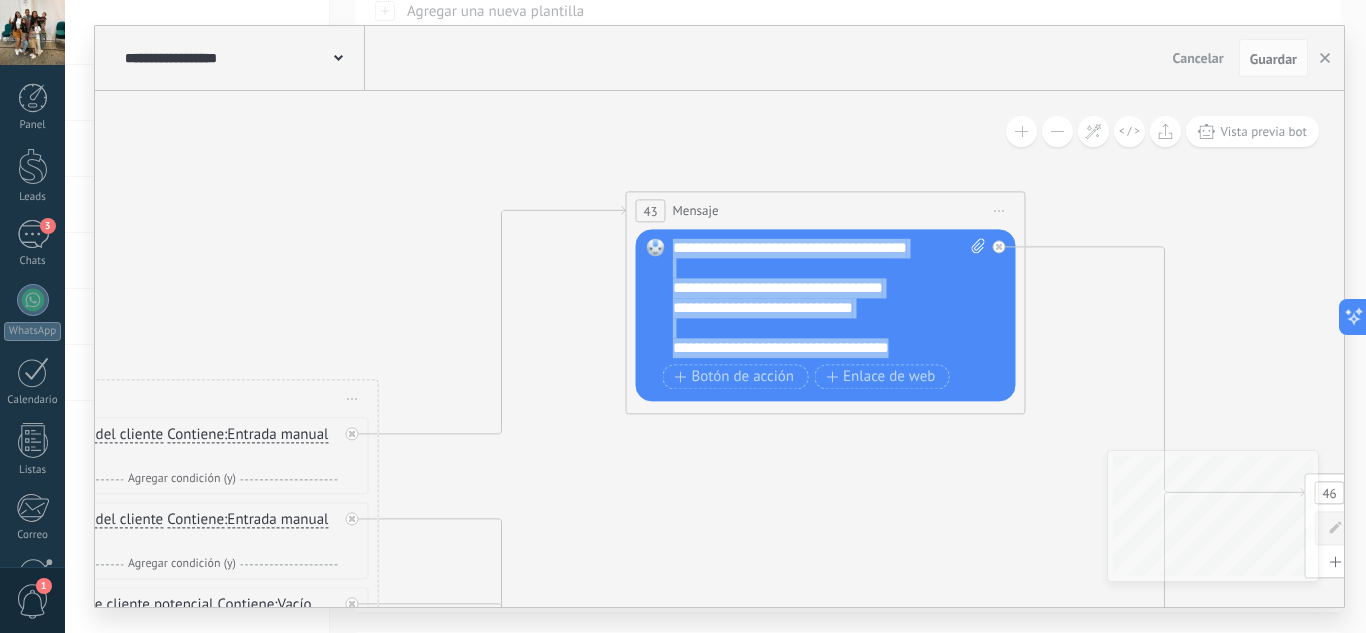 copy on "**********" 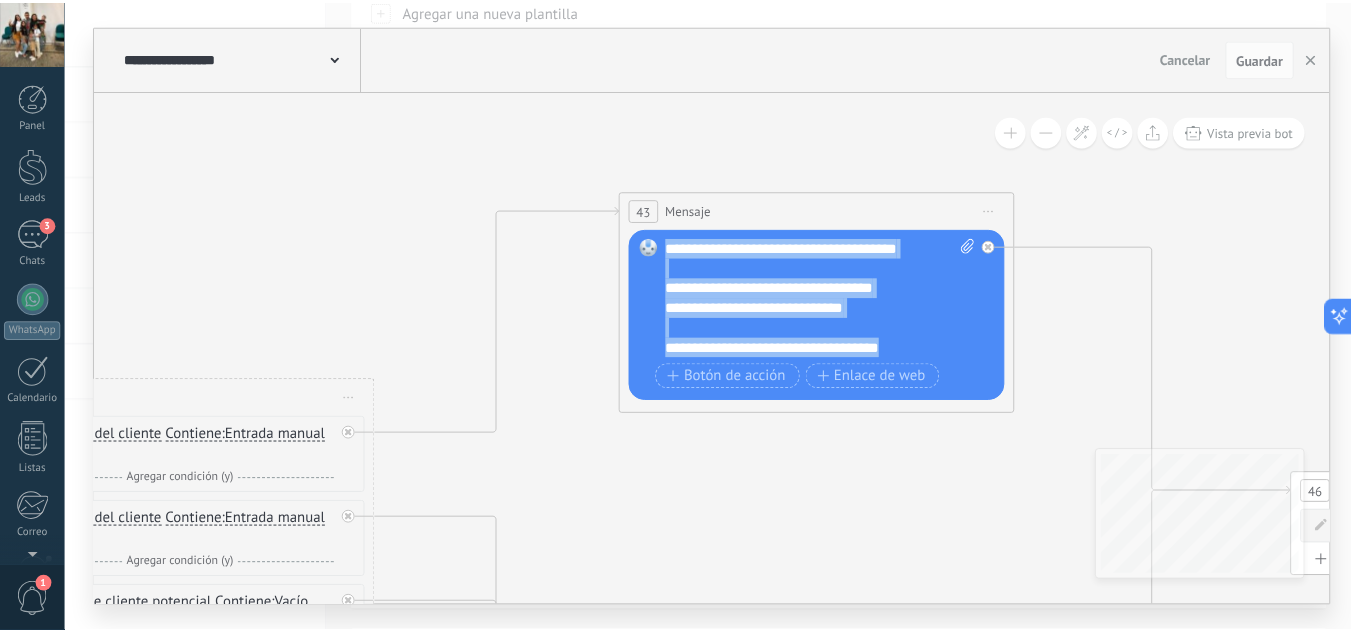 scroll, scrollTop: 199, scrollLeft: 0, axis: vertical 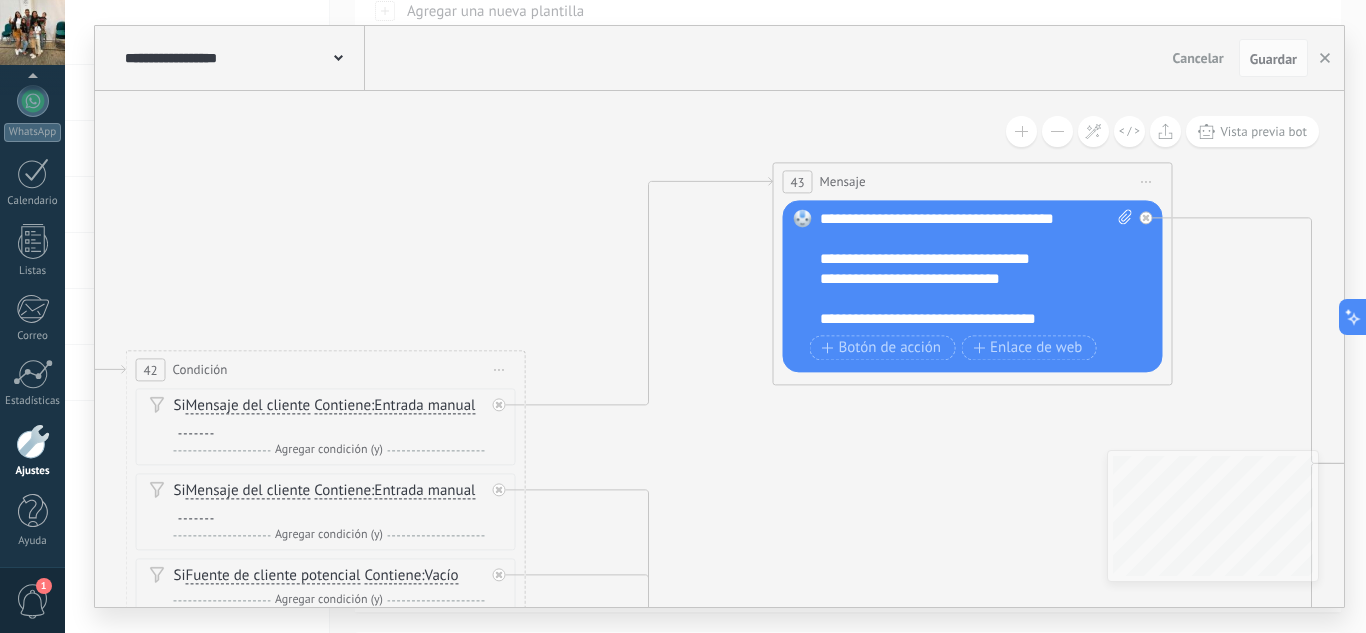 drag, startPoint x: 326, startPoint y: 272, endPoint x: 880, endPoint y: 146, distance: 568.1479 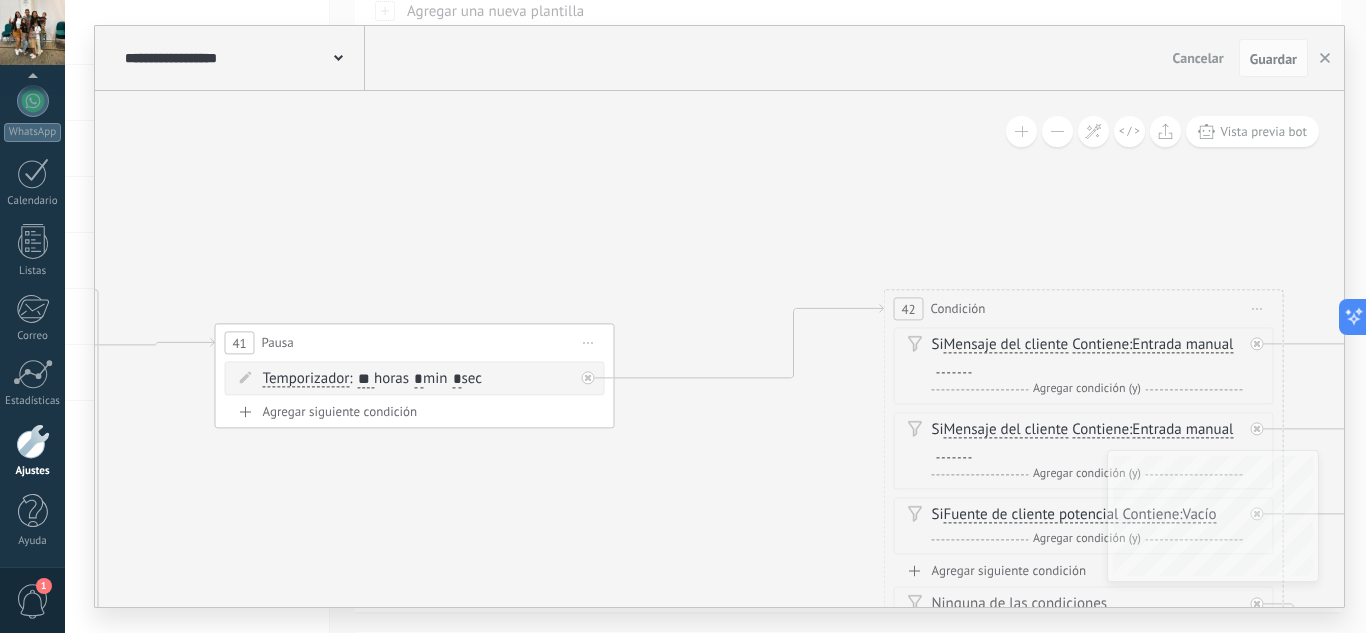drag, startPoint x: 607, startPoint y: 164, endPoint x: 939, endPoint y: 194, distance: 333.35266 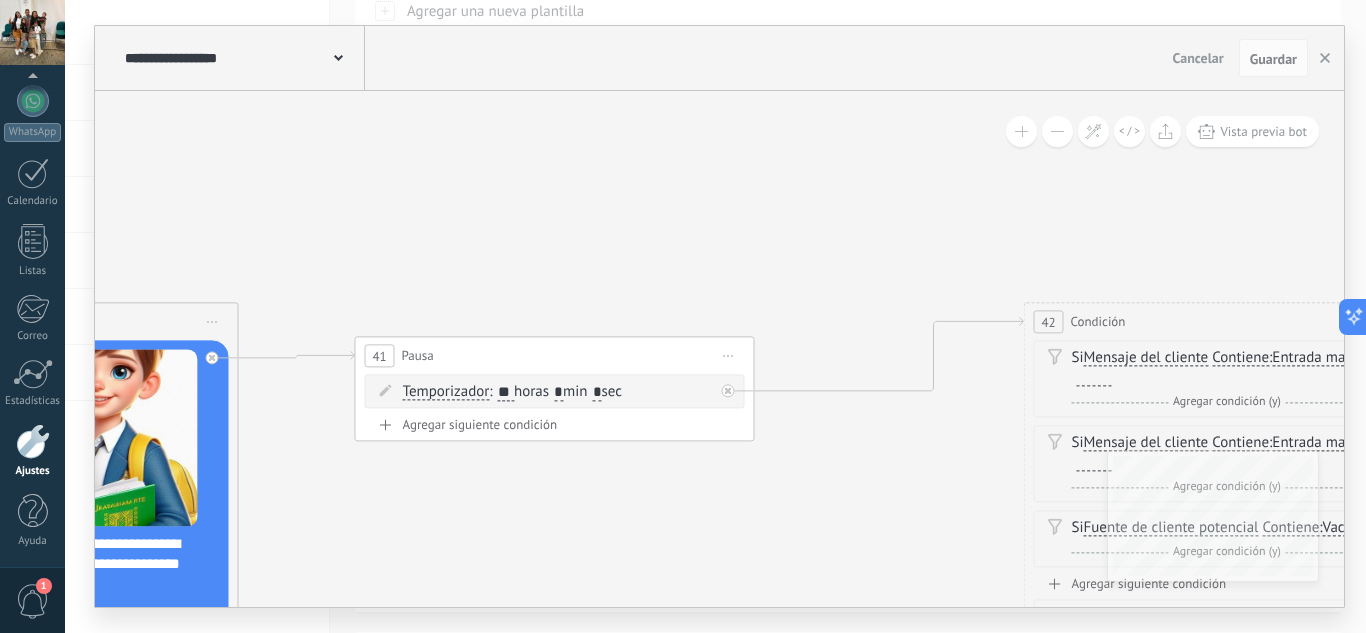 drag, startPoint x: 793, startPoint y: 233, endPoint x: 1167, endPoint y: 233, distance: 374 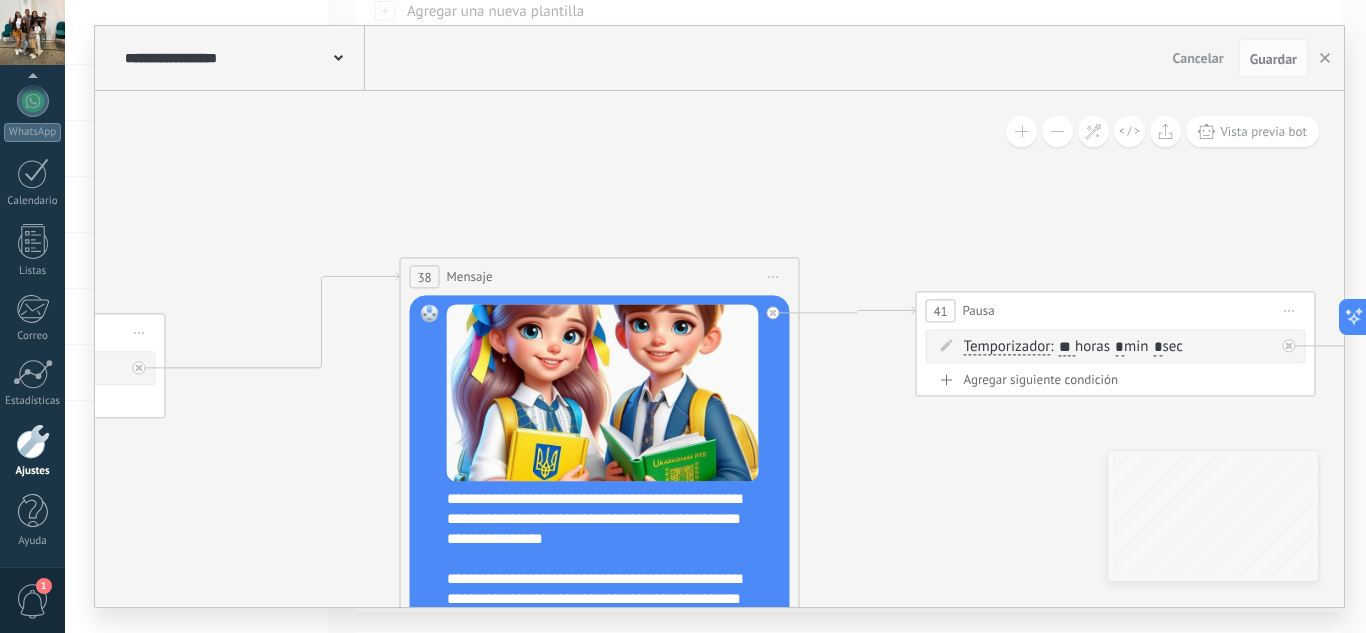 drag, startPoint x: 811, startPoint y: 231, endPoint x: 997, endPoint y: 181, distance: 192.60323 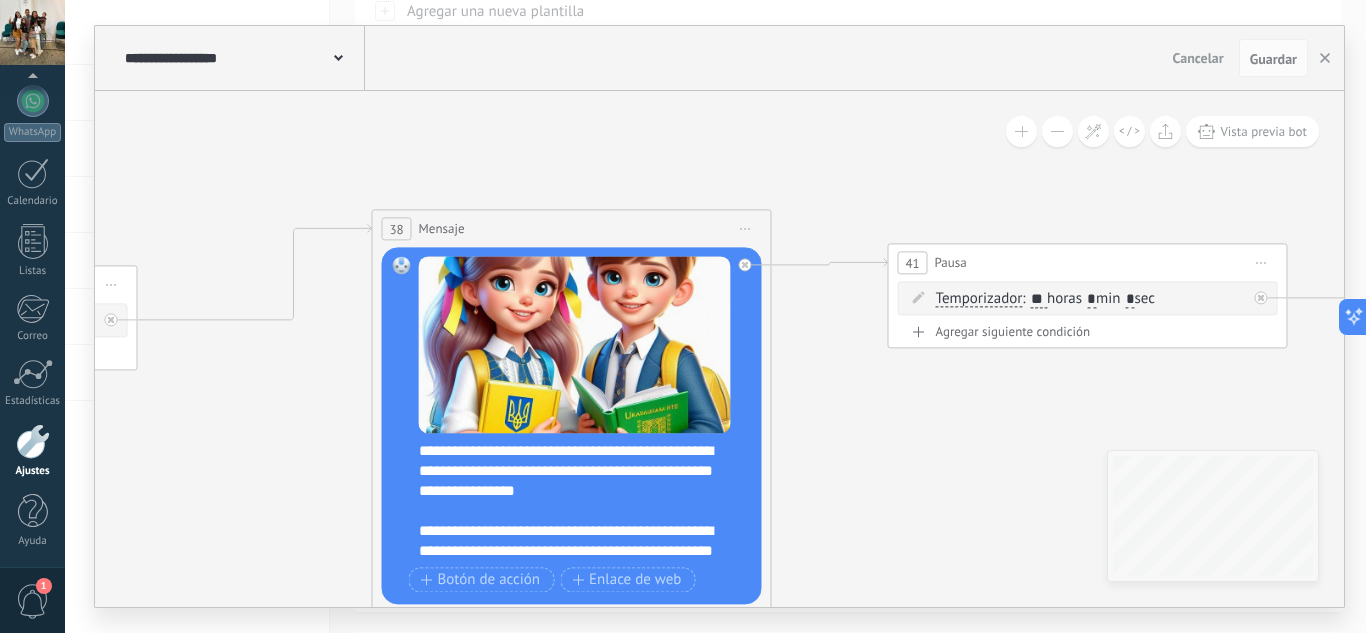 drag, startPoint x: 909, startPoint y: 437, endPoint x: 879, endPoint y: 397, distance: 50 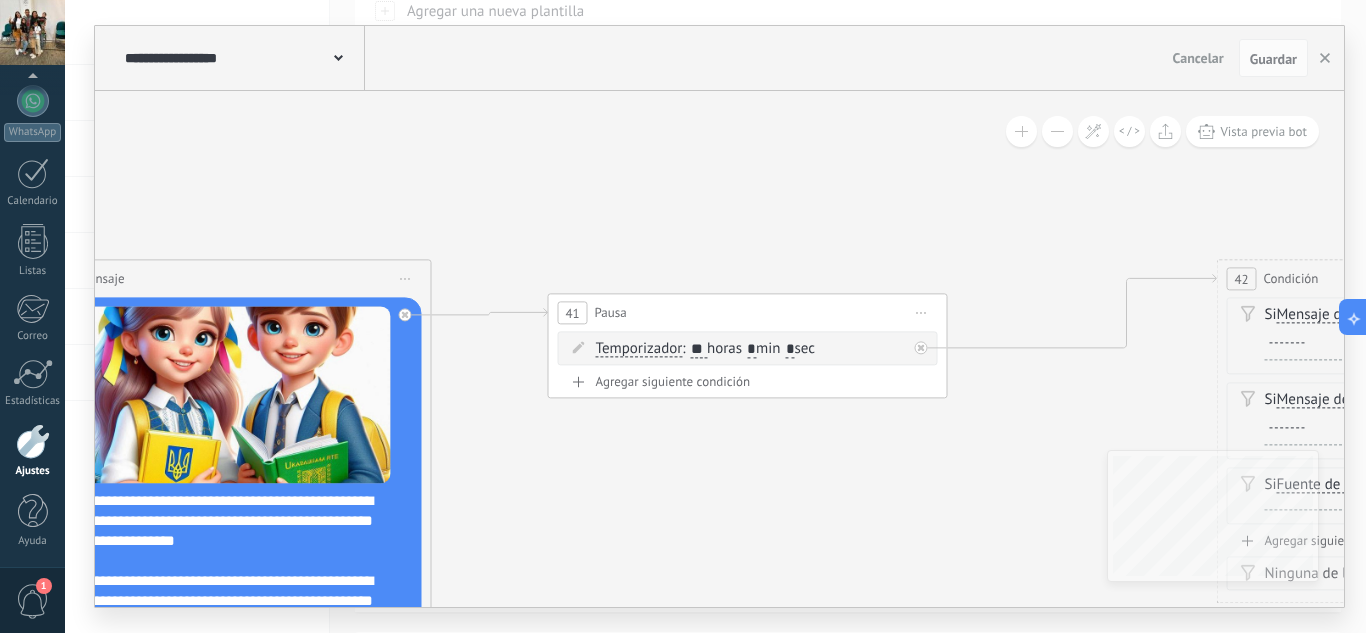 drag, startPoint x: 901, startPoint y: 190, endPoint x: 561, endPoint y: 240, distance: 343.6568 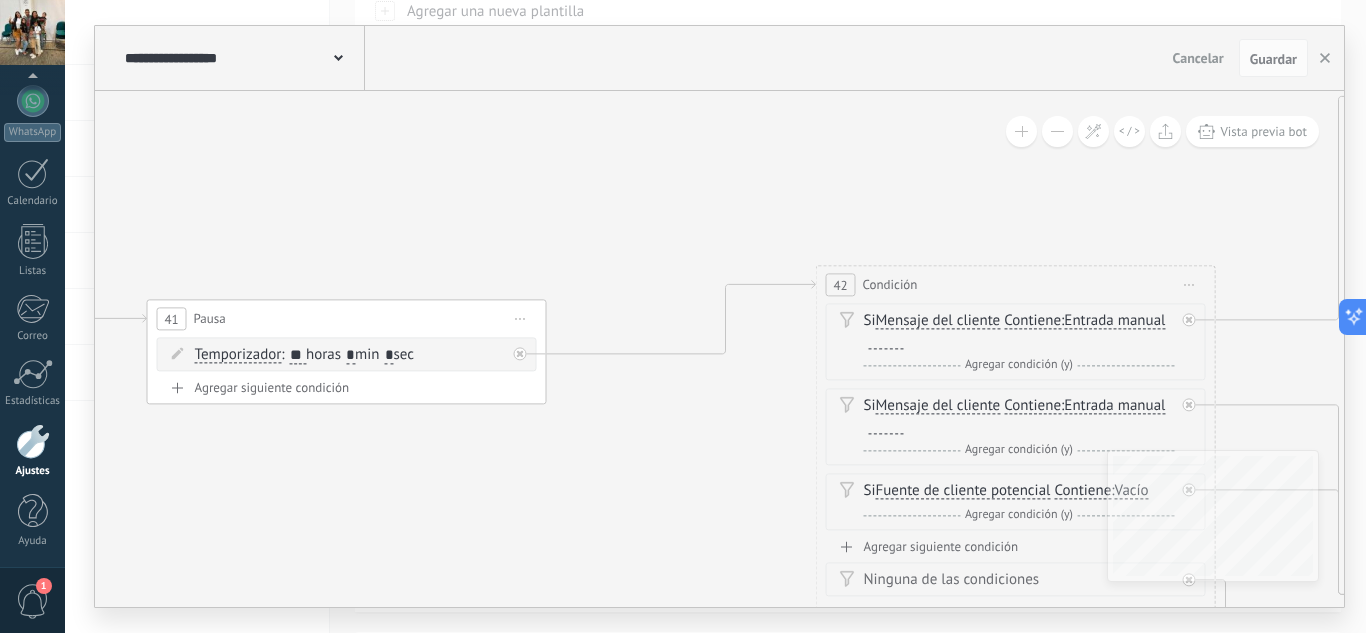 drag, startPoint x: 850, startPoint y: 193, endPoint x: 449, endPoint y: 199, distance: 401.0449 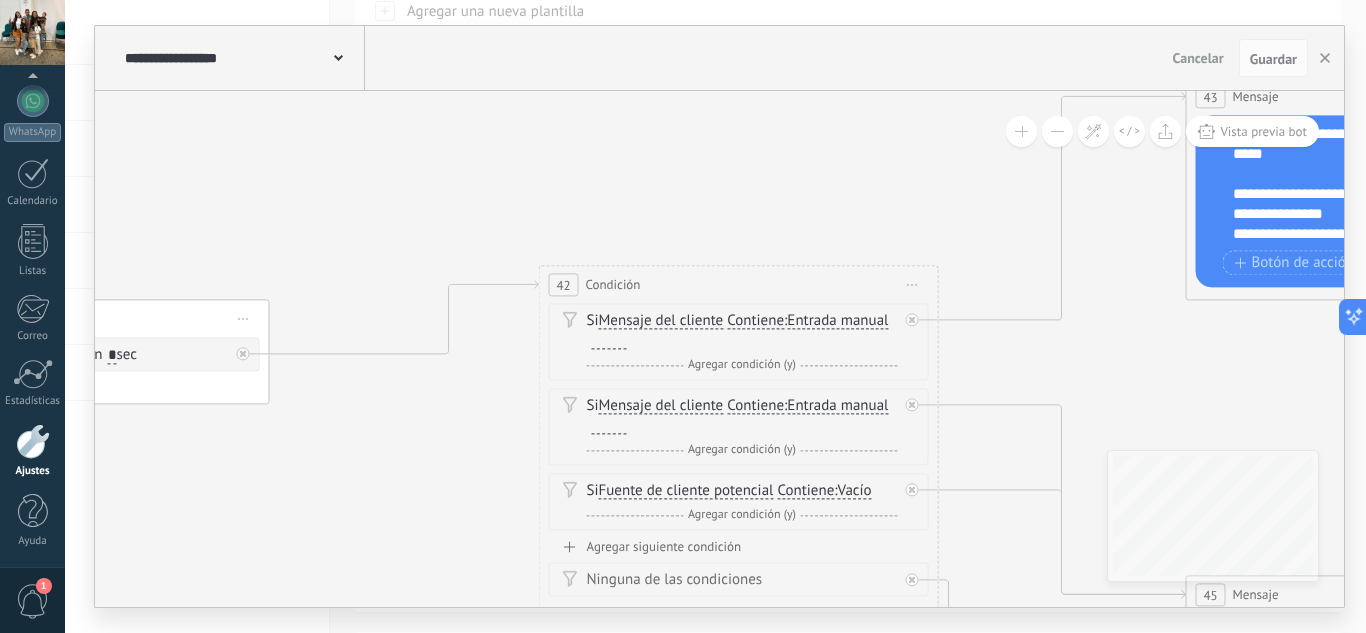 drag, startPoint x: 678, startPoint y: 198, endPoint x: 454, endPoint y: 198, distance: 224 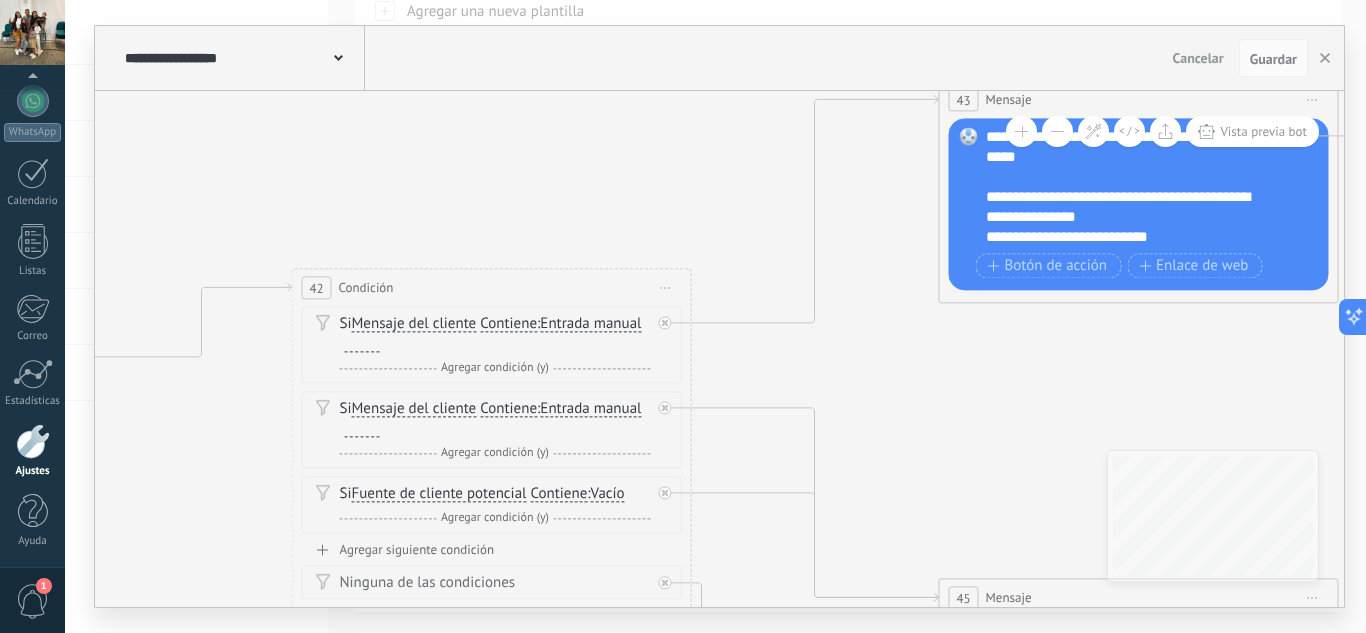 drag, startPoint x: 710, startPoint y: 166, endPoint x: 450, endPoint y: 169, distance: 260.0173 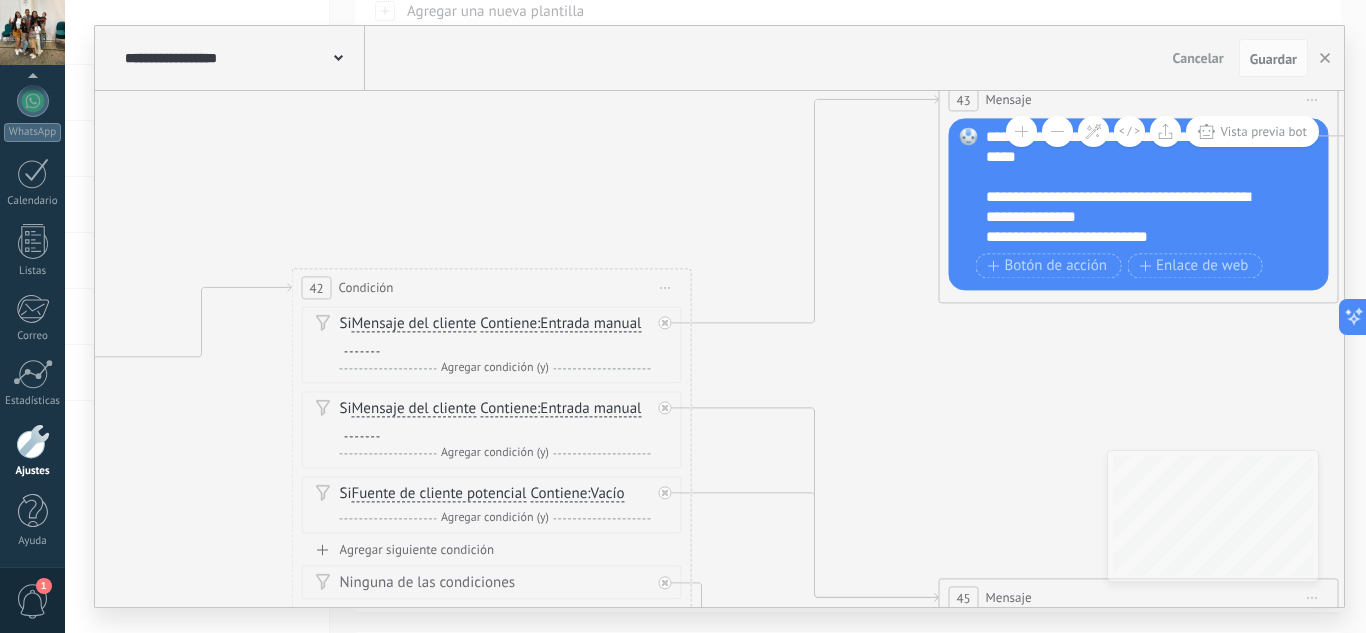 click 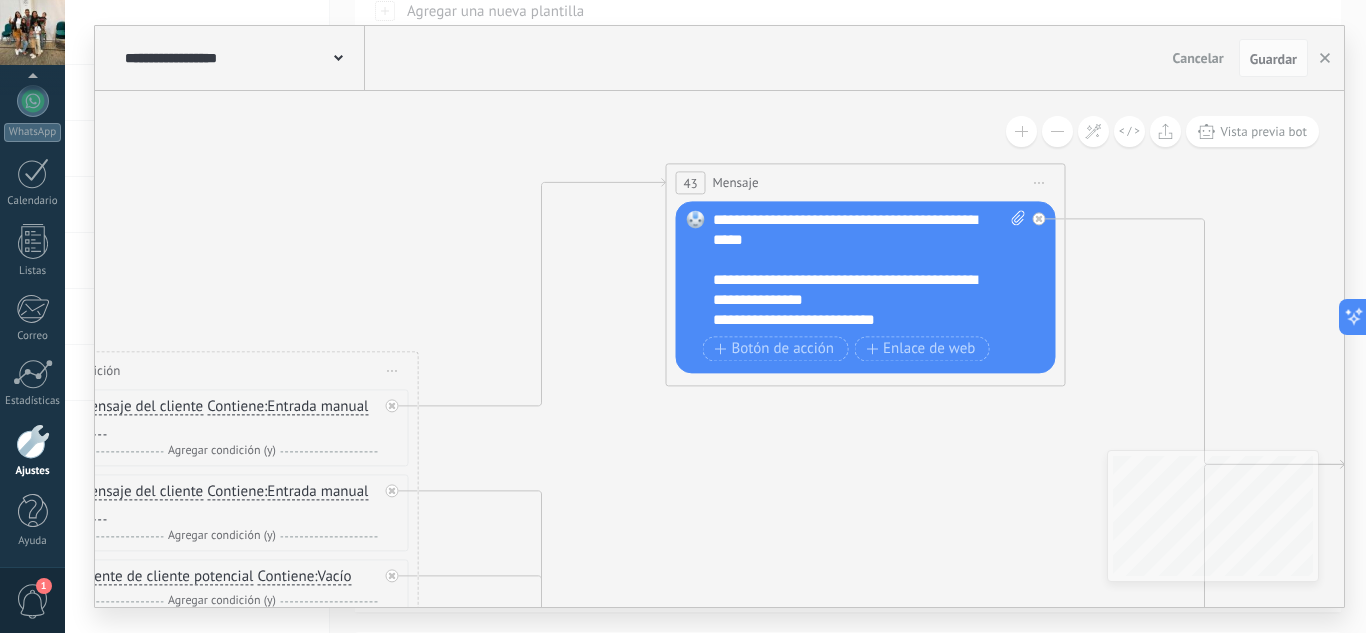 drag, startPoint x: 605, startPoint y: 175, endPoint x: 375, endPoint y: 265, distance: 246.98178 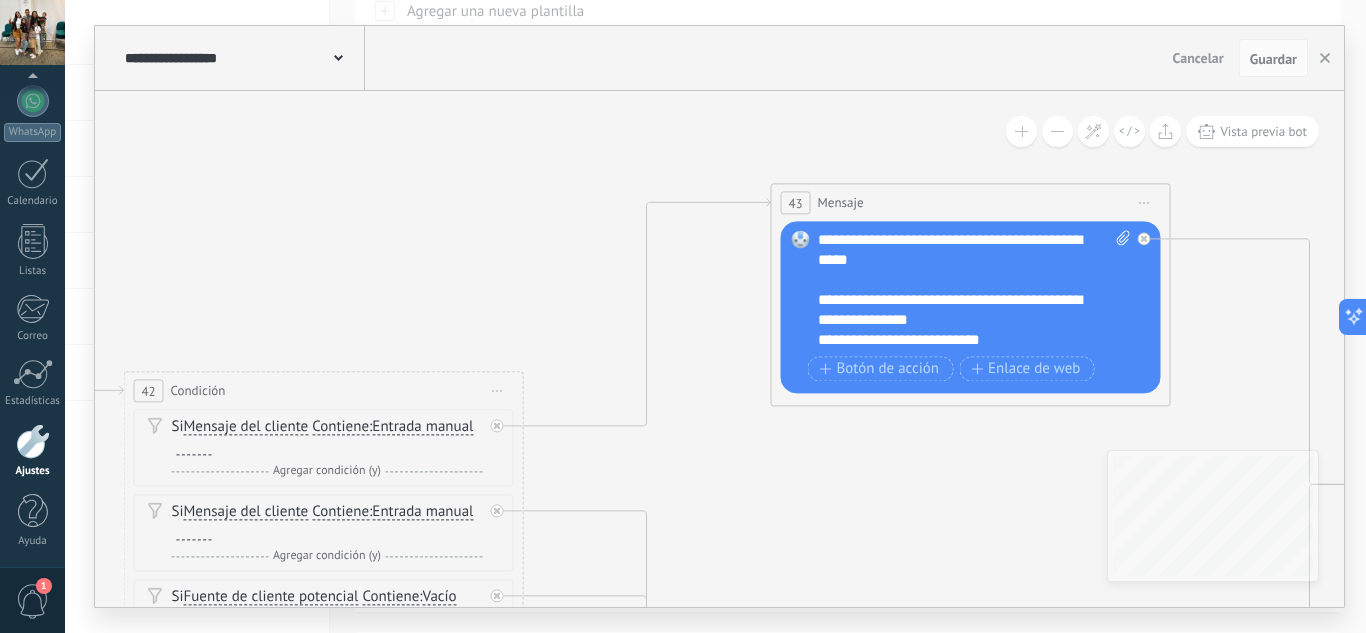 drag, startPoint x: 410, startPoint y: 275, endPoint x: 515, endPoint y: 279, distance: 105.076164 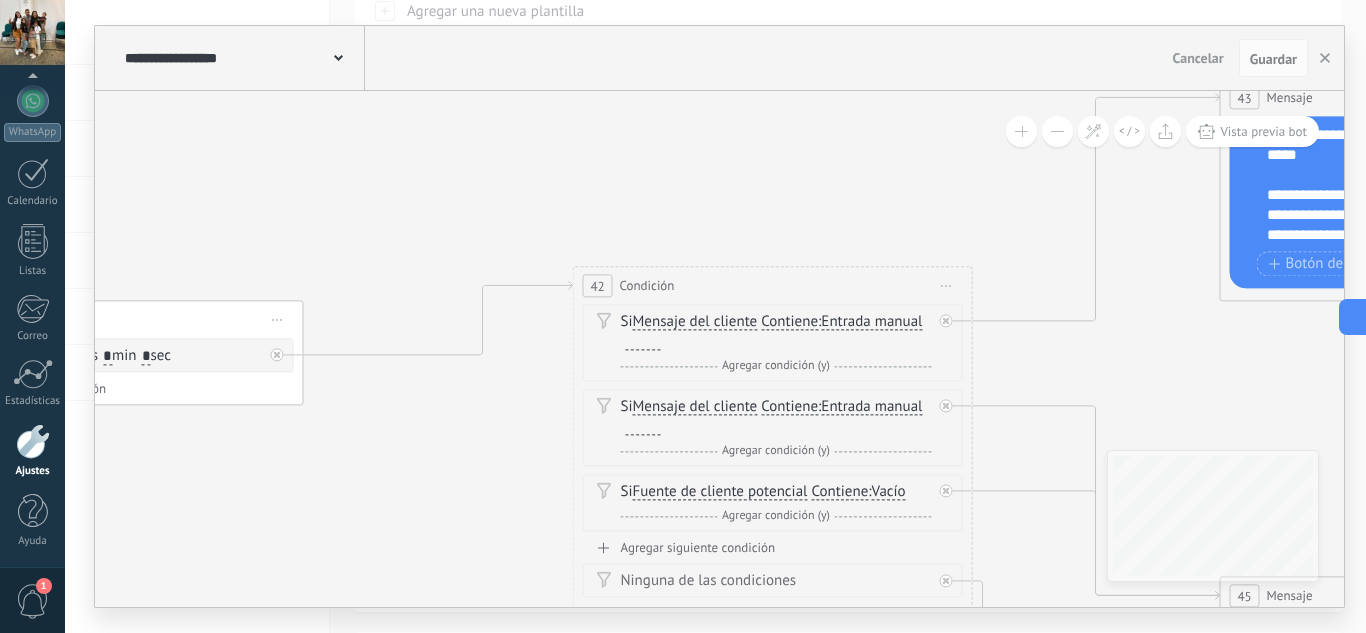 drag, startPoint x: 377, startPoint y: 245, endPoint x: 826, endPoint y: 140, distance: 461.11386 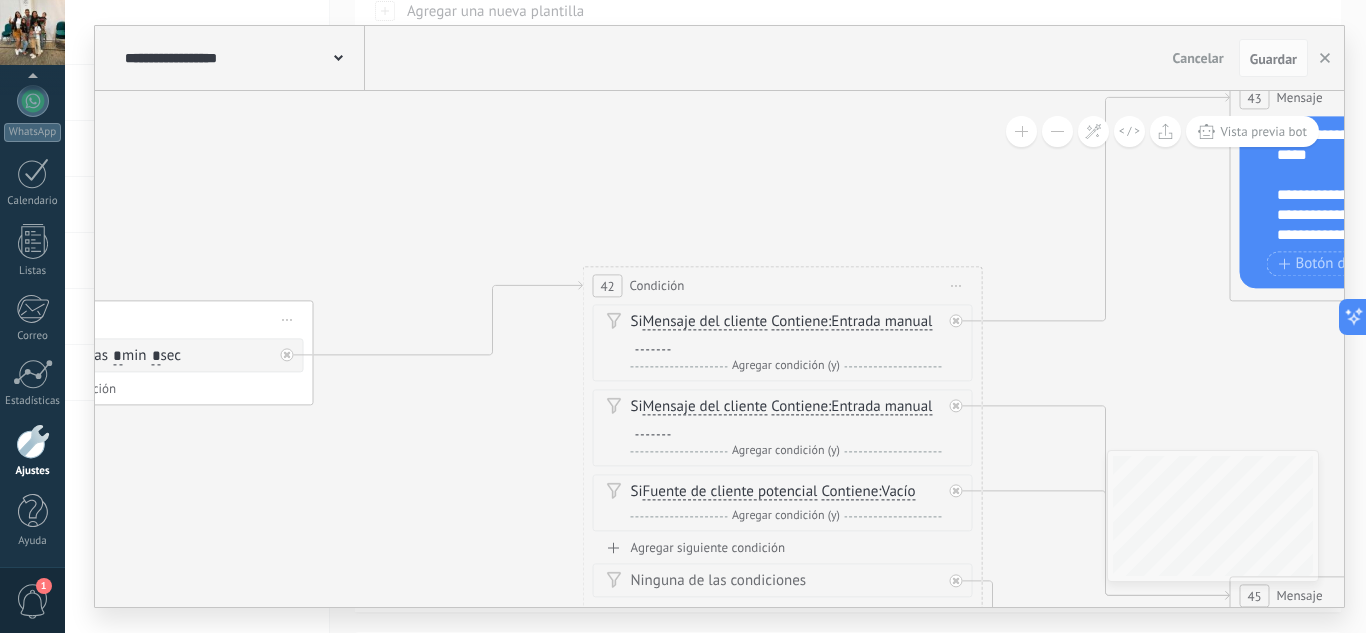 drag, startPoint x: 503, startPoint y: 197, endPoint x: 1172, endPoint y: 144, distance: 671.0961 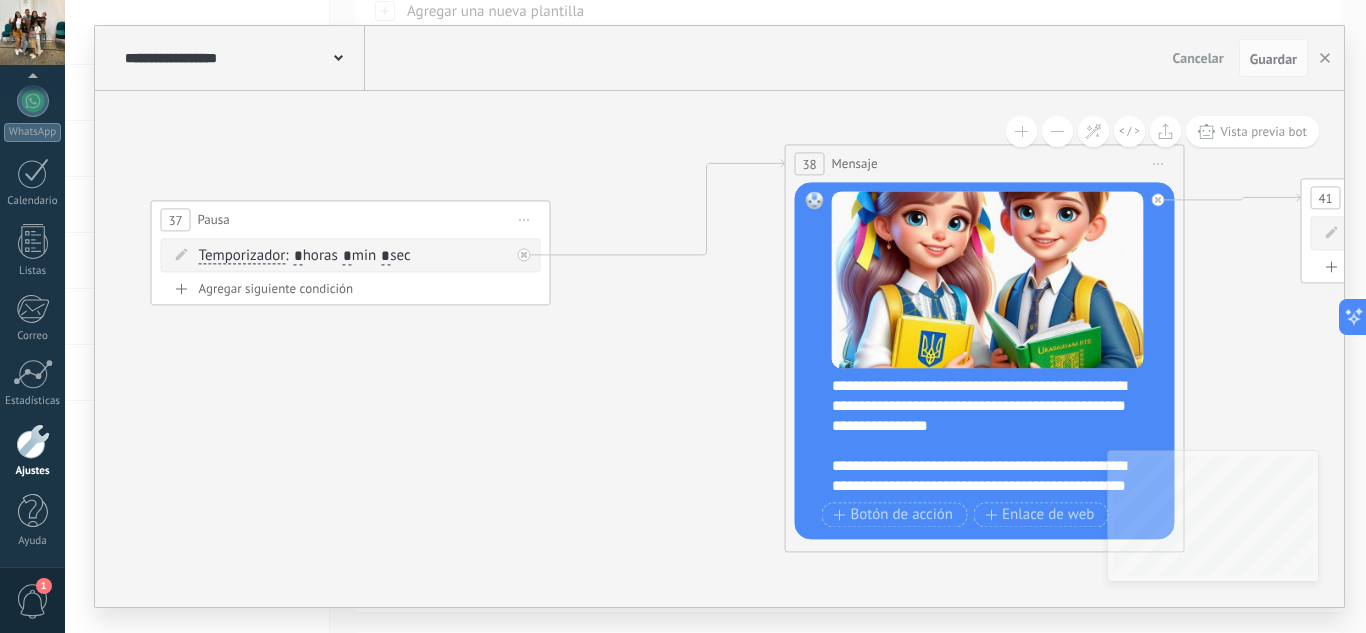 drag, startPoint x: 875, startPoint y: 406, endPoint x: 1303, endPoint y: 375, distance: 429.1212 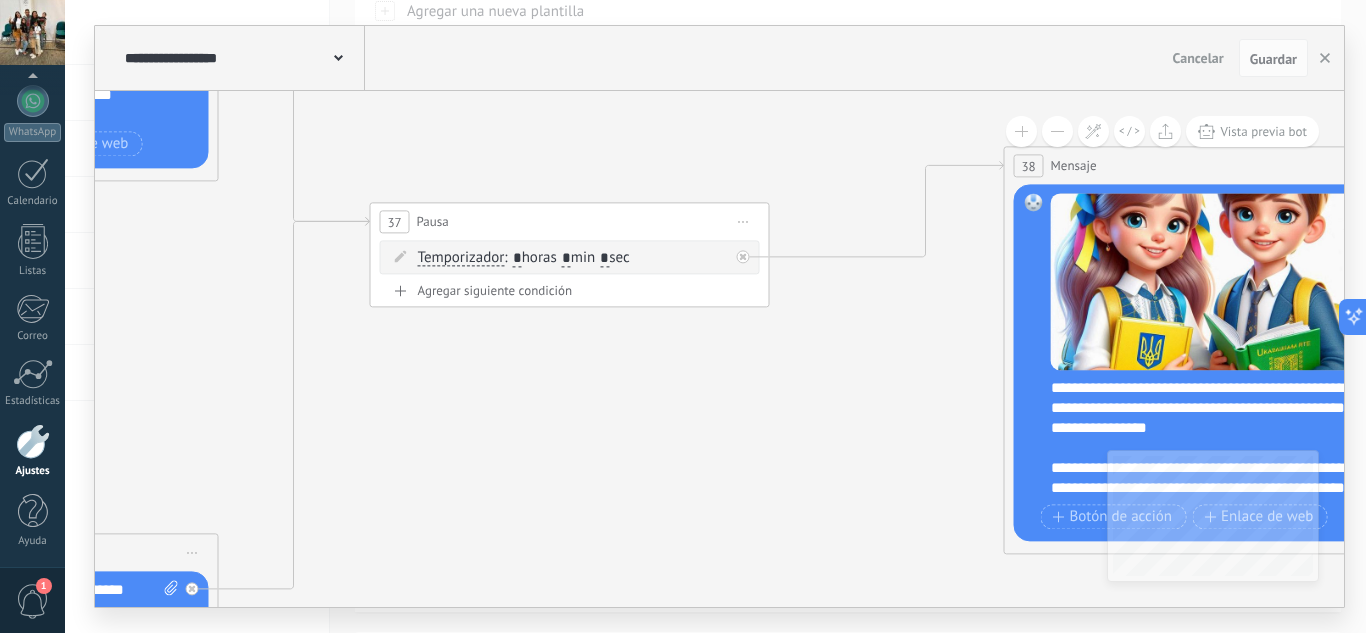 drag, startPoint x: 665, startPoint y: 388, endPoint x: 926, endPoint y: 420, distance: 262.95438 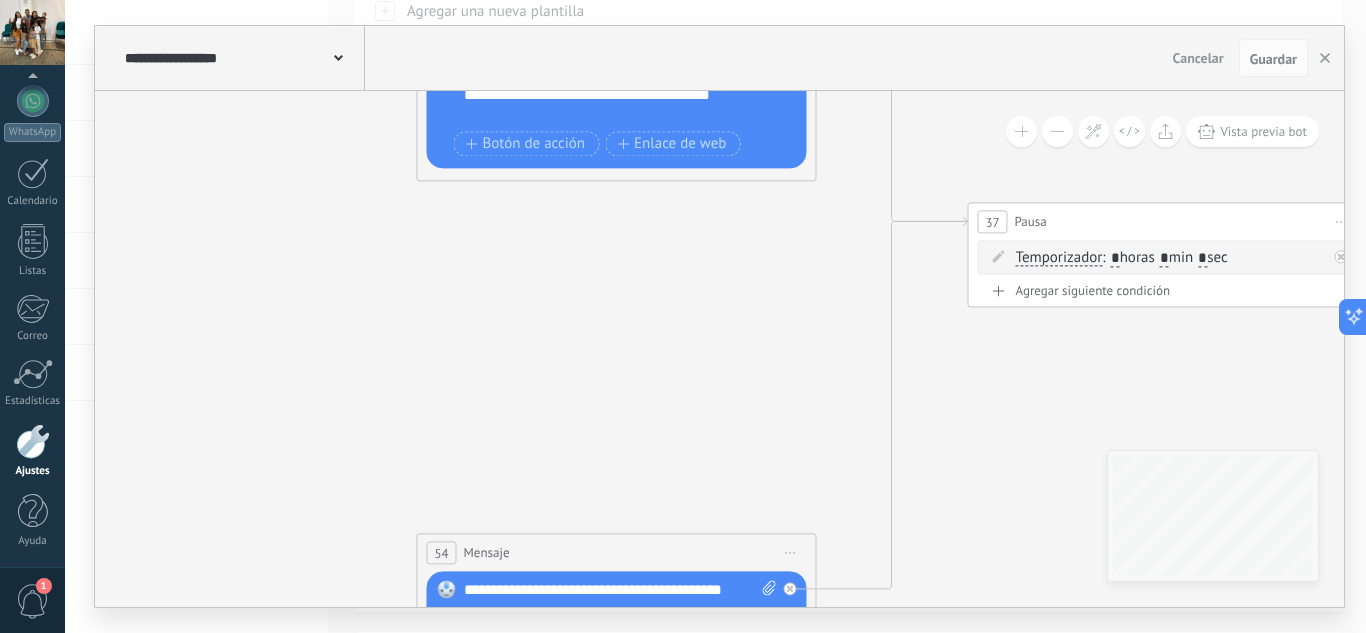 drag, startPoint x: 468, startPoint y: 386, endPoint x: 1033, endPoint y: 389, distance: 565.00793 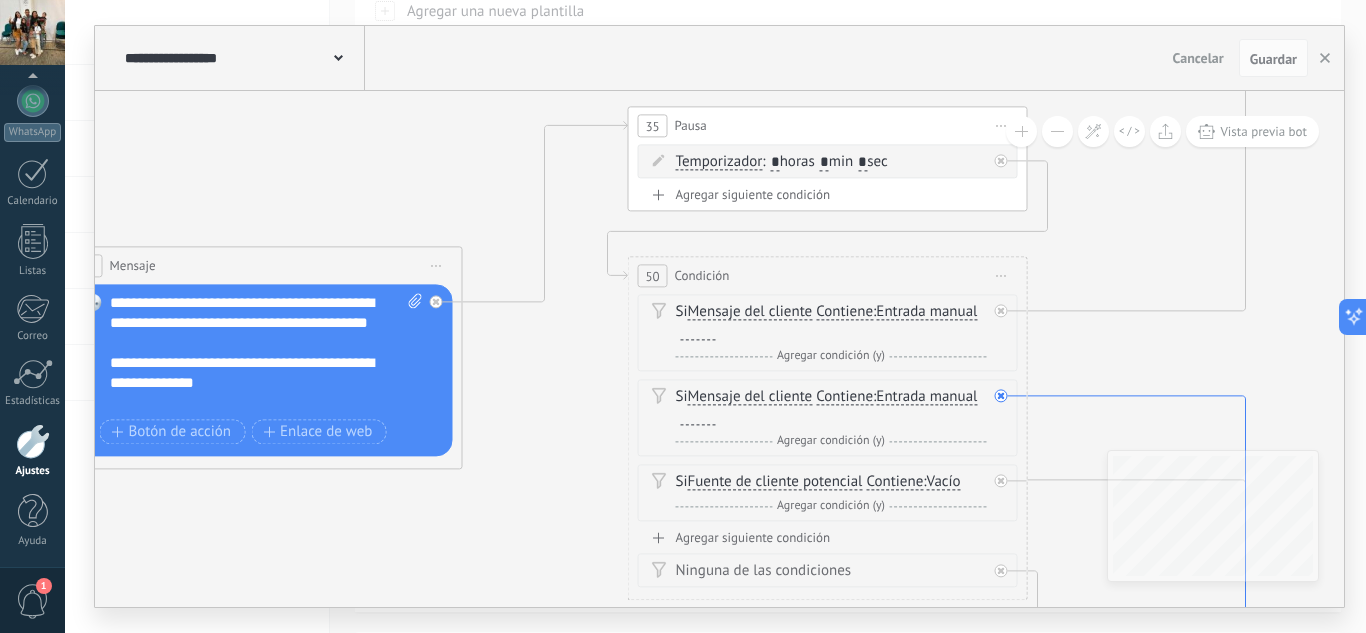 drag, startPoint x: 854, startPoint y: 343, endPoint x: 680, endPoint y: 335, distance: 174.1838 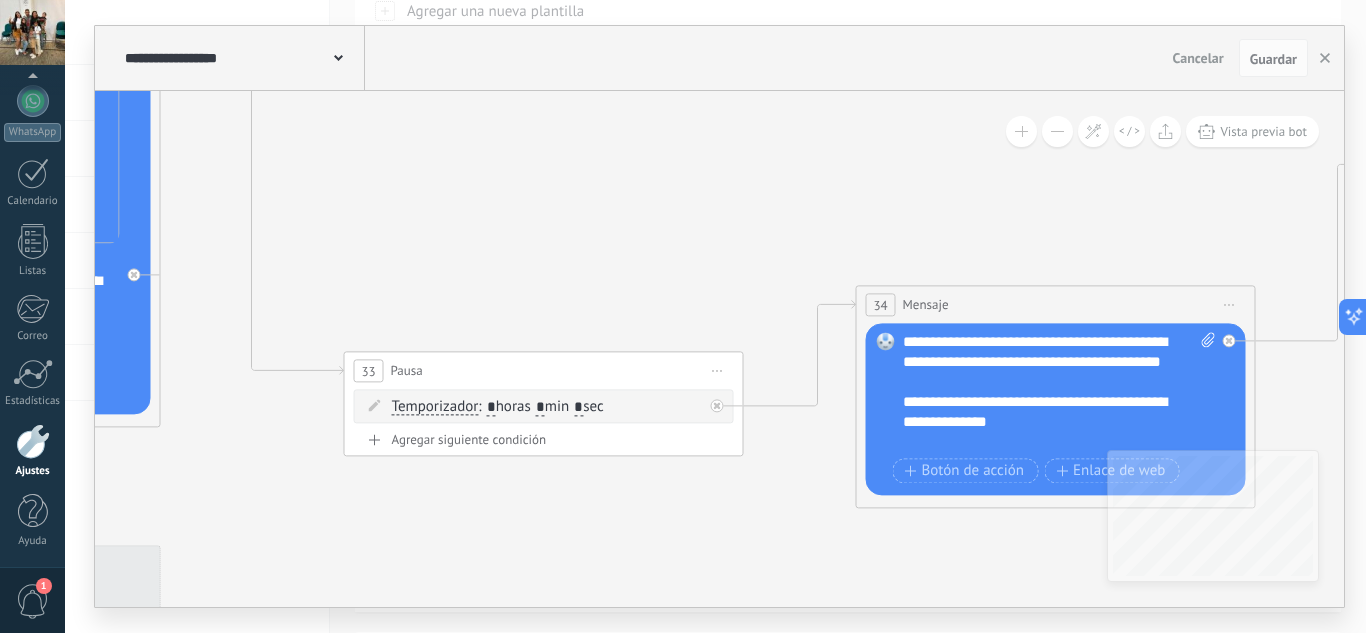 drag, startPoint x: 802, startPoint y: 225, endPoint x: 1050, endPoint y: 252, distance: 249.46542 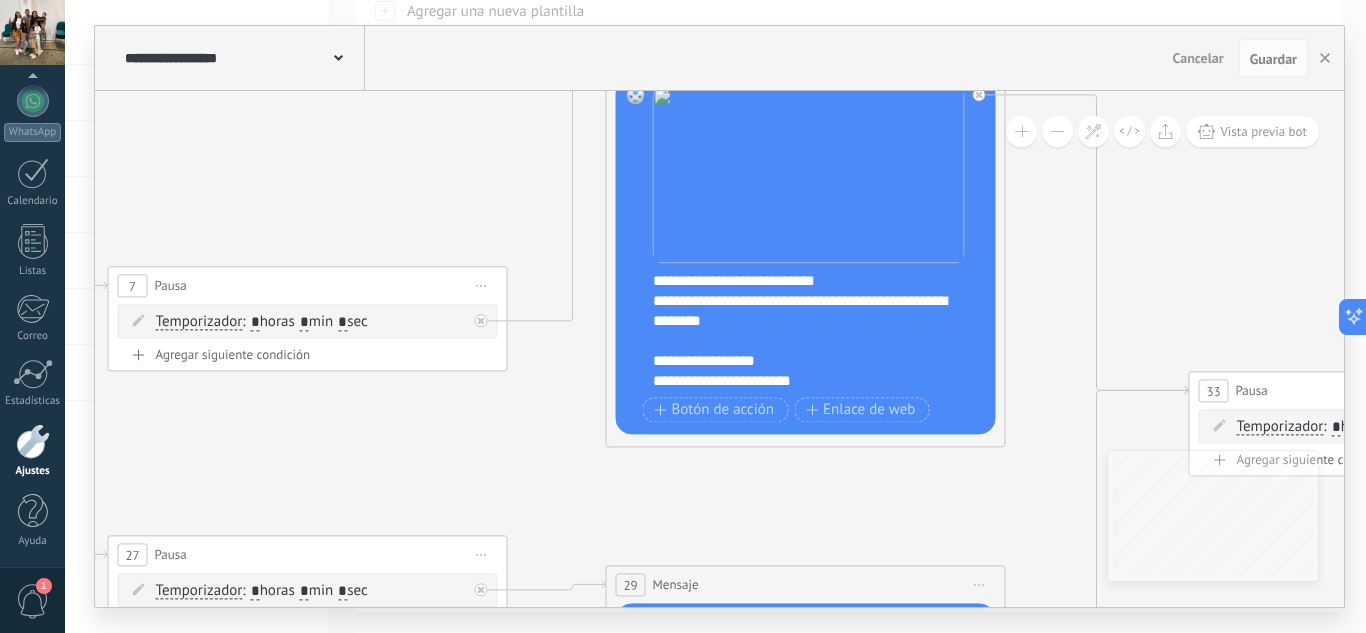 drag, startPoint x: 510, startPoint y: 255, endPoint x: 1193, endPoint y: 286, distance: 683.7031 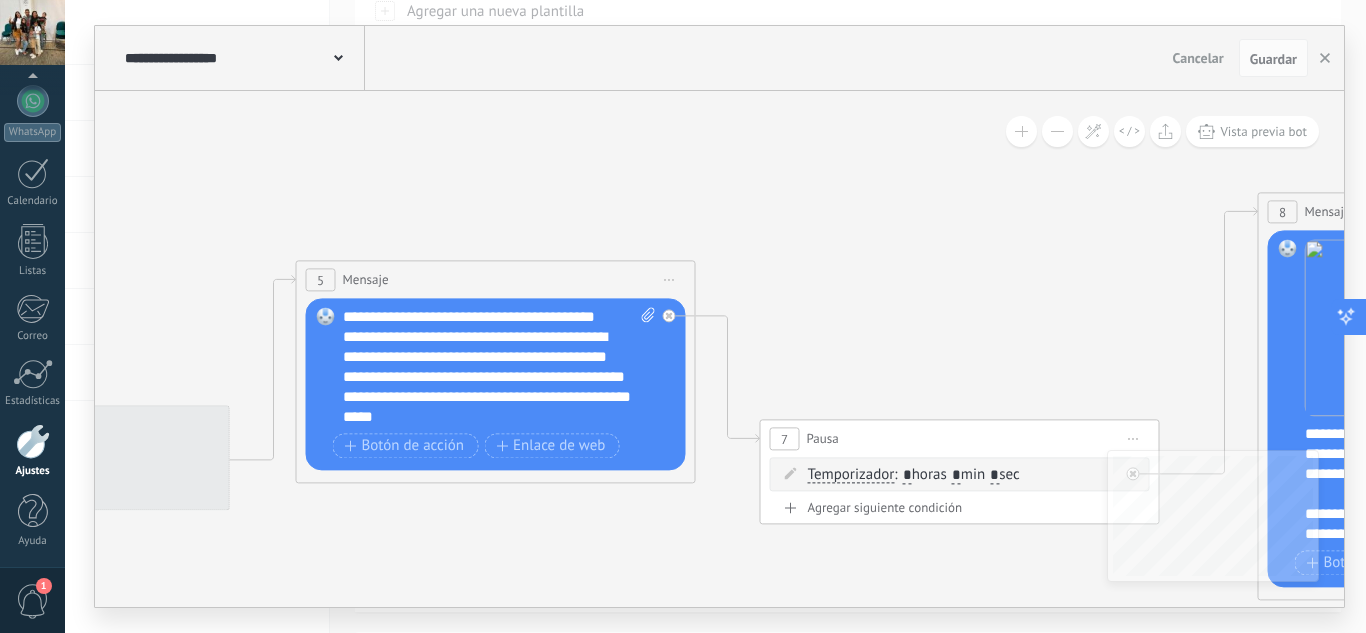 drag, startPoint x: 354, startPoint y: 195, endPoint x: 1365, endPoint y: 329, distance: 1019.8417 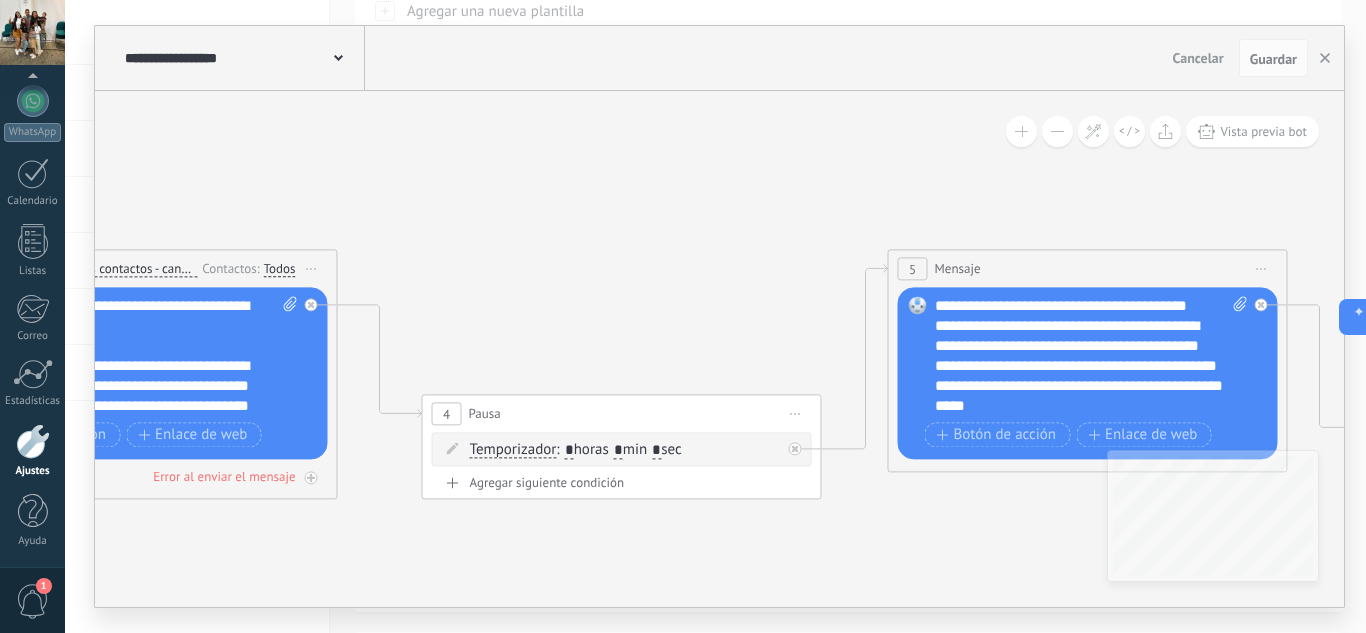 drag, startPoint x: 414, startPoint y: 289, endPoint x: 1236, endPoint y: 273, distance: 822.1557 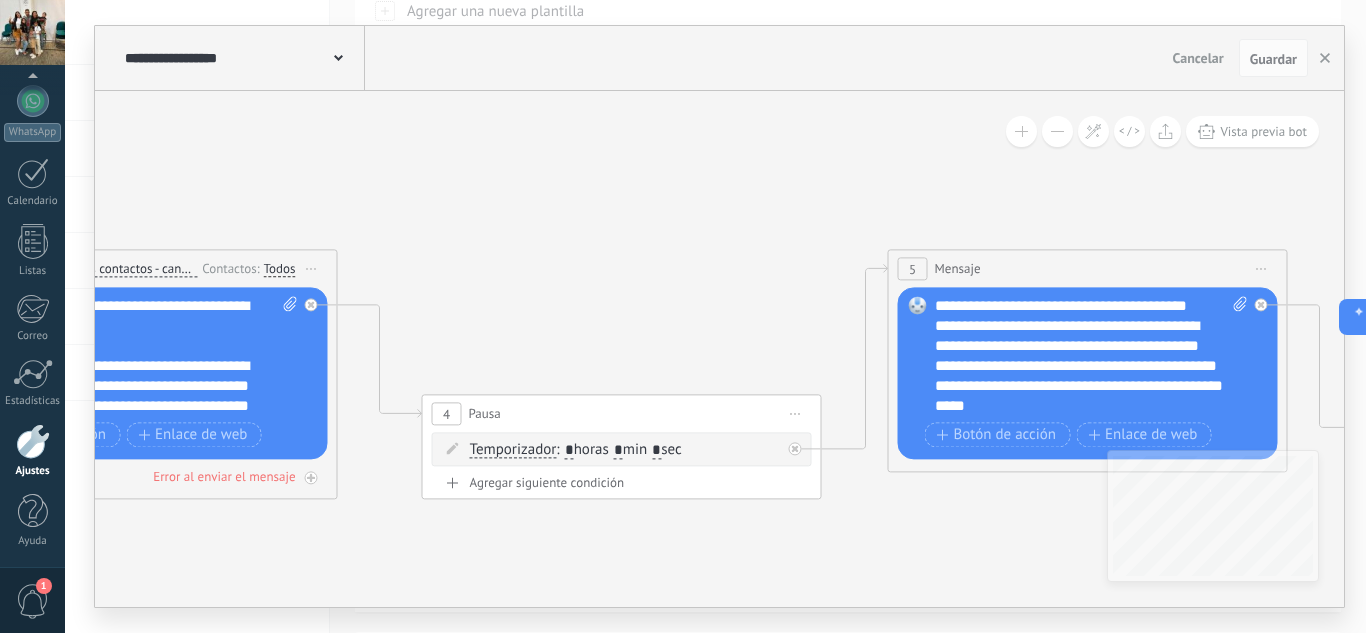 click 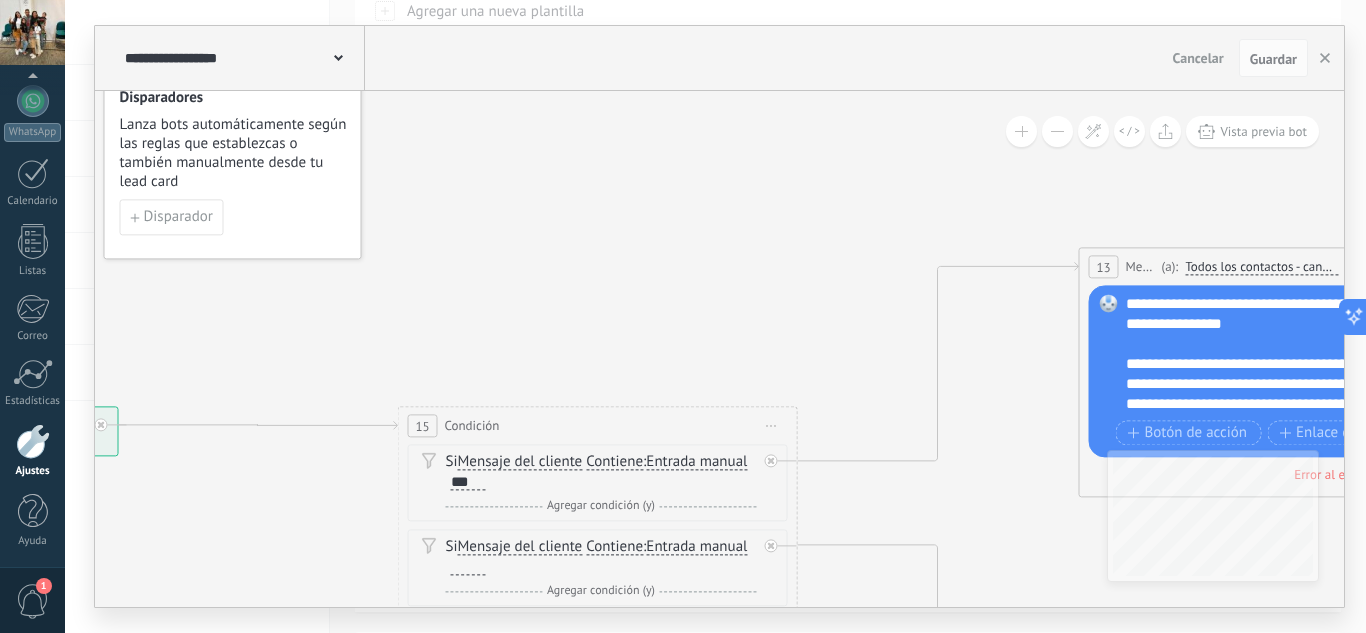 drag, startPoint x: 365, startPoint y: 243, endPoint x: 1365, endPoint y: 200, distance: 1000.9241 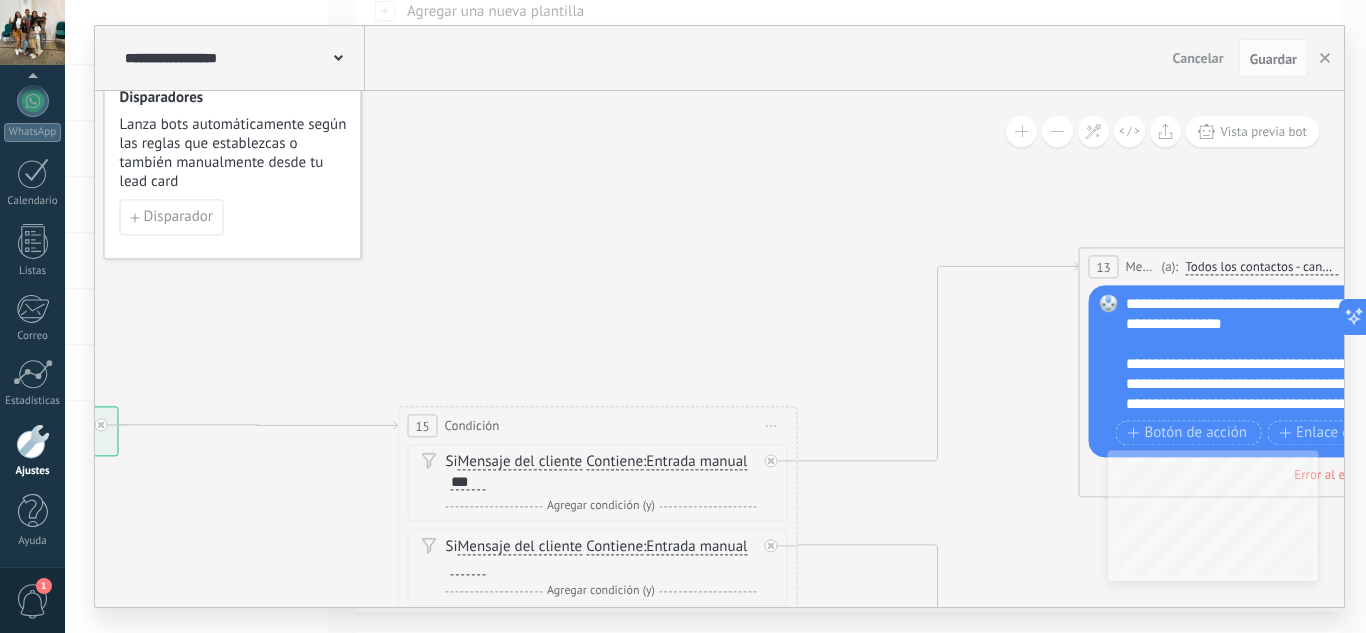 click on "**********" at bounding box center (715, 316) 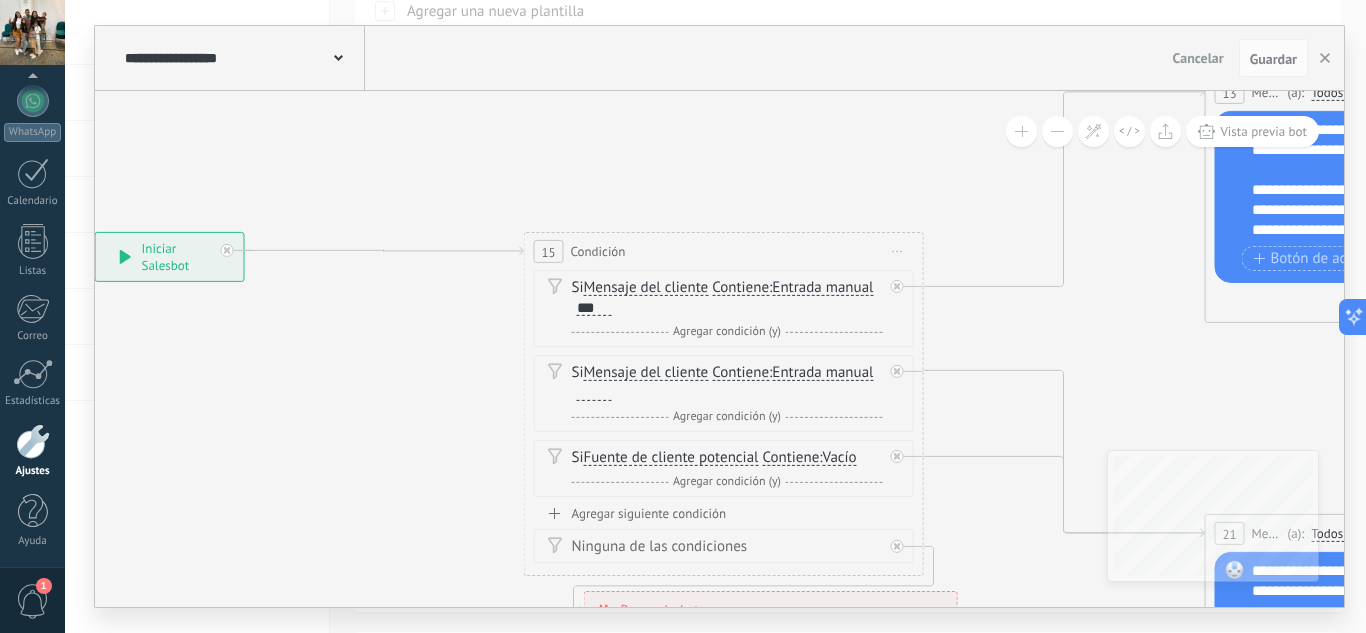 drag, startPoint x: 834, startPoint y: 206, endPoint x: 652, endPoint y: 180, distance: 183.84776 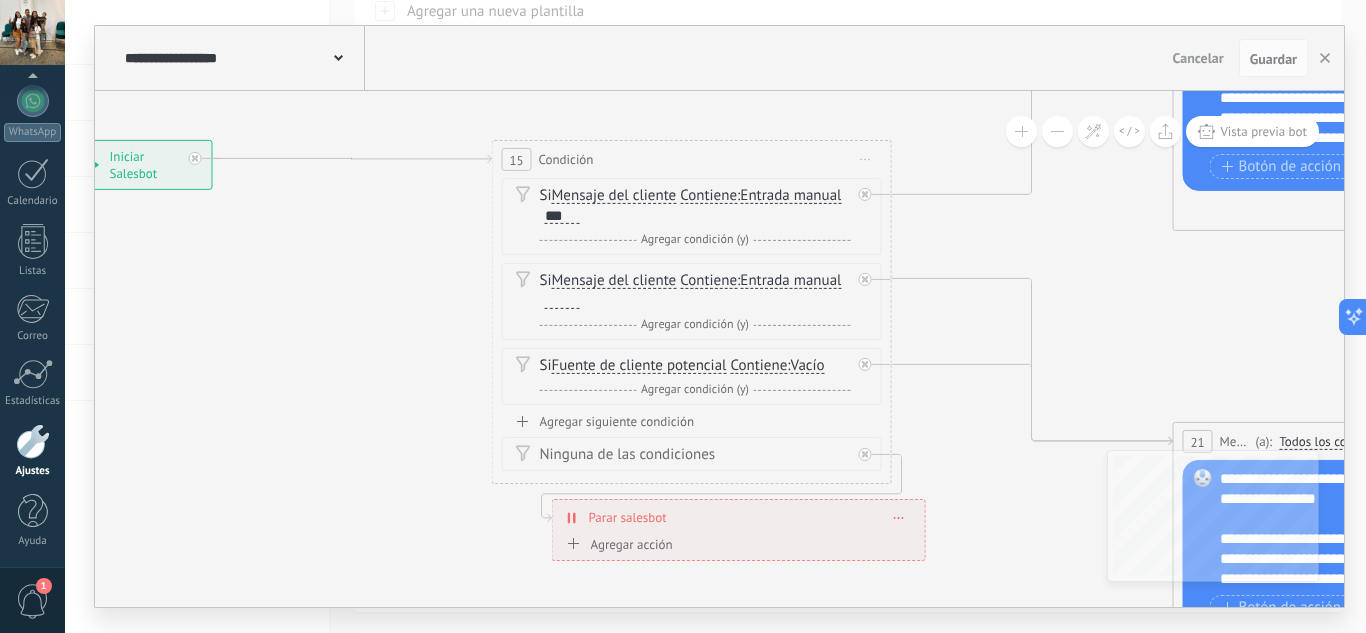 drag, startPoint x: 988, startPoint y: 233, endPoint x: 957, endPoint y: 141, distance: 97.082436 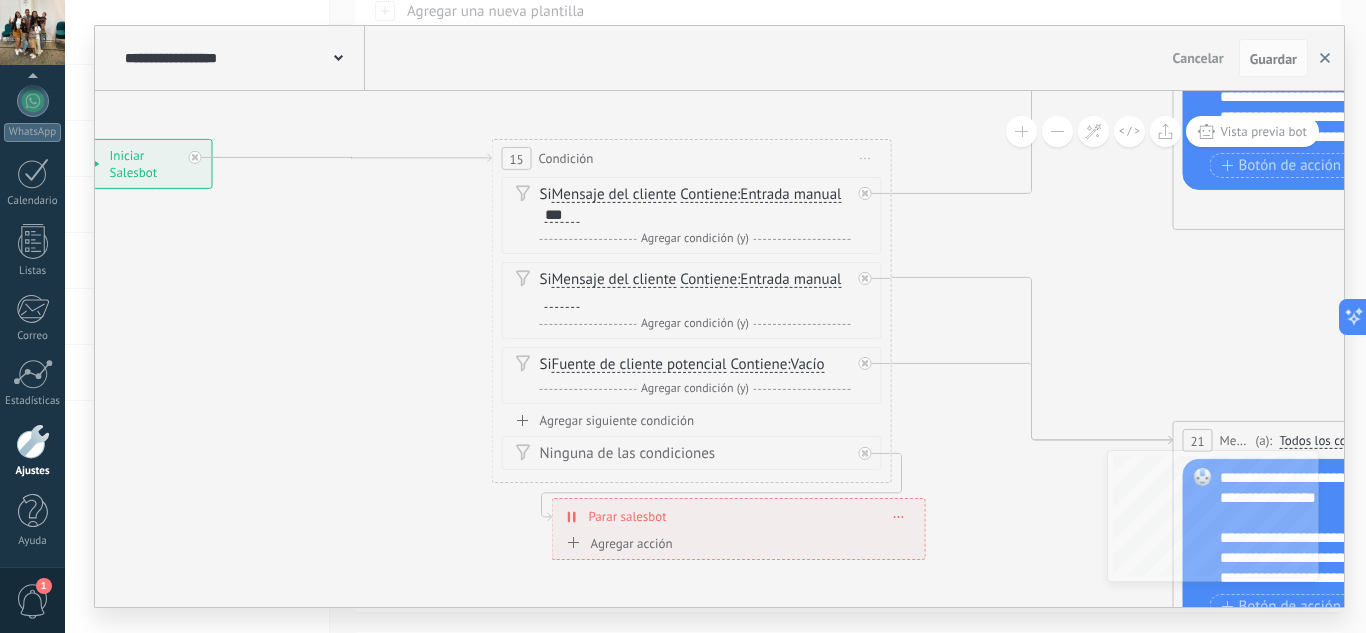 click at bounding box center [1325, 58] 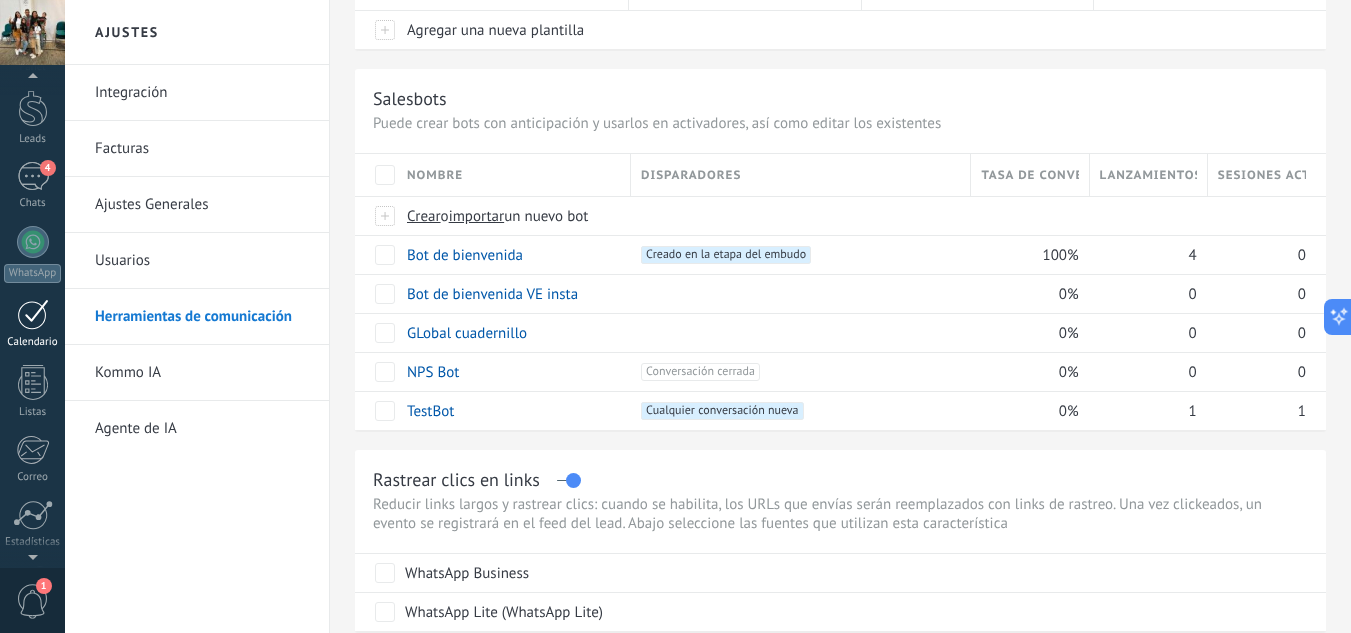scroll, scrollTop: 0, scrollLeft: 0, axis: both 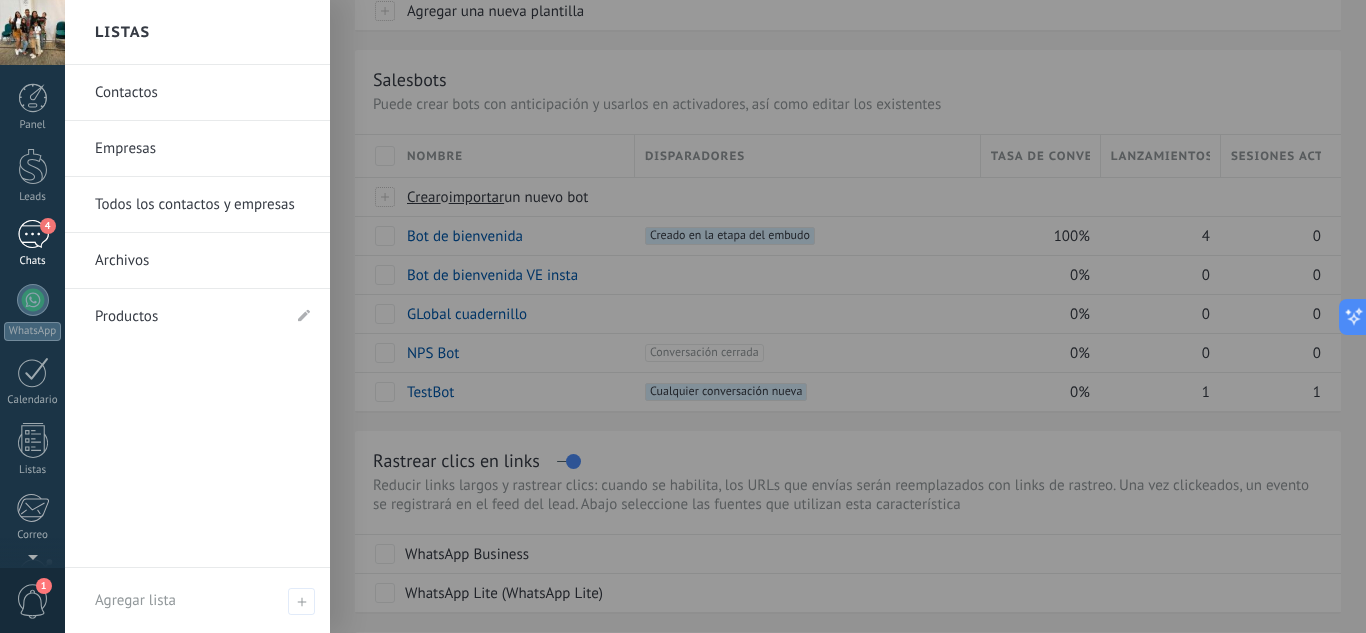 click on "4" at bounding box center [33, 234] 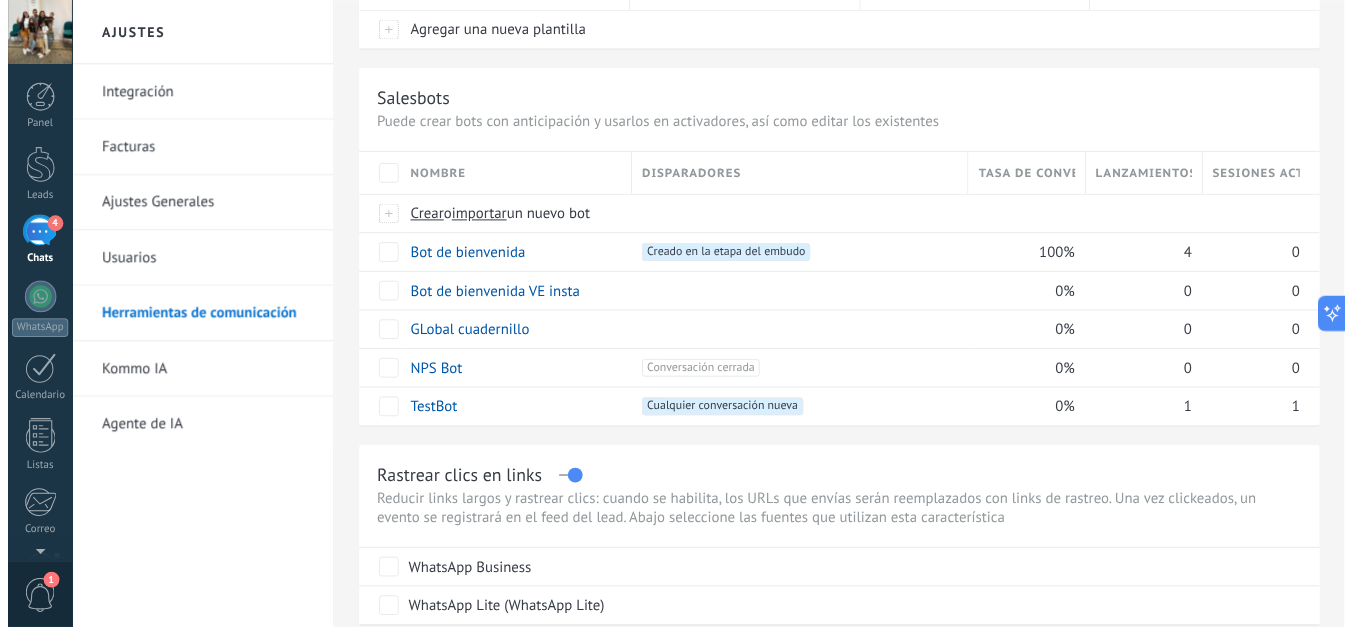 scroll, scrollTop: 0, scrollLeft: 0, axis: both 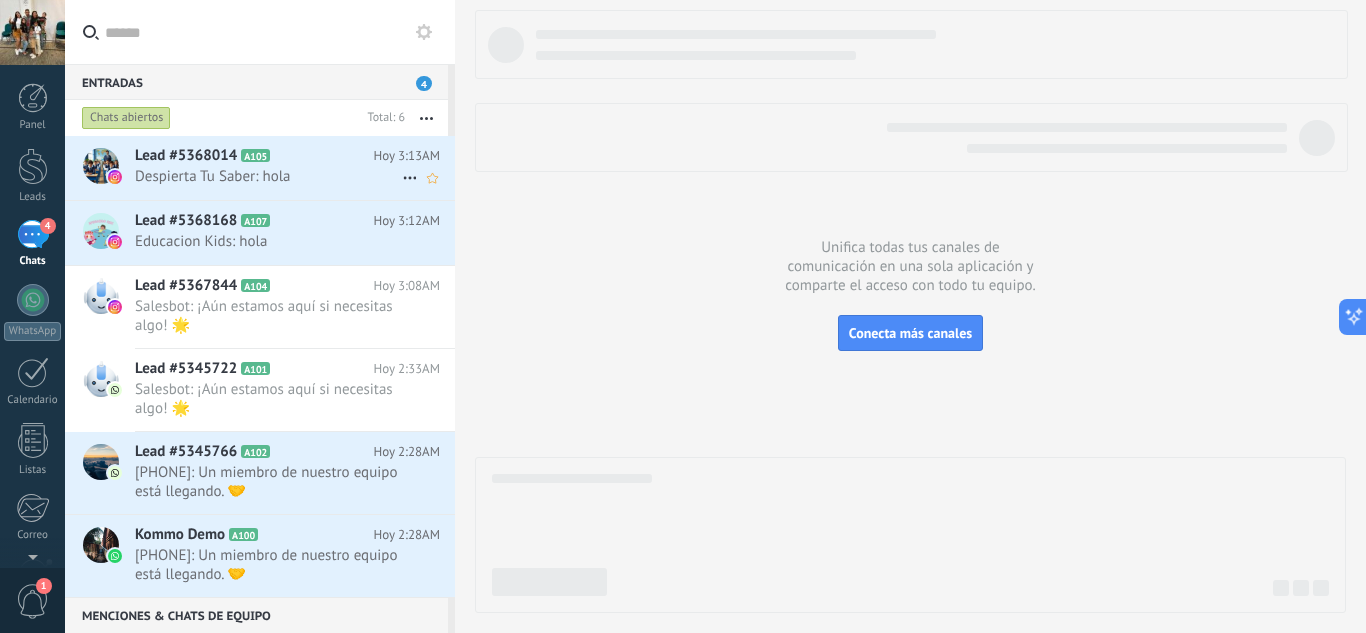 click on "Despierta Tu Saber: hola" at bounding box center [268, 176] 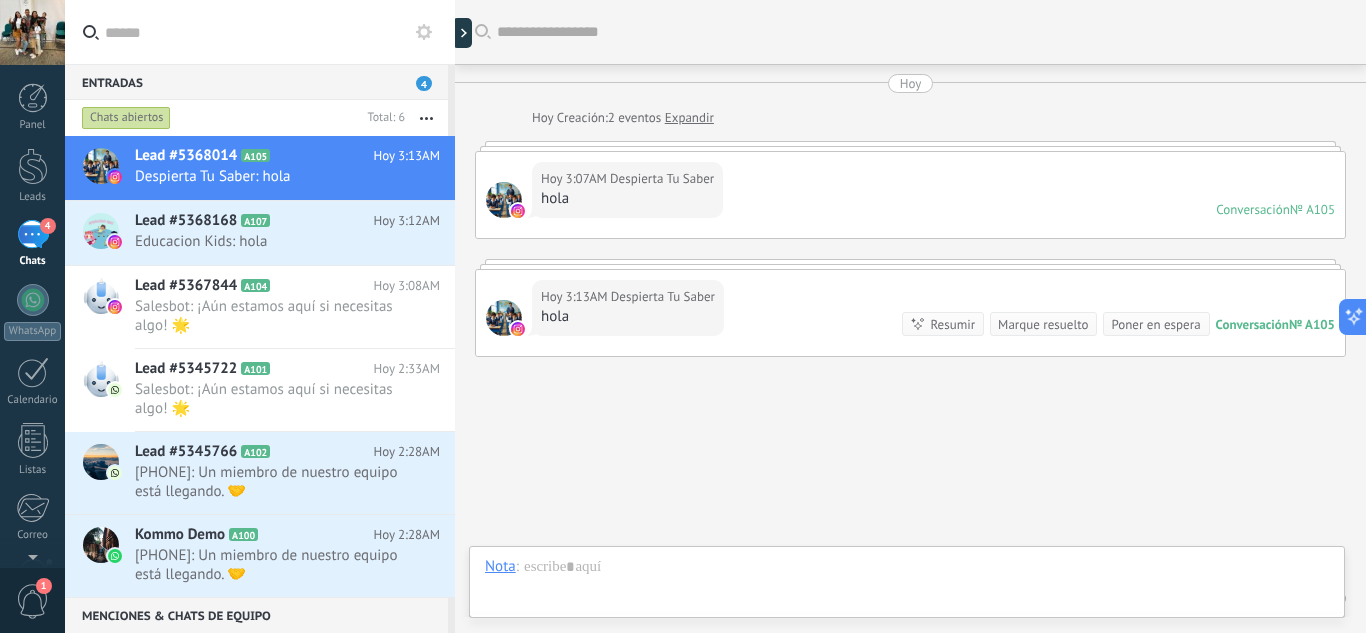 scroll, scrollTop: 73, scrollLeft: 0, axis: vertical 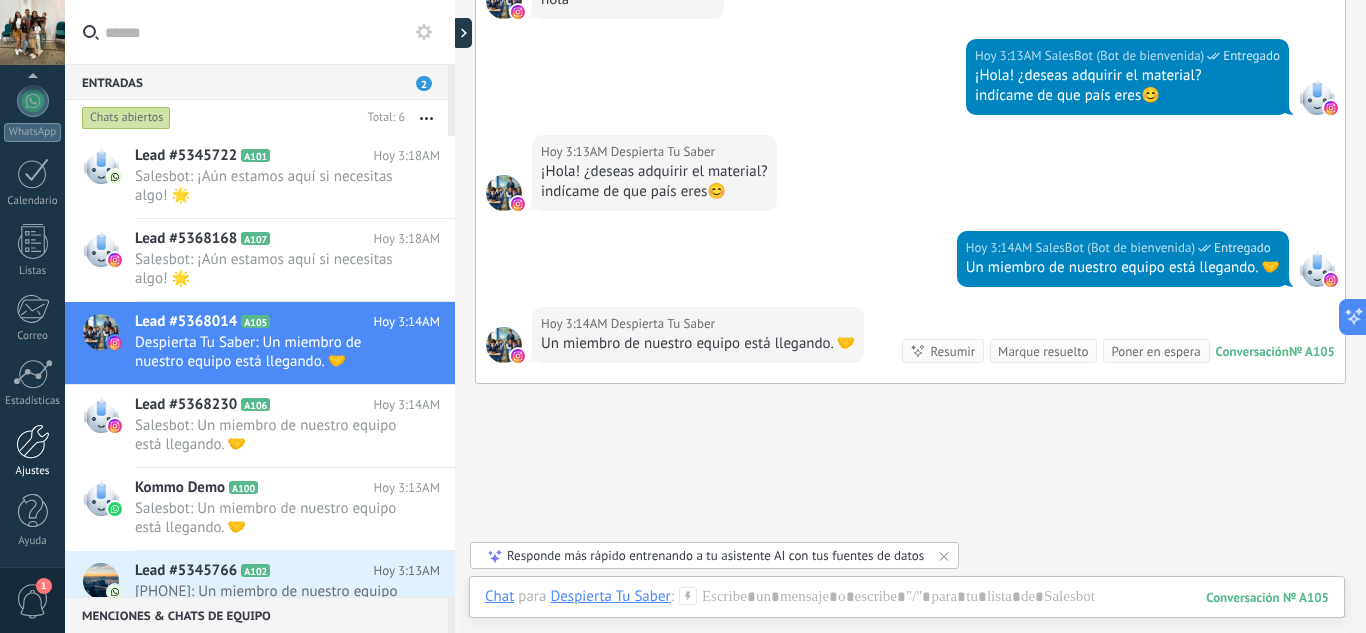 click at bounding box center [33, 441] 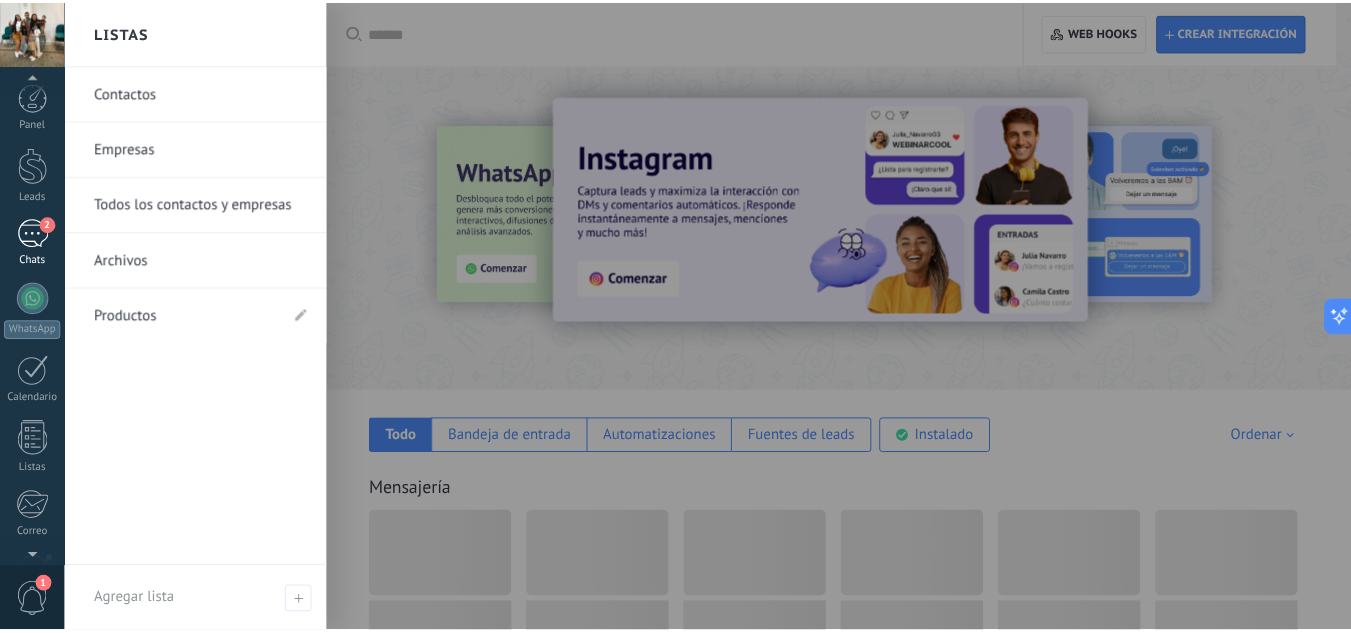 scroll, scrollTop: 0, scrollLeft: 0, axis: both 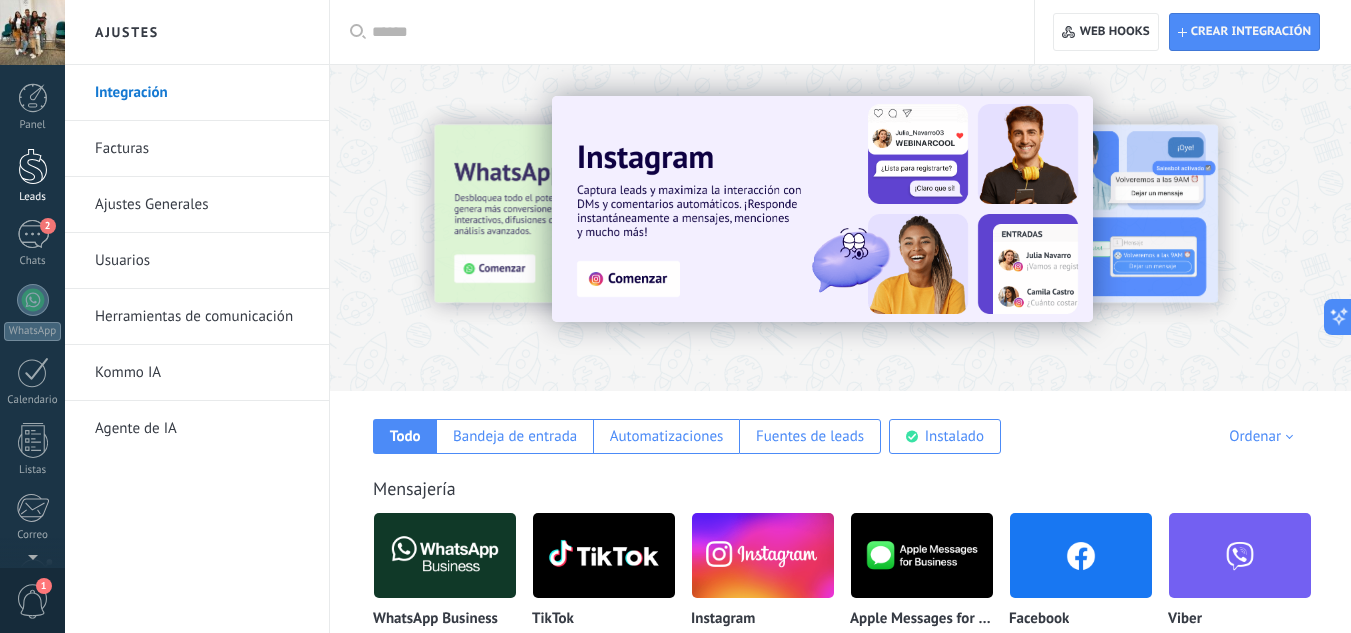 click at bounding box center [33, 166] 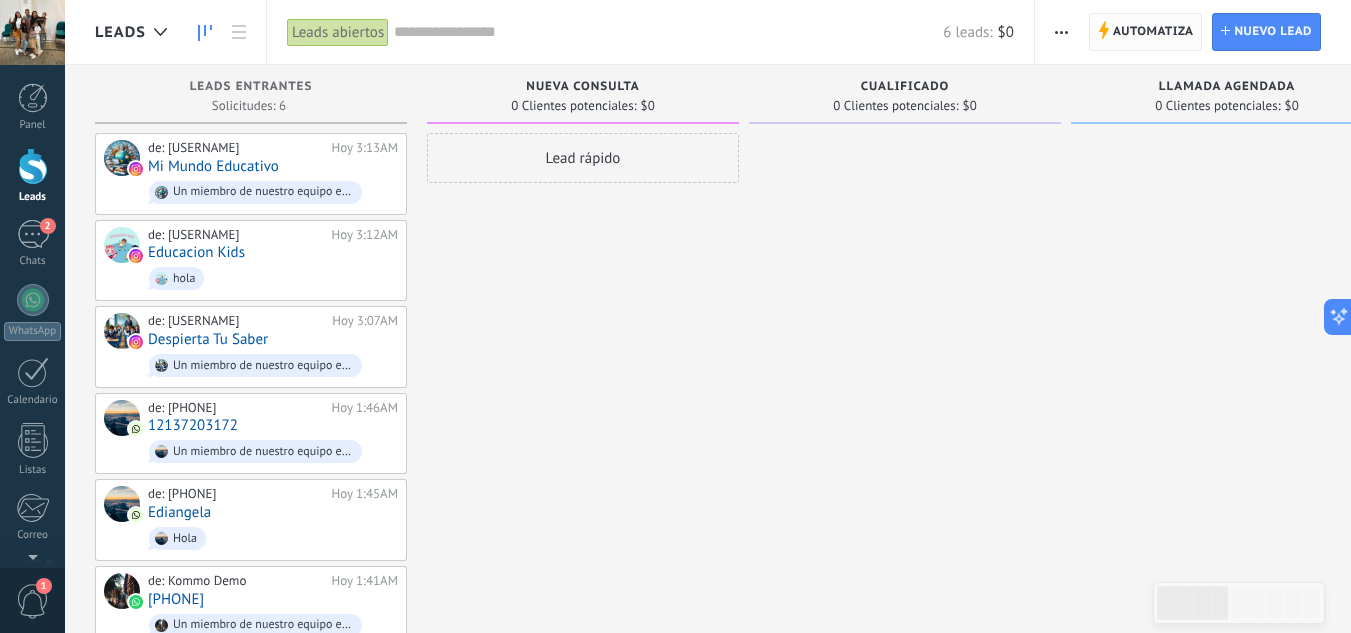 click on "Automatiza" at bounding box center (1153, 32) 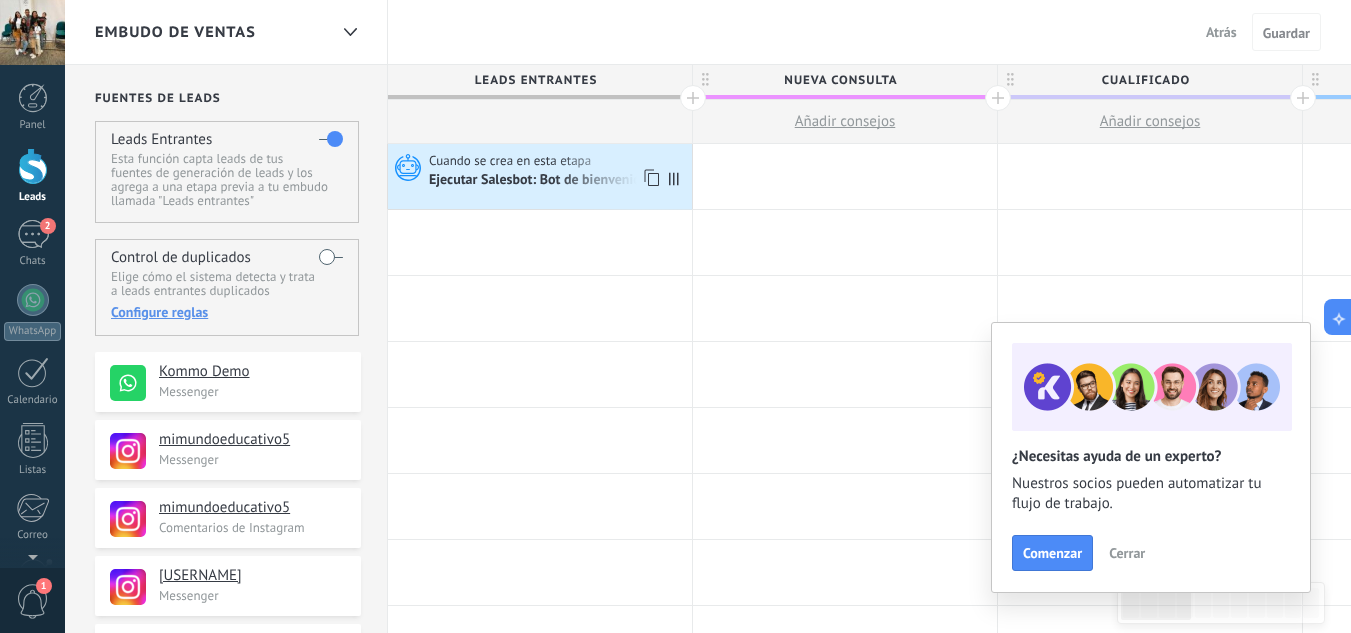 click on "Ejecutar Salesbot: Bot de bienvenida" at bounding box center [540, 181] 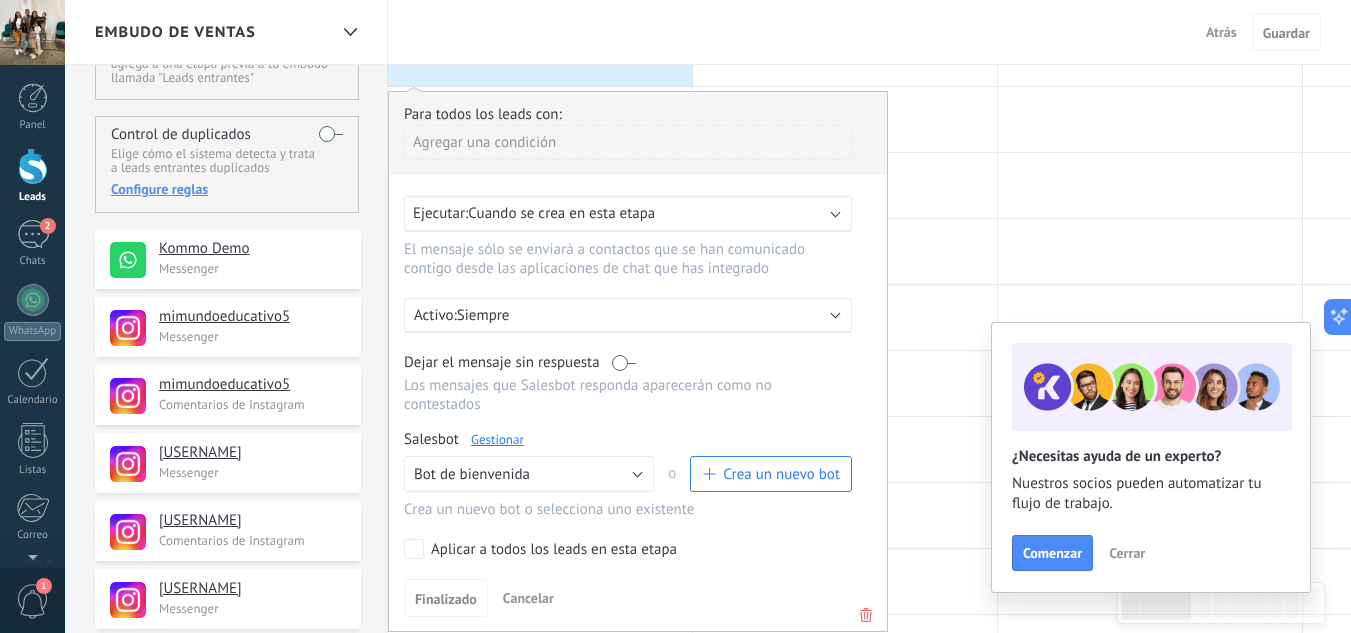 scroll, scrollTop: 0, scrollLeft: 0, axis: both 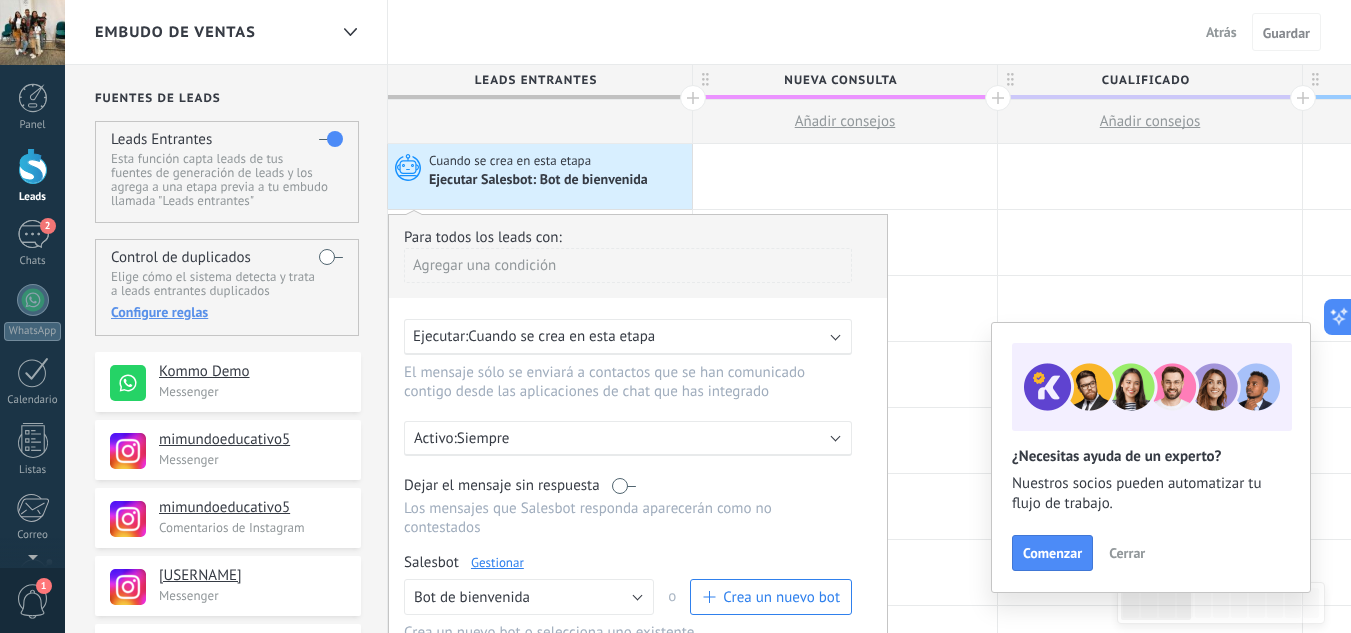 click on "Agregar una condición" at bounding box center [628, 265] 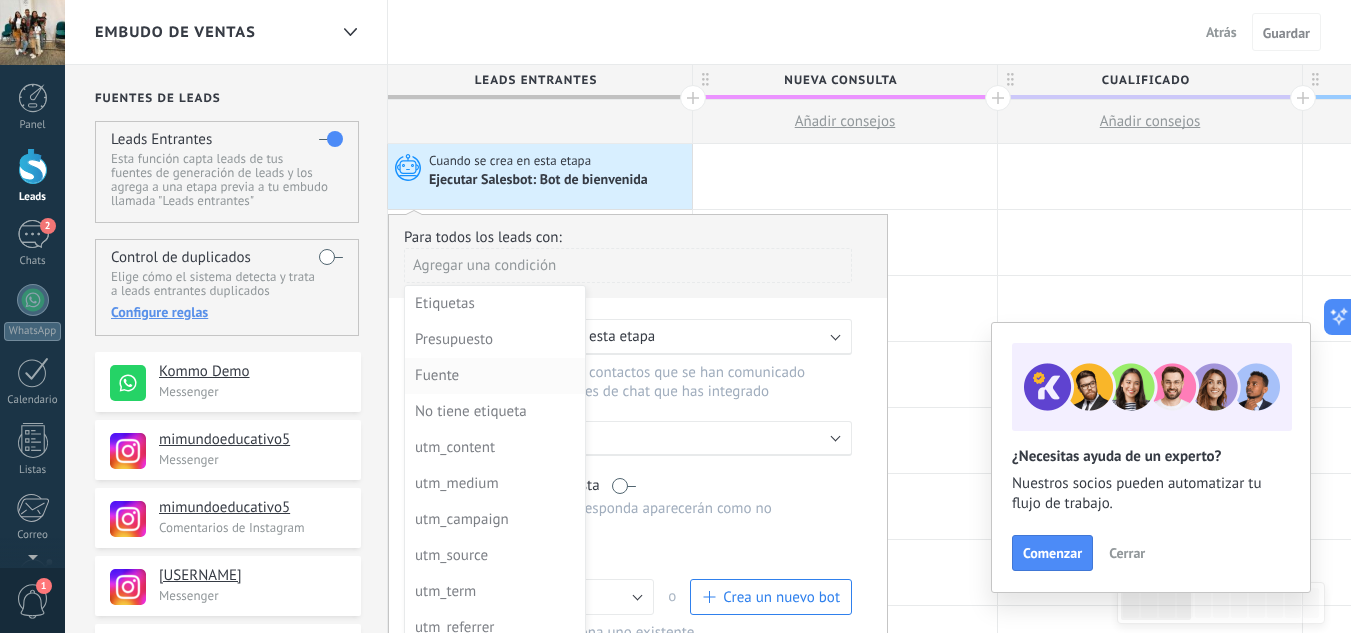 click on "Fuente" at bounding box center [493, 376] 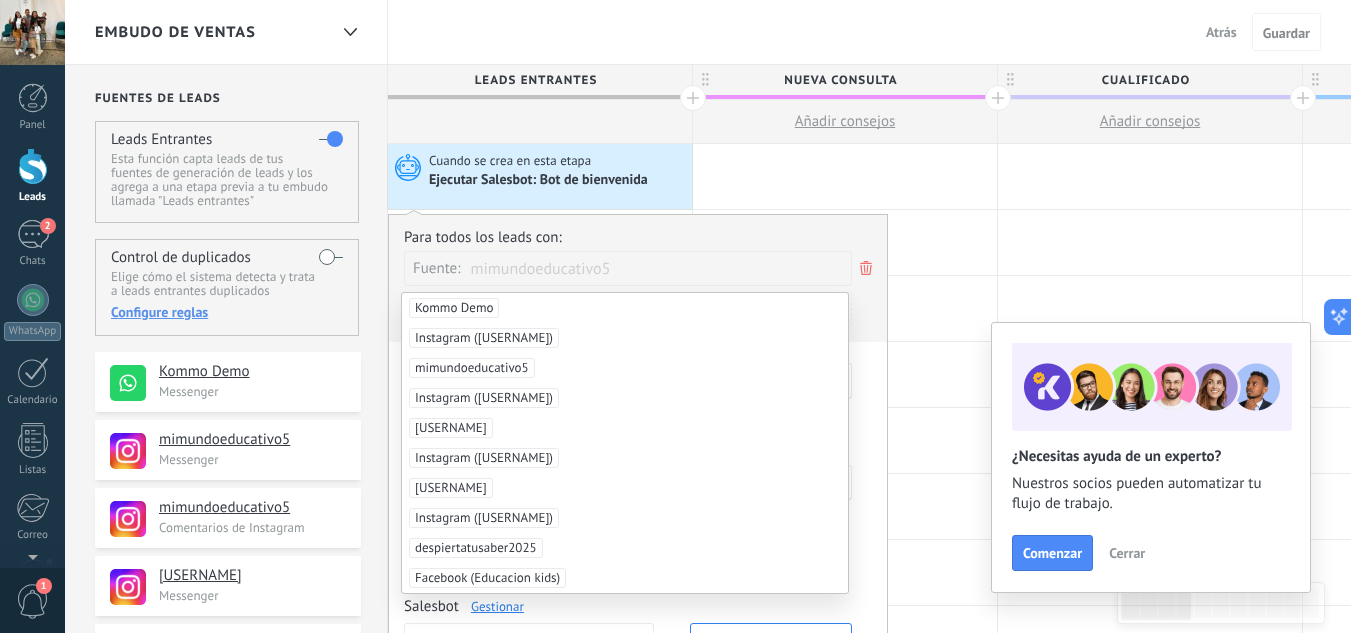 scroll, scrollTop: 60, scrollLeft: 0, axis: vertical 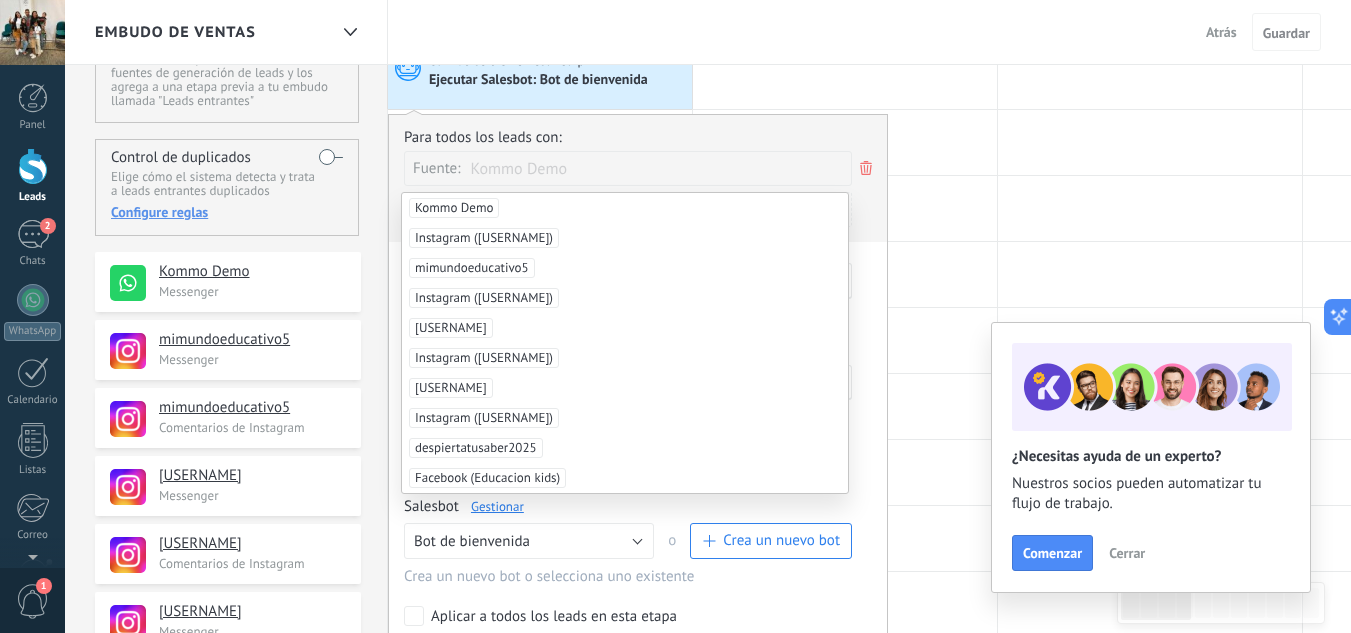 click on "Para todos los leads con:" at bounding box center [638, 137] 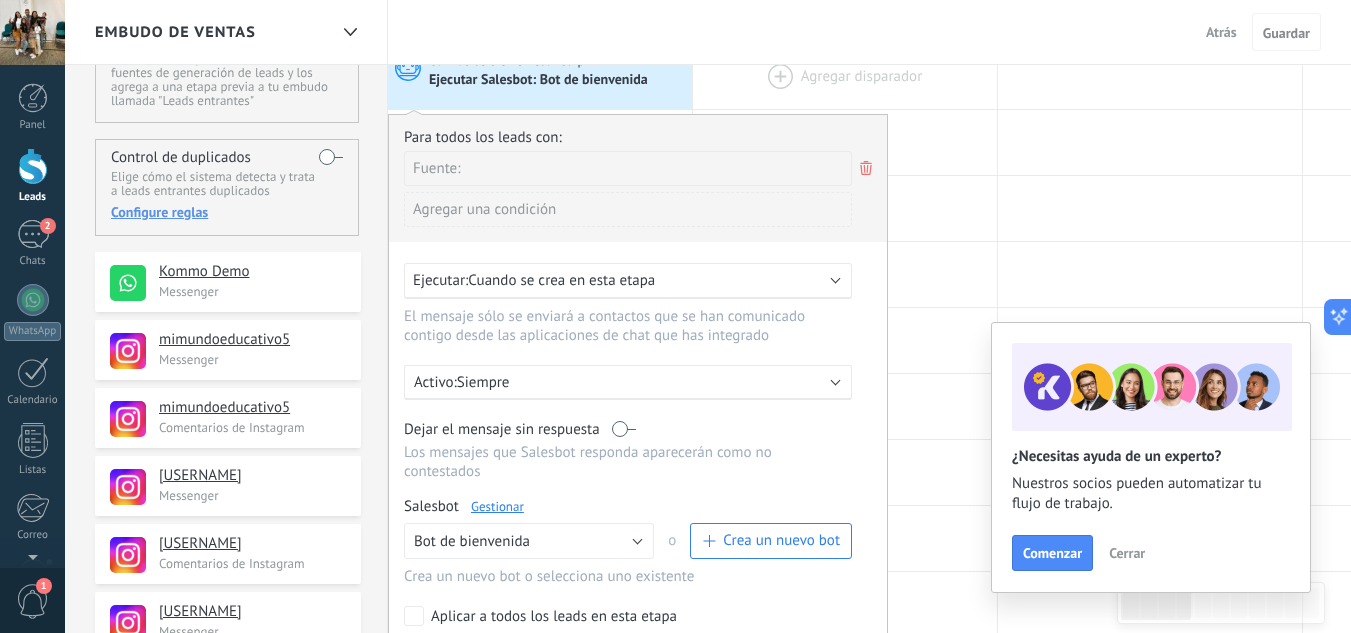 click at bounding box center [845, 76] 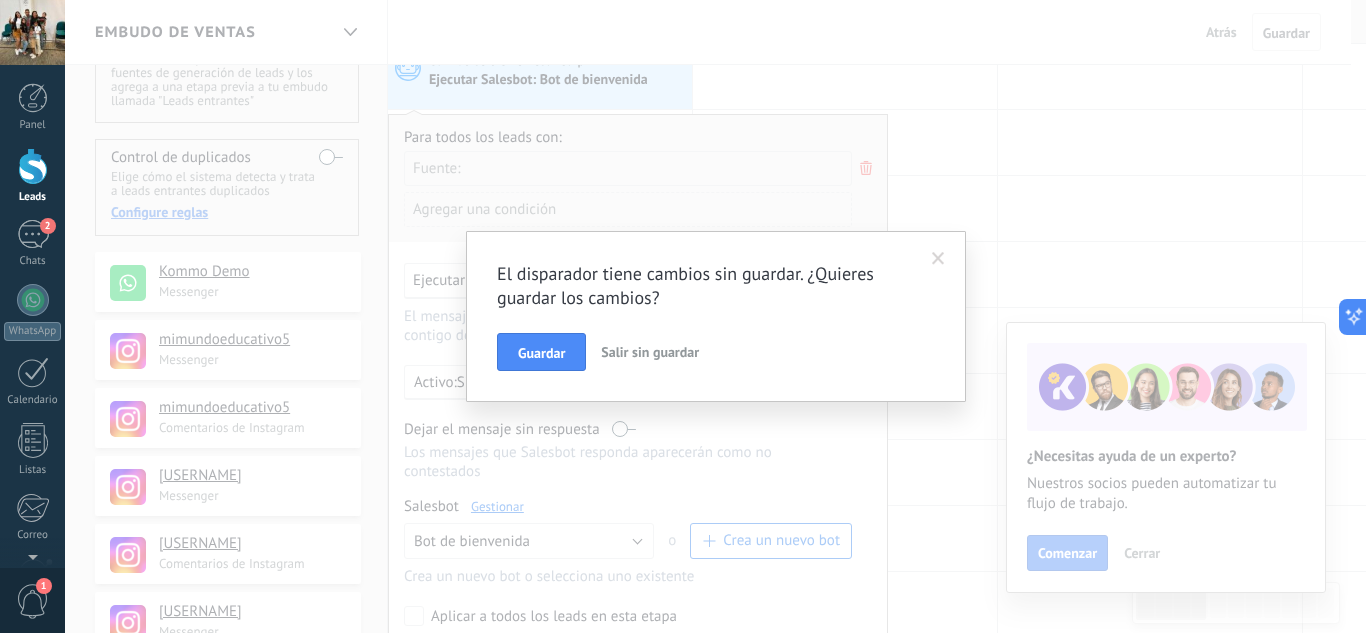 click at bounding box center (938, 259) 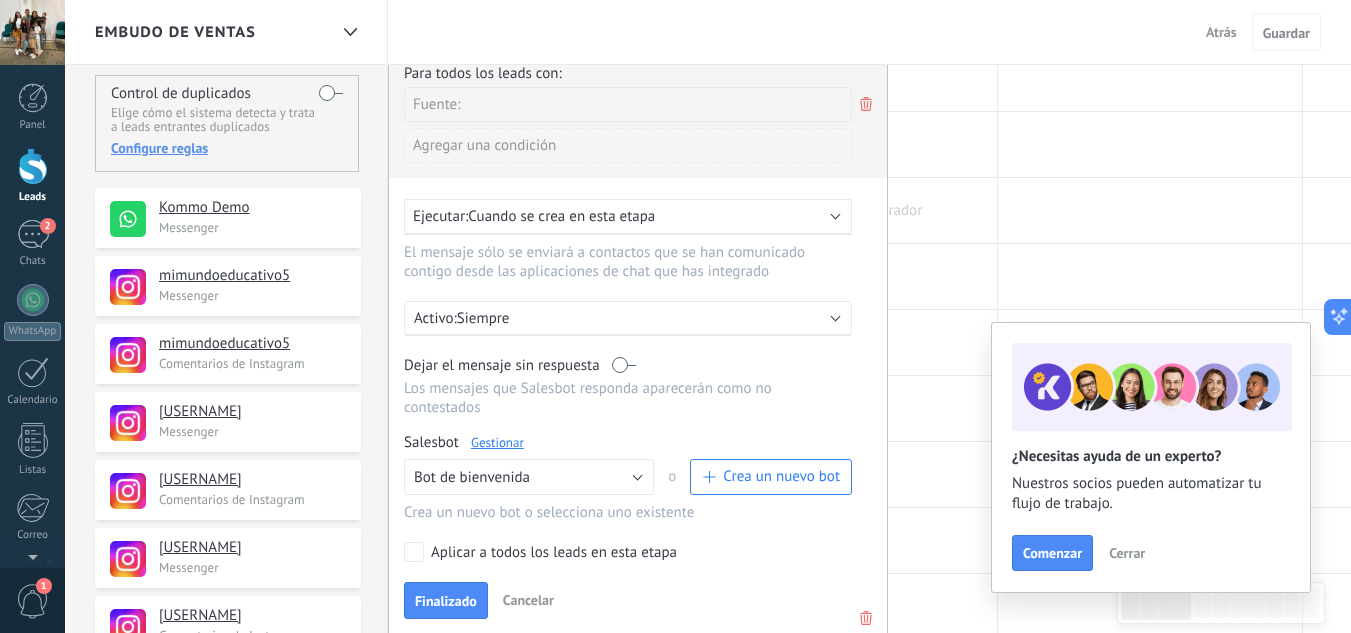 scroll, scrollTop: 200, scrollLeft: 0, axis: vertical 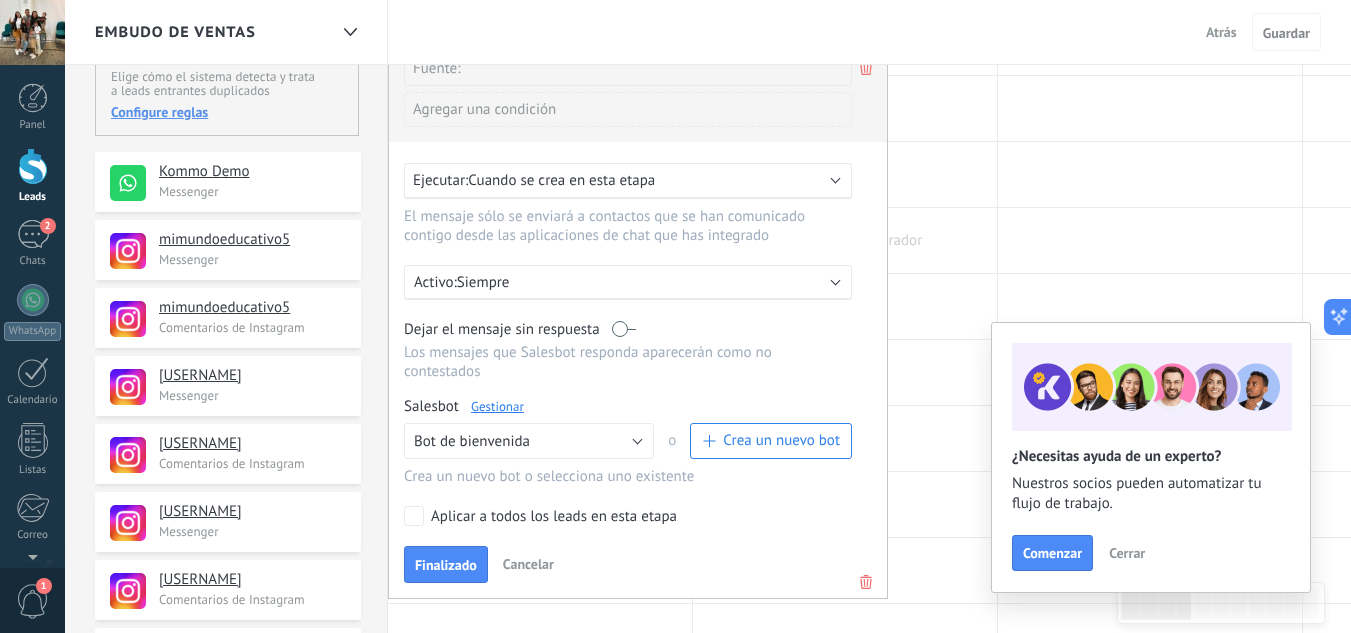 click at bounding box center (845, 240) 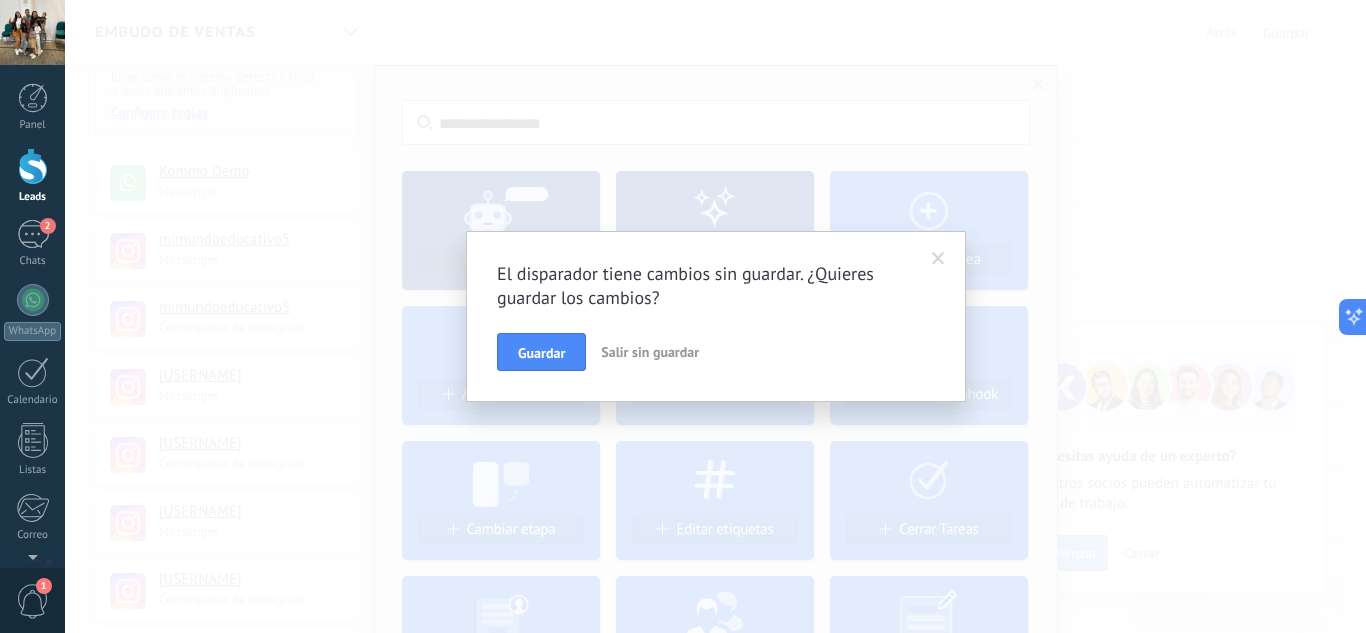 click at bounding box center (938, 259) 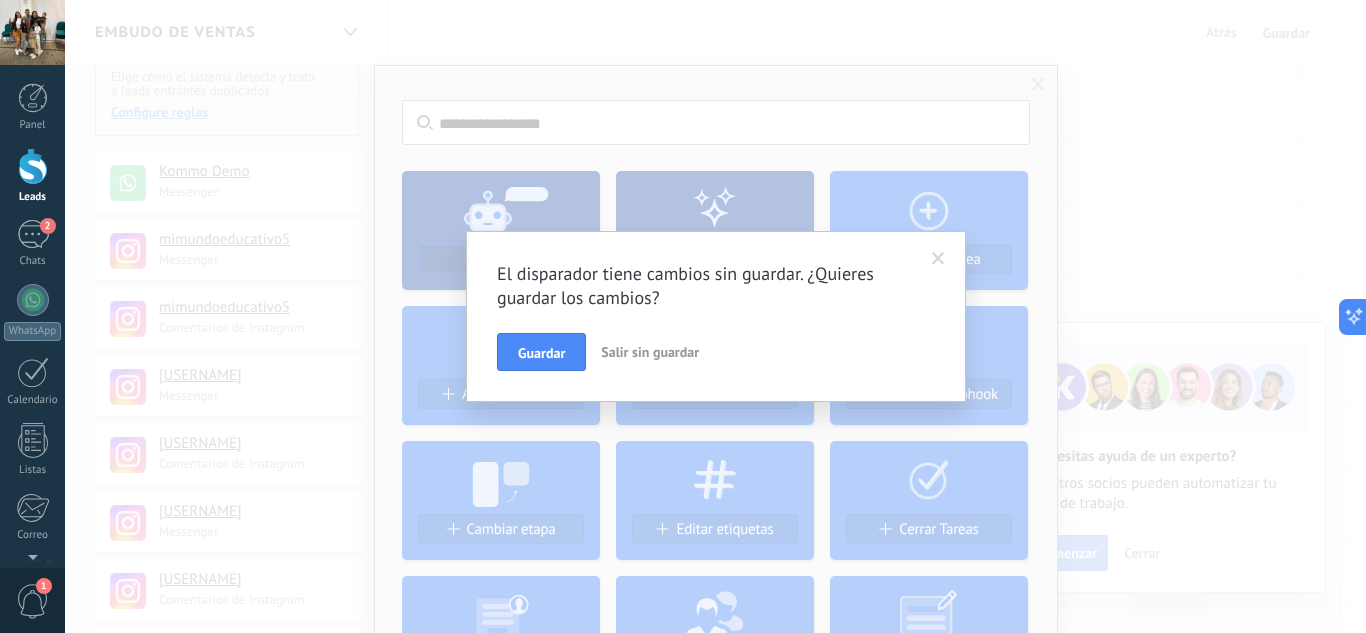 click at bounding box center (938, 259) 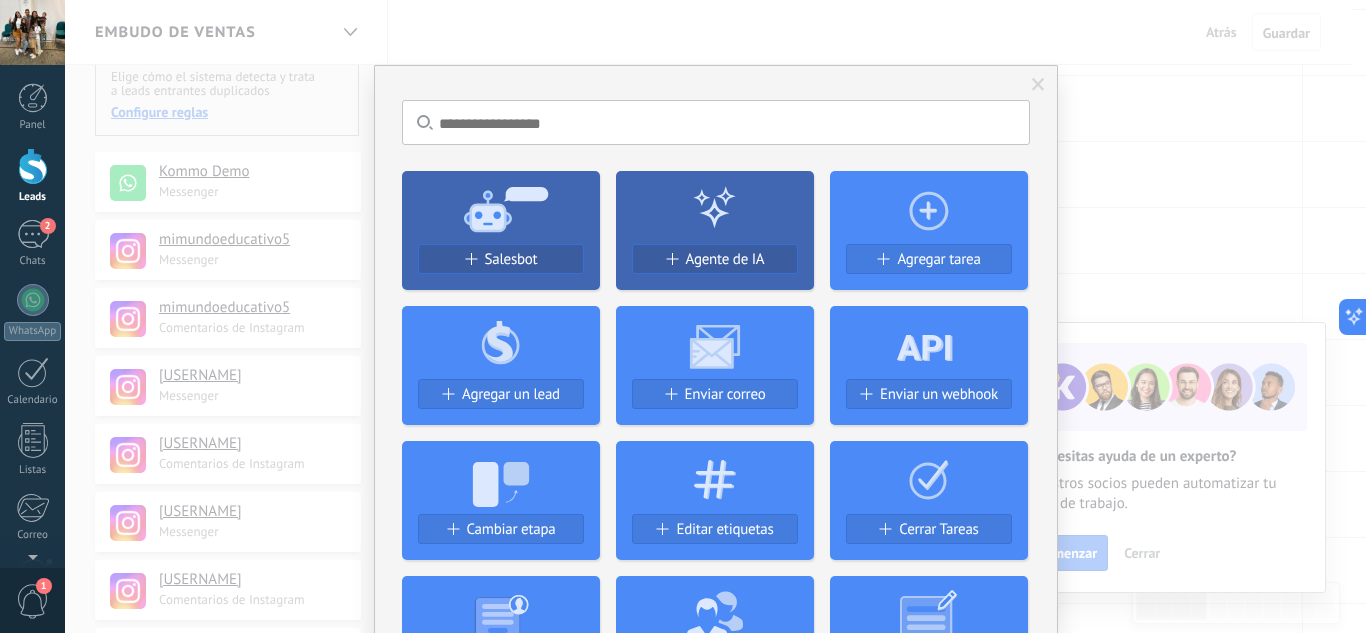 click on "No hay resultados Salesbot Agente de IA Agregar tarea Agregar un lead Enviar correo Enviar un webhook Cambiar etapa Editar etiquetas Cerrar Tareas Generar formulario Cambiar el usuario responsable del lead Cambiar campo Borrar archivos Widgets Google Analytics Connect your Google Analytics account and create custom Google Analytics Instalar AdWords Conecte su cuenta publicitaria y configure la publicidad en Google Autorizar Meta Conversions API Sincroniza tu cuenta Meta para mejorar tus anuncios Conectar Facebook Ediangela Granadillo Instalar Creditor por CatCode Control de pagos parciales en un lead Instalar Chatter - WA+ChatGPT via Komanda F5 Integración de WhatsApp, Telegram, Avito & VK Instalar Documentos de Google por AMOGURU Documentos de Google por AMOGURU Instalar Distribución Inteligente por AMOGURU Distribución inteligente de leads de amoGURU Instalar Bloque de cambio de estado de AMOGURU Mover leads solo a etapas configuradas. Instalar Whatsapp de YouMessages Instalar Instalar Guru Service Zoom" at bounding box center (715, 316) 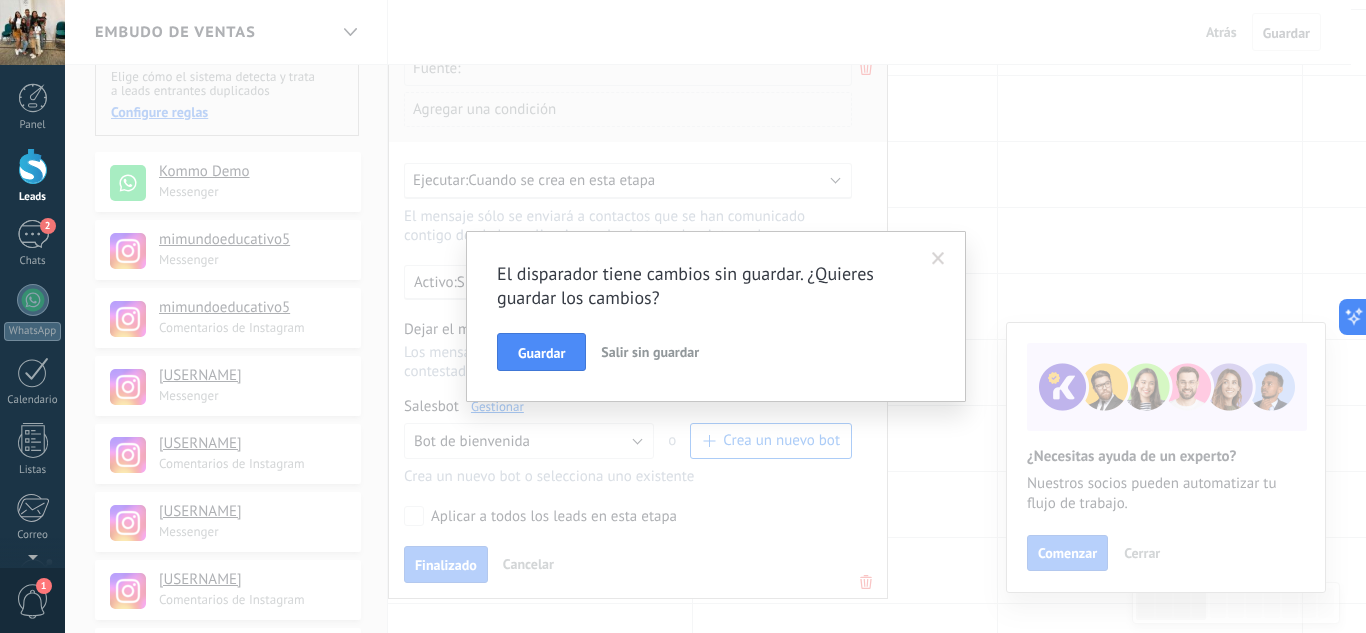 click on "Salir sin guardar" at bounding box center (650, 352) 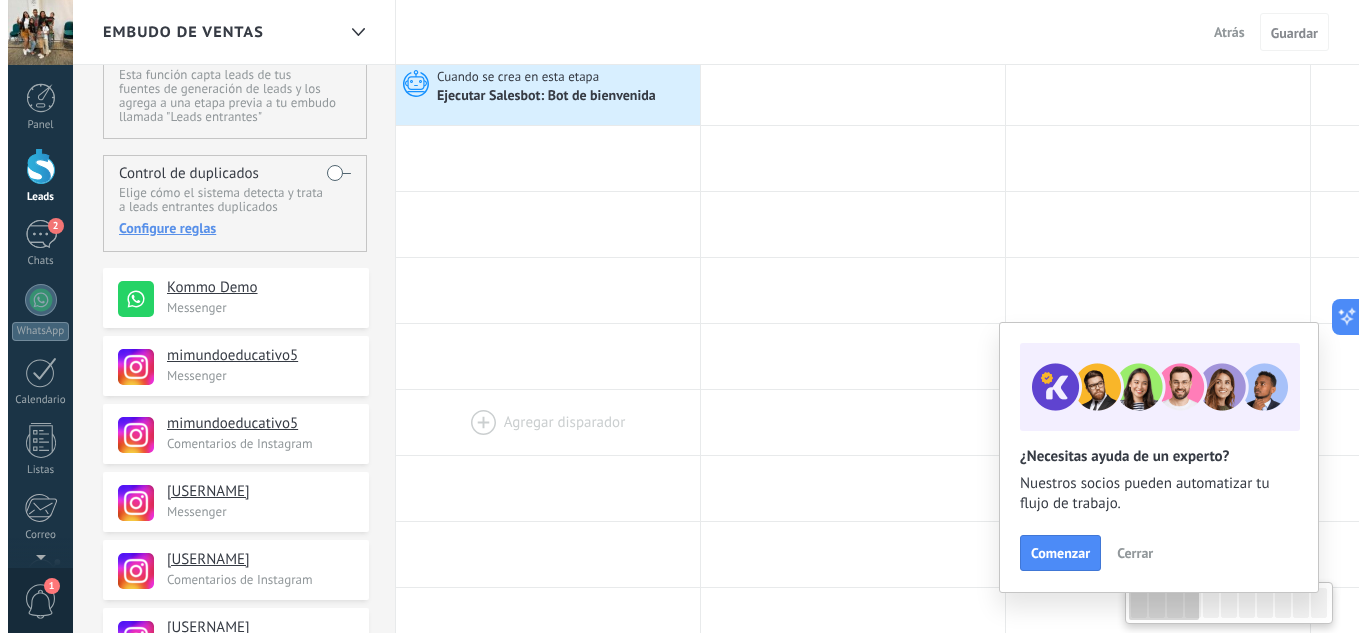 scroll, scrollTop: 0, scrollLeft: 0, axis: both 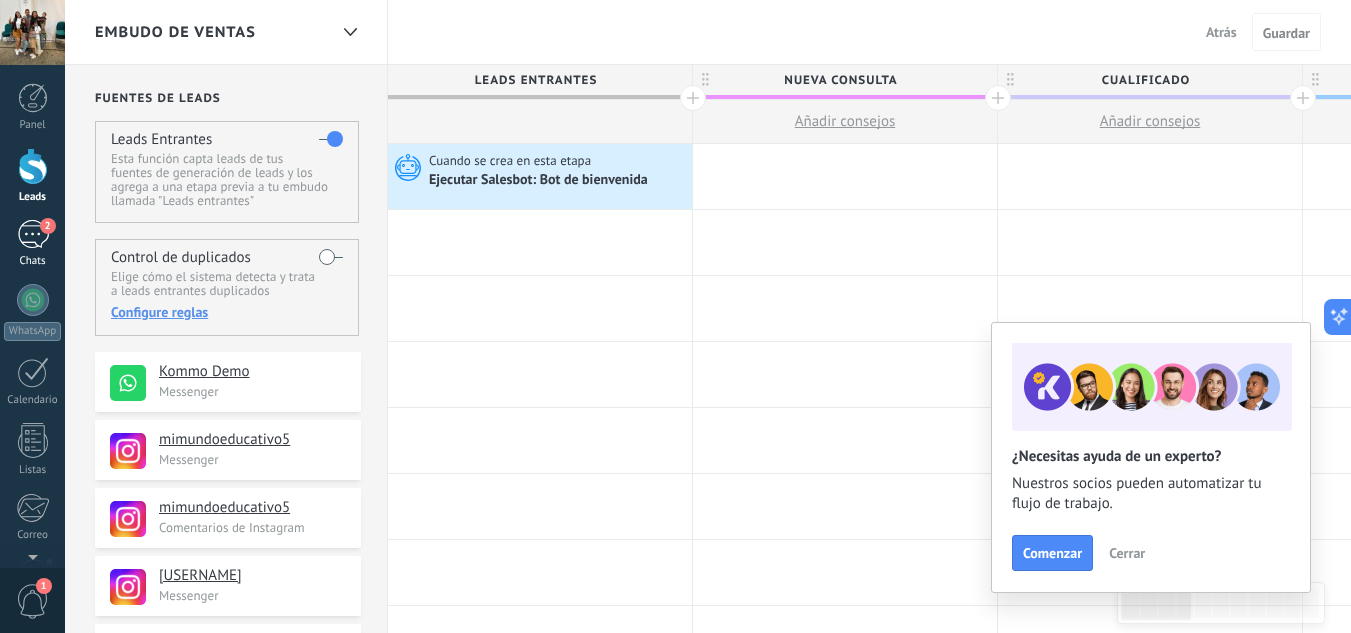 click on "2" at bounding box center [33, 234] 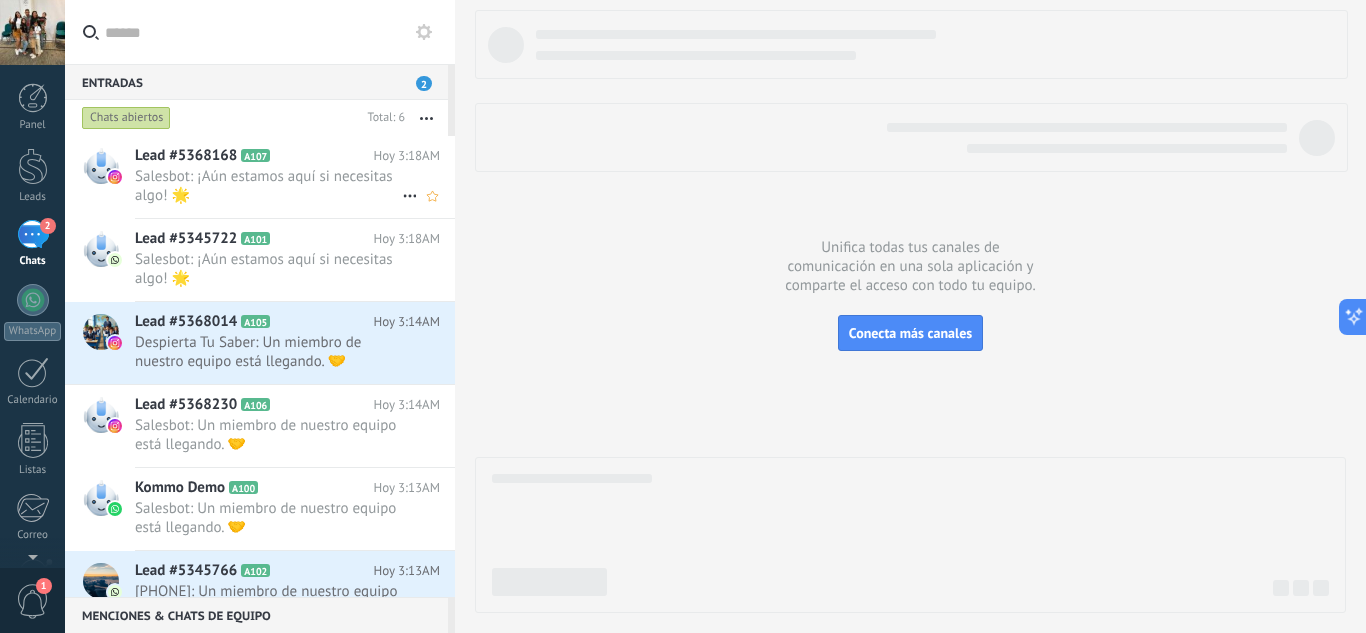 click on "Salesbot: ¡Aún estamos aquí si necesitas algo! 🌟" at bounding box center [268, 186] 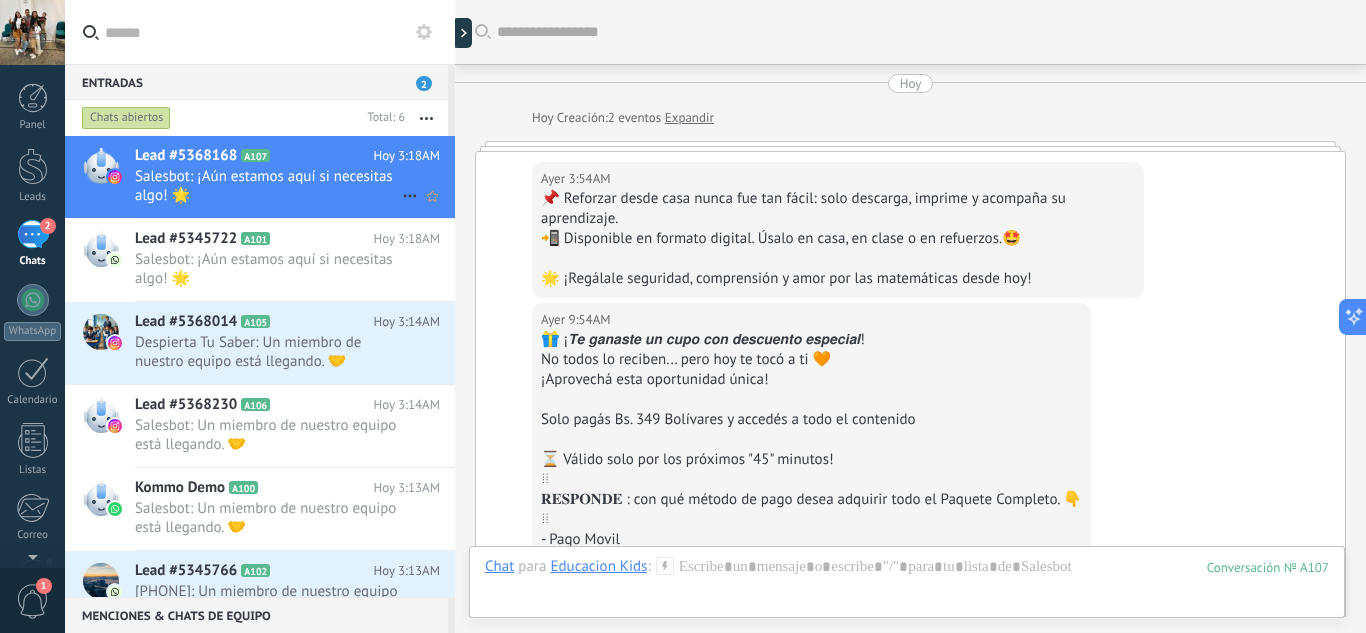 scroll, scrollTop: 1527, scrollLeft: 0, axis: vertical 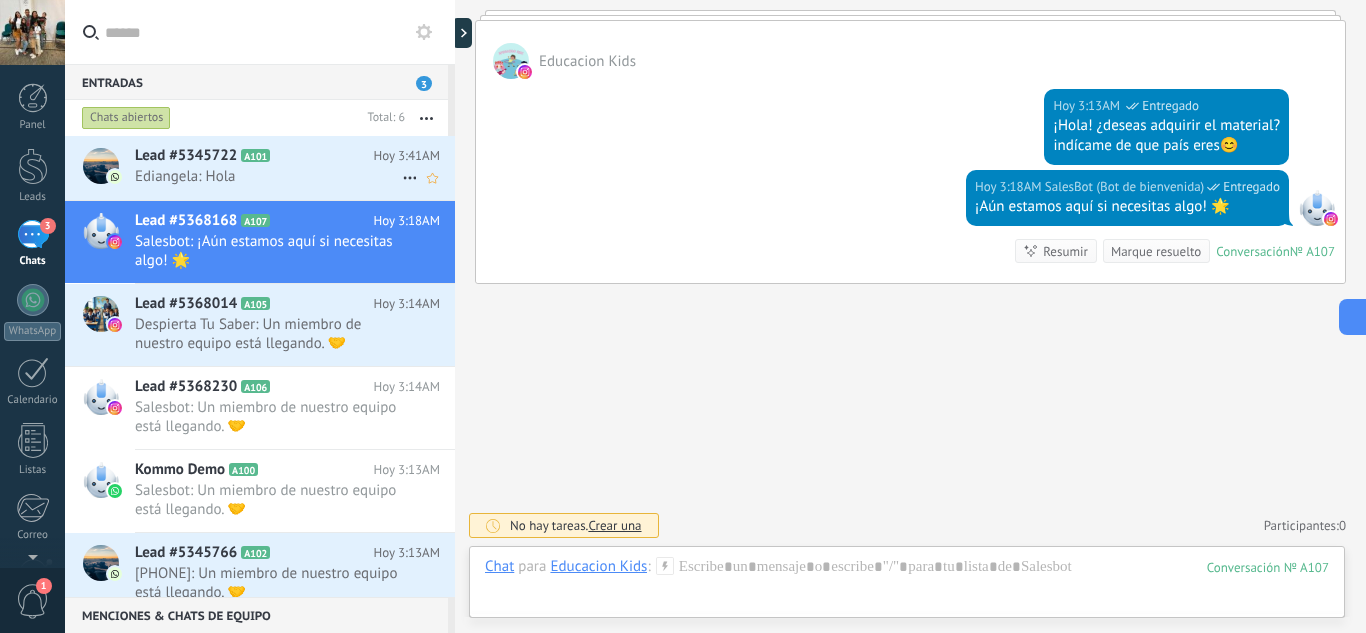 click on "Ediangela: Hola" at bounding box center [268, 176] 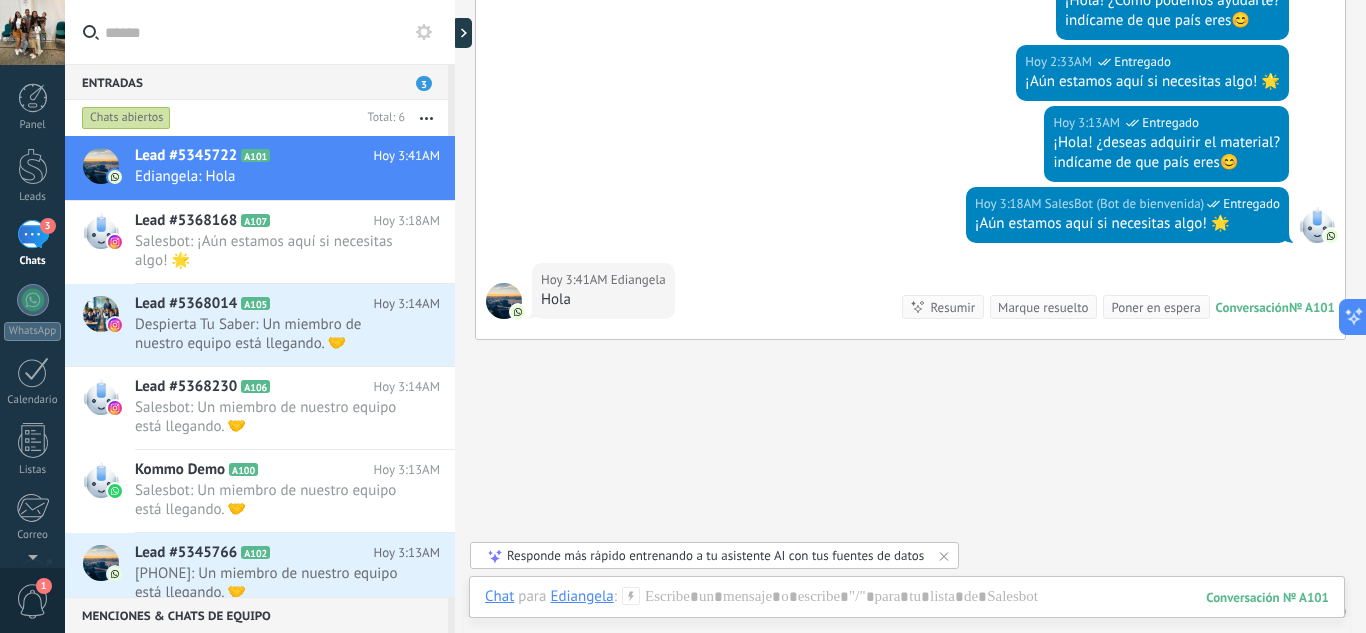 scroll, scrollTop: 200, scrollLeft: 0, axis: vertical 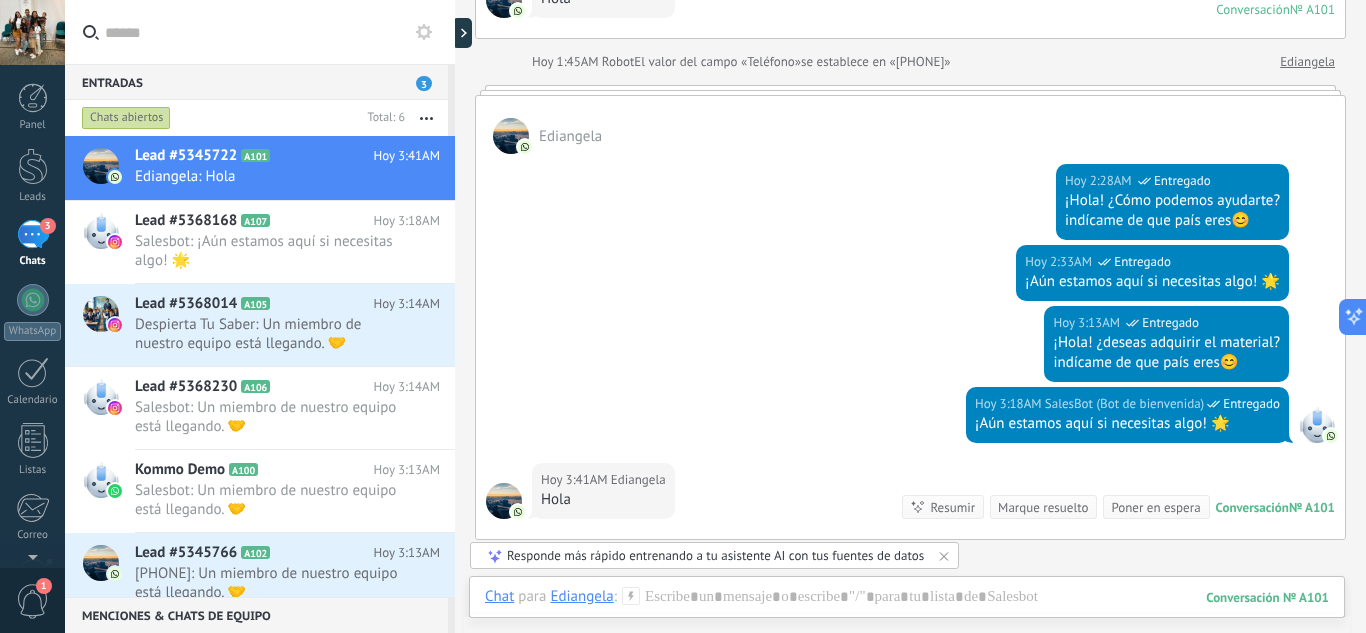 click at bounding box center (426, 118) 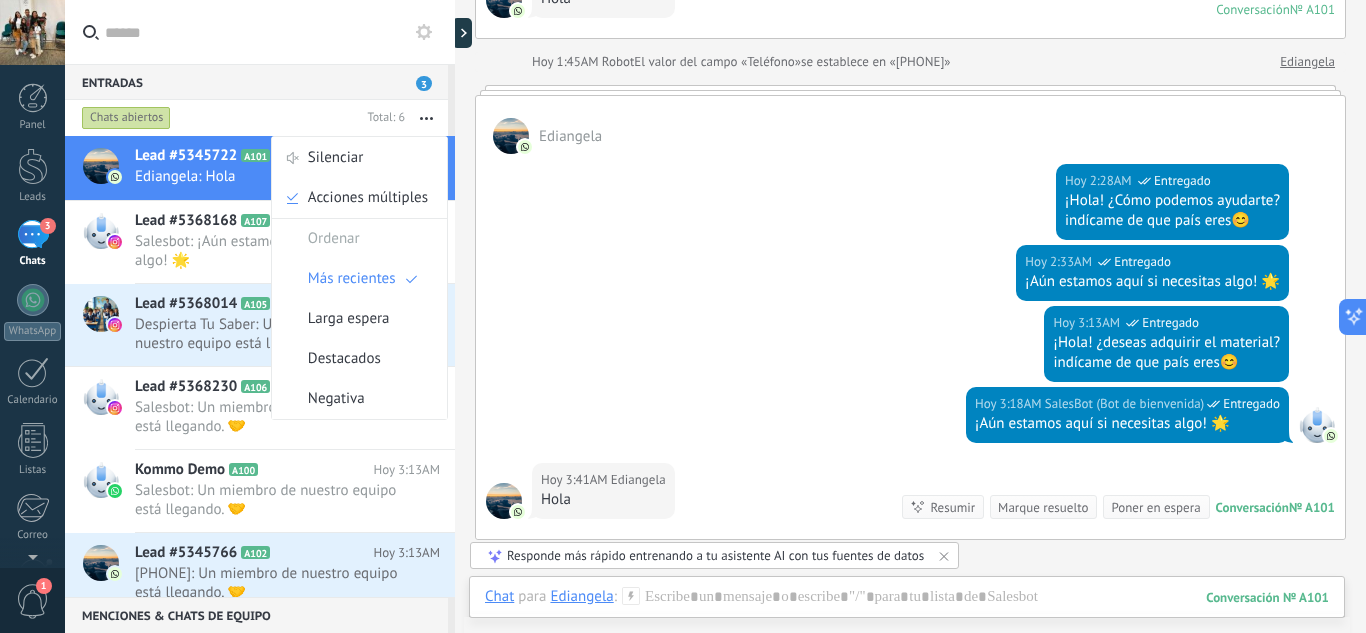 click on "Hoy 2:33AM SalesBot (Bot de bienvenida)  Entregado ¡Aún estamos aquí si necesitas algo! 🌟" at bounding box center [910, 275] 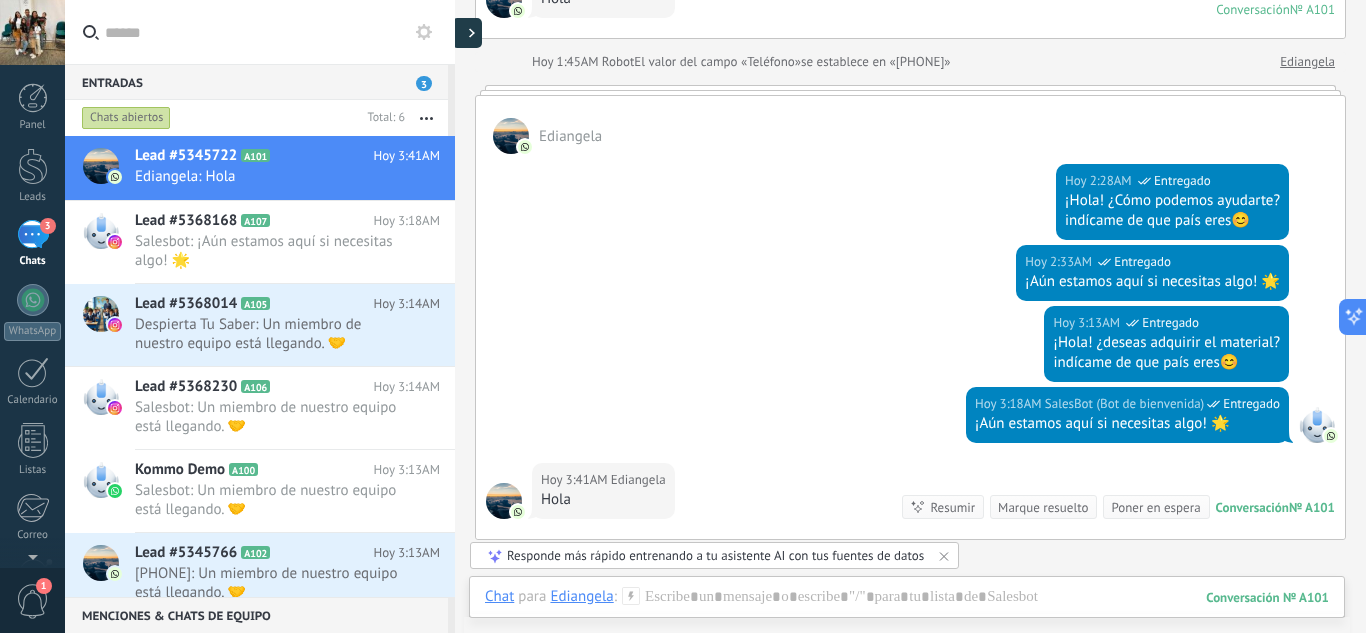 click at bounding box center (467, 33) 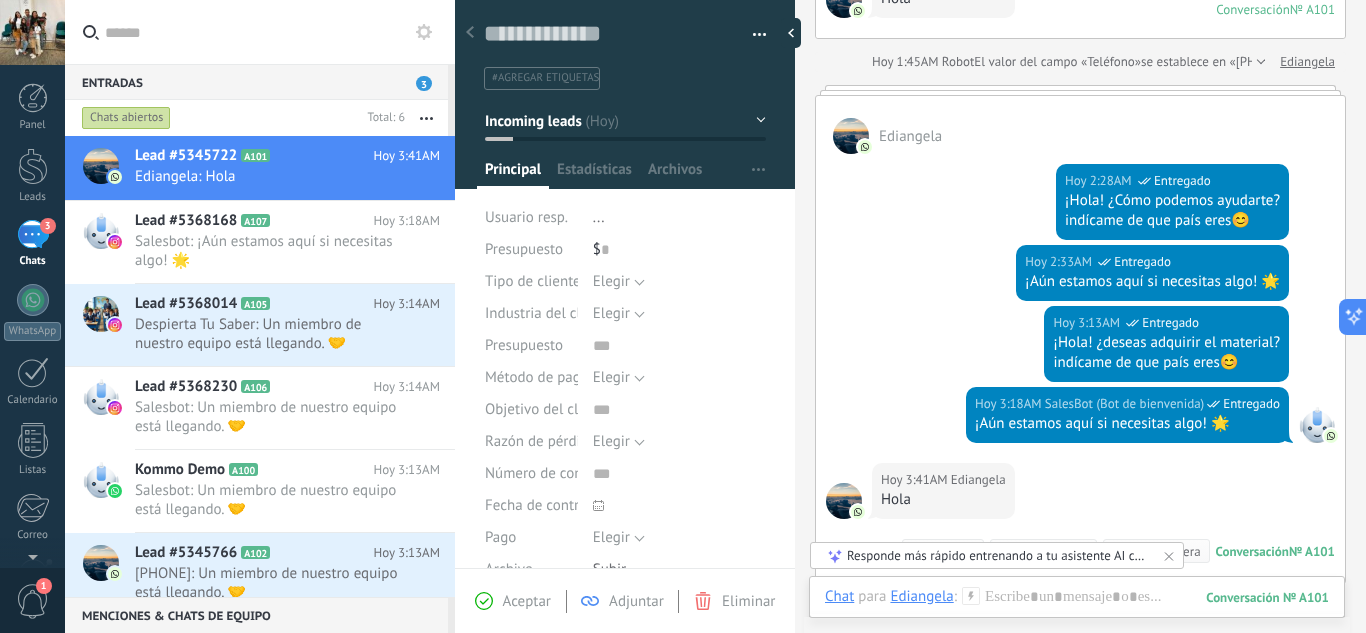scroll, scrollTop: 30, scrollLeft: 0, axis: vertical 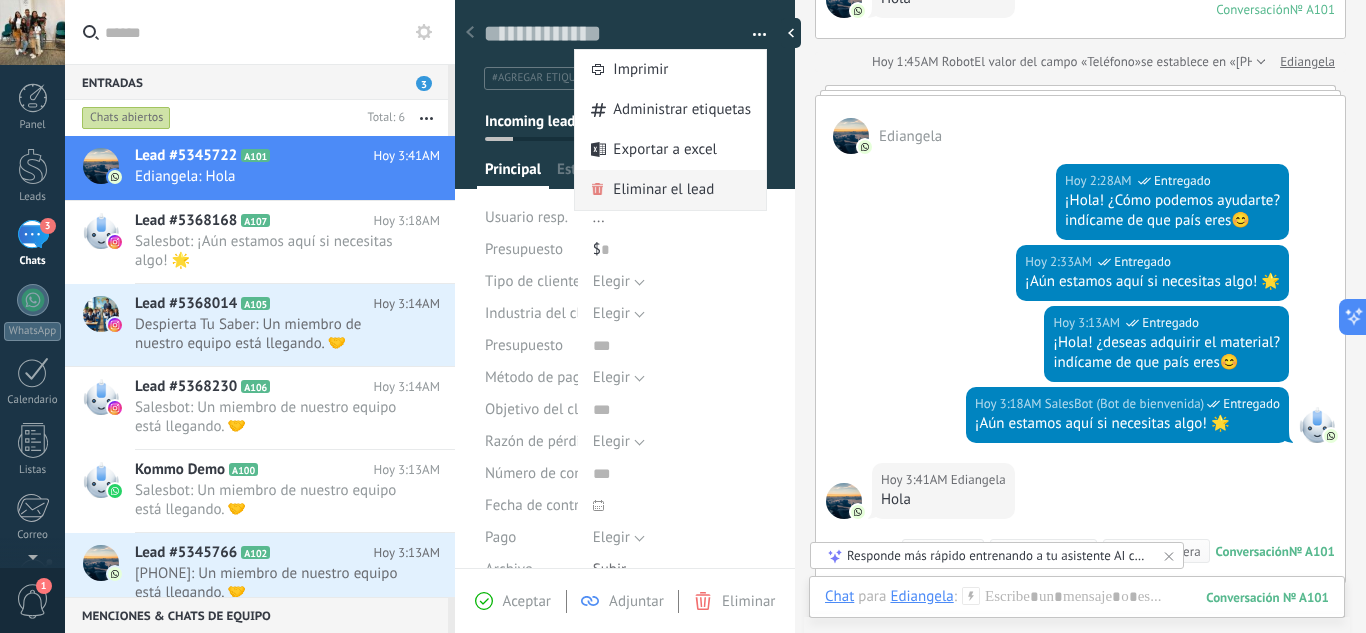 click on "Eliminar el lead" at bounding box center [663, 190] 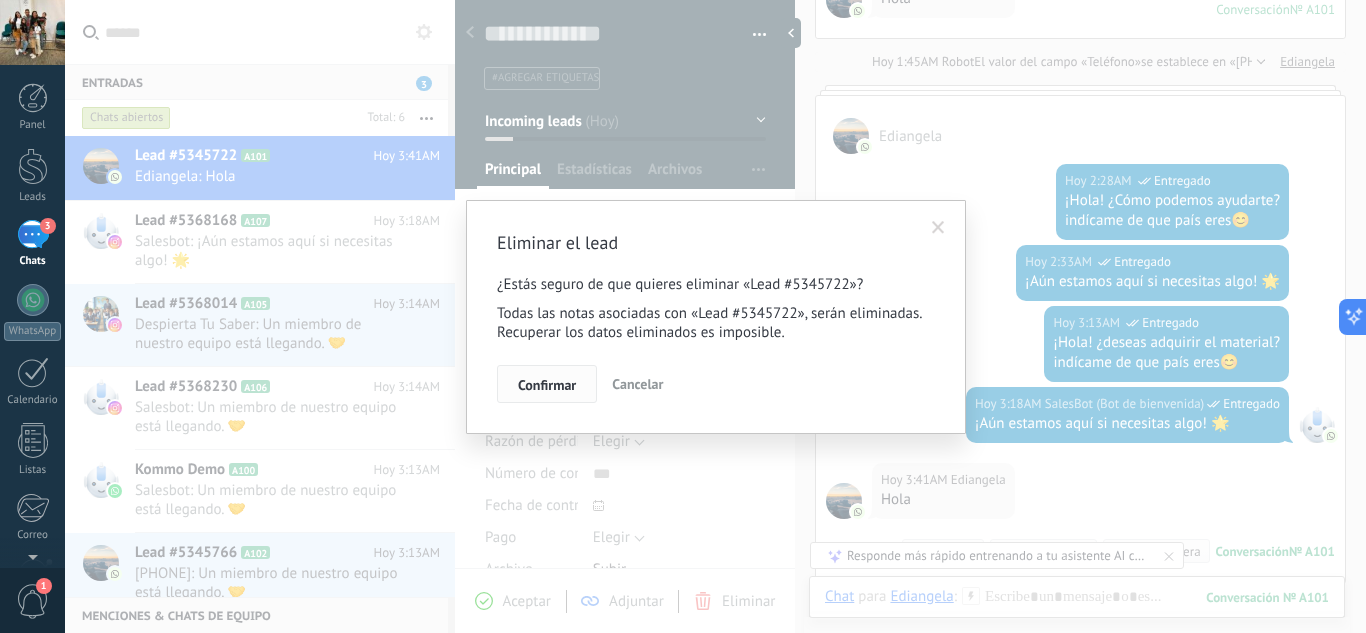 click on "Confirmar" at bounding box center [547, 385] 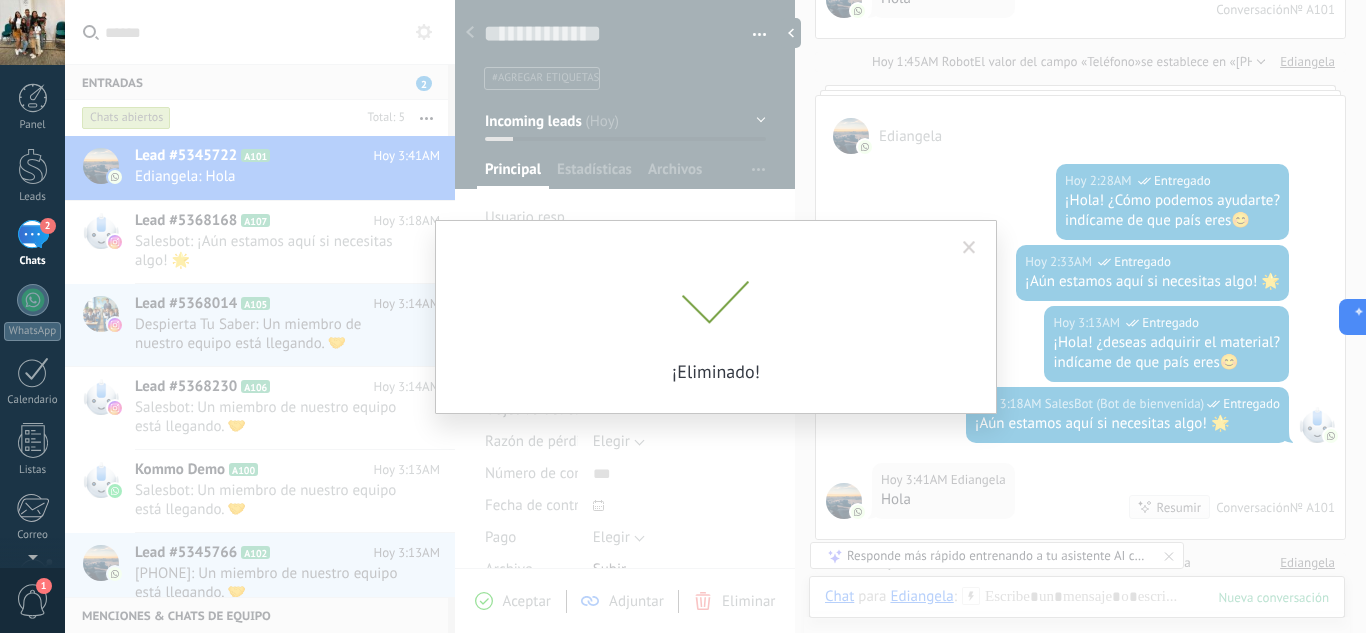 scroll, scrollTop: 233, scrollLeft: 0, axis: vertical 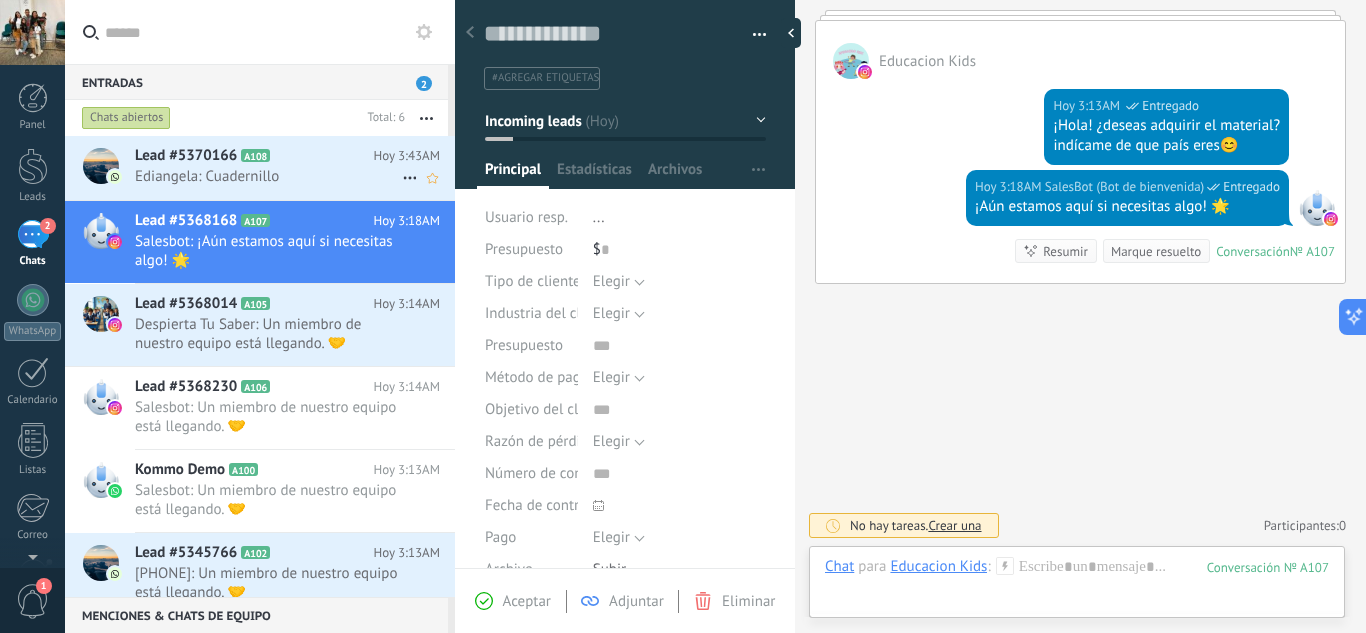 click on "Ediangela: Cuadernillo" at bounding box center [268, 176] 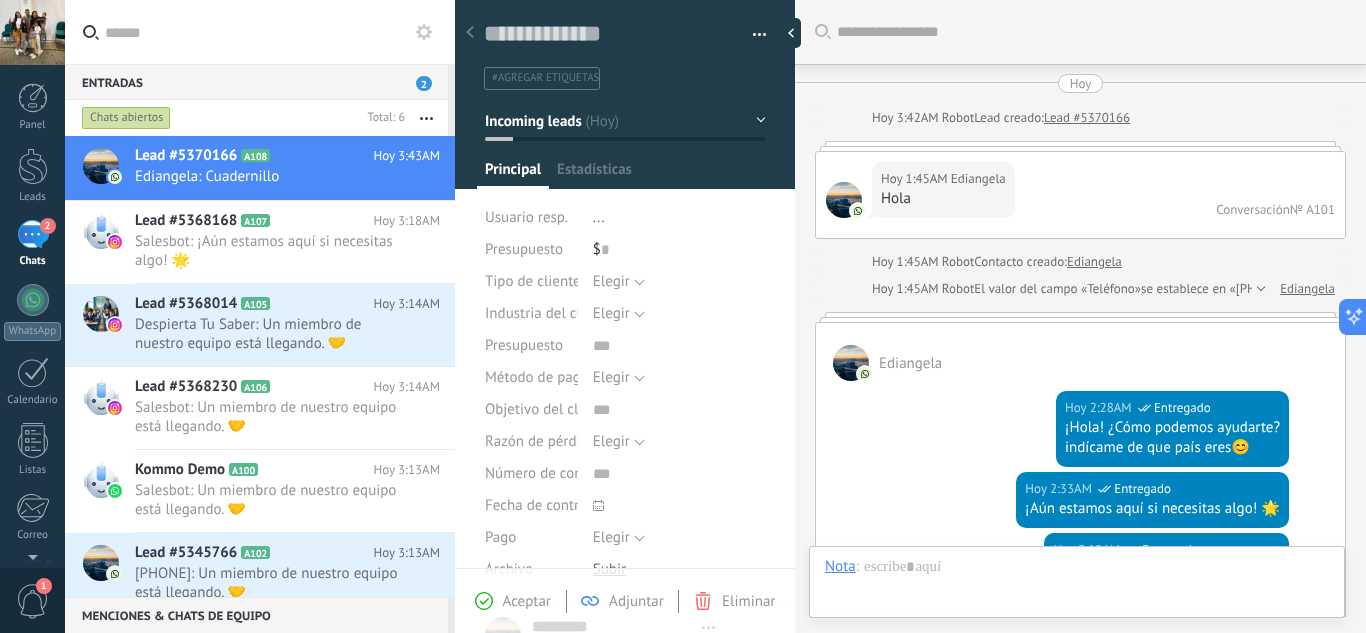 type on "**********" 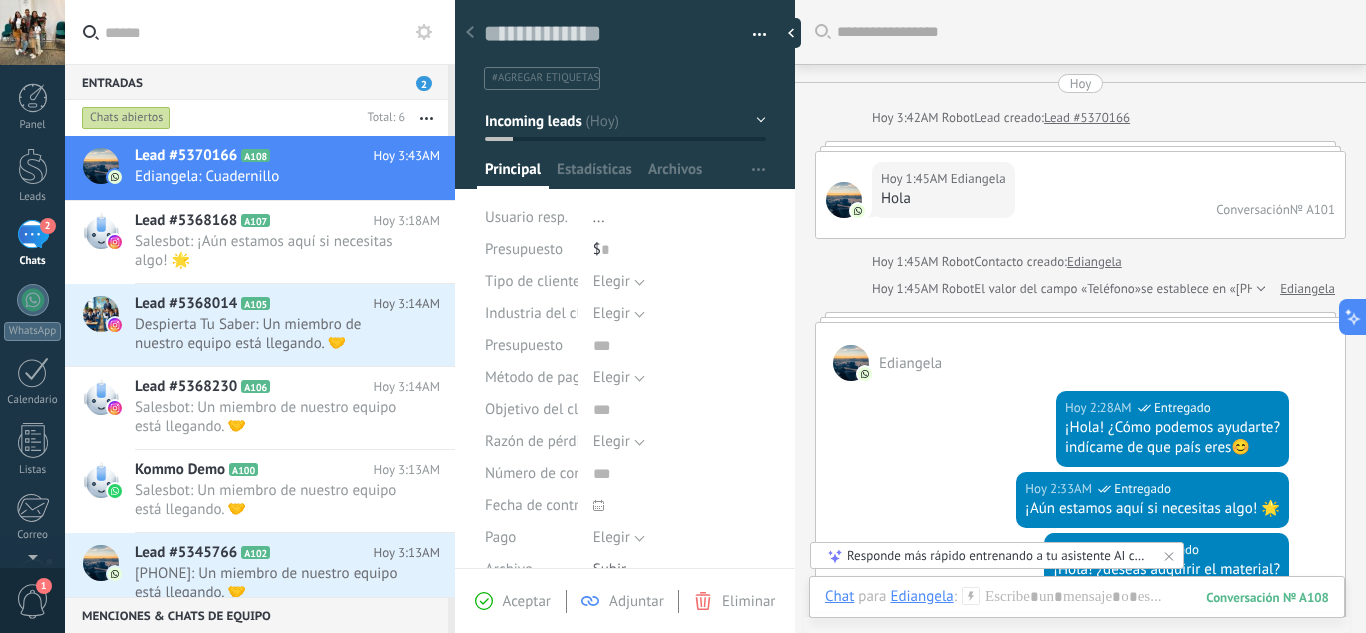 scroll, scrollTop: 929, scrollLeft: 0, axis: vertical 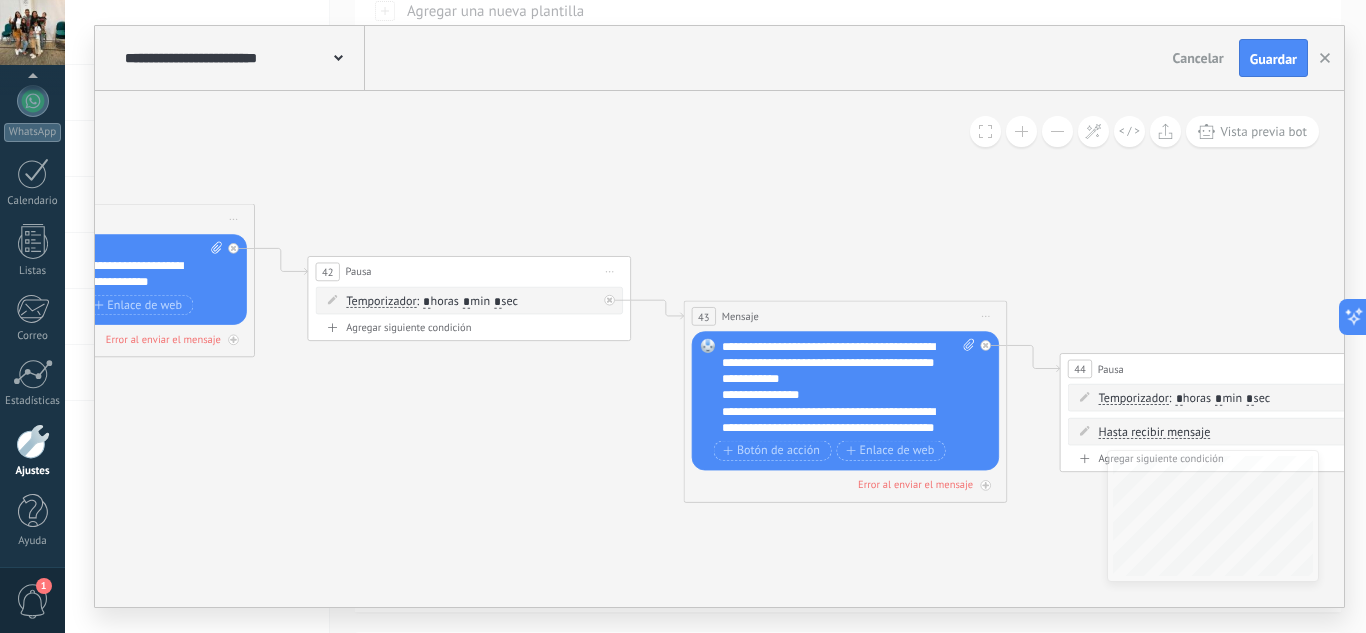 drag, startPoint x: 982, startPoint y: 444, endPoint x: 605, endPoint y: 436, distance: 377.08487 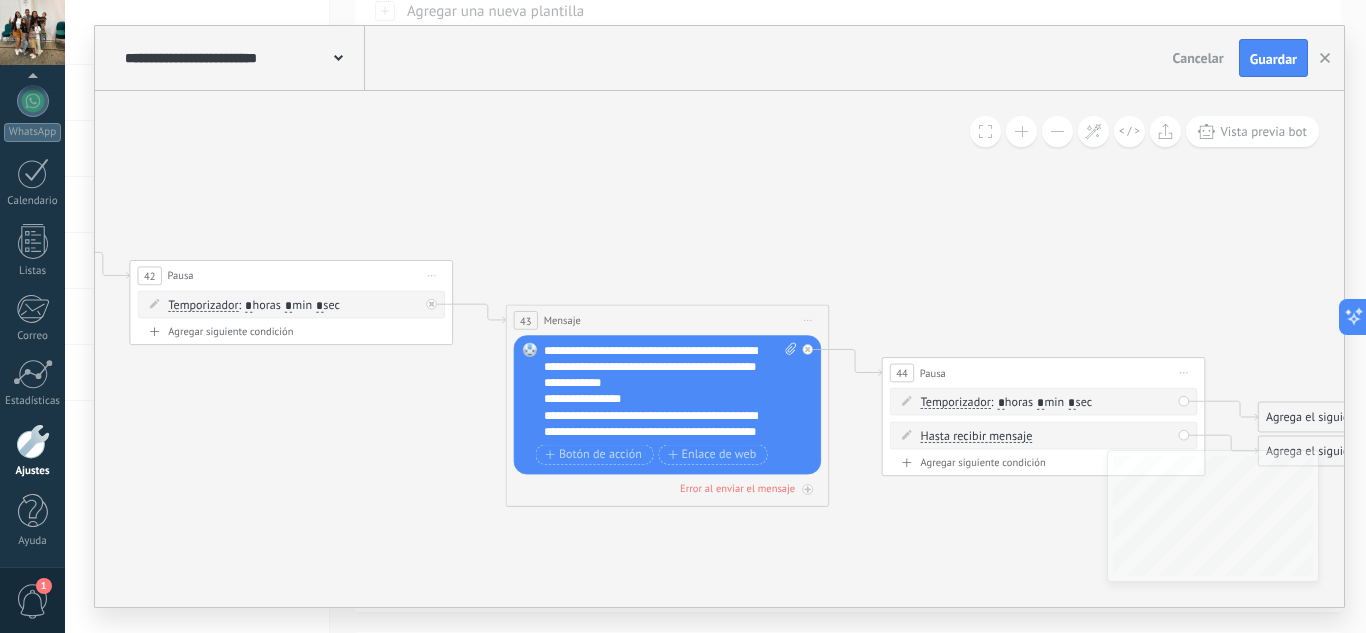 drag, startPoint x: 892, startPoint y: 524, endPoint x: 676, endPoint y: 535, distance: 216.2799 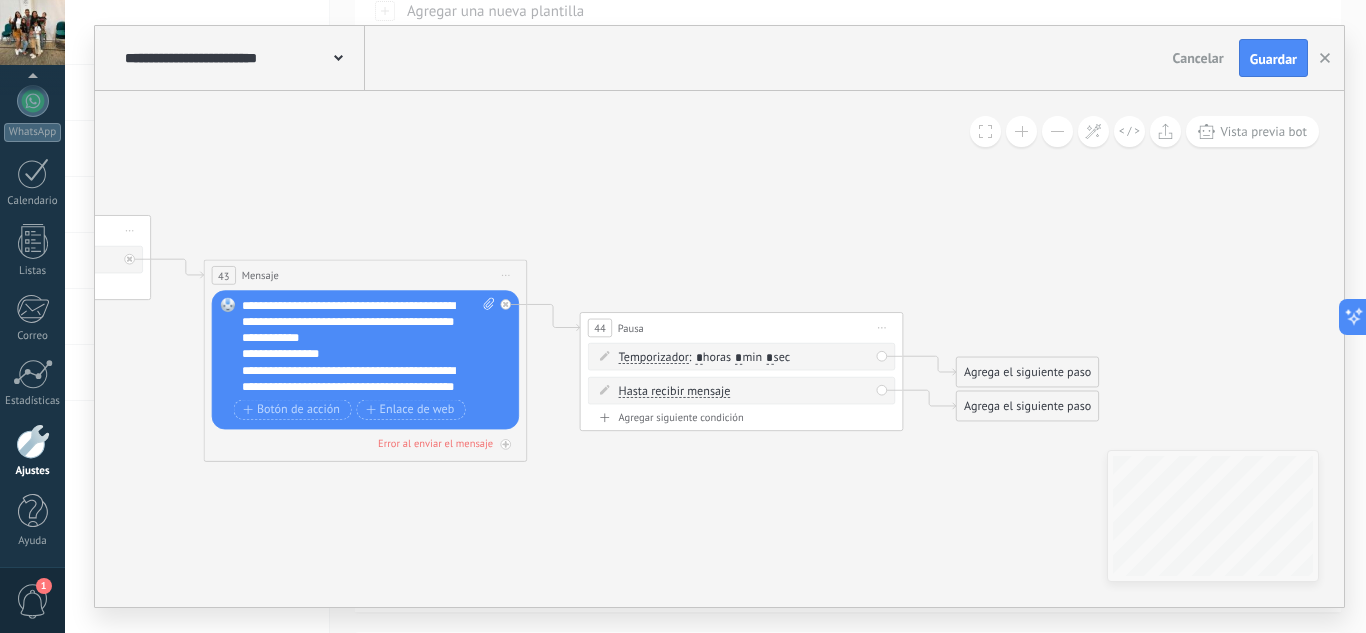 drag, startPoint x: 817, startPoint y: 540, endPoint x: 601, endPoint y: 496, distance: 220.43593 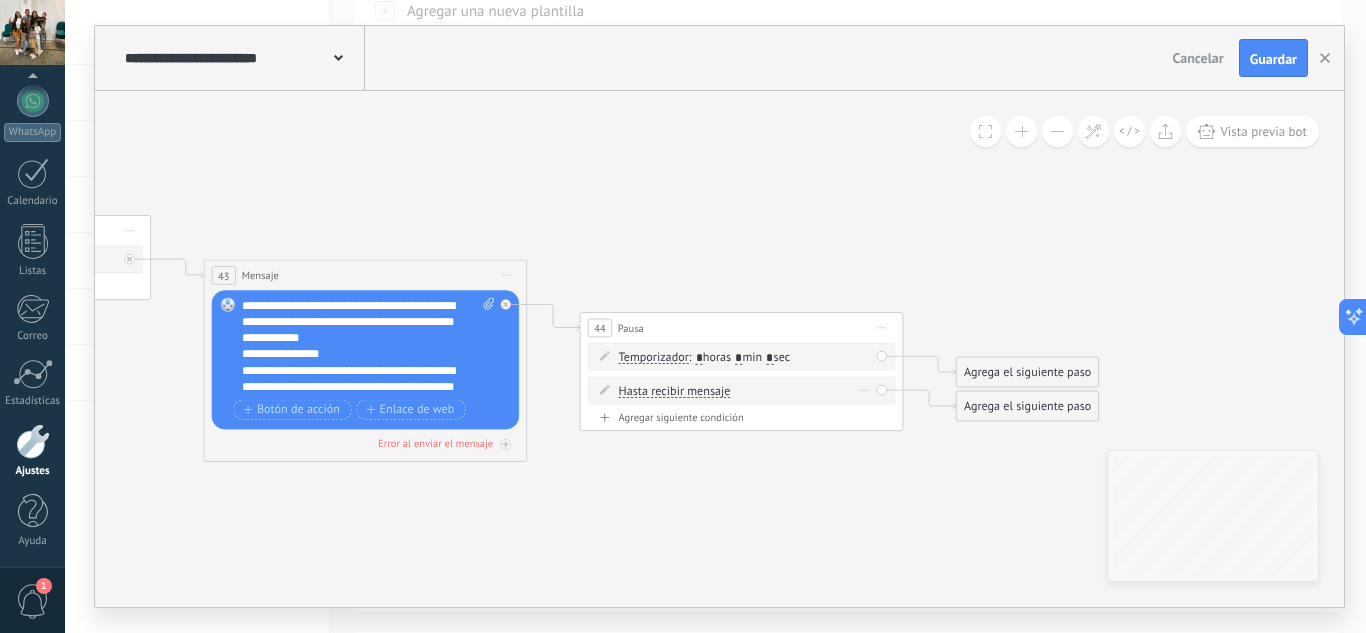 click on "Borrar" at bounding box center [865, 389] 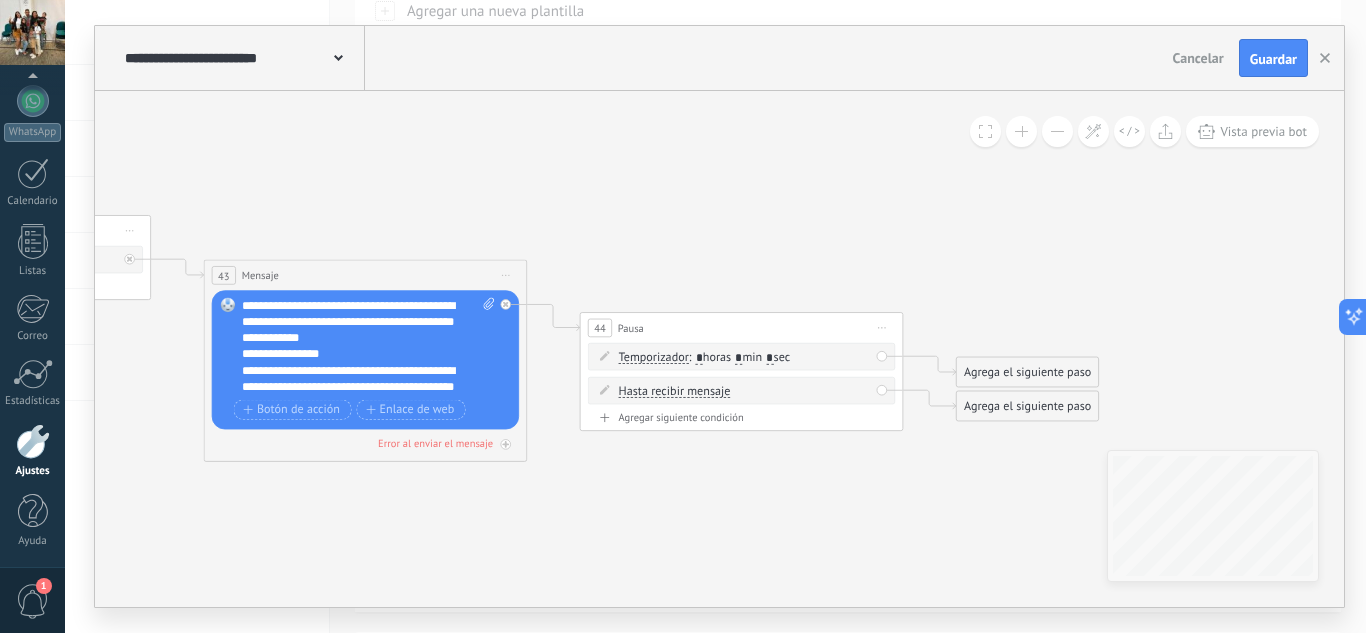 click on "Borrar" at bounding box center [890, 414] 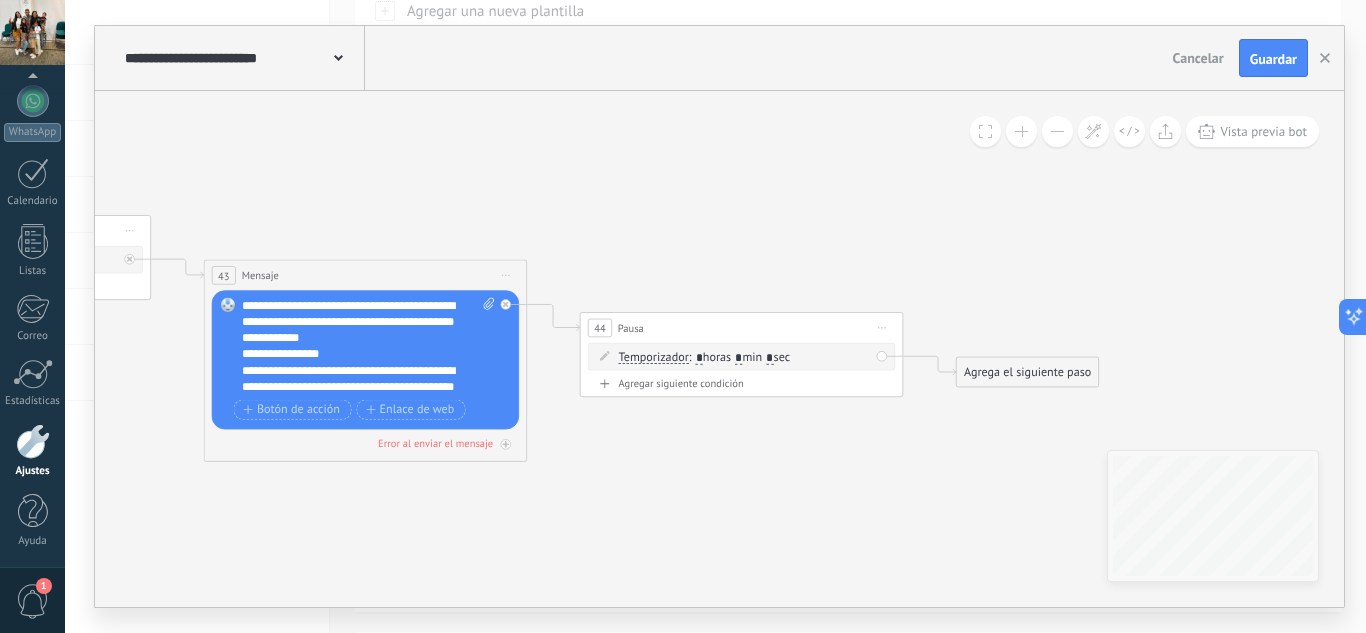 click on "Agregar siguiente condición" at bounding box center (741, 384) 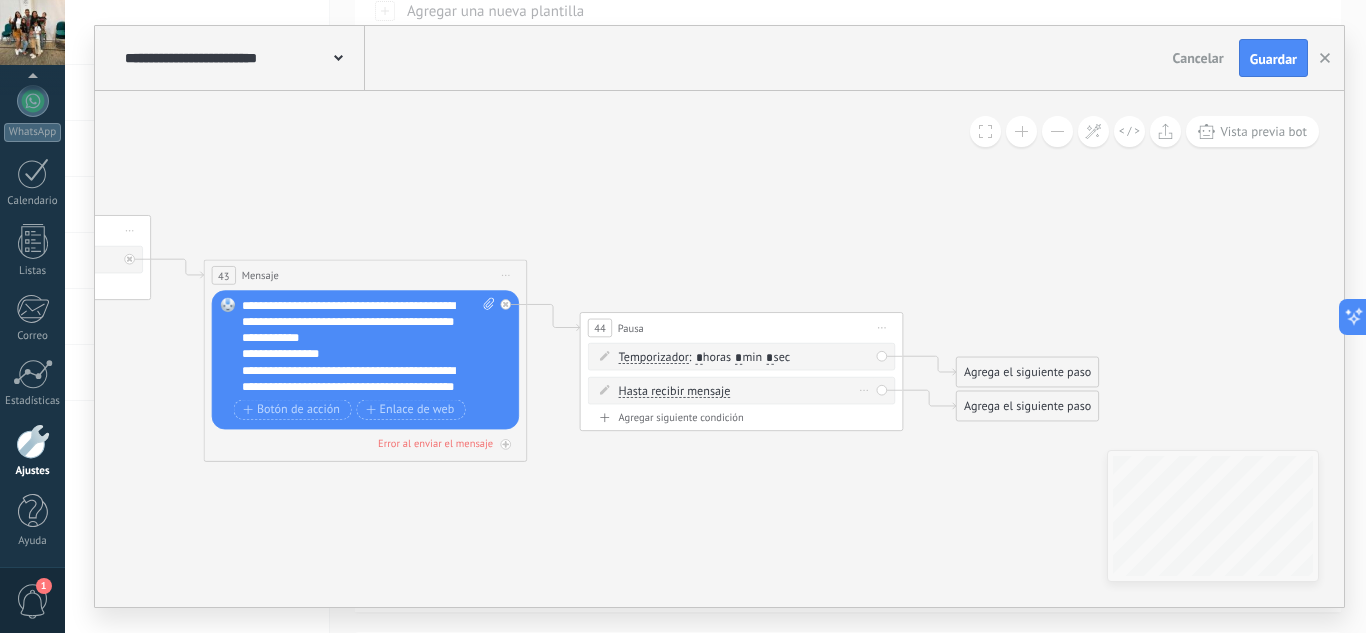 click 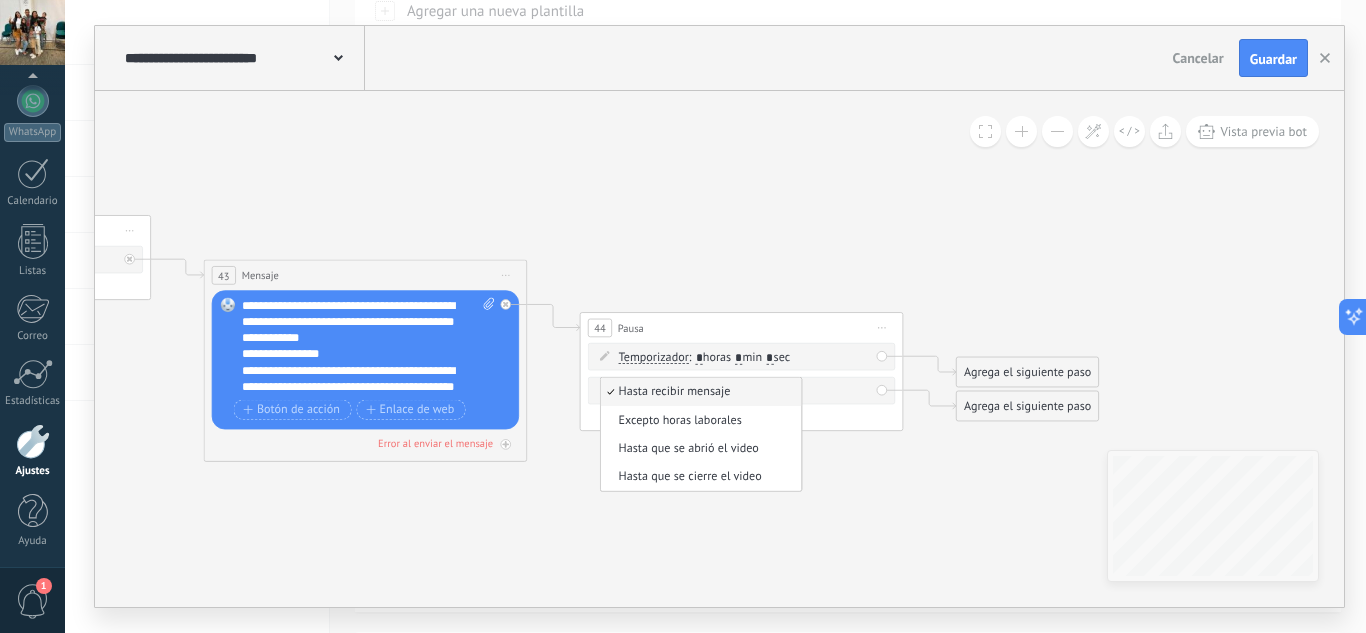 click 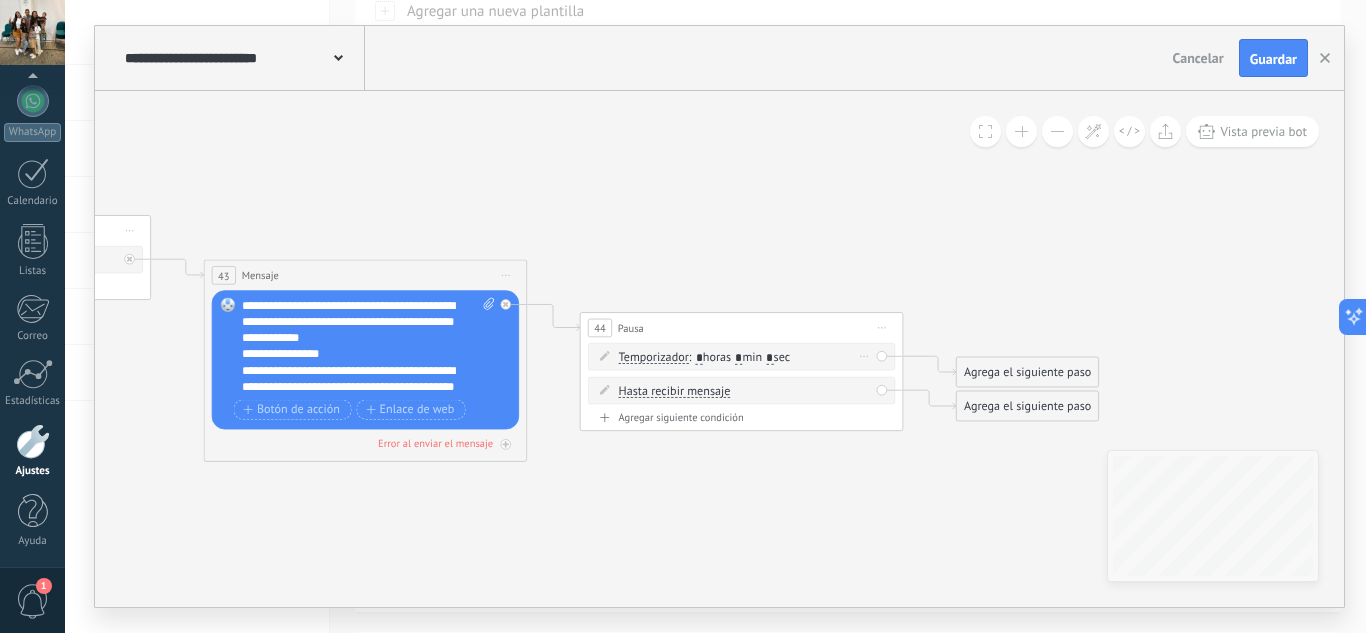 click on ":
*  horas
*  min  *  sec" at bounding box center (739, 356) 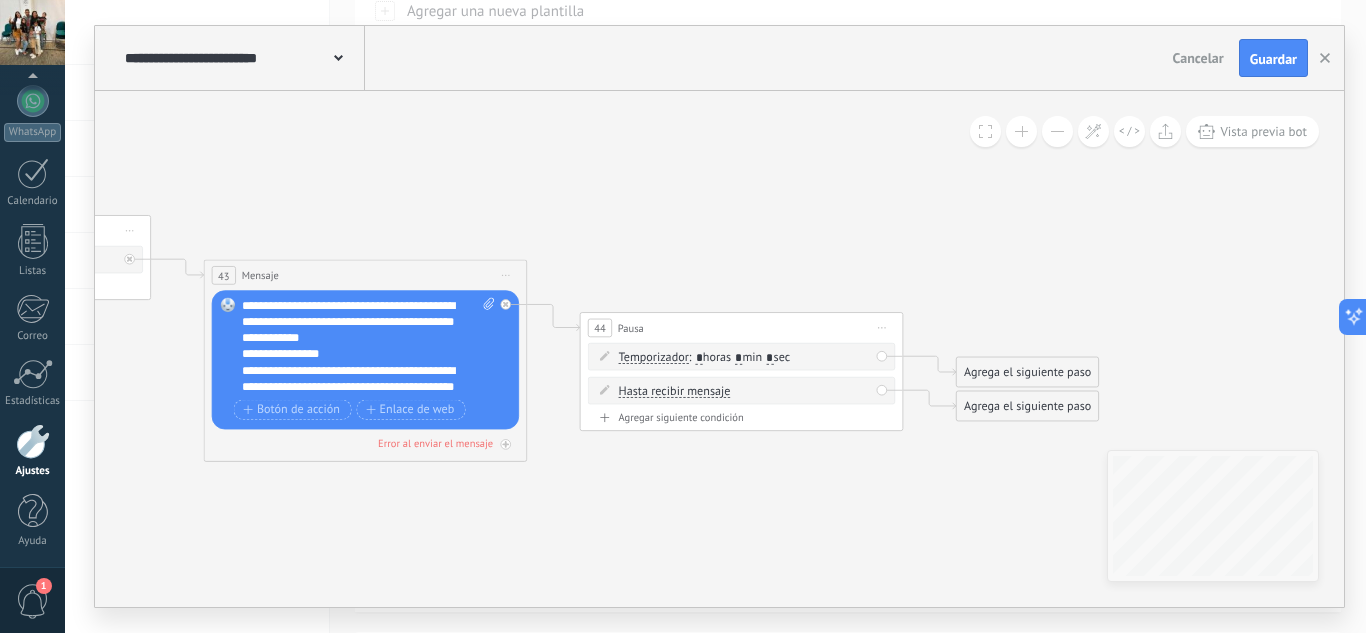 click on "Iniciar vista previa aquí
Cambiar nombre
Duplicar
Borrar" at bounding box center [882, 327] 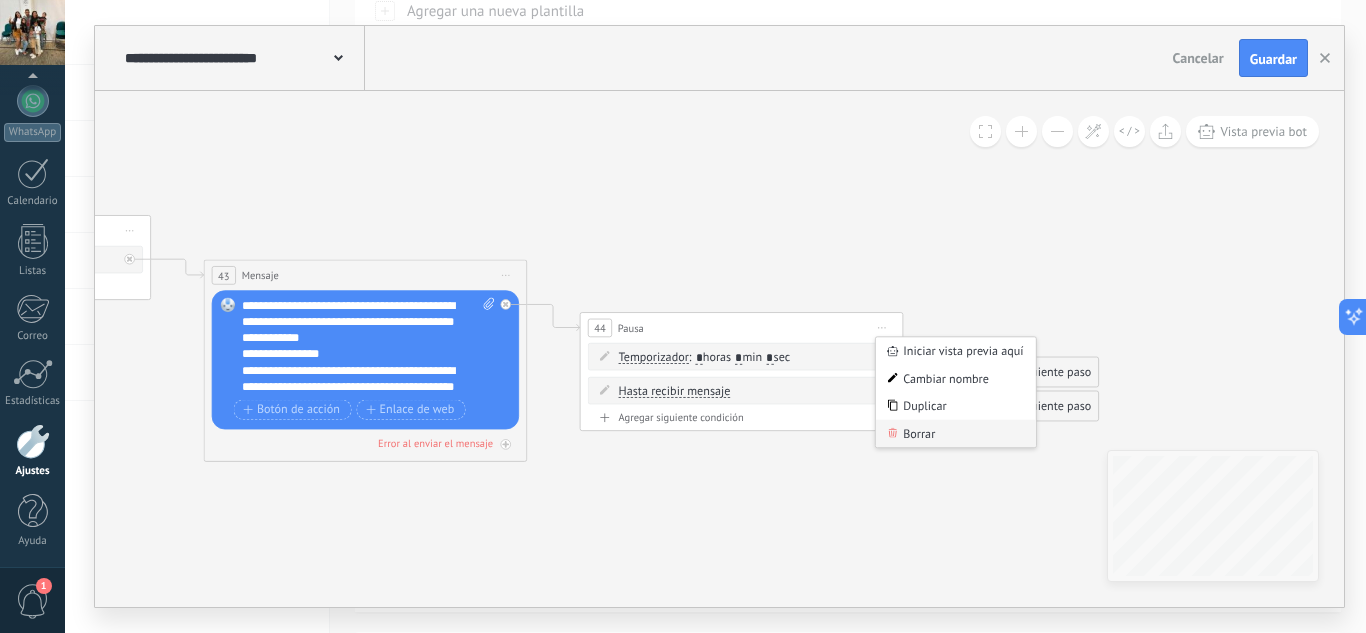 click on "Borrar" at bounding box center [956, 434] 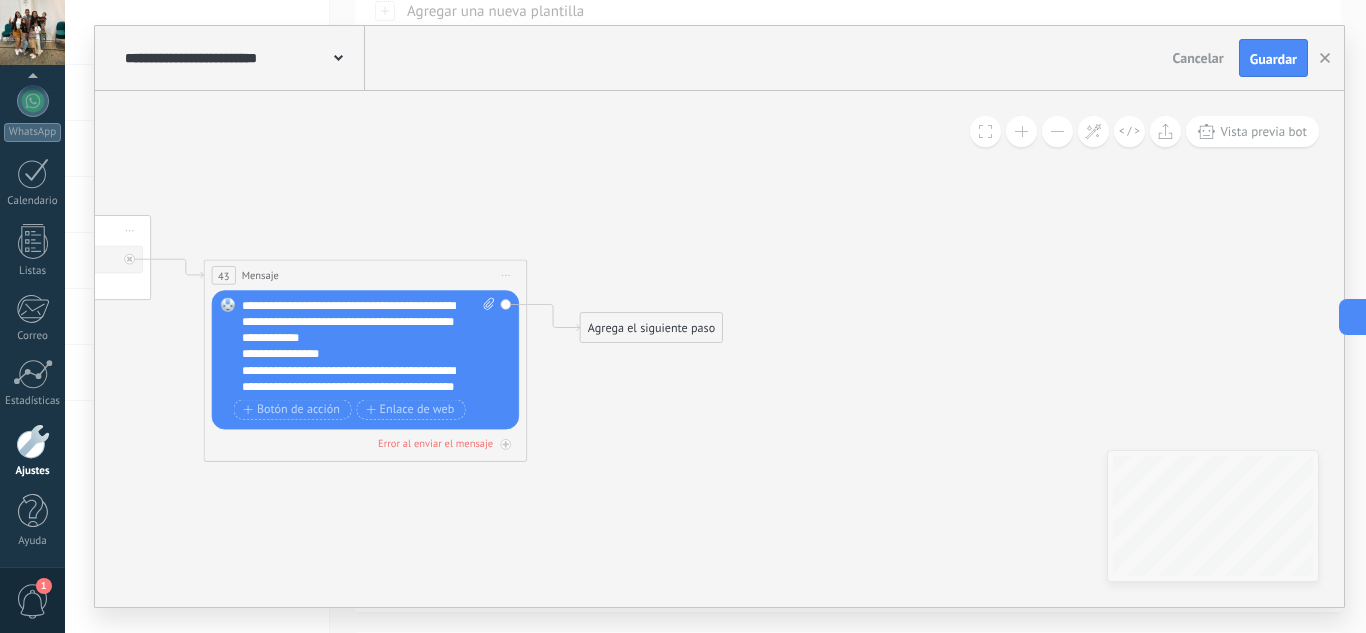 click 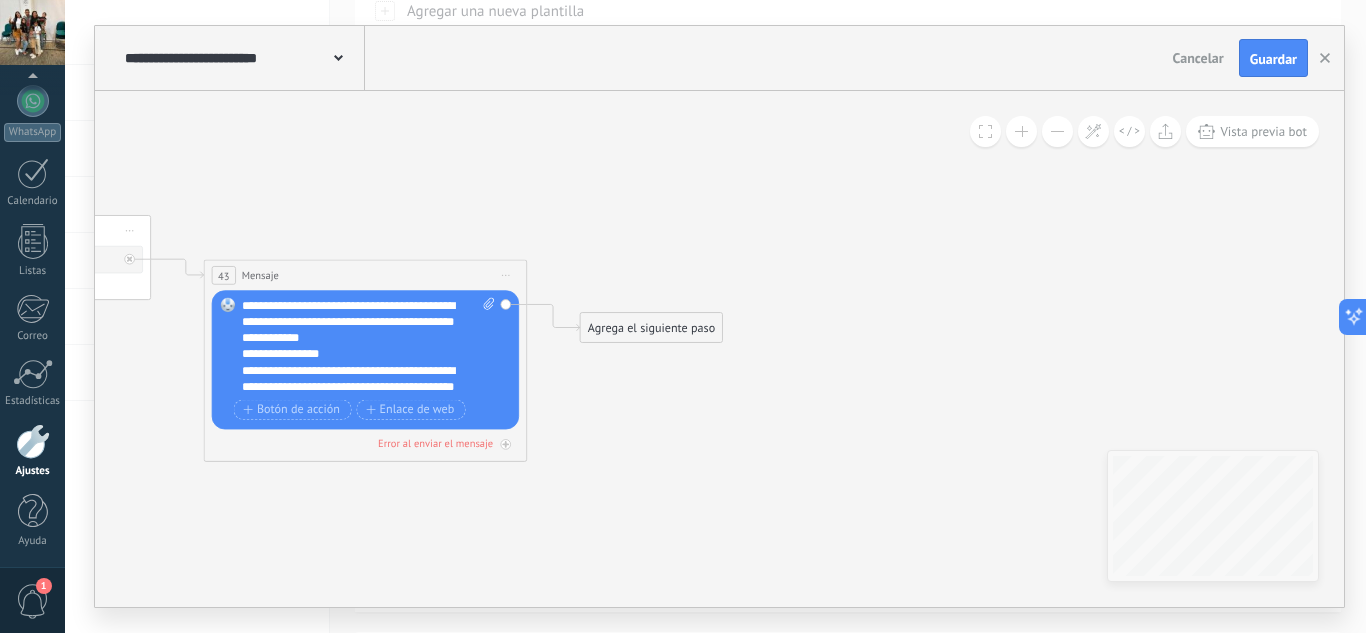 click on "Agrega el siguiente paso" at bounding box center [652, 328] 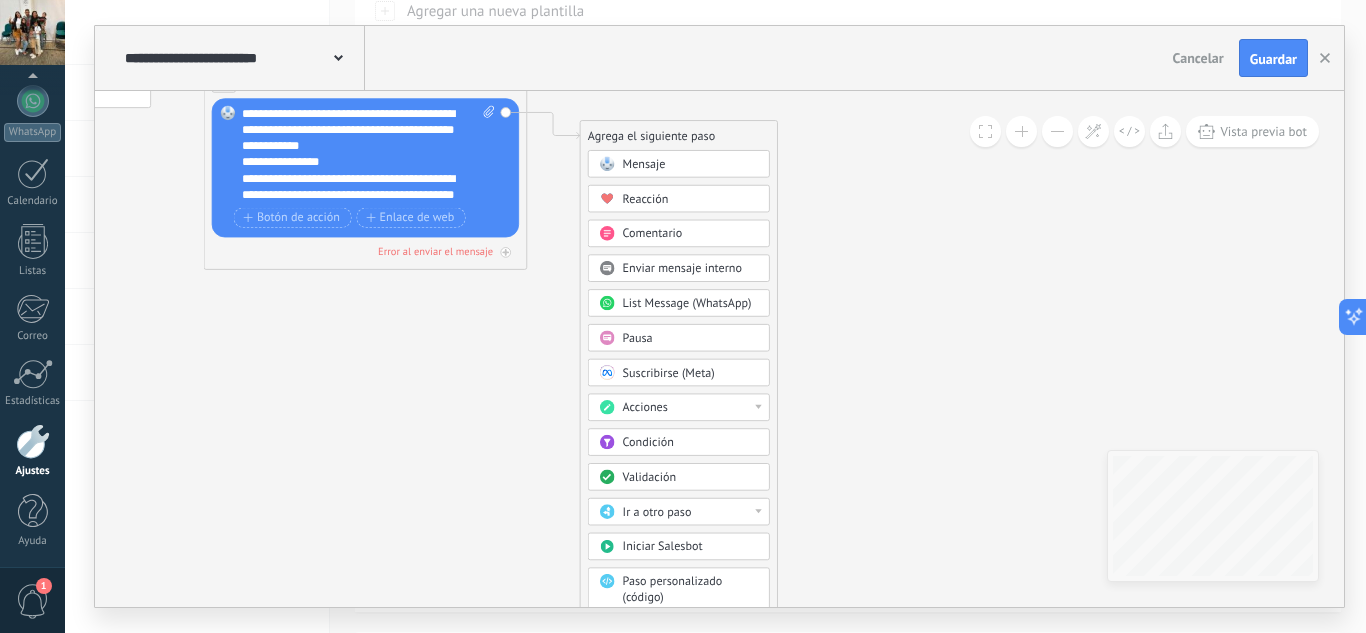 click on "Condición" at bounding box center (648, 442) 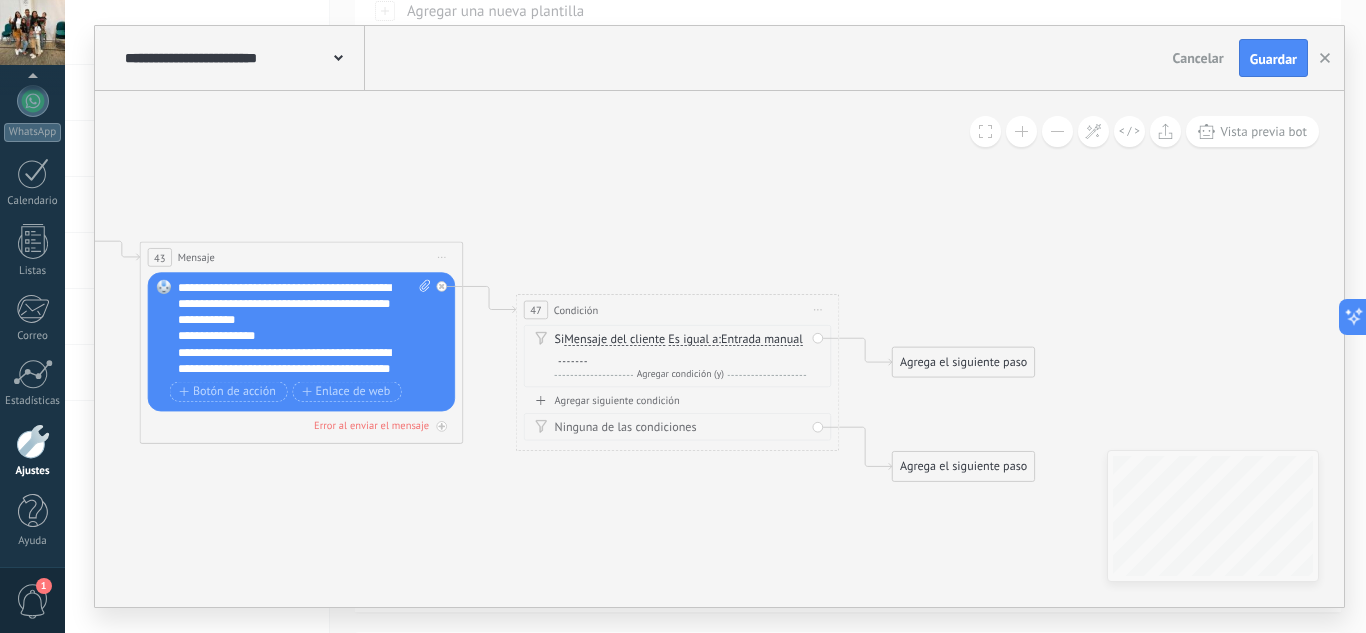 drag, startPoint x: 687, startPoint y: 465, endPoint x: 661, endPoint y: 558, distance: 96.56604 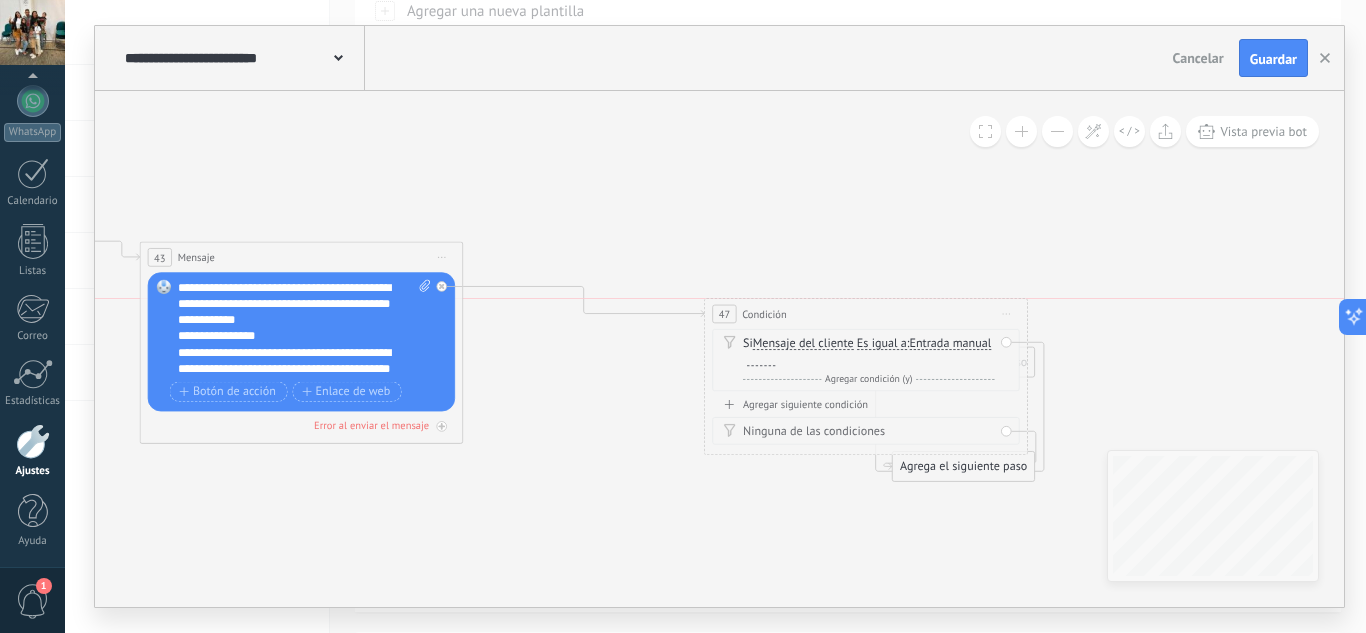 drag, startPoint x: 547, startPoint y: 303, endPoint x: 760, endPoint y: 297, distance: 213.08449 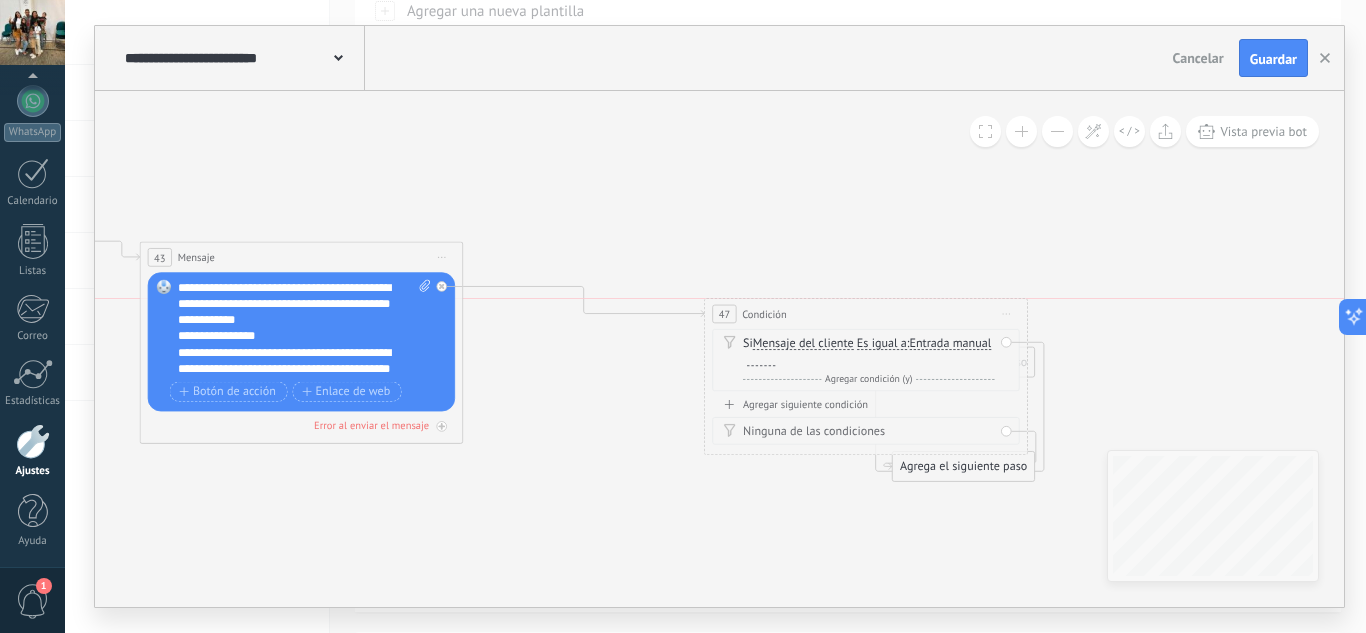 click on "47" at bounding box center (724, 314) 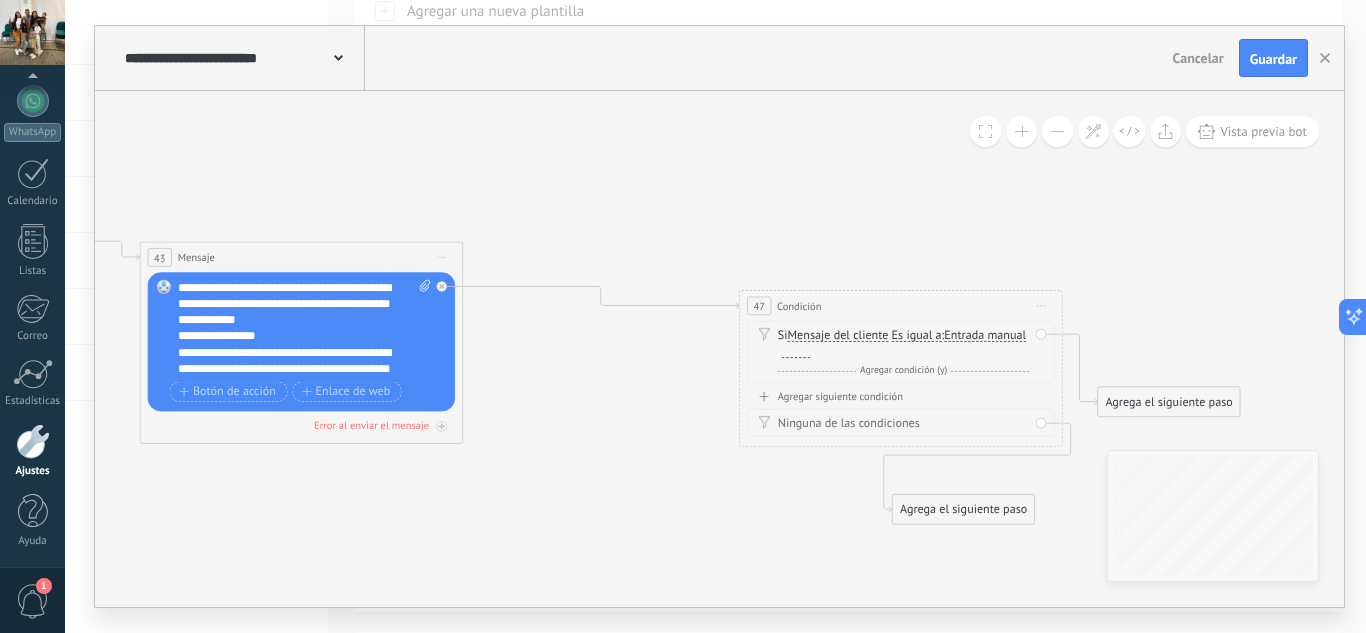 drag, startPoint x: 996, startPoint y: 468, endPoint x: 1217, endPoint y: 385, distance: 236.07202 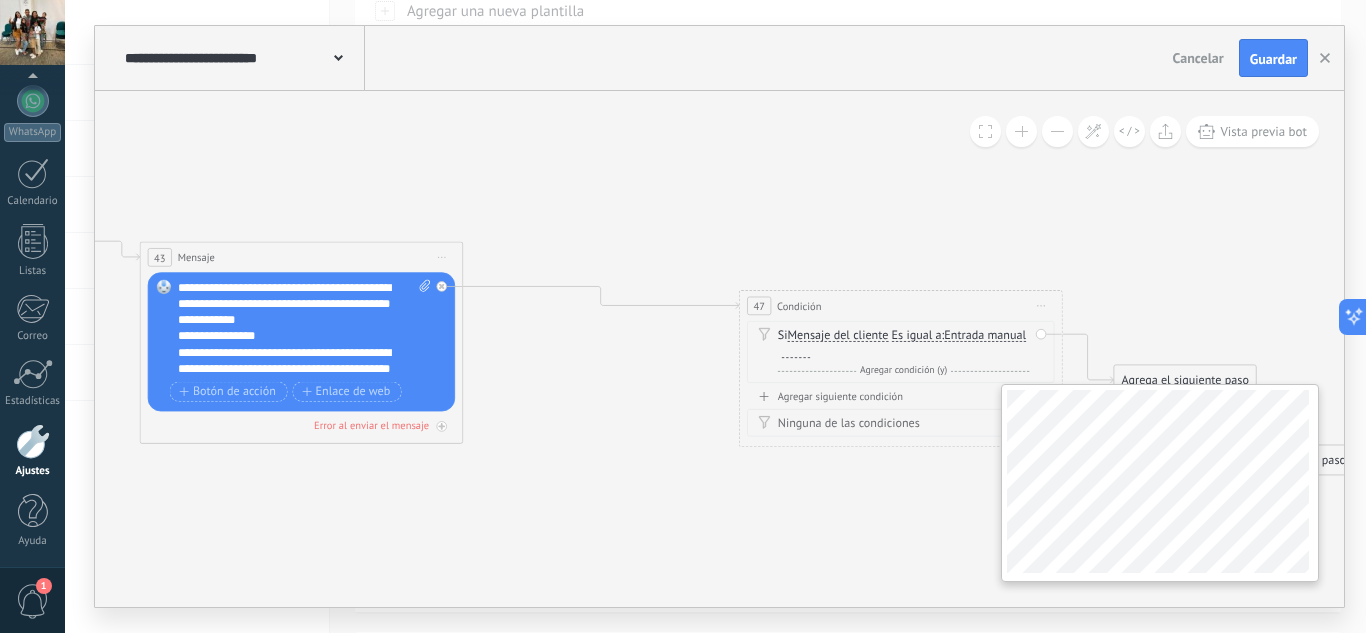 click on "**********" at bounding box center [719, 349] 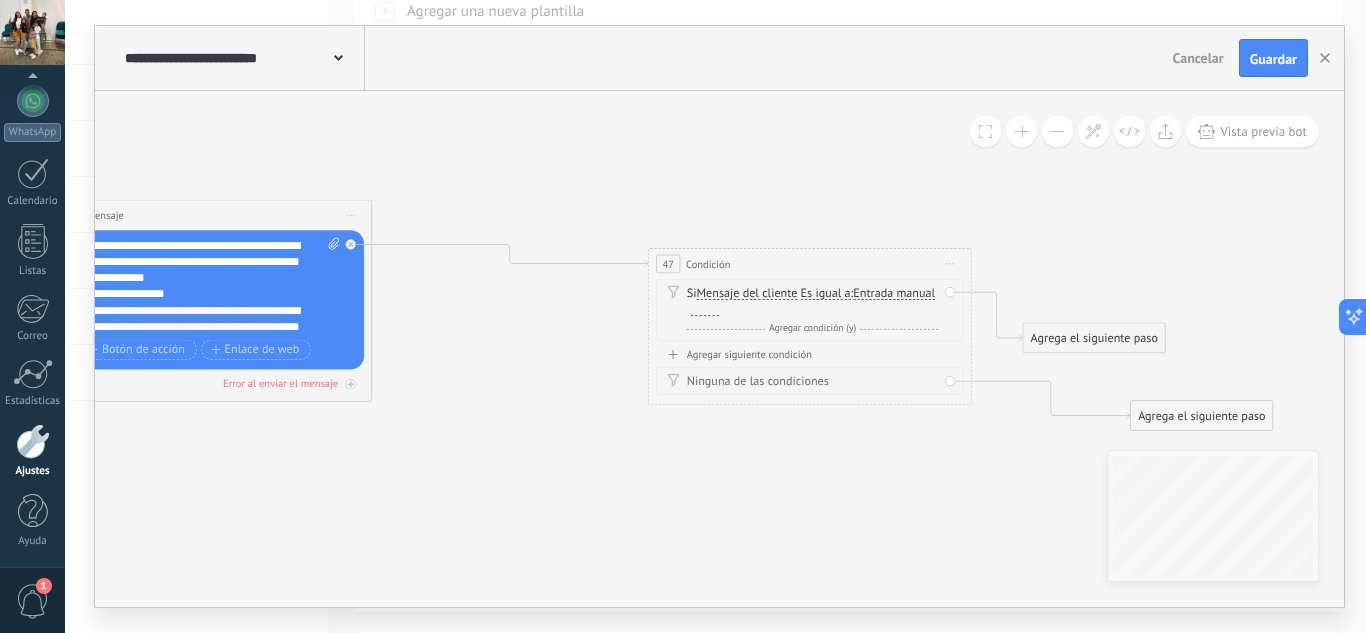 drag, startPoint x: 1071, startPoint y: 230, endPoint x: 980, endPoint y: 188, distance: 100.22475 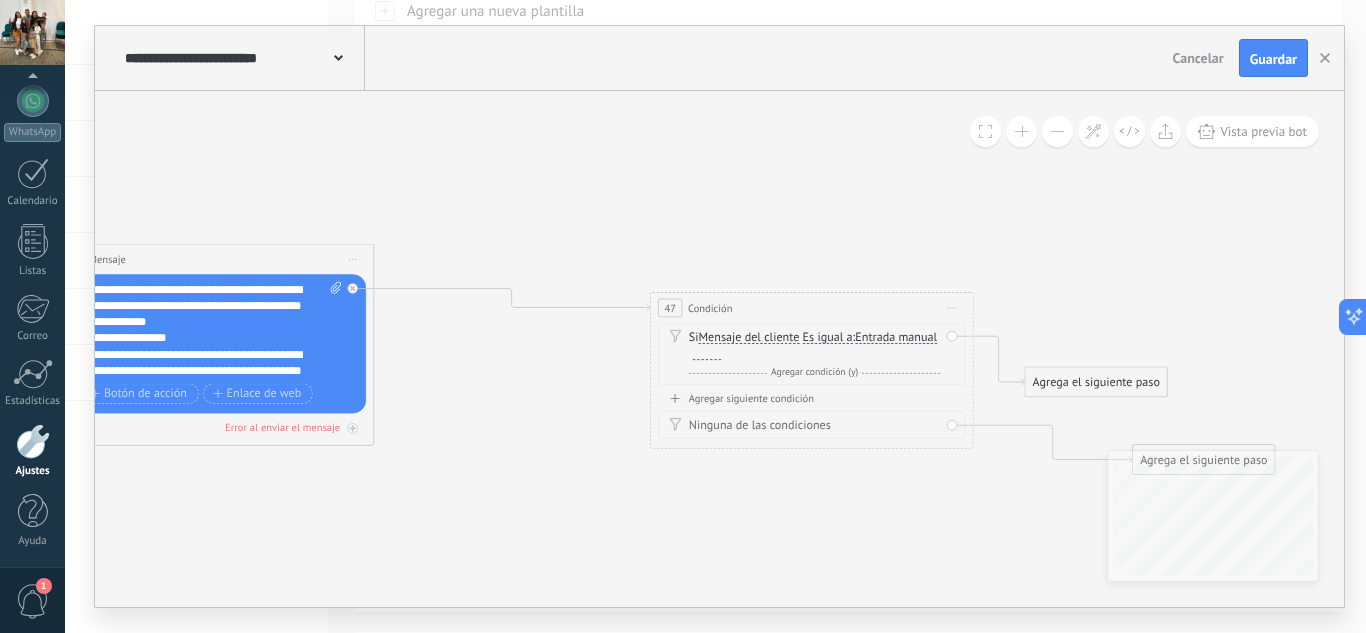 drag, startPoint x: 571, startPoint y: 337, endPoint x: 561, endPoint y: 379, distance: 43.174065 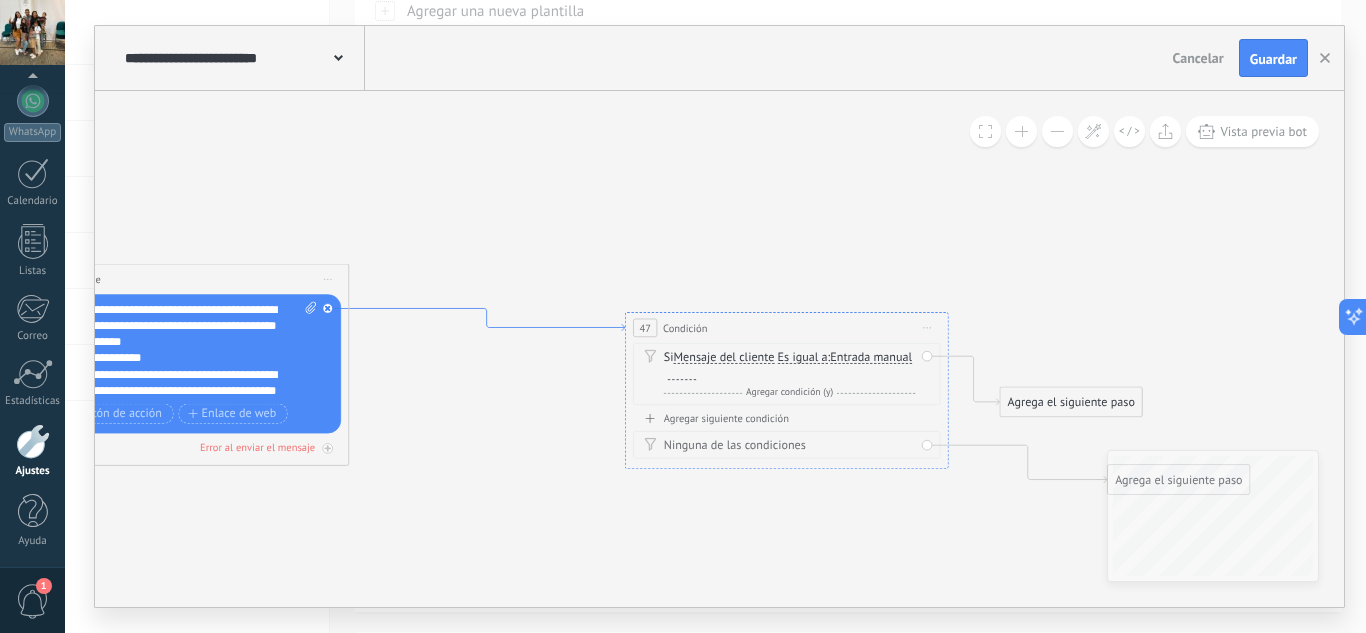 drag, startPoint x: 632, startPoint y: 322, endPoint x: 614, endPoint y: 326, distance: 18.439089 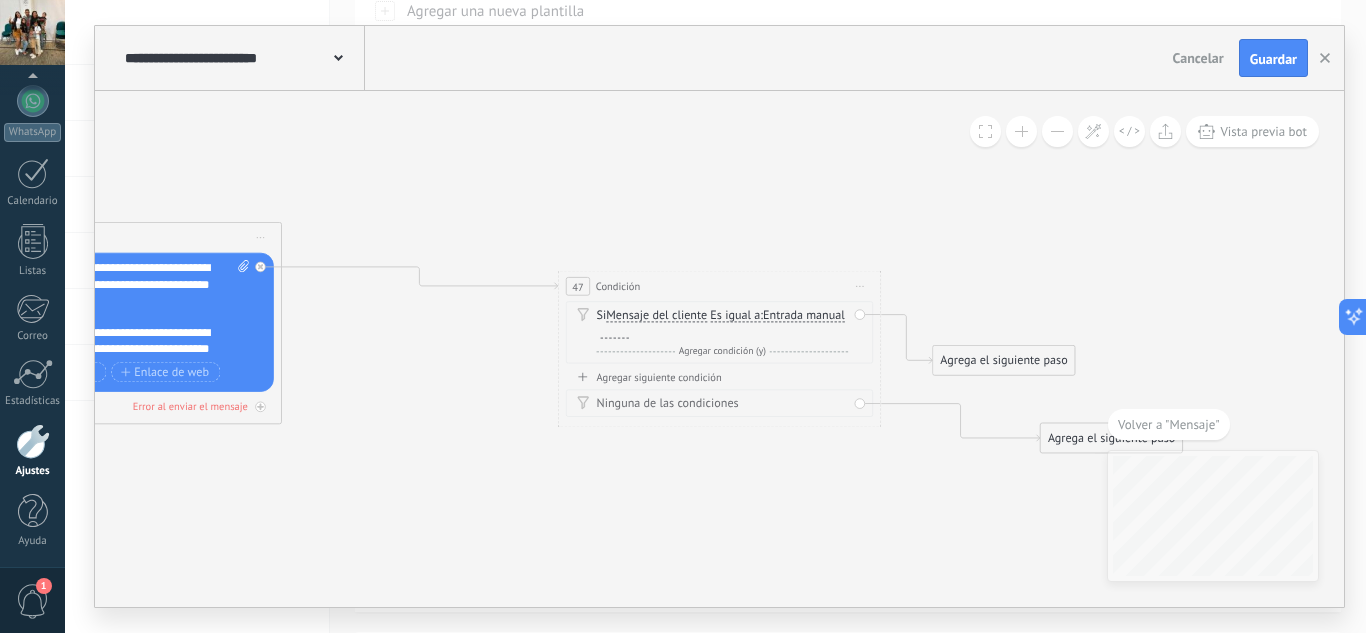 click on "Iniciar vista previa aquí
Cambiar nombre
Duplicar
Borrar" at bounding box center [860, 286] 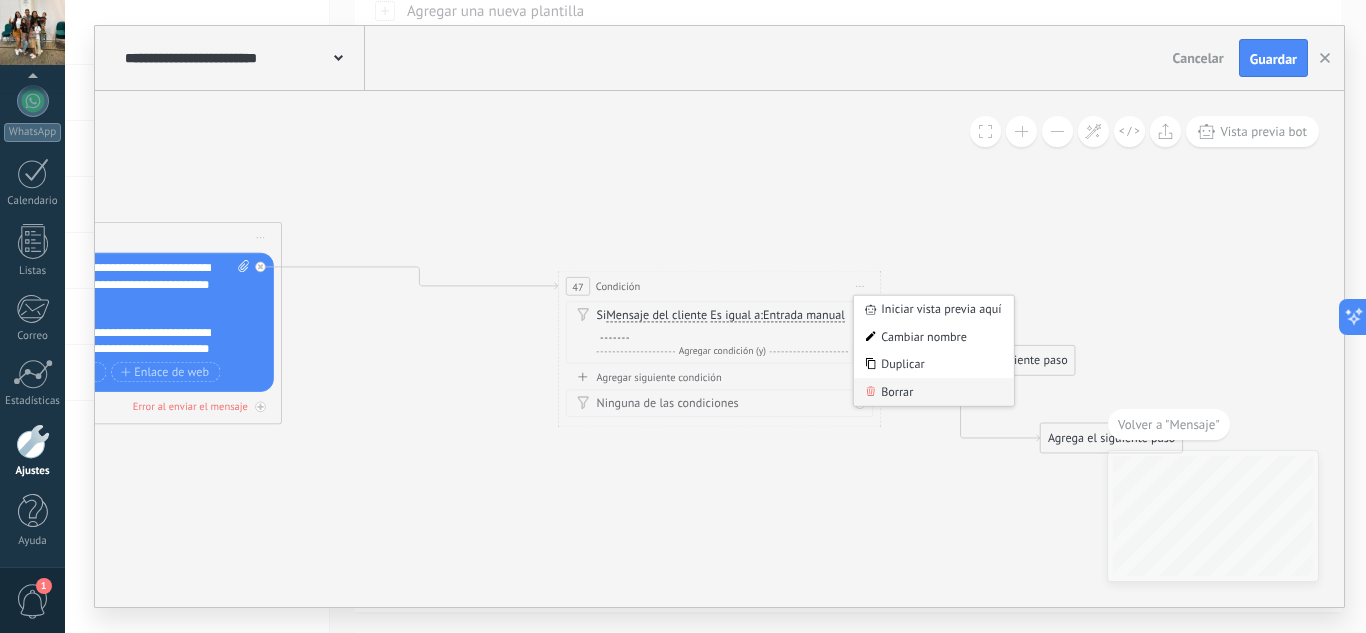 click on "Borrar" at bounding box center (934, 392) 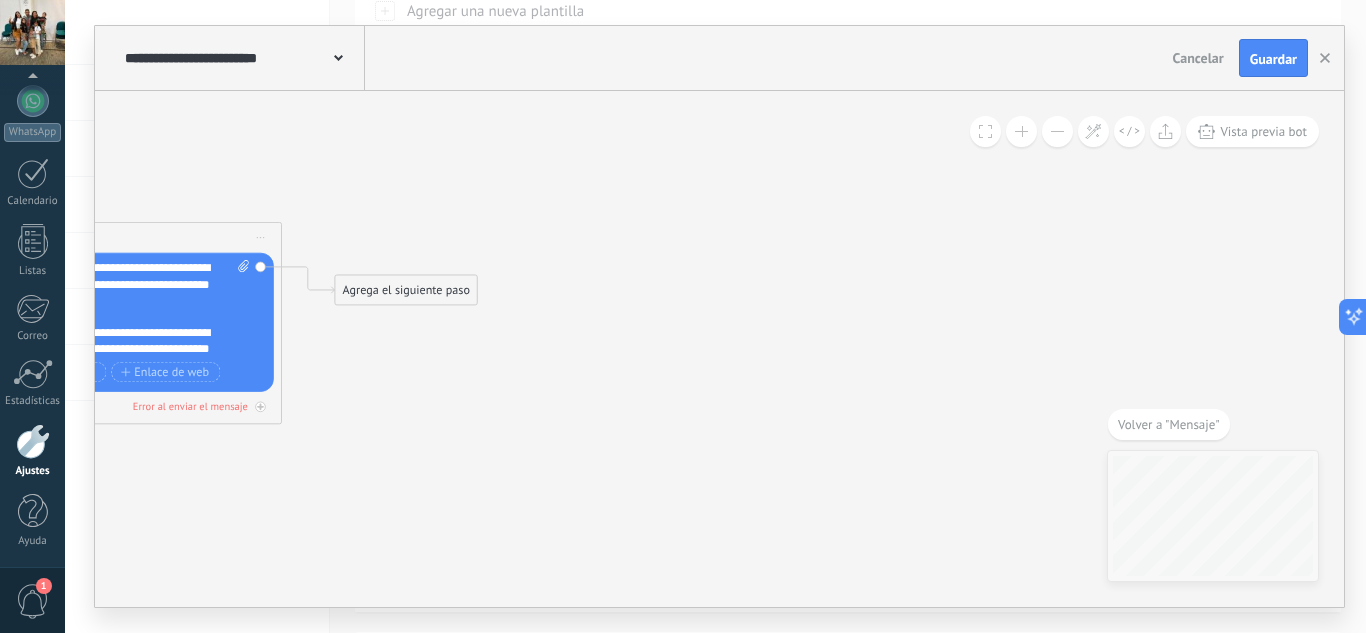 click on "Agrega el siguiente paso" at bounding box center [406, 290] 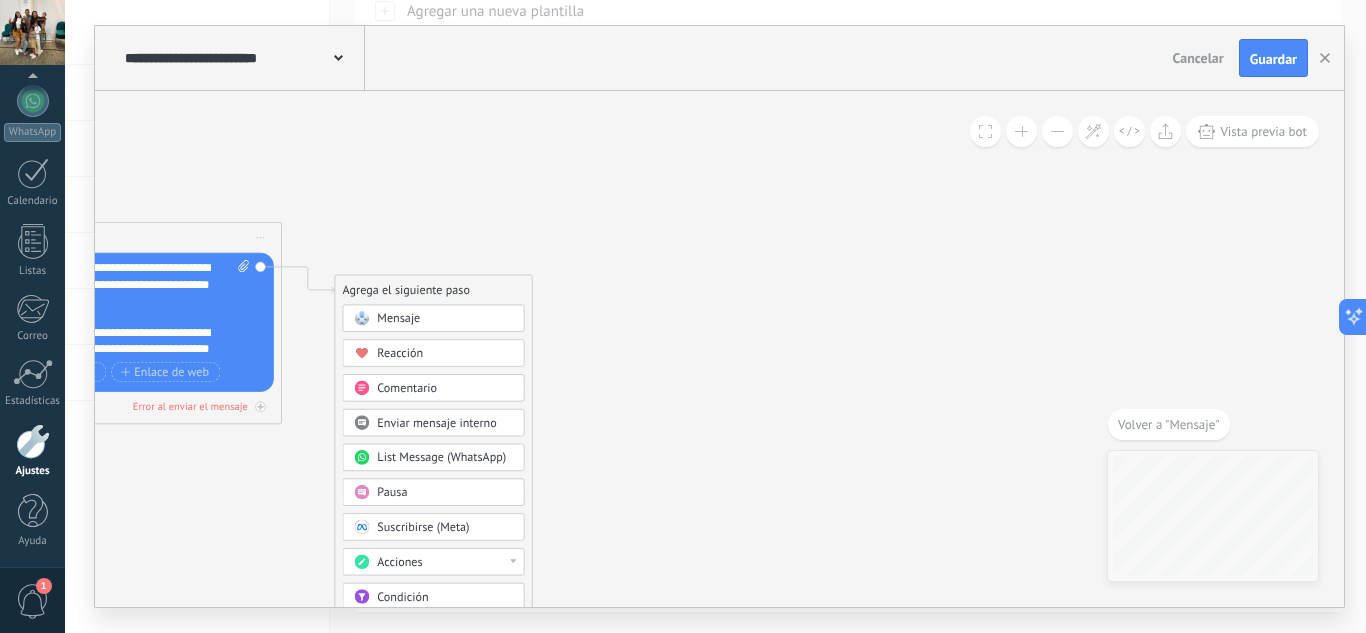 click on "Pausa" at bounding box center (445, 493) 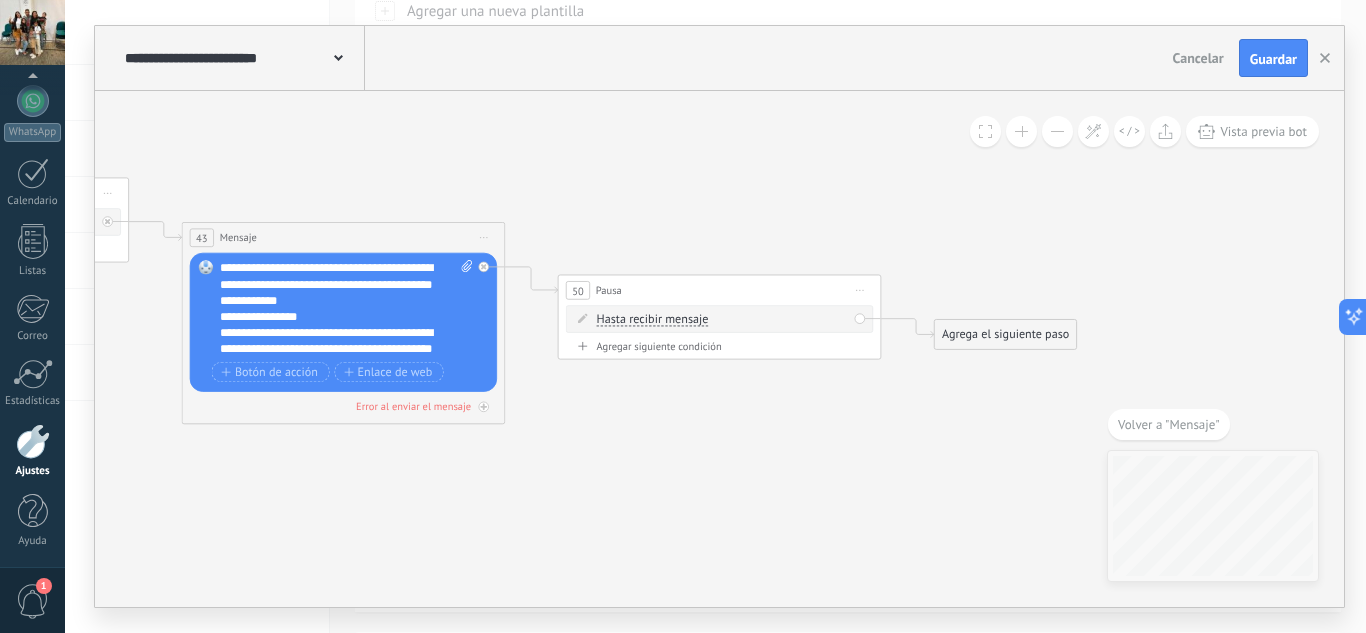 click on "Hasta recibir mensaje" at bounding box center (653, 319) 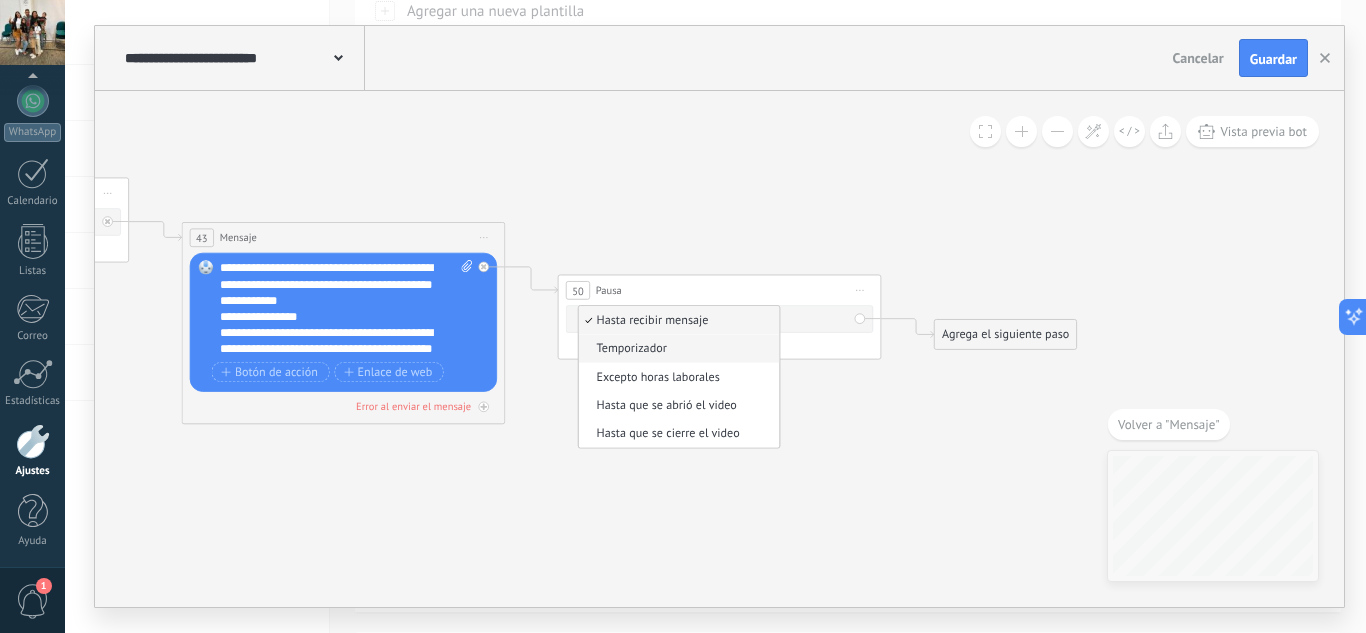 click on "Temporizador" at bounding box center (677, 349) 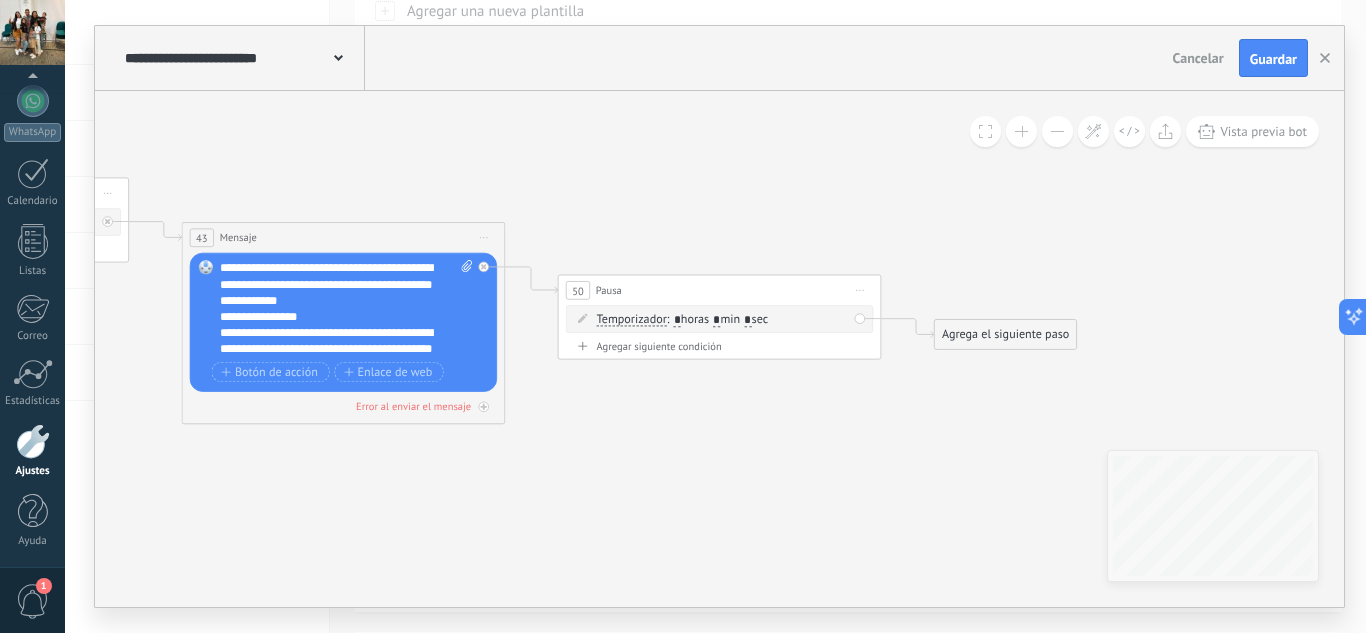 click on ":
*  horas
*  min  *  sec" at bounding box center [717, 319] 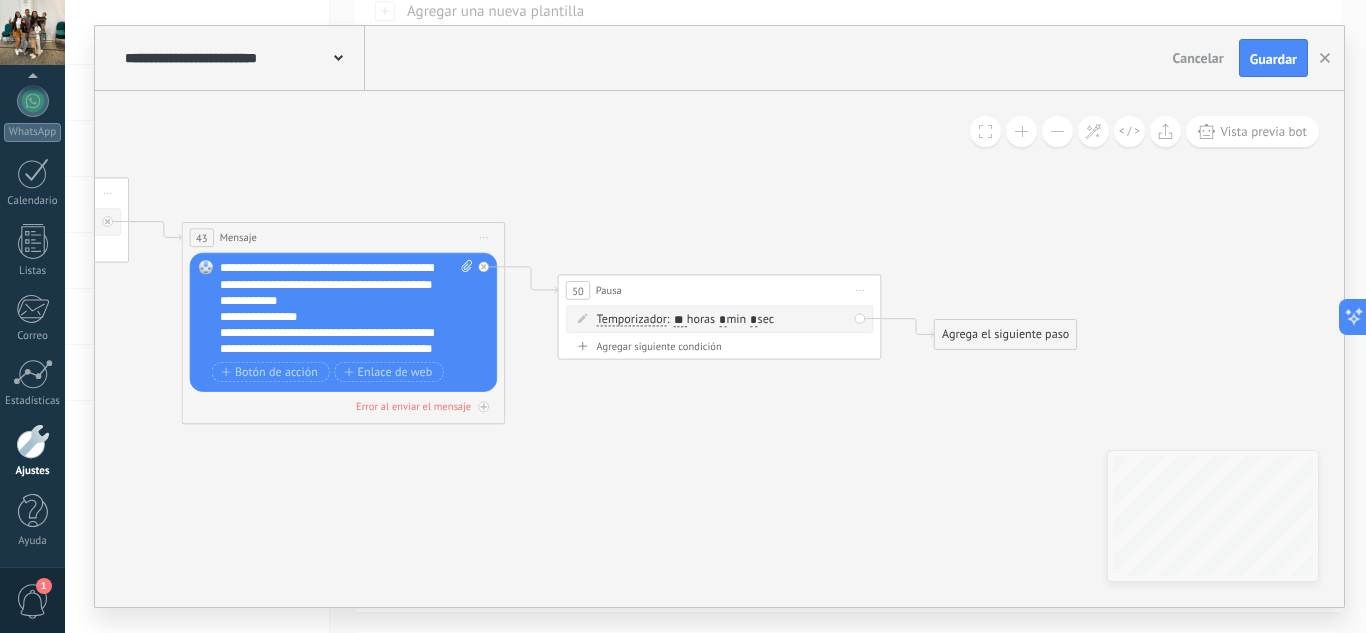 type on "**" 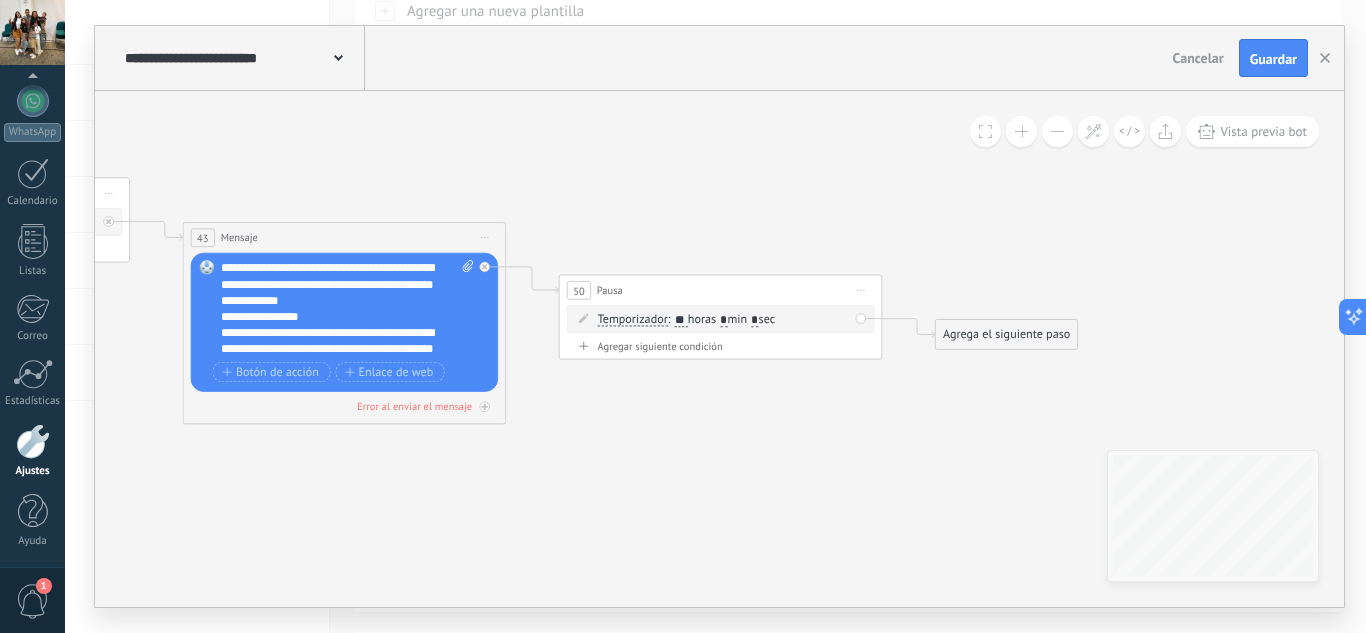 click 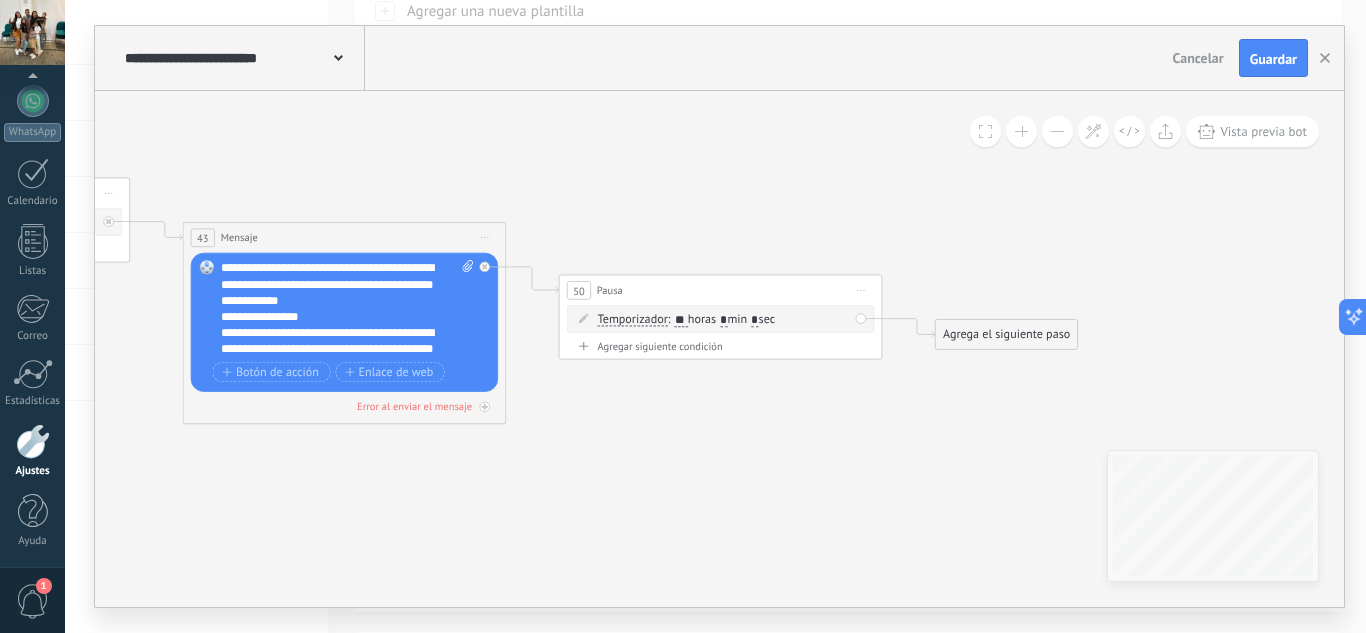 click on "Agrega el siguiente paso" at bounding box center (1007, 334) 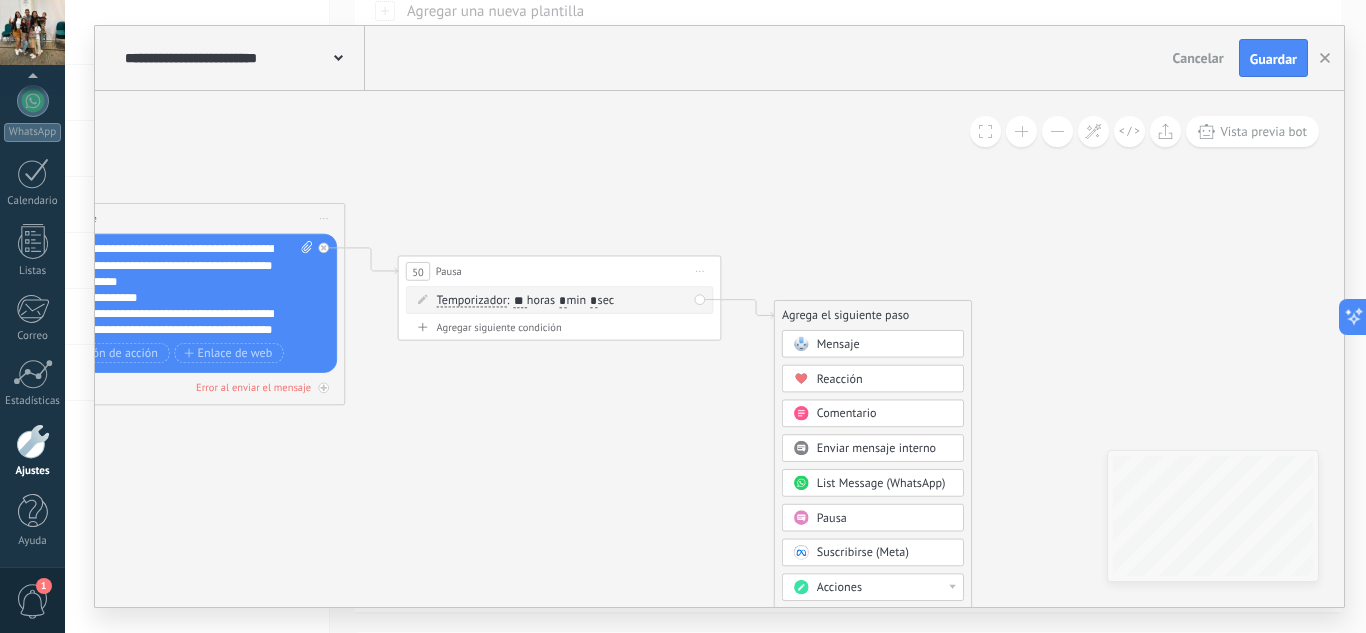 drag, startPoint x: 914, startPoint y: 227, endPoint x: 752, endPoint y: 208, distance: 163.1104 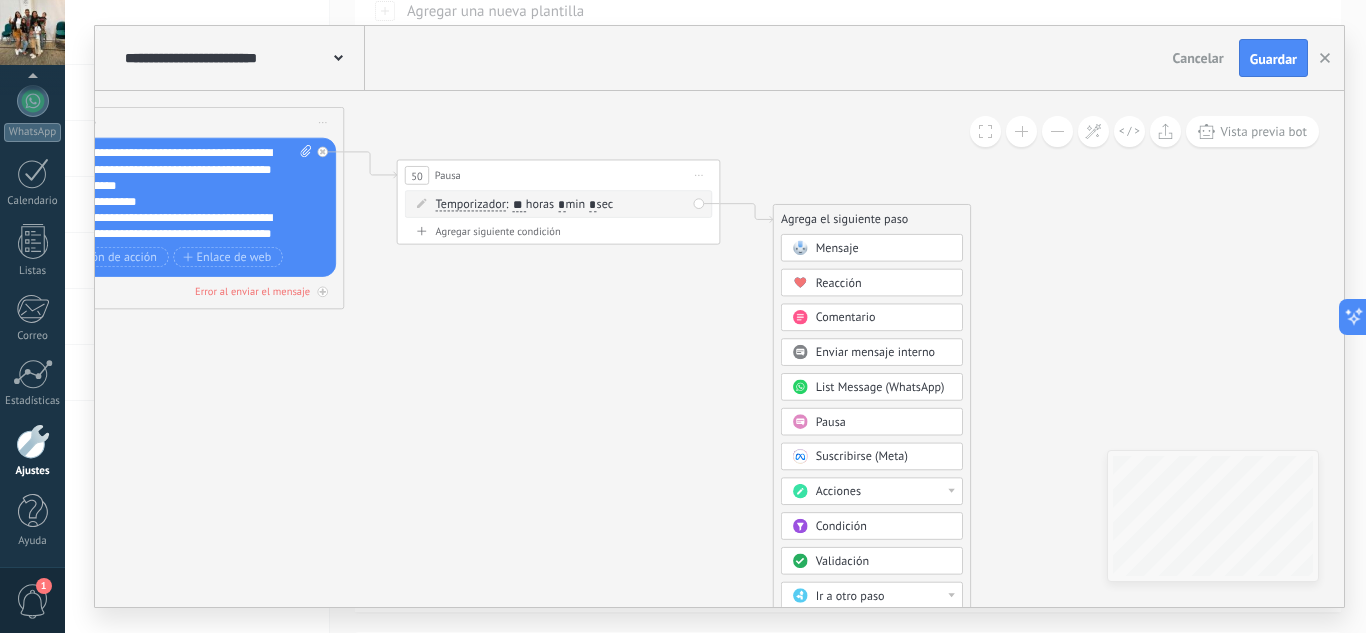 click on "Condición" at bounding box center (841, 526) 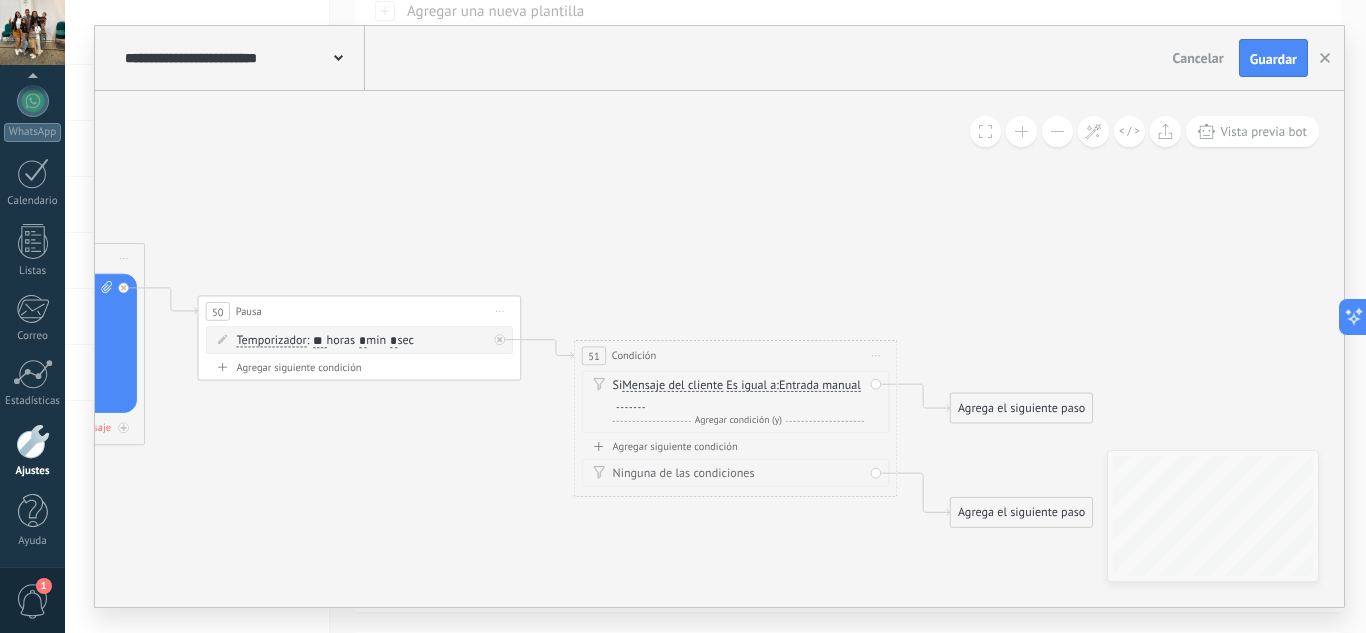 drag, startPoint x: 733, startPoint y: 421, endPoint x: 752, endPoint y: 562, distance: 142.27438 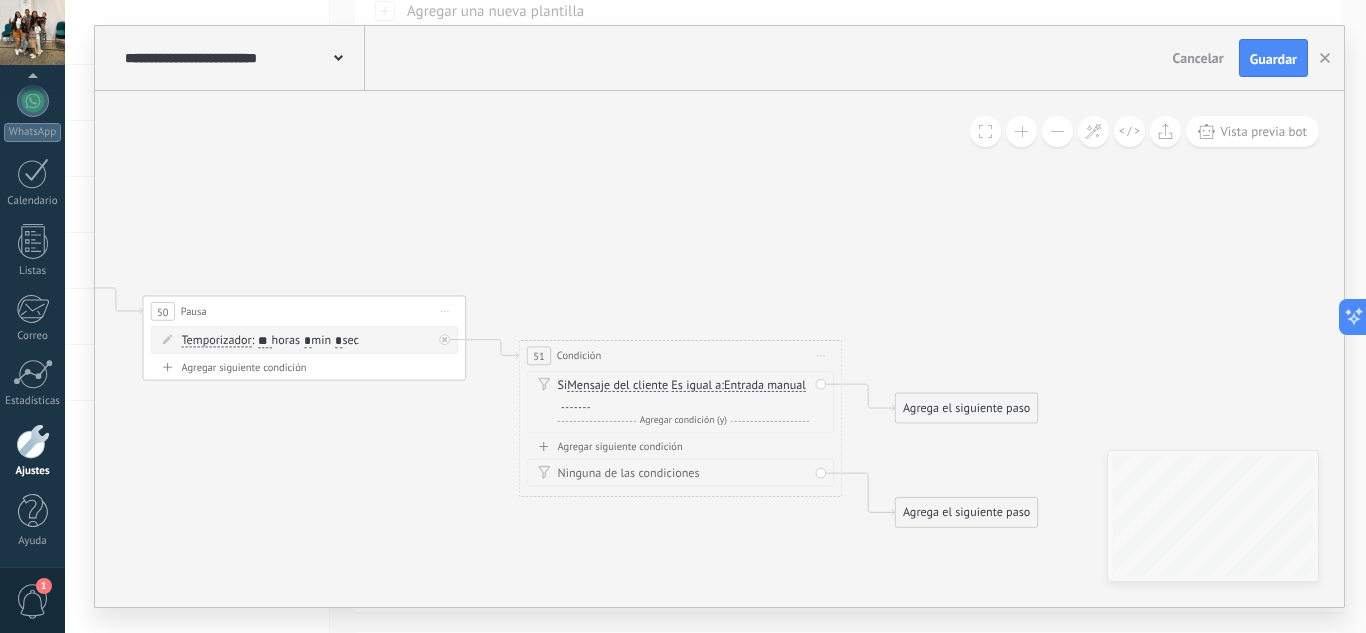 drag, startPoint x: 979, startPoint y: 331, endPoint x: 884, endPoint y: 319, distance: 95.7549 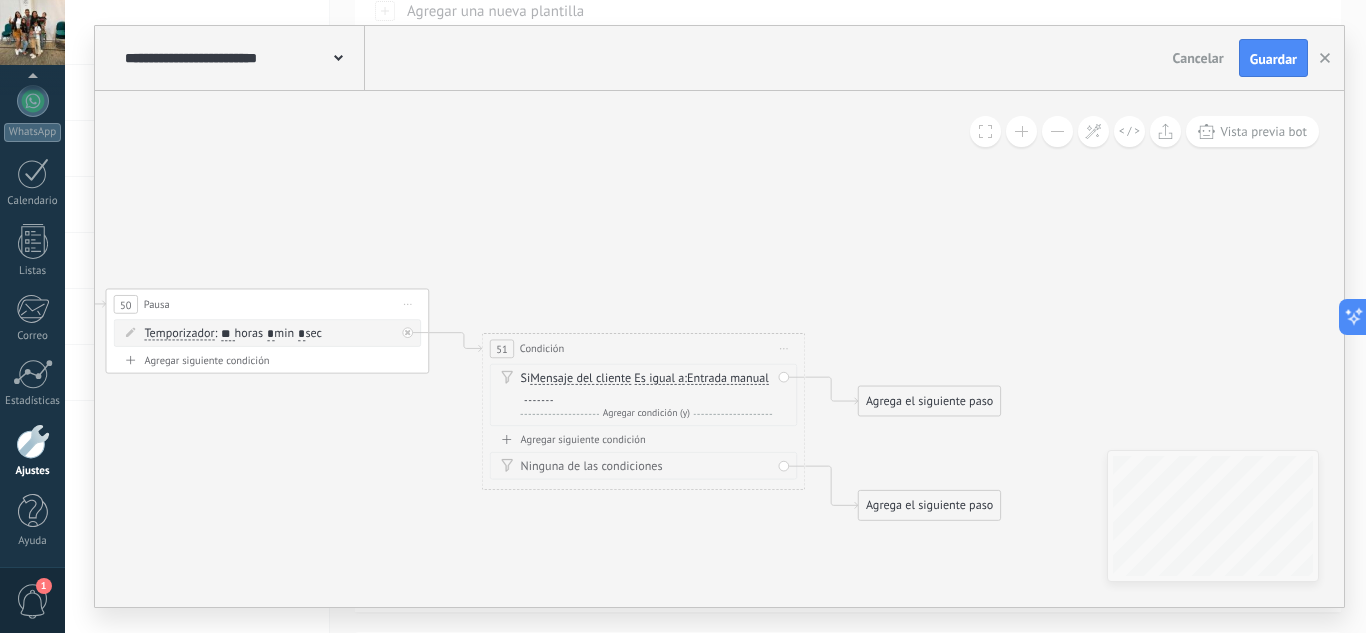 click on "Agrega el siguiente paso" at bounding box center (930, 401) 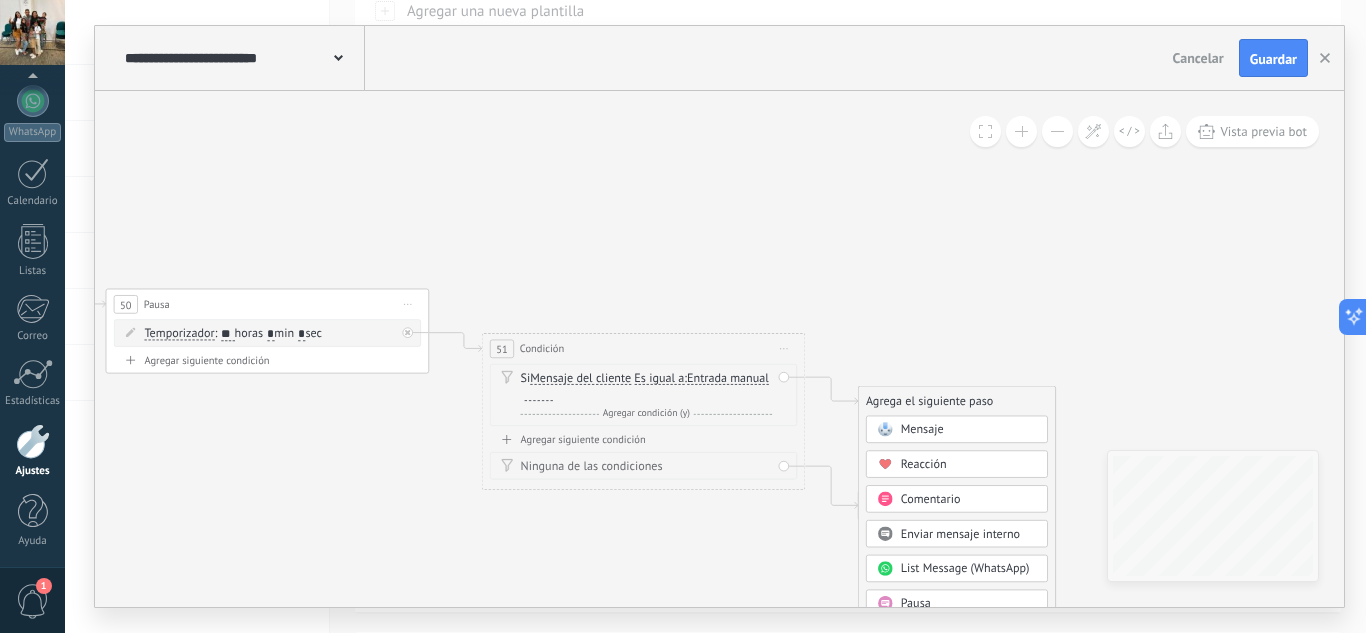 click on "Mensaje" at bounding box center (957, 430) 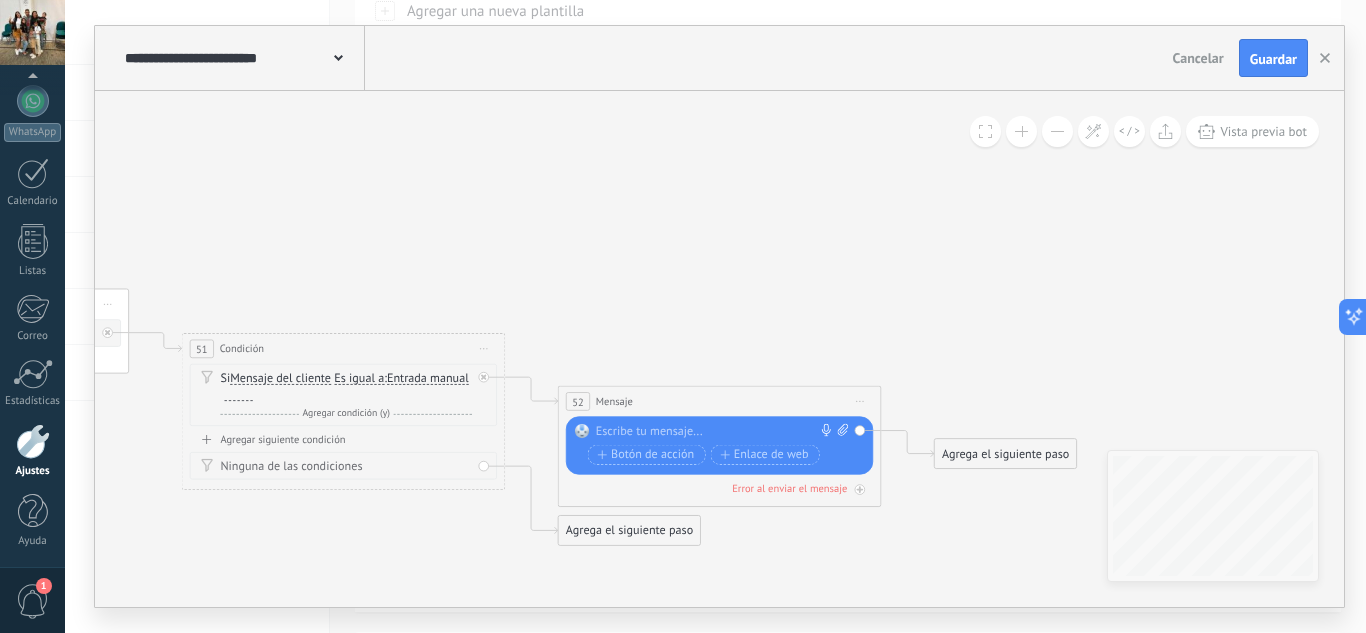 click at bounding box center [716, 432] 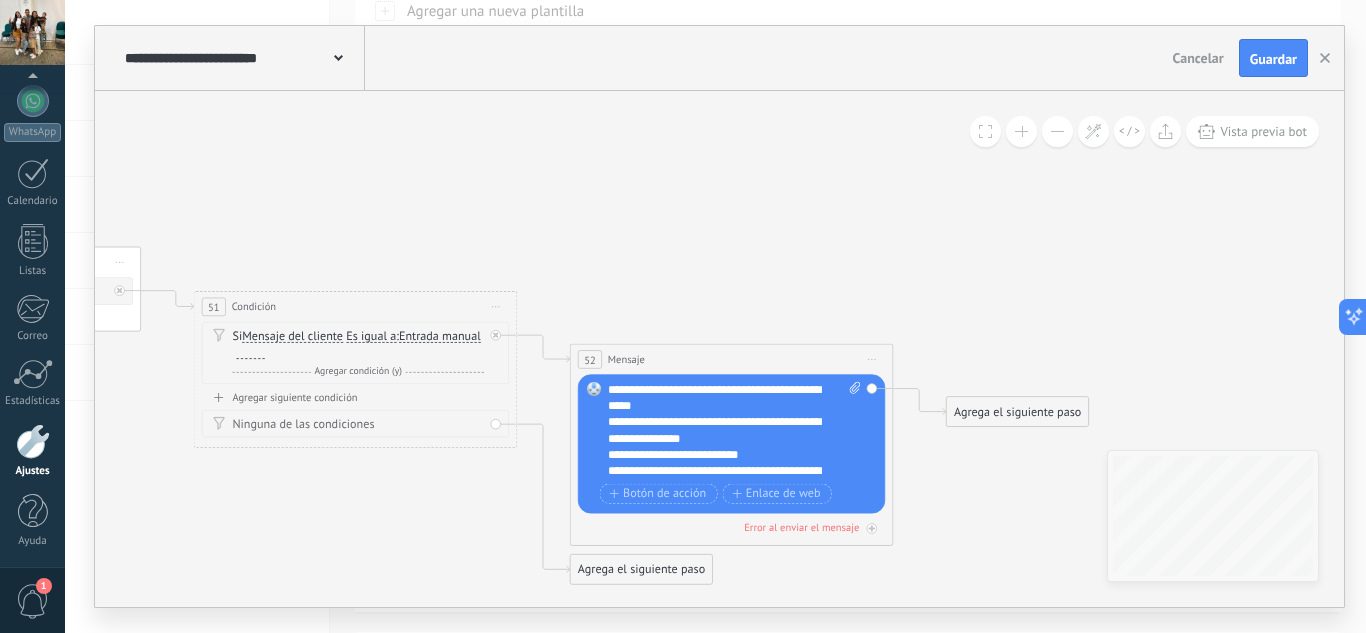 drag, startPoint x: 674, startPoint y: 334, endPoint x: 724, endPoint y: 206, distance: 137.41907 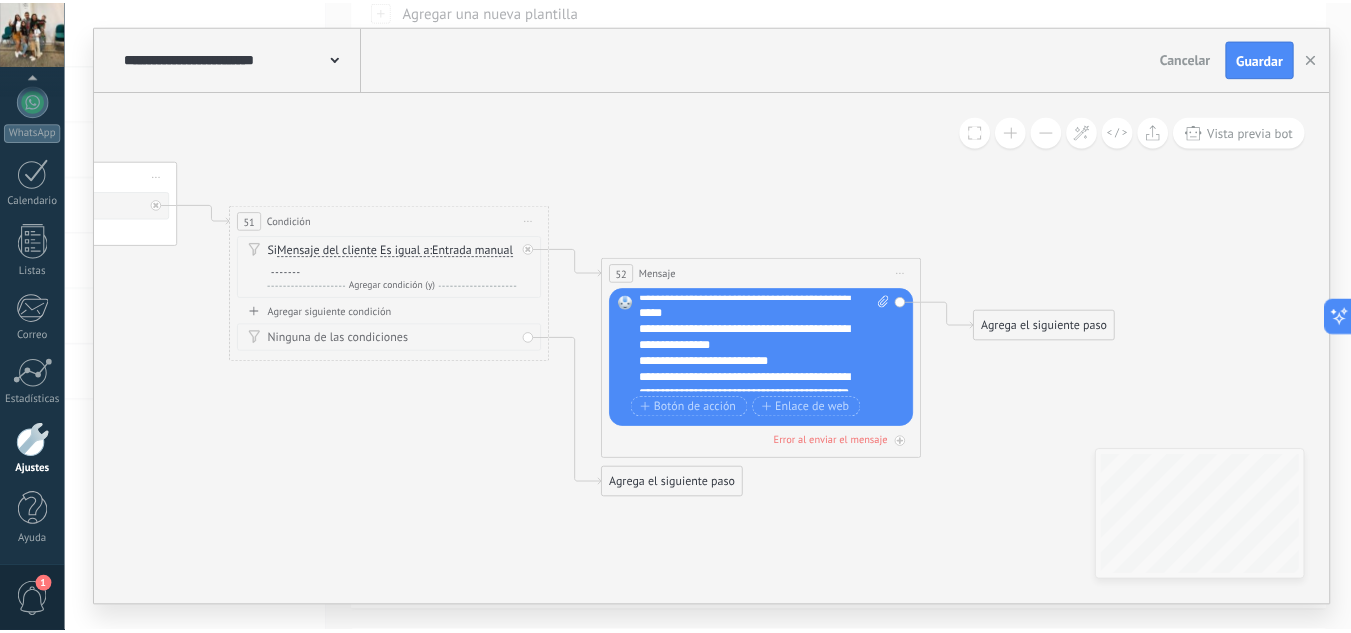 scroll, scrollTop: 0, scrollLeft: 0, axis: both 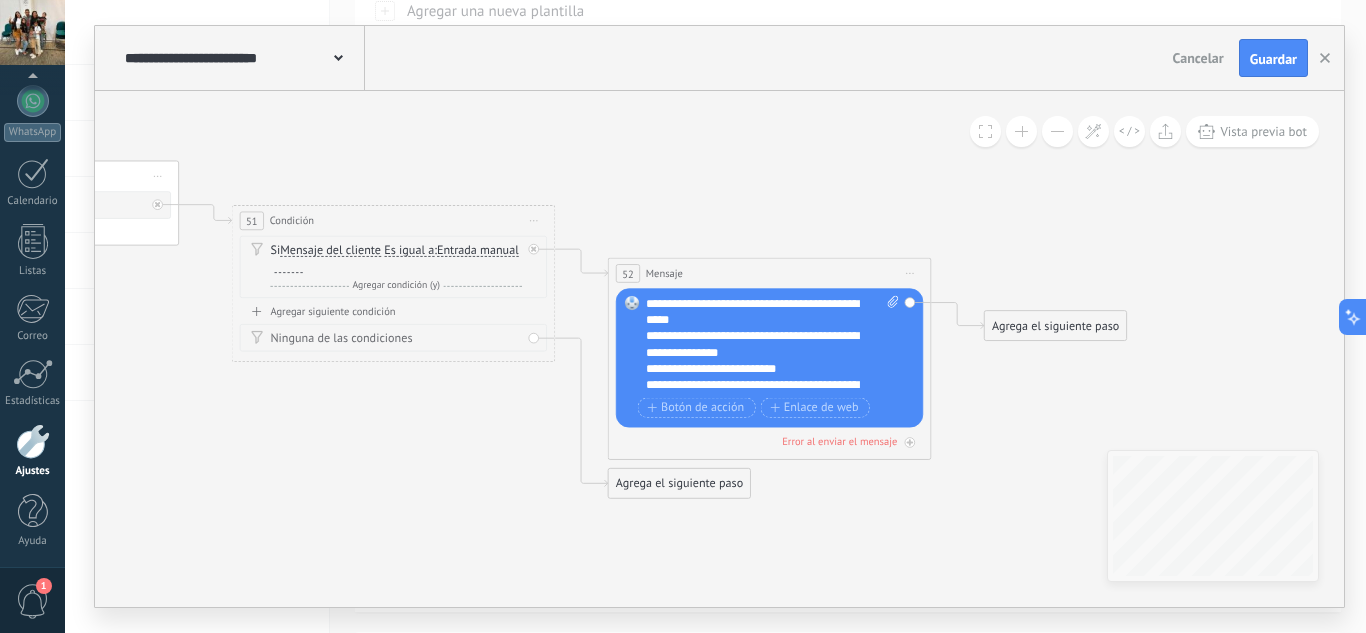 click on "Agrega el siguiente paso" at bounding box center (680, 483) 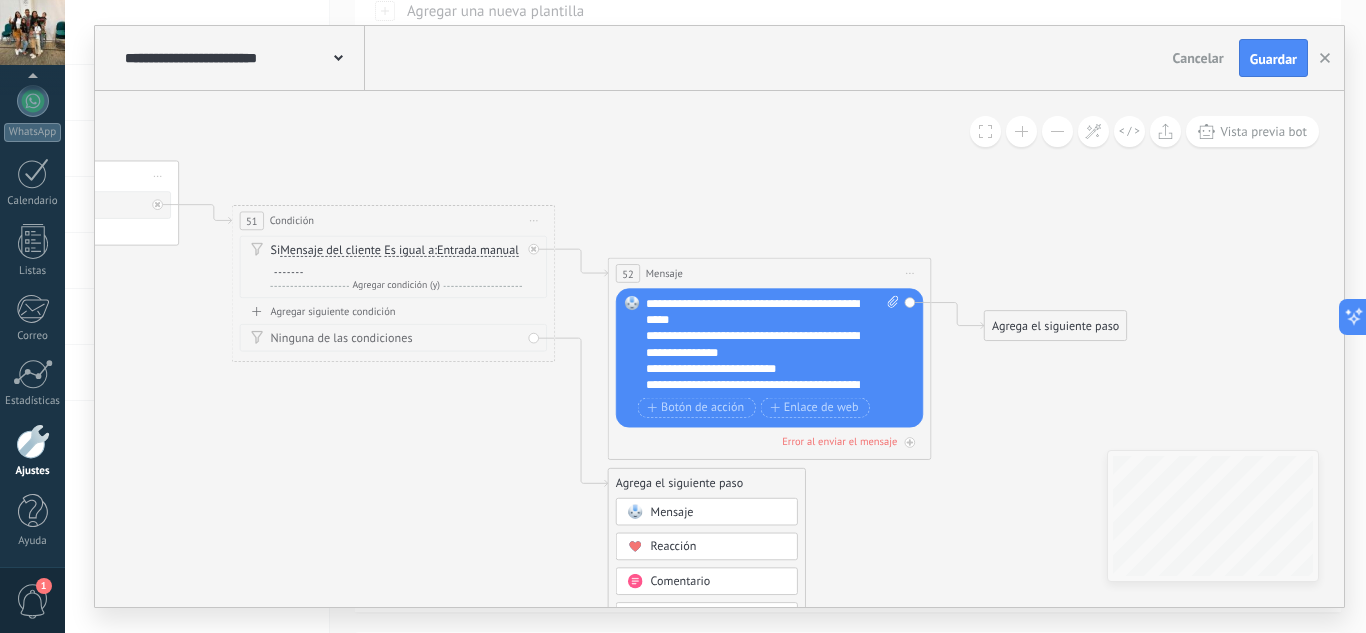 click 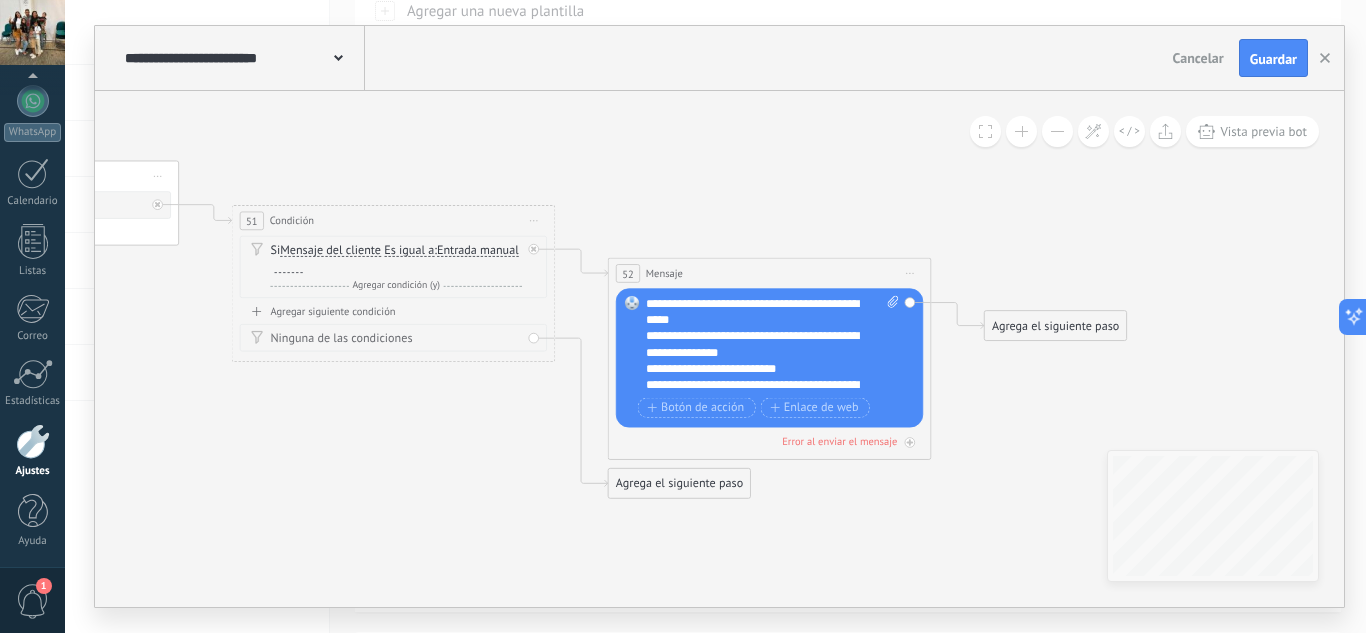 click on "Agrega el siguiente paso" at bounding box center [680, 483] 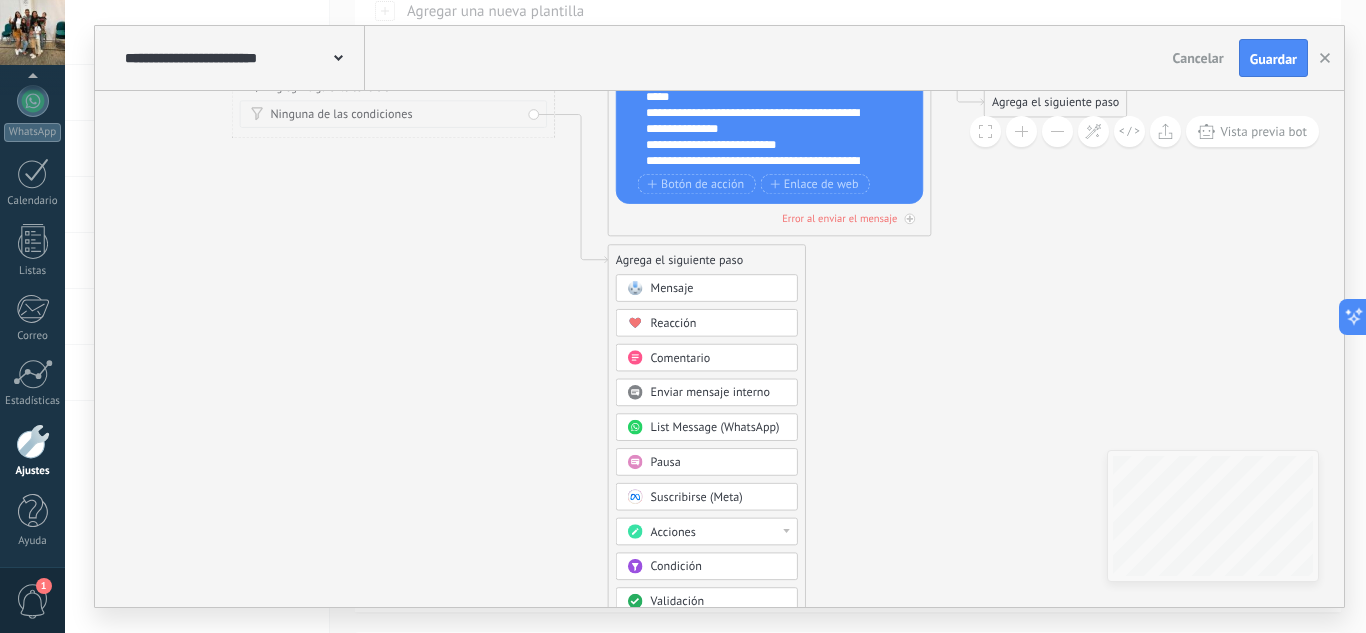 click 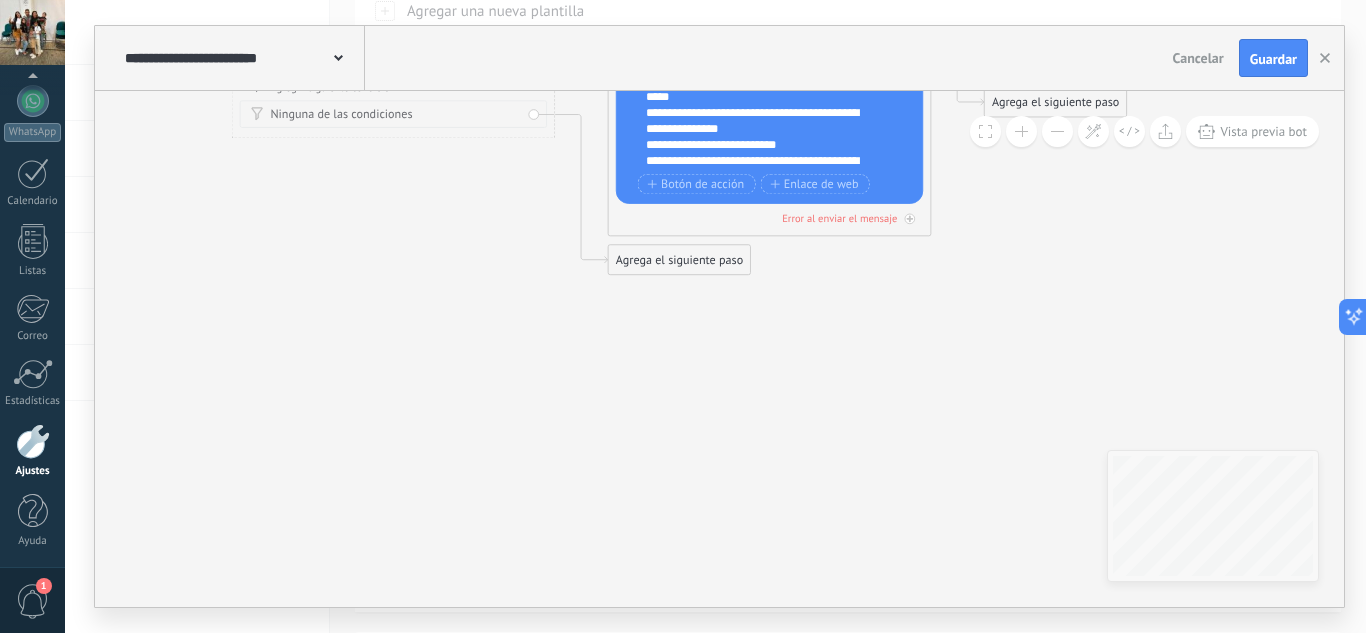 click on "Agrega el siguiente paso" at bounding box center [680, 260] 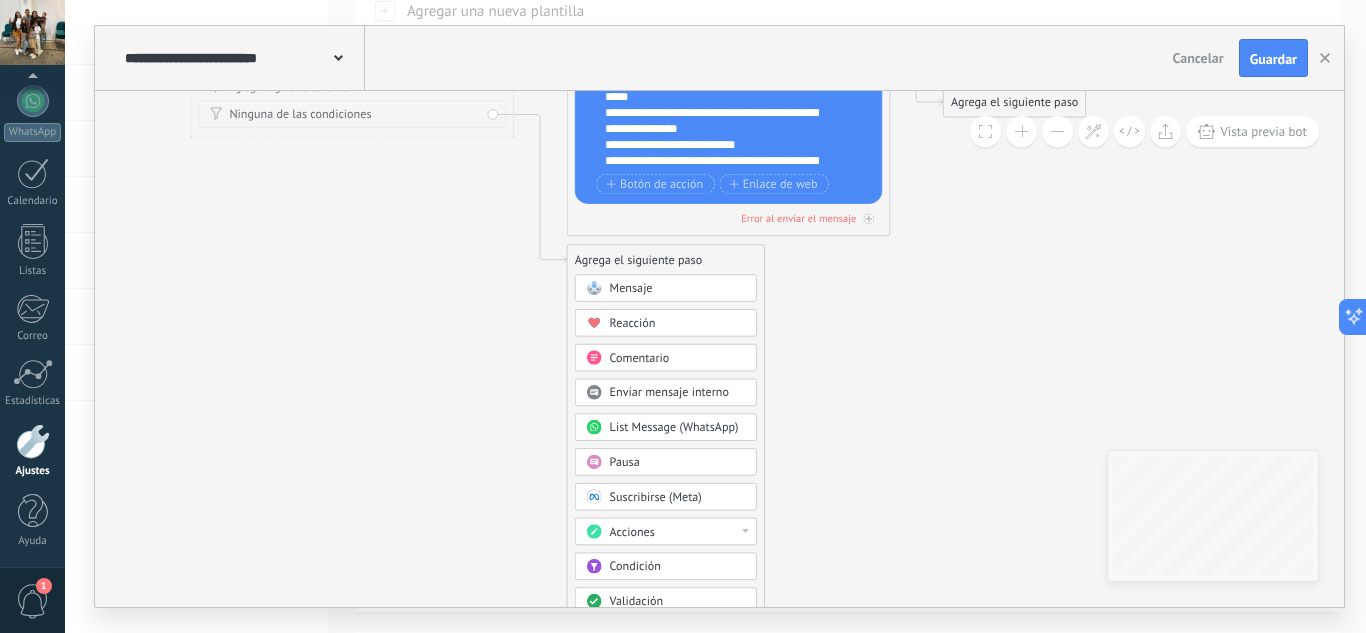 drag, startPoint x: 915, startPoint y: 469, endPoint x: 896, endPoint y: 351, distance: 119.519875 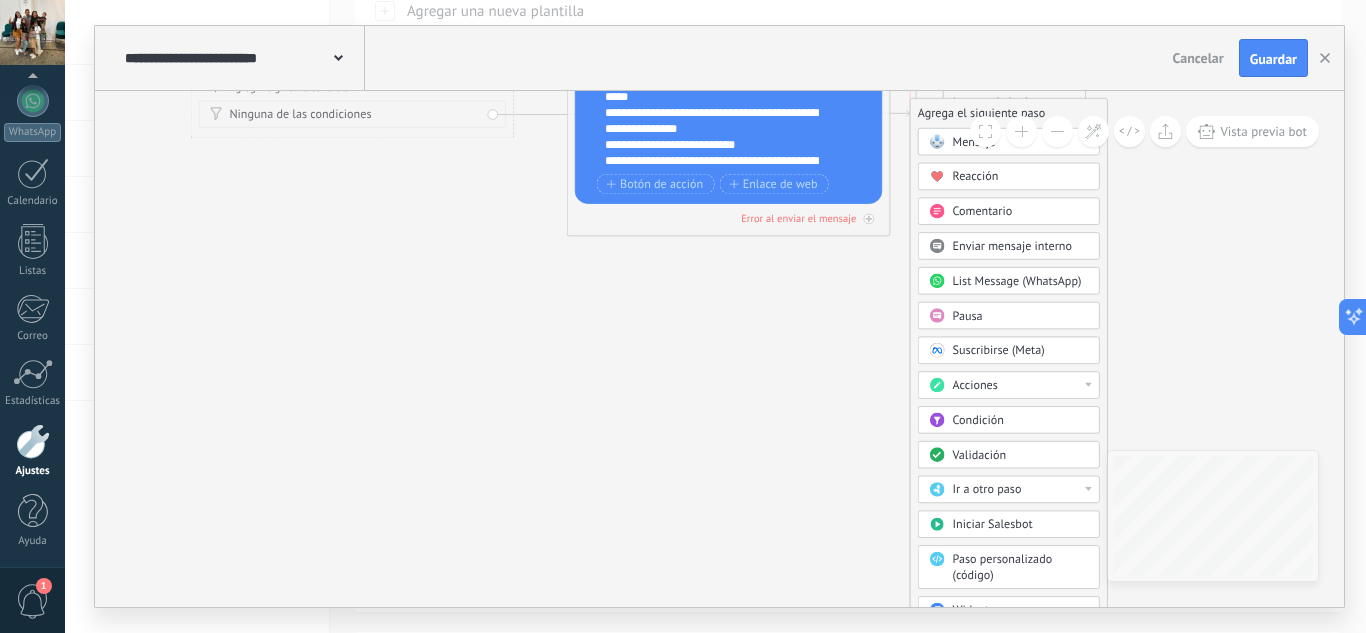 drag, startPoint x: 570, startPoint y: 254, endPoint x: 913, endPoint y: 95, distance: 378.06085 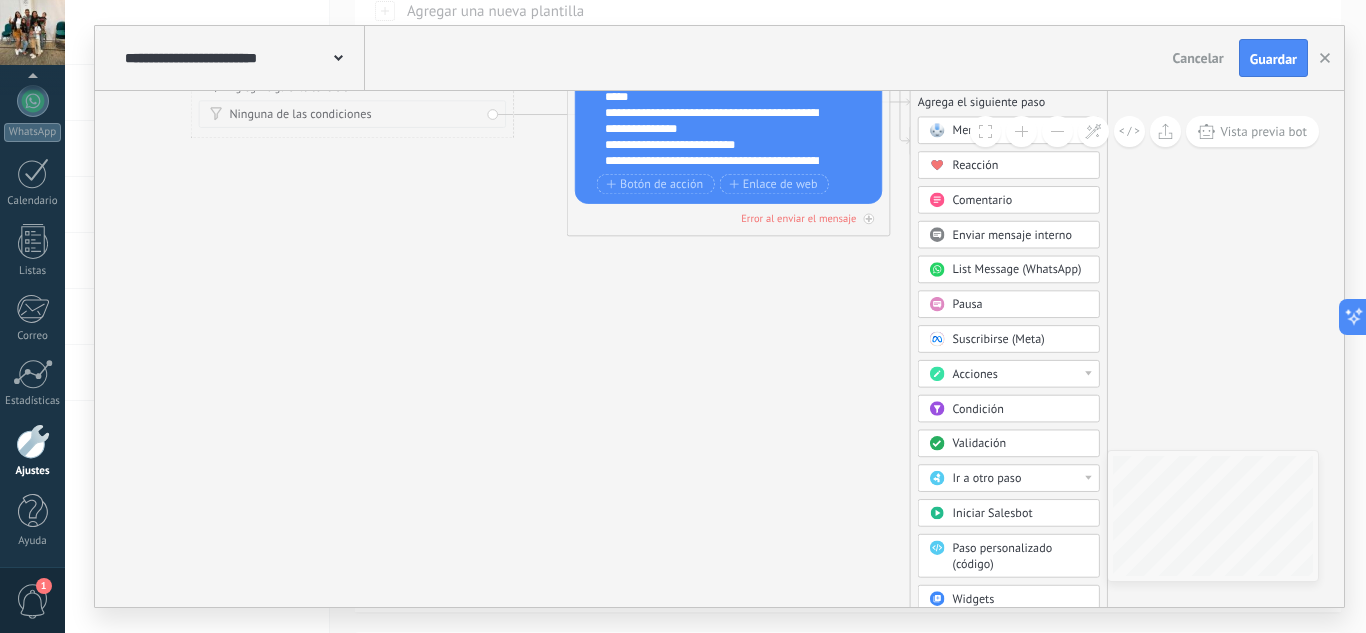 drag, startPoint x: 949, startPoint y: 522, endPoint x: 851, endPoint y: 492, distance: 102.48902 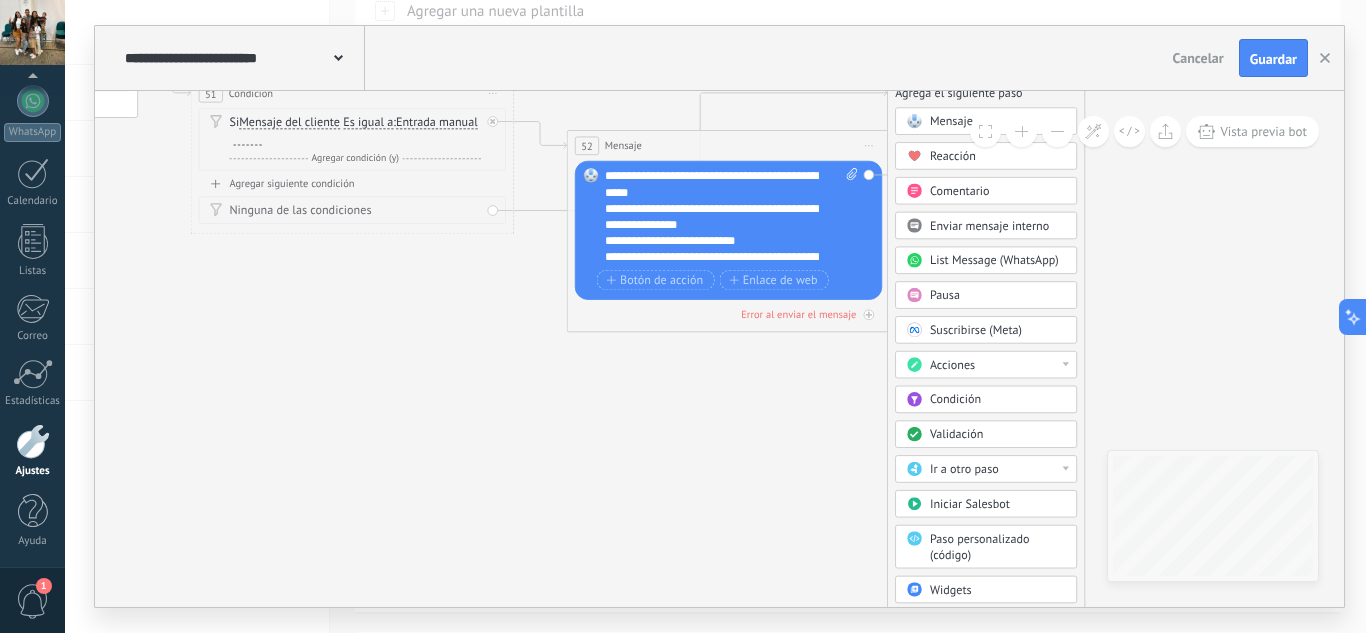 drag, startPoint x: 968, startPoint y: 195, endPoint x: 946, endPoint y: 89, distance: 108.25895 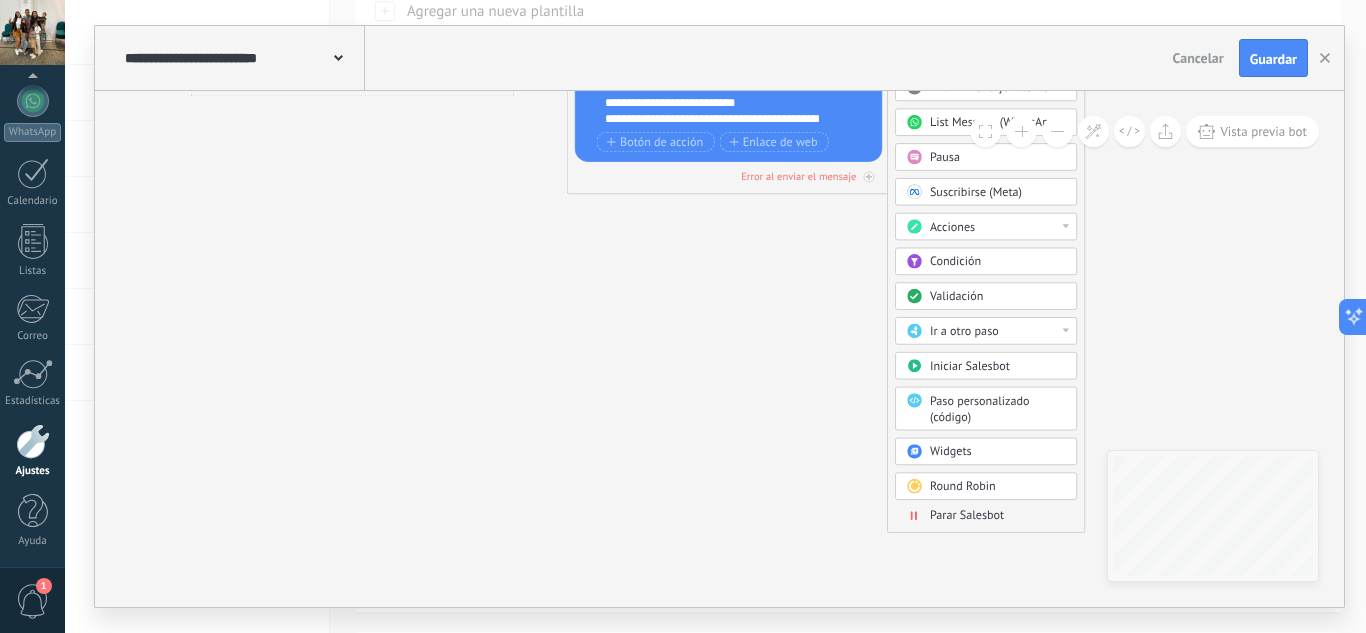 click on "Parar Salesbot" at bounding box center [967, 515] 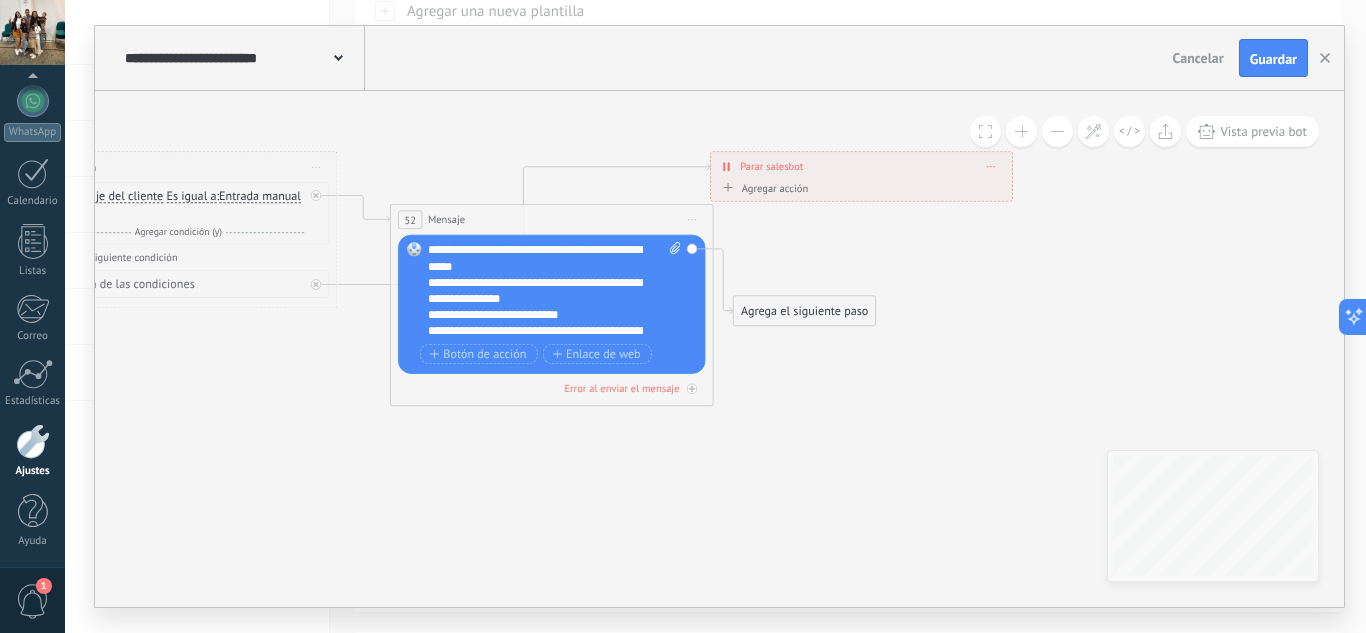 drag, startPoint x: 691, startPoint y: 434, endPoint x: 830, endPoint y: 642, distance: 250.16994 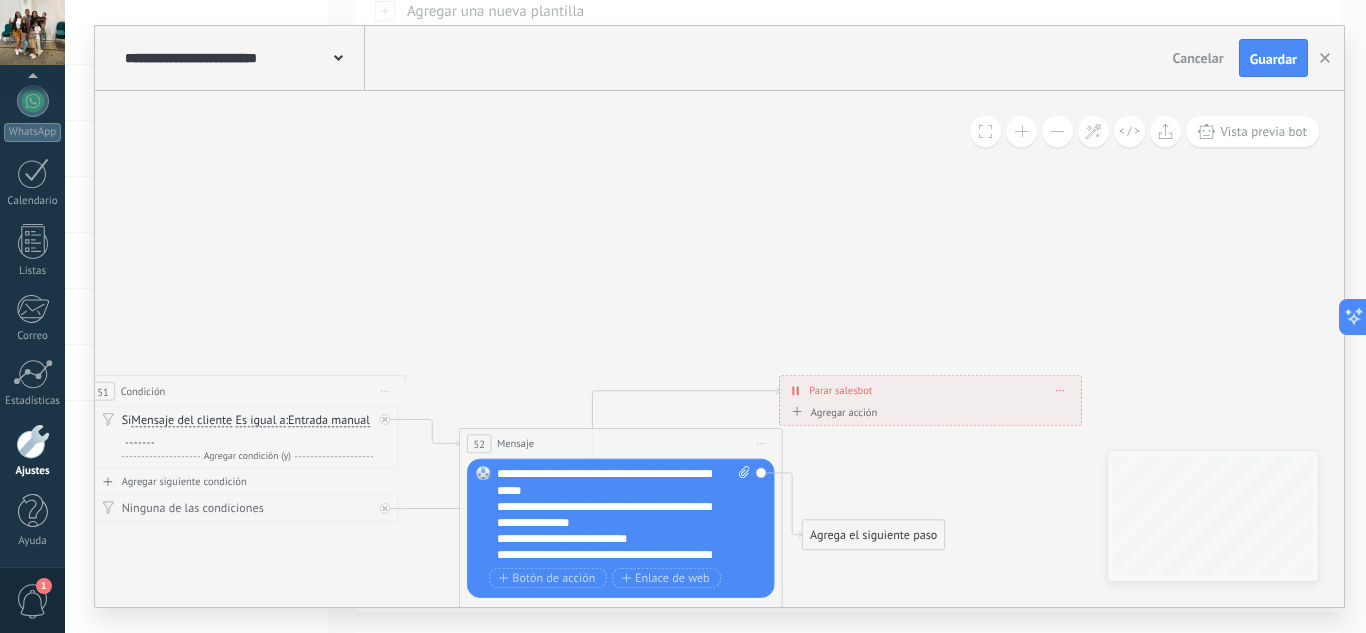 drag, startPoint x: 783, startPoint y: 161, endPoint x: 841, endPoint y: 373, distance: 219.79082 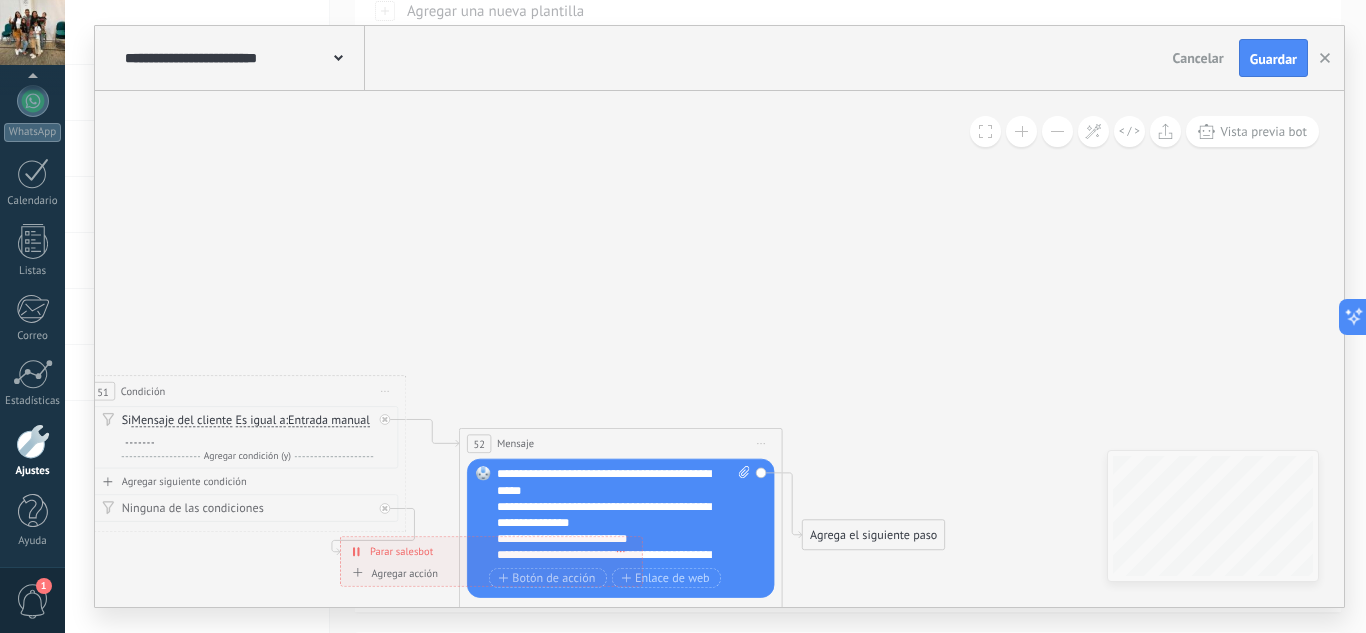 drag, startPoint x: 851, startPoint y: 392, endPoint x: 412, endPoint y: 553, distance: 467.5917 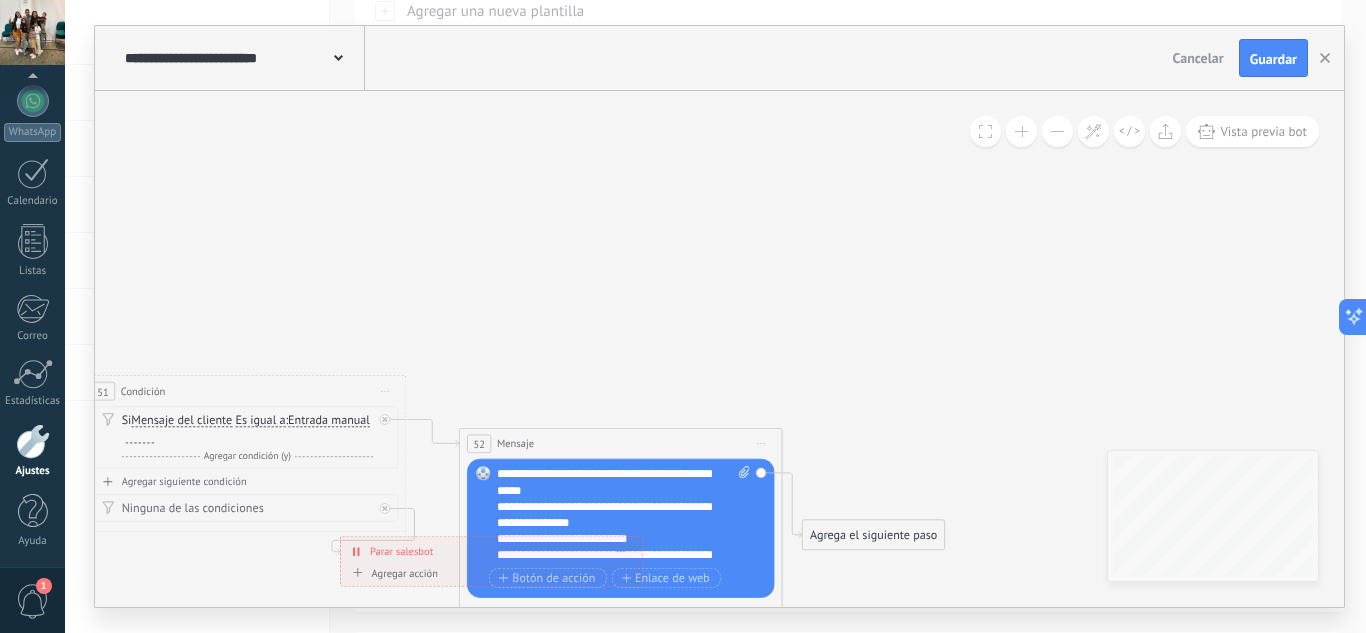click on "Parar salesbot" at bounding box center (401, 551) 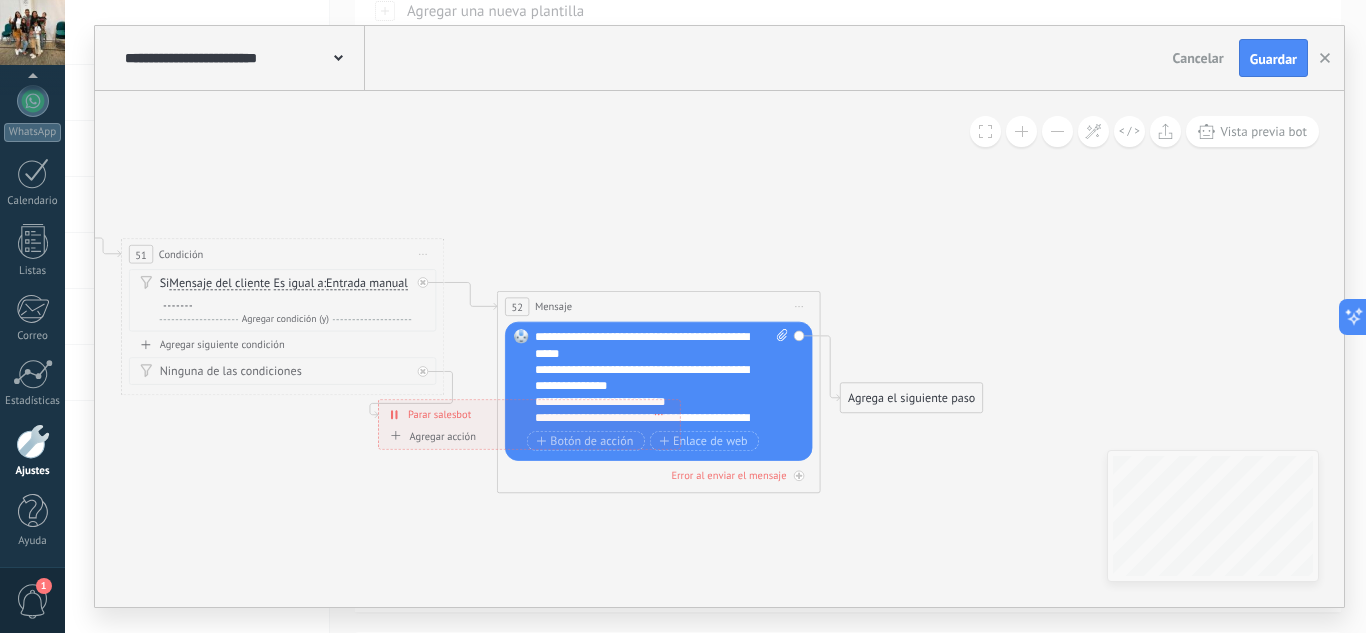 drag, startPoint x: 659, startPoint y: 250, endPoint x: 750, endPoint y: 63, distance: 207.96634 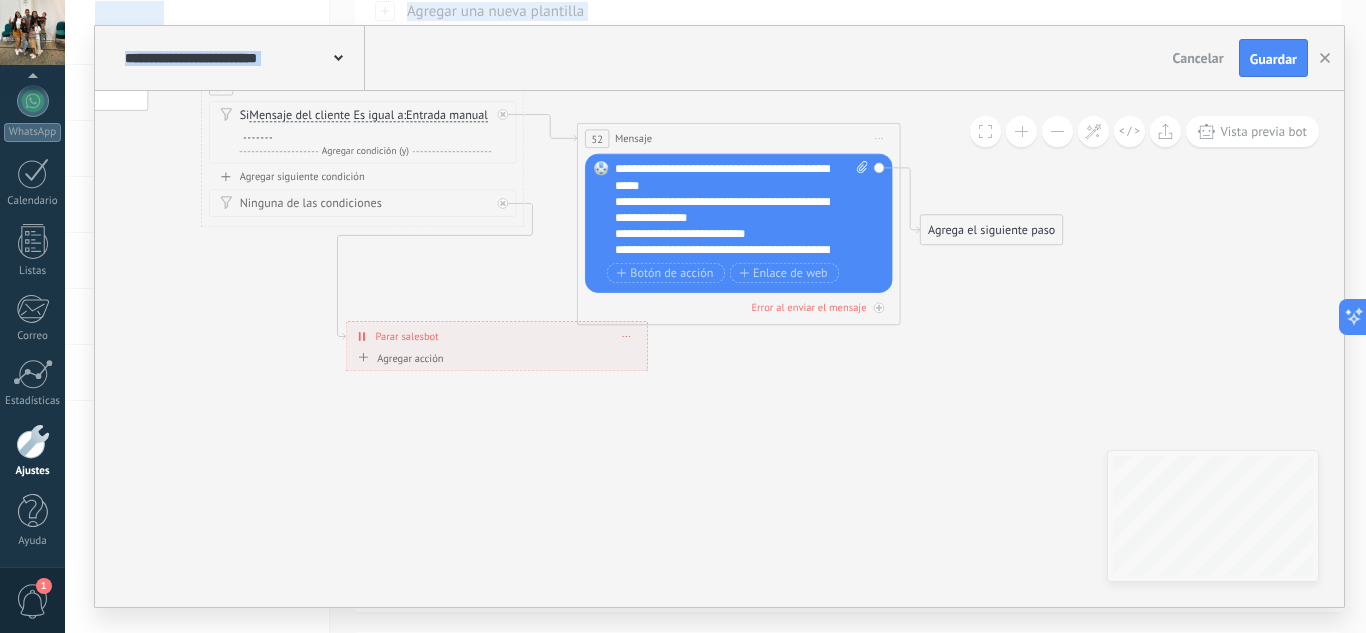drag, startPoint x: 511, startPoint y: 251, endPoint x: 399, endPoint y: 340, distance: 143.05594 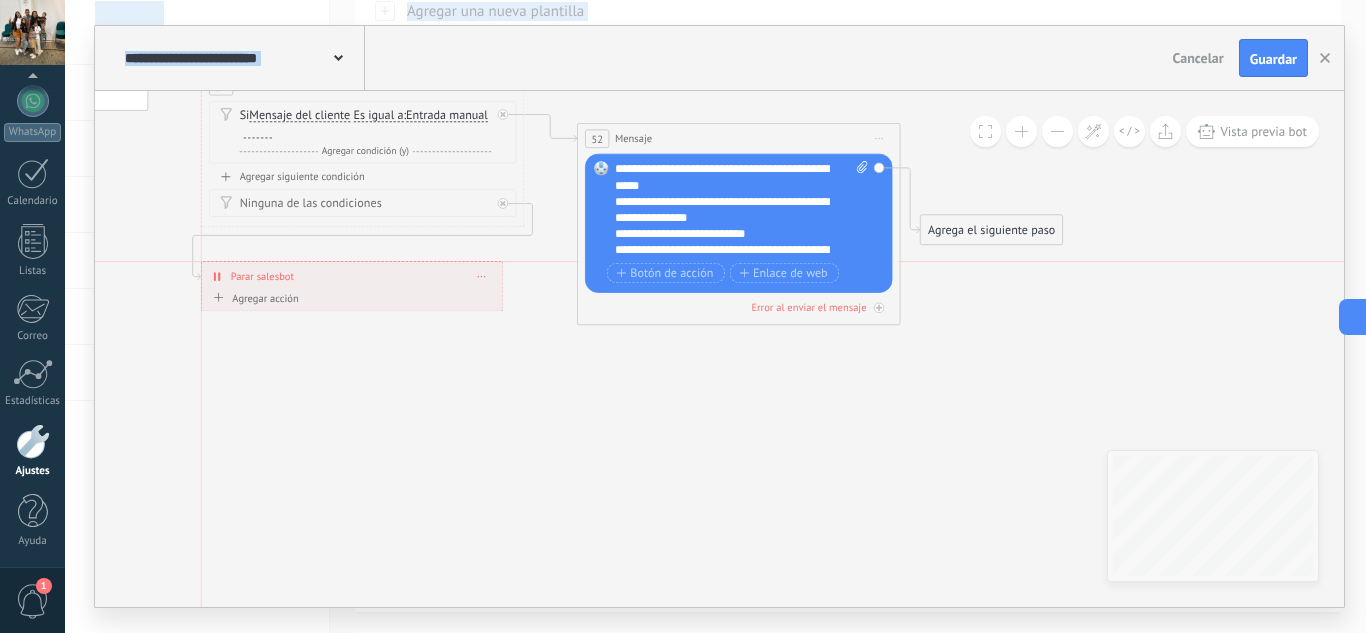 drag, startPoint x: 485, startPoint y: 339, endPoint x: 350, endPoint y: 282, distance: 146.5401 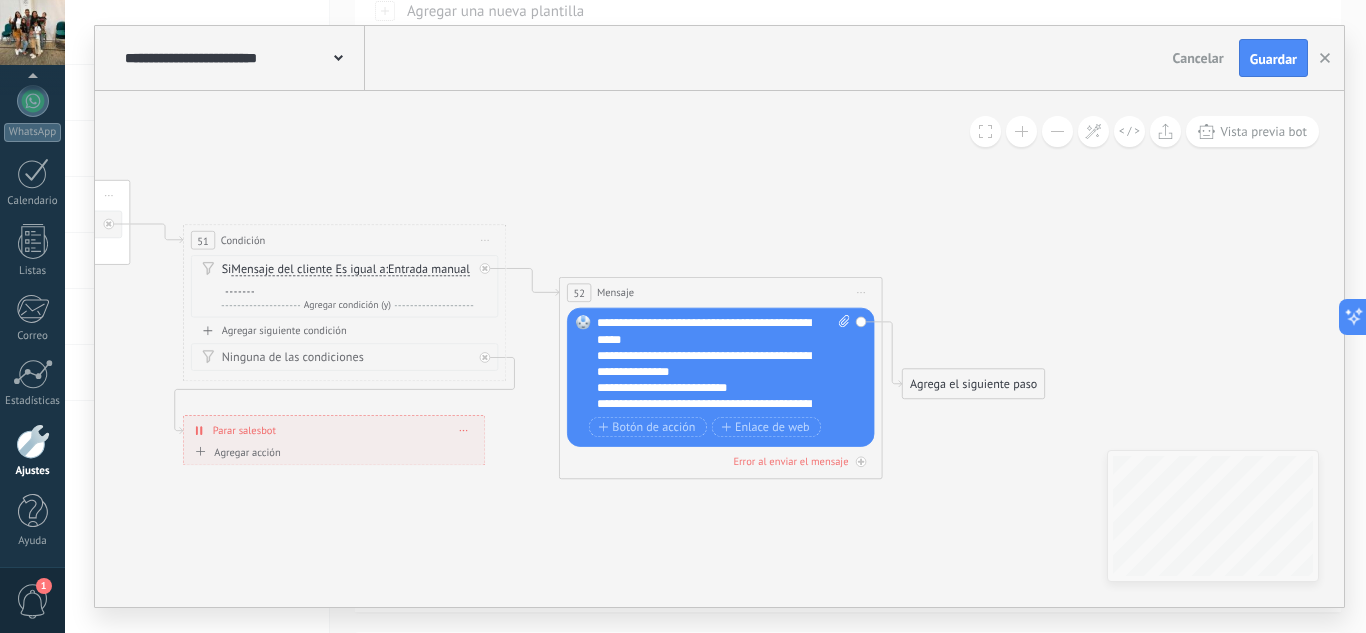 drag, startPoint x: 441, startPoint y: 424, endPoint x: 612, endPoint y: 503, distance: 188.36667 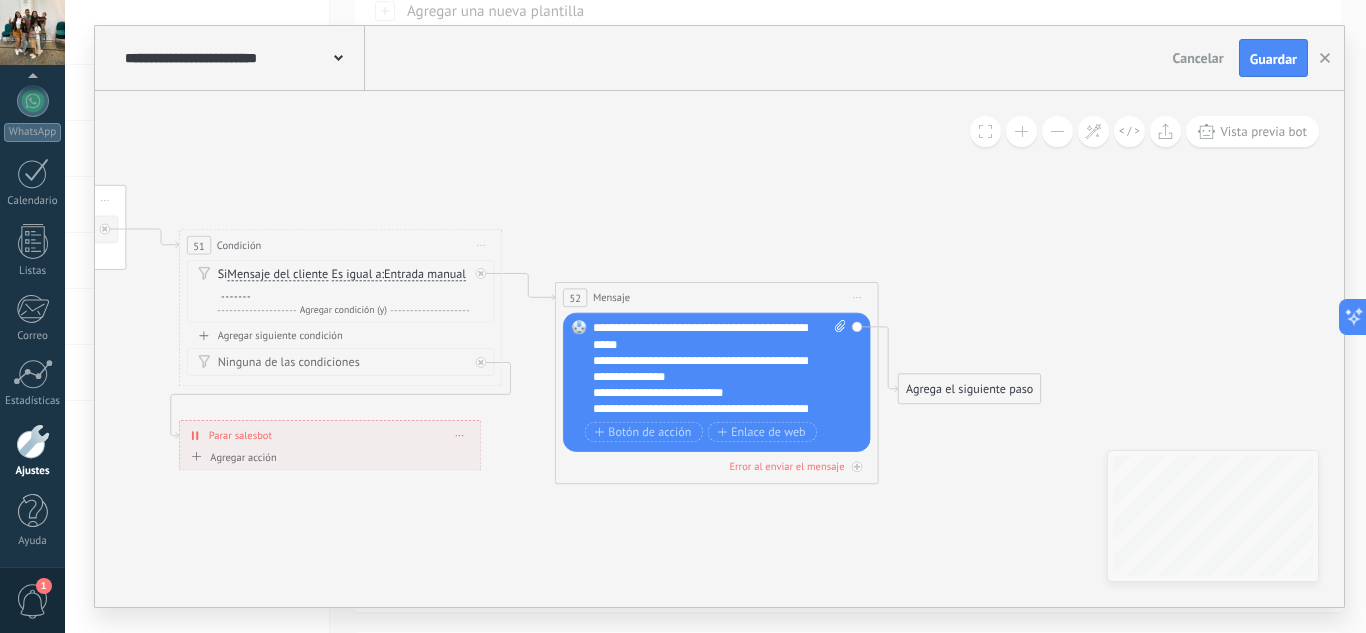 click on "Agrega el siguiente paso" at bounding box center (970, 389) 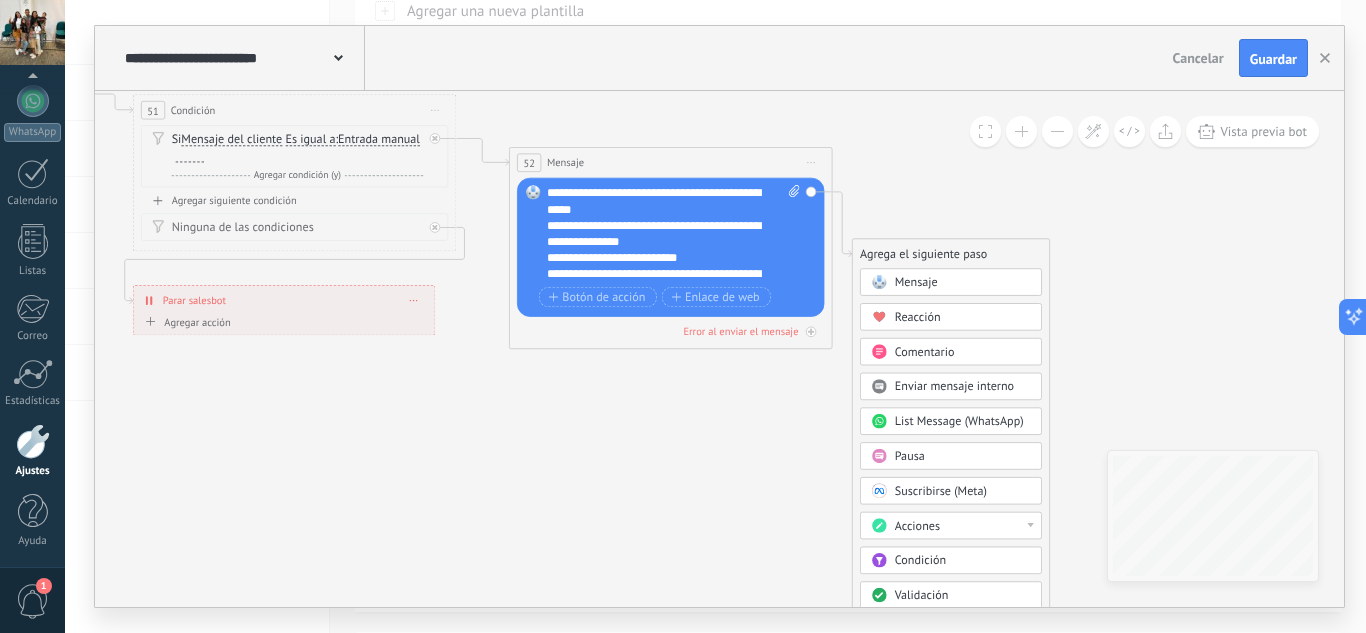drag, startPoint x: 971, startPoint y: 287, endPoint x: 905, endPoint y: 82, distance: 215.36249 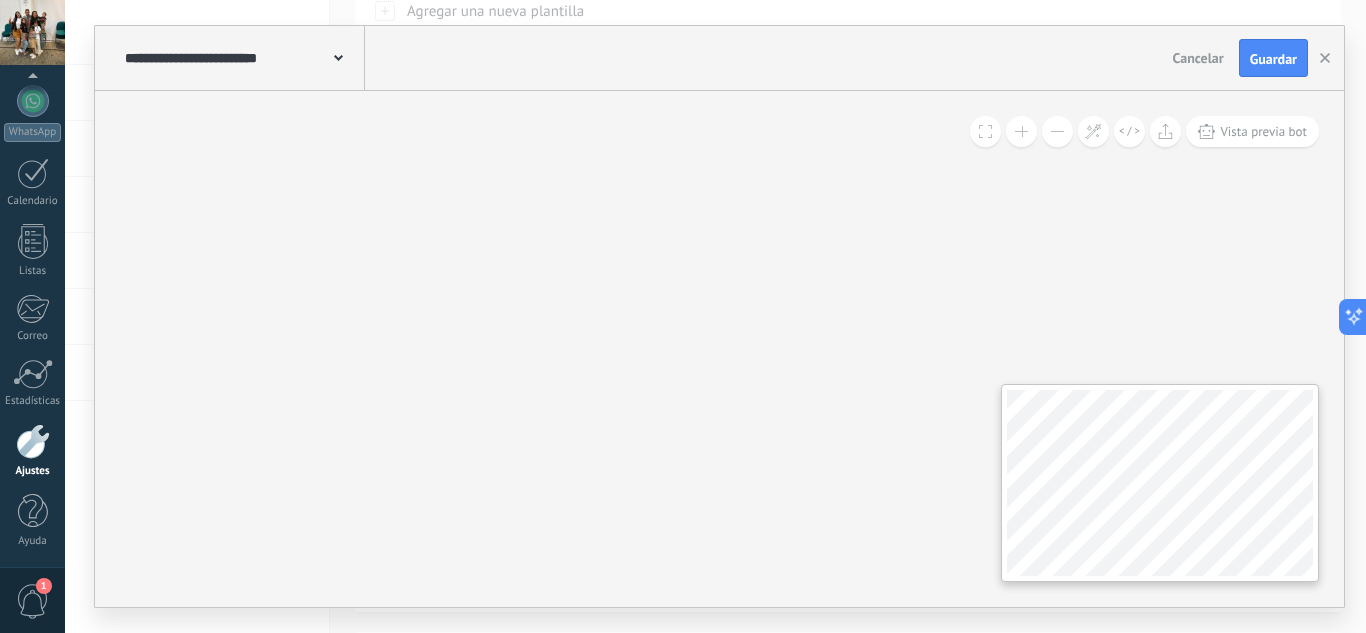 click on "**********" at bounding box center [719, 349] 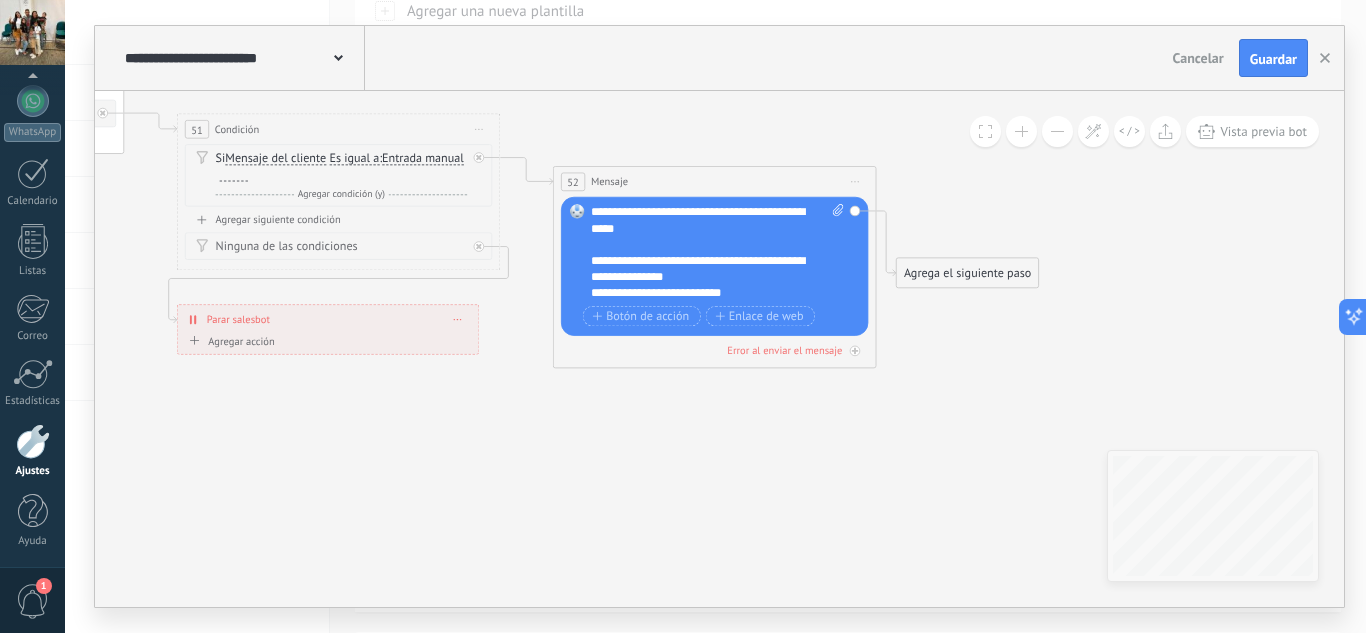 drag, startPoint x: 805, startPoint y: 452, endPoint x: 354, endPoint y: 452, distance: 451 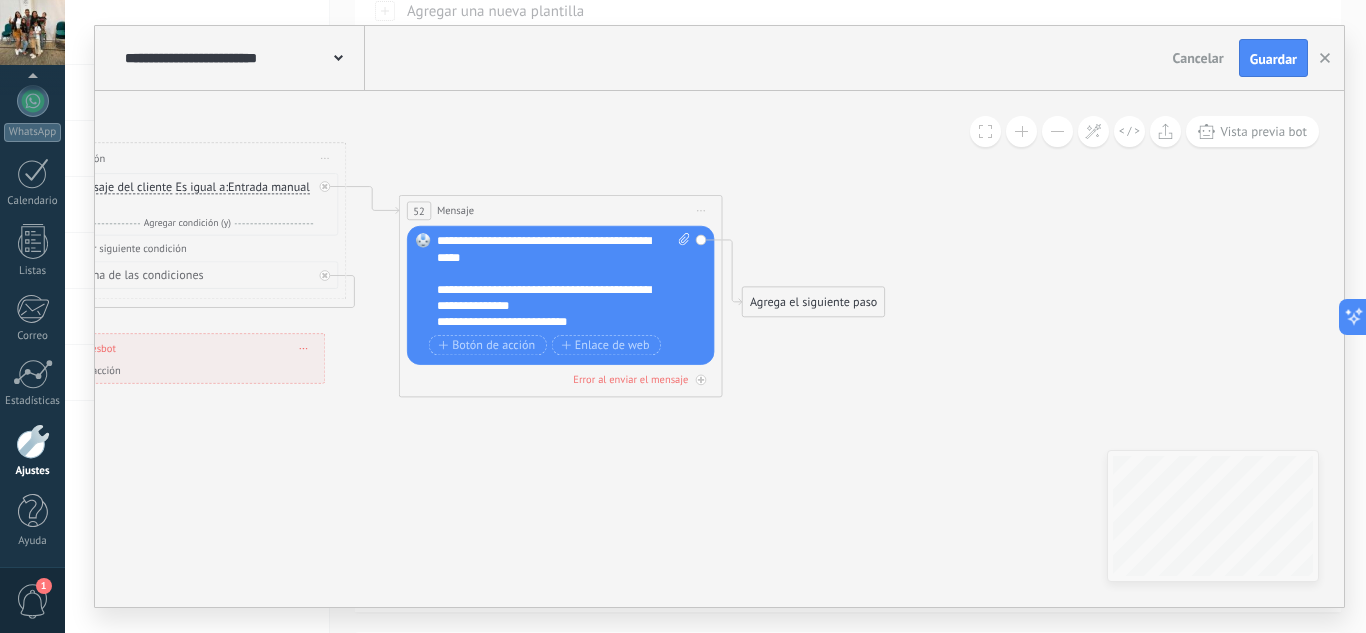 drag, startPoint x: 698, startPoint y: 531, endPoint x: 547, endPoint y: 560, distance: 153.75955 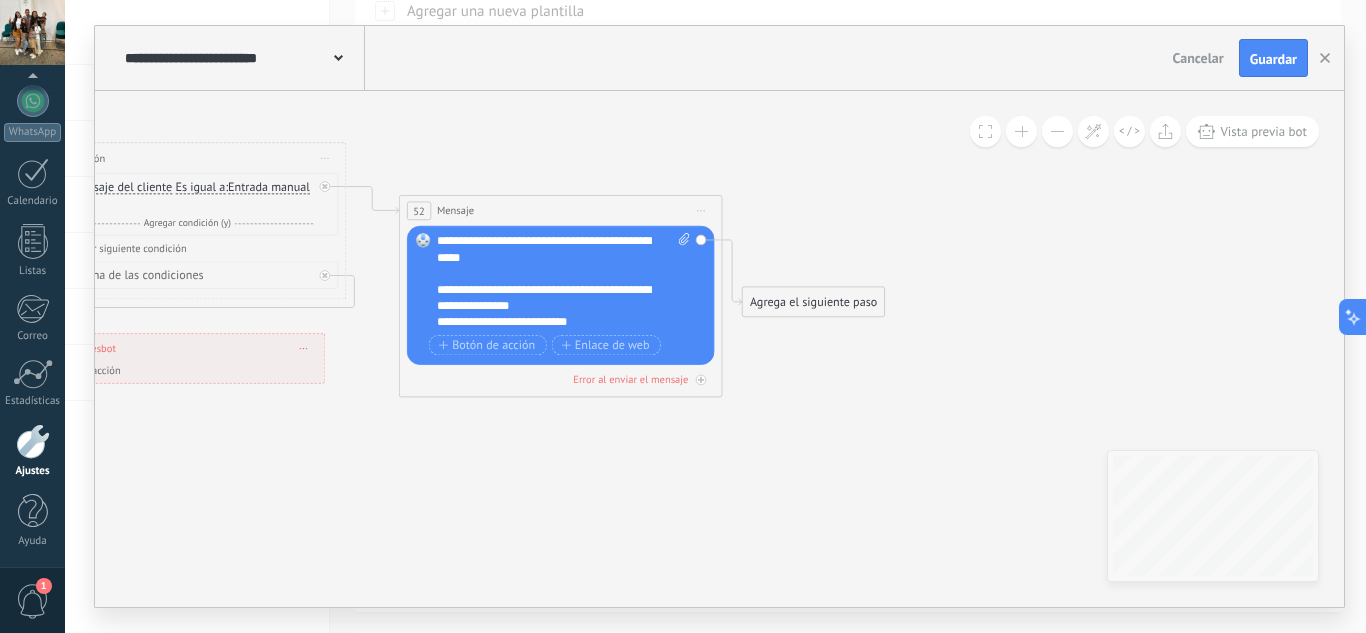 click on "Agrega el siguiente paso" at bounding box center (814, 302) 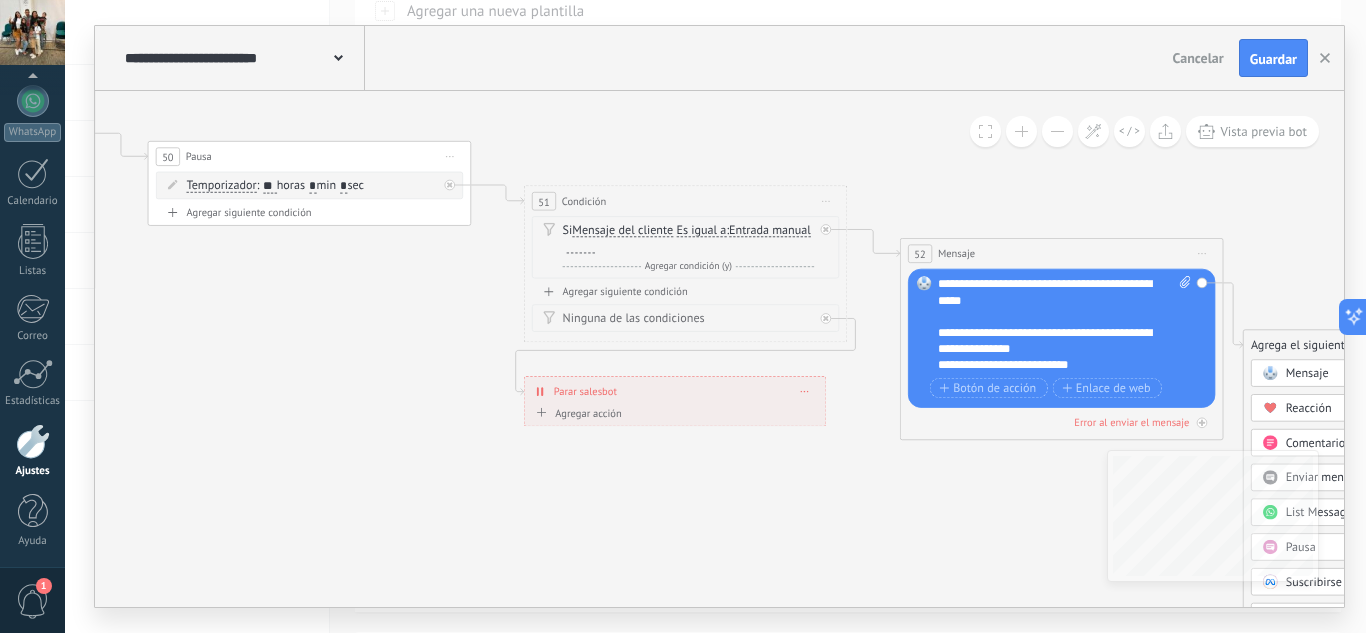 drag, startPoint x: 329, startPoint y: 379, endPoint x: 829, endPoint y: 528, distance: 521.7289 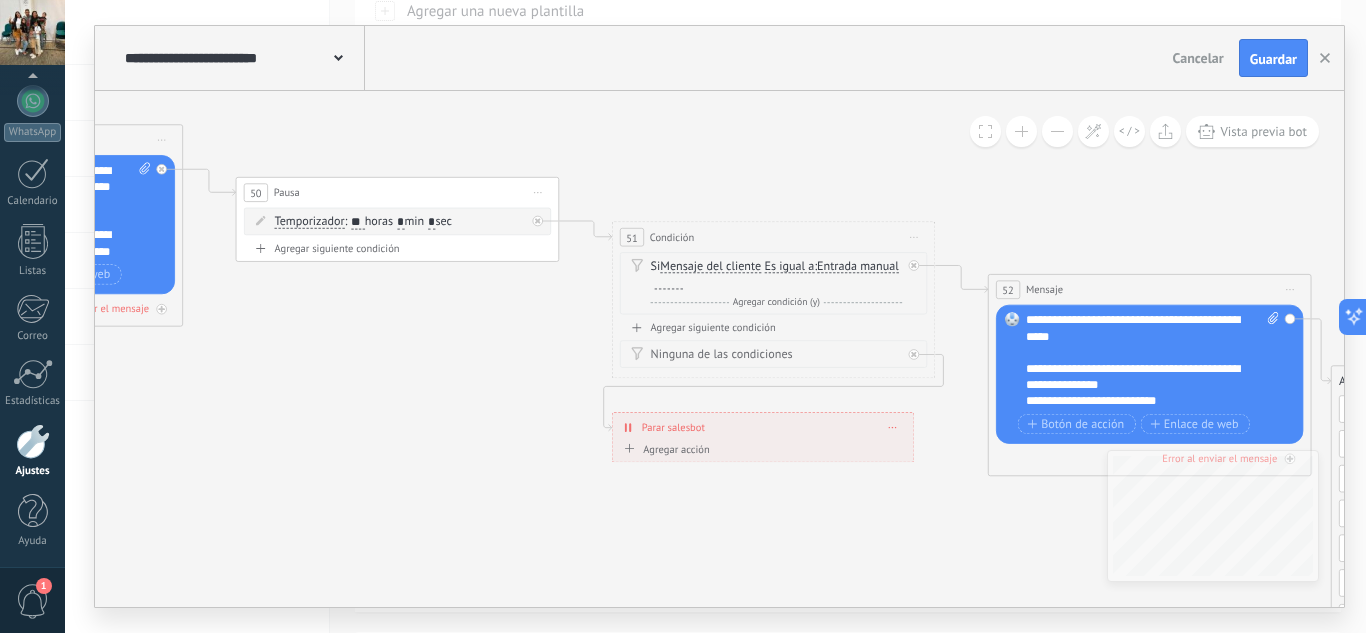 drag, startPoint x: 592, startPoint y: 566, endPoint x: 613, endPoint y: 574, distance: 22.472204 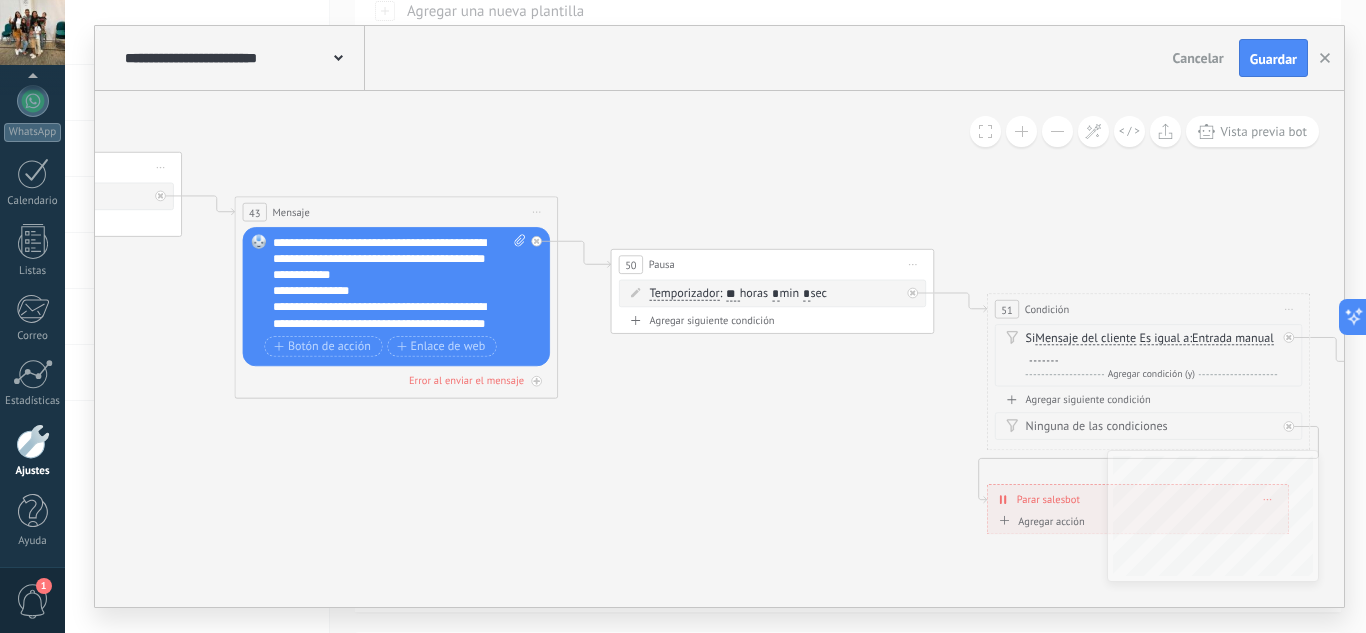 drag, startPoint x: 757, startPoint y: 581, endPoint x: 904, endPoint y: 587, distance: 147.12239 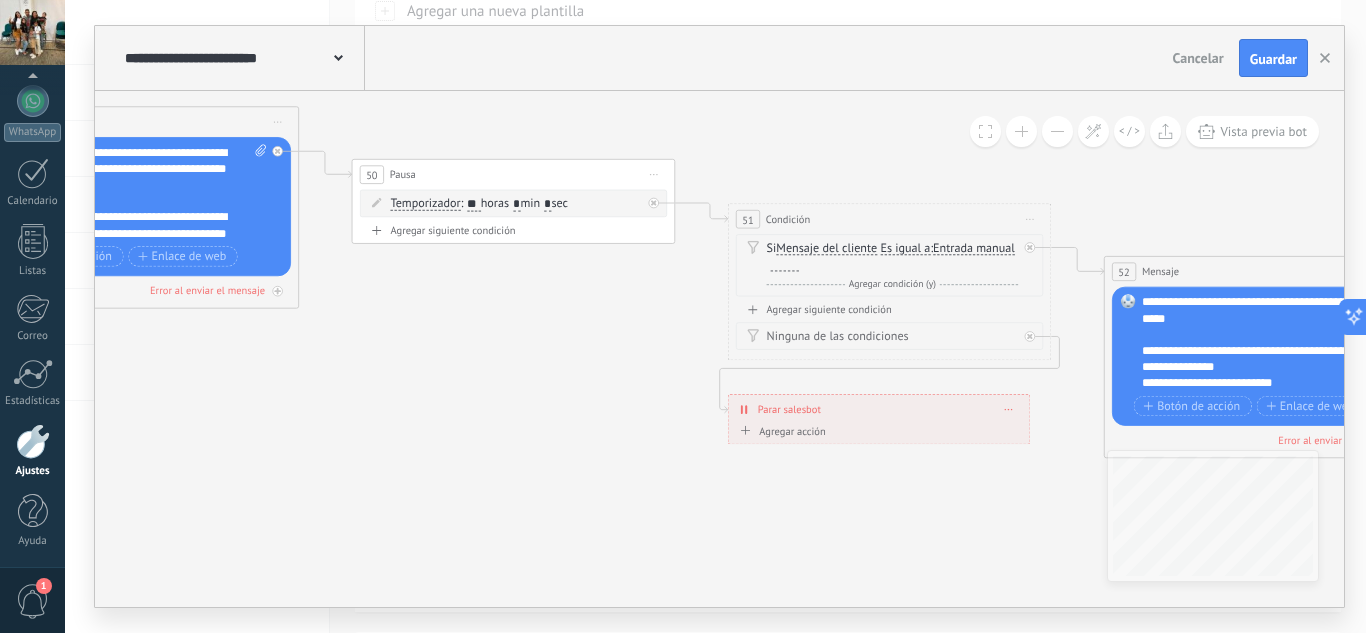 drag, startPoint x: 924, startPoint y: 517, endPoint x: 575, endPoint y: 435, distance: 358.50385 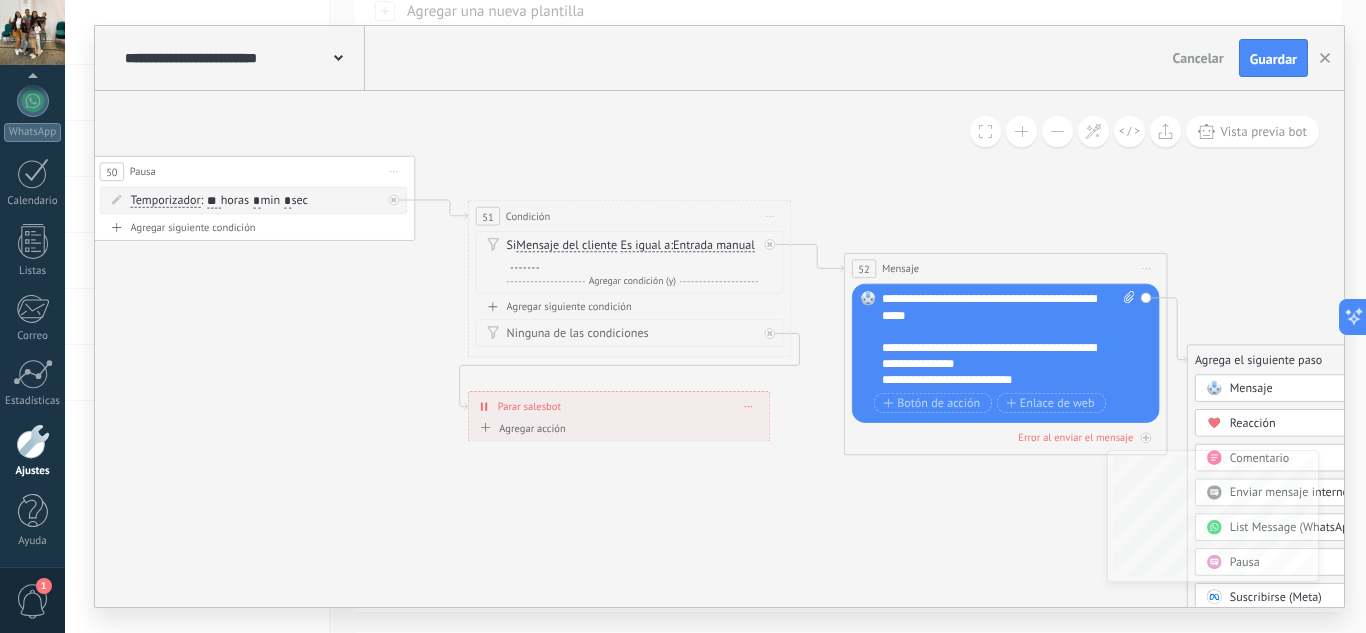 drag, startPoint x: 885, startPoint y: 550, endPoint x: 634, endPoint y: 549, distance: 251.002 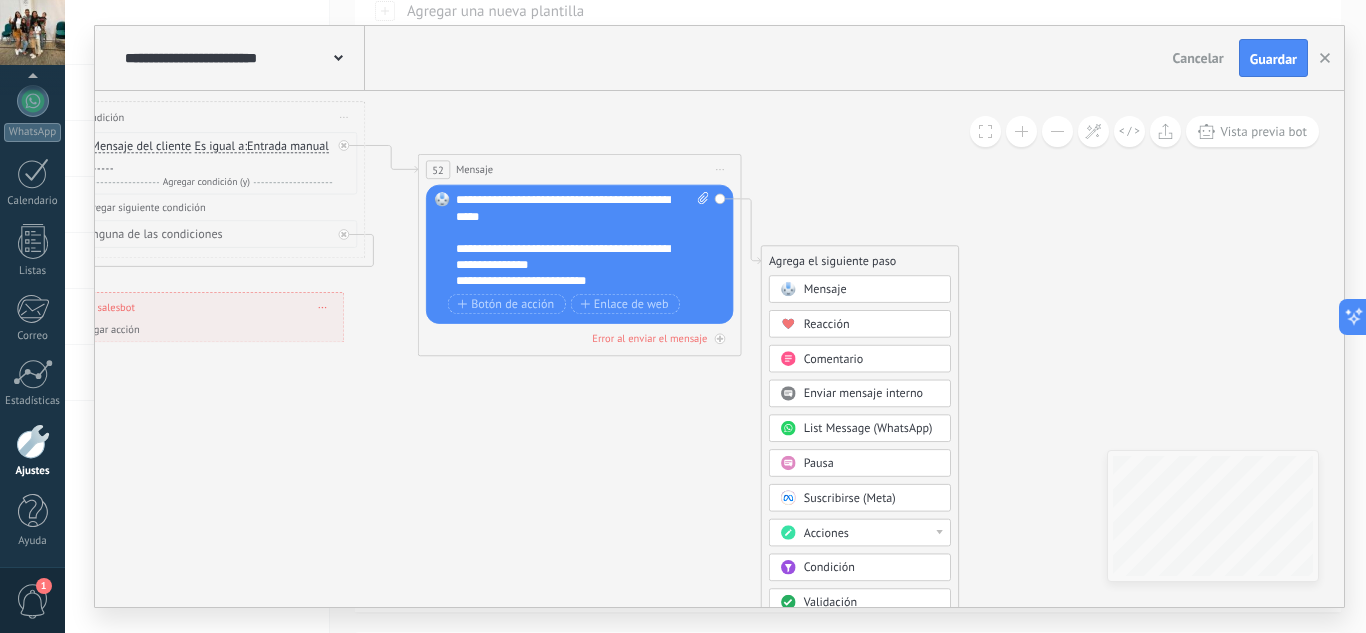 drag, startPoint x: 899, startPoint y: 545, endPoint x: 473, endPoint y: 446, distance: 437.35226 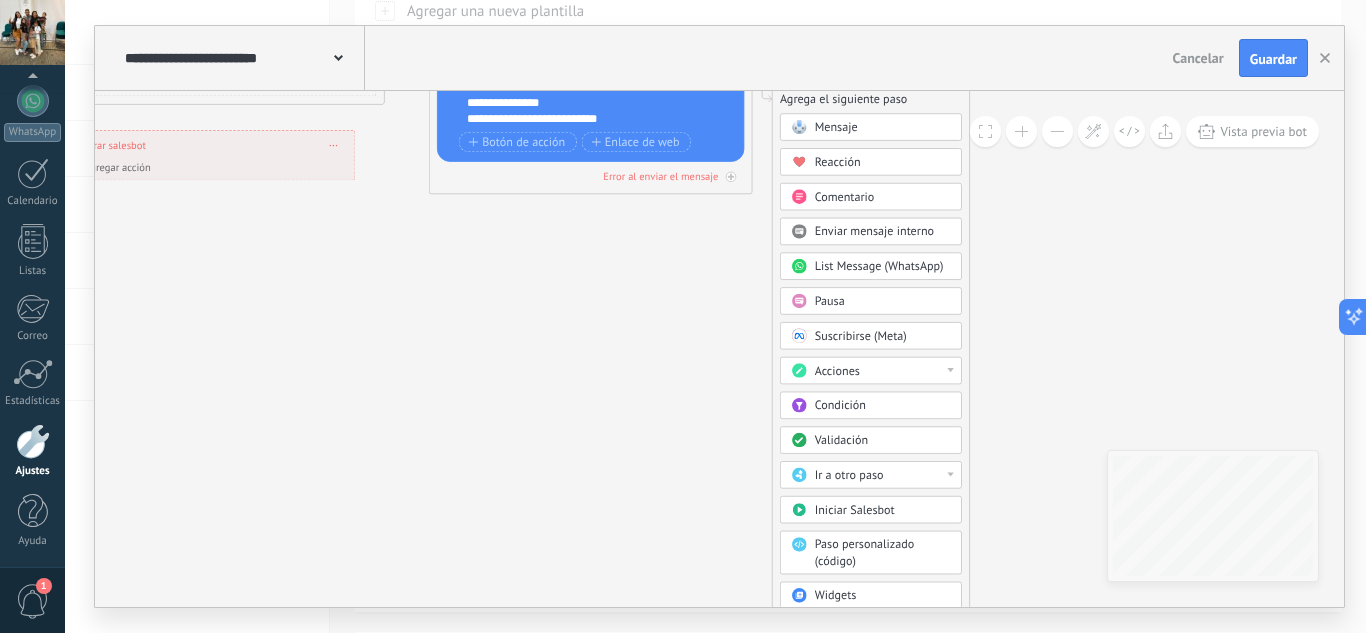 drag, startPoint x: 657, startPoint y: 539, endPoint x: 694, endPoint y: 352, distance: 190.62529 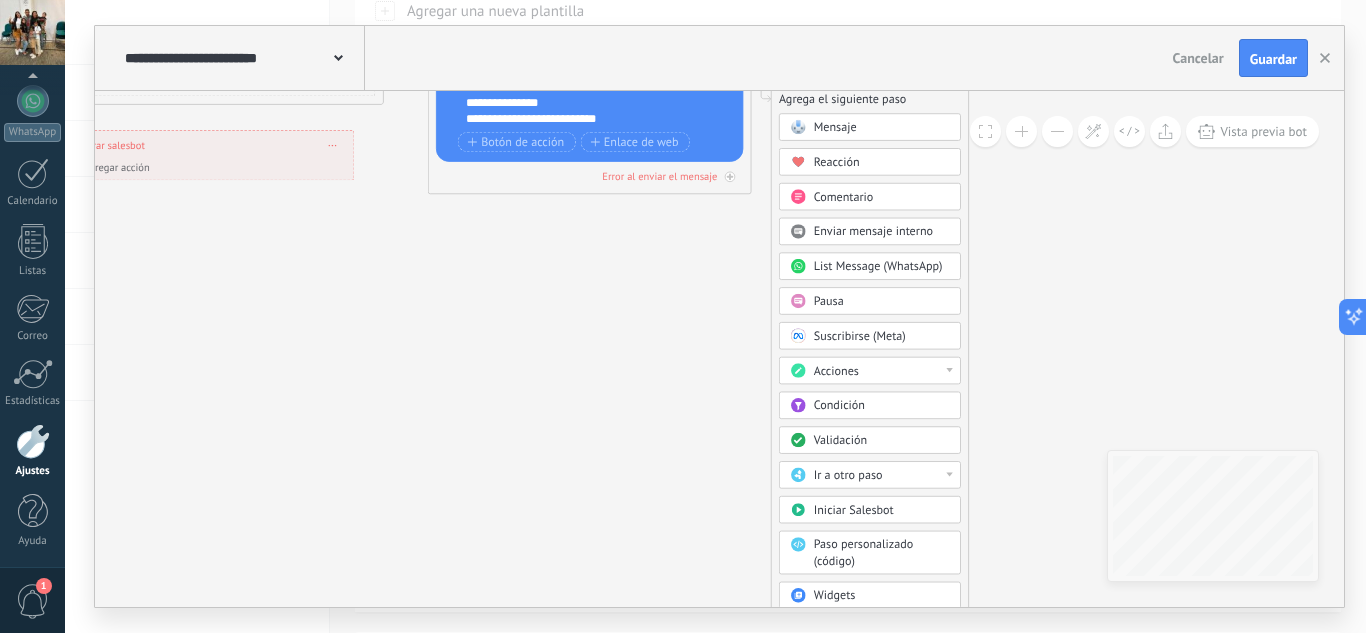 drag, startPoint x: 996, startPoint y: 498, endPoint x: 974, endPoint y: 385, distance: 115.12167 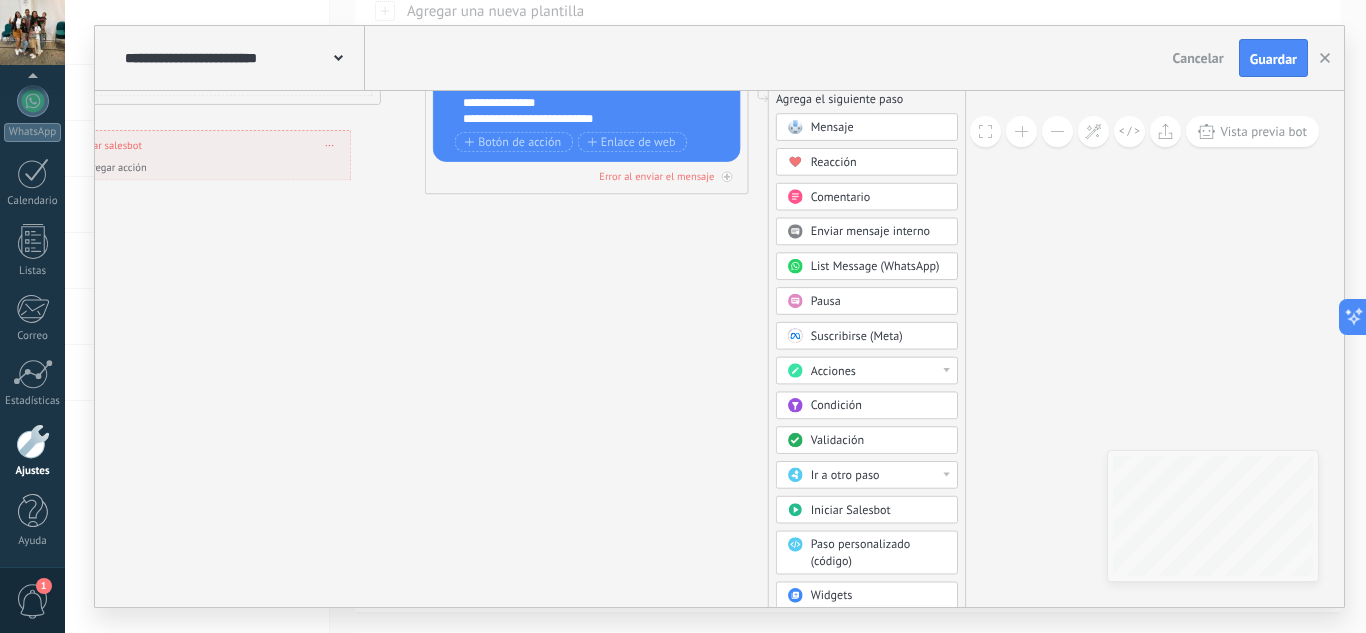 drag, startPoint x: 877, startPoint y: 473, endPoint x: 941, endPoint y: 323, distance: 163.0828 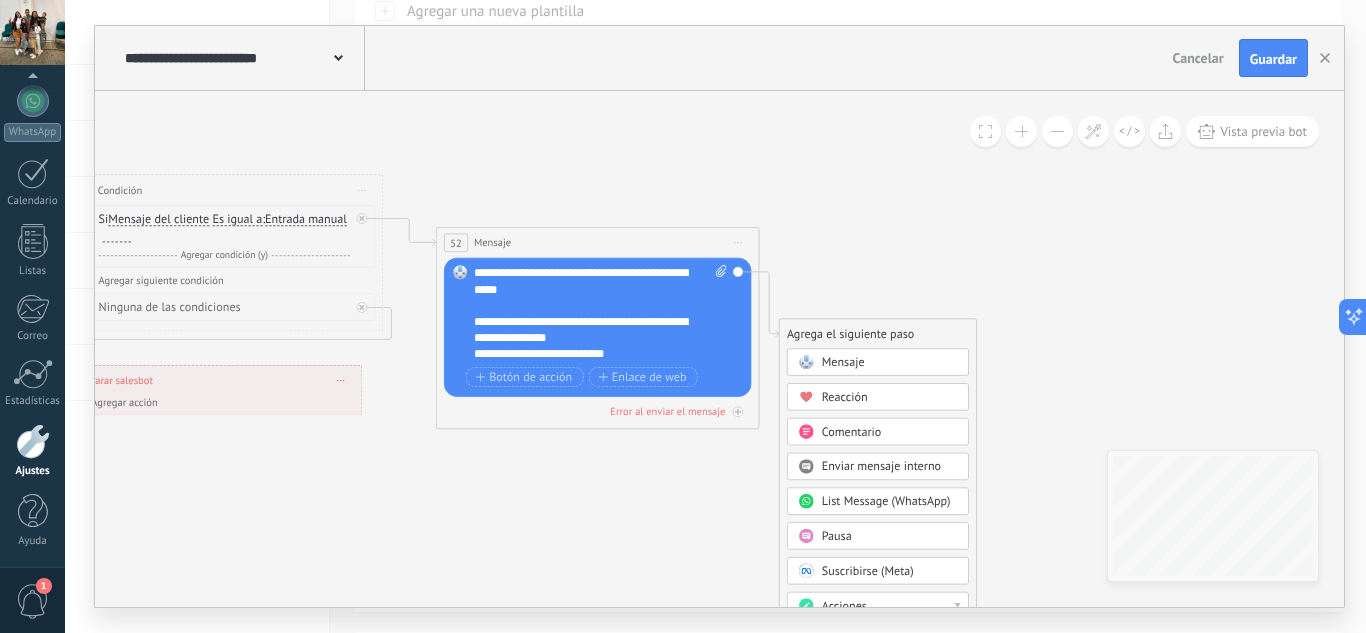 drag, startPoint x: 1030, startPoint y: 265, endPoint x: 1042, endPoint y: 493, distance: 228.31557 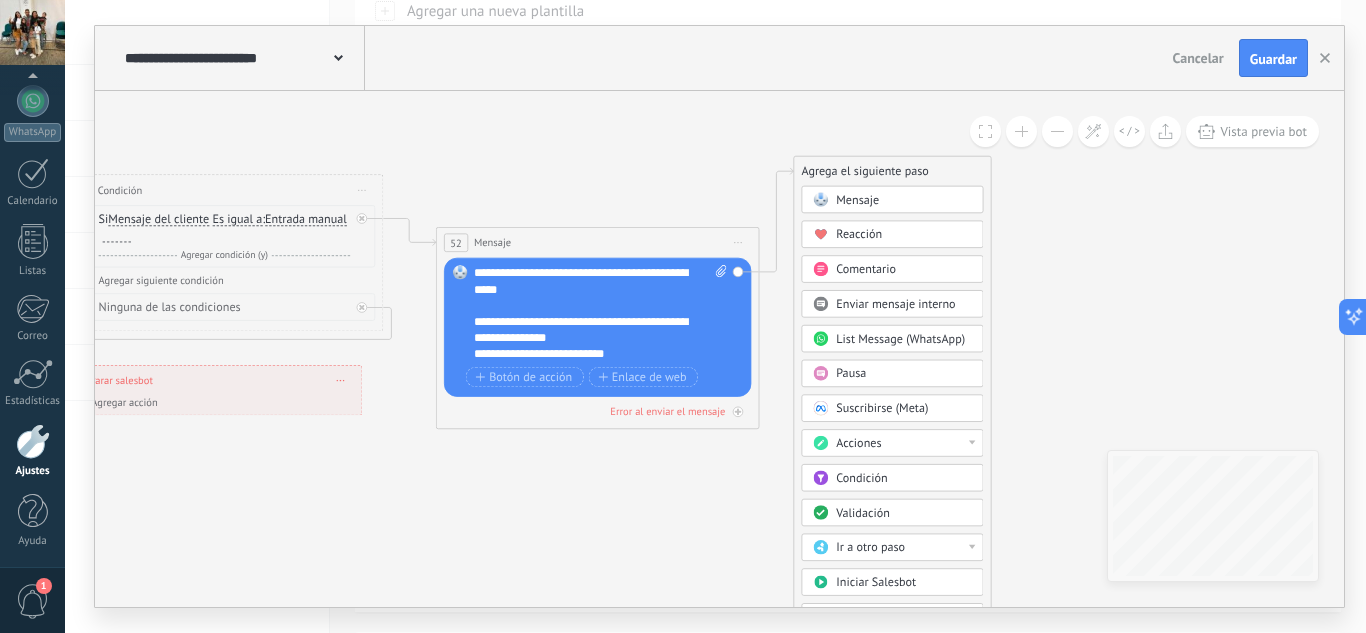 drag, startPoint x: 876, startPoint y: 330, endPoint x: 881, endPoint y: 90, distance: 240.05208 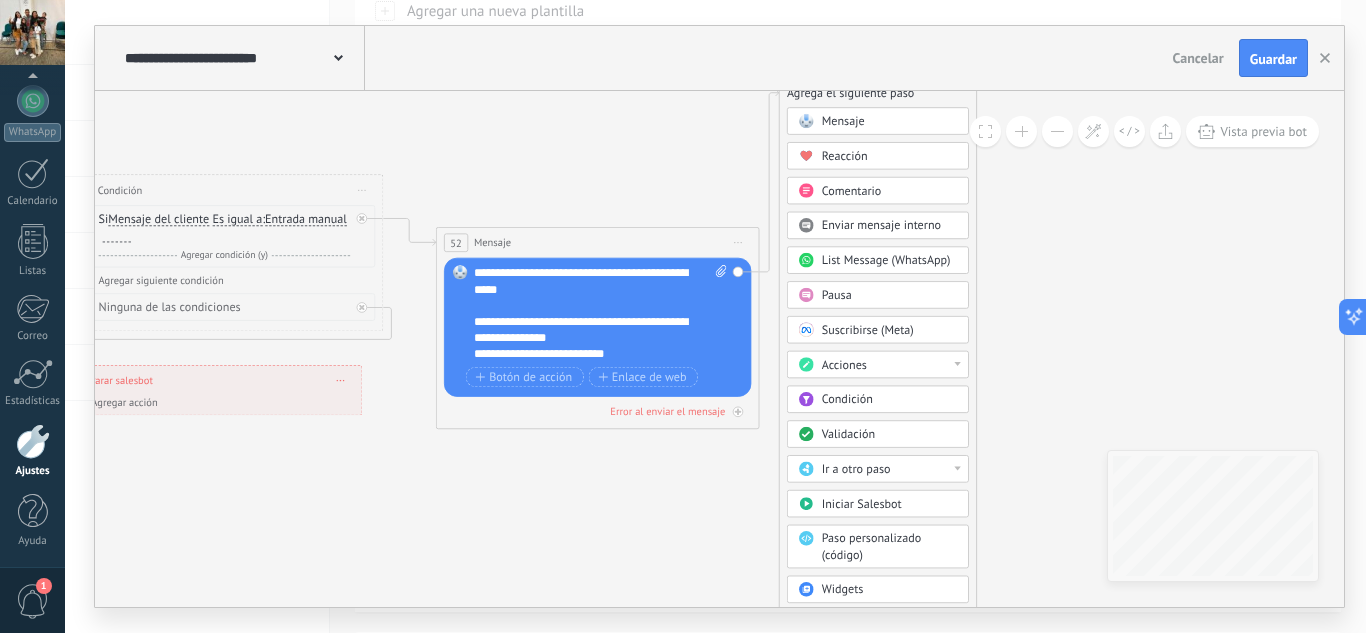 drag, startPoint x: 1136, startPoint y: 396, endPoint x: 1055, endPoint y: 154, distance: 255.196 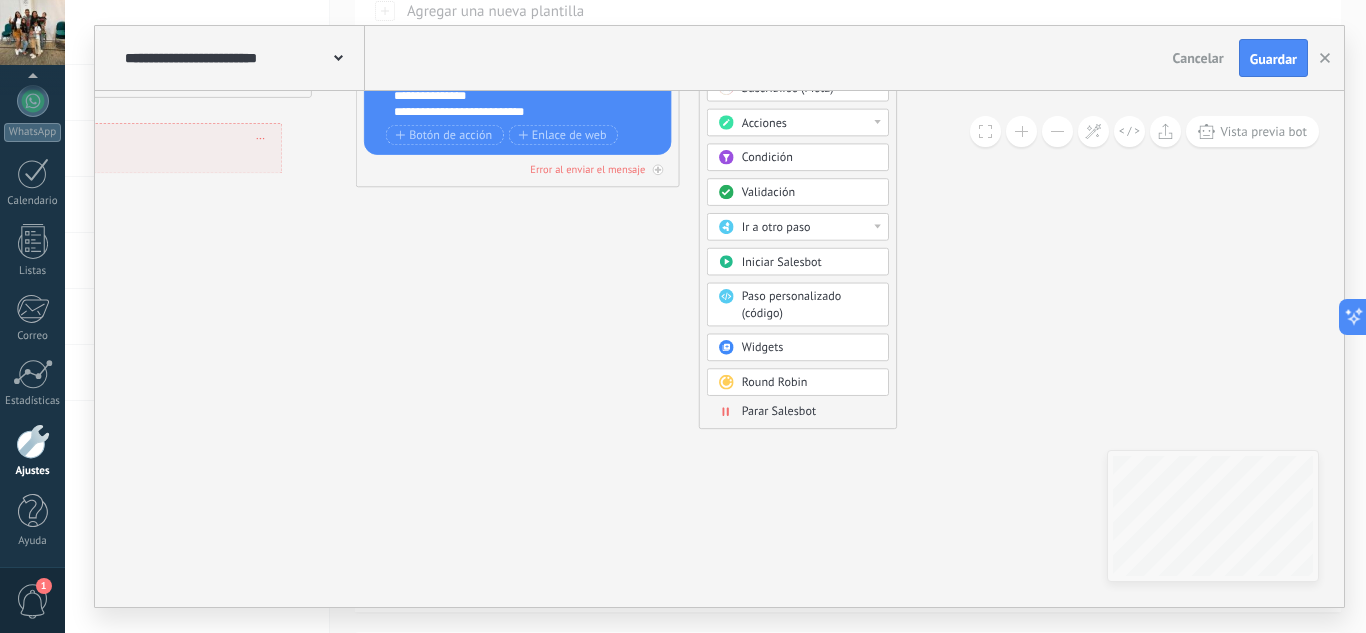 drag, startPoint x: 1002, startPoint y: 366, endPoint x: 986, endPoint y: 373, distance: 17.464249 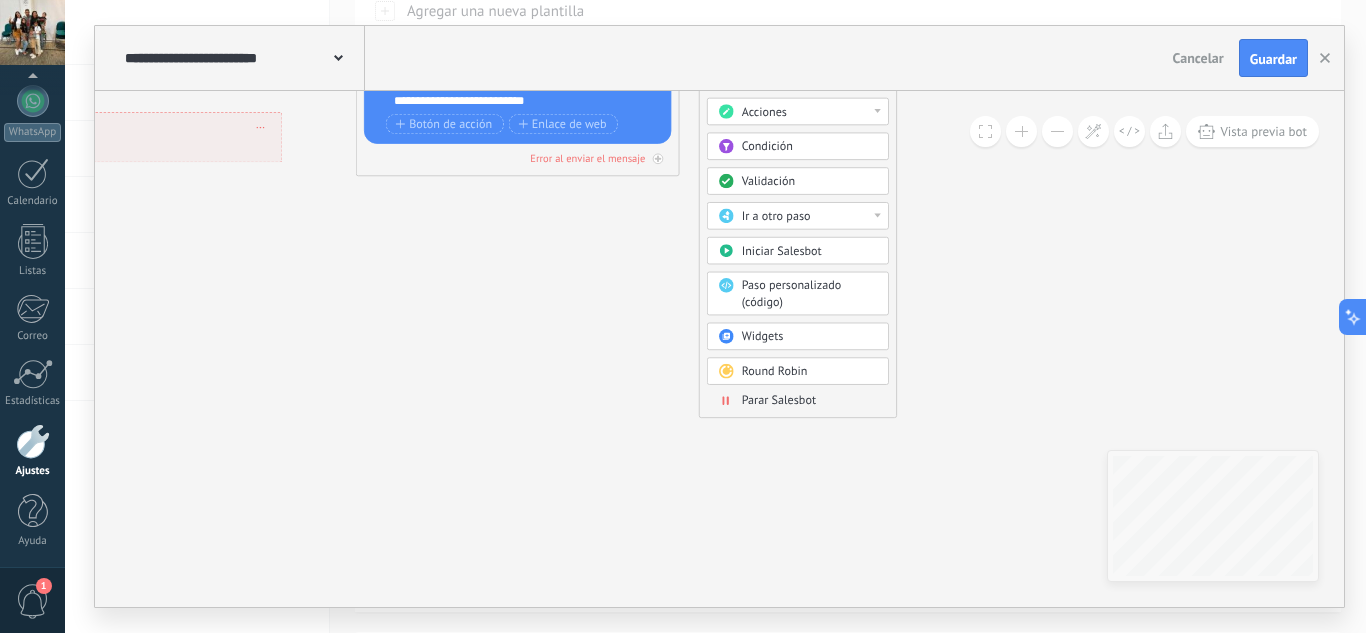 click on "Parar Salesbot" at bounding box center (779, 400) 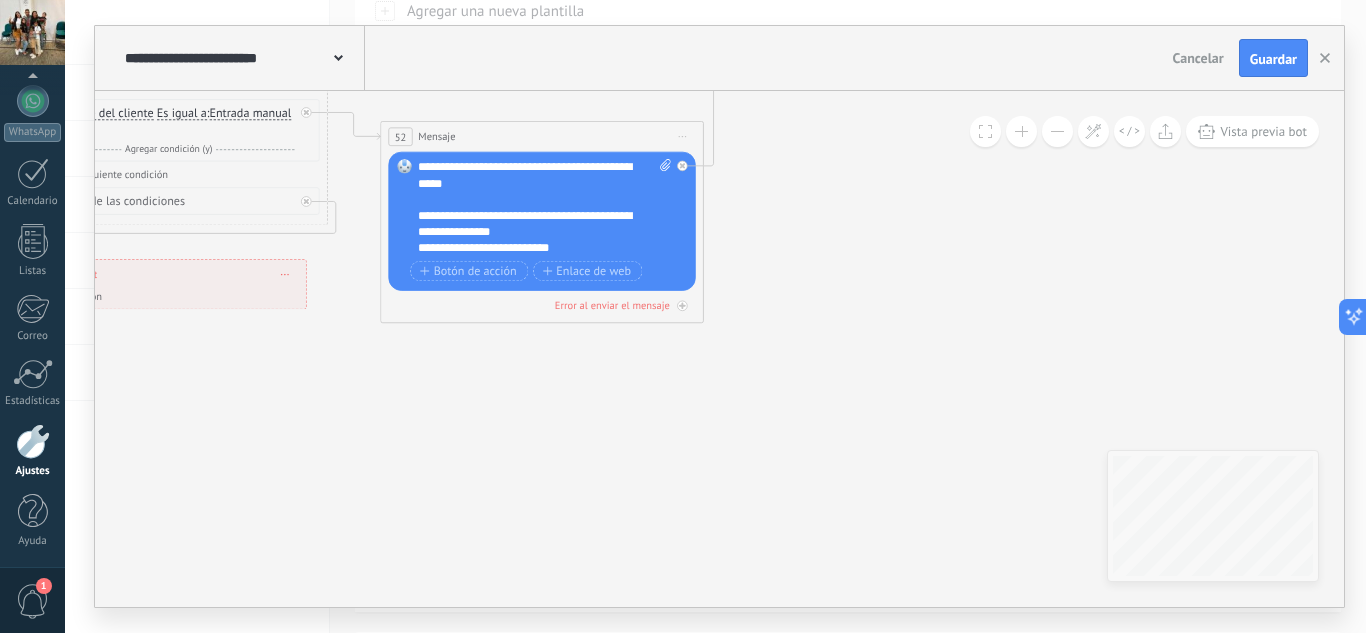 drag, startPoint x: 582, startPoint y: 390, endPoint x: 828, endPoint y: 632, distance: 345.0797 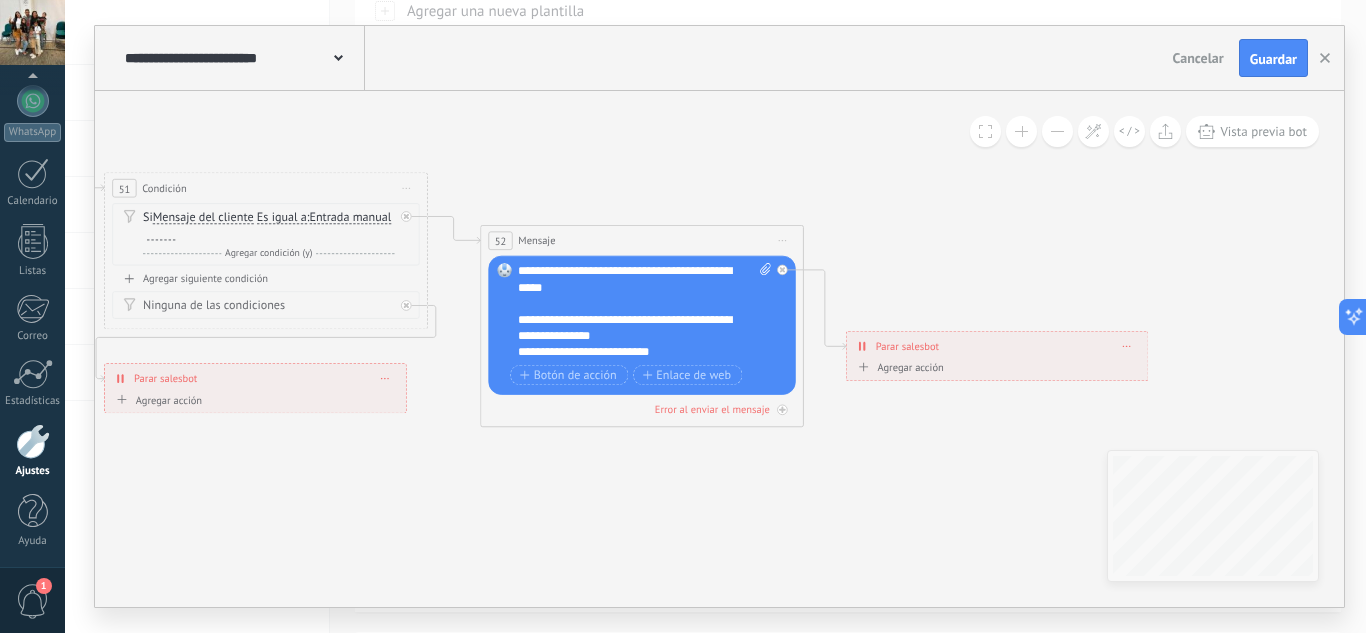 drag, startPoint x: 869, startPoint y: 108, endPoint x: 893, endPoint y: 357, distance: 250.15395 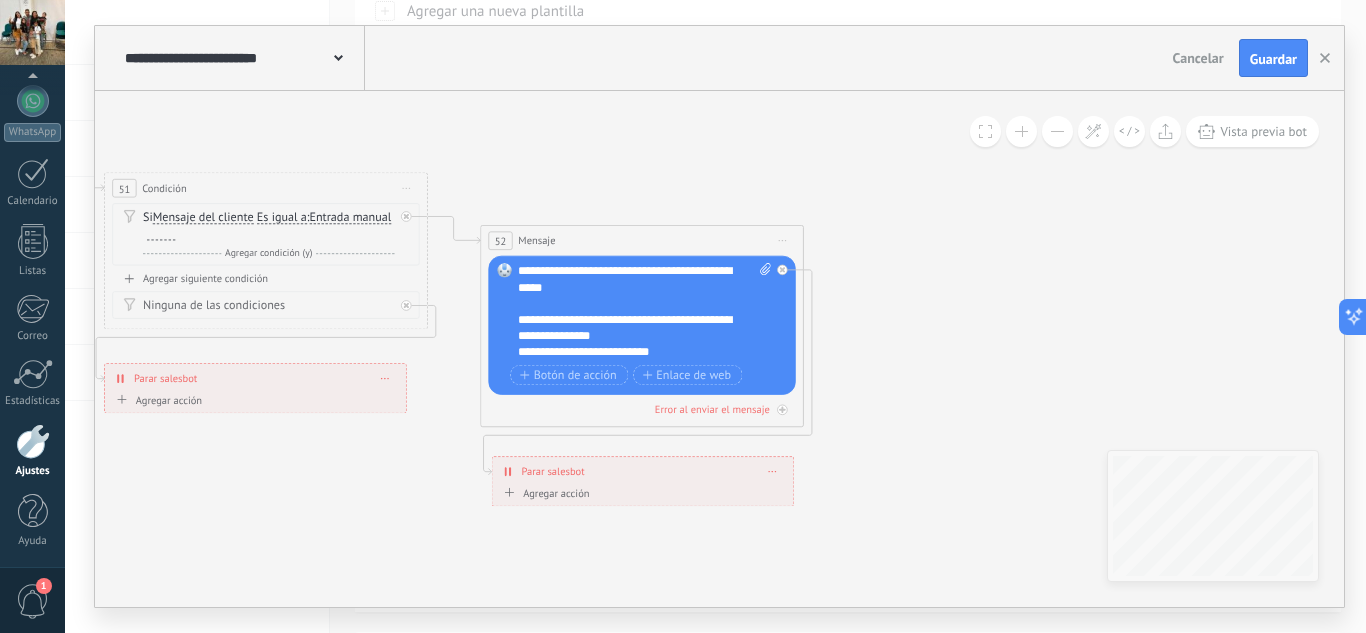 drag, startPoint x: 935, startPoint y: 368, endPoint x: 588, endPoint y: 480, distance: 364.6272 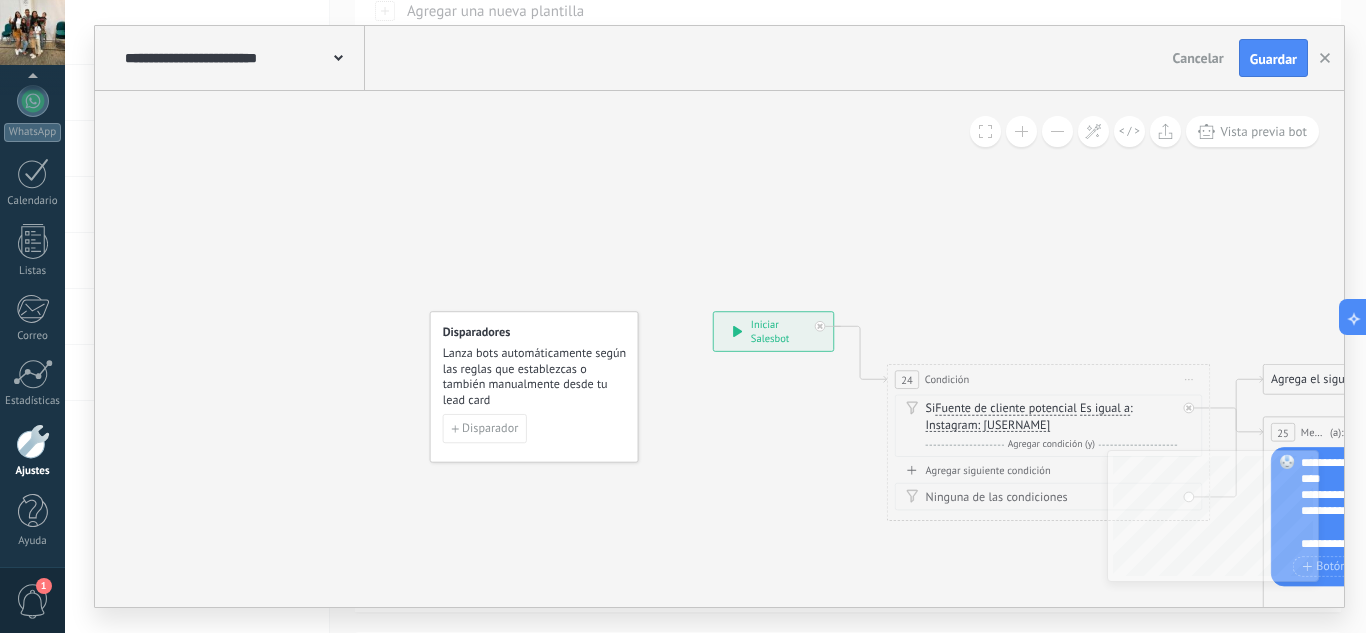 drag, startPoint x: 754, startPoint y: 496, endPoint x: 544, endPoint y: 442, distance: 216.83173 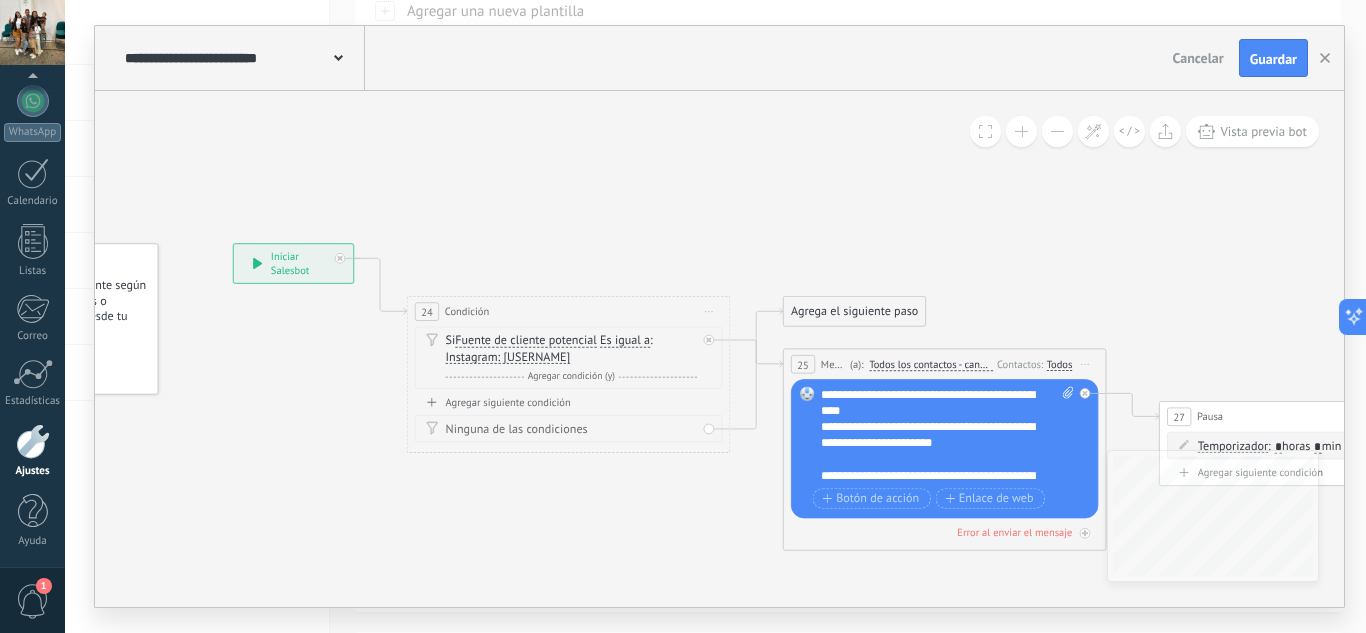 drag, startPoint x: 864, startPoint y: 516, endPoint x: 584, endPoint y: 500, distance: 280.45676 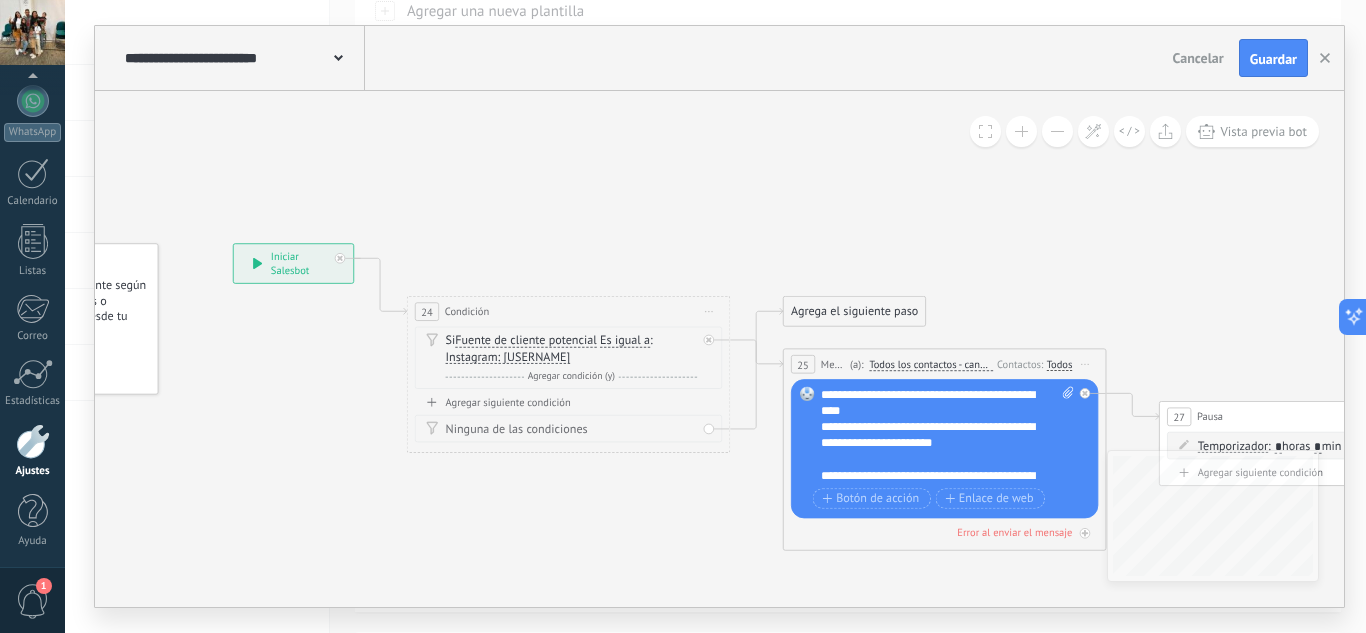 click 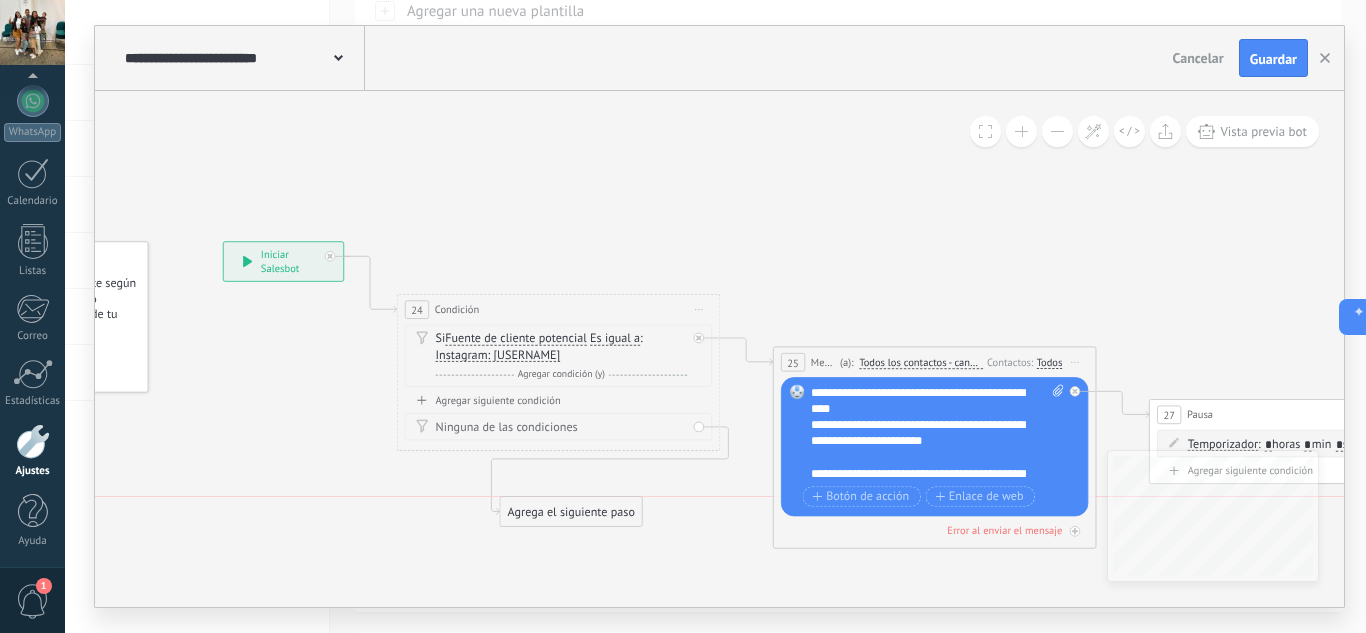 drag, startPoint x: 842, startPoint y: 302, endPoint x: 585, endPoint y: 518, distance: 335.71567 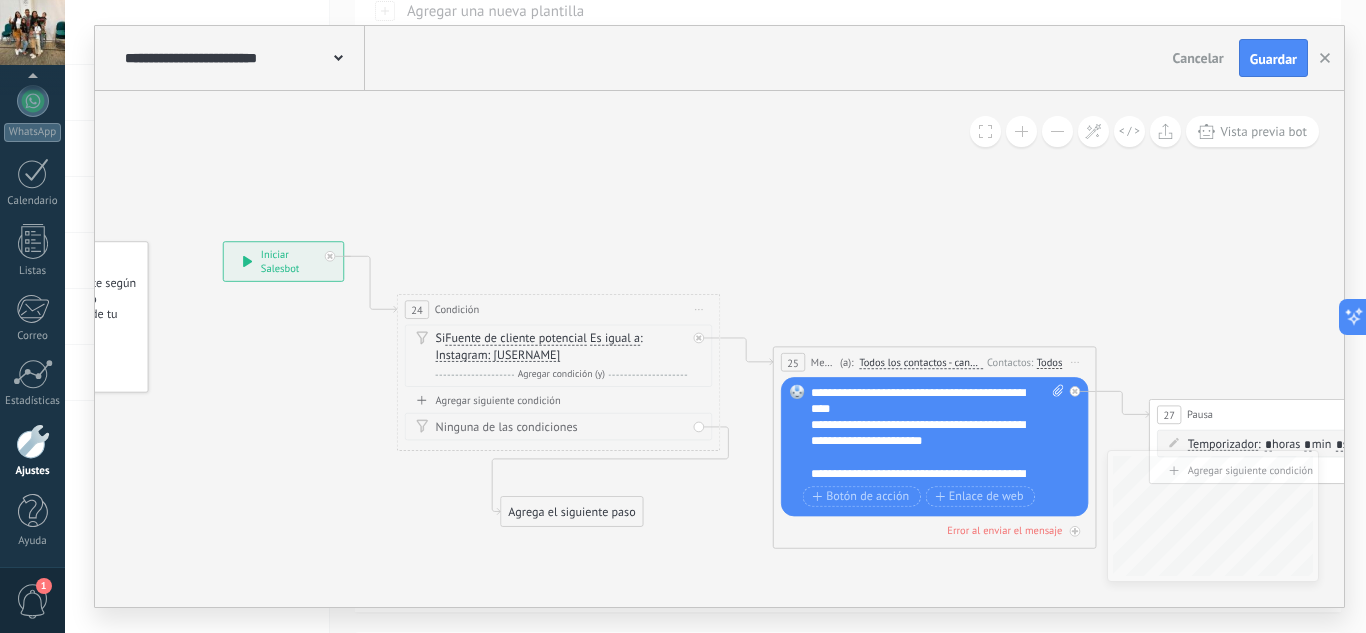 click on "Agrega el siguiente paso" at bounding box center (572, 512) 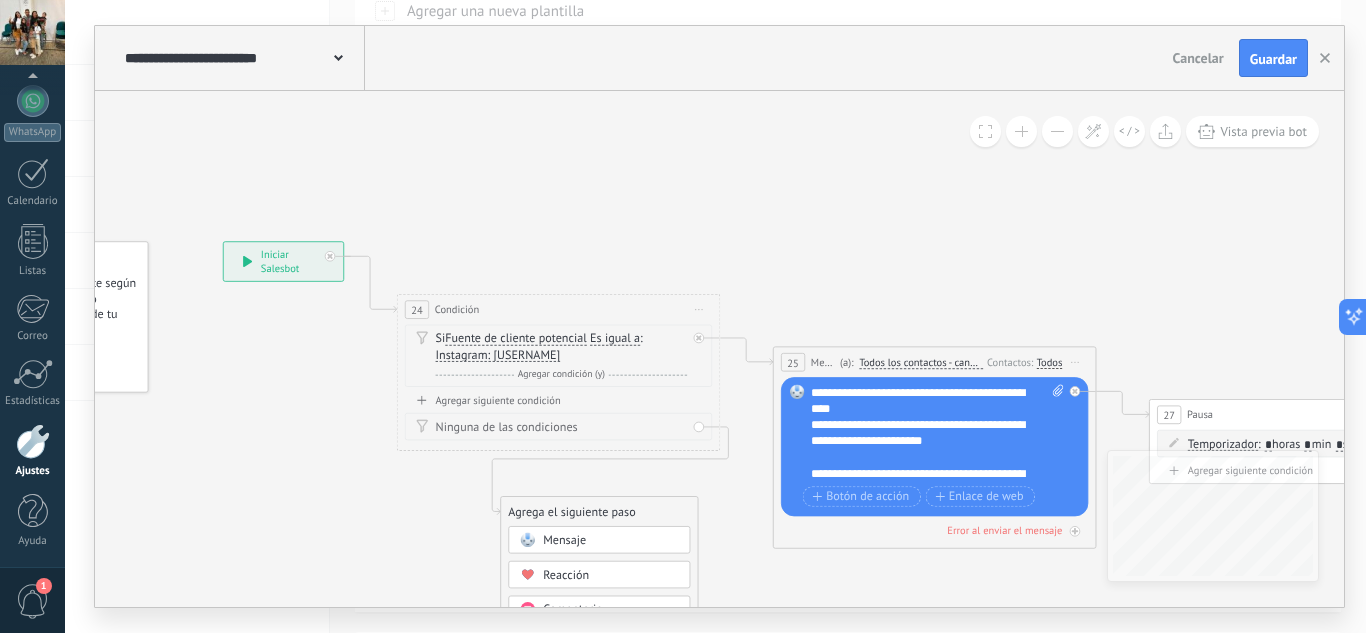 drag, startPoint x: 643, startPoint y: 539, endPoint x: 728, endPoint y: 234, distance: 316.6228 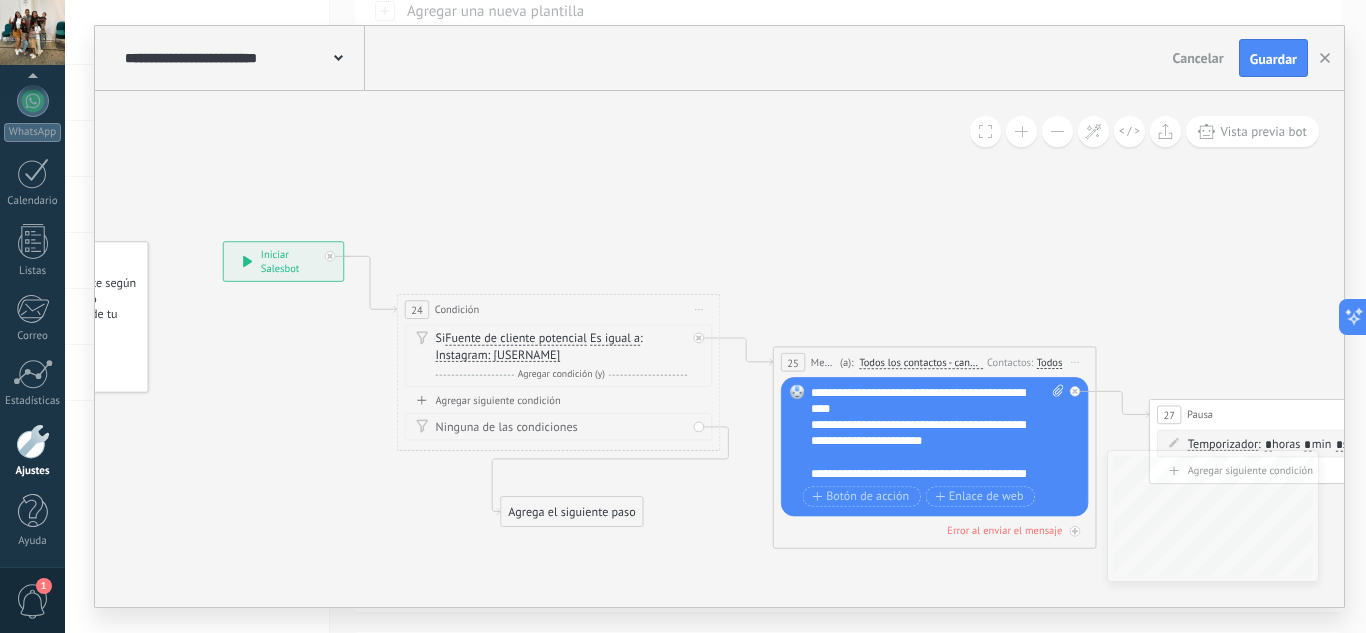 click on "Agrega el siguiente paso" at bounding box center (572, 512) 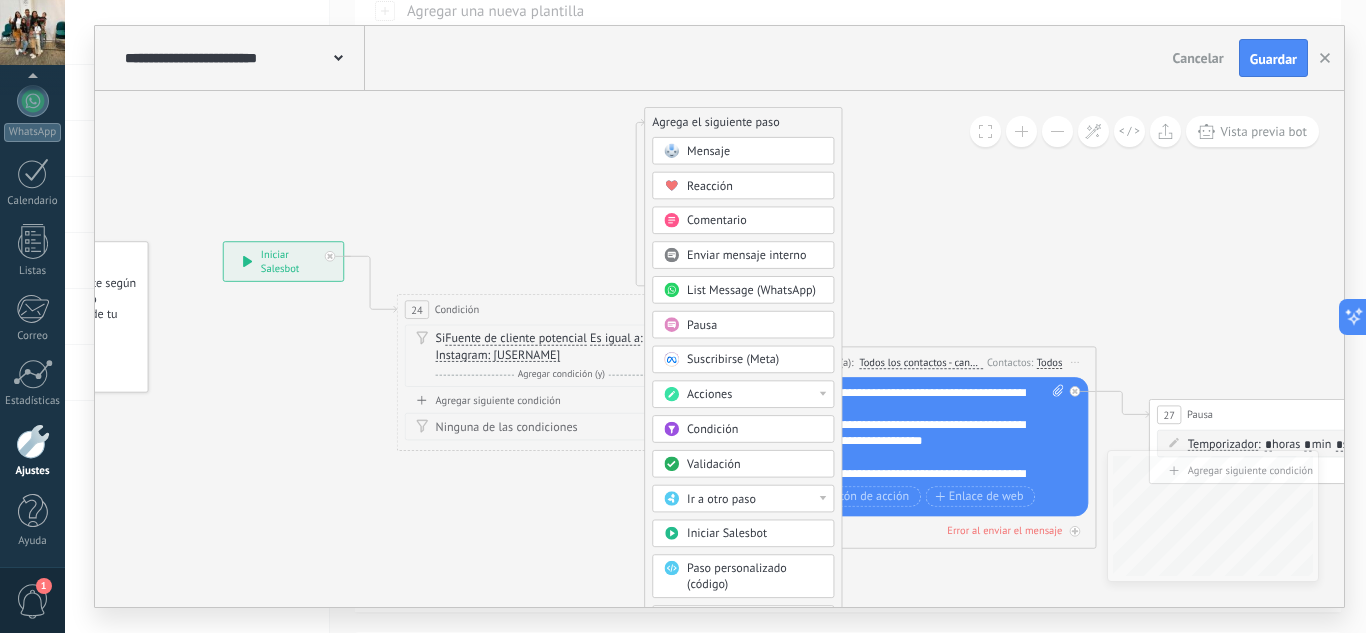 drag, startPoint x: 617, startPoint y: 510, endPoint x: 770, endPoint y: 59, distance: 476.24573 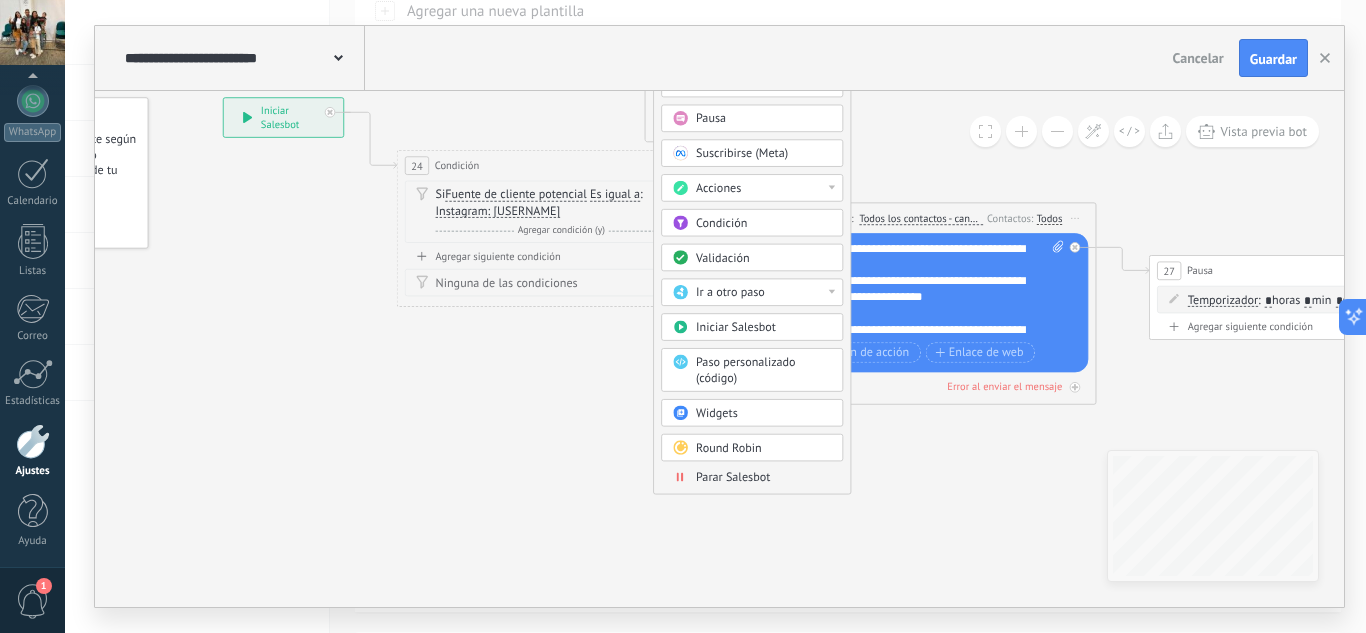 click on "Parar Salesbot" at bounding box center (733, 476) 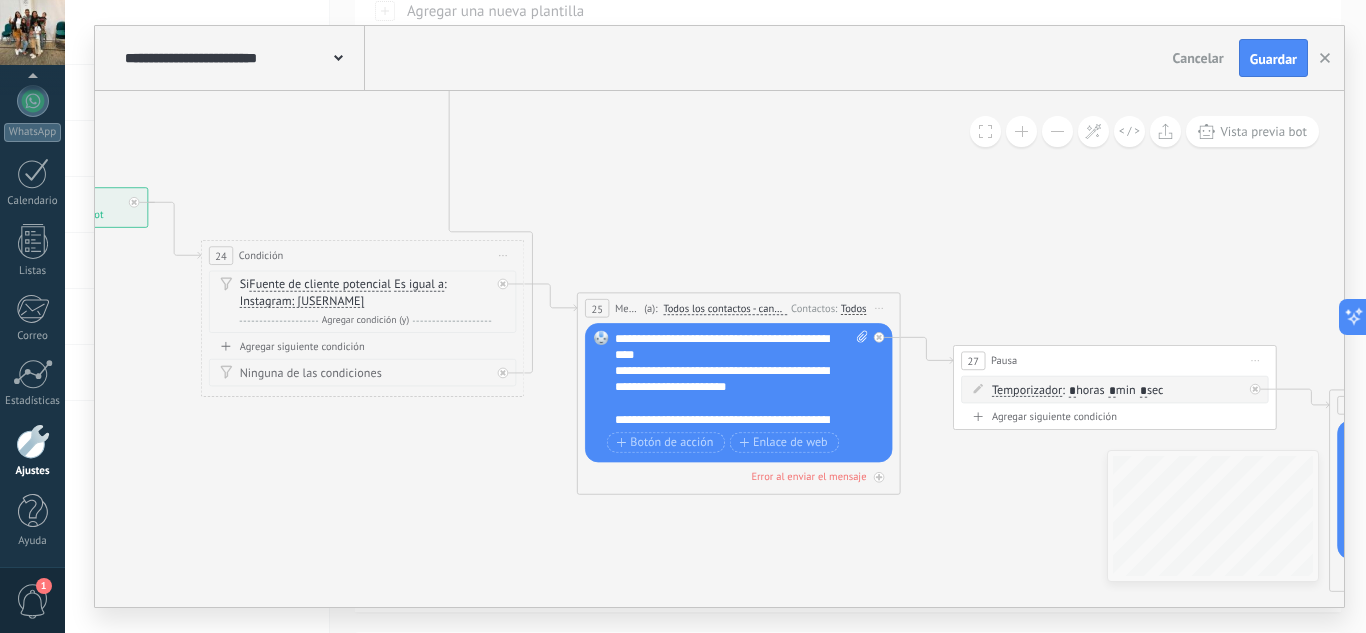drag, startPoint x: 647, startPoint y: 501, endPoint x: 519, endPoint y: 585, distance: 153.10127 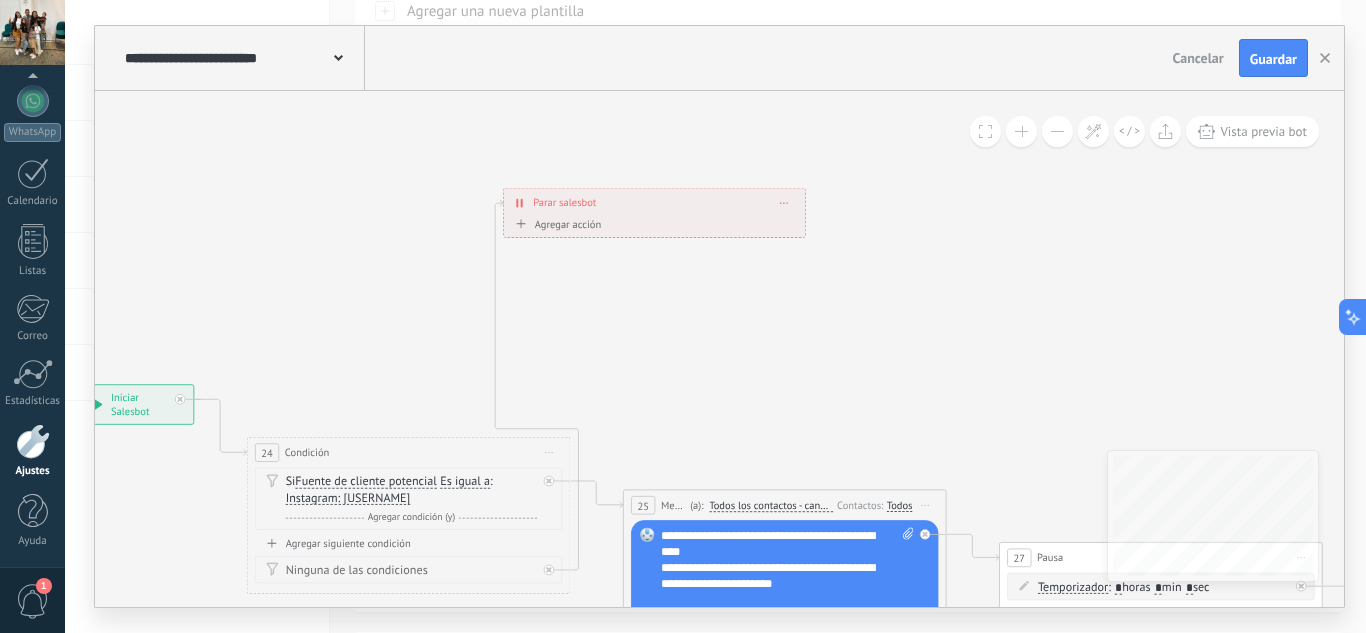 drag, startPoint x: 640, startPoint y: 341, endPoint x: 653, endPoint y: 365, distance: 27.294687 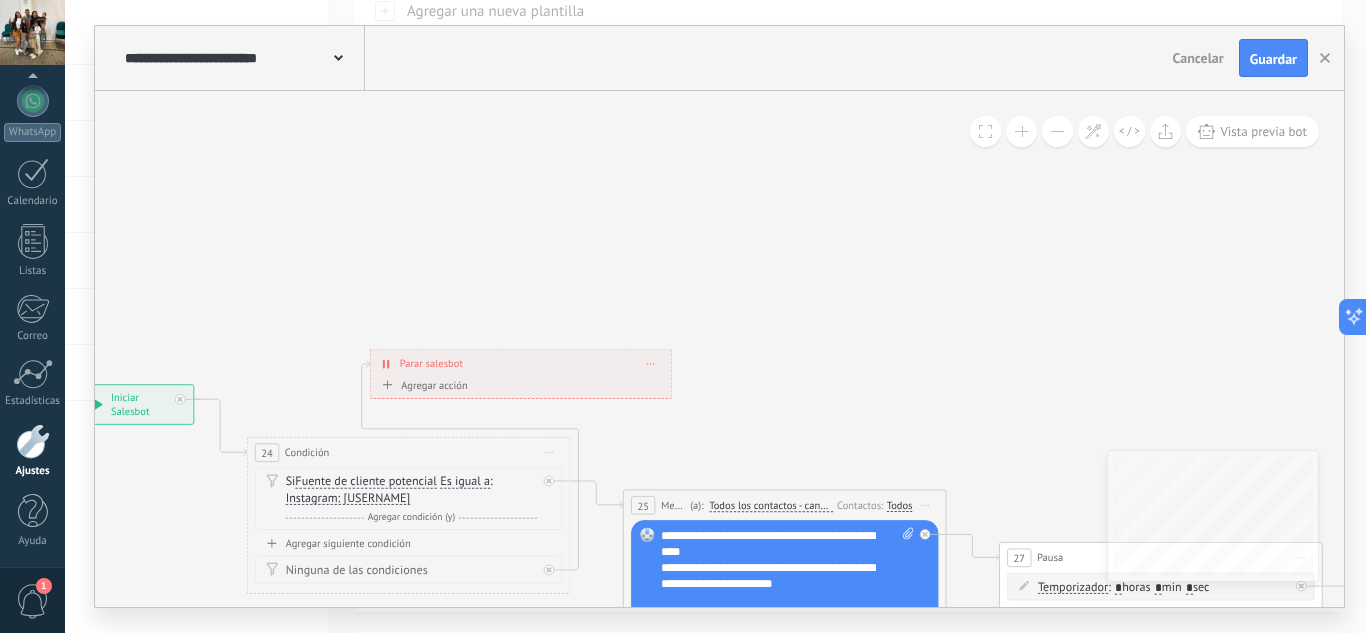 drag, startPoint x: 610, startPoint y: 210, endPoint x: 482, endPoint y: 405, distance: 233.25737 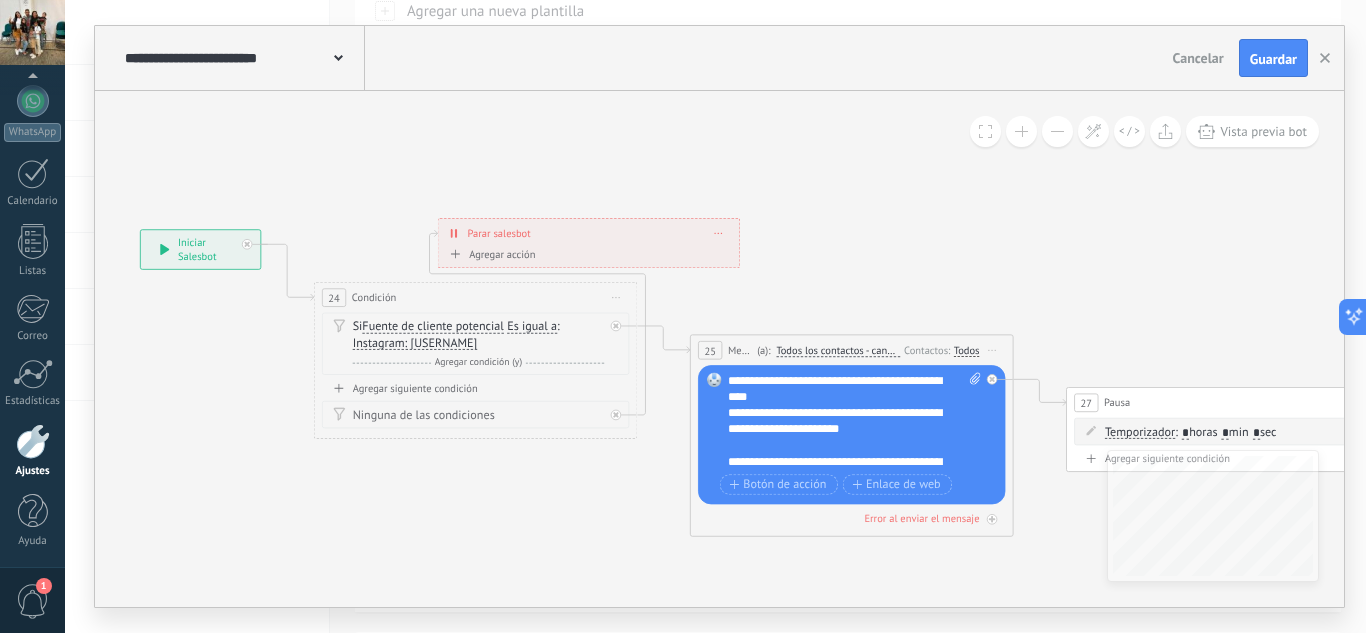 drag, startPoint x: 725, startPoint y: 415, endPoint x: 813, endPoint y: 212, distance: 221.25325 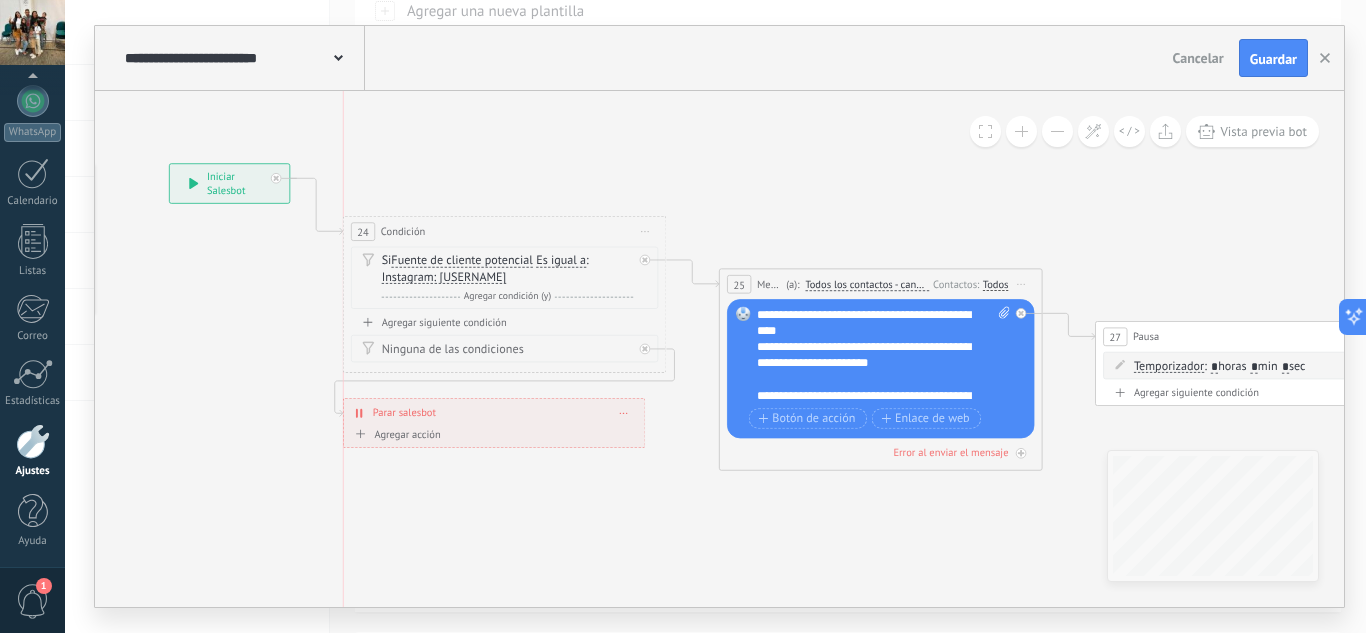 drag, startPoint x: 701, startPoint y: 178, endPoint x: 576, endPoint y: 424, distance: 275.93658 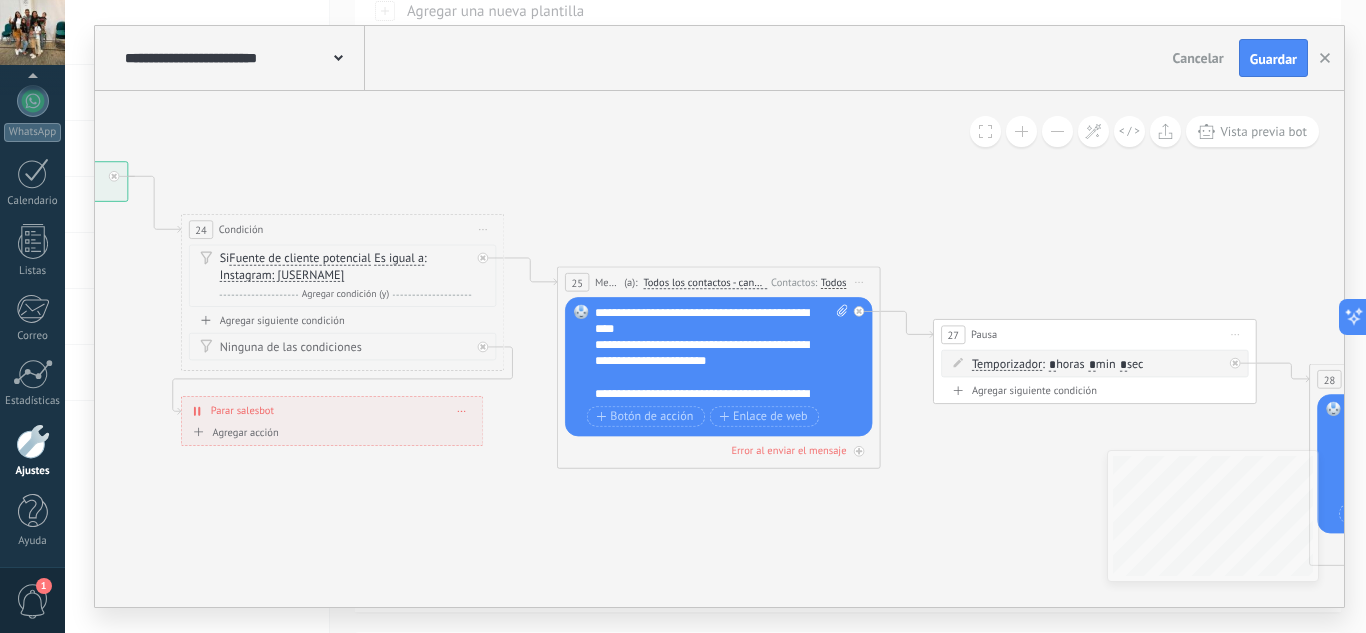 drag, startPoint x: 826, startPoint y: 555, endPoint x: 624, endPoint y: 557, distance: 202.0099 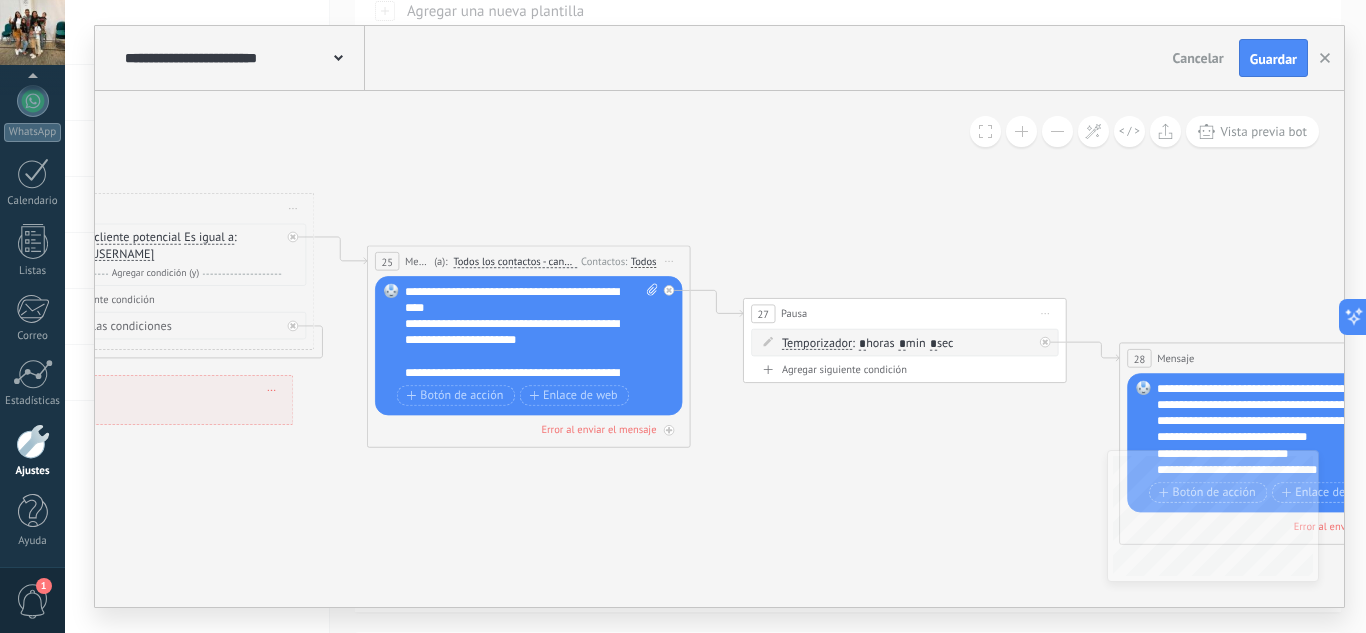 drag, startPoint x: 840, startPoint y: 606, endPoint x: 603, endPoint y: 560, distance: 241.42287 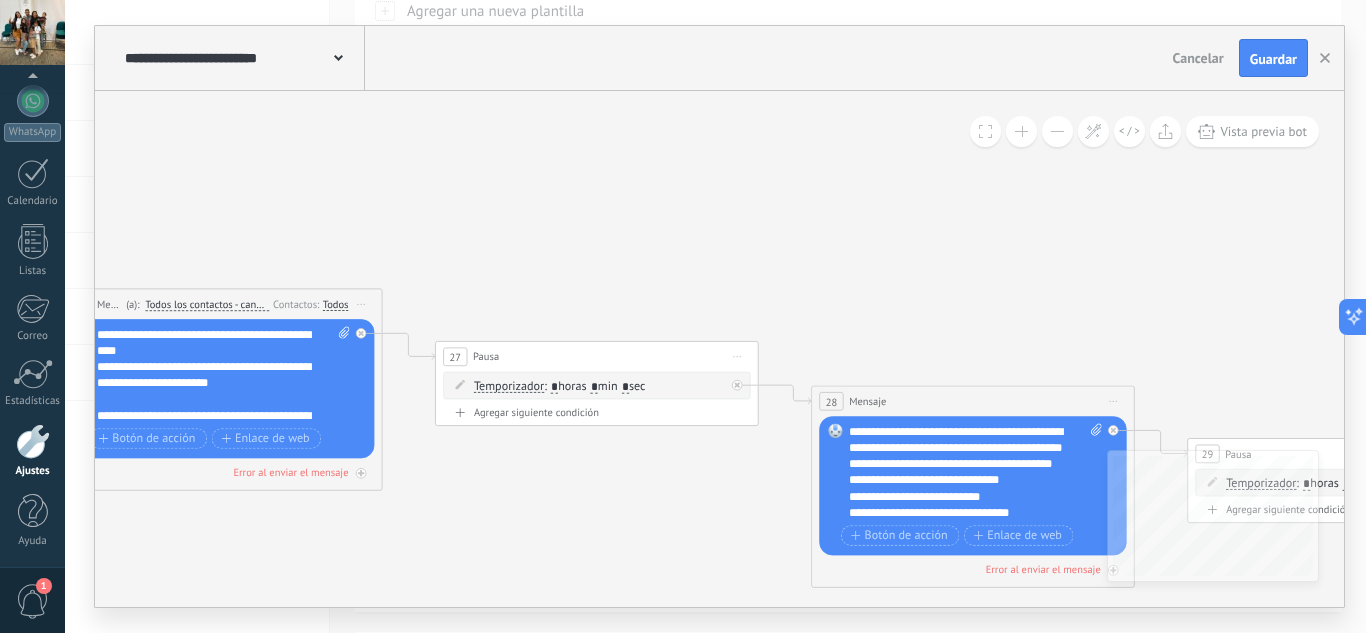 drag, startPoint x: 691, startPoint y: 540, endPoint x: 672, endPoint y: 548, distance: 20.615528 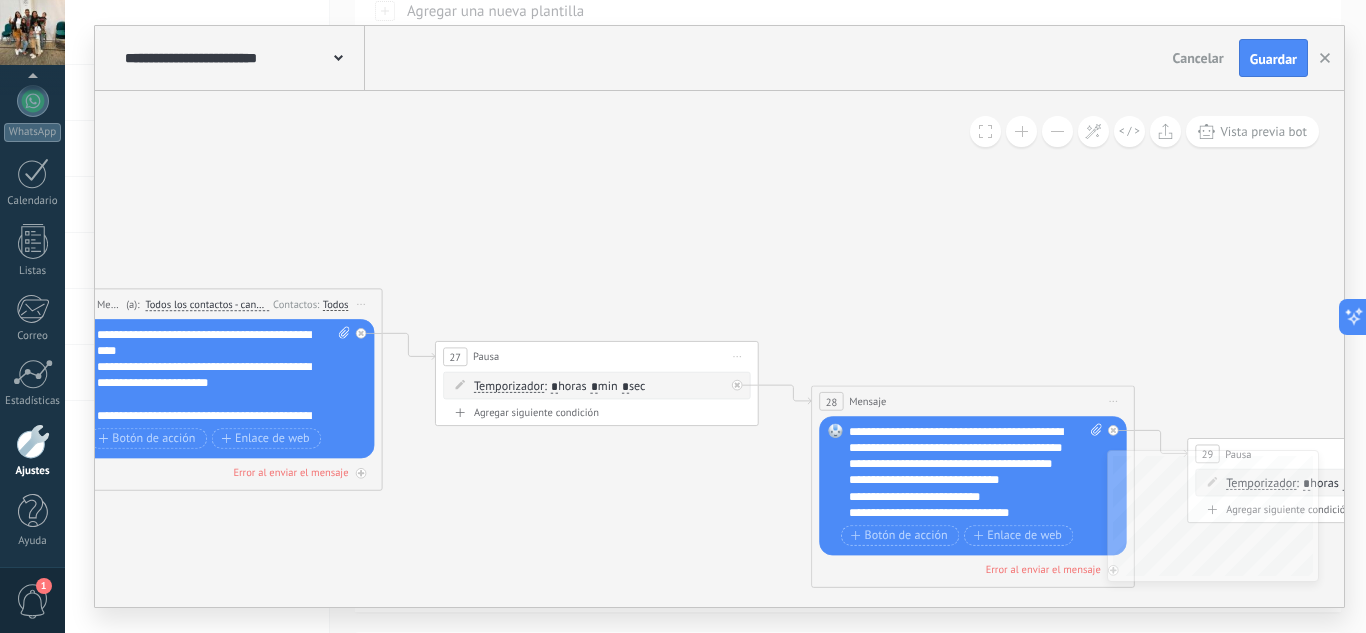 click 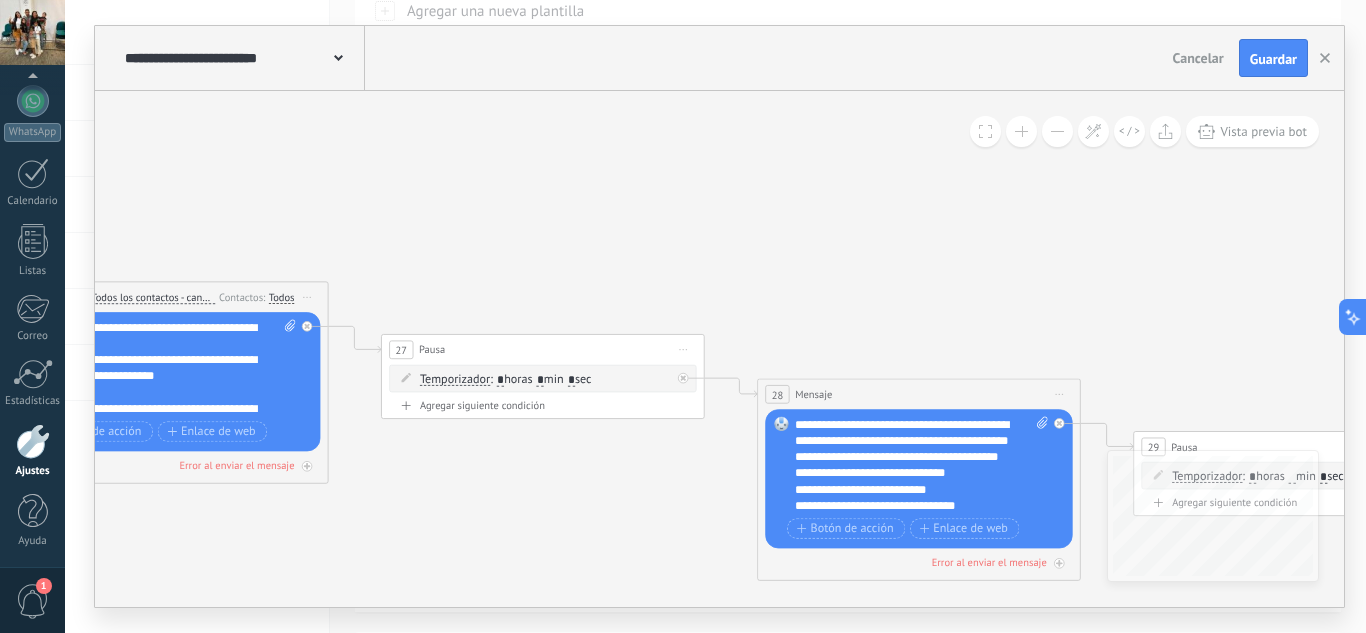 drag, startPoint x: 980, startPoint y: 330, endPoint x: 618, endPoint y: 235, distance: 374.25793 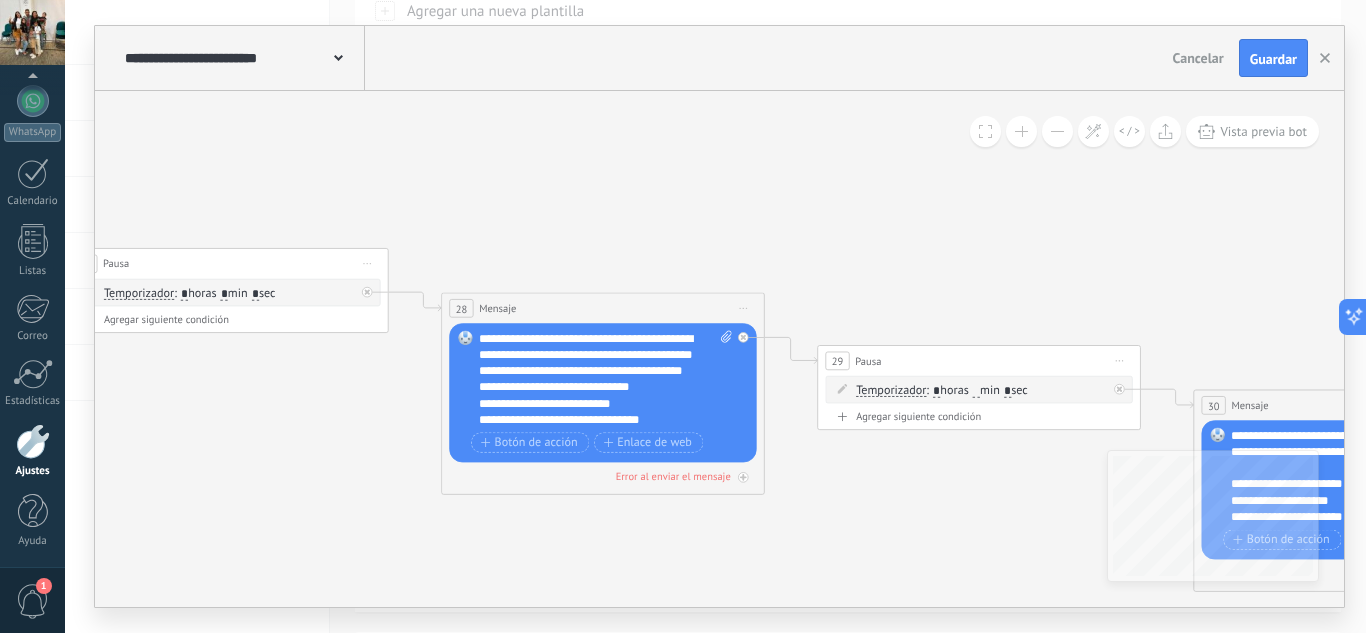 drag 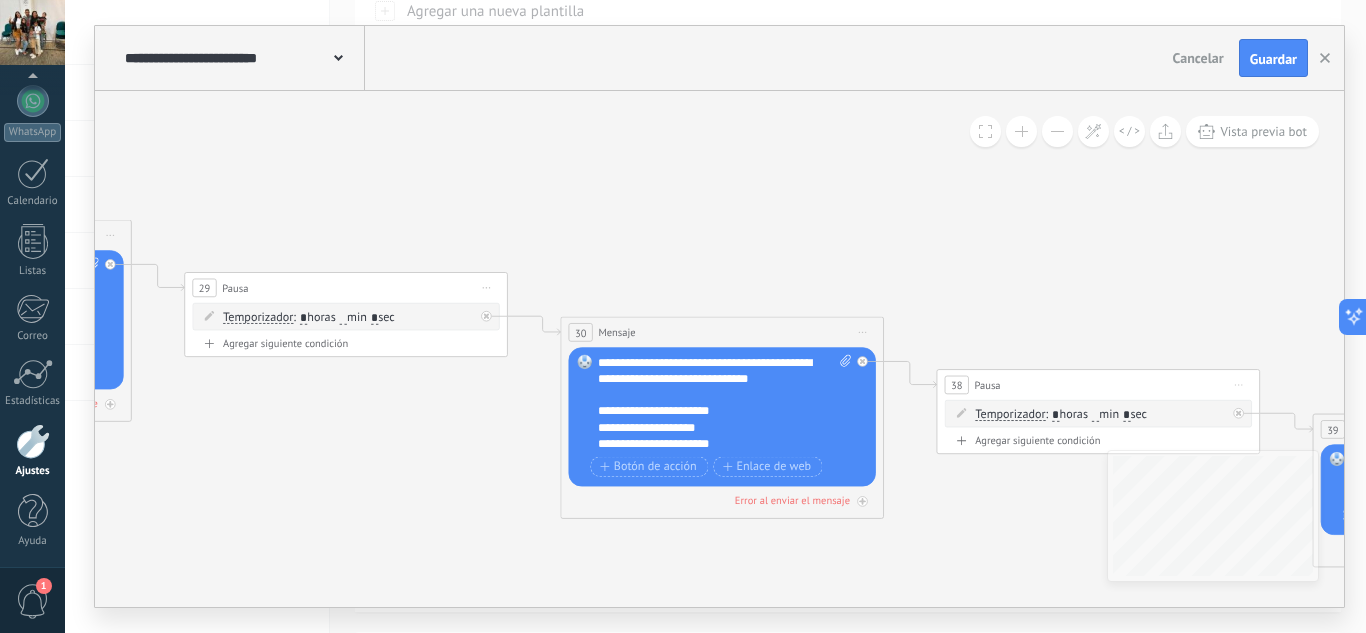 click 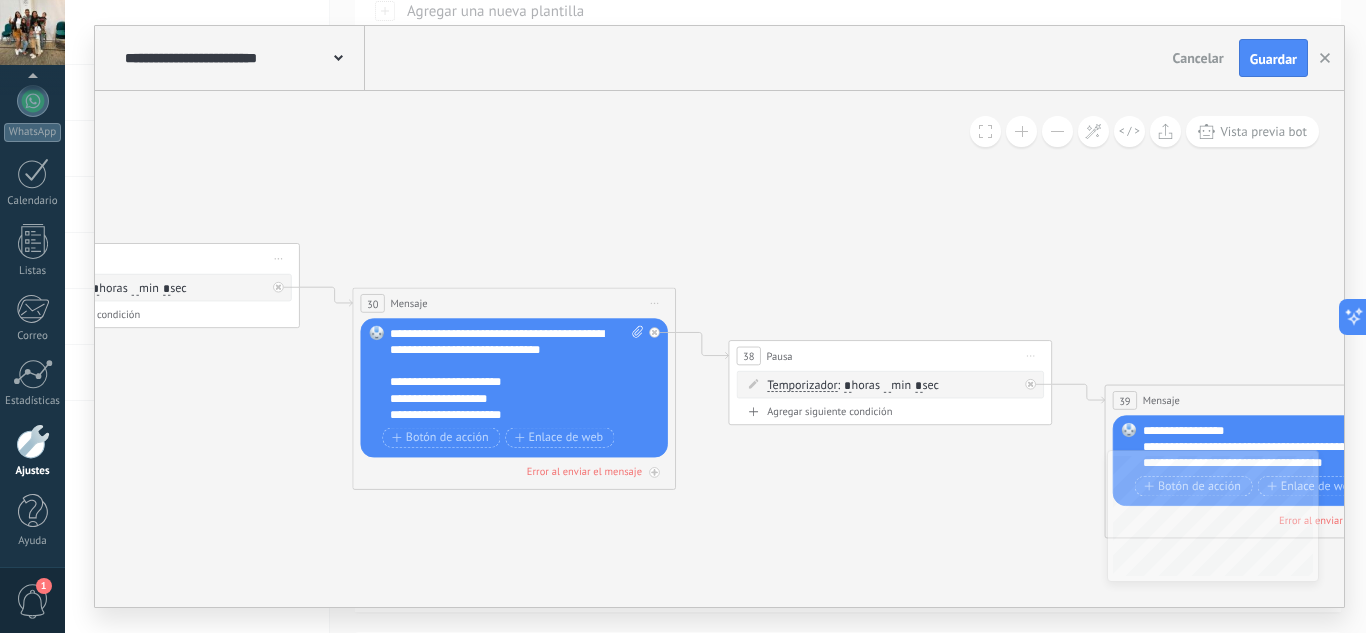 click 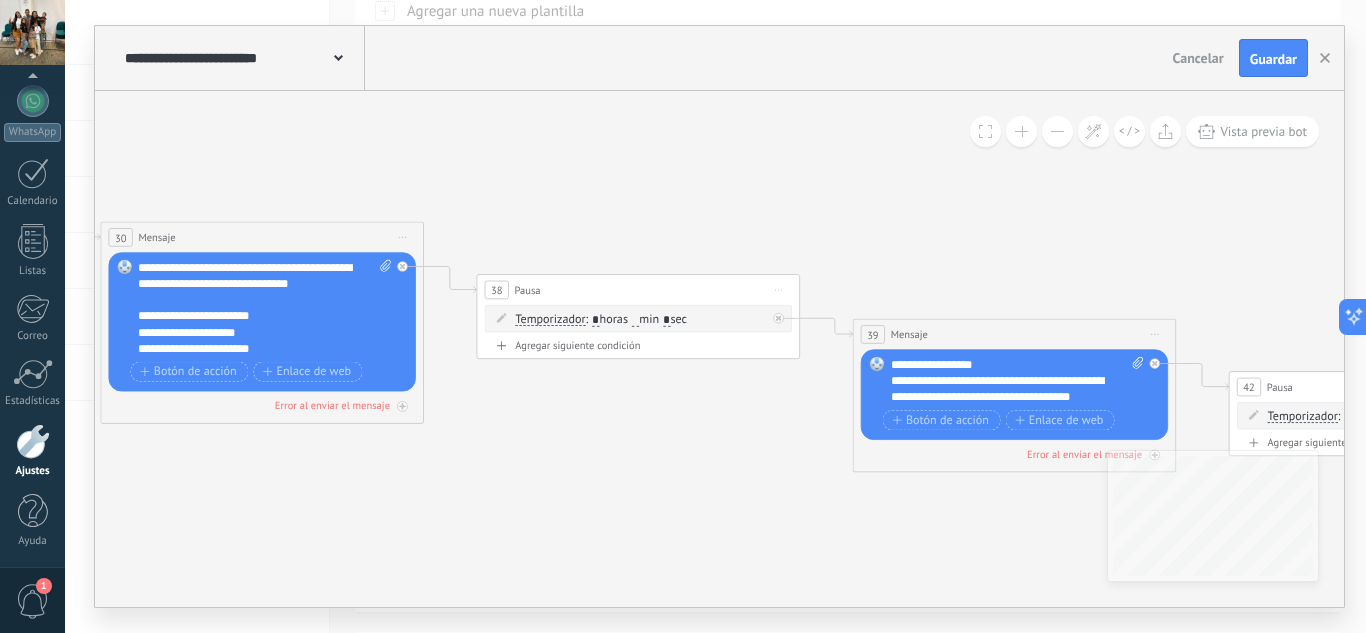 click 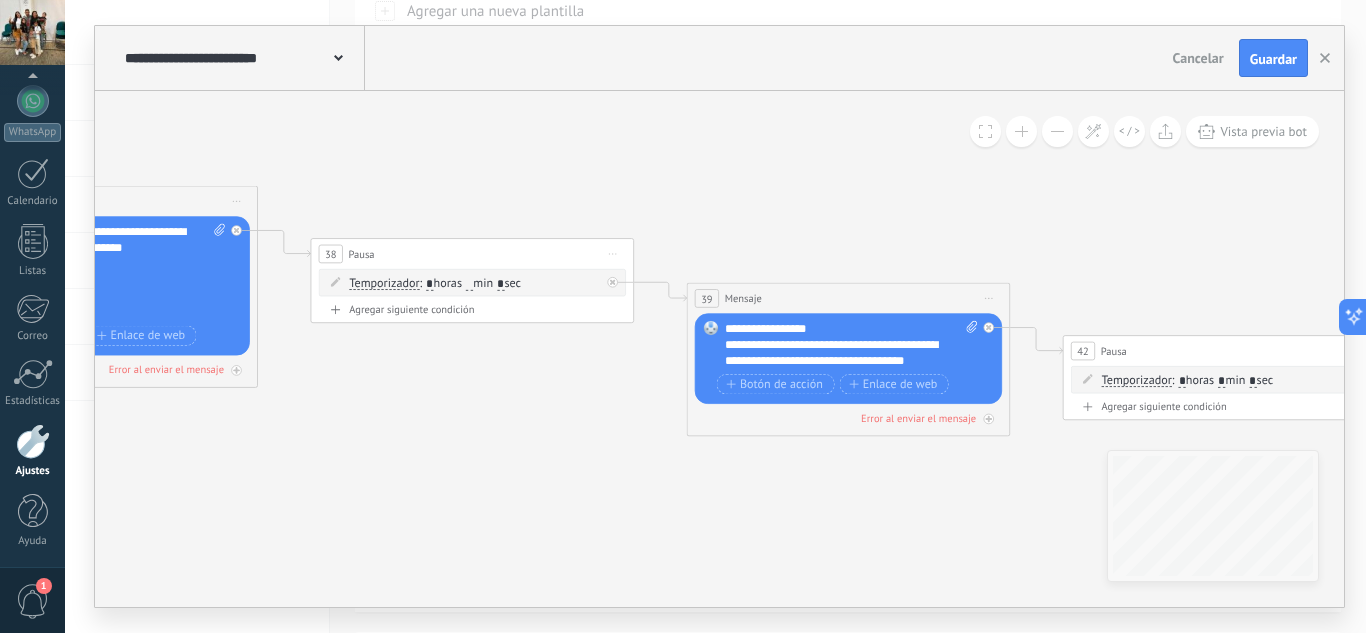 click 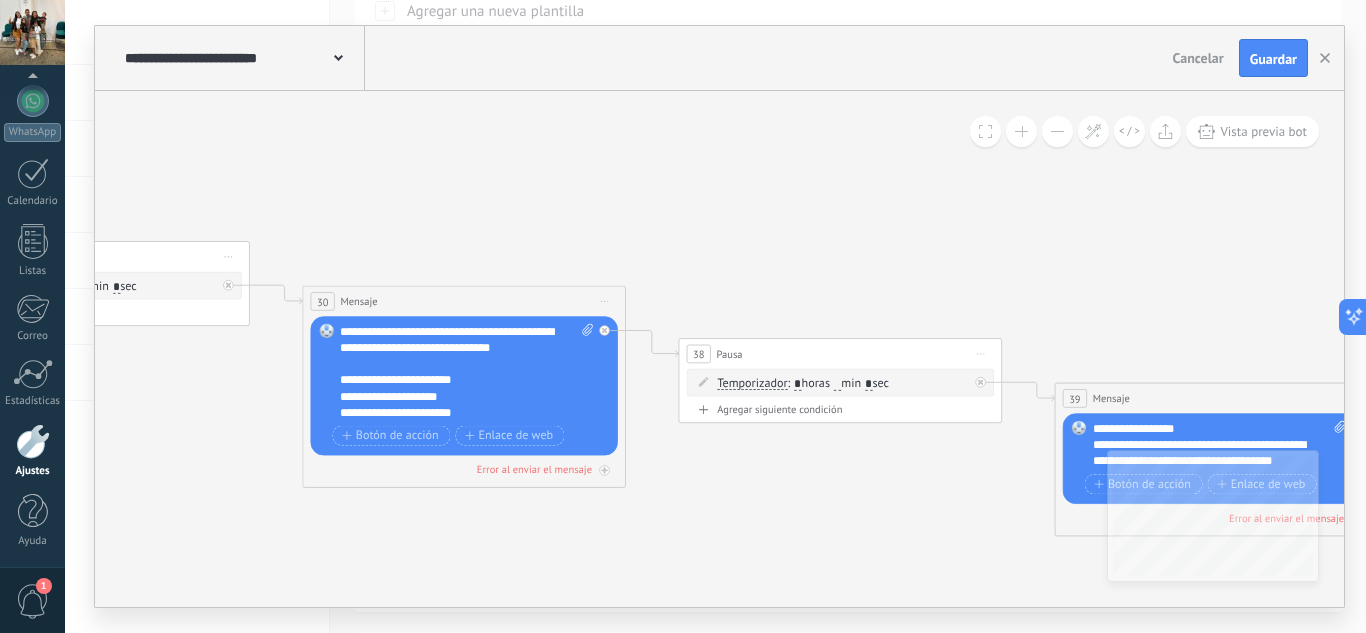 click 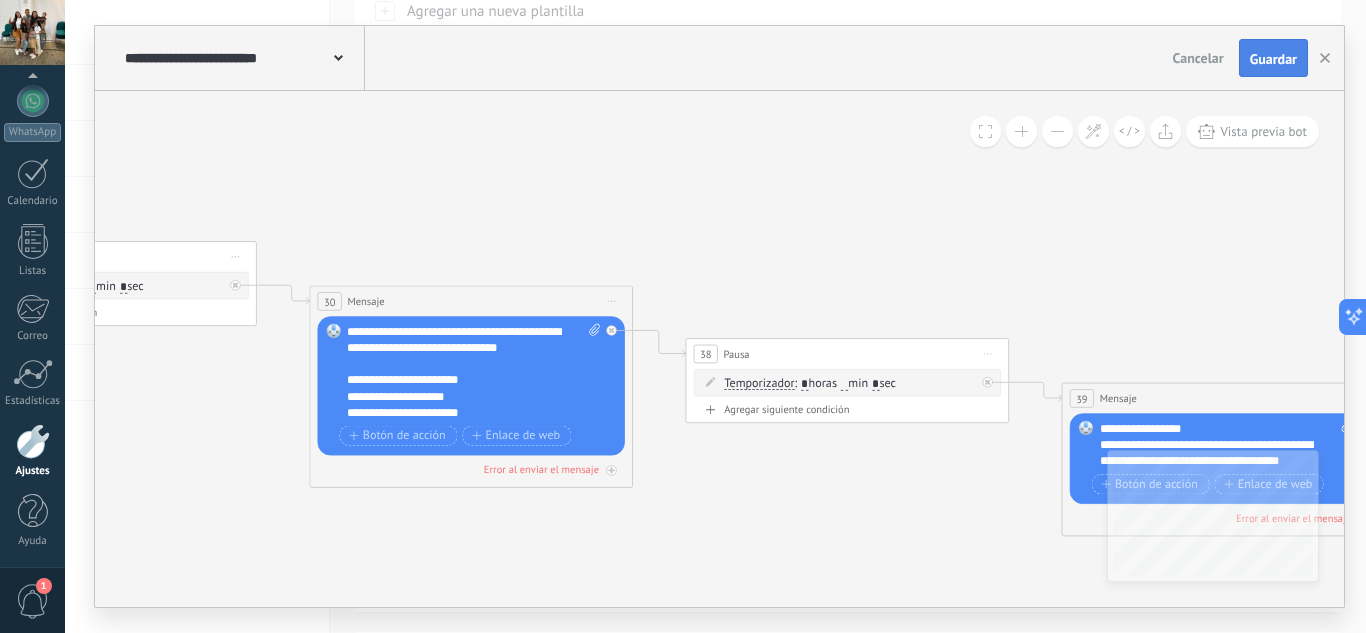 click on "Guardar" at bounding box center (1273, 58) 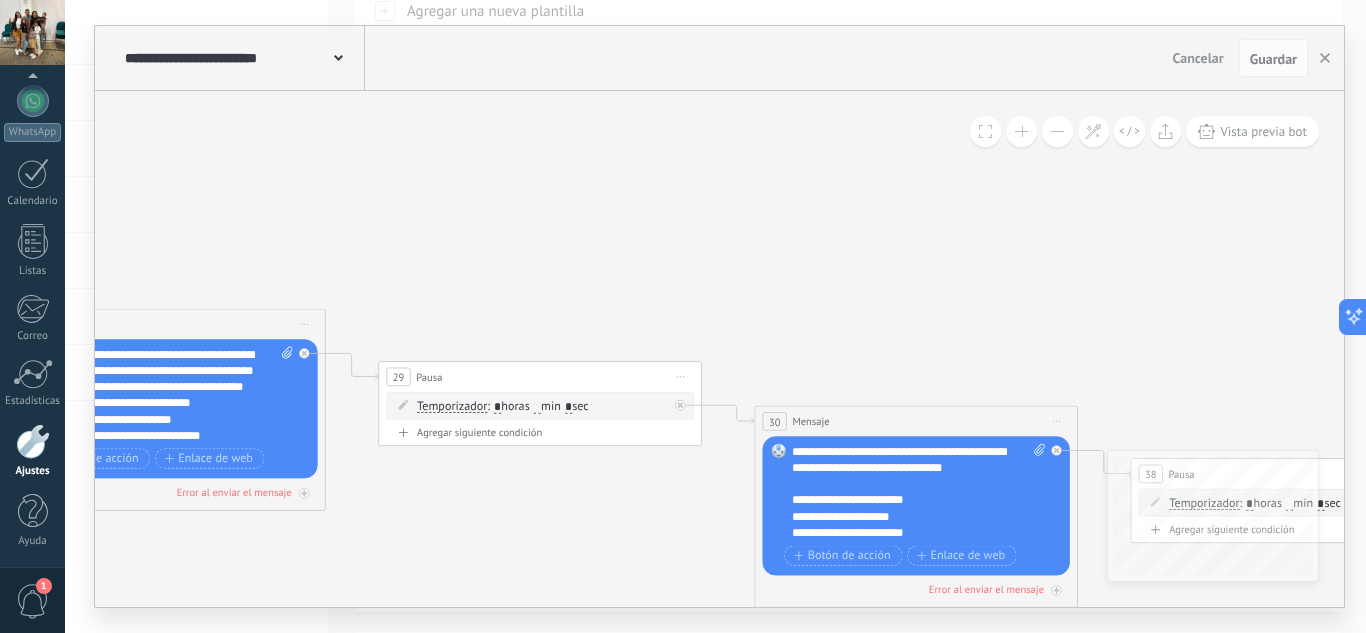 click 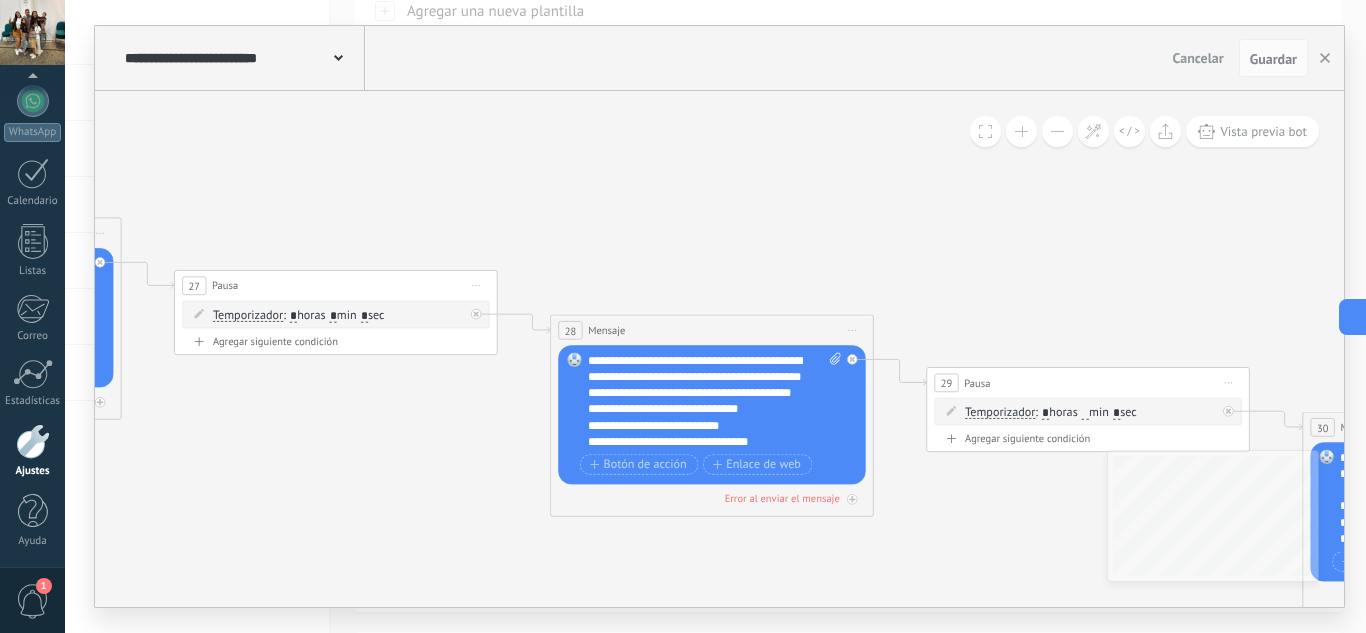 click 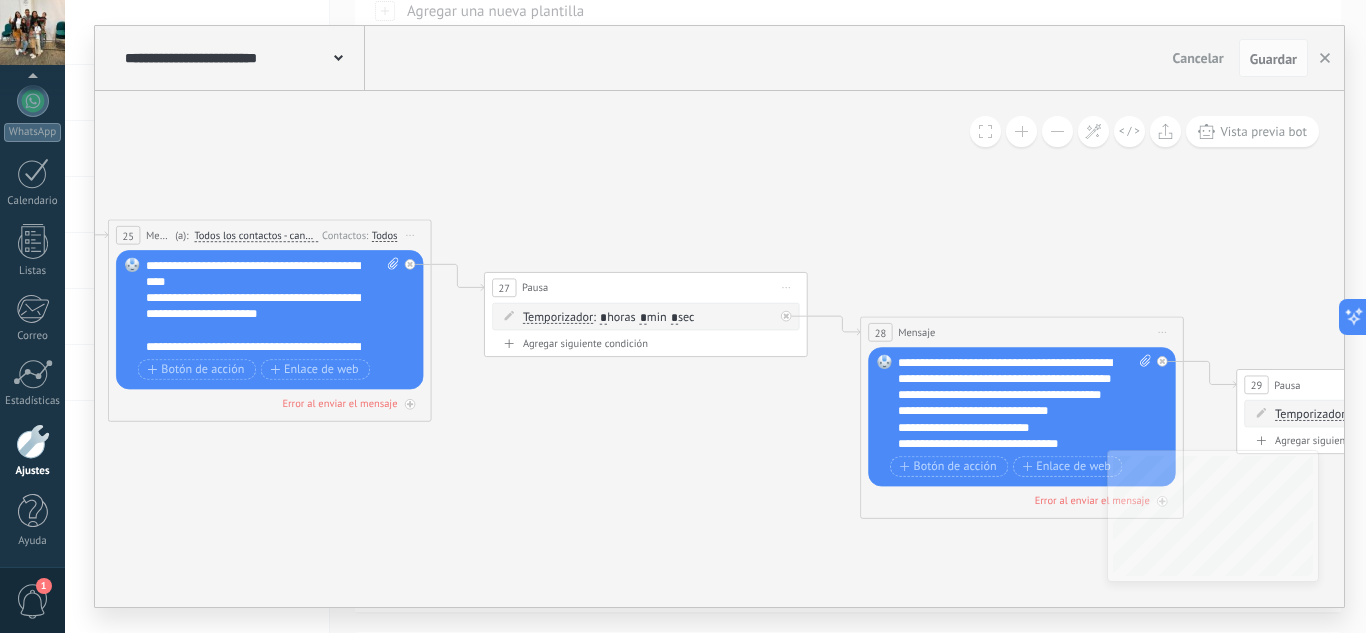 click 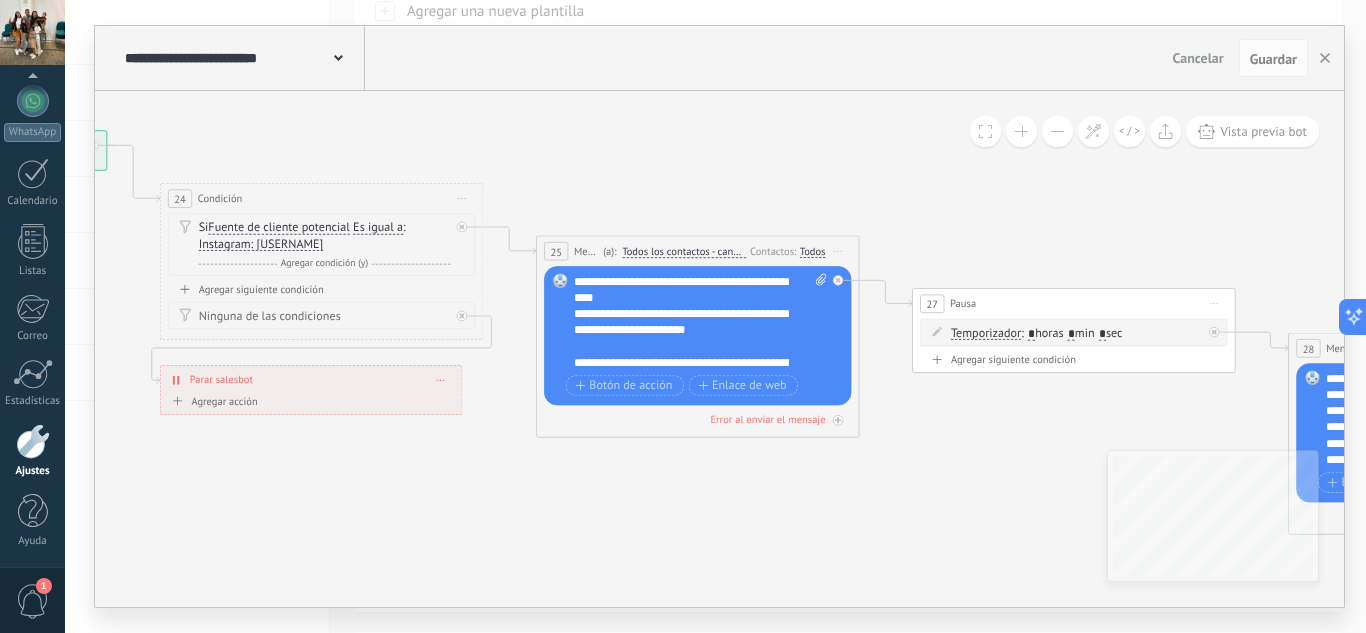 click 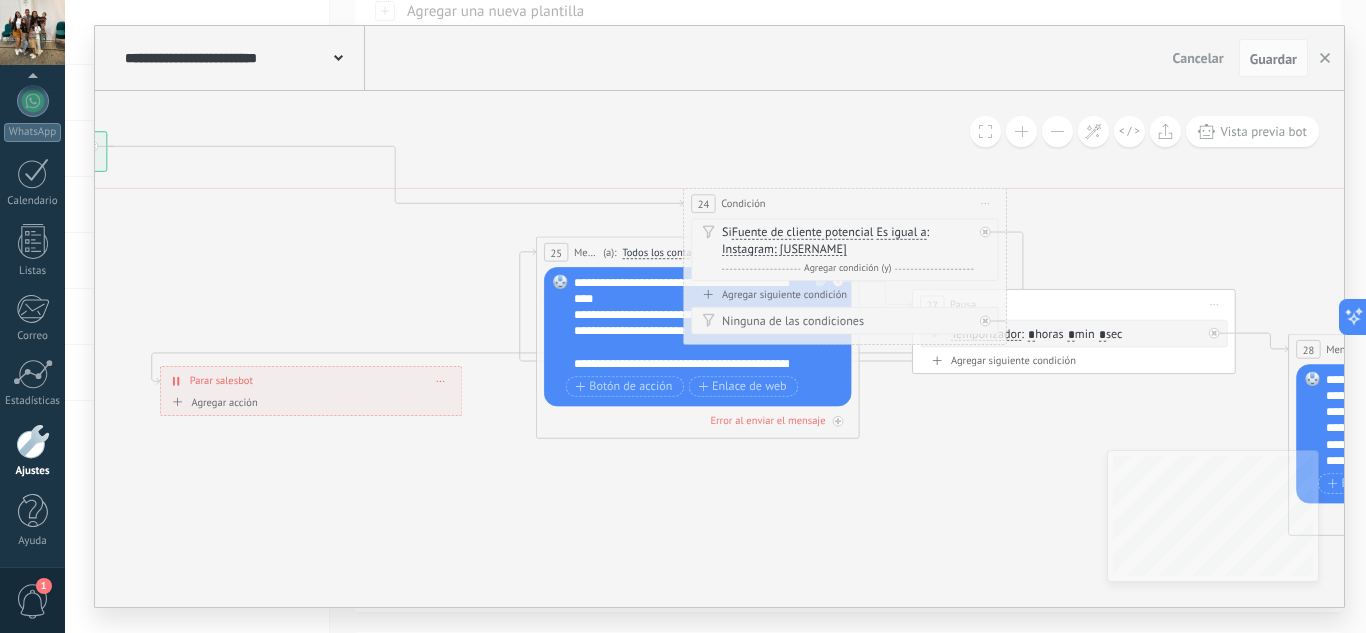 click on "24
Condición
*********
Iniciar vista previa aquí
Cambiar nombre
Duplicar
Borrar" at bounding box center [845, 204] 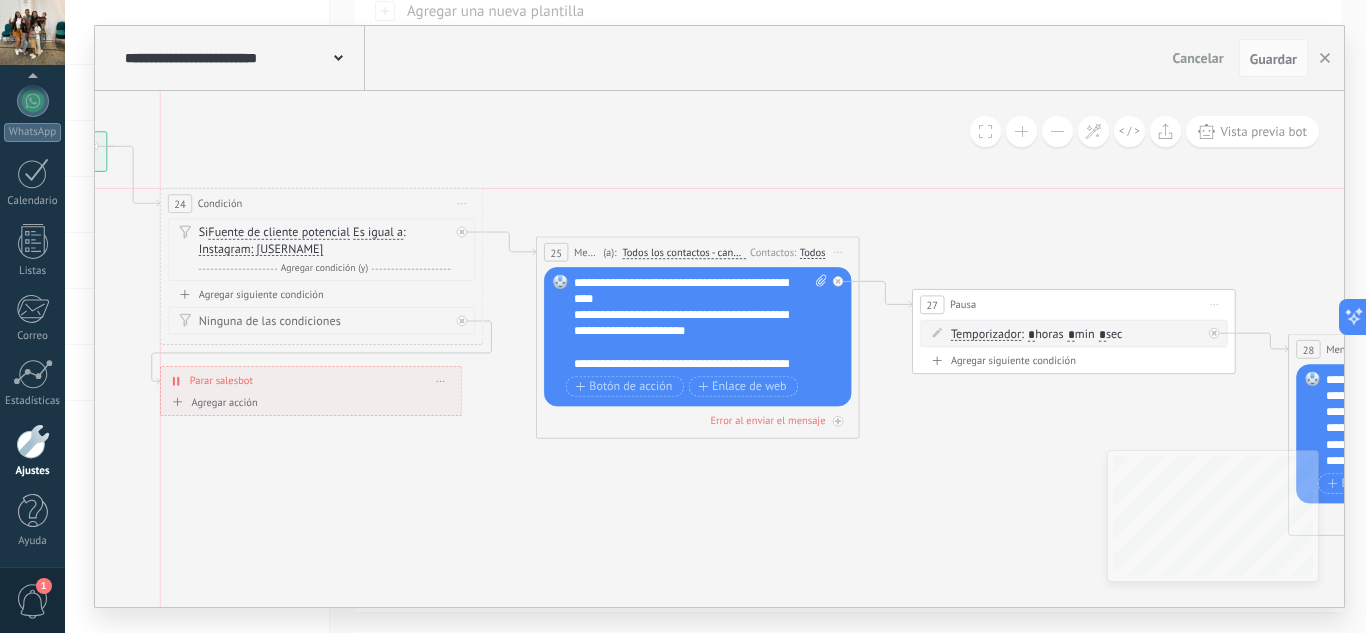 click on "24
Condición
*********
Iniciar vista previa aquí
Cambiar nombre
Duplicar
Borrar" at bounding box center [322, 204] 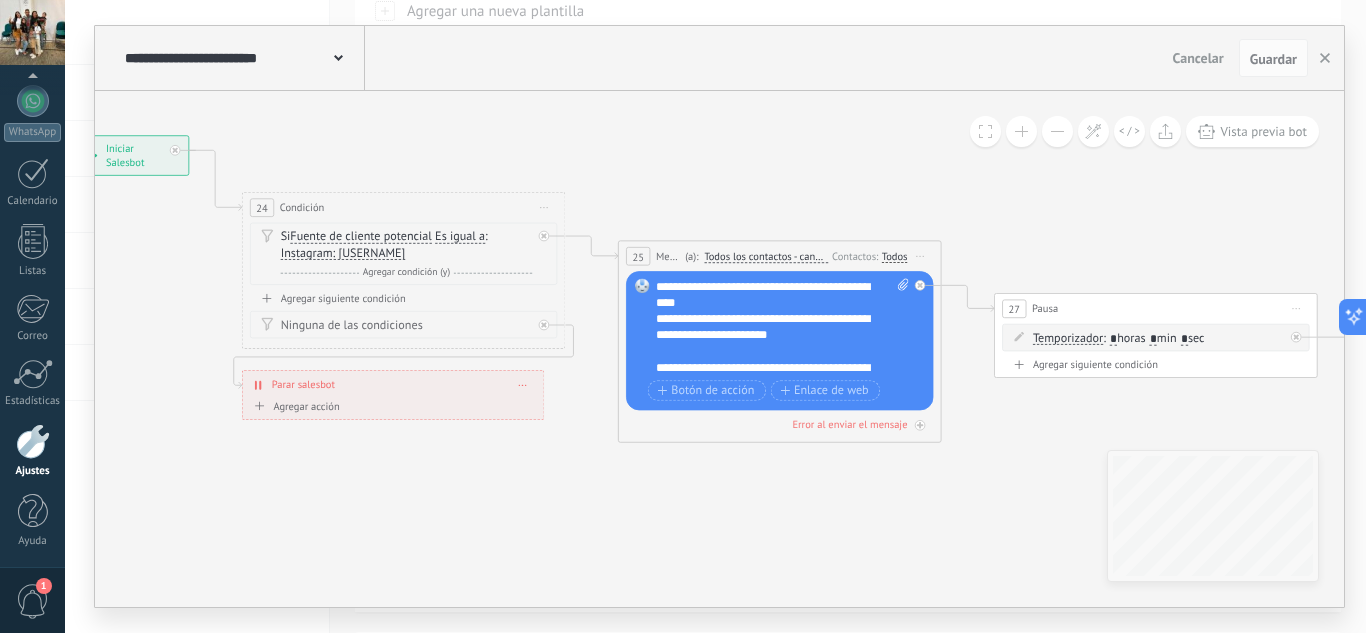 click 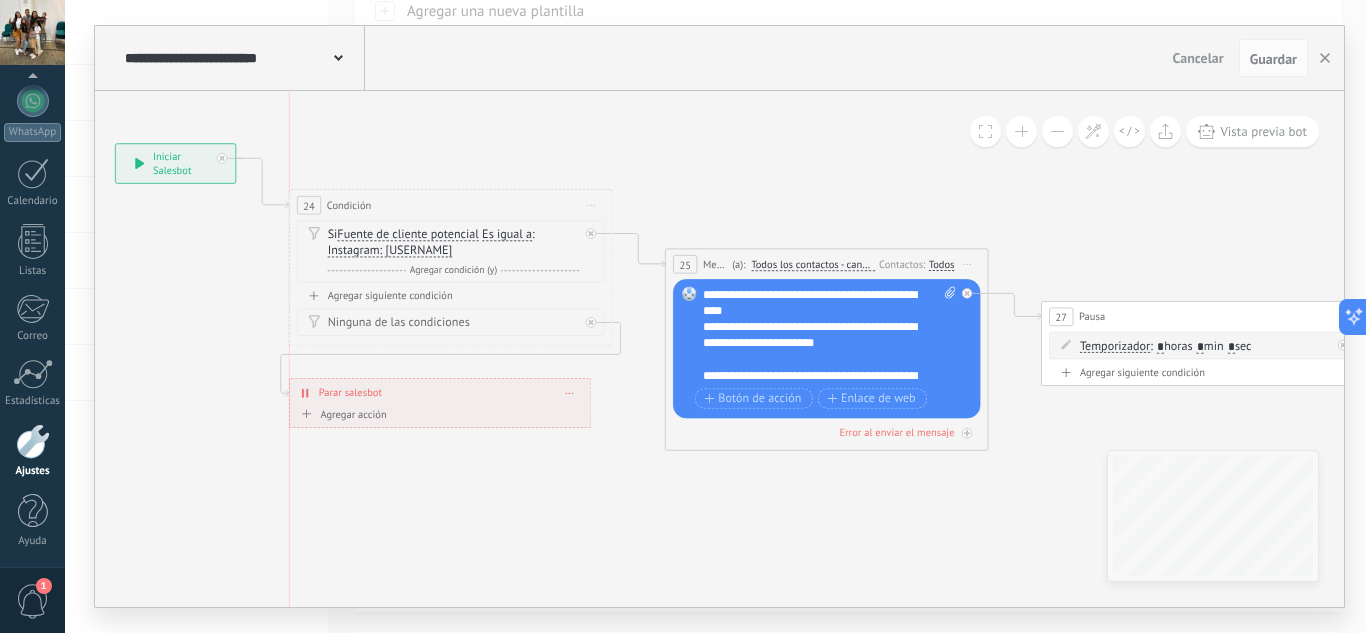 click on "24
Condición
*********
Iniciar vista previa aquí
Cambiar nombre
Duplicar
Borrar" at bounding box center (451, 205) 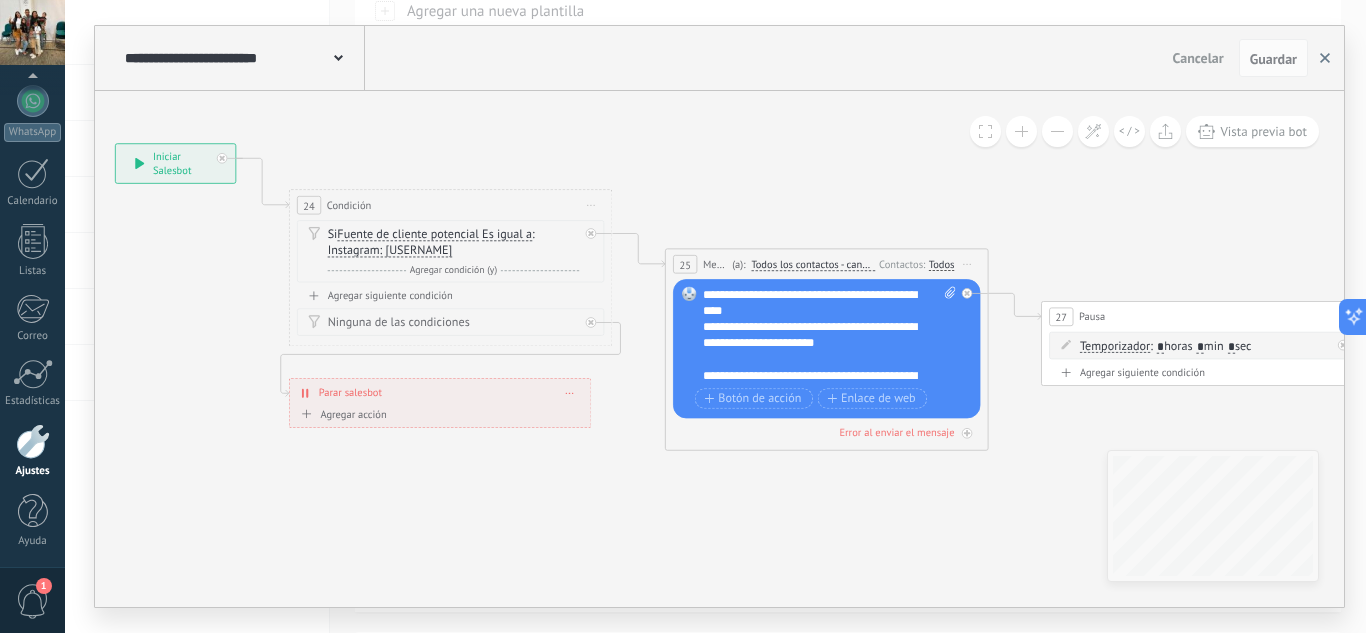 click 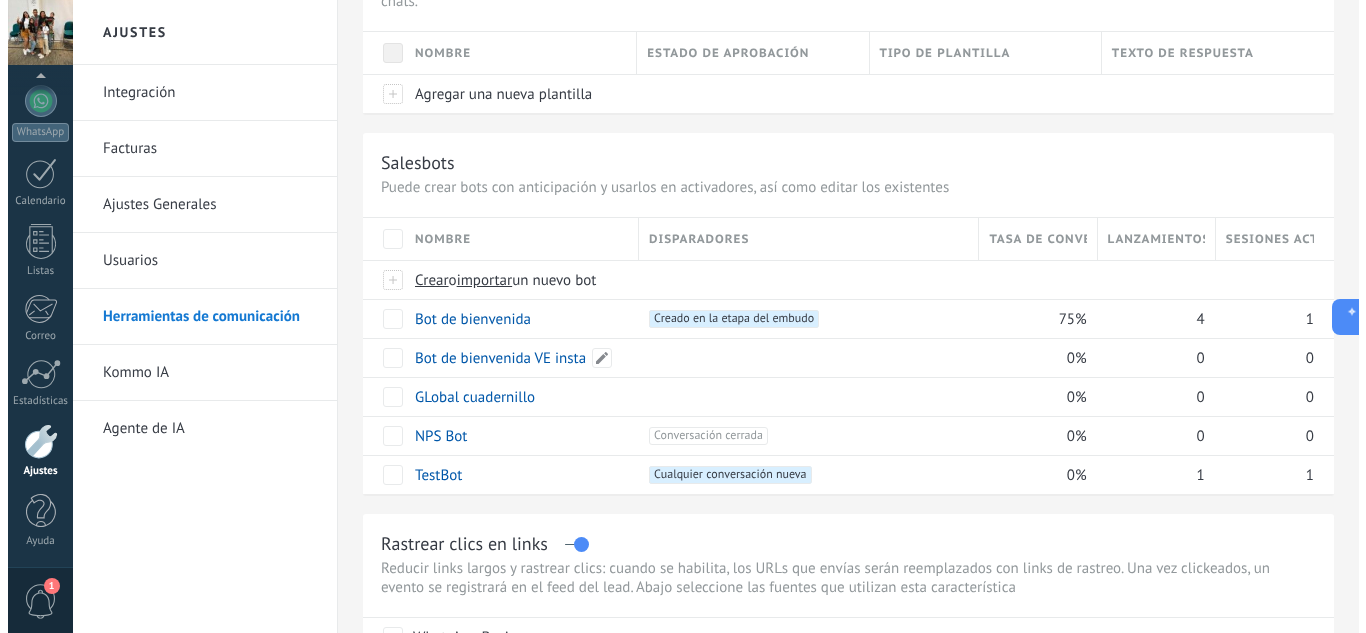 scroll, scrollTop: 0, scrollLeft: 0, axis: both 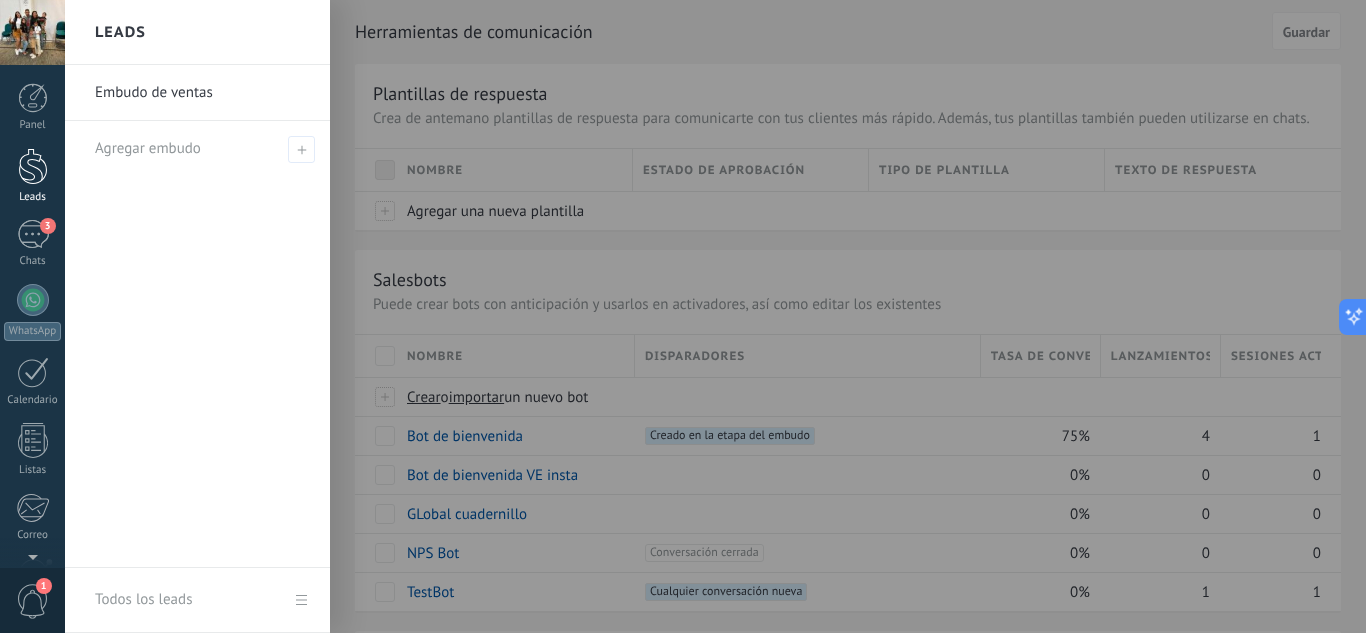 click at bounding box center (33, 166) 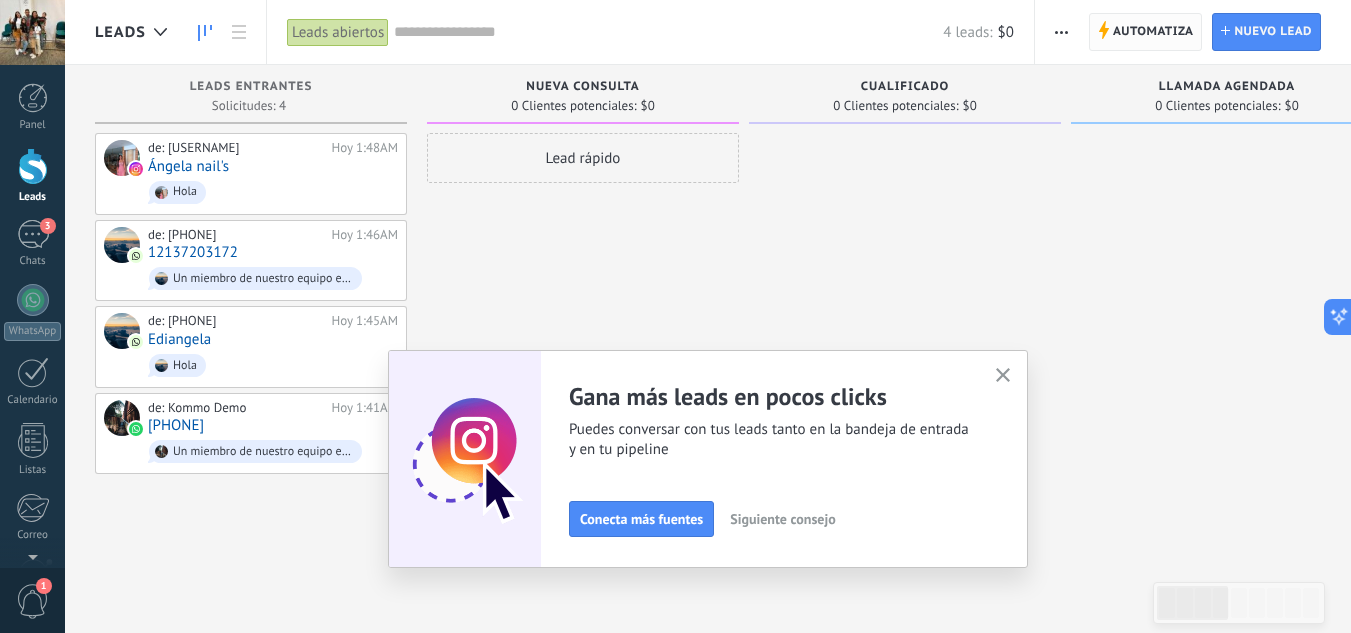 click on "Automatiza" at bounding box center (1153, 32) 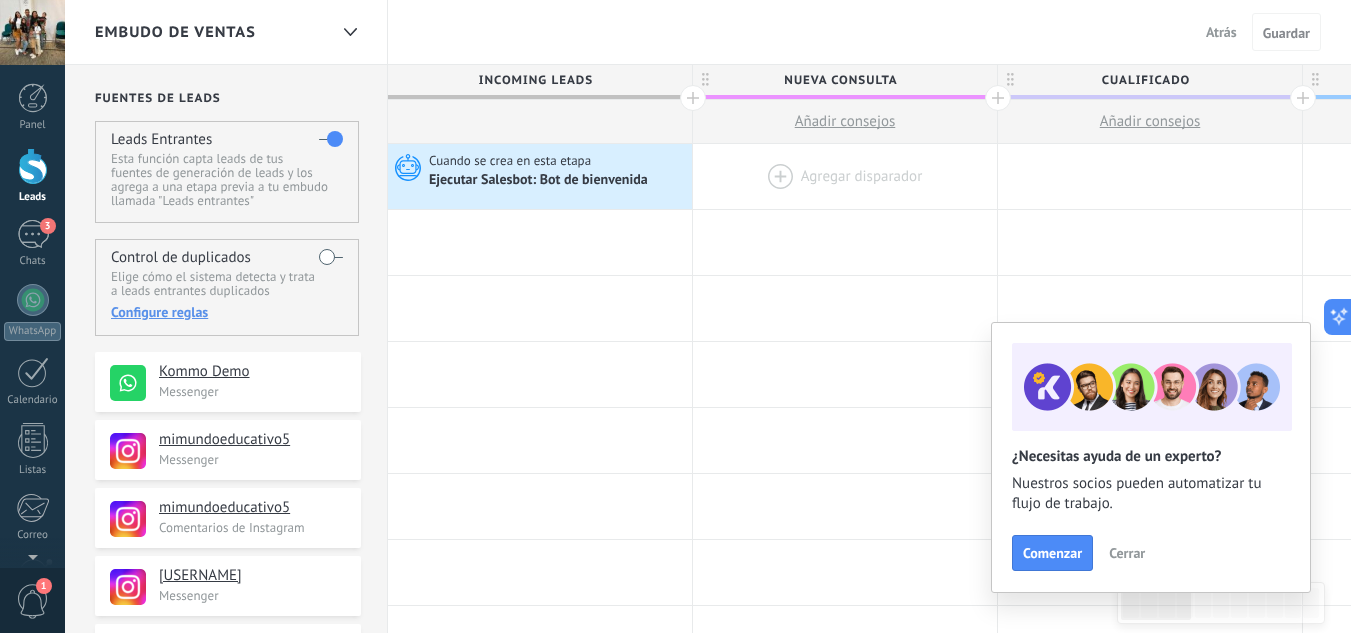 click at bounding box center [845, 176] 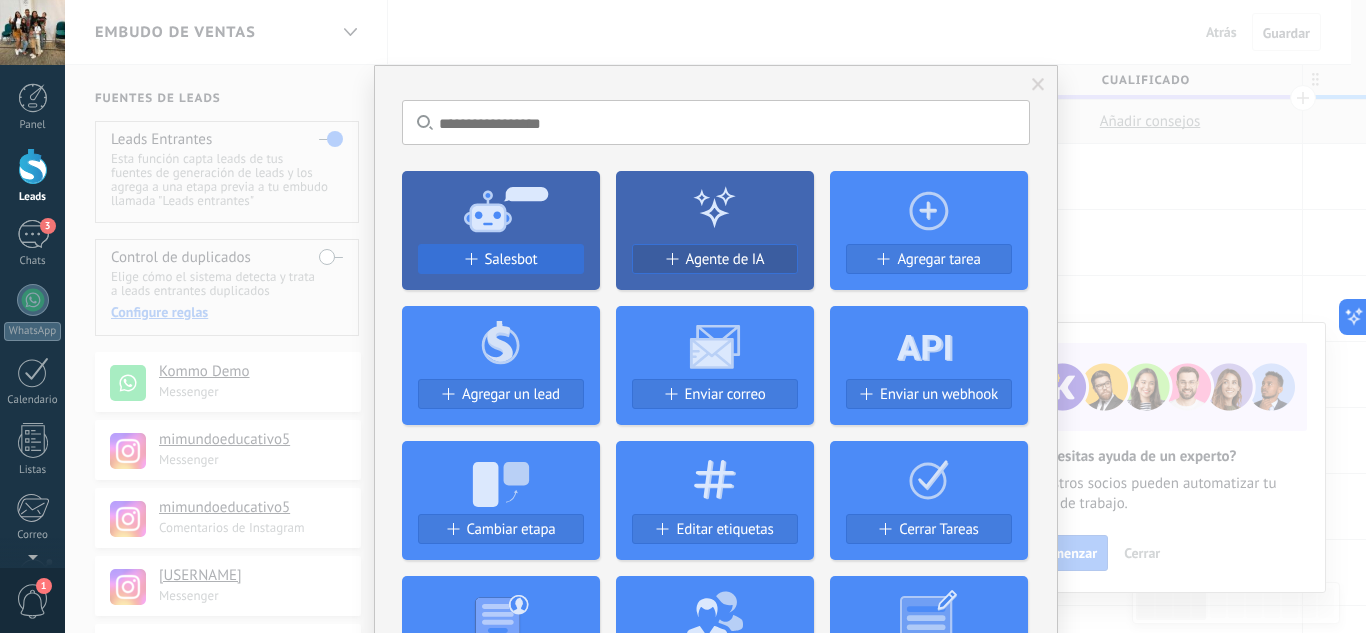 click on "Salesbot" at bounding box center [511, 259] 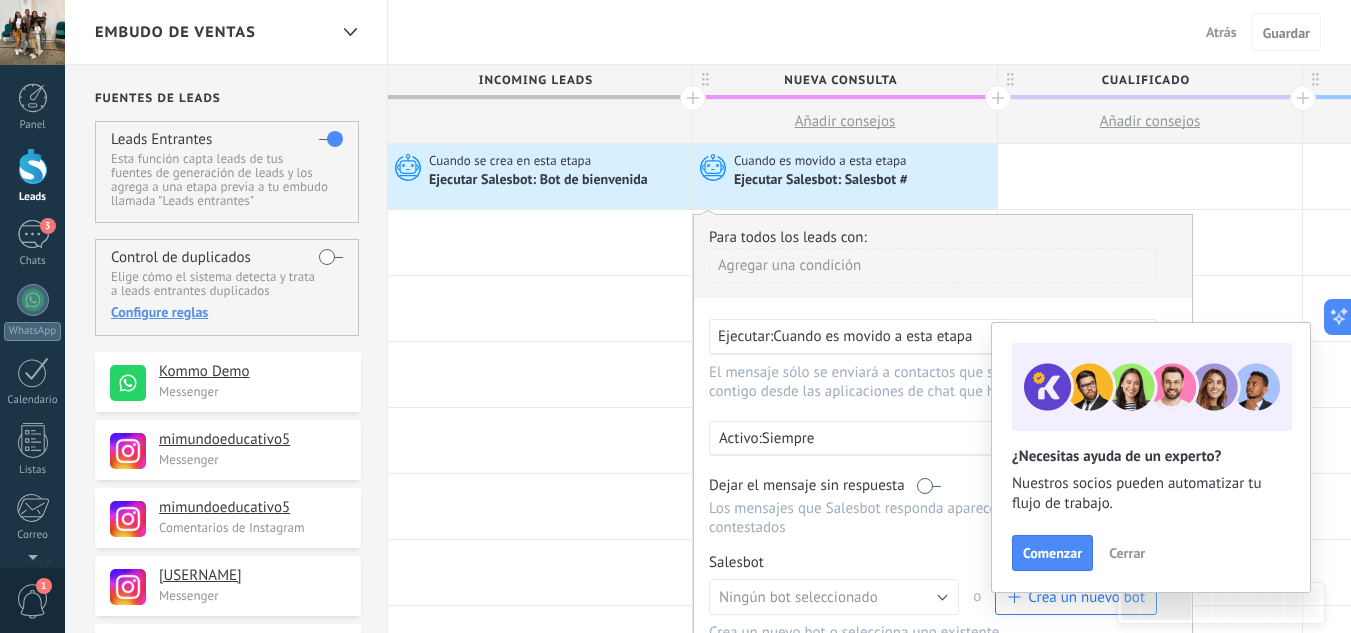 drag, startPoint x: 949, startPoint y: 277, endPoint x: 845, endPoint y: 220, distance: 118.595955 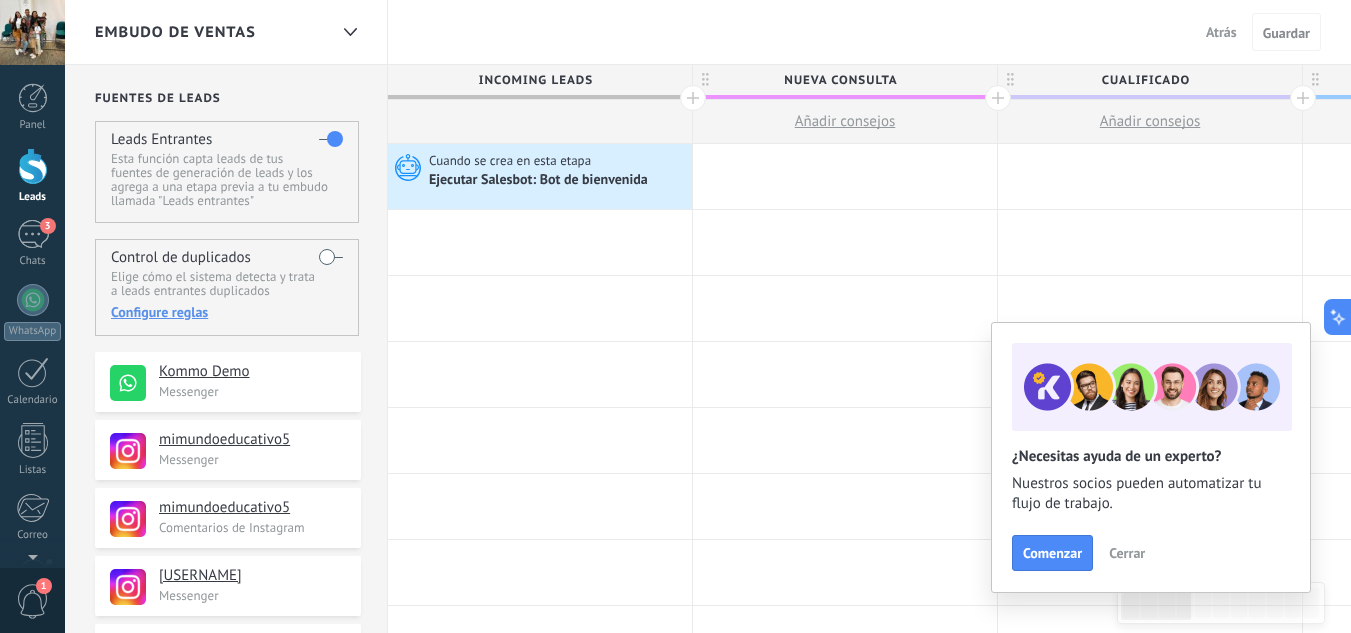 click at bounding box center (845, 176) 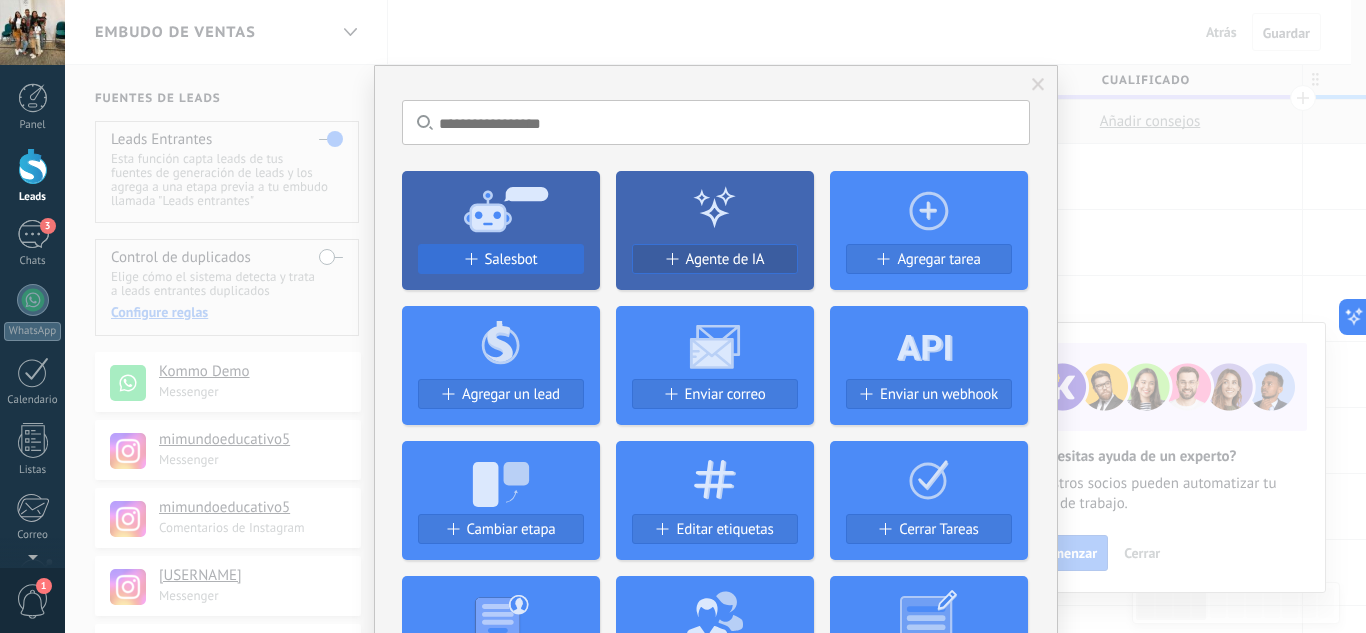 click on "Salesbot" at bounding box center (501, 259) 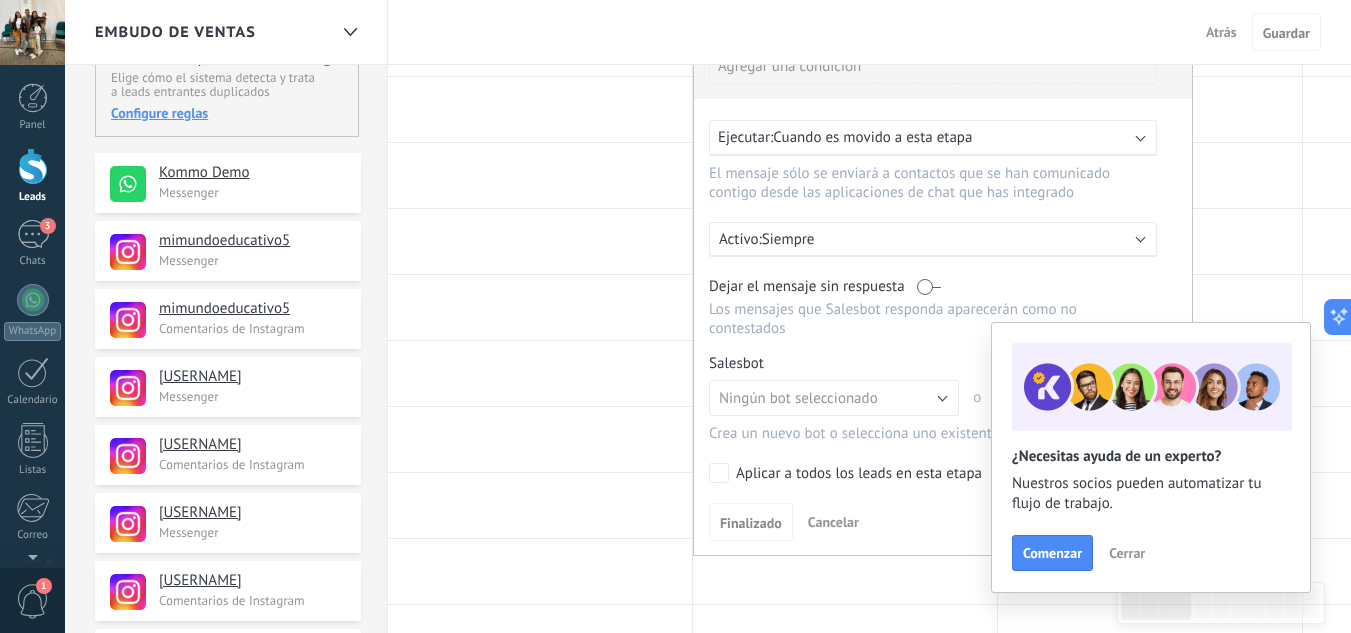 scroll, scrollTop: 200, scrollLeft: 0, axis: vertical 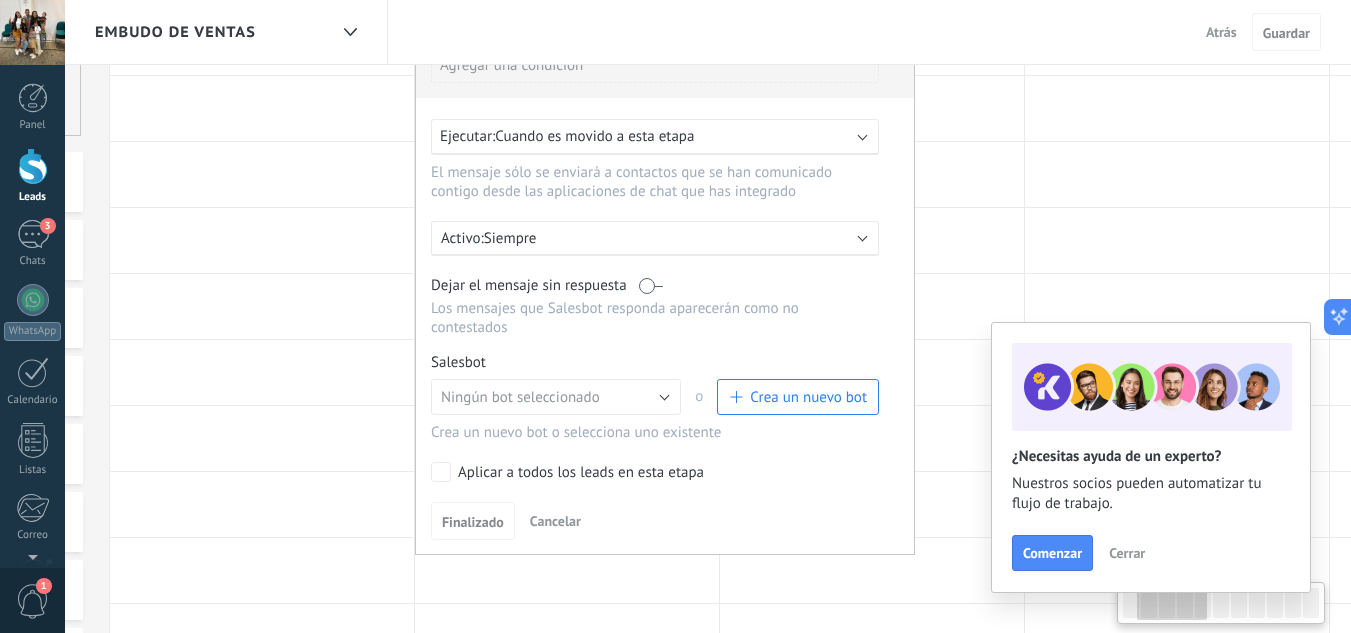 drag, startPoint x: 1170, startPoint y: 288, endPoint x: 892, endPoint y: 364, distance: 288.20132 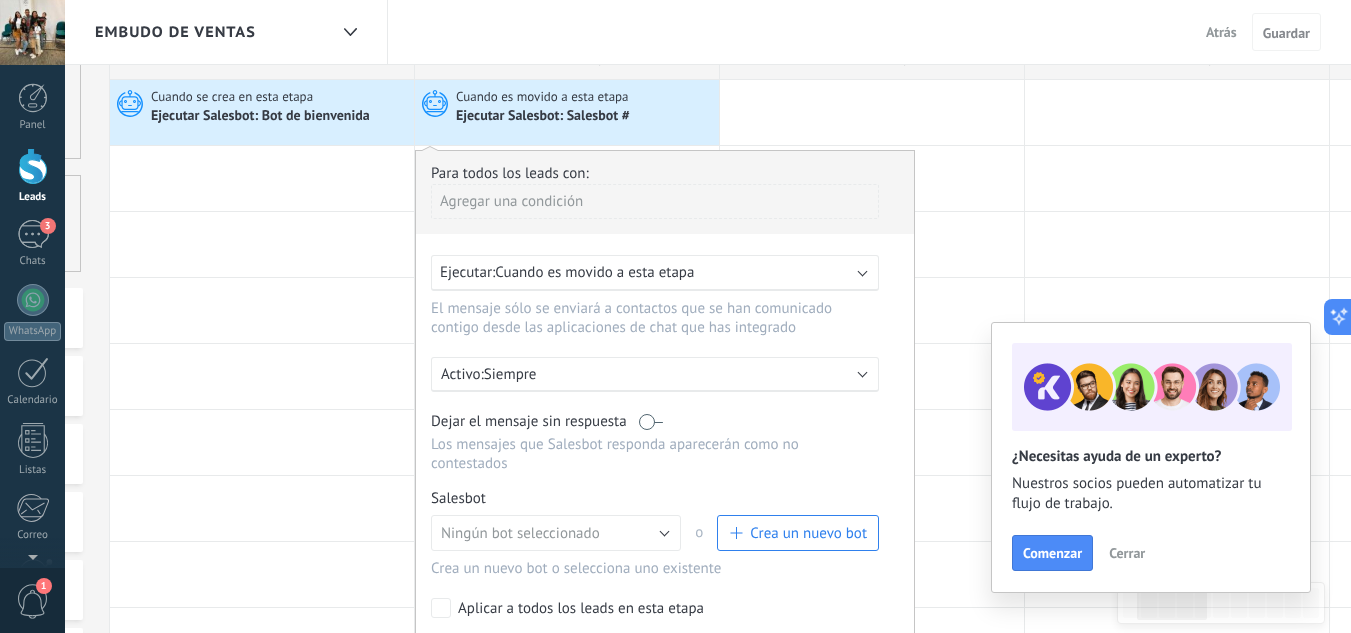scroll, scrollTop: 100, scrollLeft: 0, axis: vertical 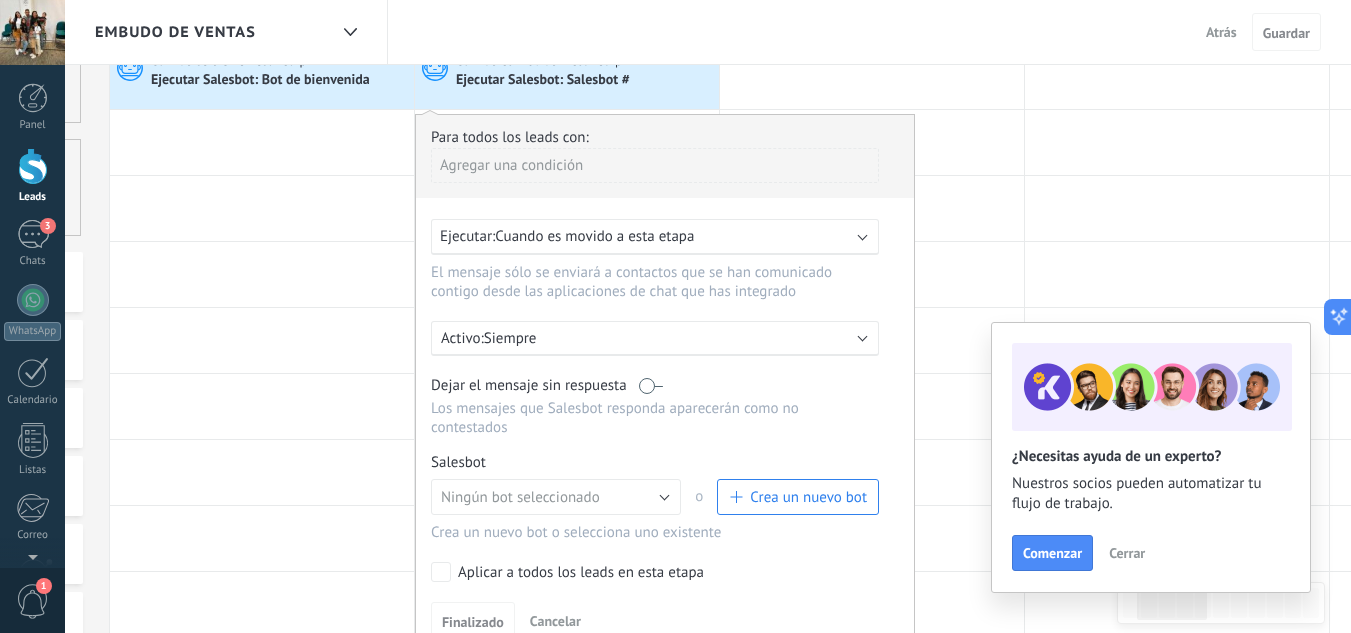 click on "Cuando es movido a esta etapa" at bounding box center [594, 236] 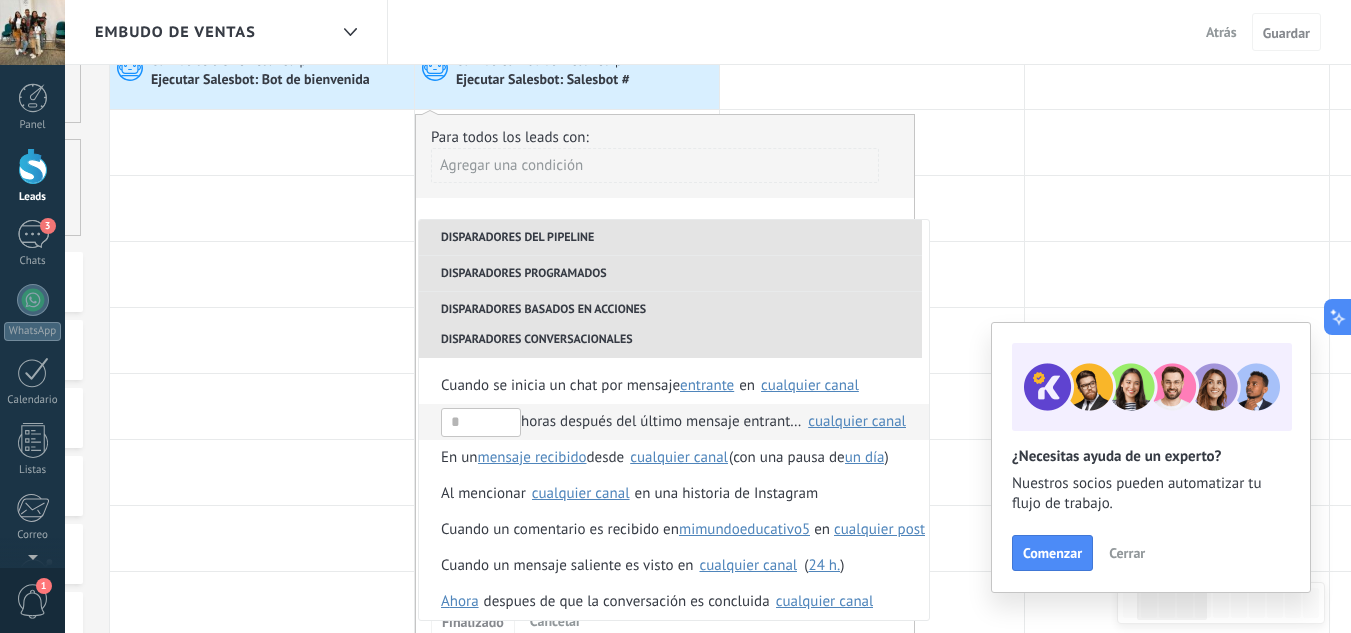 scroll, scrollTop: 580, scrollLeft: 0, axis: vertical 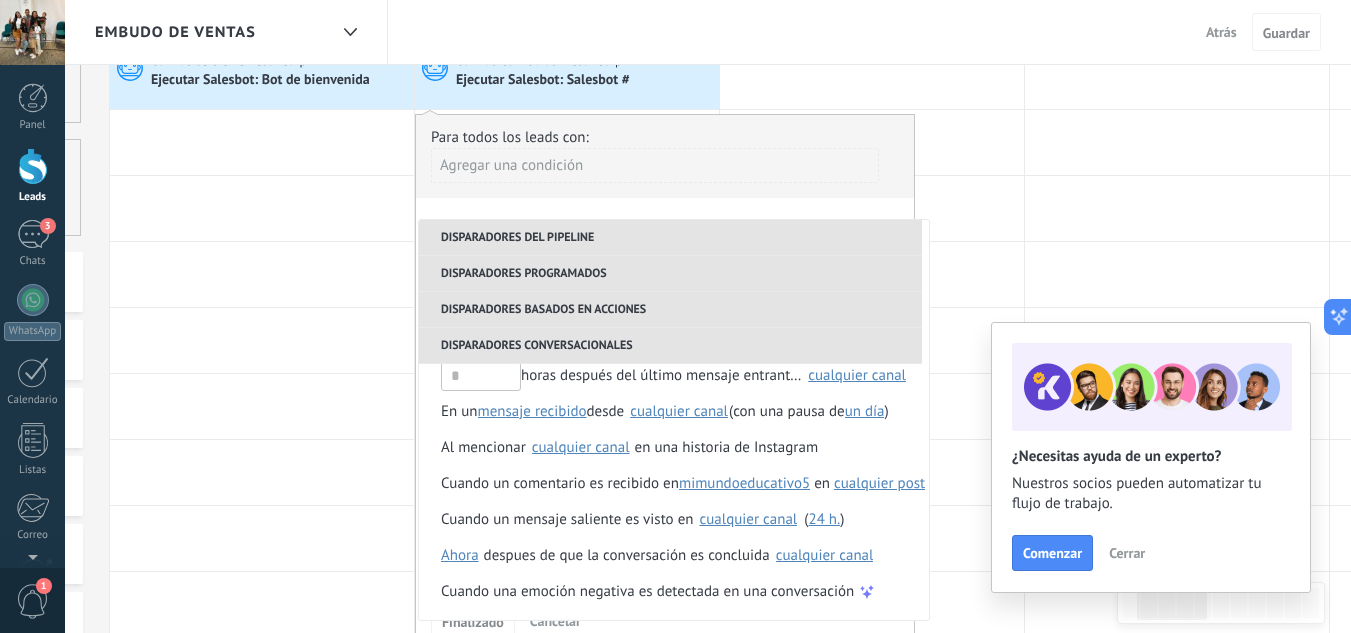click on "Agregar una condición" at bounding box center [655, 165] 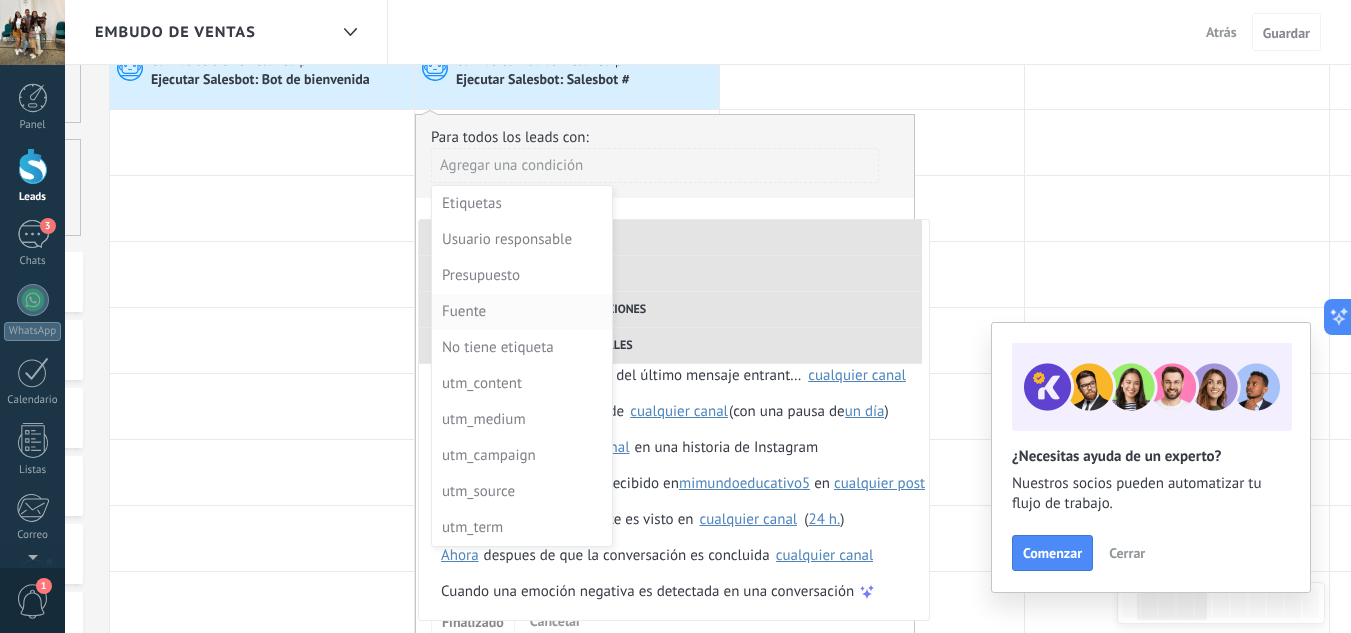 click on "Fuente" at bounding box center [520, 312] 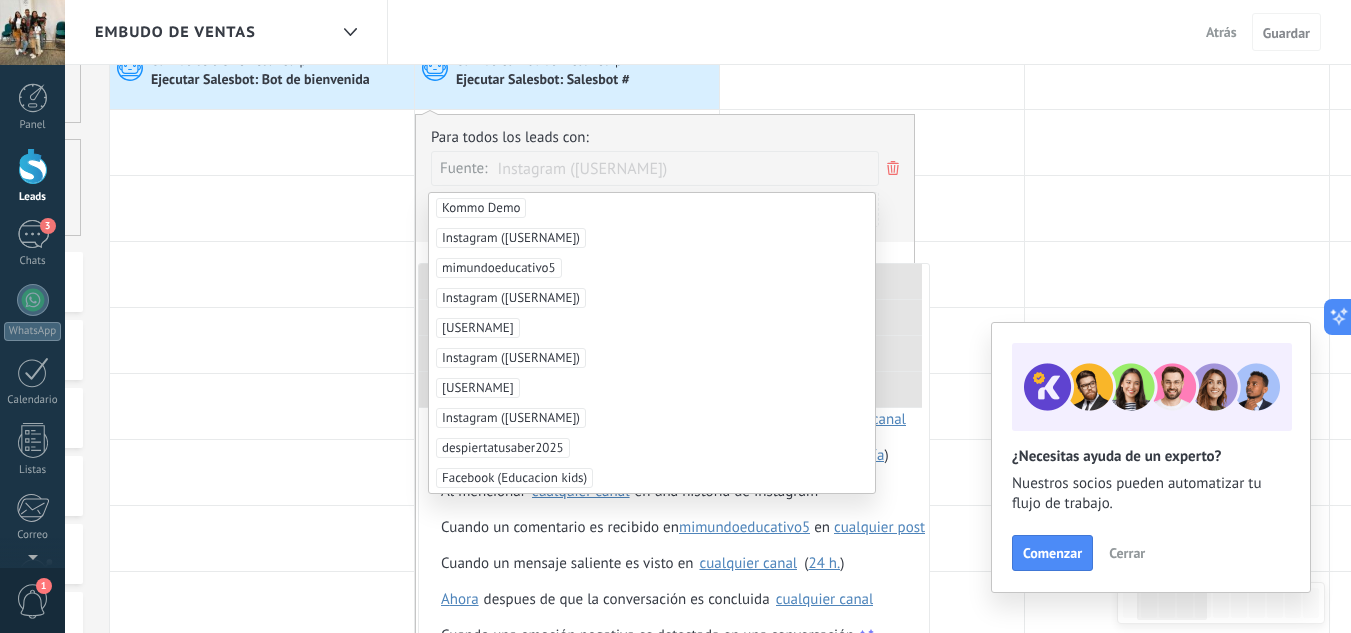 click on "Instagram (mimundoeducativo5)" at bounding box center [511, 238] 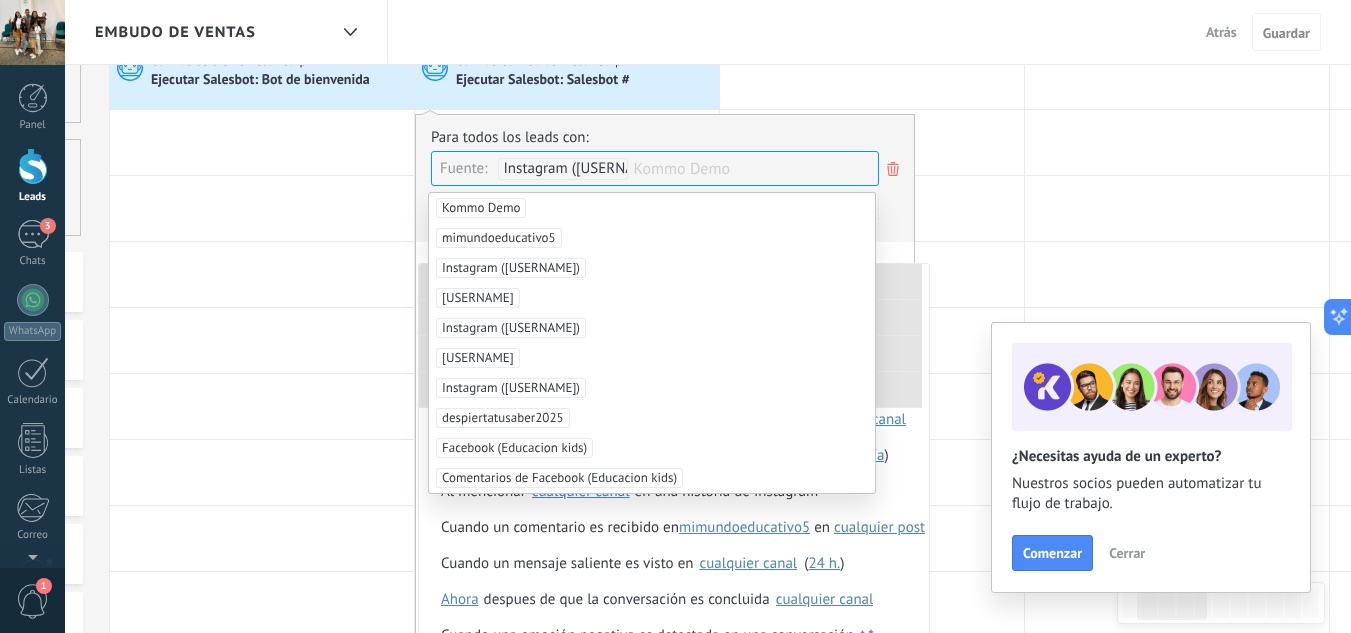 click on "Para todos los leads con: Fuente:  Instagram (mimundoeducativo5) Kommo Demo Agregar una condición" at bounding box center [665, 185] 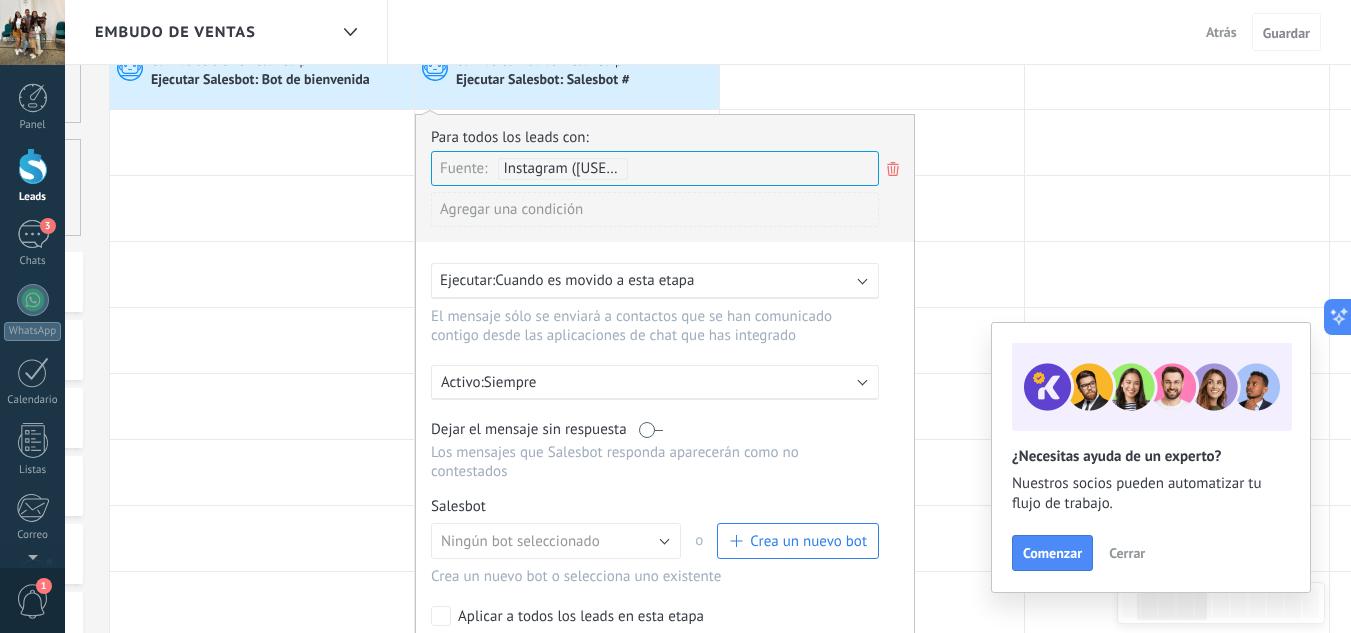 drag, startPoint x: 820, startPoint y: 225, endPoint x: 809, endPoint y: 159, distance: 66.910385 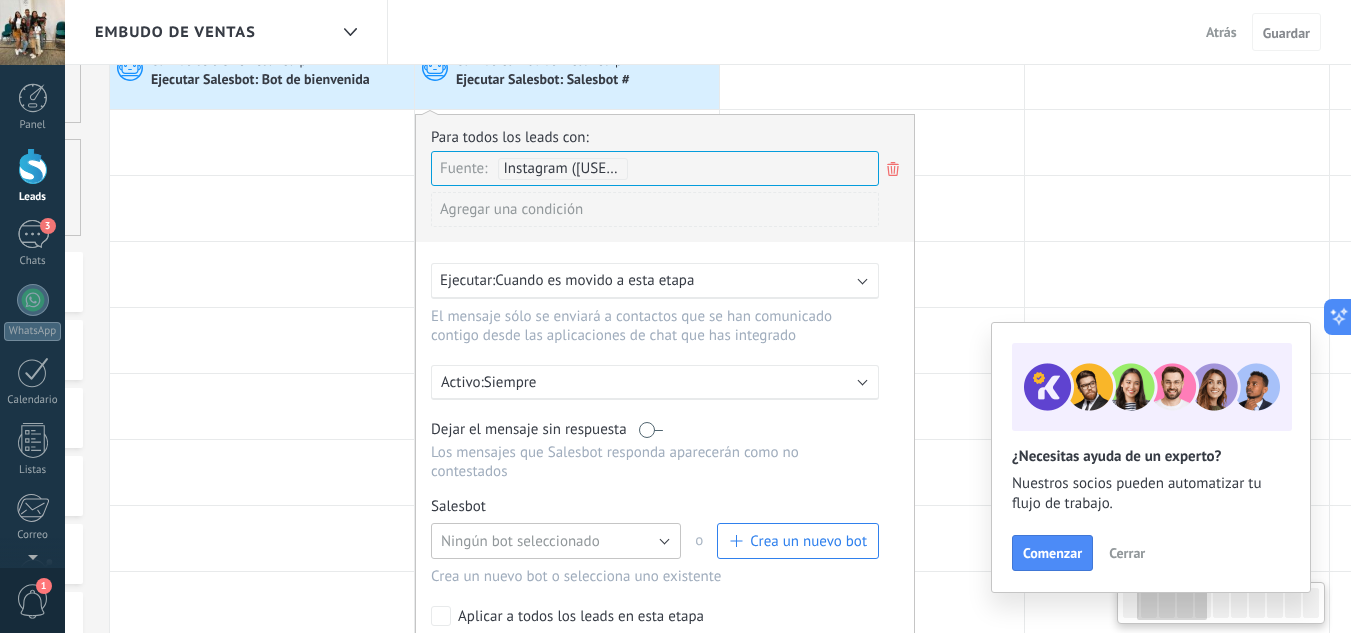 click on "Ningún bot seleccionado" at bounding box center (556, 541) 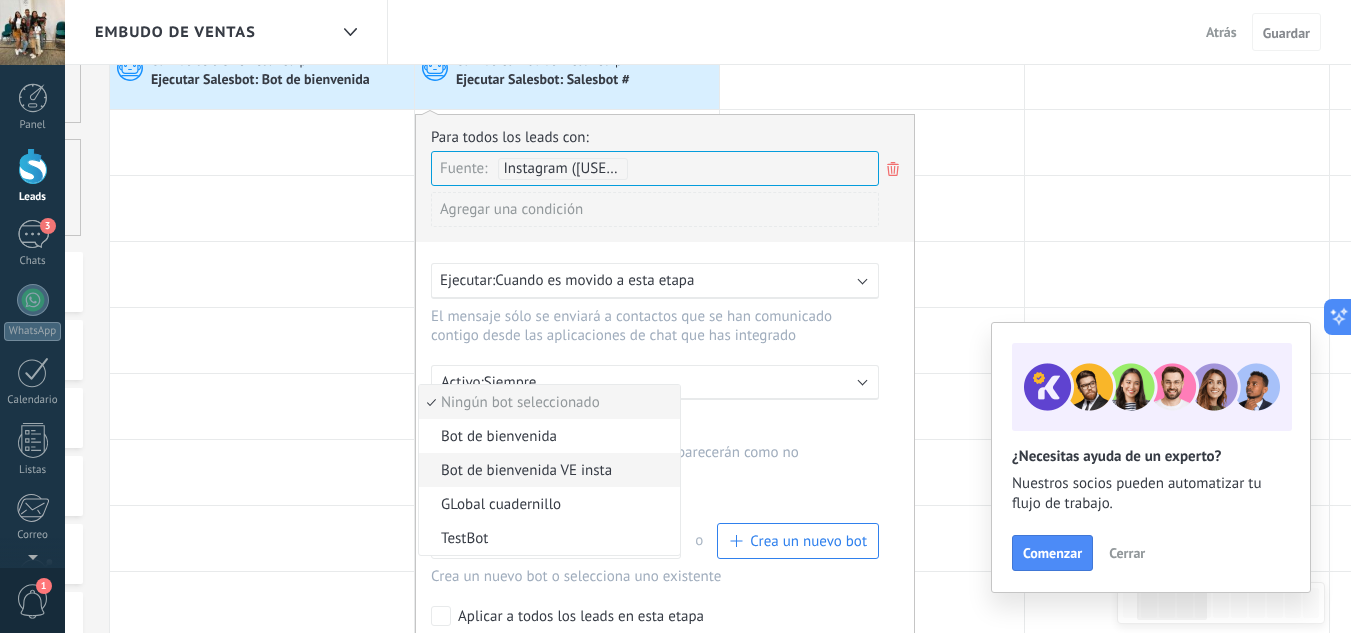 click on "Bot de bienvenida VE insta" at bounding box center [546, 470] 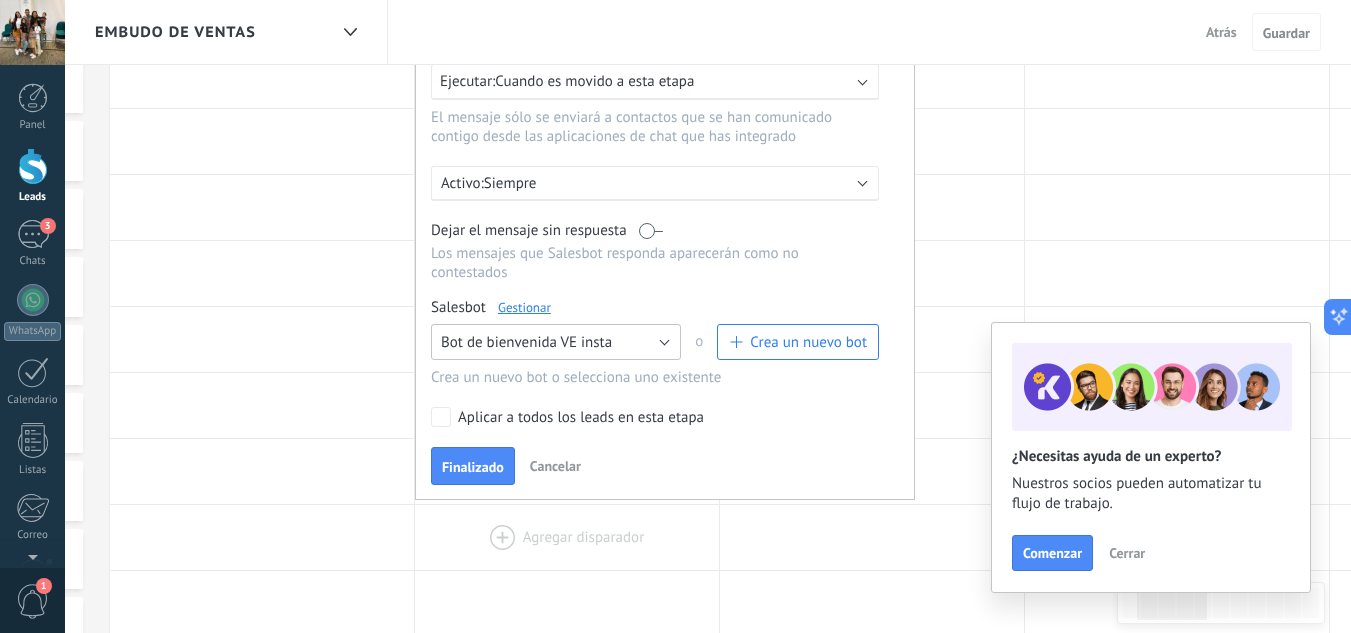 scroll, scrollTop: 300, scrollLeft: 0, axis: vertical 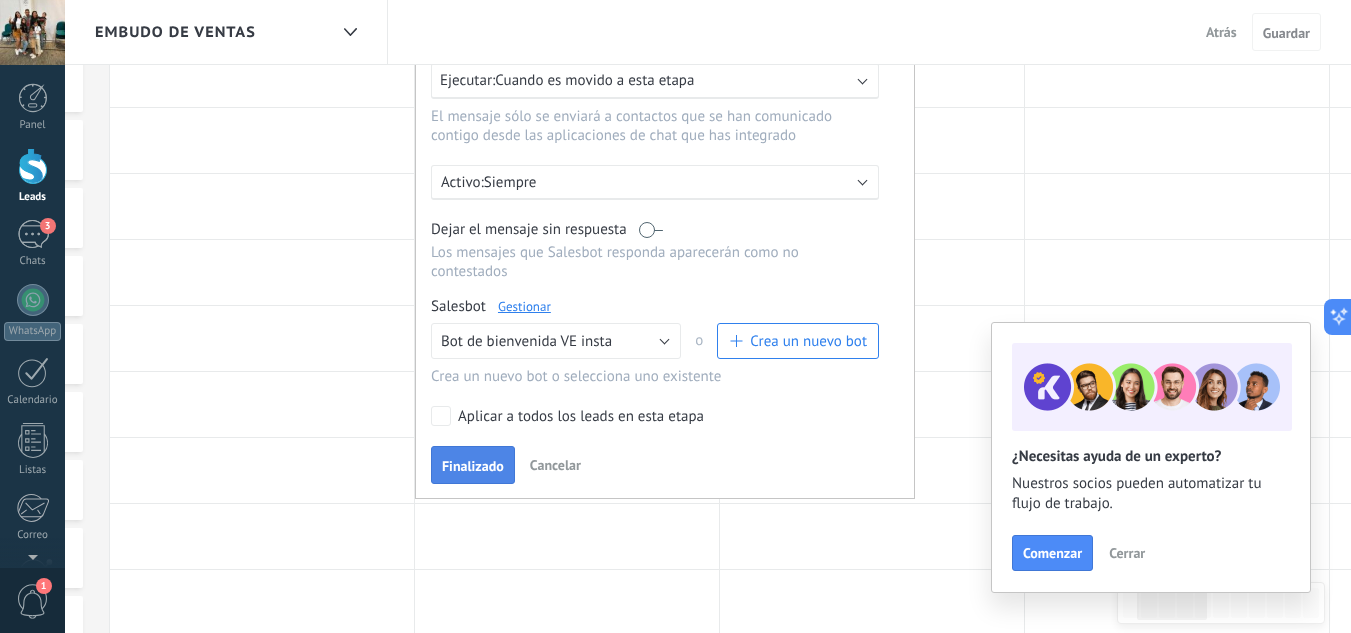 click on "Finalizado" at bounding box center [473, 465] 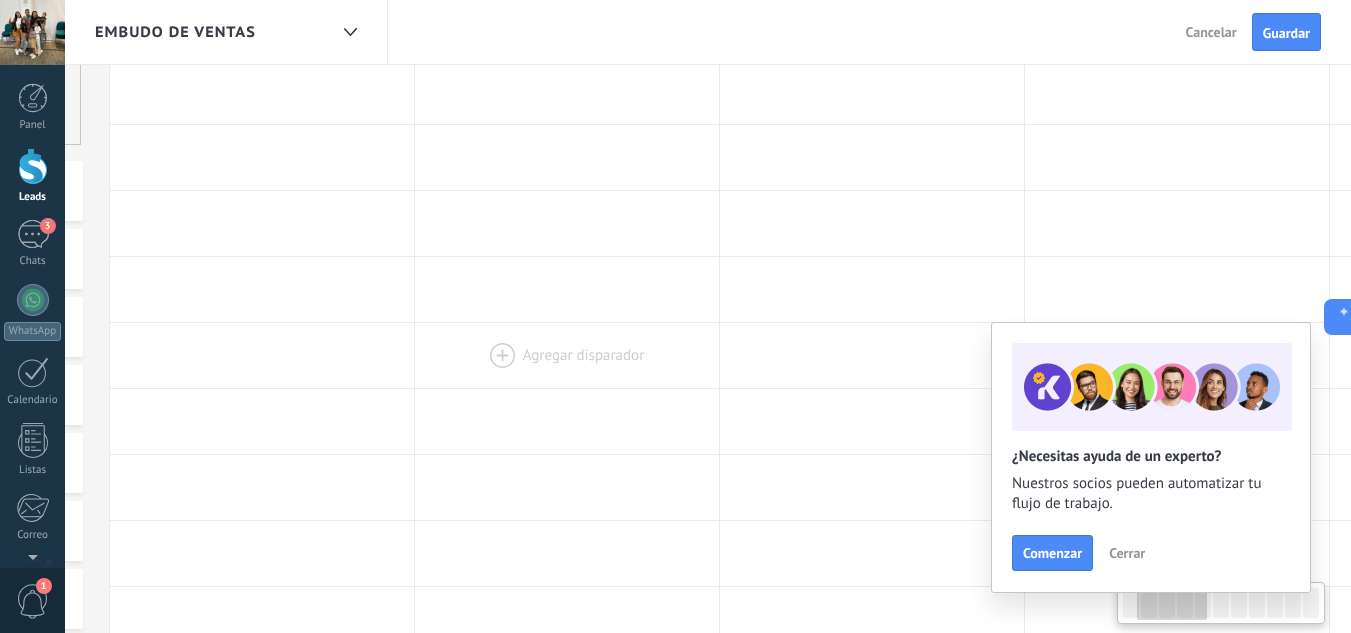 scroll, scrollTop: 0, scrollLeft: 0, axis: both 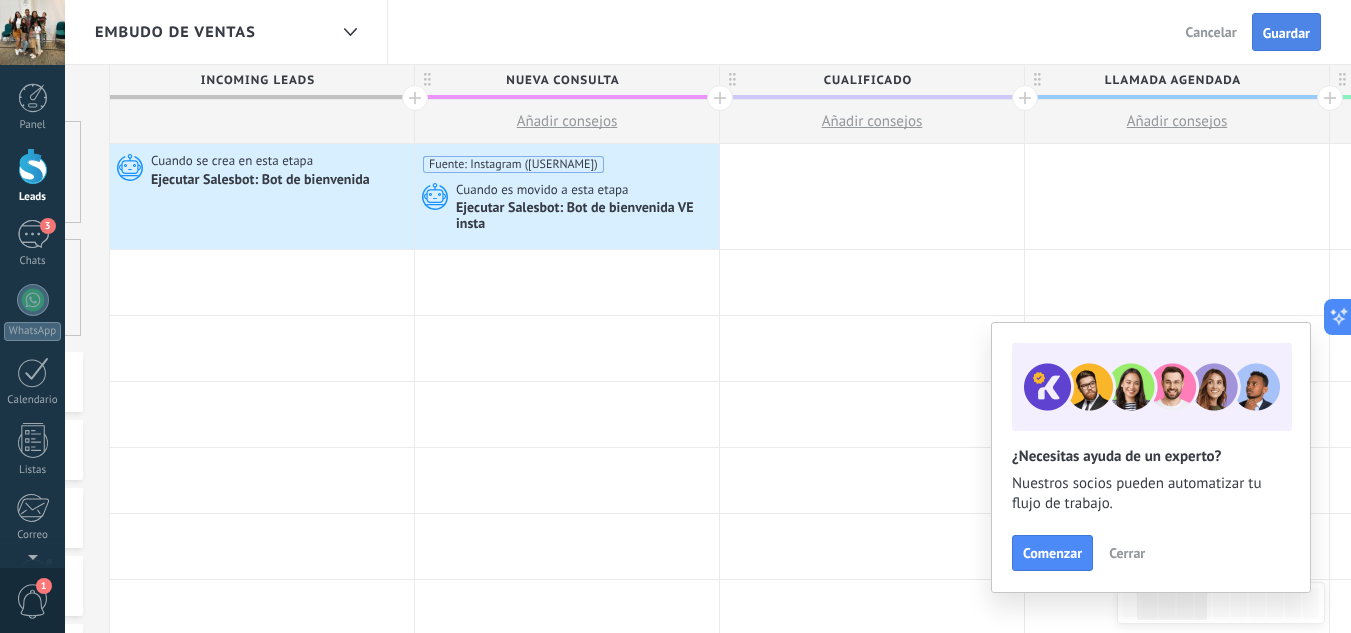 click on "Guardar" at bounding box center (1286, 33) 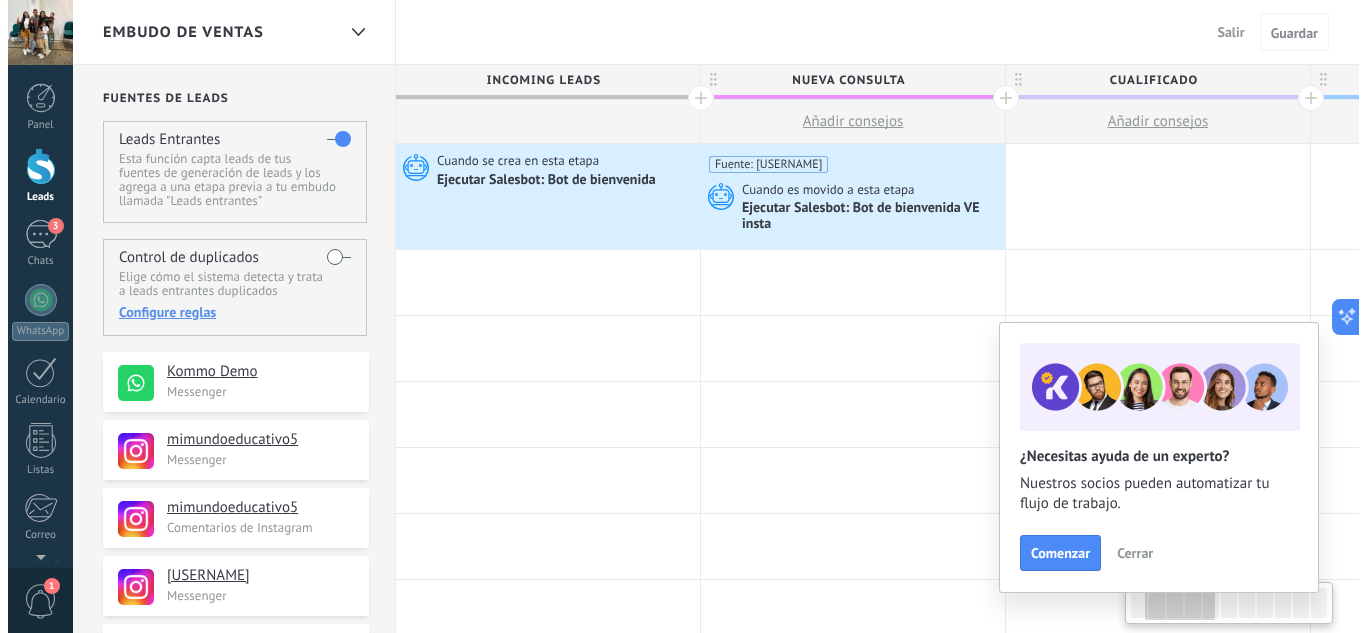 scroll, scrollTop: 0, scrollLeft: 278, axis: horizontal 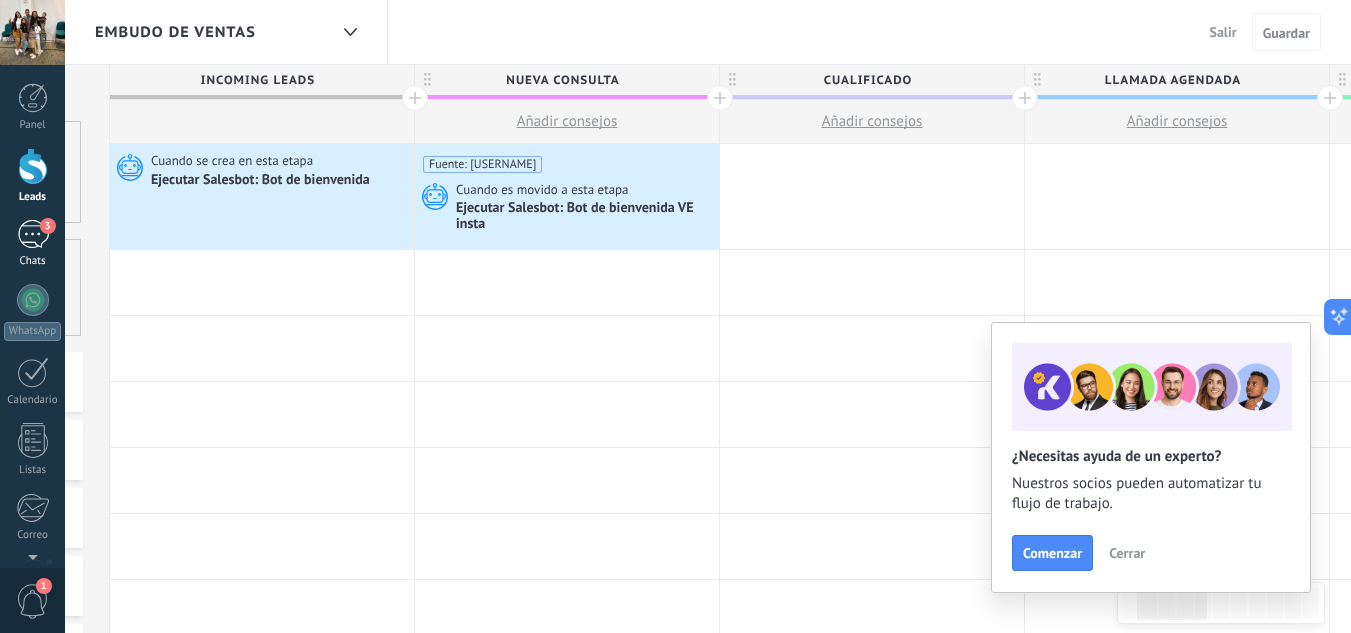 click on "3" at bounding box center [33, 234] 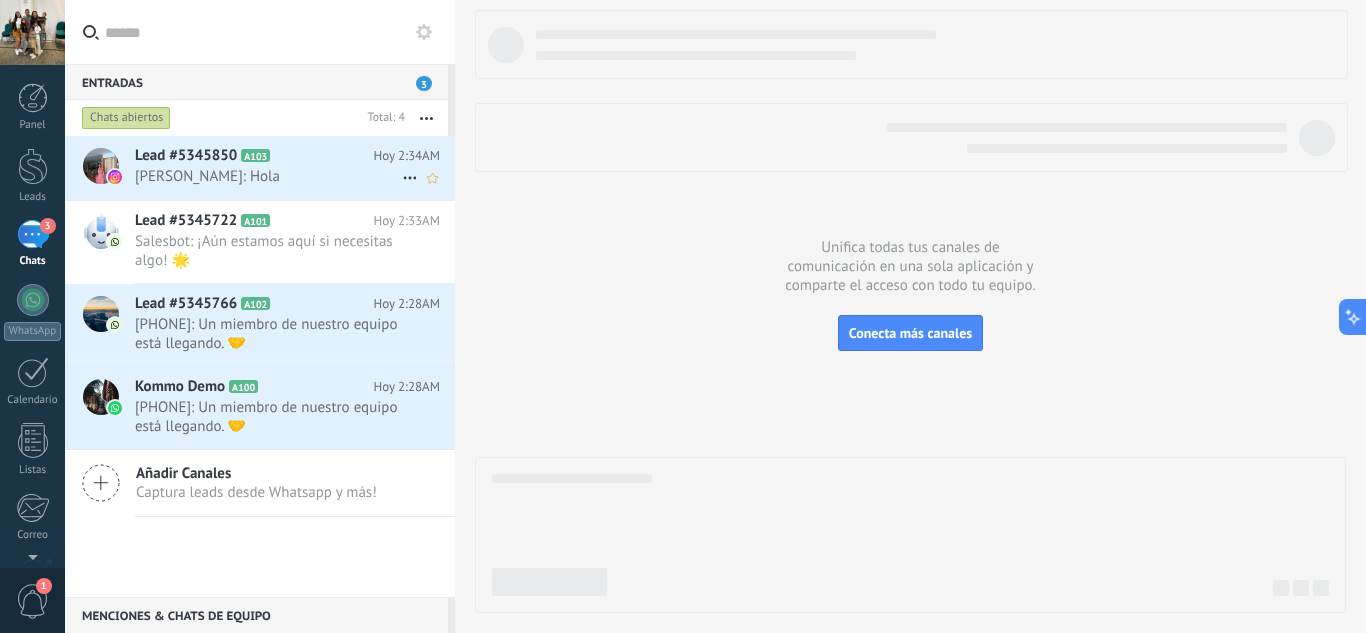 click on "Ángela nail's: Hola" at bounding box center [268, 176] 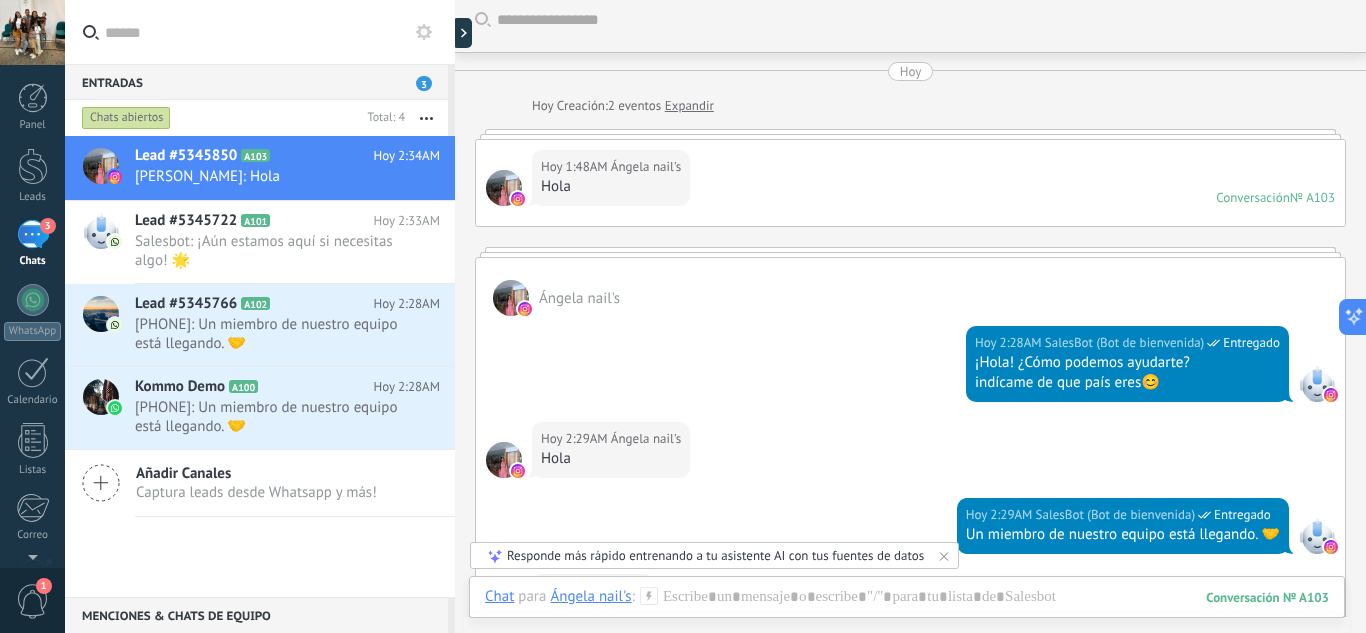 scroll, scrollTop: 0, scrollLeft: 0, axis: both 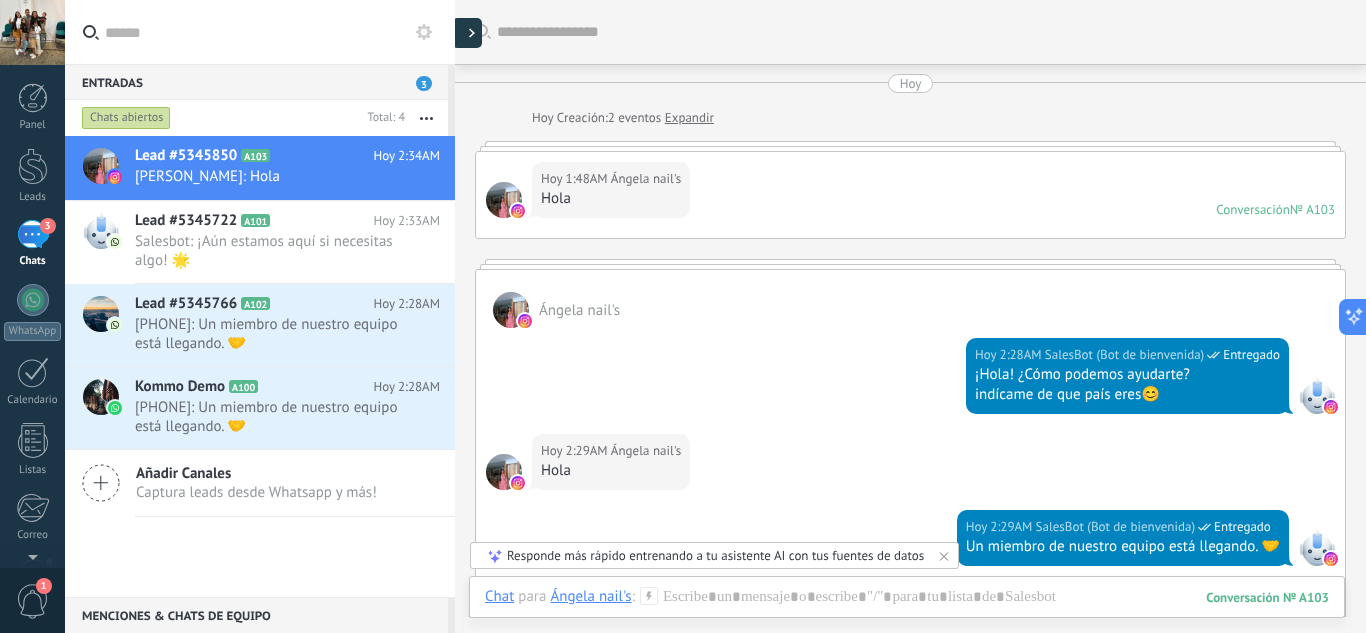 click at bounding box center (467, 33) 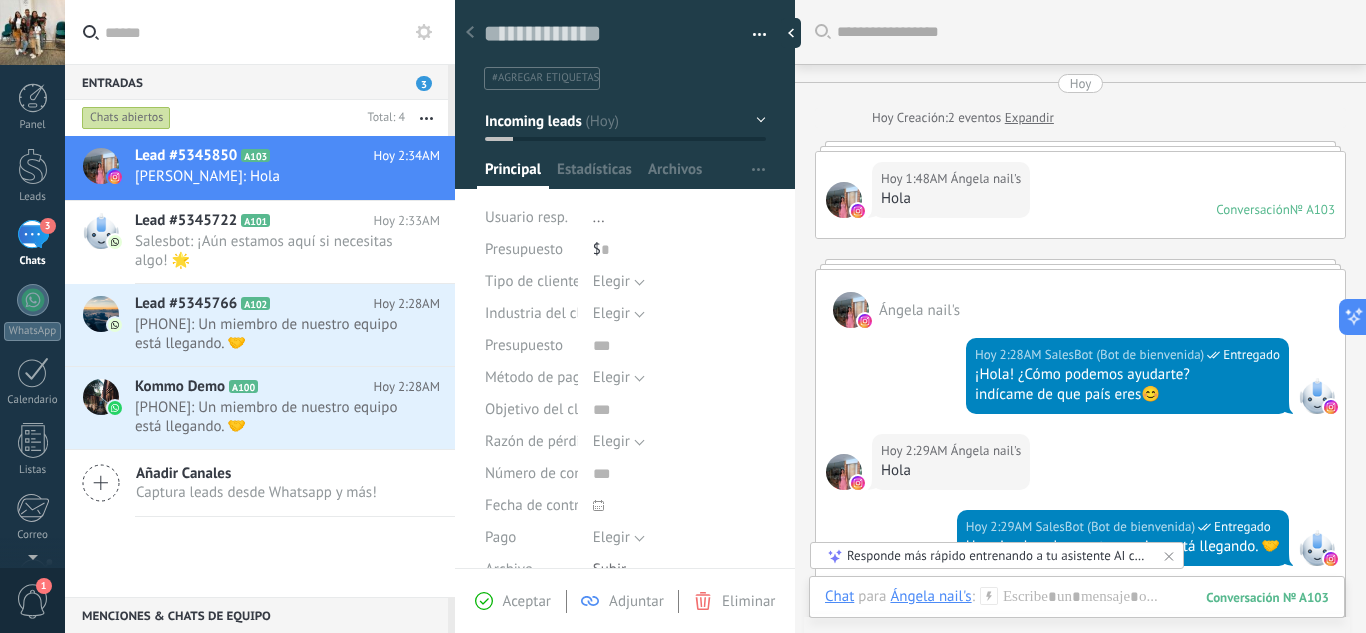 scroll, scrollTop: 30, scrollLeft: 0, axis: vertical 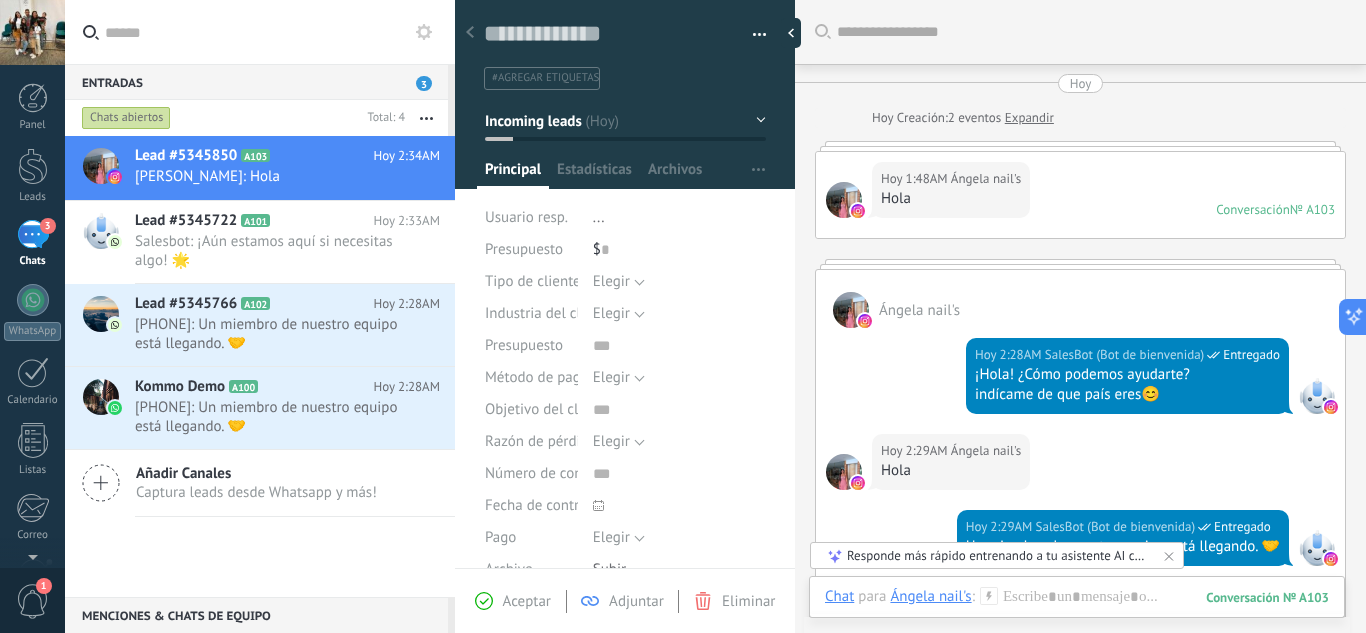 click at bounding box center [752, 35] 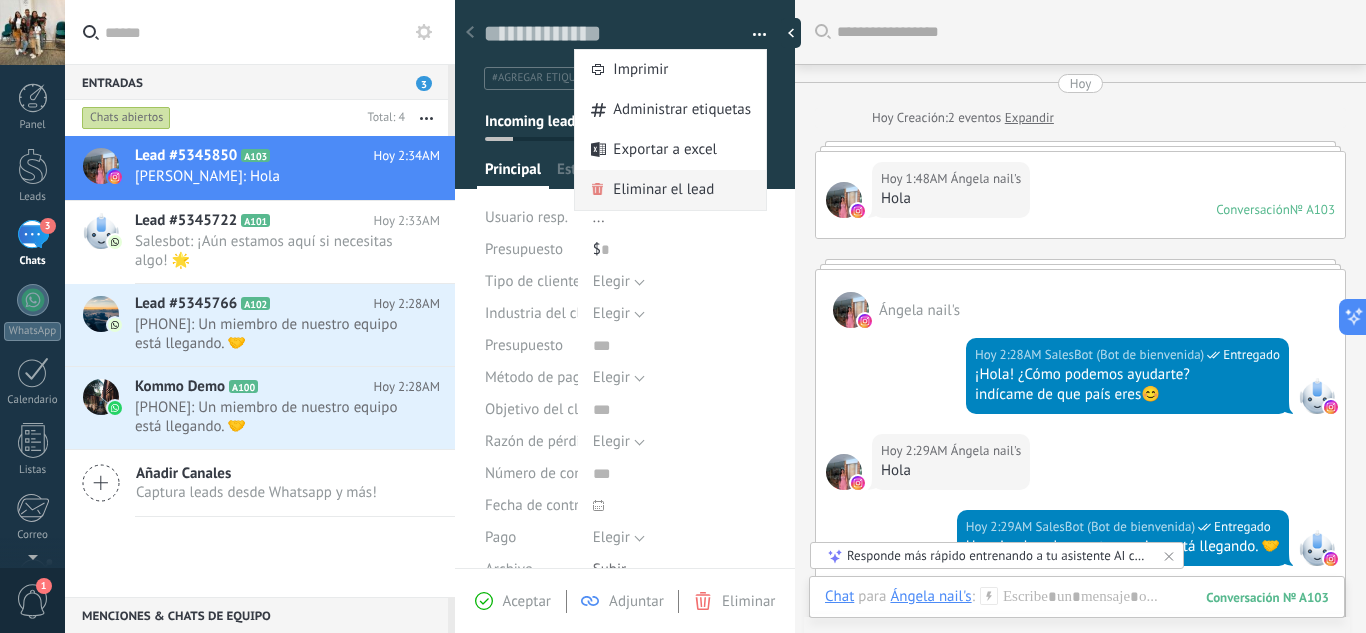 click on "Eliminar el lead" at bounding box center [663, 190] 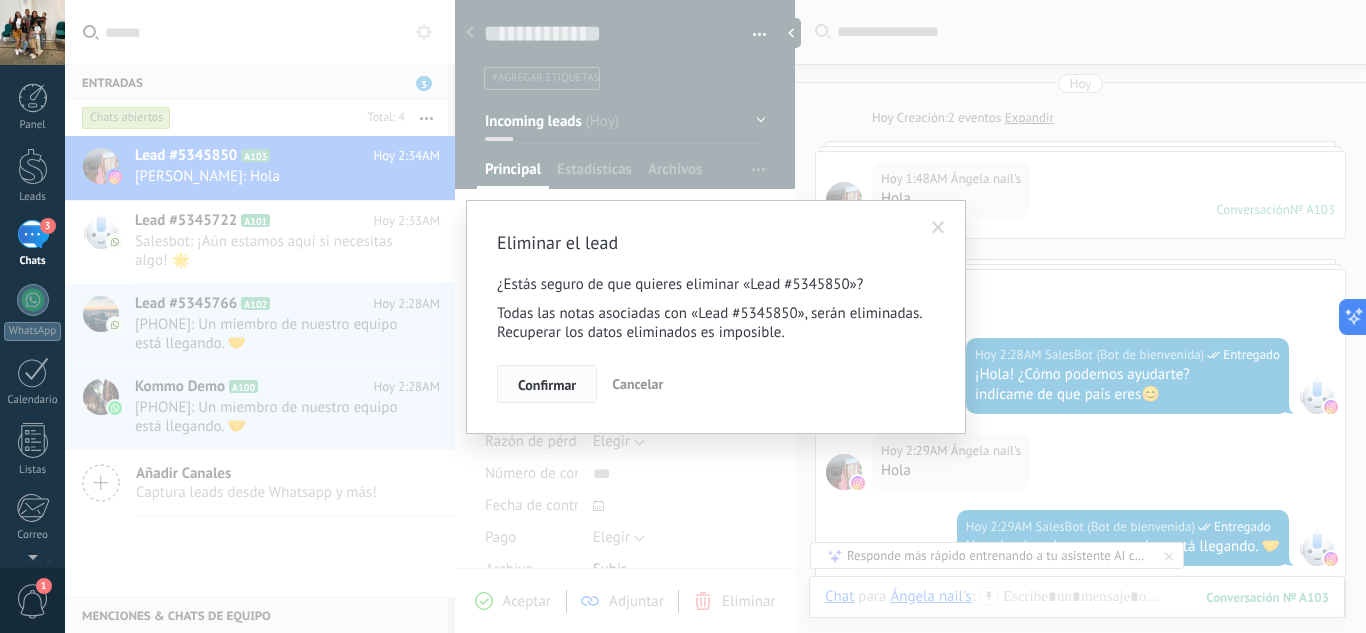 click on "Confirmar" at bounding box center [547, 385] 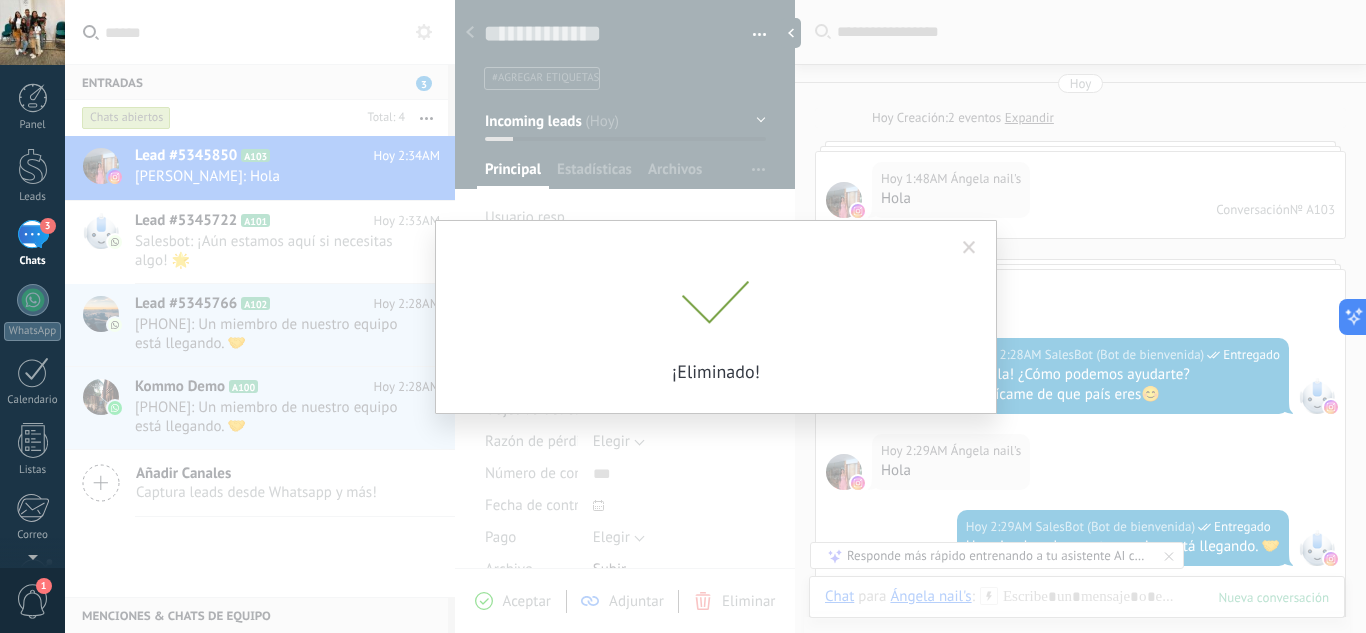 scroll, scrollTop: 33, scrollLeft: 0, axis: vertical 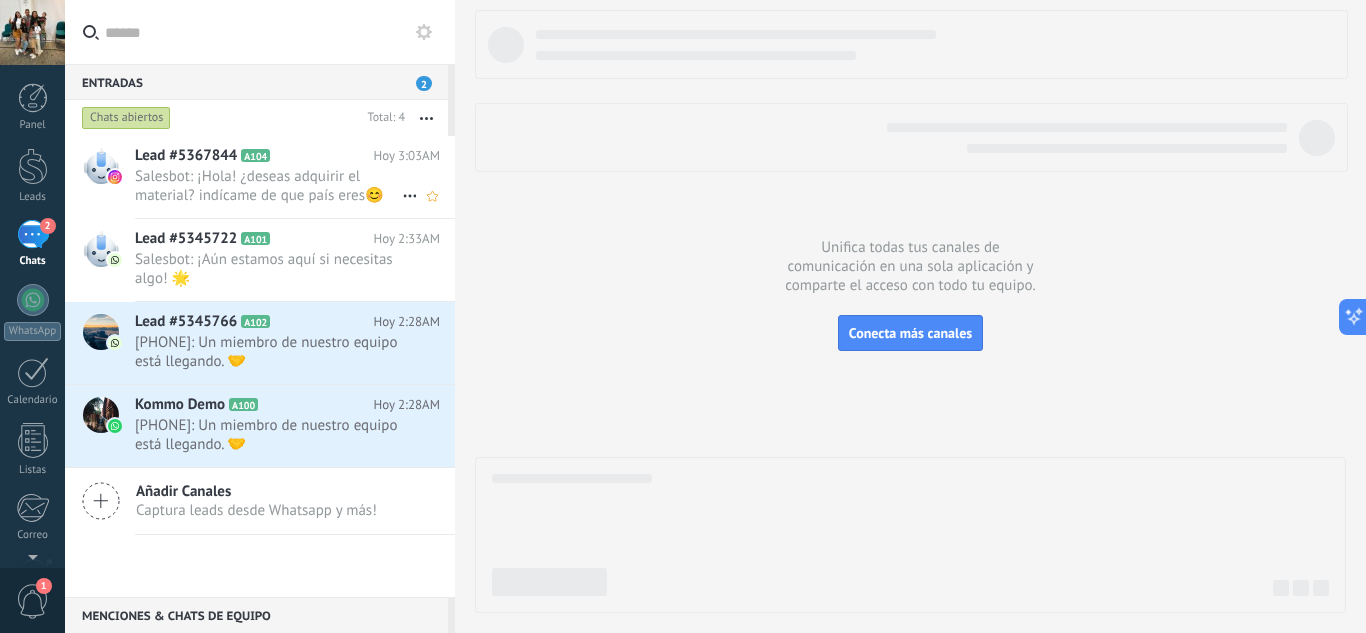 click on "Salesbot: ¡Hola! ¿deseas adquirir el material?
indícame de que país eres😊" at bounding box center (268, 186) 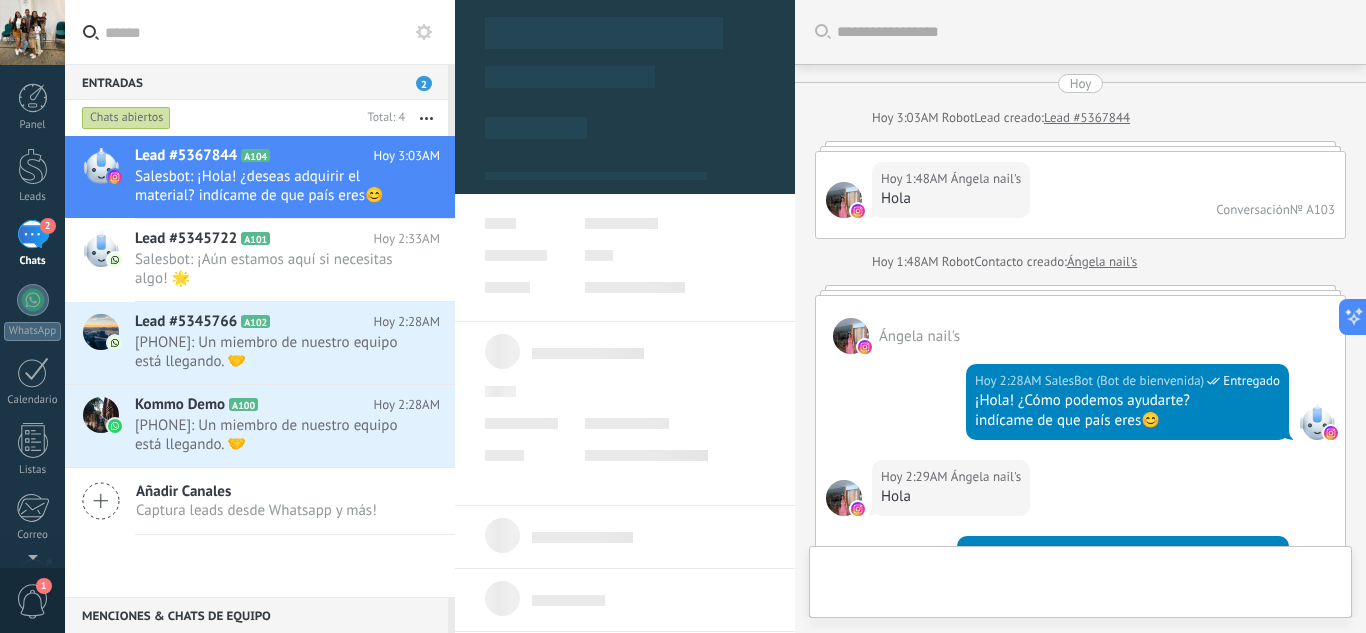 scroll, scrollTop: 831, scrollLeft: 0, axis: vertical 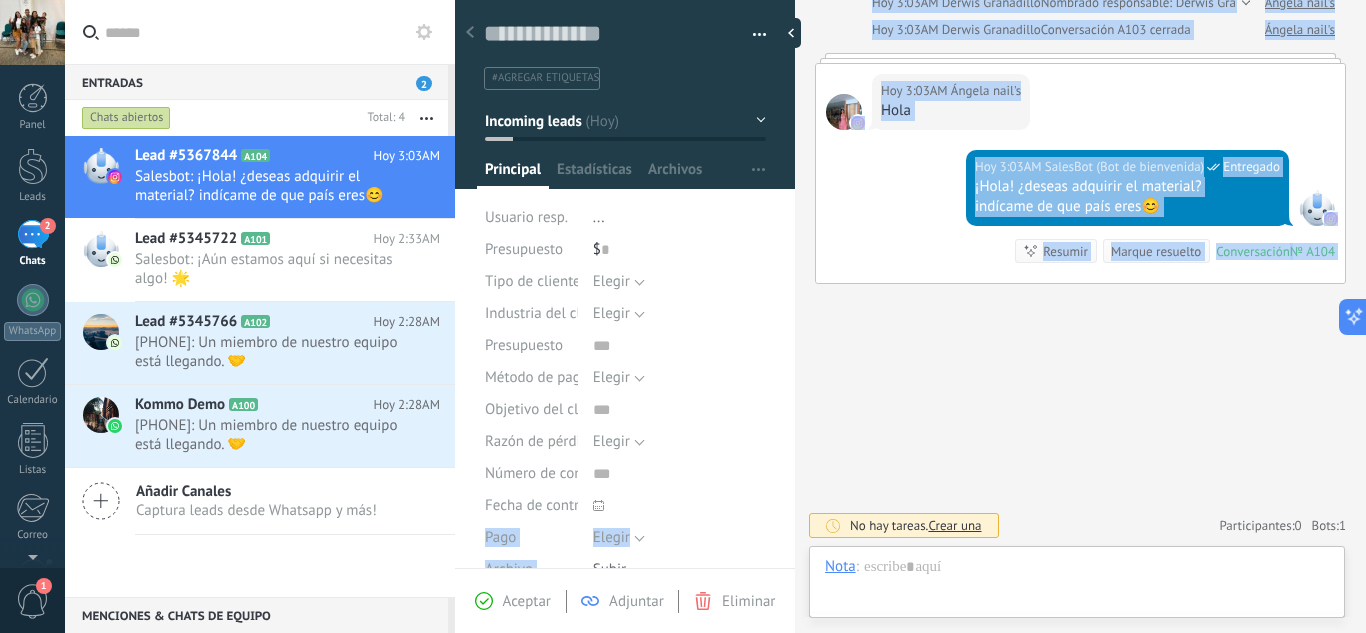 drag, startPoint x: 882, startPoint y: 369, endPoint x: 727, endPoint y: 499, distance: 202.29929 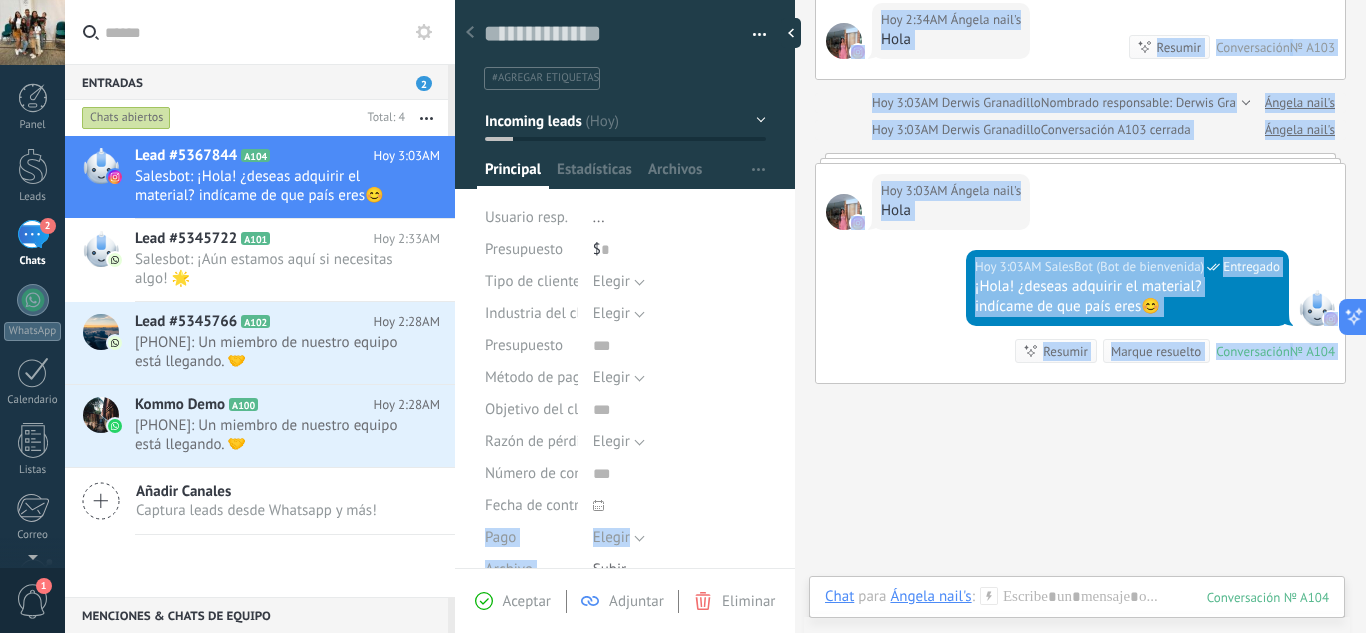 click on "Buscar Carga más Hoy Hoy 3:03AM Robot  Lead creado:  Lead #5367844 Hoy 1:48AM Ángela nail's  Hola Conversación  № A103 Hoy 1:48AM Robot  Contacto creado:  Ángela nail's Ángela nail's  Hoy 2:28AM SalesBot (Bot de bienvenida)  Entregado ¡Hola! ¿Cómo podemos ayudarte? indícame de que país eres😊 Hoy 2:29AM Ángela nail's  Hola Hoy 2:29AM SalesBot (Bot de bienvenida)  Entregado Un miembro de nuestro equipo está llegando. 🤝 Hoy 2:31AM Ángela nail's  Estoy interesada Hoy 2:31AM Ángela nail's  En el material Hoy 2:34AM Ángela nail's  Hola Resumir Resumir Conversación  № A103 Hoy 3:03AM Derwis Granadillo  Nombrado responsable: Derwis Granadillo Ángela nail's Hoy 3:03AM Derwis Granadillo  Conversación A103 cerrada Ángela nail's Hoy 3:03AM Ángela nail's  Hola Hoy 3:03AM SalesBot (Bot de bienvenida)  Entregado ¡Hola! ¿deseas adquirir el material? indícame de que país eres😊 Conversación  № A104 Conversación № A104 Resumir Resumir Marque resuelto Hoy 3:03AM 0 1" at bounding box center (1080, 1) 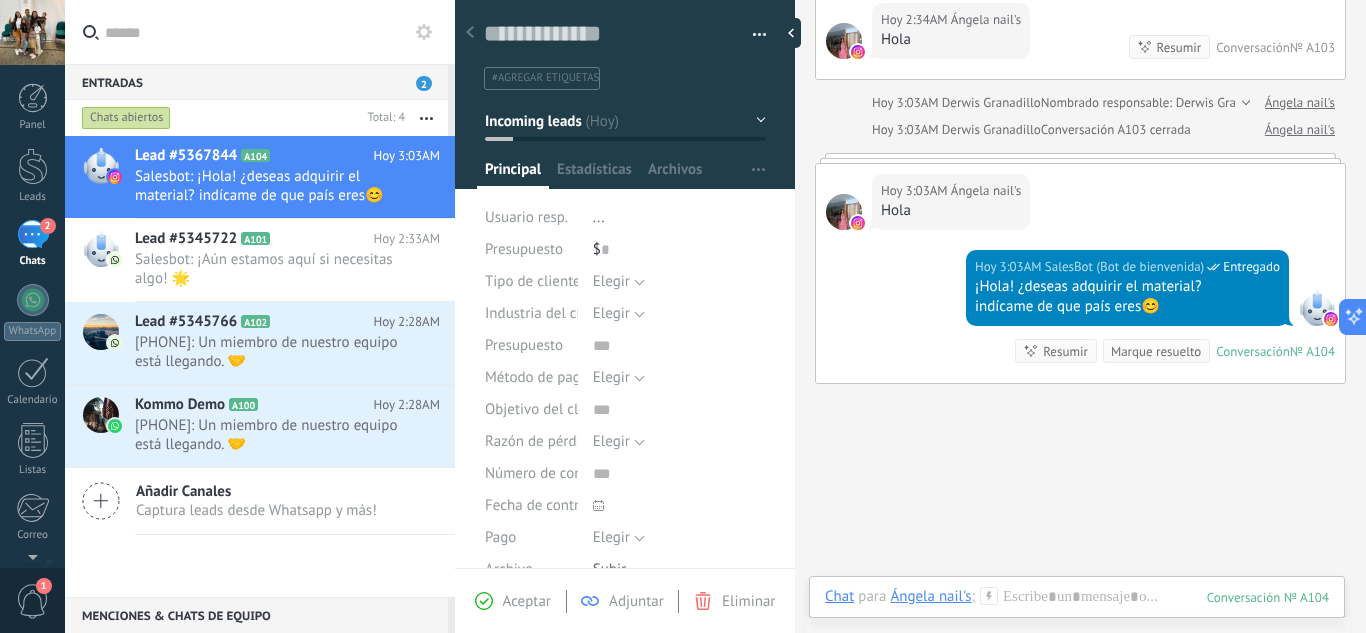 scroll, scrollTop: 431, scrollLeft: 0, axis: vertical 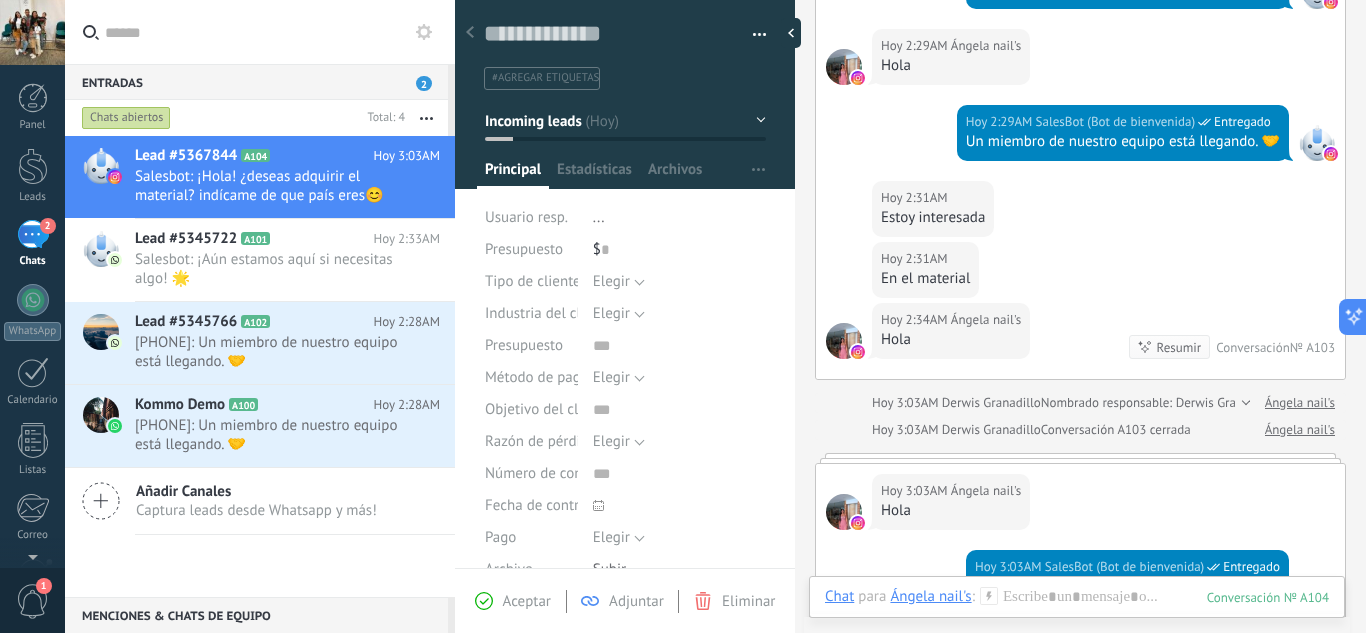 drag, startPoint x: 900, startPoint y: 552, endPoint x: 904, endPoint y: 536, distance: 16.492422 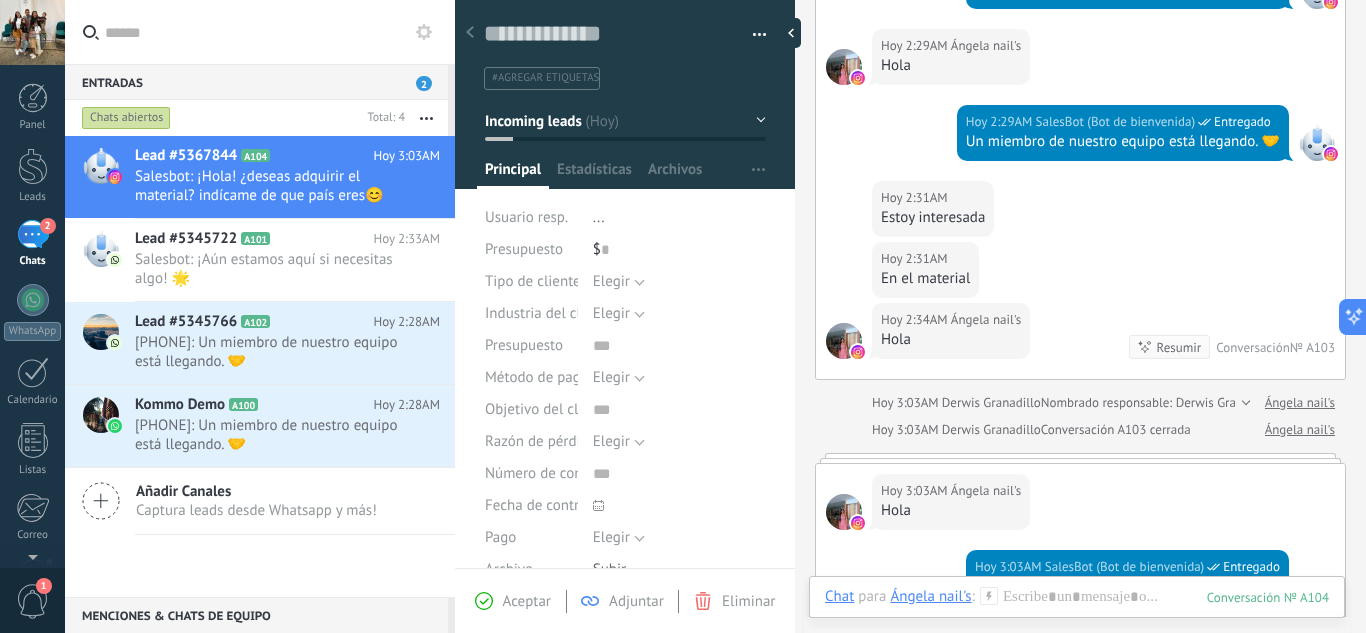 click on "Hoy 3:03AM SalesBot (Bot de bienvenida)  Entregado ¡Hola! ¿deseas adquirir el material? indícame de que país eres😊 Conversación  № A104 Conversación № A104 Resumir Resumir Marque resuelto" at bounding box center (1080, 616) 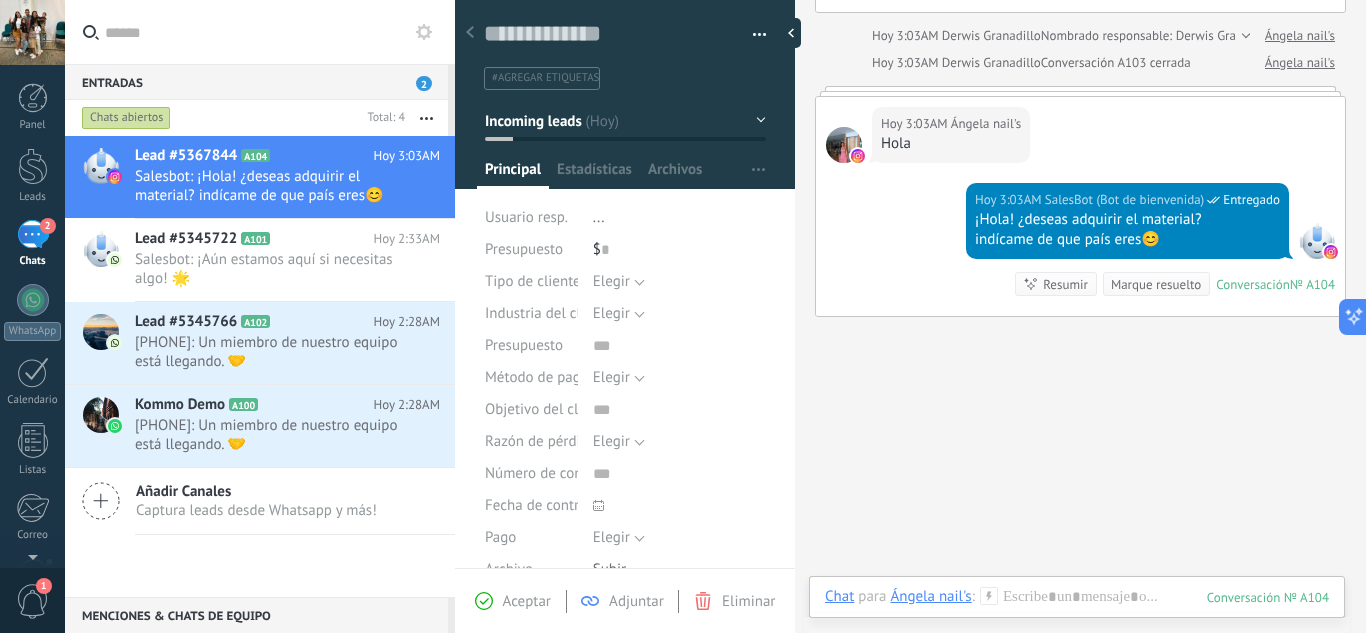scroll, scrollTop: 831, scrollLeft: 0, axis: vertical 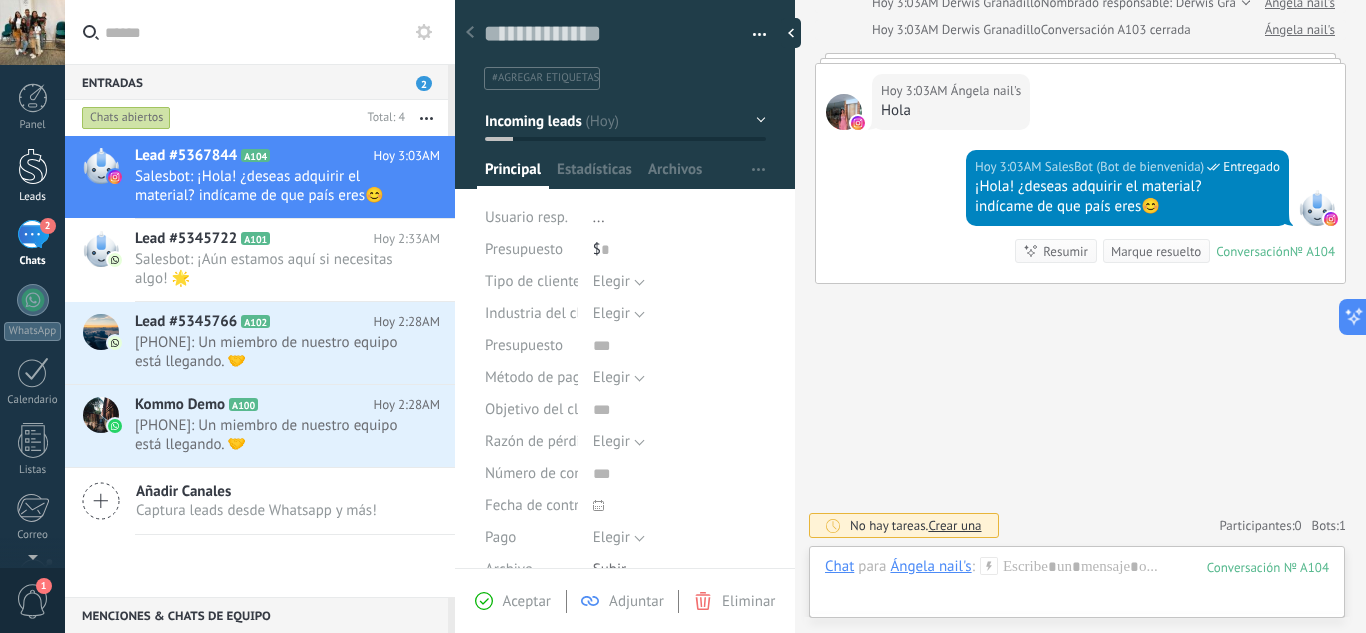 click at bounding box center [33, 166] 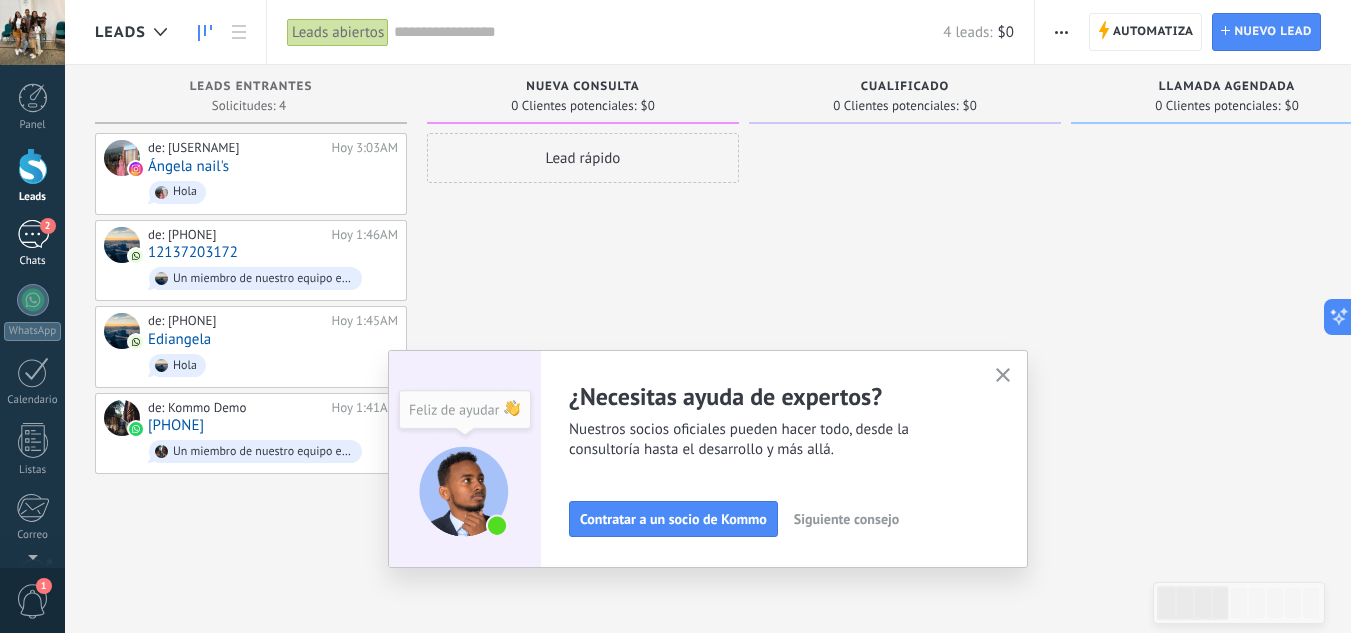 click on "2" at bounding box center [33, 234] 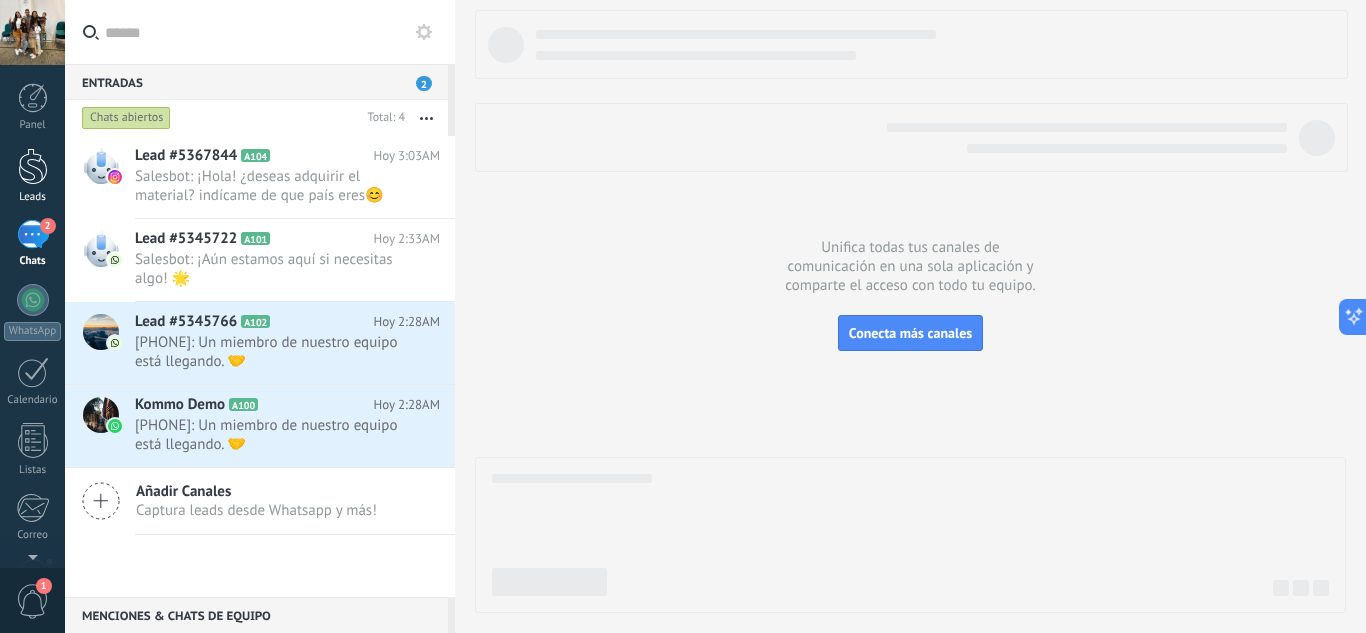 click at bounding box center [33, 166] 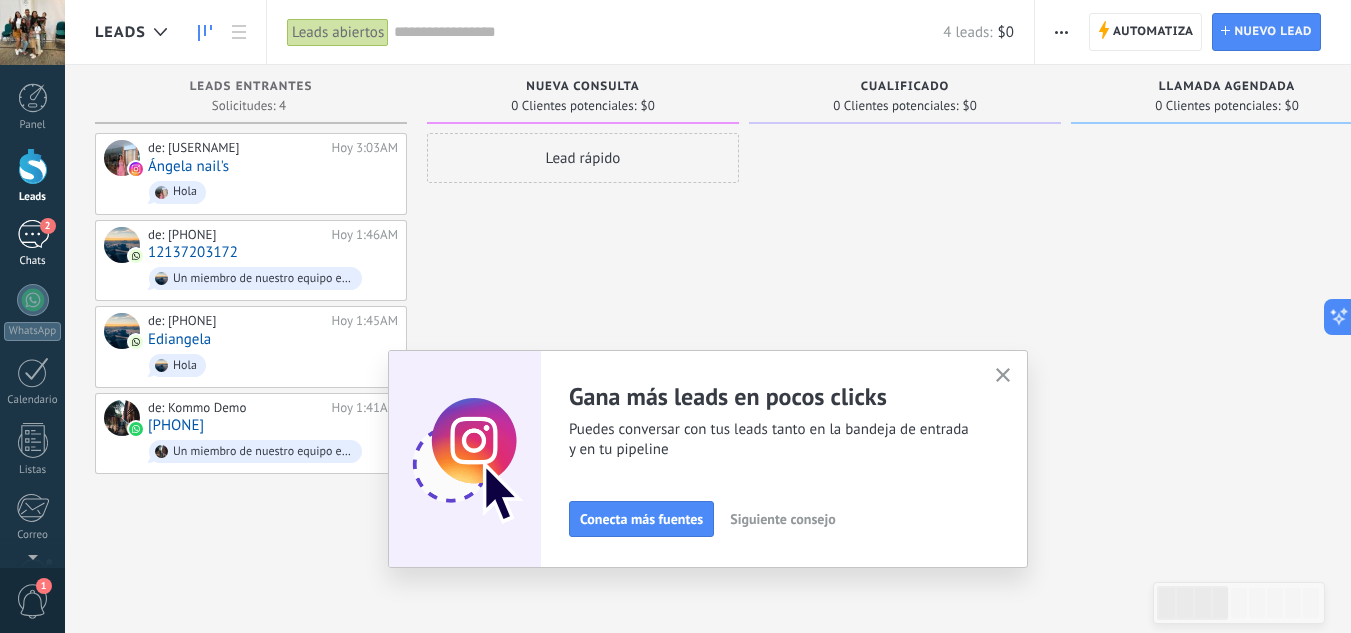 click on "2" at bounding box center [33, 234] 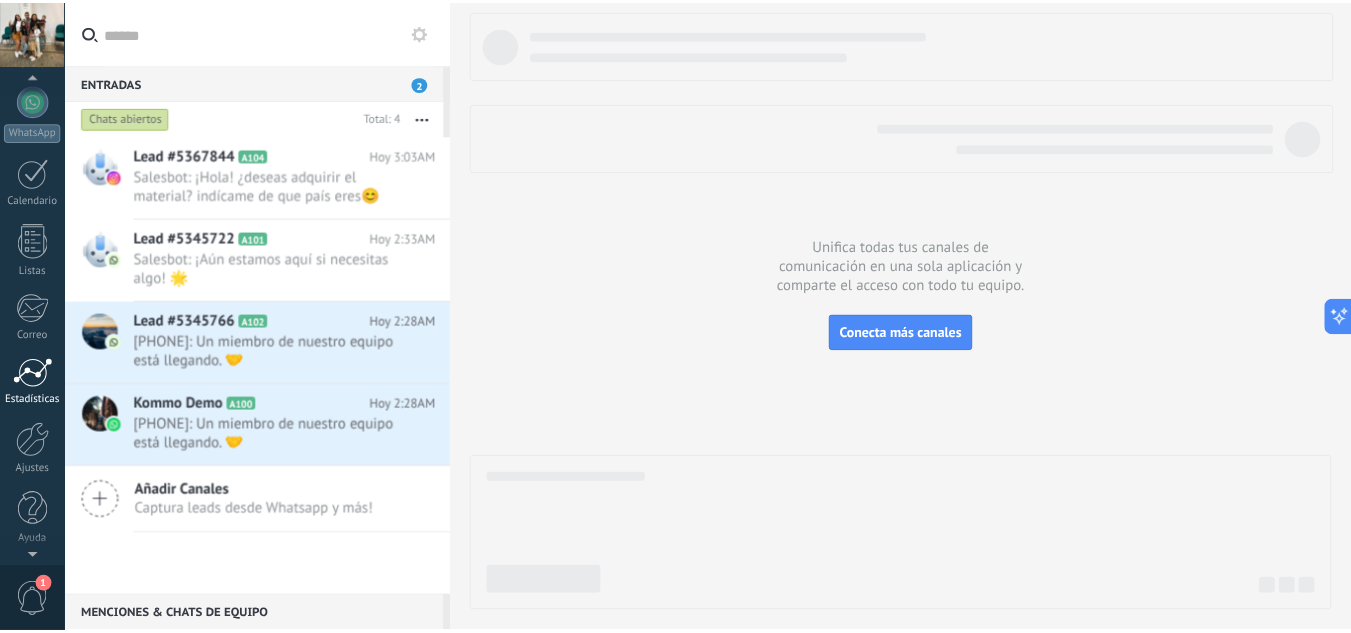 scroll, scrollTop: 0, scrollLeft: 0, axis: both 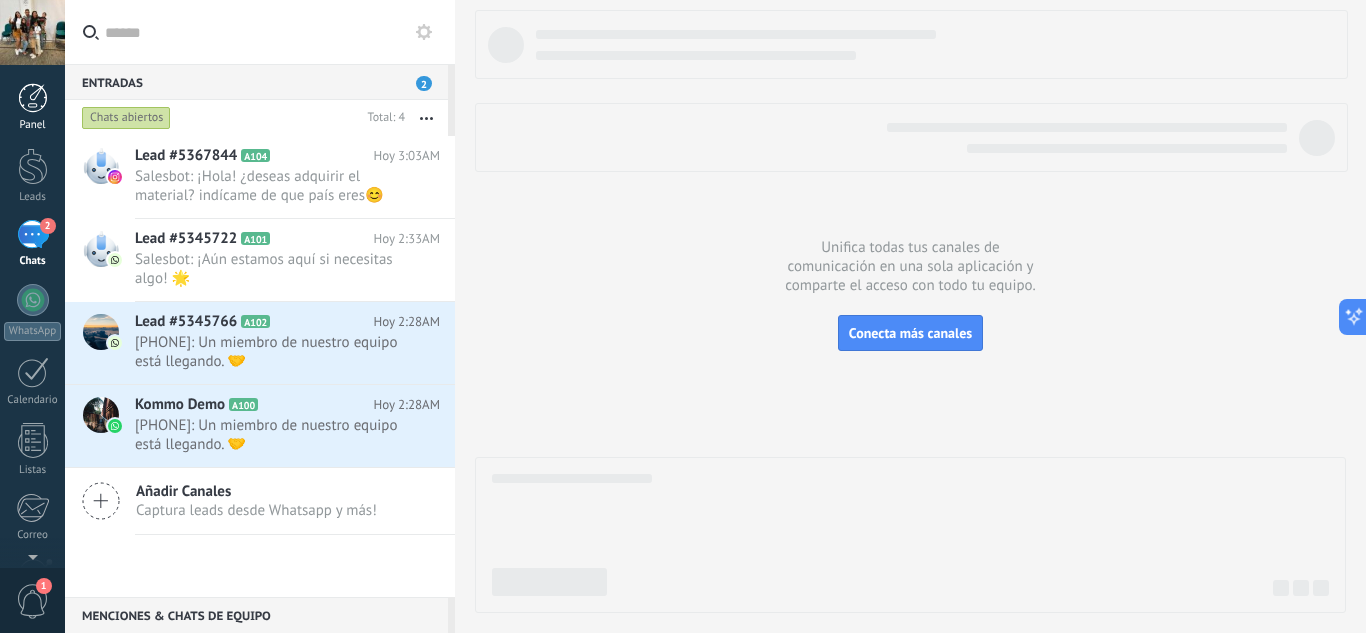click at bounding box center [33, 98] 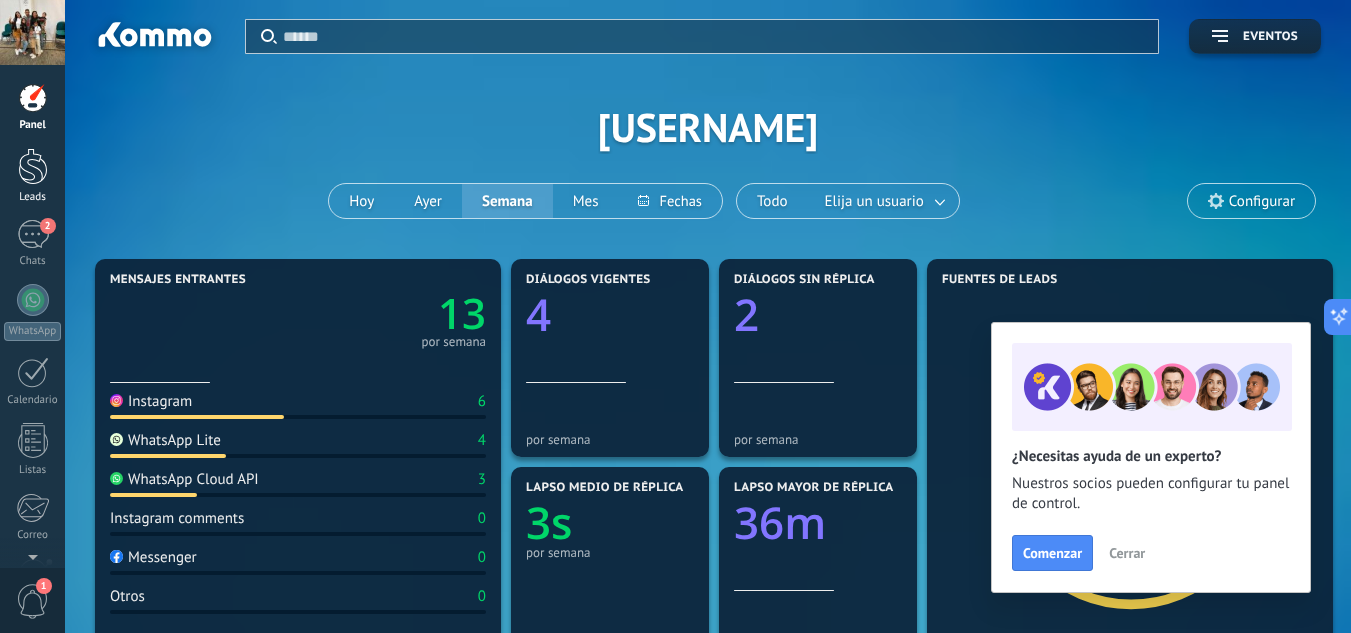 click at bounding box center (33, 166) 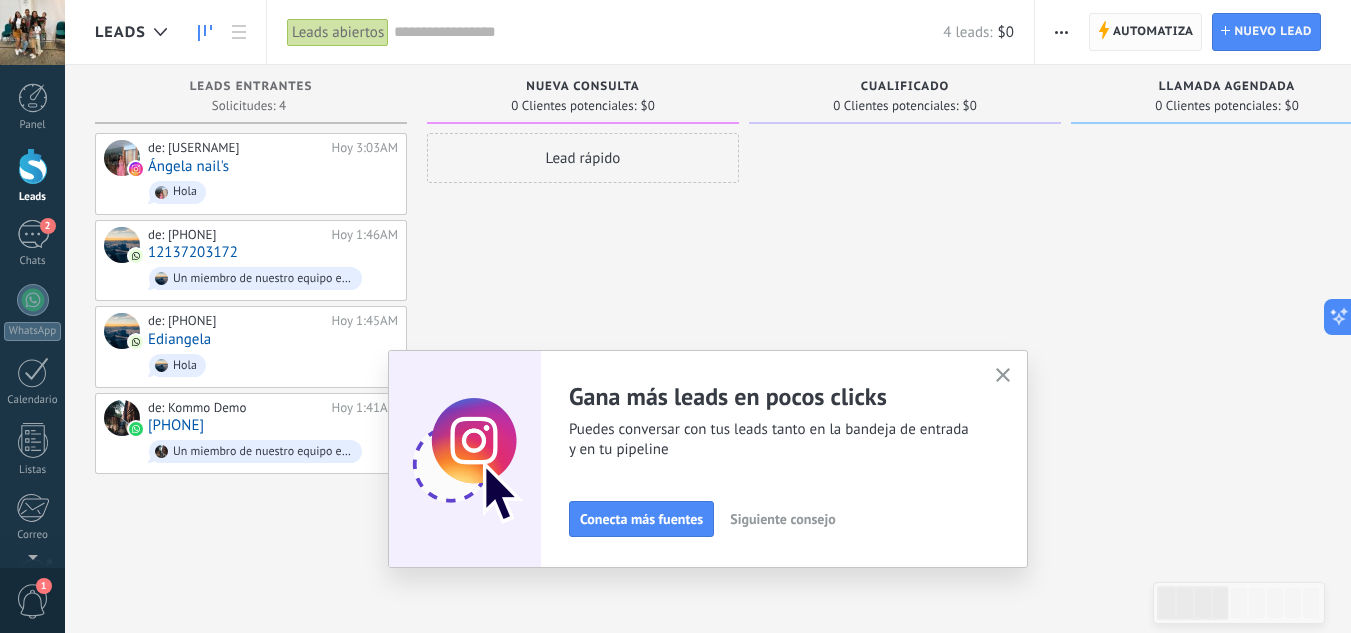 click on "Automatiza" at bounding box center (1153, 32) 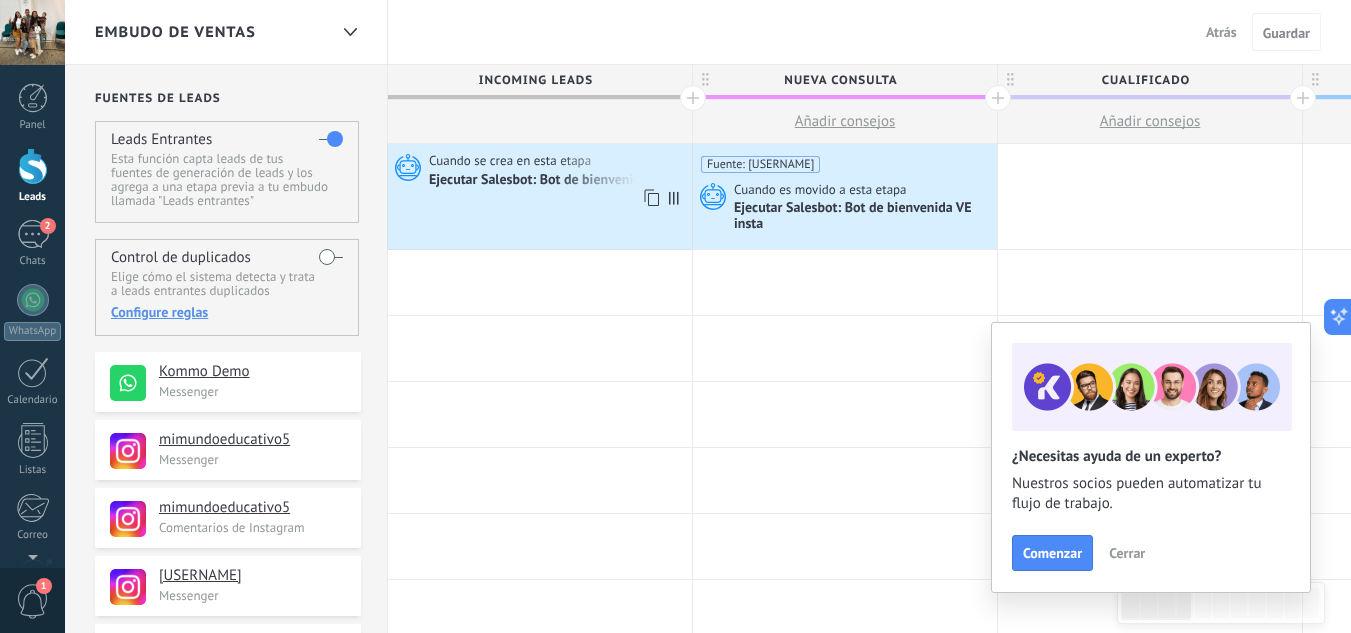 click on "Cuando se crea en esta etapa Ejecutar Salesbot: Bot de bienvenida" at bounding box center (540, 196) 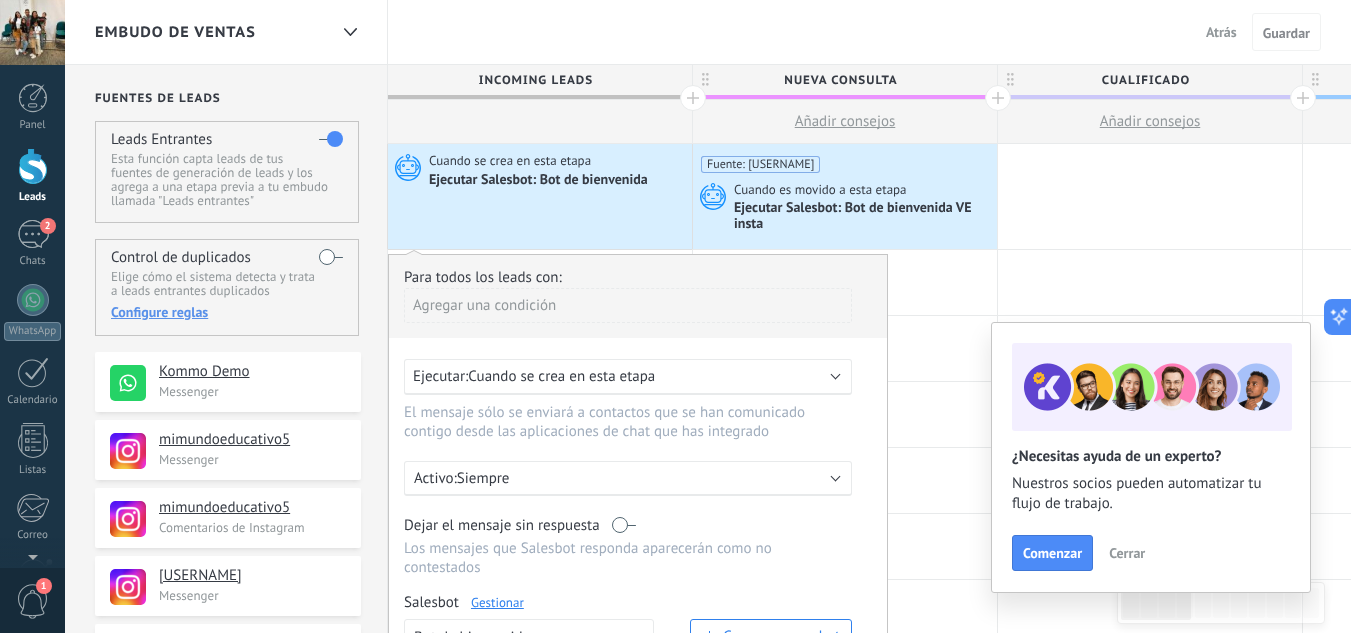 scroll, scrollTop: 100, scrollLeft: 0, axis: vertical 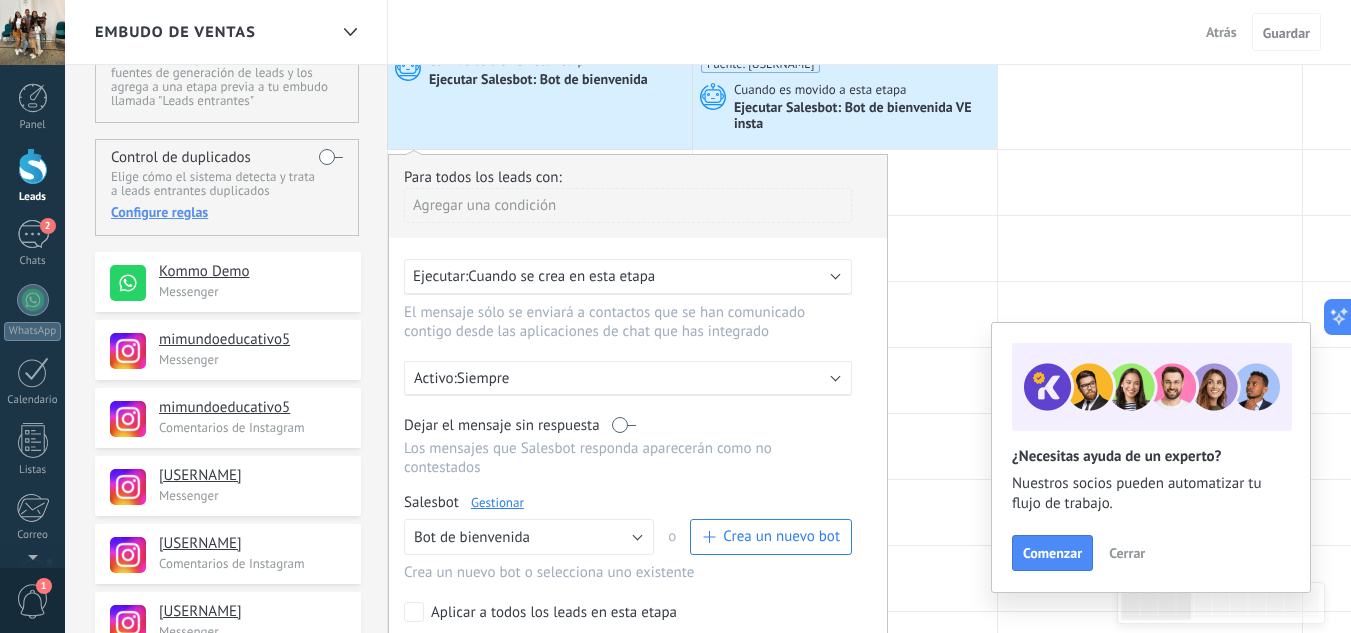 click on "Agregar una condición" at bounding box center [628, 205] 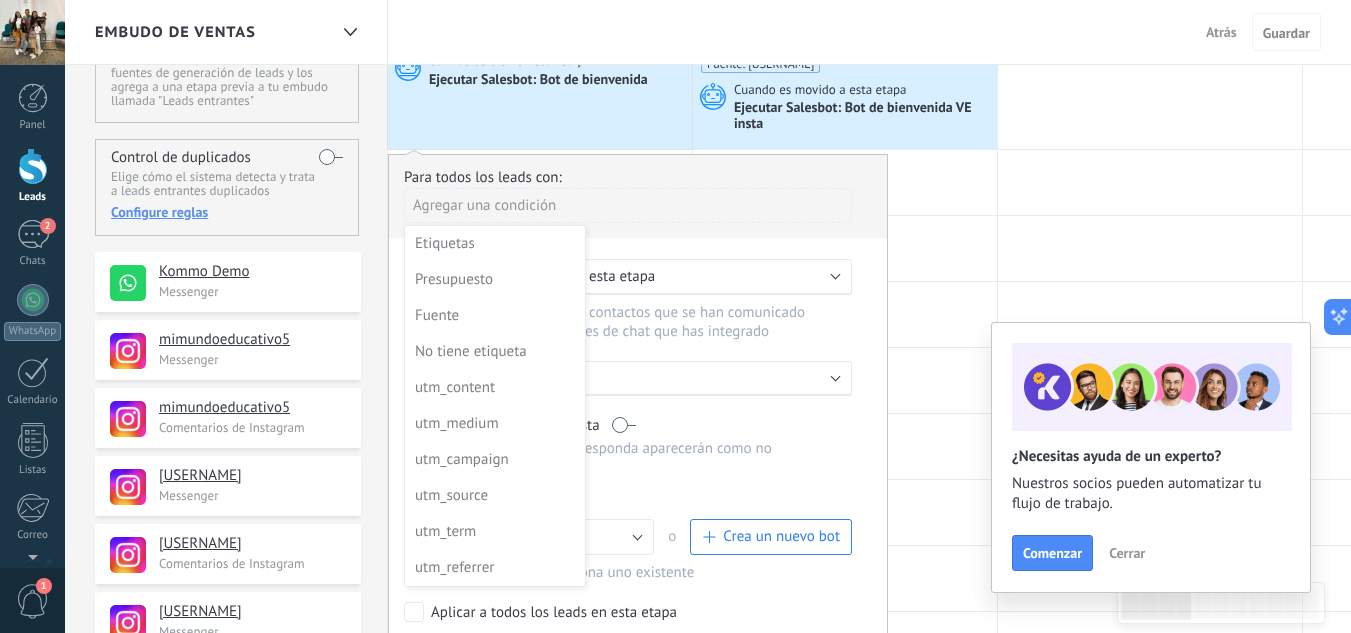 click at bounding box center [638, 424] 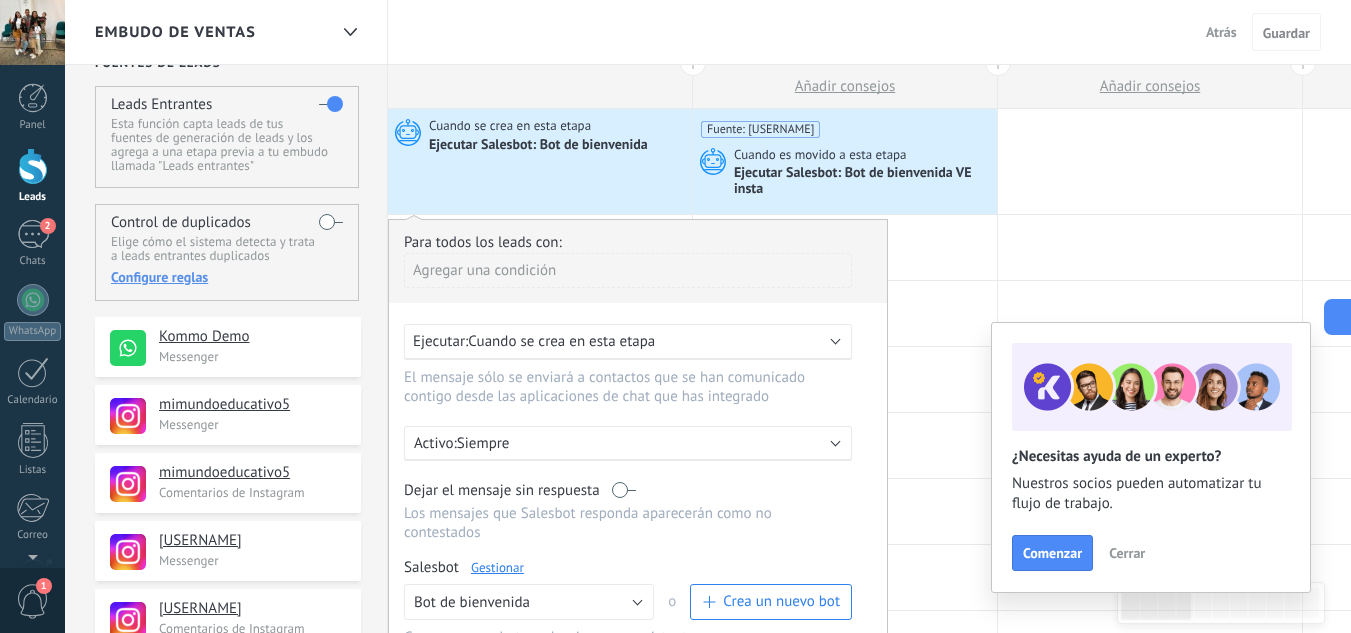 scroll, scrollTop: 0, scrollLeft: 0, axis: both 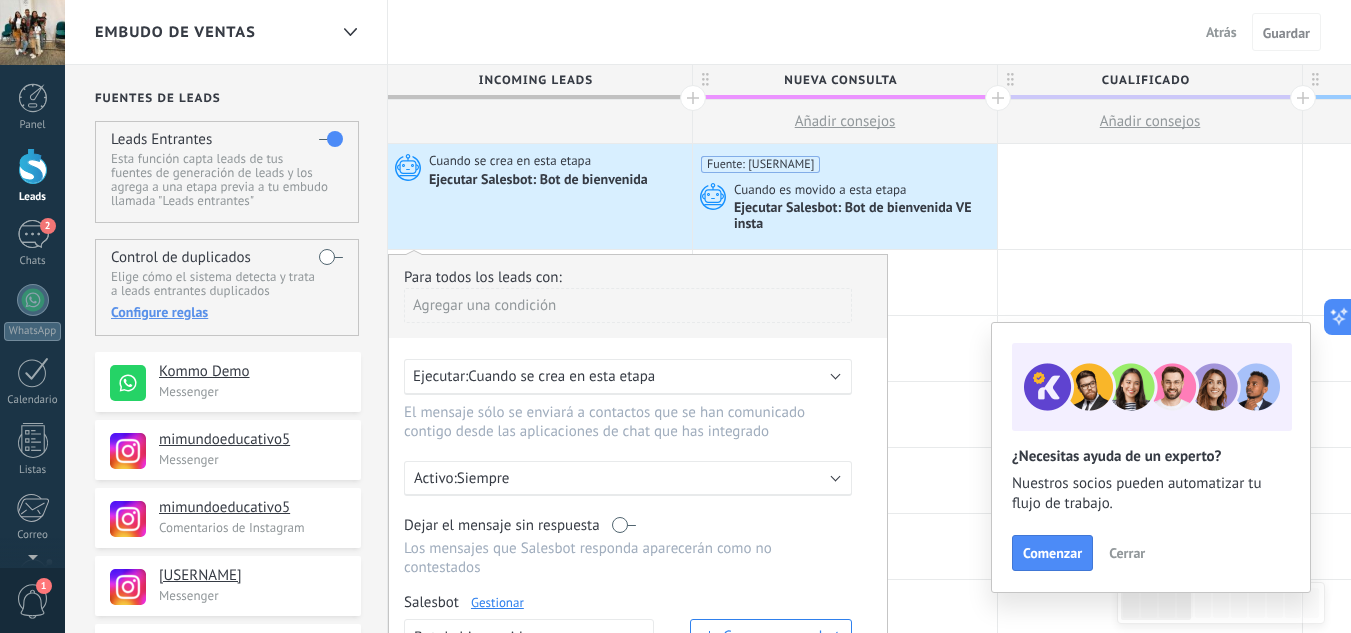 click on "Cuando se crea en esta etapa Ejecutar Salesbot: Bot de bienvenida" at bounding box center [540, 196] 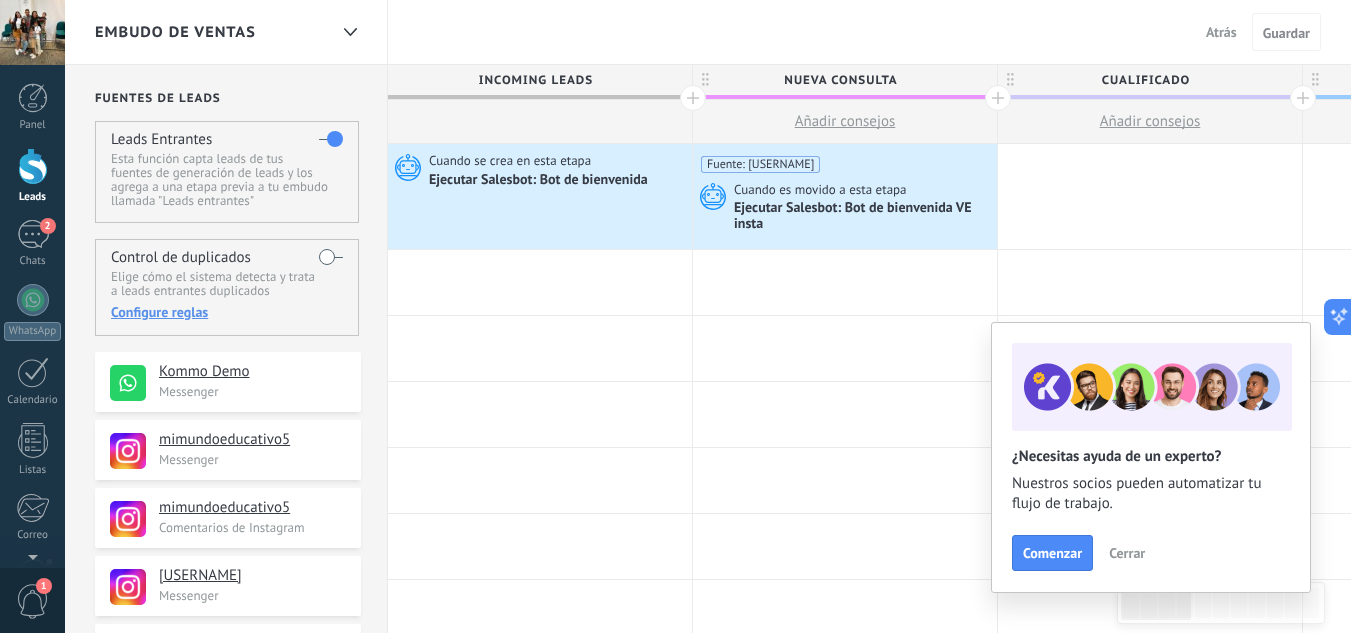 click on "Cuando se crea en esta etapa Ejecutar Salesbot: Bot de bienvenida" at bounding box center [540, 196] 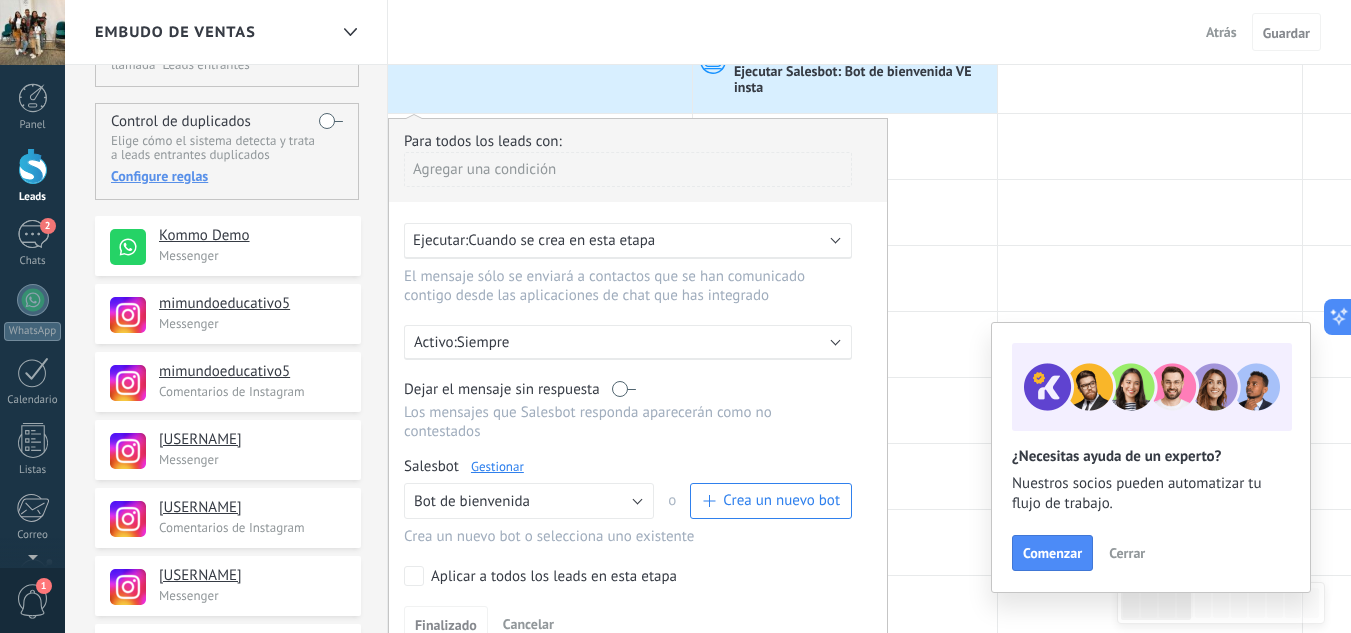 scroll, scrollTop: 100, scrollLeft: 0, axis: vertical 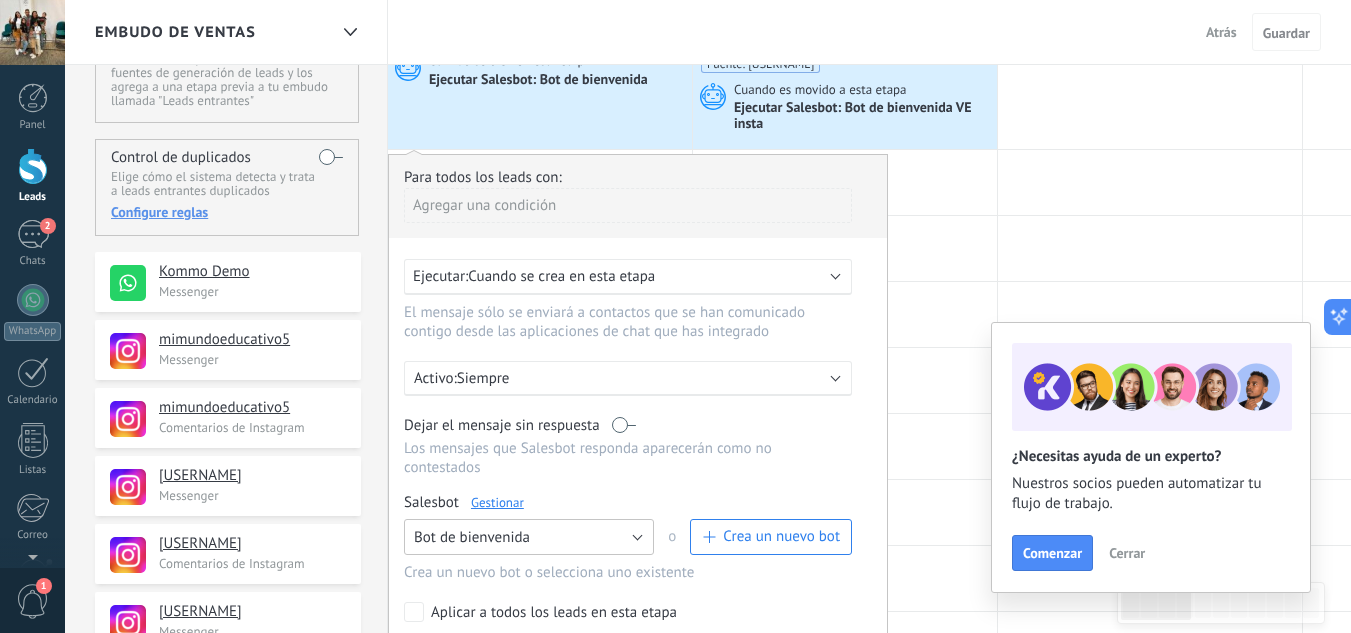 click on "Bot de bienvenida" at bounding box center (529, 537) 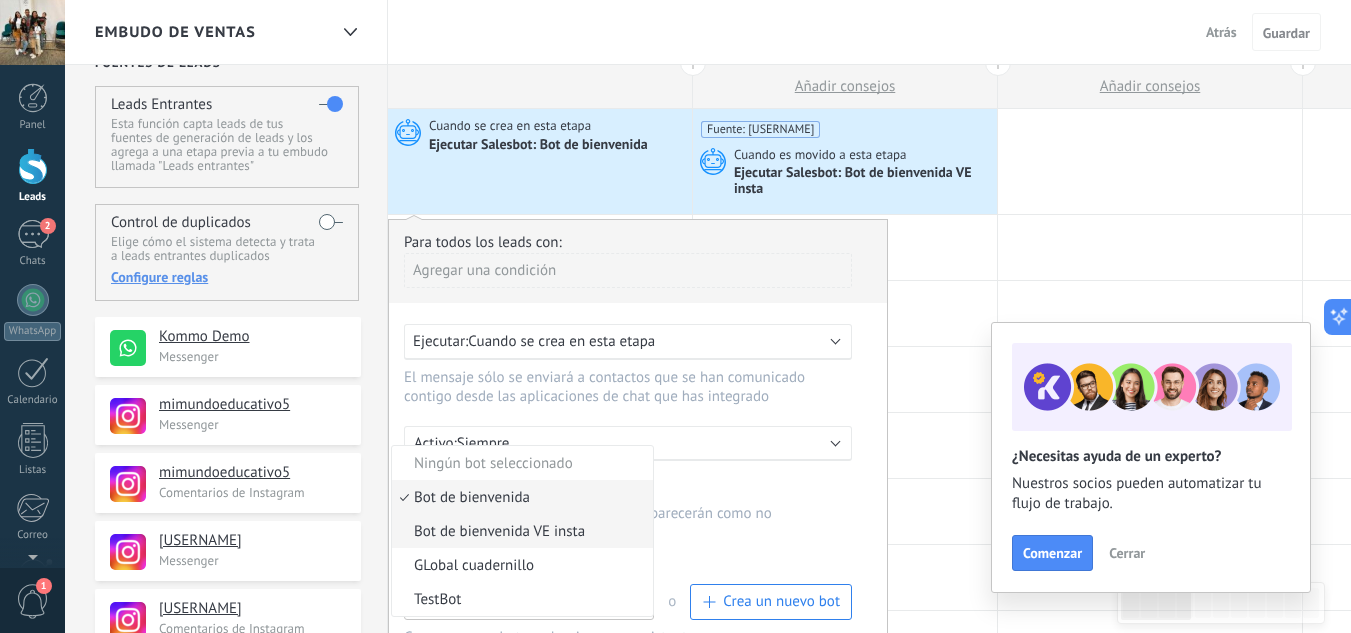 scroll, scrollTop: 0, scrollLeft: 0, axis: both 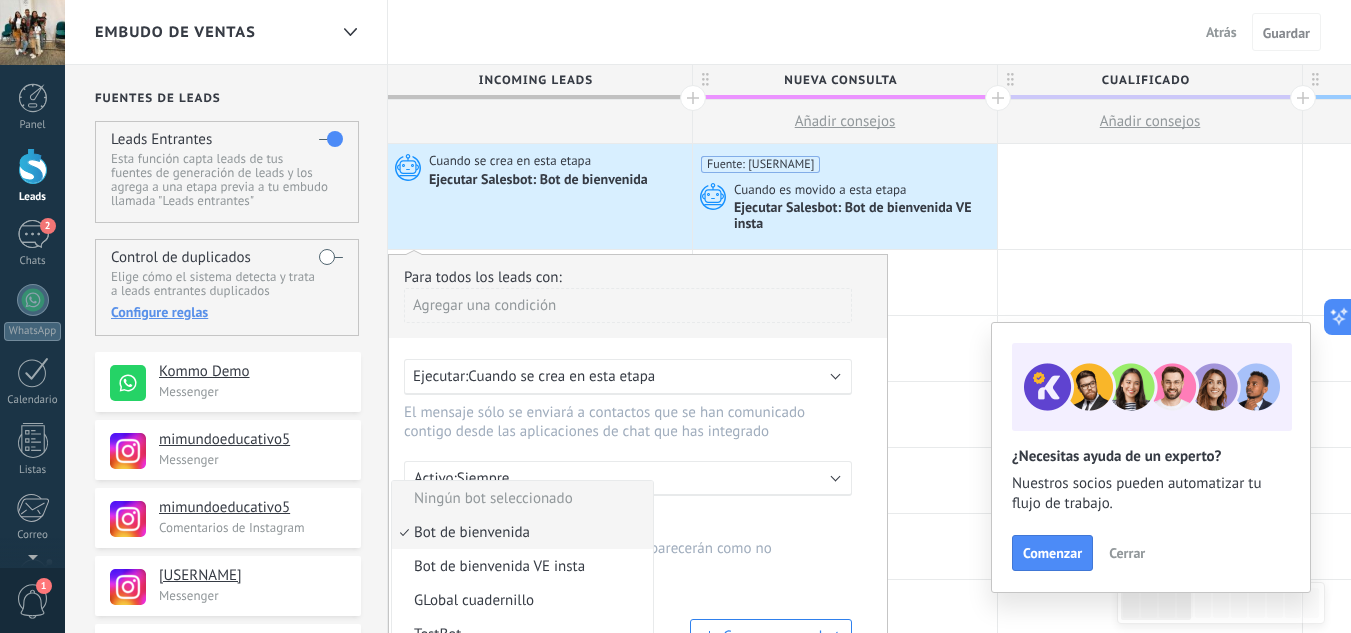 click on "Ningún bot seleccionado" at bounding box center (519, 498) 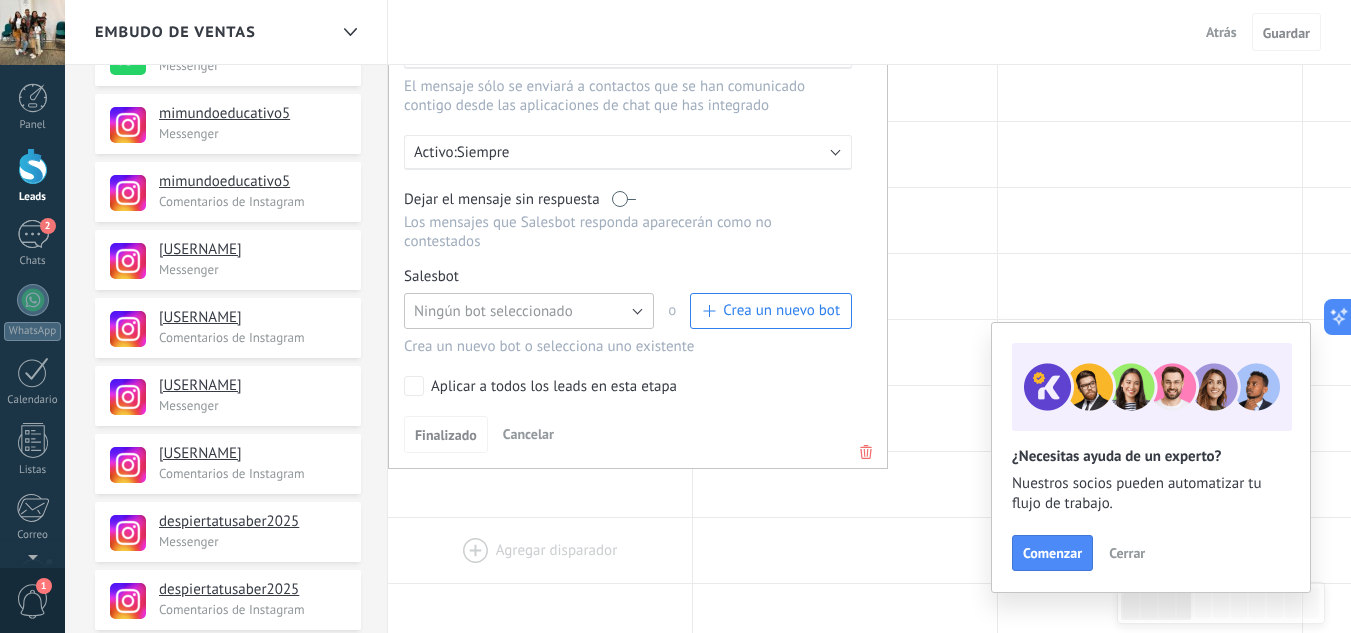scroll, scrollTop: 421, scrollLeft: 0, axis: vertical 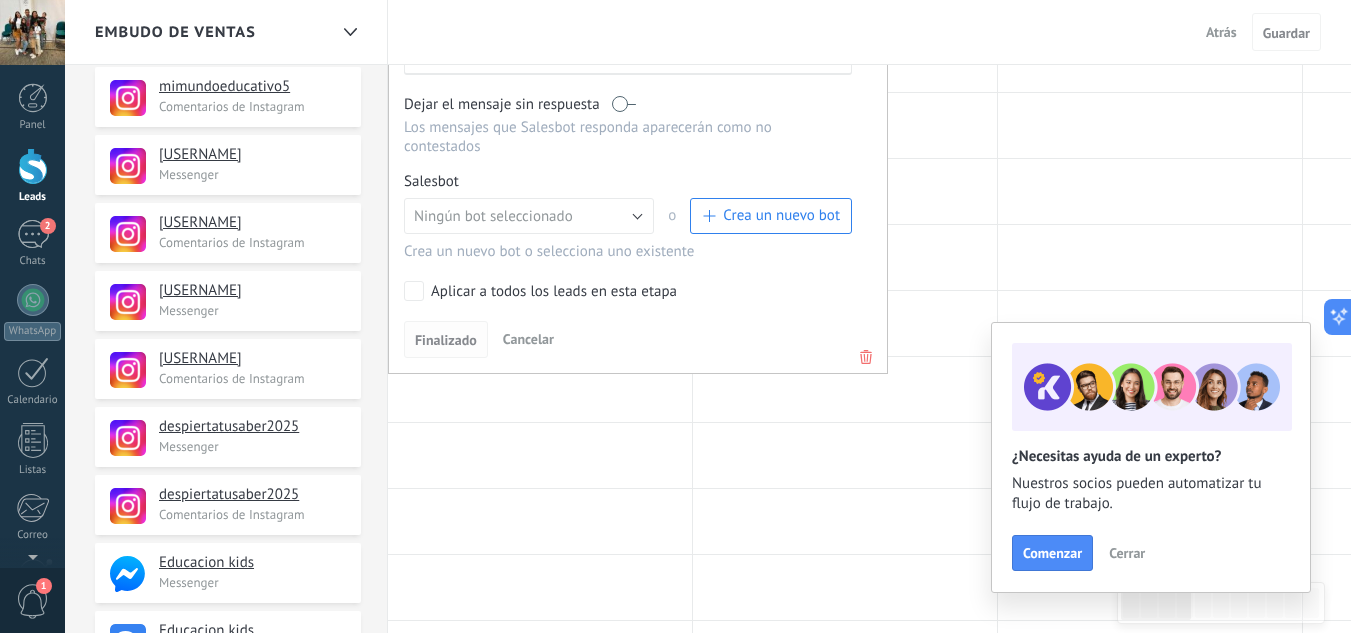 click on "Finalizado" at bounding box center (446, 340) 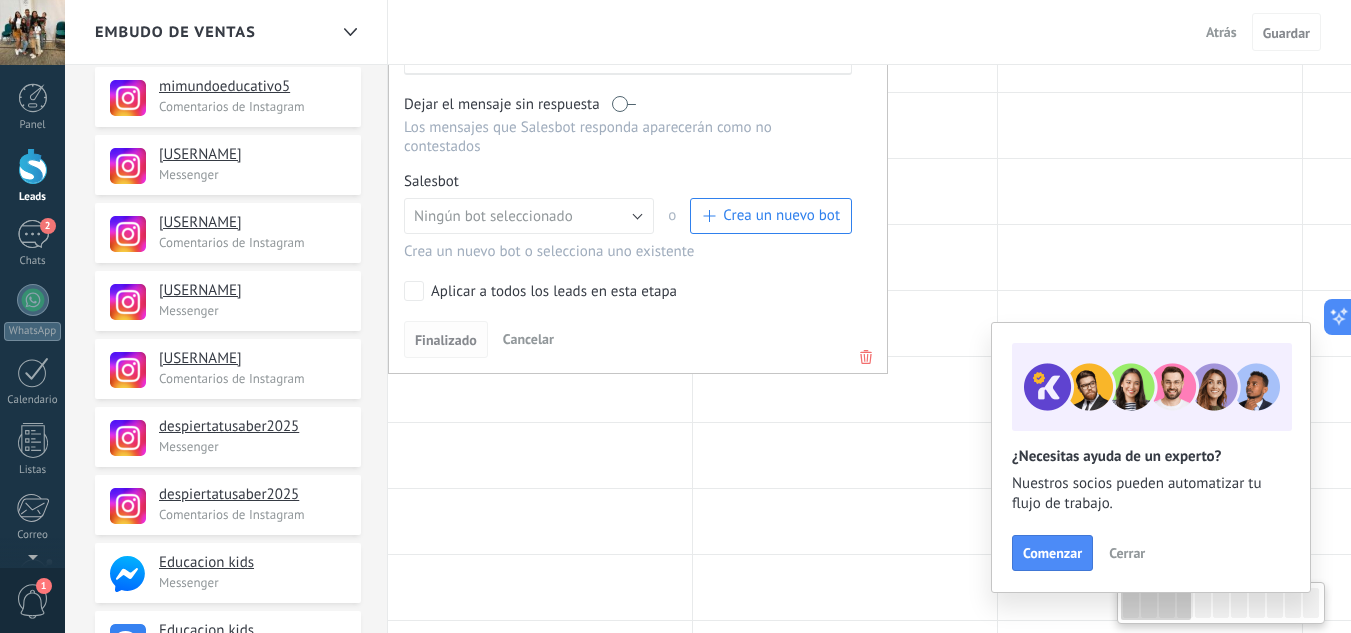 click on "Finalizado" at bounding box center (446, 340) 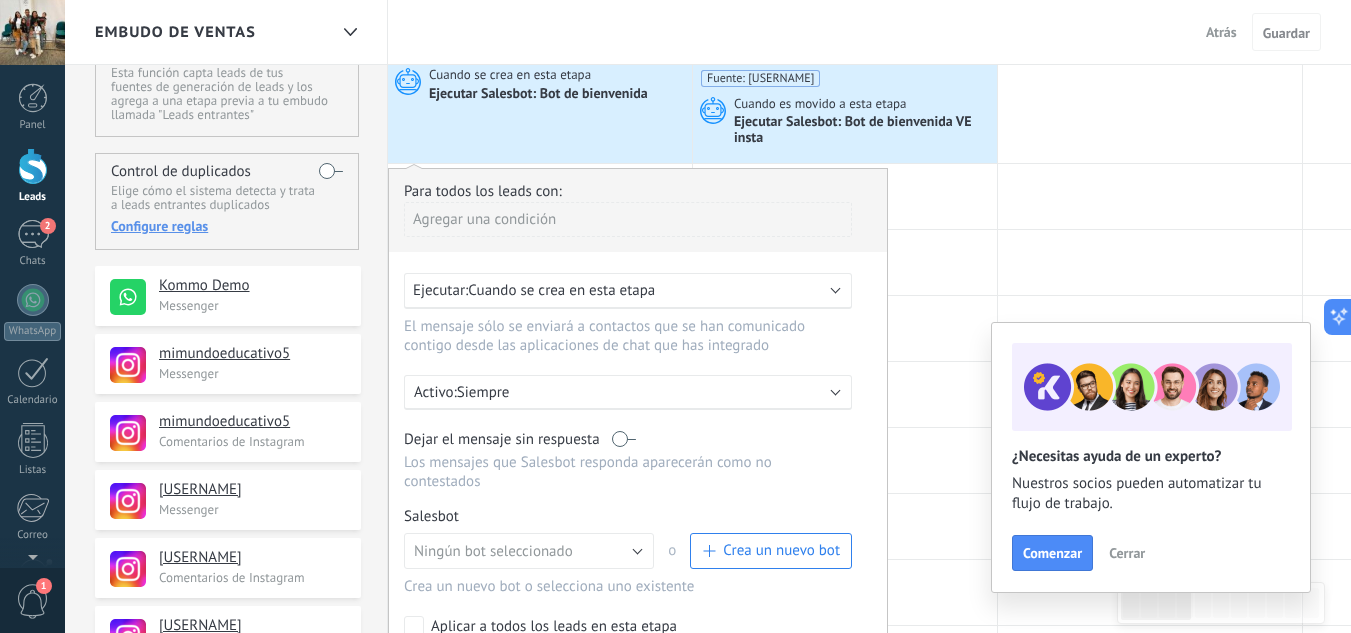 scroll, scrollTop: 221, scrollLeft: 0, axis: vertical 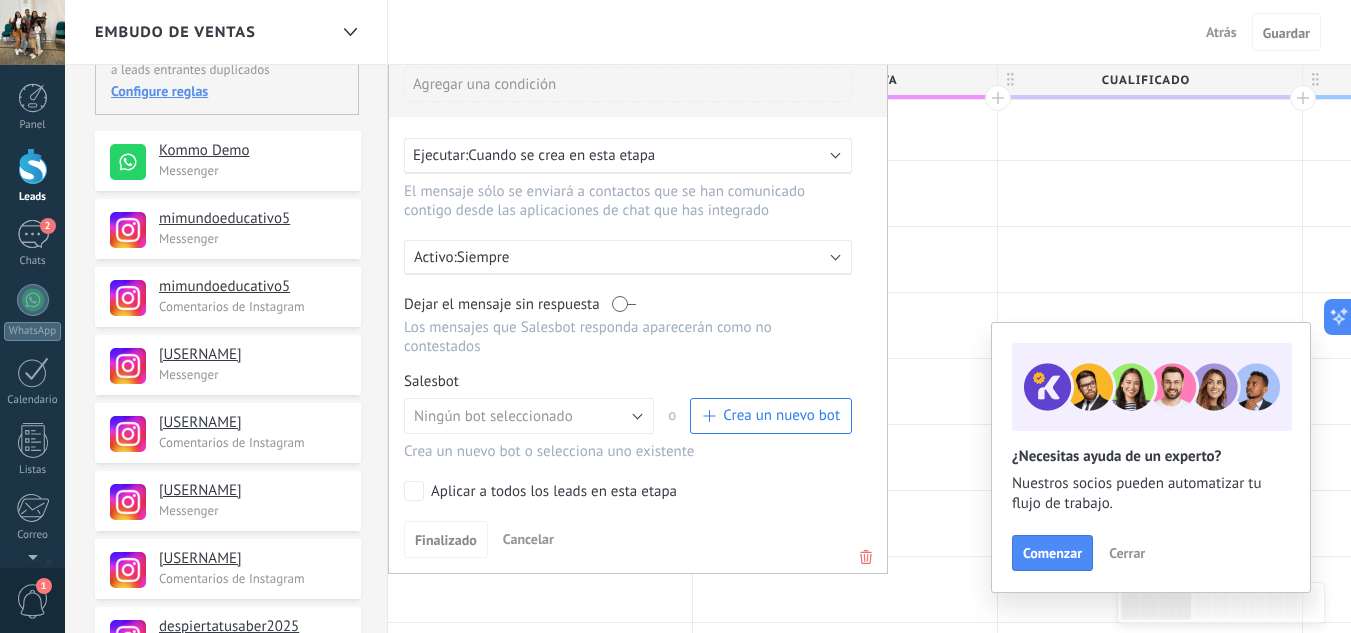click on "Cuando se crea en esta etapa" at bounding box center (561, 155) 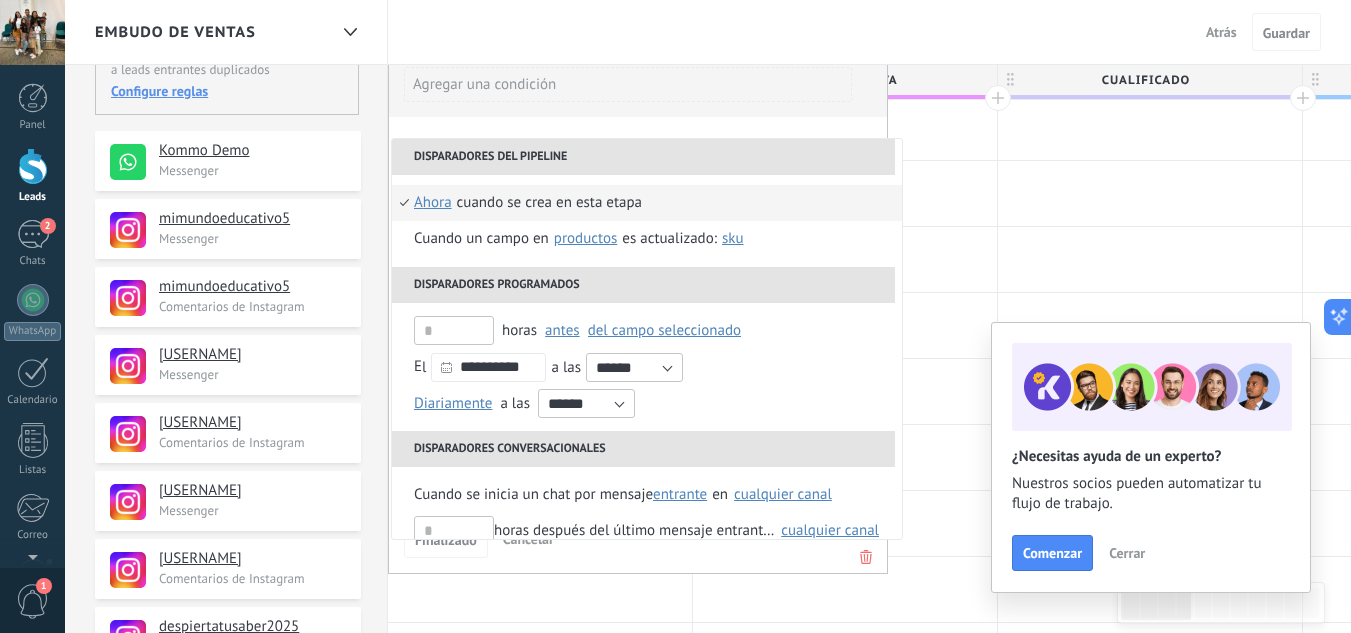 click on "**********" at bounding box center (638, 303) 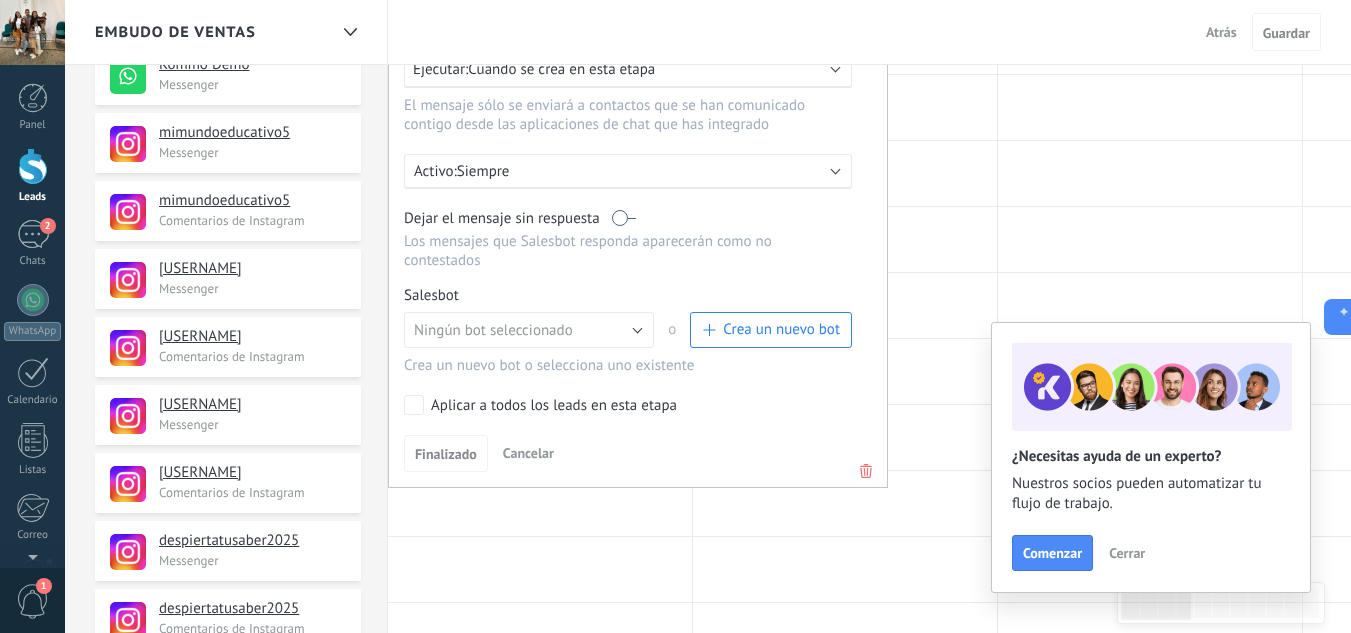 scroll, scrollTop: 421, scrollLeft: 0, axis: vertical 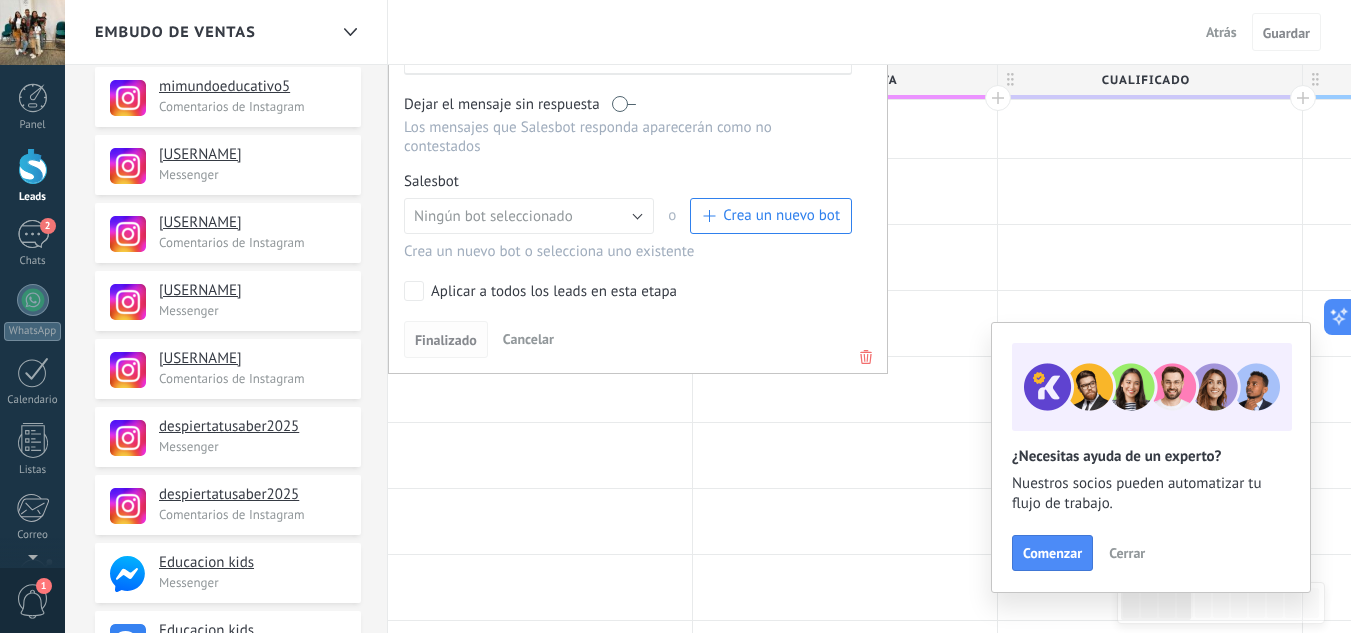 click on "Finalizado" at bounding box center (446, 340) 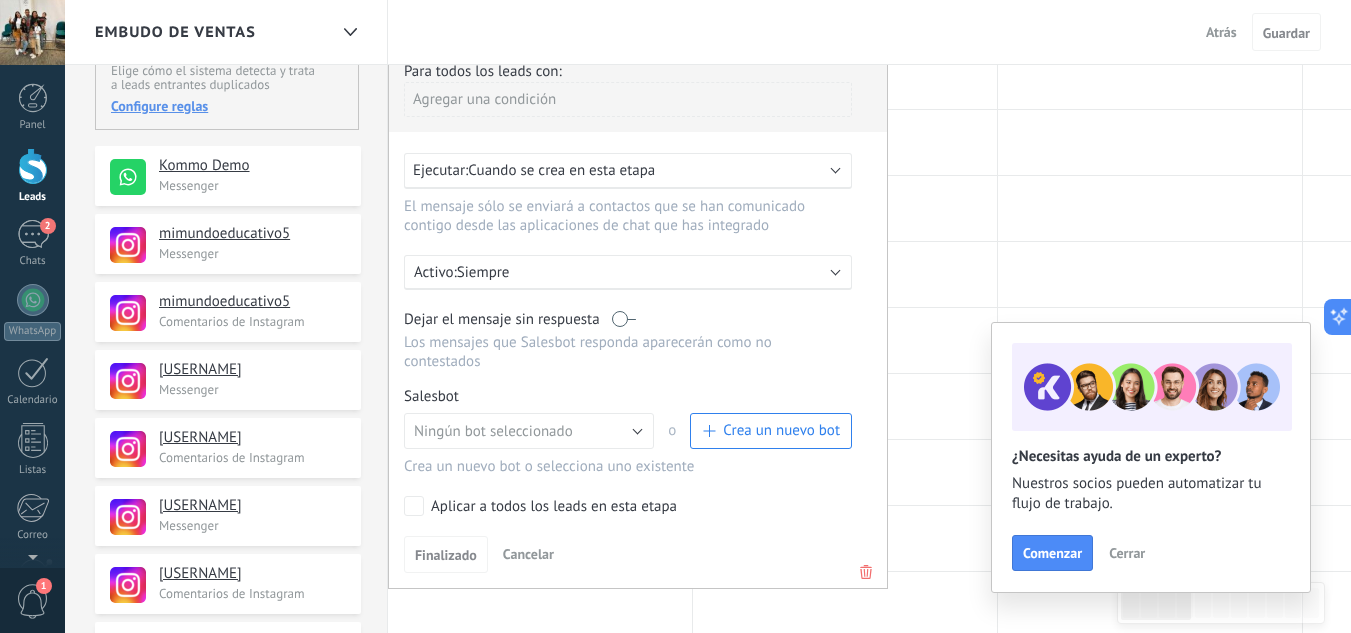 scroll, scrollTop: 221, scrollLeft: 0, axis: vertical 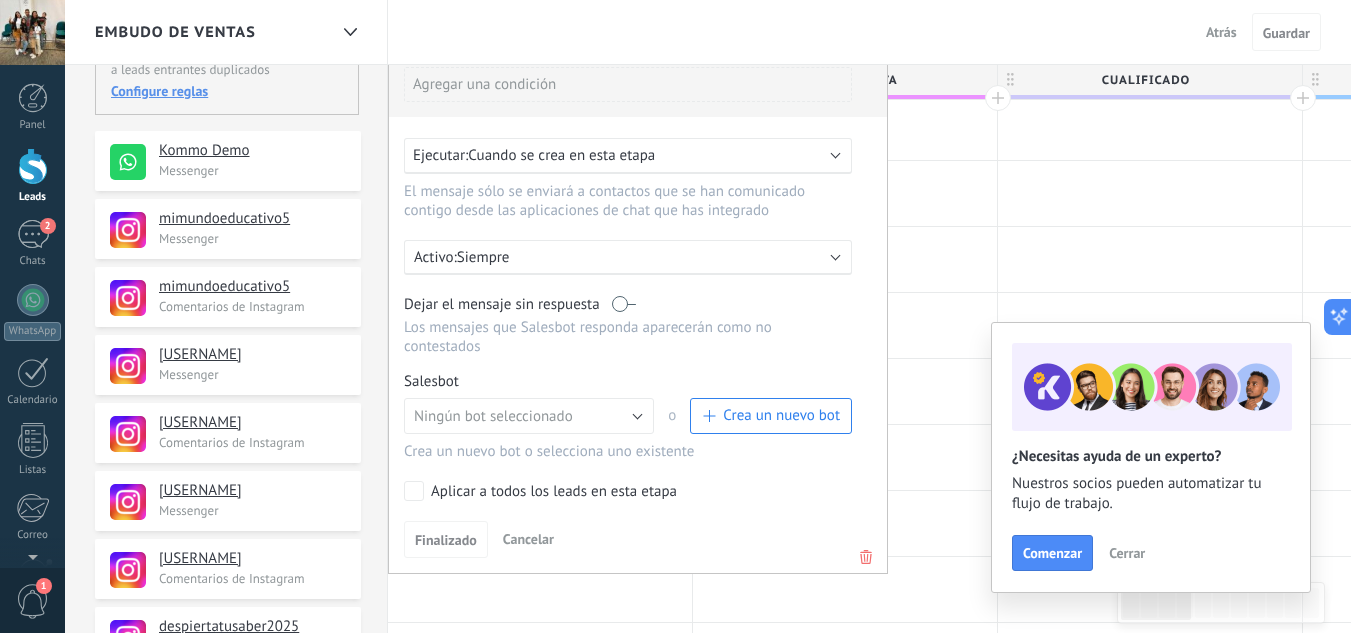 click 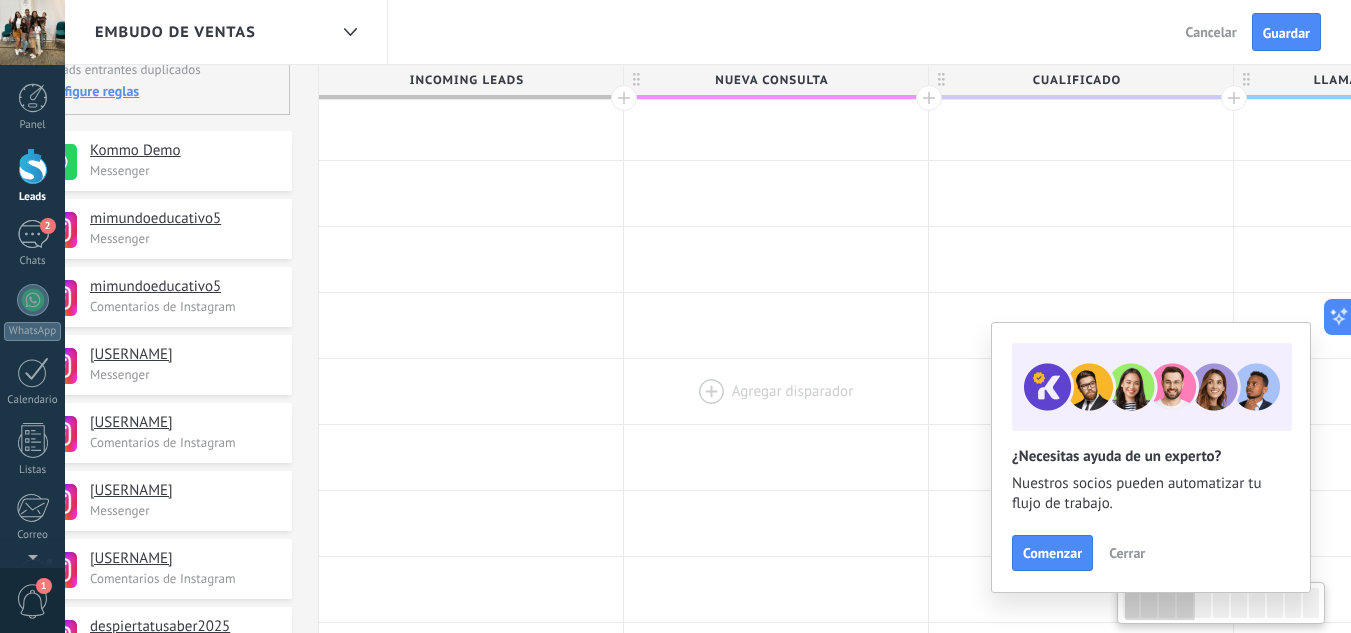 drag, startPoint x: 729, startPoint y: 347, endPoint x: 662, endPoint y: 422, distance: 100.56838 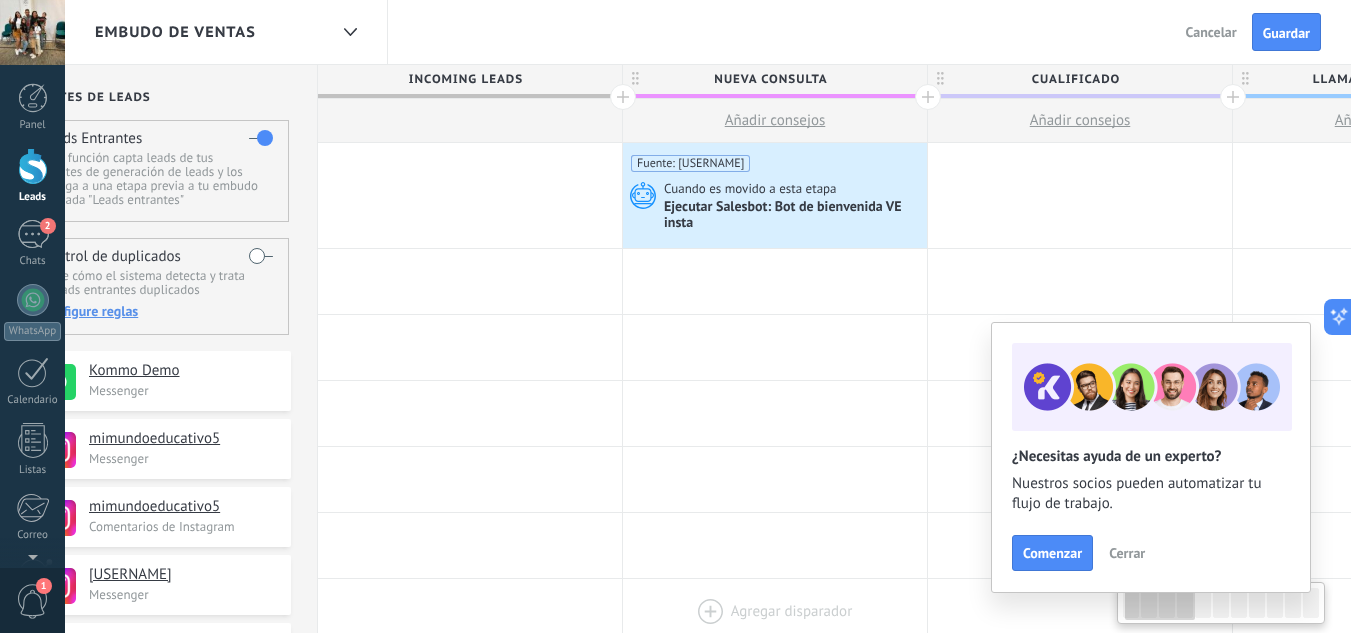scroll, scrollTop: 0, scrollLeft: 0, axis: both 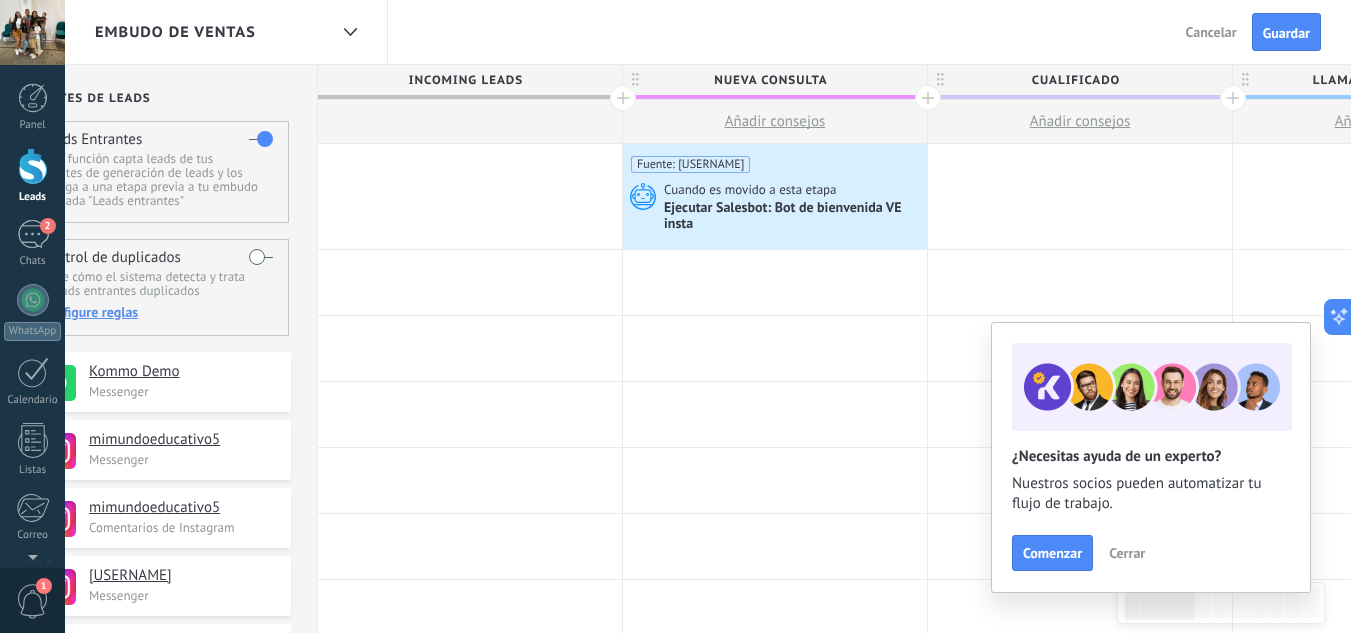 click on "Ejecutar Salesbot: Bot de bienvenida VE insta" at bounding box center (793, 217) 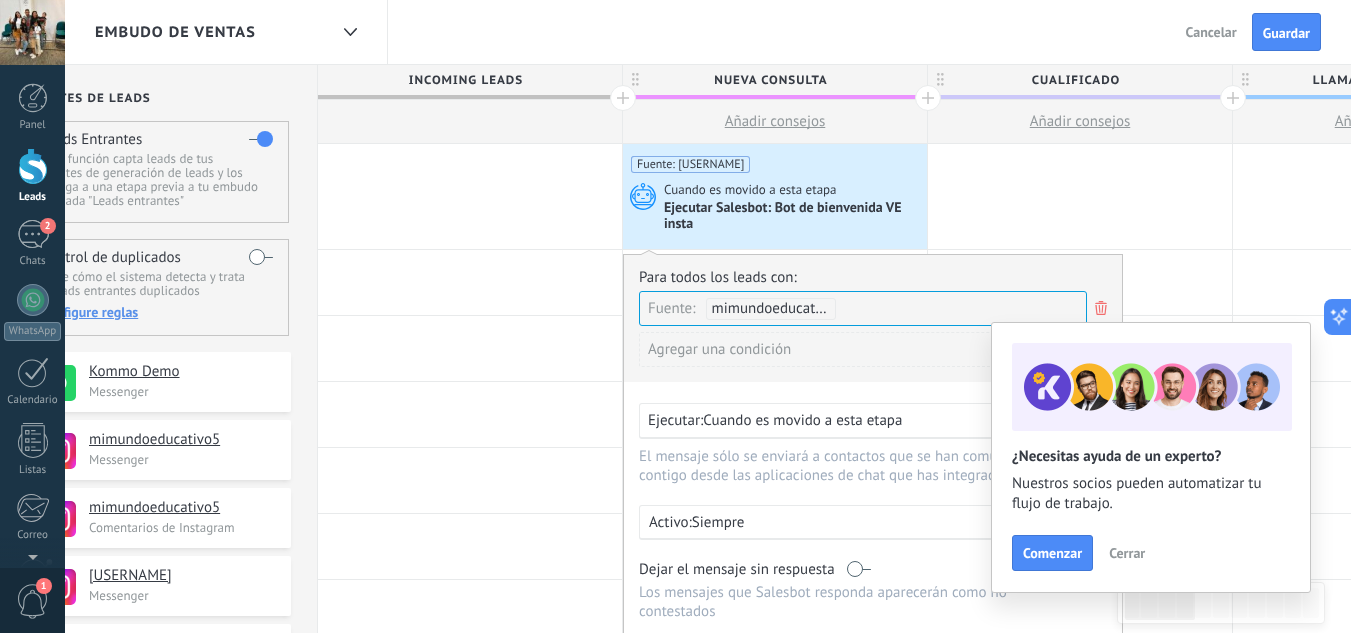 drag, startPoint x: 859, startPoint y: 268, endPoint x: 738, endPoint y: 238, distance: 124.66354 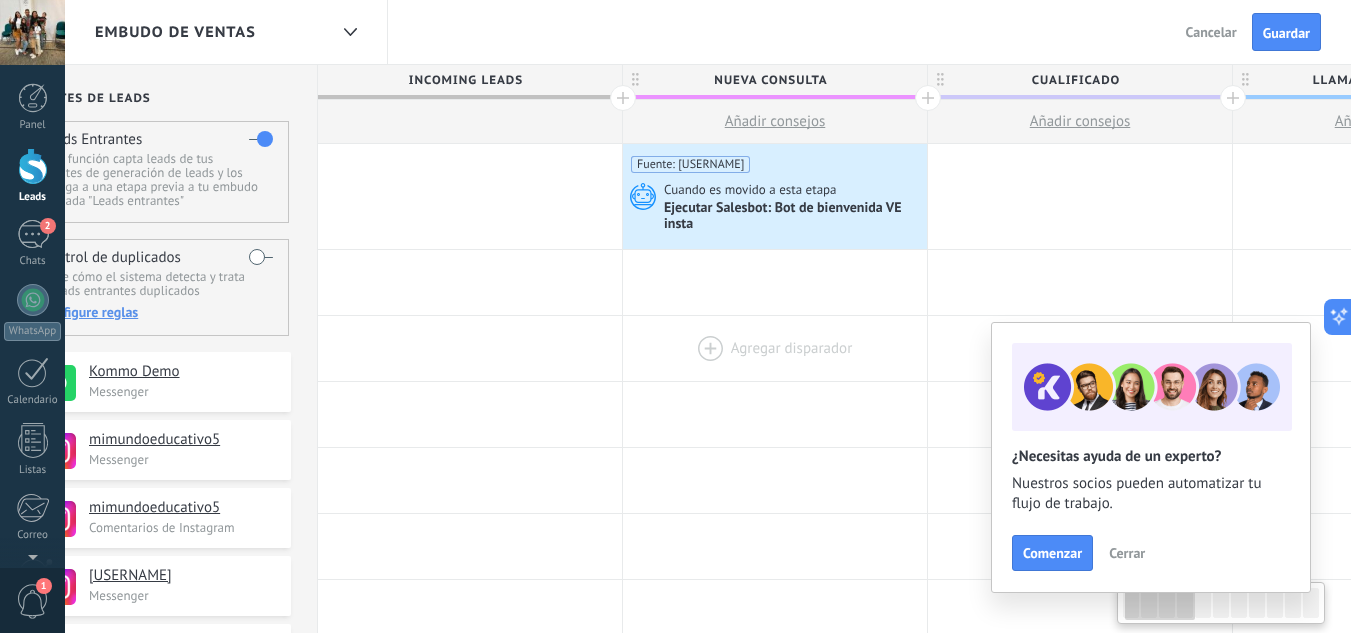 click at bounding box center [775, 348] 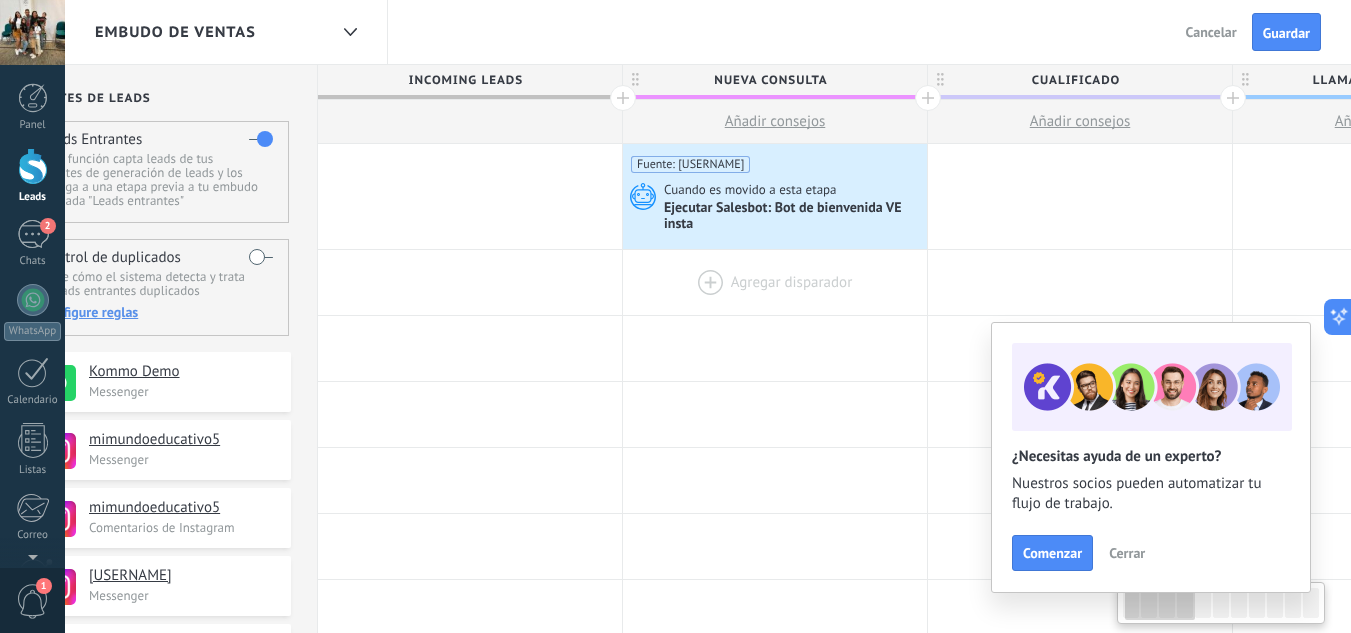 scroll, scrollTop: 0, scrollLeft: 74, axis: horizontal 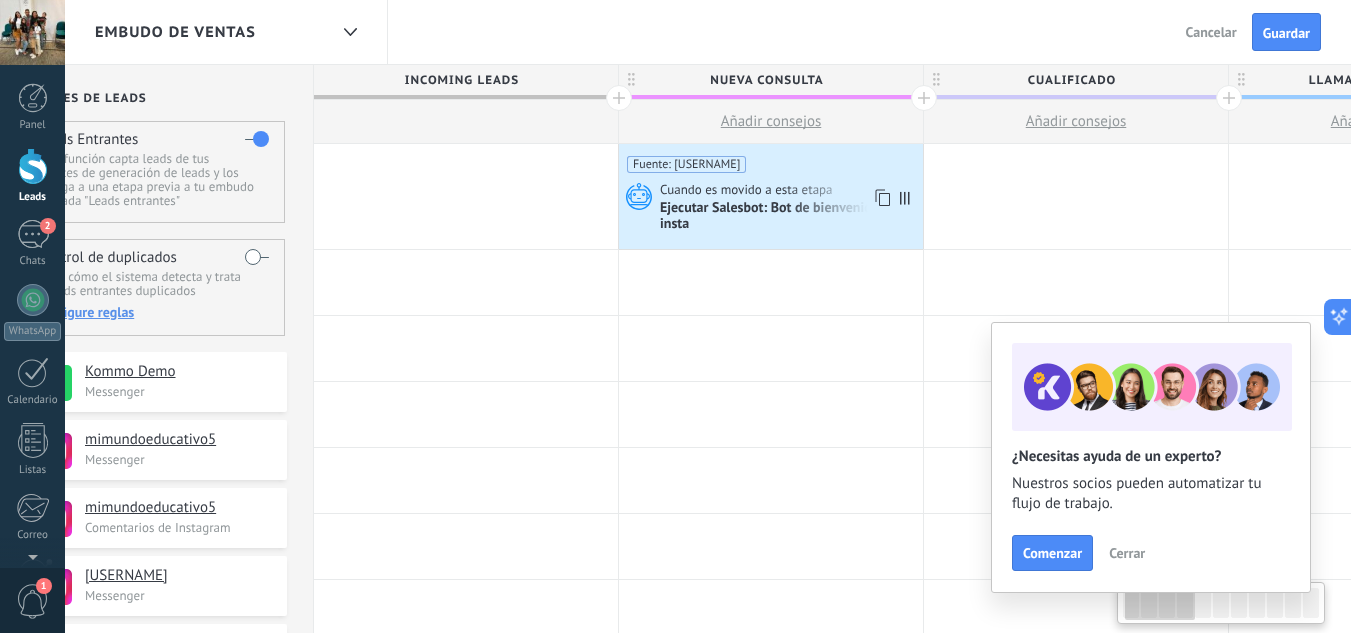 click on "Ejecutar Salesbot: Bot de bienvenida VE insta" at bounding box center [789, 217] 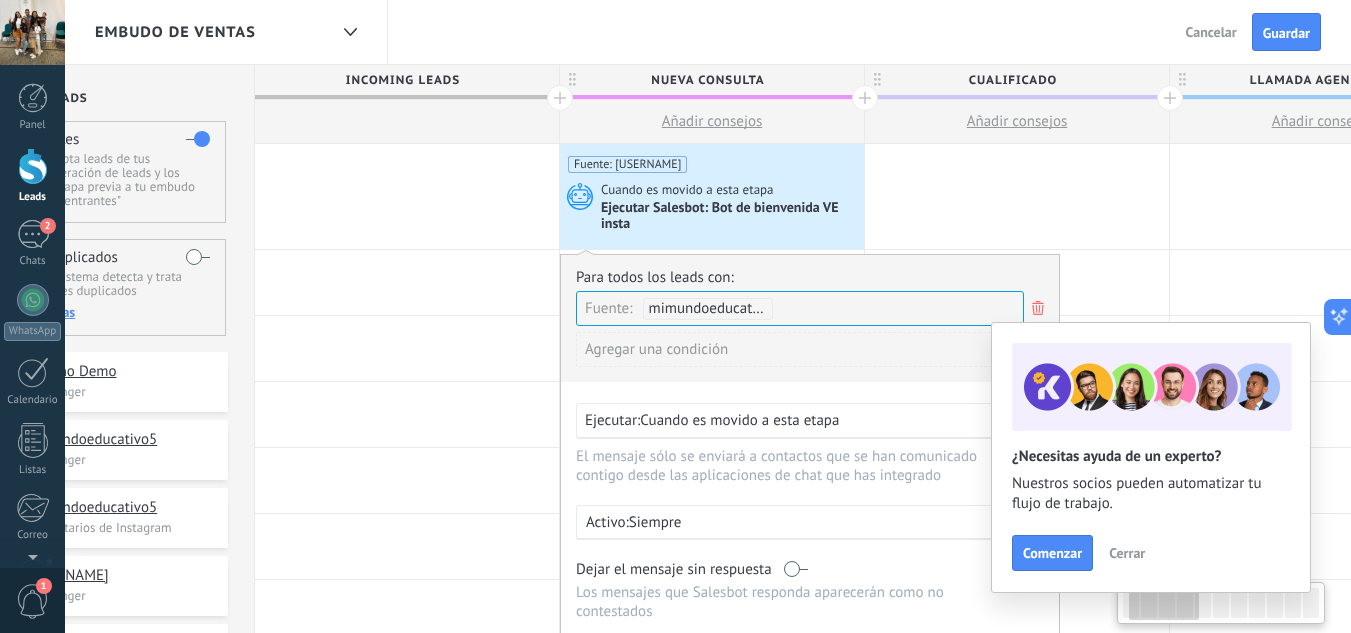 drag, startPoint x: 641, startPoint y: 345, endPoint x: 609, endPoint y: 298, distance: 56.859474 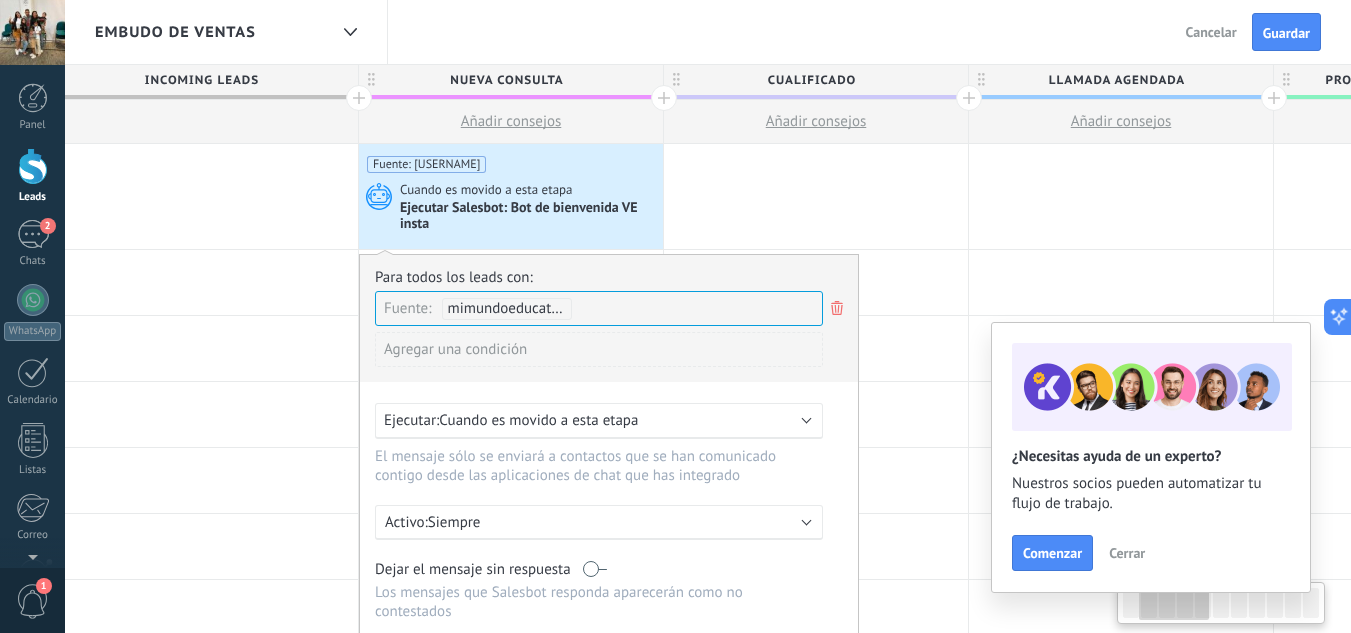 scroll, scrollTop: 0, scrollLeft: 352, axis: horizontal 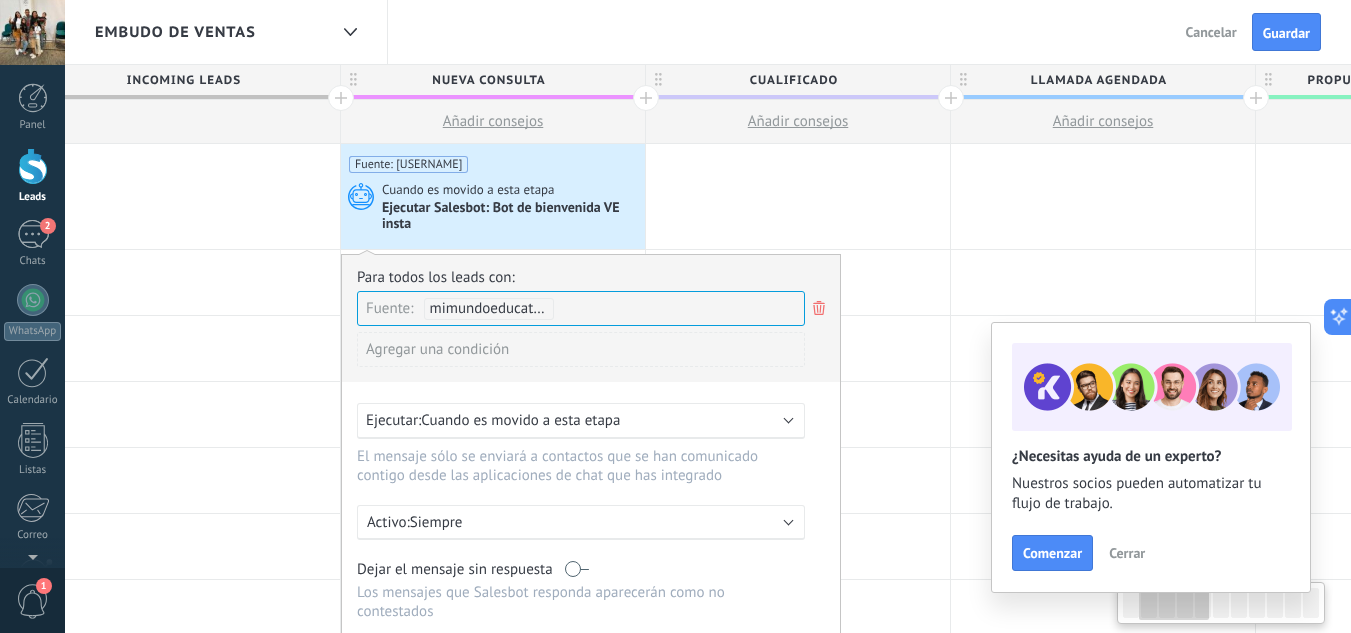 drag, startPoint x: 710, startPoint y: 363, endPoint x: 587, endPoint y: 359, distance: 123.065025 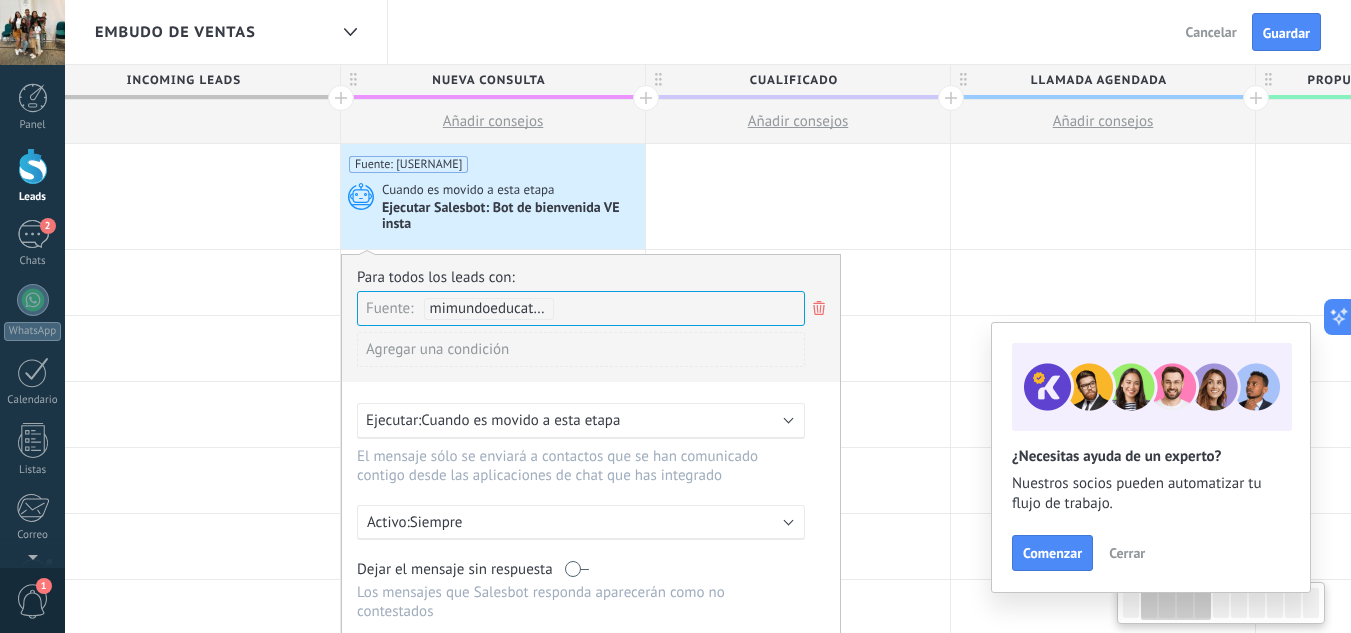 click on "Ejecutar:  Cuando es movido a esta etapa" at bounding box center [581, 421] 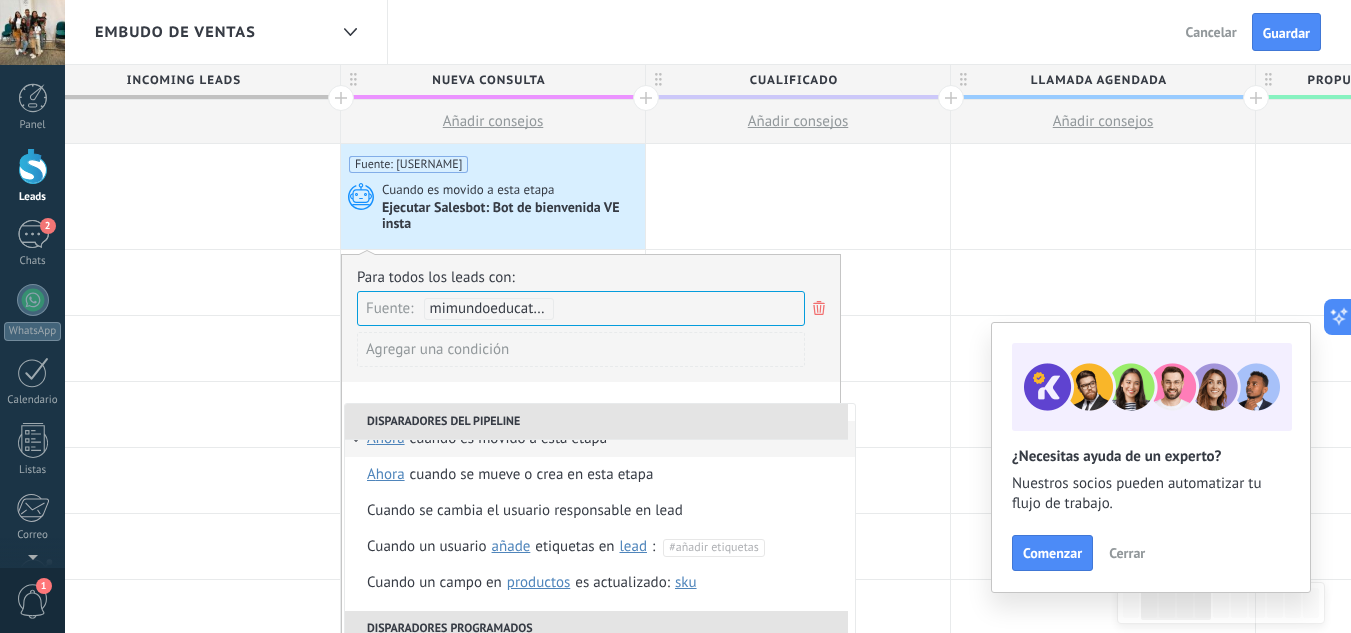 scroll, scrollTop: 100, scrollLeft: 0, axis: vertical 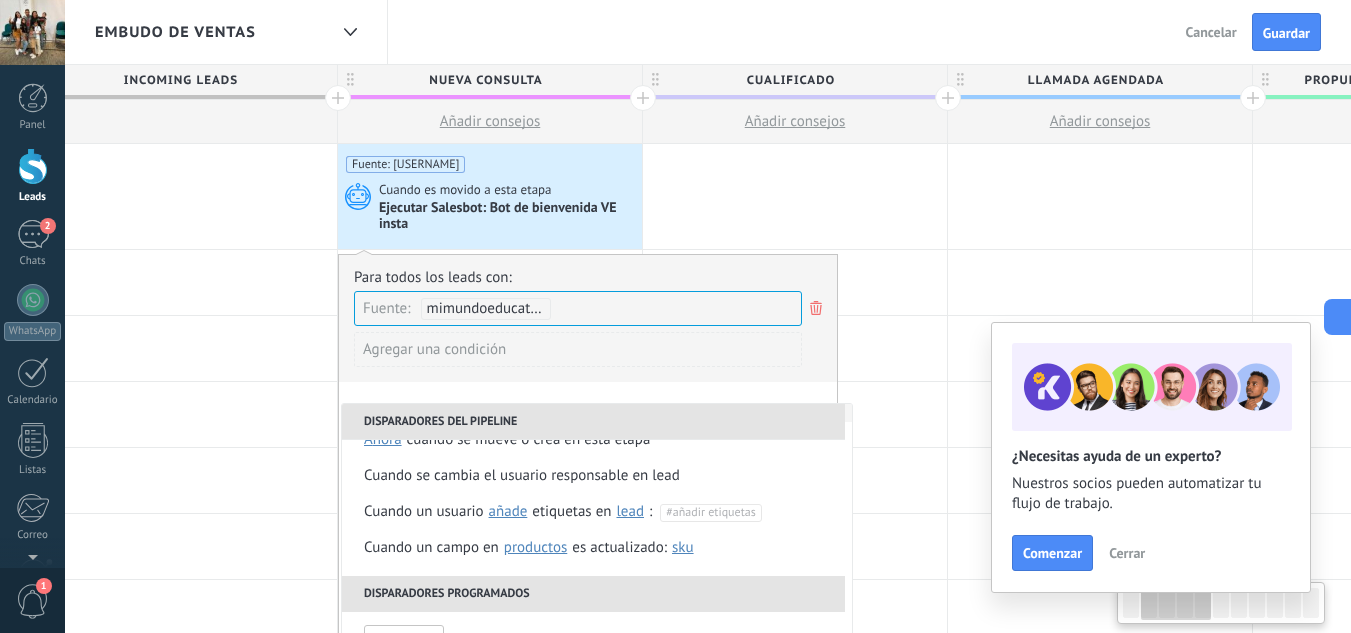 drag, startPoint x: 692, startPoint y: 384, endPoint x: 690, endPoint y: 319, distance: 65.03076 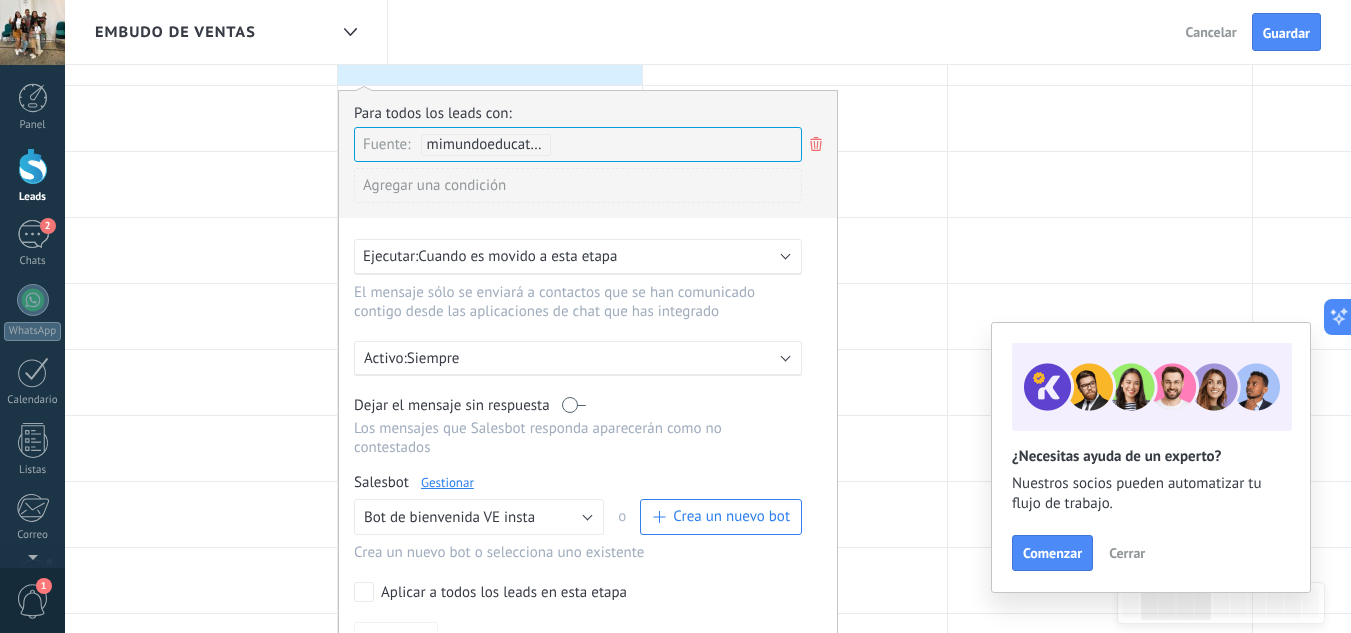 scroll, scrollTop: 200, scrollLeft: 0, axis: vertical 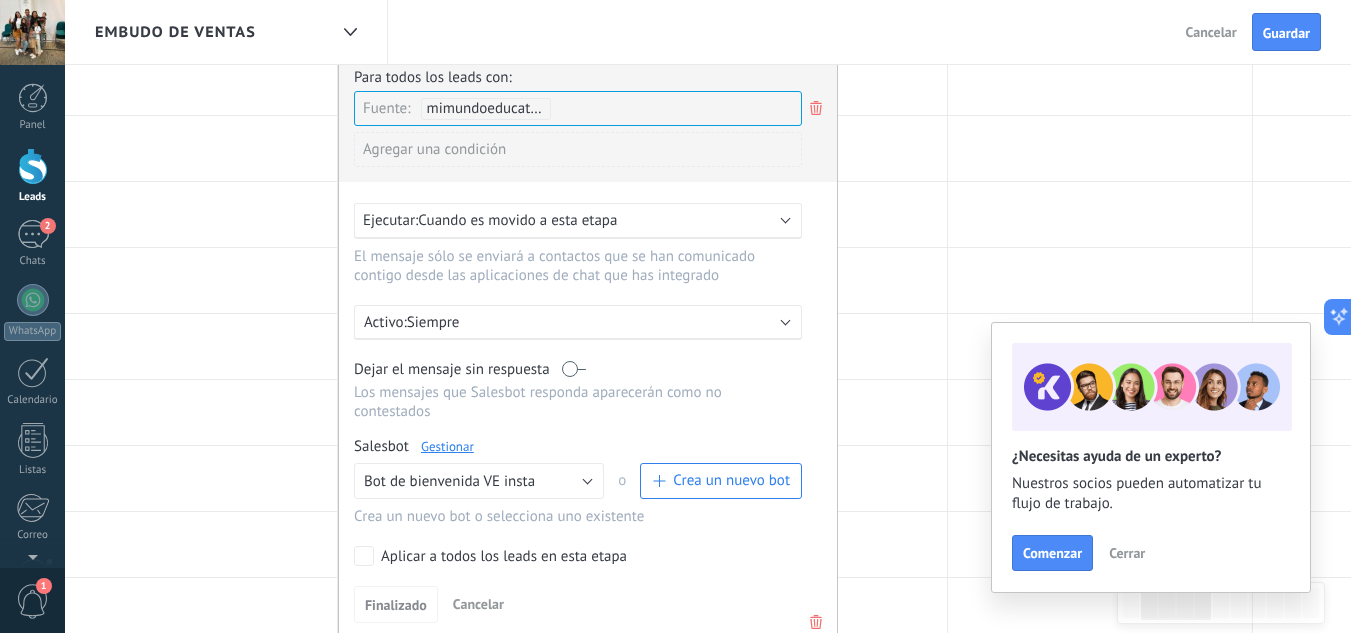 click on "Cuando es movido a esta etapa" at bounding box center [517, 220] 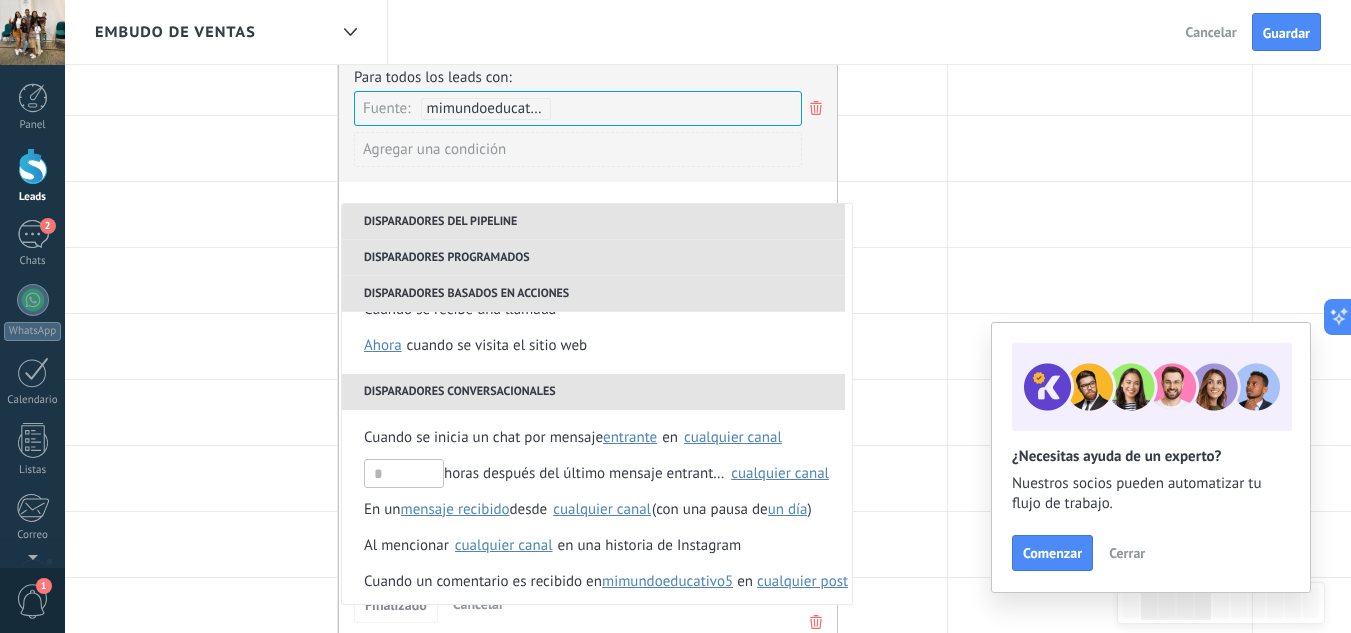 scroll, scrollTop: 580, scrollLeft: 0, axis: vertical 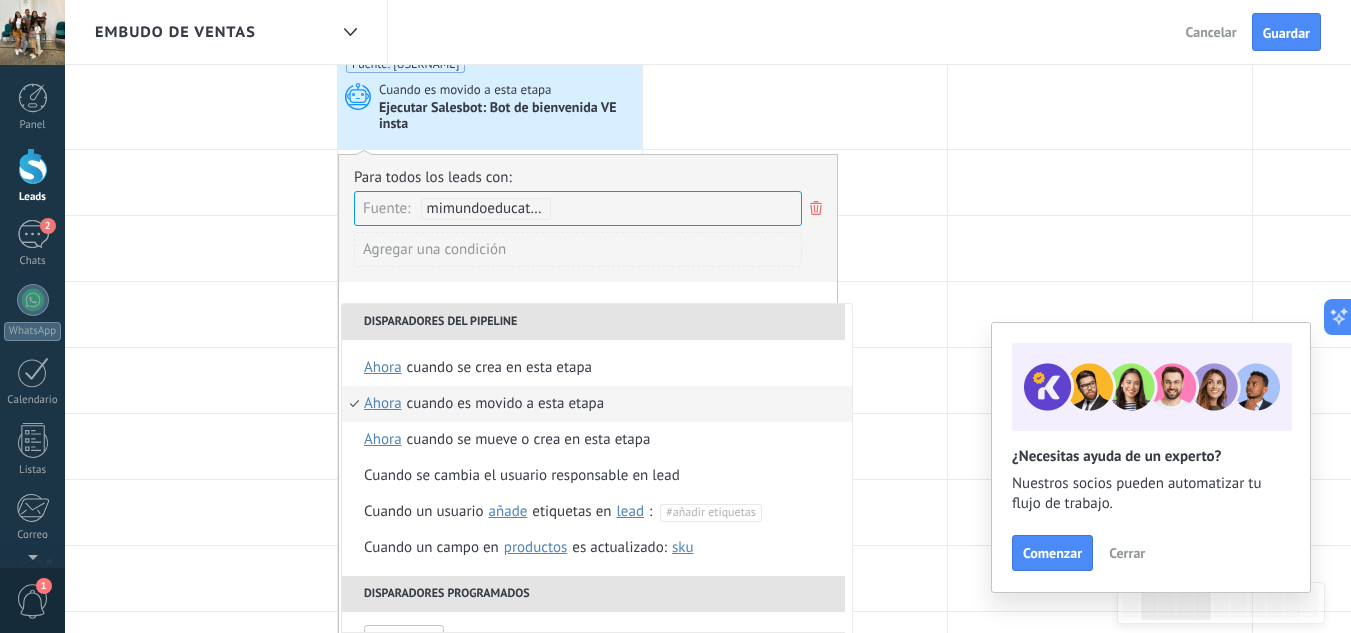 click 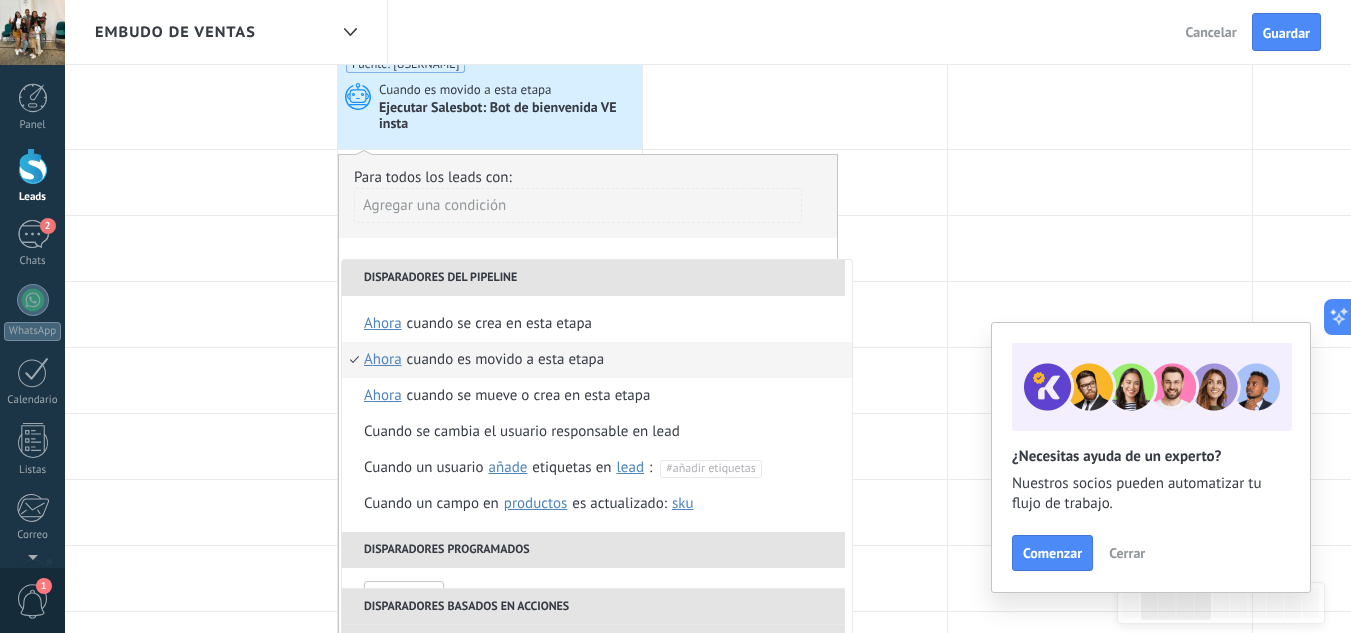 click on "Para todos los leads con: Agregar una condición" at bounding box center [588, 203] 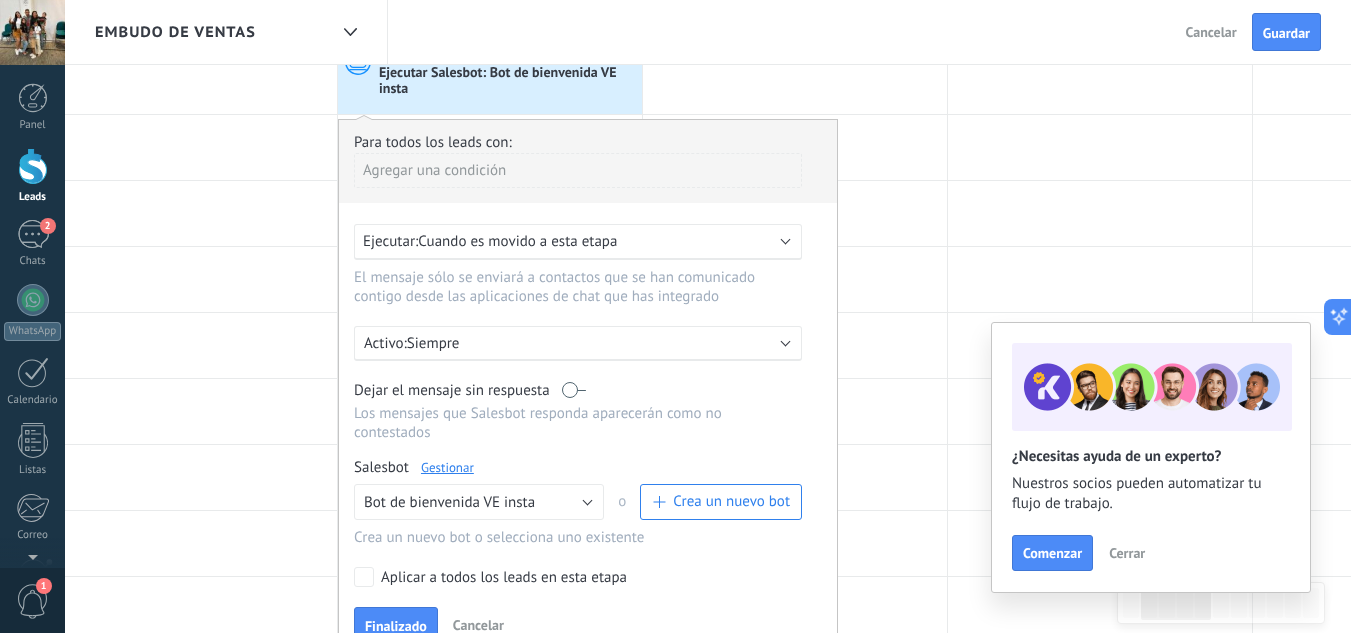 scroll, scrollTop: 100, scrollLeft: 0, axis: vertical 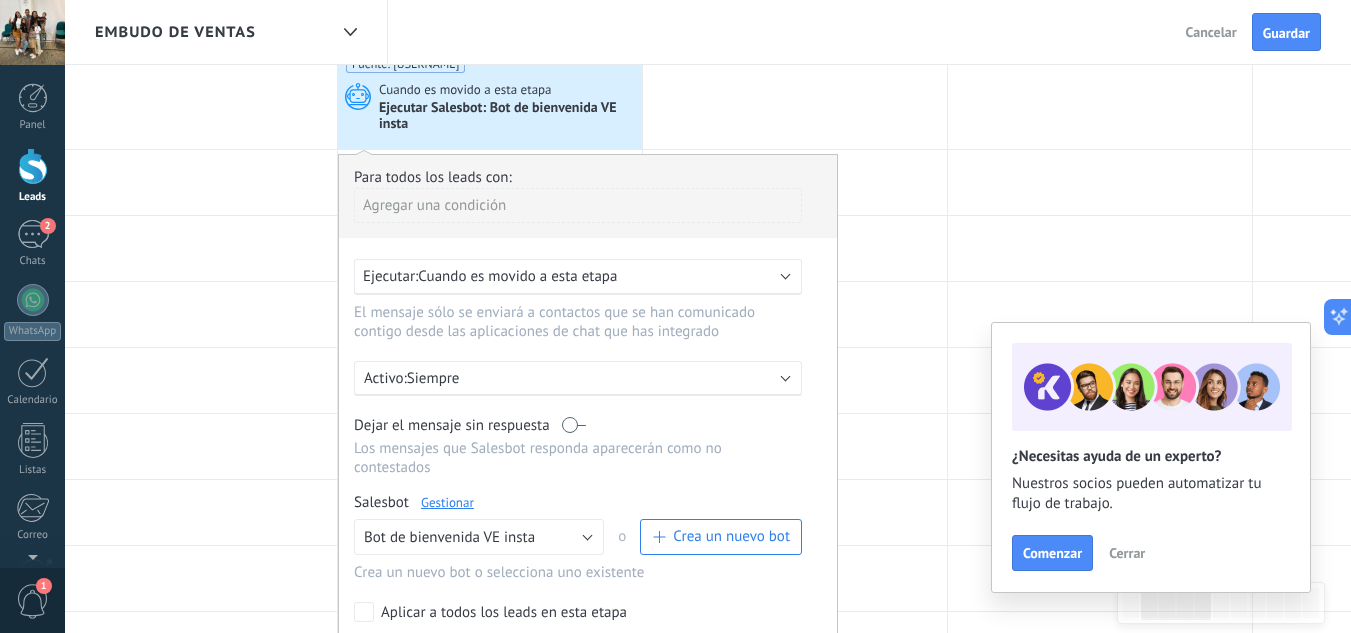 click on "Agregar una condición" at bounding box center [578, 205] 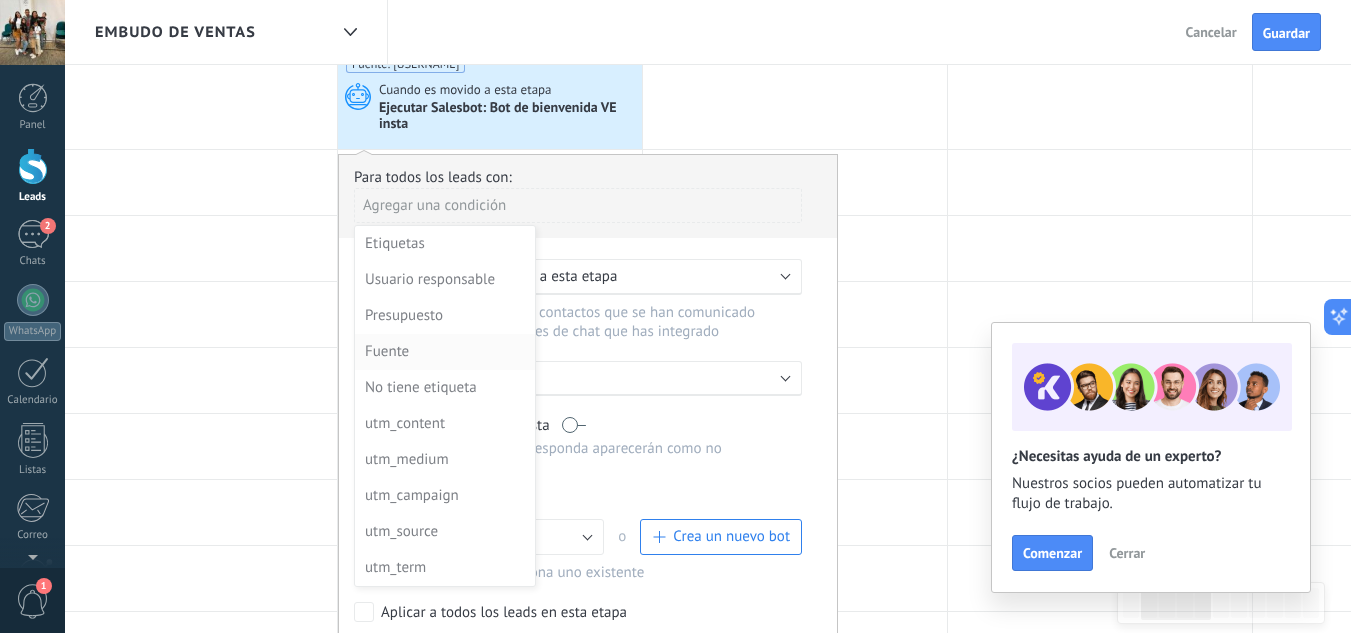 click on "Fuente" at bounding box center (443, 352) 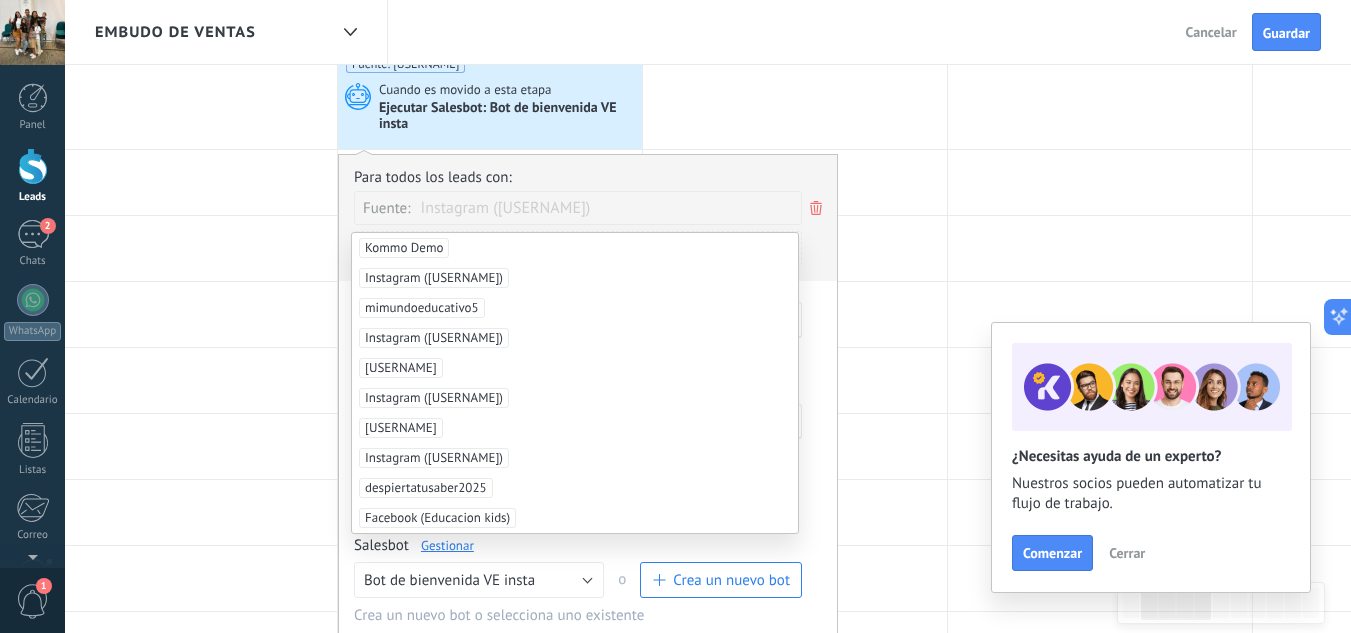 click on "Instagram (mimundoeducativo5)" at bounding box center (434, 278) 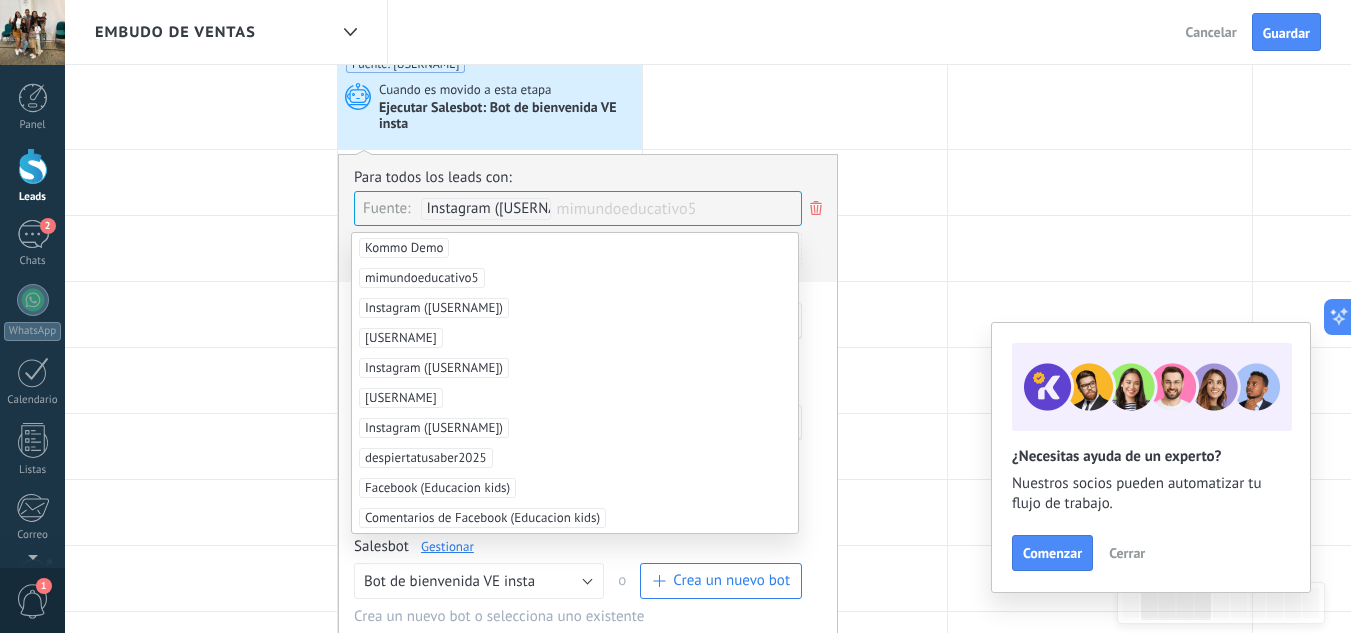 click on "Para todos los leads con: Fuente:  Instagram (mimundoeducativo5) mimundoeducativo5 Agregar una condición" at bounding box center [588, 225] 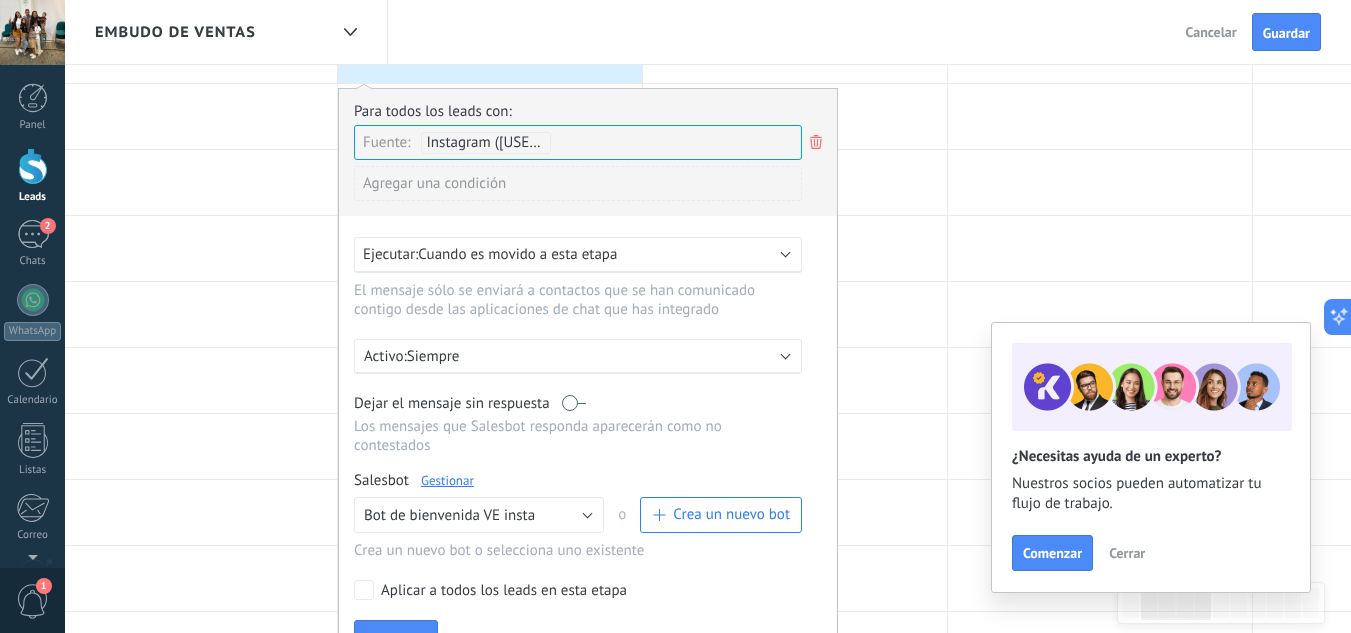 scroll, scrollTop: 300, scrollLeft: 0, axis: vertical 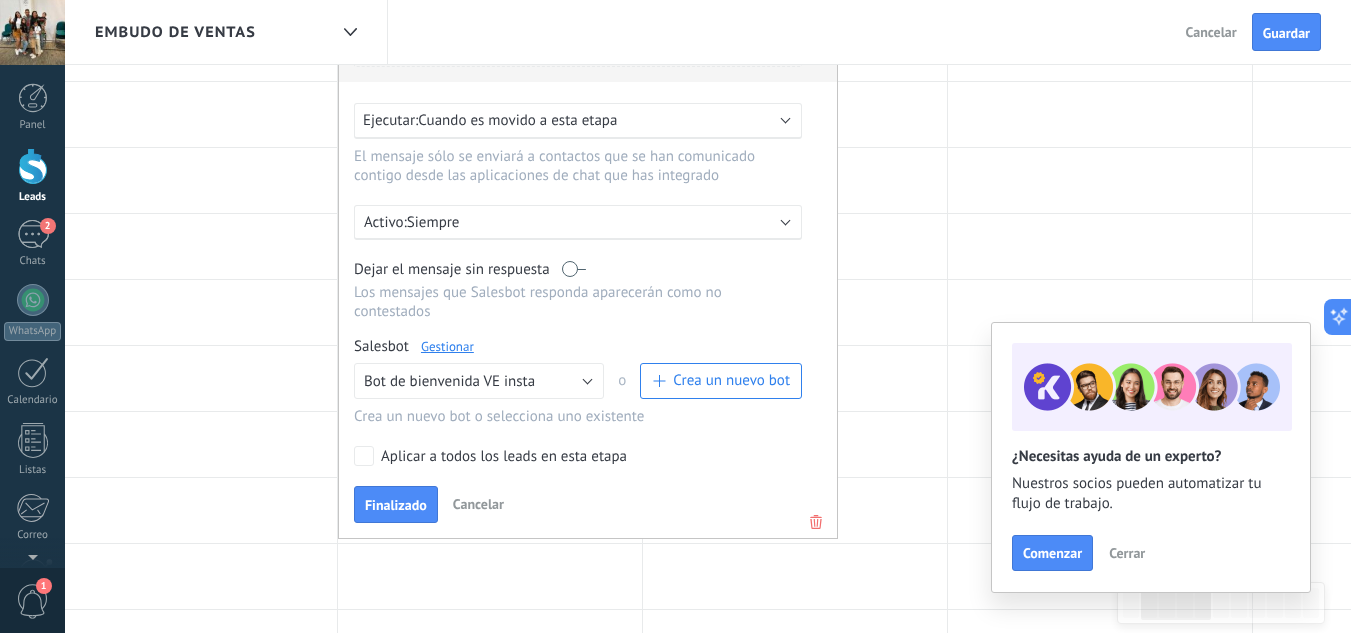 click on "Para todos los leads con: Fuente:  Instagram (mimundoeducativo5) Agregar una condición Ejecutar:  Cuando es movido a esta etapa  El mensaje sólo se enviará a contactos que se han comunicado contigo desde las aplicaciones de chat que has integrado Activo:  Siempre Dejar el mensaje sin respuesta Los mensajes que Salesbot responda aparecerán como no contestados    Salesbot Gestionar Ningún bot seleccionado Bot de bienvenida Bot de bienvenida VE insta GLobal cuadernillo TestBot Bot de bienvenida VE insta o Crea un nuevo bot Crea un nuevo bot o selecciona uno existente Aplicar a todos los leads en esta etapa Finalizado Cancelar" at bounding box center [588, 246] 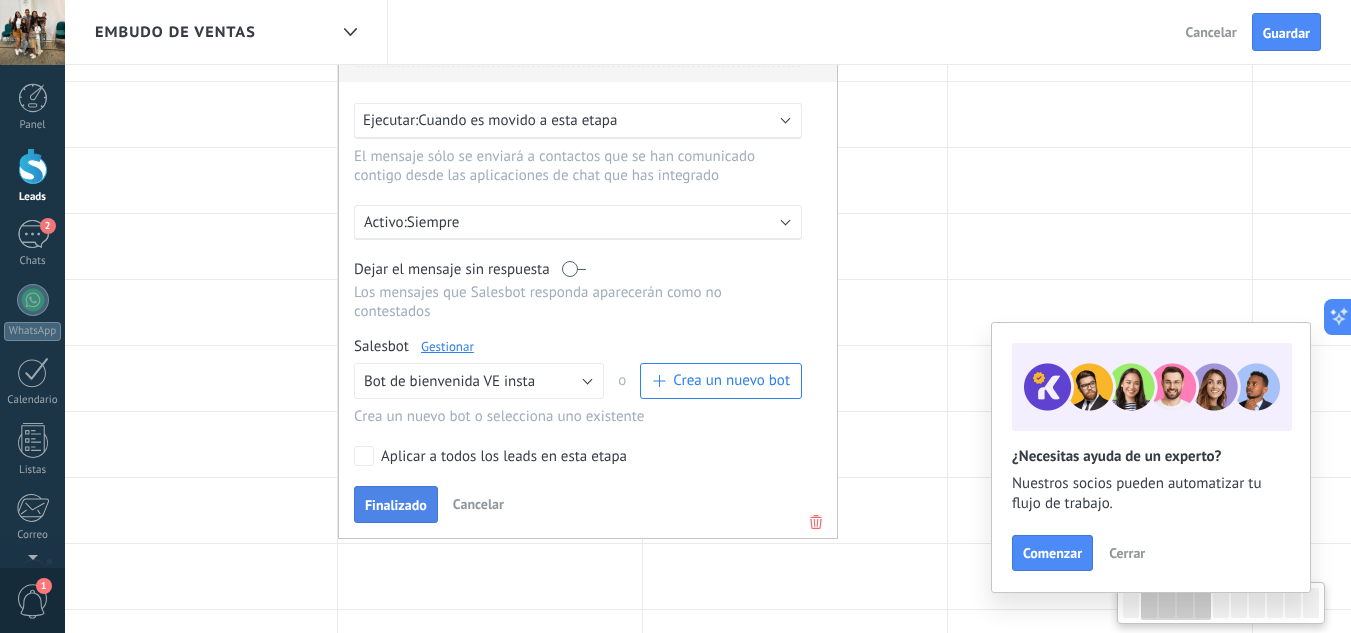 click on "Finalizado" at bounding box center [396, 505] 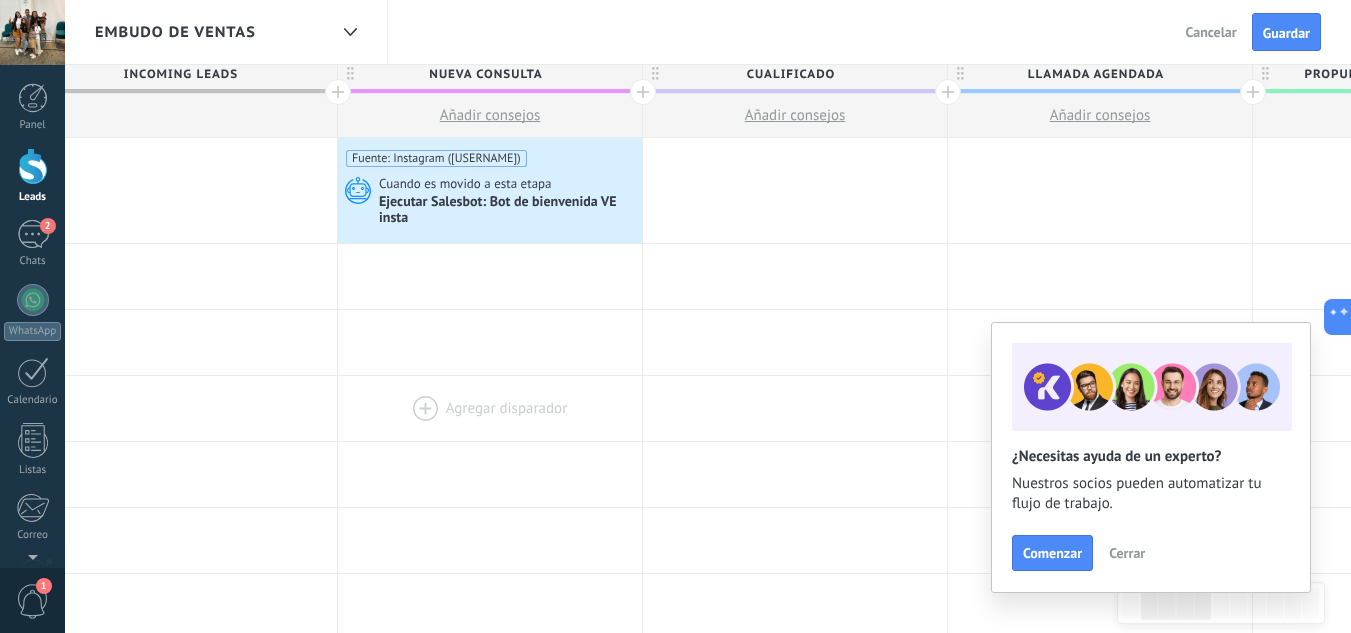 scroll, scrollTop: 0, scrollLeft: 0, axis: both 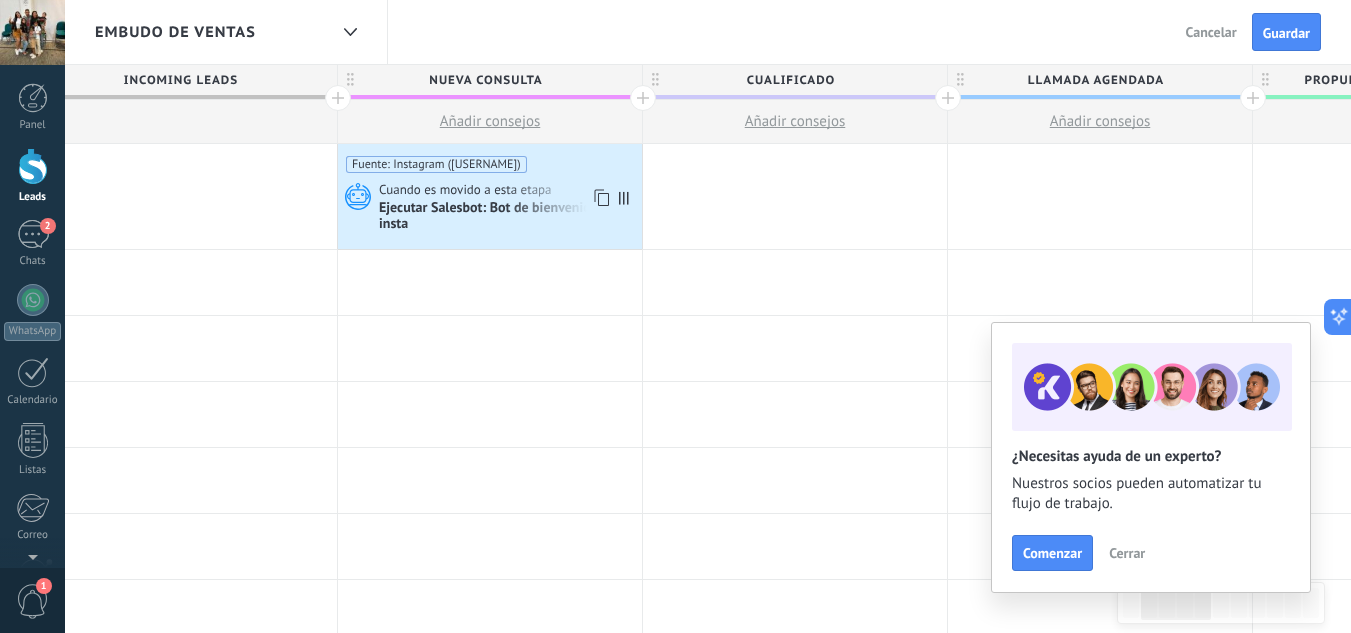 click on "Ejecutar Salesbot: Bot de bienvenida VE insta" at bounding box center (508, 217) 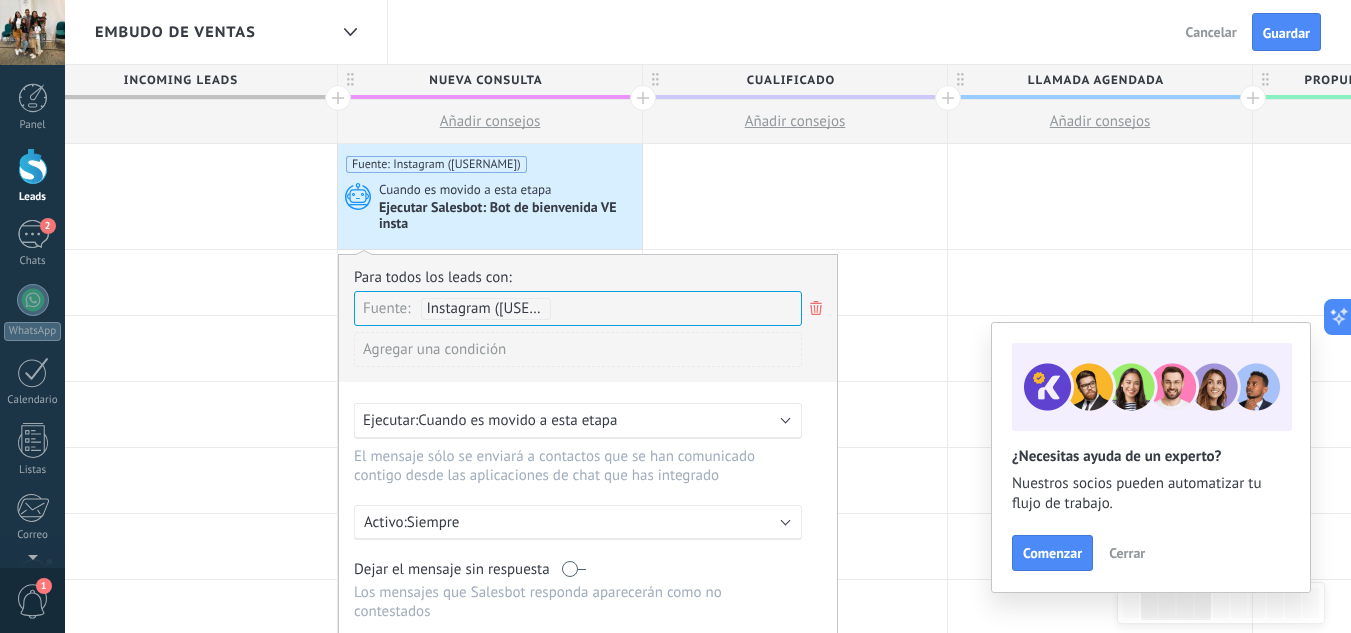 scroll, scrollTop: 100, scrollLeft: 0, axis: vertical 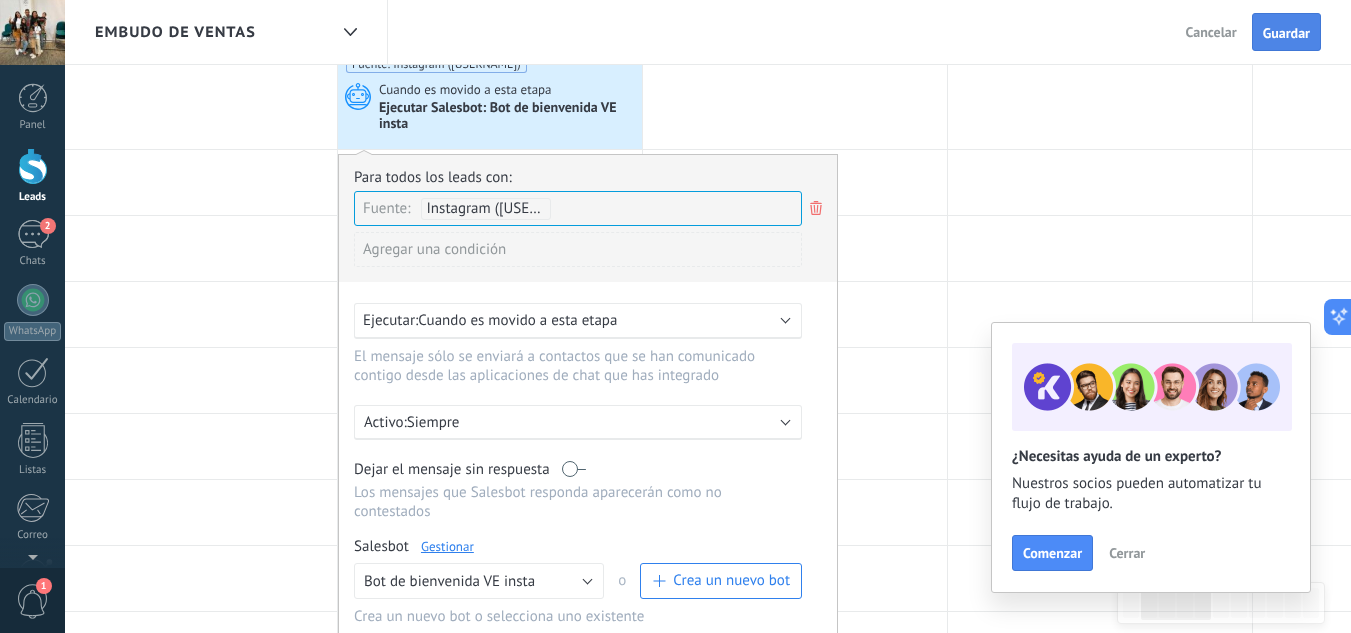 click on "Guardar" at bounding box center (1286, 32) 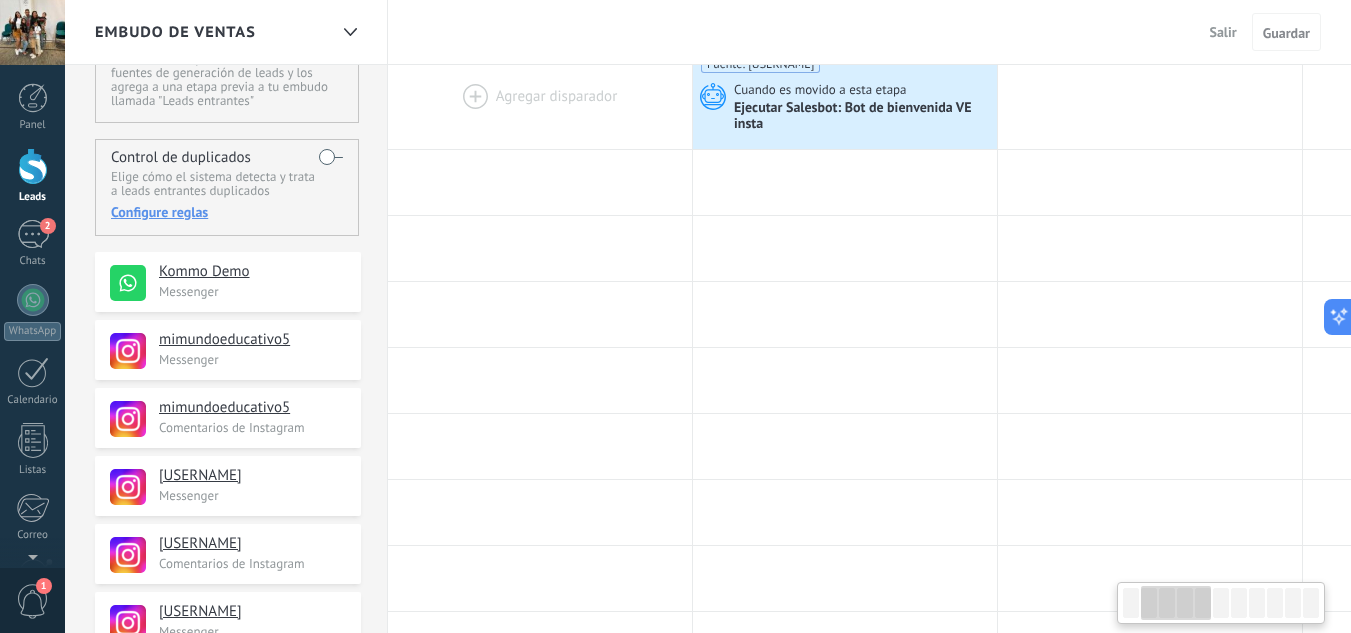 scroll, scrollTop: 0, scrollLeft: 0, axis: both 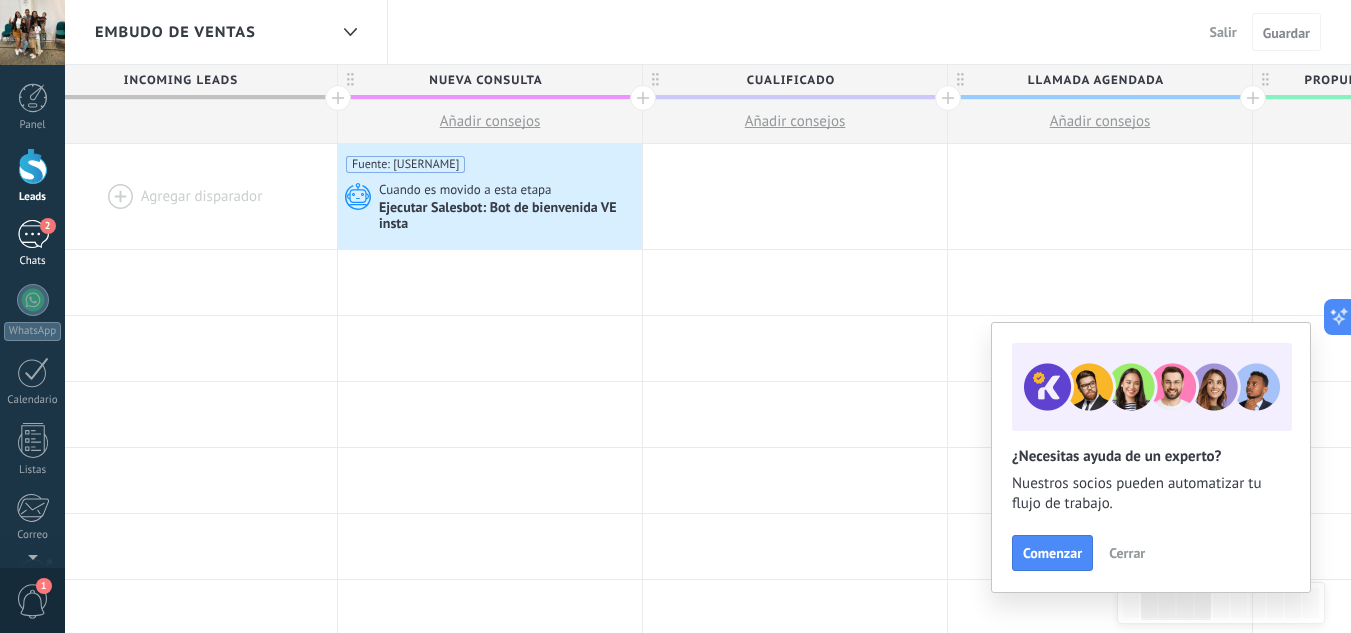 click on "2" at bounding box center [33, 234] 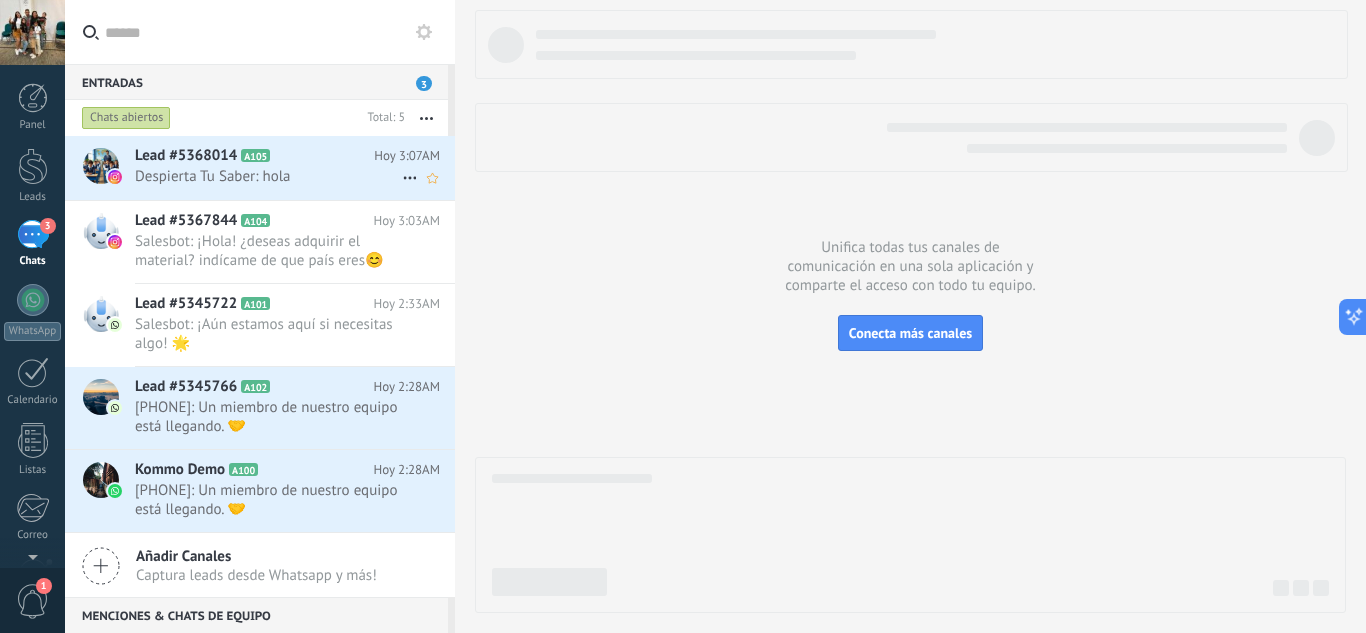 click on "Lead #5368014
A105
Hoy 3:07AM
Despierta Tu Saber: hola" at bounding box center (295, 167) 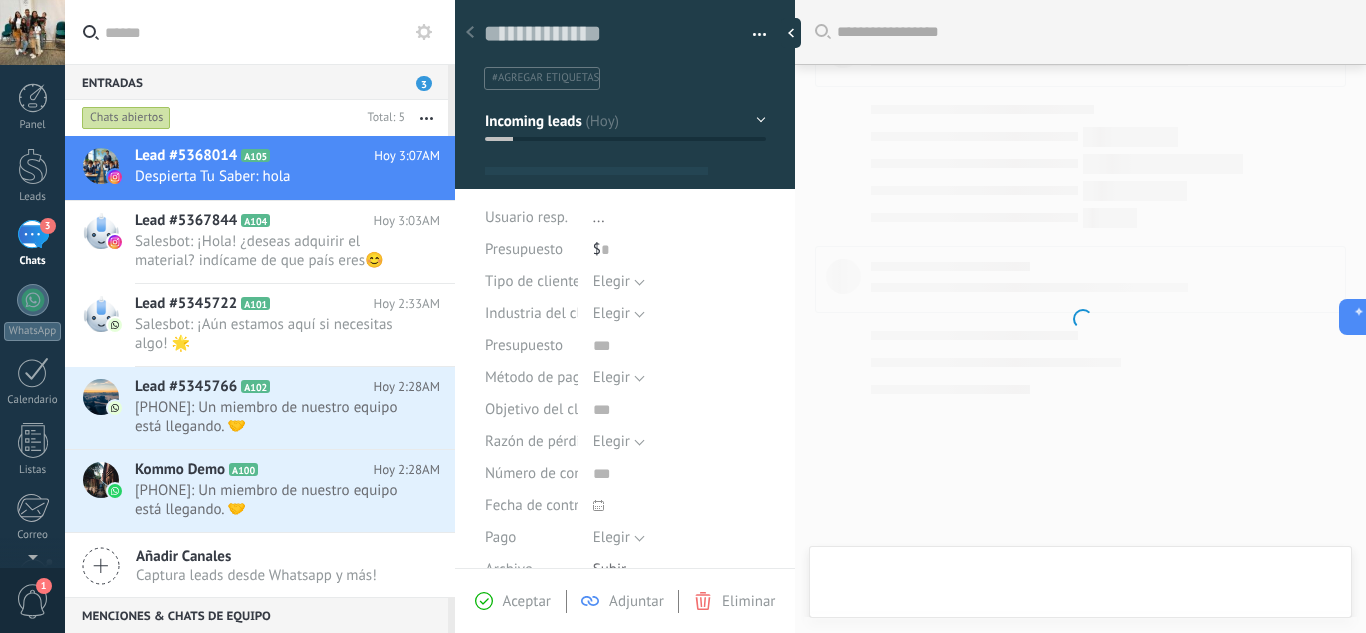 scroll, scrollTop: 30, scrollLeft: 0, axis: vertical 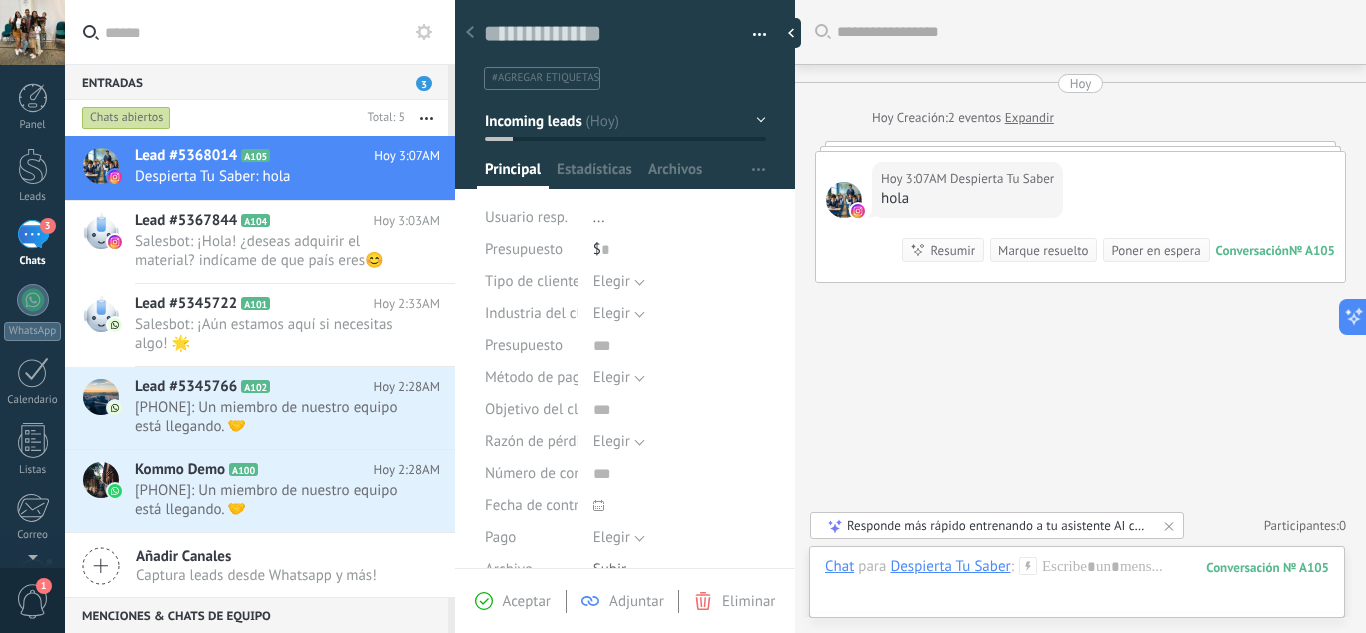 drag, startPoint x: 935, startPoint y: 370, endPoint x: 822, endPoint y: 370, distance: 113 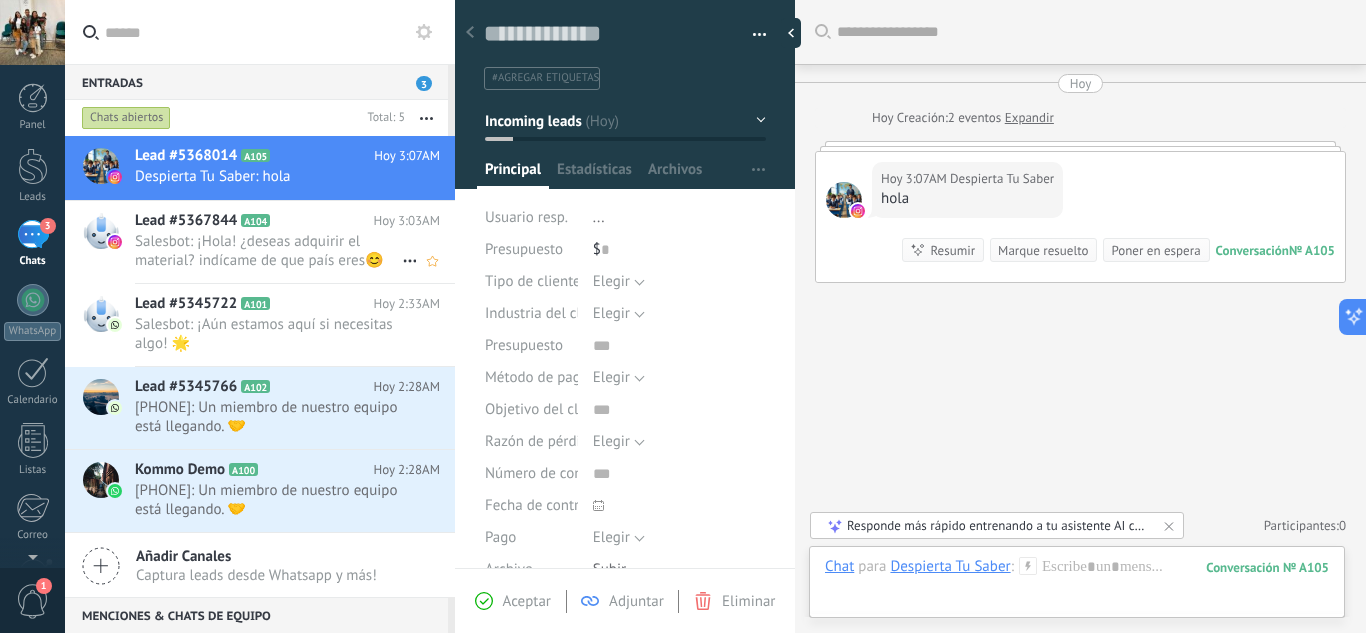 click on "Lead #5367844
A104" at bounding box center (254, 221) 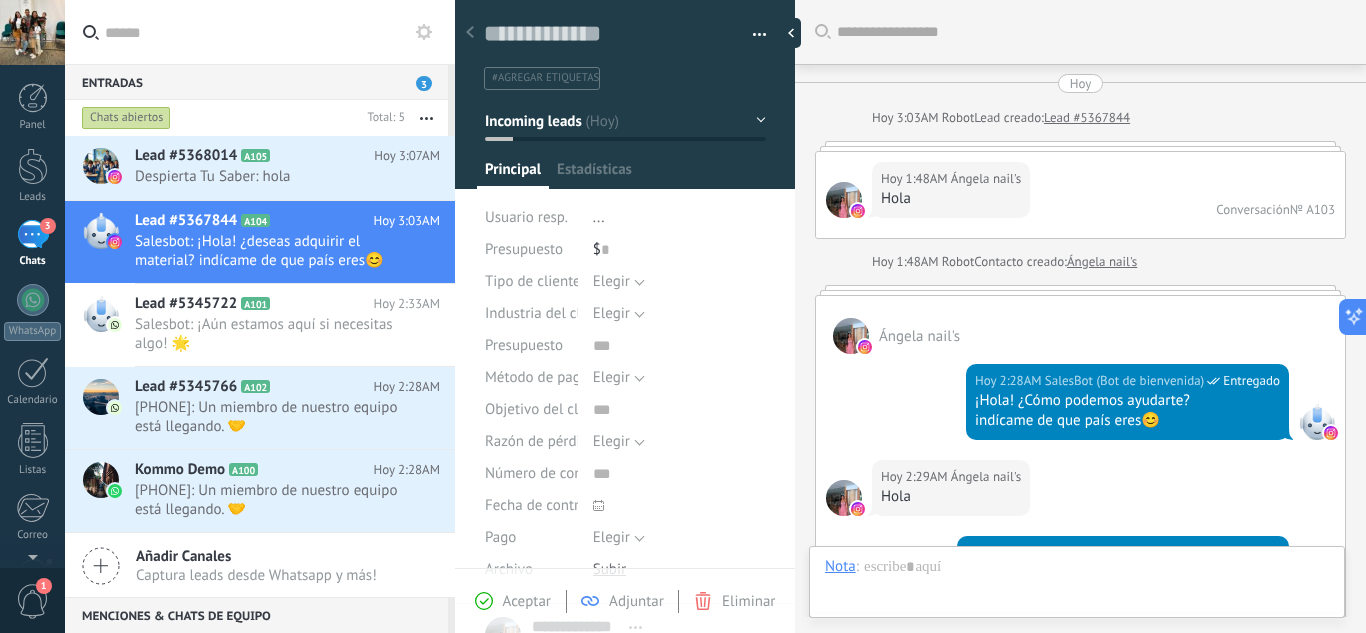 scroll, scrollTop: 30, scrollLeft: 0, axis: vertical 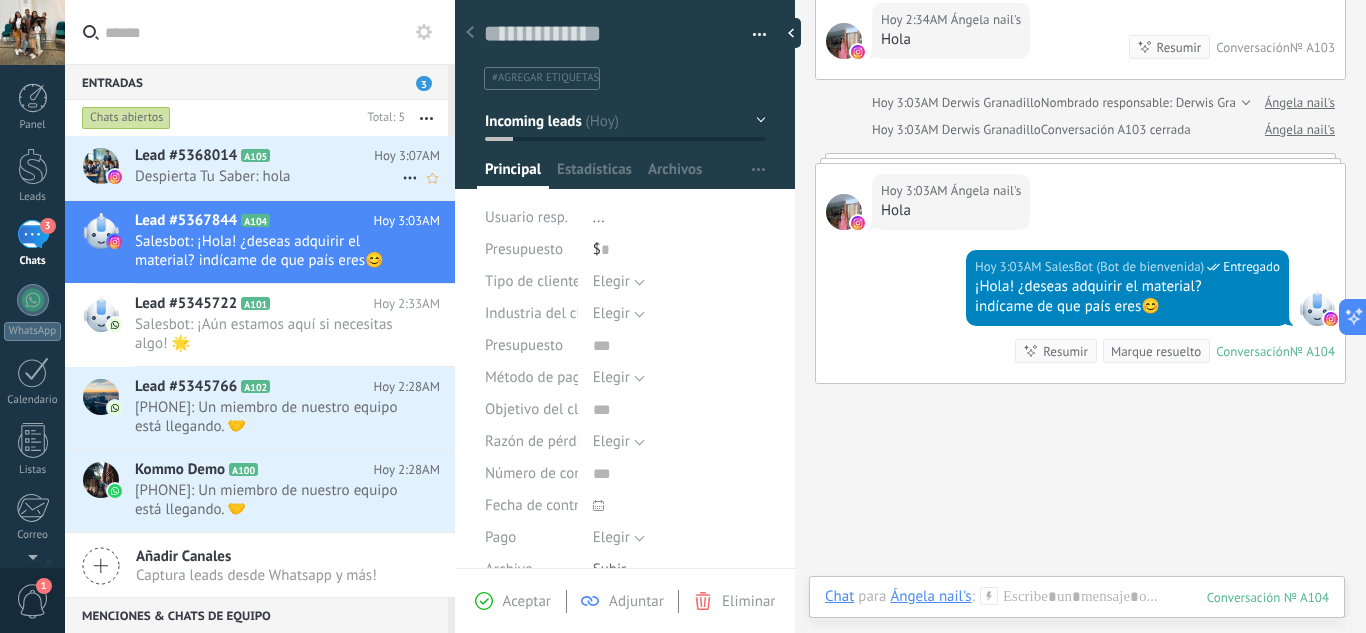 click on "Despierta Tu Saber: hola" at bounding box center [268, 176] 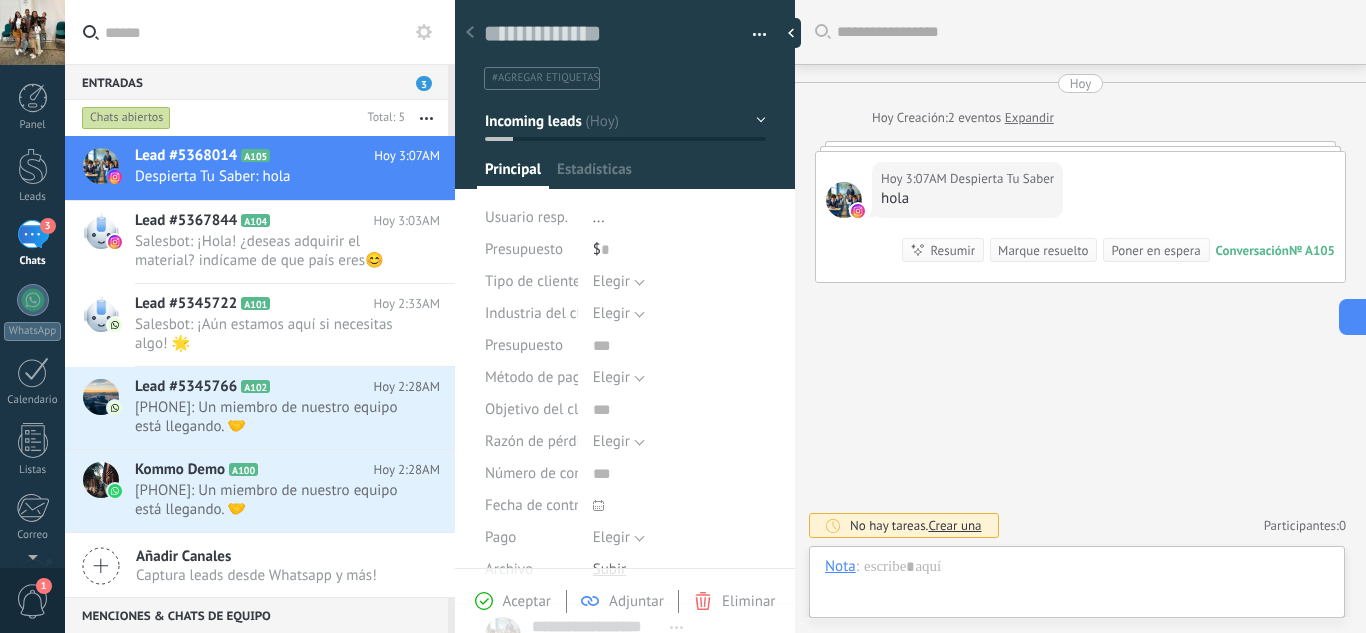 scroll, scrollTop: 30, scrollLeft: 0, axis: vertical 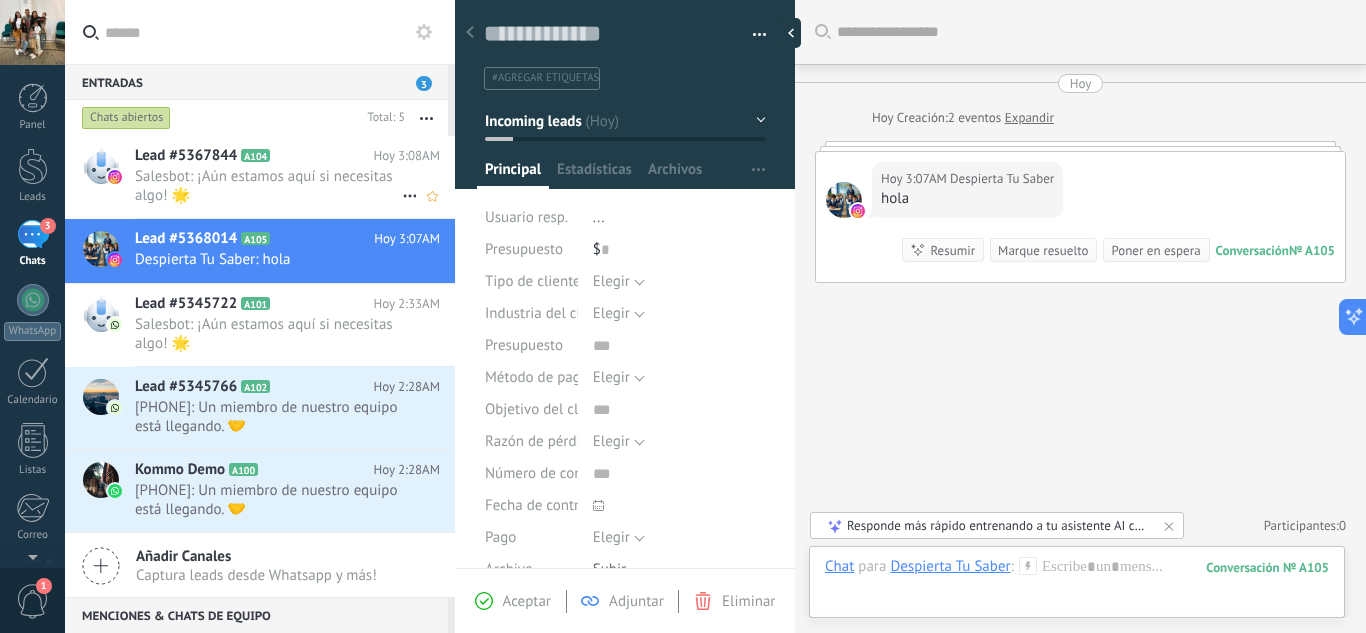 click on "Salesbot: ¡Aún estamos aquí si necesitas algo! 🌟" at bounding box center [268, 186] 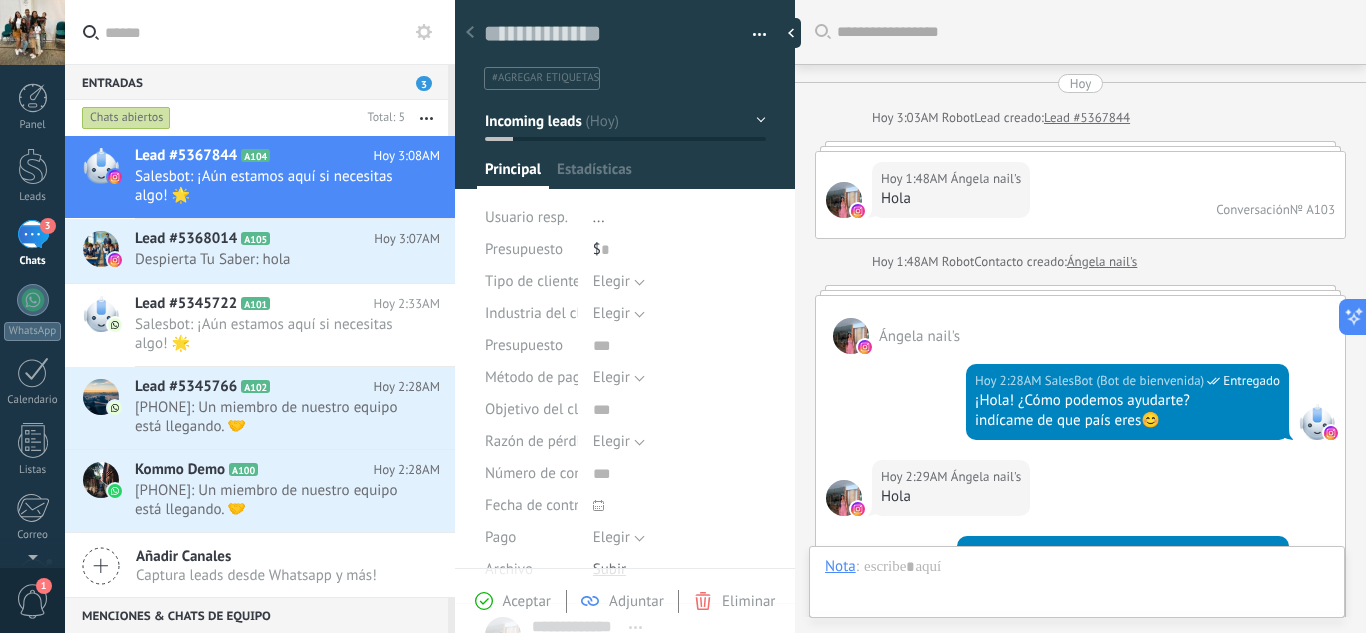 scroll, scrollTop: 30, scrollLeft: 0, axis: vertical 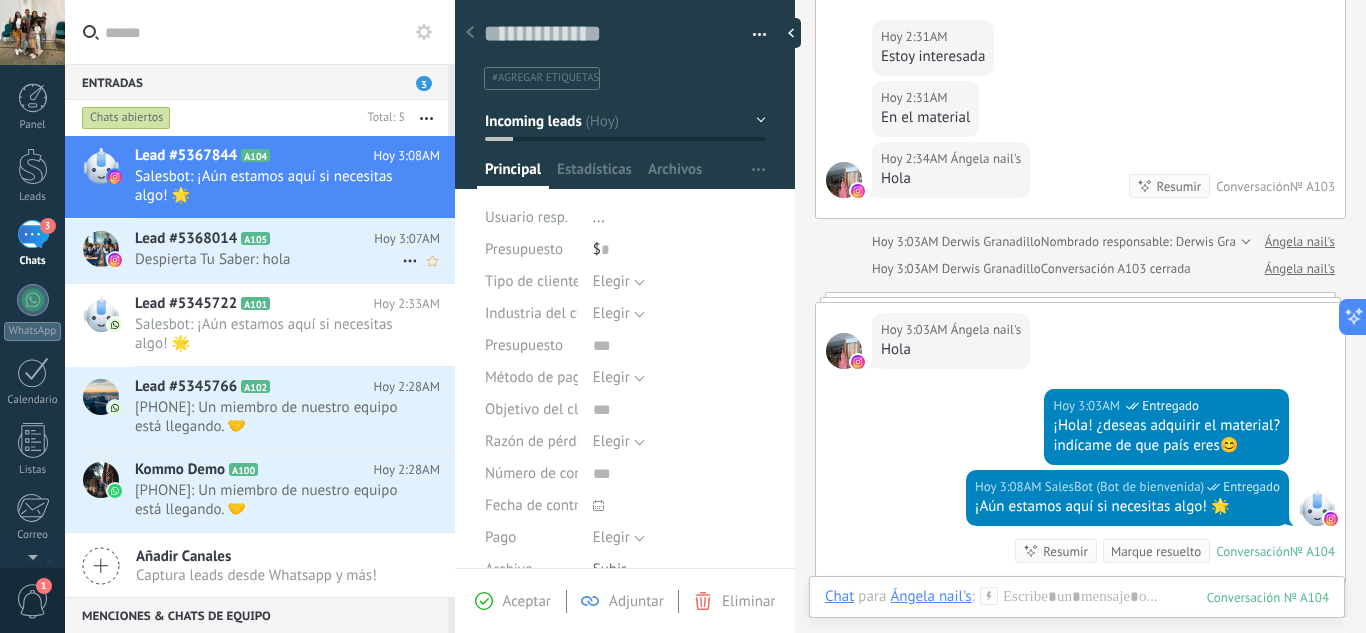 click on "Despierta Tu Saber: hola" at bounding box center (268, 259) 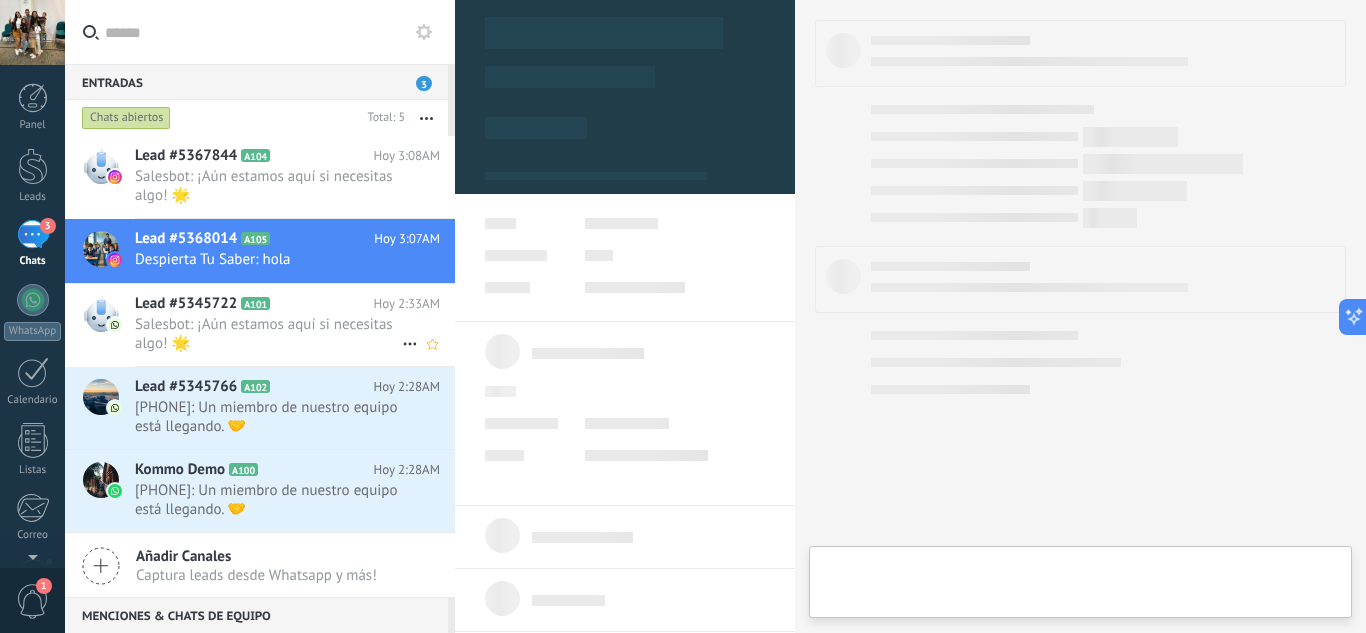 type on "**********" 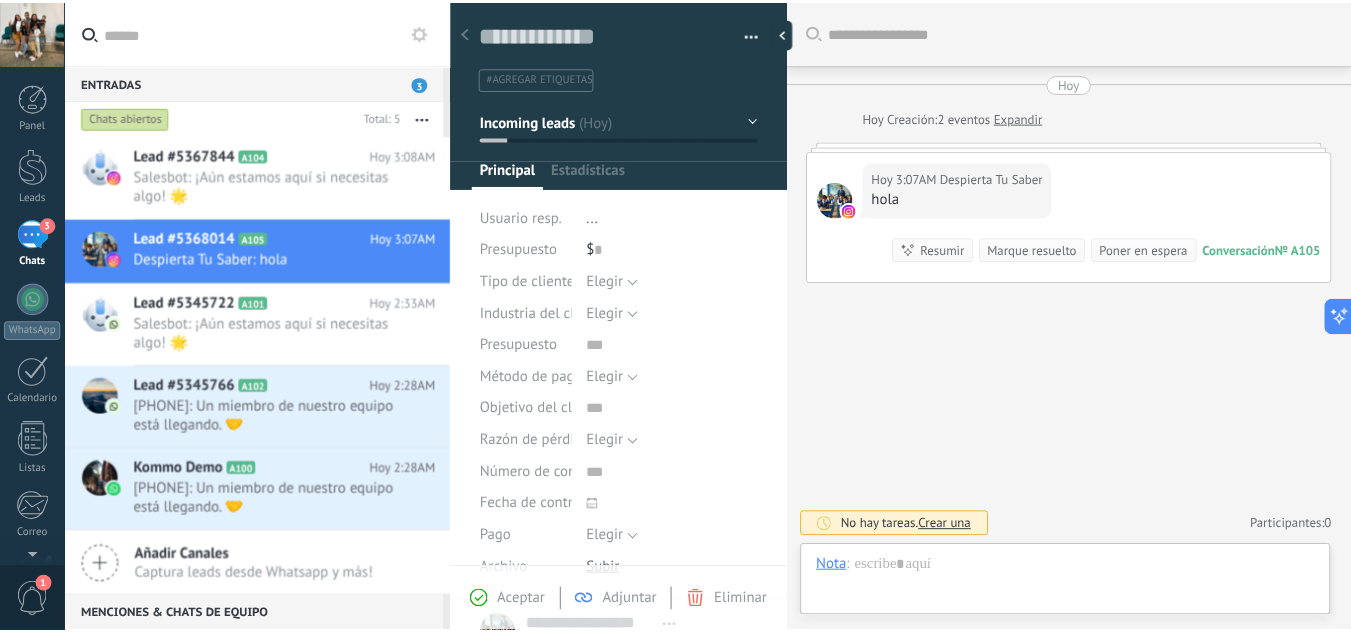 scroll, scrollTop: 30, scrollLeft: 0, axis: vertical 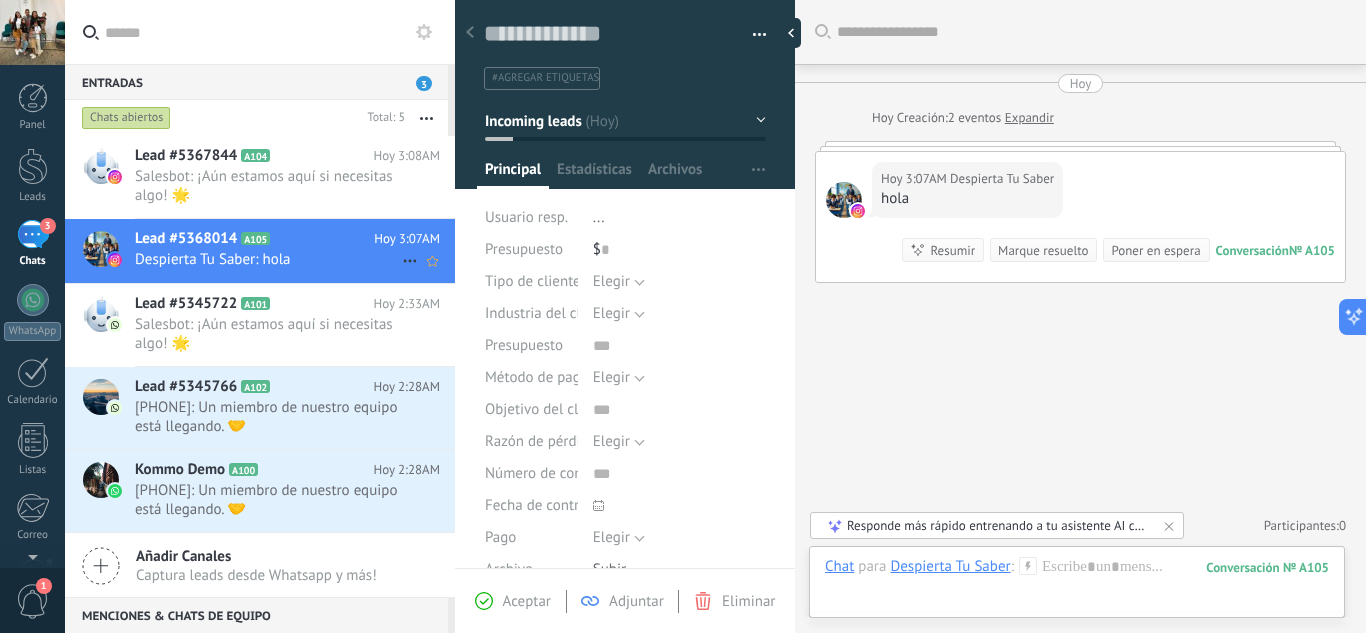 click on "Lead #5368014" at bounding box center [186, 239] 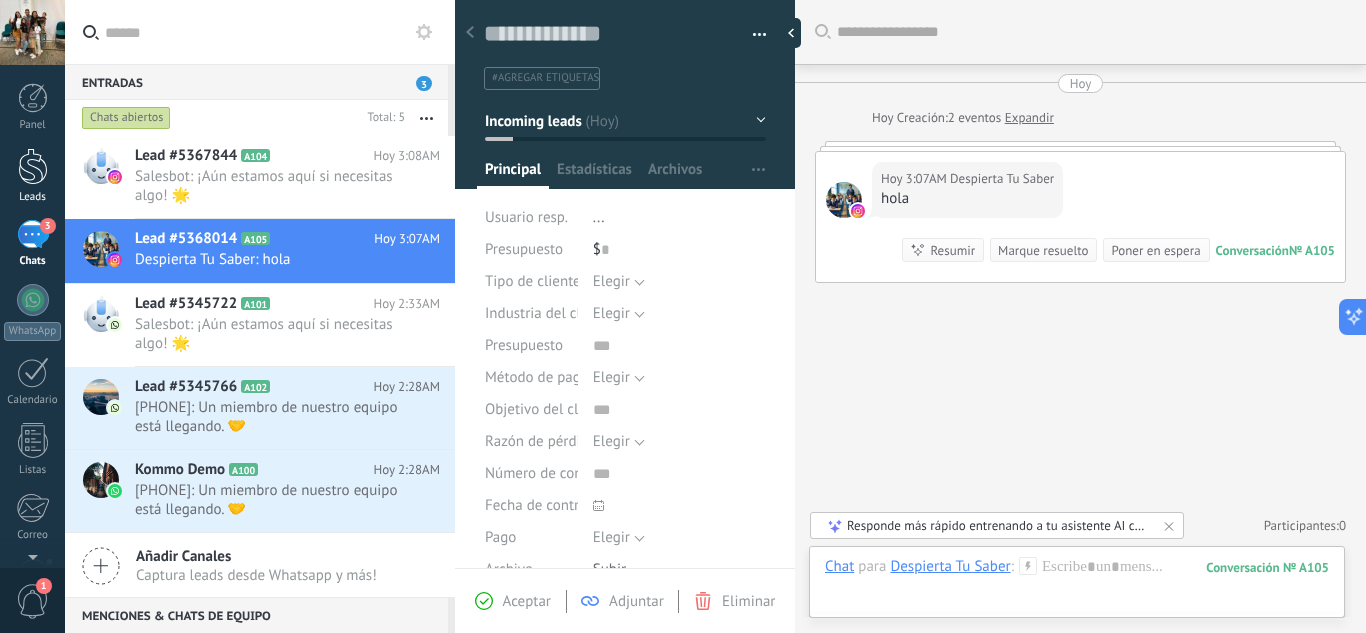 click at bounding box center (33, 166) 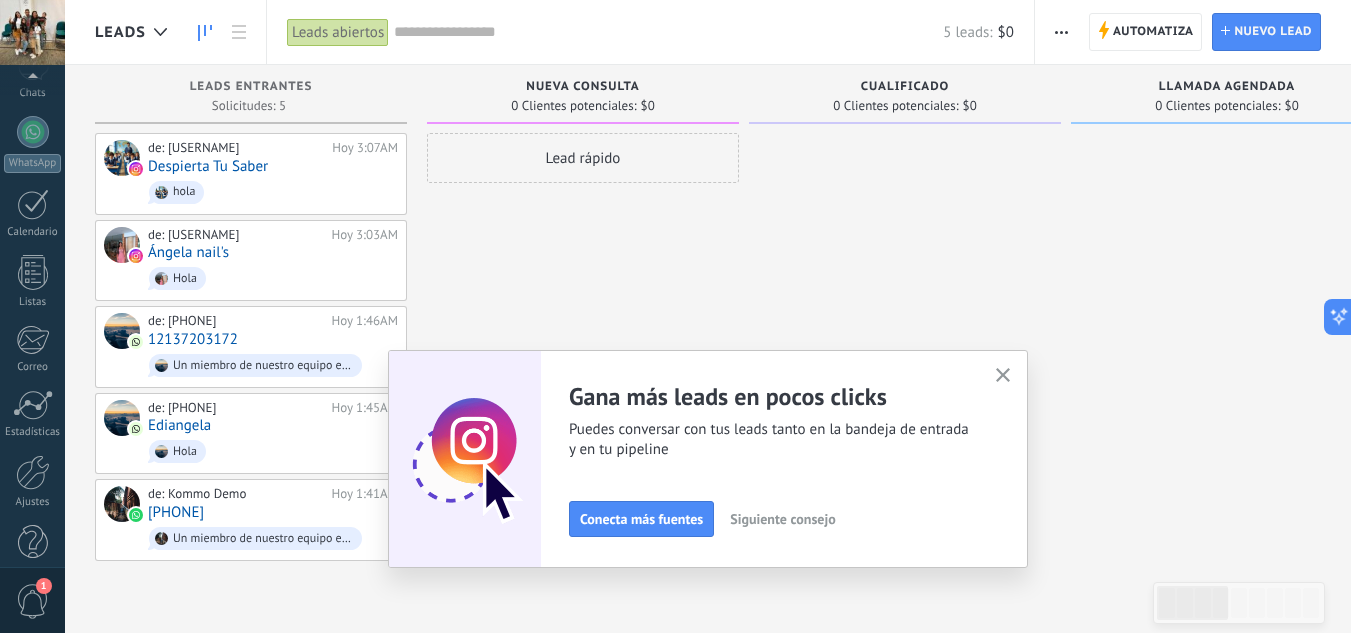 scroll, scrollTop: 199, scrollLeft: 0, axis: vertical 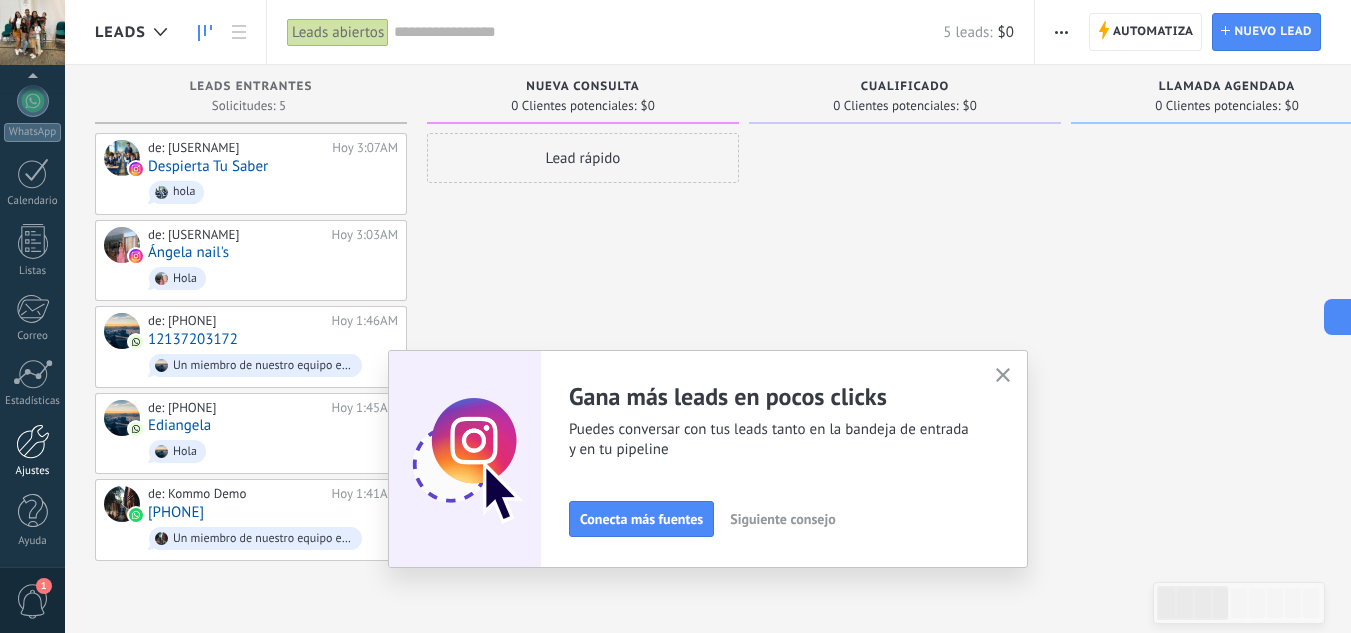 click on "Ajustes" at bounding box center (32, 451) 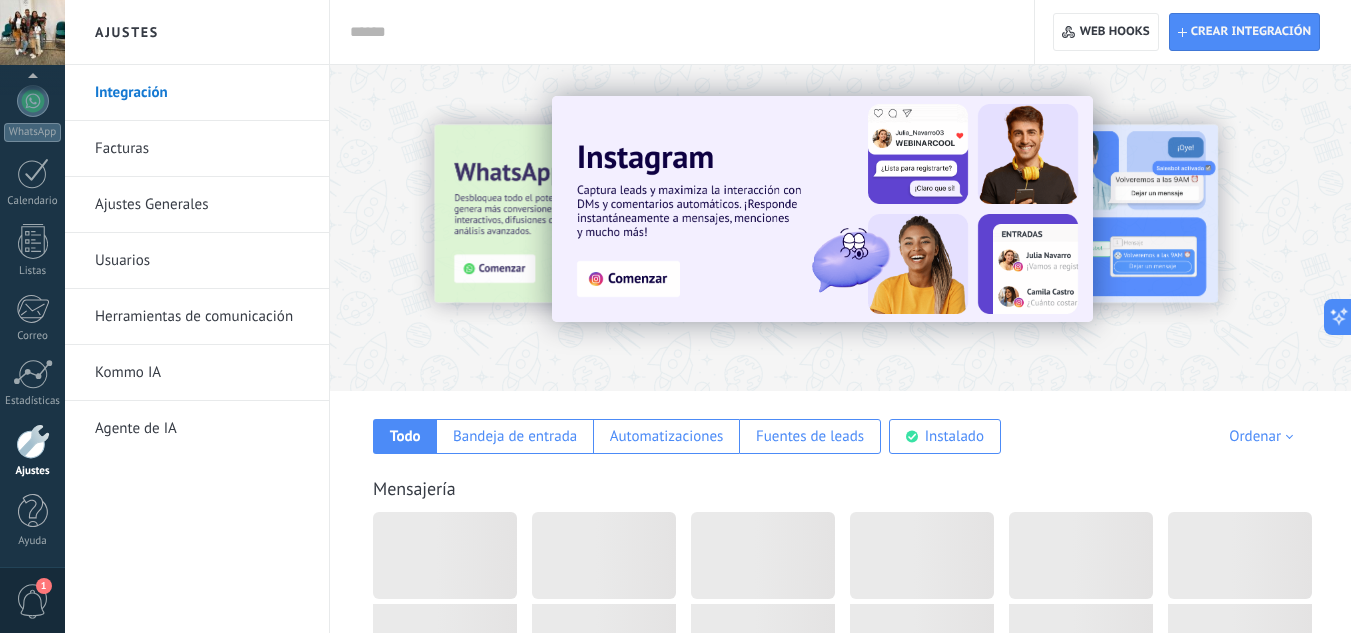 click on "Herramientas de comunicación" at bounding box center [202, 317] 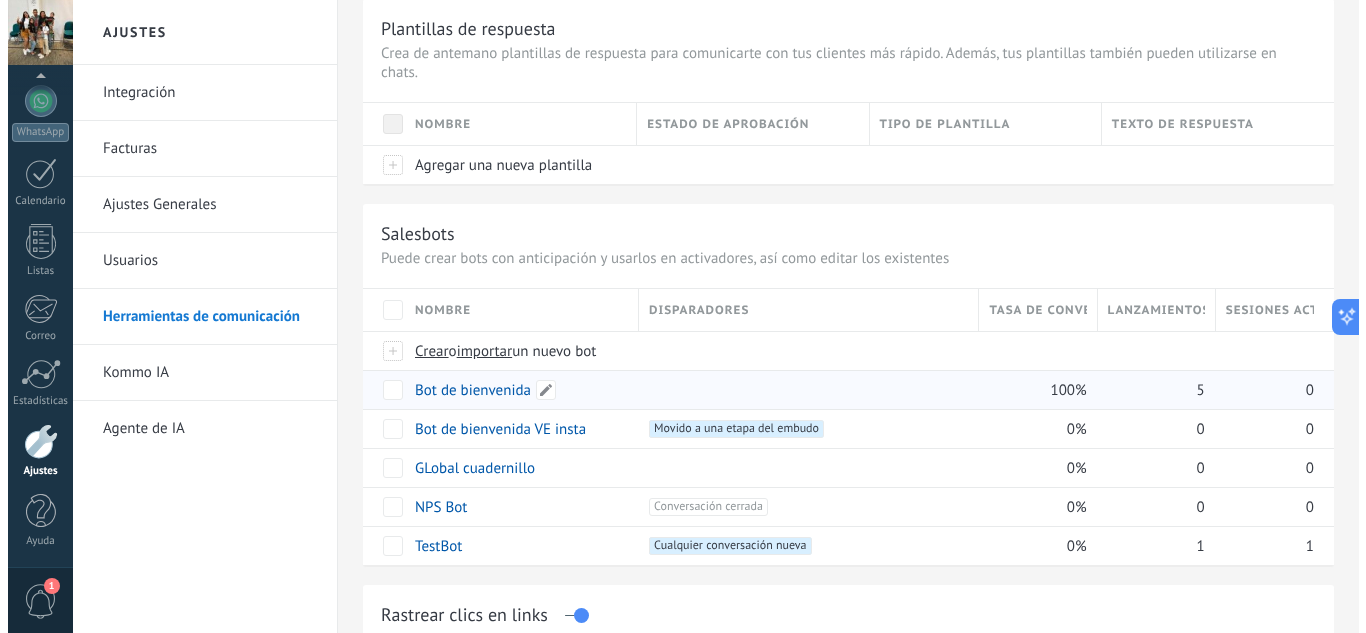 scroll, scrollTop: 100, scrollLeft: 0, axis: vertical 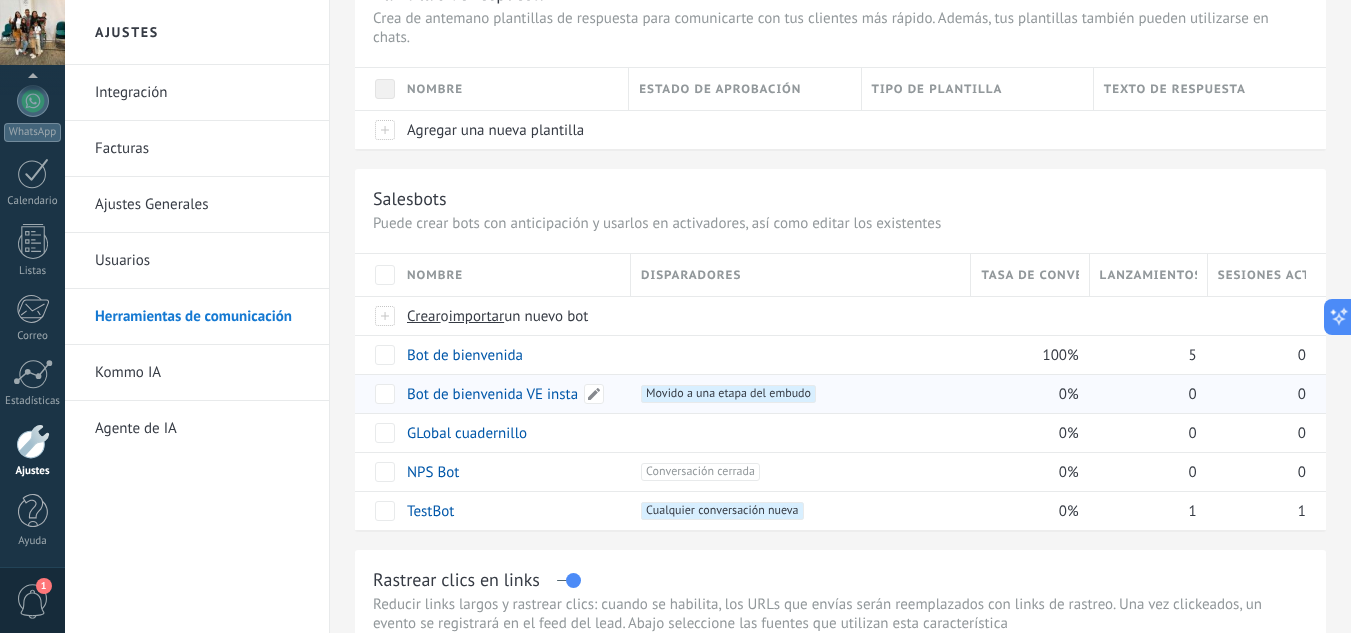 click on "Bot de bienvenida VE insta" at bounding box center [492, 394] 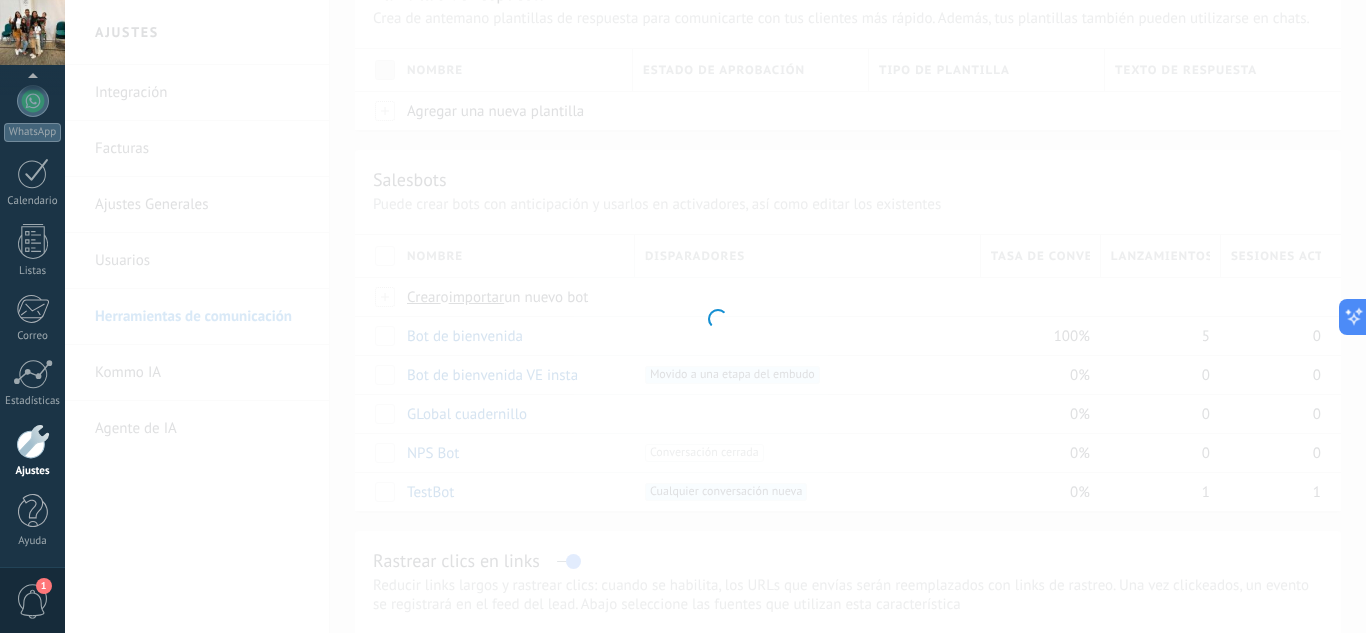 type on "**********" 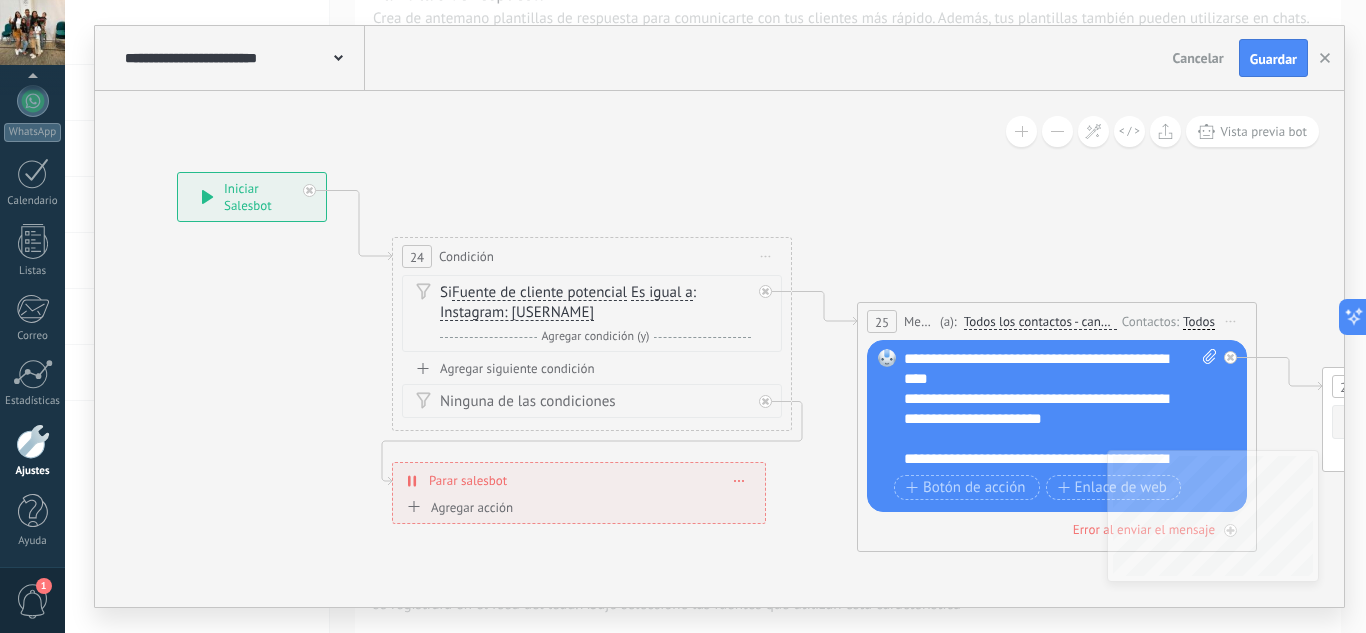 drag, startPoint x: 869, startPoint y: 206, endPoint x: 542, endPoint y: 141, distance: 333.39767 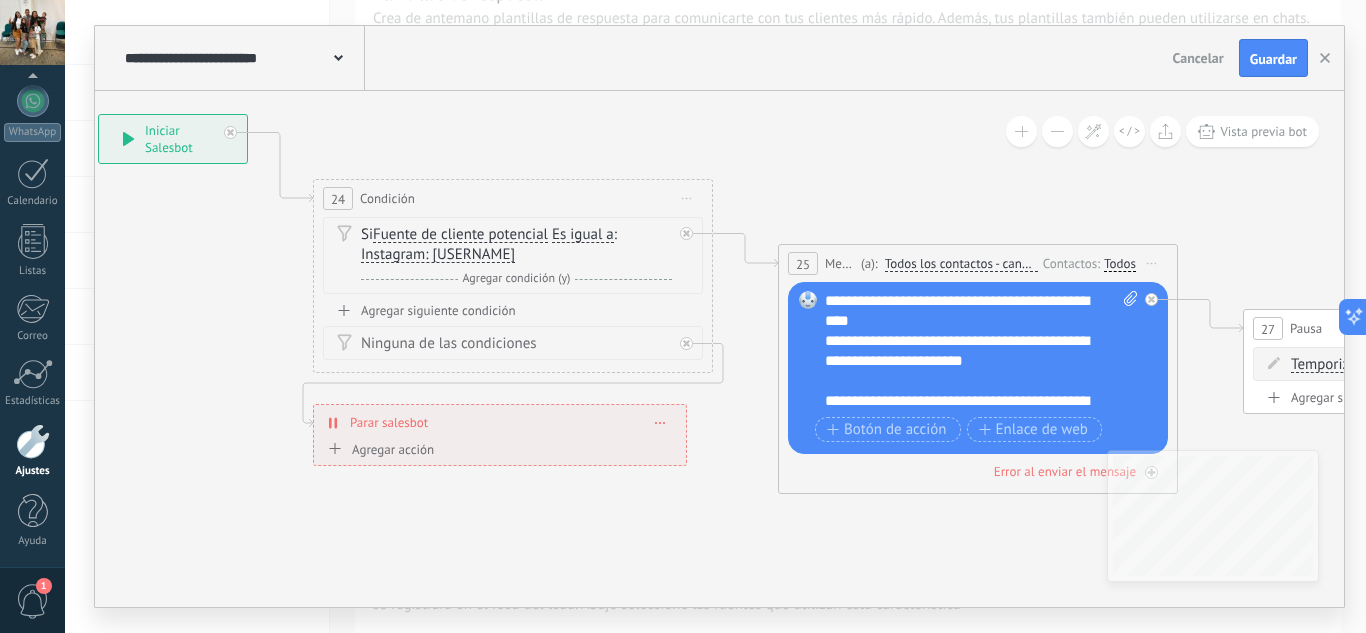 drag, startPoint x: 888, startPoint y: 229, endPoint x: 808, endPoint y: 170, distance: 99.40322 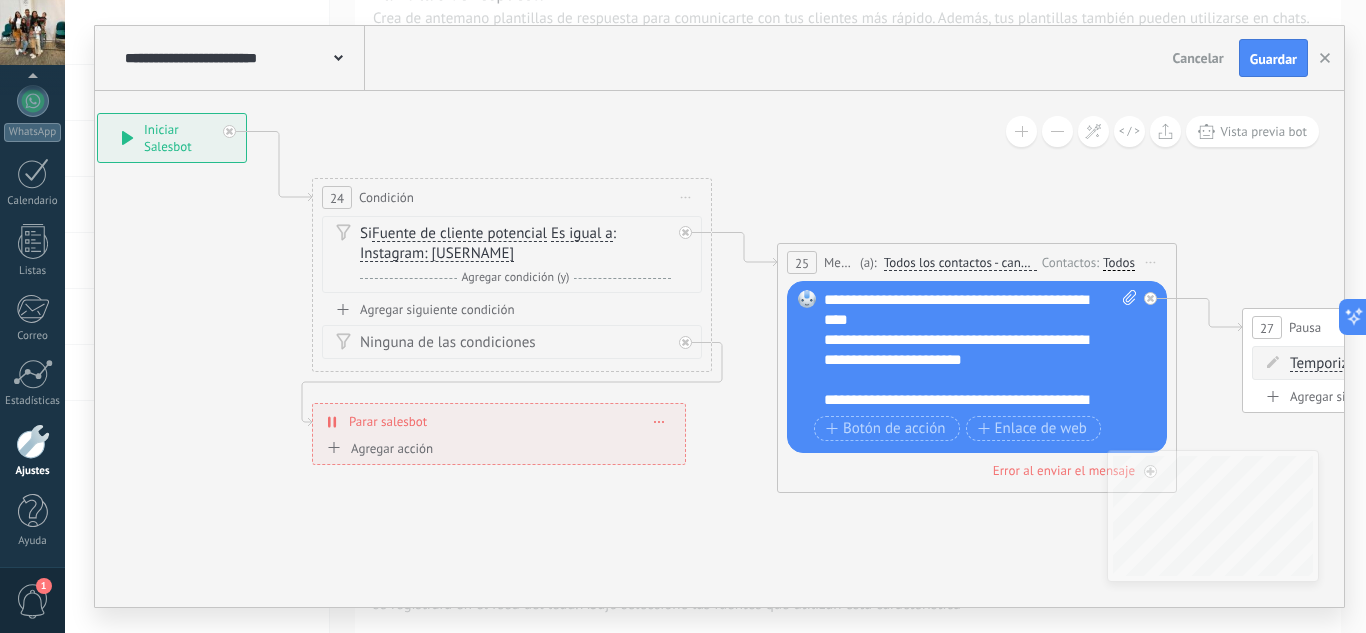click on "Fuente de cliente potencial" at bounding box center [459, 234] 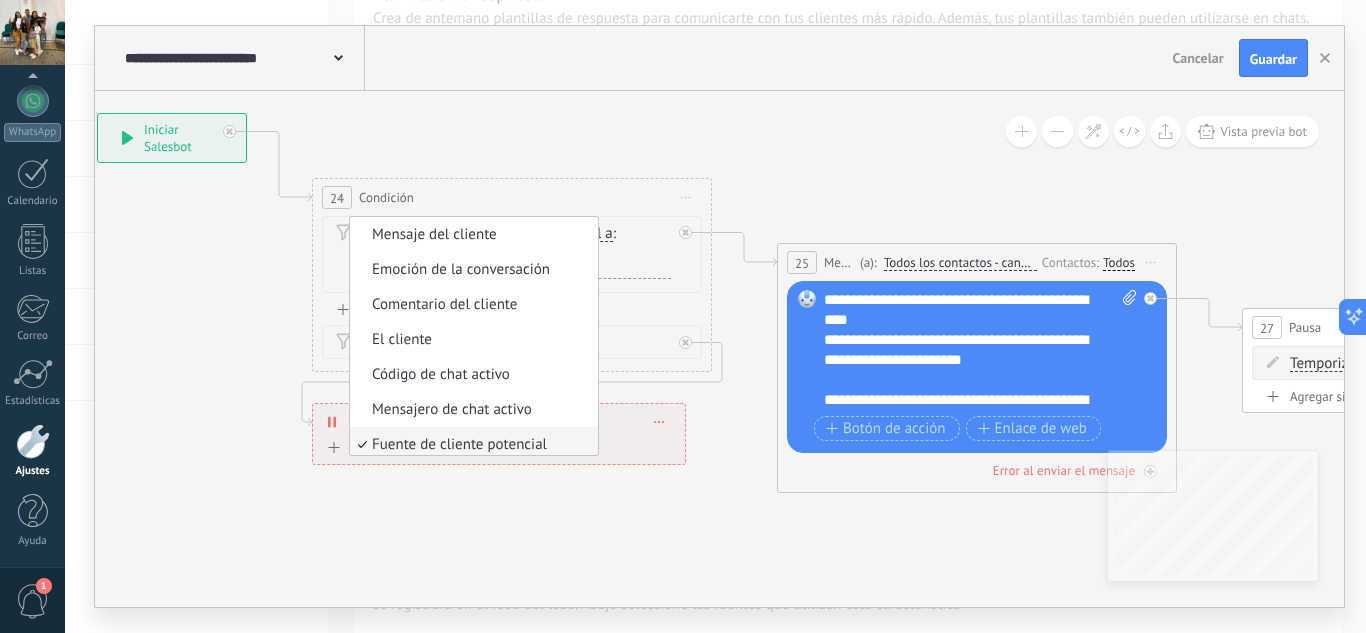 scroll, scrollTop: 111, scrollLeft: 0, axis: vertical 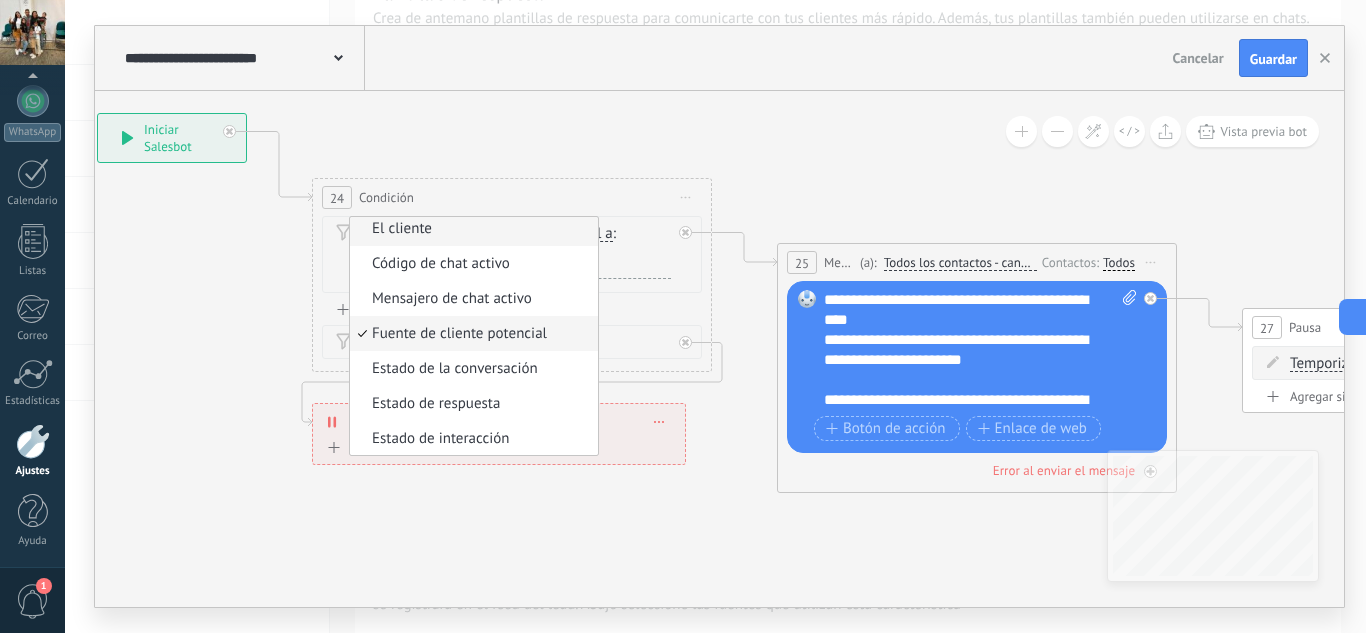 click on "El cliente" at bounding box center [471, 229] 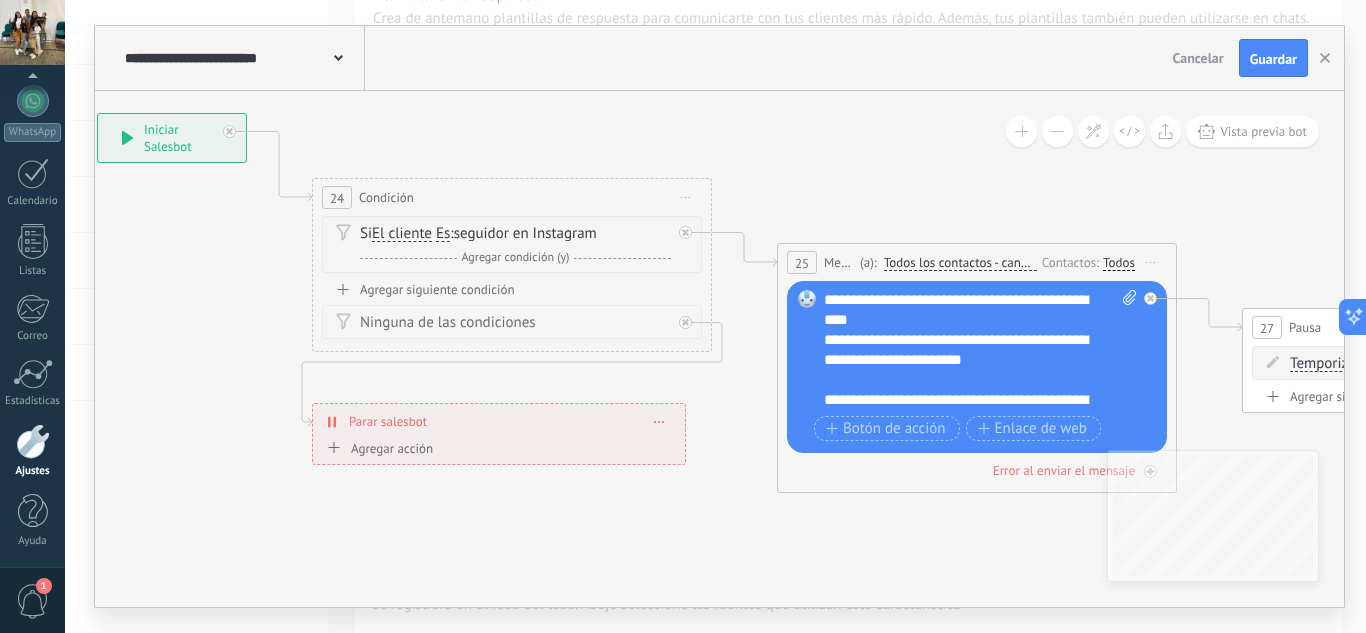click on "seguidor en Instagram
Vacío
seguidor en Instagram
seguidor en Instagram
Vacío
seguidor en Instagram" at bounding box center (525, 233) 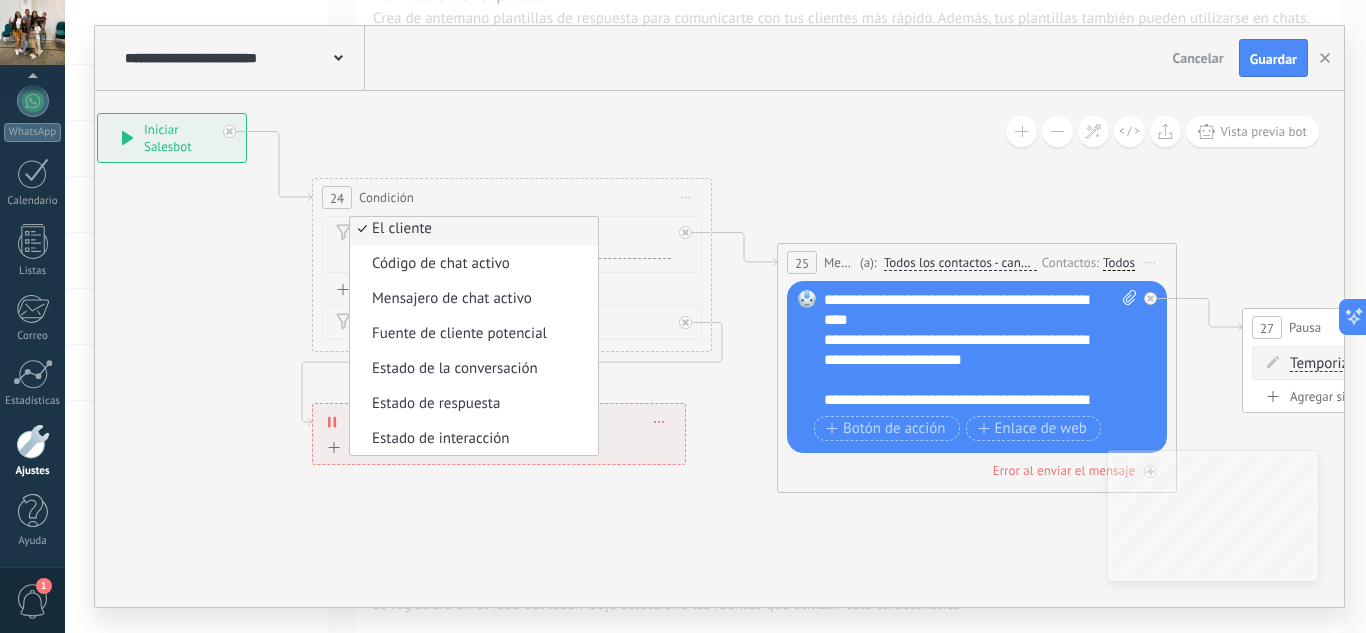 scroll, scrollTop: 6, scrollLeft: 0, axis: vertical 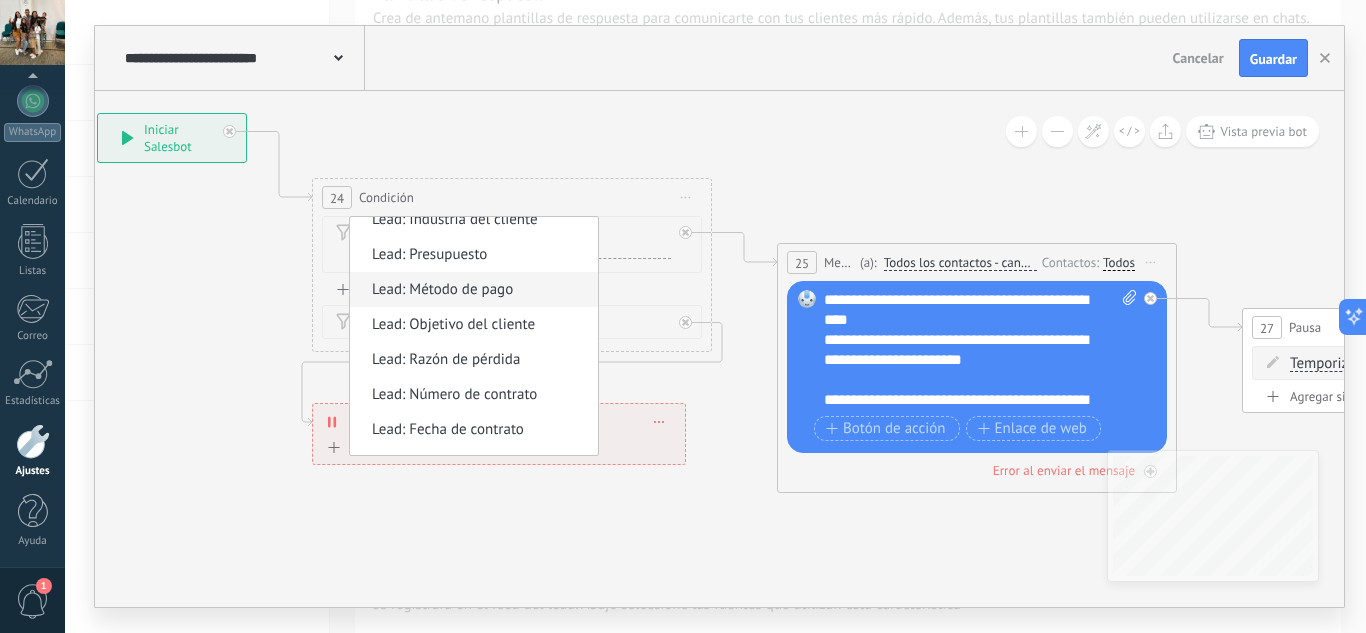 click on "Lead: Método de pago" at bounding box center (471, 290) 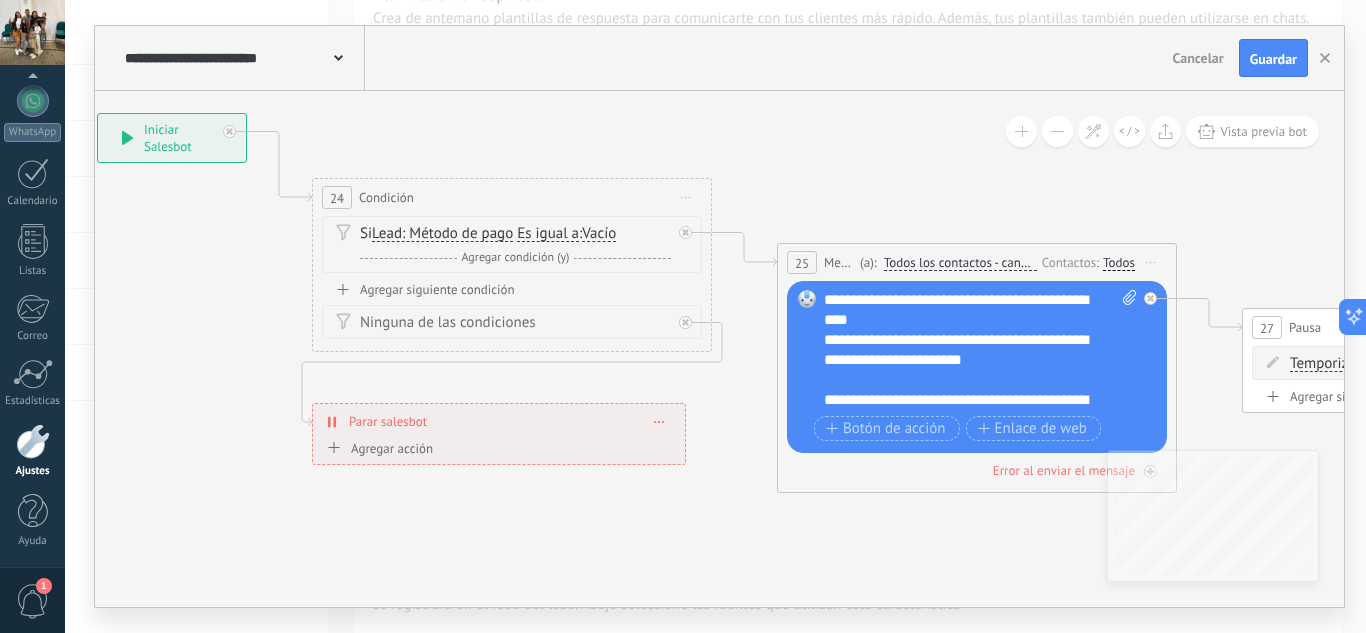 click on "Lead: Método de pago" at bounding box center [442, 234] 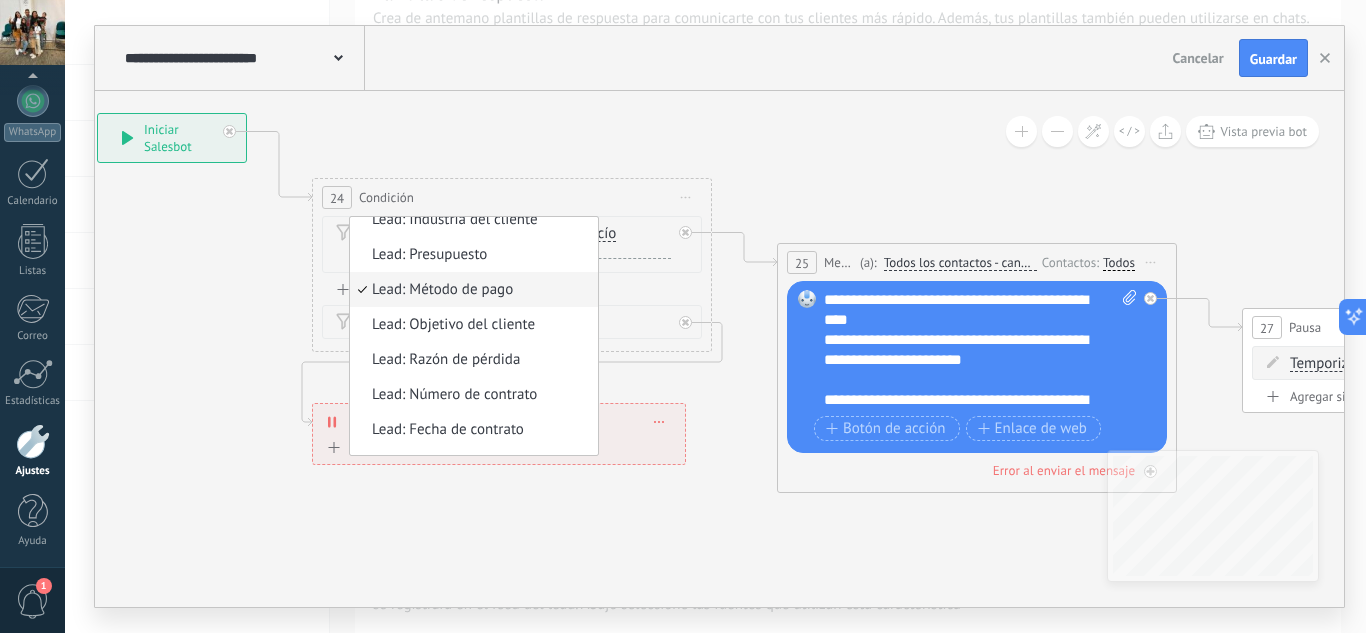 scroll, scrollTop: 356, scrollLeft: 0, axis: vertical 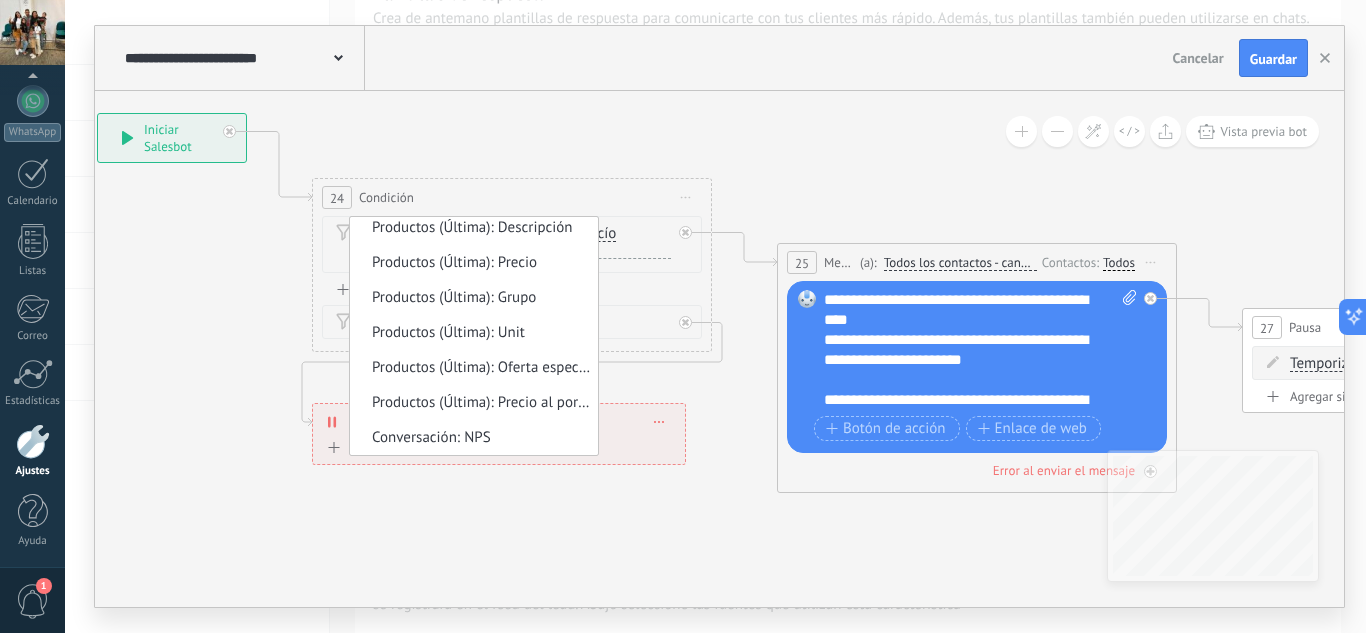 click 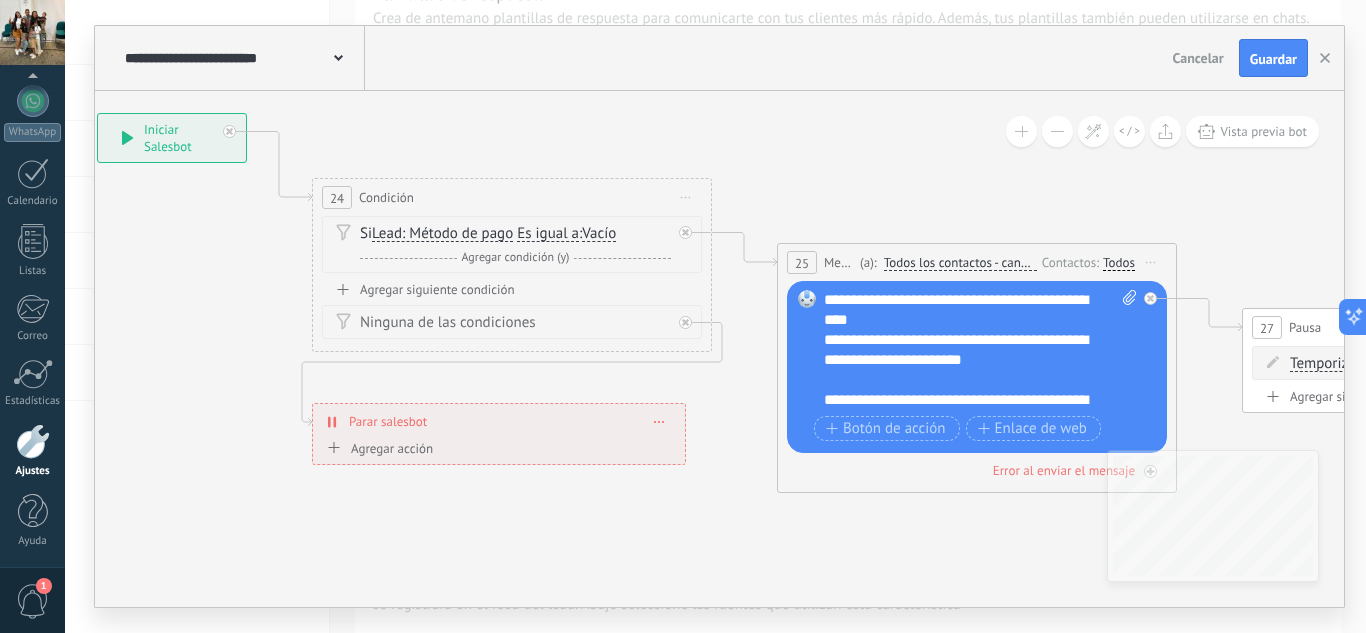 click on "Lead: Método de pago" at bounding box center [442, 234] 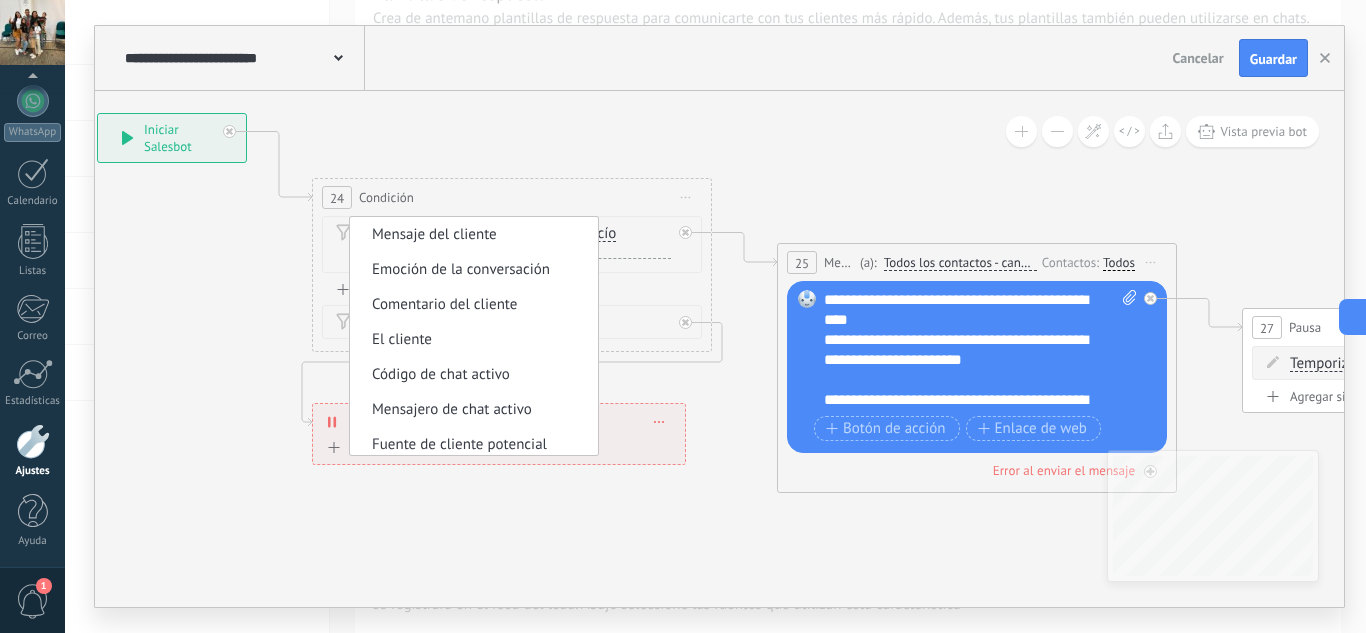 scroll, scrollTop: 100, scrollLeft: 0, axis: vertical 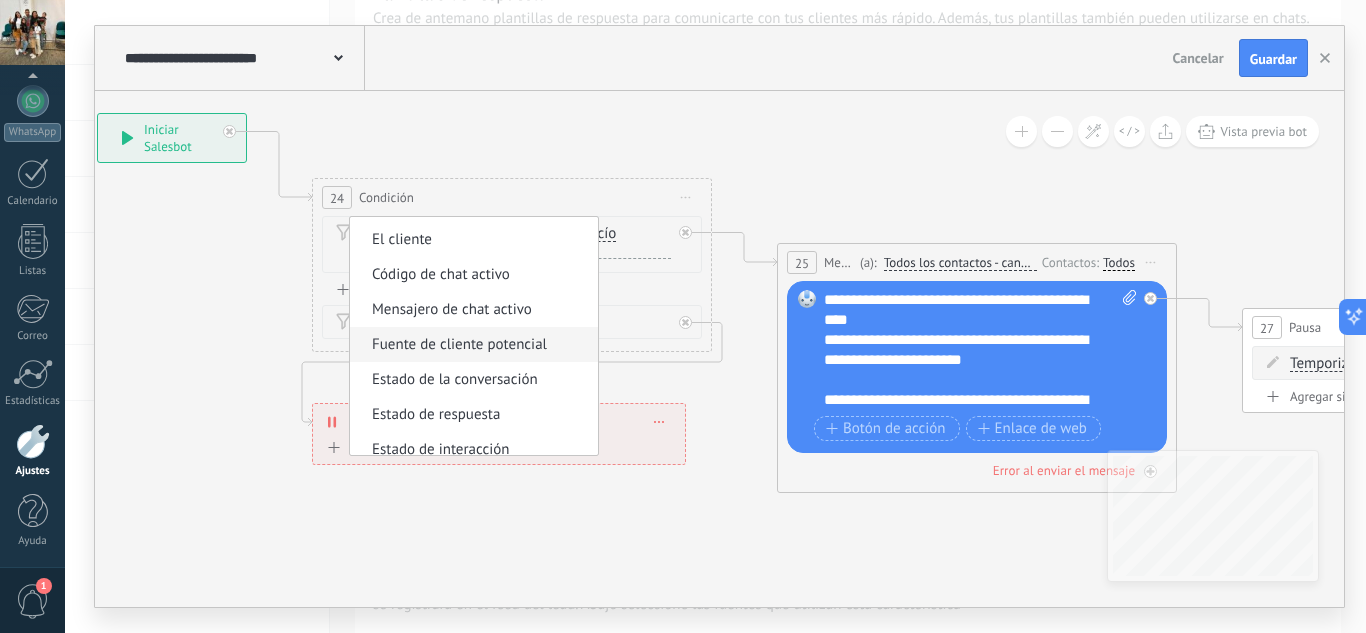 click on "Fuente de cliente potencial" at bounding box center (471, 345) 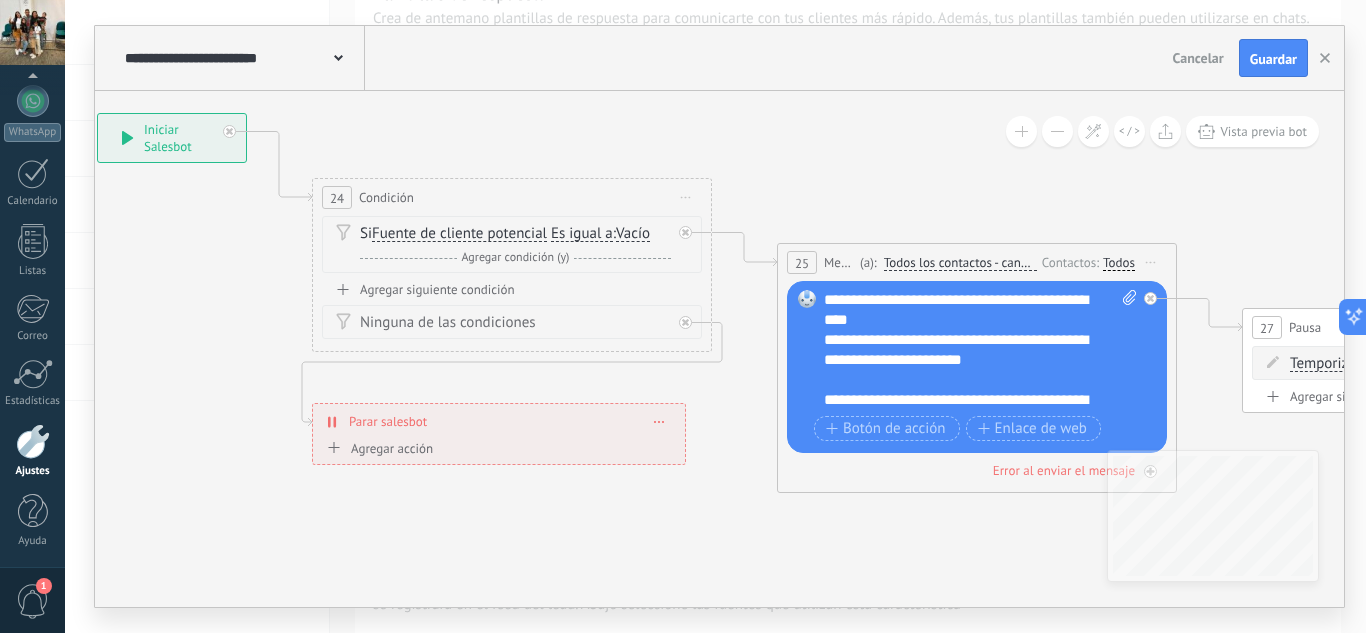 click on "Vacío" at bounding box center [633, 234] 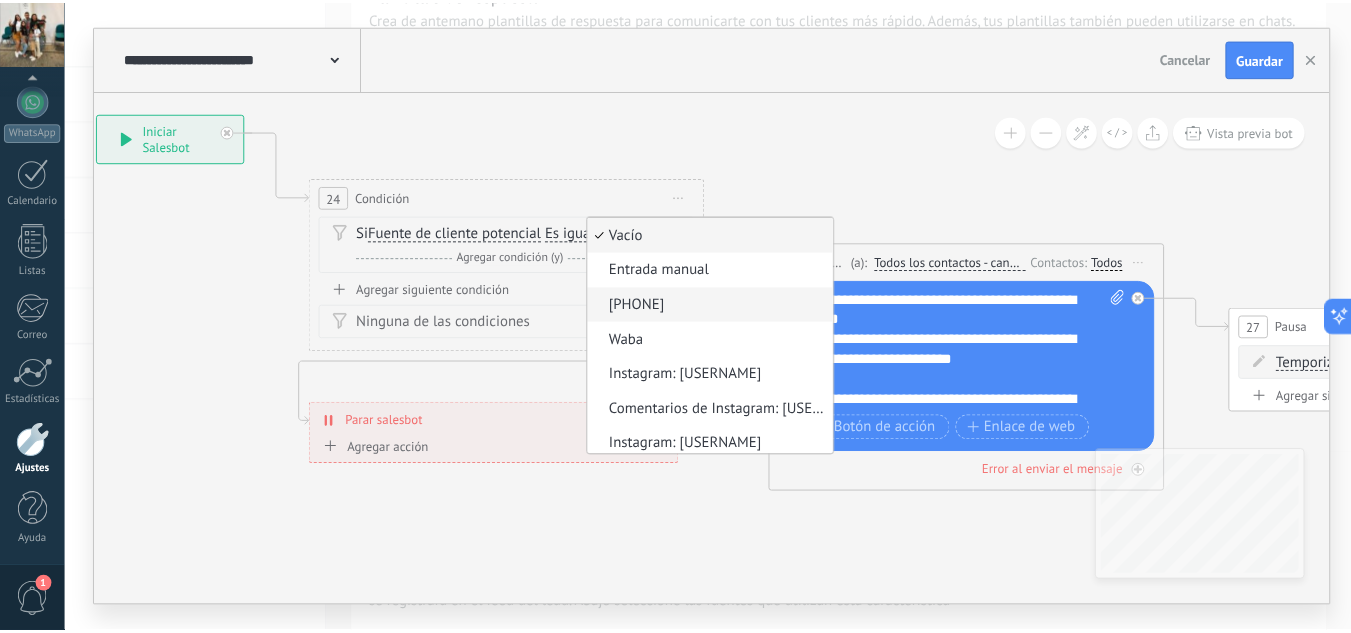 scroll, scrollTop: 100, scrollLeft: 0, axis: vertical 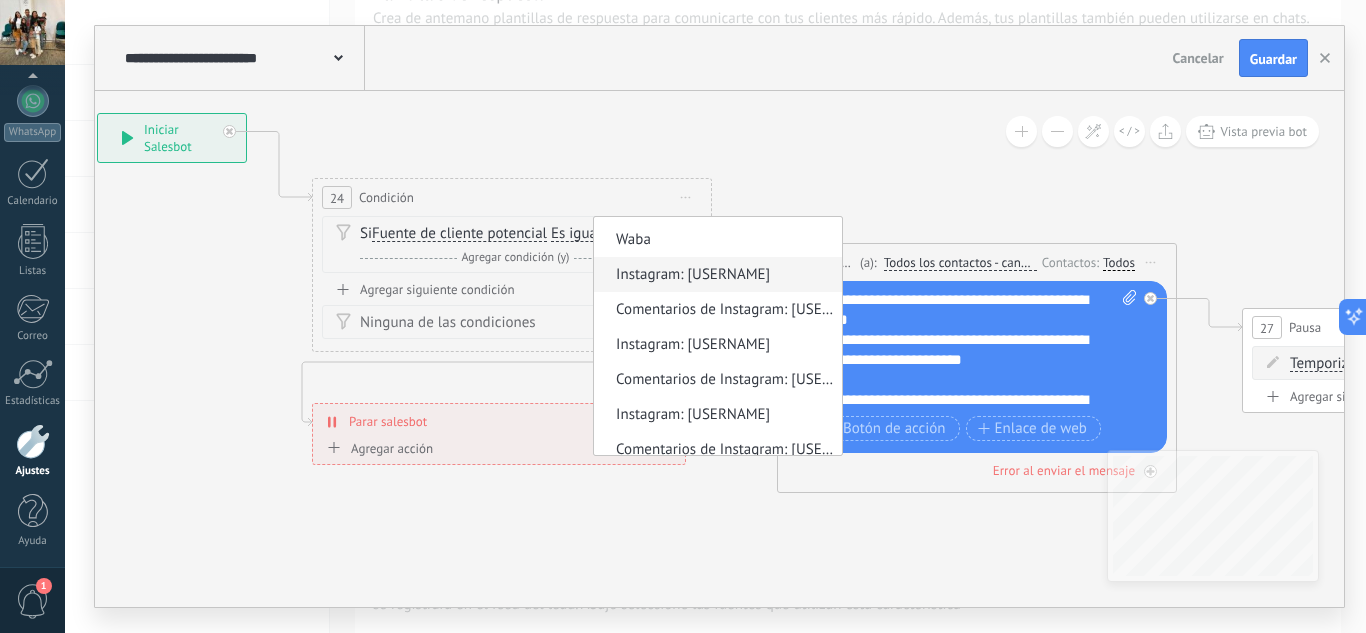click on "Instagram: mimundoeducativo5" at bounding box center [715, 275] 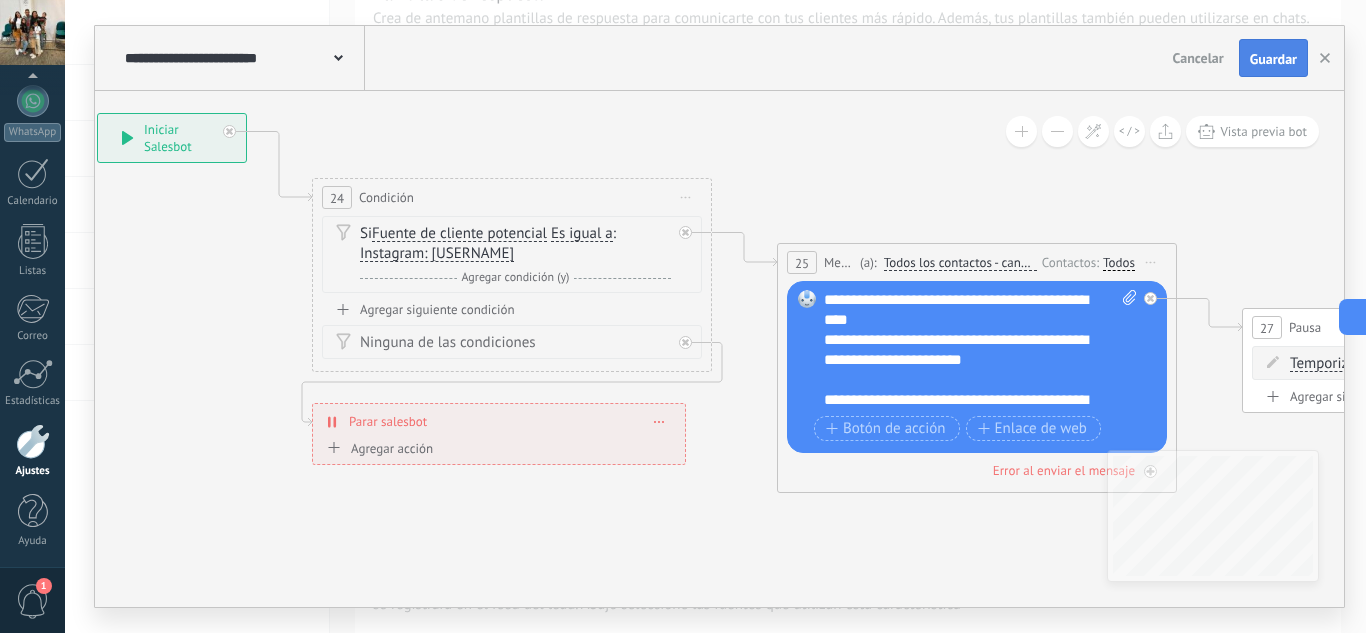click on "Guardar" at bounding box center (1273, 58) 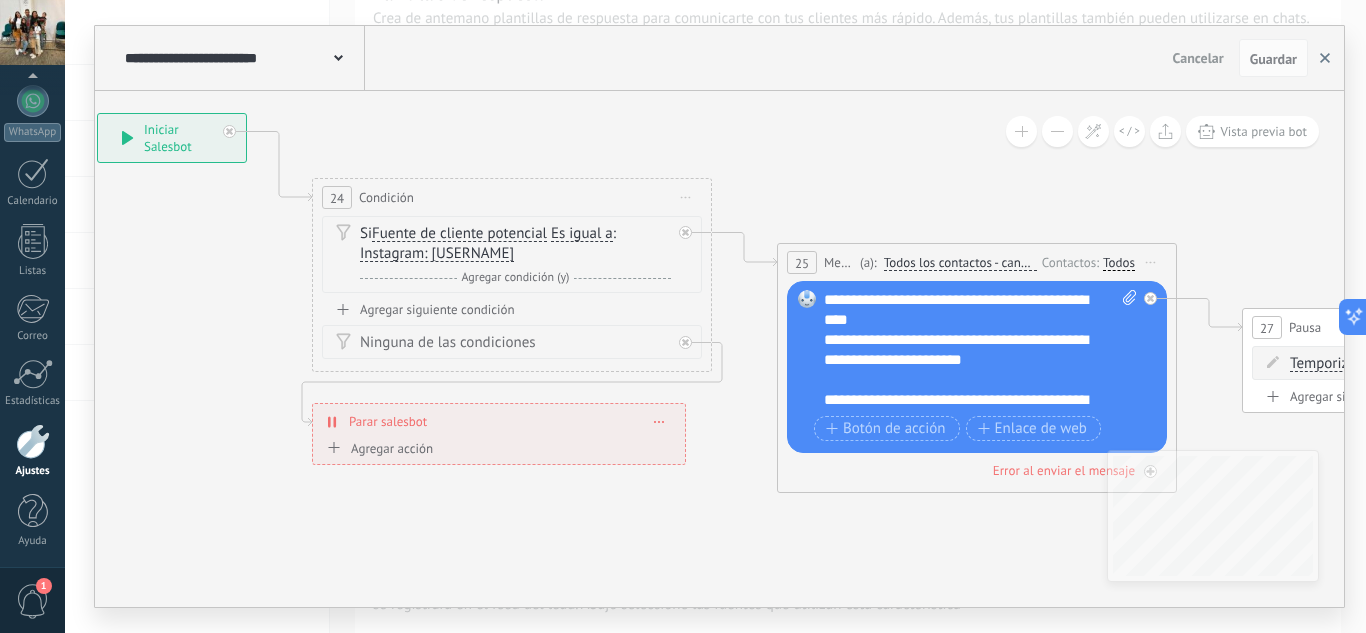click 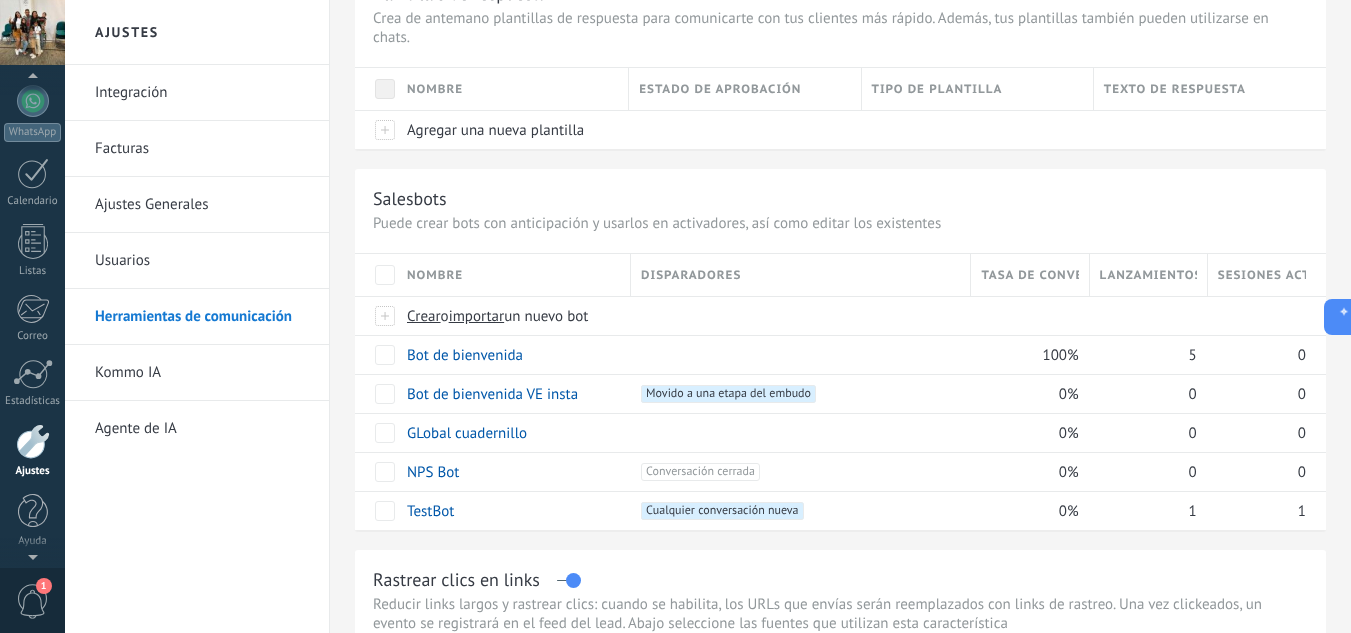 scroll, scrollTop: 0, scrollLeft: 0, axis: both 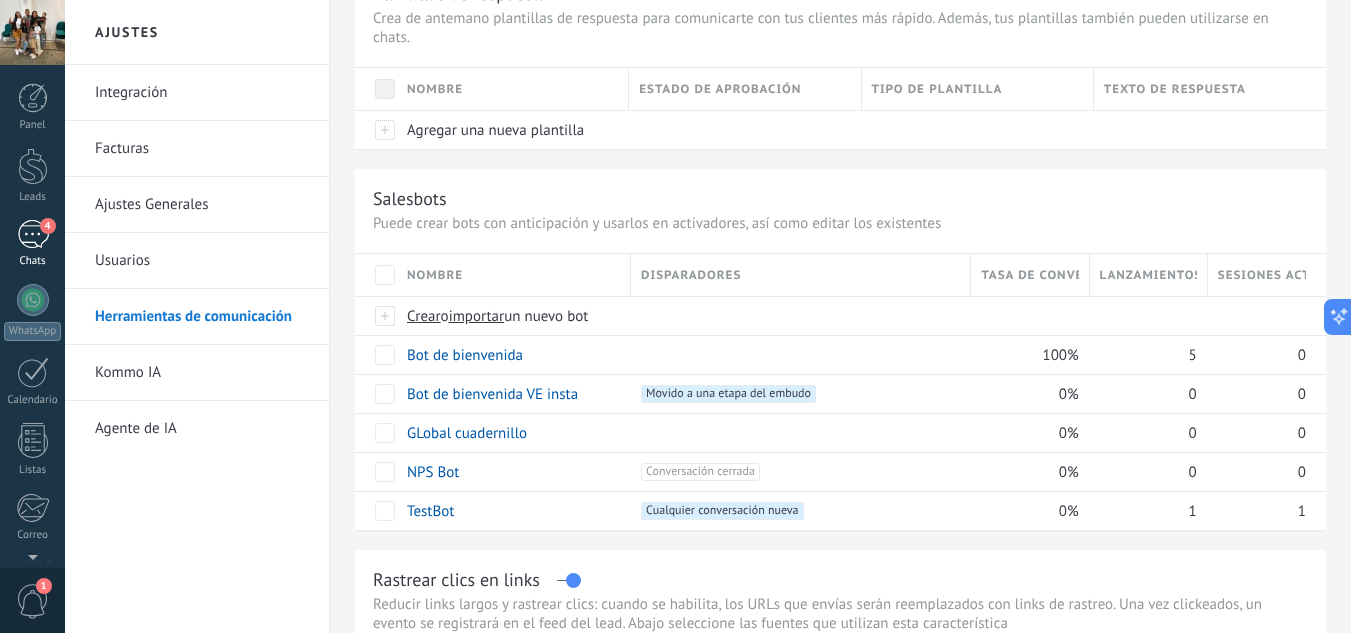 click on "4" at bounding box center [33, 234] 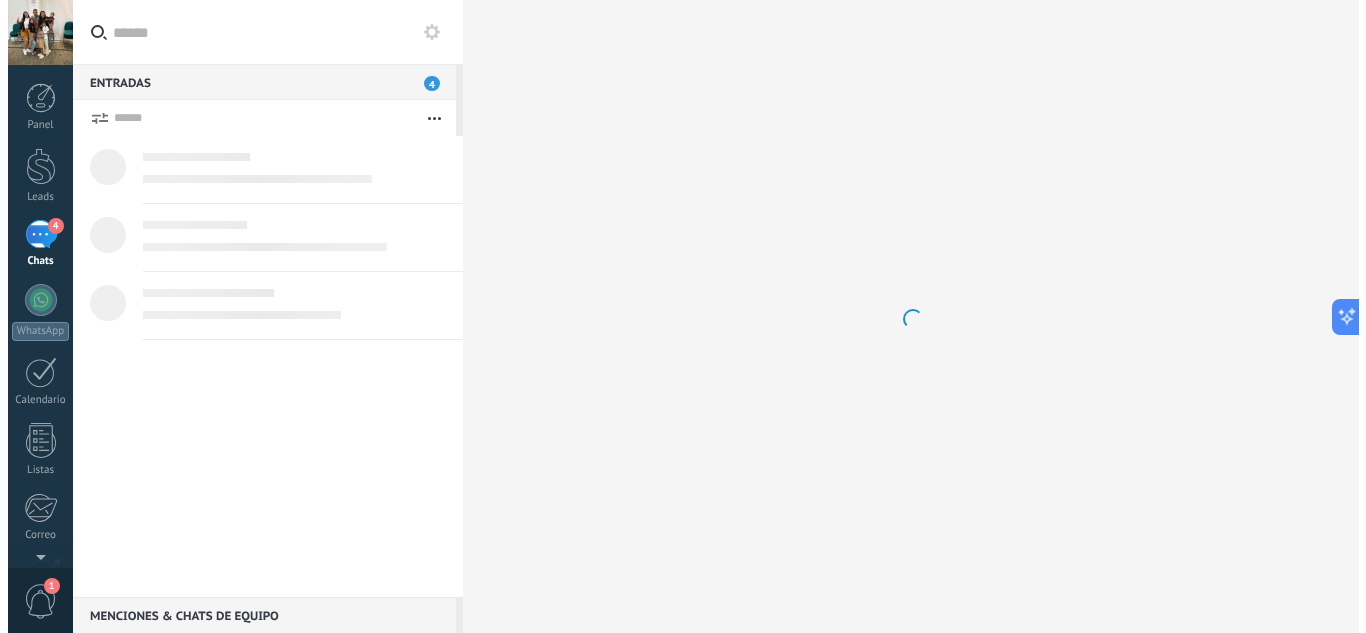 scroll, scrollTop: 0, scrollLeft: 0, axis: both 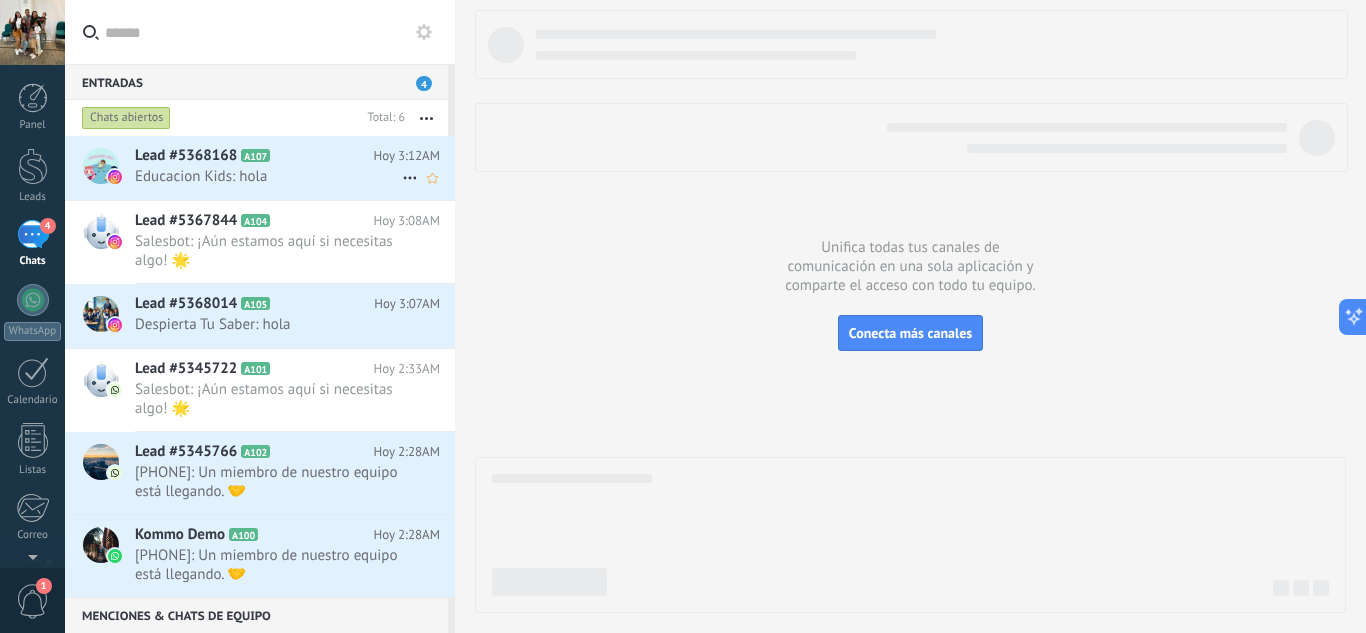 click on "Educacion Kids: hola" at bounding box center (268, 176) 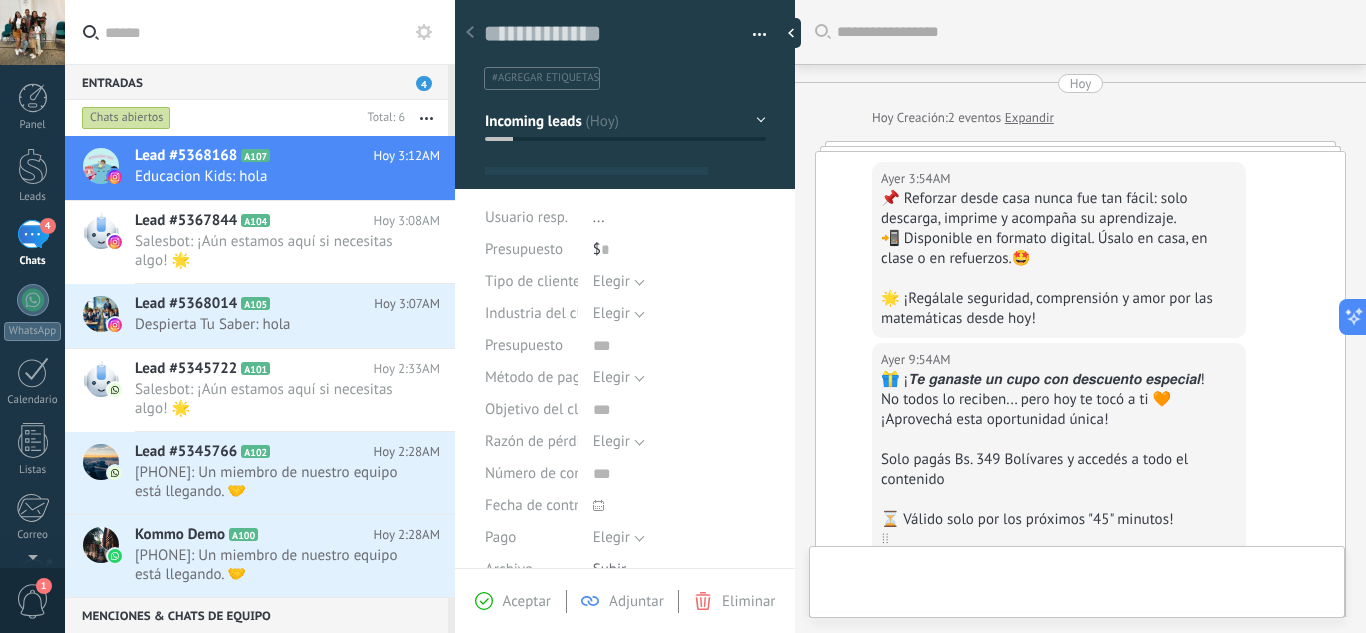 type on "**********" 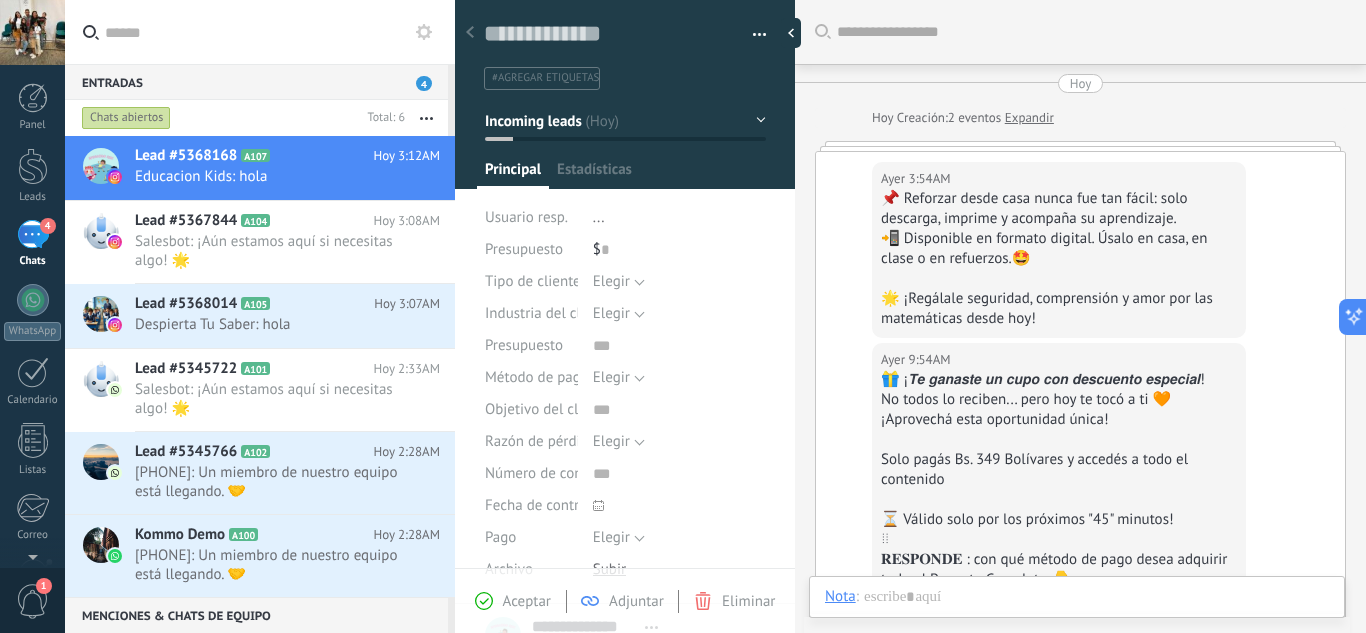 scroll, scrollTop: 1391, scrollLeft: 0, axis: vertical 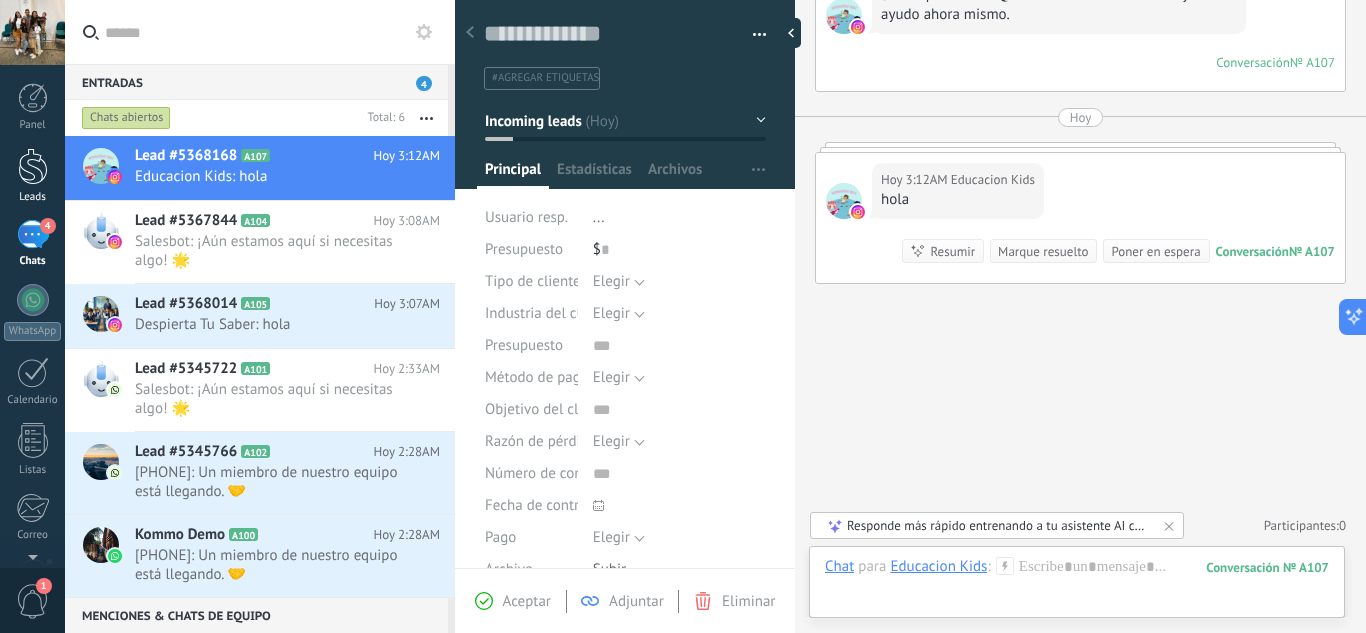 click at bounding box center [33, 166] 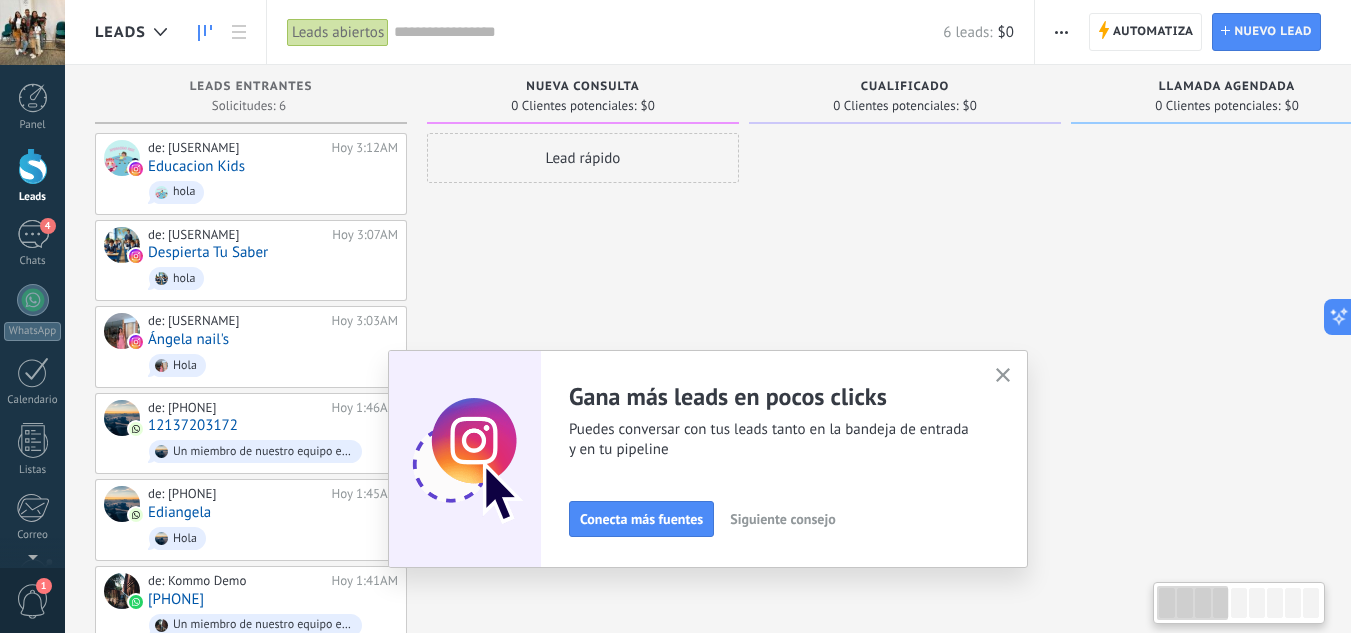 scroll, scrollTop: 0, scrollLeft: 0, axis: both 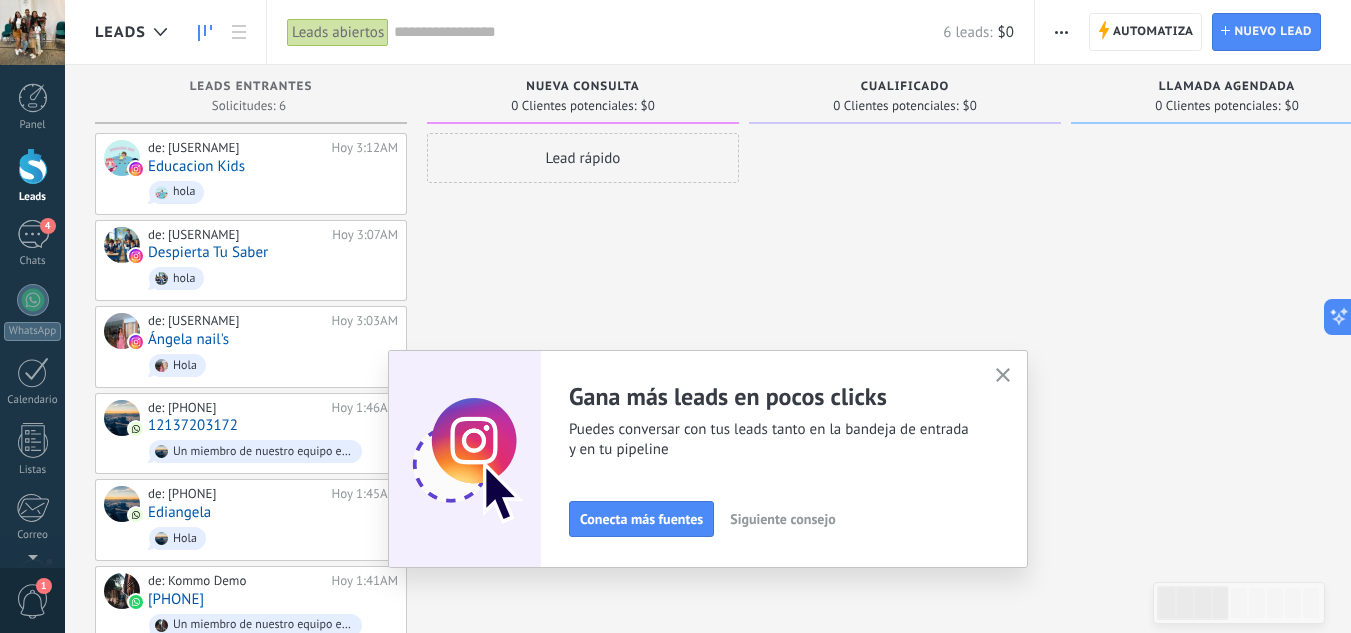 click at bounding box center [1003, 376] 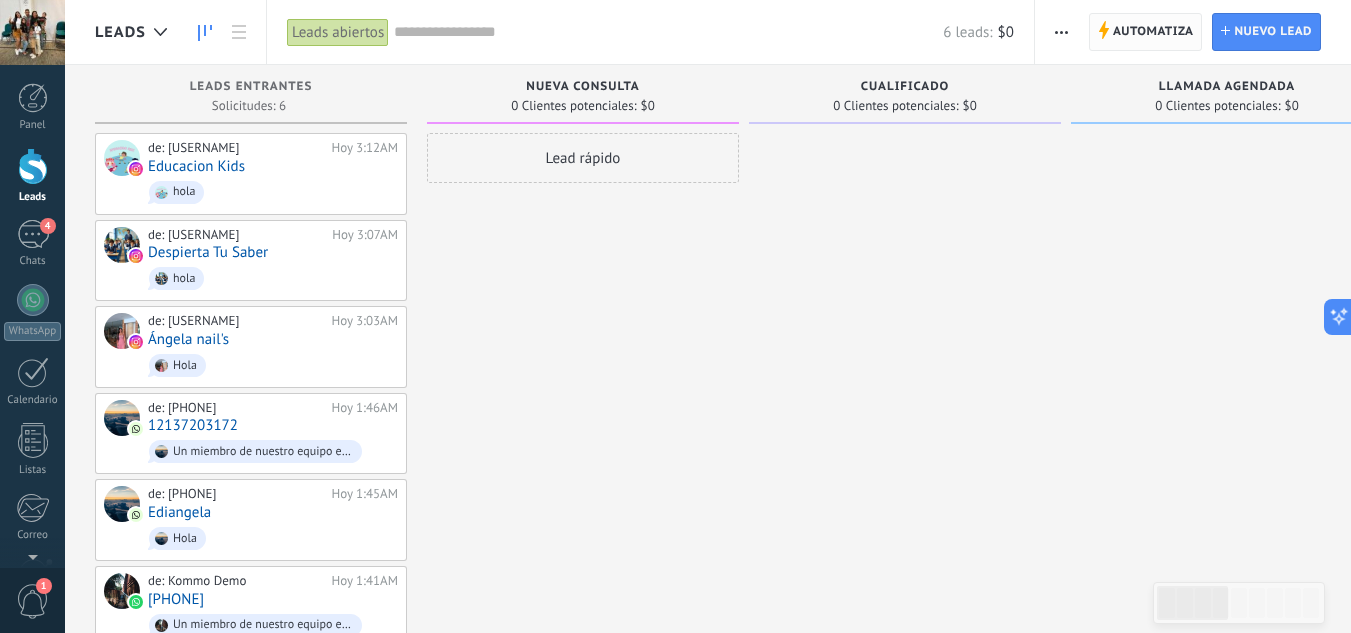 click on "Automatiza" at bounding box center [1153, 32] 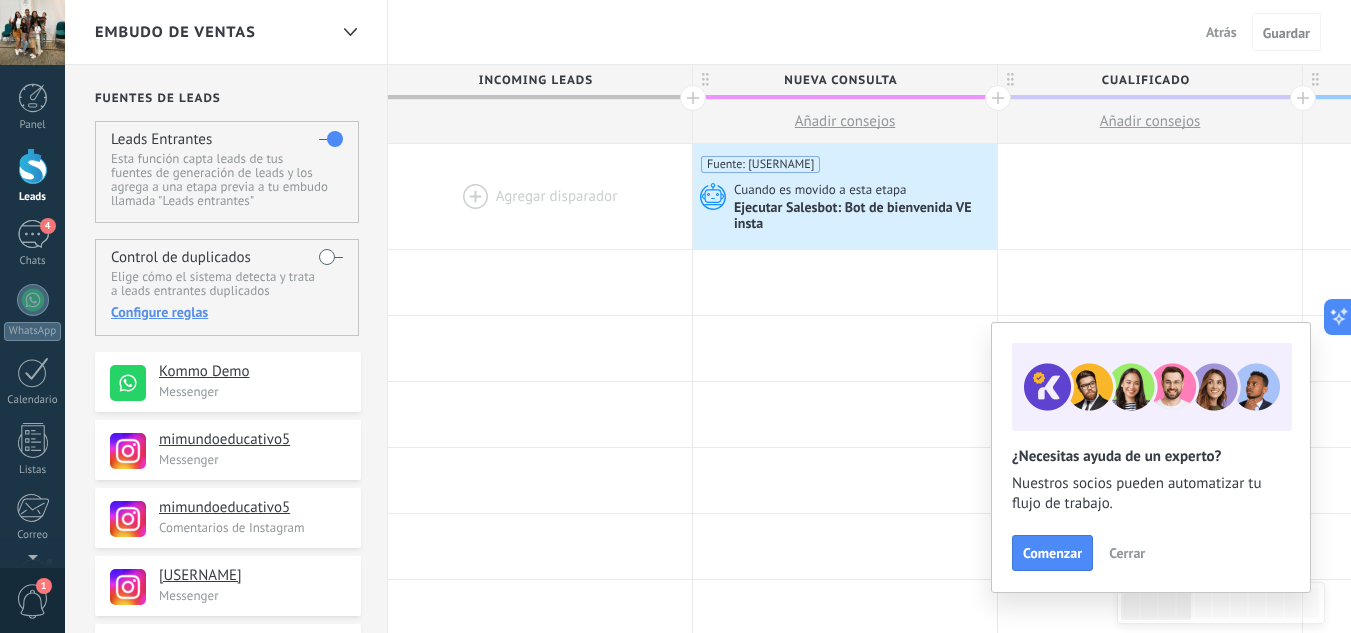 click at bounding box center [540, 196] 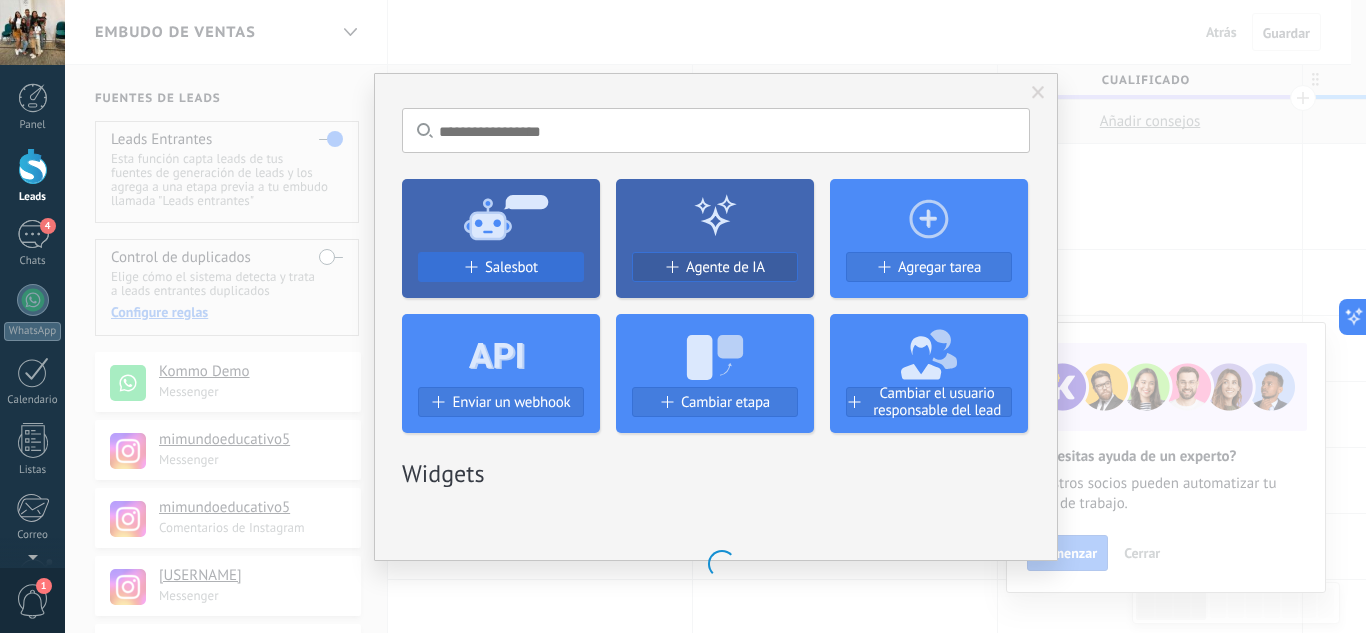 click on "Salesbot" at bounding box center [511, 267] 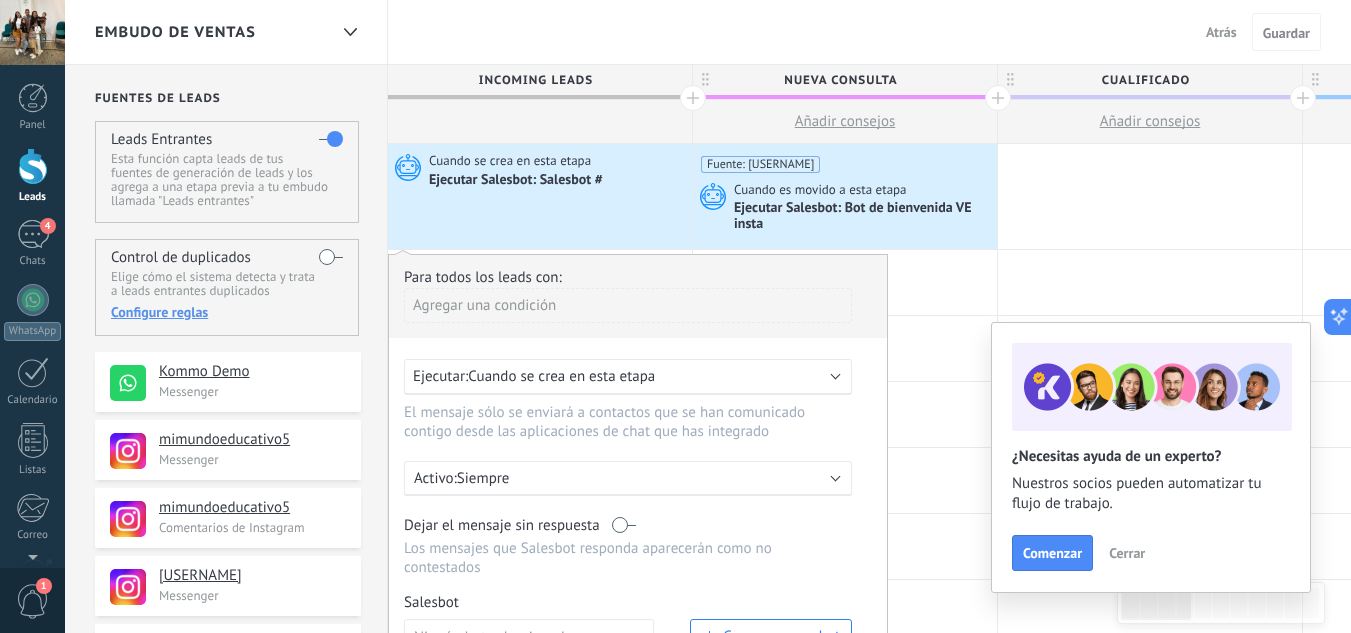 scroll, scrollTop: 100, scrollLeft: 0, axis: vertical 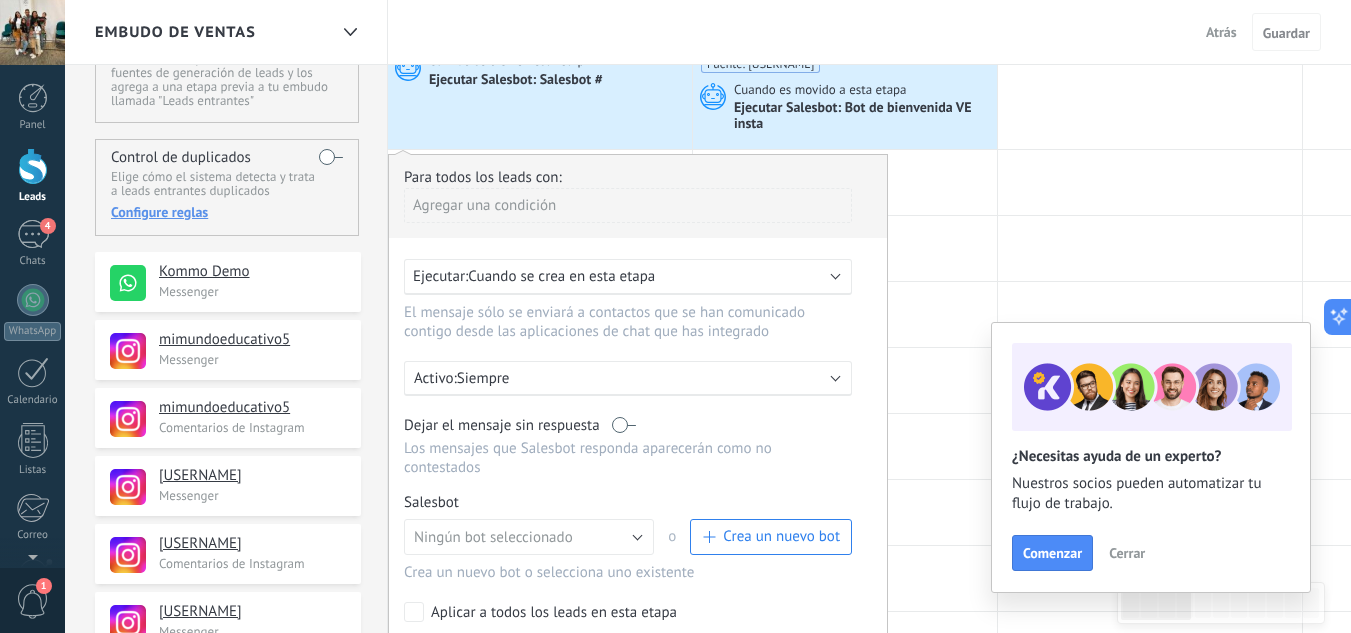click on "Agregar una condición" at bounding box center [628, 205] 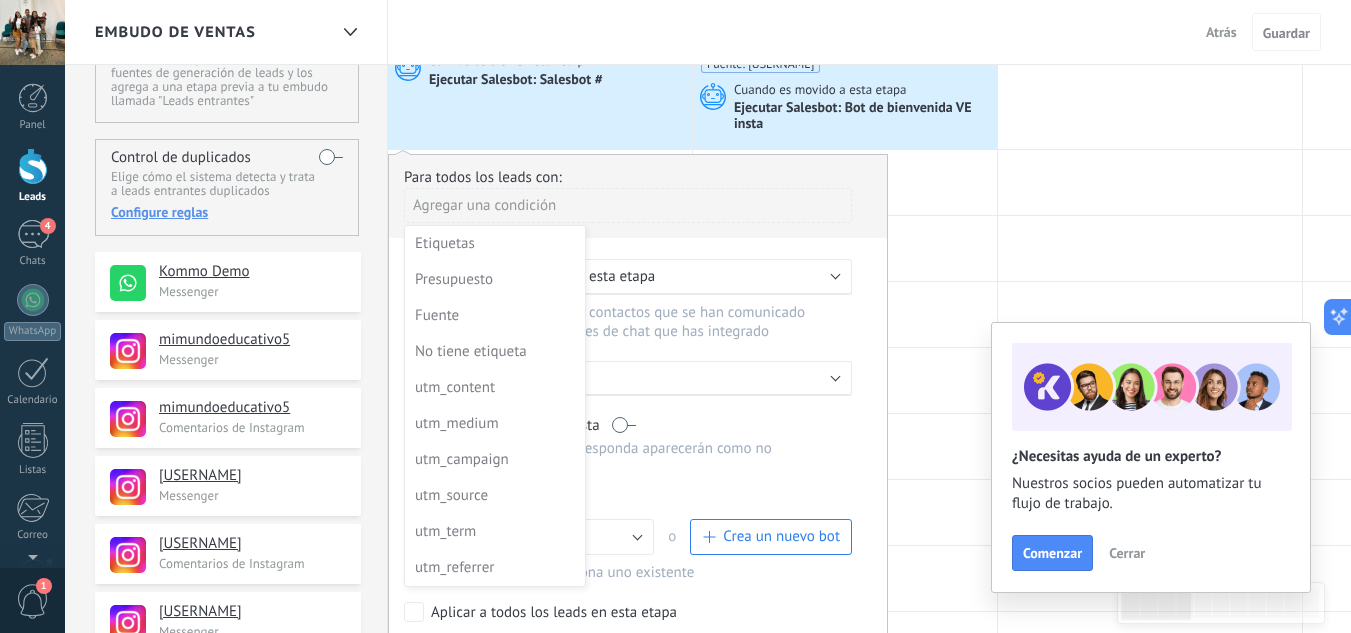 click at bounding box center [638, 424] 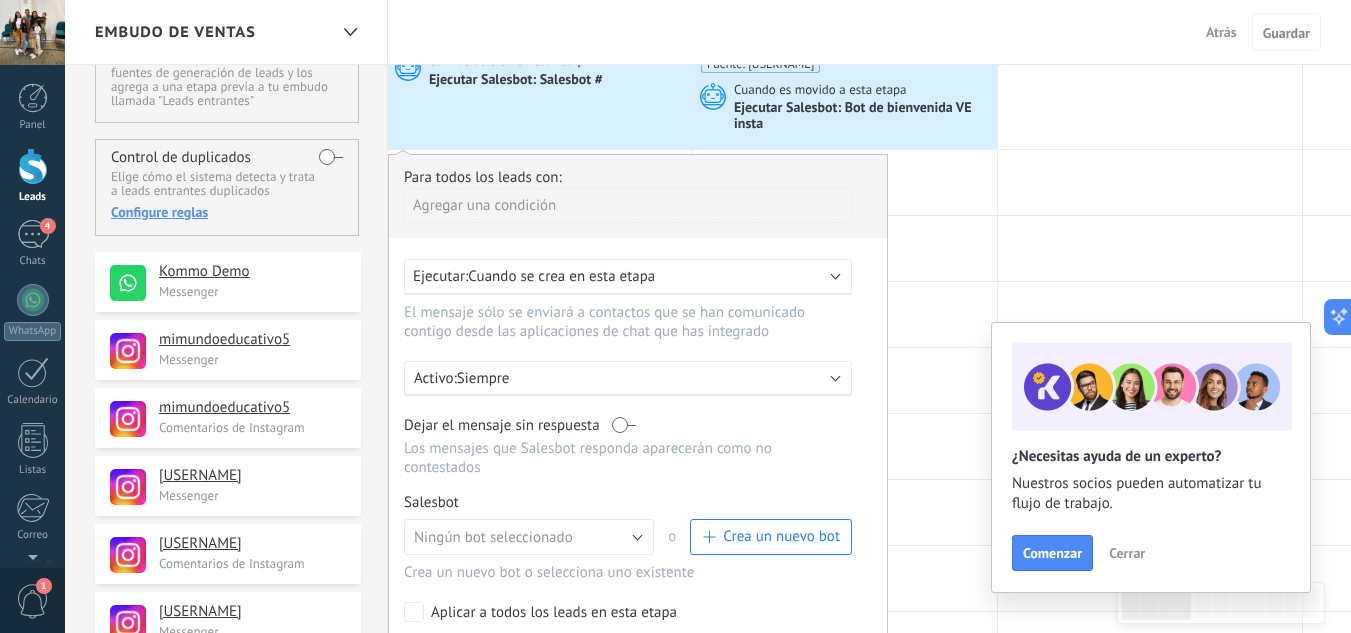 click on "Cuando se crea en esta etapa" at bounding box center [561, 276] 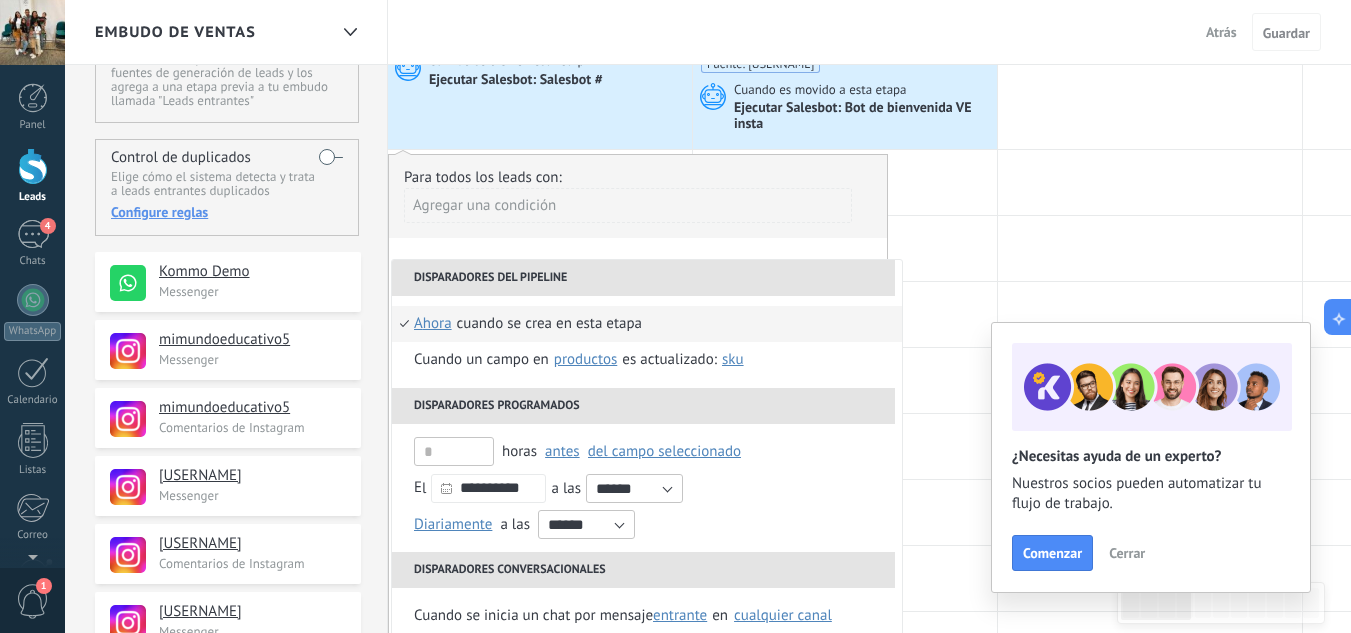 click on "**********" at bounding box center (638, 424) 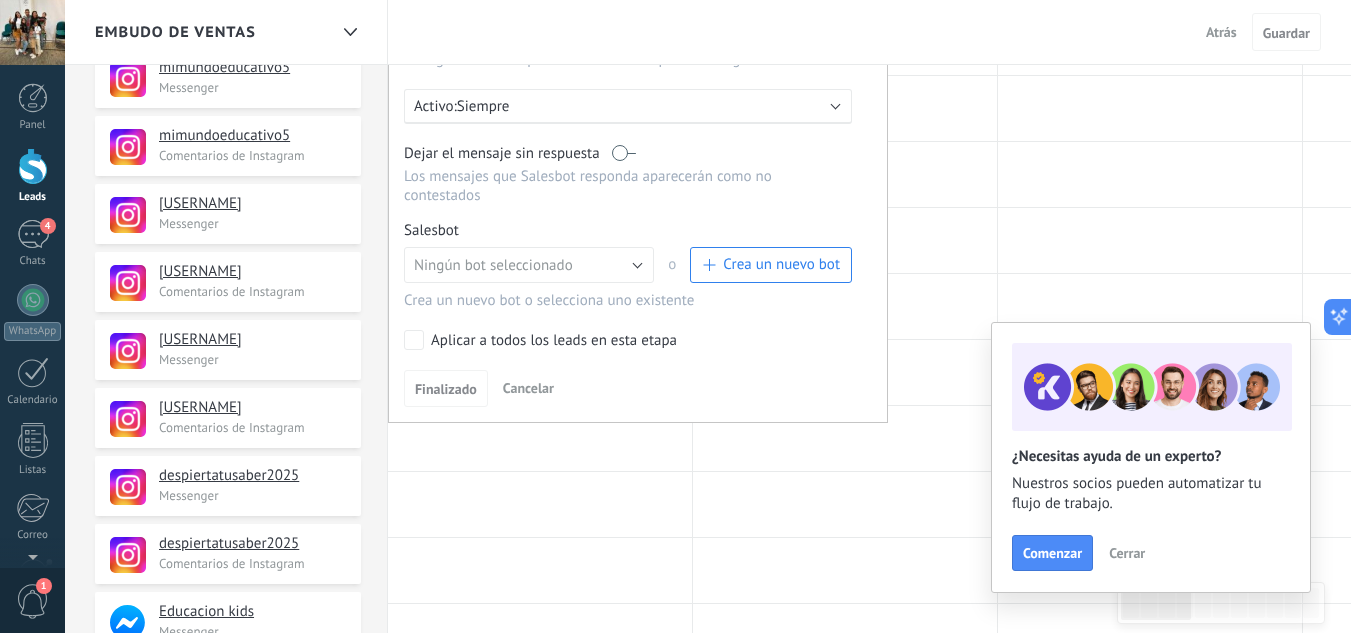 scroll, scrollTop: 400, scrollLeft: 0, axis: vertical 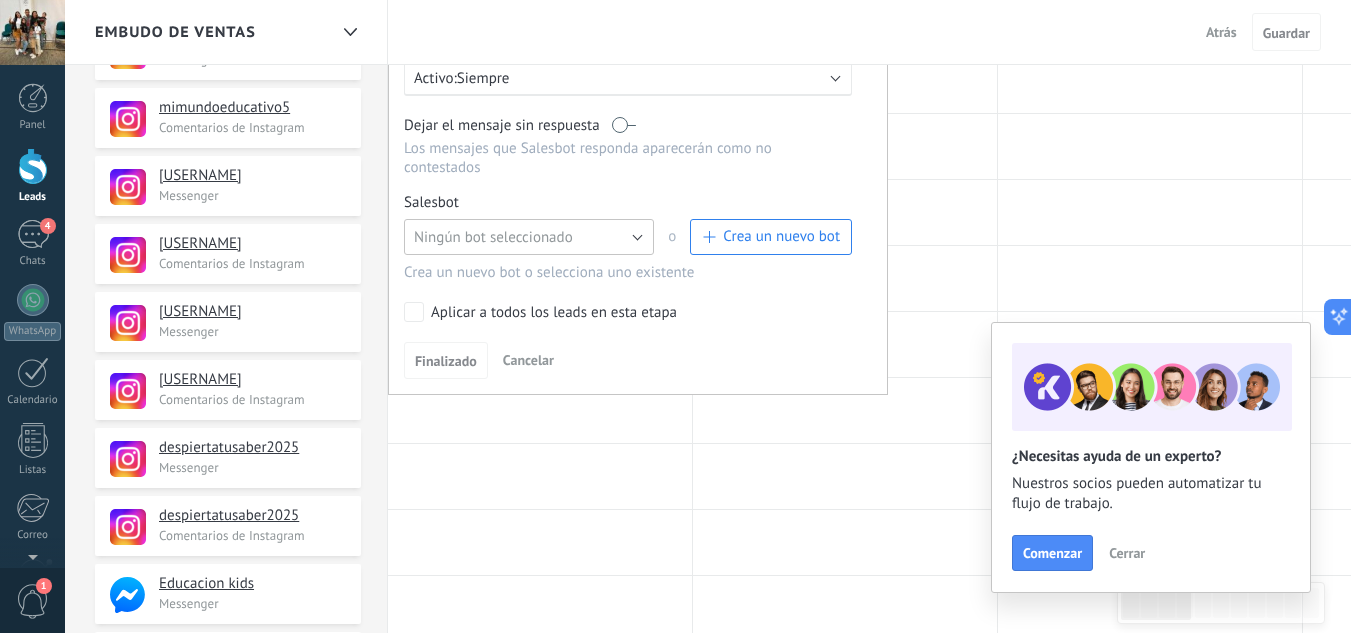 click on "Ningún bot seleccionado" at bounding box center (493, 237) 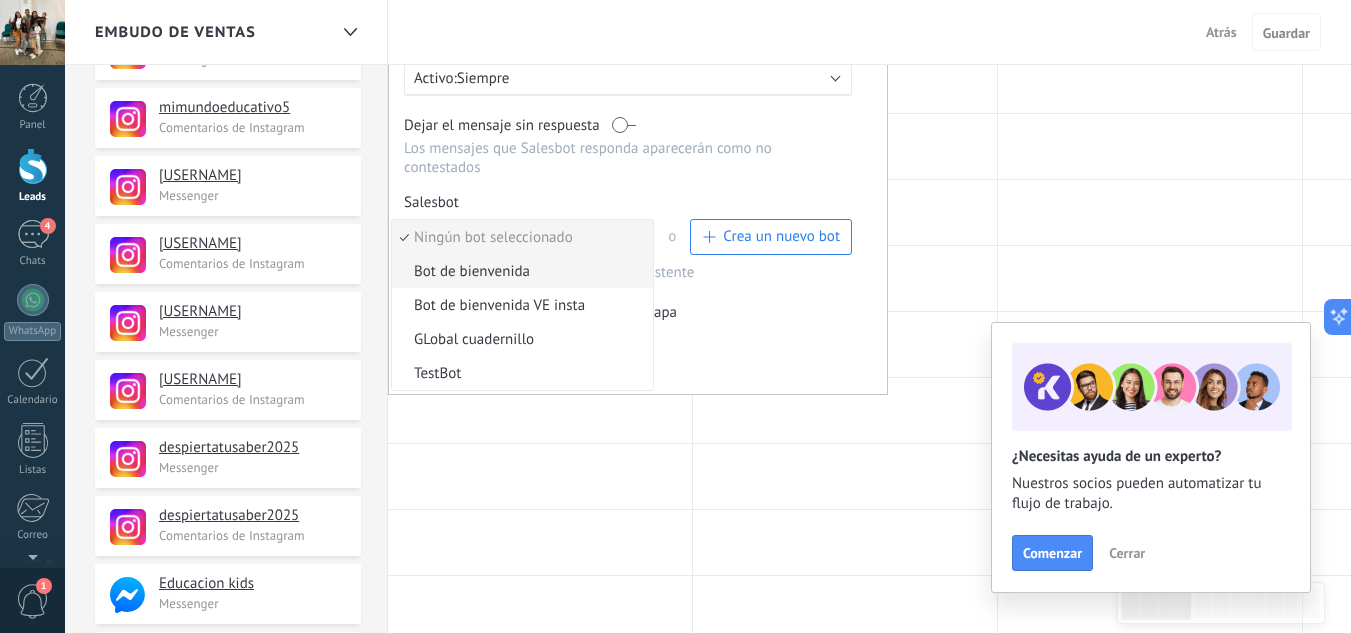 click on "Bot de bienvenida" at bounding box center (519, 271) 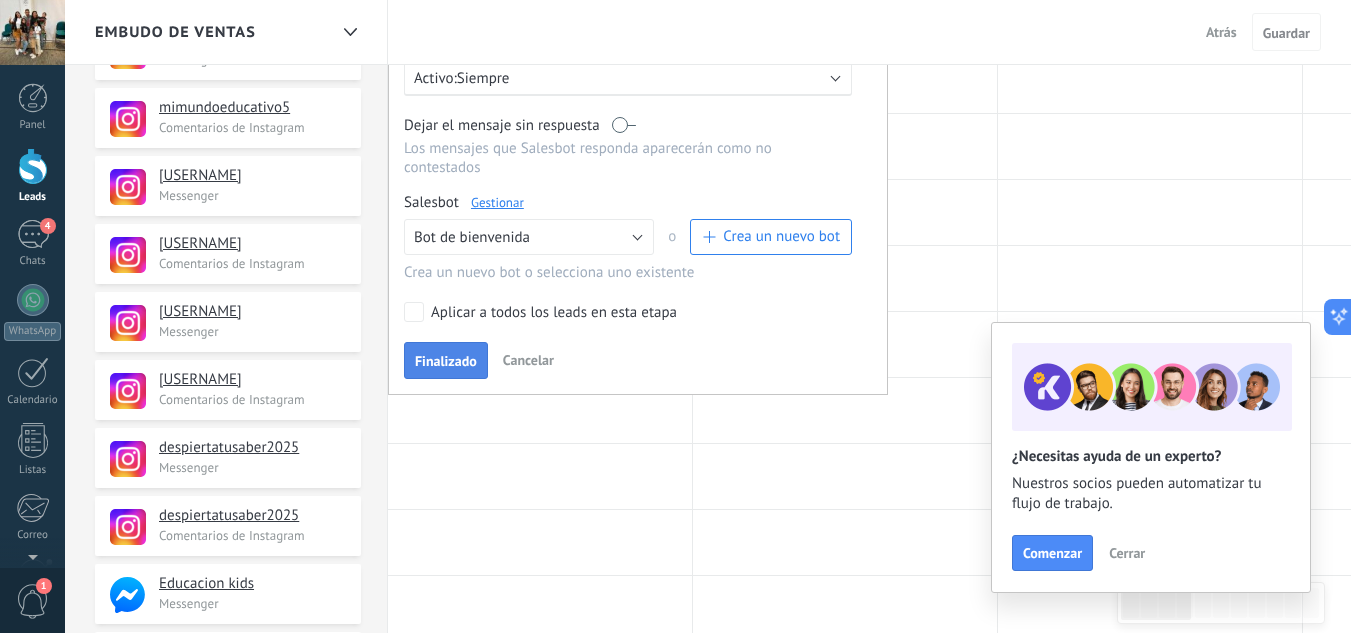 click on "Finalizado" at bounding box center (446, 361) 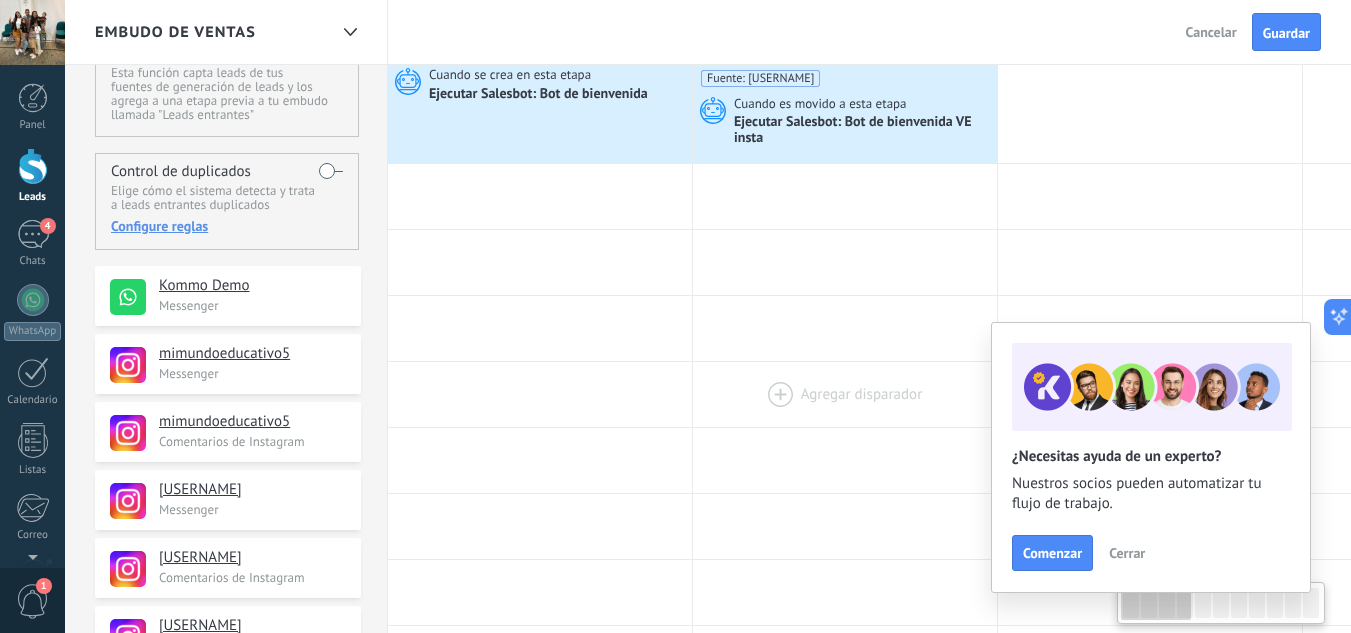scroll, scrollTop: 0, scrollLeft: 0, axis: both 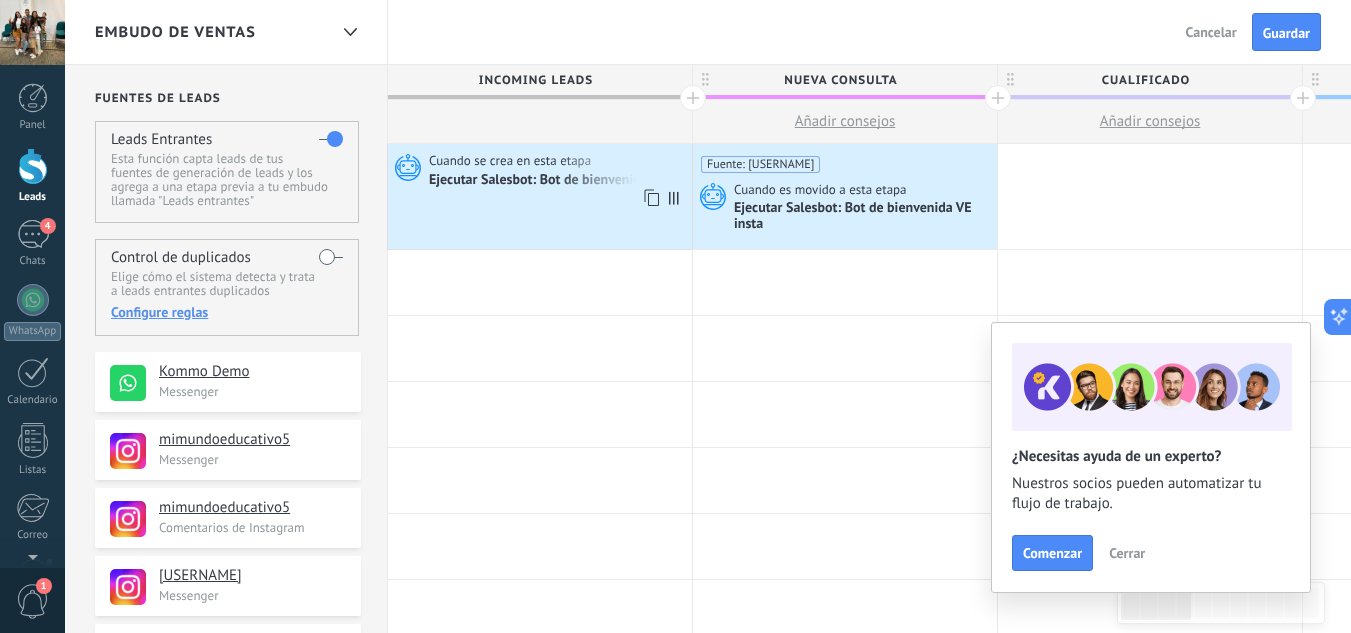 click on "Cuando se crea en esta etapa Ejecutar Salesbot: Bot de bienvenida" at bounding box center (540, 196) 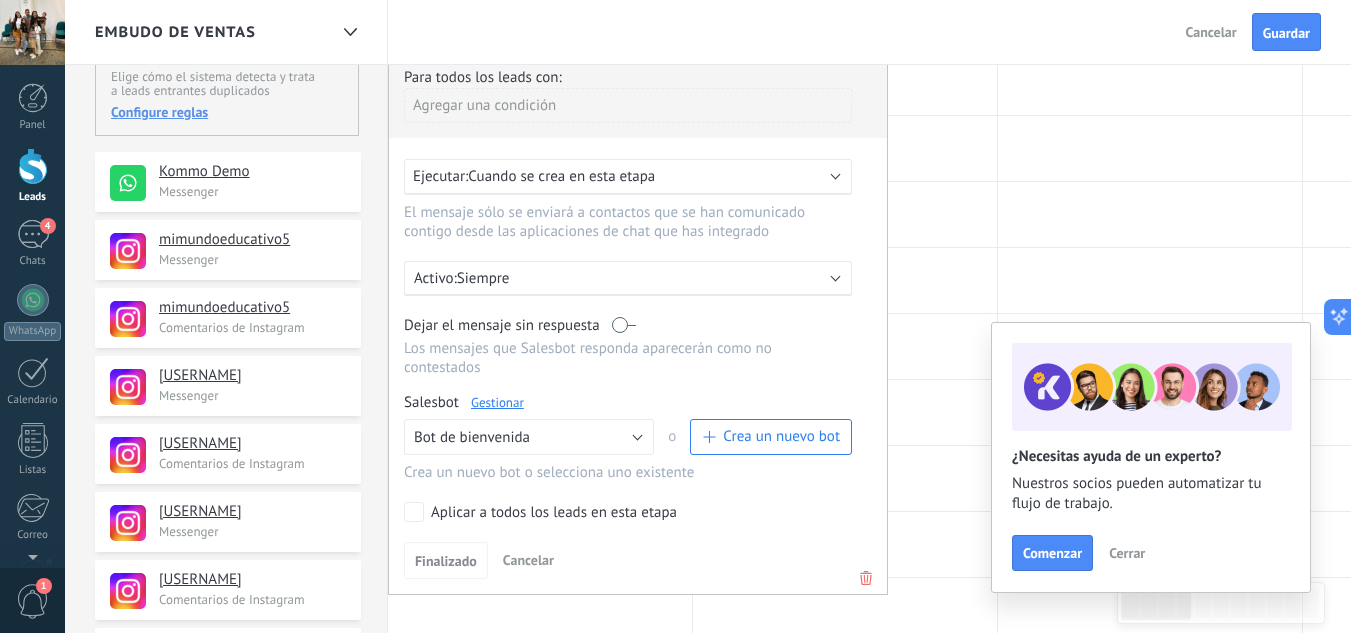 scroll, scrollTop: 300, scrollLeft: 0, axis: vertical 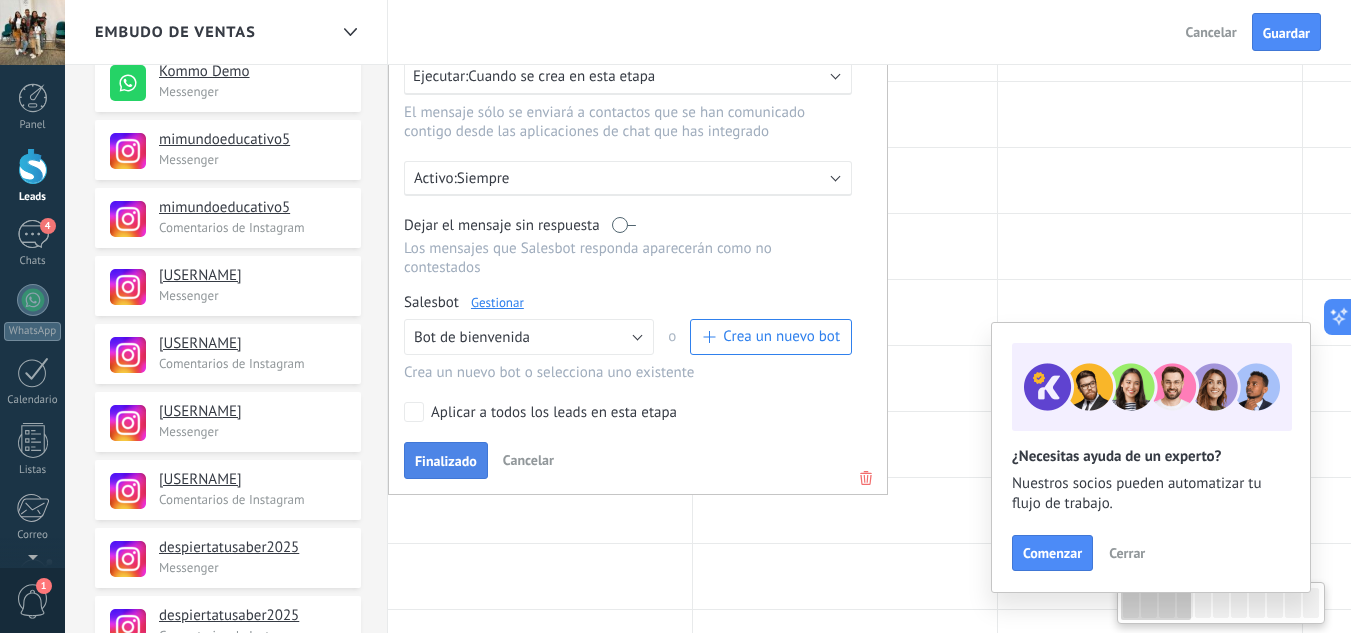 click on "Finalizado" at bounding box center [446, 461] 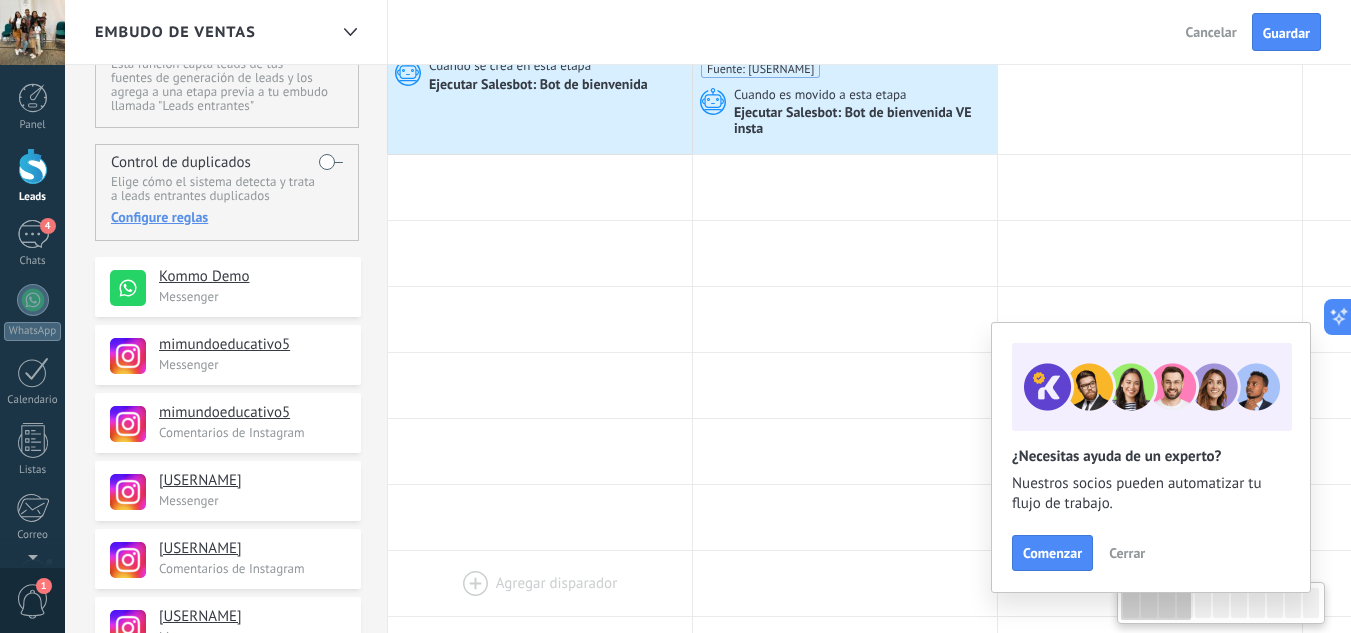 scroll, scrollTop: 0, scrollLeft: 0, axis: both 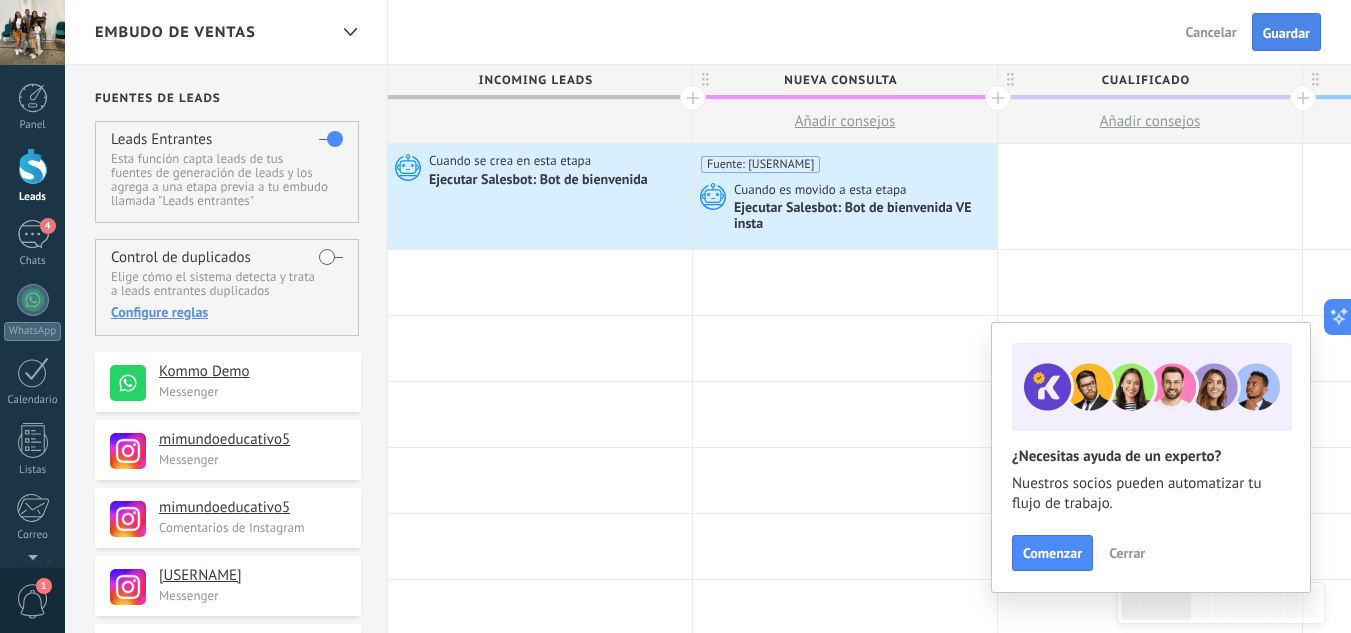 click on "Guardar" at bounding box center (1286, 32) 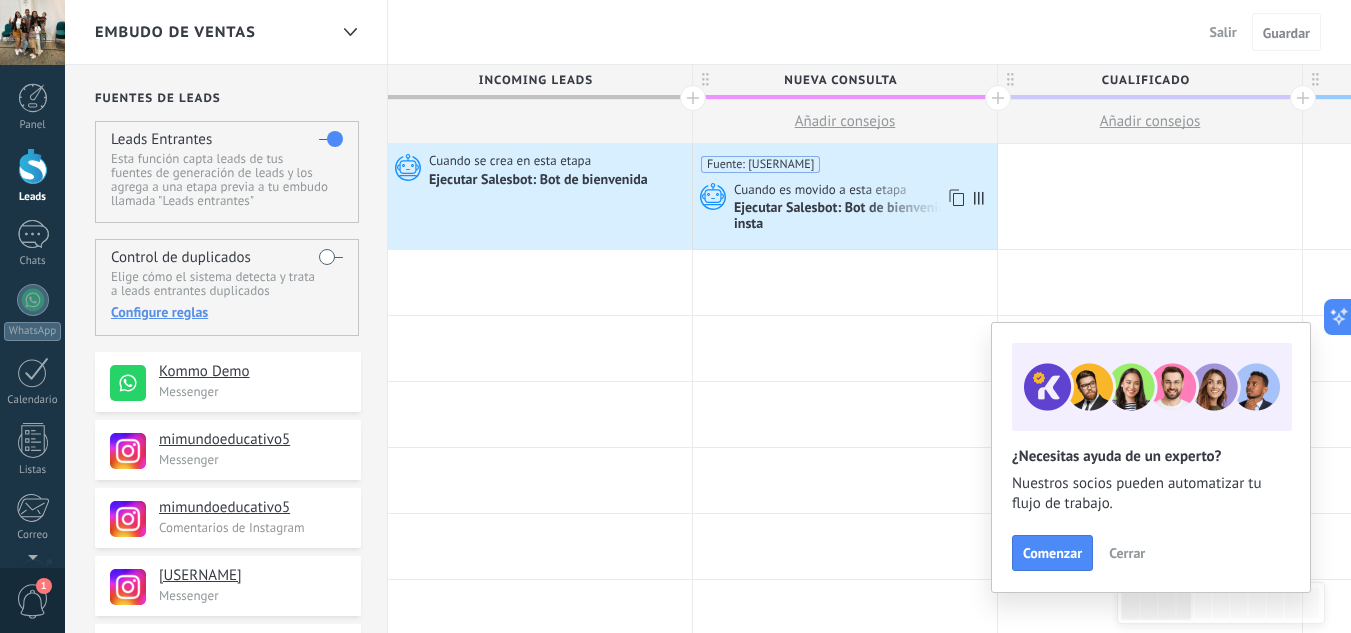 click on "Cuando es movido a esta etapa" at bounding box center (822, 190) 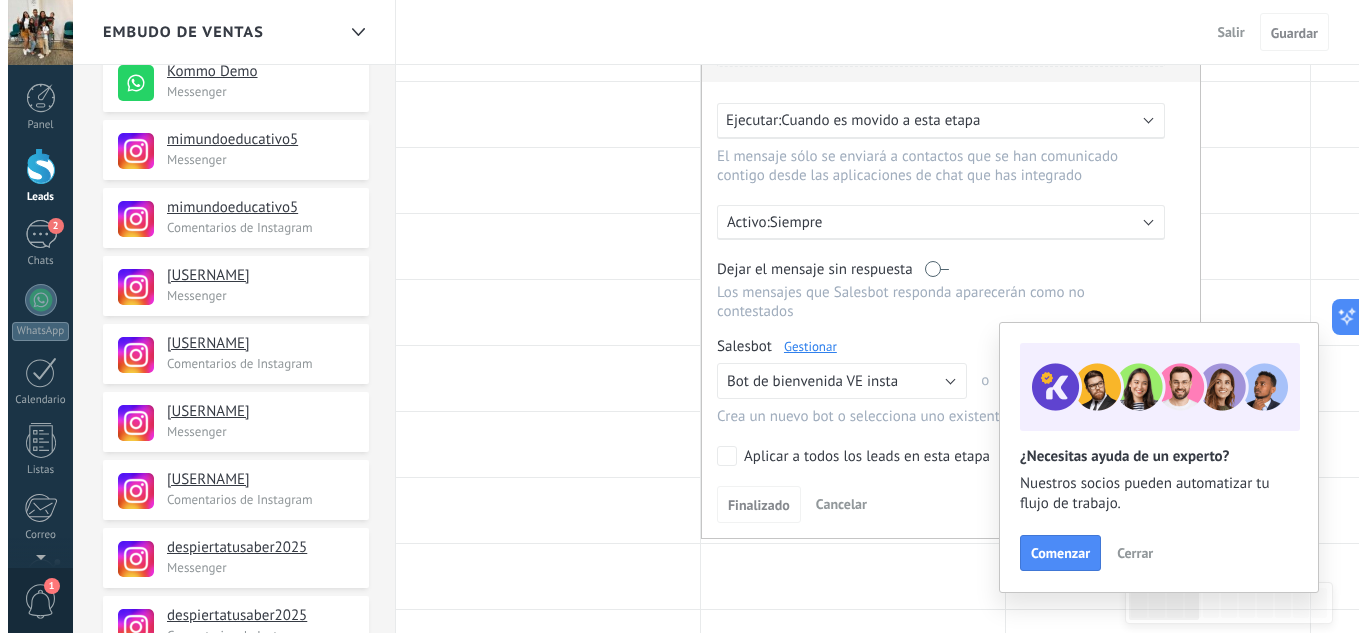 scroll, scrollTop: 0, scrollLeft: 0, axis: both 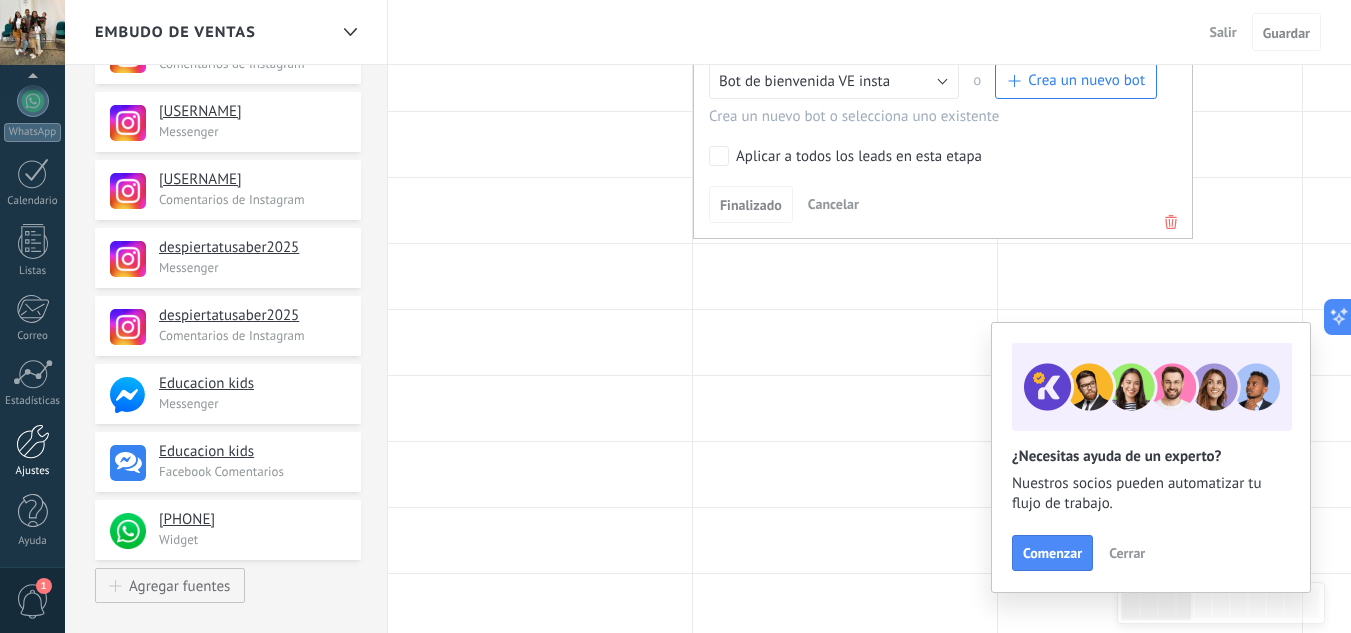 click at bounding box center [33, 441] 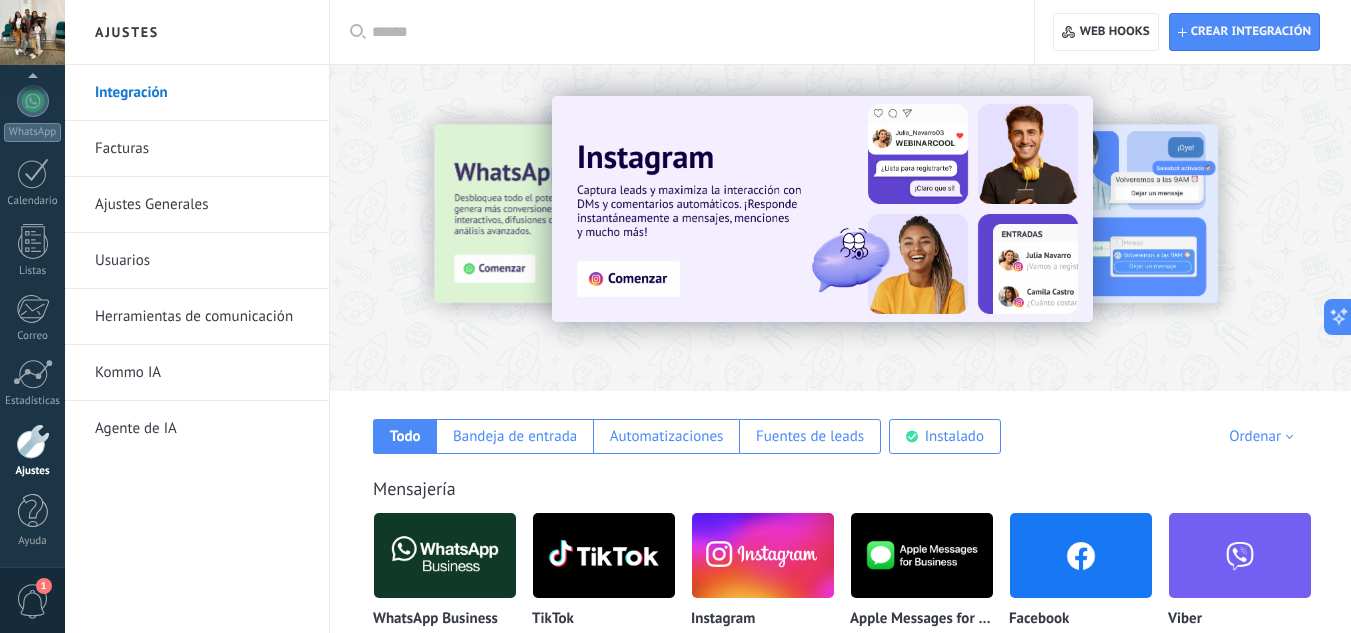 scroll, scrollTop: 200, scrollLeft: 0, axis: vertical 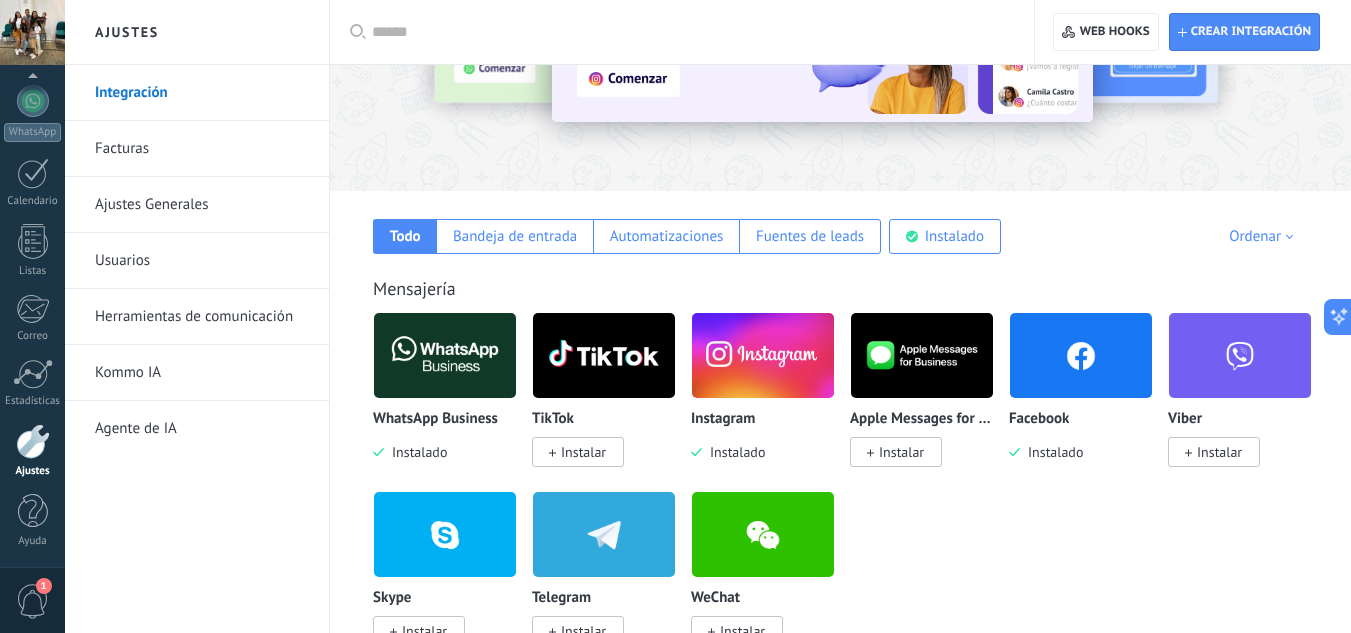 click on "Herramientas de comunicación" at bounding box center [202, 317] 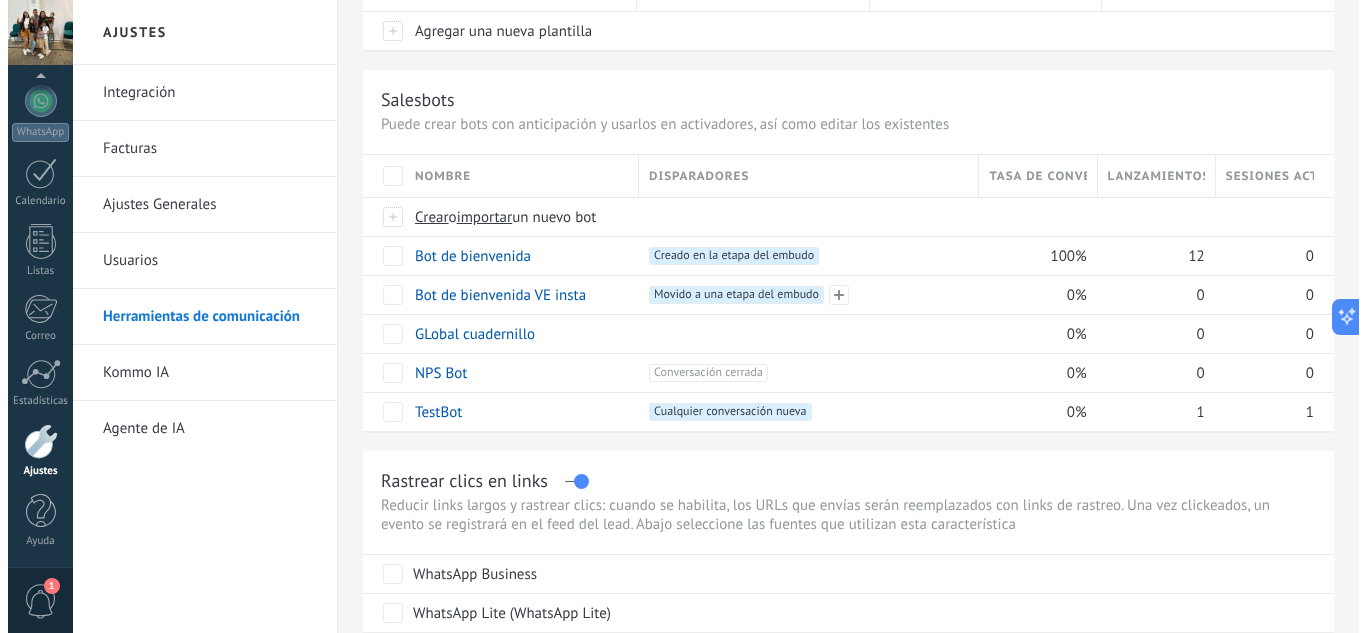 scroll, scrollTop: 200, scrollLeft: 0, axis: vertical 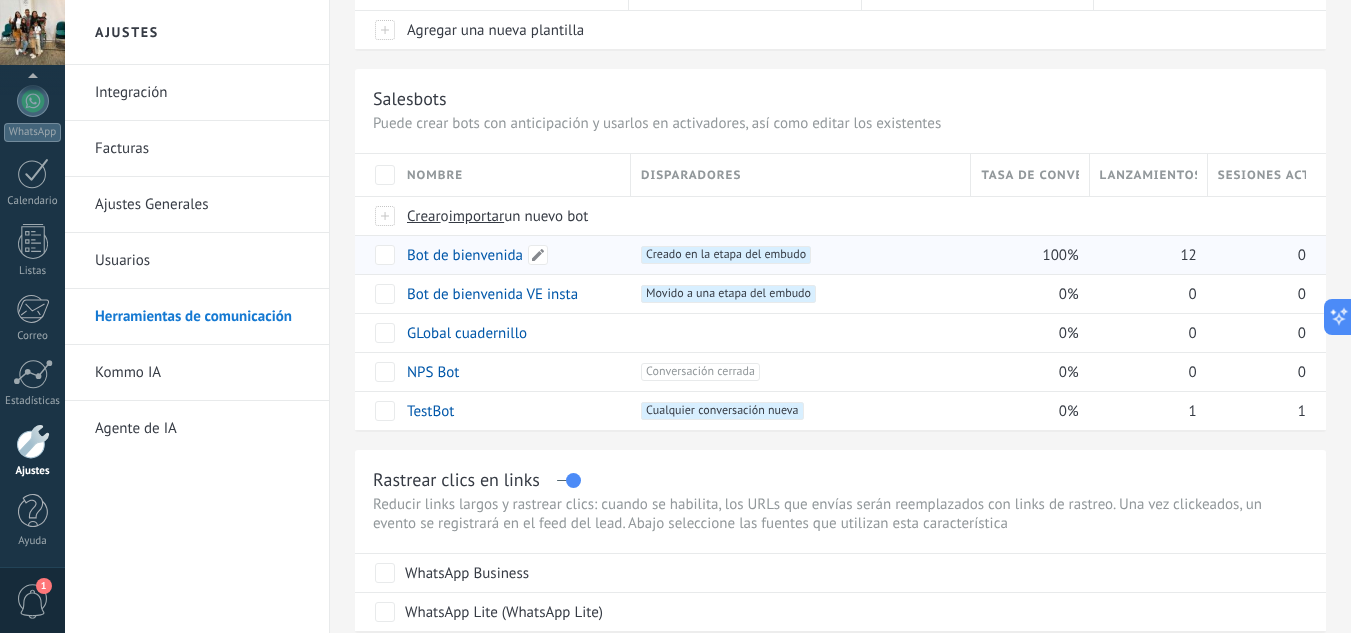 click on "Bot de bienvenida" at bounding box center [465, 255] 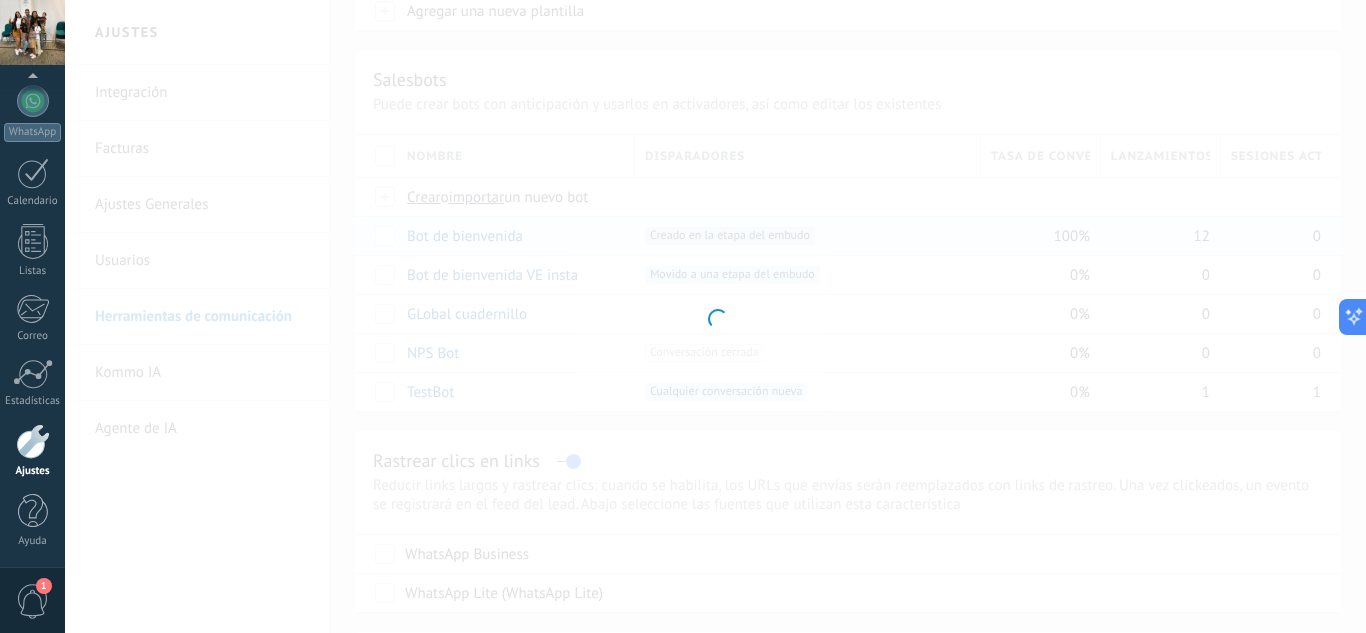 type on "**********" 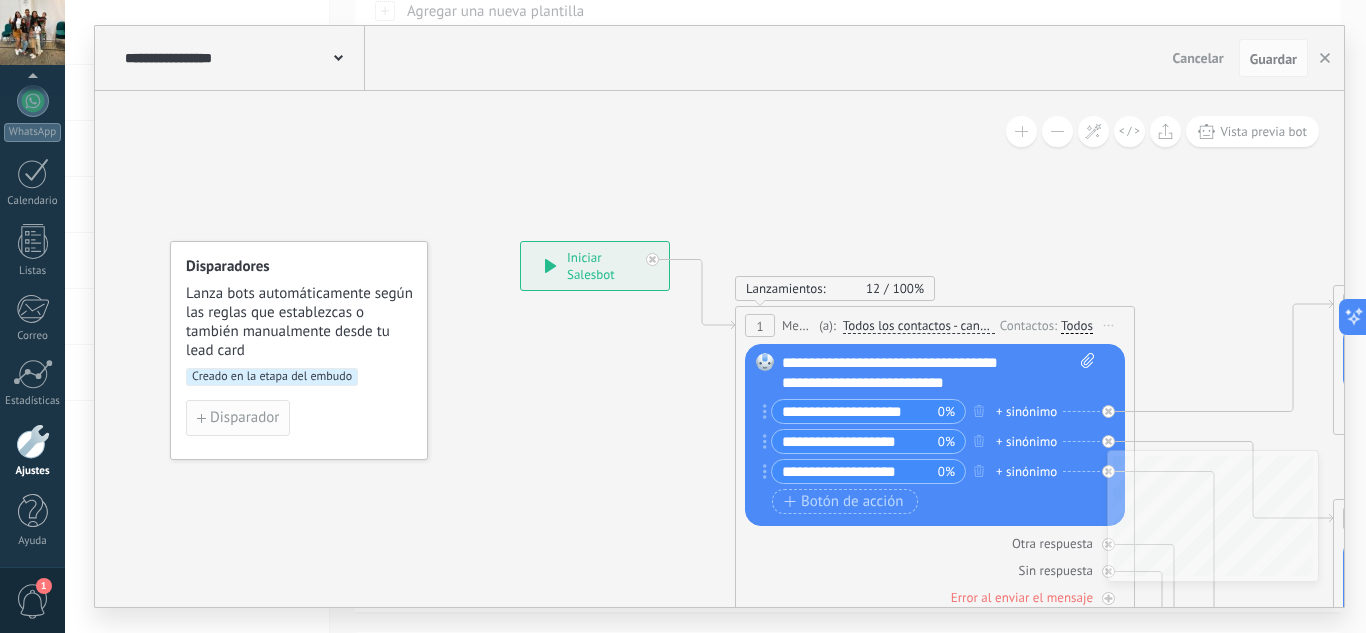 click on "Disparador" at bounding box center (244, 418) 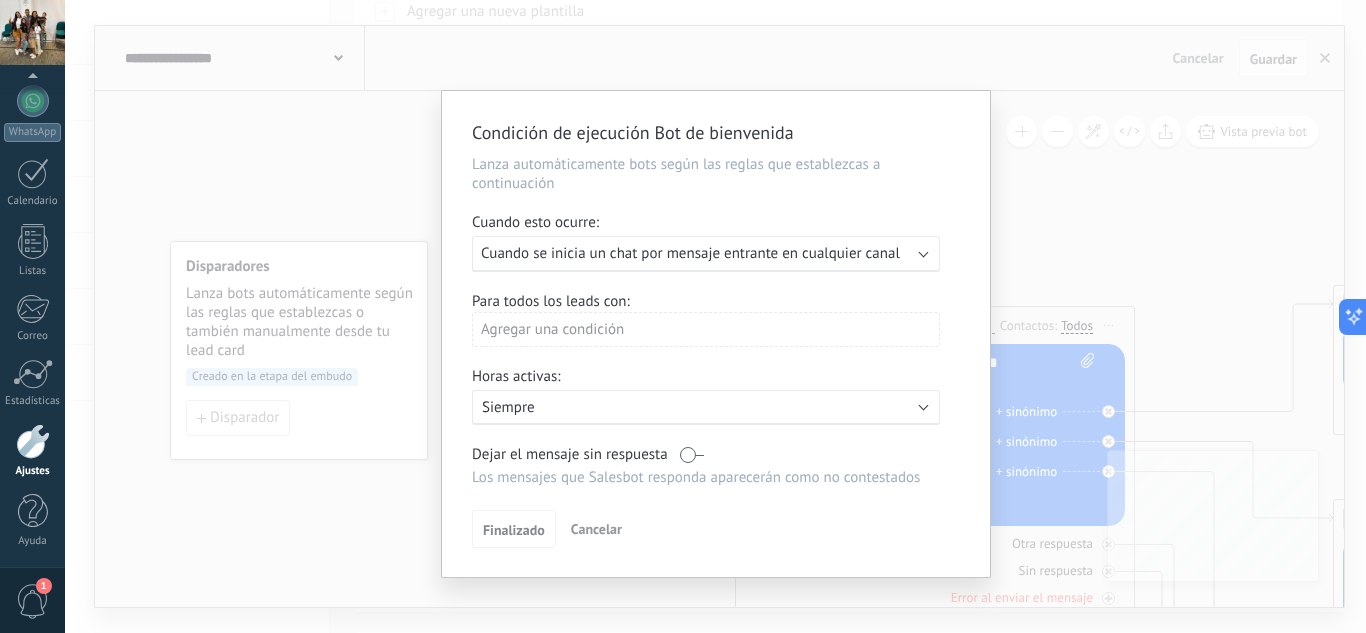 click on "Cuando se inicia un chat por mensaje entrante en cualquier canal" at bounding box center [690, 253] 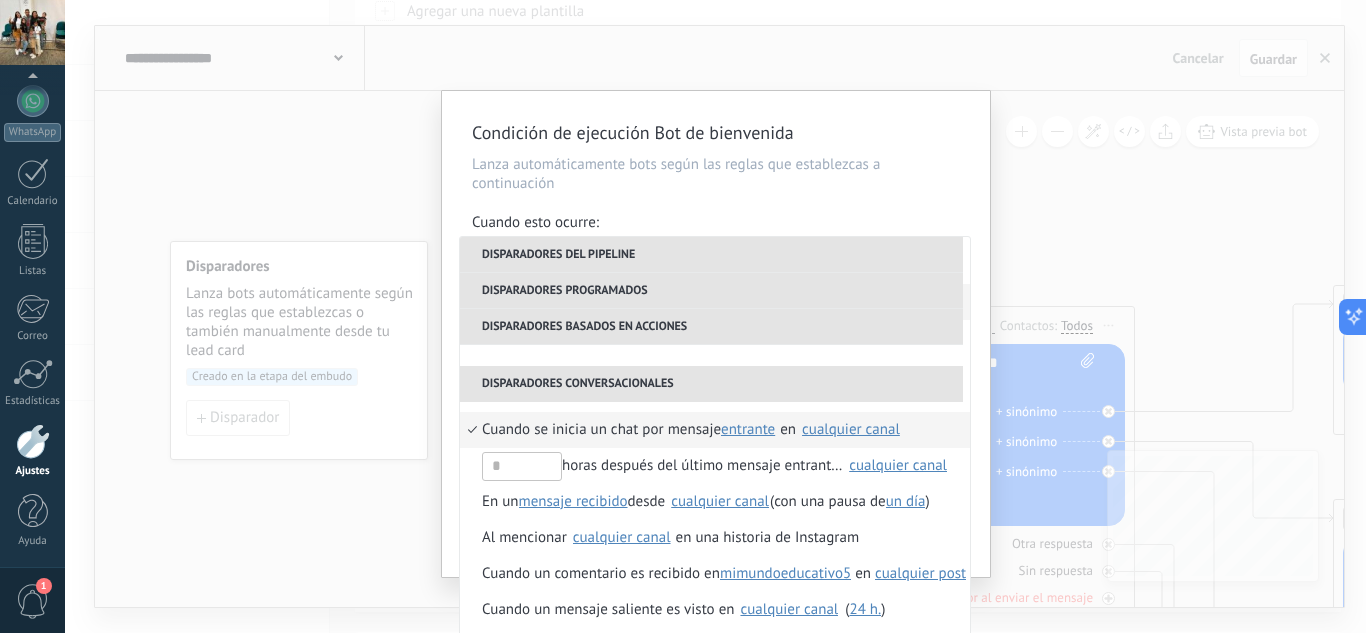 scroll, scrollTop: 580, scrollLeft: 0, axis: vertical 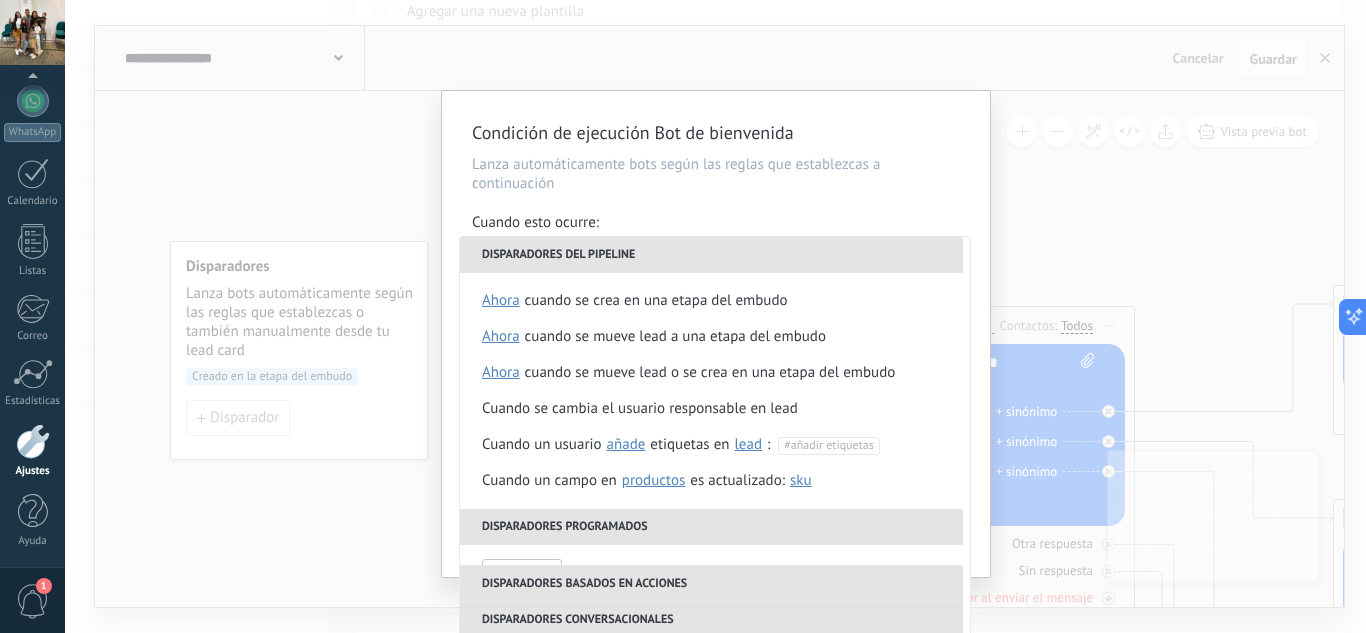 click on "Lanza automáticamente bots según las reglas que establezcas a continuación" at bounding box center (716, 174) 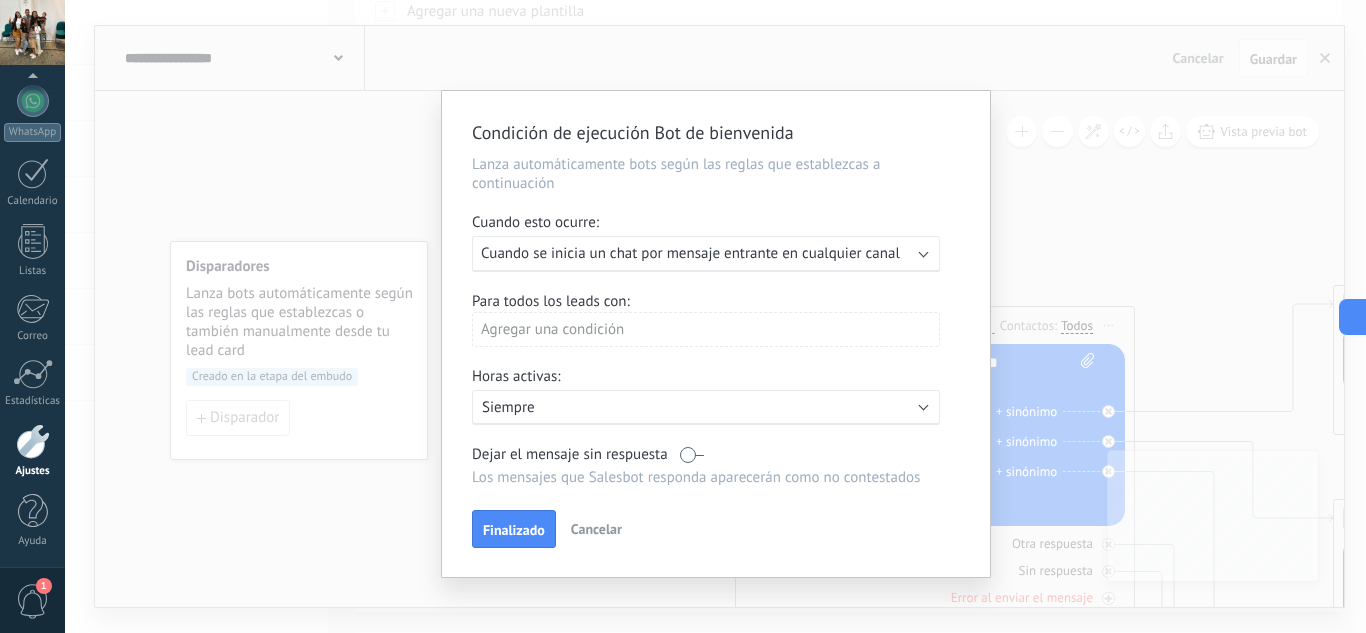 click on "Agregar una condición" at bounding box center [706, 329] 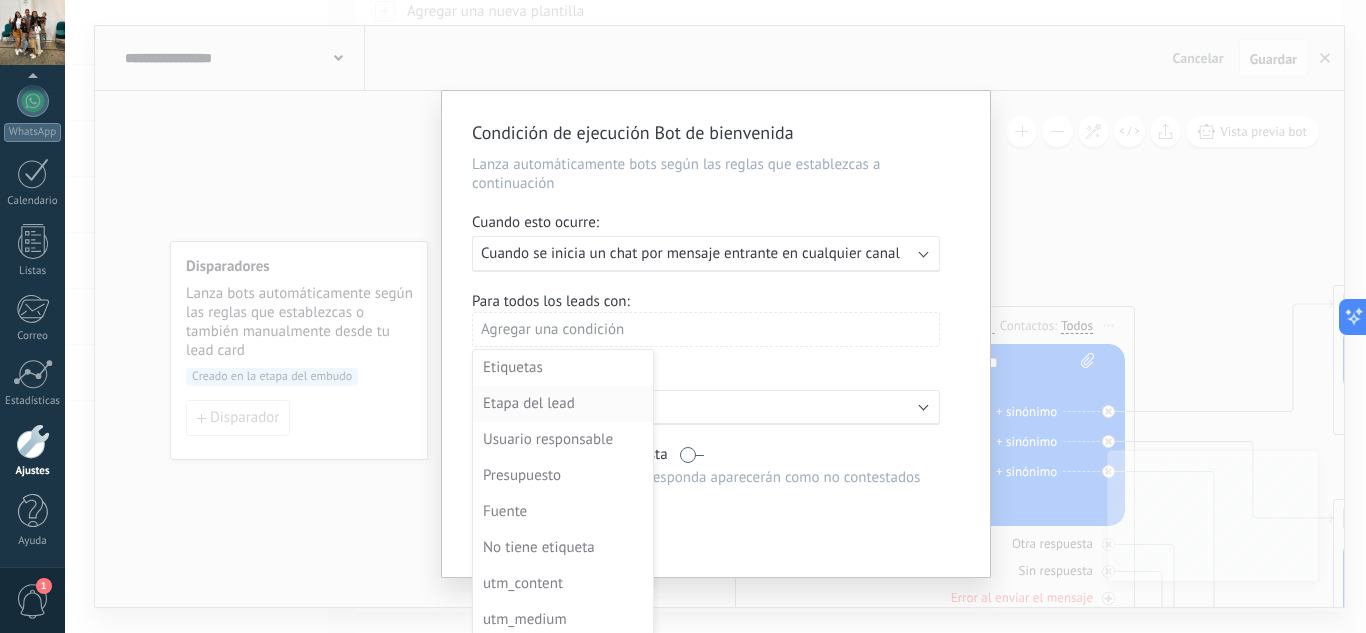scroll, scrollTop: 100, scrollLeft: 0, axis: vertical 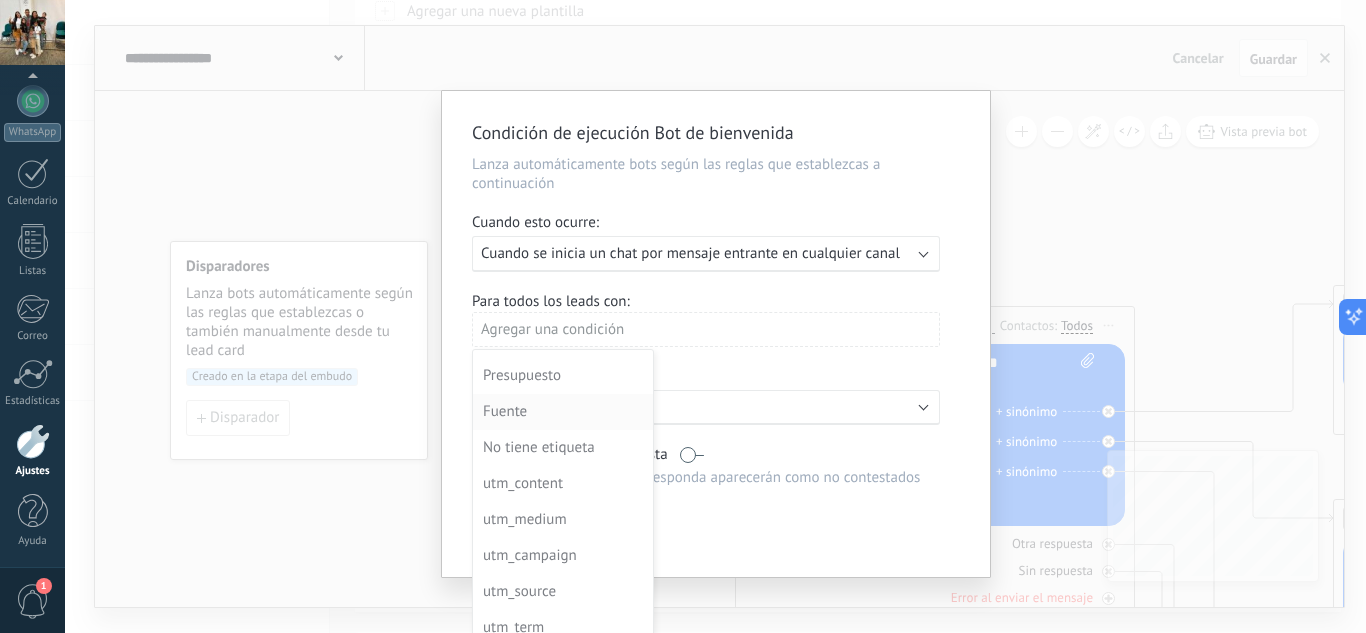 click on "Fuente" at bounding box center (561, 412) 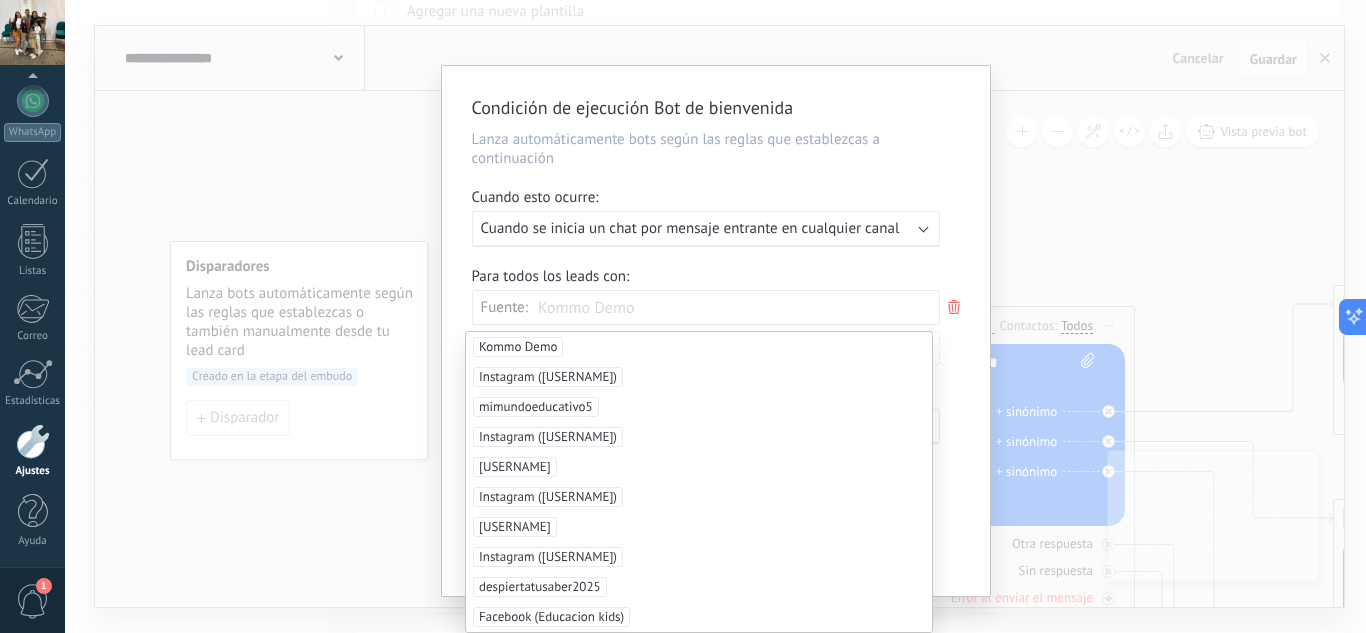 click on "Condición de ejecución Bot de bienvenida Lanza automáticamente bots según las reglas que establezcas a continuación Cuando esto ocurre: Ejecutar:  Cuando se inicia un chat por mensaje entrante en cualquier canal Para todos los leads con: Fuente:  Kommo Demo Agregar una condición Horas activas: Activo:  Siempre Dejar el mensaje sin respuesta Los mensajes que Salesbot responda aparecerán como no contestados Aplicar a todos los leads en esta etapa Finalizado Cancelar" at bounding box center (715, 316) 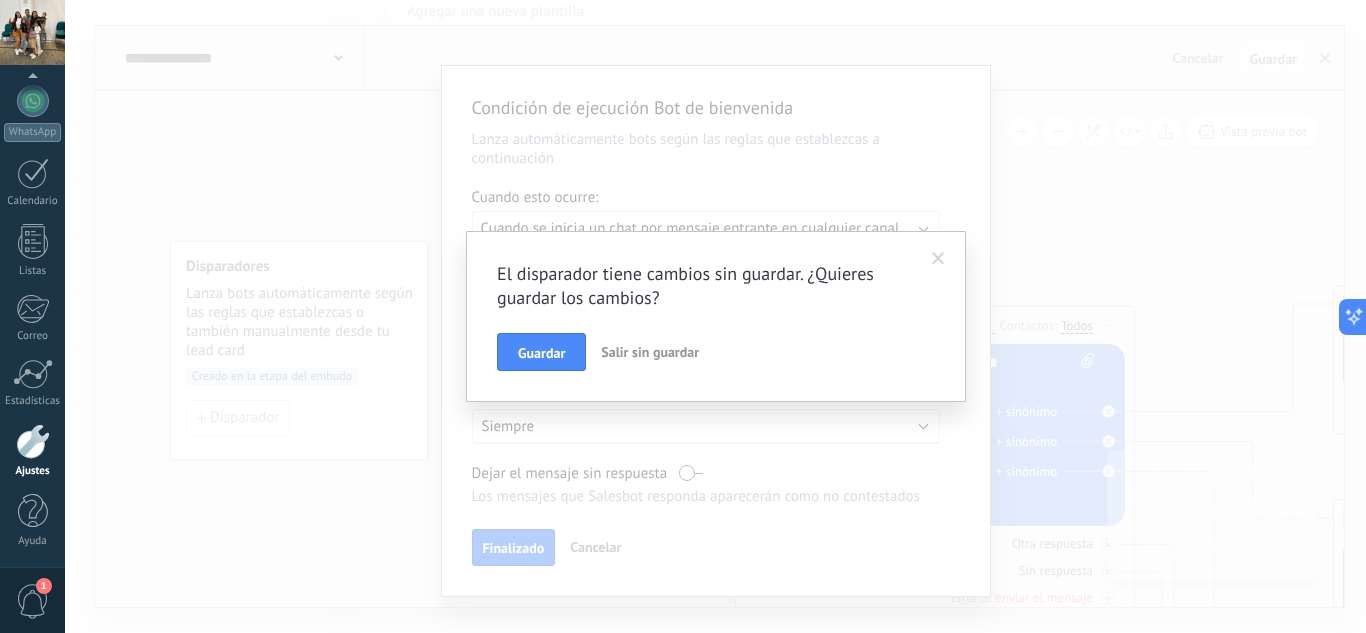 click at bounding box center [938, 259] 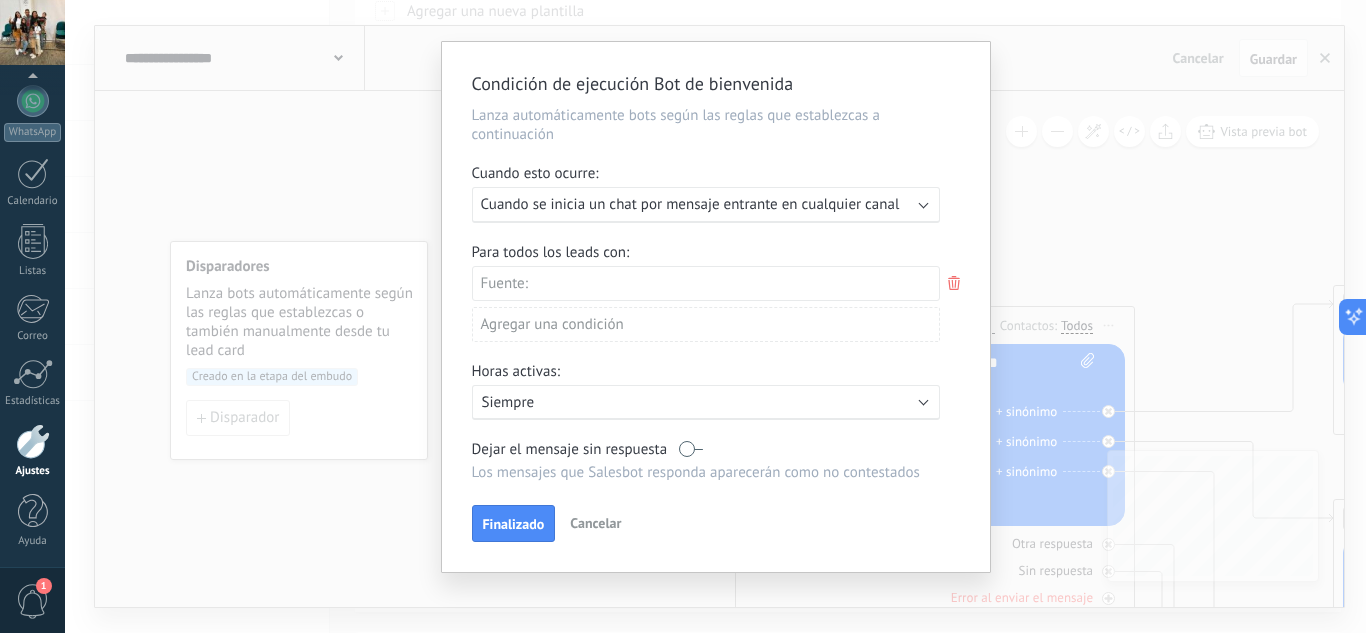 scroll, scrollTop: 29, scrollLeft: 0, axis: vertical 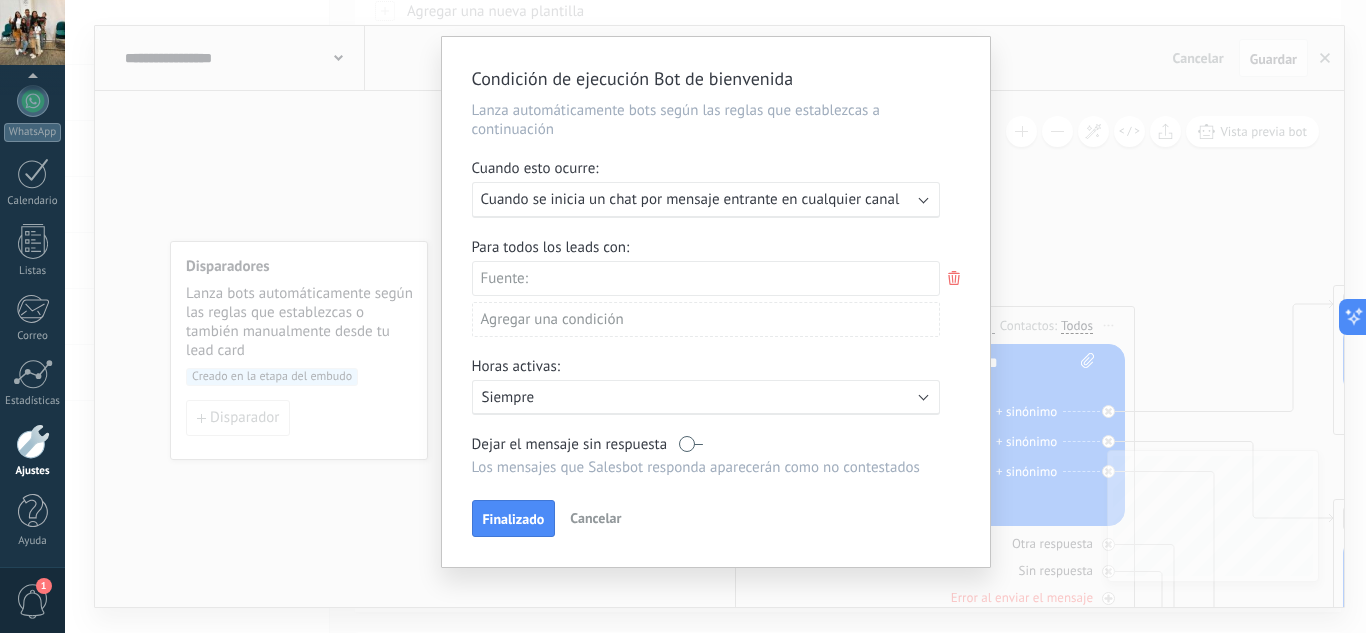 click on "Condición de ejecución Bot de bienvenida Lanza automáticamente bots según las reglas que establezcas a continuación Cuando esto ocurre: Ejecutar:  Cuando se inicia un chat por mensaje entrante en cualquier canal Para todos los leads con: Fuente:  Agregar una condición Horas activas: Activo:  Siempre Dejar el mensaje sin respuesta Los mensajes que Salesbot responda aparecerán como no contestados Aplicar a todos los leads en esta etapa Finalizado Cancelar" at bounding box center (715, 316) 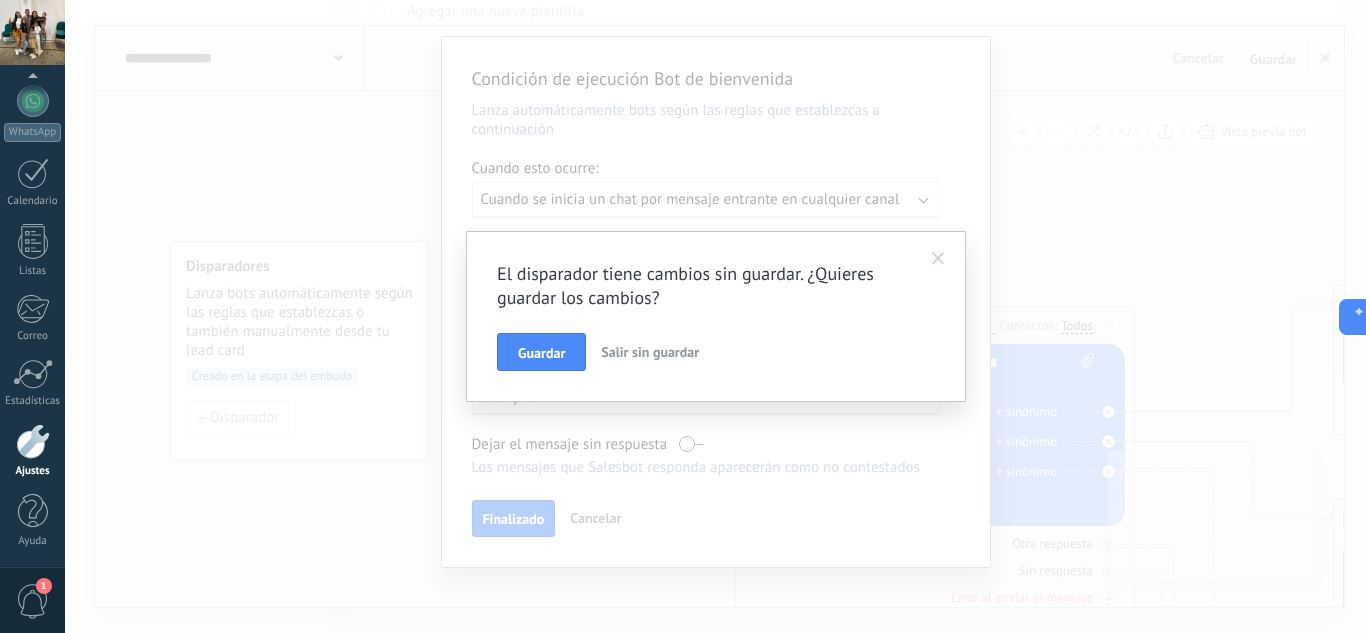click on "Salir sin guardar" at bounding box center [650, 352] 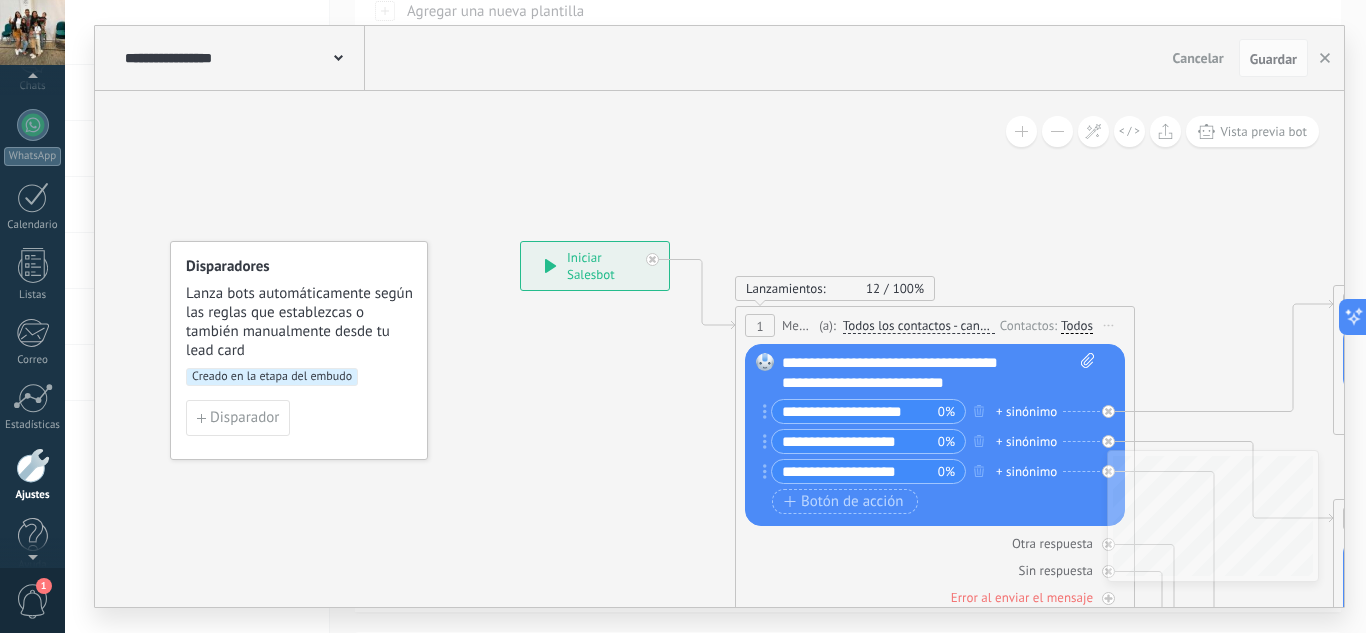 scroll, scrollTop: 199, scrollLeft: 0, axis: vertical 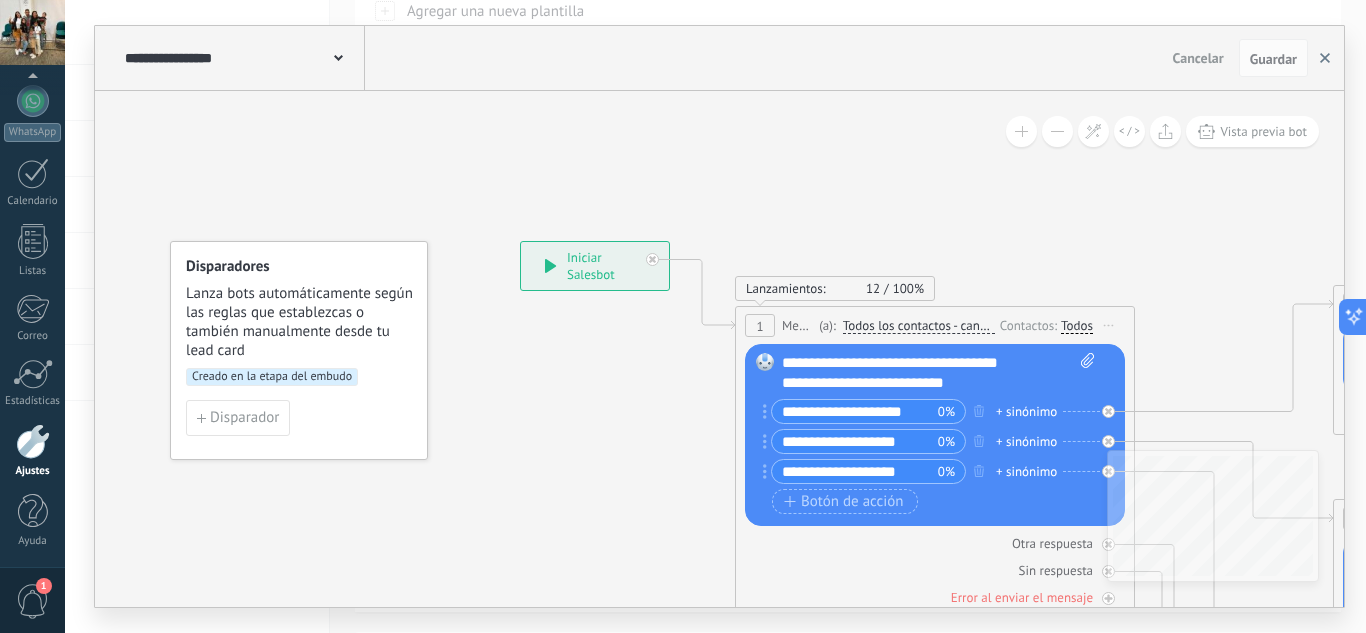 click at bounding box center (1325, 58) 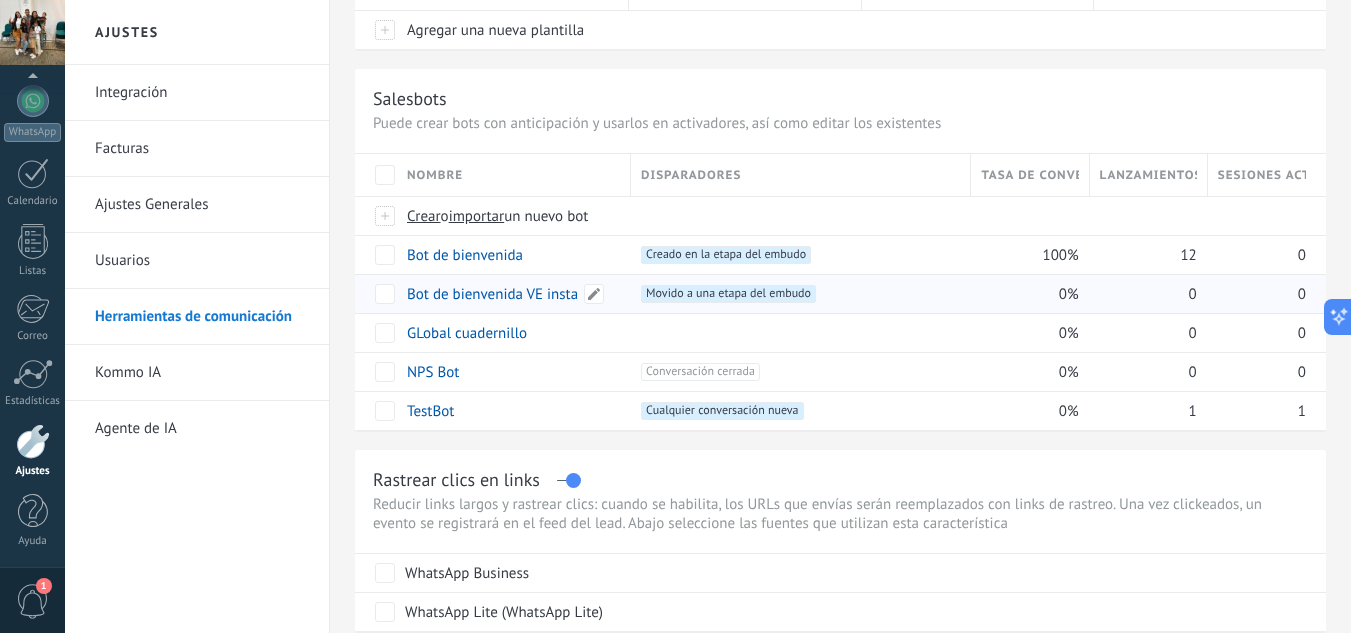 click on "Bot de bienvenida VE insta" at bounding box center [492, 294] 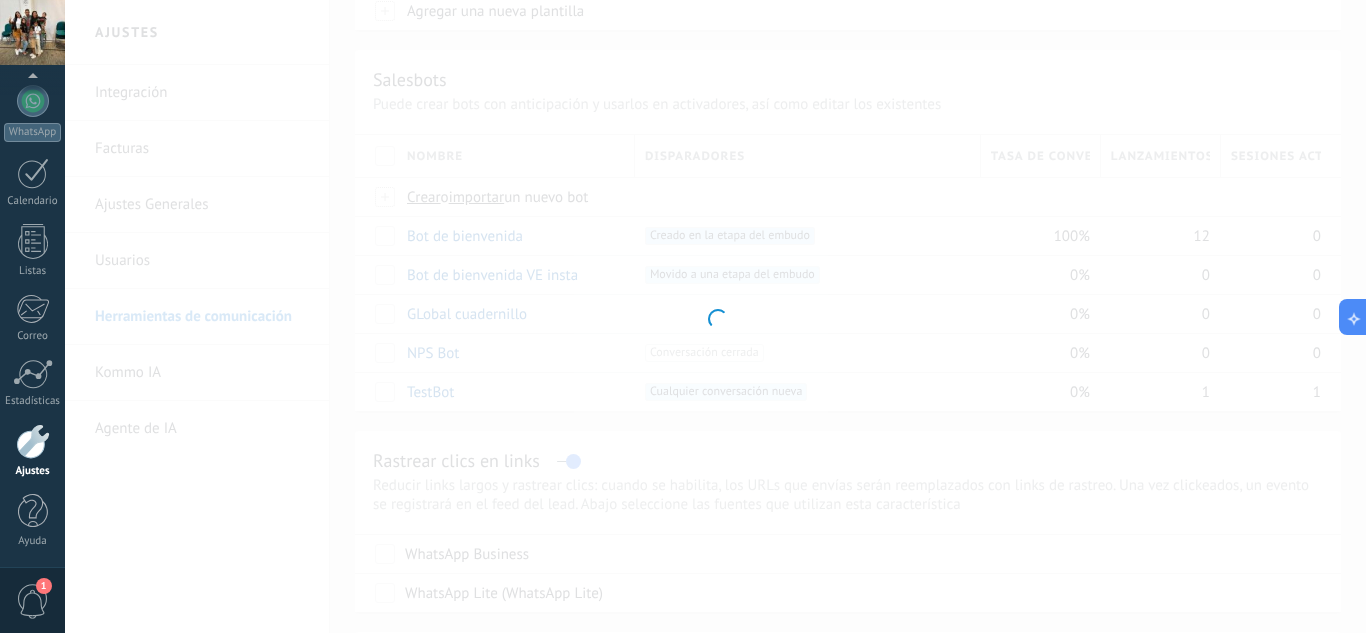 type on "**********" 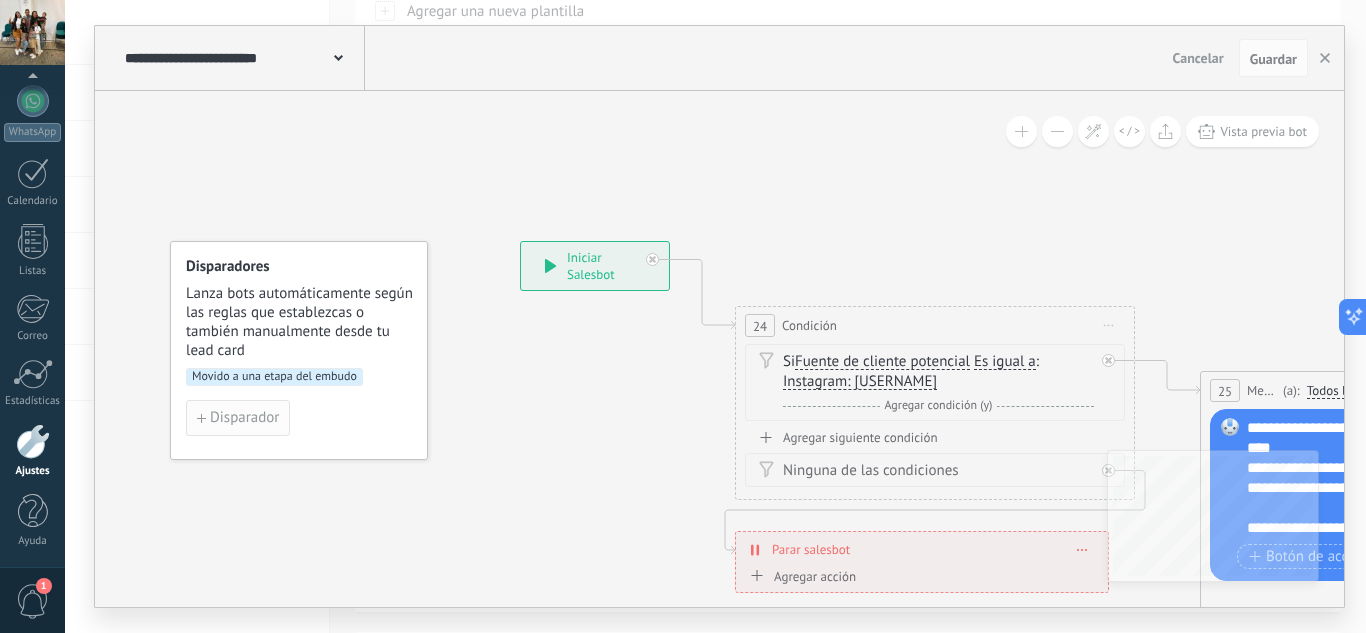 click on "Disparador" at bounding box center [244, 418] 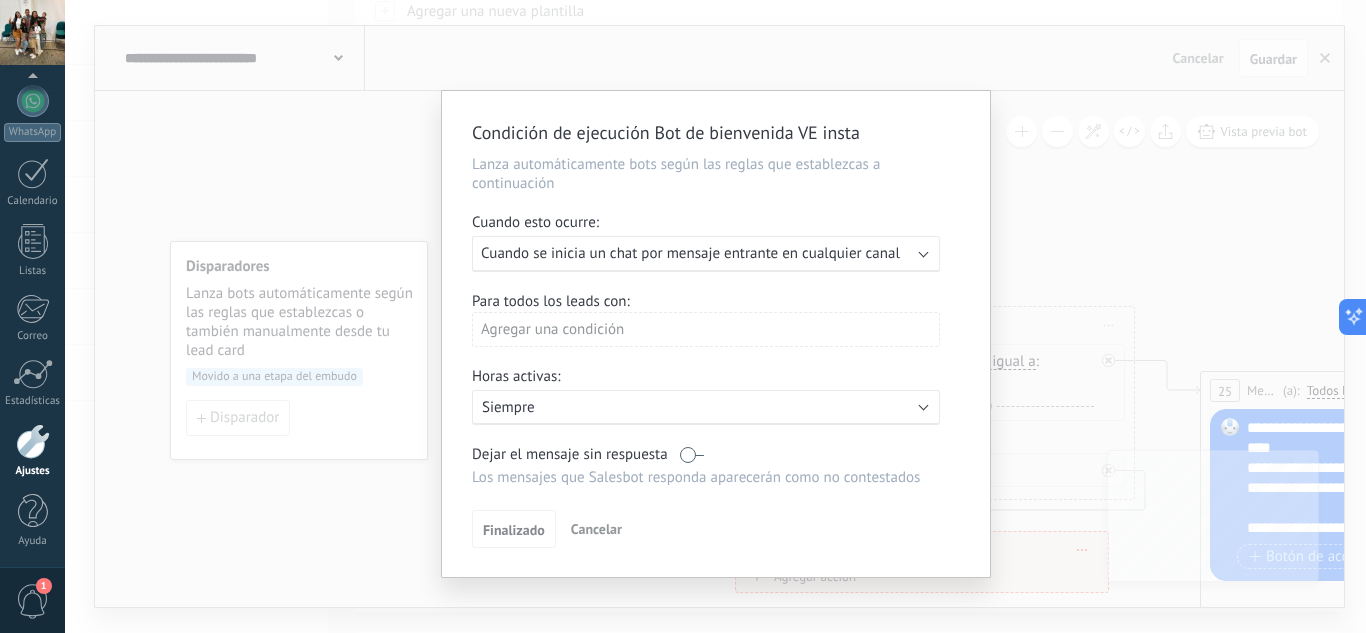 click on "Cuando se inicia un chat por mensaje entrante en cualquier canal" at bounding box center [690, 253] 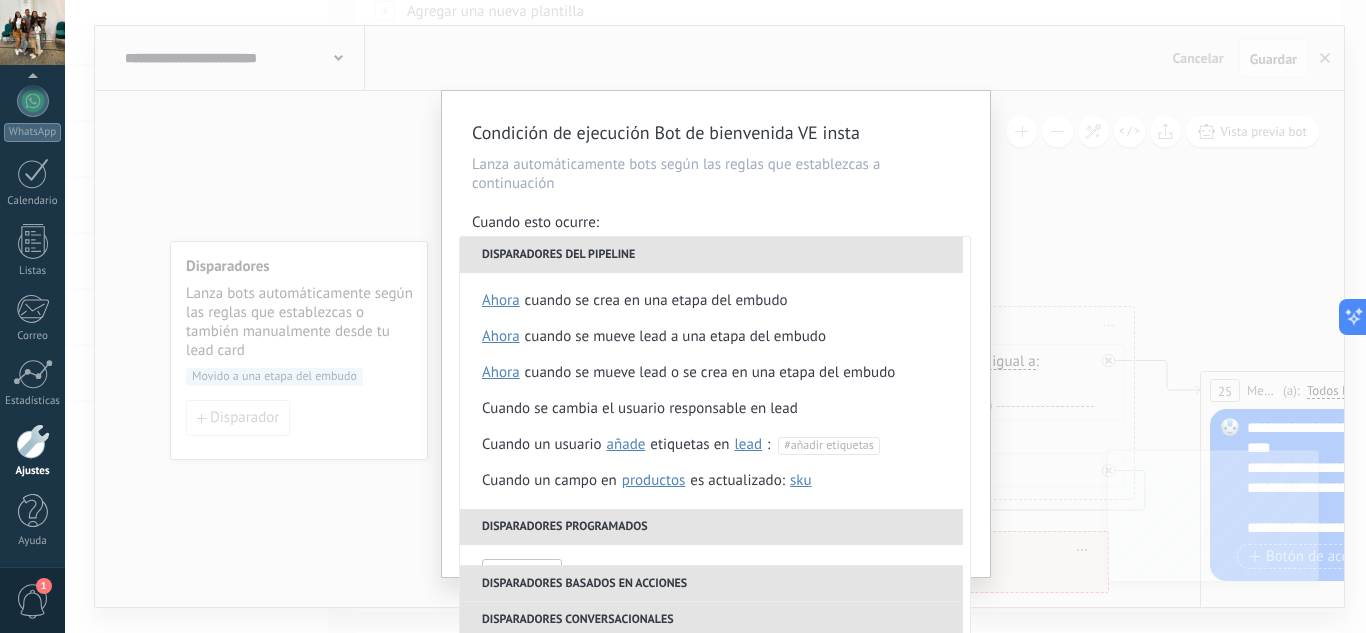 click on "Lanza automáticamente bots según las reglas que establezcas a continuación" at bounding box center [716, 174] 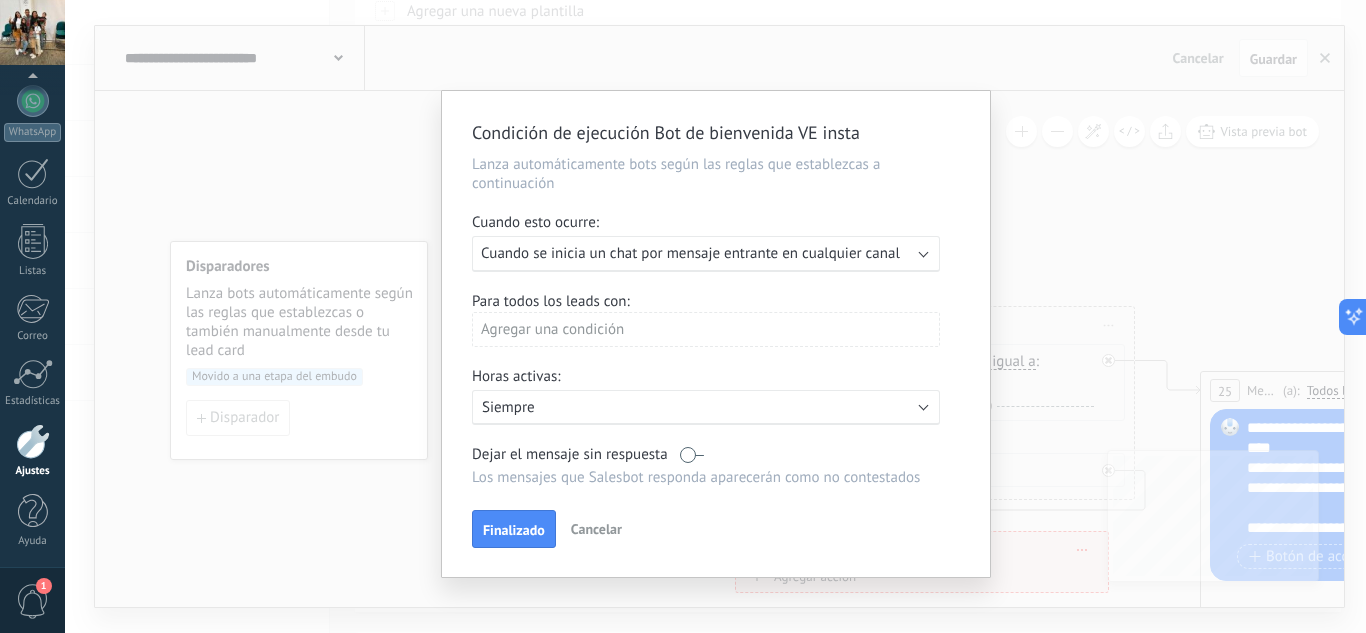 click on "Agregar una condición" at bounding box center (706, 329) 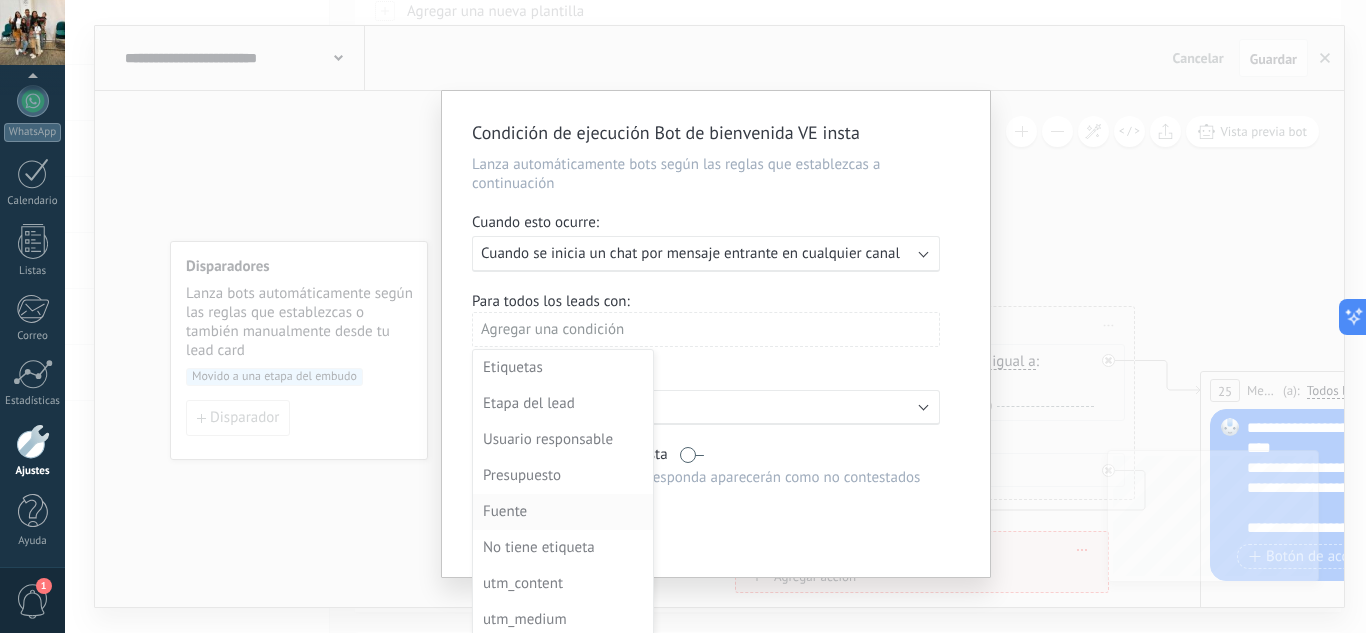 click on "Fuente" at bounding box center (561, 512) 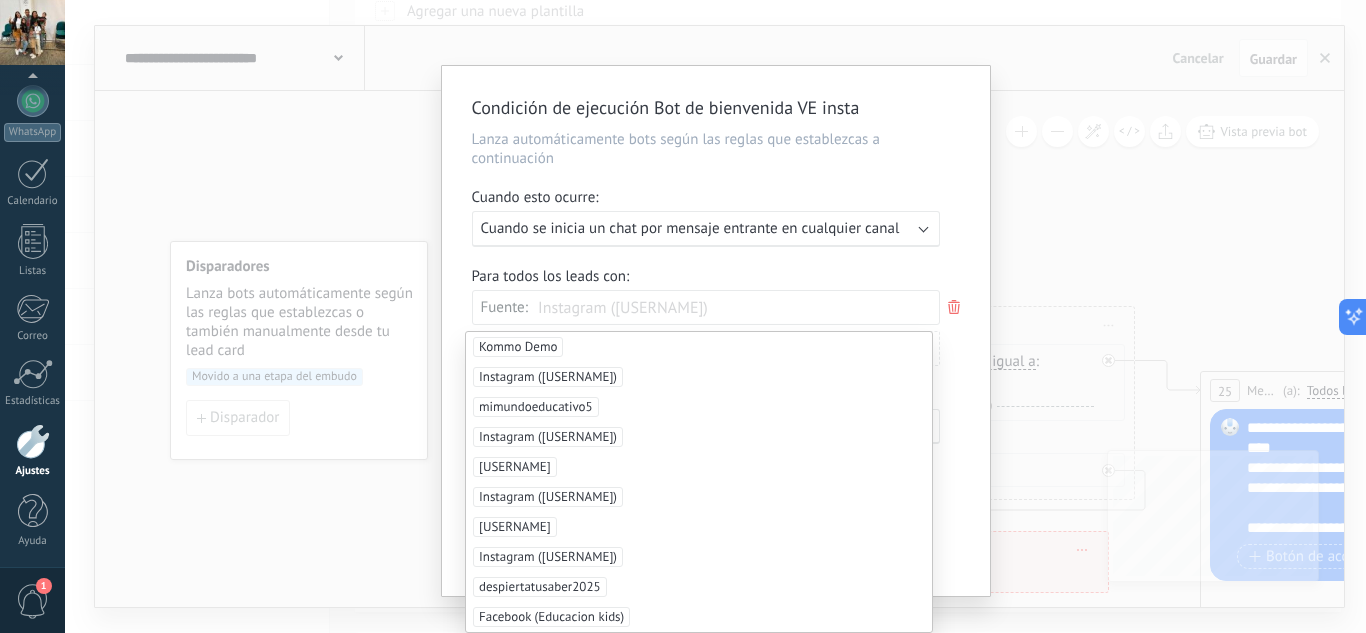 click on "Instagram ([USERNAME])" at bounding box center [548, 377] 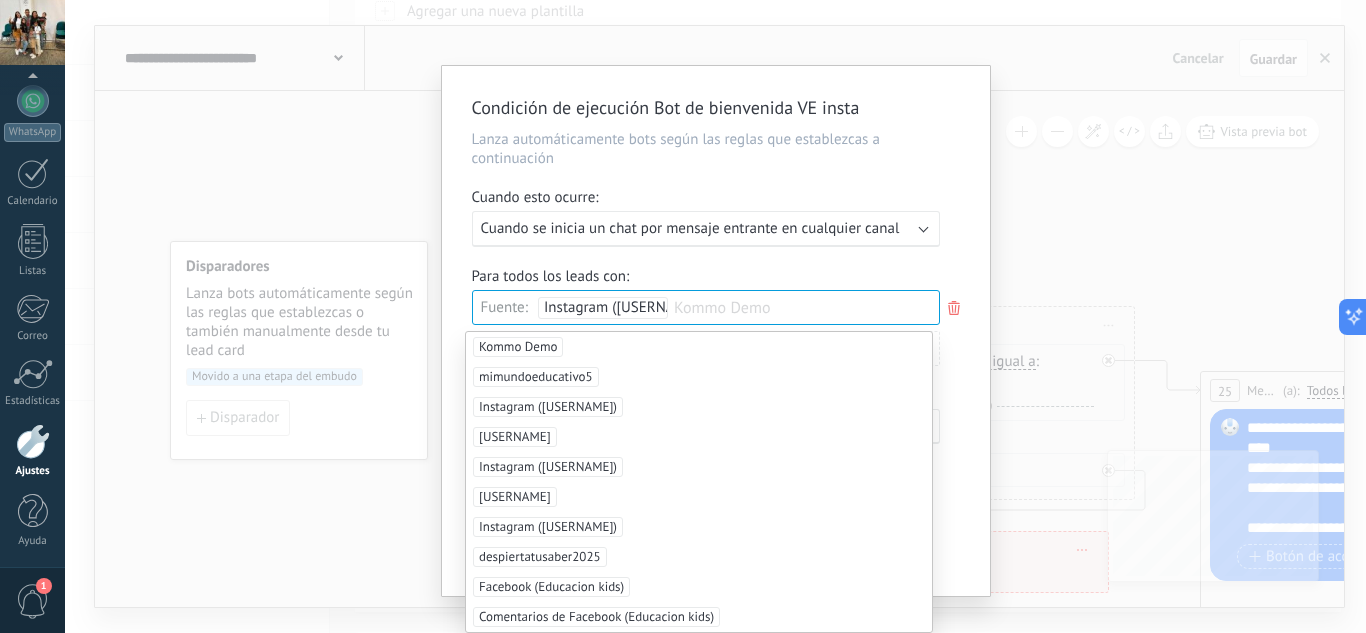 click on "Para todos los leads con: Fuente: Instagram ([USERNAME]) Kommo Demo Agregar una condición" at bounding box center (716, 324) 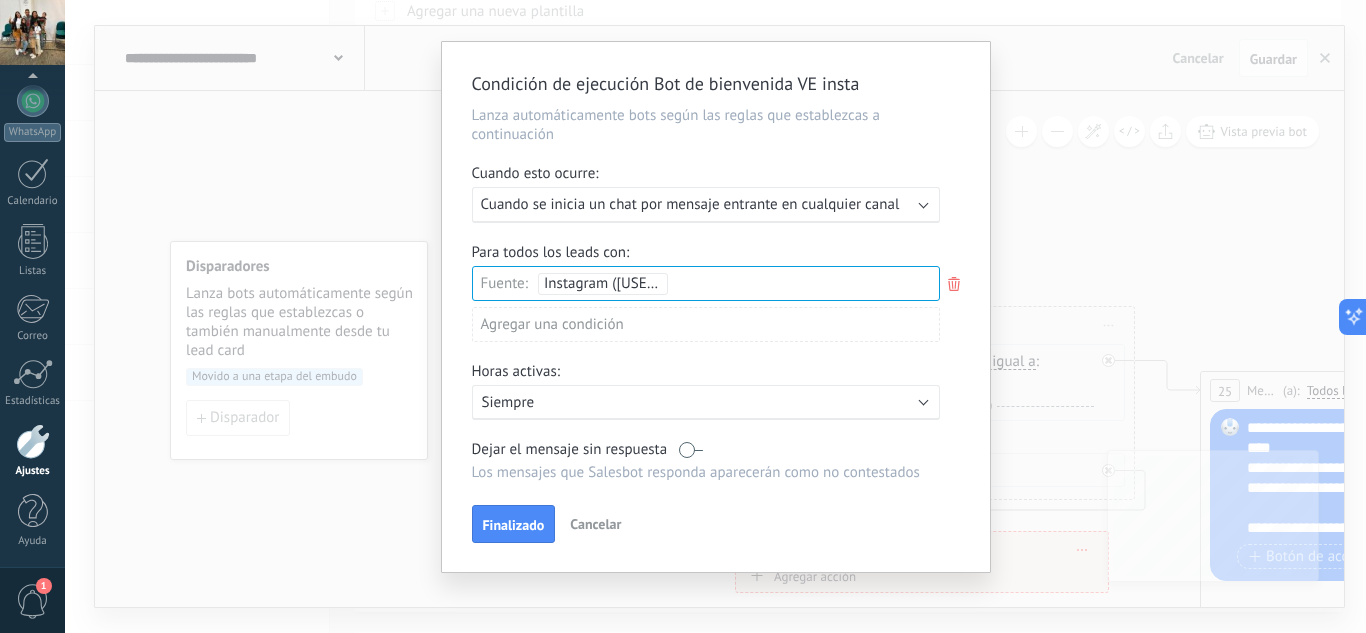 scroll, scrollTop: 29, scrollLeft: 0, axis: vertical 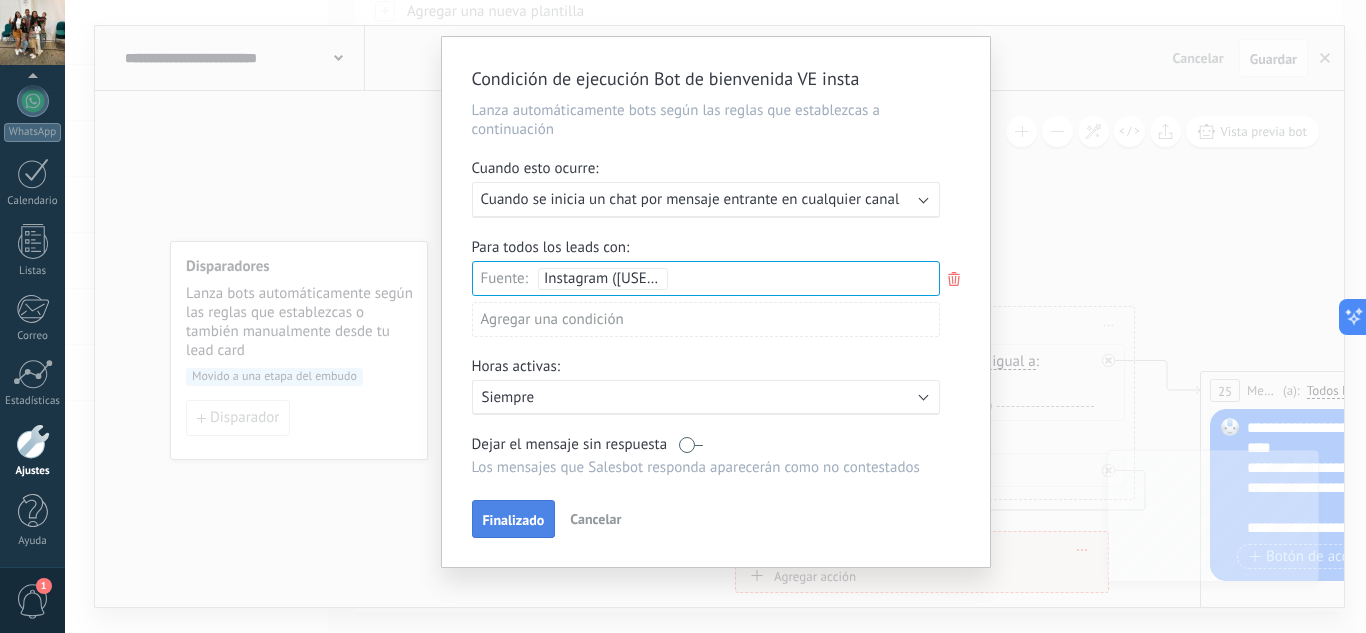 click on "Finalizado" at bounding box center [514, 520] 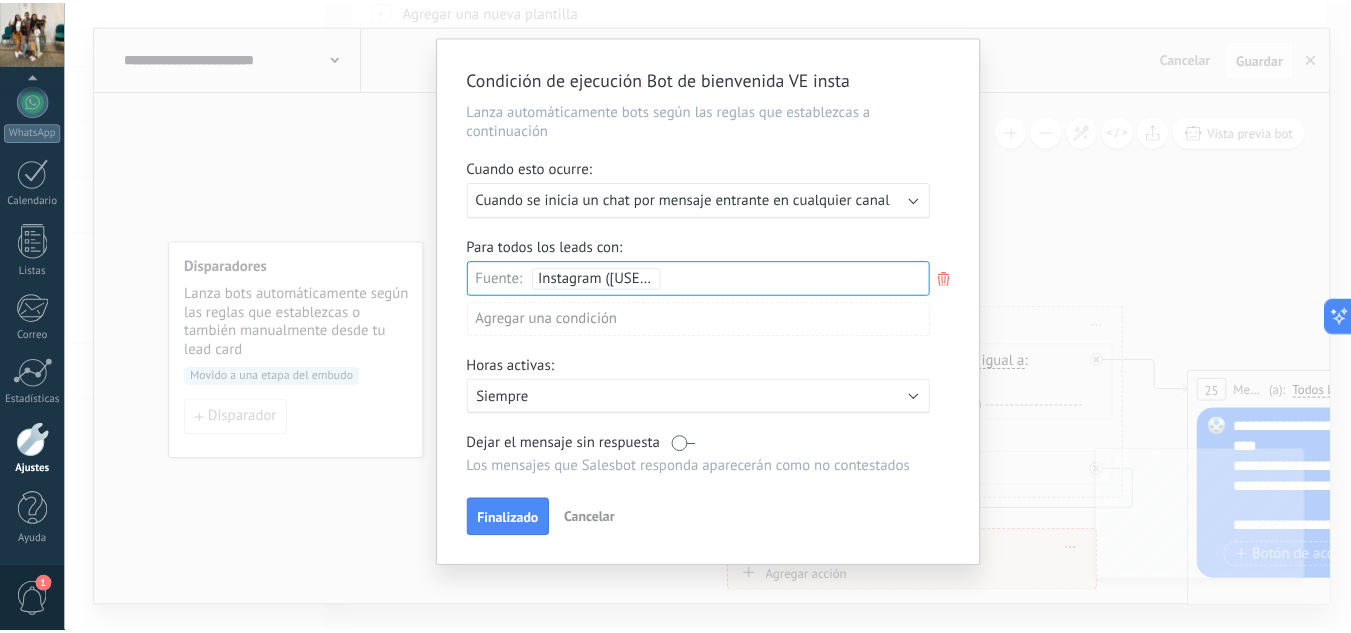 scroll, scrollTop: 0, scrollLeft: 0, axis: both 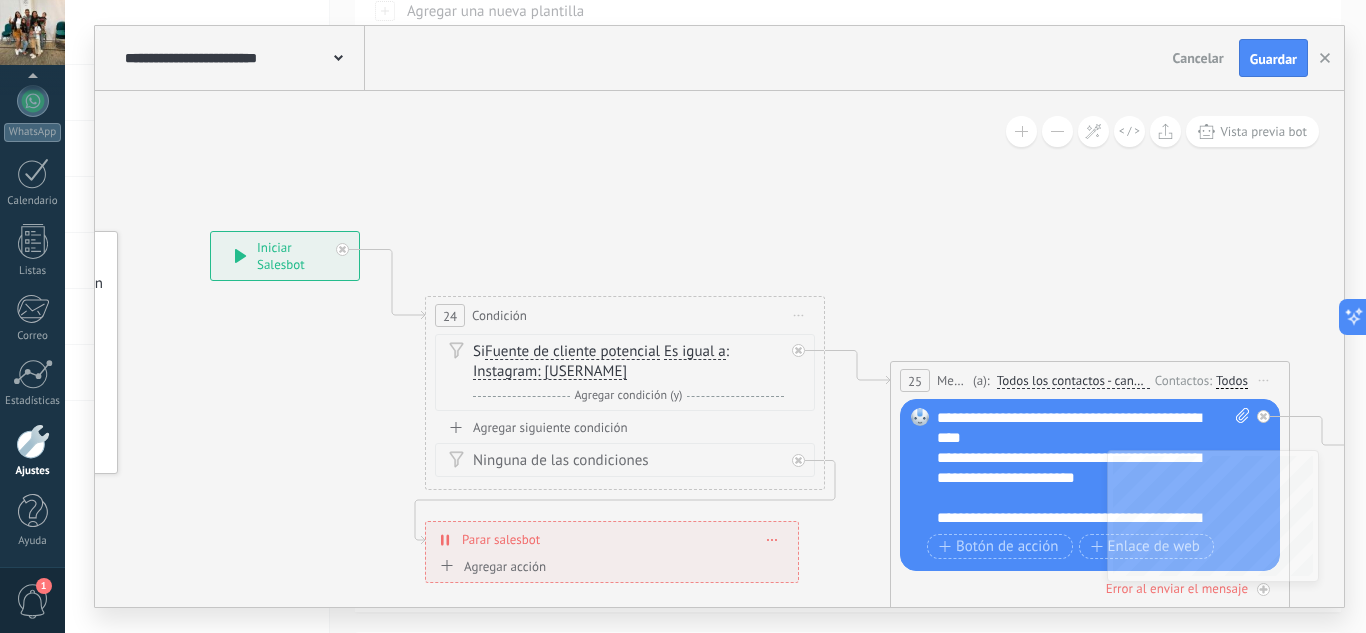 drag, startPoint x: 911, startPoint y: 196, endPoint x: 586, endPoint y: 183, distance: 325.2599 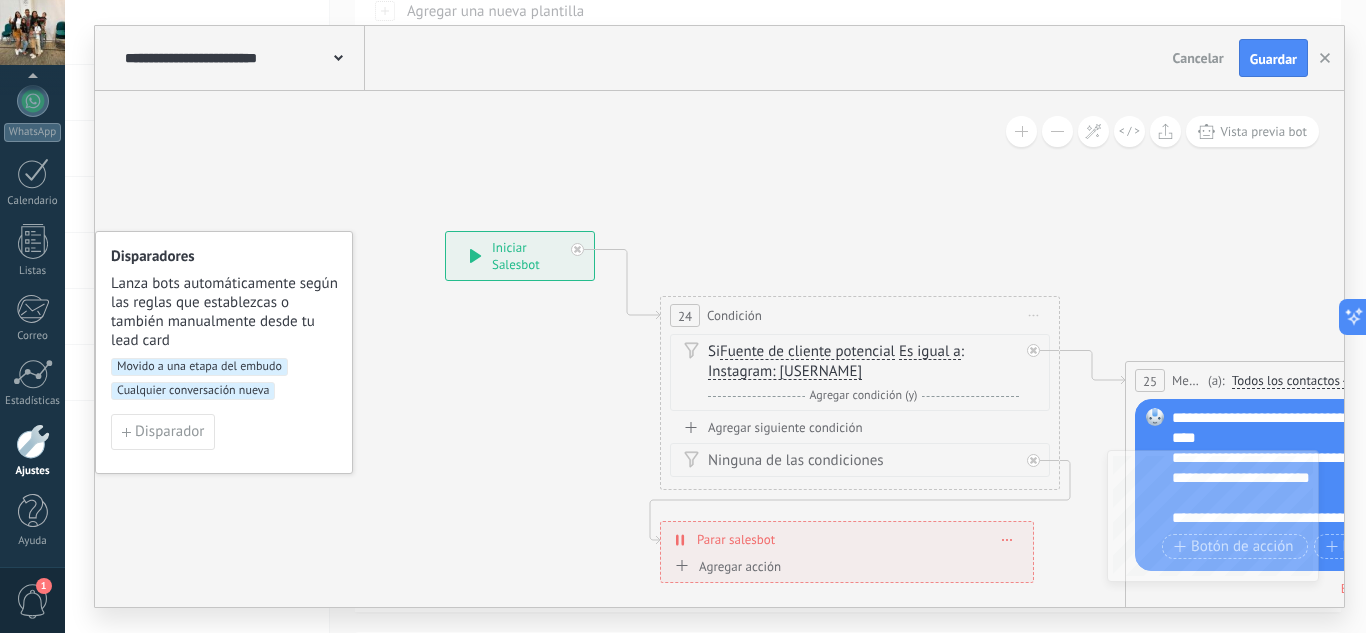 drag, startPoint x: 793, startPoint y: 195, endPoint x: 944, endPoint y: 195, distance: 151 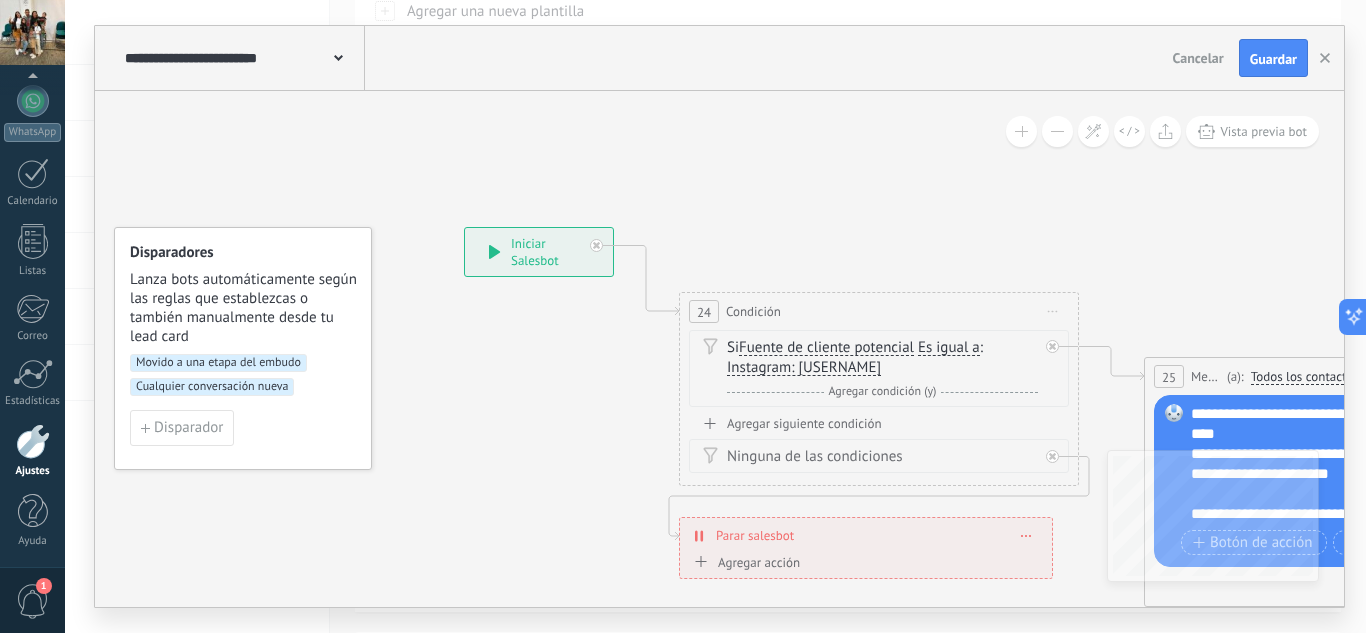 drag, startPoint x: 895, startPoint y: 236, endPoint x: 813, endPoint y: 232, distance: 82.0975 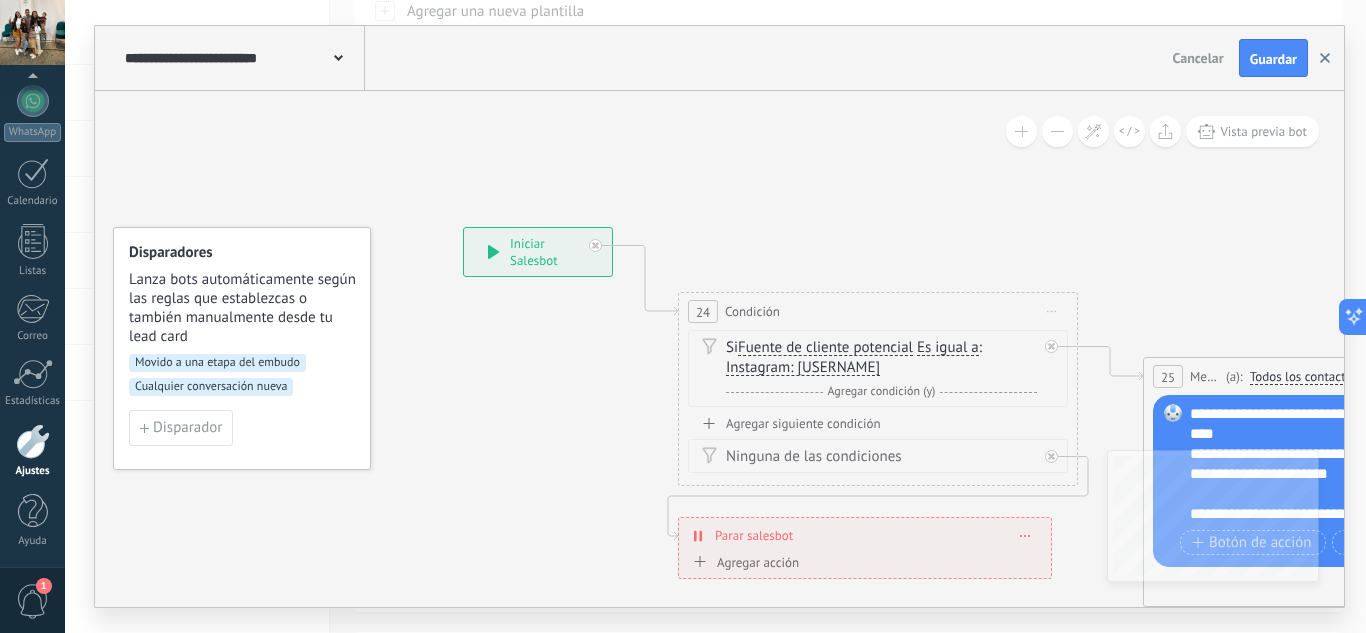 click 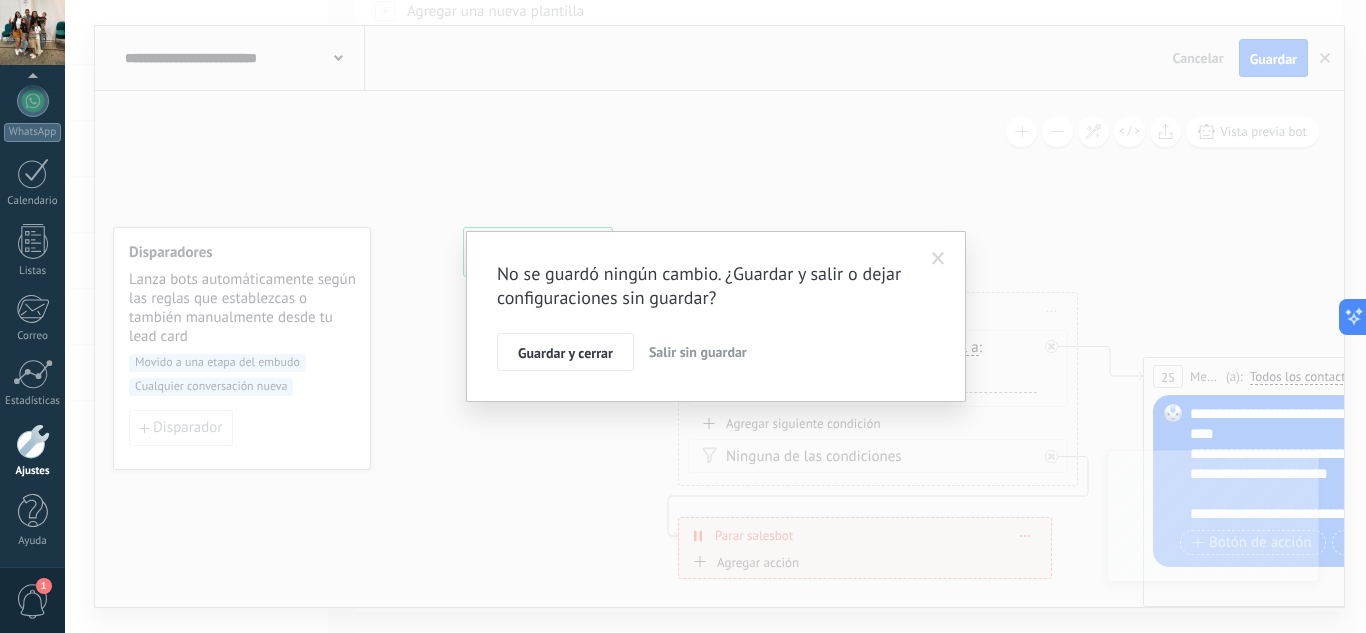 click on "Salir sin guardar" at bounding box center [698, 352] 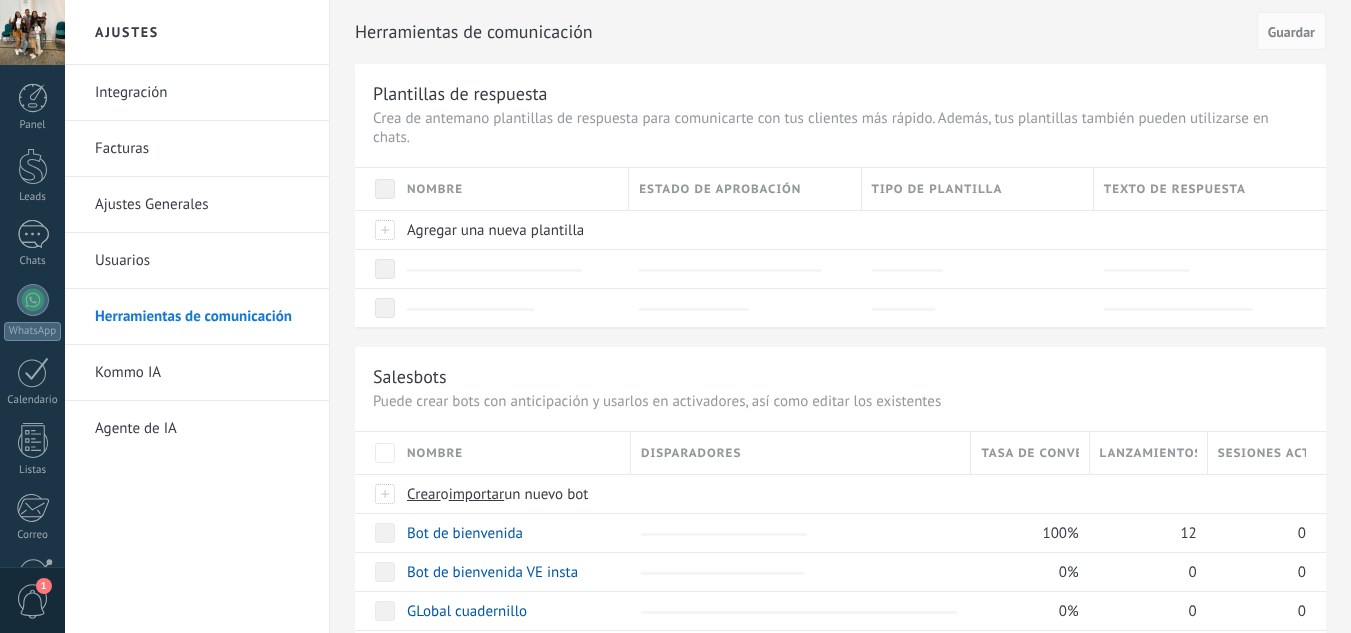 scroll, scrollTop: 200, scrollLeft: 0, axis: vertical 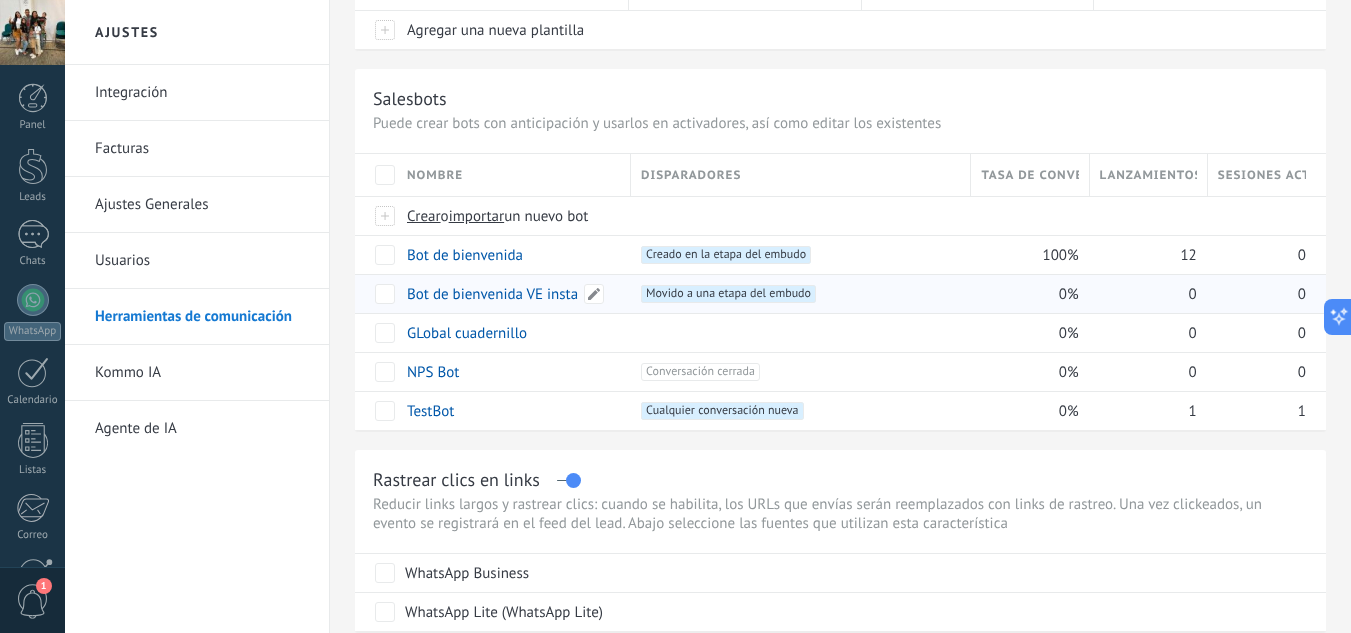 click on "Bot de bienvenida VE insta" at bounding box center (492, 294) 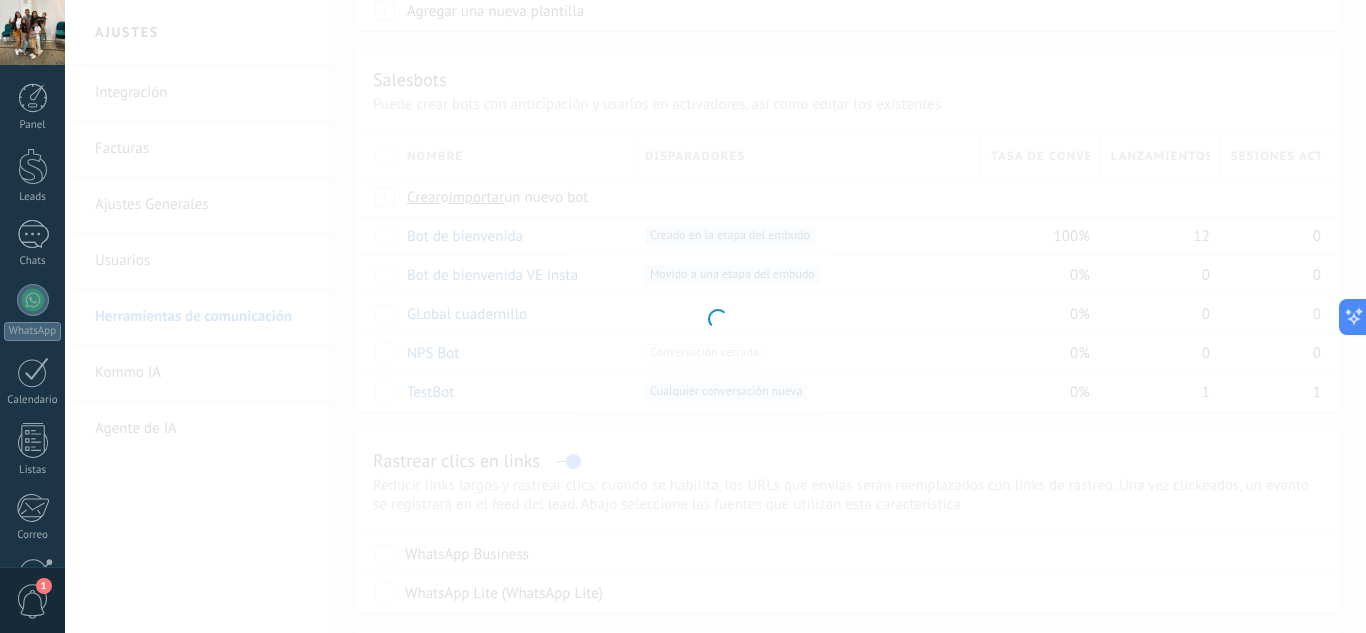 type on "**********" 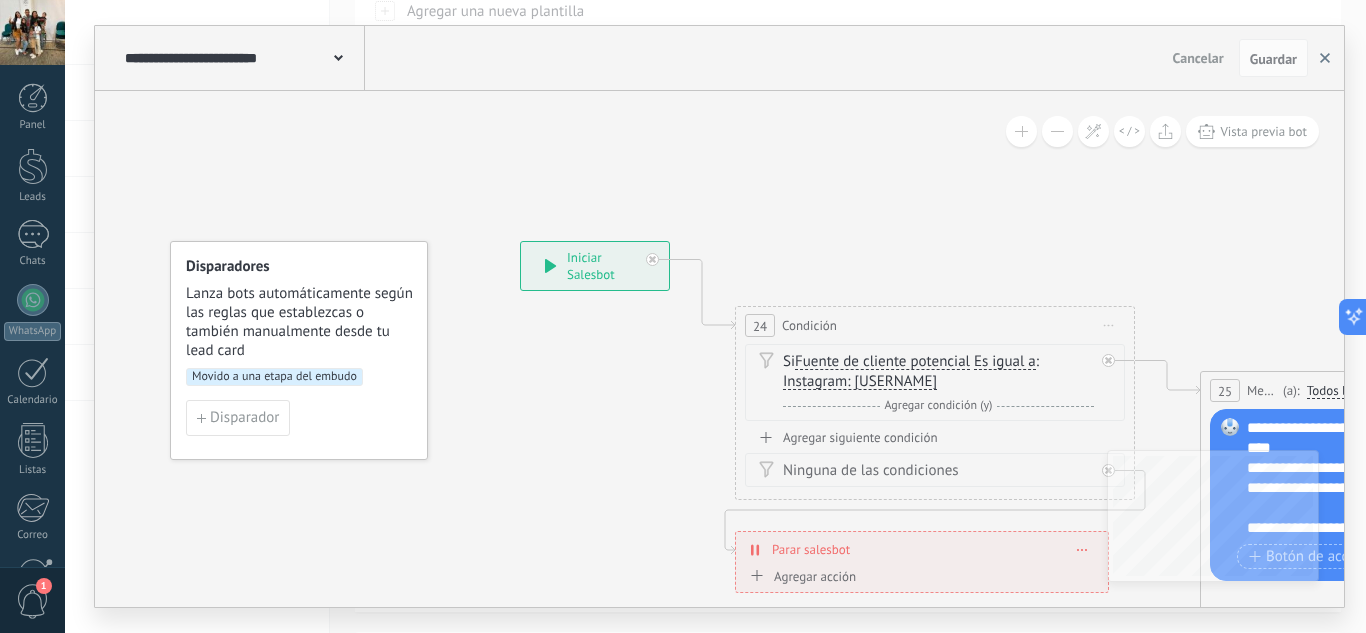 click at bounding box center [1325, 58] 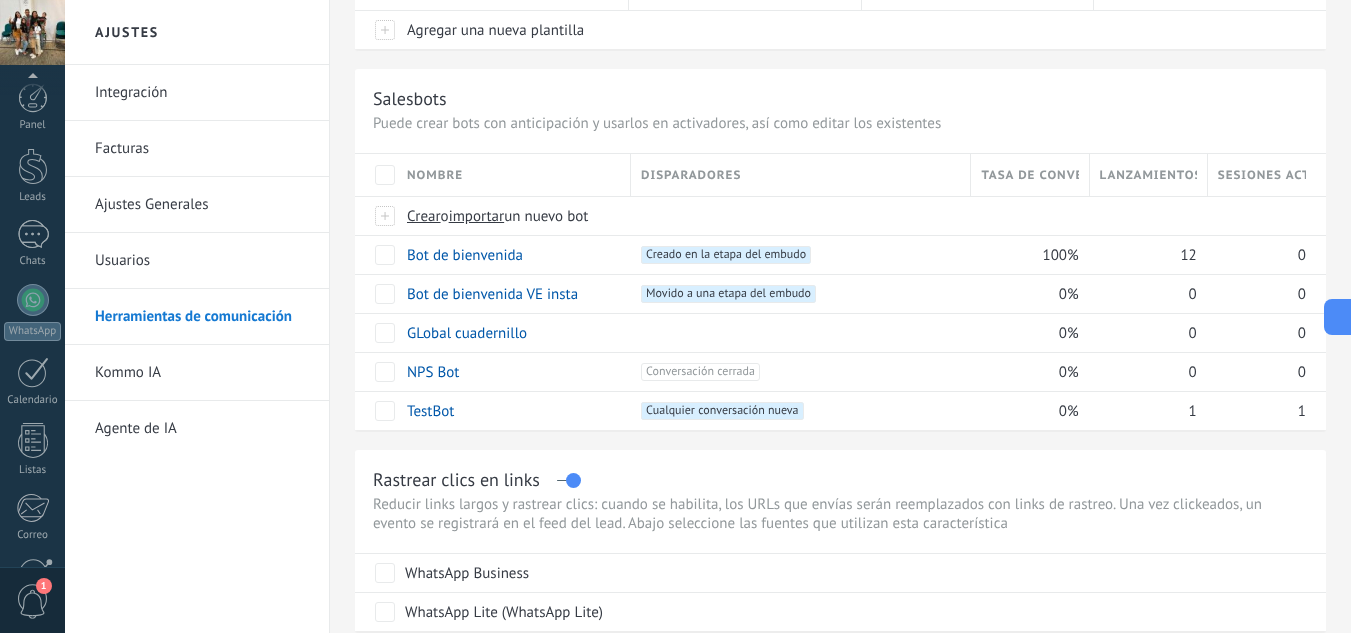 scroll, scrollTop: 199, scrollLeft: 0, axis: vertical 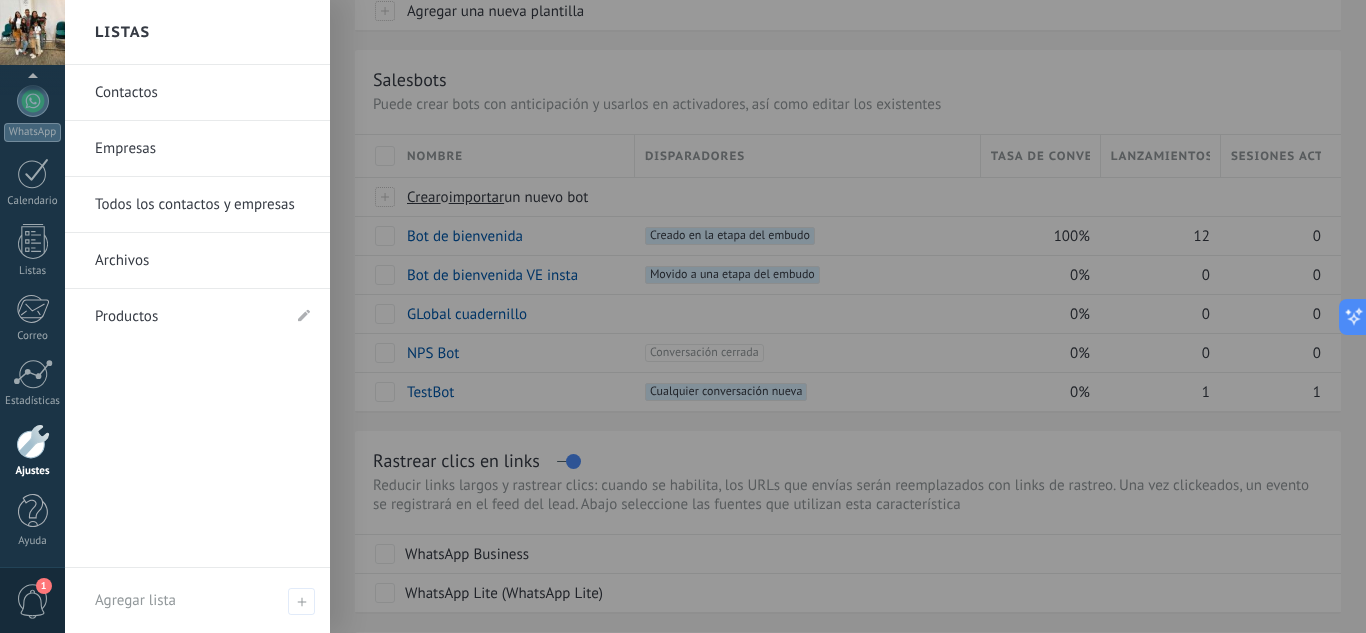 click at bounding box center (33, 441) 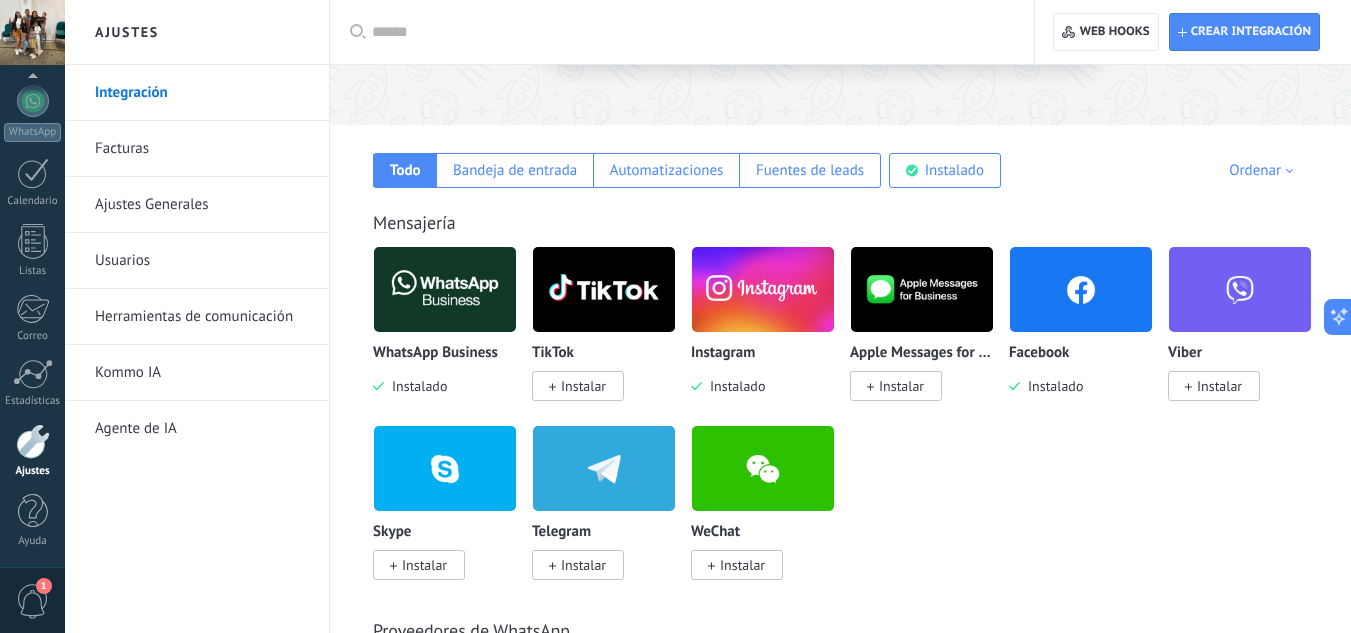 scroll, scrollTop: 300, scrollLeft: 0, axis: vertical 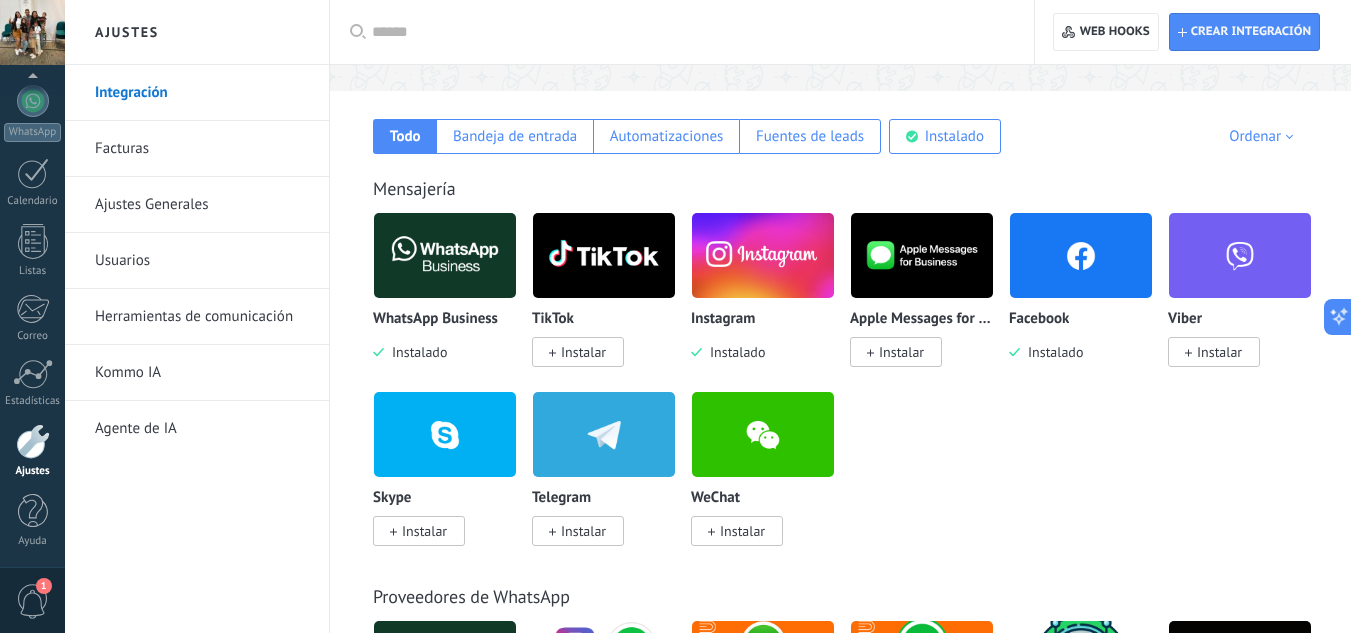 click on "Herramientas de comunicación" at bounding box center [202, 317] 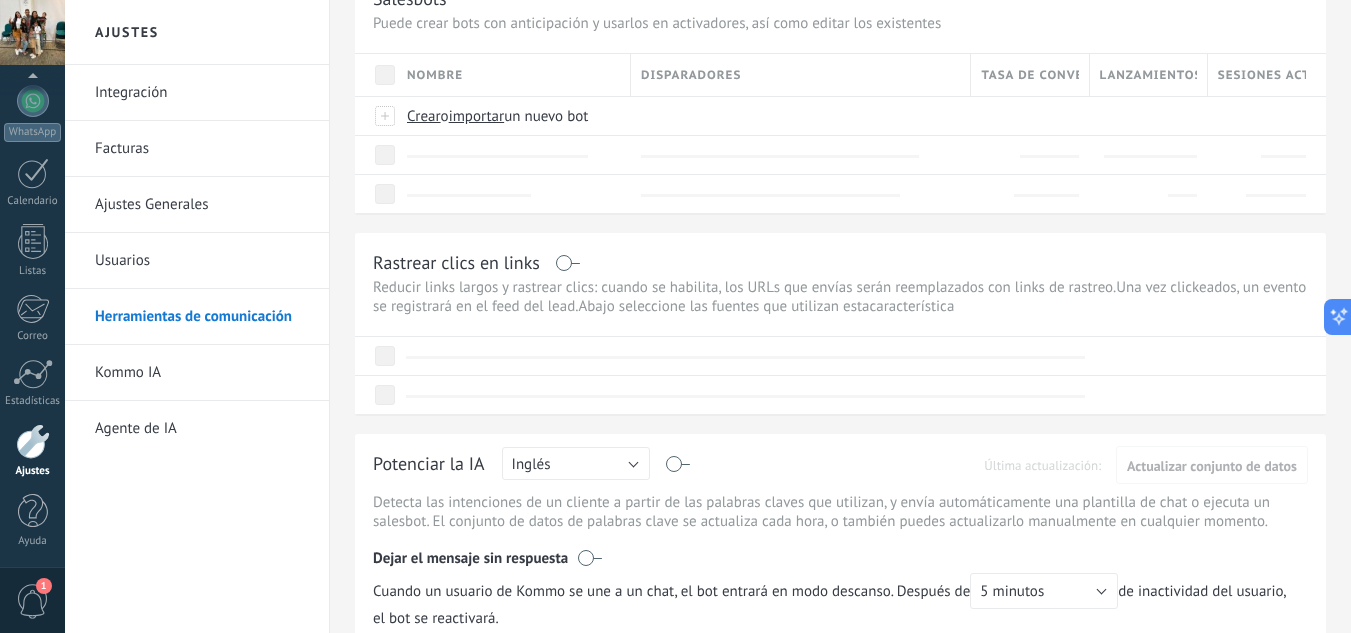 scroll, scrollTop: 0, scrollLeft: 0, axis: both 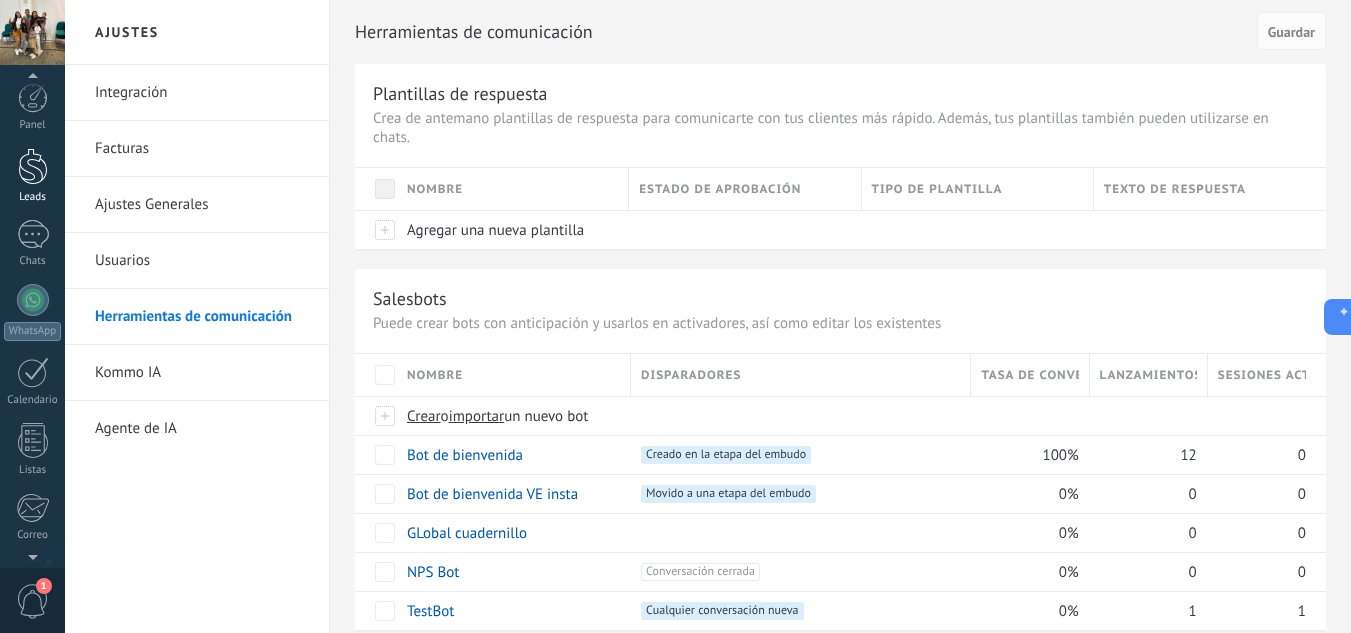 click at bounding box center (33, 166) 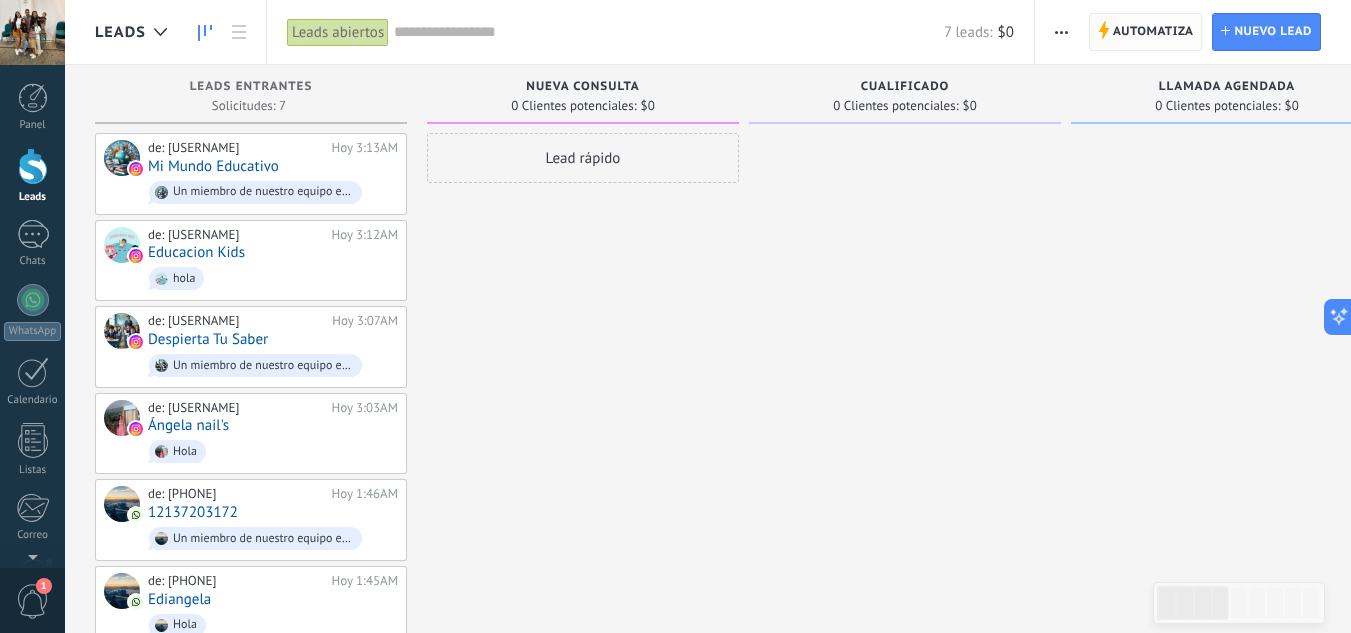 click on "Automatiza" at bounding box center [1153, 32] 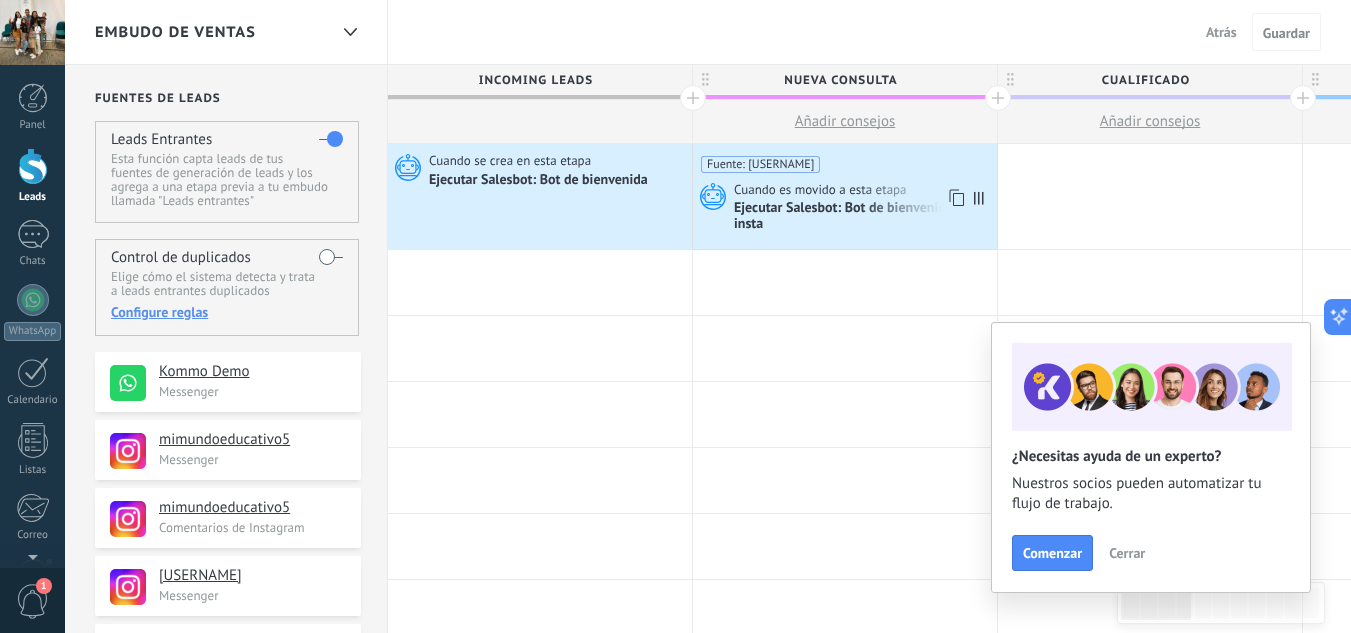 click on "Cuando es movido a esta etapa" at bounding box center [822, 190] 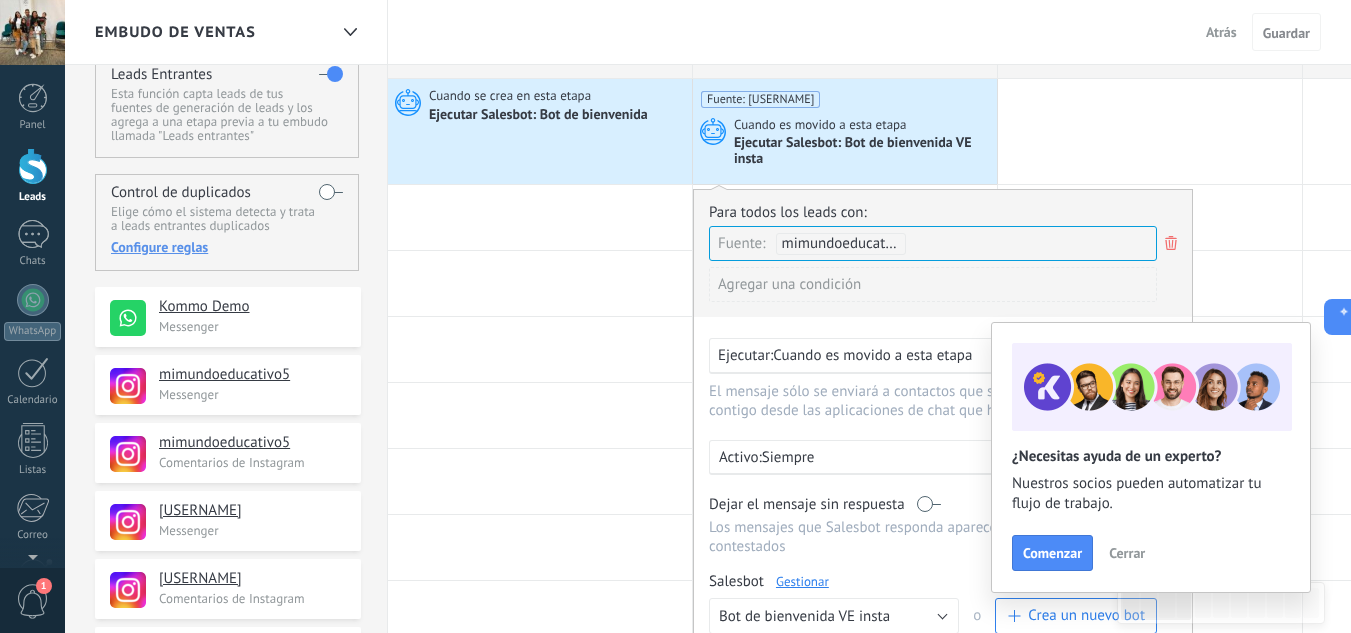 scroll, scrollTop: 100, scrollLeft: 0, axis: vertical 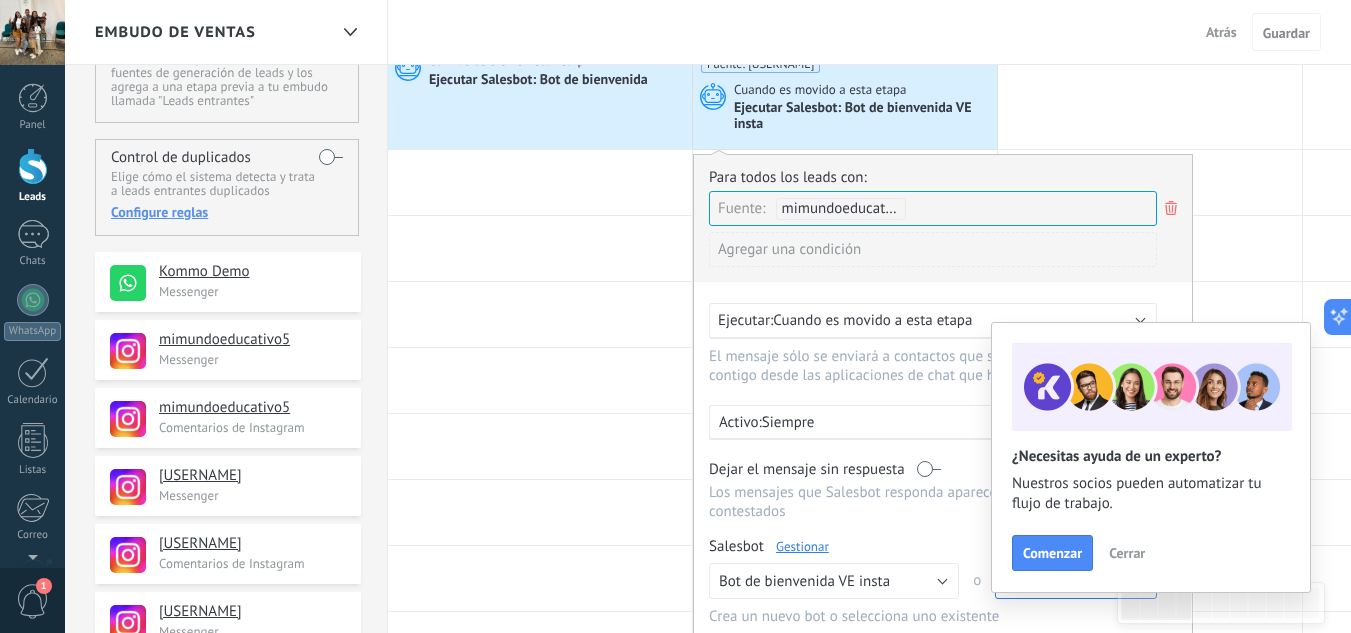 click 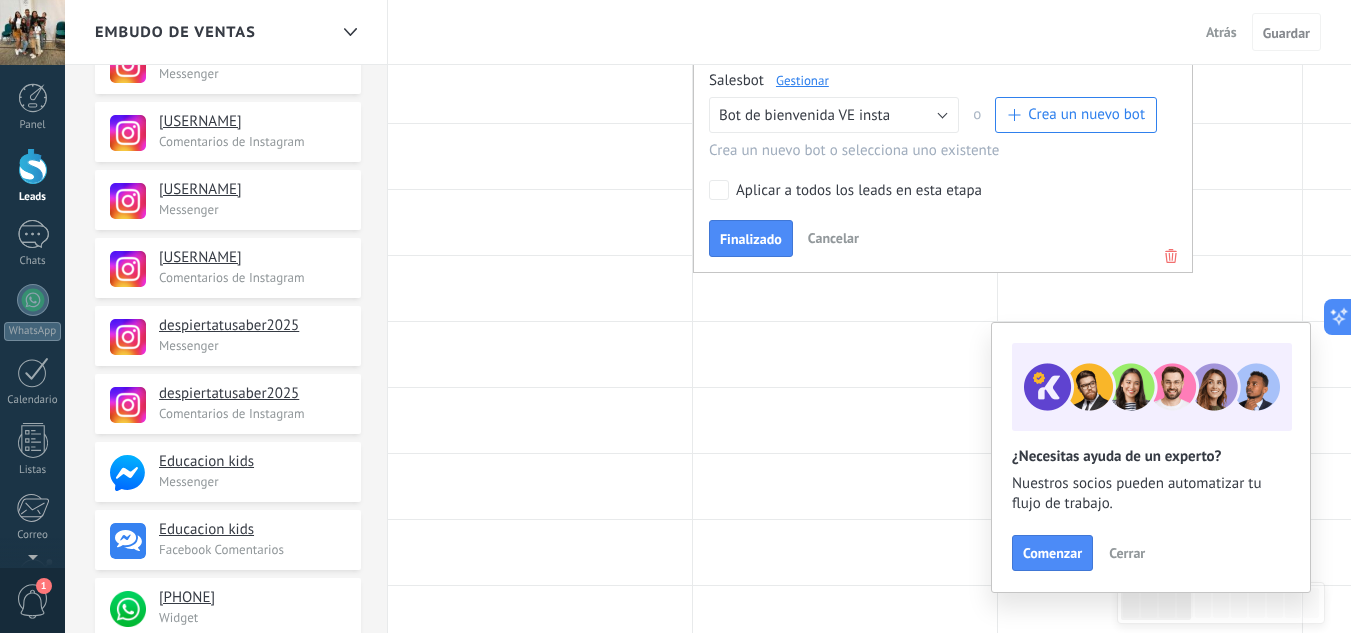 scroll, scrollTop: 400, scrollLeft: 0, axis: vertical 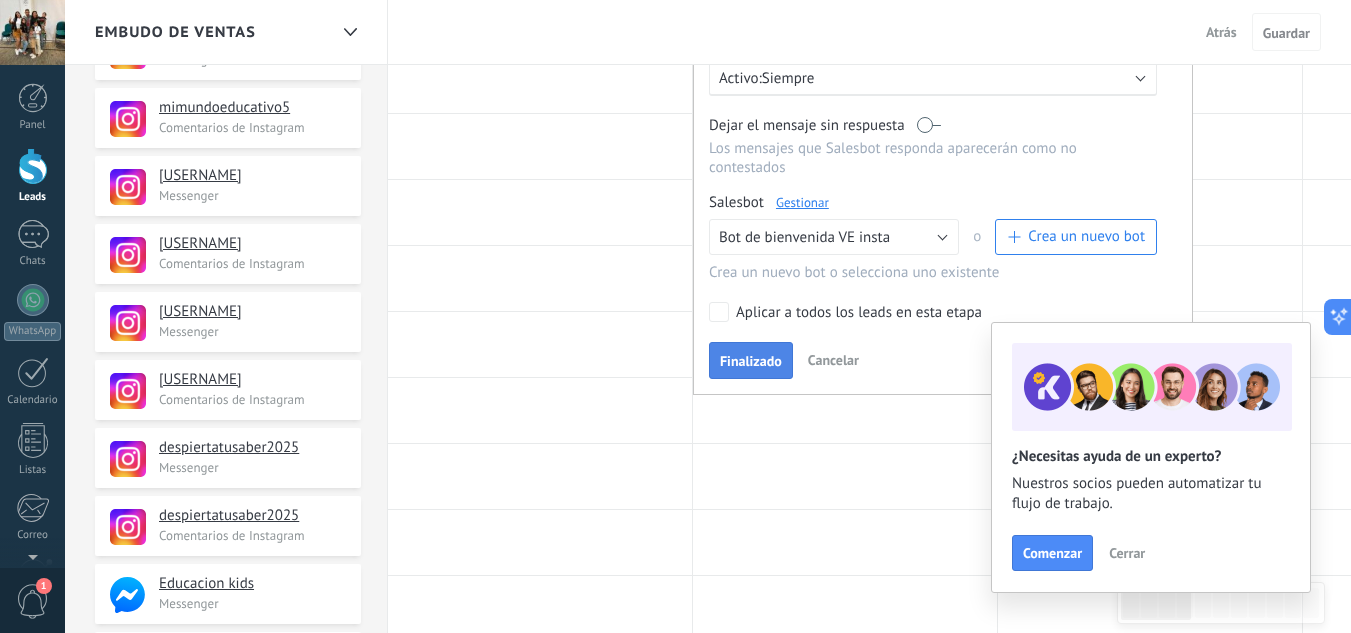 click on "Finalizado" at bounding box center [751, 361] 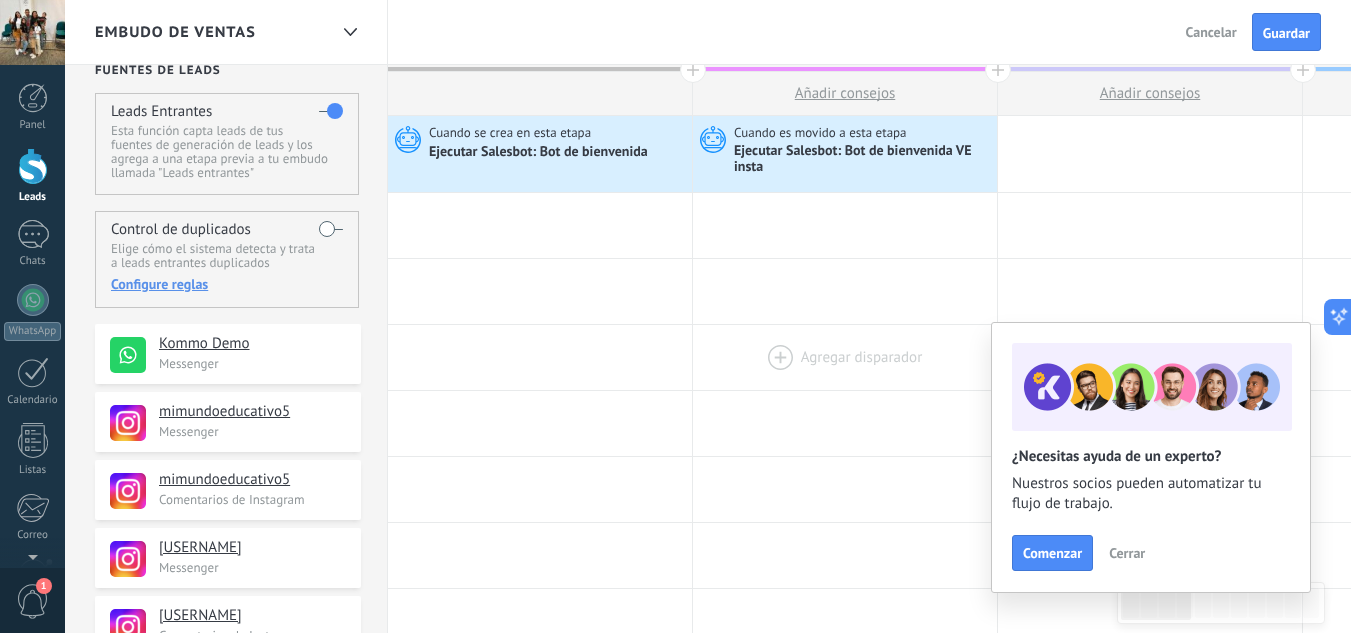 scroll, scrollTop: 0, scrollLeft: 0, axis: both 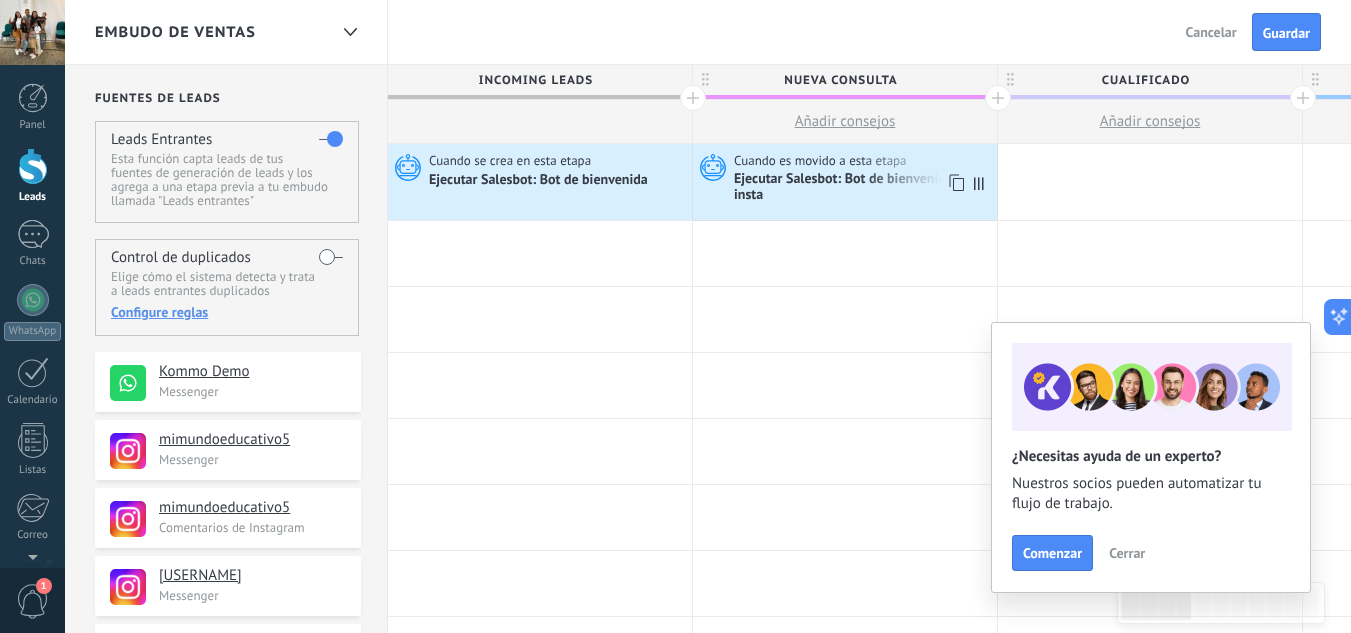 click on "Ejecutar Salesbot: Bot de bienvenida VE insta" at bounding box center (863, 188) 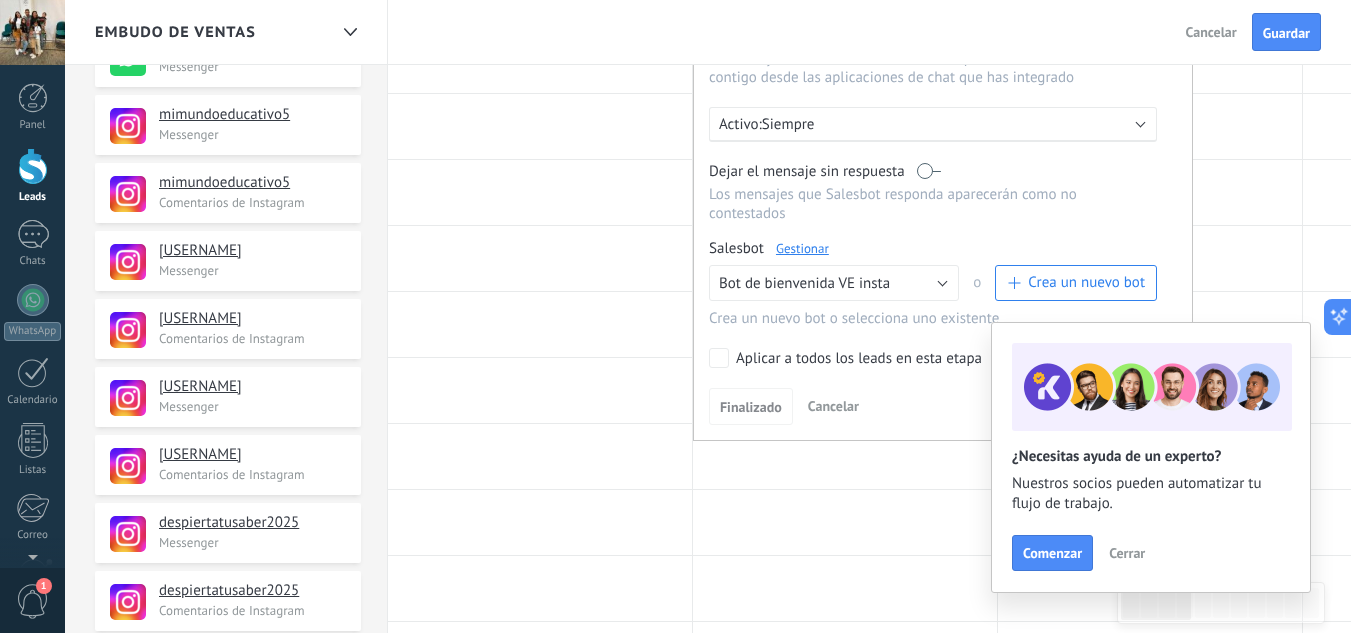 scroll, scrollTop: 400, scrollLeft: 0, axis: vertical 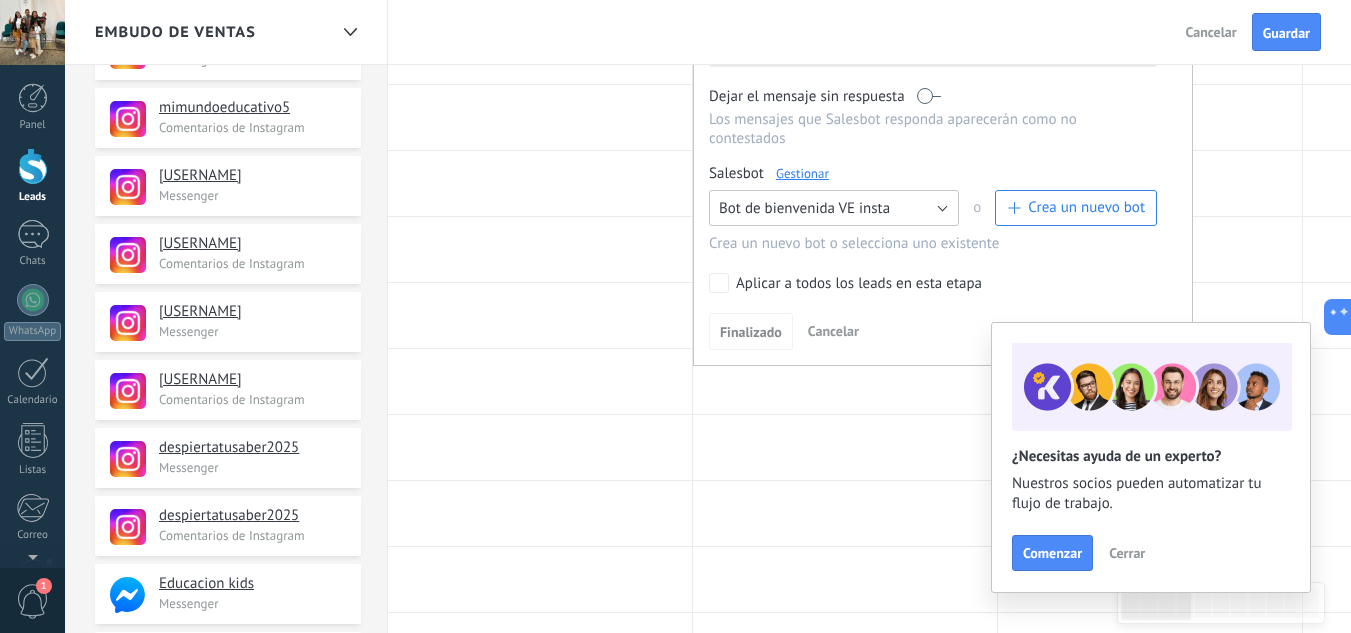 click on "Bot de bienvenida VE insta" at bounding box center (834, 208) 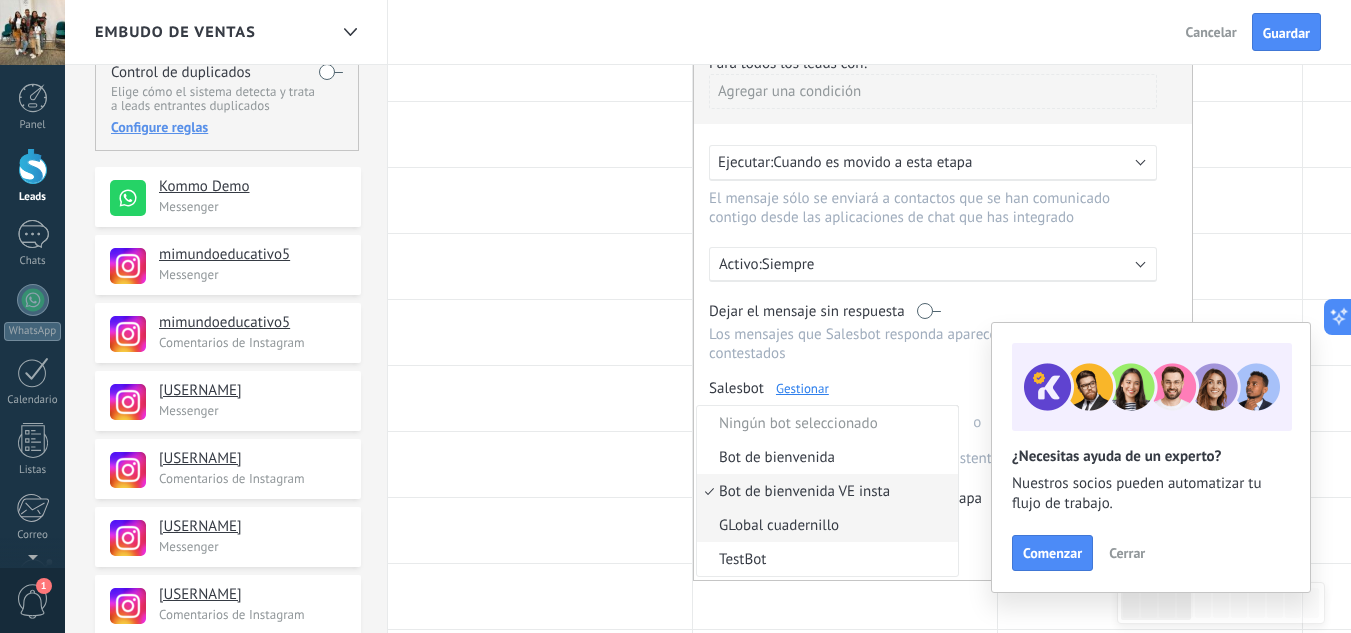 scroll, scrollTop: 300, scrollLeft: 0, axis: vertical 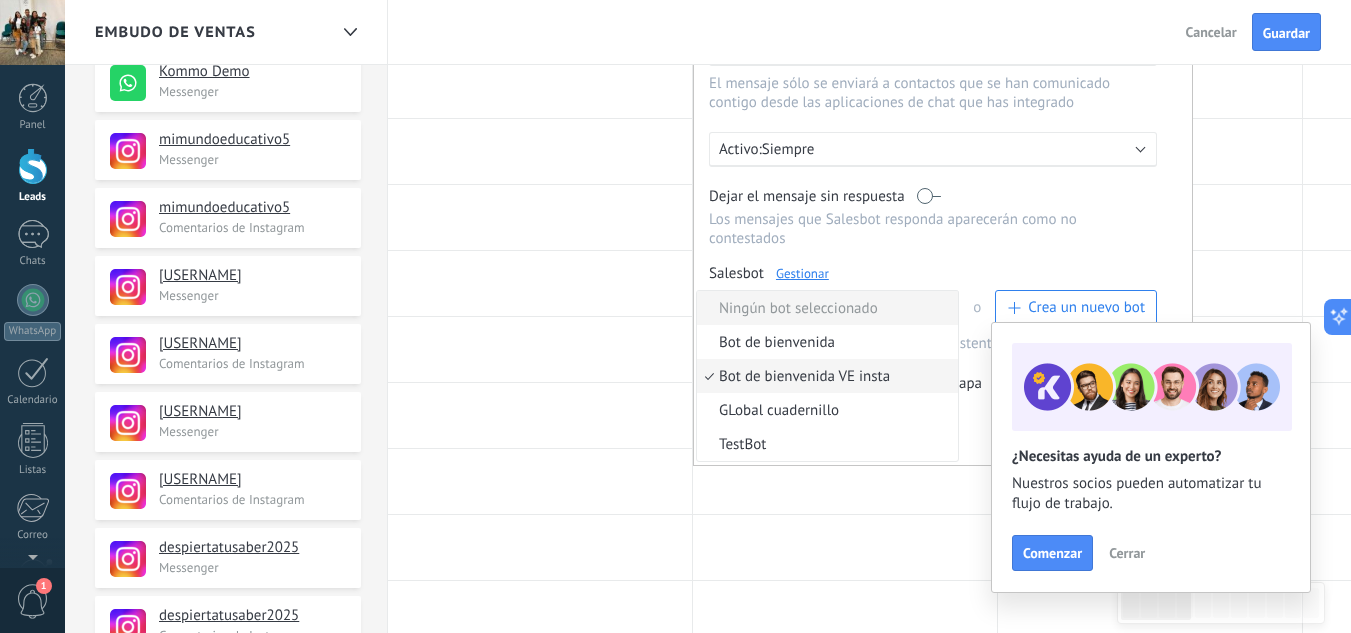click on "Ningún bot seleccionado" at bounding box center [824, 308] 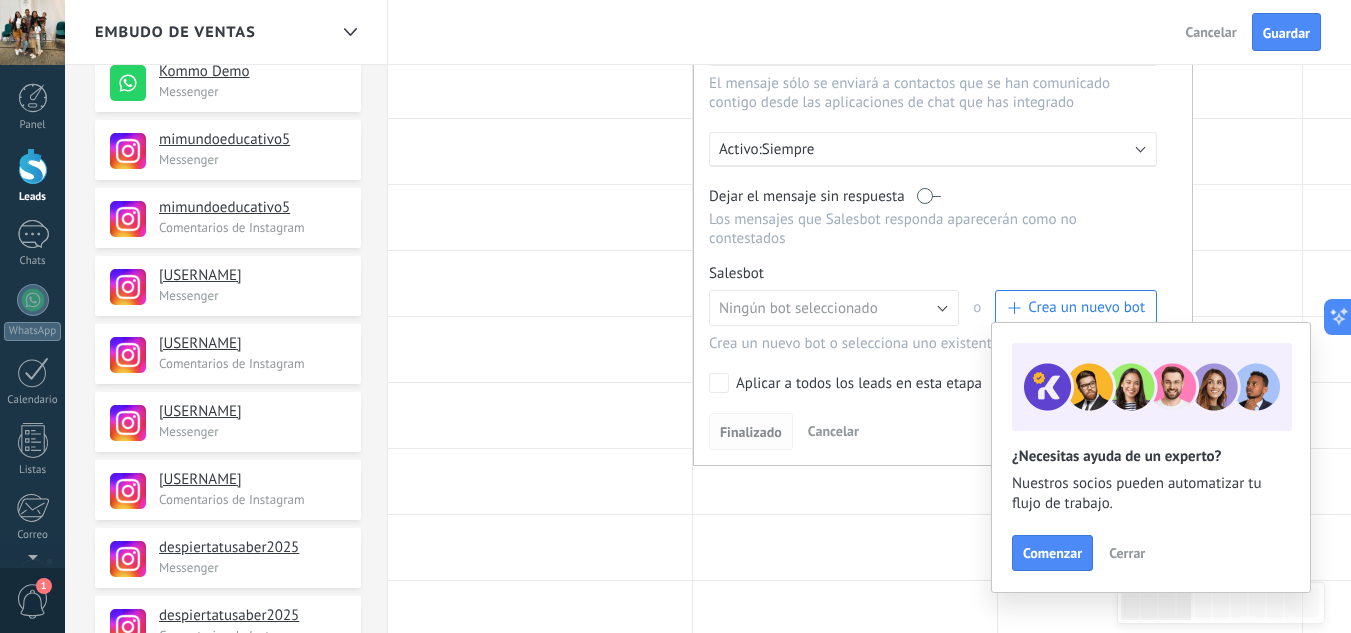click on "Finalizado" at bounding box center (751, 432) 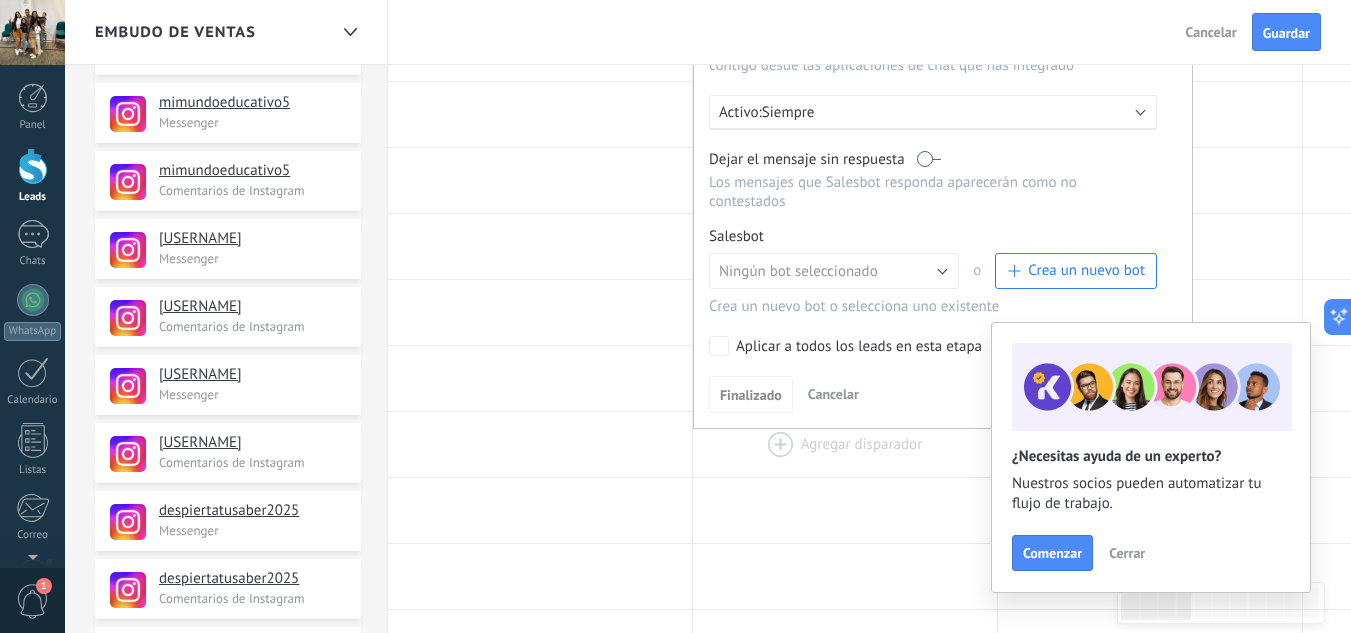 scroll, scrollTop: 400, scrollLeft: 0, axis: vertical 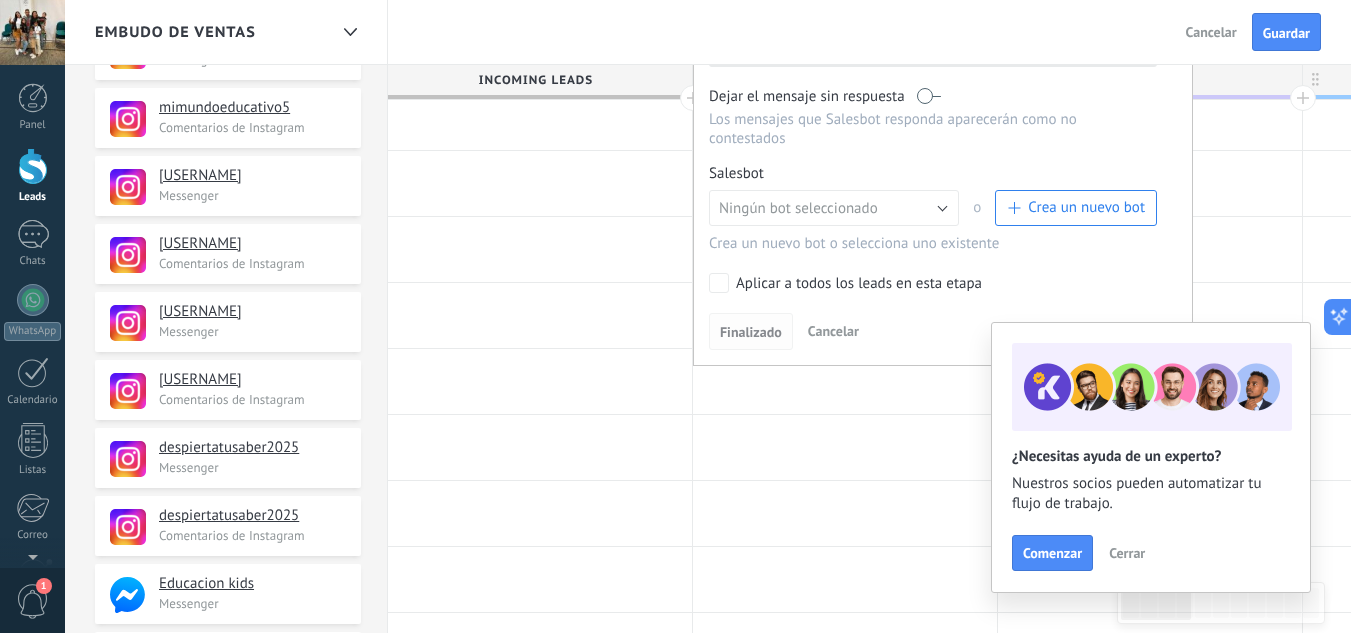 click on "Finalizado" at bounding box center [751, 332] 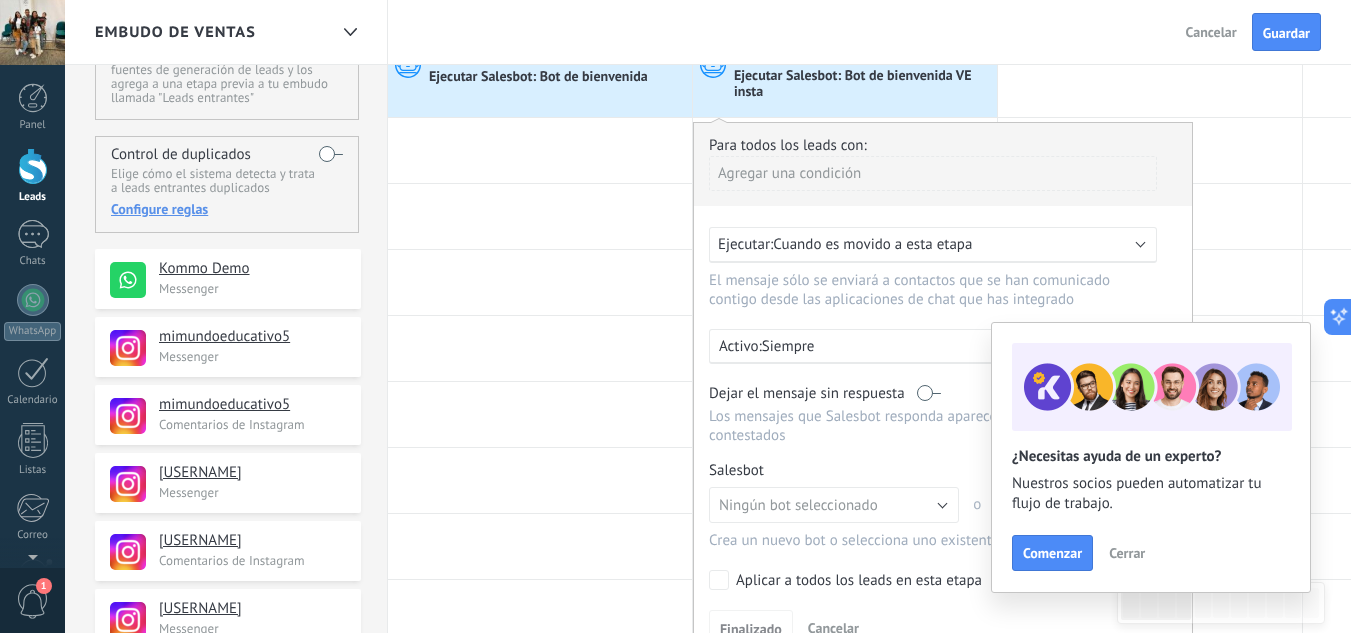 scroll, scrollTop: 0, scrollLeft: 0, axis: both 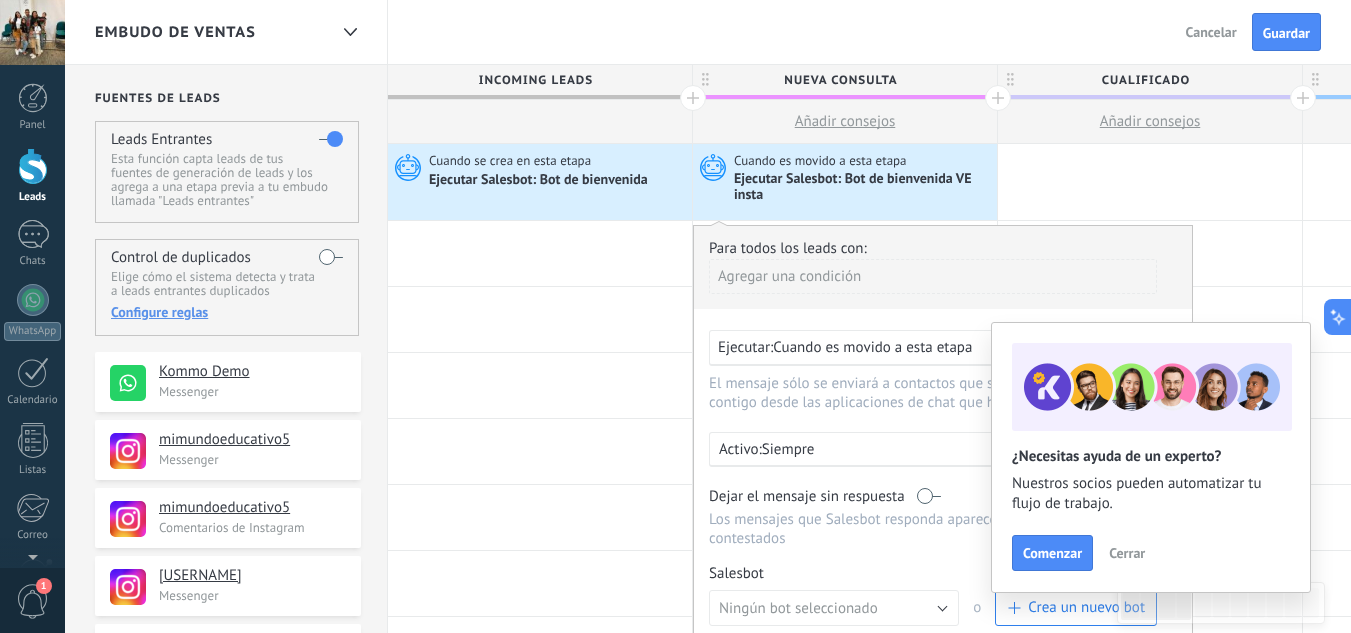 click on "Cuando es movido a esta etapa Ejecutar Salesbot: Bot de bienvenida VE insta" at bounding box center [845, 182] 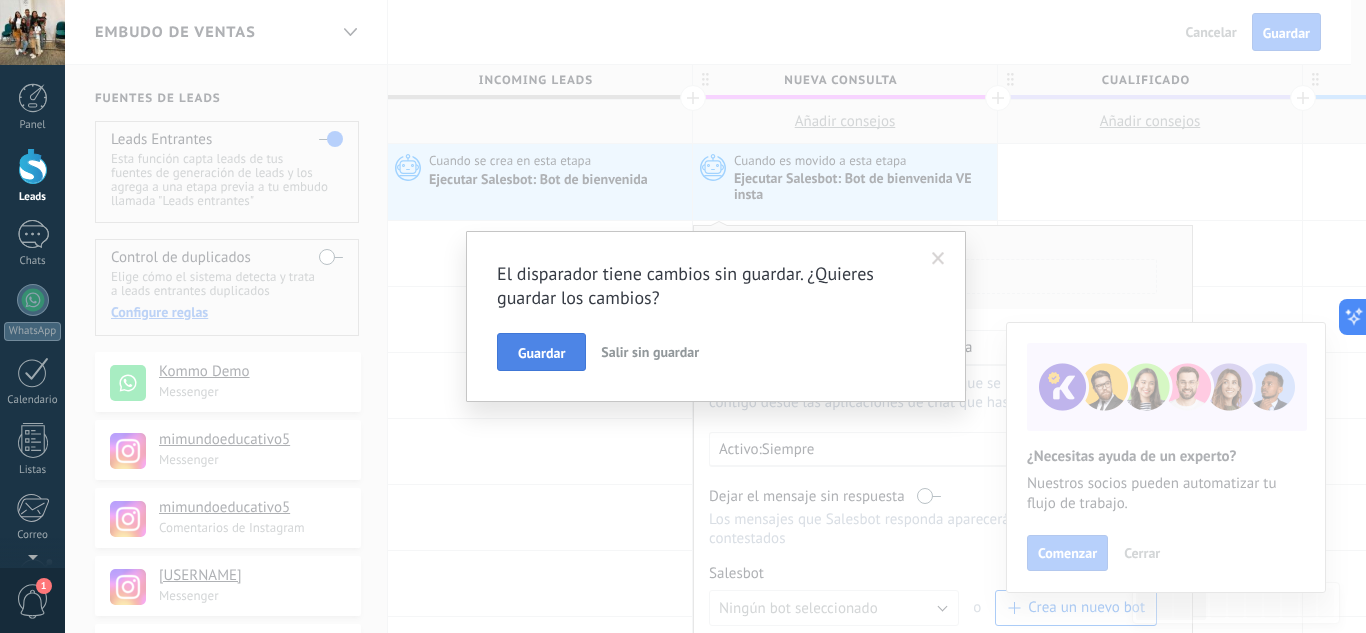 click on "Guardar" at bounding box center (541, 353) 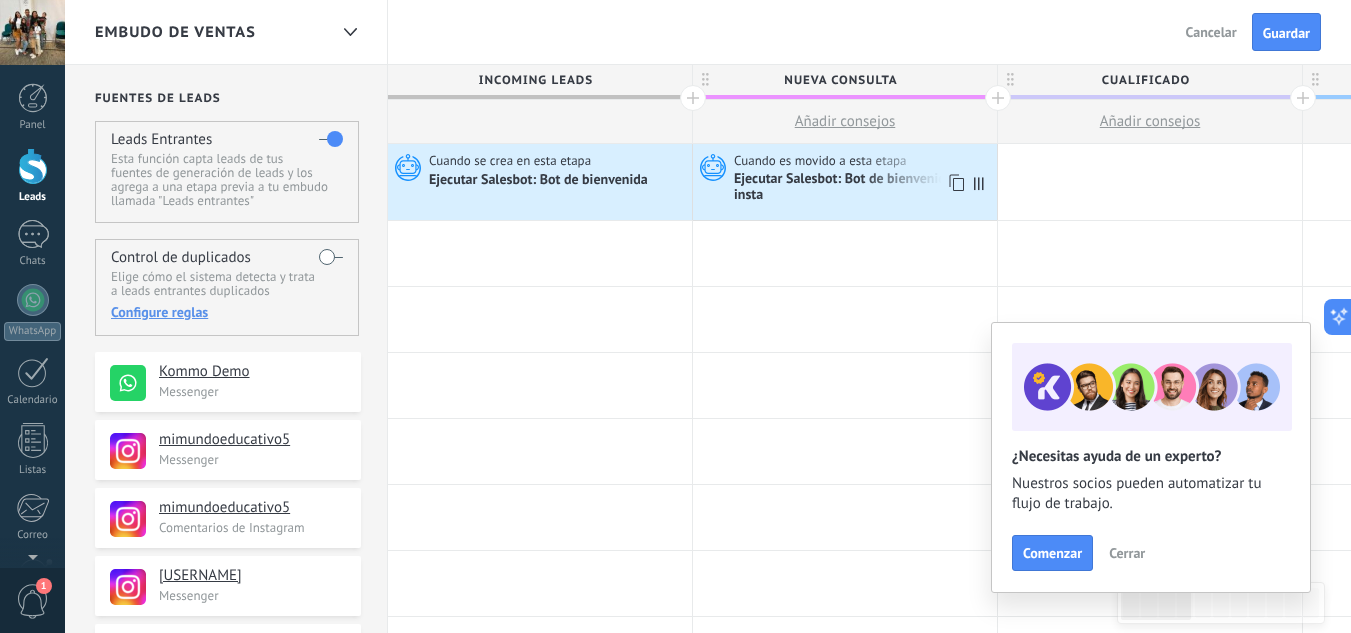 drag, startPoint x: 910, startPoint y: 184, endPoint x: 849, endPoint y: 184, distance: 61 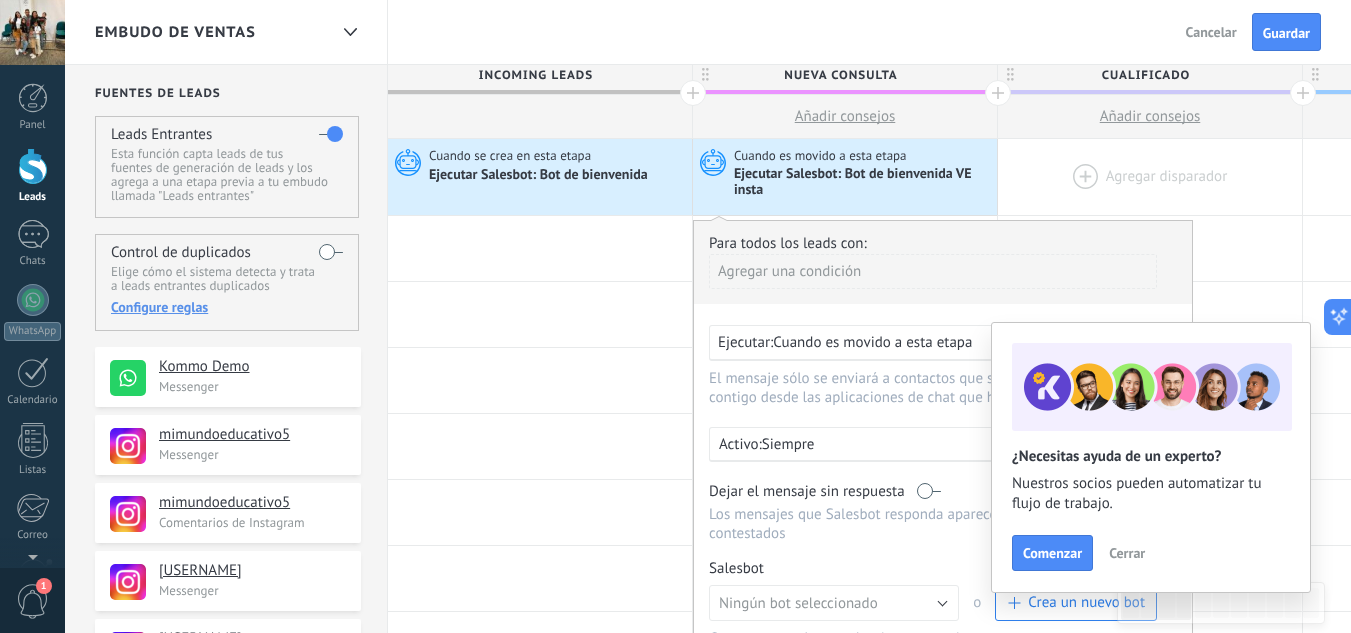 scroll, scrollTop: 0, scrollLeft: 0, axis: both 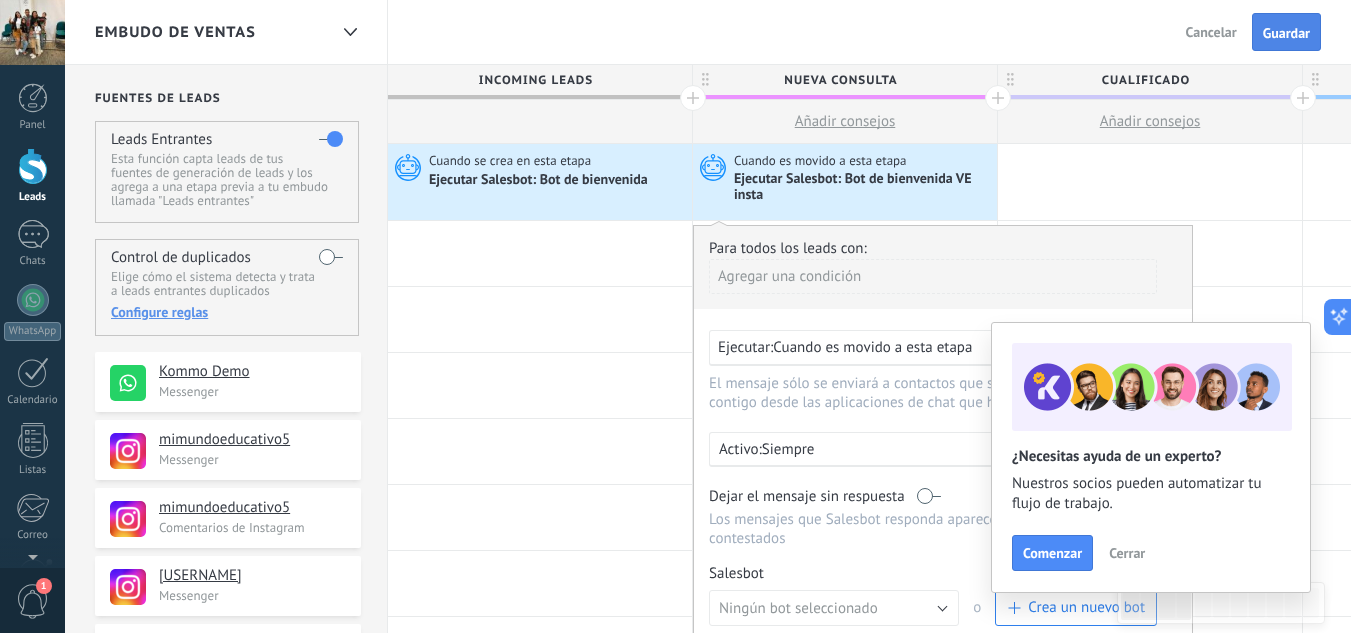 click on "Guardar" at bounding box center [1286, 32] 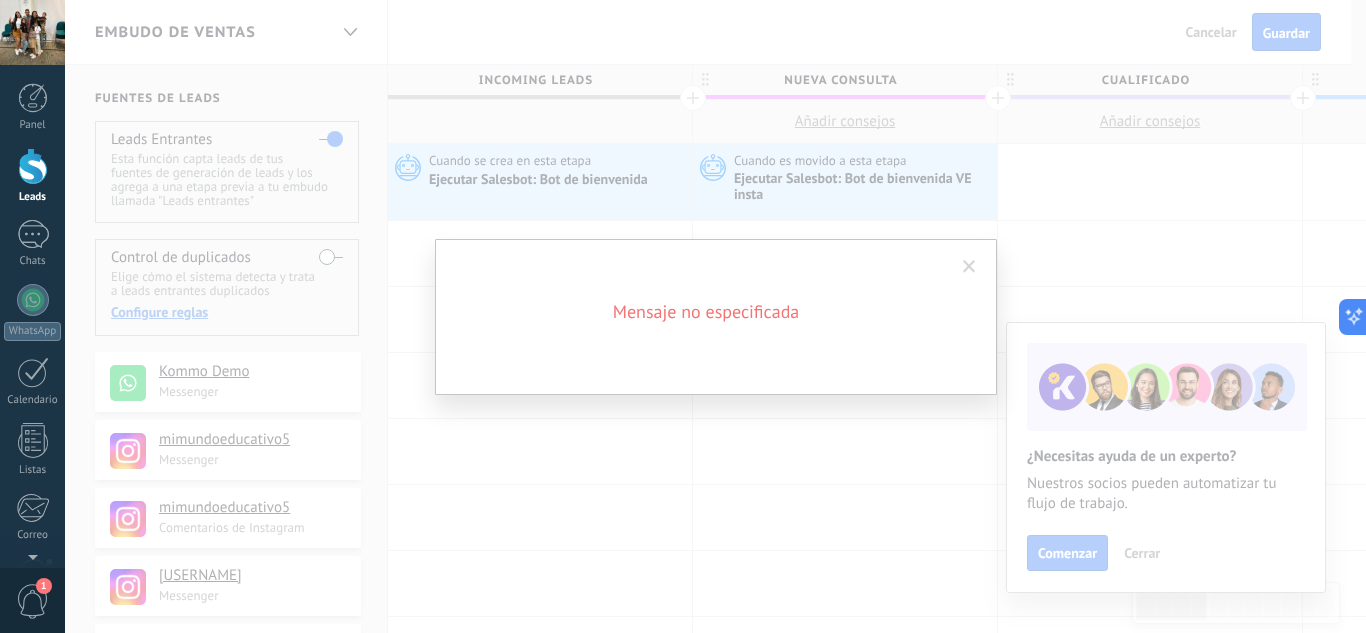 click at bounding box center (969, 267) 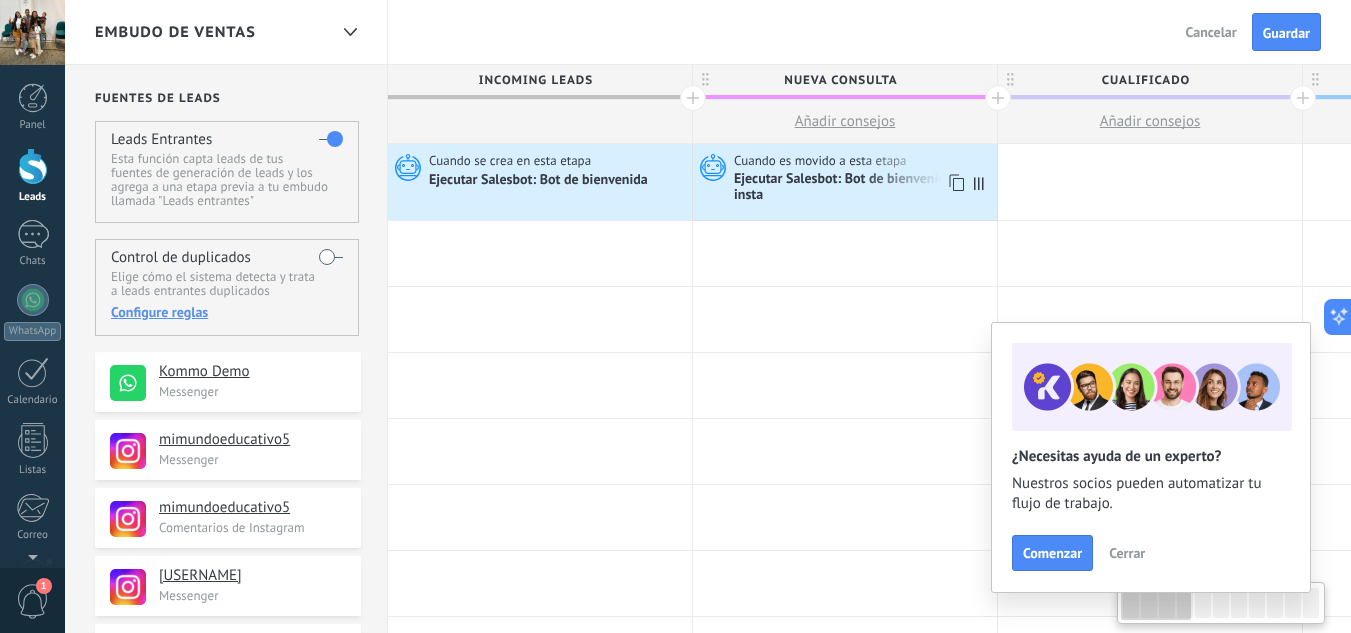 click on "Ejecutar Salesbot: Bot de bienvenida VE insta" at bounding box center [863, 188] 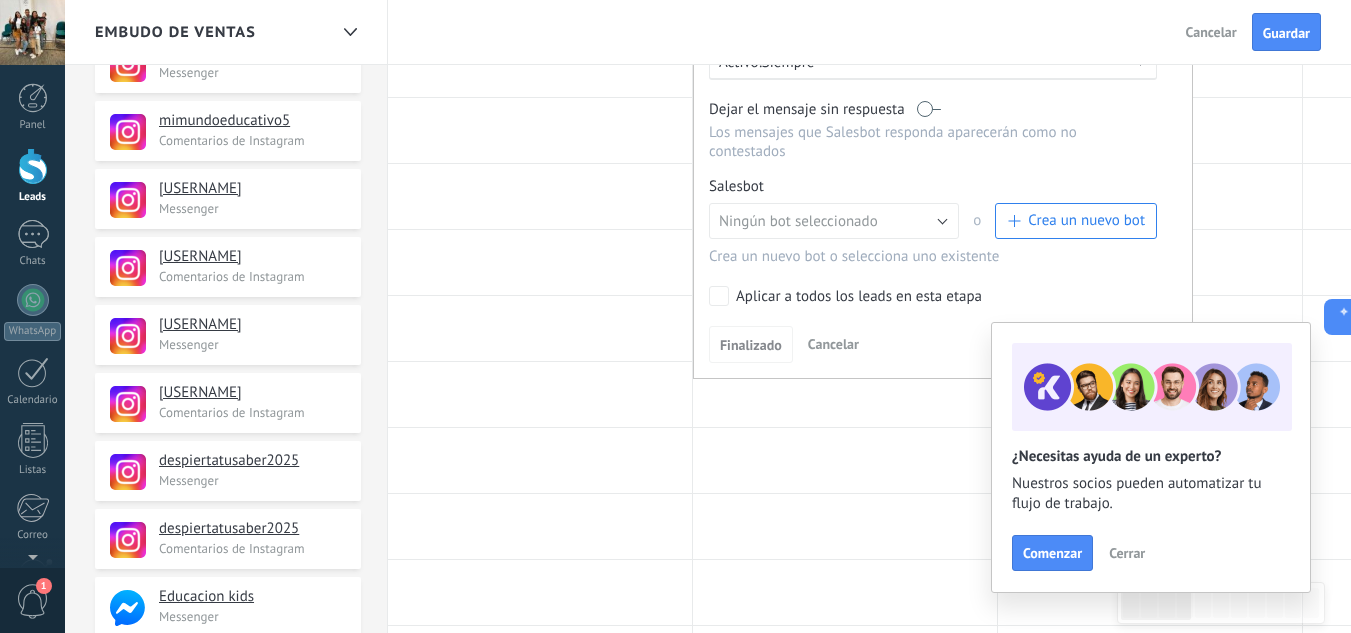 scroll, scrollTop: 400, scrollLeft: 0, axis: vertical 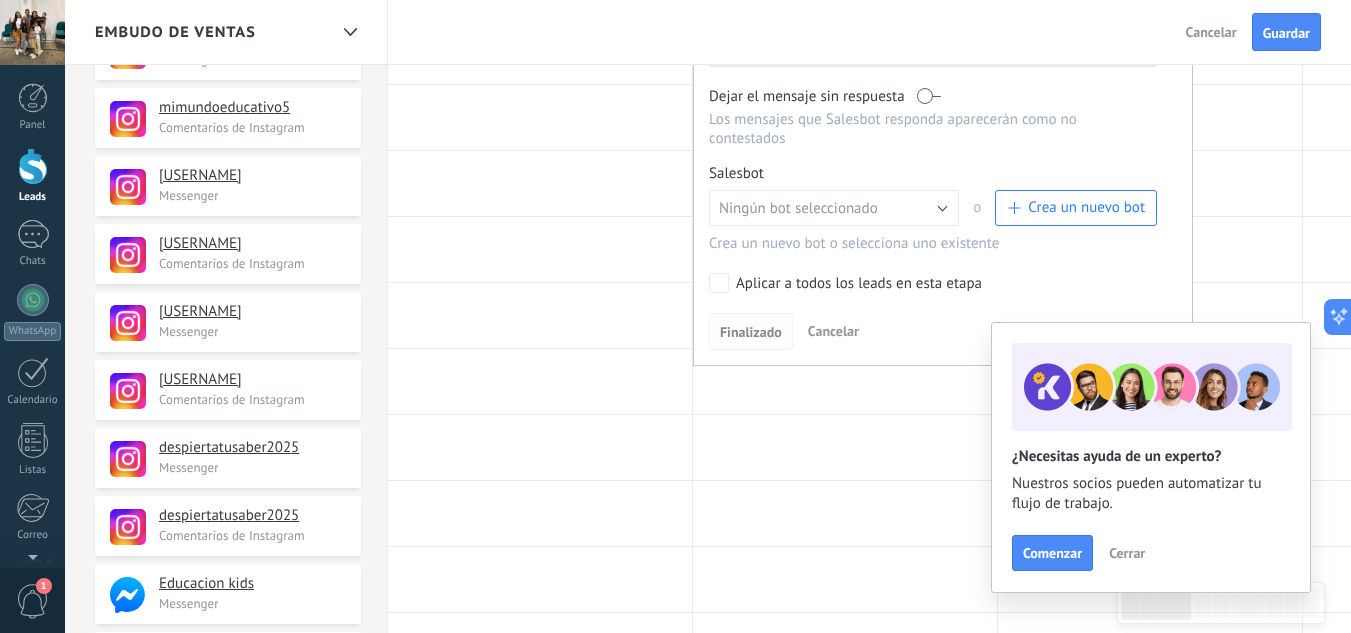 click on "Finalizado" at bounding box center [751, 332] 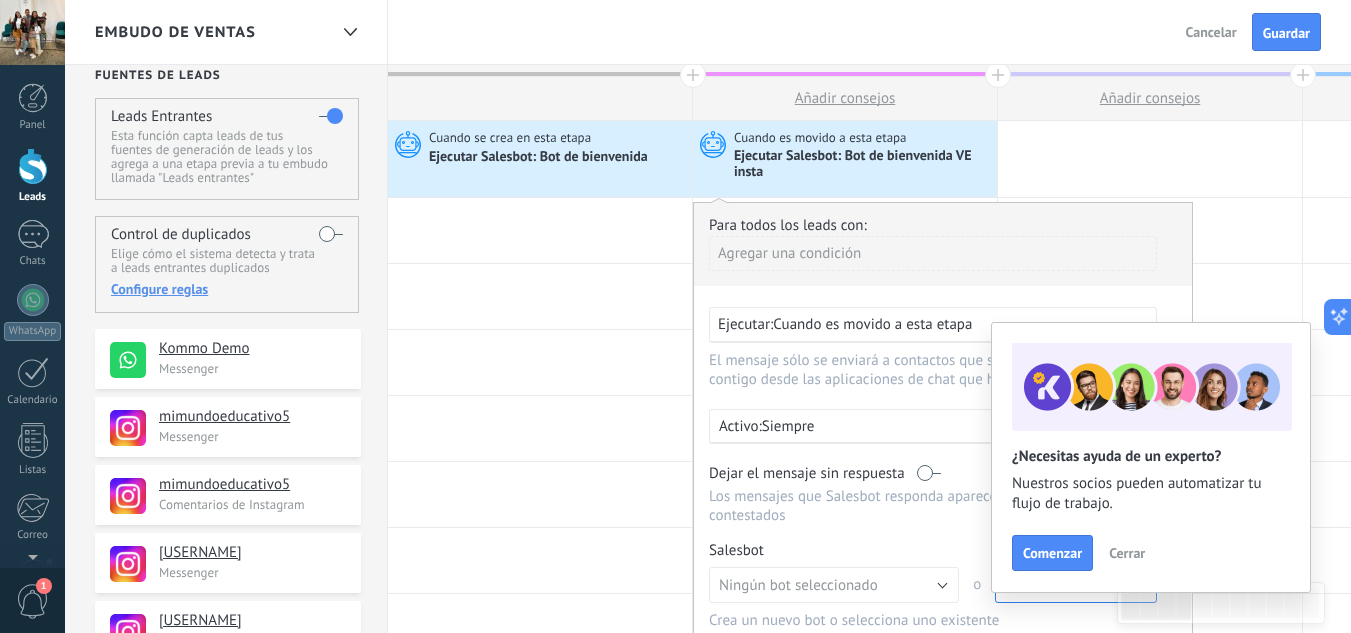scroll, scrollTop: 0, scrollLeft: 0, axis: both 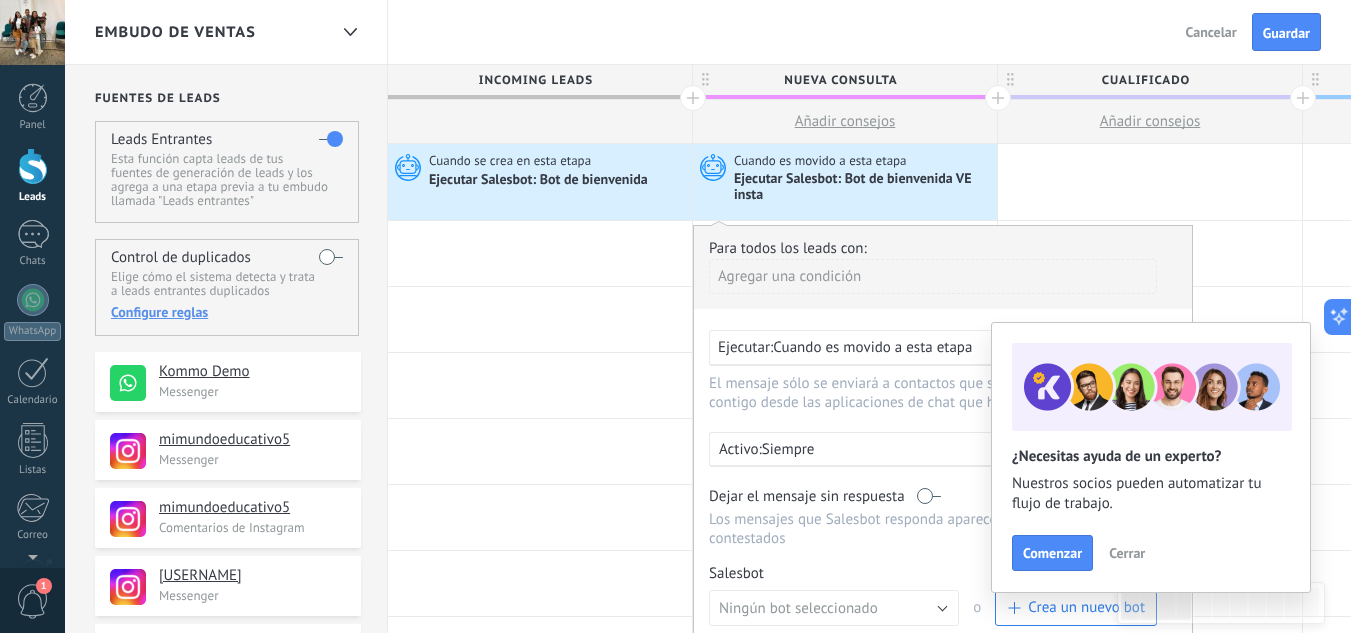 click on "Ejecutar Salesbot: Bot de bienvenida VE insta" at bounding box center [863, 188] 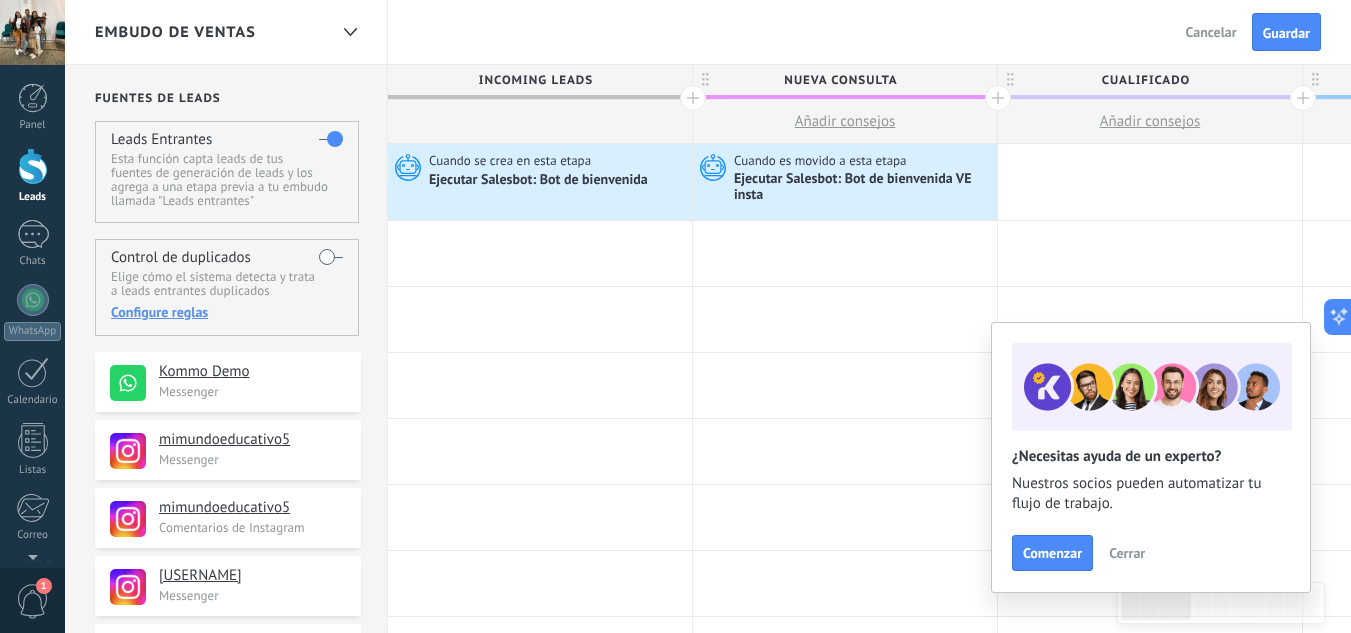 drag, startPoint x: 890, startPoint y: 182, endPoint x: 860, endPoint y: 182, distance: 30 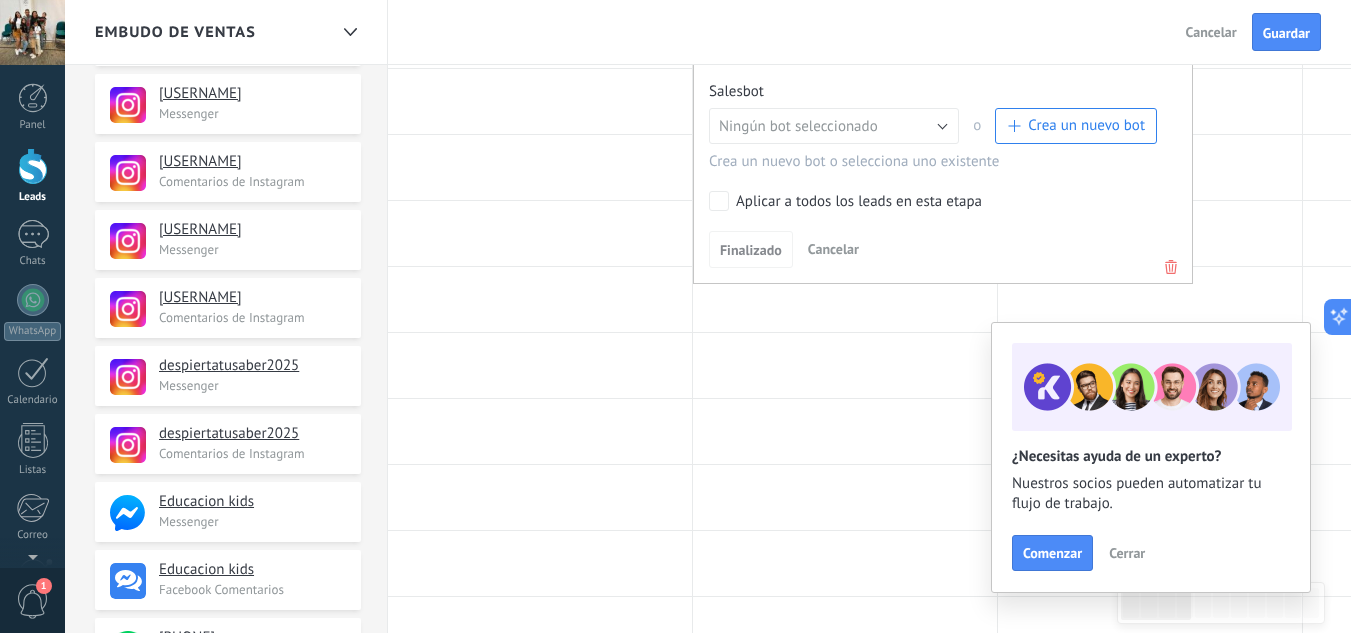 scroll, scrollTop: 500, scrollLeft: 0, axis: vertical 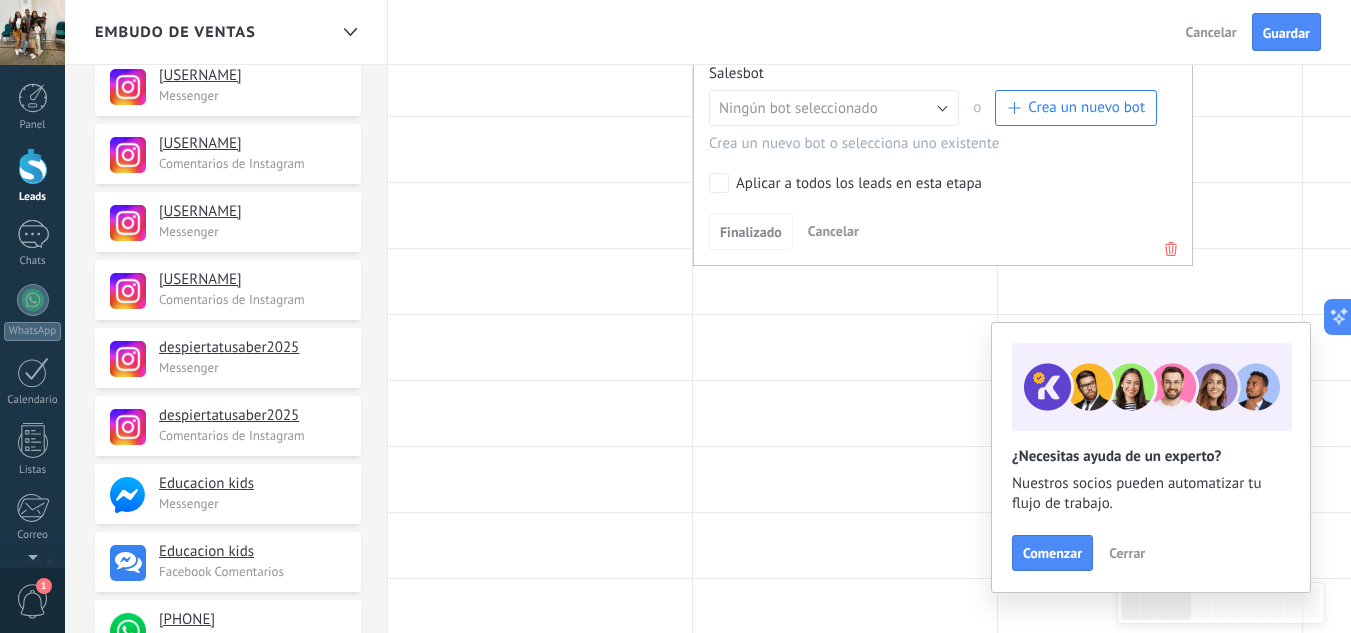 click 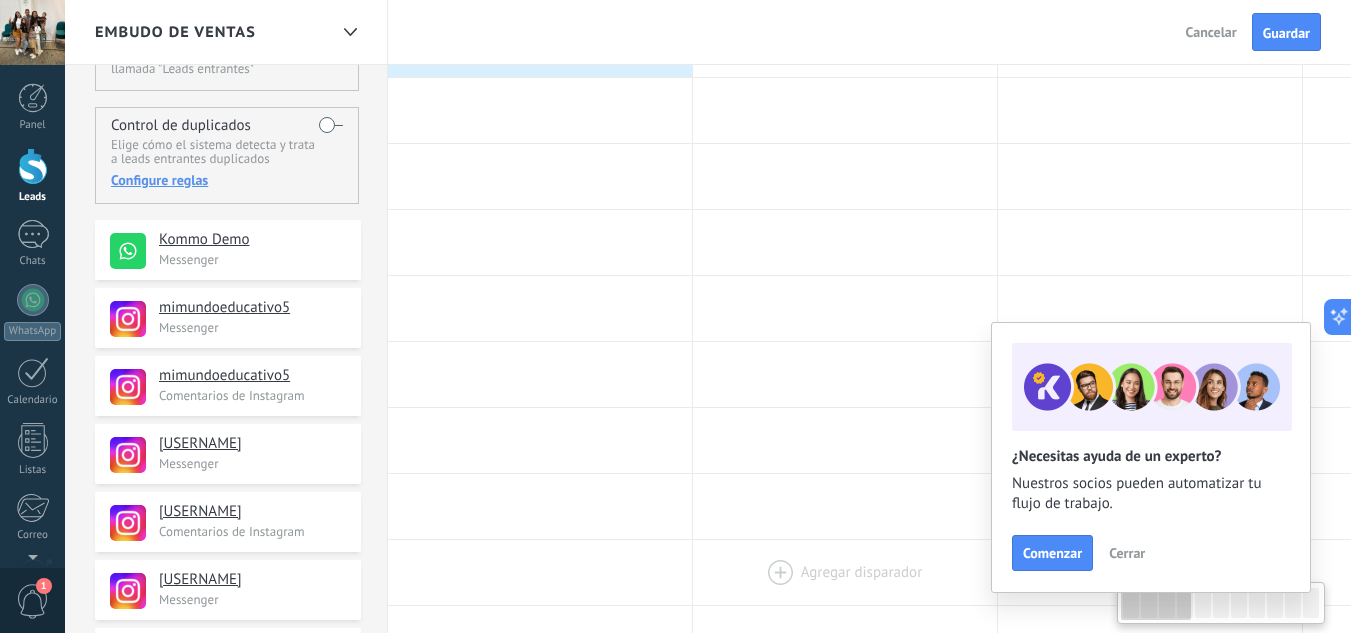scroll, scrollTop: 0, scrollLeft: 0, axis: both 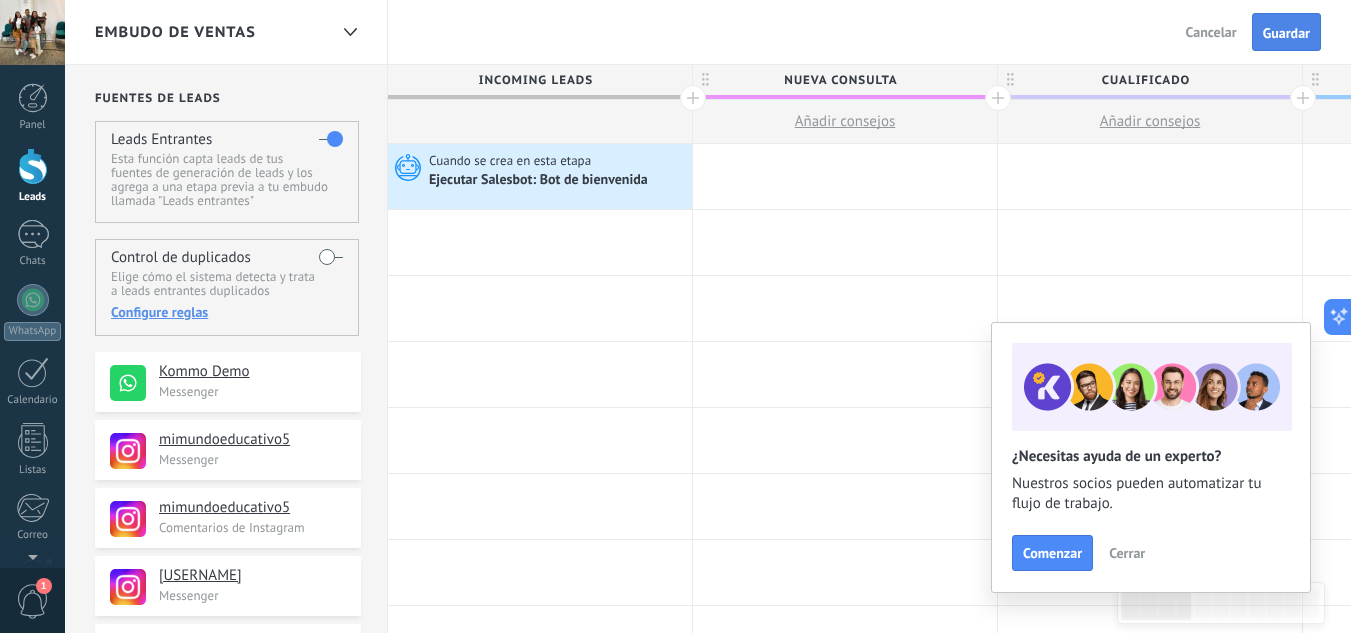 click on "Guardar" at bounding box center (1286, 33) 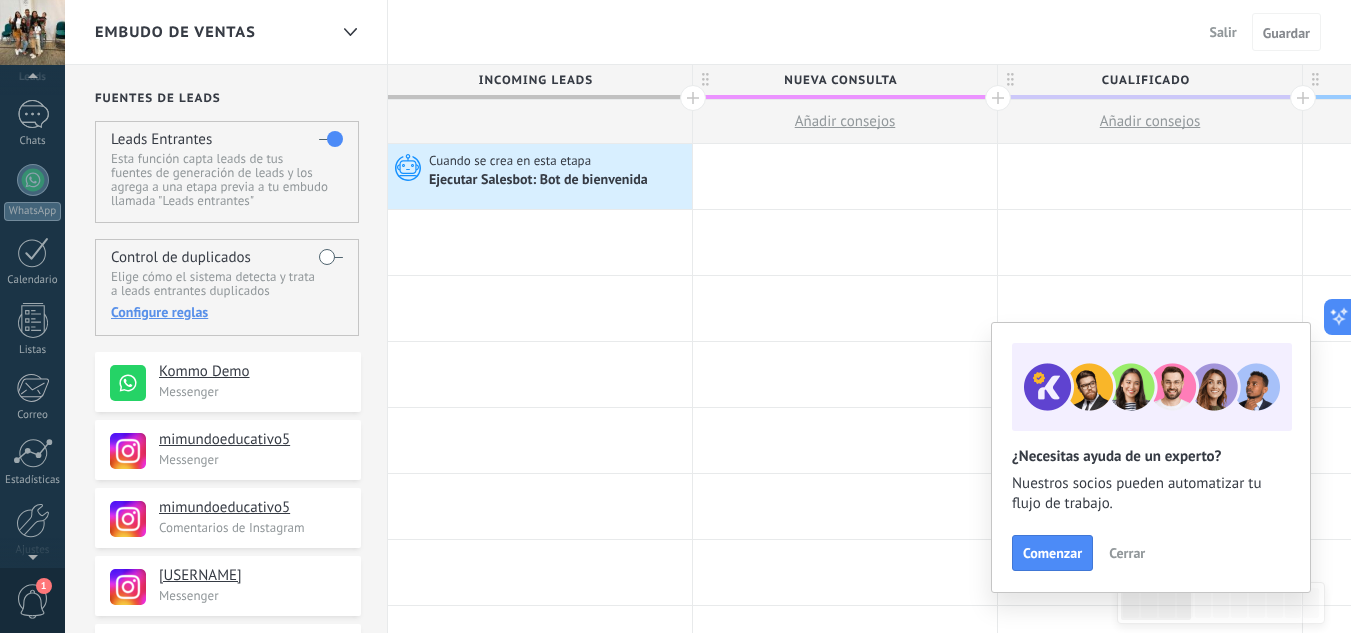 scroll, scrollTop: 199, scrollLeft: 0, axis: vertical 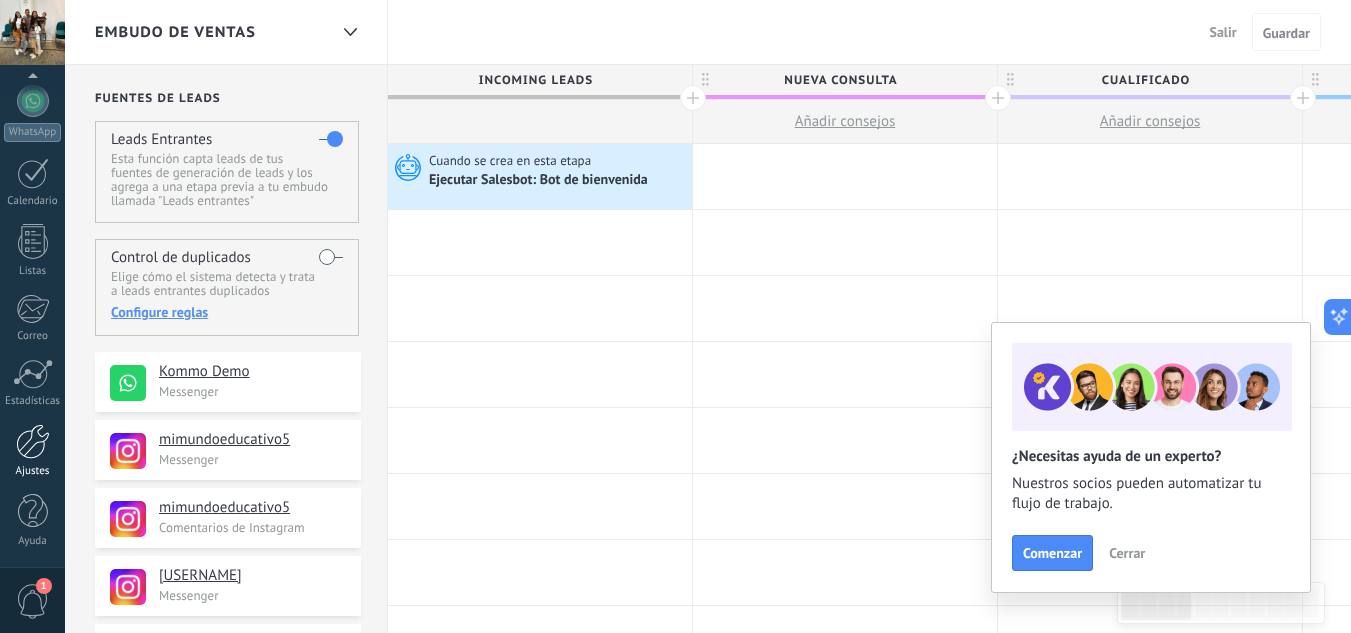click at bounding box center [33, 441] 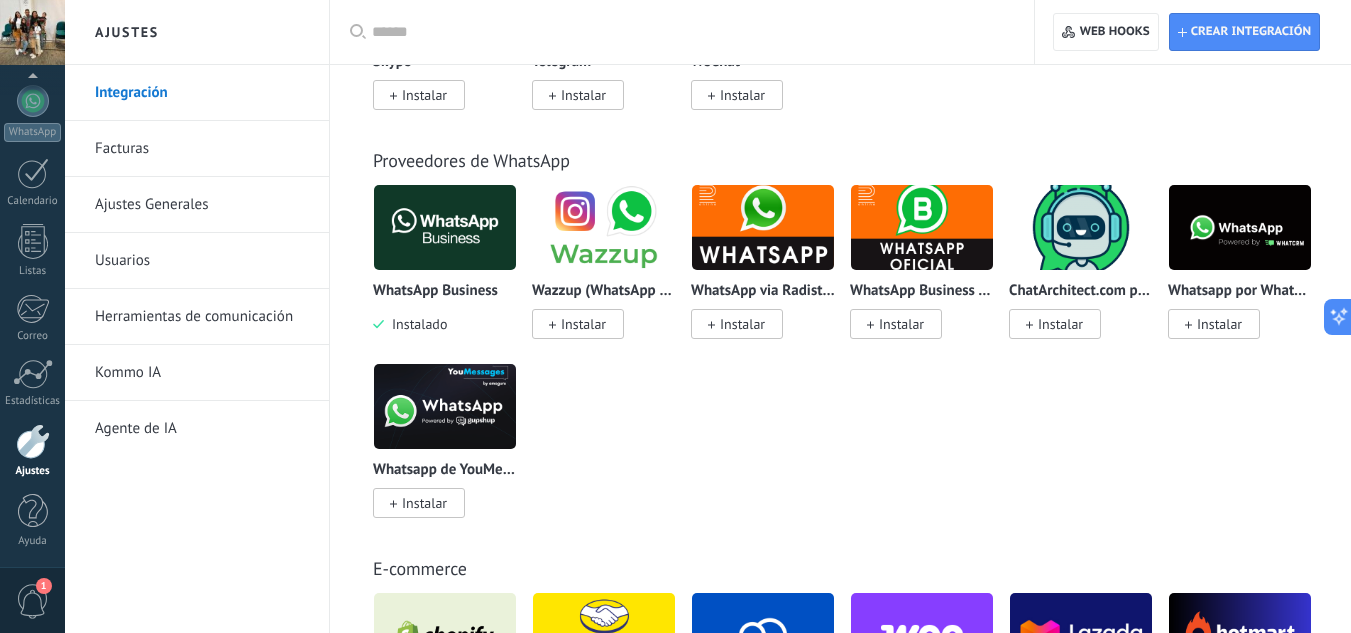 scroll, scrollTop: 800, scrollLeft: 0, axis: vertical 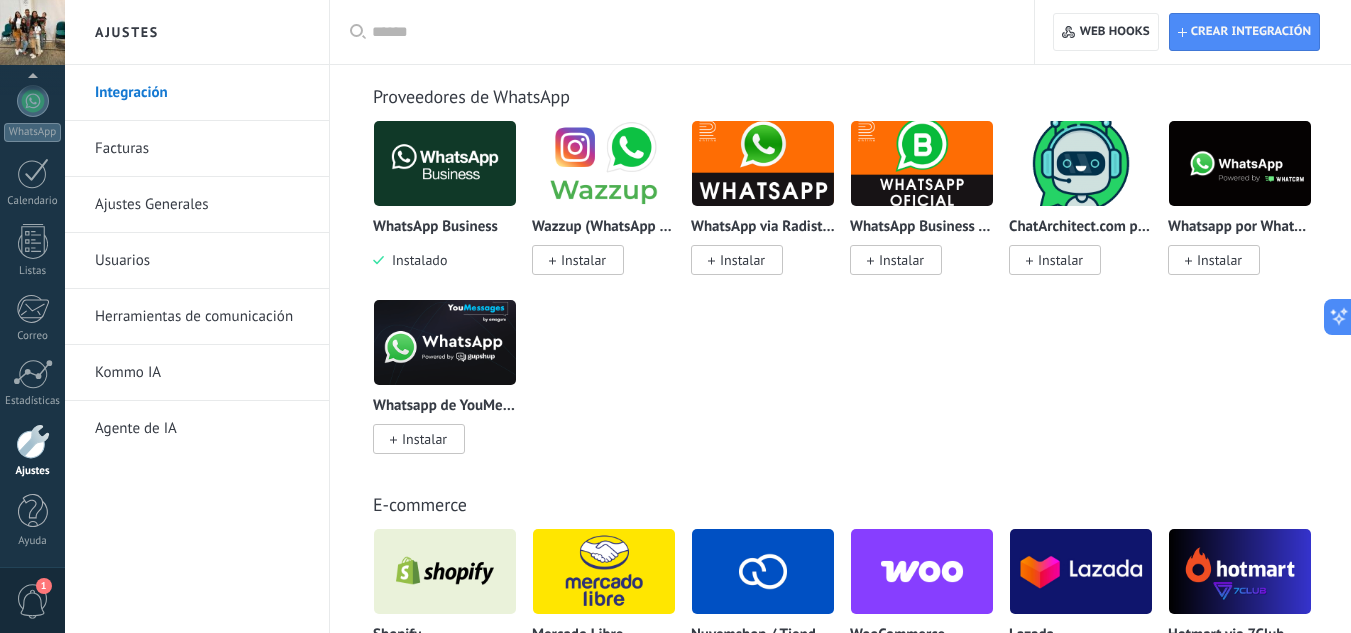 click on "Herramientas de comunicación" at bounding box center [202, 317] 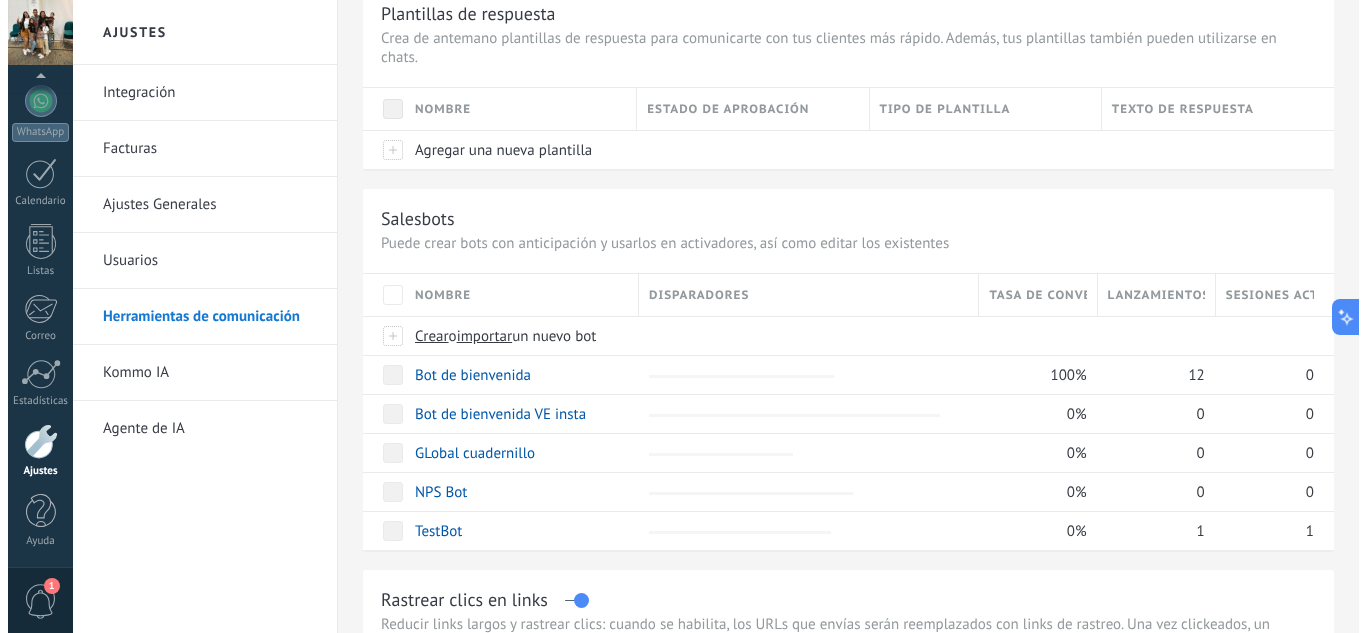 scroll, scrollTop: 200, scrollLeft: 0, axis: vertical 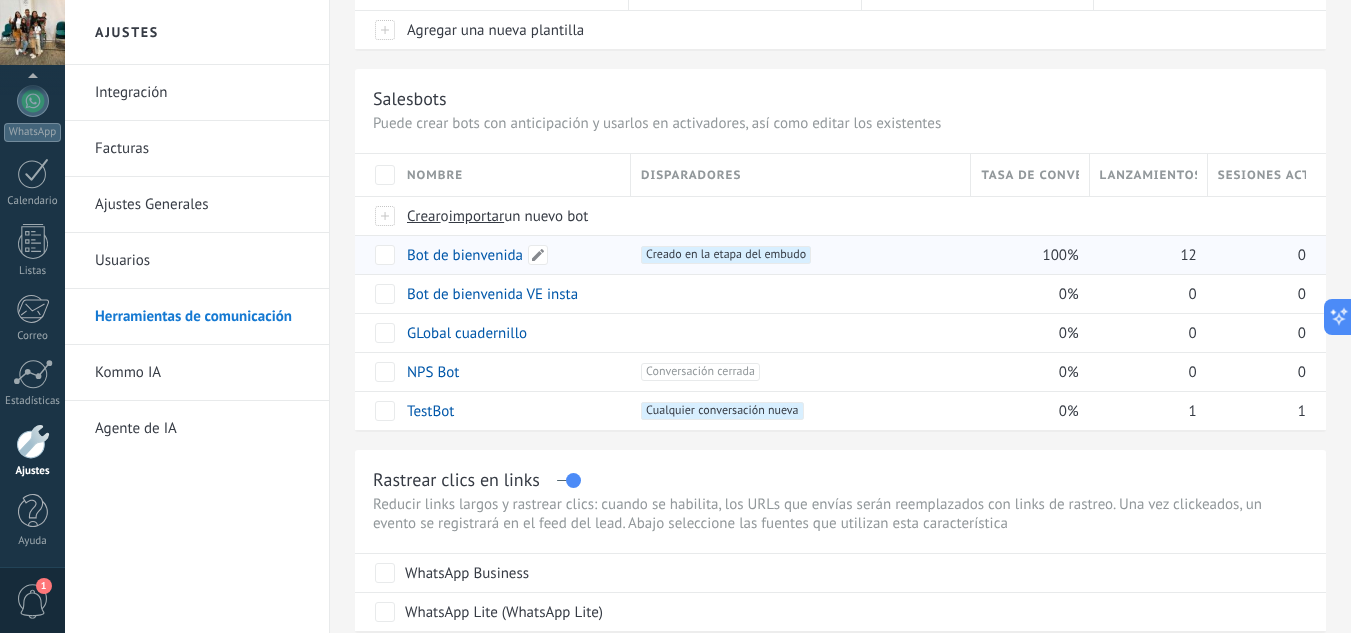 click on "Bot de bienvenida" at bounding box center (465, 255) 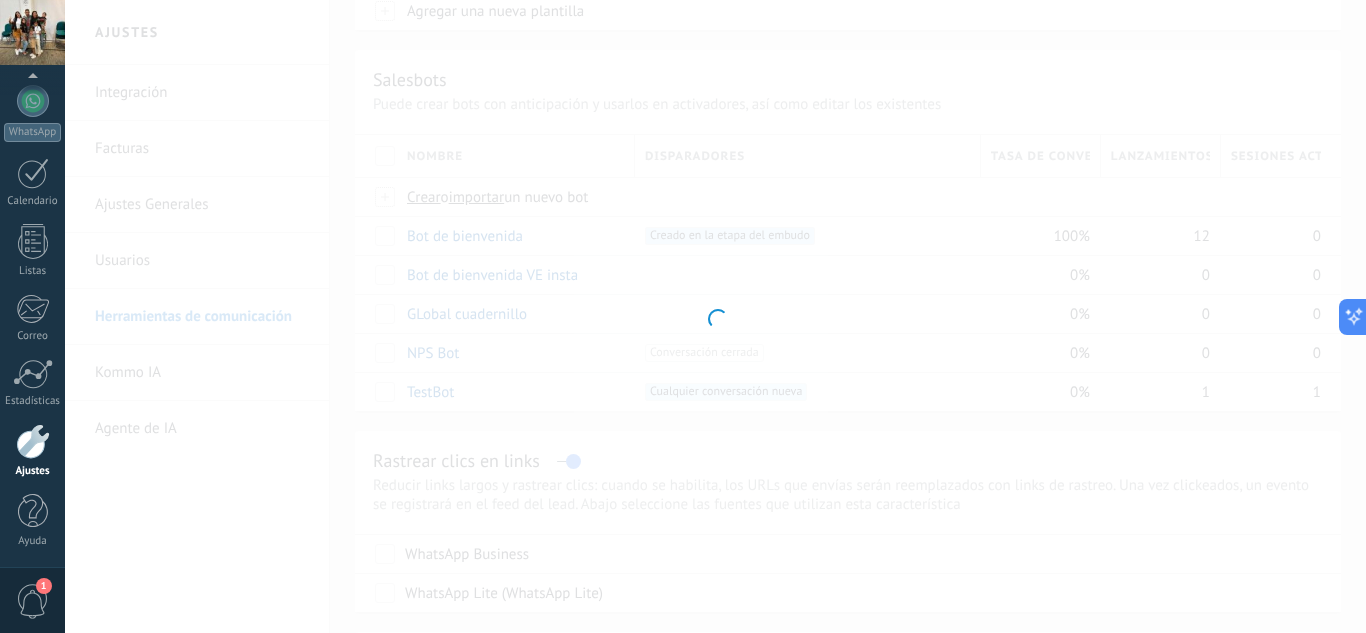 type on "**********" 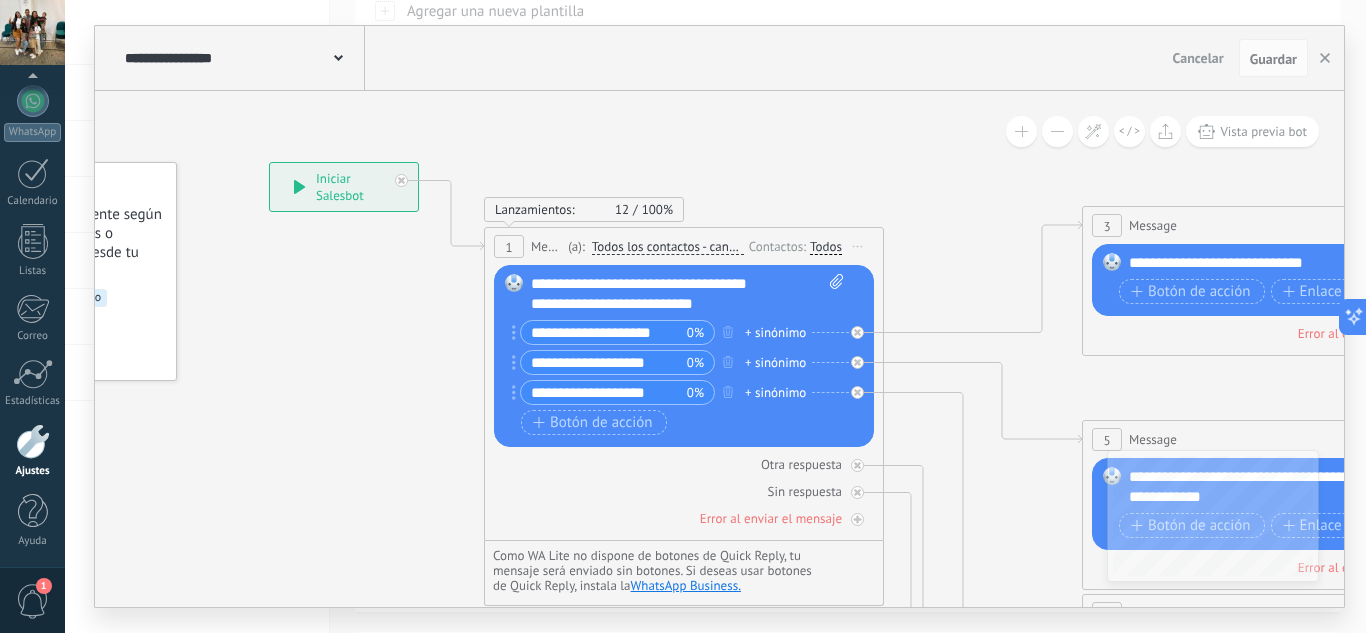 drag, startPoint x: 877, startPoint y: 212, endPoint x: 784, endPoint y: 158, distance: 107.54069 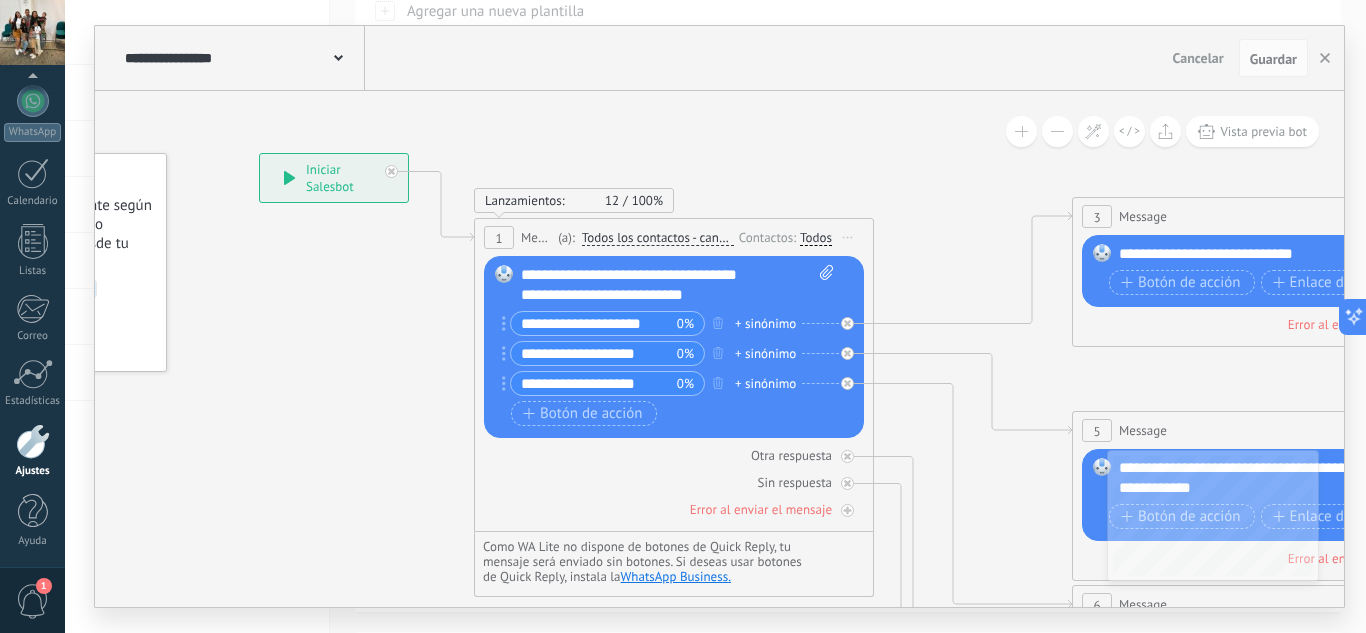 drag, startPoint x: 661, startPoint y: 323, endPoint x: 527, endPoint y: 328, distance: 134.09325 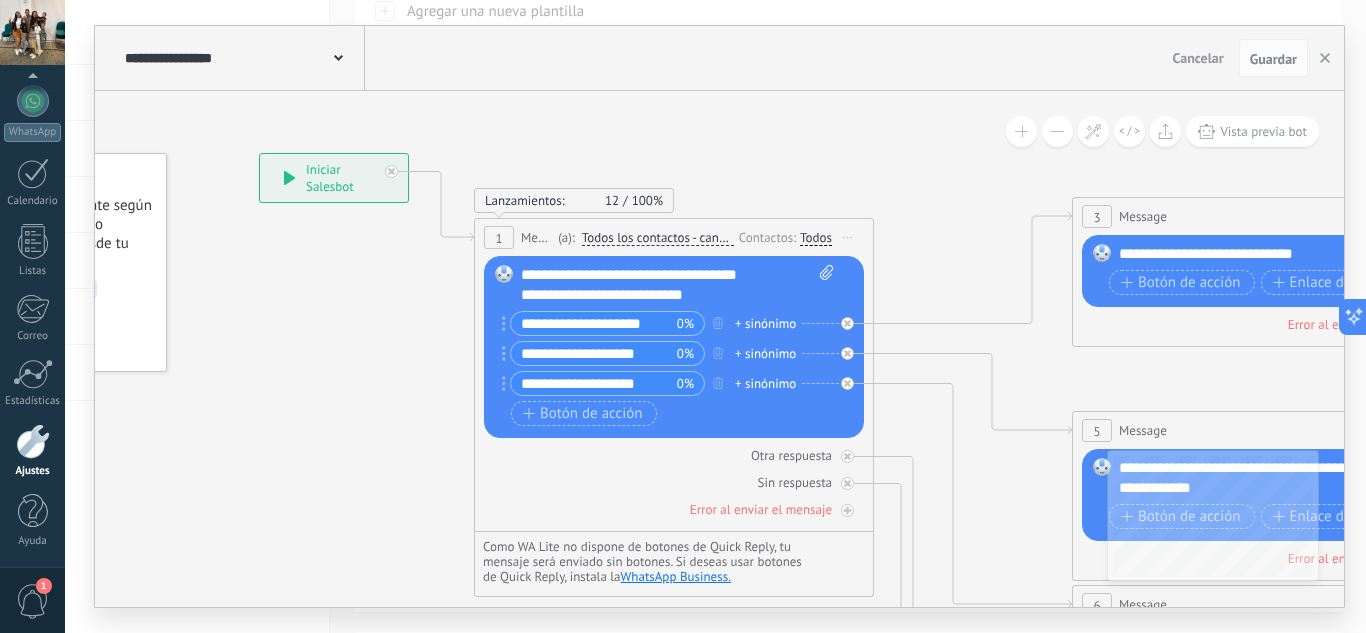 click on "**********" at bounding box center (594, 323) 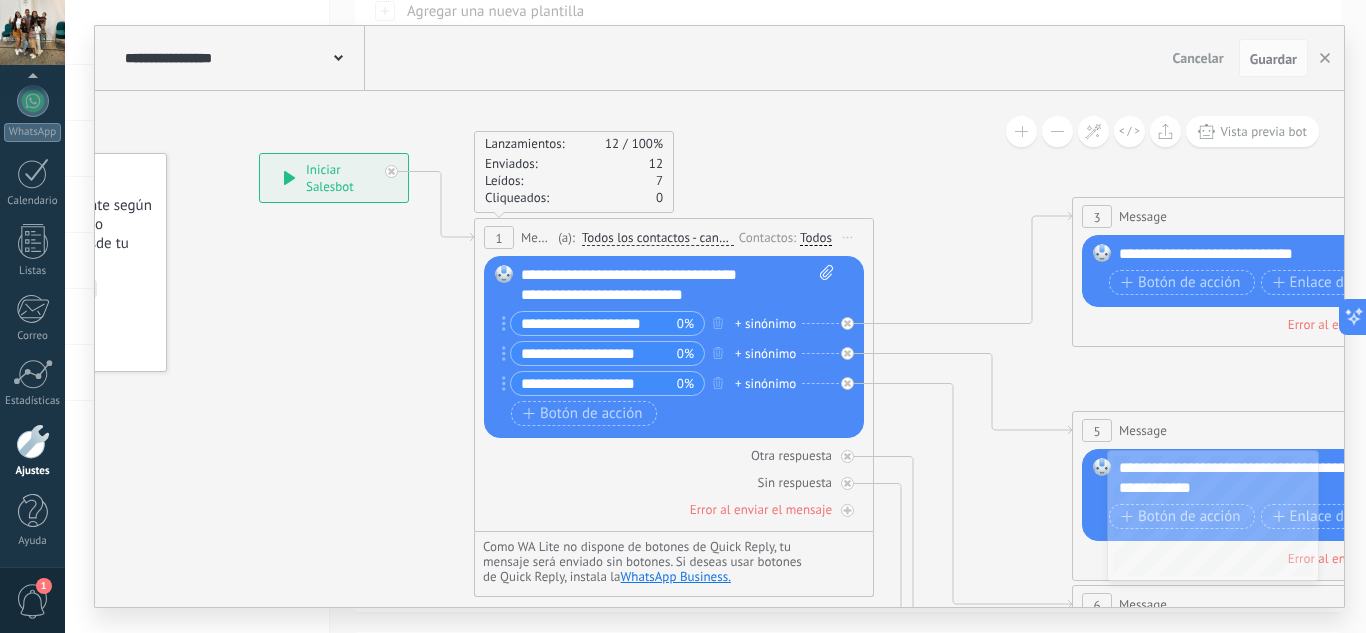 type on "*" 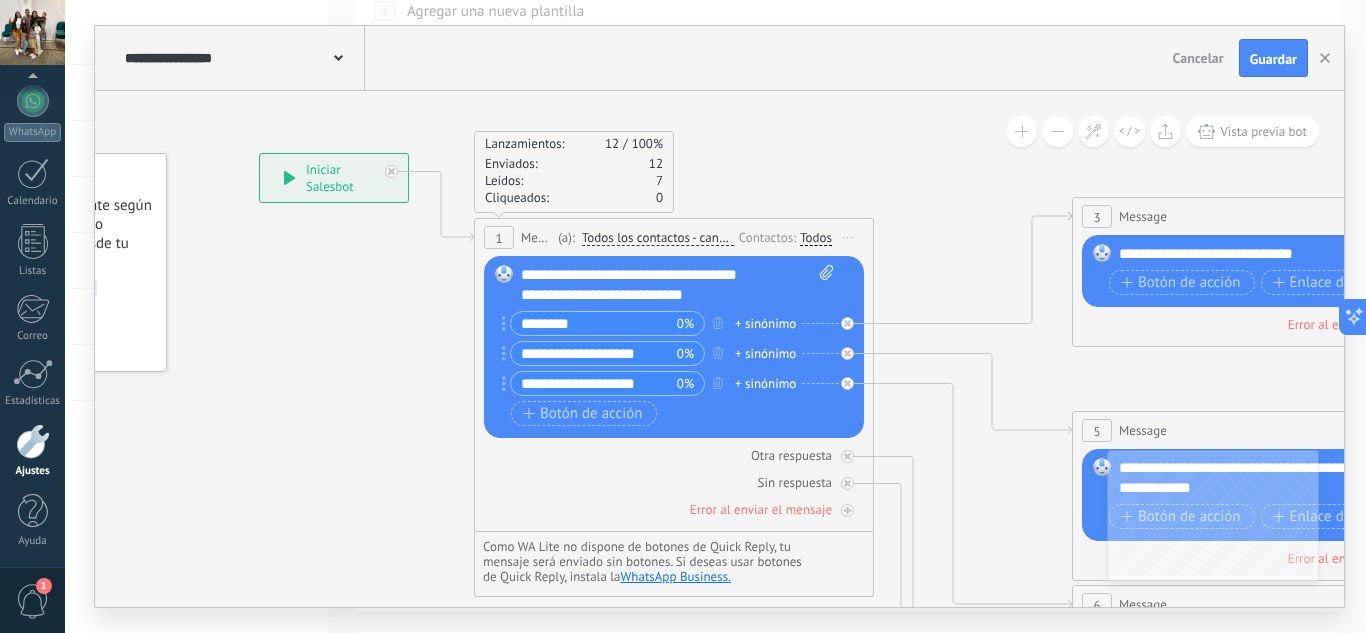 type on "********" 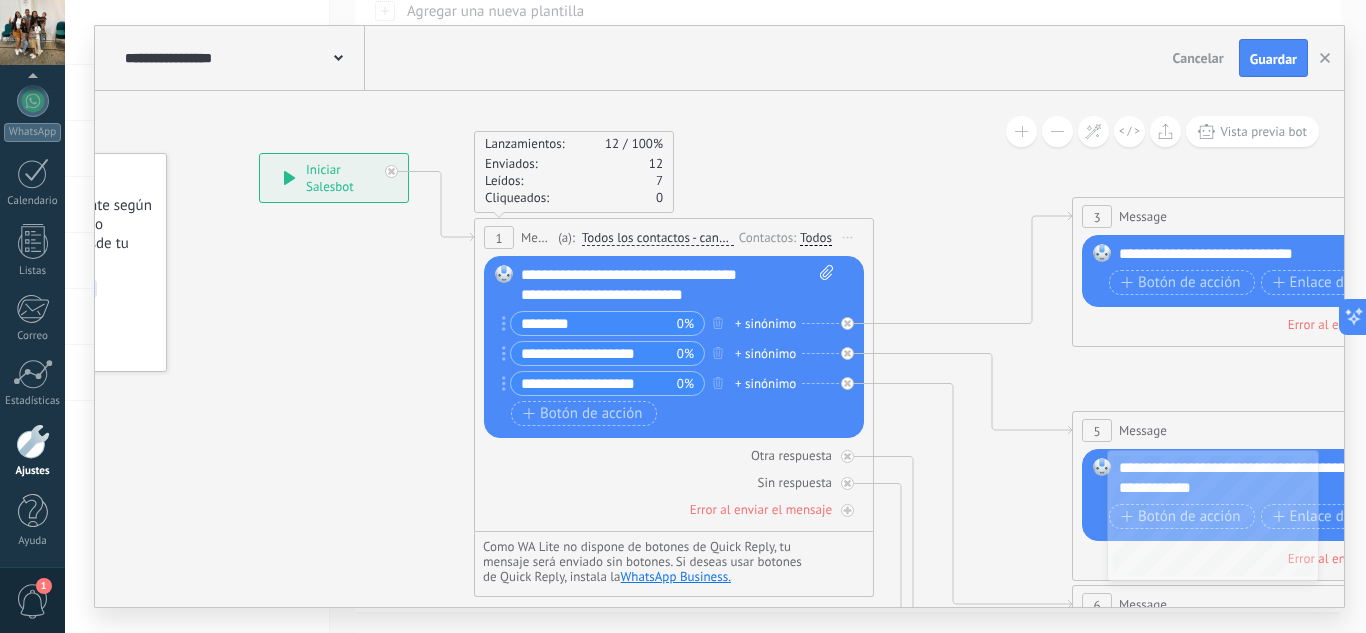drag, startPoint x: 666, startPoint y: 358, endPoint x: 526, endPoint y: 370, distance: 140.51335 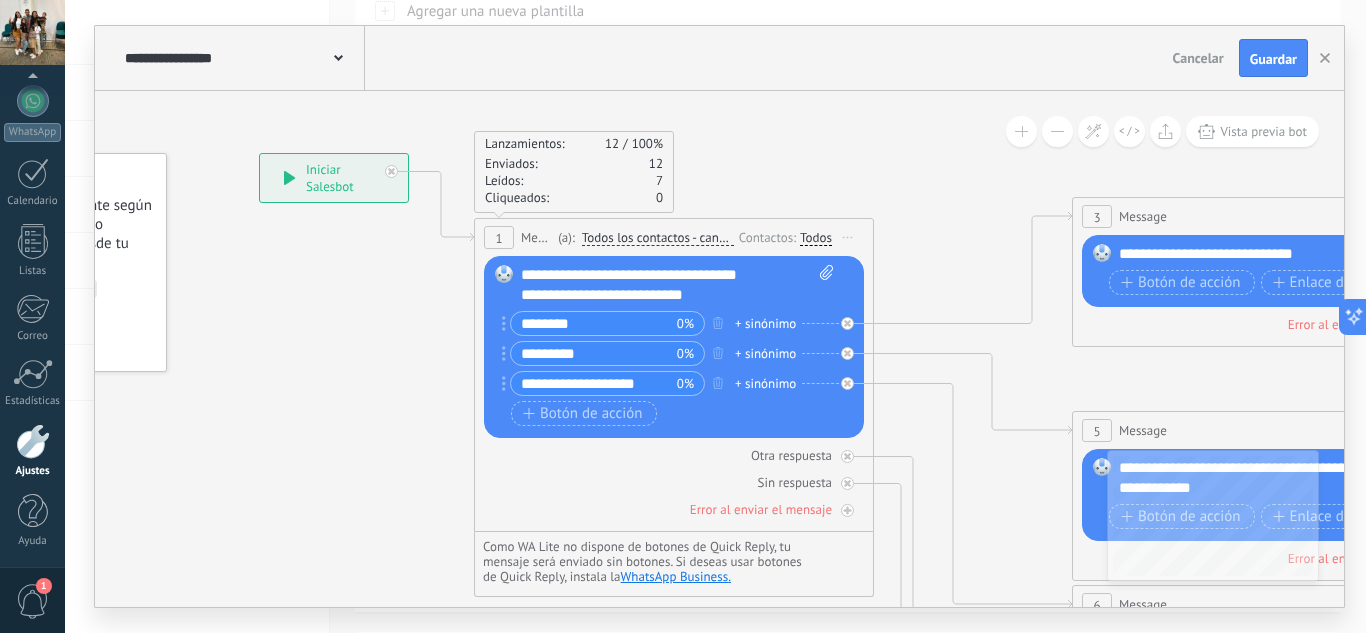 type on "*********" 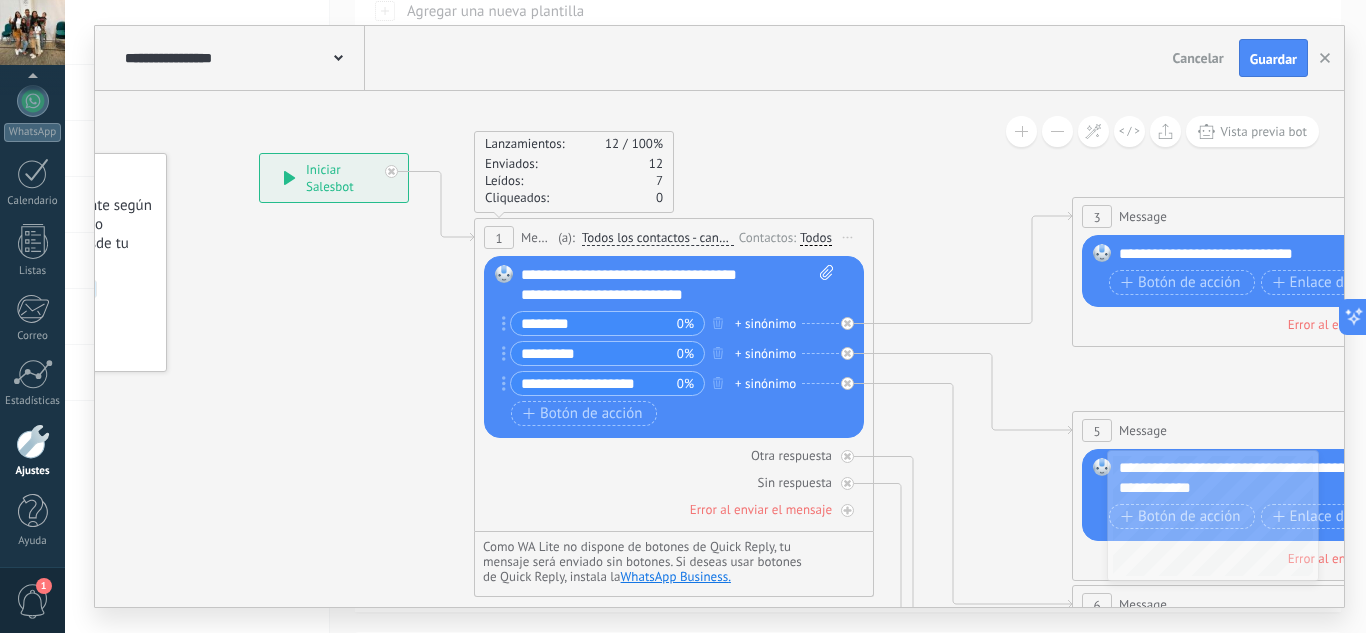 click on "********" at bounding box center (594, 323) 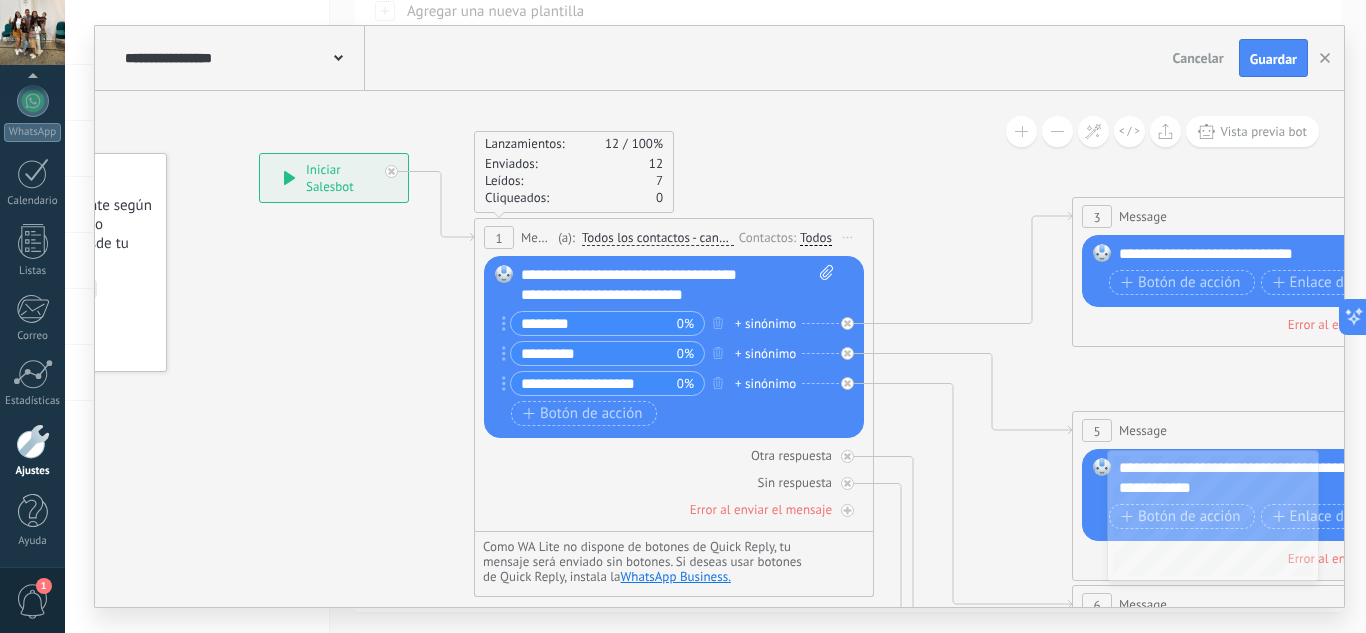 type on "********" 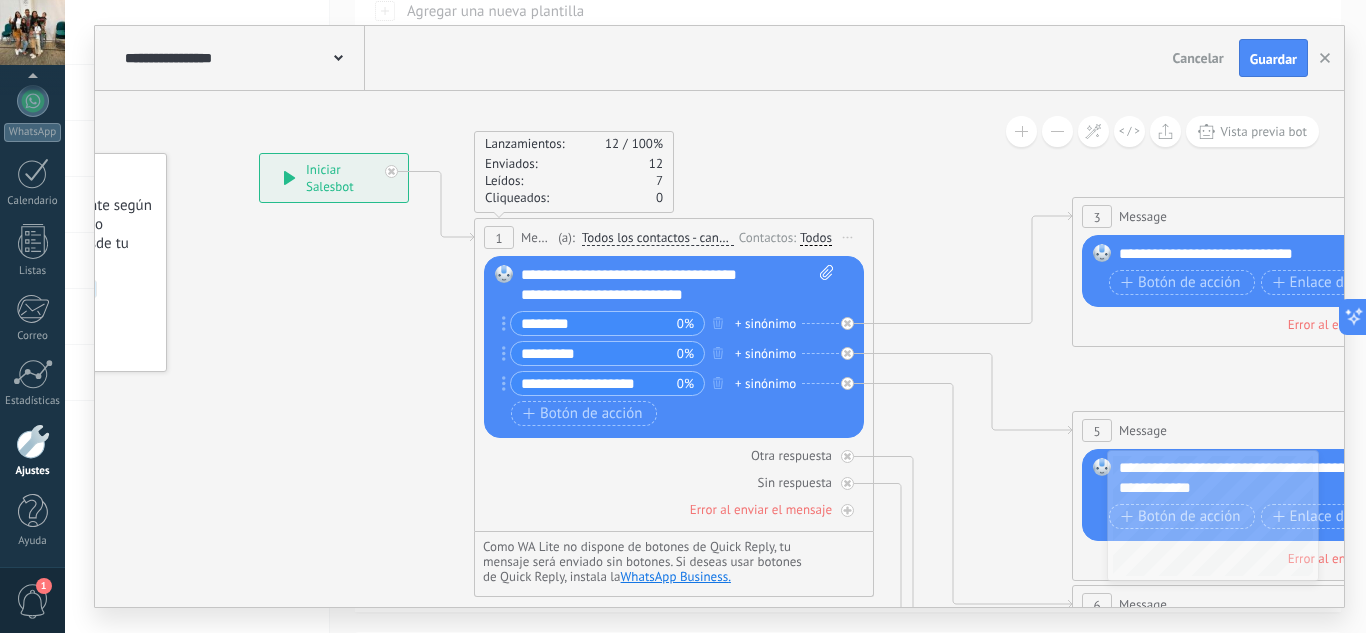 click on "**********" at bounding box center [677, 285] 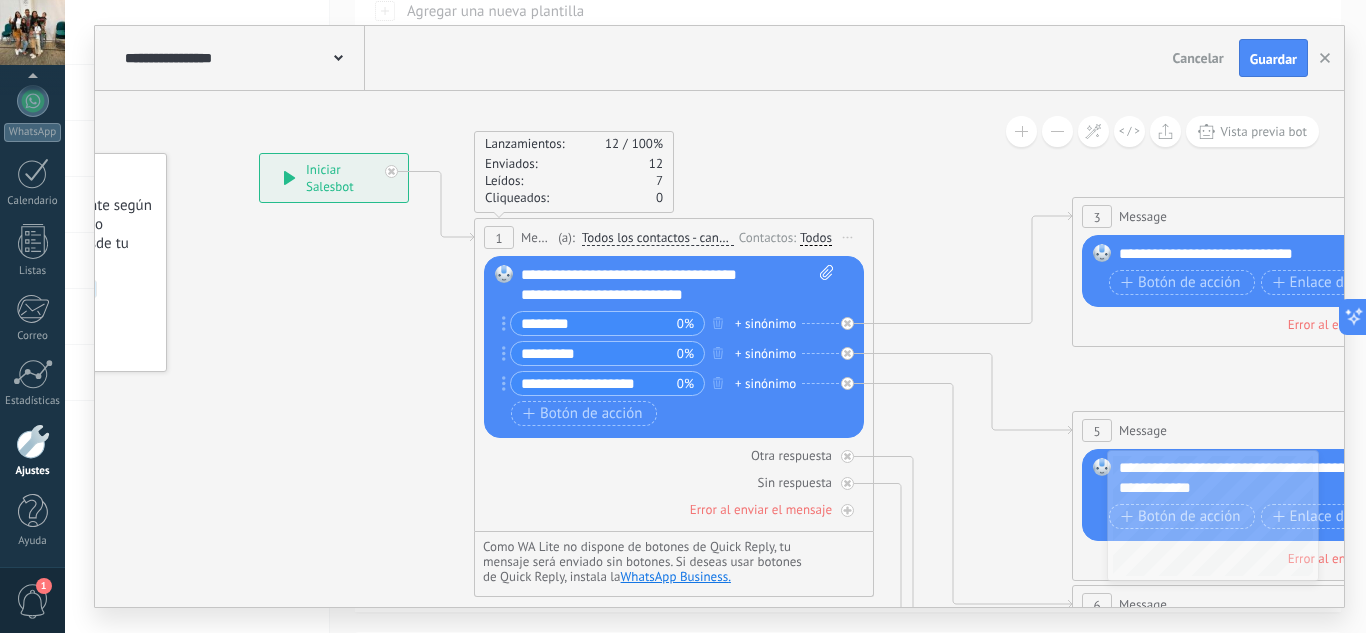 type 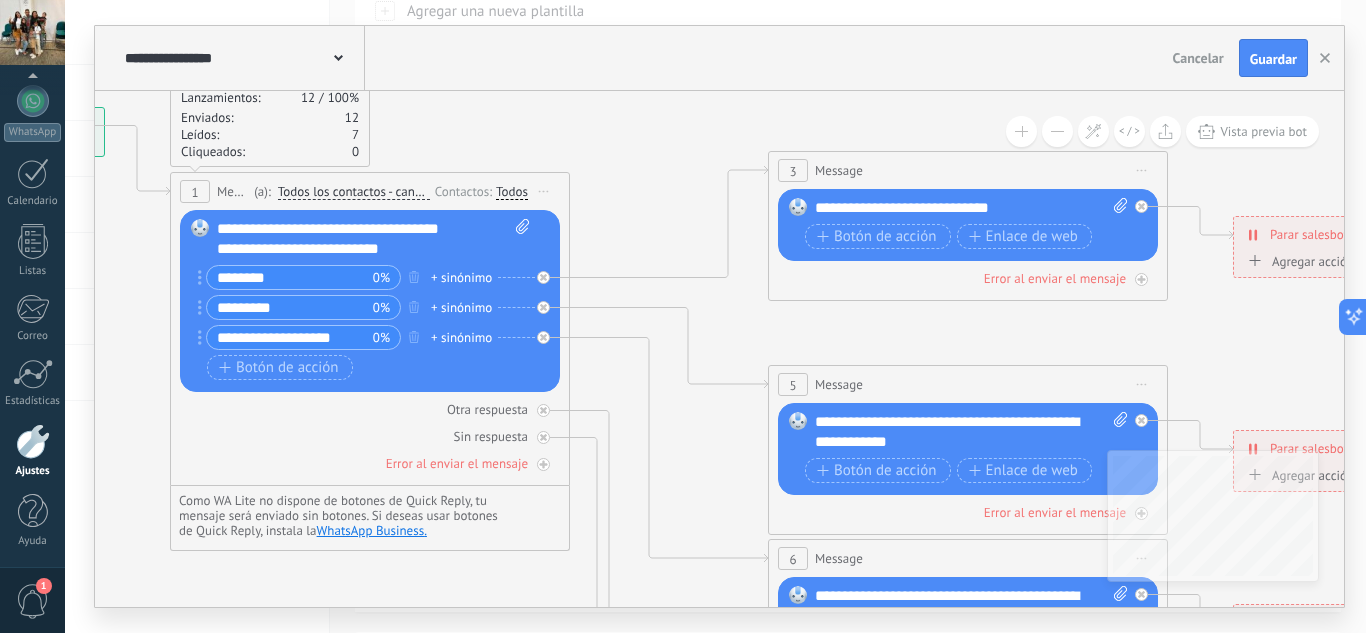 drag, startPoint x: 964, startPoint y: 217, endPoint x: 617, endPoint y: 188, distance: 348.20972 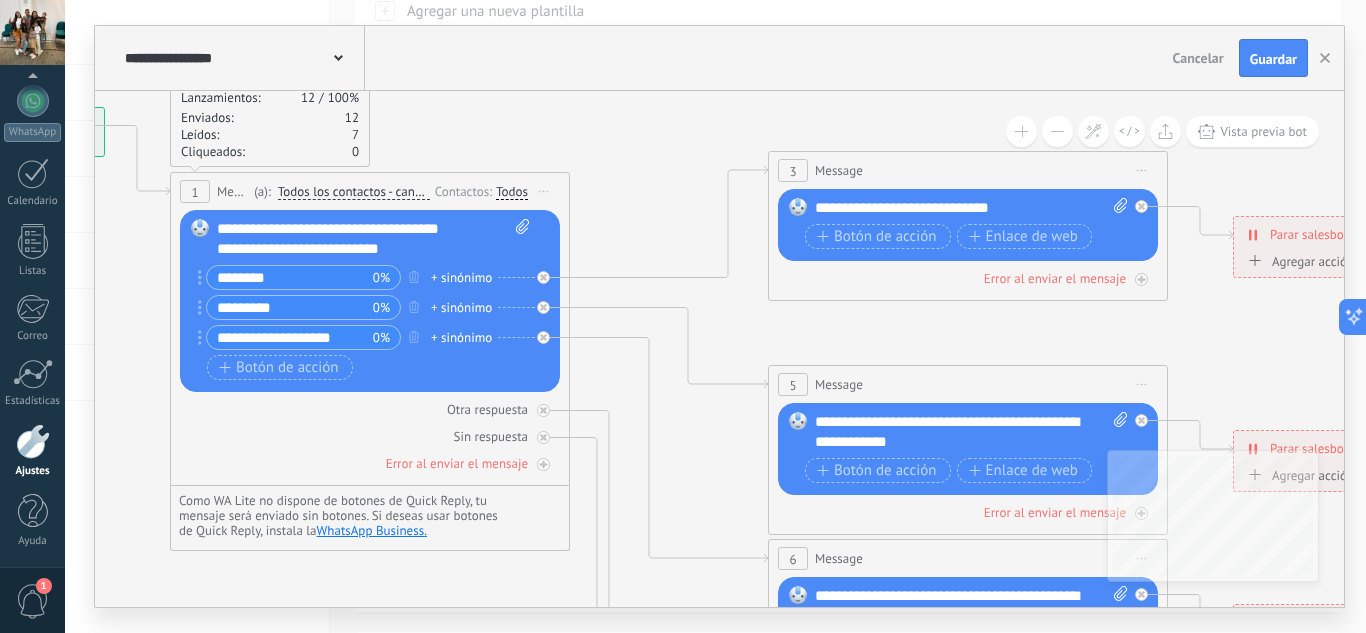 click 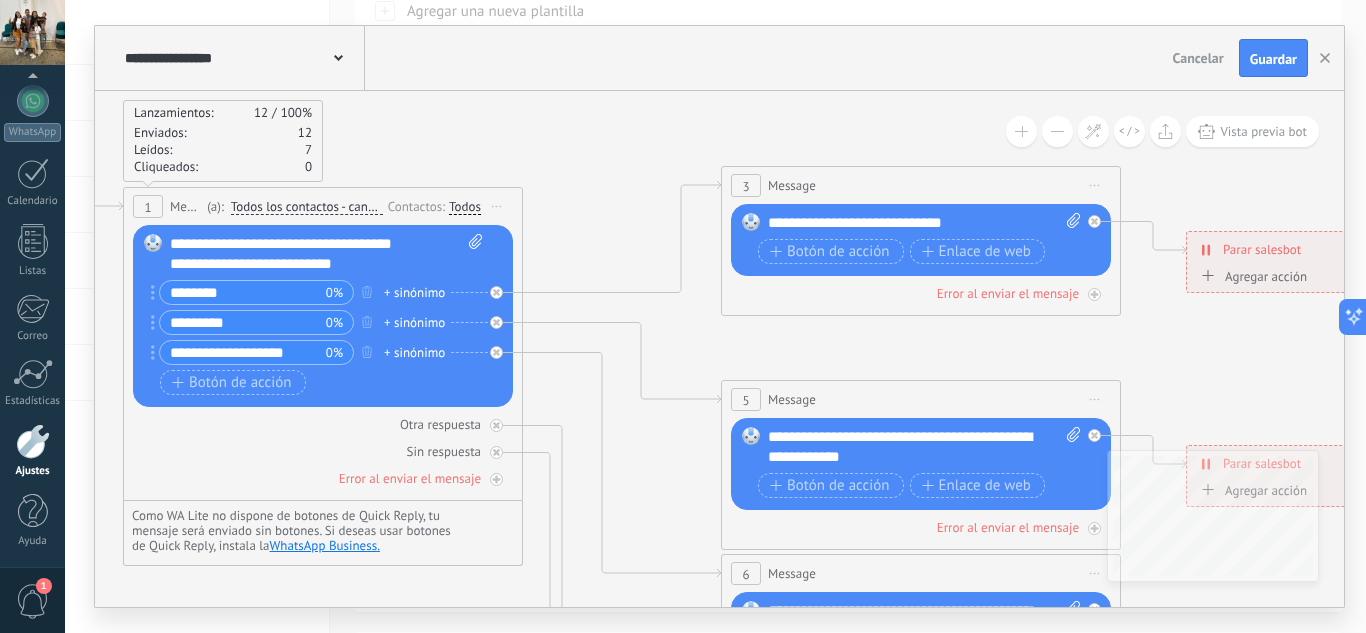click on "**********" at bounding box center (924, 223) 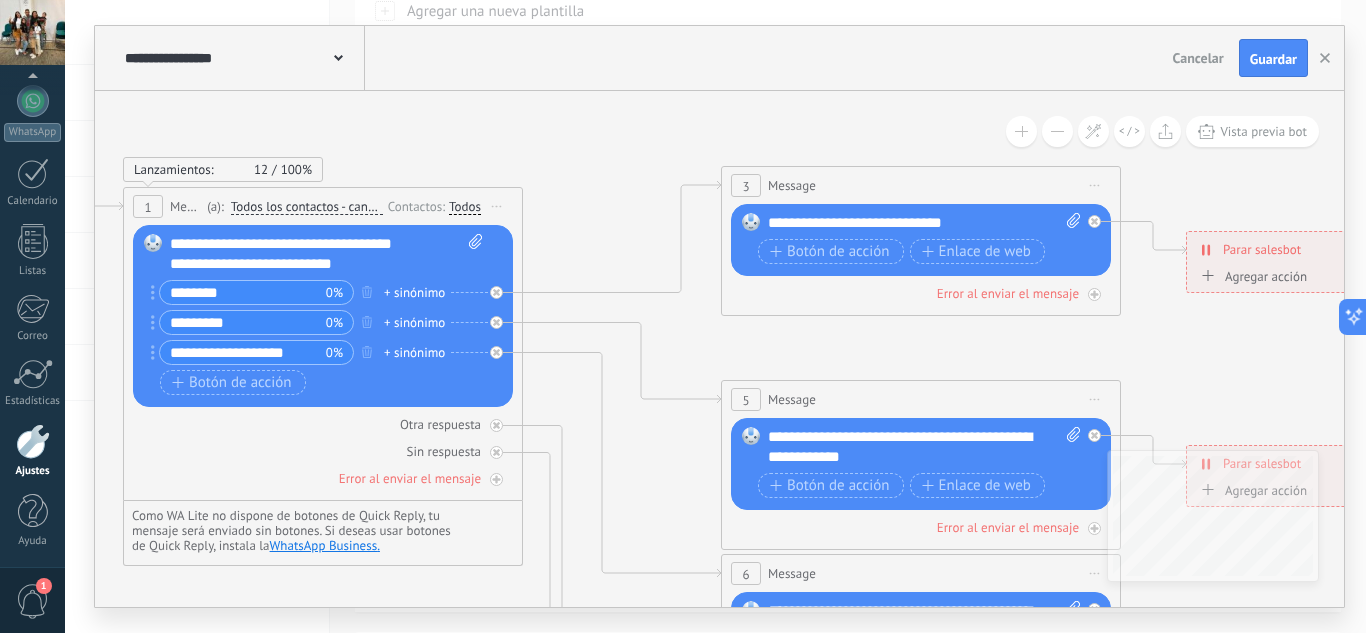 click on "**********" at bounding box center [924, 223] 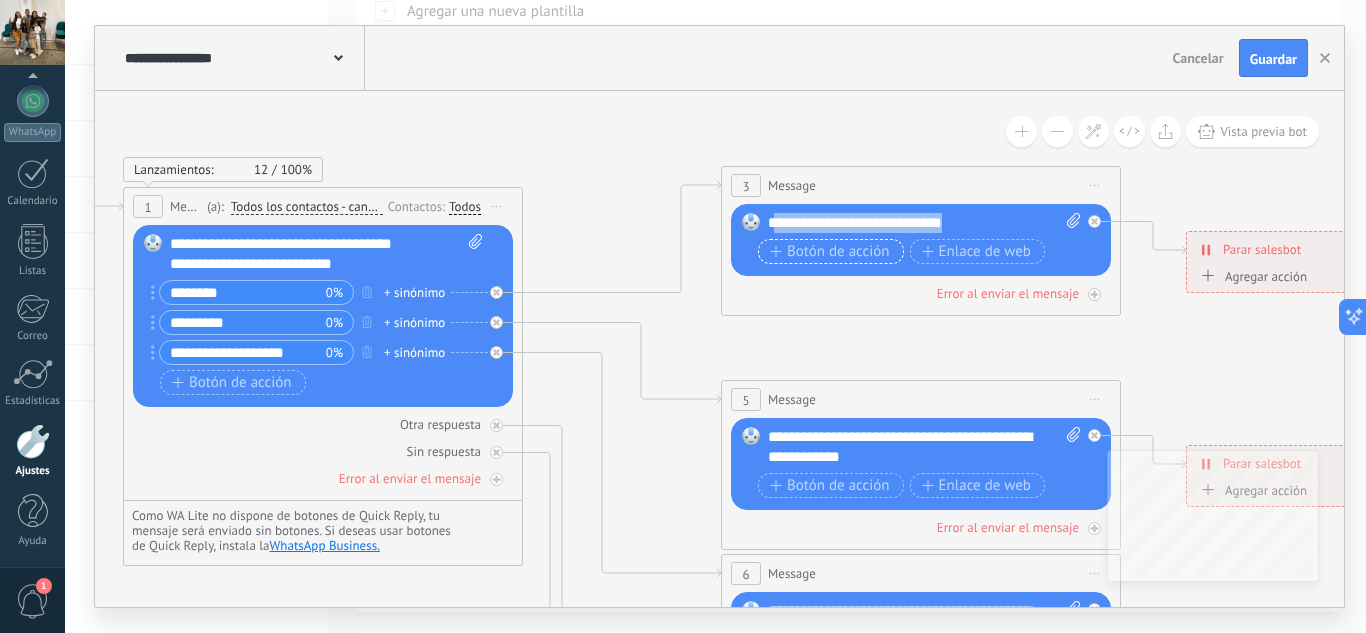 drag, startPoint x: 925, startPoint y: 225, endPoint x: 779, endPoint y: 248, distance: 147.80054 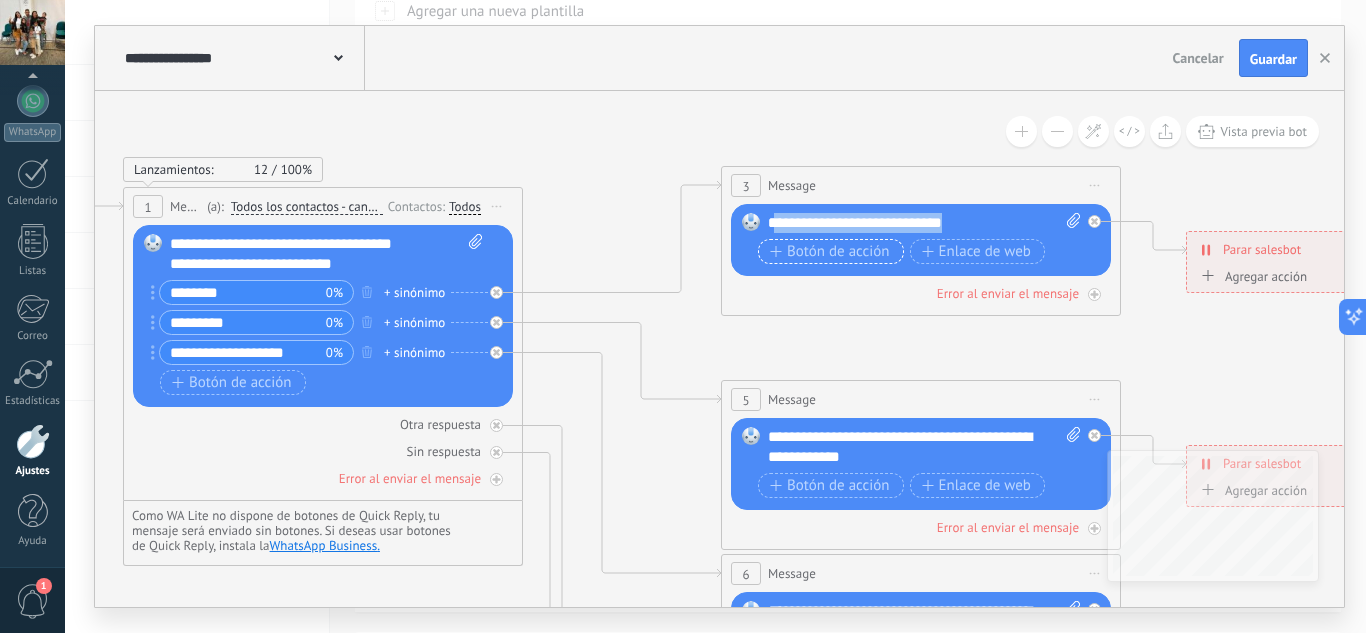 click on "**********" at bounding box center (924, 241) 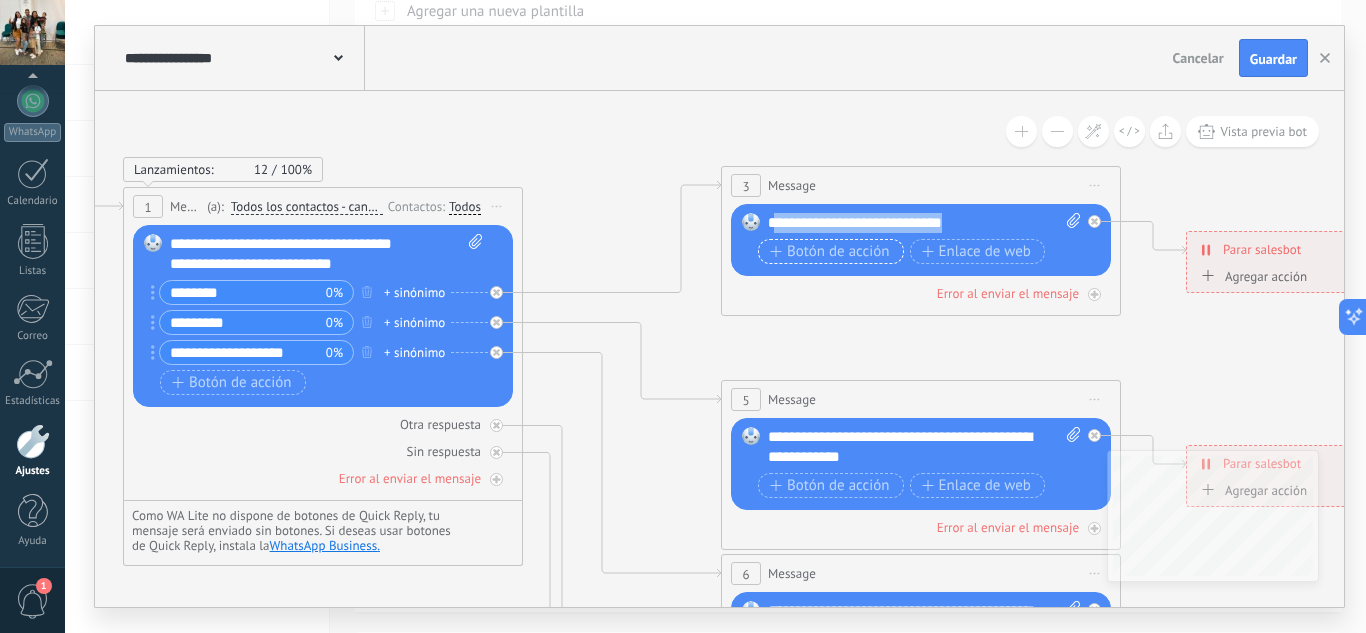 type 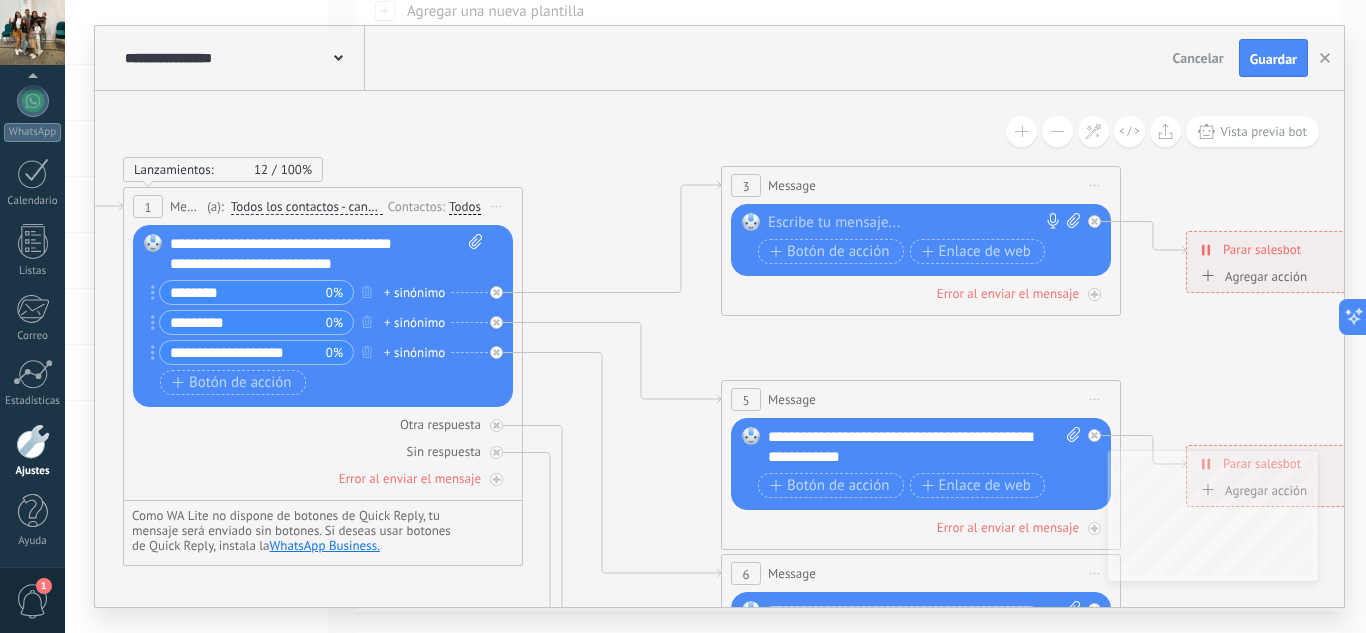click at bounding box center (916, 223) 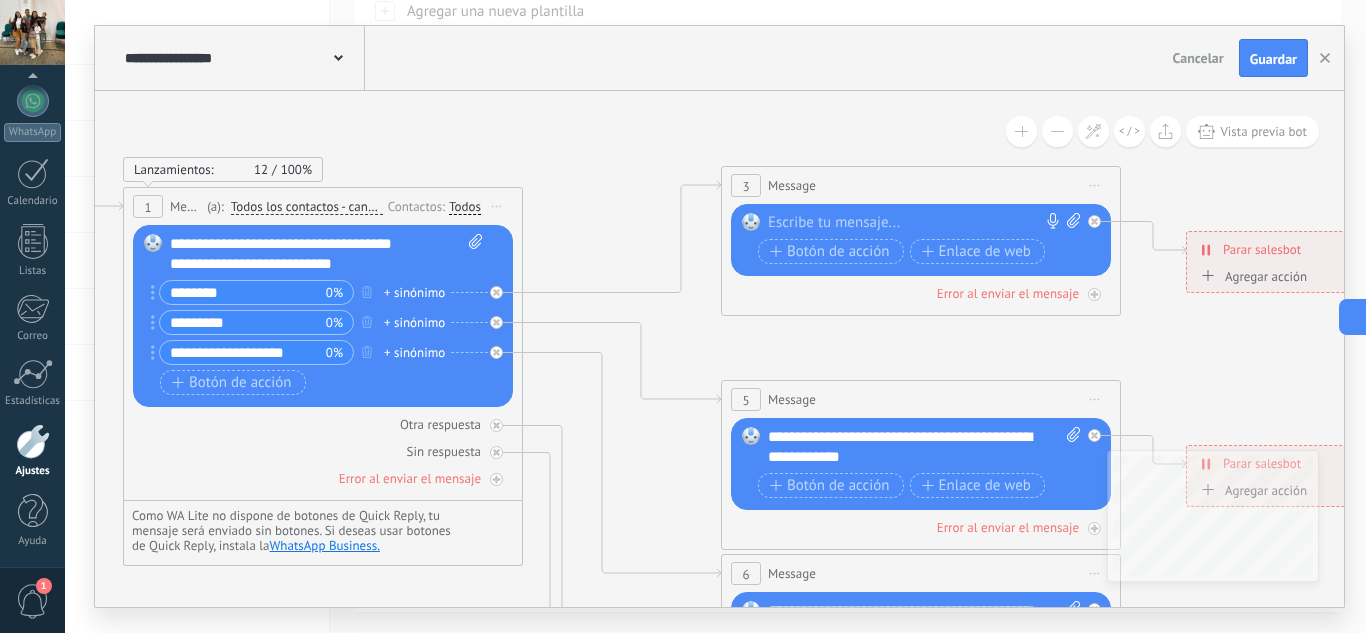 click at bounding box center (916, 223) 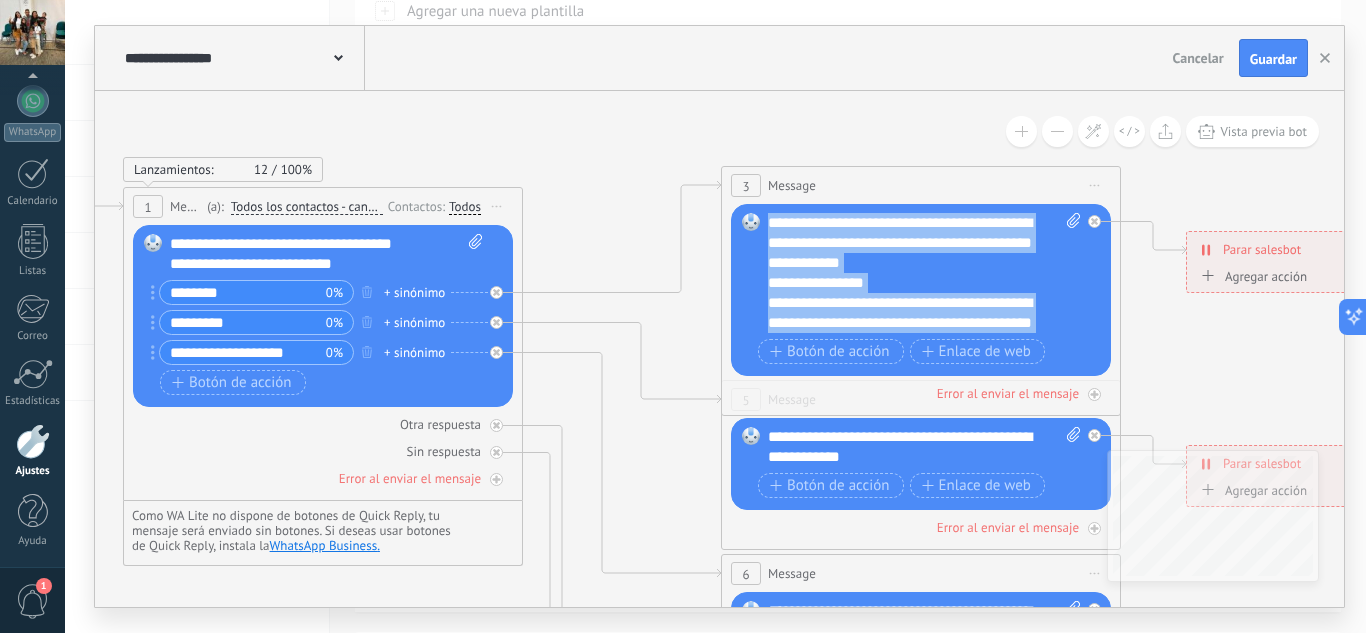 drag, startPoint x: 1042, startPoint y: 324, endPoint x: 770, endPoint y: 228, distance: 288.4441 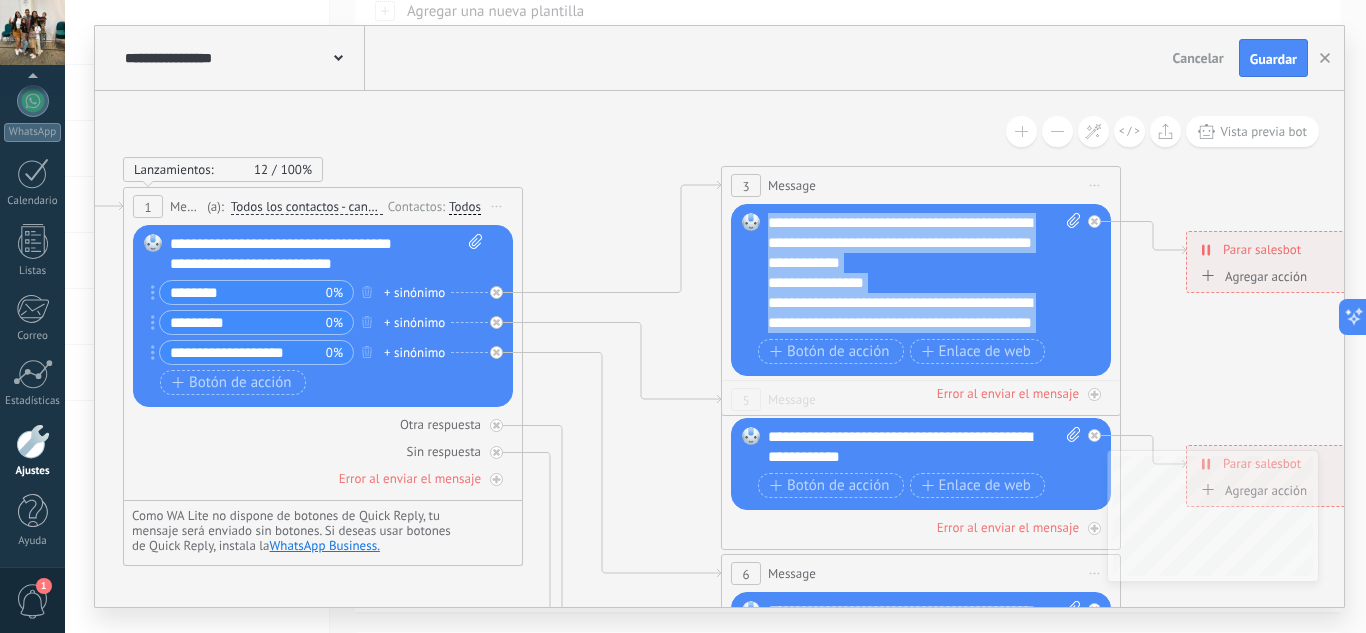 click on "**********" at bounding box center [924, 273] 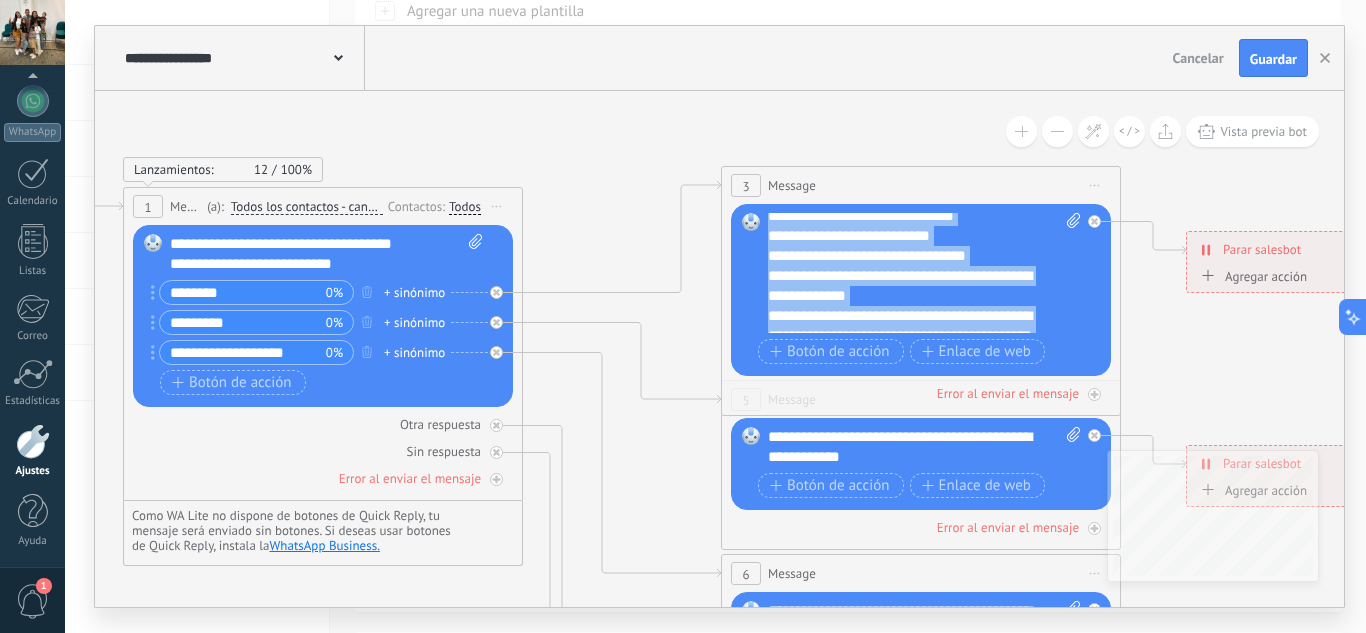 scroll, scrollTop: 100, scrollLeft: 0, axis: vertical 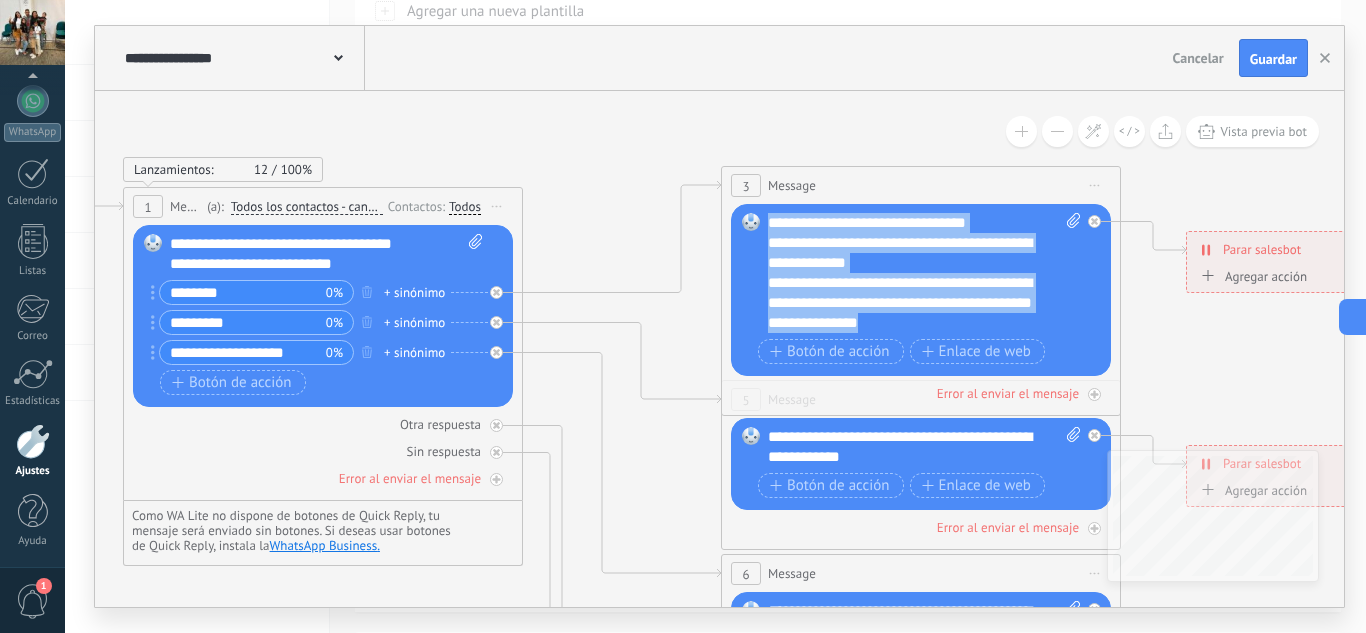 drag, startPoint x: 773, startPoint y: 239, endPoint x: 1046, endPoint y: 338, distance: 290.39627 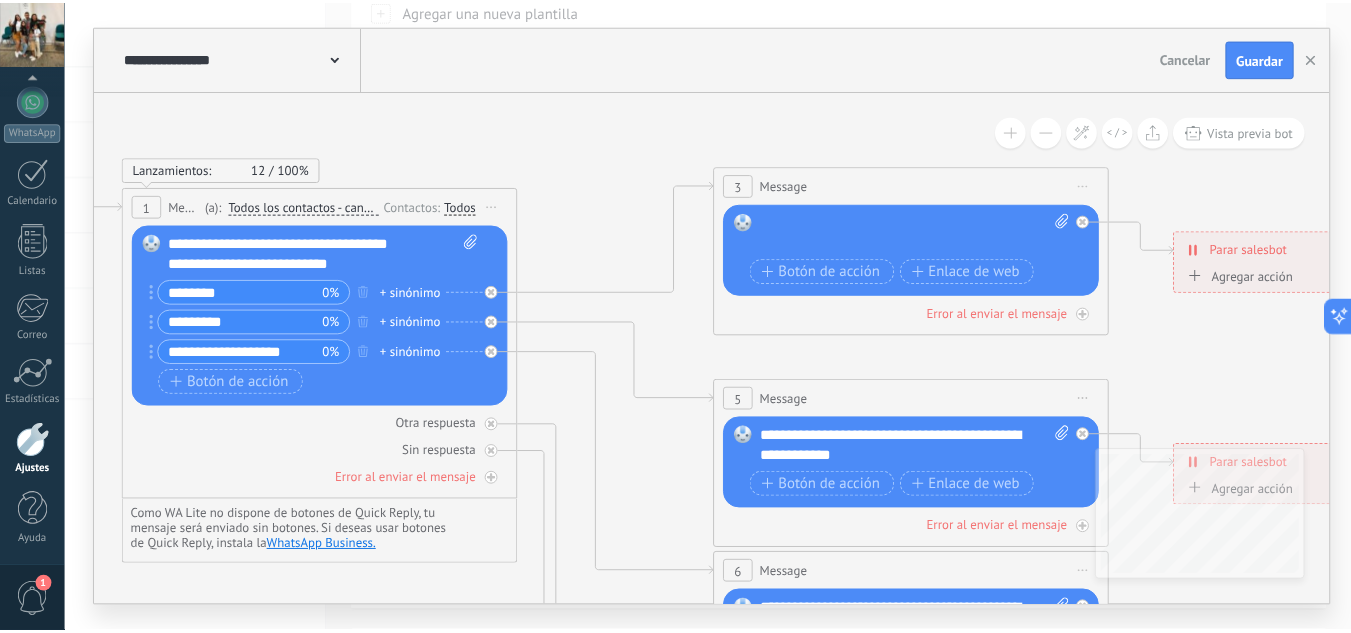 scroll, scrollTop: 0, scrollLeft: 0, axis: both 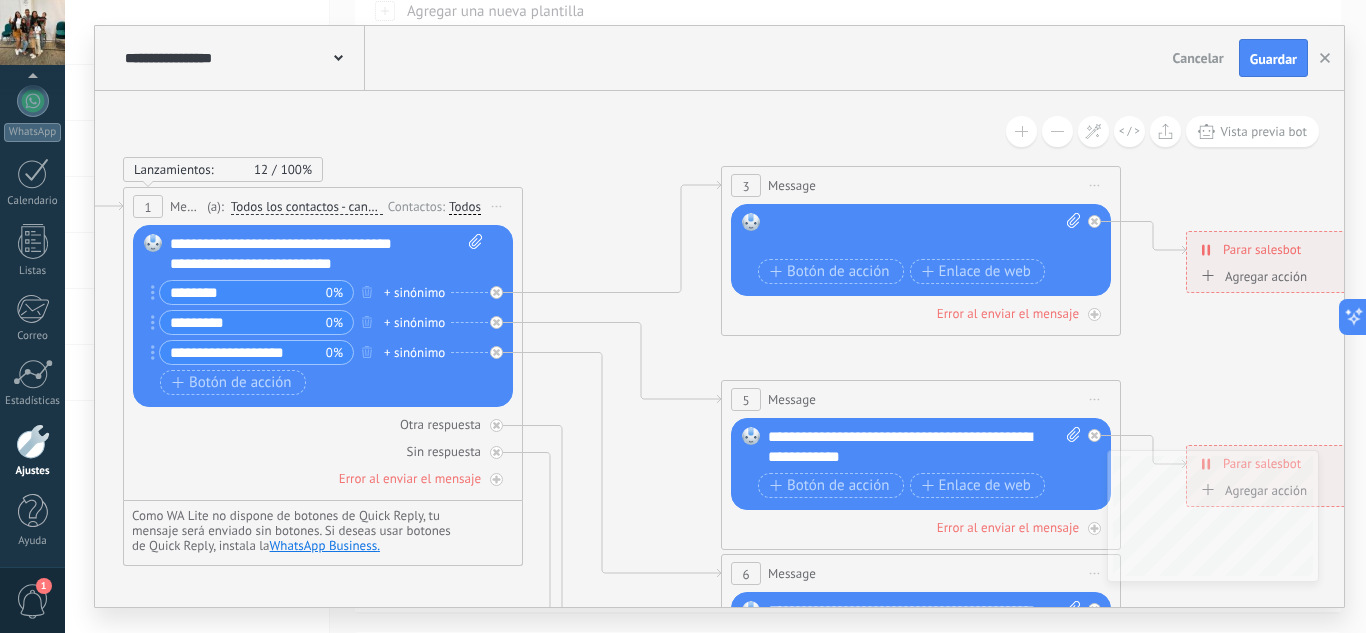 click at bounding box center (907, 243) 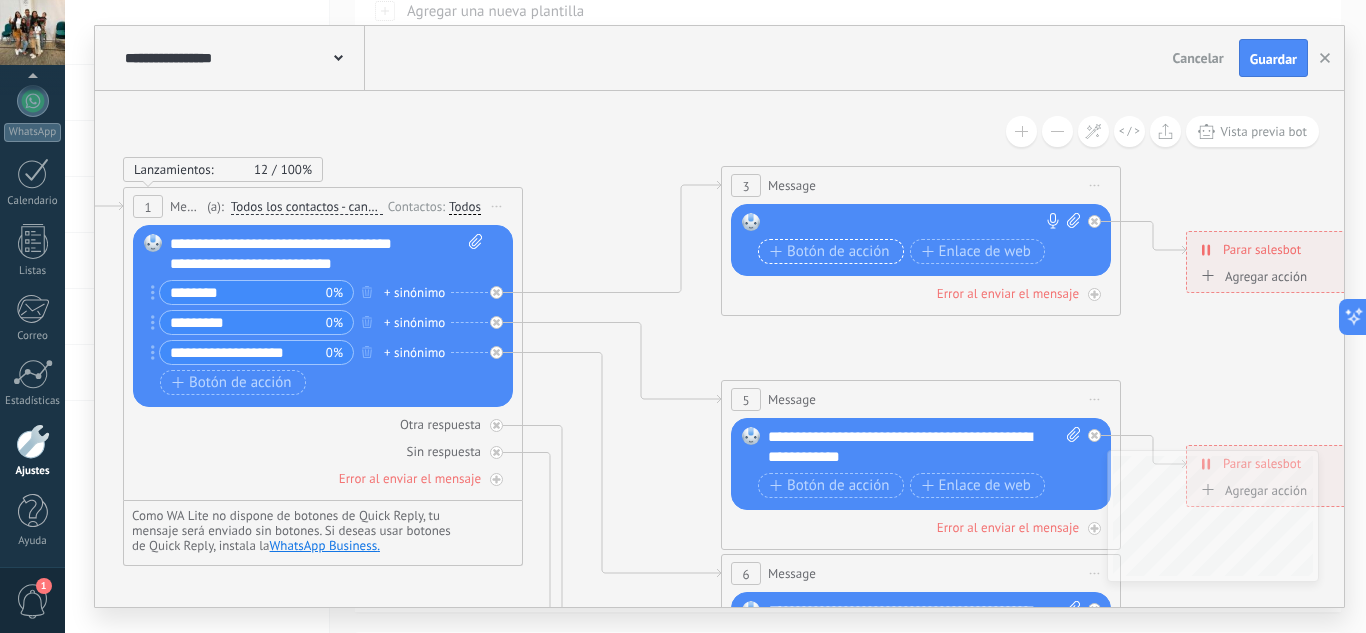 type 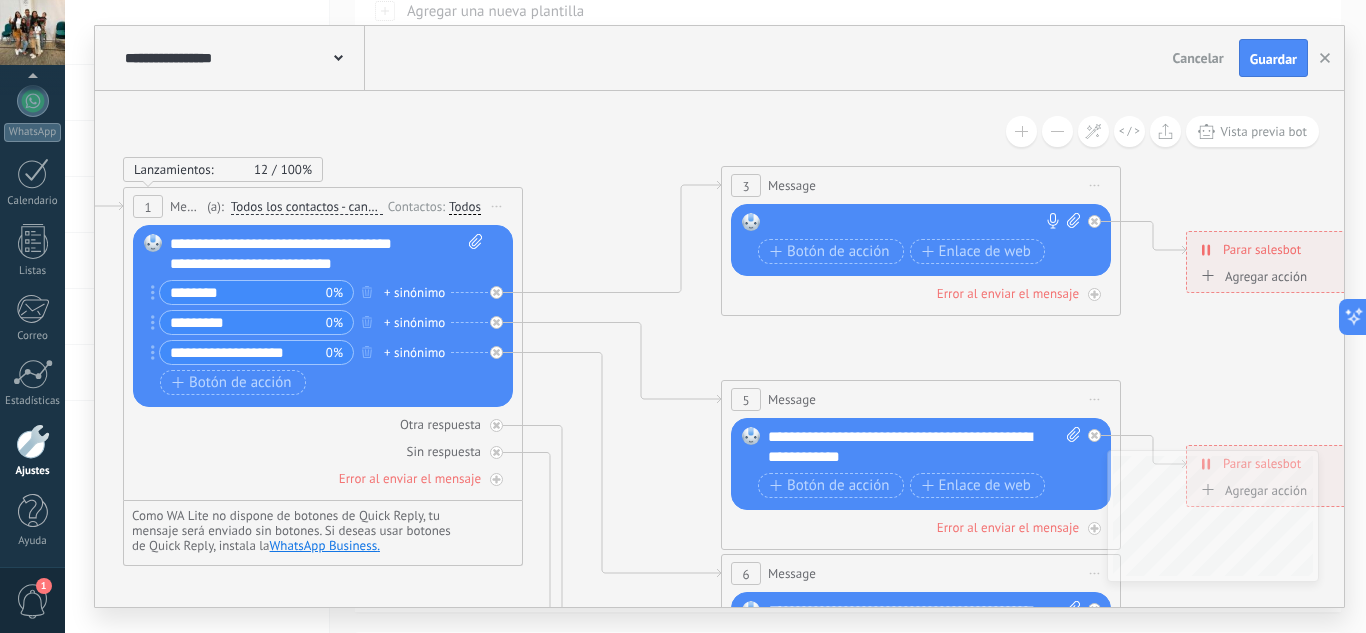 click at bounding box center (899, 223) 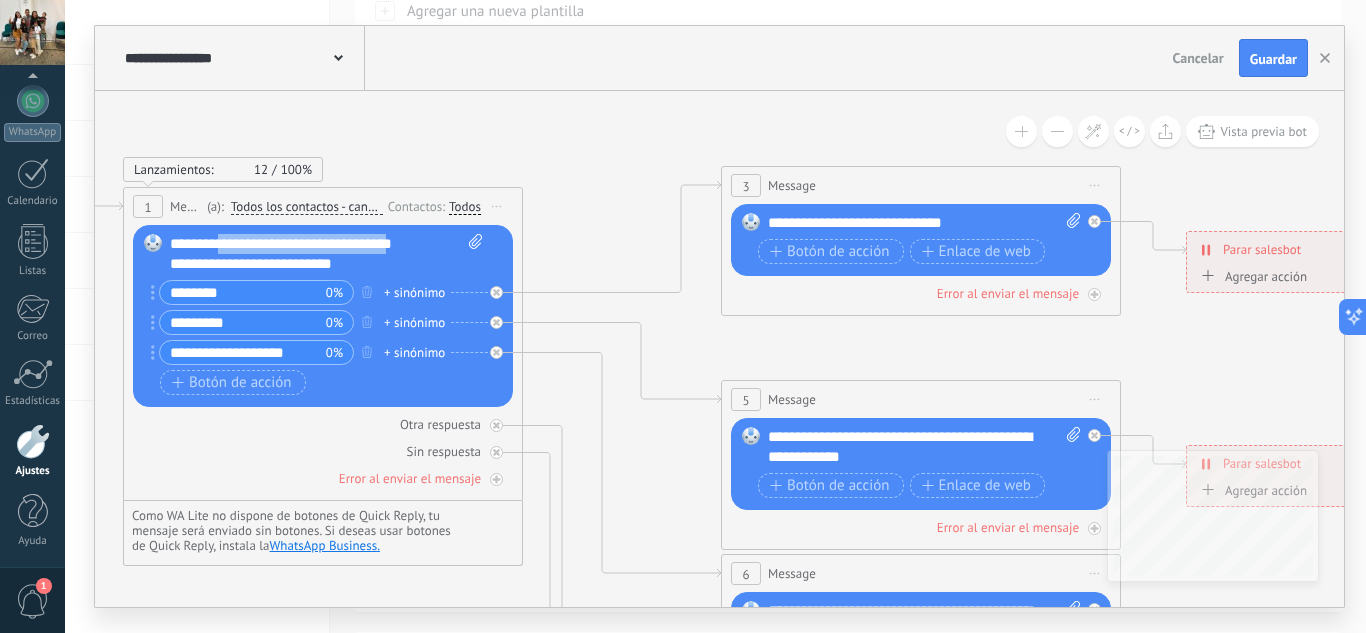 drag, startPoint x: 397, startPoint y: 246, endPoint x: 217, endPoint y: 246, distance: 180 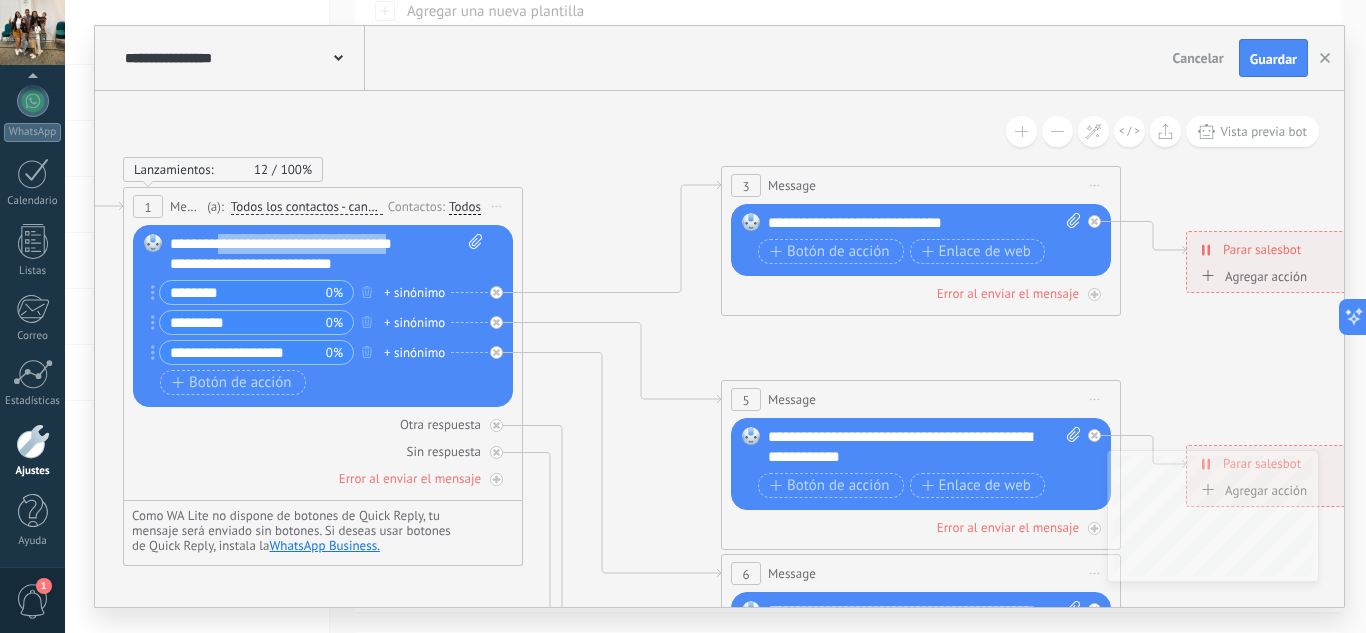 click on "**********" at bounding box center (326, 254) 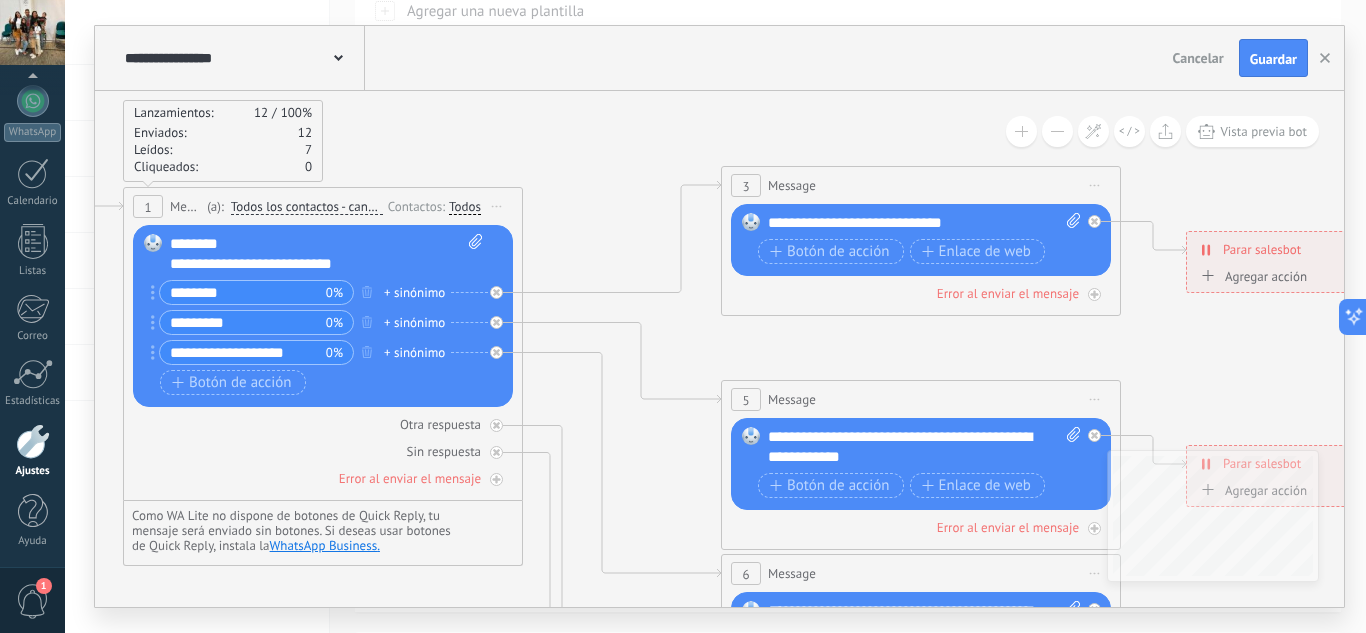 click on "**********" at bounding box center [907, 223] 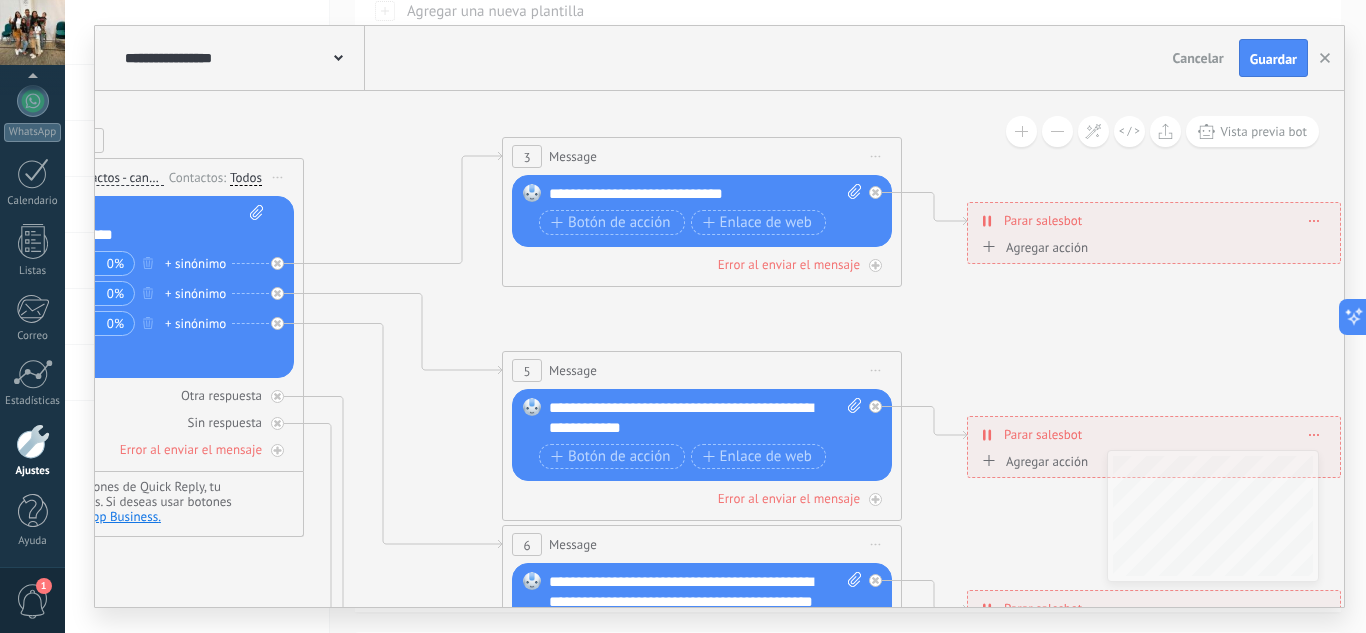 drag, startPoint x: 1206, startPoint y: 336, endPoint x: 988, endPoint y: 307, distance: 219.92044 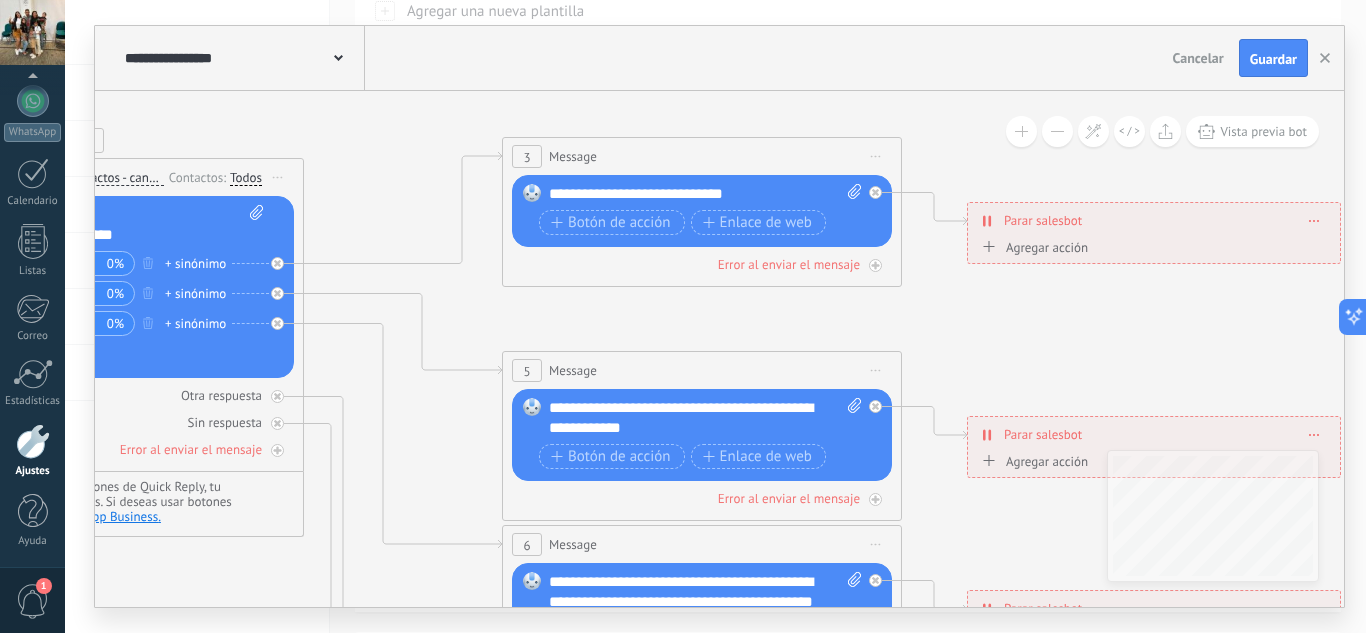 click 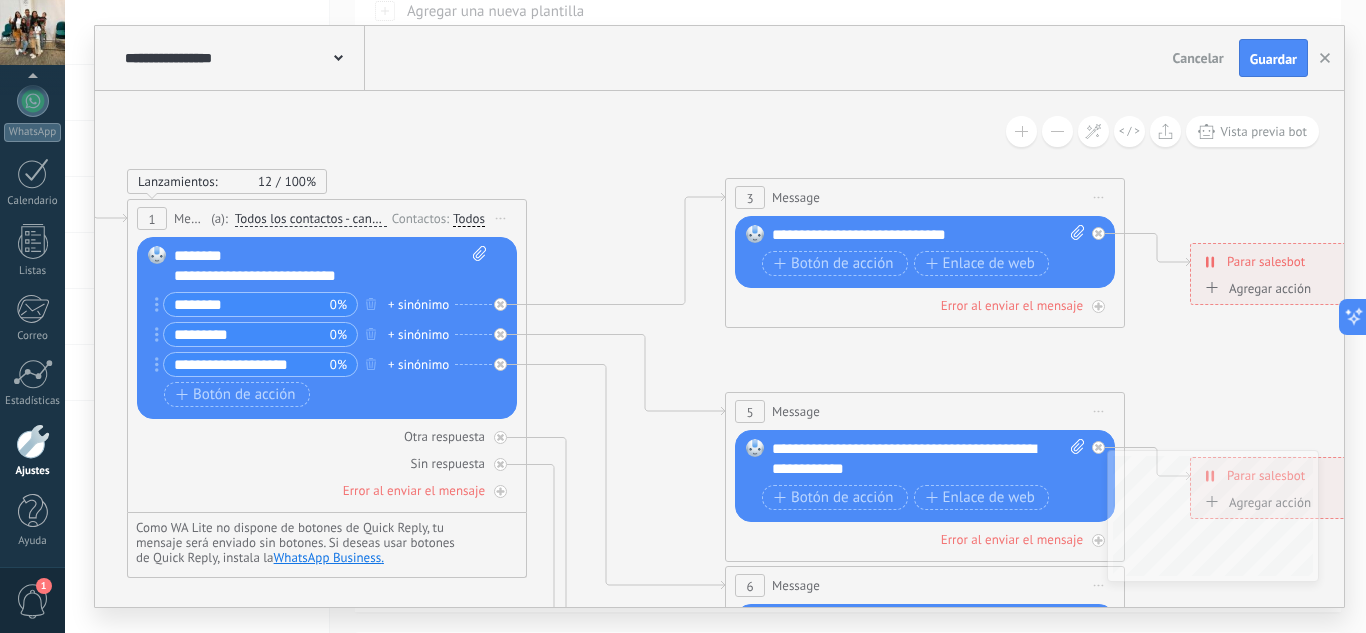 drag, startPoint x: 713, startPoint y: 316, endPoint x: 926, endPoint y: 342, distance: 214.581 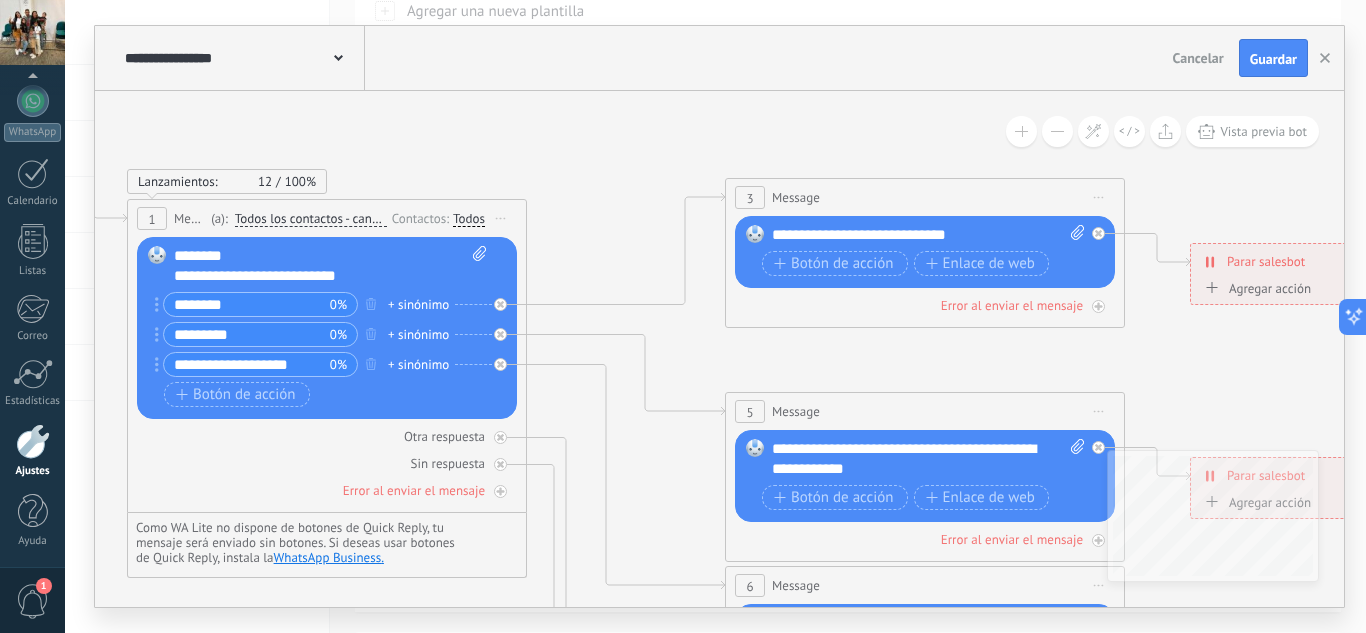 click 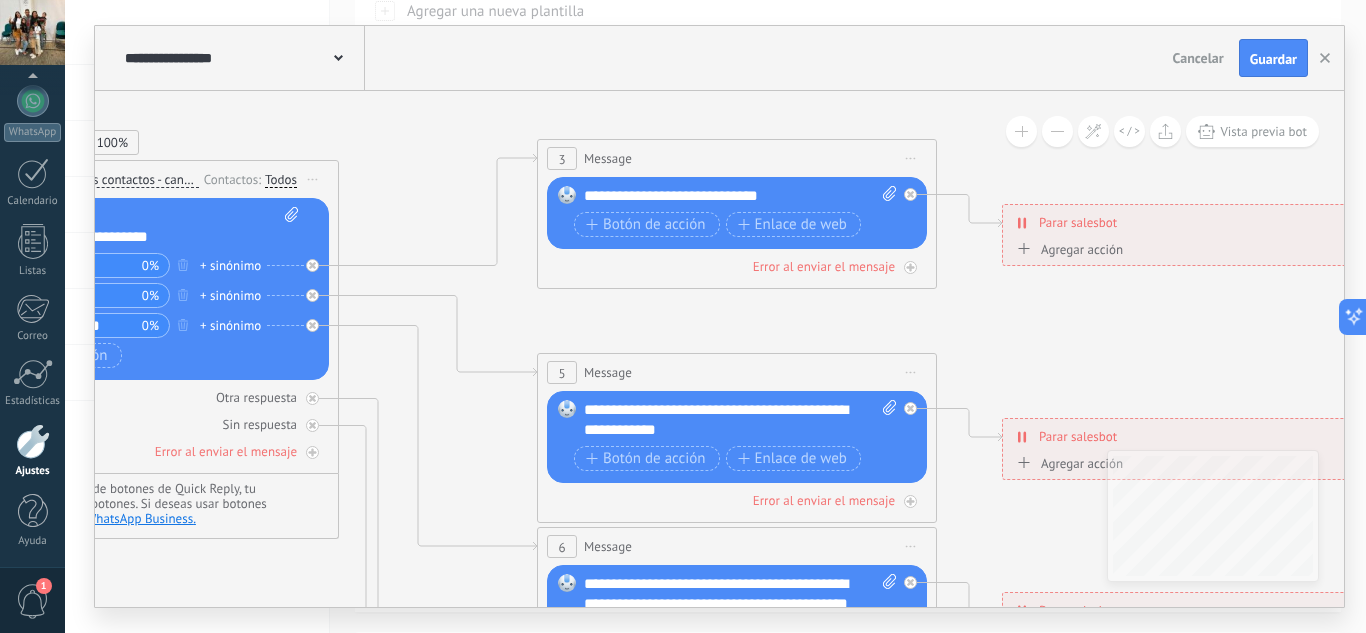 drag, startPoint x: 1161, startPoint y: 344, endPoint x: 961, endPoint y: 308, distance: 203.21417 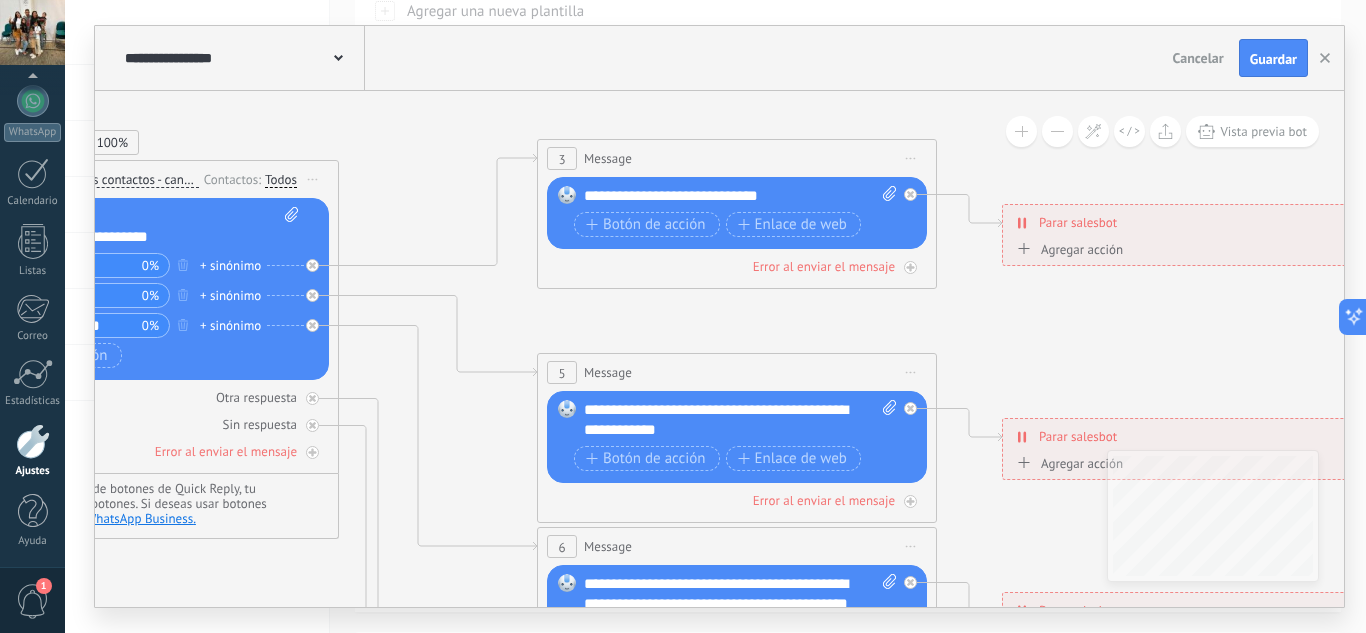 click 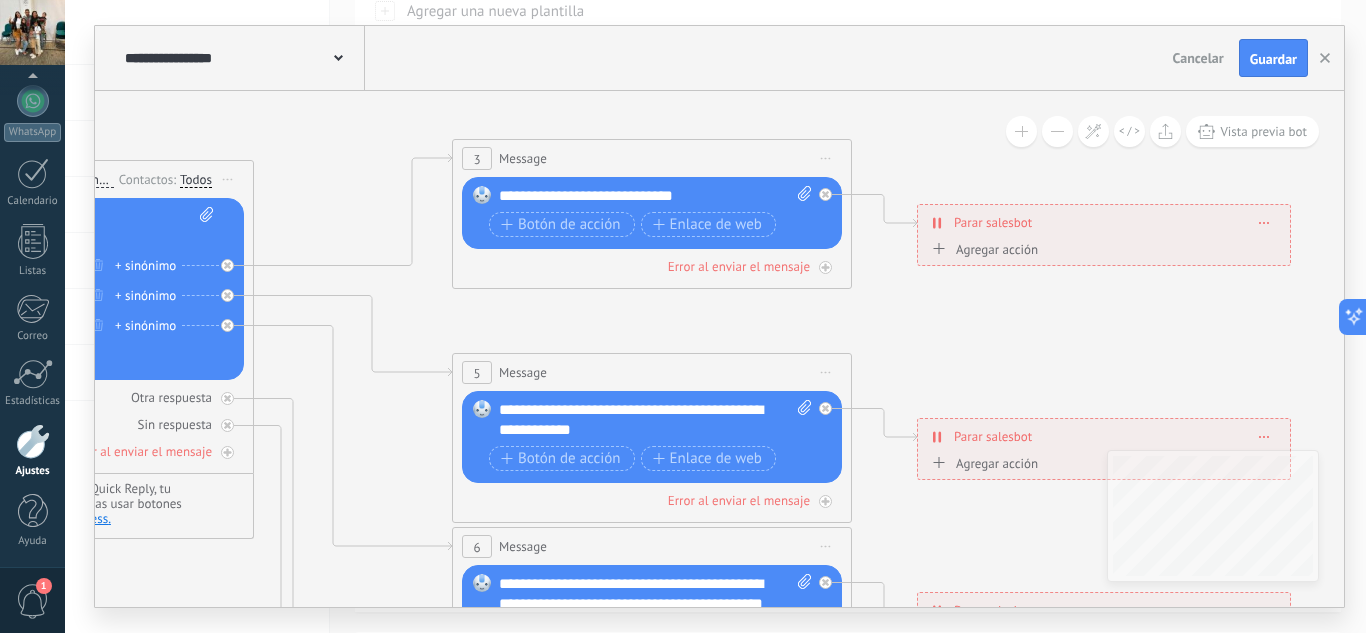 drag, startPoint x: 1126, startPoint y: 333, endPoint x: 998, endPoint y: 333, distance: 128 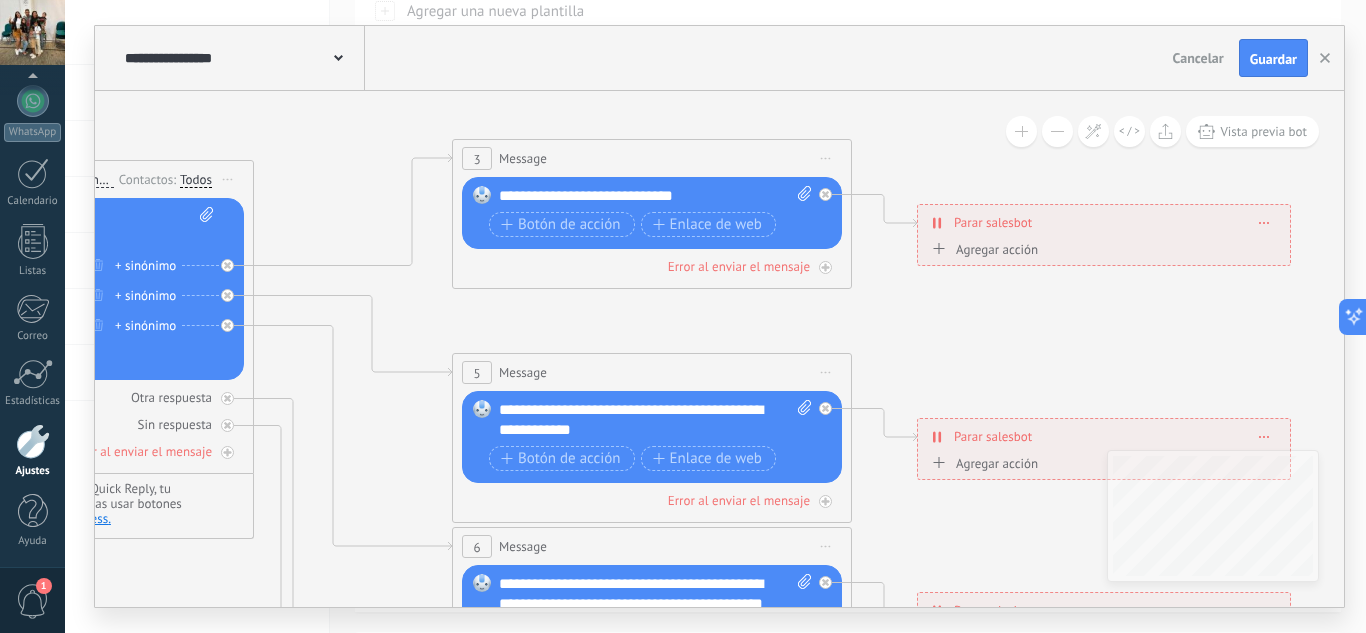 click 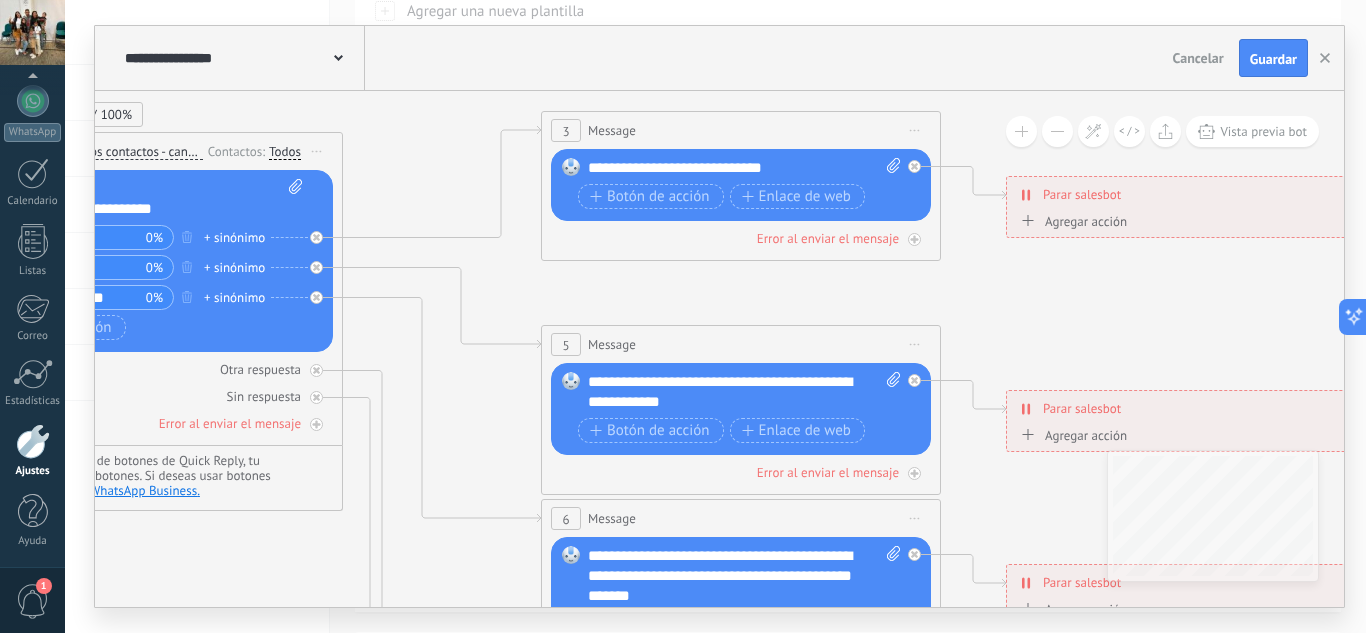 drag, startPoint x: 926, startPoint y: 332, endPoint x: 1069, endPoint y: 299, distance: 146.7583 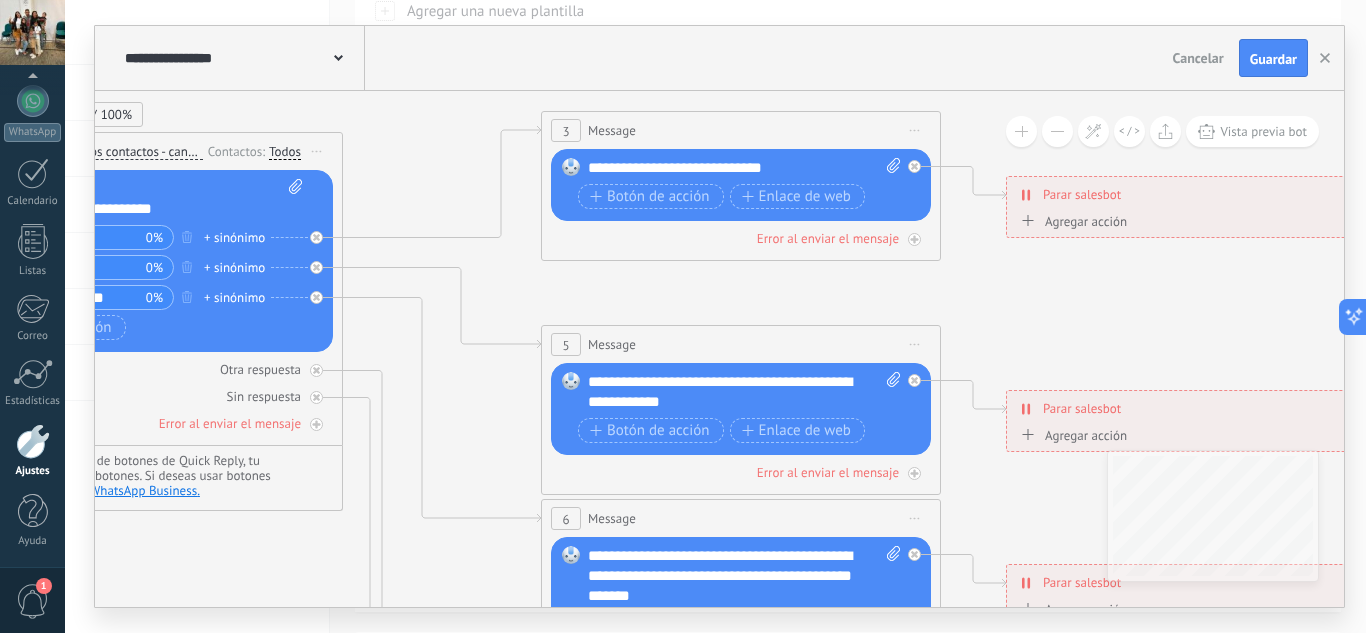 click 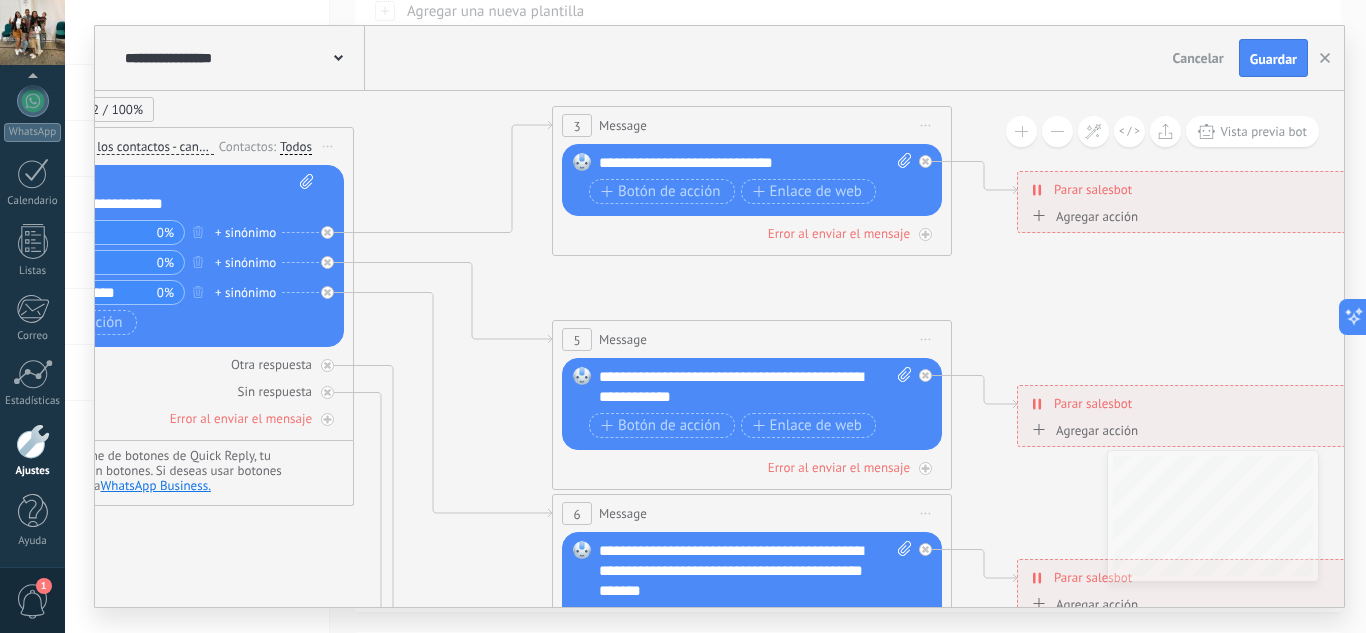 click on "**********" at bounding box center [738, 163] 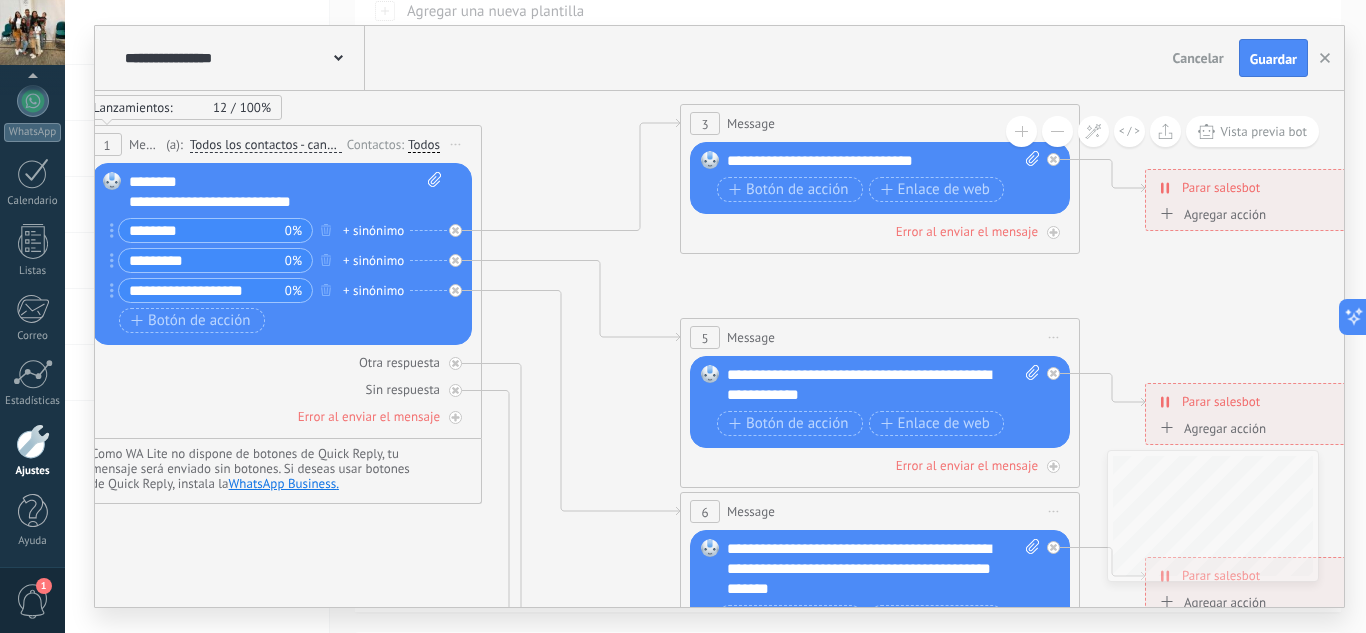 drag, startPoint x: 526, startPoint y: 268, endPoint x: 660, endPoint y: 264, distance: 134.0597 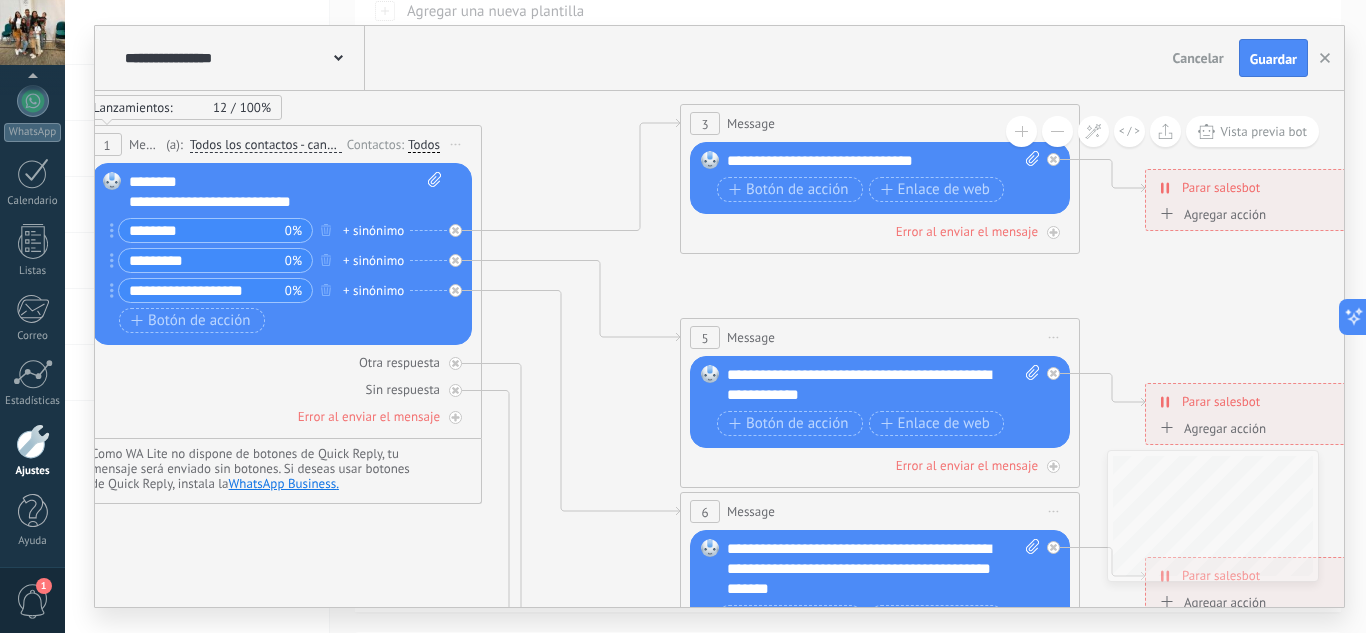 click 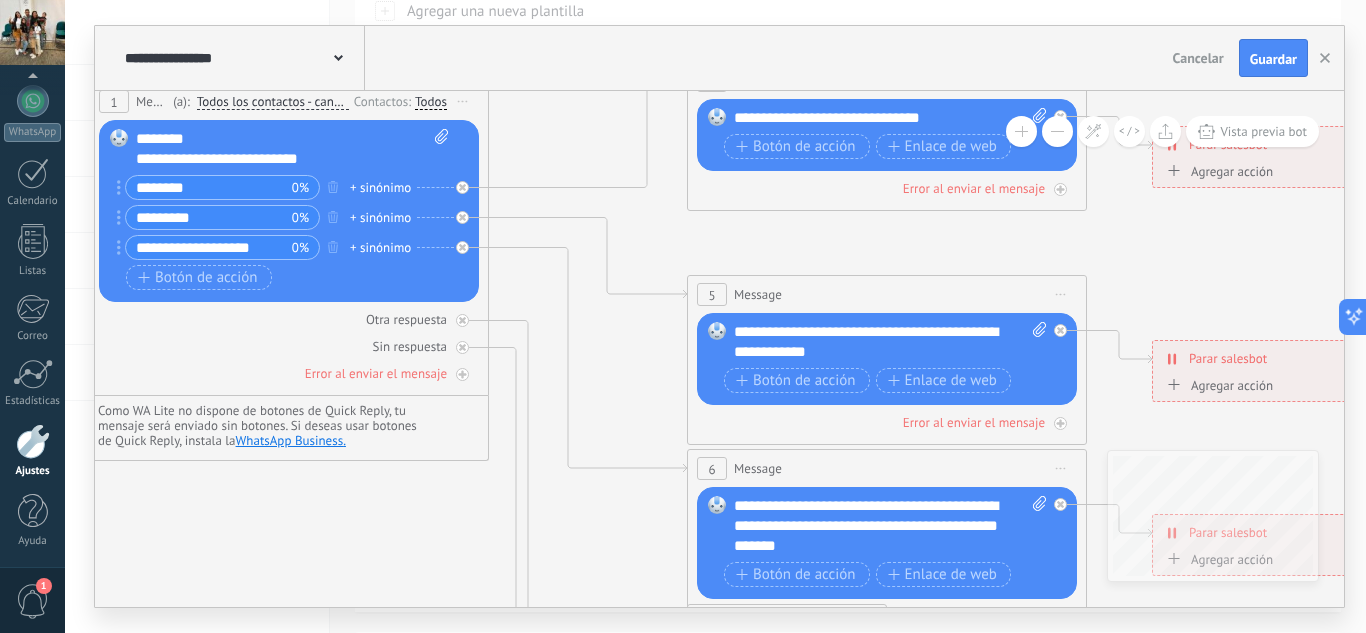 drag, startPoint x: 667, startPoint y: 286, endPoint x: 668, endPoint y: 245, distance: 41.01219 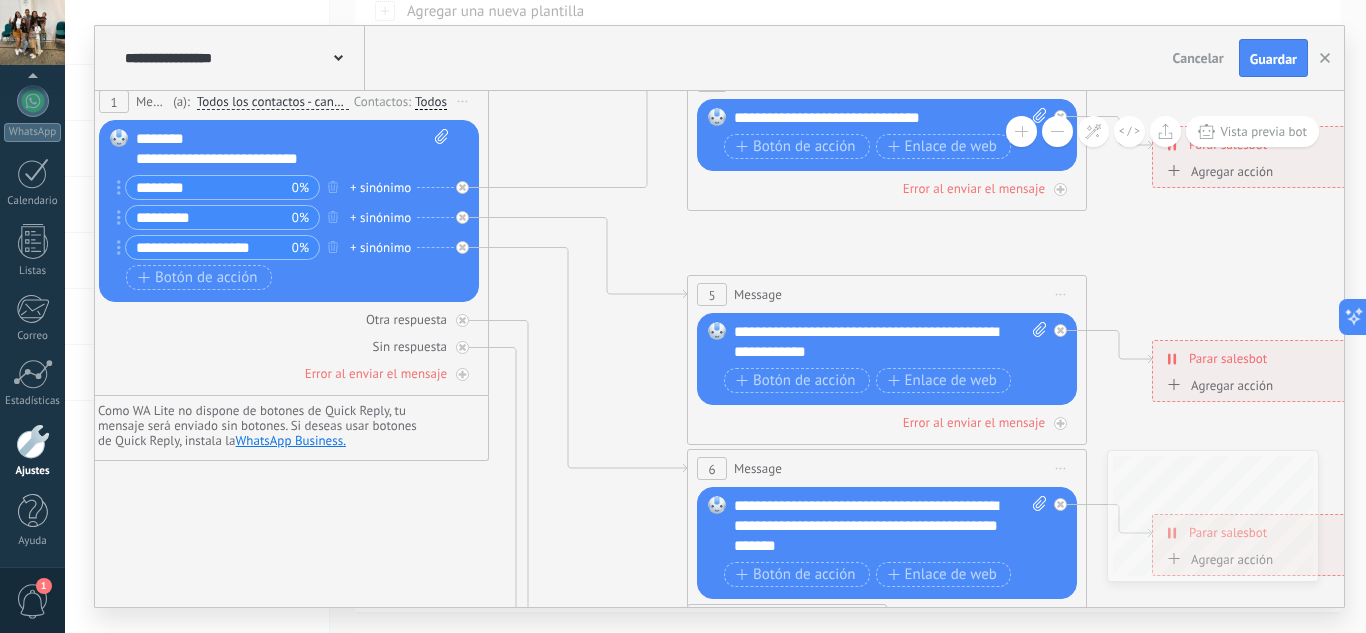 click 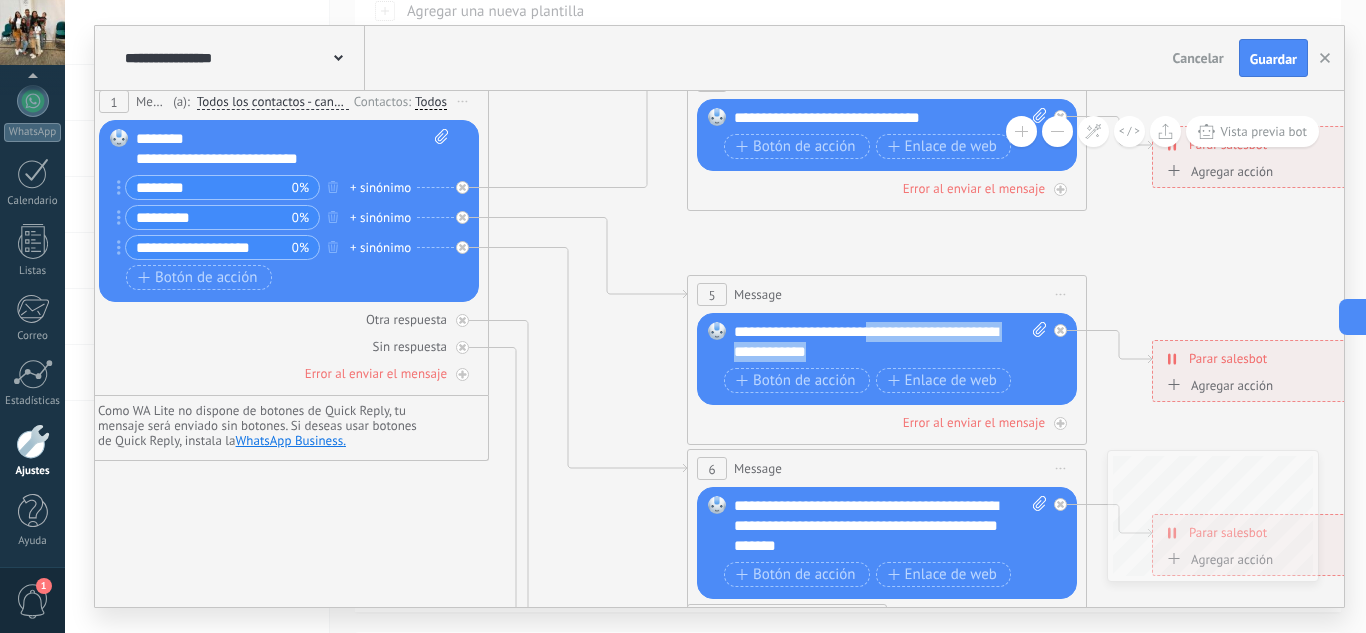 drag, startPoint x: 877, startPoint y: 330, endPoint x: 1001, endPoint y: 355, distance: 126.495056 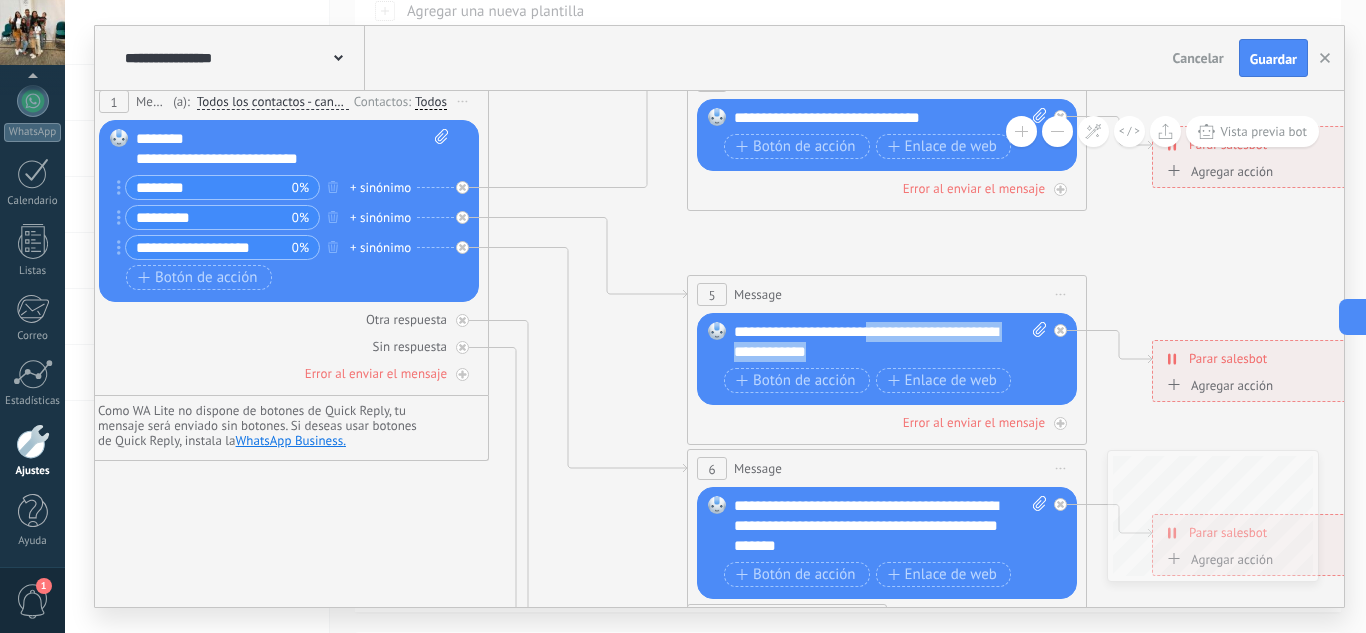 click on "**********" at bounding box center [890, 342] 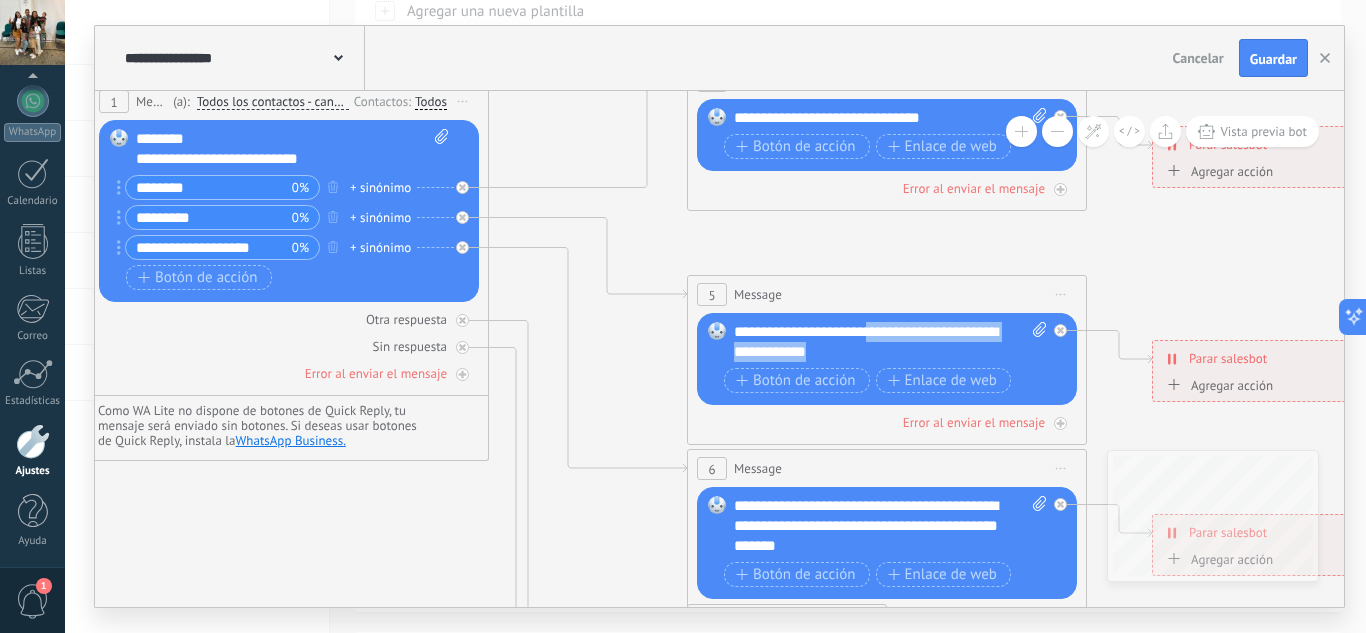 type 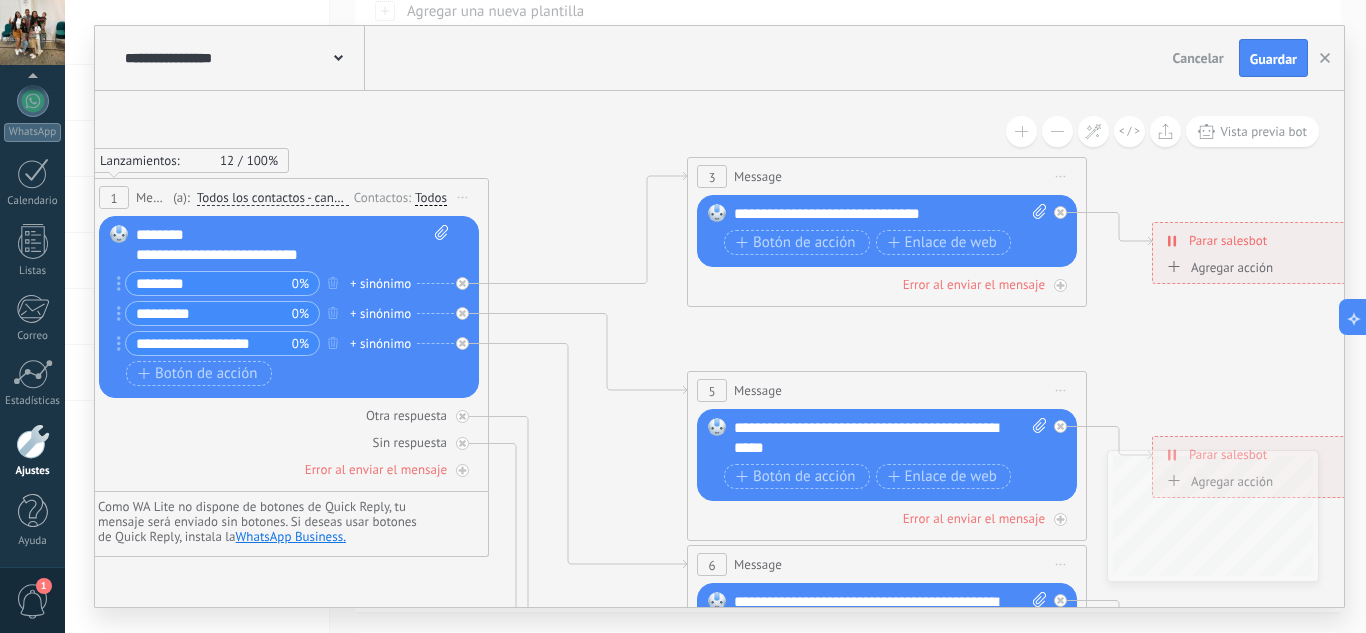 click on "**********" at bounding box center (873, 214) 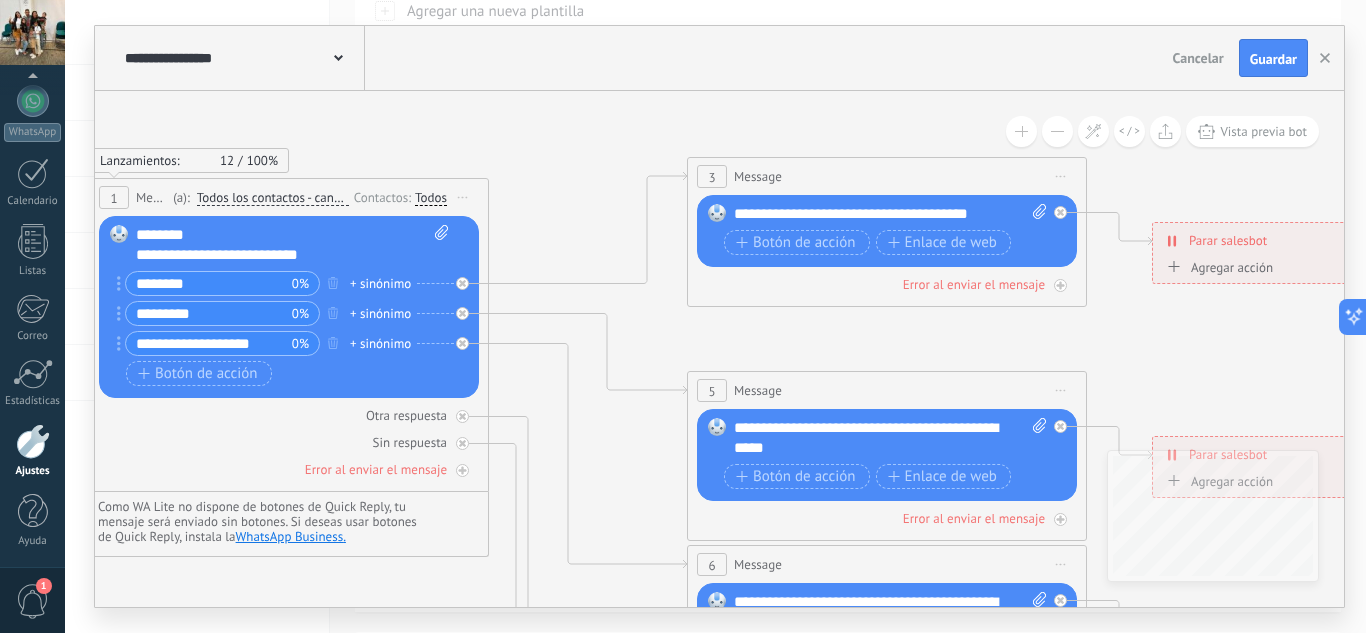 click 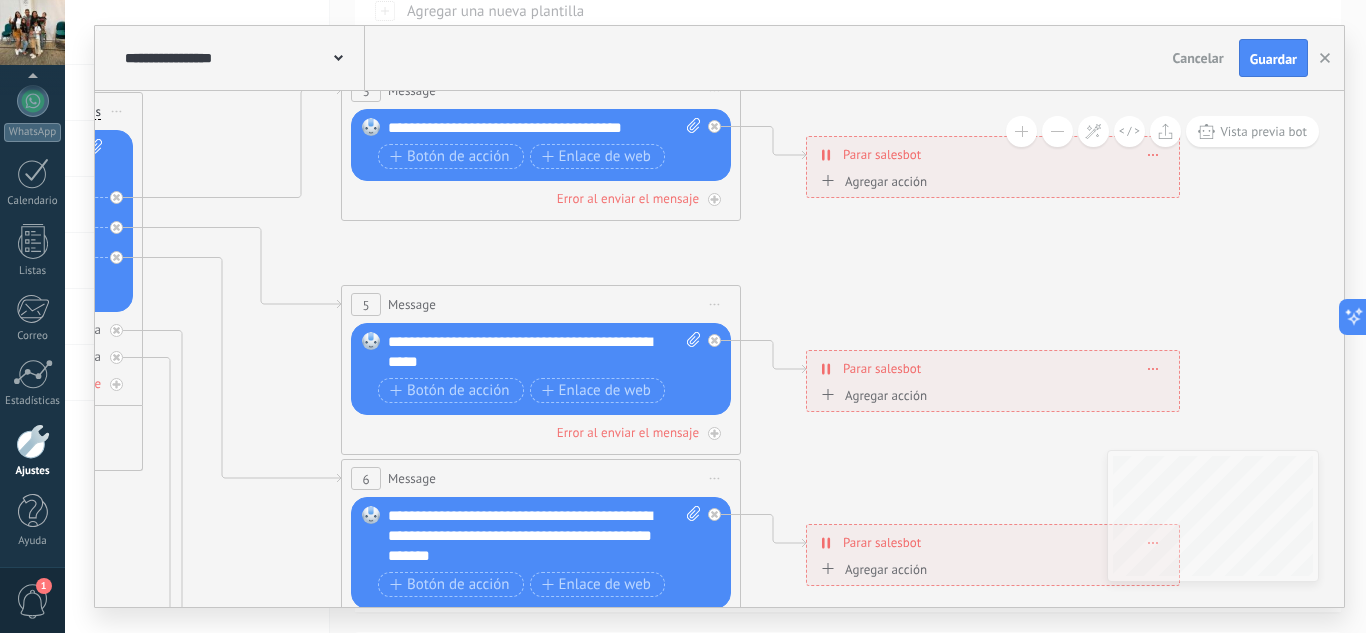 drag, startPoint x: 1156, startPoint y: 248, endPoint x: 809, endPoint y: 451, distance: 402.01743 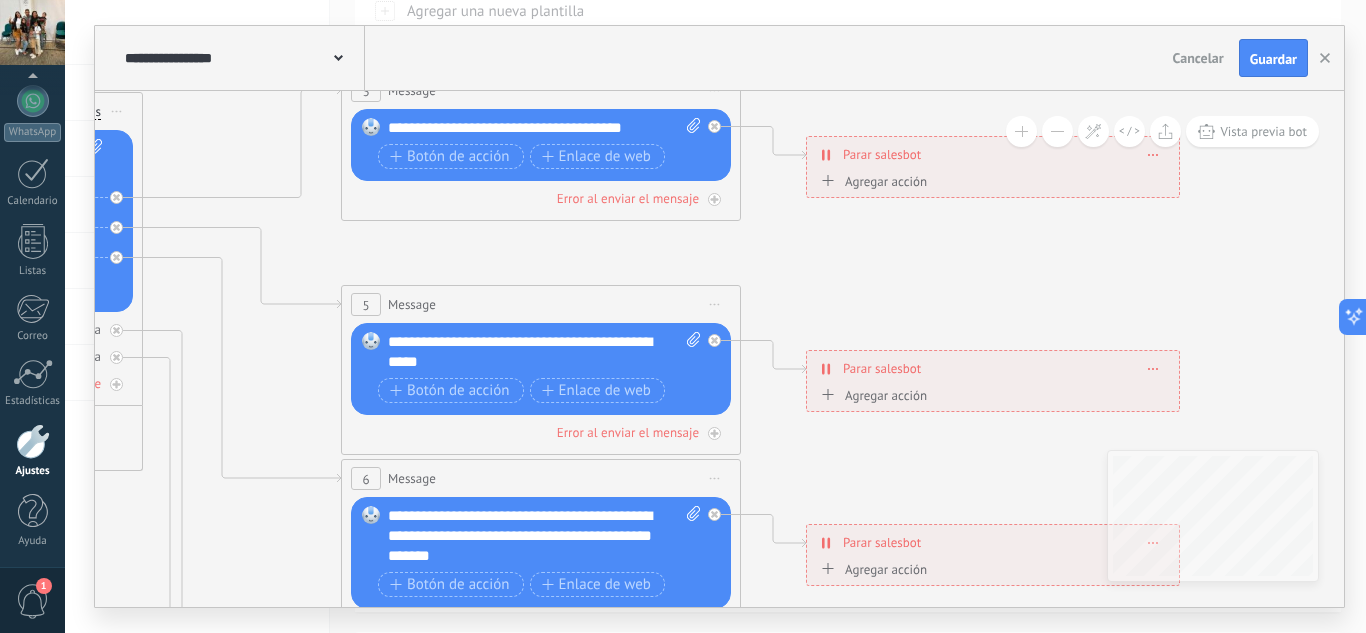 click 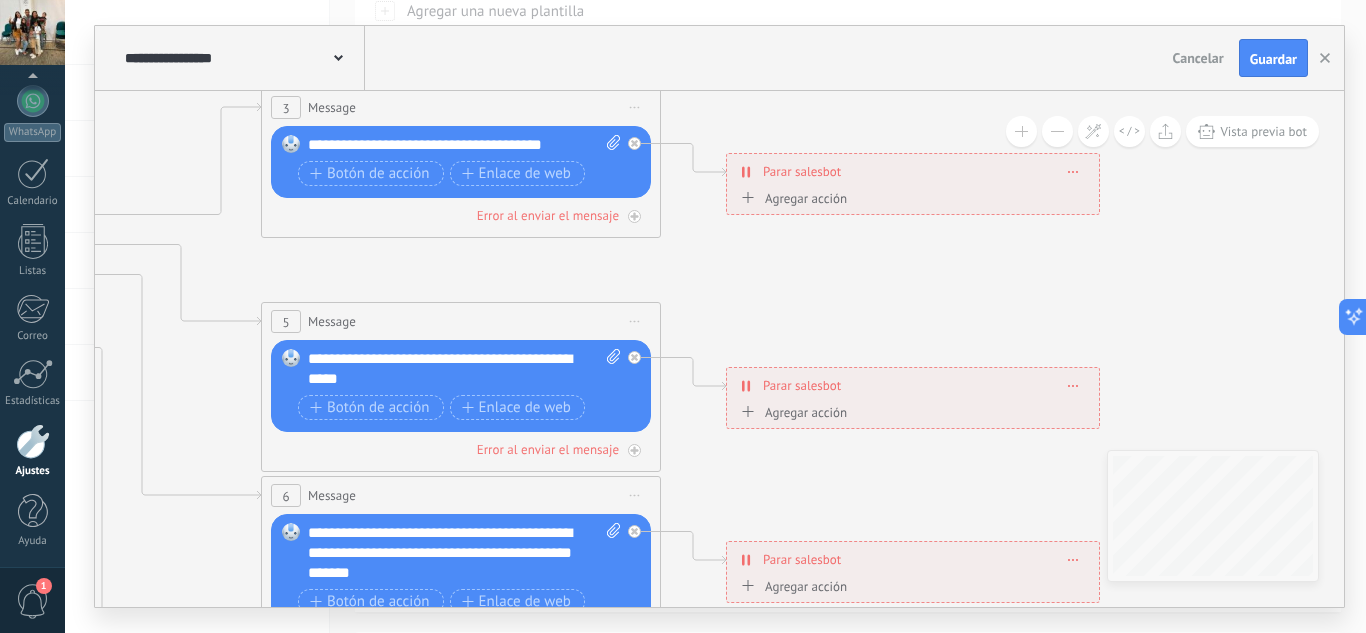 drag, startPoint x: 837, startPoint y: 285, endPoint x: 745, endPoint y: 303, distance: 93.74433 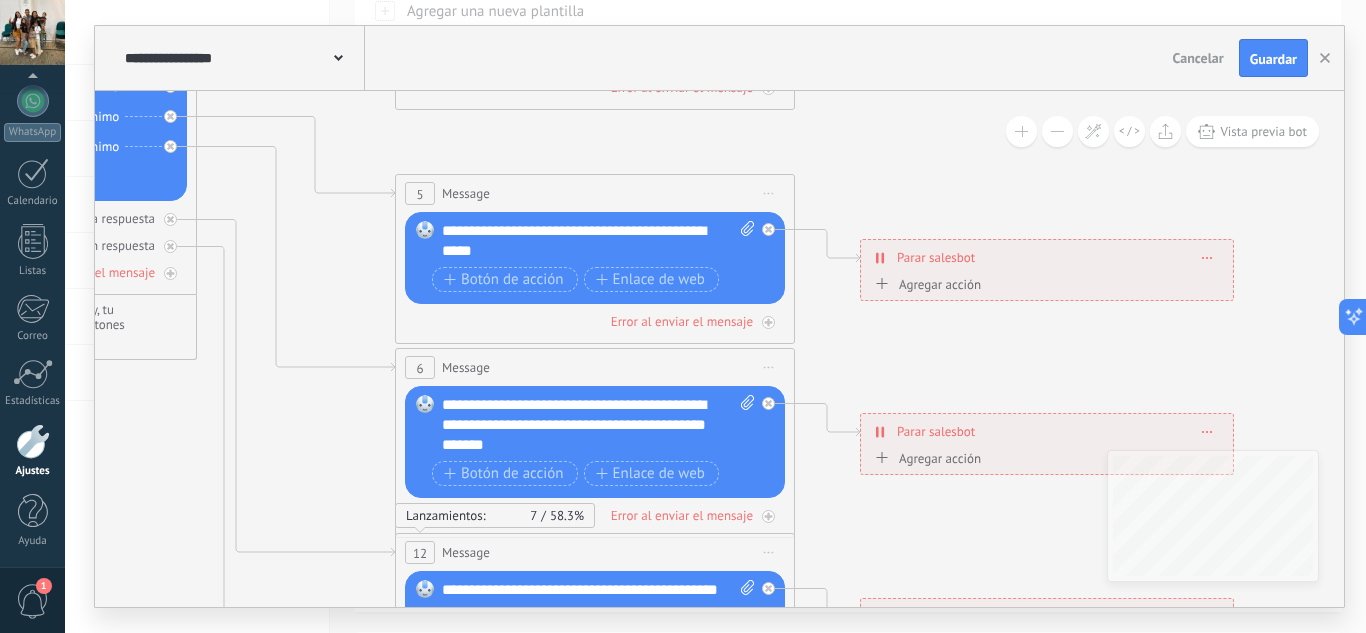 drag, startPoint x: 734, startPoint y: 304, endPoint x: 881, endPoint y: 174, distance: 196.2371 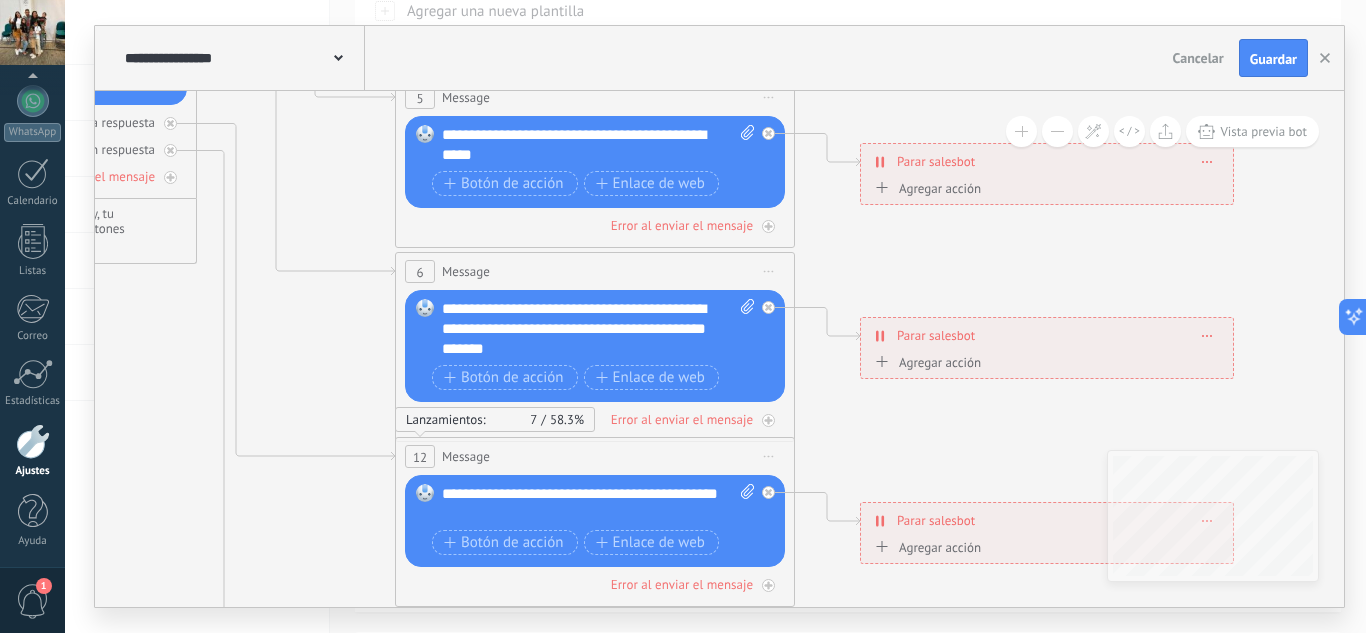 drag, startPoint x: 862, startPoint y: 328, endPoint x: 862, endPoint y: 232, distance: 96 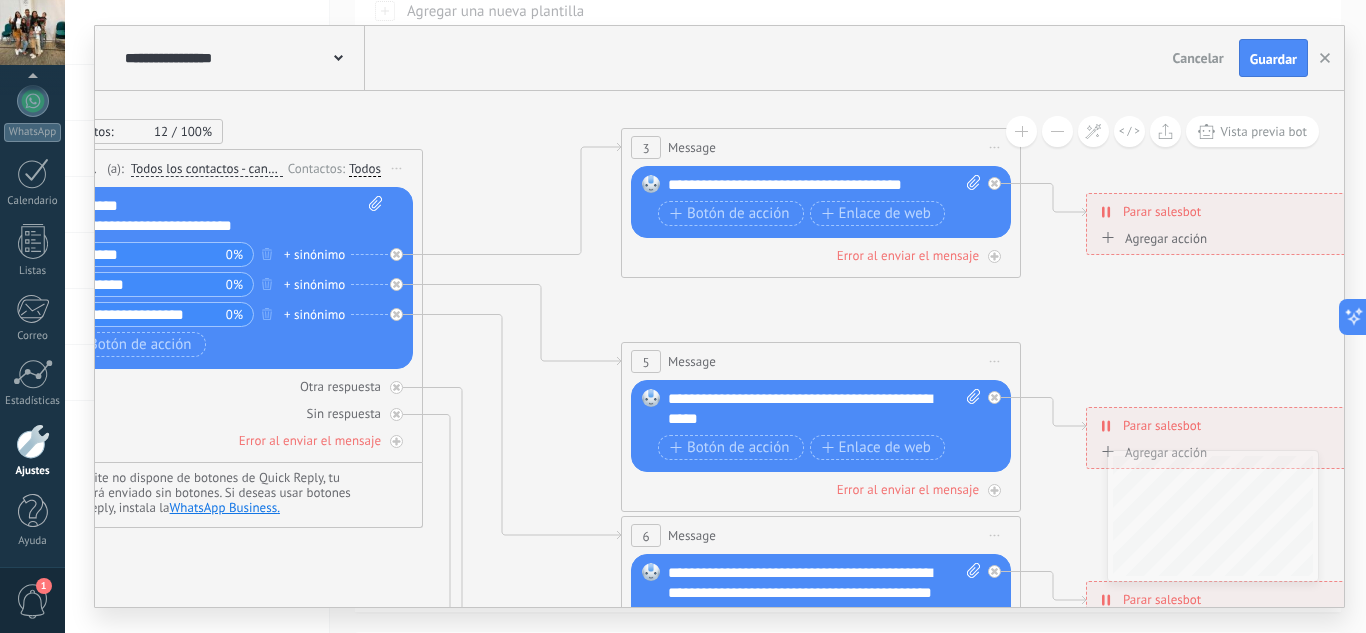 drag, startPoint x: 263, startPoint y: 149, endPoint x: 489, endPoint y: 221, distance: 237.19191 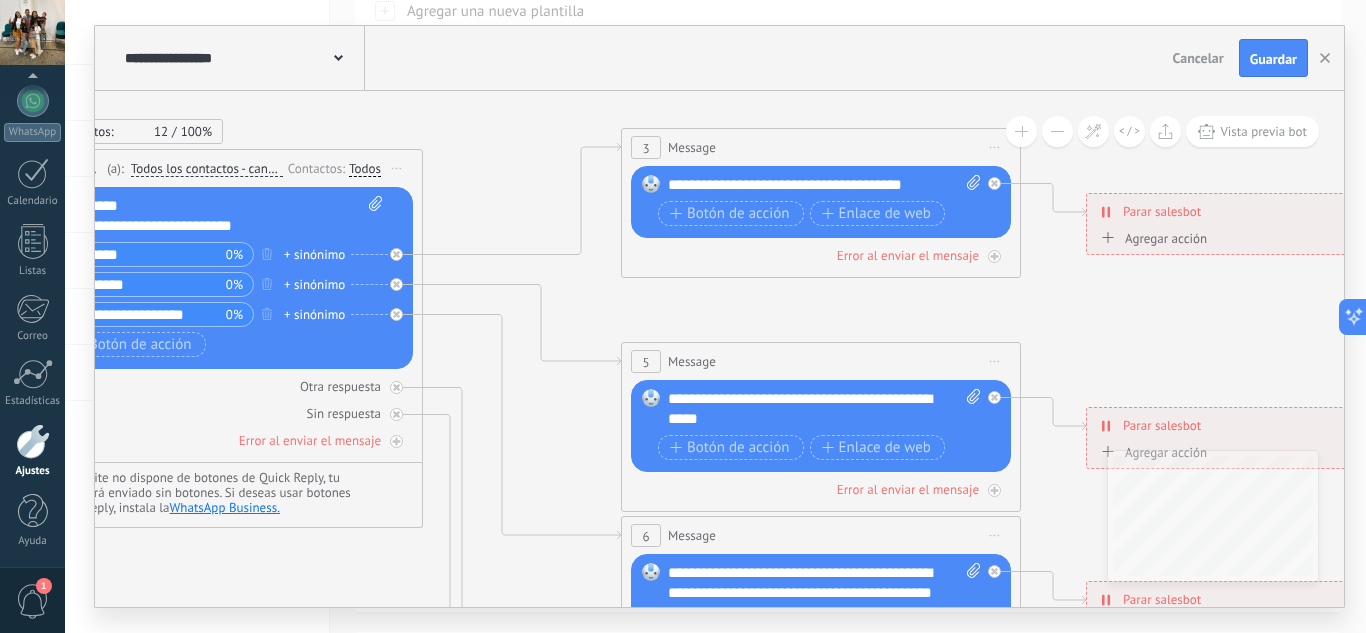click 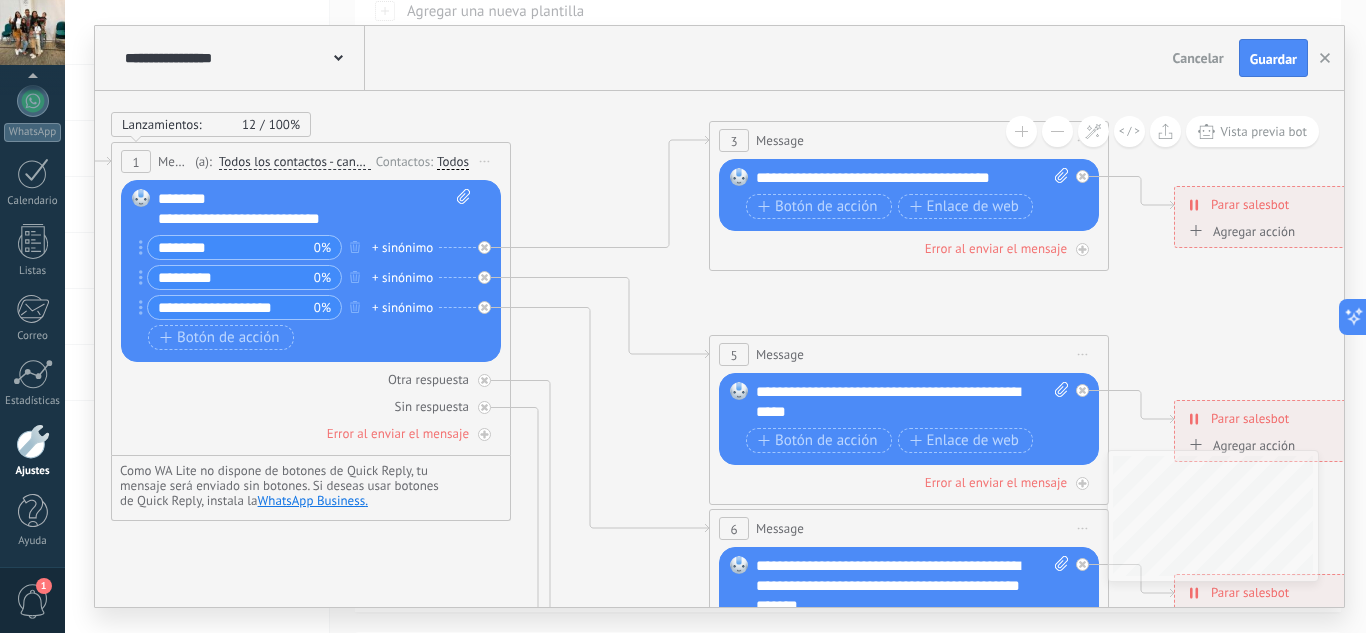 drag, startPoint x: 488, startPoint y: 218, endPoint x: 591, endPoint y: 207, distance: 103.58572 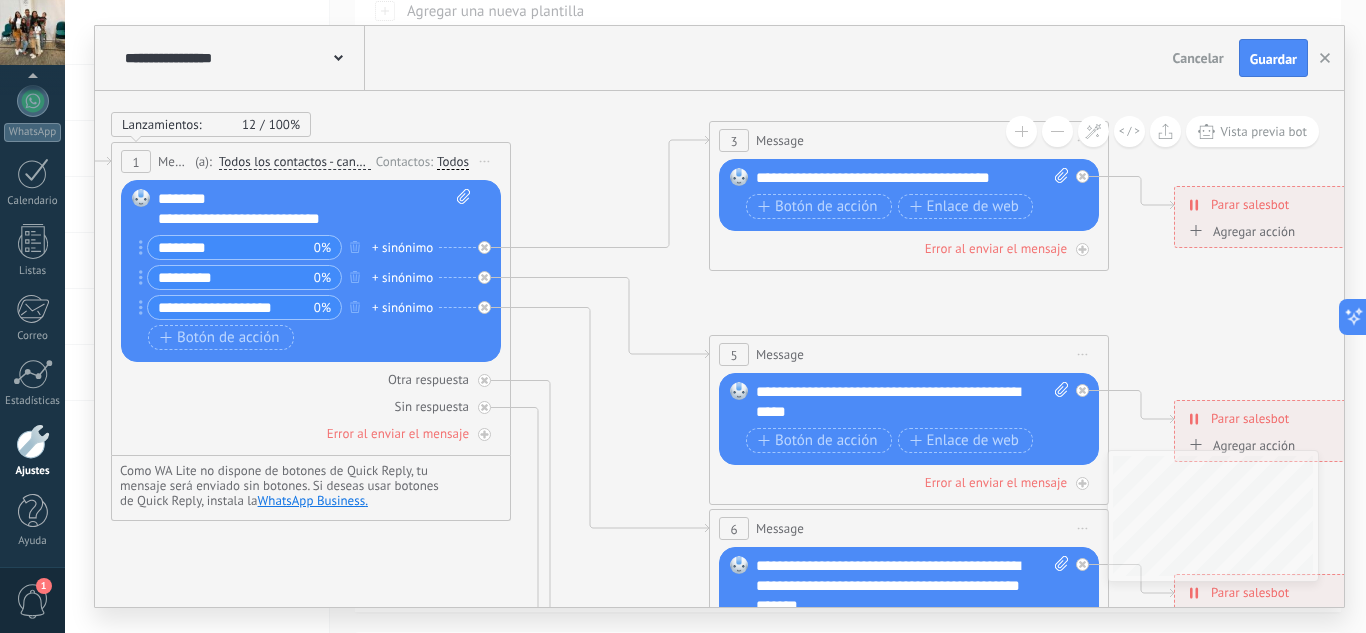 click 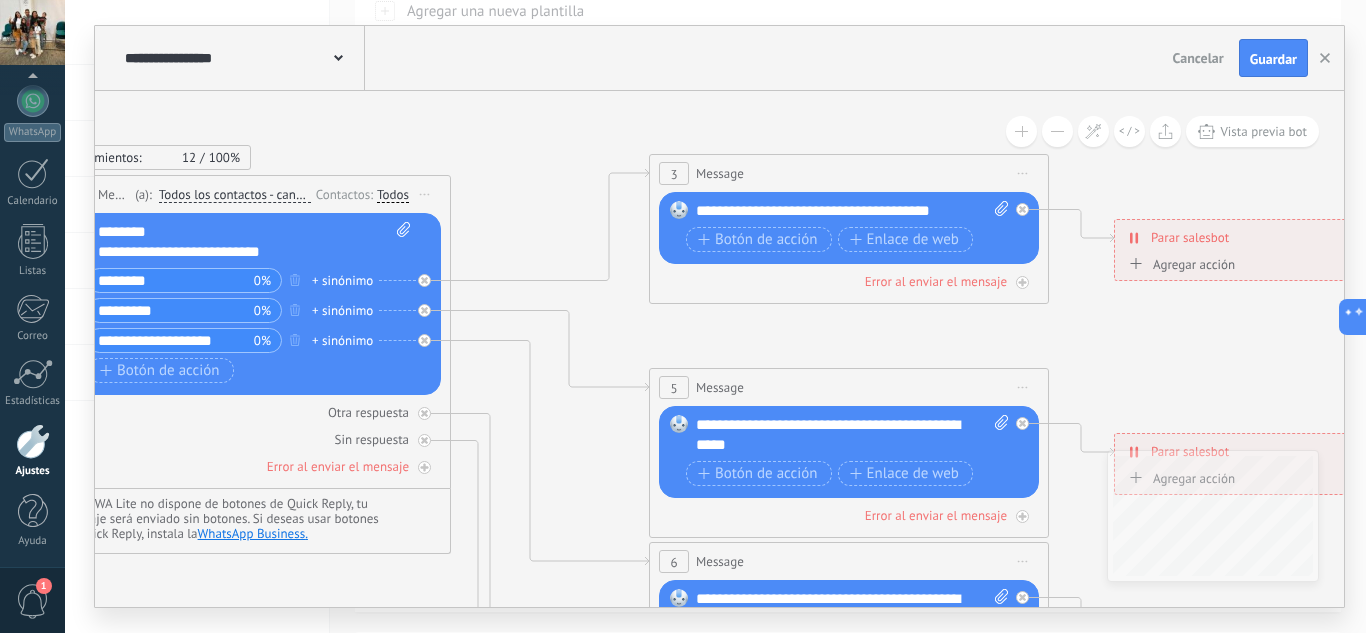 drag, startPoint x: 920, startPoint y: 292, endPoint x: 842, endPoint y: 329, distance: 86.33076 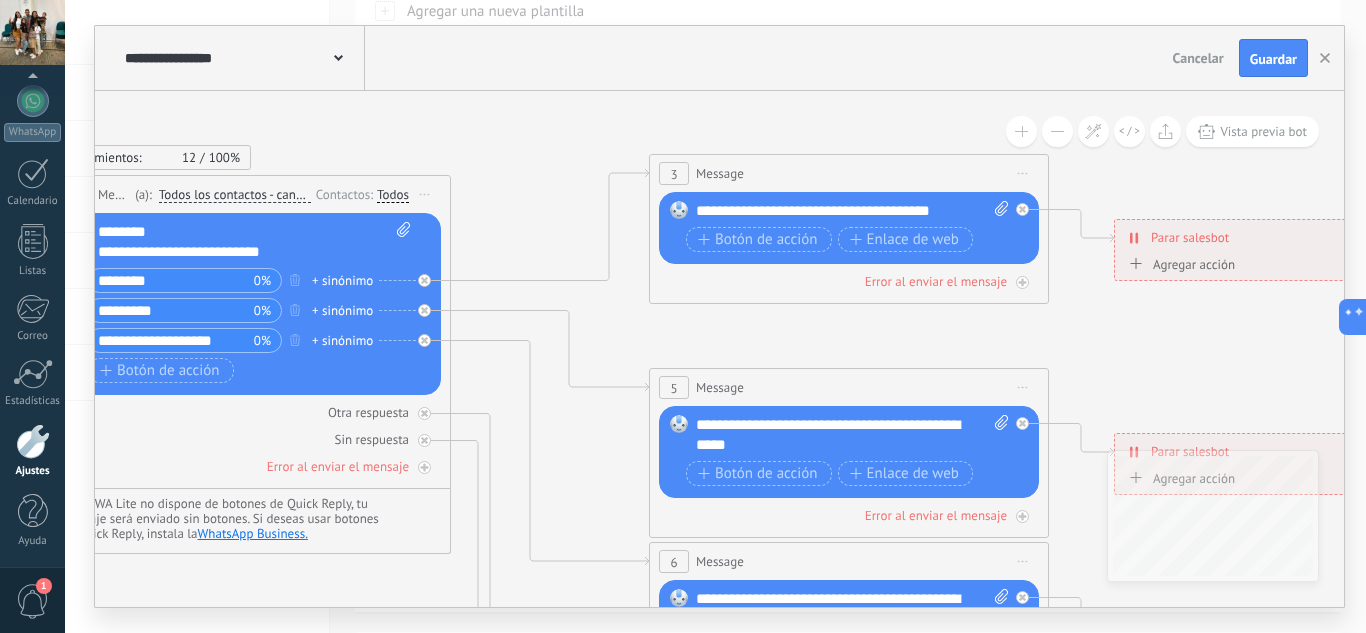 click 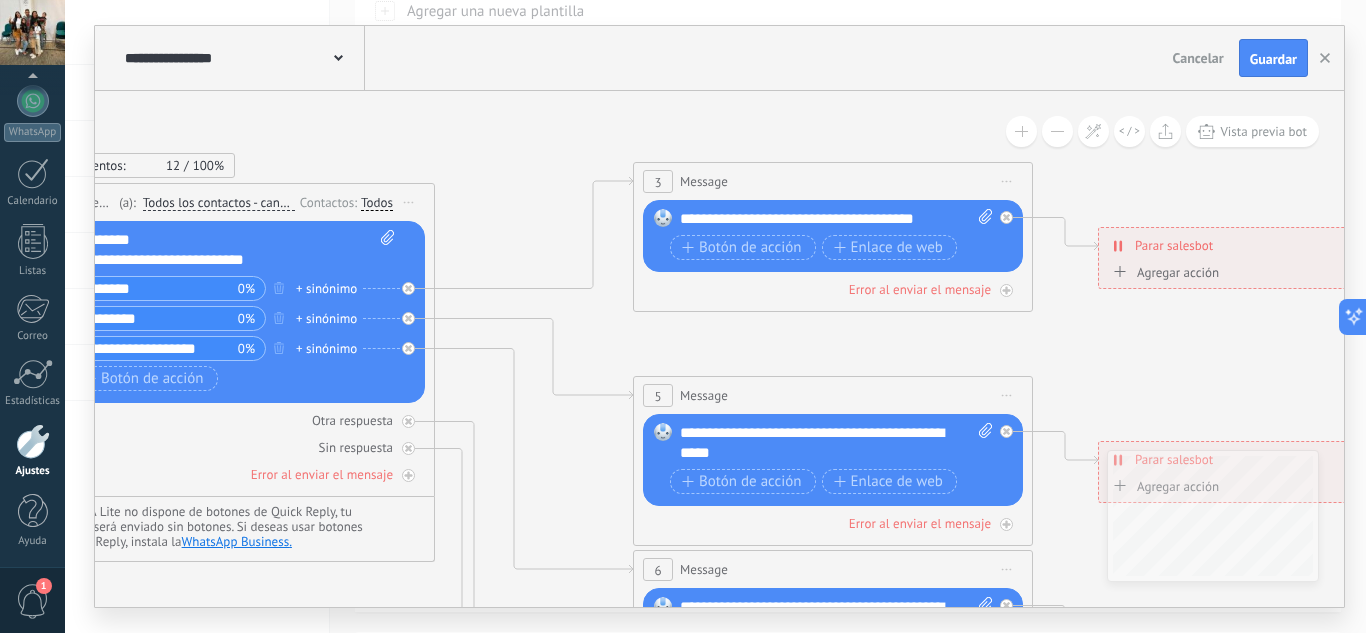 drag, startPoint x: 836, startPoint y: 321, endPoint x: 859, endPoint y: 329, distance: 24.351591 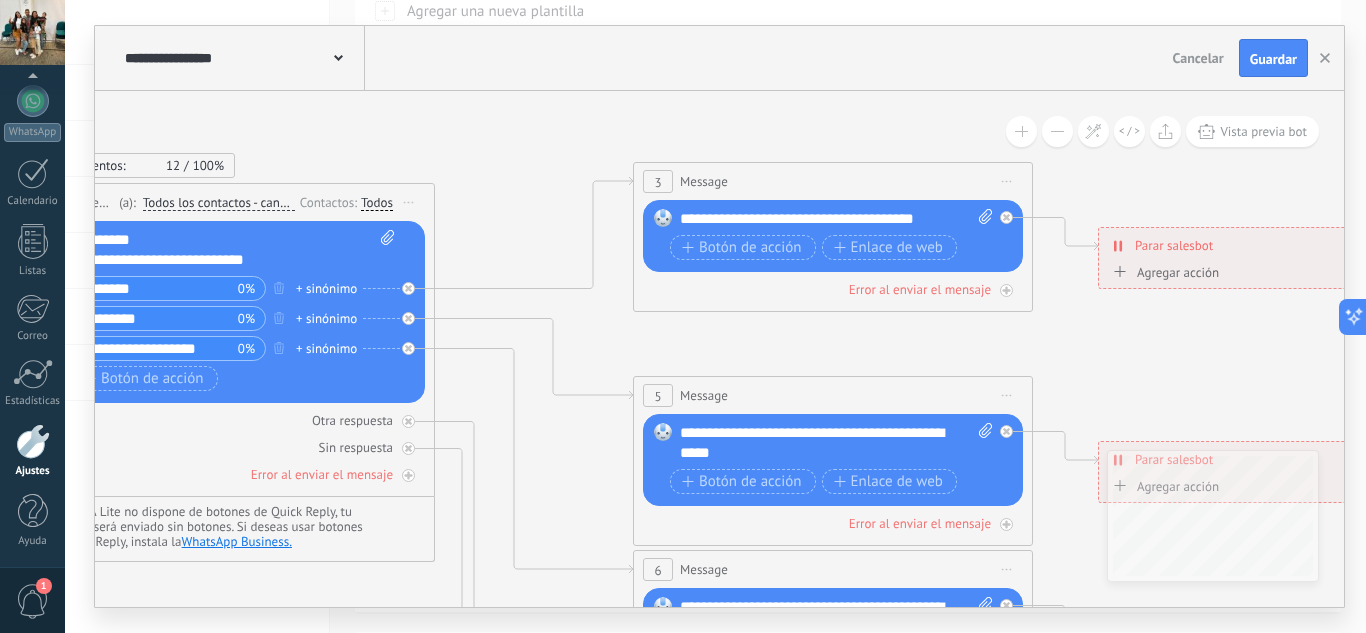 click 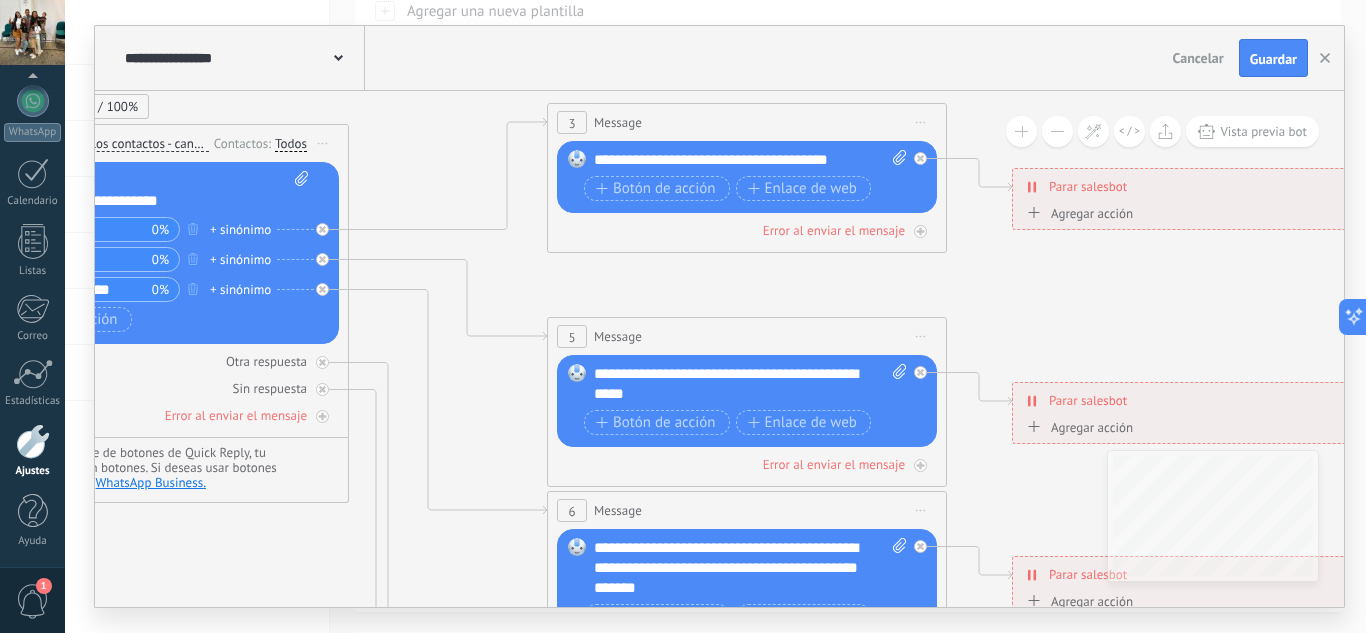drag, startPoint x: 890, startPoint y: 246, endPoint x: 765, endPoint y: 283, distance: 130.36104 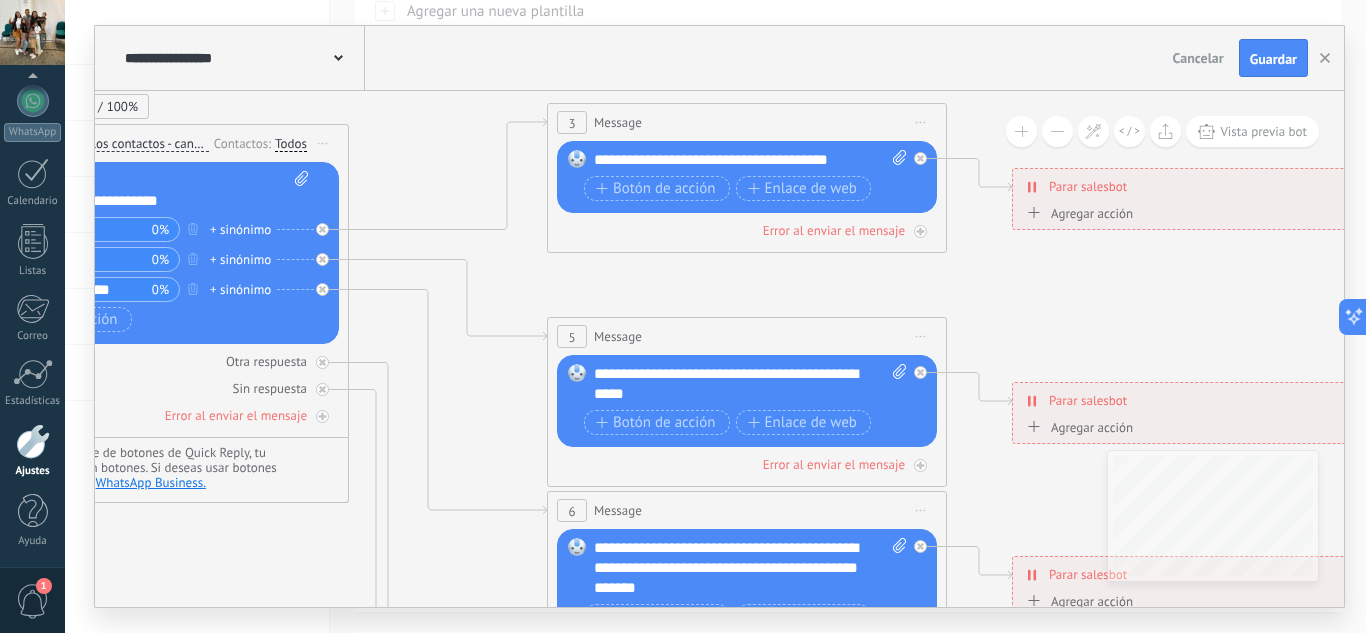 click 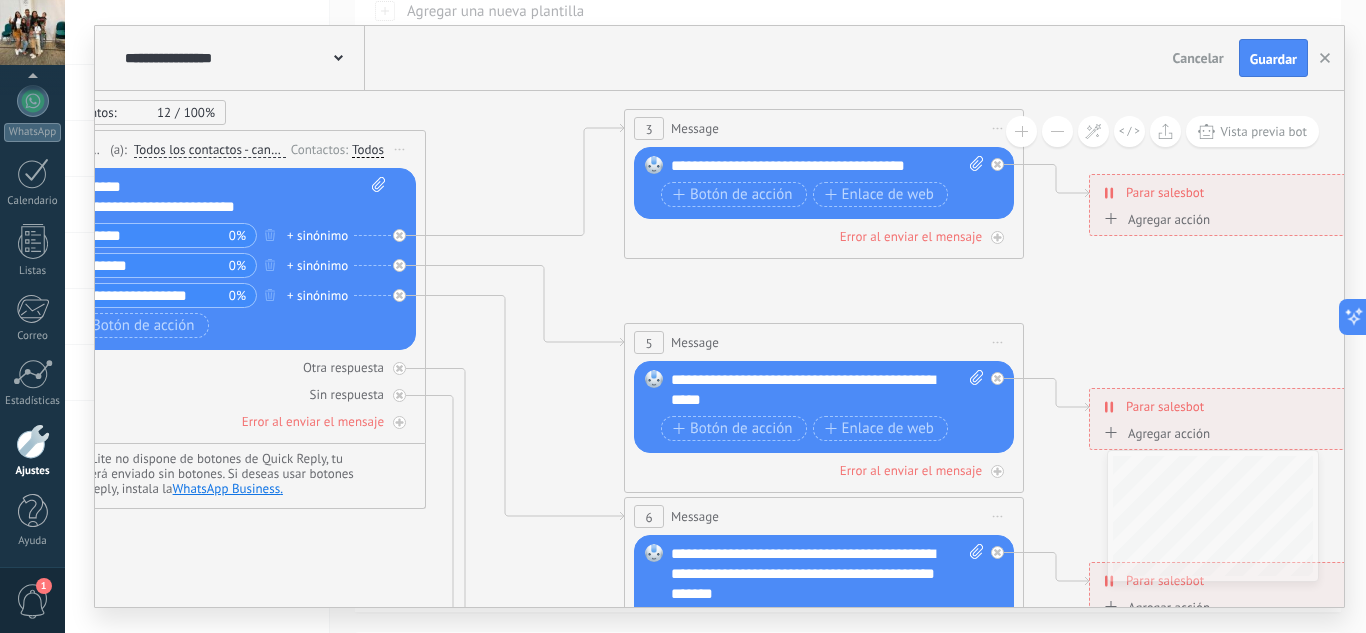 drag, startPoint x: 643, startPoint y: 266, endPoint x: 688, endPoint y: 267, distance: 45.01111 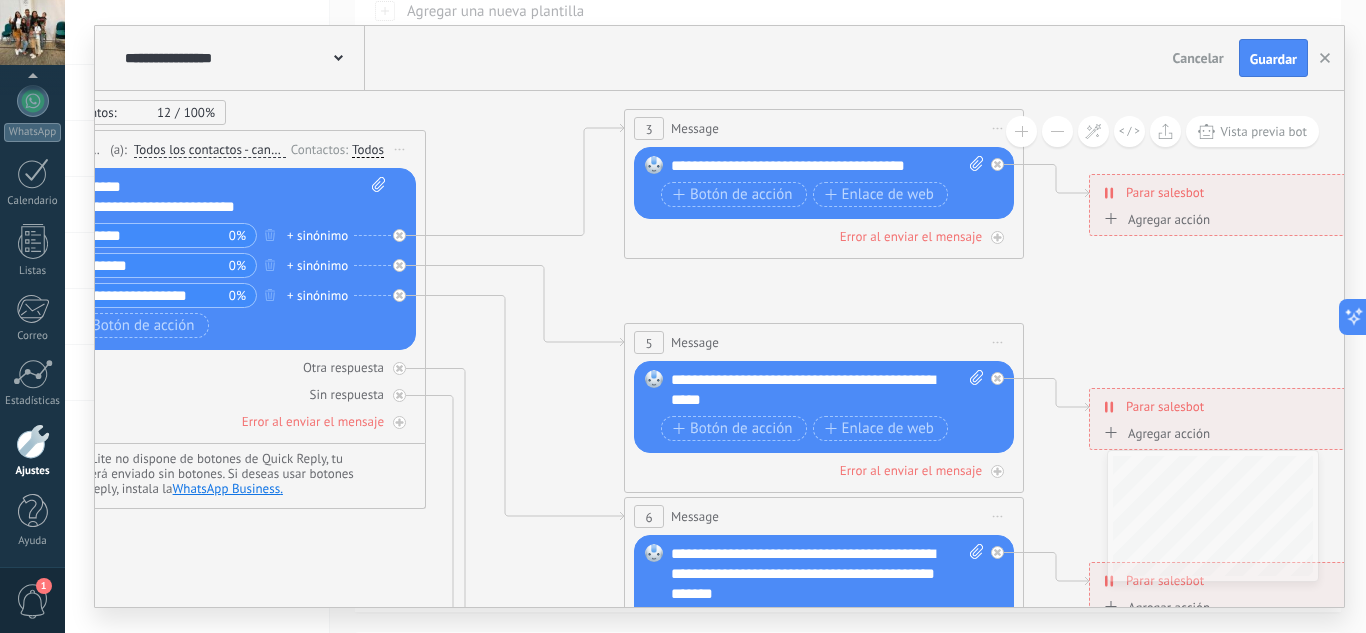 click 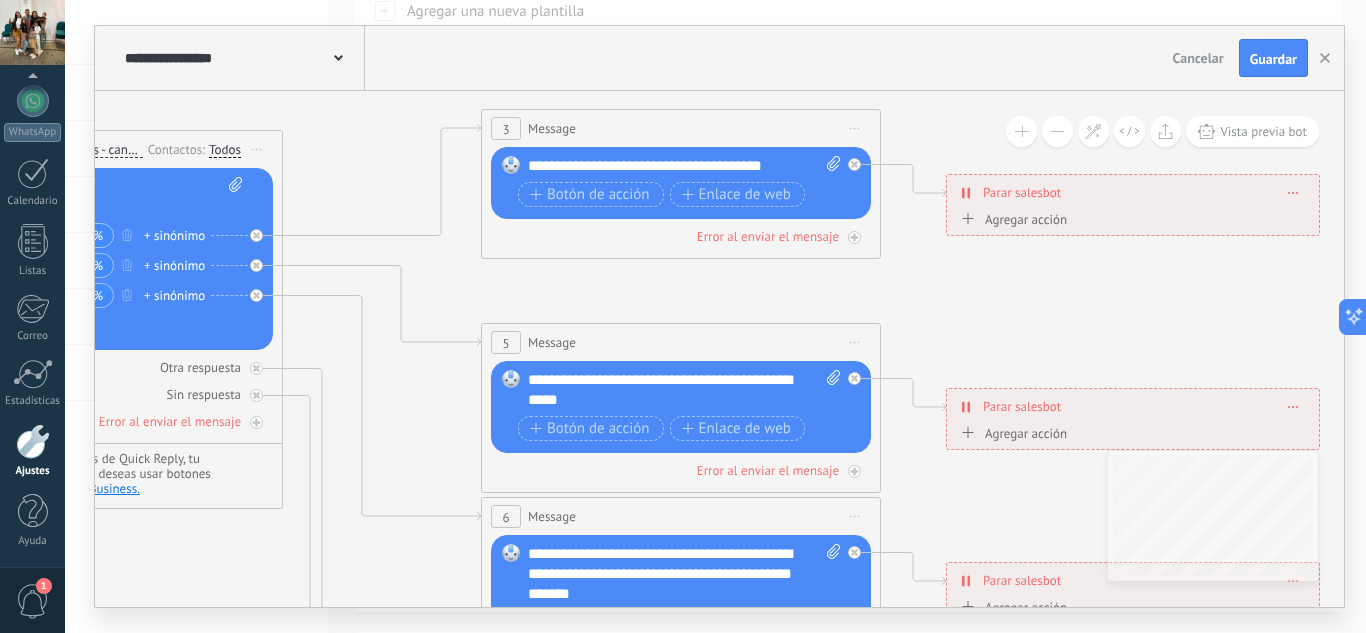 drag, startPoint x: 804, startPoint y: 306, endPoint x: 660, endPoint y: 306, distance: 144 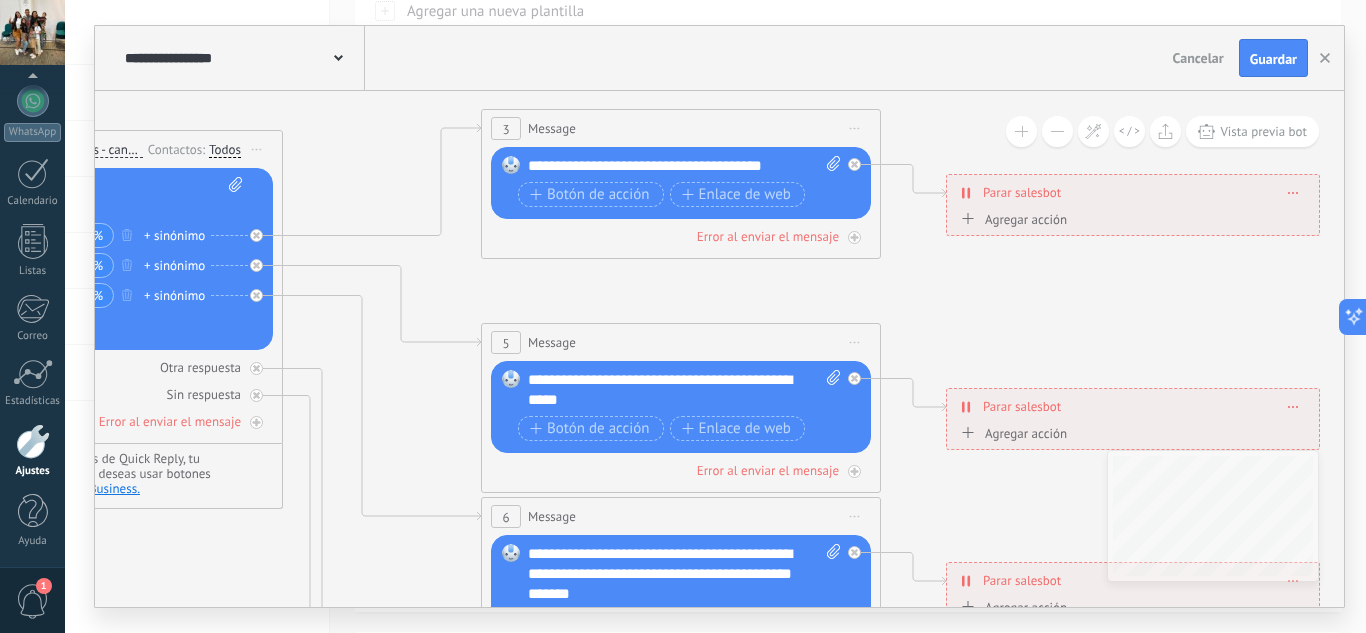 click 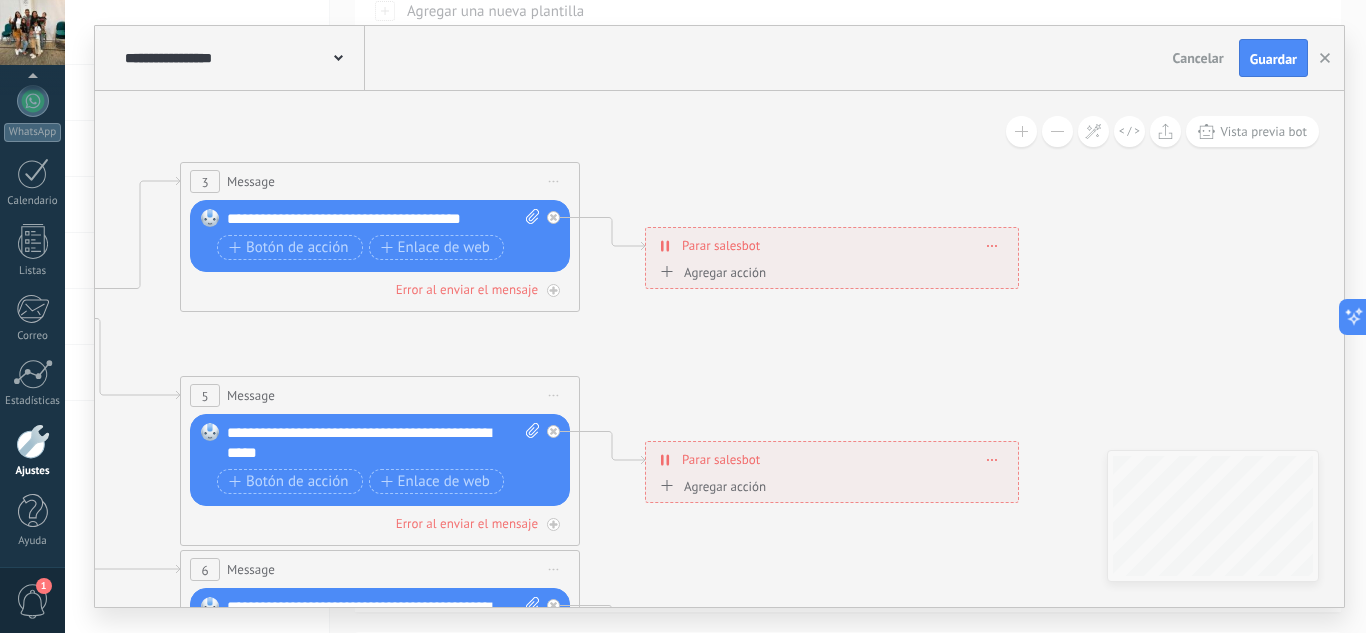 drag, startPoint x: 949, startPoint y: 279, endPoint x: 648, endPoint y: 332, distance: 305.6305 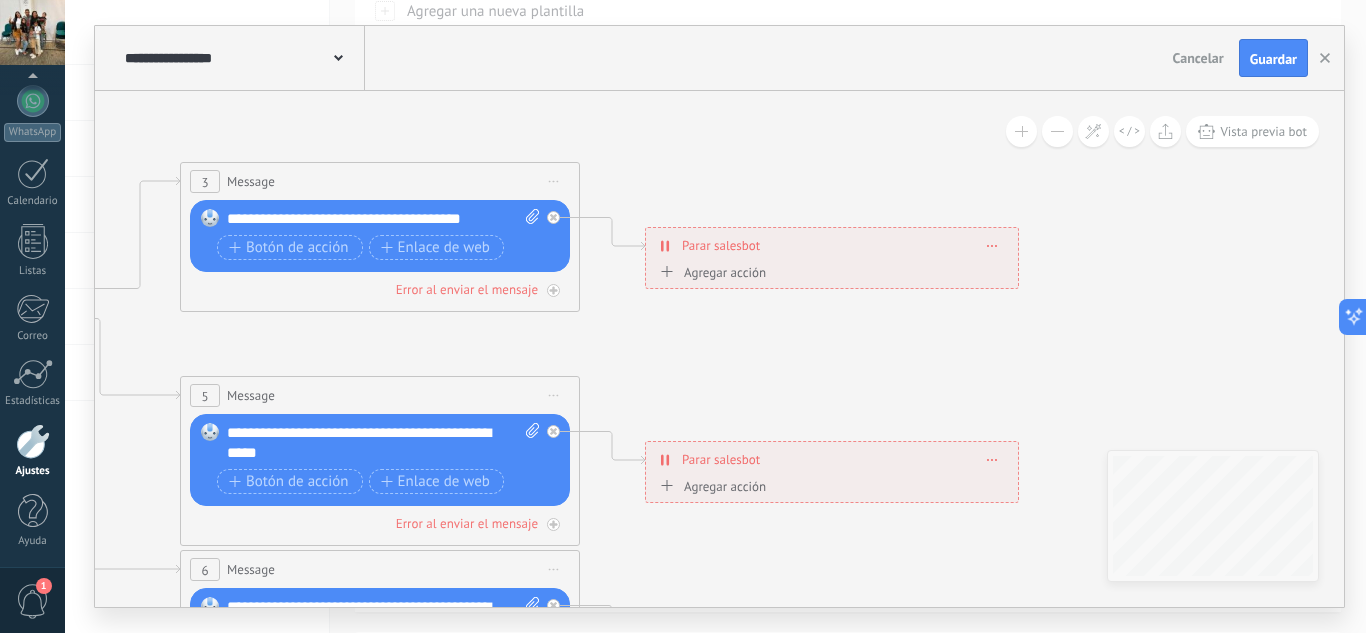 click 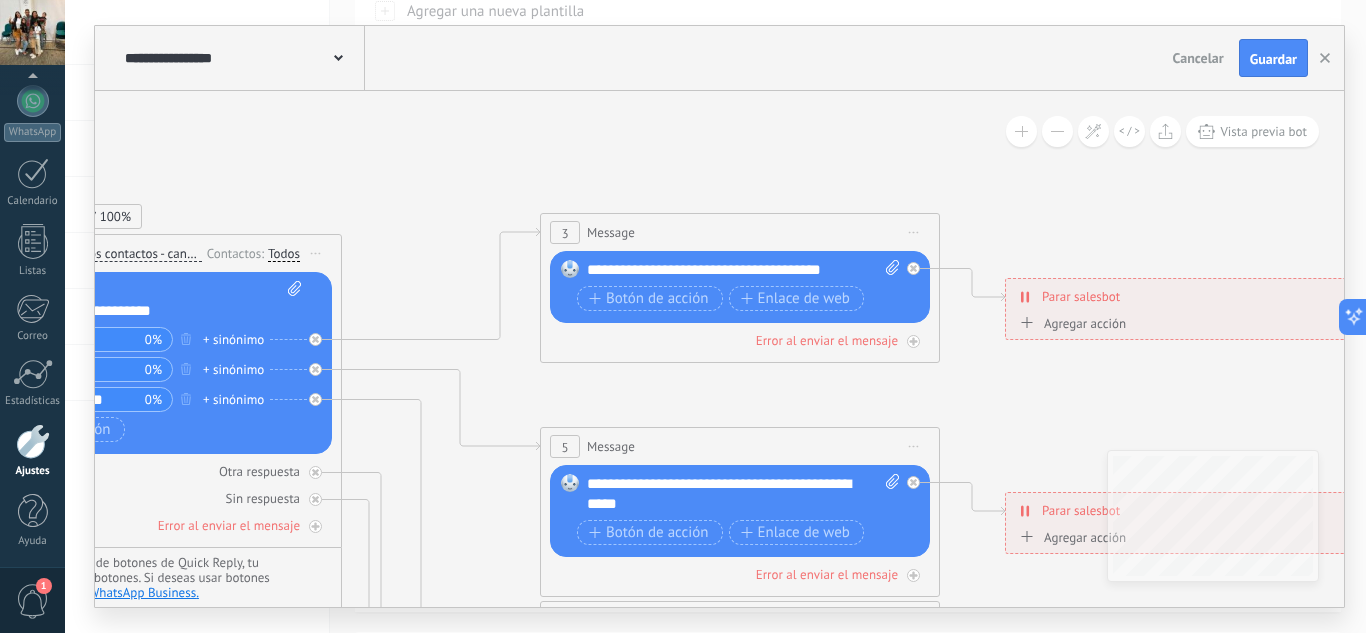drag, startPoint x: 625, startPoint y: 359, endPoint x: 966, endPoint y: 405, distance: 344.08865 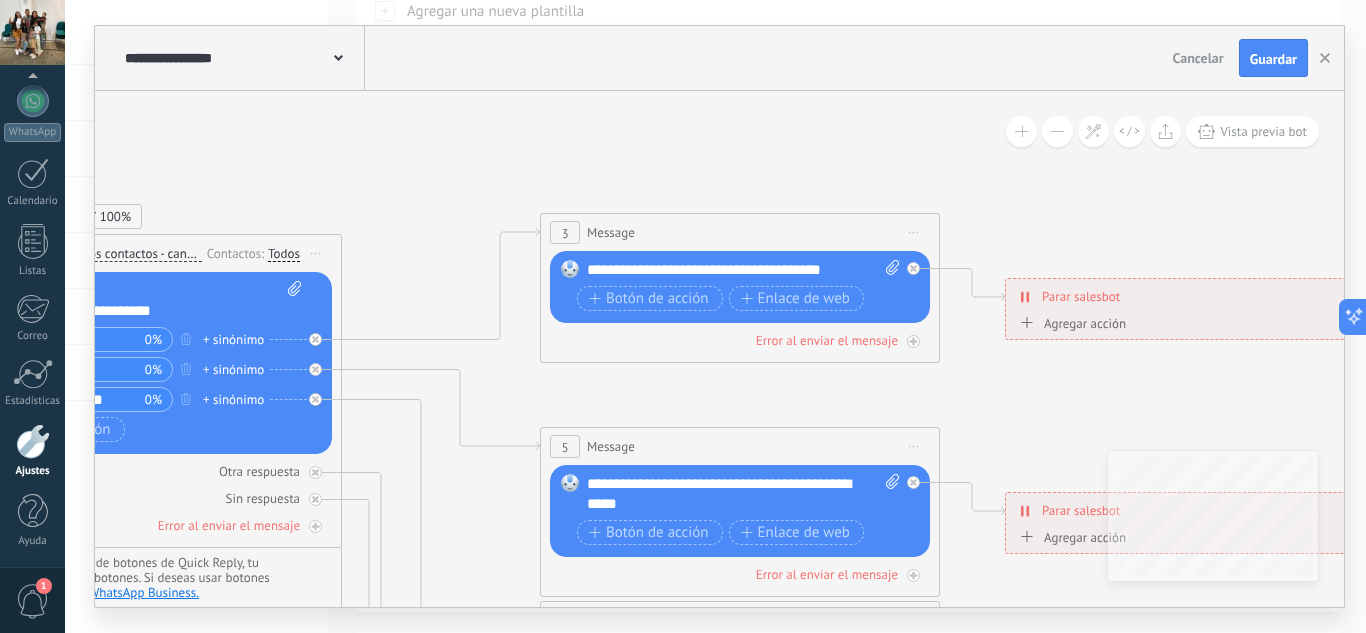 click 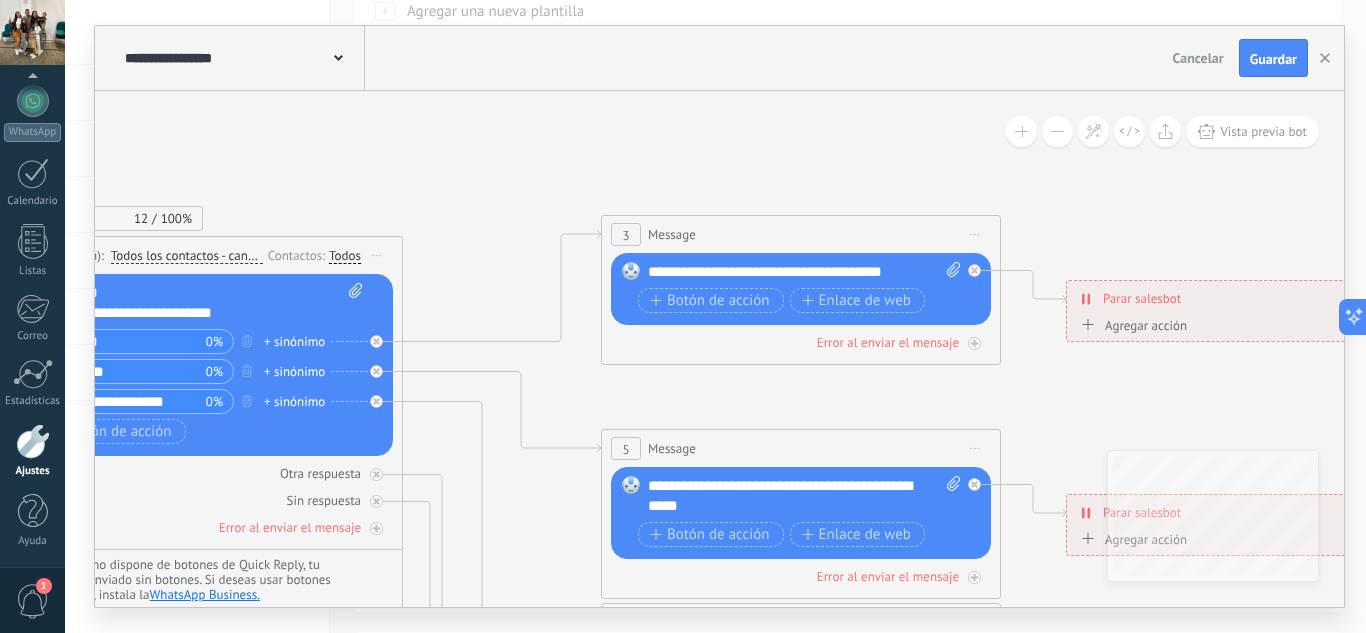 drag, startPoint x: 960, startPoint y: 399, endPoint x: 1037, endPoint y: 401, distance: 77.02597 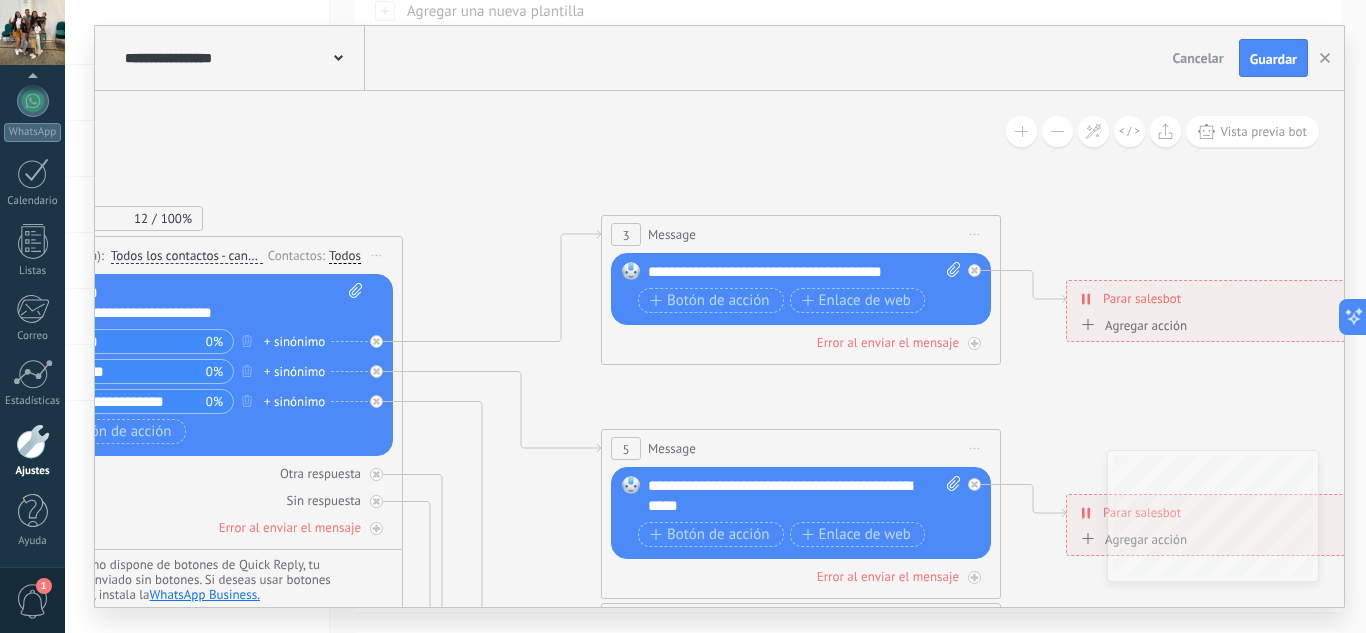 click 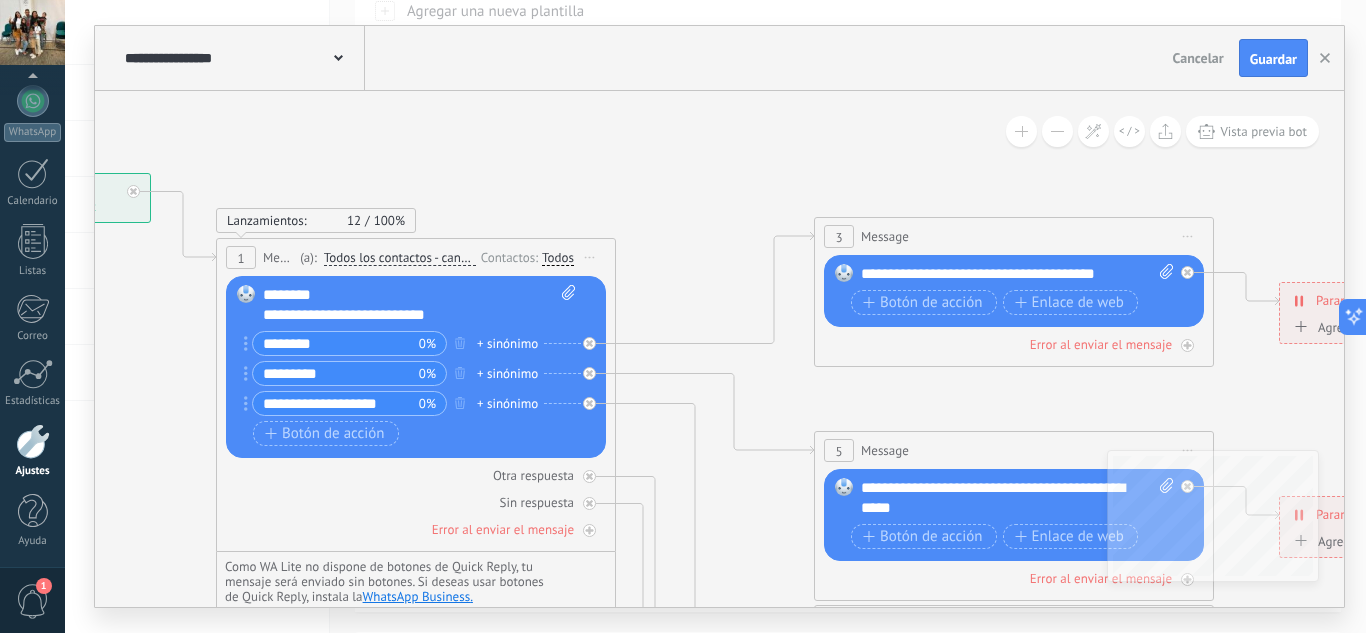 drag, startPoint x: 917, startPoint y: 404, endPoint x: 1114, endPoint y: 406, distance: 197.01015 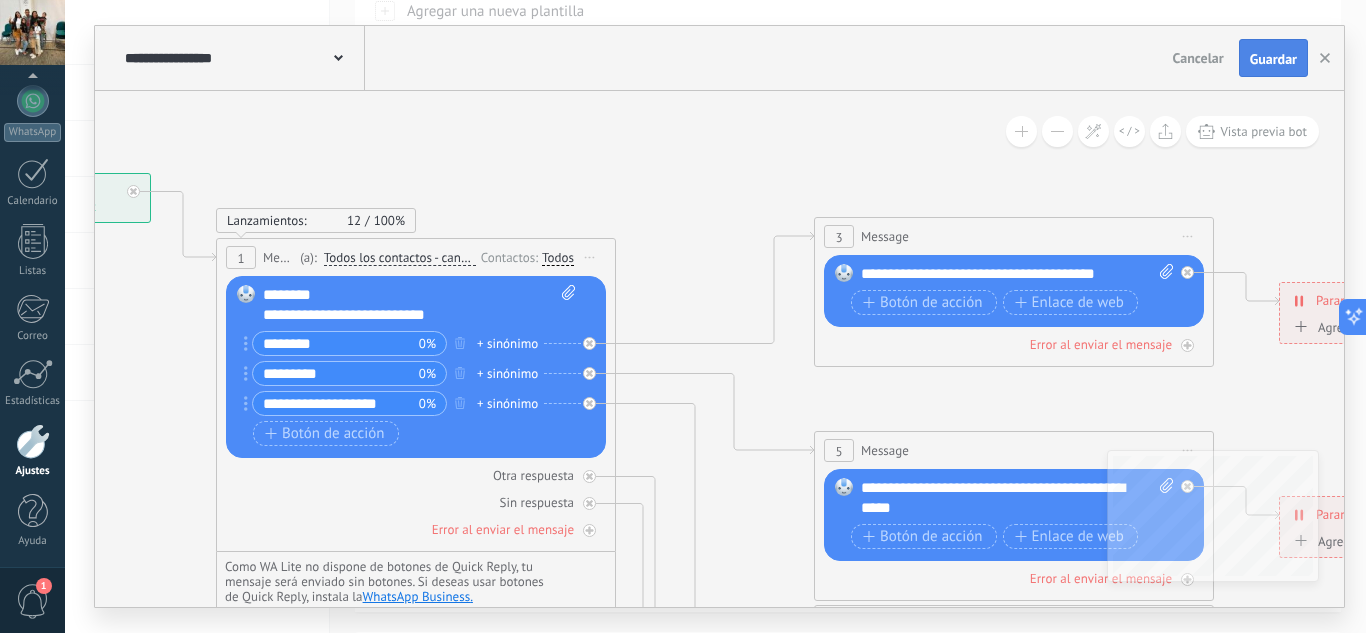 click on "Guardar" at bounding box center (1273, 59) 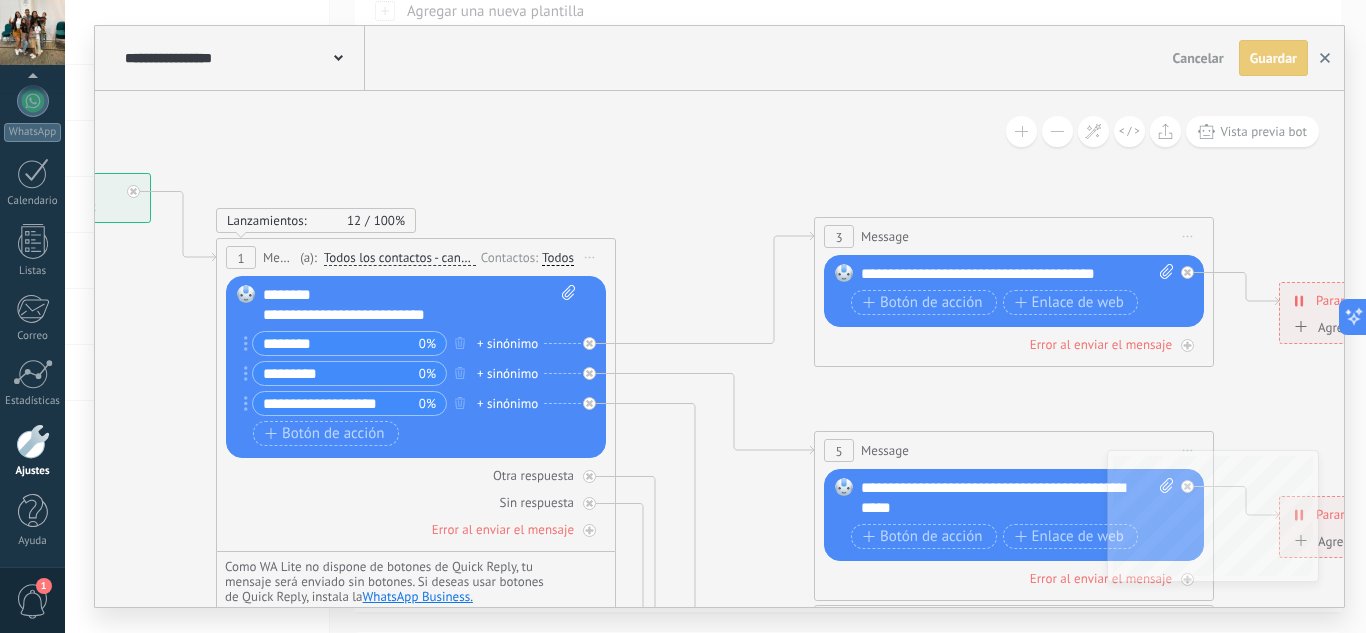 click 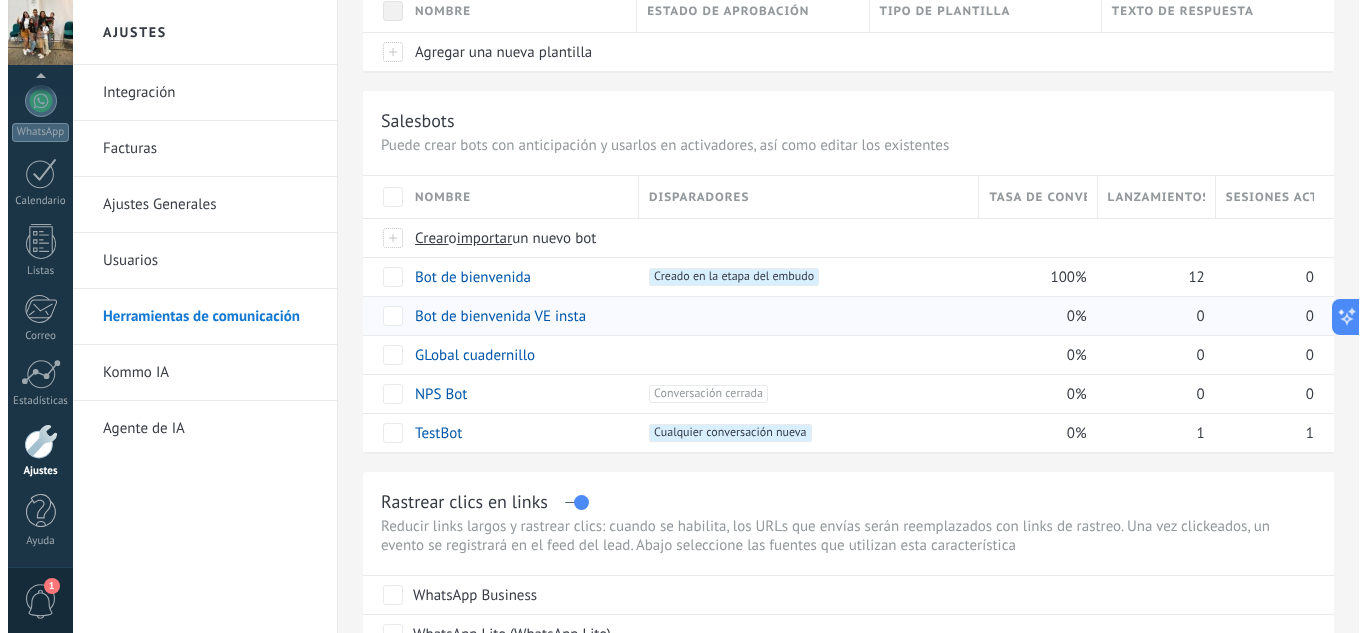 scroll, scrollTop: 200, scrollLeft: 0, axis: vertical 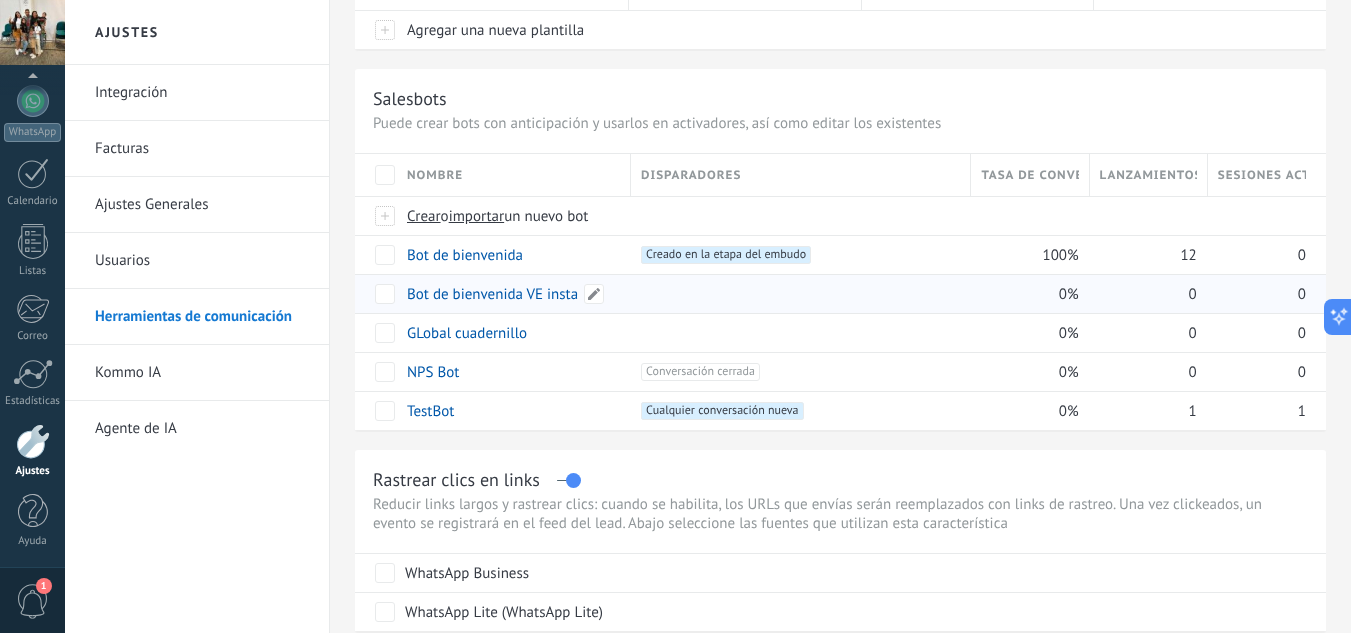 click on "Bot de bienvenida VE insta" at bounding box center [492, 294] 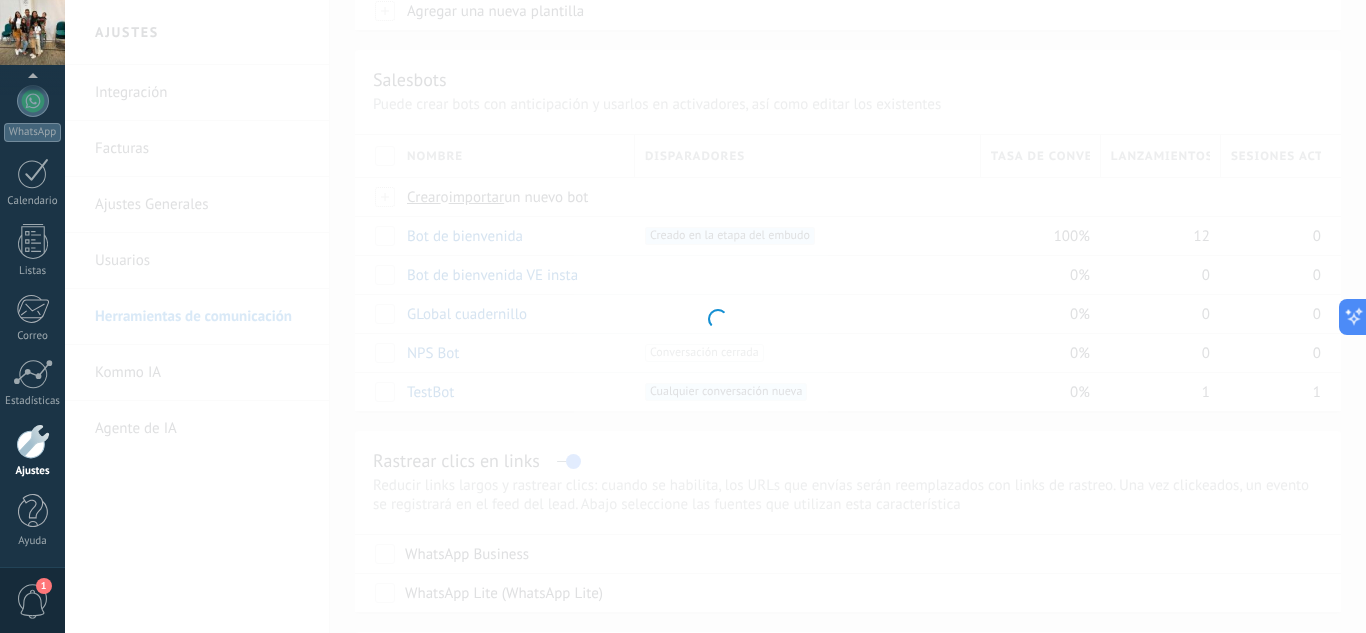 type on "**********" 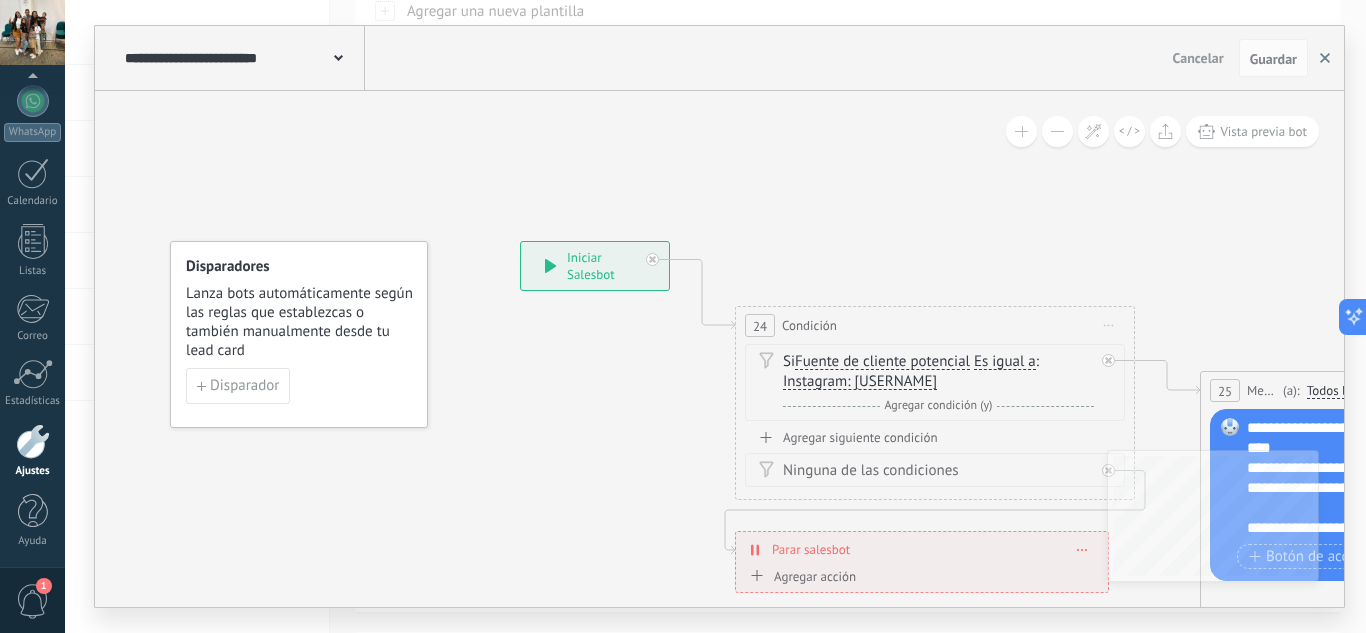 click 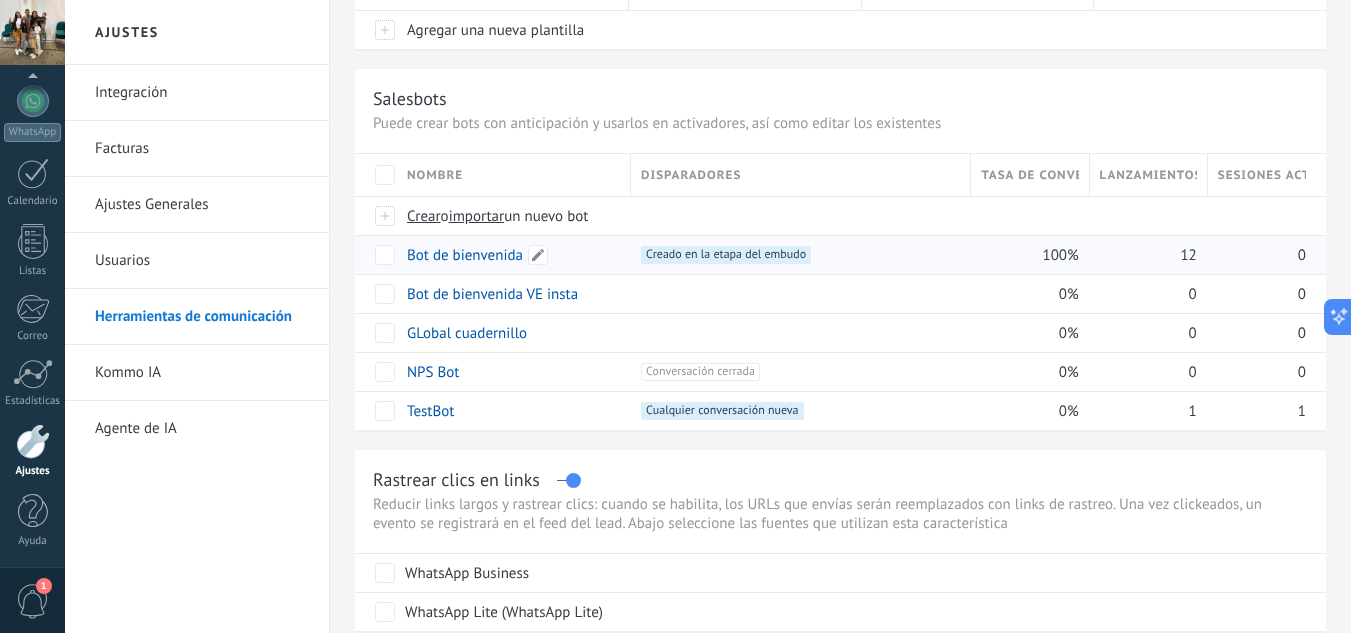 click on "Bot de bienvenida" at bounding box center (465, 255) 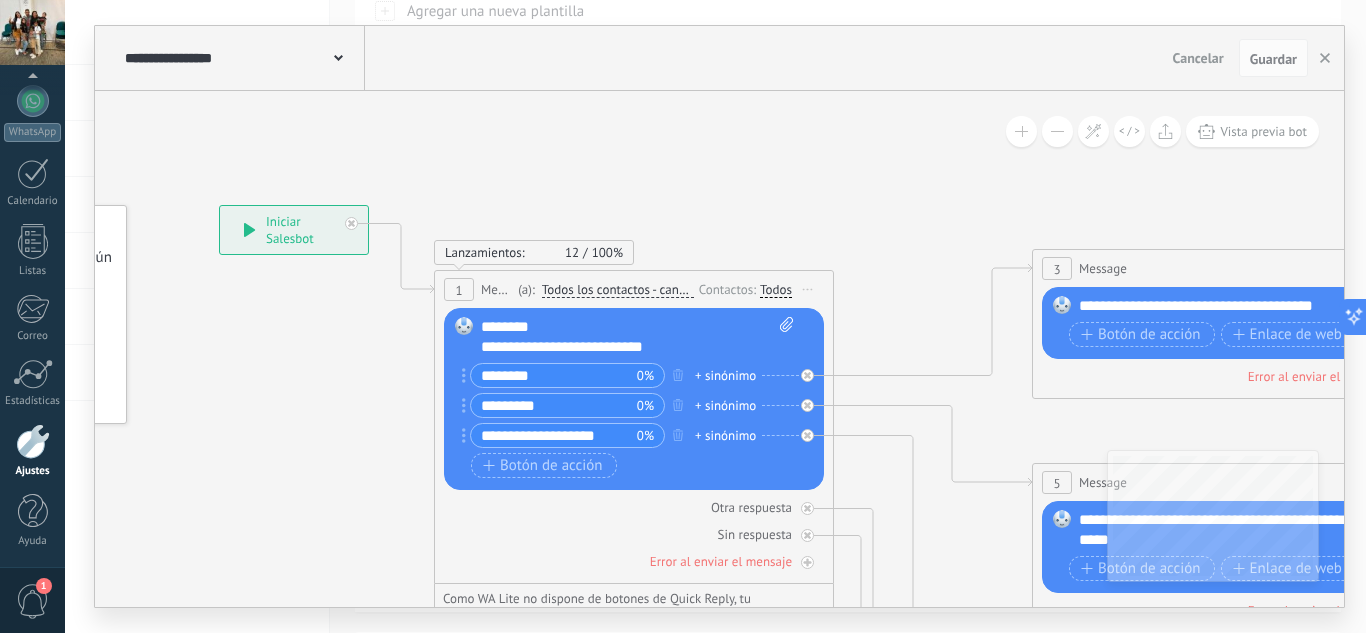 drag, startPoint x: 1147, startPoint y: 262, endPoint x: 803, endPoint y: 217, distance: 346.93082 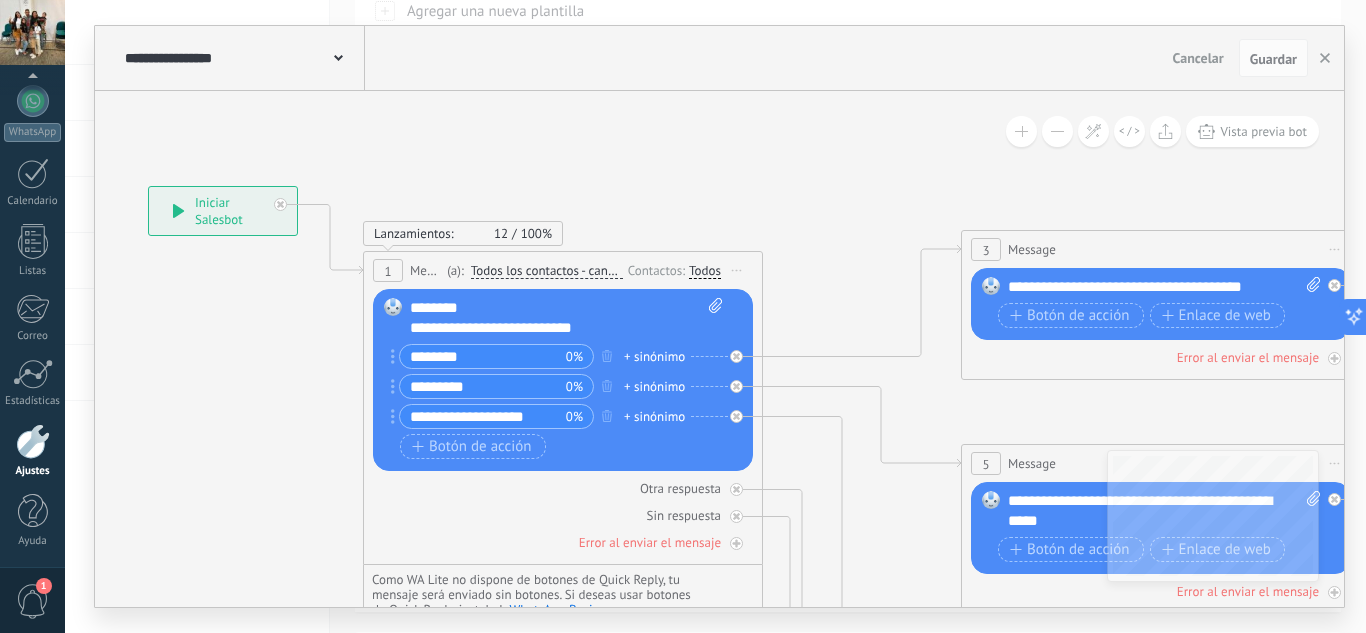 drag, startPoint x: 861, startPoint y: 287, endPoint x: 773, endPoint y: 236, distance: 101.71037 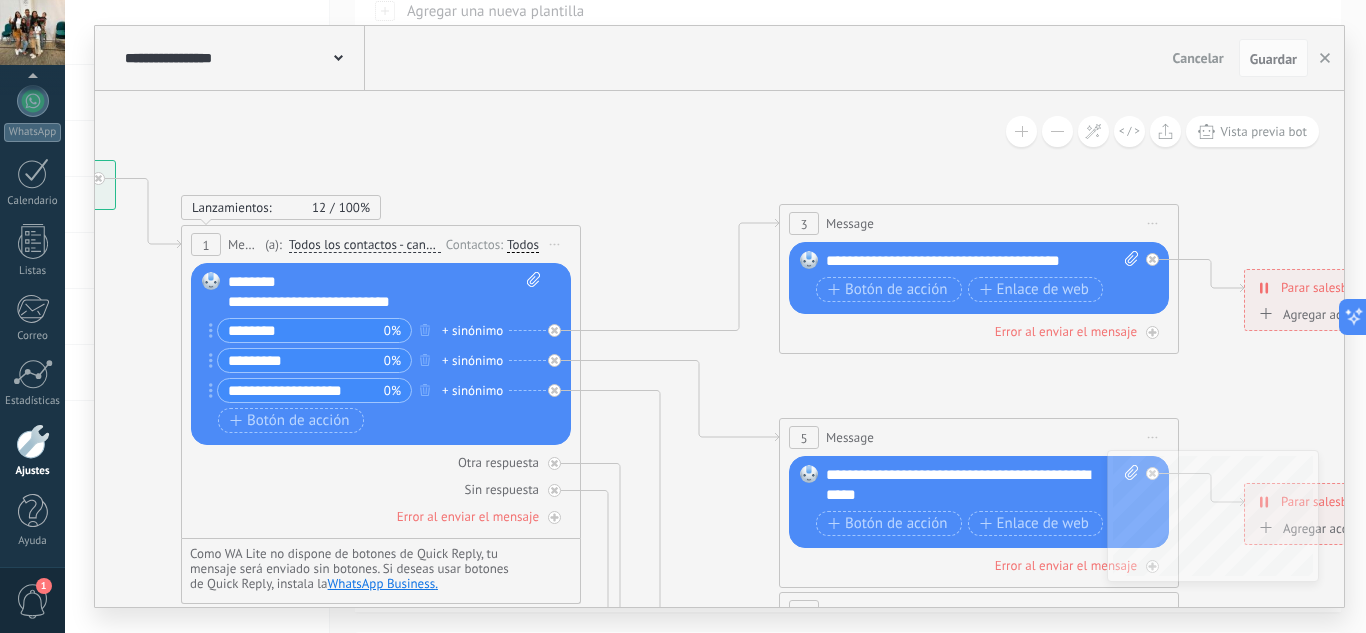 drag, startPoint x: 773, startPoint y: 236, endPoint x: 673, endPoint y: 261, distance: 103.077644 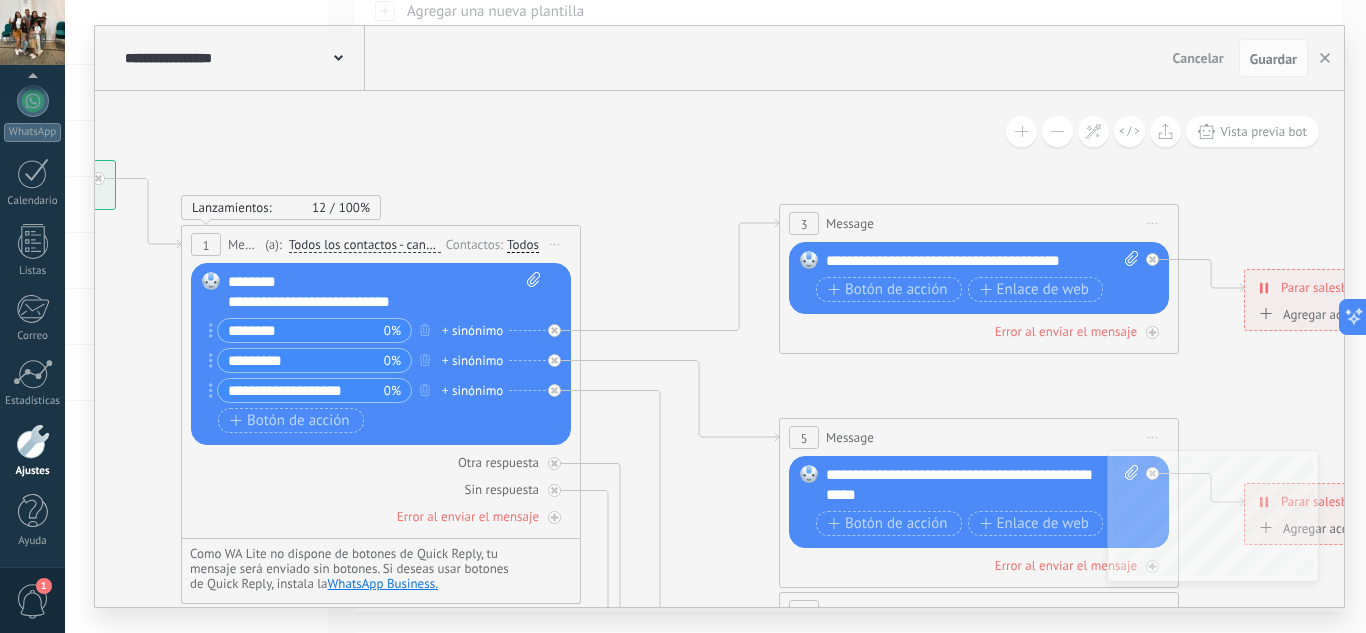 click 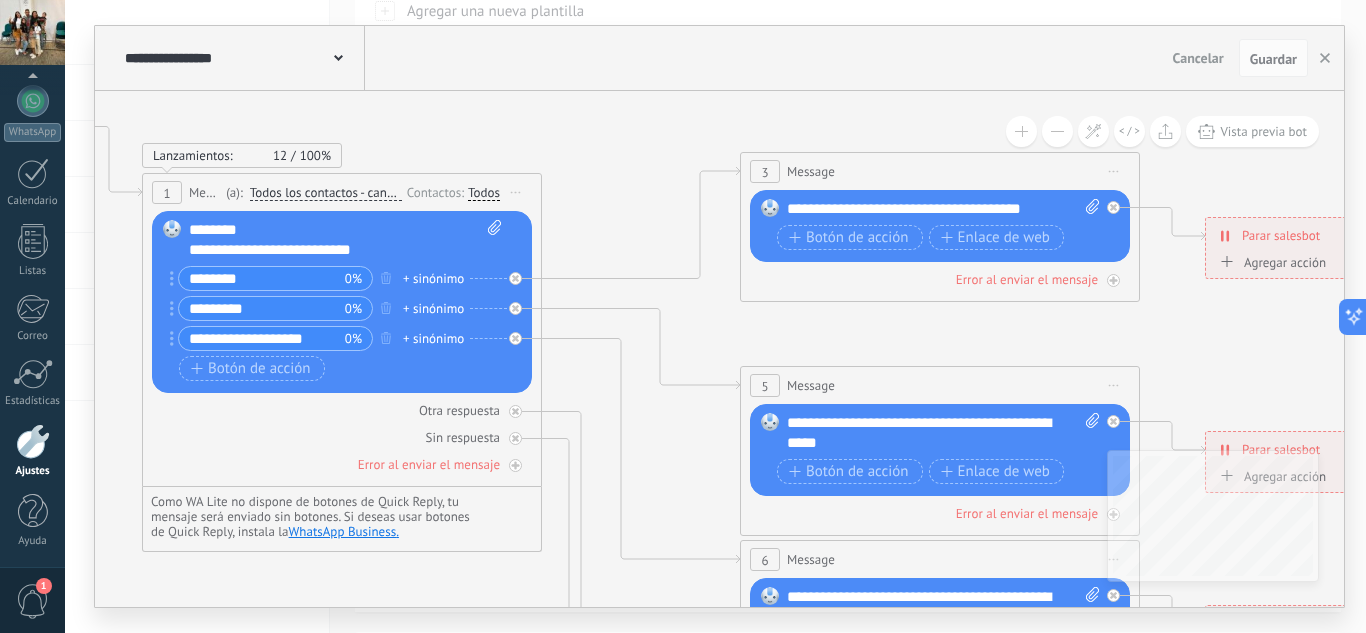 drag, startPoint x: 691, startPoint y: 276, endPoint x: 658, endPoint y: 223, distance: 62.433964 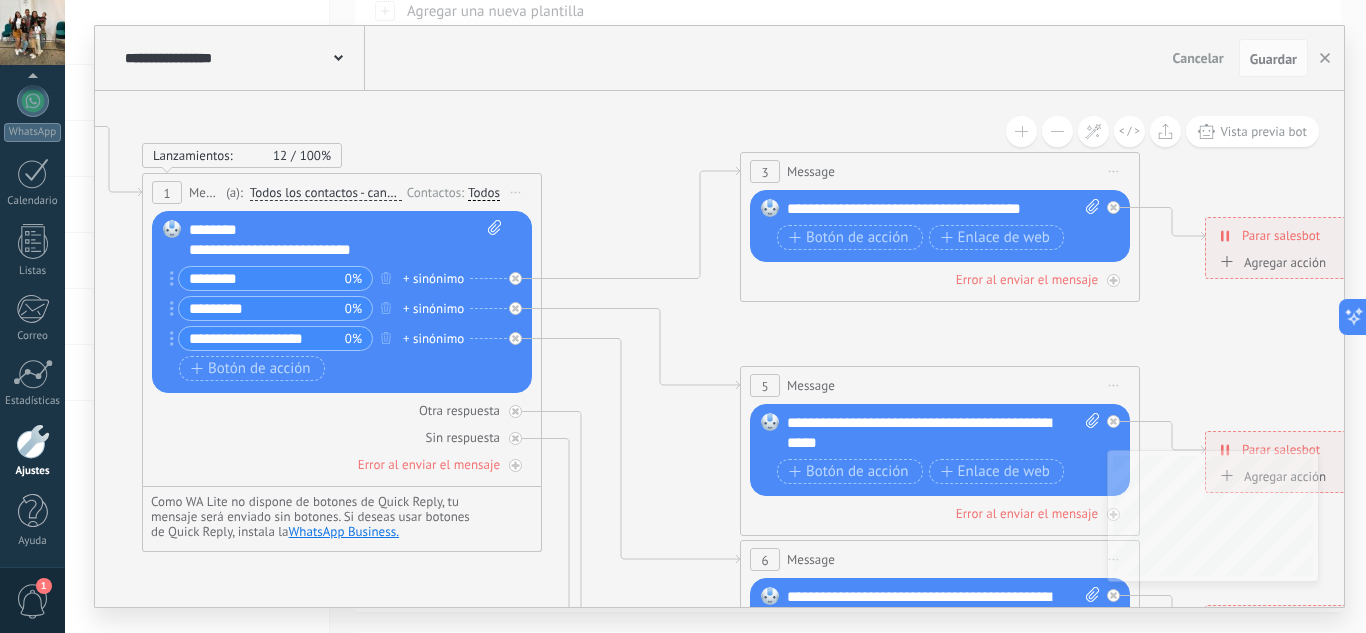click 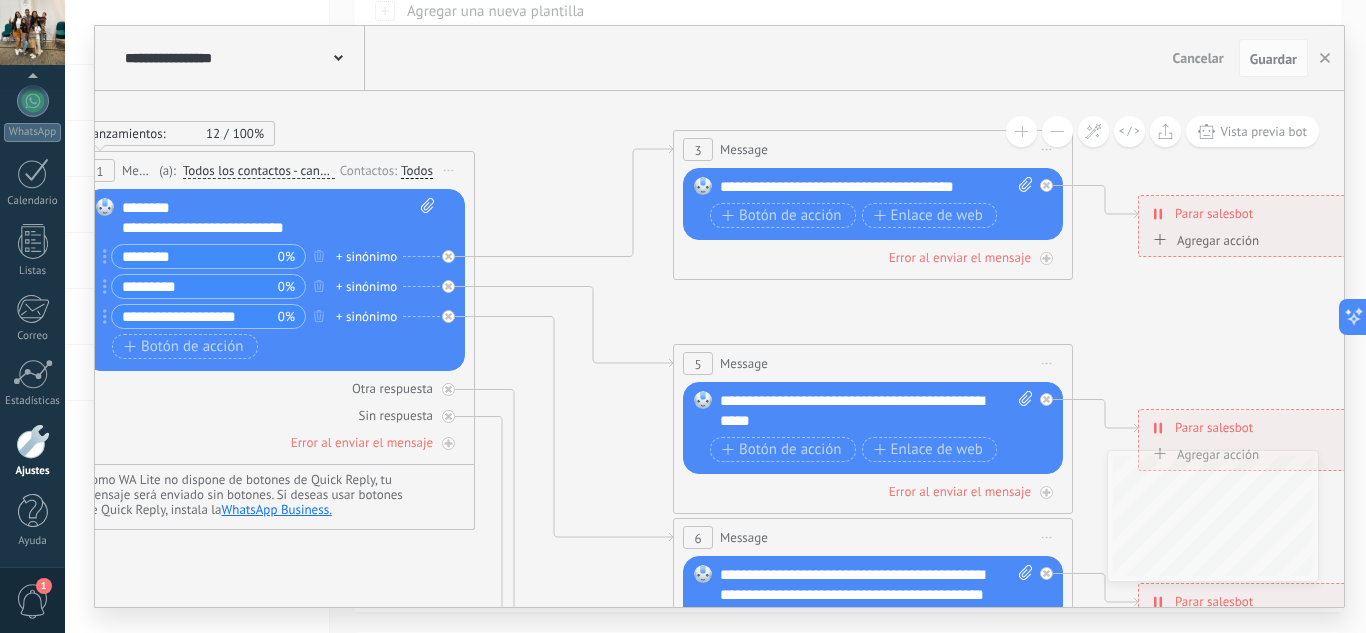 drag, startPoint x: 784, startPoint y: 320, endPoint x: 716, endPoint y: 298, distance: 71.470276 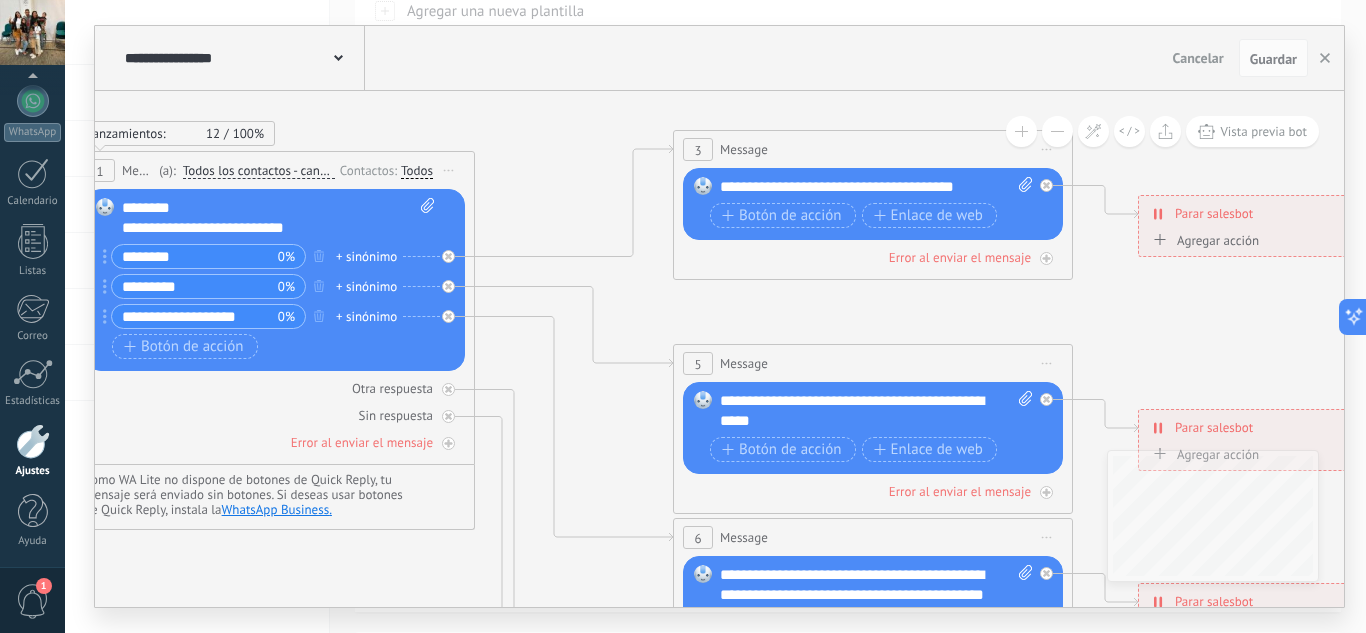click 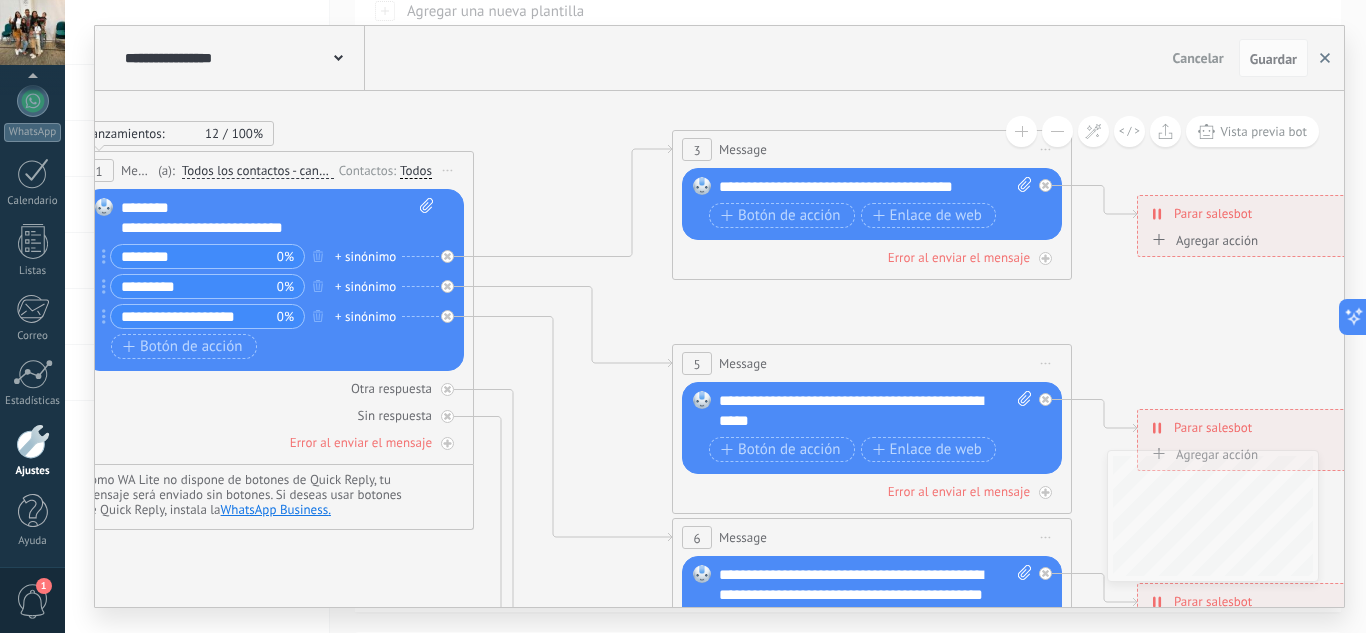 click 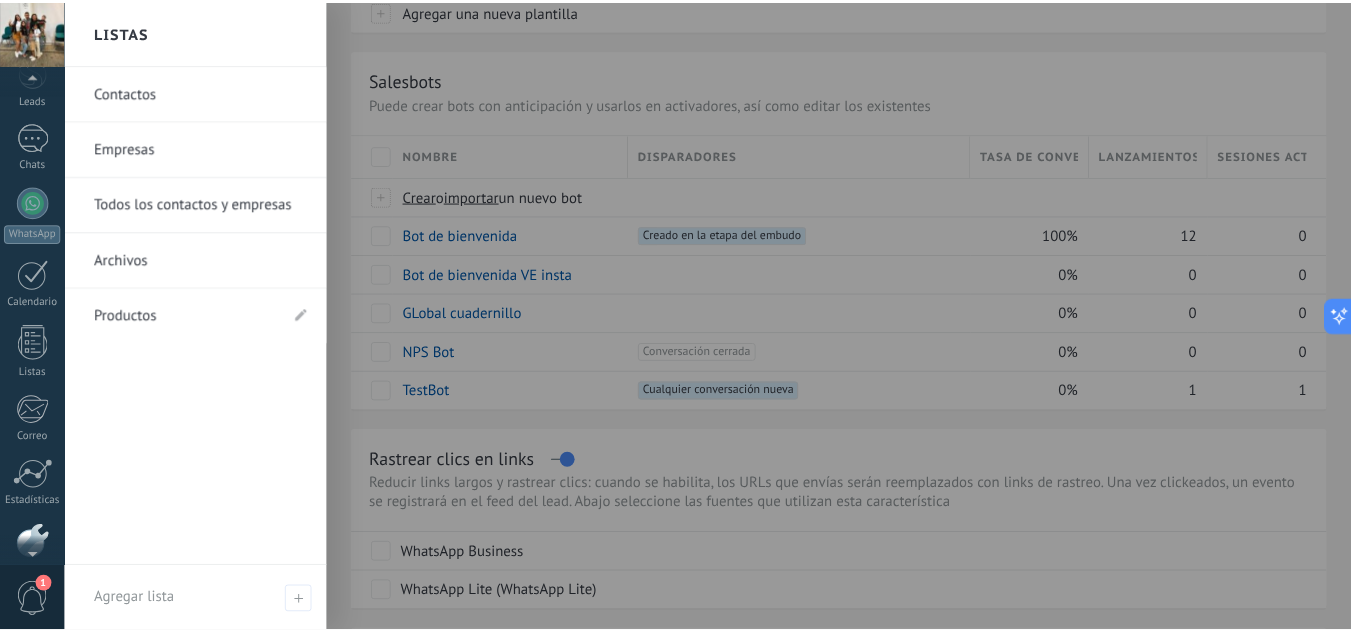 scroll, scrollTop: 0, scrollLeft: 0, axis: both 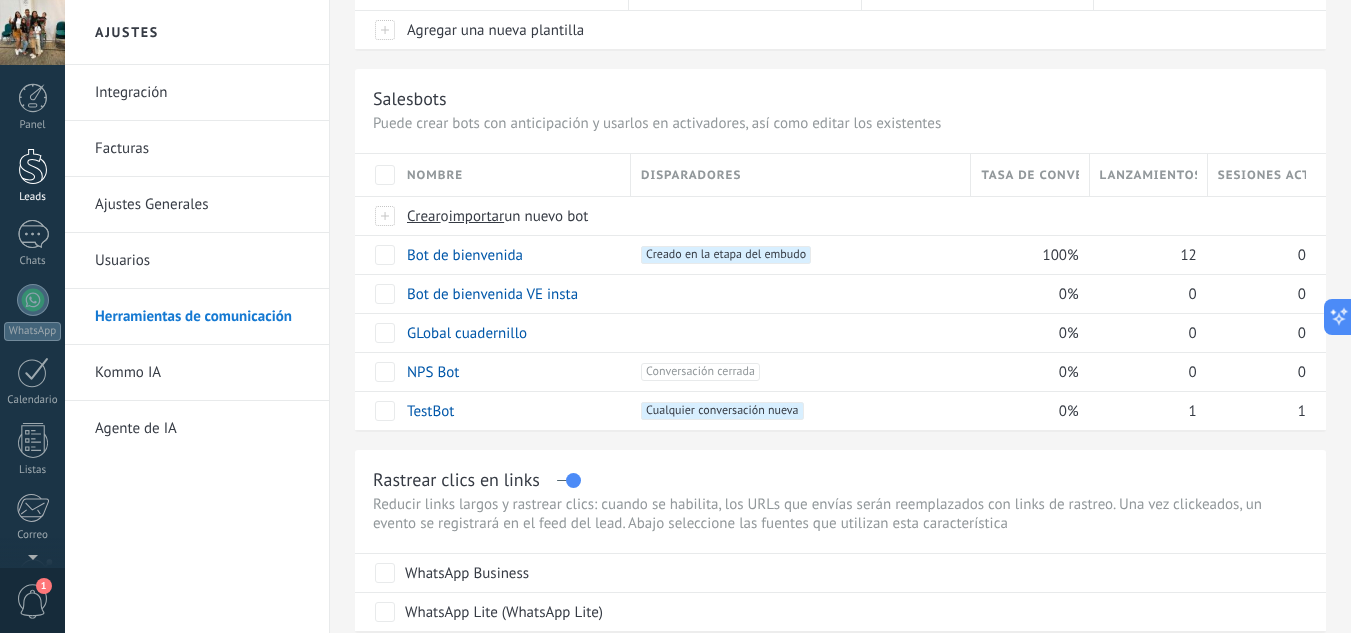 click at bounding box center (33, 166) 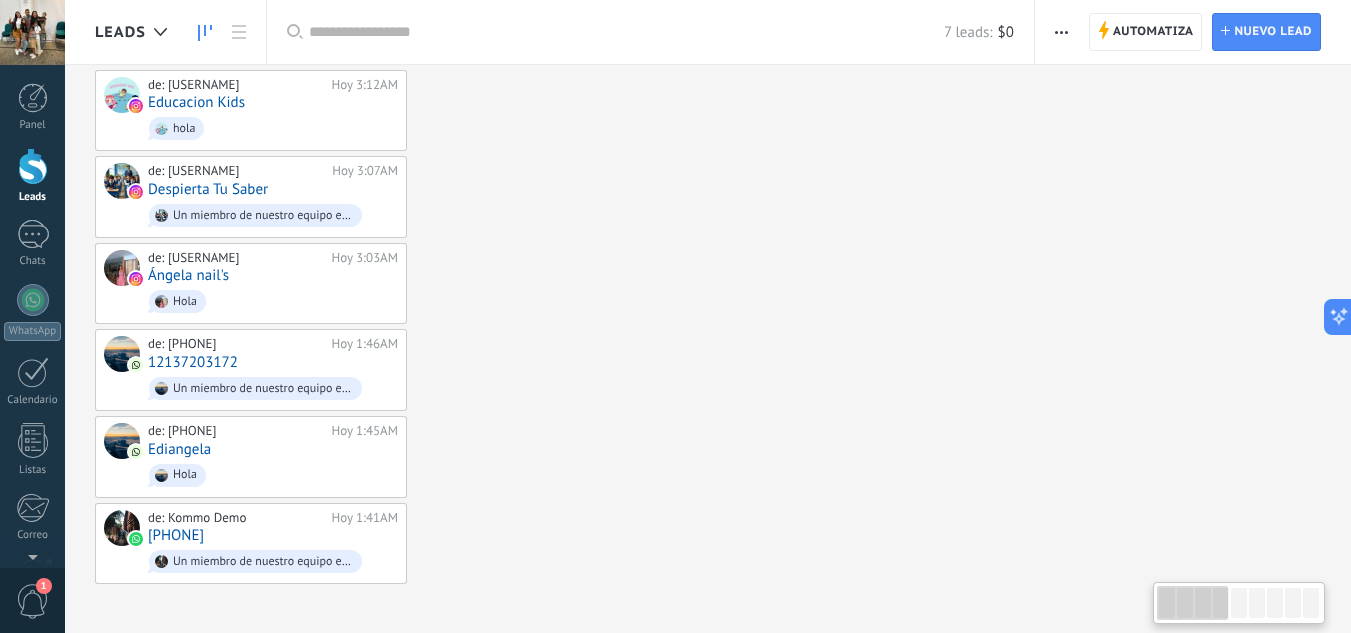 scroll, scrollTop: 0, scrollLeft: 0, axis: both 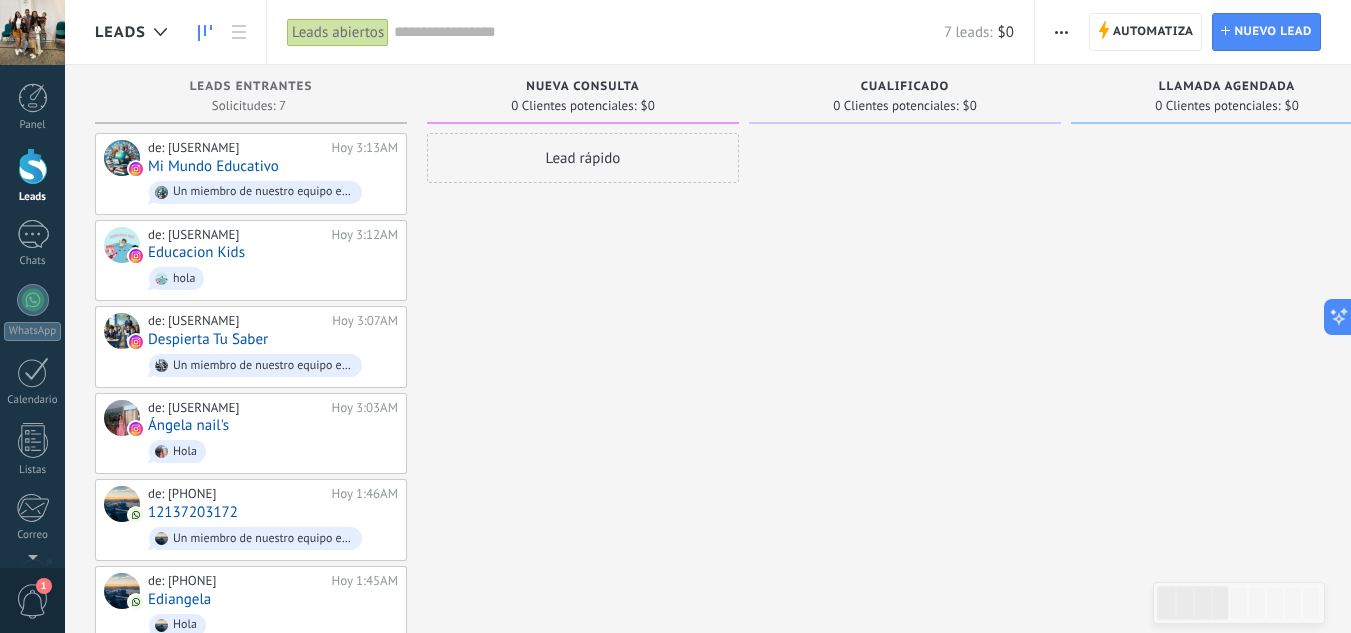 click at bounding box center (669, 32) 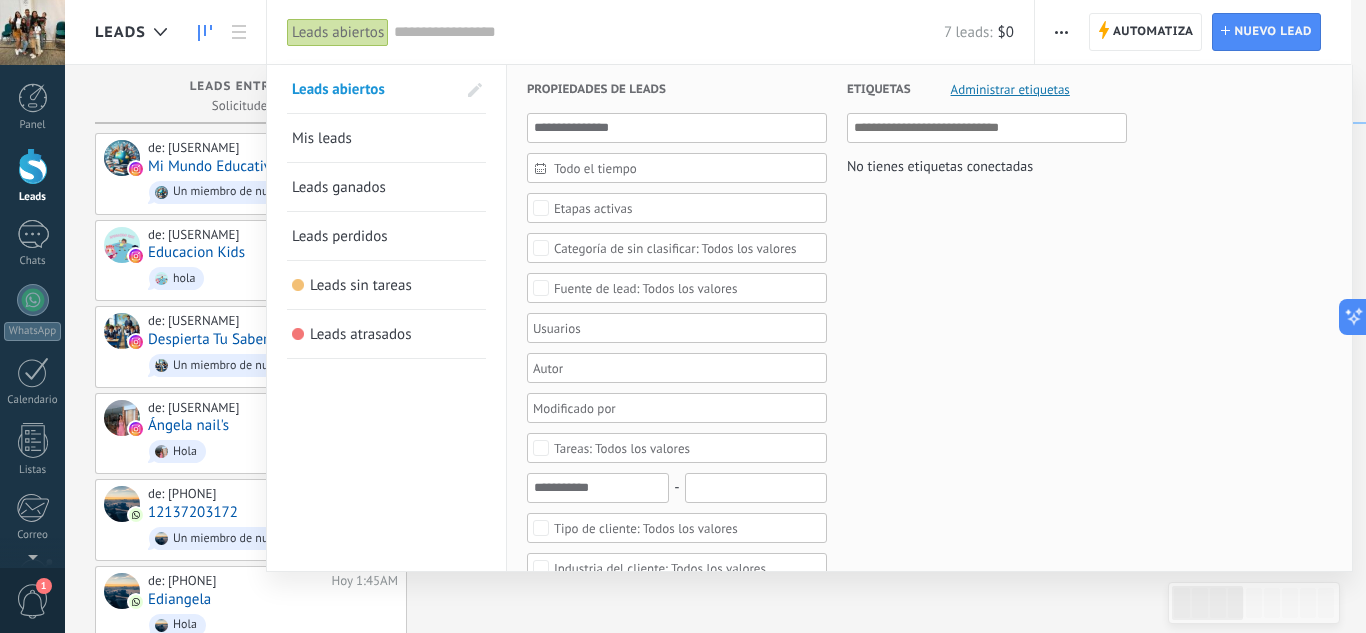 click at bounding box center (683, 316) 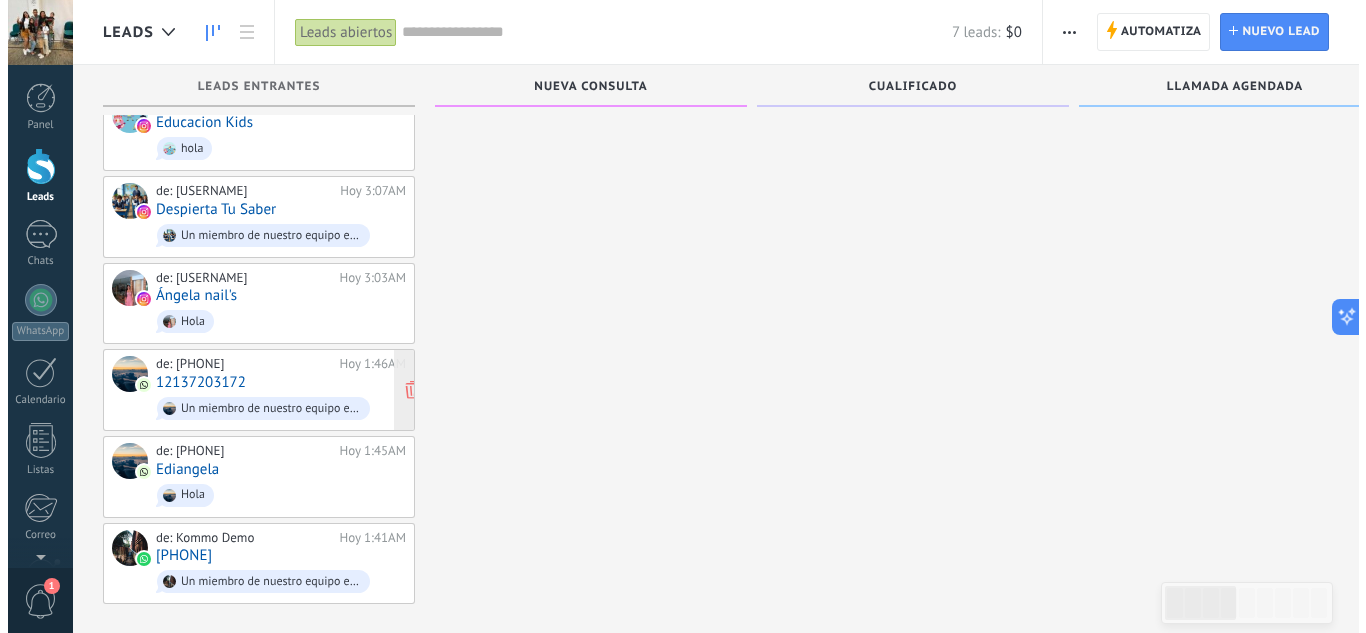 scroll, scrollTop: 143, scrollLeft: 0, axis: vertical 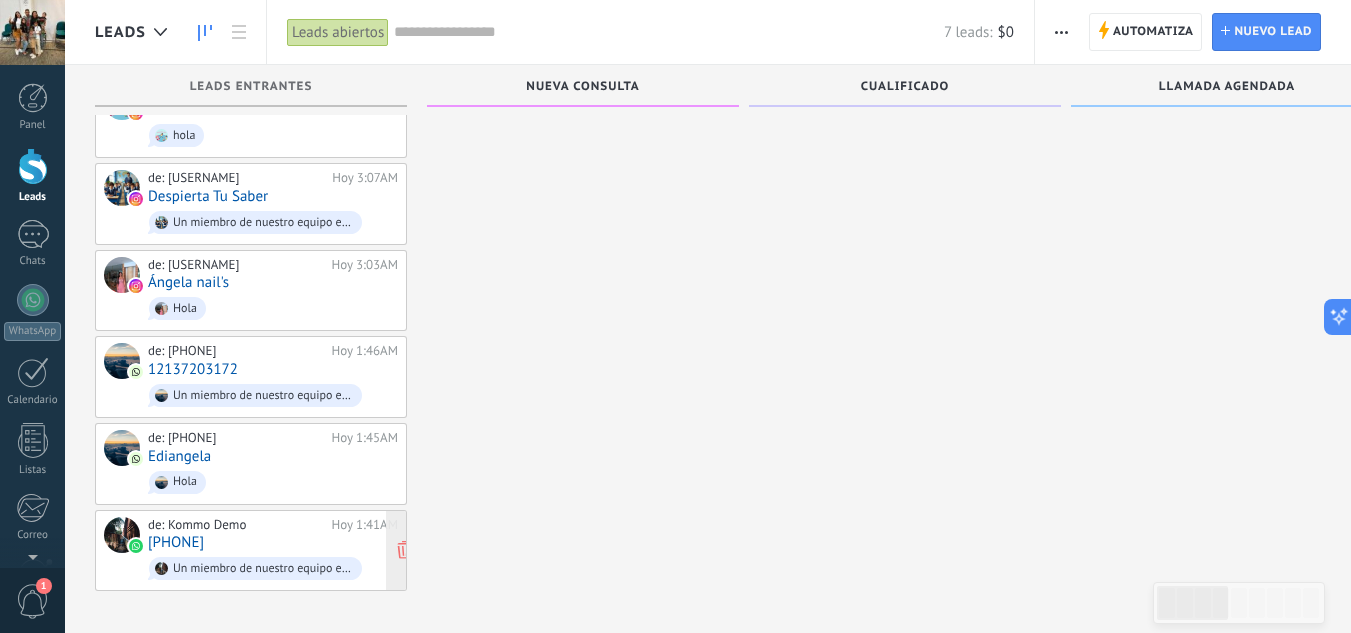 click on "de: Kommo Demo" at bounding box center [236, 525] 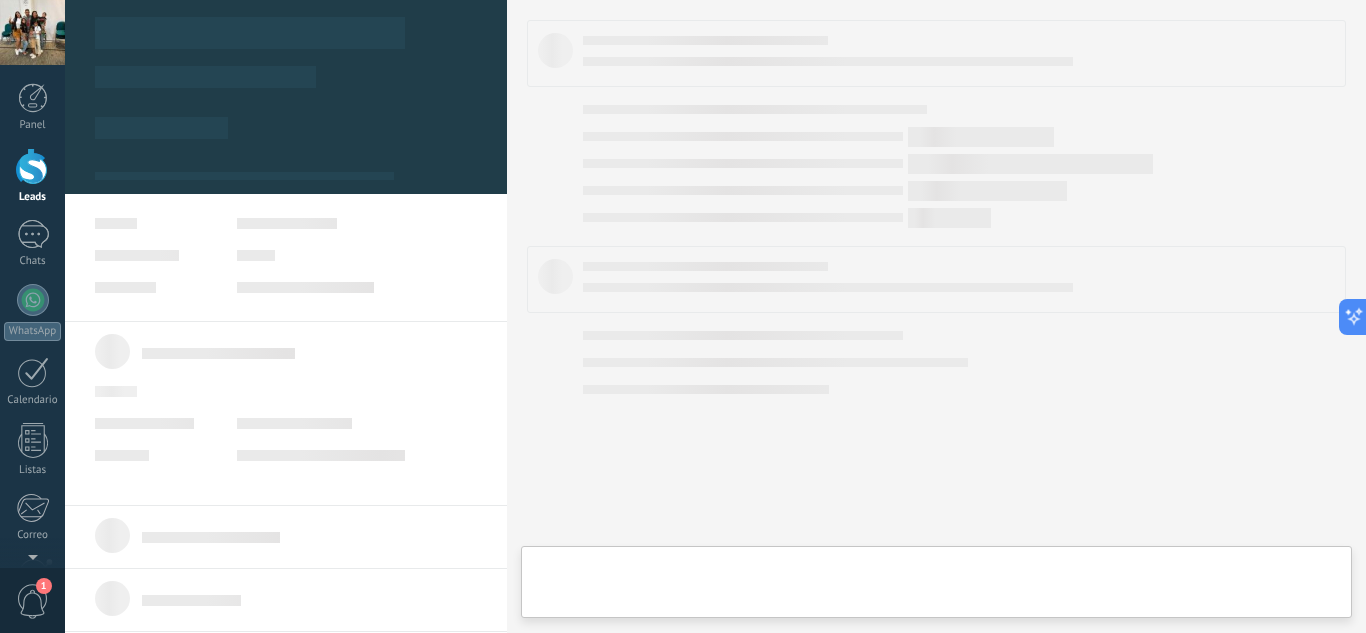 scroll, scrollTop: 0, scrollLeft: 0, axis: both 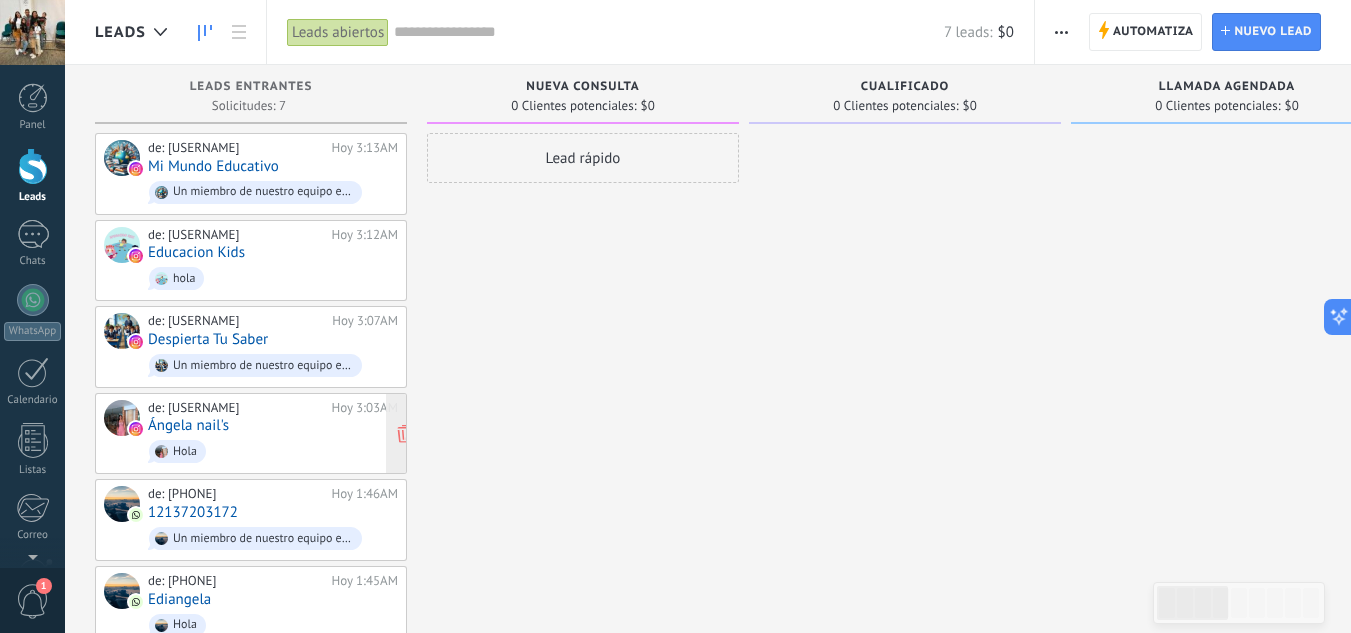 click on "Hola" at bounding box center [273, 451] 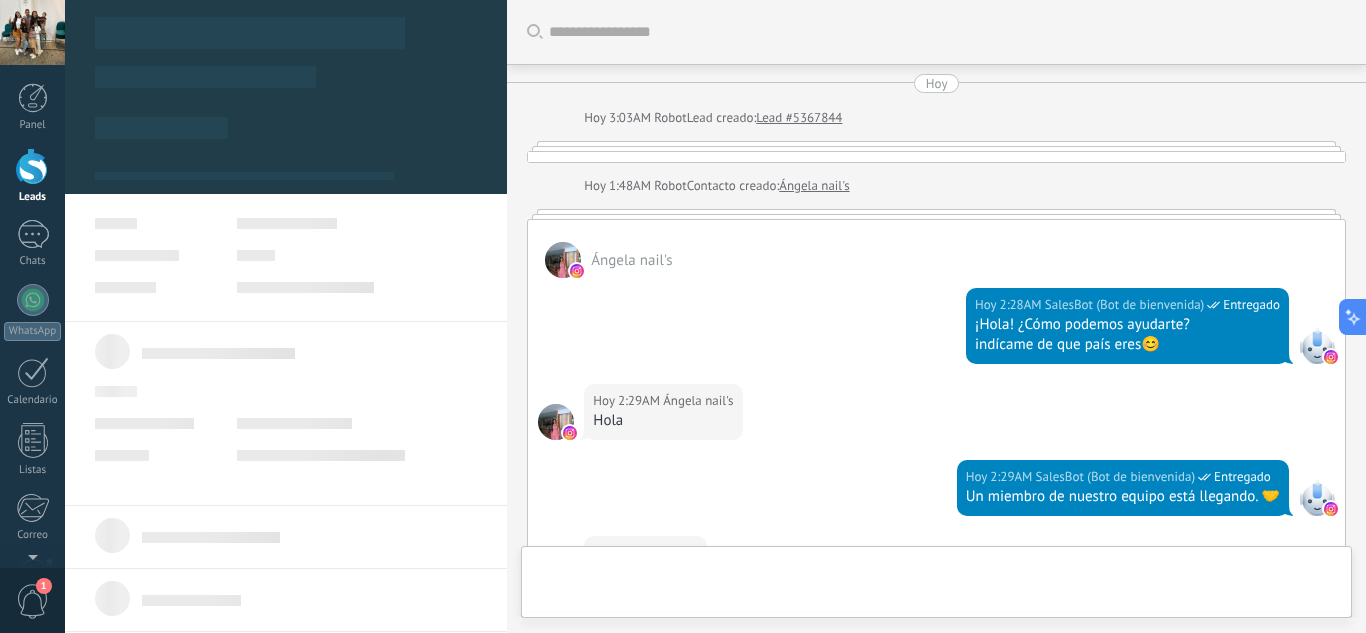 type on "**********" 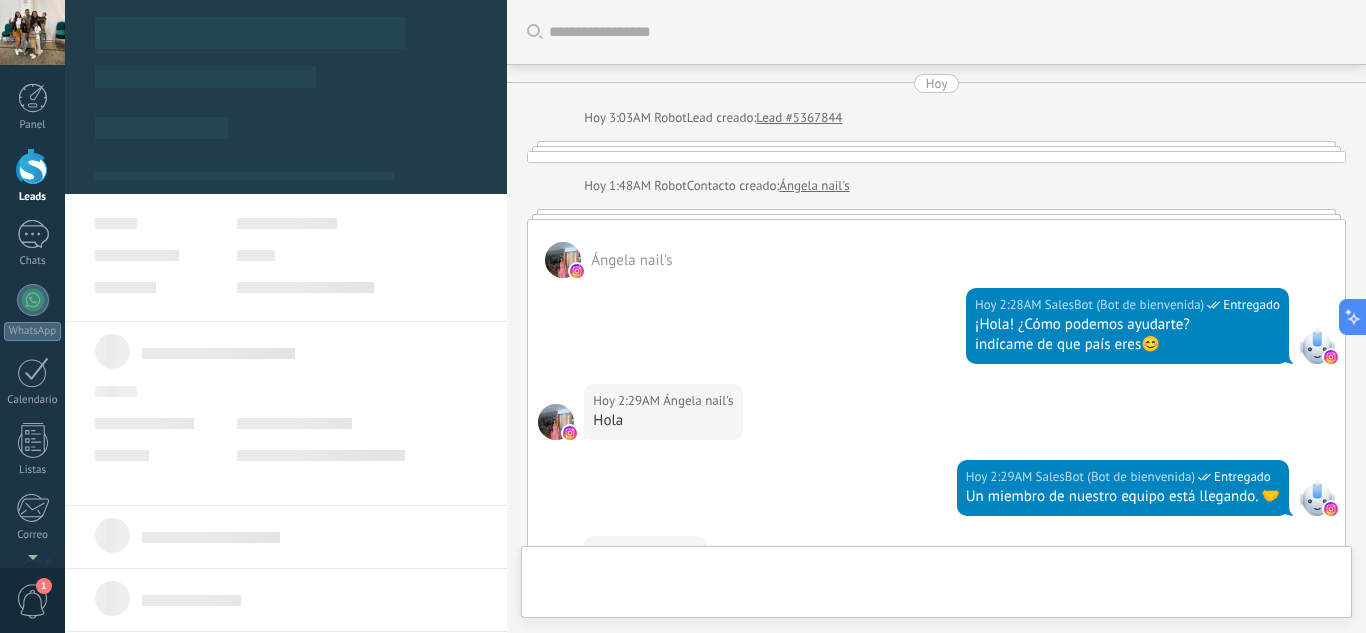 scroll, scrollTop: 30, scrollLeft: 0, axis: vertical 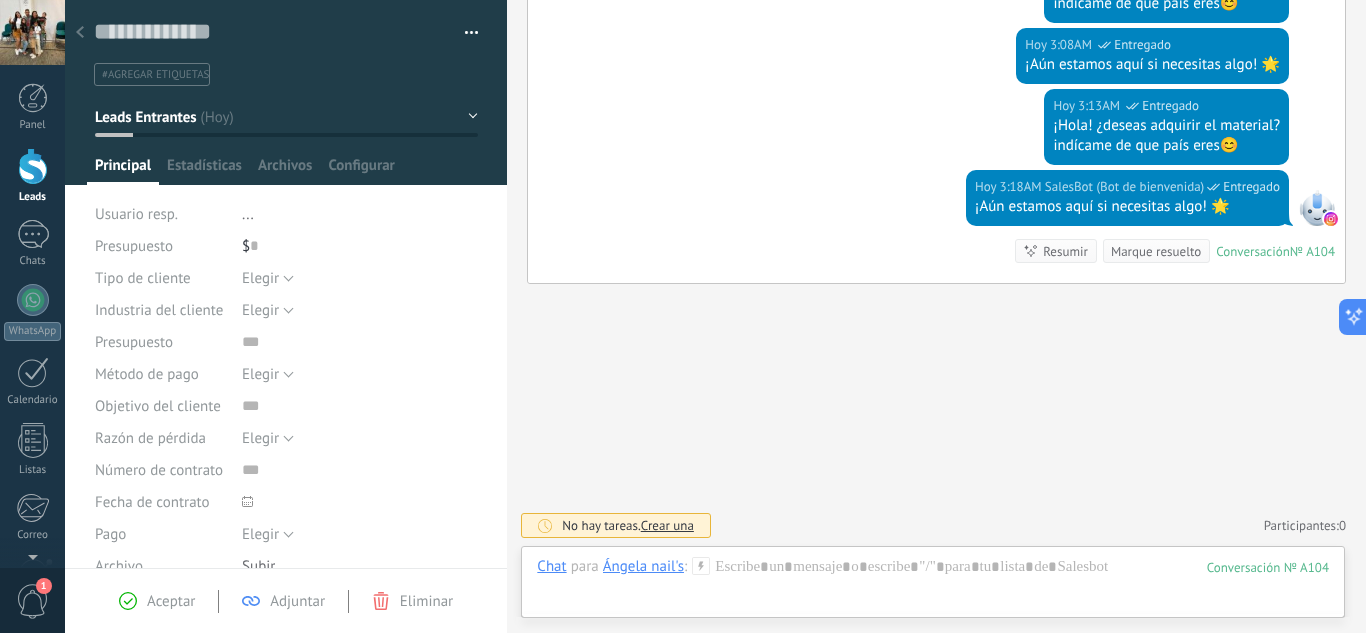 click at bounding box center [464, 33] 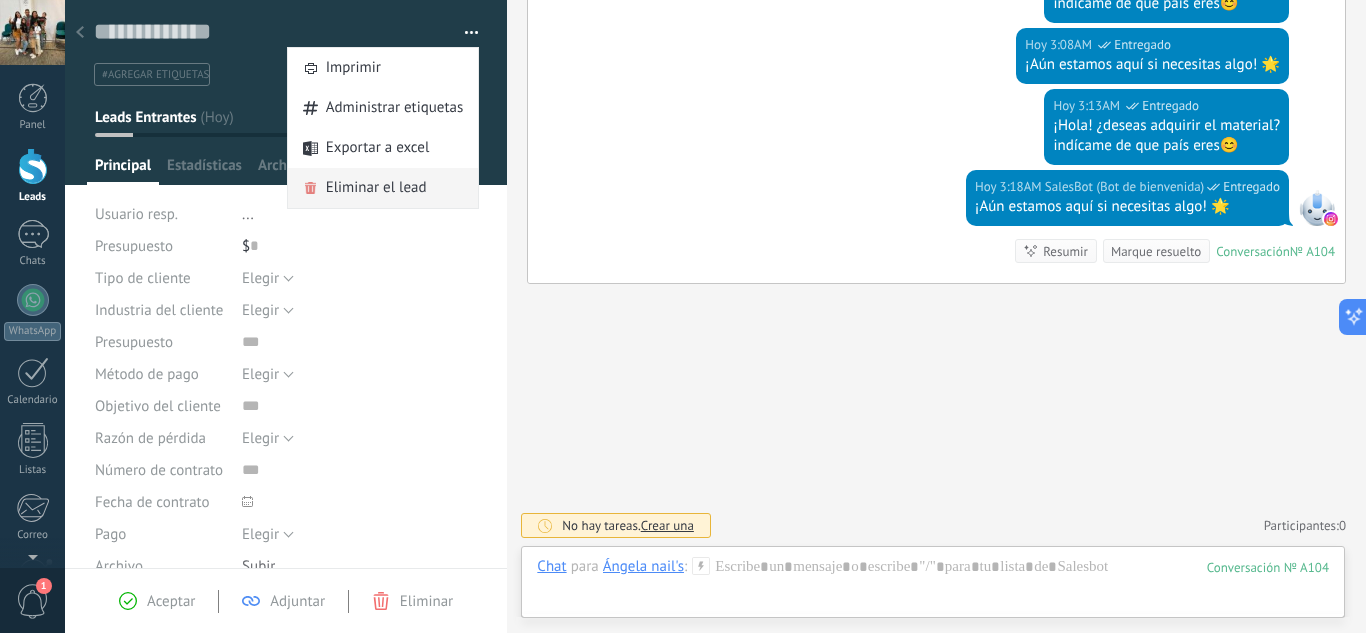 click on "Eliminar el lead" at bounding box center (376, 188) 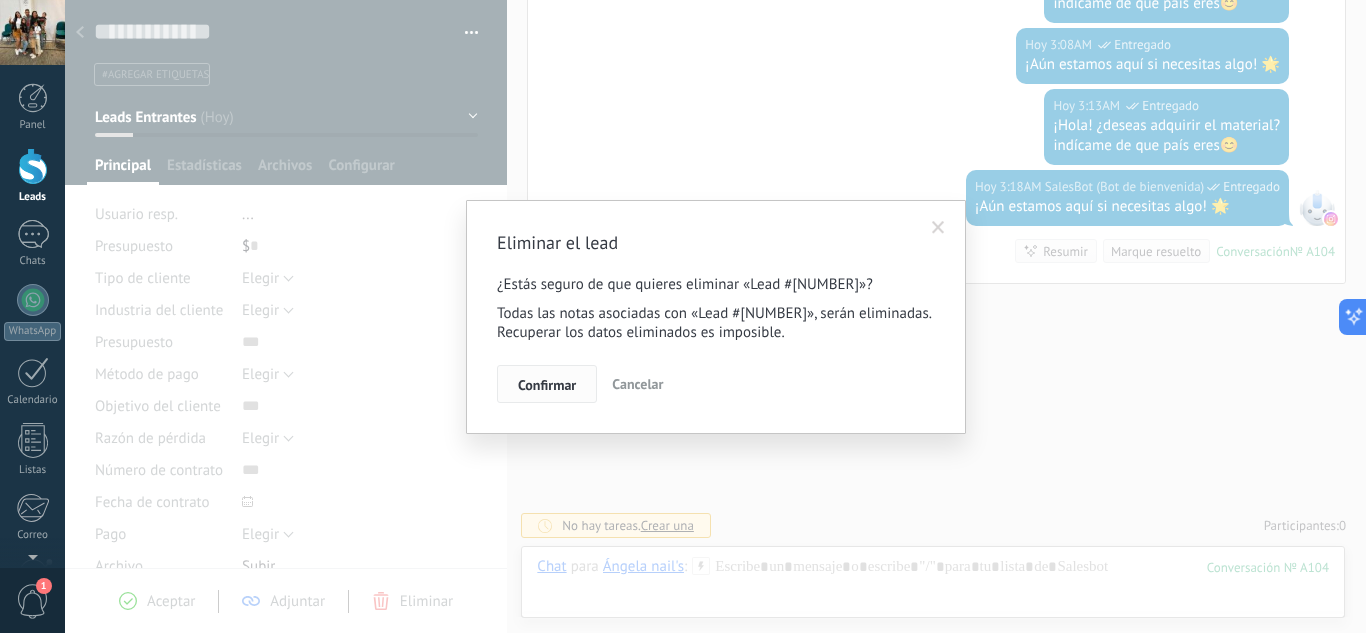 click on "Confirmar" at bounding box center [547, 385] 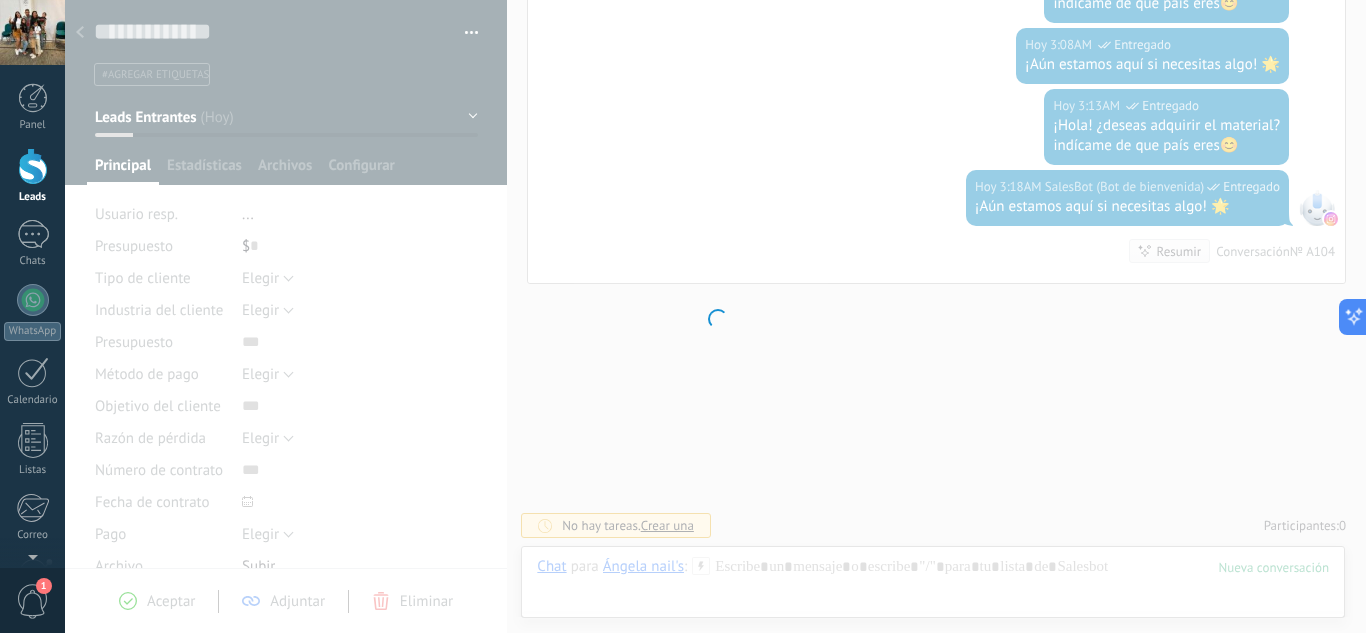 scroll, scrollTop: 1067, scrollLeft: 0, axis: vertical 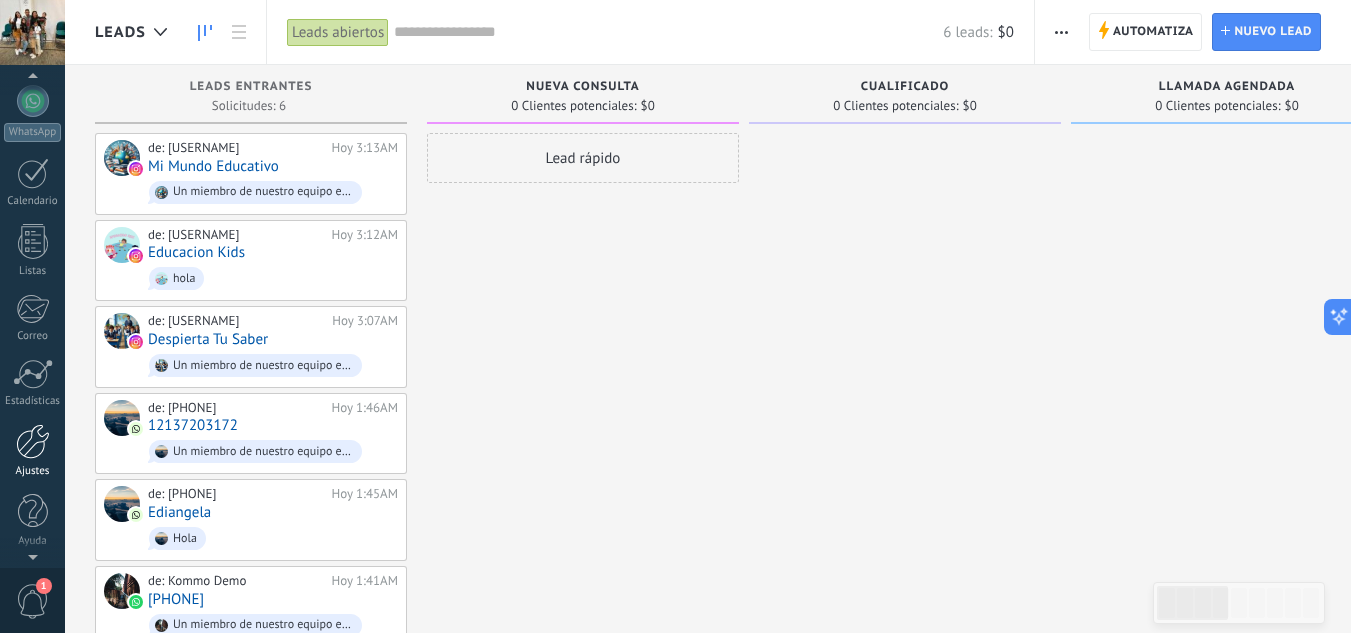 click at bounding box center (33, 441) 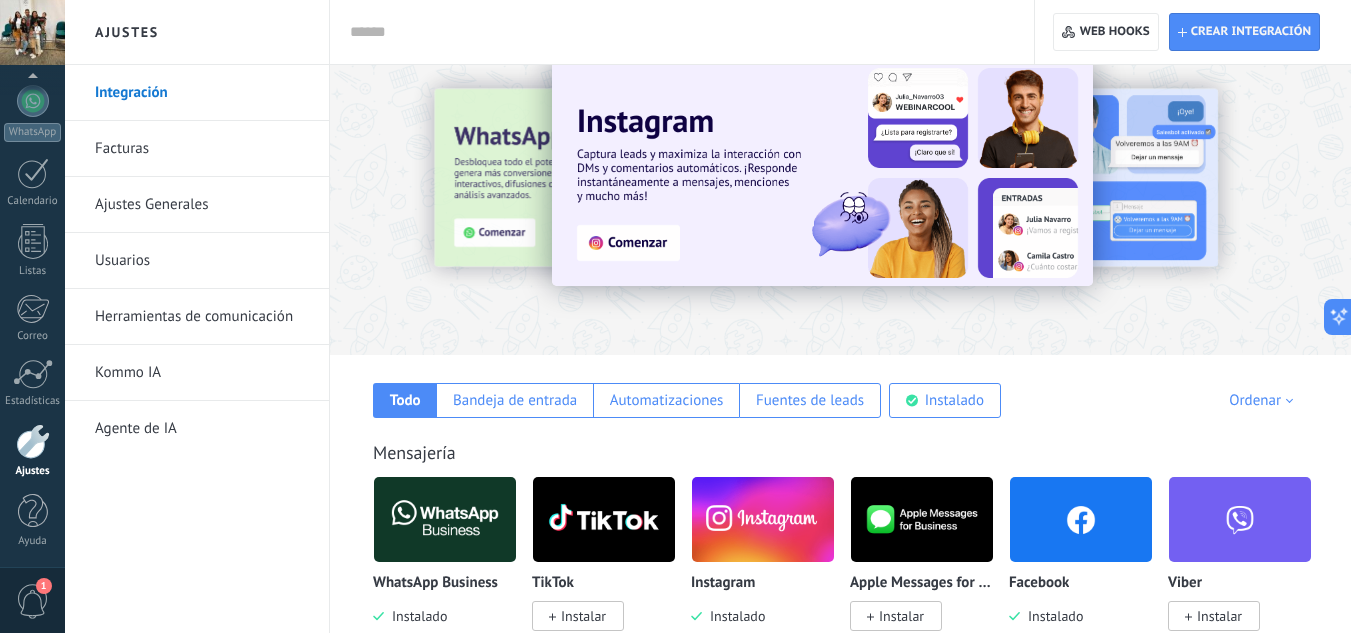 scroll, scrollTop: 100, scrollLeft: 0, axis: vertical 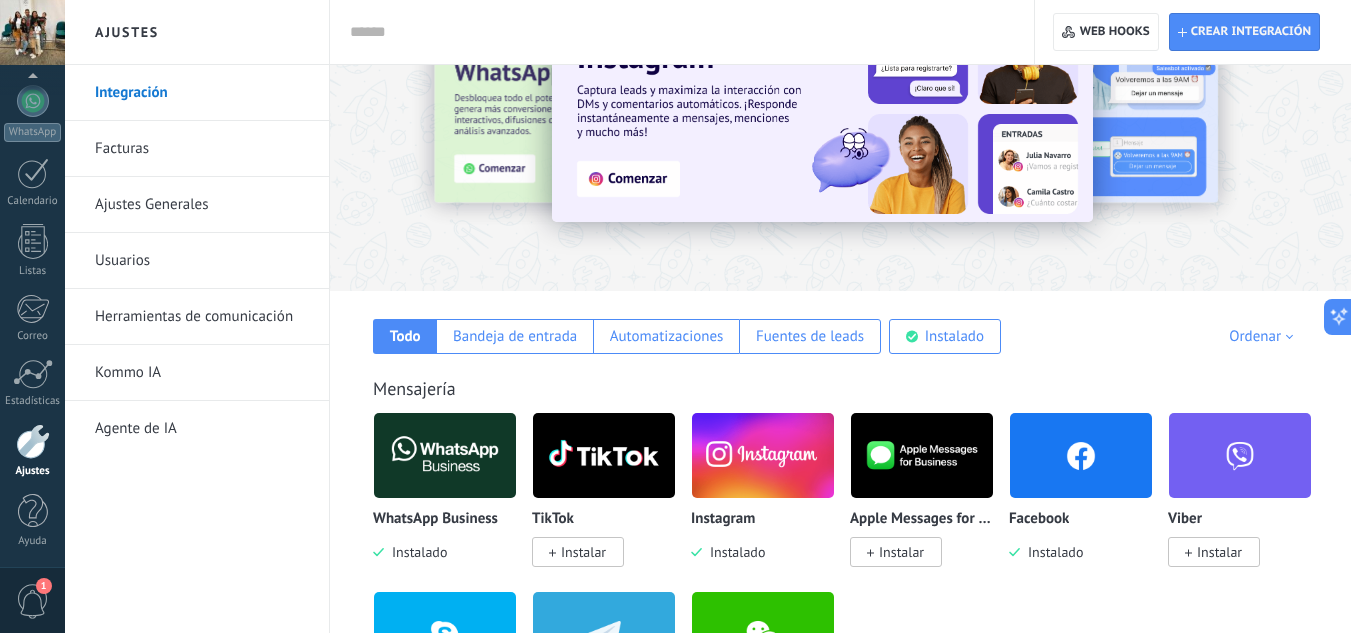 click on "Mensajería" at bounding box center [840, 388] 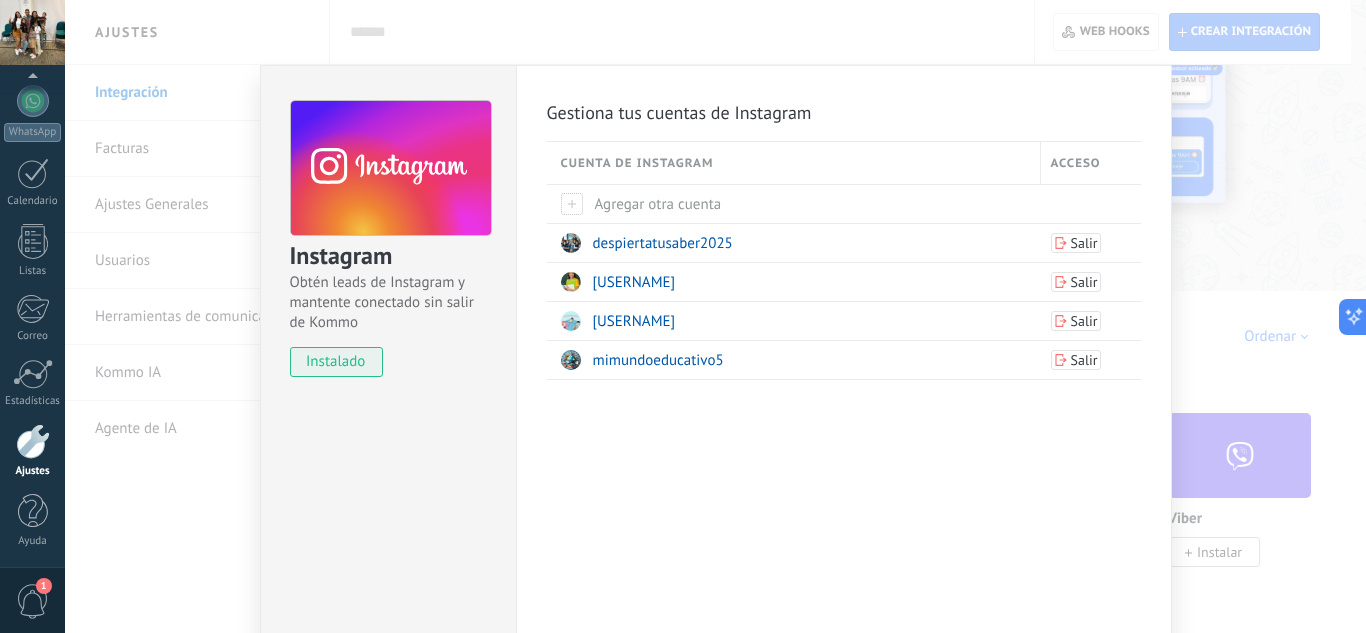 click on "Instagram Obtén leads de Instagram y mantente conectado sin salir de Kommo instalado Gestiona tus cuentas de Instagram Cuenta de Instagram Acceso Agregar otra cuenta despiertatusaber2025 Salir yeraldingranadillo1 Salir edu_cacionkids08 Salir mimundoeducativo5 Salir" at bounding box center (715, 316) 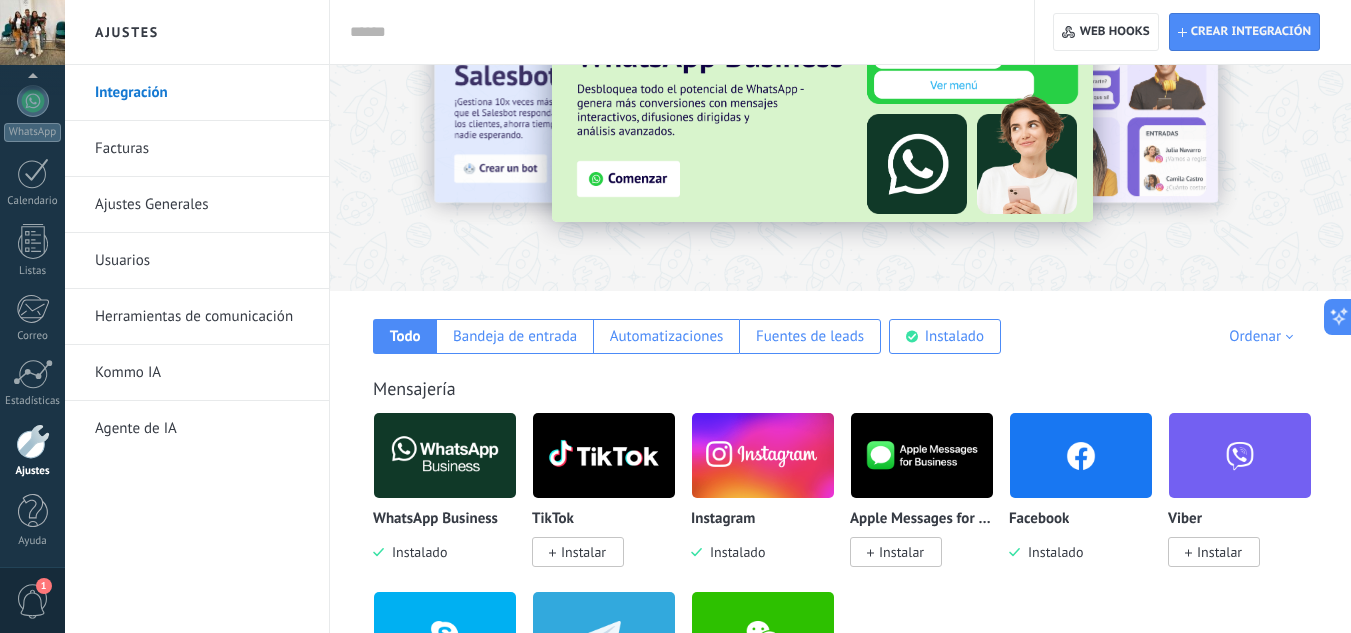 click on "Usuarios" at bounding box center [202, 261] 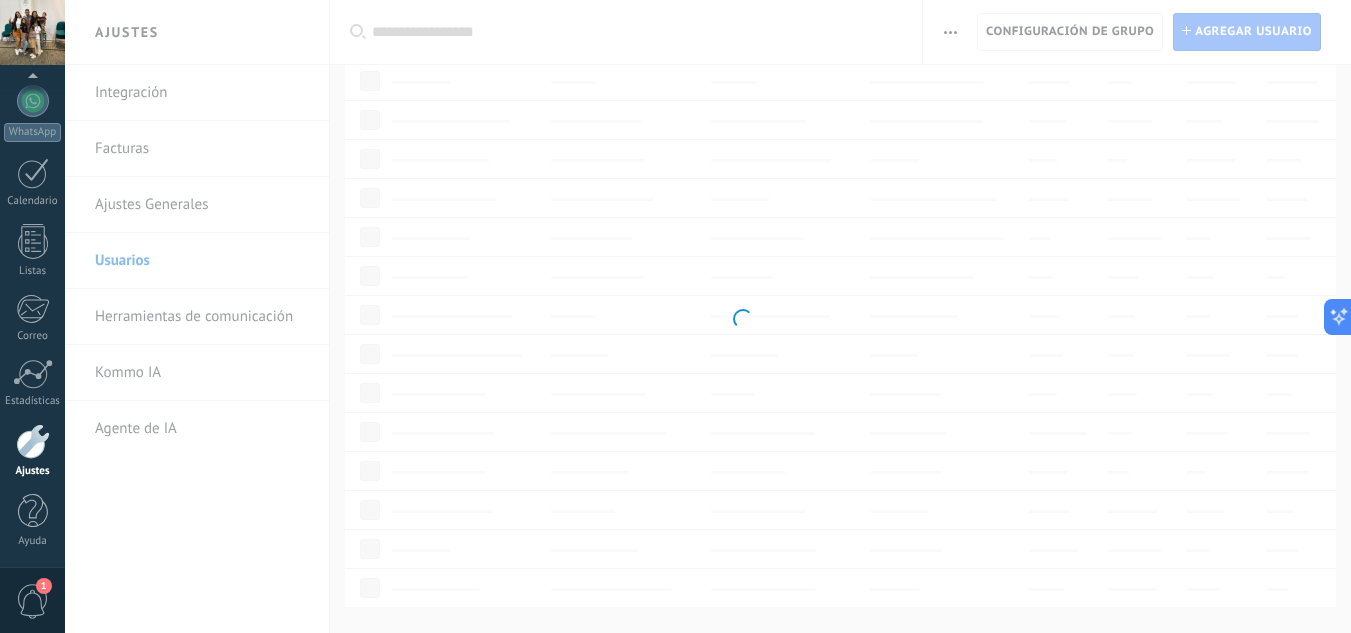 scroll, scrollTop: 0, scrollLeft: 0, axis: both 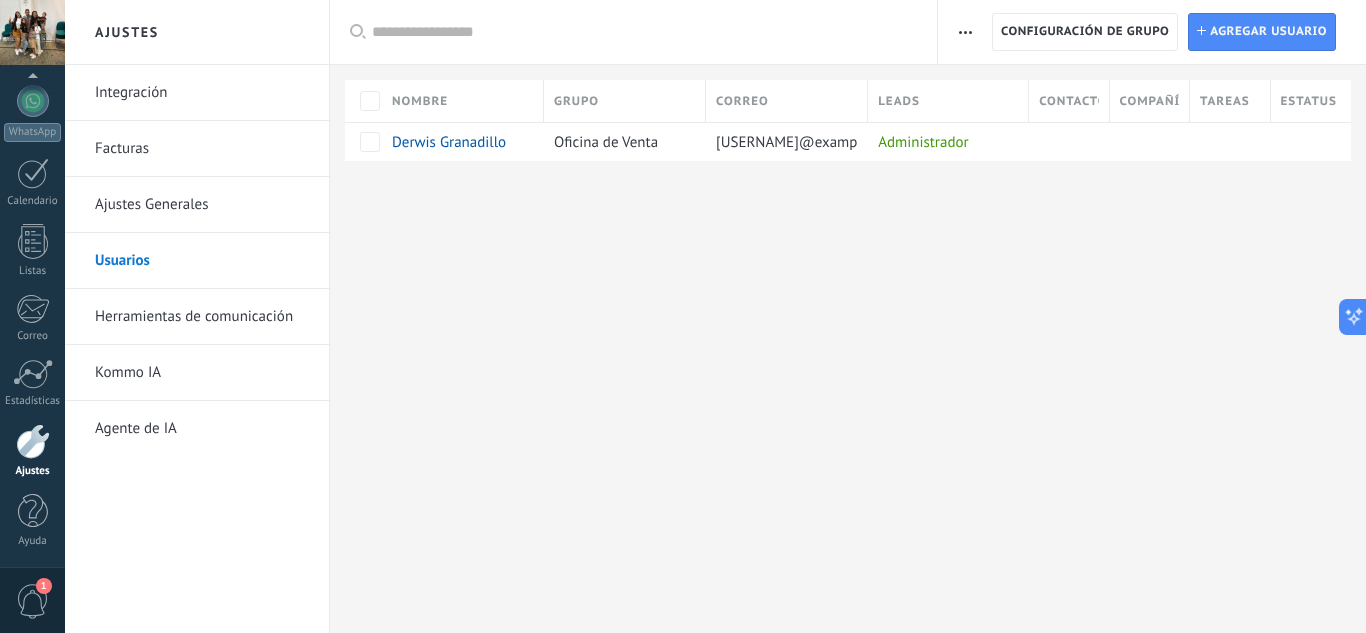 click on "Herramientas de comunicación" at bounding box center [202, 317] 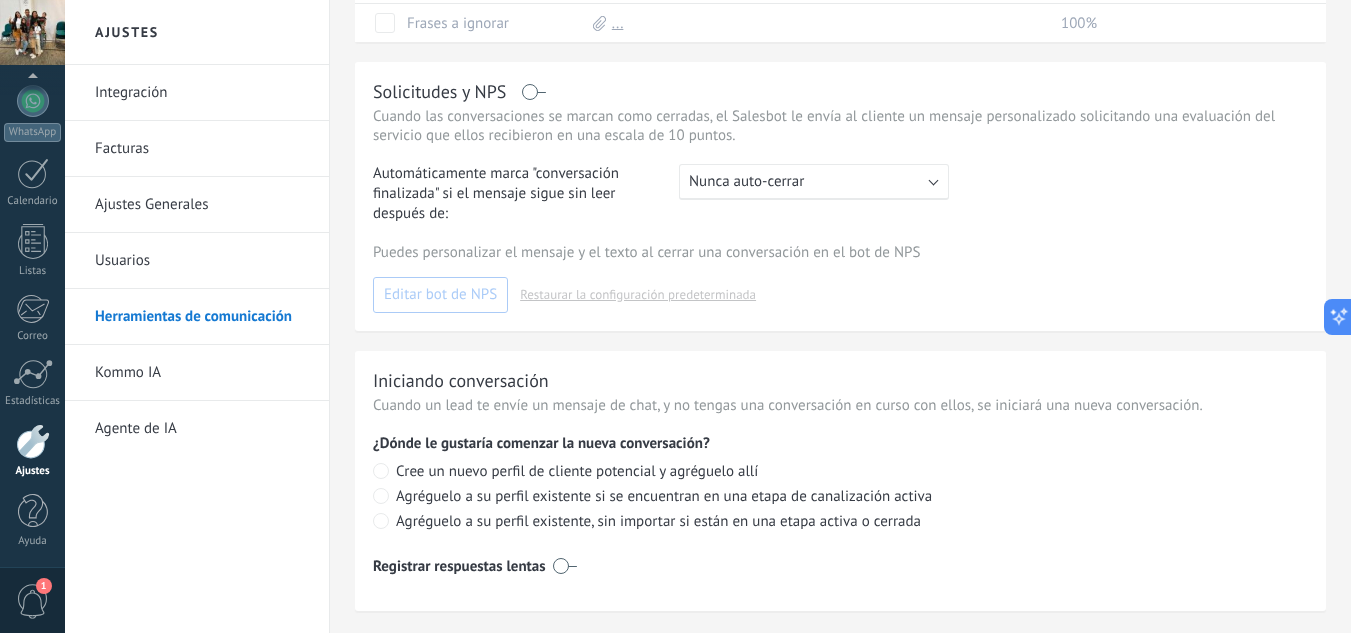 scroll, scrollTop: 1188, scrollLeft: 0, axis: vertical 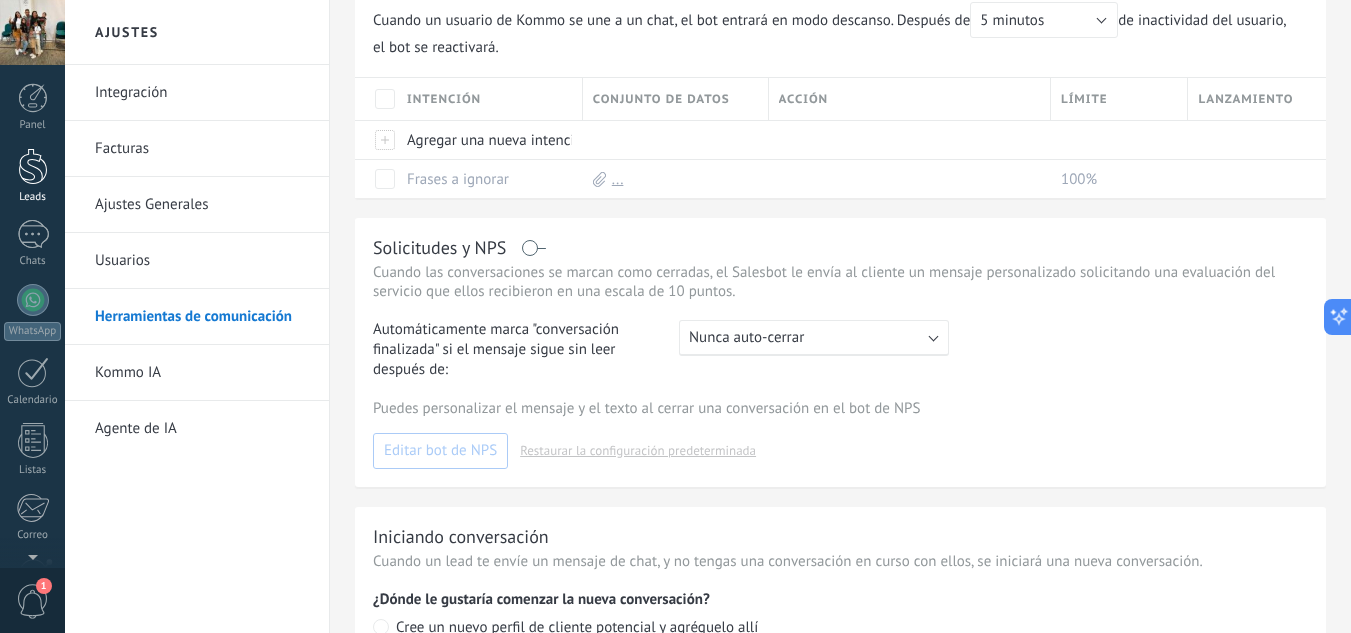 click at bounding box center (33, 166) 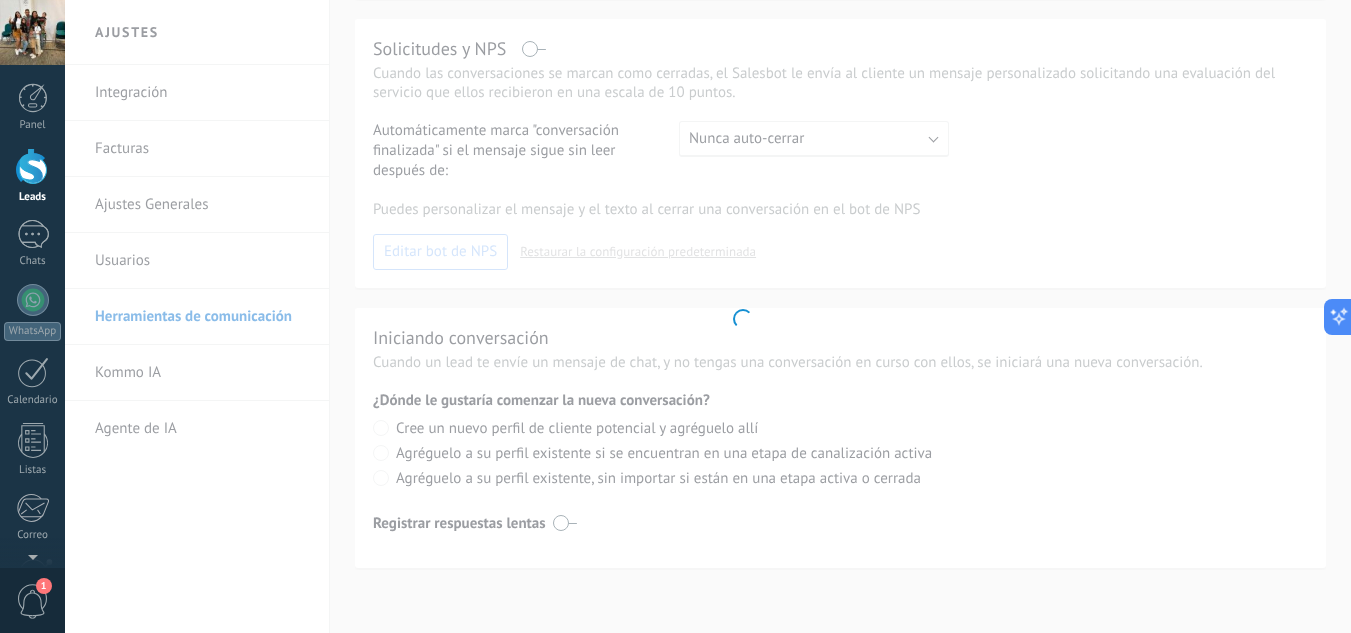 scroll, scrollTop: 607, scrollLeft: 0, axis: vertical 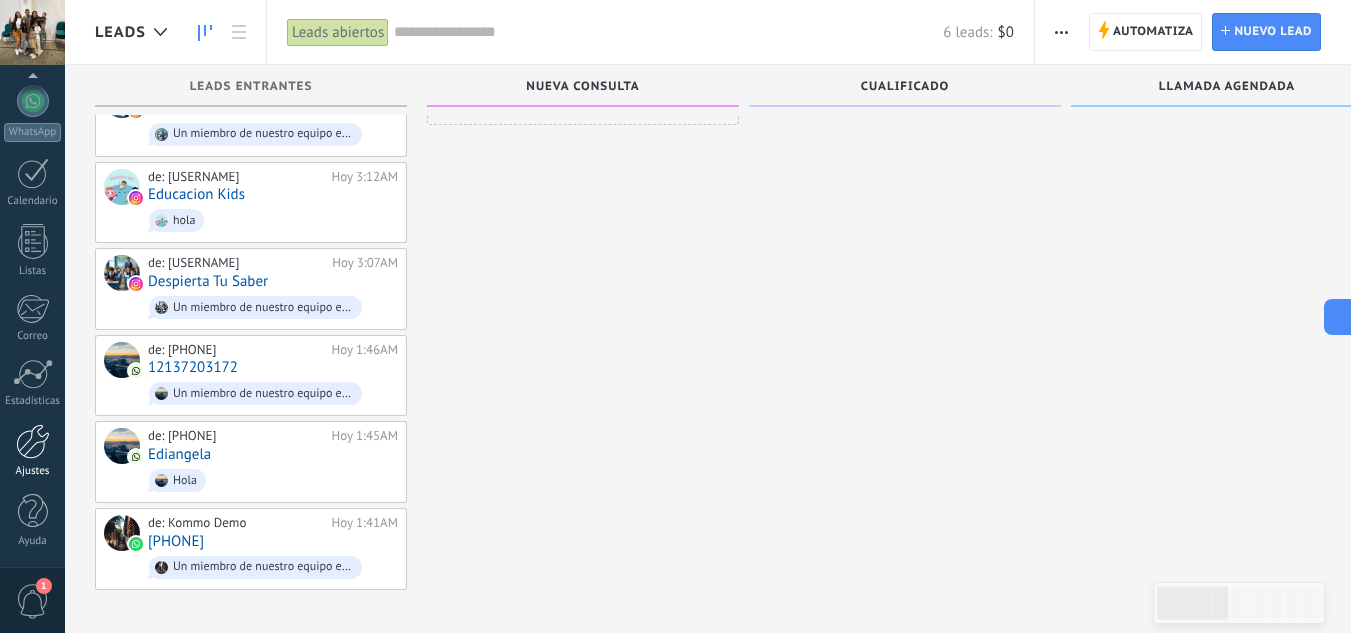 click at bounding box center (33, 441) 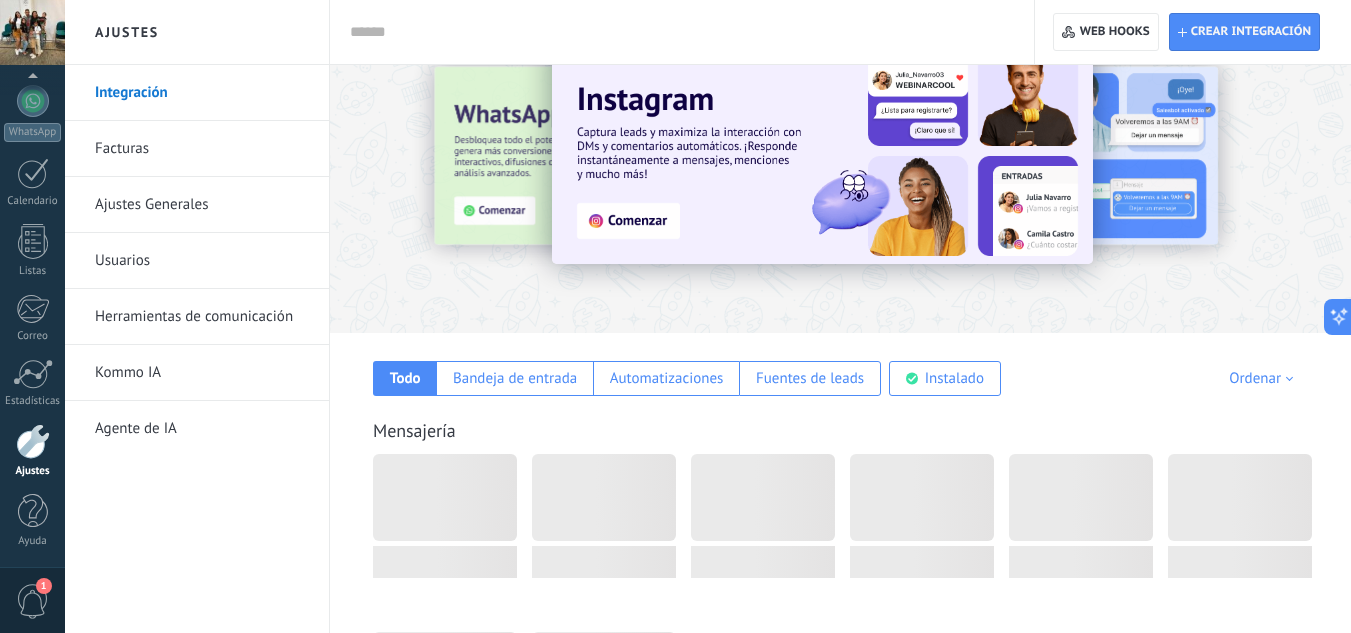 scroll, scrollTop: 0, scrollLeft: 0, axis: both 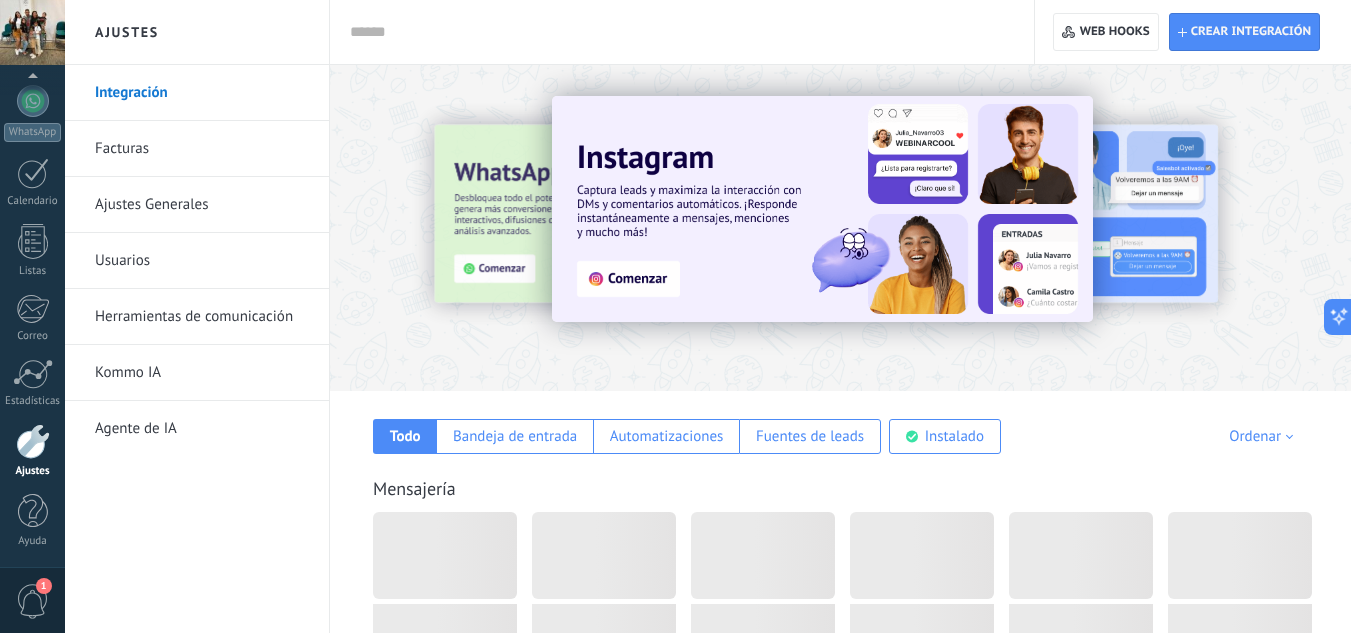 click on "Herramientas de comunicación" at bounding box center [202, 317] 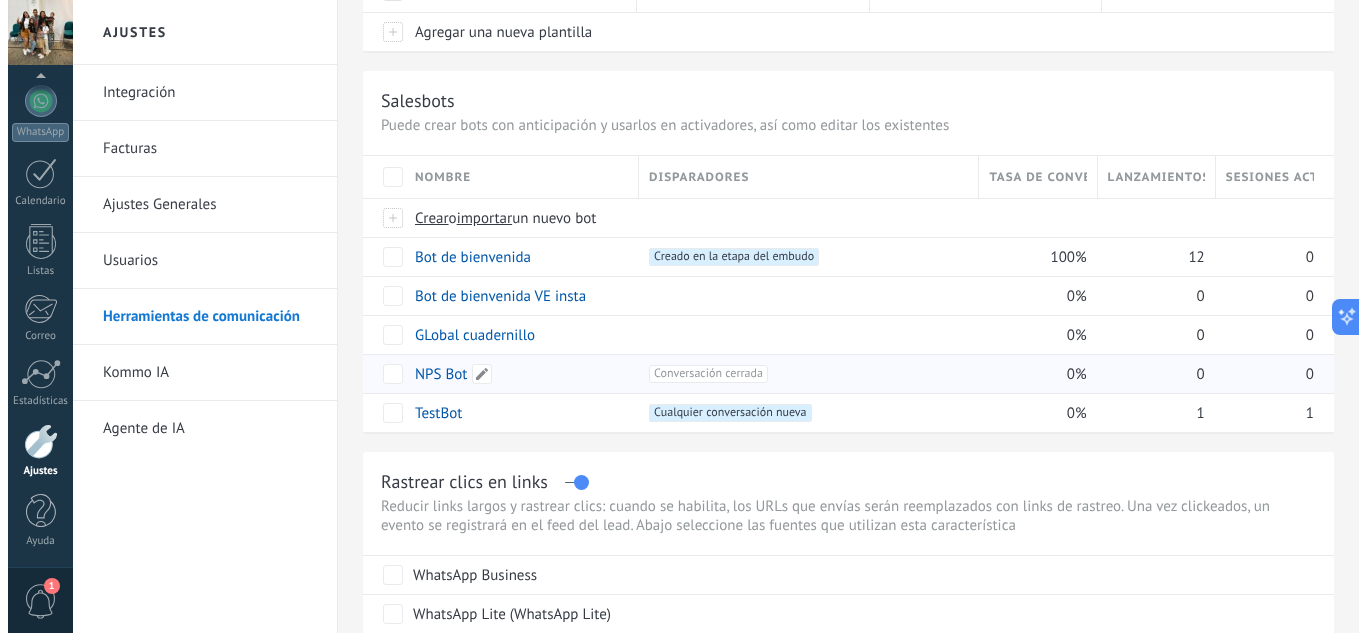 scroll, scrollTop: 200, scrollLeft: 0, axis: vertical 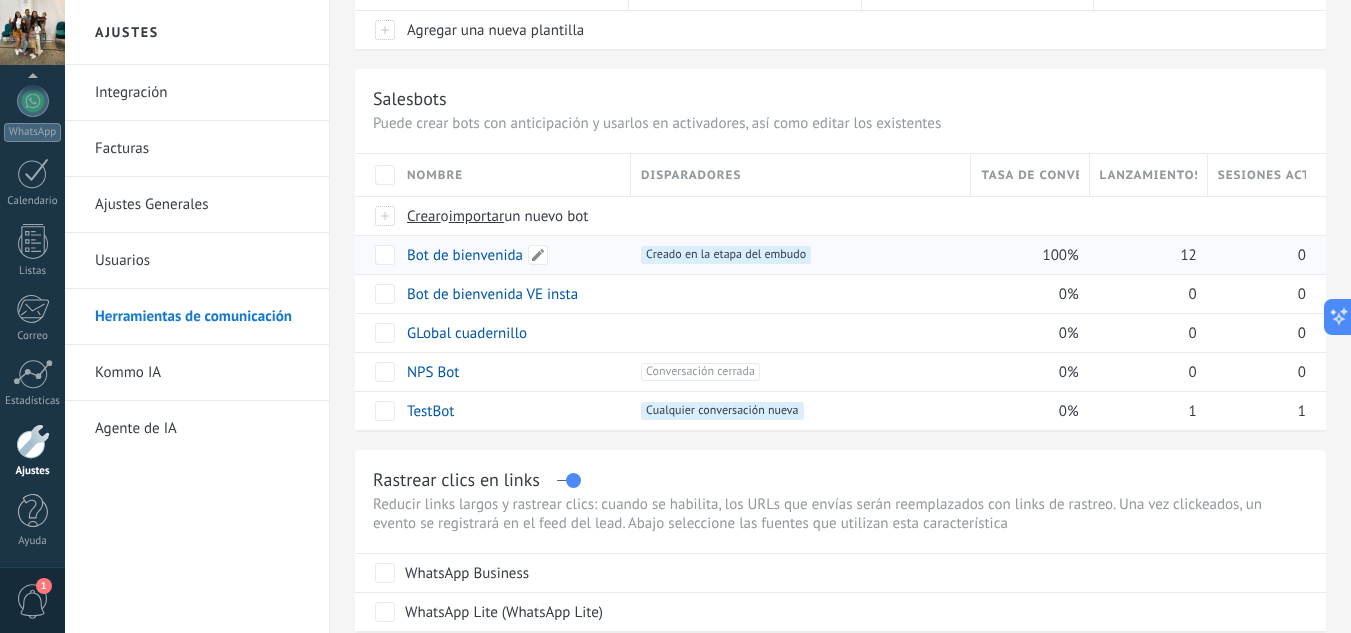 click on "Bot de bienvenida" at bounding box center (465, 255) 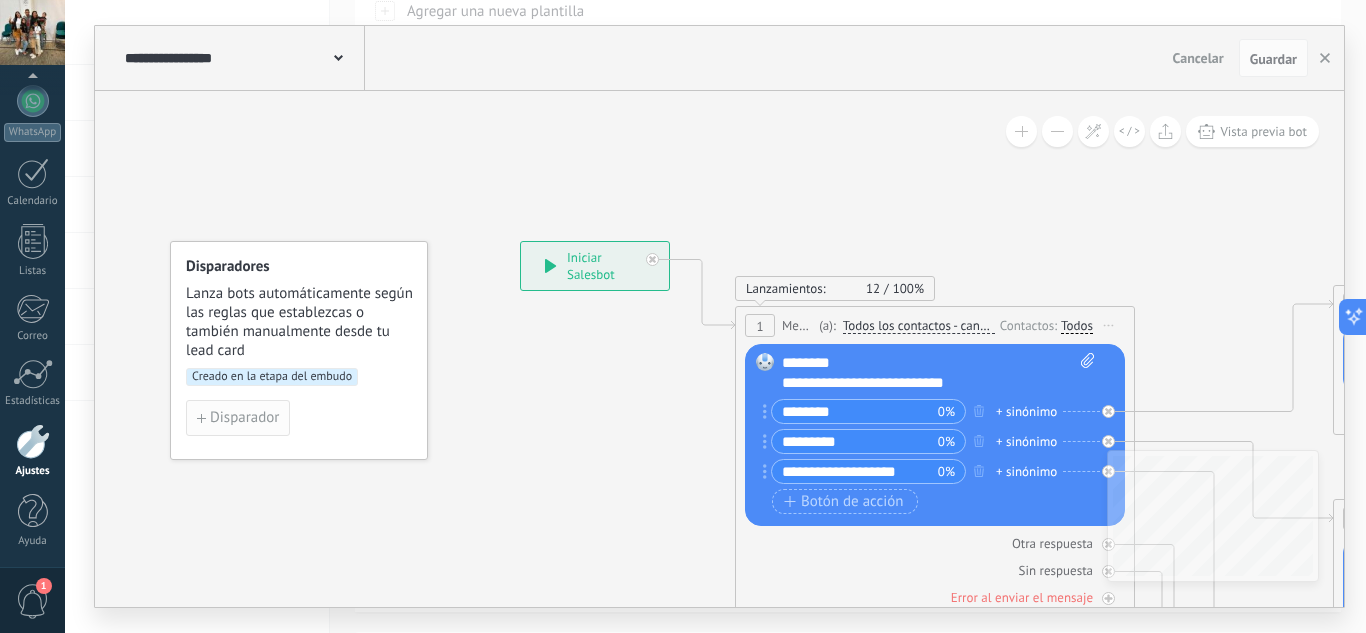 click on "Disparador" at bounding box center [244, 418] 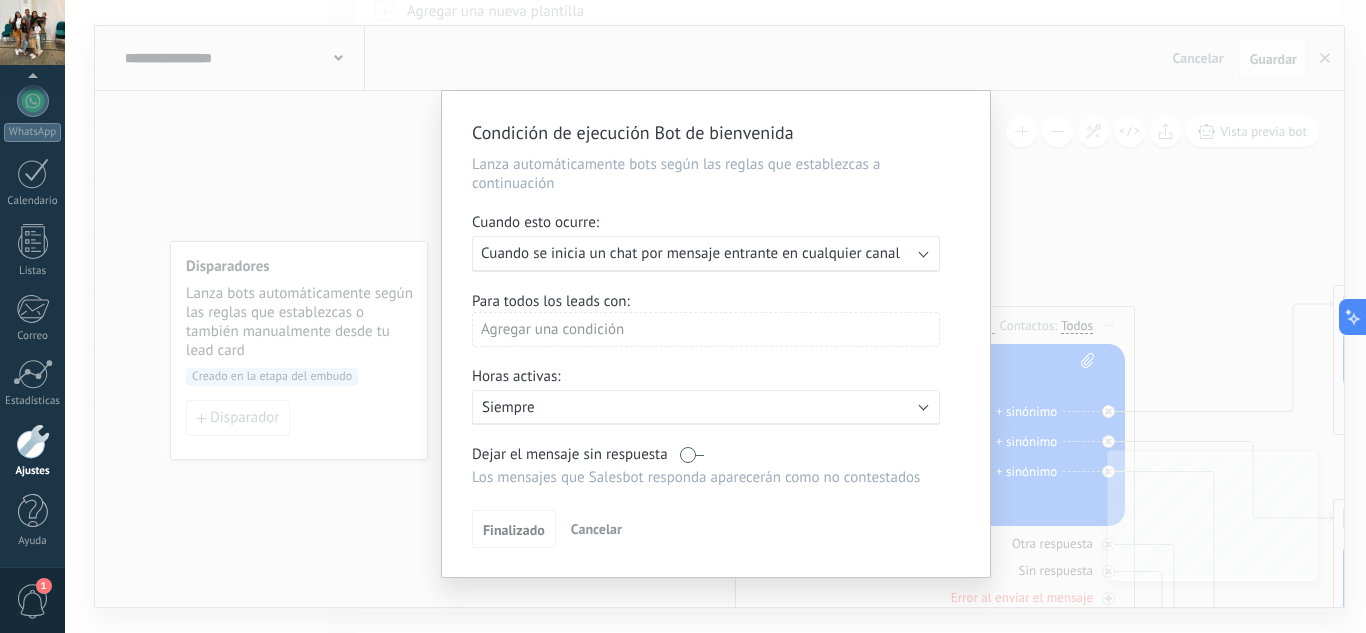 click on "Para todos los leads con:" at bounding box center [716, 301] 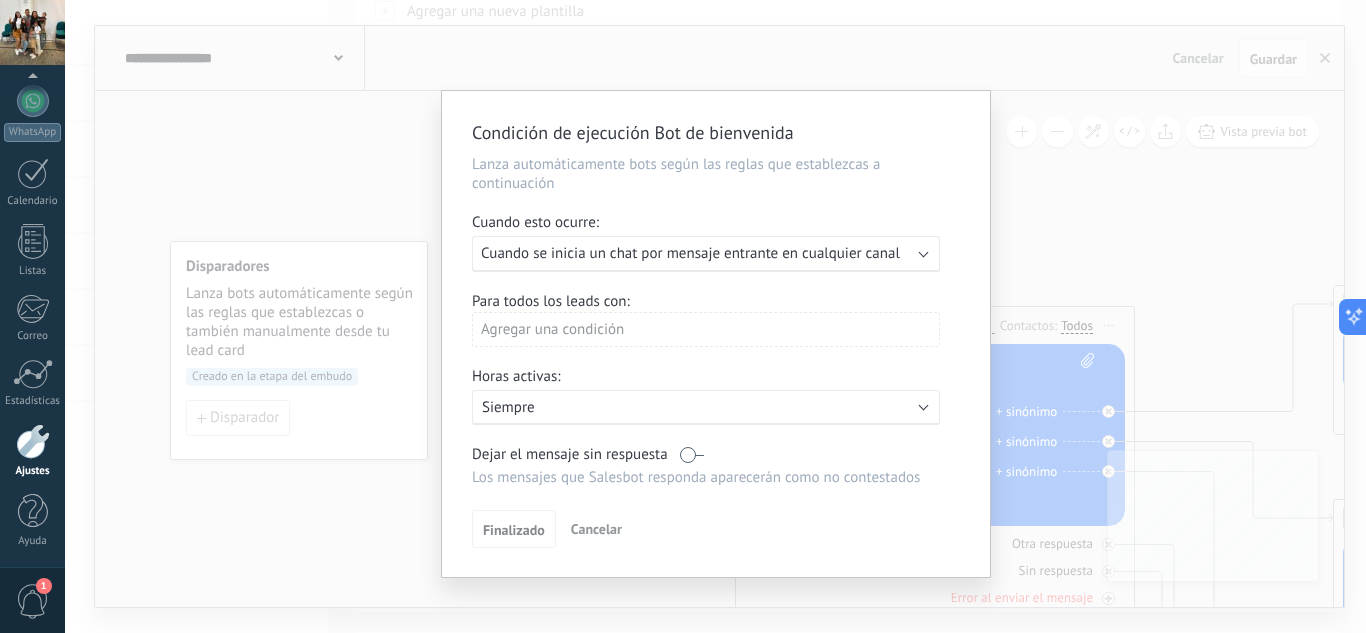 click on "Agregar una condición" at bounding box center (706, 329) 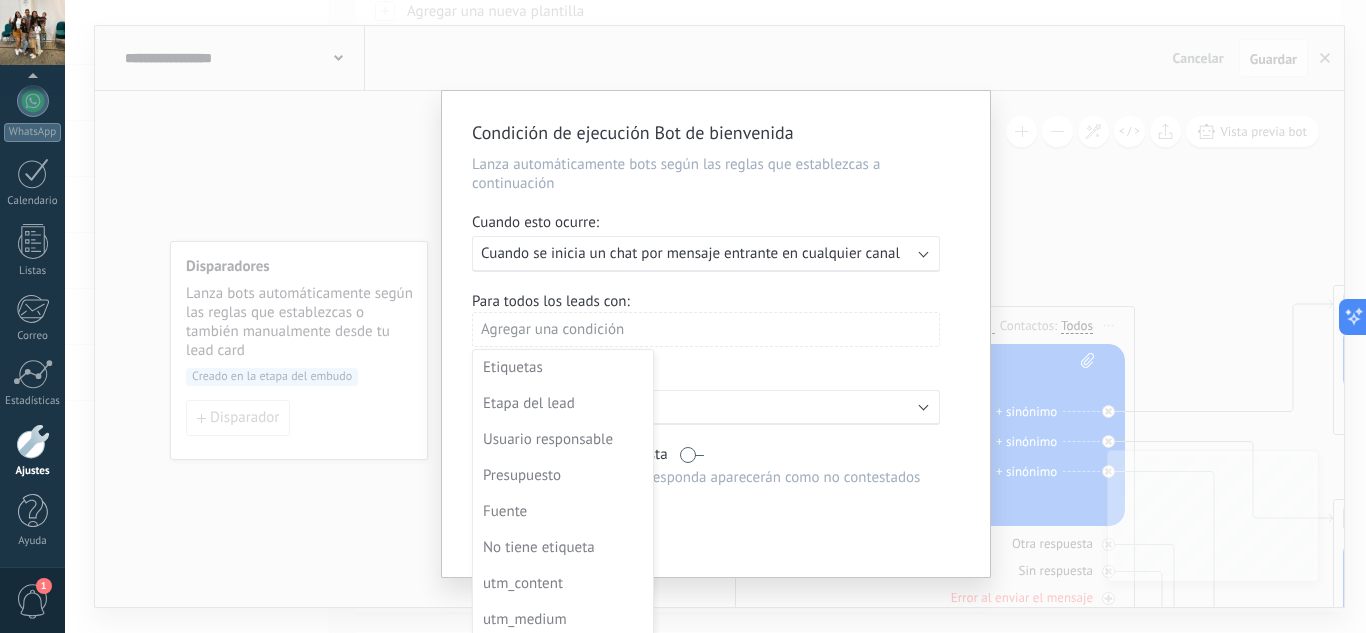 click on "Condición de ejecución Bot de bienvenida Lanza automáticamente bots según las reglas que establezcas a continuación Cuando esto ocurre: Ejecutar:  Cuando se inicia un chat por mensaje entrante en cualquier canal Para todos los leads con: Agregar una condición Etiquetas Etapa del lead Usuario responsable Presupuesto Fuente No tiene etiqueta utm_content utm_medium utm_campaign utm_source utm_term utm_referrer referrer gclientid gclid fbclid Tipo de cliente Industria del cliente Presupuesto Método de pago Objetivo del cliente Razón de pérdida Número de contrato Fecha de contrato Pago Archivo Horas activas: Activo:  Siempre Dejar el mensaje sin respuesta Los mensajes que Salesbot responda aparecerán como no contestados Aplicar a todos los leads en esta etapa Finalizado Cancelar" at bounding box center [715, 316] 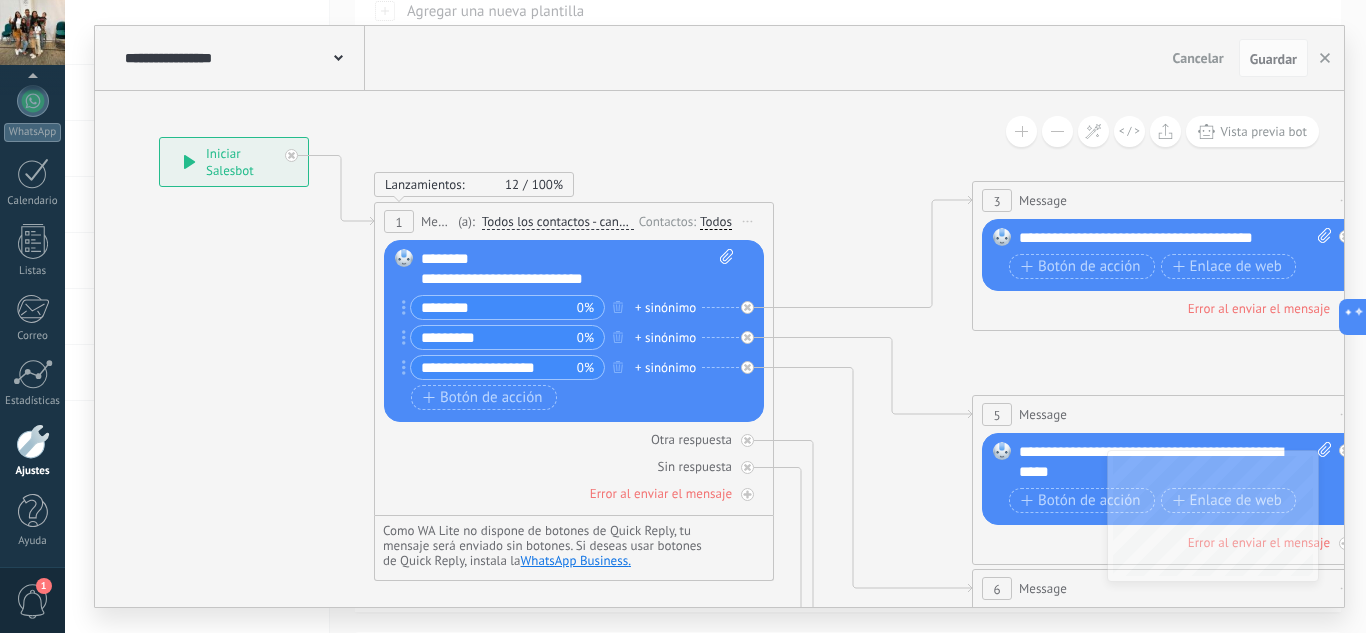 drag, startPoint x: 718, startPoint y: 203, endPoint x: 537, endPoint y: 143, distance: 190.68561 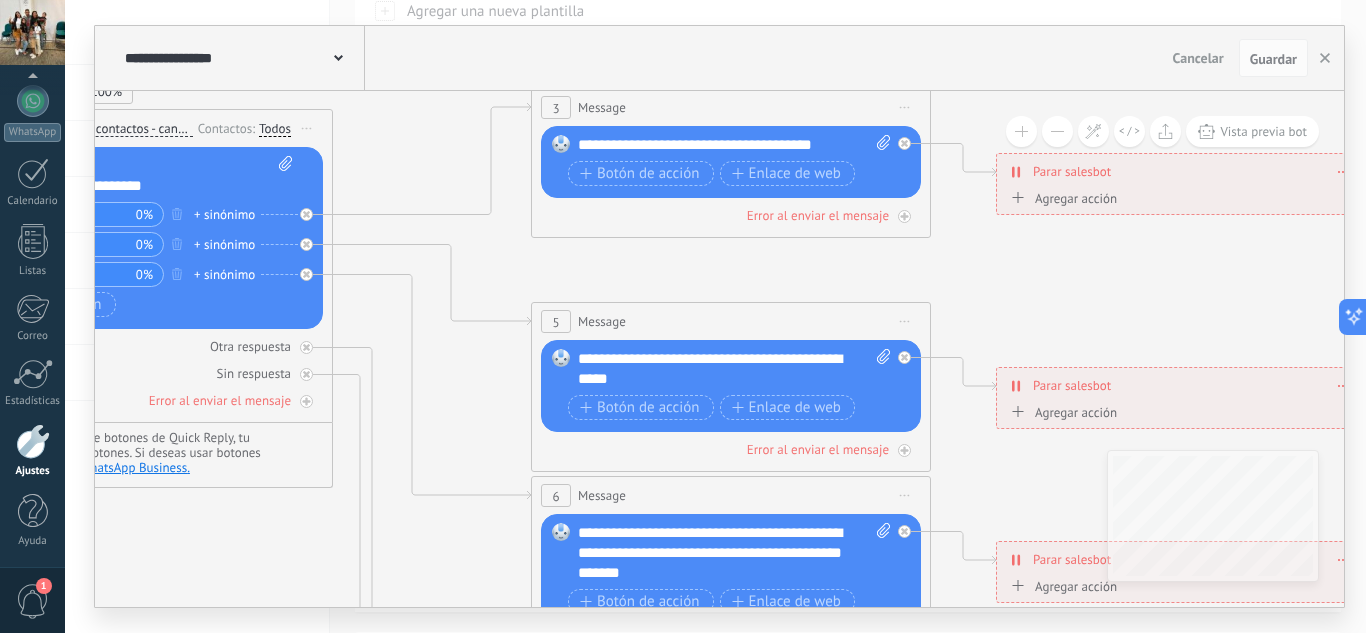 drag, startPoint x: 597, startPoint y: 201, endPoint x: 413, endPoint y: 165, distance: 187.48866 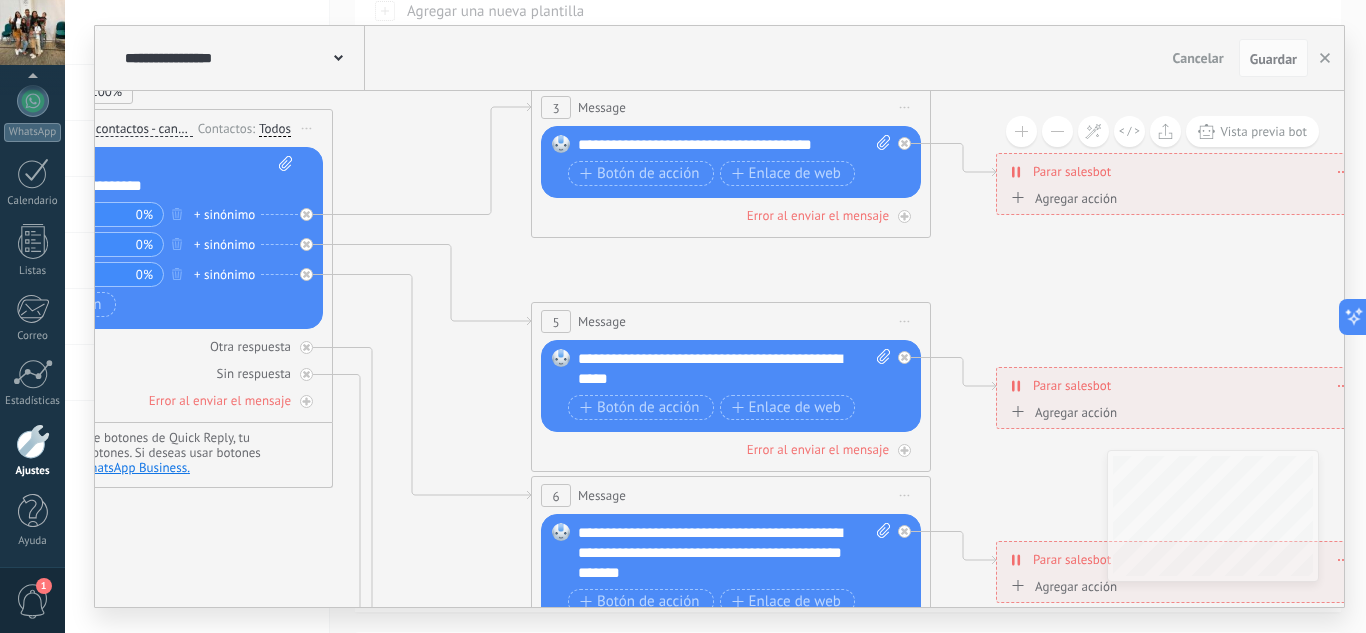 click 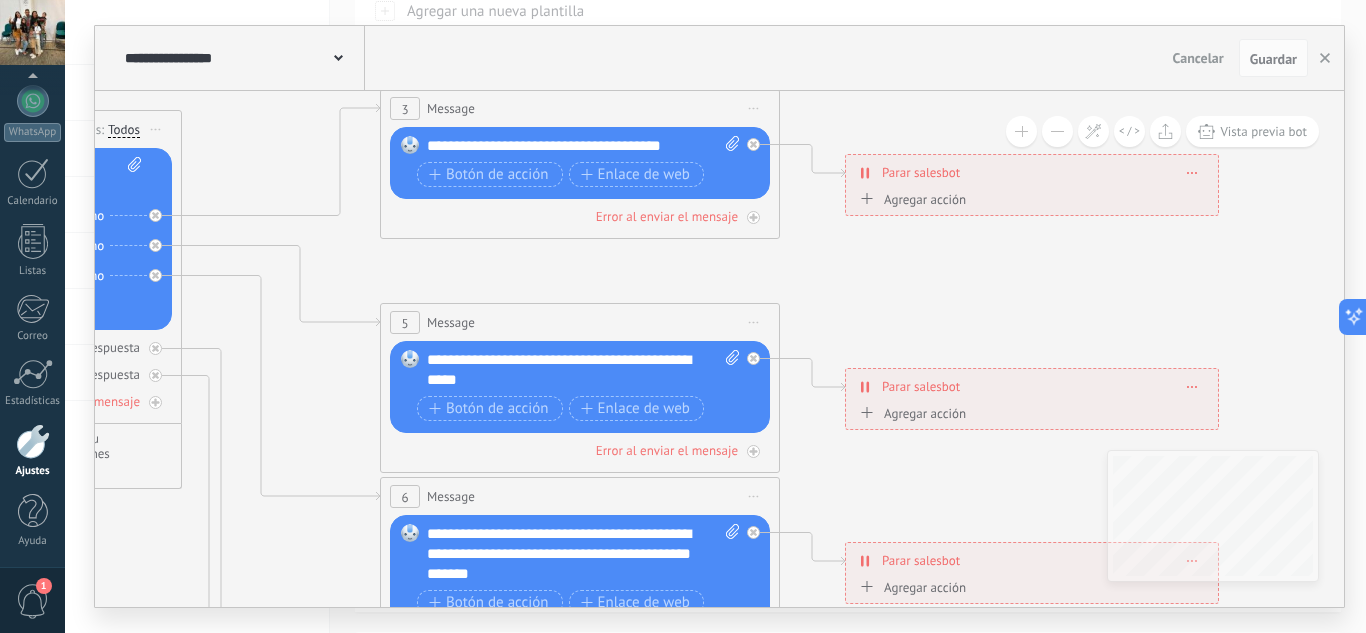 drag, startPoint x: 683, startPoint y: 288, endPoint x: 577, endPoint y: 293, distance: 106.11786 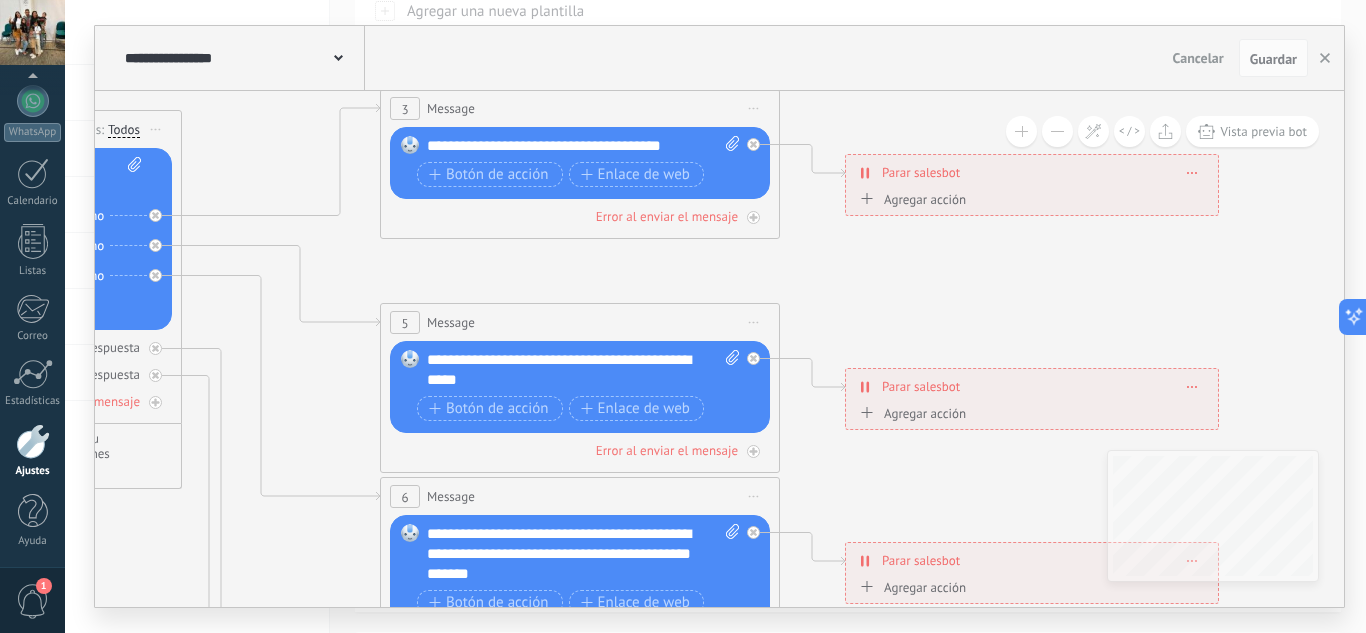 click 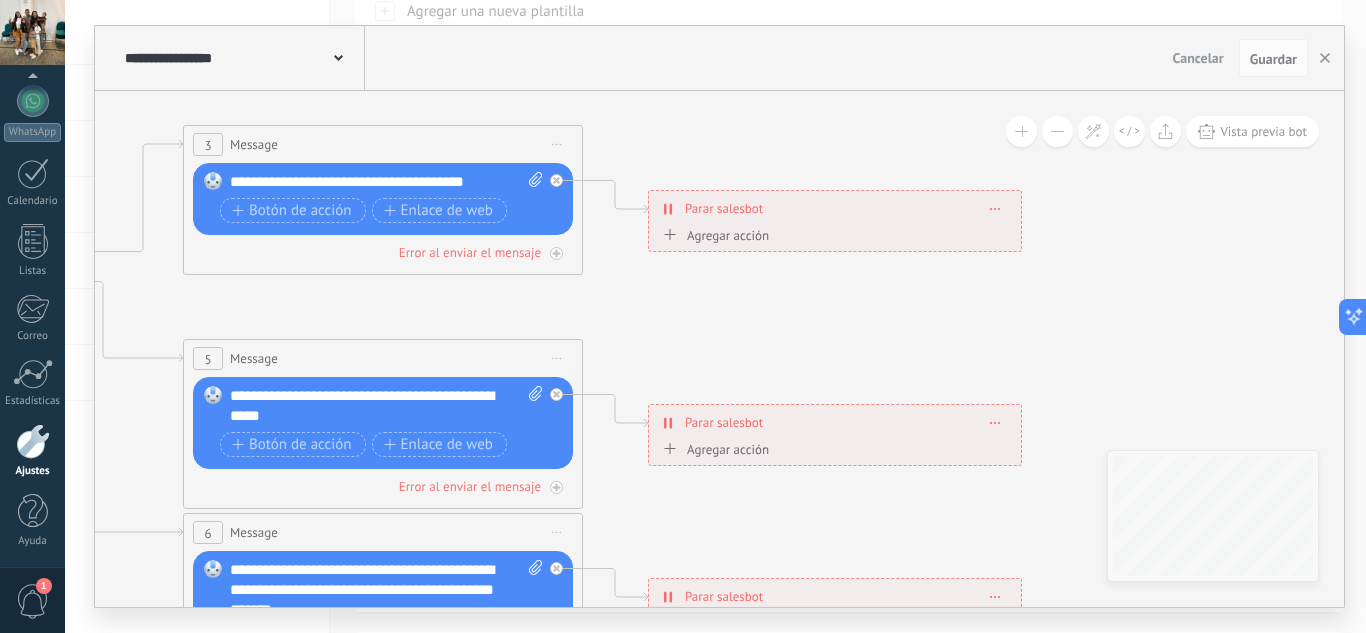 drag, startPoint x: 738, startPoint y: 294, endPoint x: 564, endPoint y: 326, distance: 176.91806 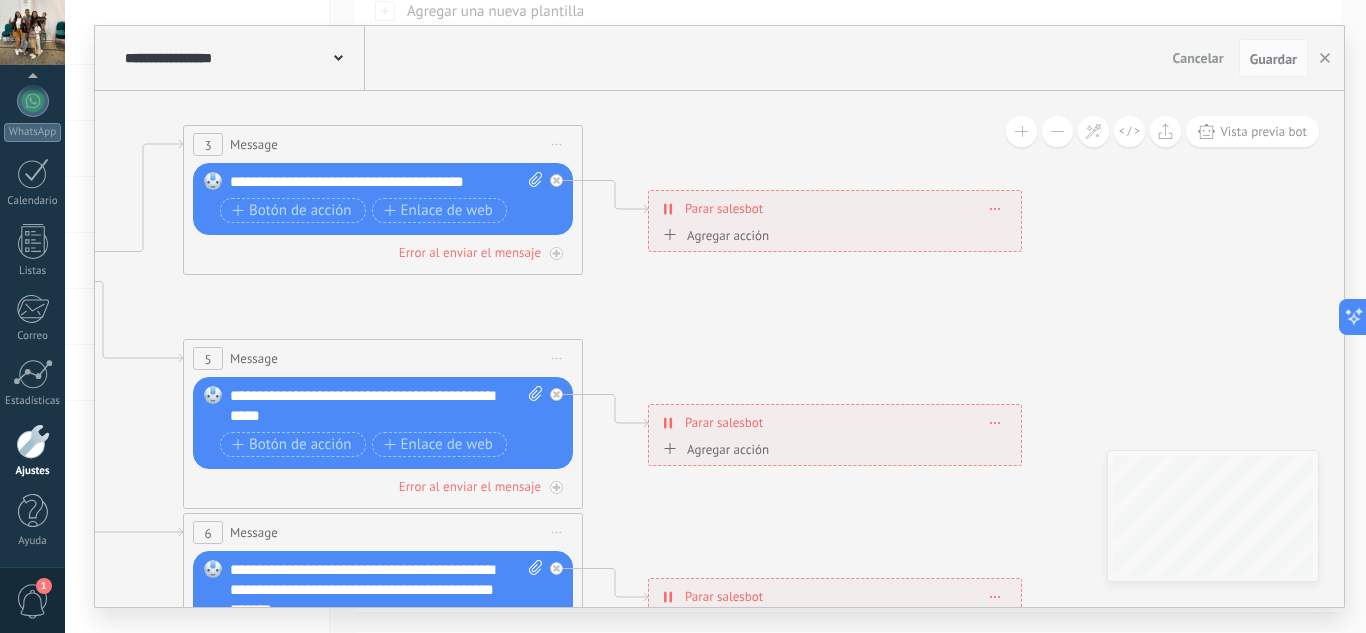 click 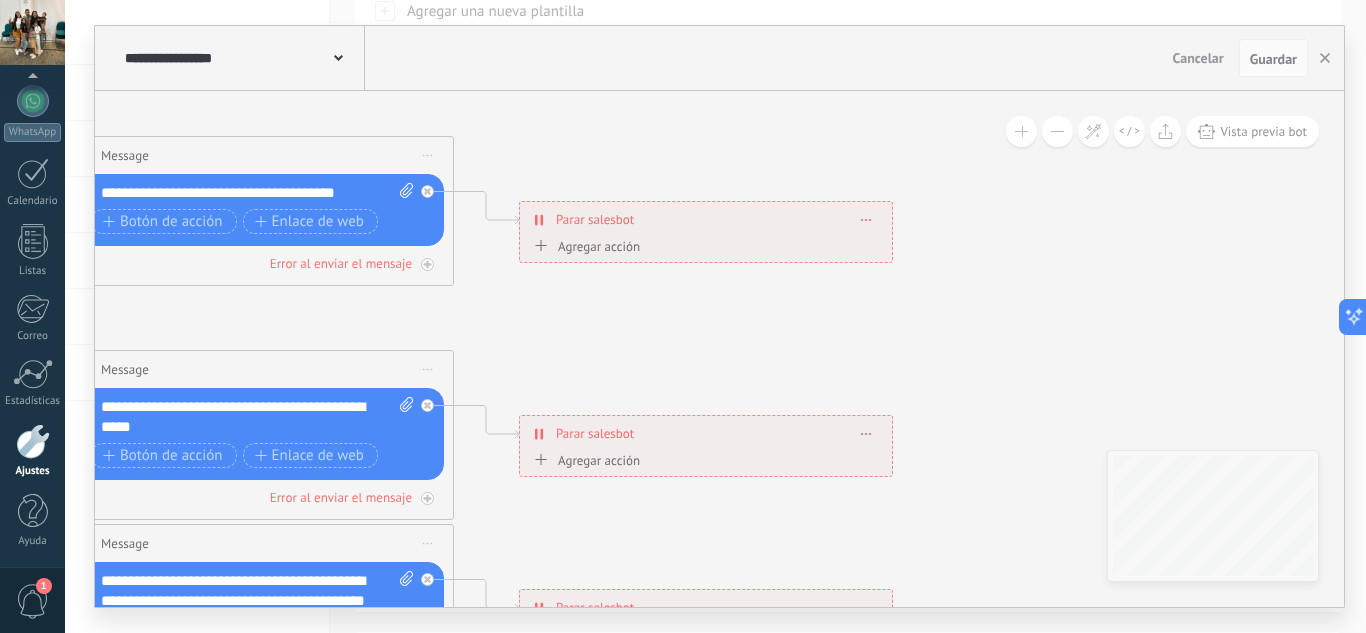 drag, startPoint x: 670, startPoint y: 326, endPoint x: 555, endPoint y: 334, distance: 115.27792 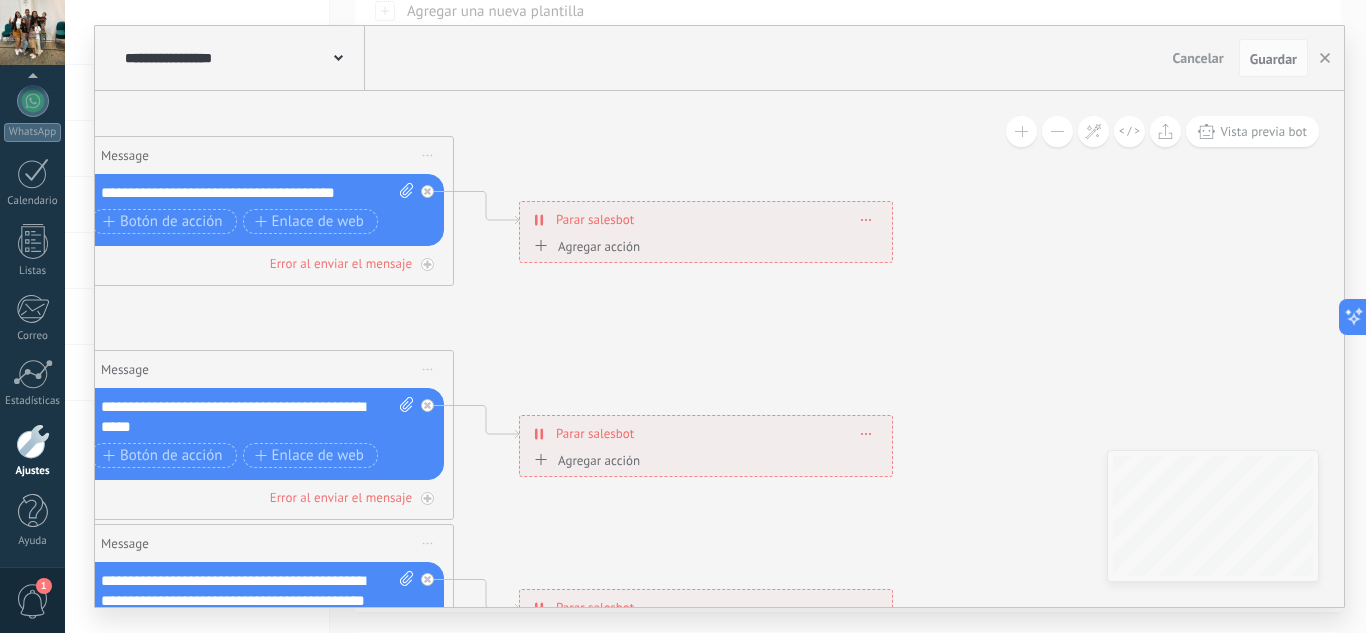 click 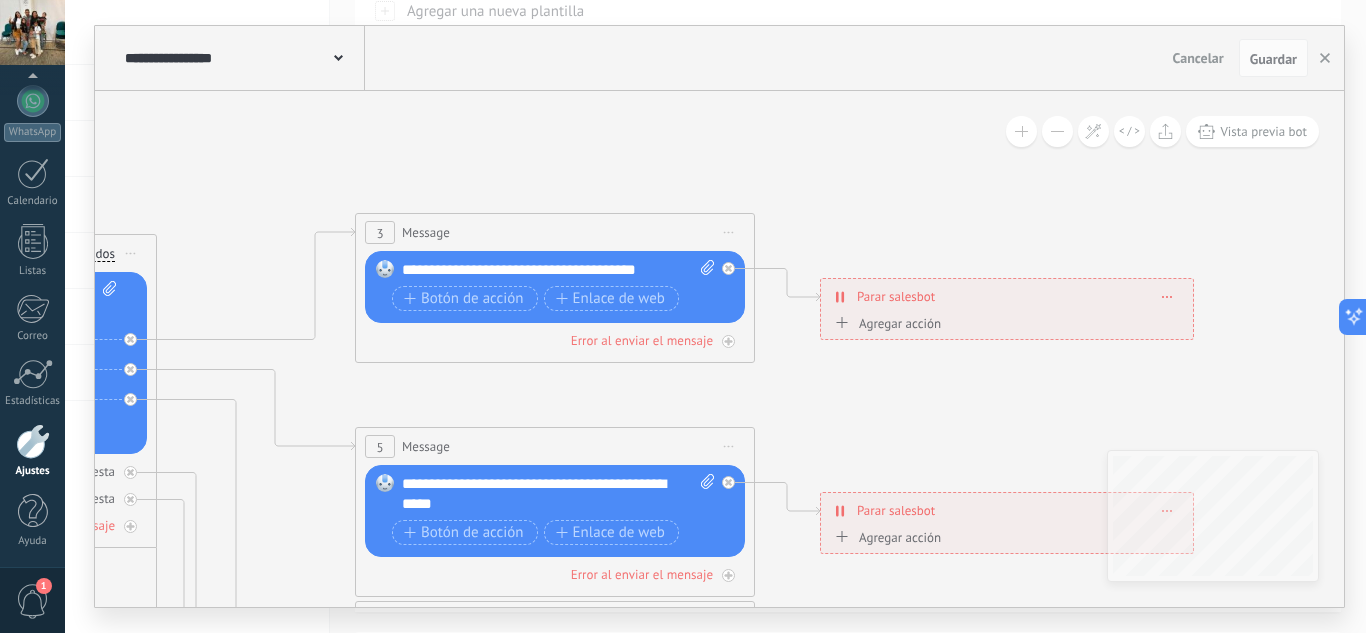 drag, startPoint x: 595, startPoint y: 351, endPoint x: 896, endPoint y: 407, distance: 306.16498 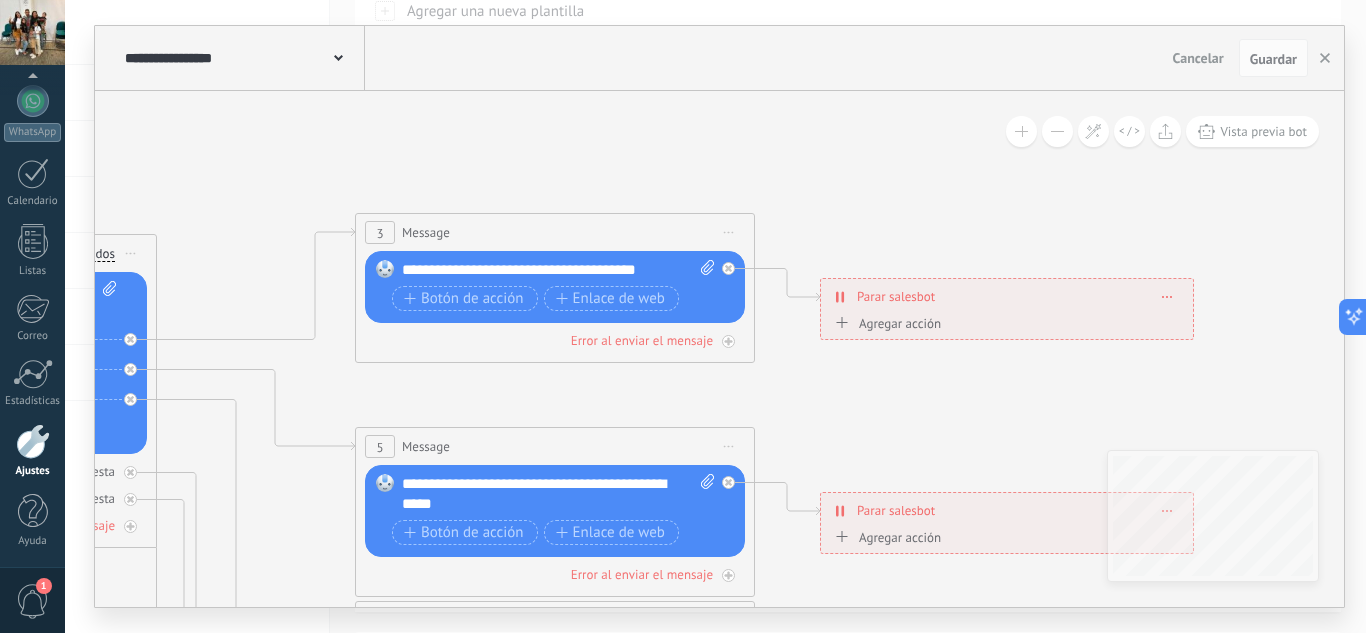 click 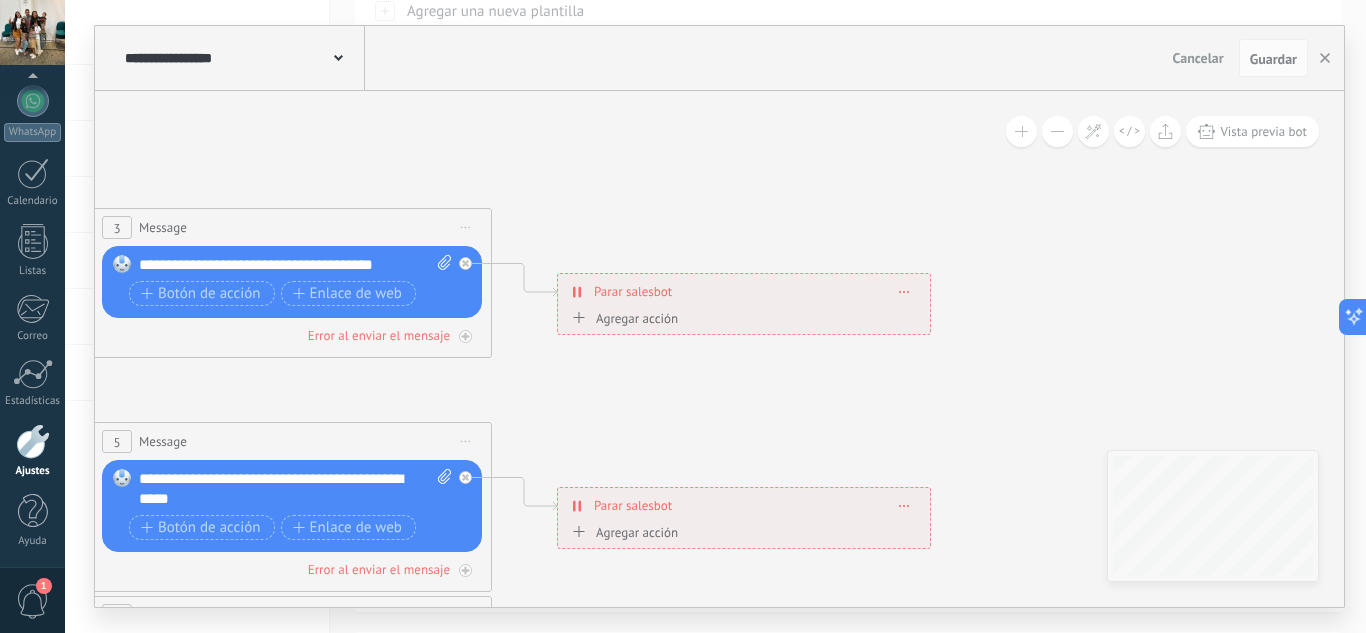 drag, startPoint x: 965, startPoint y: 387, endPoint x: 580, endPoint y: 369, distance: 385.42056 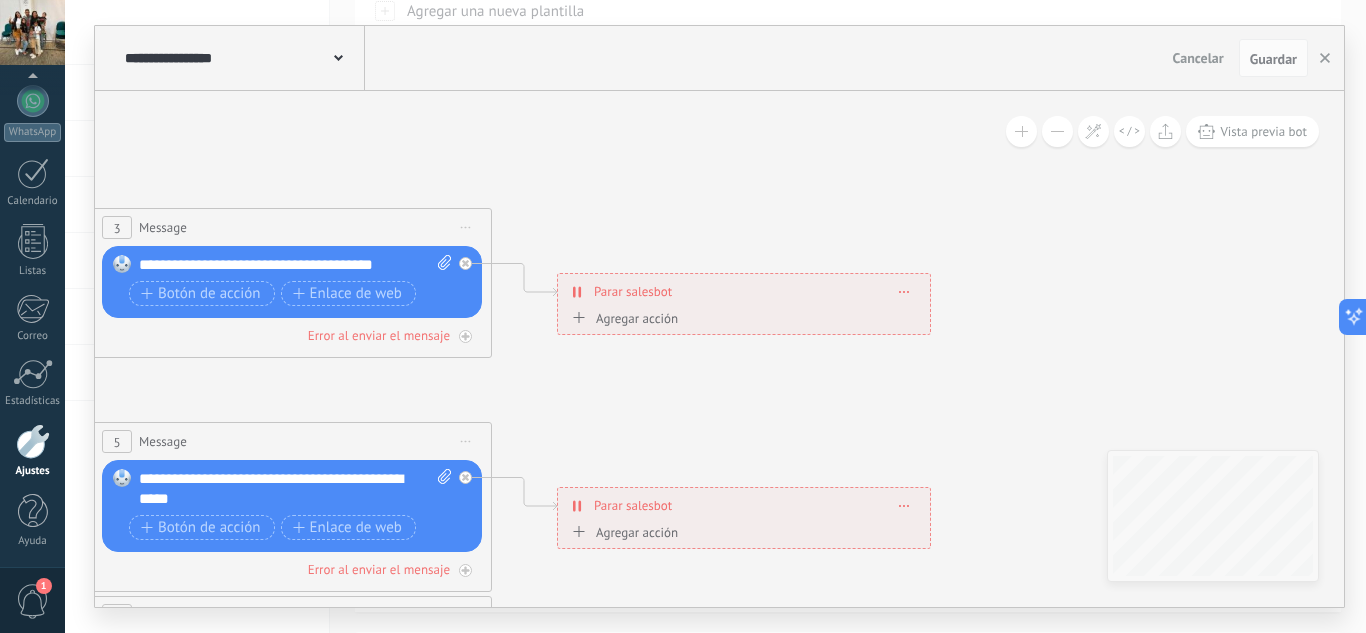 click 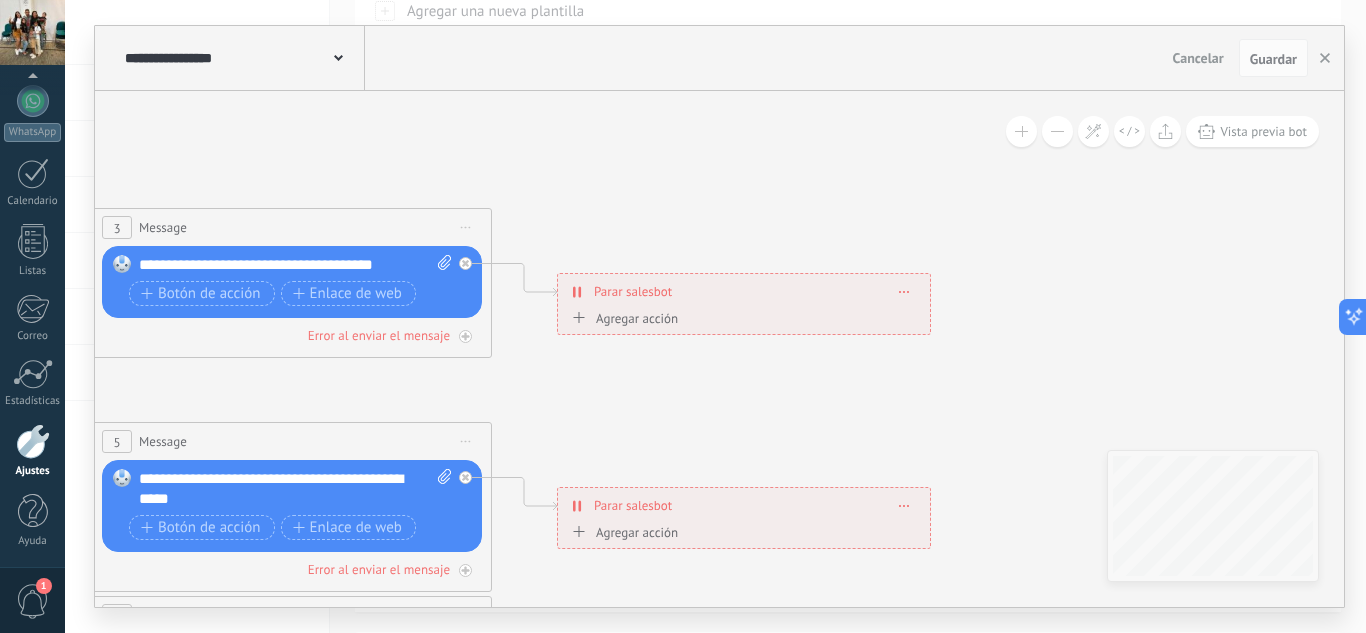 click on "Agregar acción" at bounding box center [622, 318] 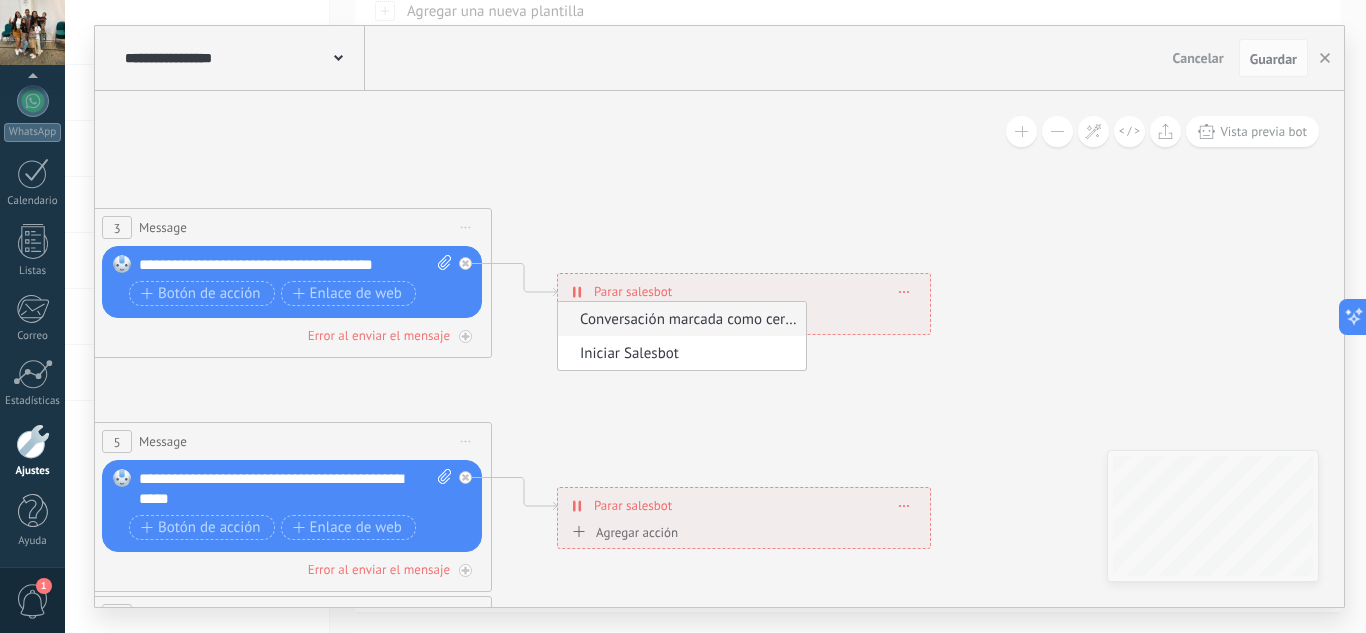 click 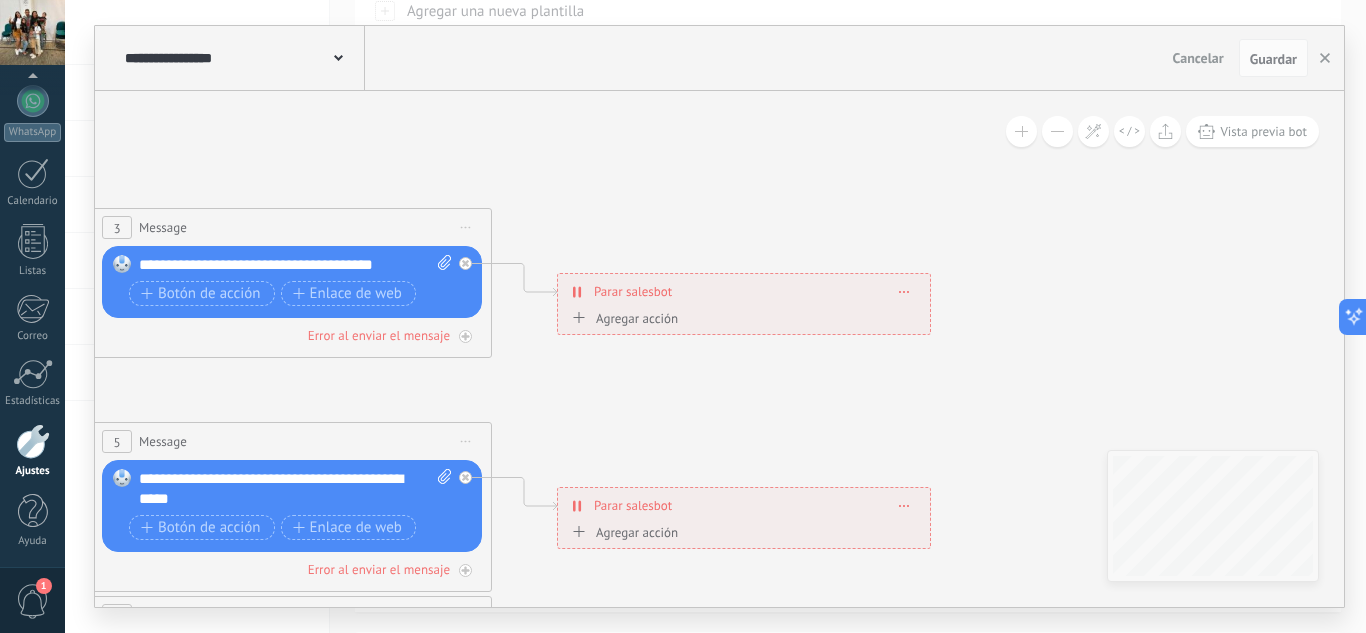 click on "**********" at bounding box center (744, 291) 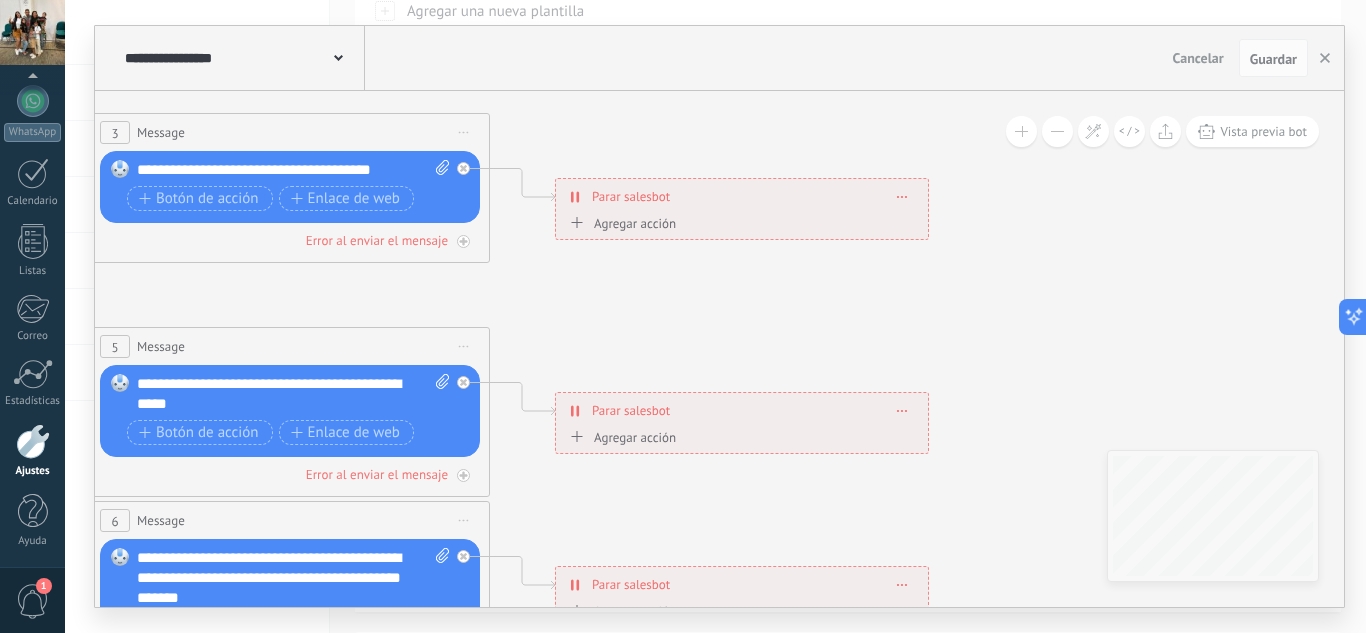 drag, startPoint x: 715, startPoint y: 218, endPoint x: 715, endPoint y: 144, distance: 74 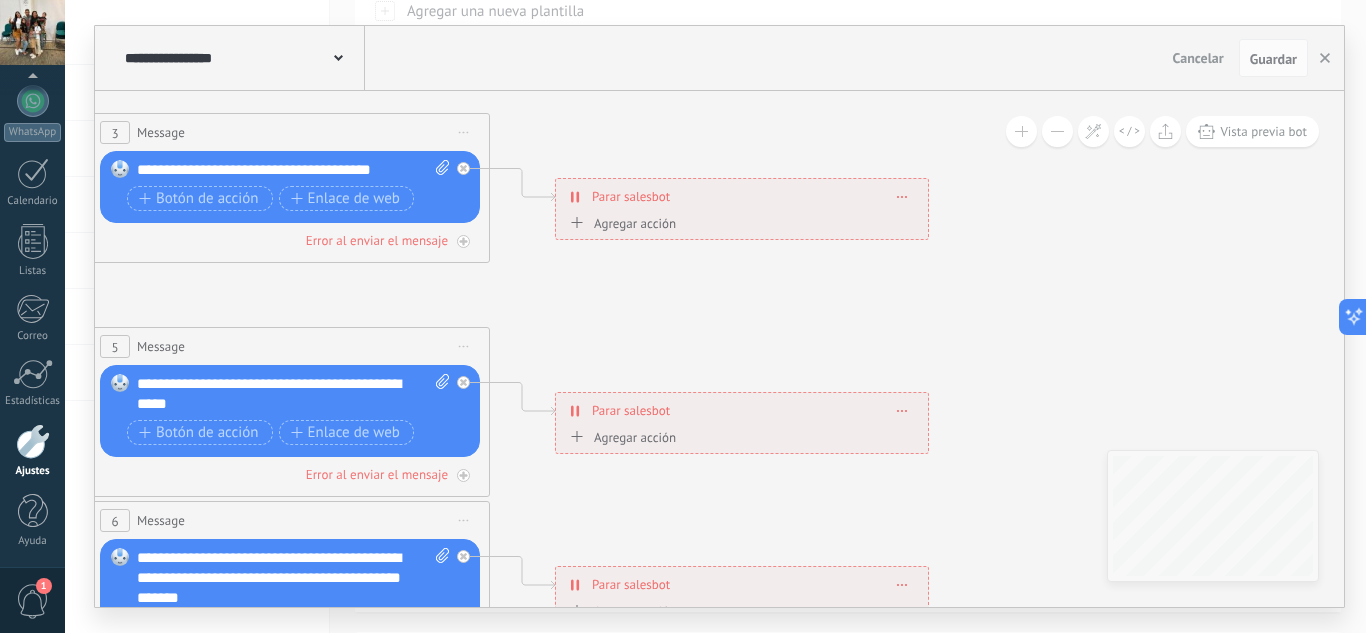 click 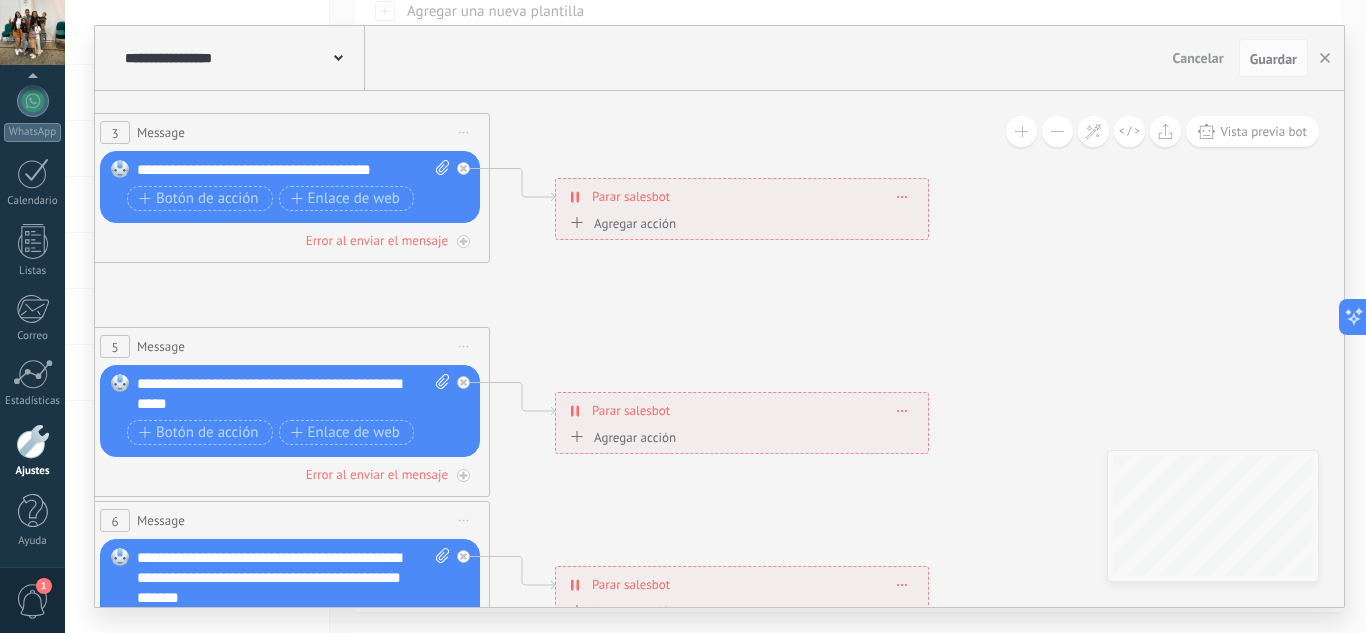 click on "Agregar acción" at bounding box center (620, 223) 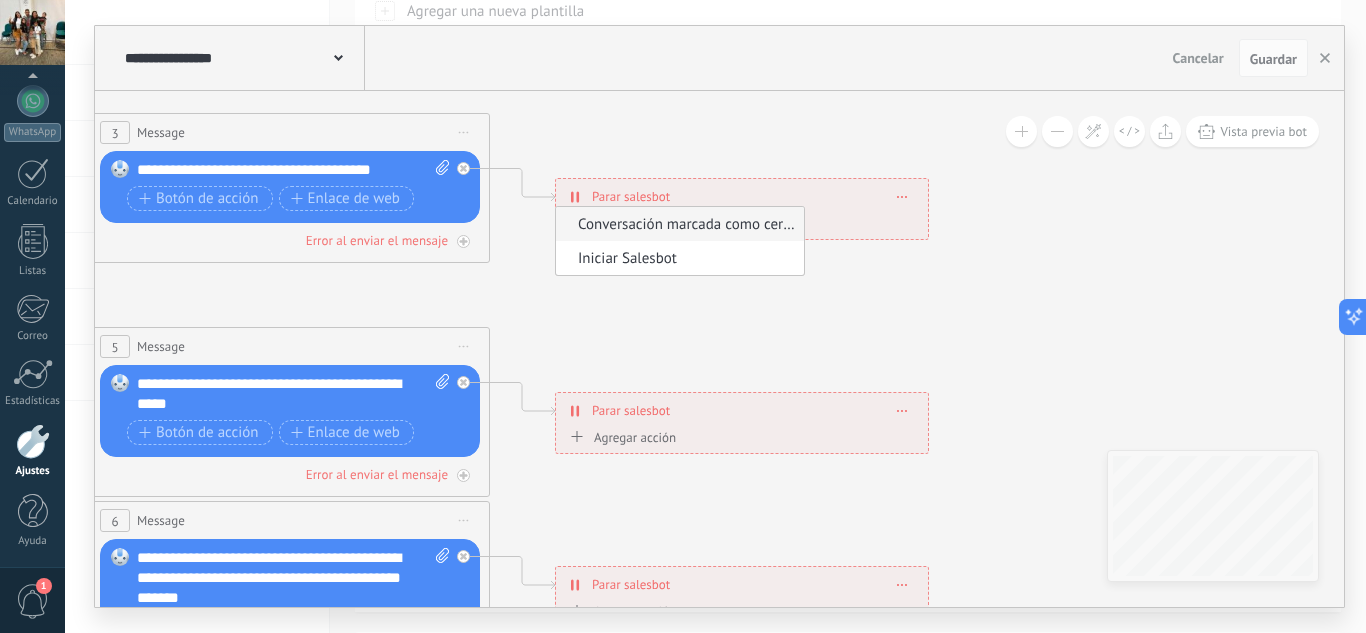 click 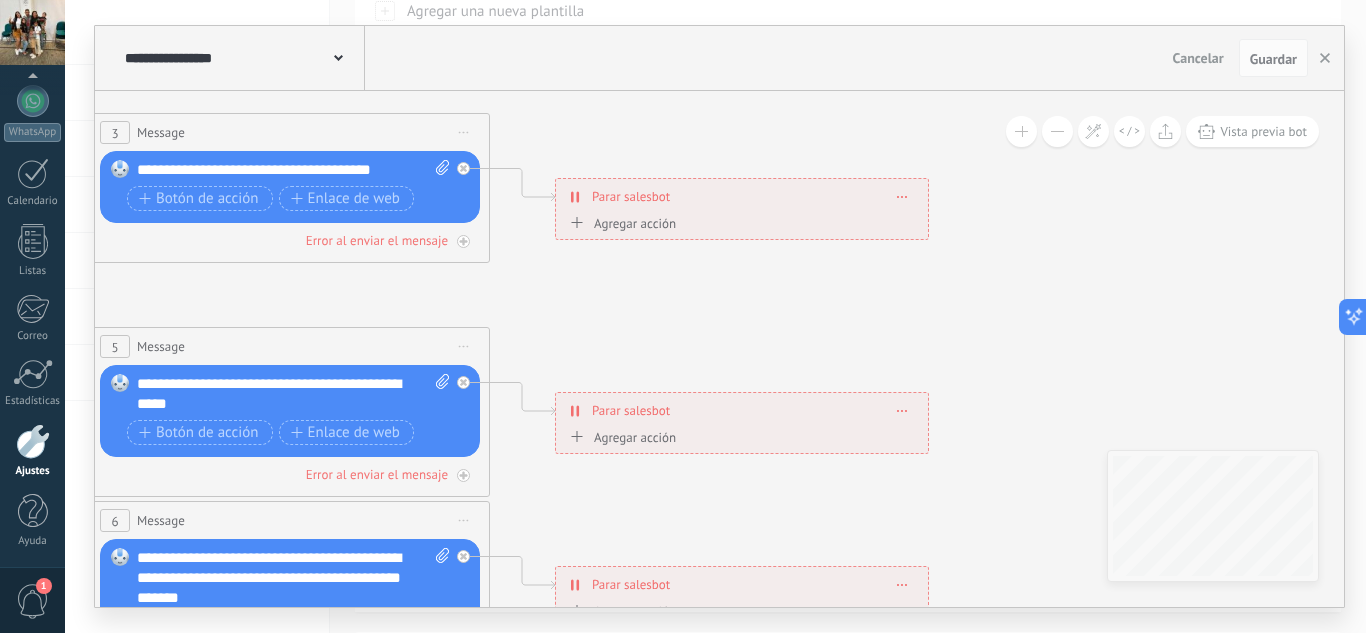 click 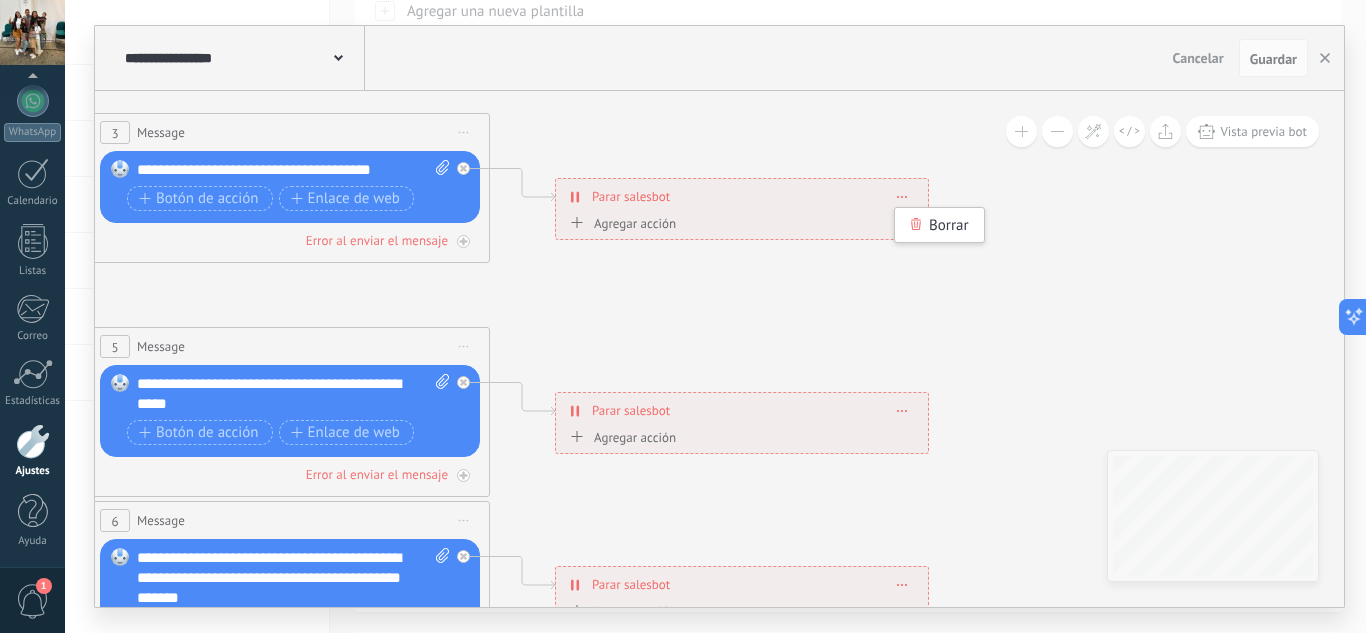 click on "Borrar" at bounding box center [939, 225] 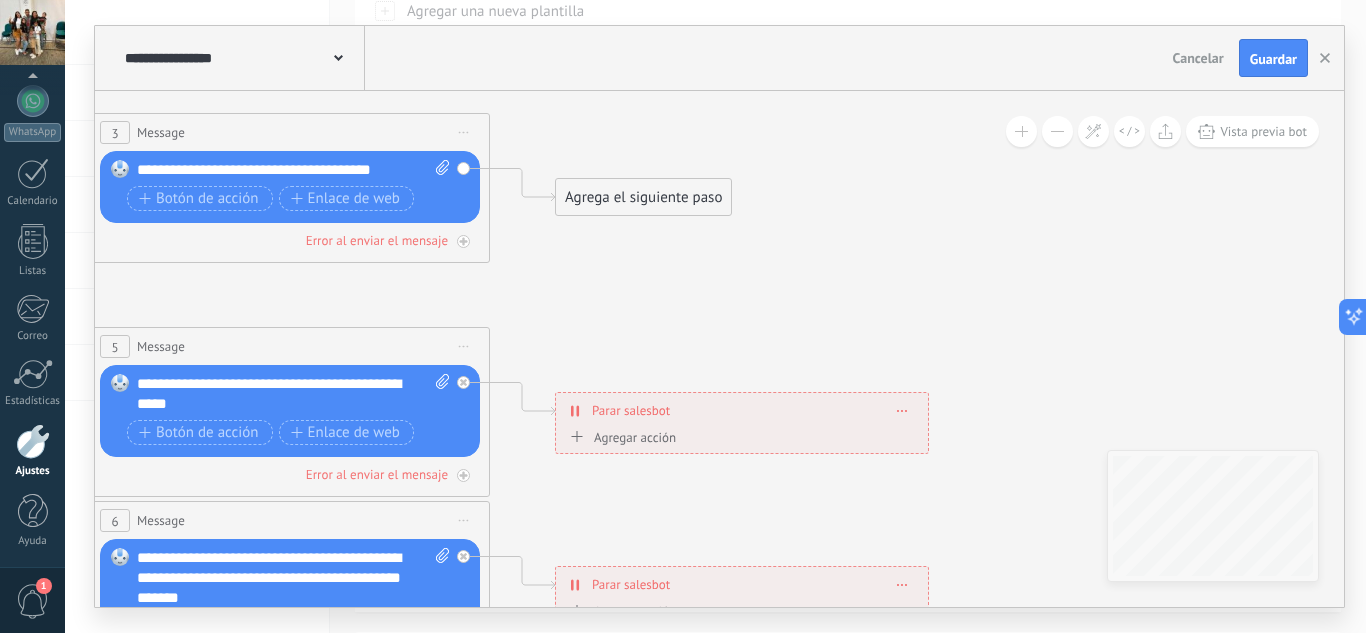 click on "Agrega el siguiente paso" at bounding box center (643, 197) 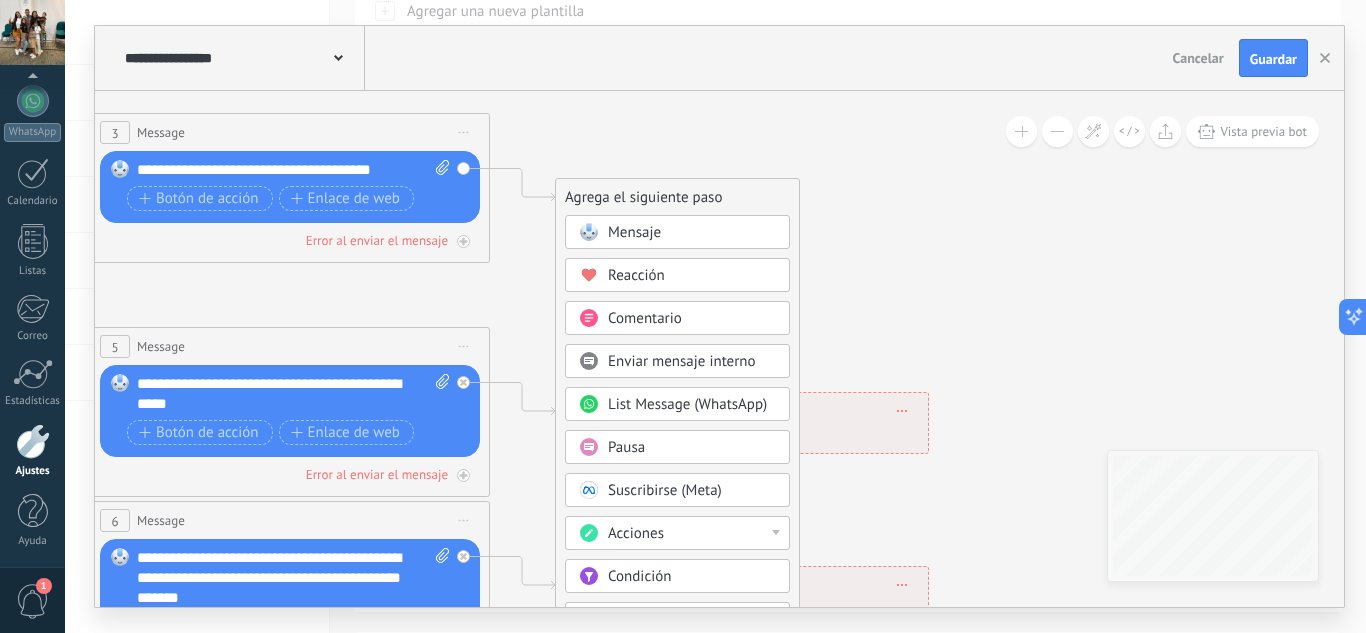 click on "Pausa" at bounding box center [626, 447] 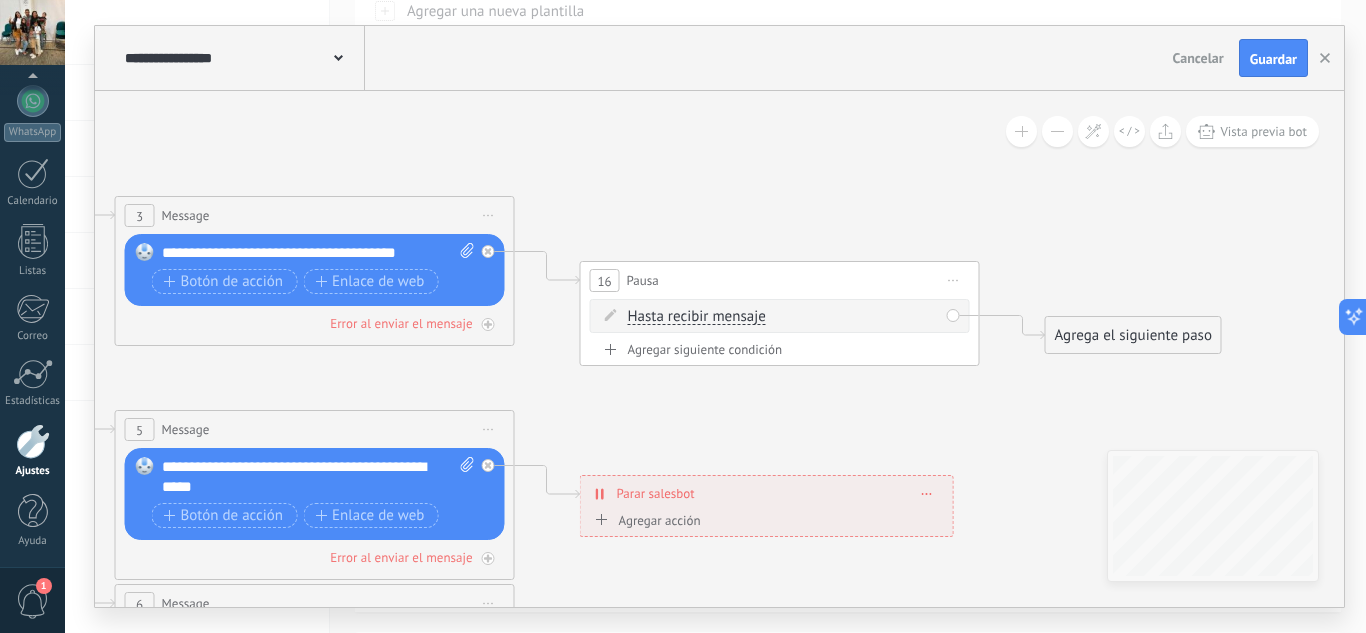 drag, startPoint x: 562, startPoint y: 324, endPoint x: 620, endPoint y: 404, distance: 98.81296 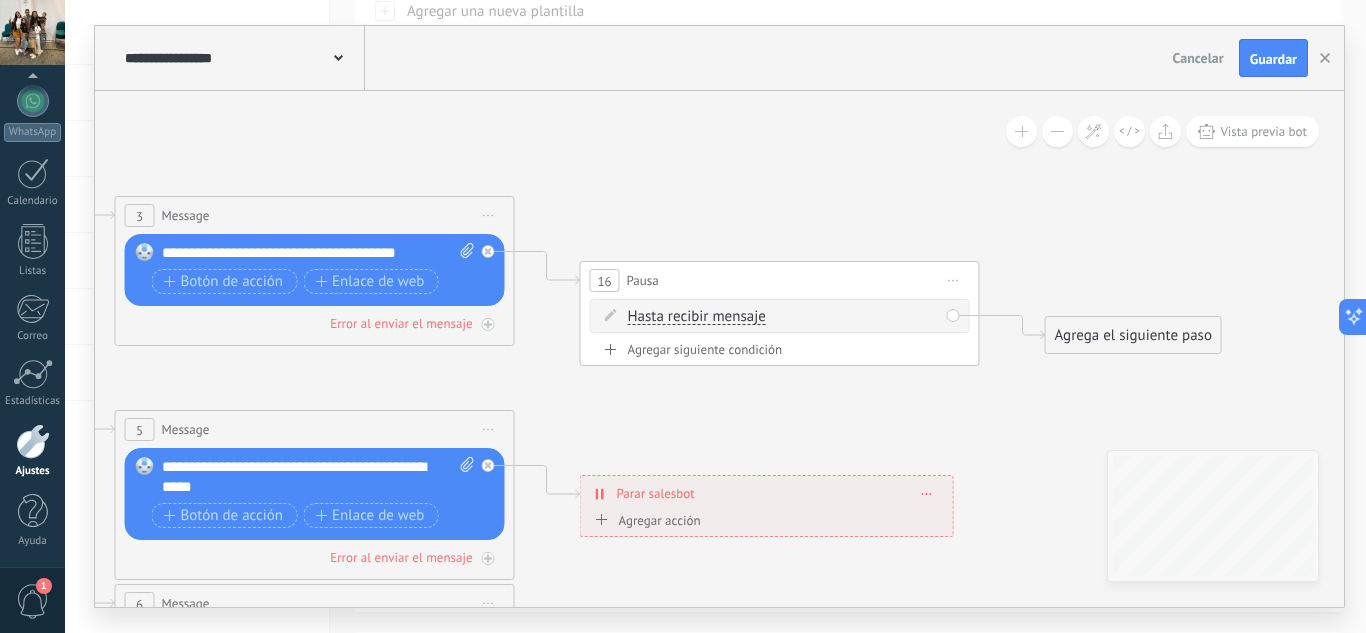click 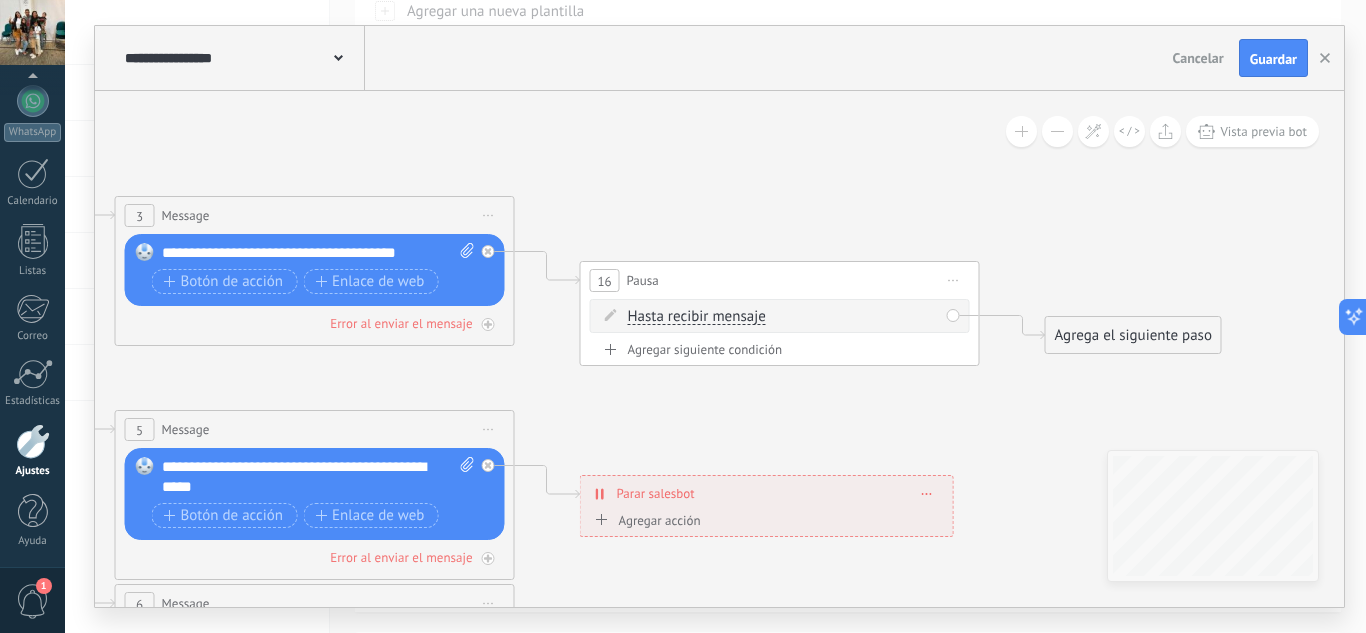 click on "Hasta recibir mensaje" at bounding box center [697, 317] 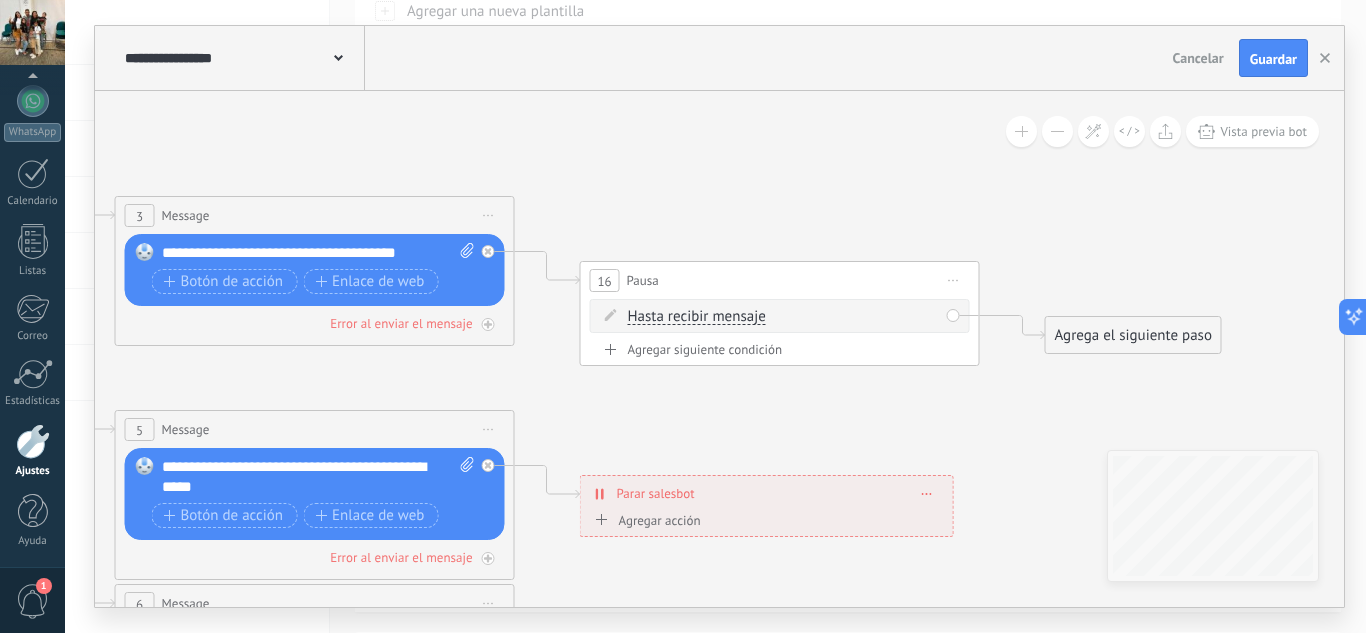 click on "Hasta recibir mensaje" at bounding box center (743, 317) 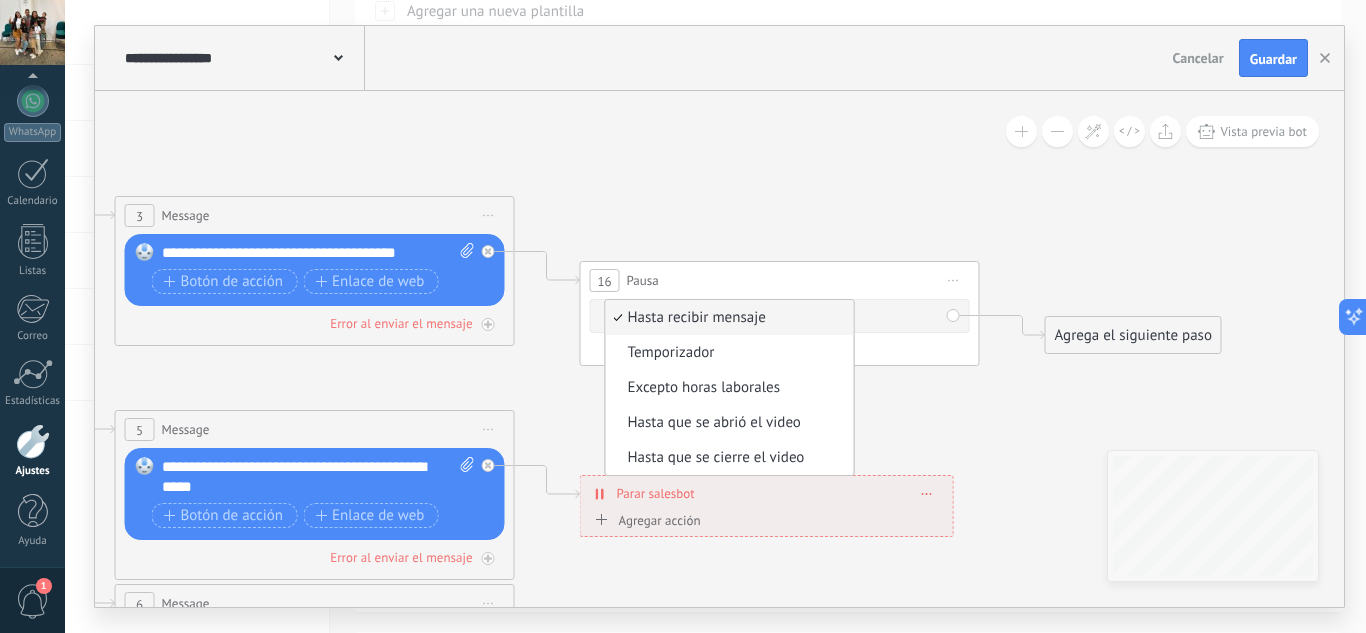 click 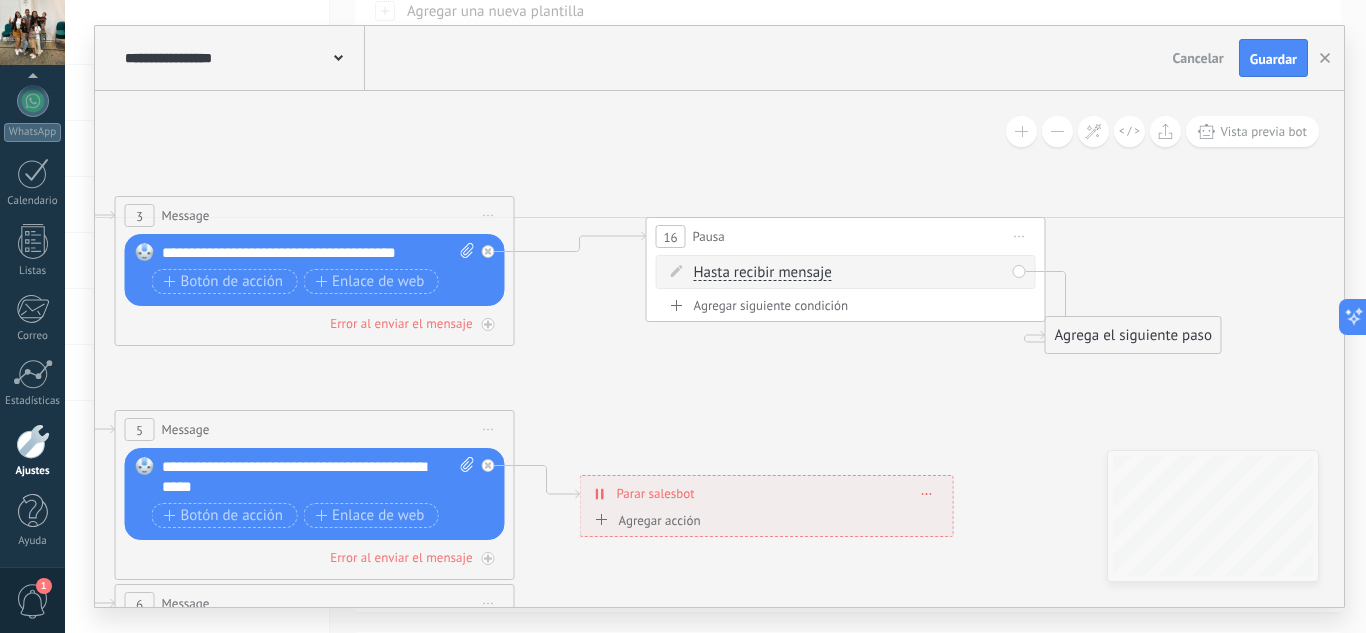 drag, startPoint x: 674, startPoint y: 293, endPoint x: 742, endPoint y: 247, distance: 82.0975 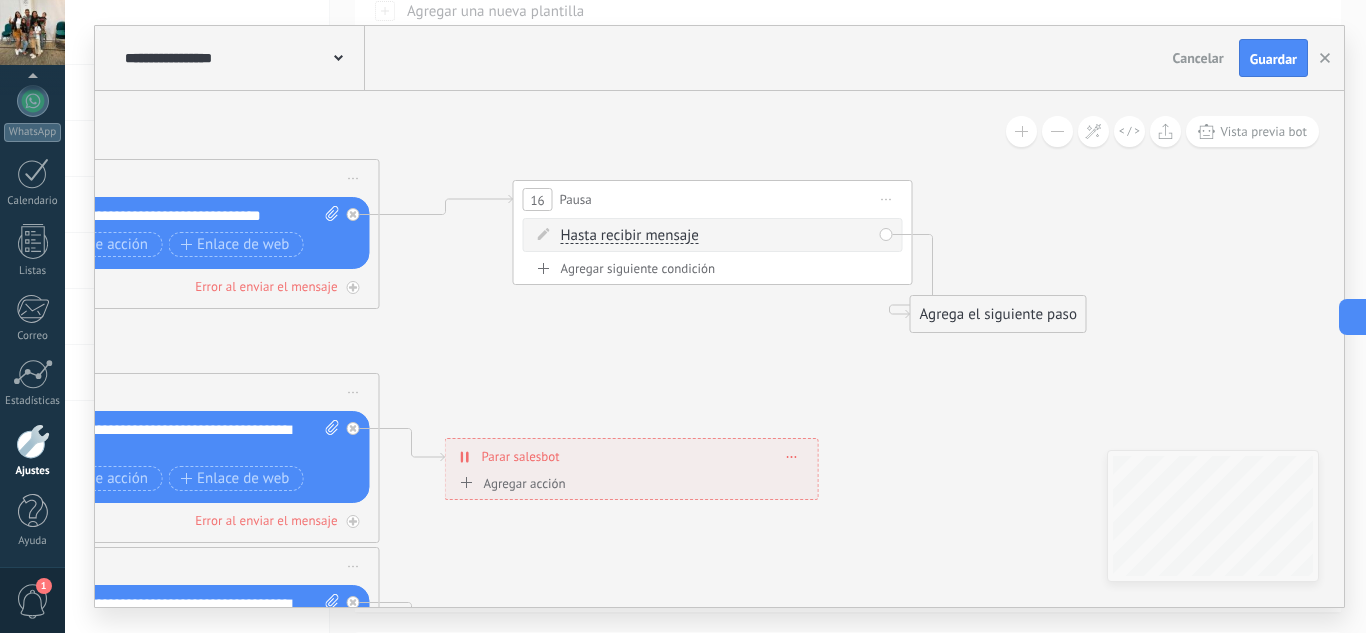 drag, startPoint x: 750, startPoint y: 200, endPoint x: 583, endPoint y: 162, distance: 171.2688 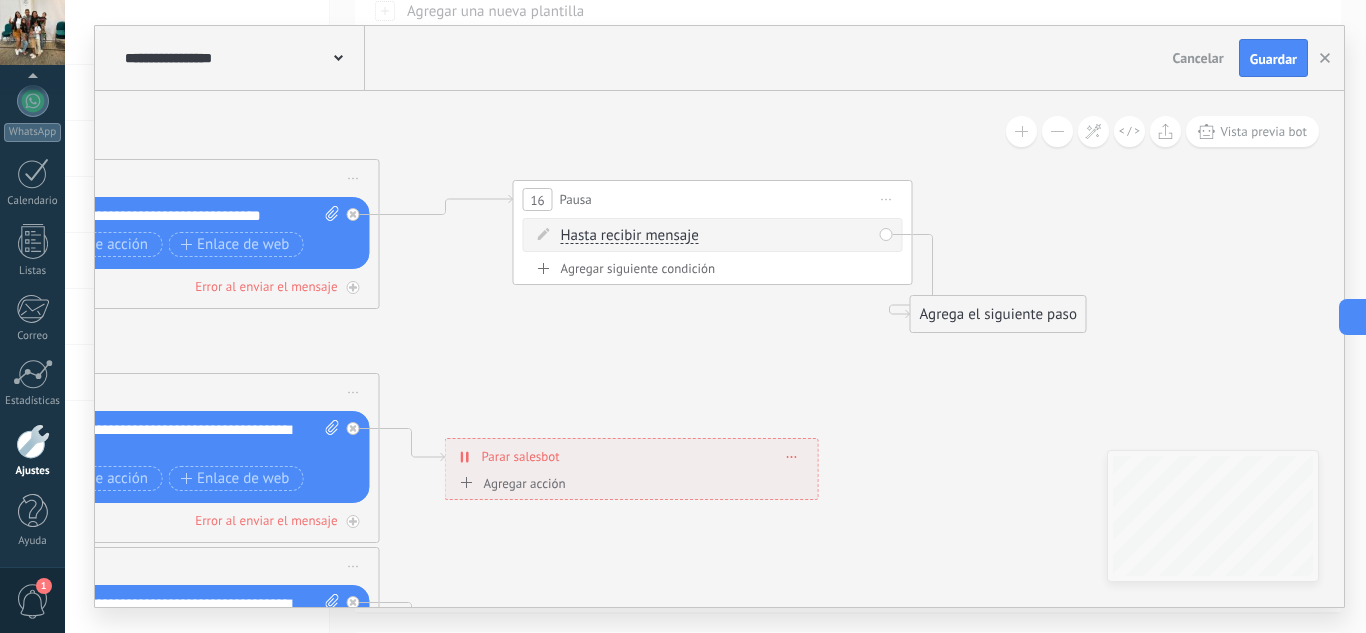 click 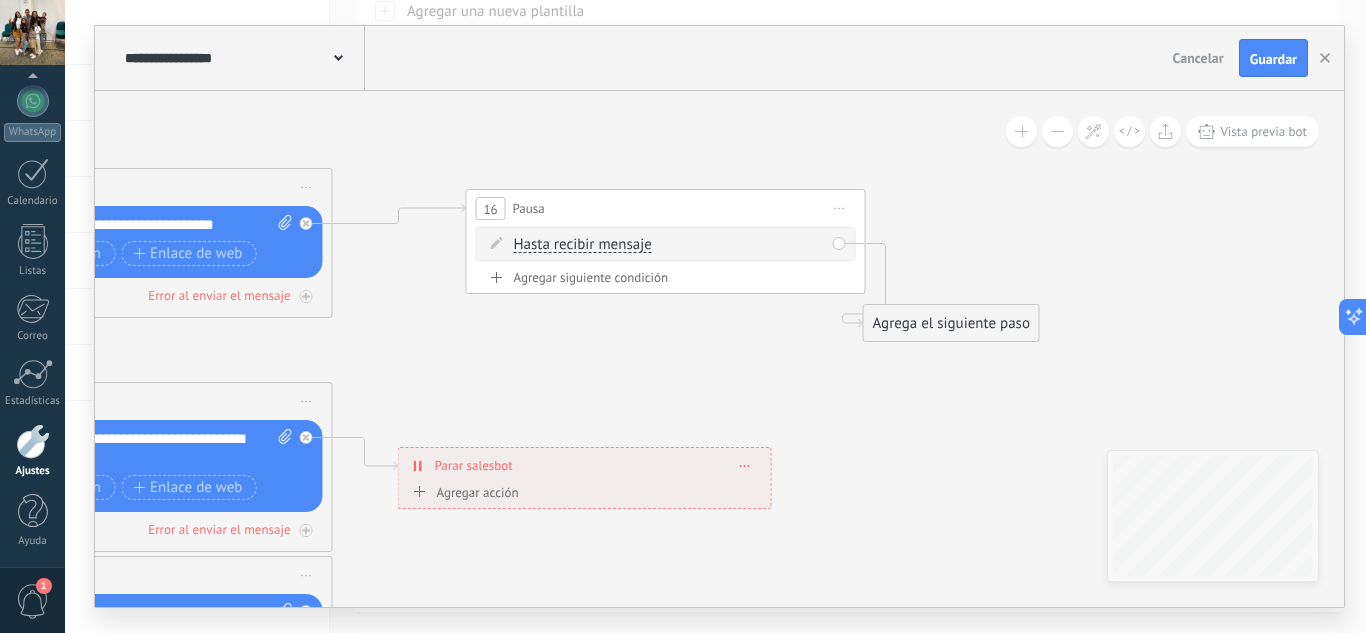 drag, startPoint x: 667, startPoint y: 140, endPoint x: 563, endPoint y: 182, distance: 112.1606 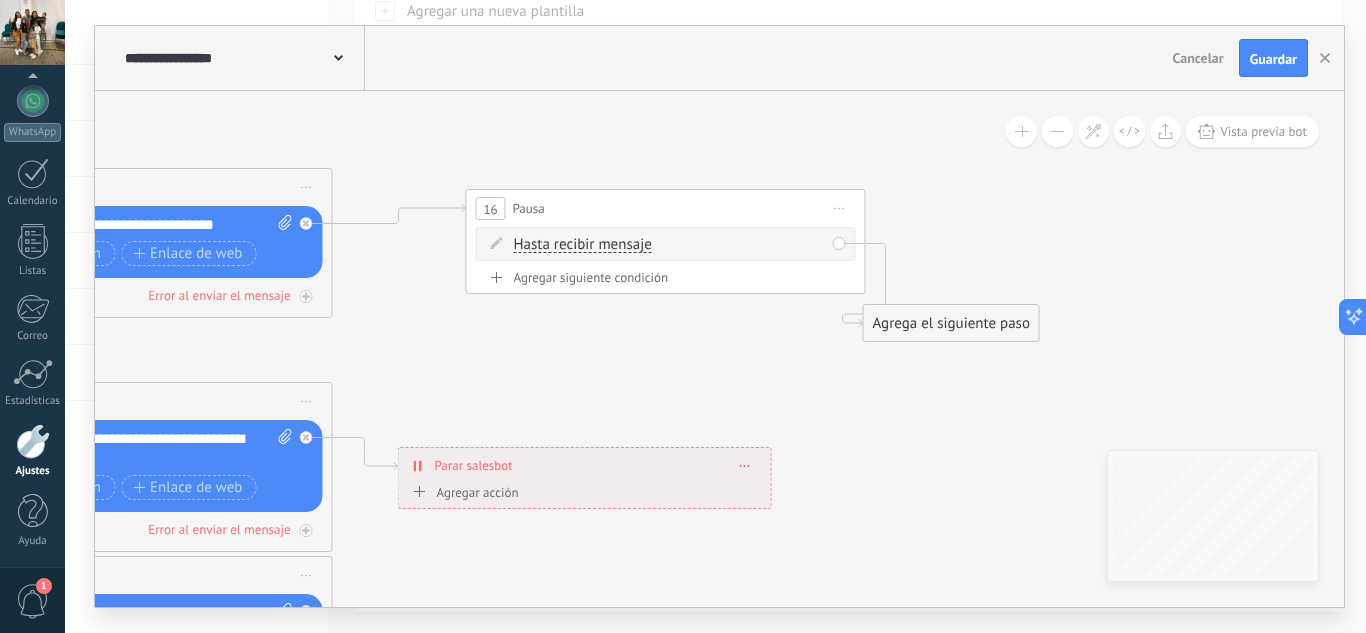 click 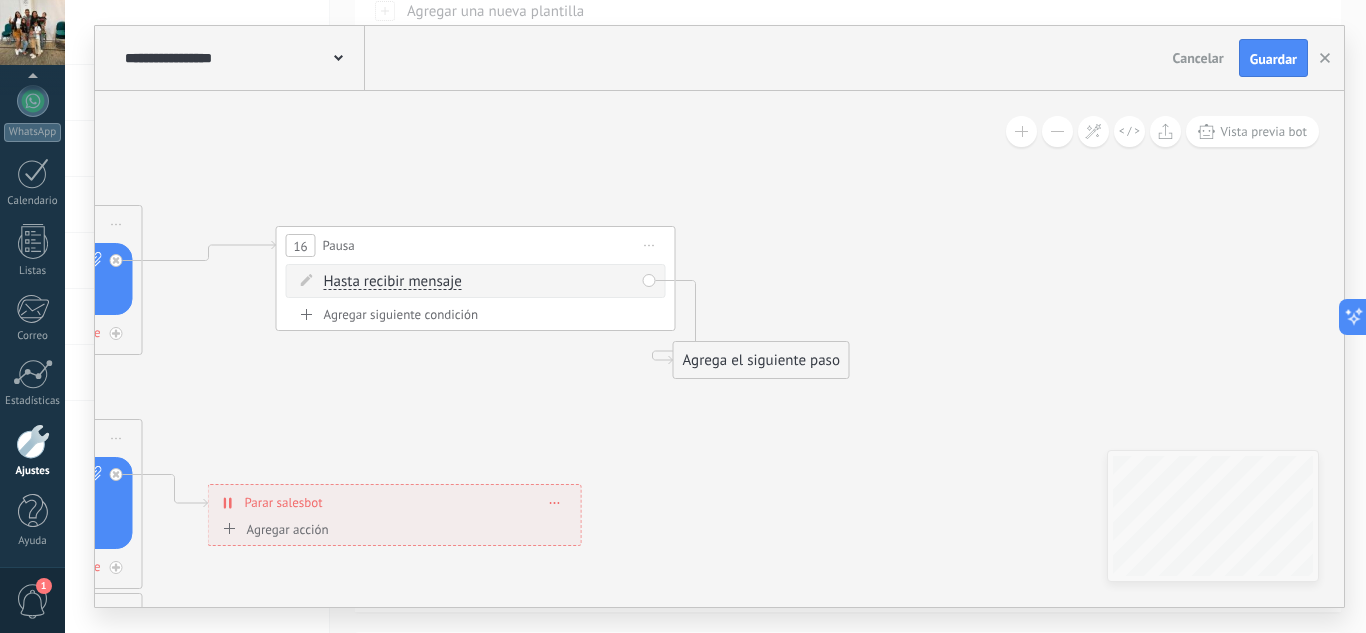 drag, startPoint x: 871, startPoint y: 293, endPoint x: 771, endPoint y: 292, distance: 100.005 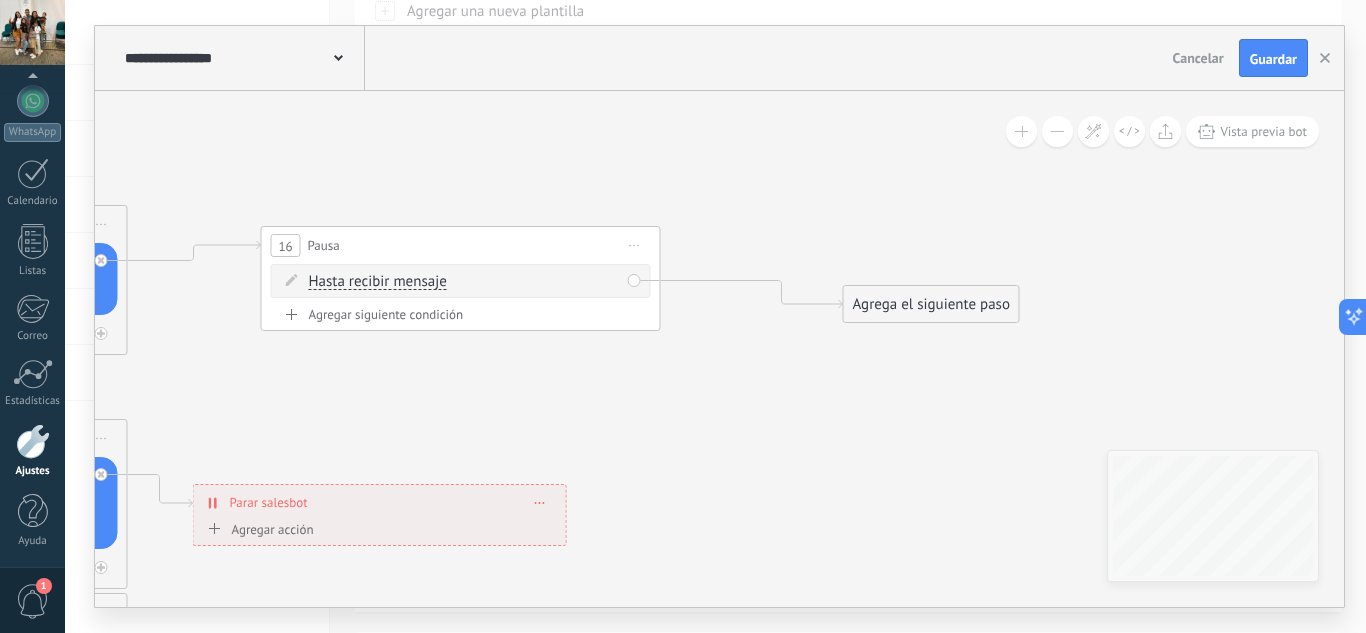 drag, startPoint x: 757, startPoint y: 359, endPoint x: 935, endPoint y: 302, distance: 186.90372 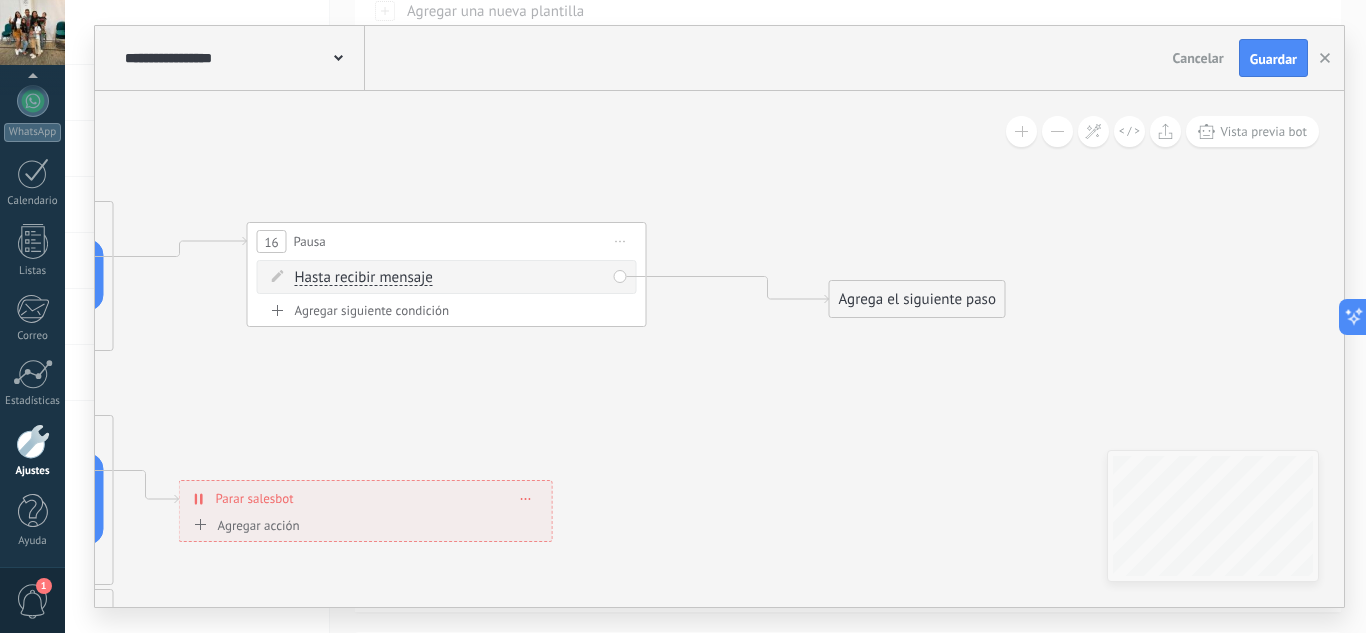 drag, startPoint x: 837, startPoint y: 220, endPoint x: 727, endPoint y: 197, distance: 112.37882 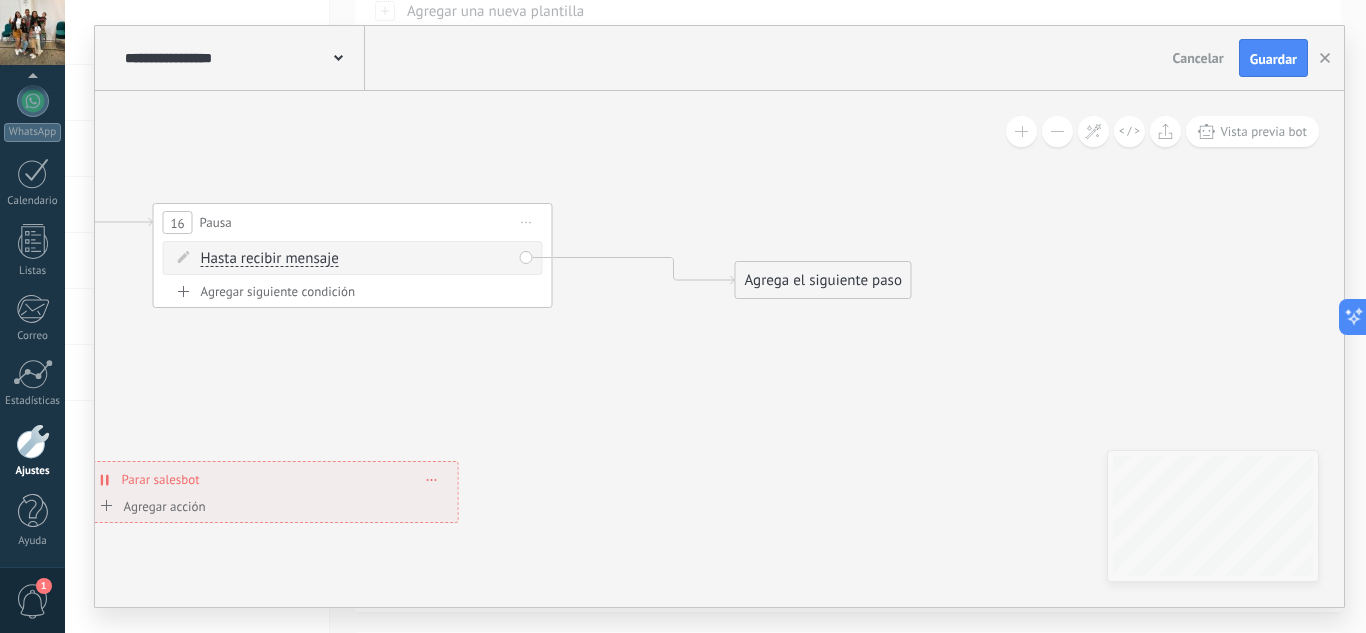 click on "Agrega el siguiente paso" at bounding box center [823, 280] 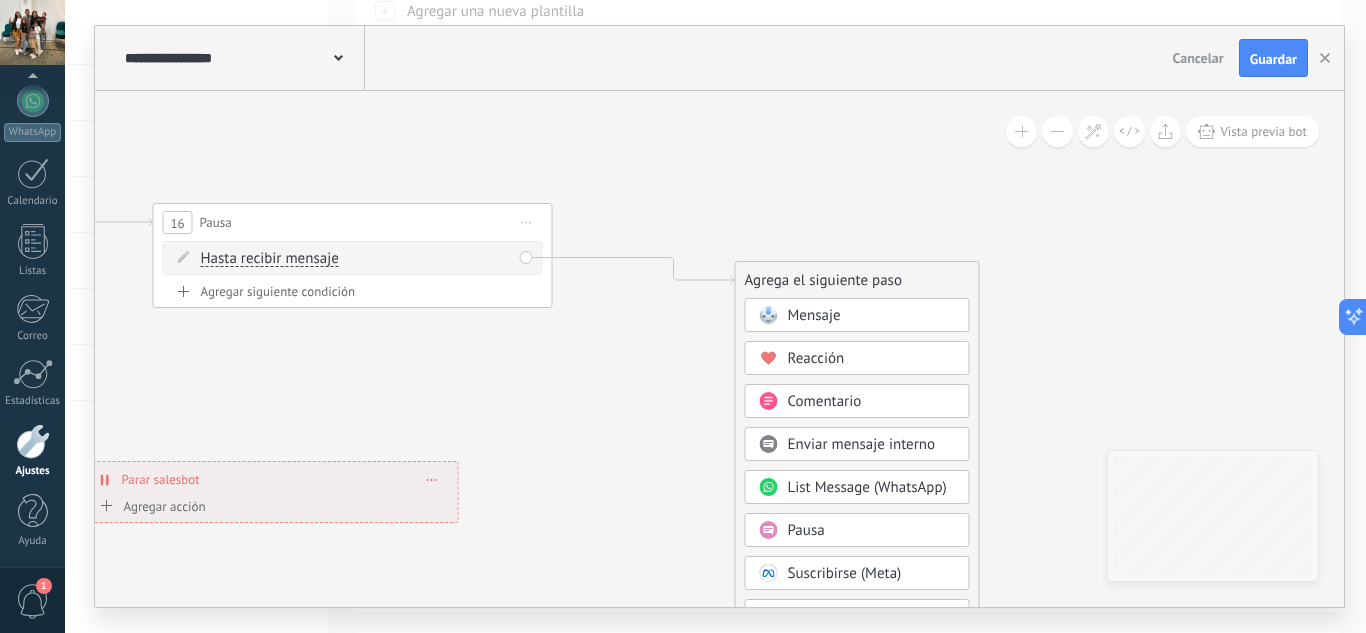 click on "Mensaje" at bounding box center [814, 315] 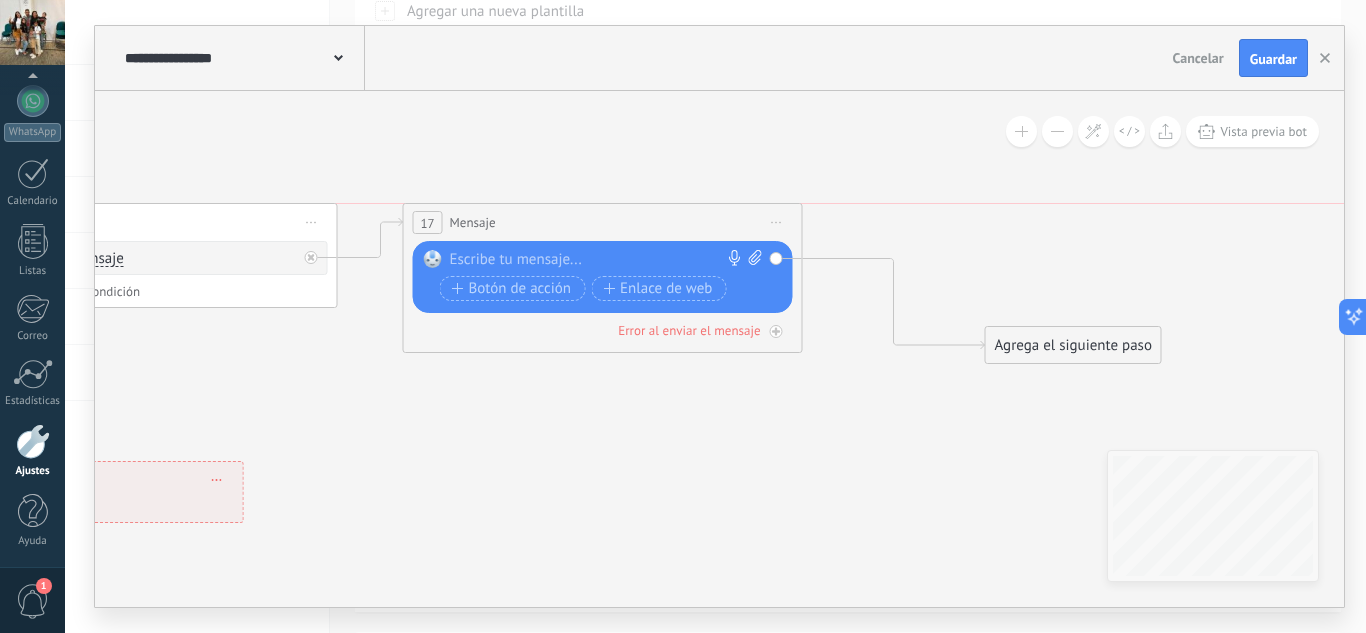 drag, startPoint x: 676, startPoint y: 282, endPoint x: 559, endPoint y: 215, distance: 134.82582 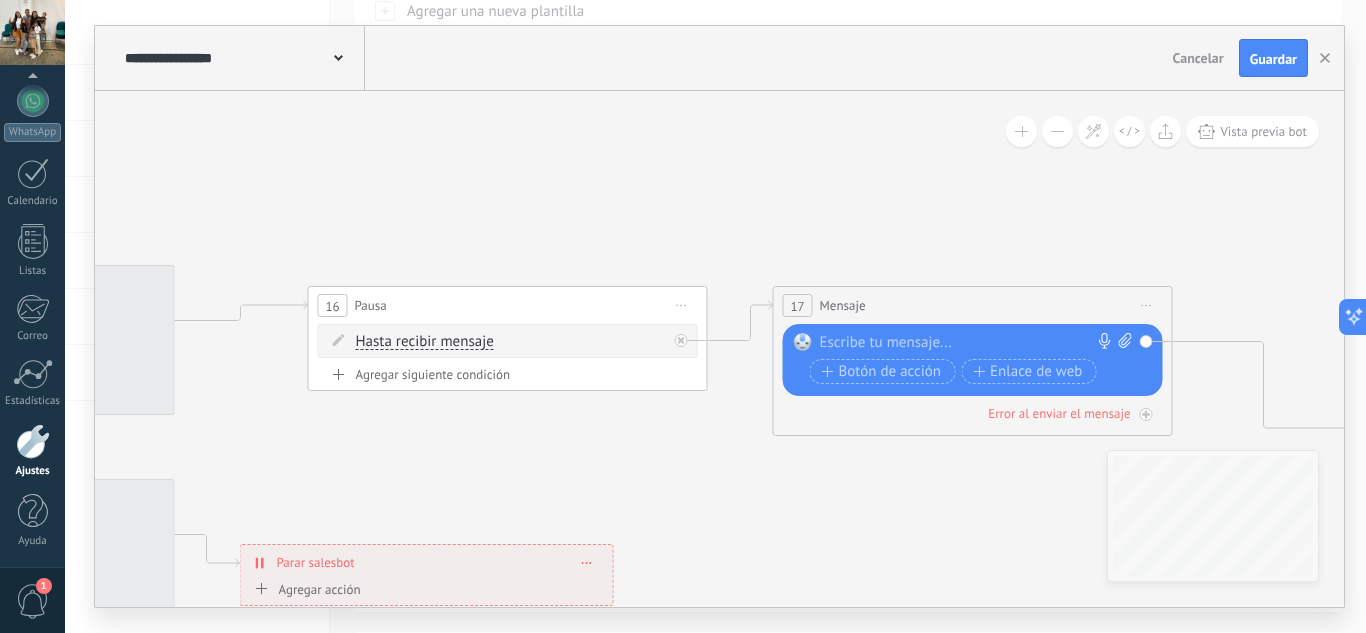 drag, startPoint x: 381, startPoint y: 408, endPoint x: 873, endPoint y: 515, distance: 503.50073 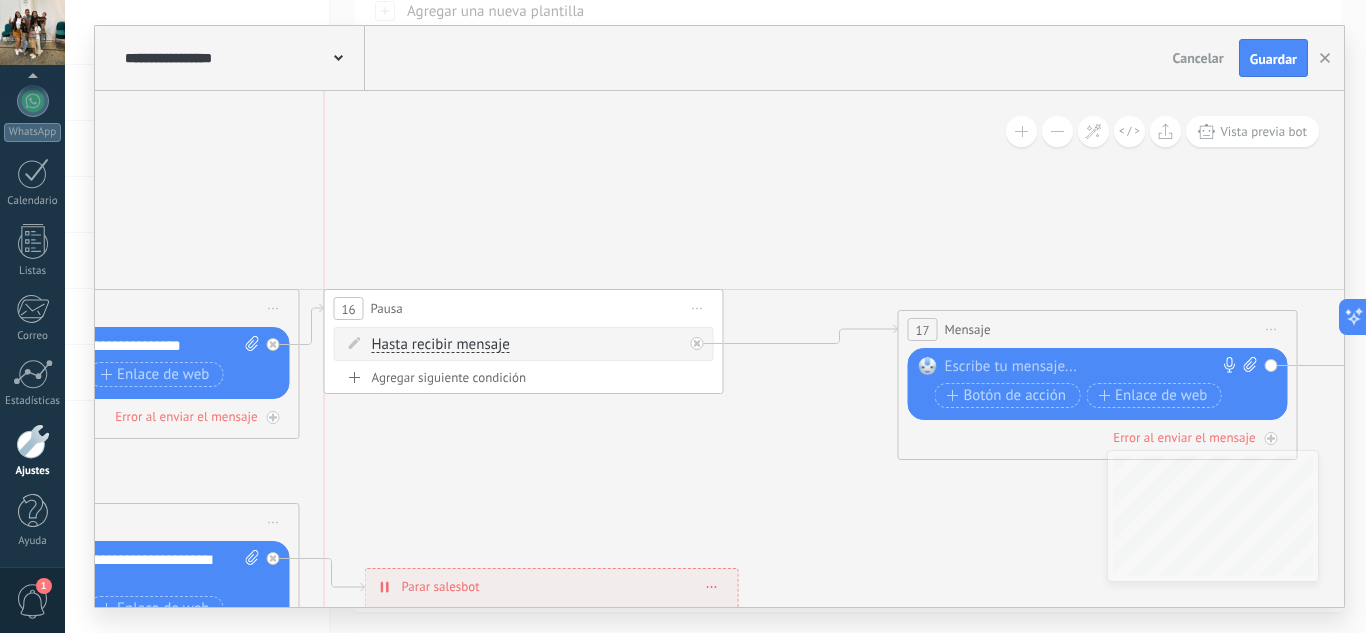 drag, startPoint x: 649, startPoint y: 330, endPoint x: 619, endPoint y: 337, distance: 30.805843 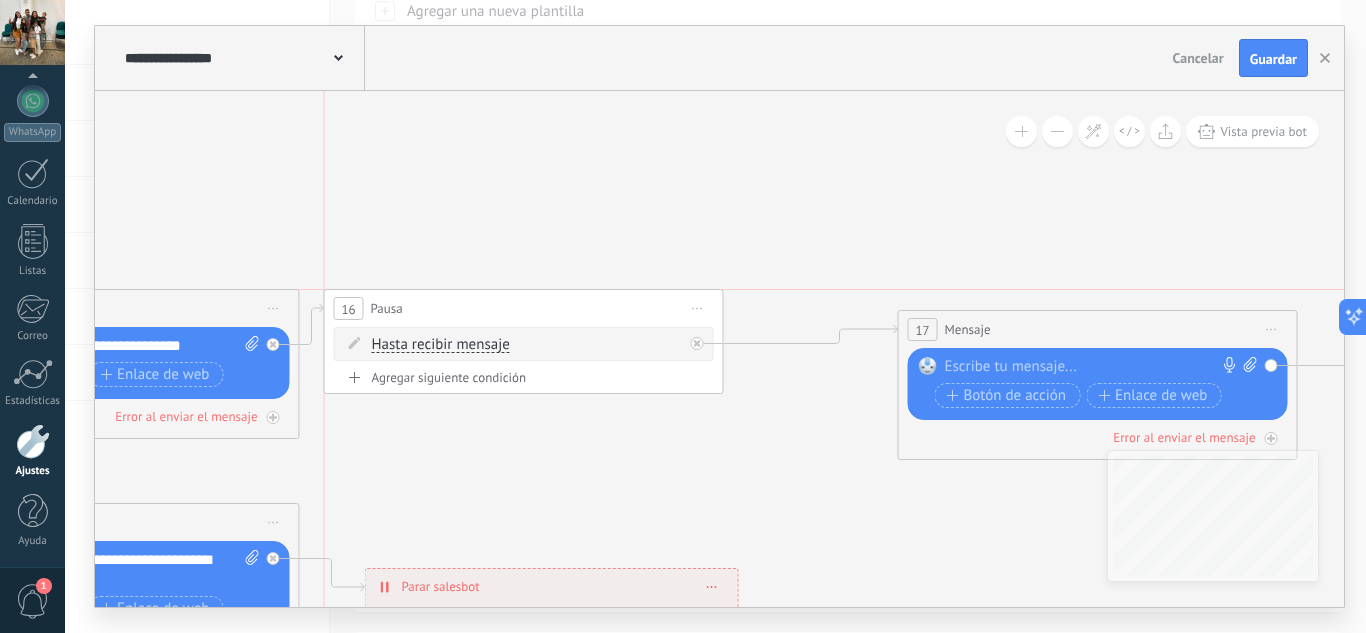 click on "16
Pausa
*****
Iniciar vista previa aquí
Cambiar nombre
Duplicar
Borrar" at bounding box center [524, 308] 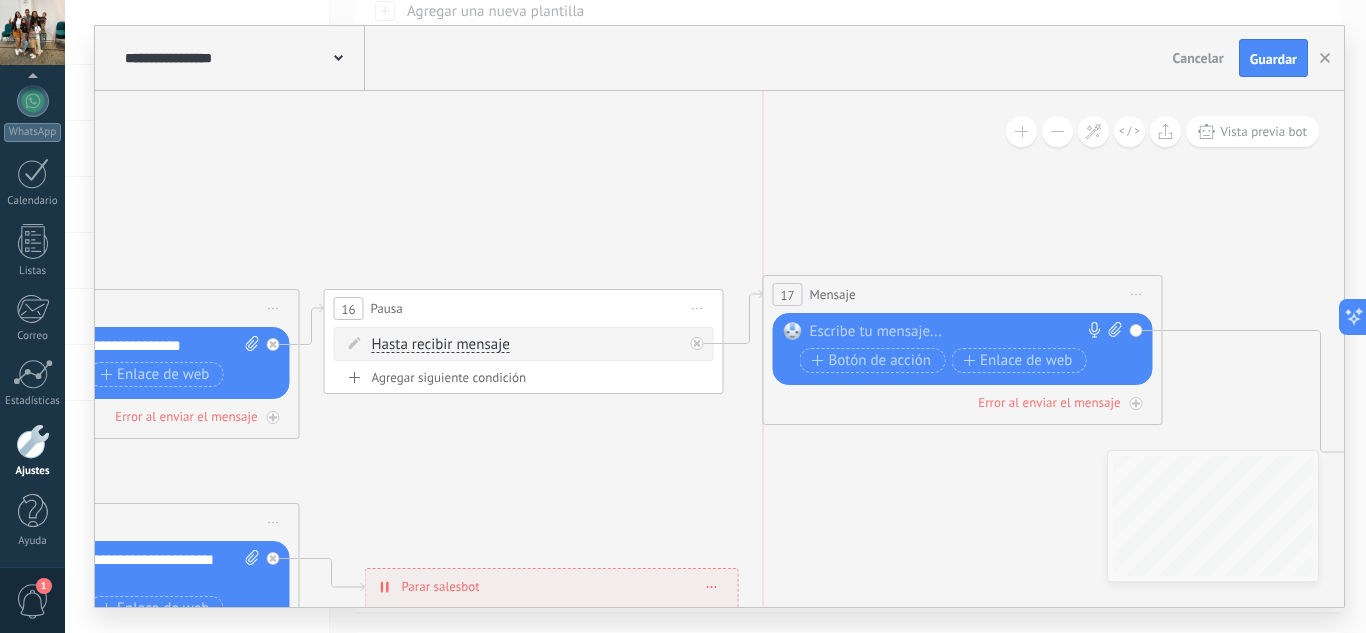 drag, startPoint x: 978, startPoint y: 346, endPoint x: 848, endPoint y: 311, distance: 134.62912 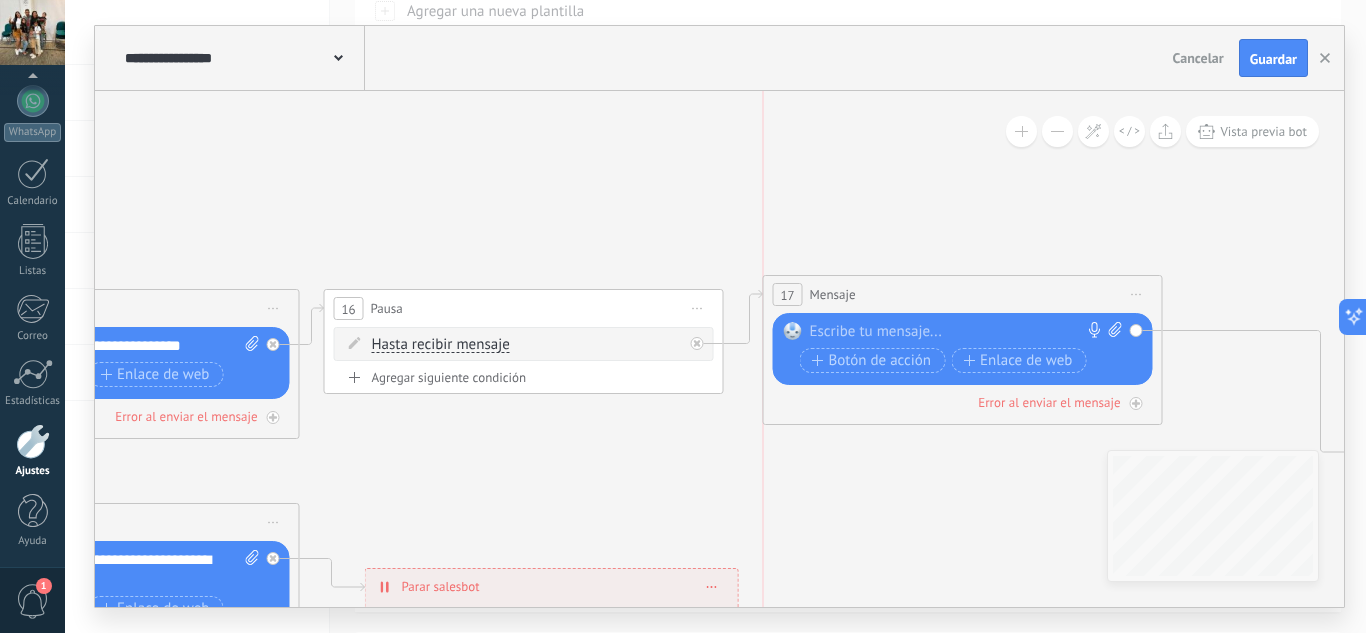 click on "17
Mensaje
*******
(a):
Todos los contactos - canales seleccionados
Todos los contactos - canales seleccionados
Todos los contactos - canal primario
Contacto principal - canales seleccionados
Contacto principal - canal primario
Todos los contactos - canales seleccionados
Todos los contactos - canales seleccionados
Todos los contactos - canal primario
Contacto principal - canales seleccionados" at bounding box center [963, 294] 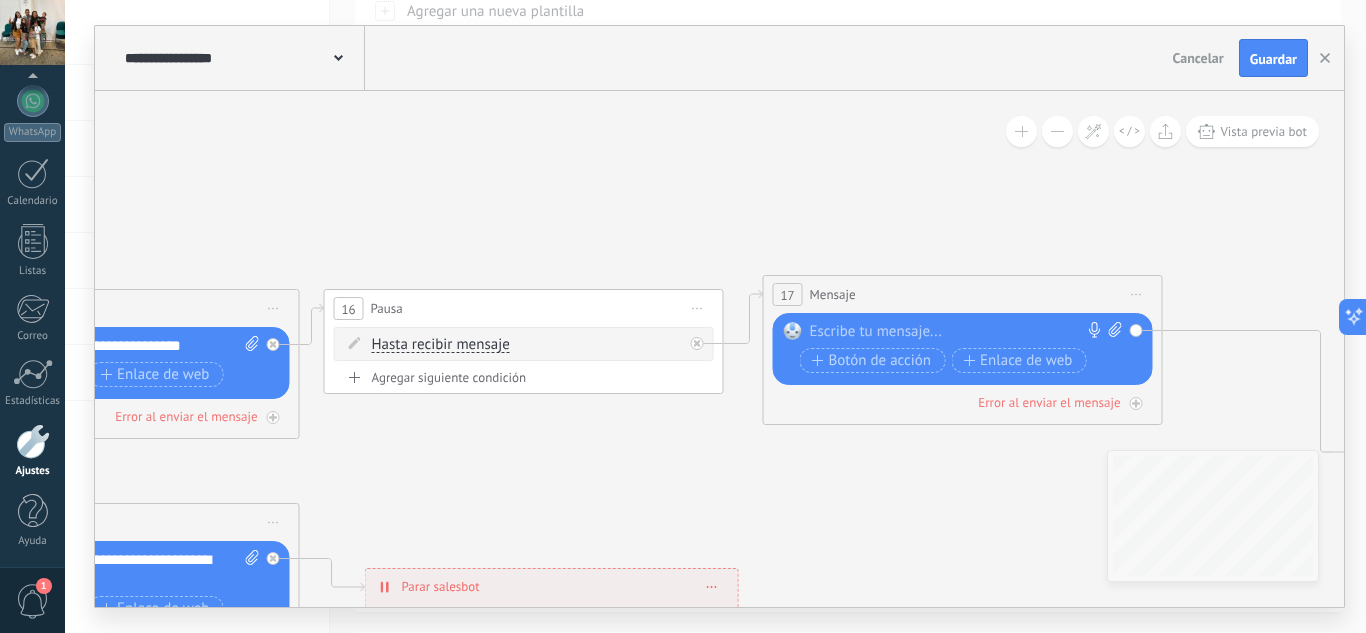 click at bounding box center (958, 332) 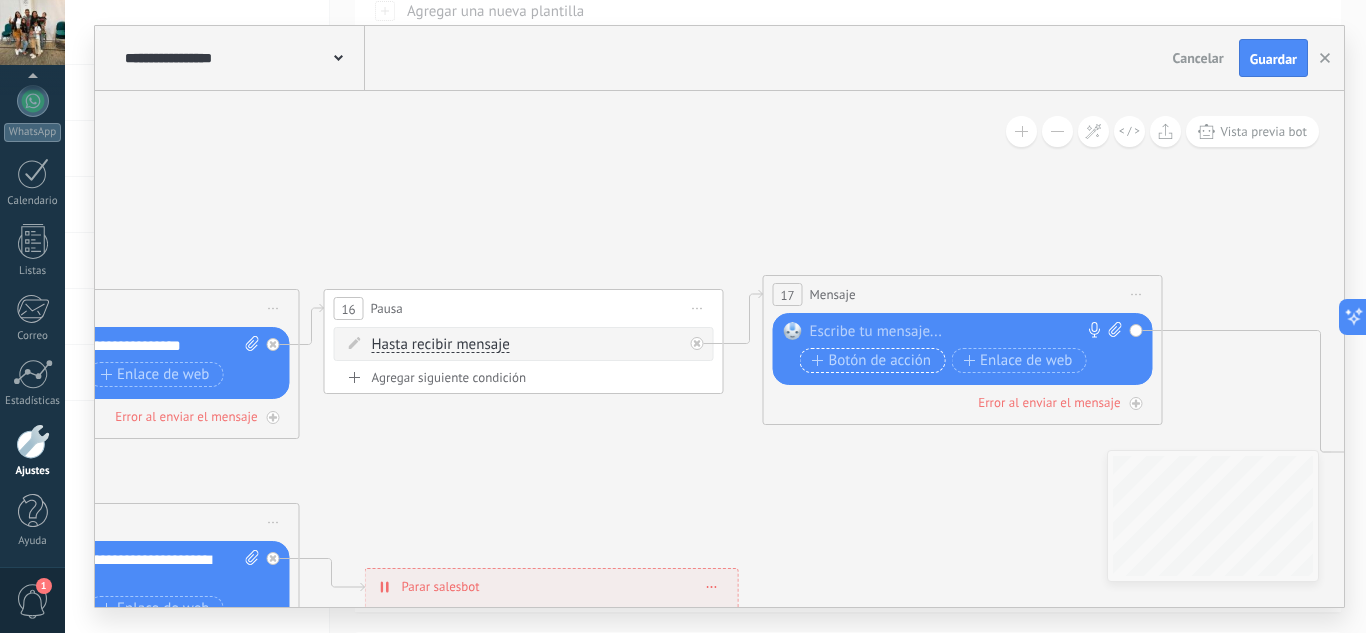 paste 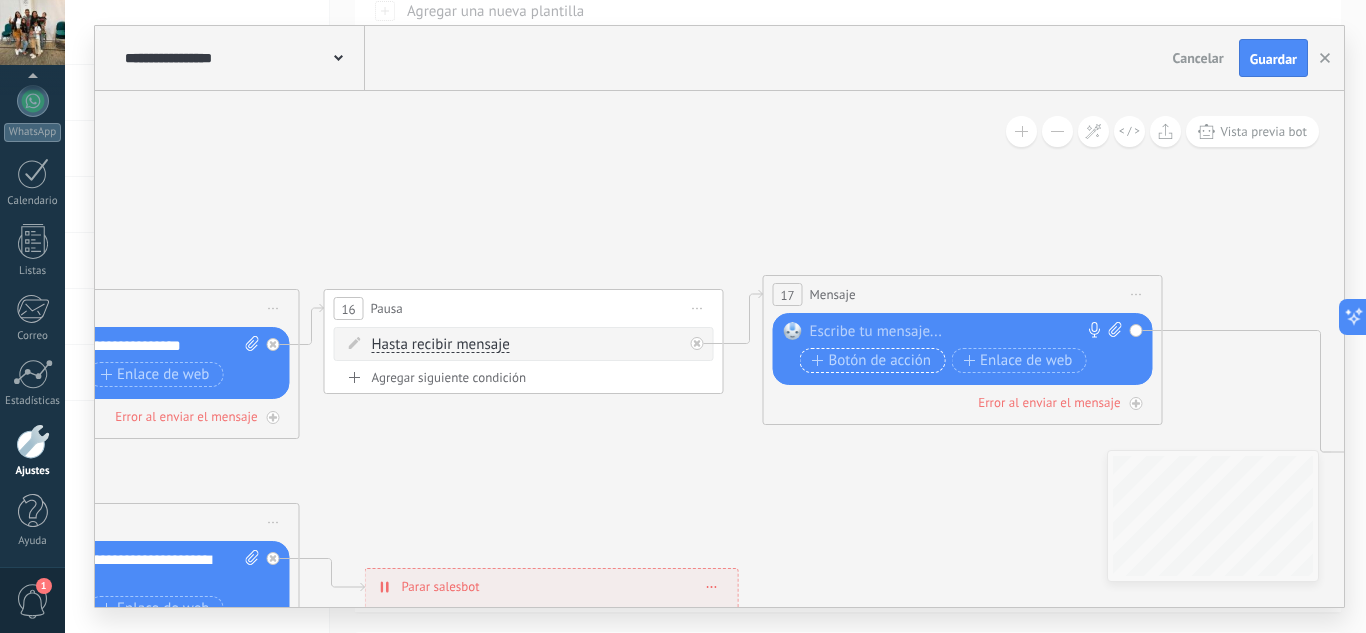 type 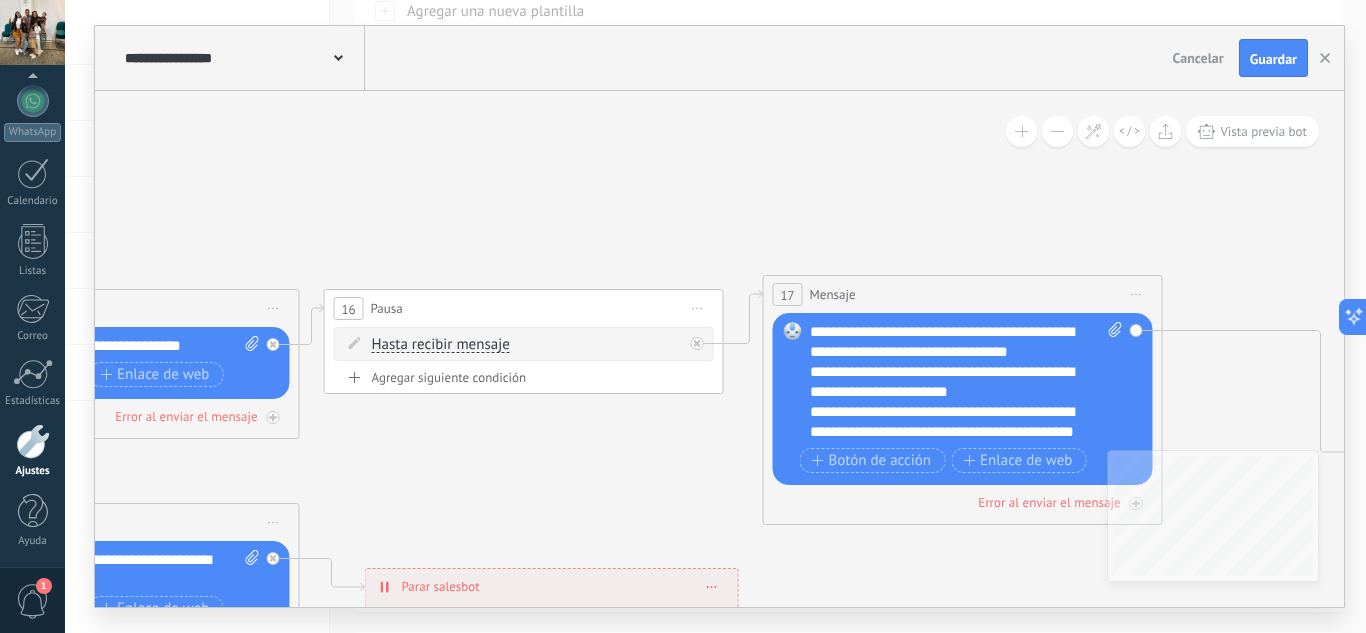 scroll, scrollTop: 200, scrollLeft: 0, axis: vertical 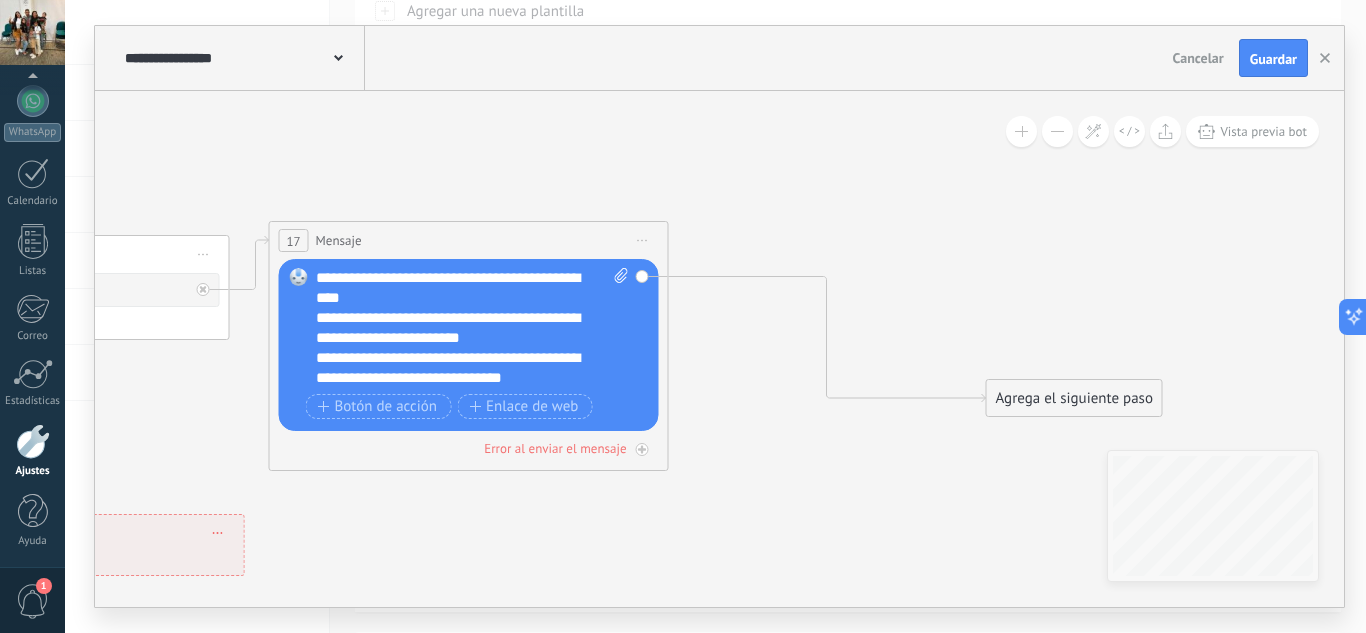 drag, startPoint x: 1210, startPoint y: 368, endPoint x: 748, endPoint y: 329, distance: 463.6432 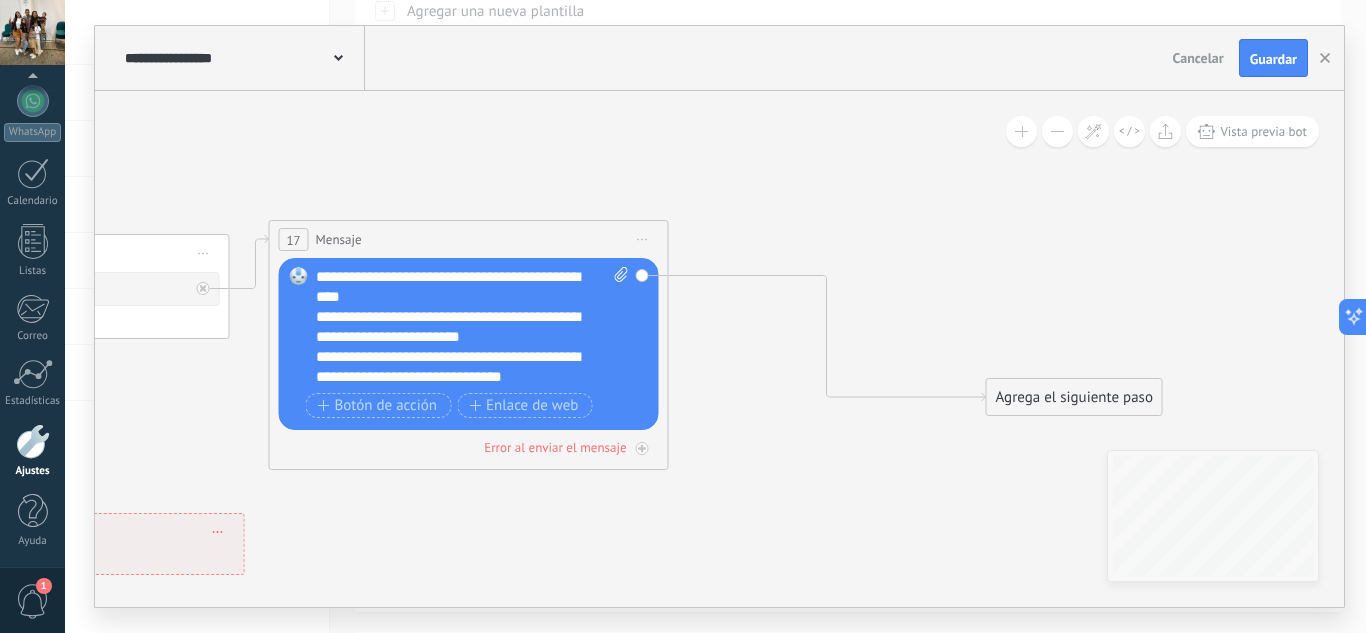 click on "Agrega el siguiente paso" at bounding box center [1074, 397] 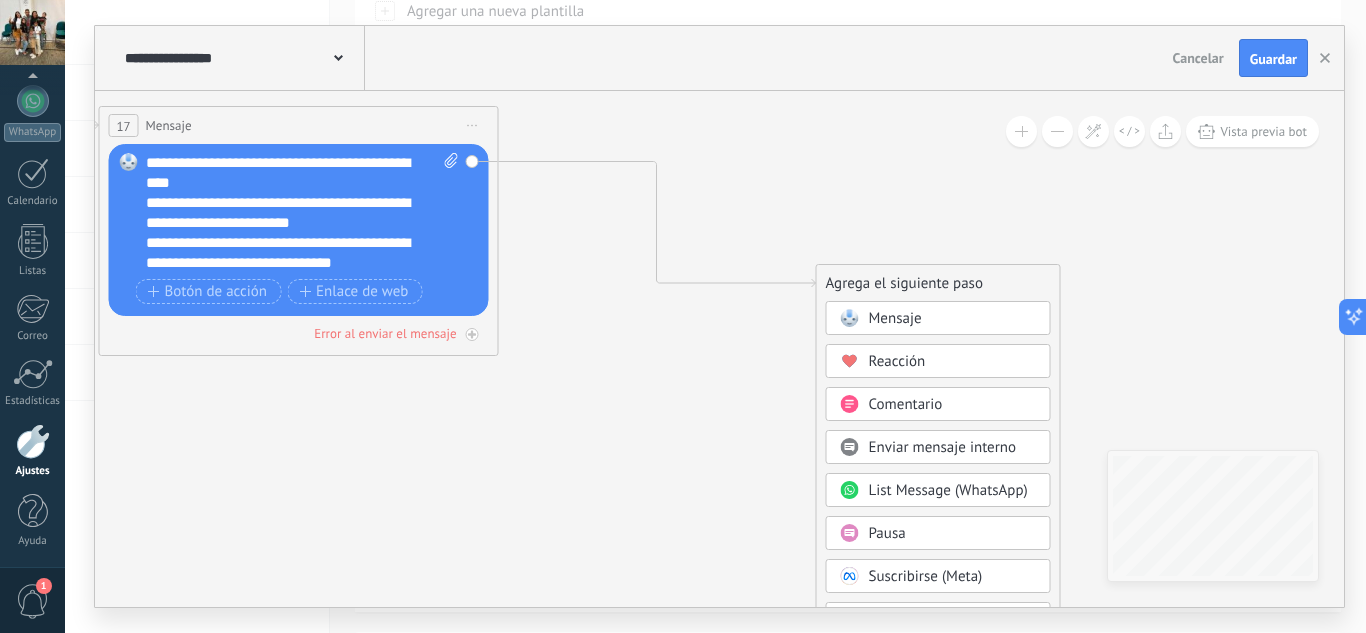 drag, startPoint x: 906, startPoint y: 275, endPoint x: 777, endPoint y: 177, distance: 162.00308 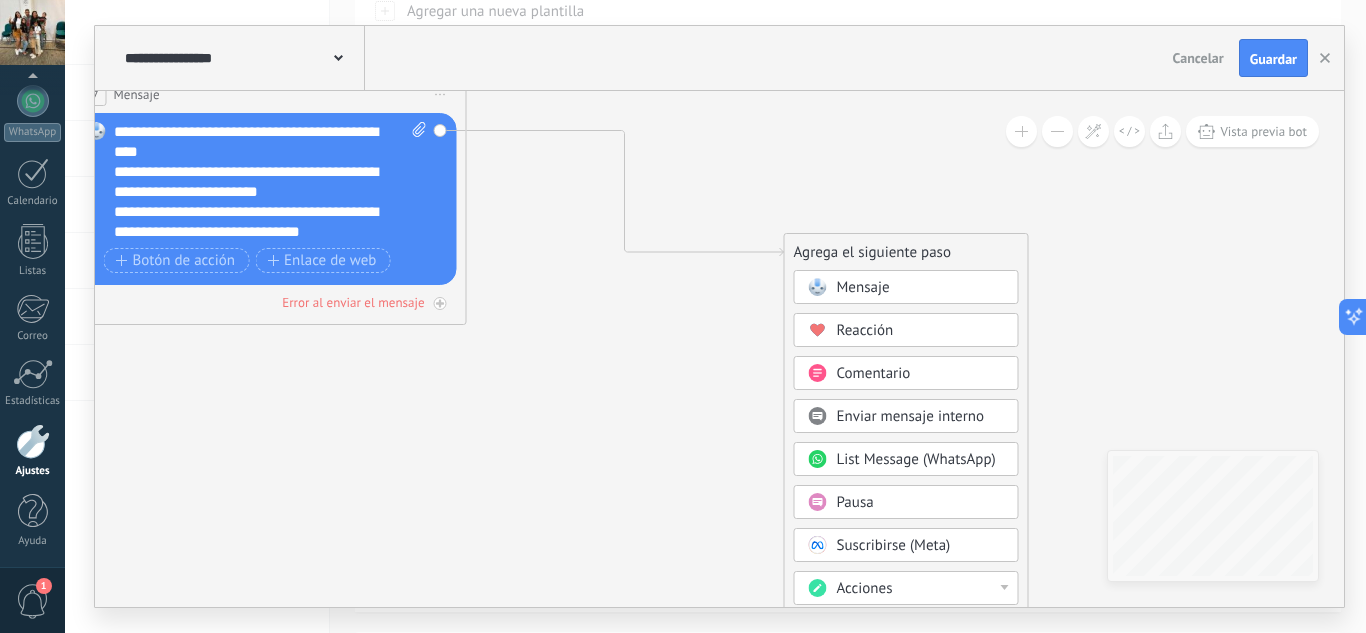 click on "Pausa" at bounding box center (855, 502) 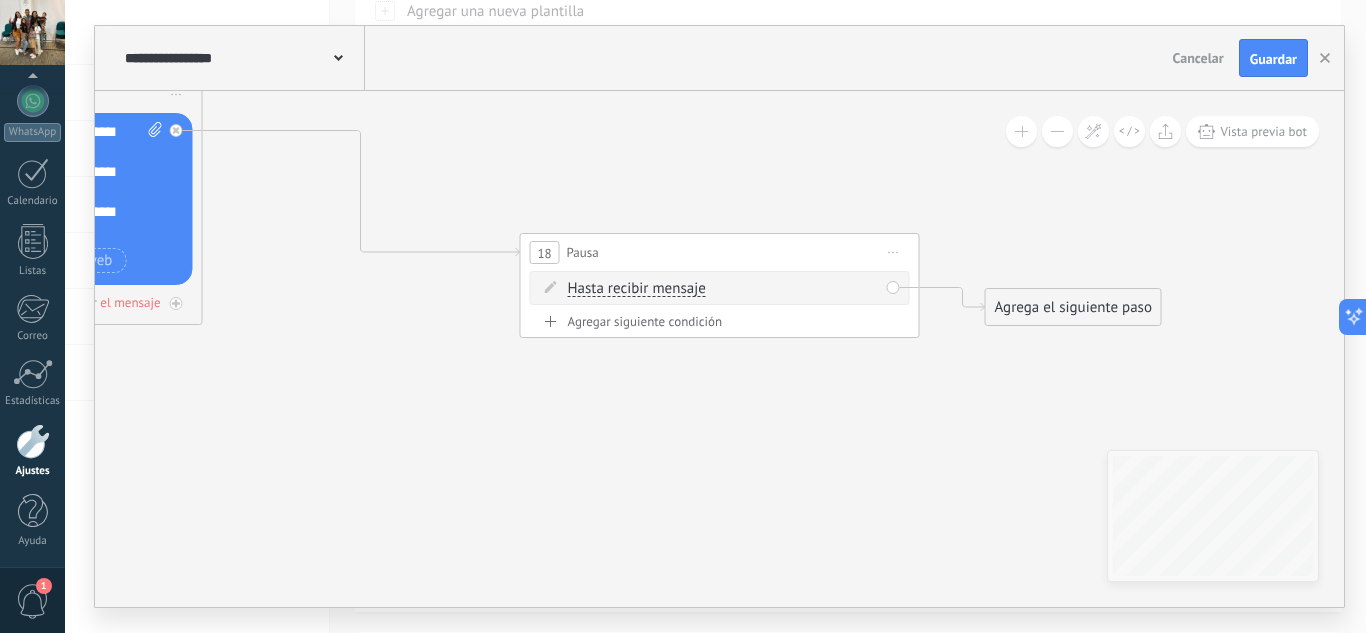 click on "Hasta recibir mensaje" at bounding box center (637, 289) 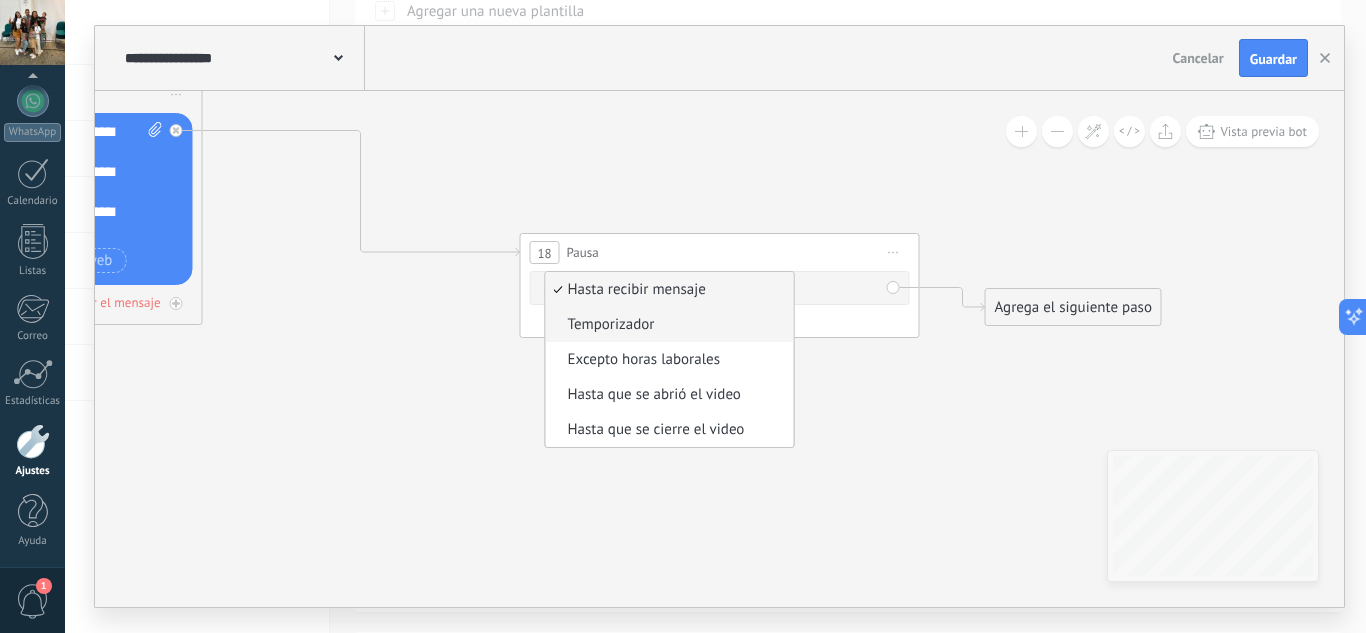 click on "Temporizador" at bounding box center (667, 325) 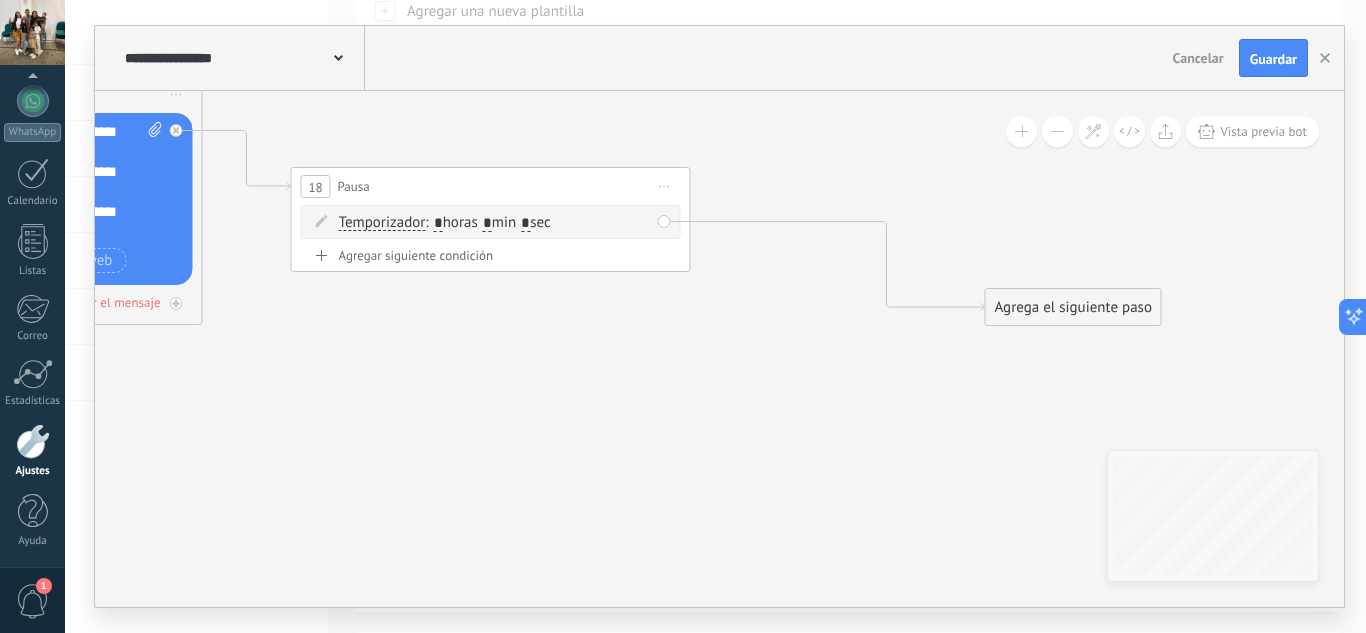 drag, startPoint x: 587, startPoint y: 223, endPoint x: 410, endPoint y: 190, distance: 180.04999 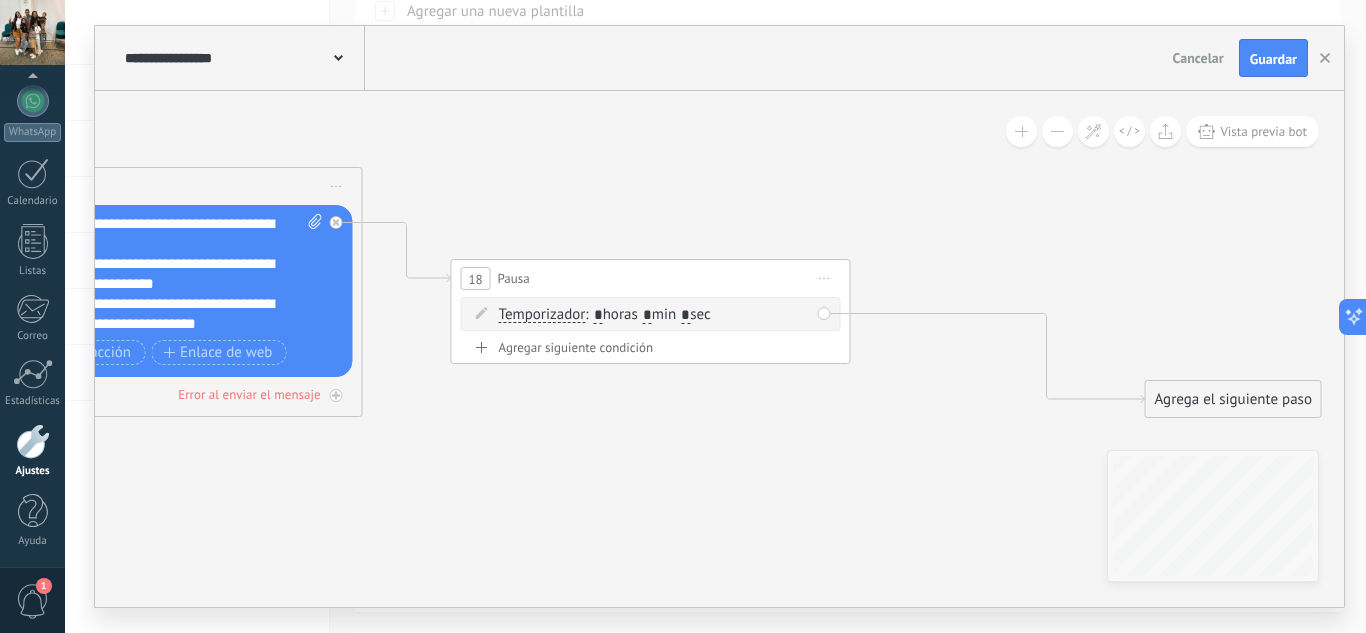 drag, startPoint x: 350, startPoint y: 312, endPoint x: 503, endPoint y: 401, distance: 177.00282 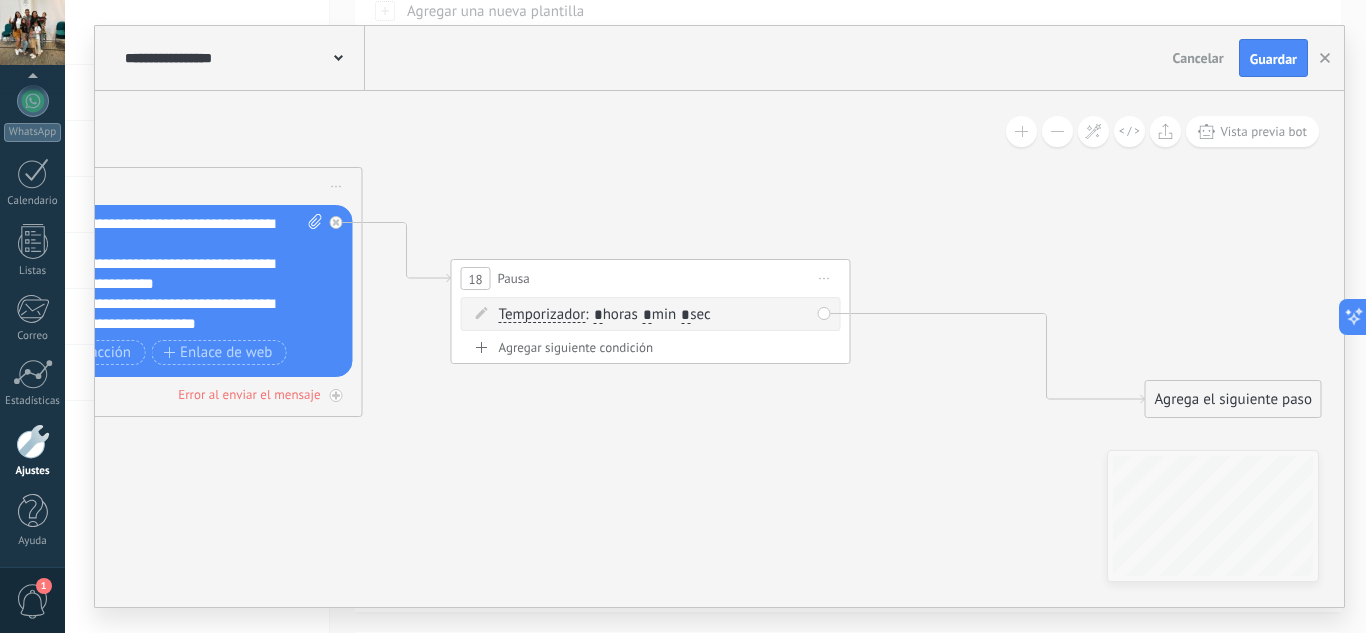 click on "*" at bounding box center (598, 316) 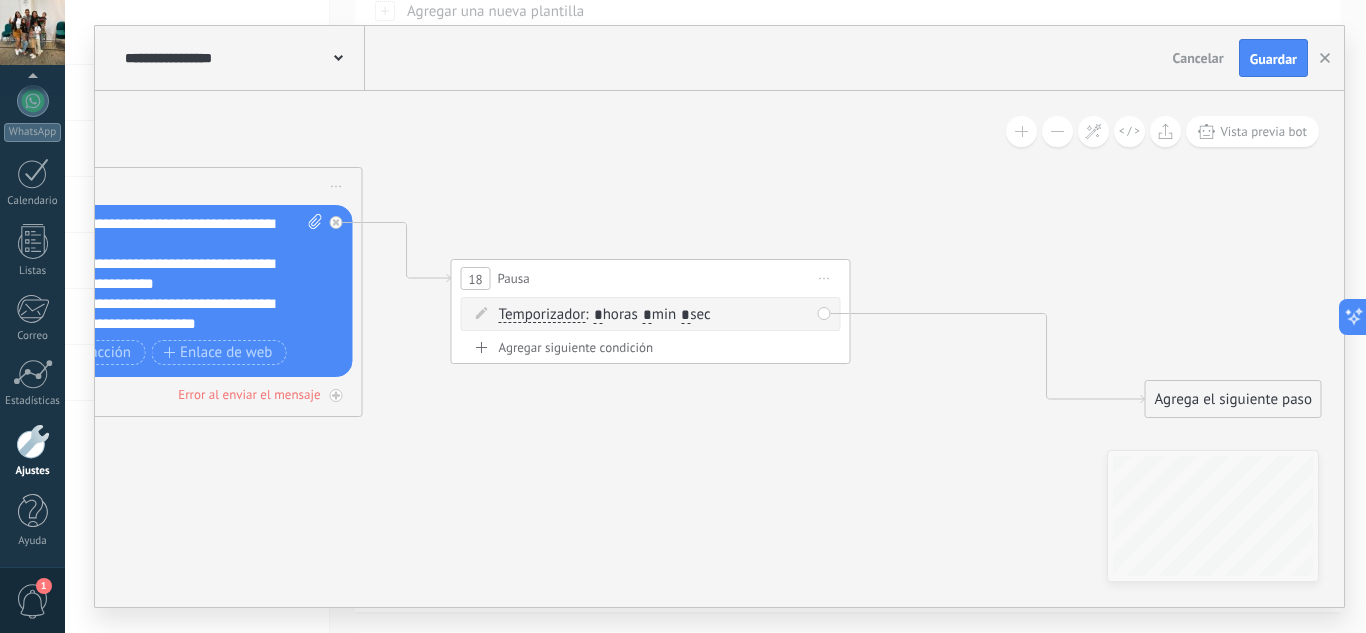 click on "*" at bounding box center [647, 316] 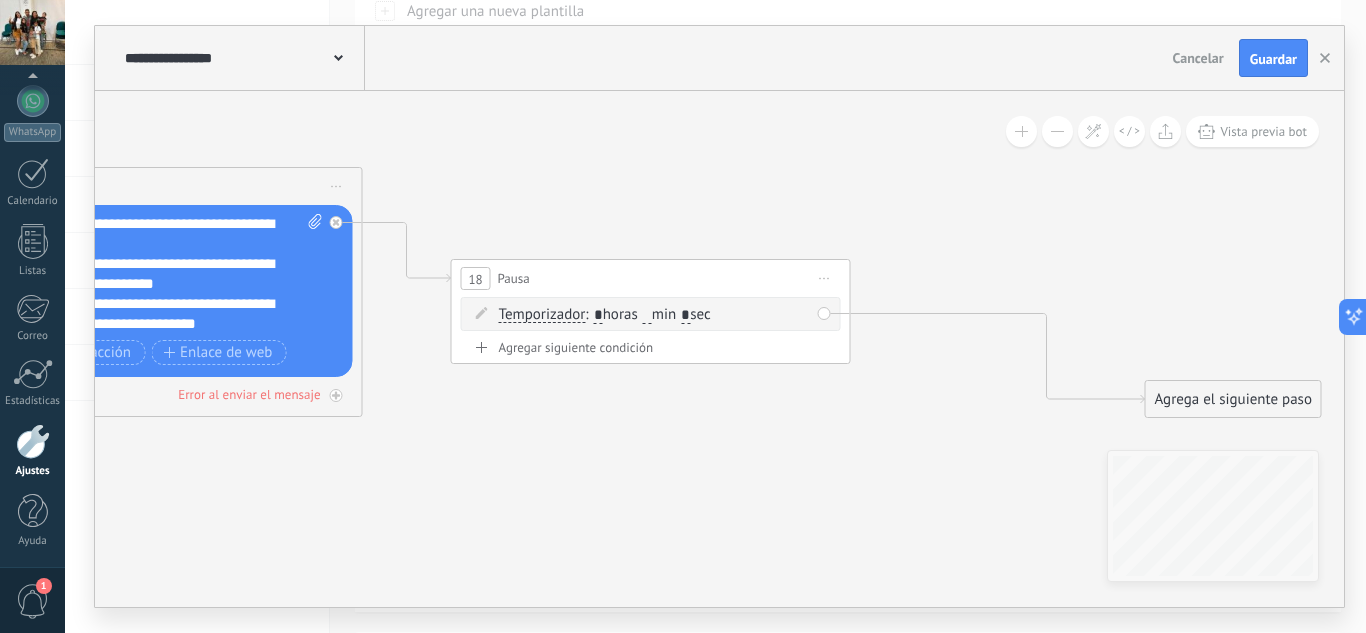 type on "*" 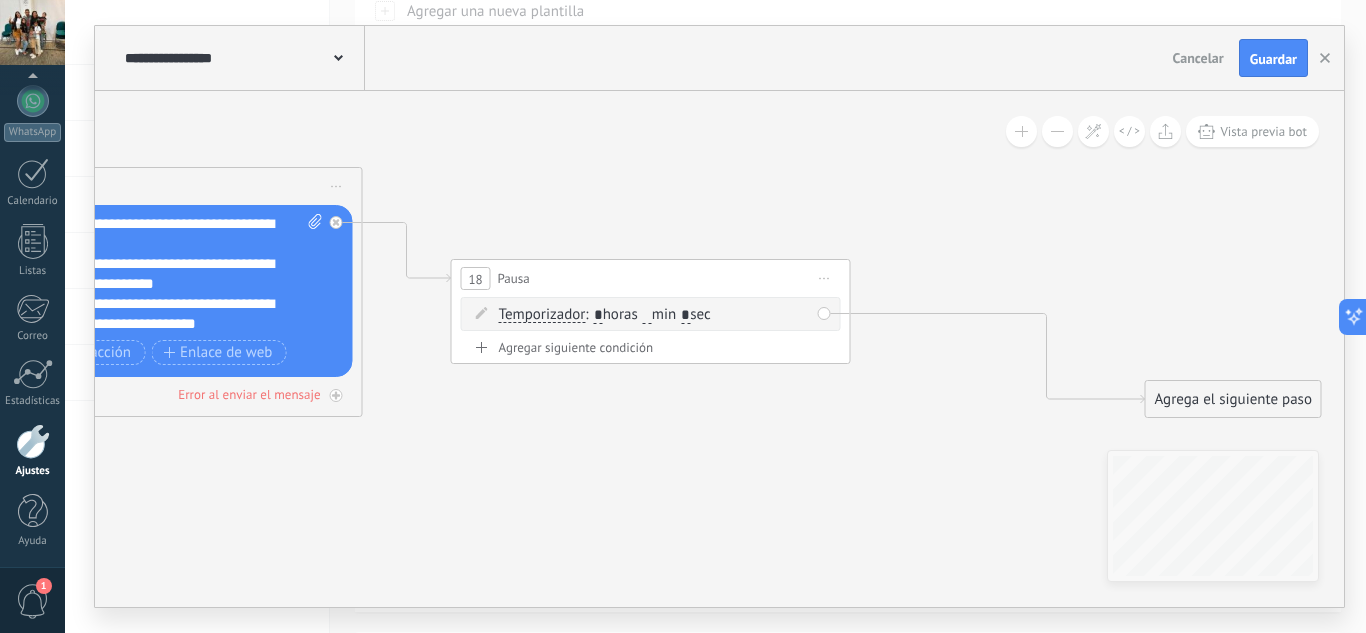 type 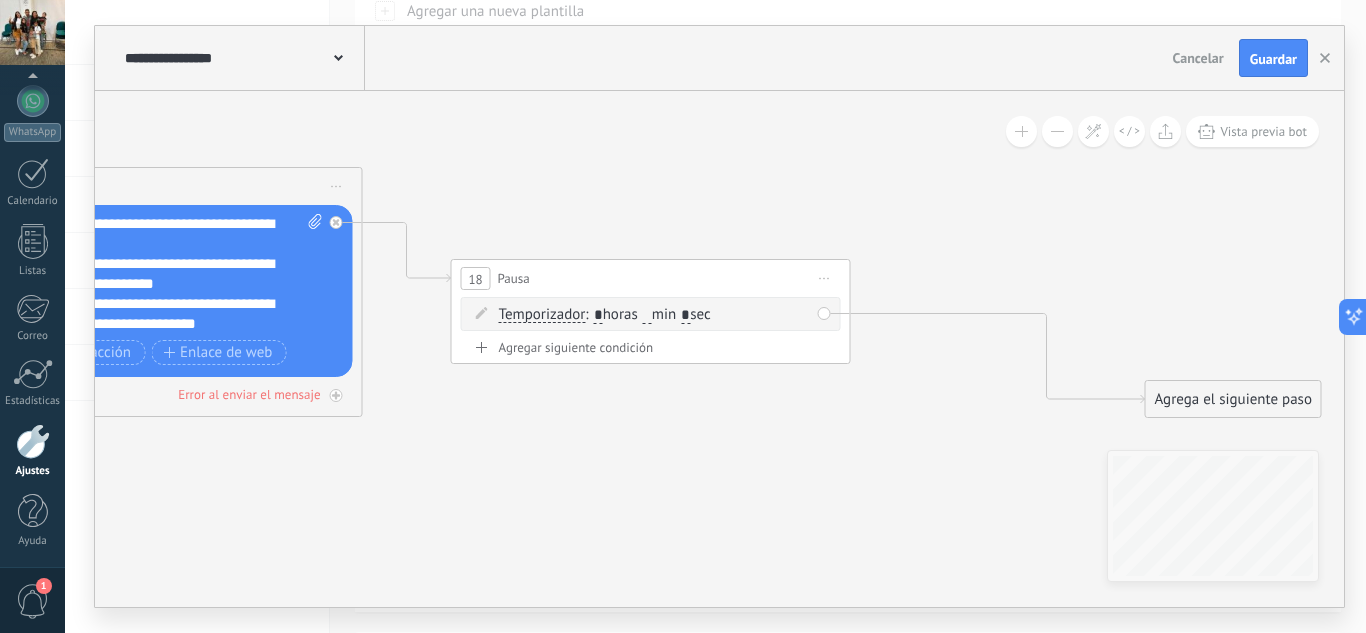type on "*" 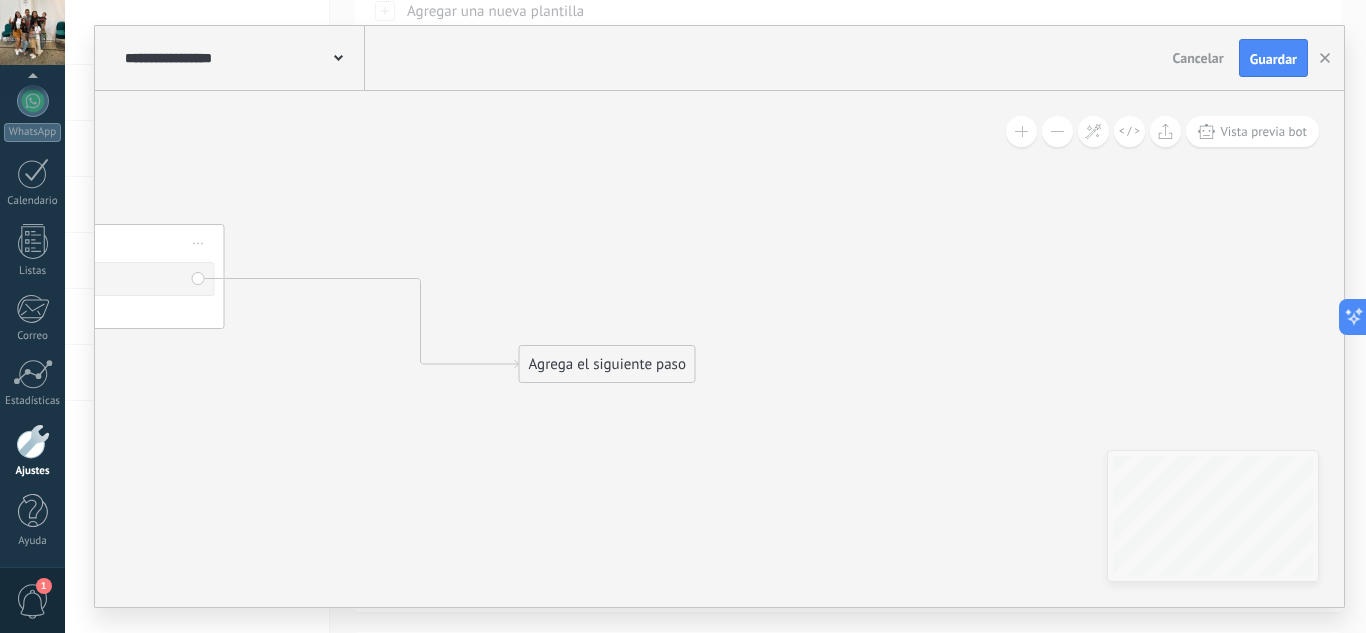 drag, startPoint x: 1012, startPoint y: 232, endPoint x: 386, endPoint y: 197, distance: 626.97766 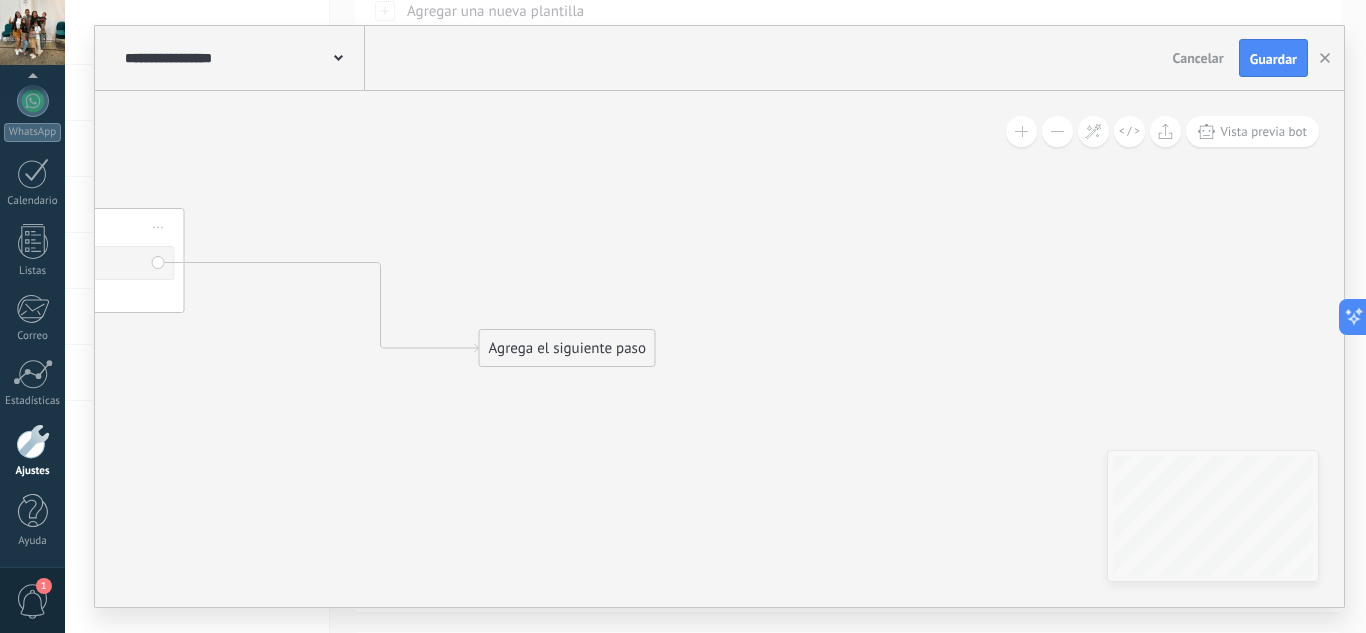 drag, startPoint x: 505, startPoint y: 248, endPoint x: 452, endPoint y: 227, distance: 57.00877 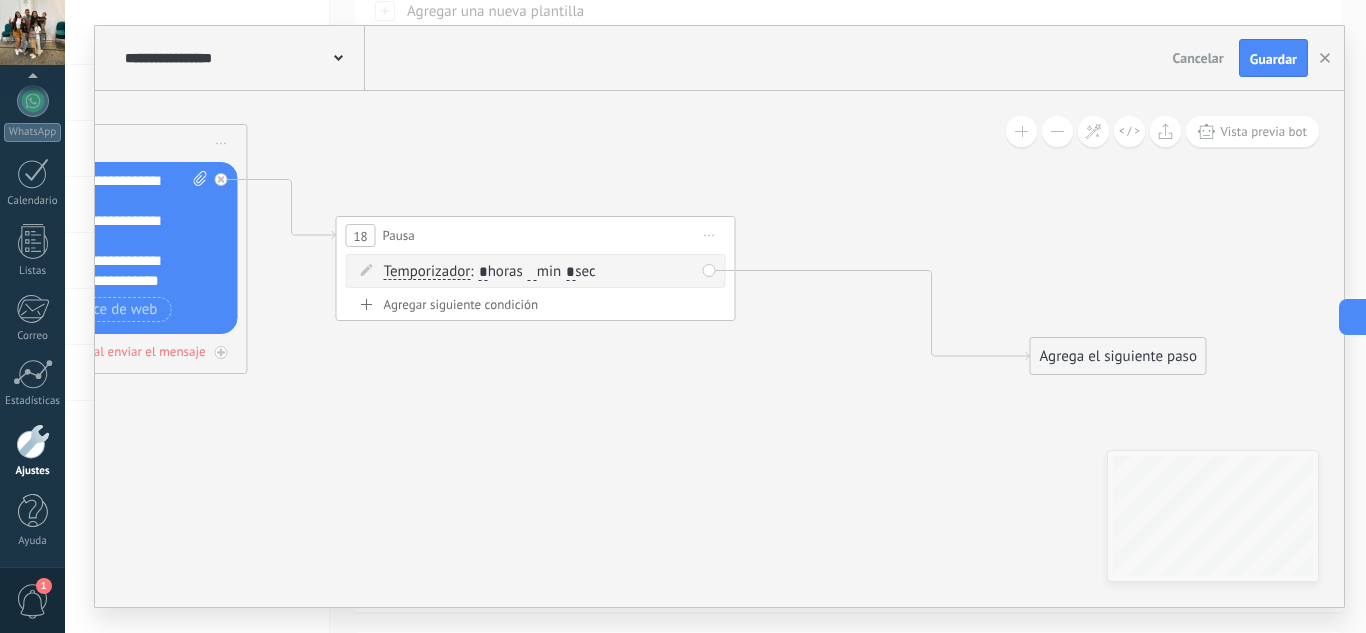 drag, startPoint x: 401, startPoint y: 207, endPoint x: 932, endPoint y: 212, distance: 531.02356 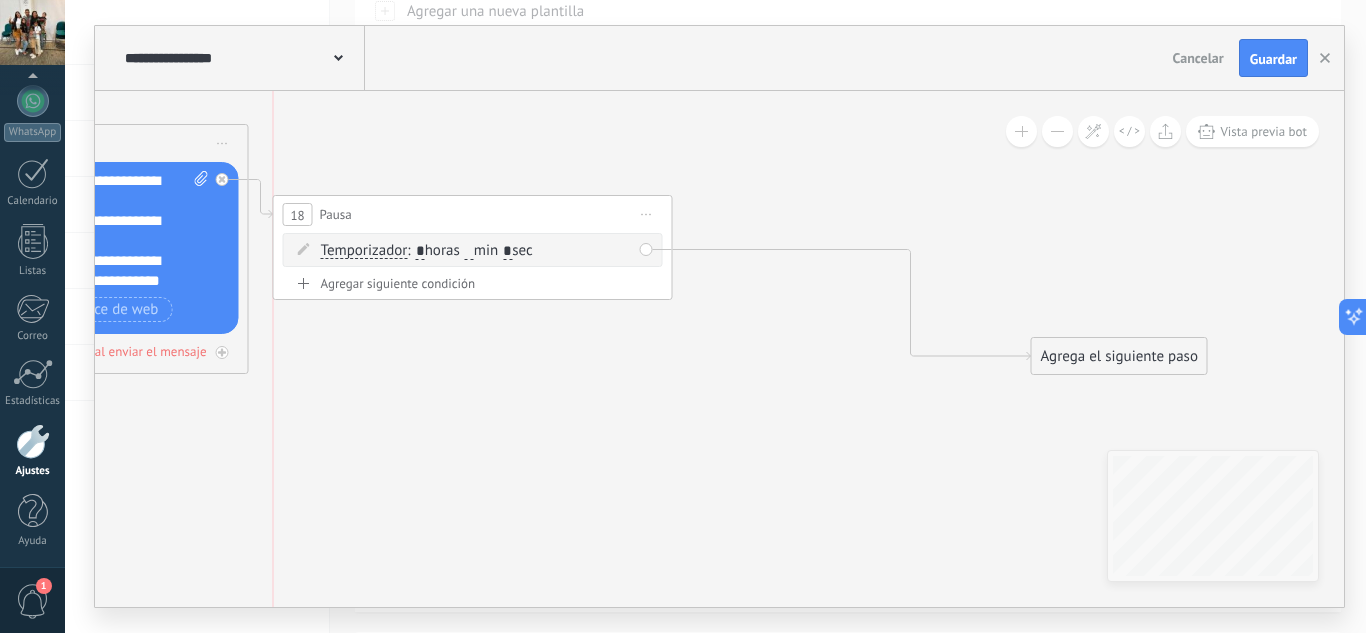 drag, startPoint x: 493, startPoint y: 234, endPoint x: 812, endPoint y: 299, distance: 325.5549 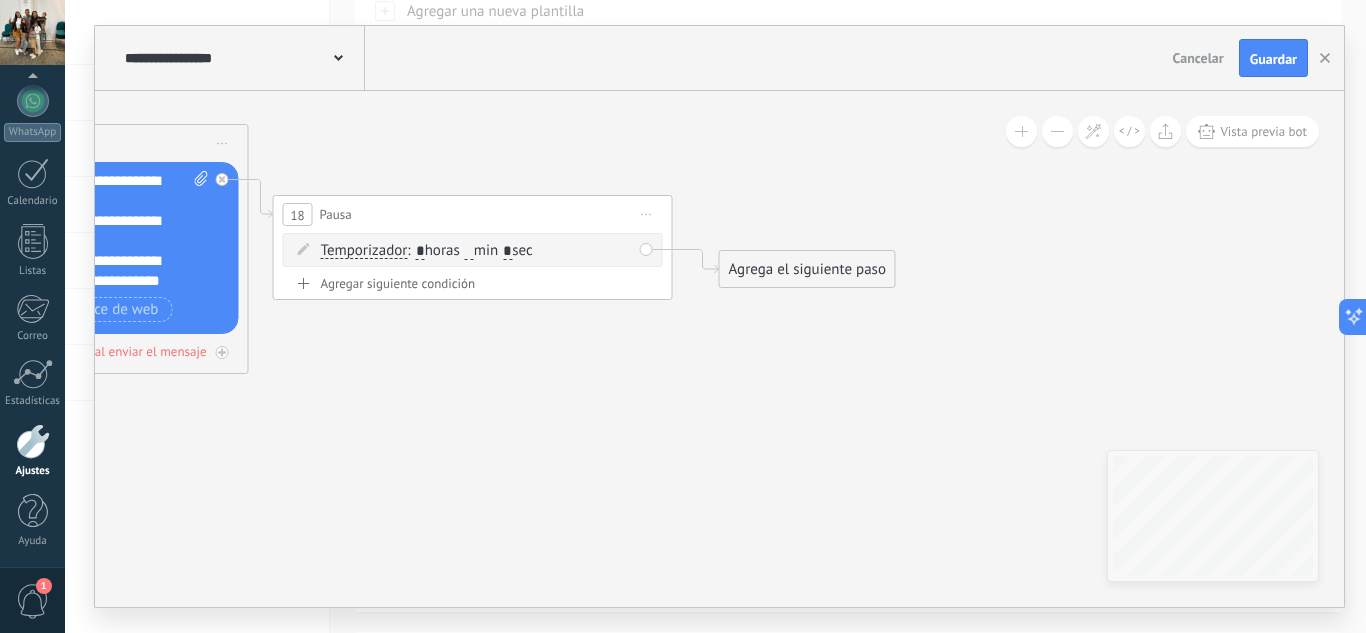 drag, startPoint x: 1084, startPoint y: 358, endPoint x: 770, endPoint y: 269, distance: 326.36942 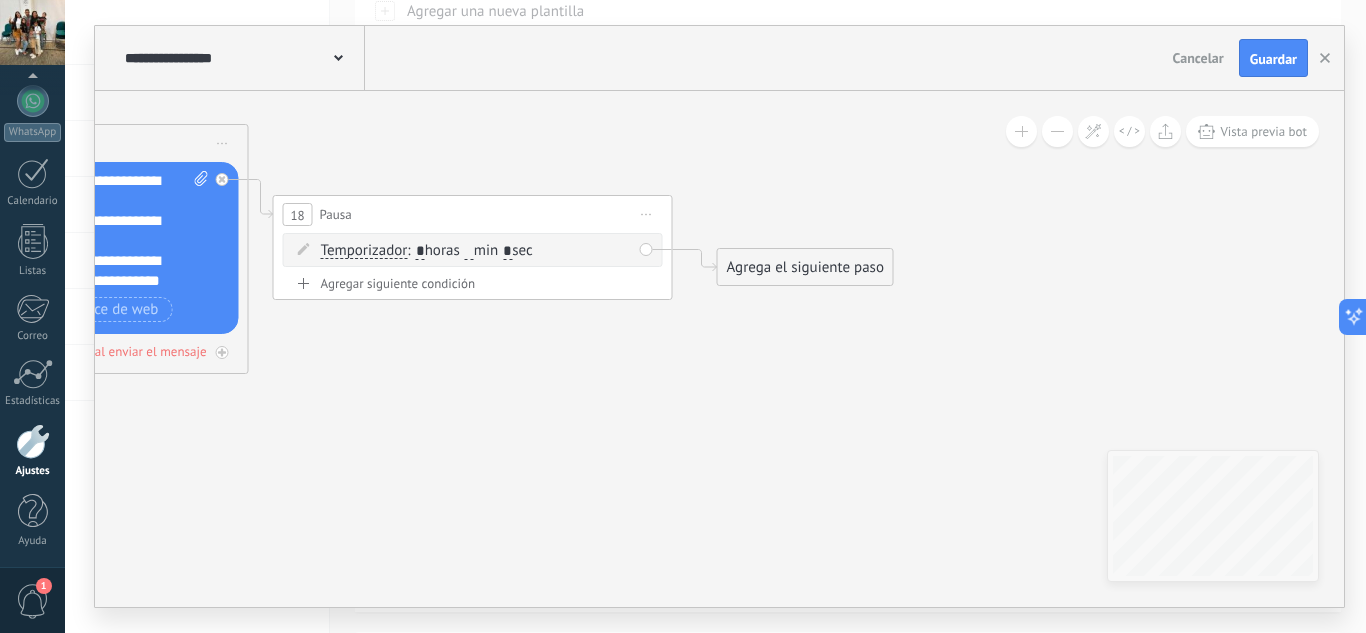 click on "Agrega el siguiente paso" at bounding box center [805, 267] 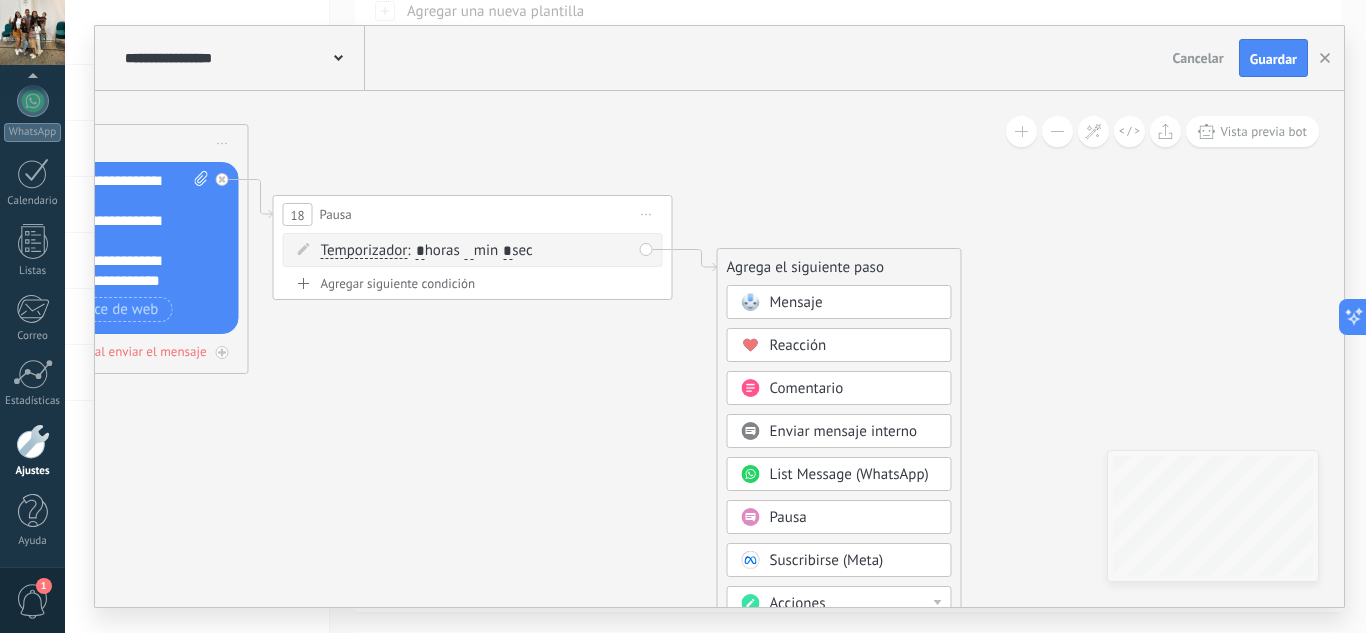 click on "Mensaje" at bounding box center [796, 302] 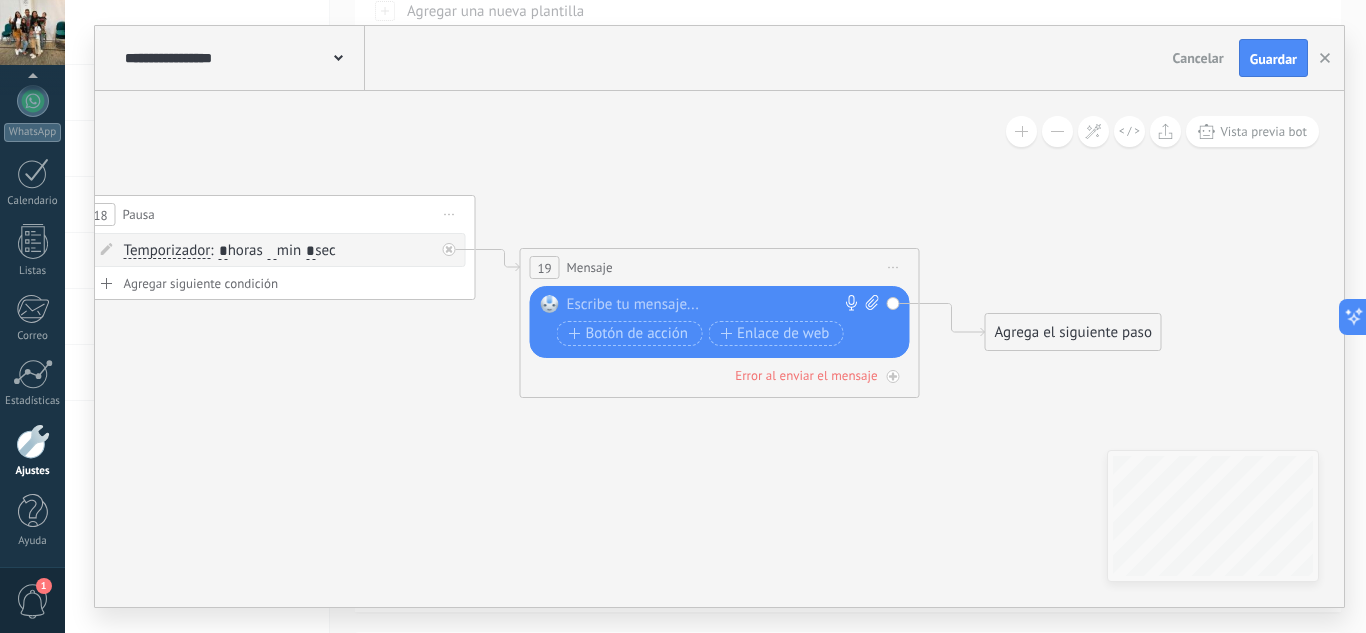 drag, startPoint x: 713, startPoint y: 286, endPoint x: 706, endPoint y: 222, distance: 64.381676 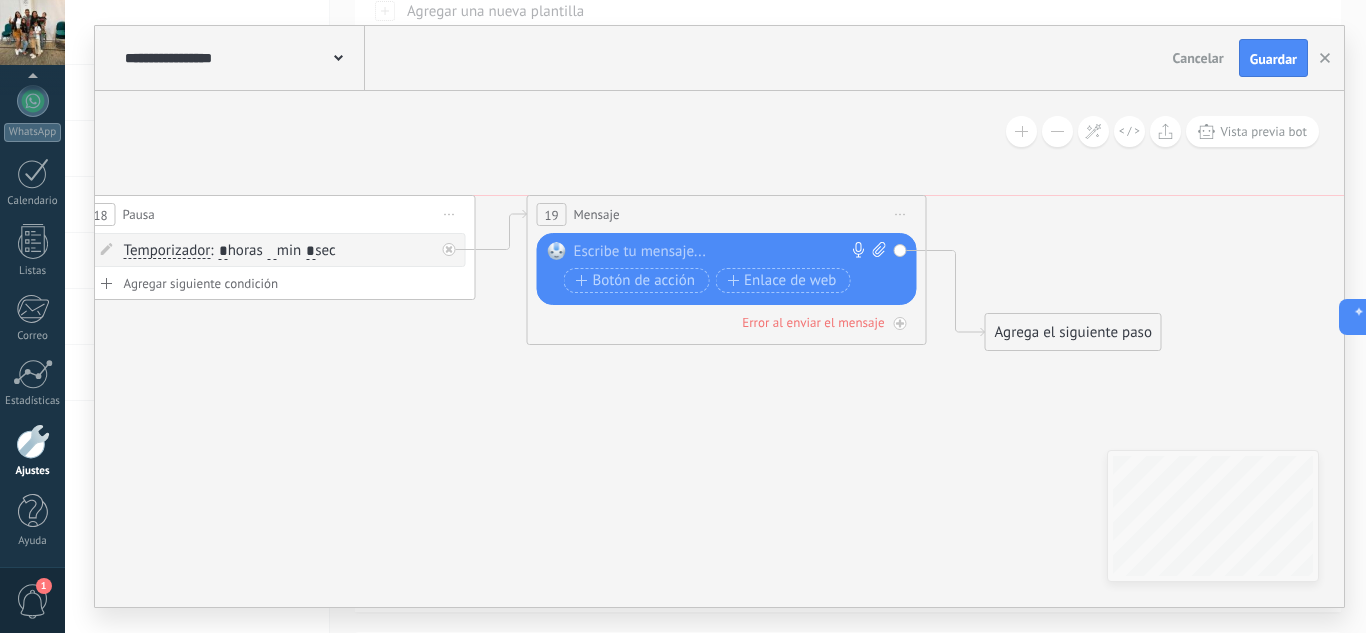 drag, startPoint x: 709, startPoint y: 258, endPoint x: 716, endPoint y: 202, distance: 56.435802 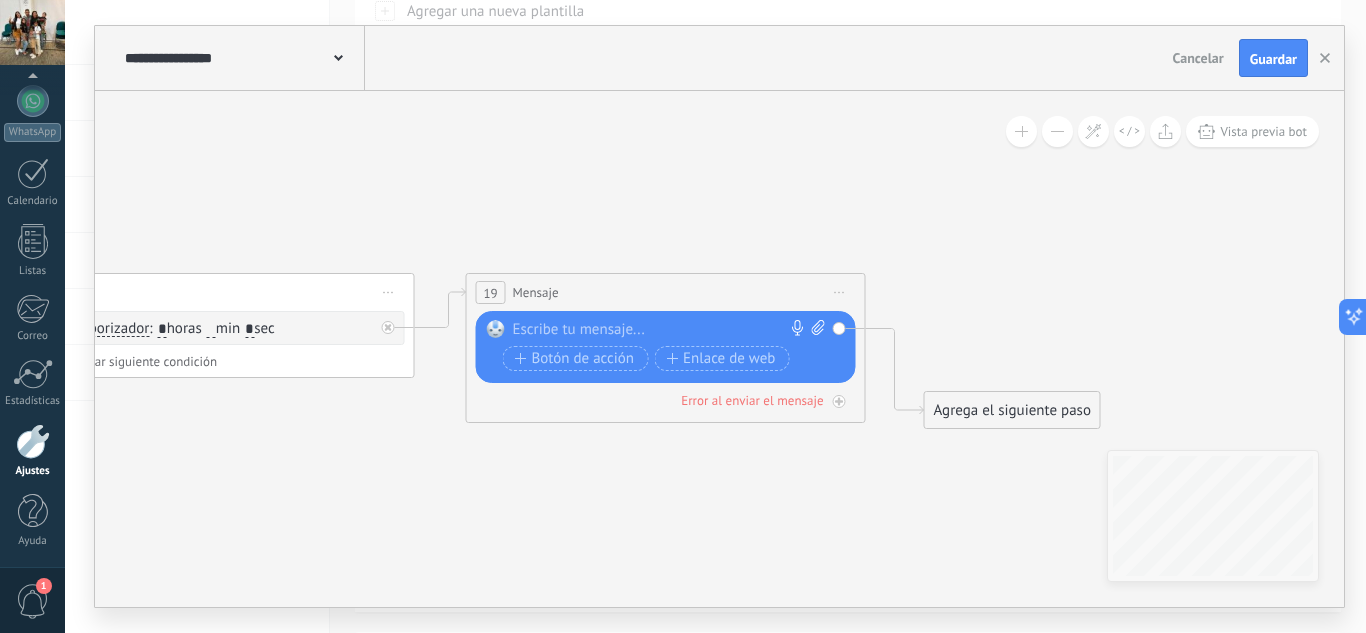 drag, startPoint x: 589, startPoint y: 461, endPoint x: 528, endPoint y: 536, distance: 96.67471 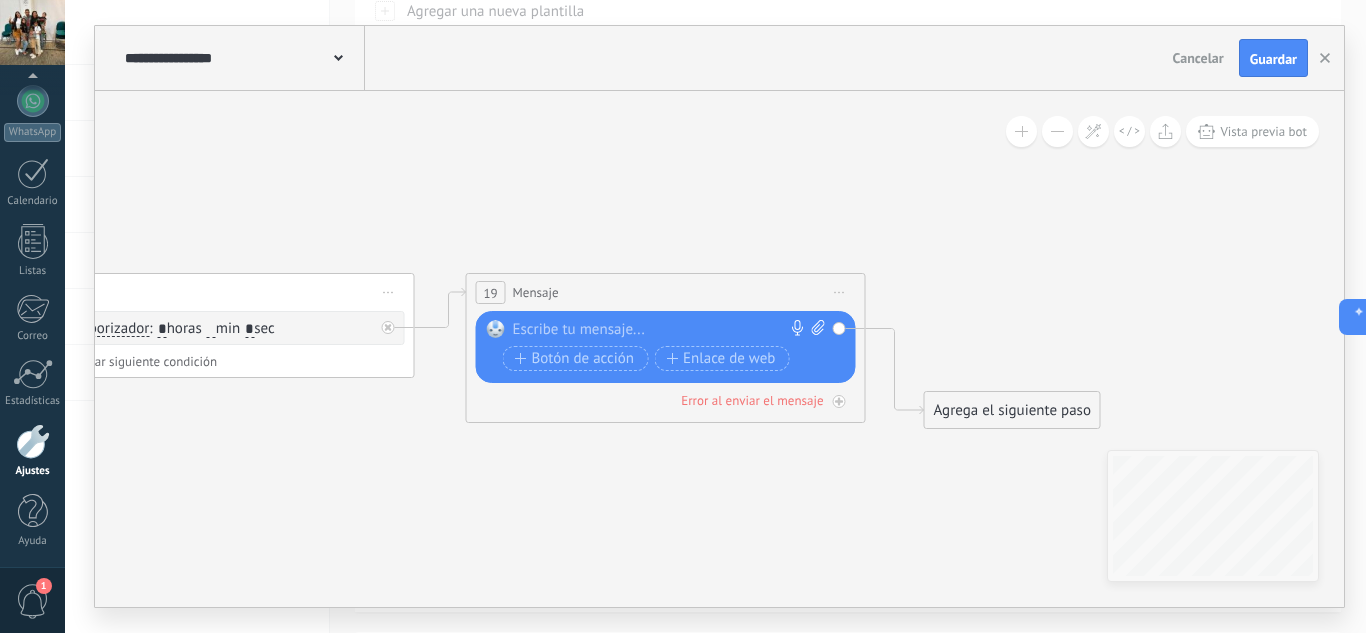 click at bounding box center (661, 330) 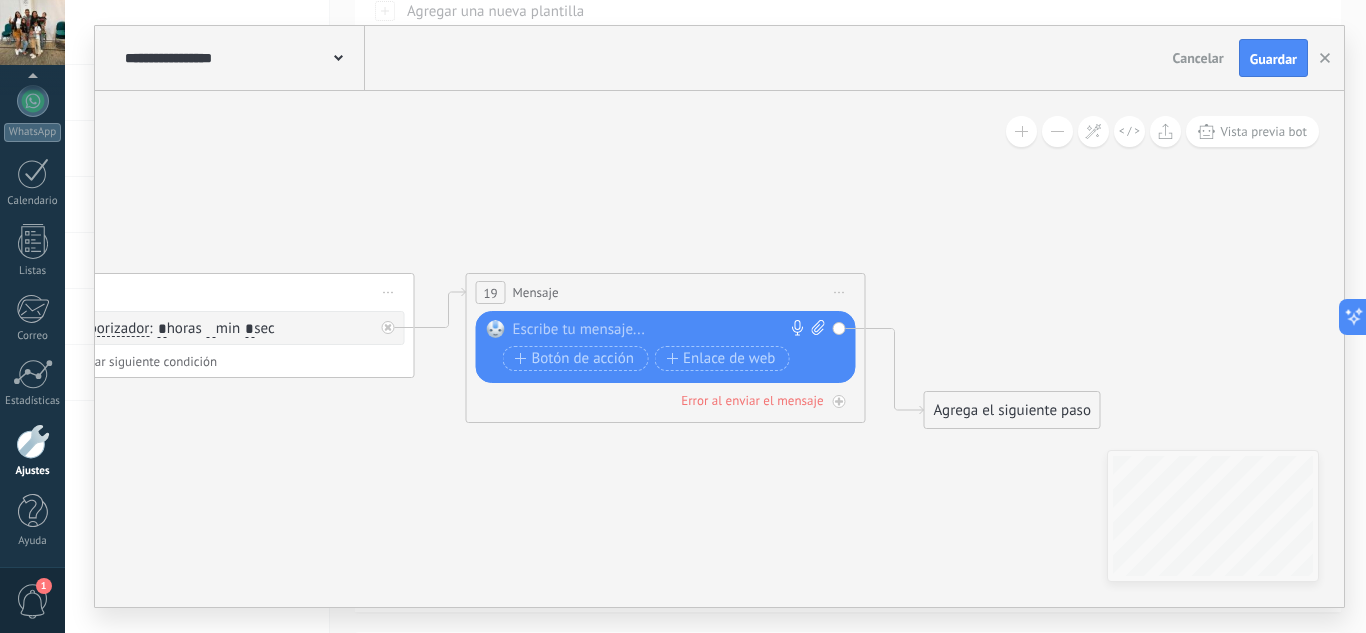 paste 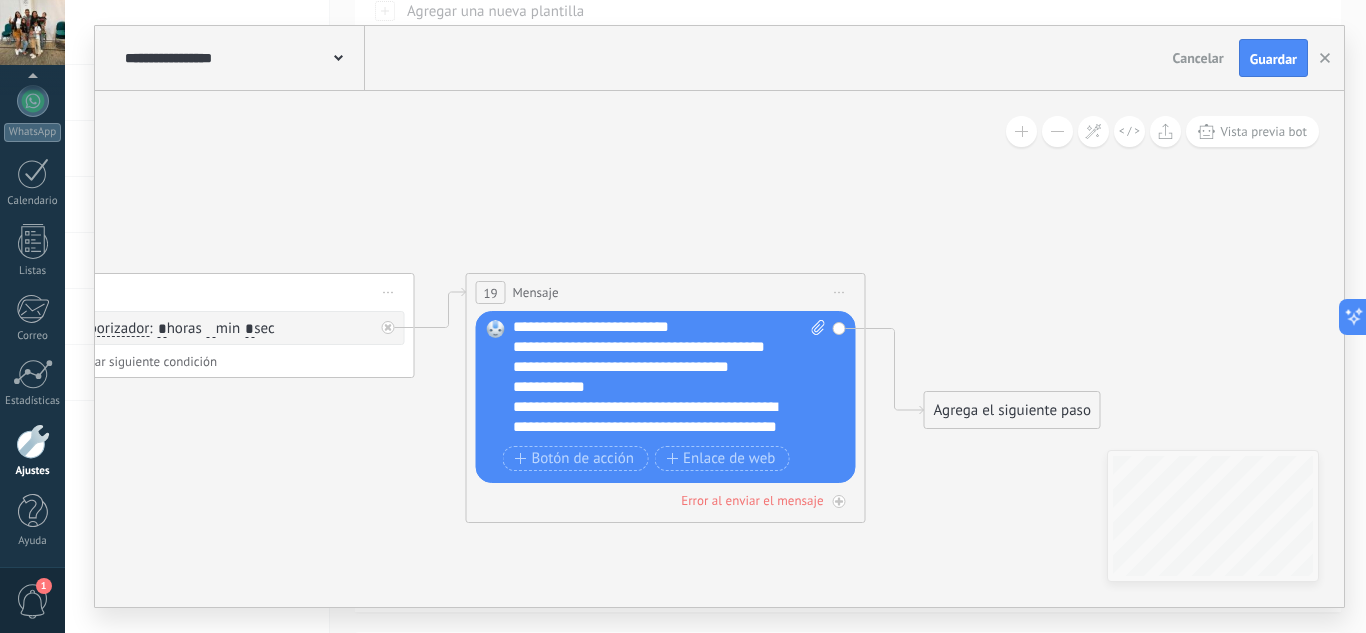 scroll, scrollTop: 60, scrollLeft: 0, axis: vertical 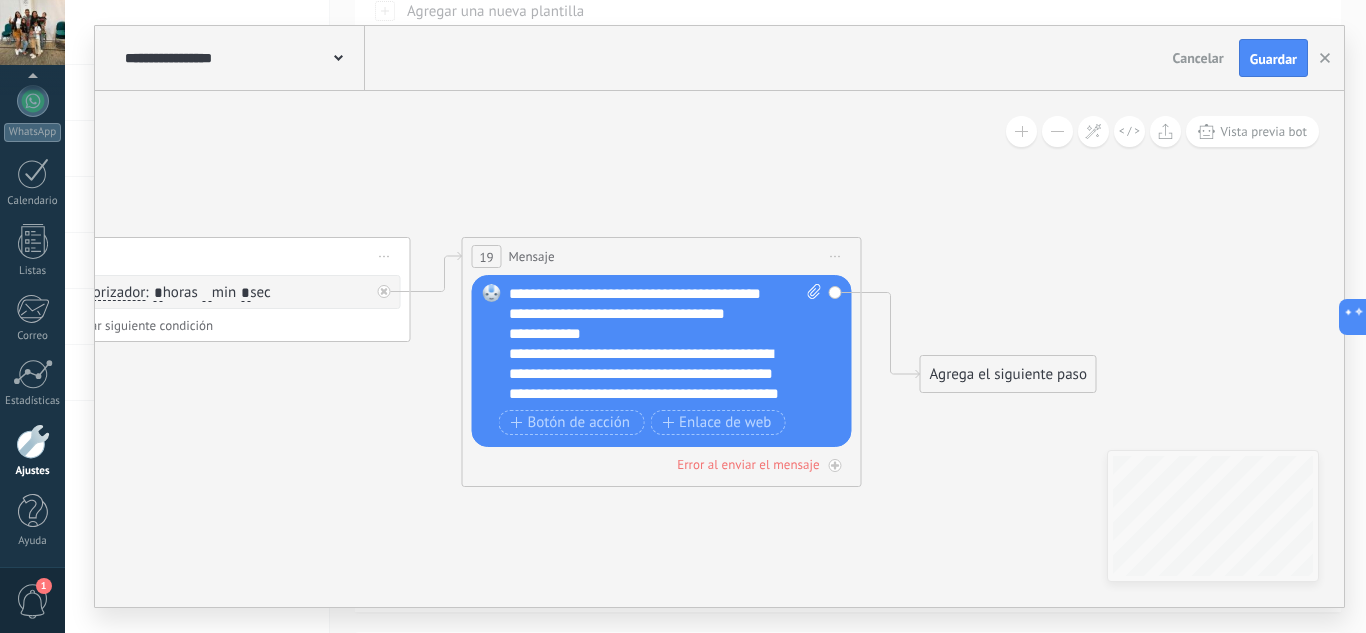 drag, startPoint x: 620, startPoint y: 219, endPoint x: 616, endPoint y: 157, distance: 62.1289 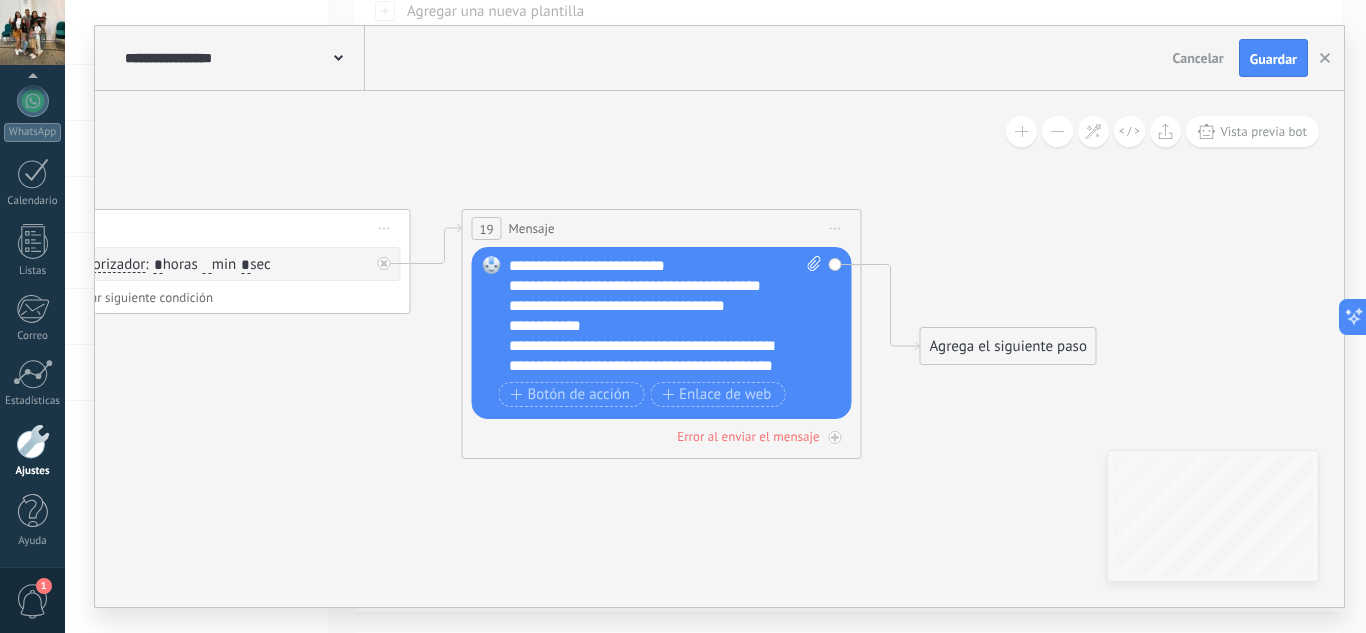 scroll, scrollTop: 60, scrollLeft: 0, axis: vertical 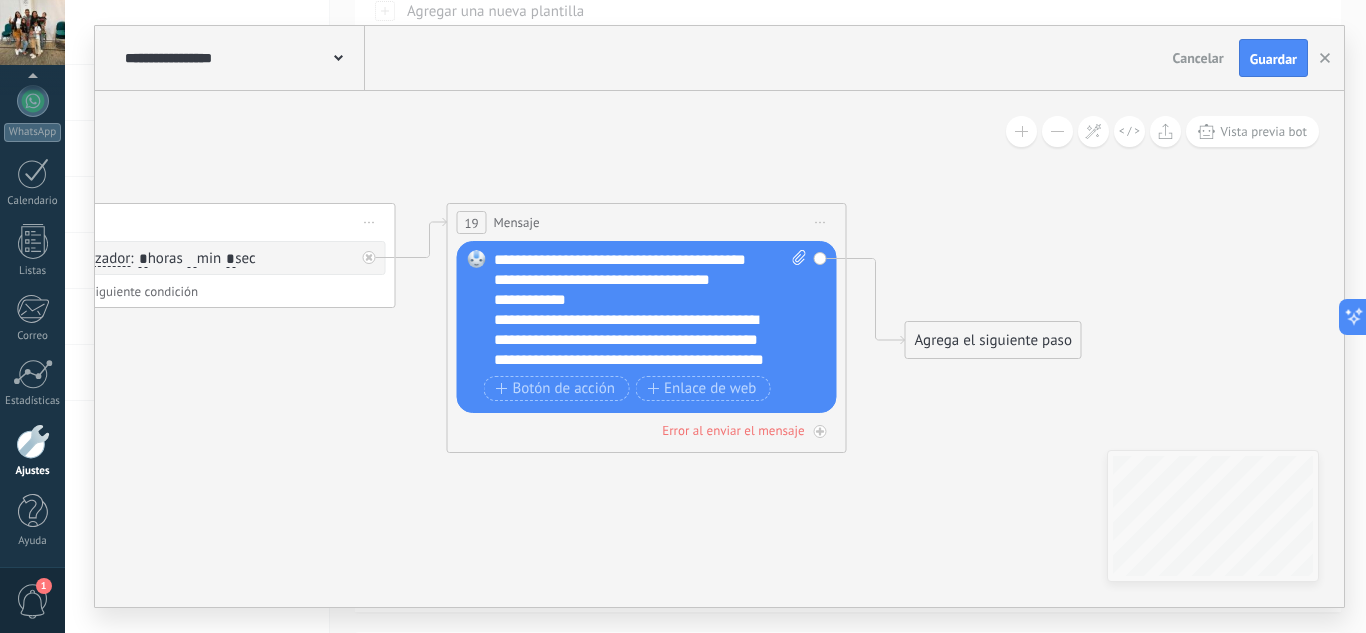drag, startPoint x: 893, startPoint y: 250, endPoint x: 841, endPoint y: 234, distance: 54.405884 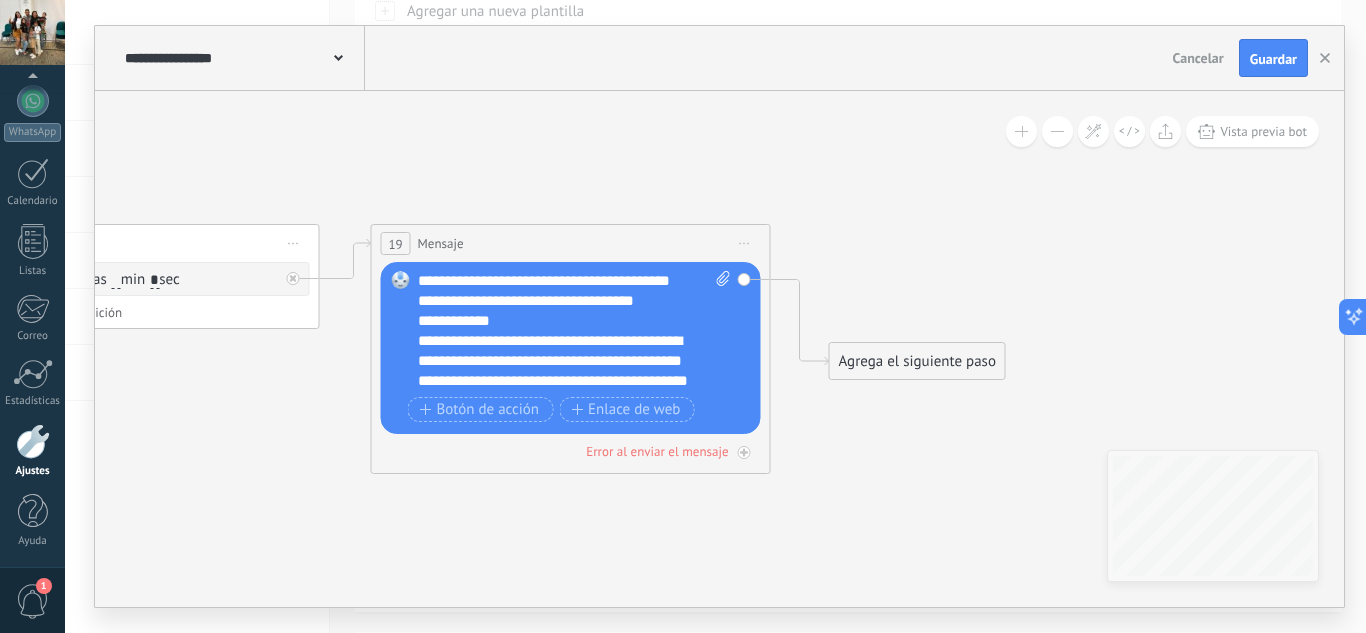 drag, startPoint x: 908, startPoint y: 243, endPoint x: 802, endPoint y: 323, distance: 132.8006 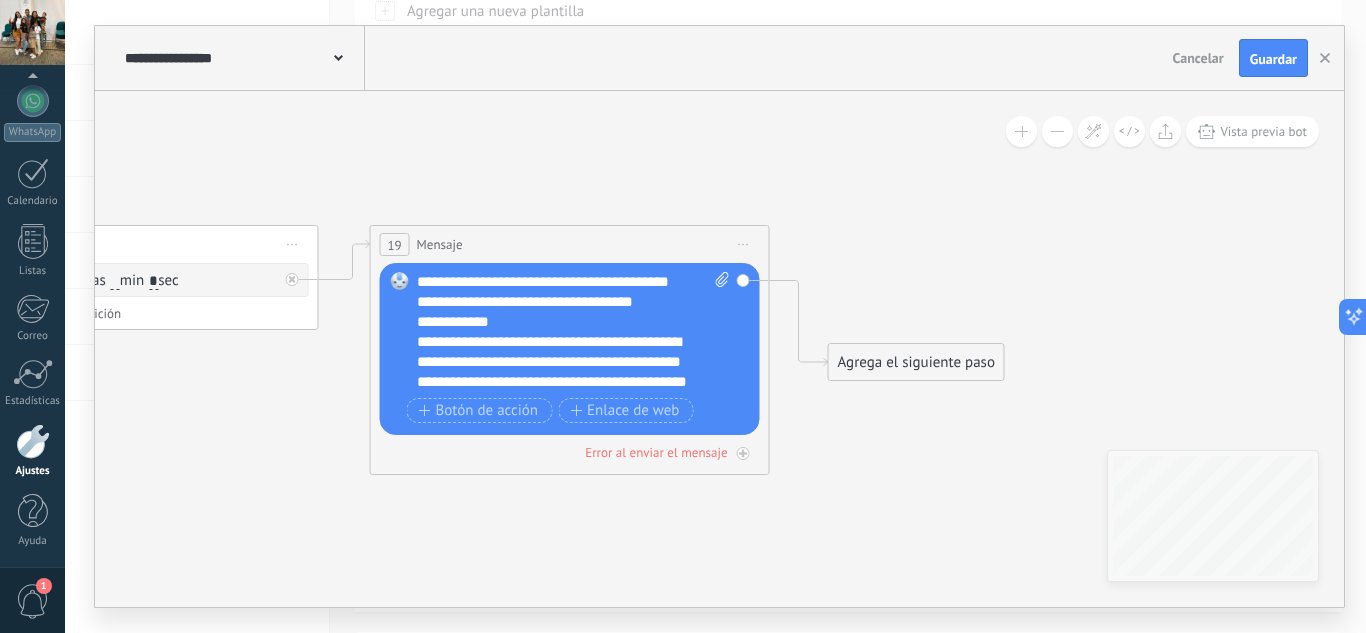 click on "Agrega el siguiente paso" at bounding box center [916, 362] 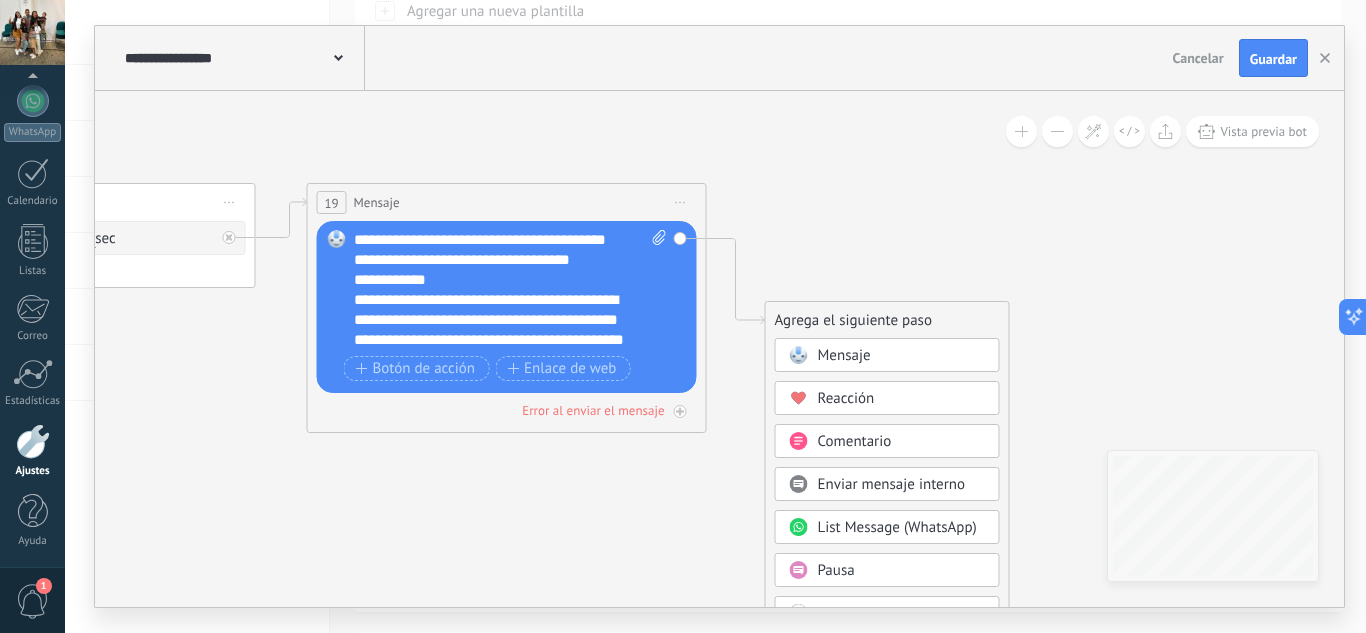 drag, startPoint x: 927, startPoint y: 292, endPoint x: 804, endPoint y: 211, distance: 147.27525 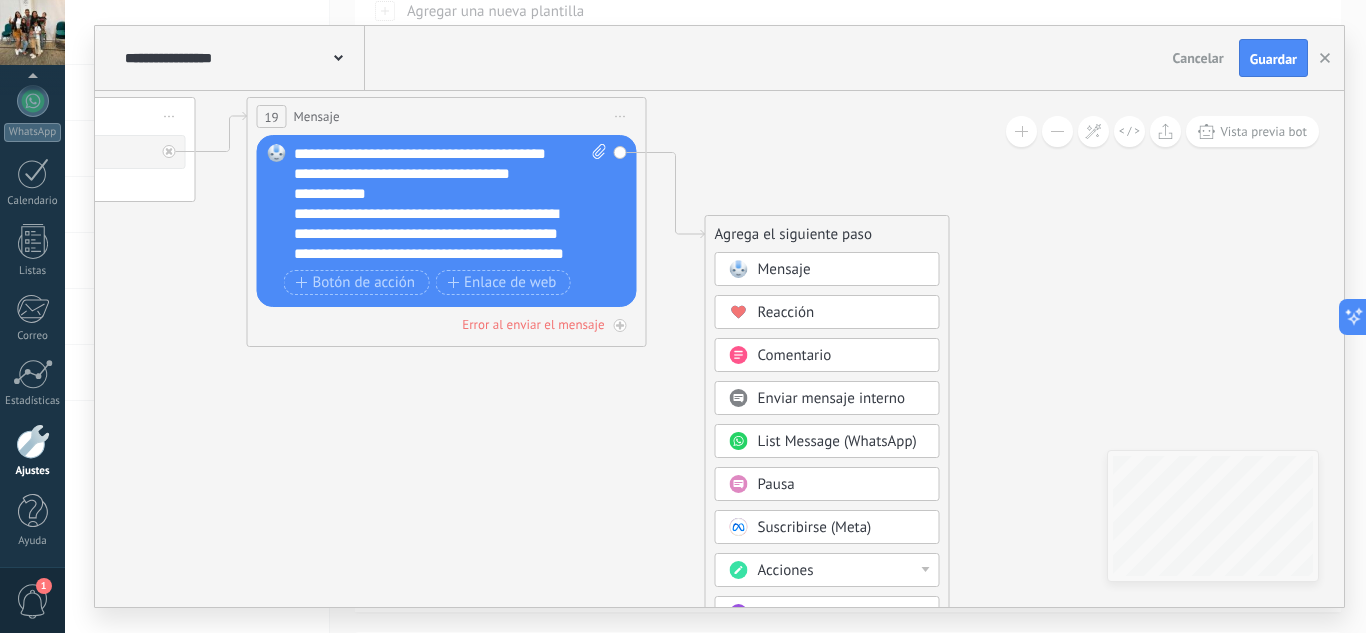 click on "Pausa" at bounding box center (842, 485) 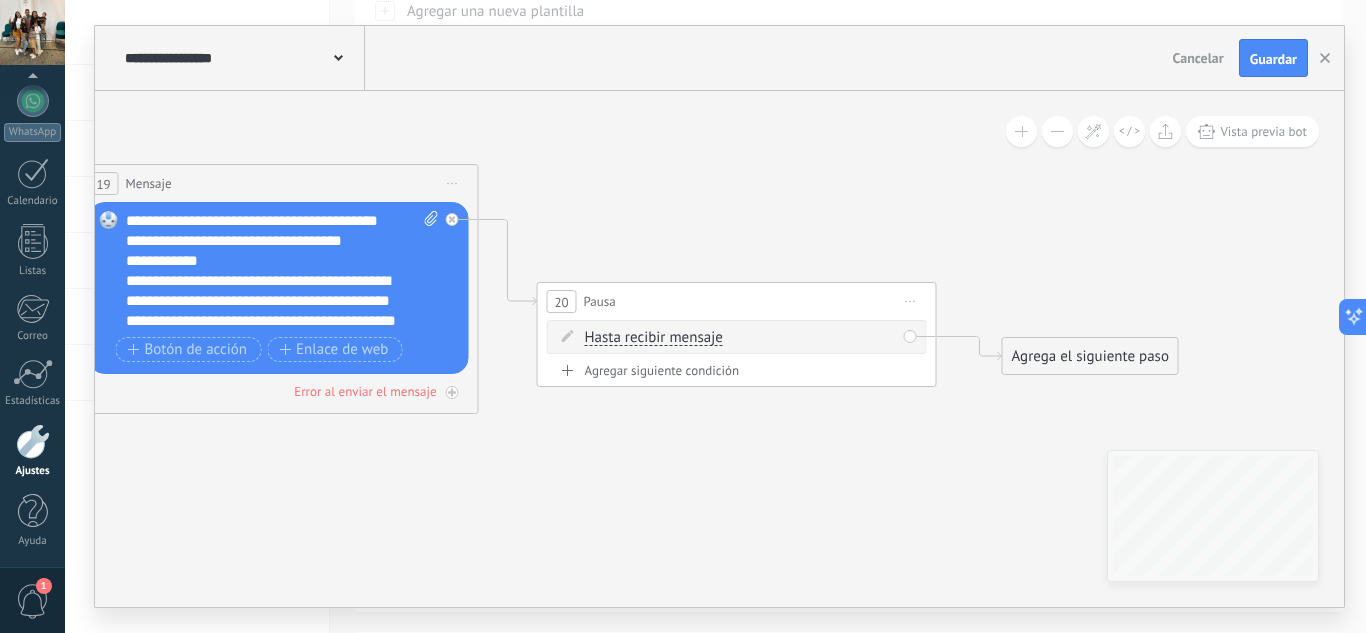 drag, startPoint x: 697, startPoint y: 168, endPoint x: 713, endPoint y: 240, distance: 73.756355 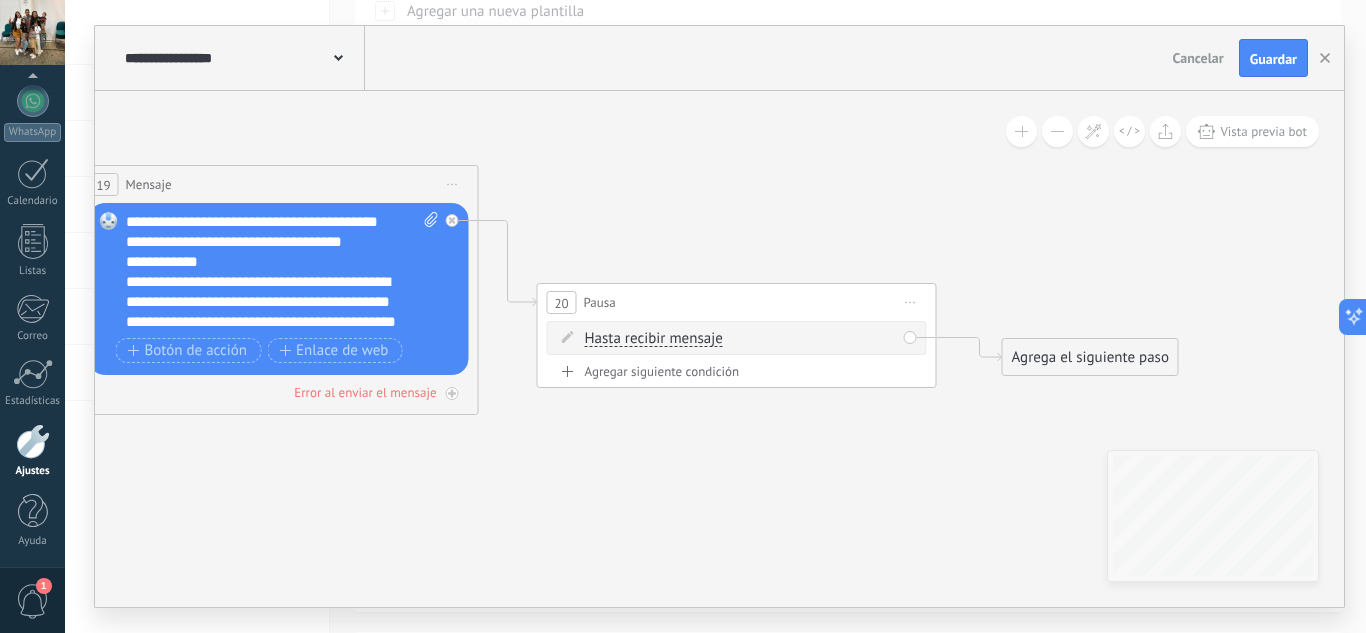 click on "Hasta recibir mensaje" at bounding box center [654, 339] 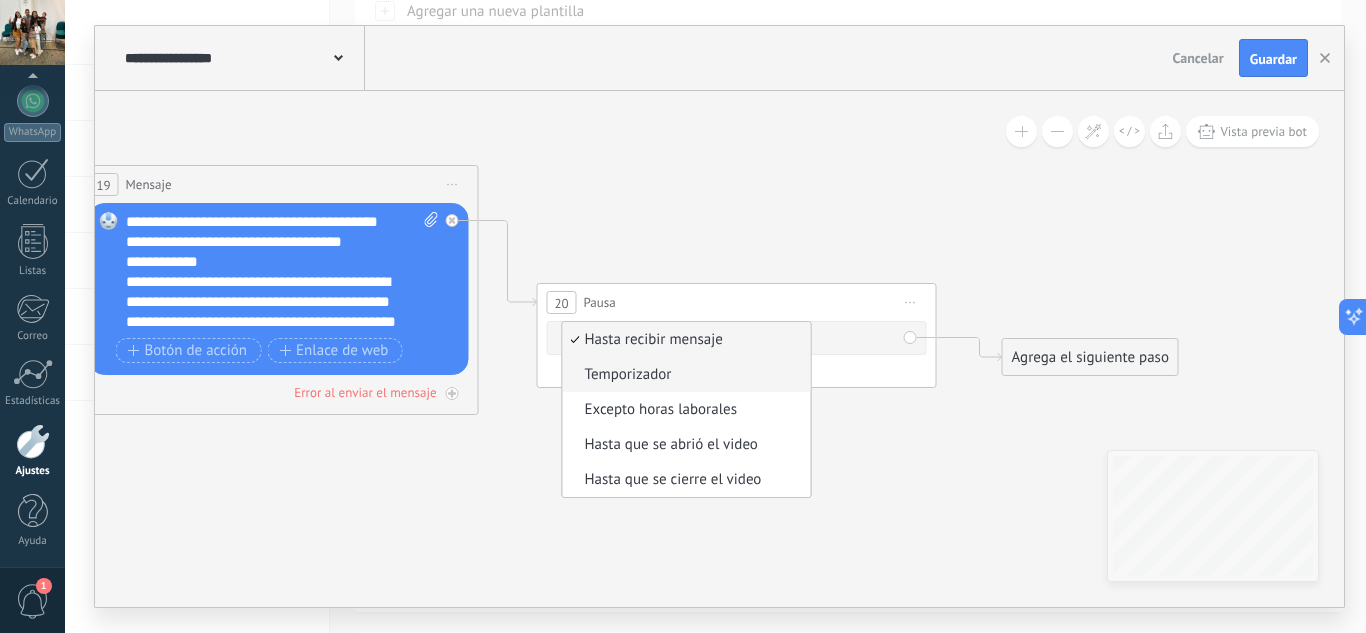 click on "Temporizador" at bounding box center (684, 375) 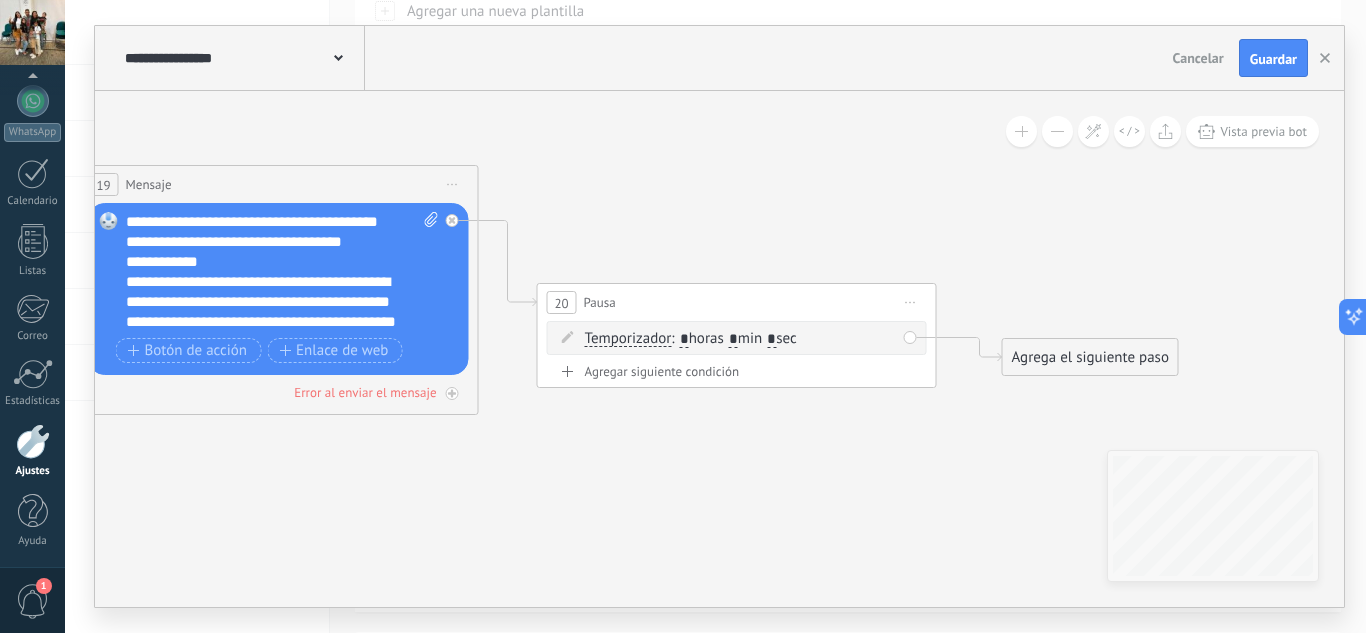 click on ":
*  horas
*  min  *  sec" at bounding box center (733, 338) 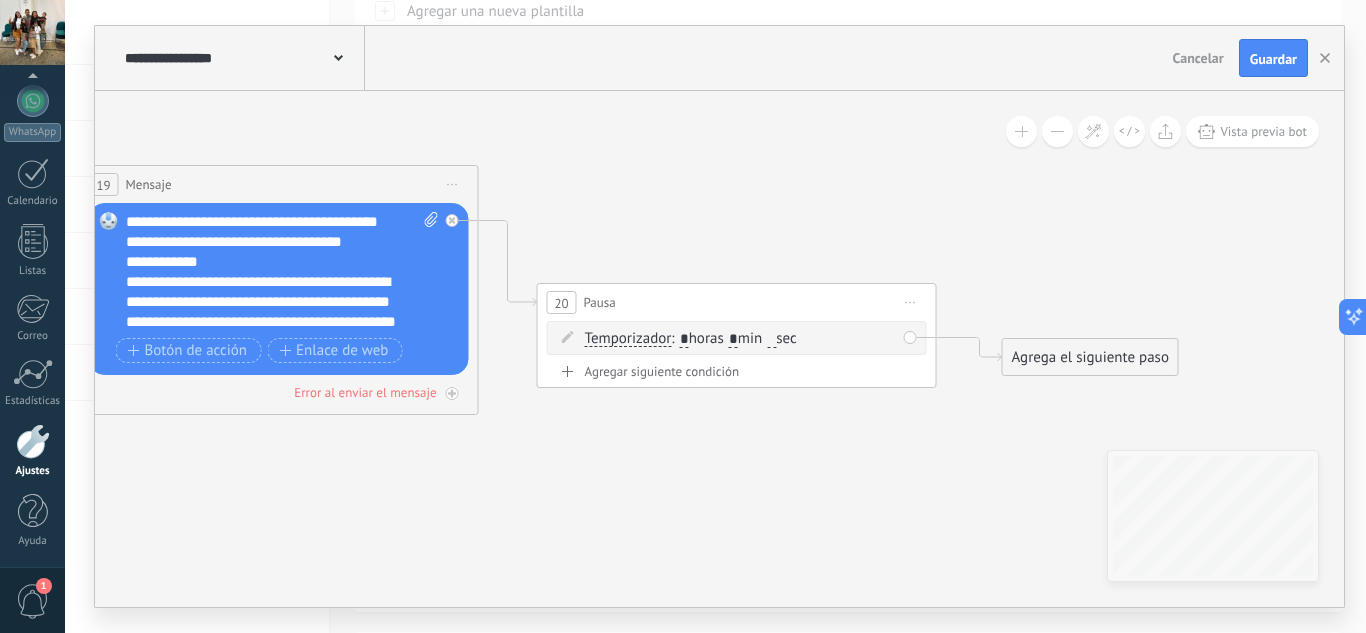 type 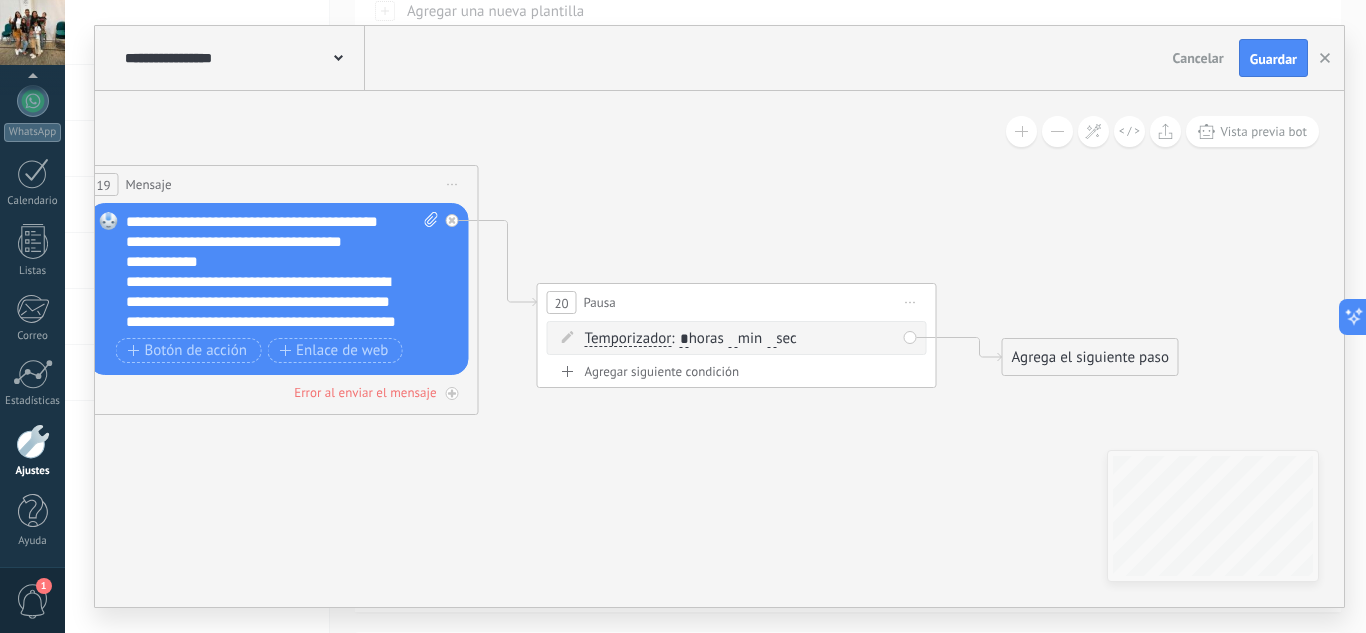 type on "*" 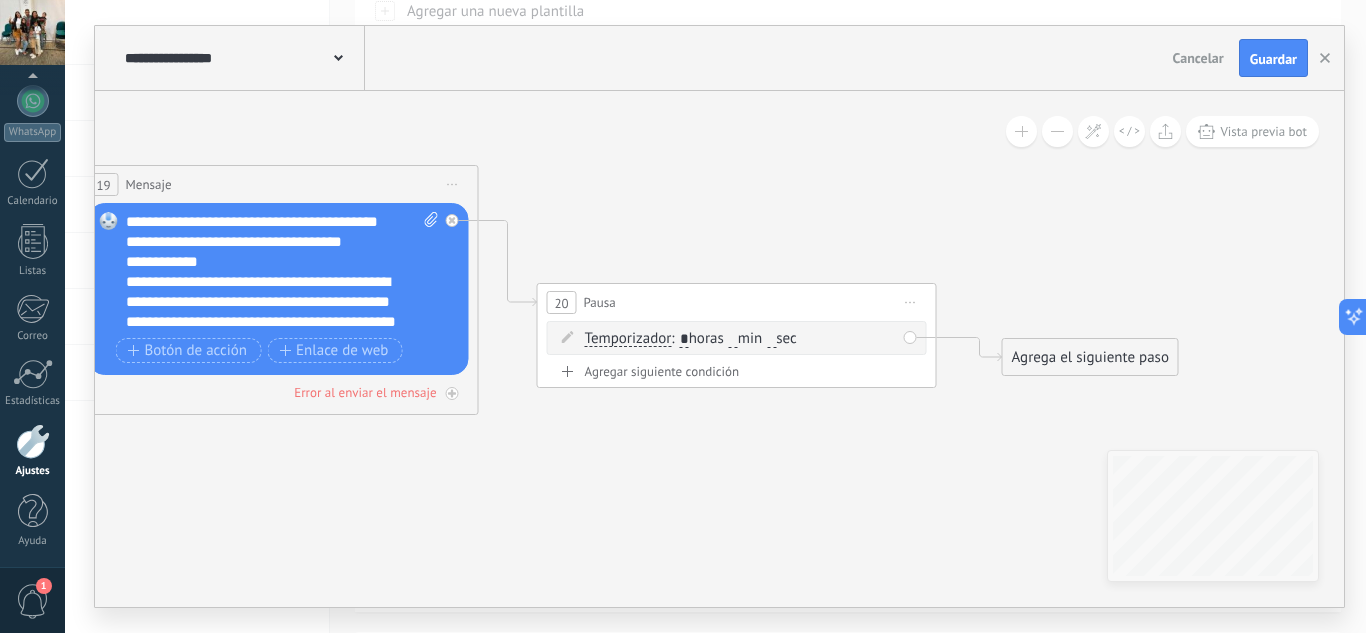 click at bounding box center [771, 340] 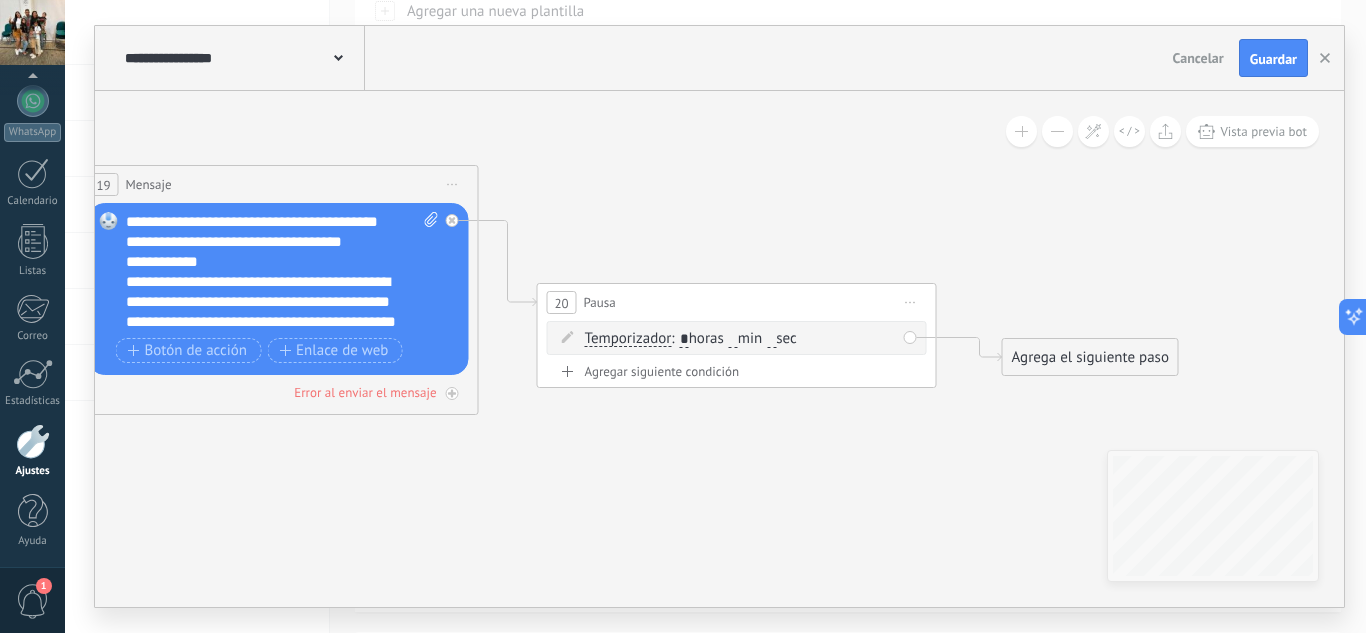 click at bounding box center [733, 340] 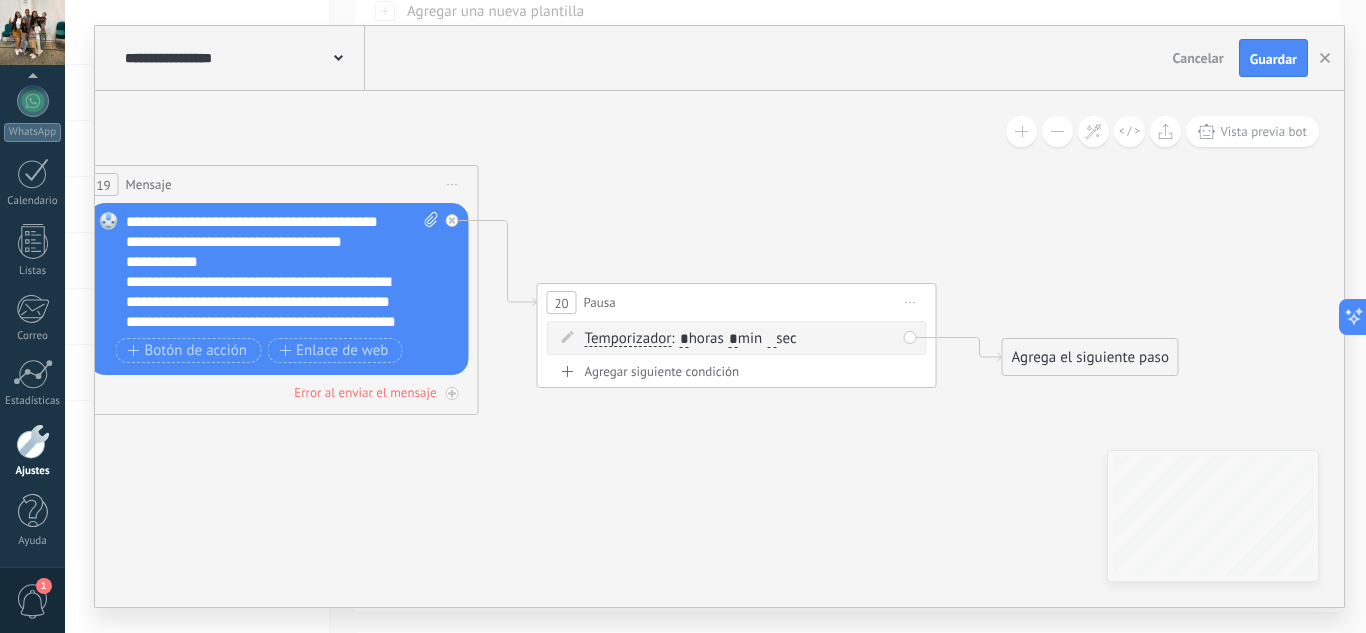 type on "*" 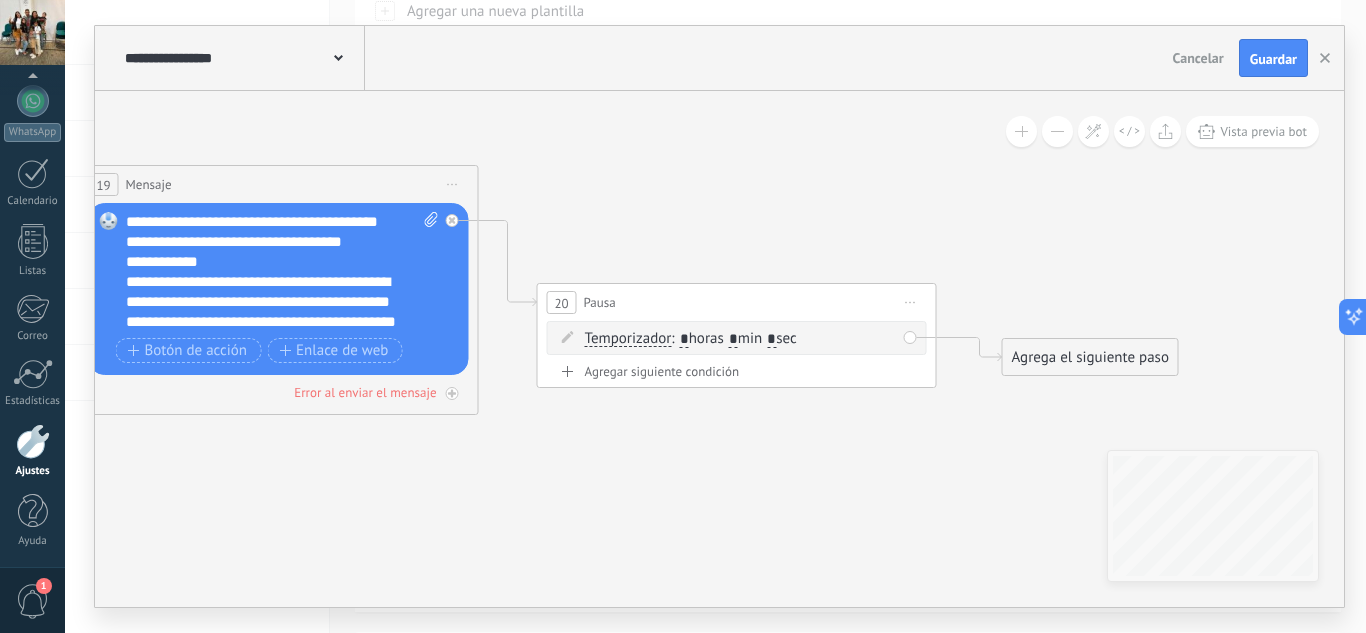 type on "*" 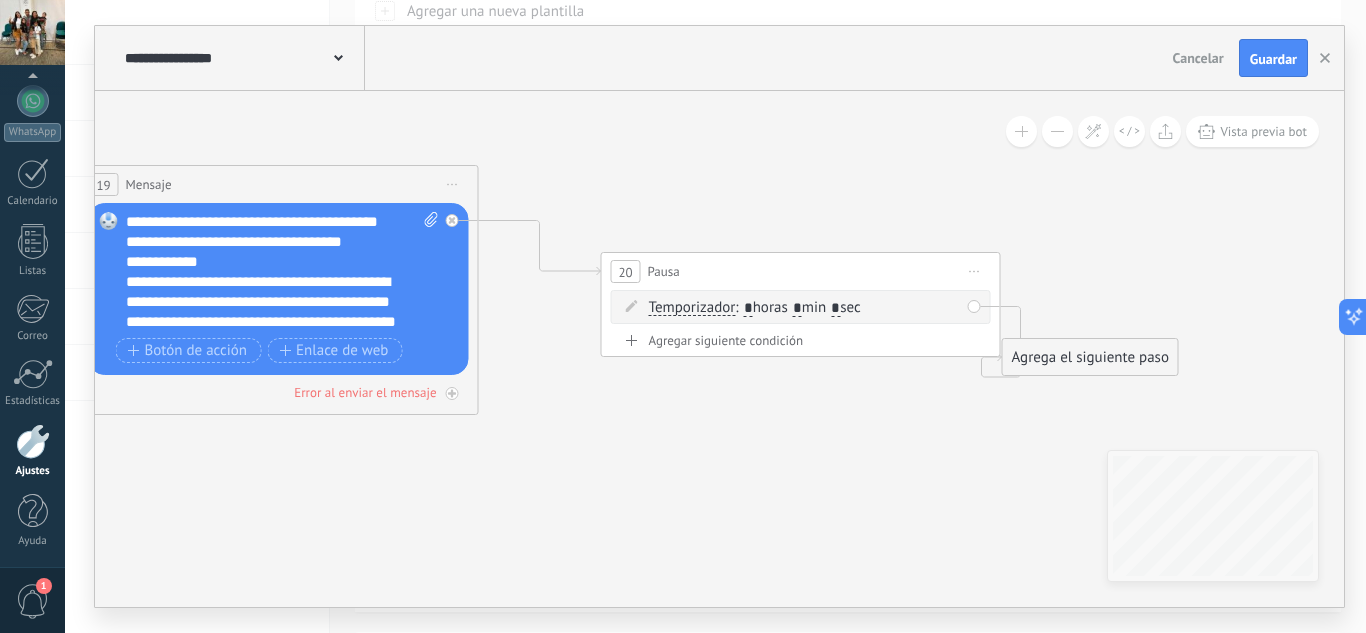 drag, startPoint x: 989, startPoint y: 256, endPoint x: 884, endPoint y: 236, distance: 106.887794 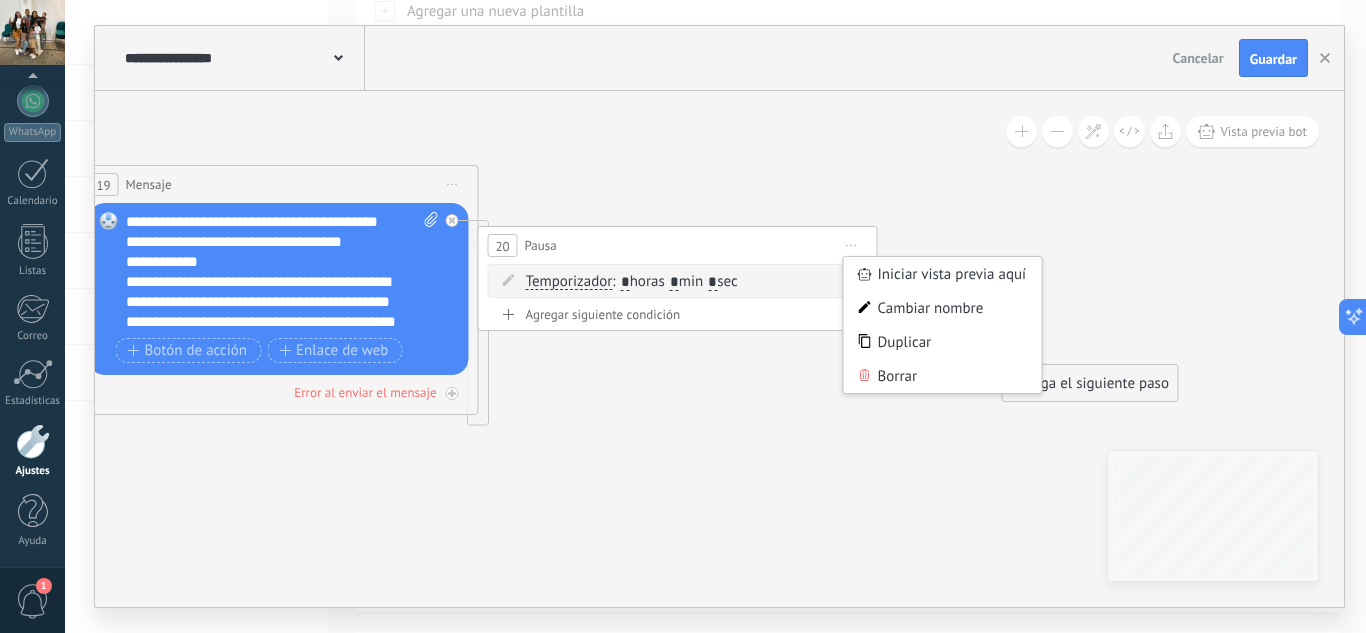drag, startPoint x: 739, startPoint y: 273, endPoint x: 631, endPoint y: 253, distance: 109.83624 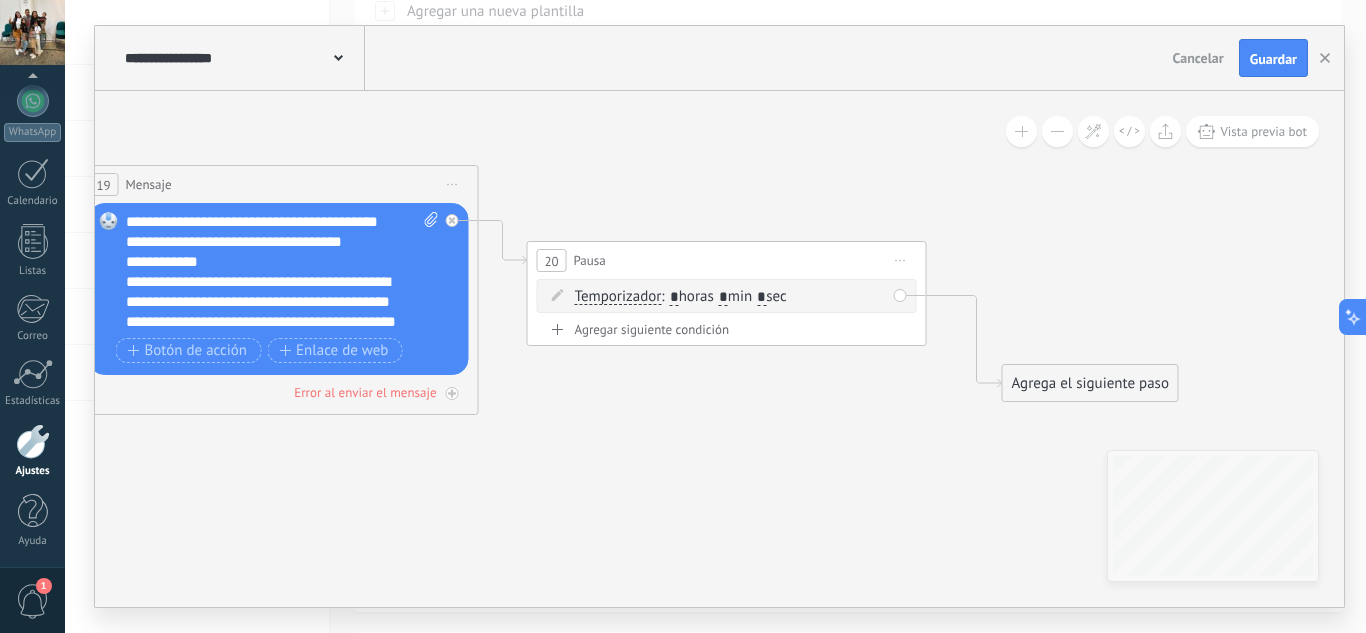 drag, startPoint x: 641, startPoint y: 255, endPoint x: 690, endPoint y: 257, distance: 49.0408 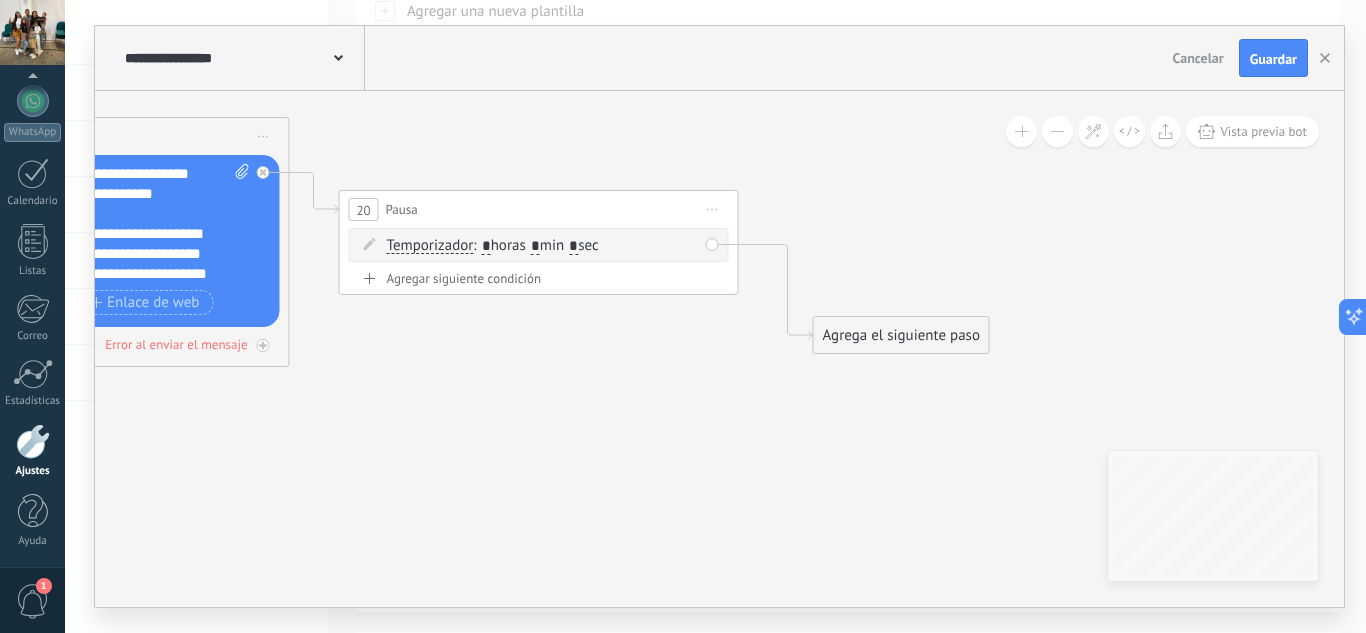 drag, startPoint x: 794, startPoint y: 218, endPoint x: 605, endPoint y: 170, distance: 195 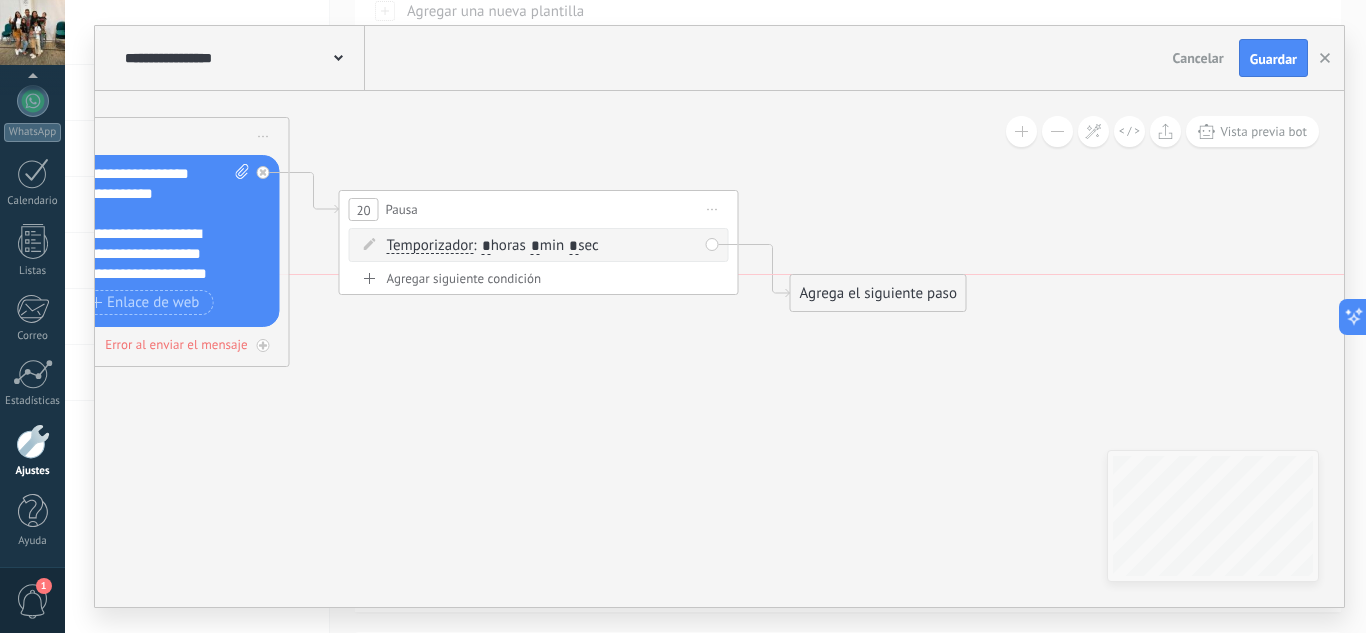 drag, startPoint x: 912, startPoint y: 336, endPoint x: 889, endPoint y: 224, distance: 114.33722 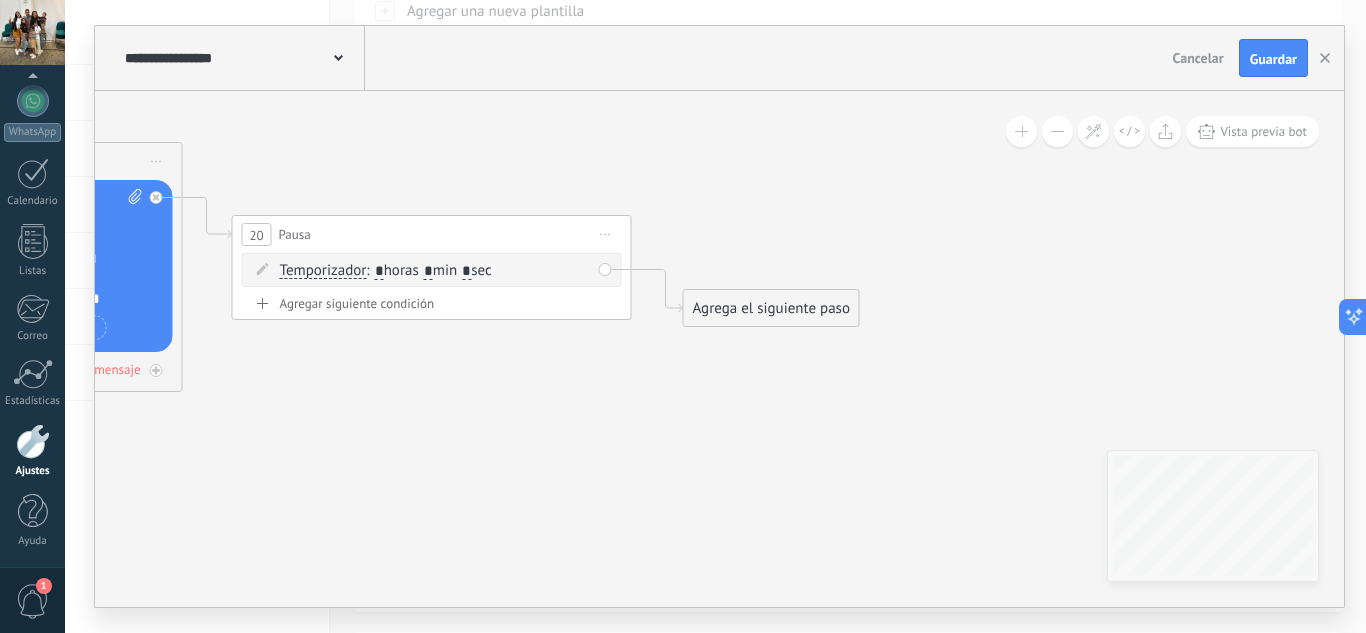 drag, startPoint x: 889, startPoint y: 214, endPoint x: 764, endPoint y: 249, distance: 129.80756 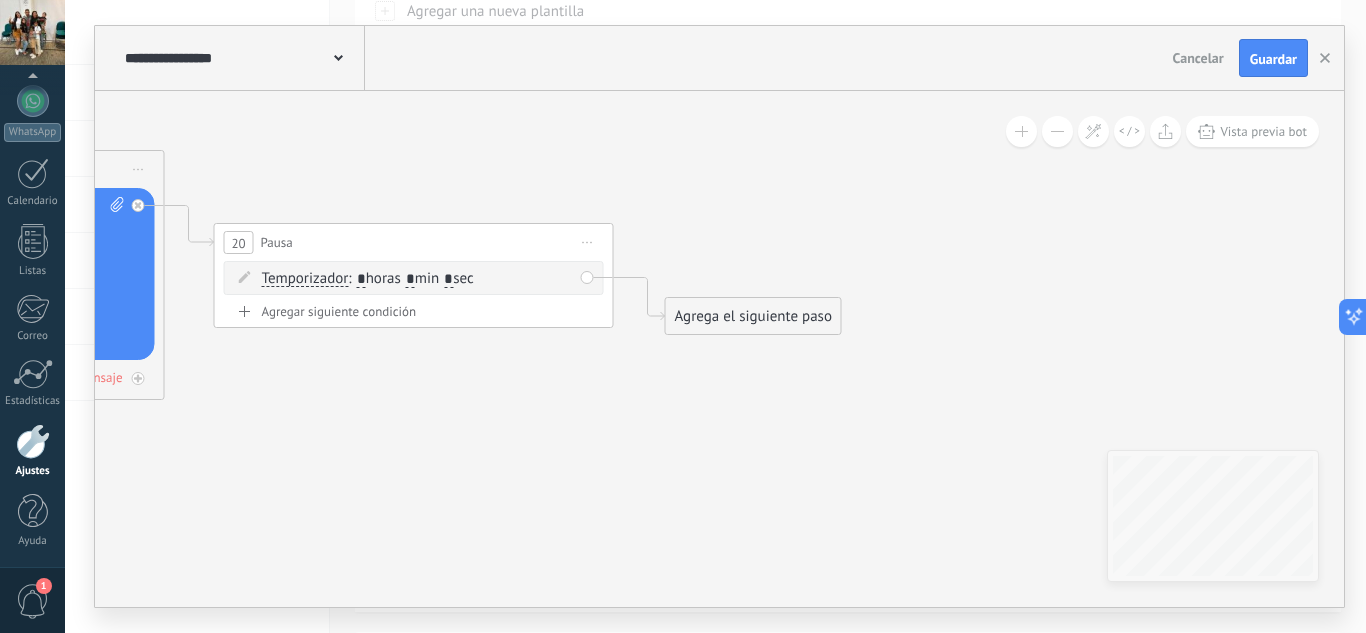 click on "Agrega el siguiente paso" at bounding box center [753, 316] 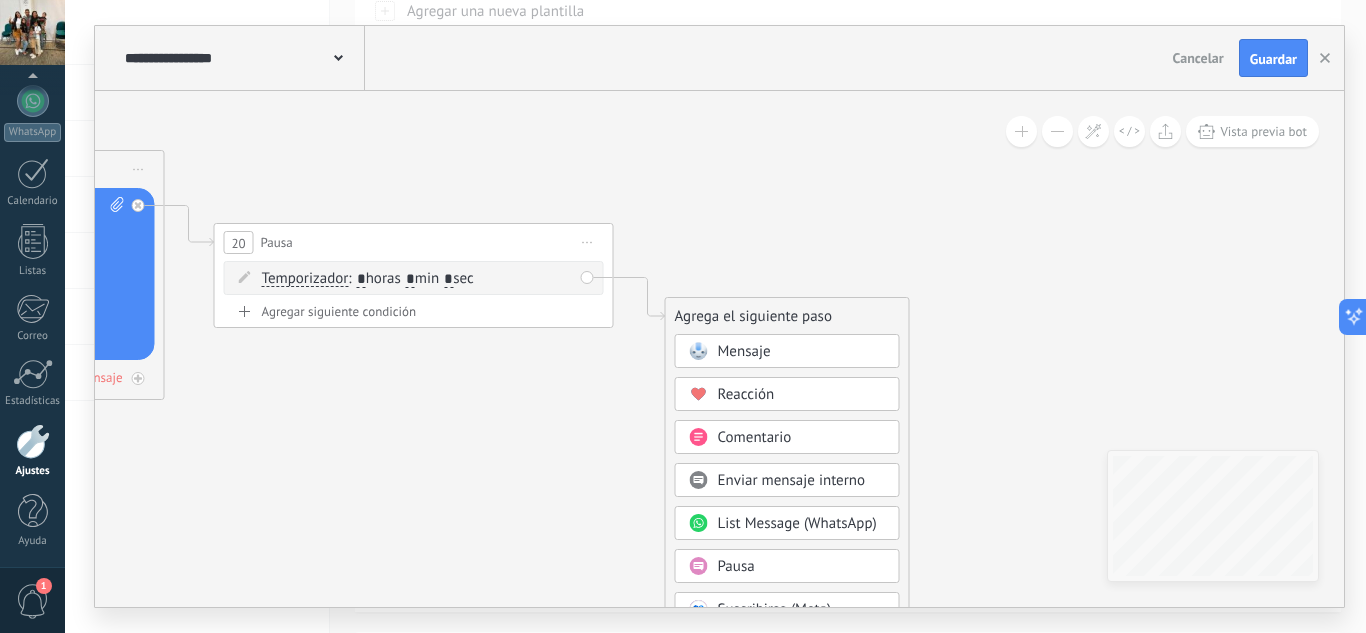 click on "Mensaje" at bounding box center [802, 352] 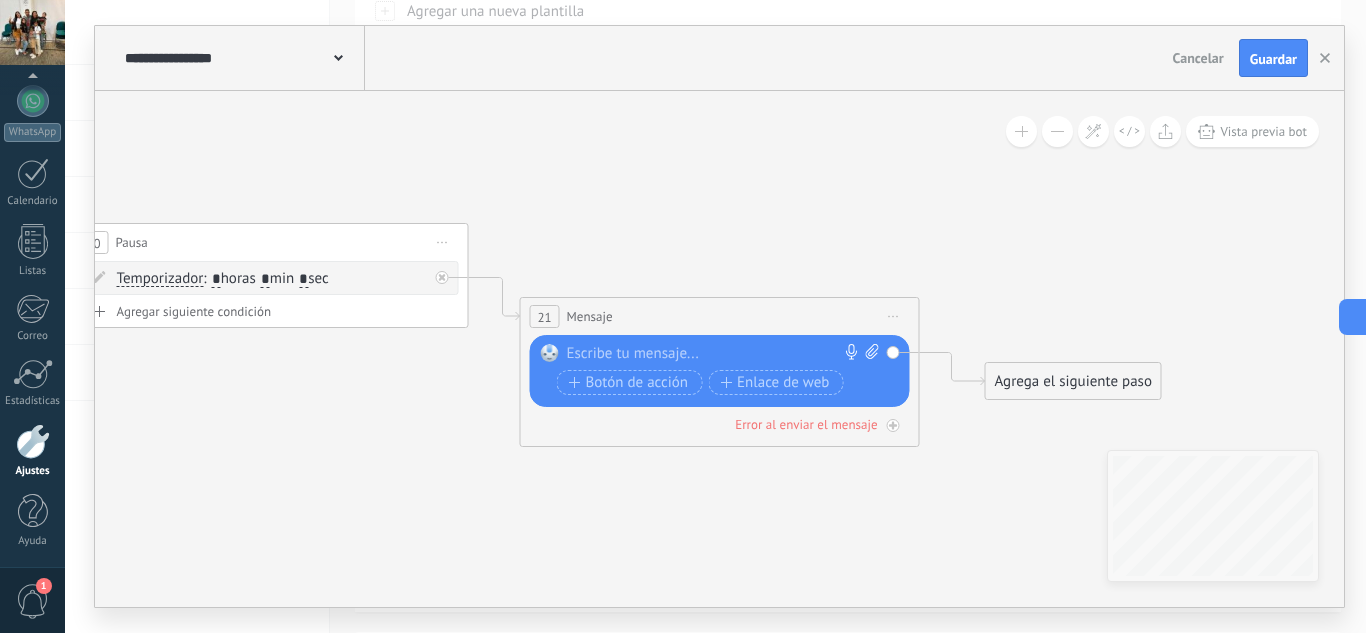 click at bounding box center (715, 354) 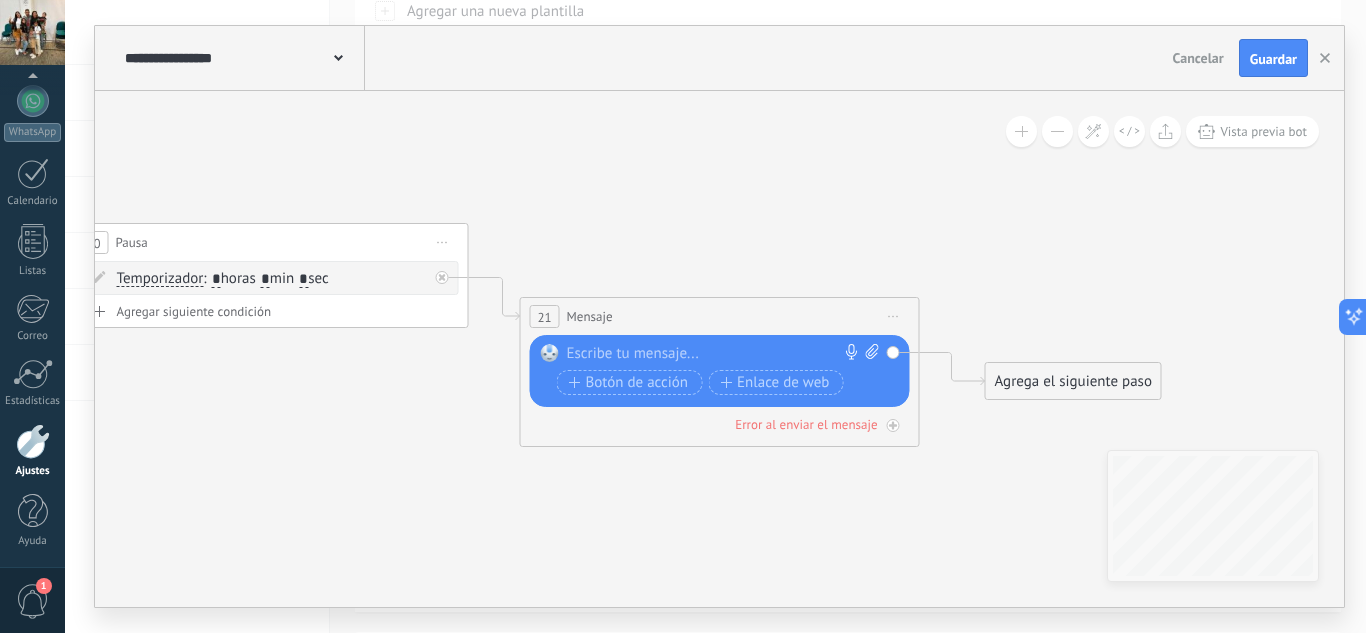 paste 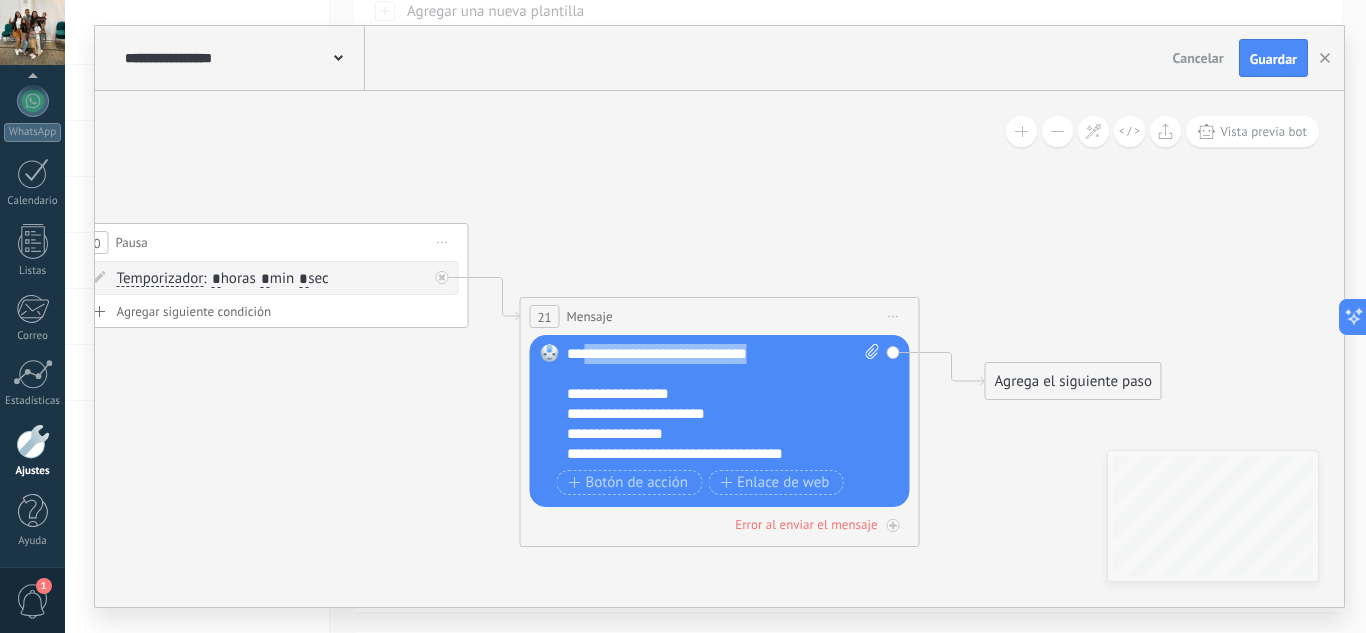 drag, startPoint x: 778, startPoint y: 353, endPoint x: 589, endPoint y: 354, distance: 189.00264 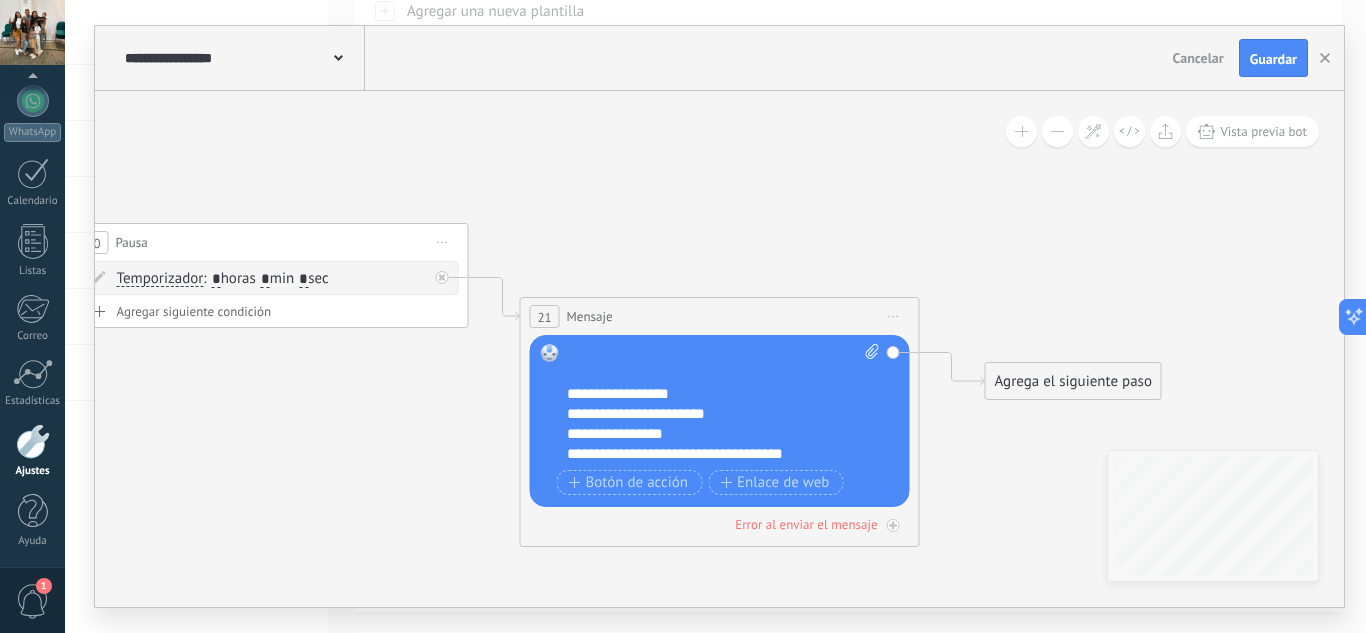 click on "**********" at bounding box center [706, 394] 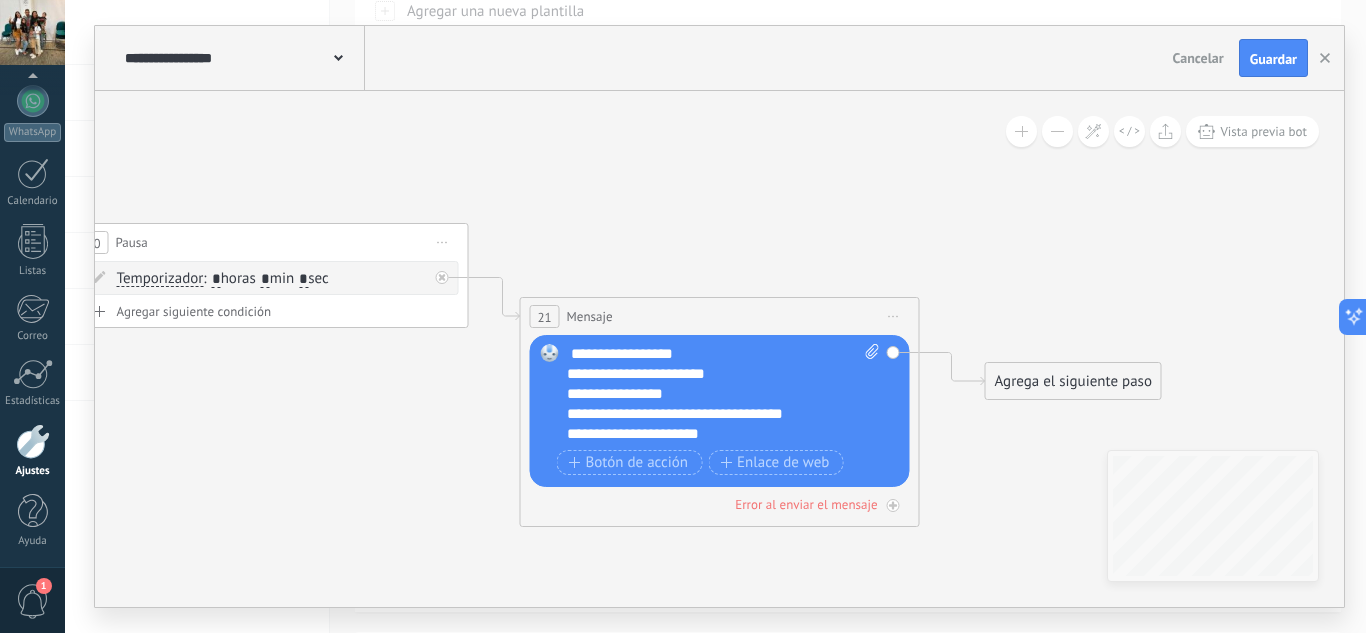 click on "**********" at bounding box center [706, 434] 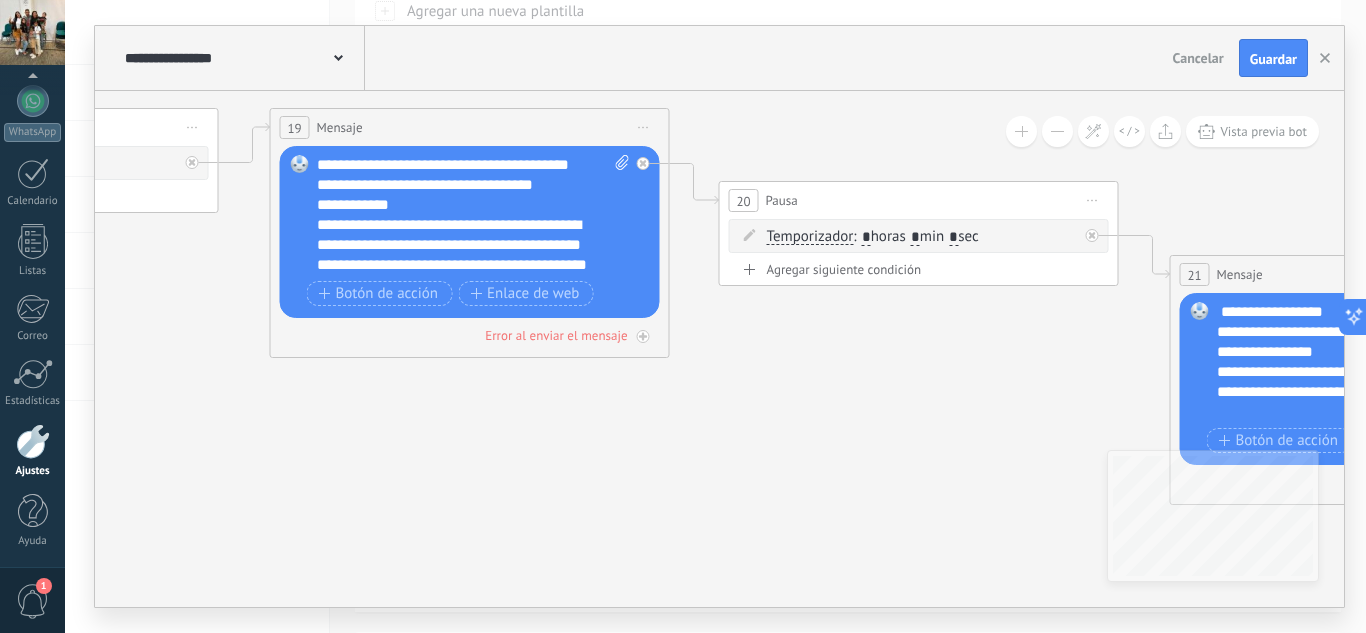 drag, startPoint x: 258, startPoint y: 434, endPoint x: 912, endPoint y: 390, distance: 655.47845 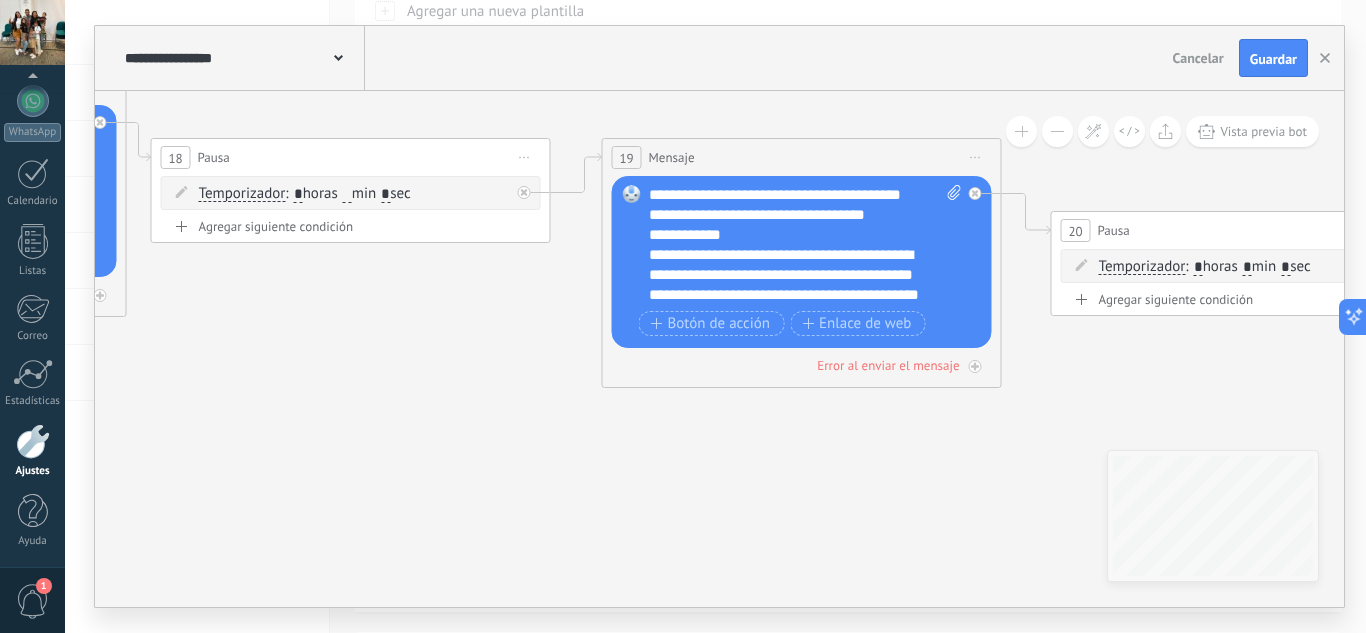 drag, startPoint x: 505, startPoint y: 471, endPoint x: 918, endPoint y: 500, distance: 414.0169 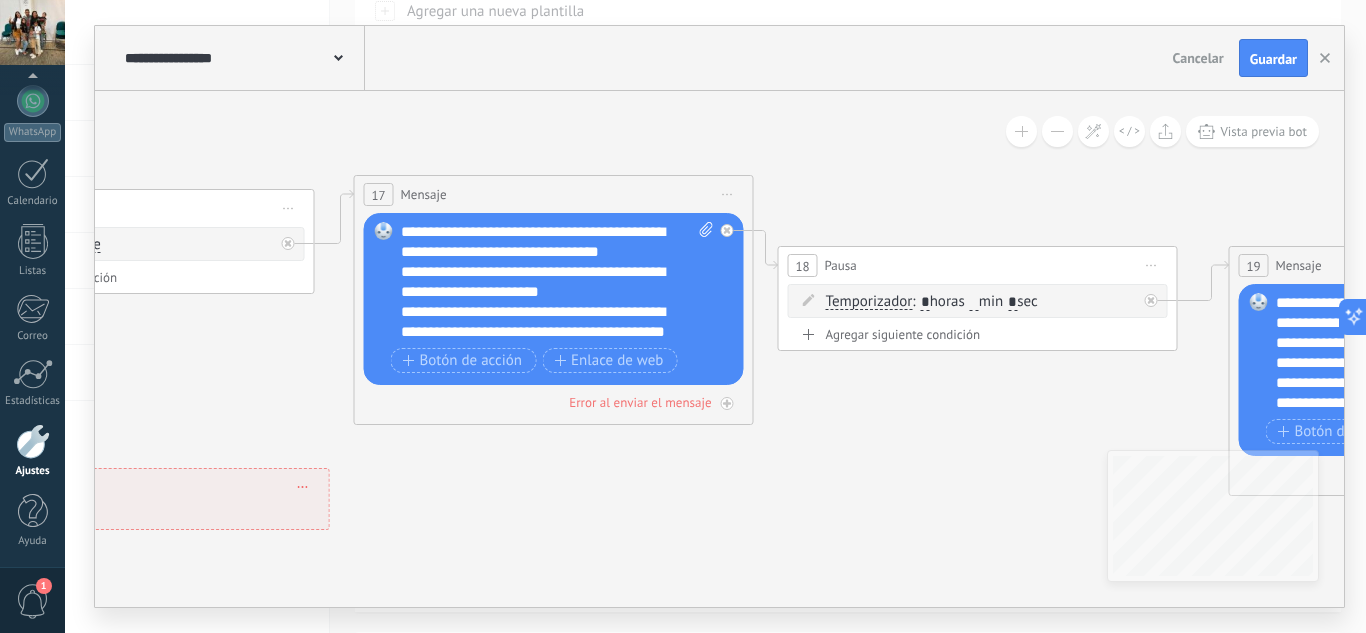 drag, startPoint x: 562, startPoint y: 413, endPoint x: 1064, endPoint y: 517, distance: 512.6597 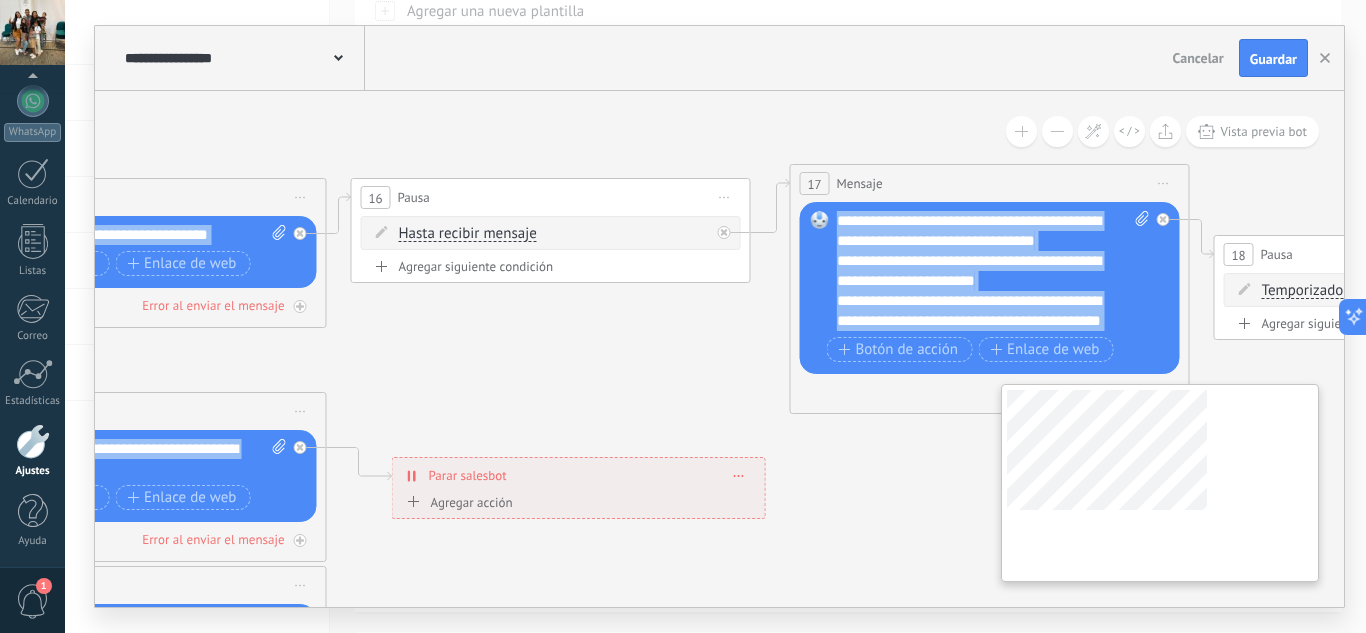 click on "**********" at bounding box center (719, 349) 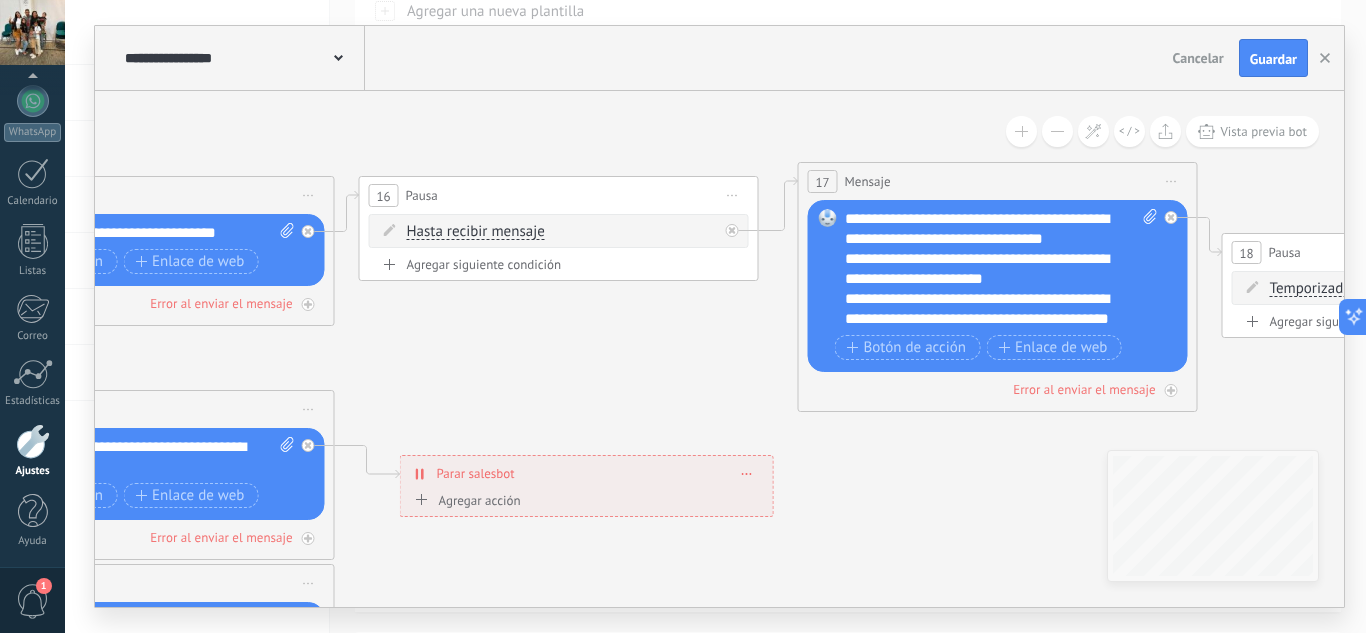 click 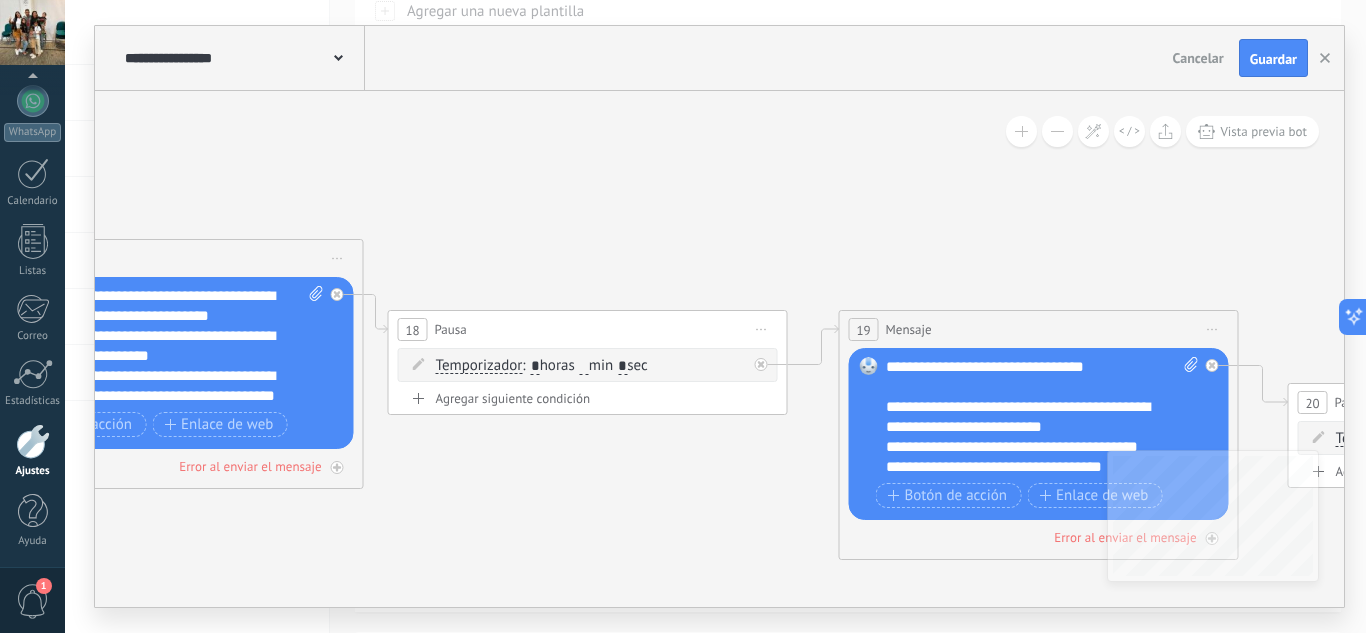 drag, startPoint x: 1232, startPoint y: 393, endPoint x: 411, endPoint y: 472, distance: 824.7921 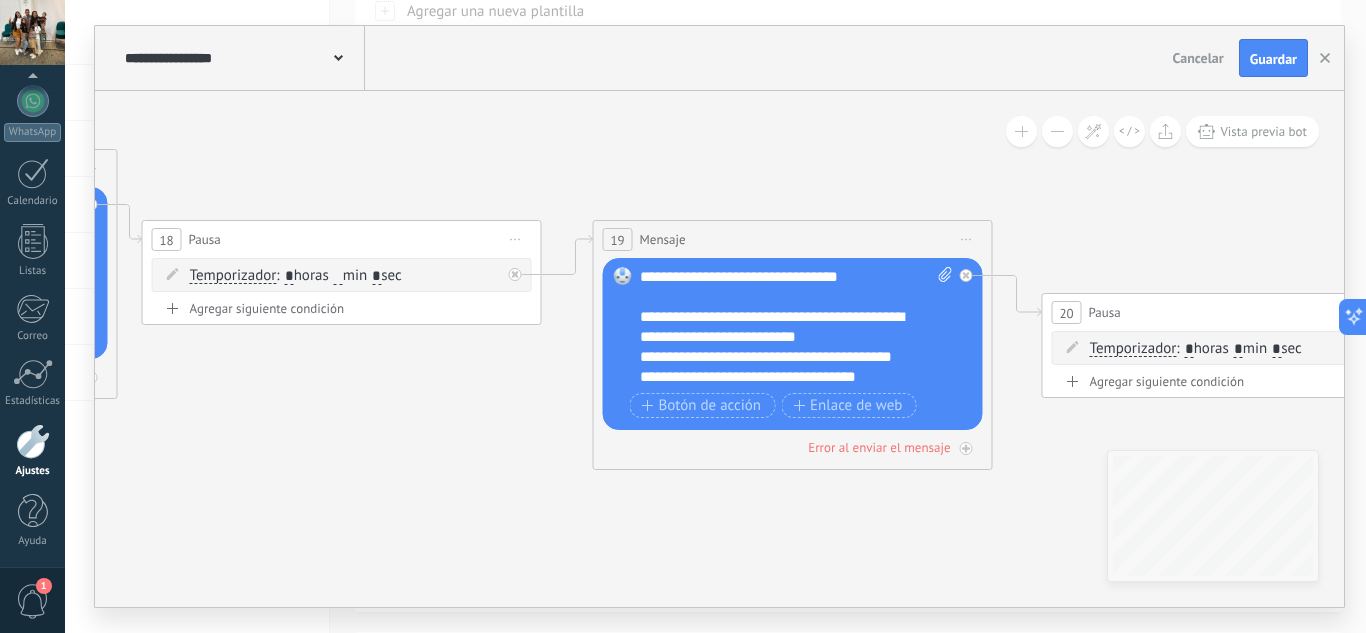 drag, startPoint x: 585, startPoint y: 476, endPoint x: 432, endPoint y: 430, distance: 159.76546 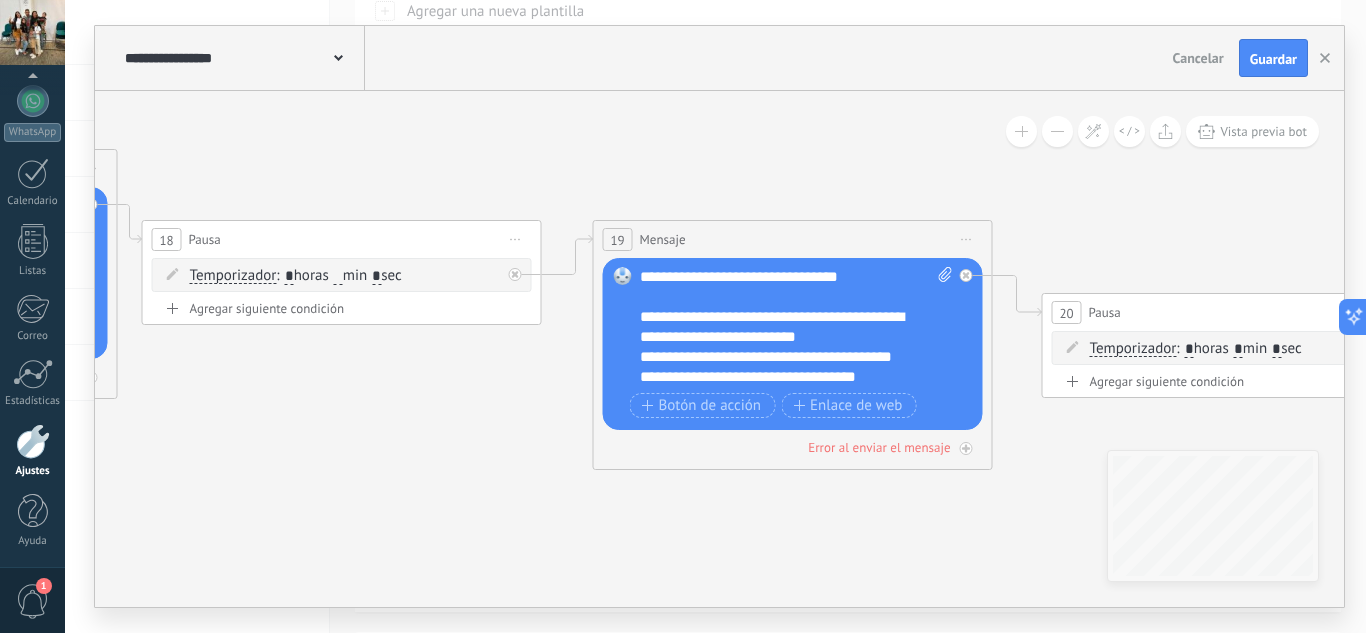 click 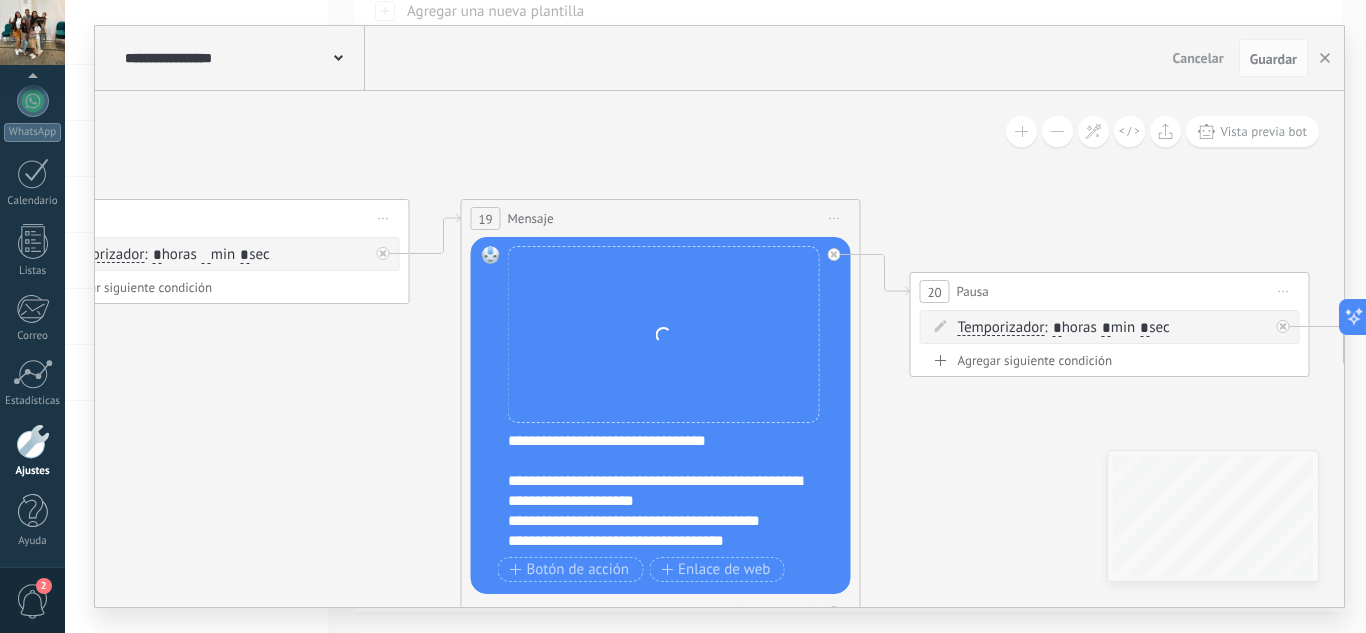 drag, startPoint x: 920, startPoint y: 161, endPoint x: 776, endPoint y: 138, distance: 145.82524 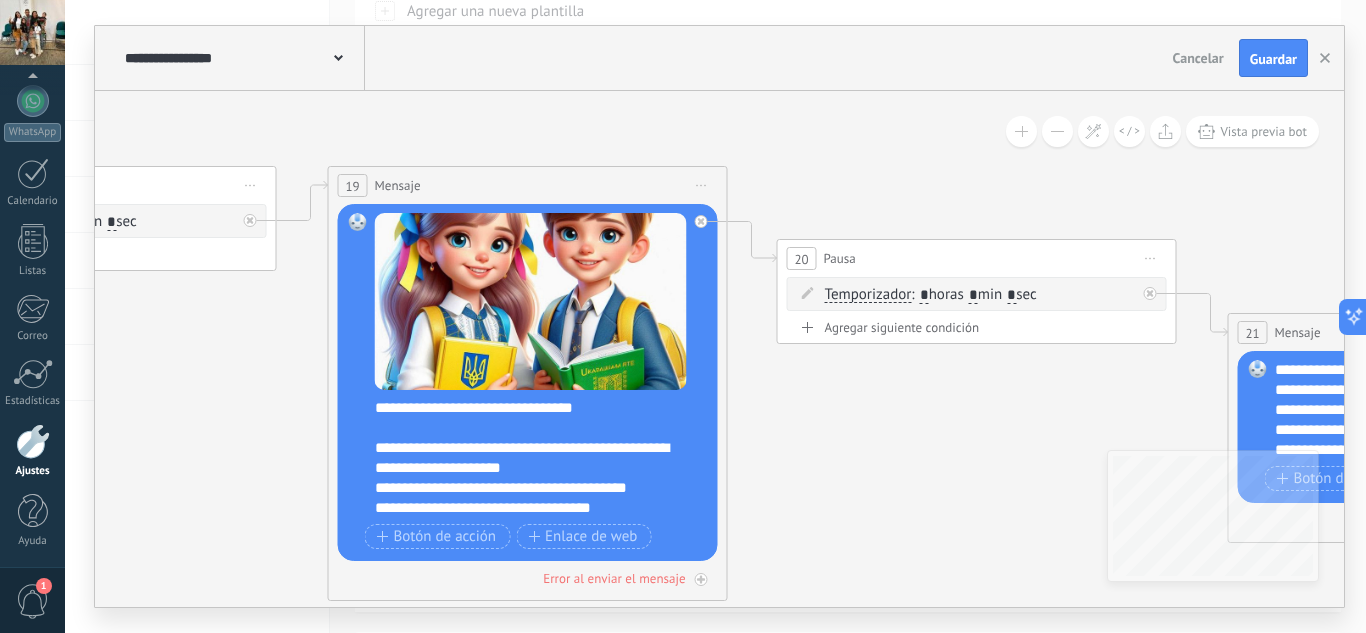 drag, startPoint x: 929, startPoint y: 190, endPoint x: 810, endPoint y: 159, distance: 122.97154 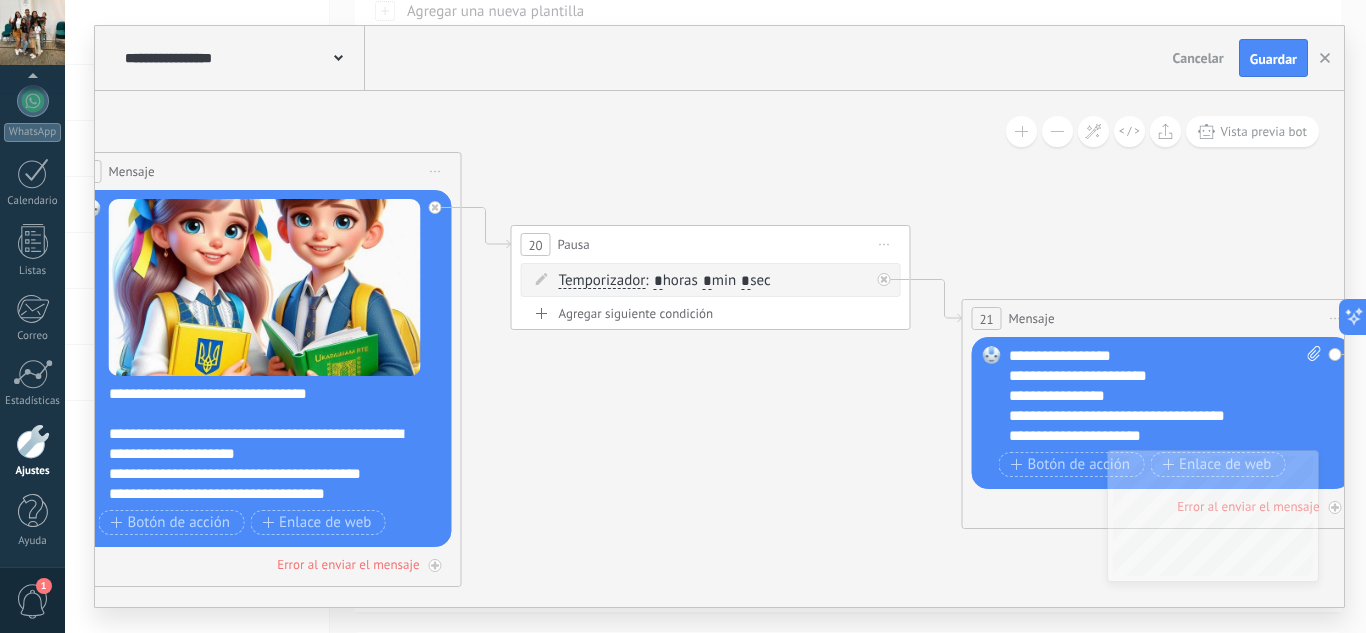 drag, startPoint x: 913, startPoint y: 422, endPoint x: 645, endPoint y: 405, distance: 268.53864 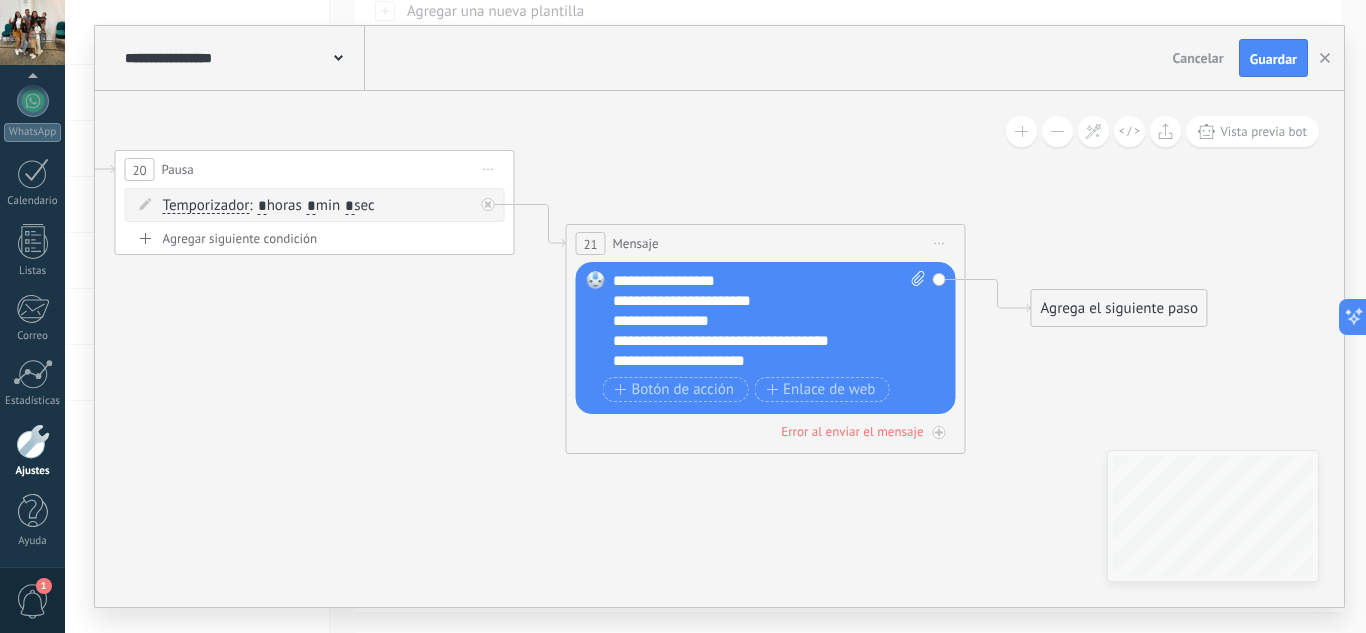 drag, startPoint x: 830, startPoint y: 420, endPoint x: 403, endPoint y: 339, distance: 434.61478 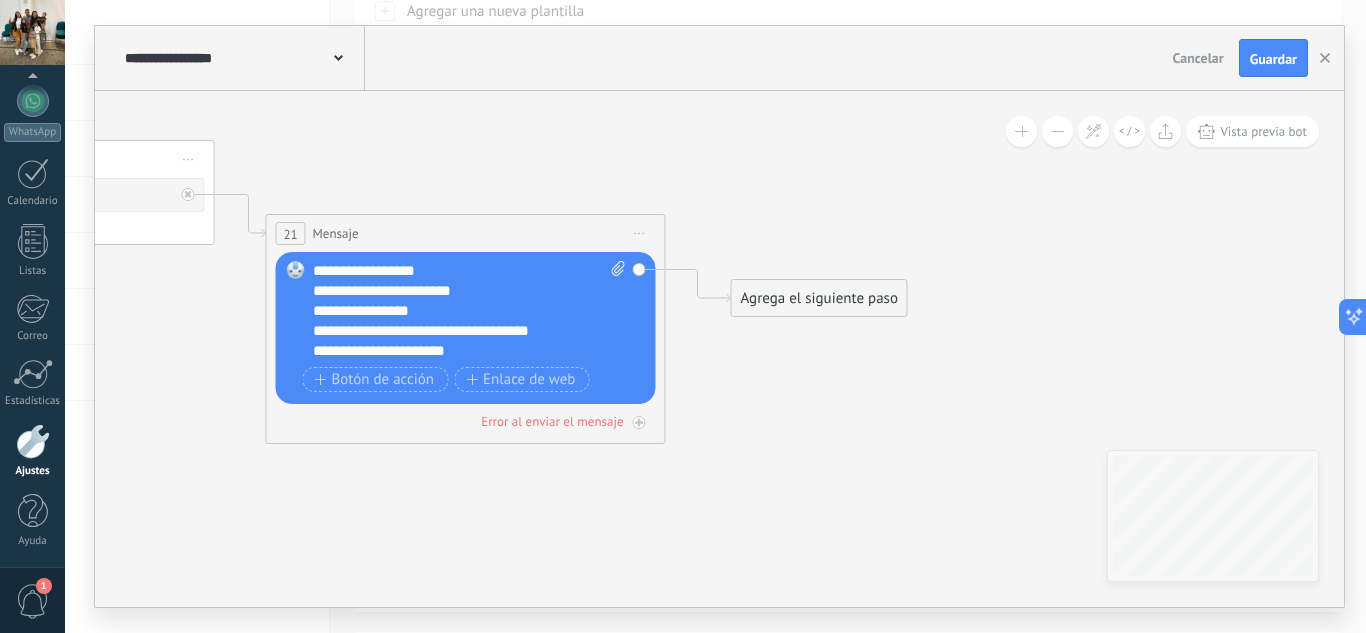 drag, startPoint x: 972, startPoint y: 390, endPoint x: 711, endPoint y: 390, distance: 261 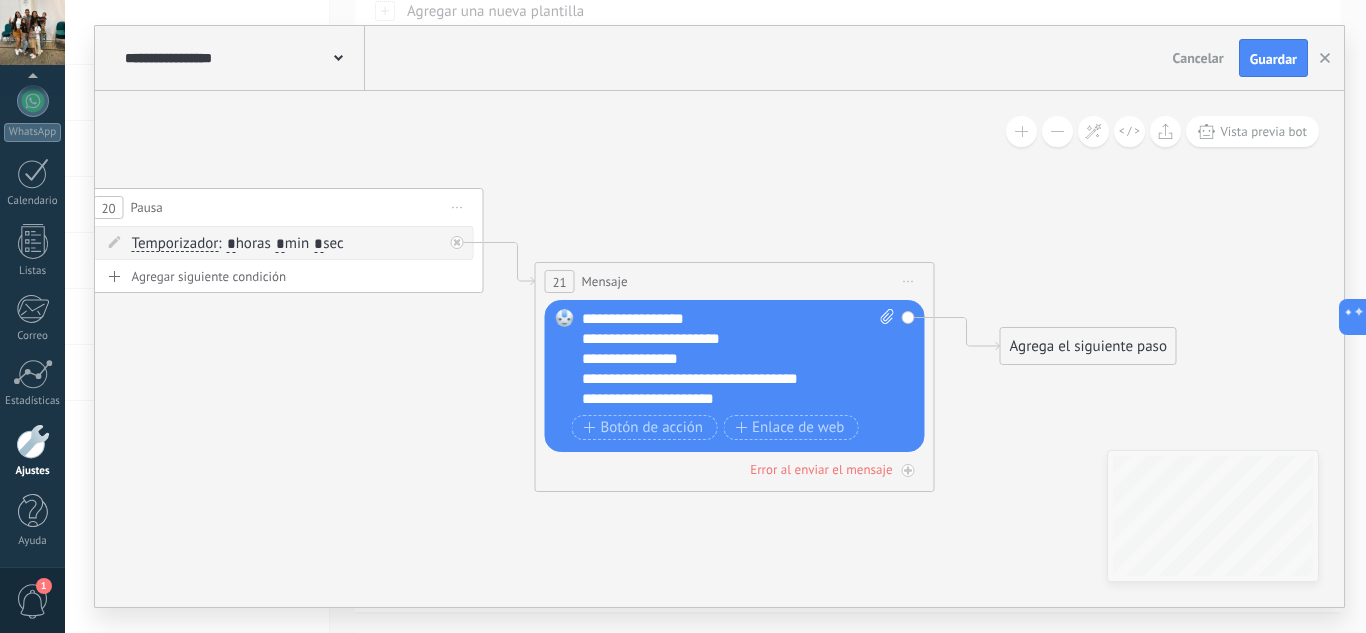 drag, startPoint x: 736, startPoint y: 407, endPoint x: 1012, endPoint y: 454, distance: 279.9732 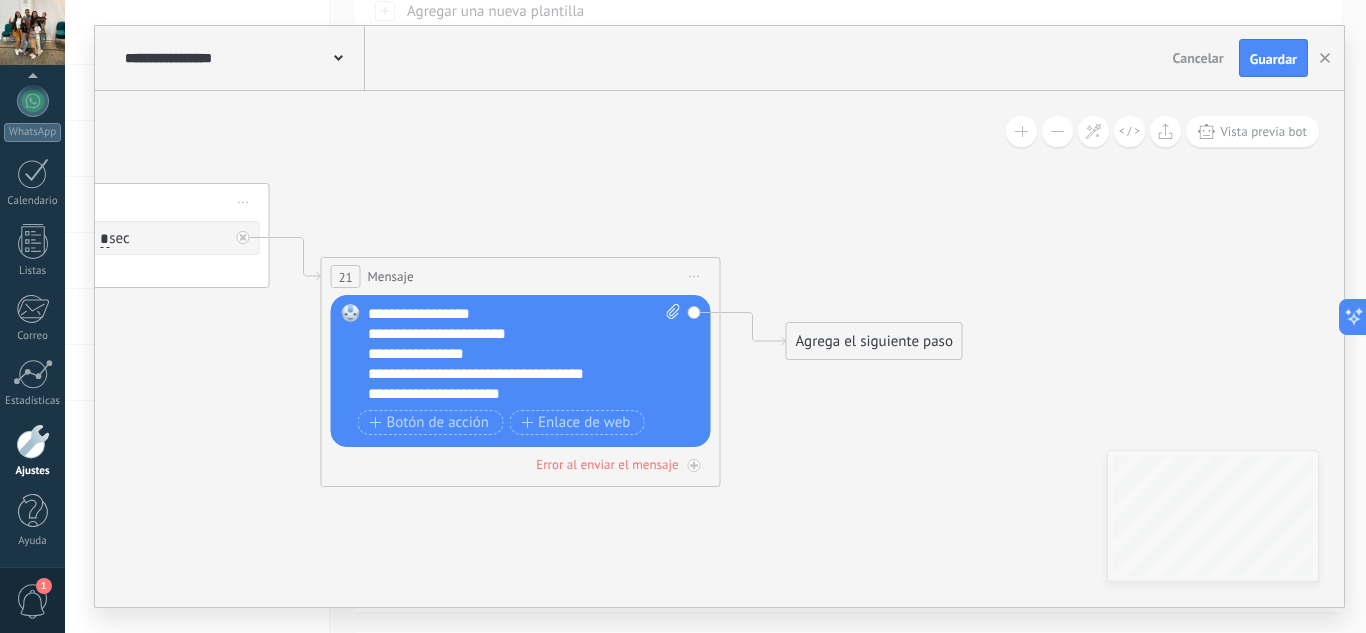 drag, startPoint x: 1051, startPoint y: 446, endPoint x: 822, endPoint y: 435, distance: 229.26404 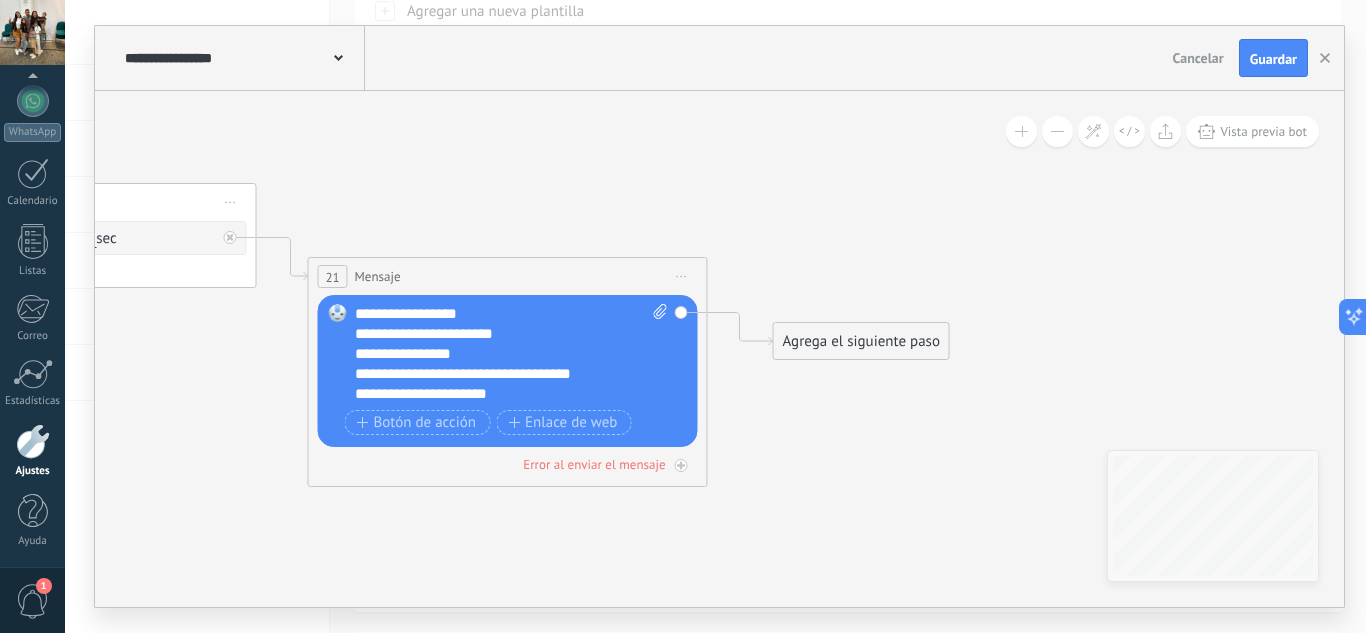 click on "**********" at bounding box center [511, 354] 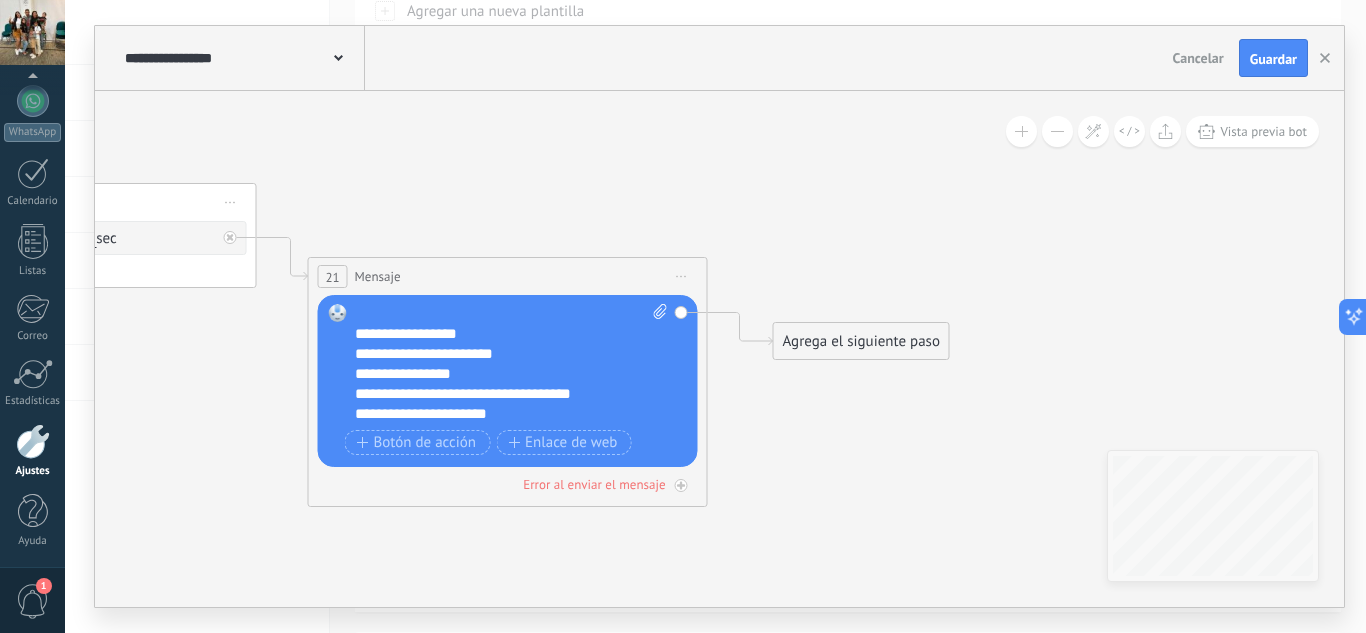 click on "**********" at bounding box center (511, 364) 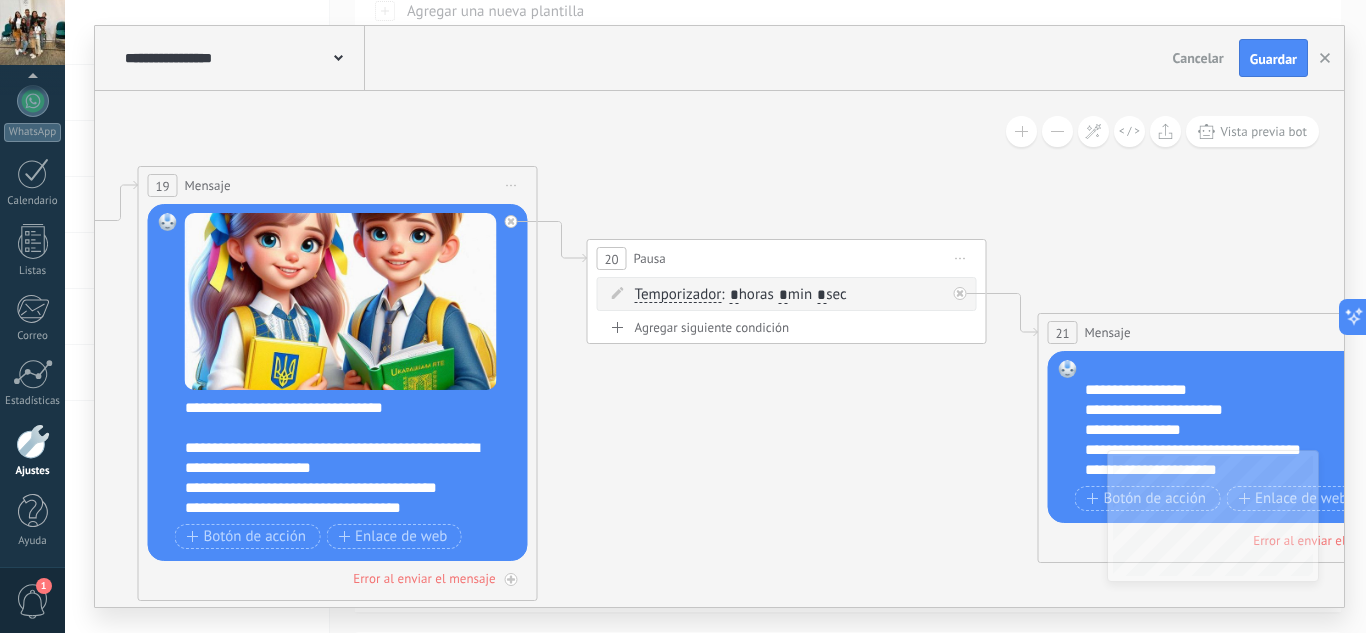 drag, startPoint x: 249, startPoint y: 375, endPoint x: 957, endPoint y: 426, distance: 709.8345 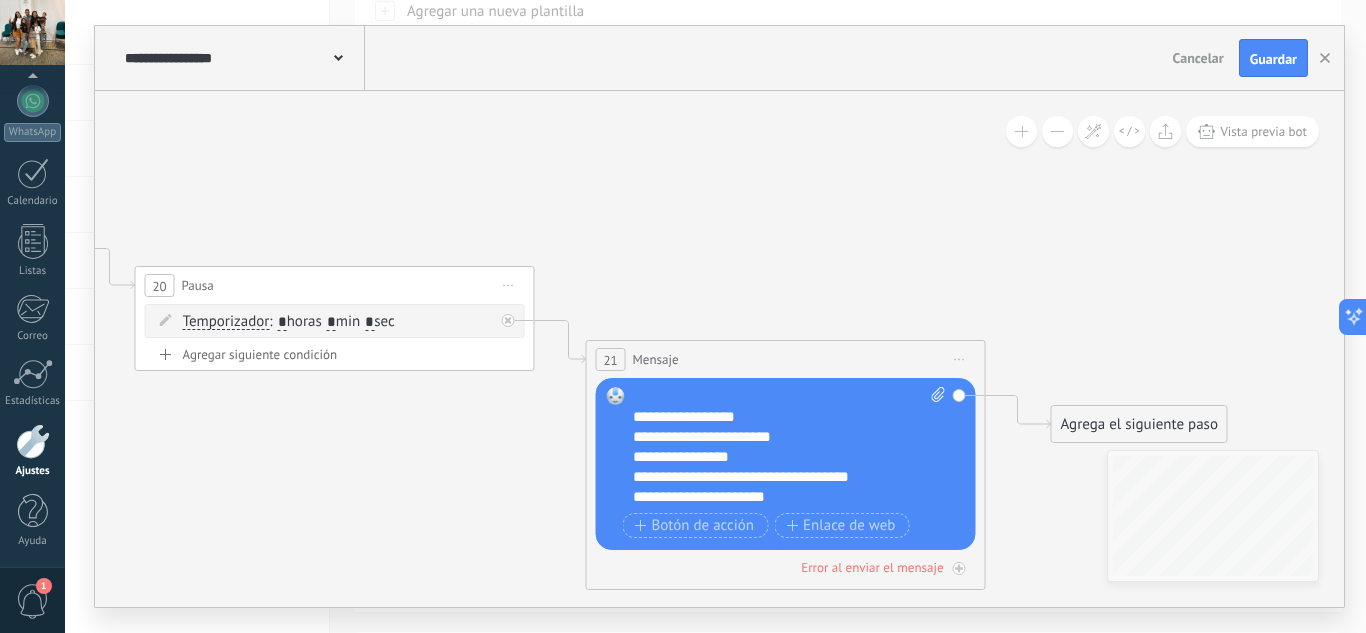 drag, startPoint x: 978, startPoint y: 431, endPoint x: 520, endPoint y: 458, distance: 458.79517 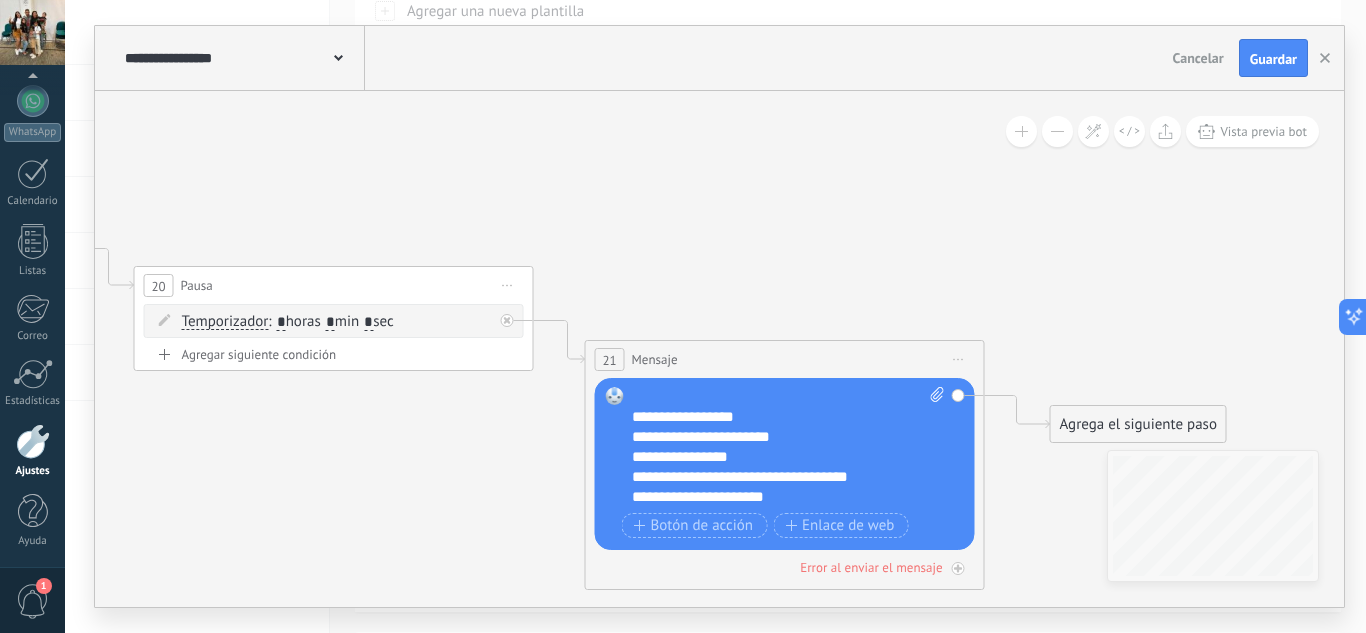 click on "**********" at bounding box center (788, 447) 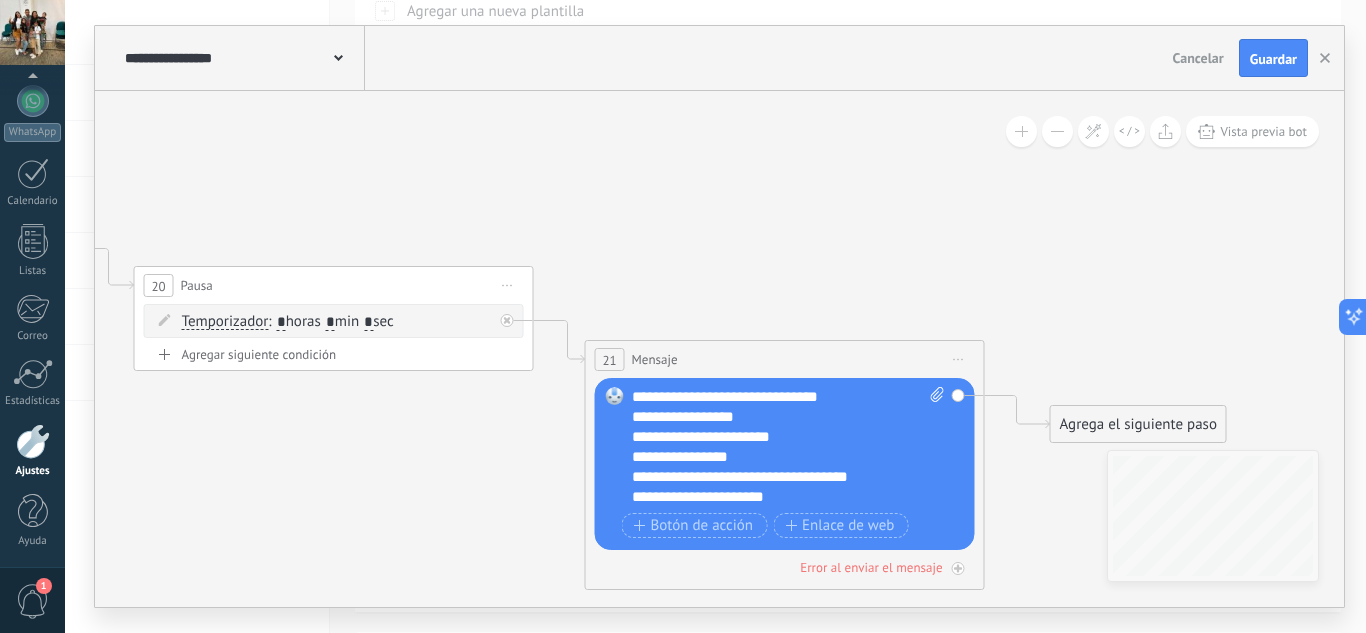 scroll, scrollTop: 0, scrollLeft: 0, axis: both 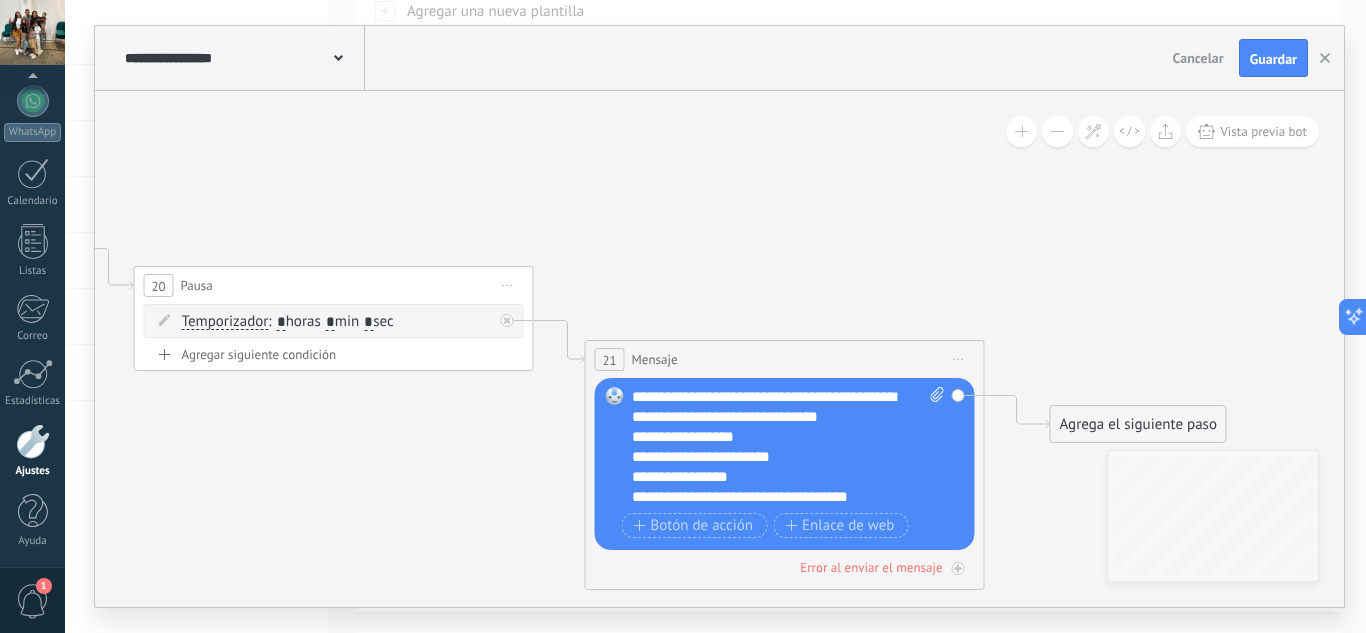 click on "**********" at bounding box center (788, 447) 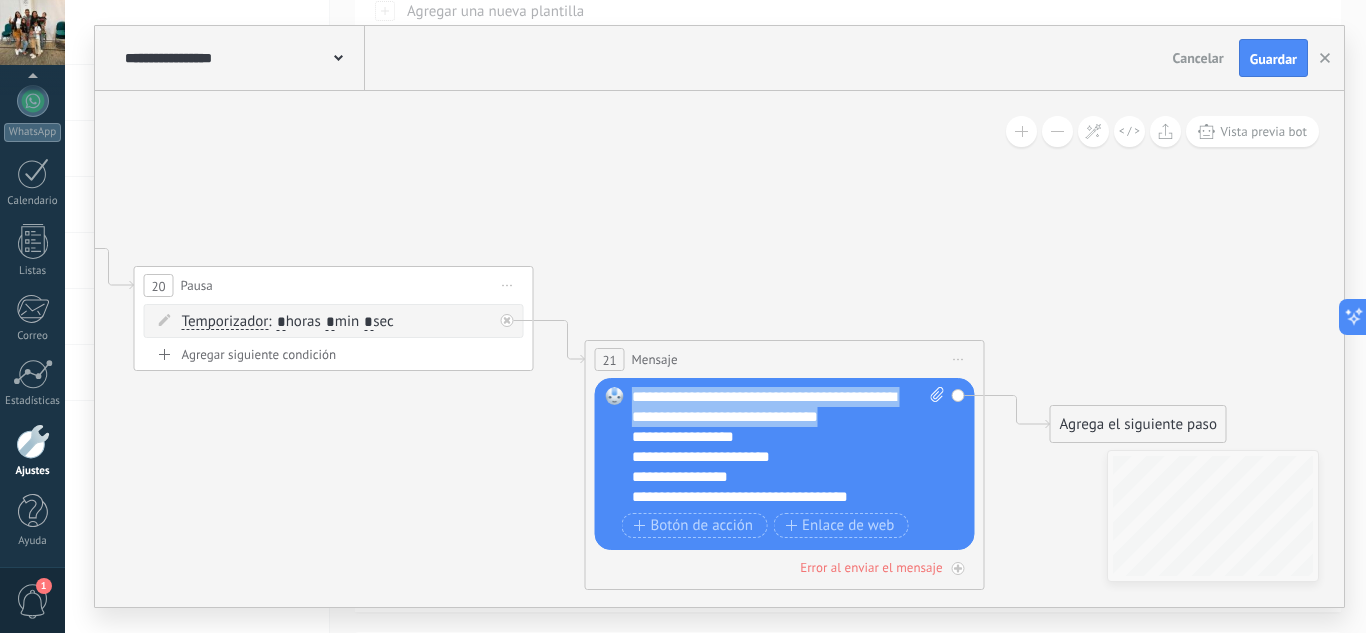 drag, startPoint x: 678, startPoint y: 441, endPoint x: 638, endPoint y: 399, distance: 58 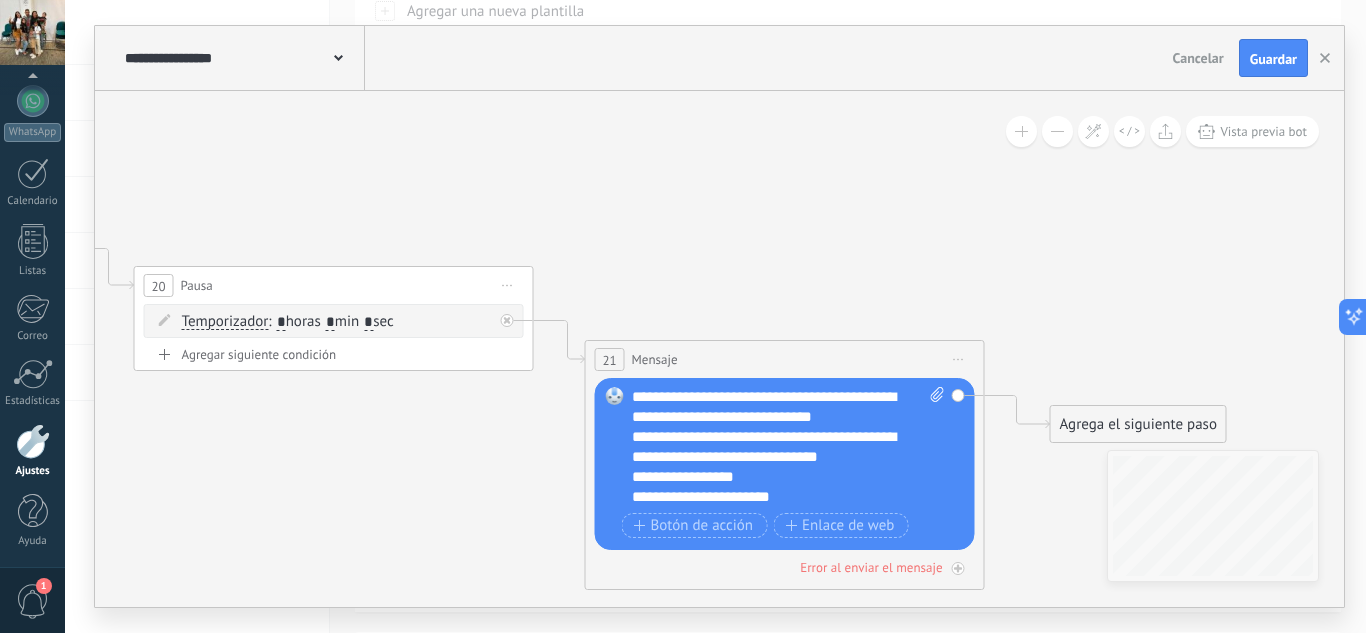 click on "**********" at bounding box center (771, 497) 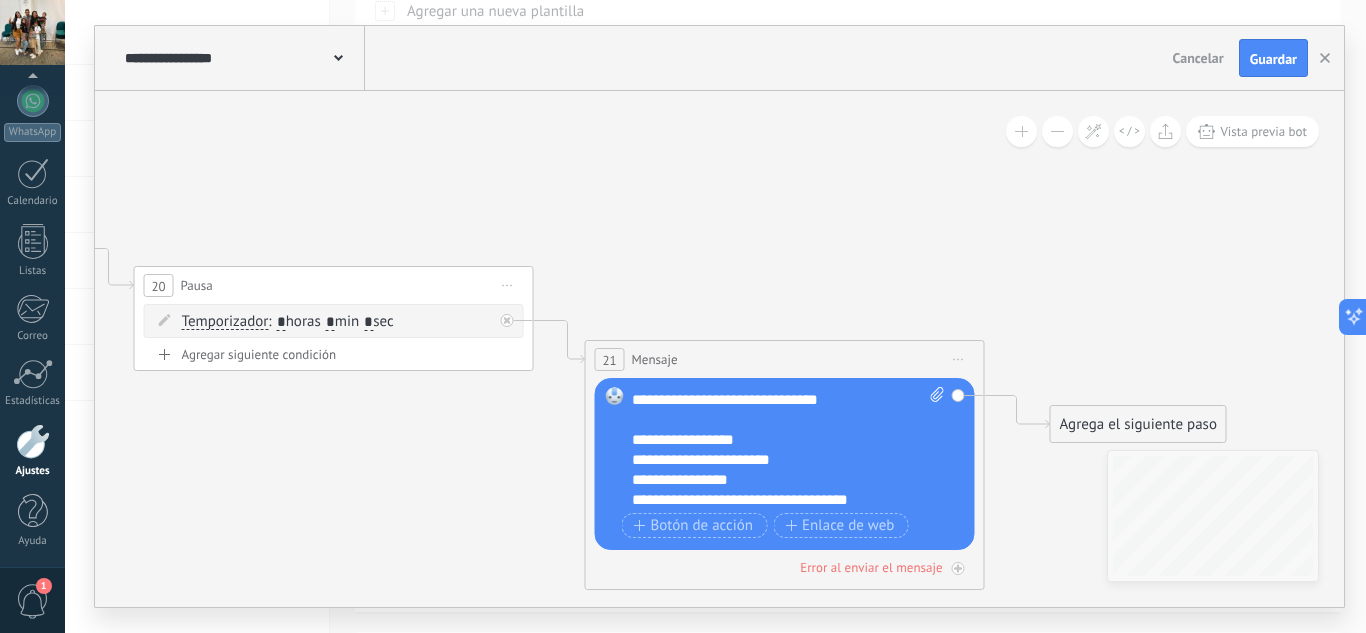 scroll, scrollTop: 80, scrollLeft: 0, axis: vertical 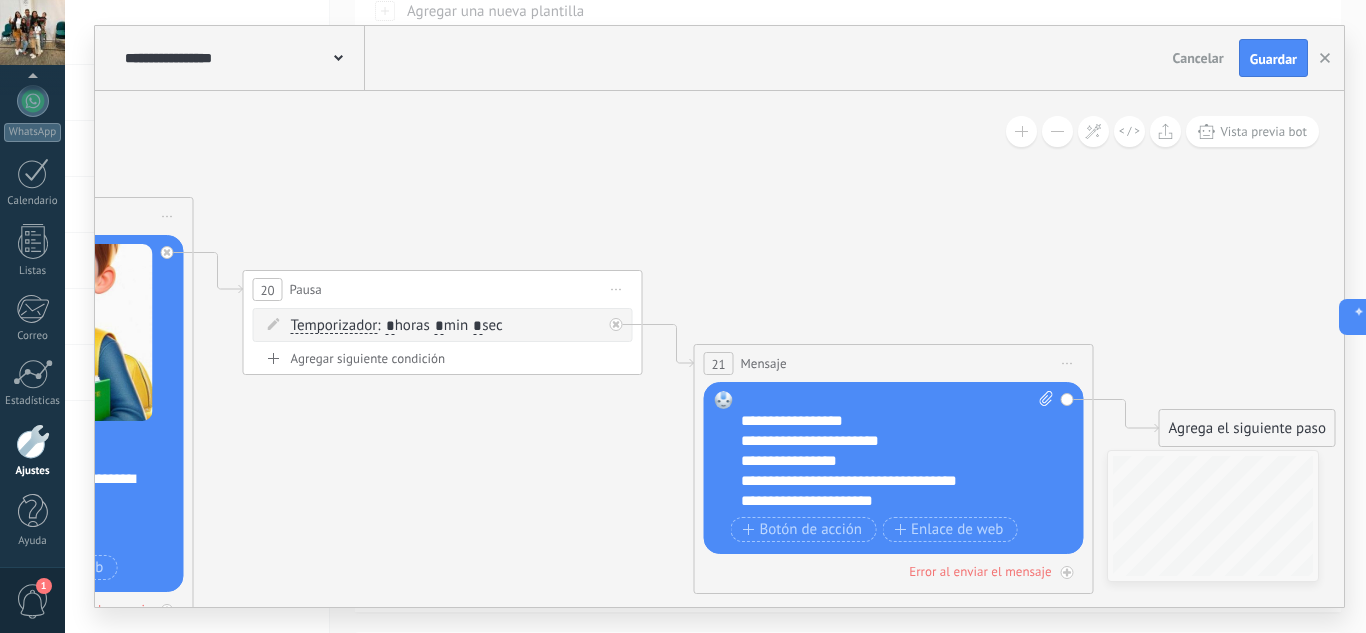 drag, startPoint x: 547, startPoint y: 452, endPoint x: 807, endPoint y: 447, distance: 260.04807 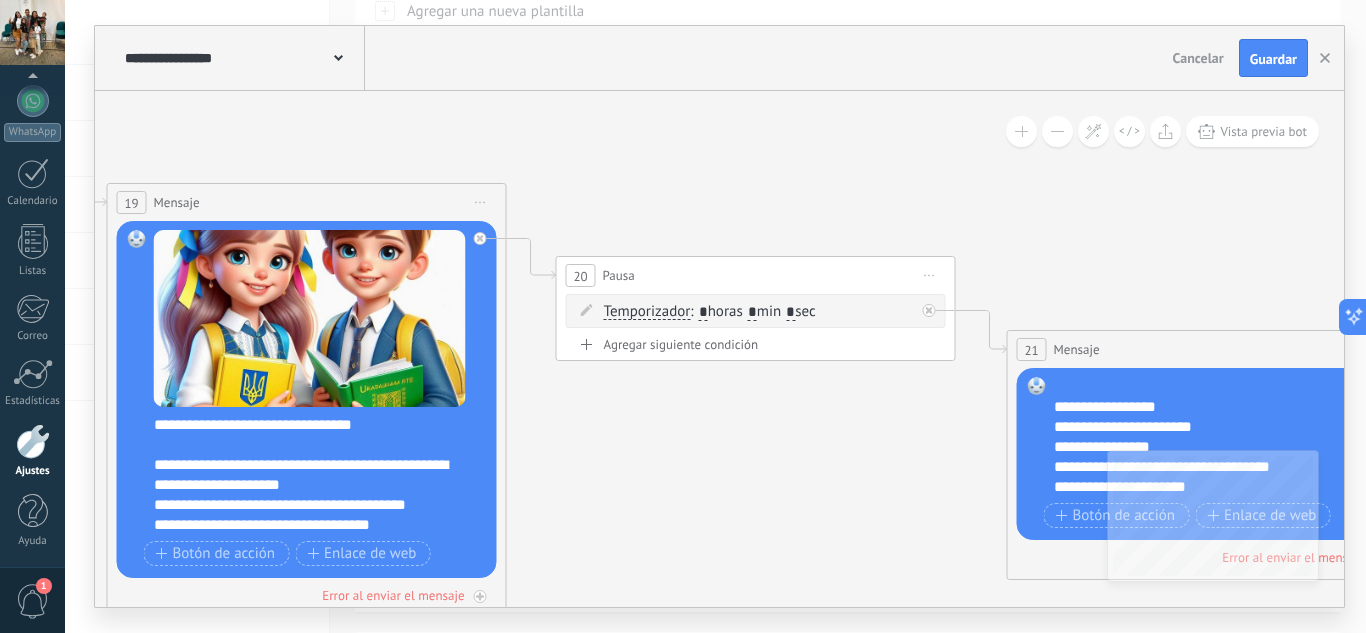 drag, startPoint x: 668, startPoint y: 483, endPoint x: 1067, endPoint y: 451, distance: 400.28116 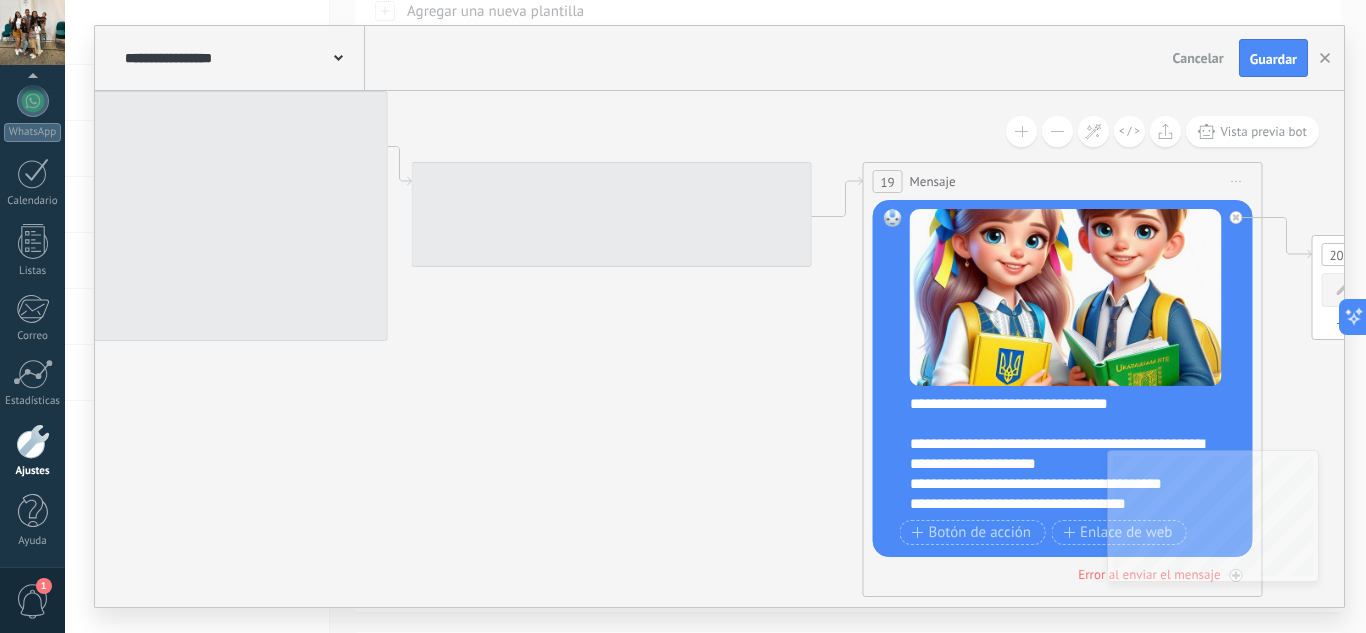 drag, startPoint x: 408, startPoint y: 436, endPoint x: 948, endPoint y: 394, distance: 541.63086 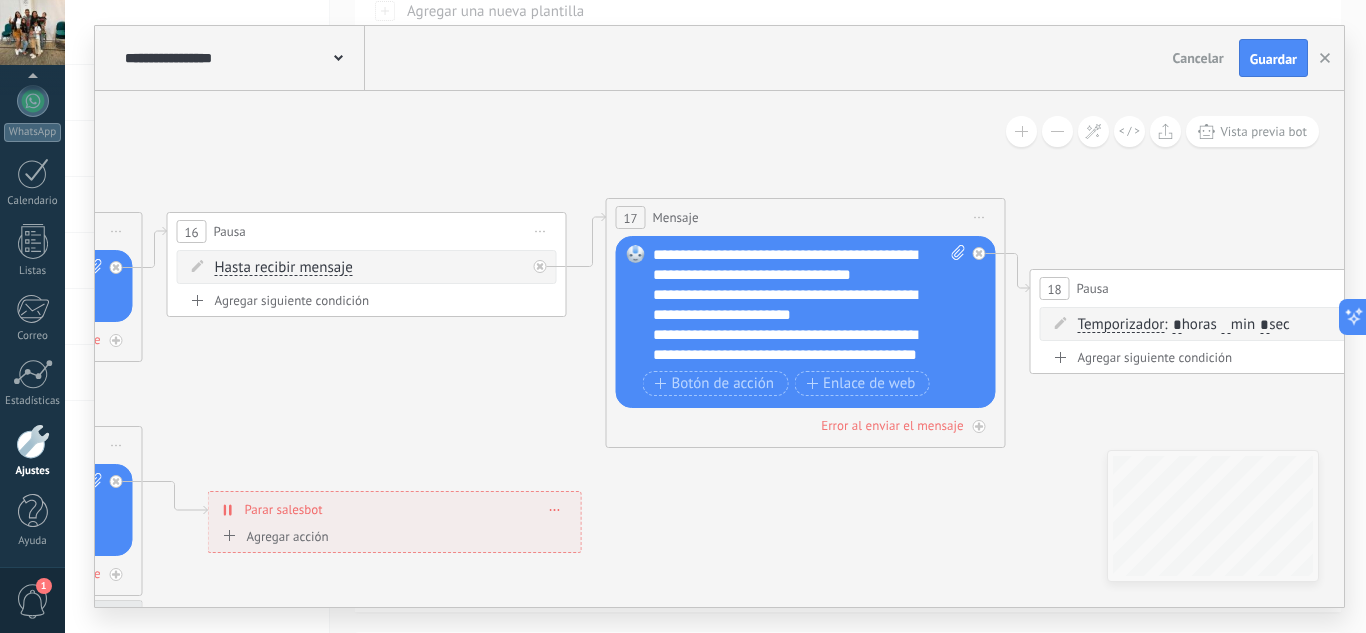 drag, startPoint x: 566, startPoint y: 466, endPoint x: 928, endPoint y: 601, distance: 386.35345 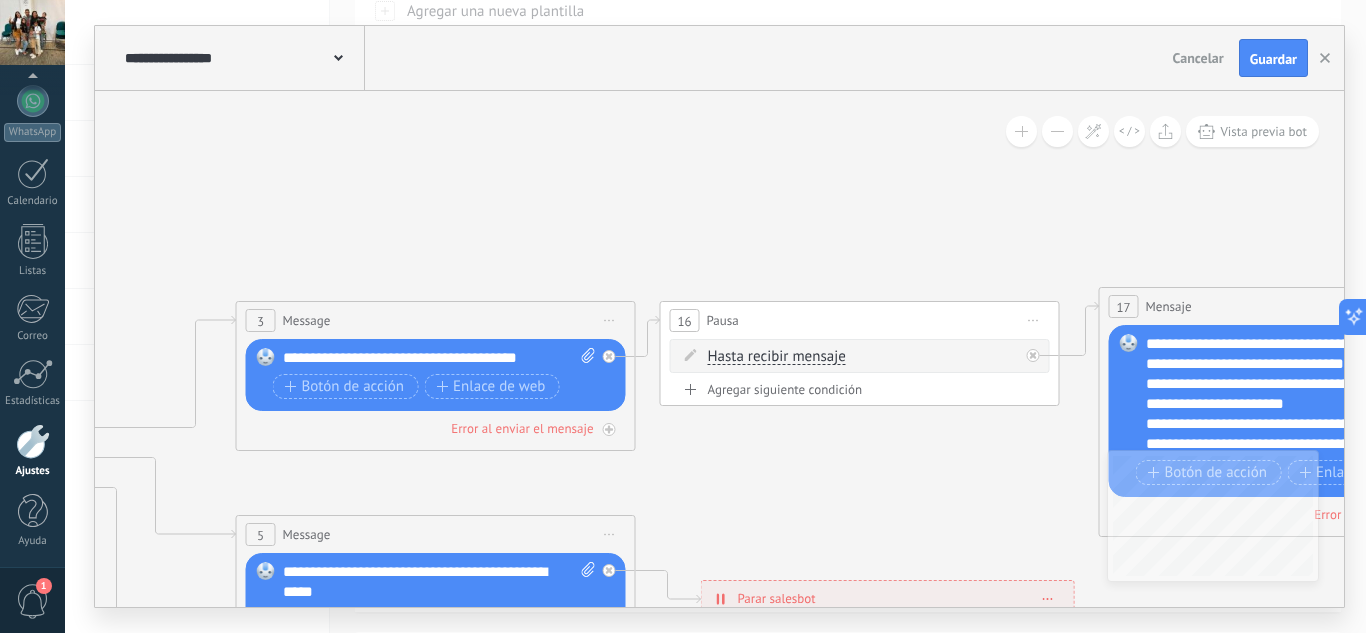drag, startPoint x: 680, startPoint y: 471, endPoint x: 1072, endPoint y: 504, distance: 393.38657 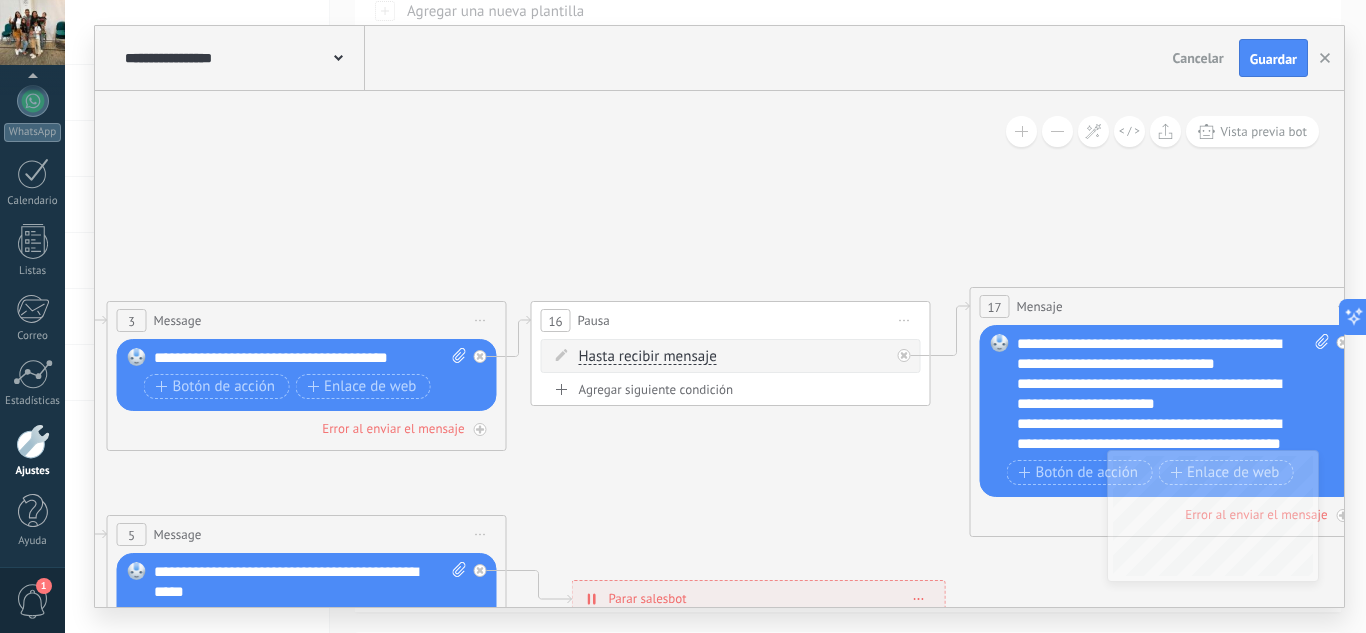 drag, startPoint x: 578, startPoint y: 247, endPoint x: 281, endPoint y: 245, distance: 297.00674 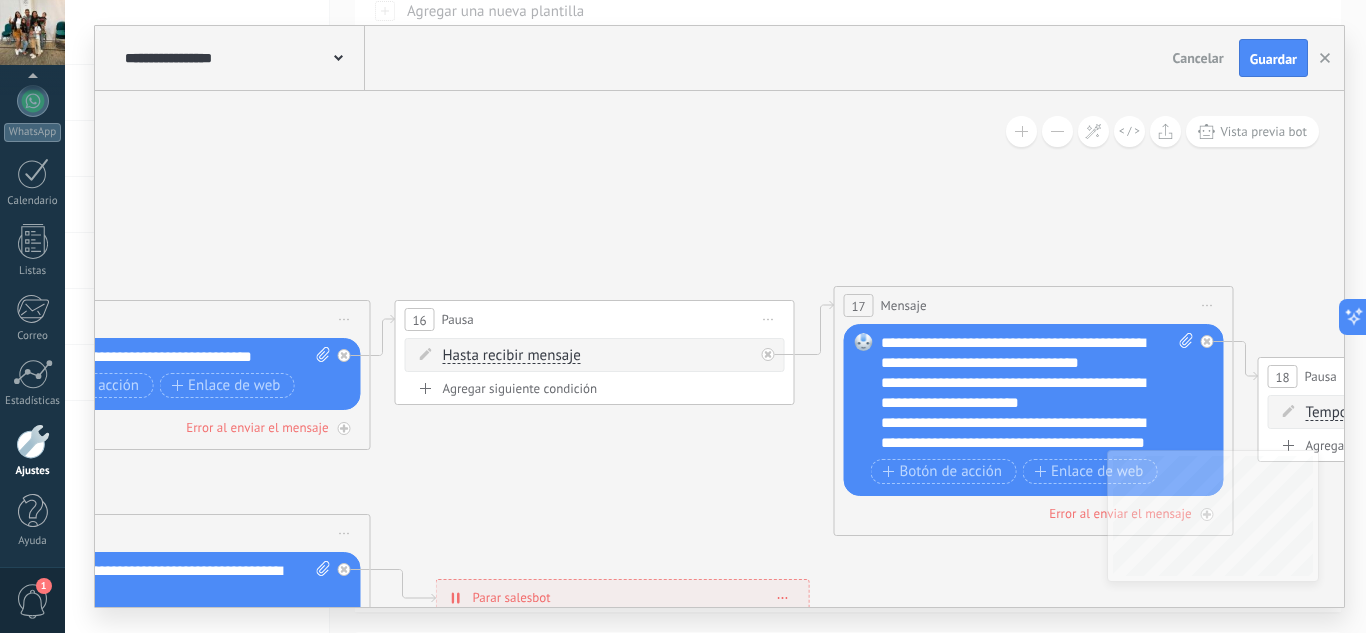 drag, startPoint x: 853, startPoint y: 216, endPoint x: 431, endPoint y: 214, distance: 422.00473 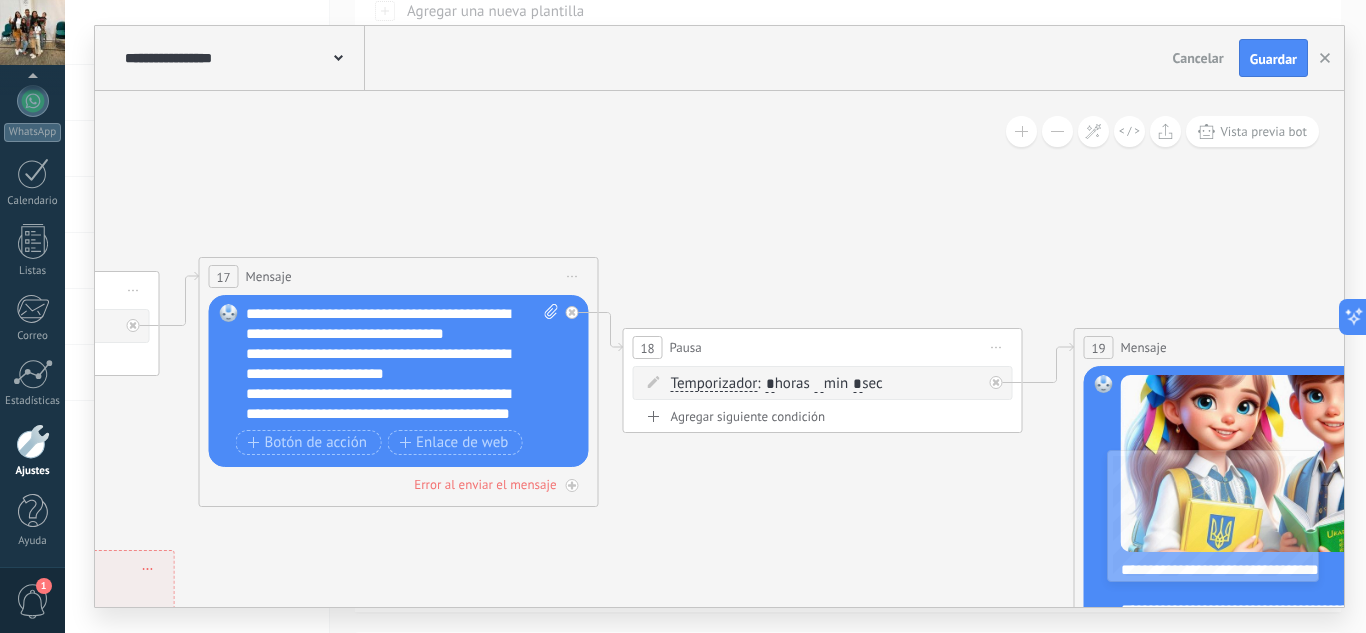 drag, startPoint x: 774, startPoint y: 226, endPoint x: 403, endPoint y: 194, distance: 372.3775 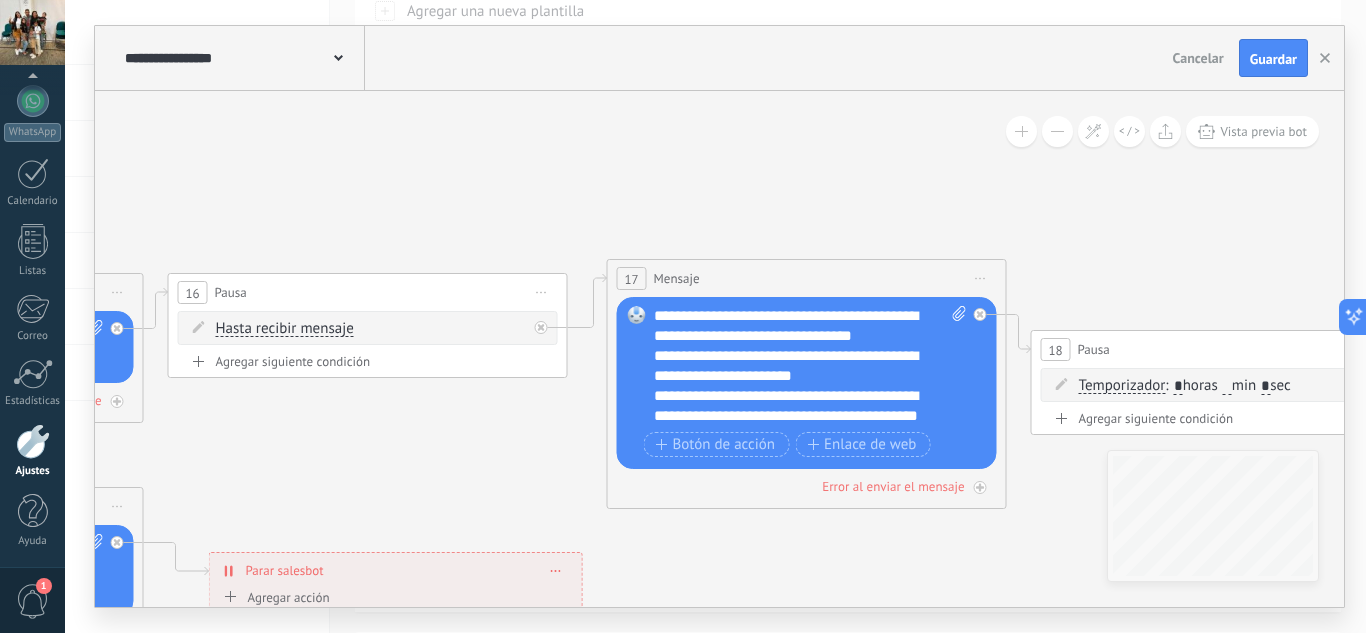 drag, startPoint x: 578, startPoint y: 198, endPoint x: 1012, endPoint y: 204, distance: 434.04147 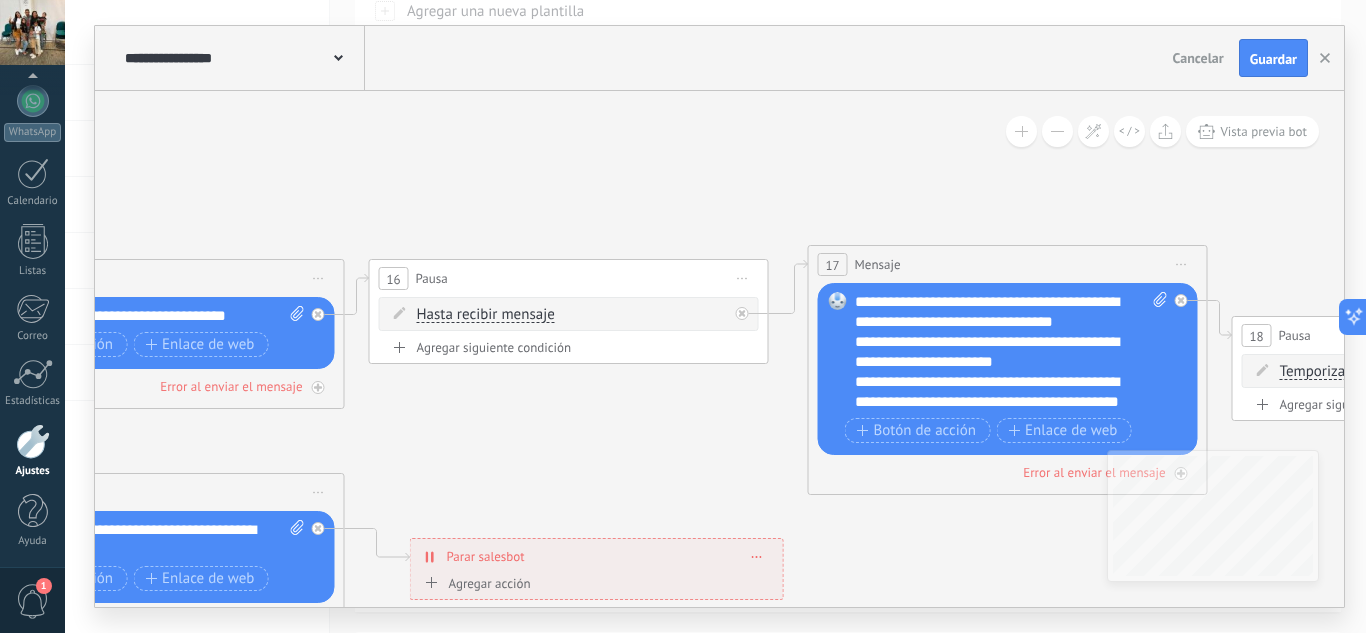 drag, startPoint x: 556, startPoint y: 221, endPoint x: 701, endPoint y: 195, distance: 147.31259 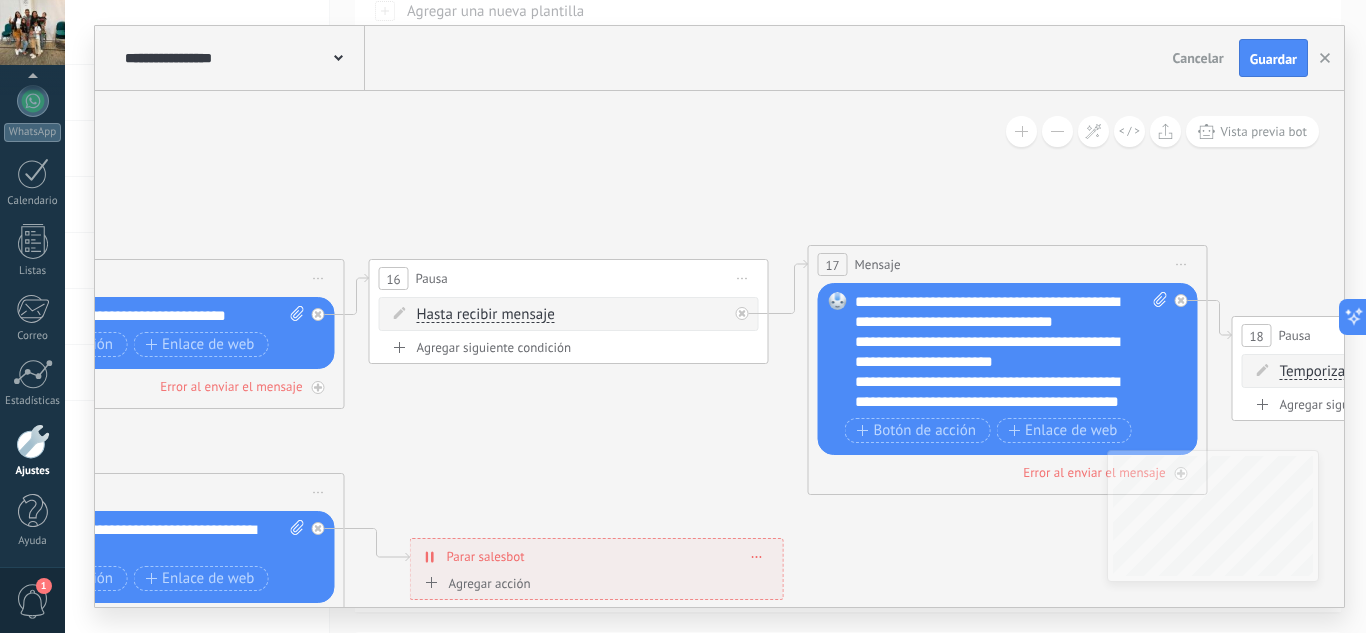 click 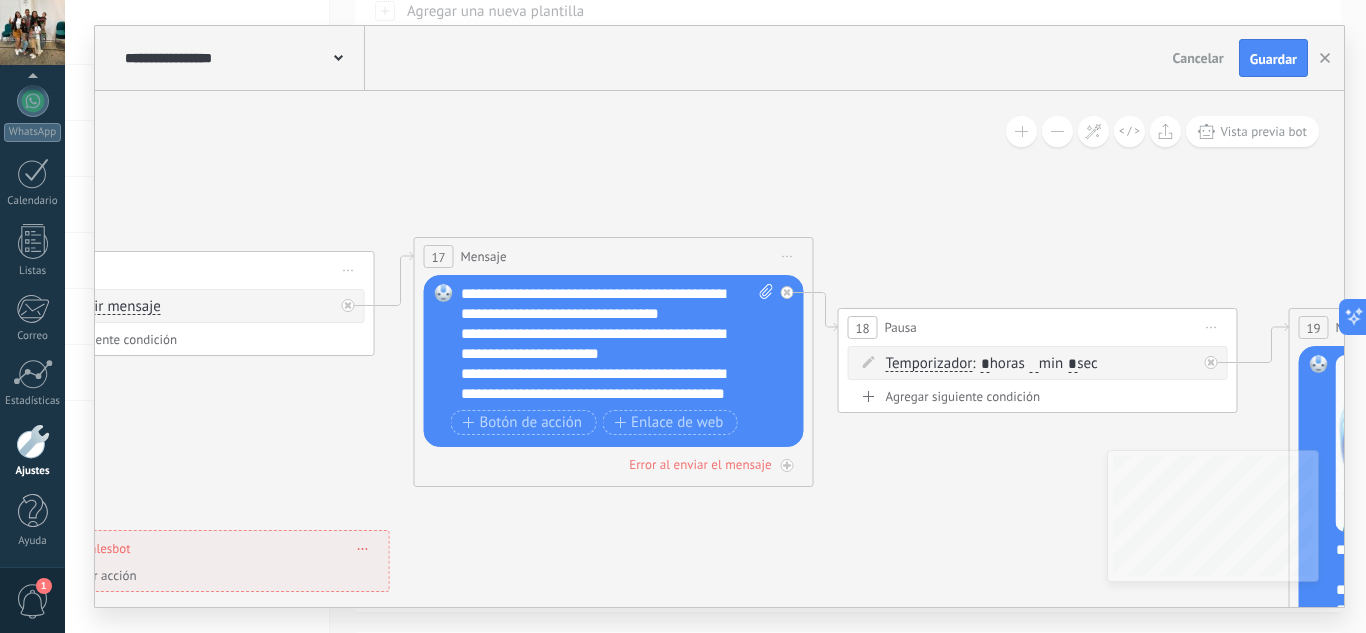 drag, startPoint x: 812, startPoint y: 191, endPoint x: 384, endPoint y: 191, distance: 428 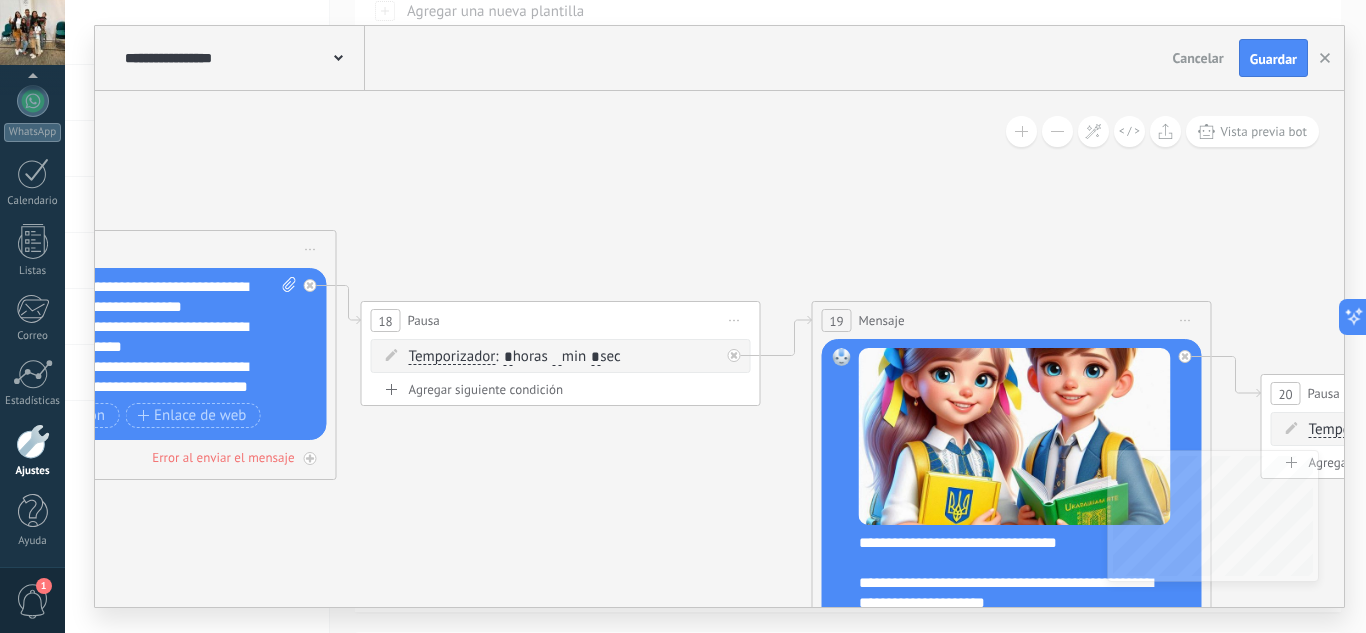 drag, startPoint x: 749, startPoint y: 182, endPoint x: 360, endPoint y: 182, distance: 389 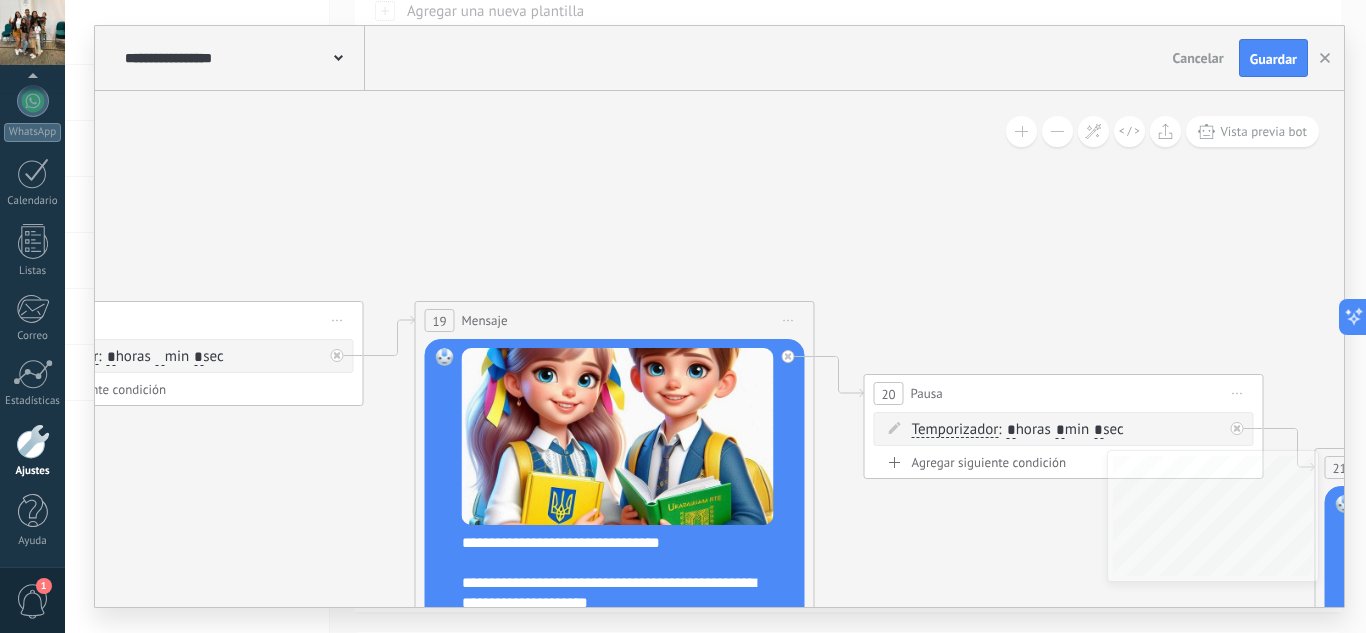 drag, startPoint x: 760, startPoint y: 182, endPoint x: 446, endPoint y: 182, distance: 314 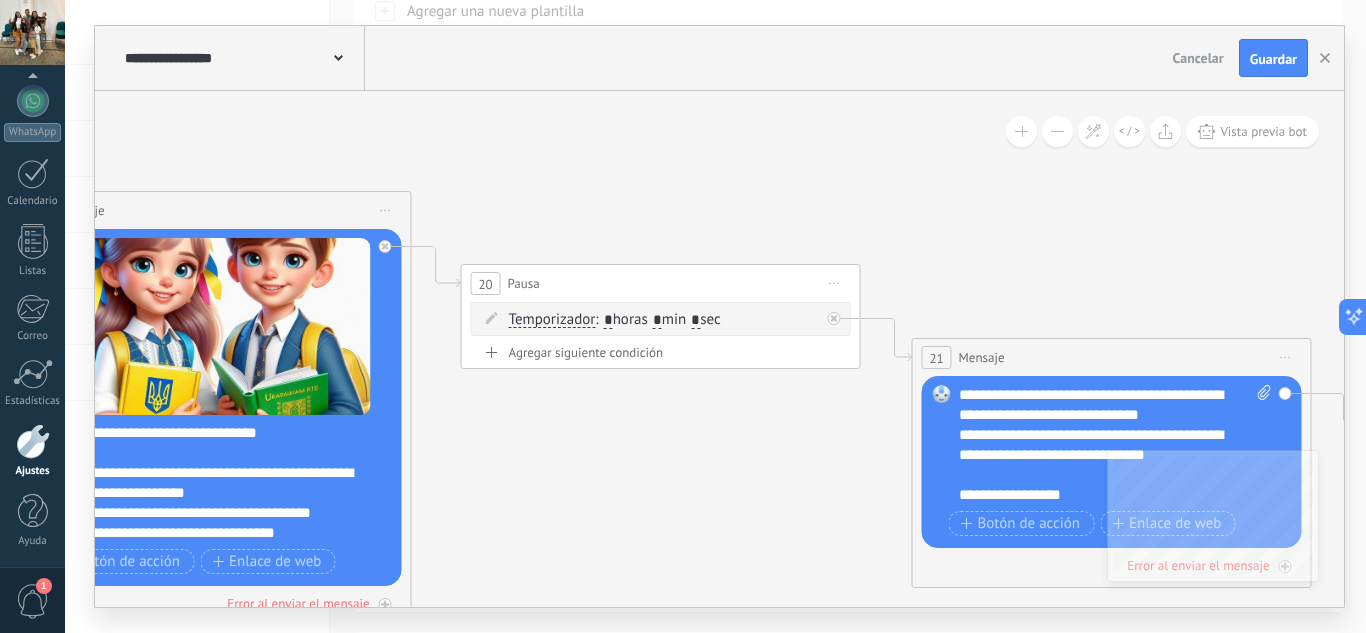 drag, startPoint x: 889, startPoint y: 288, endPoint x: 487, endPoint y: 178, distance: 416.7781 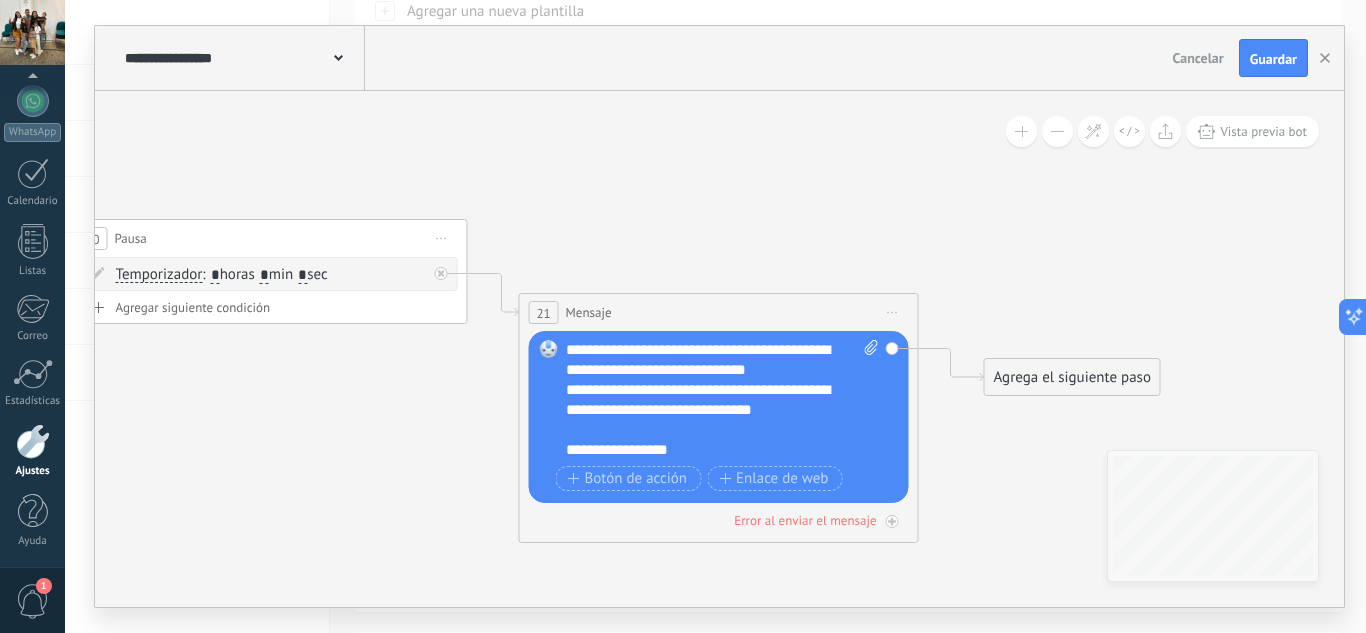 drag, startPoint x: 760, startPoint y: 168, endPoint x: 783, endPoint y: 175, distance: 24.04163 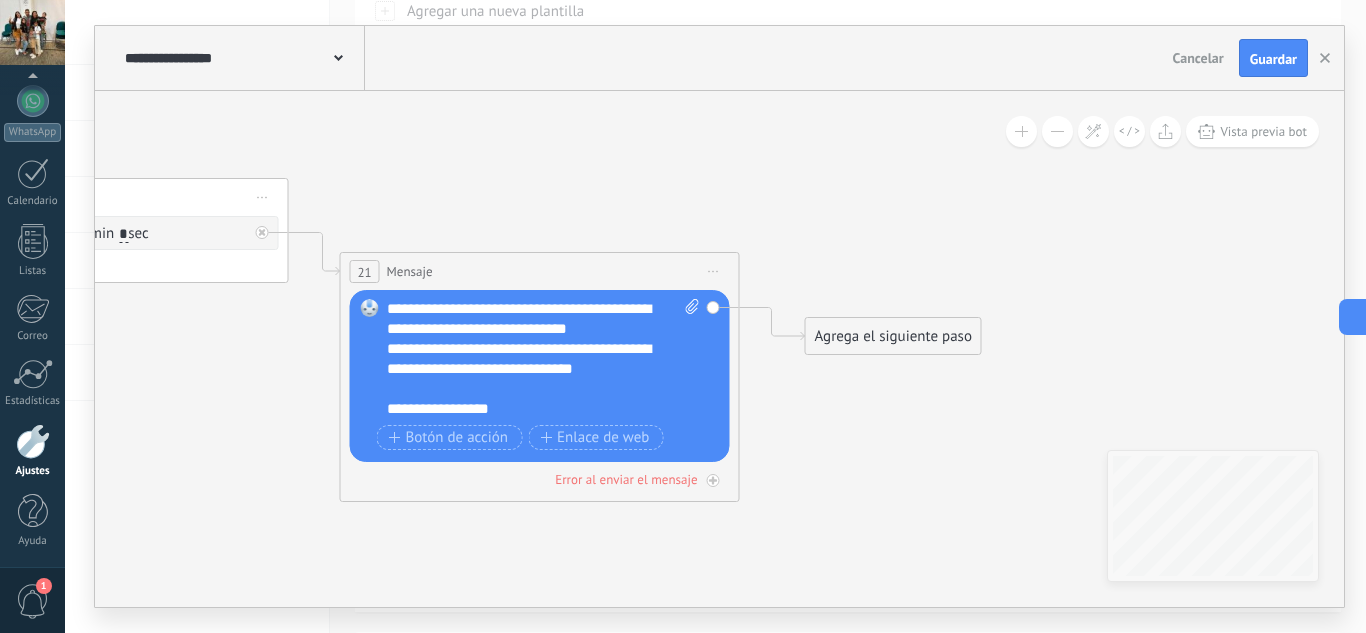 drag, startPoint x: 795, startPoint y: 175, endPoint x: 615, endPoint y: 134, distance: 184.6104 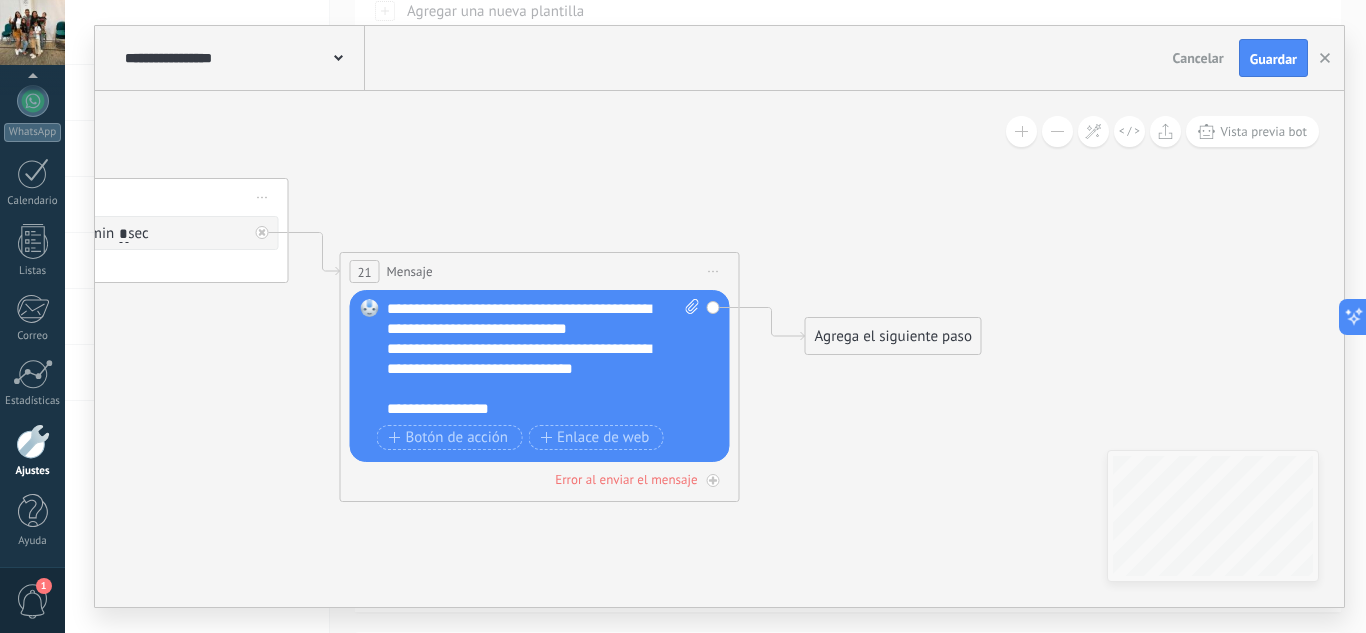 scroll, scrollTop: 80, scrollLeft: 0, axis: vertical 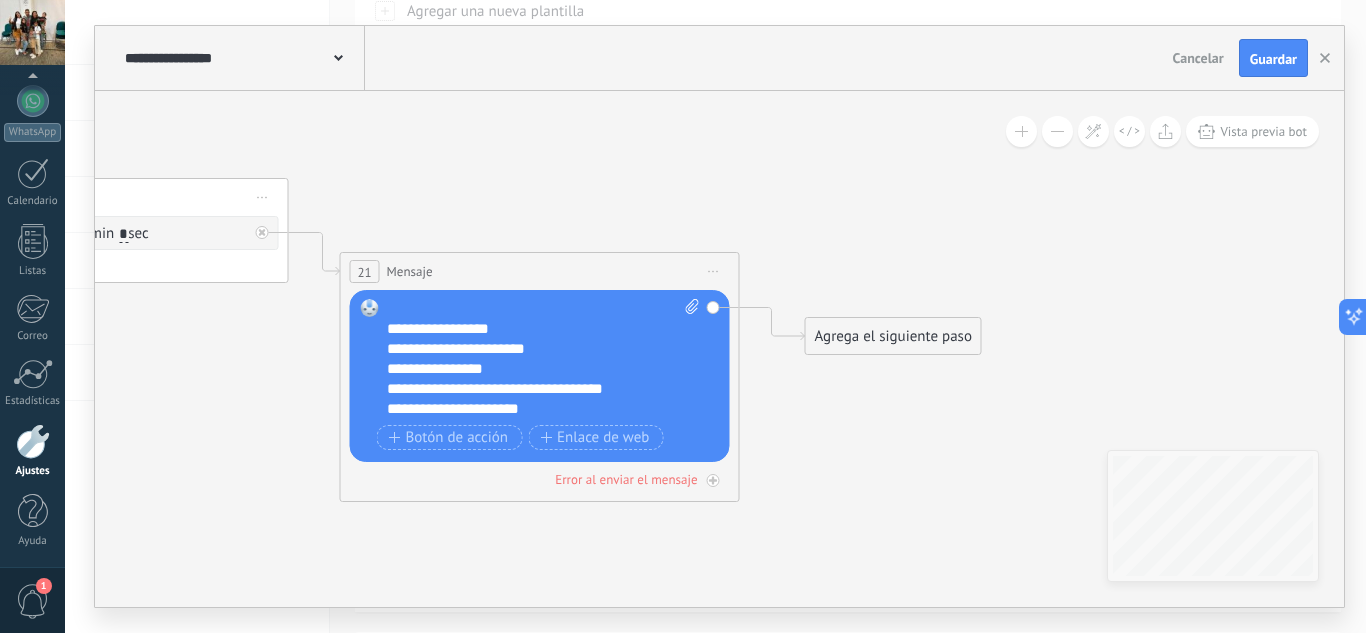 click on "Agrega el siguiente paso" at bounding box center [893, 336] 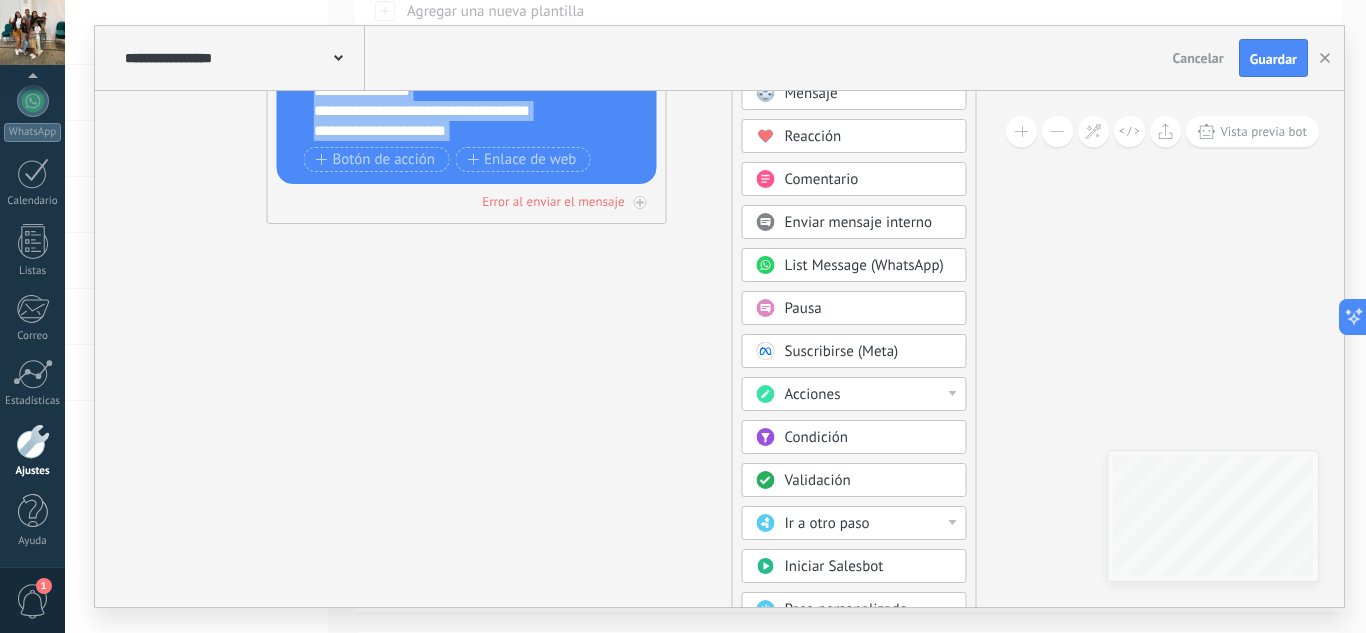drag, startPoint x: 1103, startPoint y: 382, endPoint x: 1046, endPoint y: 132, distance: 256.41568 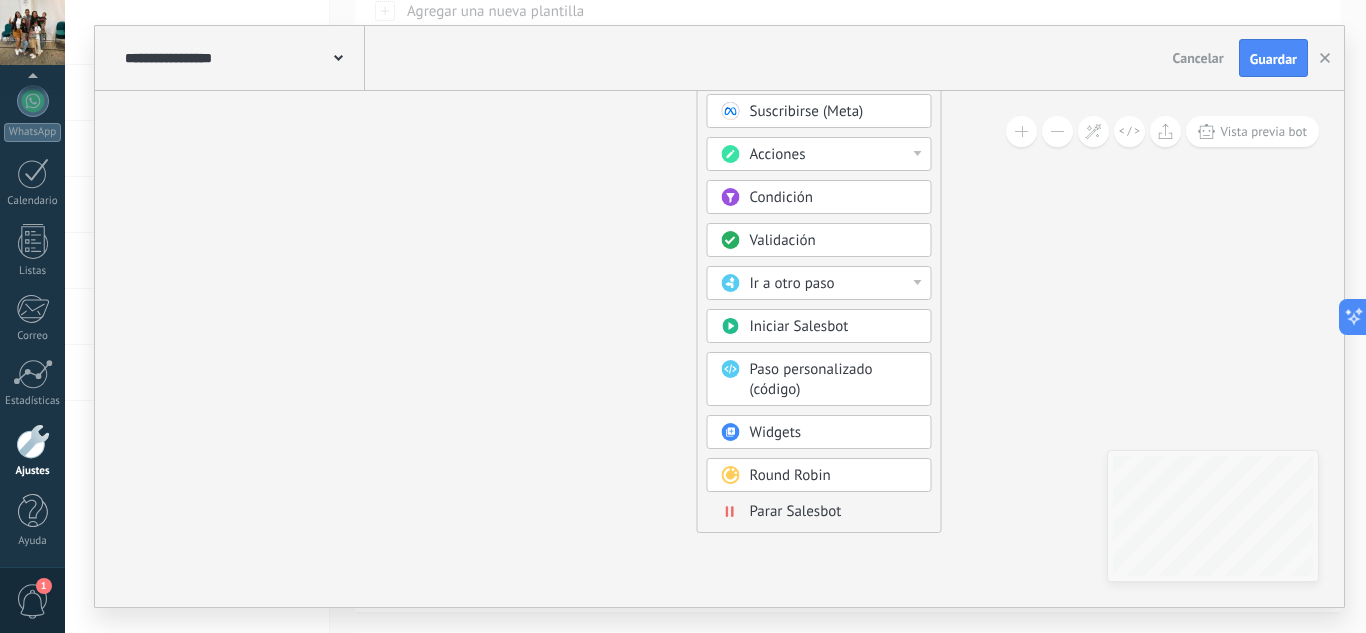 drag, startPoint x: 1038, startPoint y: 433, endPoint x: 1008, endPoint y: 205, distance: 229.96521 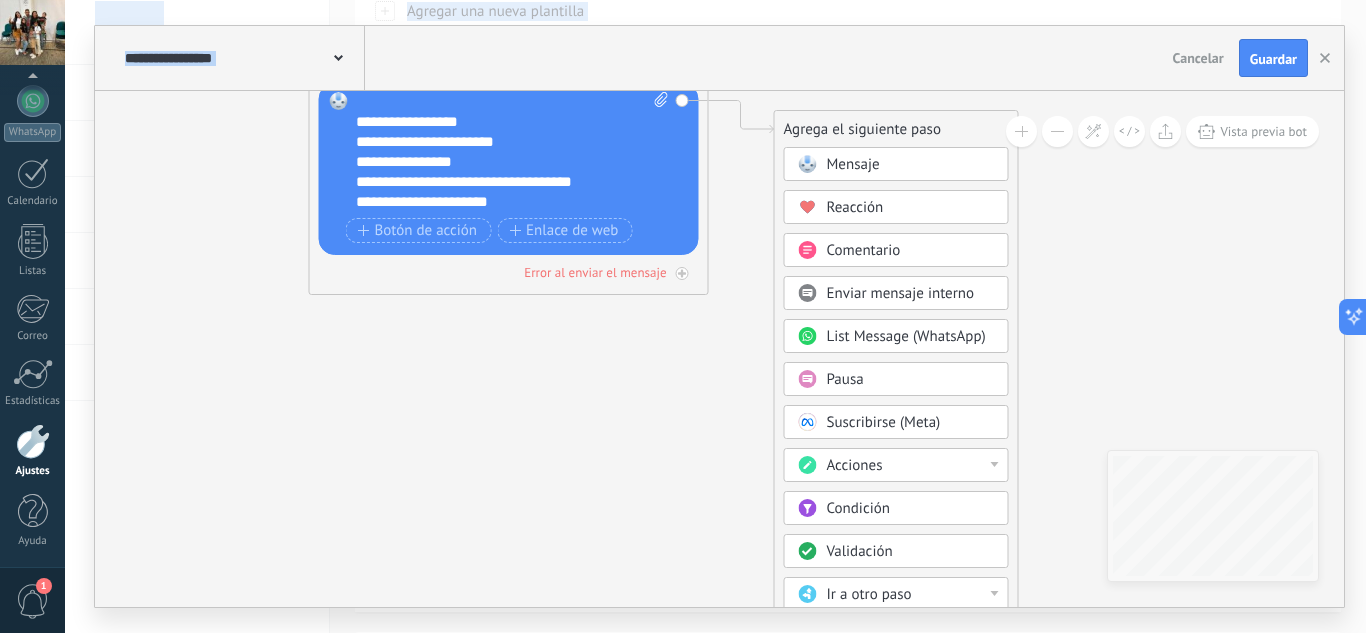 drag, startPoint x: 736, startPoint y: 366, endPoint x: 804, endPoint y: 605, distance: 248.48541 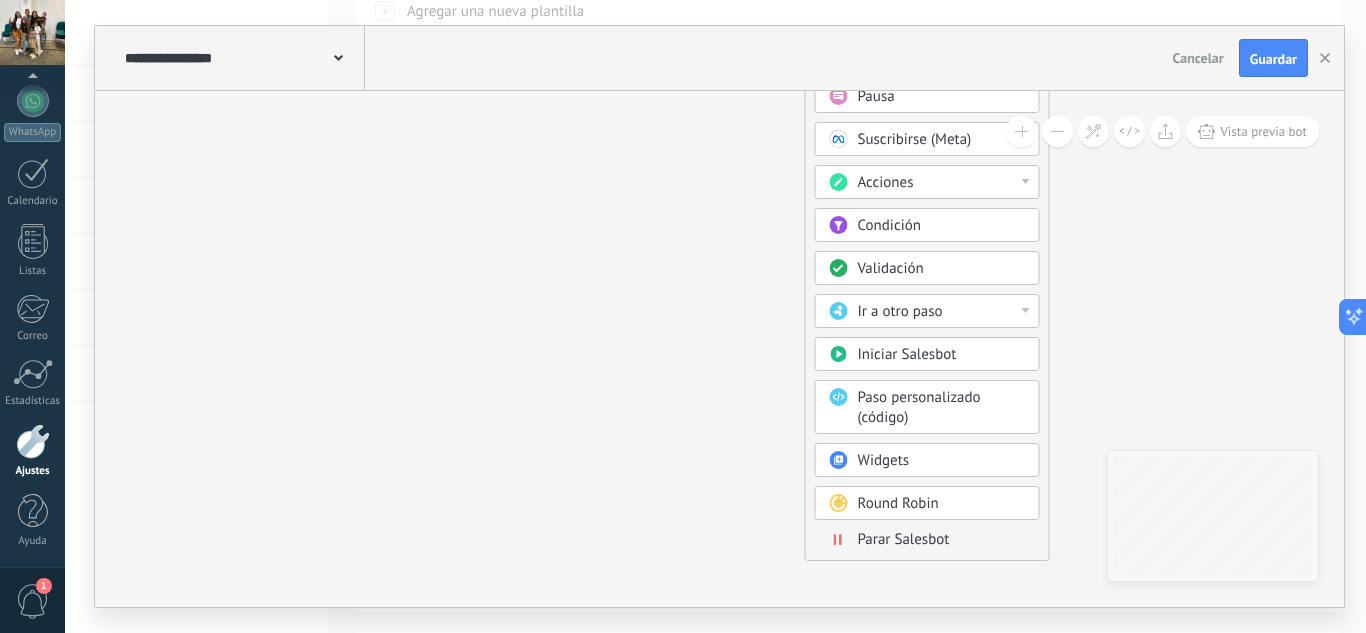drag, startPoint x: 700, startPoint y: 498, endPoint x: 737, endPoint y: 229, distance: 271.53268 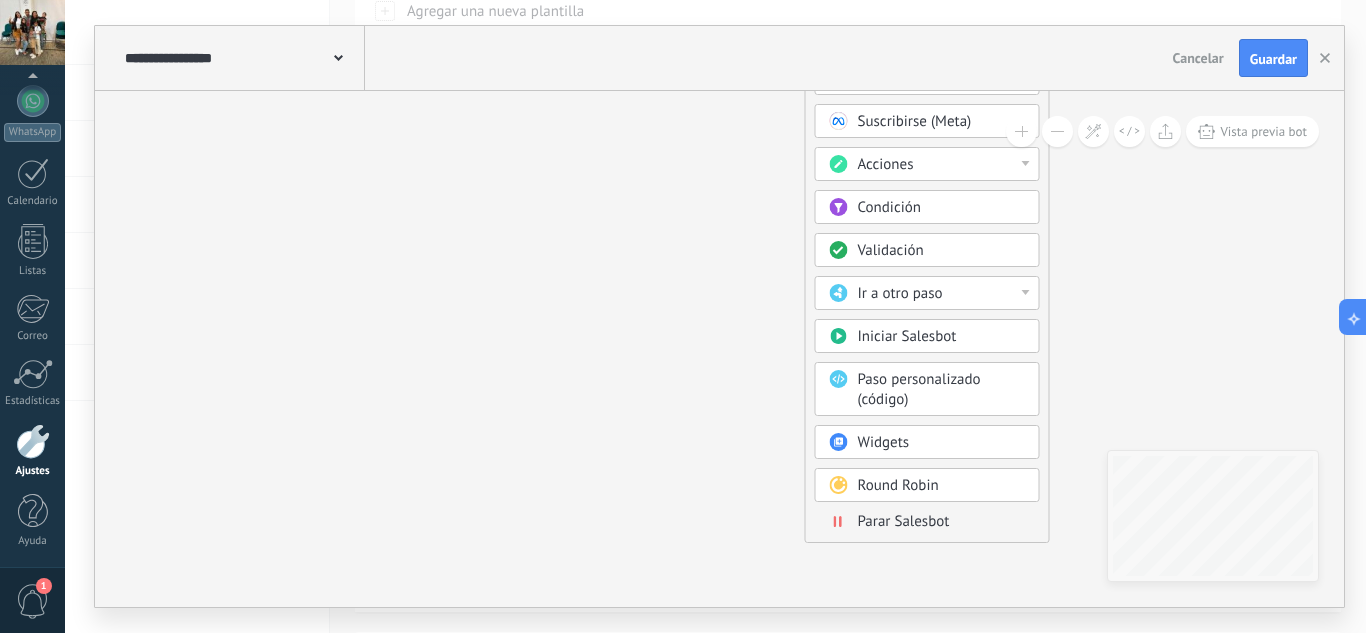 click on "Parar Salesbot" at bounding box center [904, 521] 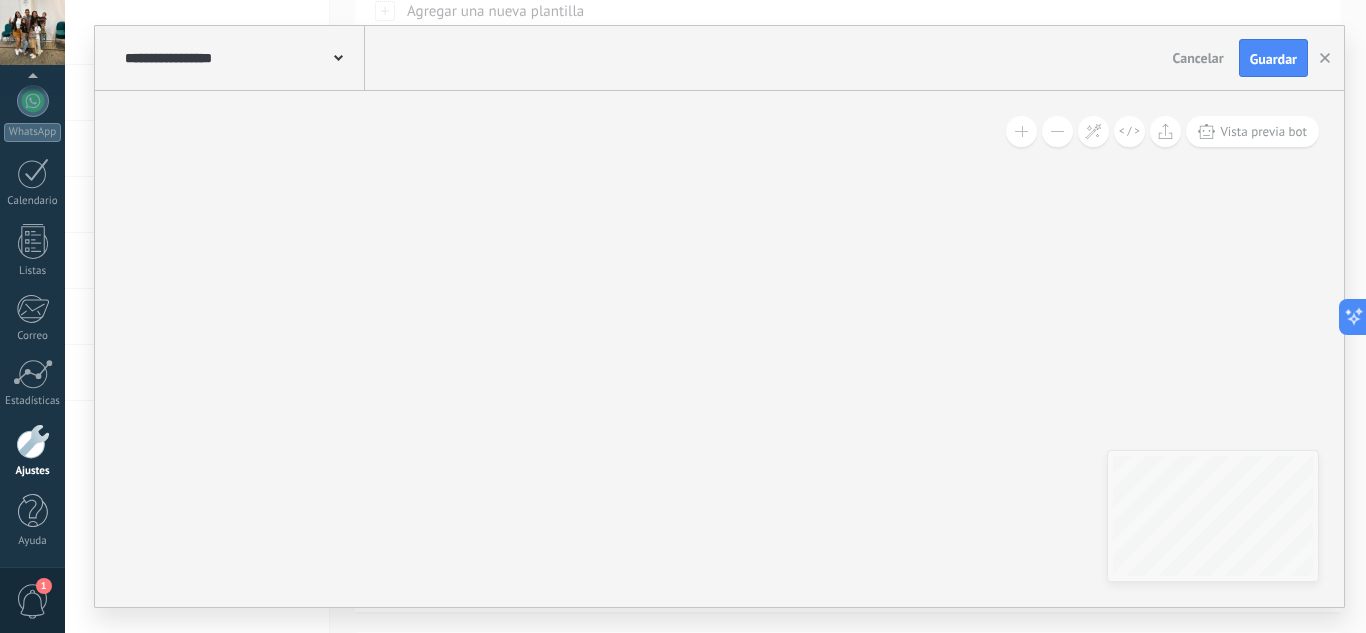 drag, startPoint x: 641, startPoint y: 342, endPoint x: 734, endPoint y: 587, distance: 262.05725 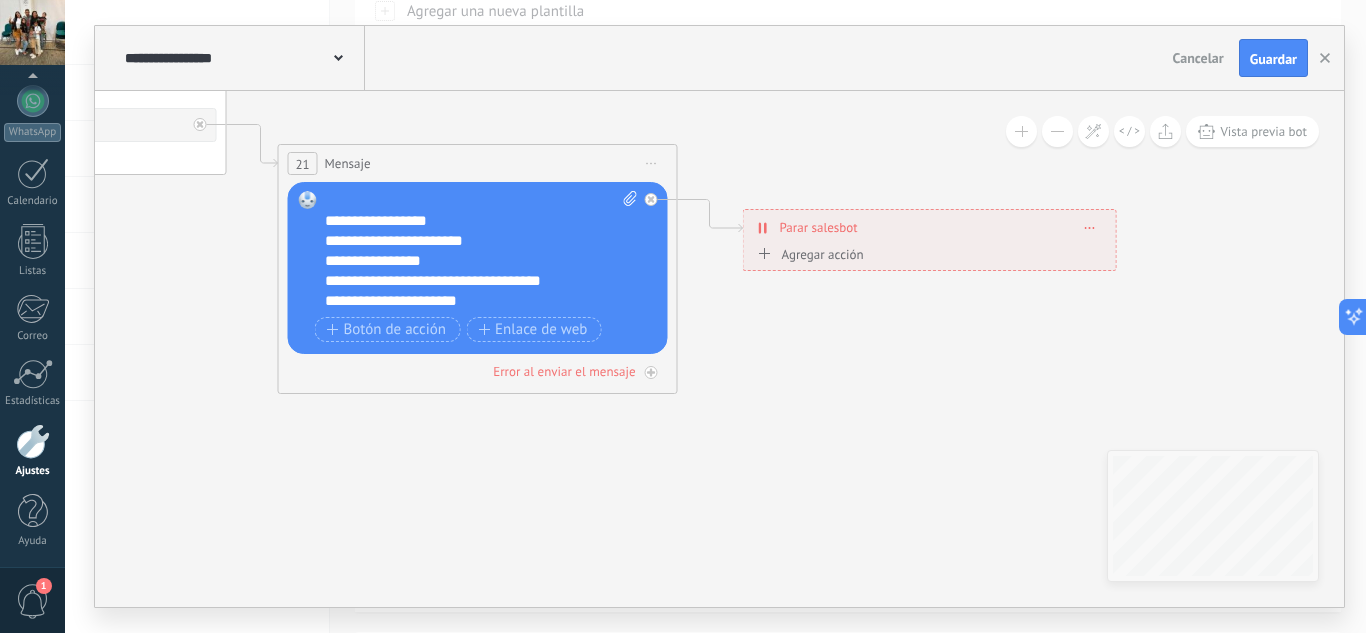drag, startPoint x: 744, startPoint y: 539, endPoint x: 764, endPoint y: 551, distance: 23.323807 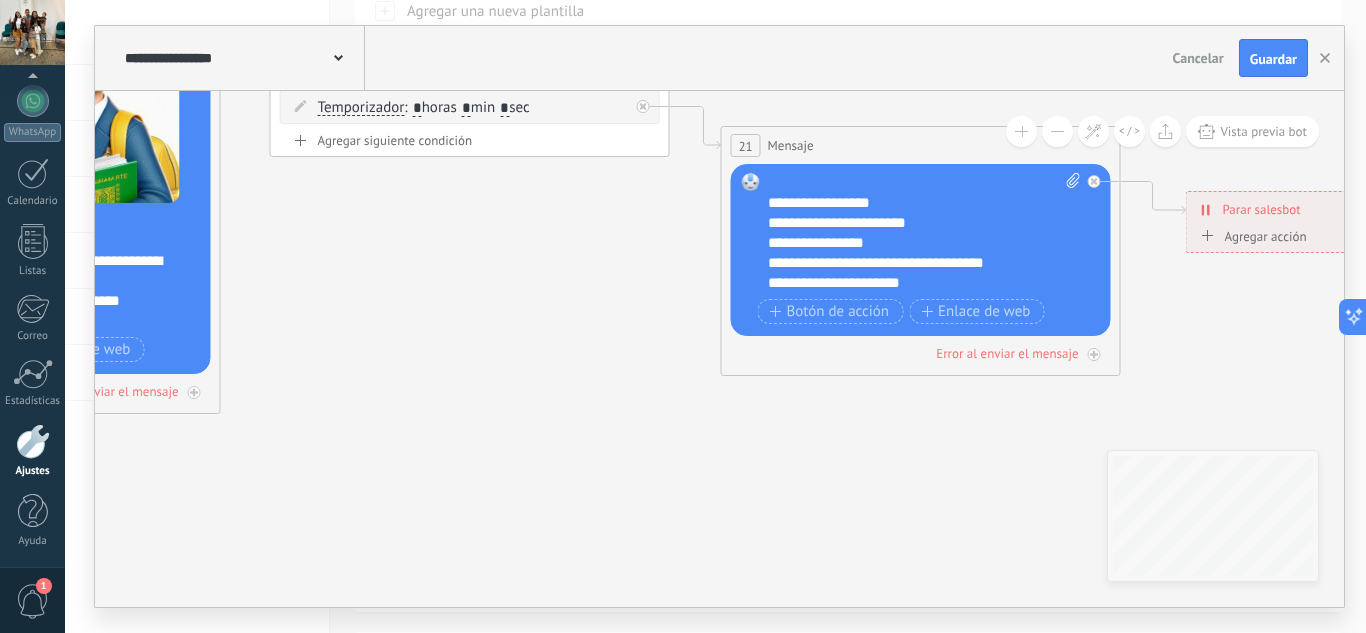 drag, startPoint x: 536, startPoint y: 465, endPoint x: 813, endPoint y: 428, distance: 279.4602 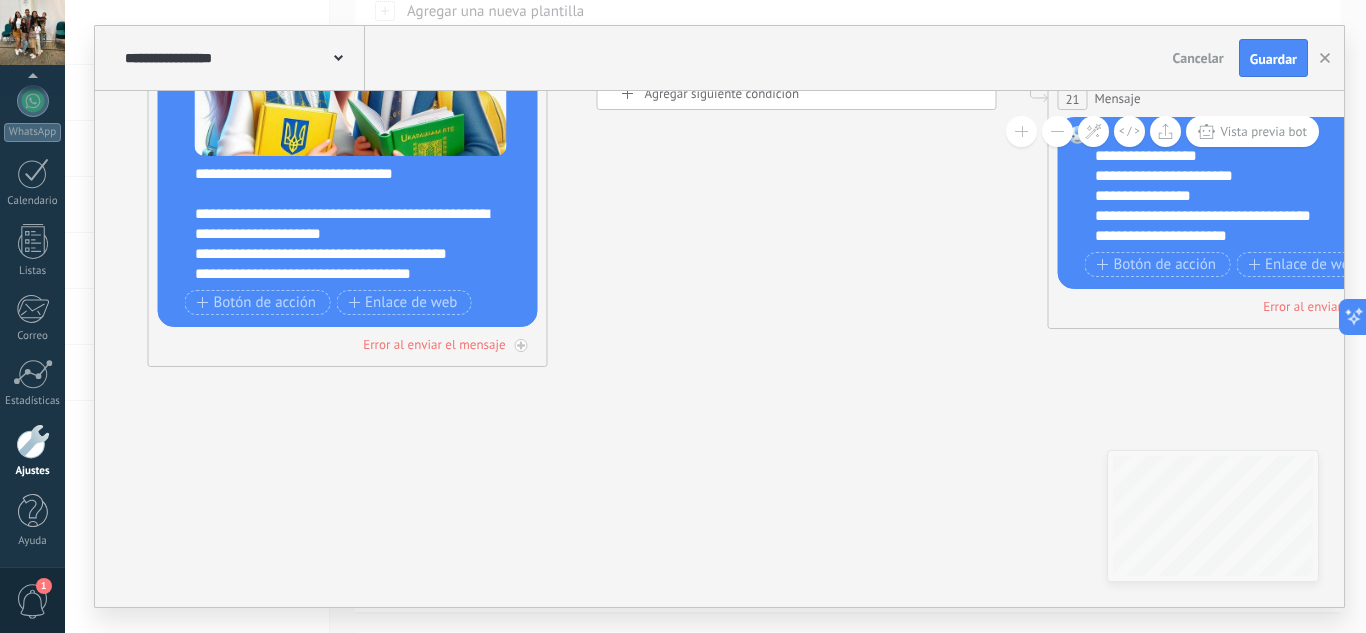 drag, startPoint x: 513, startPoint y: 425, endPoint x: 810, endPoint y: 374, distance: 301.347 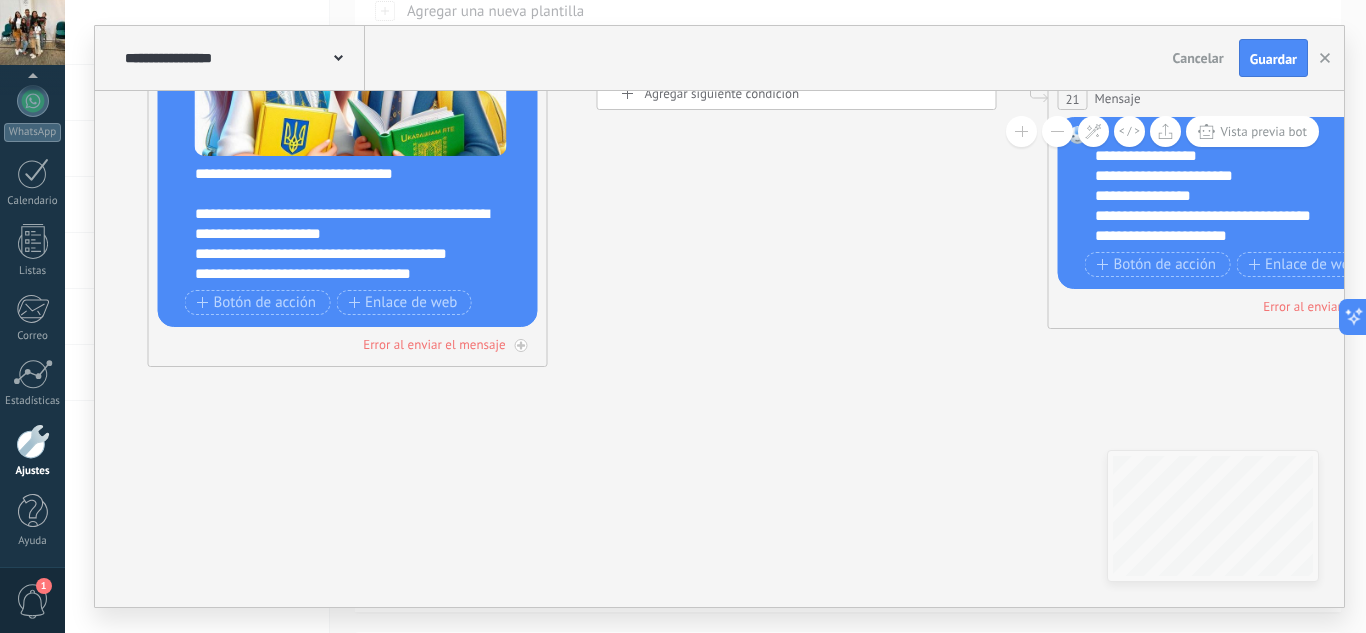 click 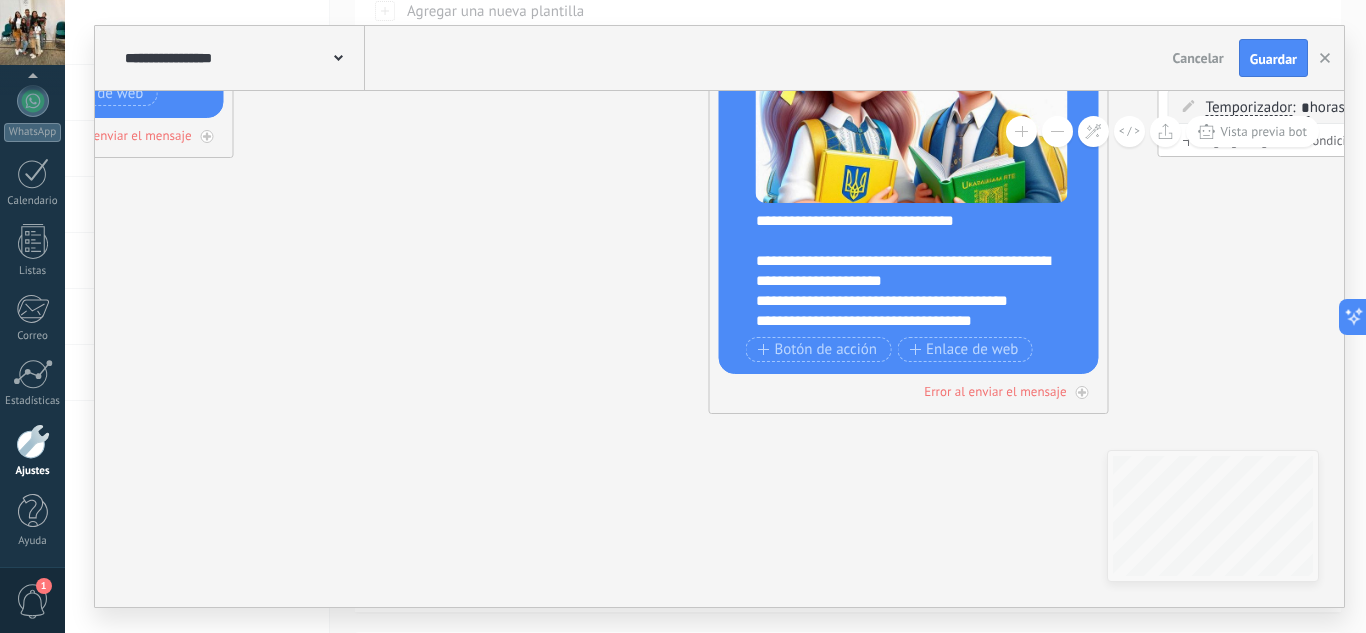 drag, startPoint x: 549, startPoint y: 421, endPoint x: 972, endPoint y: 461, distance: 424.88705 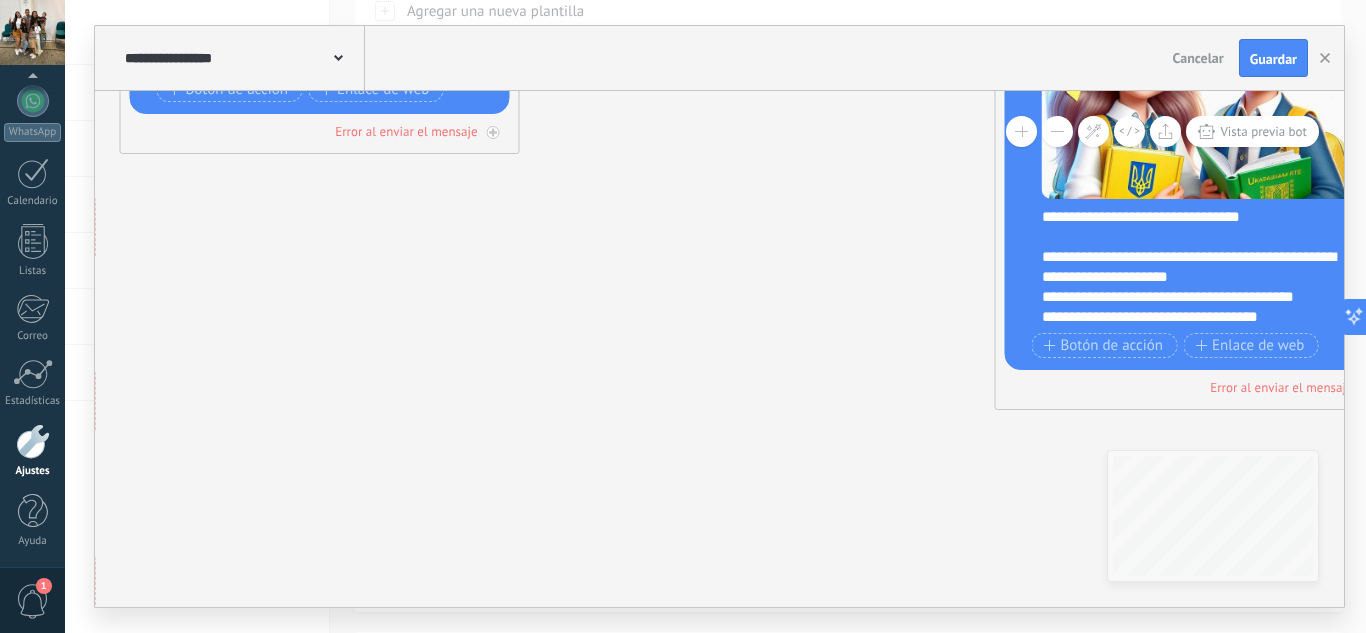 drag, startPoint x: 591, startPoint y: 395, endPoint x: 1007, endPoint y: 363, distance: 417.22894 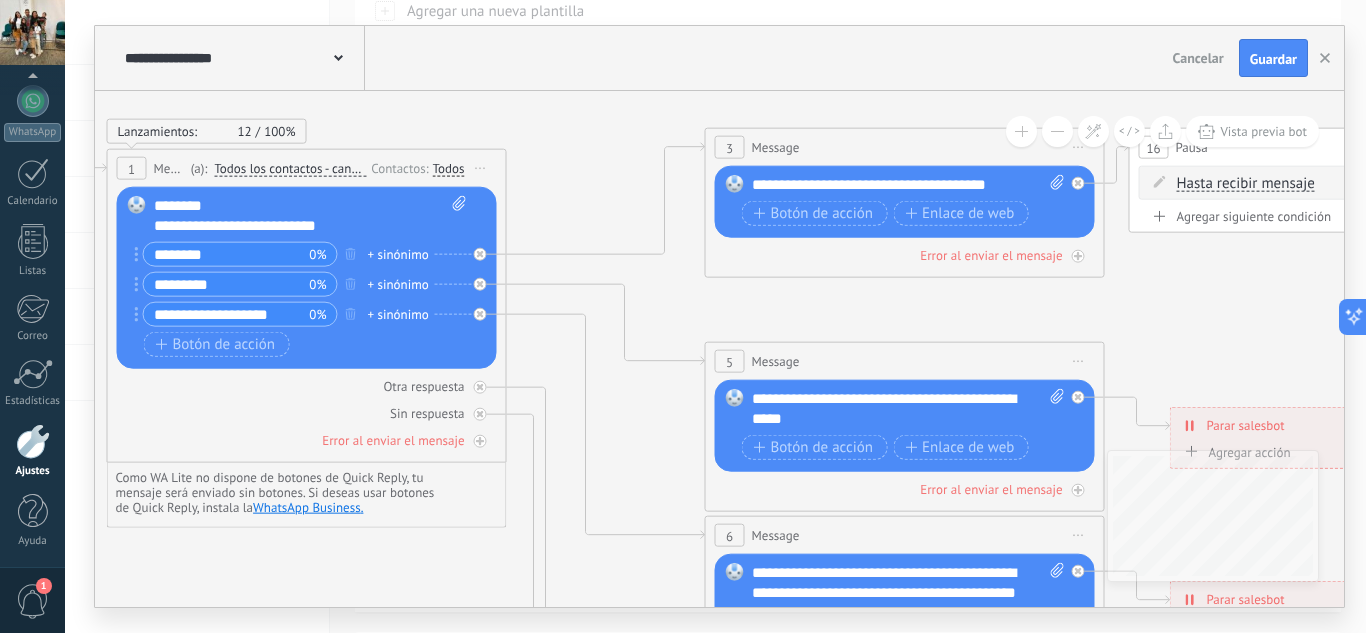 drag, startPoint x: 538, startPoint y: 202, endPoint x: 670, endPoint y: 302, distance: 165.60193 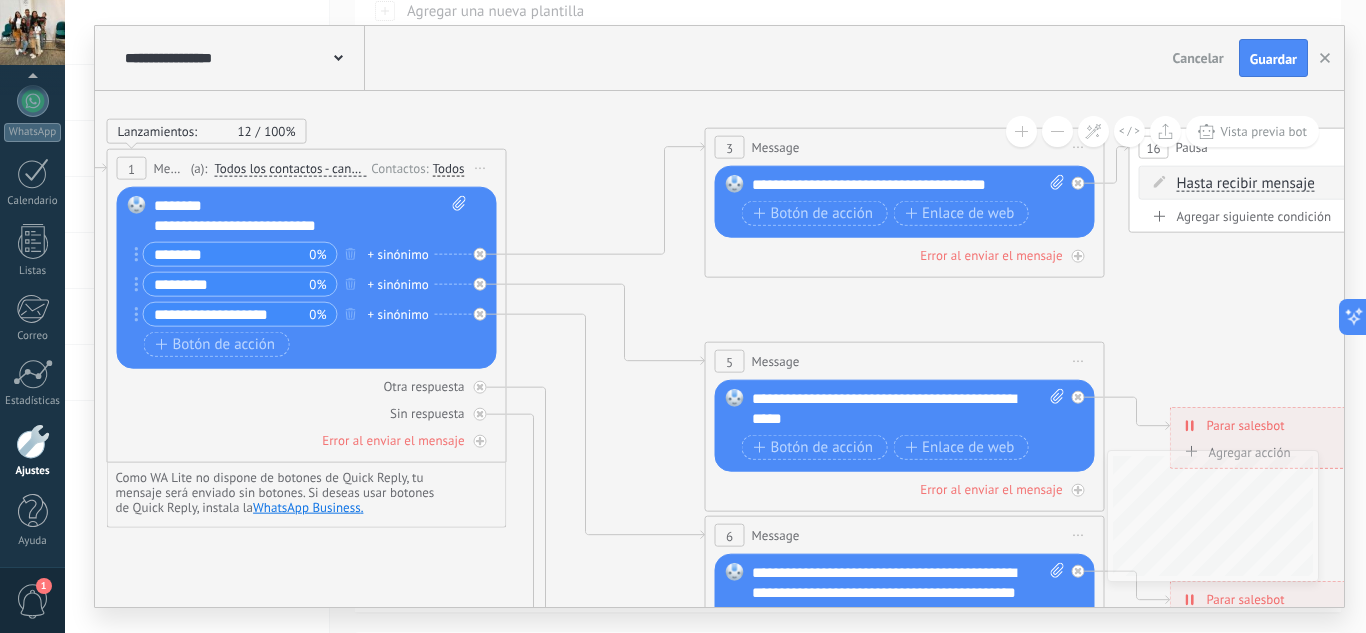 click 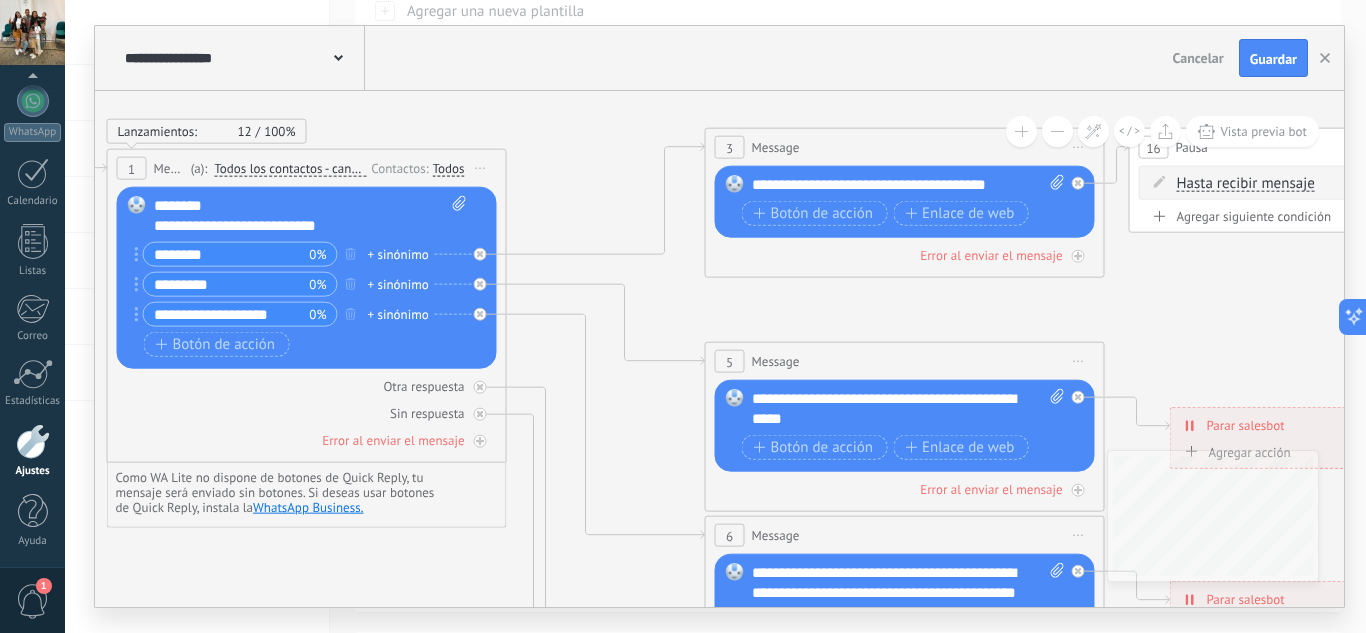 drag, startPoint x: 224, startPoint y: 259, endPoint x: 163, endPoint y: 258, distance: 61.008198 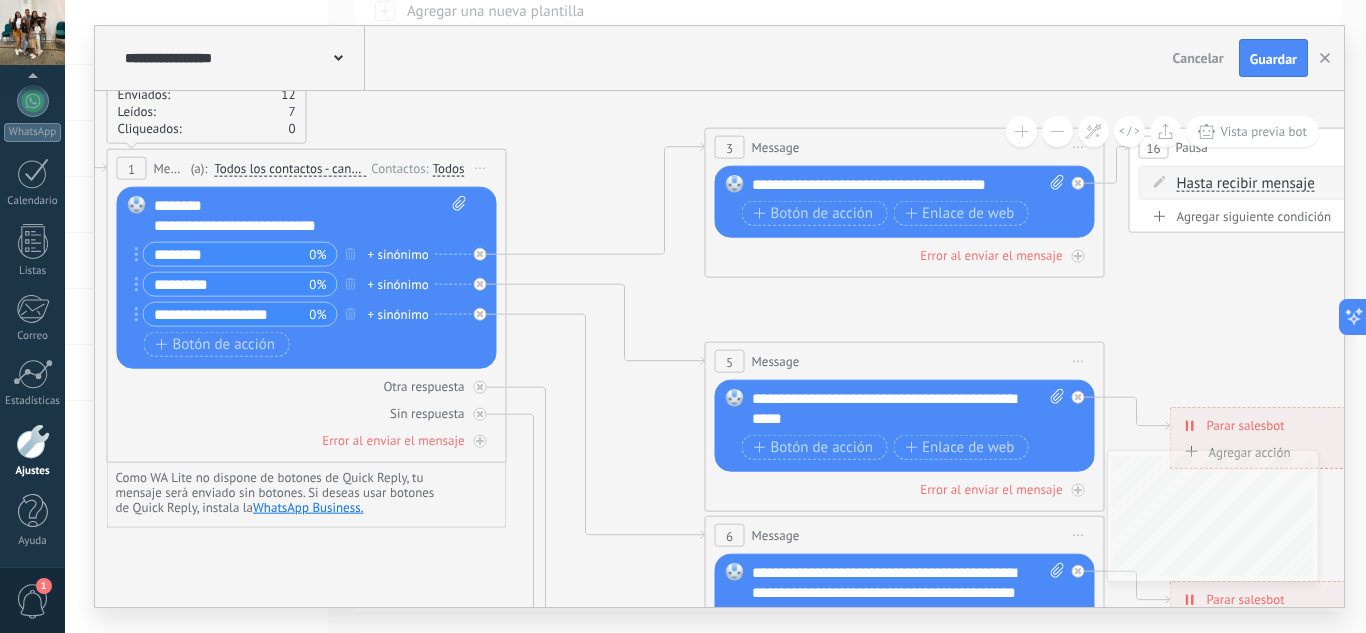 type on "*" 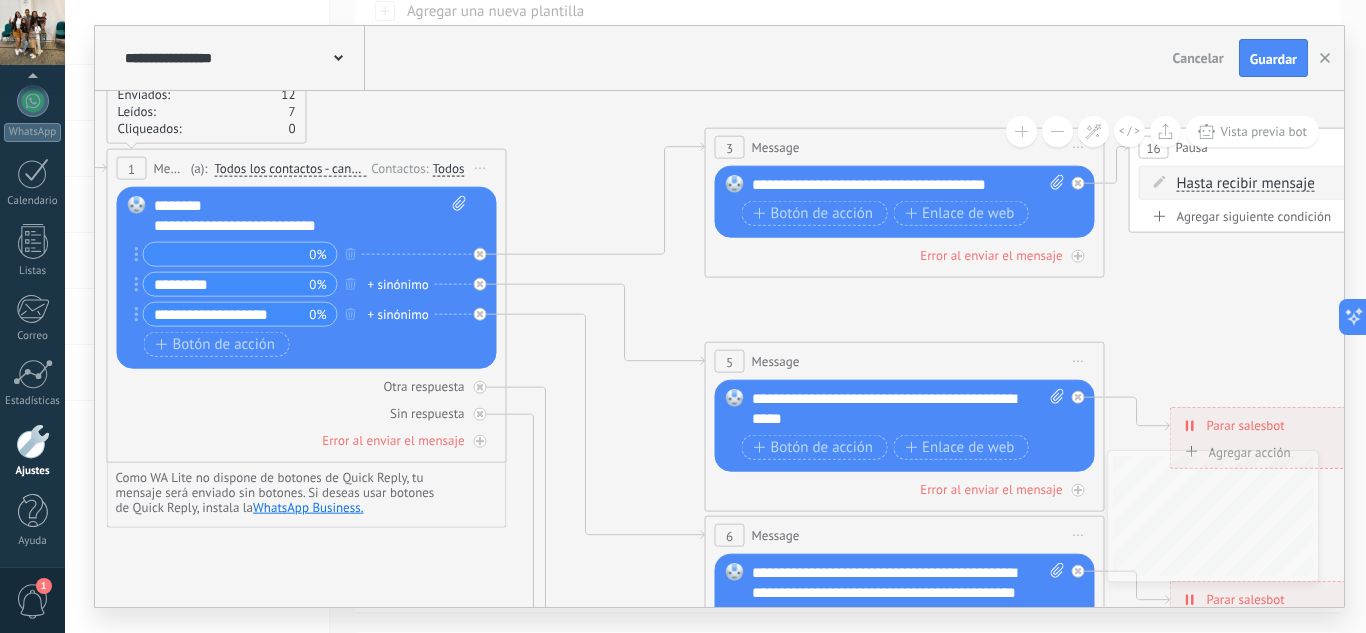 type on "*" 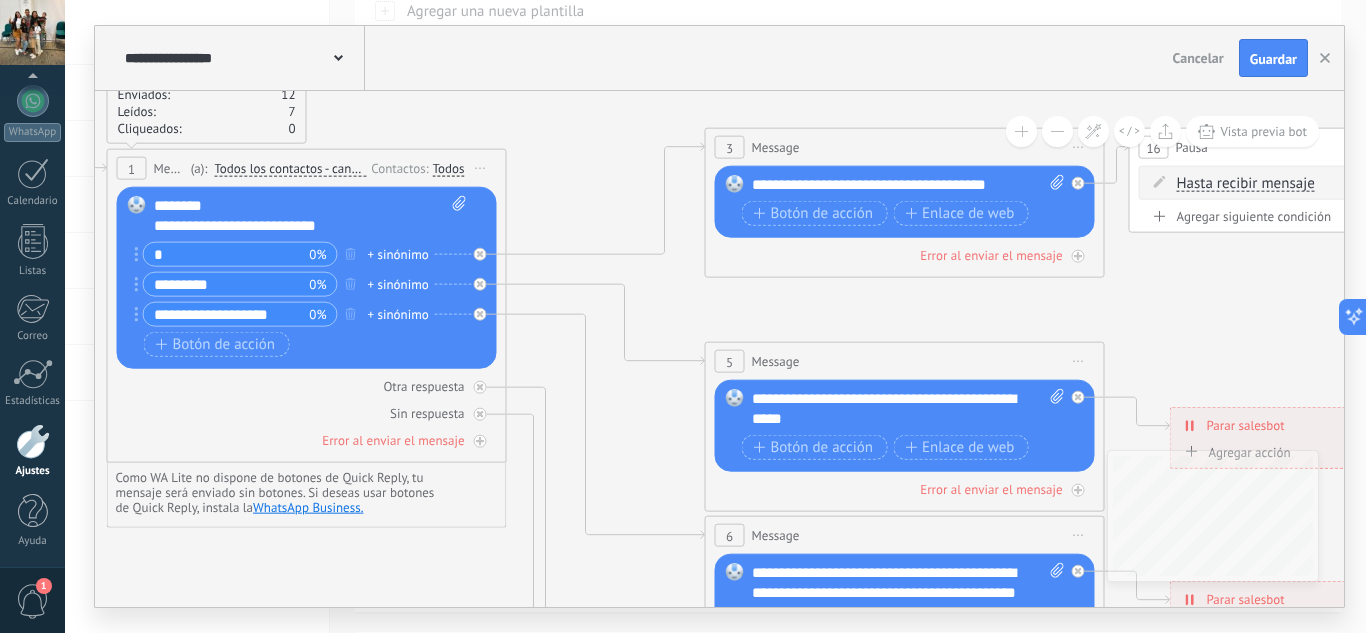 type 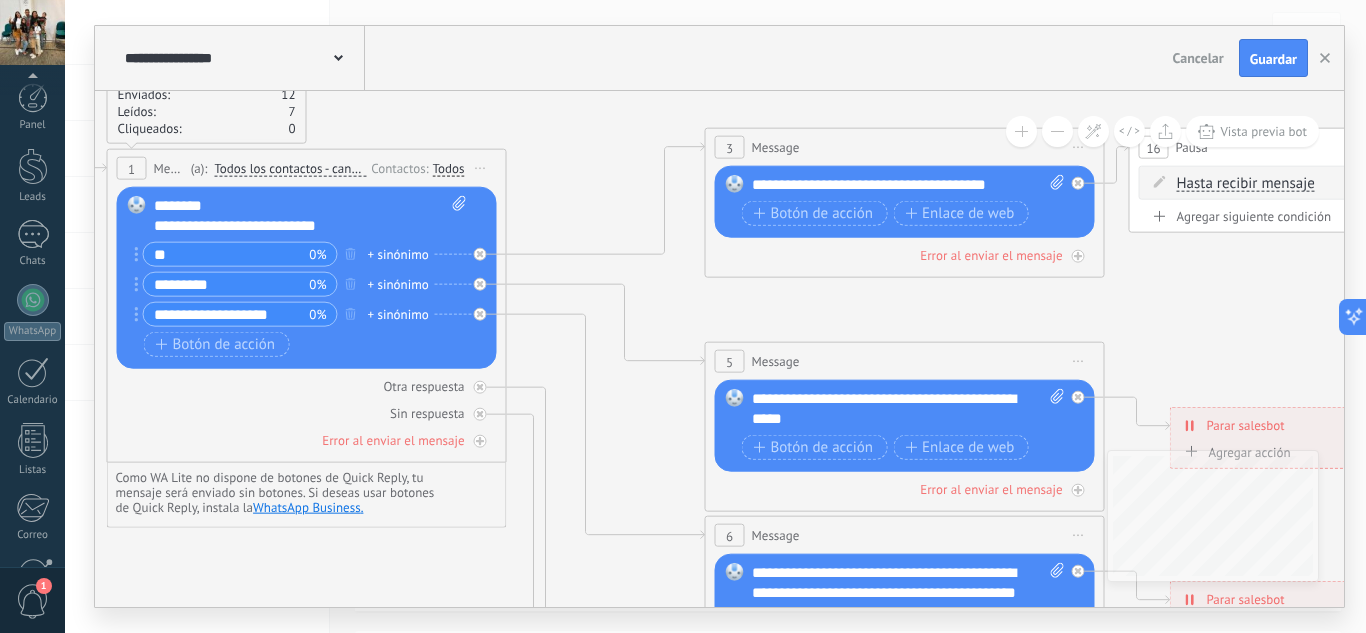 scroll, scrollTop: 200, scrollLeft: 0, axis: vertical 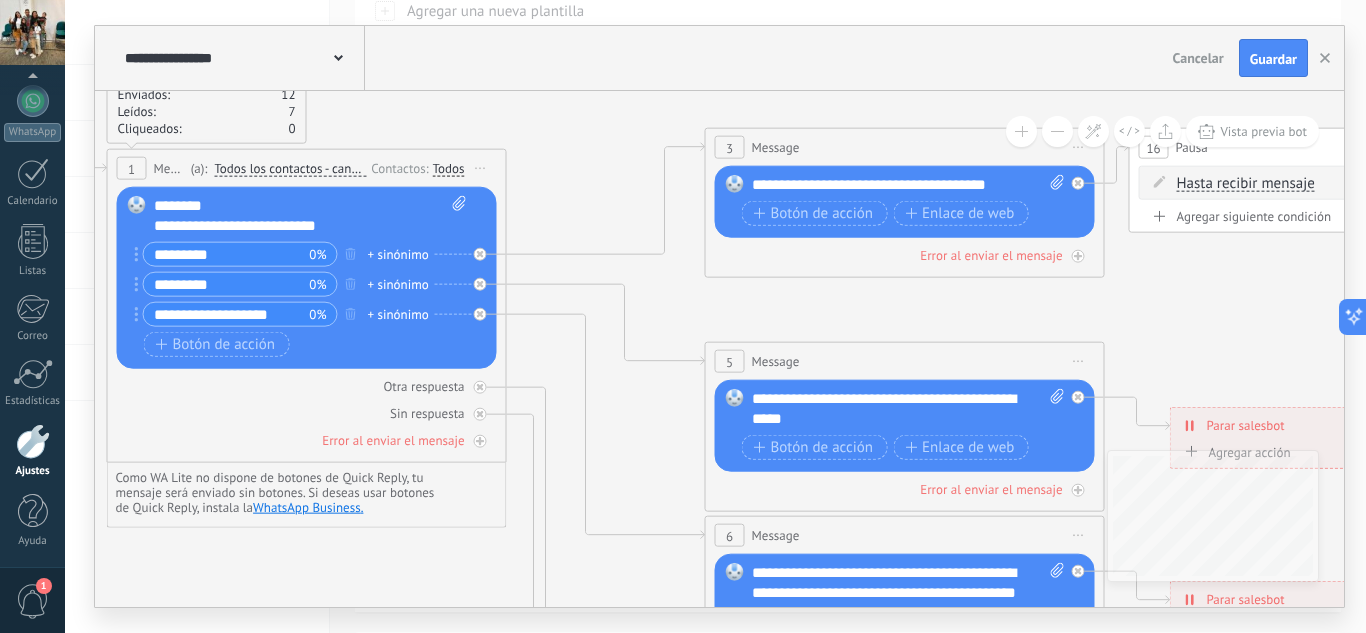 type on "*********" 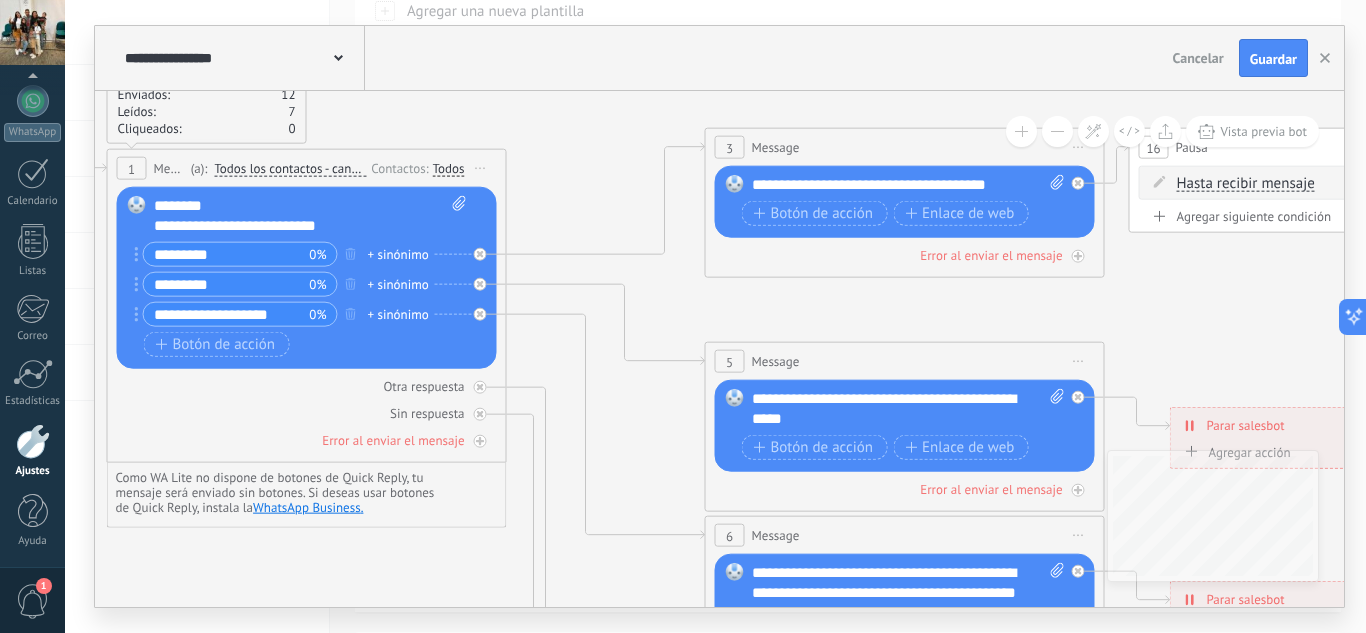 type on "*" 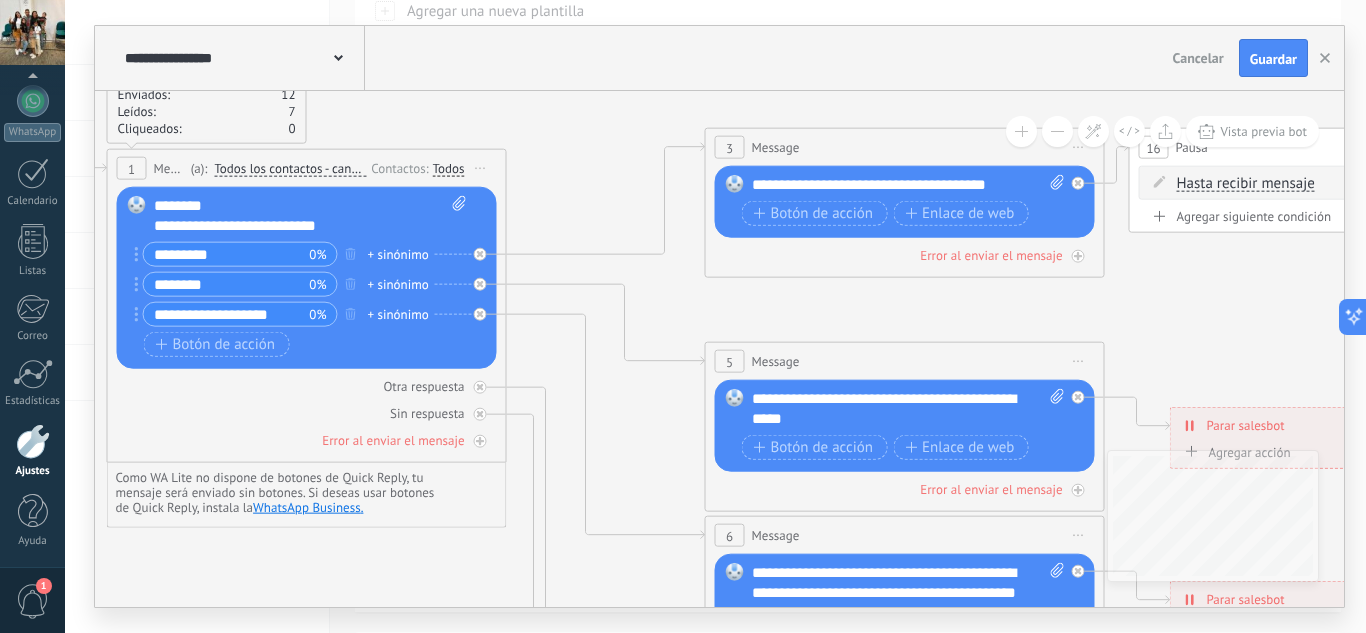click on "********" at bounding box center (227, 284) 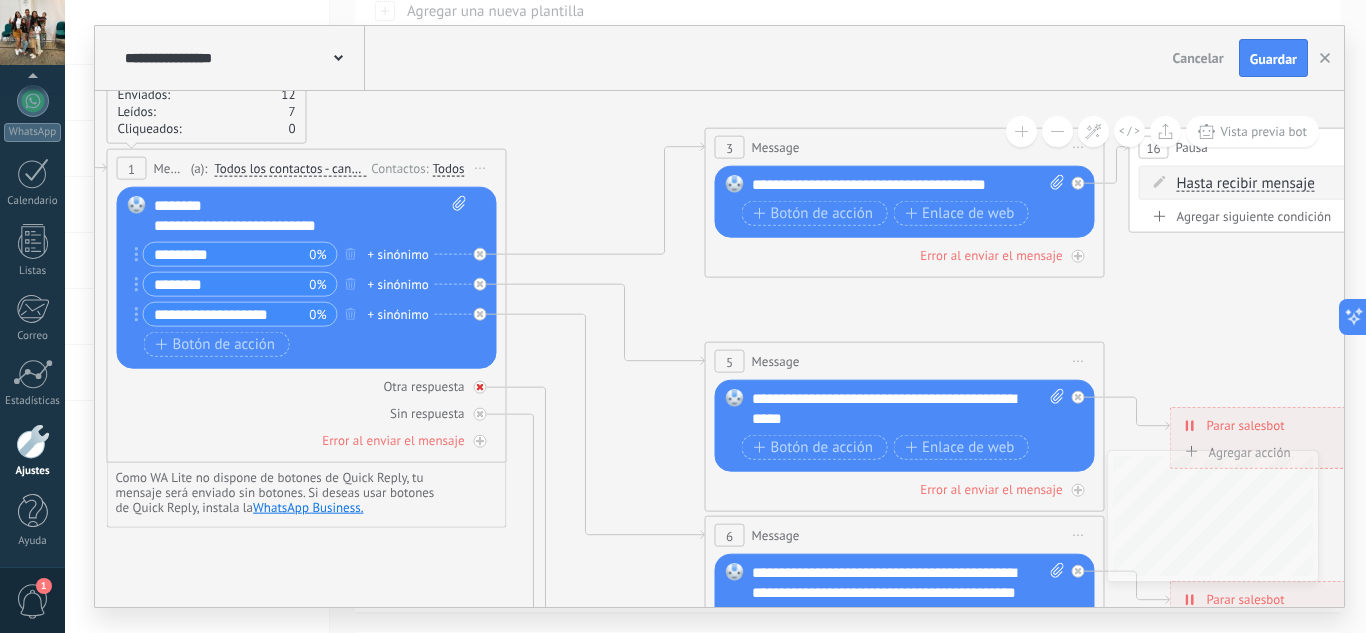 type on "********" 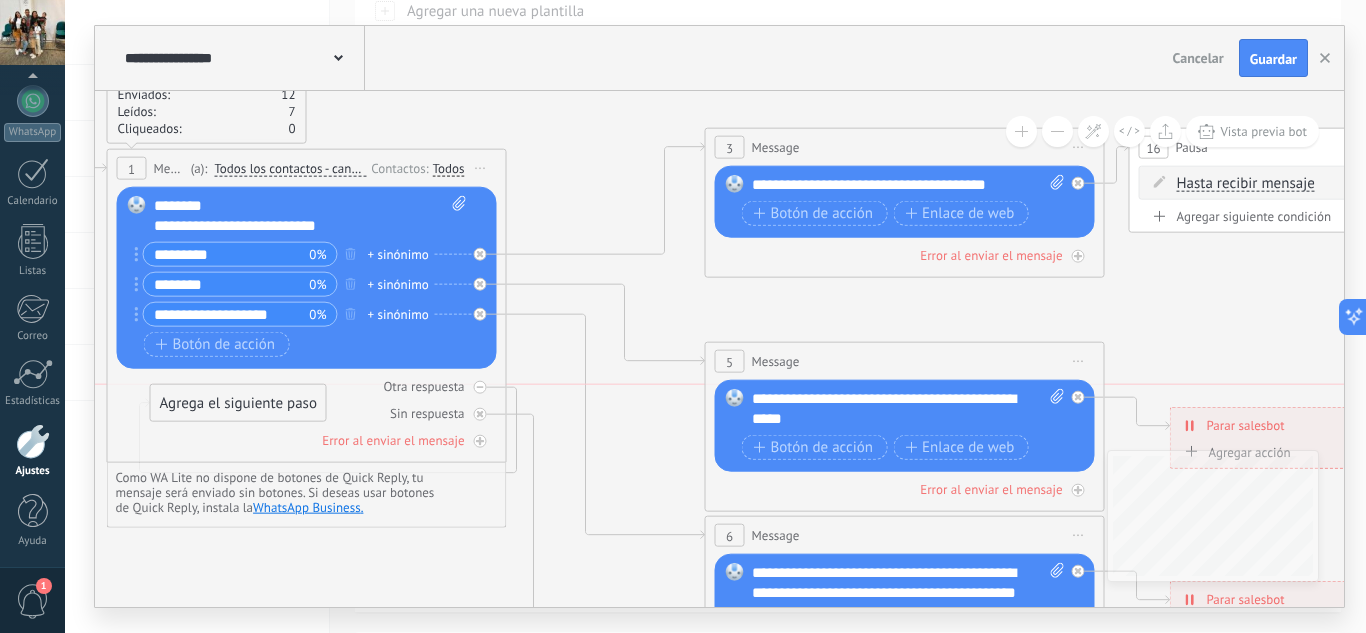 drag, startPoint x: 626, startPoint y: 235, endPoint x: 169, endPoint y: 408, distance: 488.64917 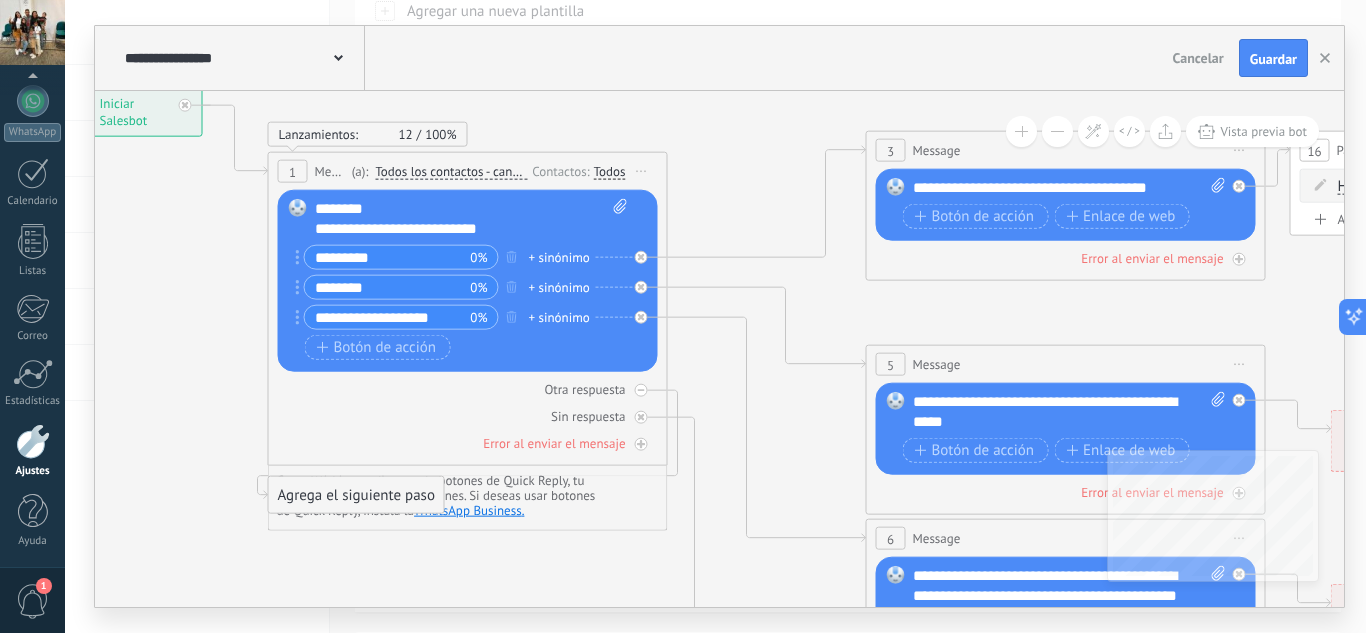 drag, startPoint x: 641, startPoint y: 145, endPoint x: 770, endPoint y: 166, distance: 130.69812 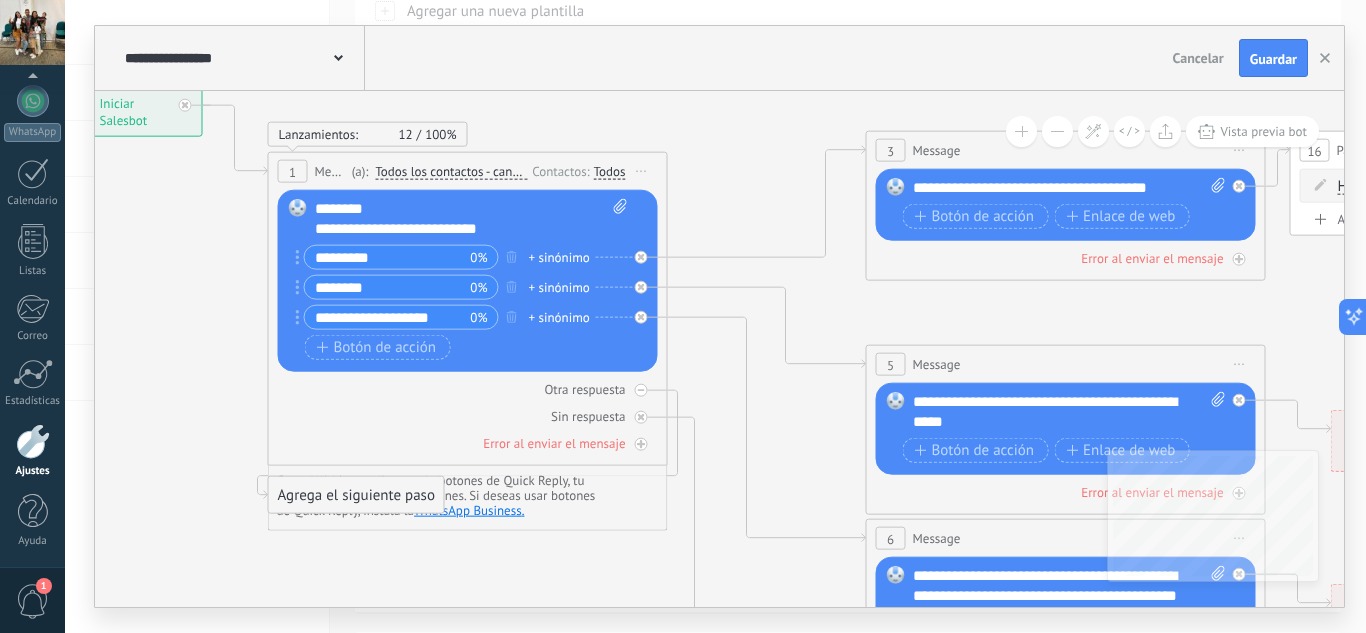 click 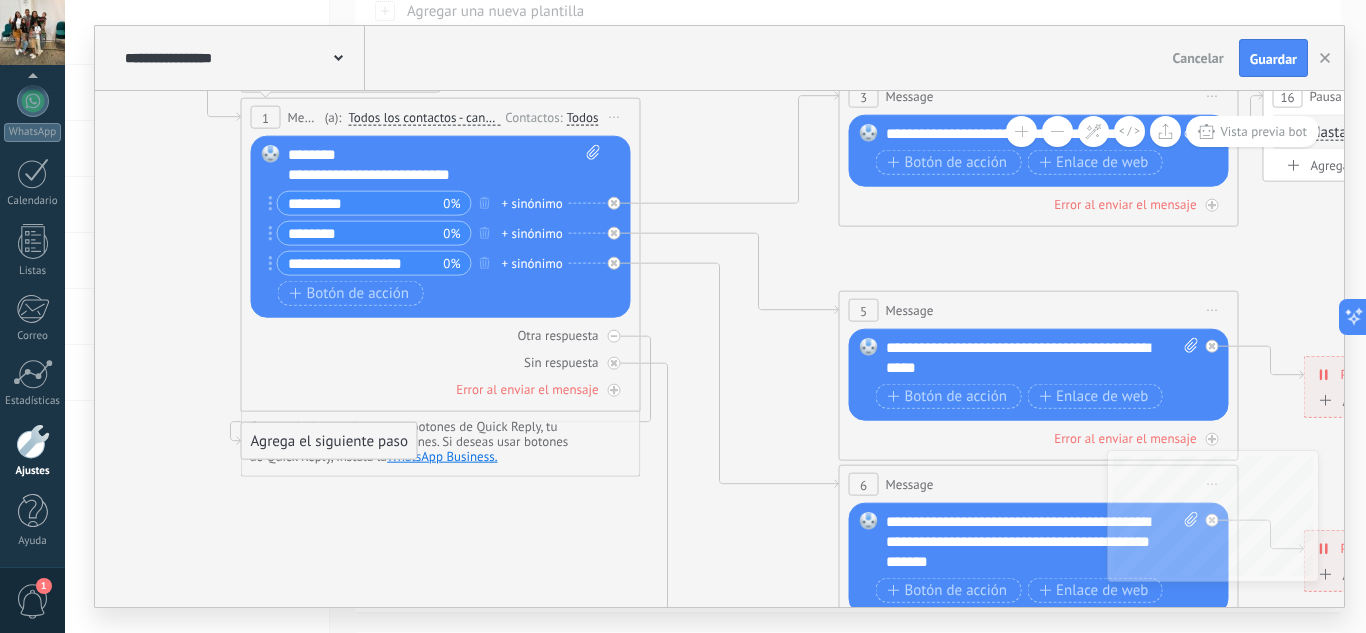 drag, startPoint x: 750, startPoint y: 166, endPoint x: 714, endPoint y: 95, distance: 79.60528 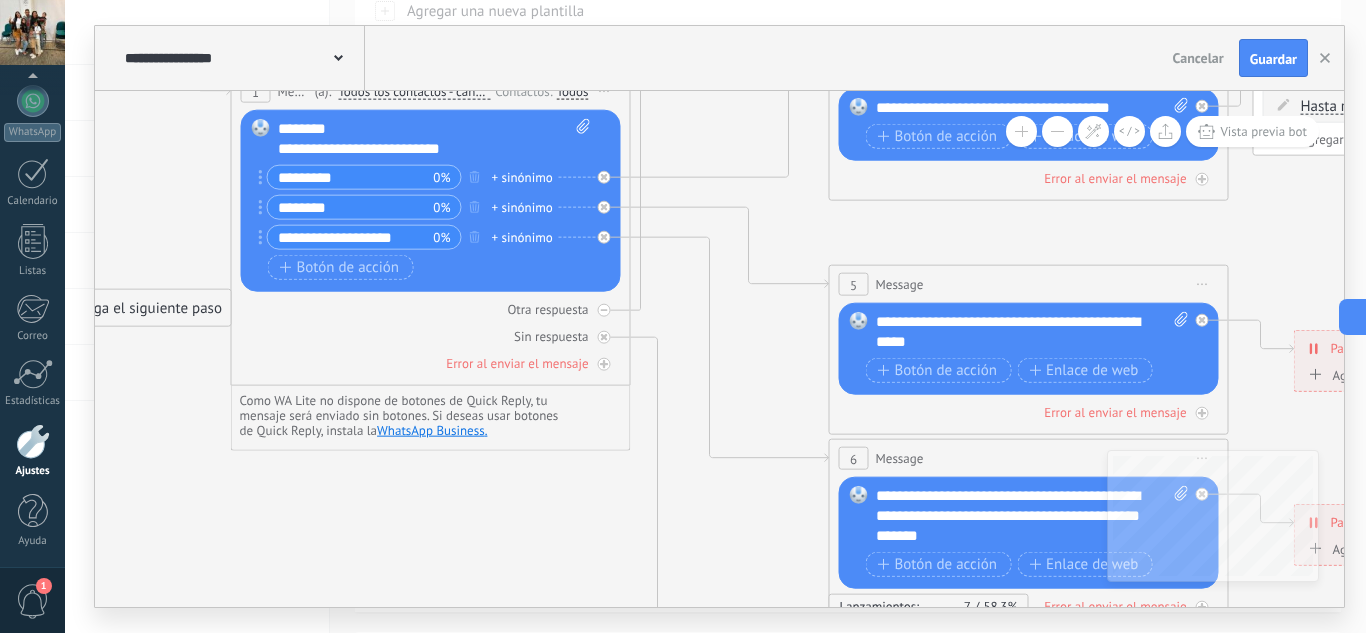 drag, startPoint x: 359, startPoint y: 415, endPoint x: 186, endPoint y: 309, distance: 202.8916 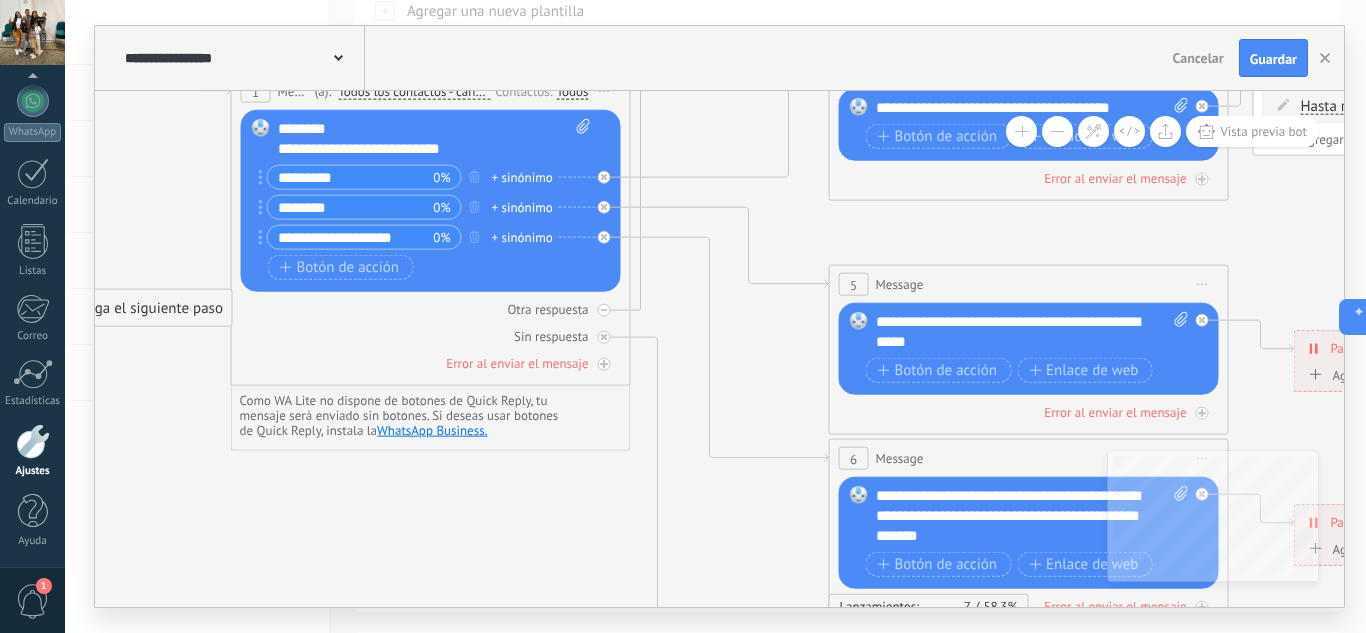 click on "Agrega el siguiente paso" at bounding box center (144, 308) 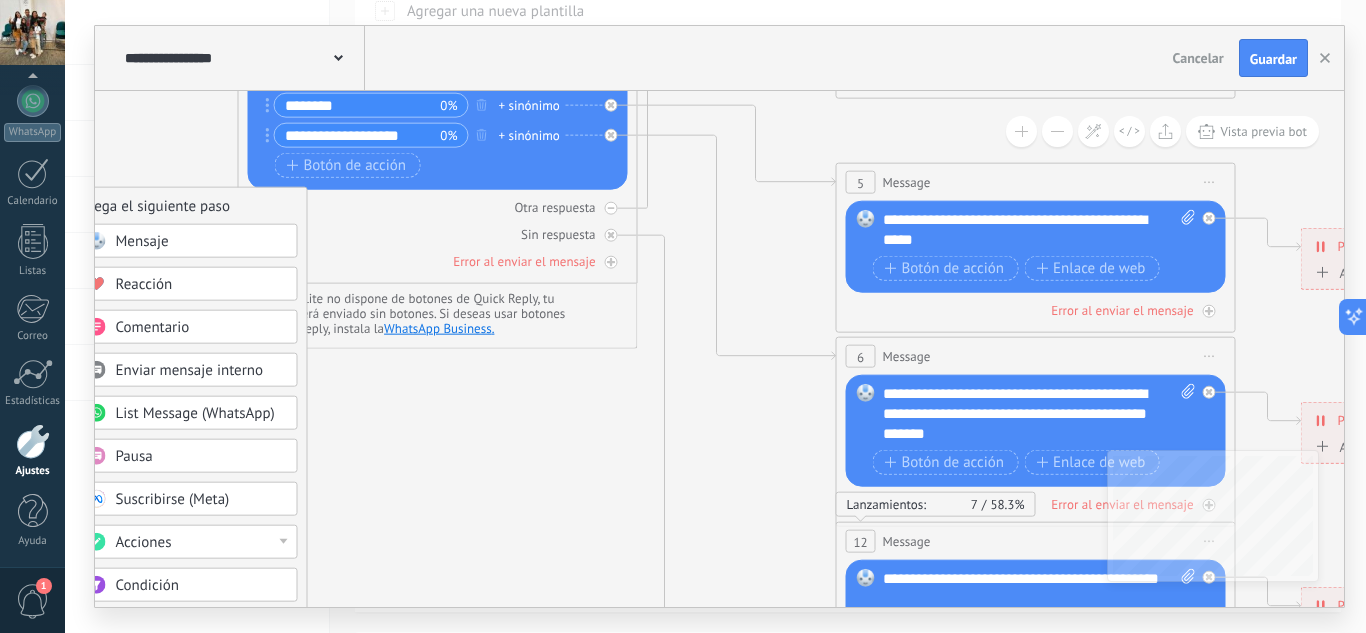drag, startPoint x: 393, startPoint y: 497, endPoint x: 400, endPoint y: 394, distance: 103.23759 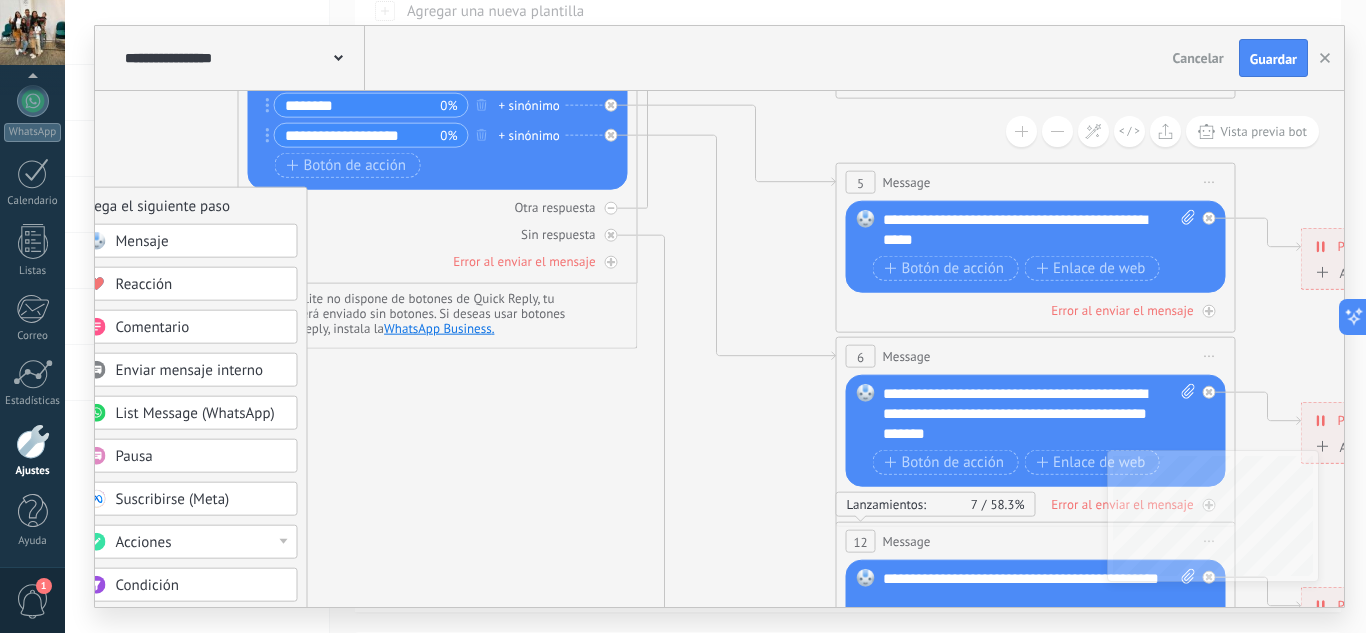 click 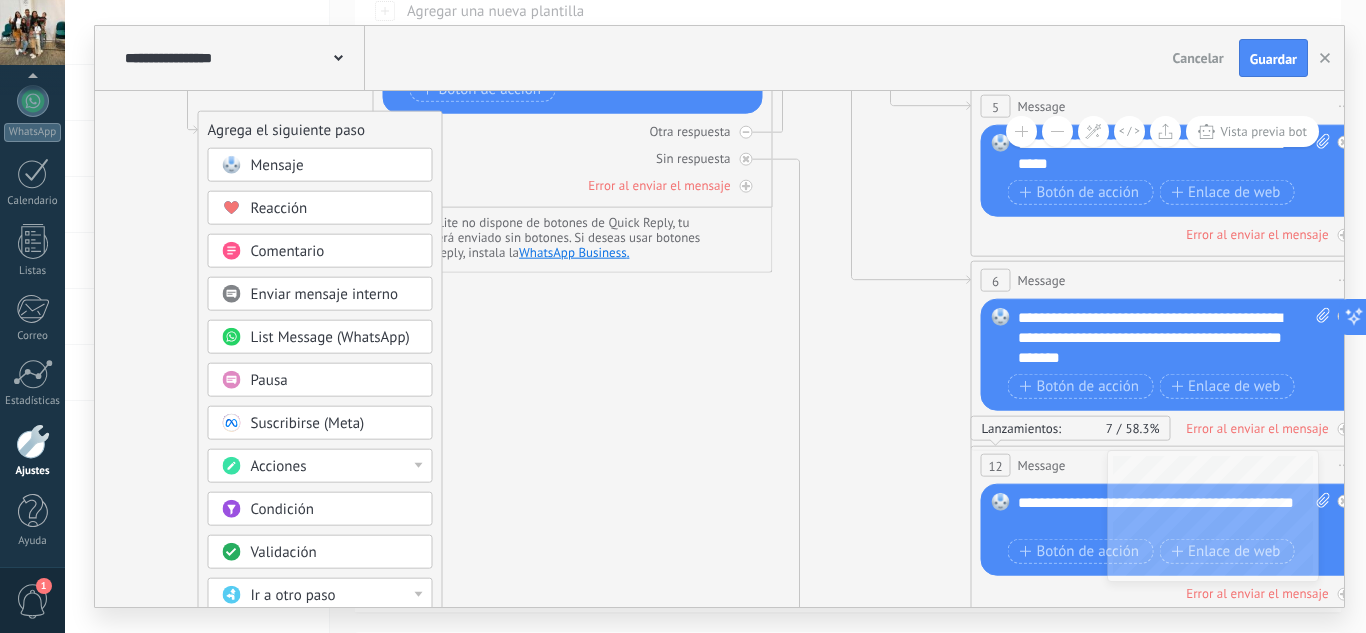 drag, startPoint x: 462, startPoint y: 411, endPoint x: 647, endPoint y: 296, distance: 217.83022 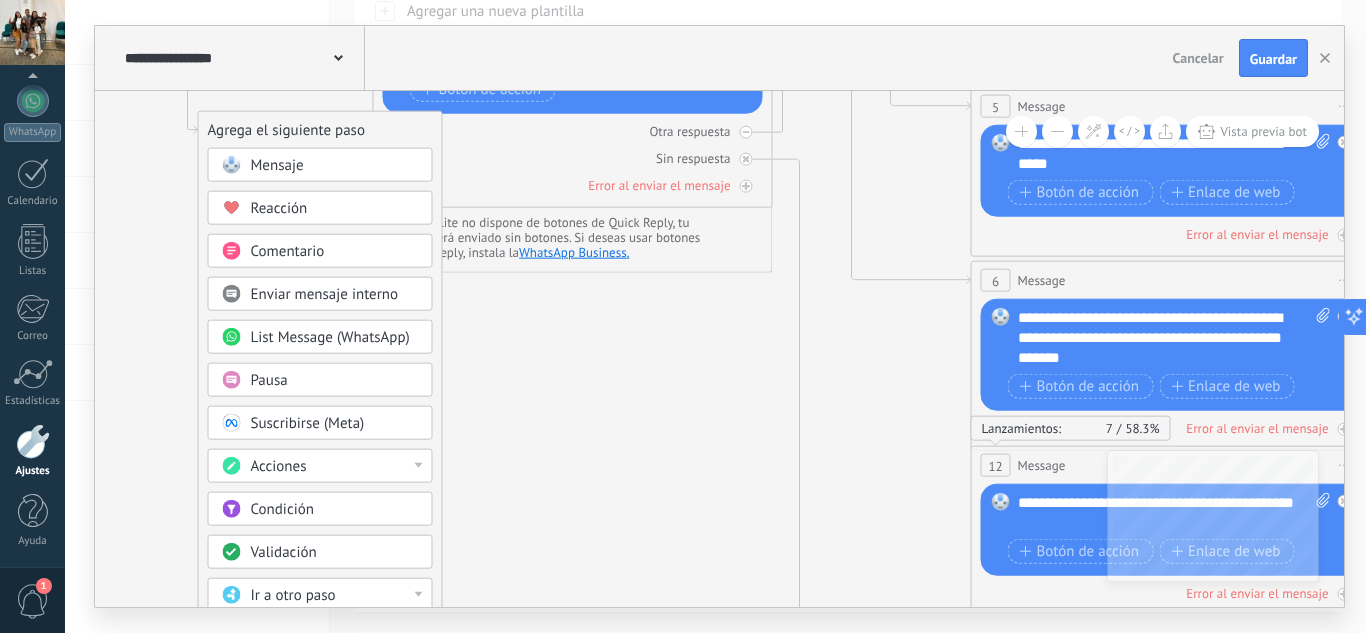 click 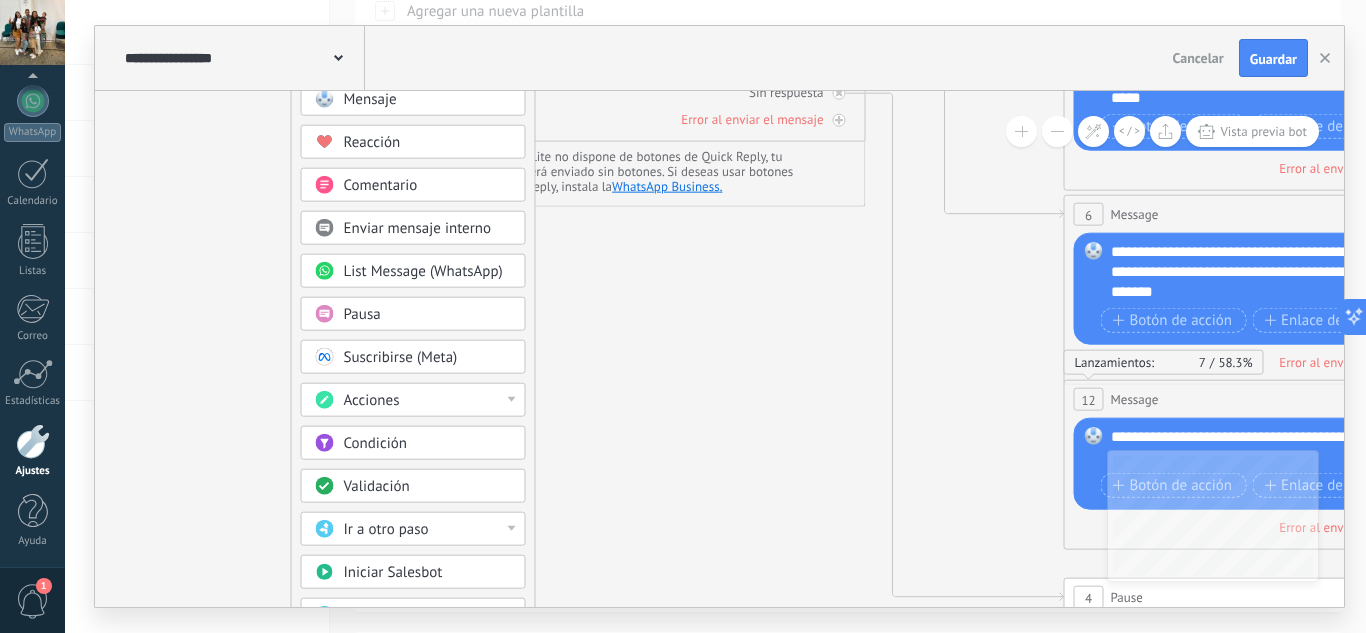 drag, startPoint x: 610, startPoint y: 308, endPoint x: 626, endPoint y: 221, distance: 88.45903 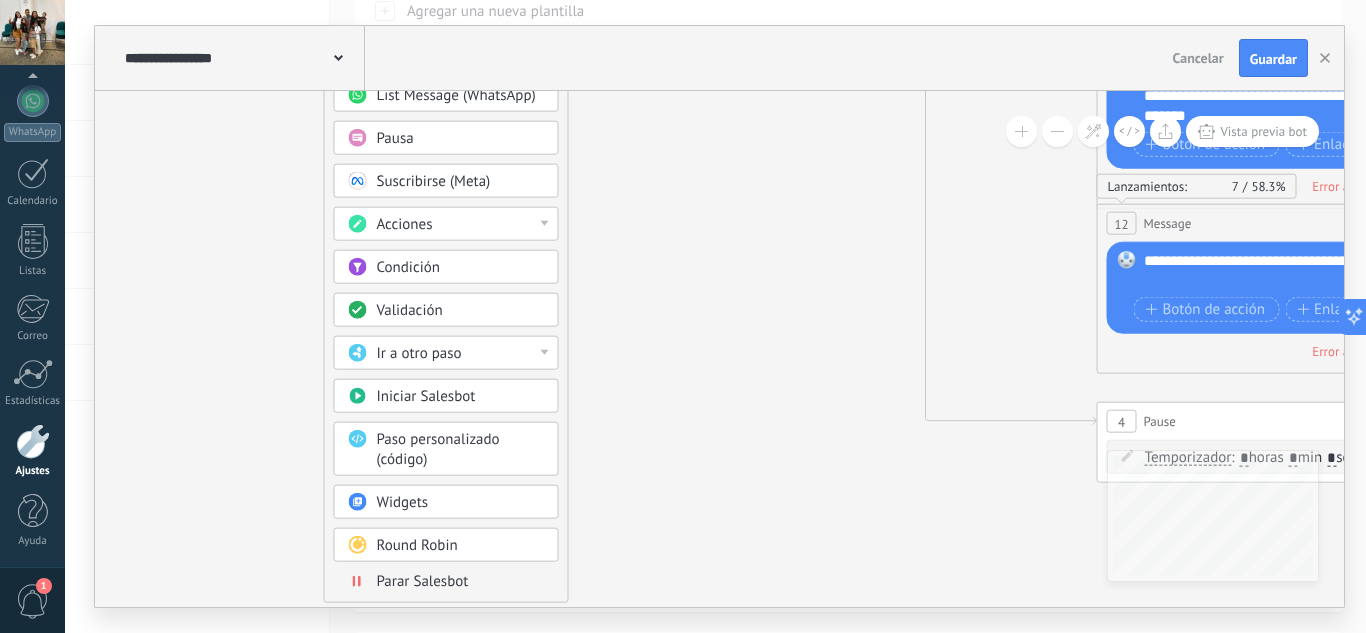 drag, startPoint x: 619, startPoint y: 375, endPoint x: 636, endPoint y: 196, distance: 179.80545 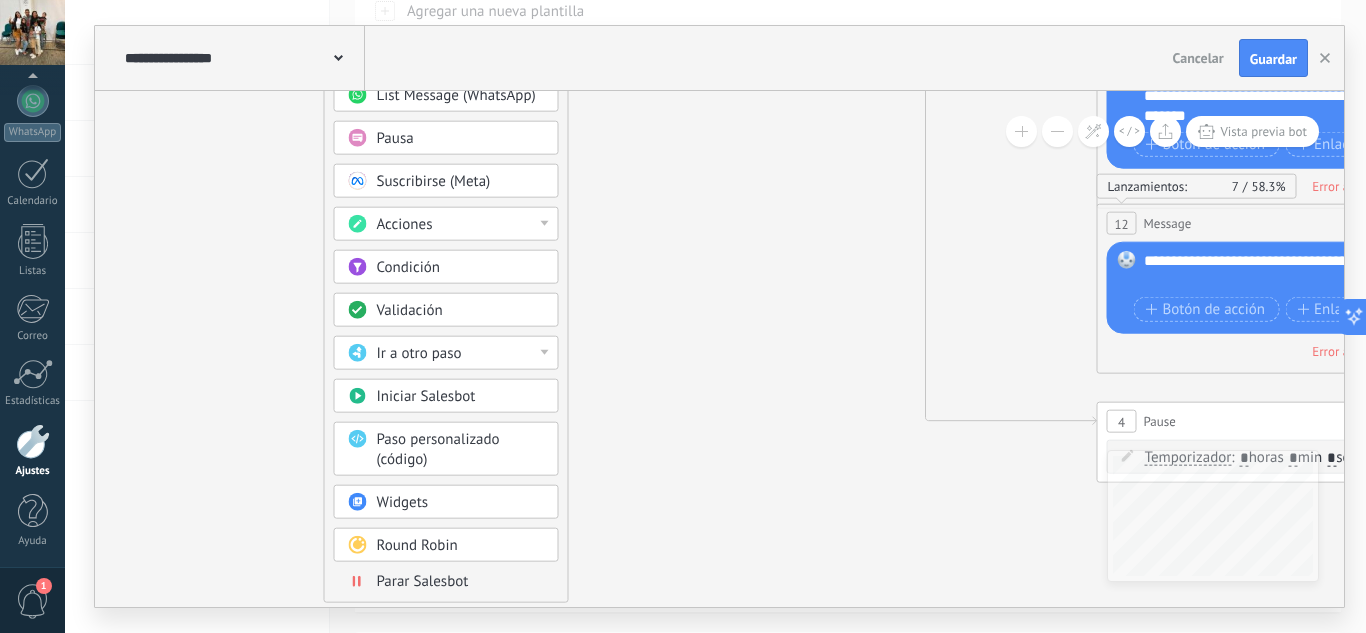 click 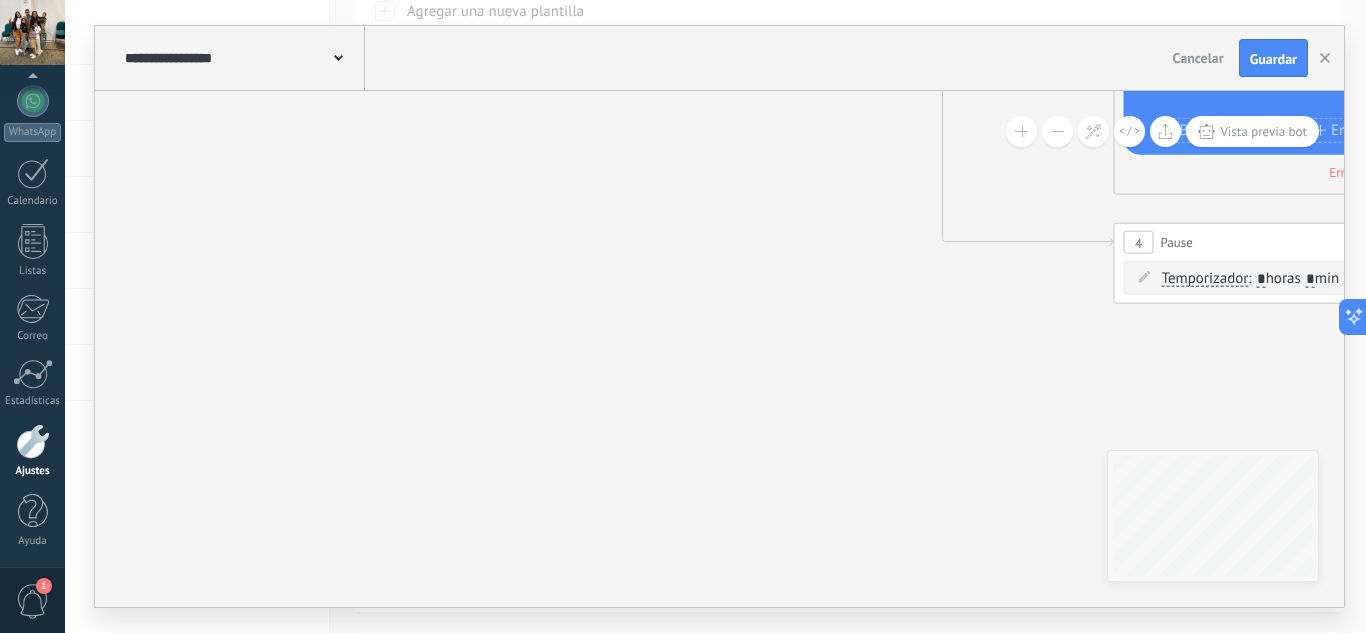 drag, startPoint x: 564, startPoint y: 426, endPoint x: 534, endPoint y: 497, distance: 77.07788 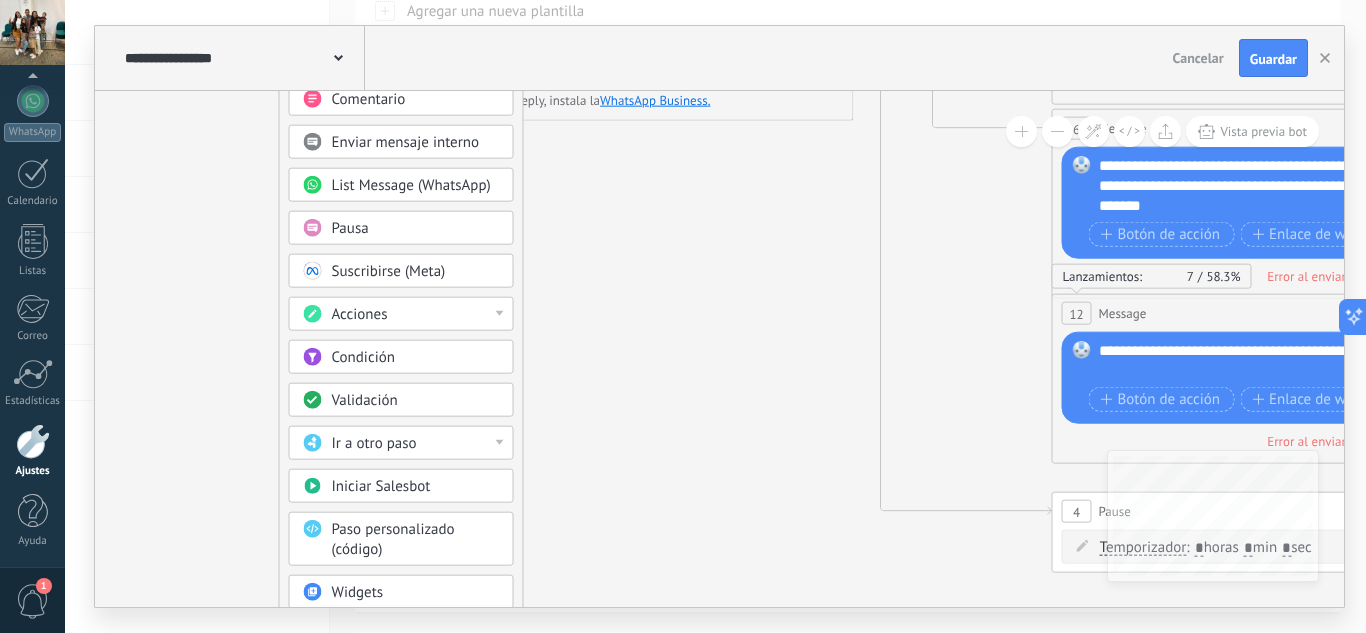 drag, startPoint x: 611, startPoint y: 305, endPoint x: 517, endPoint y: 484, distance: 202.18062 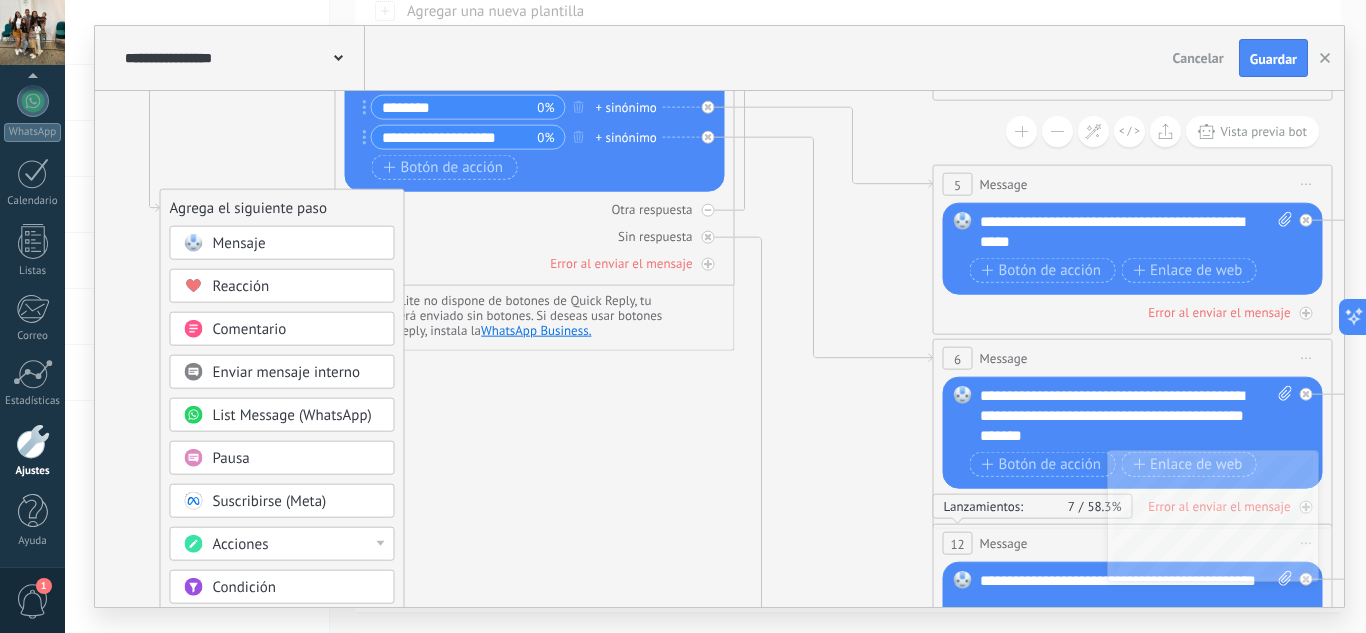 drag, startPoint x: 555, startPoint y: 451, endPoint x: 505, endPoint y: 497, distance: 67.941154 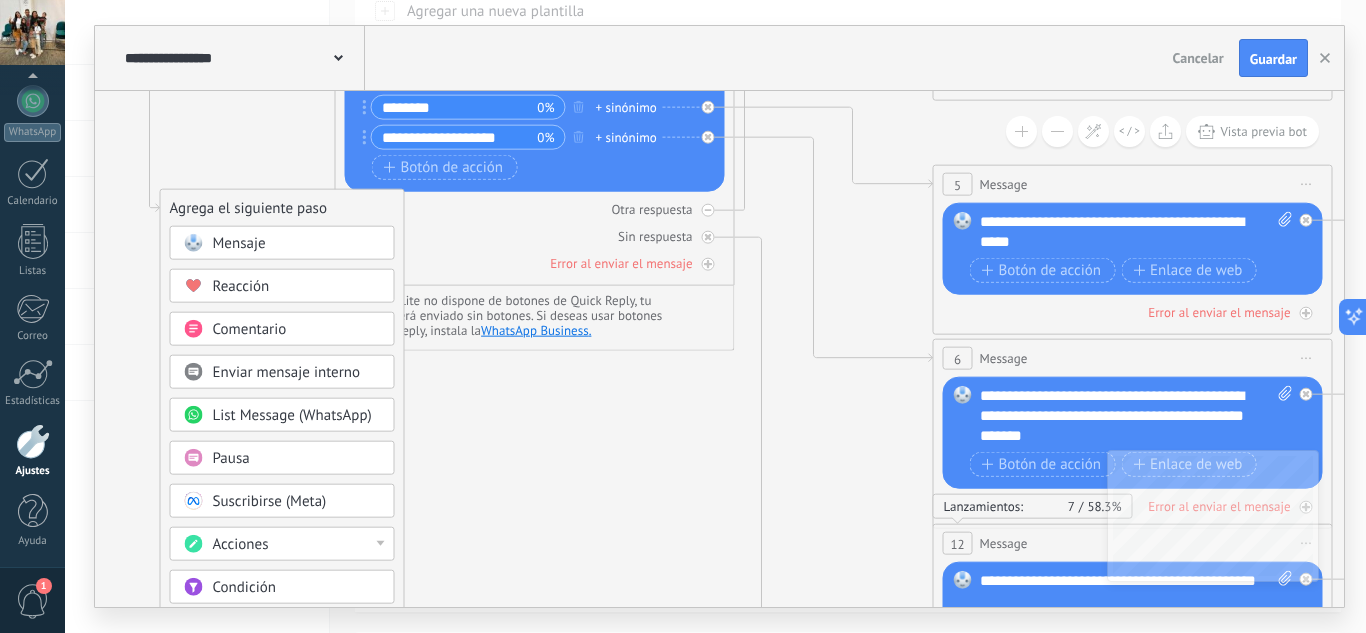 click 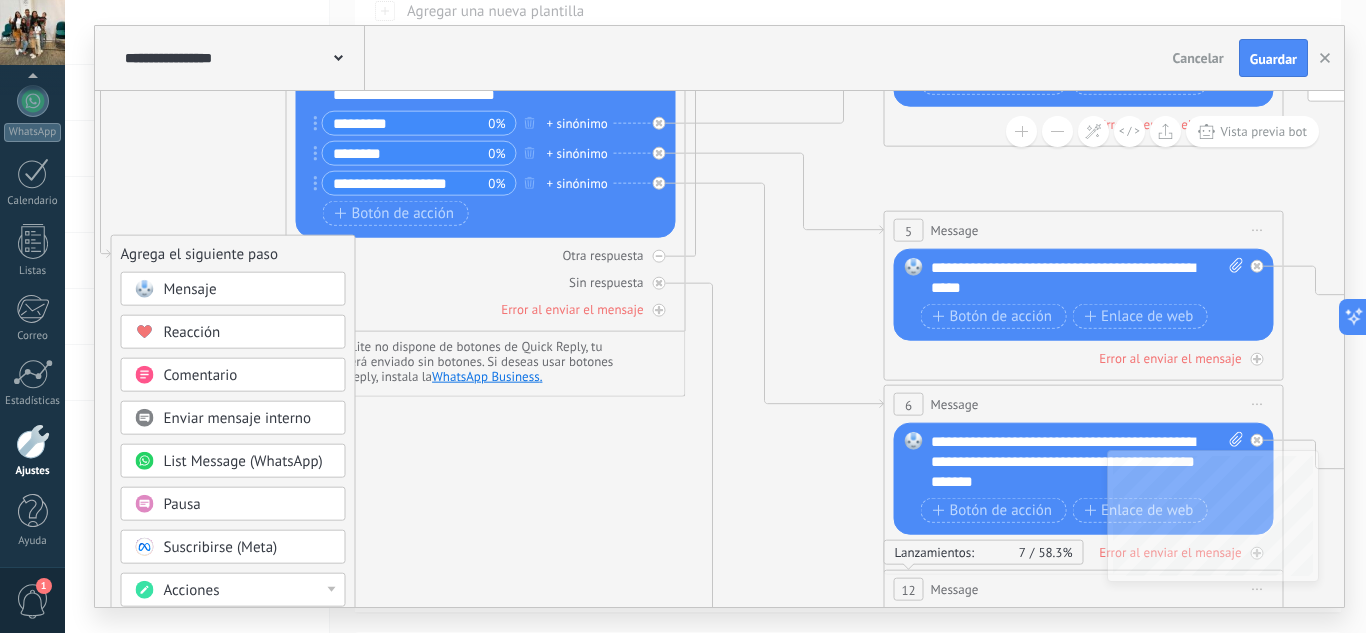 click 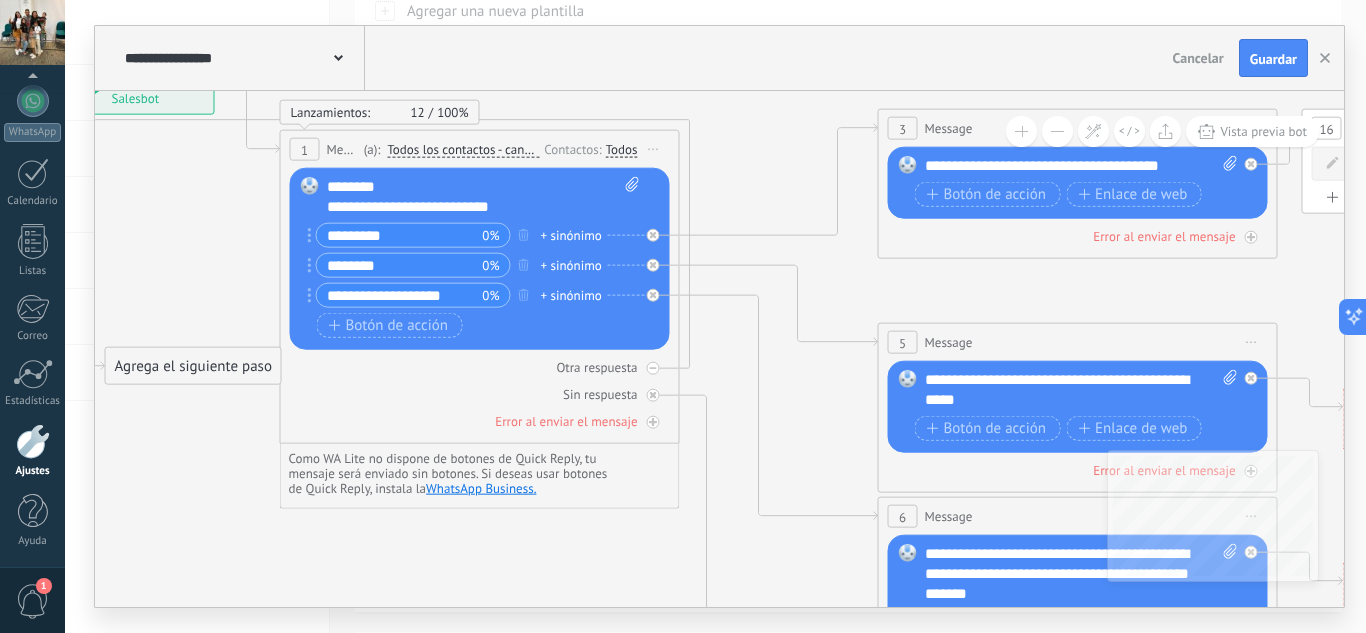 drag, startPoint x: 252, startPoint y: 464, endPoint x: 241, endPoint y: 538, distance: 74.8131 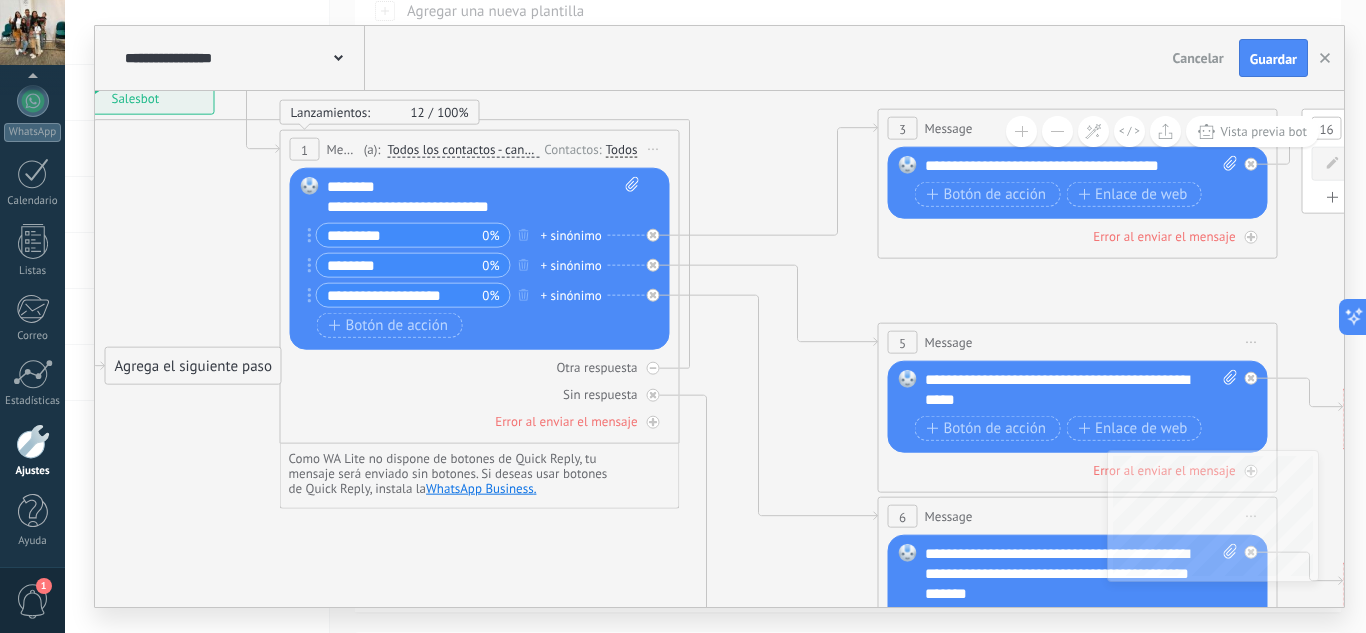 click 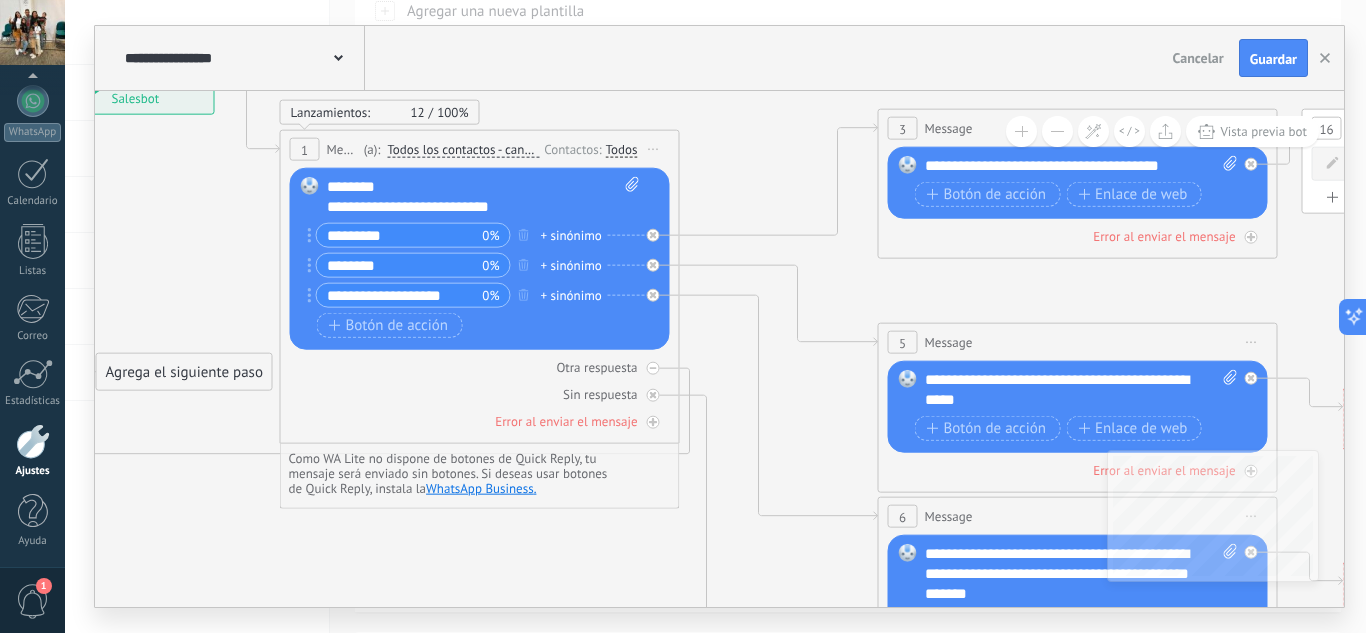 drag, startPoint x: 222, startPoint y: 372, endPoint x: 212, endPoint y: 378, distance: 11.661903 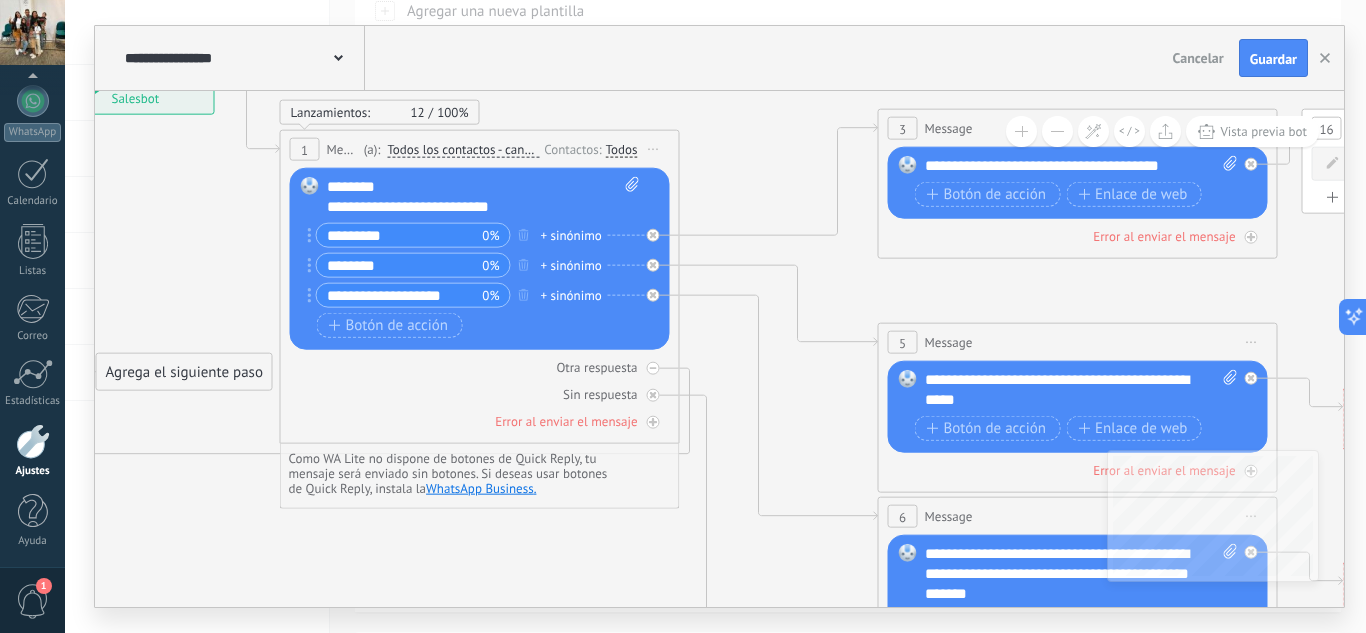 click on "Agrega el siguiente paso" at bounding box center (184, 372) 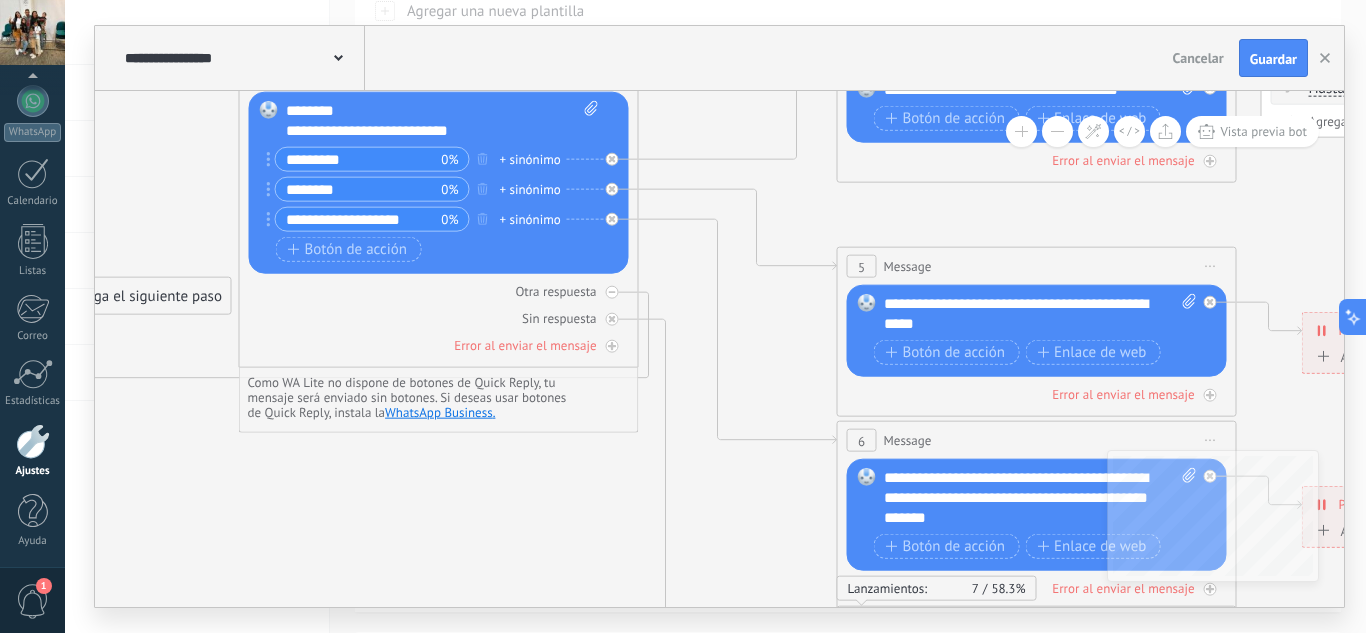 drag, startPoint x: 687, startPoint y: 528, endPoint x: 627, endPoint y: 377, distance: 162.48384 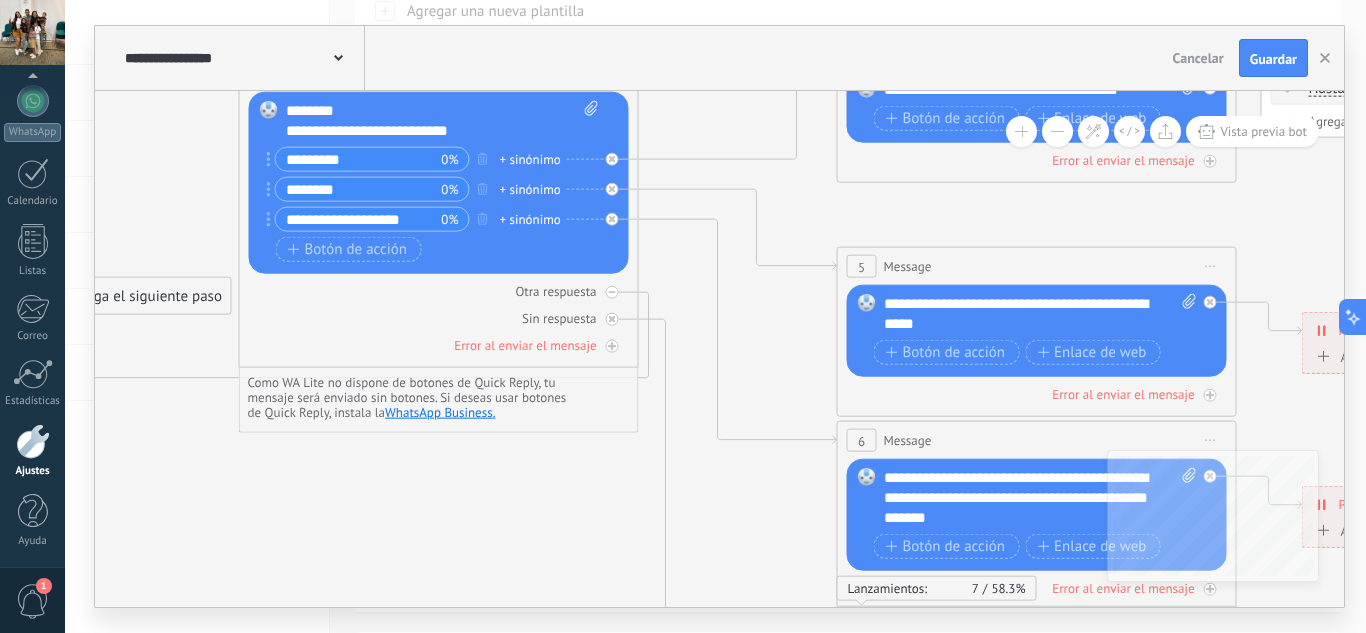 click 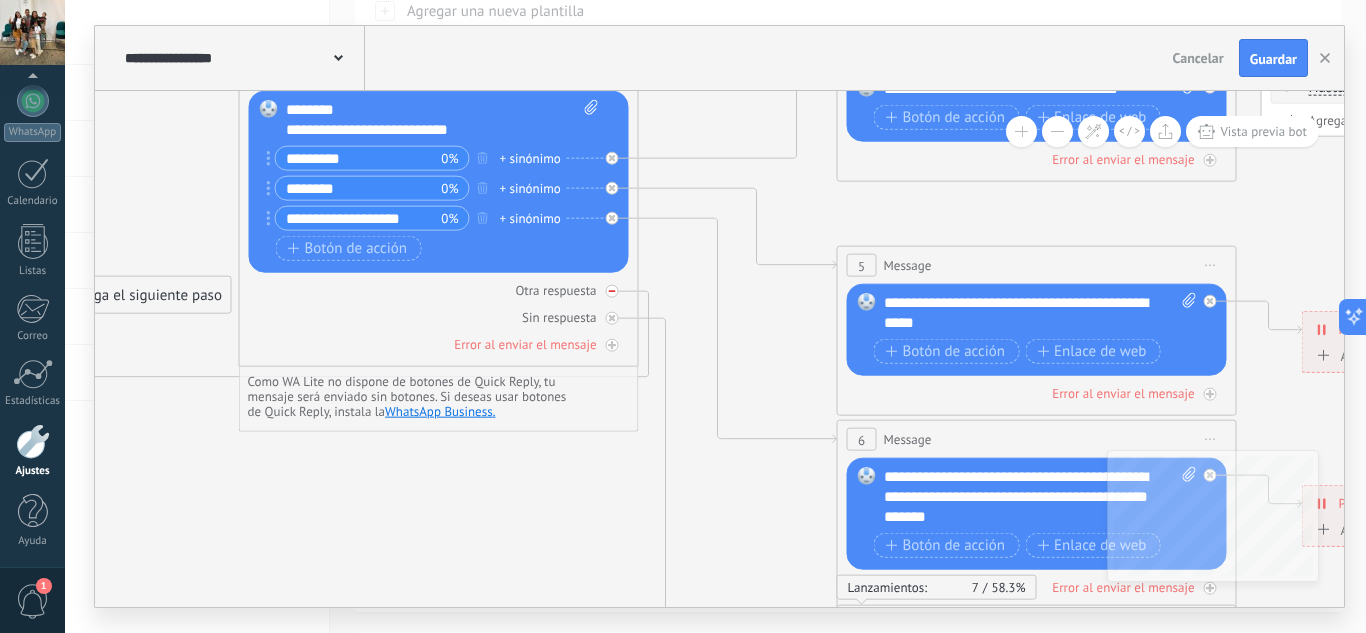 click 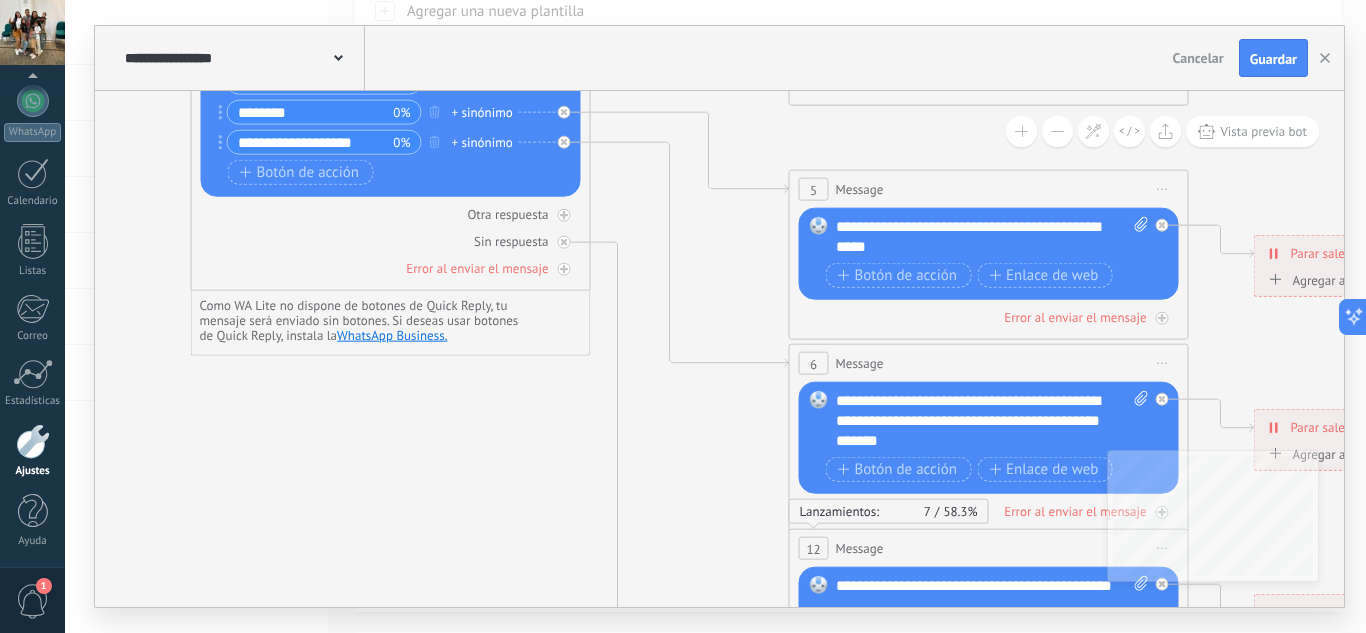 drag, startPoint x: 678, startPoint y: 293, endPoint x: 631, endPoint y: 219, distance: 87.66413 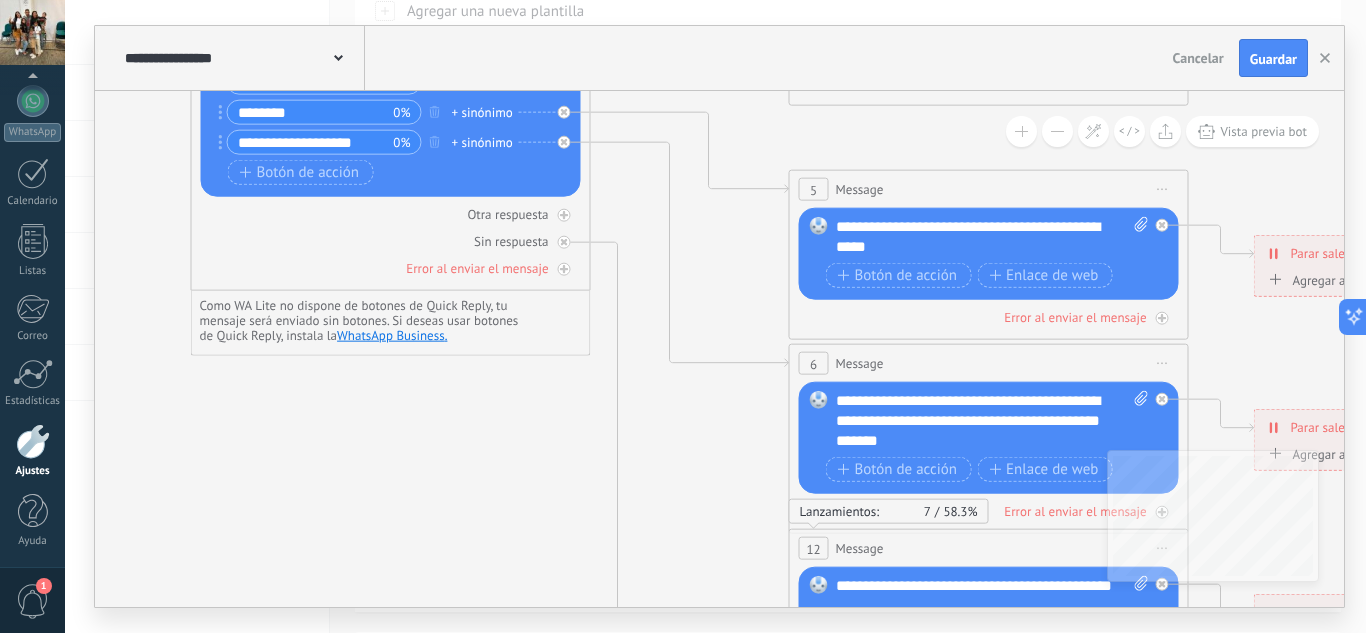 click 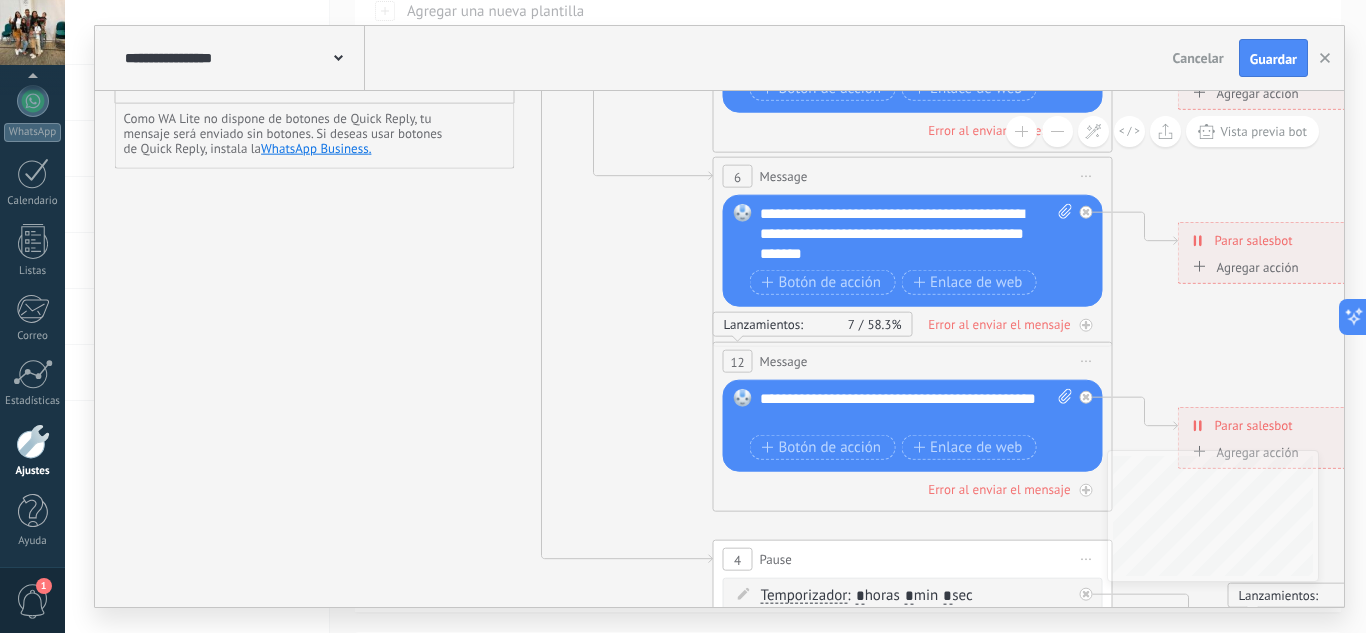 drag, startPoint x: 686, startPoint y: 435, endPoint x: 611, endPoint y: 250, distance: 199.62465 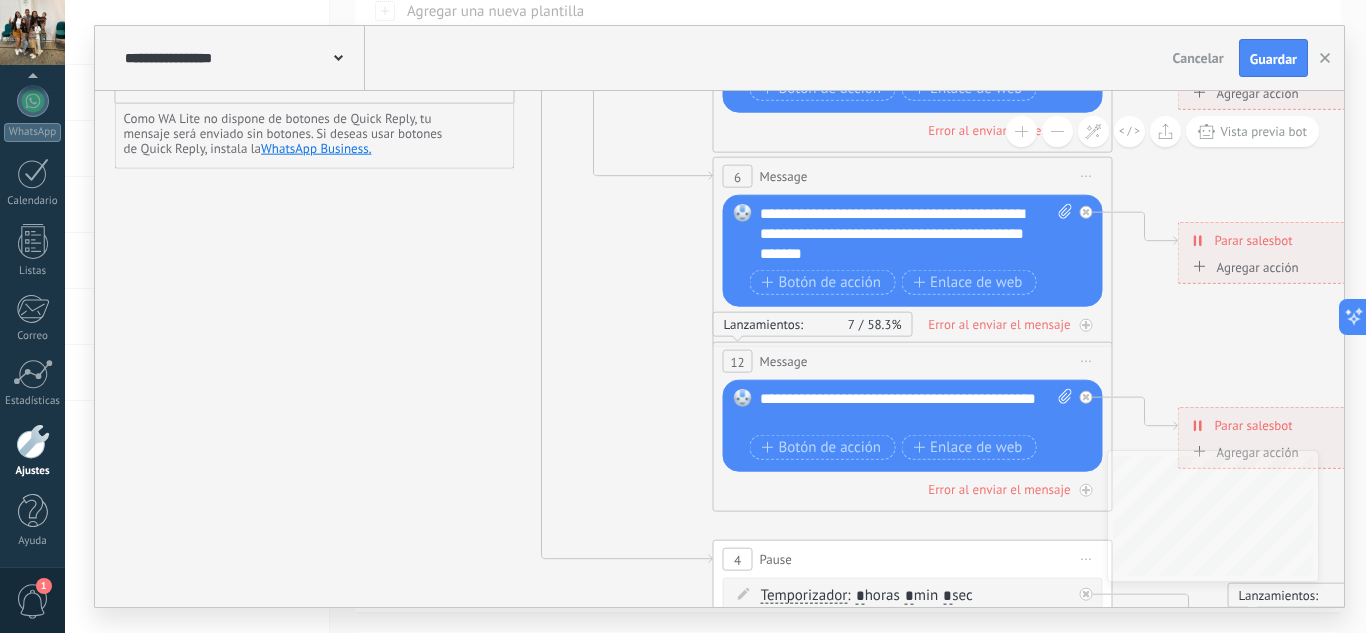 click 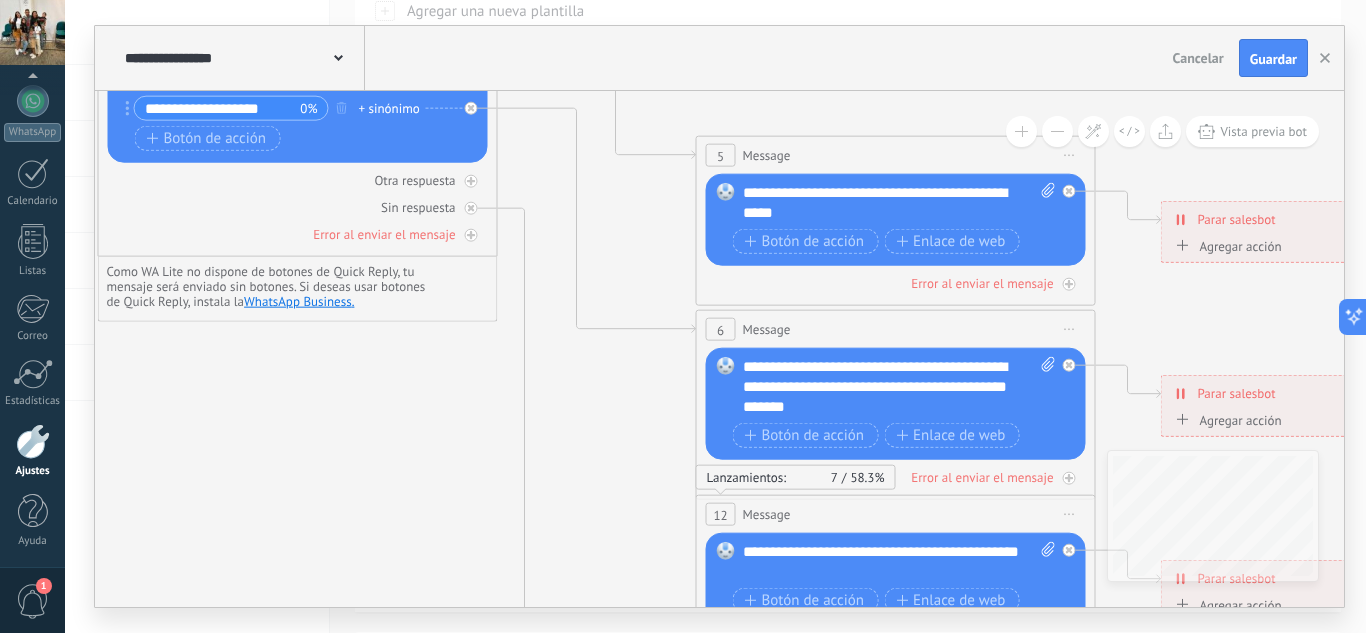 drag, startPoint x: 638, startPoint y: 346, endPoint x: 621, endPoint y: 500, distance: 154.93547 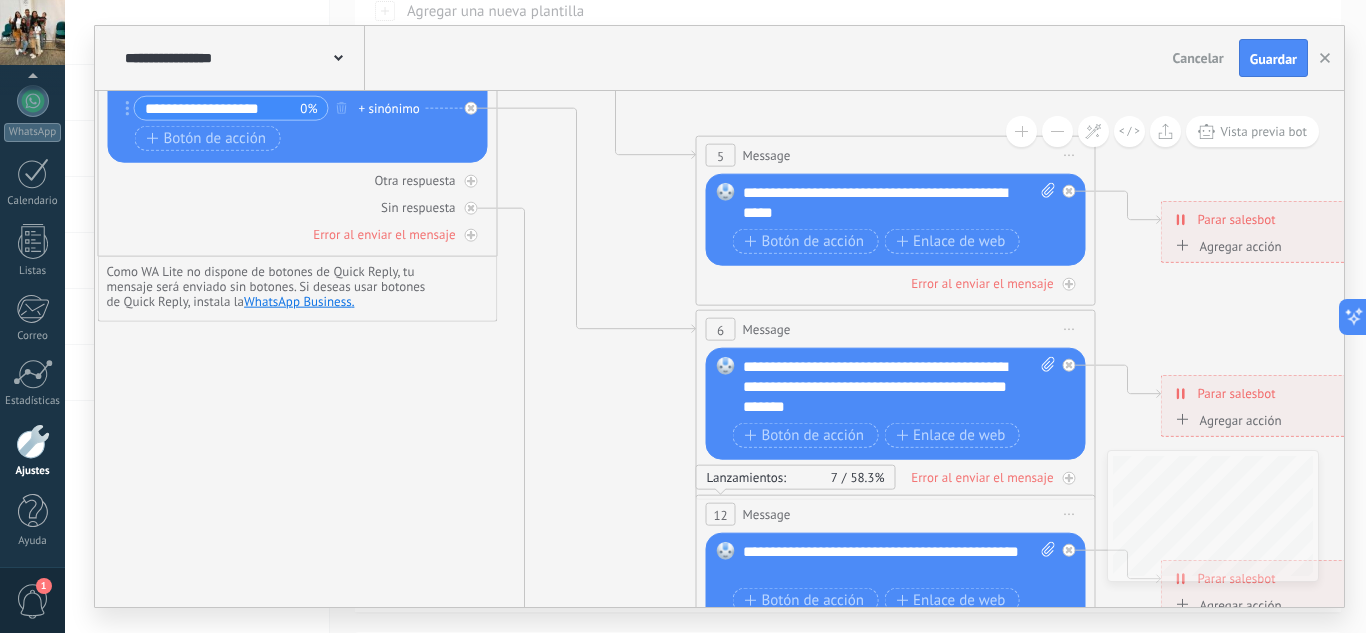 click 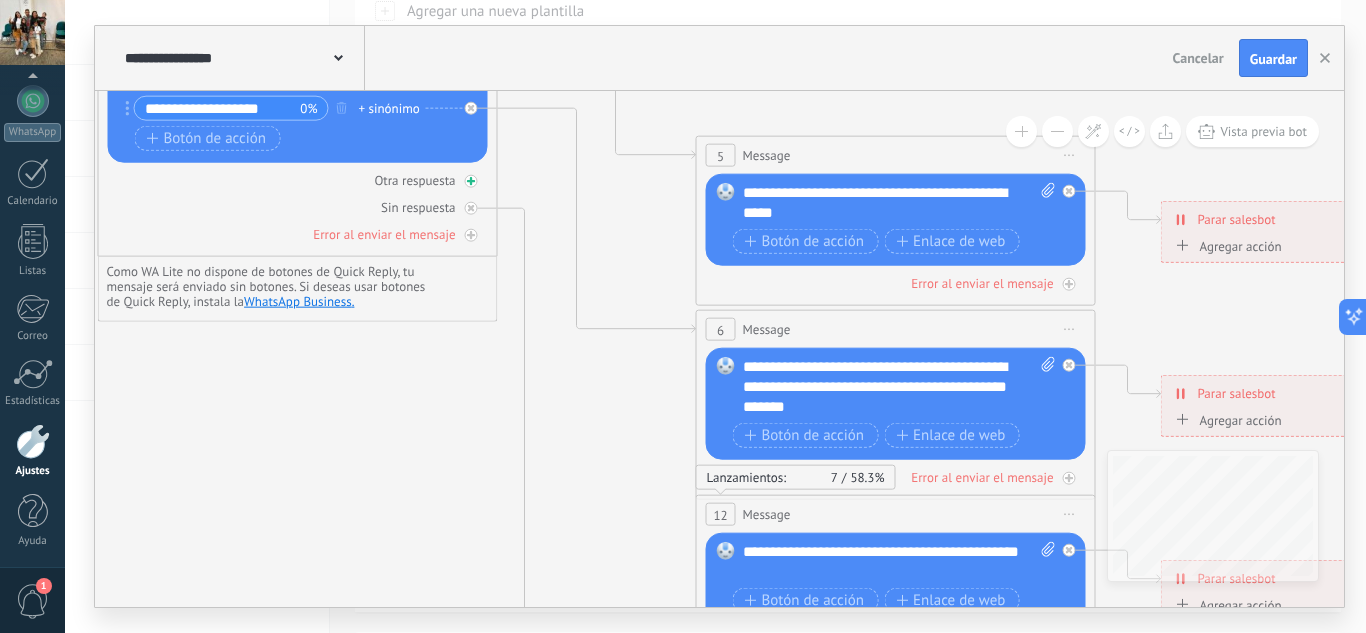 click 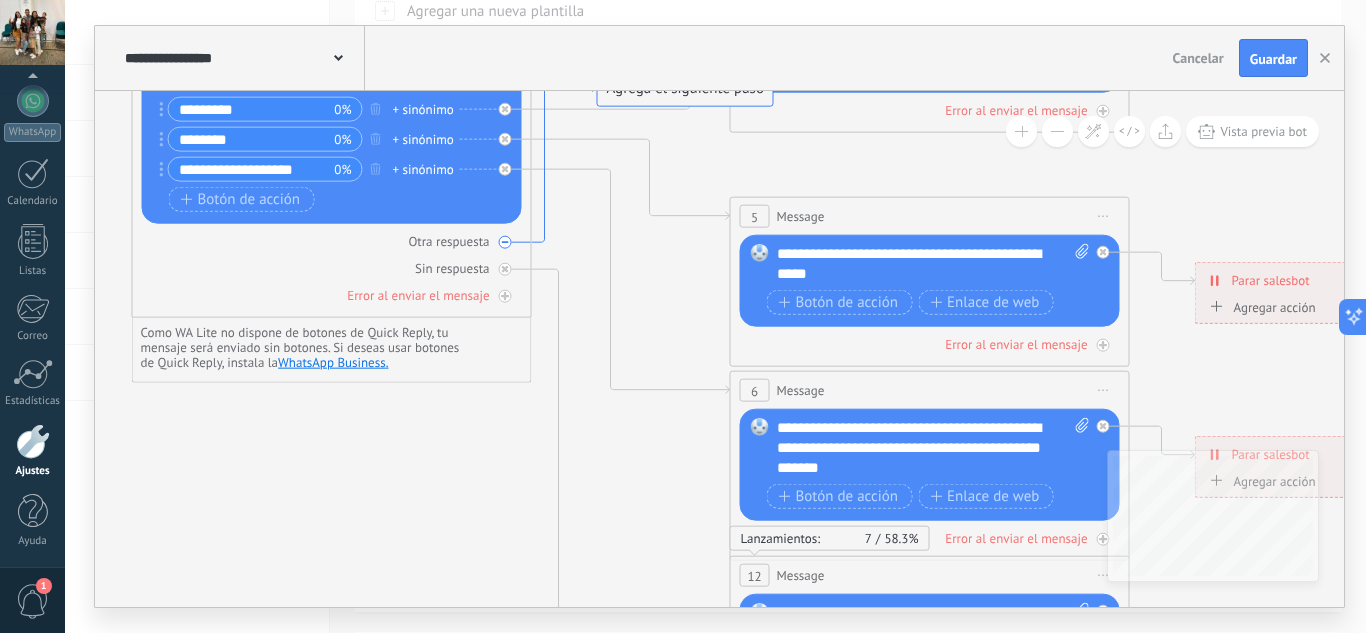 drag, startPoint x: 508, startPoint y: 180, endPoint x: 539, endPoint y: 239, distance: 66.64833 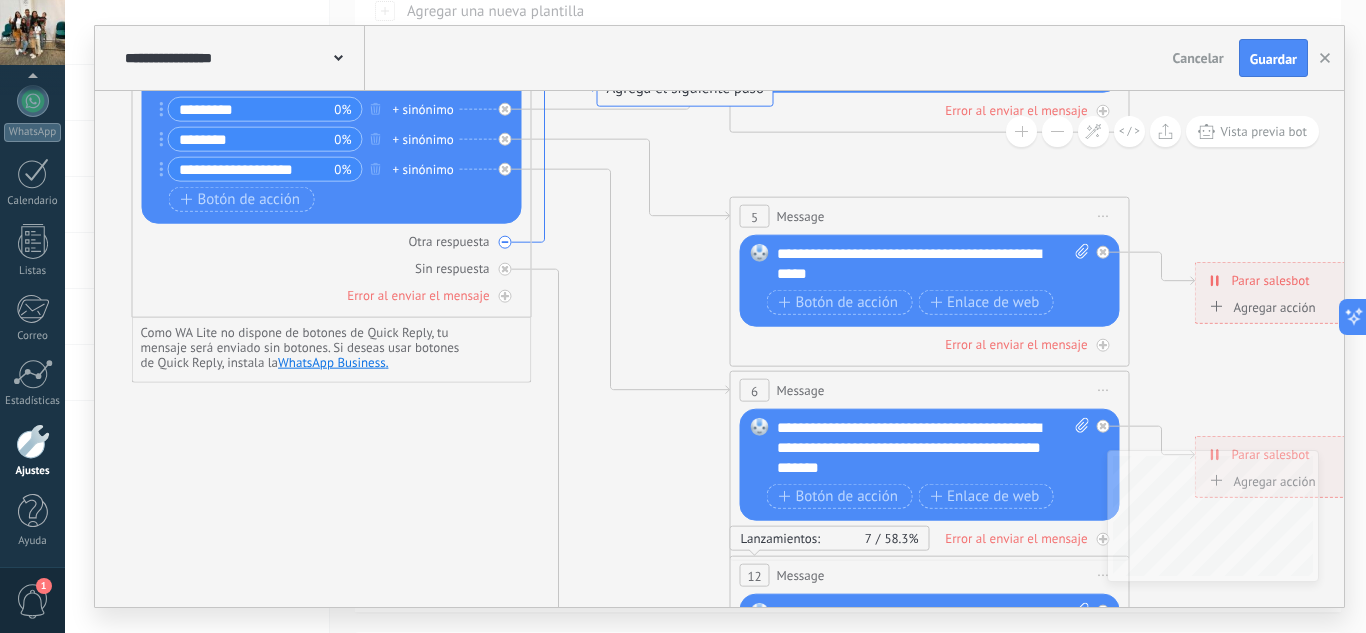 click 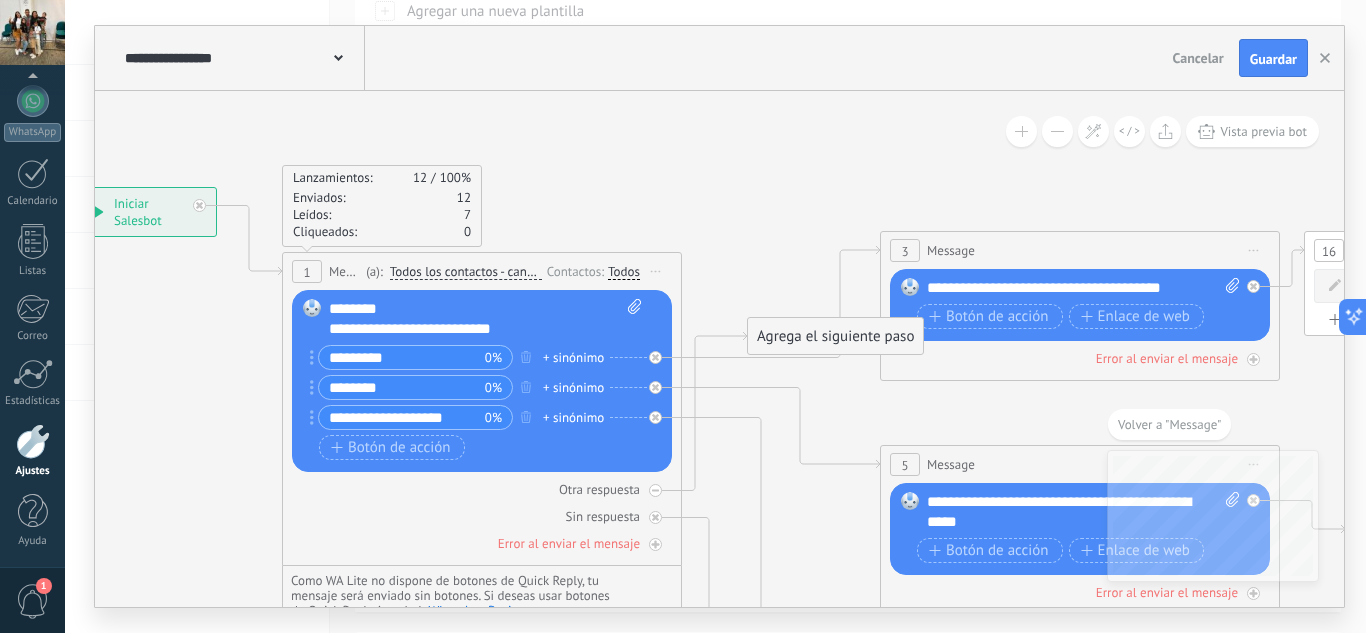 drag, startPoint x: 186, startPoint y: 335, endPoint x: 268, endPoint y: 322, distance: 83.02409 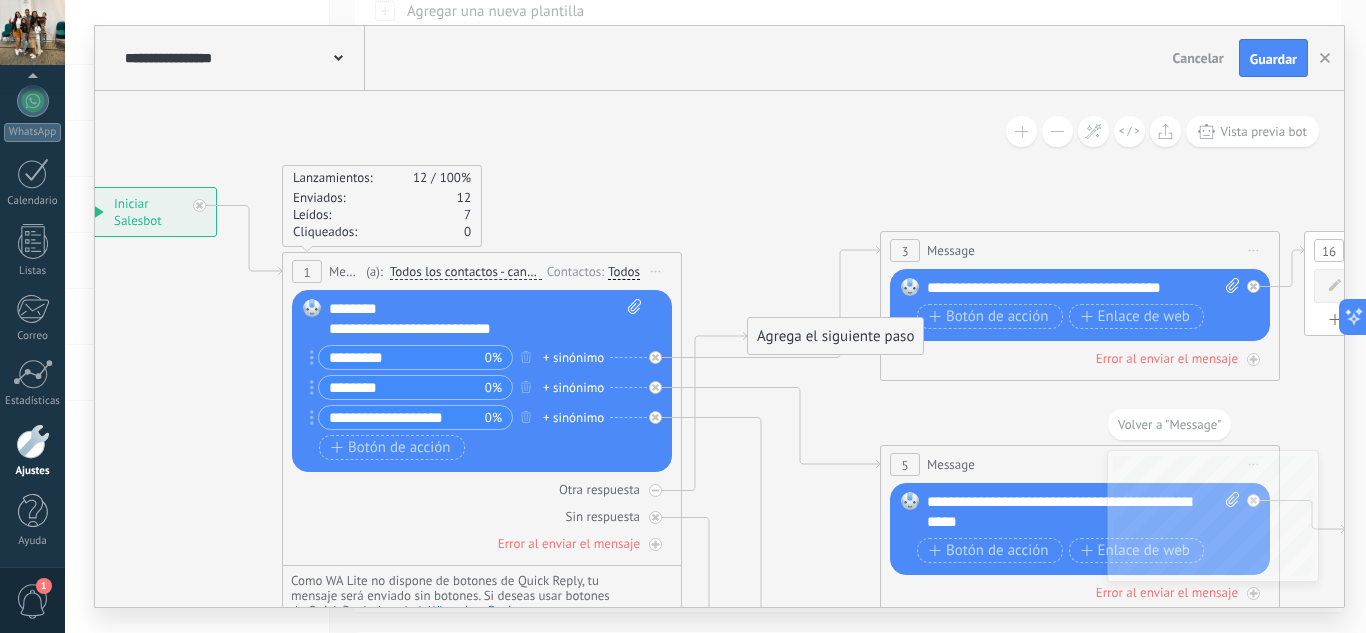 click 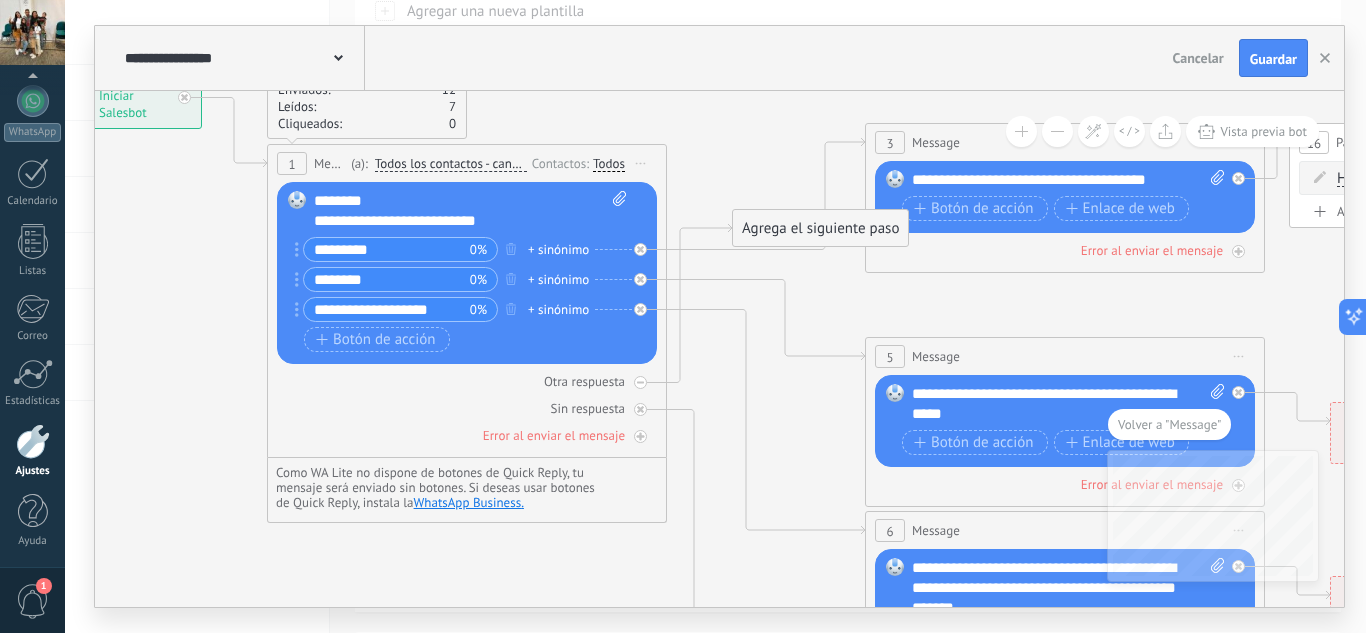drag, startPoint x: 737, startPoint y: 137, endPoint x: 736, endPoint y: 112, distance: 25.019993 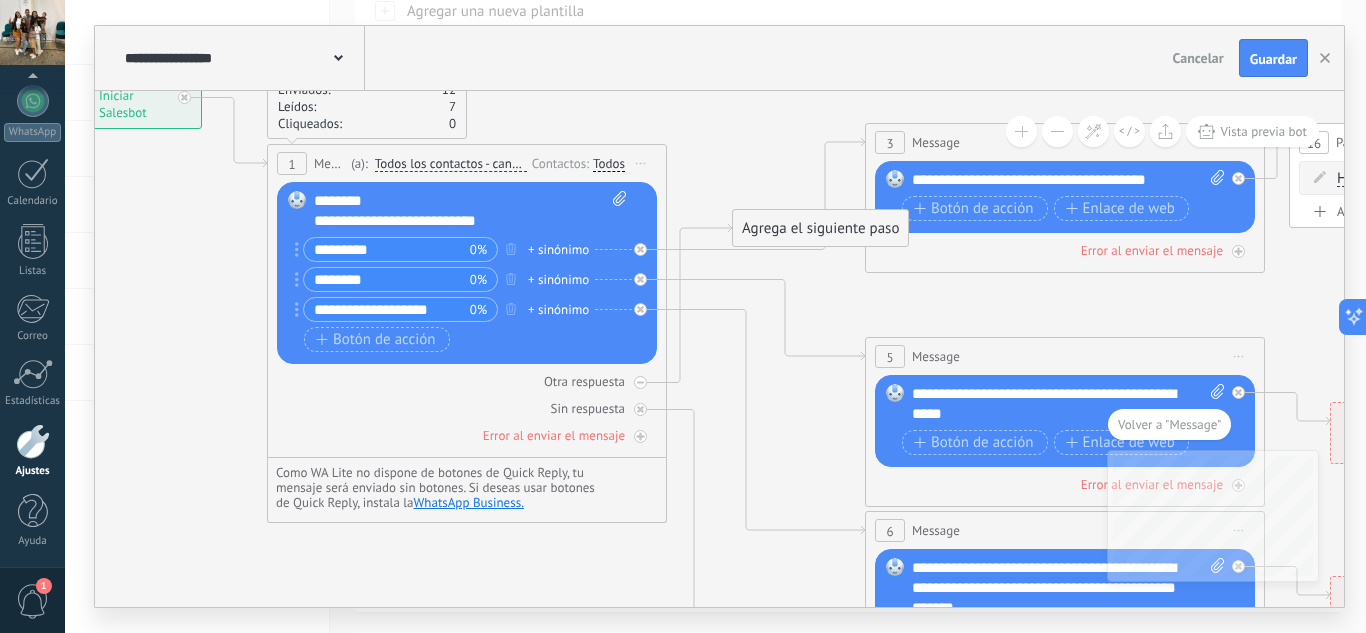click 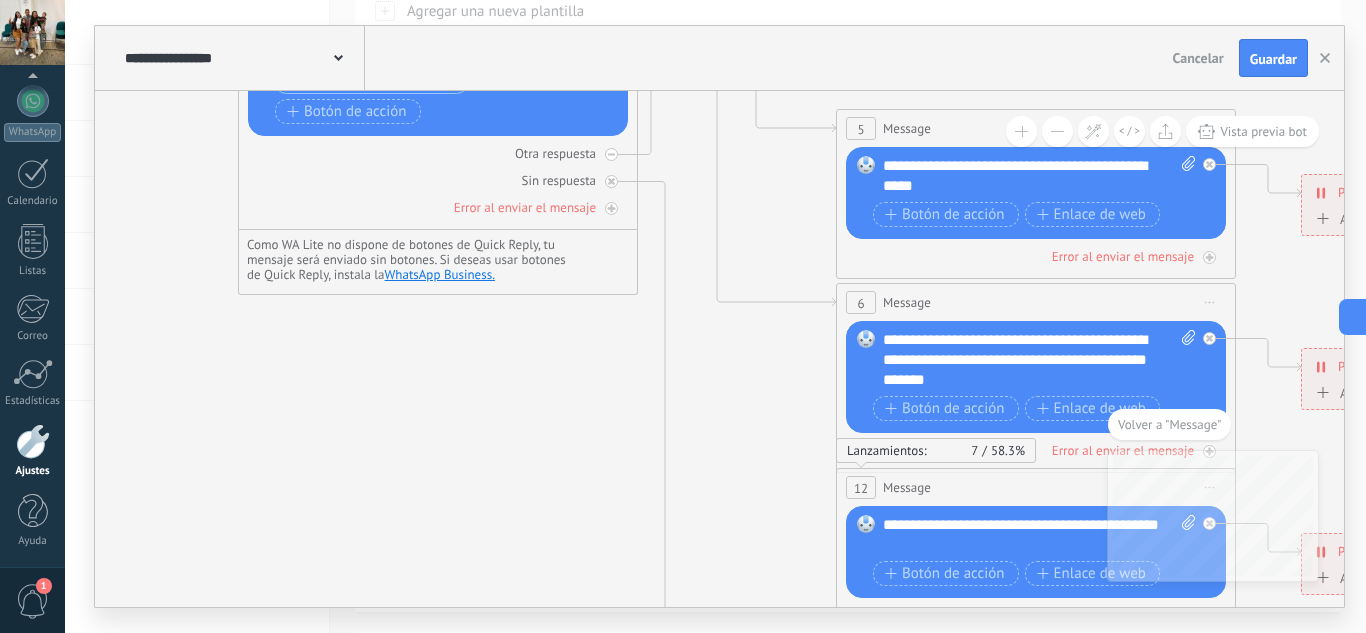 drag, startPoint x: 703, startPoint y: 340, endPoint x: 681, endPoint y: 155, distance: 186.30351 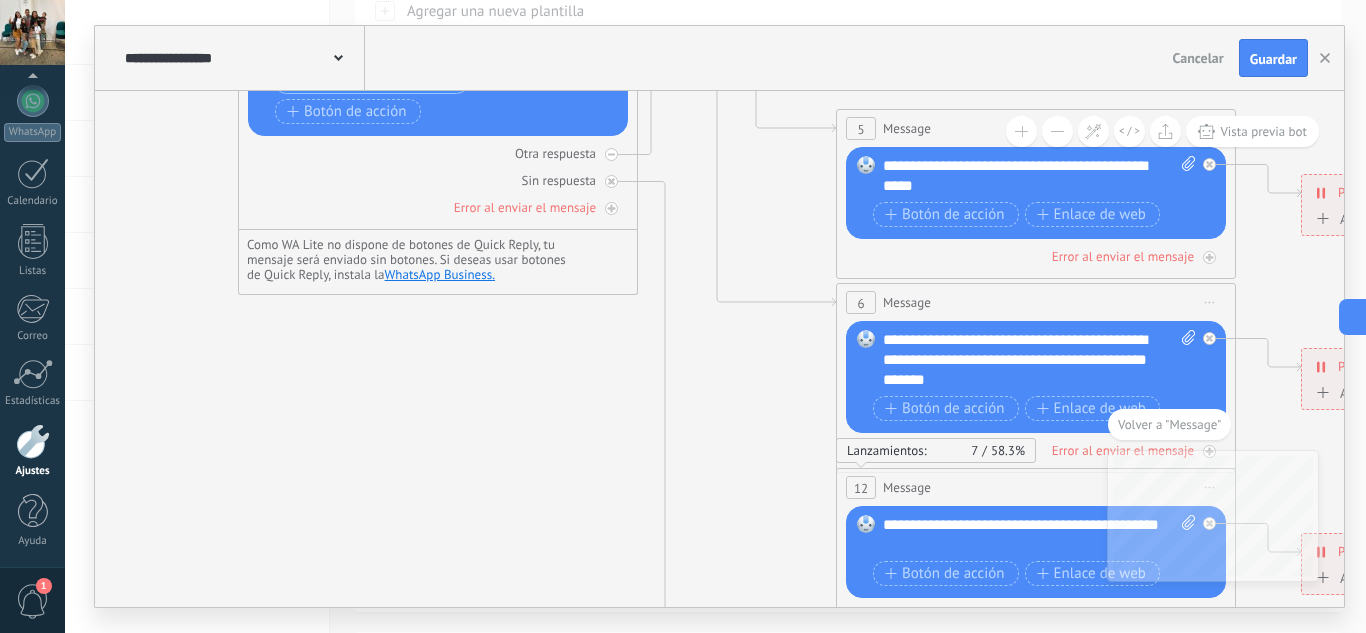 click 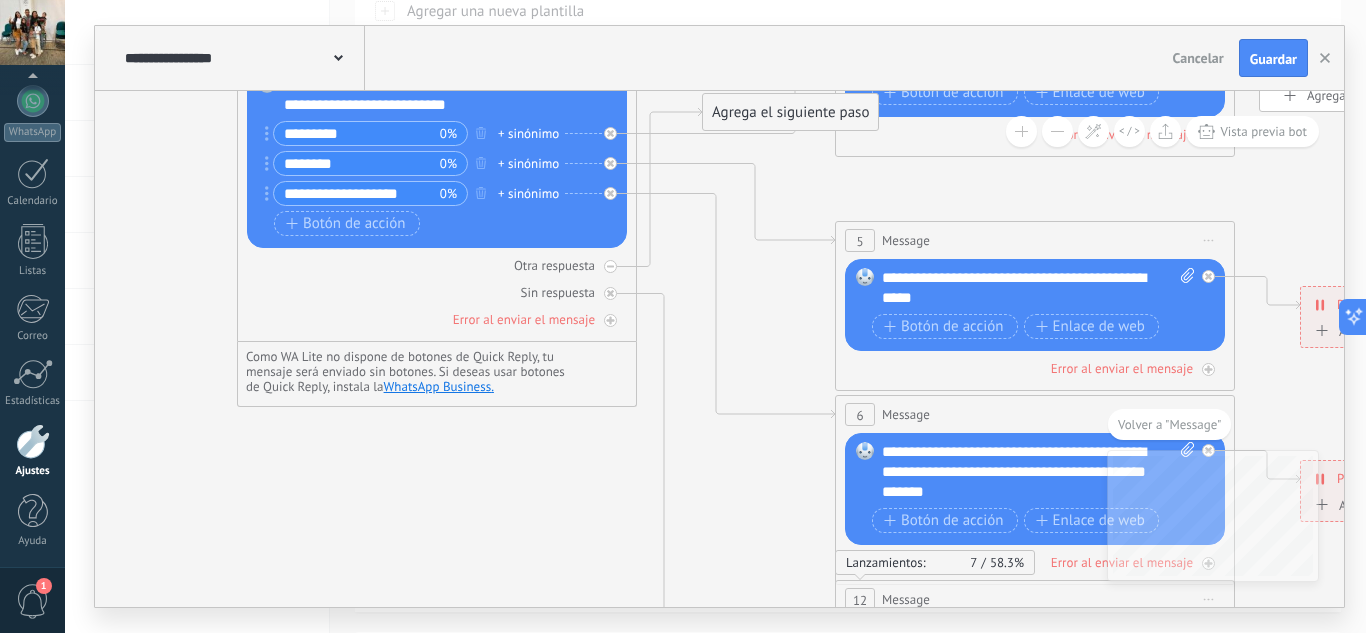drag, startPoint x: 725, startPoint y: 406, endPoint x: 721, endPoint y: 513, distance: 107.07474 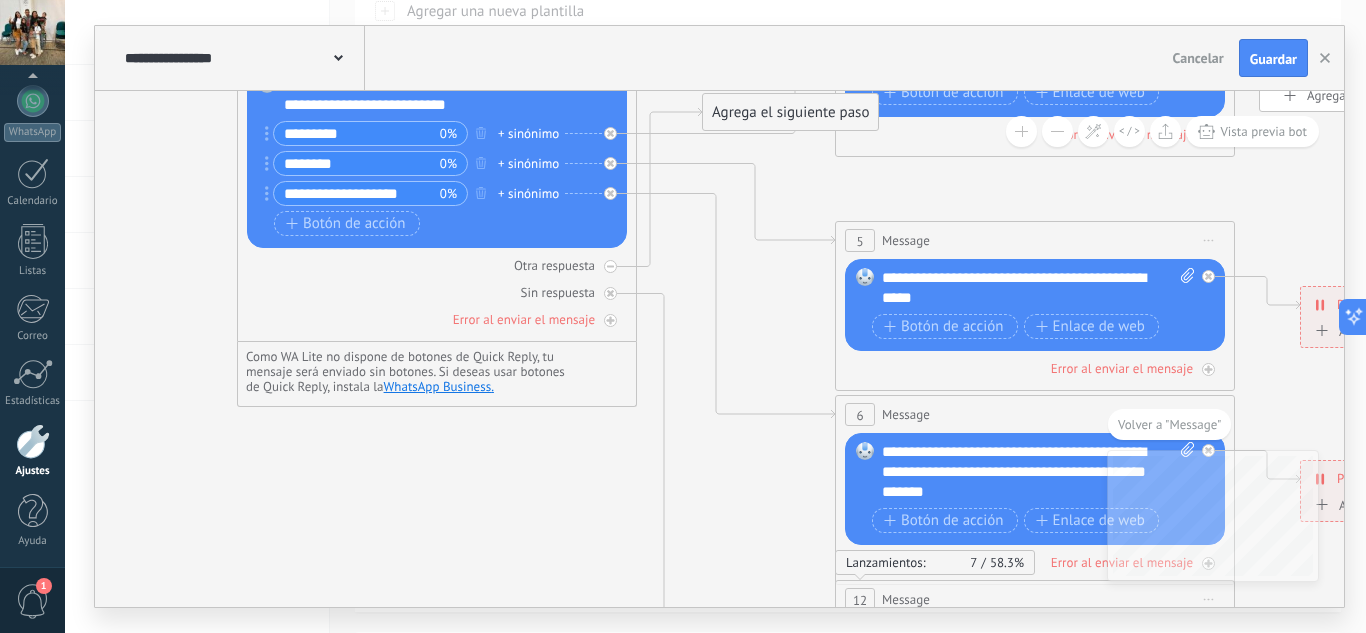 click 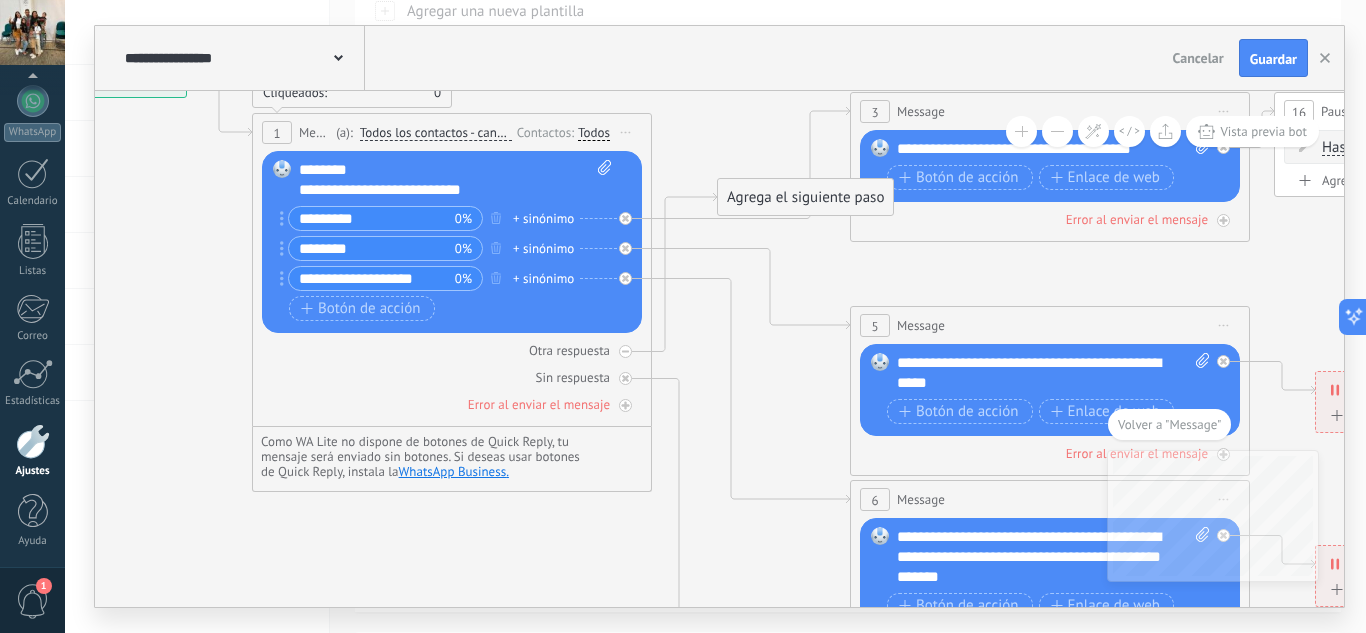 drag, startPoint x: 667, startPoint y: 263, endPoint x: 672, endPoint y: 339, distance: 76.1643 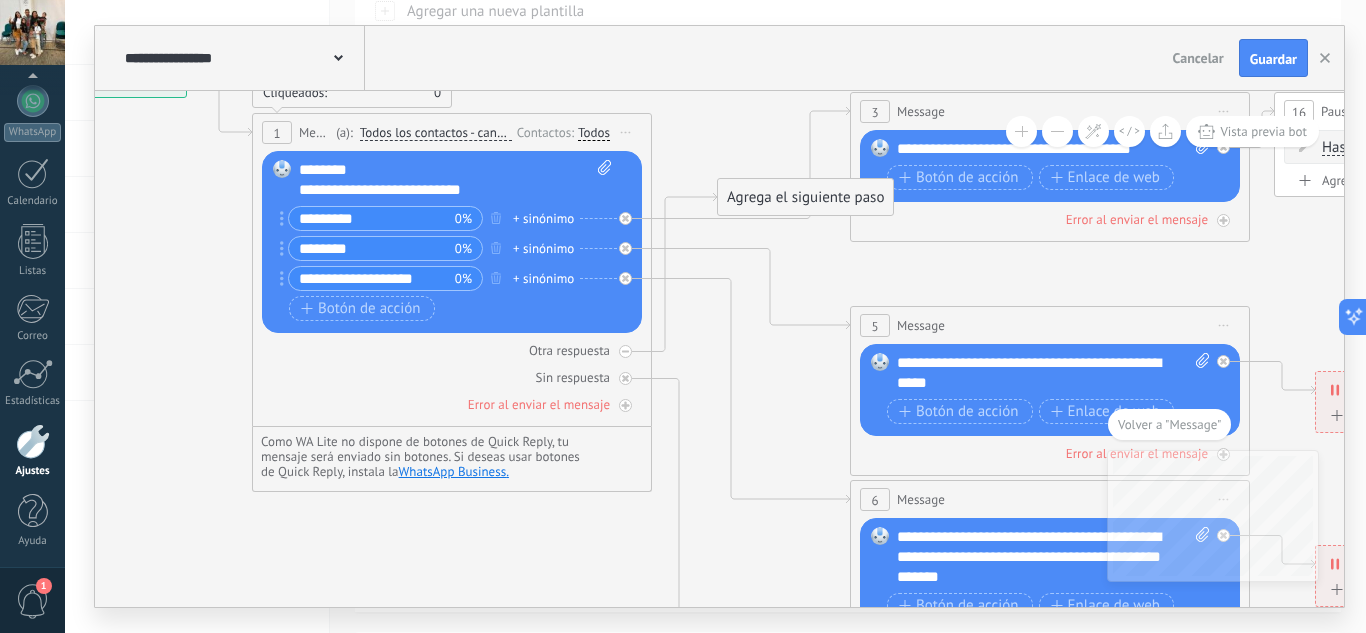 click 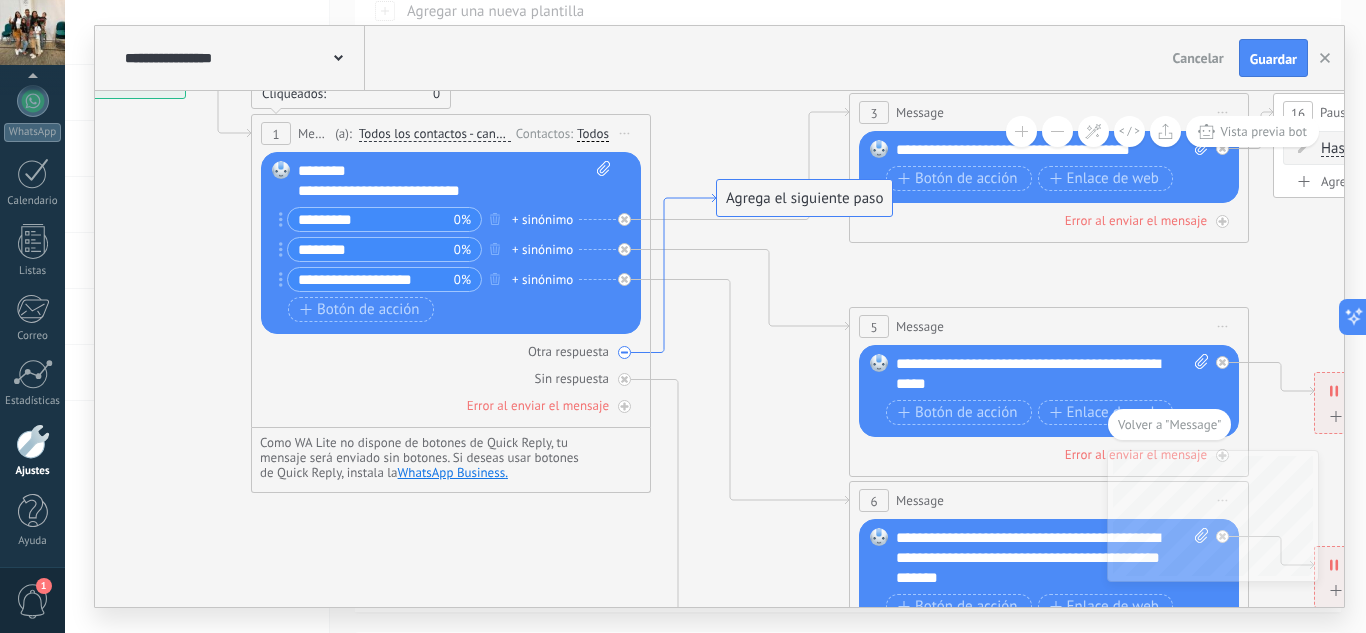 click 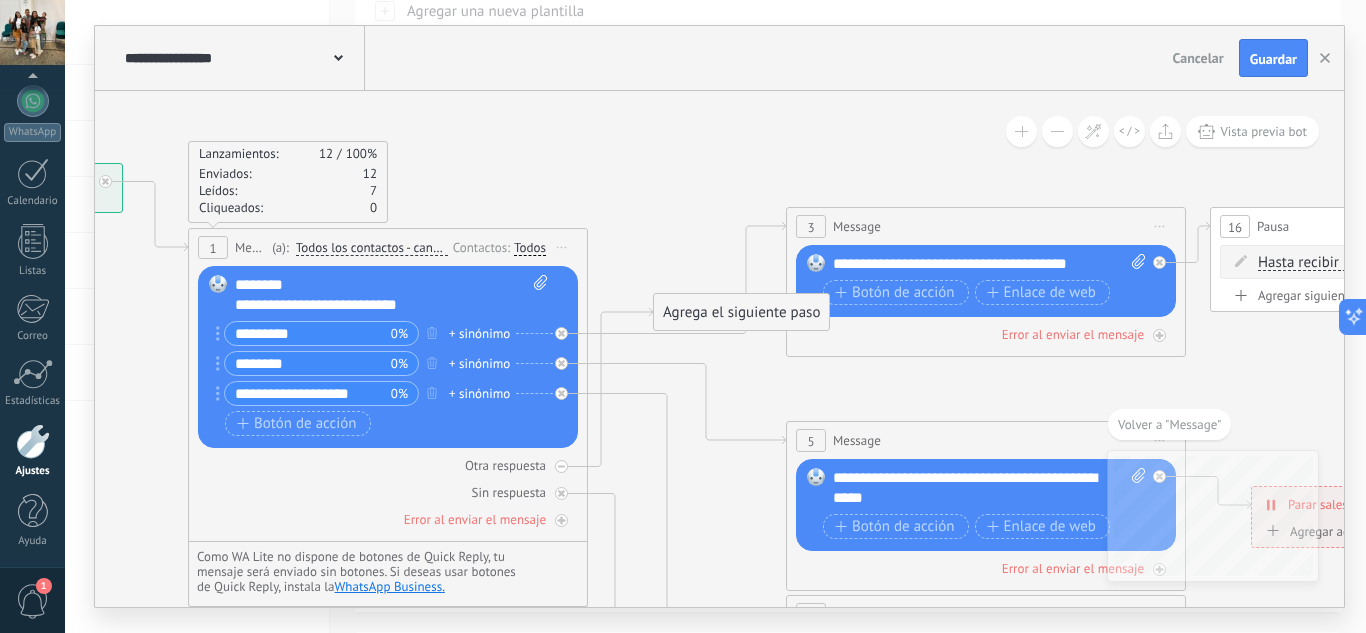 drag, startPoint x: 704, startPoint y: 465, endPoint x: 667, endPoint y: 193, distance: 274.505 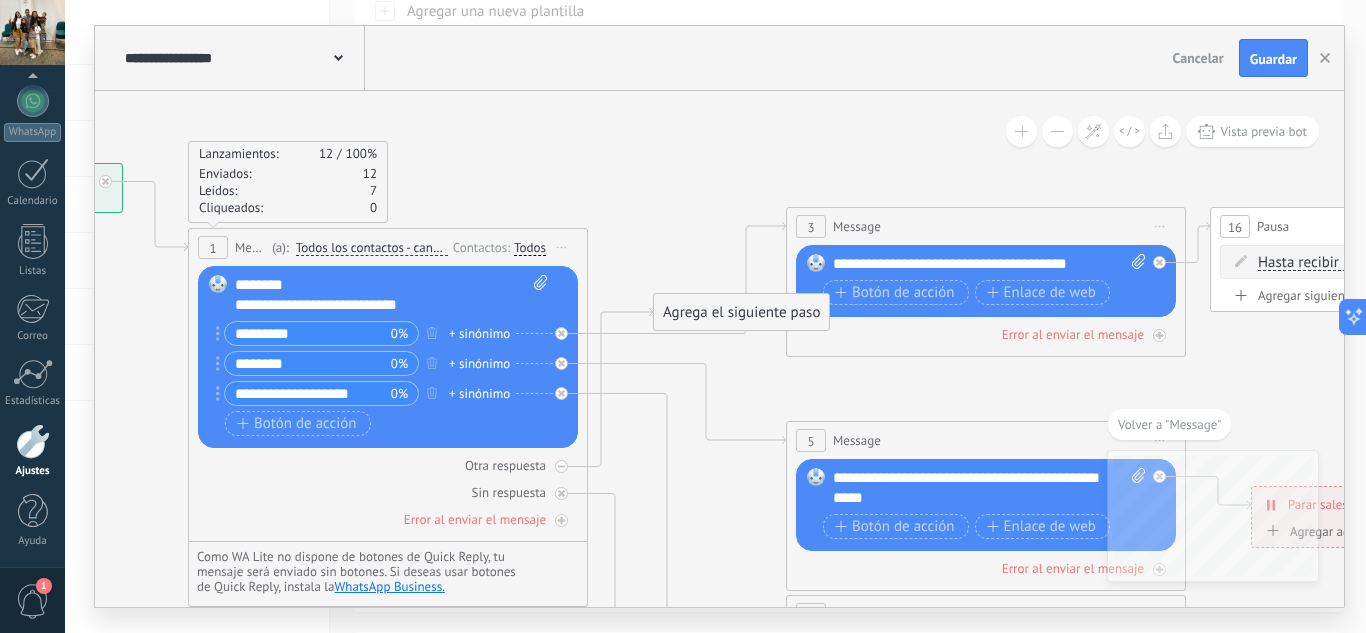 click 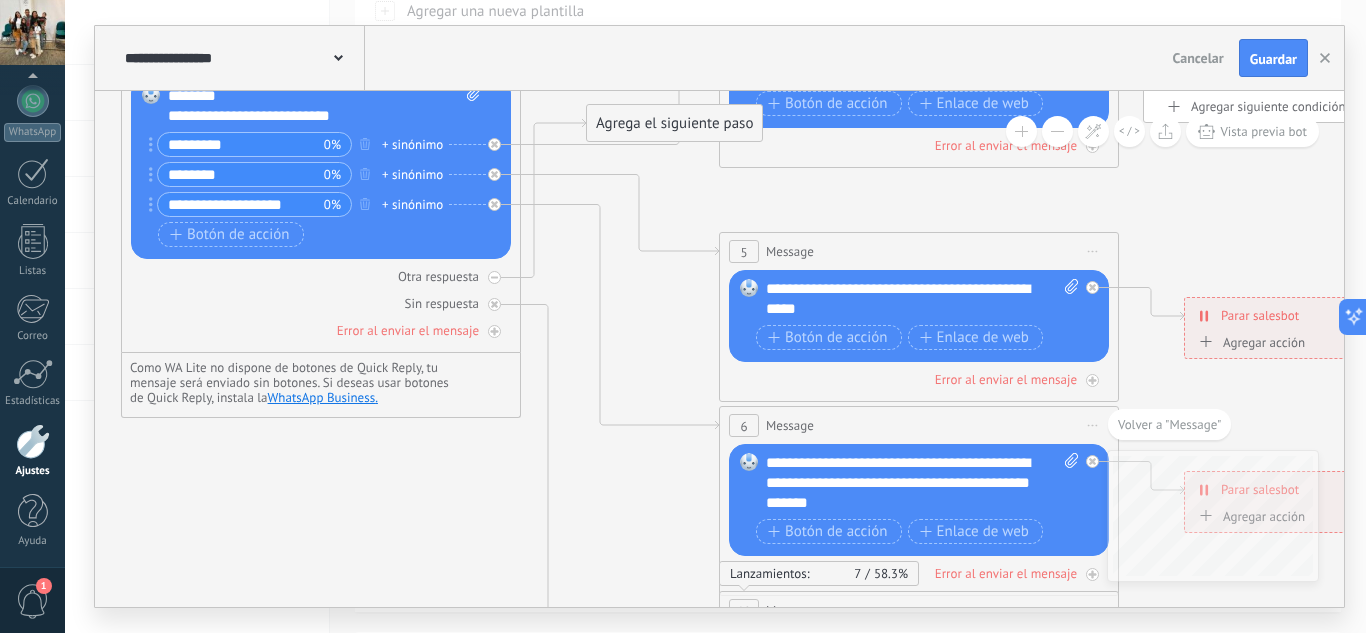 drag, startPoint x: 692, startPoint y: 302, endPoint x: 679, endPoint y: 246, distance: 57.48913 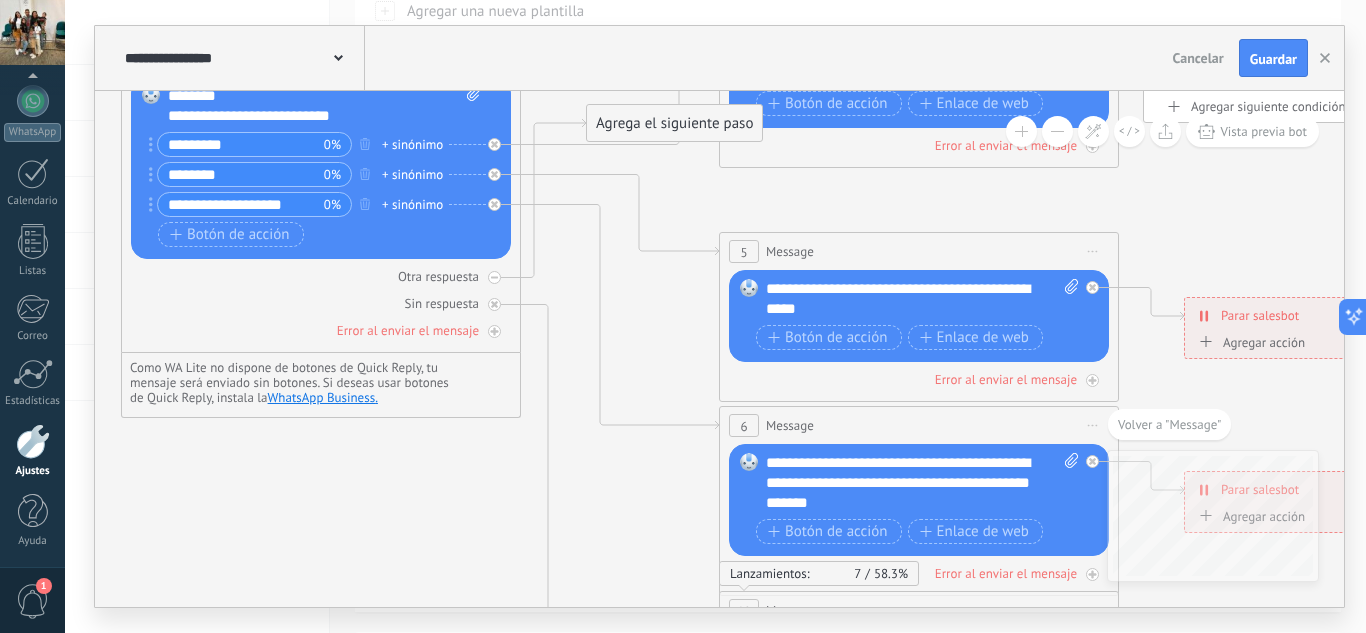 click 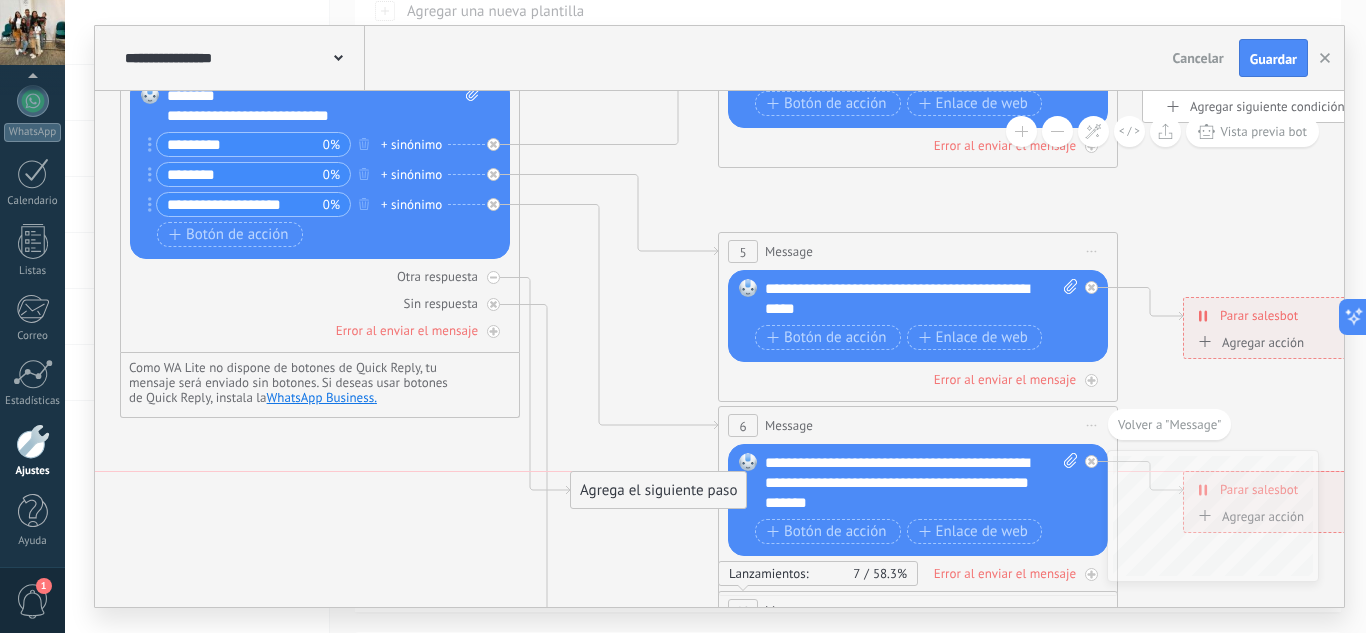drag, startPoint x: 701, startPoint y: 147, endPoint x: 661, endPoint y: 505, distance: 360.2277 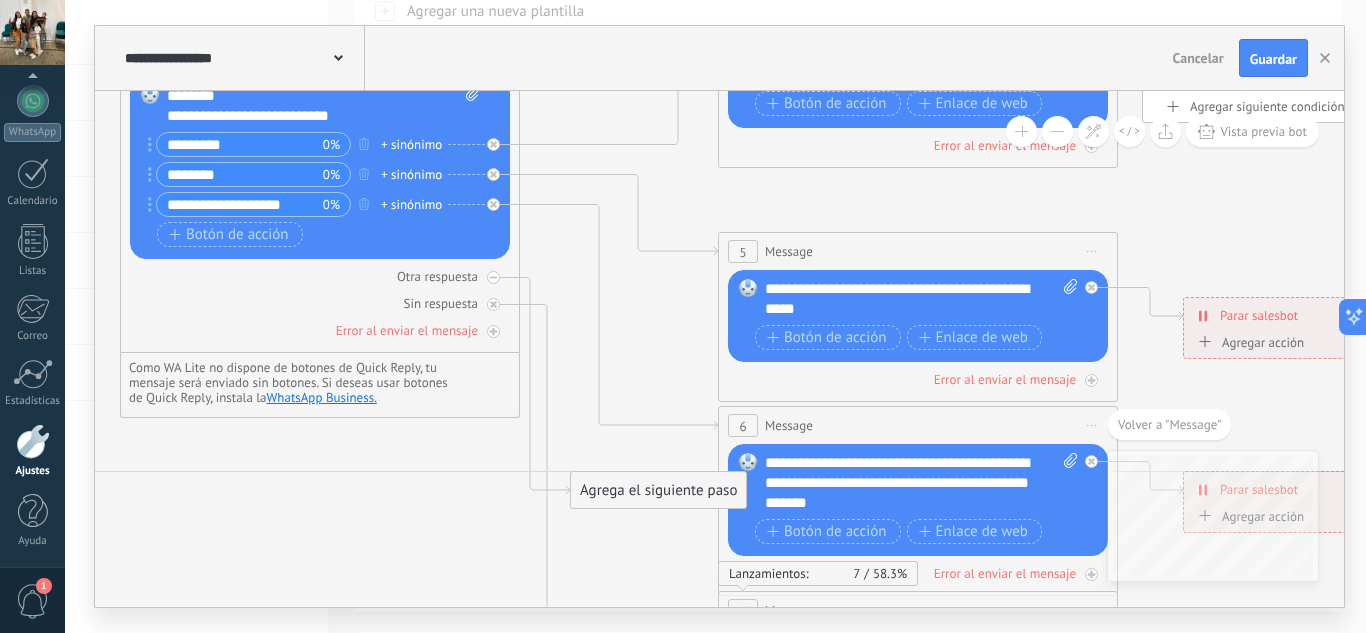 click on "Agrega el siguiente paso" at bounding box center [658, 490] 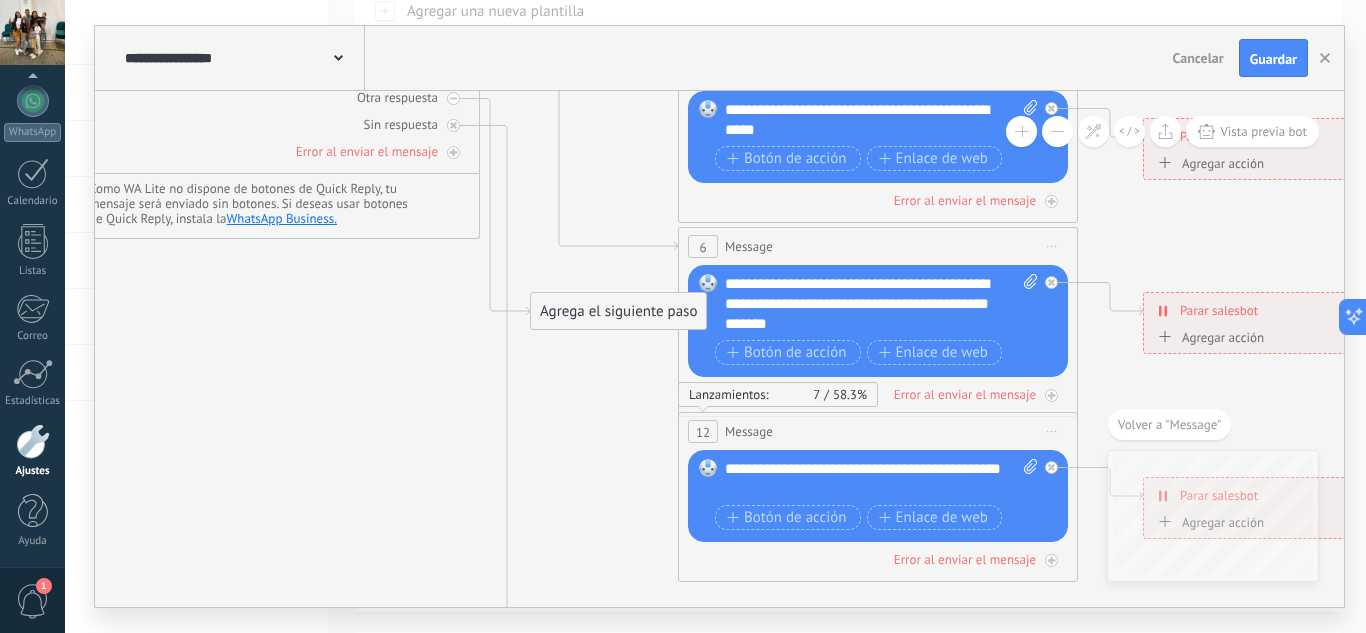 drag, startPoint x: 472, startPoint y: 428, endPoint x: 416, endPoint y: 231, distance: 204.80478 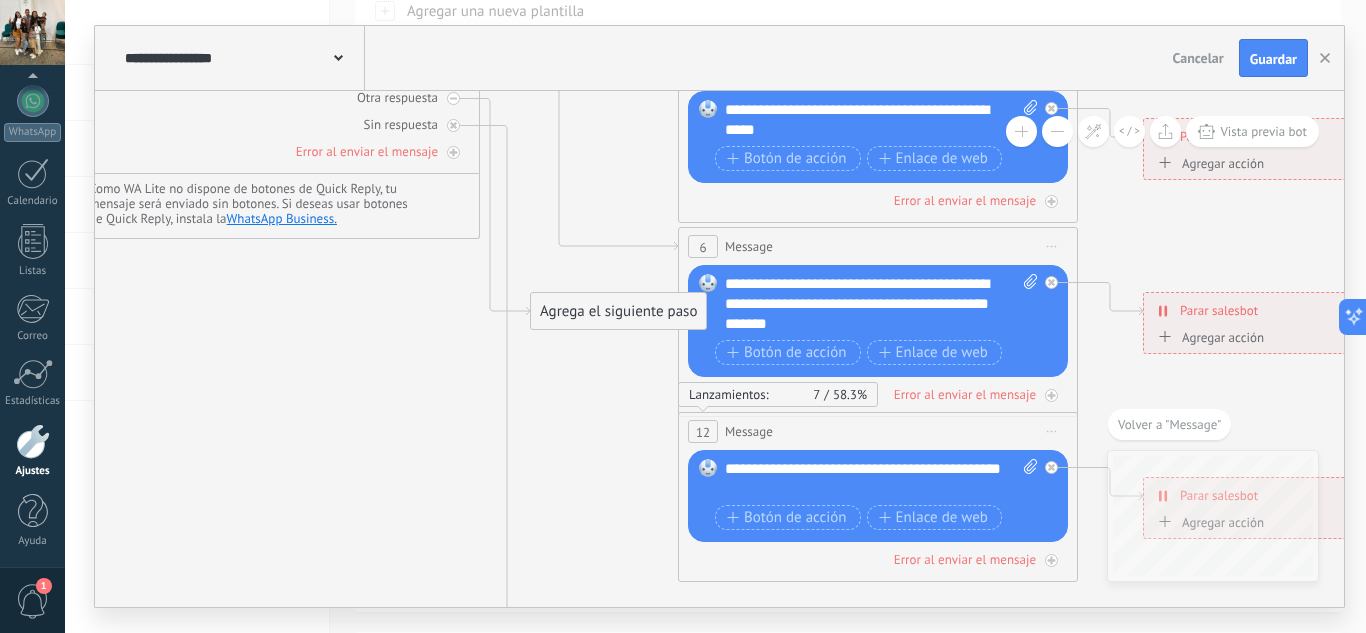 click 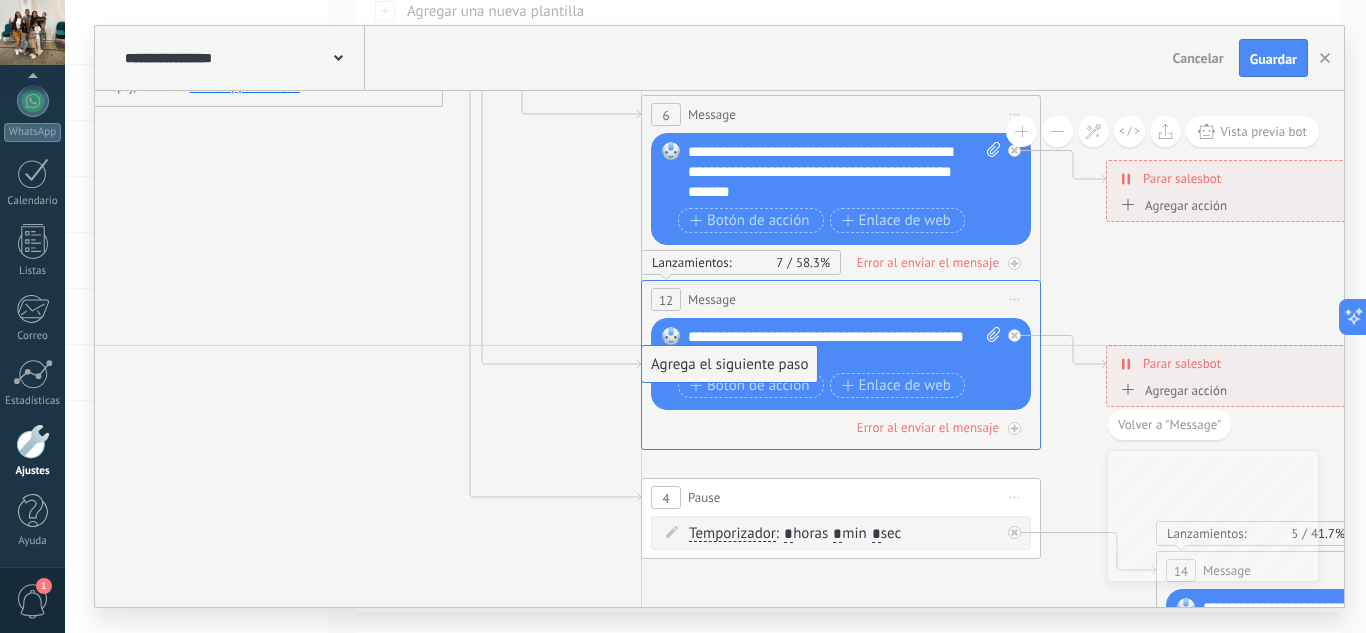 drag, startPoint x: 549, startPoint y: 171, endPoint x: 697, endPoint y: 359, distance: 239.26555 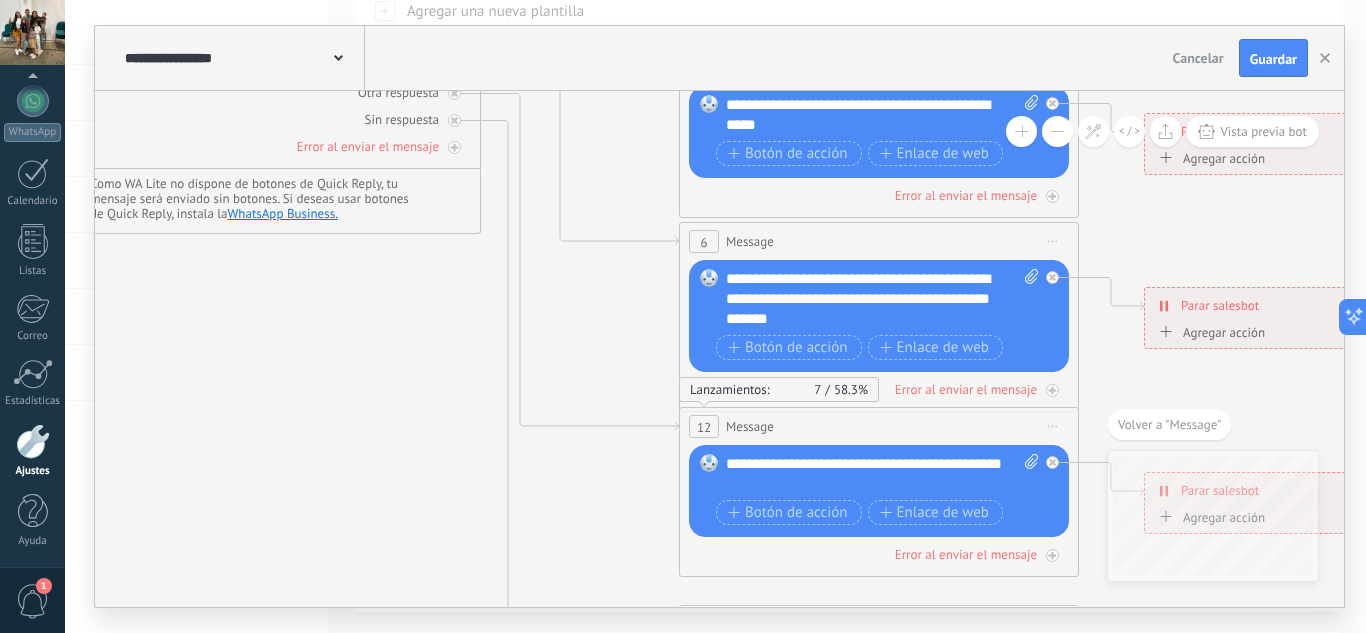 drag, startPoint x: 349, startPoint y: 321, endPoint x: 365, endPoint y: 417, distance: 97.3242 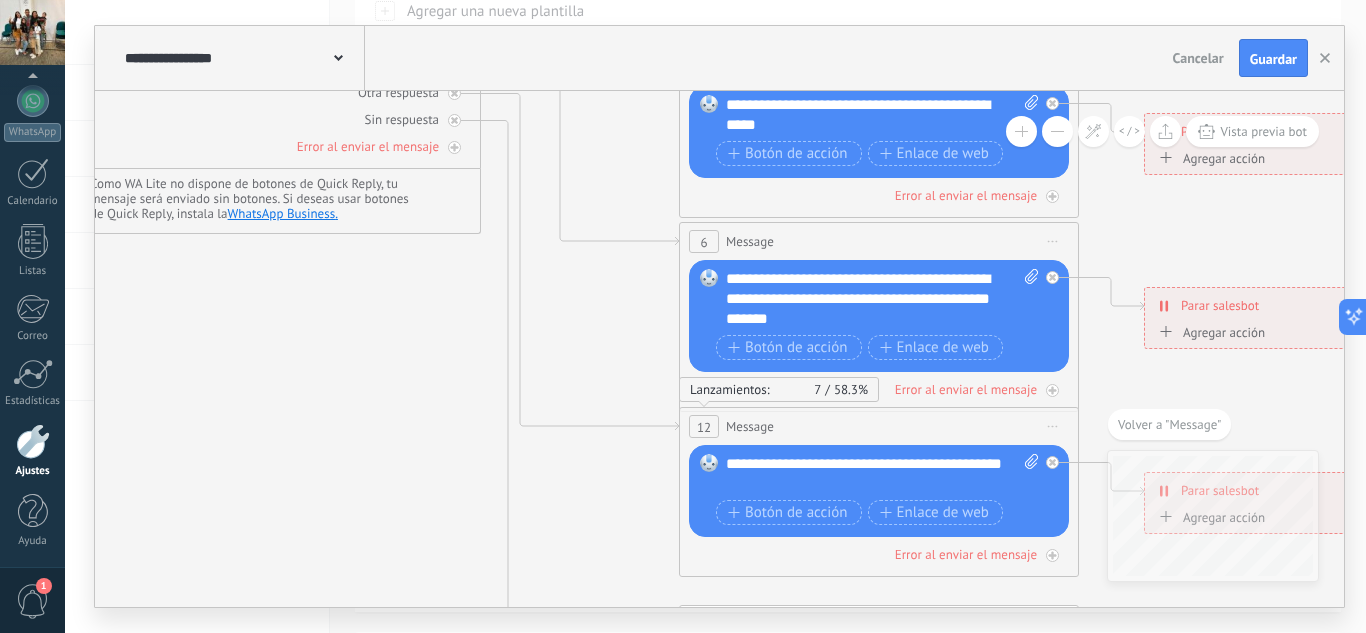 click 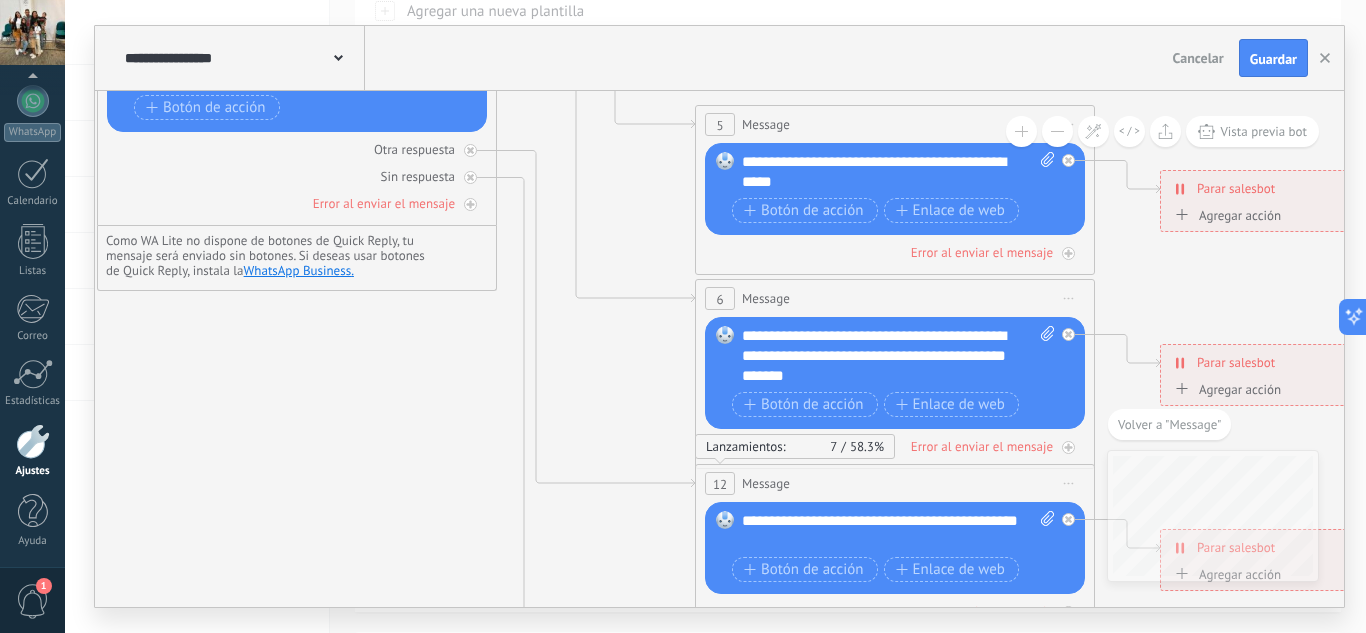 click 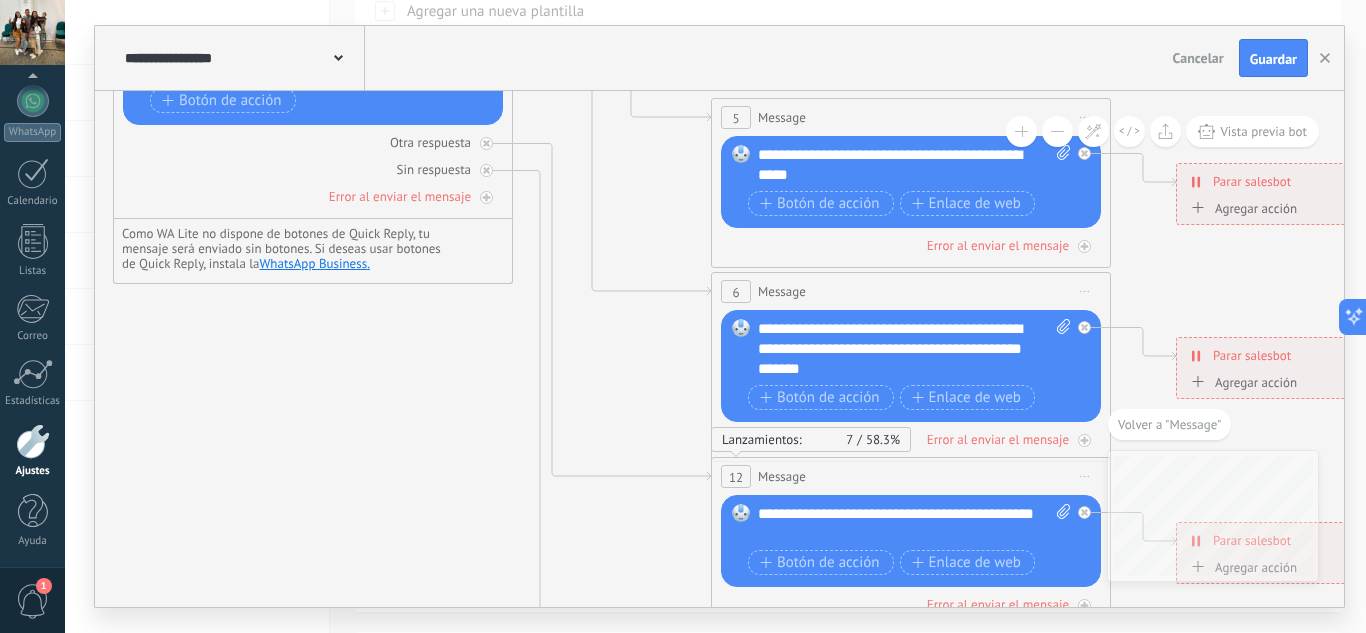 drag, startPoint x: 625, startPoint y: 370, endPoint x: 641, endPoint y: 370, distance: 16 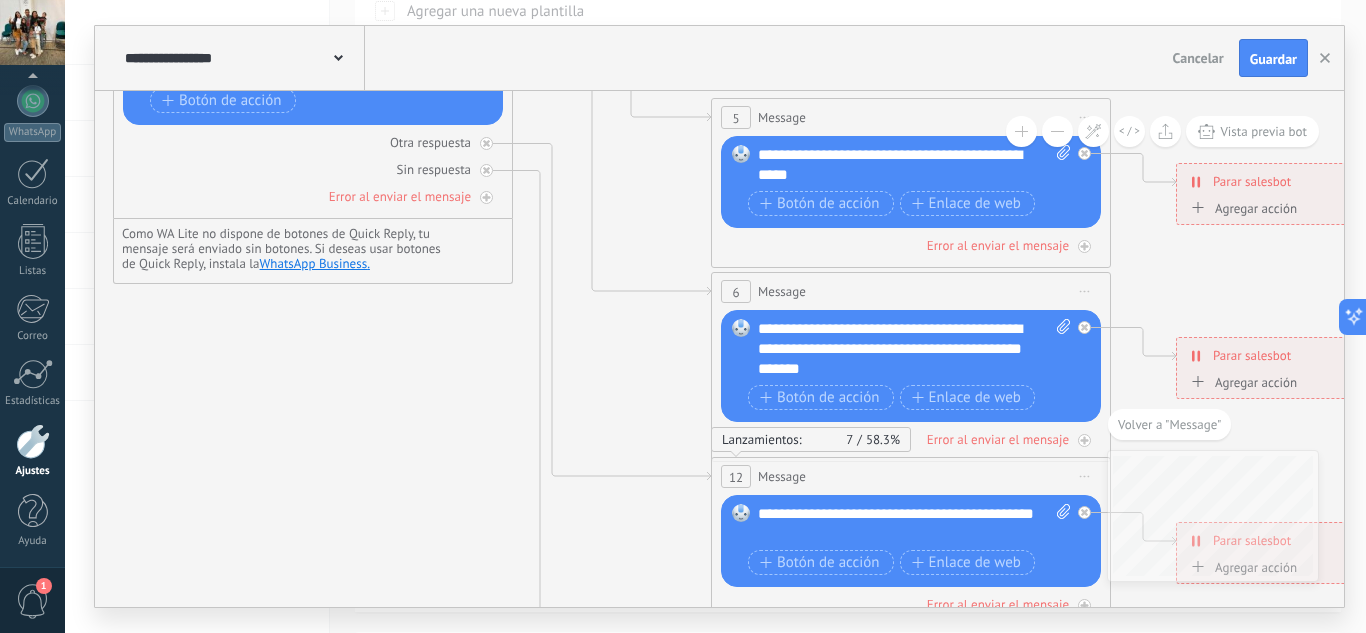 click 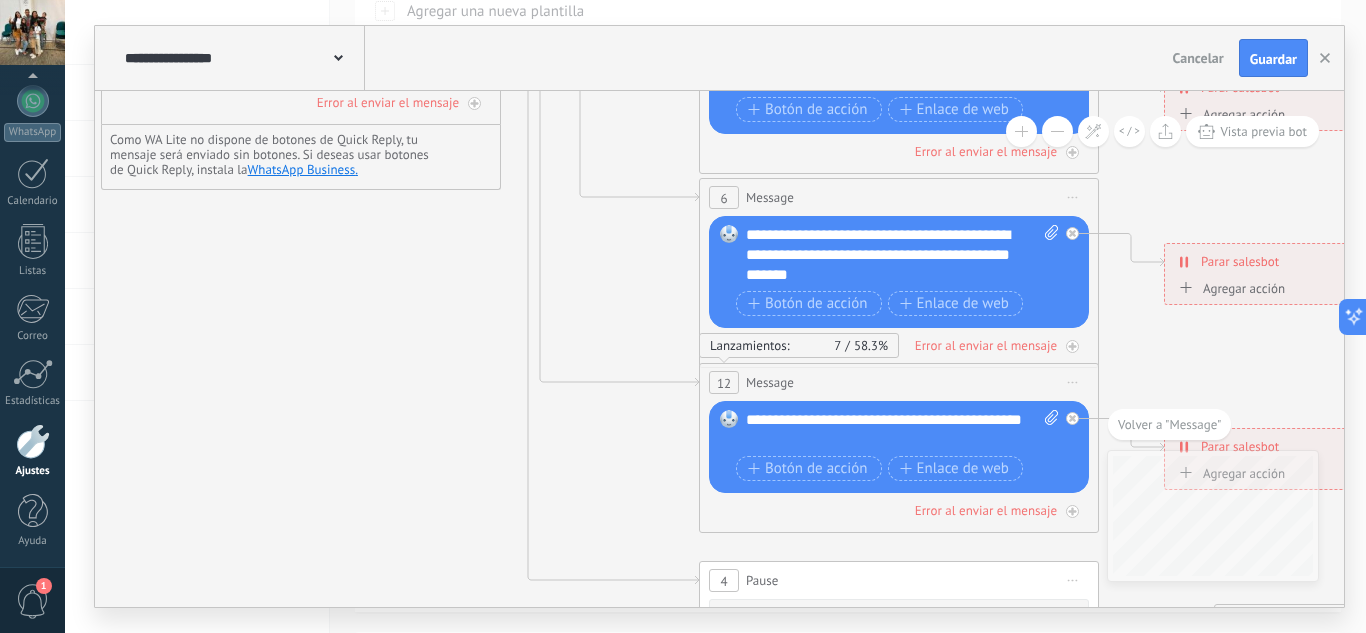 click 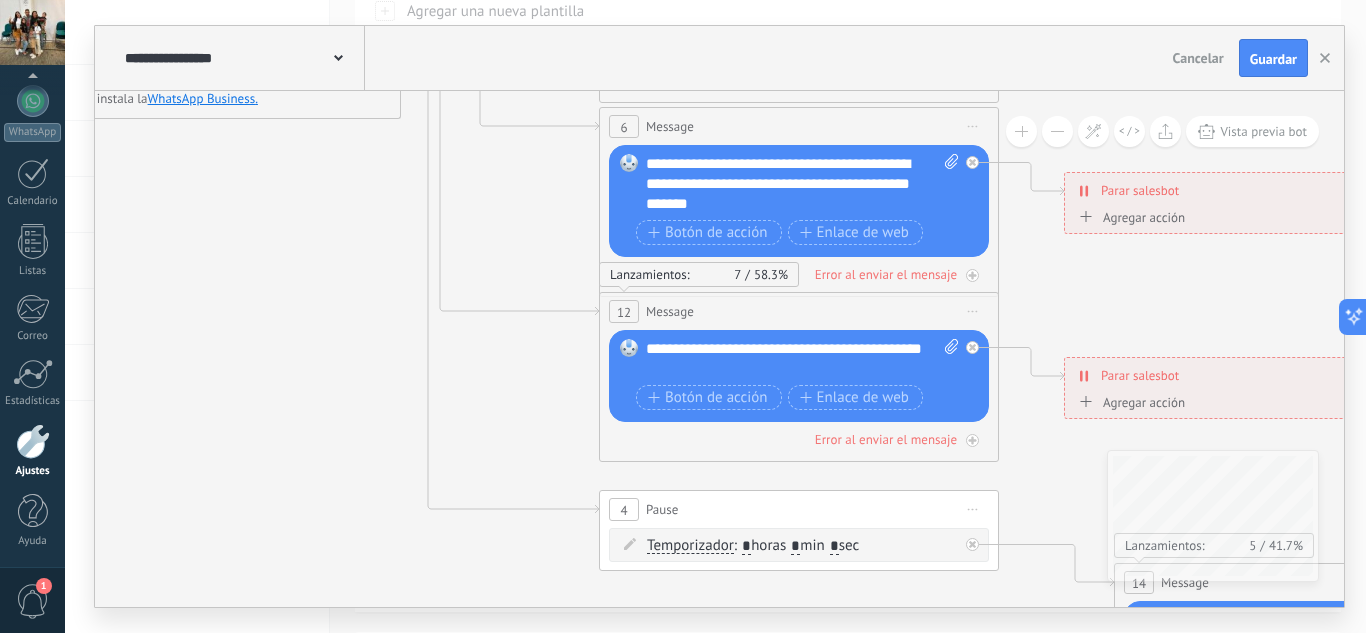 drag, startPoint x: 613, startPoint y: 284, endPoint x: 516, endPoint y: 148, distance: 167.0479 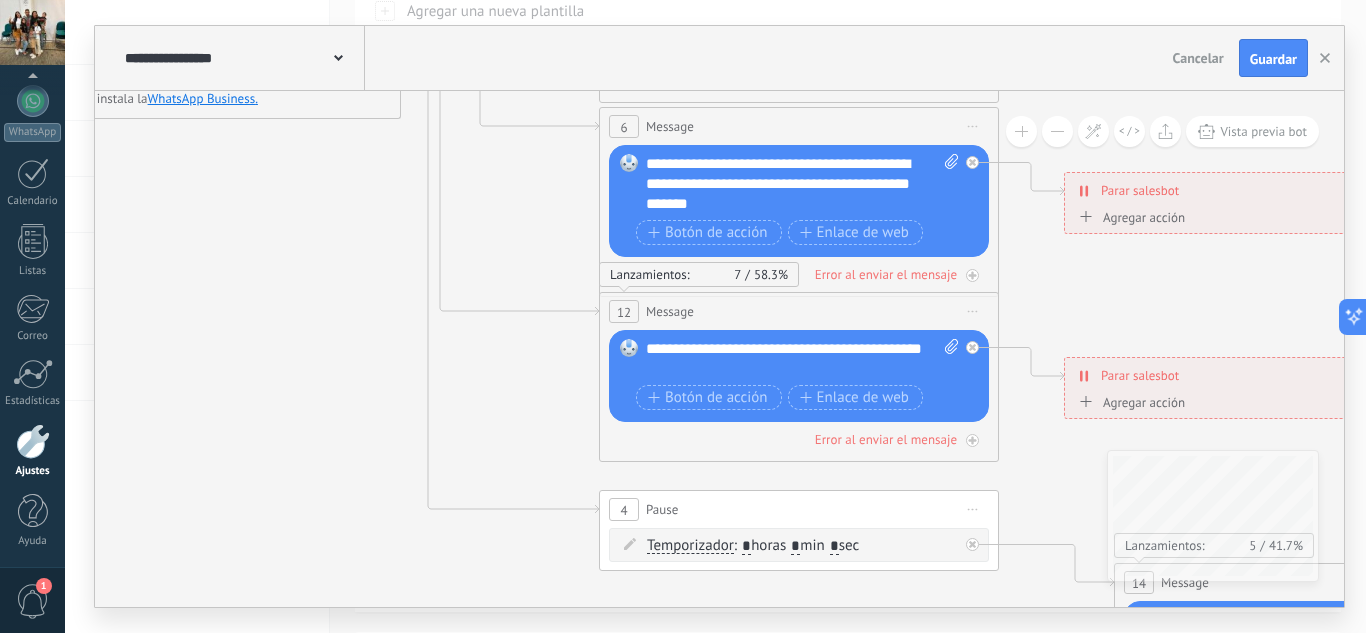 click 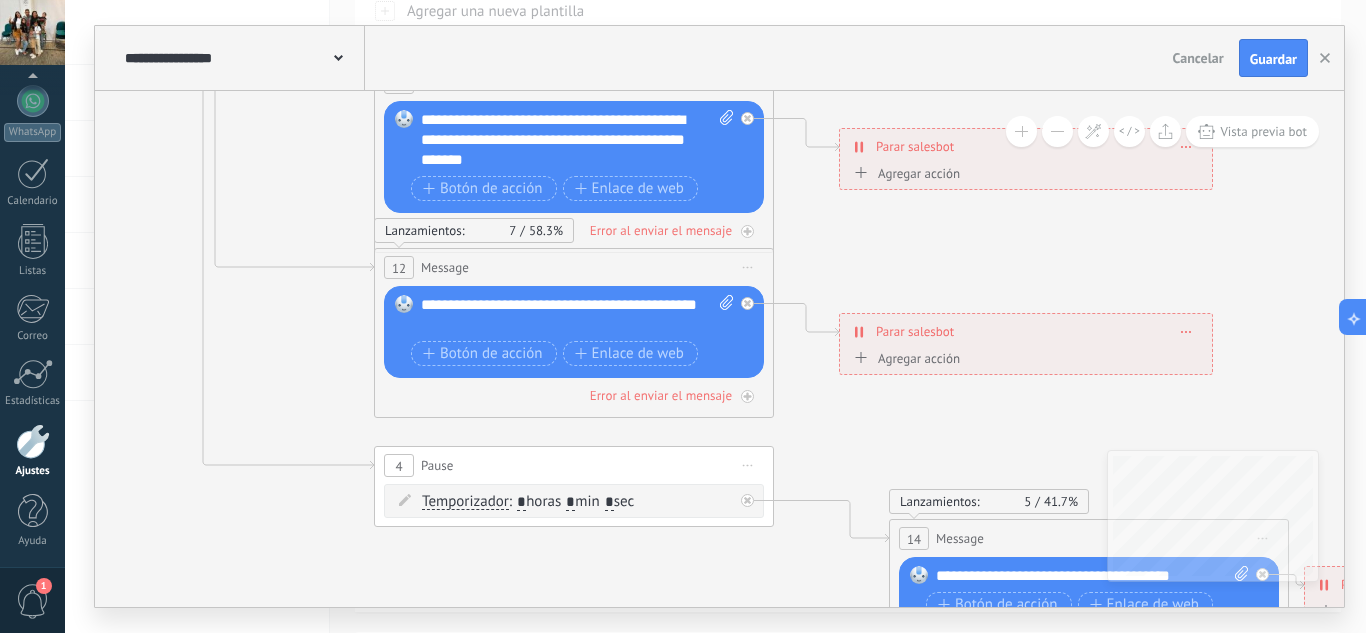 drag, startPoint x: 516, startPoint y: 149, endPoint x: 291, endPoint y: 150, distance: 225.00223 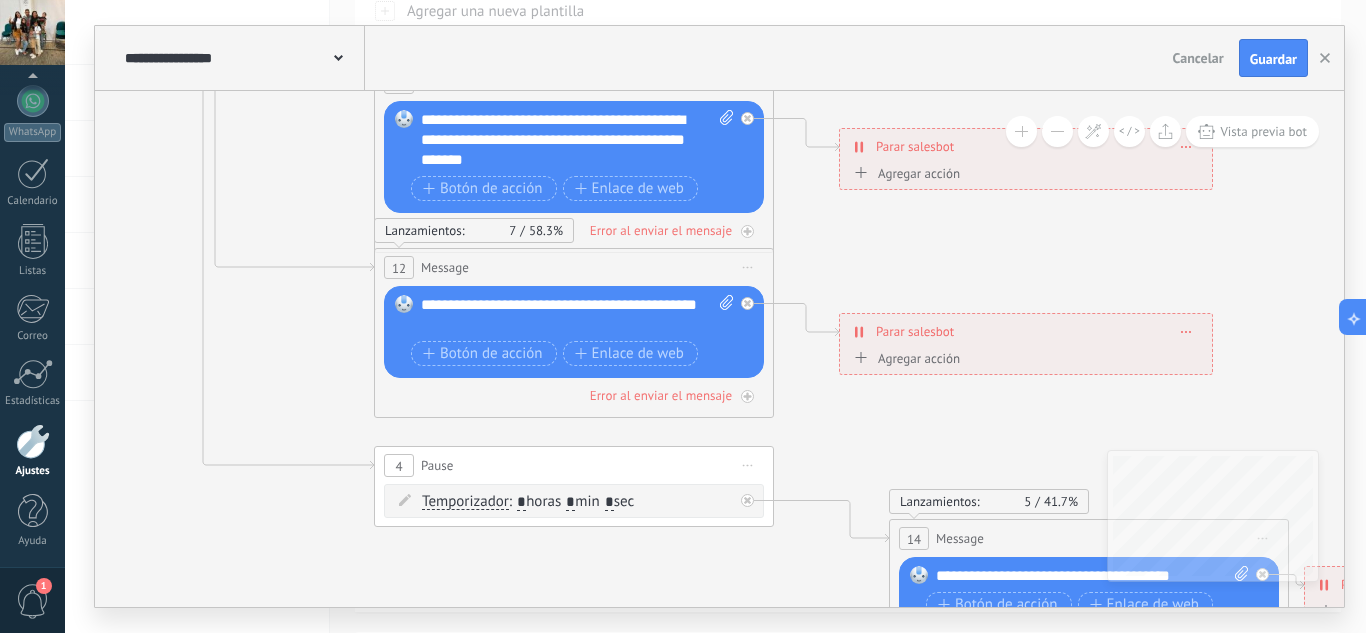 click 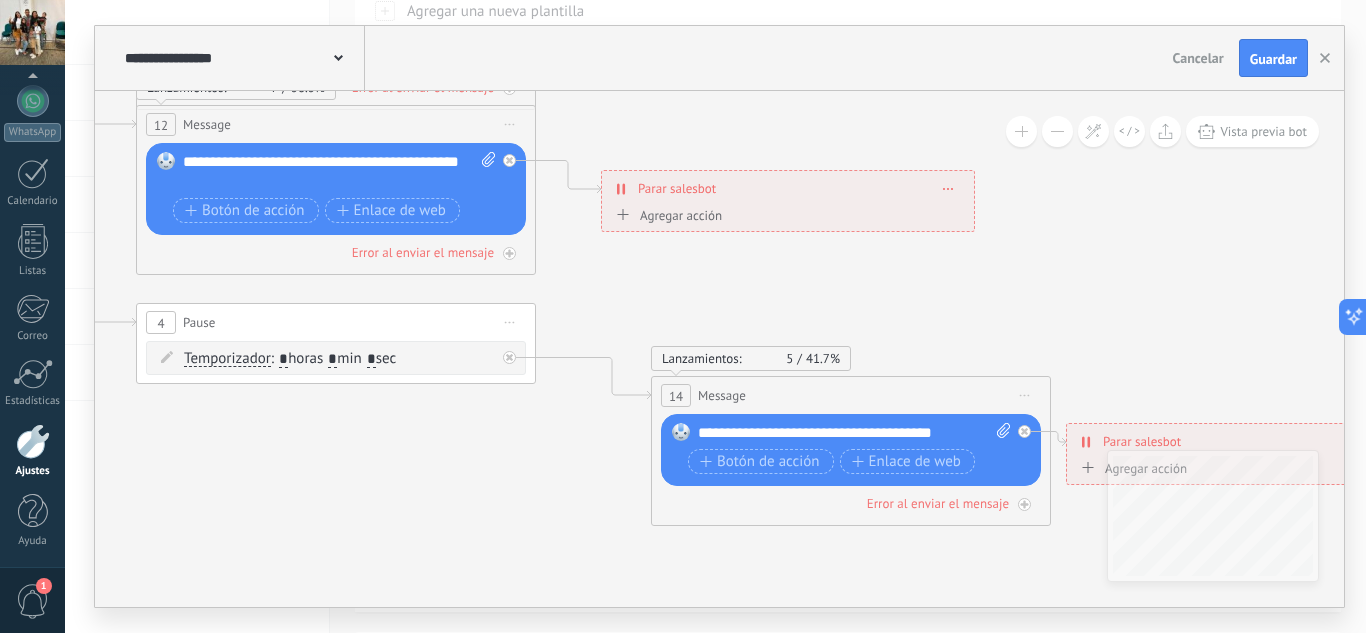 drag, startPoint x: 803, startPoint y: 558, endPoint x: 565, endPoint y: 415, distance: 277.65625 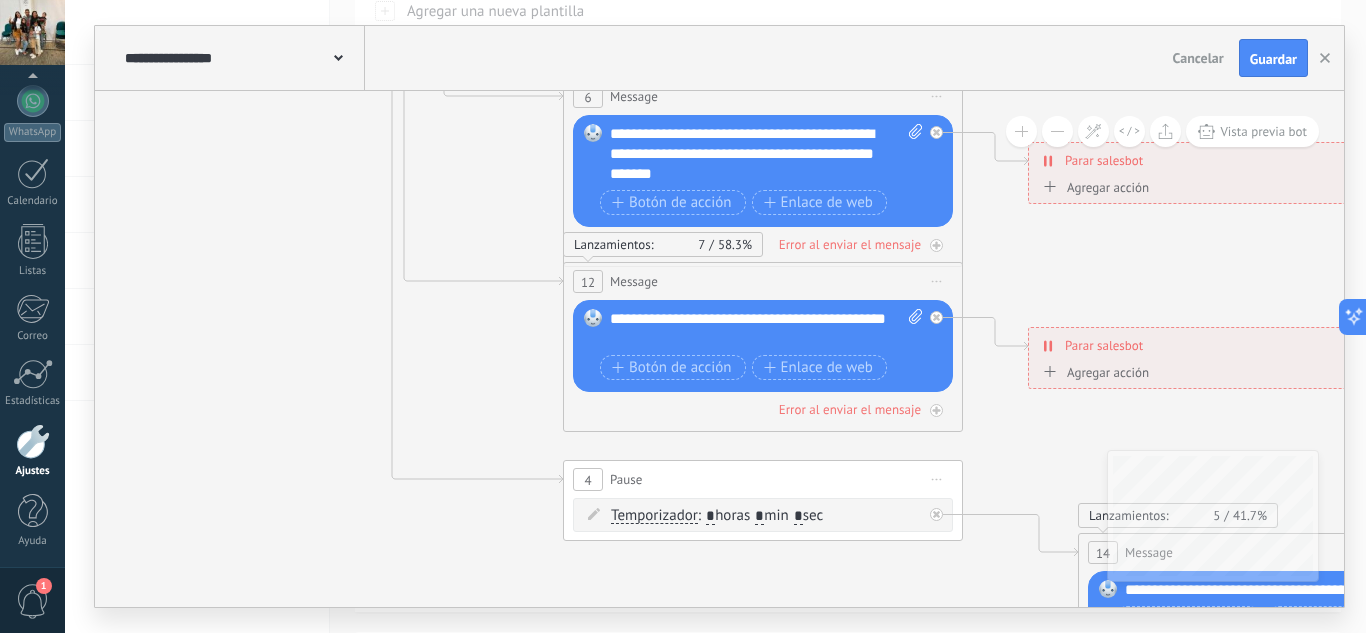 drag, startPoint x: 588, startPoint y: 290, endPoint x: 1138, endPoint y: 447, distance: 571.9694 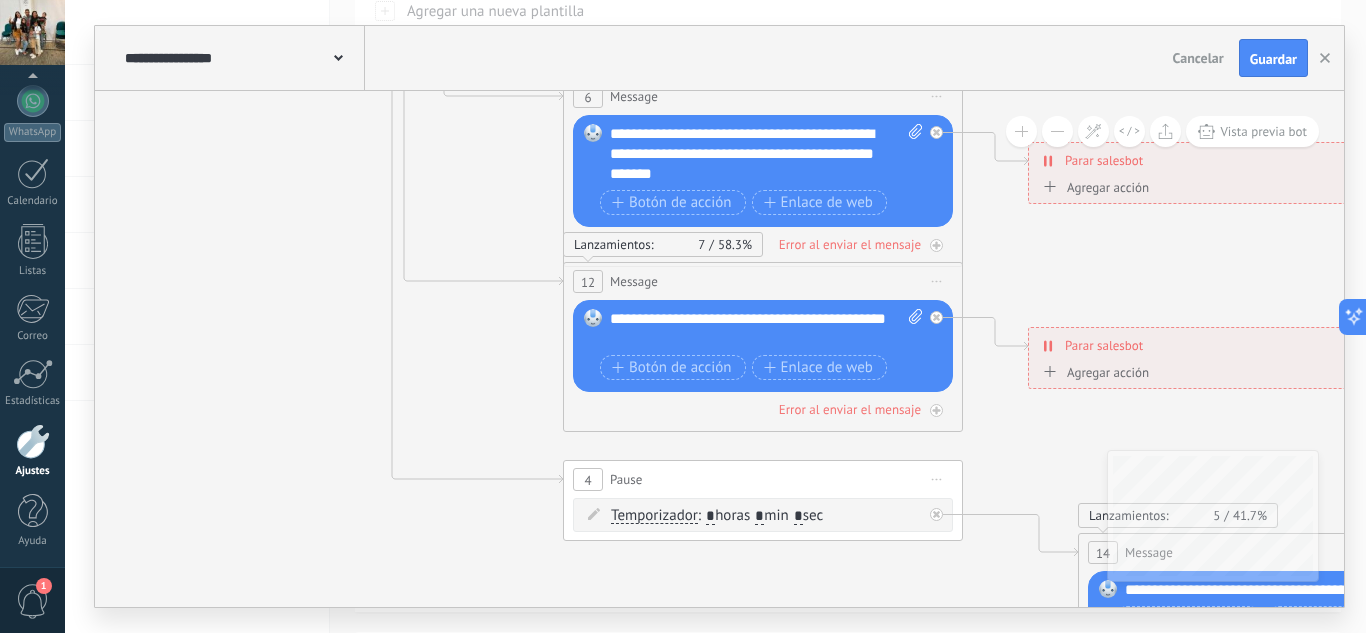 click 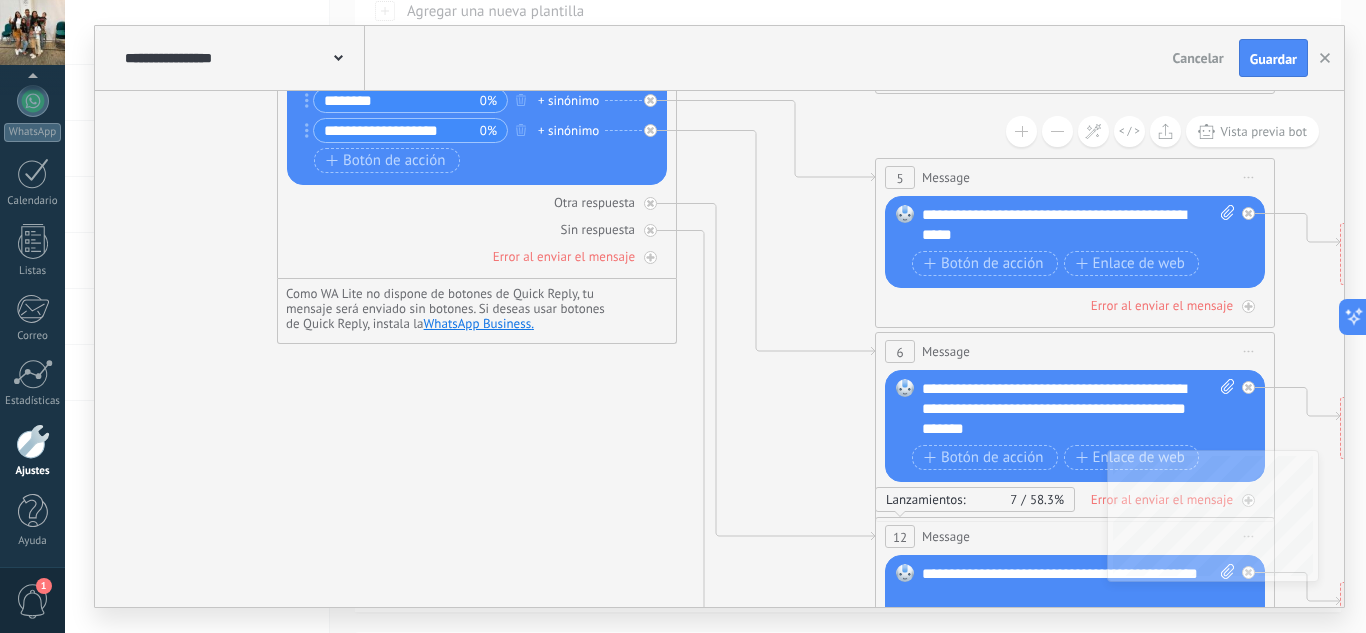 drag, startPoint x: 379, startPoint y: 277, endPoint x: 564, endPoint y: 525, distance: 309.40103 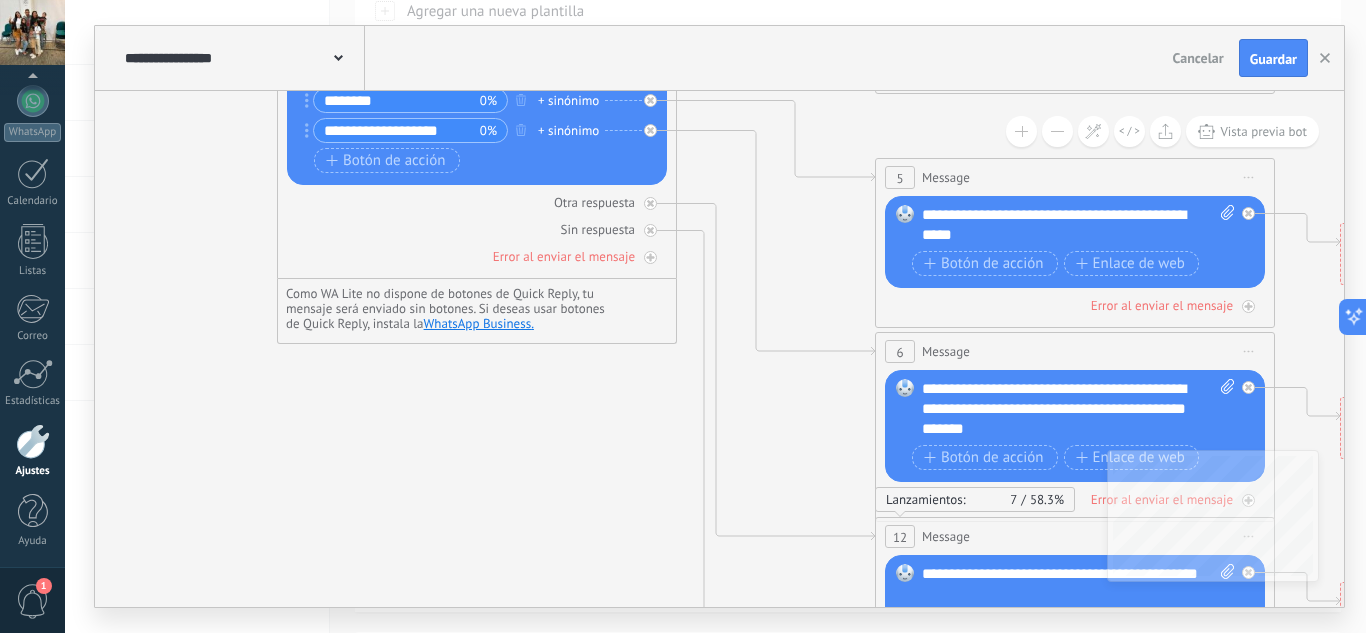 click 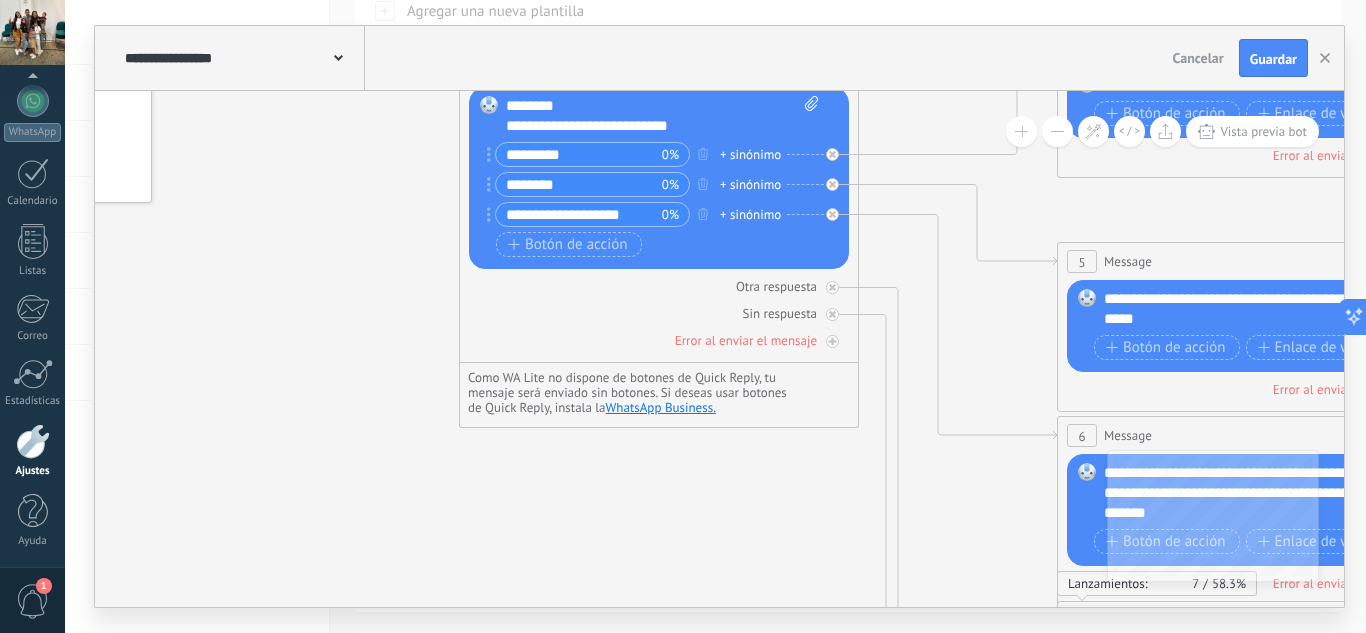 drag, startPoint x: 418, startPoint y: 449, endPoint x: 598, endPoint y: 531, distance: 197.79788 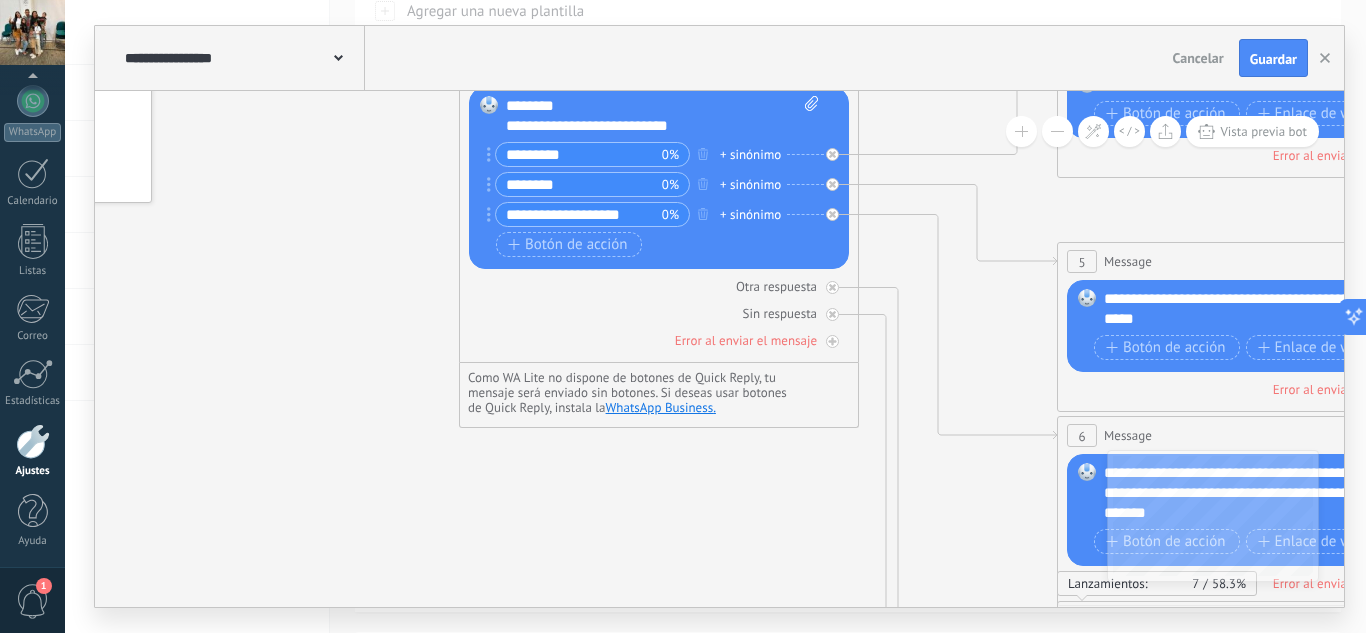 click 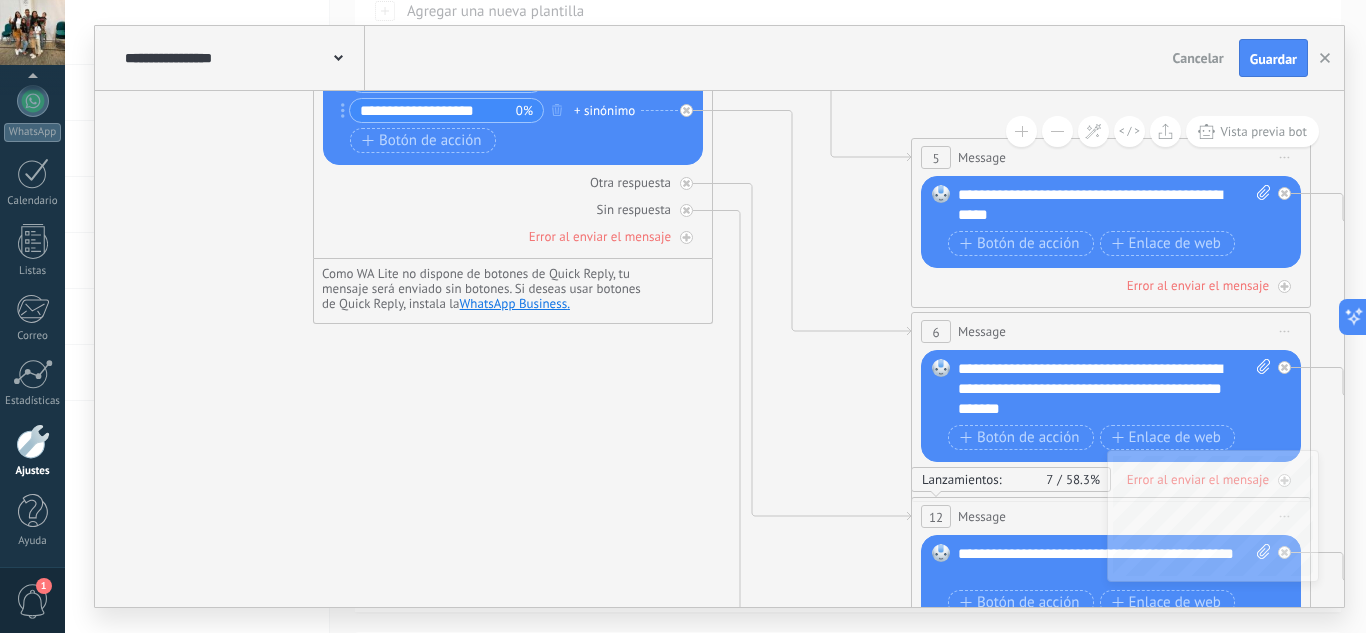drag, startPoint x: 711, startPoint y: 563, endPoint x: 567, endPoint y: 460, distance: 177.0452 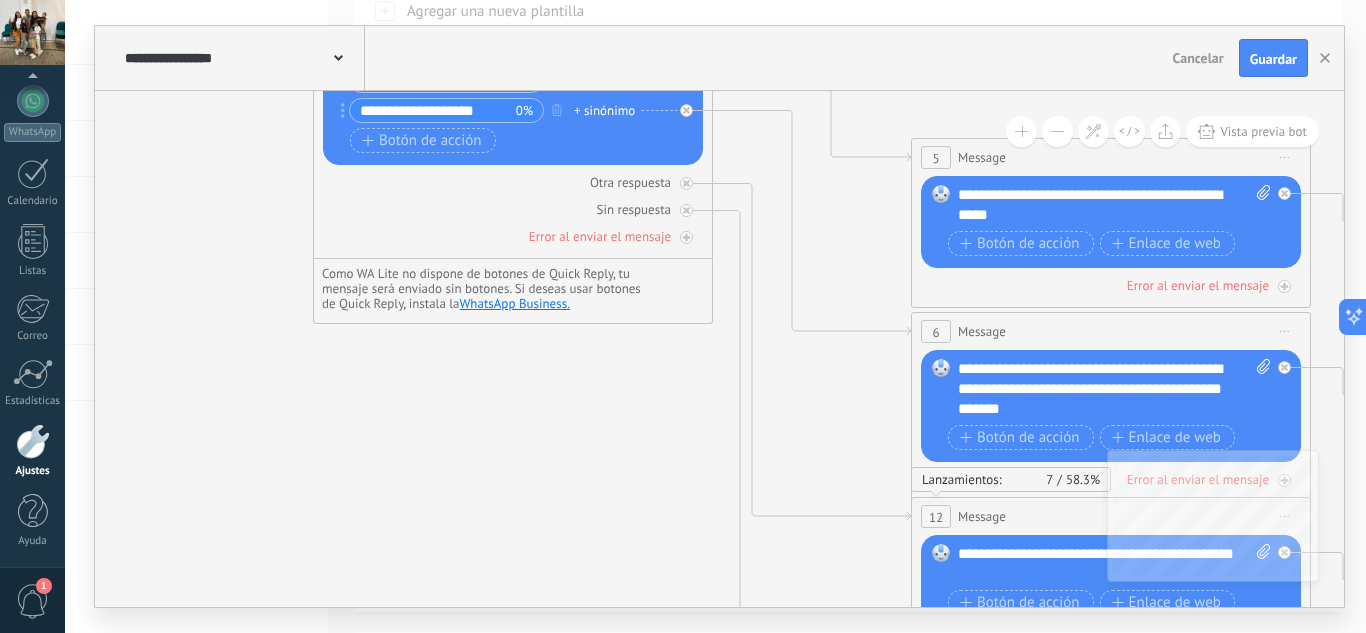 click 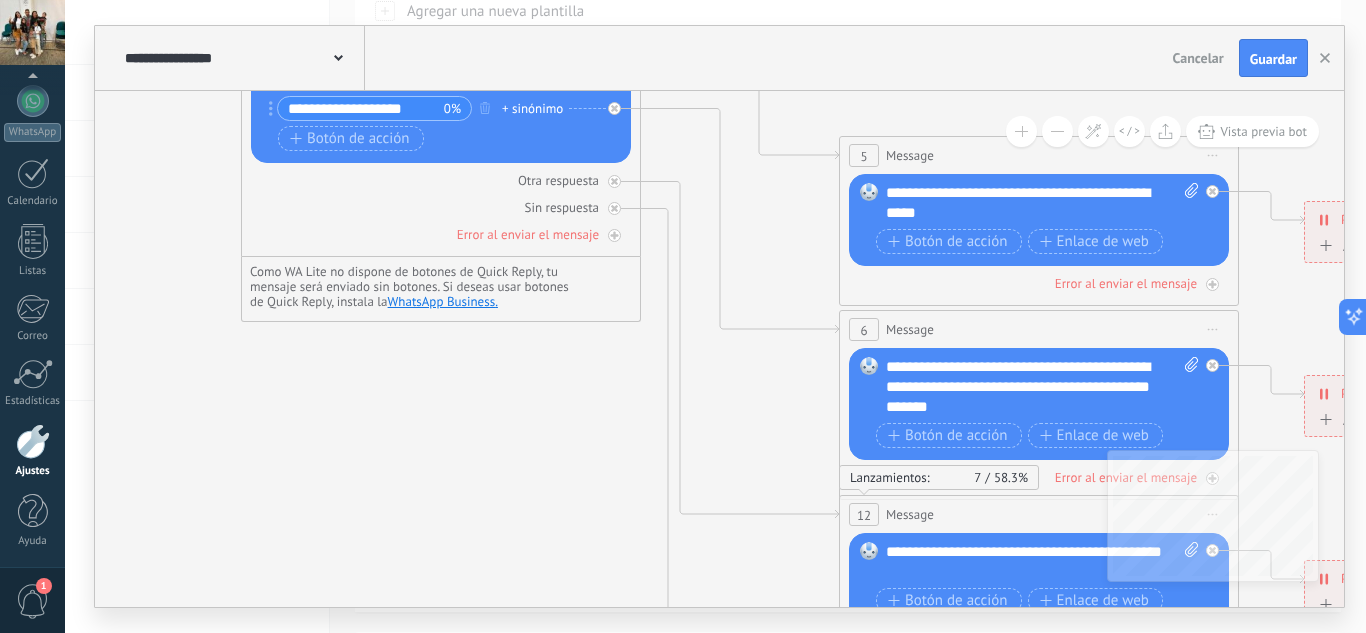 drag, startPoint x: 838, startPoint y: 449, endPoint x: 765, endPoint y: 438, distance: 73.82411 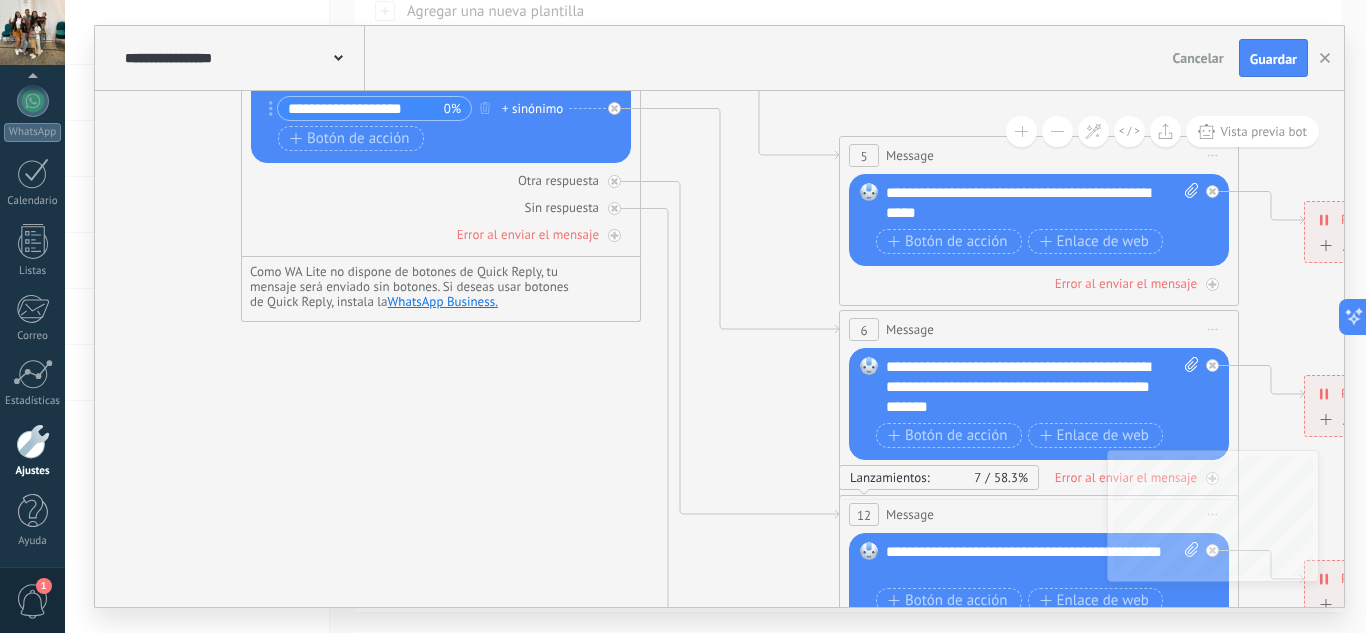 click 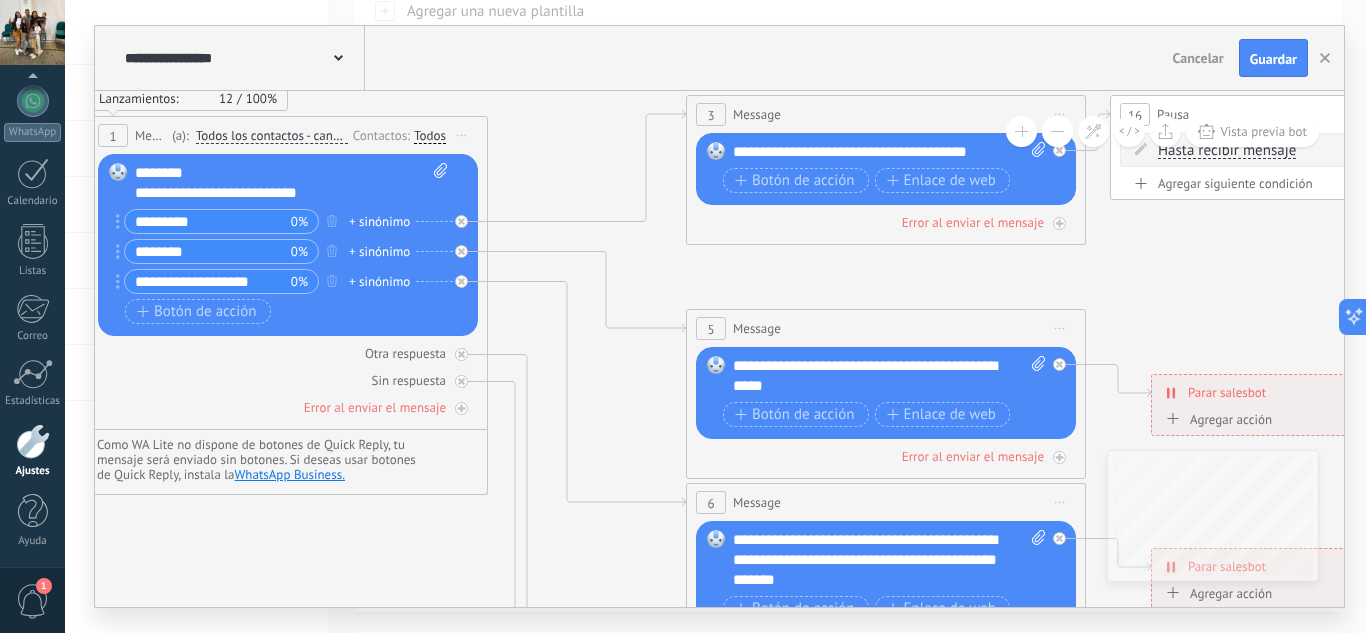 drag, startPoint x: 747, startPoint y: 390, endPoint x: 645, endPoint y: 407, distance: 103.40696 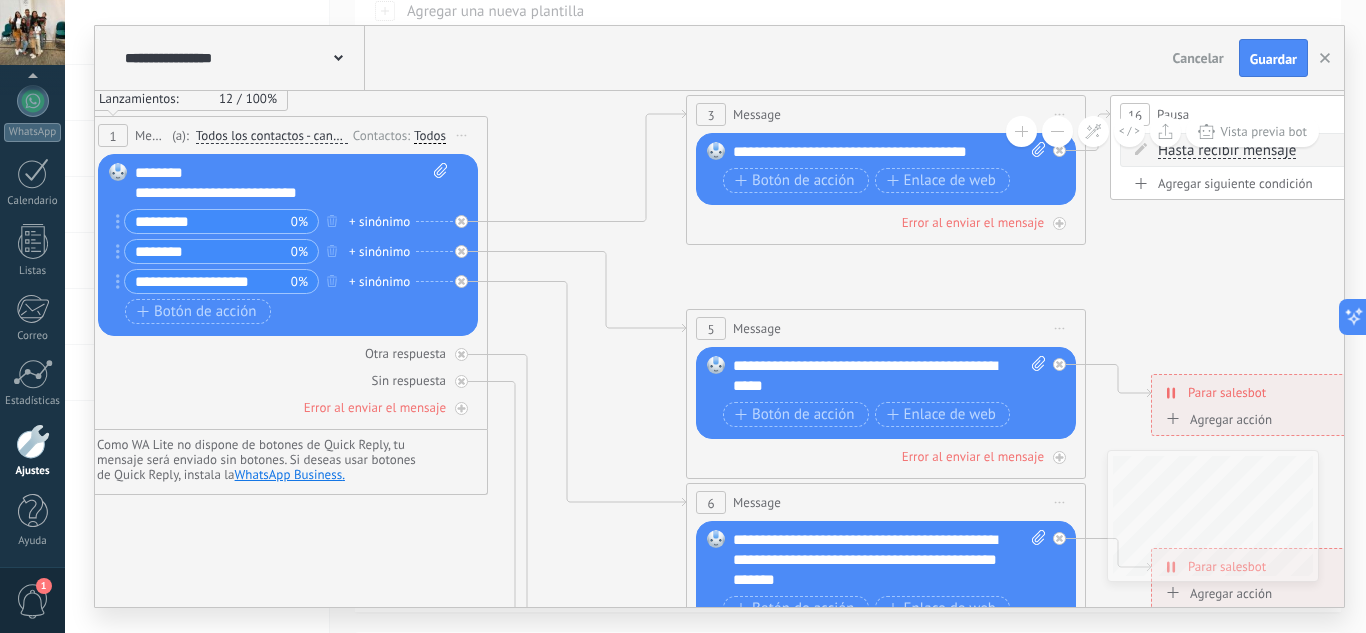 click 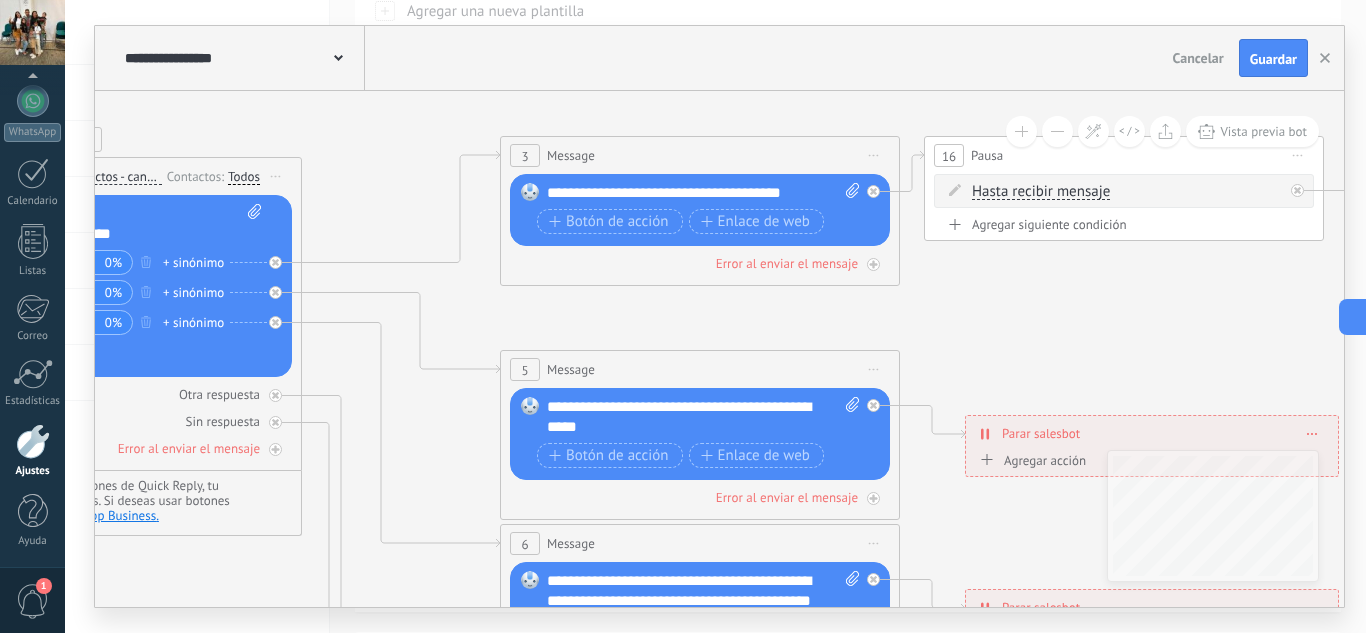 drag, startPoint x: 743, startPoint y: 269, endPoint x: 561, endPoint y: 312, distance: 187.0107 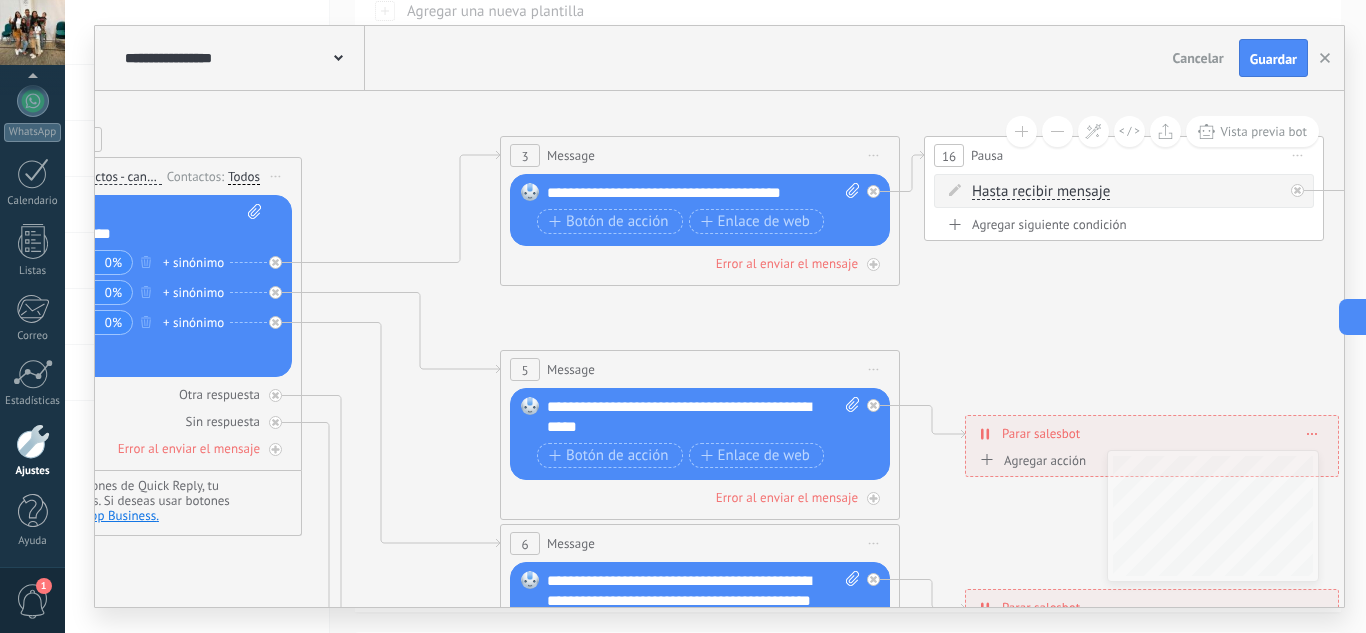 click 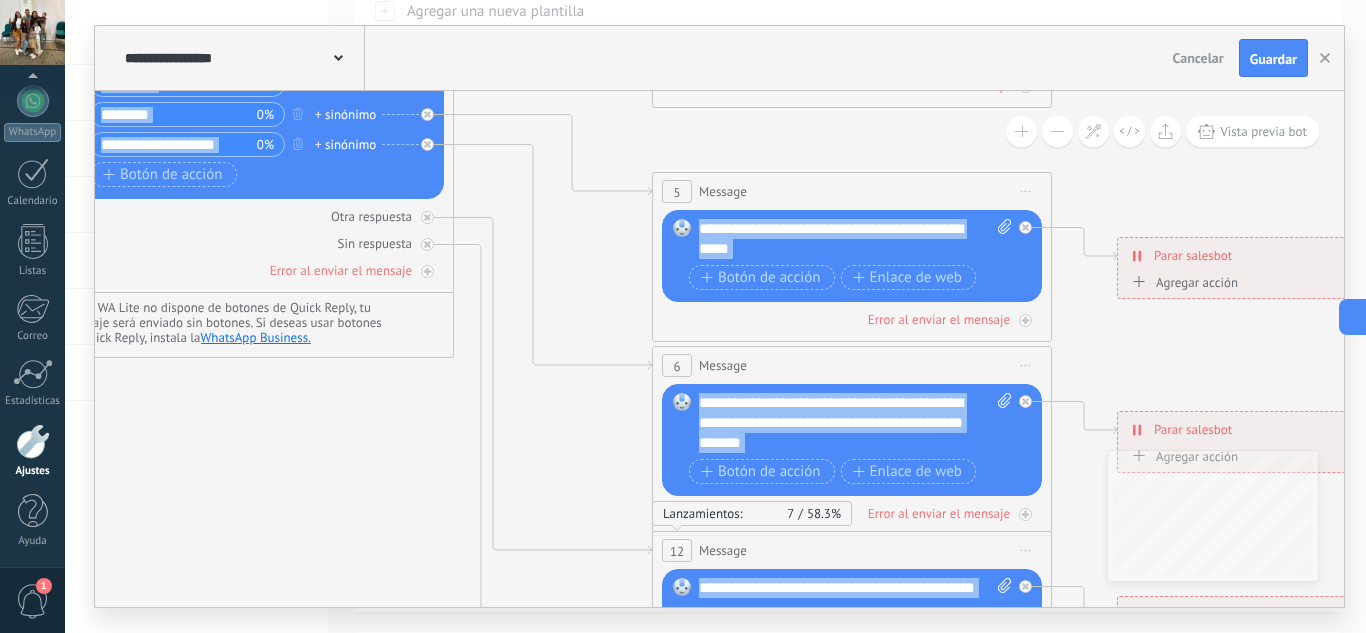 drag, startPoint x: 963, startPoint y: 329, endPoint x: 1126, endPoint y: 134, distance: 254.1535 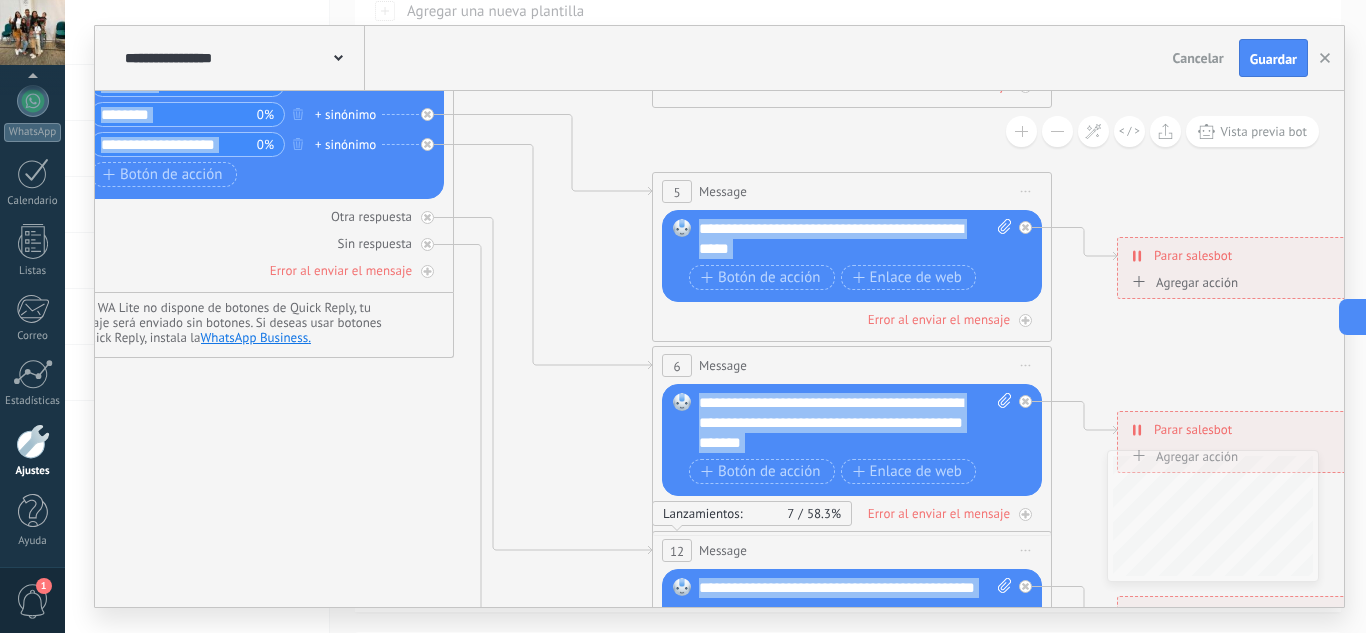 click on "**********" at bounding box center (719, 349) 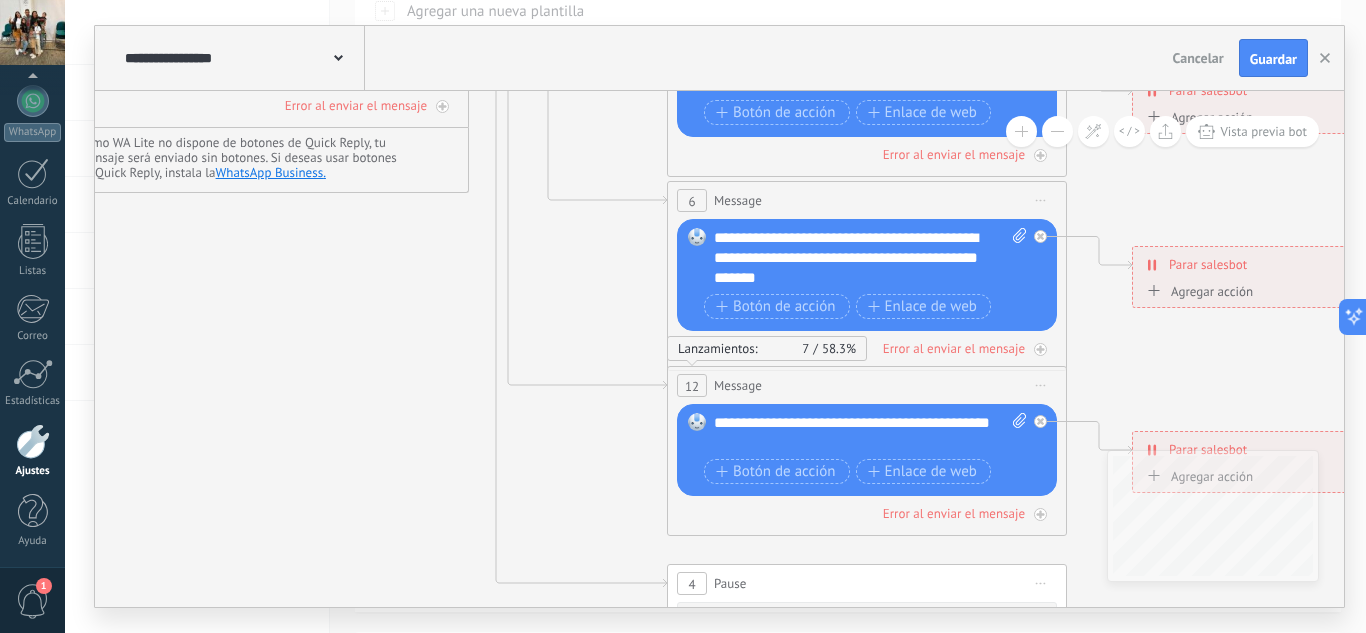 drag, startPoint x: 431, startPoint y: 458, endPoint x: 438, endPoint y: 264, distance: 194.12625 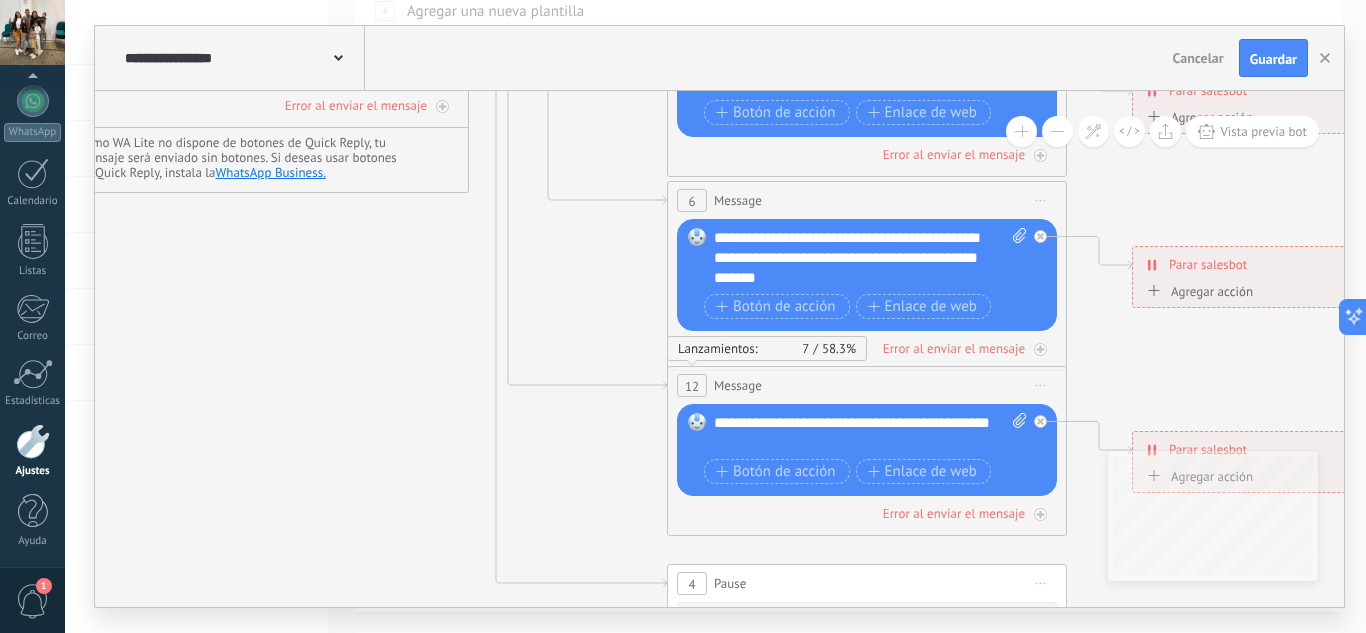 click 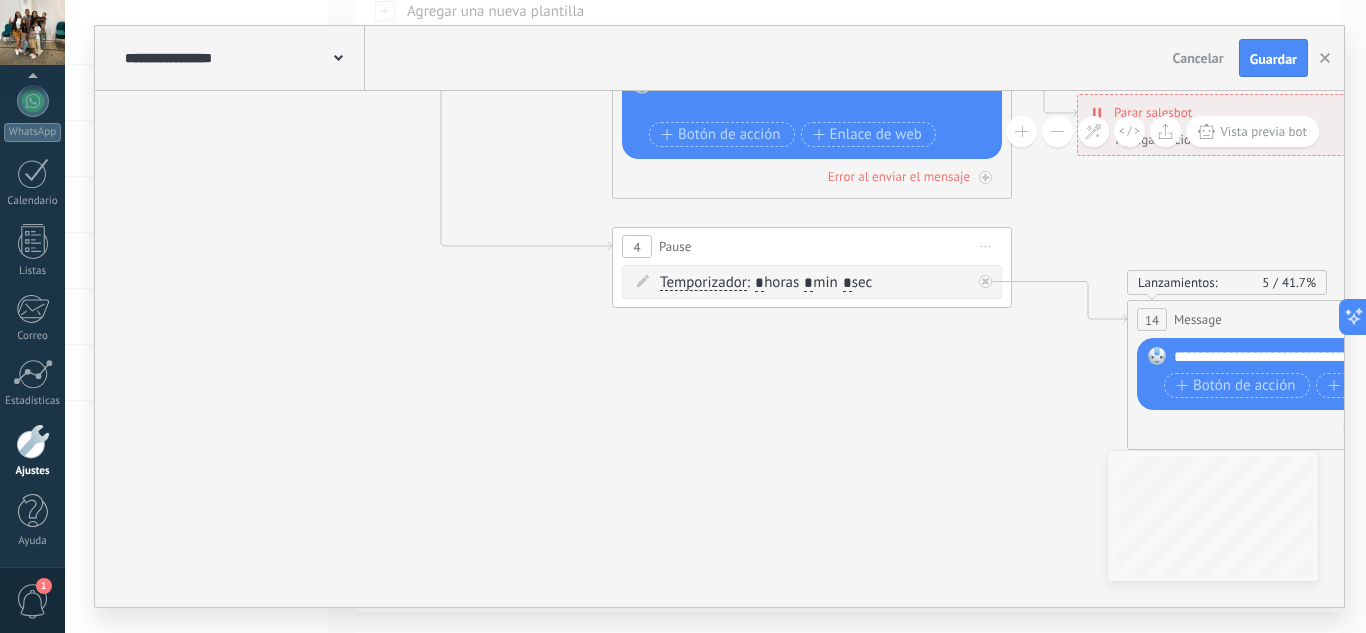 drag, startPoint x: 380, startPoint y: 296, endPoint x: 356, endPoint y: 159, distance: 139.0863 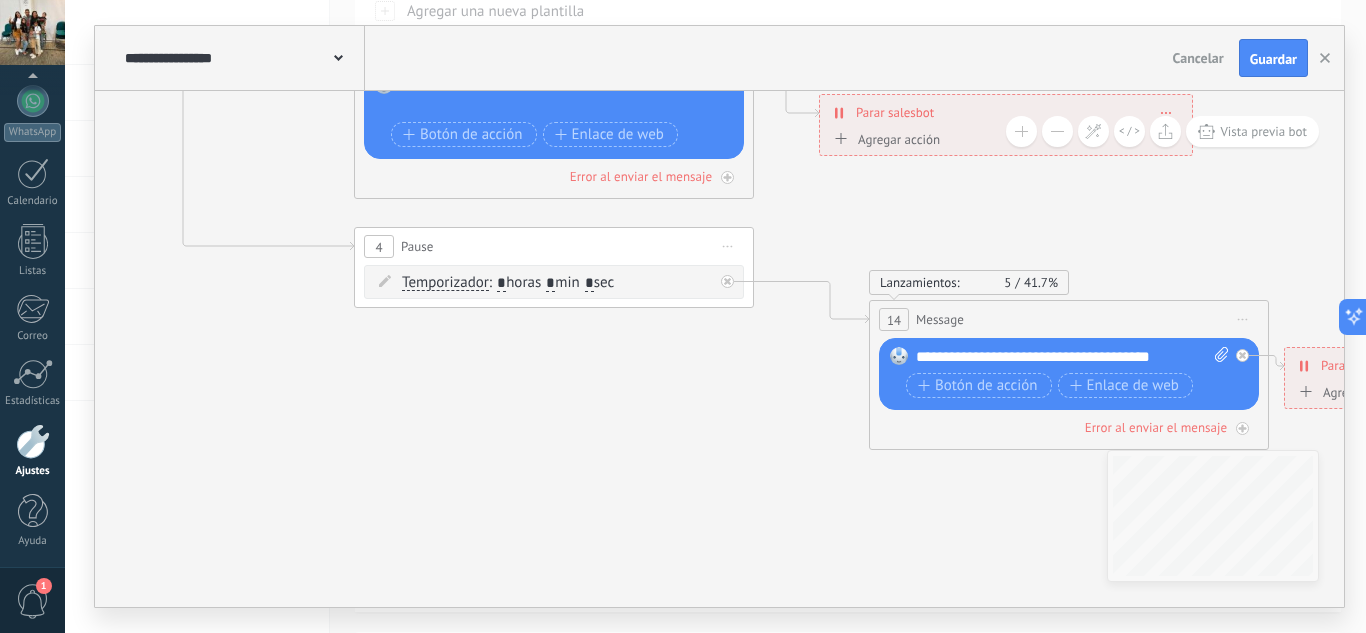 drag, startPoint x: 611, startPoint y: 367, endPoint x: 353, endPoint y: 367, distance: 258 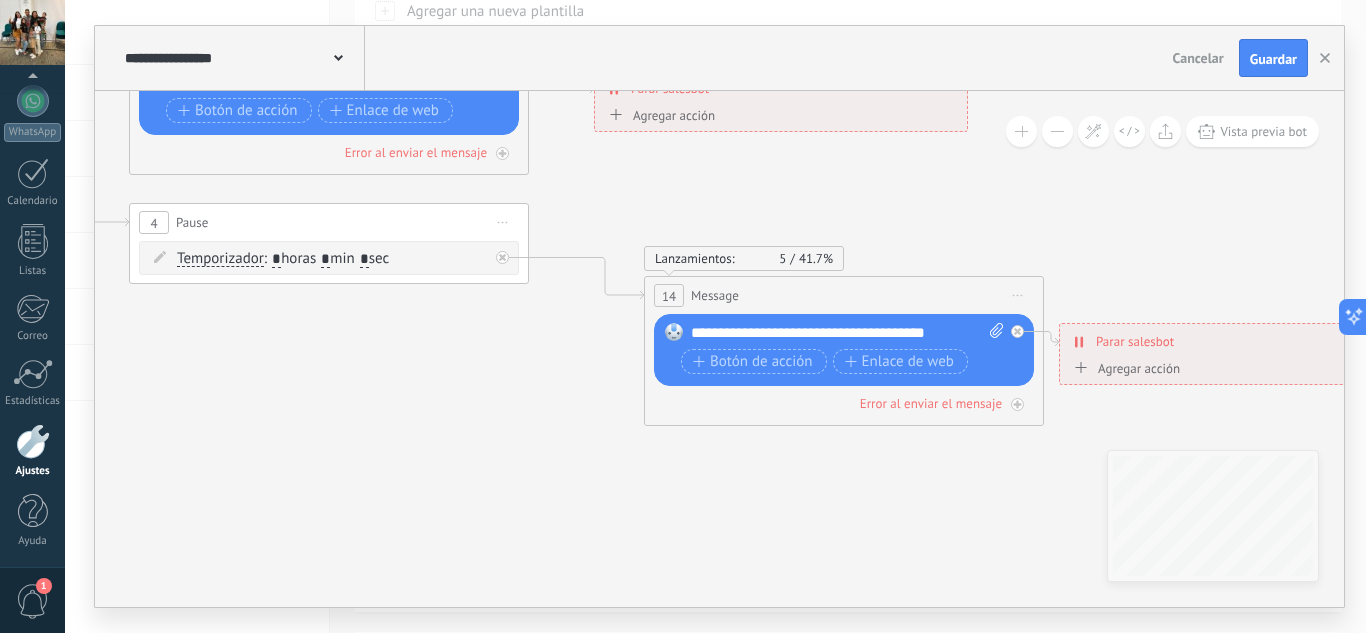 drag, startPoint x: 658, startPoint y: 443, endPoint x: 410, endPoint y: 414, distance: 249.6898 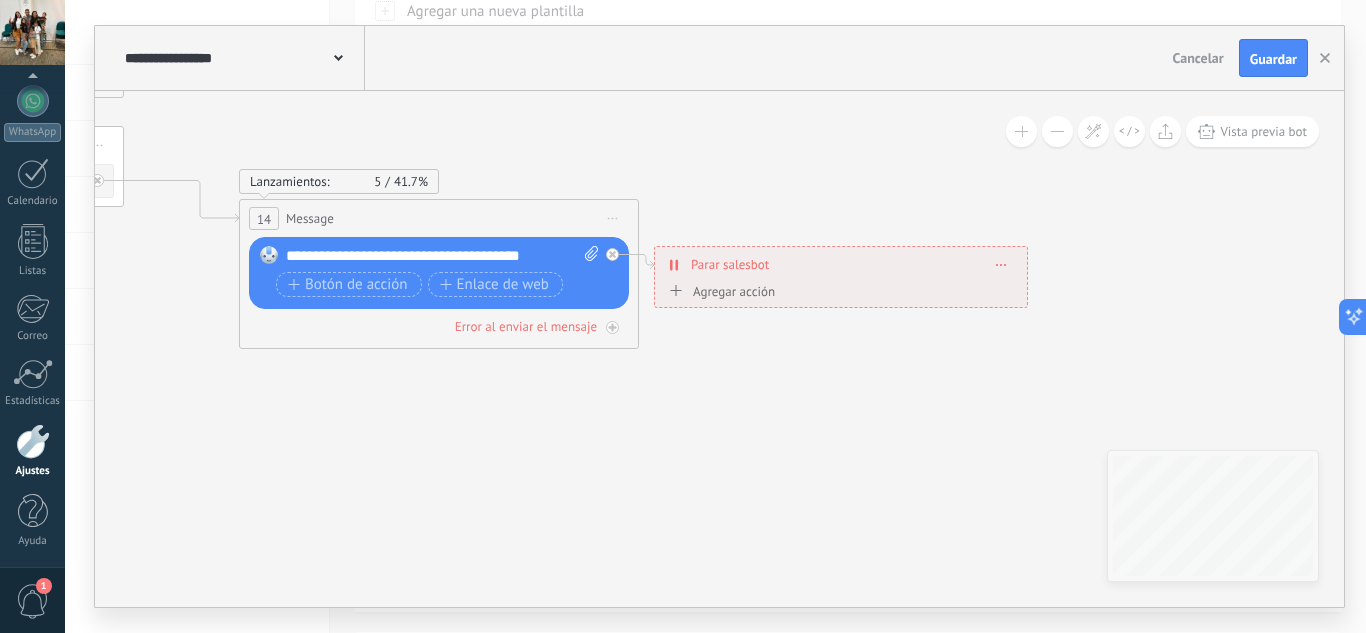 drag, startPoint x: 732, startPoint y: 517, endPoint x: 345, endPoint y: 443, distance: 394.0114 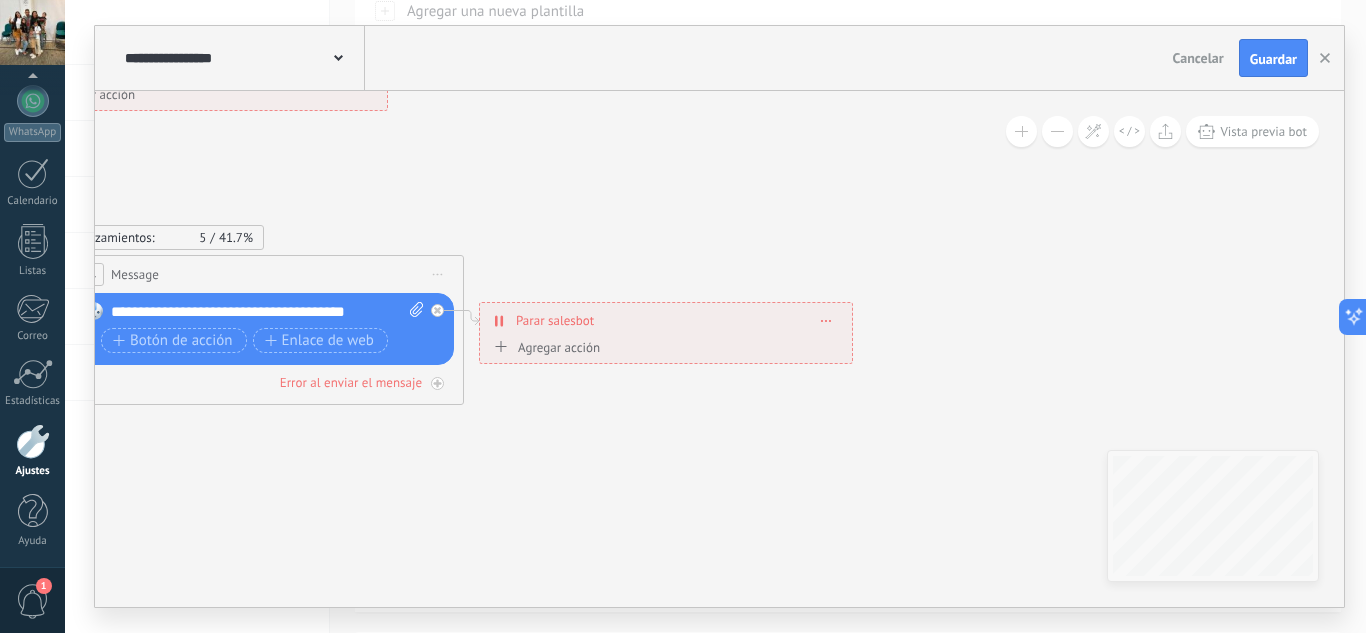 drag, startPoint x: 577, startPoint y: 428, endPoint x: 422, endPoint y: 488, distance: 166.2077 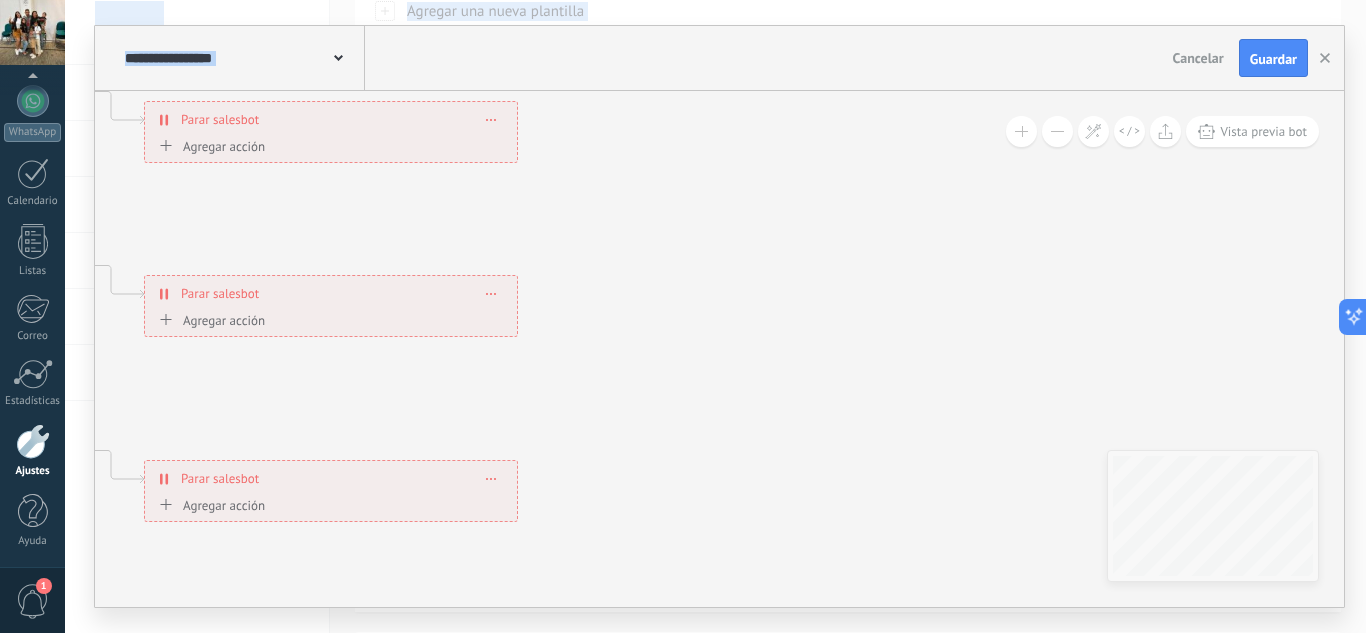drag, startPoint x: 711, startPoint y: 559, endPoint x: 712, endPoint y: 569, distance: 10.049875 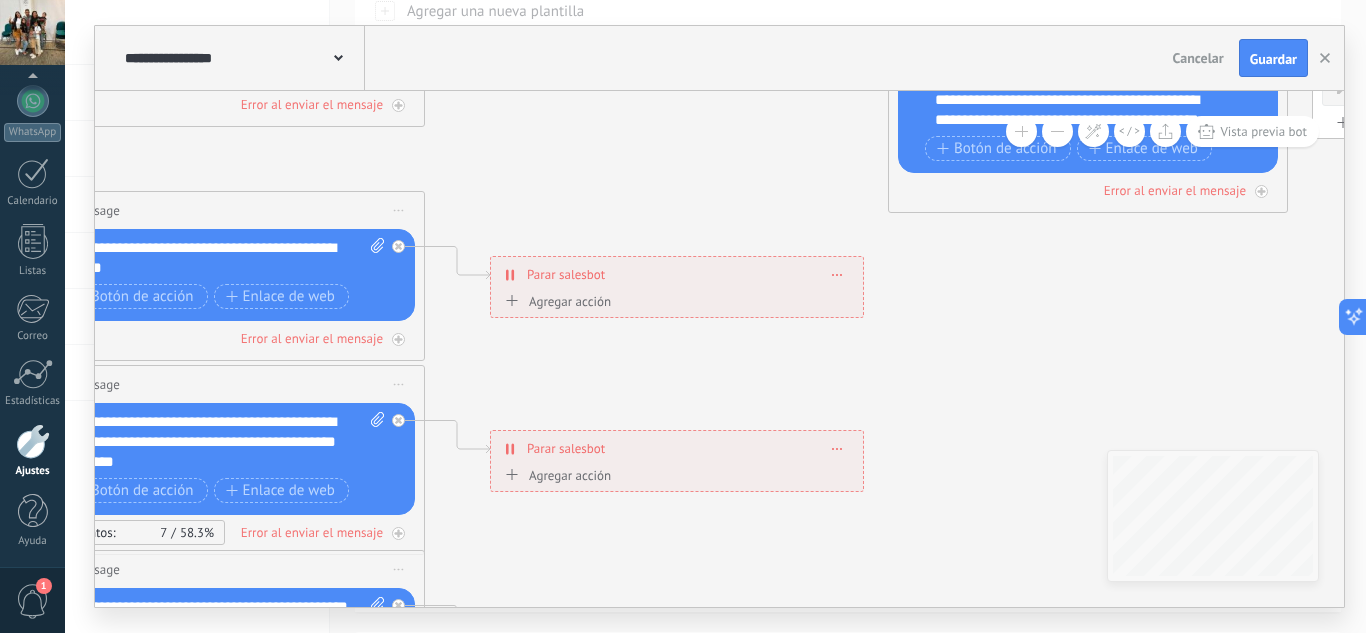 drag, startPoint x: 879, startPoint y: 568, endPoint x: 1046, endPoint y: 585, distance: 167.86304 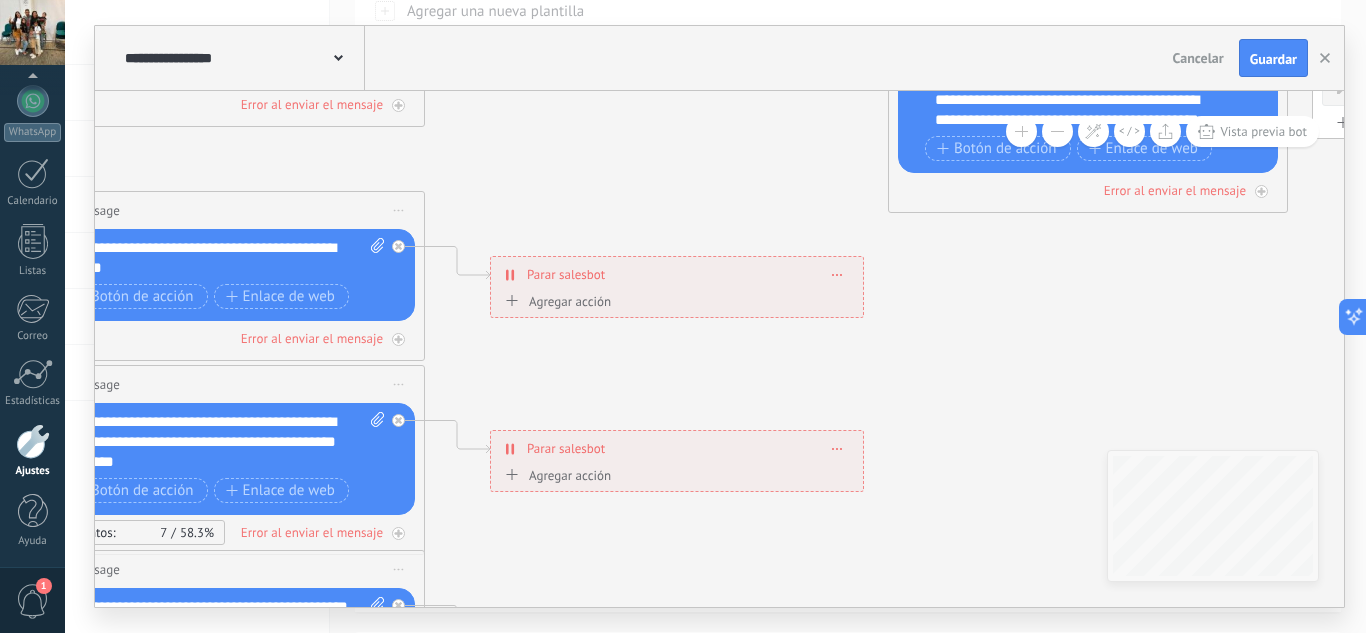 click 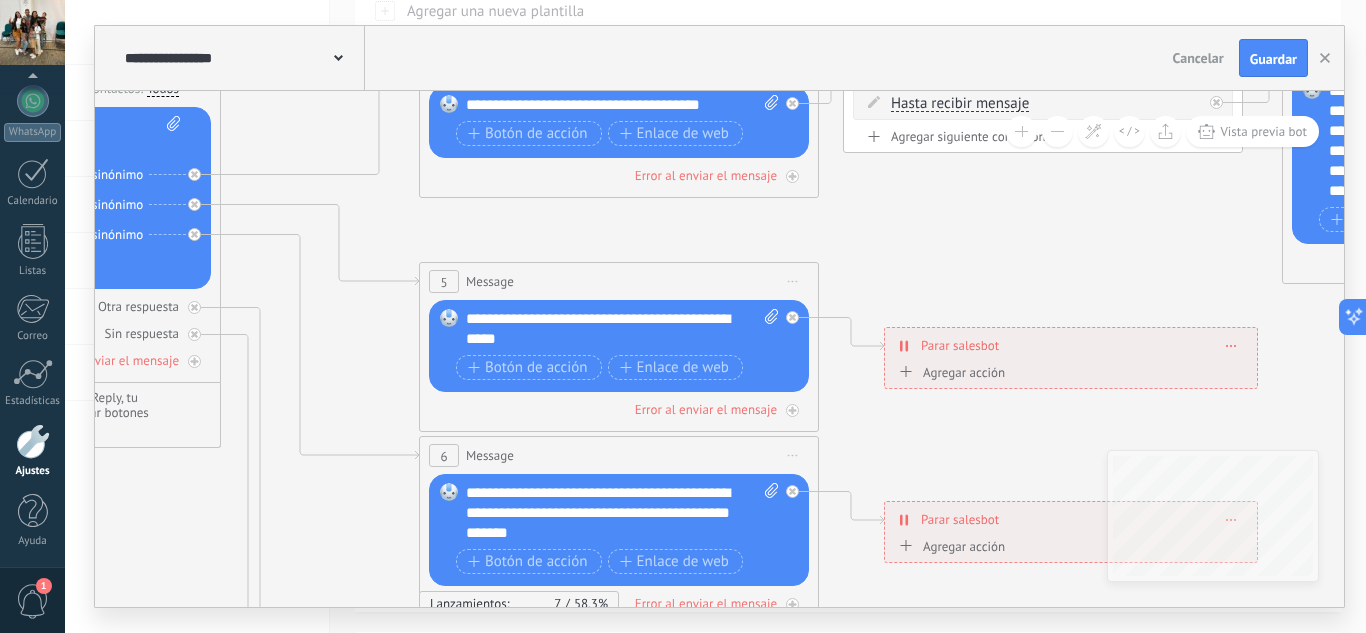 drag, startPoint x: 670, startPoint y: 387, endPoint x: 973, endPoint y: 453, distance: 310.10483 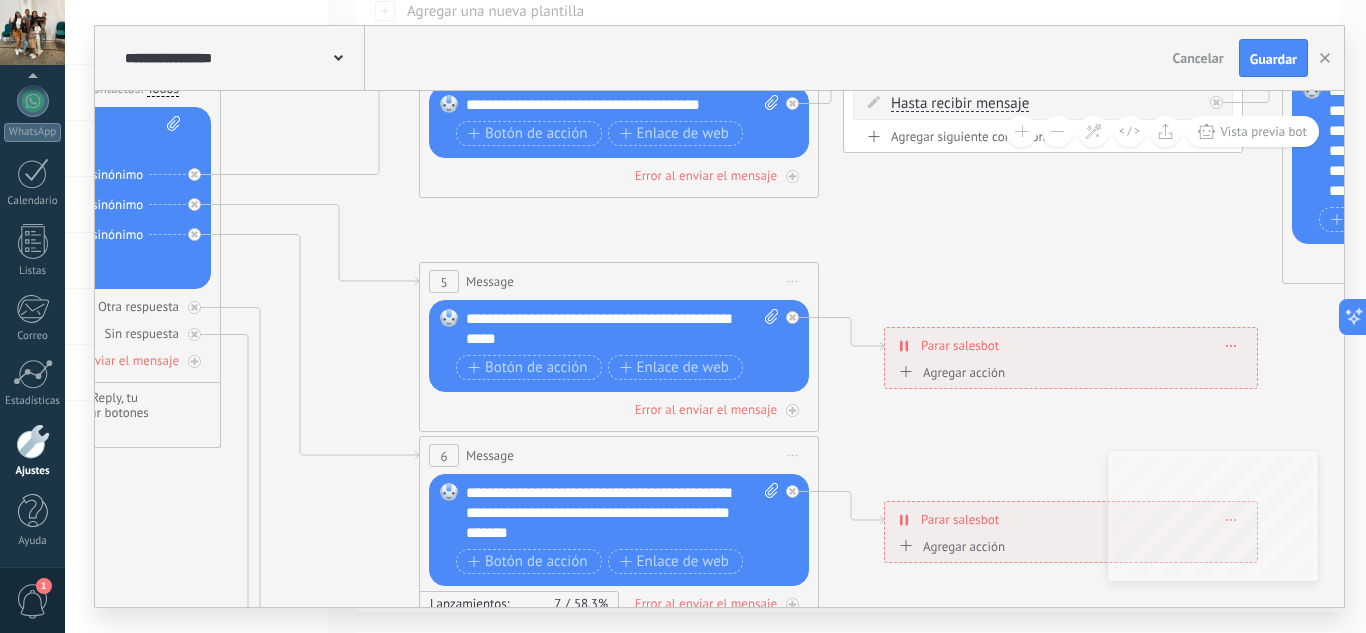 click 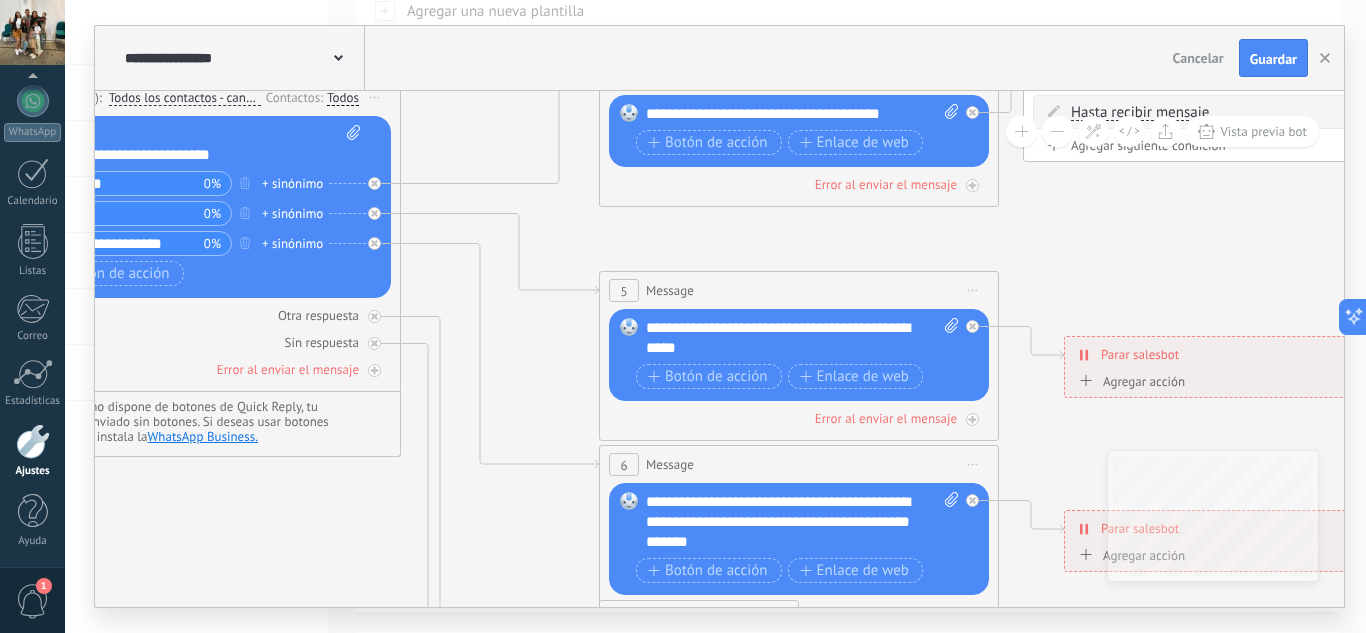 drag, startPoint x: 999, startPoint y: 318, endPoint x: 1100, endPoint y: 278, distance: 108.63241 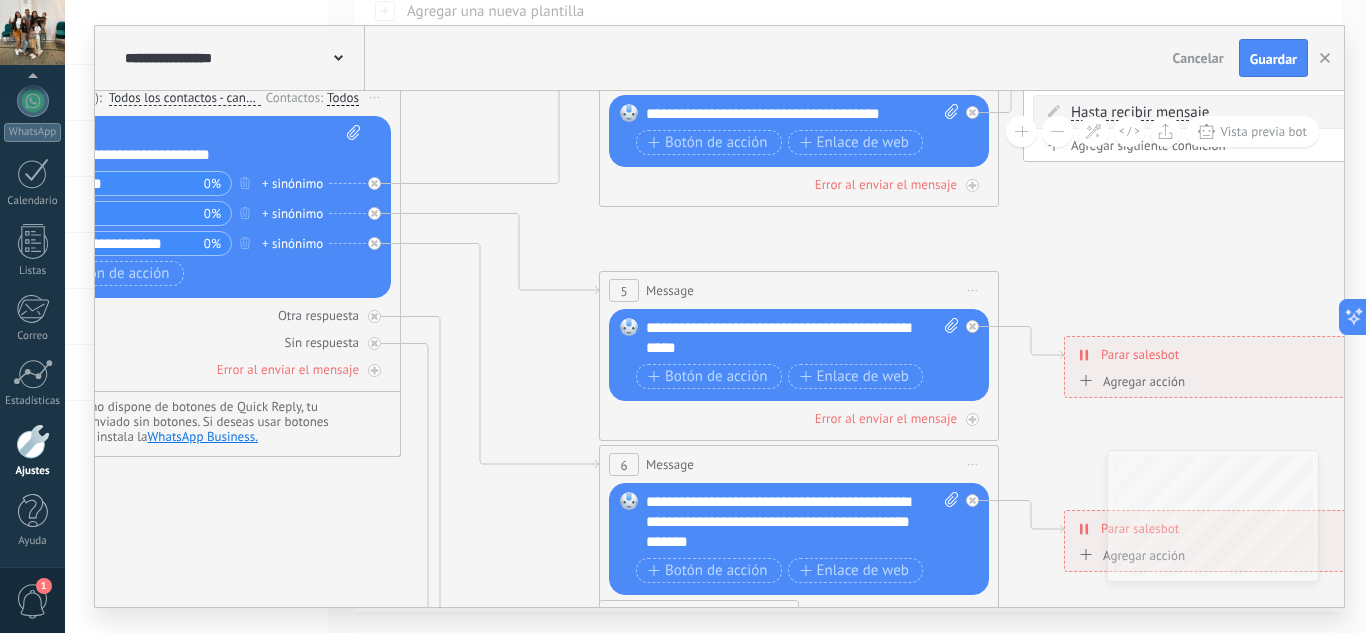click 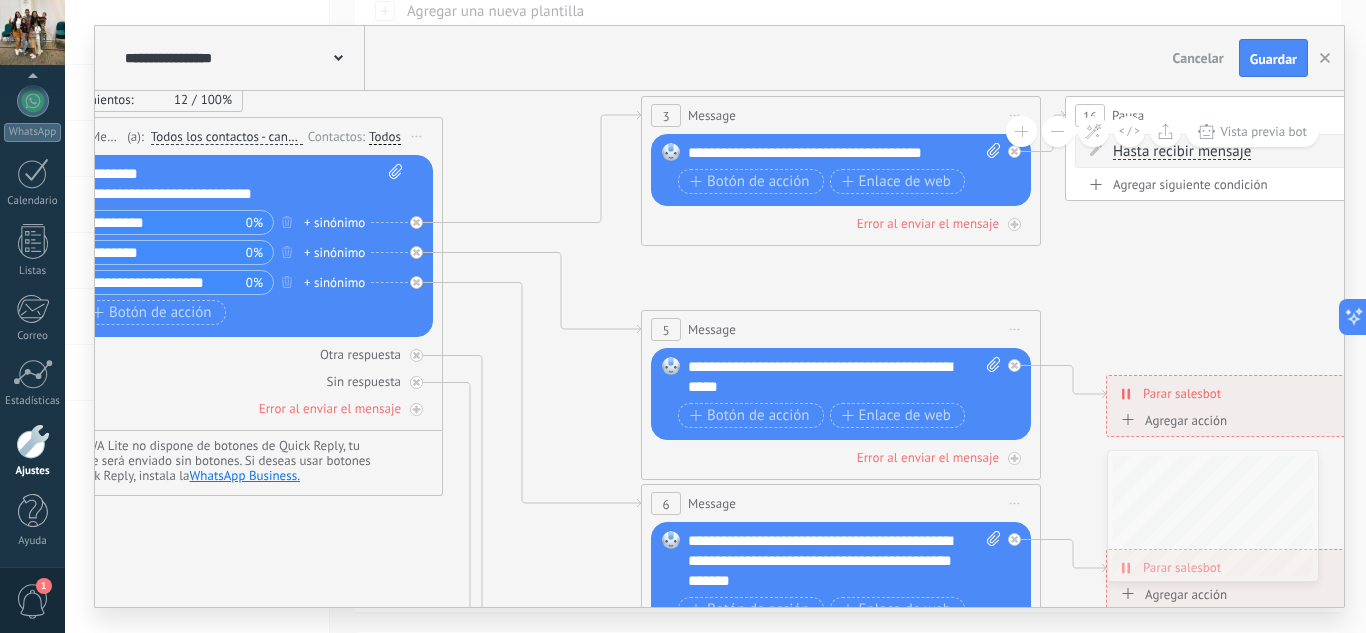 drag, startPoint x: 1100, startPoint y: 278, endPoint x: 1142, endPoint y: 317, distance: 57.31492 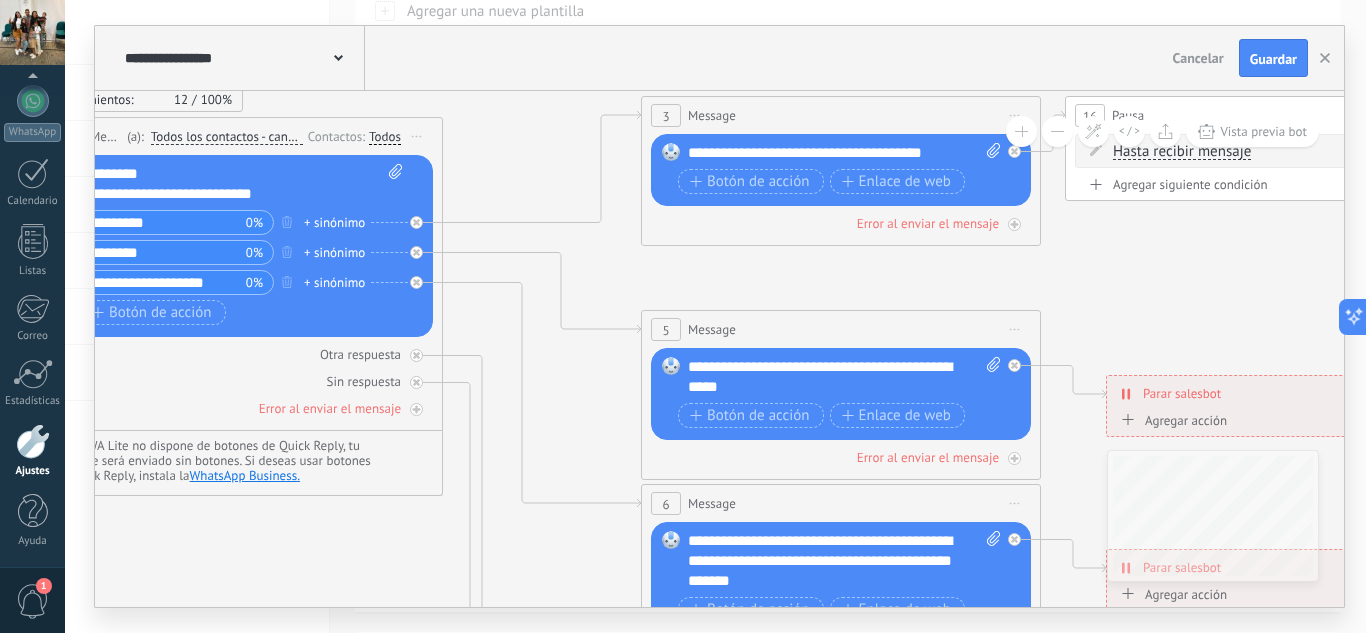 click 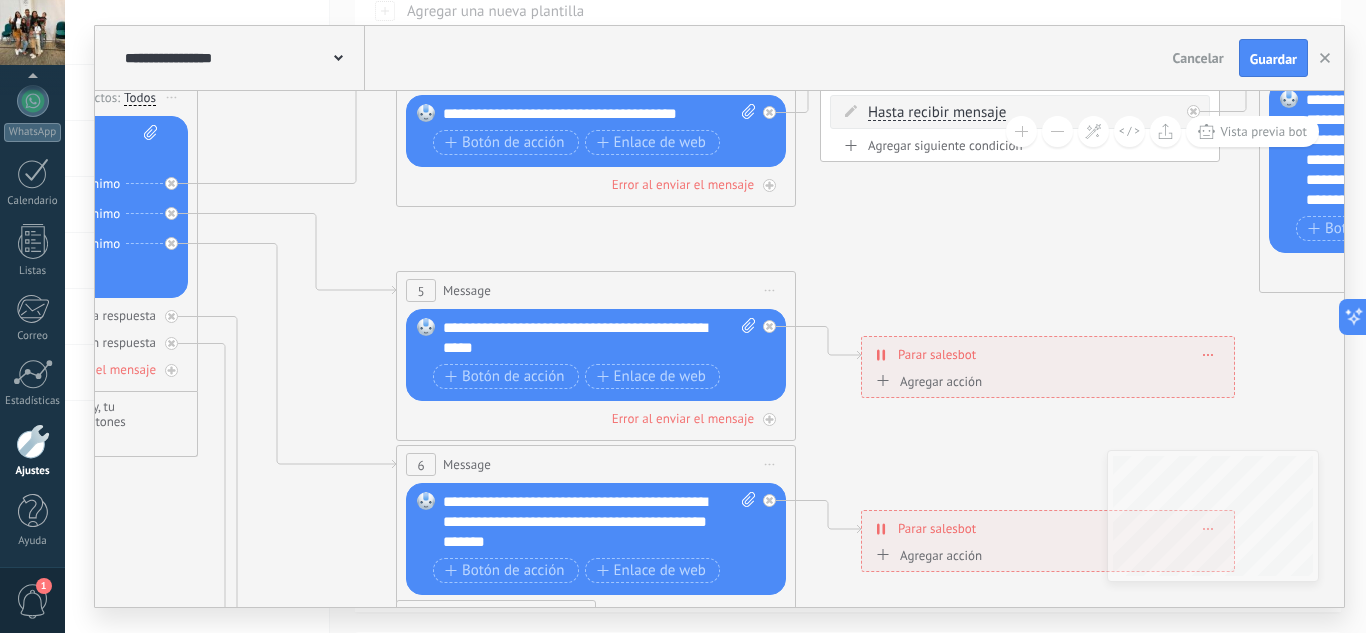 drag, startPoint x: 973, startPoint y: 298, endPoint x: 855, endPoint y: 286, distance: 118.6086 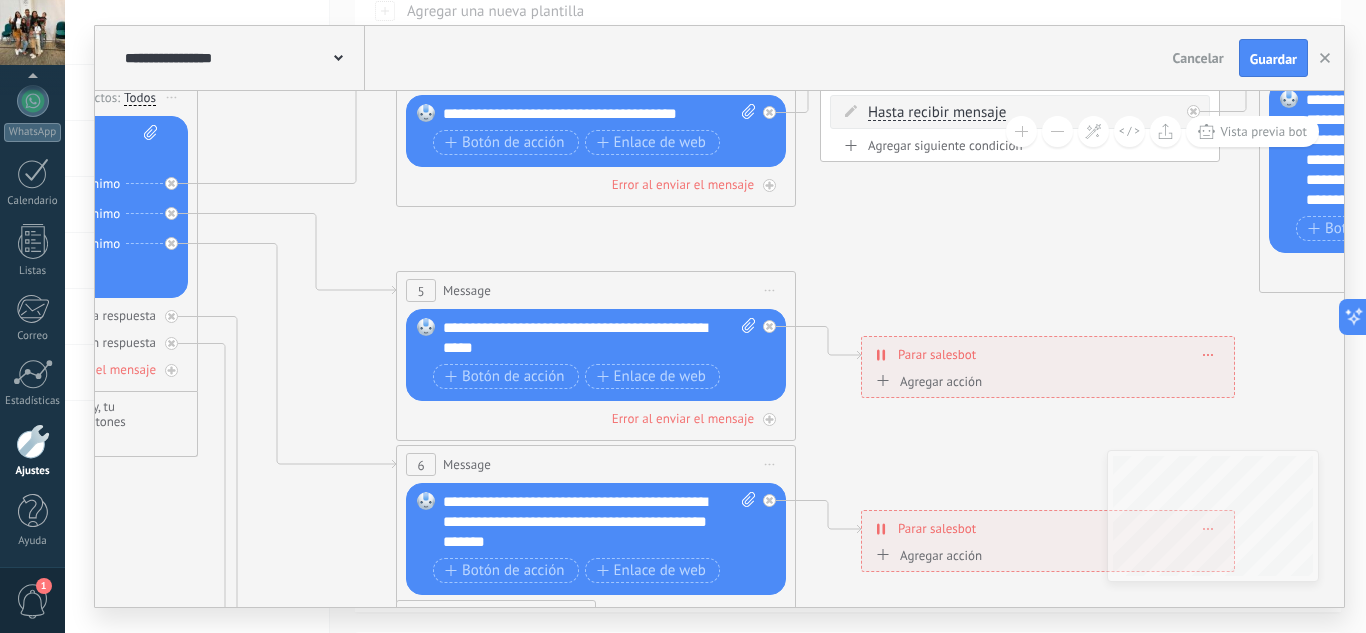 click 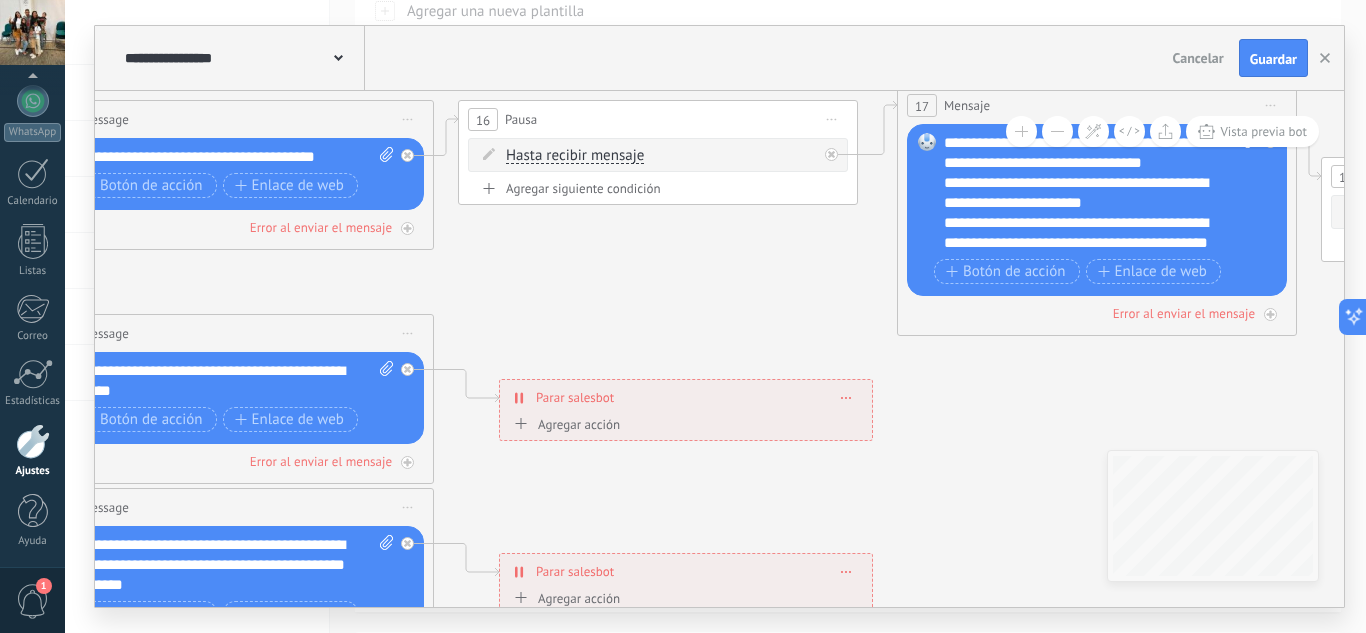 drag, startPoint x: 1002, startPoint y: 293, endPoint x: 729, endPoint y: 355, distance: 279.95178 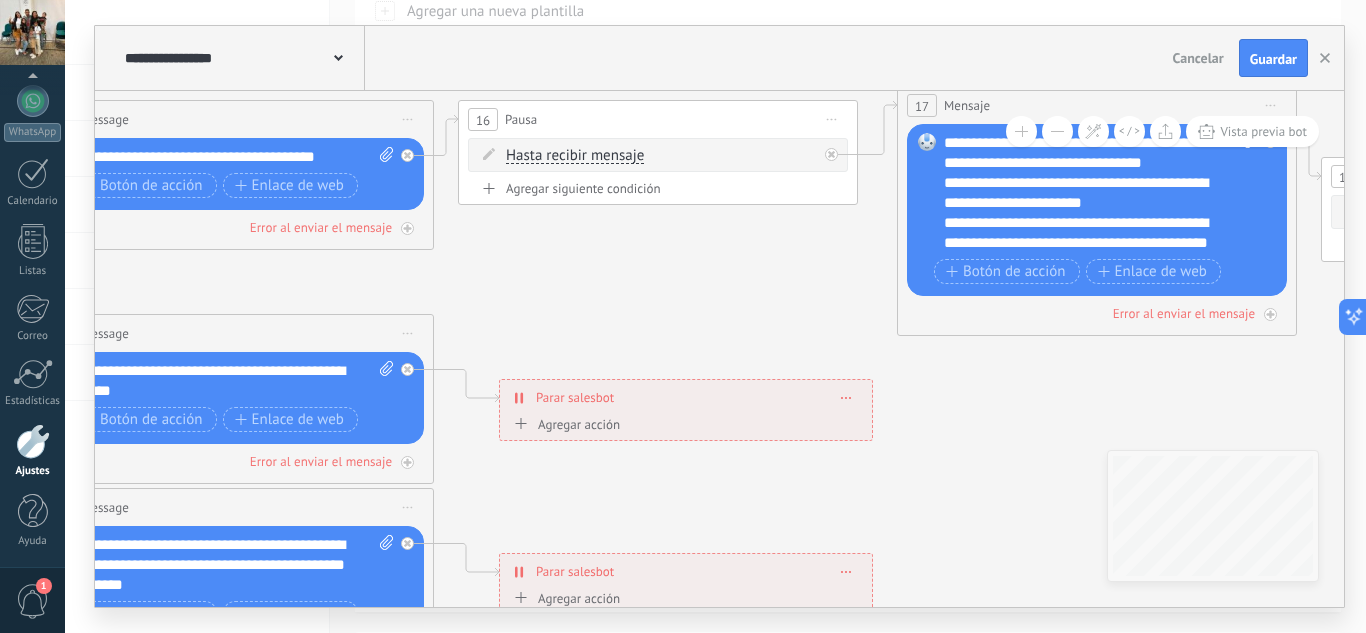 click 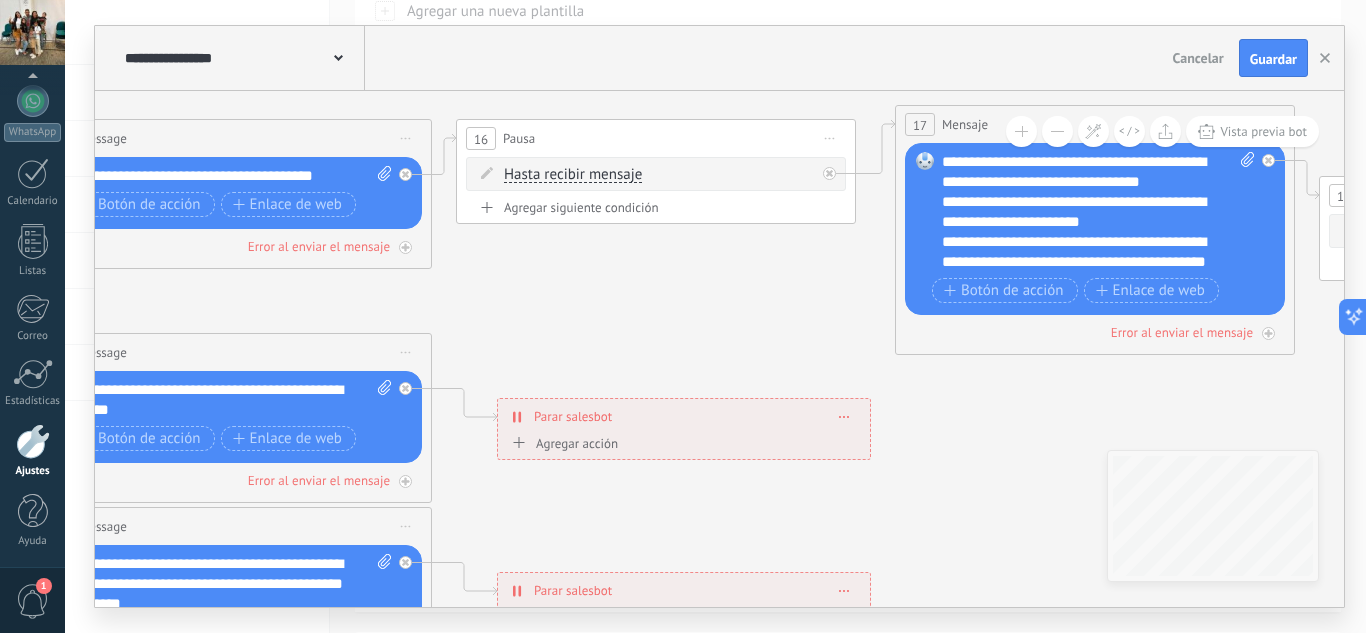 click on "**********" at bounding box center (684, 416) 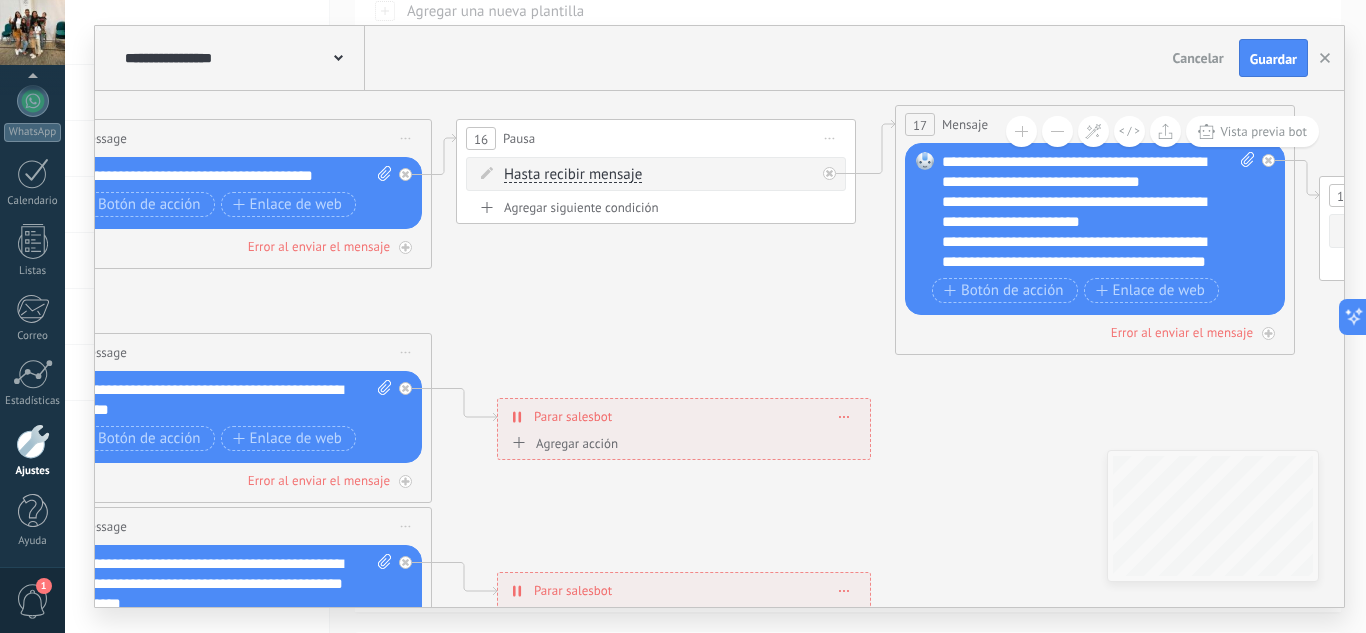 click at bounding box center [844, 416] 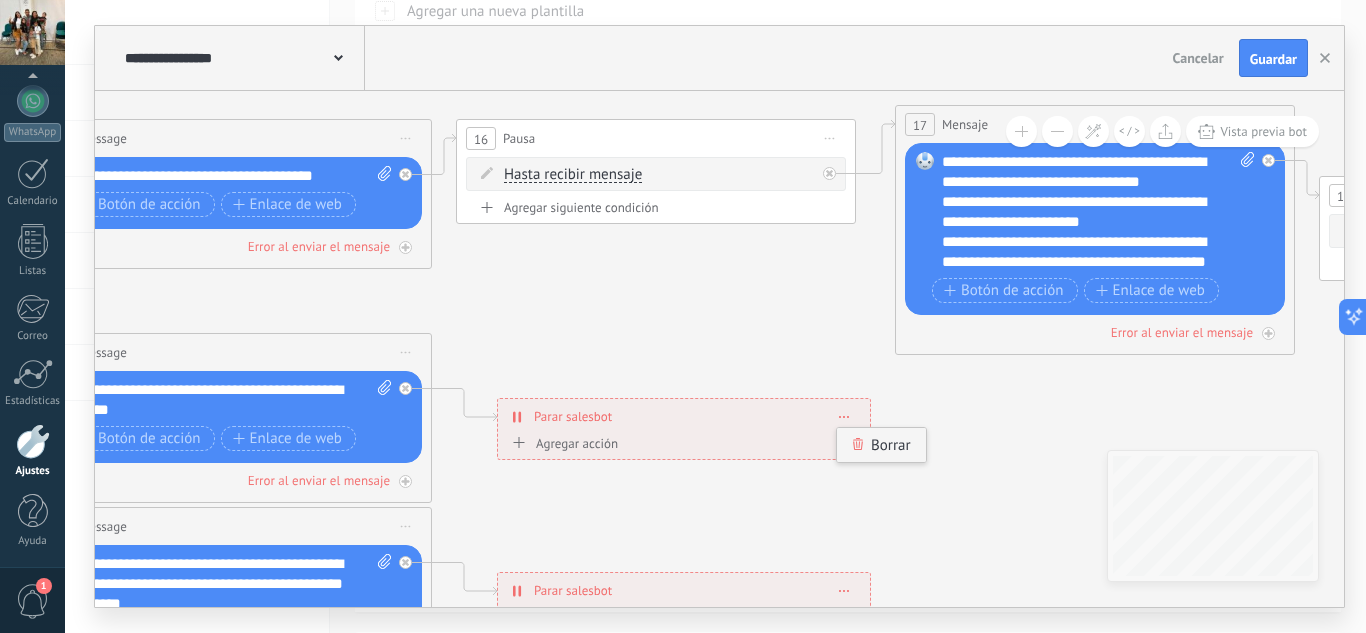click on "Borrar" at bounding box center [881, 445] 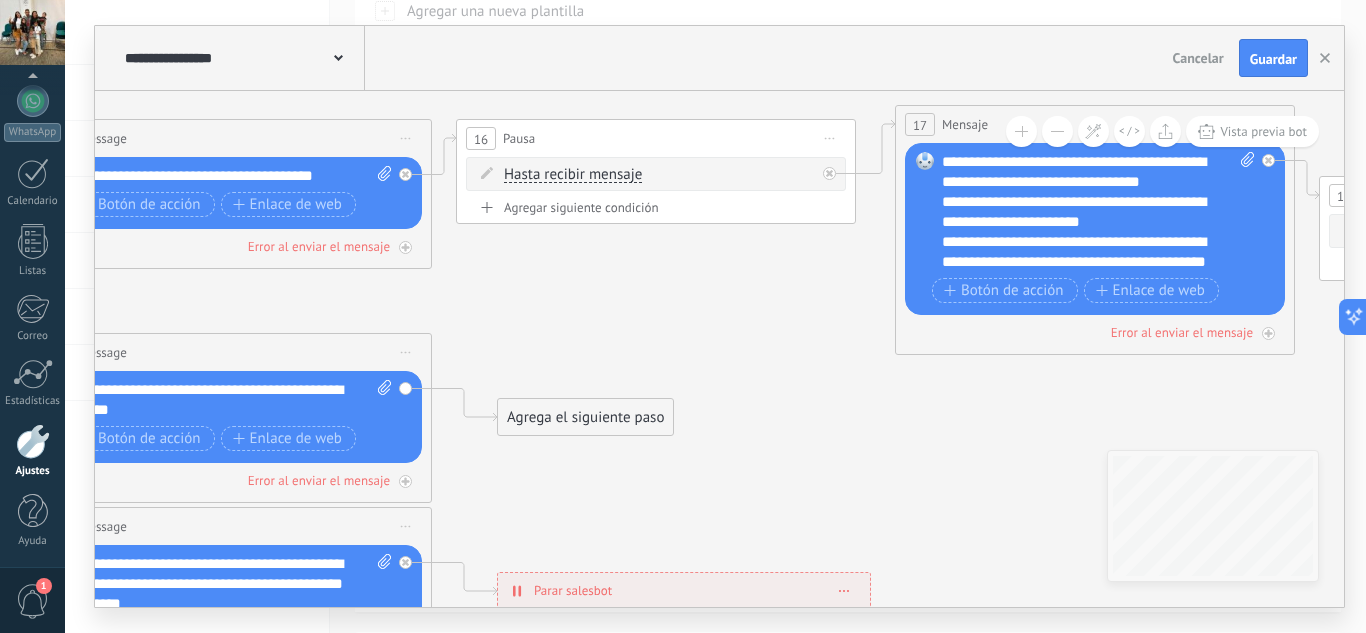 click on "Agrega el siguiente paso" at bounding box center [585, 417] 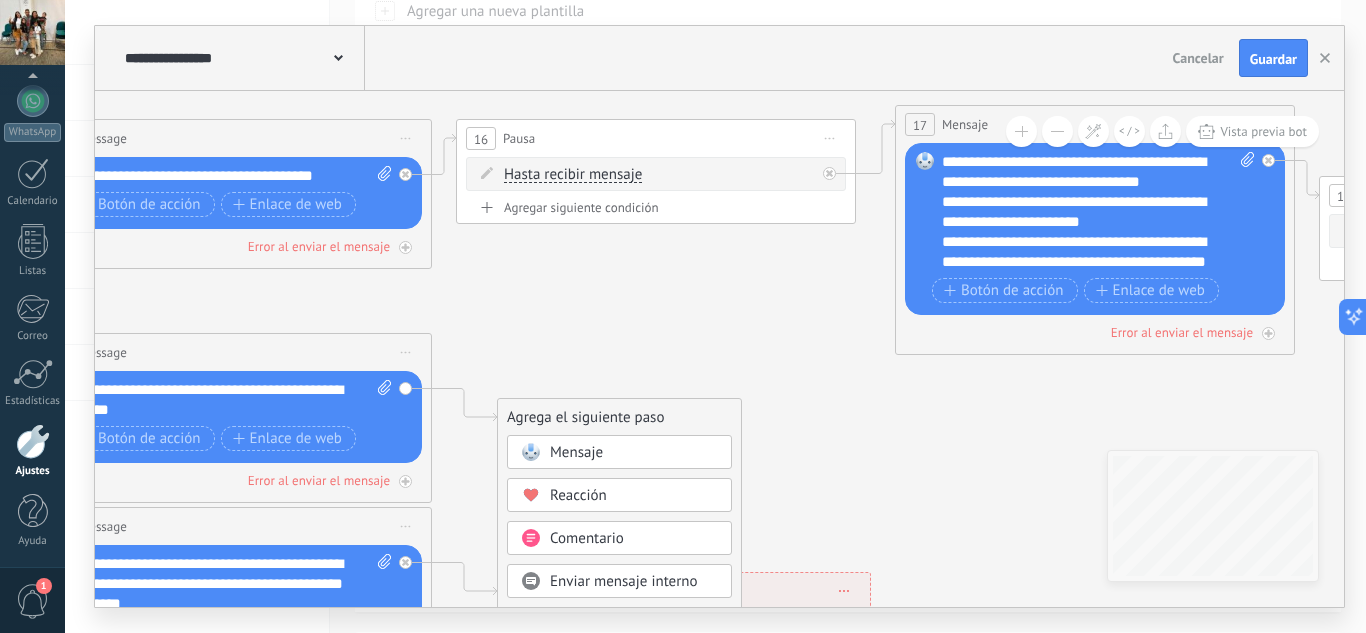 click on "Mensaje" at bounding box center [634, 453] 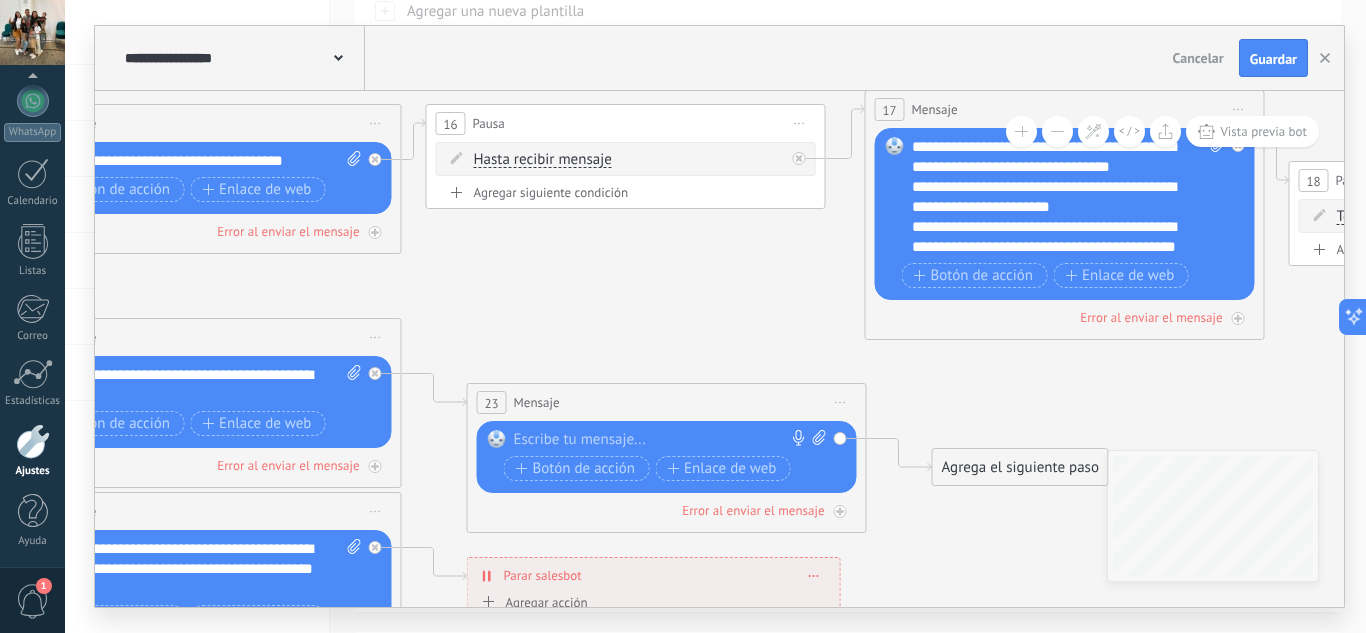 drag, startPoint x: 723, startPoint y: 340, endPoint x: 669, endPoint y: 325, distance: 56.044624 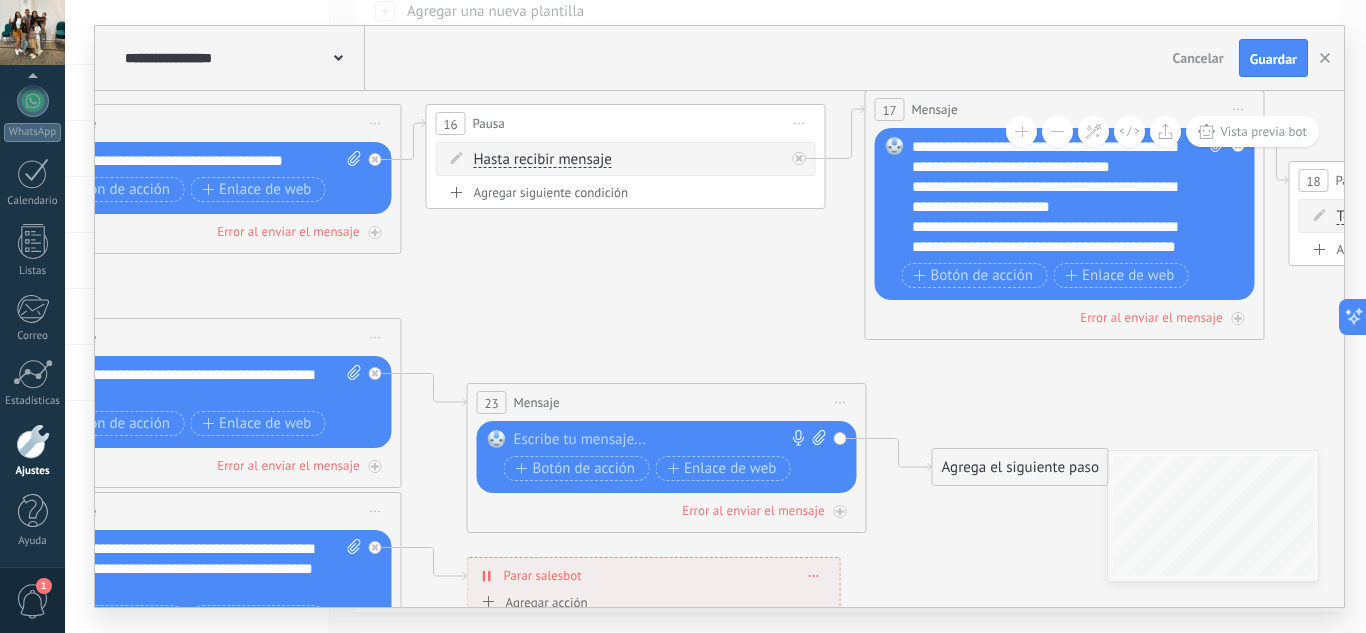 click 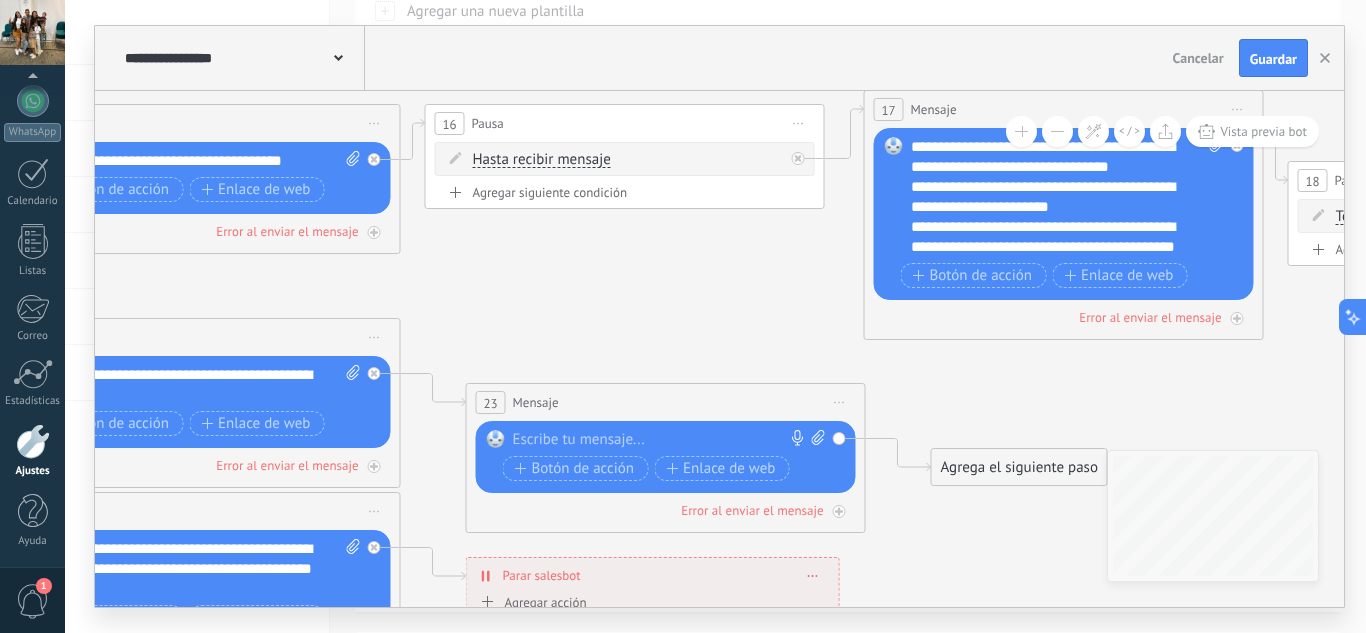 click 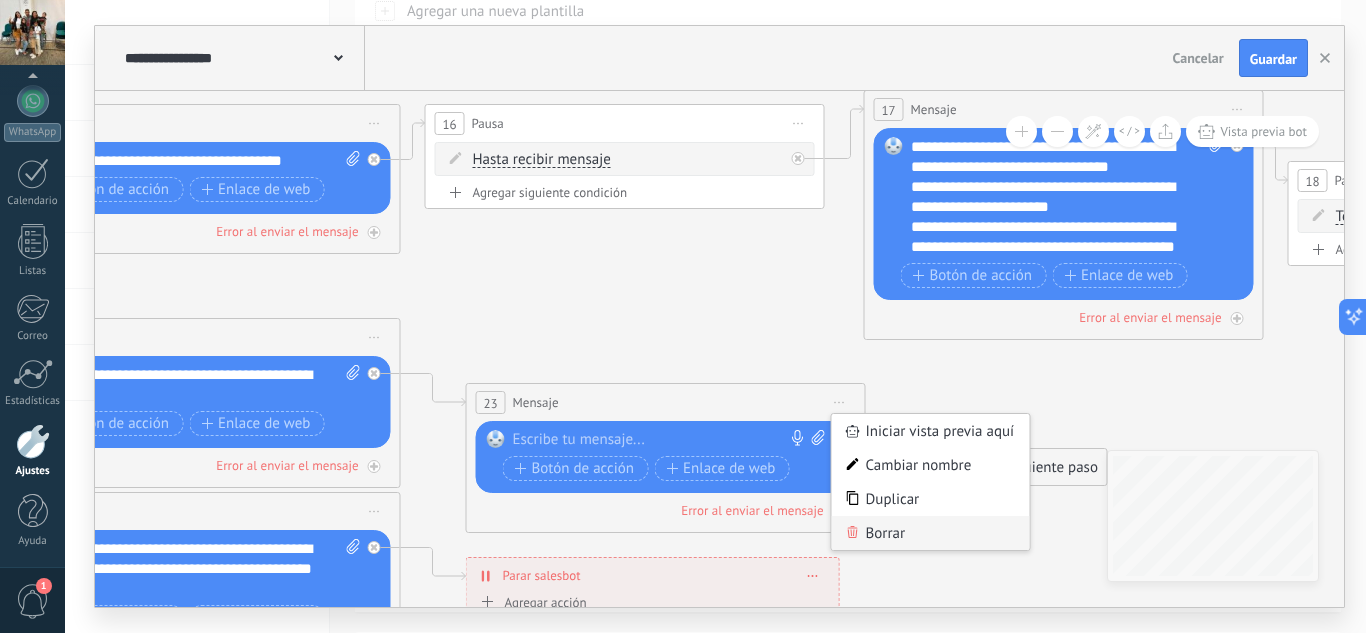 click on "Borrar" at bounding box center (931, 533) 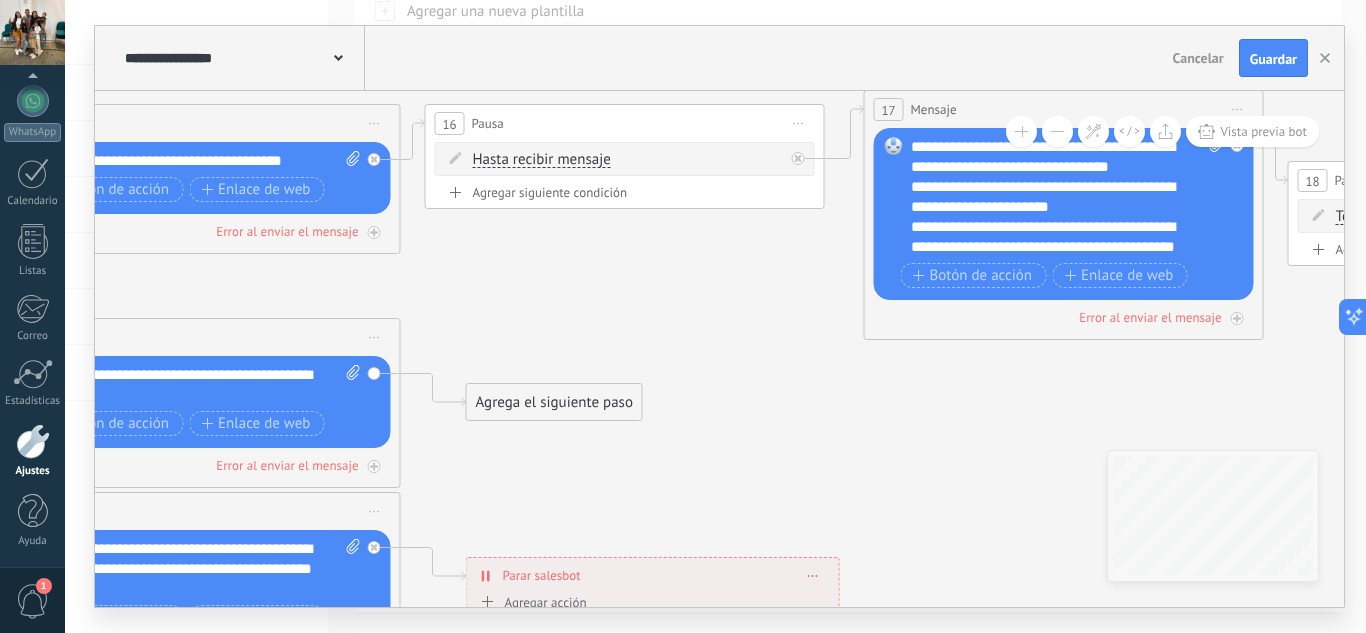 click on "Agrega el siguiente paso" at bounding box center (554, 402) 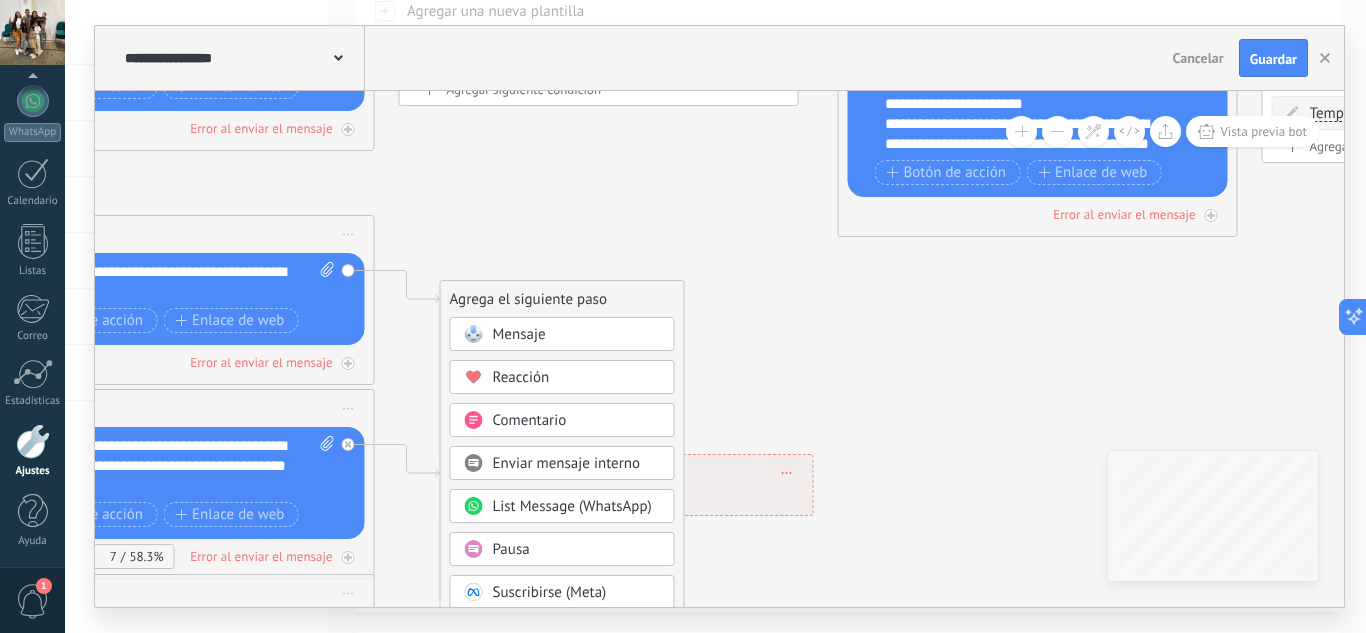 drag, startPoint x: 830, startPoint y: 458, endPoint x: 806, endPoint y: 358, distance: 102.83968 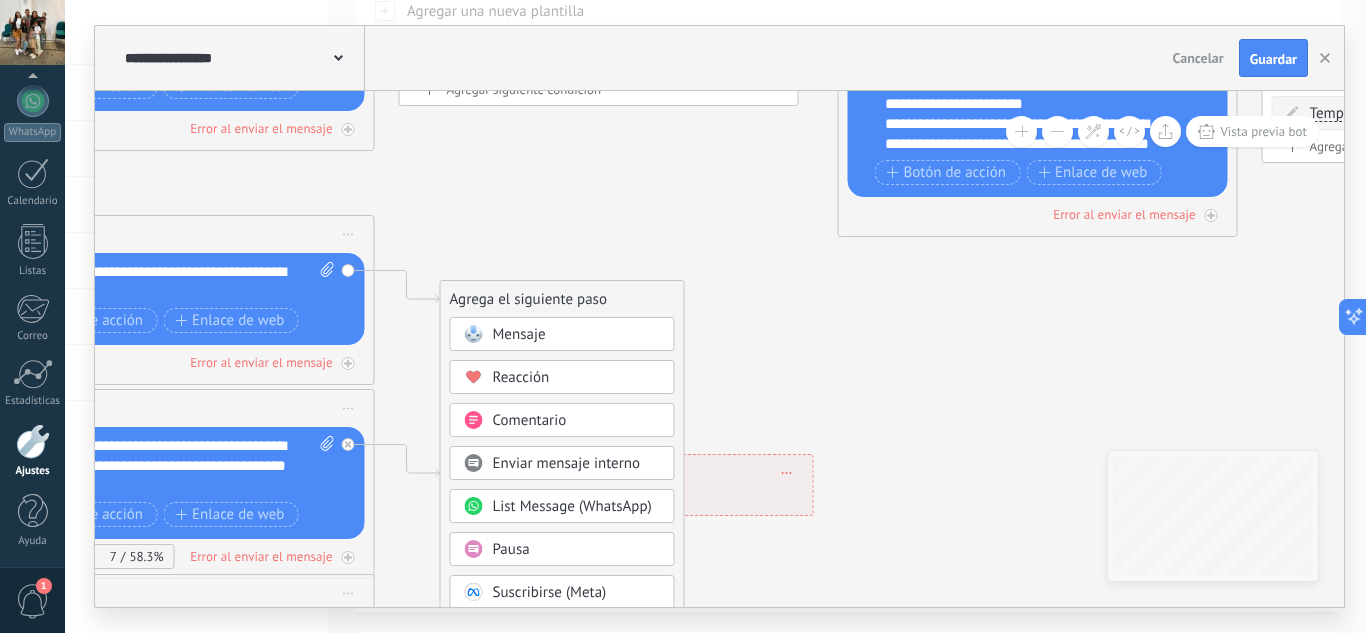 click 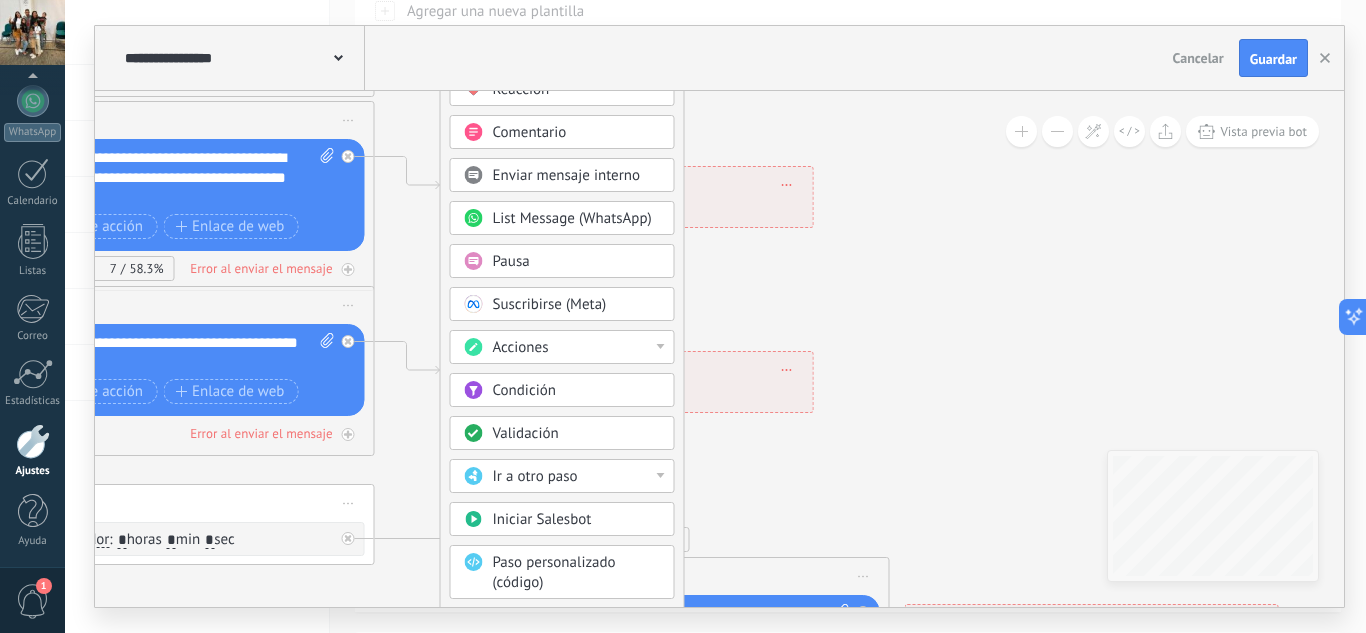 click on "Ir a otro paso" at bounding box center [577, 477] 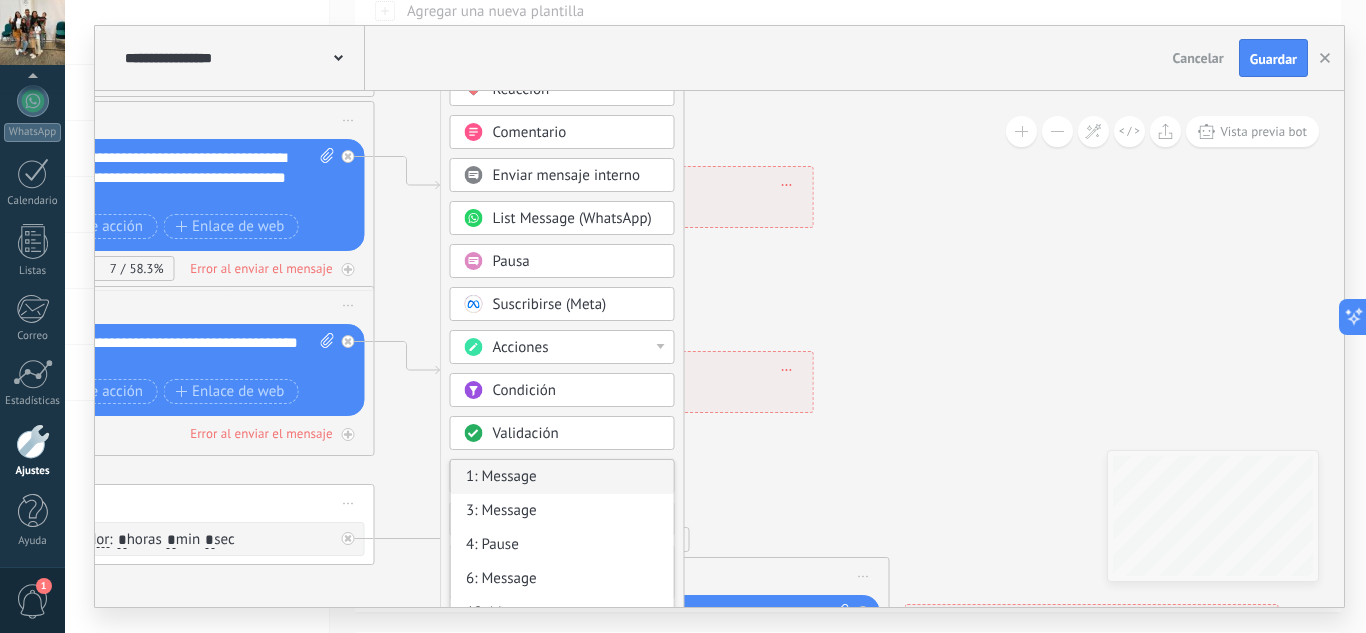click on "1: Message" at bounding box center (562, 477) 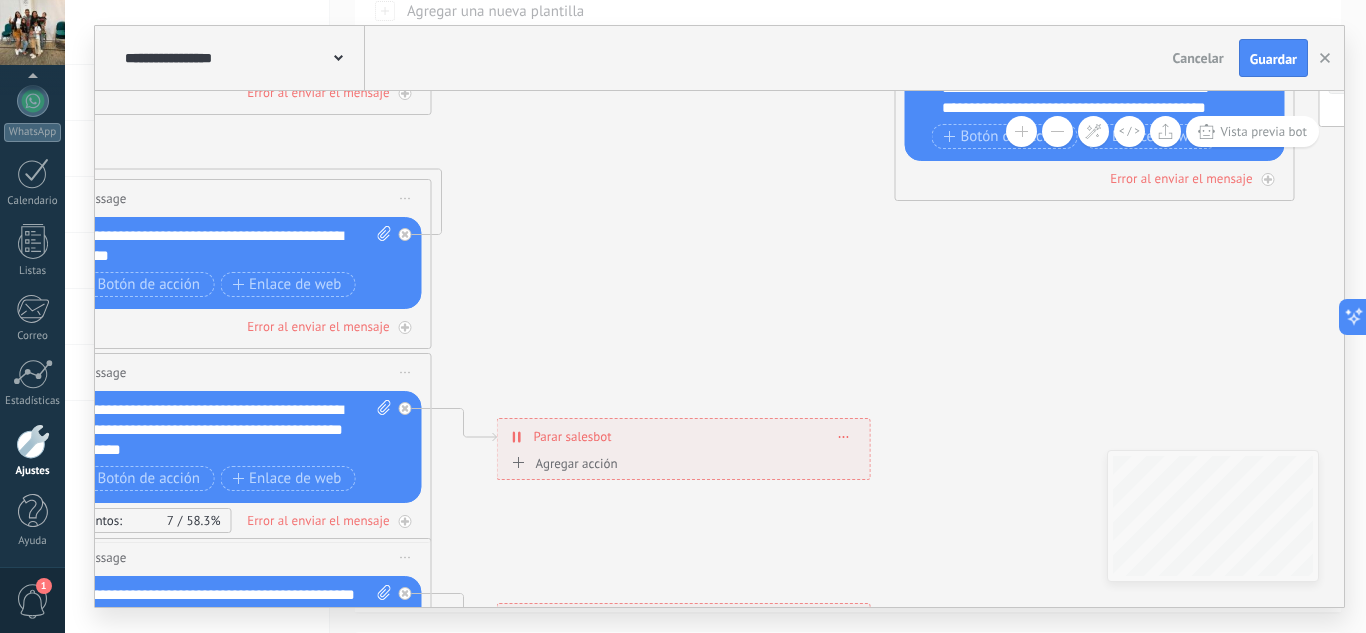 drag, startPoint x: 835, startPoint y: 243, endPoint x: 820, endPoint y: 306, distance: 64.7611 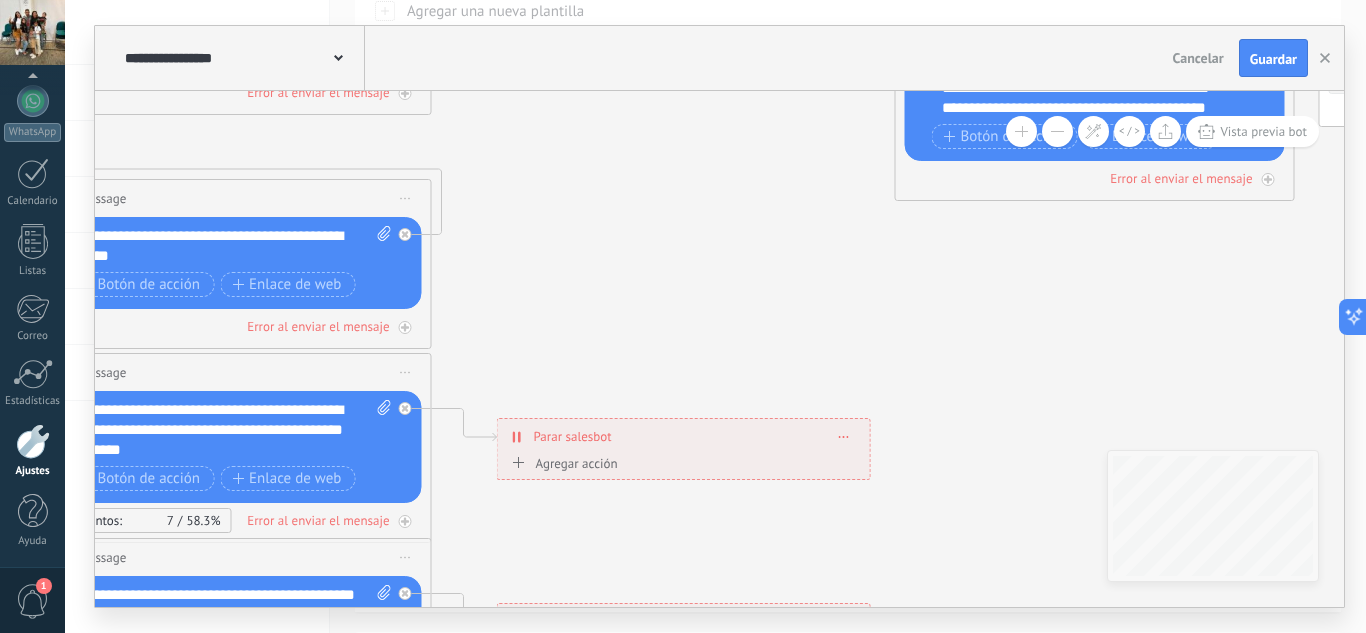 click 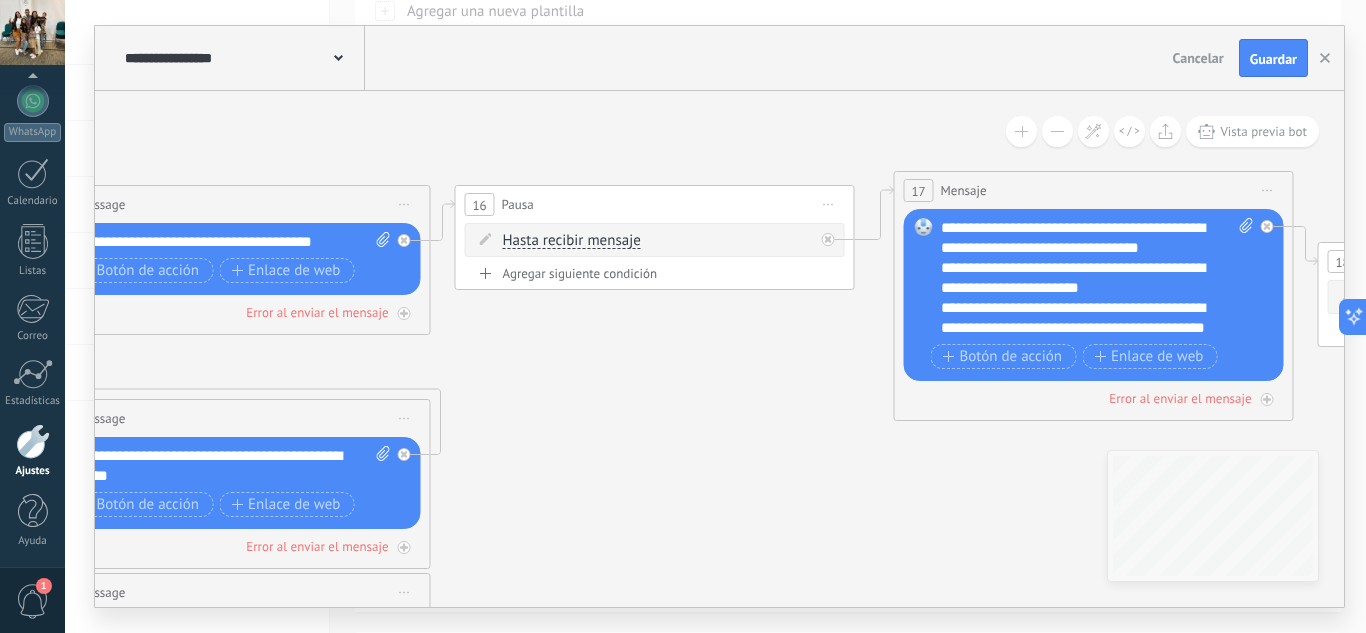 drag, startPoint x: 785, startPoint y: 342, endPoint x: 782, endPoint y: 489, distance: 147.03061 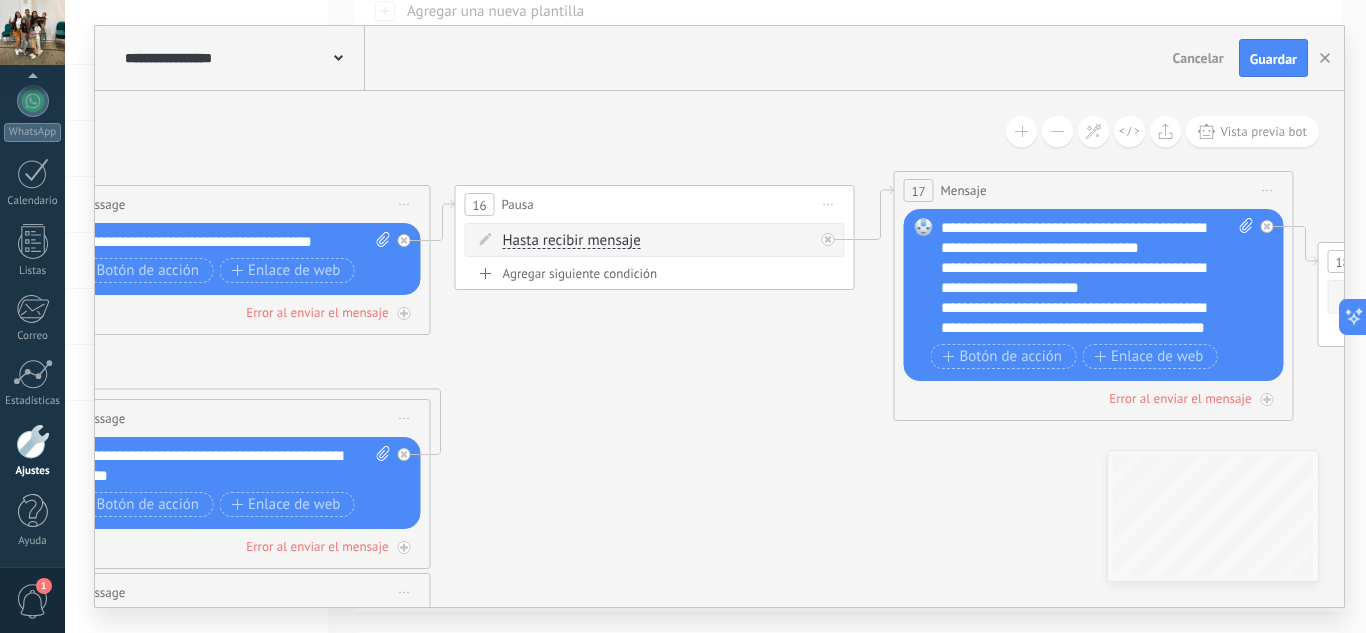 click 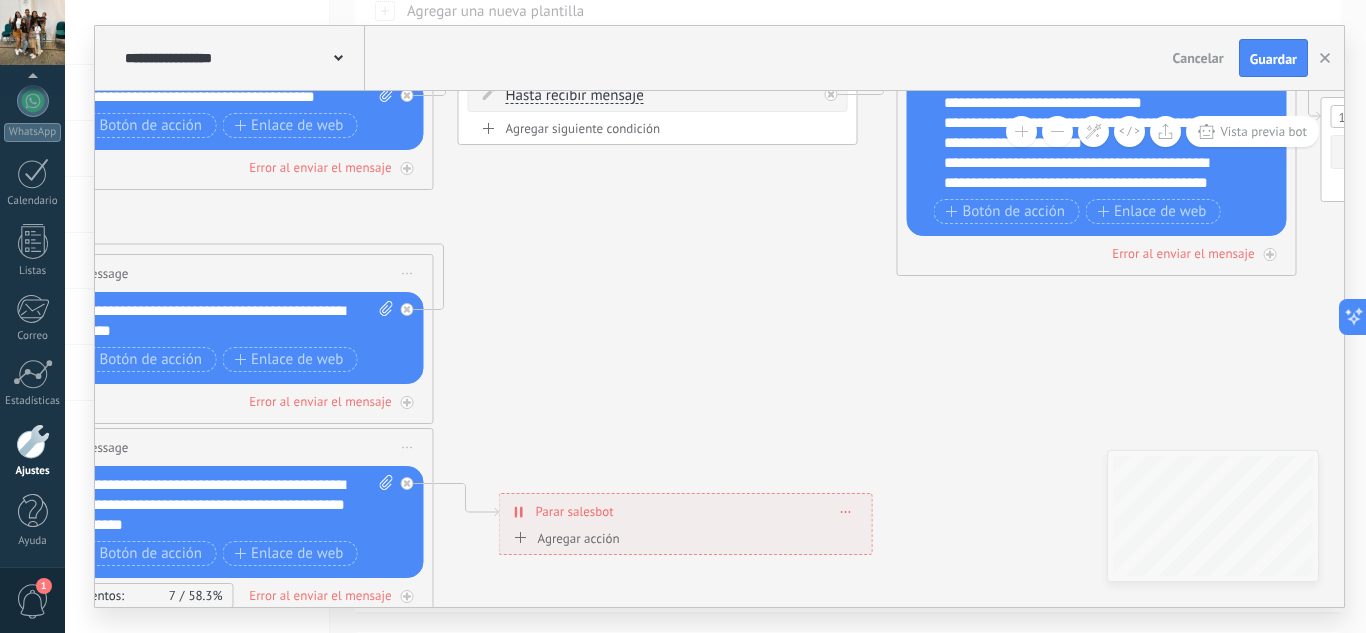 drag, startPoint x: 704, startPoint y: 445, endPoint x: 715, endPoint y: 338, distance: 107.563934 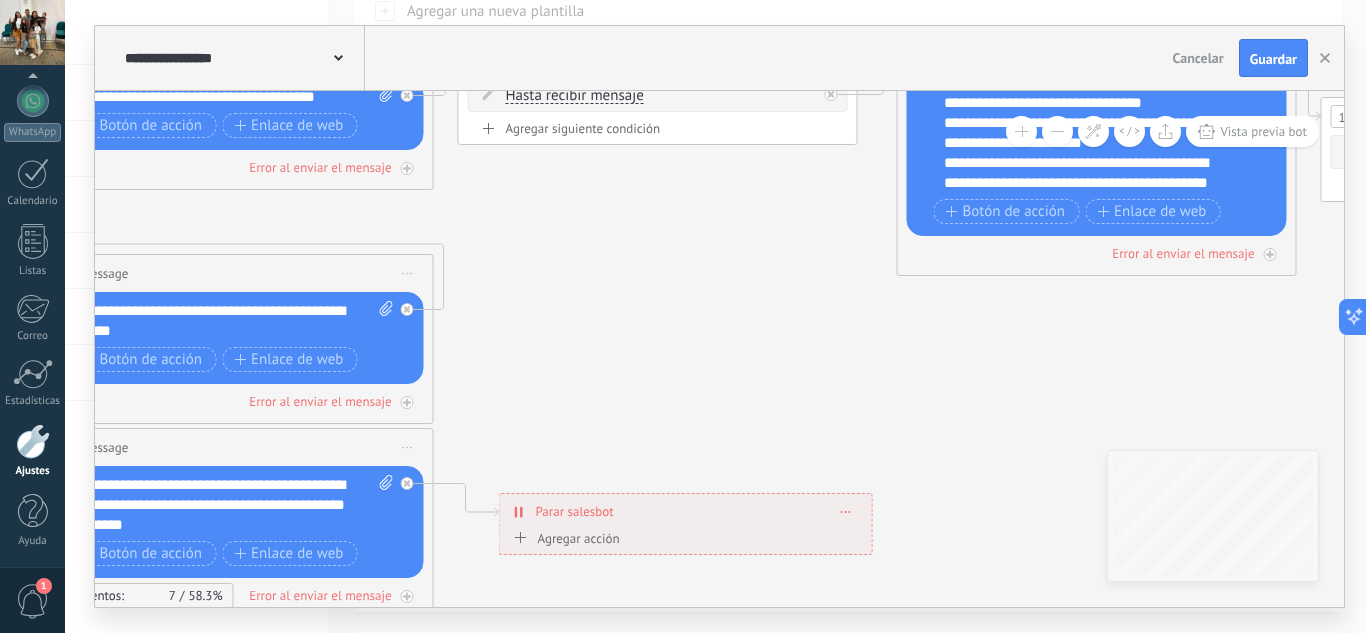 click 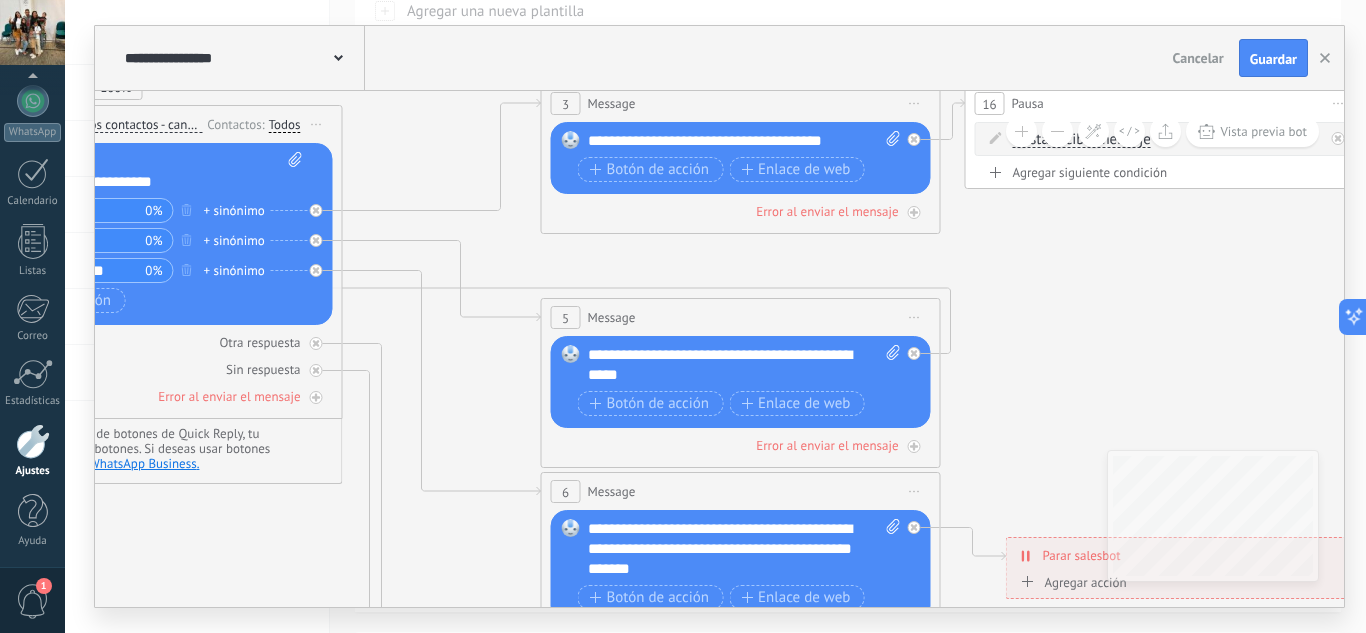 drag, startPoint x: 655, startPoint y: 371, endPoint x: 1075, endPoint y: 383, distance: 420.1714 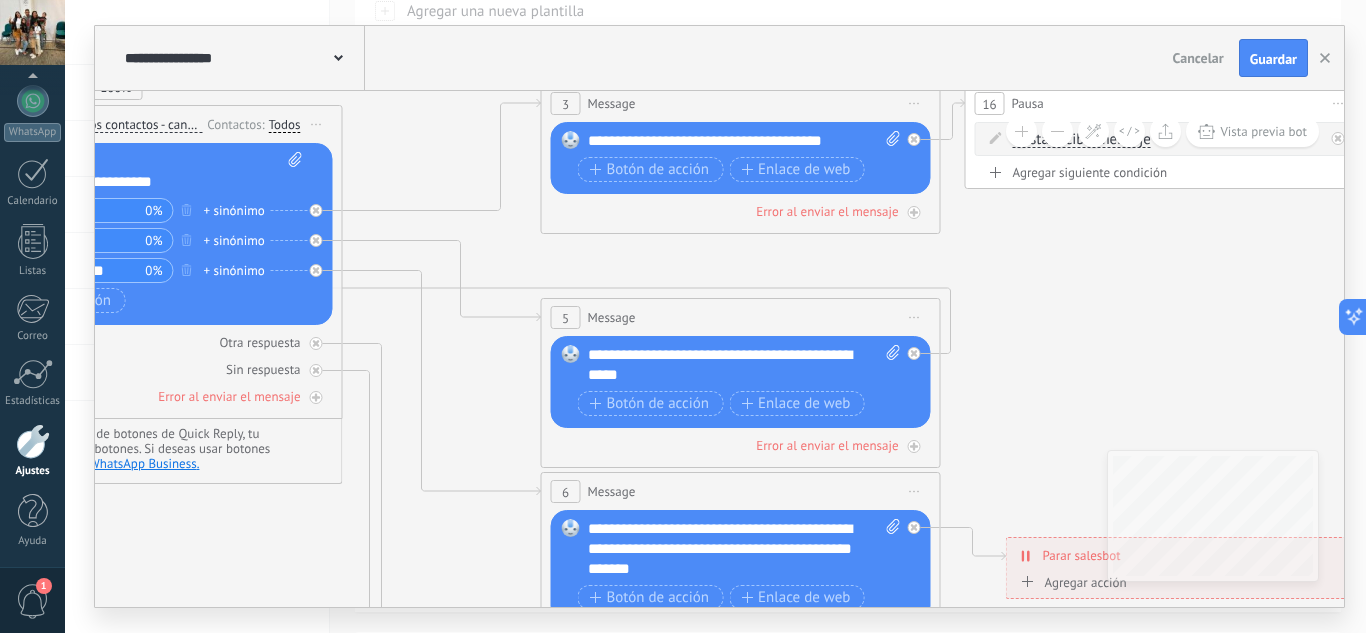 click 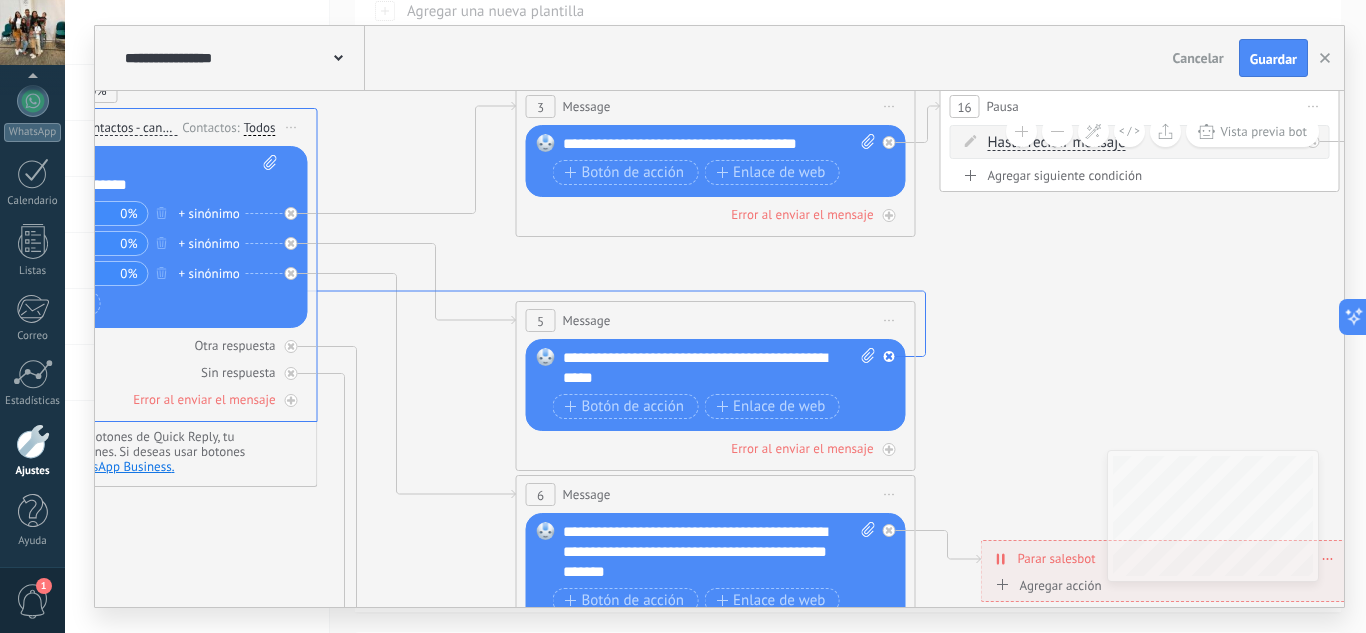 drag, startPoint x: 432, startPoint y: 286, endPoint x: 407, endPoint y: 289, distance: 25.179358 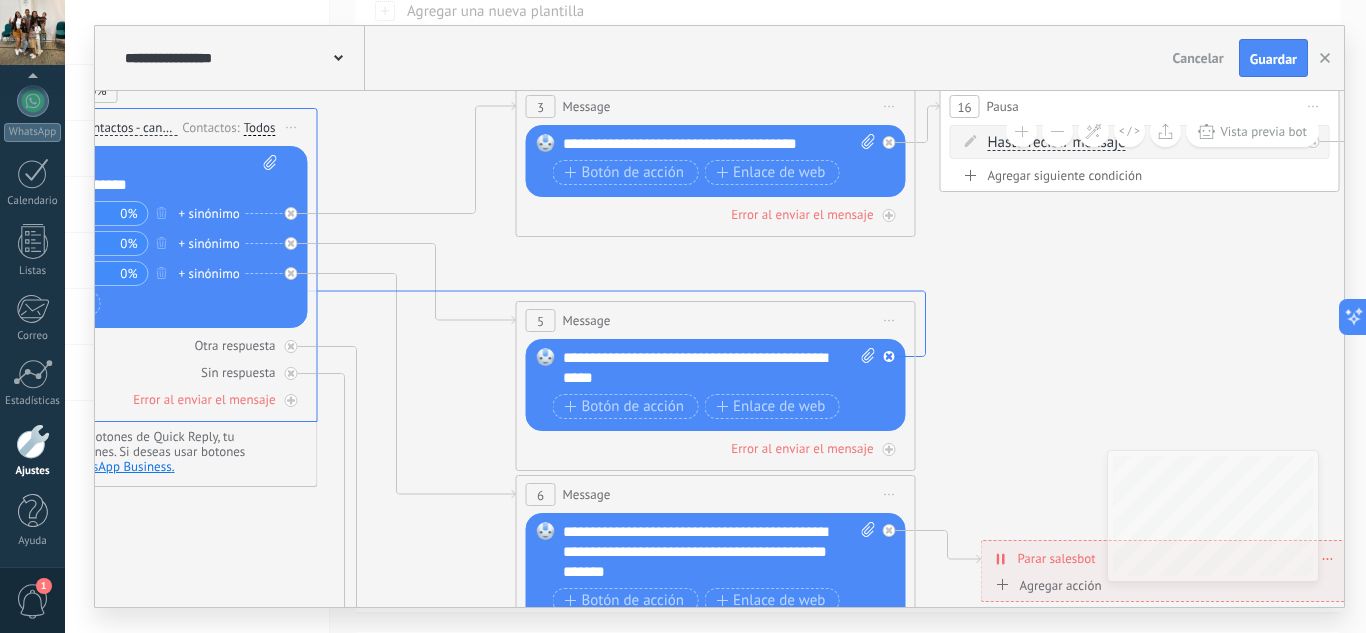 click 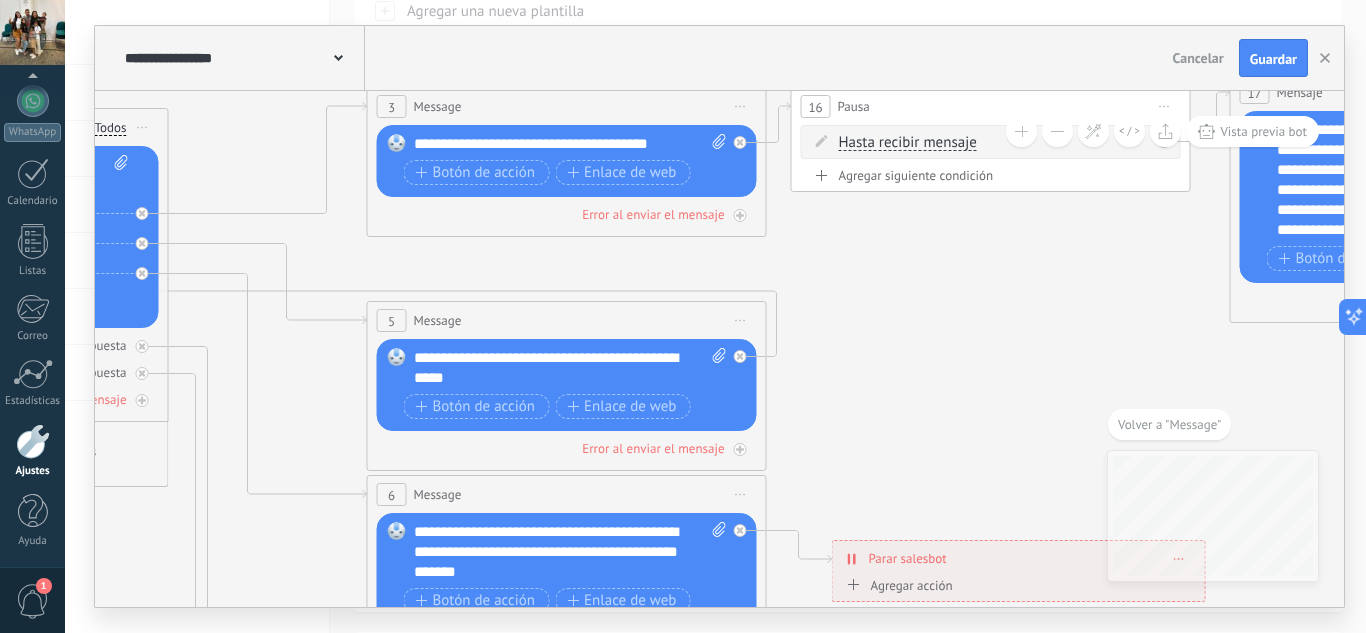 drag, startPoint x: 1043, startPoint y: 455, endPoint x: 292, endPoint y: 371, distance: 755.6831 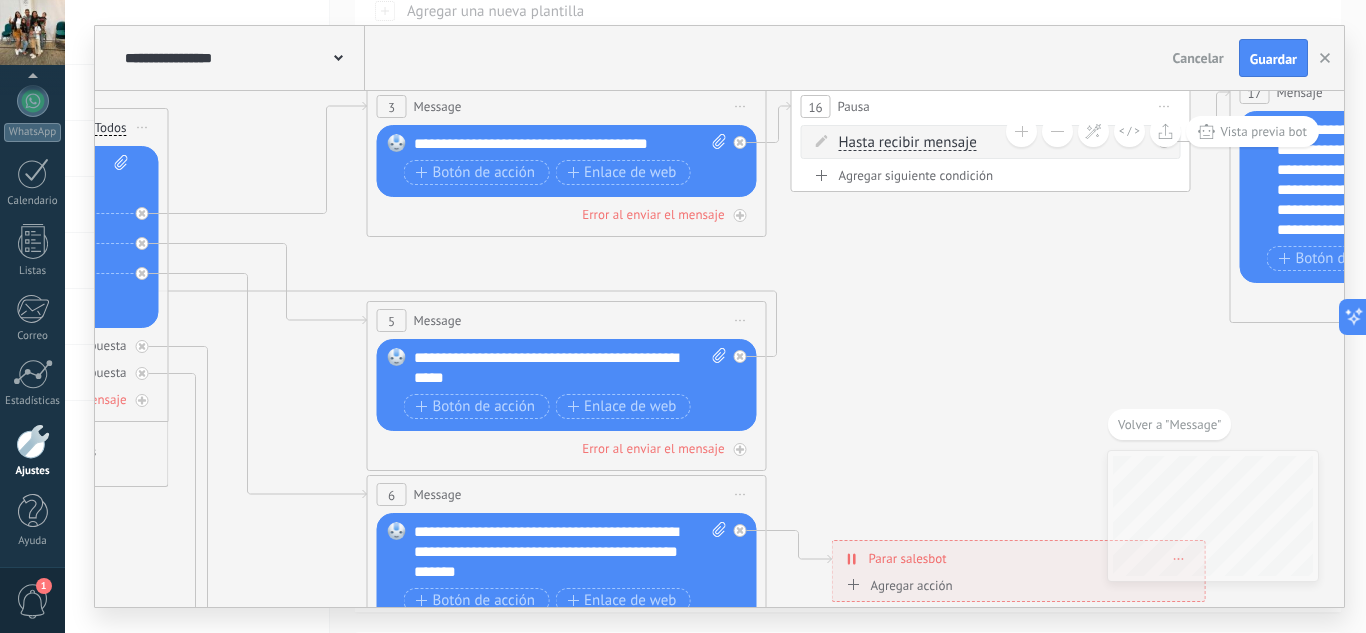 click 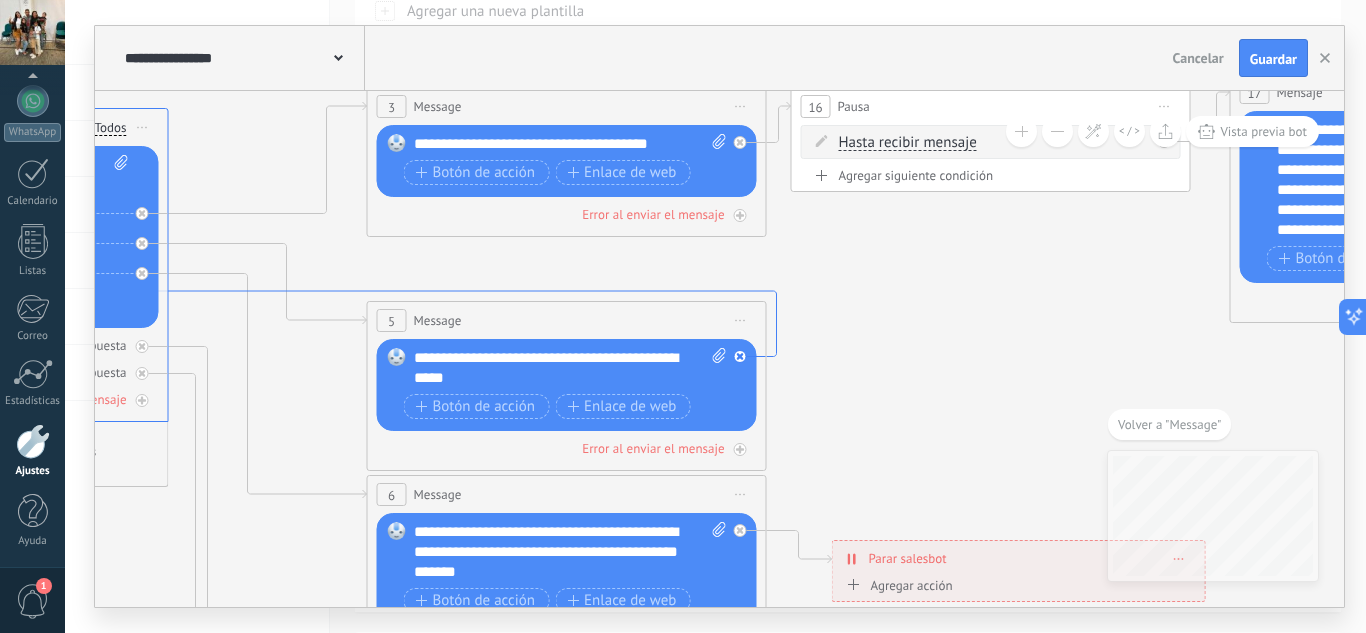 click 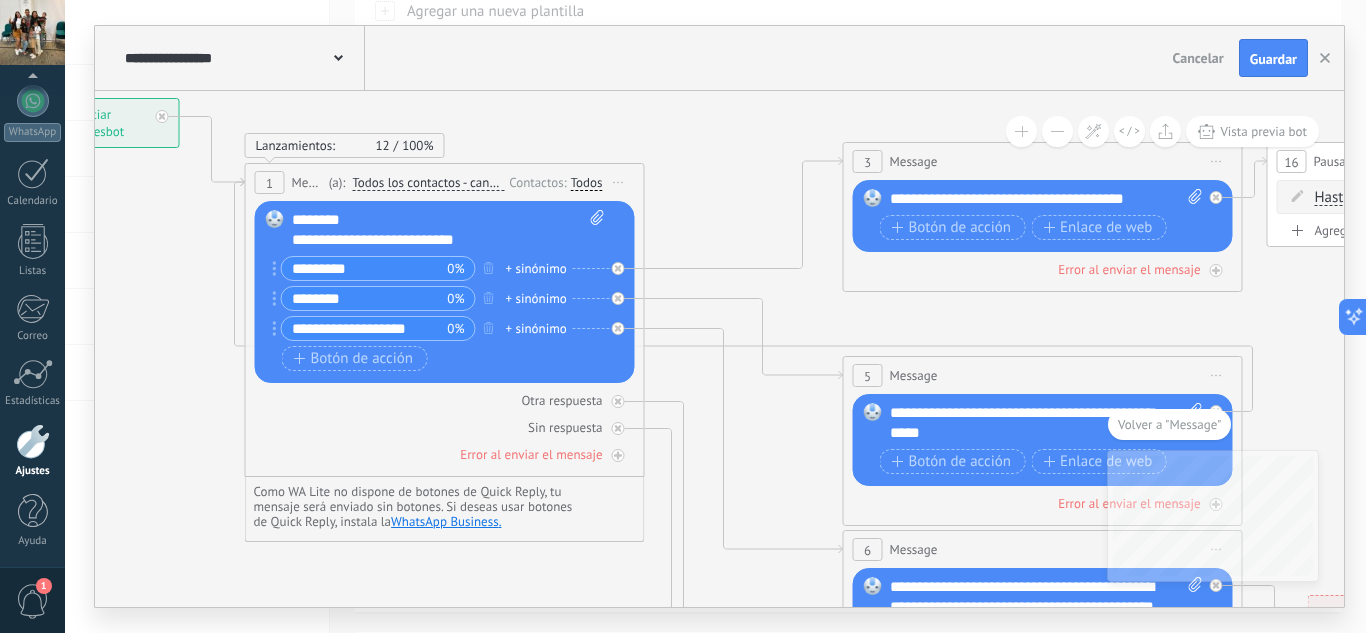 drag, startPoint x: 845, startPoint y: 296, endPoint x: 538, endPoint y: 234, distance: 313.19803 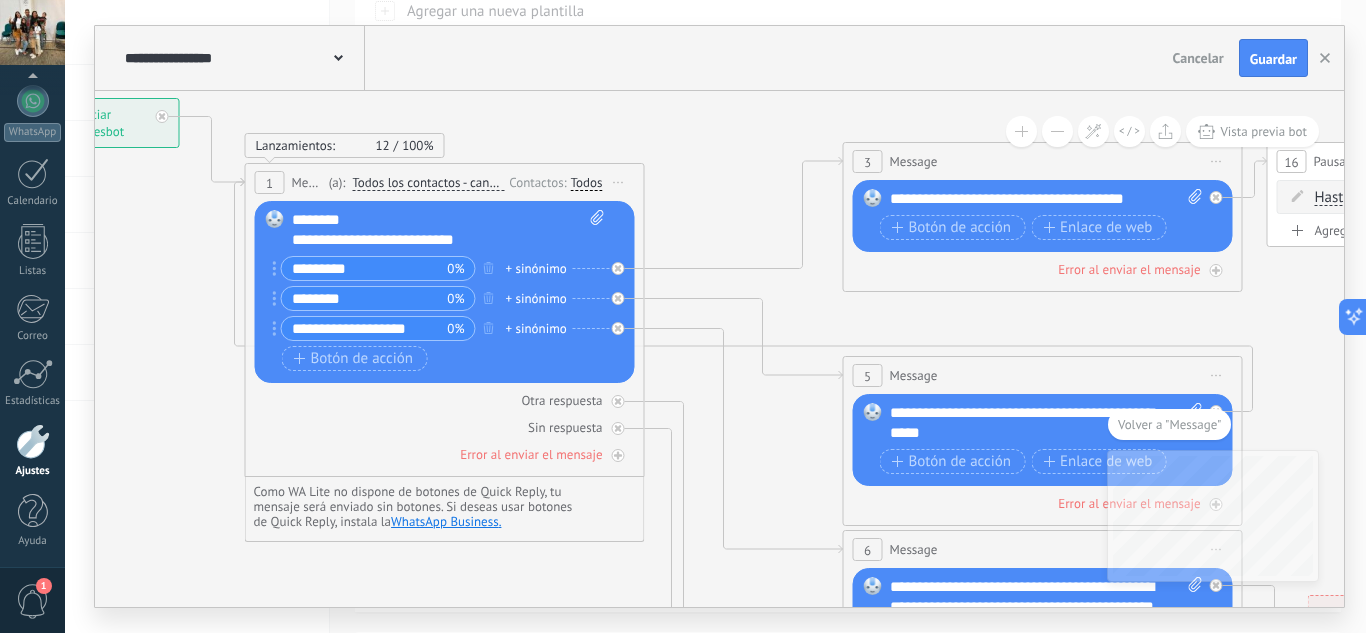 click 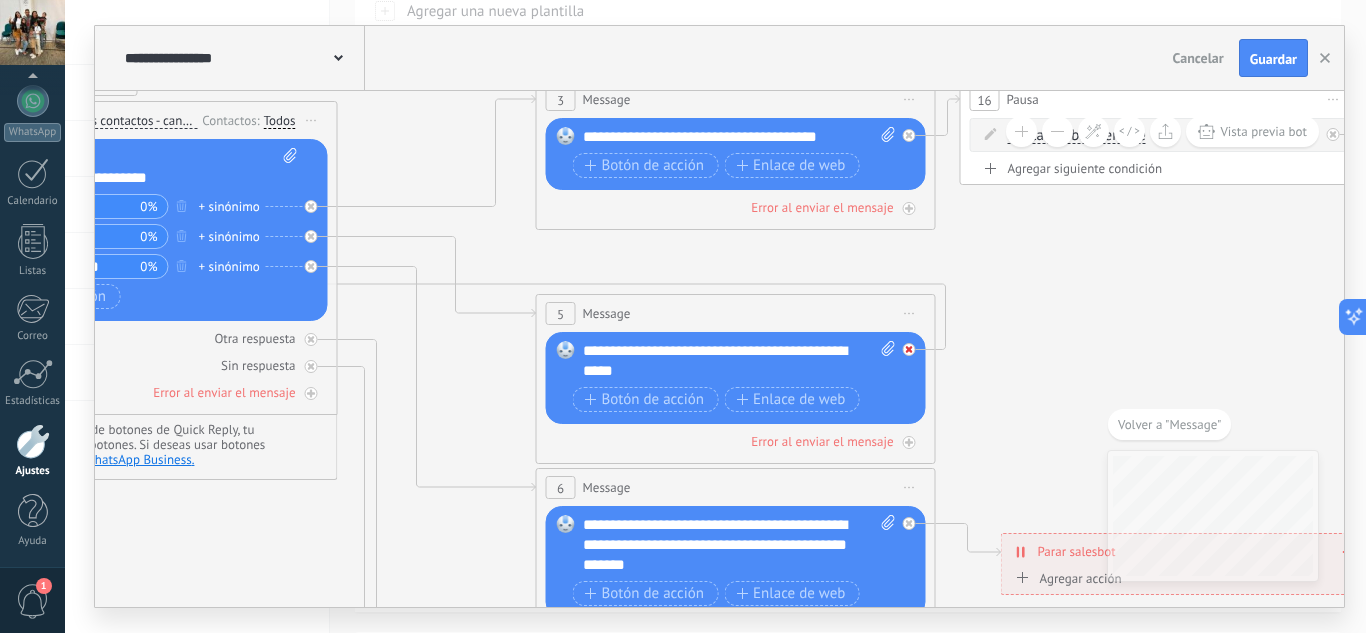 click 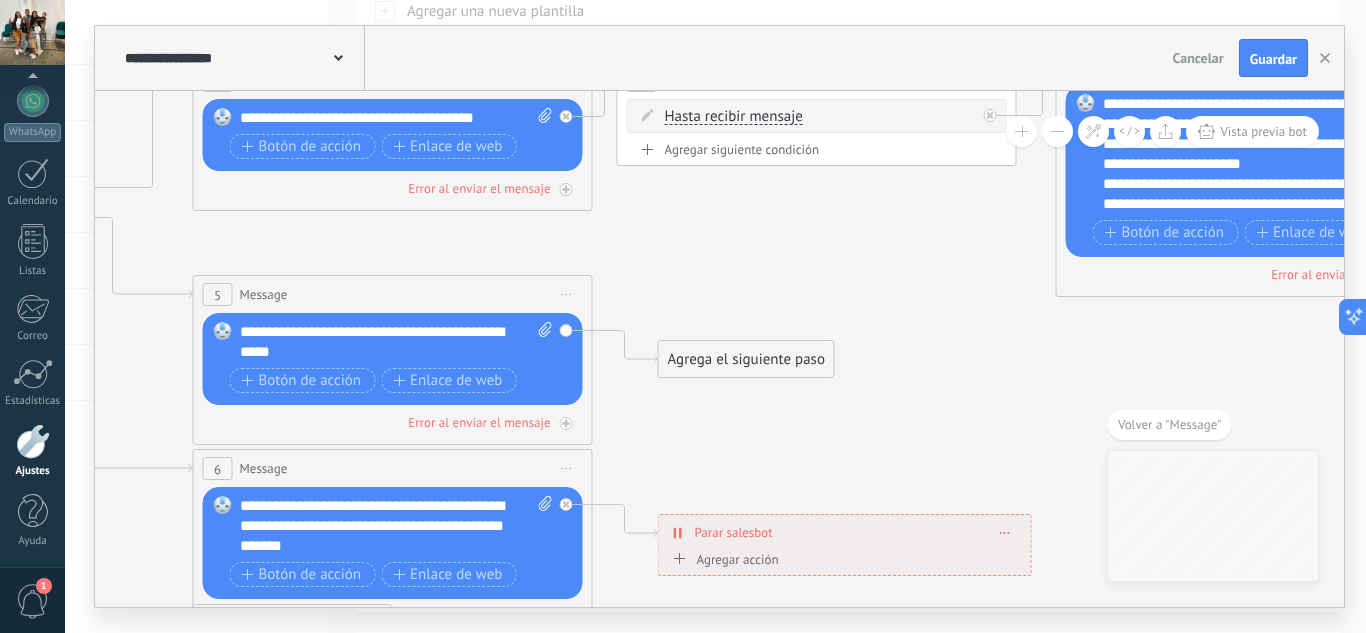 drag, startPoint x: 1024, startPoint y: 306, endPoint x: 680, endPoint y: 286, distance: 344.5809 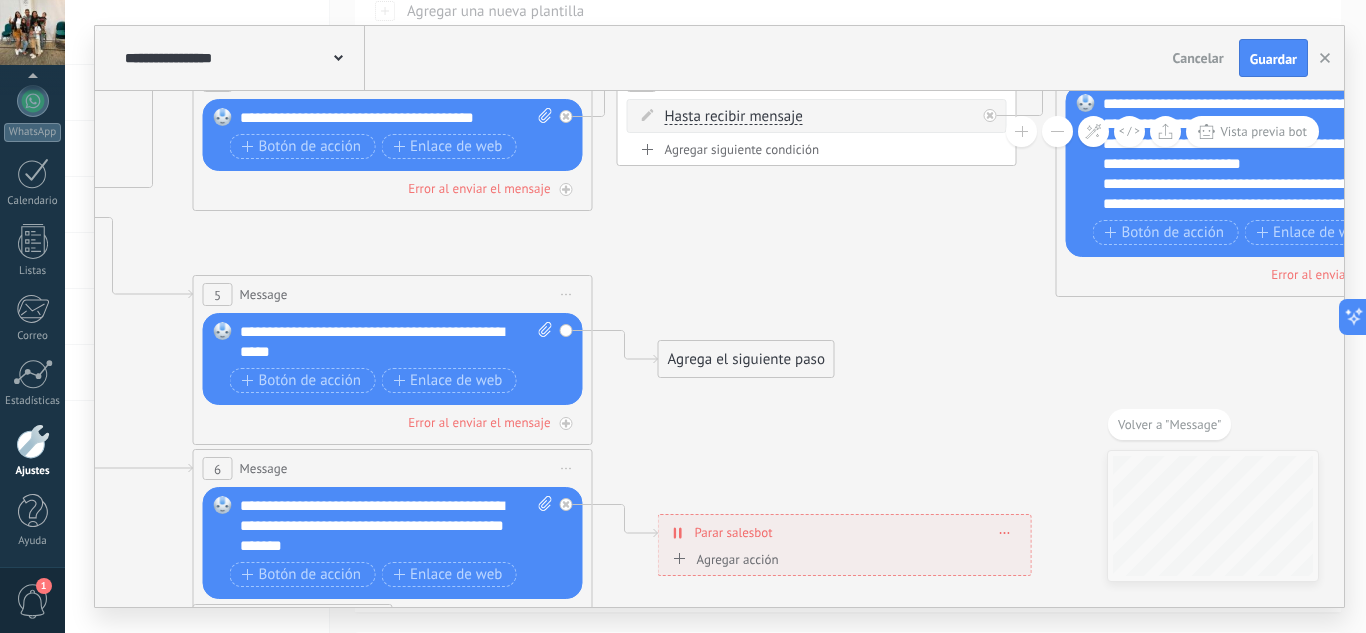 click 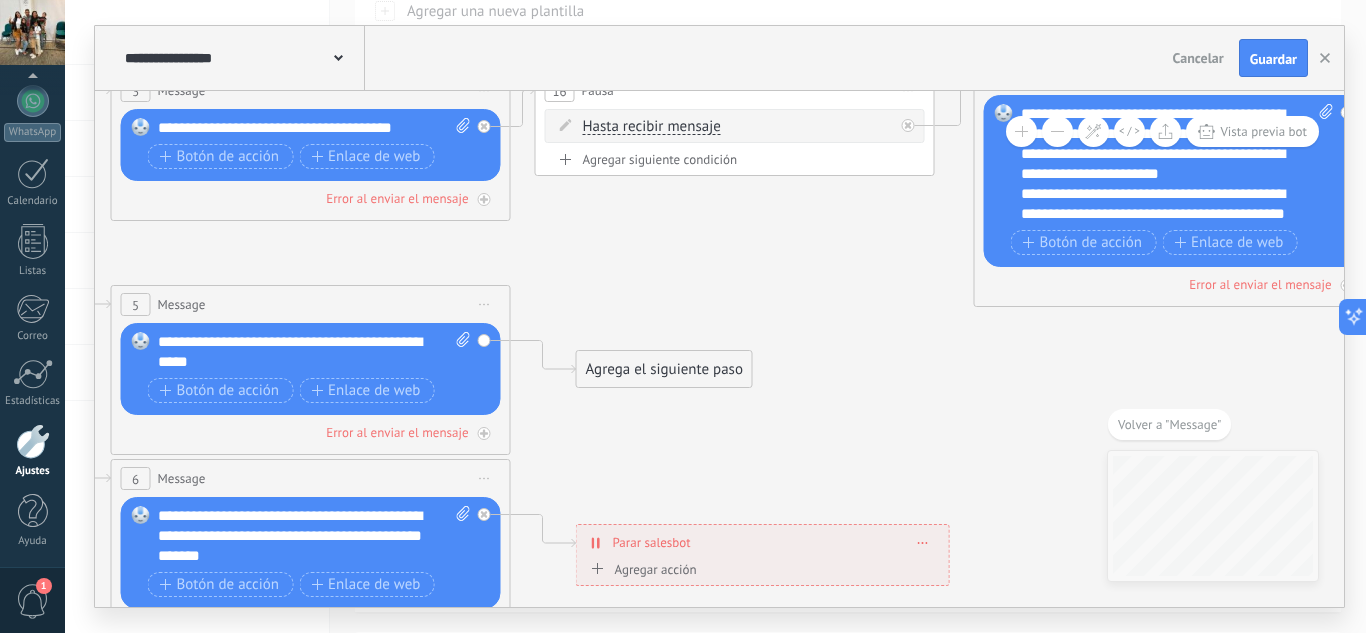 drag, startPoint x: 831, startPoint y: 287, endPoint x: 792, endPoint y: 299, distance: 40.804413 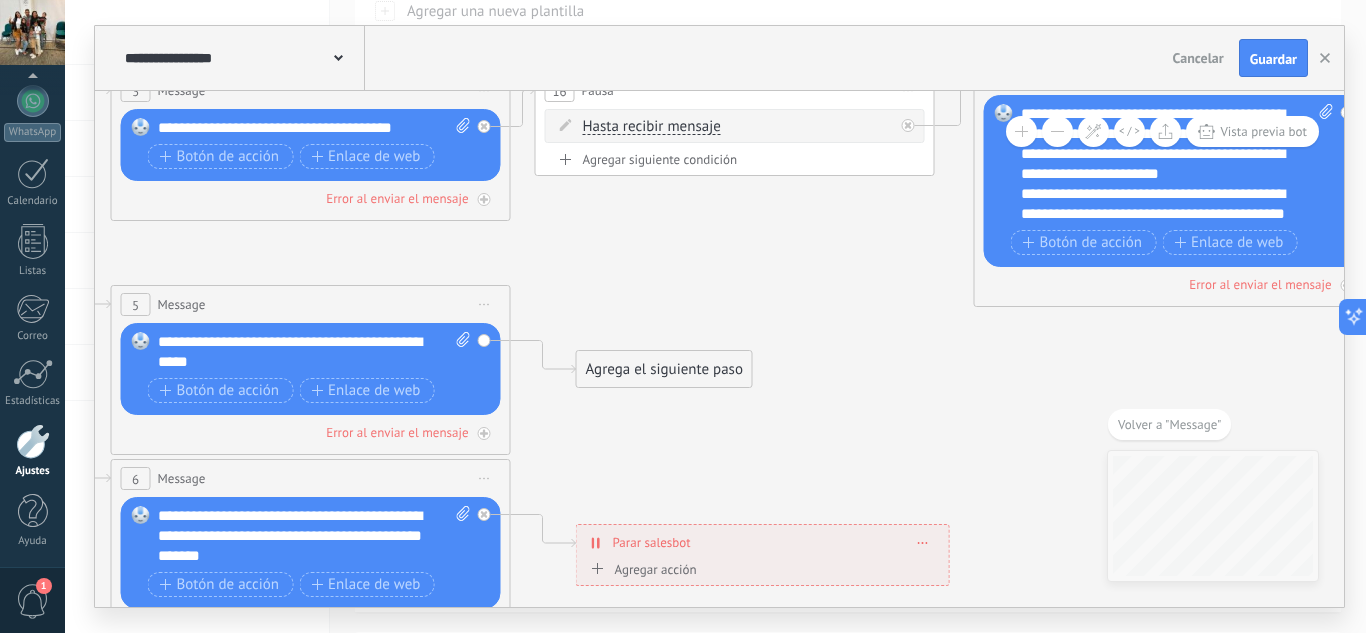 click 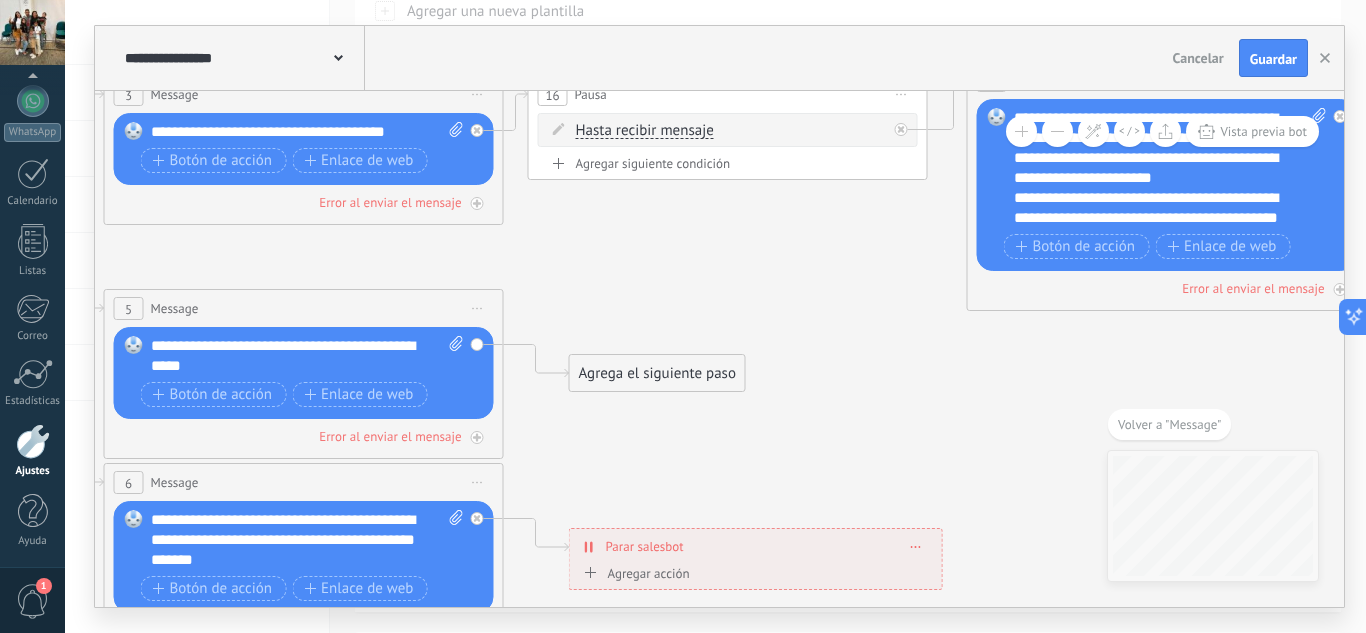 click on "Agrega el siguiente paso" at bounding box center (657, 373) 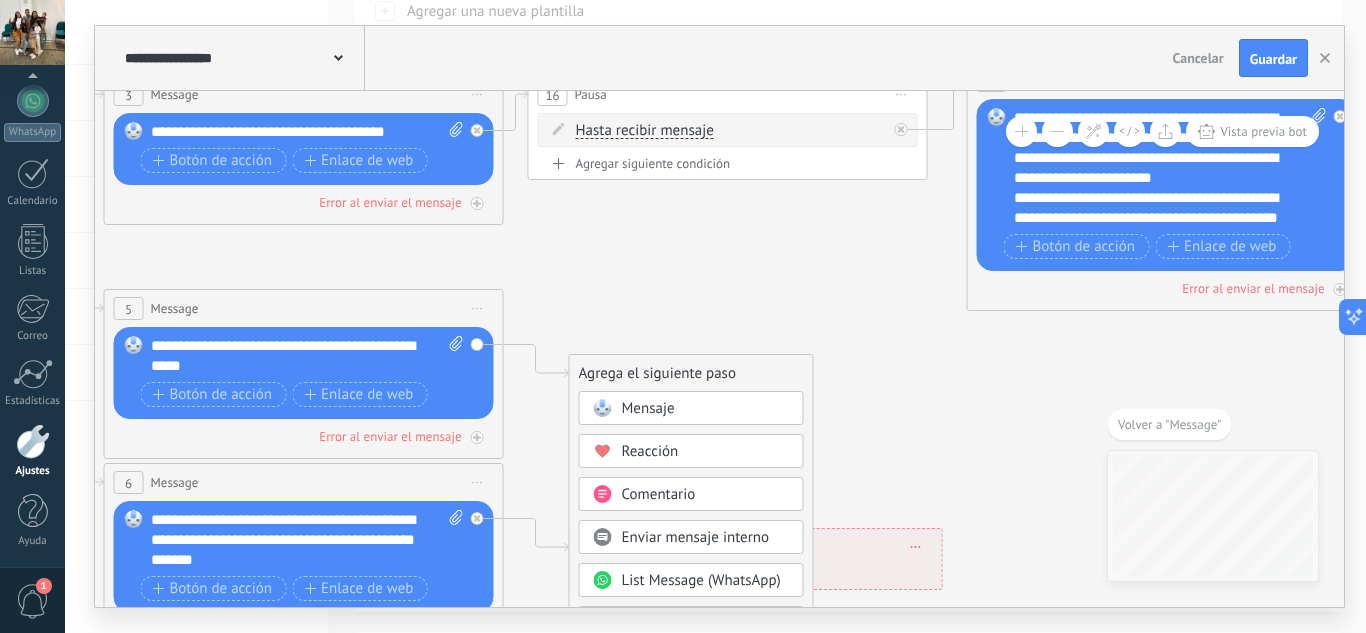click on "Mensaje" at bounding box center (706, 409) 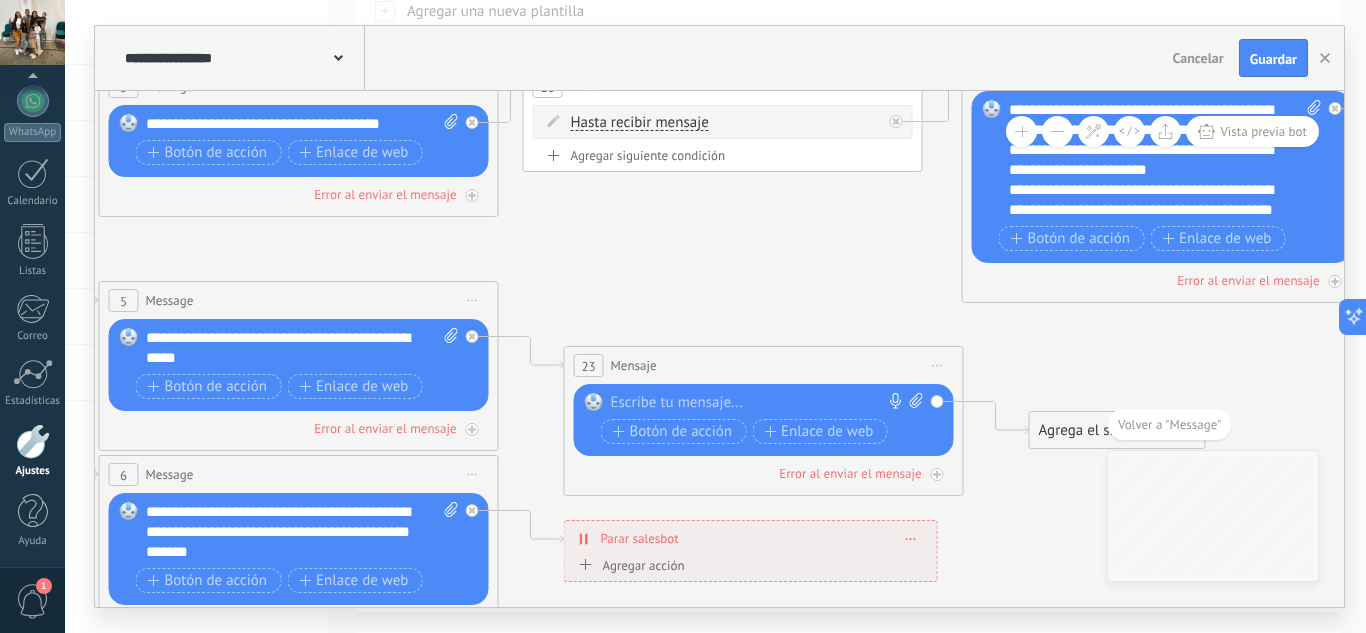 drag, startPoint x: 672, startPoint y: 306, endPoint x: 746, endPoint y: 297, distance: 74.54529 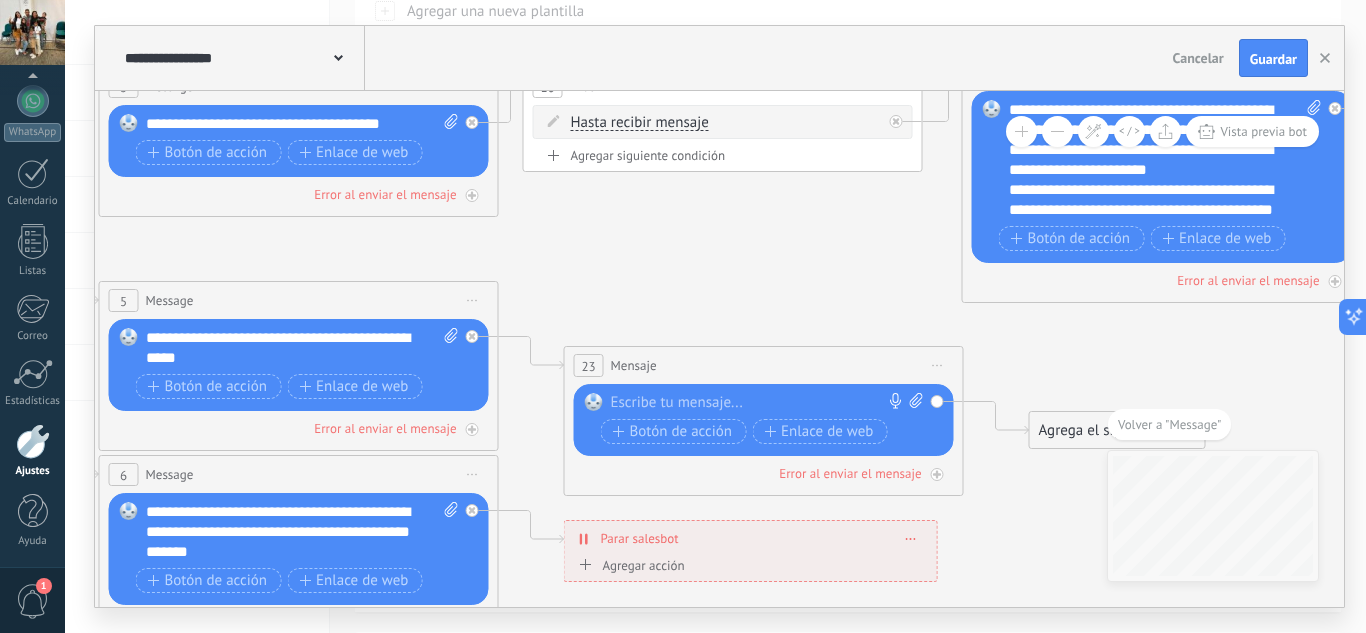 click 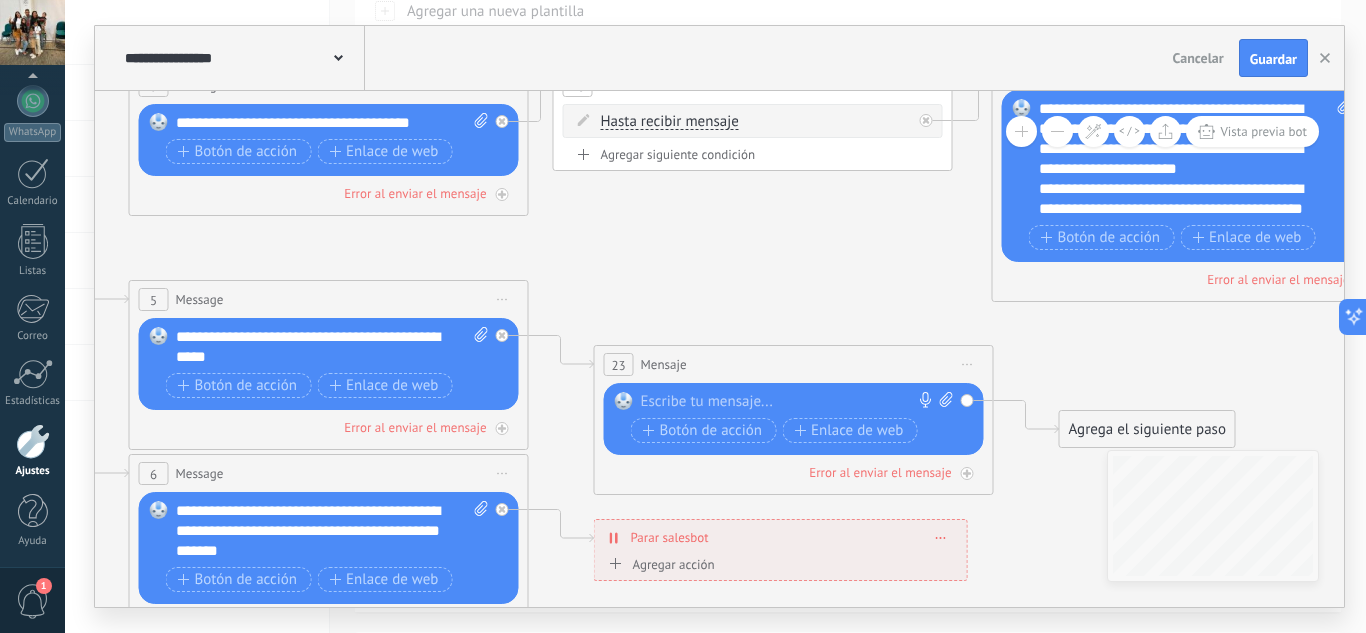 click on "Reemplazar
Quitar
Convertir a mensaje de voz
Arrastre la imagen aquí para adjuntarla.
Añadir imagen
Subir
Arrastrar y soltar
Archivo no encontrado
Escribe tu mensaje..." at bounding box center [794, 419] 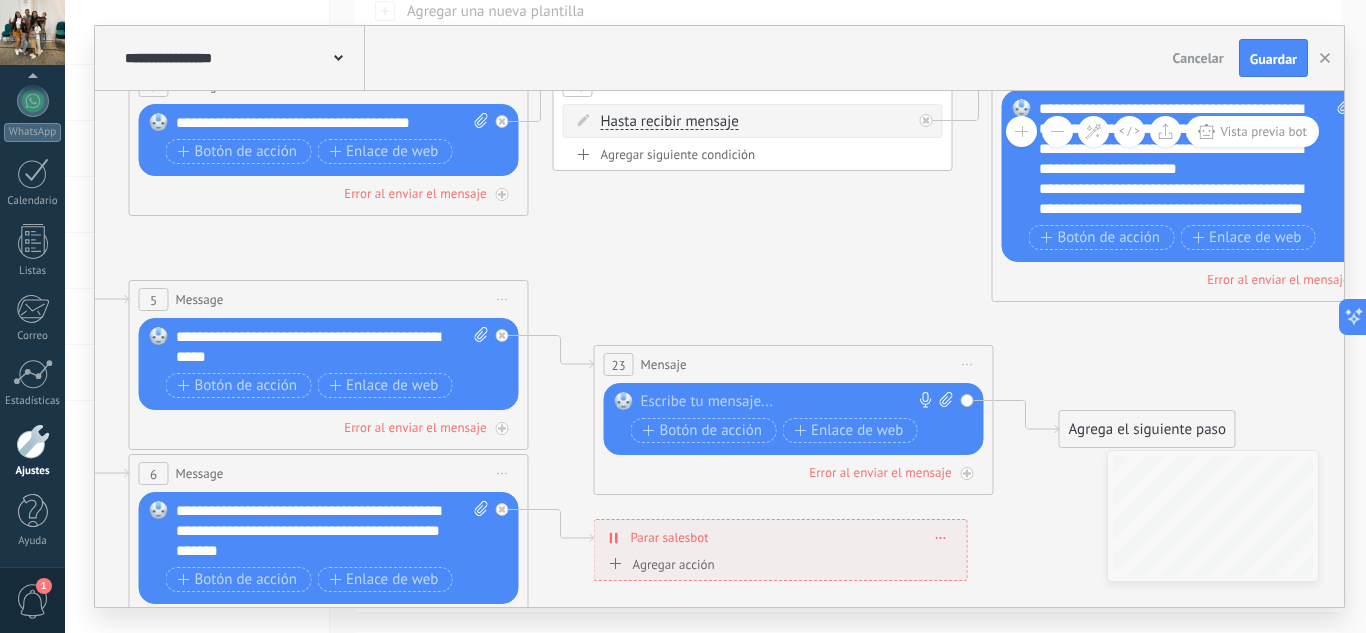 click on "Reemplazar
Quitar
Convertir a mensaje de voz
Arrastre la imagen aquí para adjuntarla.
Añadir imagen
Subir
Arrastrar y soltar
Archivo no encontrado
Escribe tu mensaje..." at bounding box center [794, 419] 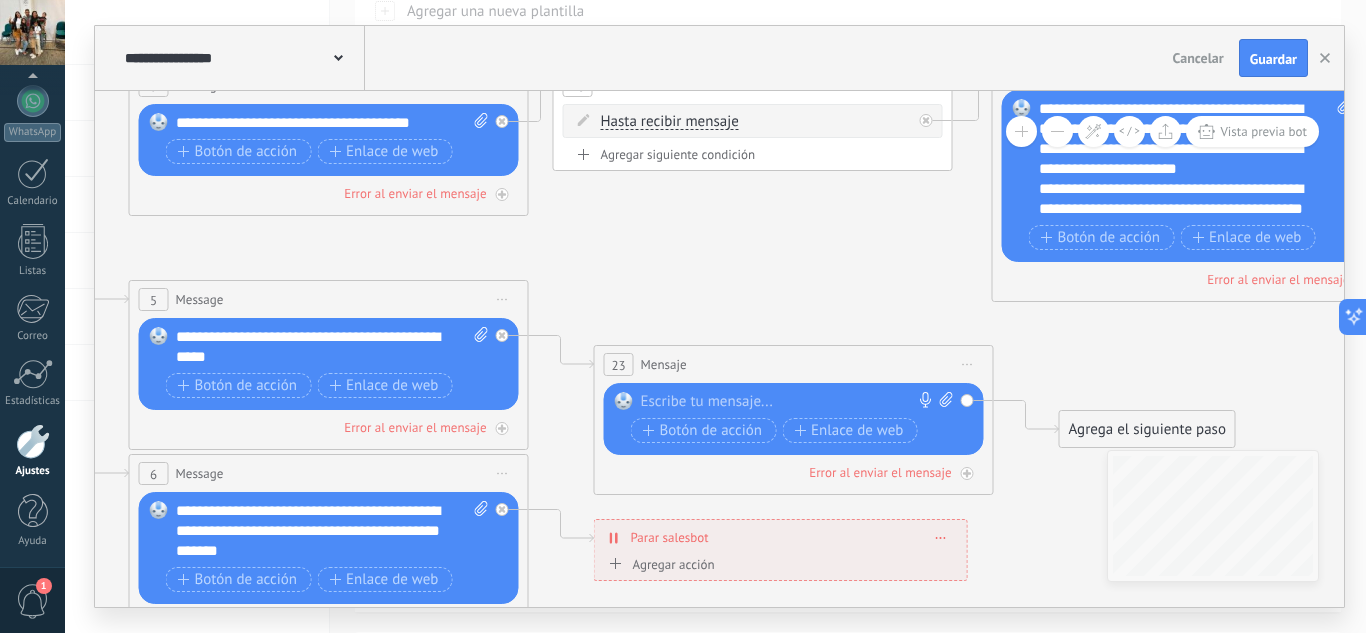 click on "Iniciar vista previa aquí
Cambiar nombre
Duplicar
Borrar" at bounding box center (968, 364) 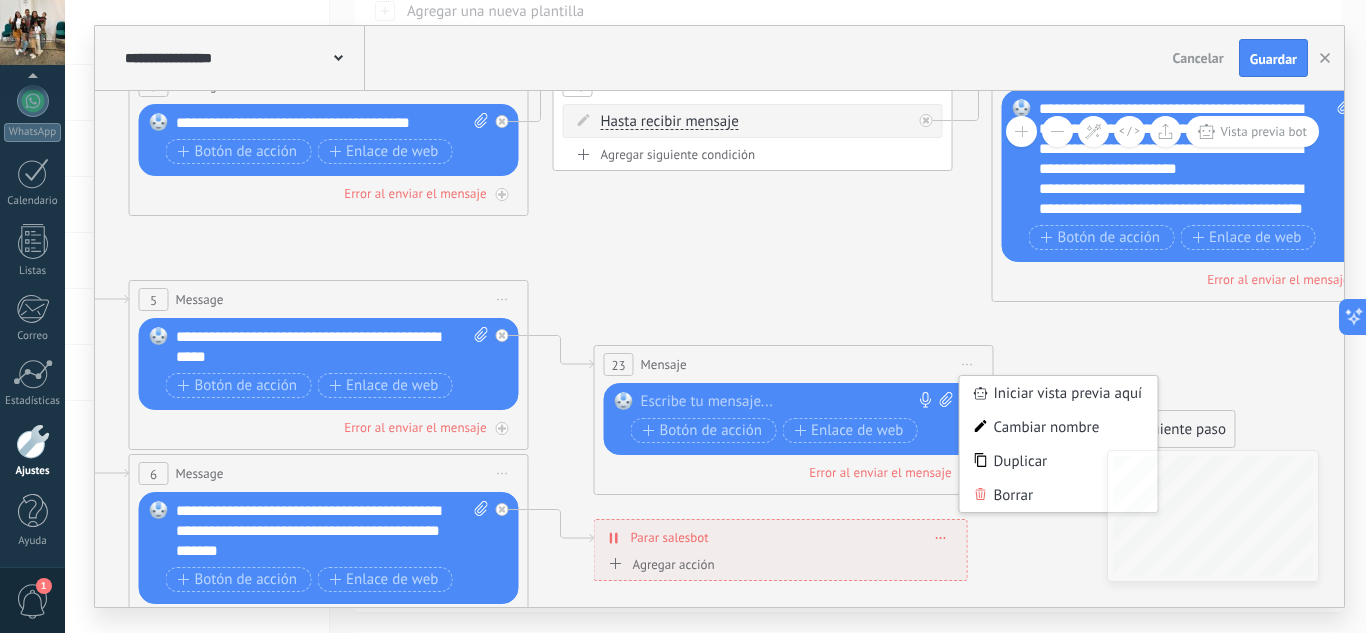 drag, startPoint x: 990, startPoint y: 495, endPoint x: 960, endPoint y: 477, distance: 34.98571 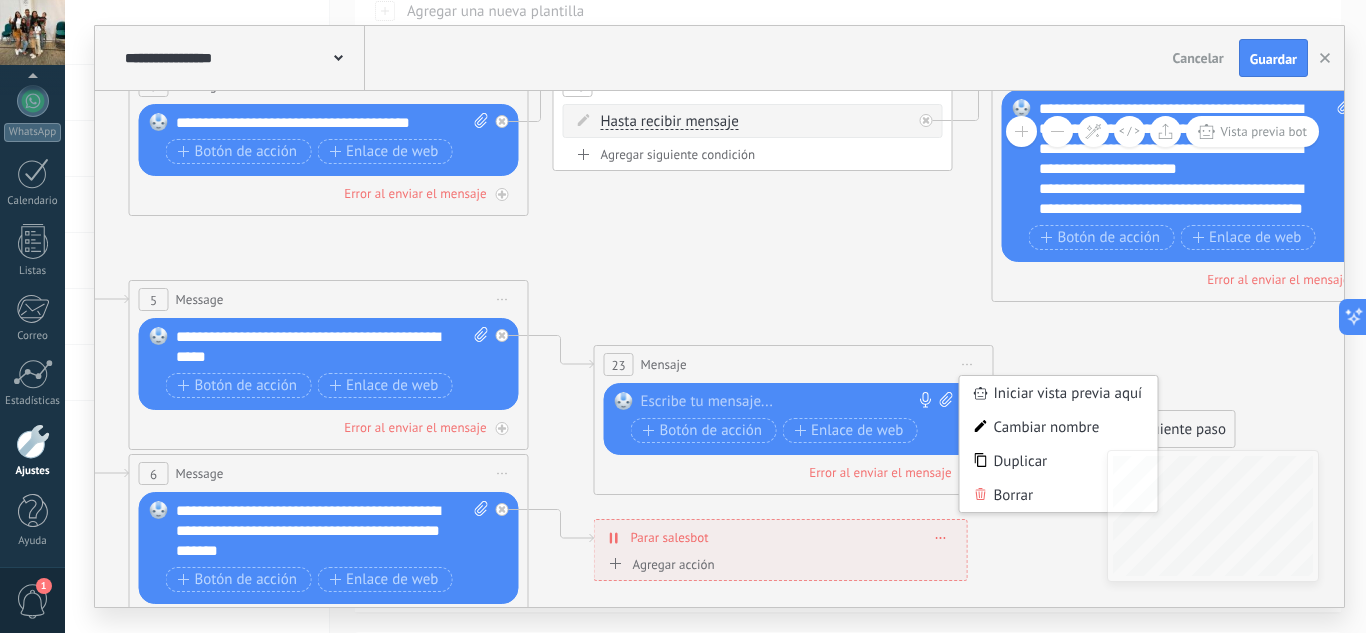 click on "Borrar" at bounding box center (1059, 495) 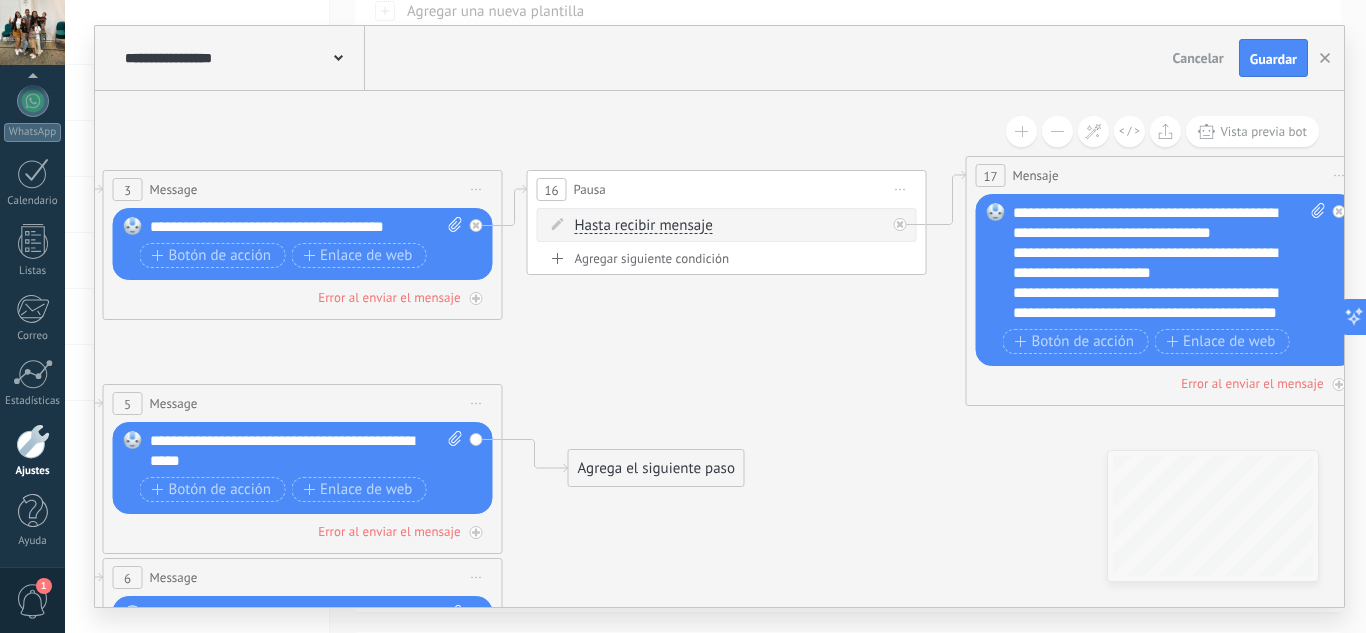 drag, startPoint x: 689, startPoint y: 344, endPoint x: 683, endPoint y: 359, distance: 16.155495 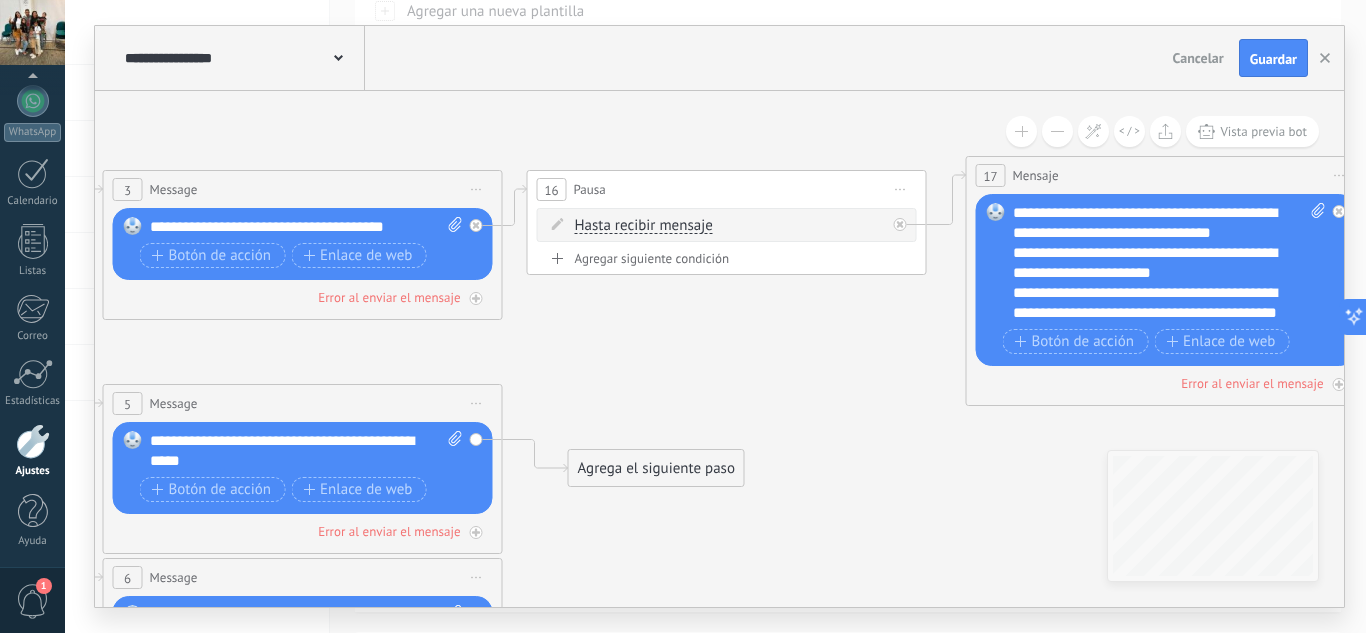 click 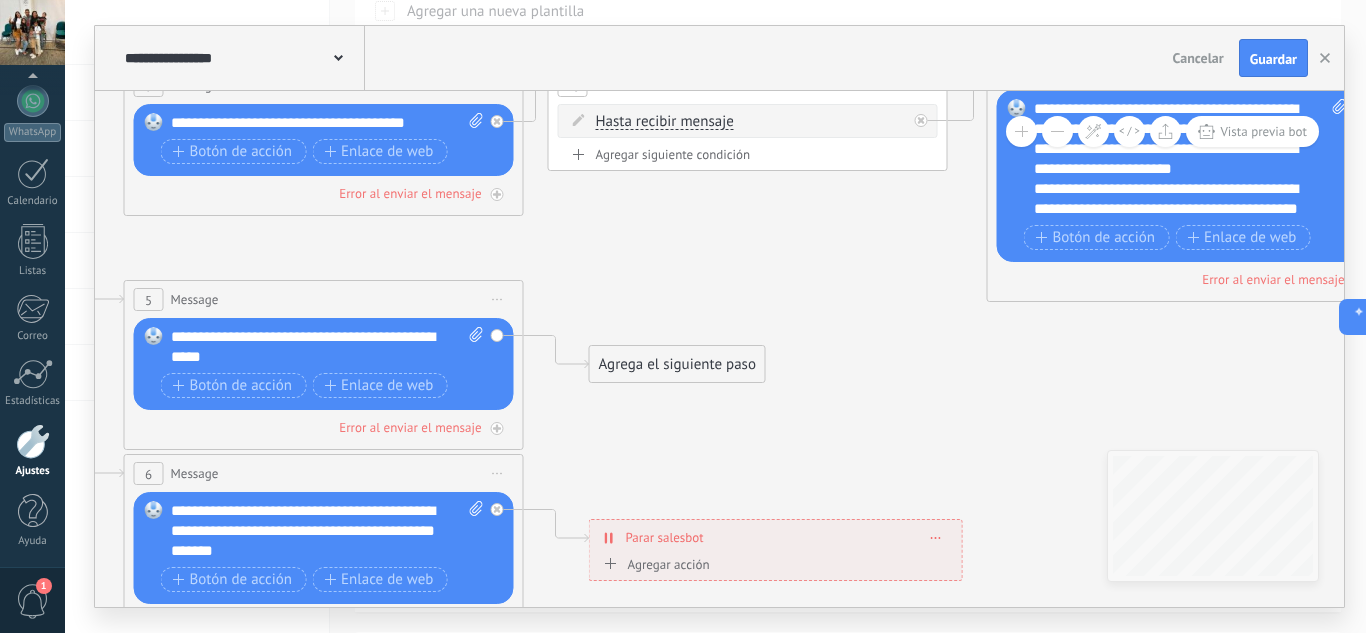 drag, startPoint x: 707, startPoint y: 381, endPoint x: 731, endPoint y: 272, distance: 111.61093 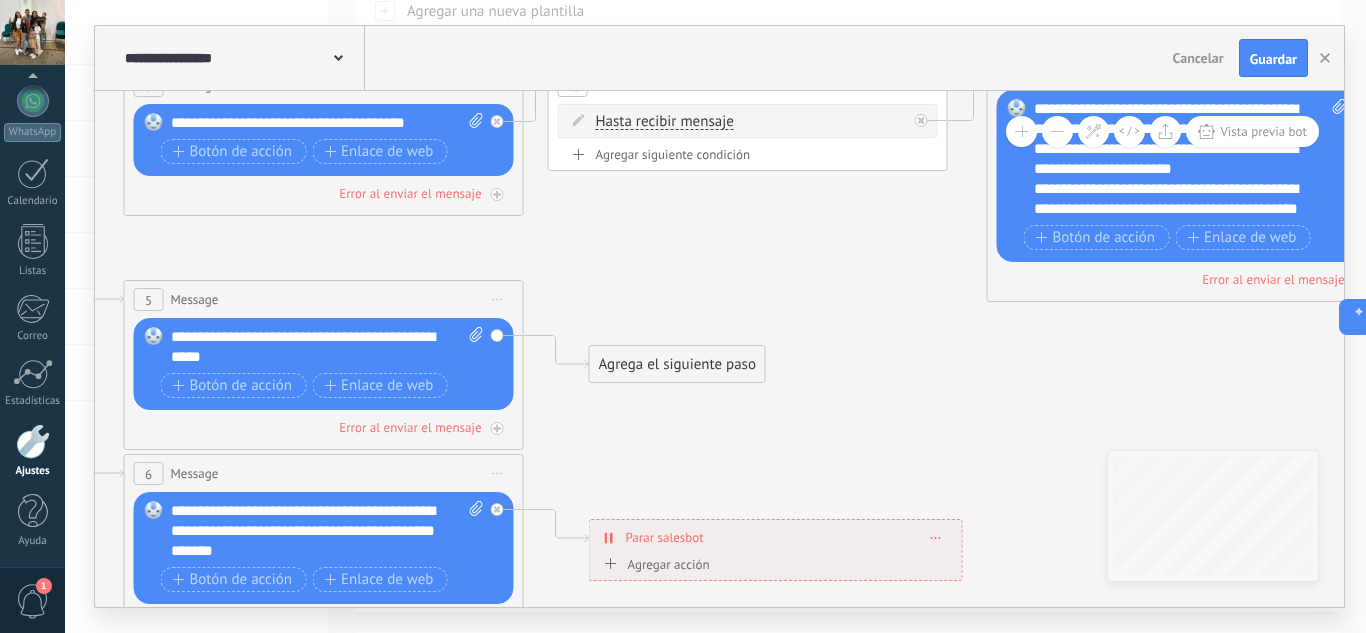 click 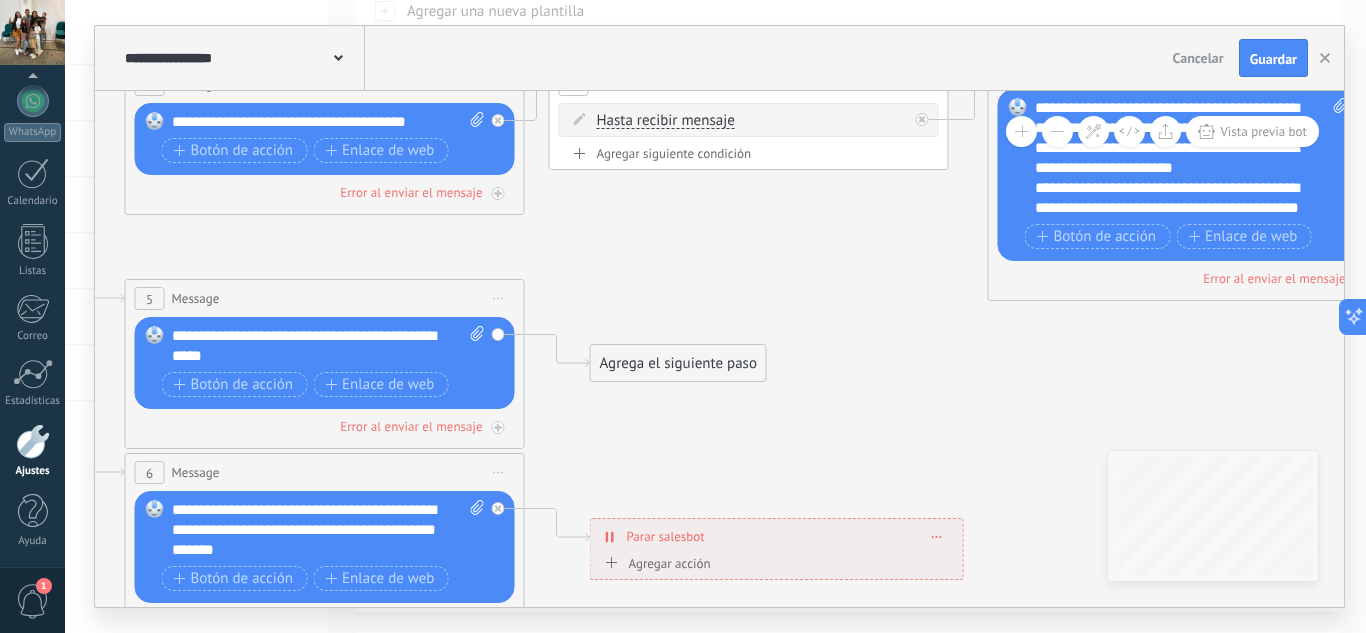 click on "Agrega el siguiente paso" at bounding box center [678, 363] 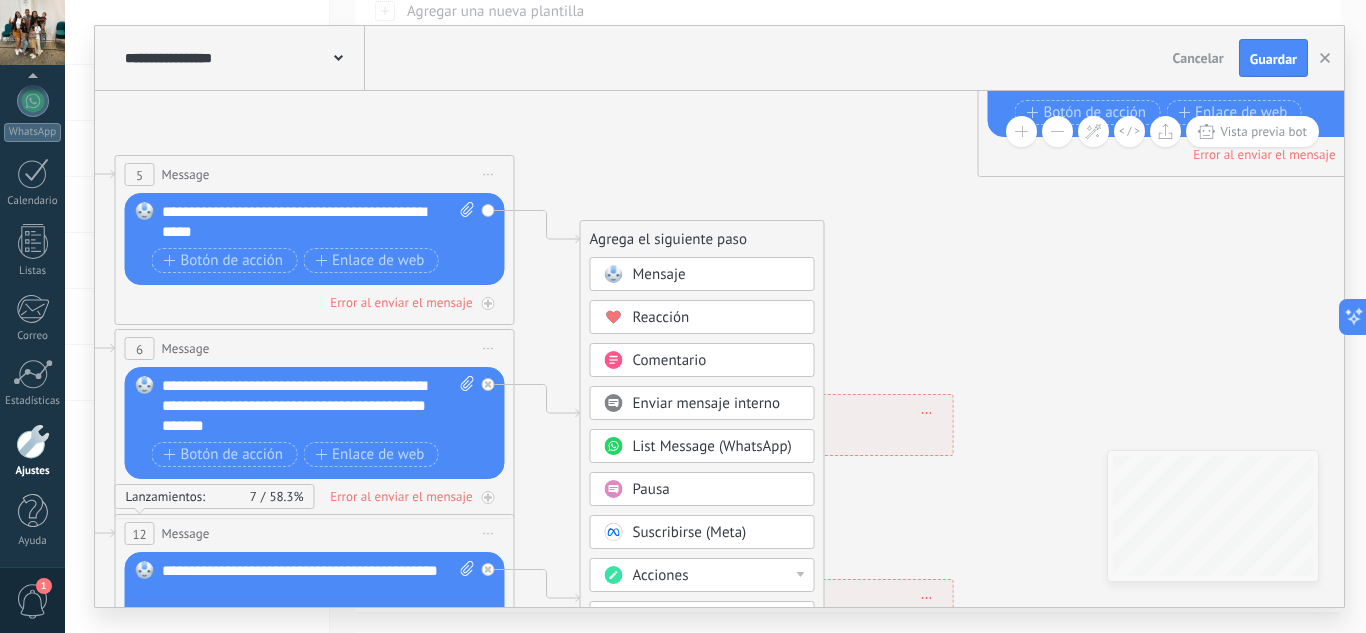 drag, startPoint x: 984, startPoint y: 309, endPoint x: 985, endPoint y: 294, distance: 15.033297 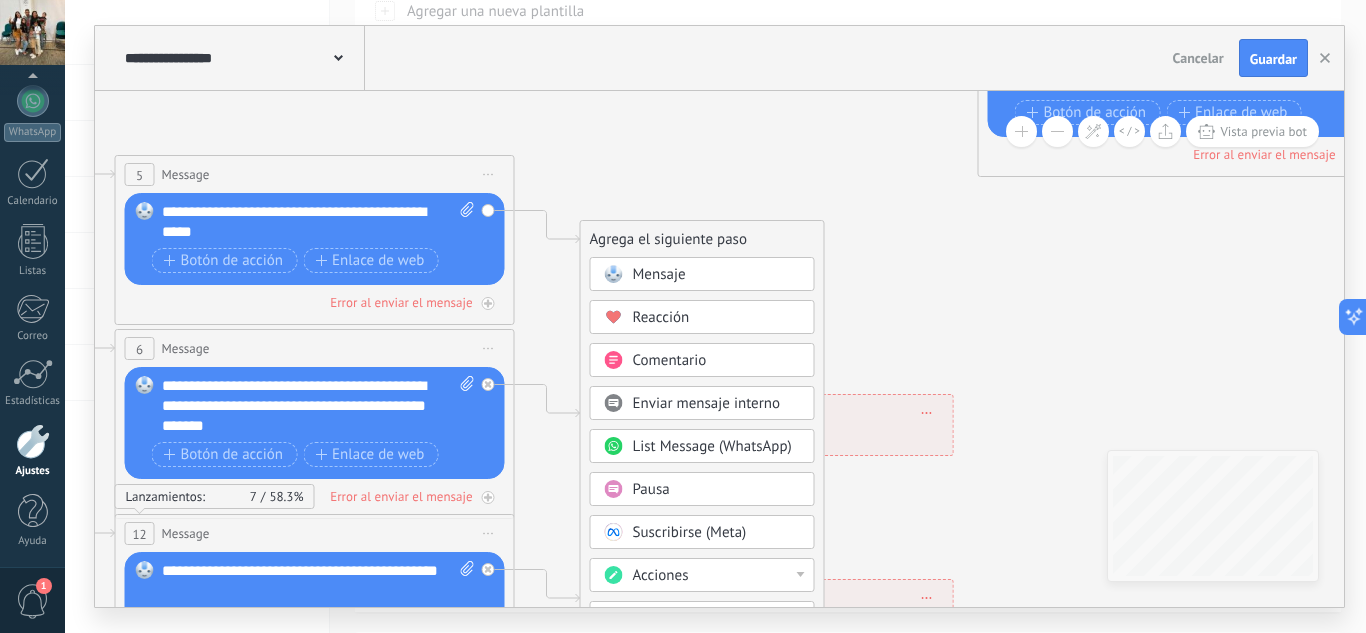 click 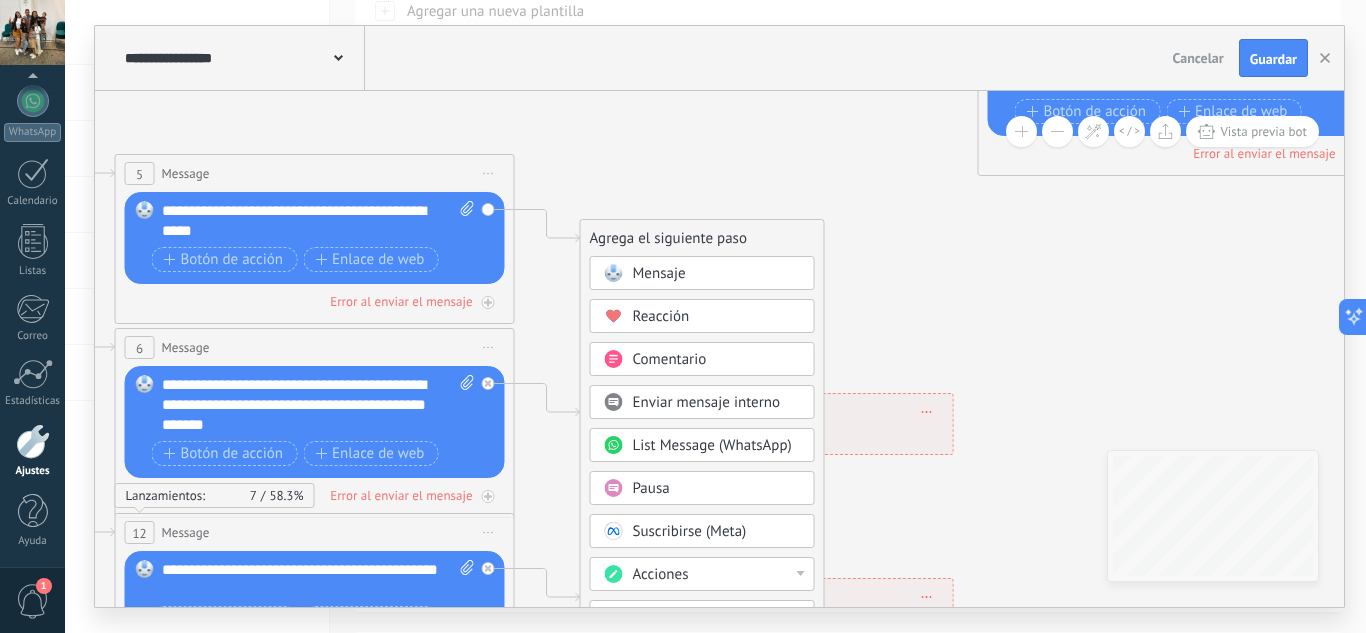click on "Pausa" at bounding box center [651, 488] 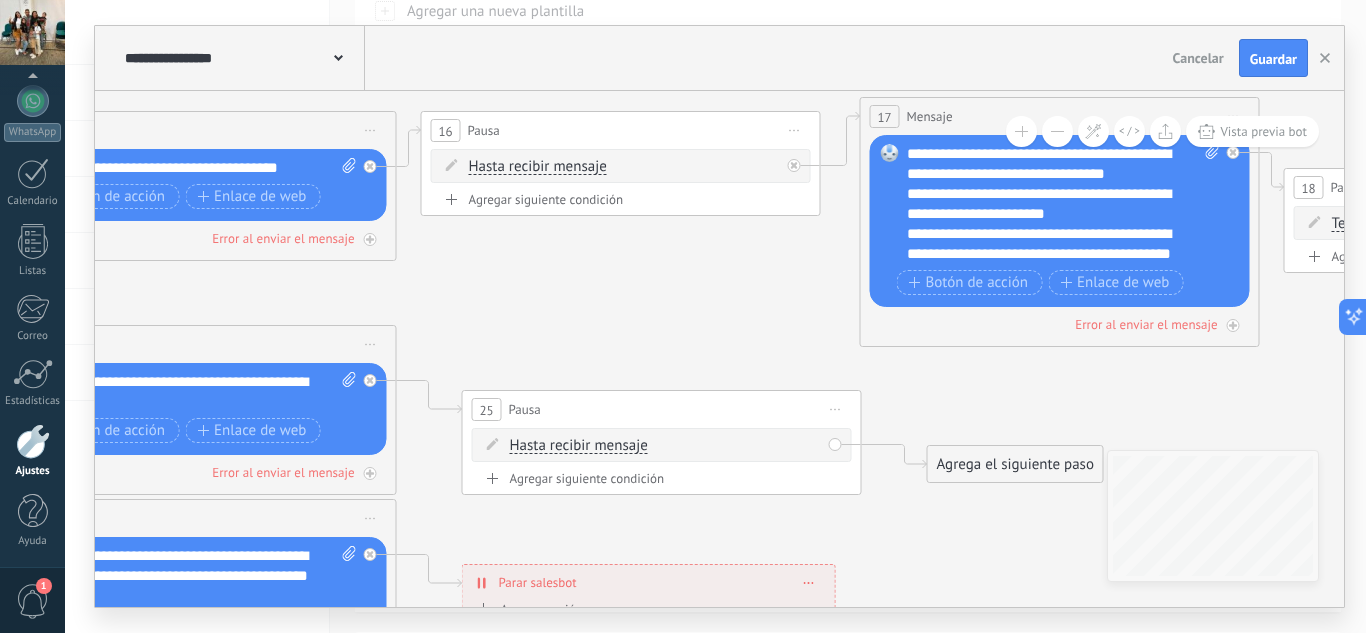 drag, startPoint x: 717, startPoint y: 172, endPoint x: 666, endPoint y: 332, distance: 167.93153 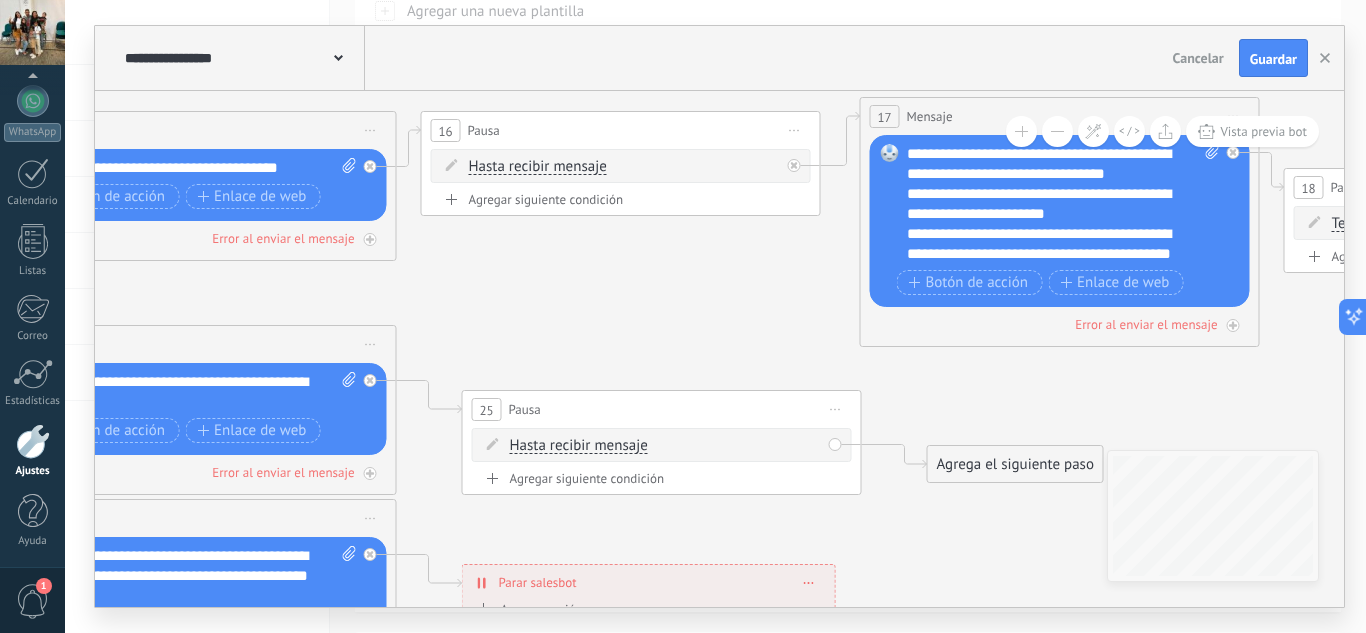 click 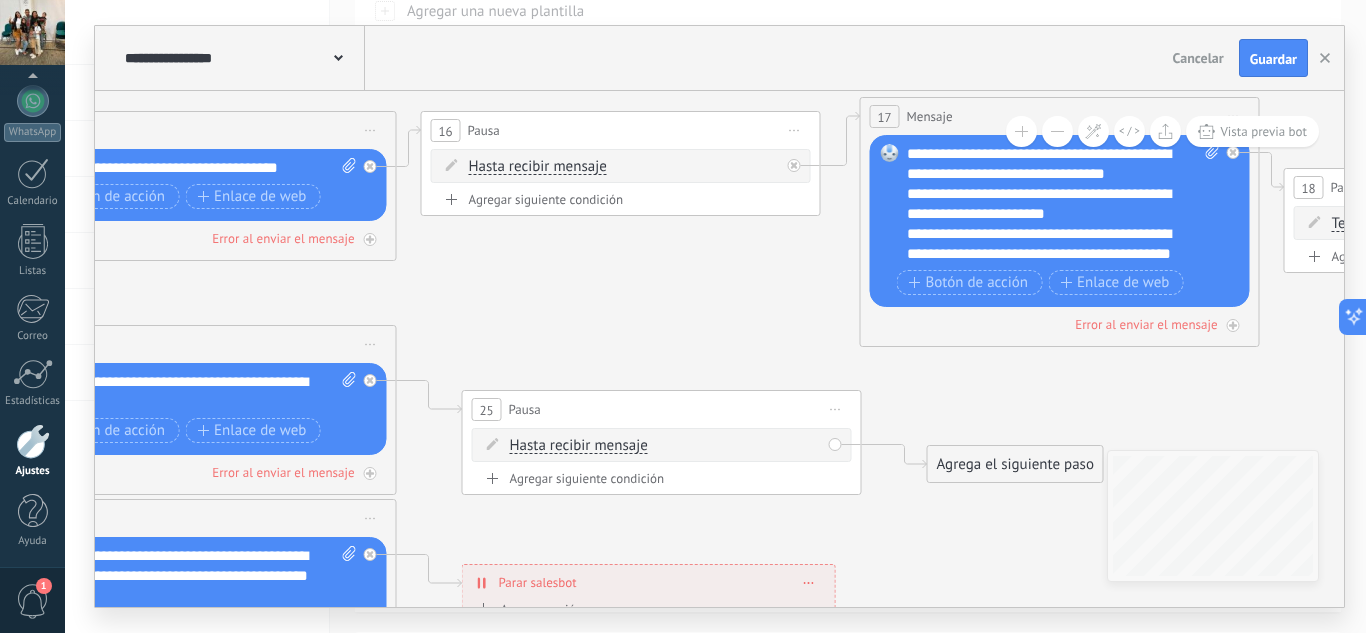 drag, startPoint x: 619, startPoint y: 443, endPoint x: 569, endPoint y: 412, distance: 58.830265 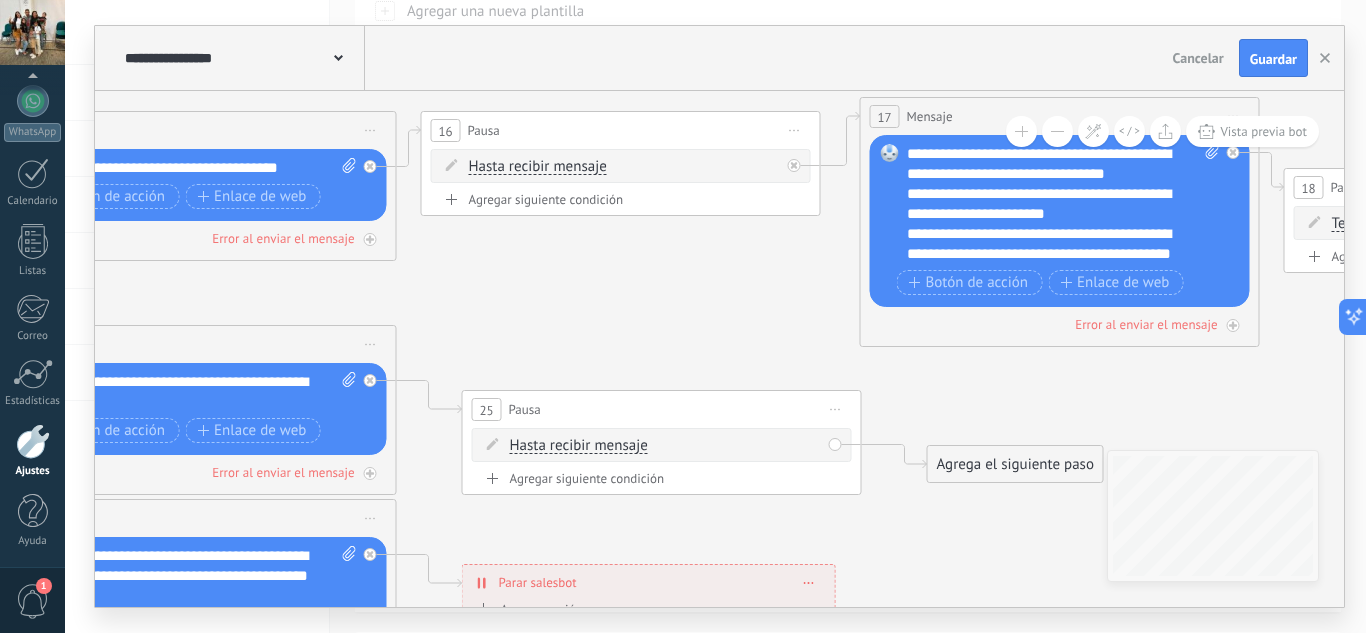 click on "25
Pausa
*****
Iniciar vista previa aquí
Cambiar nombre
Duplicar
Borrar
Hasta recibir mensaje
Hasta recibir mensaje
Temporizador" at bounding box center [662, 442] 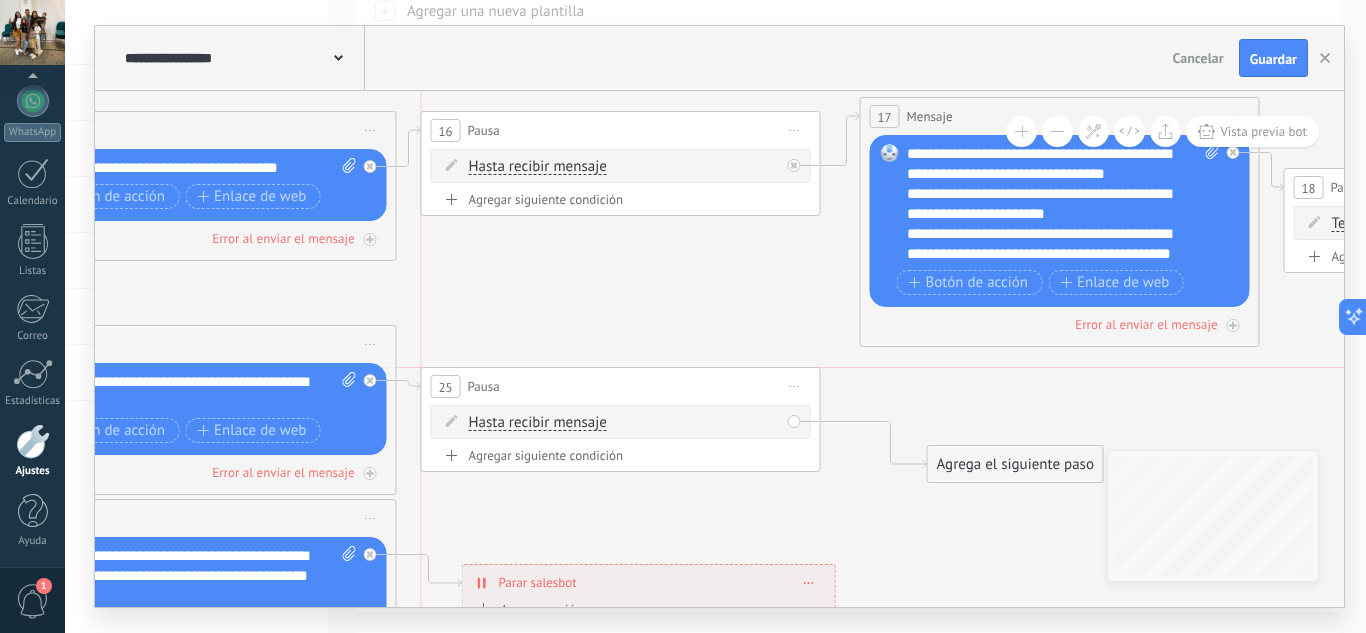 drag, startPoint x: 570, startPoint y: 402, endPoint x: 525, endPoint y: 372, distance: 54.08327 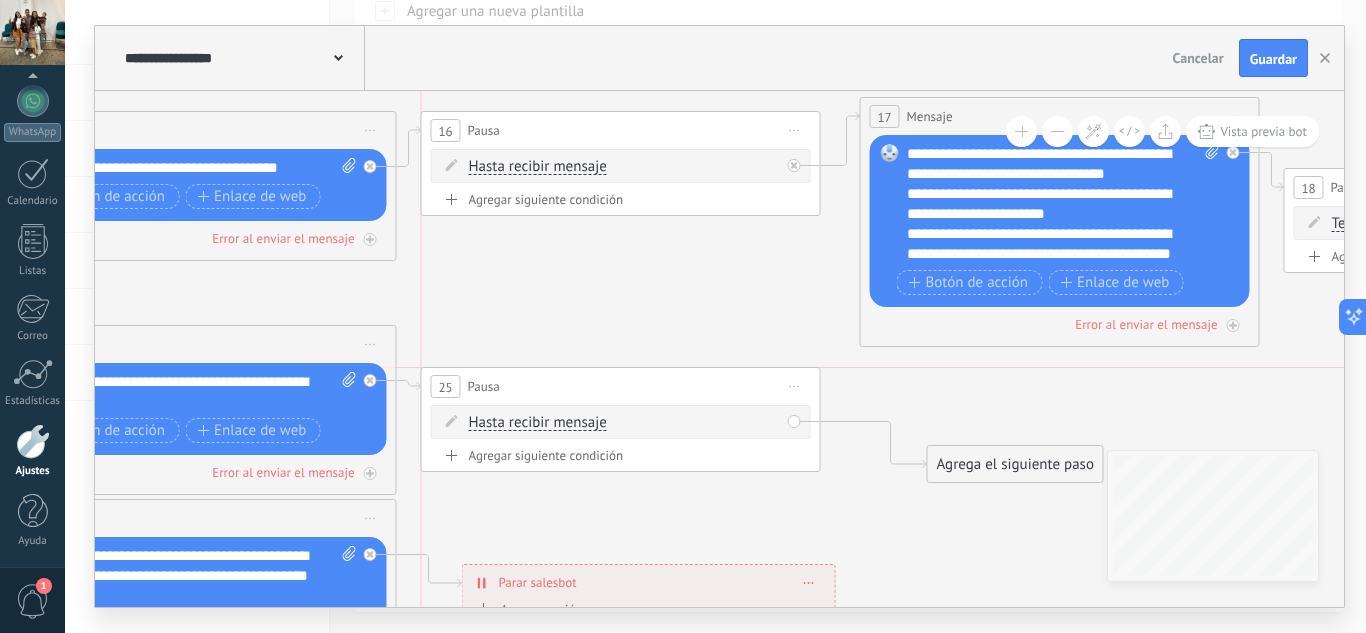 click on "25
Pausa
*****
Iniciar vista previa aquí
Cambiar nombre
Duplicar
Borrar" at bounding box center [621, 386] 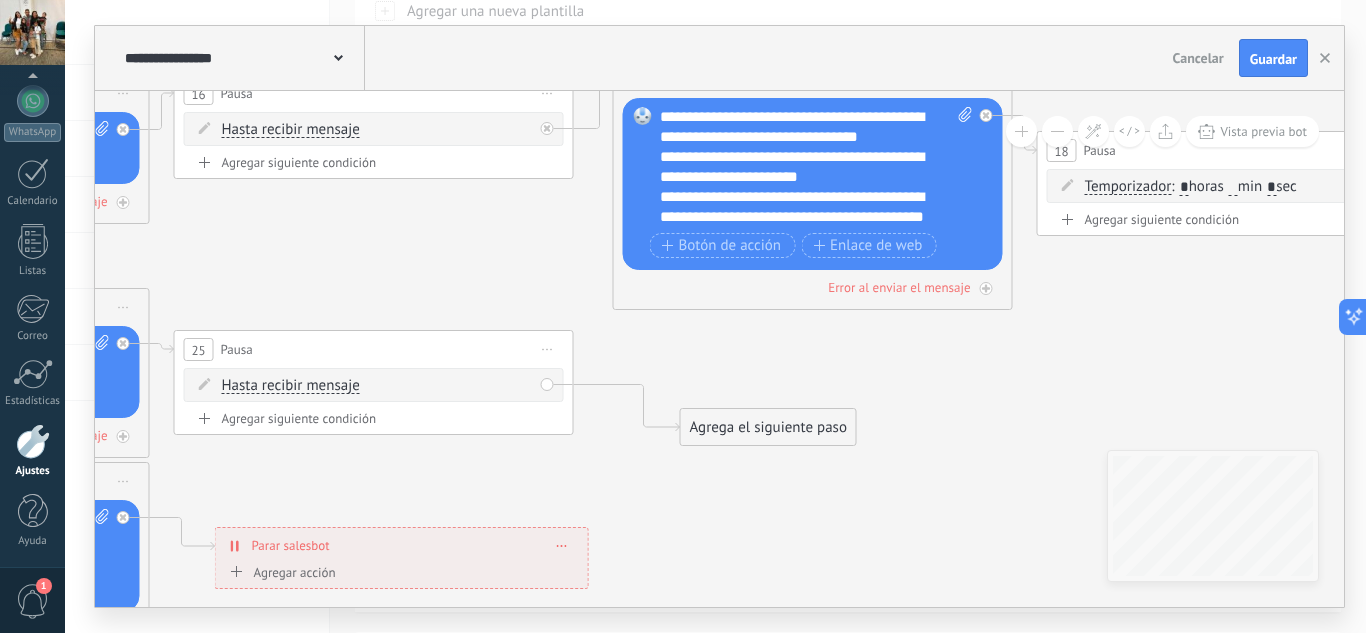drag, startPoint x: 998, startPoint y: 395, endPoint x: 738, endPoint y: 356, distance: 262.90872 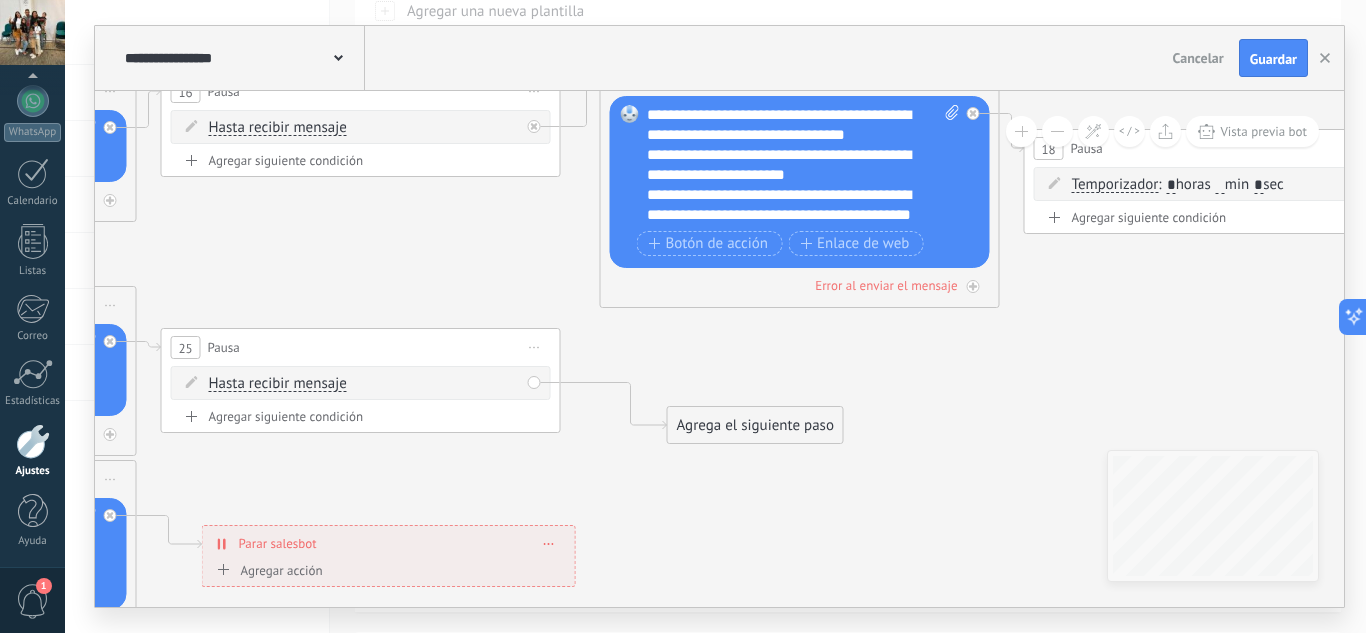 click on "Agrega el siguiente paso" at bounding box center [755, 425] 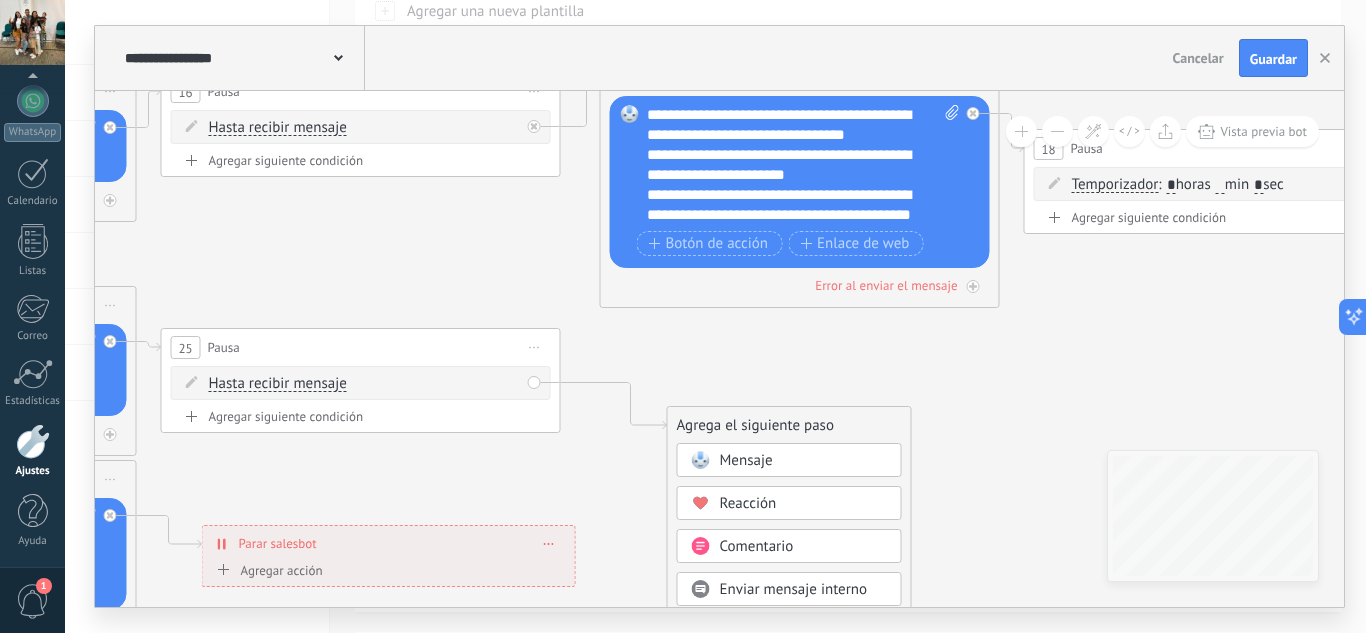 click on "Mensaje" at bounding box center [746, 460] 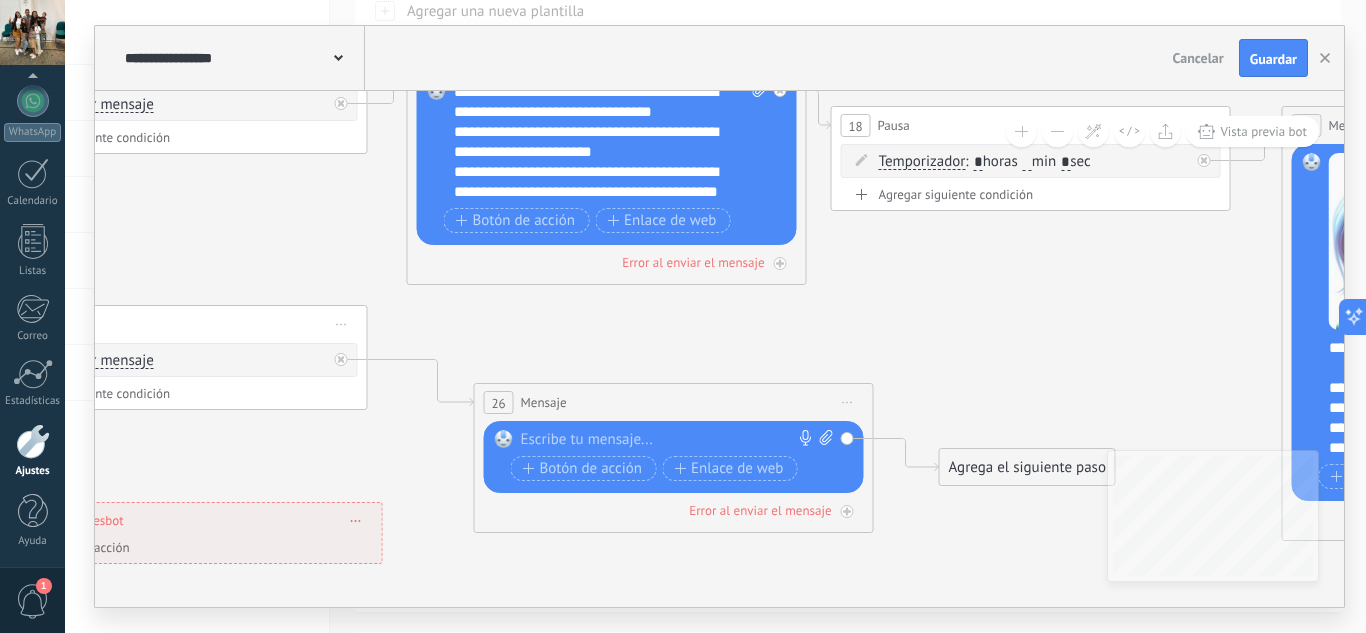 drag, startPoint x: 741, startPoint y: 363, endPoint x: 618, endPoint y: 401, distance: 128.73616 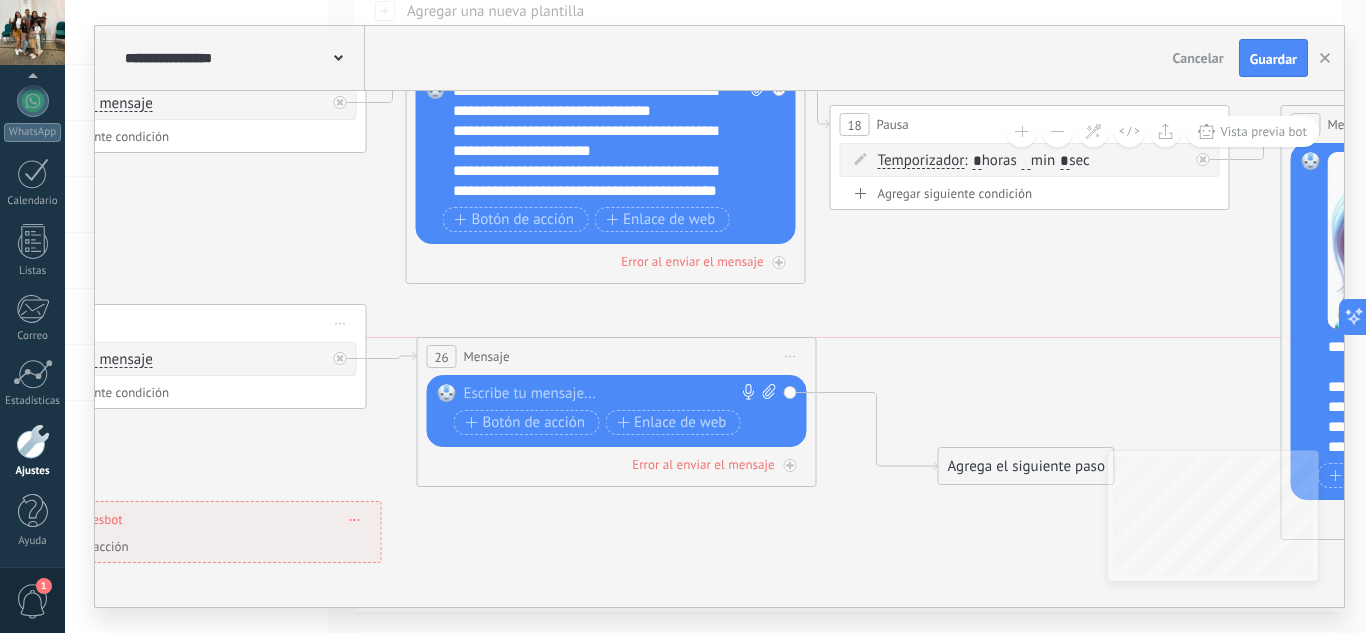 drag, startPoint x: 606, startPoint y: 396, endPoint x: 550, endPoint y: 347, distance: 74.41102 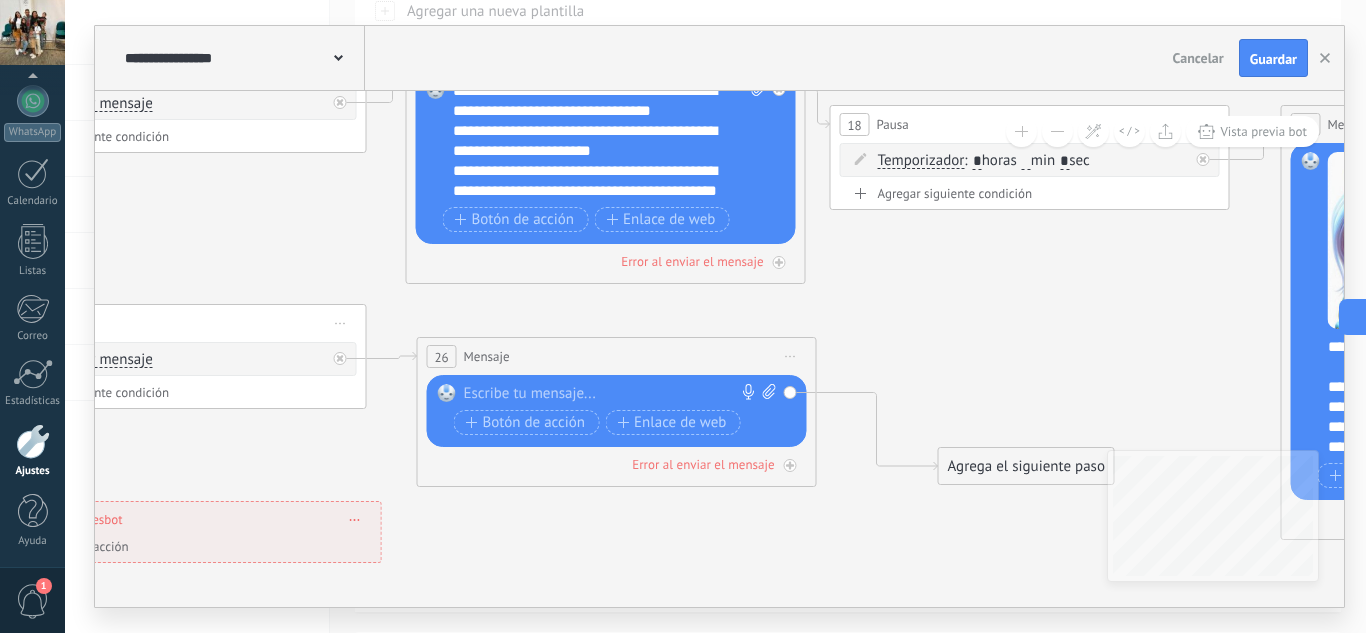 click on "26
Mensaje
*******
(a):
Todos los contactos - canales seleccionados
Todos los contactos - canales seleccionados
Todos los contactos - canal primario
Contacto principal - canales seleccionados
Contacto principal - canal primario
Todos los contactos - canales seleccionados
Todos los contactos - canales seleccionados
Todos los contactos - canal primario
Contacto principal - canales seleccionados" at bounding box center (617, 356) 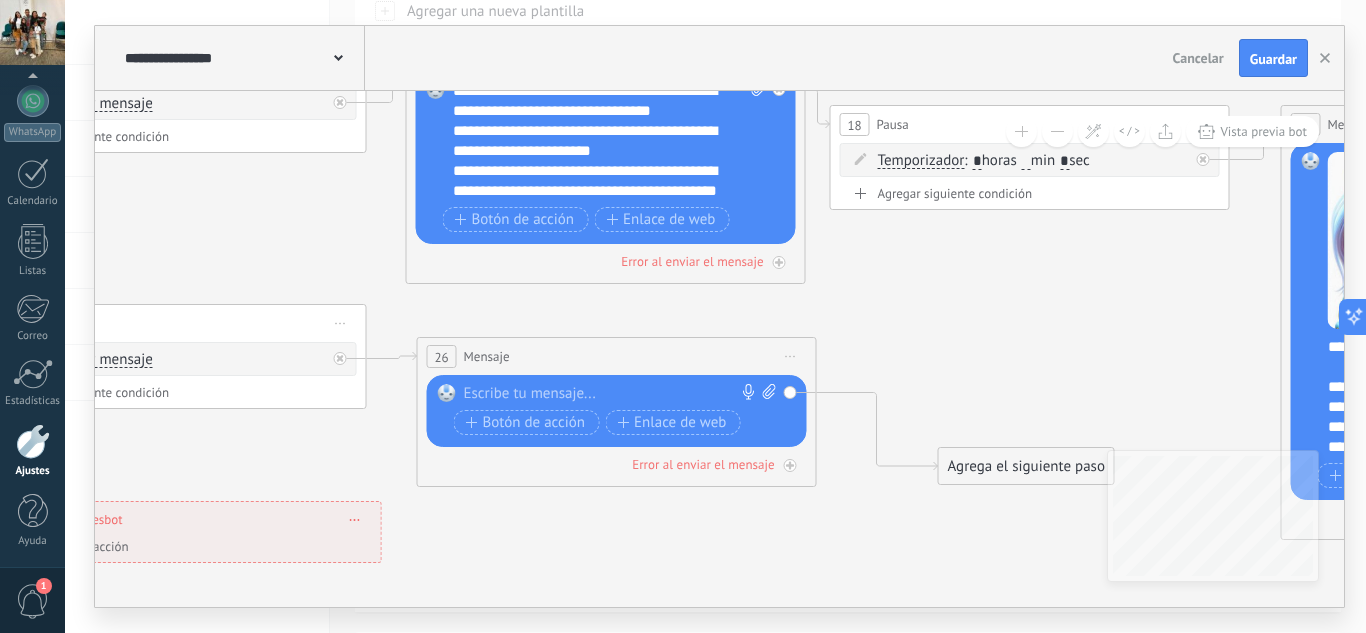 click on "26
Mensaje
*******
(a):
Todos los contactos - canales seleccionados
Todos los contactos - canales seleccionados
Todos los contactos - canal primario
Contacto principal - canales seleccionados
Contacto principal - canal primario
Todos los contactos - canales seleccionados
Todos los contactos - canales seleccionados
Todos los contactos - canal primario
Contacto principal - canales seleccionados" at bounding box center [617, 356] 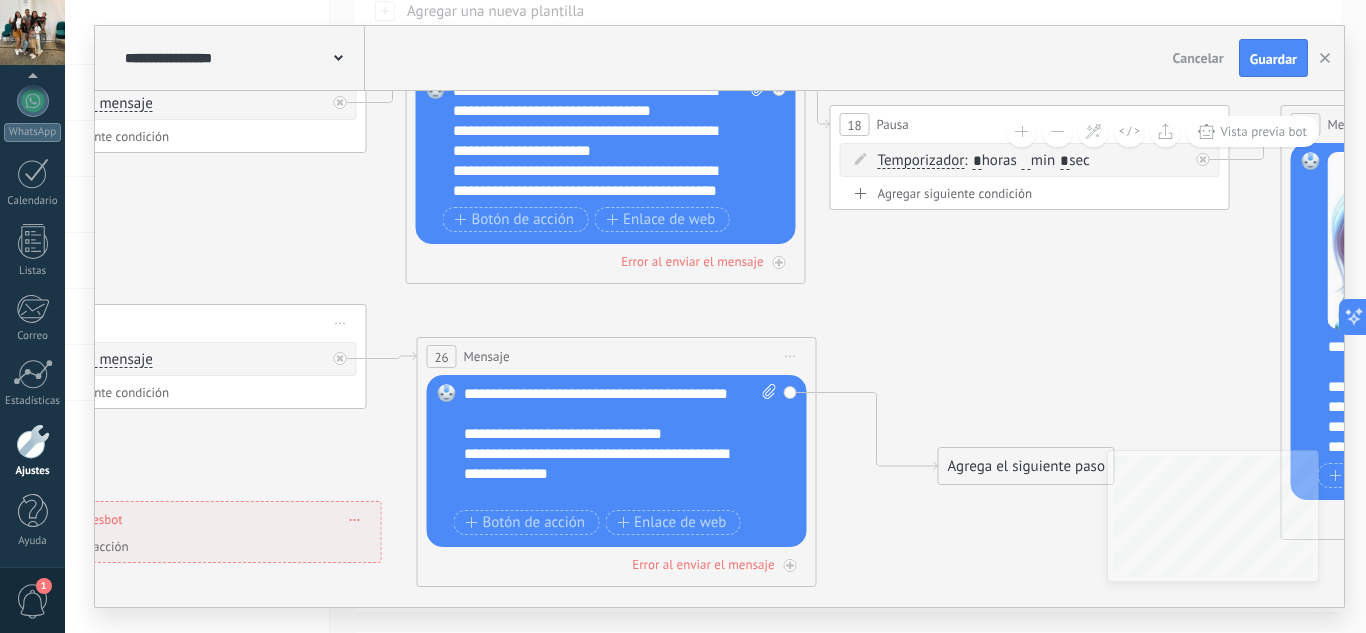 scroll, scrollTop: 280, scrollLeft: 0, axis: vertical 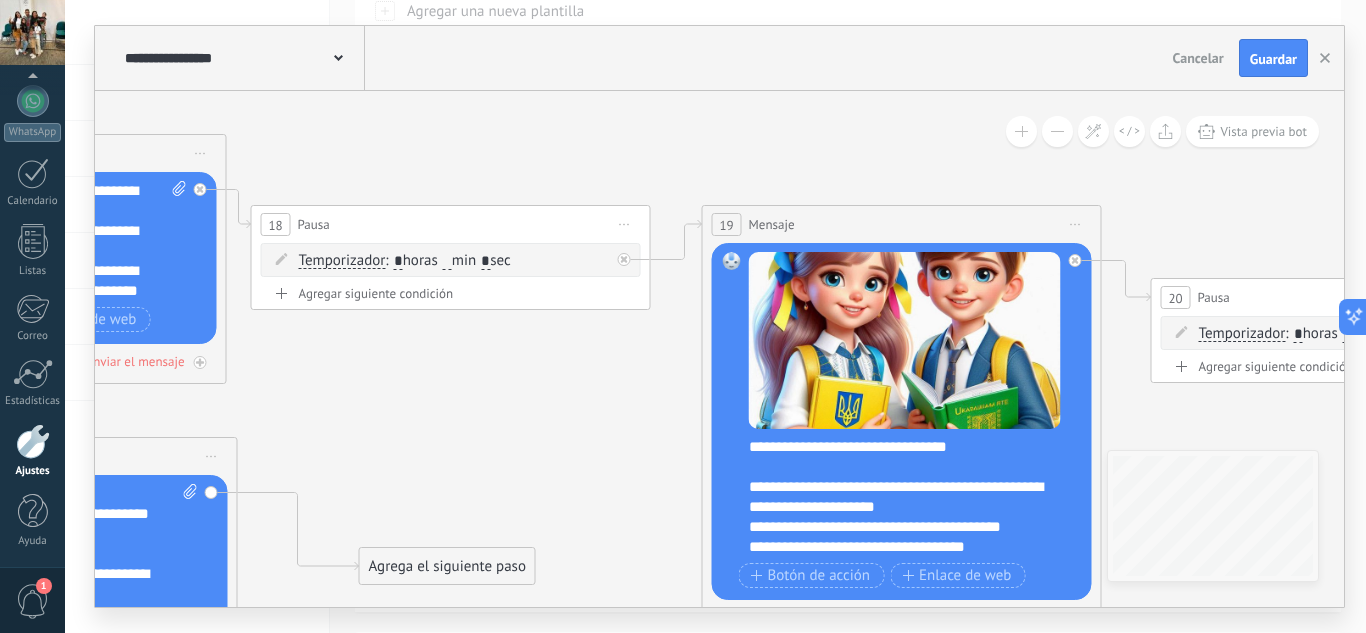 drag, startPoint x: 1042, startPoint y: 304, endPoint x: 463, endPoint y: 404, distance: 587.57214 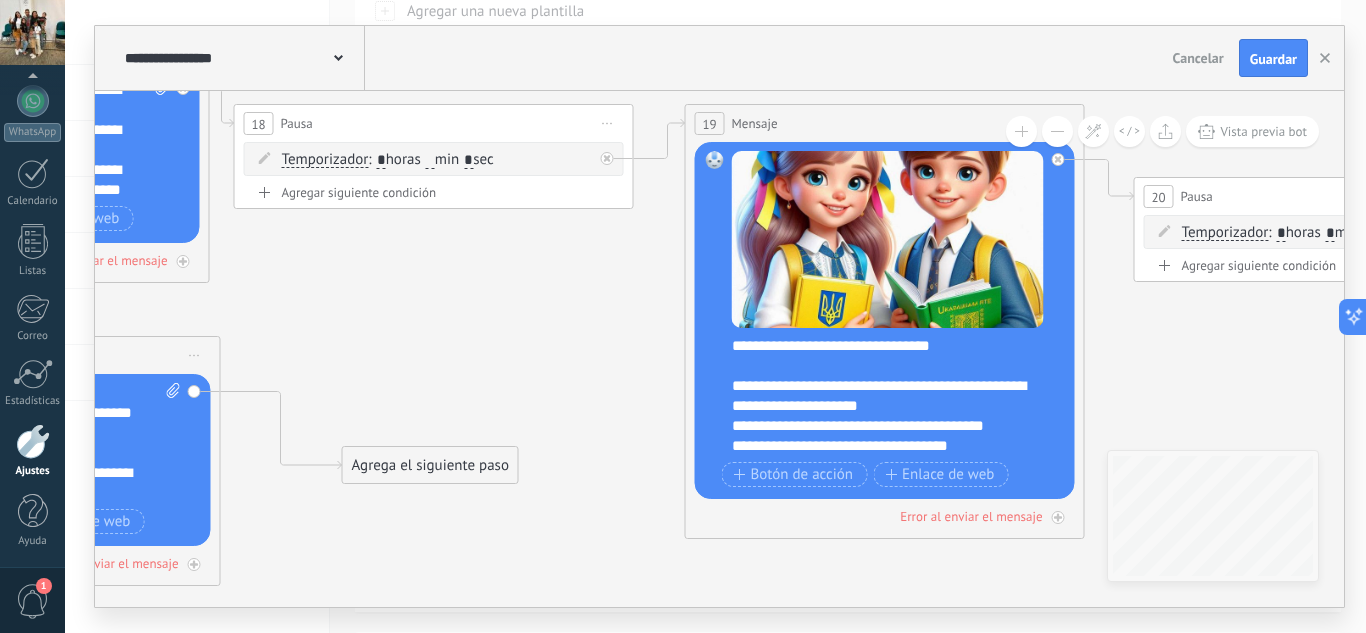 drag, startPoint x: 575, startPoint y: 452, endPoint x: 569, endPoint y: 313, distance: 139.12944 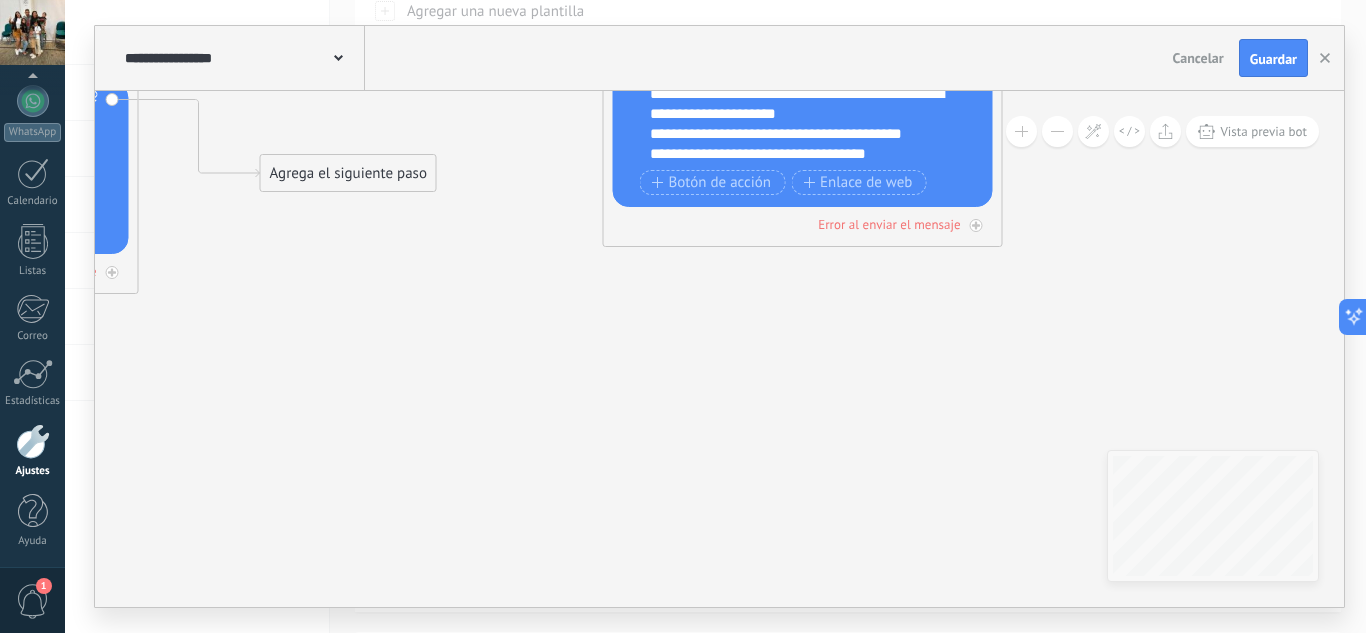 drag, startPoint x: 751, startPoint y: 477, endPoint x: 699, endPoint y: 303, distance: 181.60396 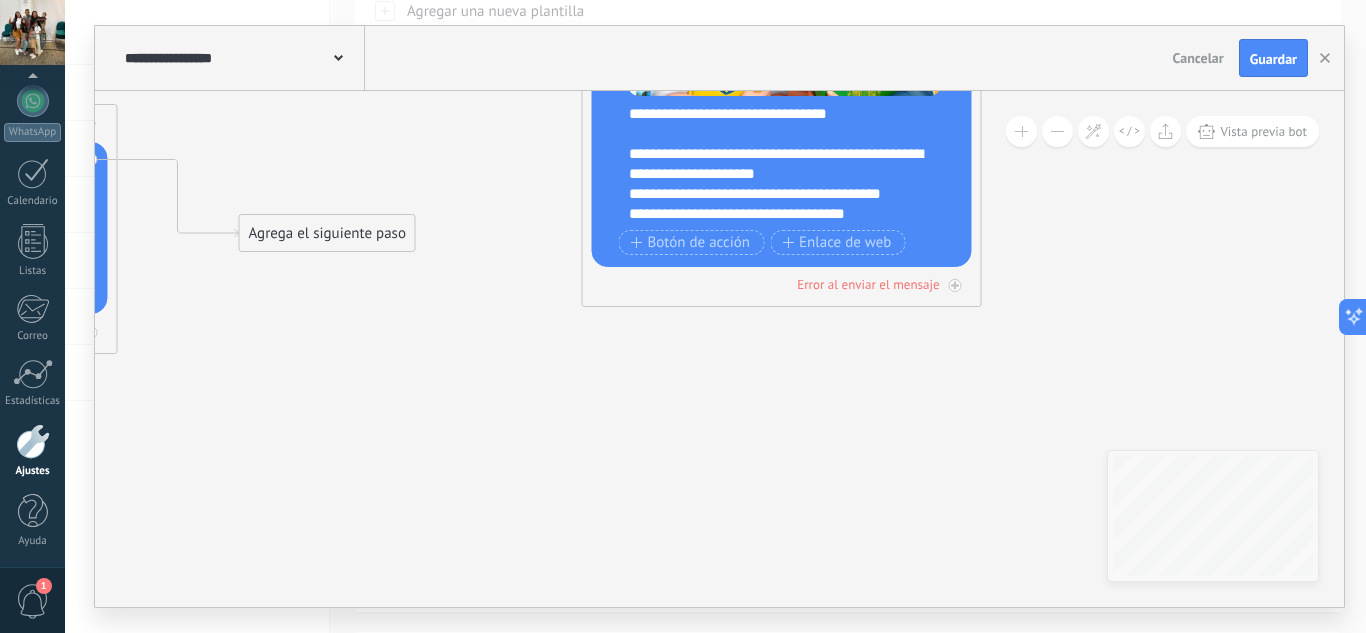 drag, startPoint x: 777, startPoint y: 396, endPoint x: 761, endPoint y: 481, distance: 86.492775 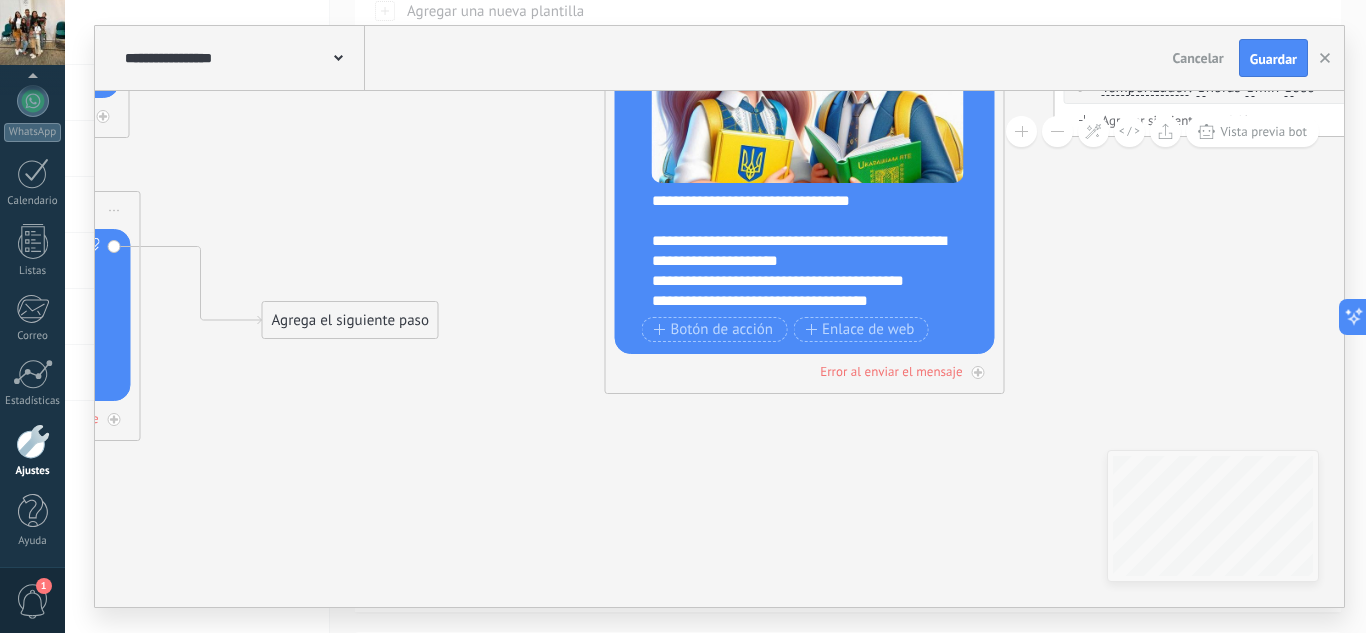 drag, startPoint x: 716, startPoint y: 481, endPoint x: 633, endPoint y: 462, distance: 85.146935 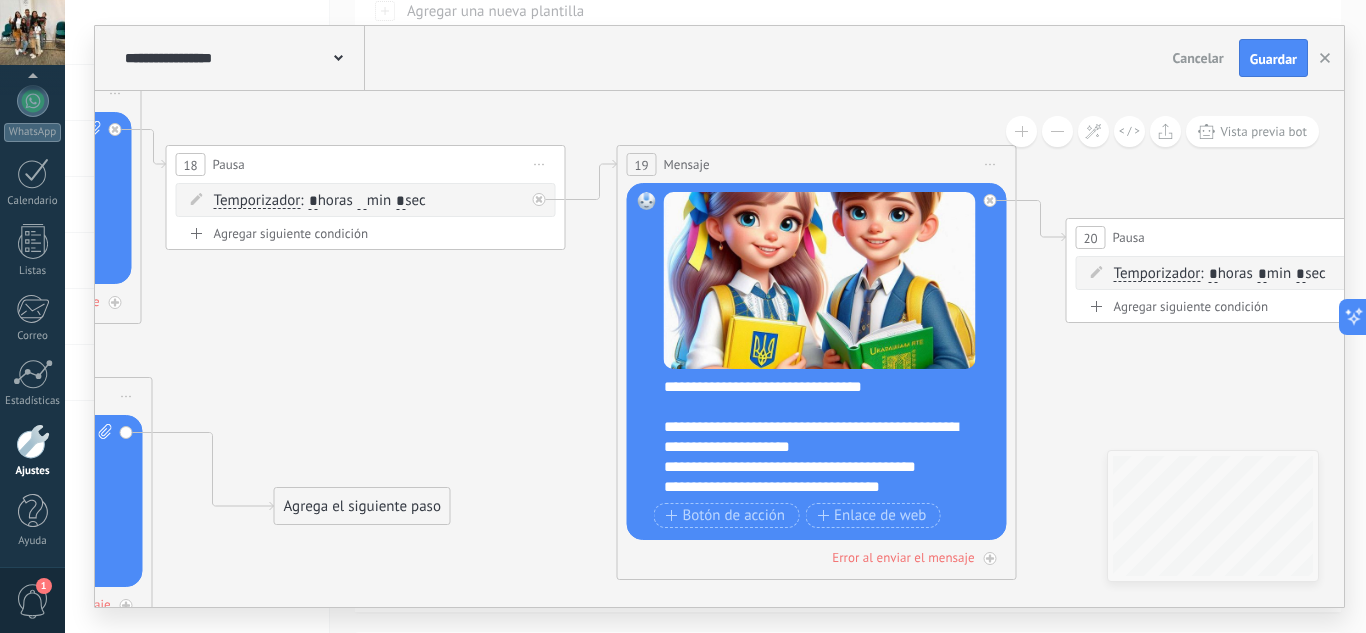 click 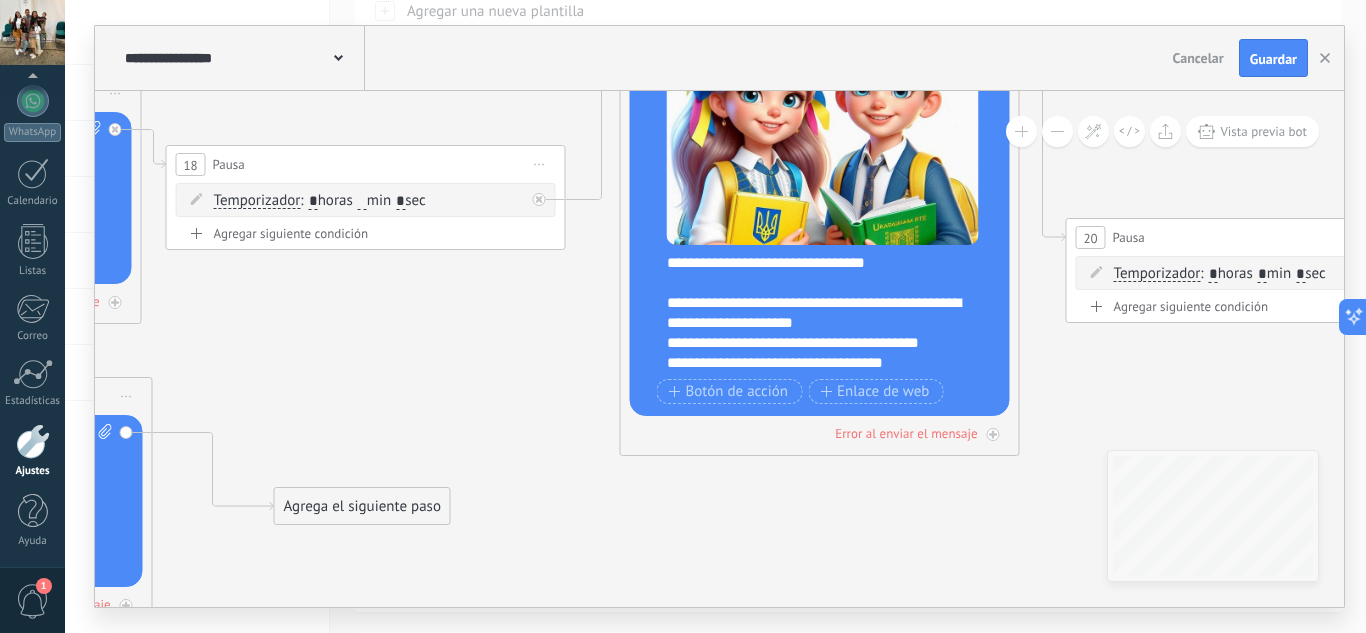 drag, startPoint x: 813, startPoint y: 163, endPoint x: 816, endPoint y: 39, distance: 124.036285 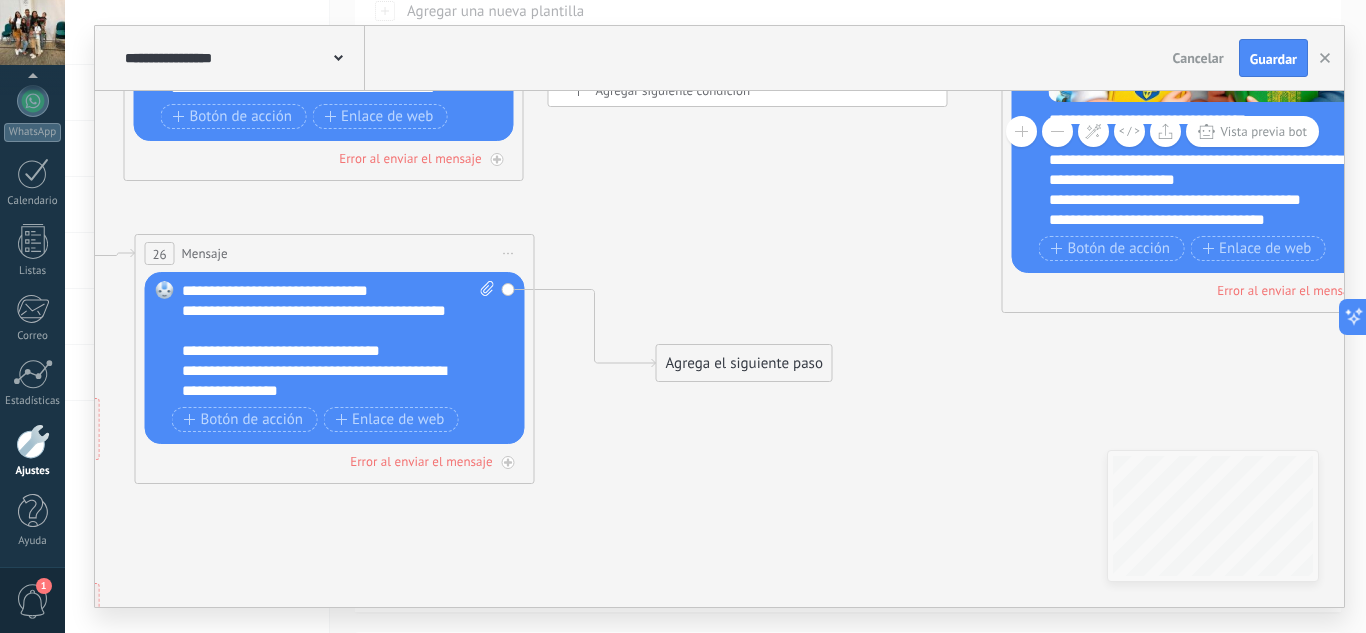 drag, startPoint x: 470, startPoint y: 357, endPoint x: 840, endPoint y: 213, distance: 397.034 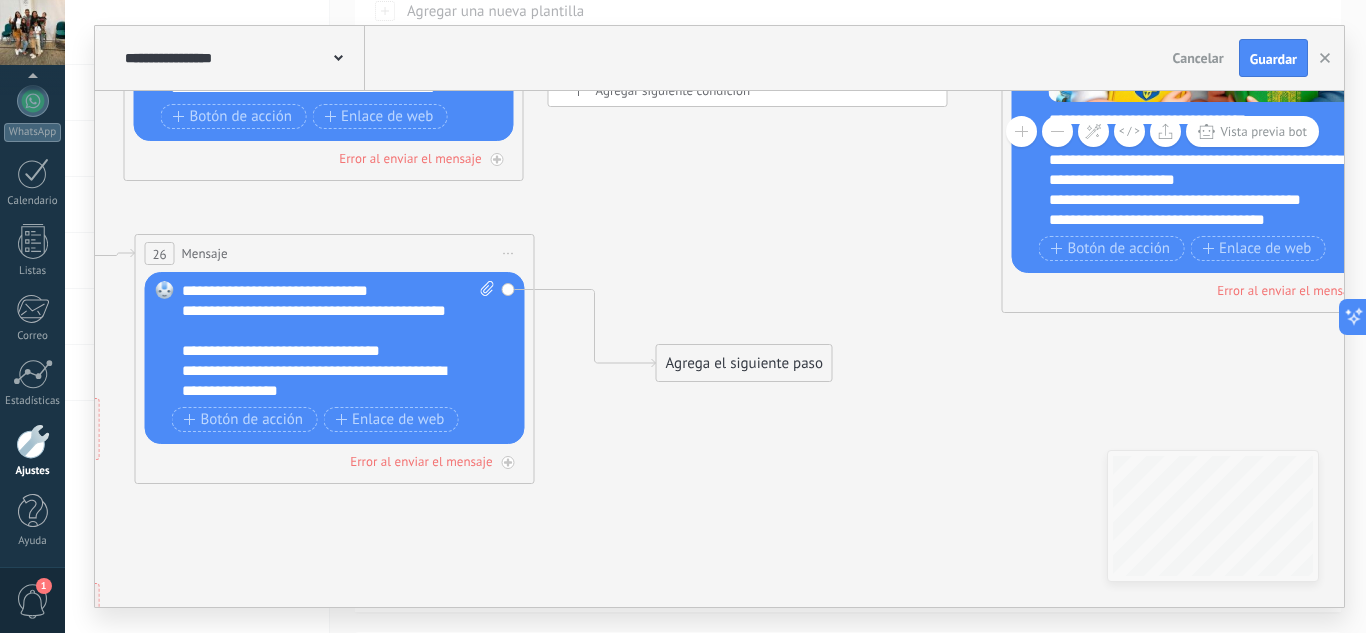click 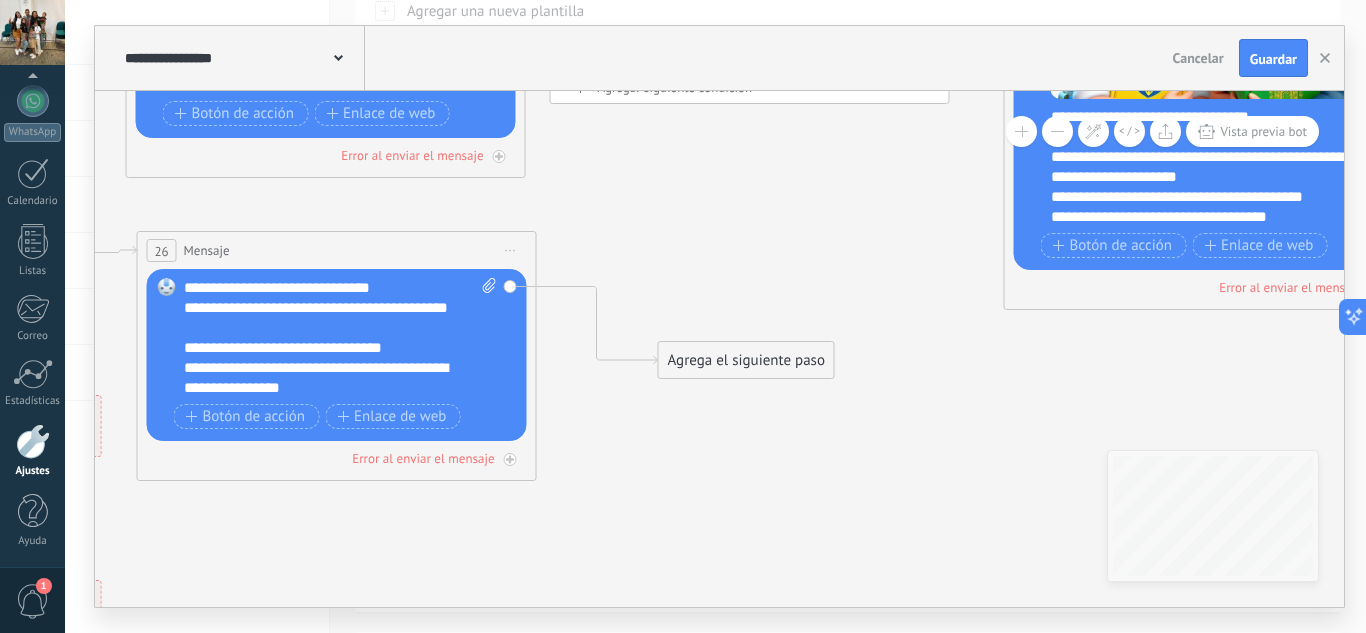 drag, startPoint x: 738, startPoint y: 366, endPoint x: 787, endPoint y: 355, distance: 50.219517 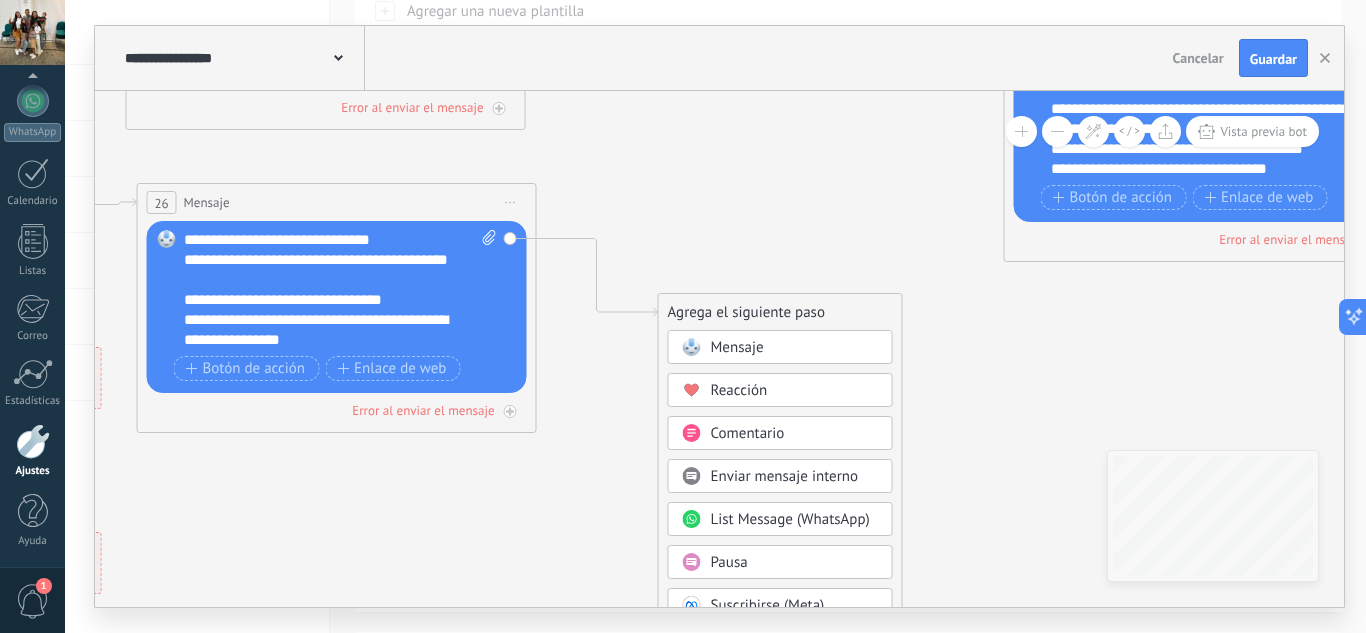 click on "Pausa" at bounding box center [795, 563] 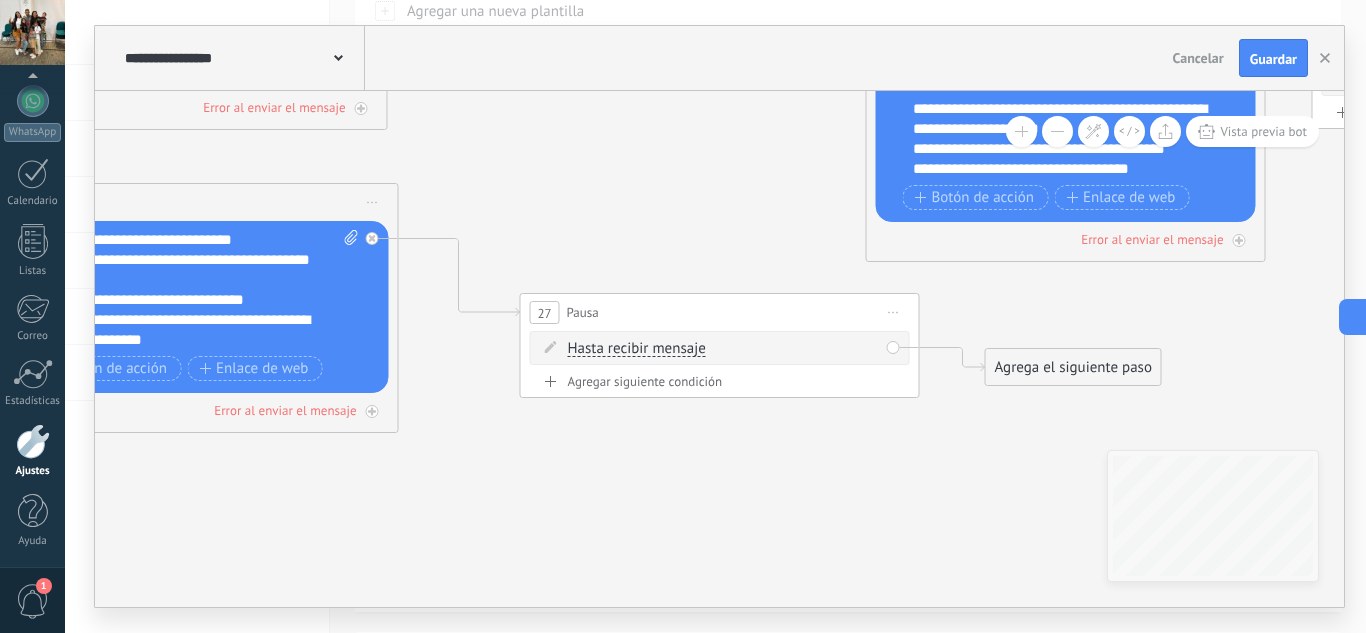 click on "Hasta recibir mensaje" at bounding box center (637, 349) 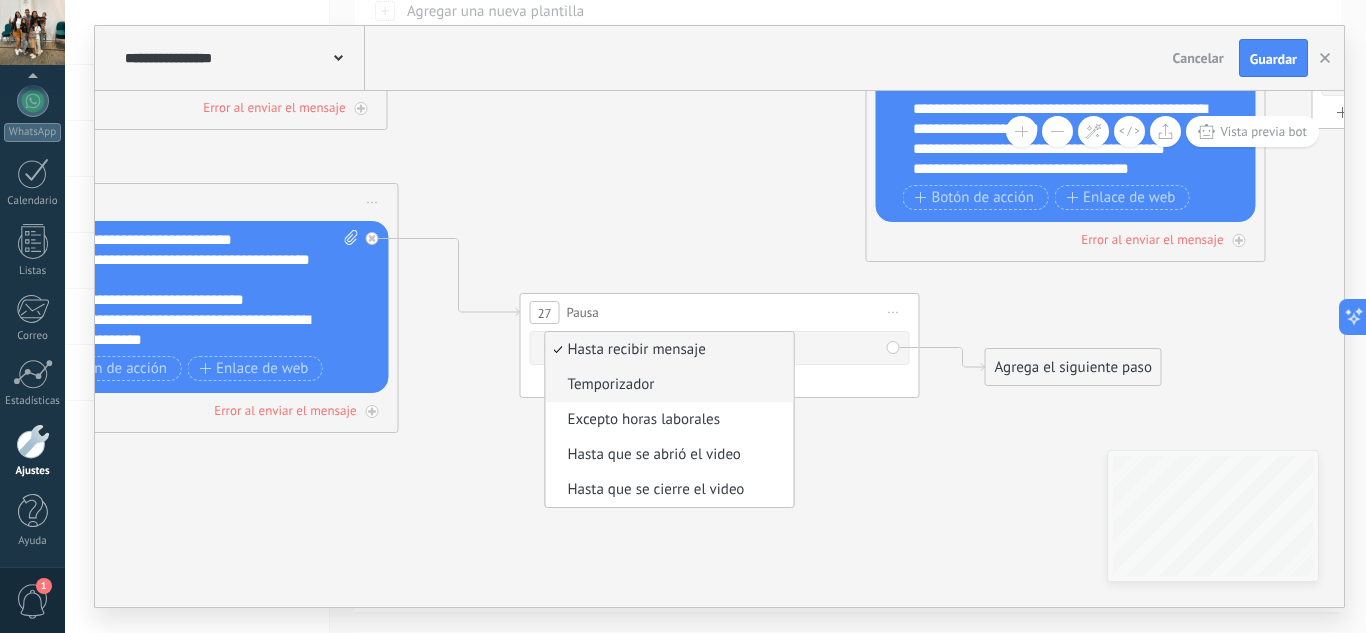 click on "Temporizador" at bounding box center [667, 385] 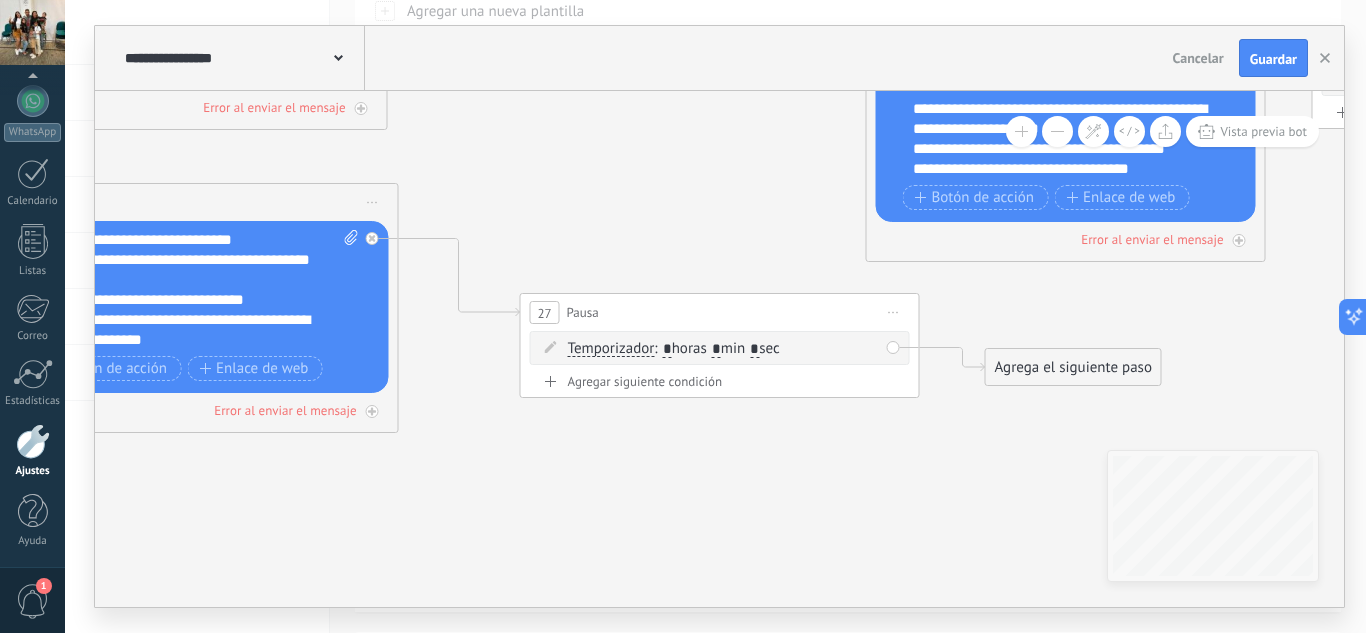 click on "*" at bounding box center [716, 350] 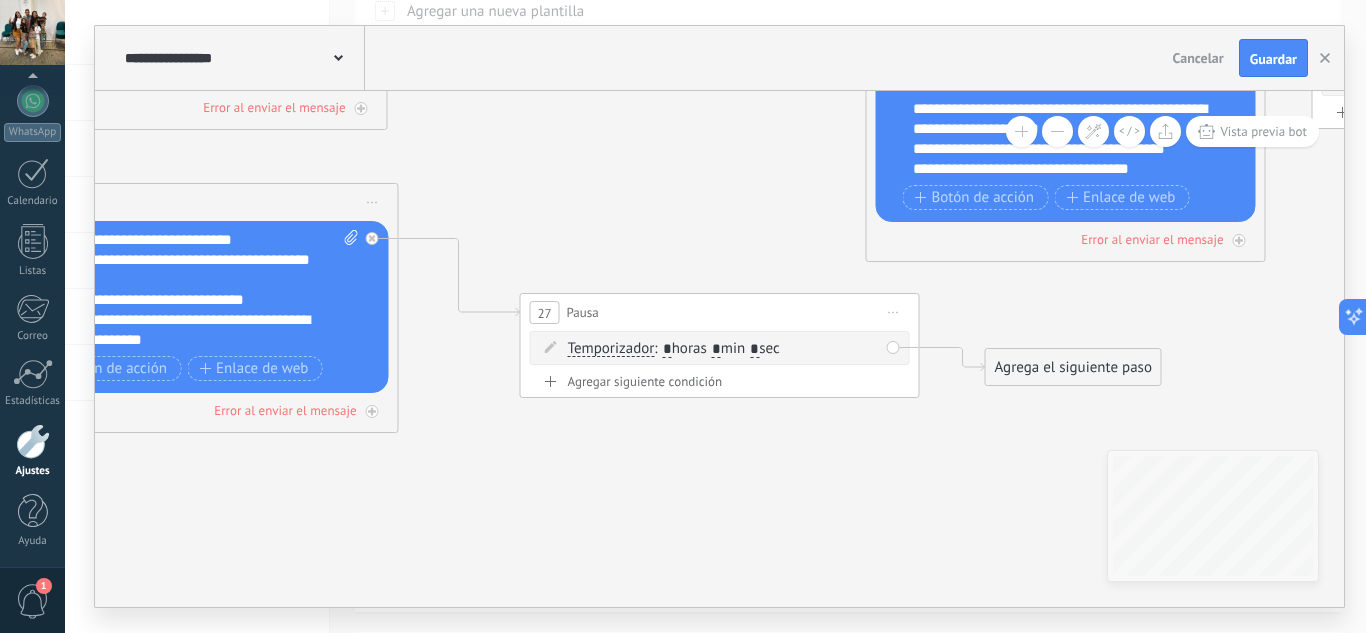 type on "*" 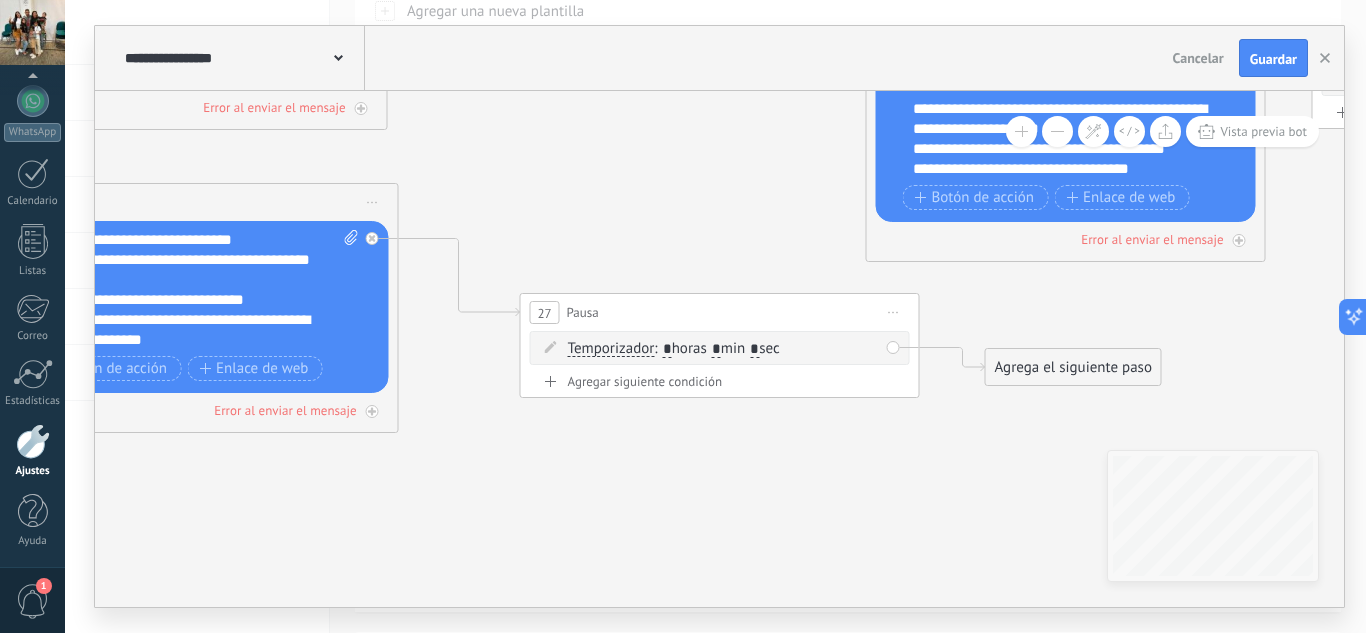 click on ":
*  horas
*  min  *  sec" at bounding box center [716, 348] 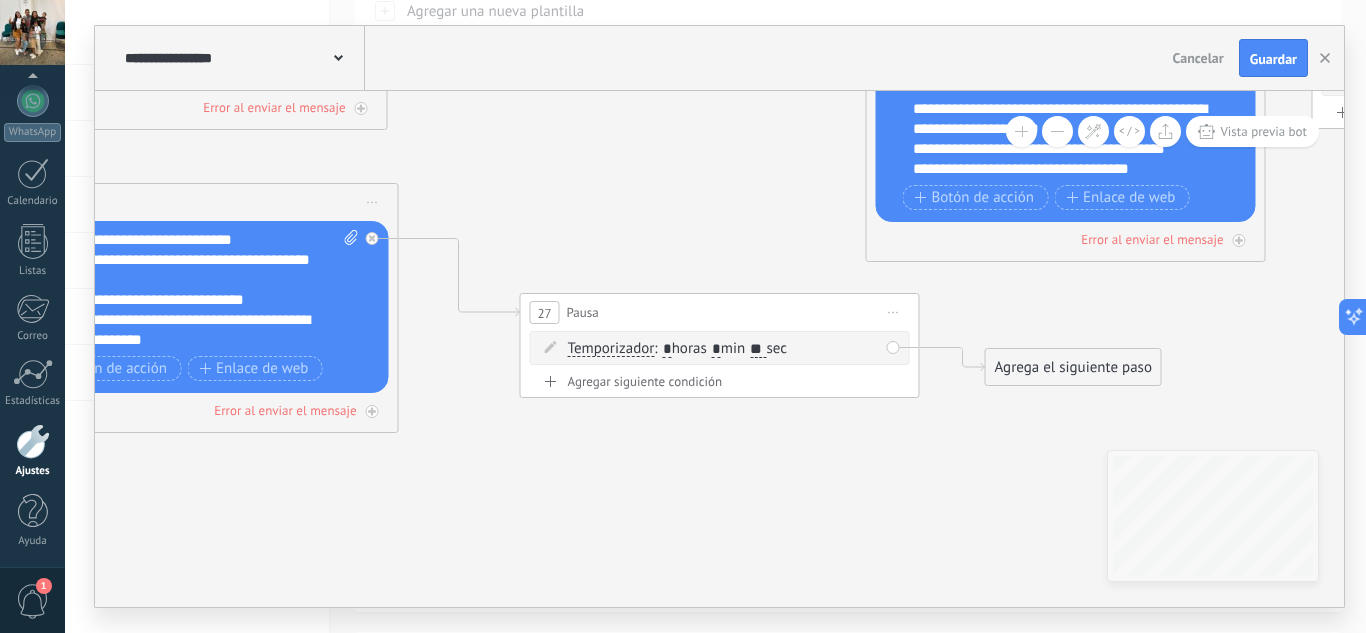 type on "*" 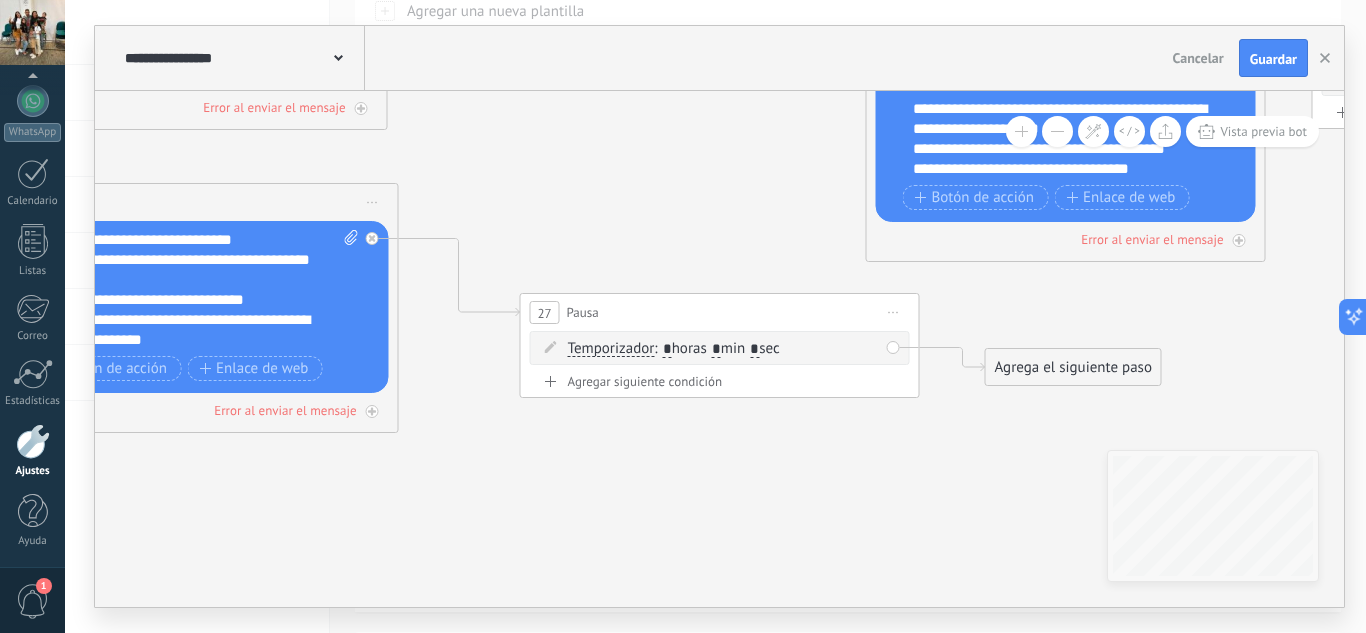 type on "*" 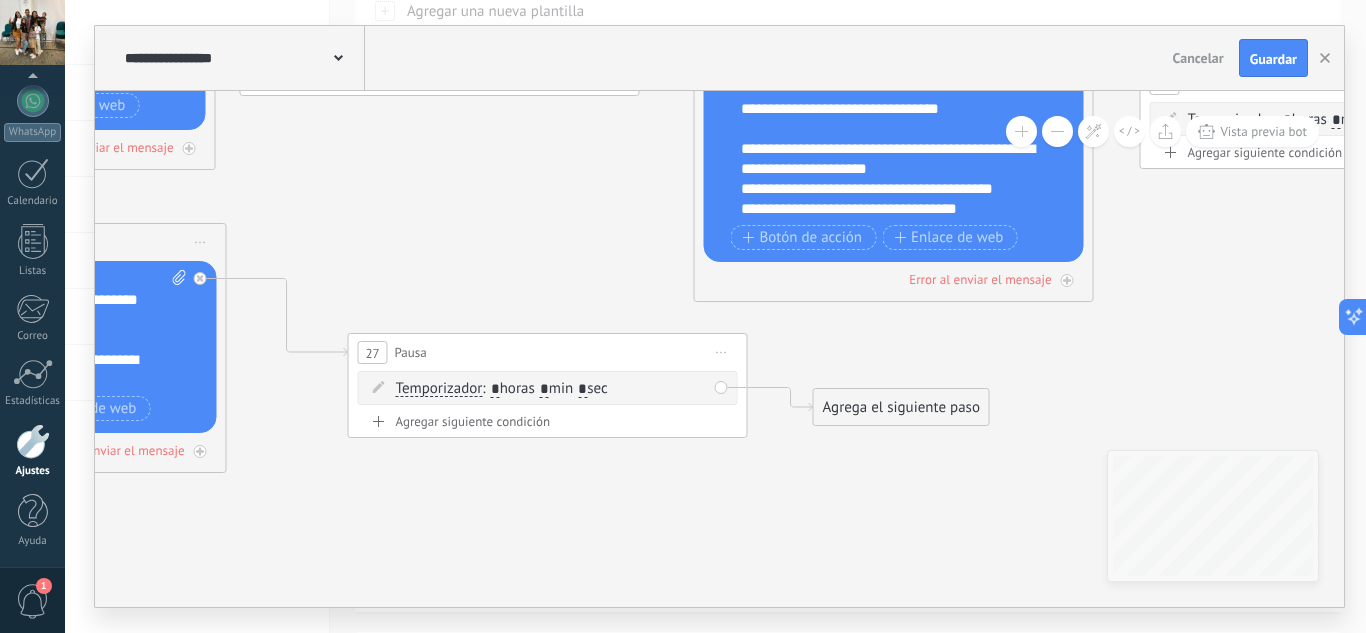 drag, startPoint x: 952, startPoint y: 421, endPoint x: 688, endPoint y: 464, distance: 267.47897 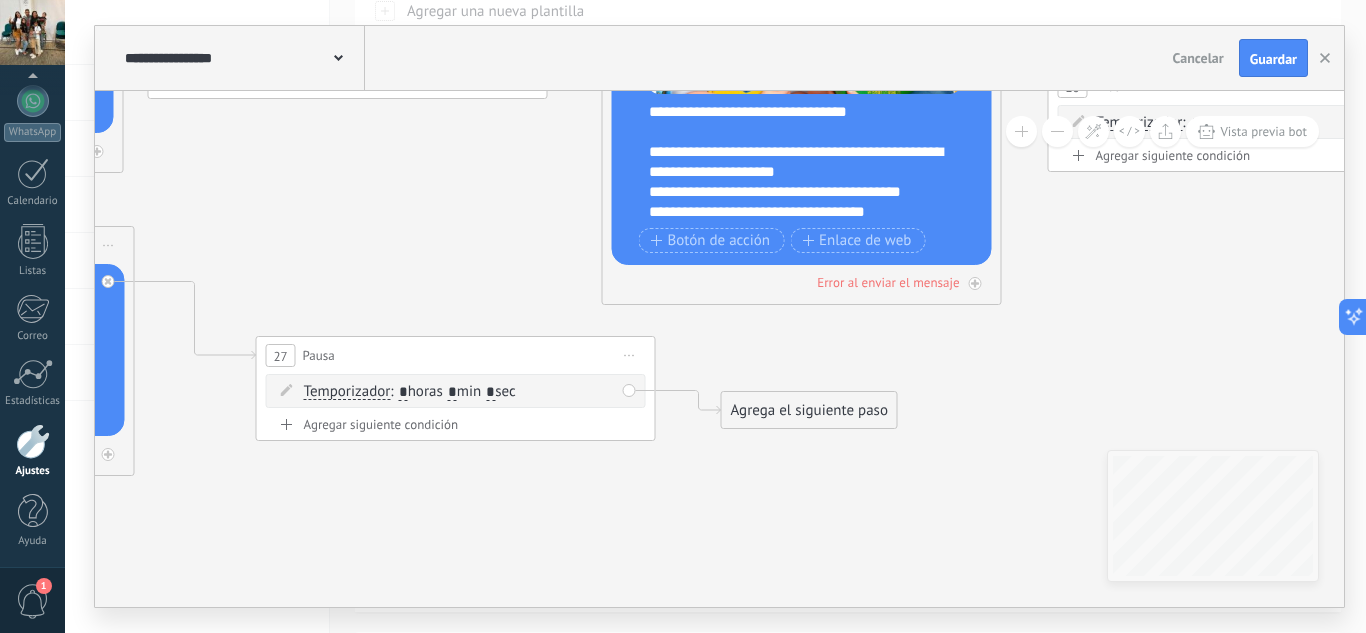 click on "Agrega el siguiente paso" at bounding box center (809, 410) 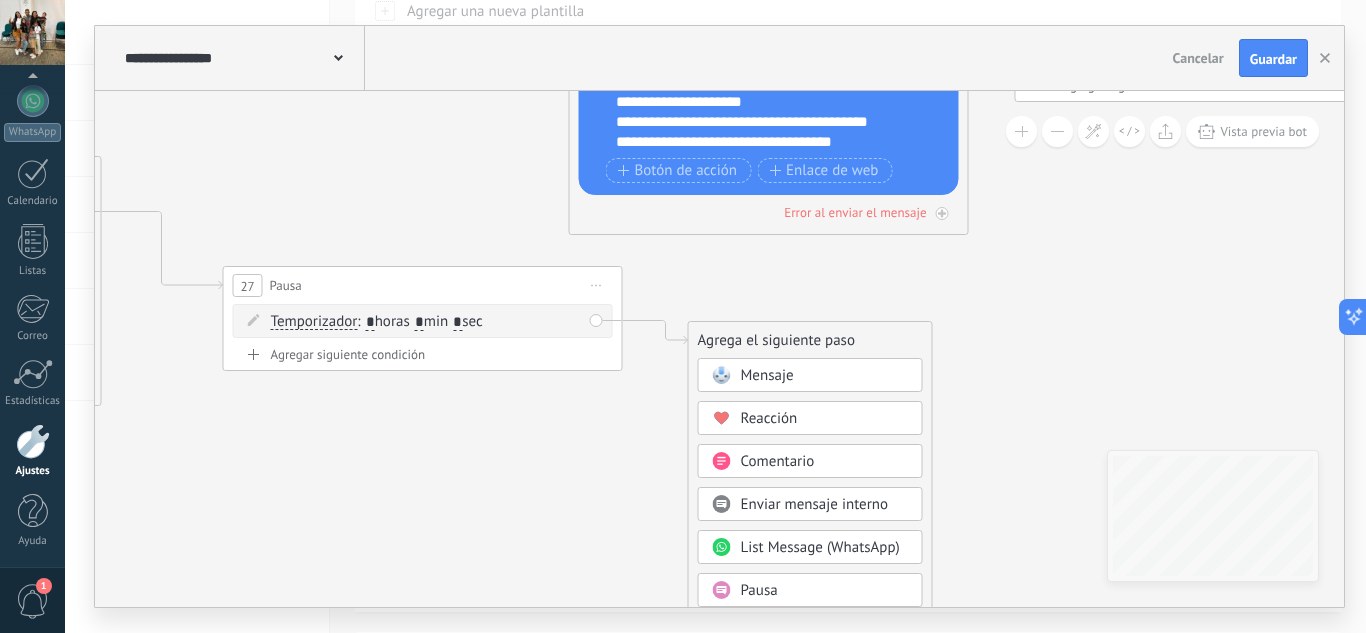 drag, startPoint x: 808, startPoint y: 339, endPoint x: 765, endPoint y: 220, distance: 126.53063 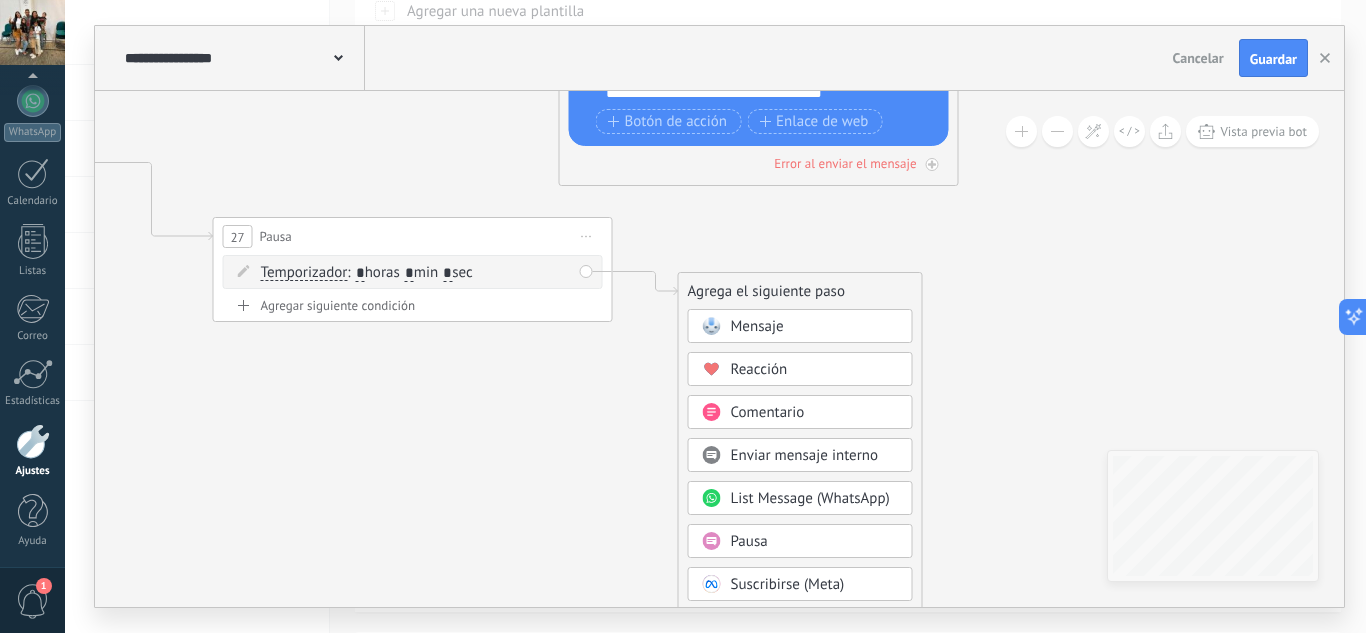 click on "Mensaje" at bounding box center [757, 326] 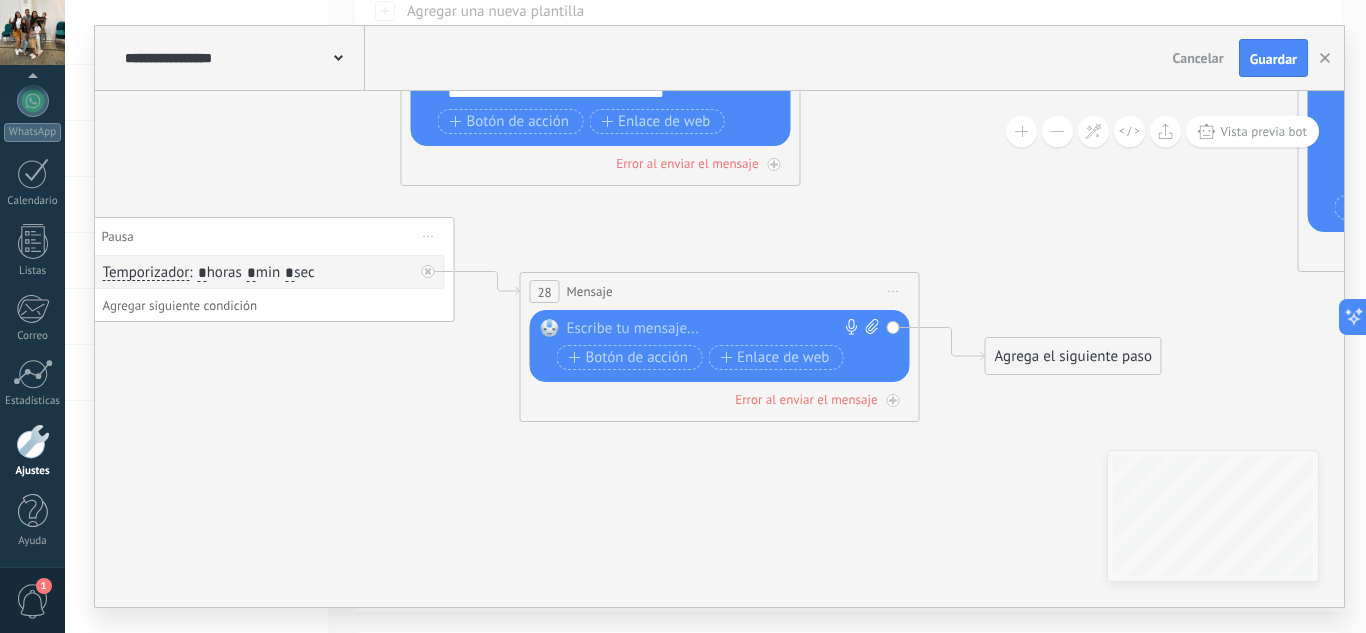 click at bounding box center (715, 329) 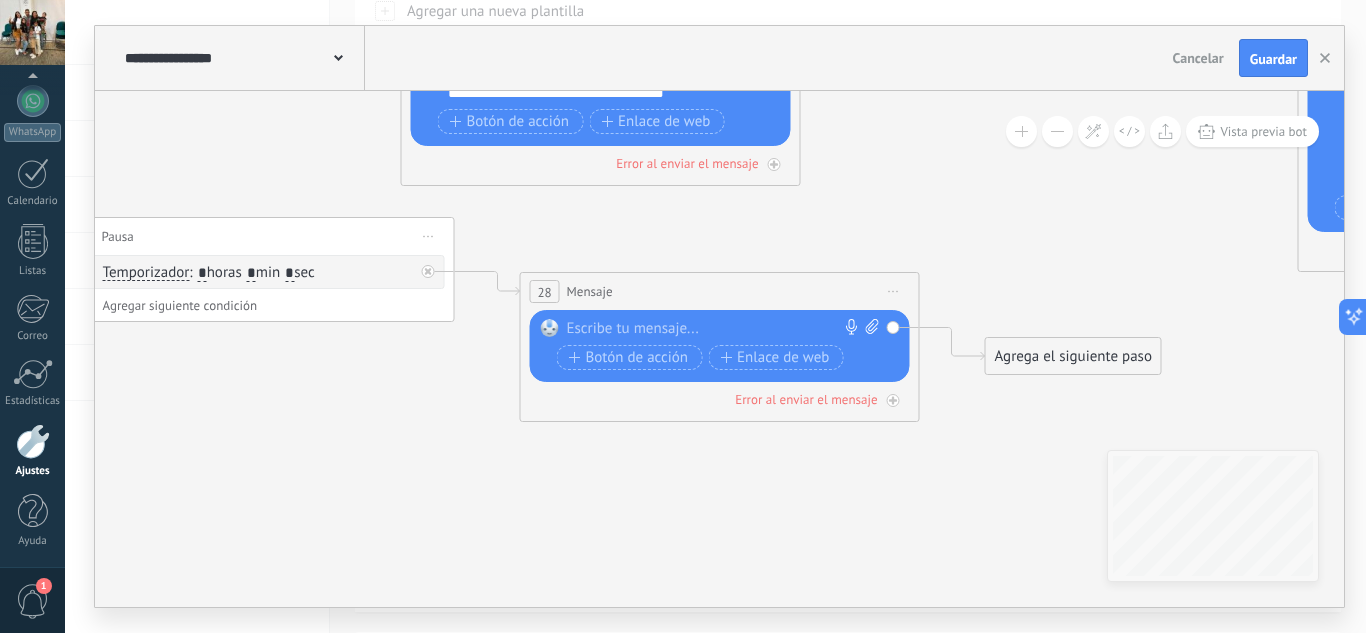 click at bounding box center (715, 329) 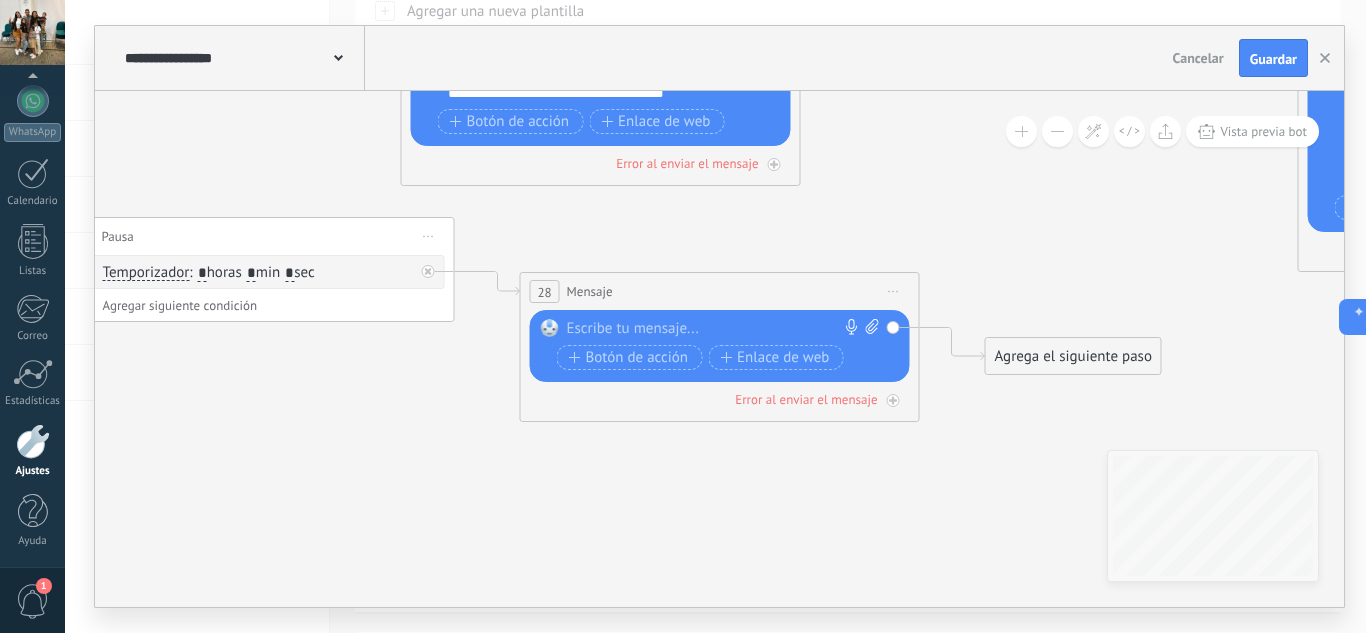 paste 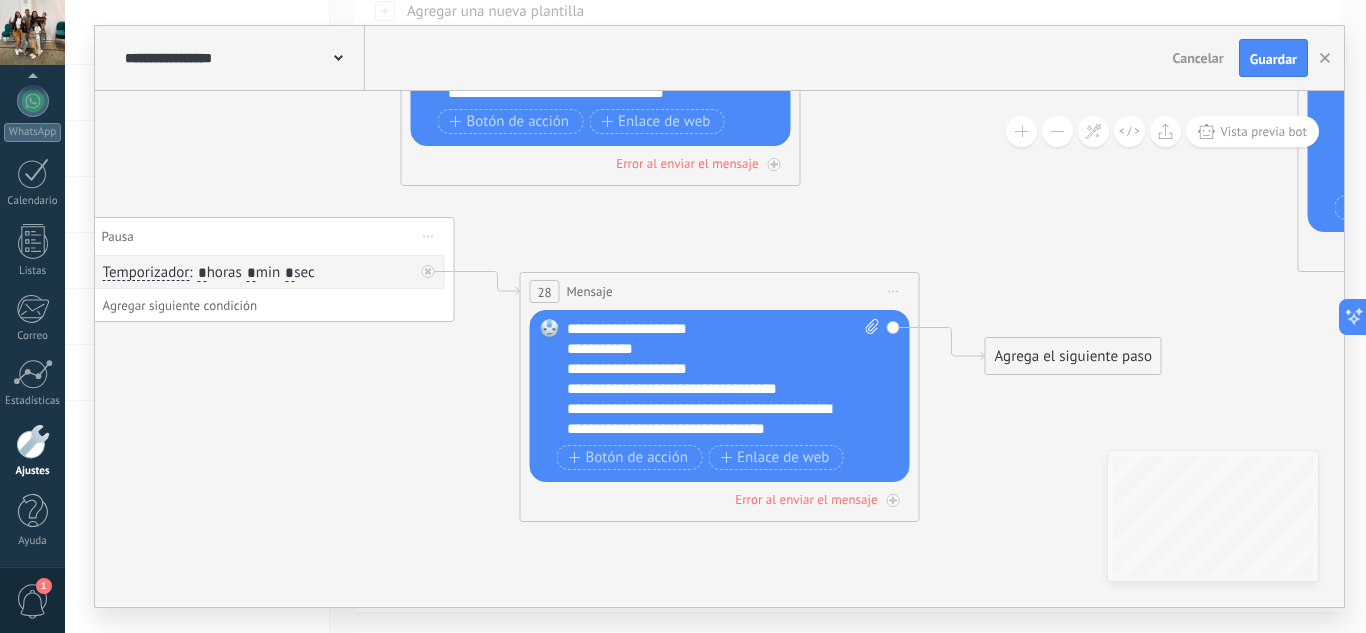 scroll, scrollTop: 279, scrollLeft: 0, axis: vertical 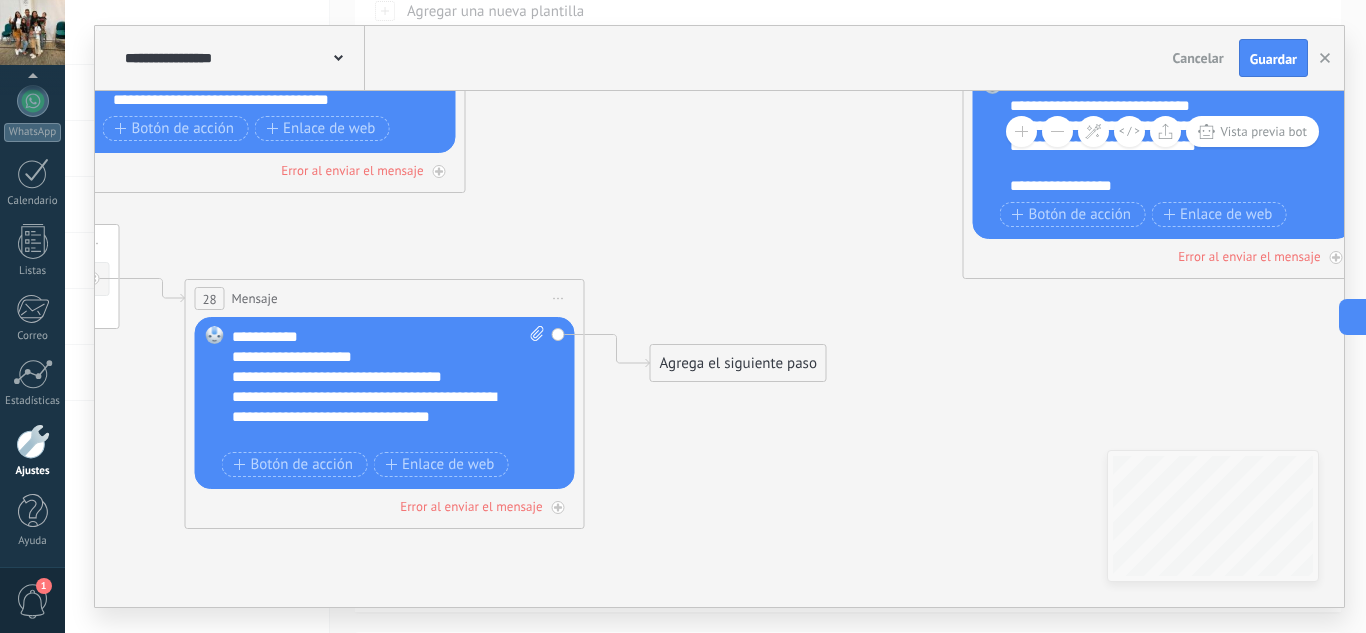 drag, startPoint x: 1004, startPoint y: 482, endPoint x: 626, endPoint y: 478, distance: 378.02115 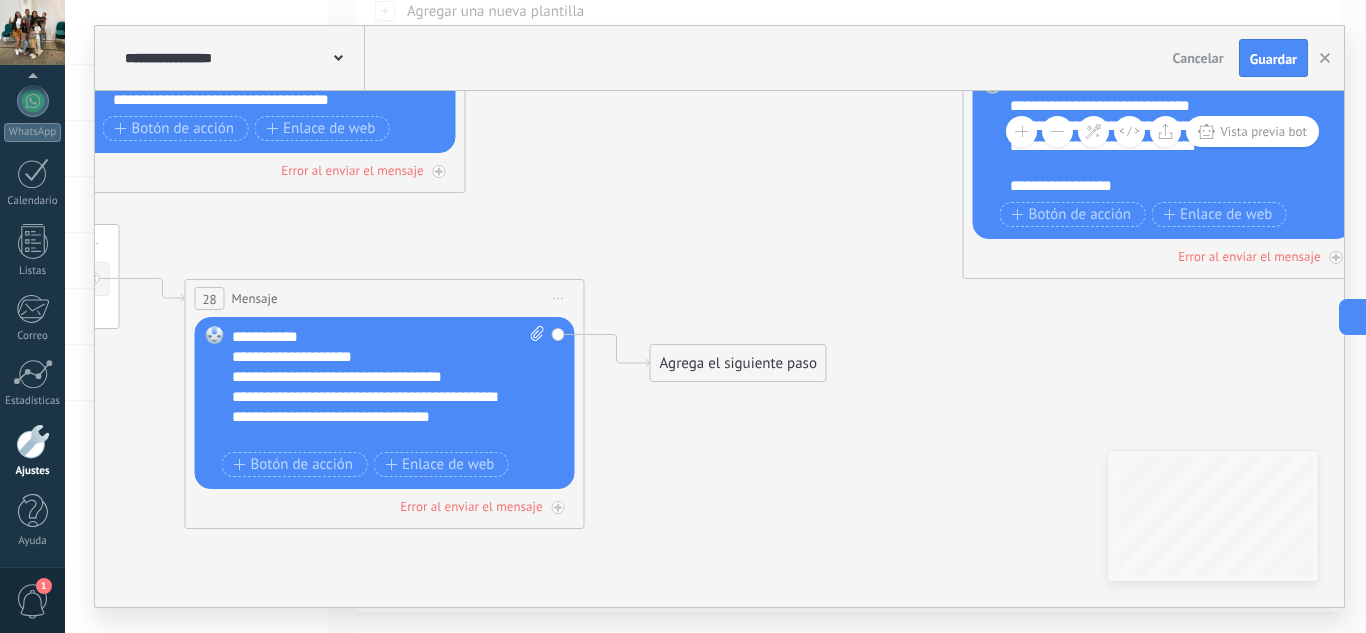 click 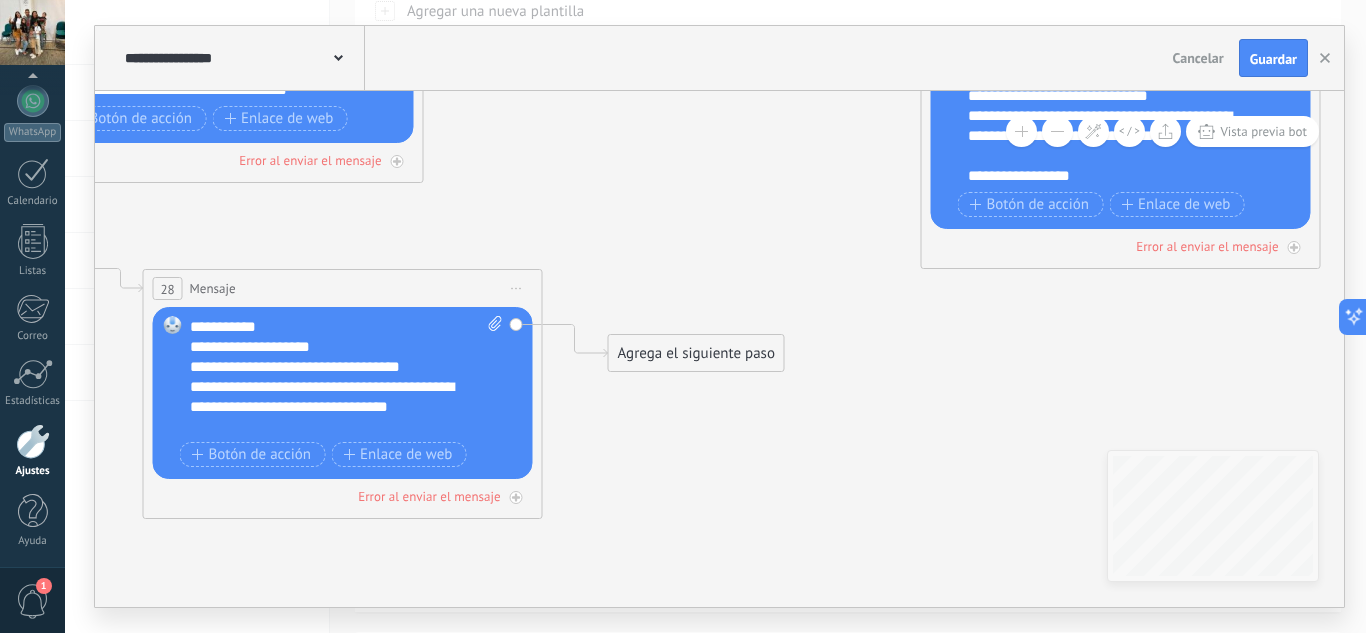 click on "Agrega el siguiente paso" at bounding box center (696, 353) 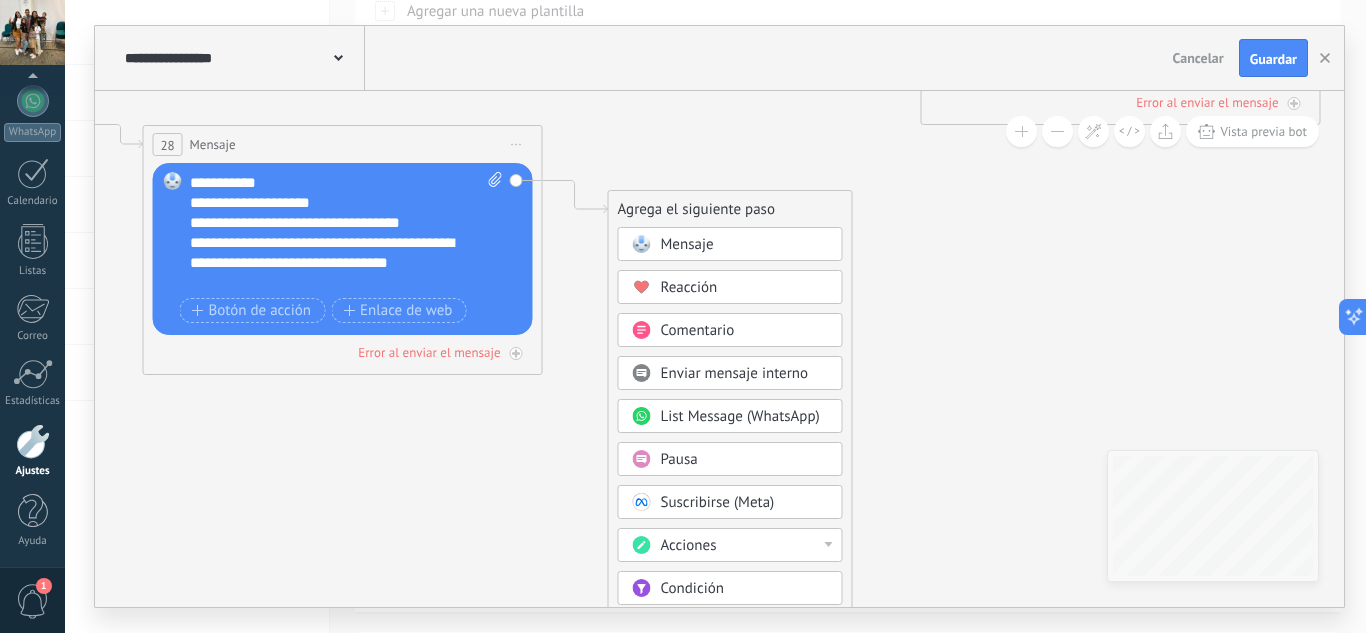 click on "Pausa" at bounding box center [745, 460] 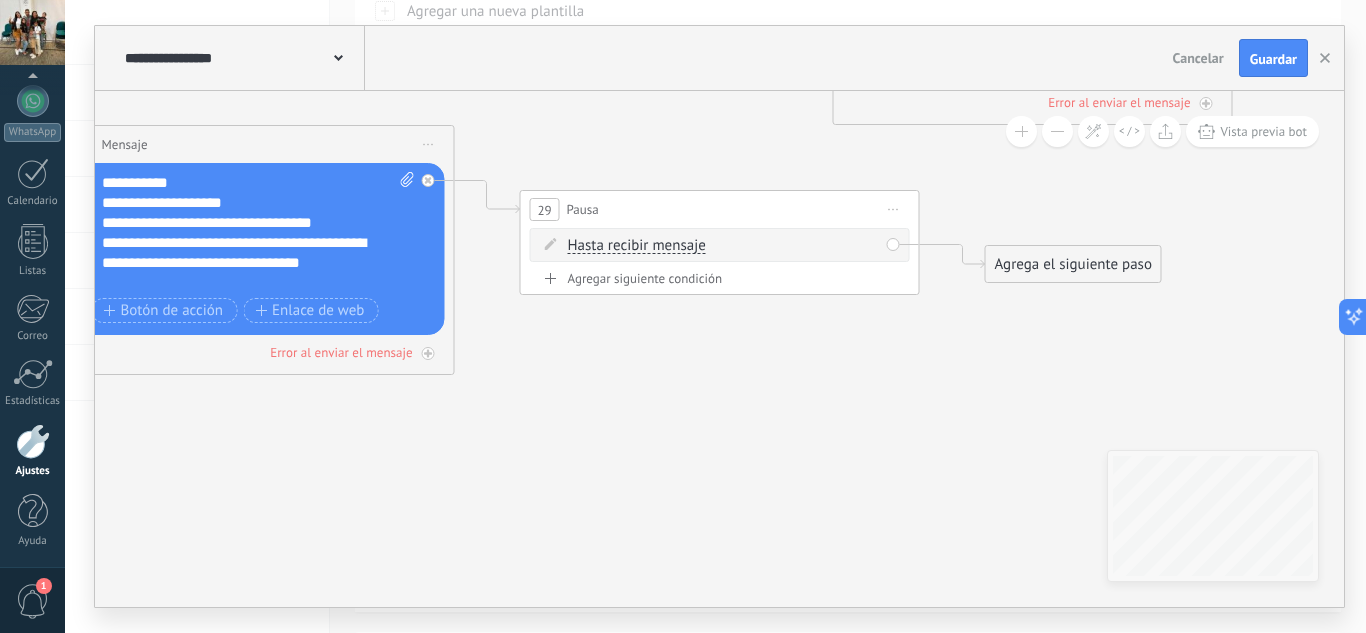 click on "Hasta recibir mensaje" at bounding box center (637, 246) 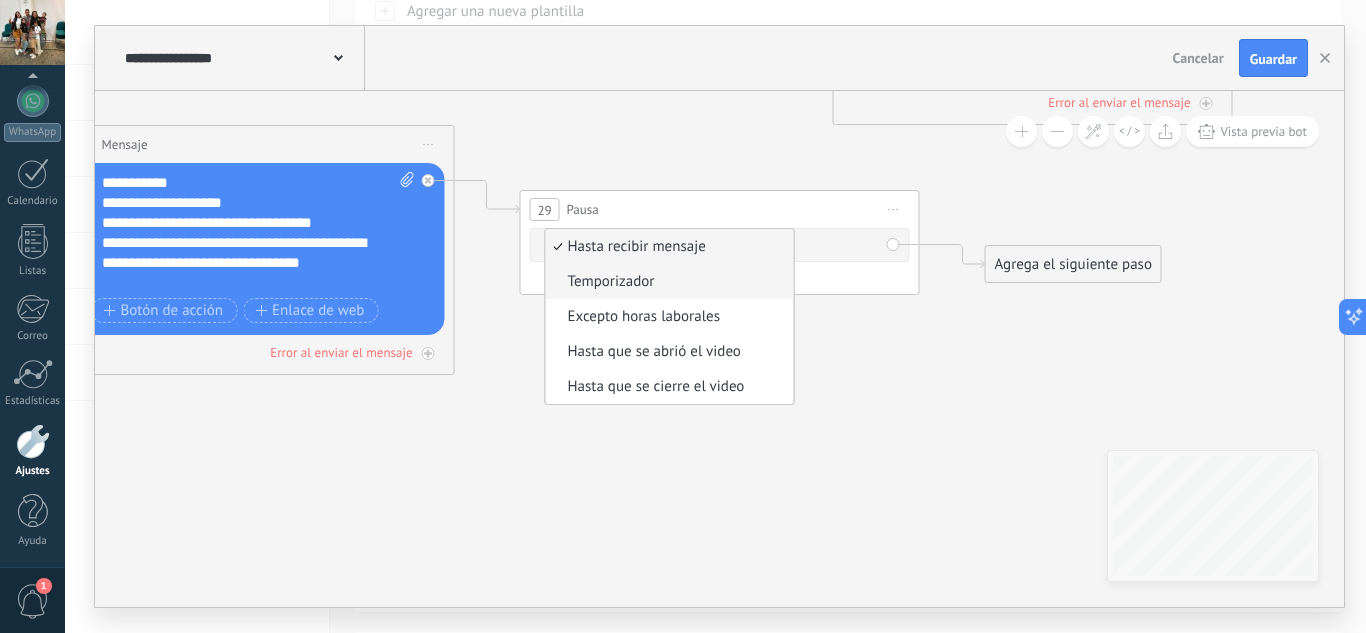 click on "Temporizador" at bounding box center [667, 282] 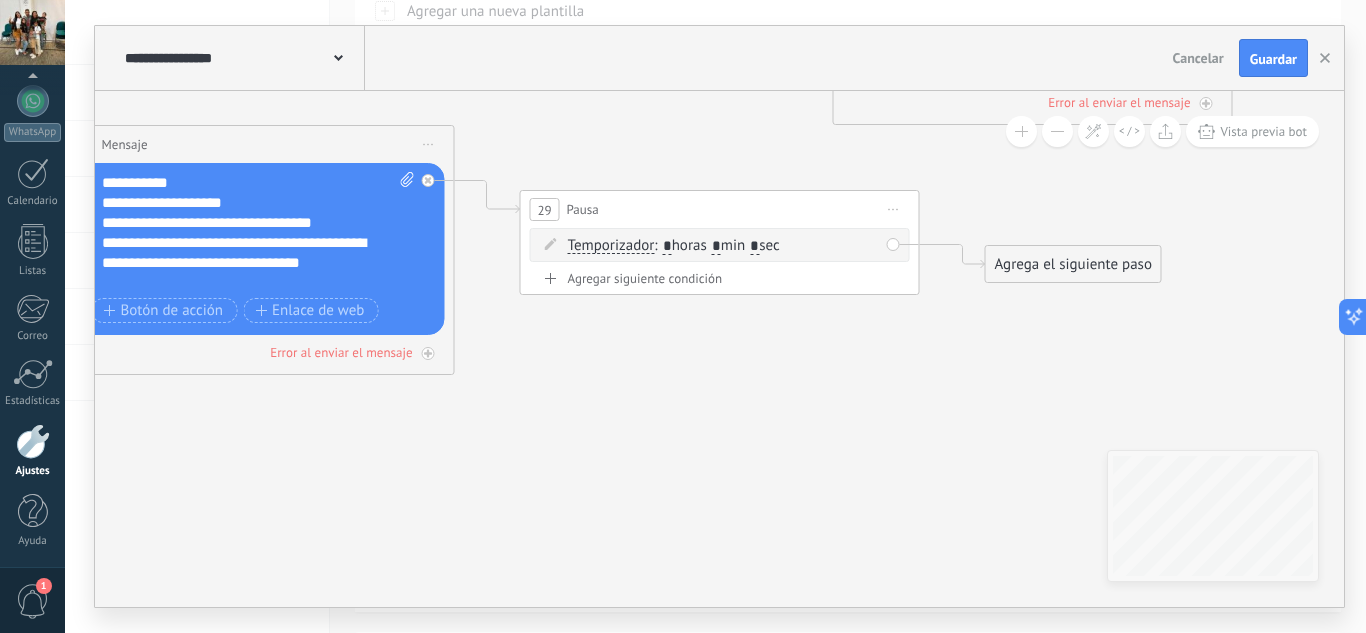 click on "*" at bounding box center (716, 247) 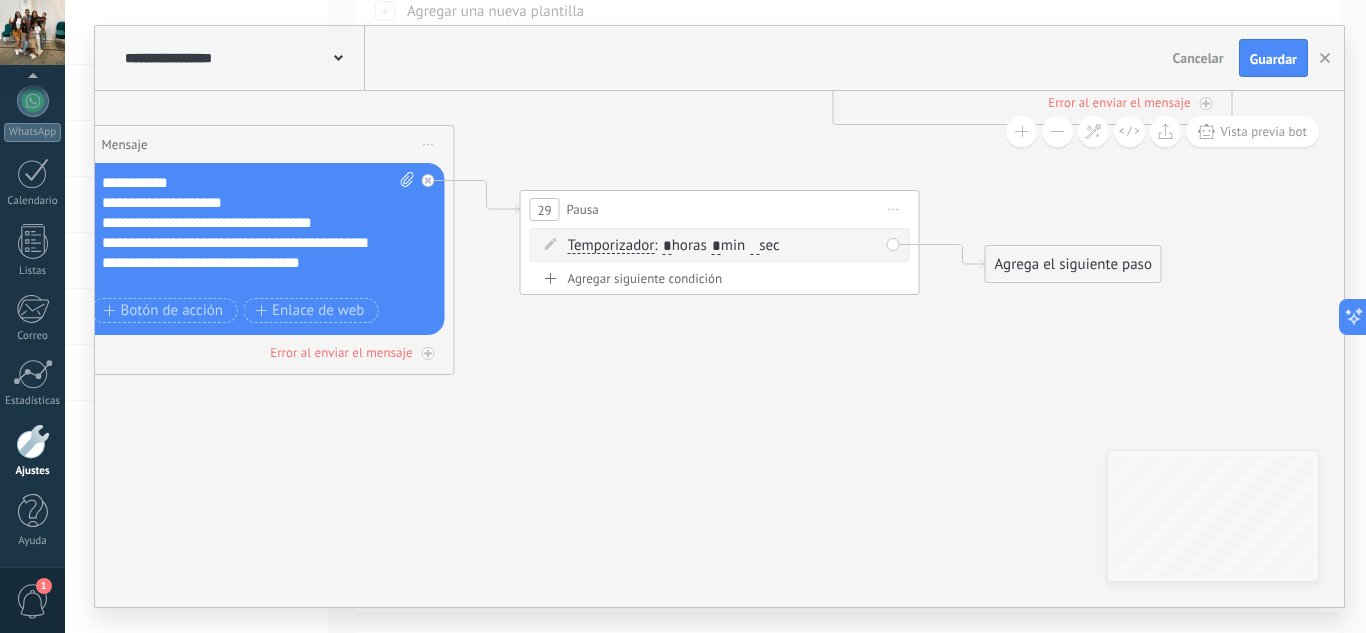 type on "*" 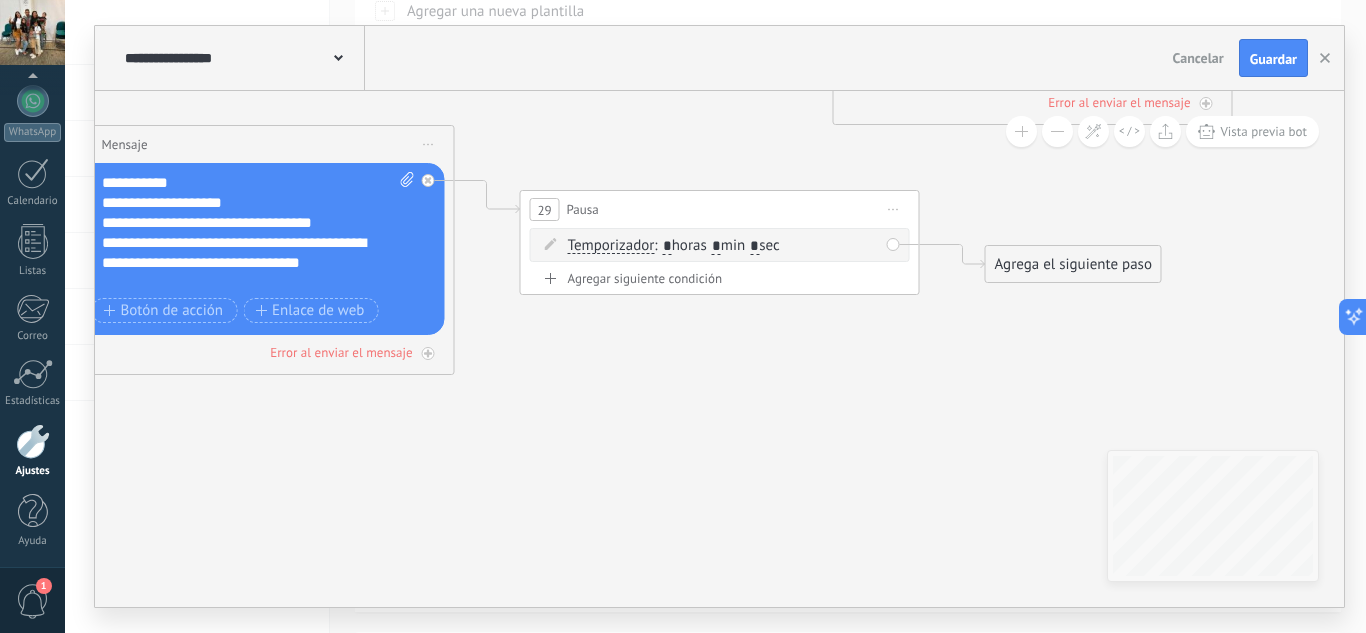 type on "*" 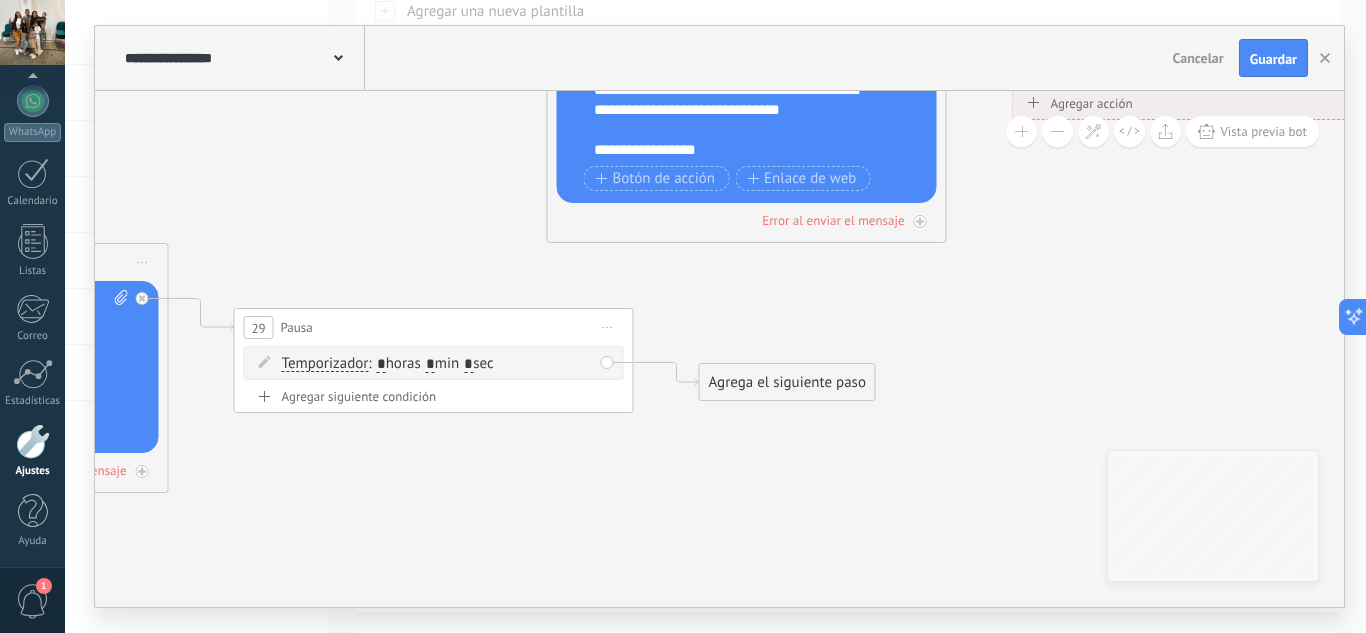 drag, startPoint x: 871, startPoint y: 324, endPoint x: 471, endPoint y: 482, distance: 430.0744 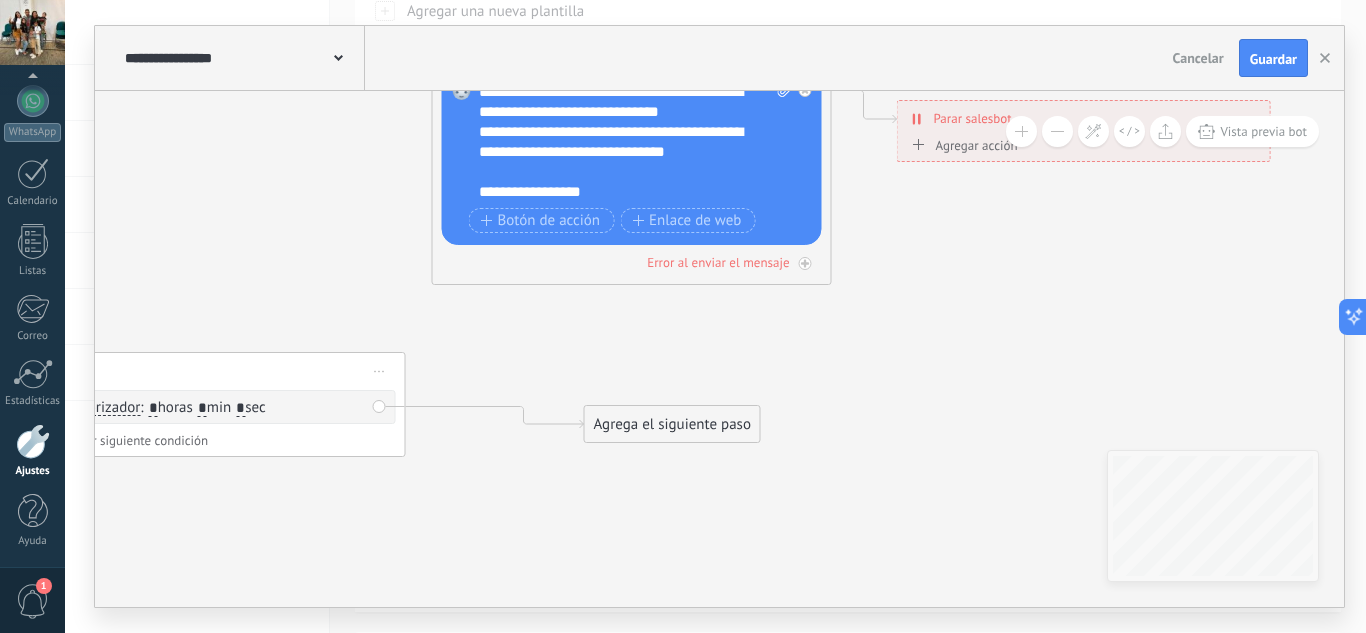 drag, startPoint x: 514, startPoint y: 372, endPoint x: 401, endPoint y: 374, distance: 113.0177 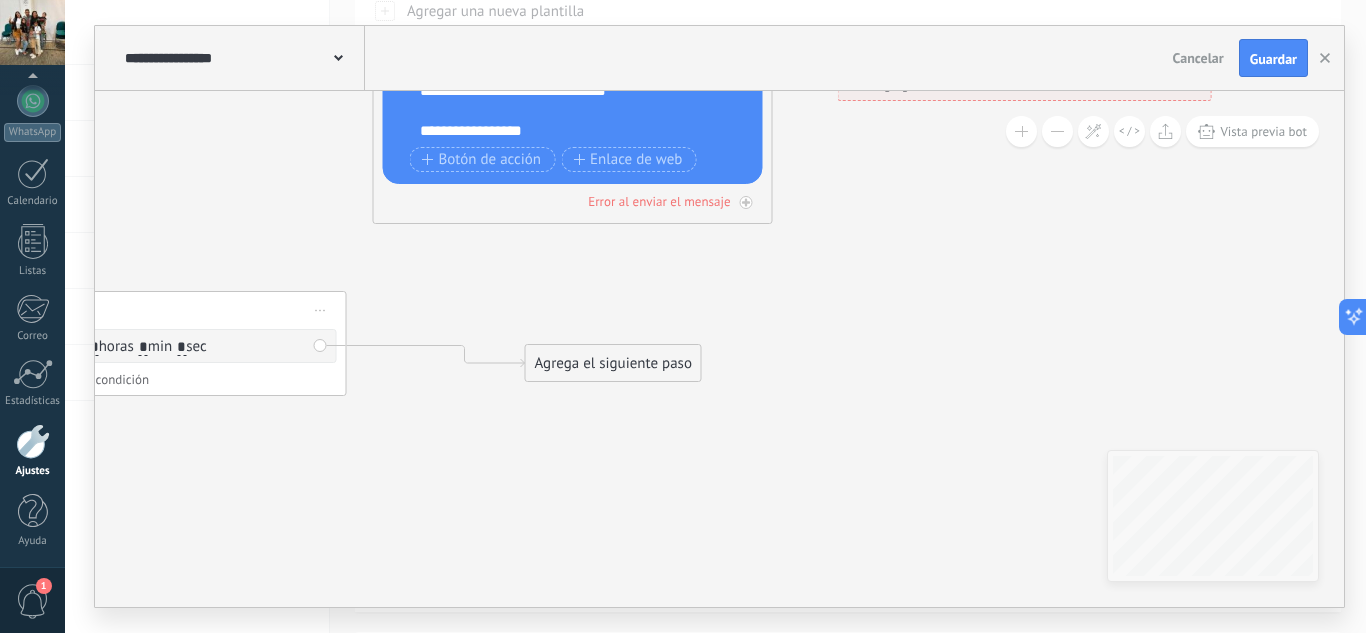 drag, startPoint x: 342, startPoint y: 275, endPoint x: 294, endPoint y: 220, distance: 73 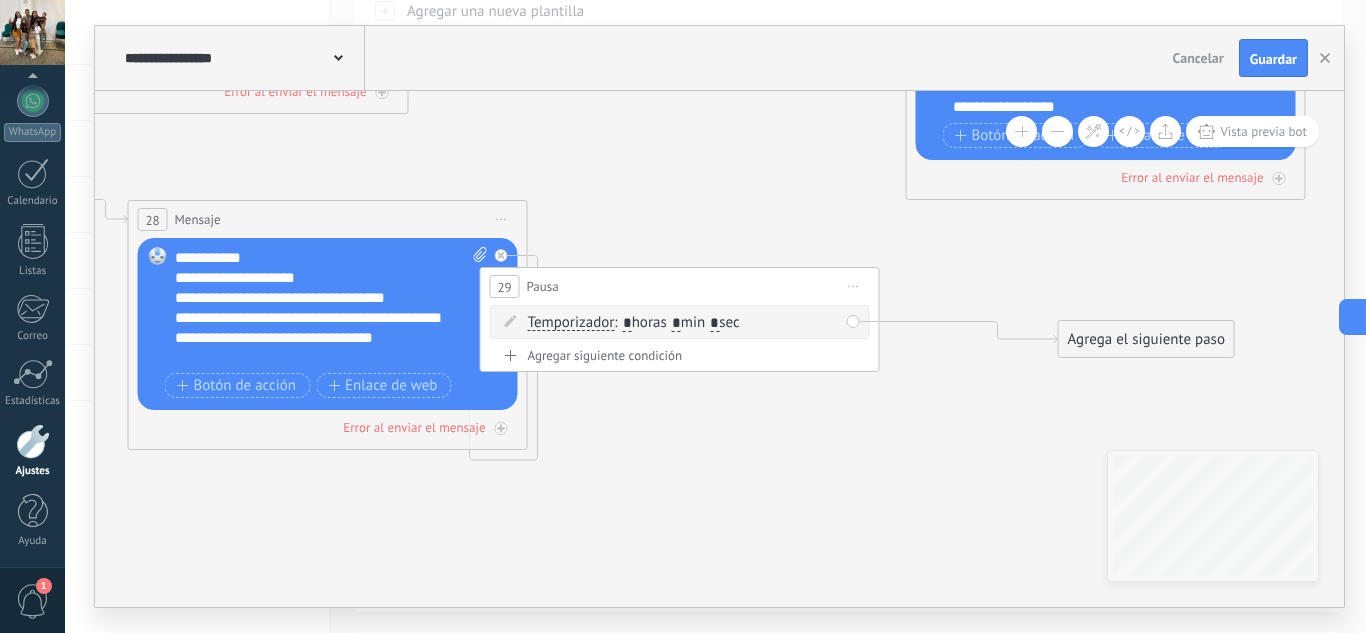 drag, startPoint x: 728, startPoint y: 298, endPoint x: 1058, endPoint y: 273, distance: 330.94562 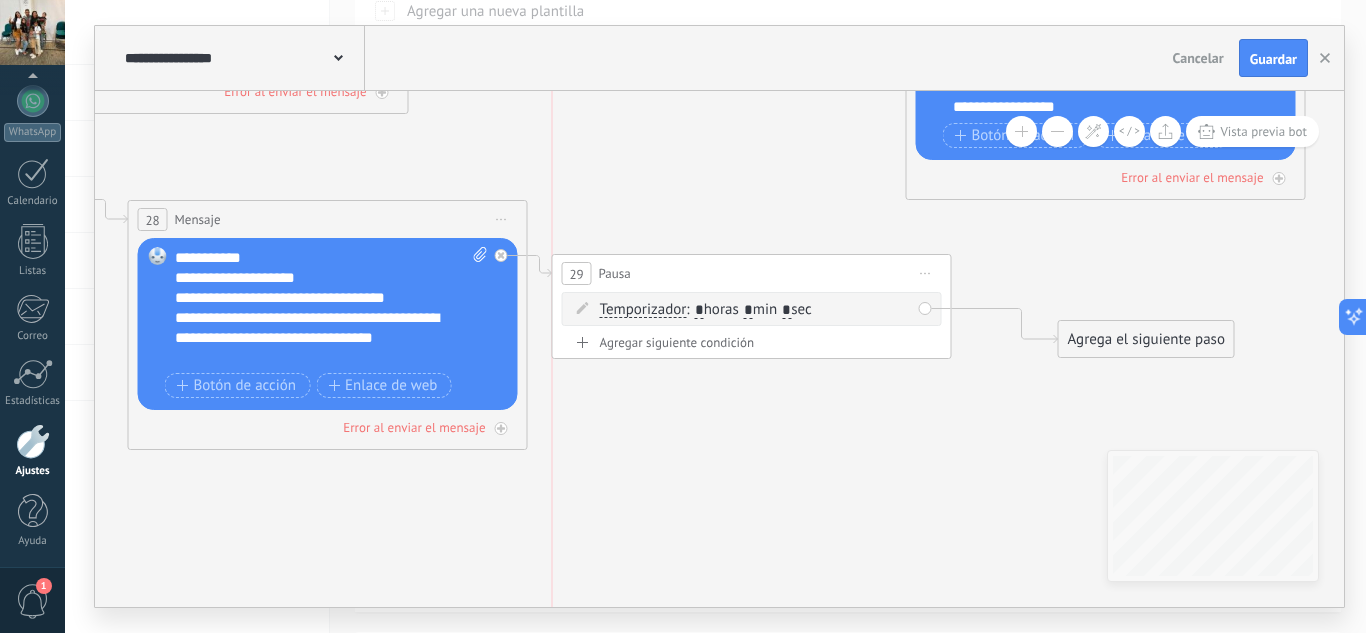 drag, startPoint x: 609, startPoint y: 286, endPoint x: 653, endPoint y: 270, distance: 46.818798 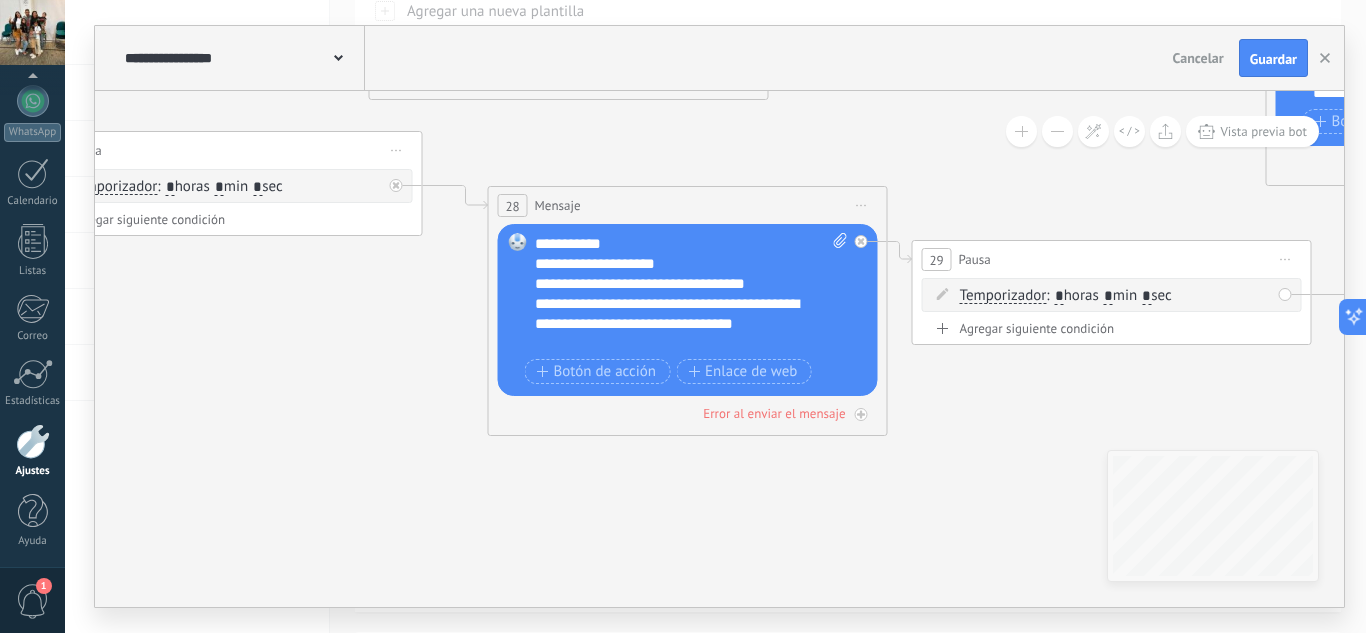 drag, startPoint x: 620, startPoint y: 202, endPoint x: 980, endPoint y: 188, distance: 360.27213 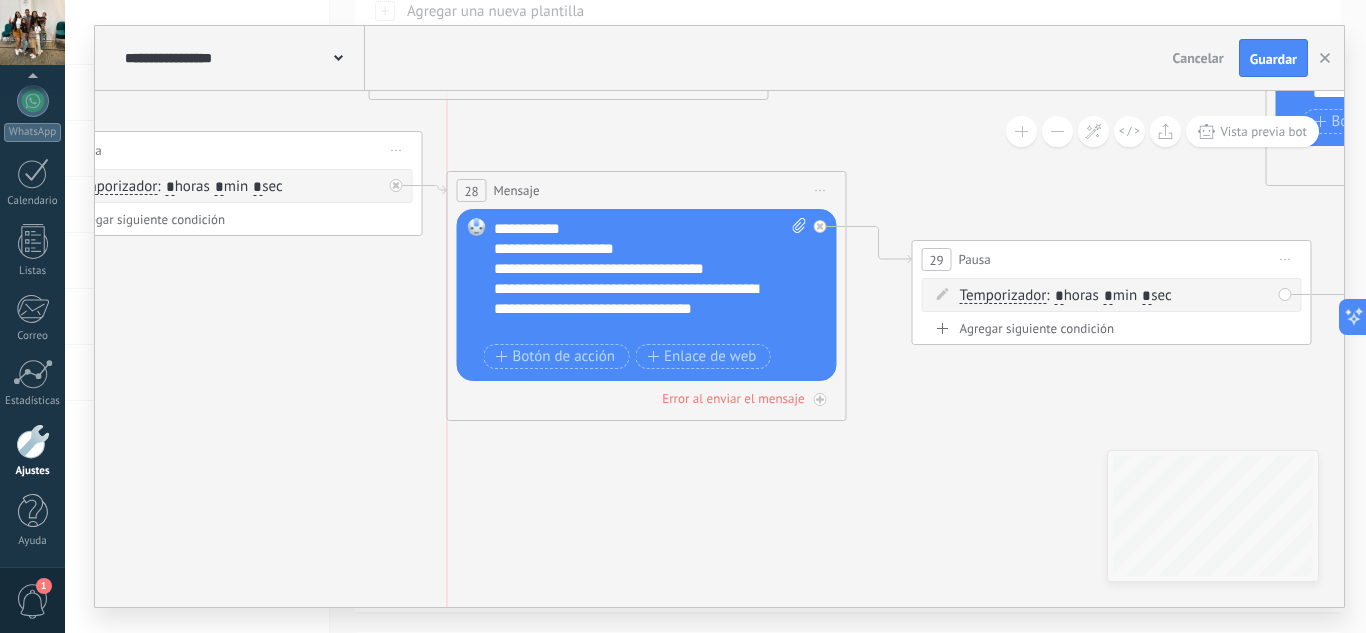 drag, startPoint x: 630, startPoint y: 205, endPoint x: 695, endPoint y: 233, distance: 70.77429 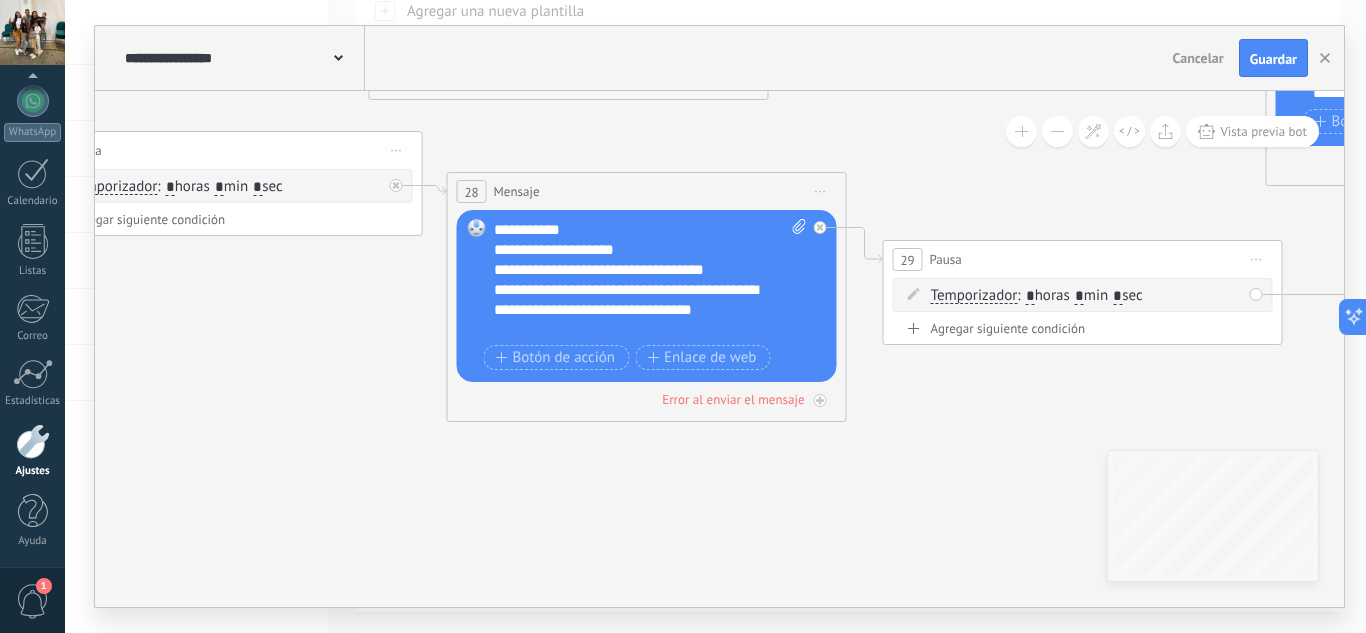 drag, startPoint x: 1015, startPoint y: 247, endPoint x: 986, endPoint y: 247, distance: 29 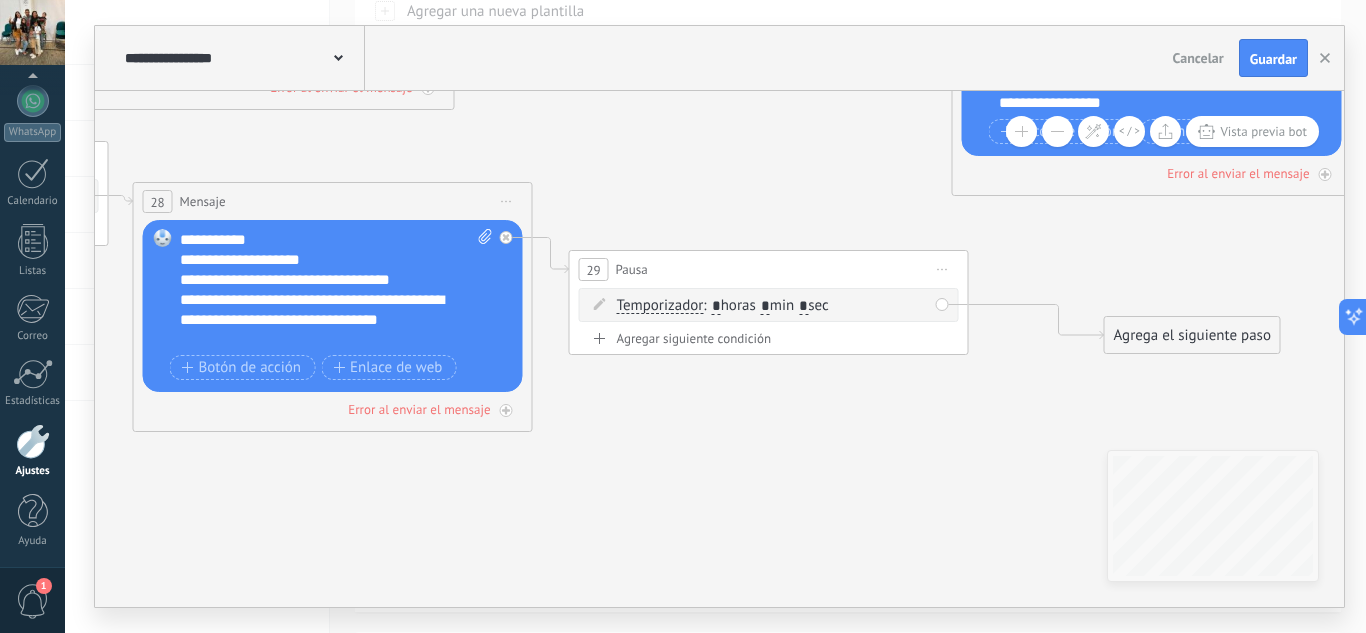 drag, startPoint x: 1045, startPoint y: 195, endPoint x: 591, endPoint y: 210, distance: 454.24774 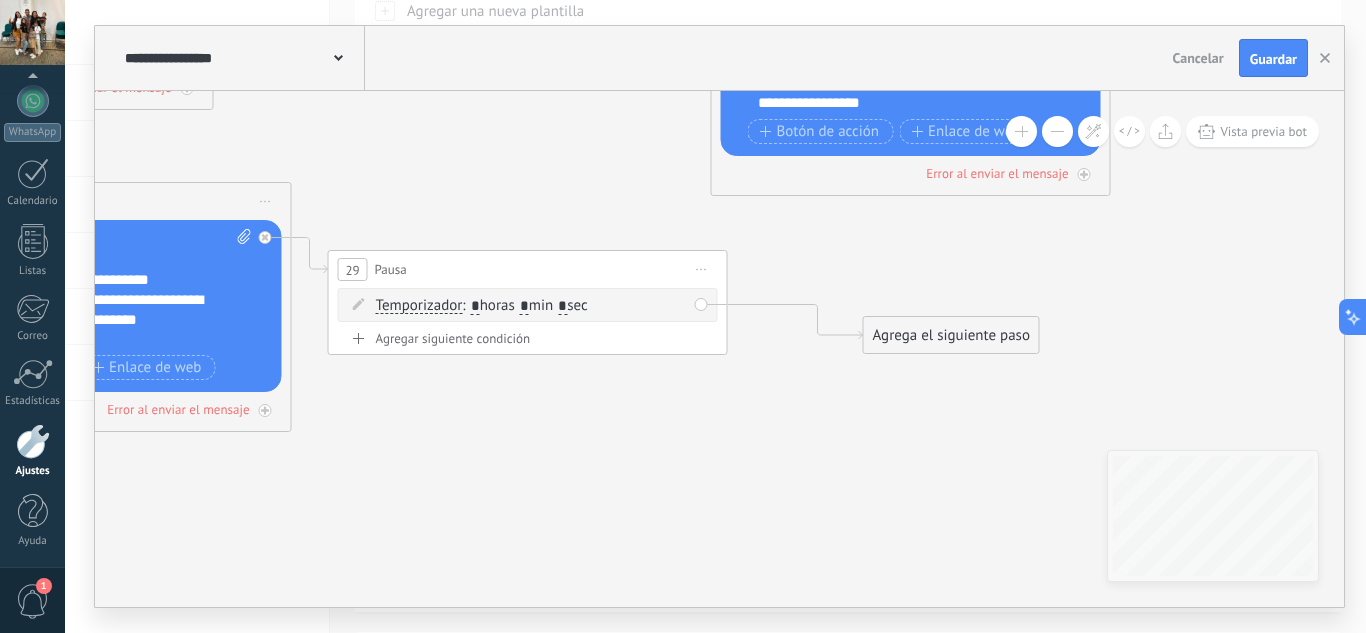 drag, startPoint x: 984, startPoint y: 224, endPoint x: 852, endPoint y: 264, distance: 137.92752 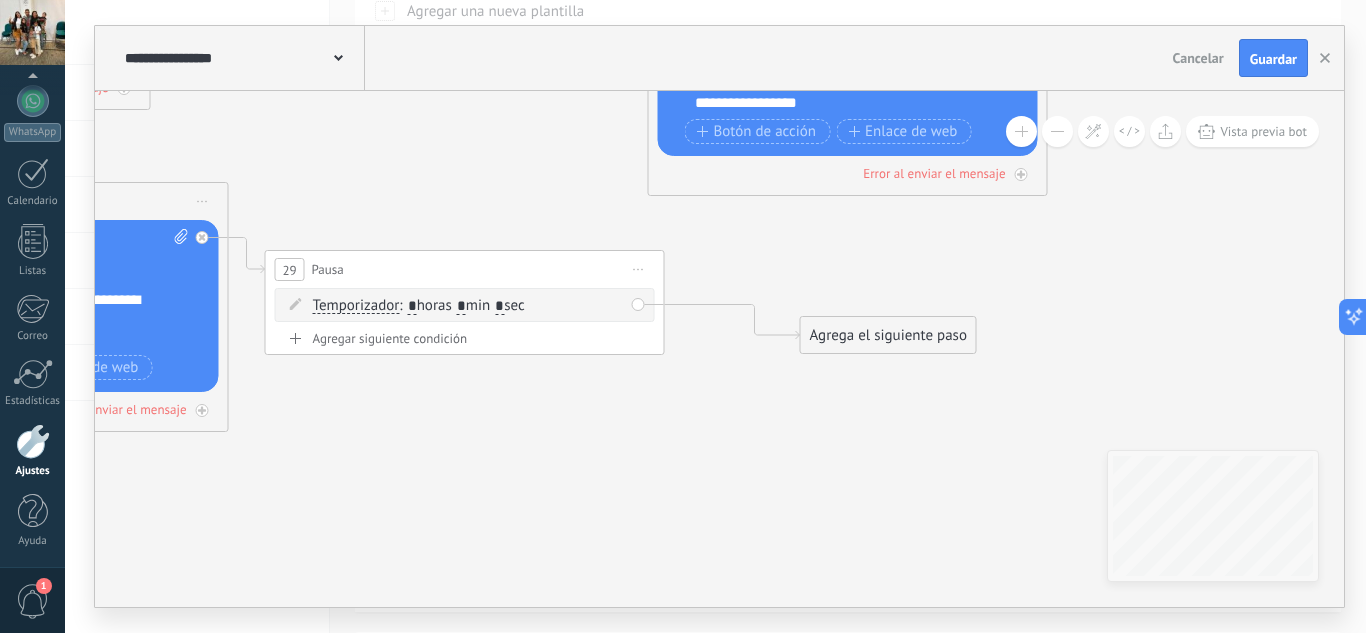 click on "Agrega el siguiente paso" at bounding box center [888, 335] 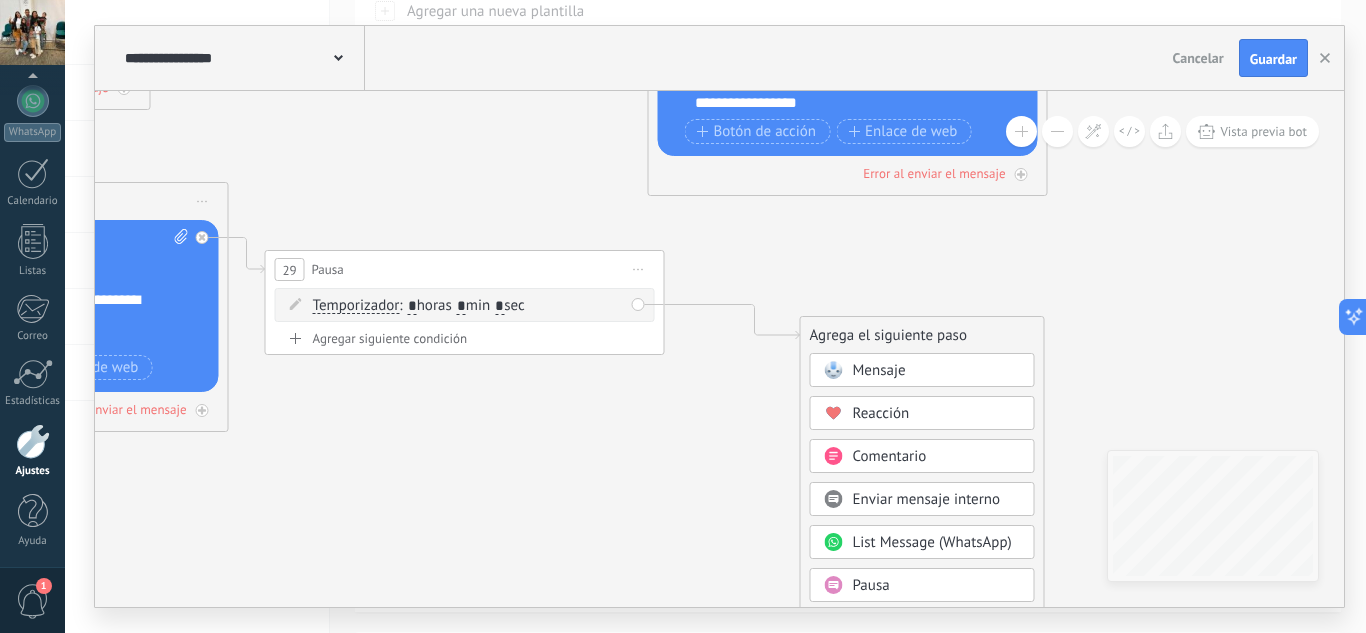click on "Mensaje" at bounding box center [879, 370] 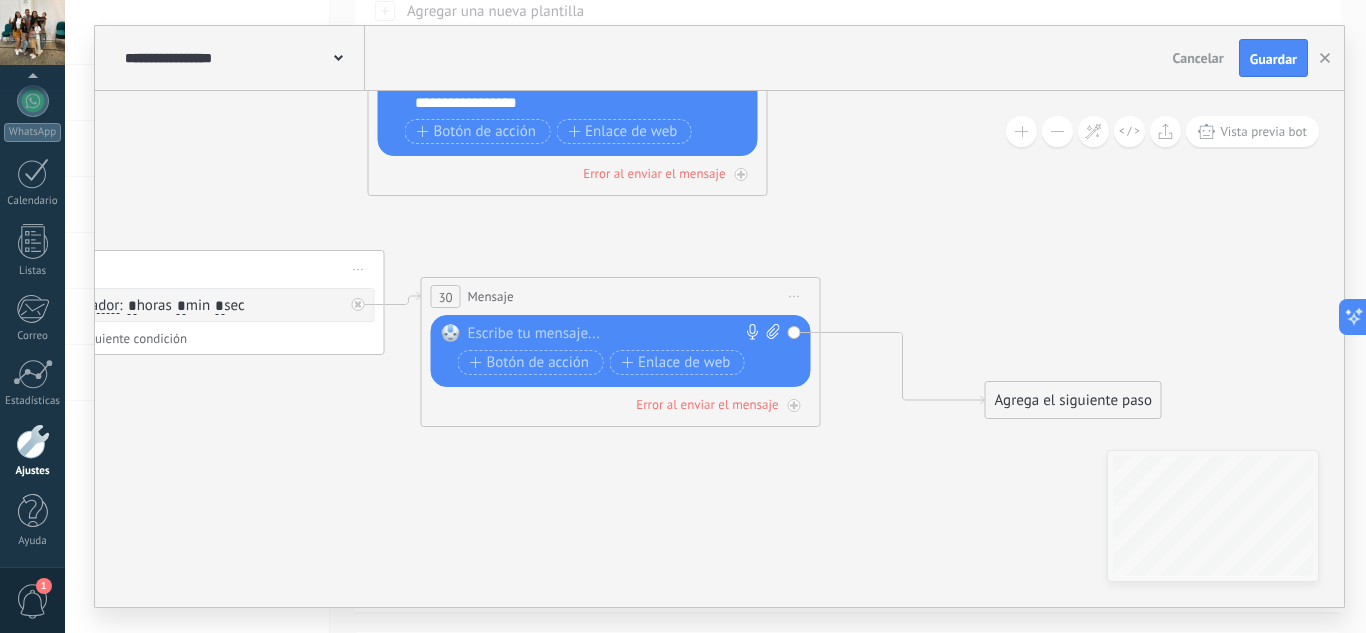drag, startPoint x: 786, startPoint y: 339, endPoint x: 687, endPoint y: 301, distance: 106.04244 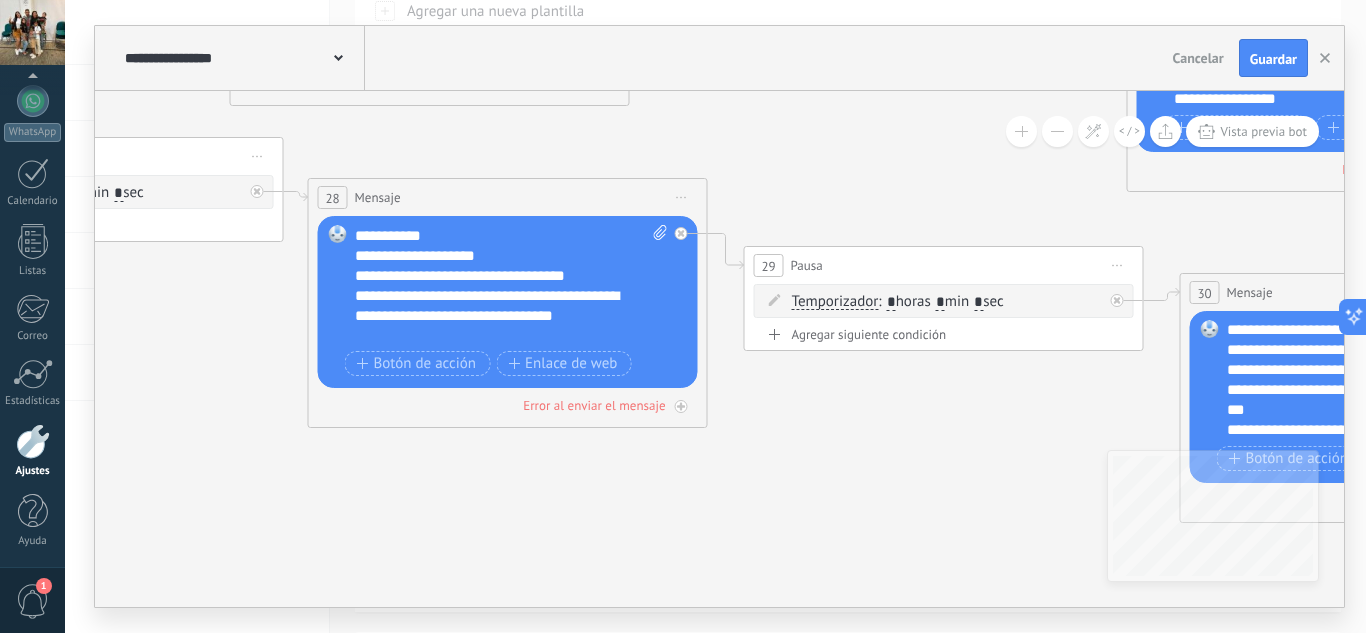drag, startPoint x: 332, startPoint y: 441, endPoint x: 1027, endPoint y: 423, distance: 695.23303 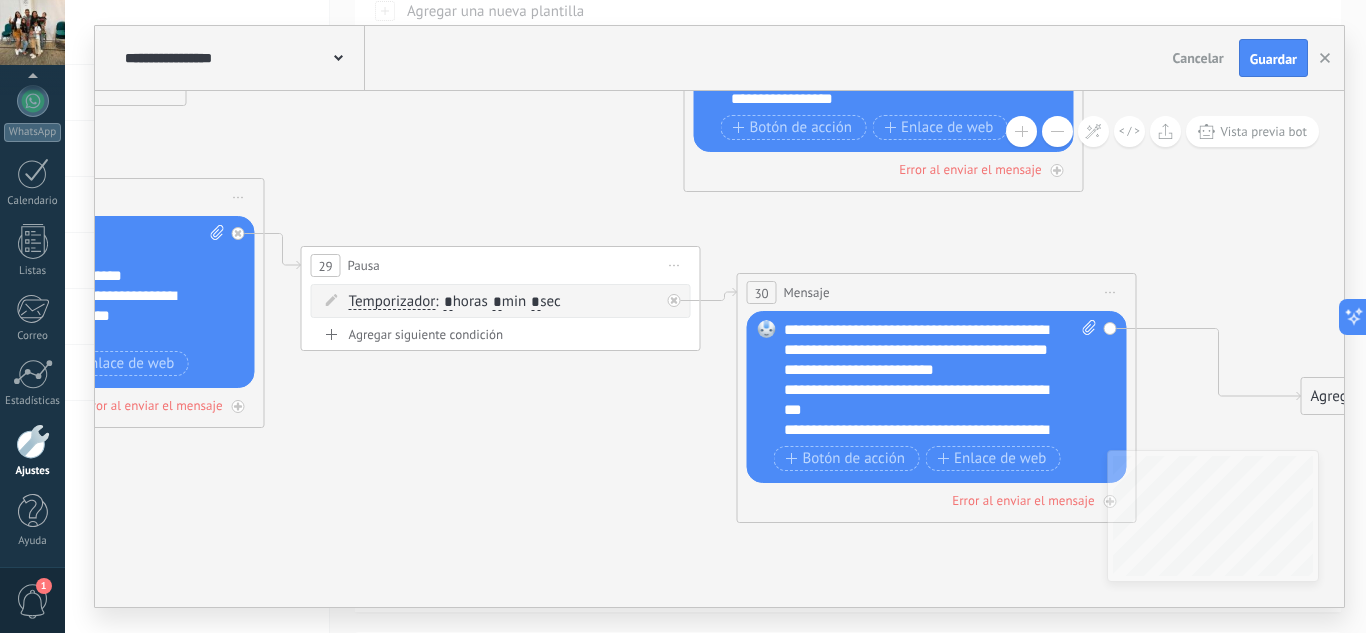 drag, startPoint x: 996, startPoint y: 444, endPoint x: 550, endPoint y: 444, distance: 446 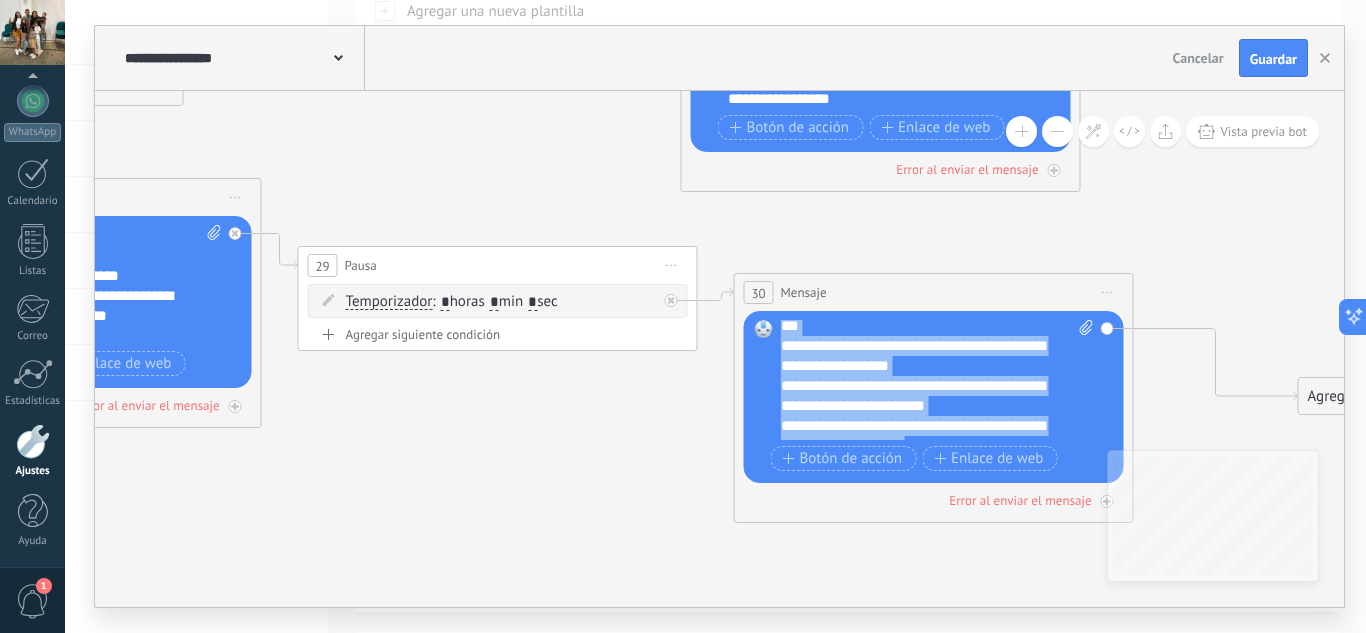 scroll, scrollTop: 260, scrollLeft: 0, axis: vertical 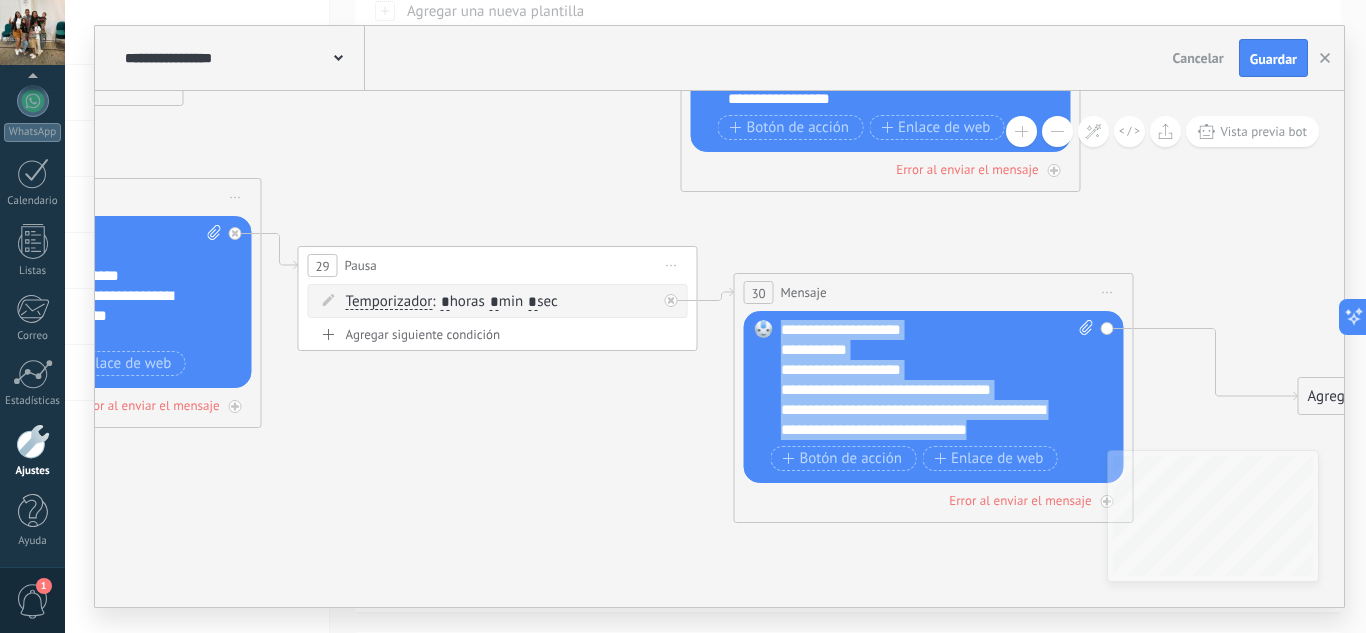 drag, startPoint x: 782, startPoint y: 334, endPoint x: 1058, endPoint y: 478, distance: 311.30692 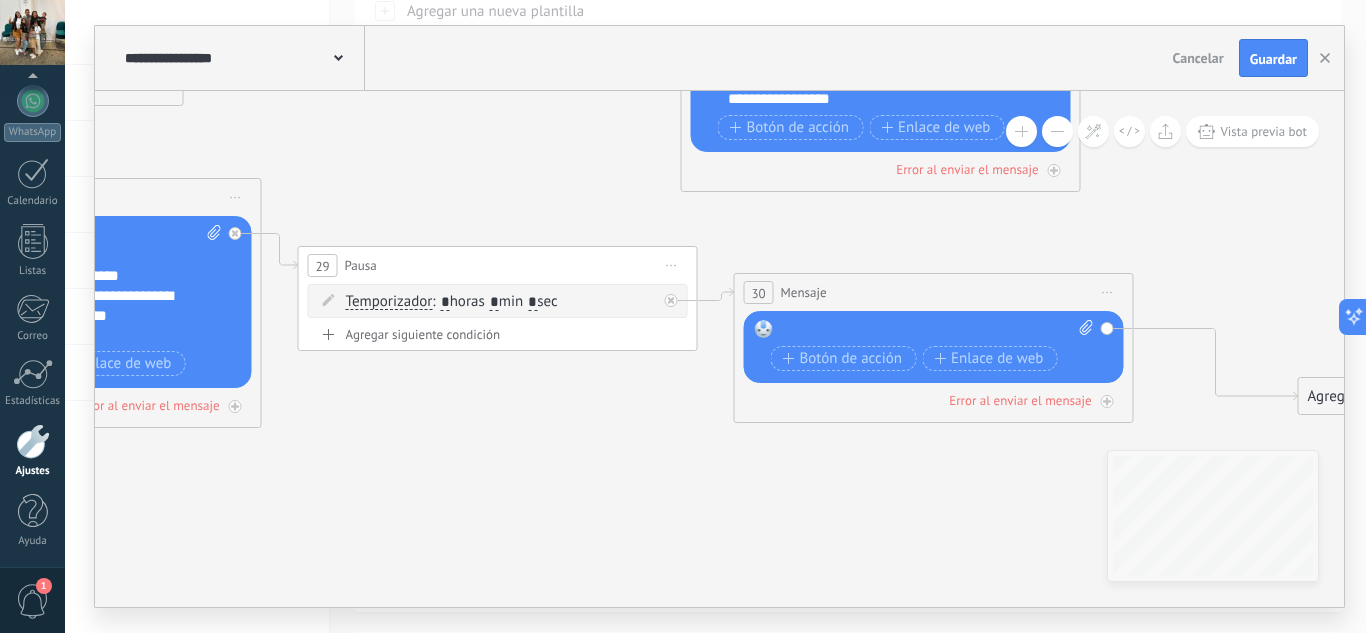 scroll, scrollTop: 0, scrollLeft: 0, axis: both 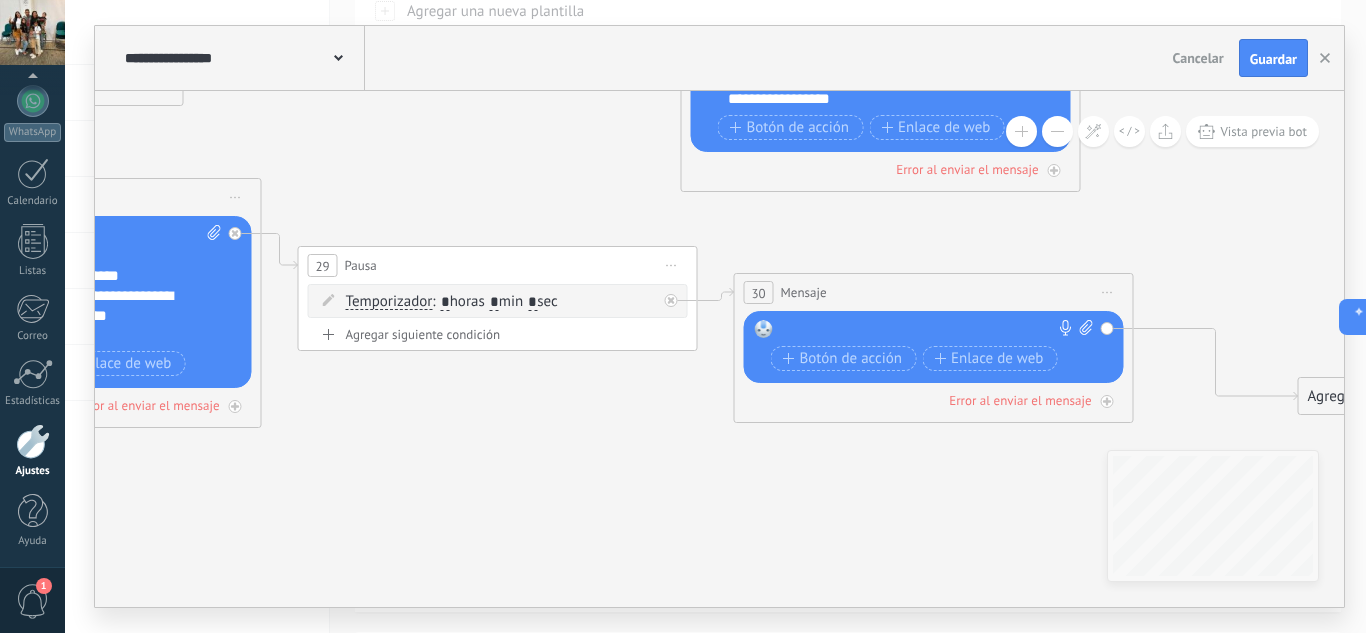click at bounding box center [929, 330] 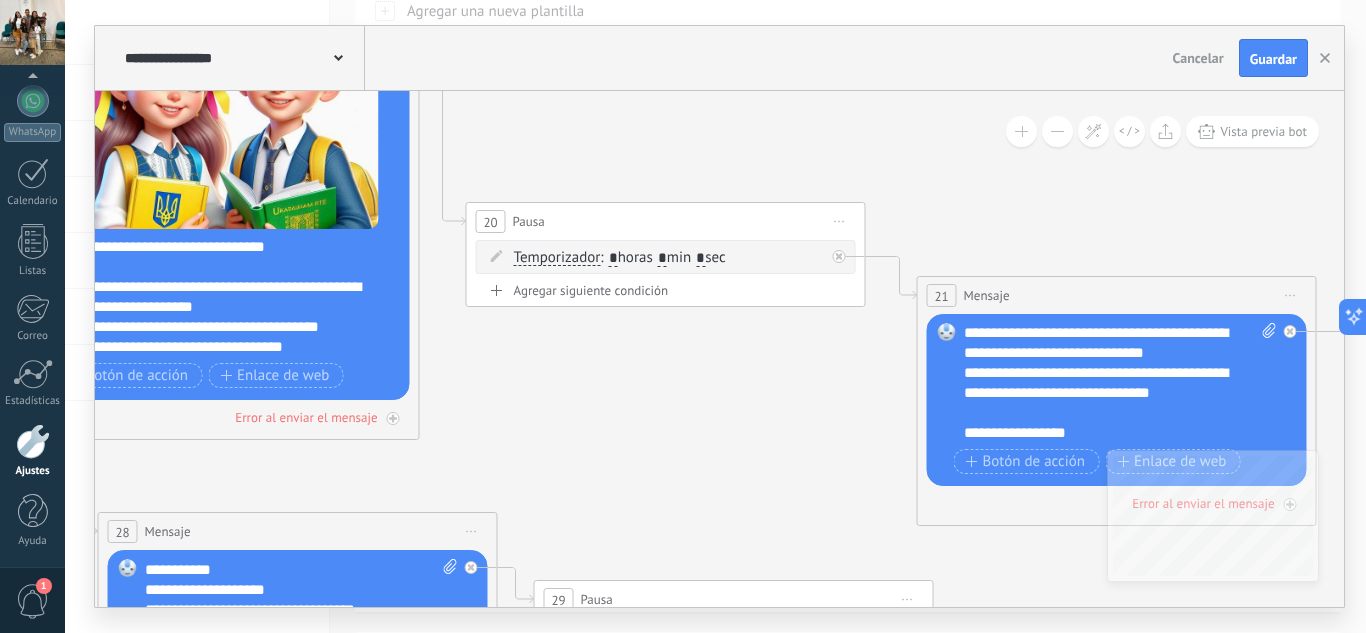drag, startPoint x: 670, startPoint y: 334, endPoint x: 1098, endPoint y: 460, distance: 446.1614 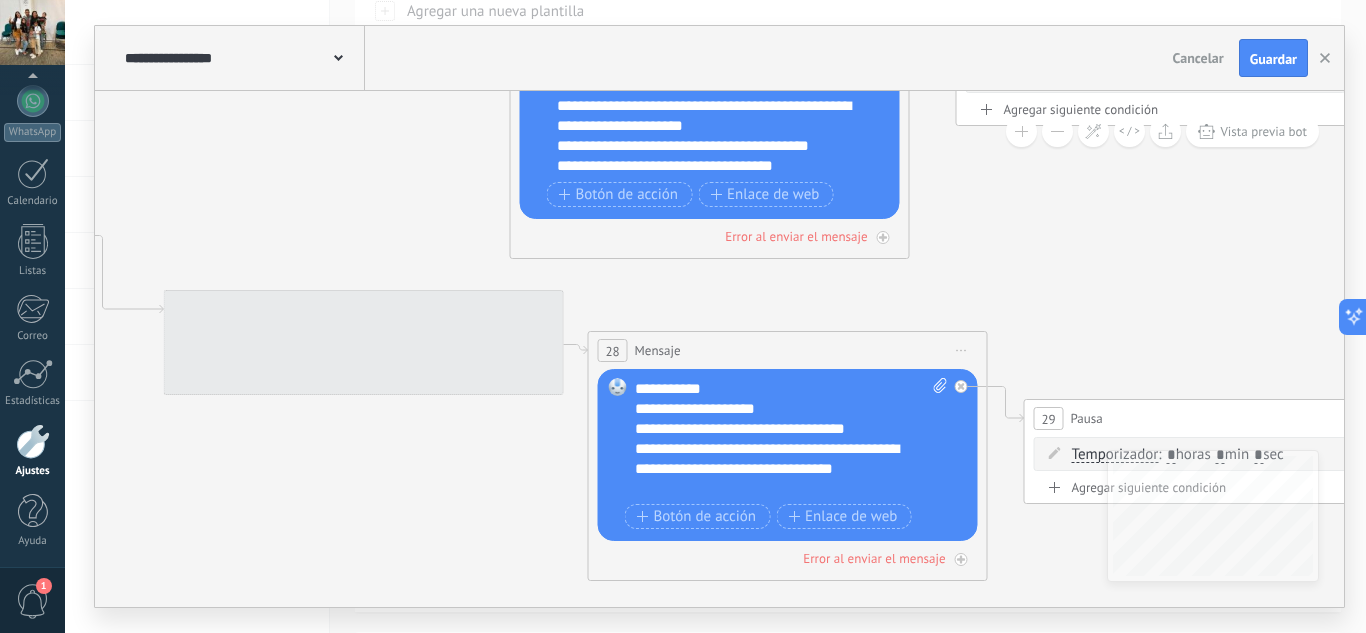 drag, startPoint x: 909, startPoint y: 528, endPoint x: 1086, endPoint y: 267, distance: 315.35693 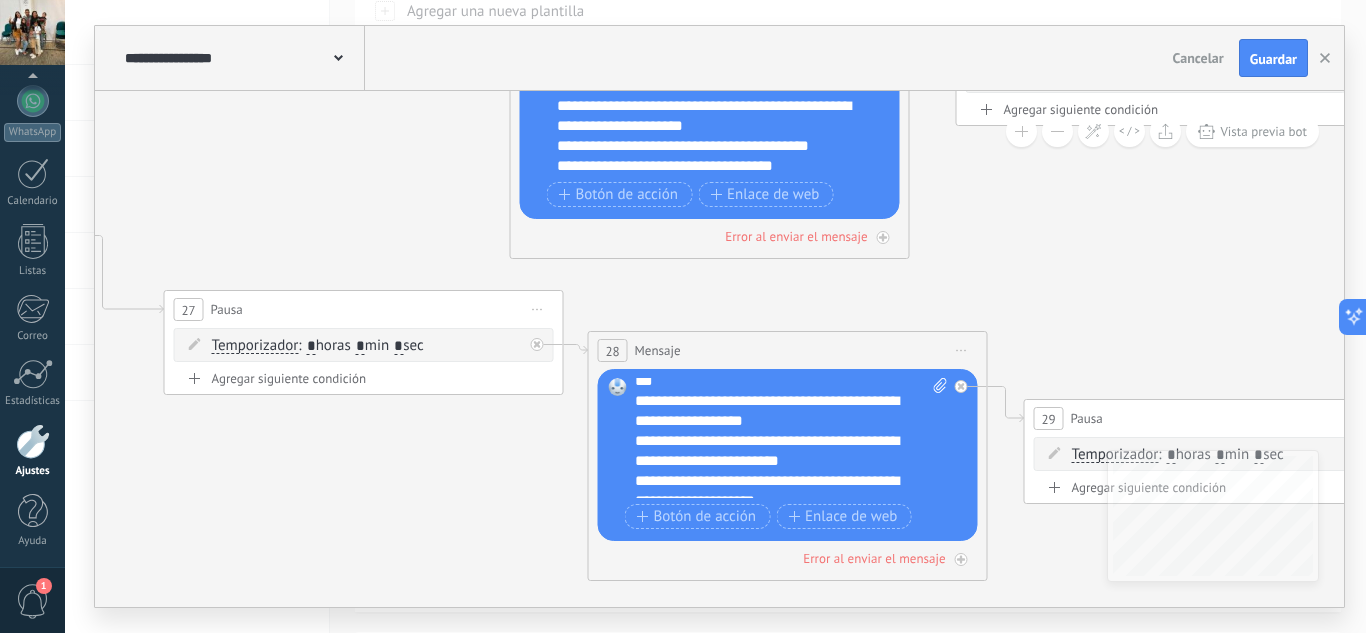 scroll, scrollTop: 0, scrollLeft: 0, axis: both 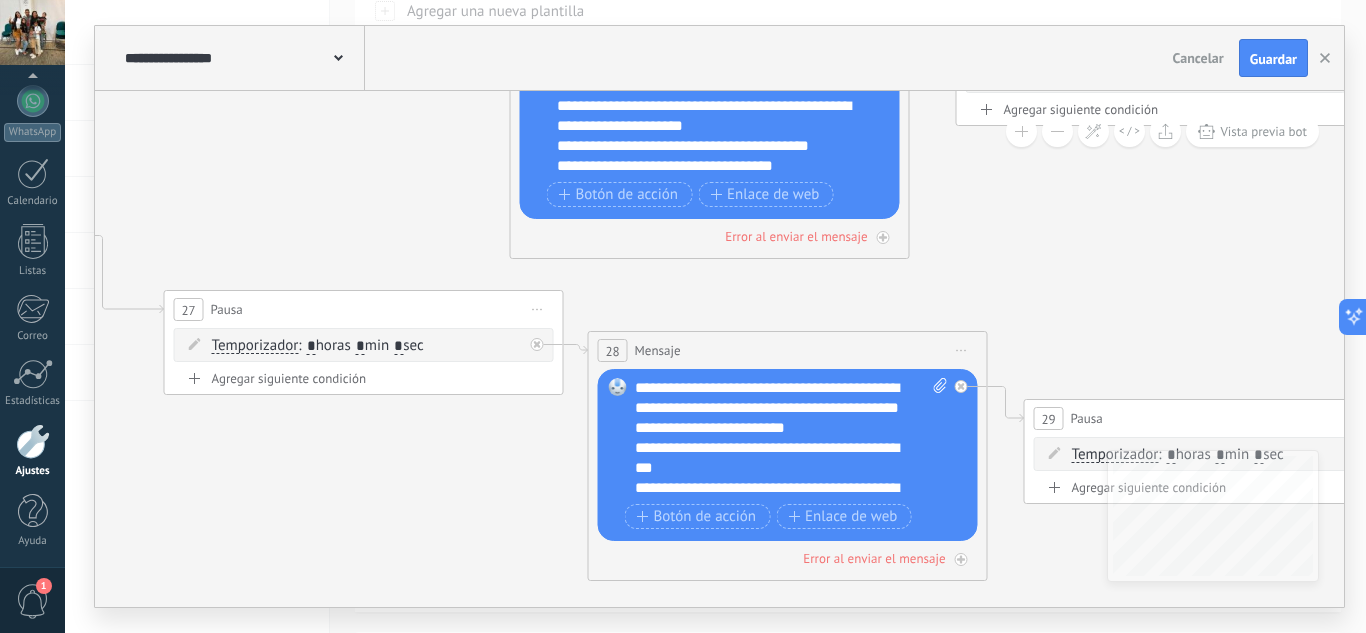 click 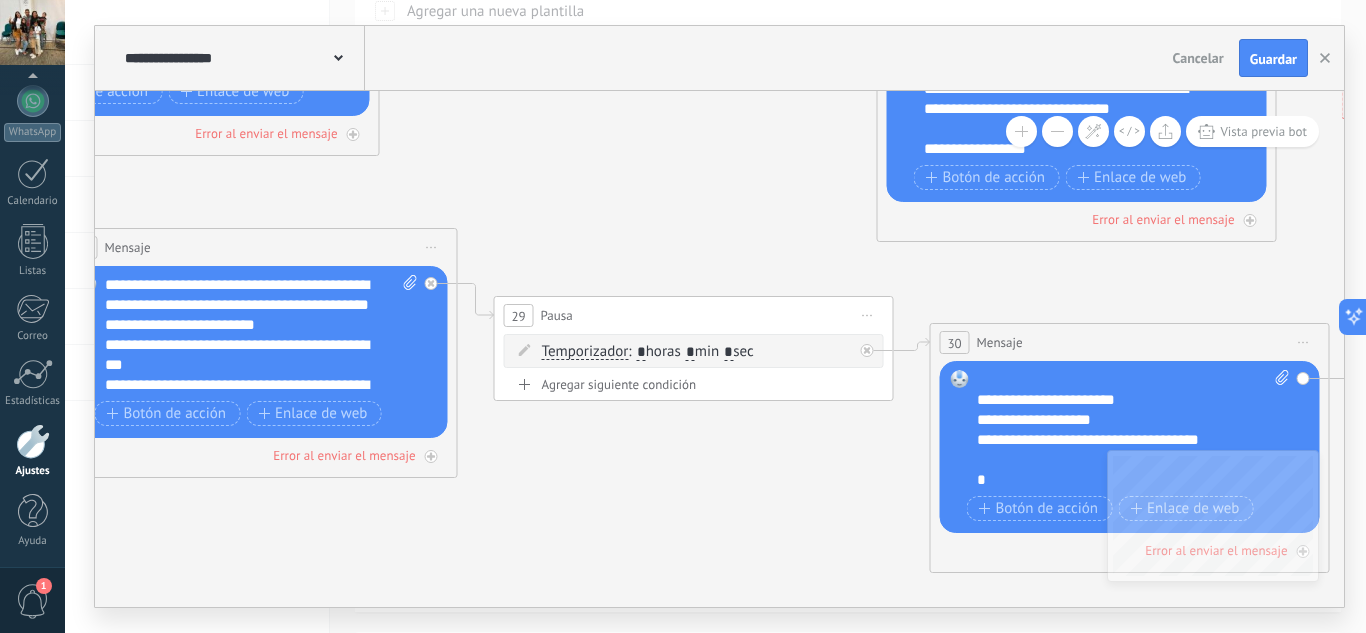 drag, startPoint x: 1194, startPoint y: 331, endPoint x: 580, endPoint y: 234, distance: 621.6148 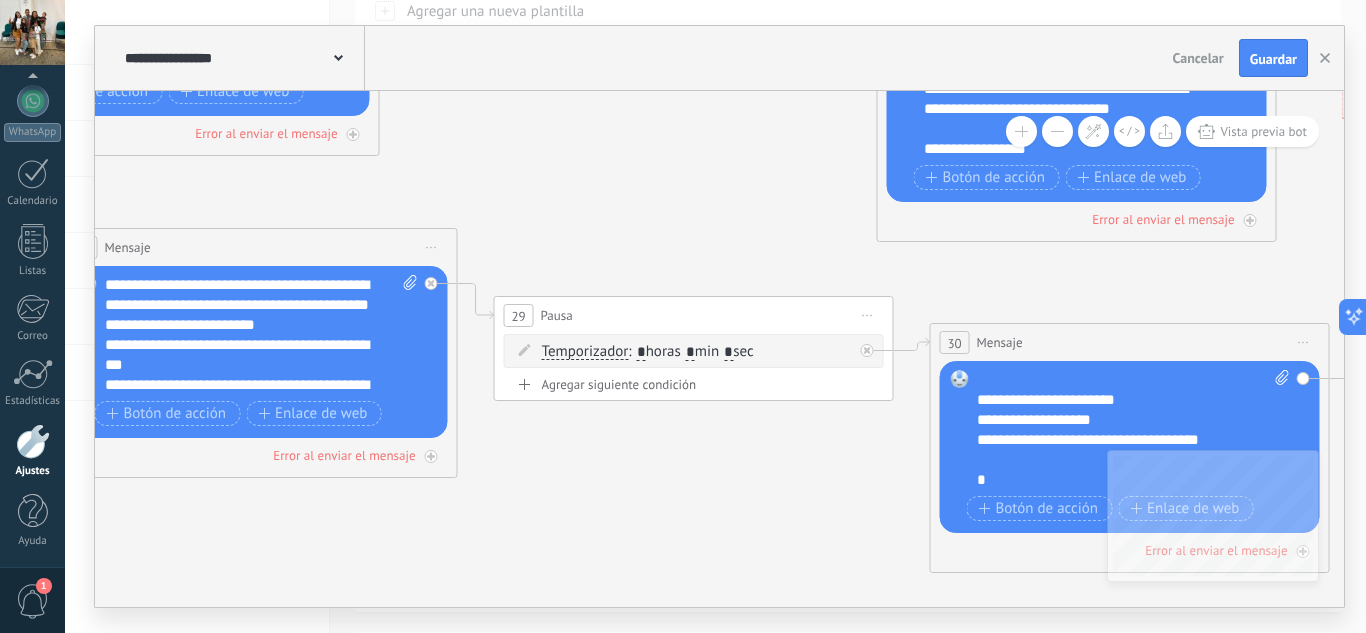 click 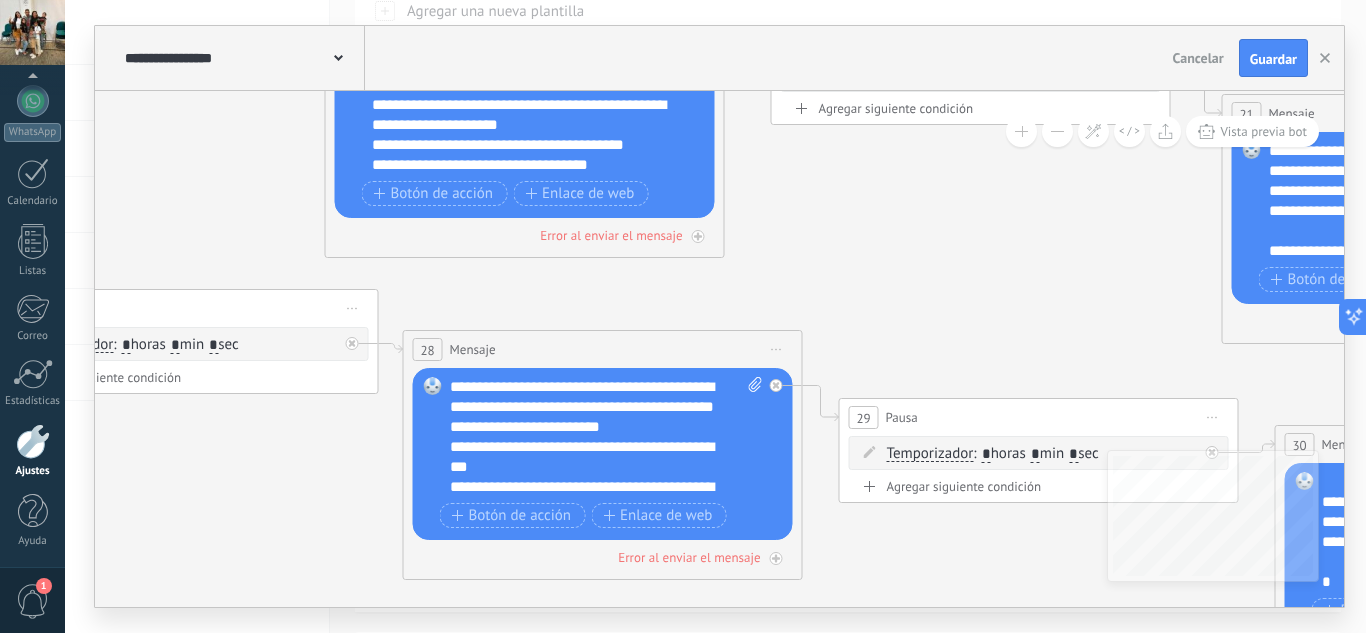 drag, startPoint x: 573, startPoint y: 238, endPoint x: 1162, endPoint y: 339, distance: 597.59686 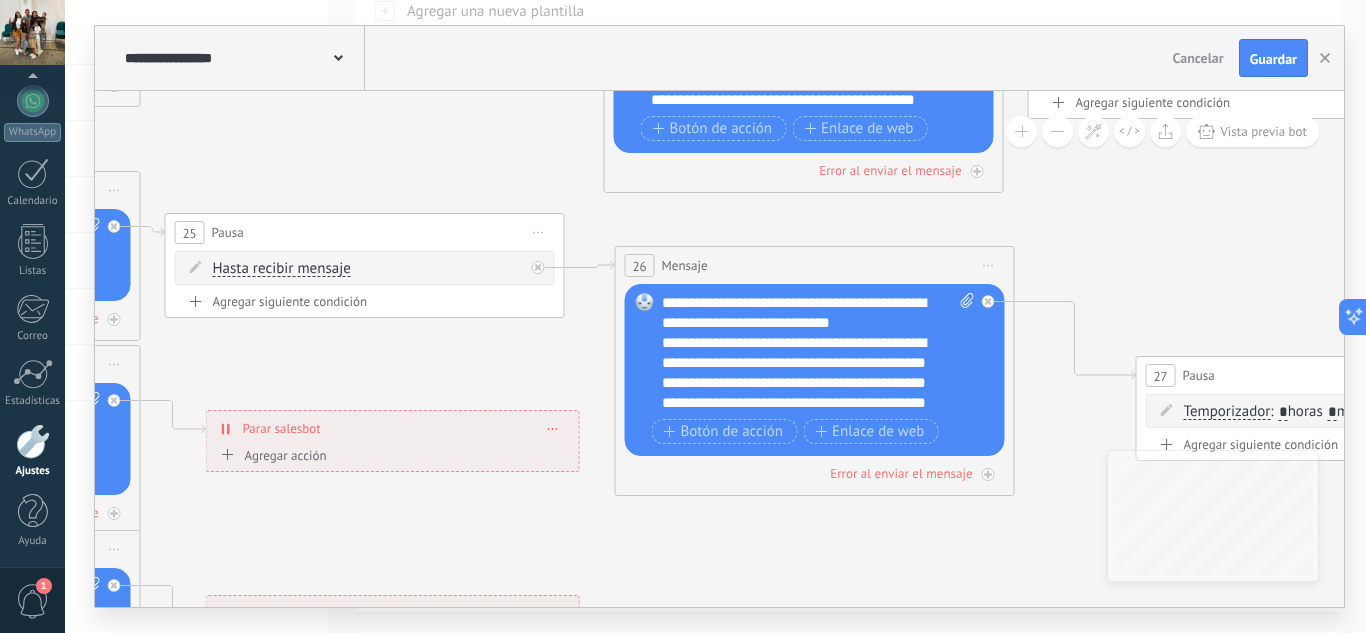 drag, startPoint x: 409, startPoint y: 196, endPoint x: 1365, endPoint y: 257, distance: 957.94415 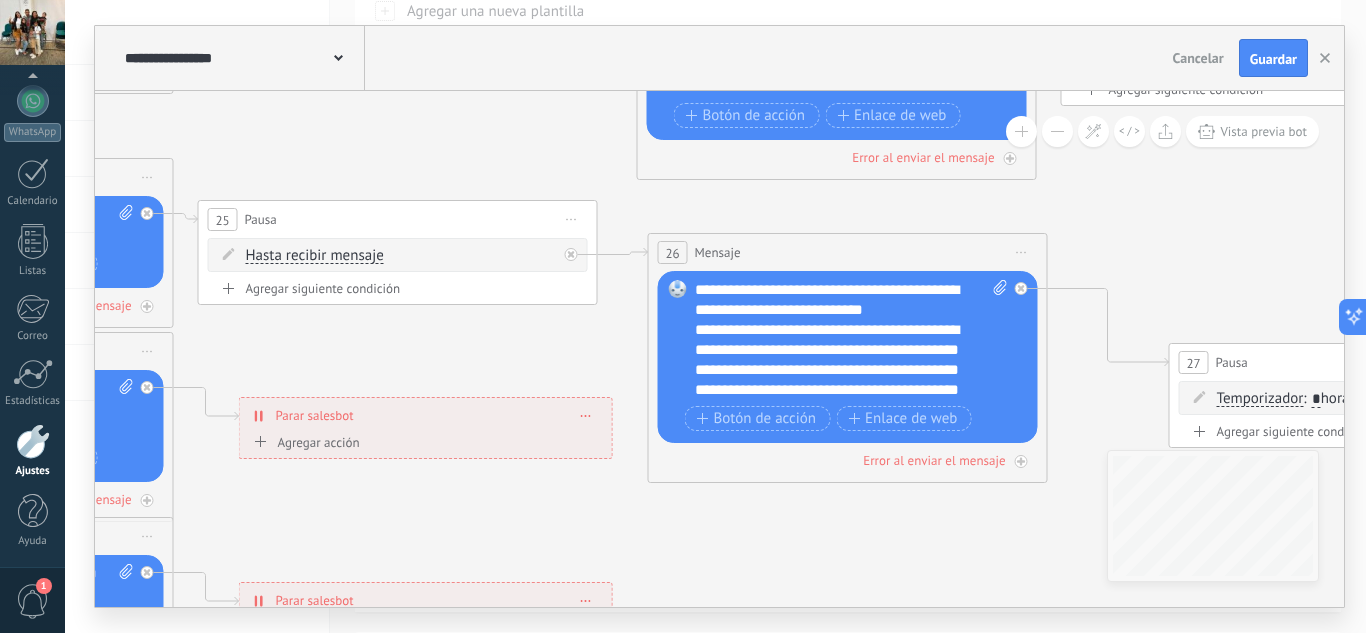 drag, startPoint x: 845, startPoint y: 232, endPoint x: 878, endPoint y: 219, distance: 35.468296 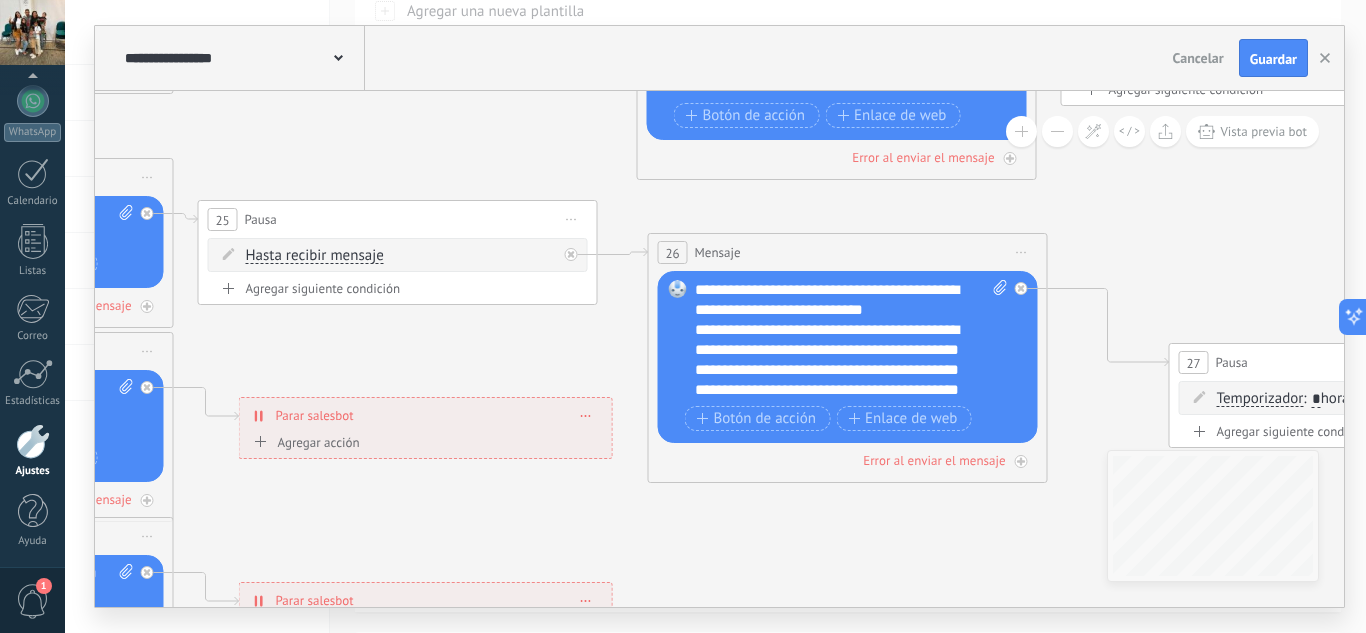 click 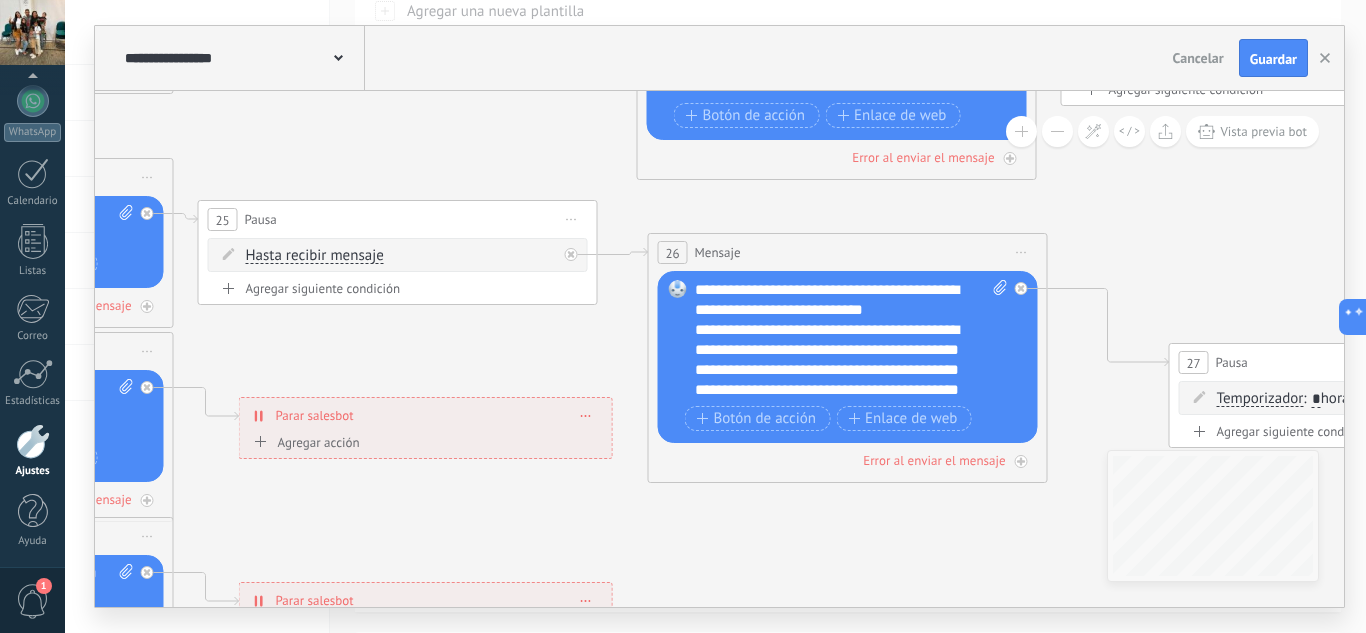 click 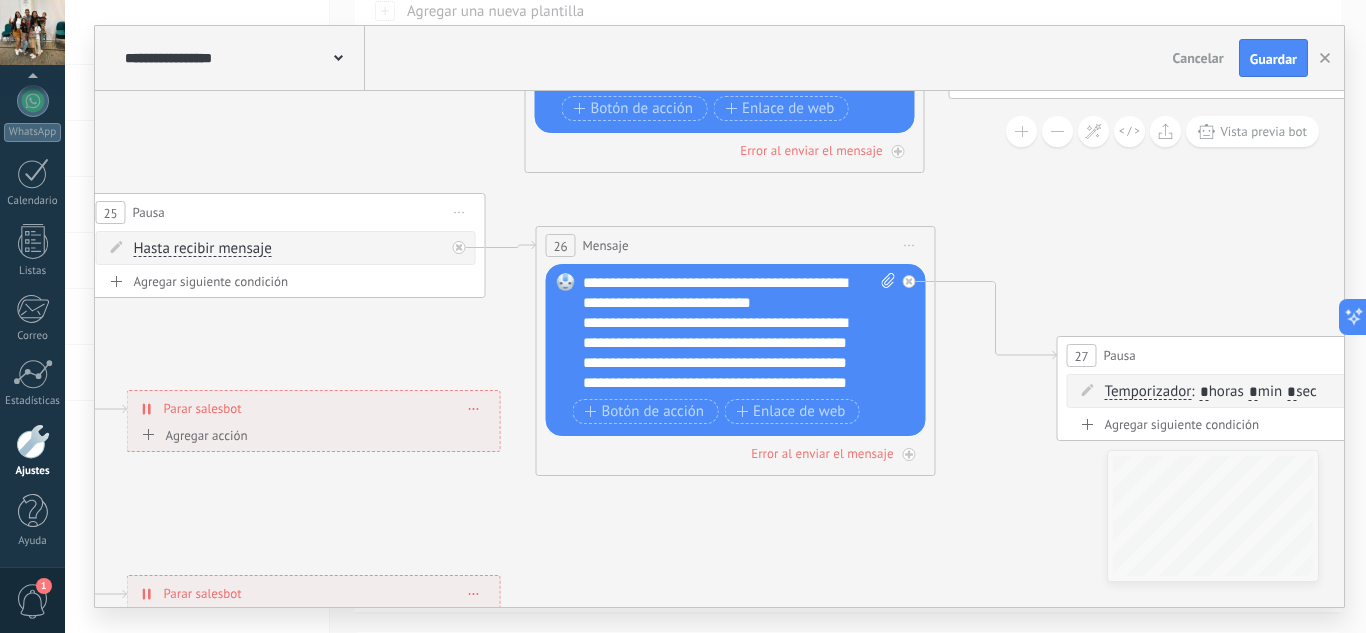 drag, startPoint x: 1188, startPoint y: 248, endPoint x: 450, endPoint y: 241, distance: 738.0332 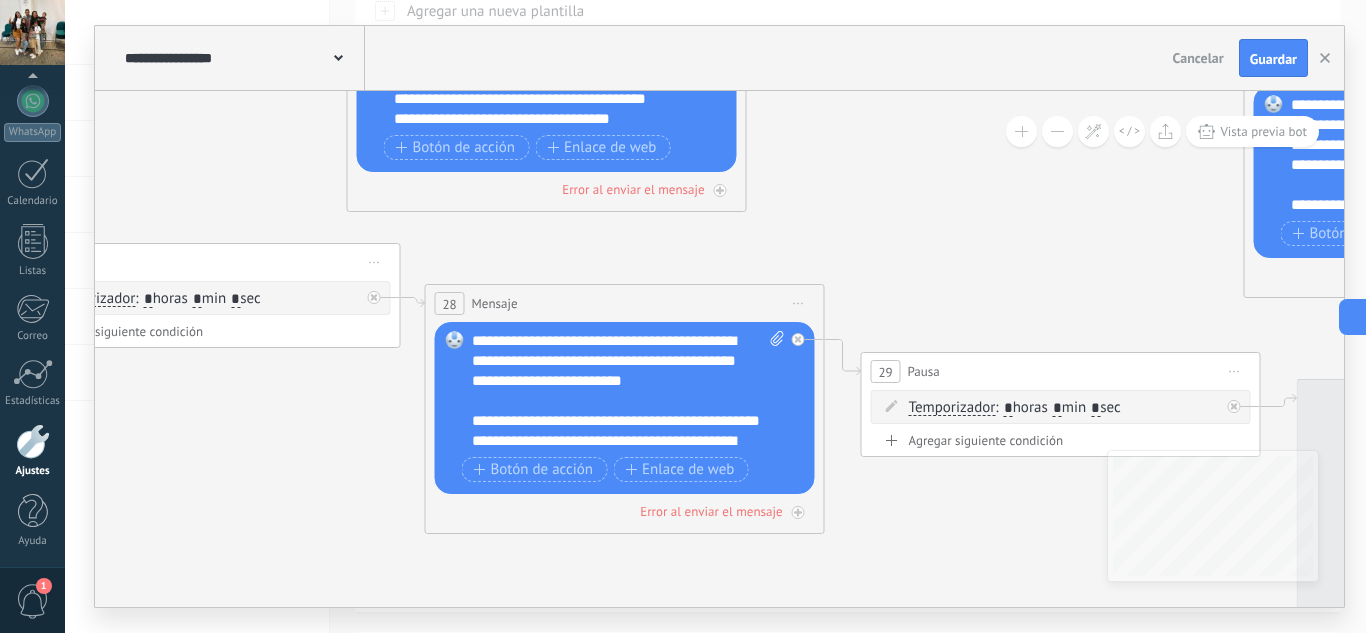 drag, startPoint x: 1132, startPoint y: 348, endPoint x: 530, endPoint y: 225, distance: 614.43713 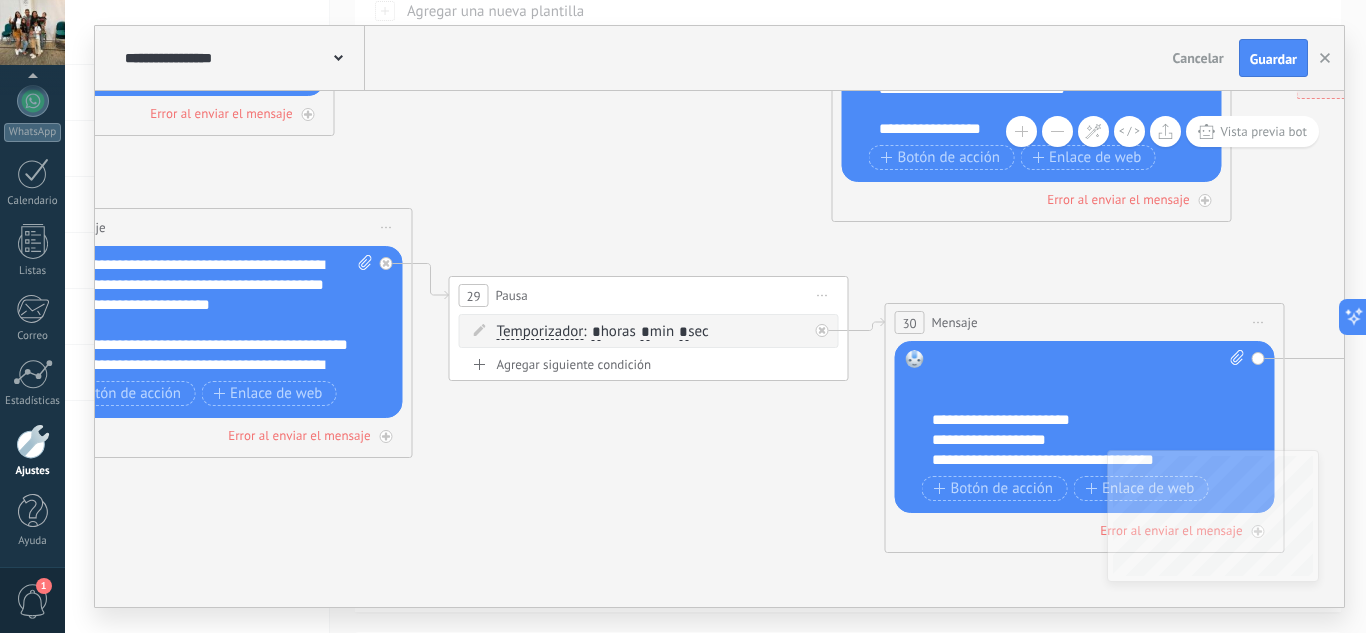 drag, startPoint x: 636, startPoint y: 188, endPoint x: 476, endPoint y: 143, distance: 166.2077 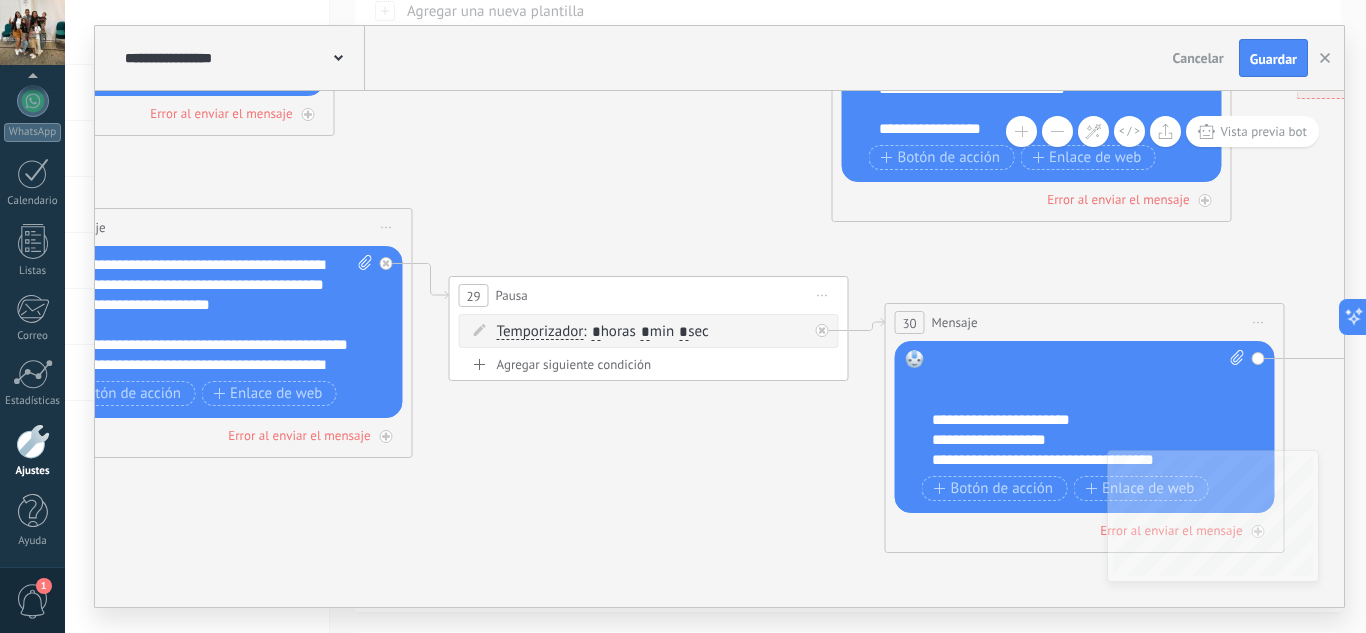 click 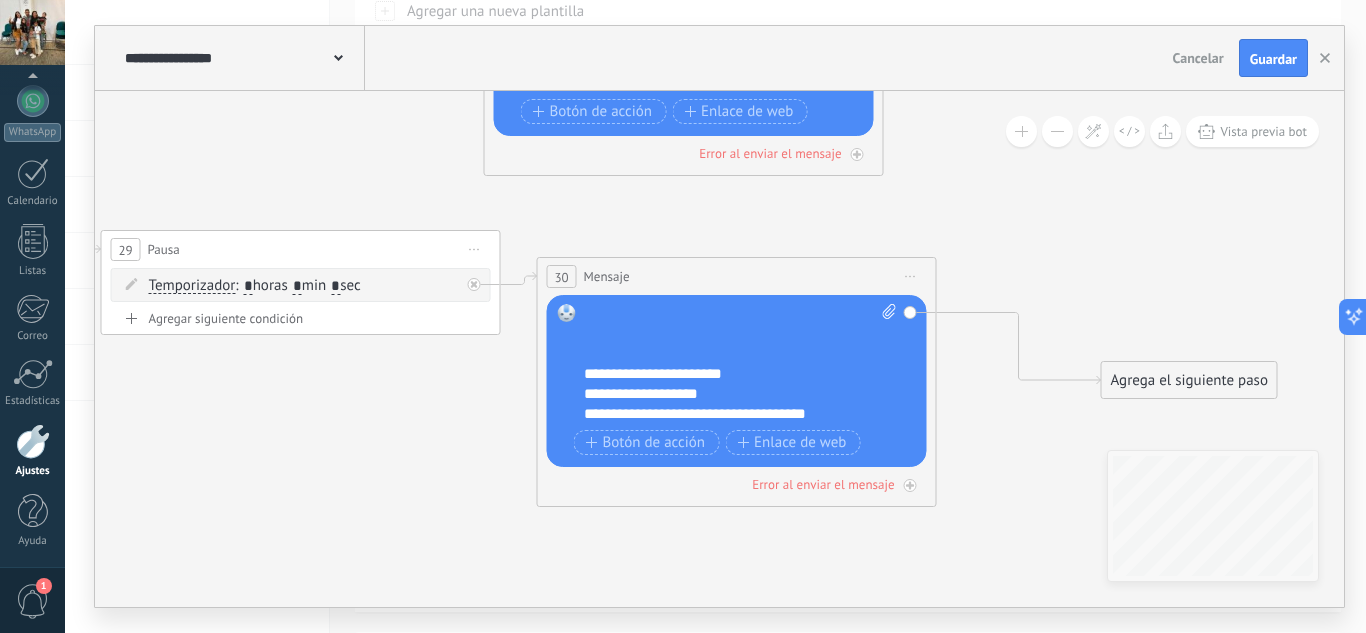 drag, startPoint x: 1163, startPoint y: 233, endPoint x: 976, endPoint y: 233, distance: 187 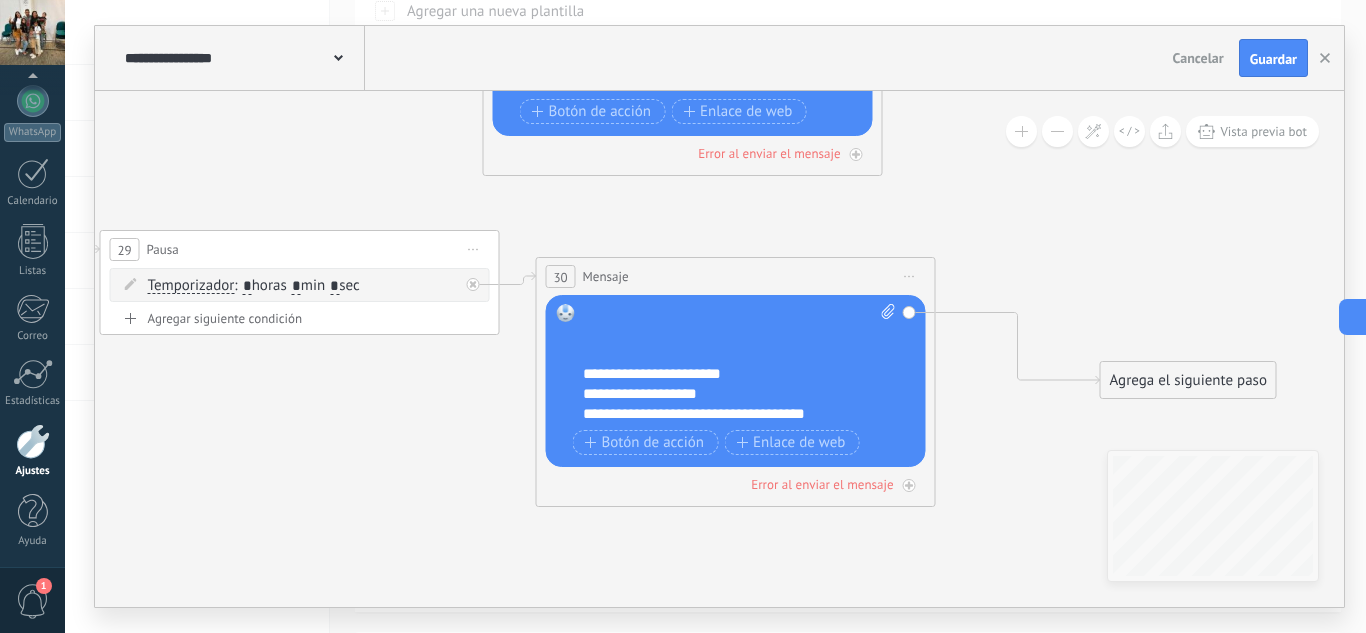 click on "**********" at bounding box center [739, 364] 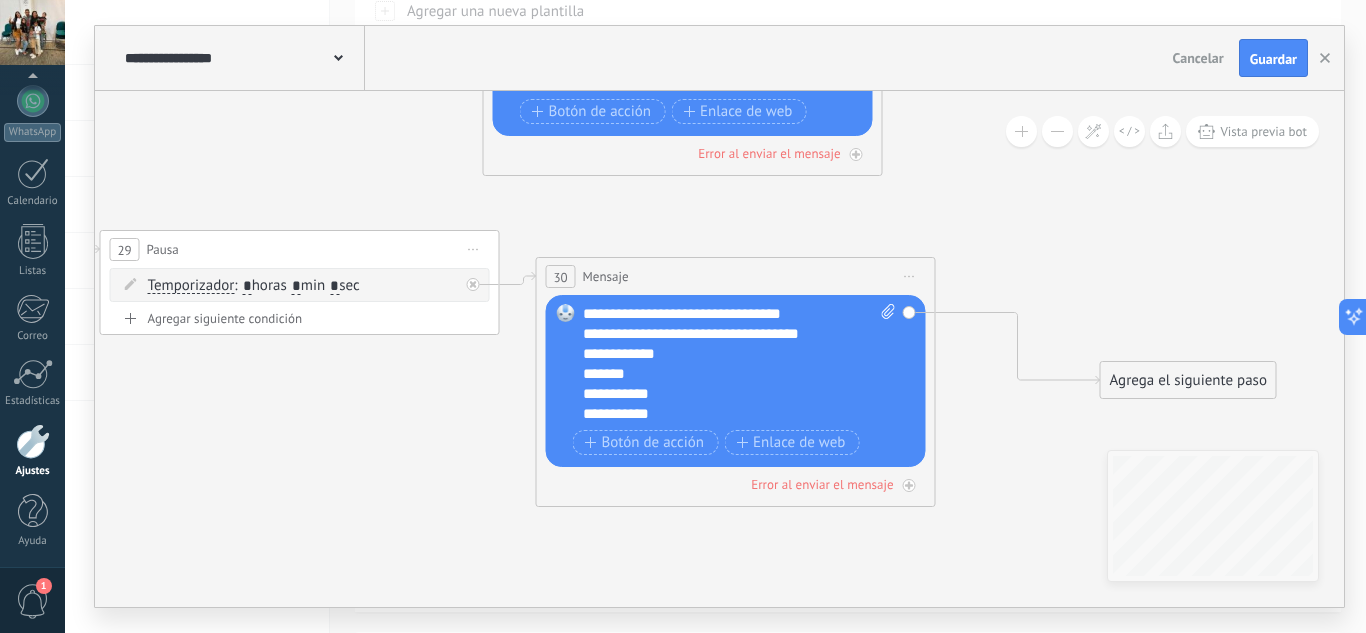scroll, scrollTop: 180, scrollLeft: 0, axis: vertical 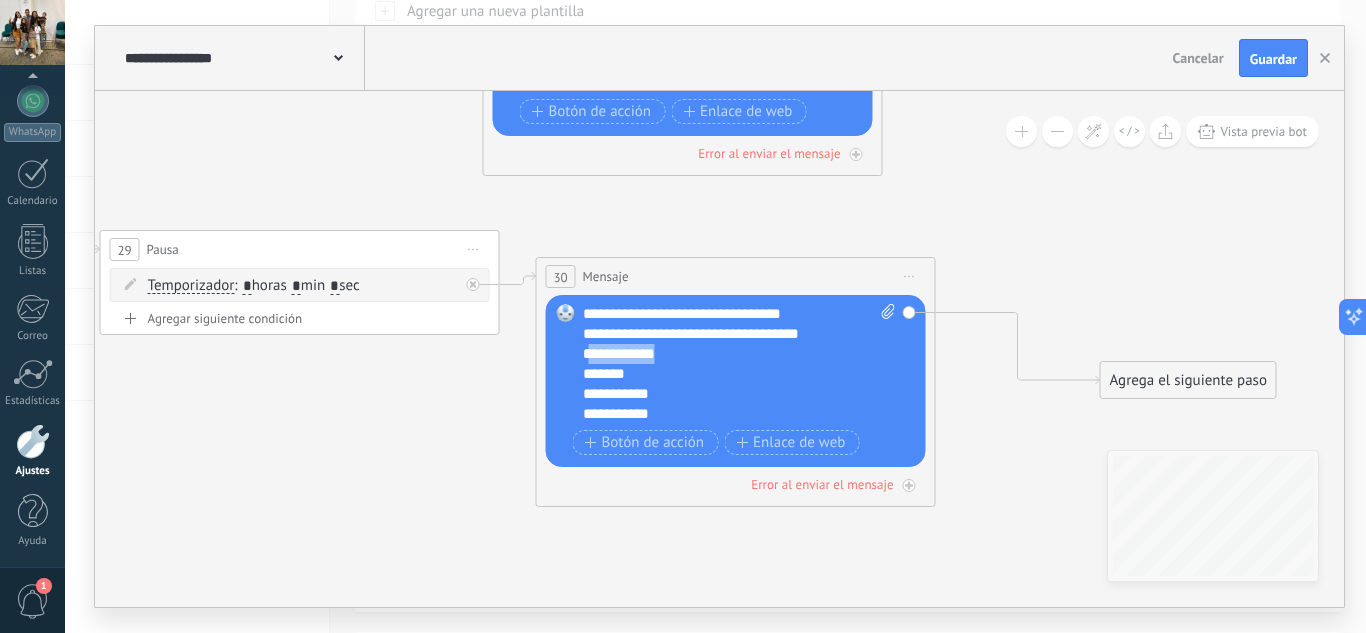 drag, startPoint x: 674, startPoint y: 352, endPoint x: 588, endPoint y: 352, distance: 86 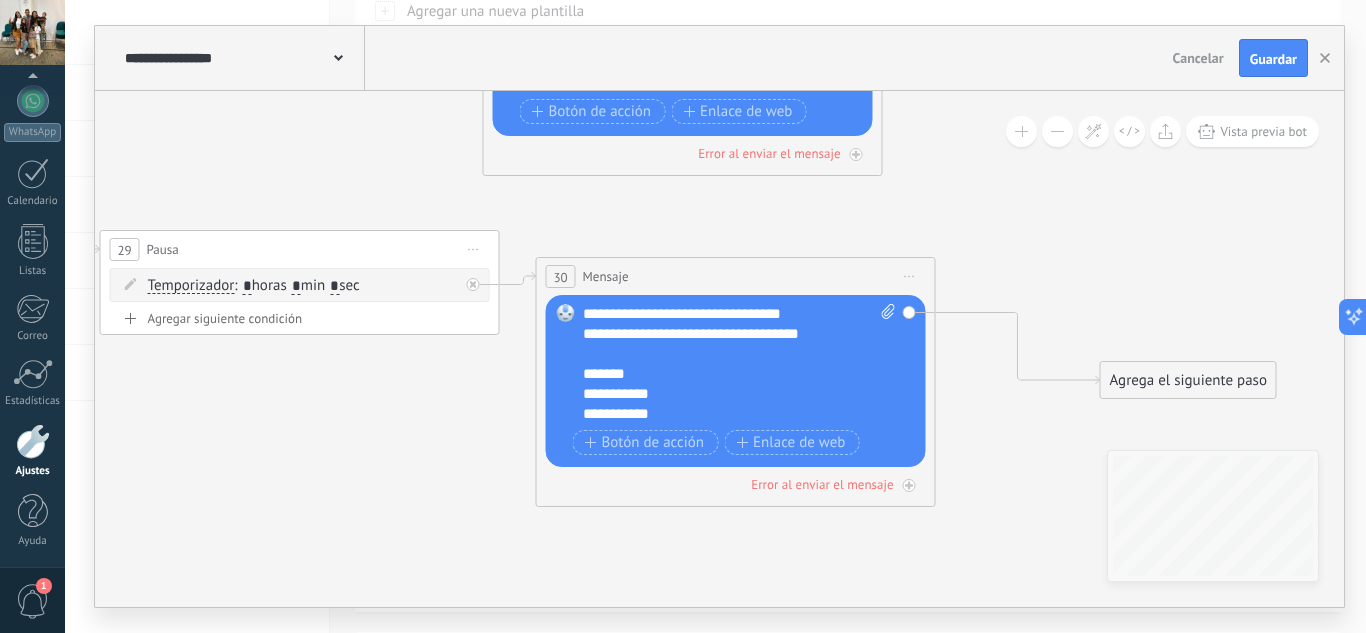 click on "**********" at bounding box center [739, 364] 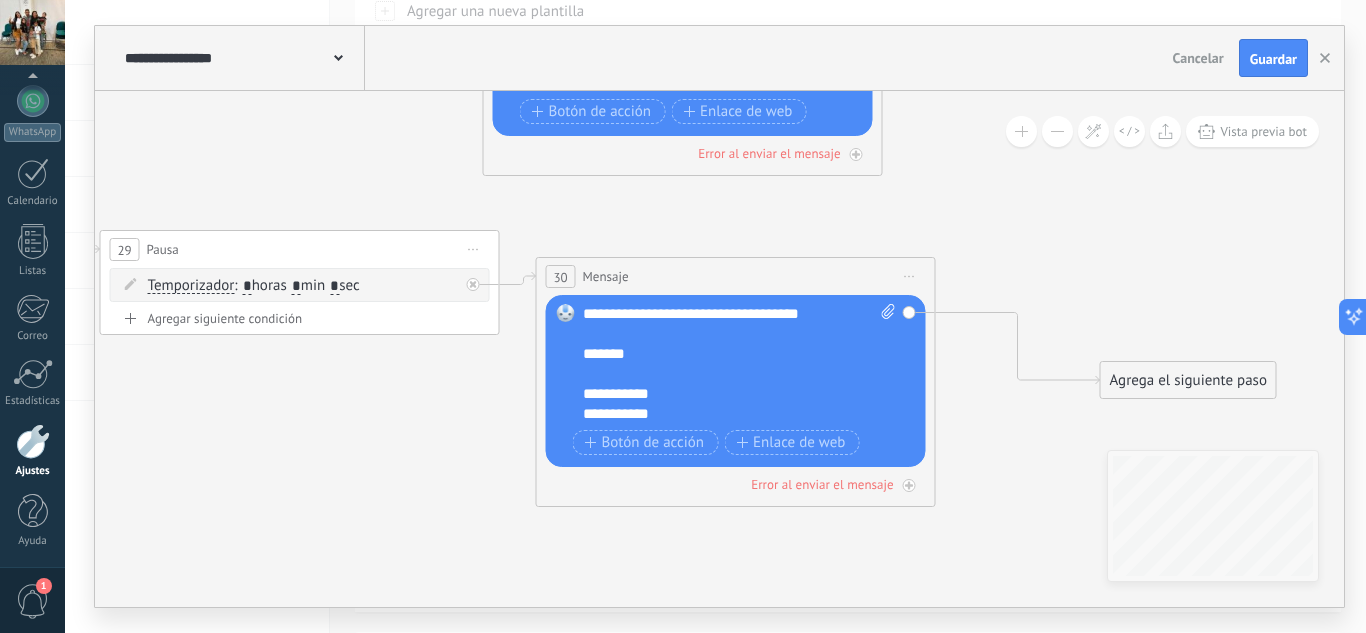 click on "**********" at bounding box center [739, 364] 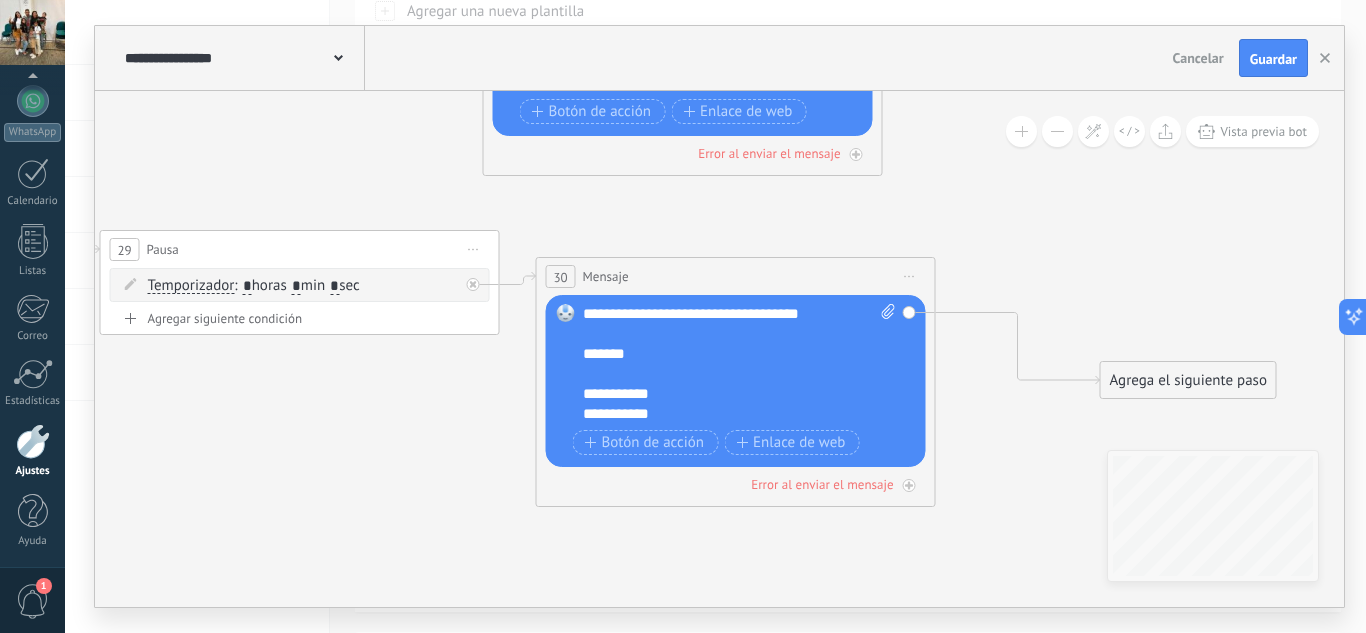 click on "**********" at bounding box center [739, 364] 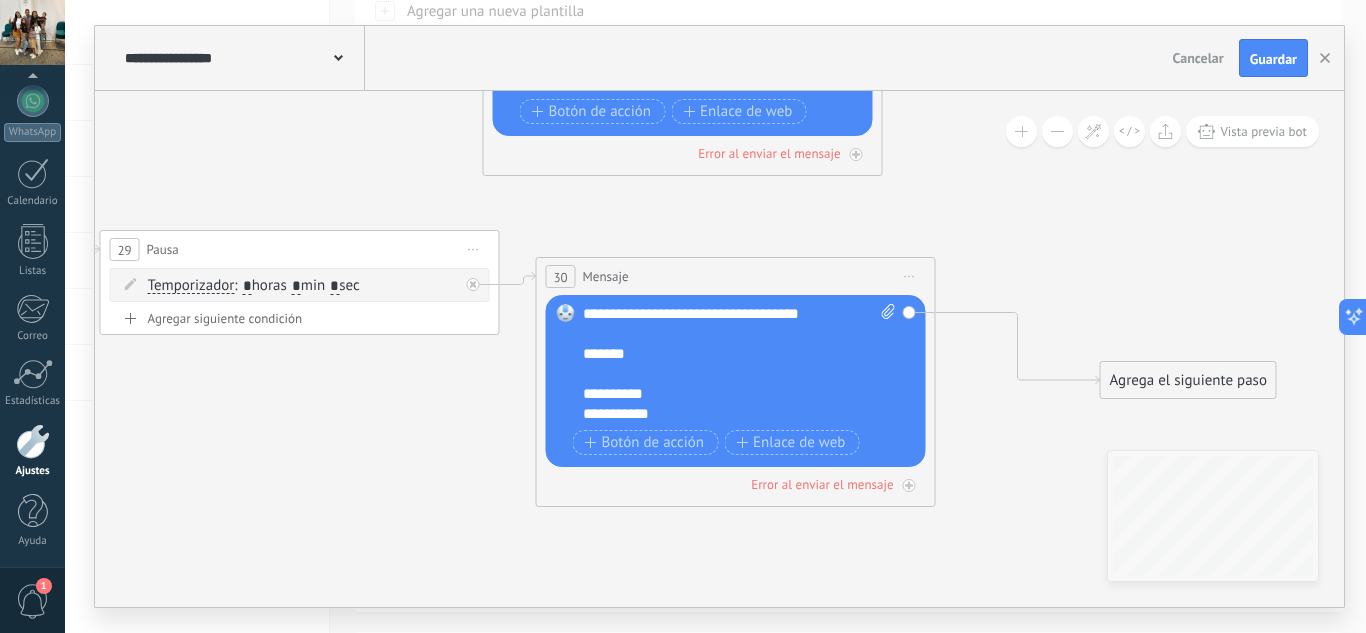 click 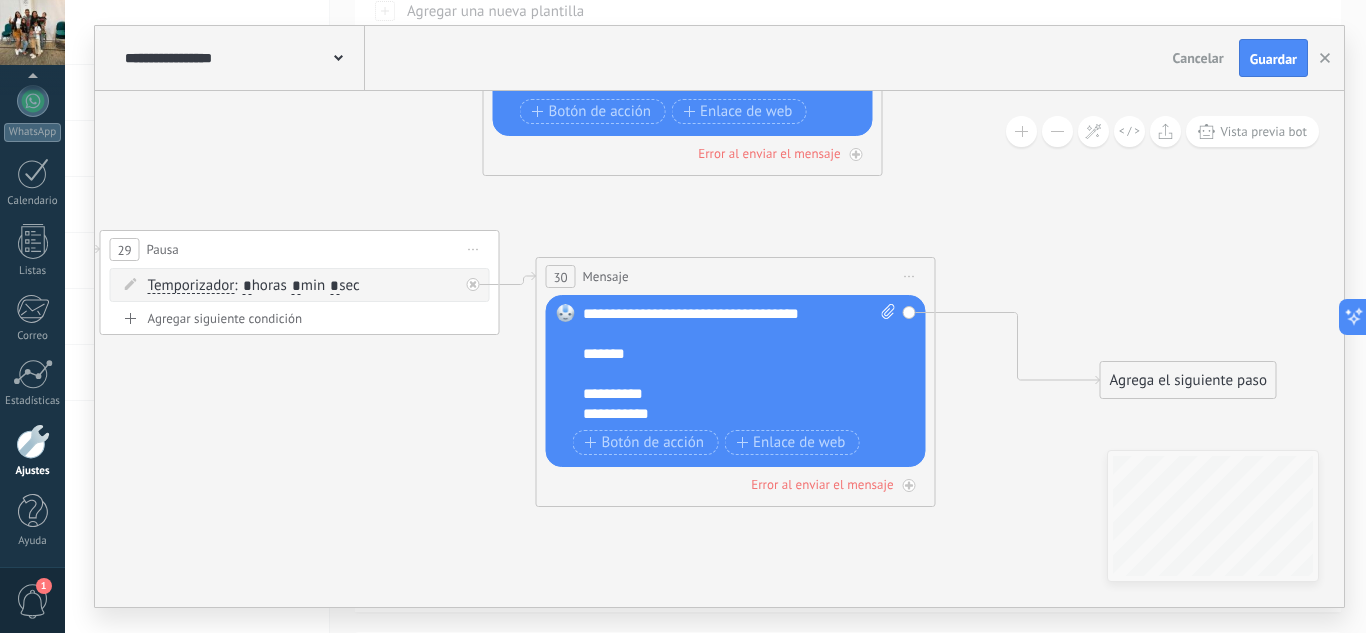 click on "**********" at bounding box center (739, 364) 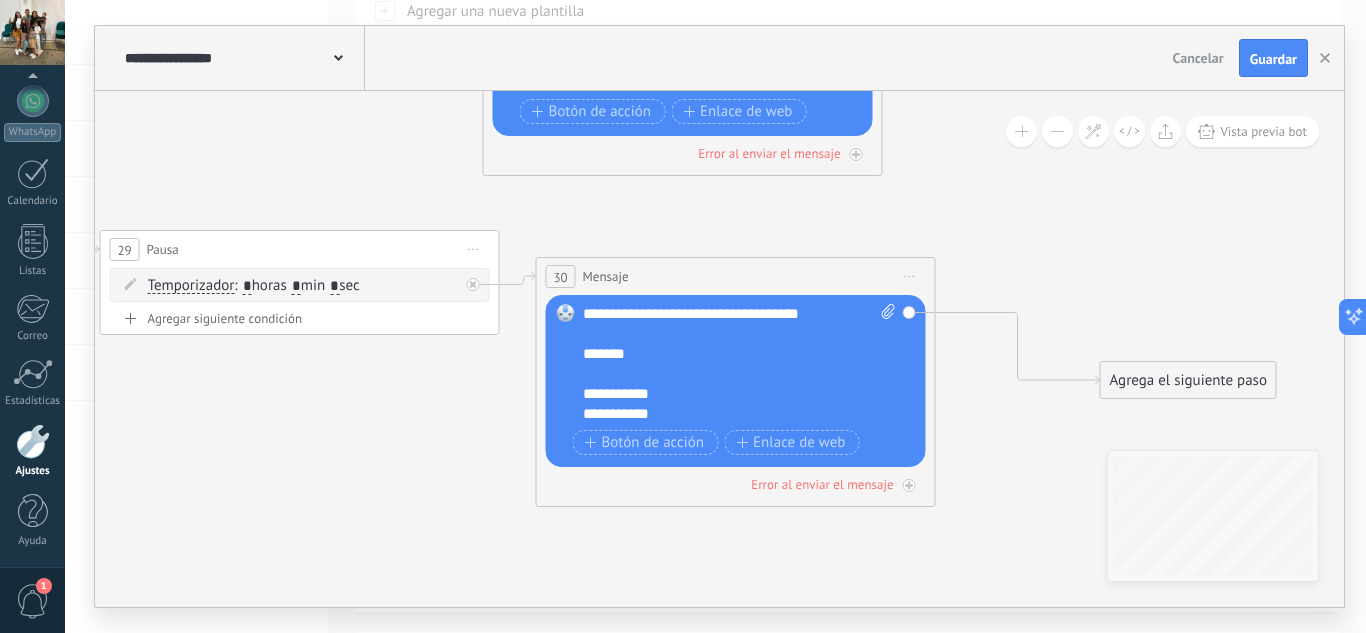 click on "**********" at bounding box center [739, 364] 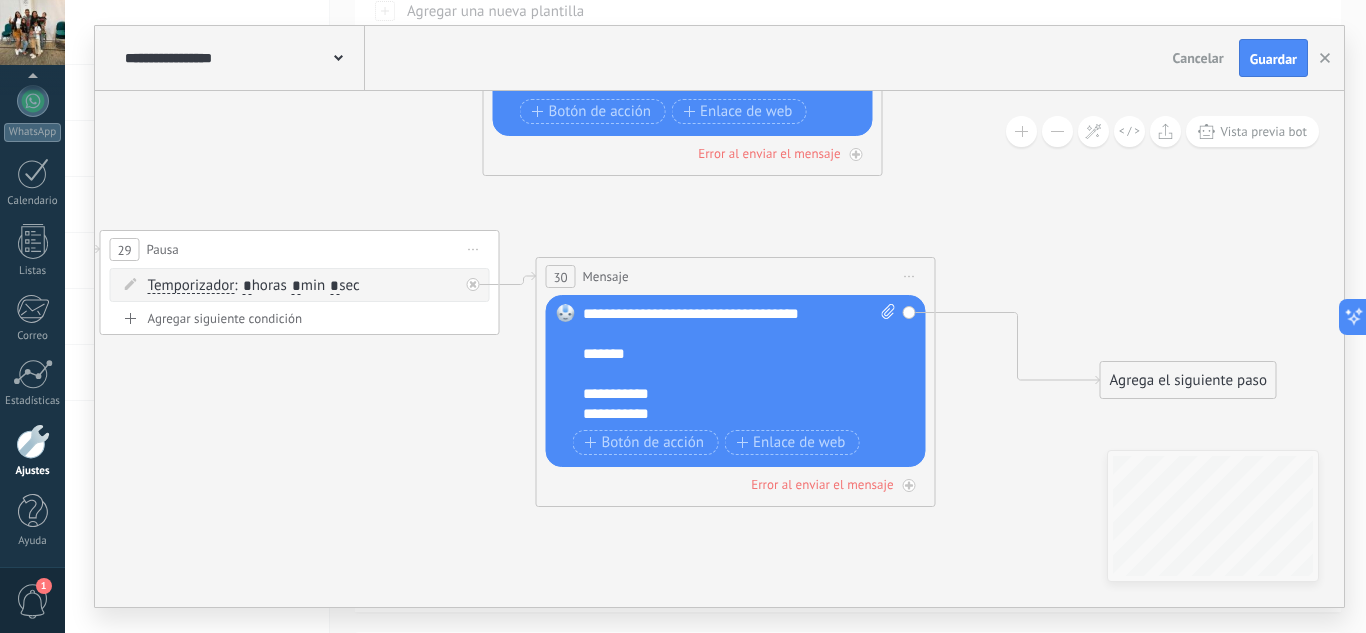 click on "**********" at bounding box center [739, 364] 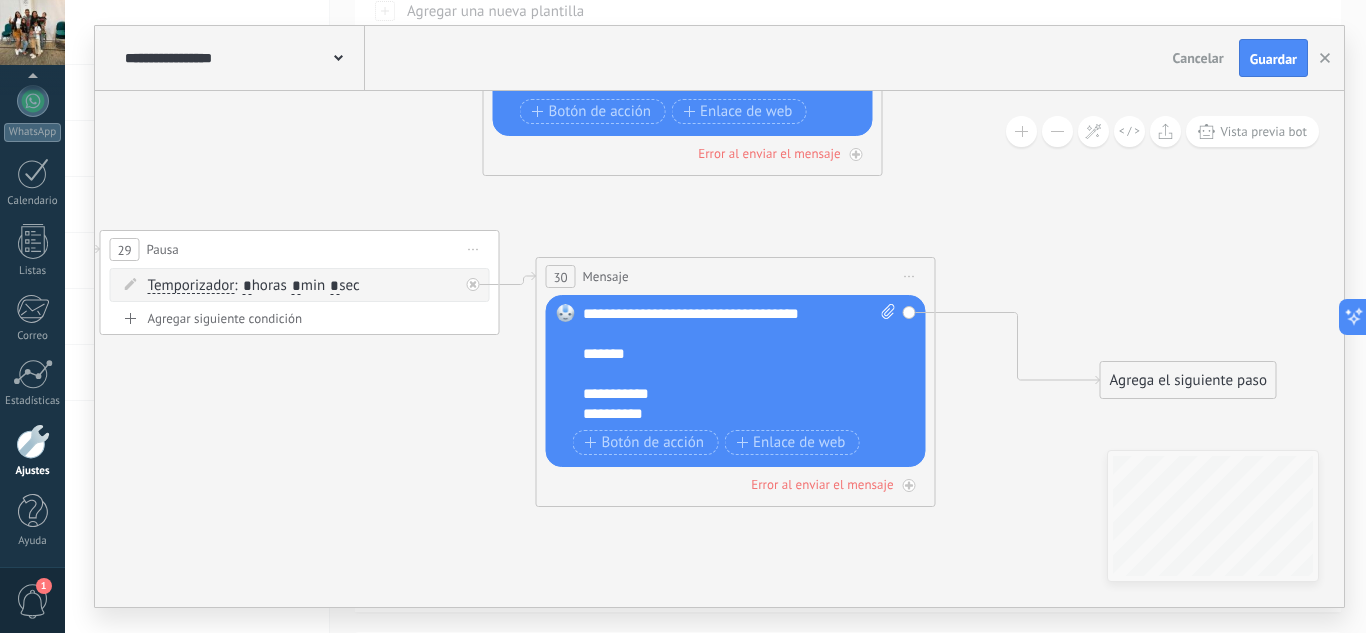 scroll, scrollTop: 219, scrollLeft: 0, axis: vertical 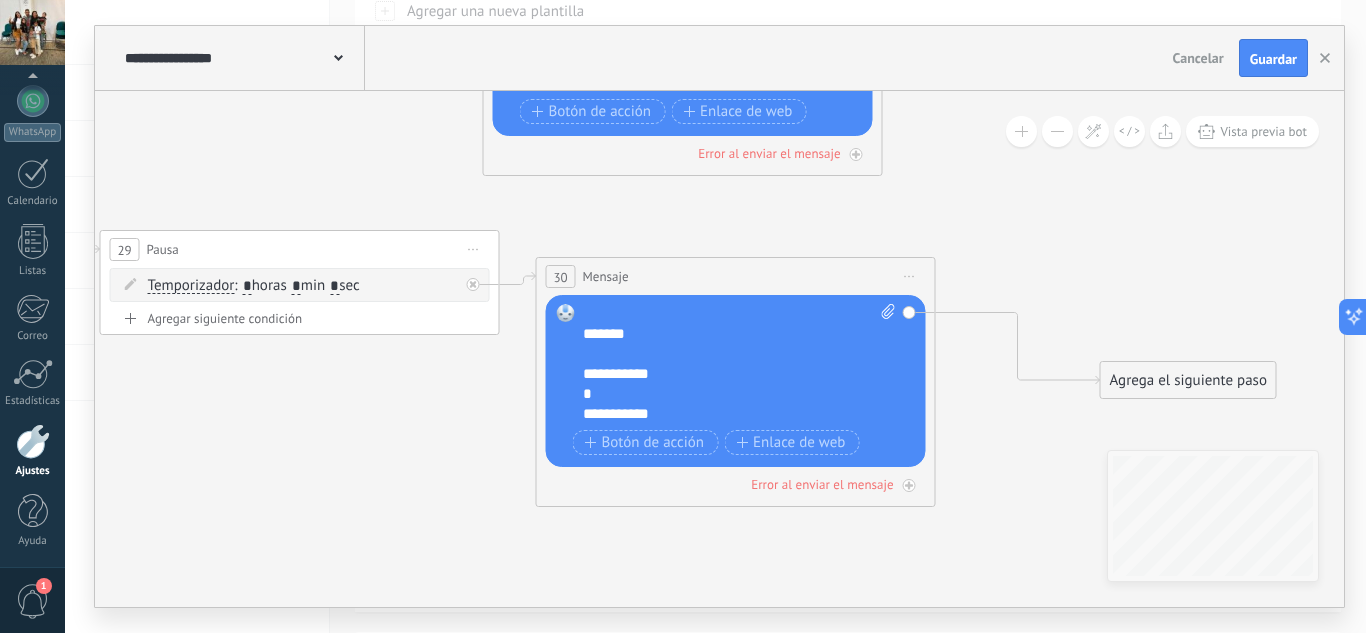 click on "**********" at bounding box center (739, 364) 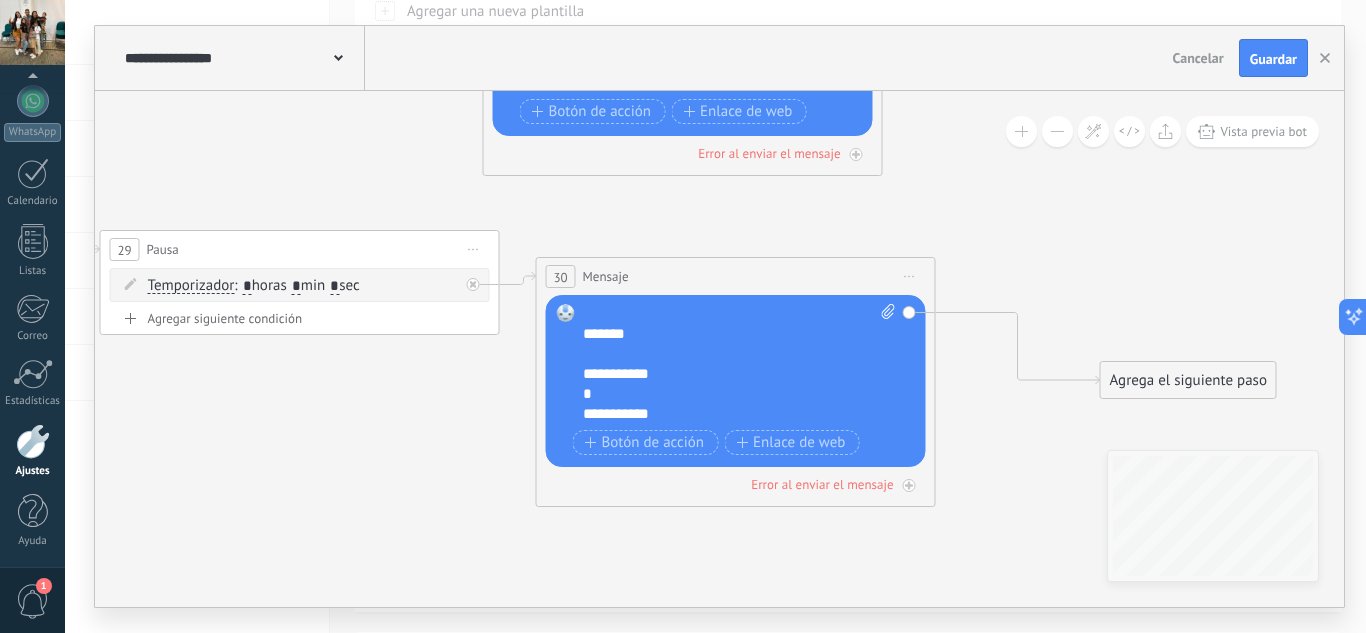 click on "**********" at bounding box center (739, 364) 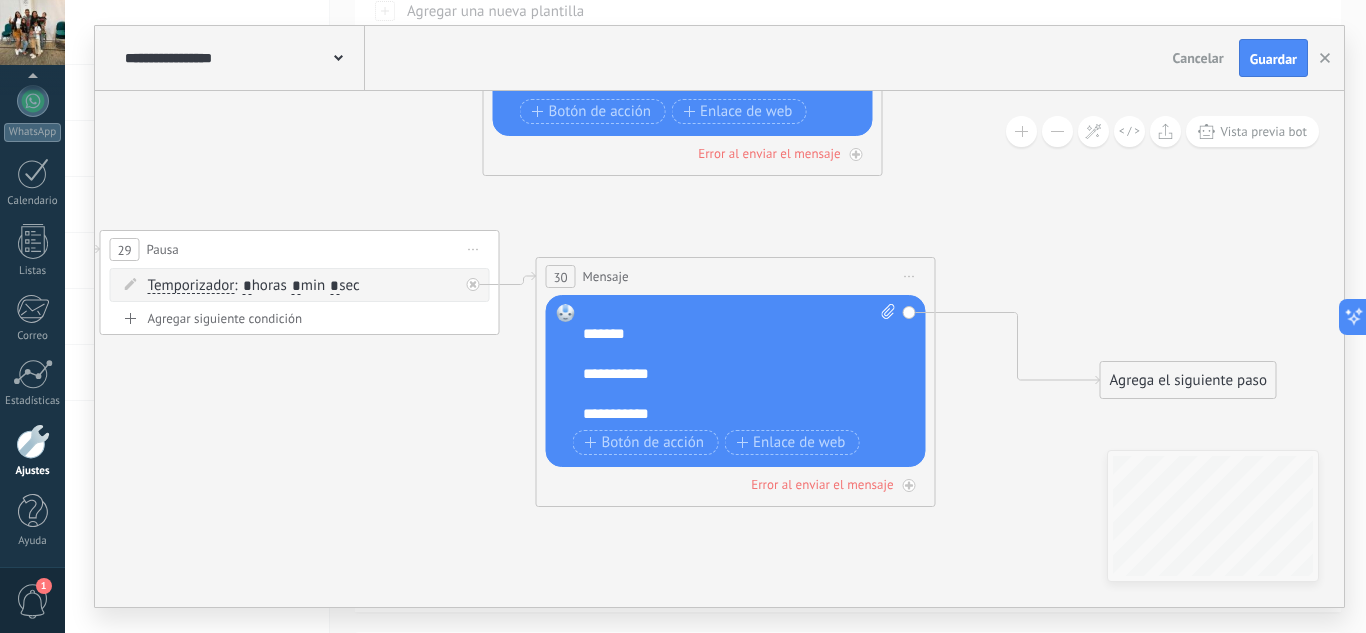 click on "**********" at bounding box center (739, 364) 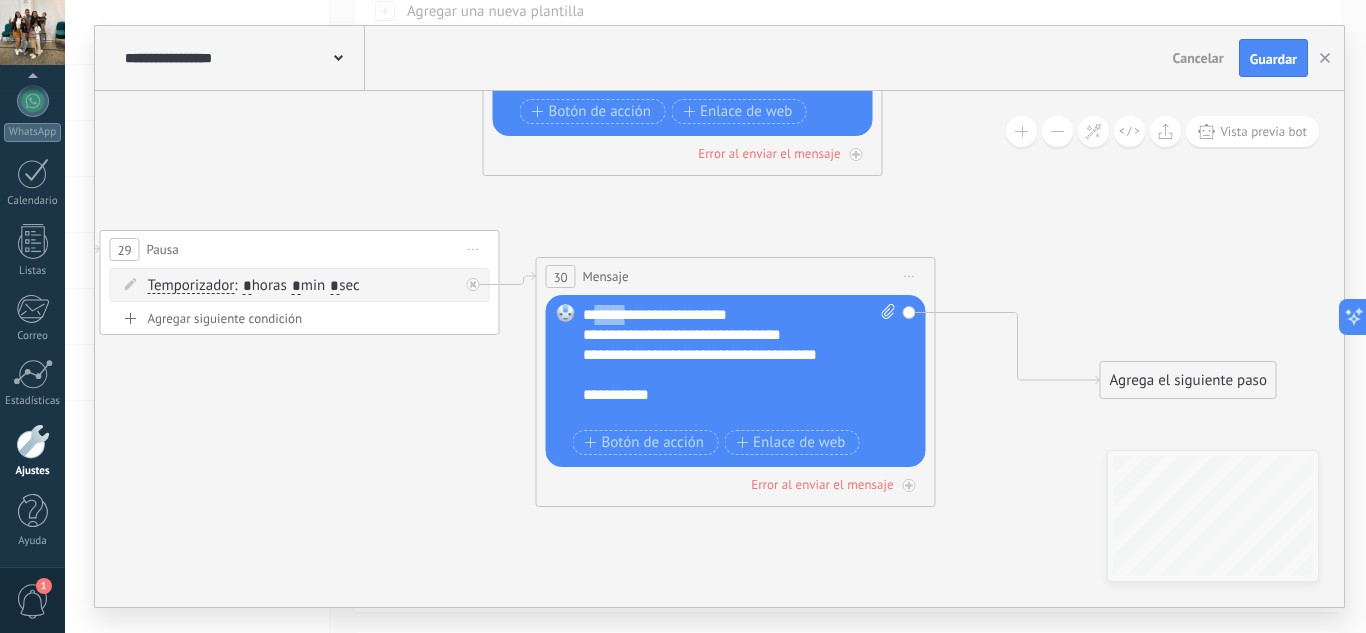 drag, startPoint x: 646, startPoint y: 333, endPoint x: 610, endPoint y: 333, distance: 36 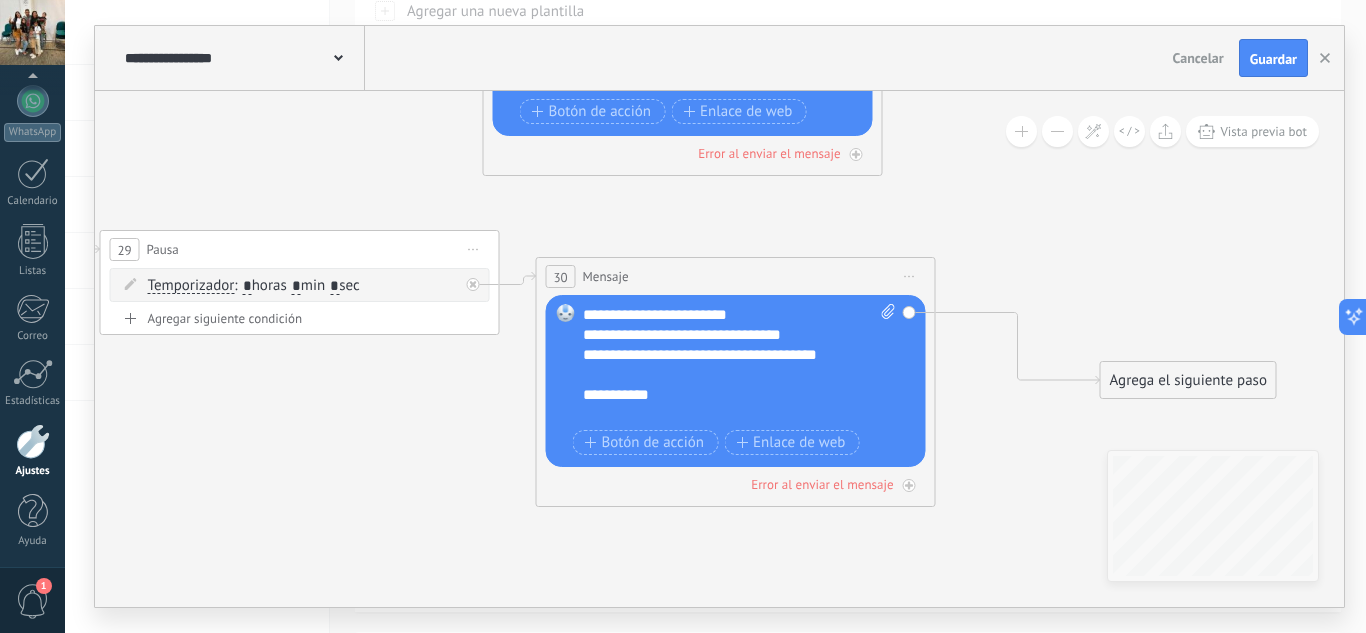 click on "**********" at bounding box center [722, 335] 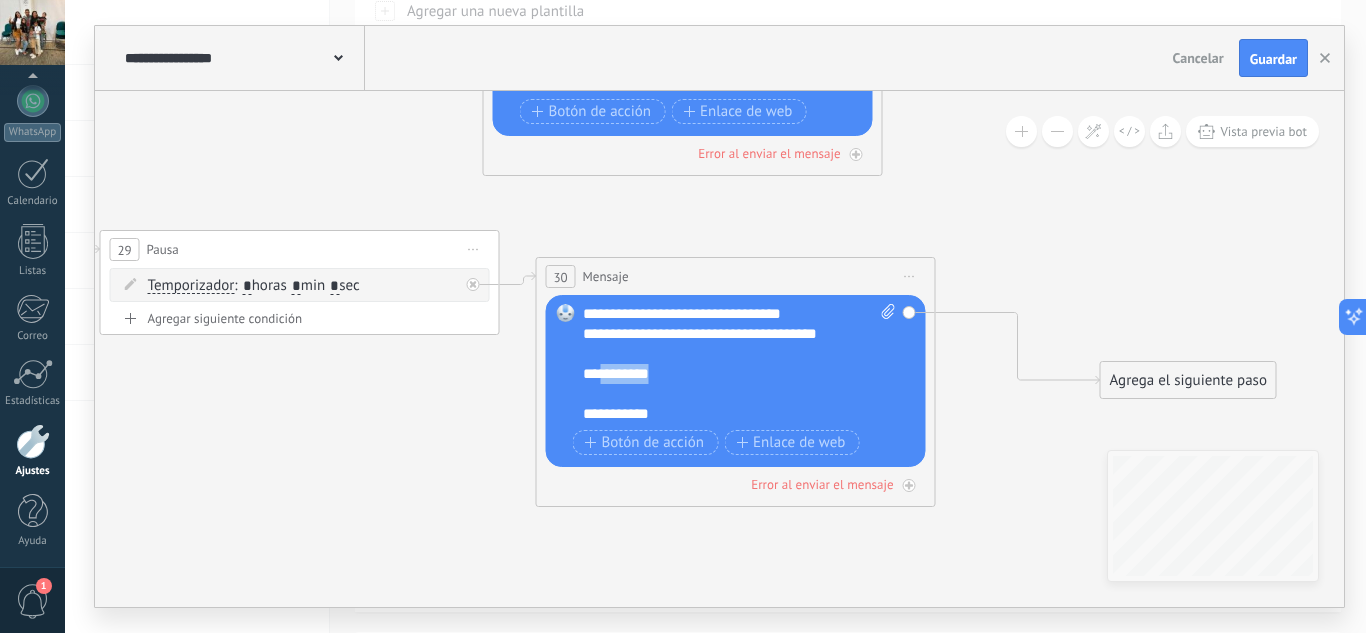 drag, startPoint x: 674, startPoint y: 371, endPoint x: 615, endPoint y: 371, distance: 59 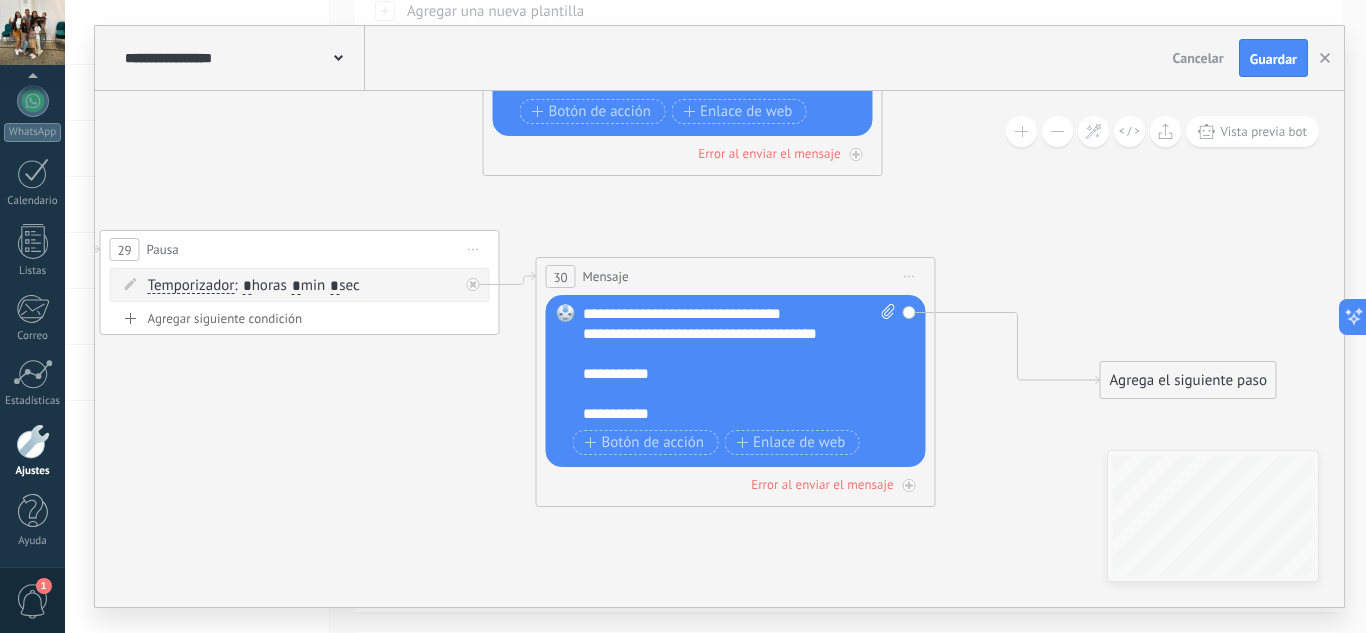 click on "**********" at bounding box center [722, 374] 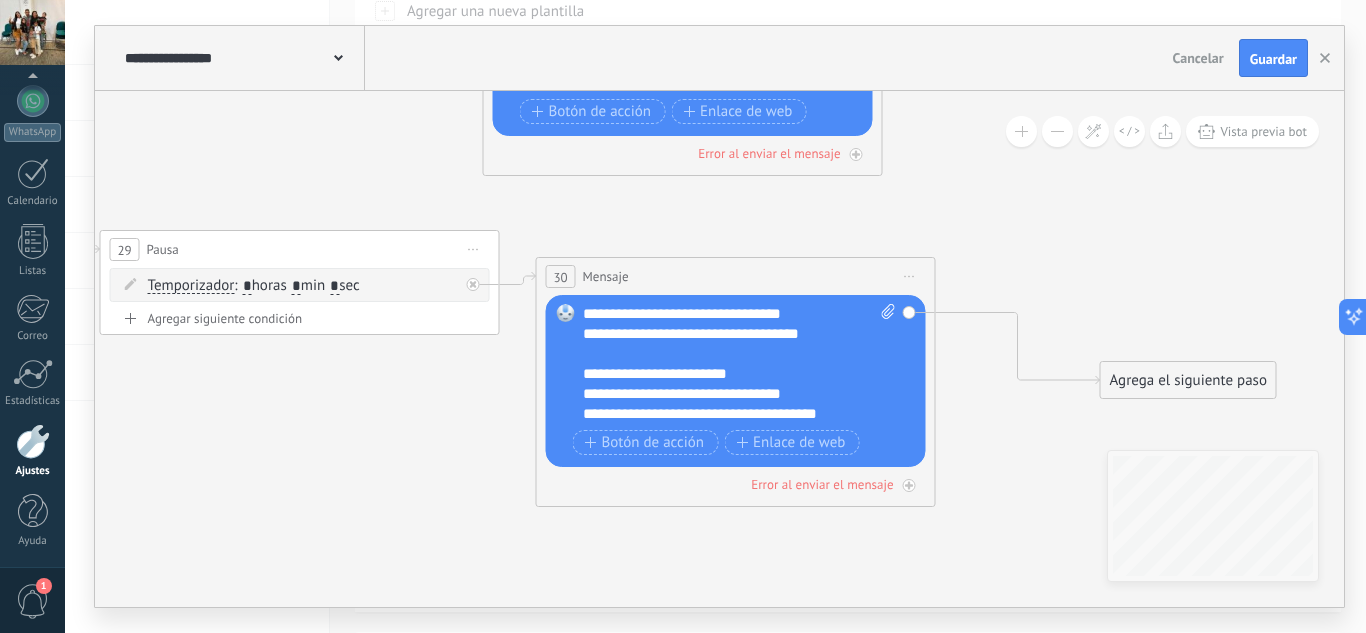 scroll, scrollTop: 260, scrollLeft: 0, axis: vertical 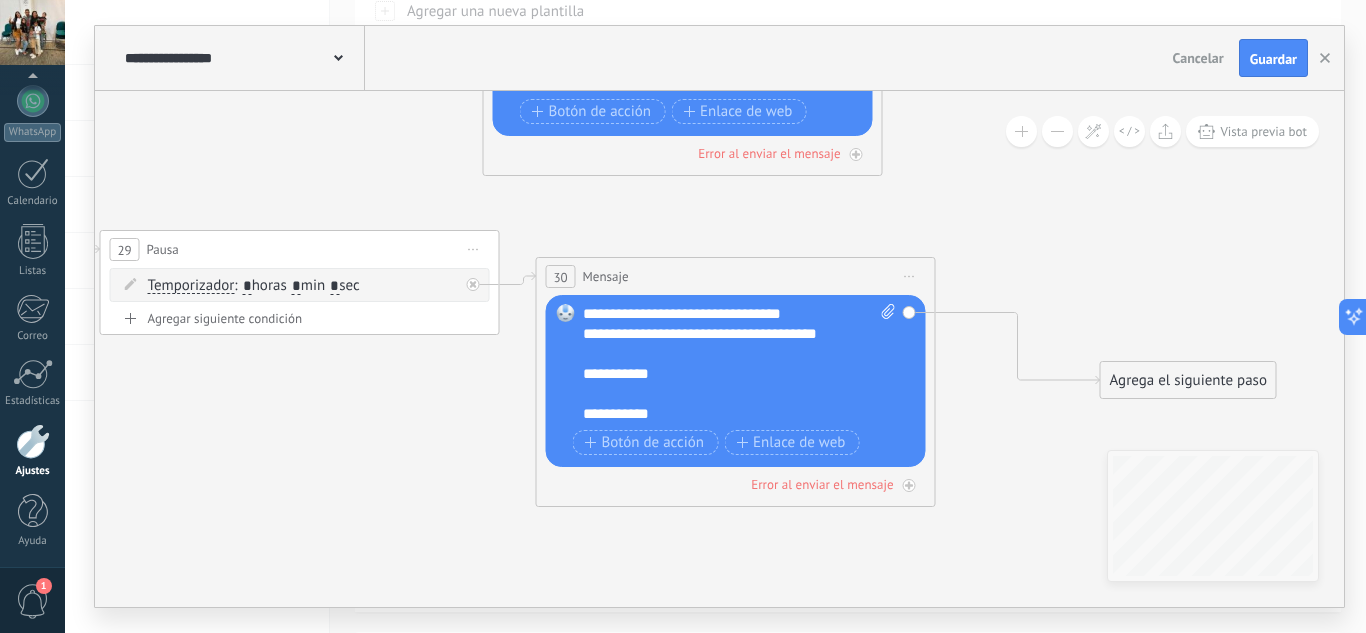 click on "**********" at bounding box center [722, 374] 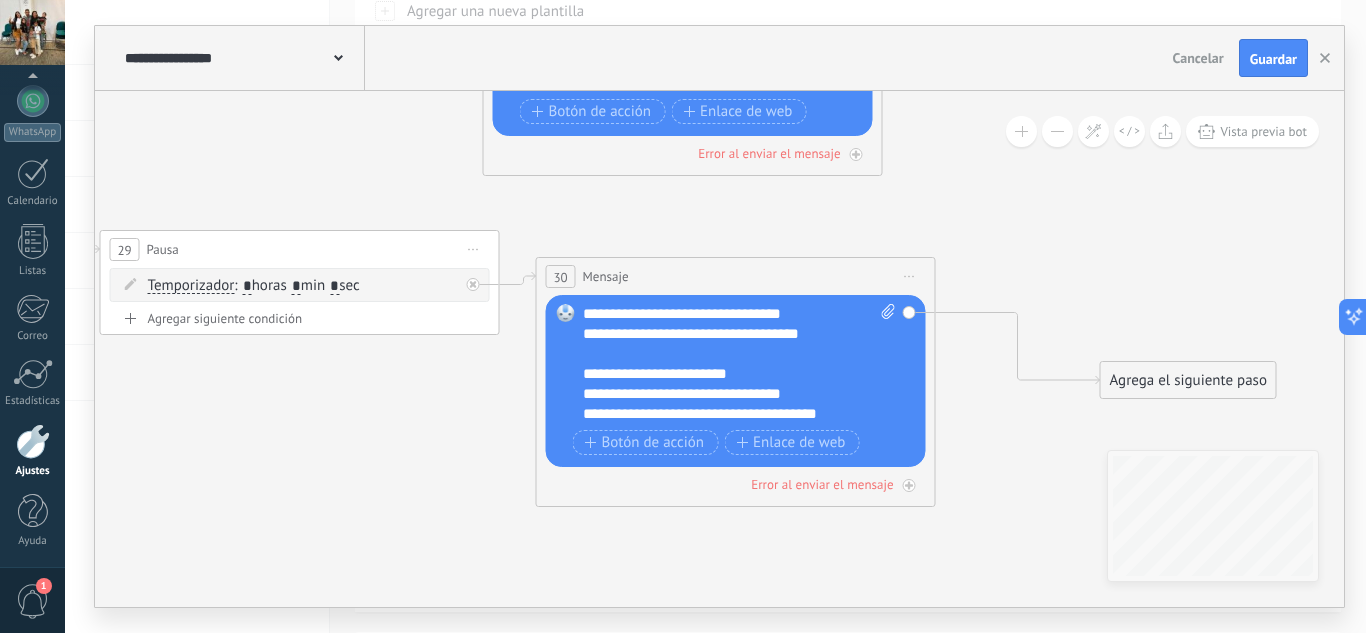scroll, scrollTop: 260, scrollLeft: 0, axis: vertical 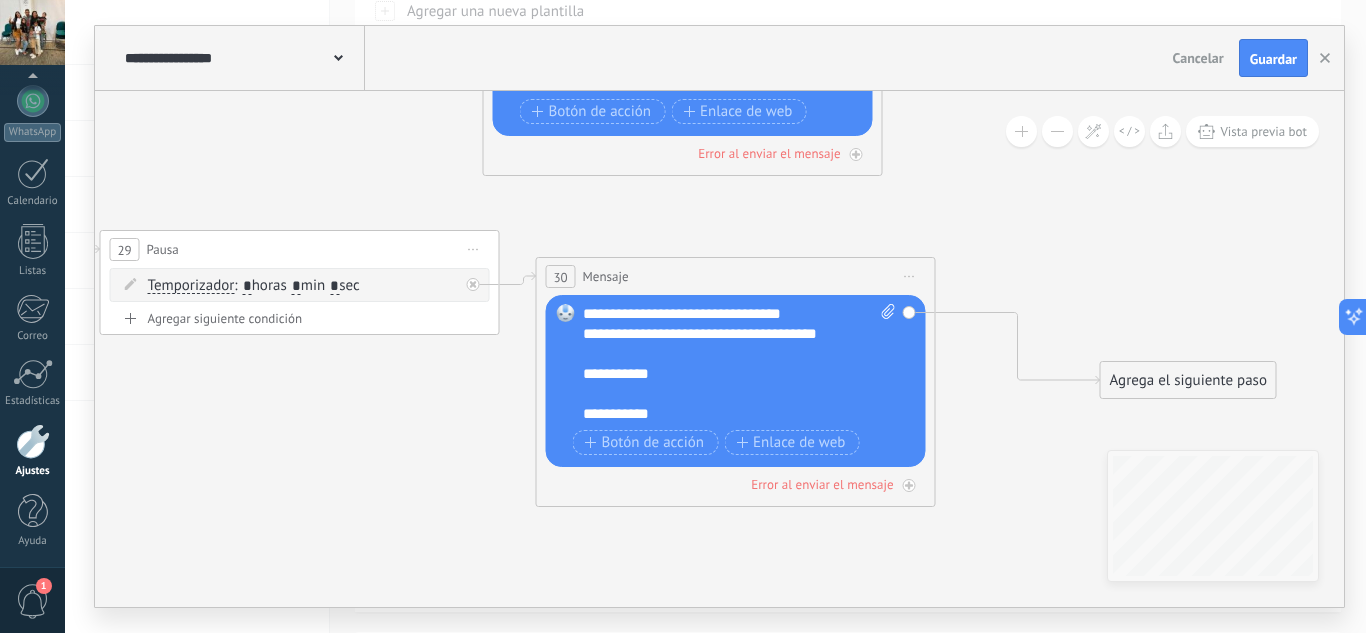 drag, startPoint x: 581, startPoint y: 335, endPoint x: 702, endPoint y: 346, distance: 121.49897 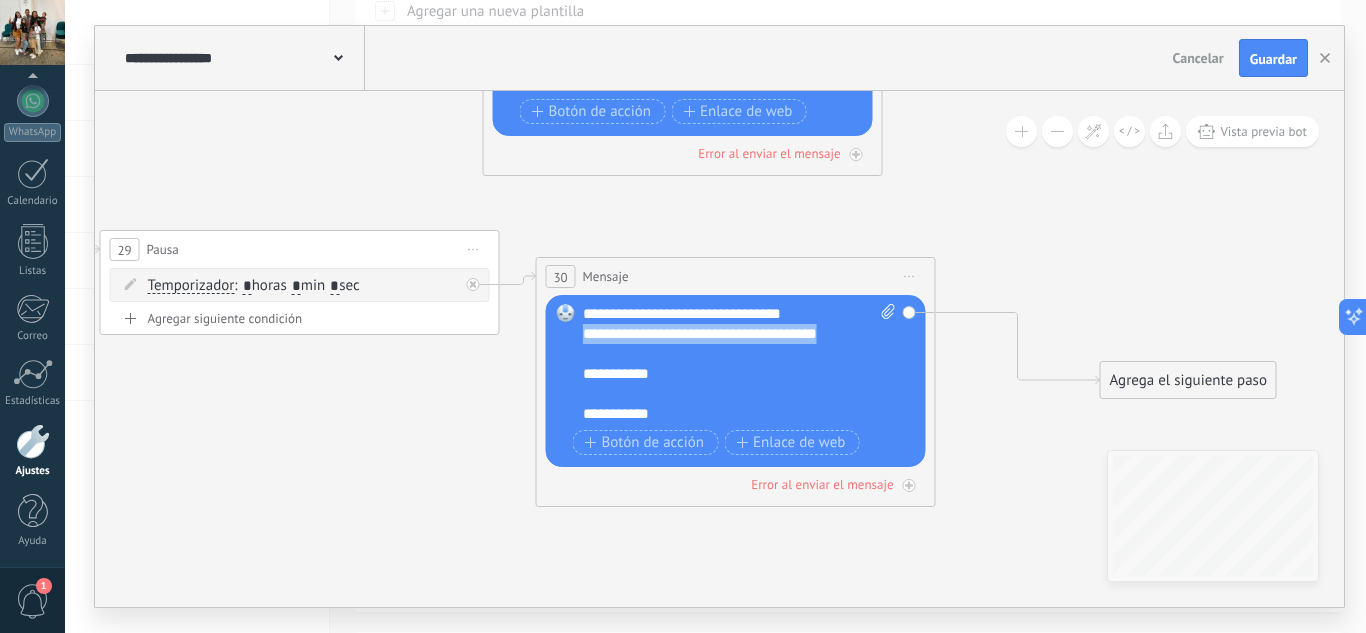 drag, startPoint x: 584, startPoint y: 333, endPoint x: 856, endPoint y: 335, distance: 272.00735 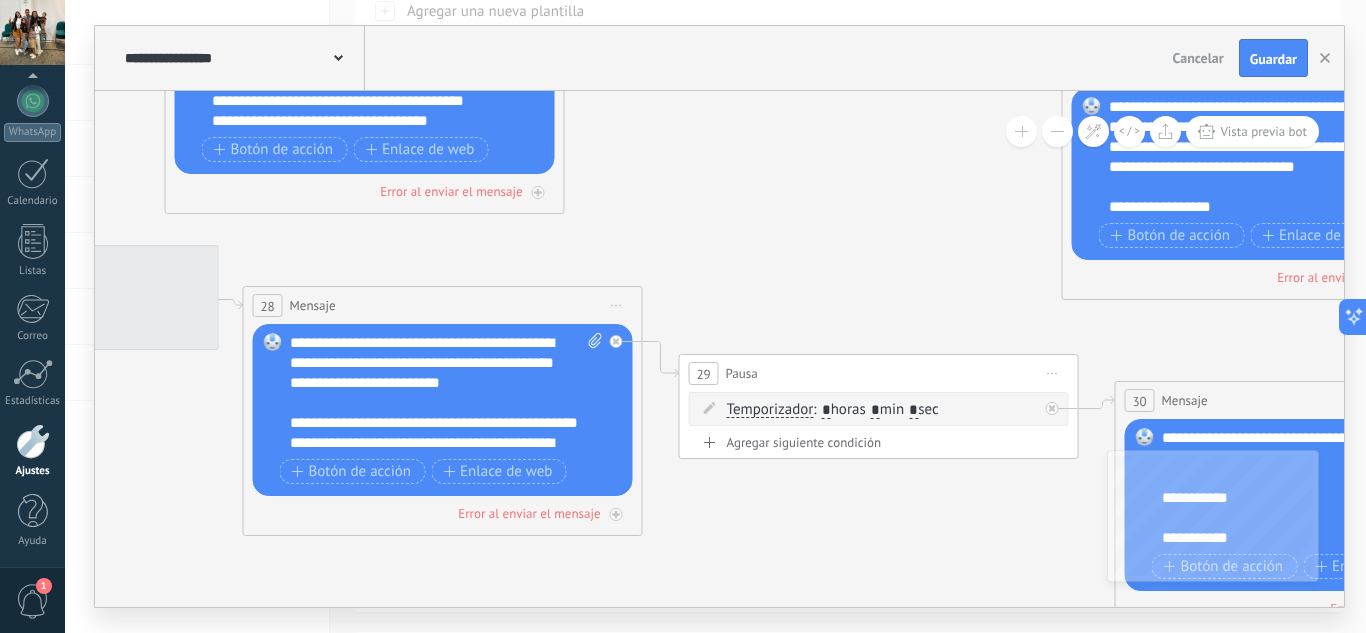 drag, startPoint x: 601, startPoint y: 460, endPoint x: 963, endPoint y: 528, distance: 368.33136 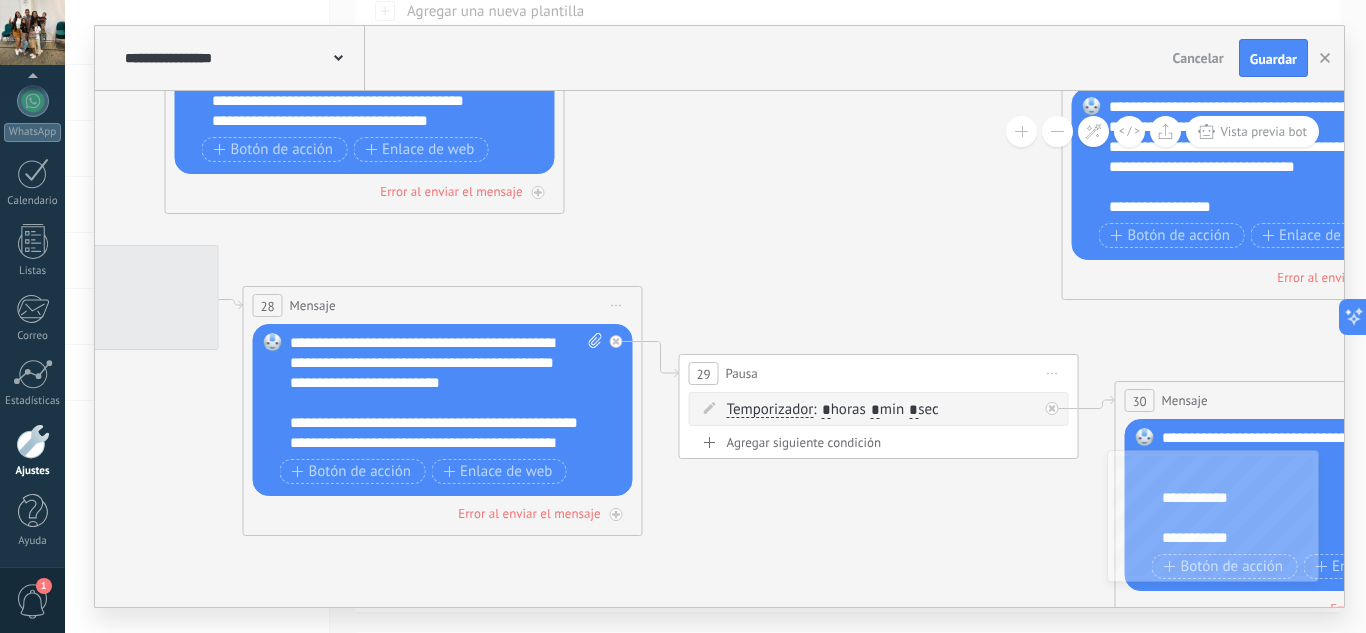 click 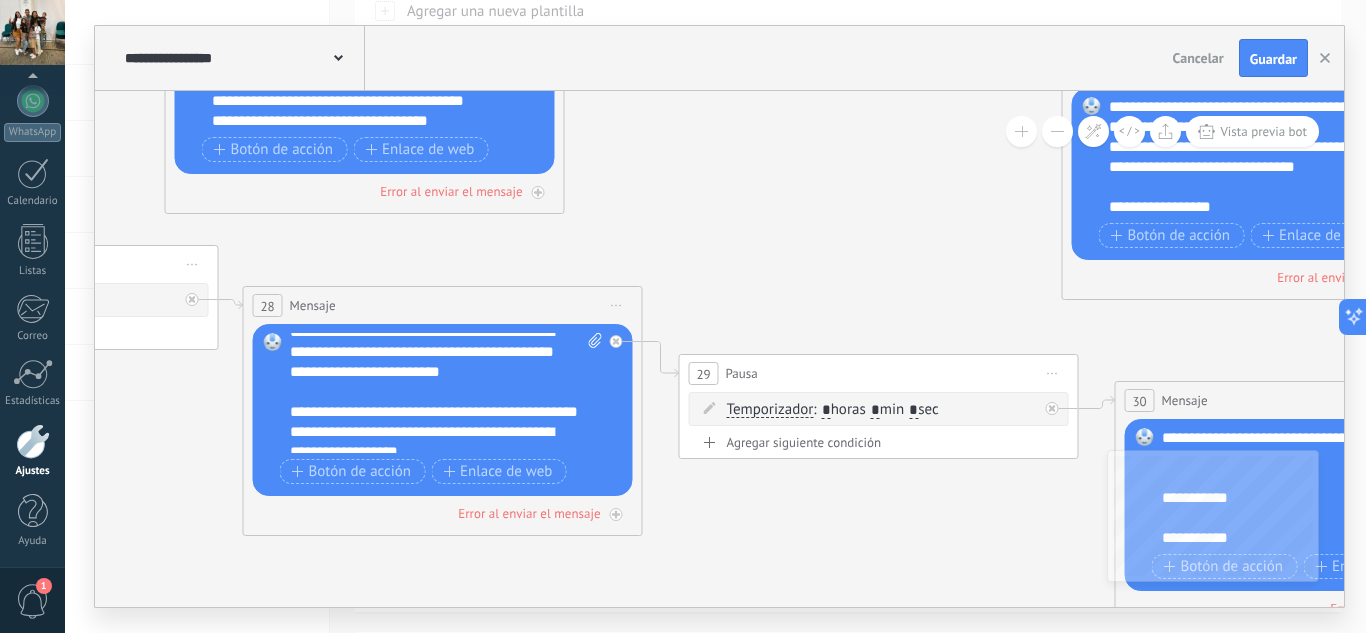scroll, scrollTop: 0, scrollLeft: 0, axis: both 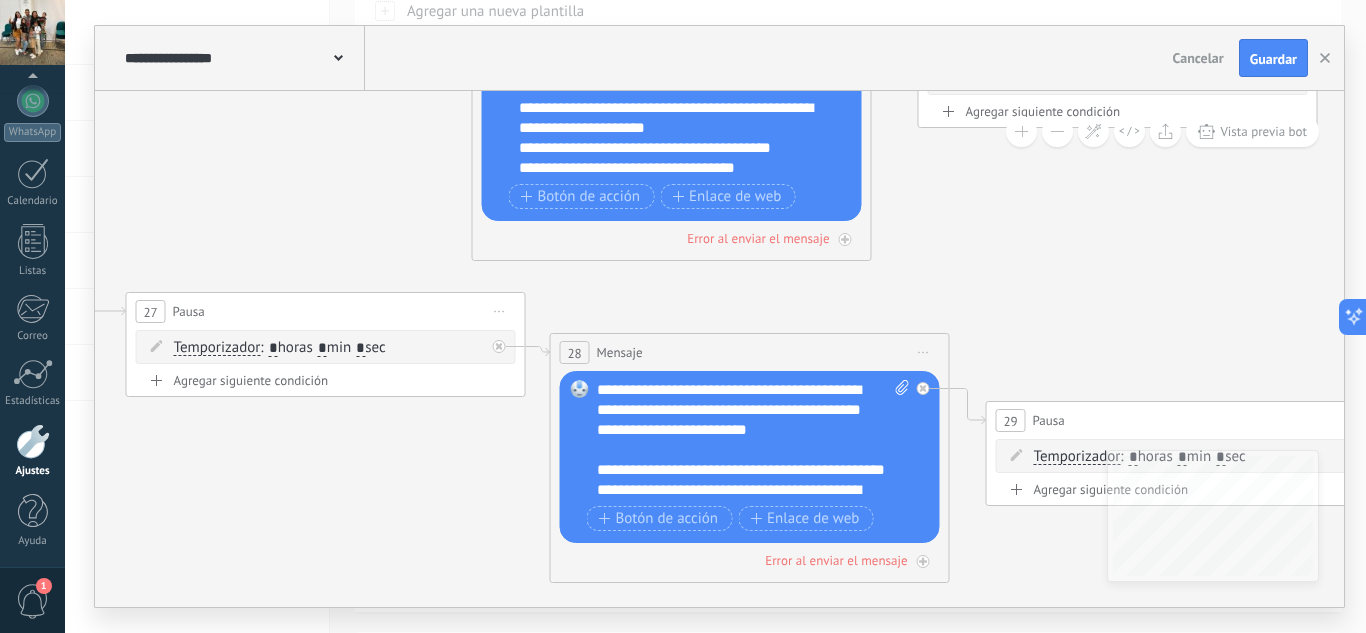 drag, startPoint x: 646, startPoint y: 257, endPoint x: 1010, endPoint y: 303, distance: 366.89508 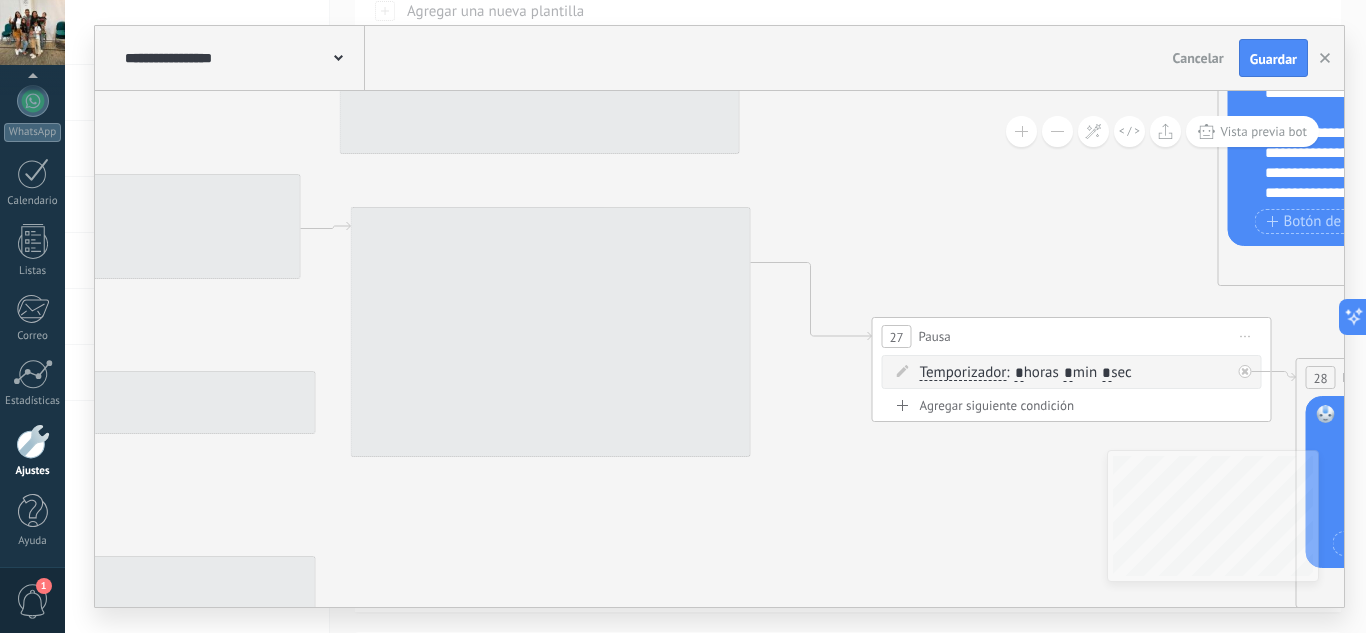 drag, startPoint x: 540, startPoint y: 296, endPoint x: 1024, endPoint y: 275, distance: 484.45535 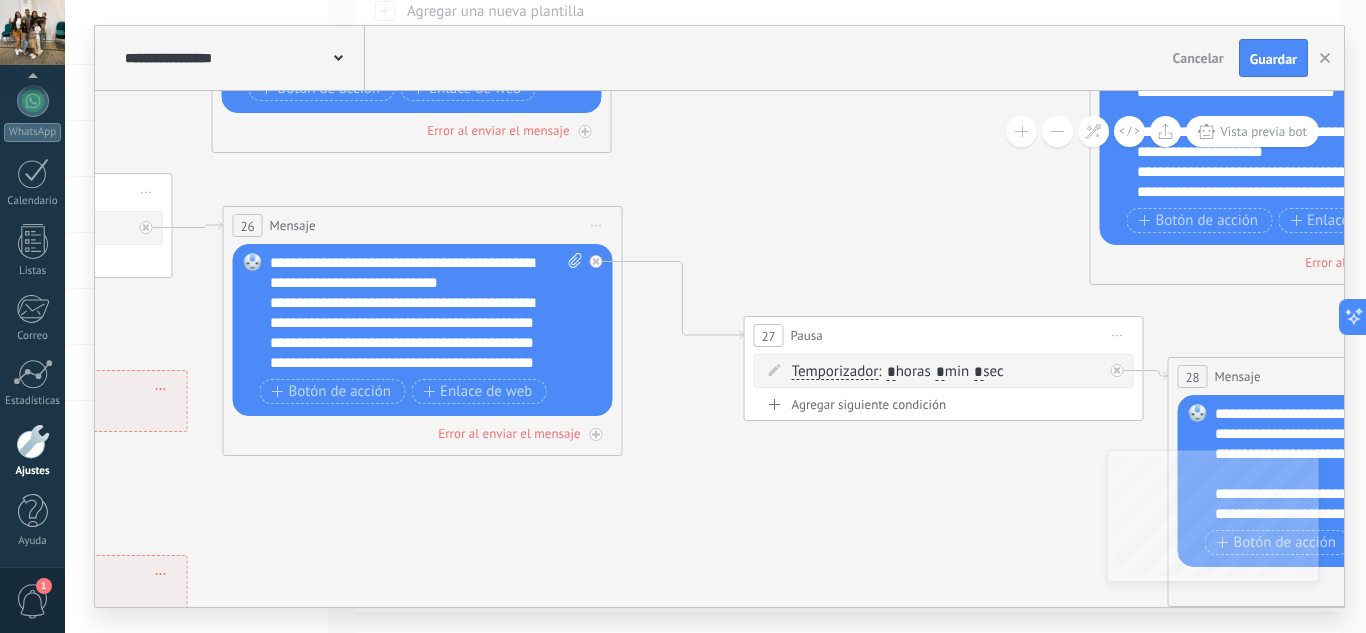 drag, startPoint x: 1065, startPoint y: 253, endPoint x: 431, endPoint y: 245, distance: 634.0505 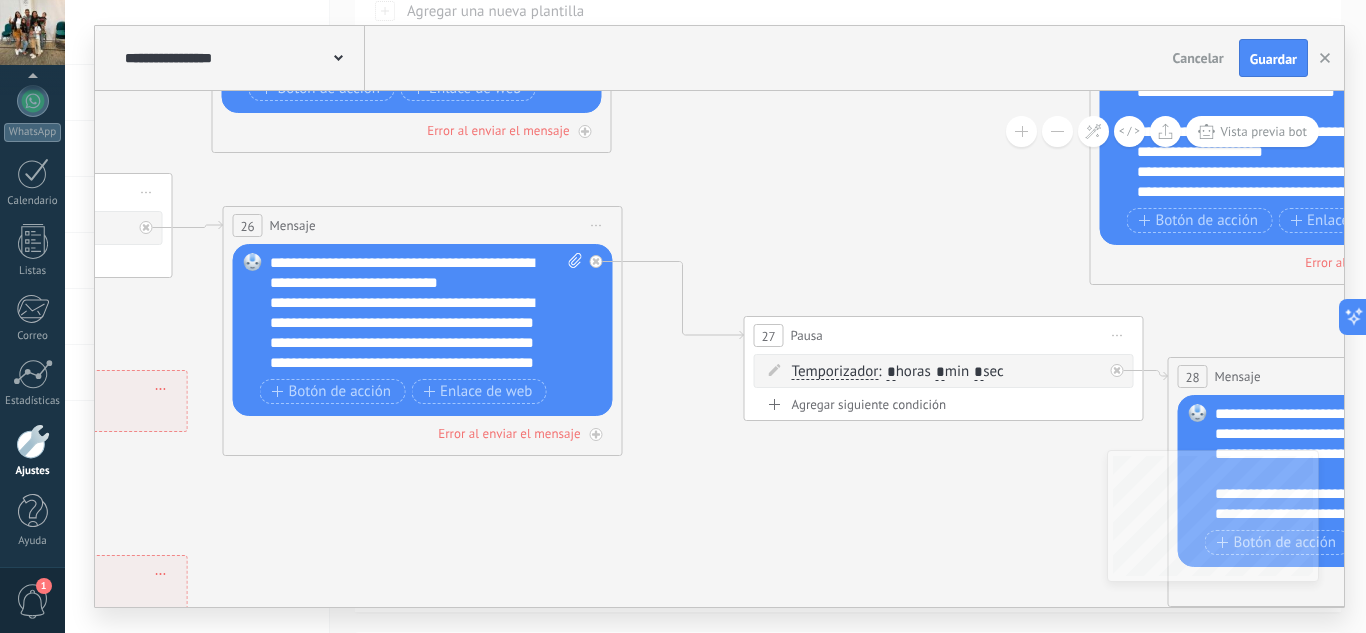 click 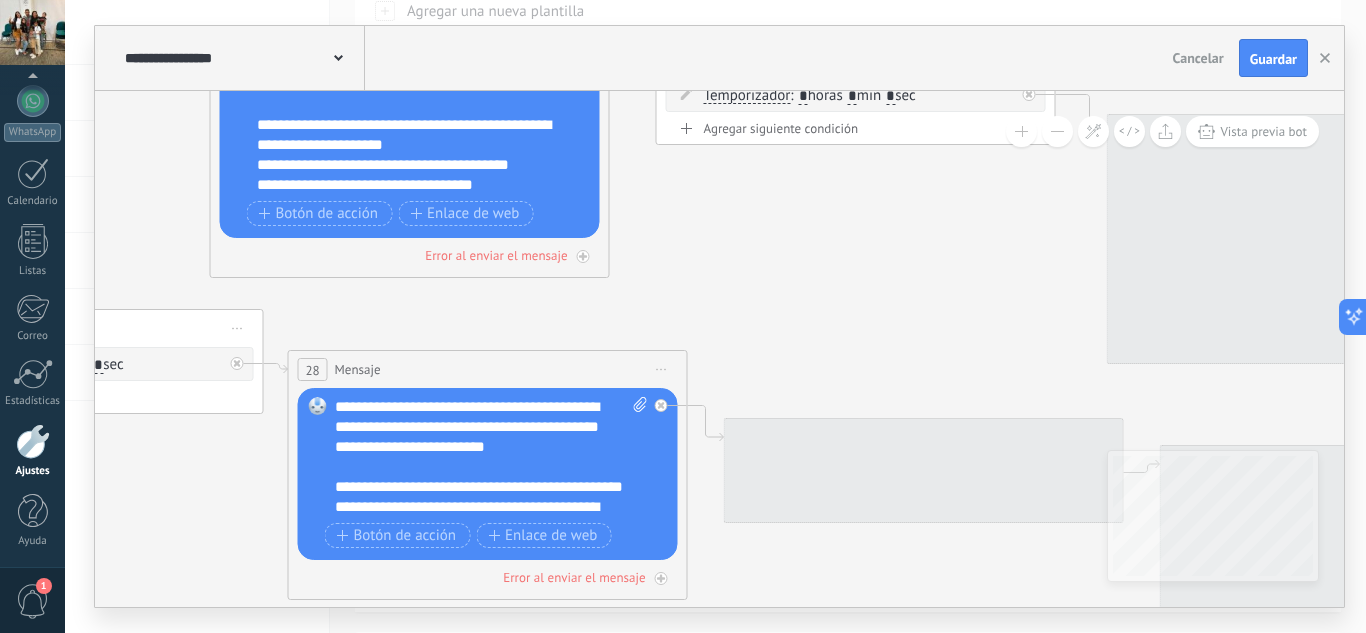 drag, startPoint x: 1159, startPoint y: 309, endPoint x: 530, endPoint y: 304, distance: 629.0199 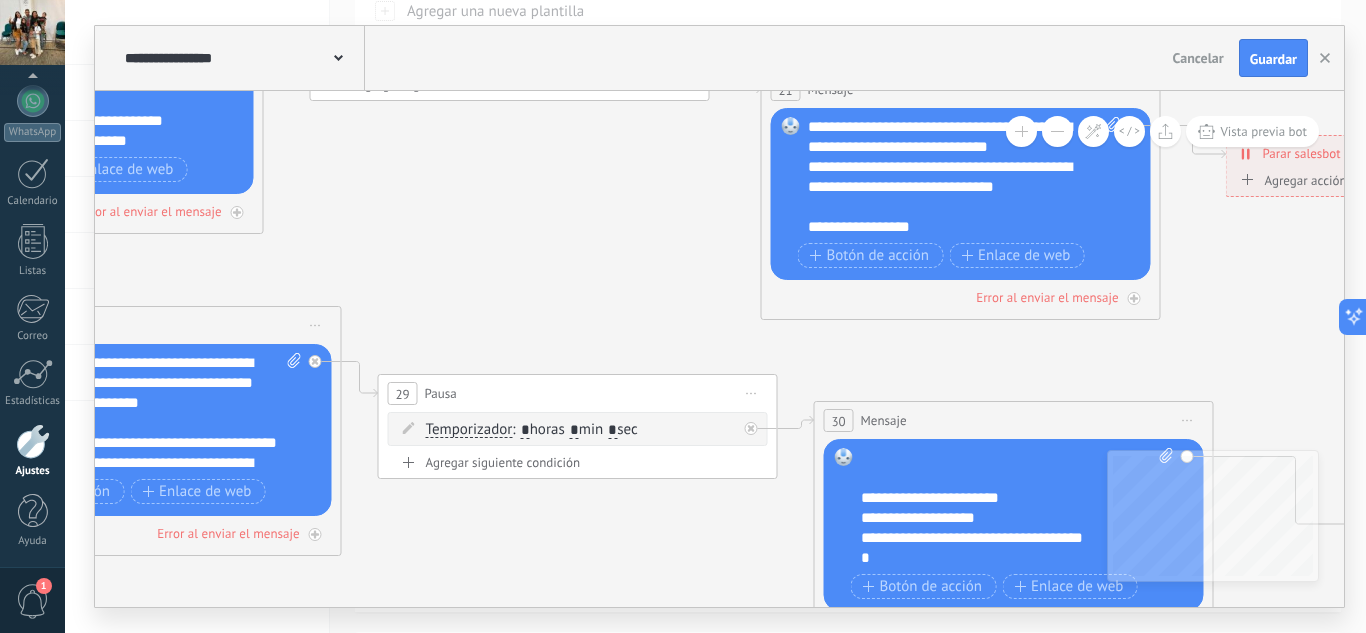 drag, startPoint x: 704, startPoint y: 320, endPoint x: 429, endPoint y: 183, distance: 307.23605 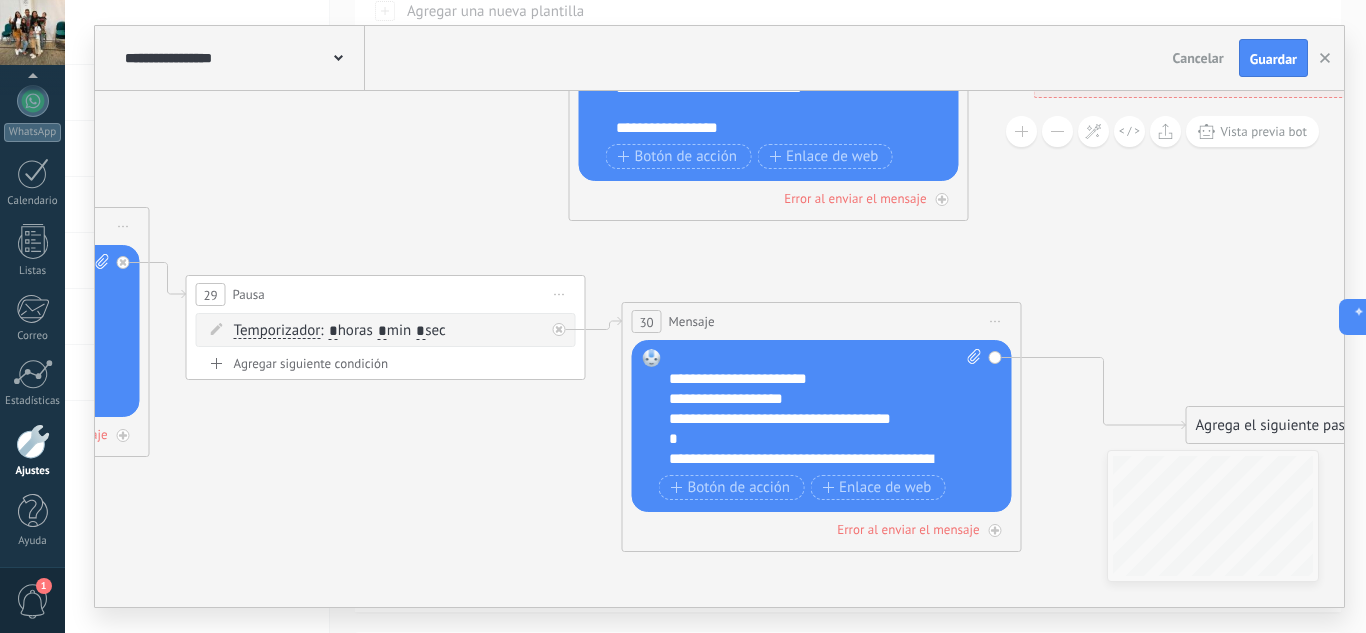 scroll, scrollTop: 0, scrollLeft: 0, axis: both 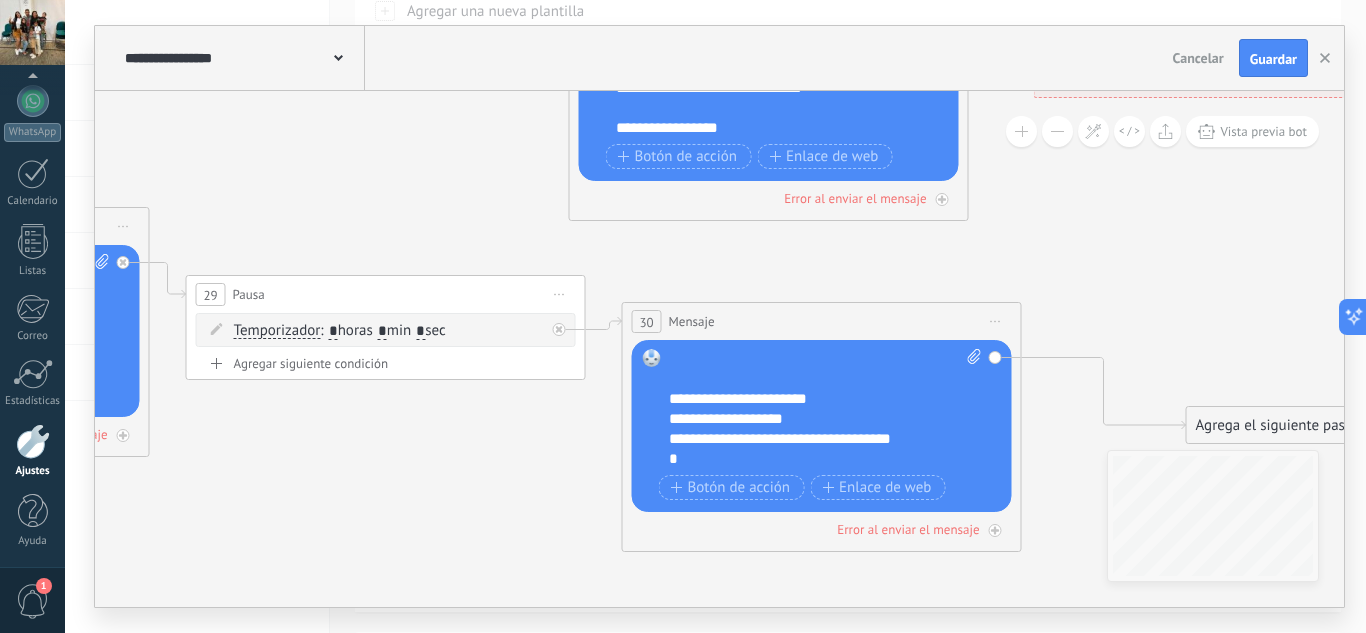 click on "**********" at bounding box center [825, 409] 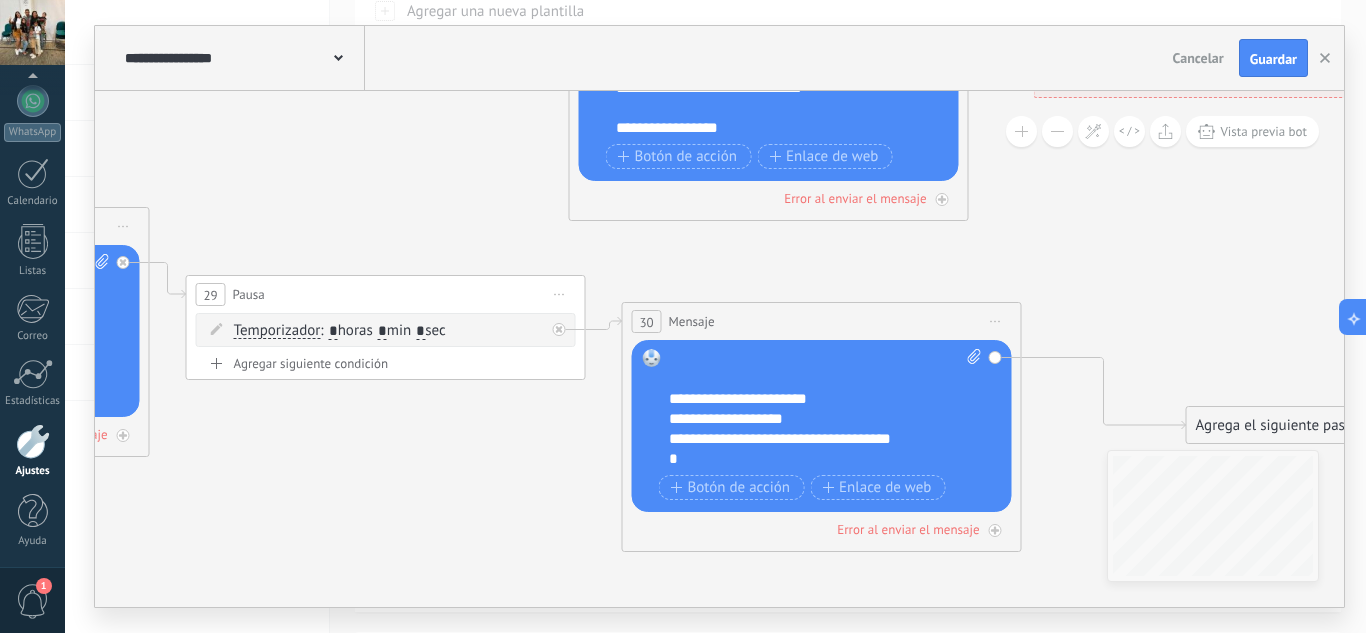 paste 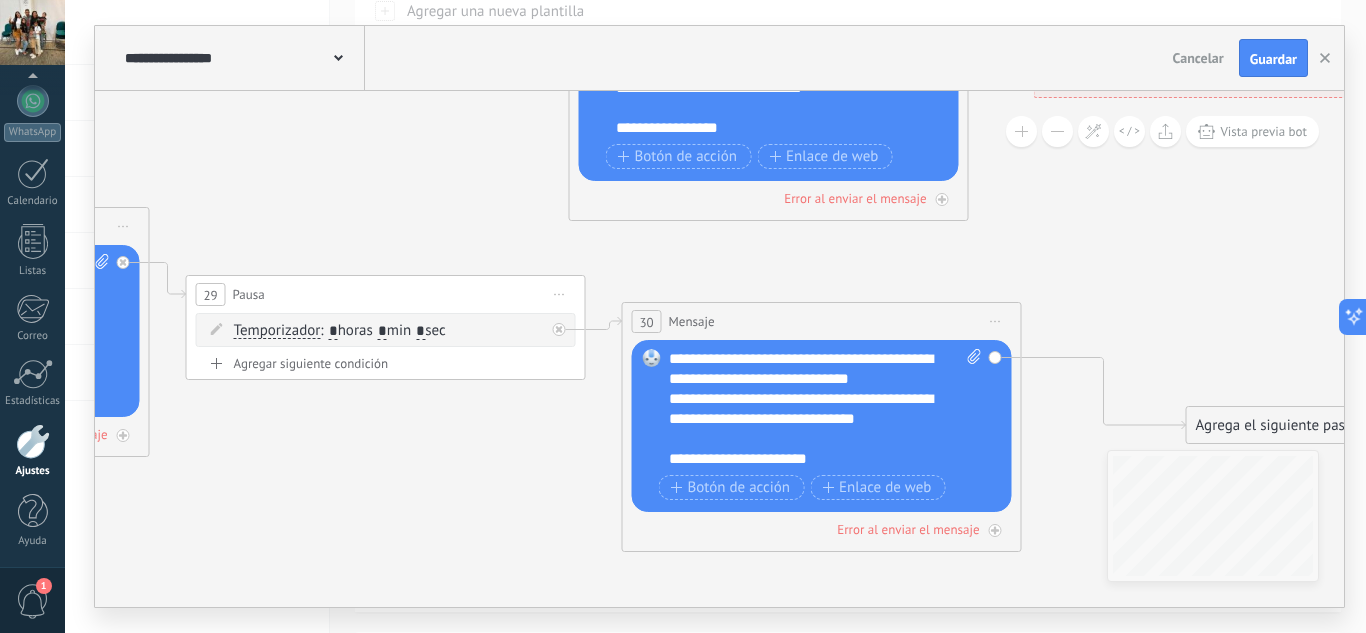 click on "**********" at bounding box center [825, 409] 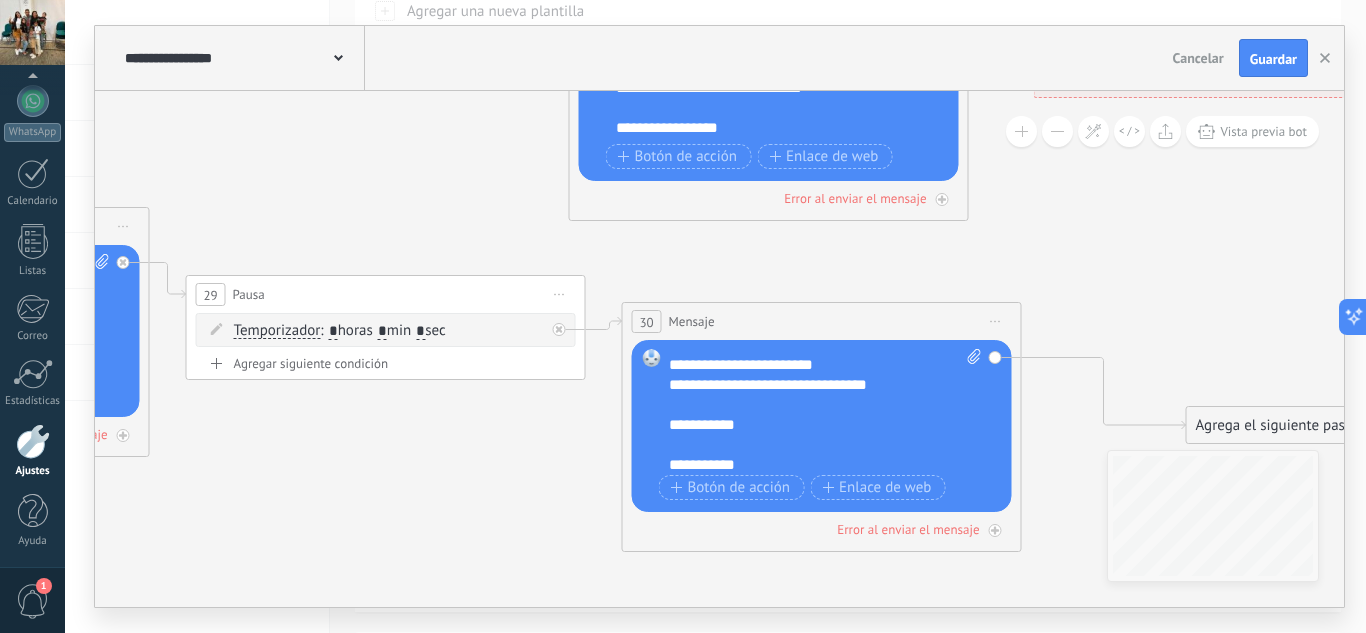 scroll, scrollTop: 280, scrollLeft: 0, axis: vertical 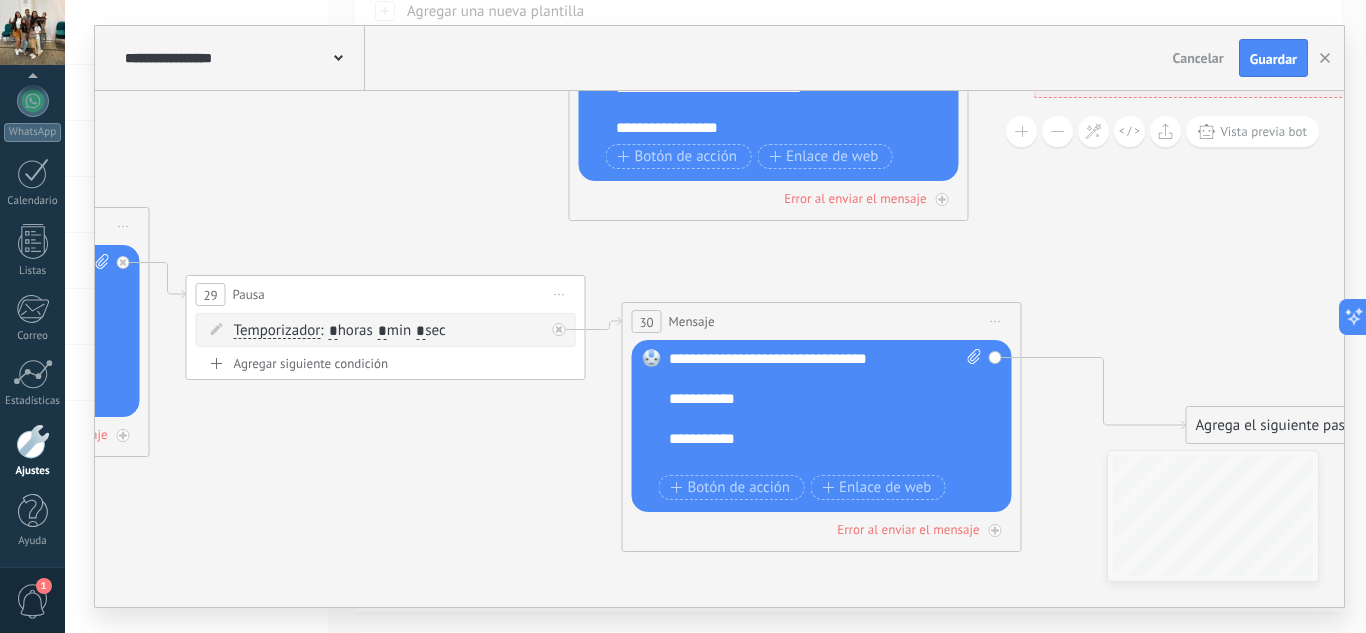click on "**********" at bounding box center (808, 289) 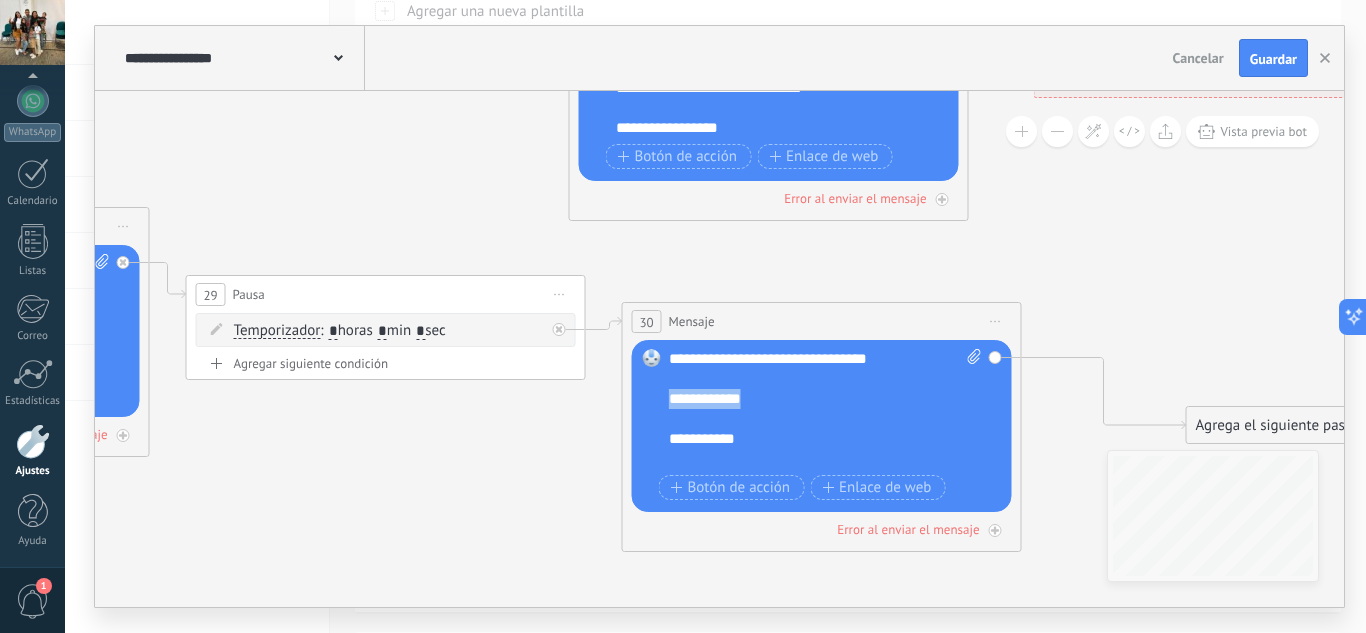 drag, startPoint x: 770, startPoint y: 420, endPoint x: 670, endPoint y: 422, distance: 100.02 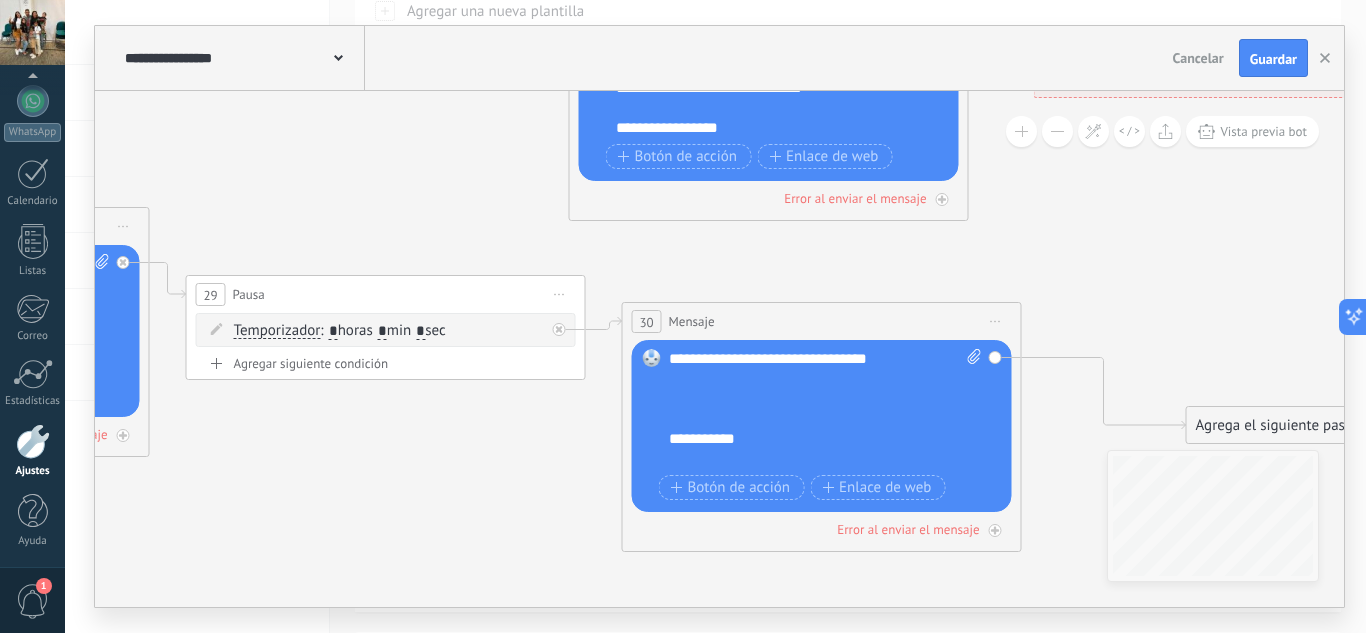 click on "**********" at bounding box center [808, 289] 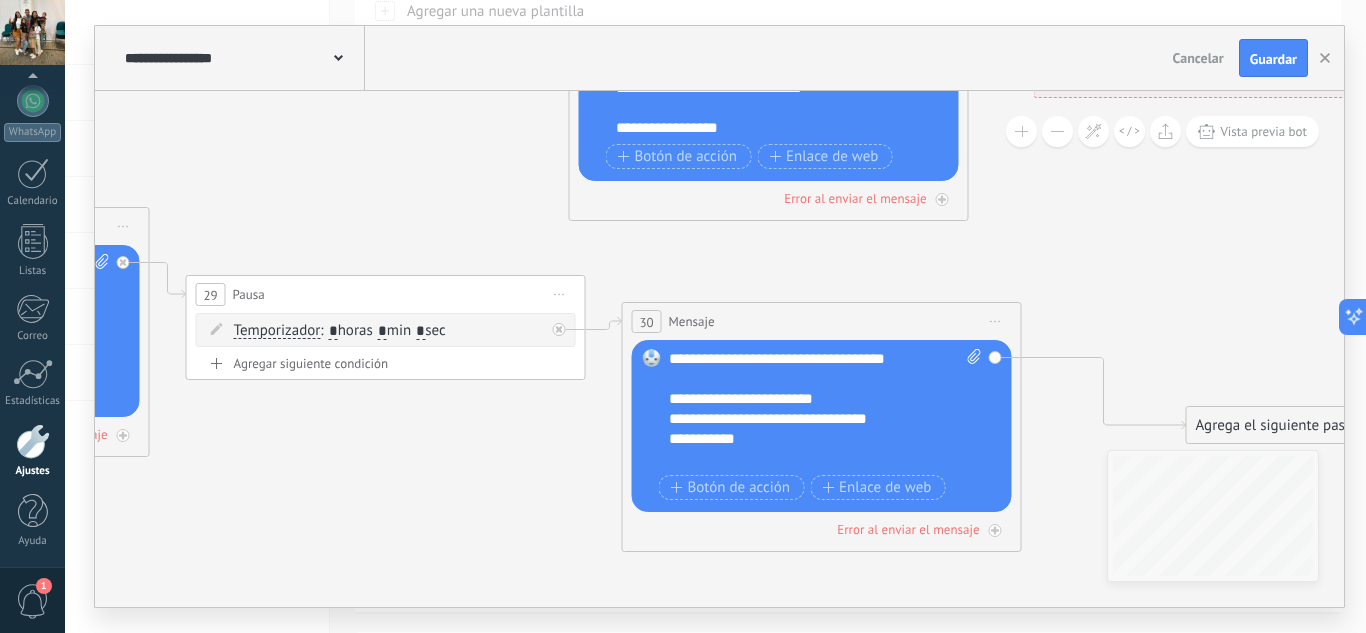 scroll, scrollTop: 240, scrollLeft: 0, axis: vertical 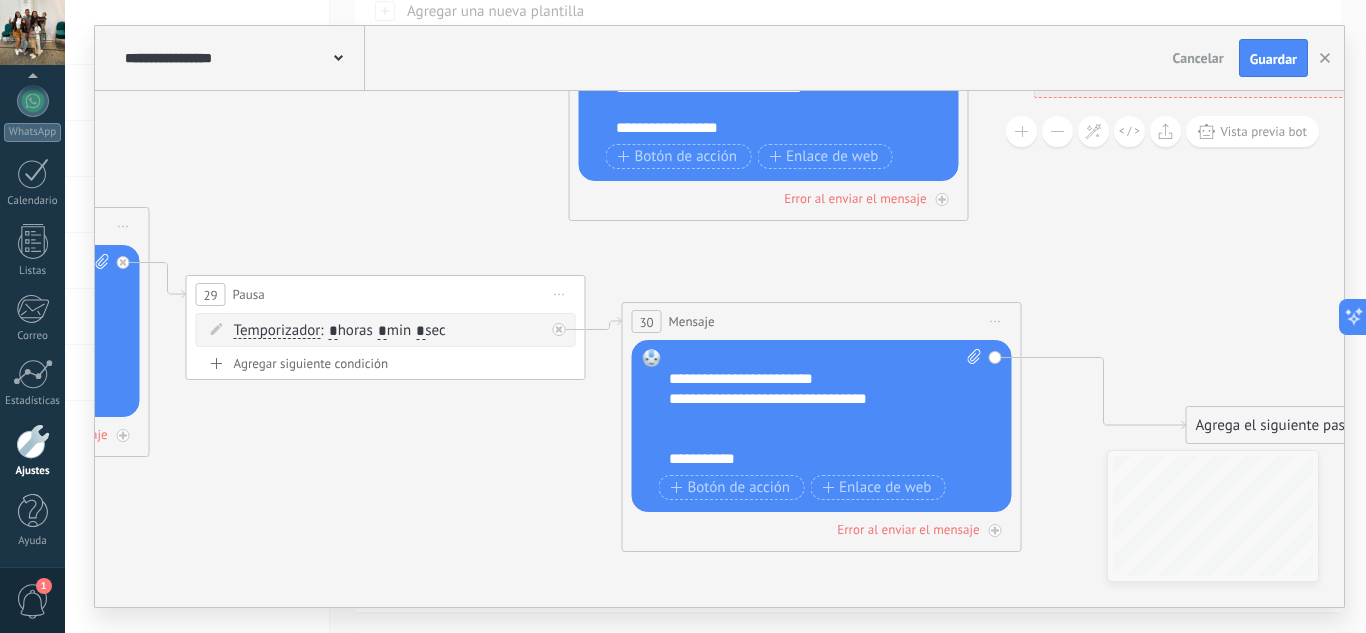 click on "**********" at bounding box center (808, 459) 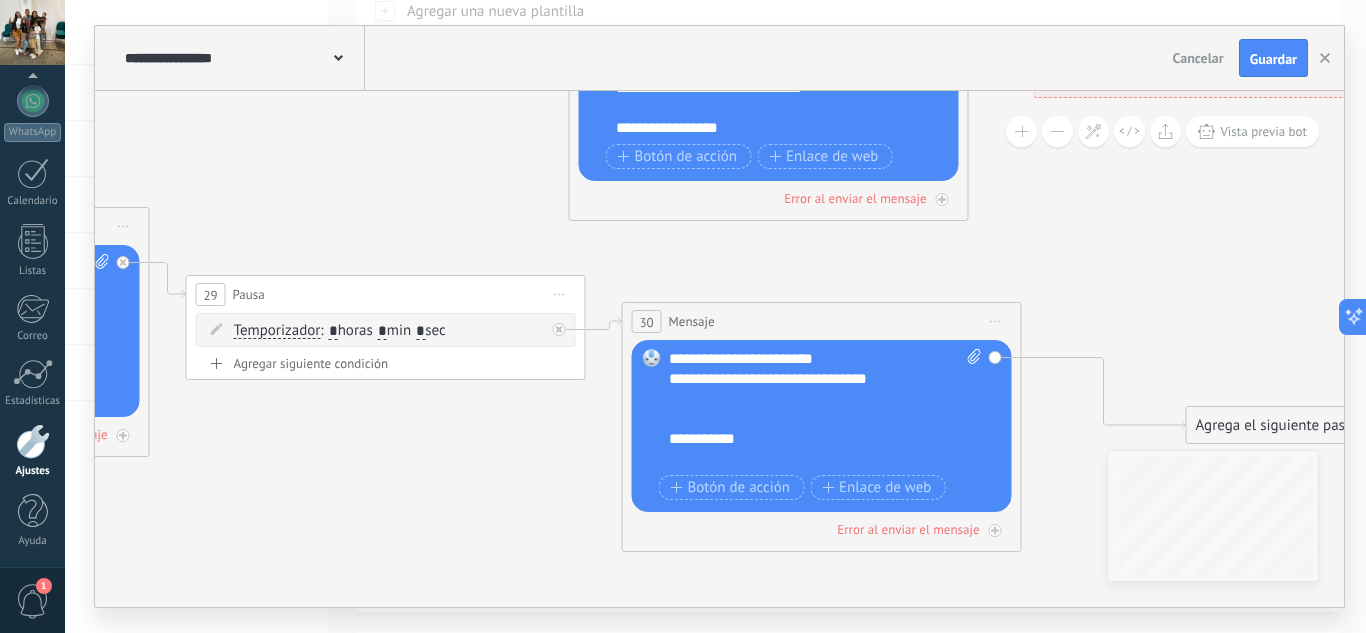 scroll, scrollTop: 280, scrollLeft: 0, axis: vertical 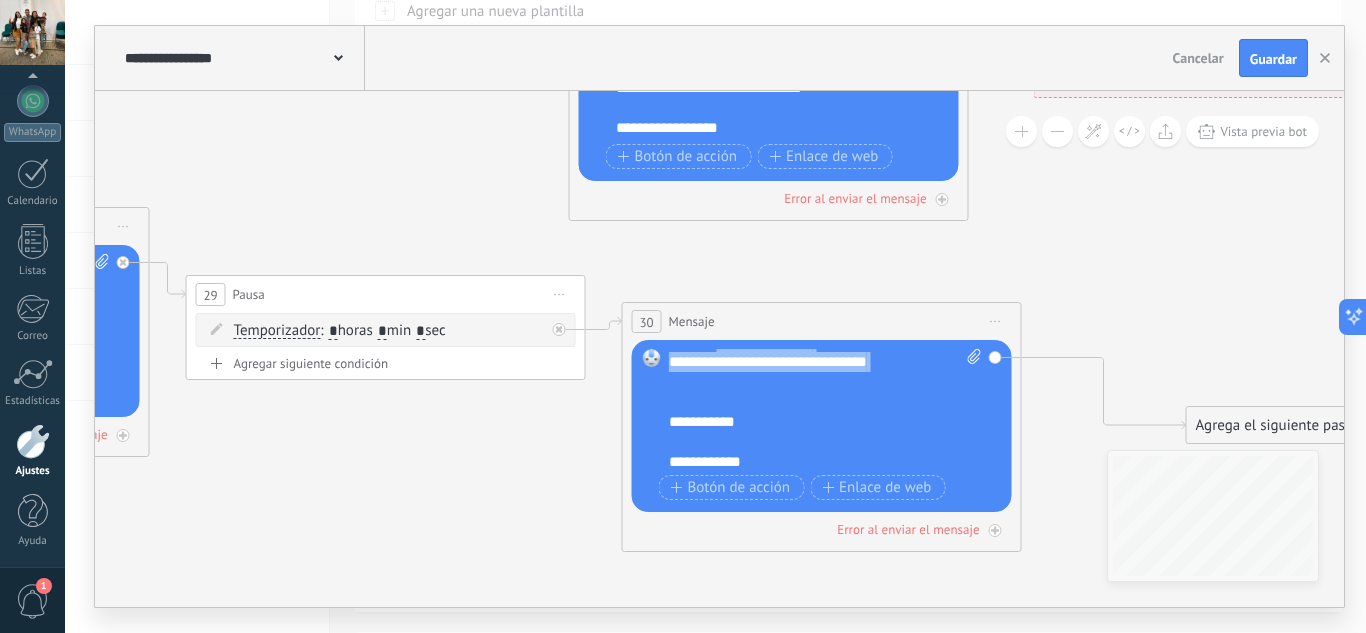 drag, startPoint x: 740, startPoint y: 358, endPoint x: 873, endPoint y: 392, distance: 137.2771 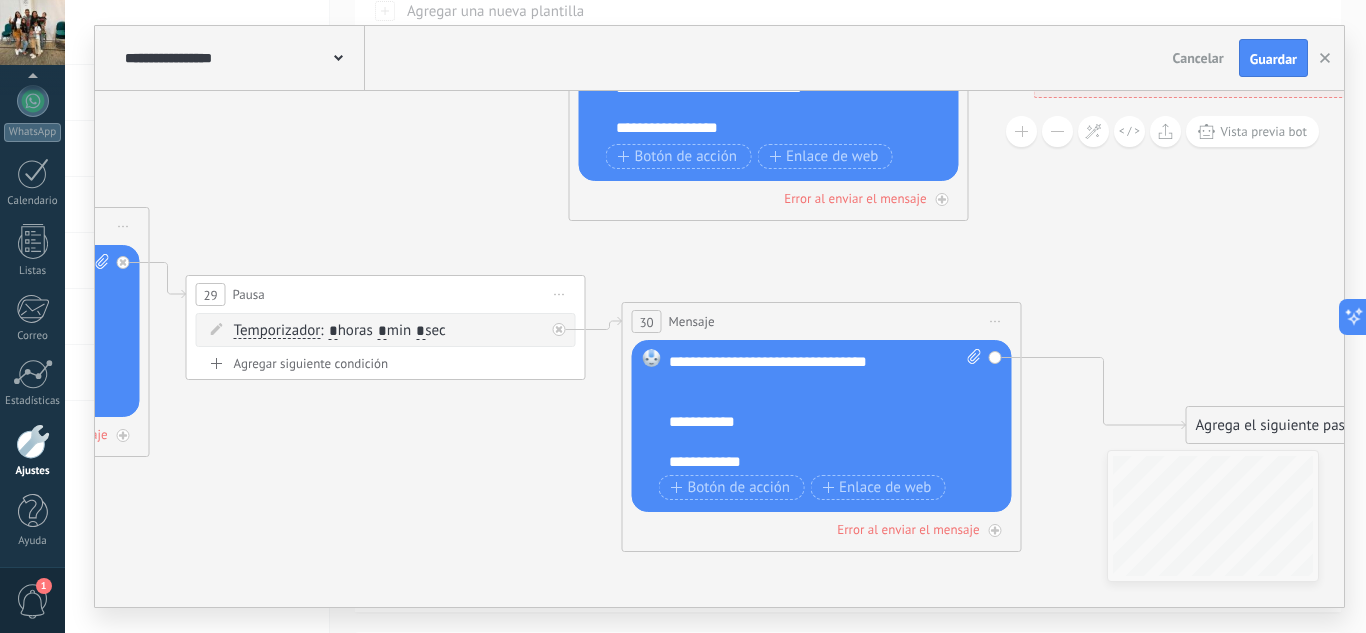 click on "**********" at bounding box center [808, 442] 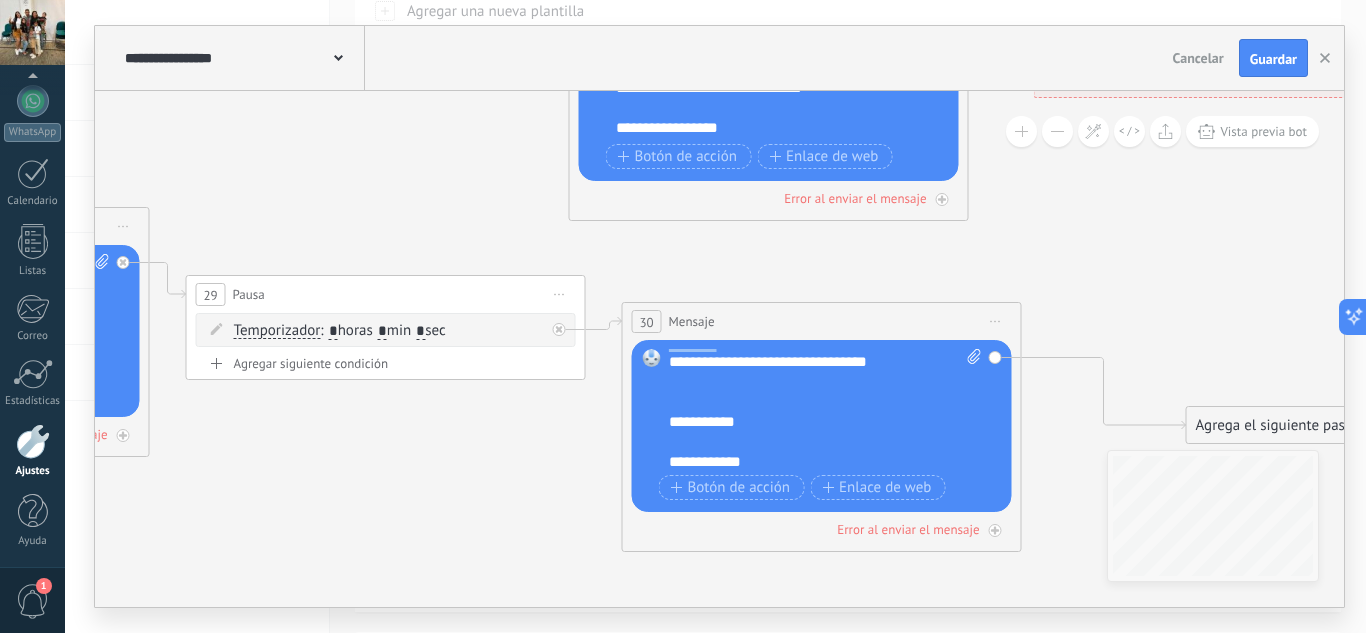 scroll, scrollTop: 254, scrollLeft: 0, axis: vertical 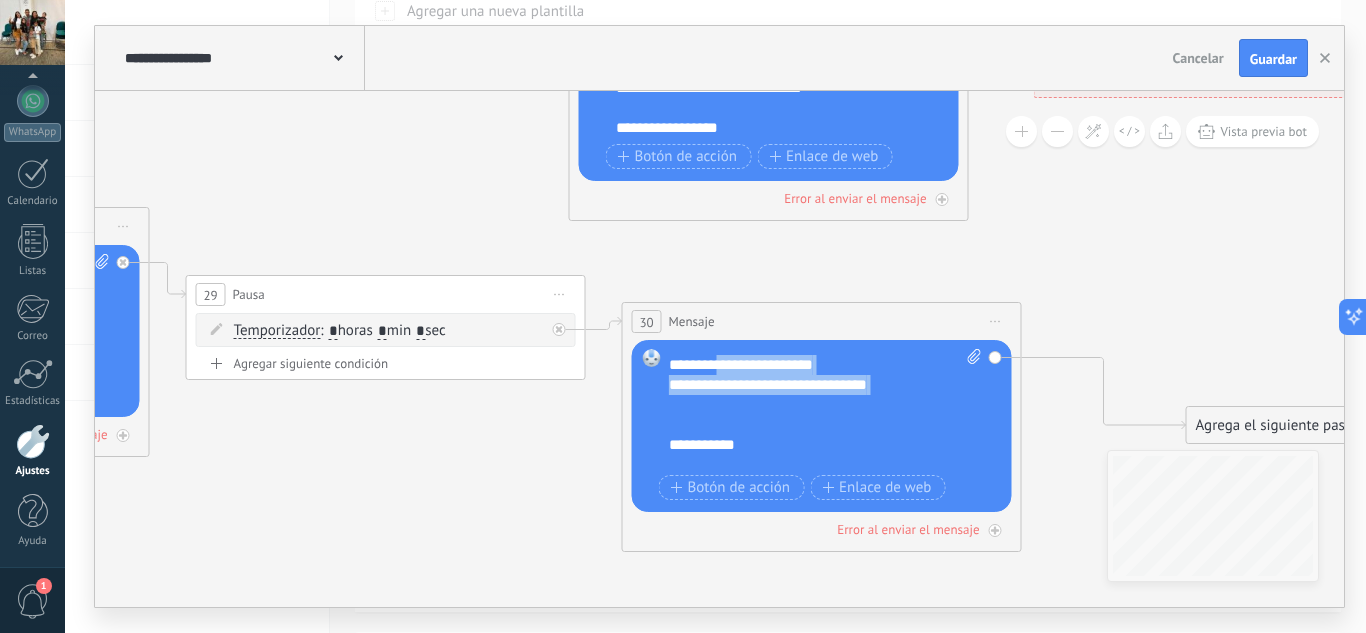 drag, startPoint x: 739, startPoint y: 360, endPoint x: 889, endPoint y: 420, distance: 161.55495 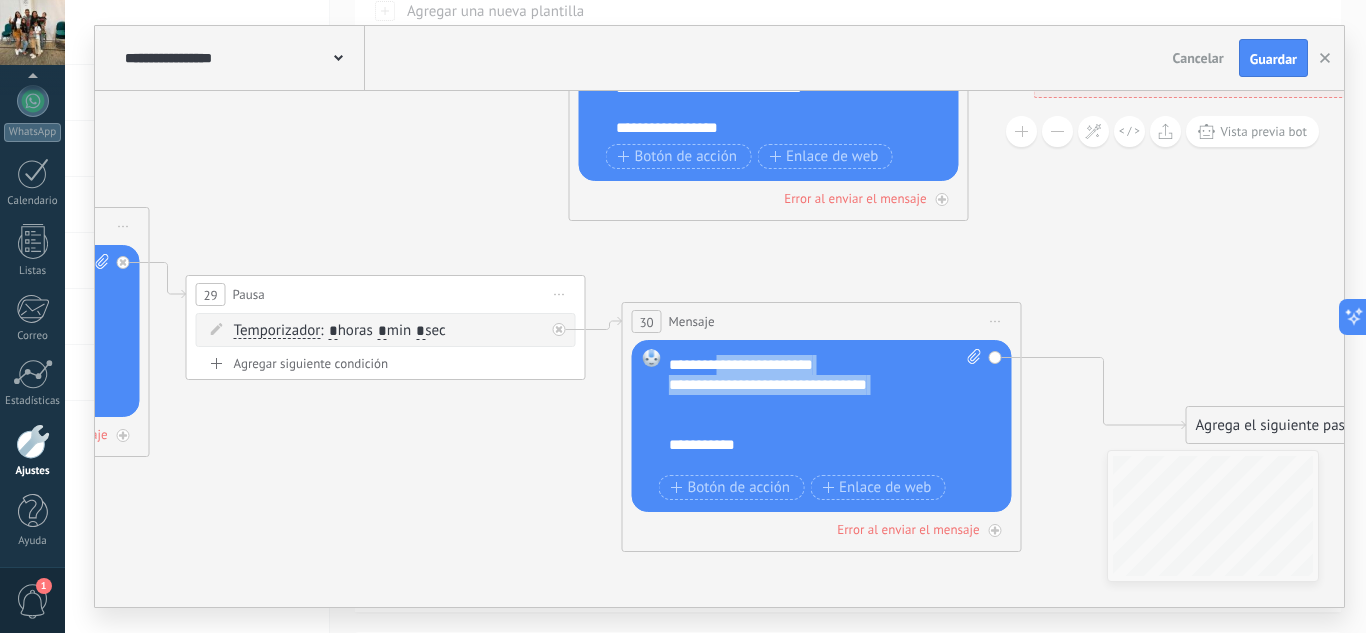 copy on "**********" 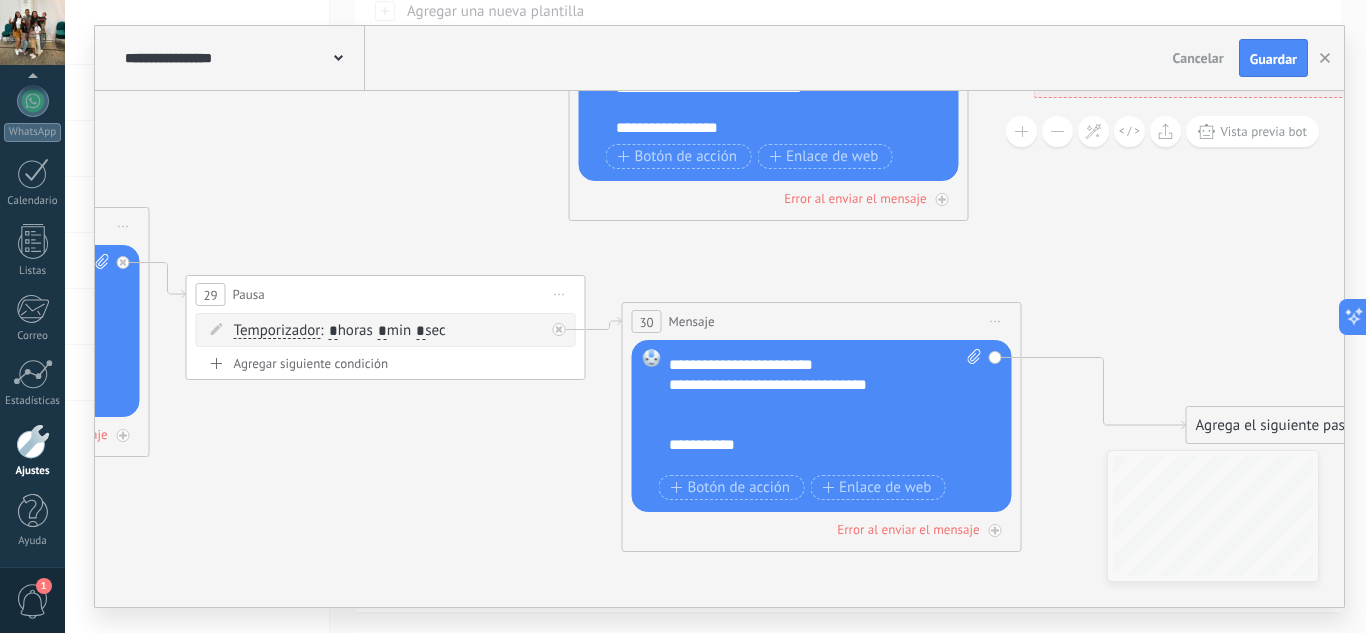 click on "**********" at bounding box center [808, 465] 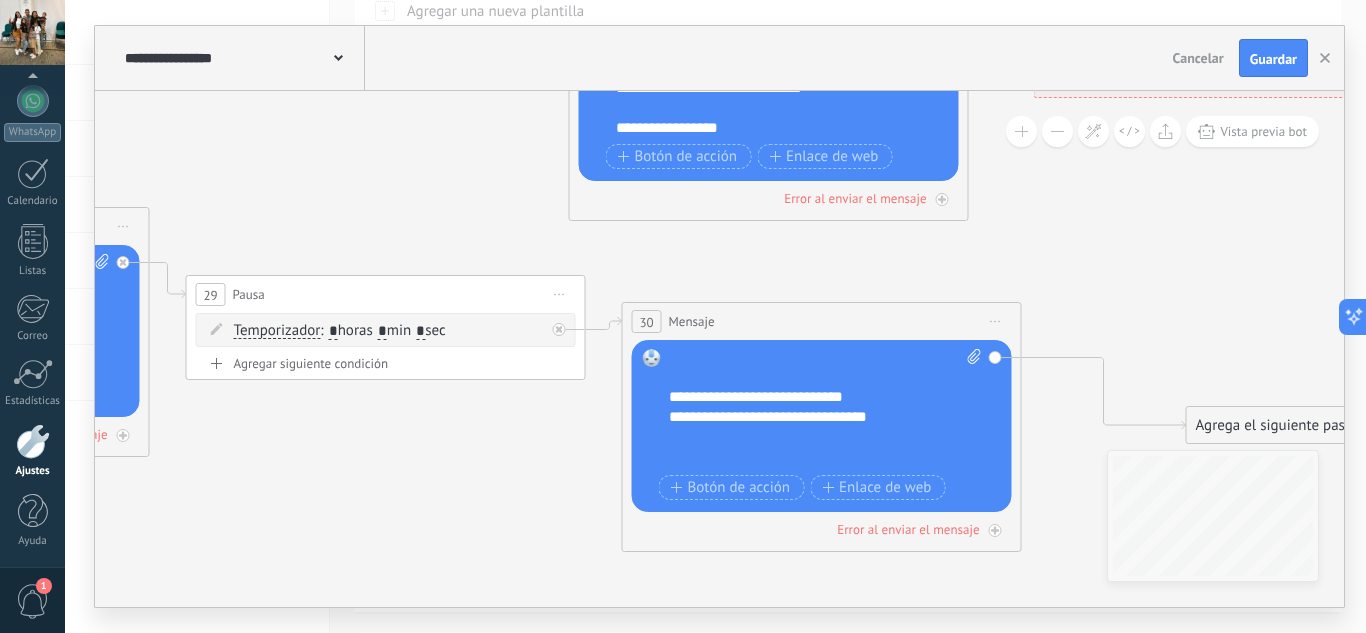 scroll, scrollTop: 320, scrollLeft: 0, axis: vertical 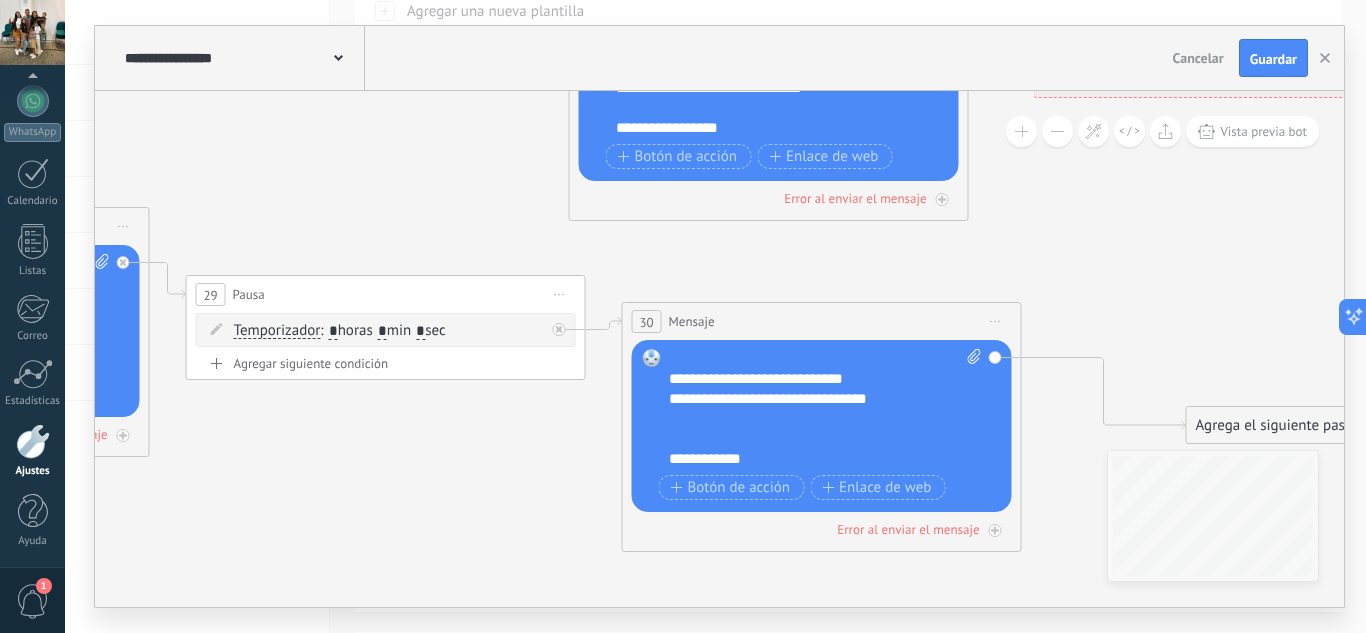 click on "**********" at bounding box center [808, 439] 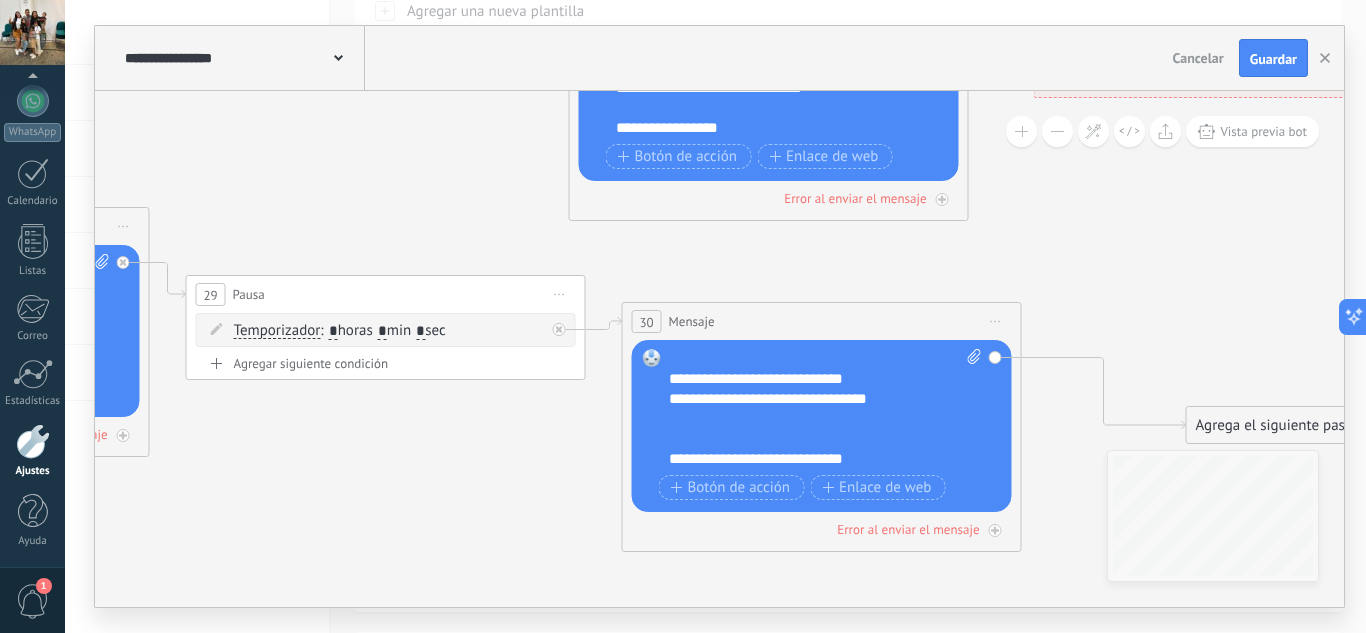 click on "**********" at bounding box center [808, 439] 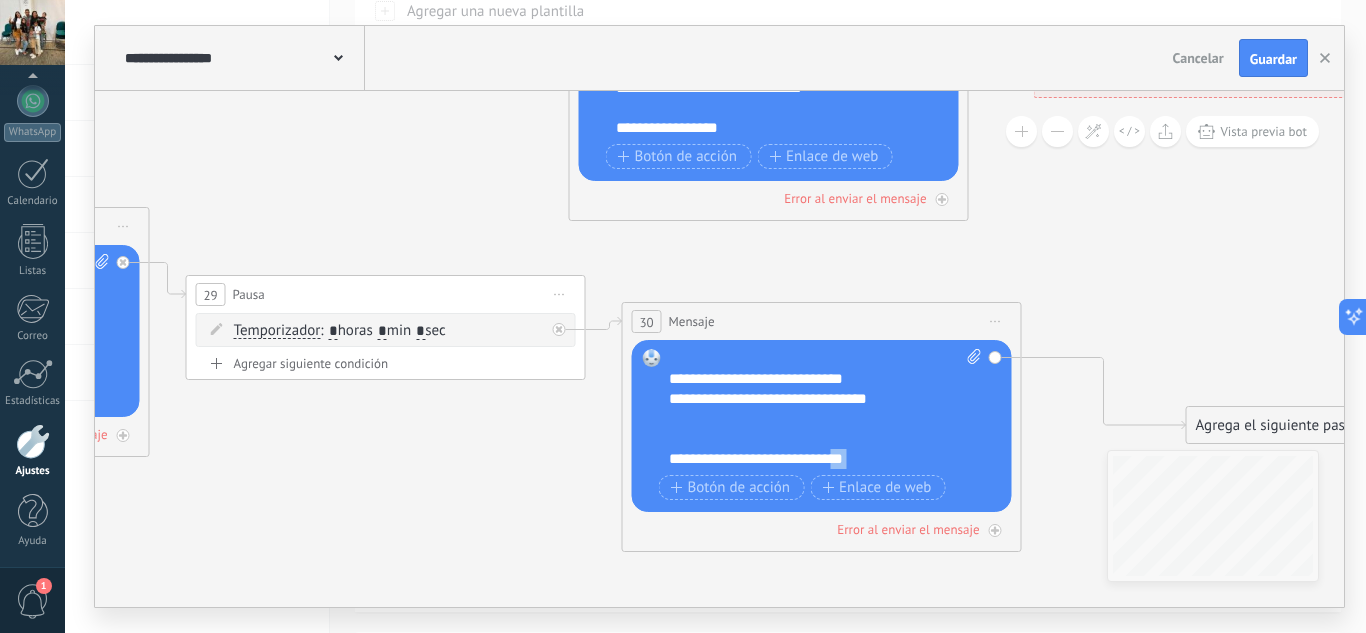 scroll, scrollTop: 360, scrollLeft: 0, axis: vertical 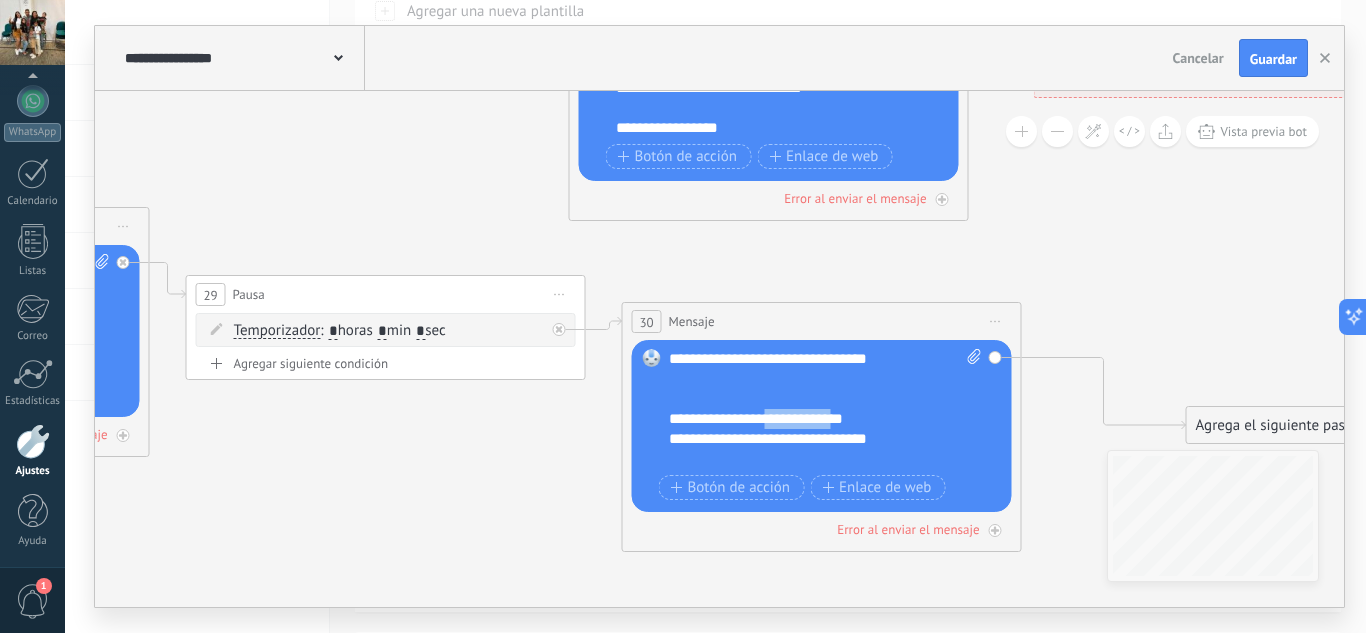 drag, startPoint x: 870, startPoint y: 459, endPoint x: 782, endPoint y: 414, distance: 98.83825 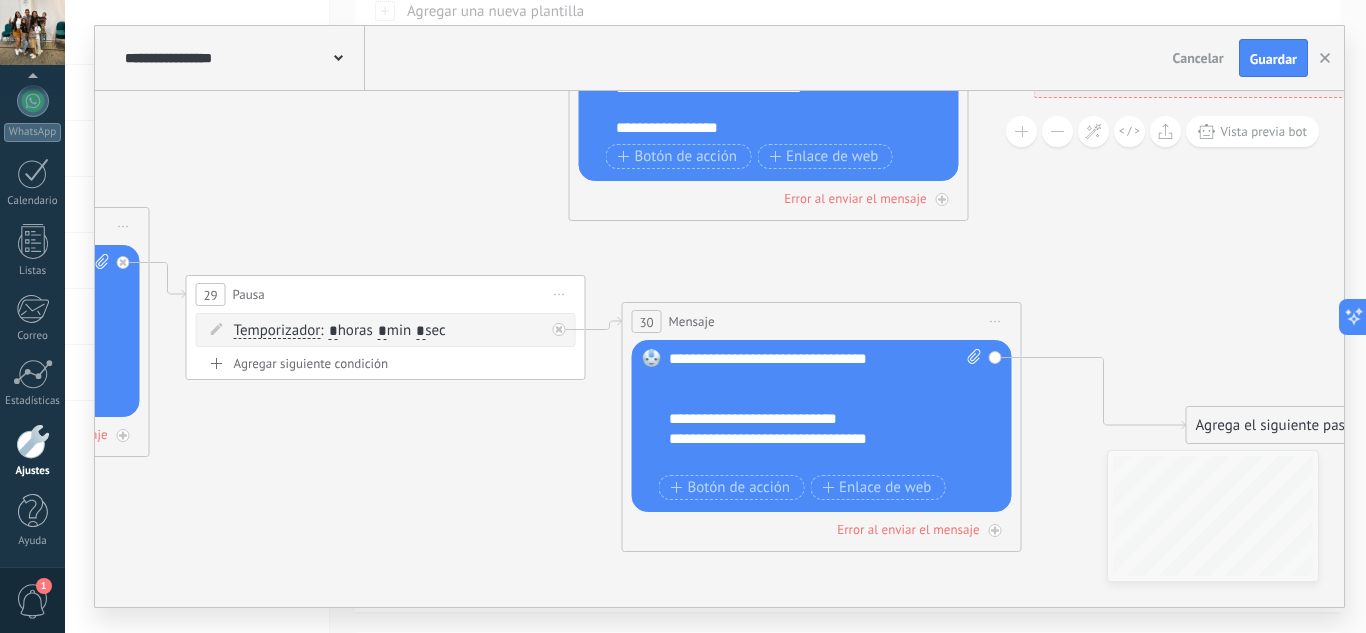 click on "**********" at bounding box center (808, 399) 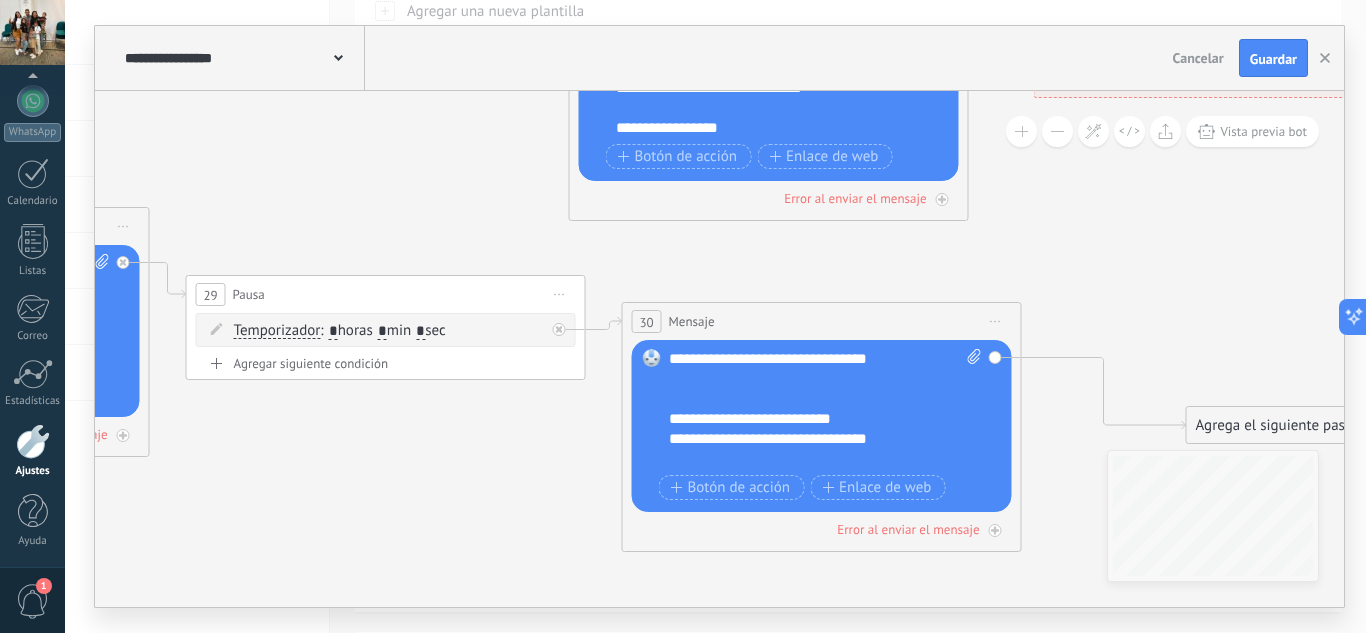 drag, startPoint x: 911, startPoint y: 449, endPoint x: 788, endPoint y: 450, distance: 123.00407 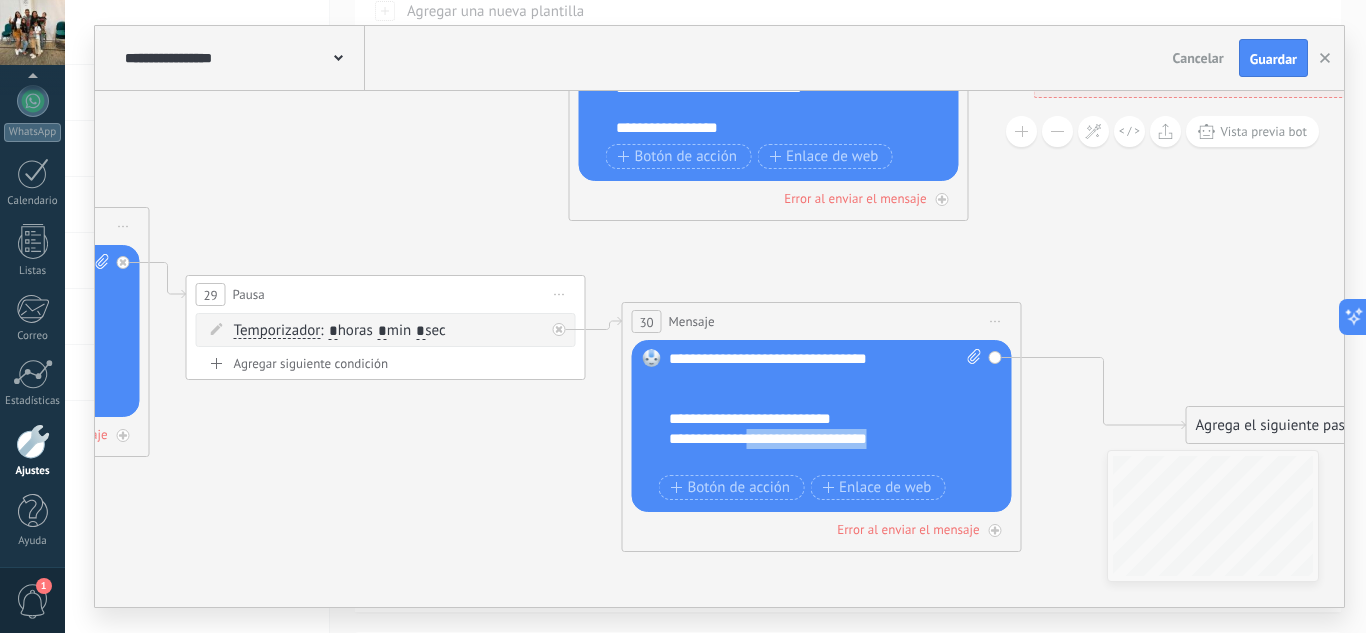 drag, startPoint x: 901, startPoint y: 437, endPoint x: 758, endPoint y: 437, distance: 143 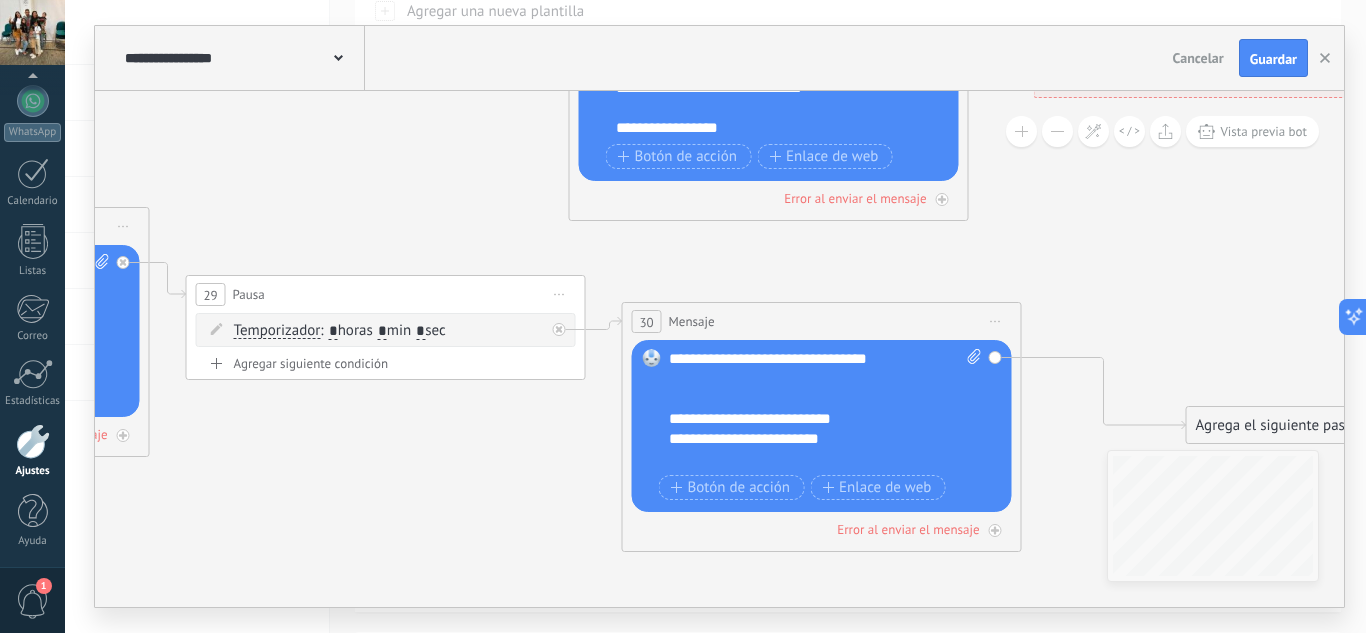 click 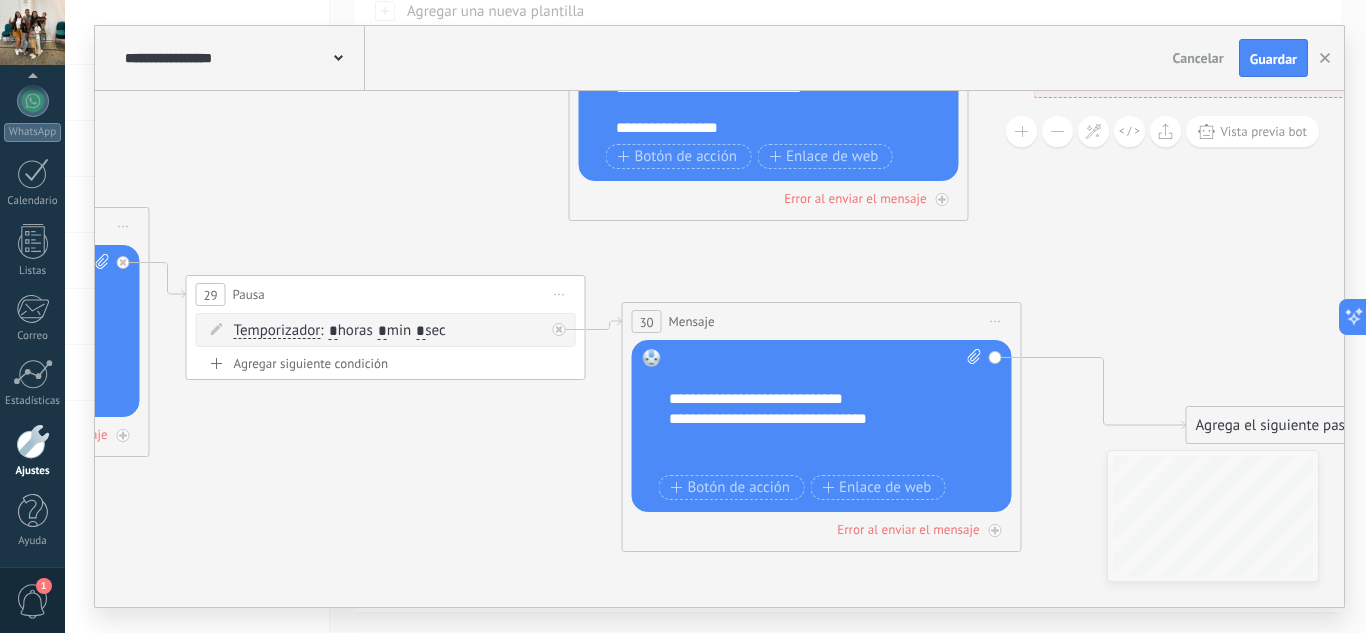 scroll, scrollTop: 360, scrollLeft: 0, axis: vertical 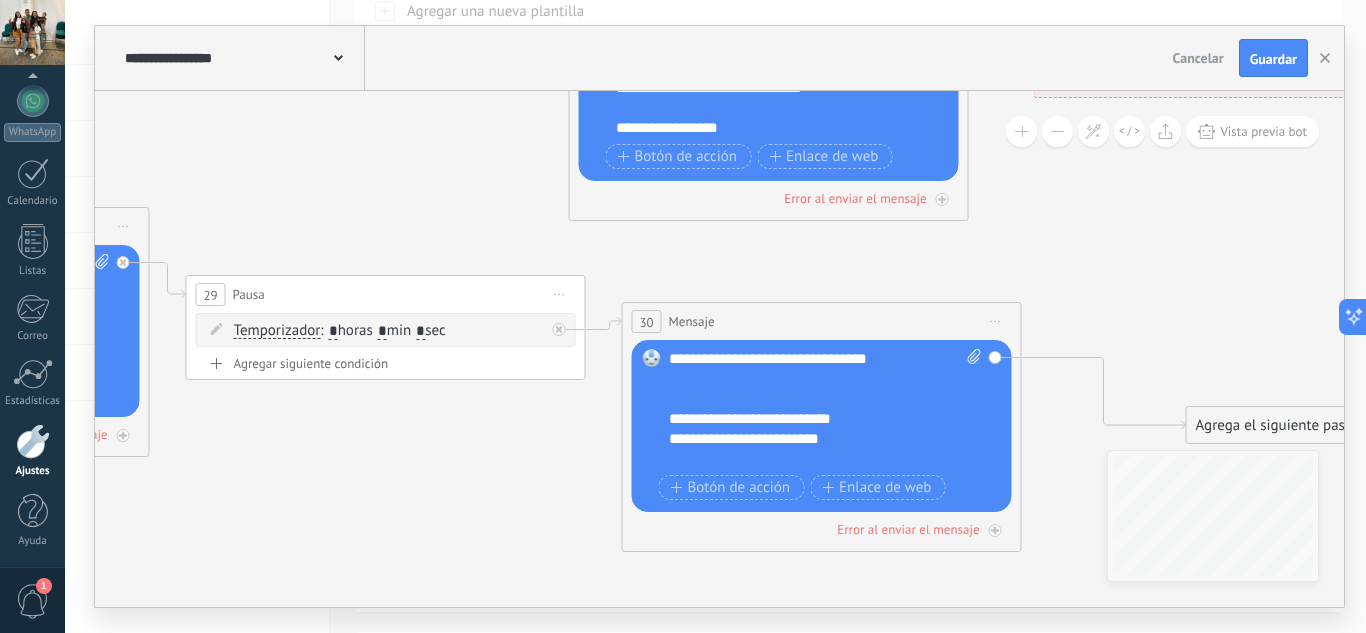 click on "**********" at bounding box center [808, 399] 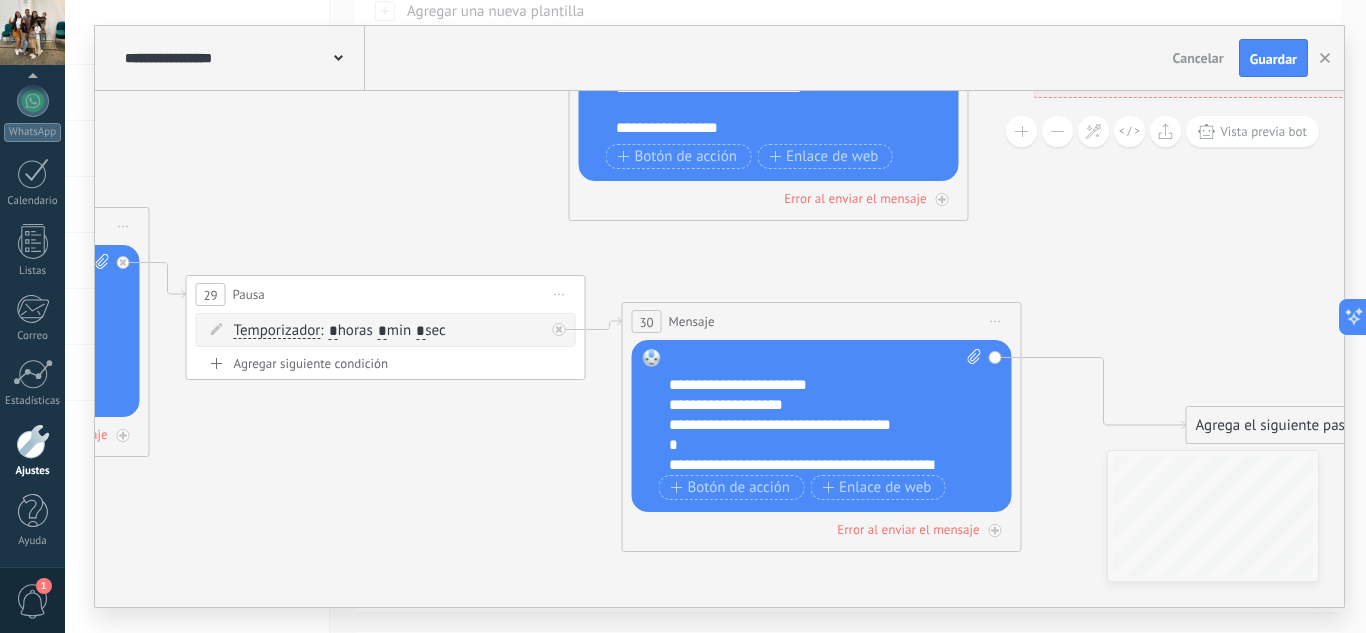 scroll, scrollTop: 40, scrollLeft: 0, axis: vertical 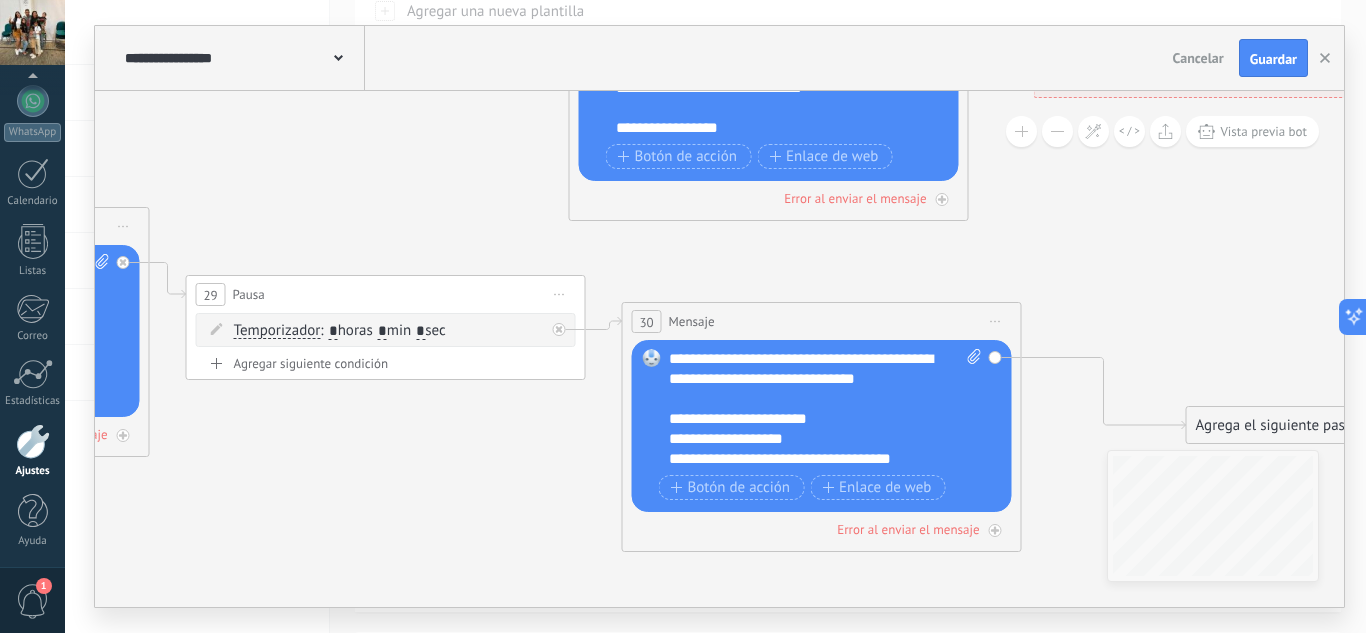 click on "**********" at bounding box center [808, 499] 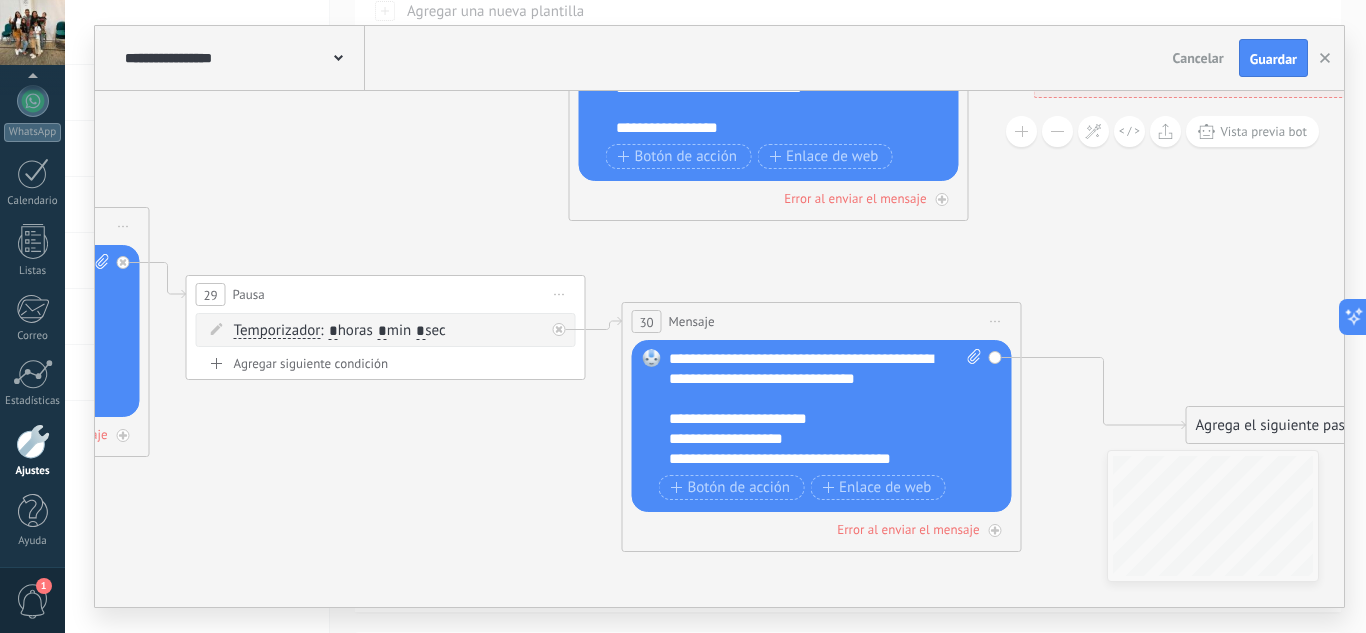 click on "**********" at bounding box center (808, 499) 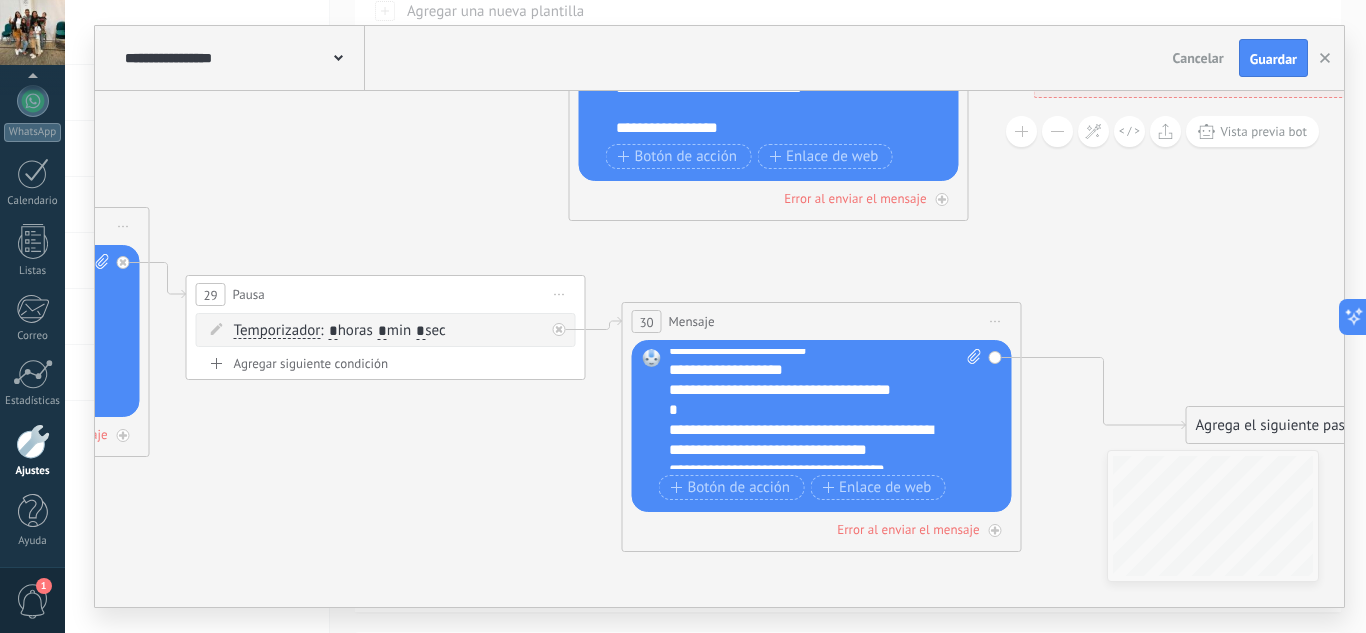 scroll, scrollTop: 140, scrollLeft: 0, axis: vertical 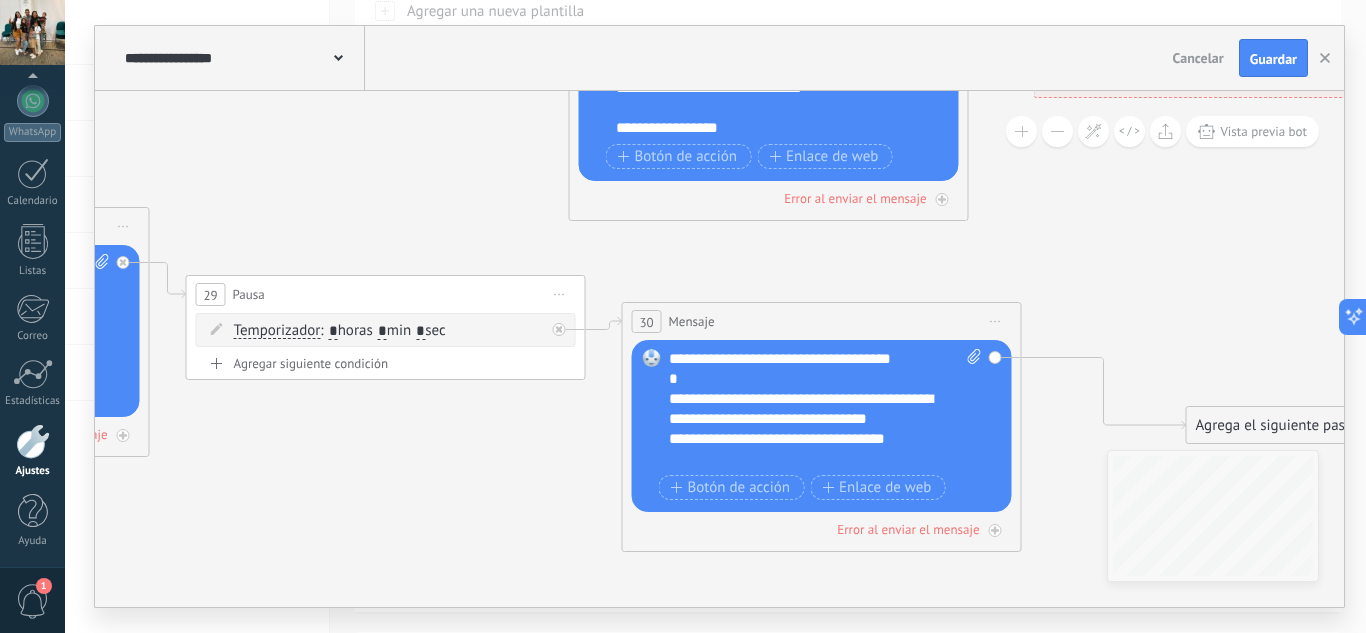 click on "**********" at bounding box center [808, 399] 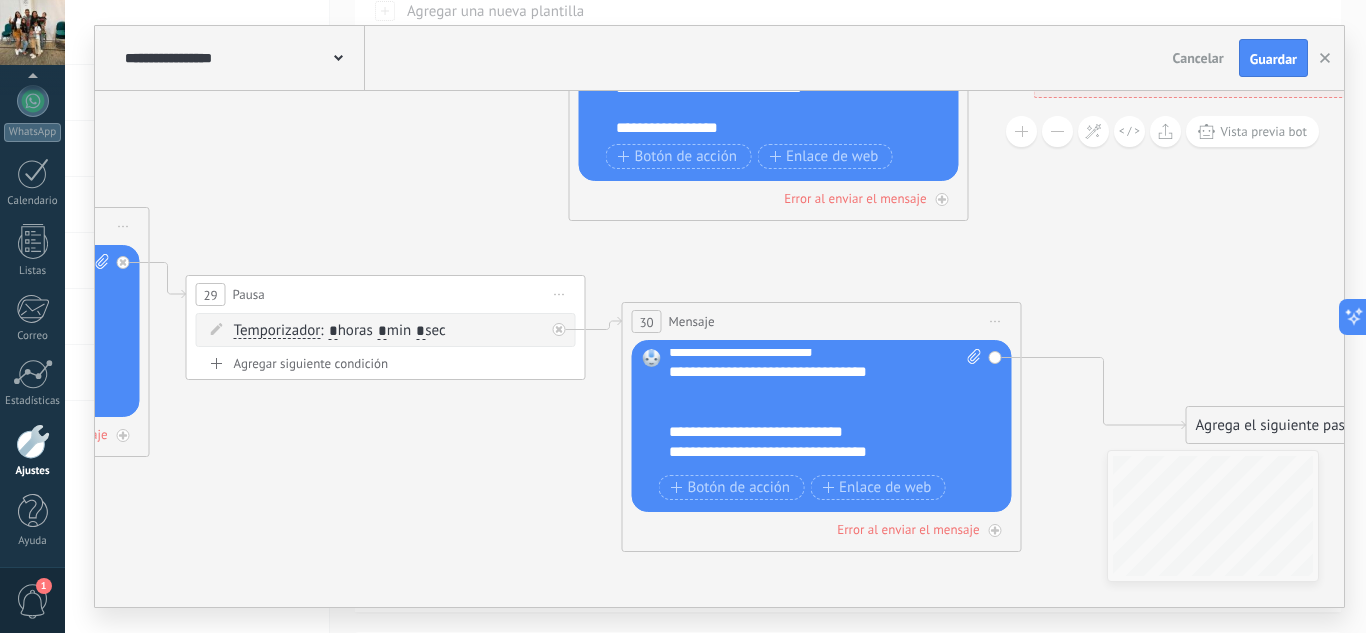 scroll, scrollTop: 340, scrollLeft: 0, axis: vertical 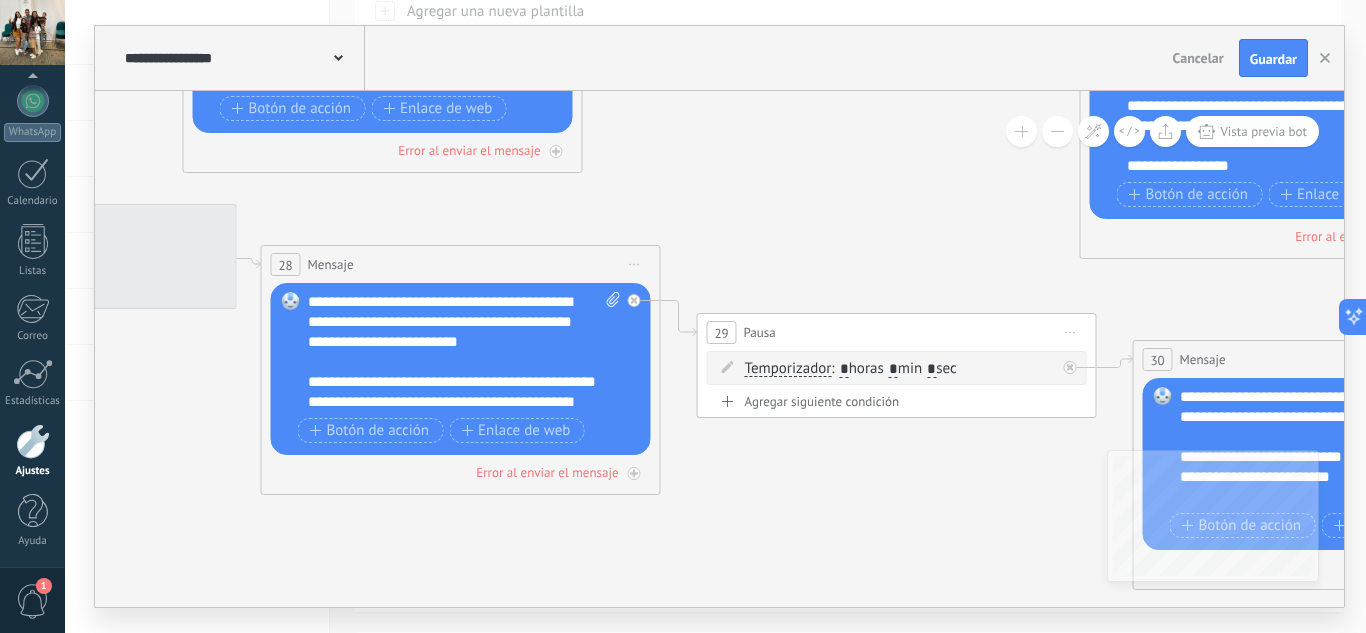 drag, startPoint x: 339, startPoint y: 443, endPoint x: 841, endPoint y: 479, distance: 503.28918 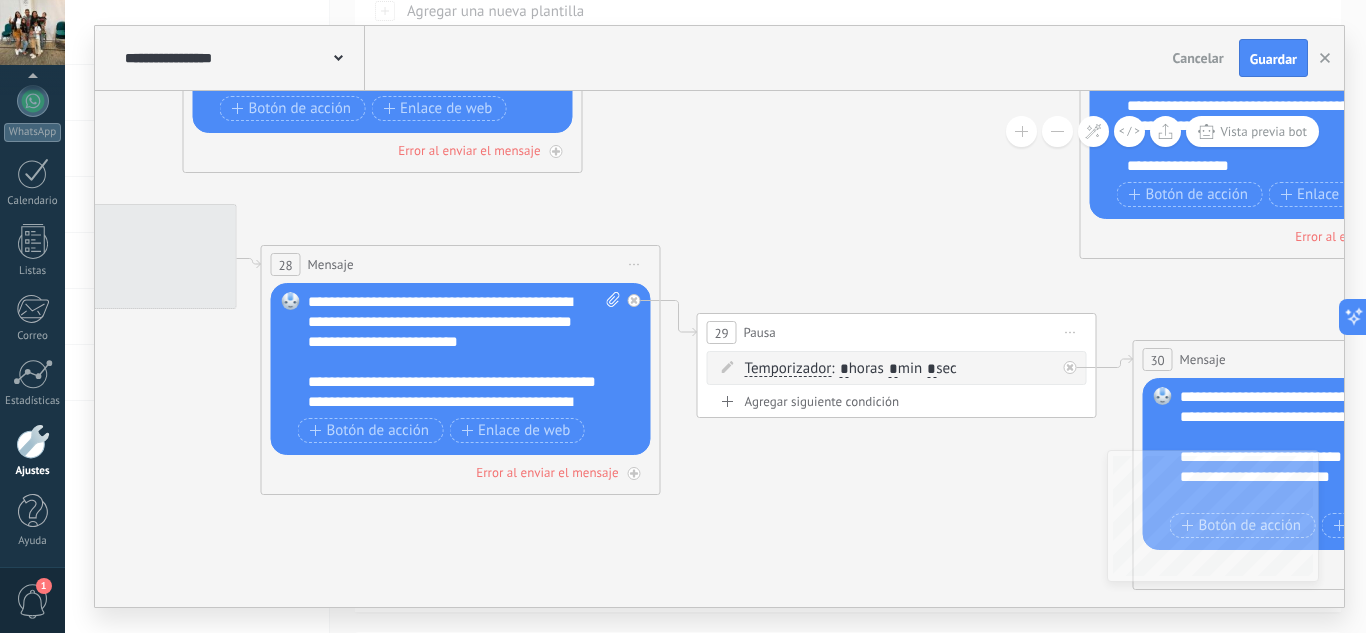 click 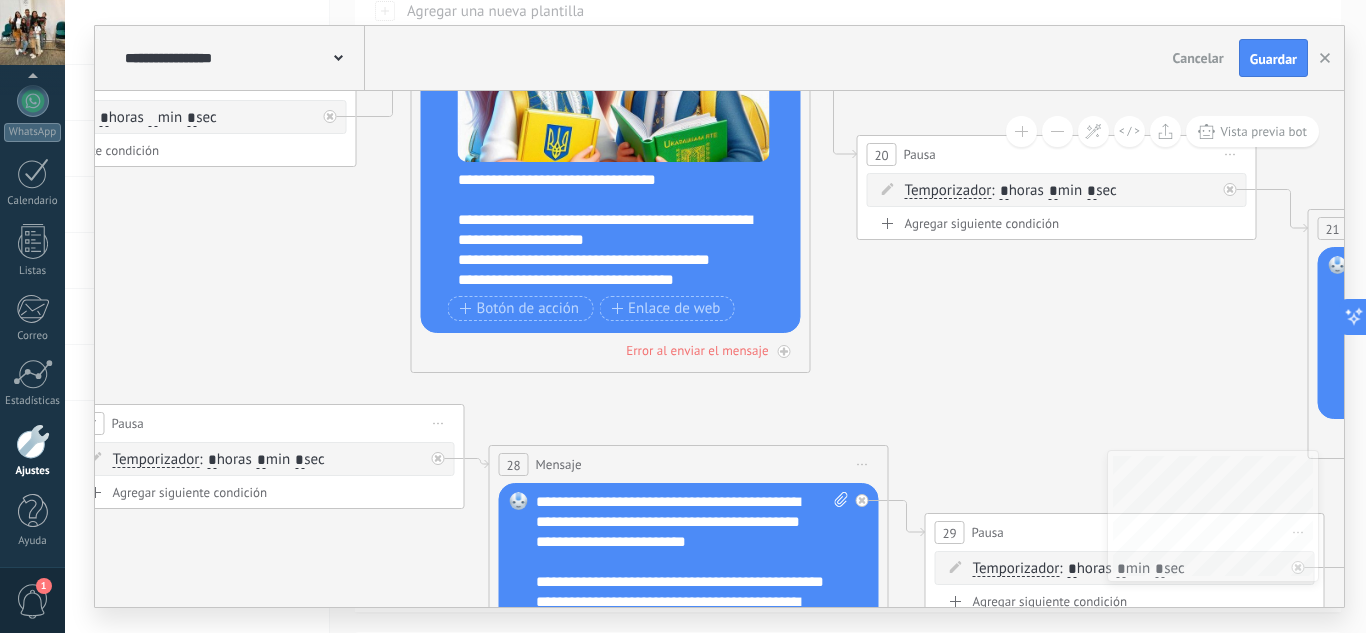 drag, startPoint x: 738, startPoint y: 265, endPoint x: 960, endPoint y: 460, distance: 295.48096 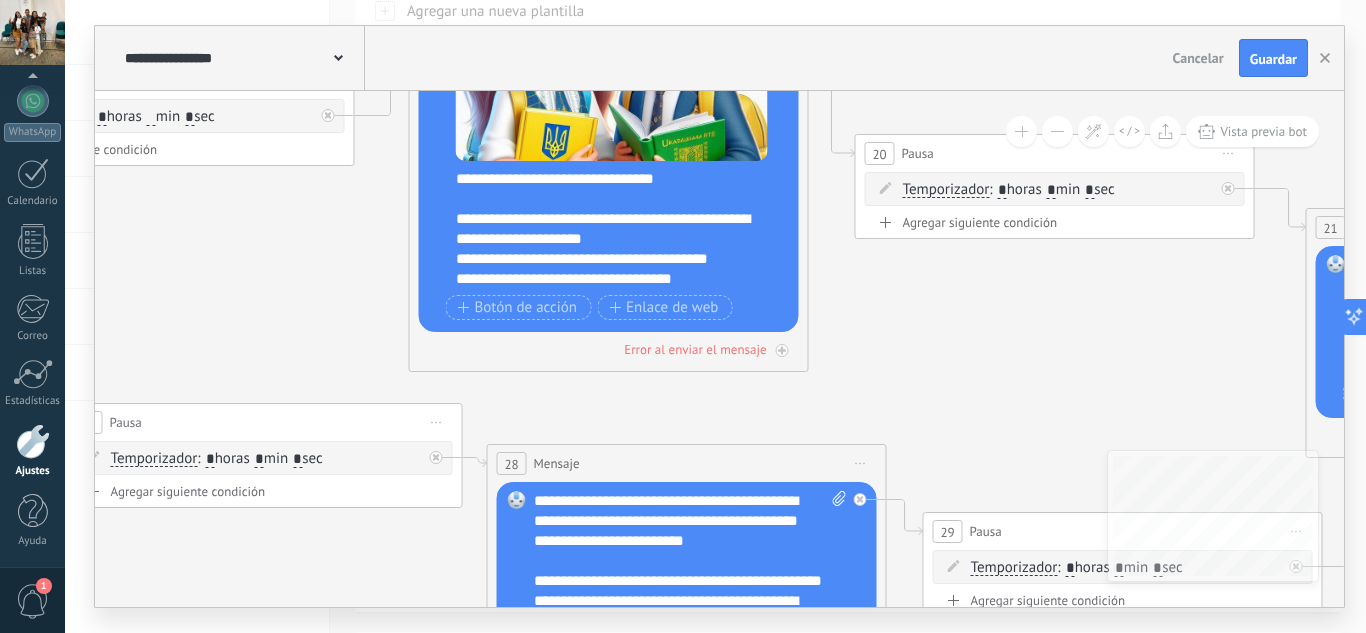 click 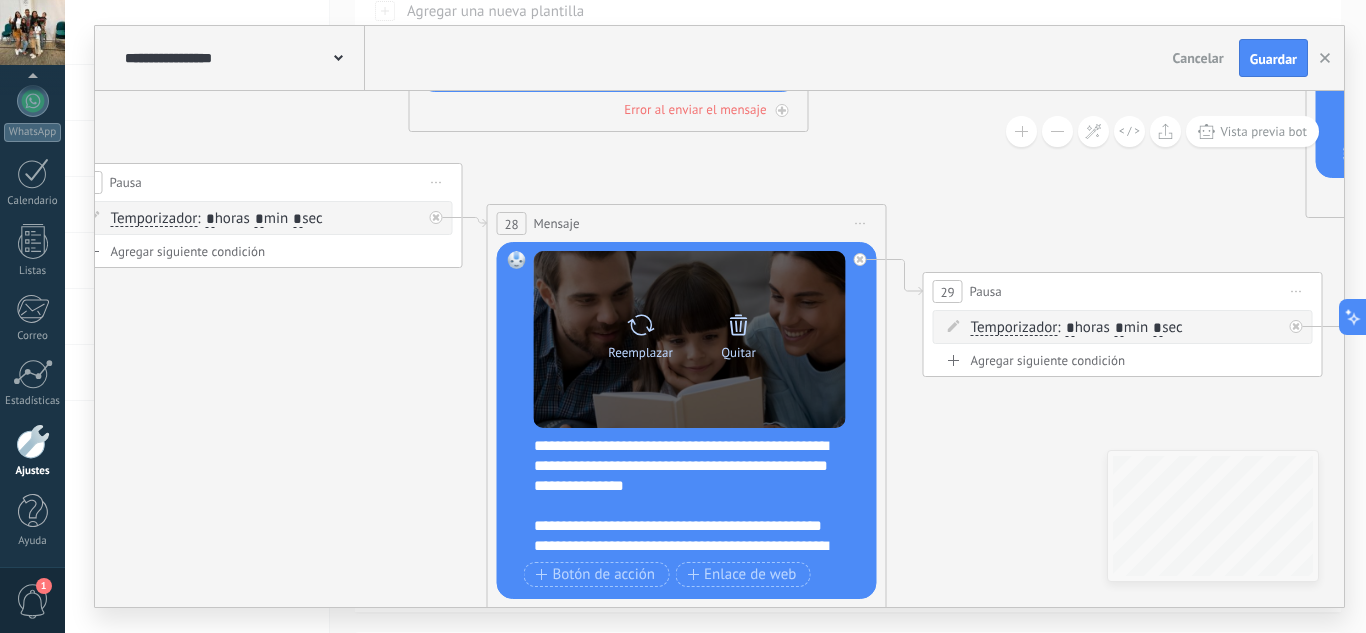click 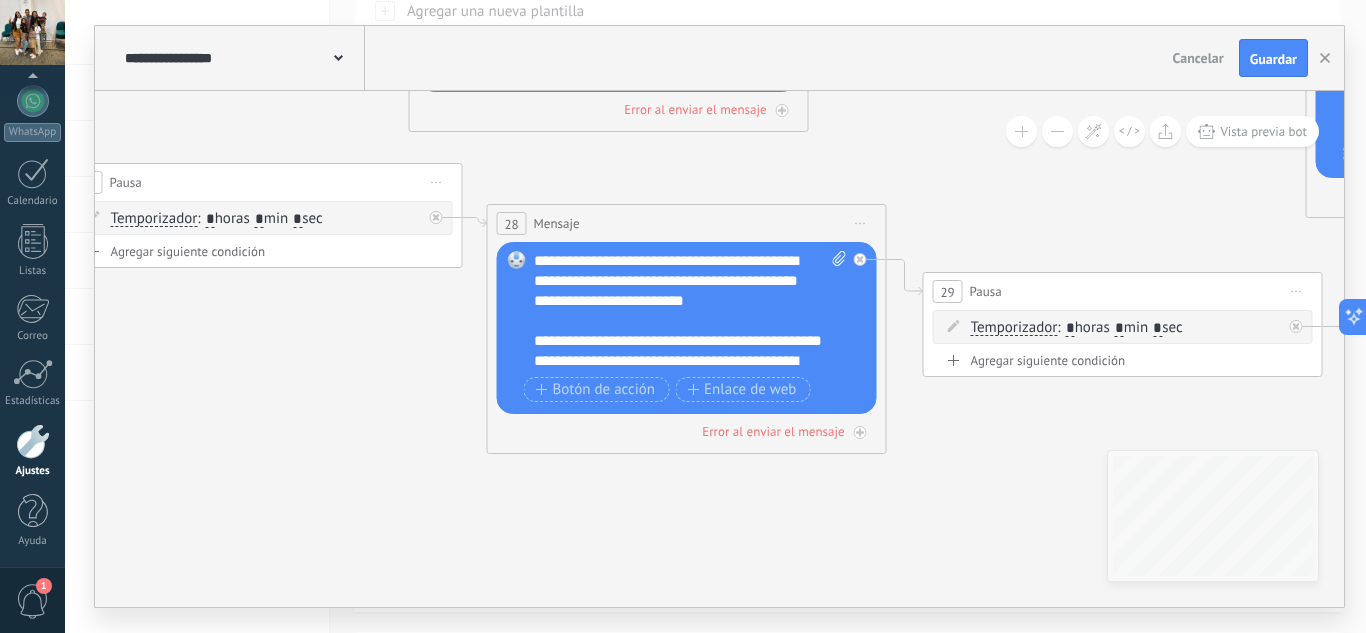 click at bounding box center (836, 311) 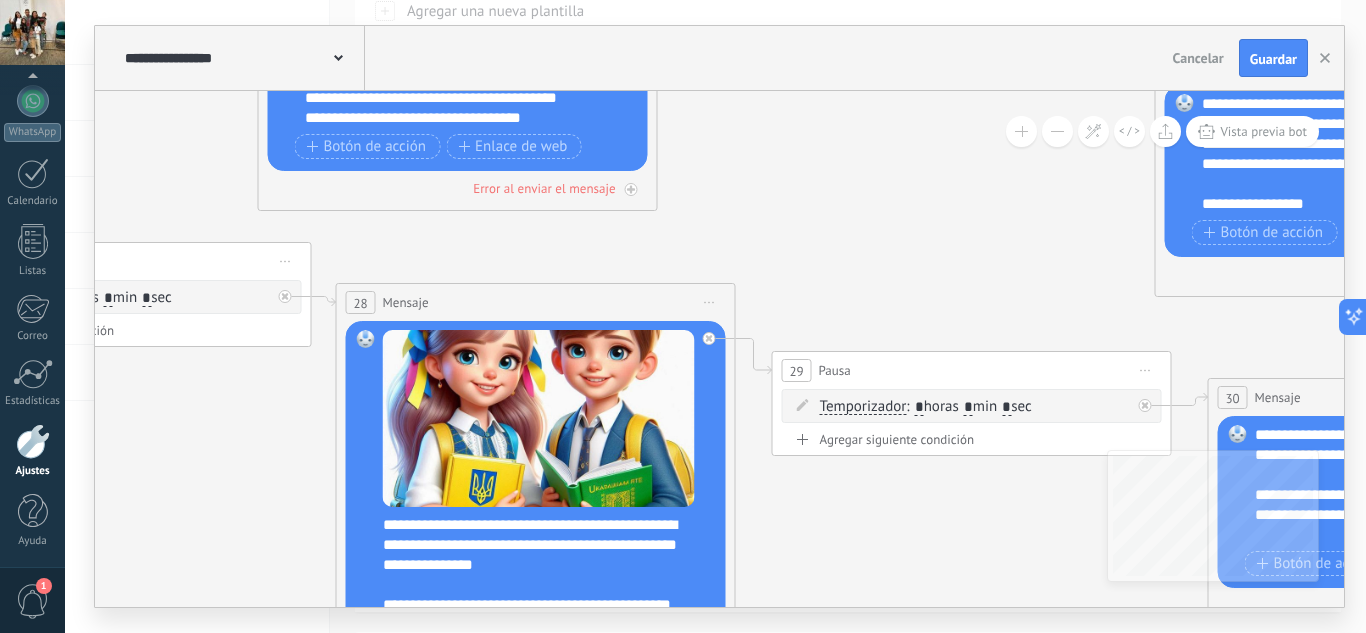 drag, startPoint x: 962, startPoint y: 251, endPoint x: 776, endPoint y: 256, distance: 186.0672 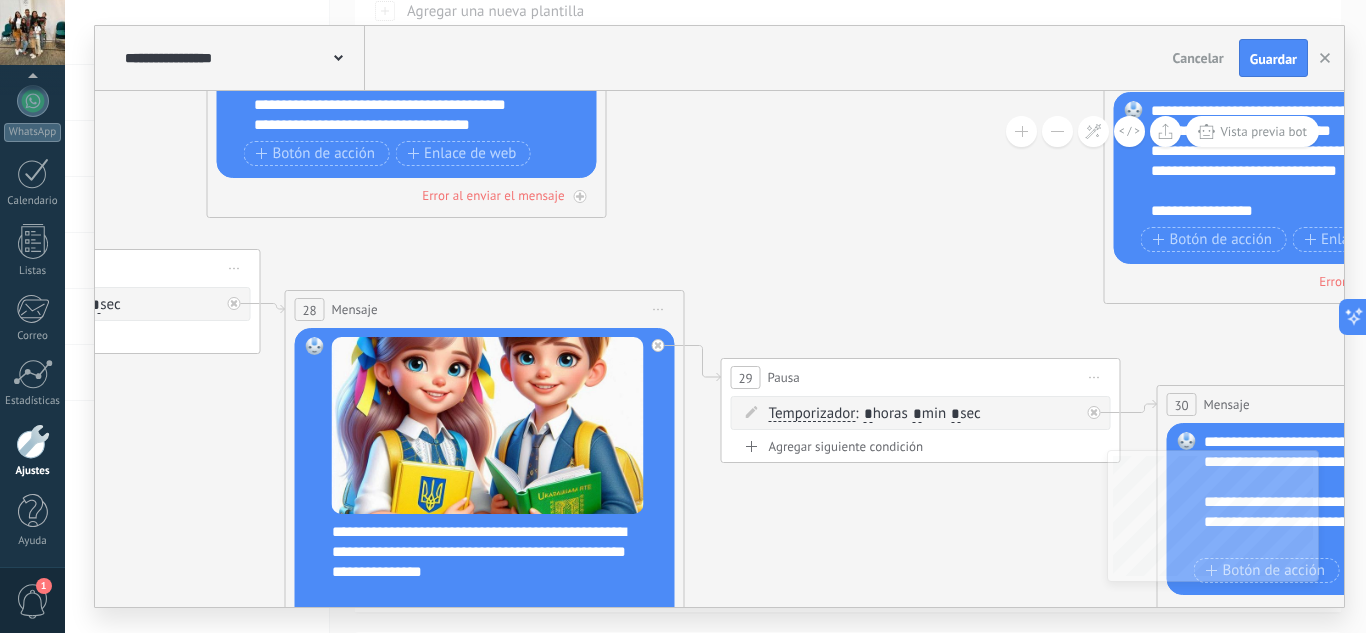 drag, startPoint x: 826, startPoint y: 232, endPoint x: 1039, endPoint y: 233, distance: 213.00235 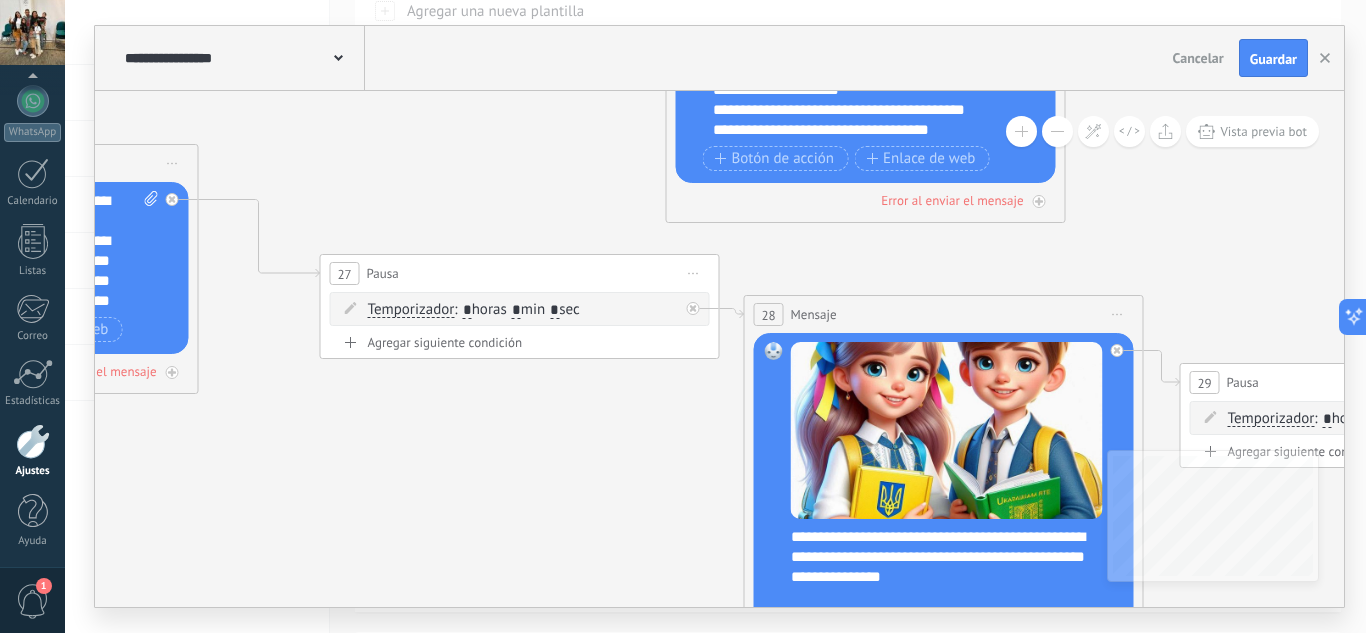 drag, startPoint x: 678, startPoint y: 248, endPoint x: 992, endPoint y: 253, distance: 314.0398 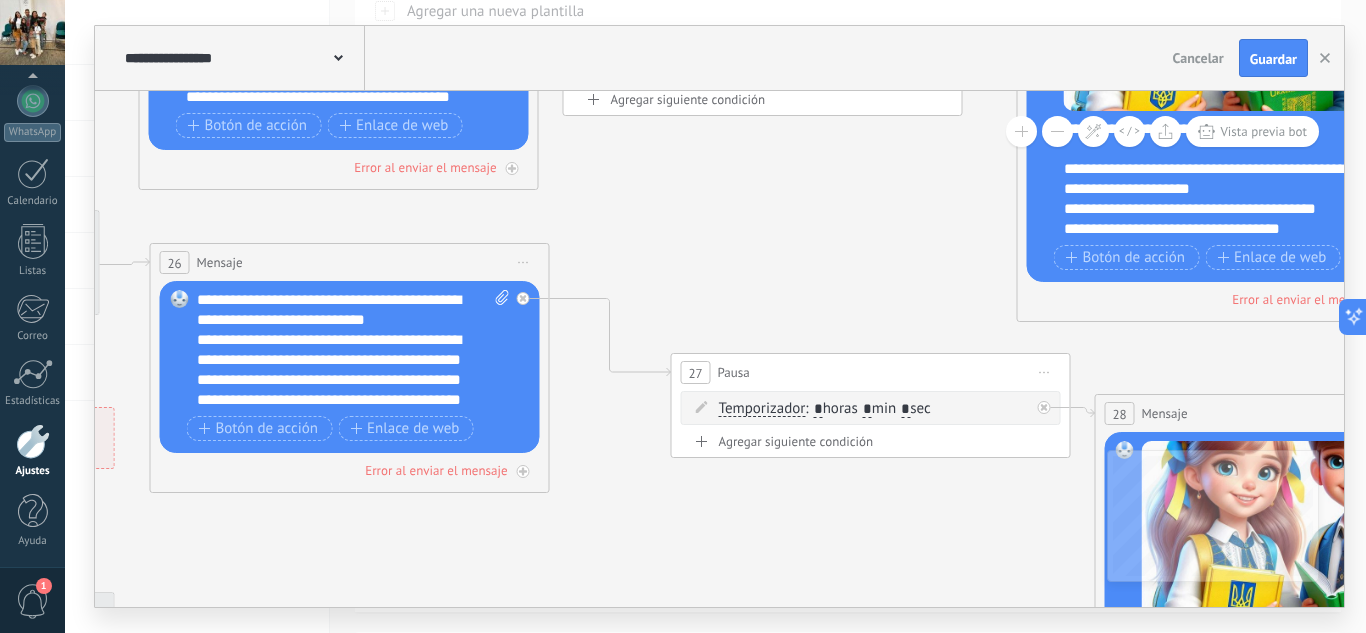 drag, startPoint x: 468, startPoint y: 118, endPoint x: 814, endPoint y: 213, distance: 358.80496 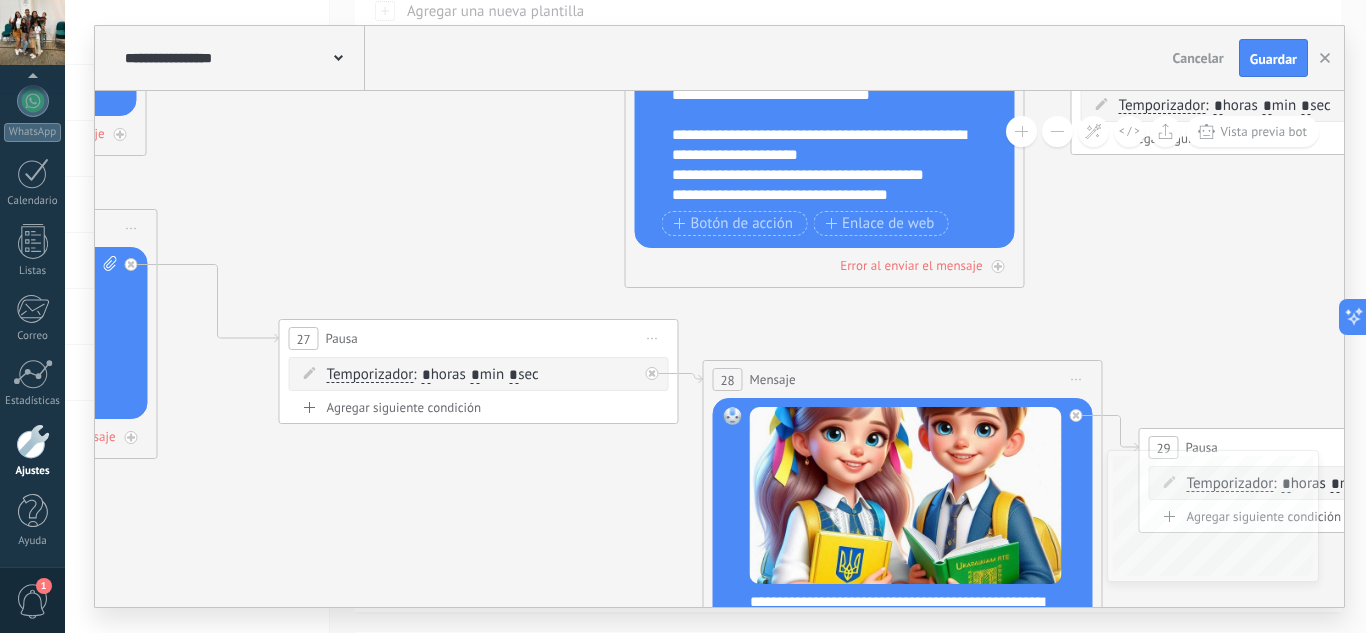 drag, startPoint x: 787, startPoint y: 273, endPoint x: 505, endPoint y: 246, distance: 283.2896 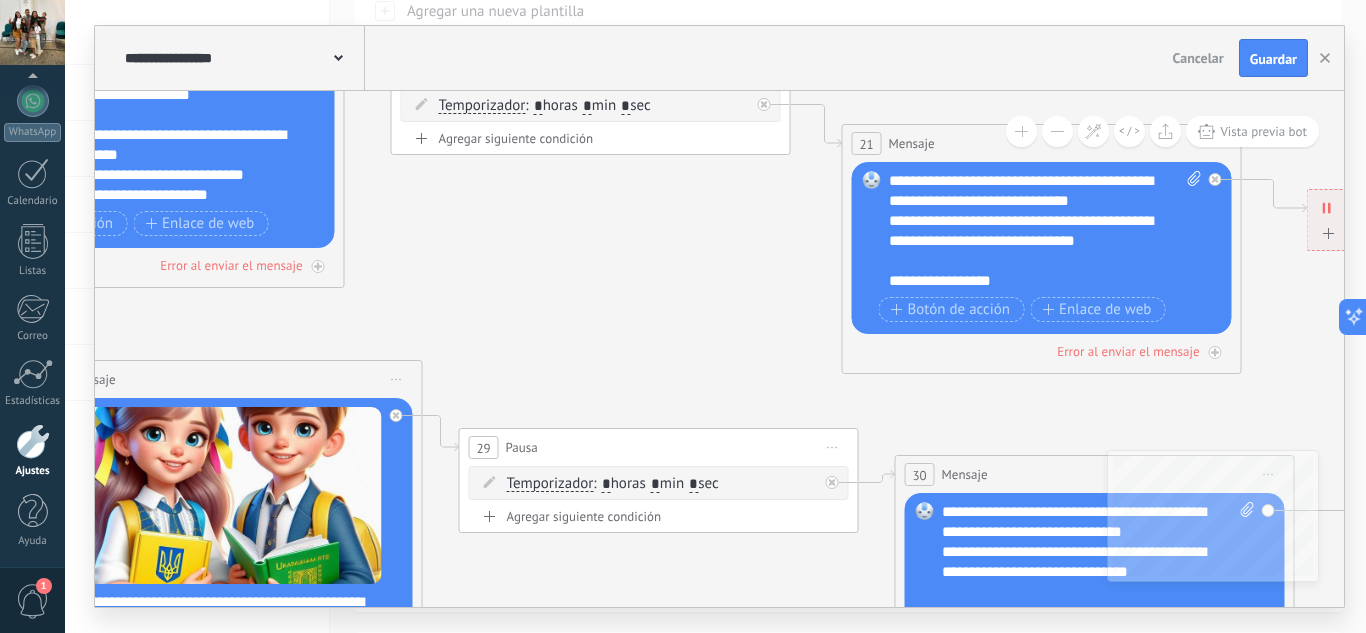 drag, startPoint x: 1076, startPoint y: 300, endPoint x: 453, endPoint y: 303, distance: 623.0072 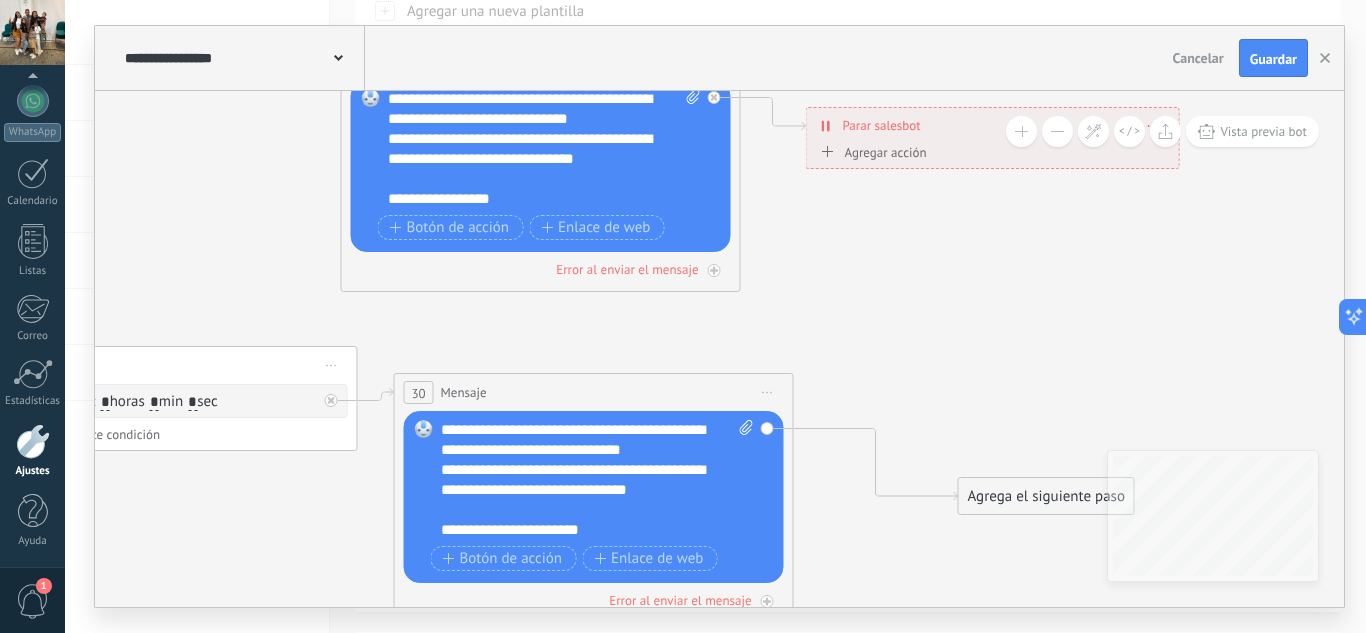 drag, startPoint x: 1094, startPoint y: 413, endPoint x: 432, endPoint y: 286, distance: 674.07196 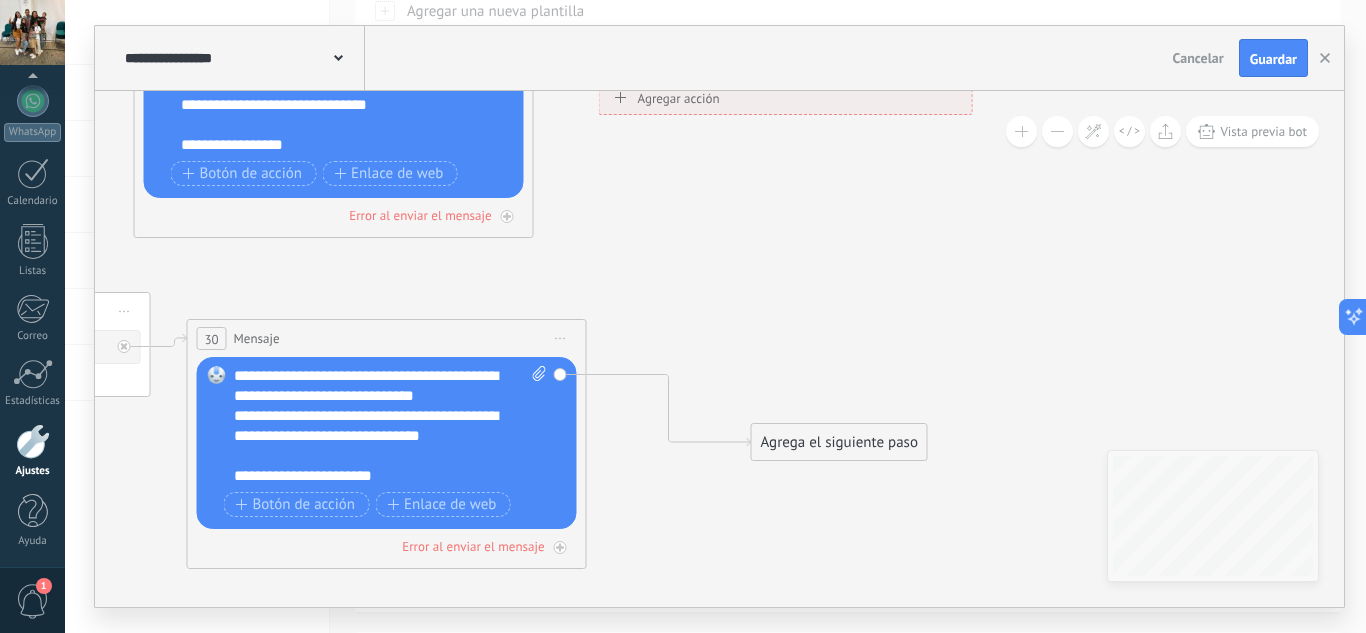 click on "Agrega el siguiente paso" at bounding box center (839, 442) 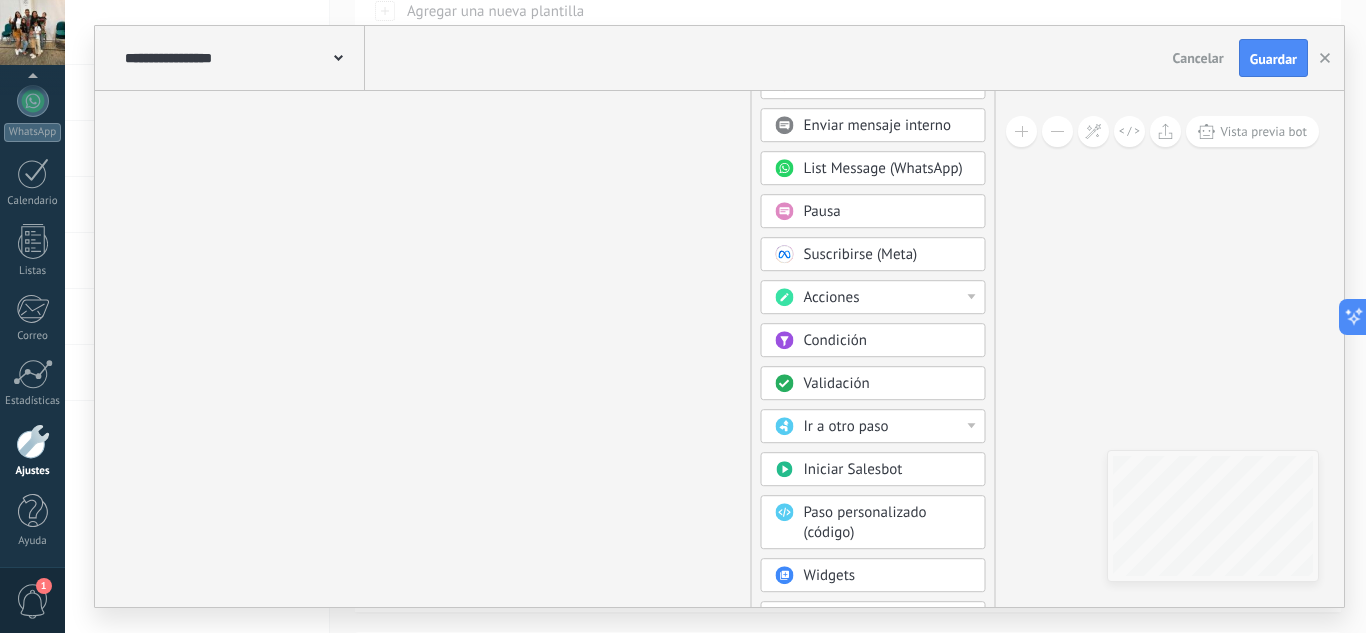 drag, startPoint x: 861, startPoint y: 123, endPoint x: 836, endPoint y: 138, distance: 29.15476 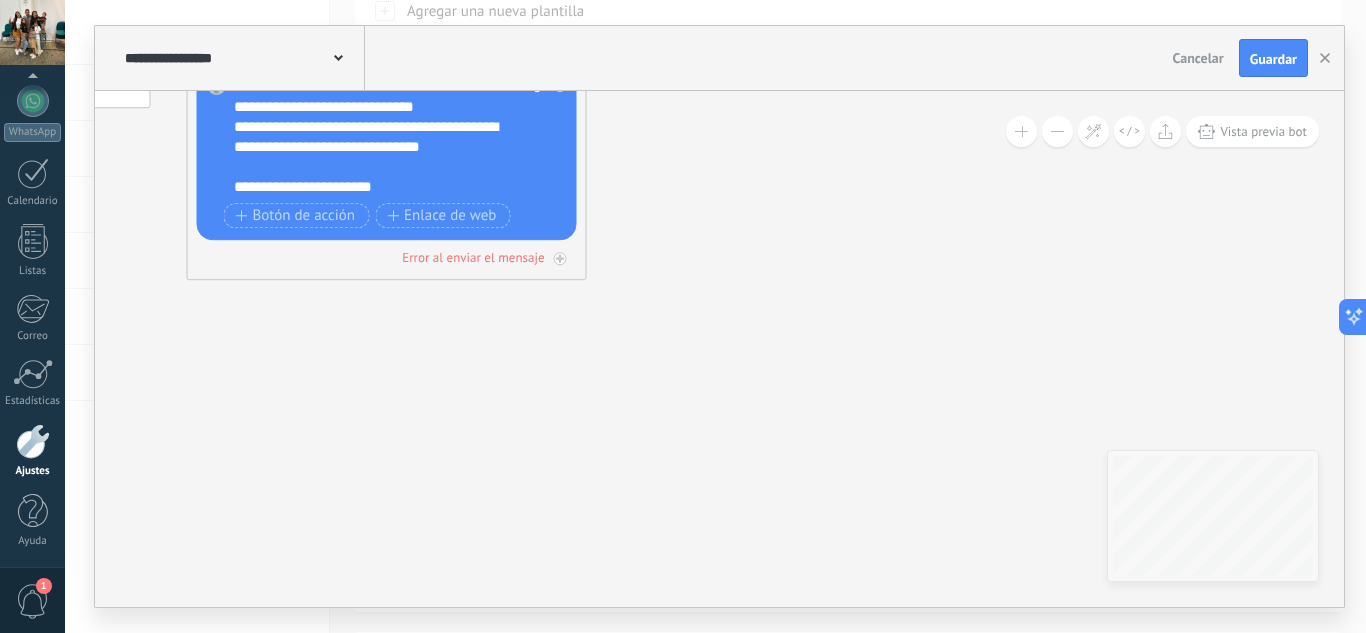 drag, startPoint x: 861, startPoint y: 148, endPoint x: 860, endPoint y: 66, distance: 82.006096 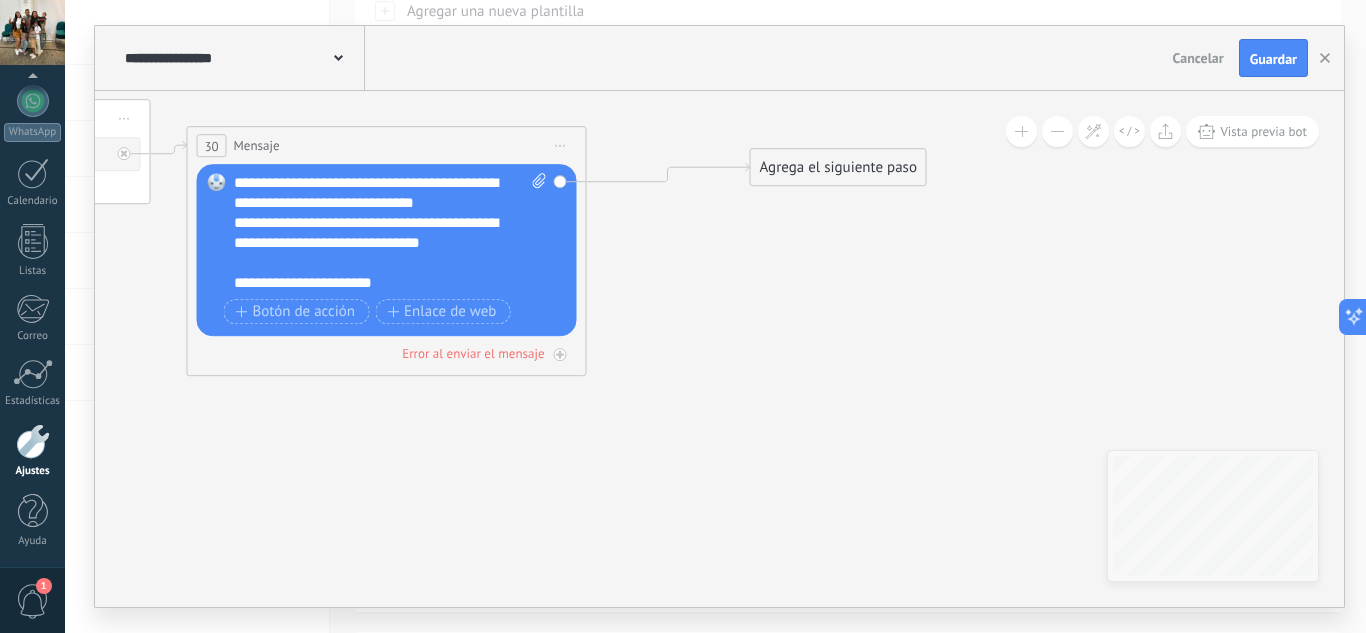 click on "Agrega el siguiente paso" at bounding box center (838, 167) 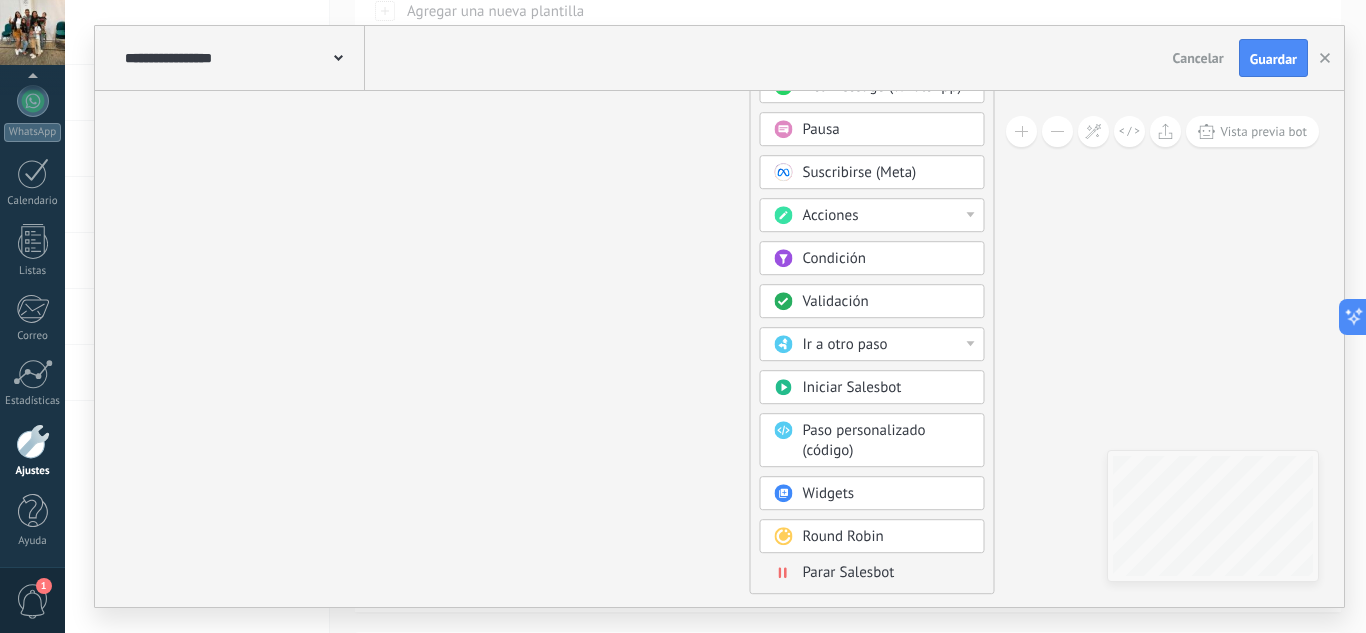 click on "Parar Salesbot" at bounding box center [849, 572] 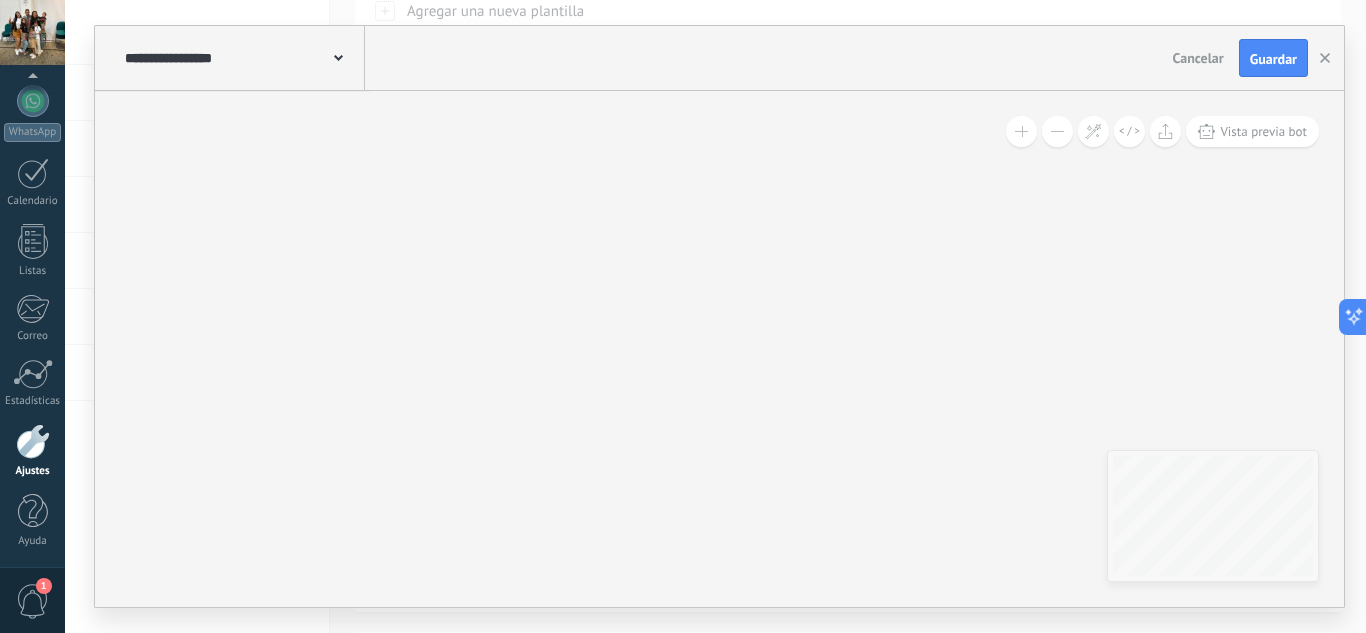 drag, startPoint x: 715, startPoint y: 312, endPoint x: 792, endPoint y: 513, distance: 215.24405 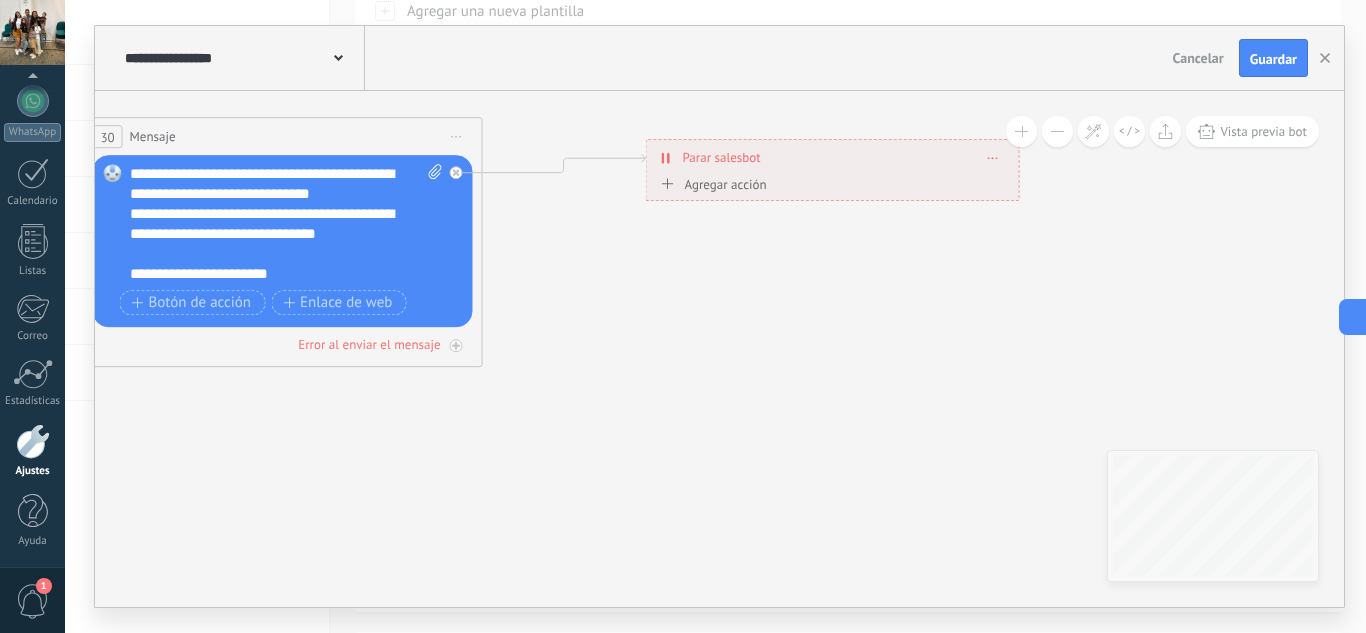 drag, startPoint x: 740, startPoint y: 340, endPoint x: 768, endPoint y: 476, distance: 138.85243 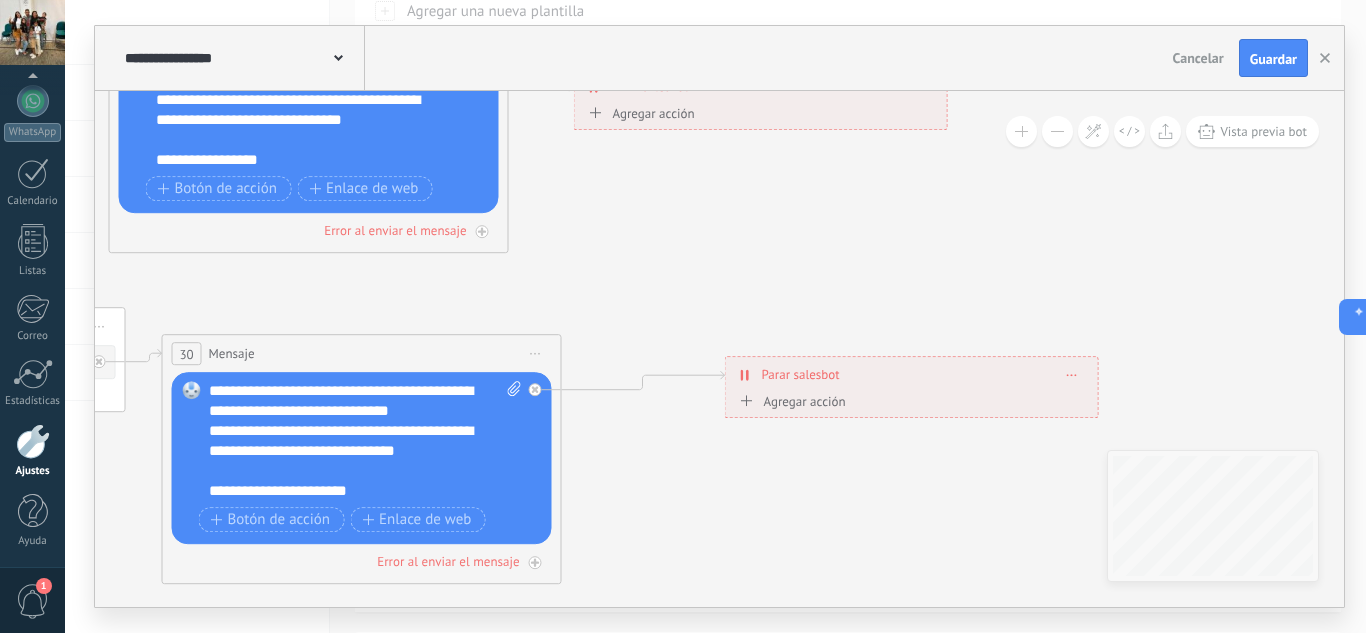 drag, startPoint x: 736, startPoint y: 460, endPoint x: 786, endPoint y: 414, distance: 67.941154 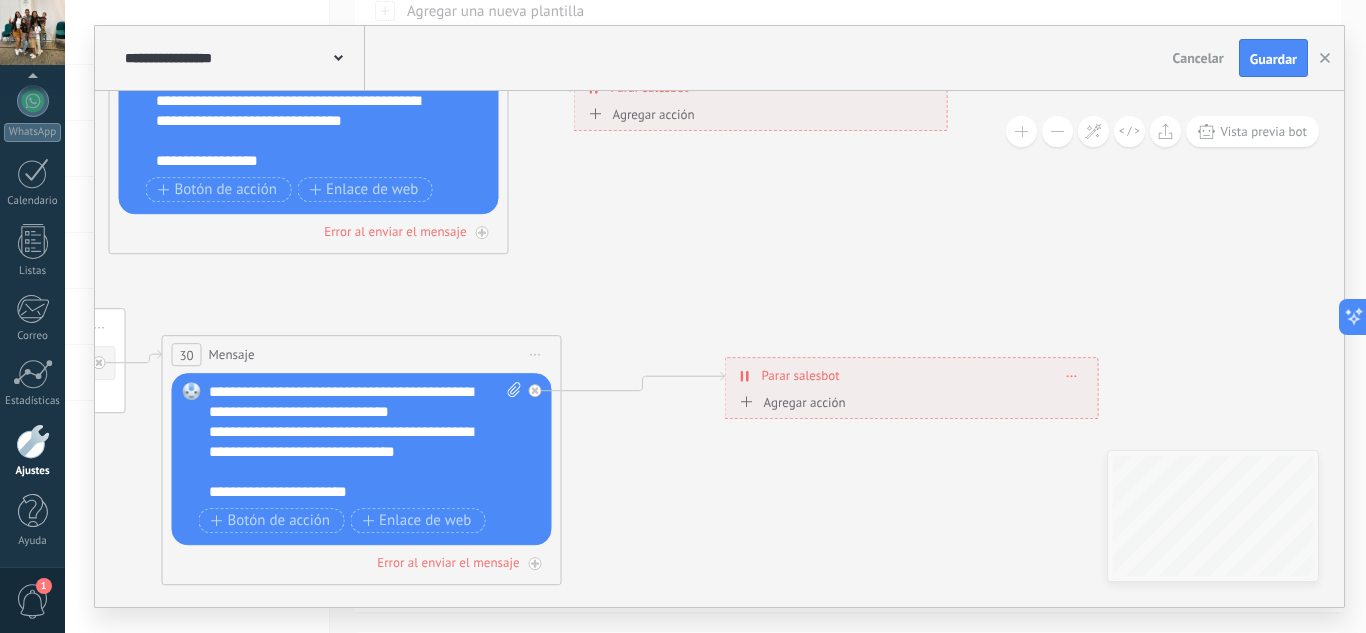 drag, startPoint x: 797, startPoint y: 405, endPoint x: 733, endPoint y: 452, distance: 79.40403 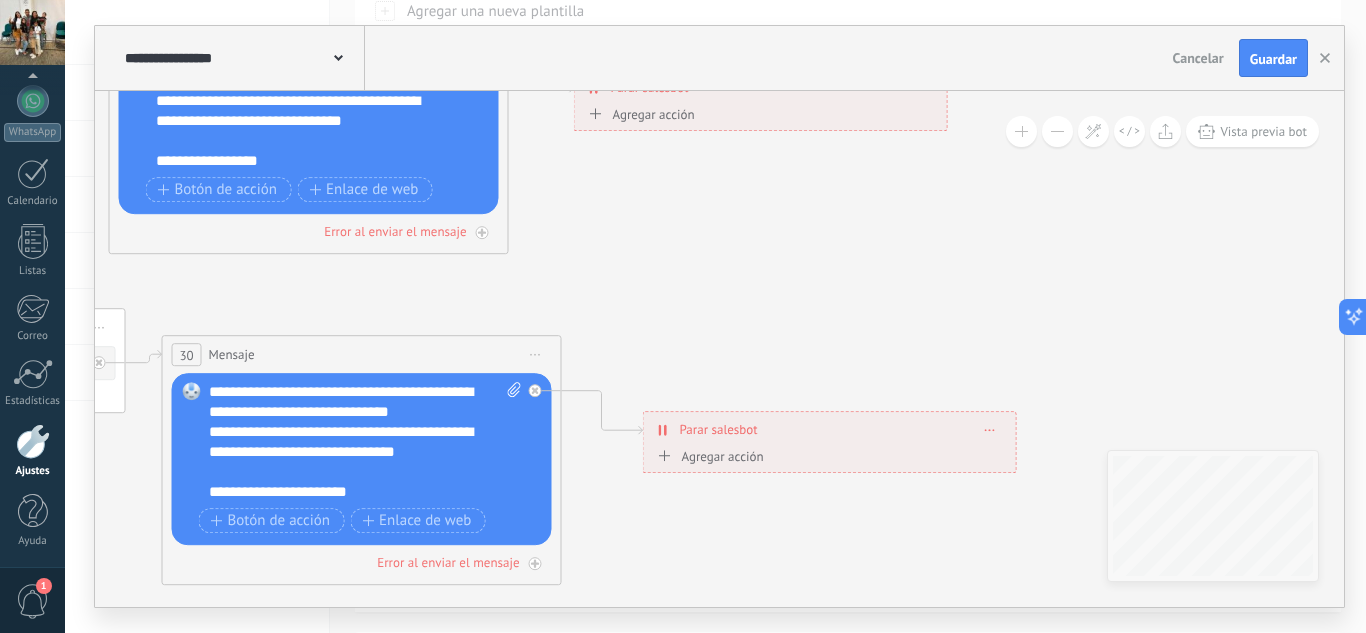 drag, startPoint x: 810, startPoint y: 377, endPoint x: 739, endPoint y: 423, distance: 84.59905 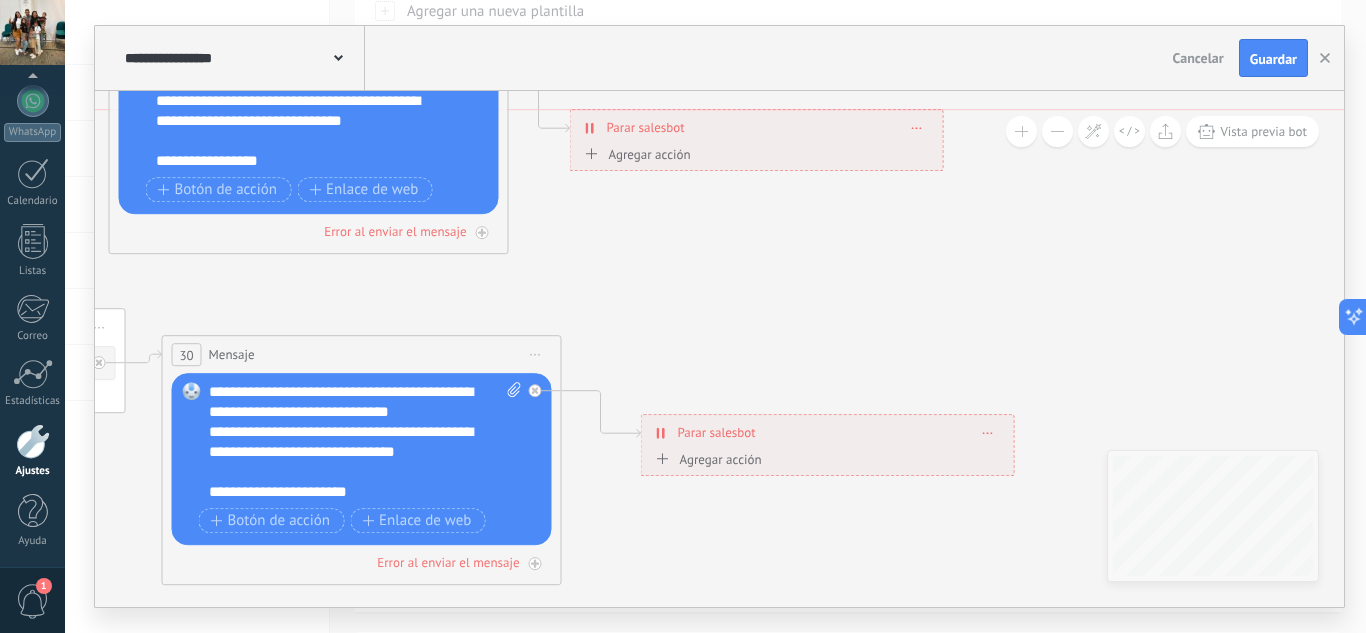 drag, startPoint x: 686, startPoint y: 100, endPoint x: 682, endPoint y: 139, distance: 39.20459 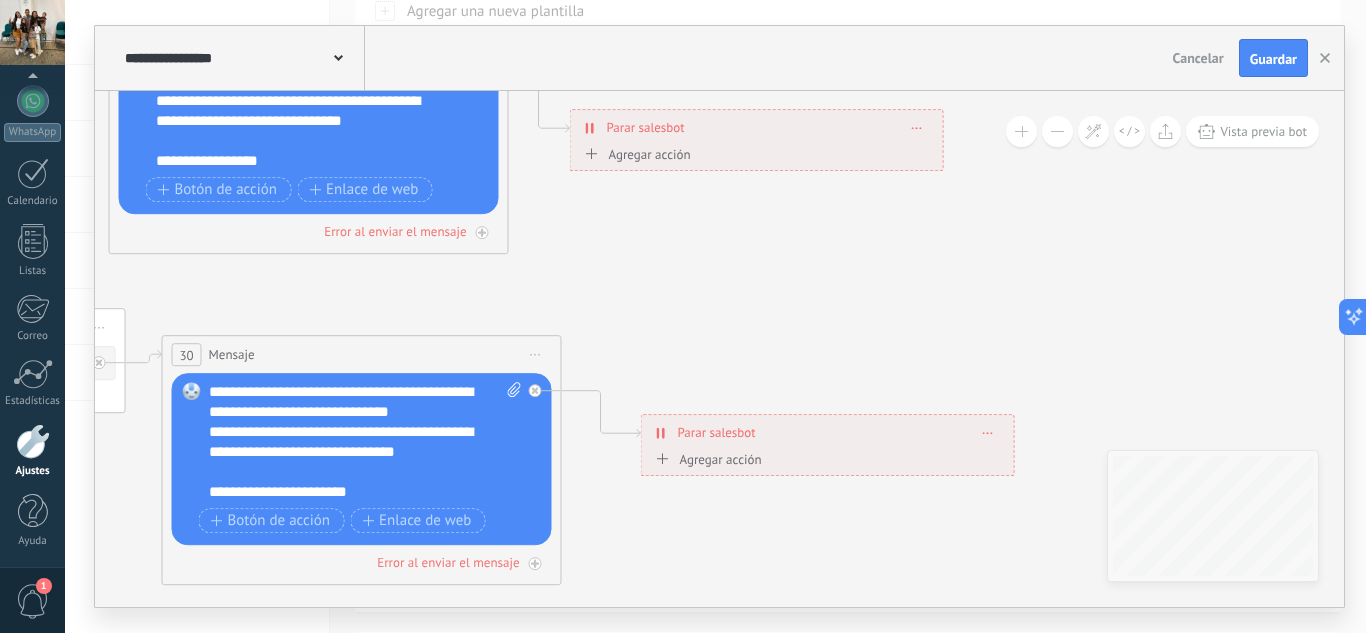 drag, startPoint x: 764, startPoint y: 251, endPoint x: 1122, endPoint y: 215, distance: 359.8055 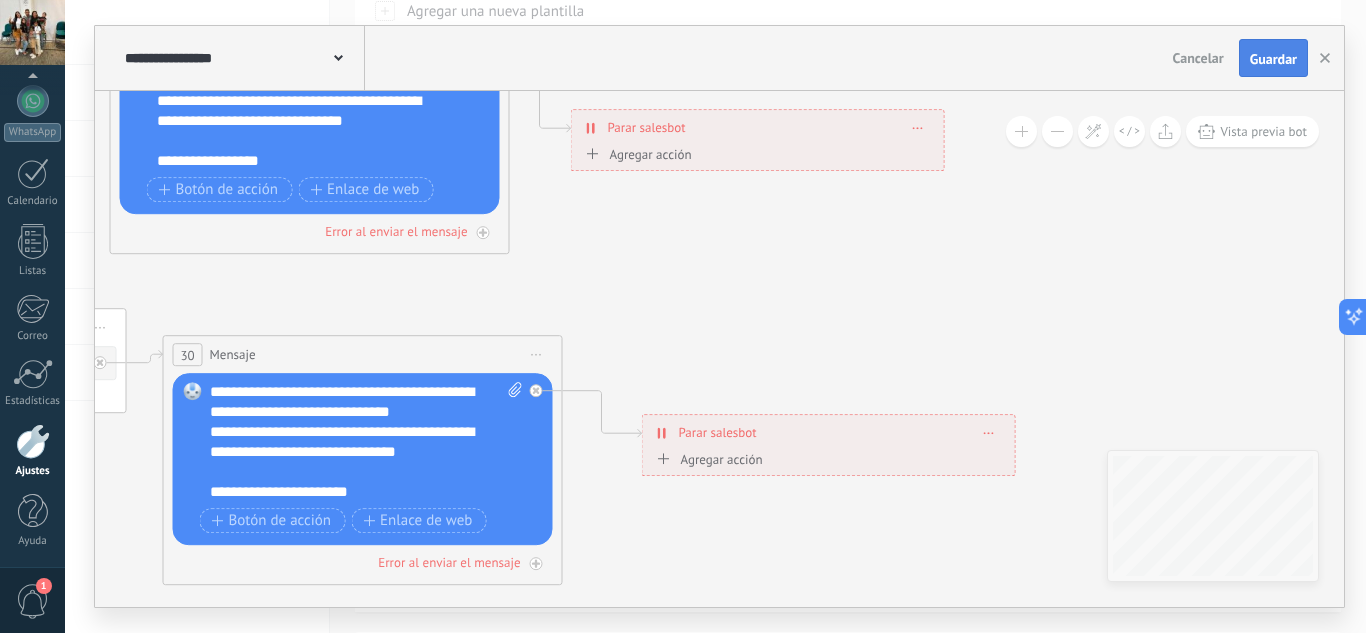 click on "Guardar" at bounding box center [1273, 59] 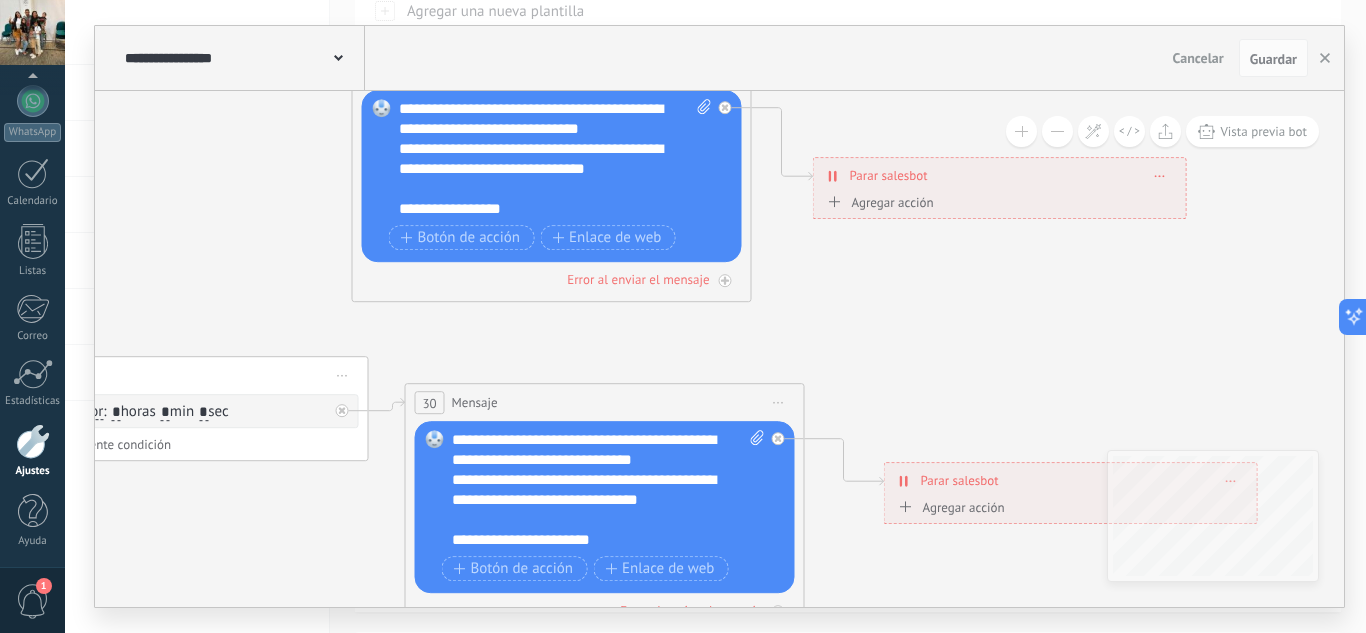 drag, startPoint x: 623, startPoint y: 275, endPoint x: 865, endPoint y: 323, distance: 246.71442 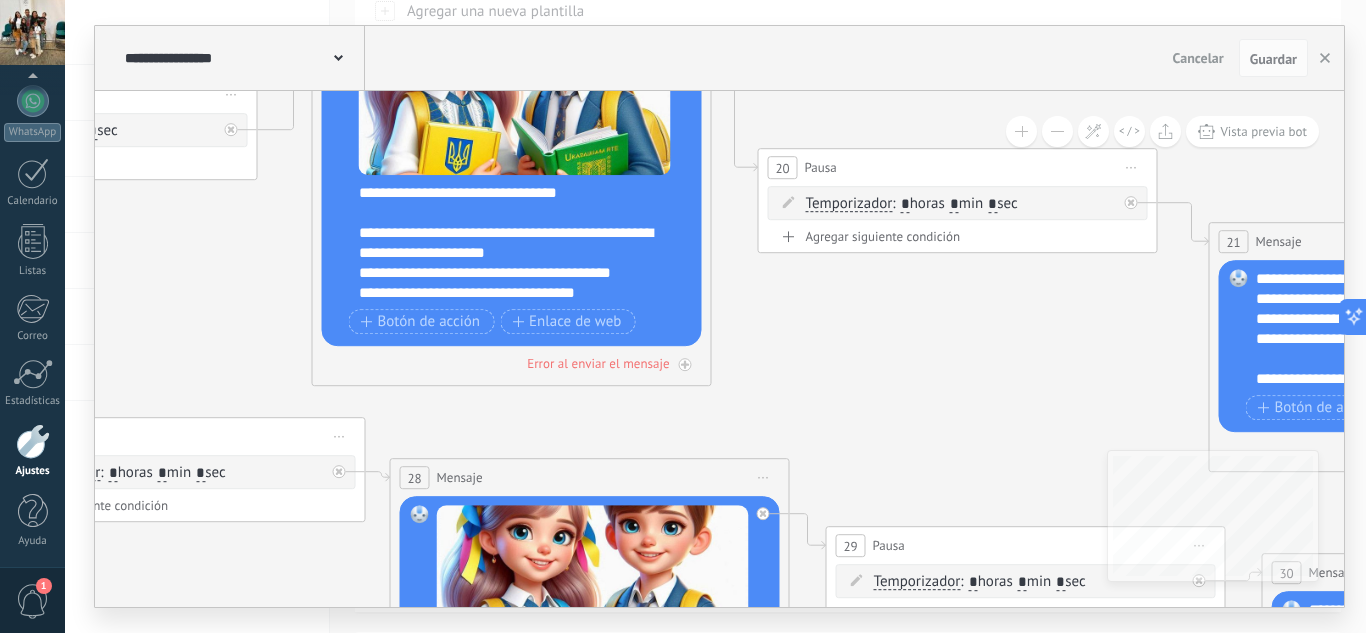 drag, startPoint x: 349, startPoint y: 260, endPoint x: 1092, endPoint y: 405, distance: 757.01654 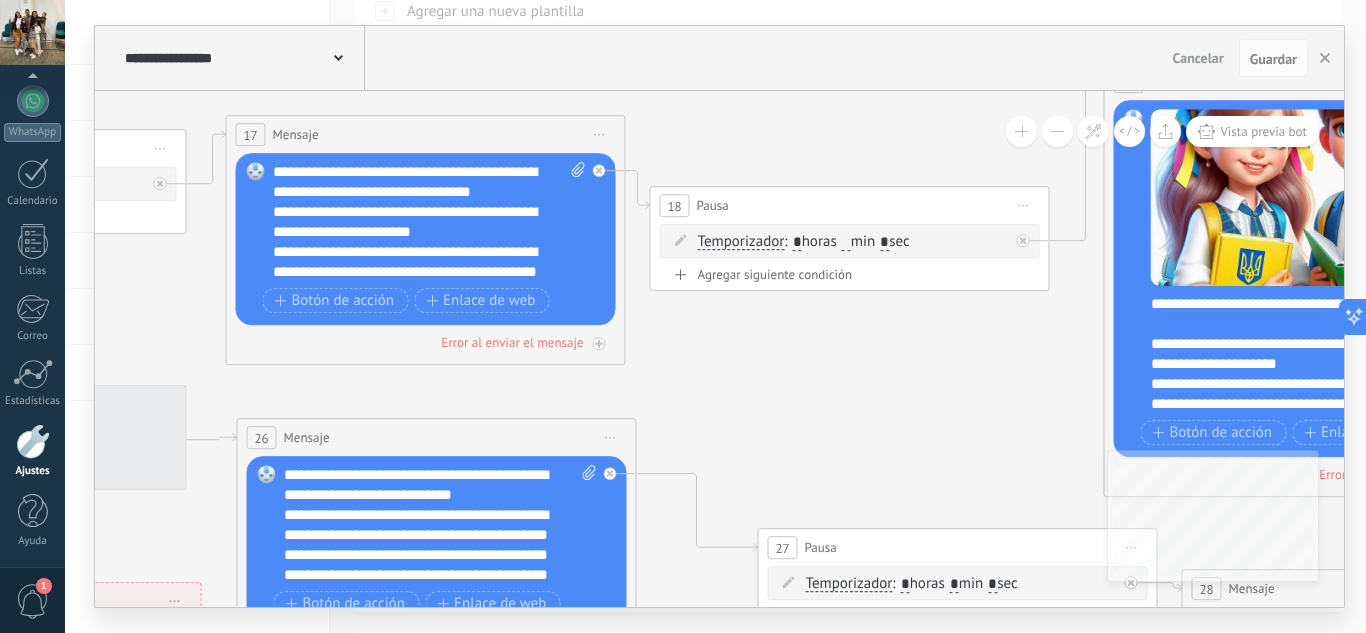 drag, startPoint x: 243, startPoint y: 269, endPoint x: 1033, endPoint y: 379, distance: 797.62146 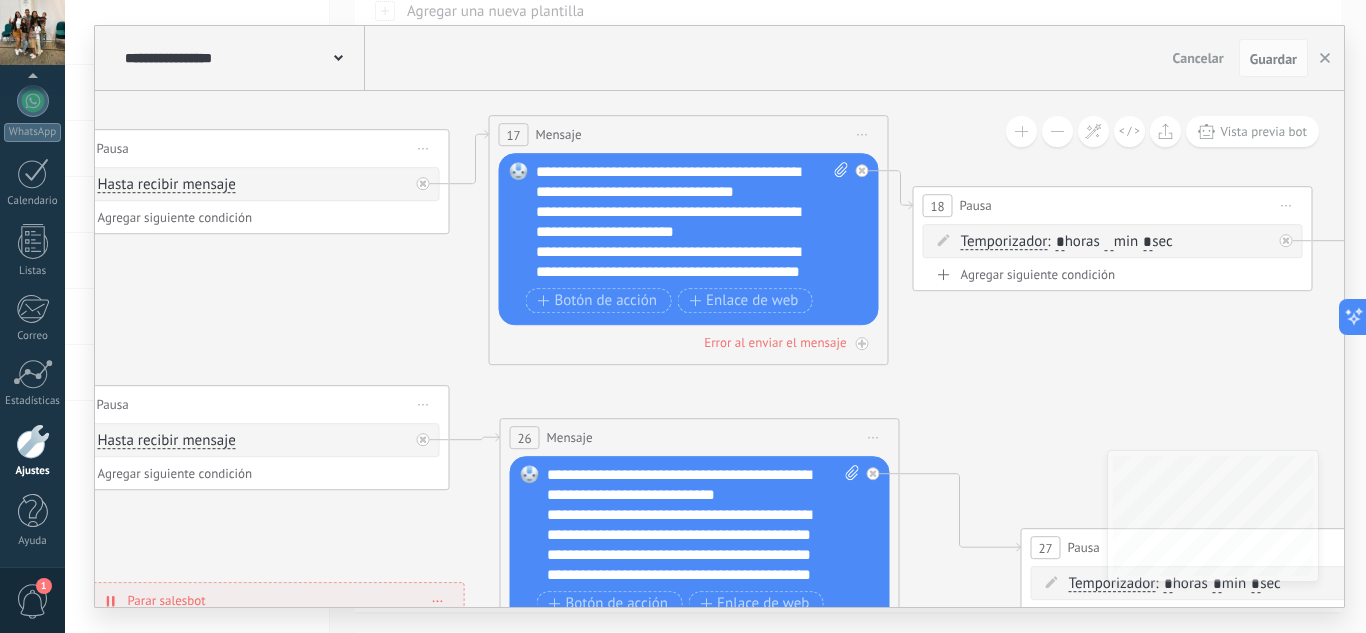drag, startPoint x: 838, startPoint y: 378, endPoint x: 1091, endPoint y: 378, distance: 253 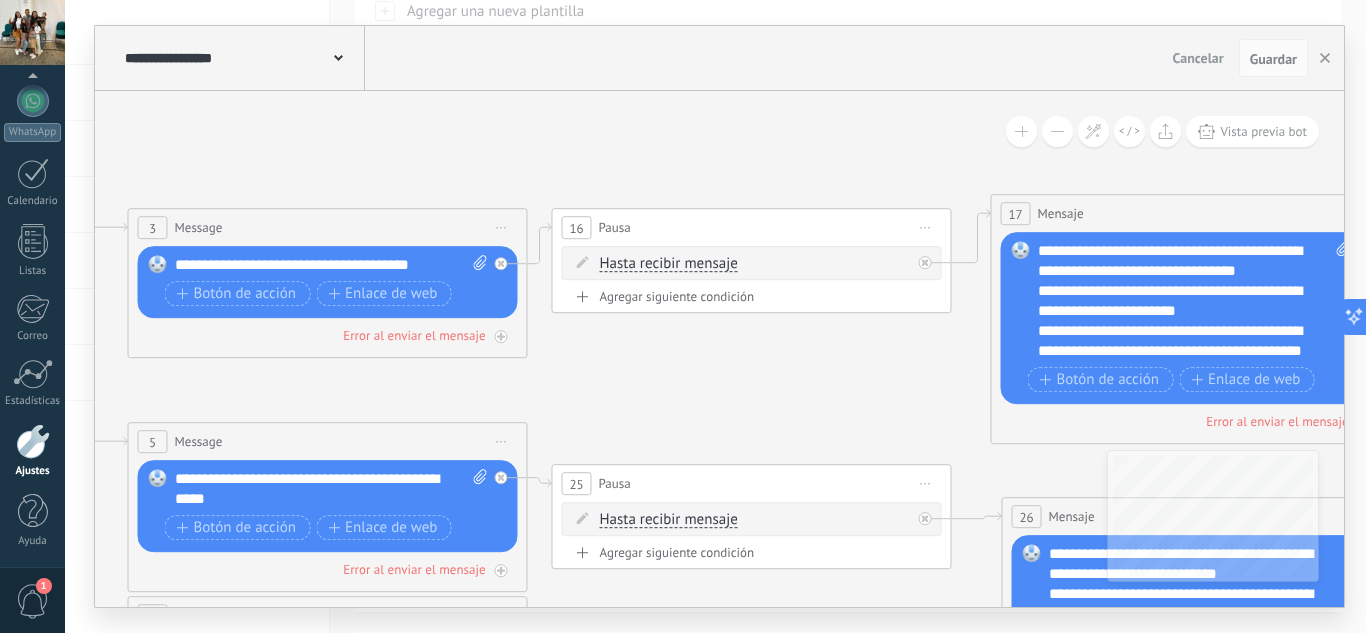 drag, startPoint x: 501, startPoint y: 338, endPoint x: 923, endPoint y: 390, distance: 425.1917 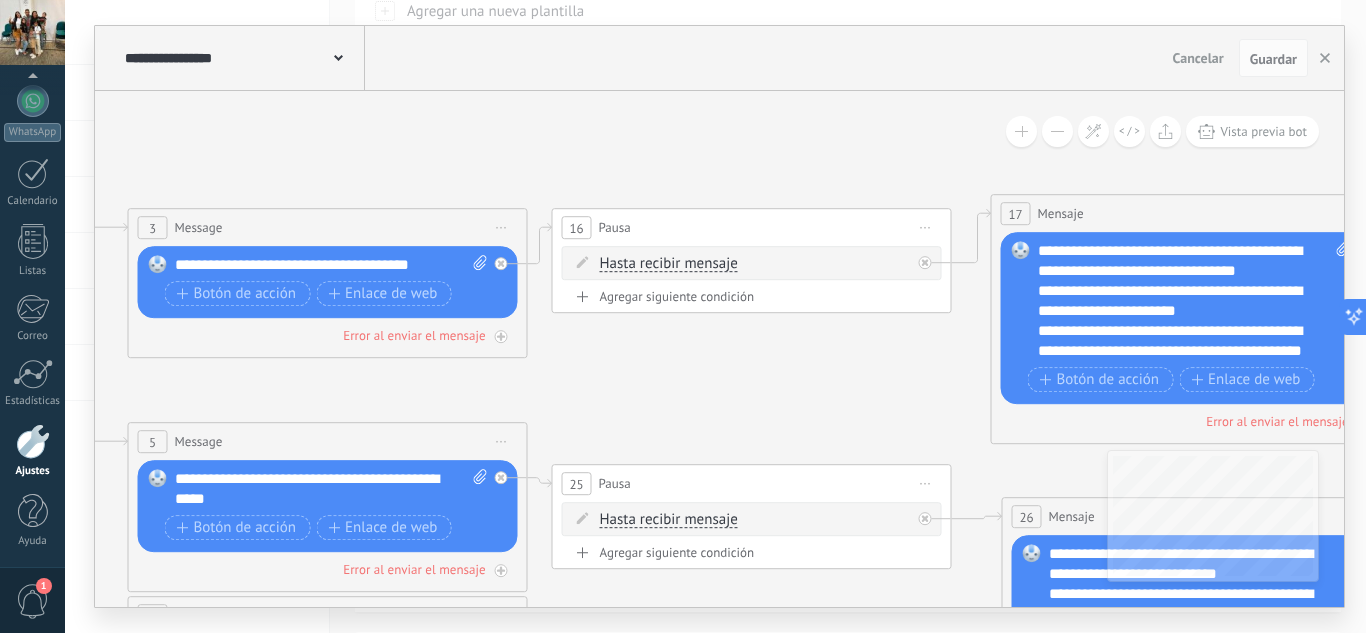 click 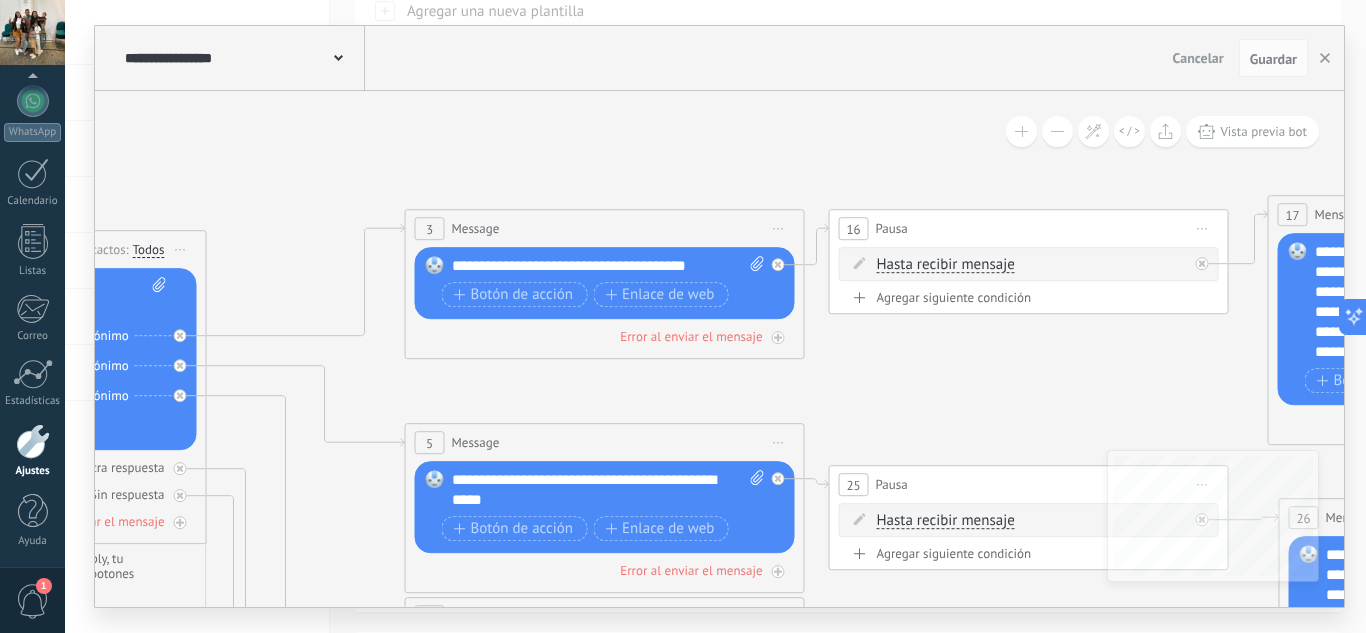 drag, startPoint x: 568, startPoint y: 372, endPoint x: 894, endPoint y: 375, distance: 326.0138 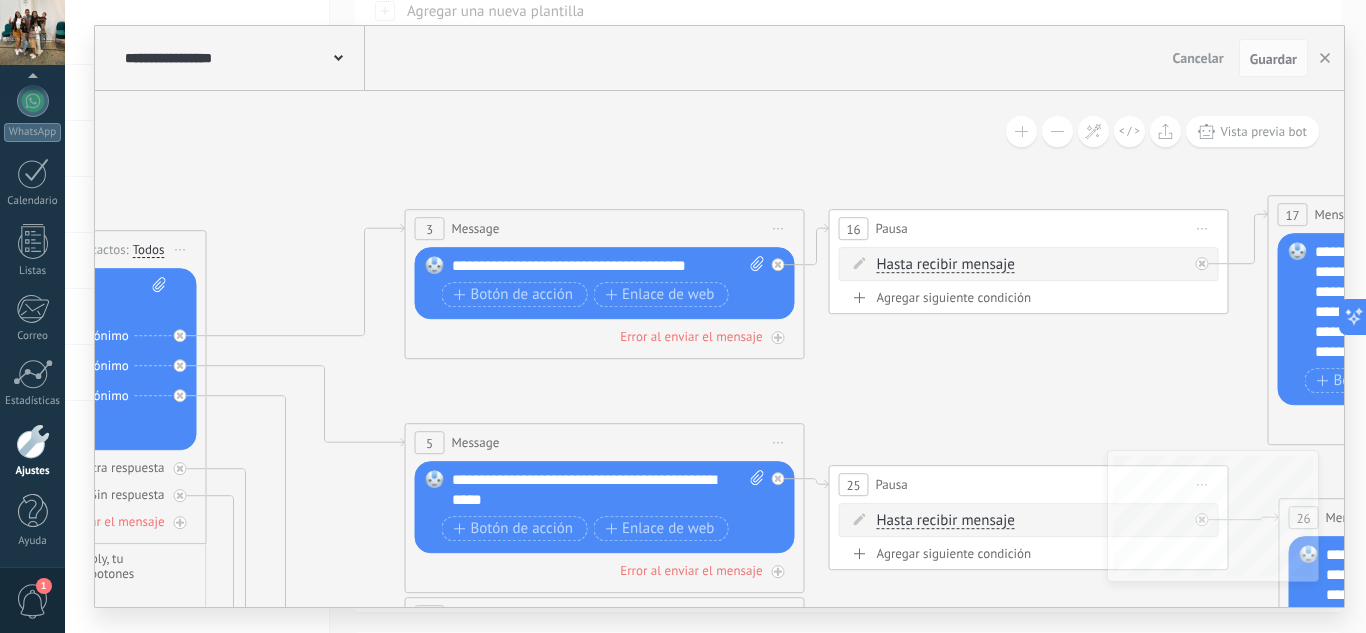 click 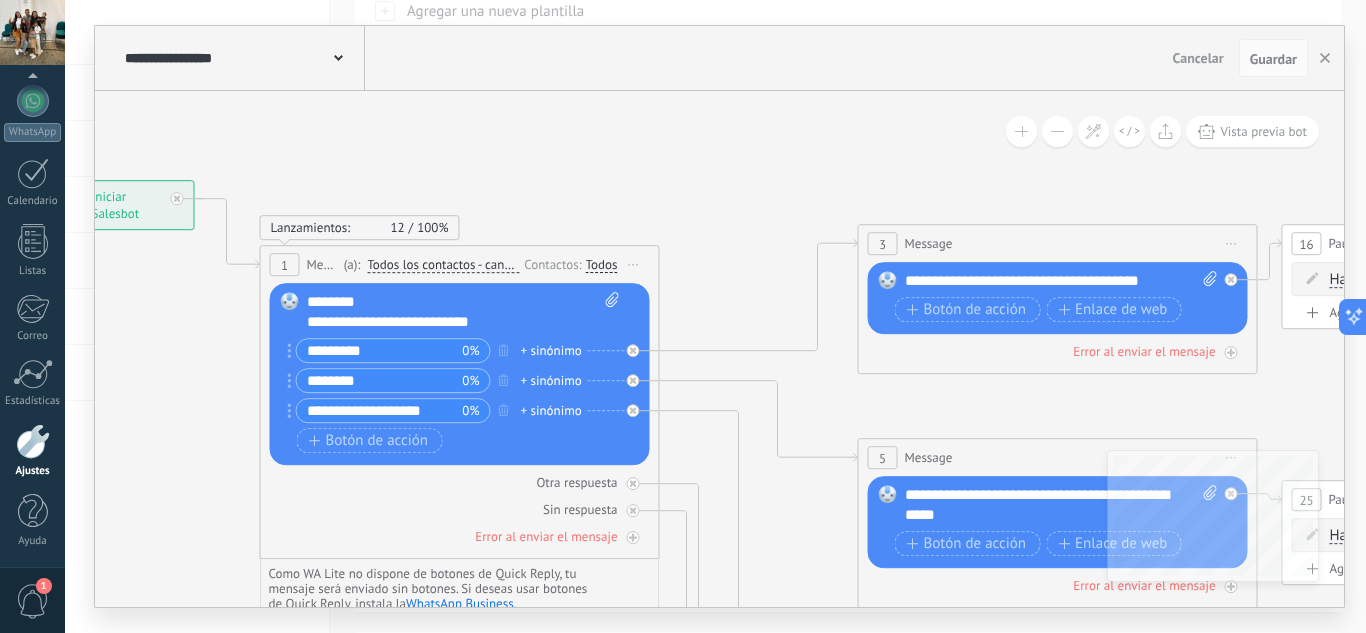 drag, startPoint x: 644, startPoint y: 377, endPoint x: 937, endPoint y: 390, distance: 293.28827 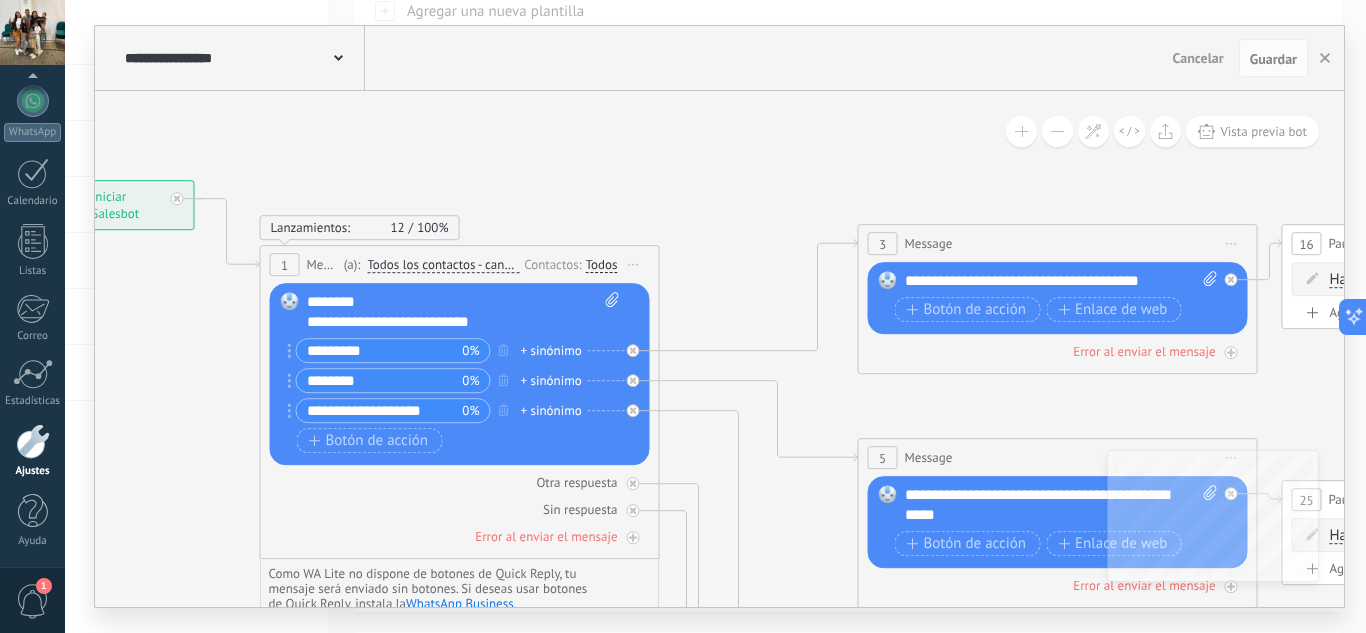 click 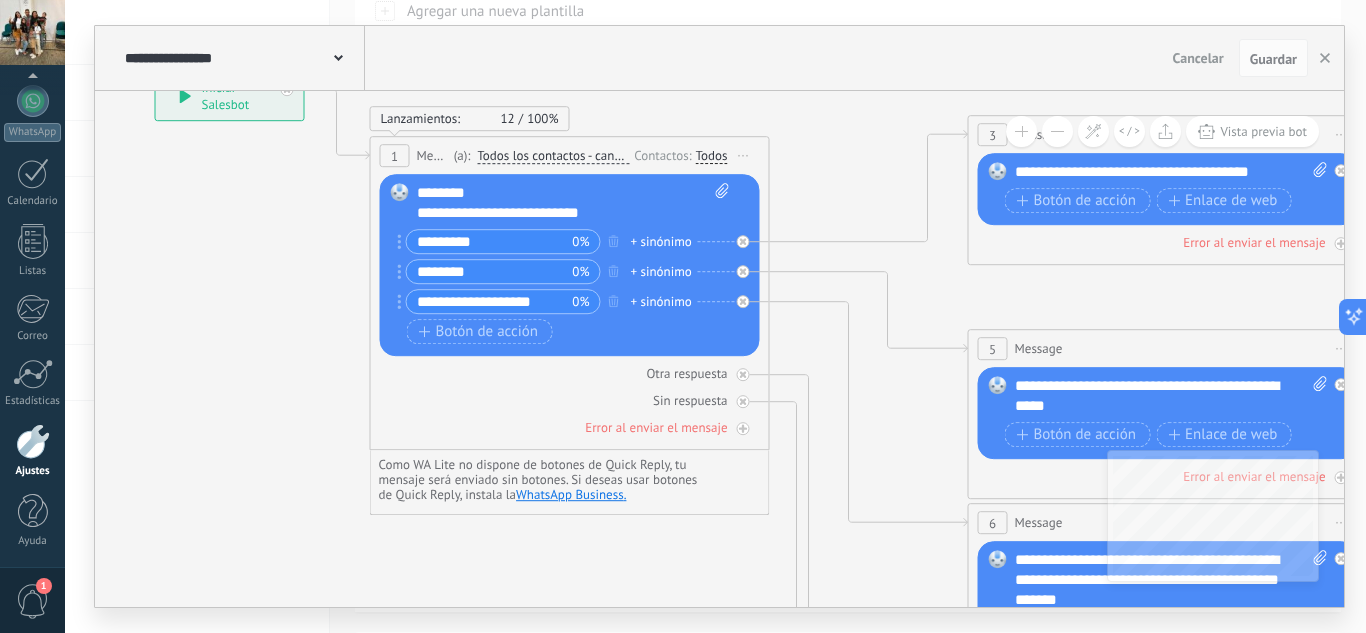 drag, startPoint x: 792, startPoint y: 307, endPoint x: 833, endPoint y: 194, distance: 120.20815 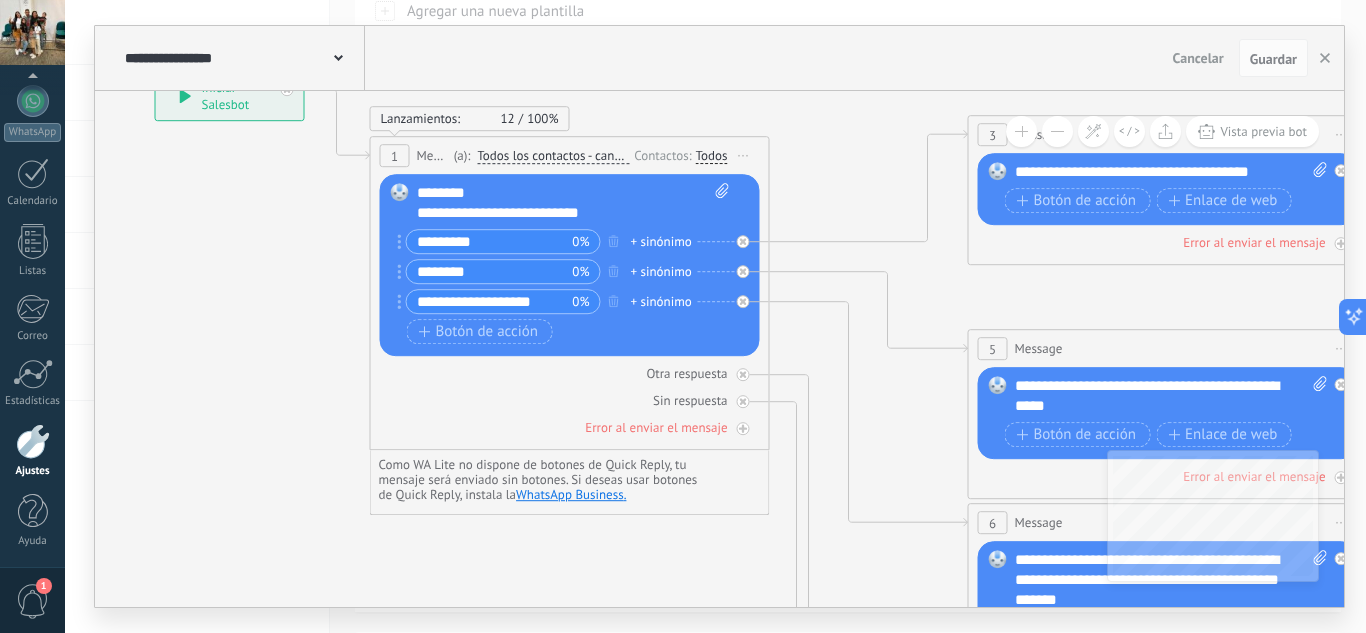 click 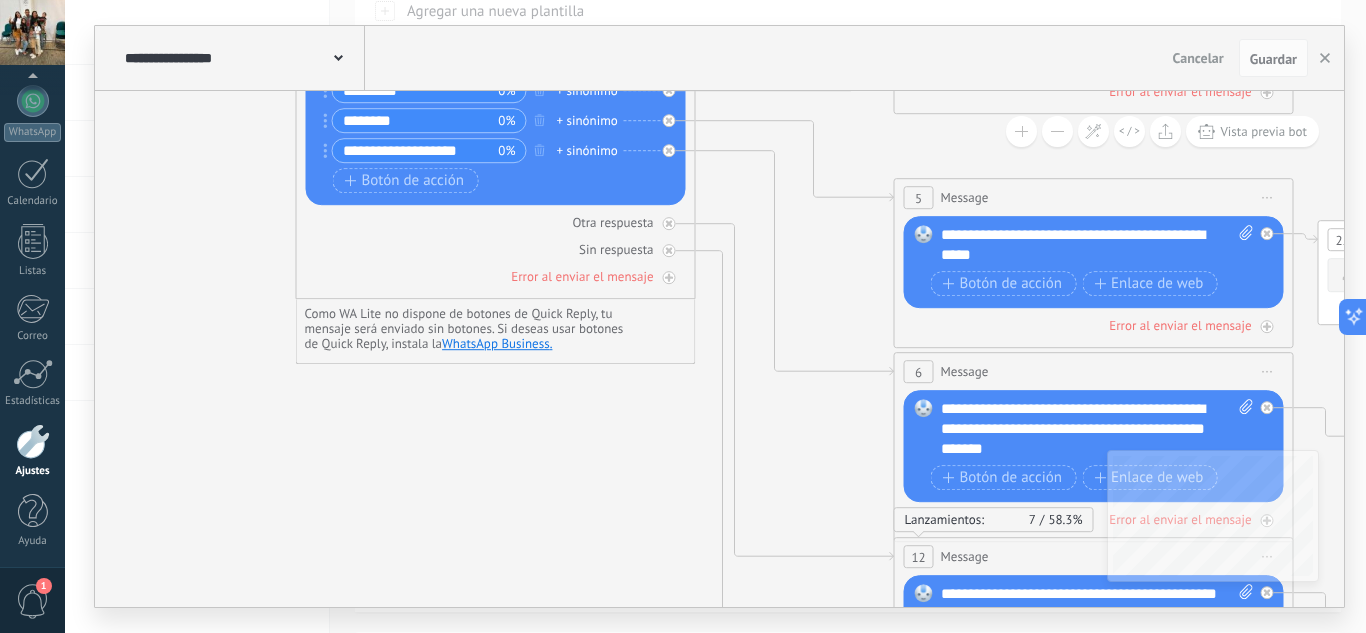 drag, startPoint x: 875, startPoint y: 363, endPoint x: 837, endPoint y: 297, distance: 76.15773 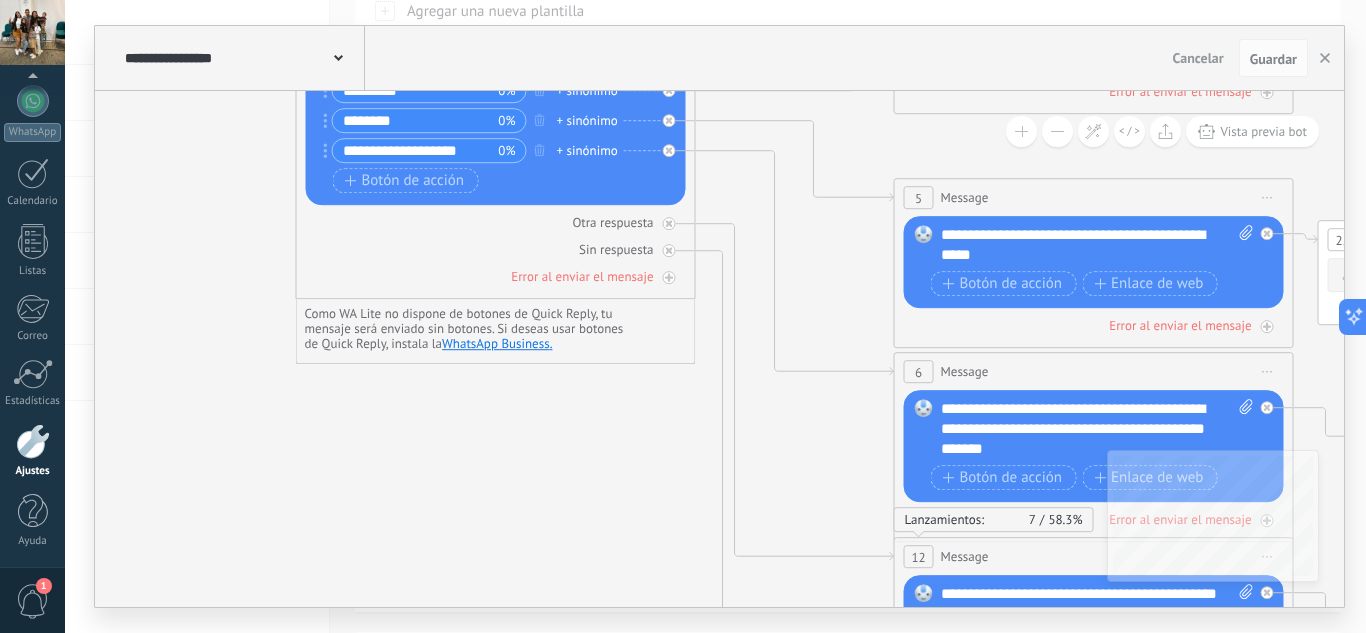 click 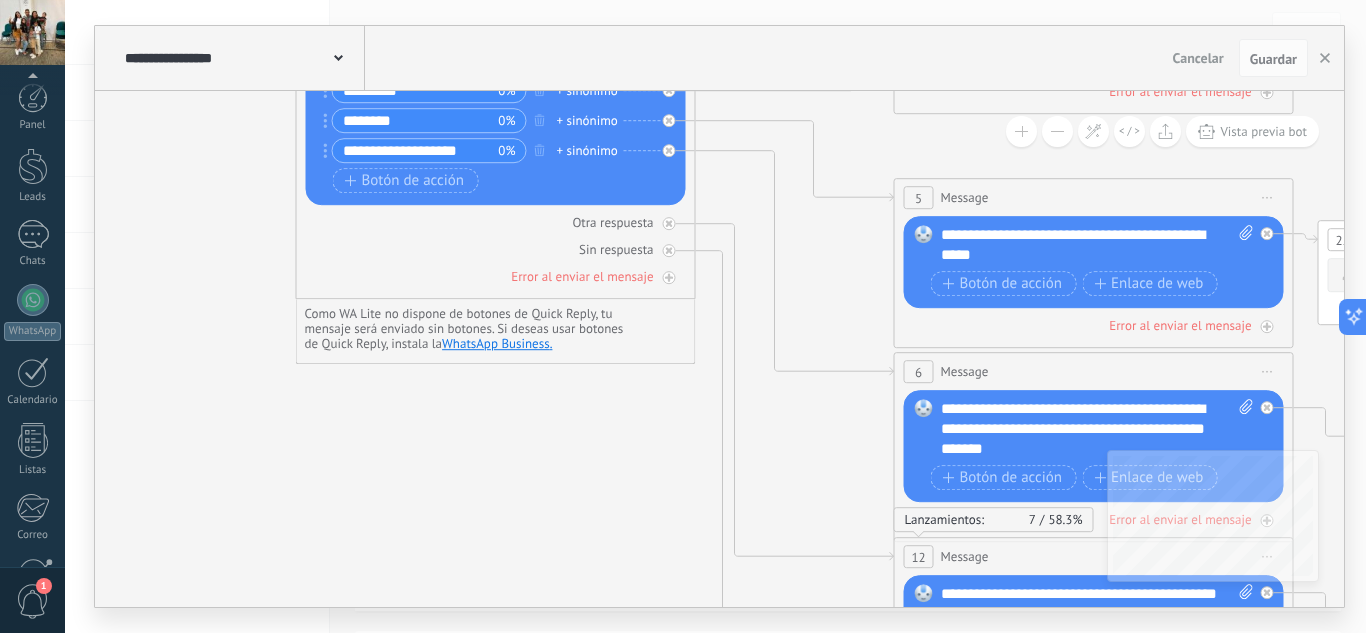 scroll, scrollTop: 200, scrollLeft: 0, axis: vertical 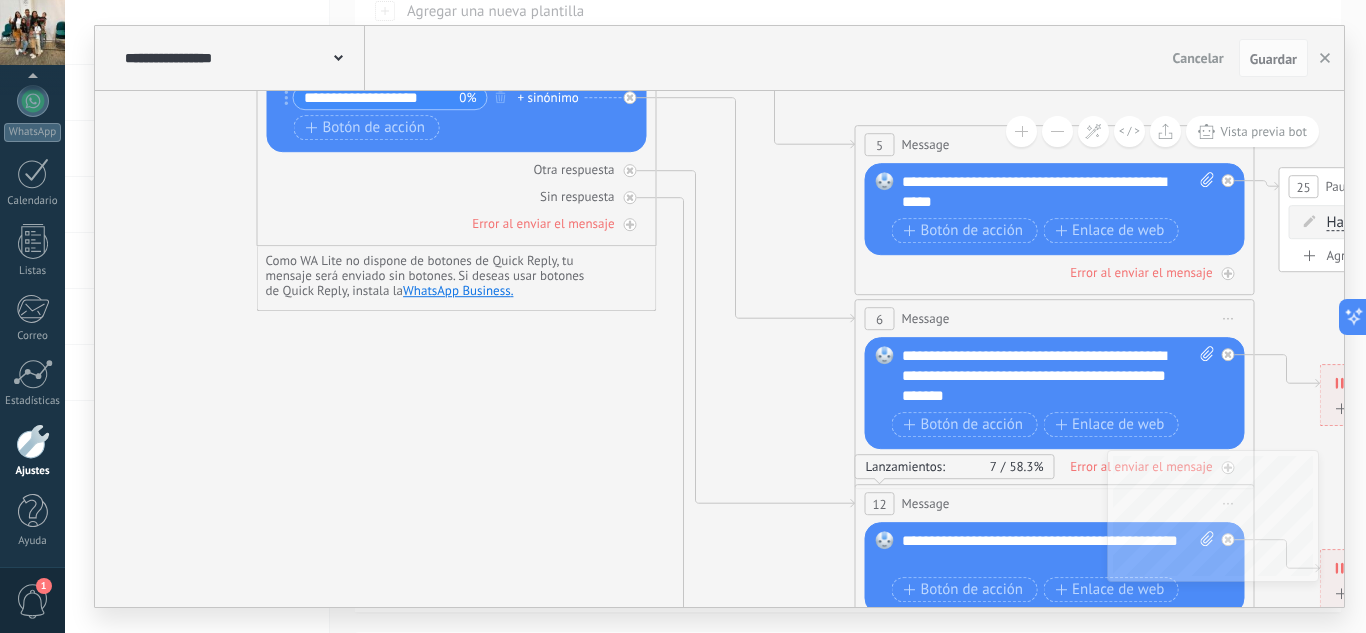 drag, startPoint x: 840, startPoint y: 470, endPoint x: 781, endPoint y: 385, distance: 103.4698 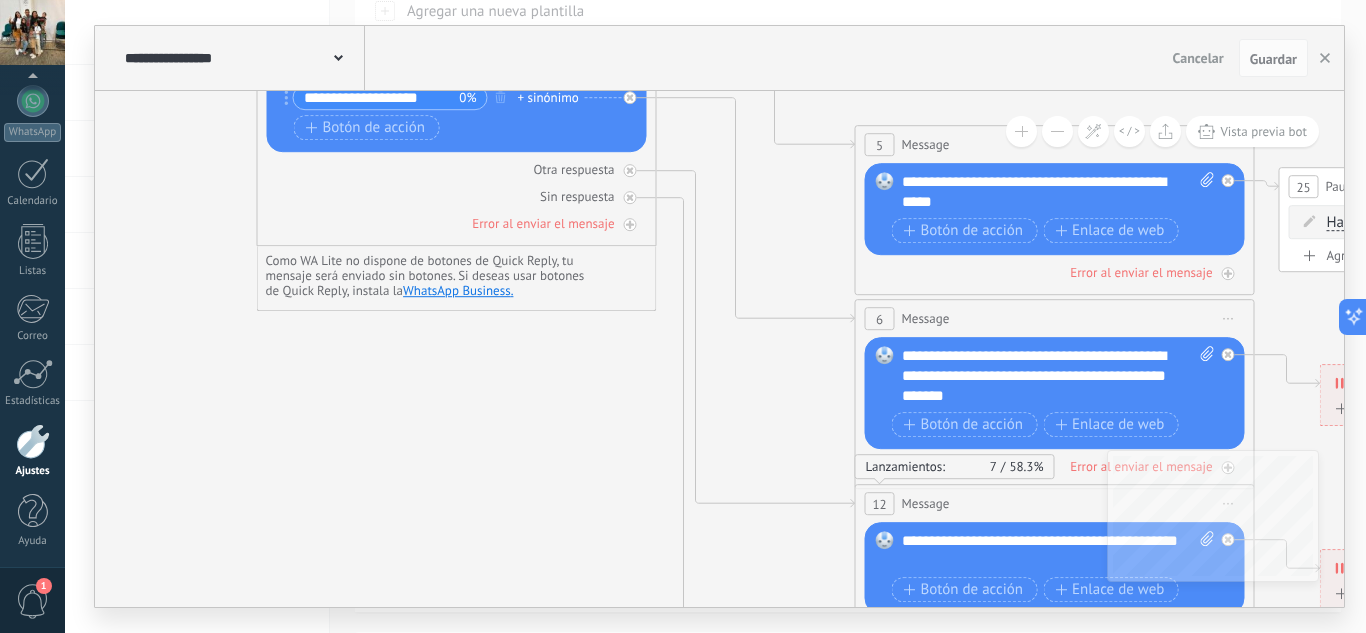 click 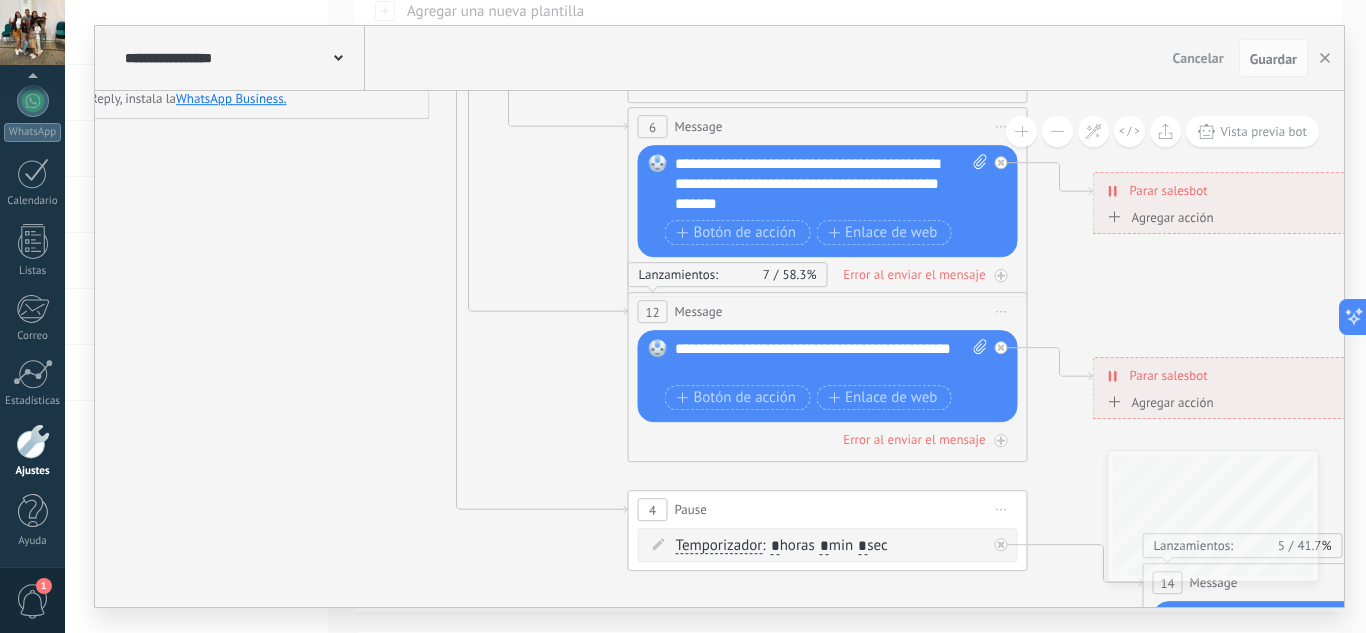 drag, startPoint x: 782, startPoint y: 381, endPoint x: 570, endPoint y: 215, distance: 269.25824 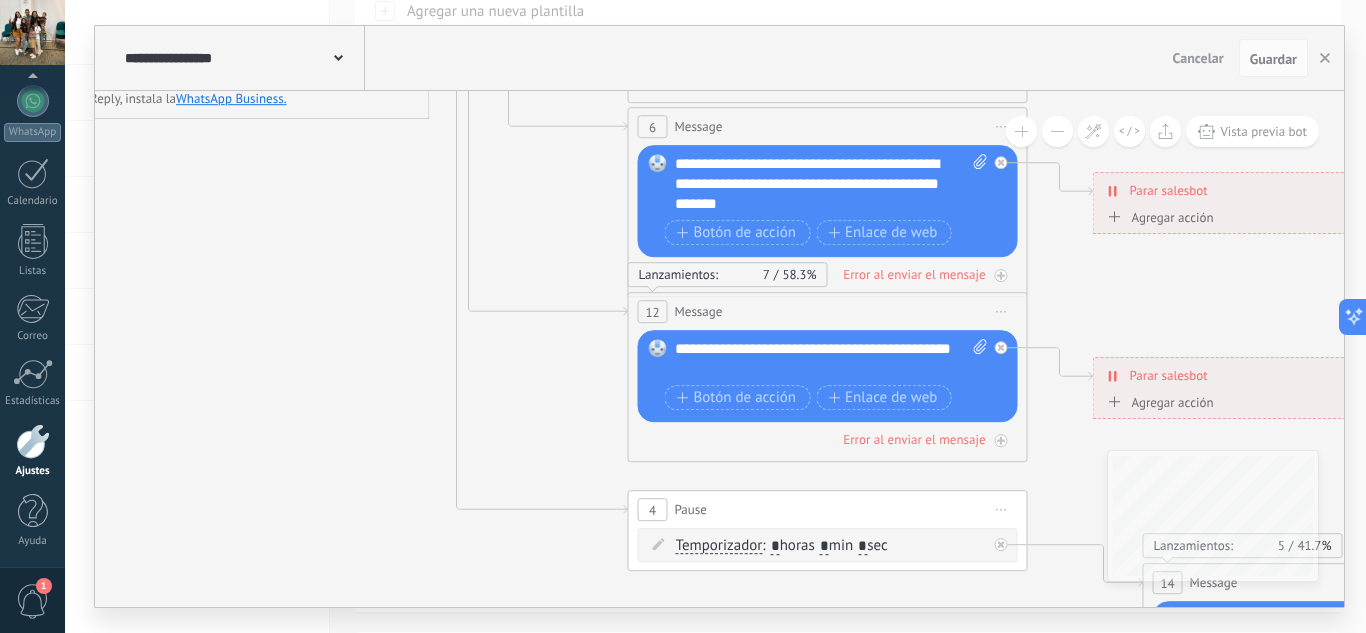 click 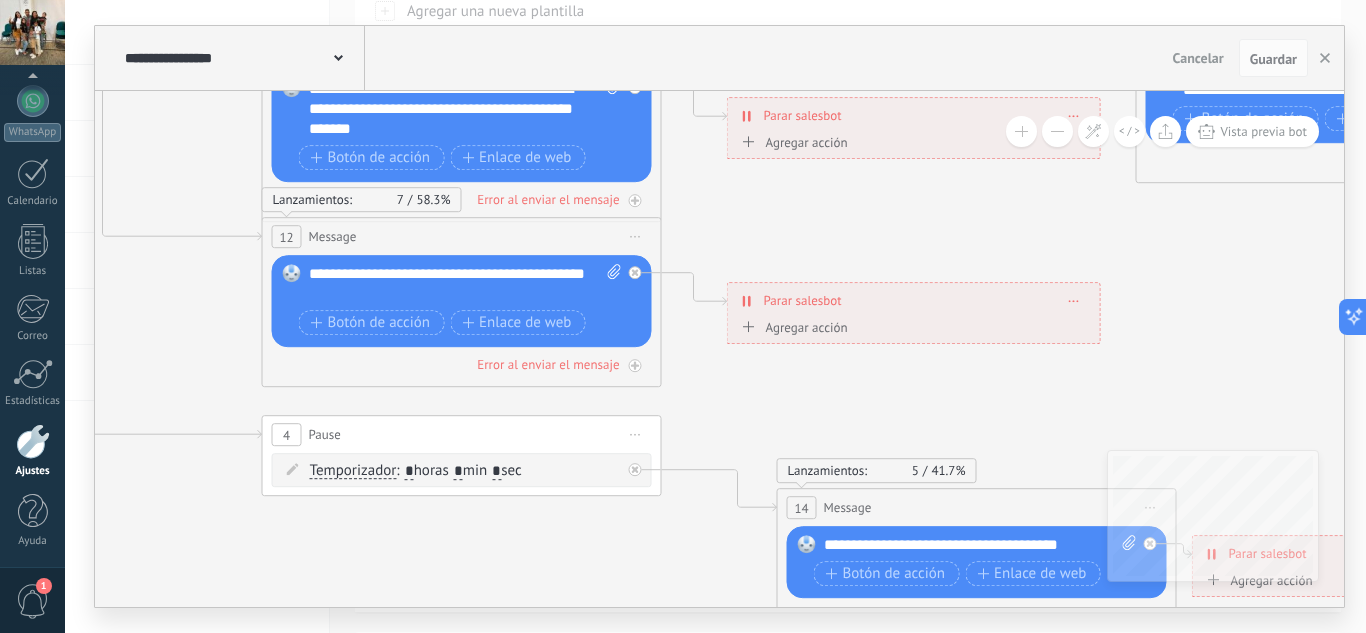 drag, startPoint x: 1050, startPoint y: 466, endPoint x: 682, endPoint y: 392, distance: 375.3665 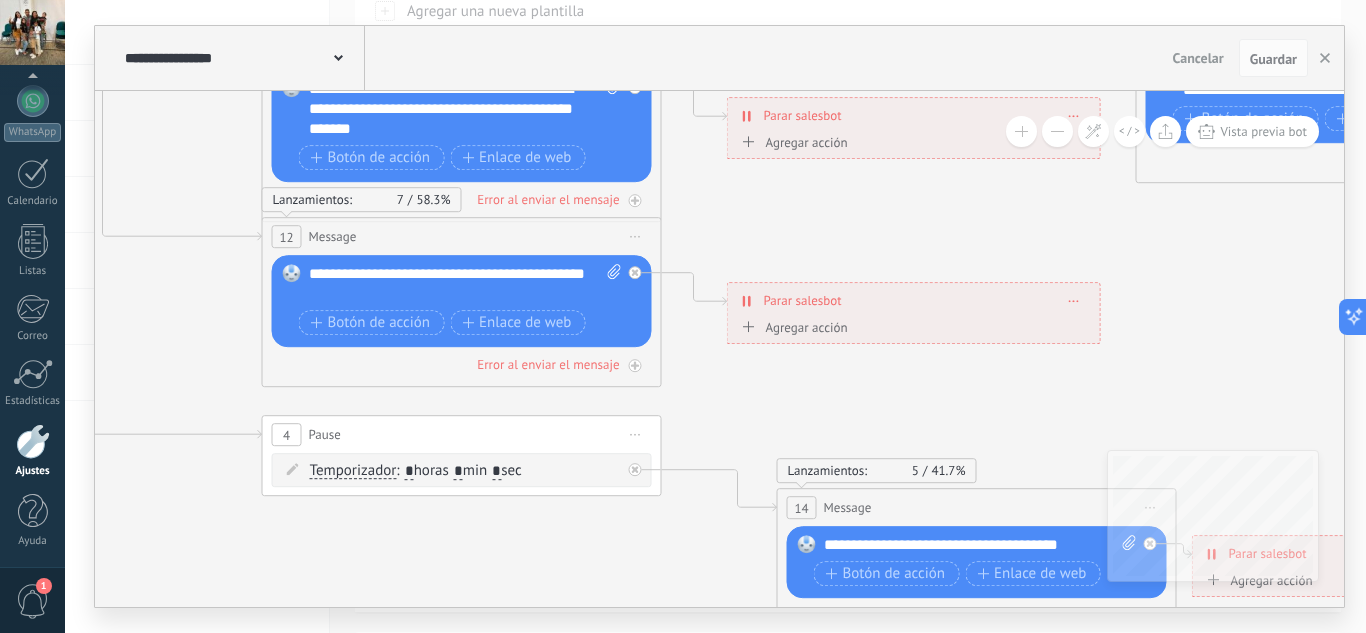click 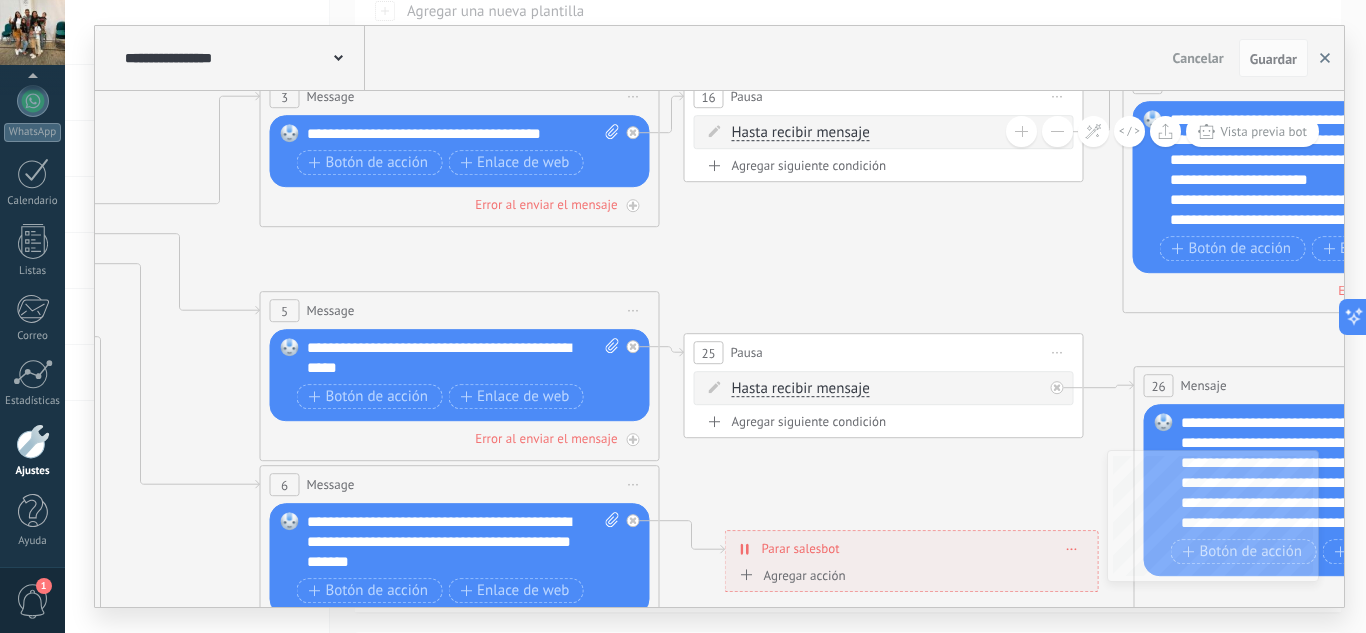 click 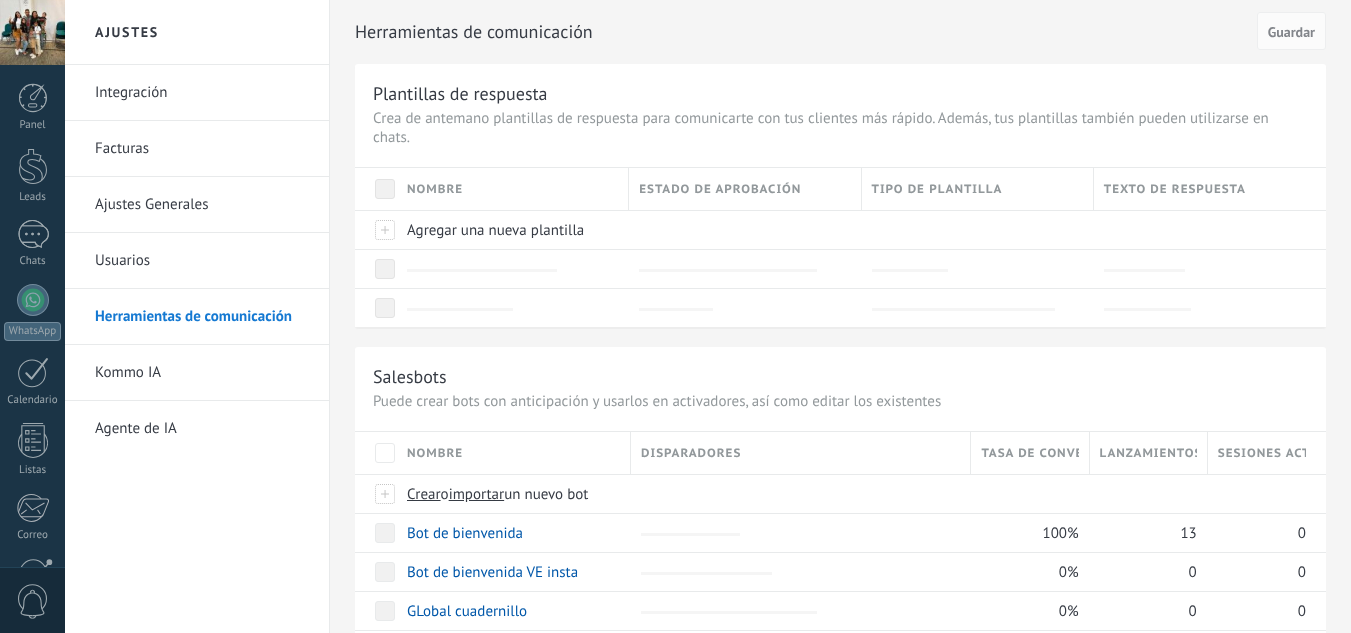 scroll, scrollTop: 200, scrollLeft: 0, axis: vertical 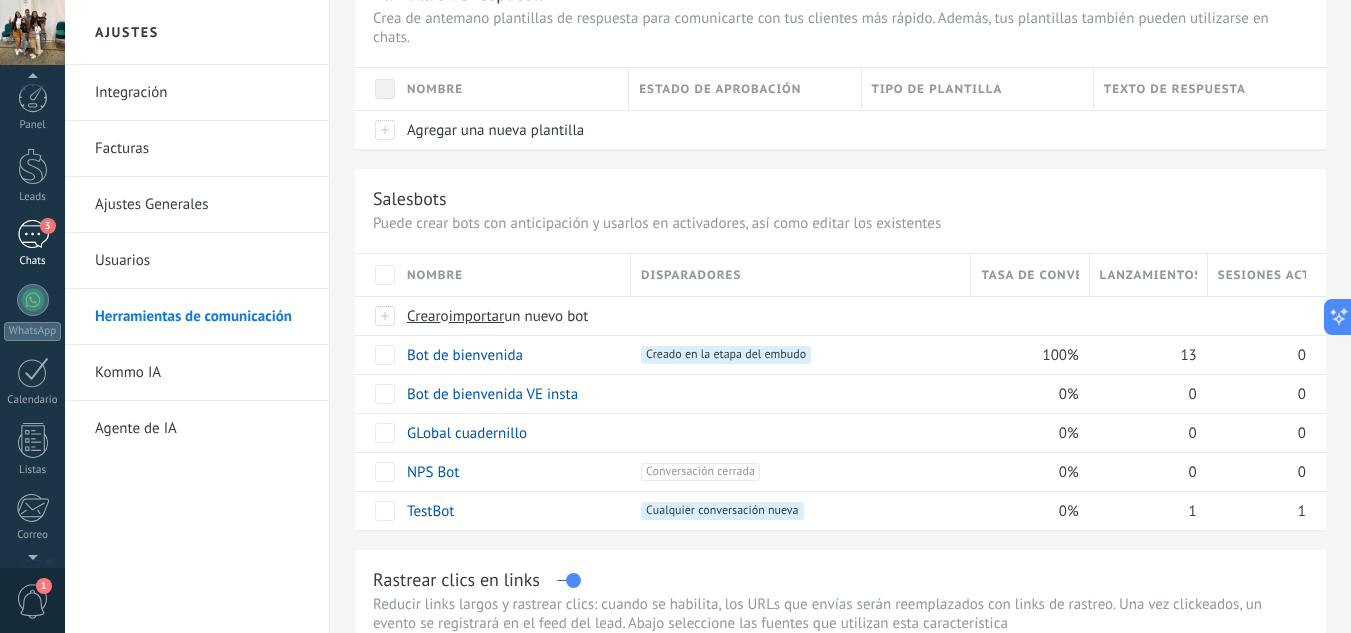 click on "3" at bounding box center (33, 234) 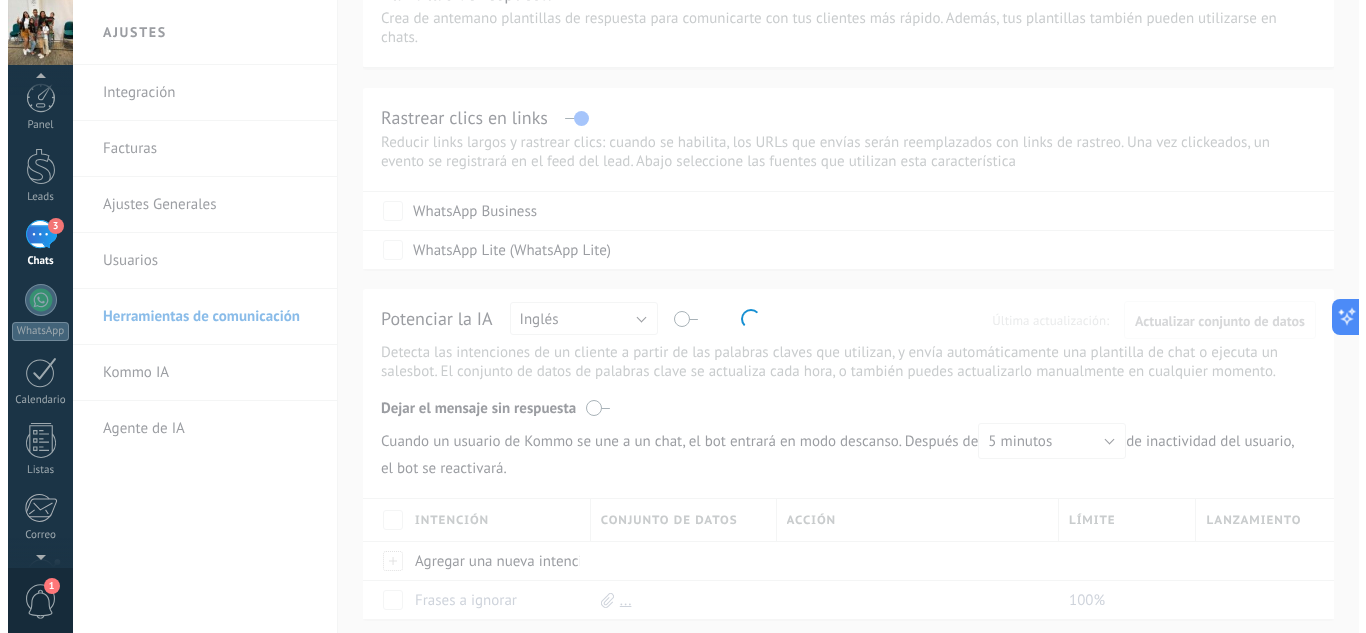 scroll, scrollTop: 0, scrollLeft: 0, axis: both 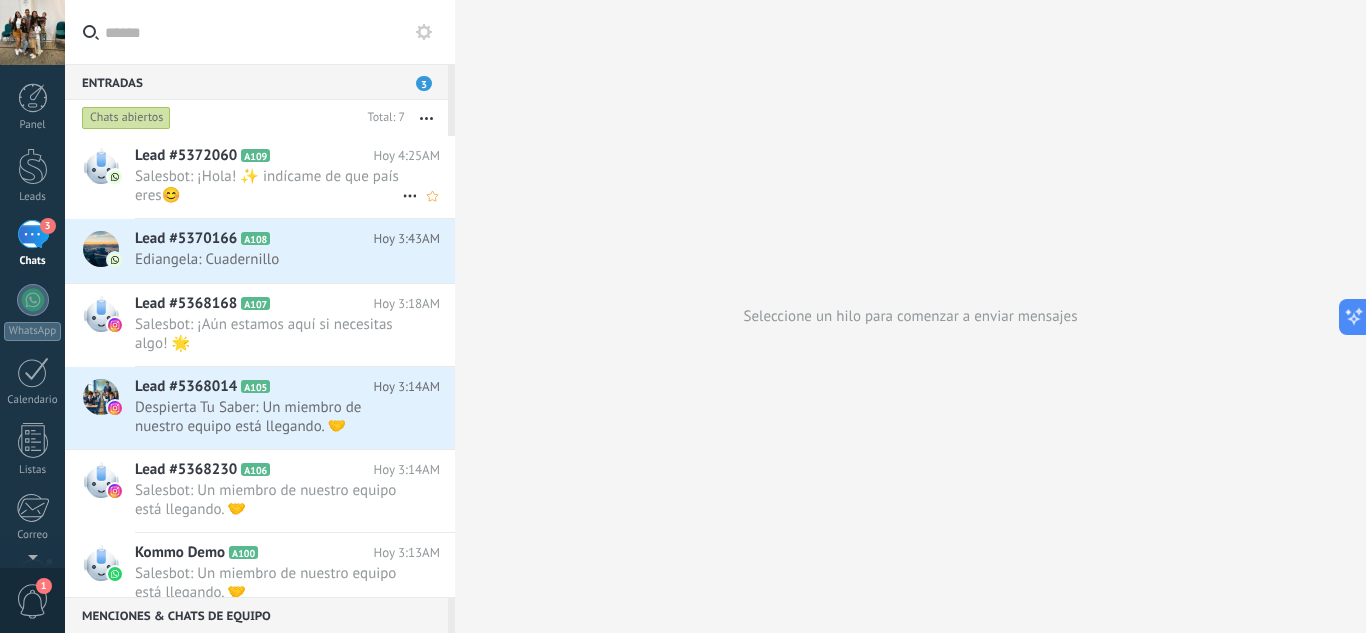 click on "Salesbot: ¡Hola! ✨
indícame de que país eres😊" at bounding box center (268, 186) 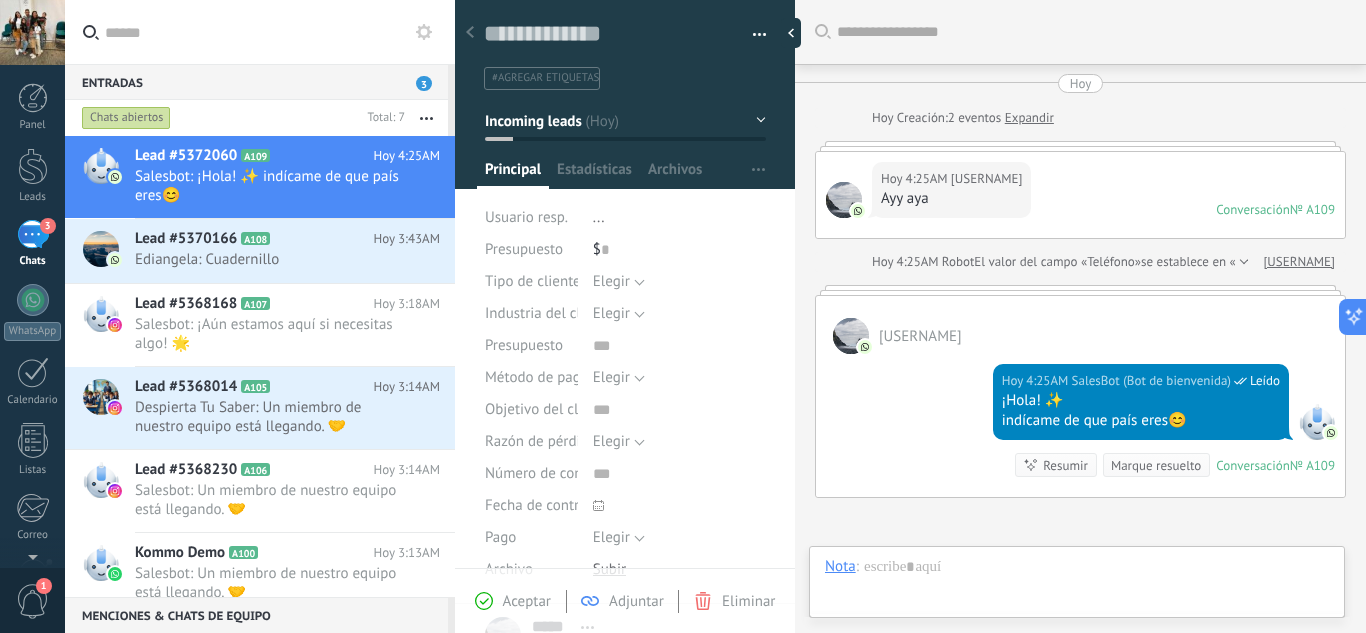 scroll, scrollTop: 30, scrollLeft: 0, axis: vertical 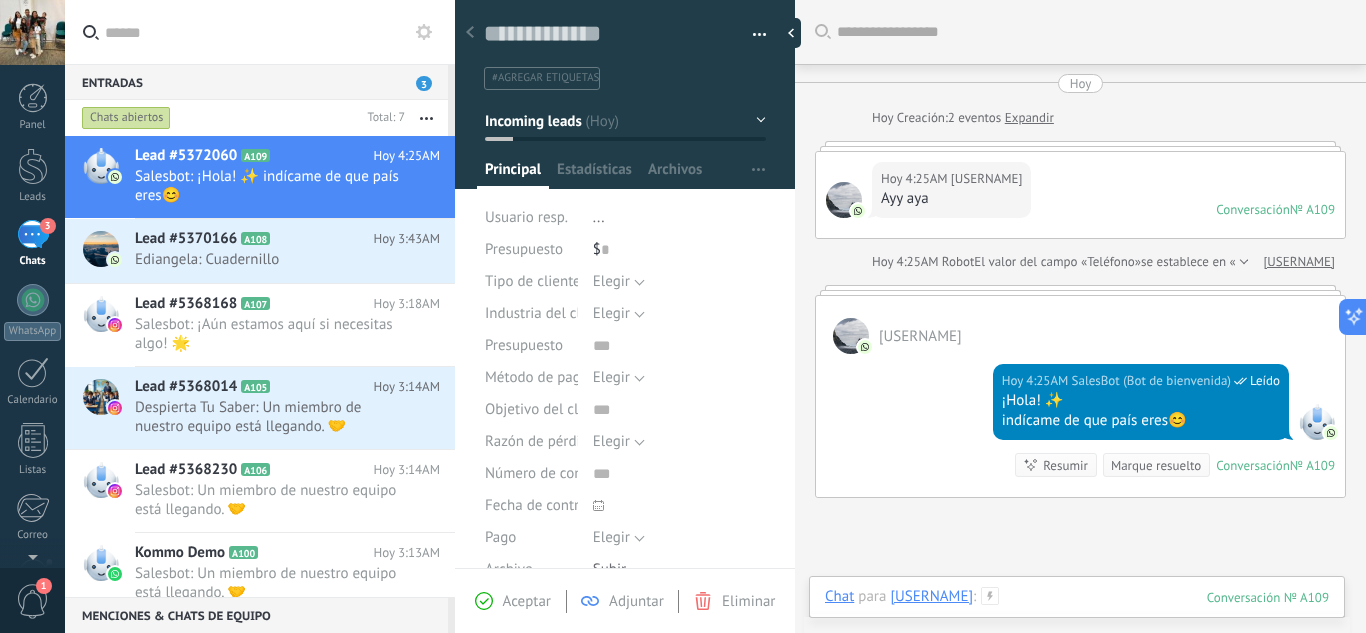 click at bounding box center (1077, 617) 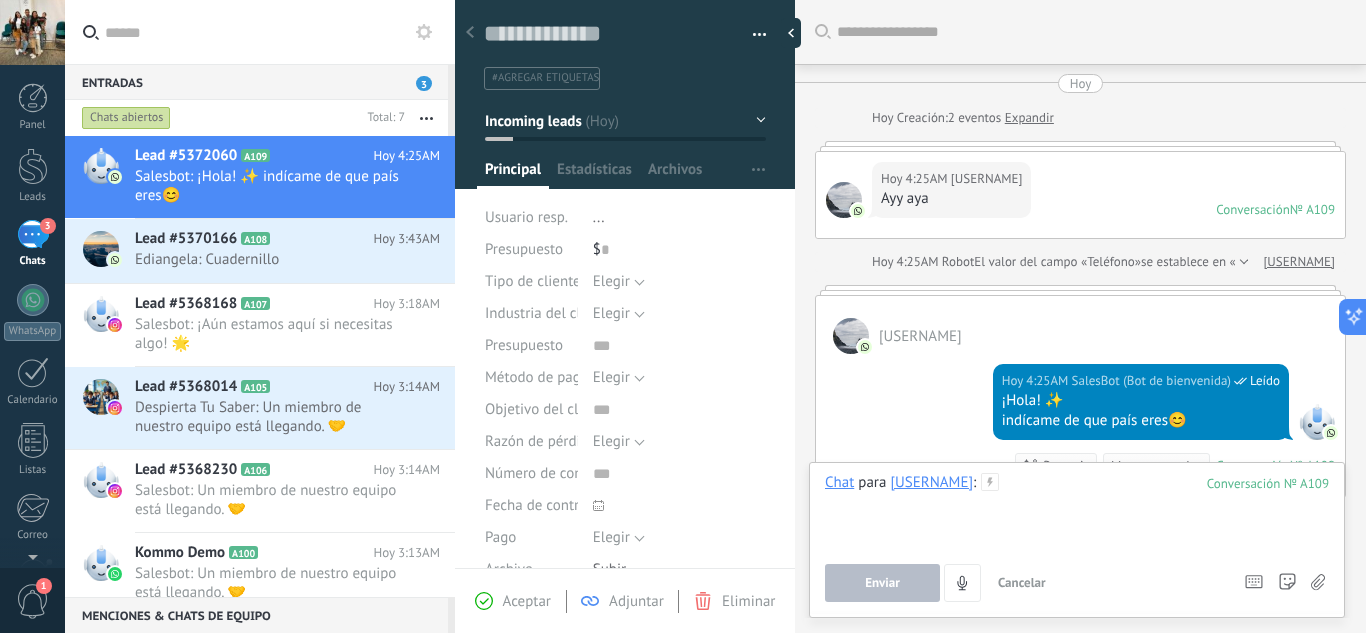 scroll, scrollTop: 214, scrollLeft: 0, axis: vertical 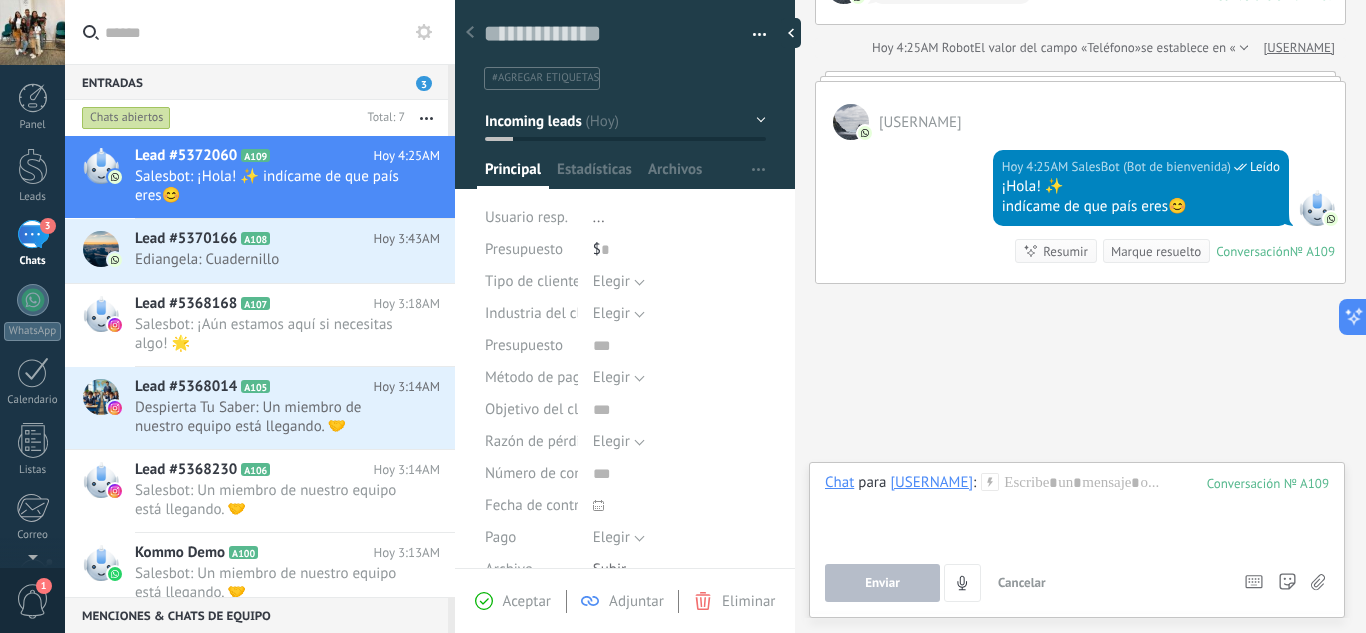 click on "Entradas 3" at bounding box center [256, 82] 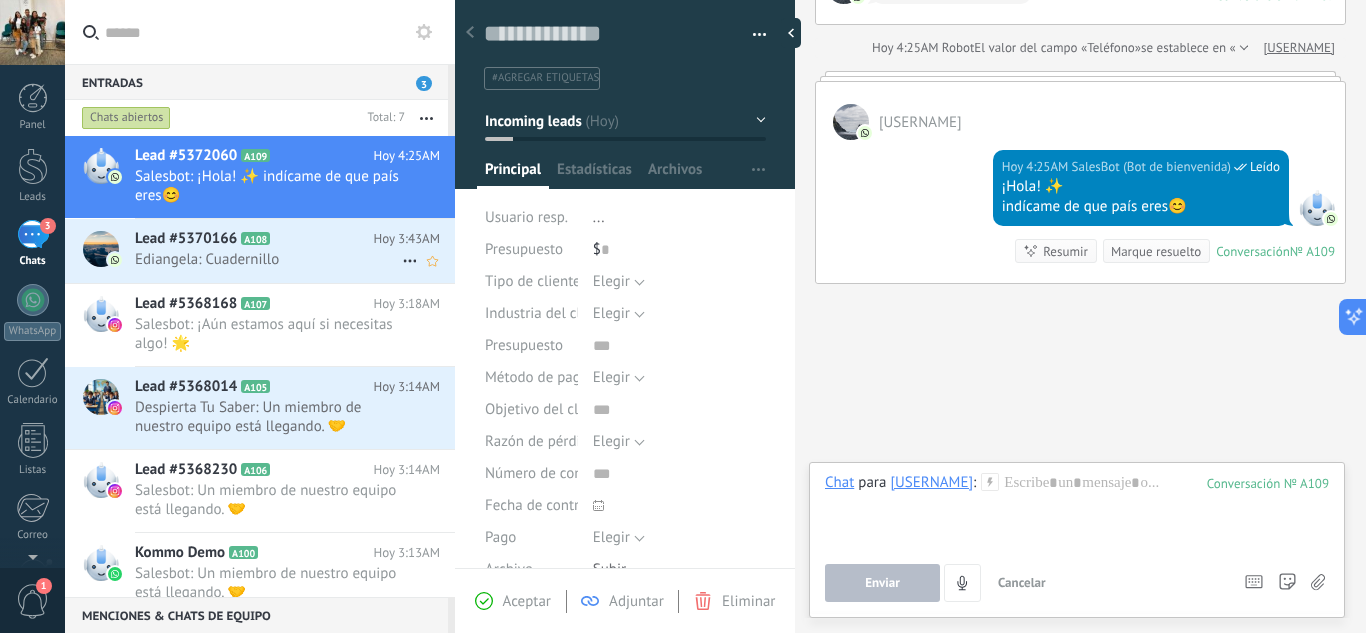 click on "Lead #5370166
A108" at bounding box center [254, 239] 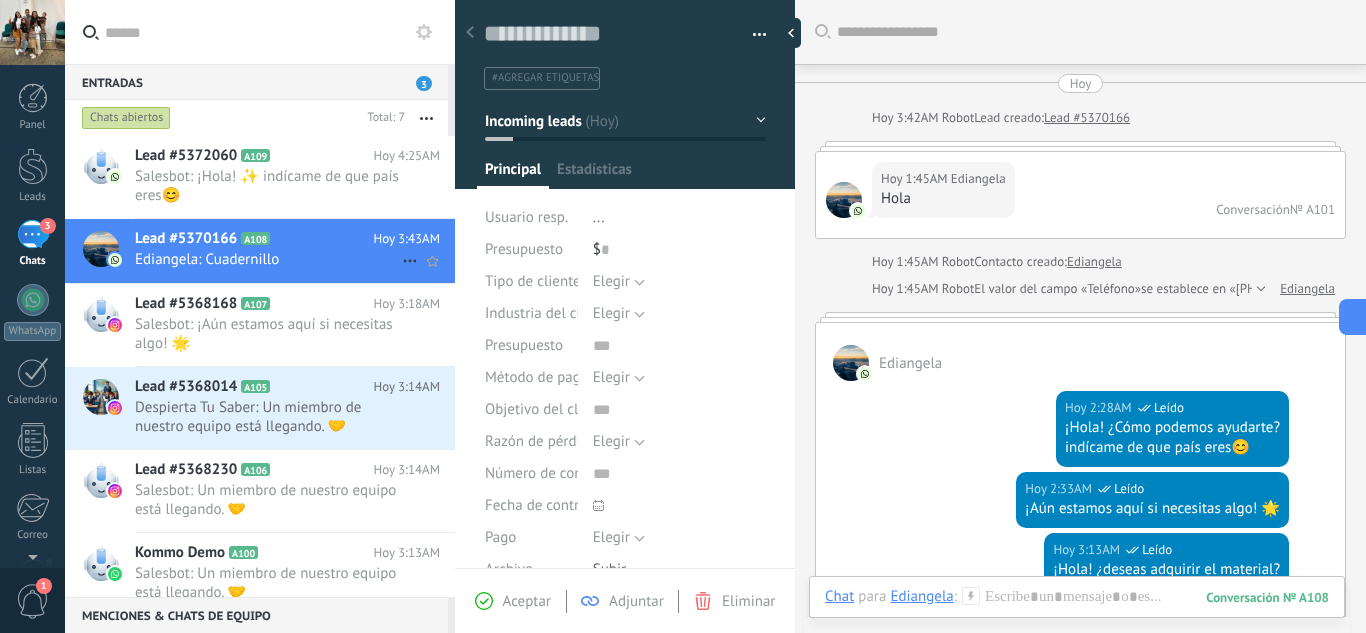 scroll, scrollTop: 30, scrollLeft: 0, axis: vertical 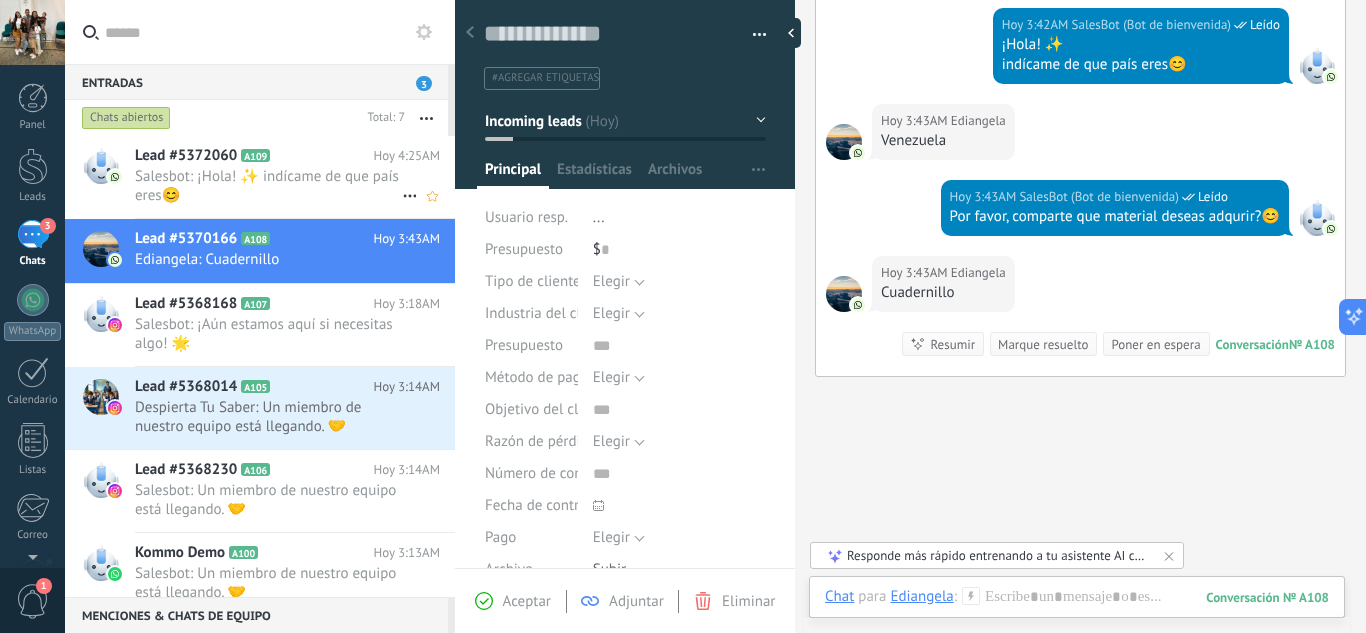 click on "Salesbot: ¡Hola! ✨
indícame de que país eres😊" at bounding box center [268, 186] 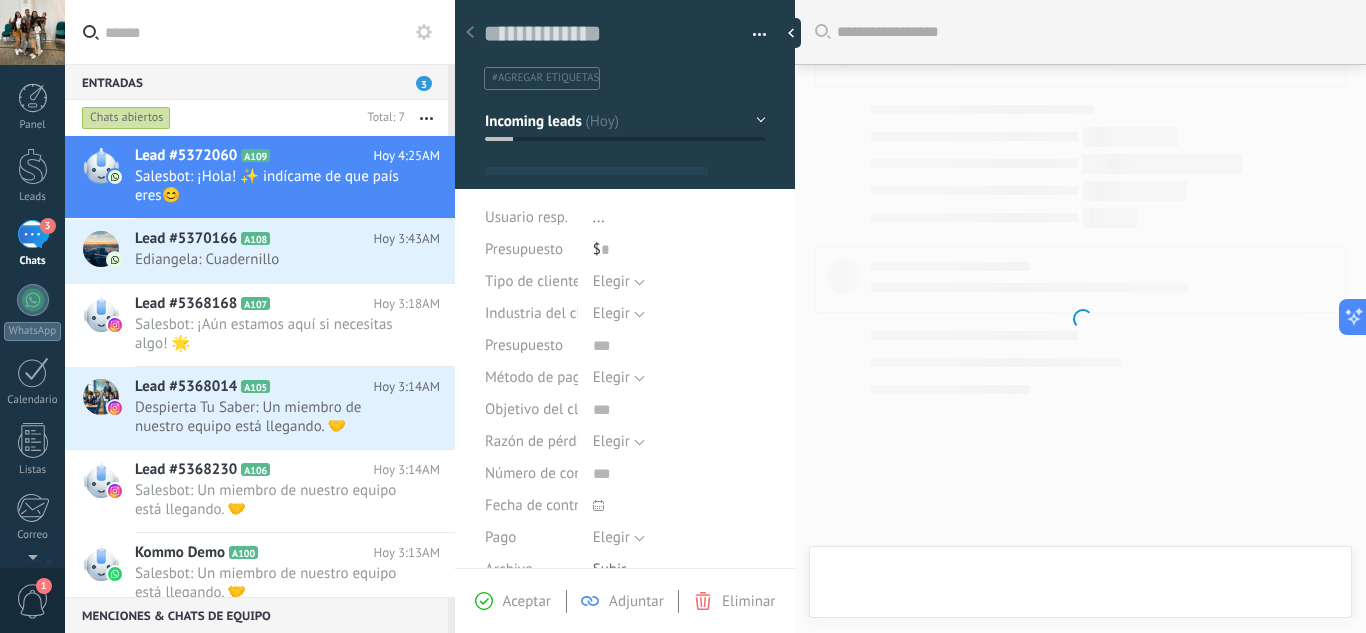scroll, scrollTop: 75, scrollLeft: 0, axis: vertical 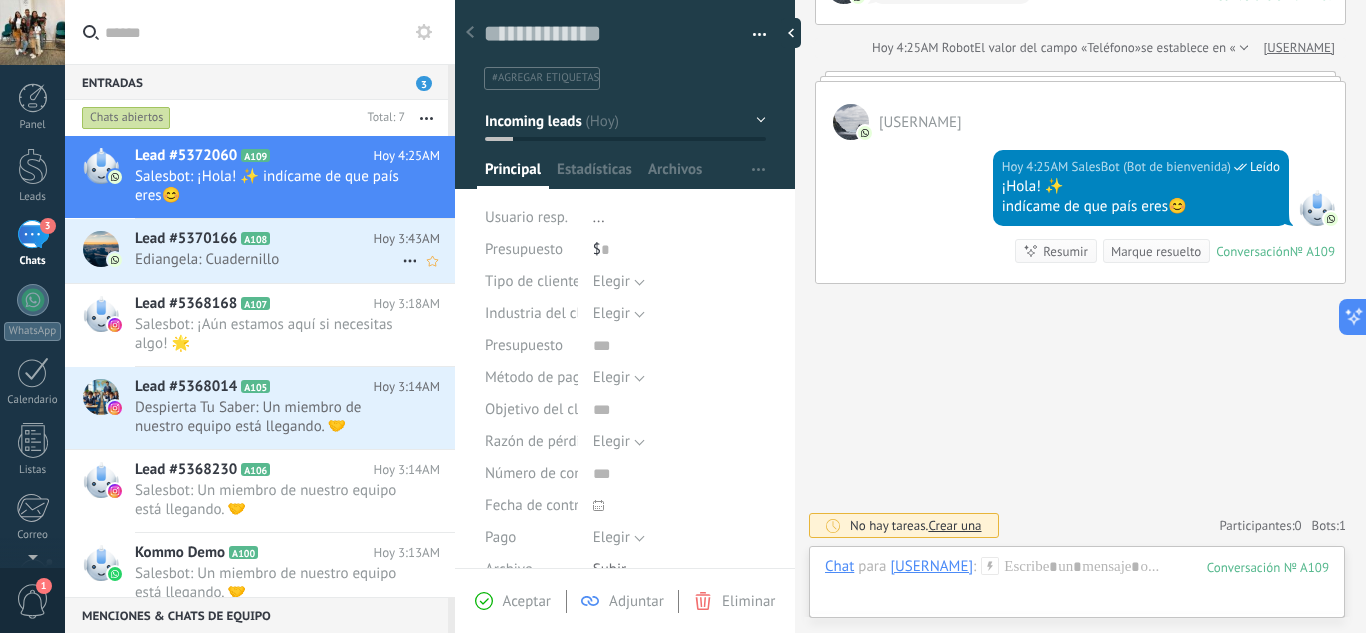 click on "Ediangela: Cuadernillo" at bounding box center (268, 259) 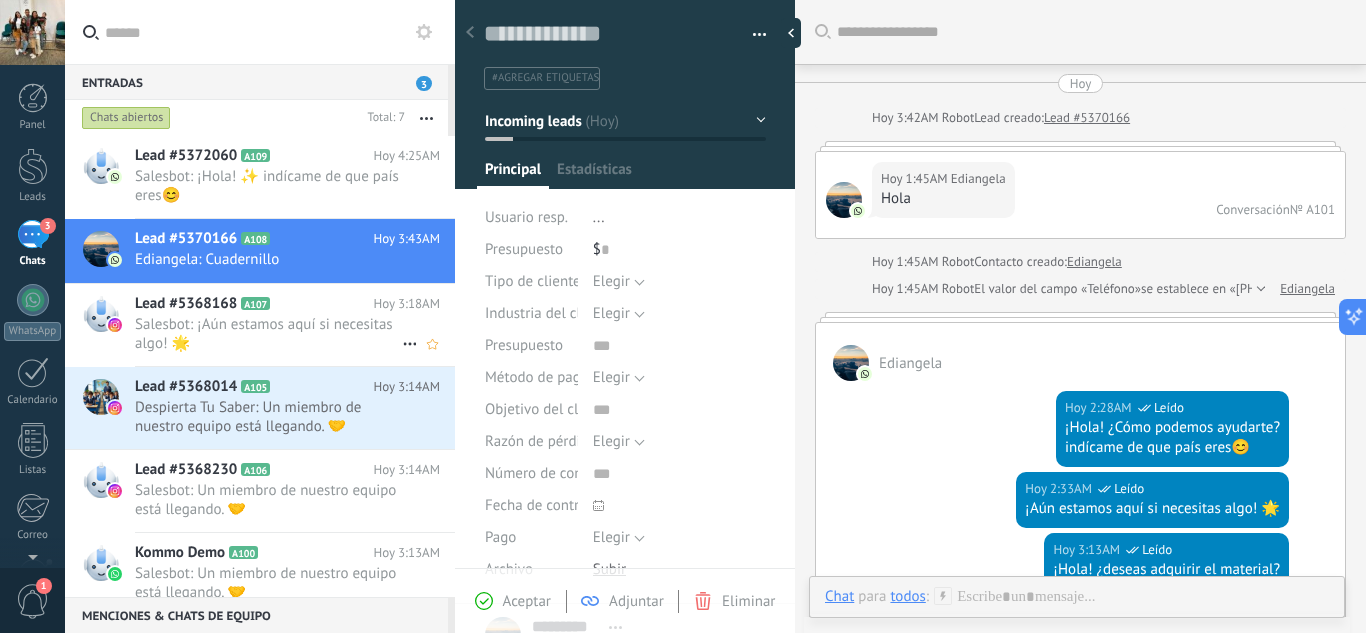 scroll, scrollTop: 929, scrollLeft: 0, axis: vertical 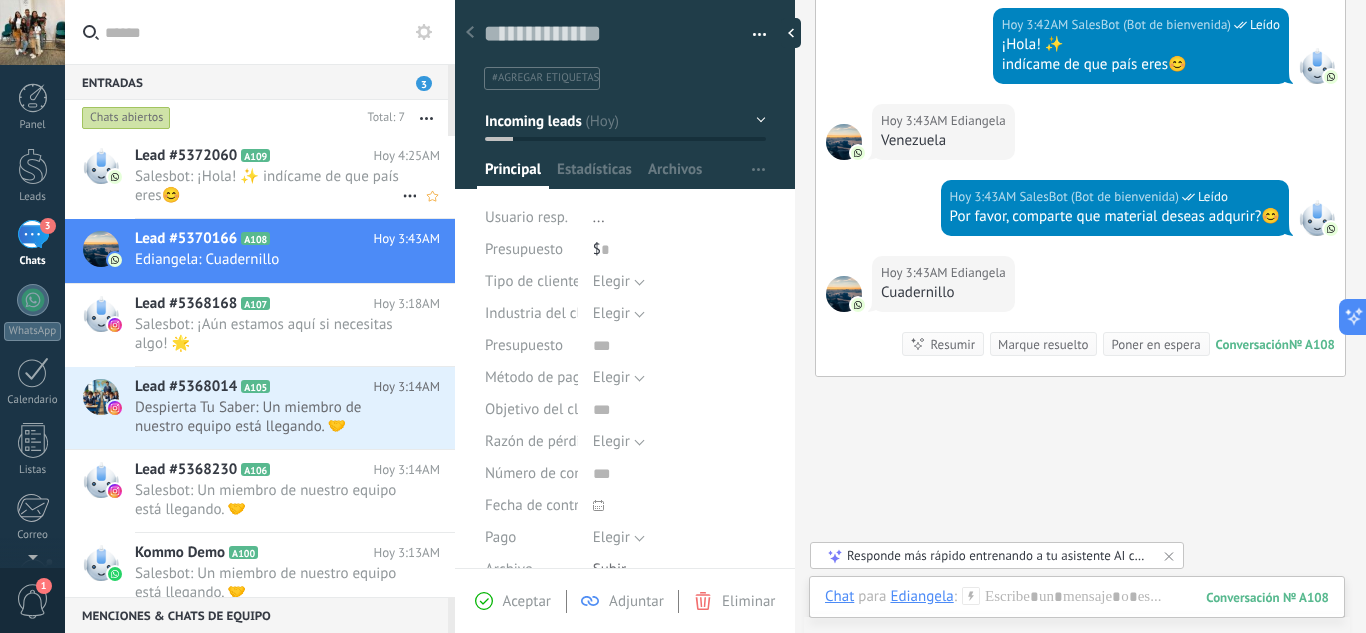 click on "Salesbot: ¡Hola! ✨
indícame de que país eres😊" at bounding box center (268, 186) 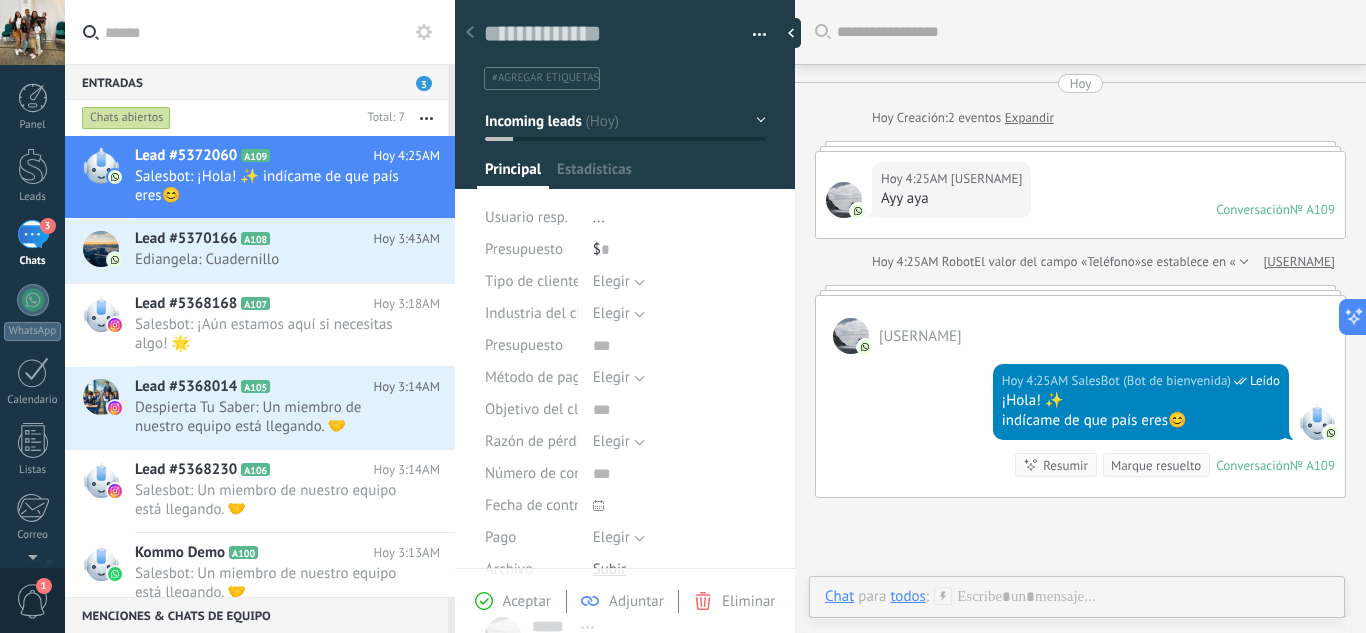 scroll, scrollTop: 30, scrollLeft: 0, axis: vertical 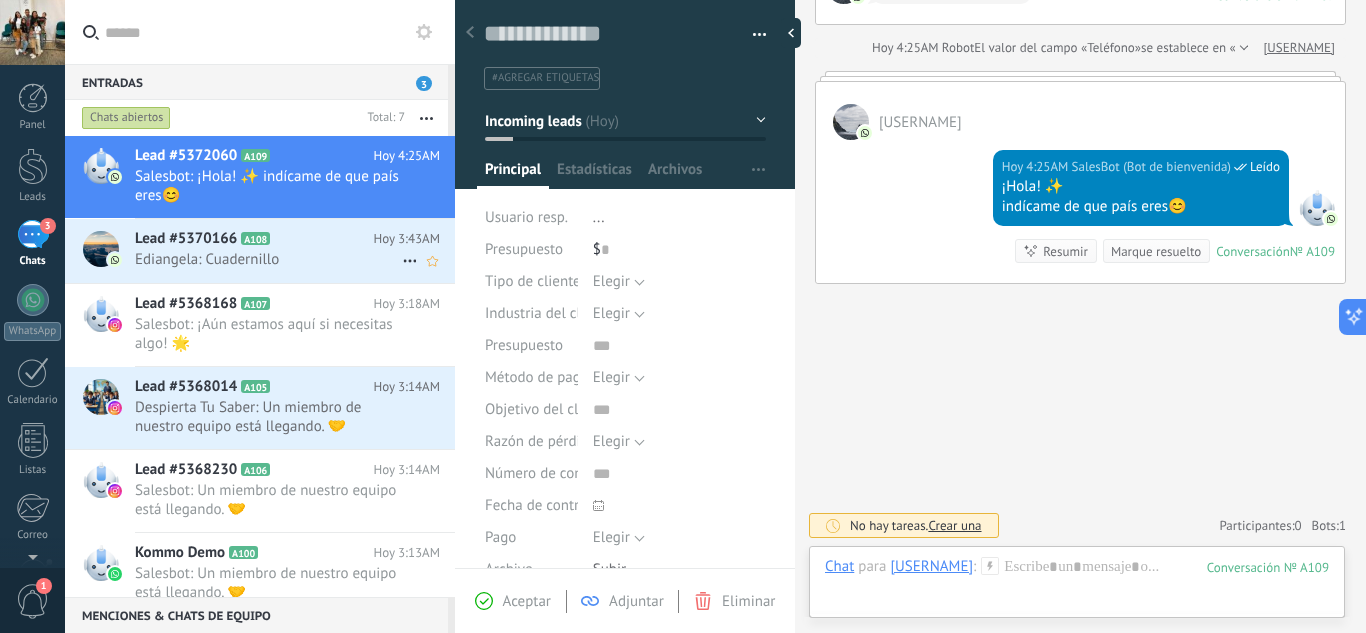 click on "Ediangela: Cuadernillo" at bounding box center [268, 259] 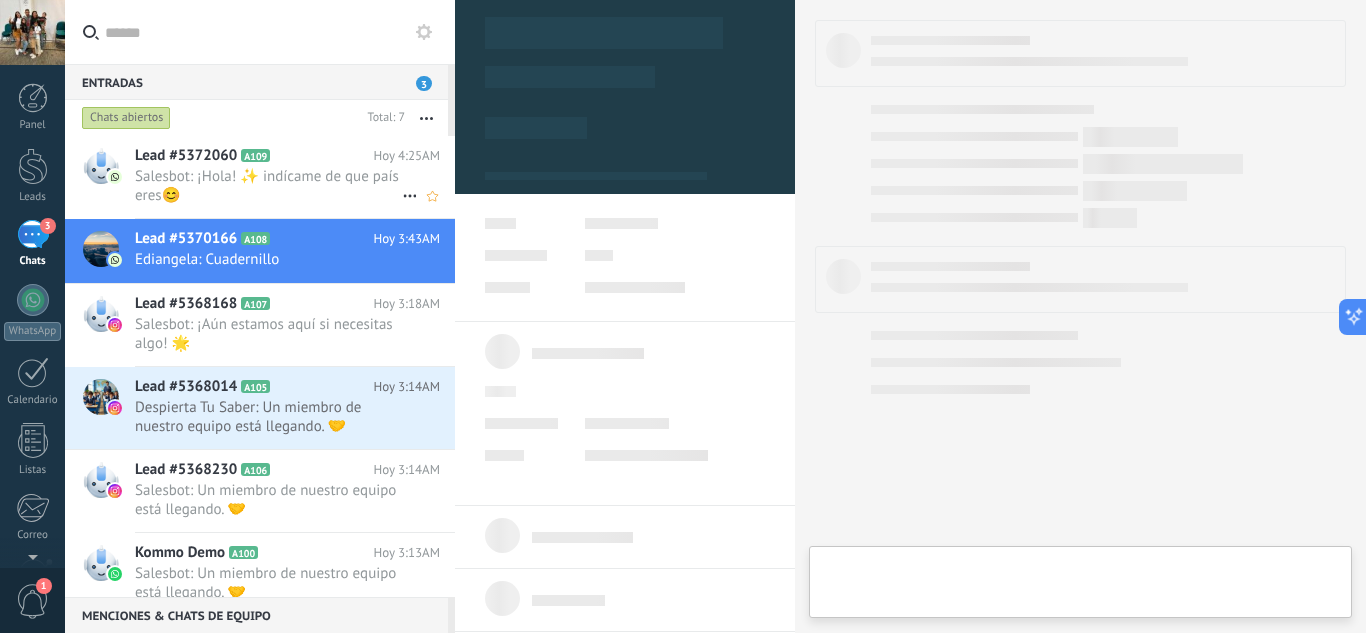 click on "Salesbot: ¡Hola! ✨
indícame de que país eres😊" at bounding box center [268, 186] 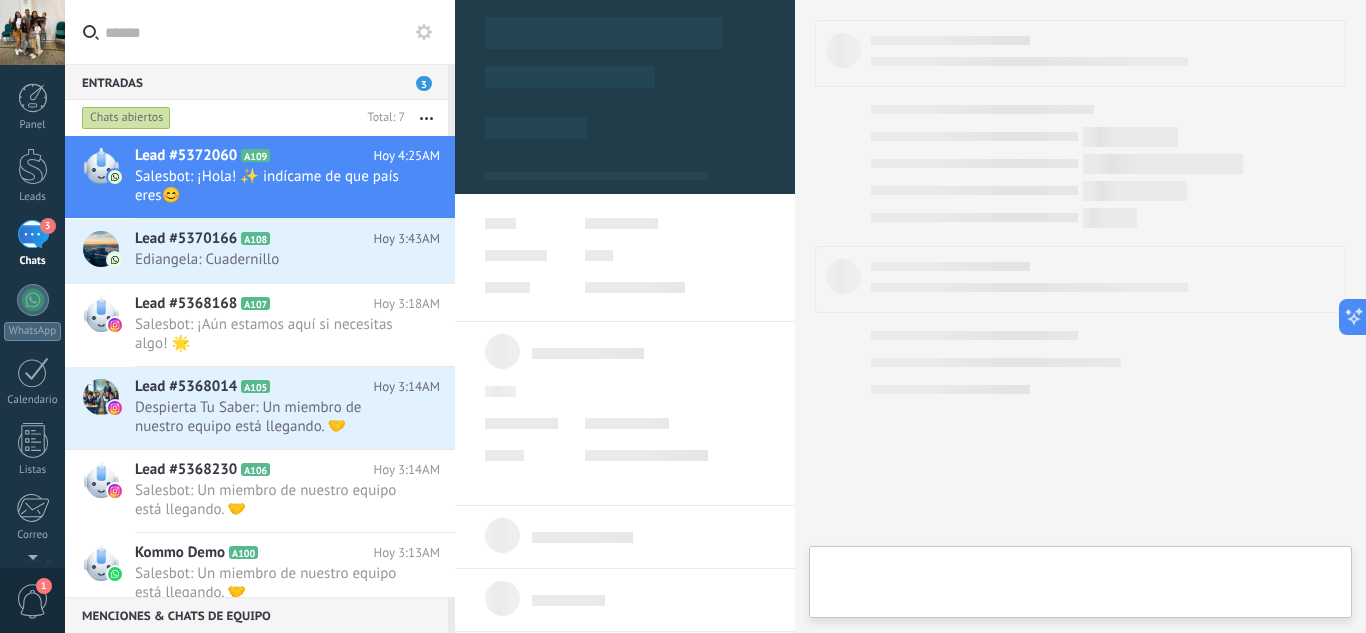 type on "**********" 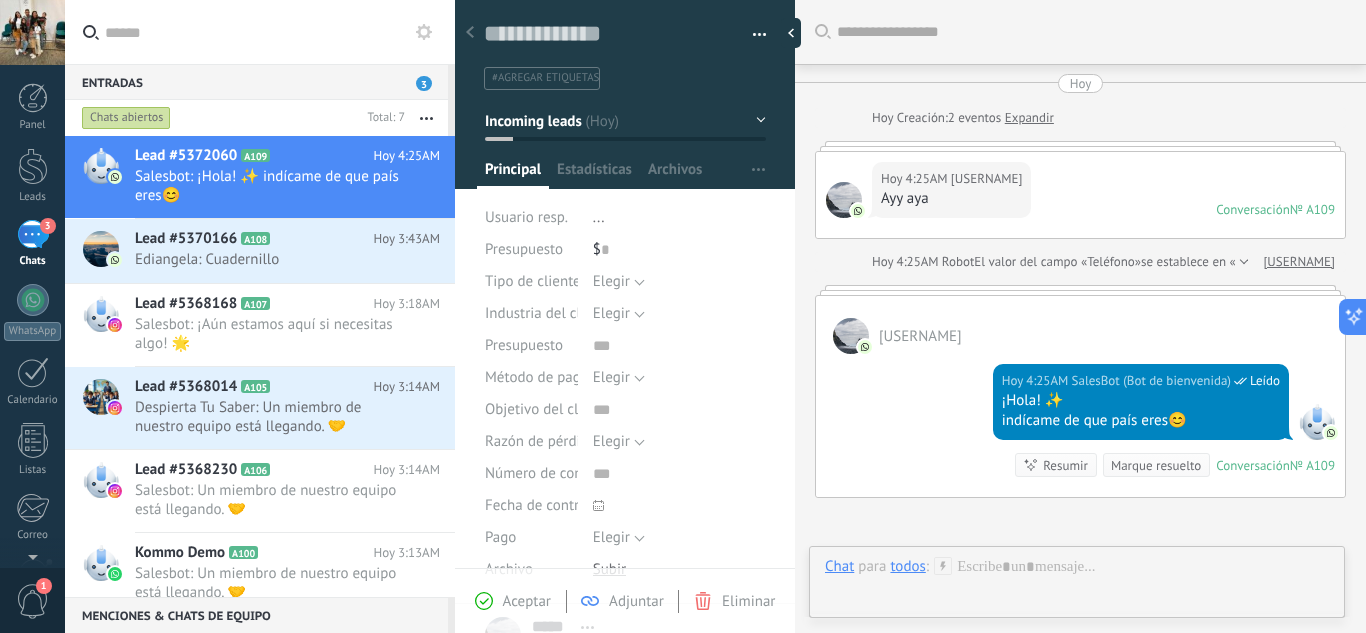 scroll, scrollTop: 30, scrollLeft: 0, axis: vertical 